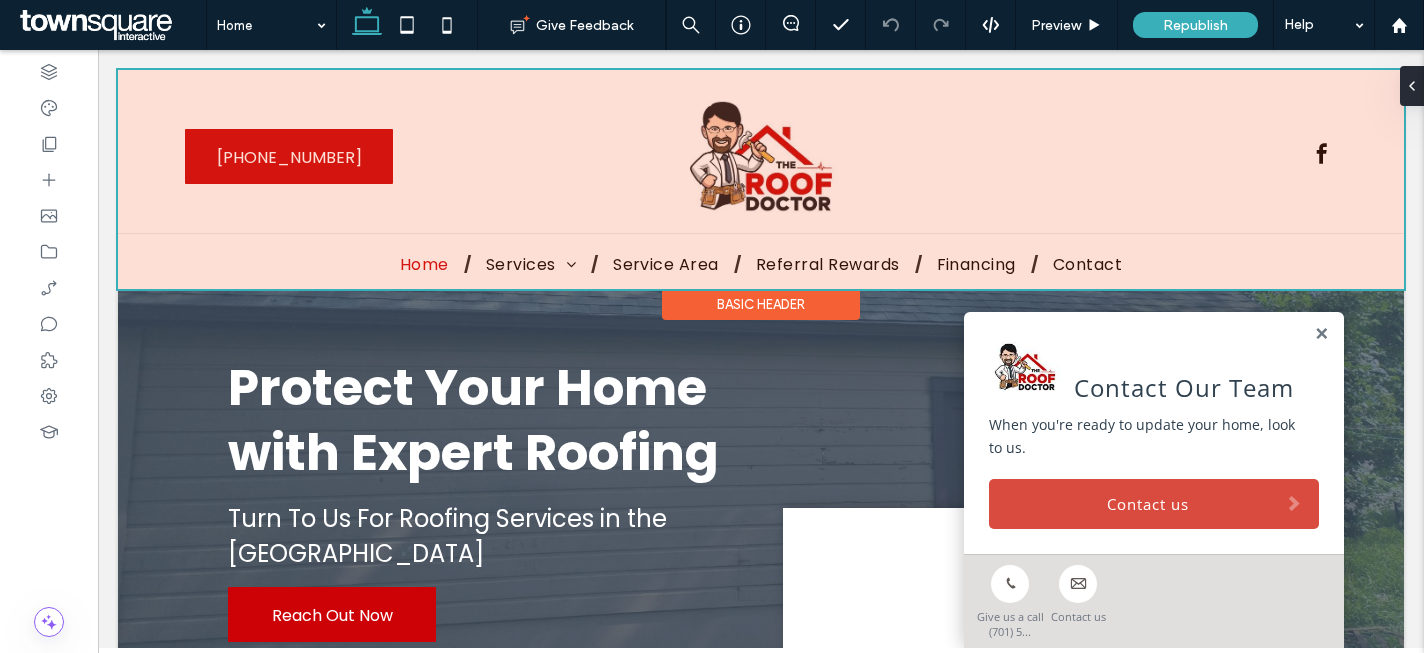 scroll, scrollTop: 0, scrollLeft: 0, axis: both 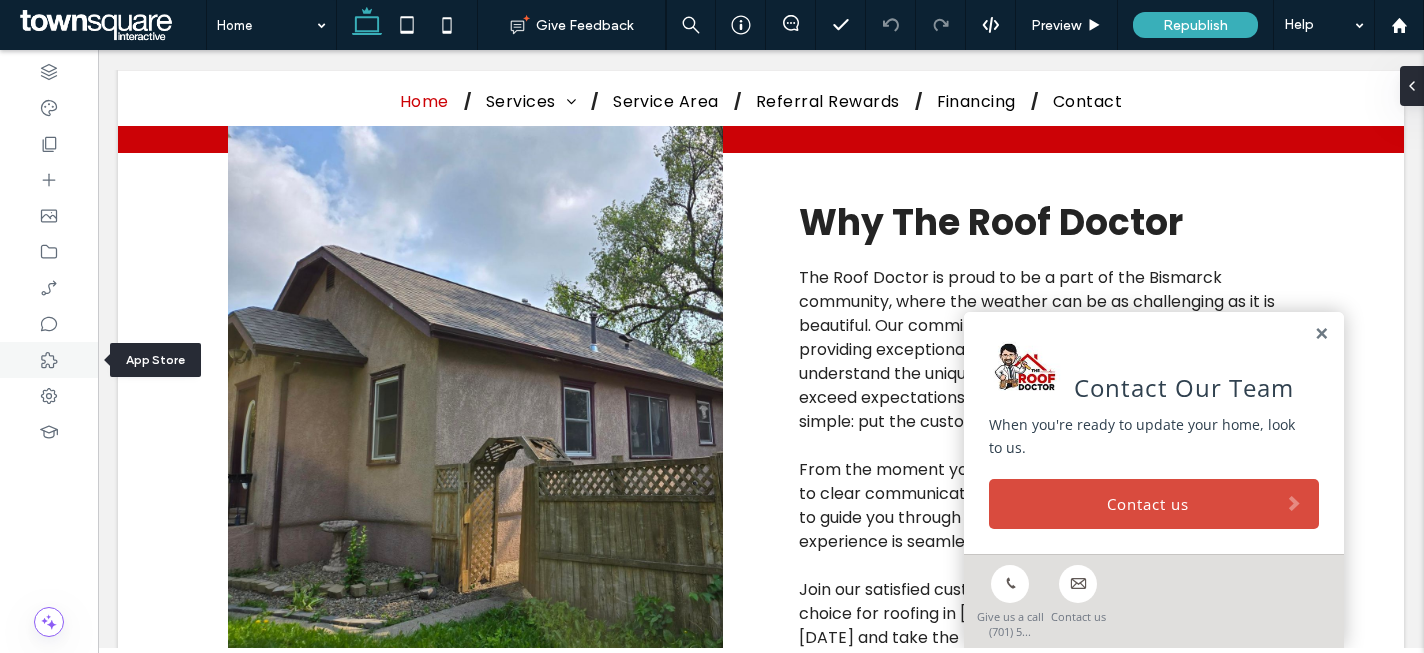 click 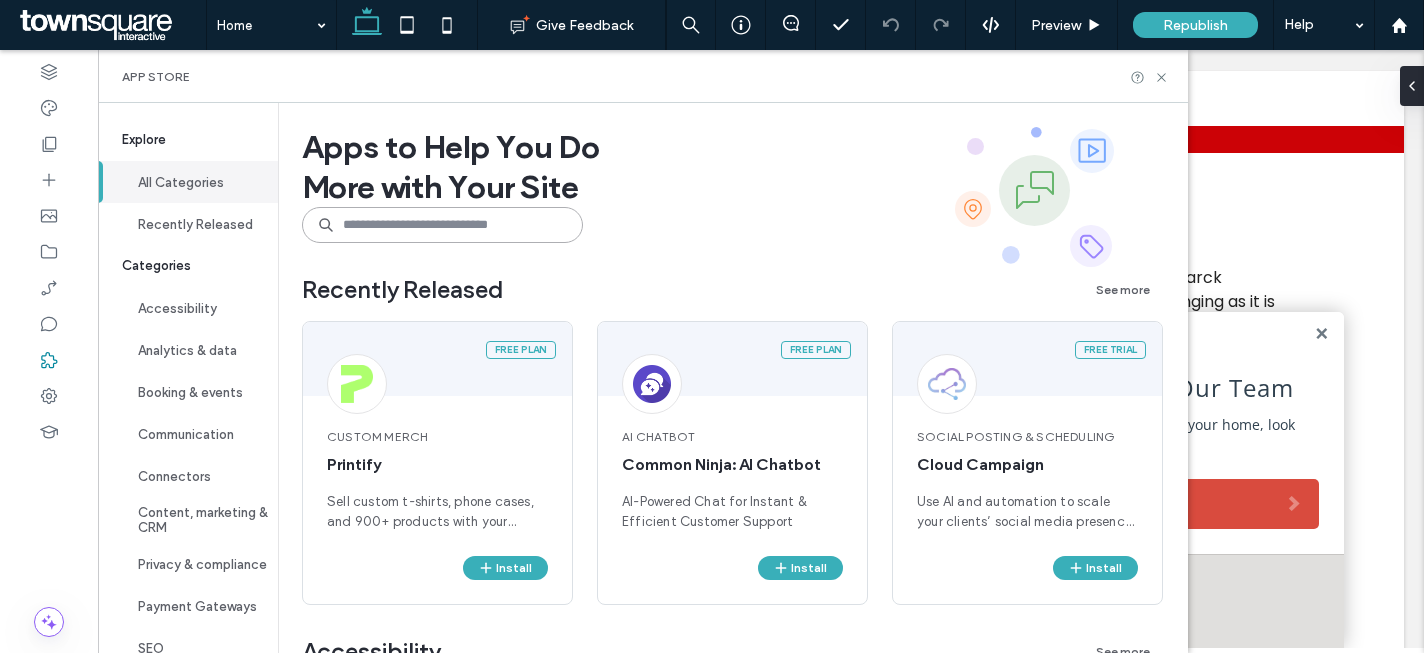 click at bounding box center (442, 225) 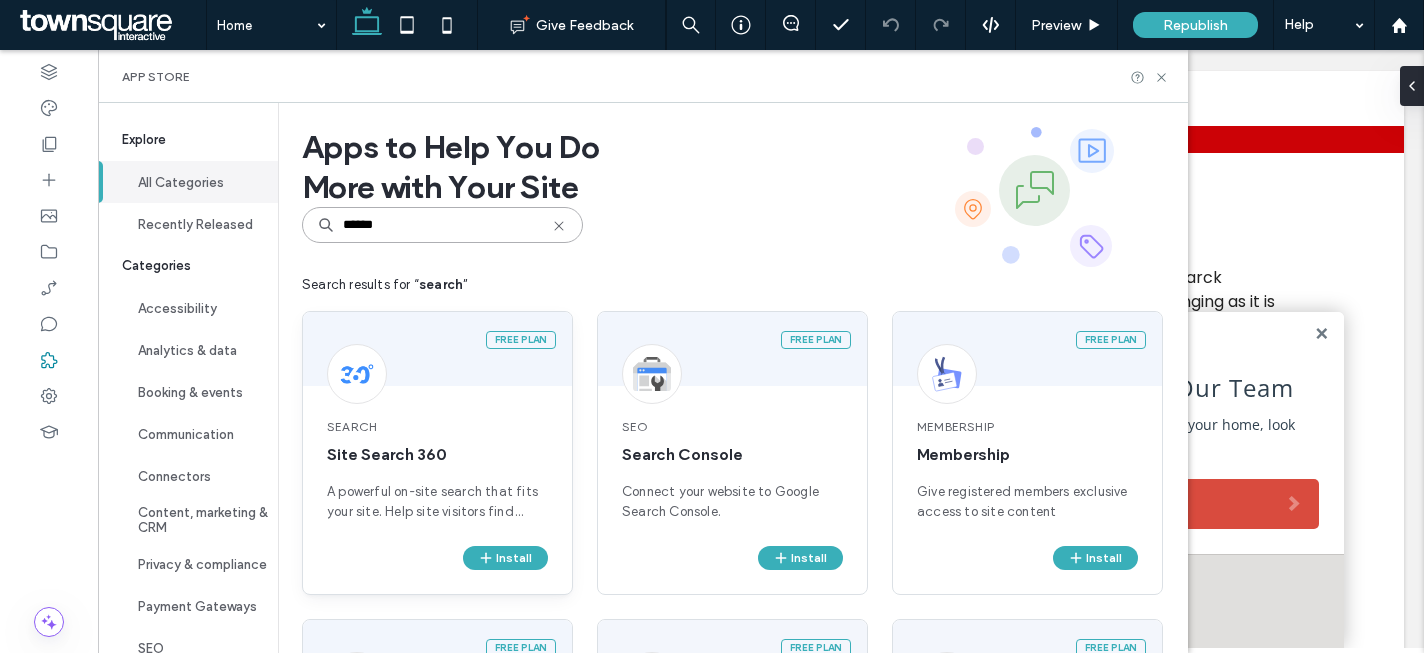 scroll, scrollTop: 12, scrollLeft: 0, axis: vertical 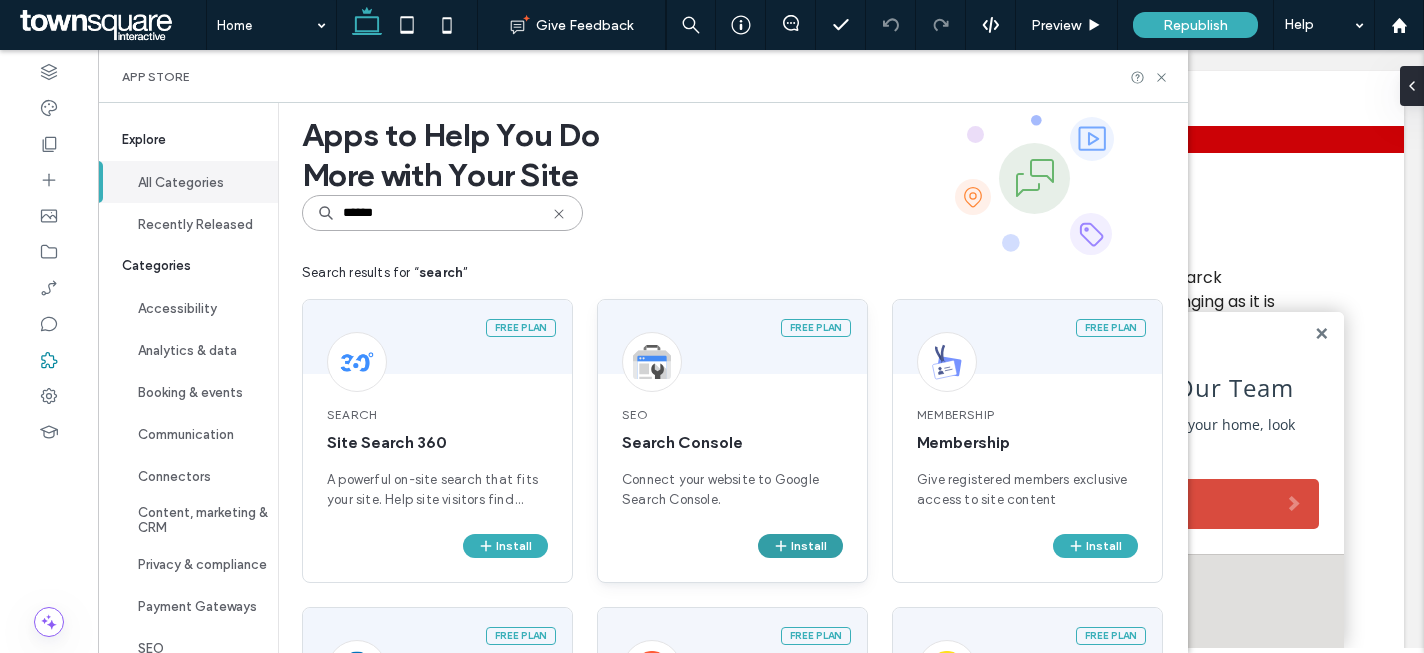 type on "******" 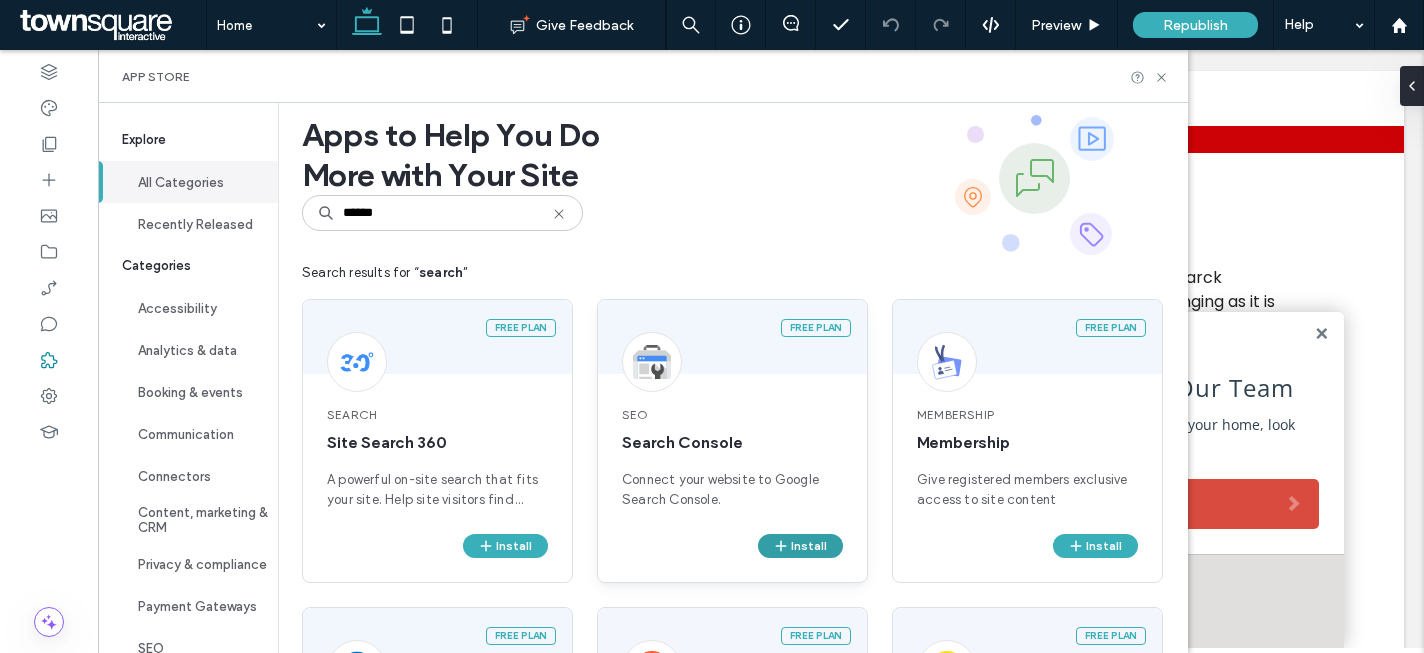 click on "Install" at bounding box center [800, 546] 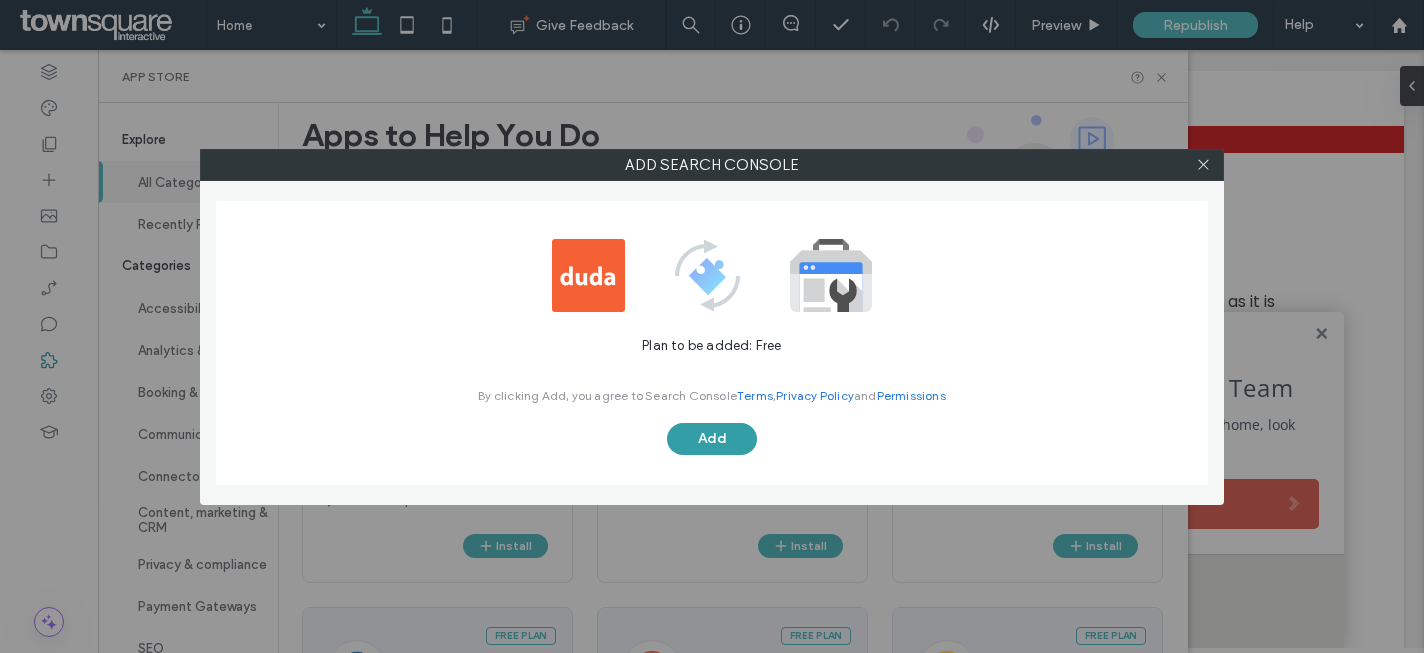 click on "Add" at bounding box center (712, 439) 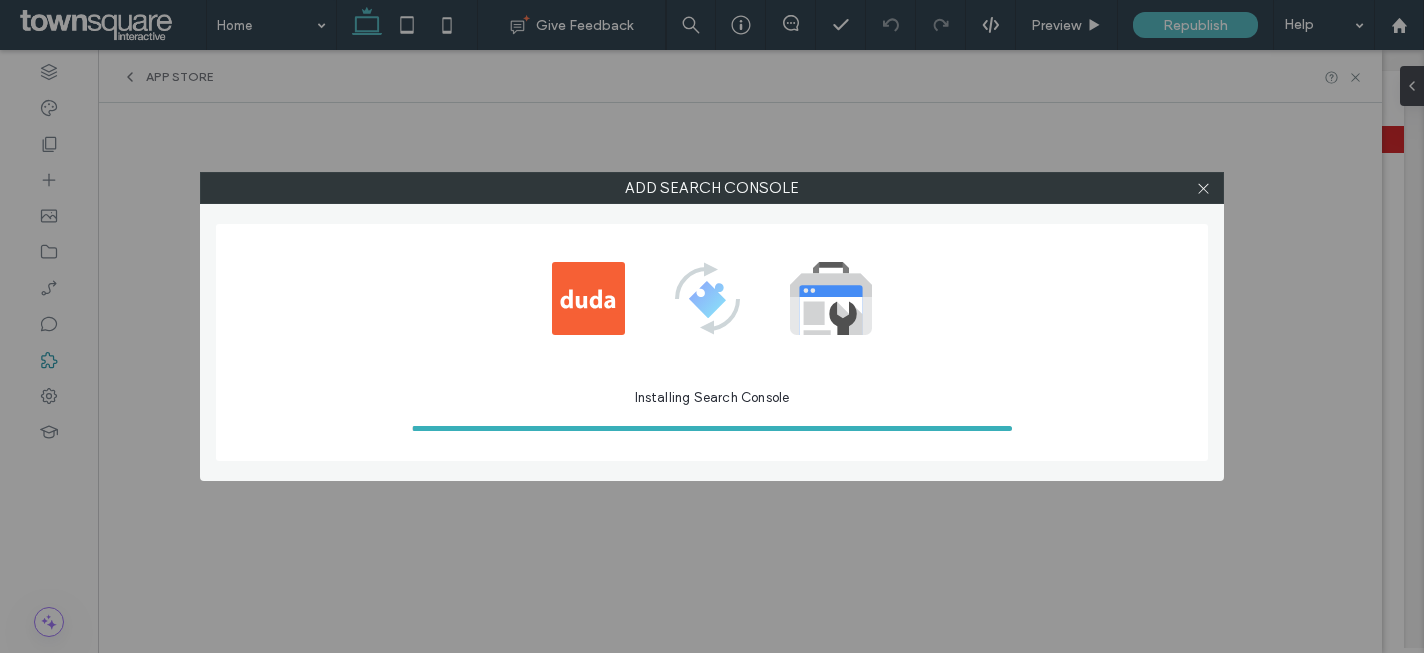 scroll, scrollTop: 0, scrollLeft: 0, axis: both 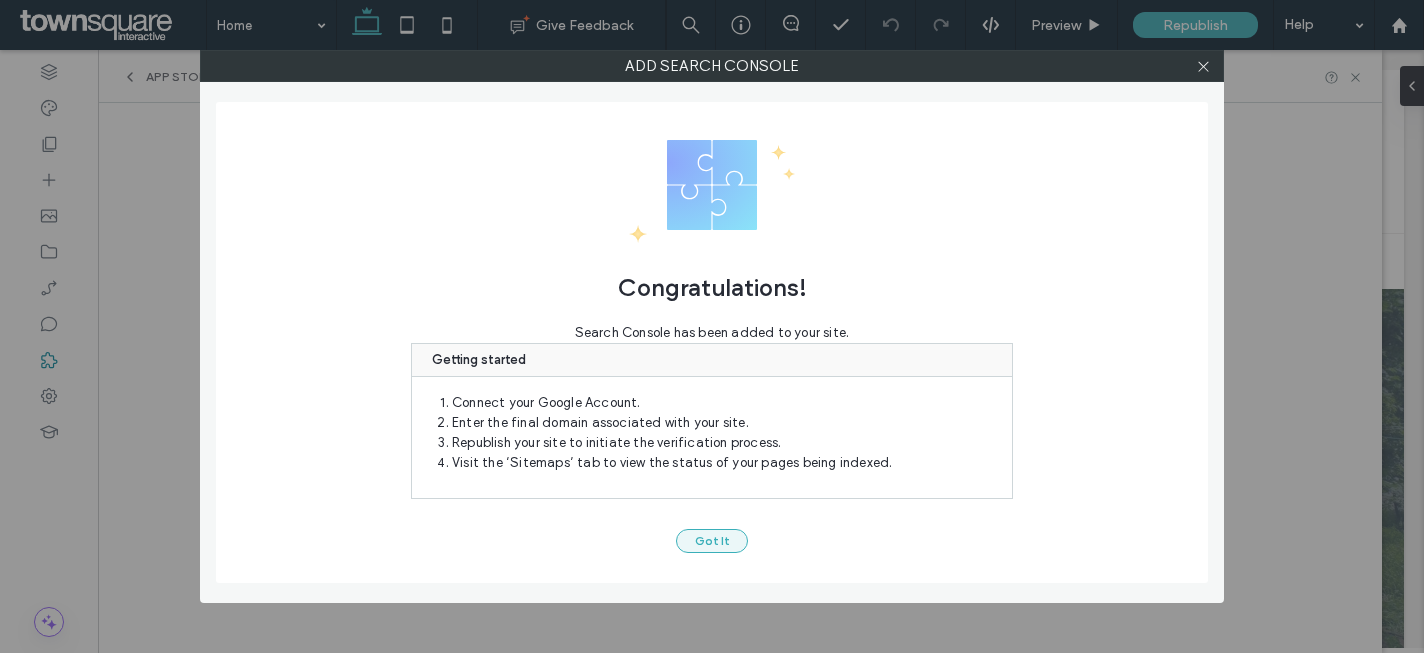 click on "Got It" at bounding box center [712, 541] 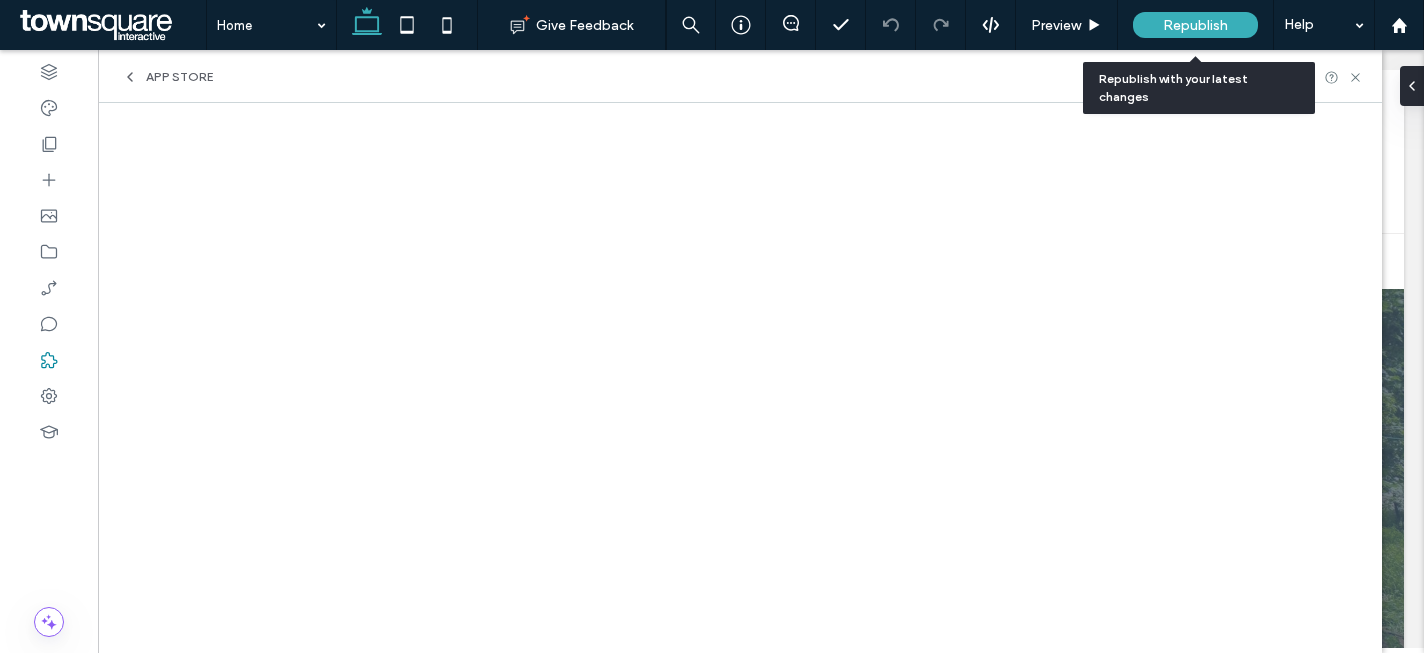 click on "Republish" at bounding box center (1195, 25) 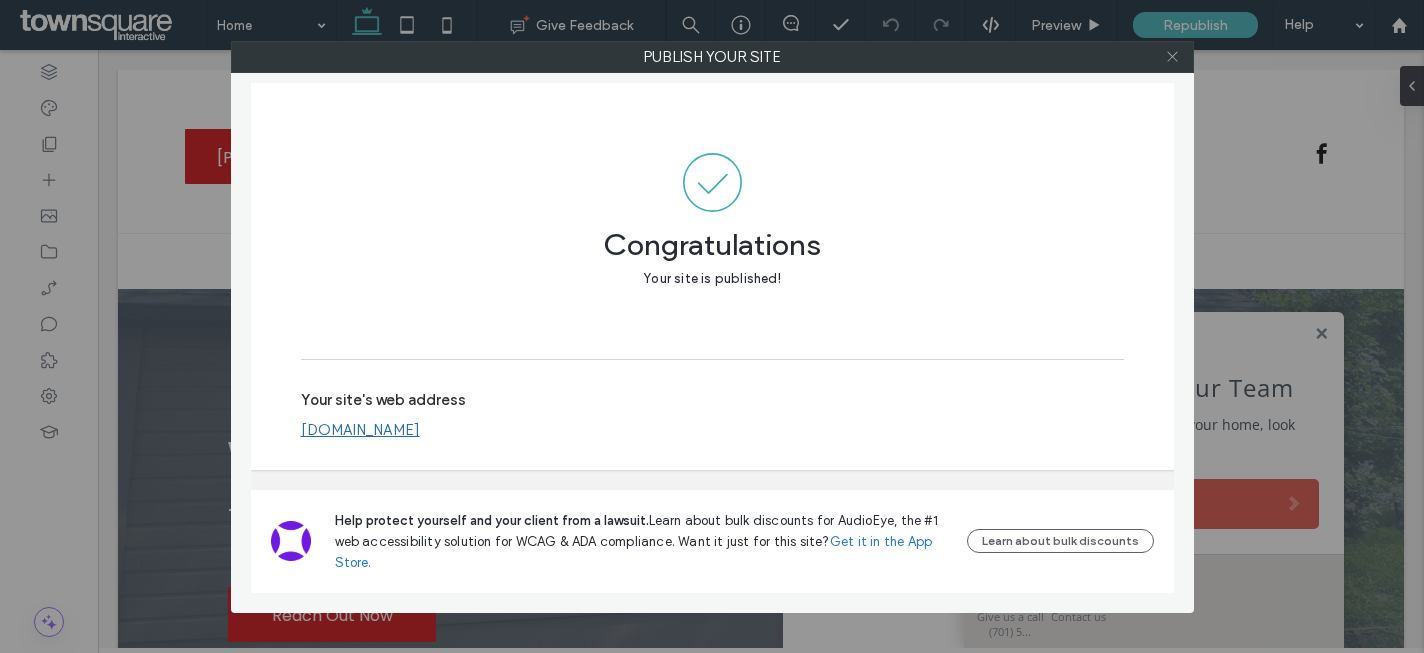 click 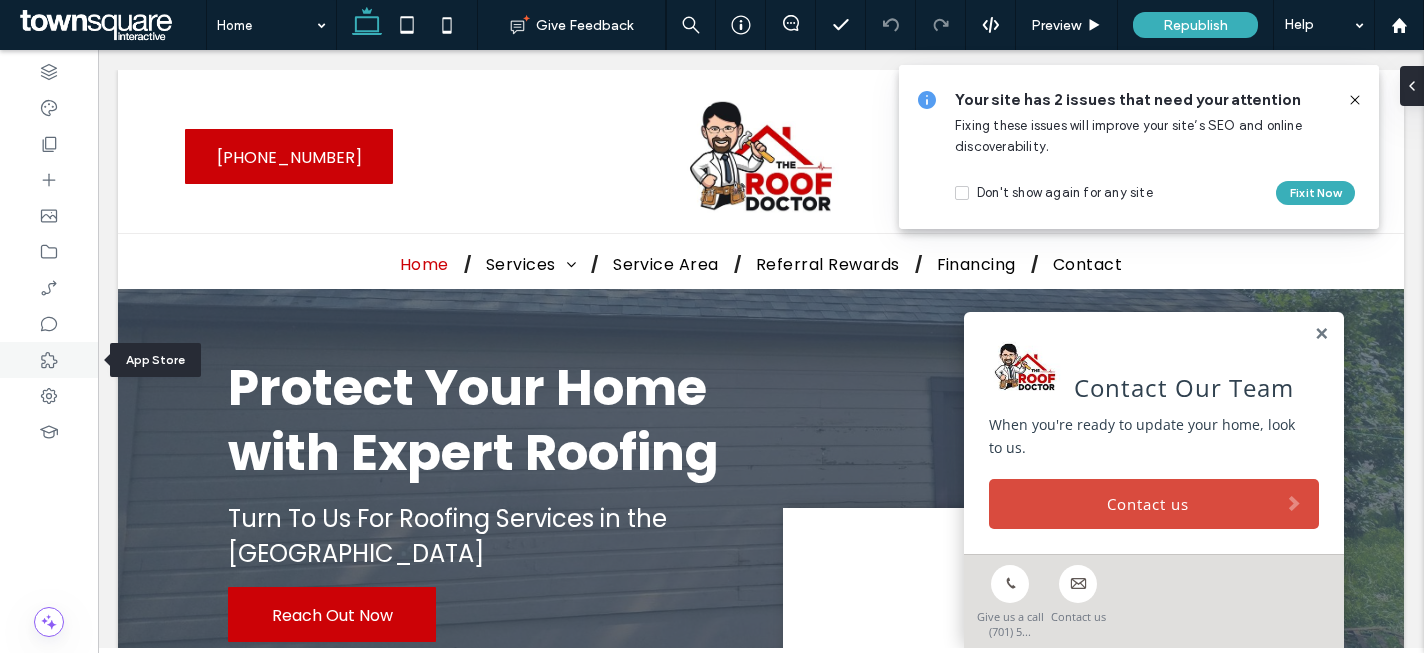 click at bounding box center (49, 360) 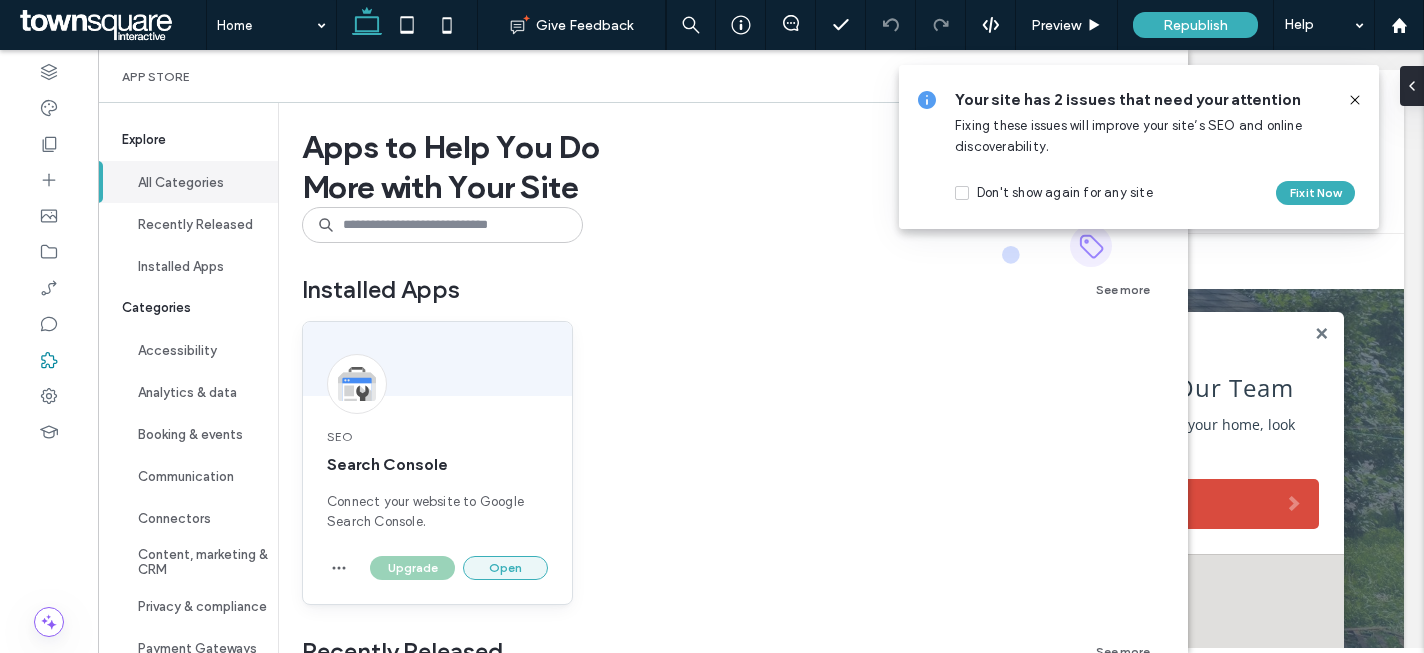 click on "Open" at bounding box center [505, 568] 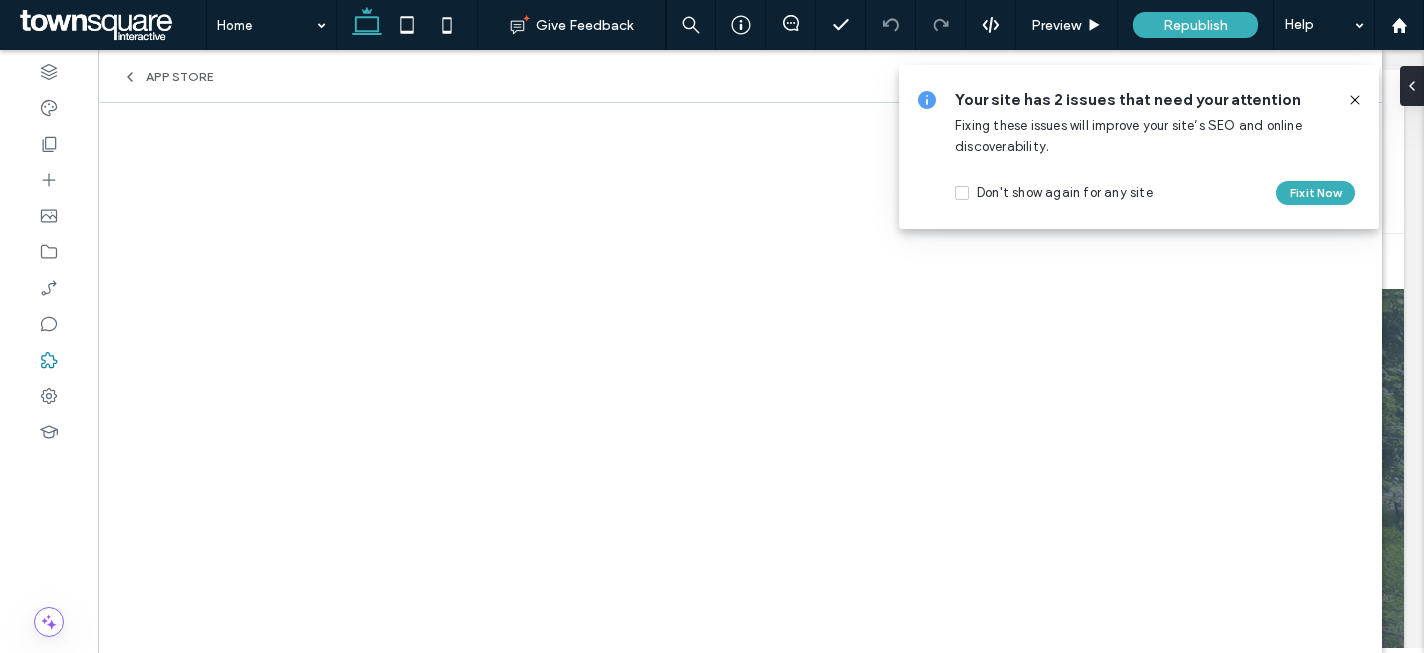 click at bounding box center (1355, 100) 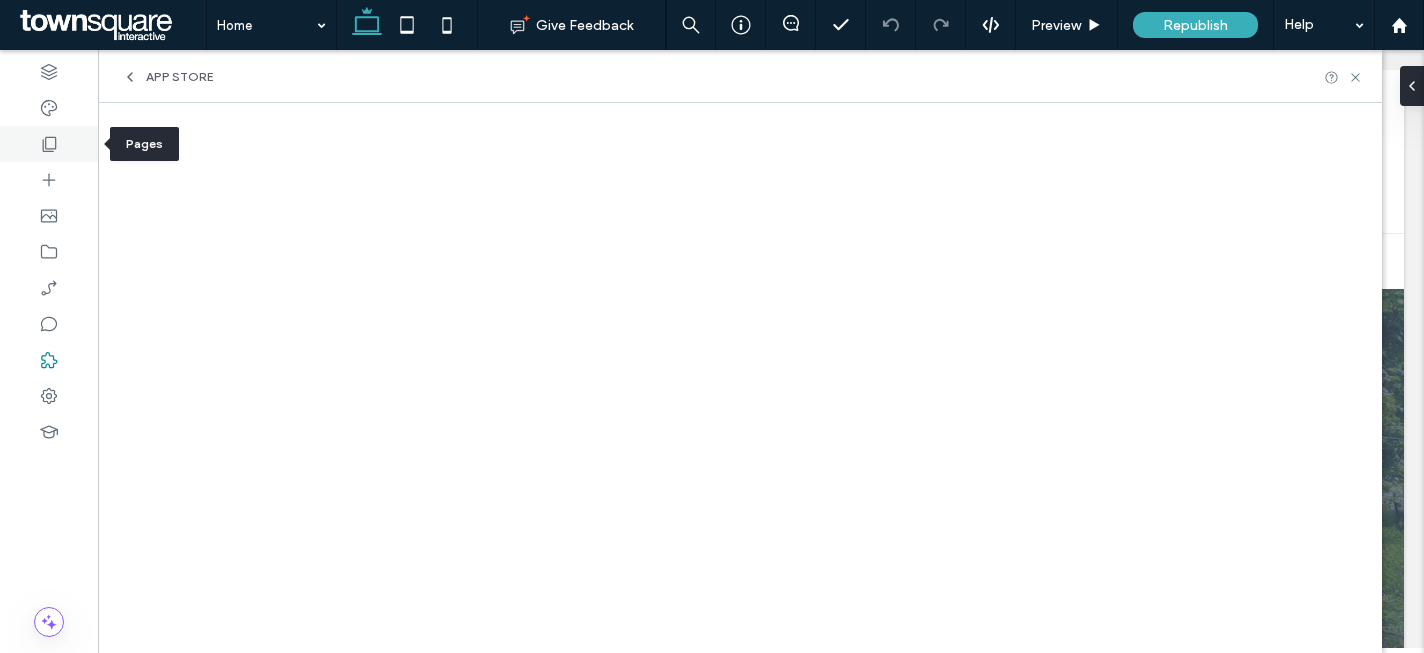 click at bounding box center [49, 144] 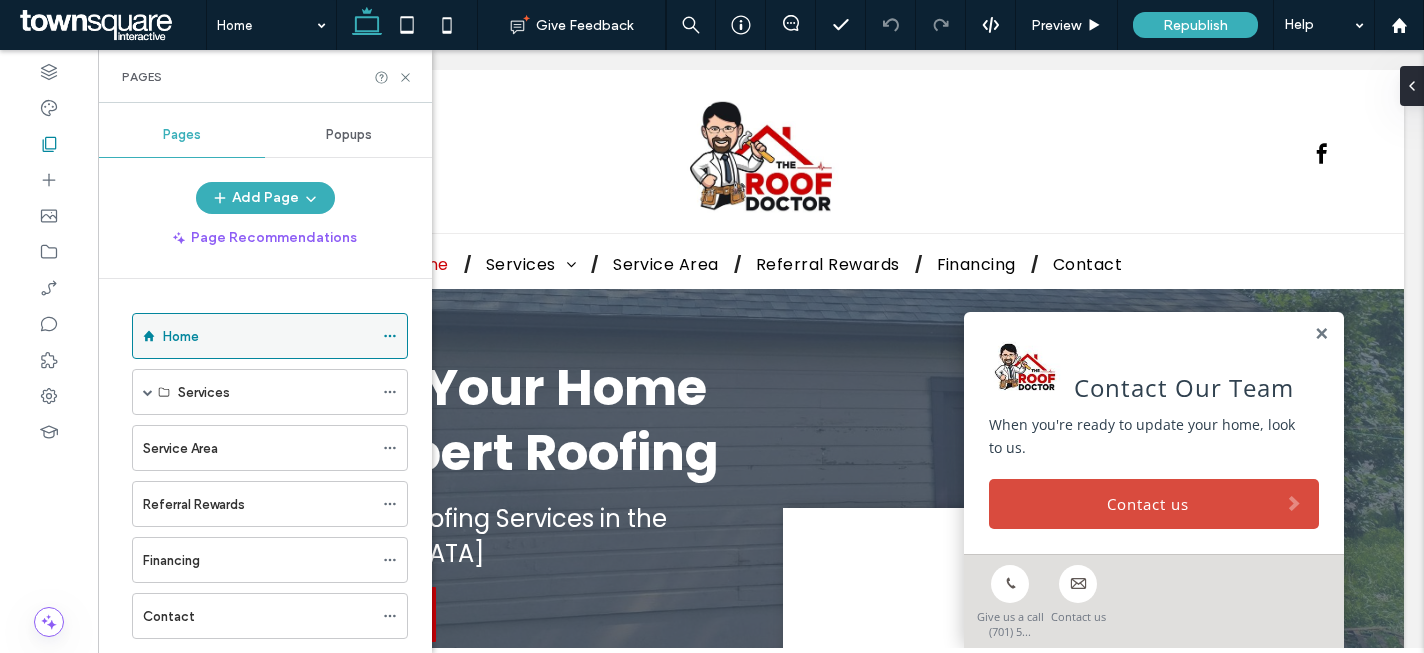 click 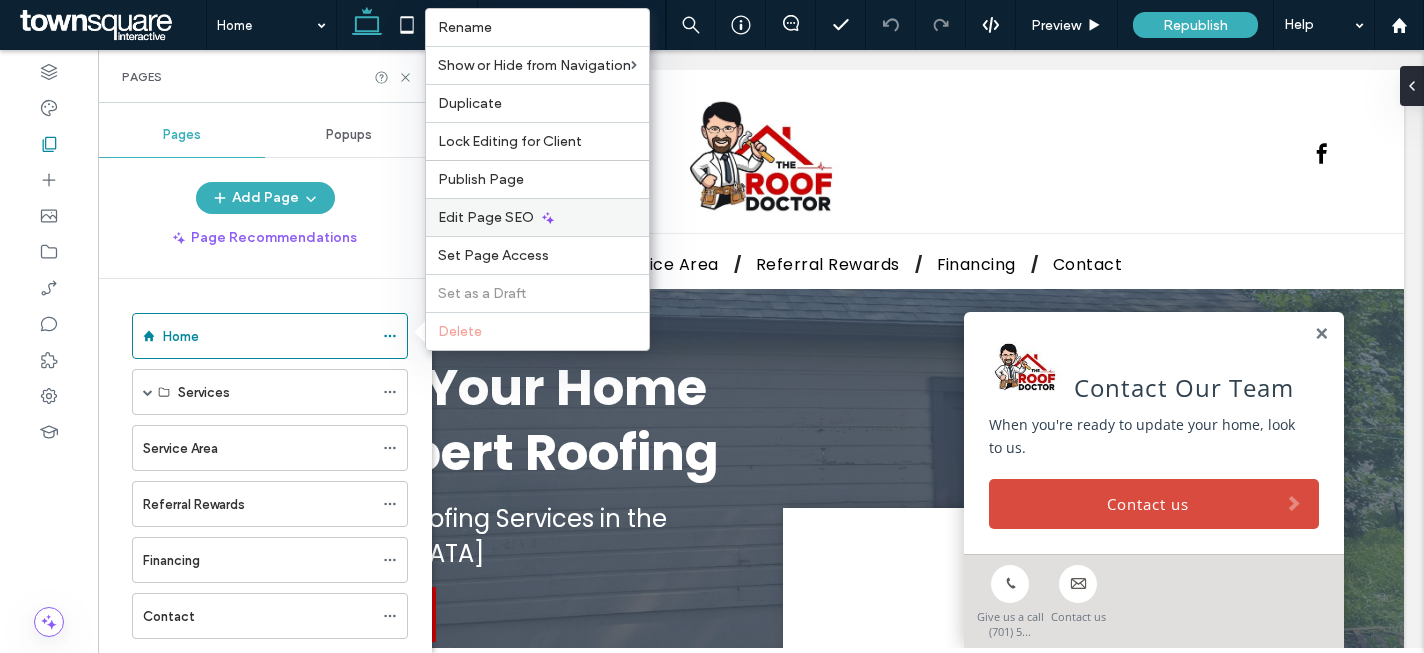 click on "Edit Page SEO" at bounding box center (486, 217) 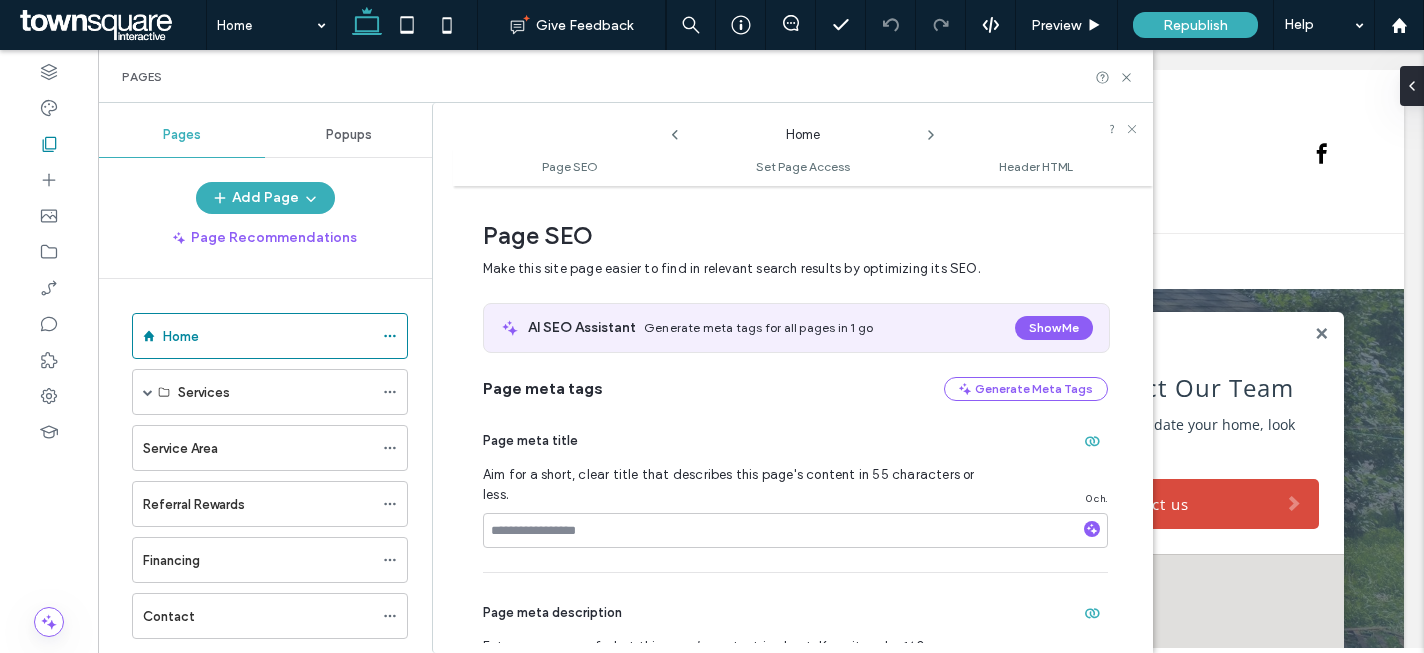scroll, scrollTop: 10, scrollLeft: 0, axis: vertical 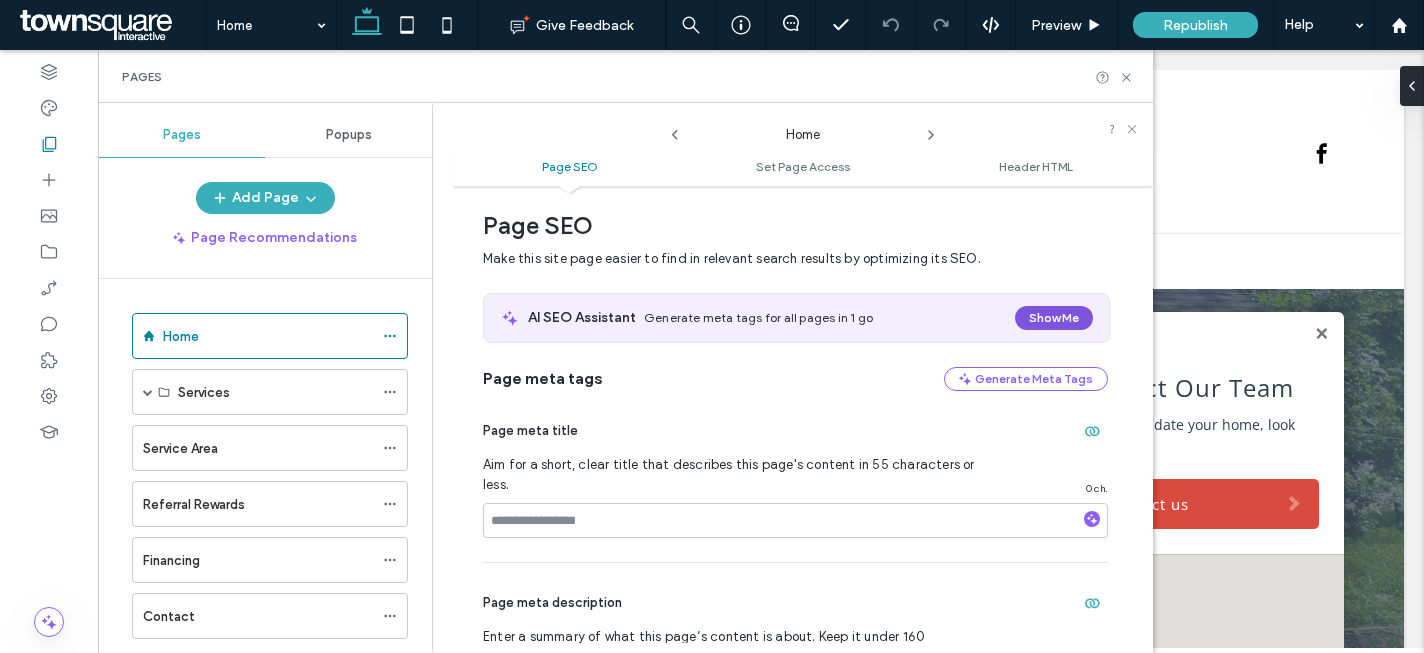click on "Show Me" at bounding box center (1054, 318) 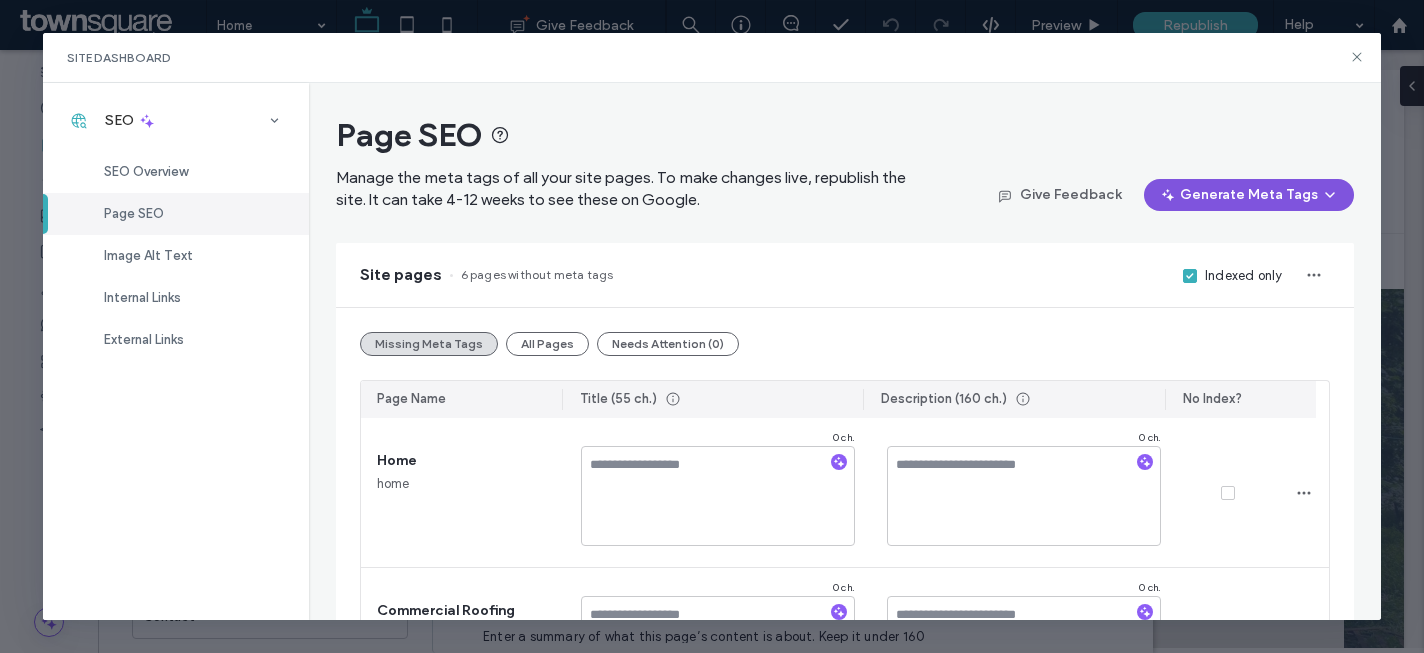 click on "Generate Meta Tags" at bounding box center (1249, 195) 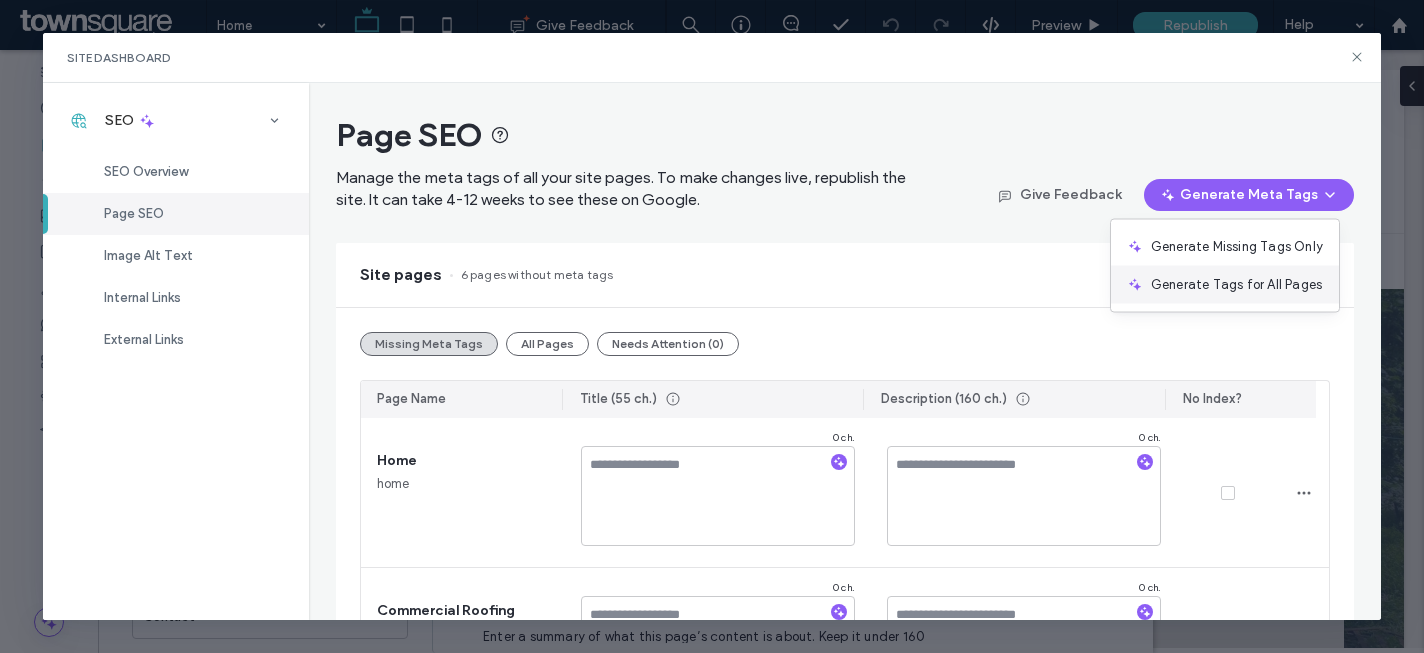 click on "Generate Tags for All Pages" at bounding box center [1236, 285] 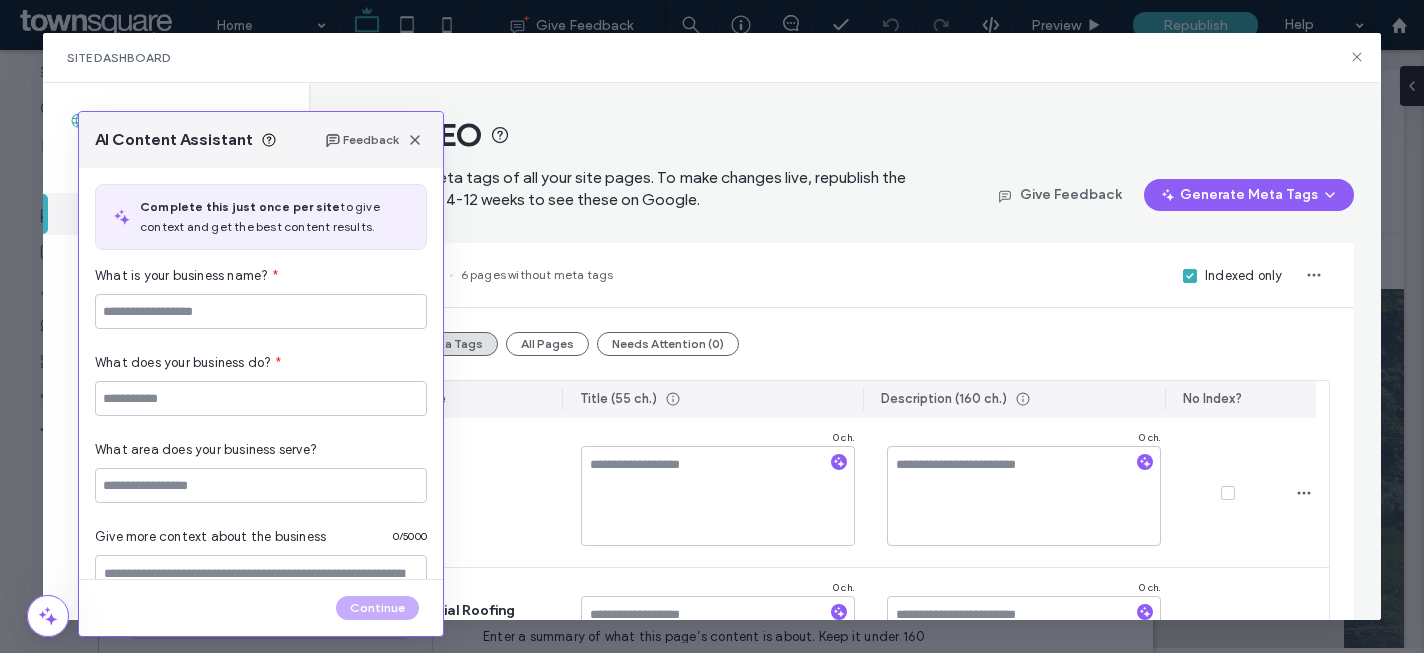 type on "**********" 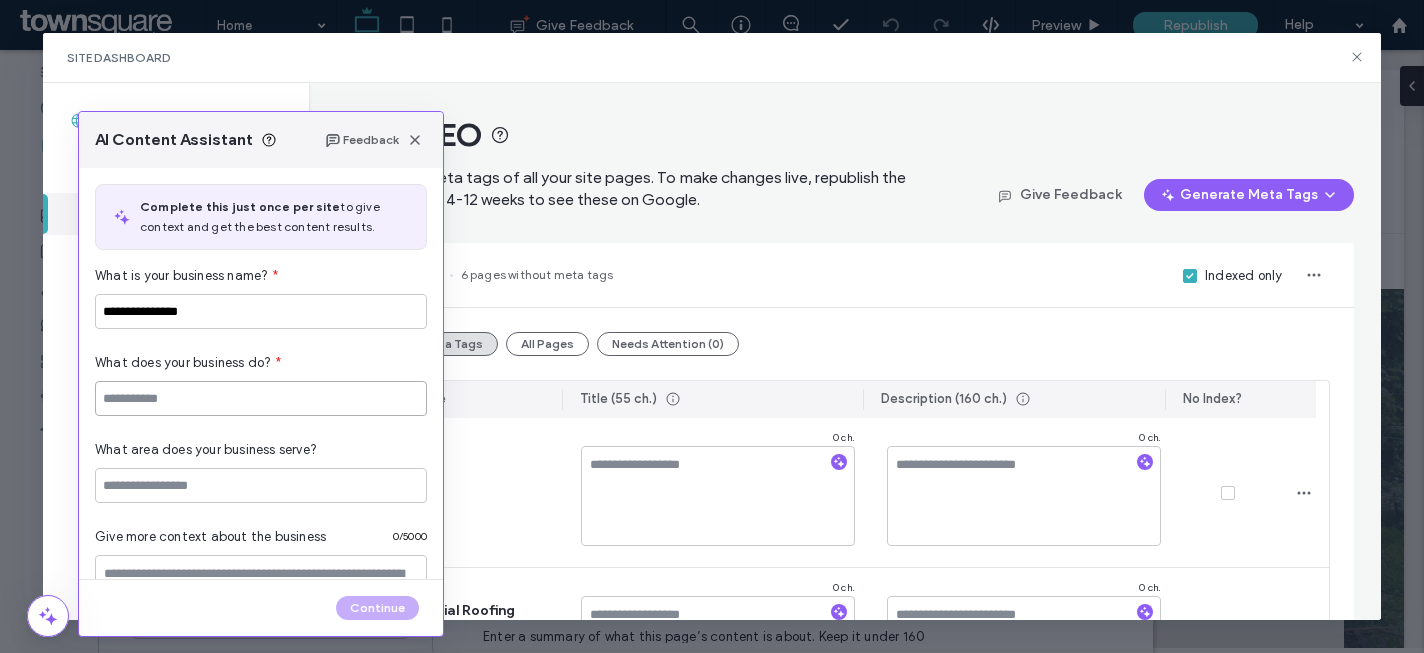 click at bounding box center [261, 398] 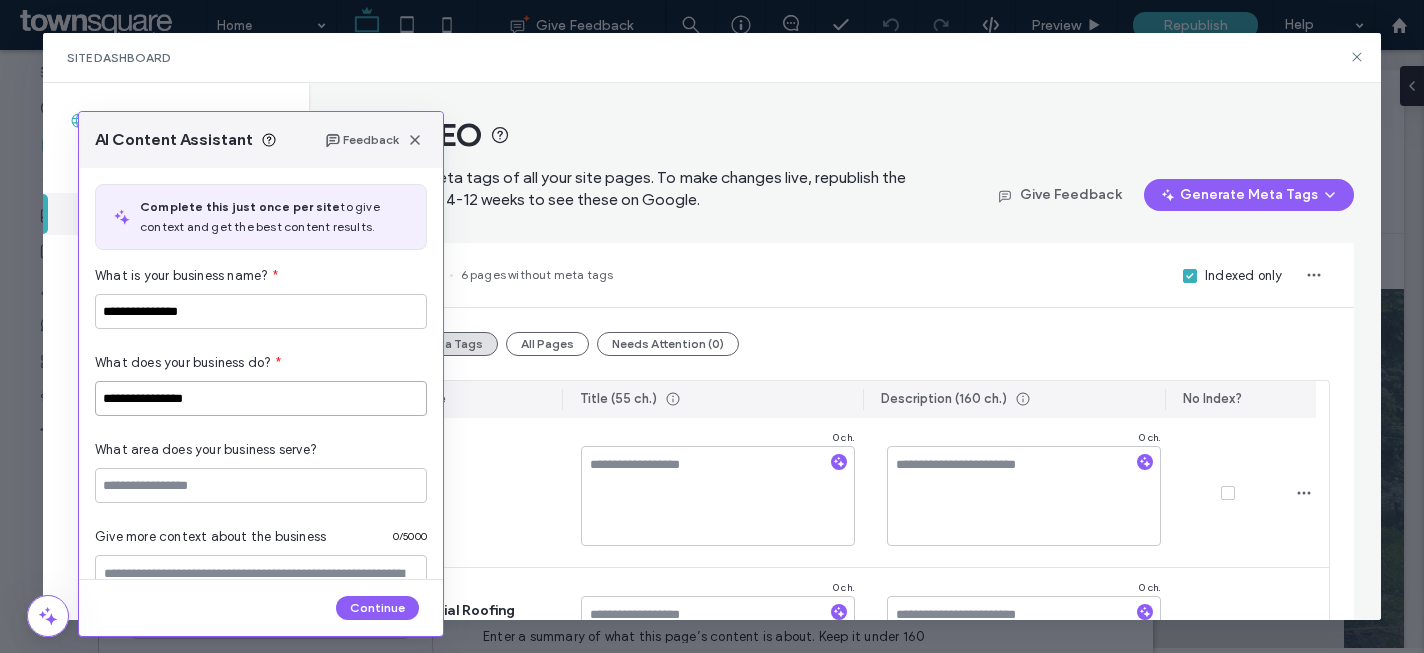 type on "**********" 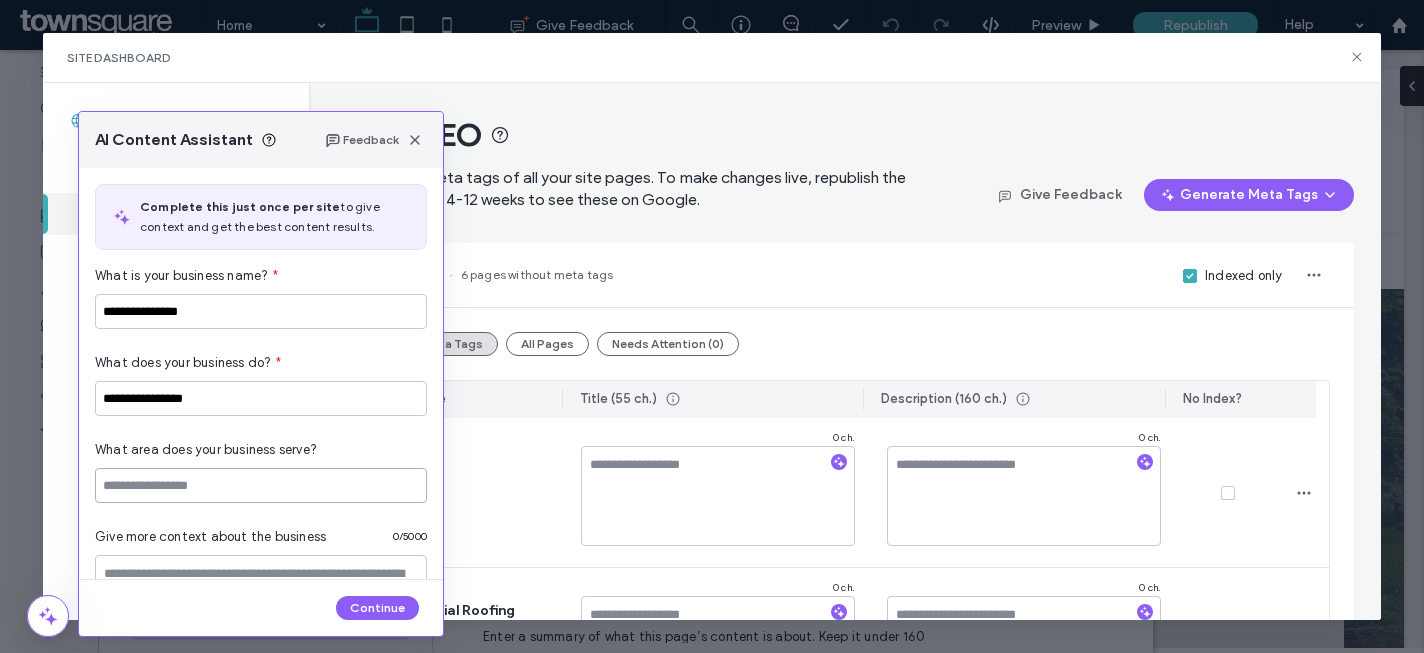click at bounding box center (261, 485) 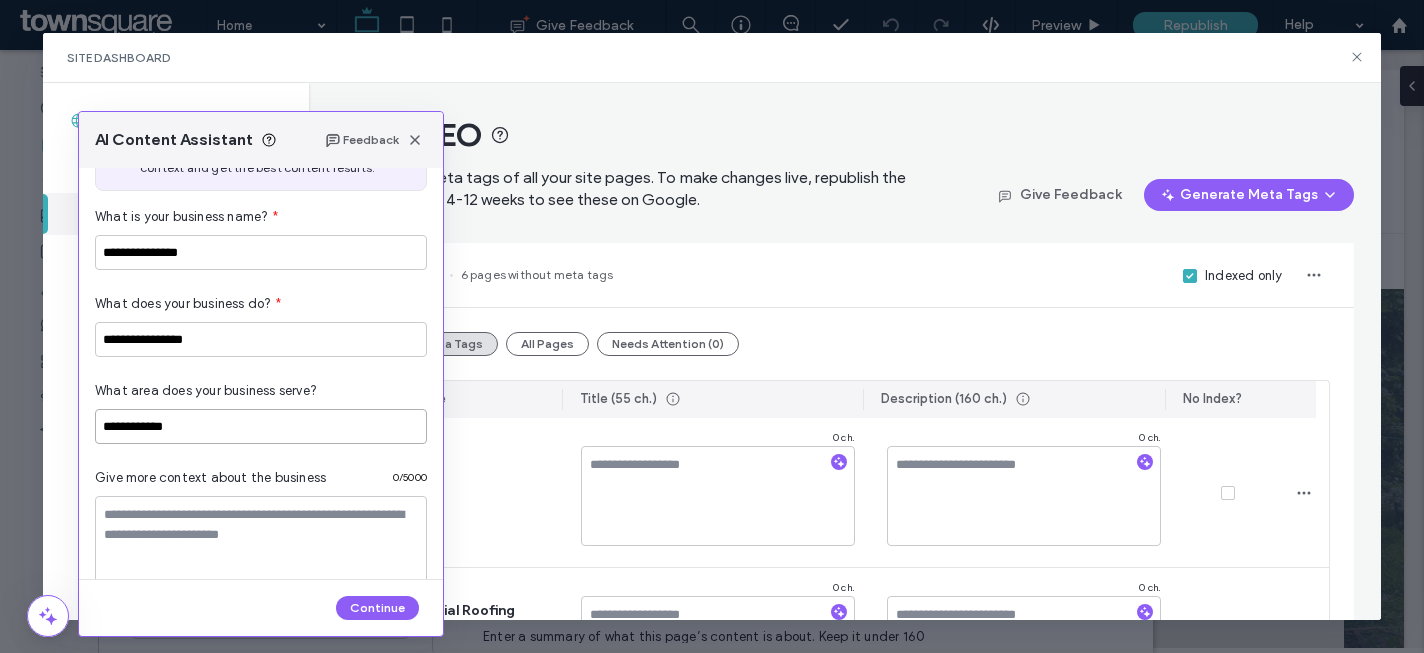 scroll, scrollTop: 108, scrollLeft: 0, axis: vertical 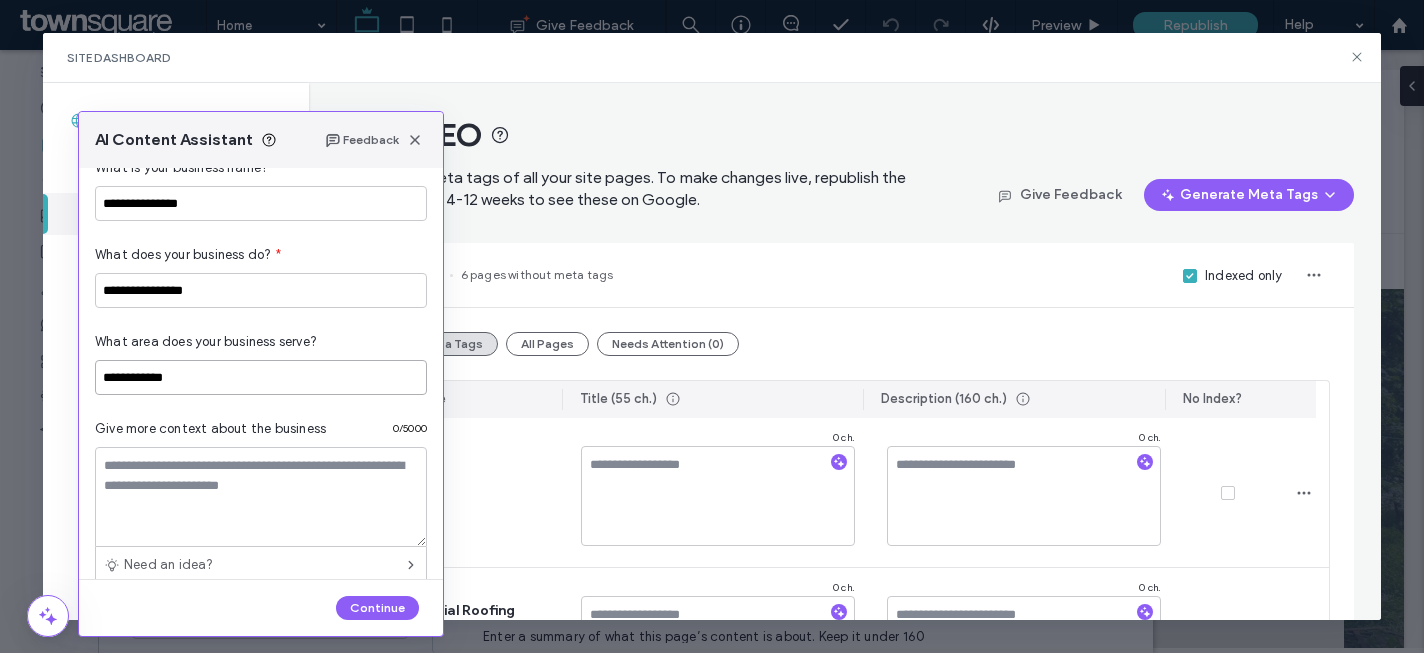type on "**********" 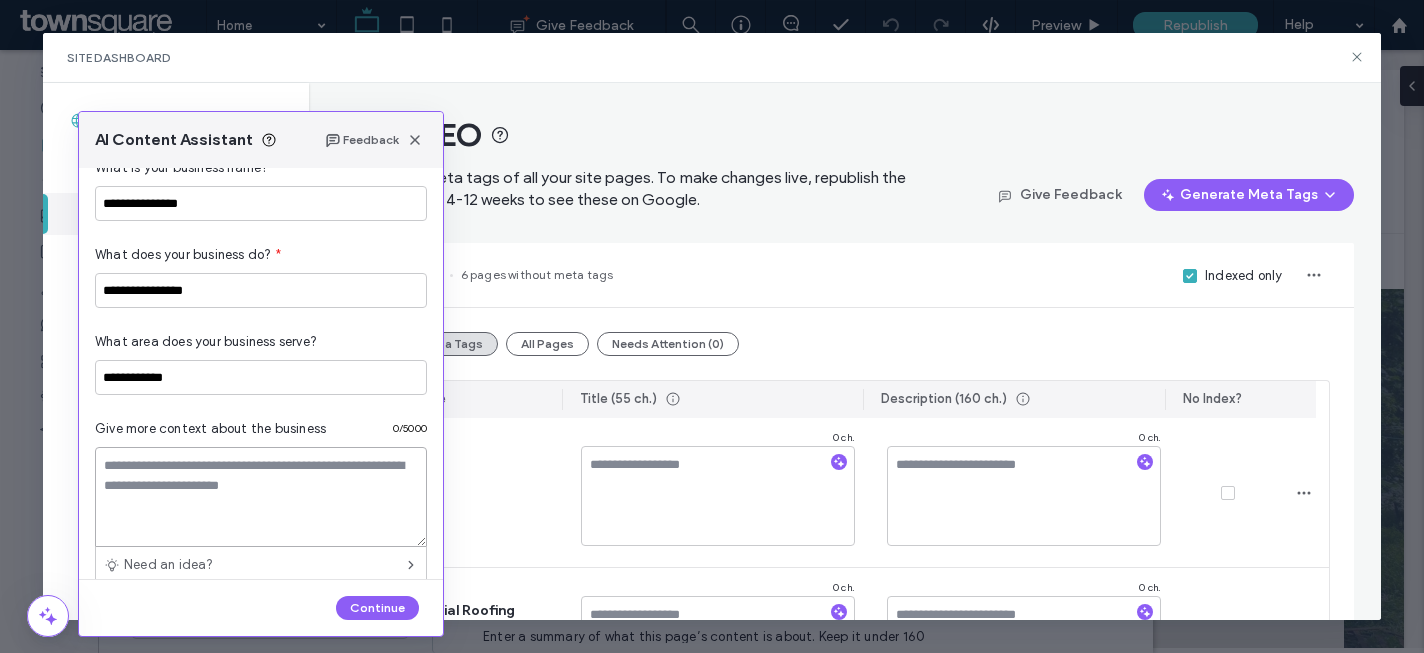 click at bounding box center [261, 497] 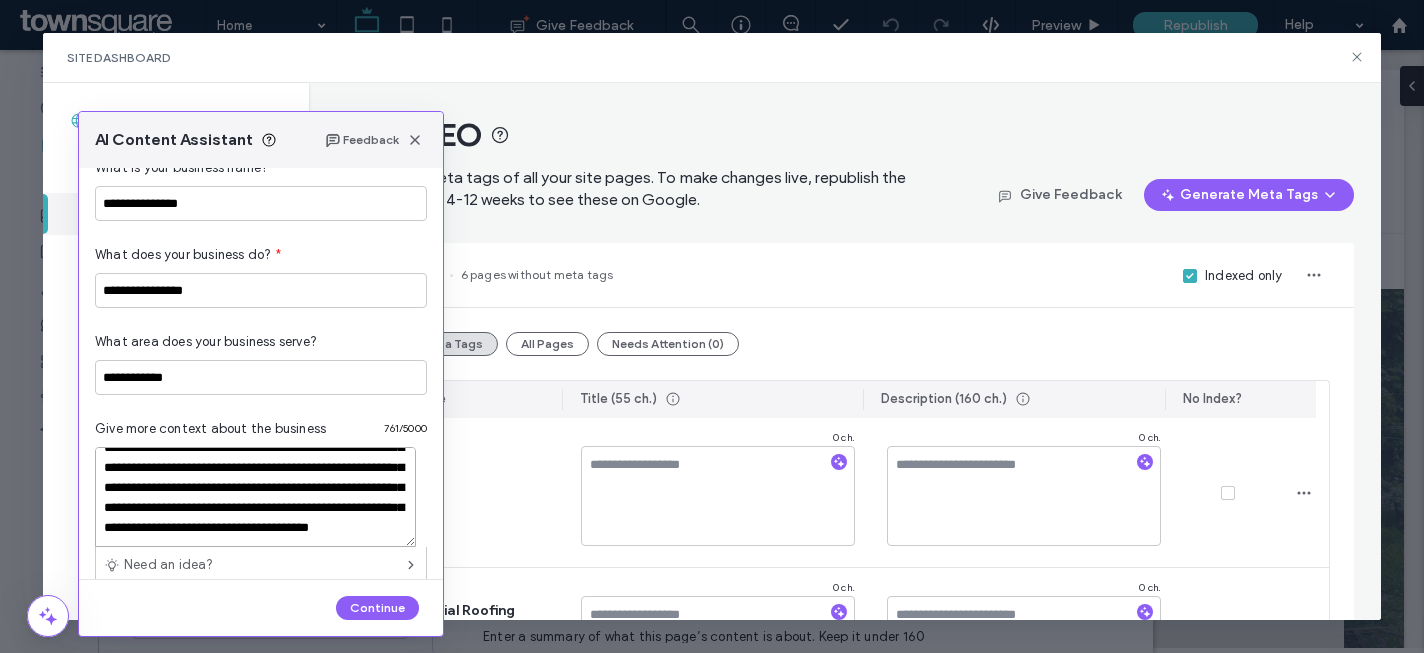 scroll, scrollTop: 278, scrollLeft: 0, axis: vertical 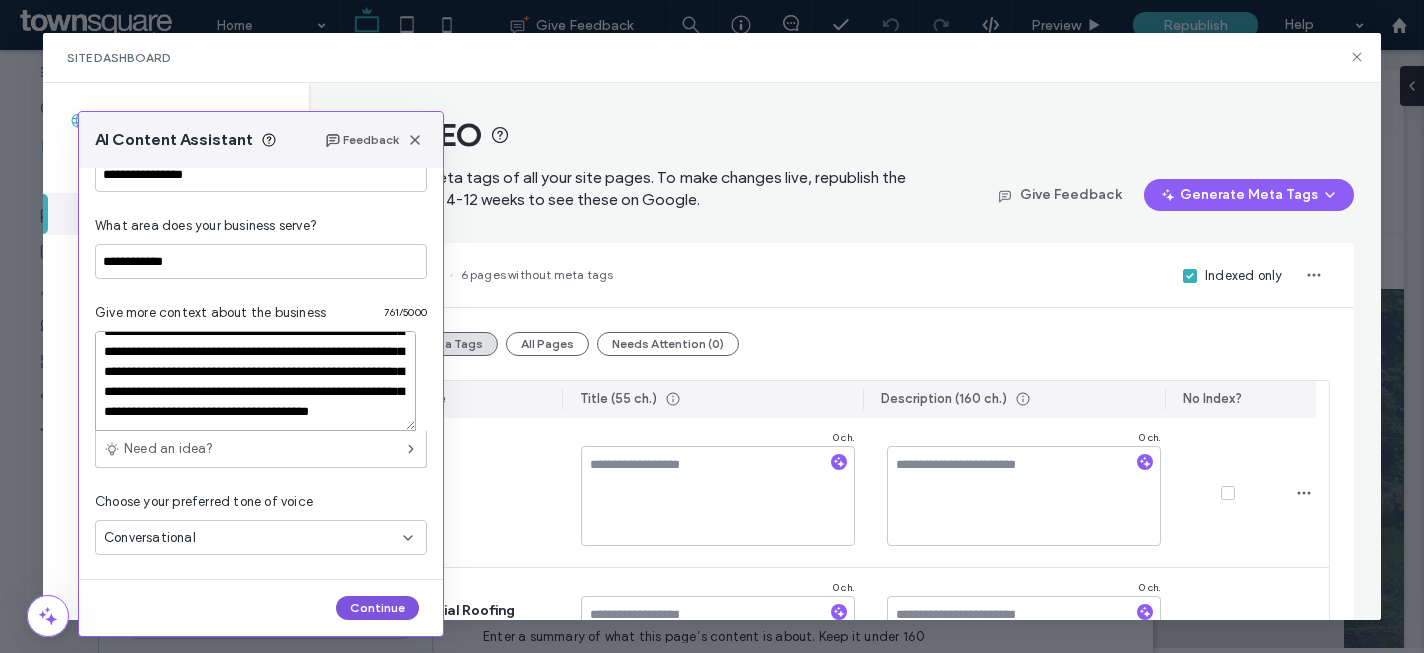 type on "**********" 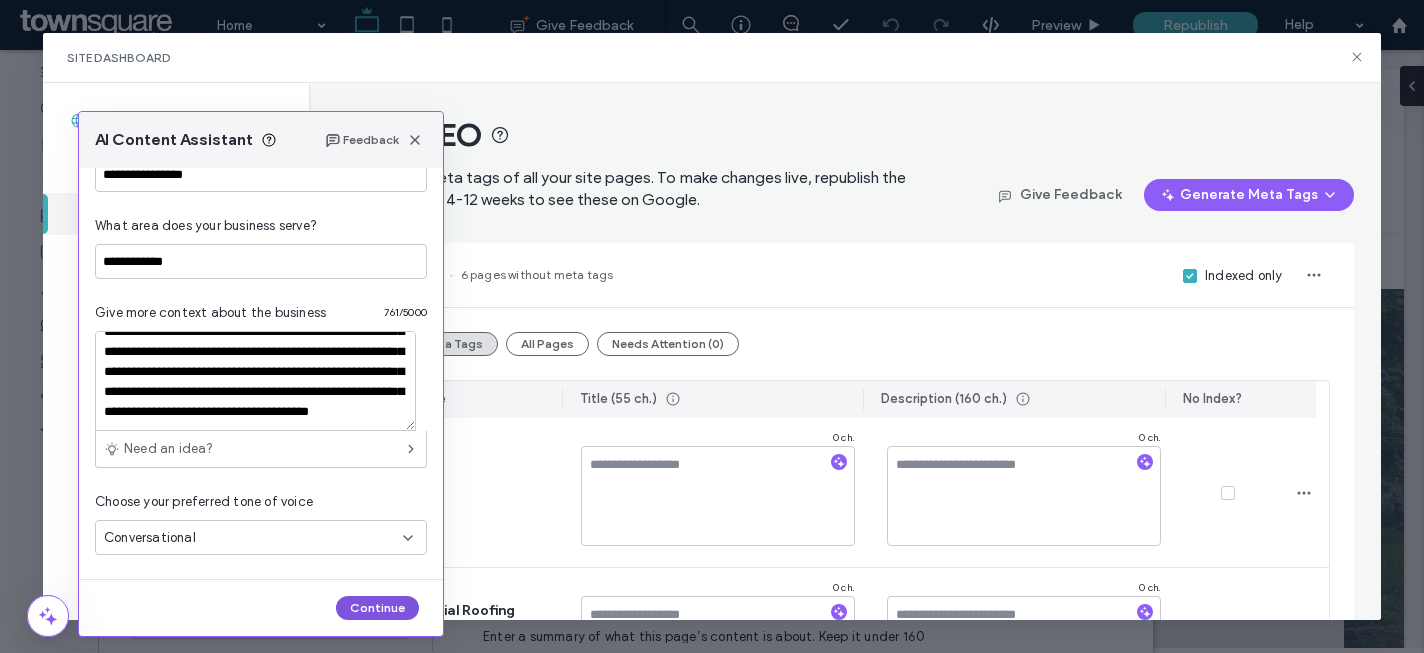 click on "Continue" at bounding box center (377, 608) 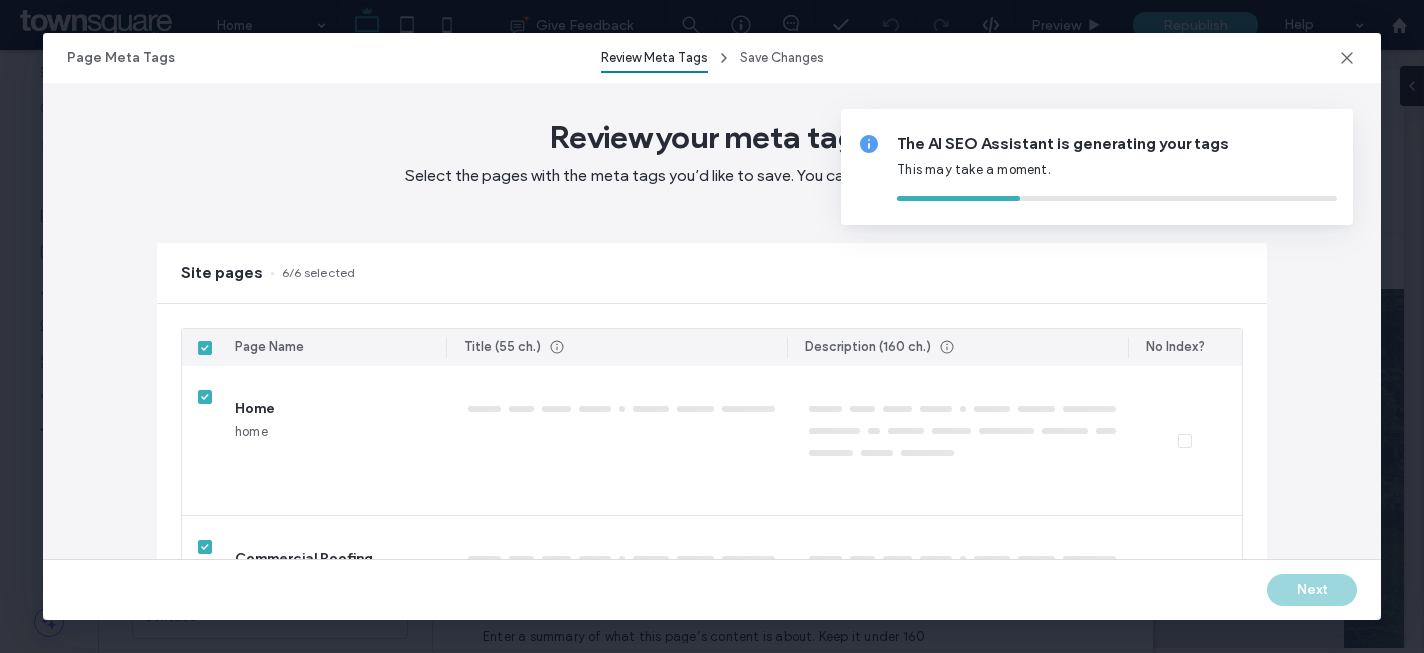 type on "*" 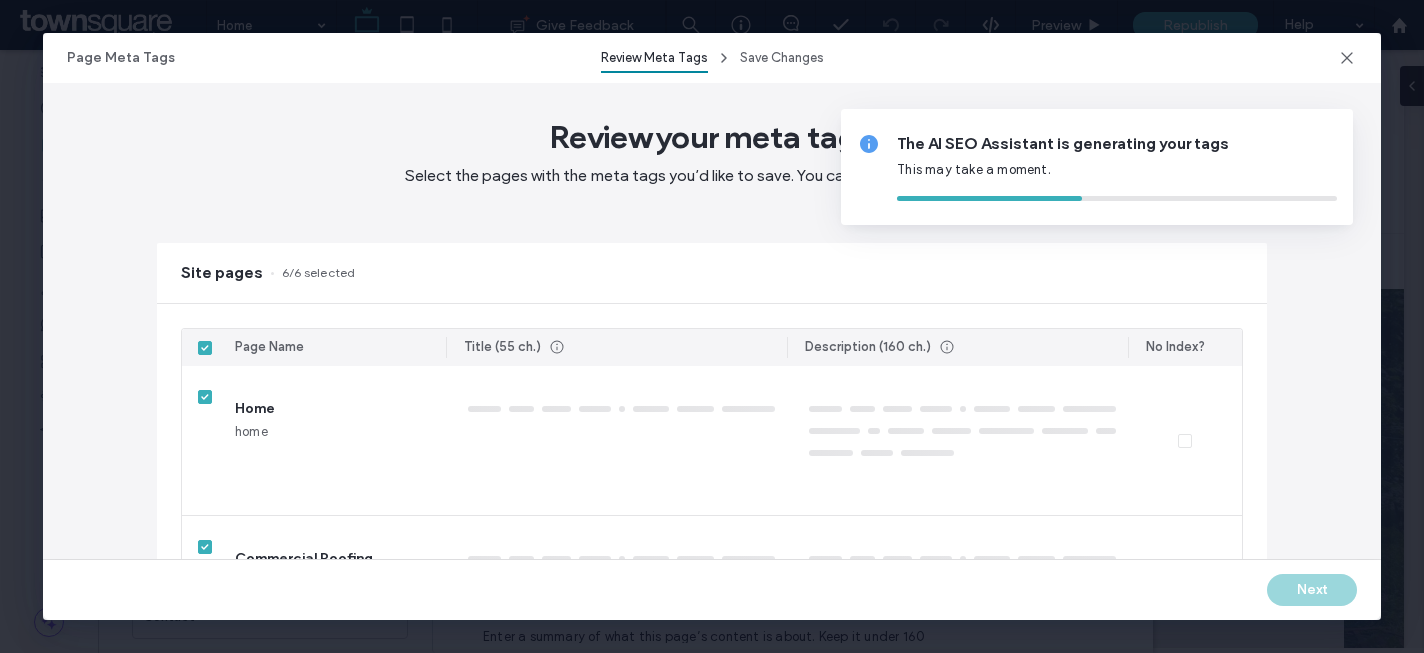 type on "**********" 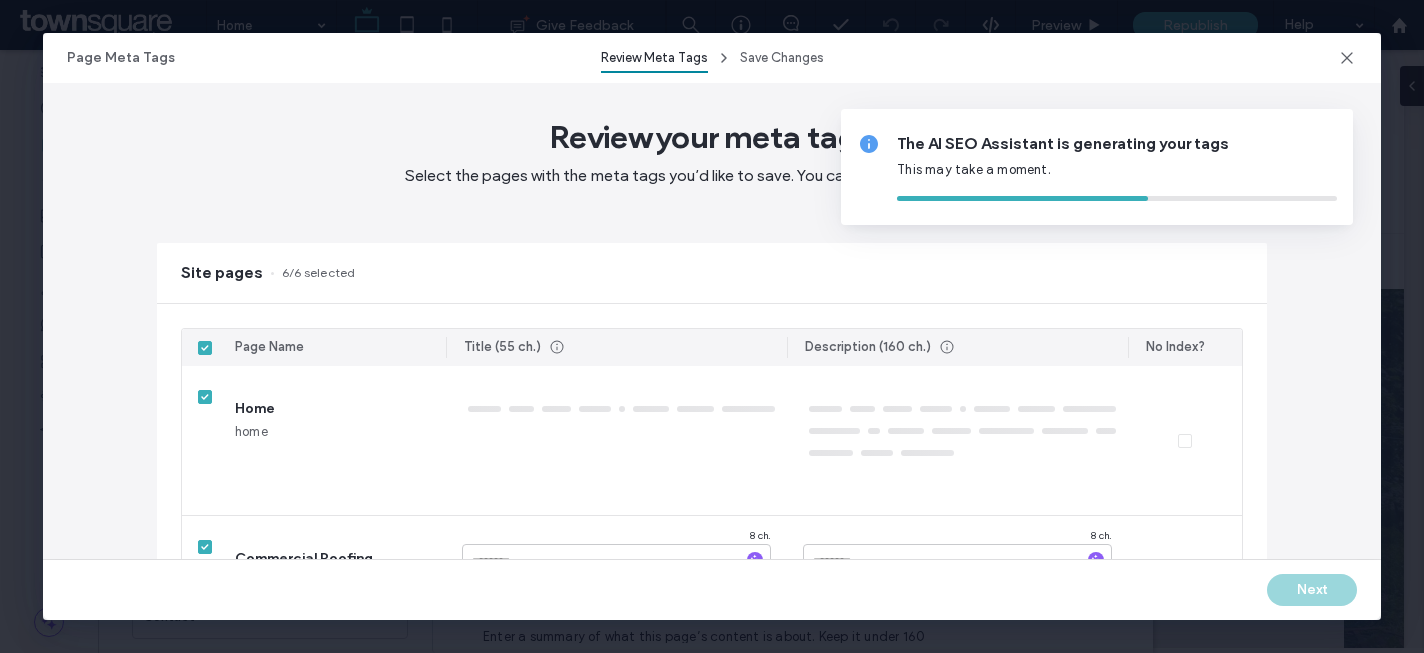 type on "*********" 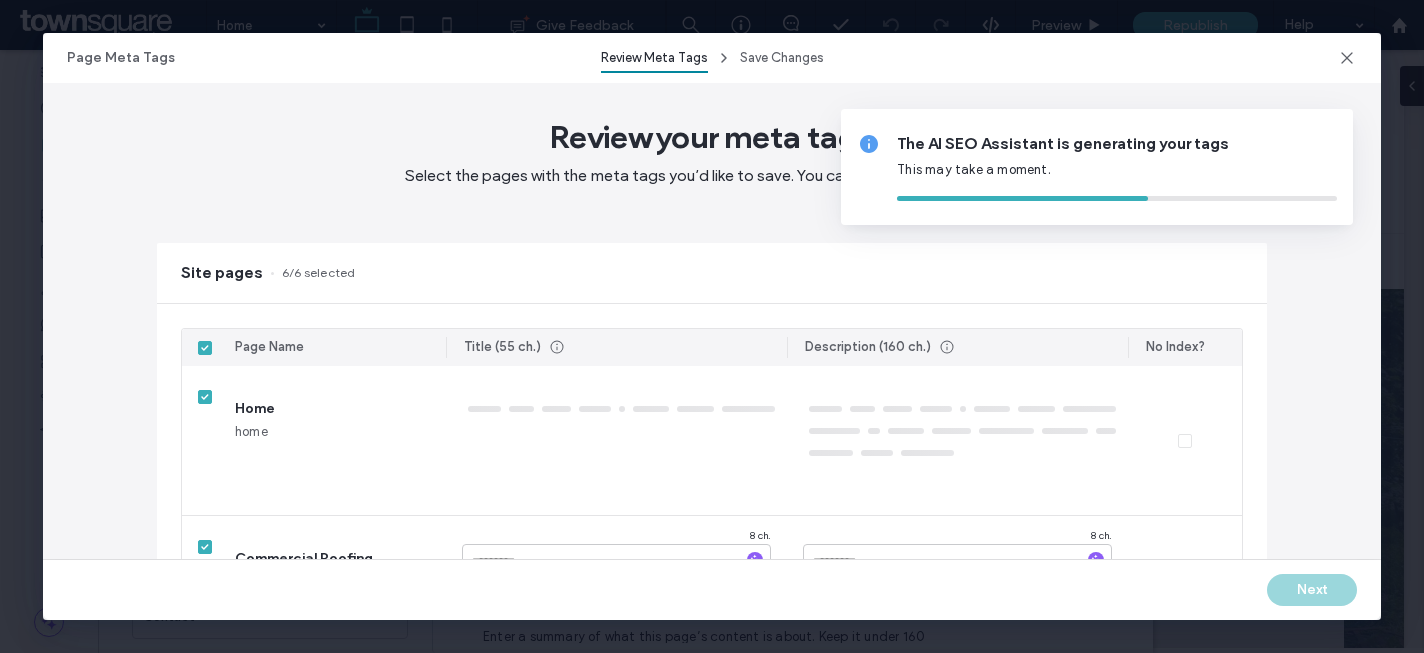 type on "**********" 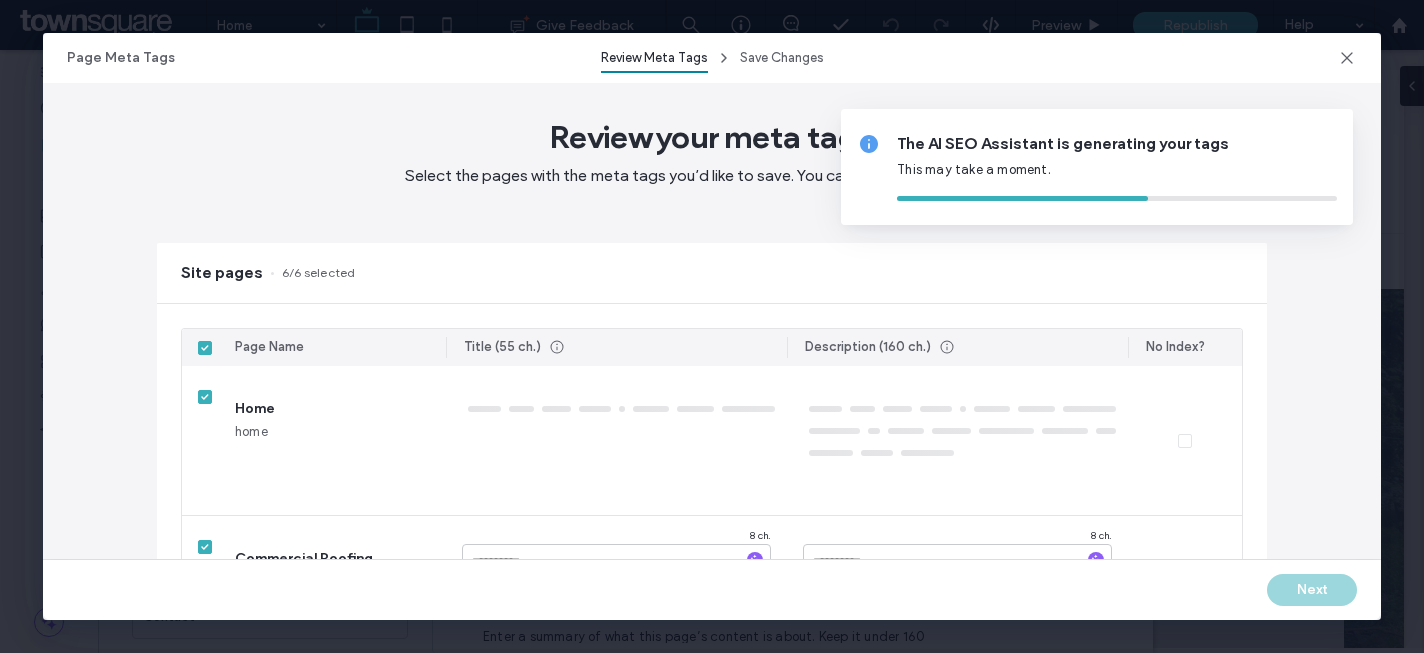 type on "**********" 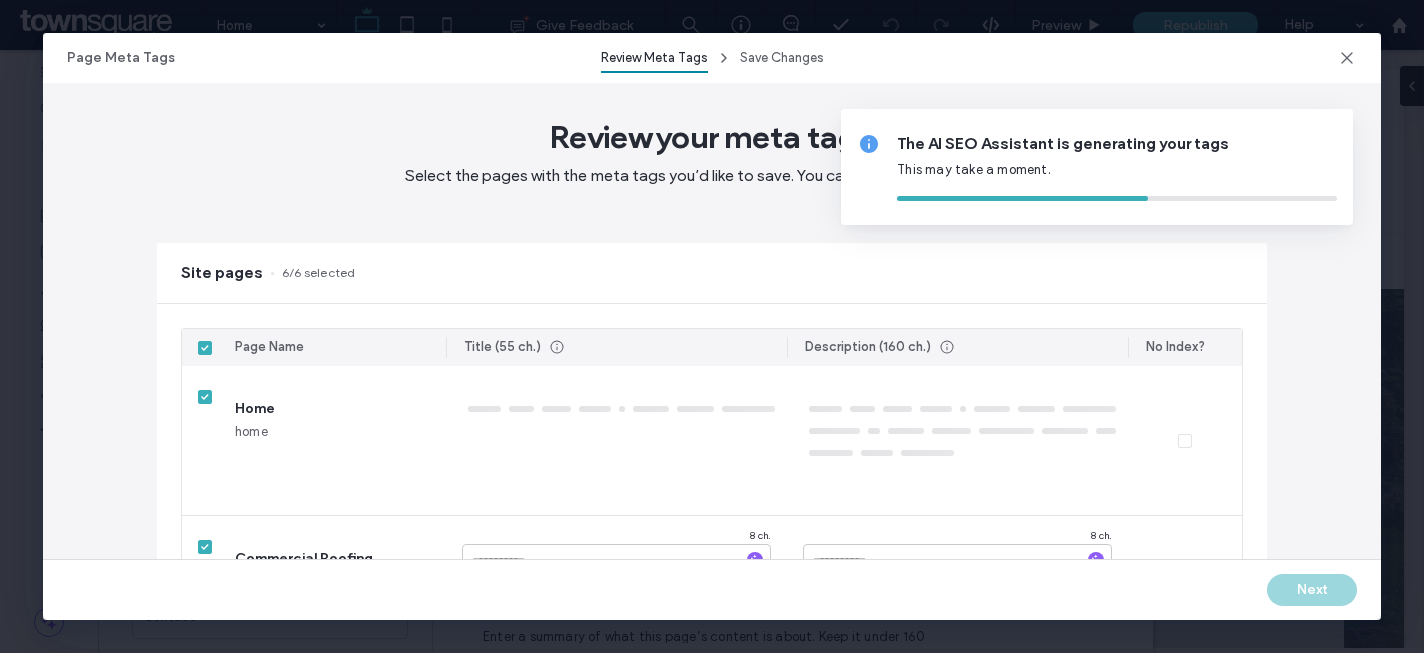 type on "**********" 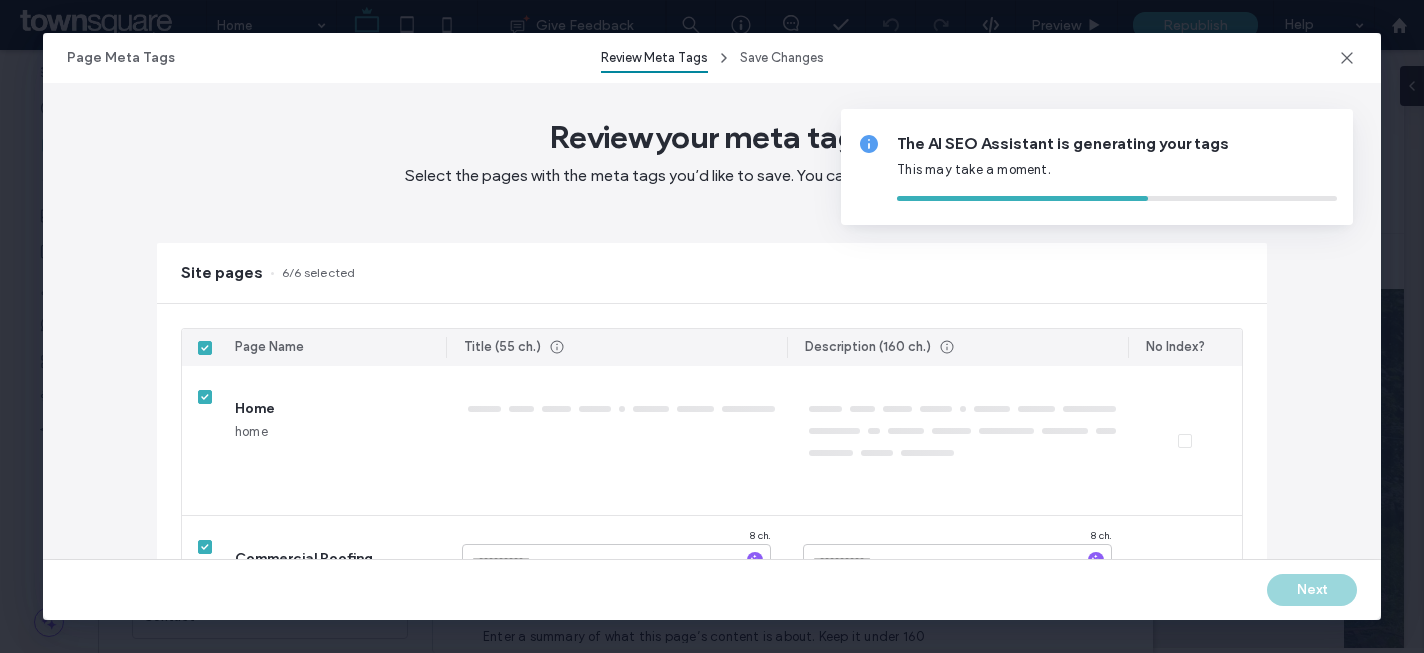 type on "**********" 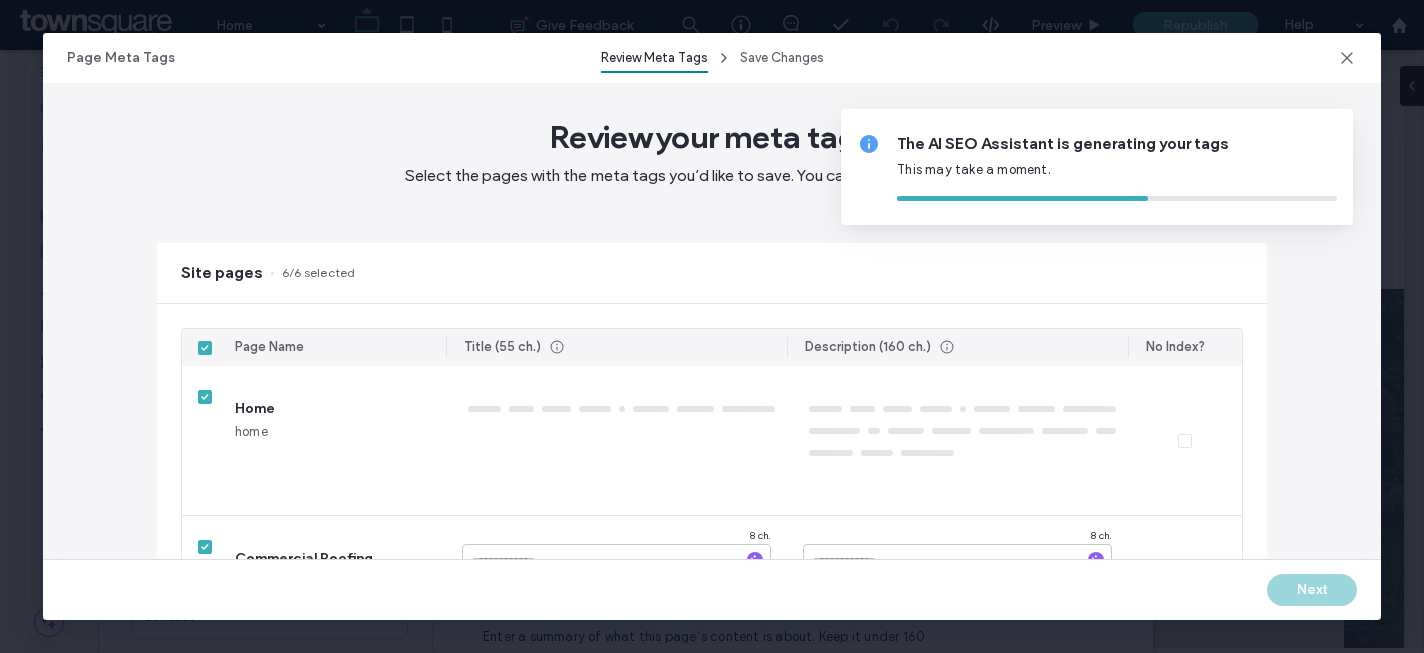 type on "**********" 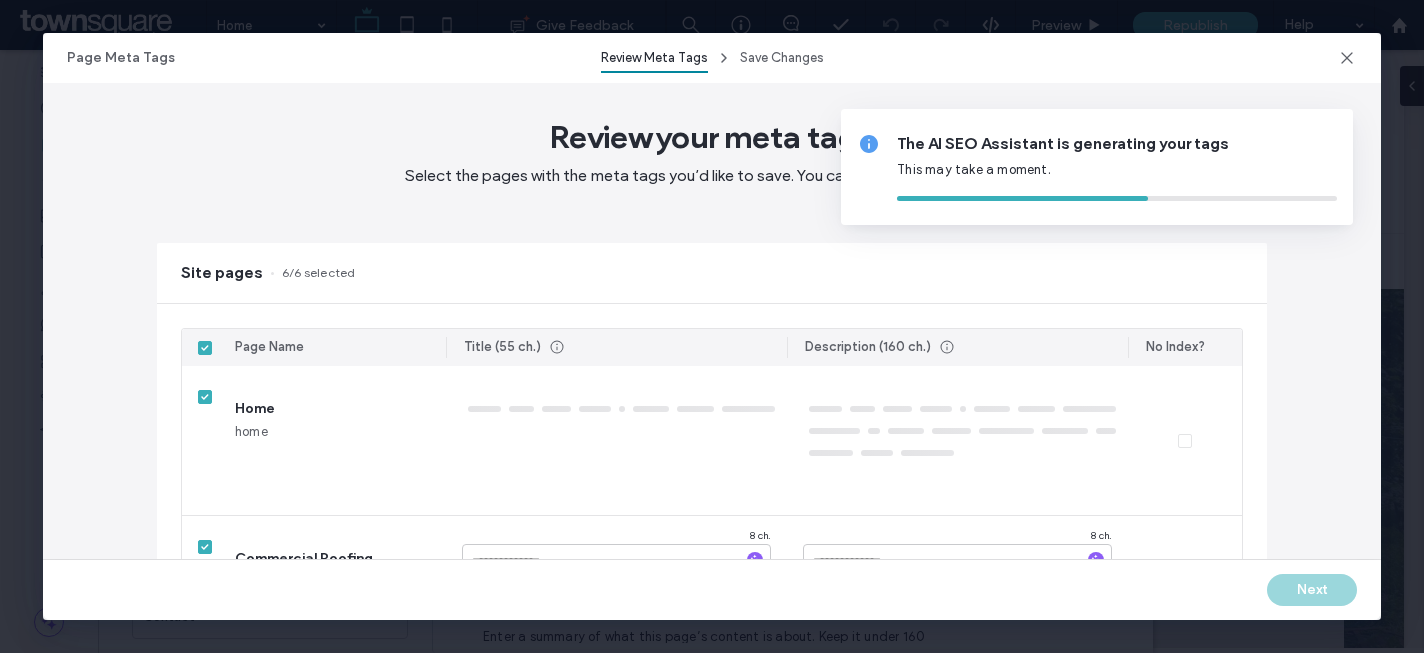 type on "**********" 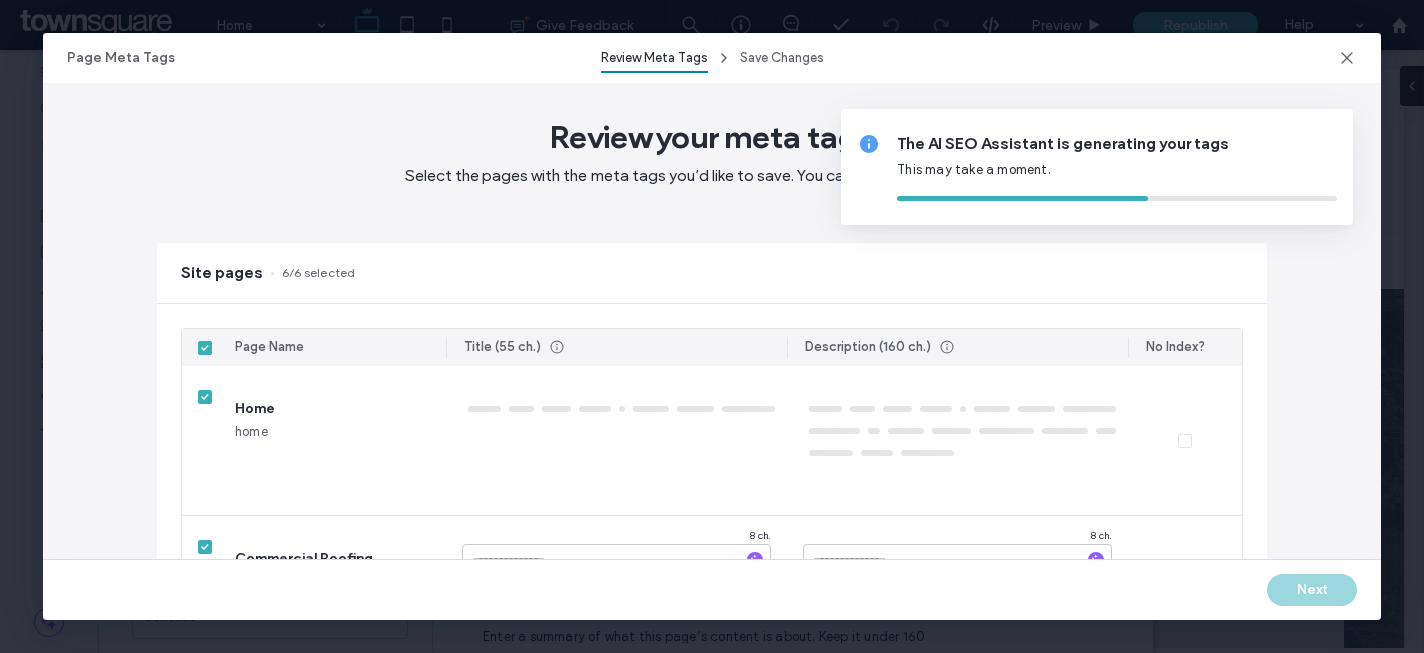 type on "**********" 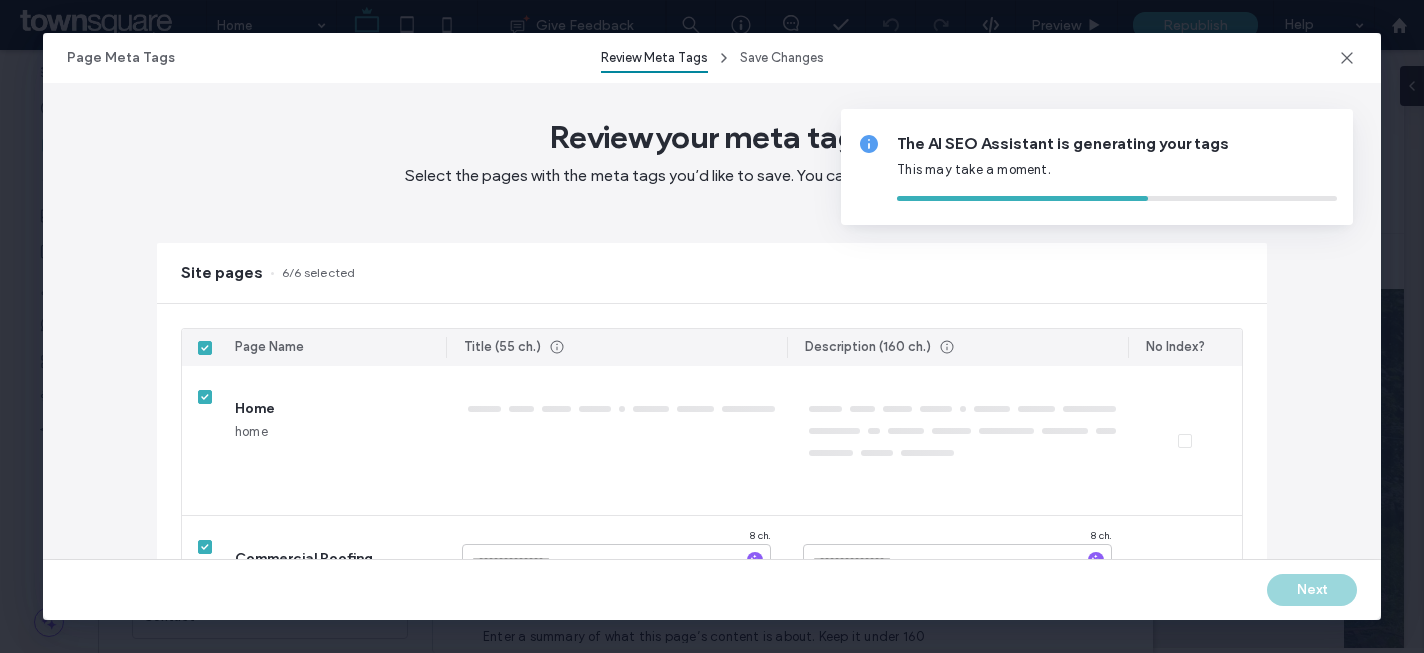 type on "**********" 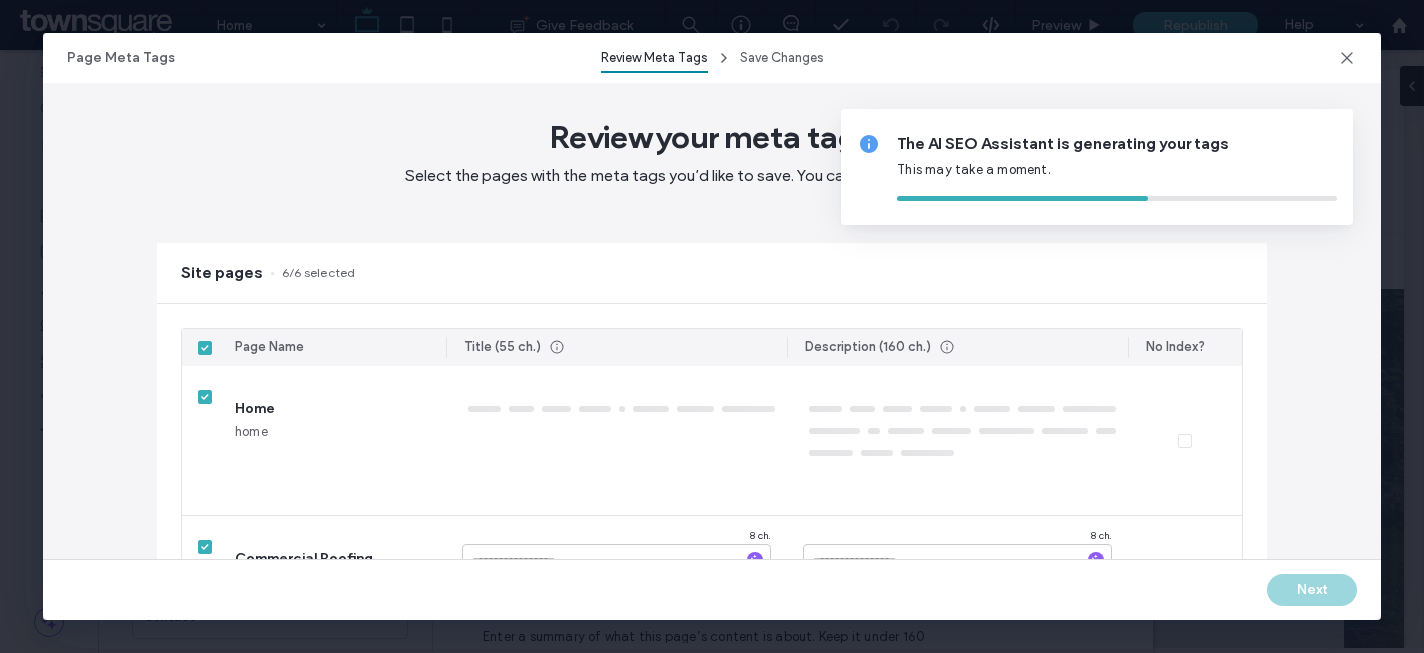 type on "**********" 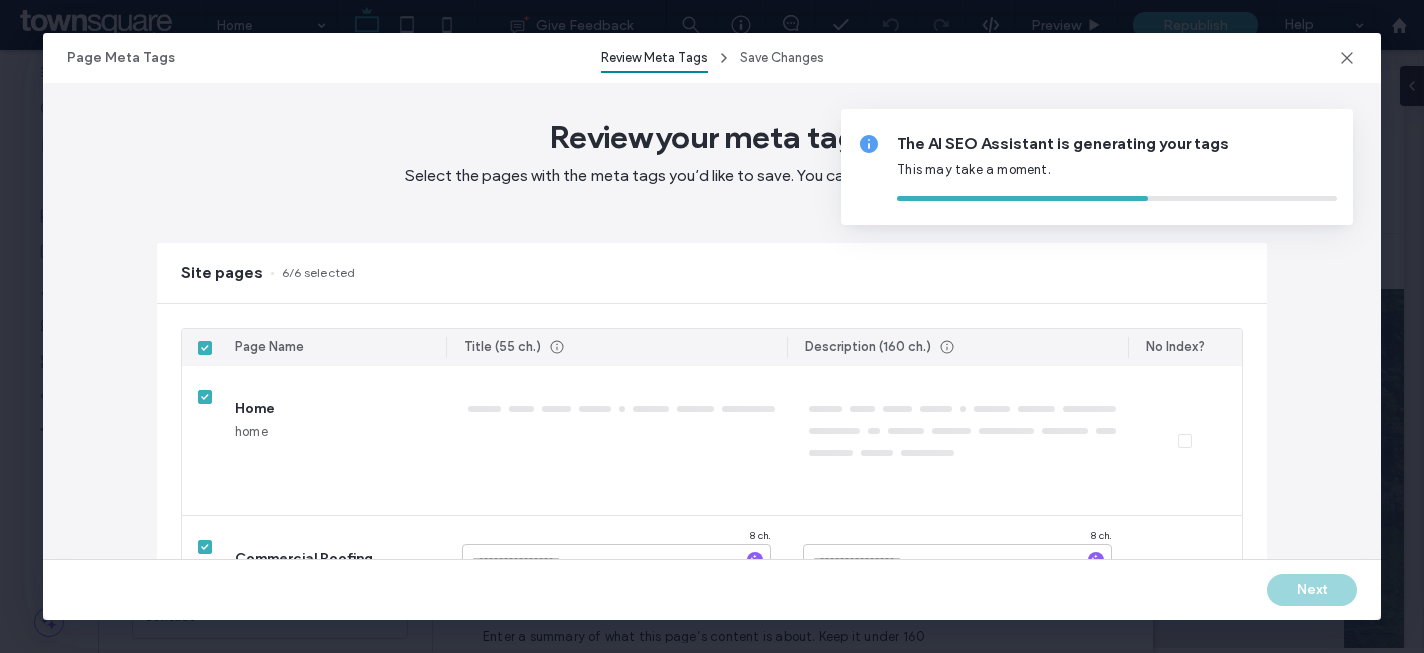 type on "**********" 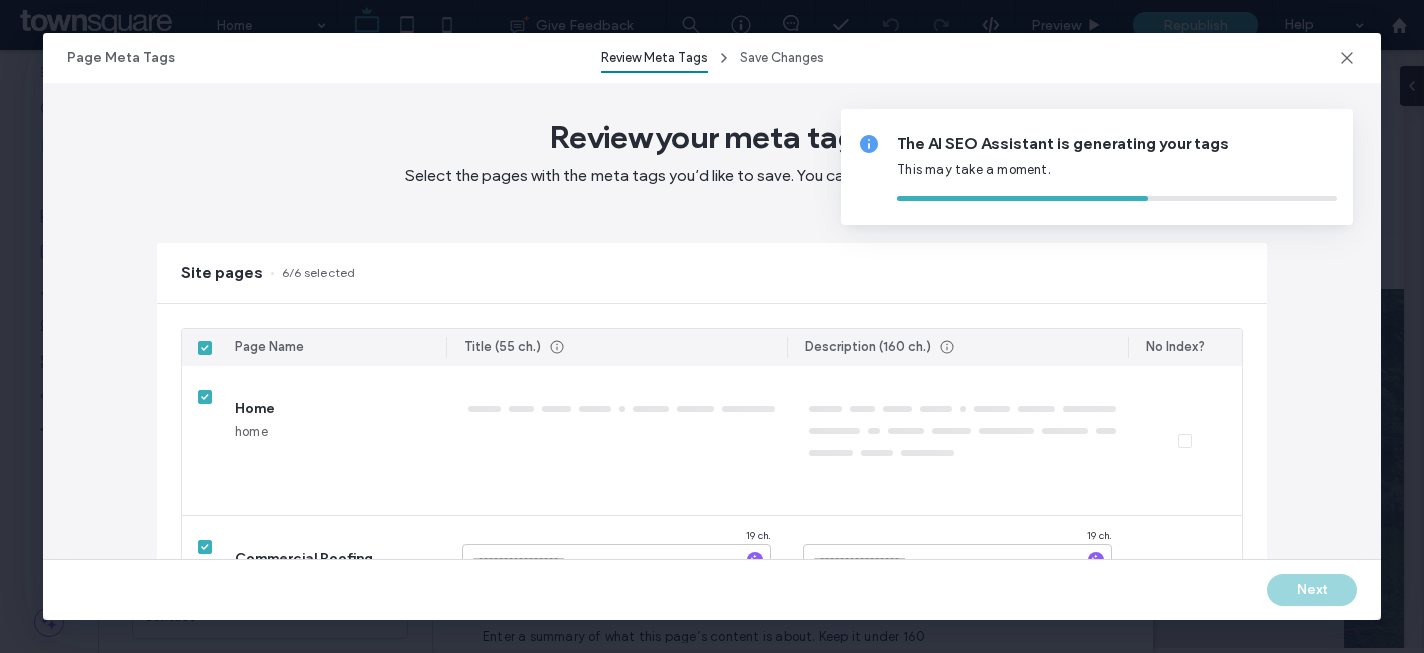 type on "**********" 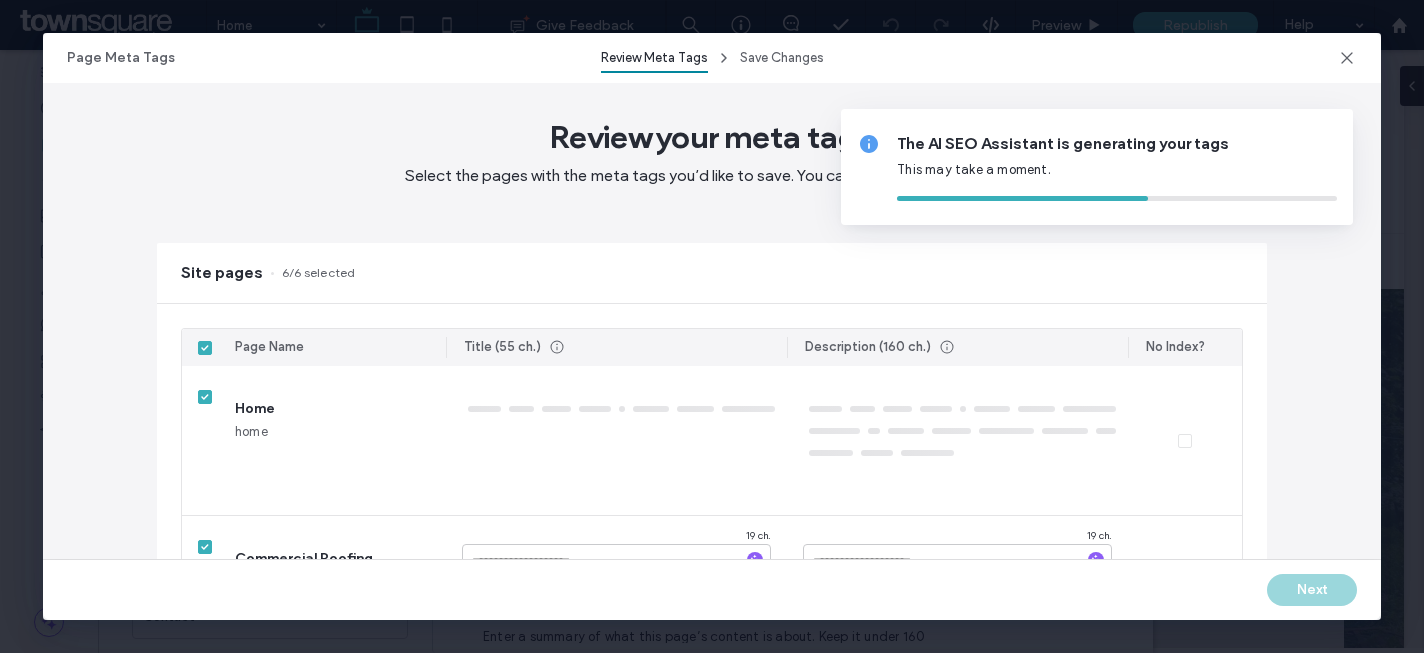 type on "**********" 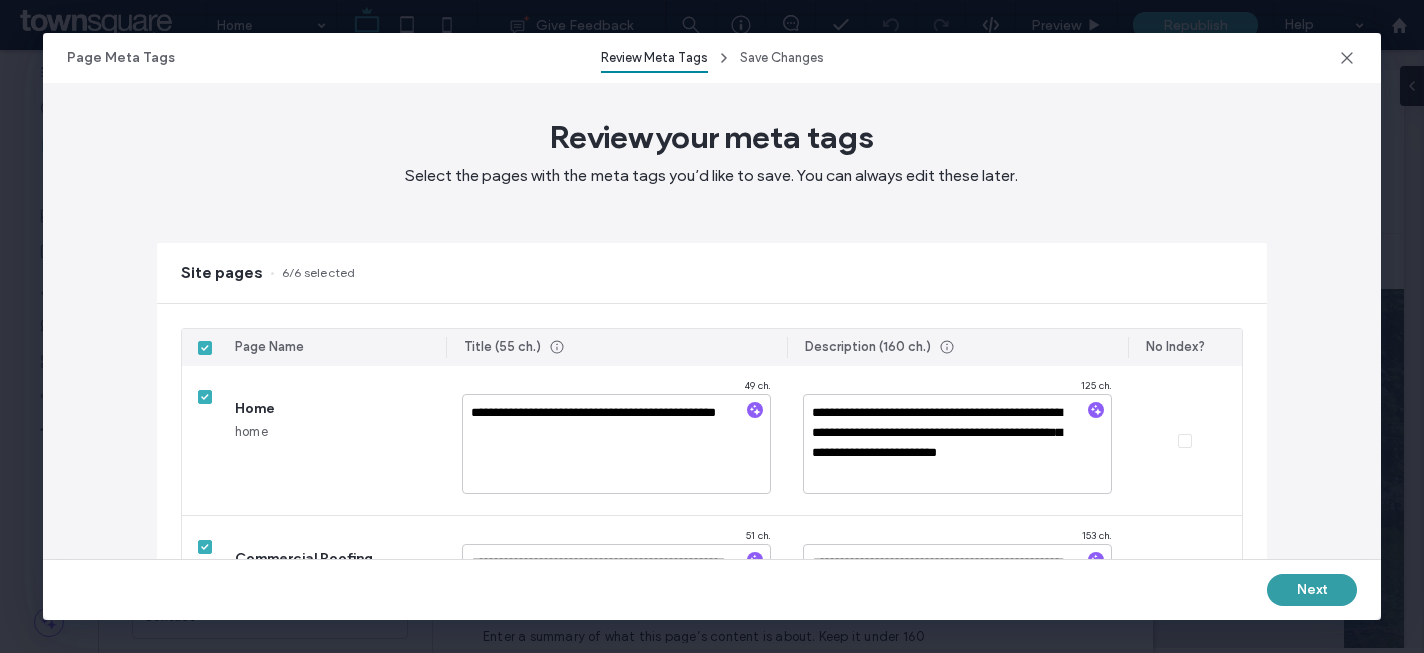 click on "Next" at bounding box center (1312, 590) 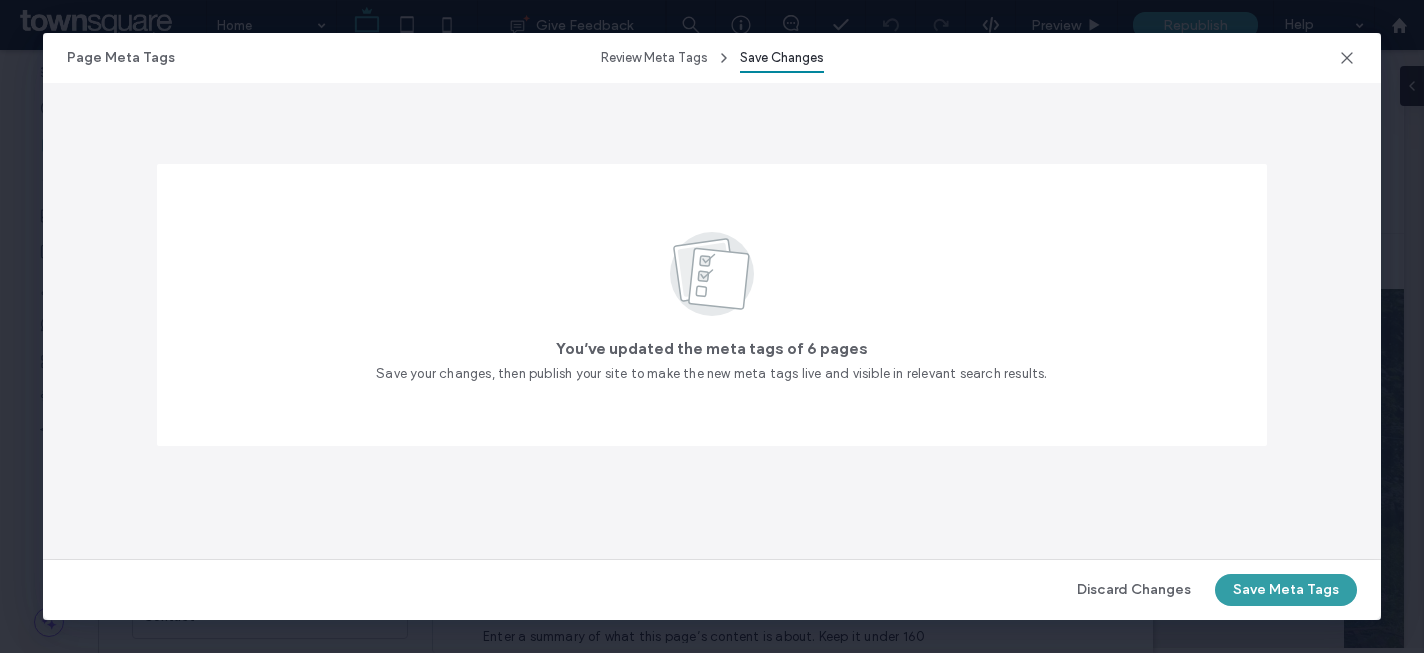 click on "Save Meta Tags" at bounding box center (1286, 590) 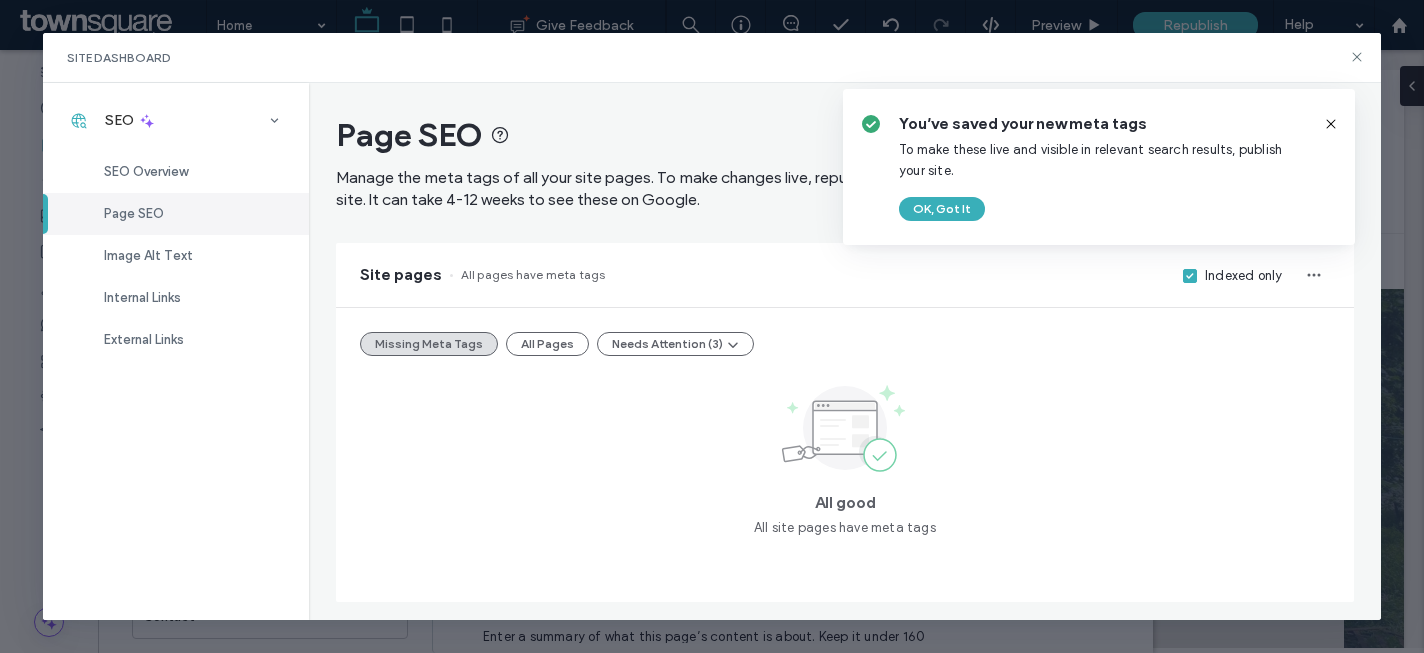 click 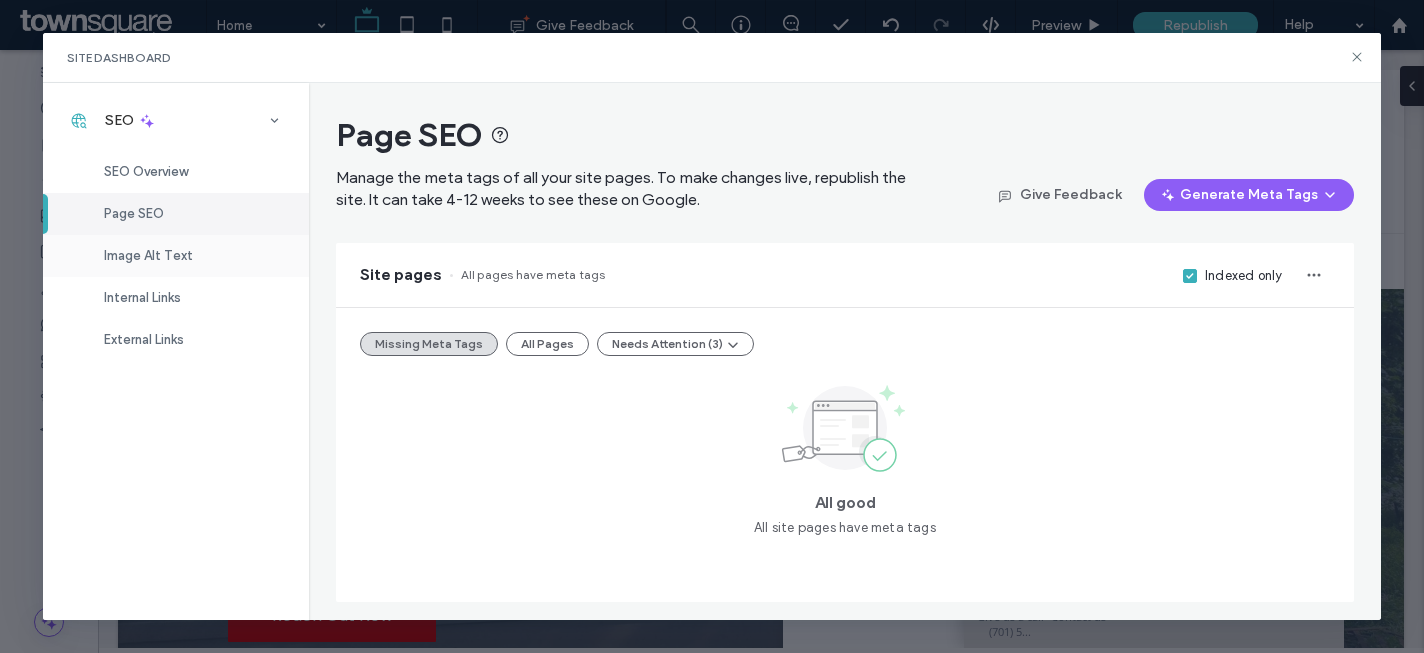 click on "Image Alt Text" at bounding box center (176, 256) 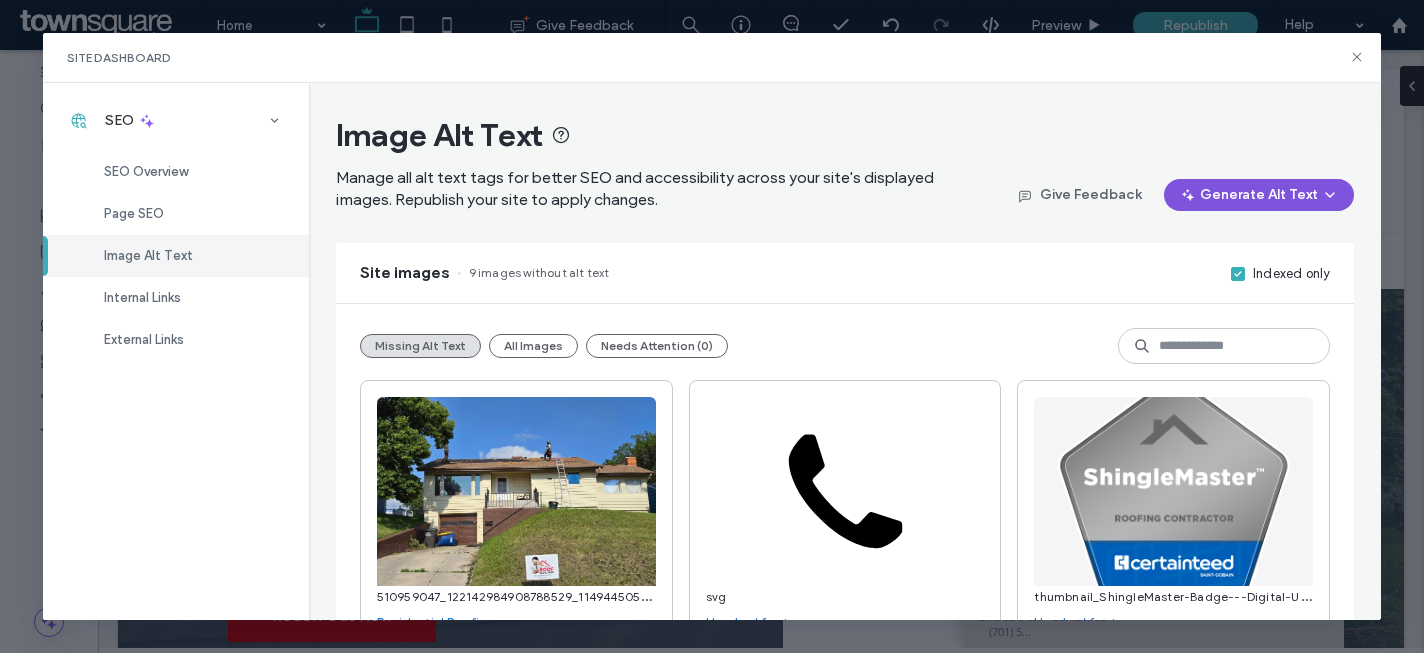 click on "Generate Alt Text" at bounding box center [1259, 195] 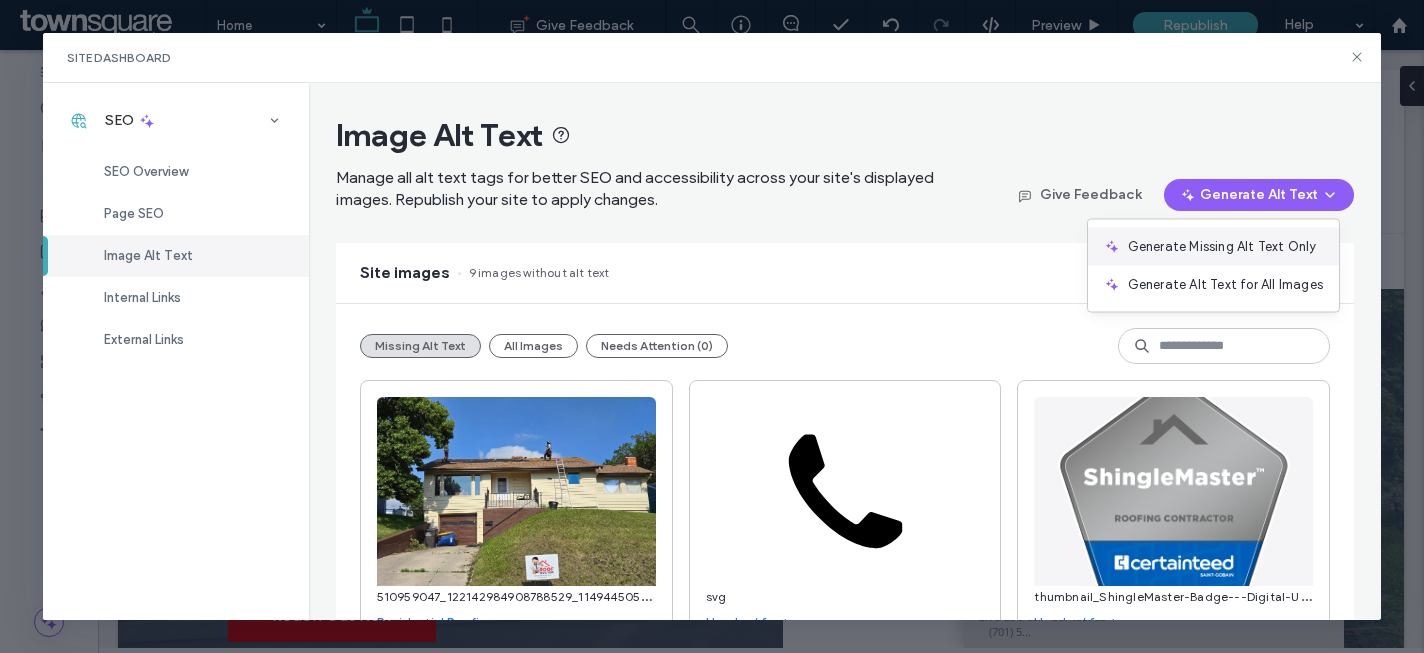 click on "Generate Missing Alt Text Only" at bounding box center (1222, 247) 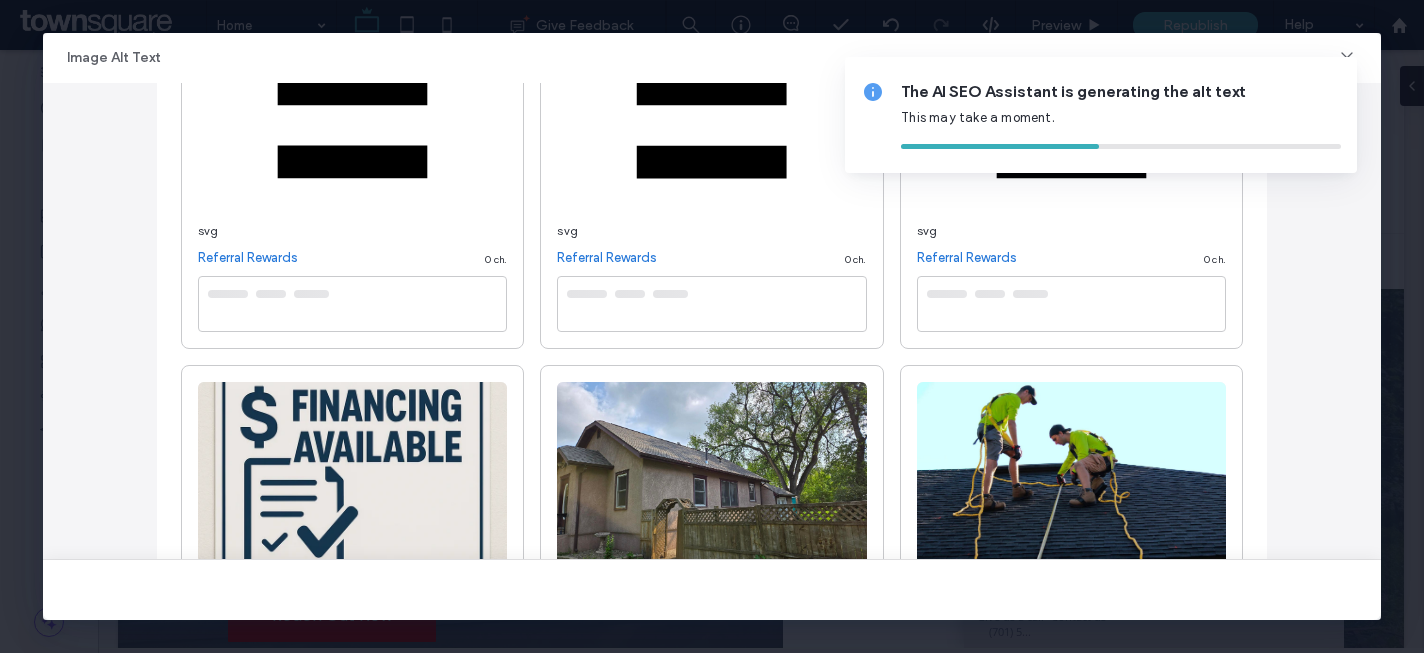 scroll, scrollTop: 706, scrollLeft: 0, axis: vertical 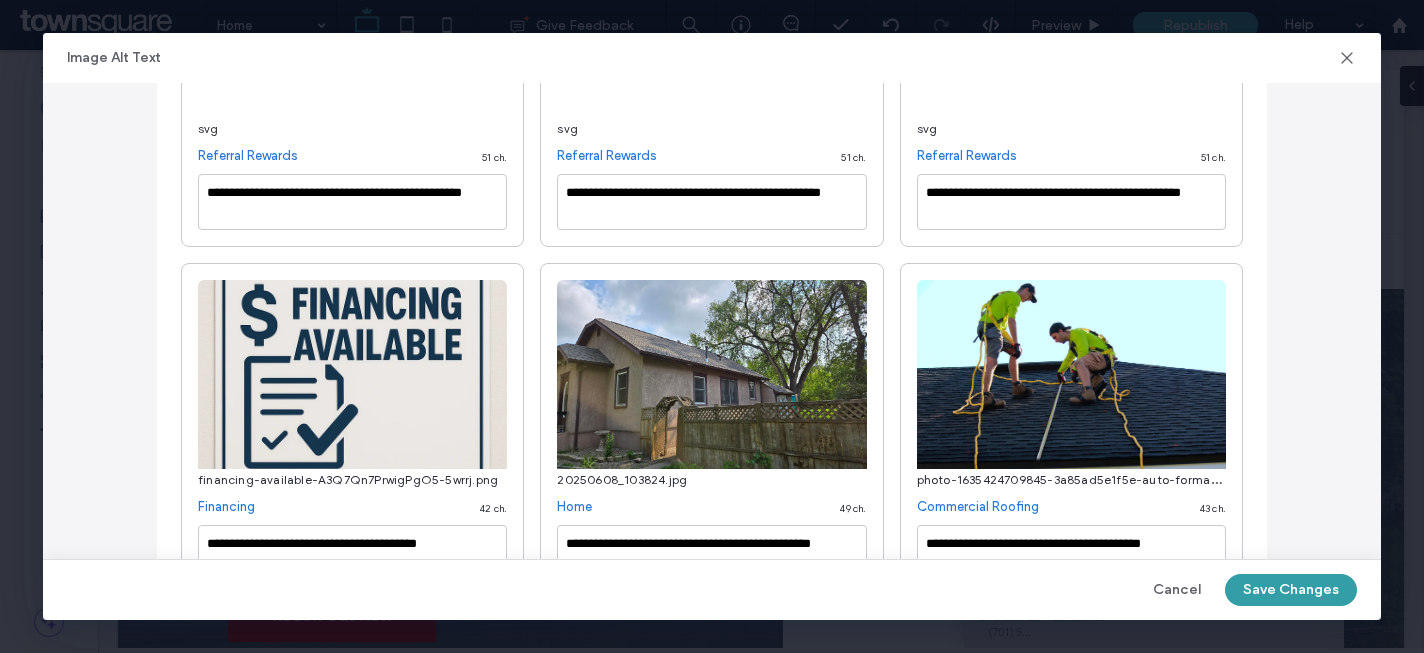 click on "Save Changes" at bounding box center (1291, 590) 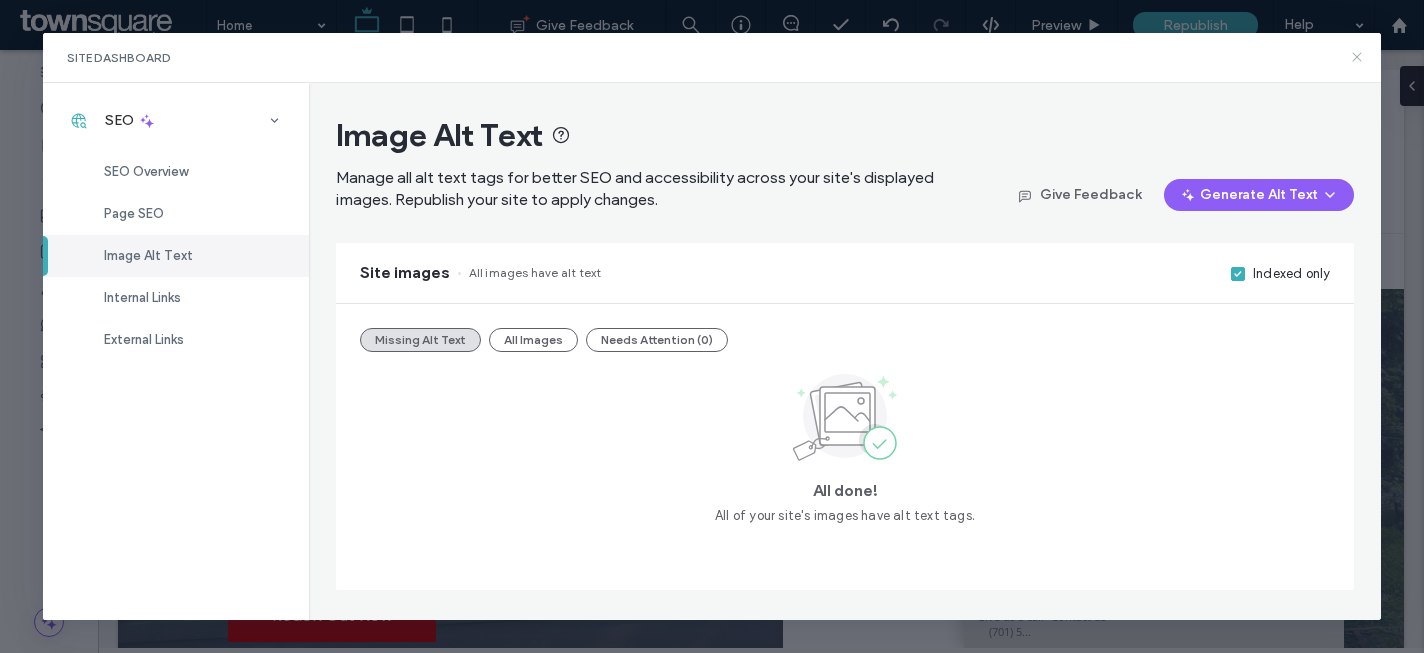 click 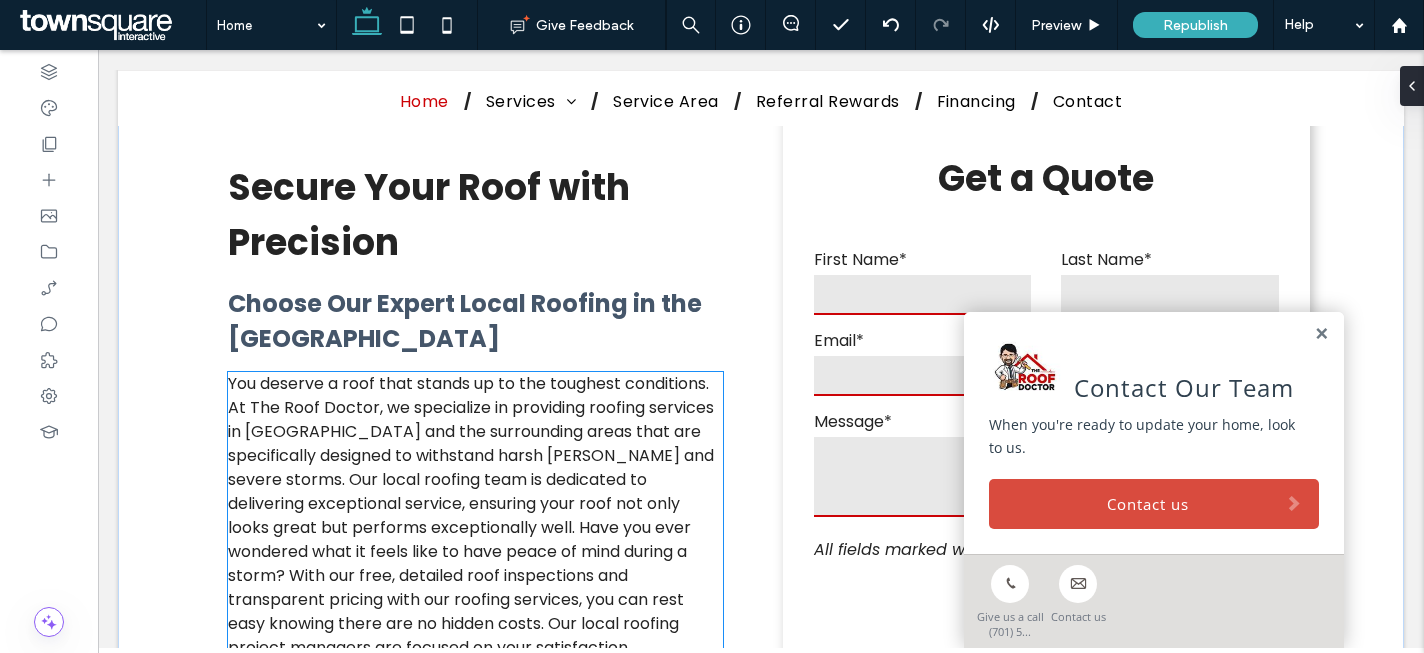 scroll, scrollTop: 438, scrollLeft: 0, axis: vertical 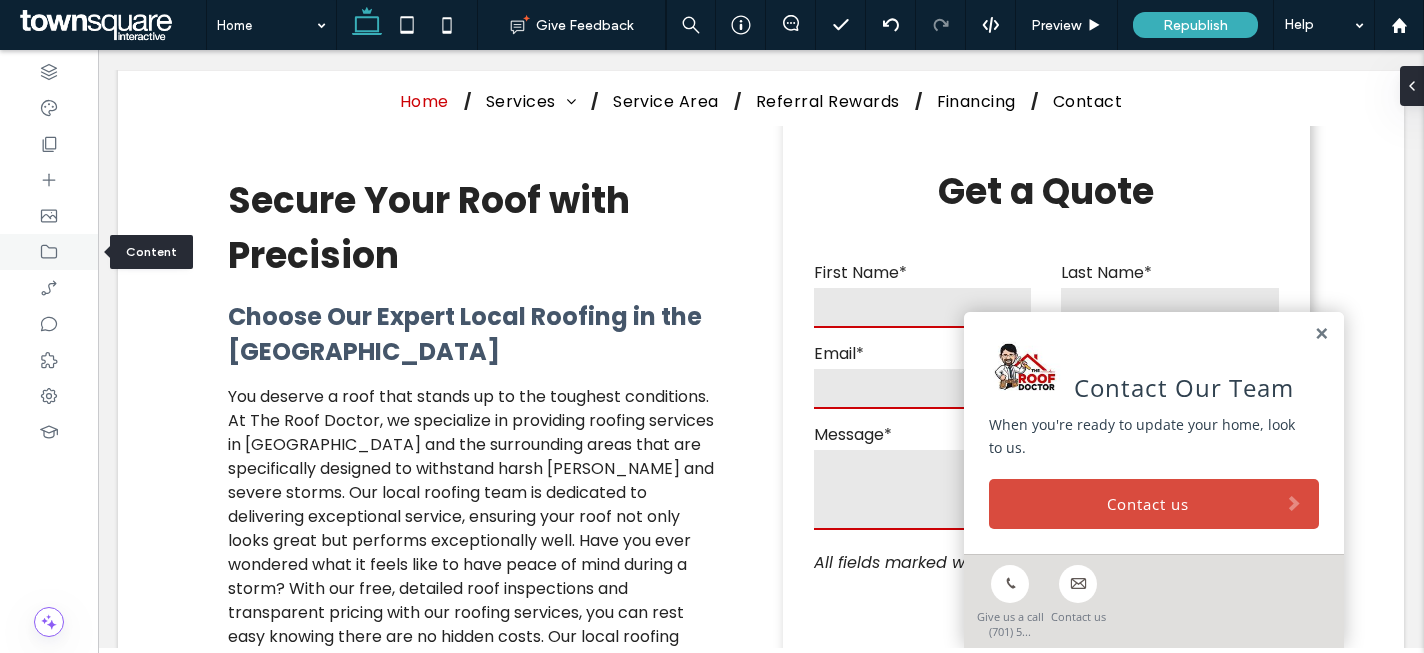 click 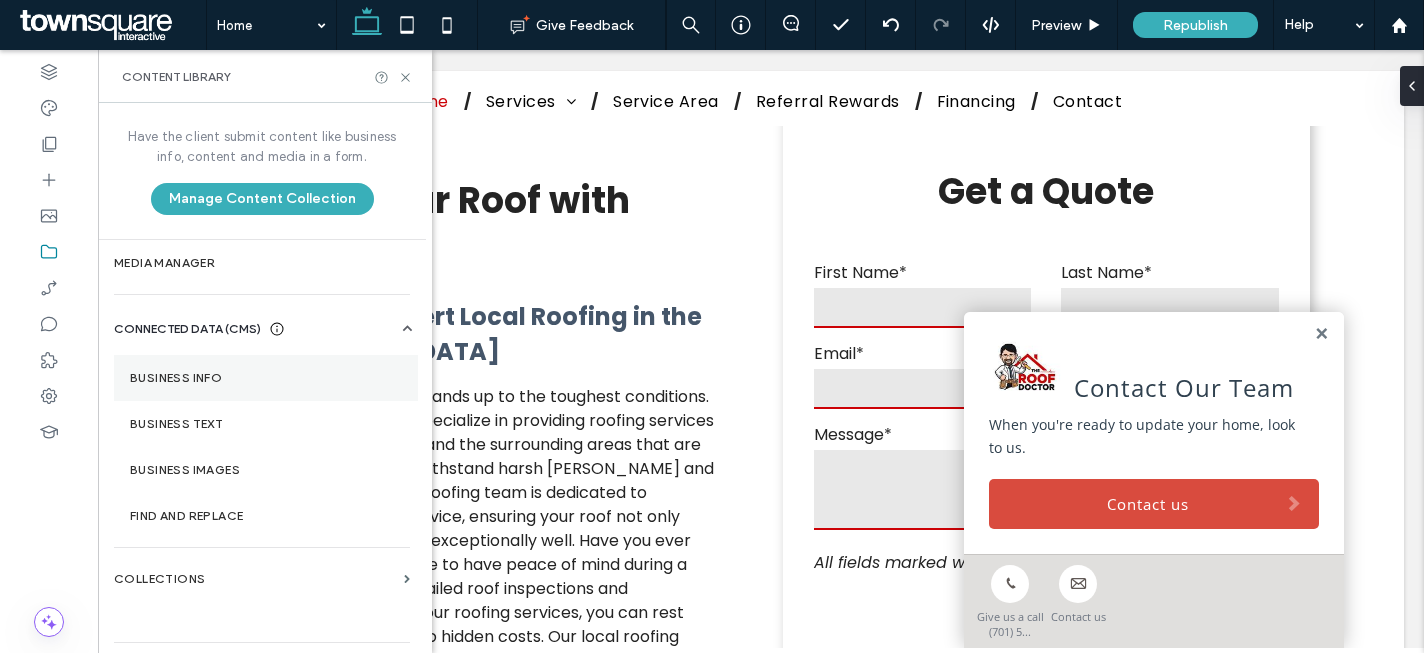 click on "Business Info" at bounding box center [266, 378] 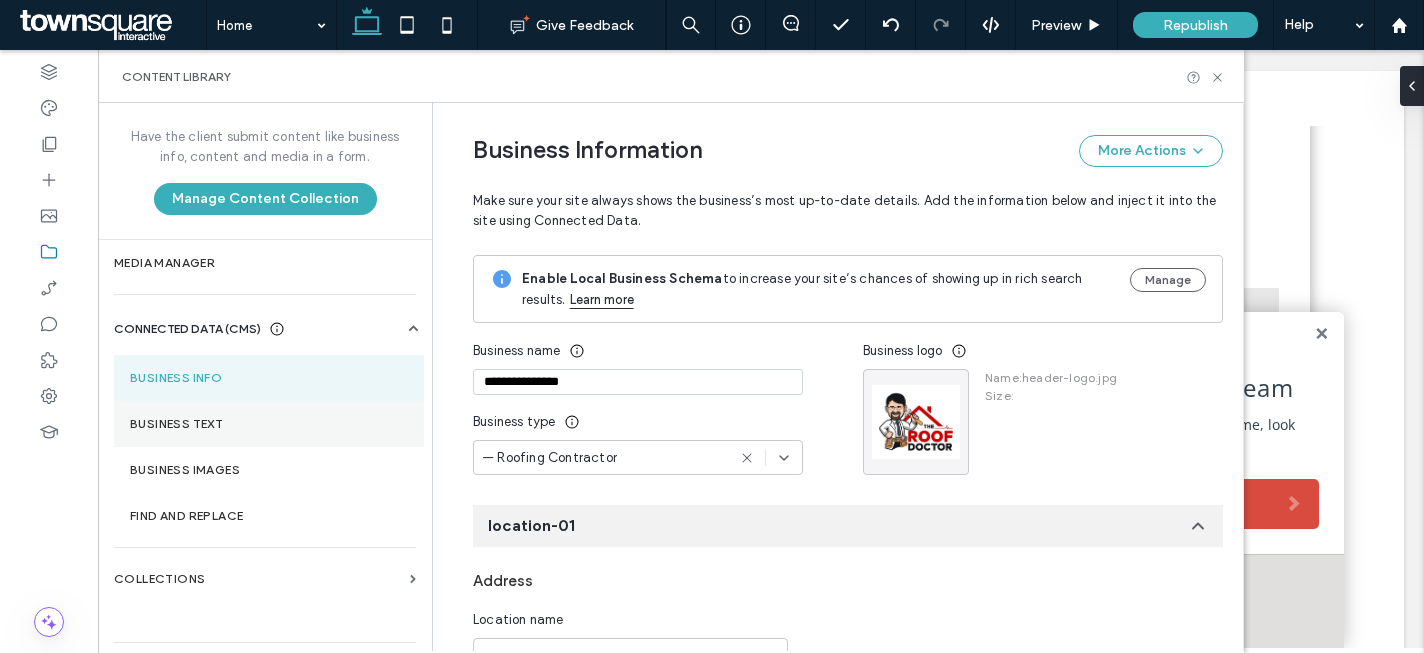 scroll, scrollTop: 51, scrollLeft: 0, axis: vertical 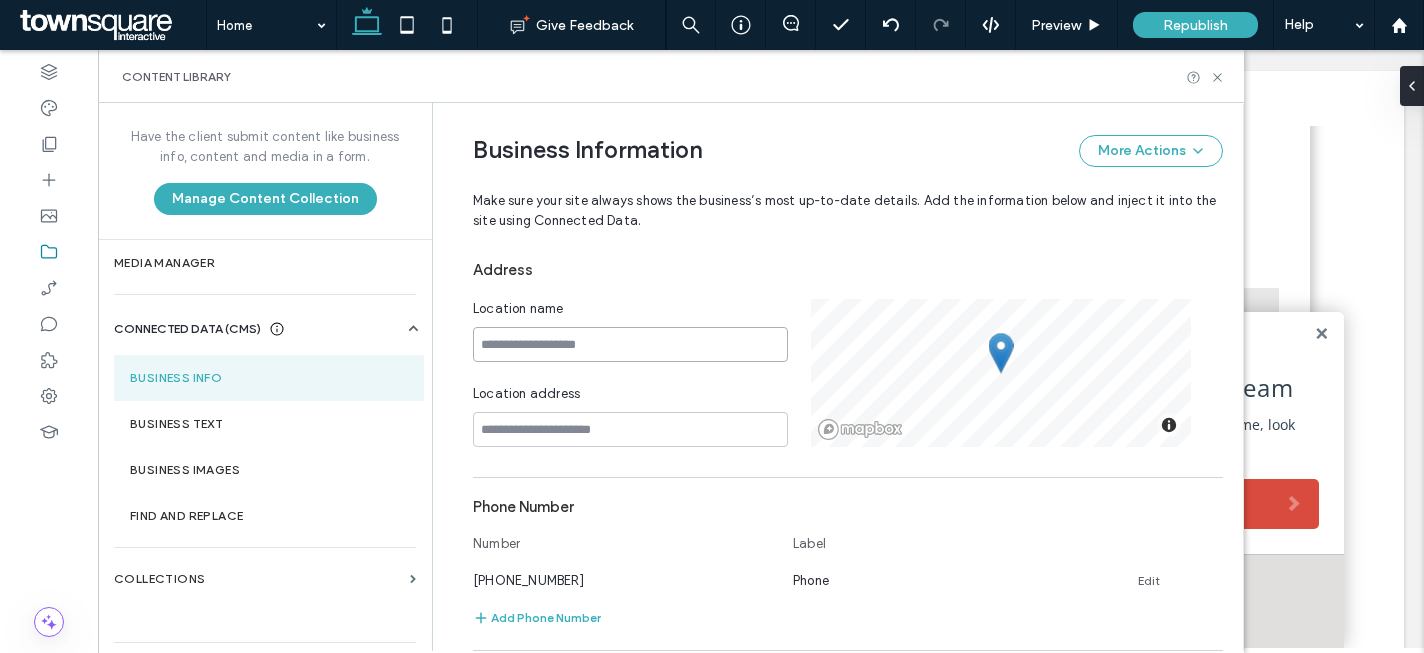 click at bounding box center [630, 344] 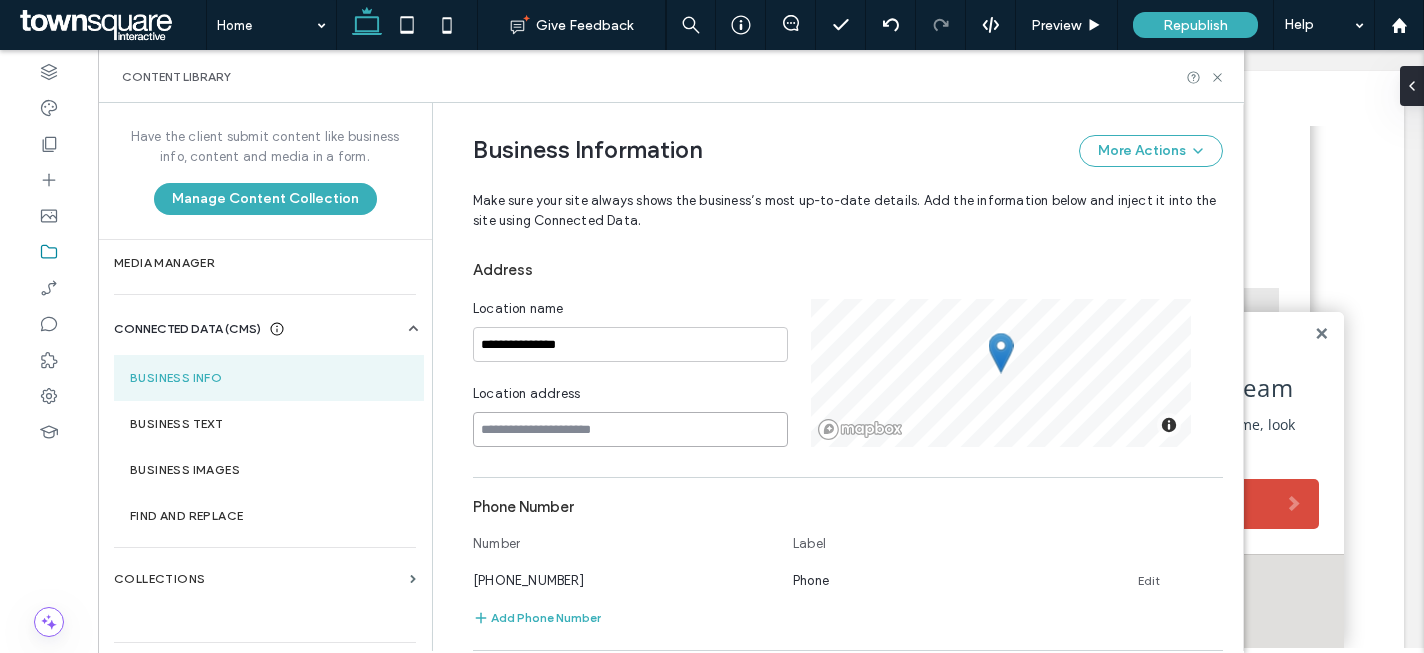 click at bounding box center (630, 429) 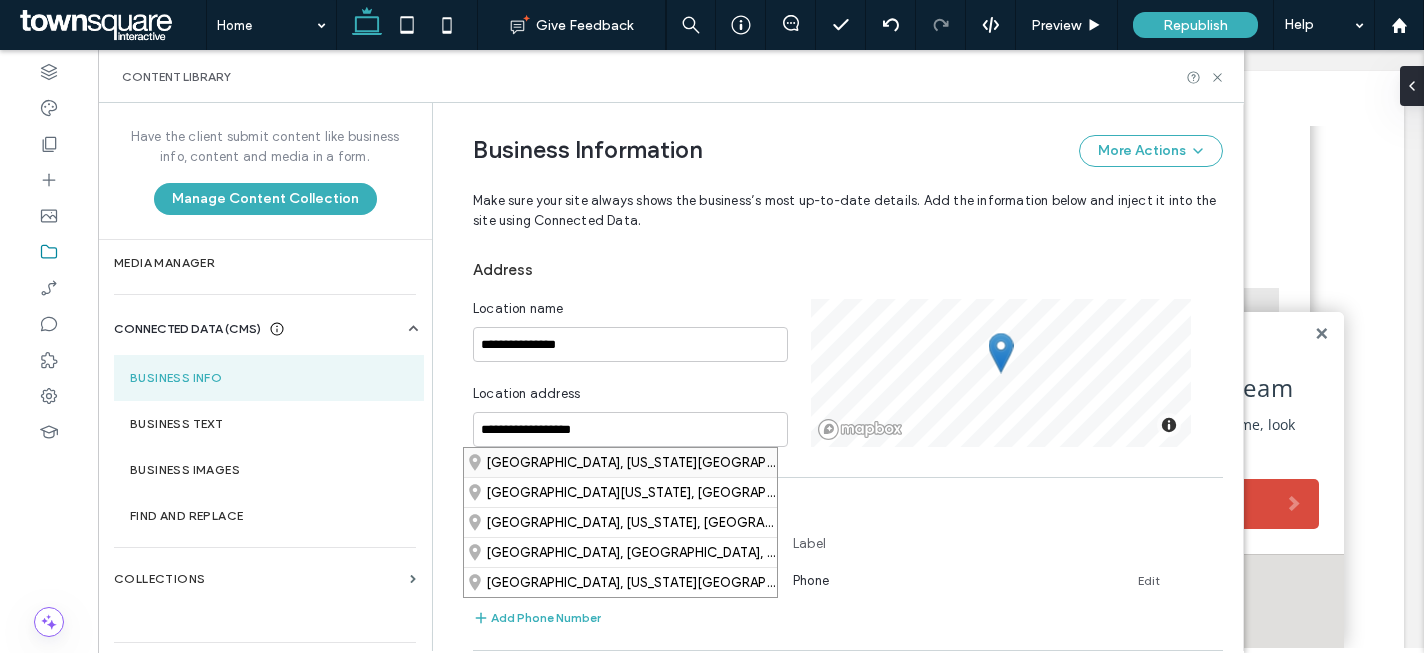 click on "Bismarck, North Dakota 58503, United States" at bounding box center (620, 462) 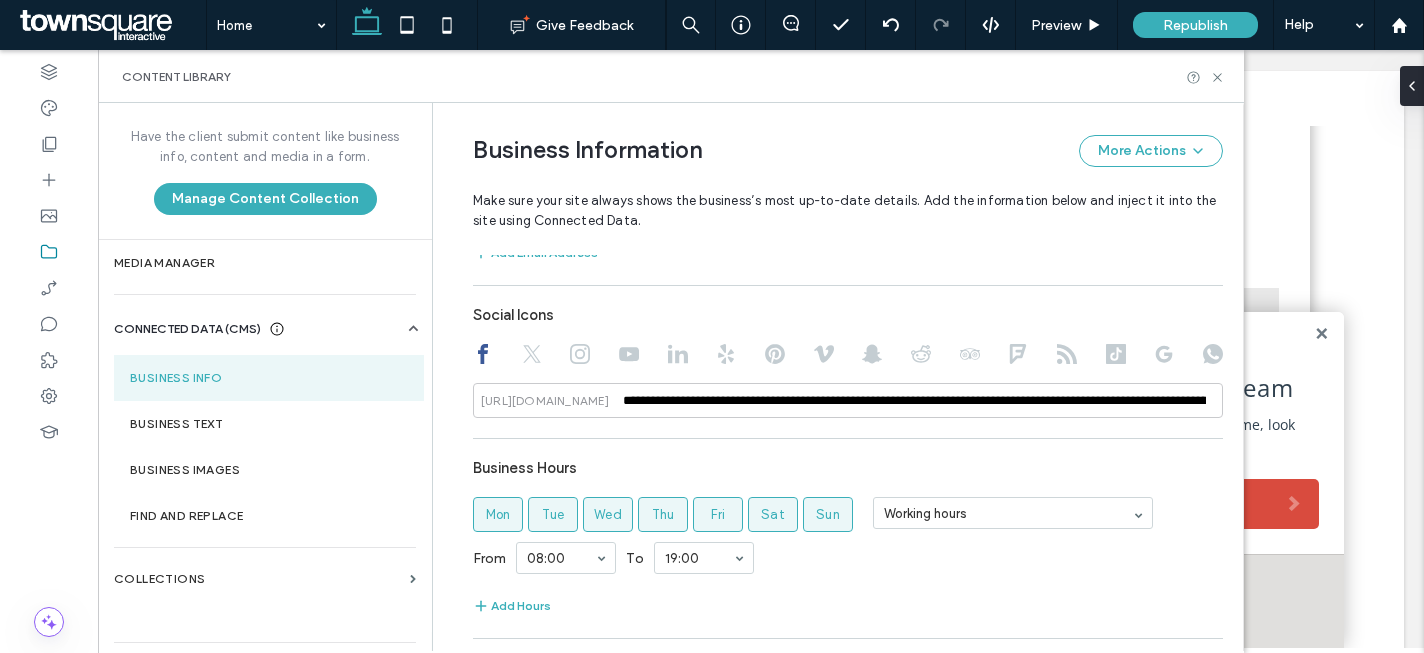 scroll, scrollTop: 1017, scrollLeft: 0, axis: vertical 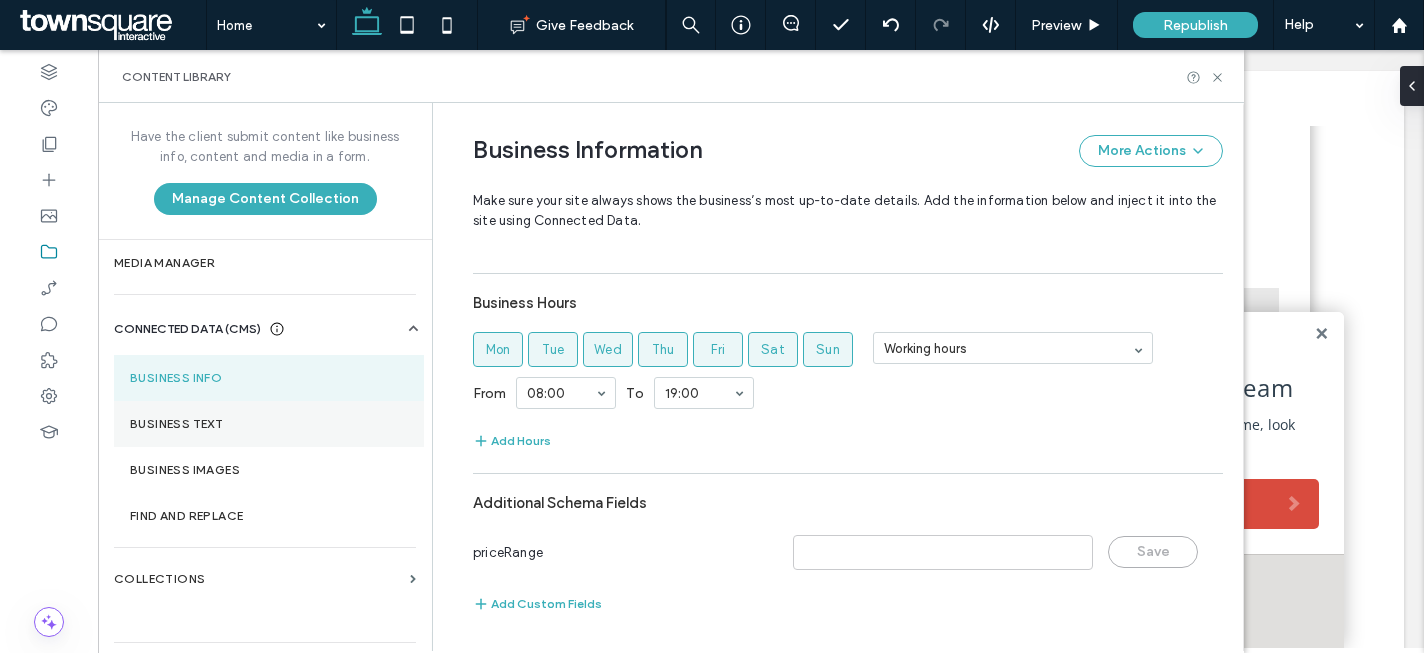 click on "Business Text" at bounding box center [269, 424] 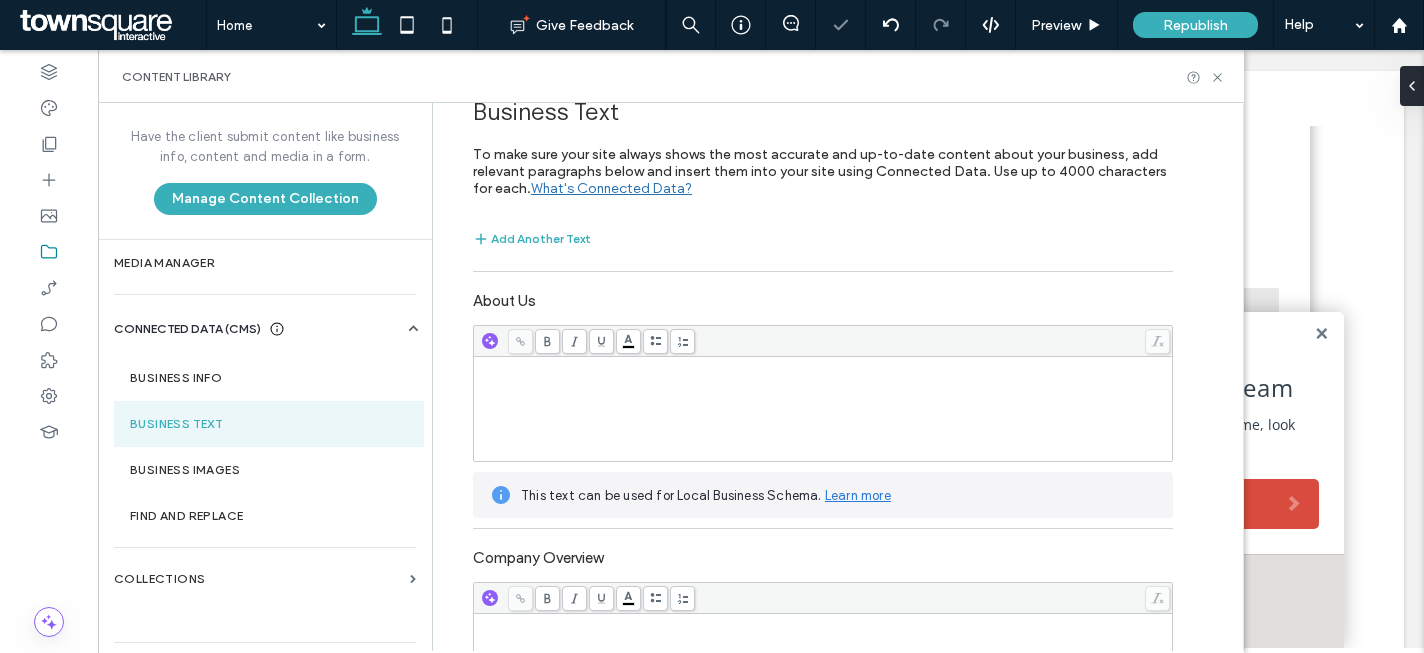scroll, scrollTop: 39, scrollLeft: 0, axis: vertical 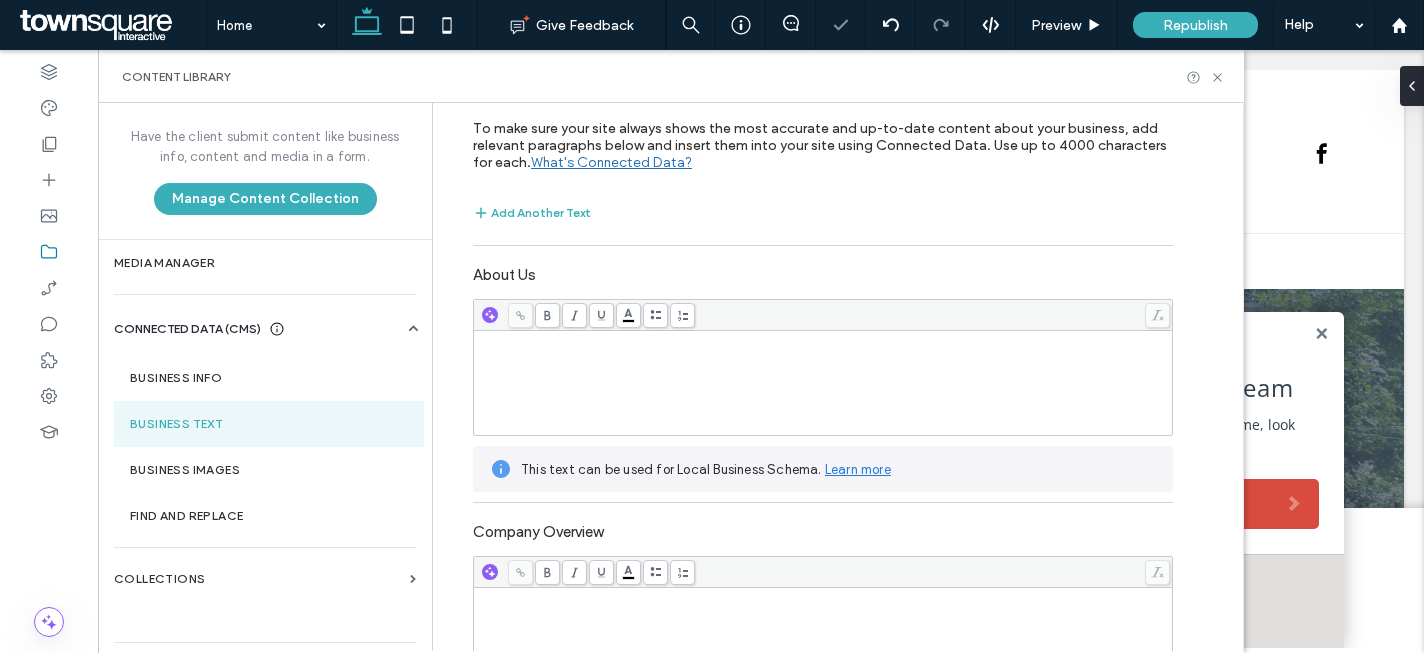 click at bounding box center [823, 383] 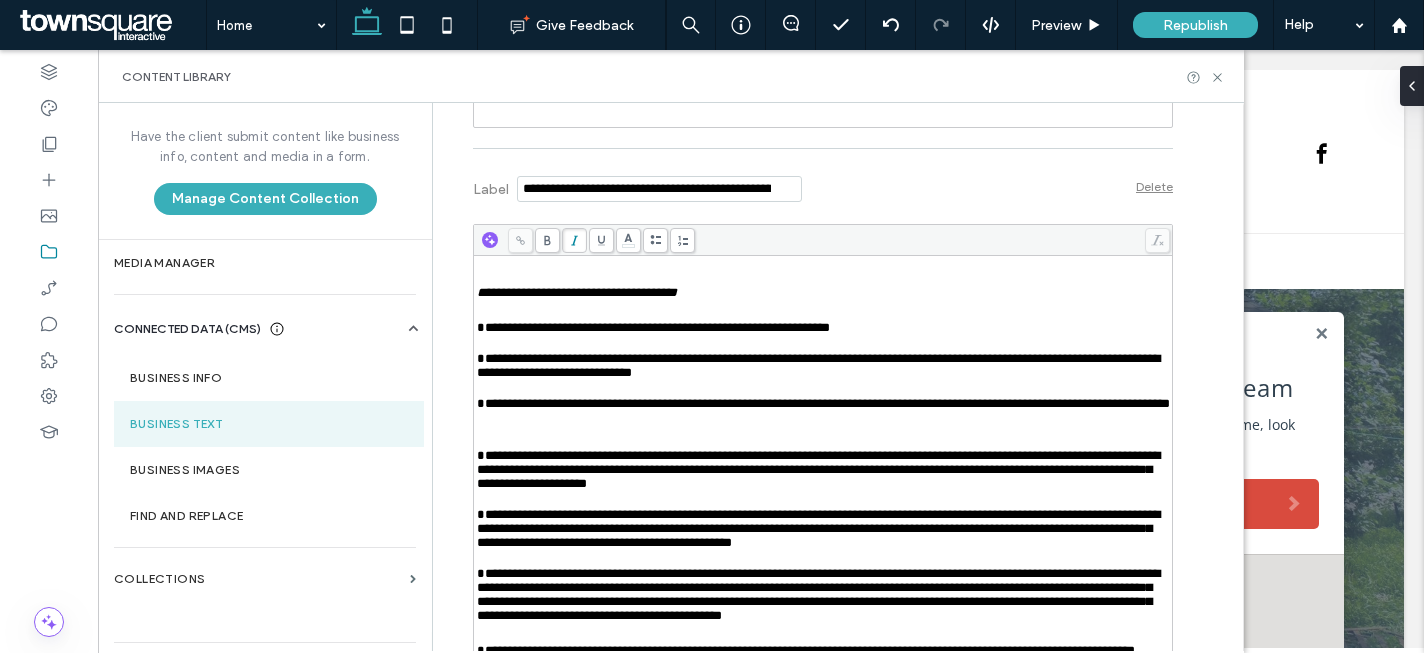scroll, scrollTop: 417, scrollLeft: 0, axis: vertical 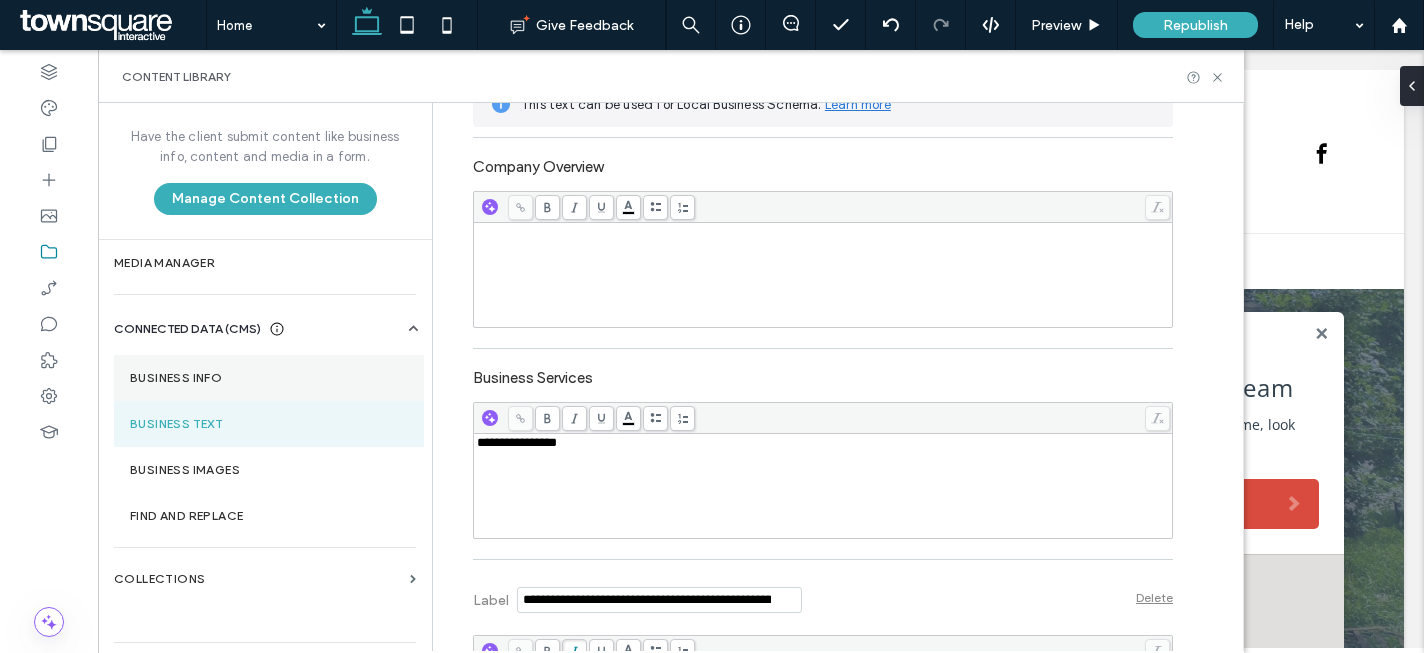 click on "Business Info" at bounding box center (269, 378) 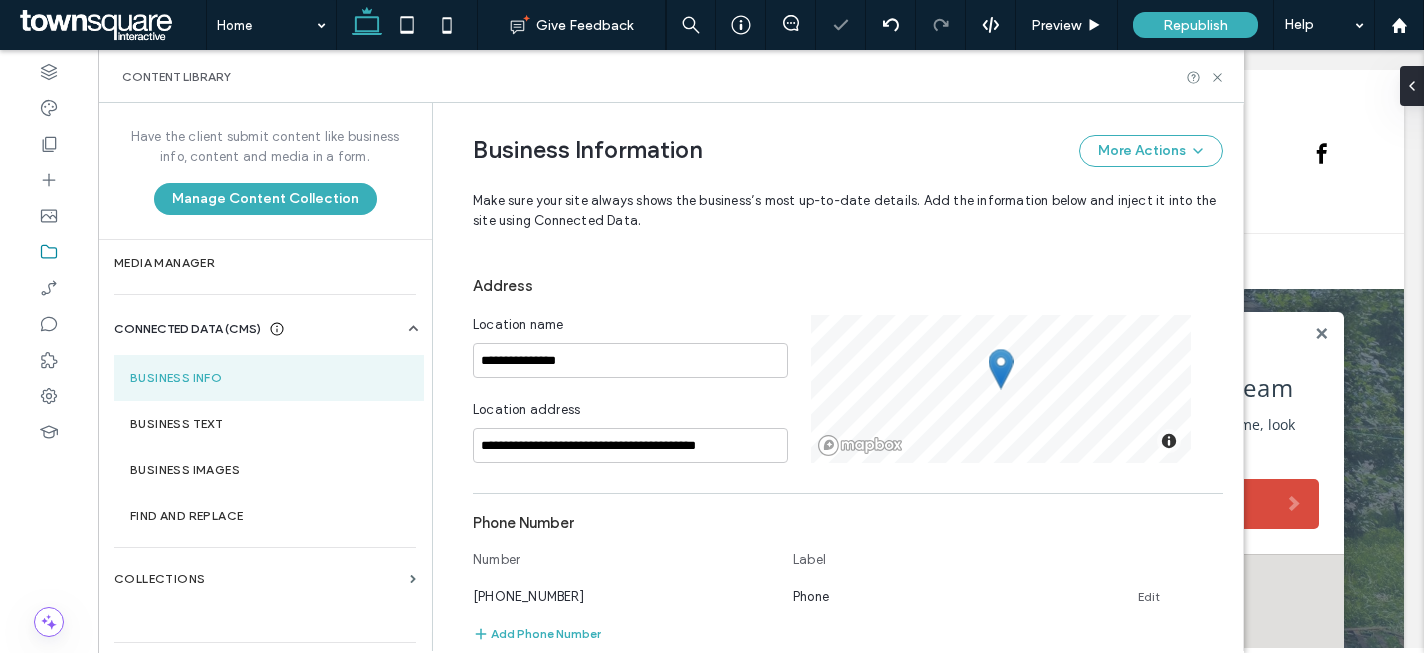 scroll, scrollTop: 311, scrollLeft: 0, axis: vertical 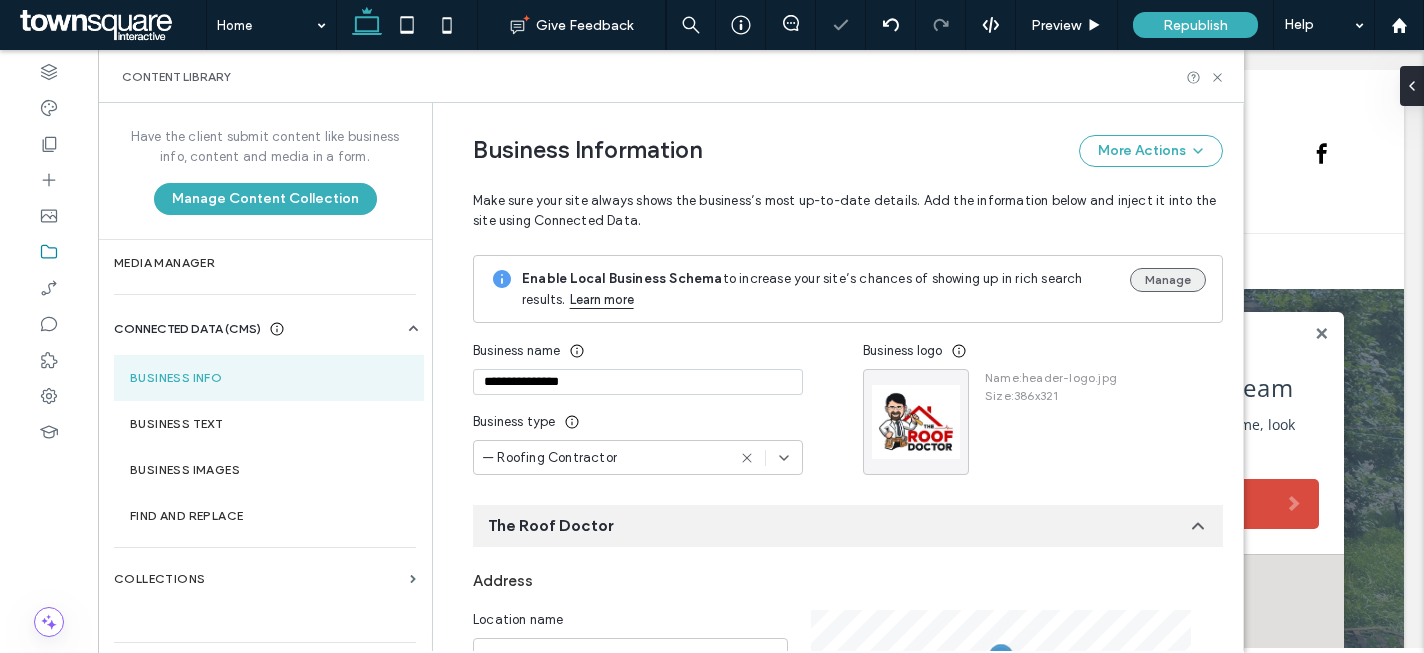 click on "Manage" at bounding box center [1168, 280] 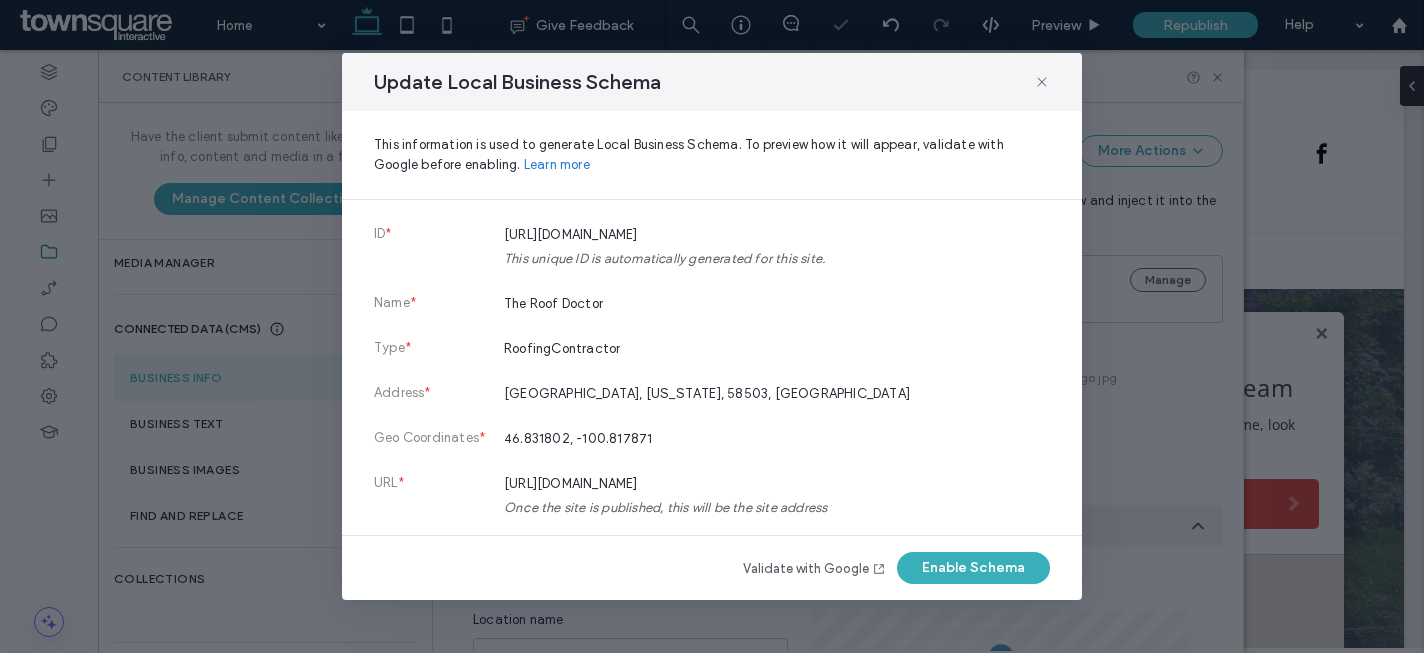 click on "URL  * https://www.roofdoctornd.com Once the site is published, this will be the site address" at bounding box center (712, 507) 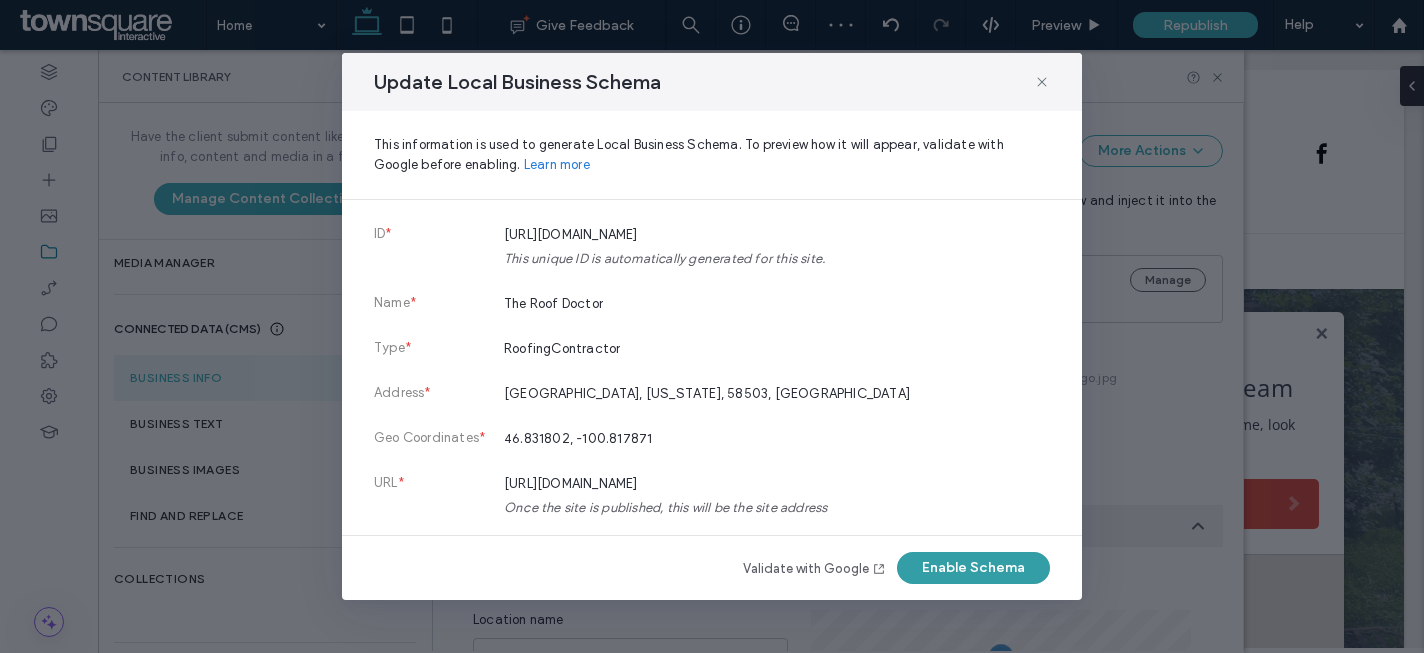 click on "Enable Schema" at bounding box center [973, 568] 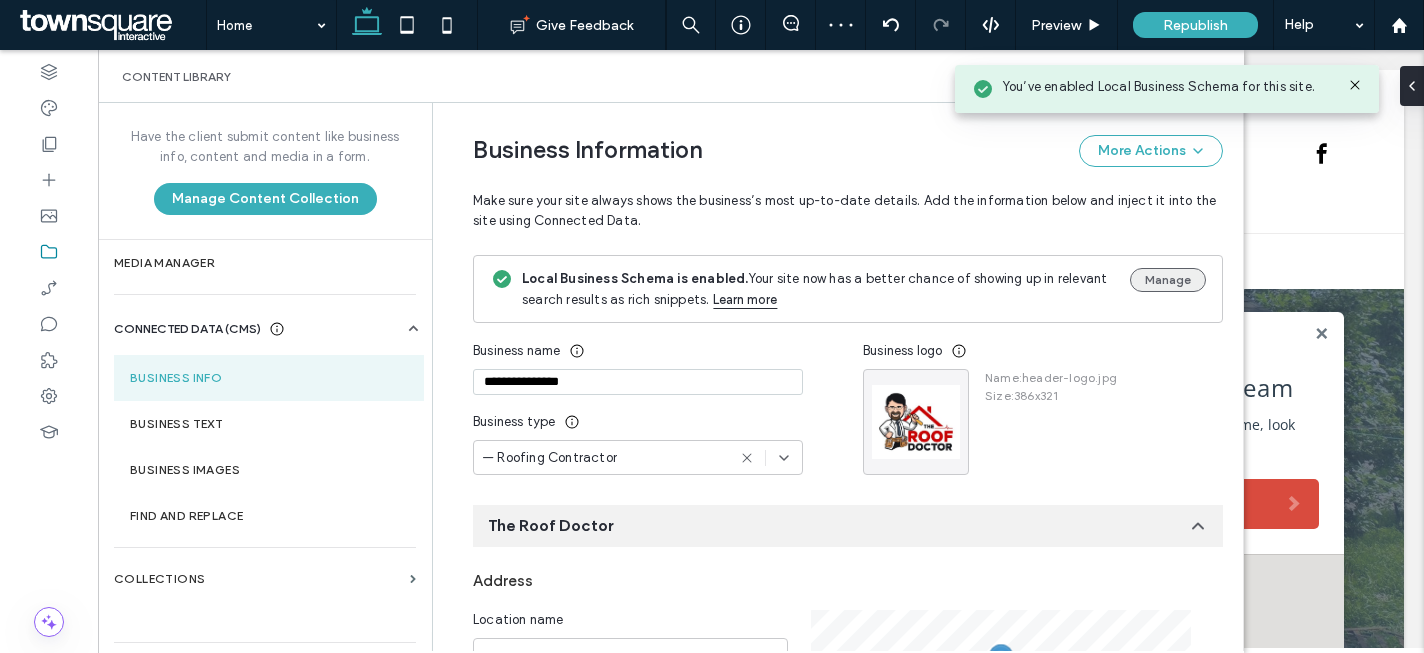 click on "Manage" at bounding box center (1168, 280) 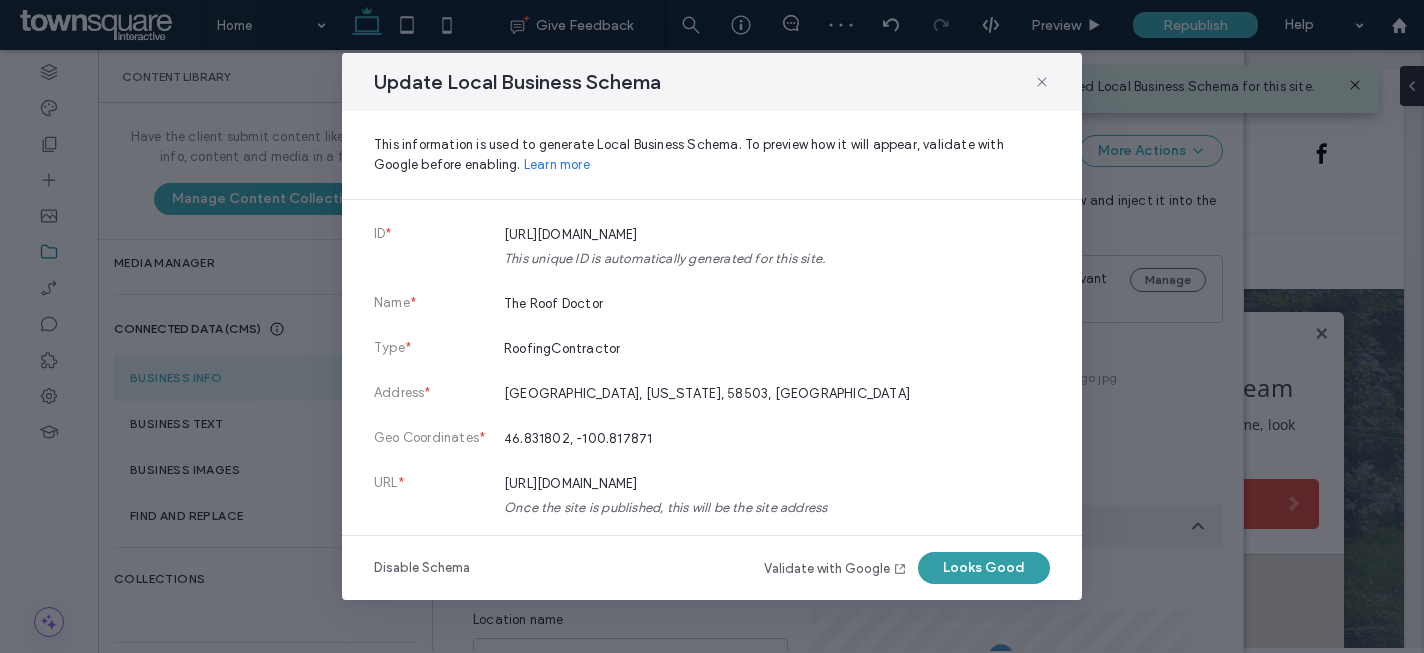 click on "Looks Good" at bounding box center [984, 568] 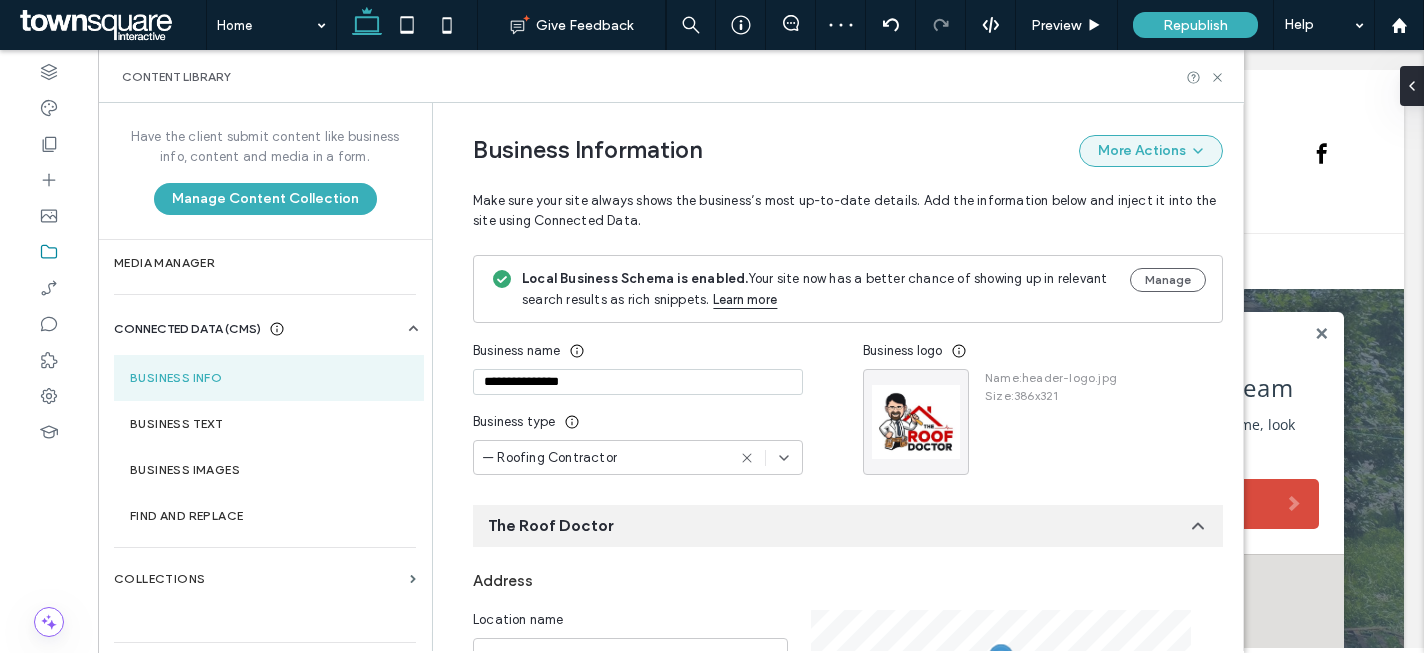 click on "More Actions" at bounding box center (1151, 151) 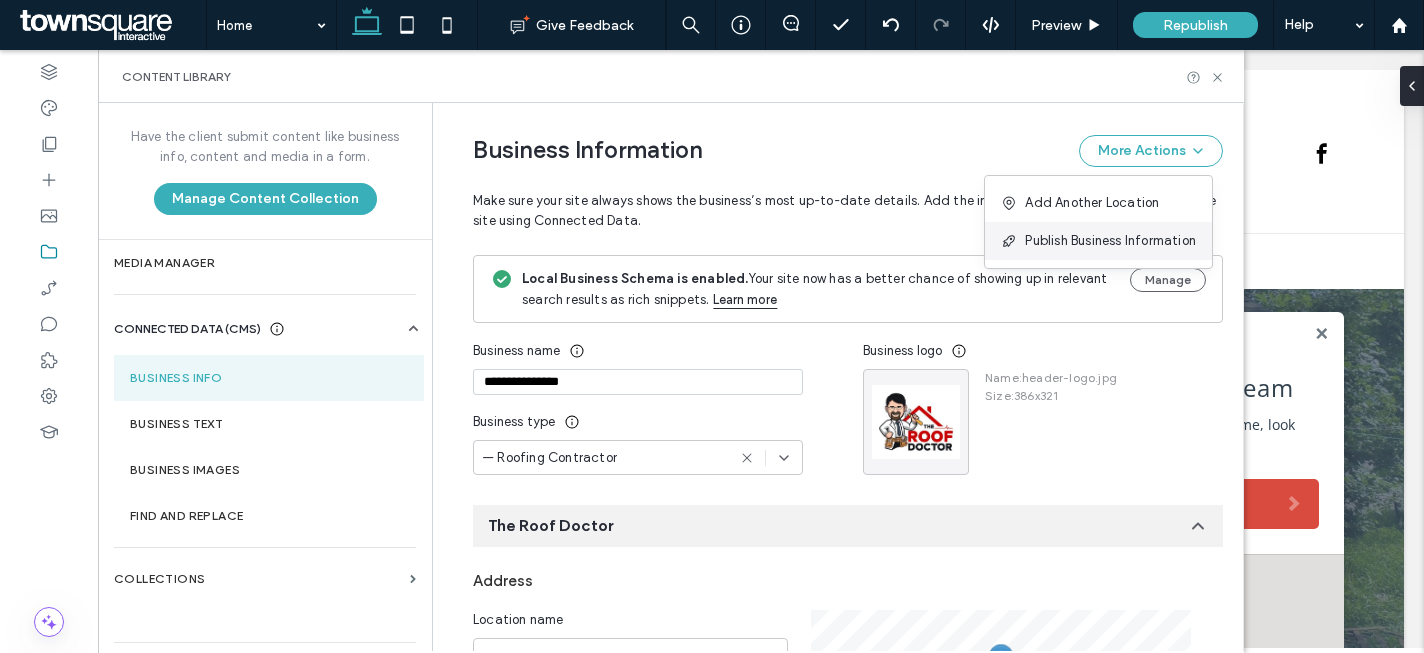 click on "Publish Business Information" at bounding box center [1110, 241] 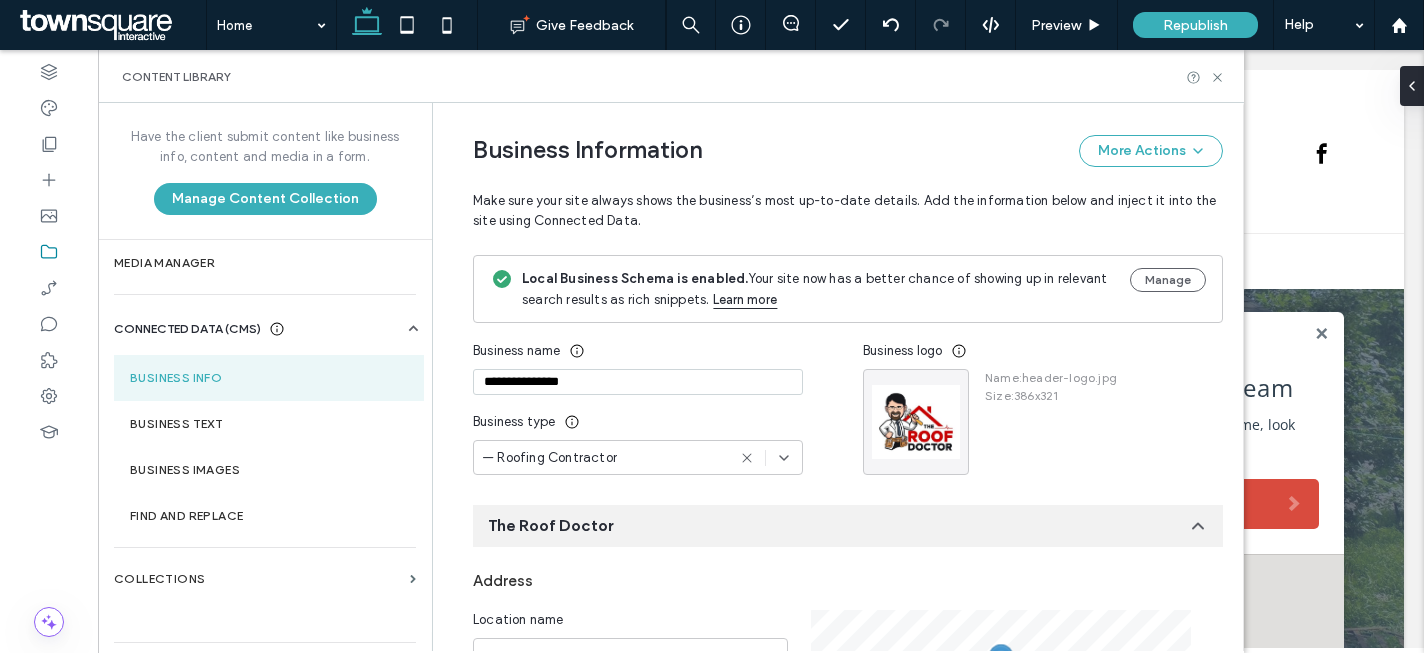 click on "Republish" at bounding box center [1195, 25] 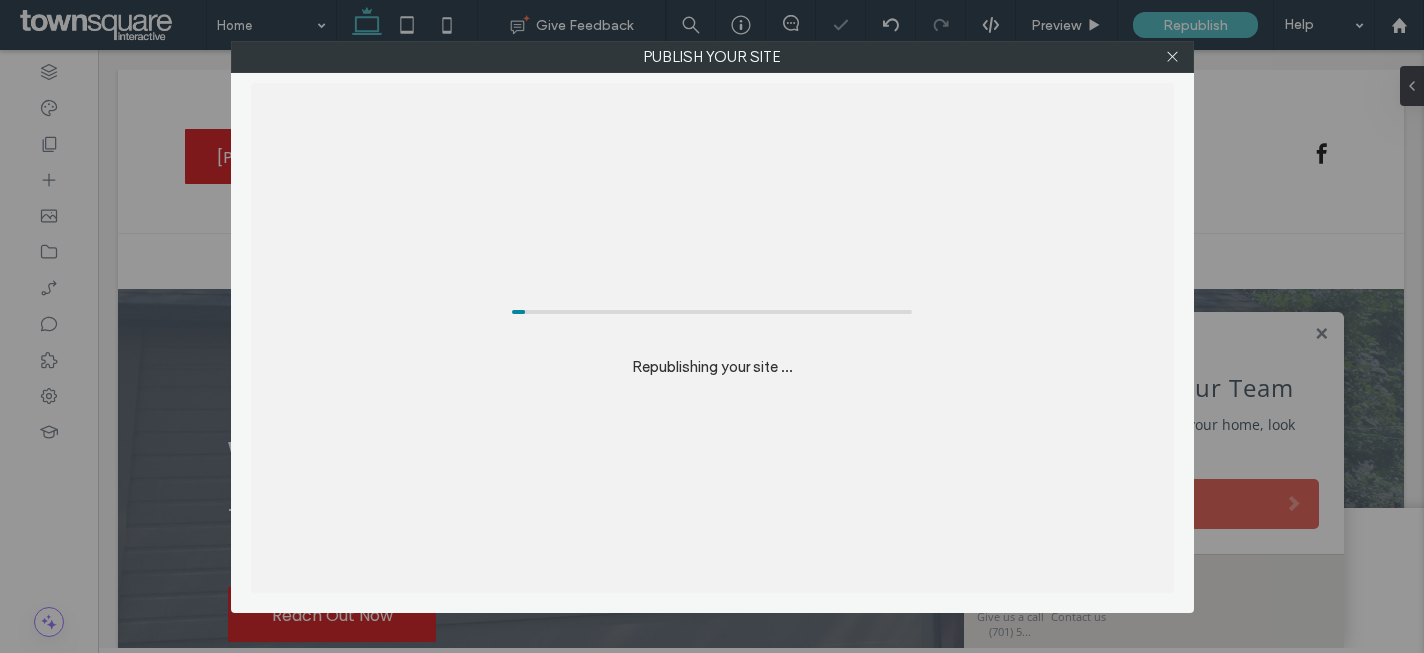 scroll, scrollTop: 0, scrollLeft: 0, axis: both 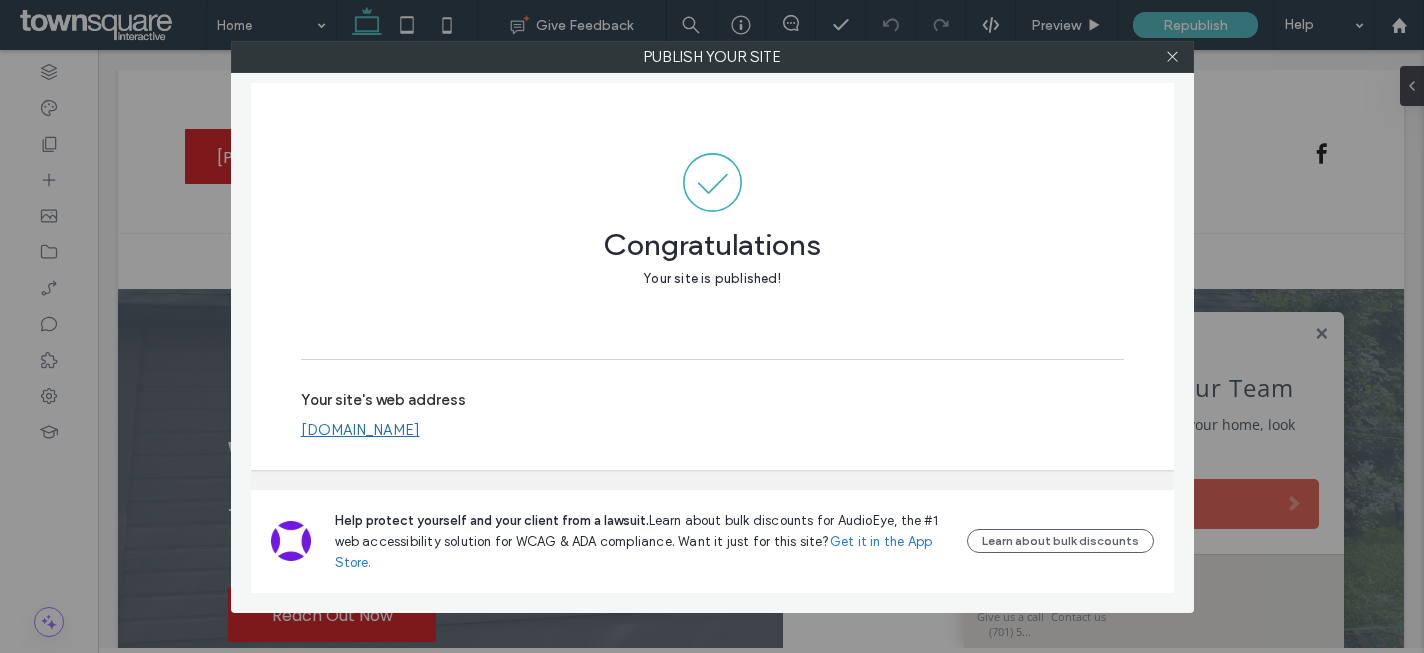 click on "Publish your site Congratulations Your site is published! Your site's web address www.roofdoctornd.com Help protect yourself and your client from a lawsuit.  Learn about bulk discounts for AudioEye, the #1 web accessibility solution for WCAG & ADA compliance.
Want it just for this site?  Get it in the App Store. Learn about bulk discounts" at bounding box center [712, 326] 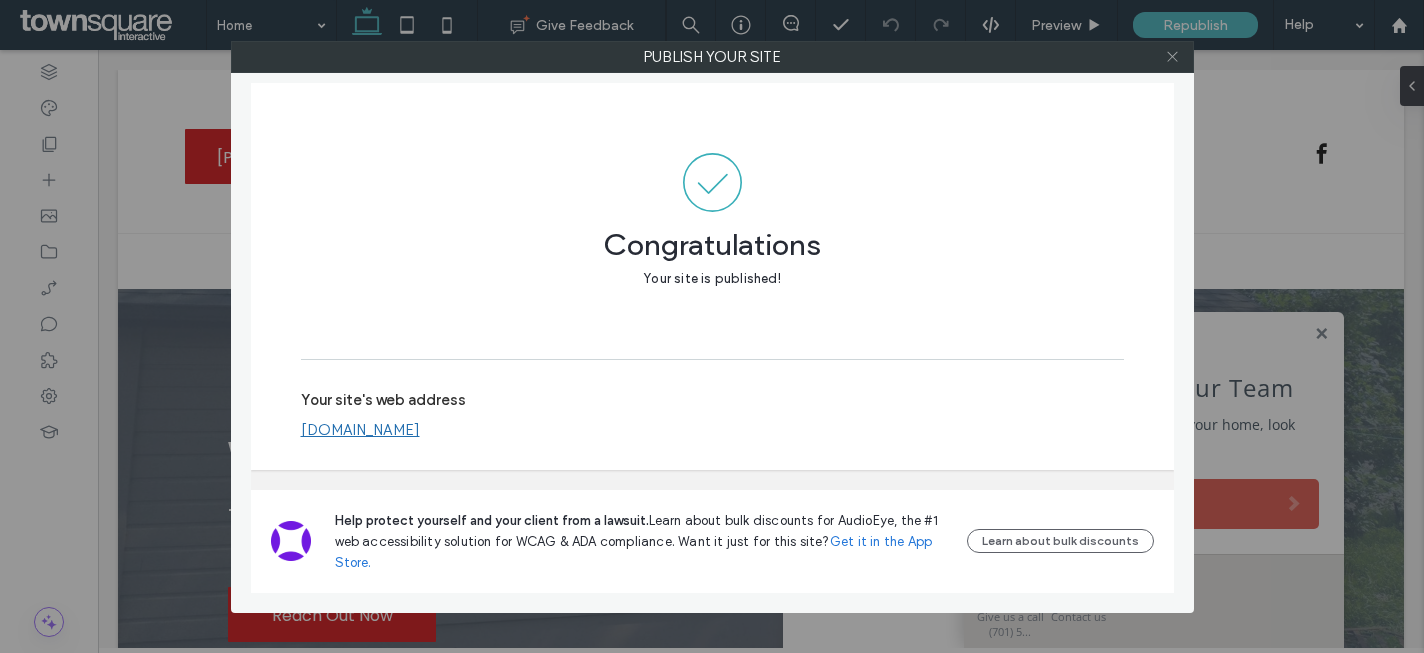 click 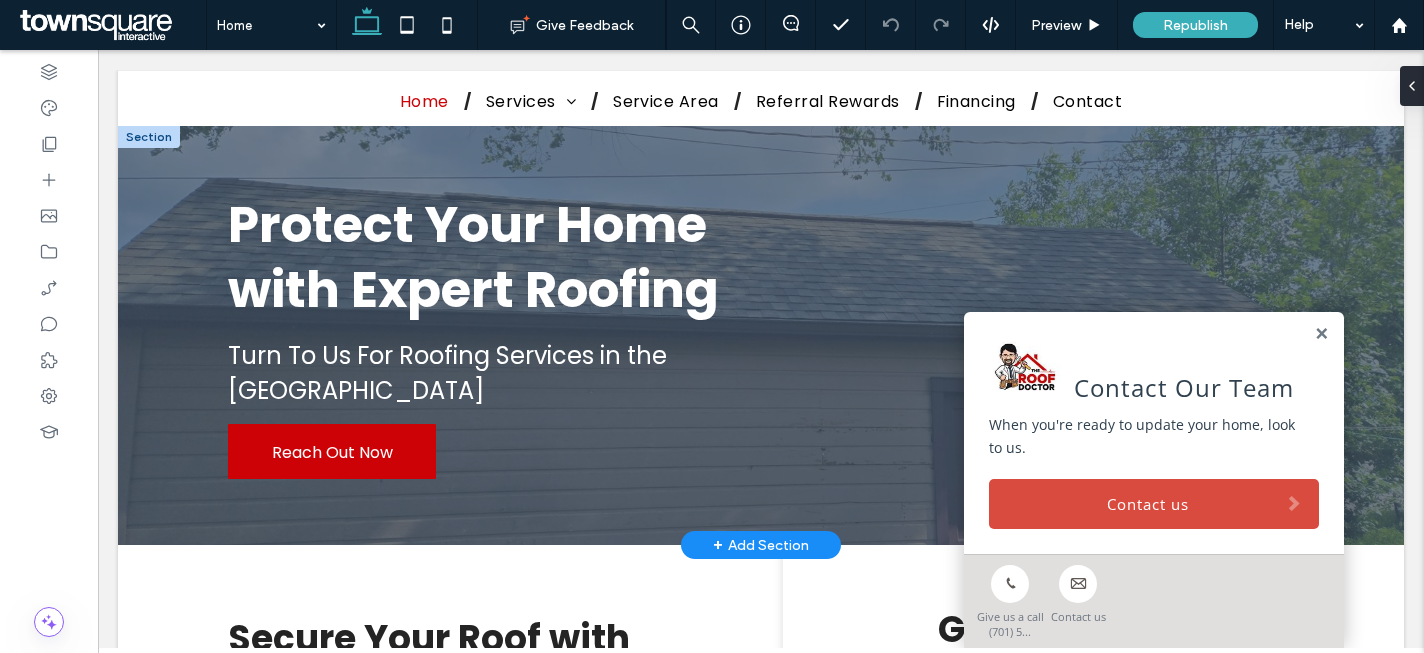 scroll, scrollTop: 437, scrollLeft: 0, axis: vertical 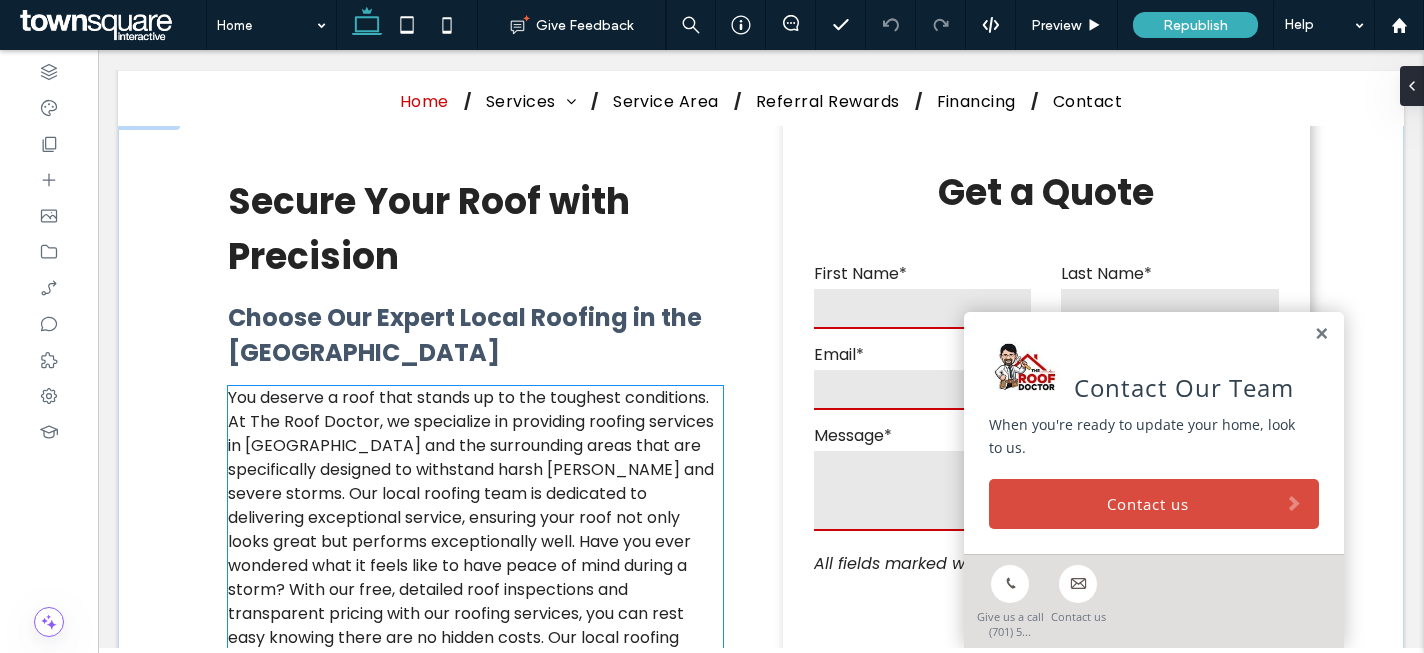 click on "You deserve a roof that stands up to the toughest conditions. At The Roof Doctor, we specialize in providing roofing services in Bismarck and the surrounding areas that are specifically designed to withstand harsh winters and severe storms. Our local roofing team is dedicated to delivering exceptional service, ensuring your roof not only looks great but performs exceptionally well. Have you ever wondered what it feels like to have peace of mind during a storm? With our free, detailed roof inspections and transparent pricing with our roofing services, you can rest easy knowing there are no hidden costs. Our local roofing project managers are focused on your satisfaction, maintaining clean and efficient job sites with thorough post-installation cleanup." at bounding box center [471, 553] 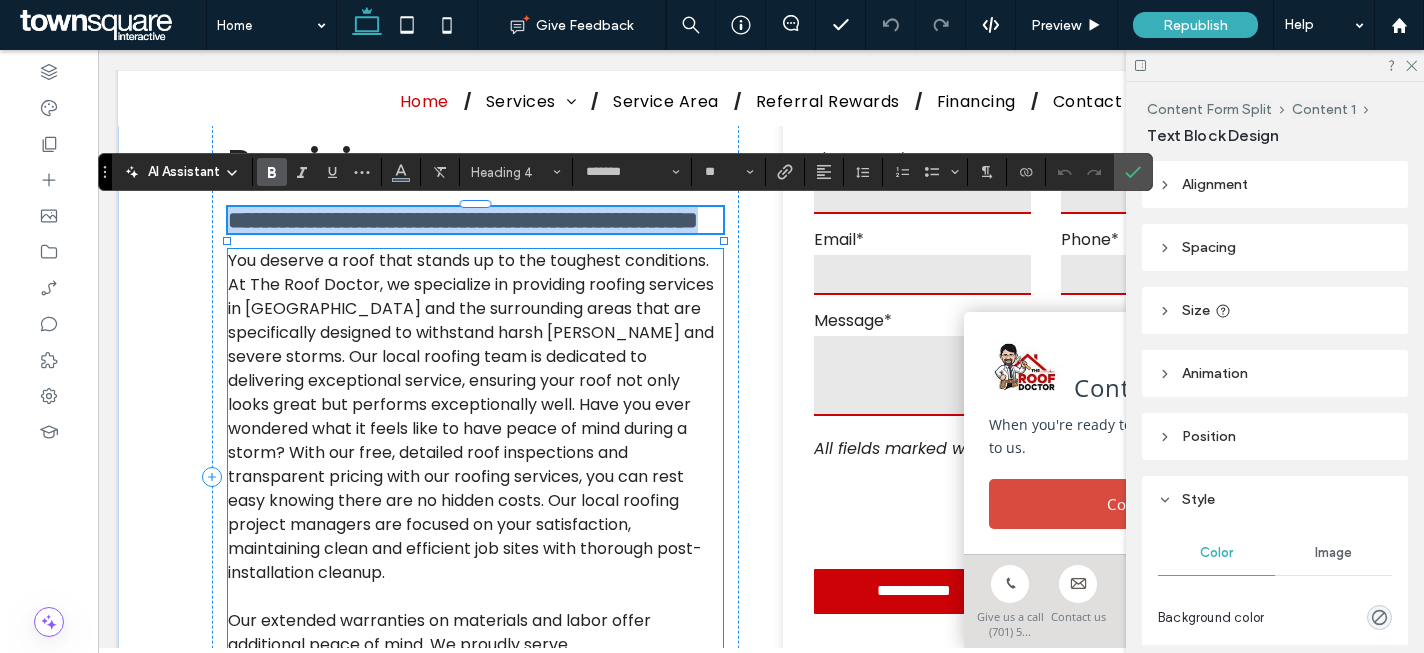 click on "You deserve a roof that stands up to the toughest conditions. At The Roof Doctor, we specialize in providing roofing services in Bismarck and the surrounding areas that are specifically designed to withstand harsh winters and severe storms. Our local roofing team is dedicated to delivering exceptional service, ensuring your roof not only looks great but performs exceptionally well. Have you ever wondered what it feels like to have peace of mind during a storm? With our free, detailed roof inspections and transparent pricing with our roofing services, you can rest easy knowing there are no hidden costs. Our local roofing project managers are focused on your satisfaction, maintaining clean and efficient job sites with thorough post-installation cleanup." at bounding box center [471, 416] 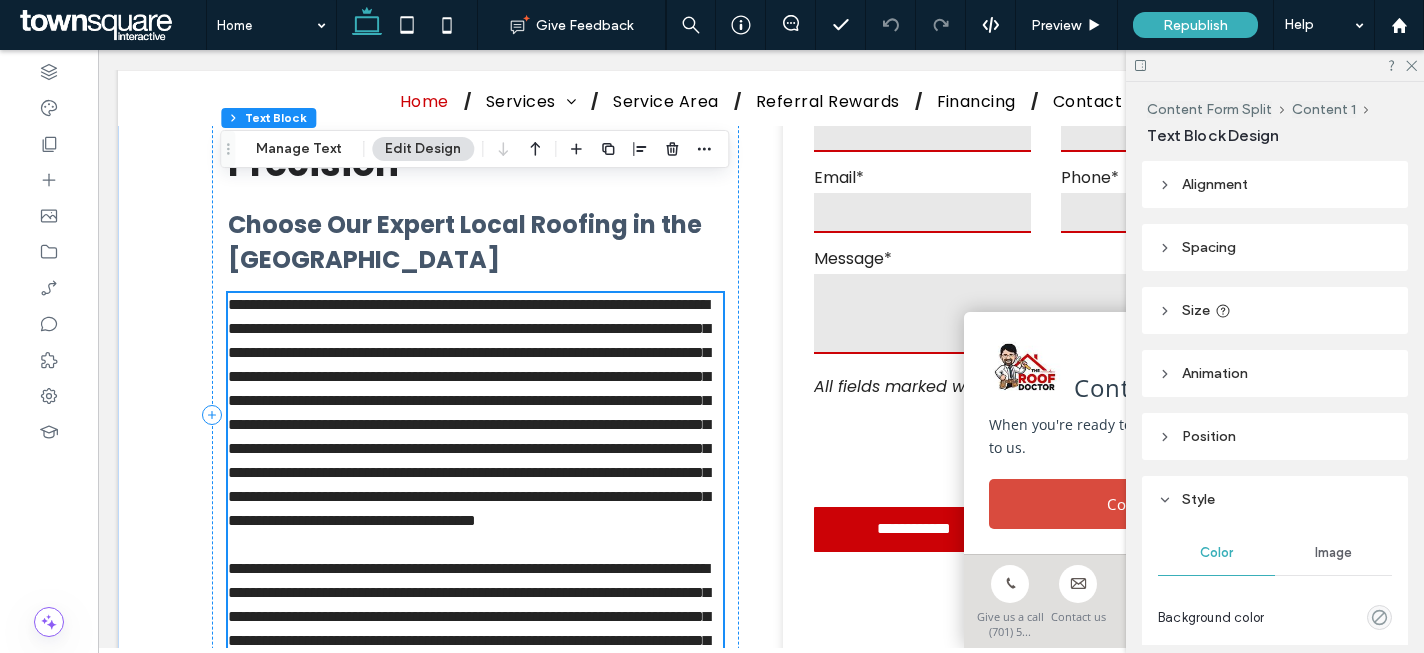 scroll, scrollTop: 770, scrollLeft: 0, axis: vertical 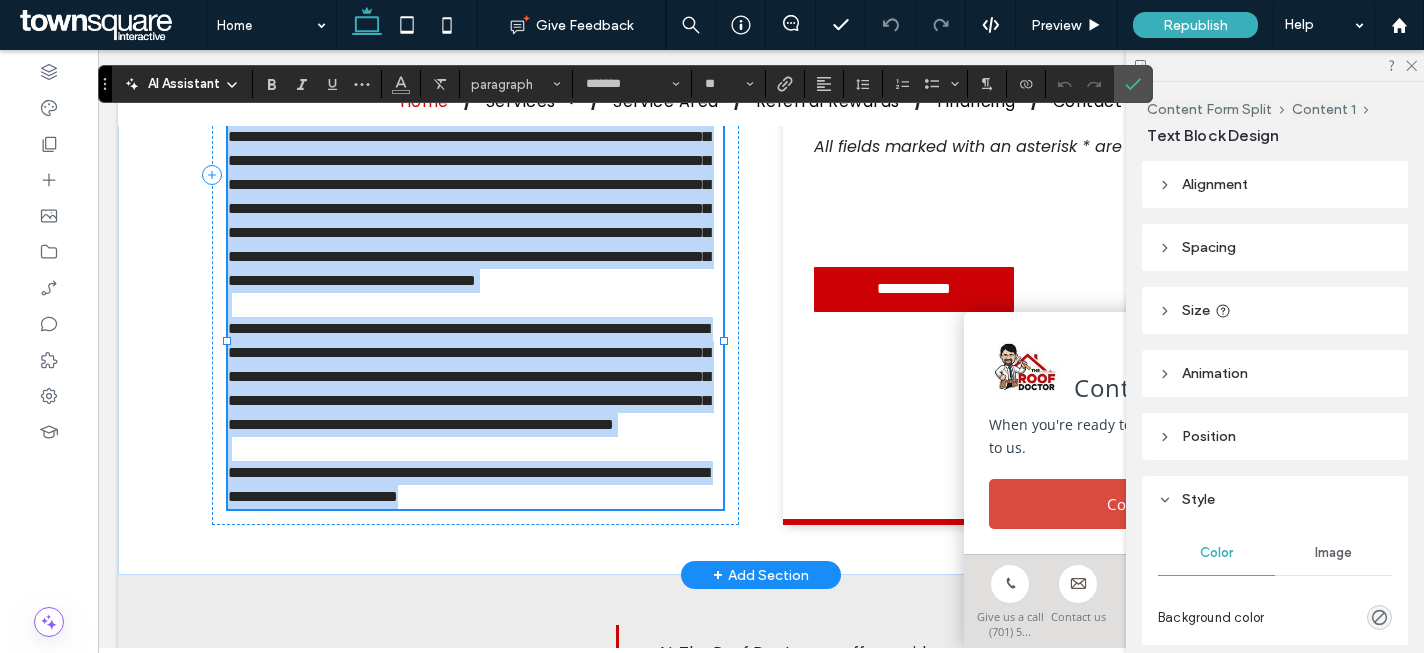click on "**********" at bounding box center (469, 172) 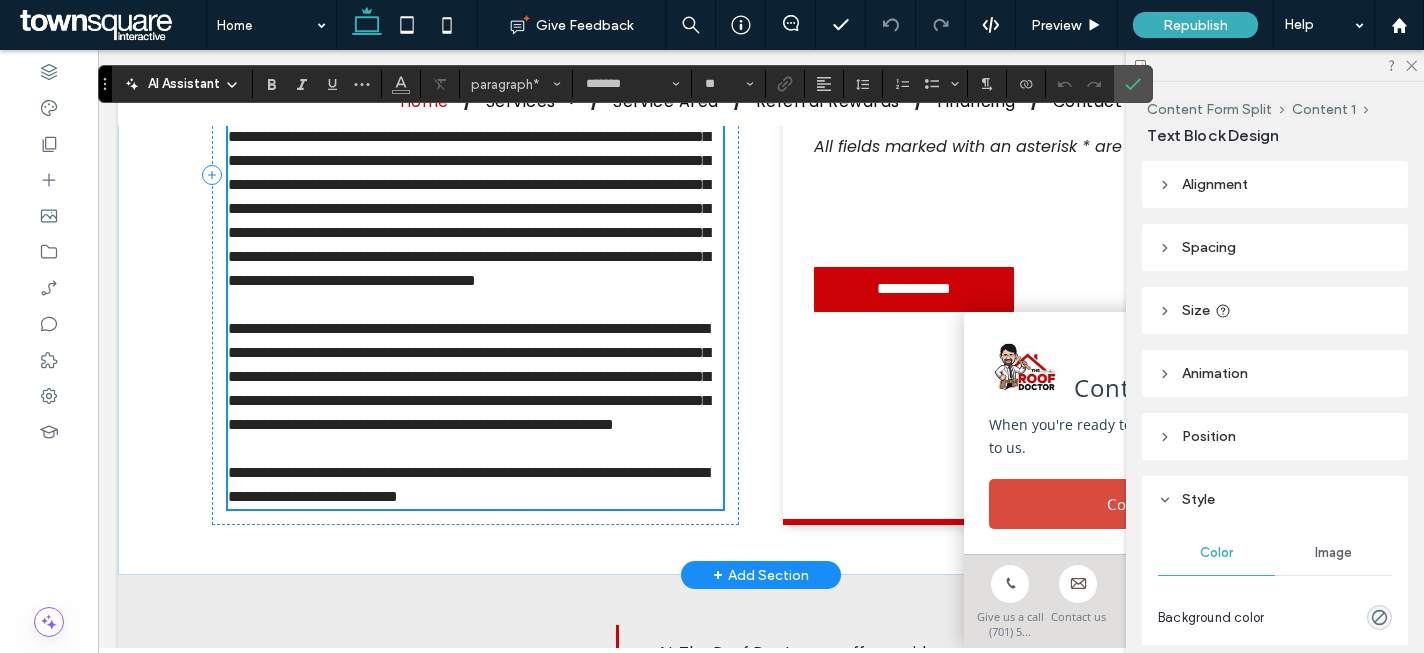 scroll, scrollTop: 732, scrollLeft: 0, axis: vertical 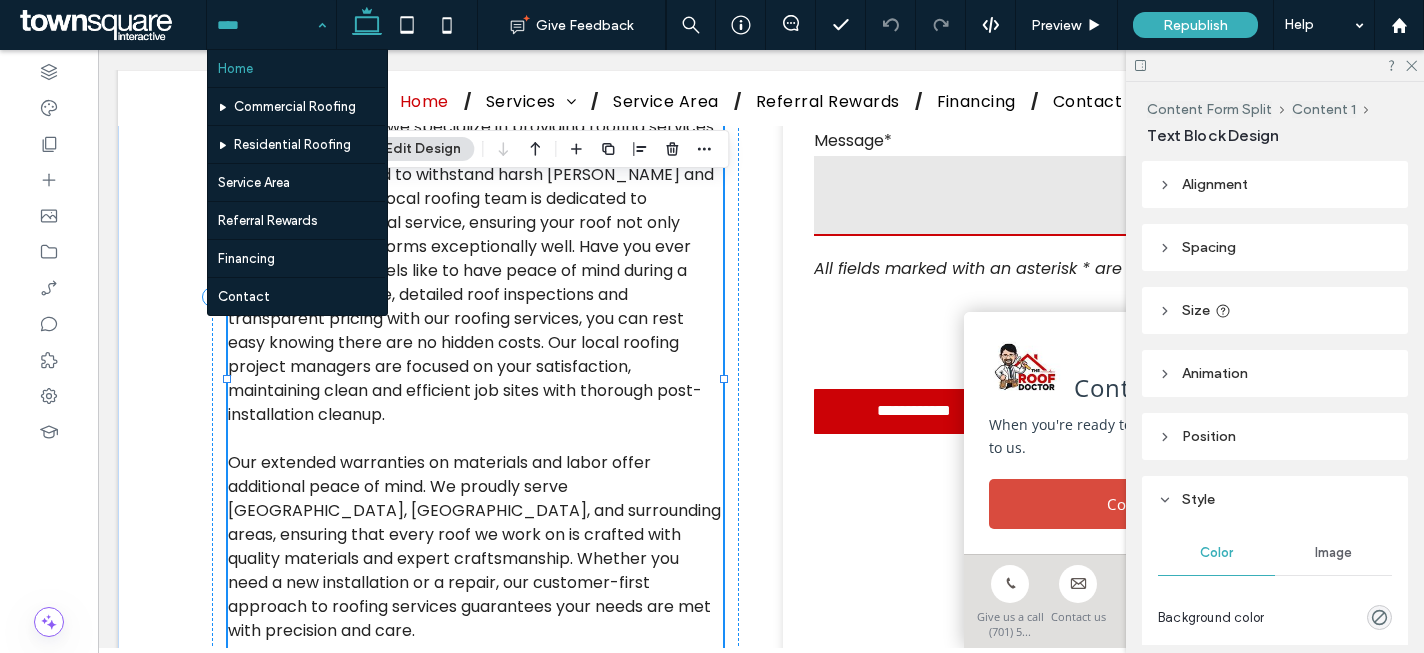 click at bounding box center [475, 439] 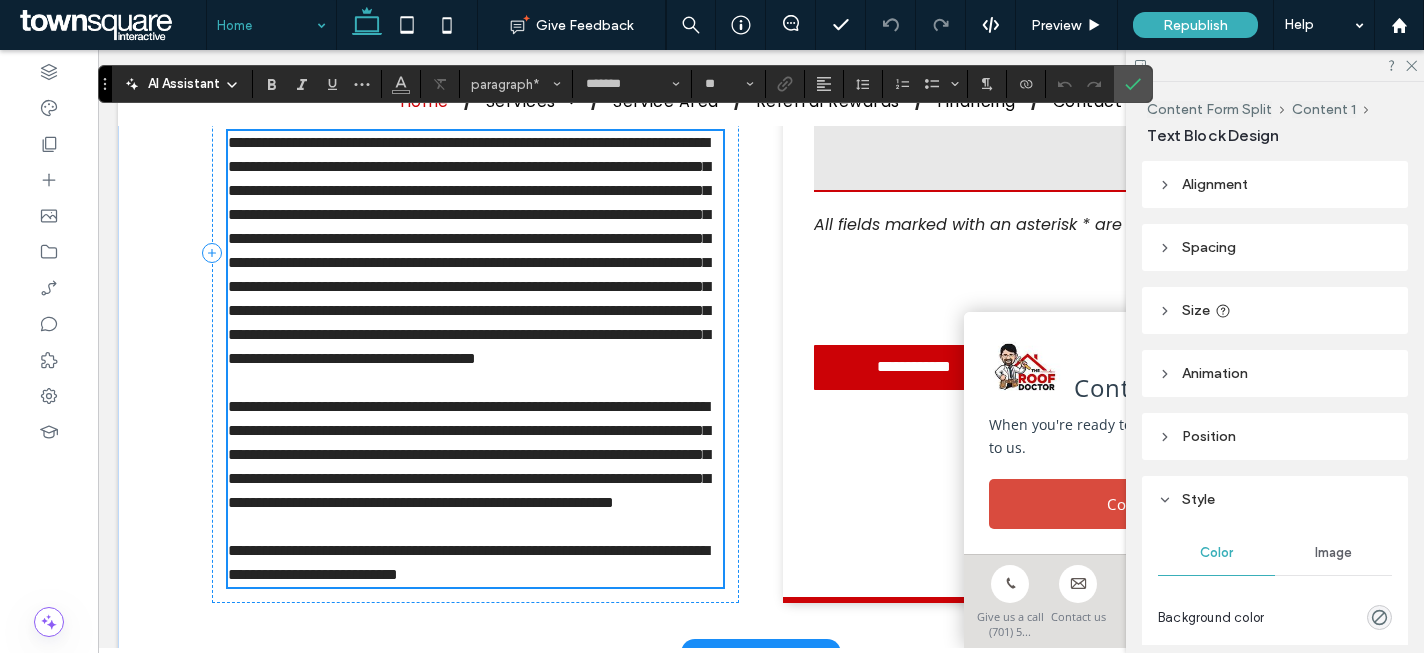 scroll, scrollTop: 703, scrollLeft: 0, axis: vertical 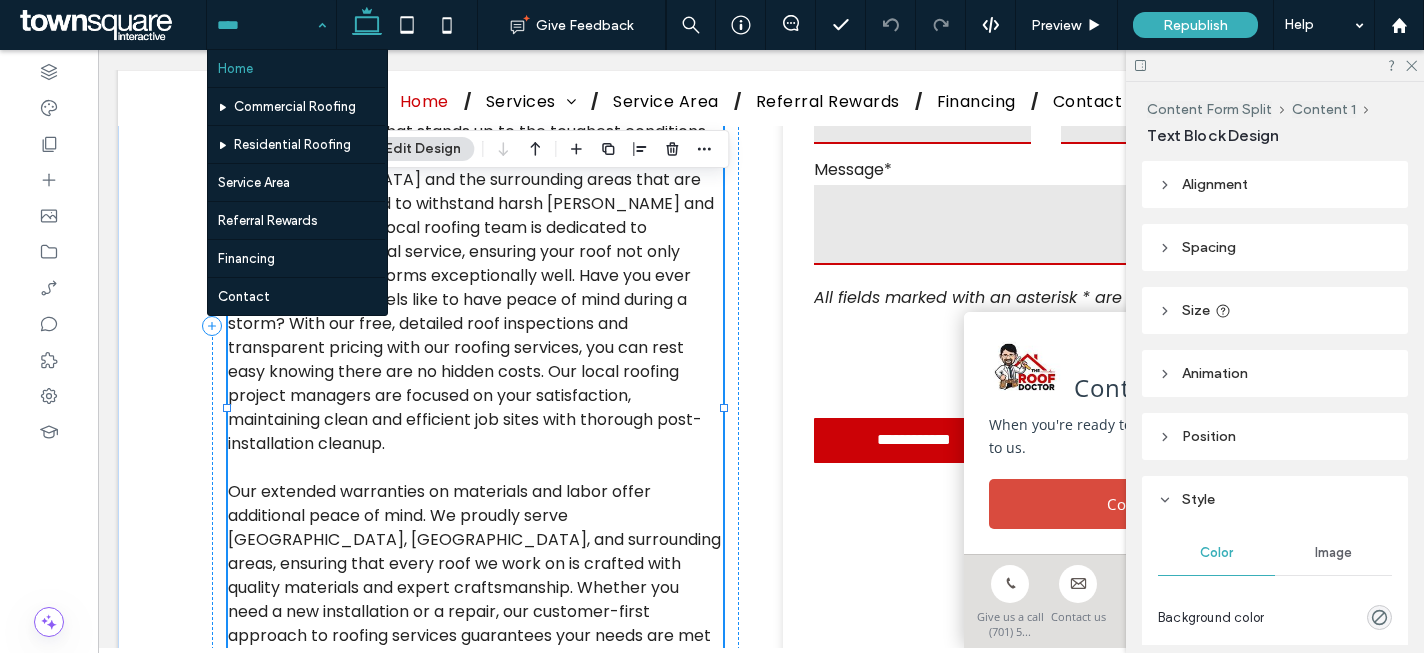 click on "You deserve a roof that stands up to the toughest conditions. At The Roof Doctor, we specialize in providing roofing services in Bismarck and the surrounding areas that are specifically designed to withstand harsh winters and severe storms. Our local roofing team is dedicated to delivering exceptional service, ensuring your roof not only looks great but performs exceptionally well. Have you ever wondered what it feels like to have peace of mind during a storm? With our free, detailed roof inspections and transparent pricing with our roofing services, you can rest easy knowing there are no hidden costs. Our local roofing project managers are focused on your satisfaction, maintaining clean and efficient job sites with thorough post-installation cleanup." at bounding box center (471, 287) 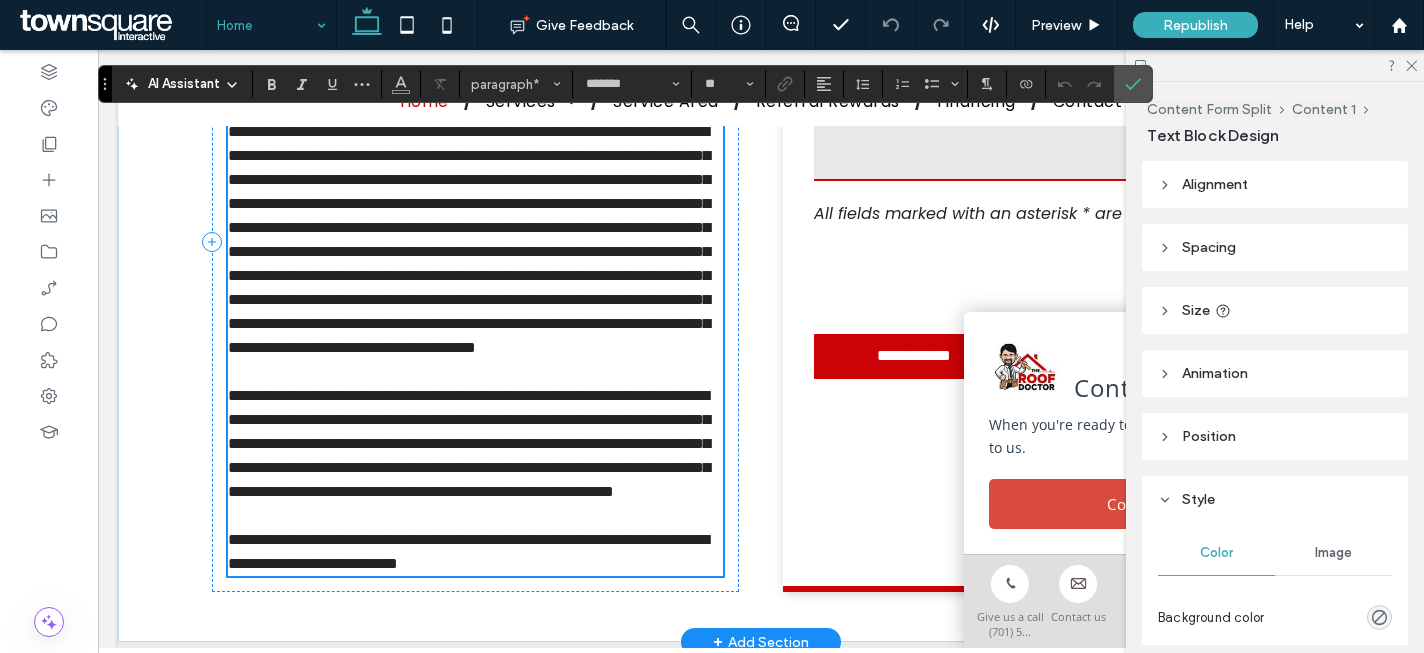 scroll, scrollTop: 770, scrollLeft: 0, axis: vertical 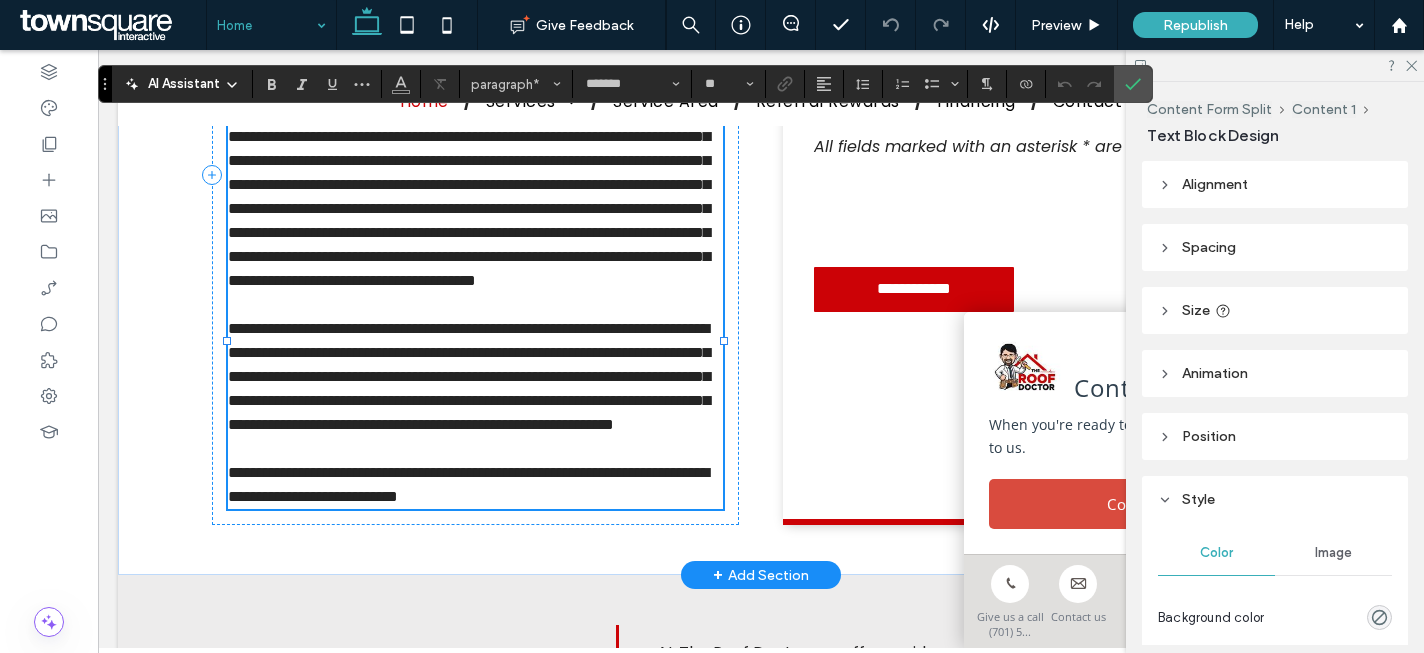 click on "**********" at bounding box center [469, 172] 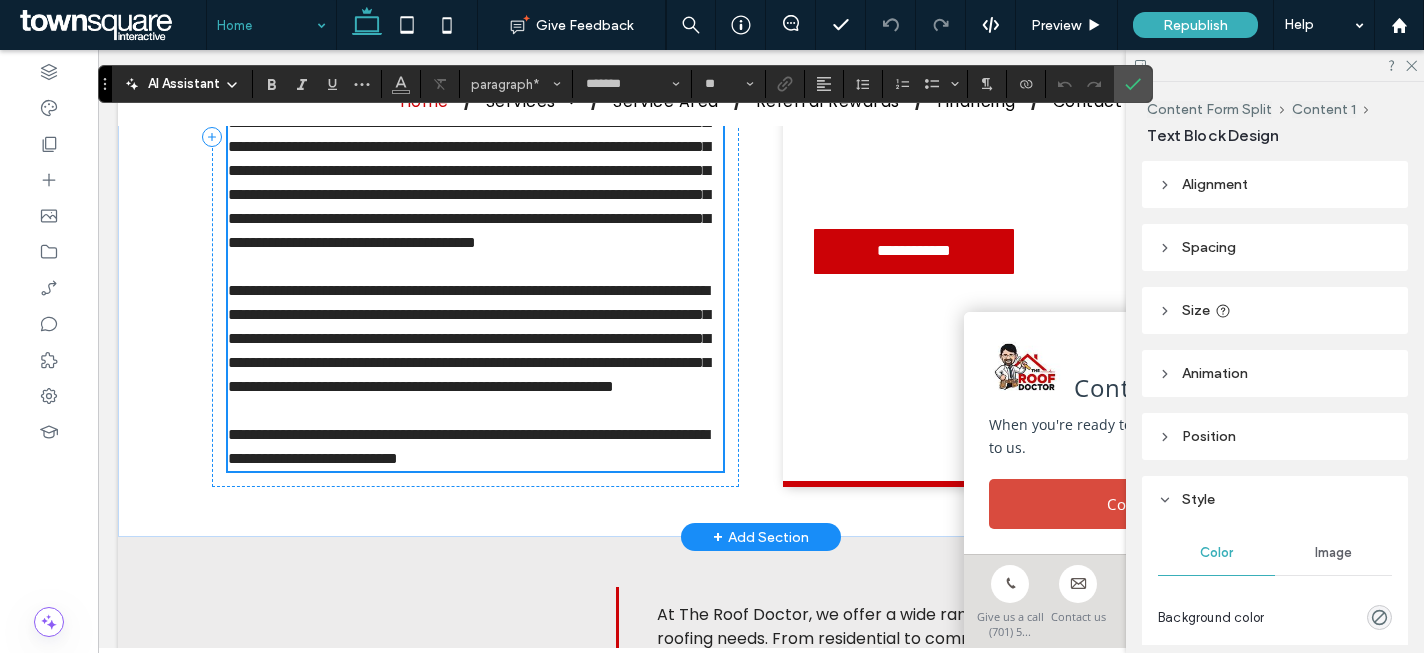scroll, scrollTop: 821, scrollLeft: 0, axis: vertical 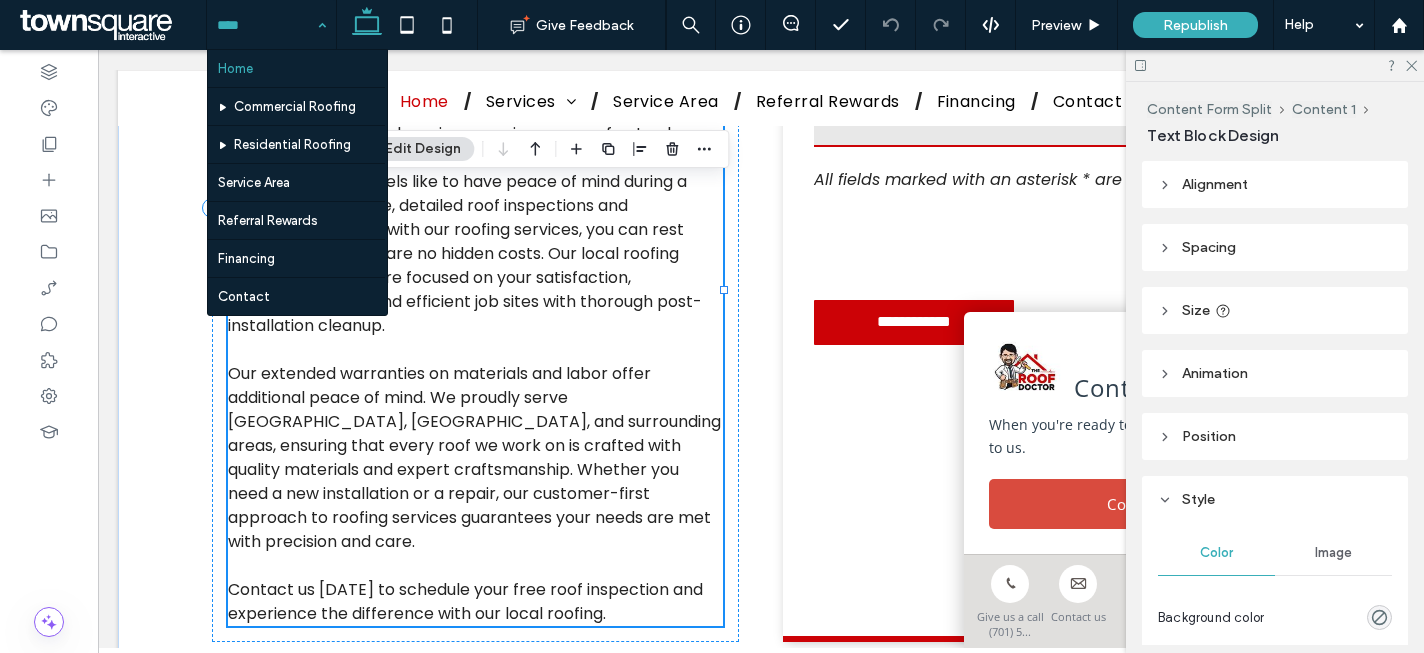 click on "Our extended warranties on materials and labor offer additional peace of mind. We proudly serve Bismarck, Mandan, and surrounding areas, ensuring that every roof we work on is crafted with quality materials and expert craftsmanship. Whether you need a new installation or a repair, our customer-first approach to roofing services guarantees your needs are met with precision and care." at bounding box center [474, 457] 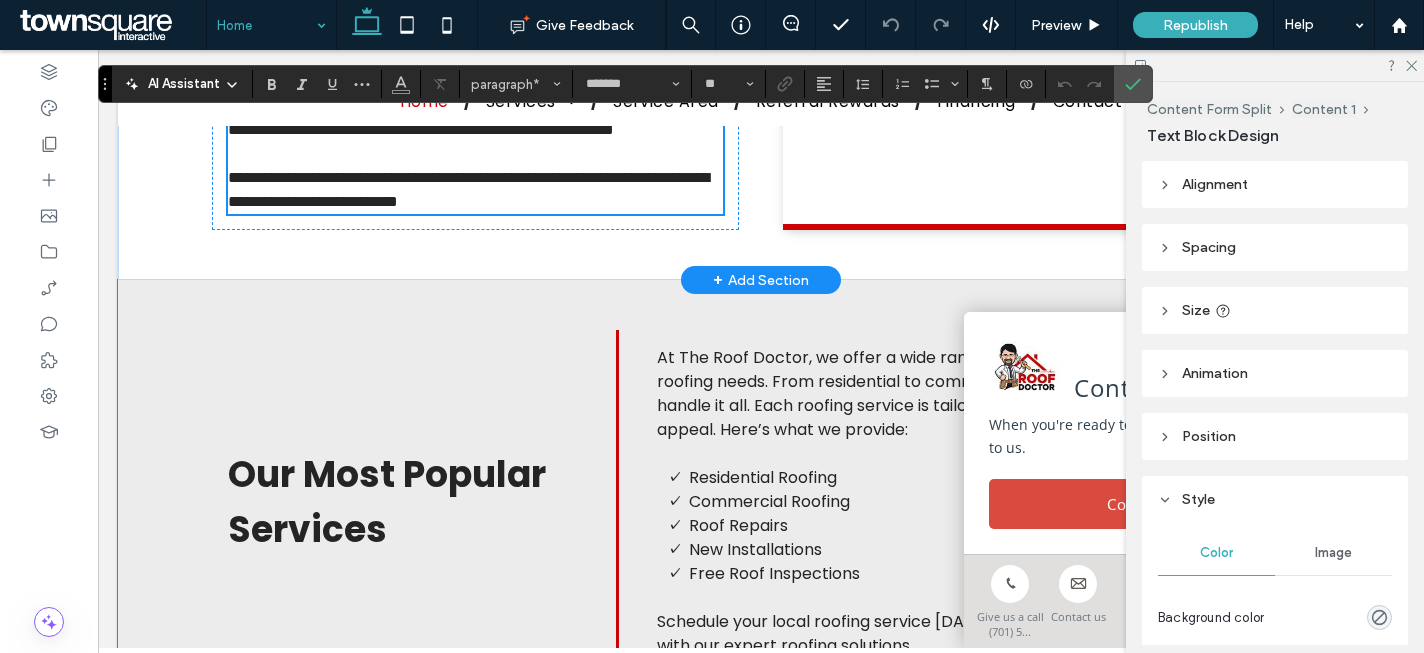 scroll, scrollTop: 1400, scrollLeft: 0, axis: vertical 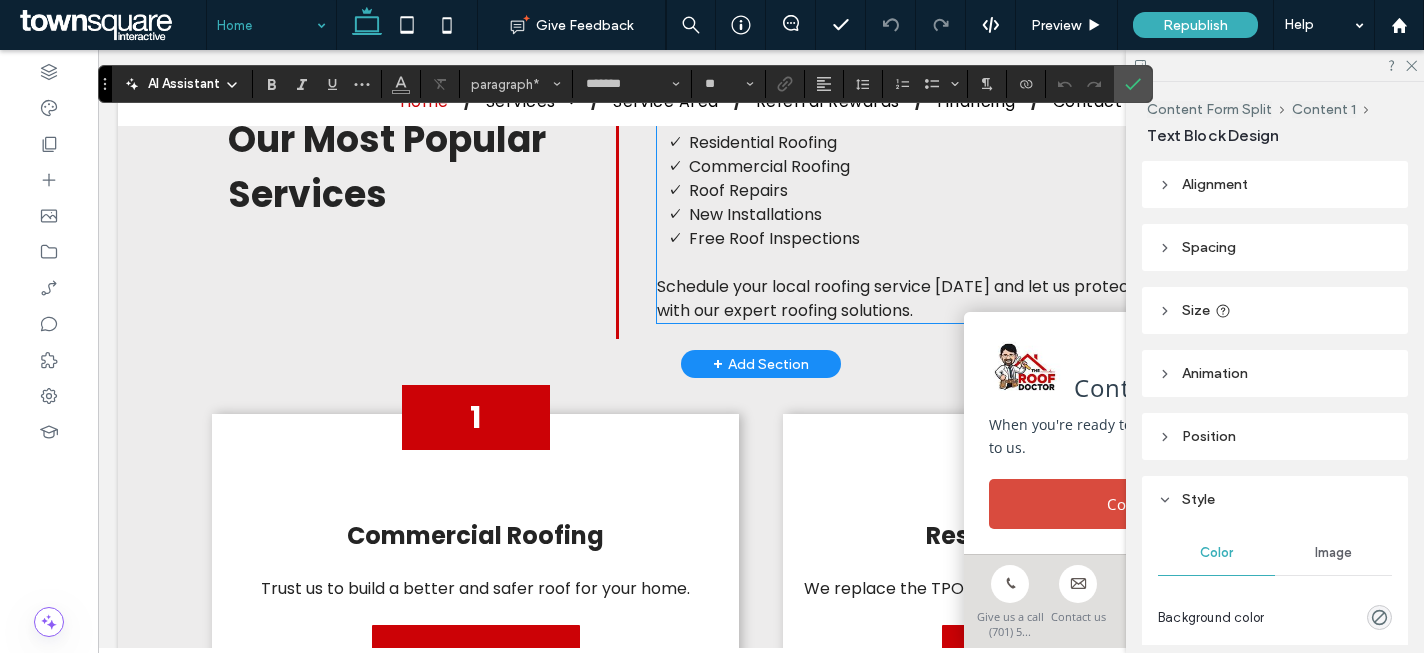 click on "Residential Roofing" at bounding box center (991, 143) 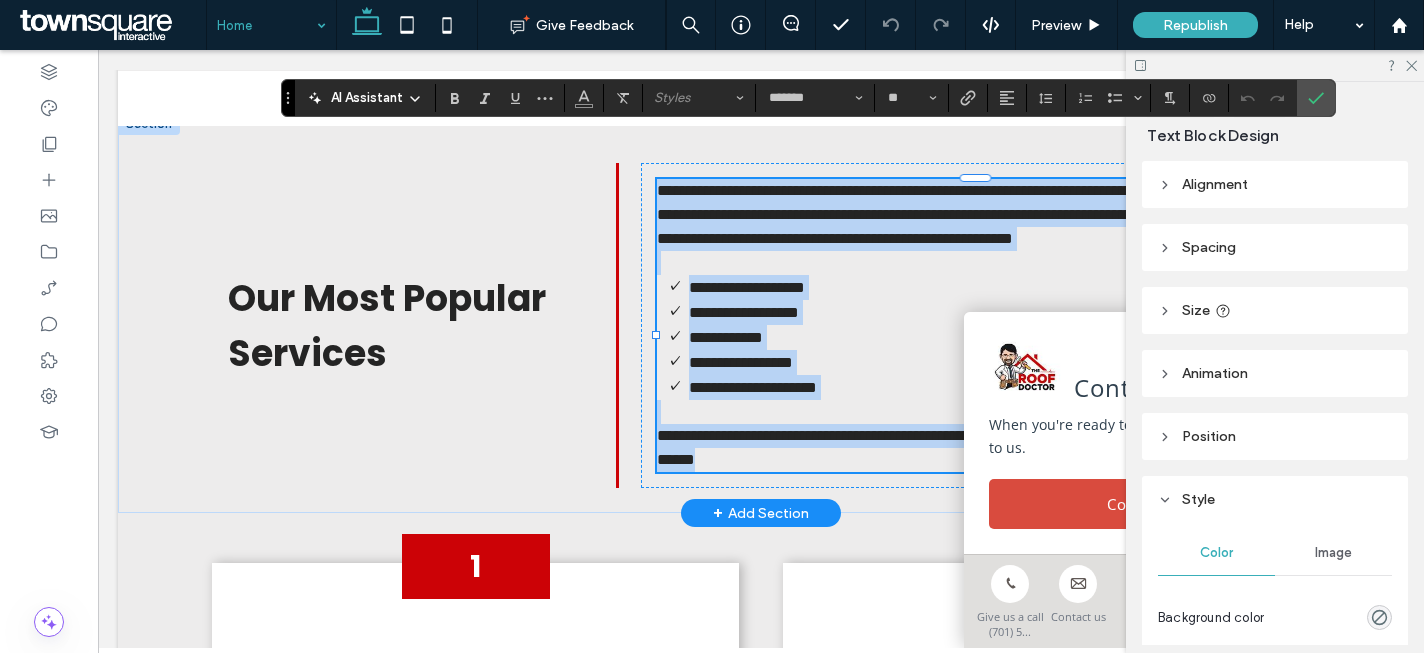 click on "**********" at bounding box center (991, 287) 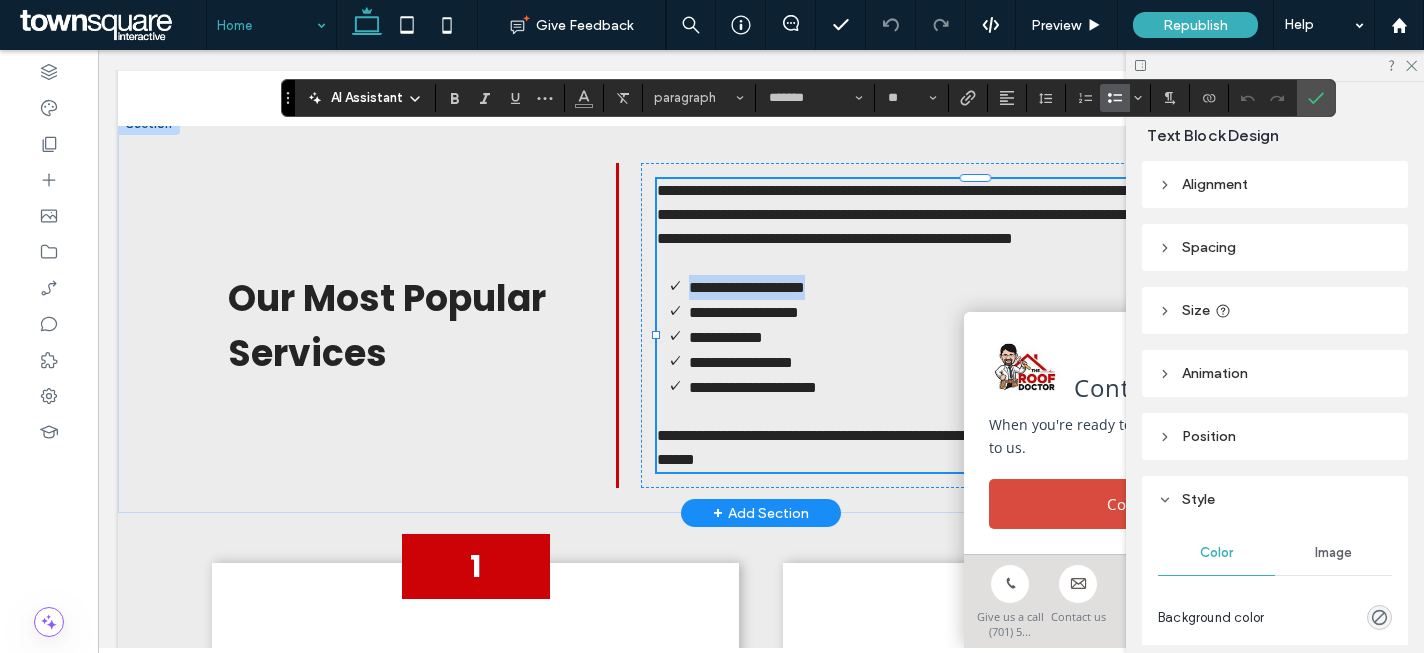 drag, startPoint x: 779, startPoint y: 263, endPoint x: 678, endPoint y: 263, distance: 101 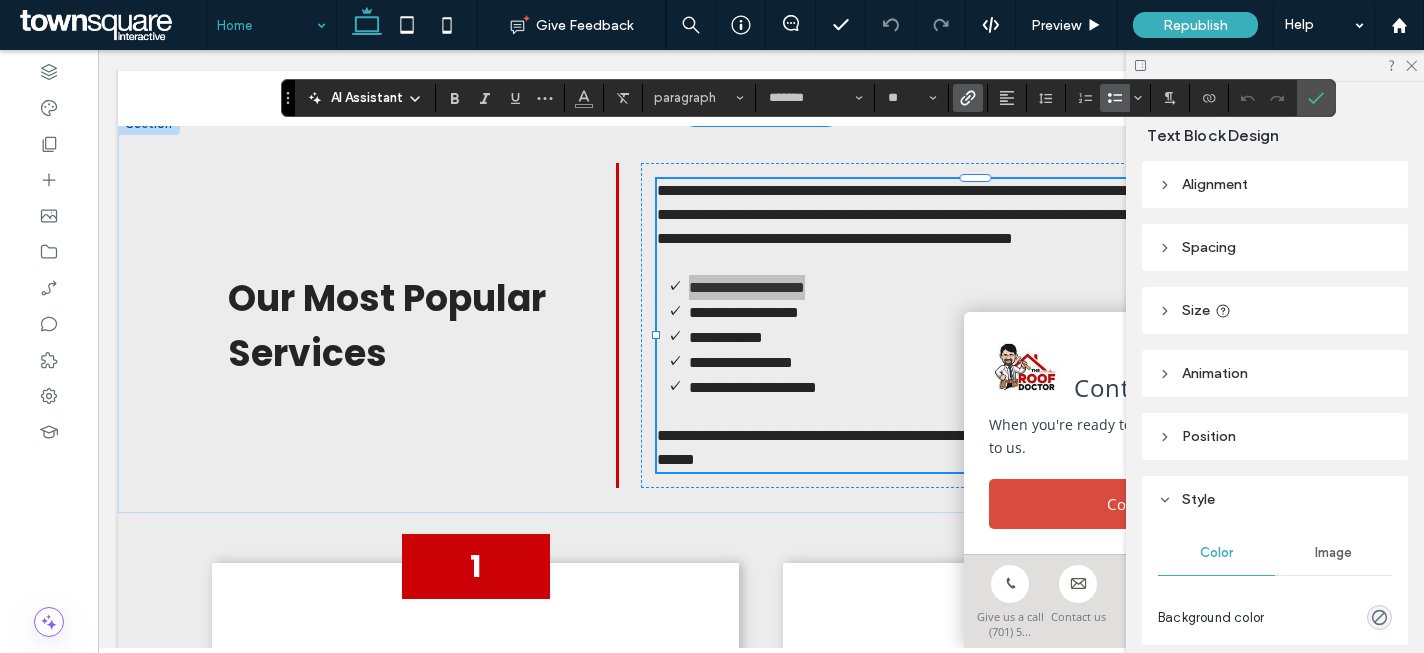 click 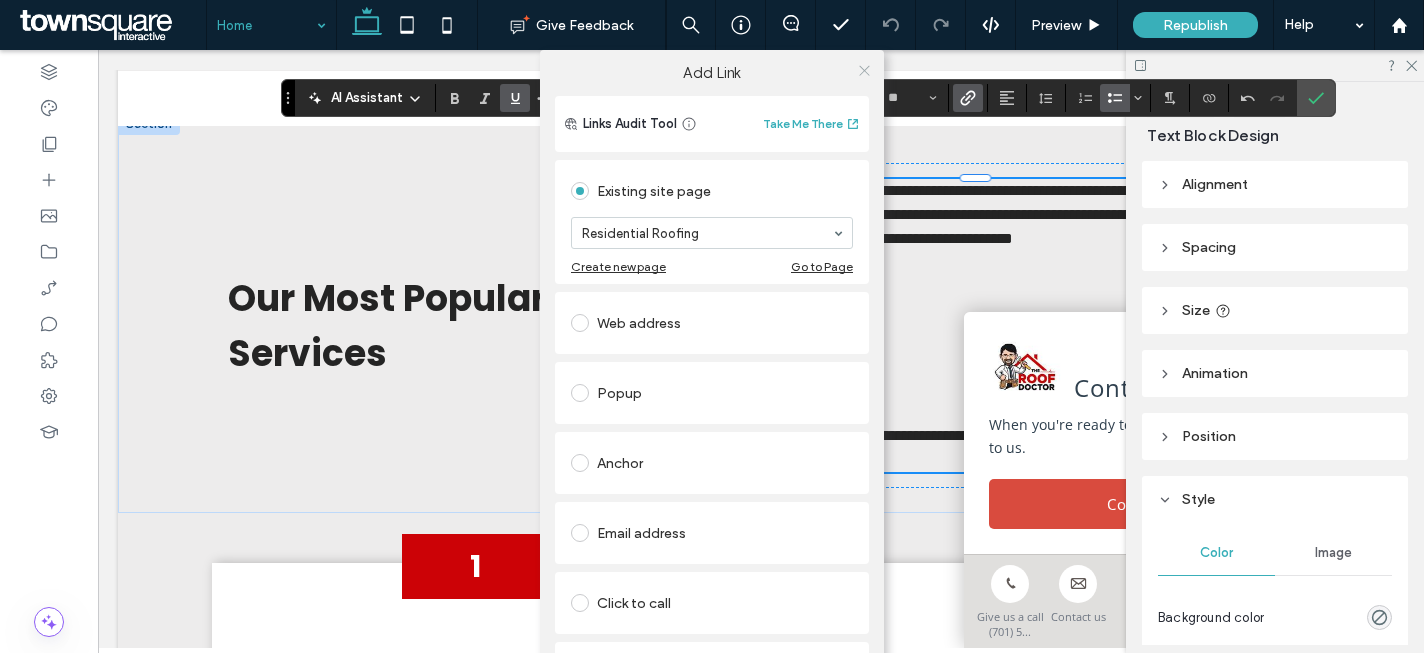 click 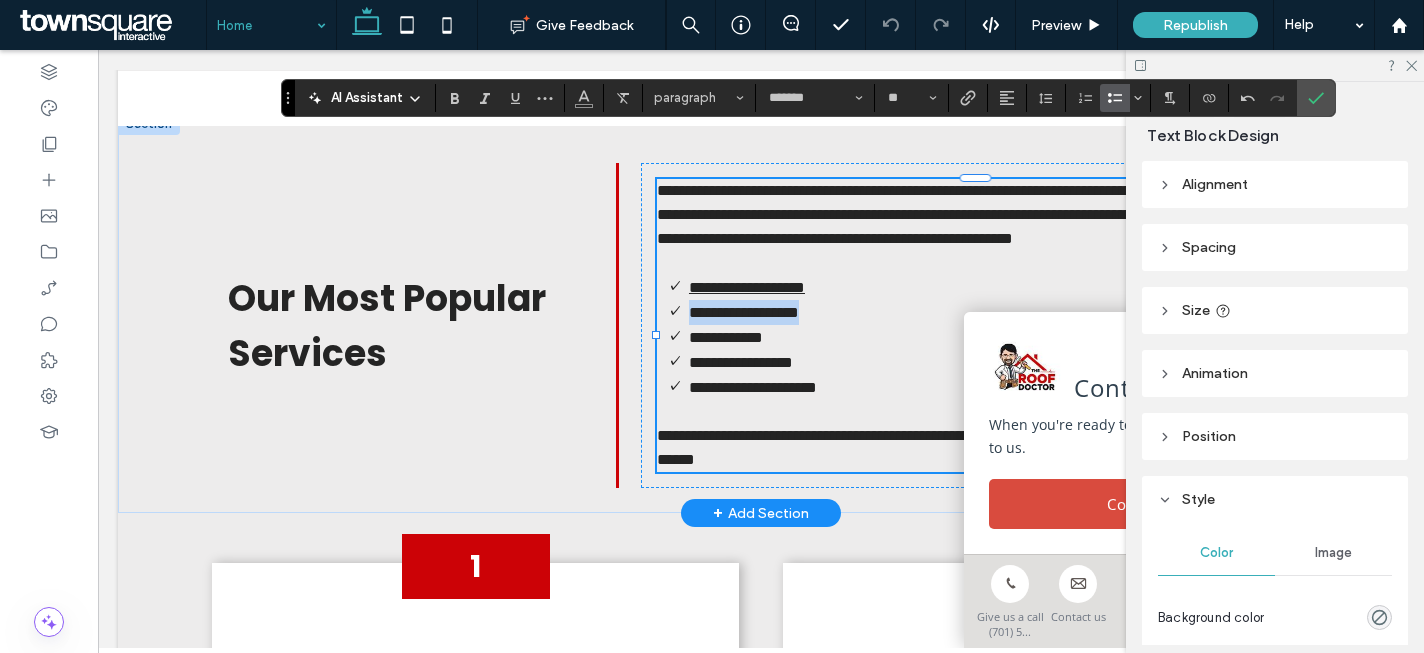 drag, startPoint x: 837, startPoint y: 290, endPoint x: 673, endPoint y: 291, distance: 164.00305 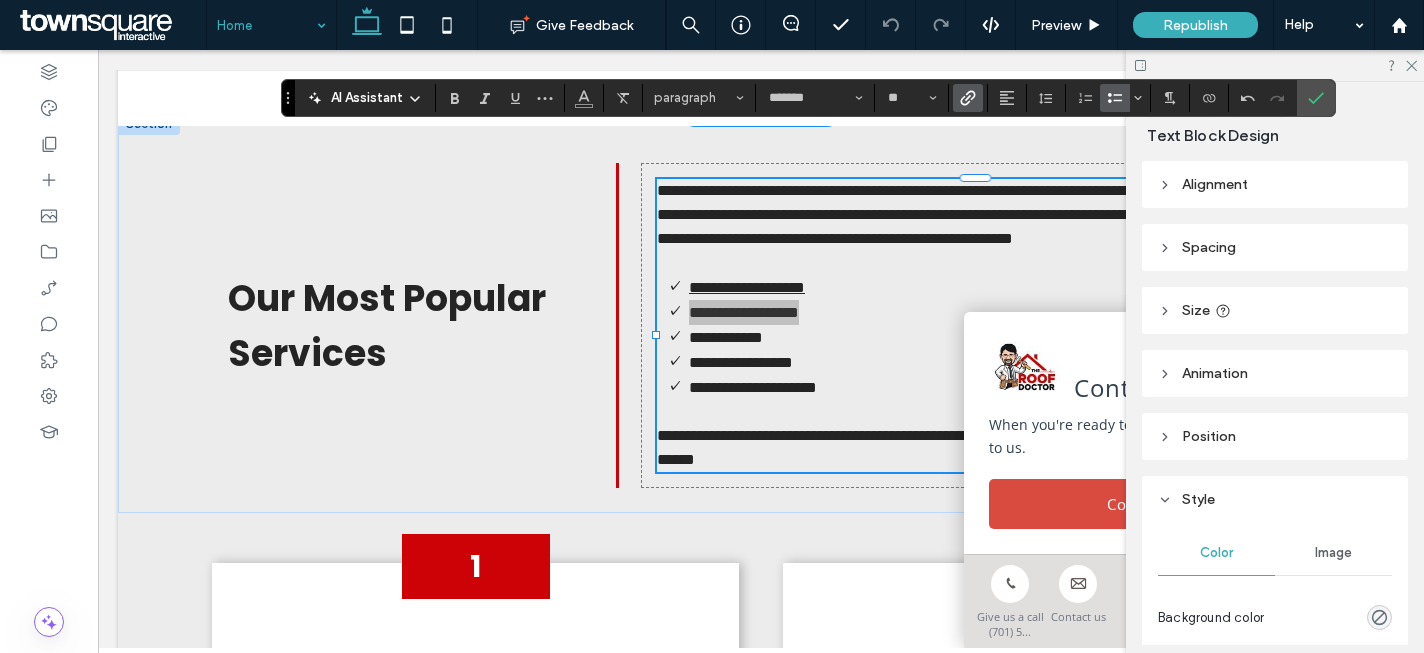 click at bounding box center (968, 98) 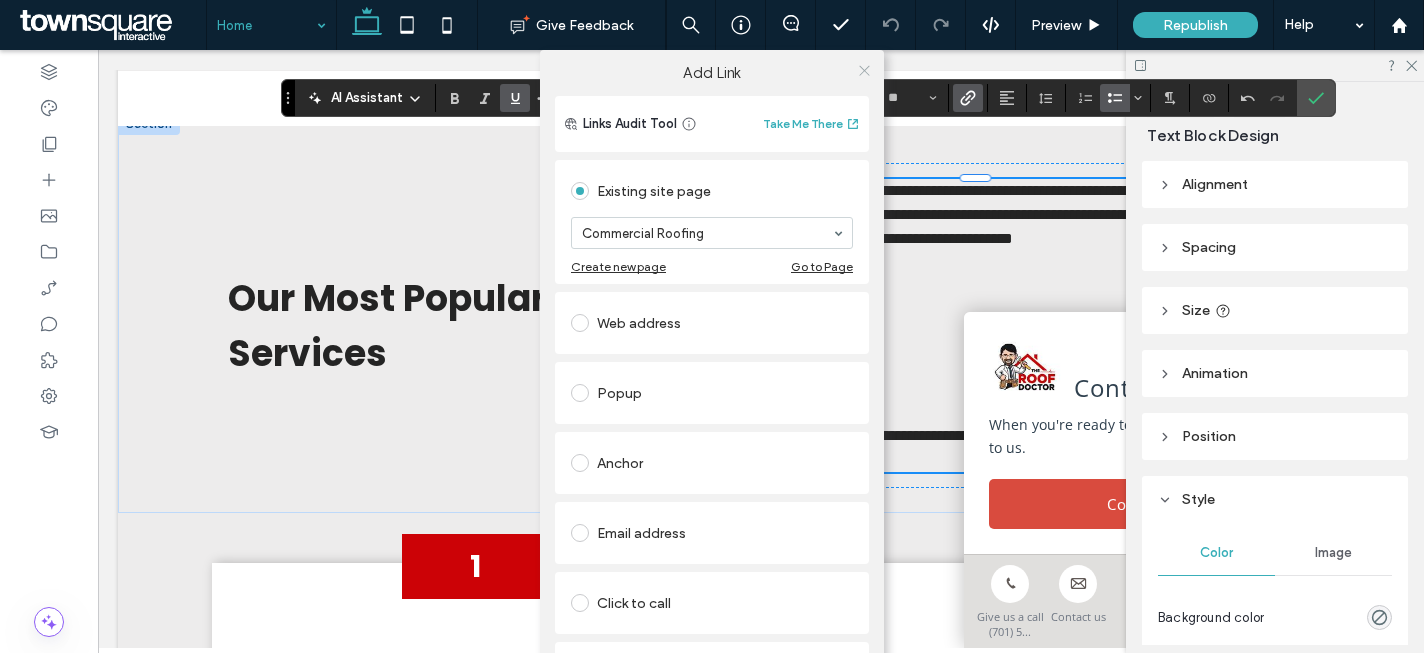 click 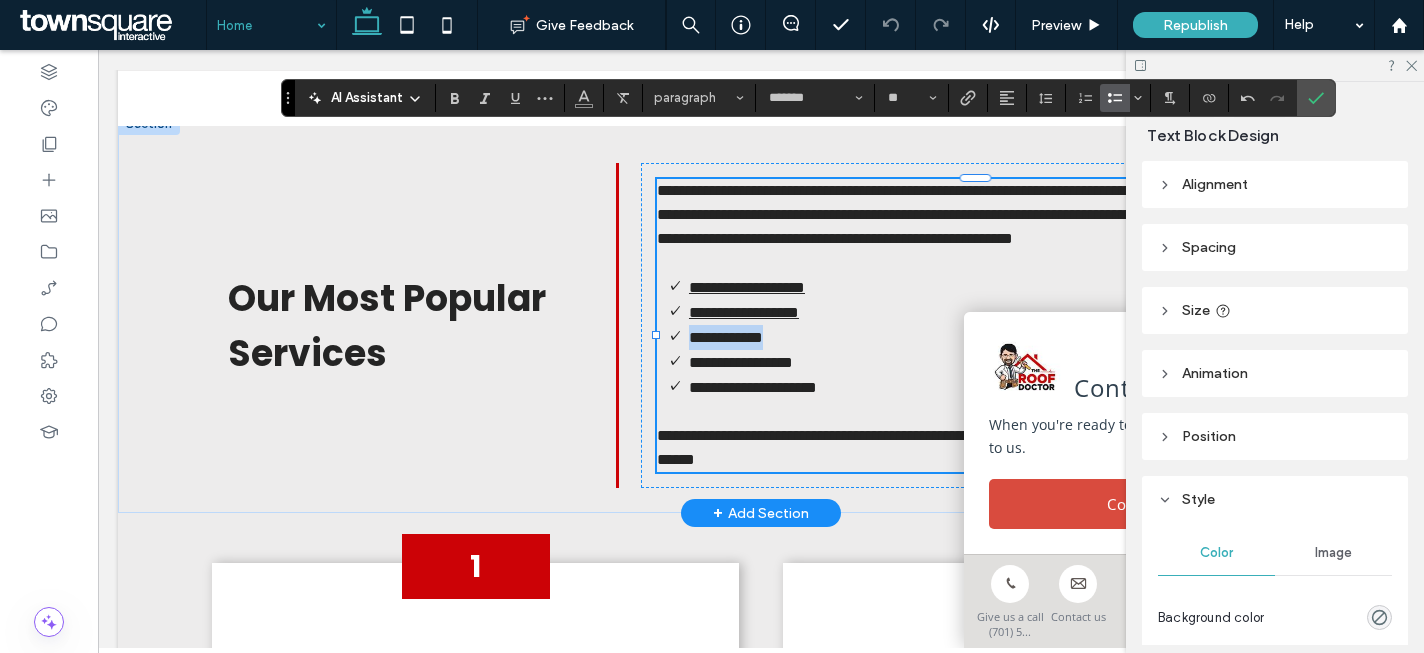 drag, startPoint x: 781, startPoint y: 316, endPoint x: 658, endPoint y: 318, distance: 123.01626 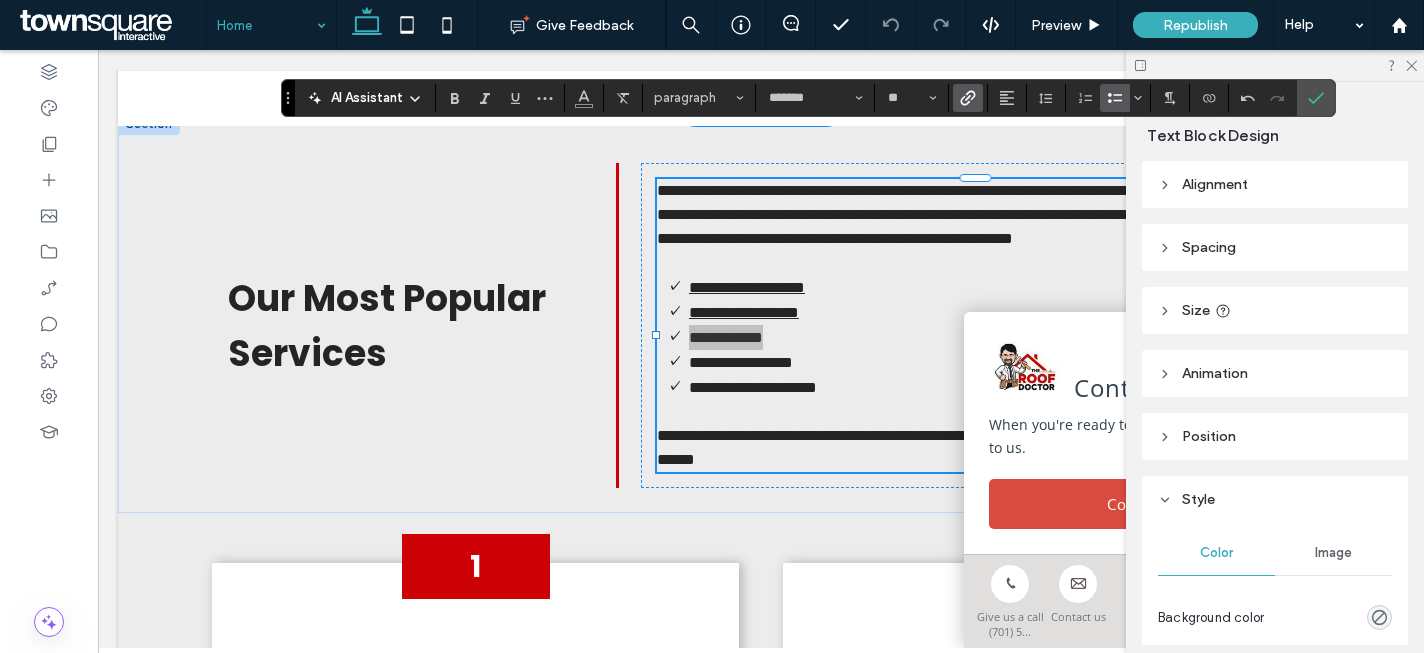 click 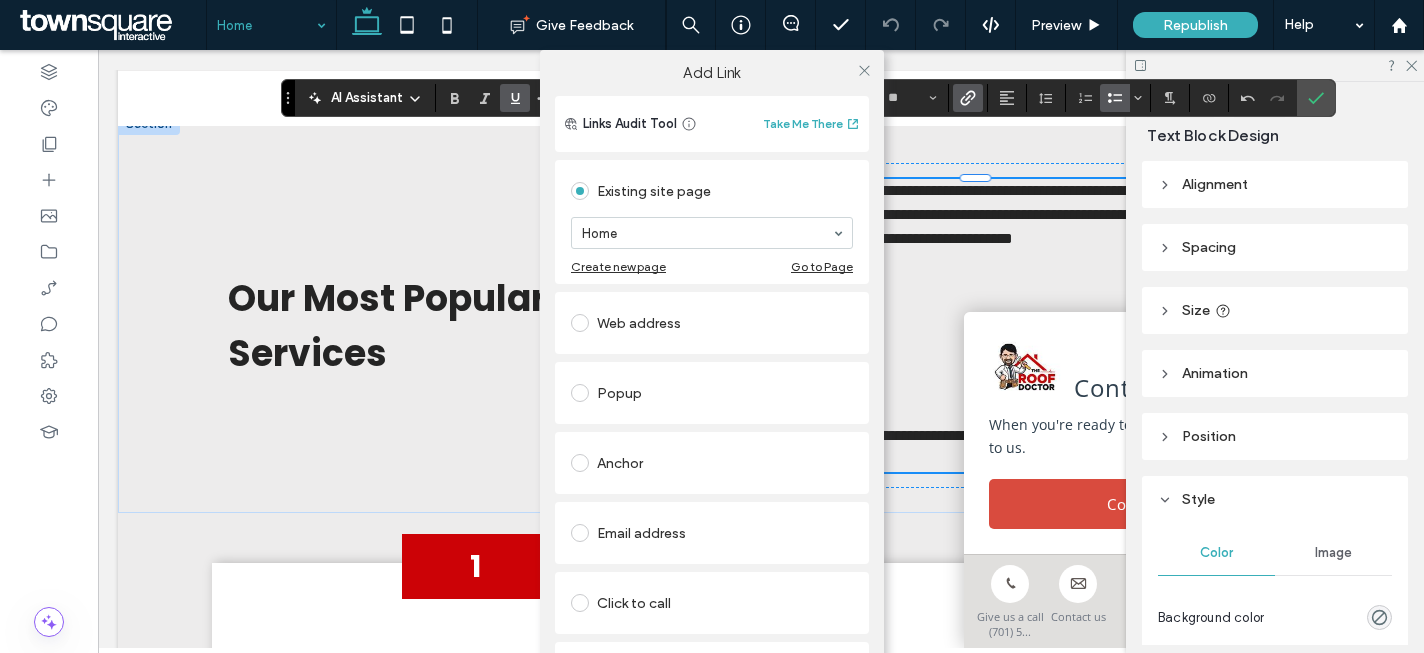 click on "Add Link Links Audit Tool Take Me There Existing site page Home Create new page Go to Page Web address Popup Anchor Email address Click to call File for download Remove link" at bounding box center (712, 376) 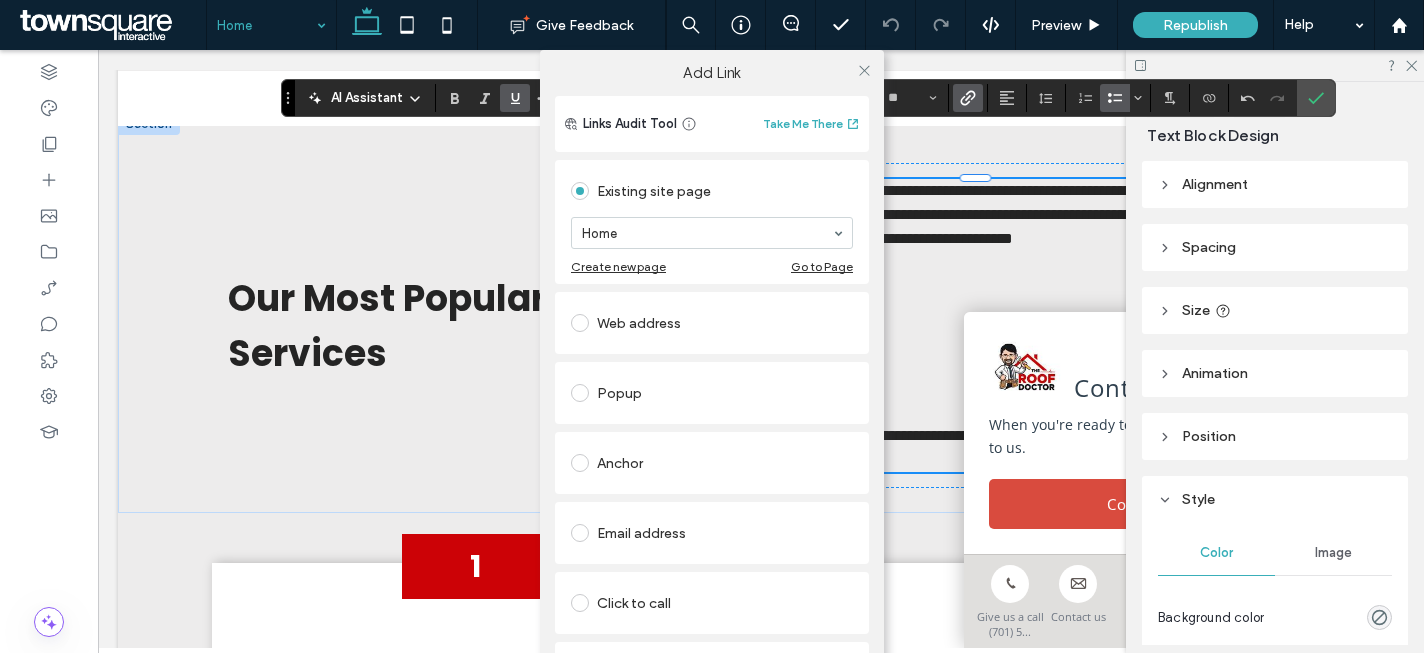 click on "Add Link Links Audit Tool Take Me There Existing site page Home Create new page Go to Page Web address Popup Anchor Email address Click to call File for download Remove link" at bounding box center [712, 376] 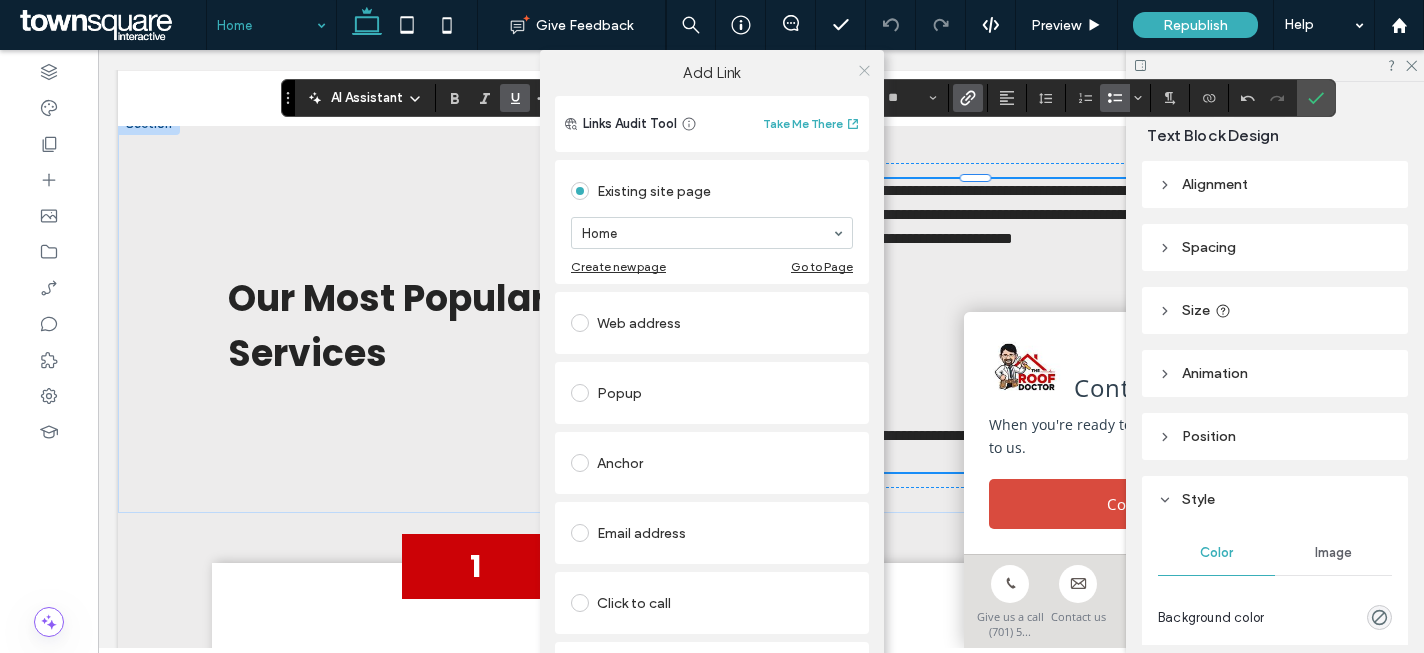 click 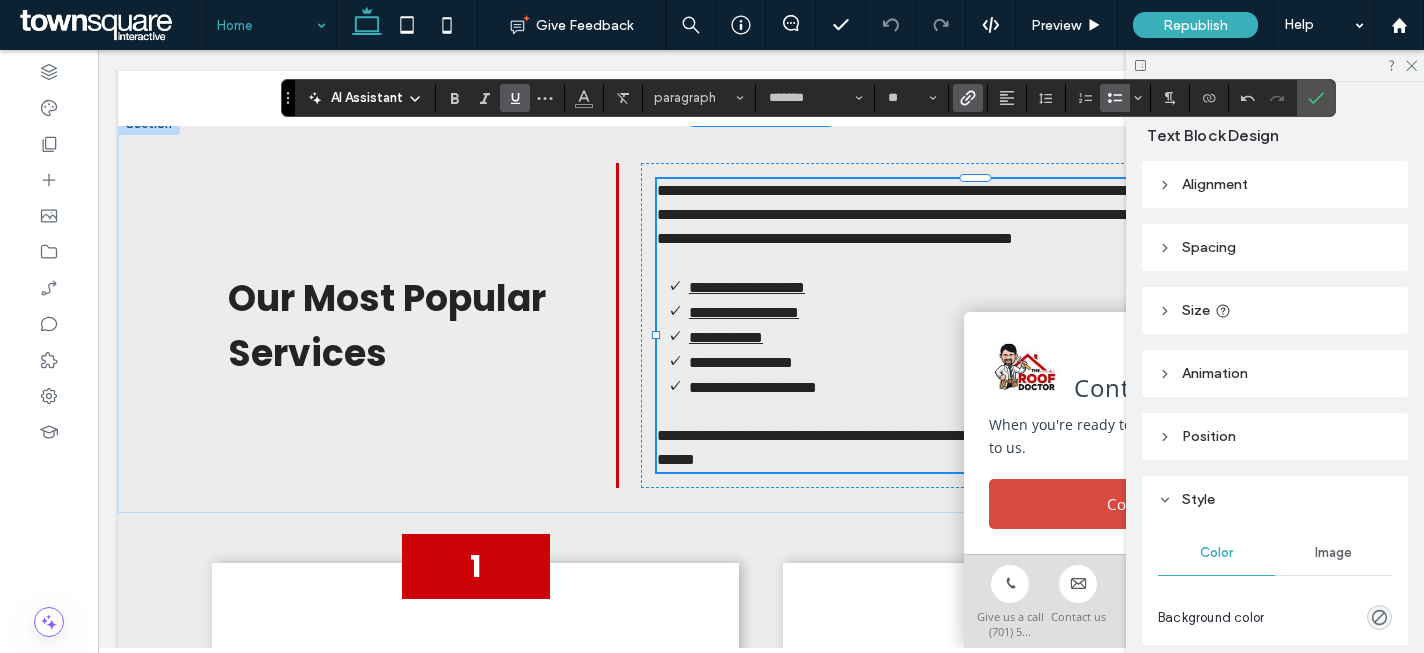 click 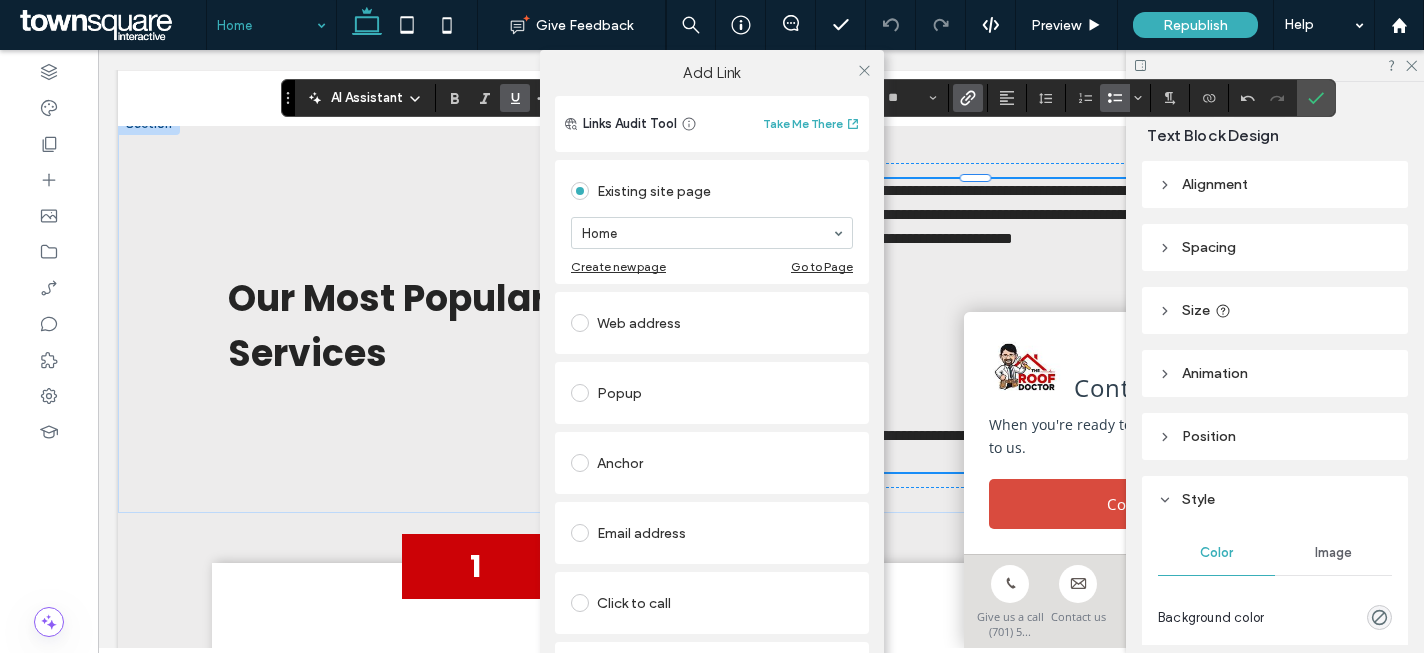 click at bounding box center [584, 191] 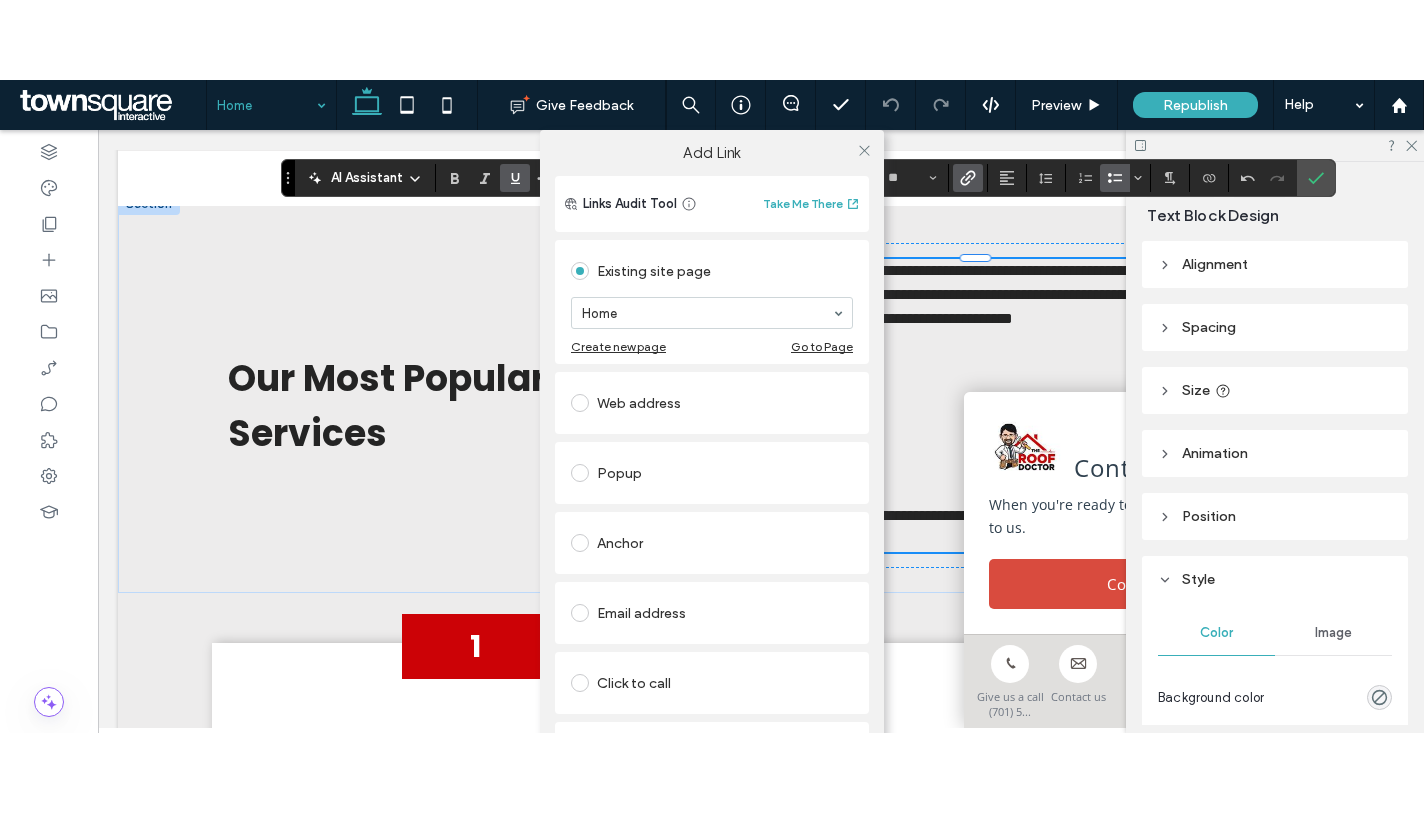 scroll, scrollTop: 72, scrollLeft: 0, axis: vertical 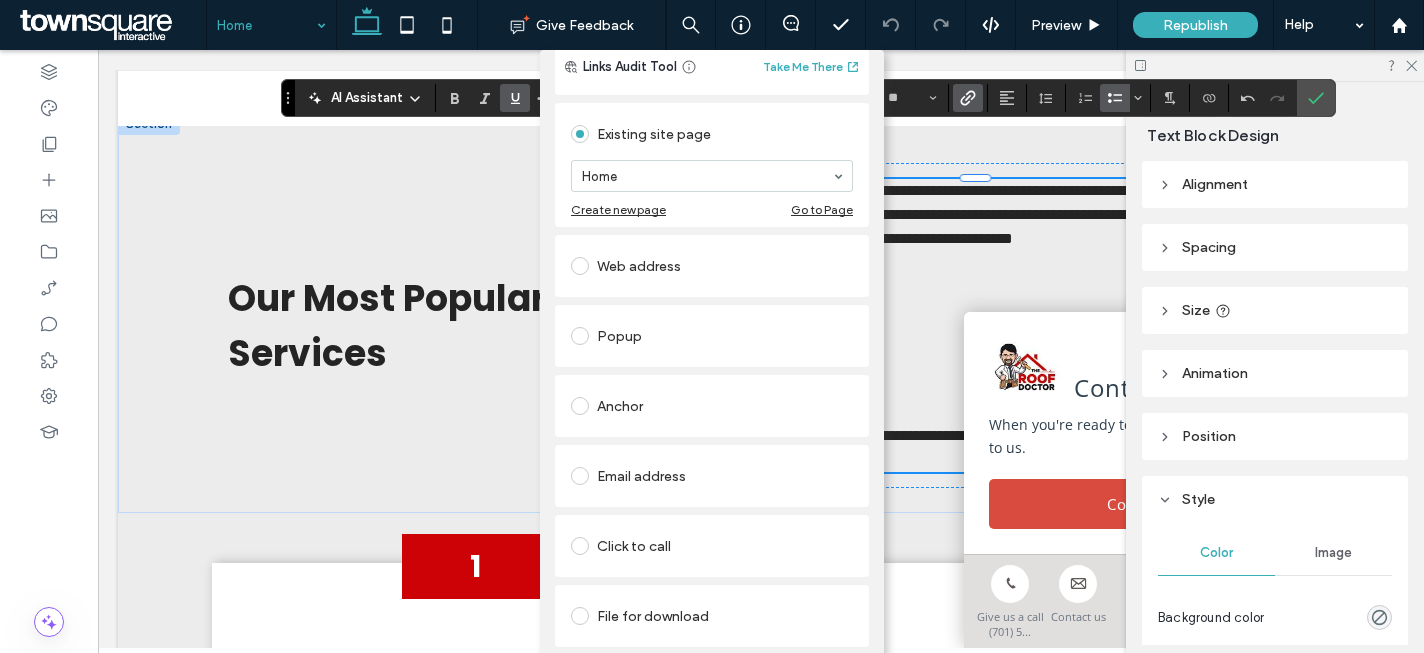 click on "Remove link" at bounding box center (712, 665) 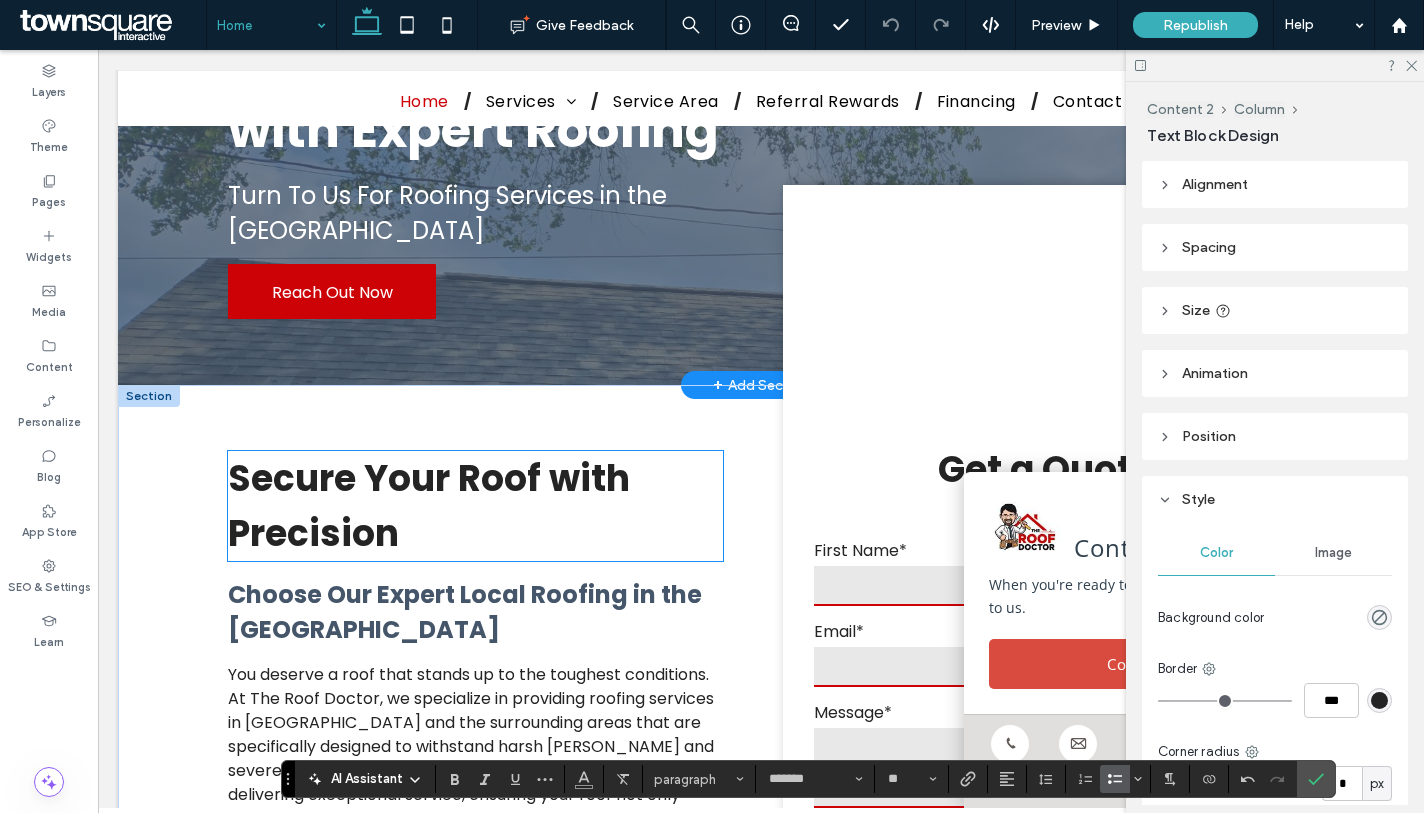 scroll, scrollTop: 0, scrollLeft: 0, axis: both 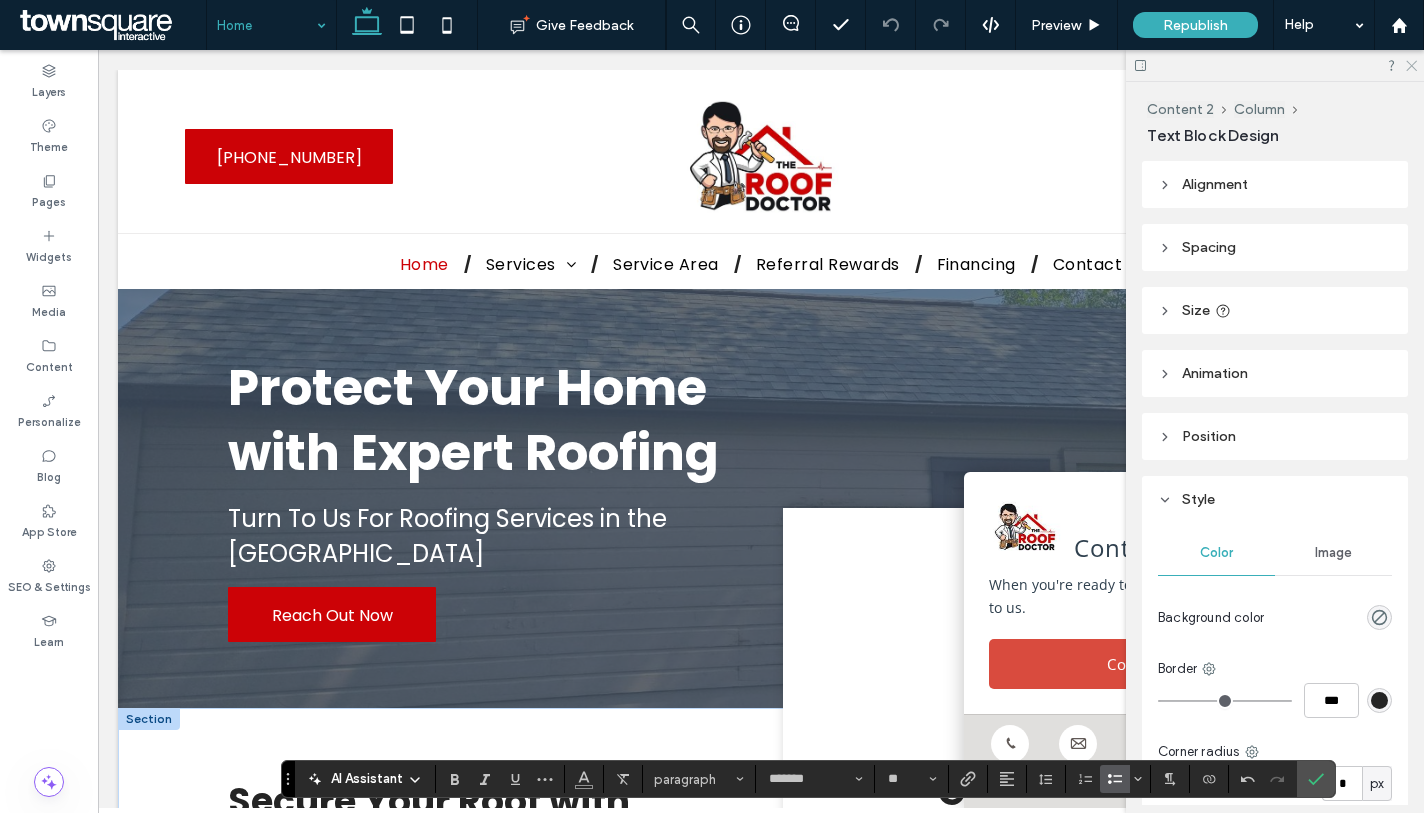 click 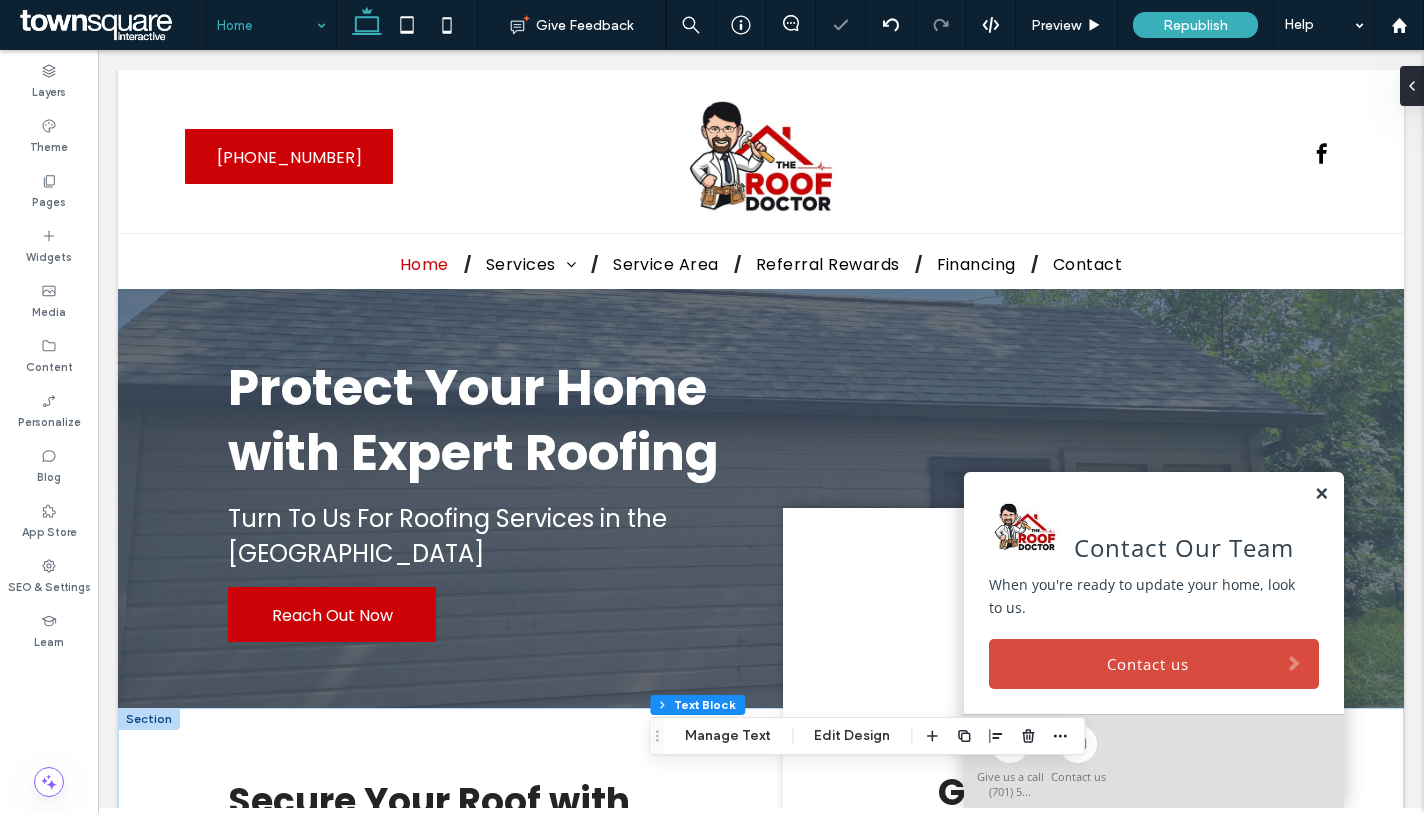 click at bounding box center [1321, 494] 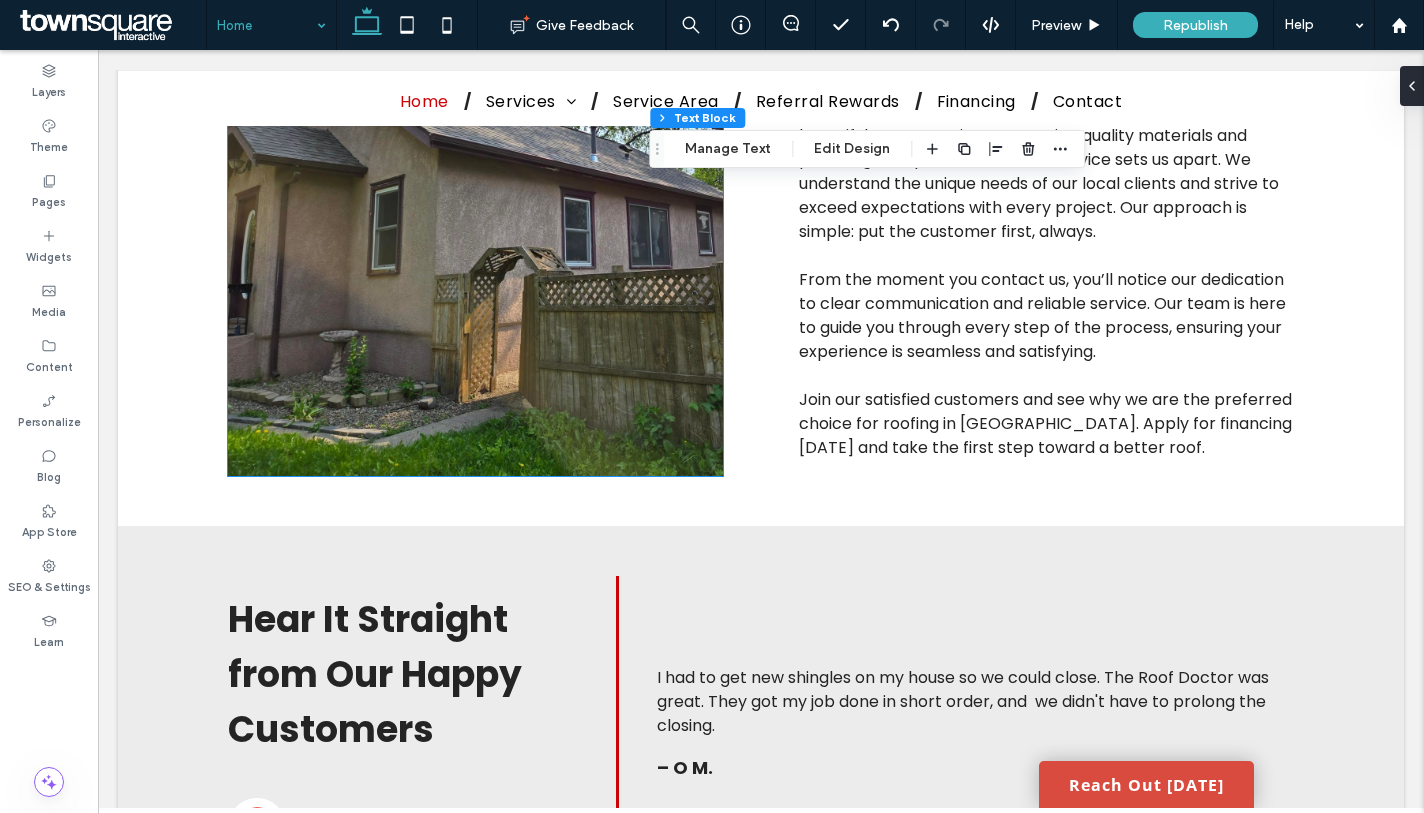 scroll, scrollTop: 2561, scrollLeft: 0, axis: vertical 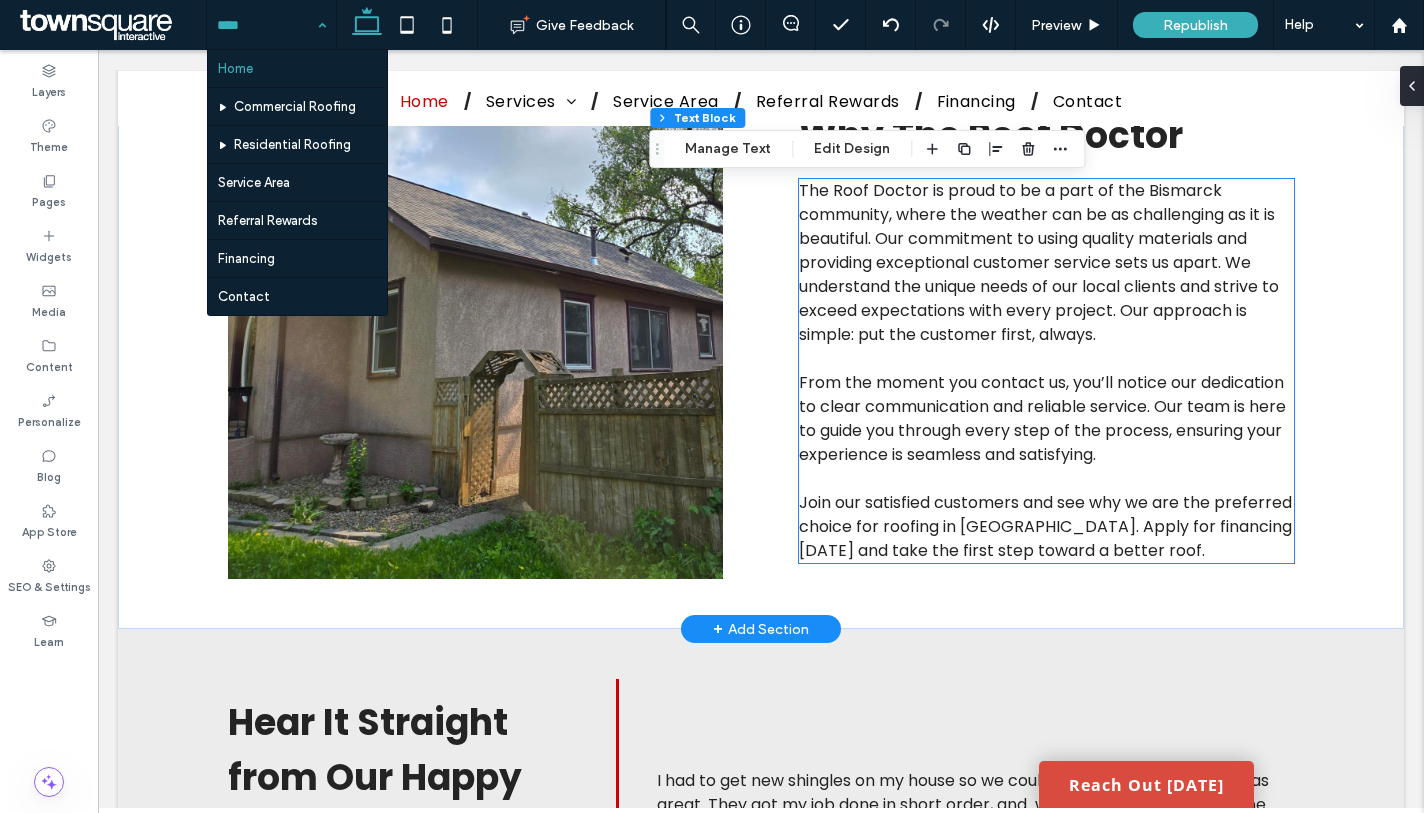 click on "Join our satisfied customers and see why we are the preferred choice for roofing in Bismarck. Apply for financing today and take the first step toward a better roof." at bounding box center (1045, 526) 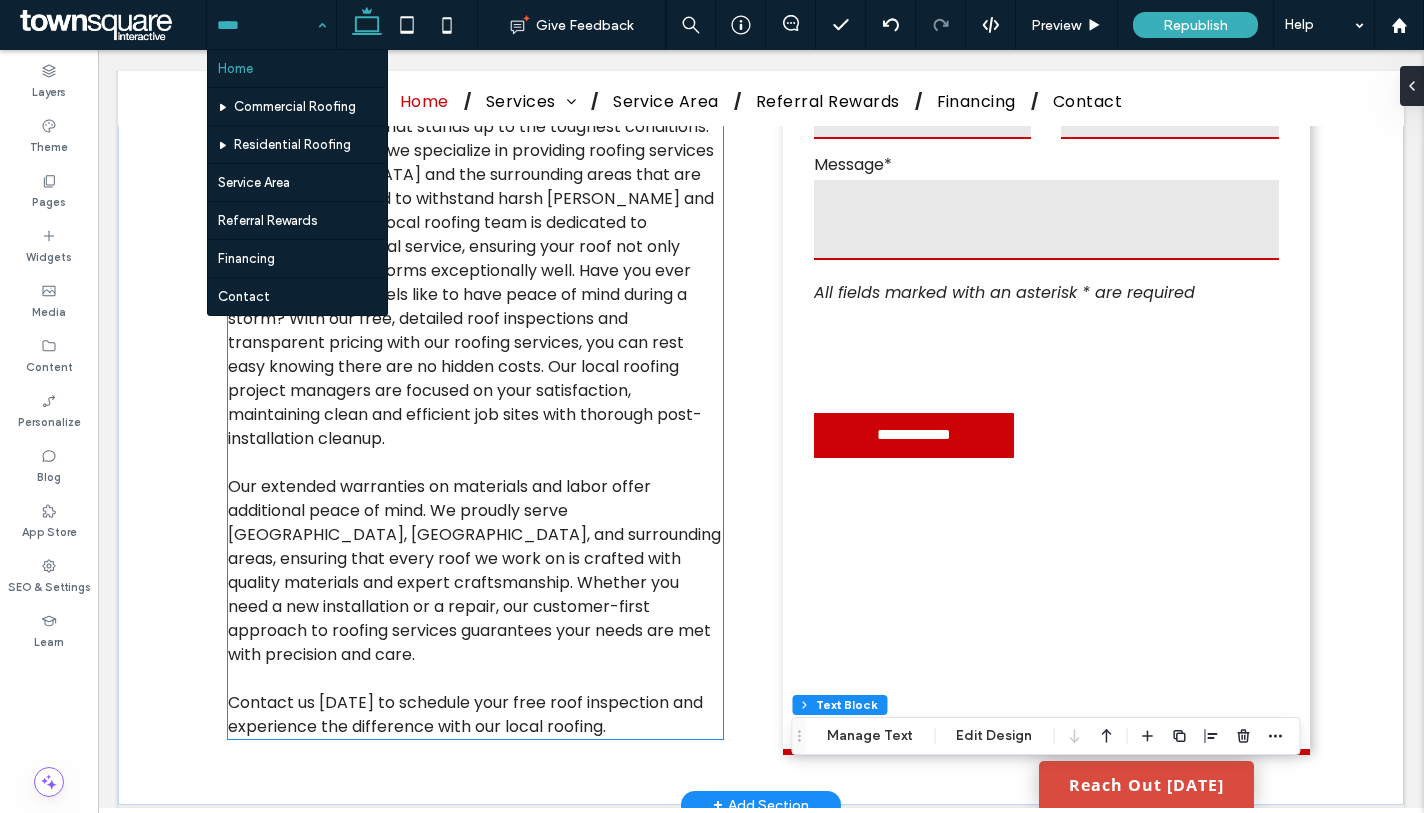 scroll, scrollTop: 721, scrollLeft: 0, axis: vertical 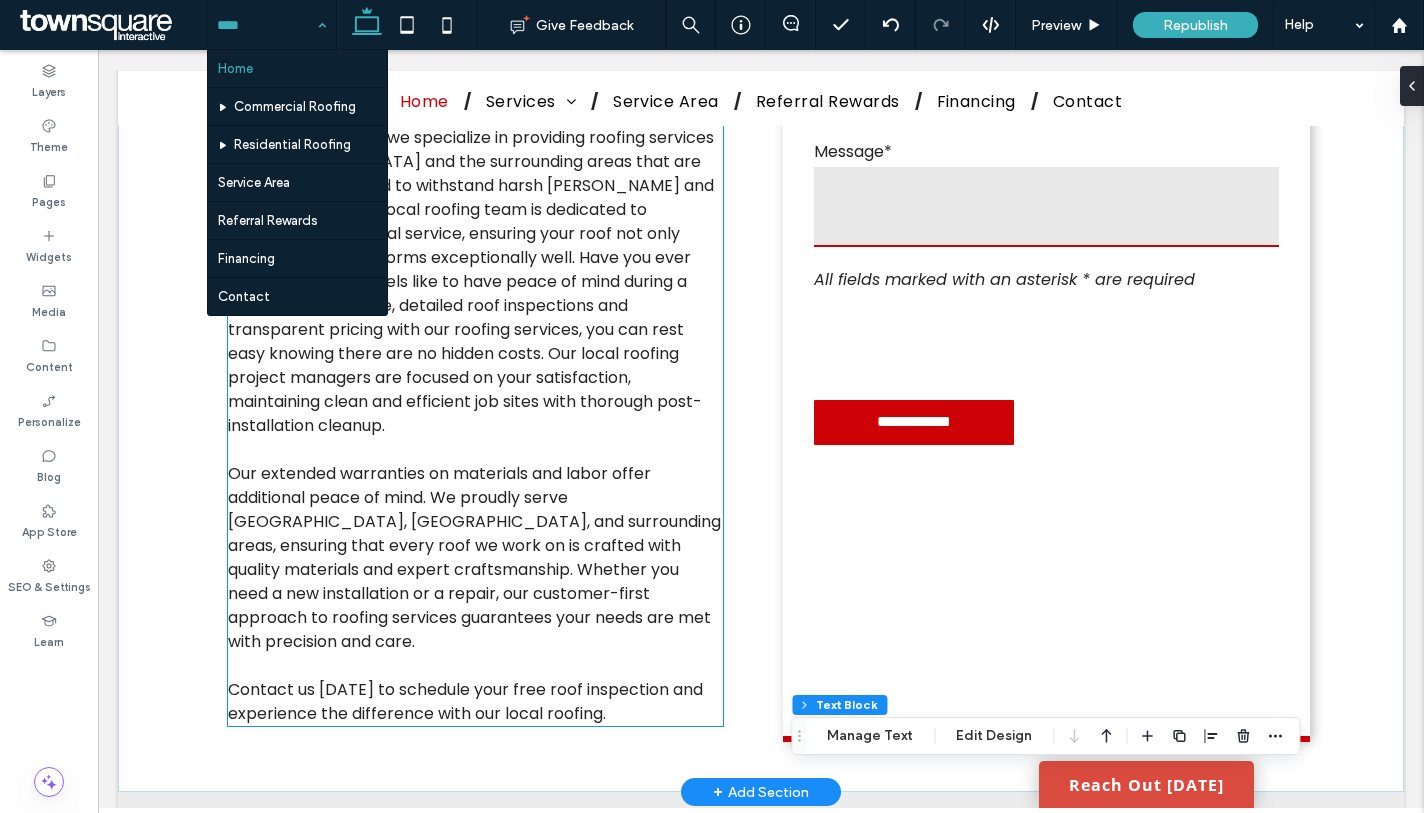 click on "You deserve a roof that stands up to the toughest conditions. At The Roof Doctor, we specialize in providing roofing services in Bismarck and the surrounding areas that are specifically designed to withstand harsh winters and severe storms. Our local roofing team is dedicated to delivering exceptional service, ensuring your roof not only looks great but performs exceptionally well. Have you ever wondered what it feels like to have peace of mind during a storm? With our free, detailed roof inspections and transparent pricing with our roofing services, you can rest easy knowing there are no hidden costs. Our local roofing project managers are focused on your satisfaction, maintaining clean and efficient job sites with thorough post-installation cleanup." at bounding box center (471, 269) 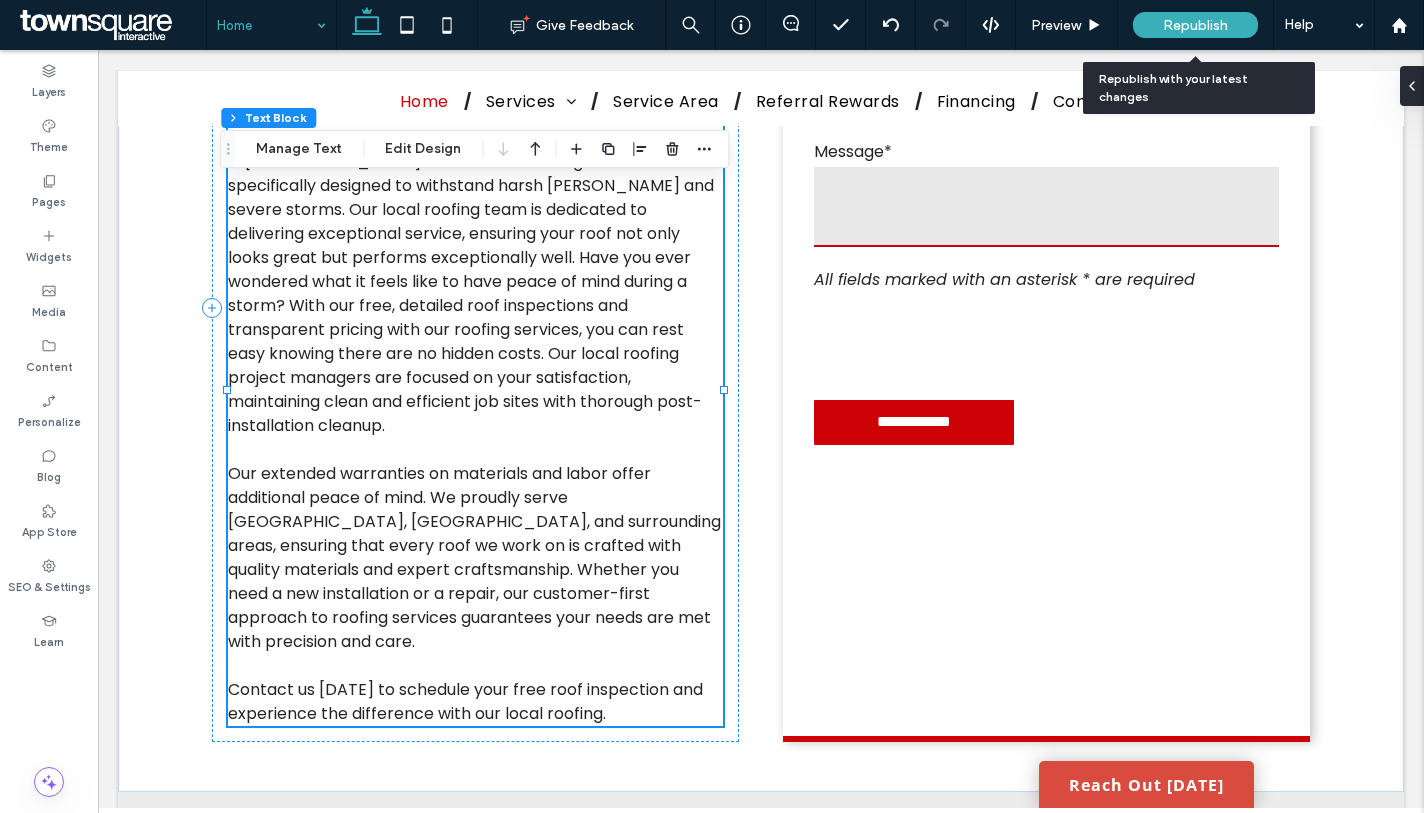 click on "Republish" at bounding box center [1195, 25] 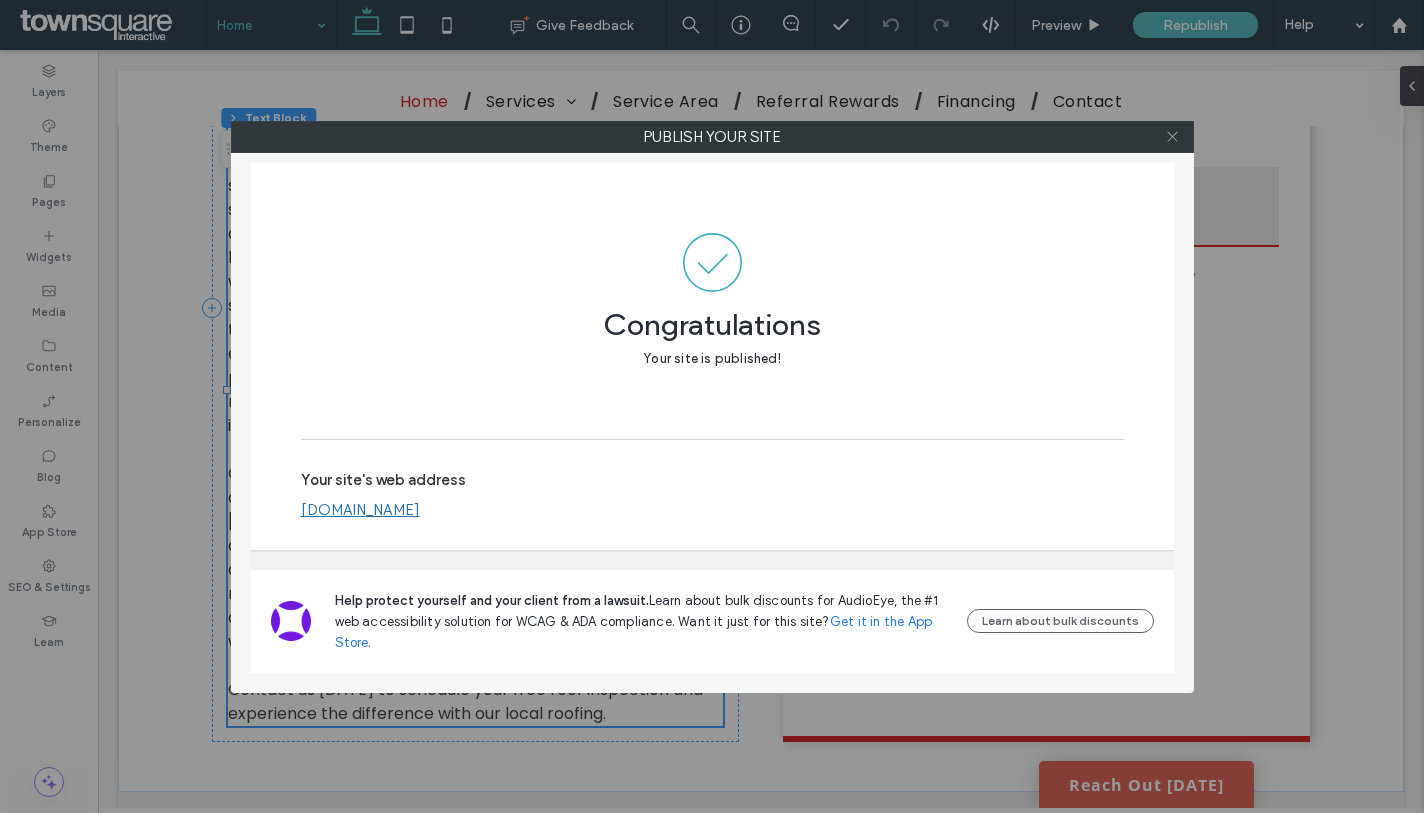 click 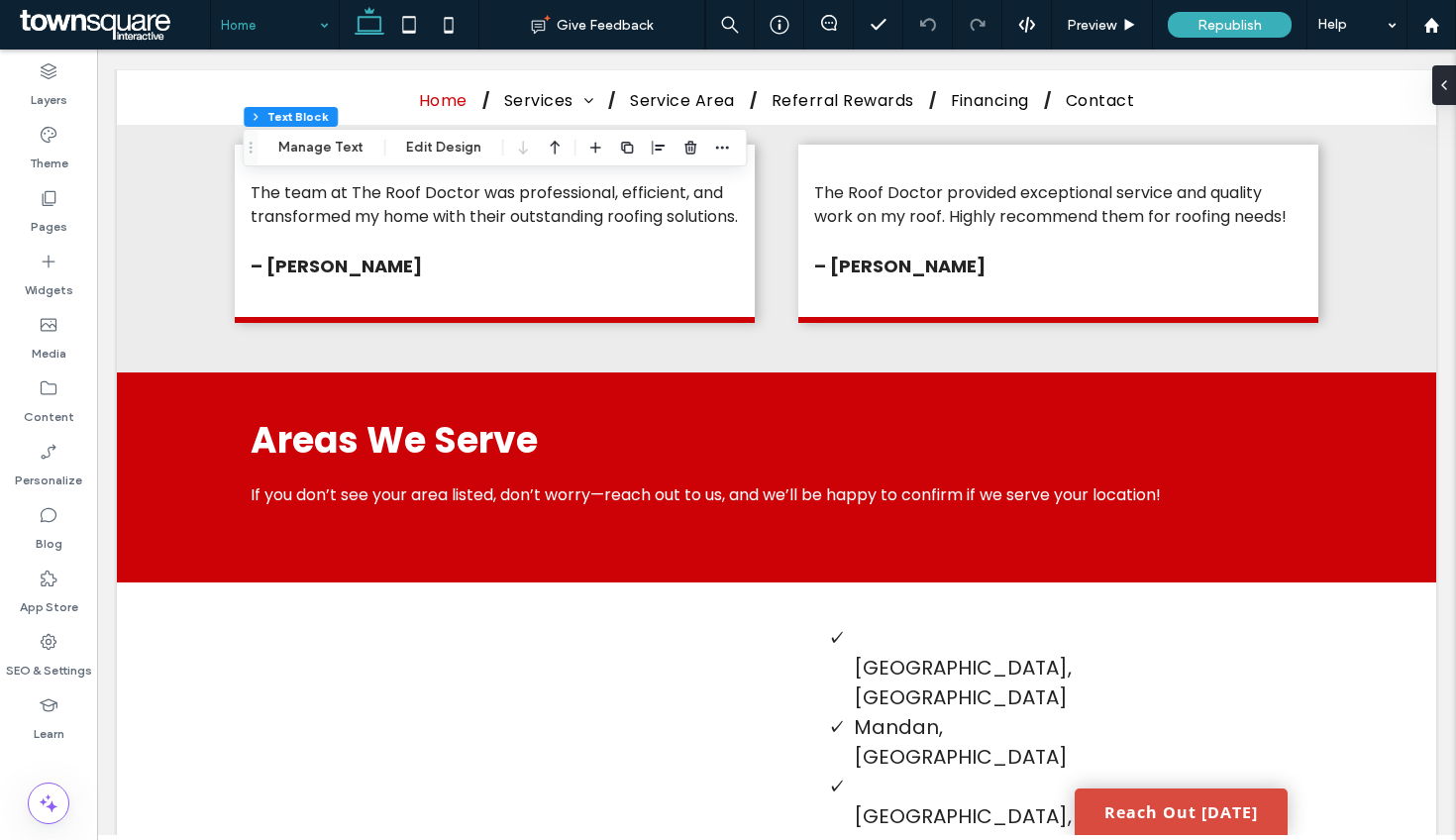 scroll, scrollTop: 4046, scrollLeft: 0, axis: vertical 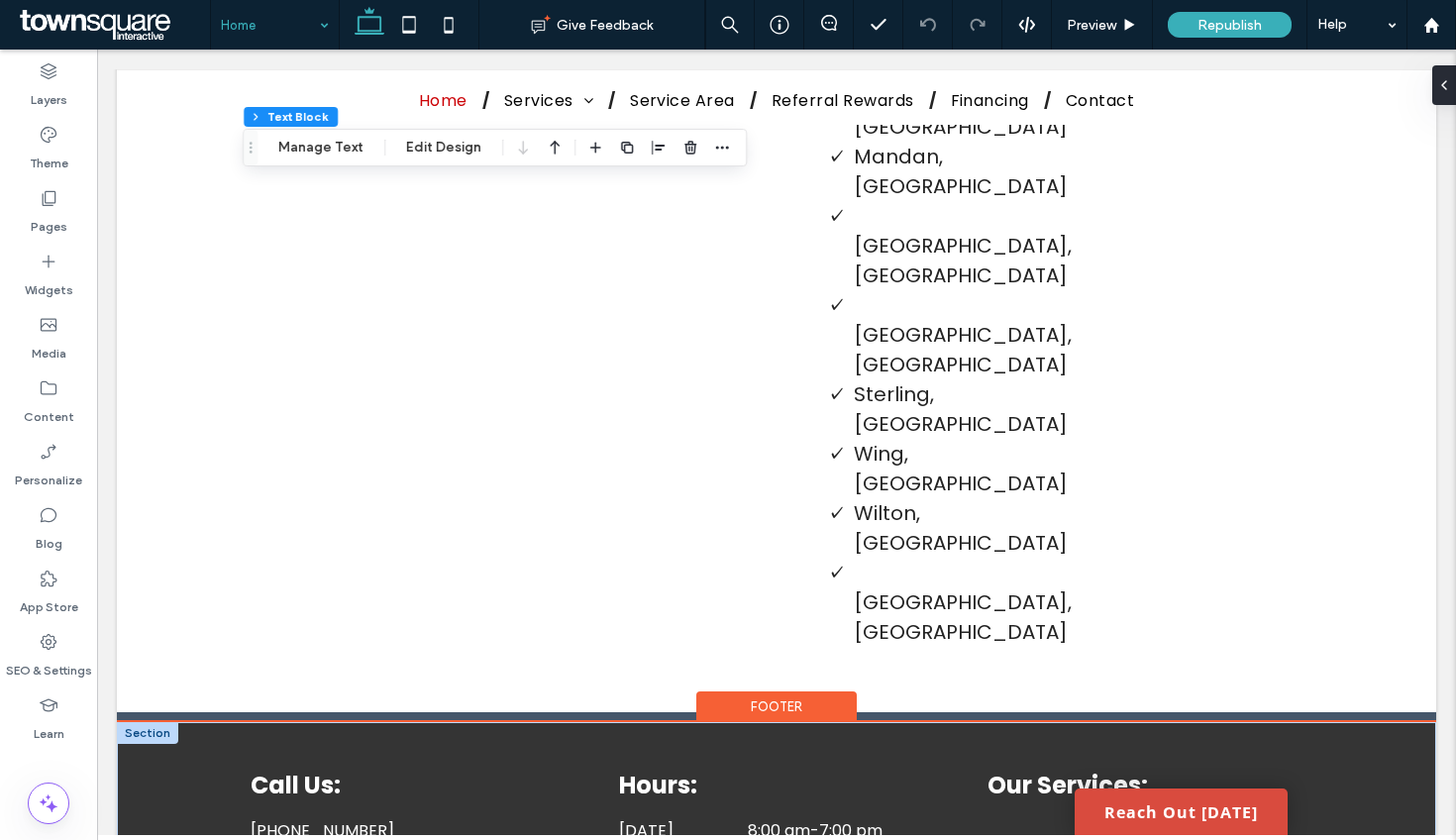 click at bounding box center (264, 1064) 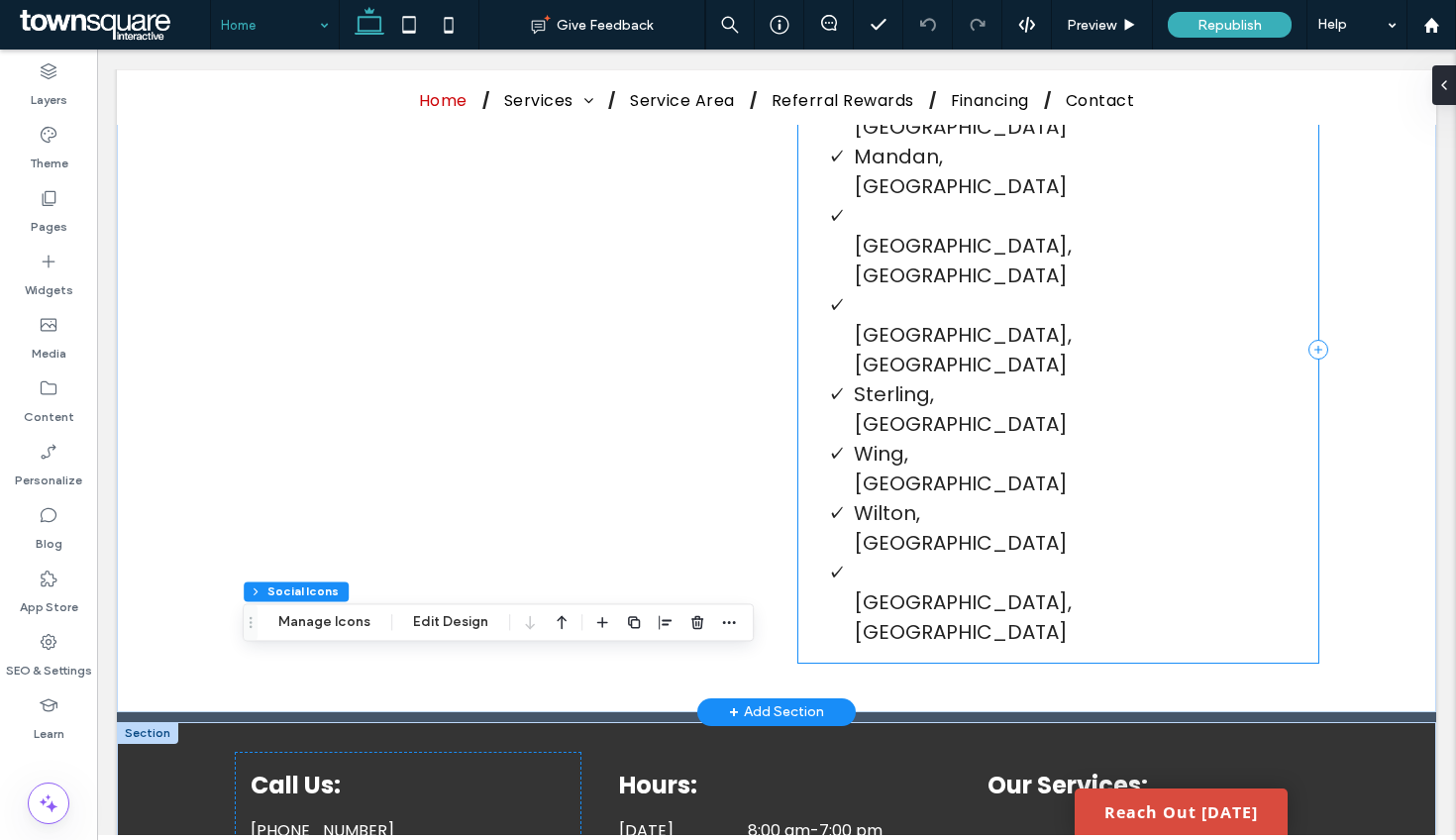 click on "Bismarck, ND Mandan, ND Lincoln, ND Baldwin, ND
Sterling, ND Wing, ND Wilton, ND New Salem, ND" at bounding box center (1058, 350) 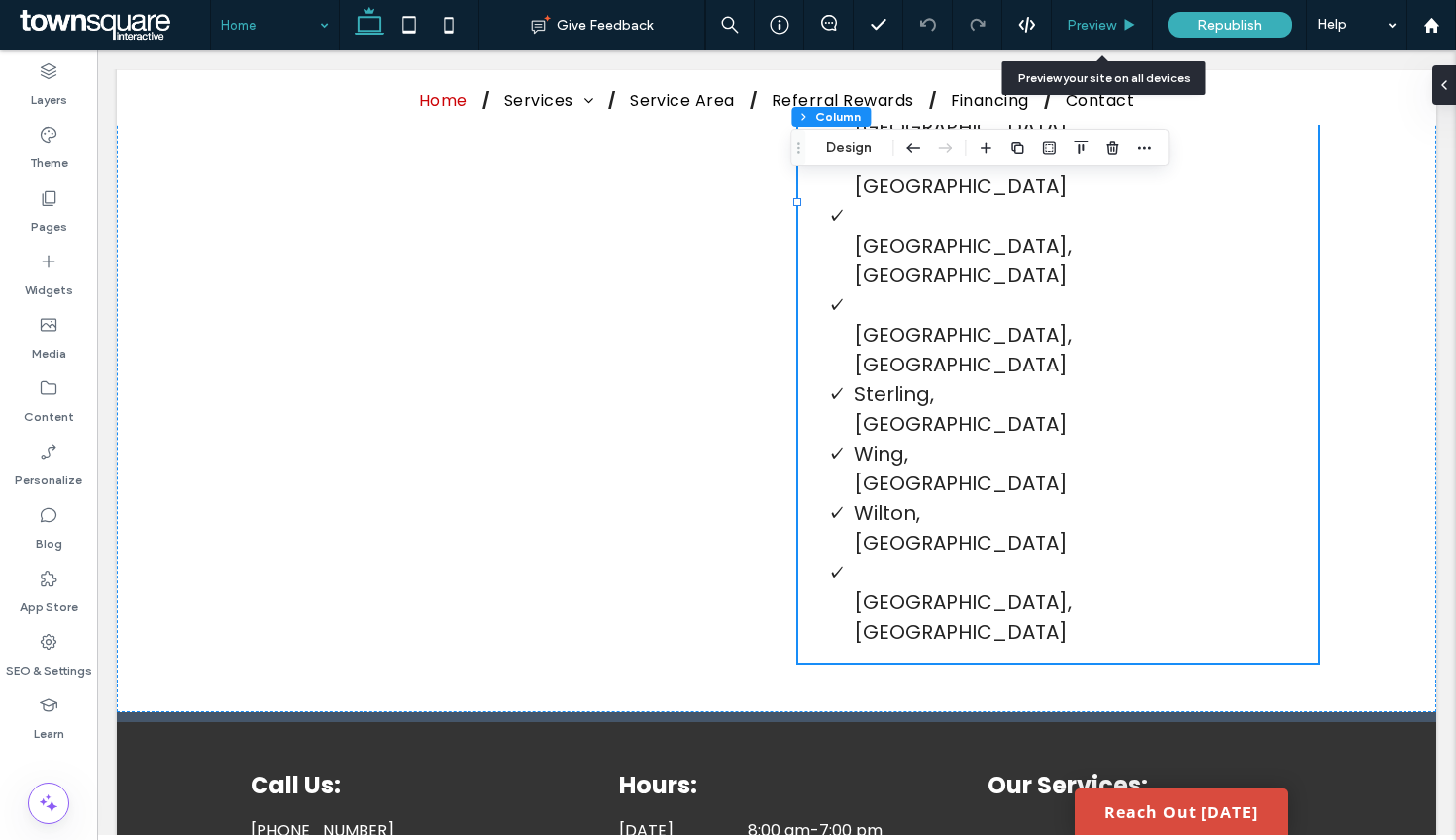 click on "Preview" at bounding box center [1092, 25] 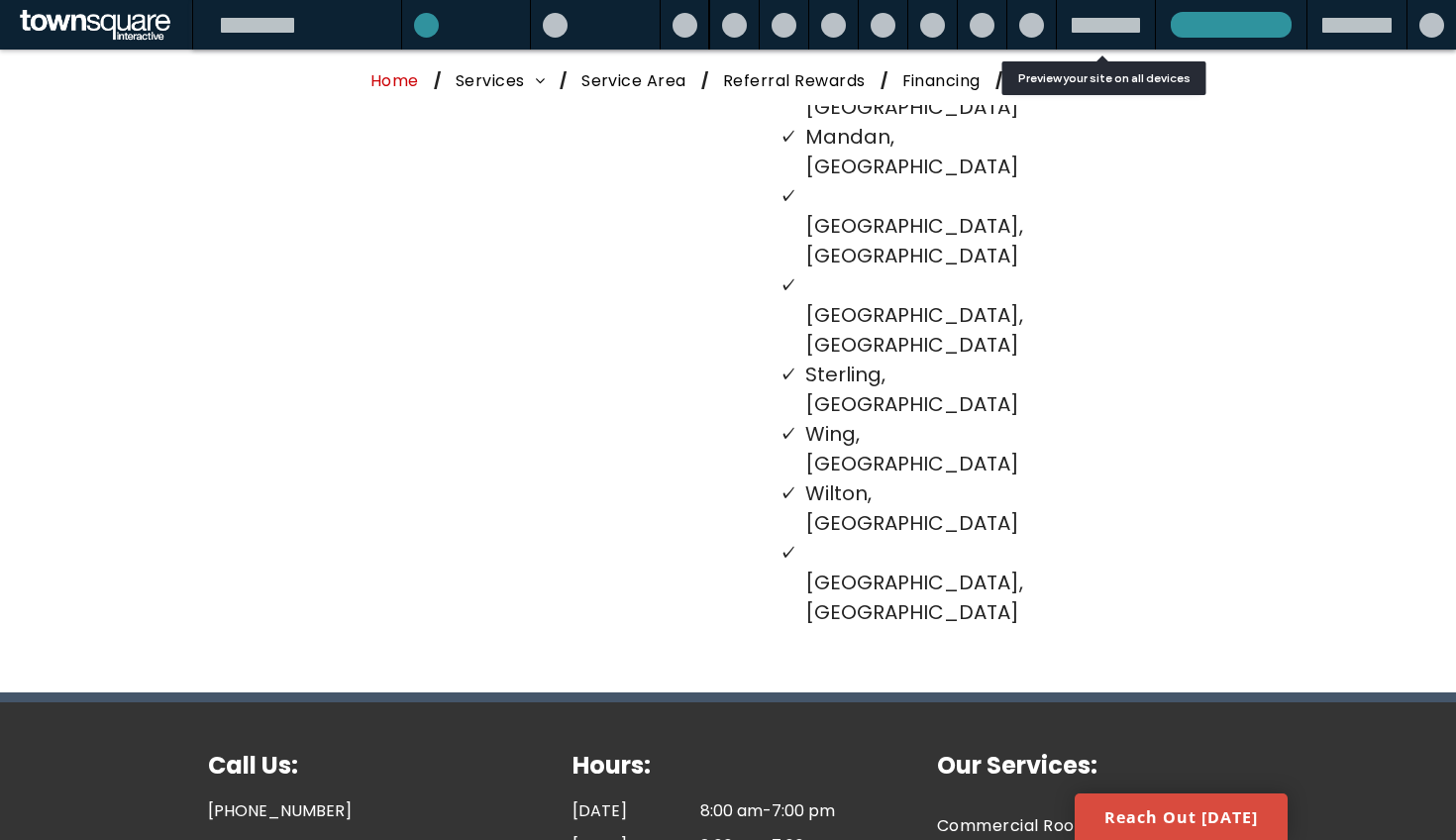 scroll, scrollTop: 4017, scrollLeft: 0, axis: vertical 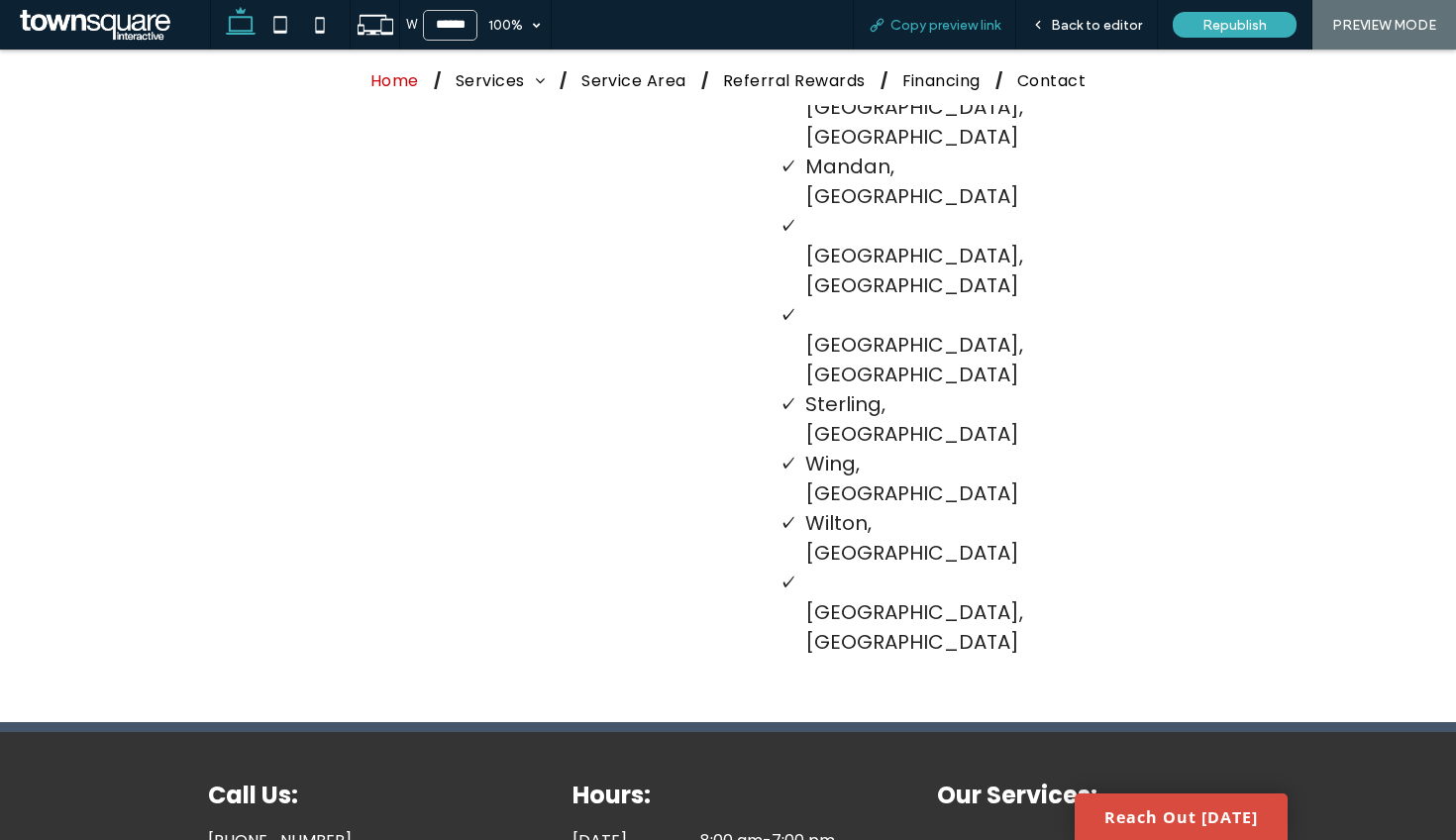 click on "Copy preview link" at bounding box center (934, 25) 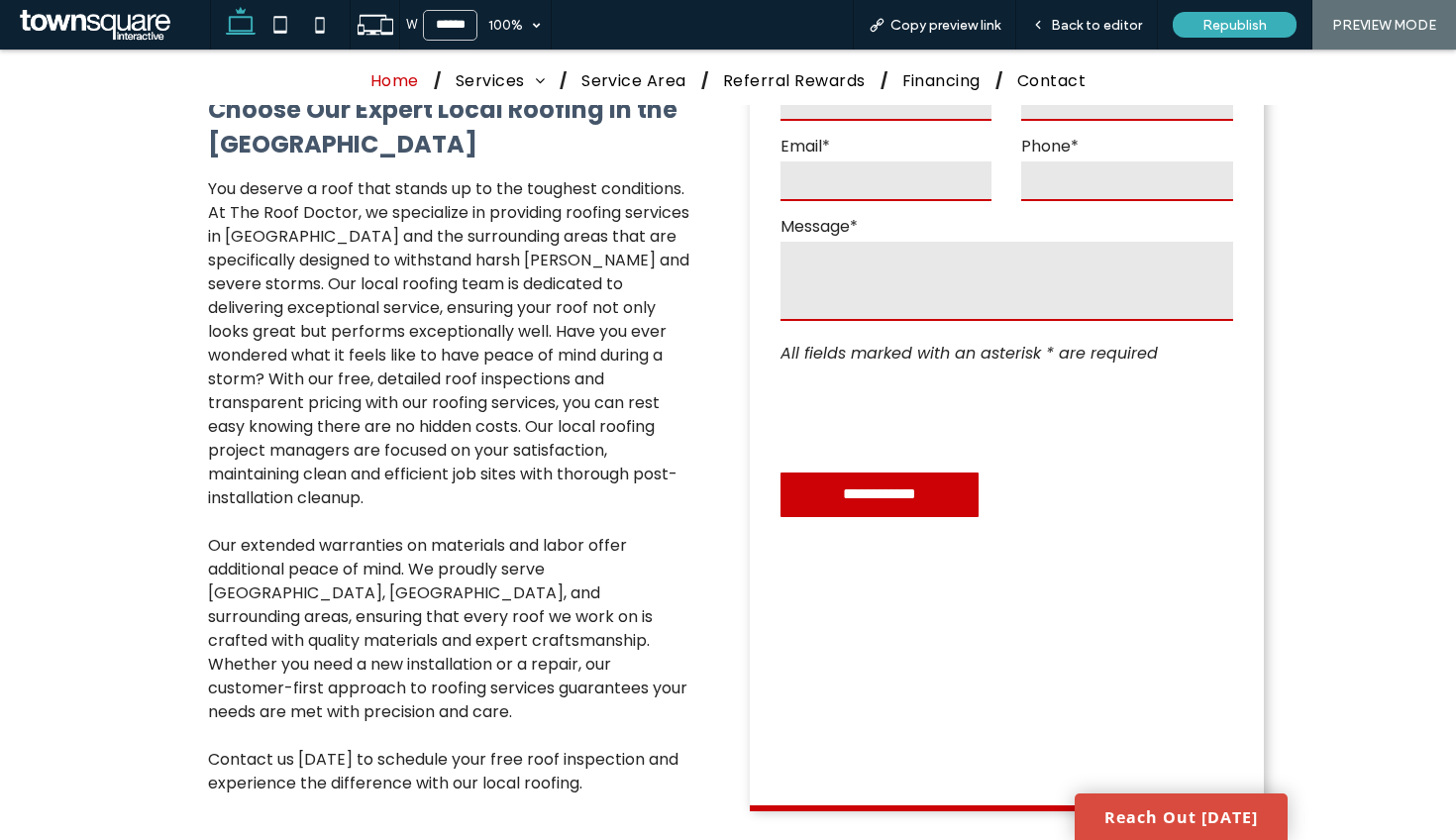scroll, scrollTop: 0, scrollLeft: 0, axis: both 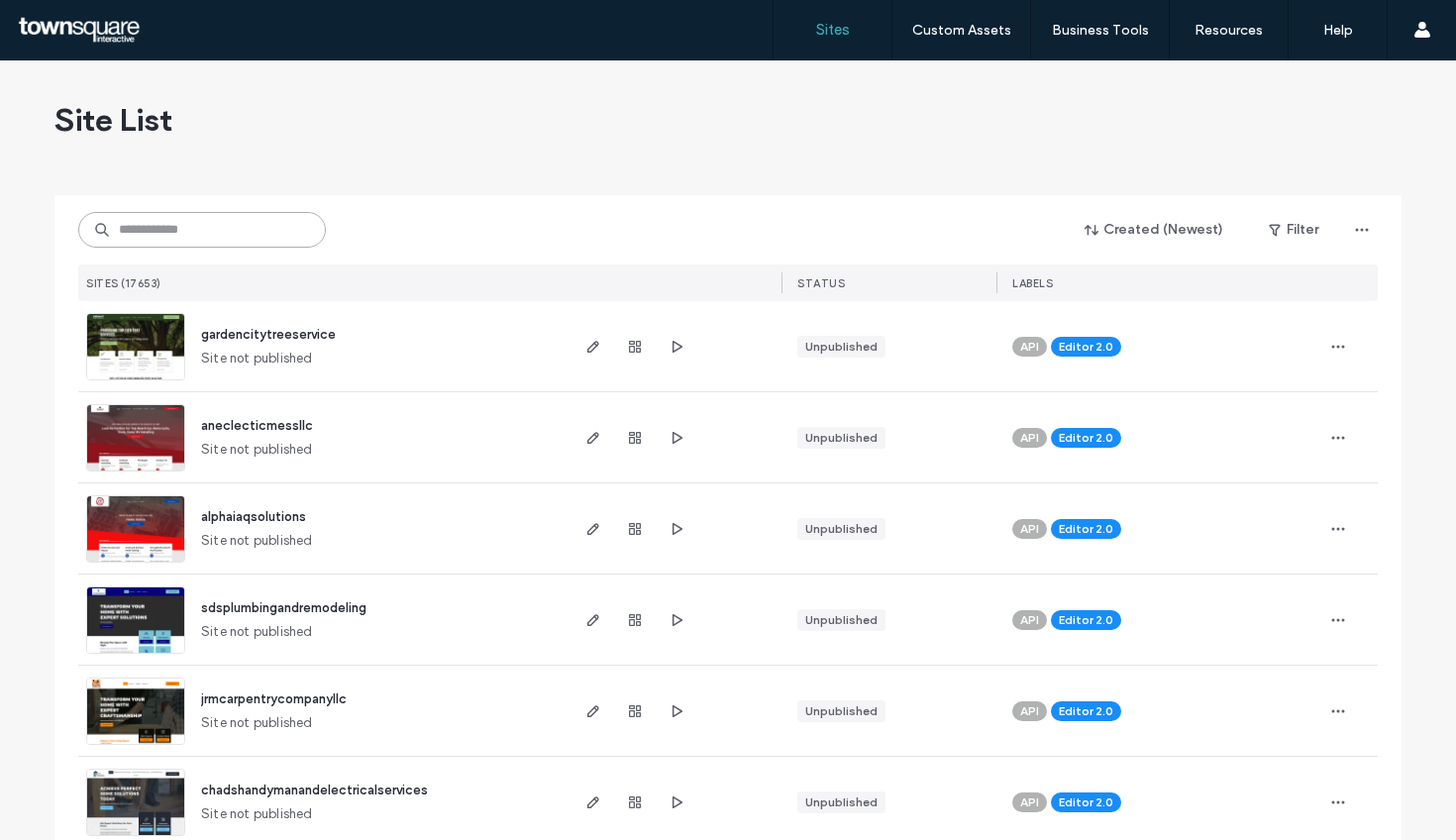 click at bounding box center (202, 230) 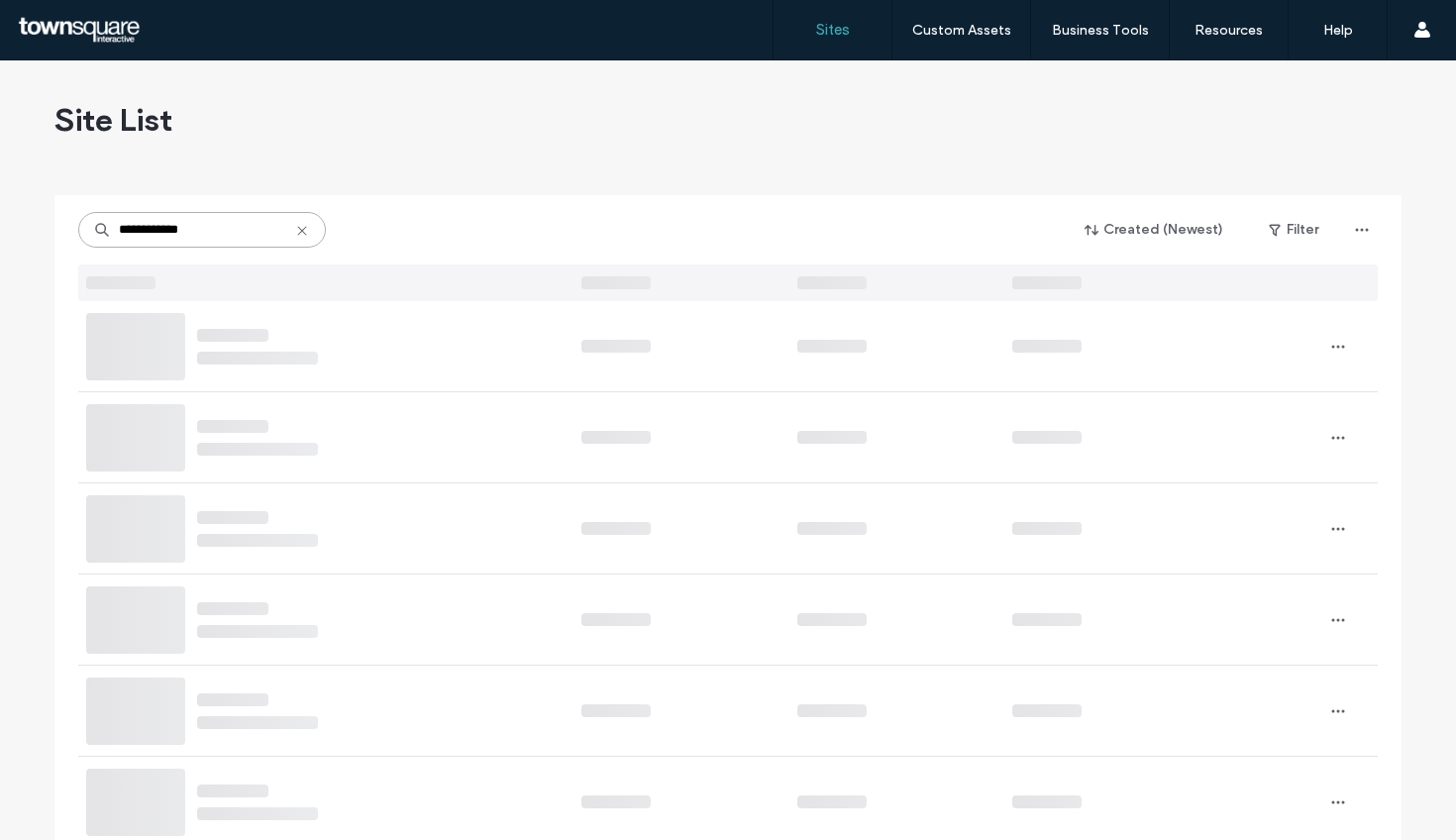 type on "**********" 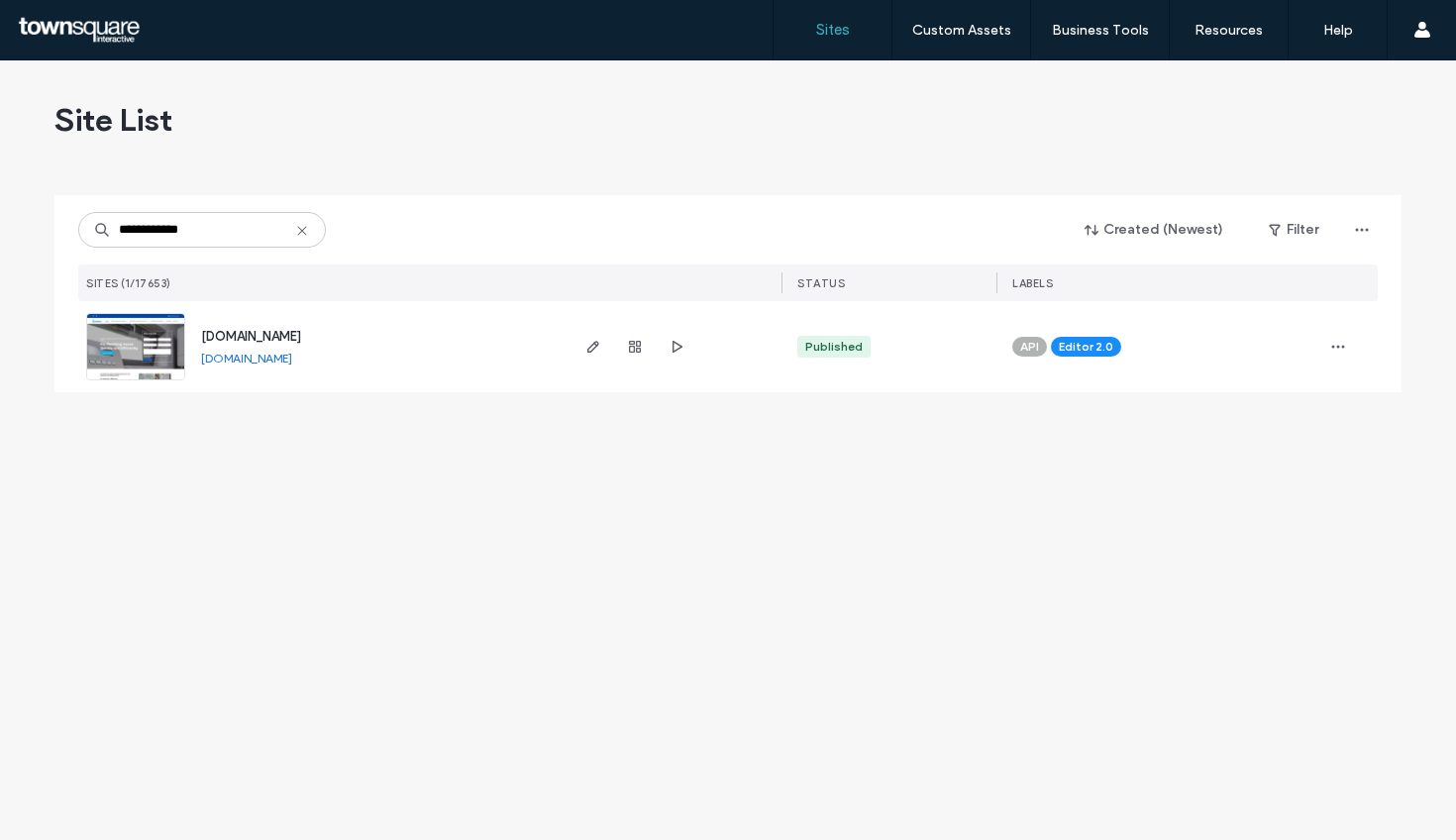 click on "[DOMAIN_NAME]" at bounding box center (247, 358) 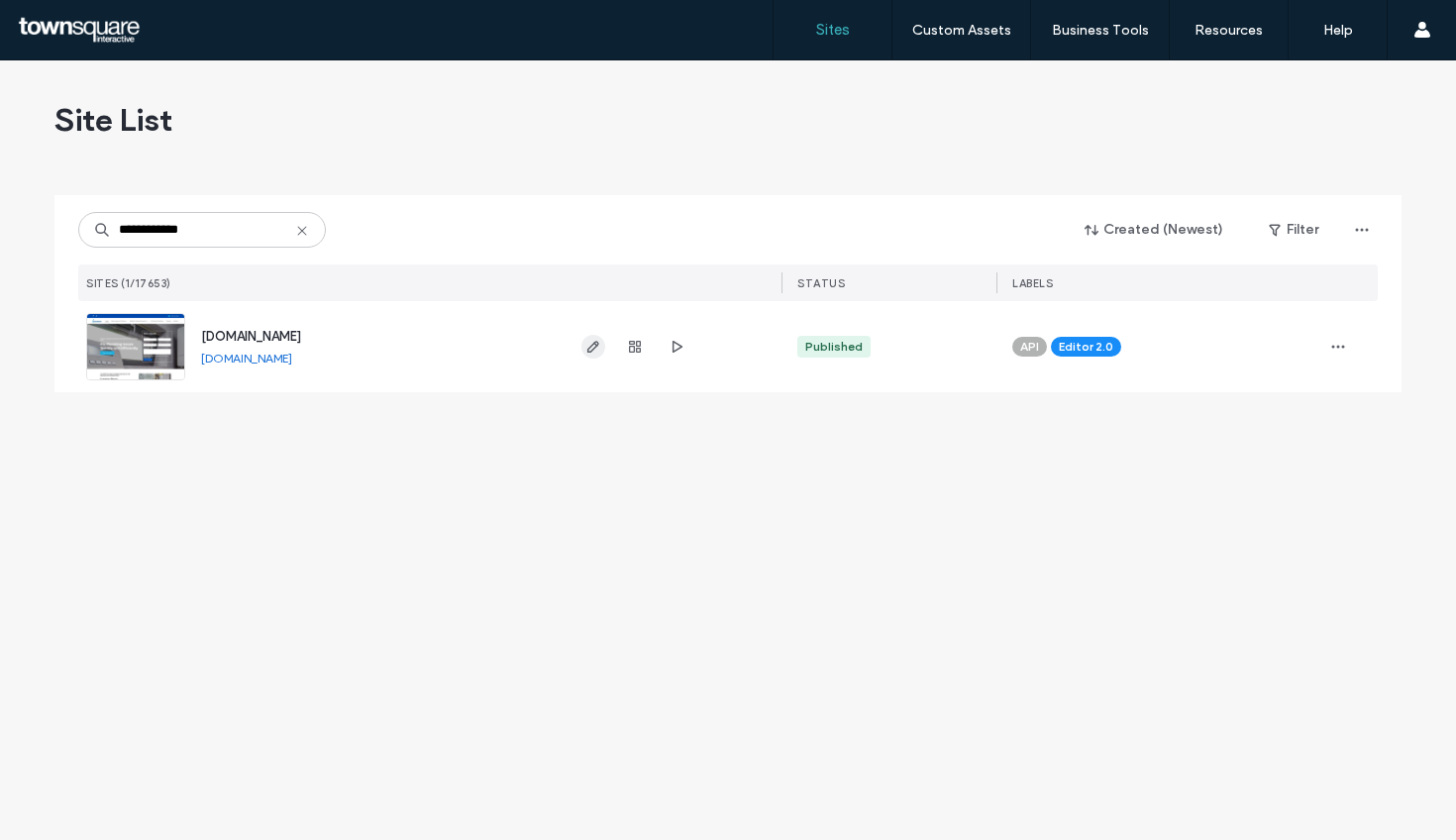 click at bounding box center [593, 347] 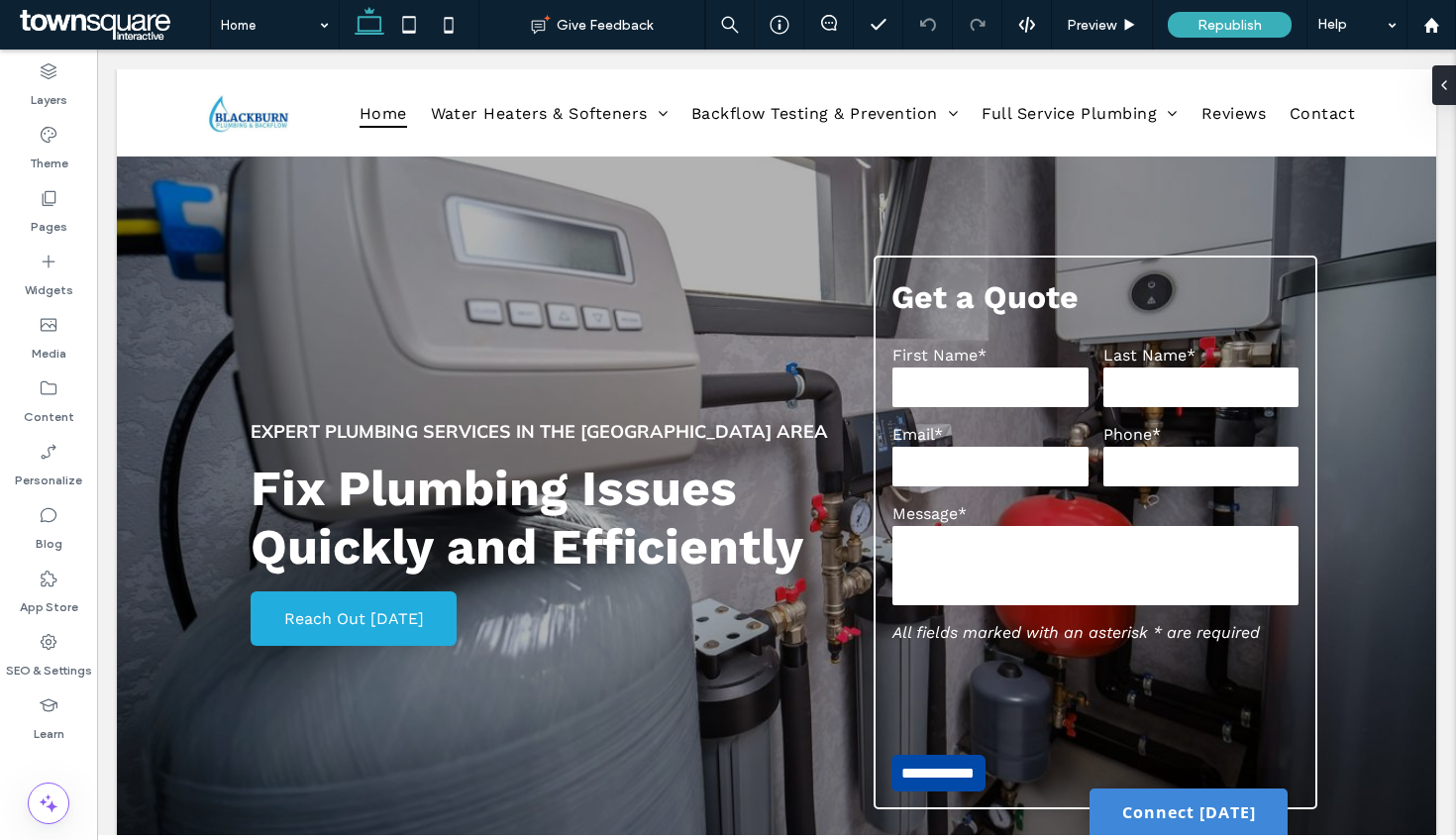 scroll, scrollTop: 4363, scrollLeft: 0, axis: vertical 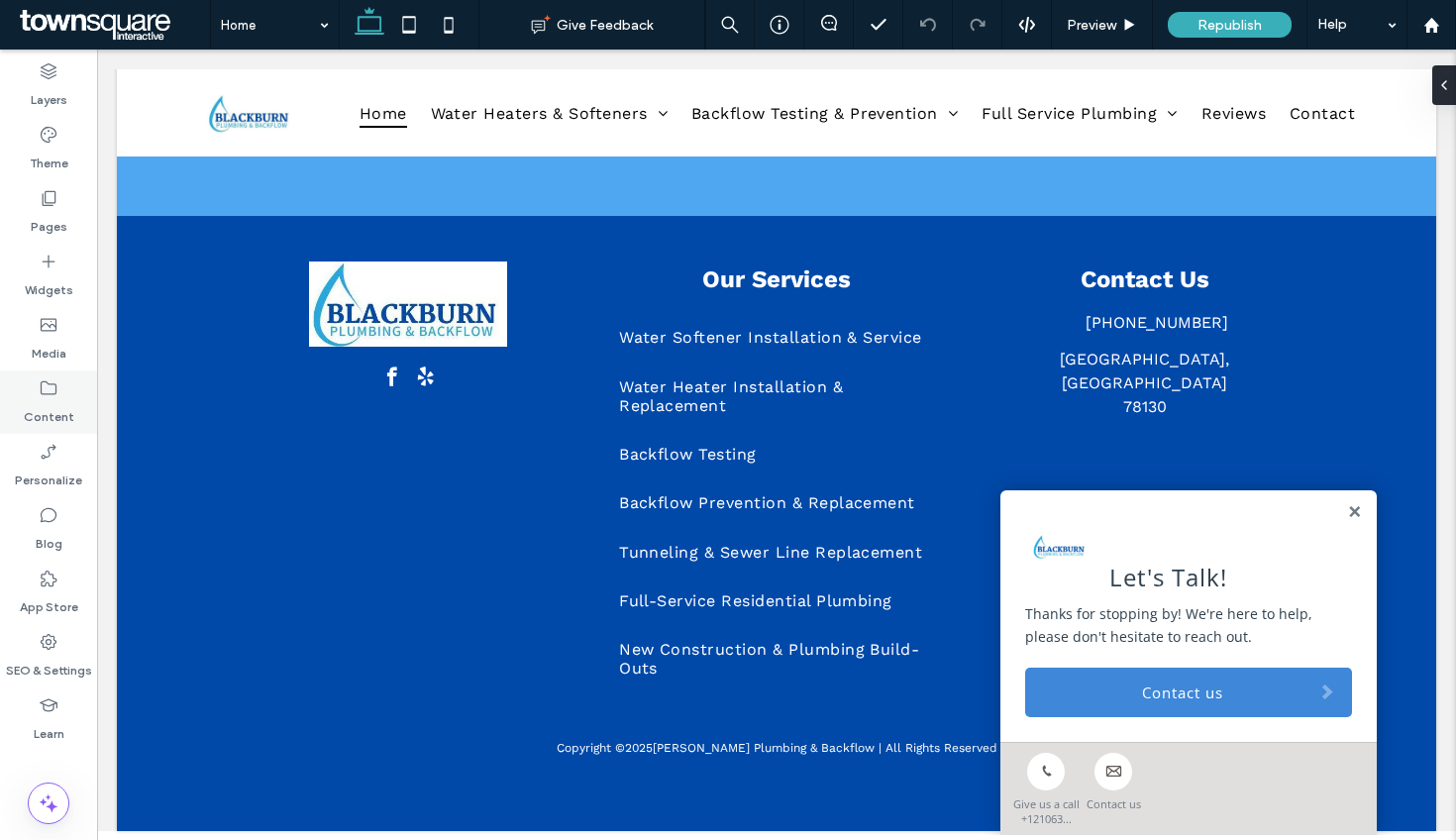 click 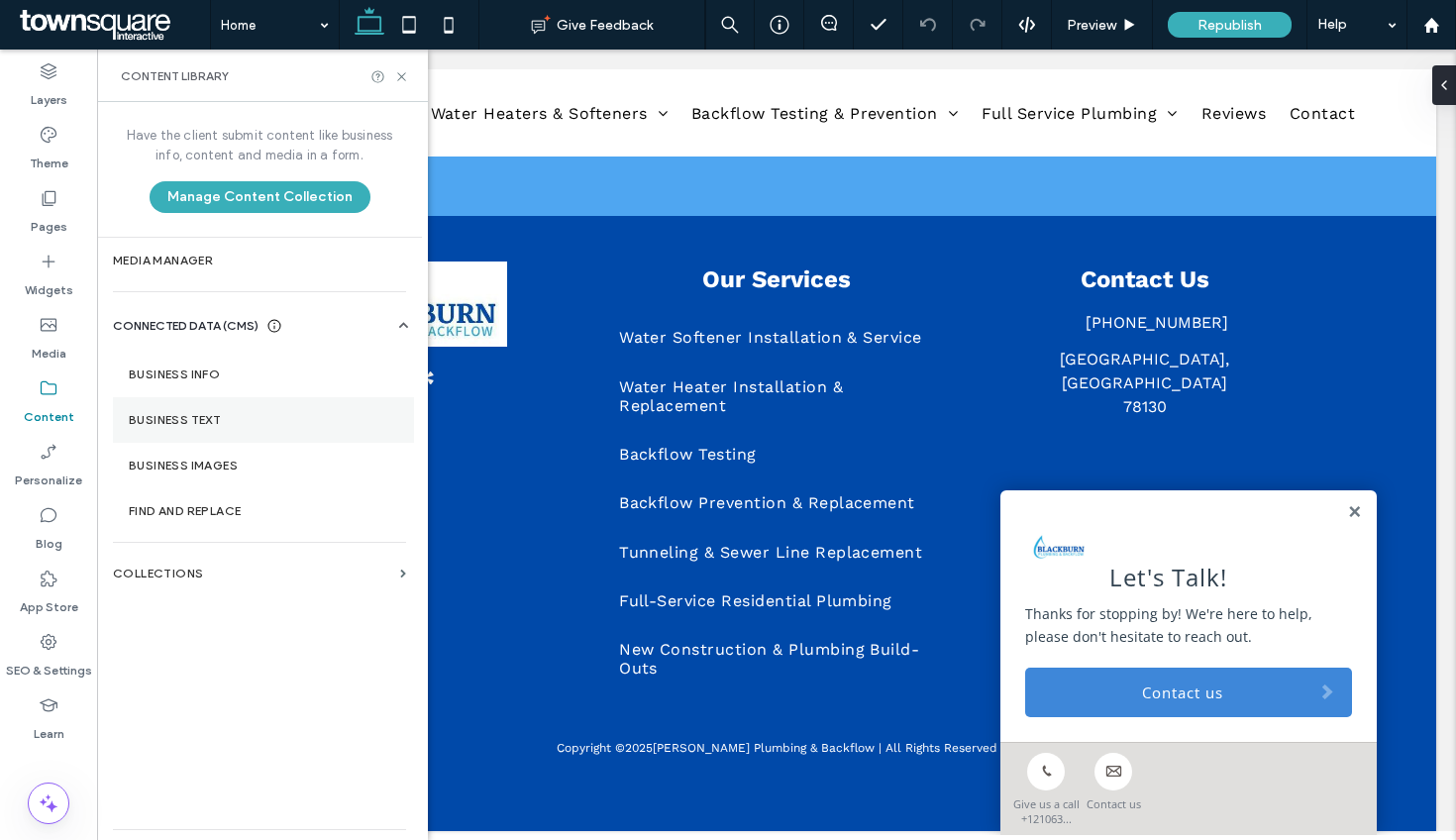click on "Business Text" at bounding box center (263, 420) 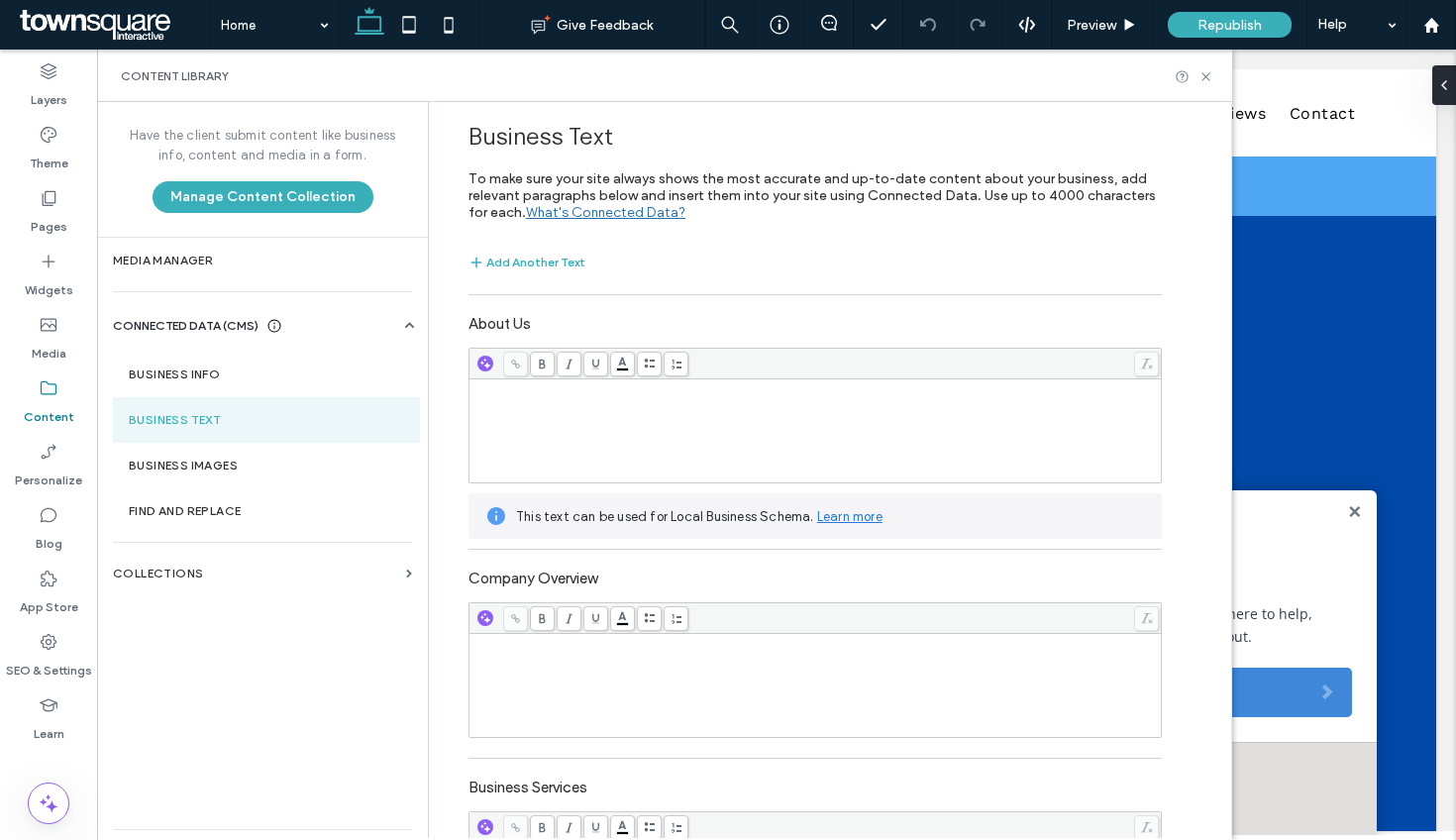 scroll, scrollTop: 654, scrollLeft: 0, axis: vertical 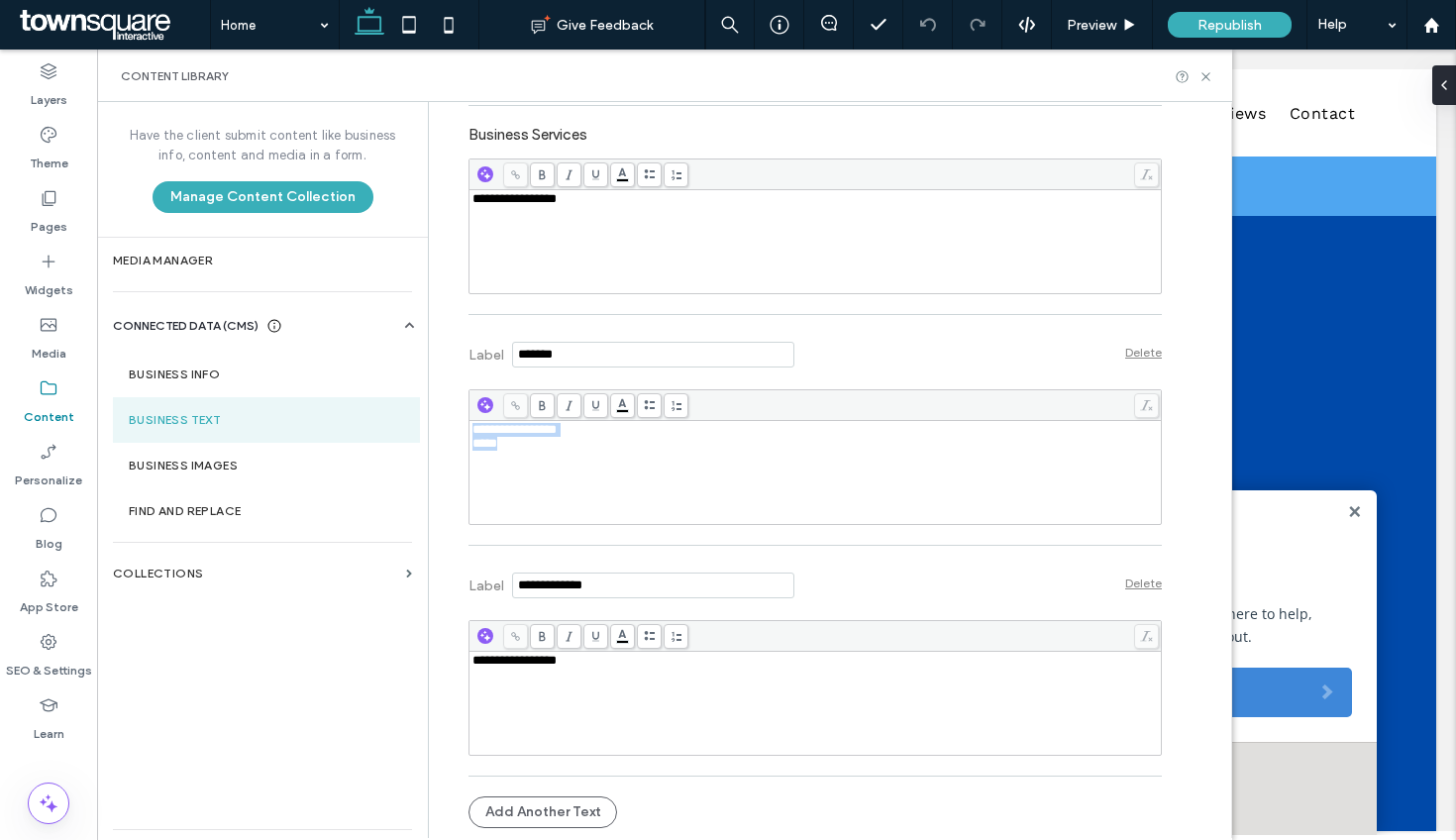 drag, startPoint x: 528, startPoint y: 450, endPoint x: 432, endPoint y: 428, distance: 98.48858 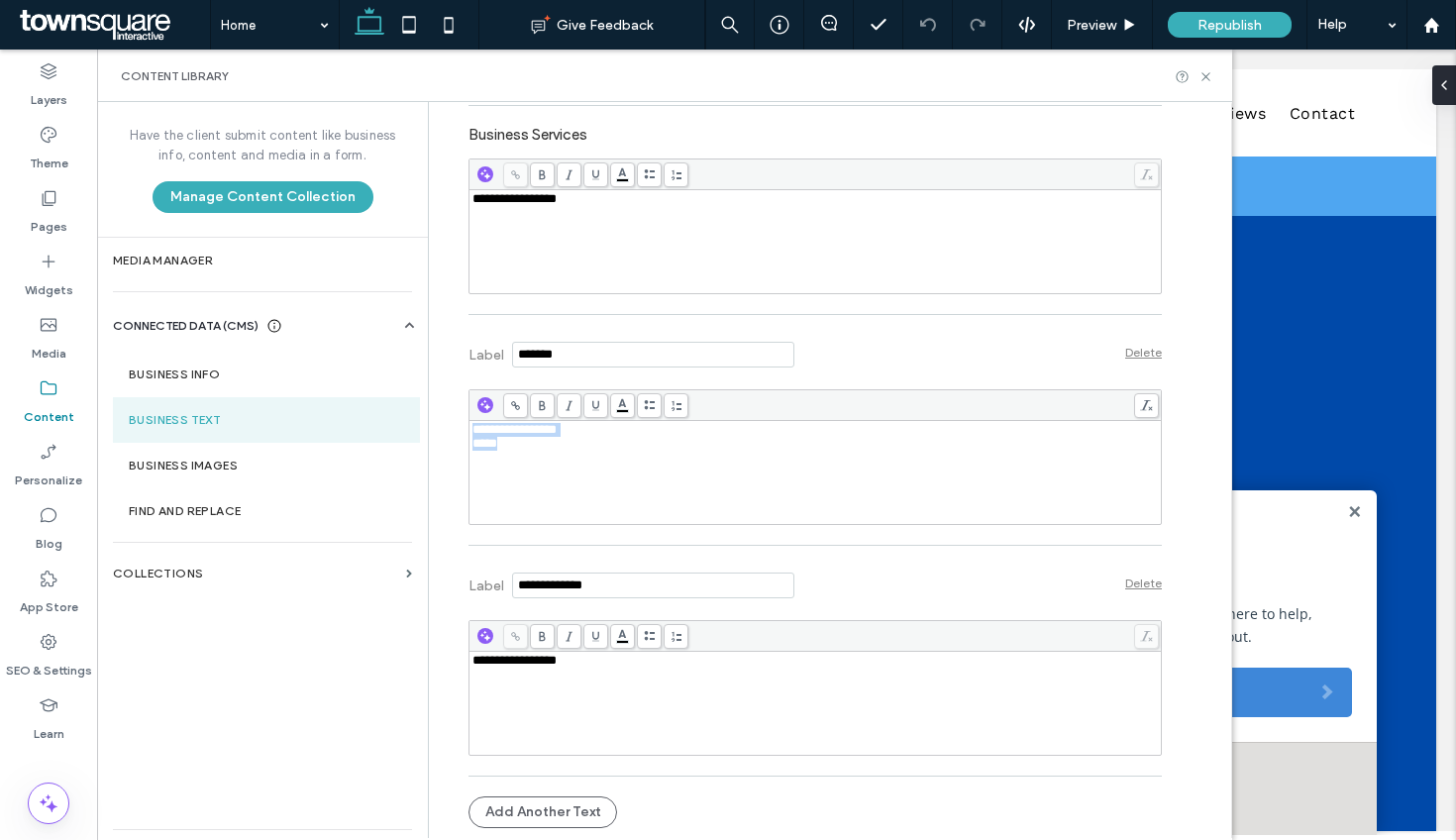copy on "**********" 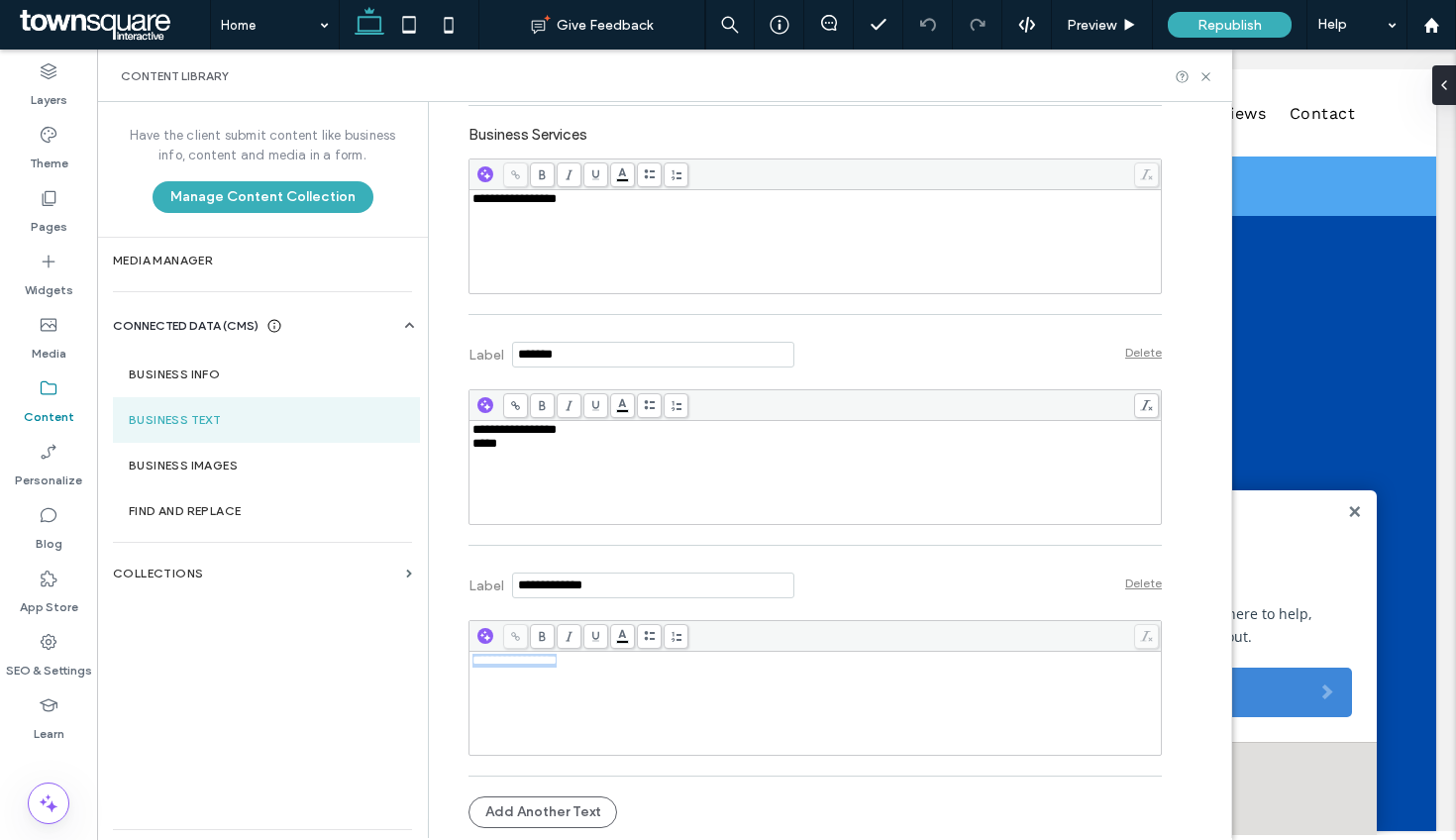 drag, startPoint x: 580, startPoint y: 662, endPoint x: 455, endPoint y: 662, distance: 125 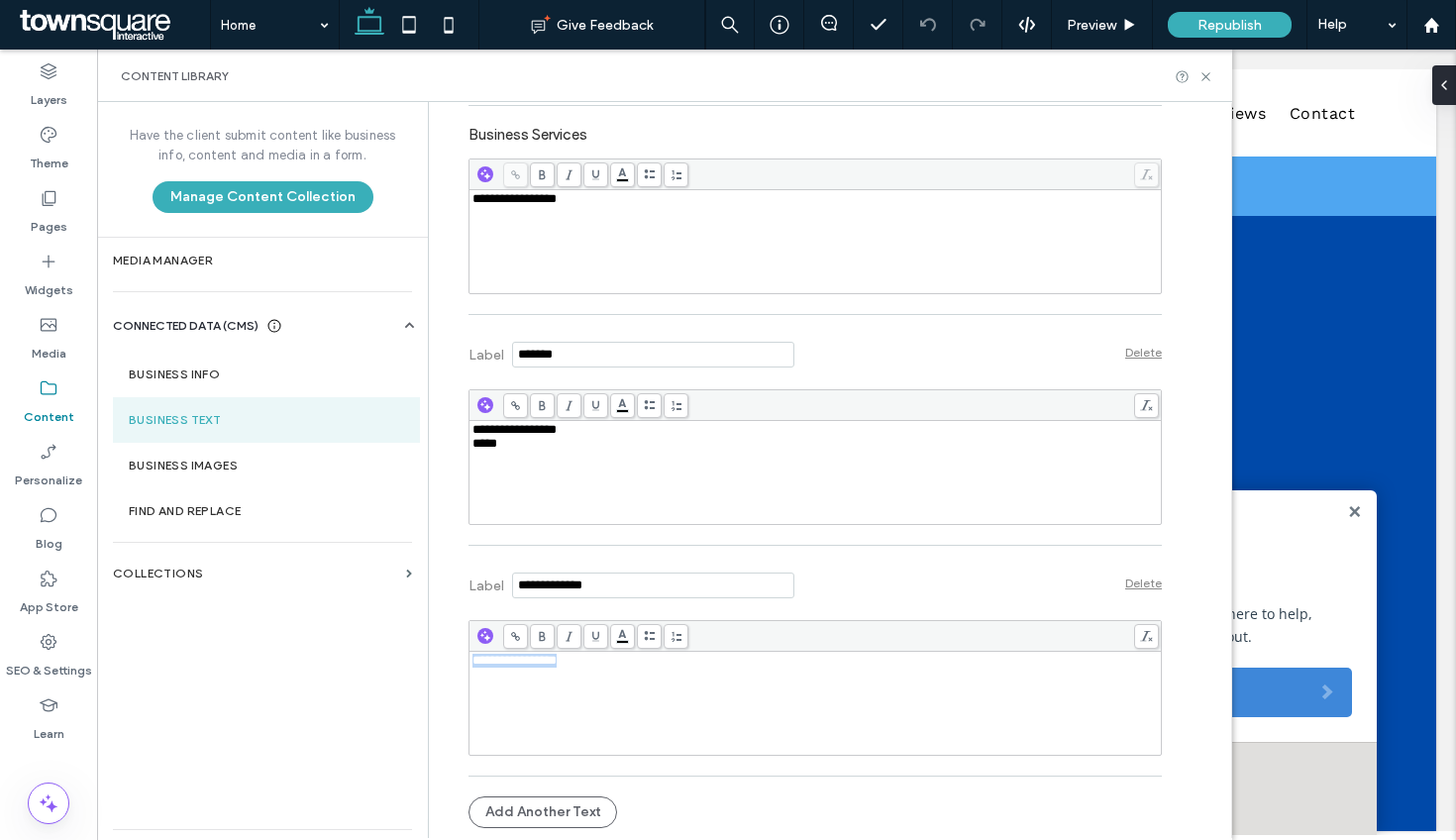 copy on "**********" 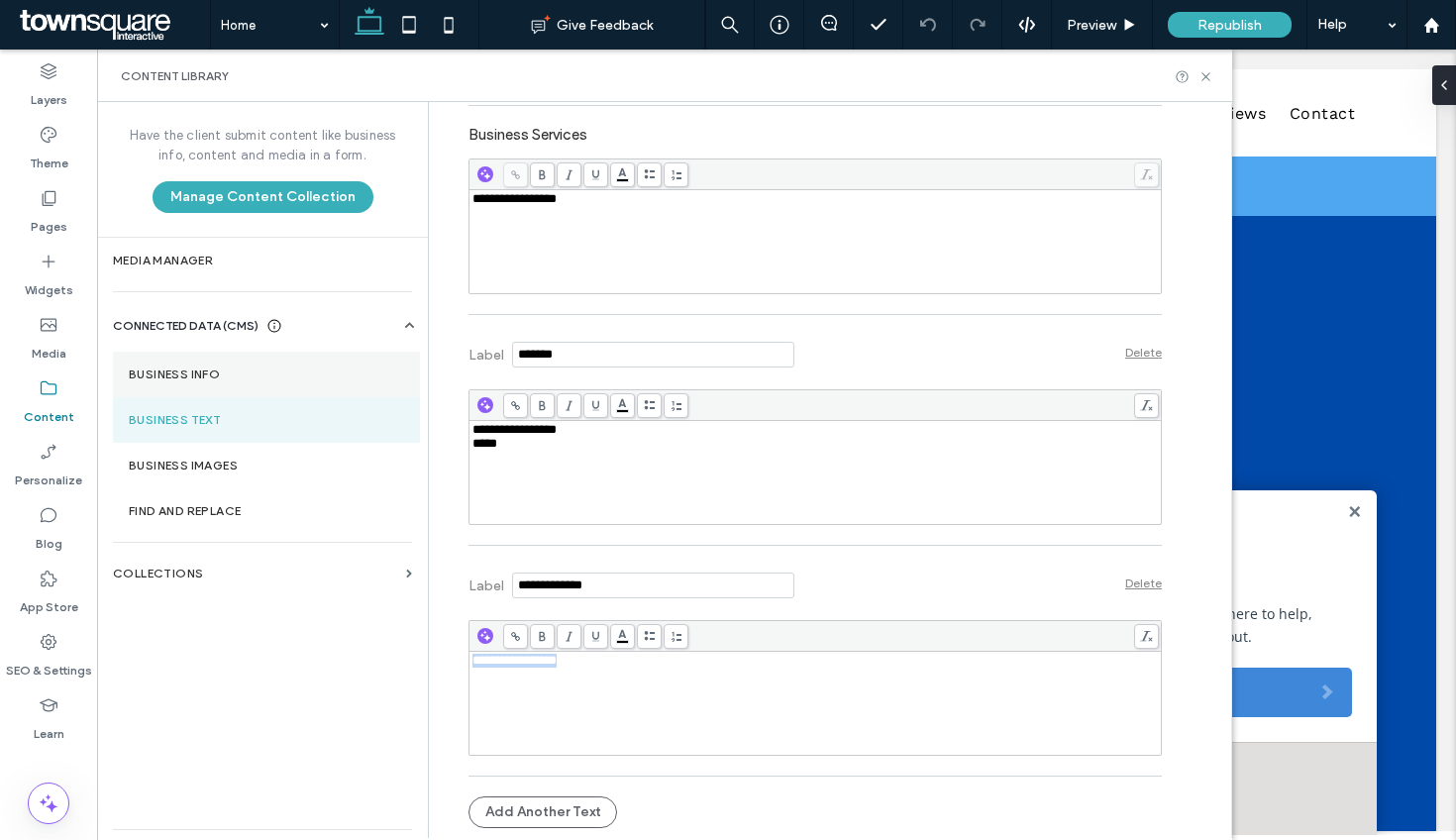 click on "Business Info" at bounding box center (266, 374) 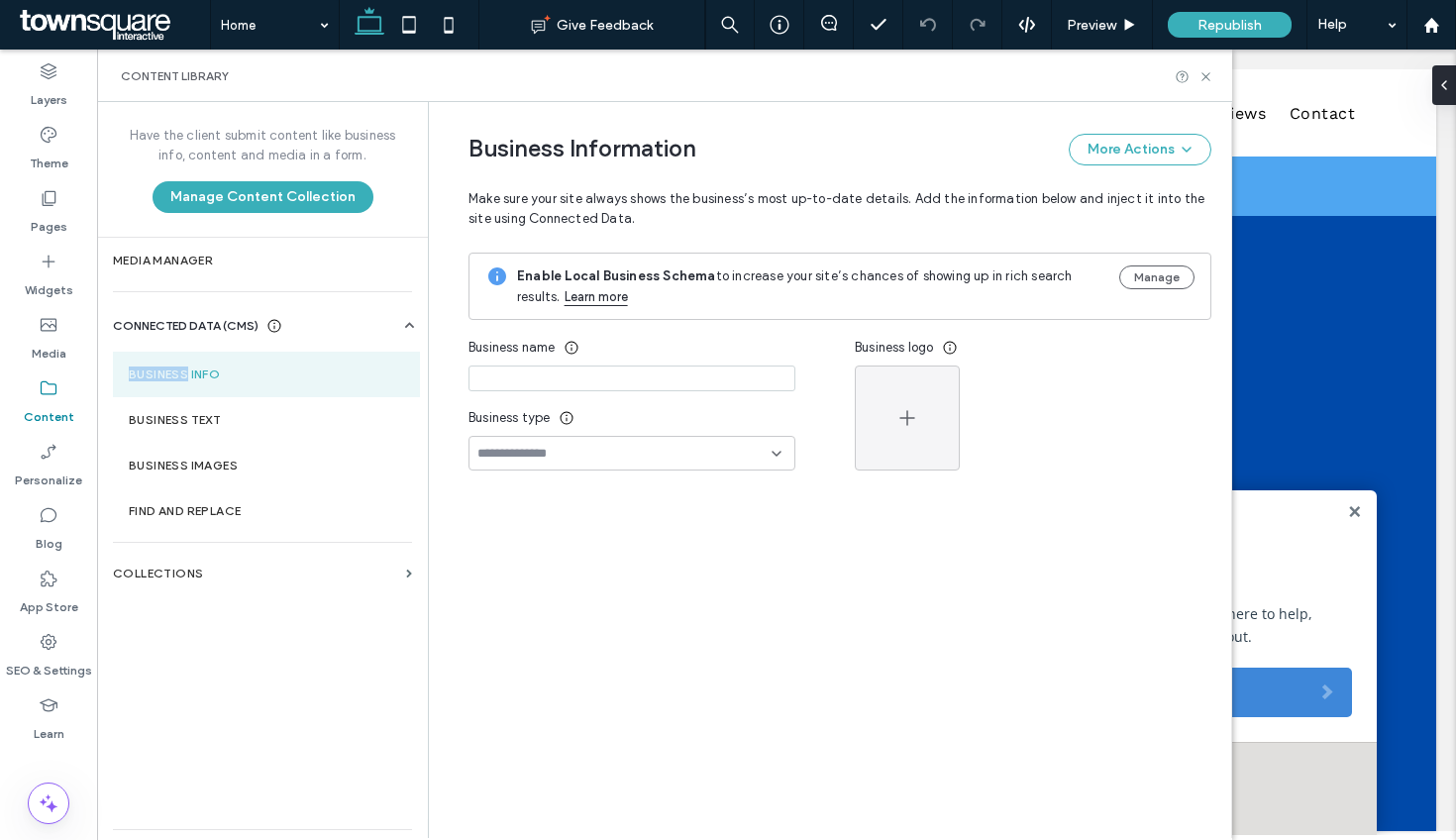 click on "Business Info" at bounding box center [266, 374] 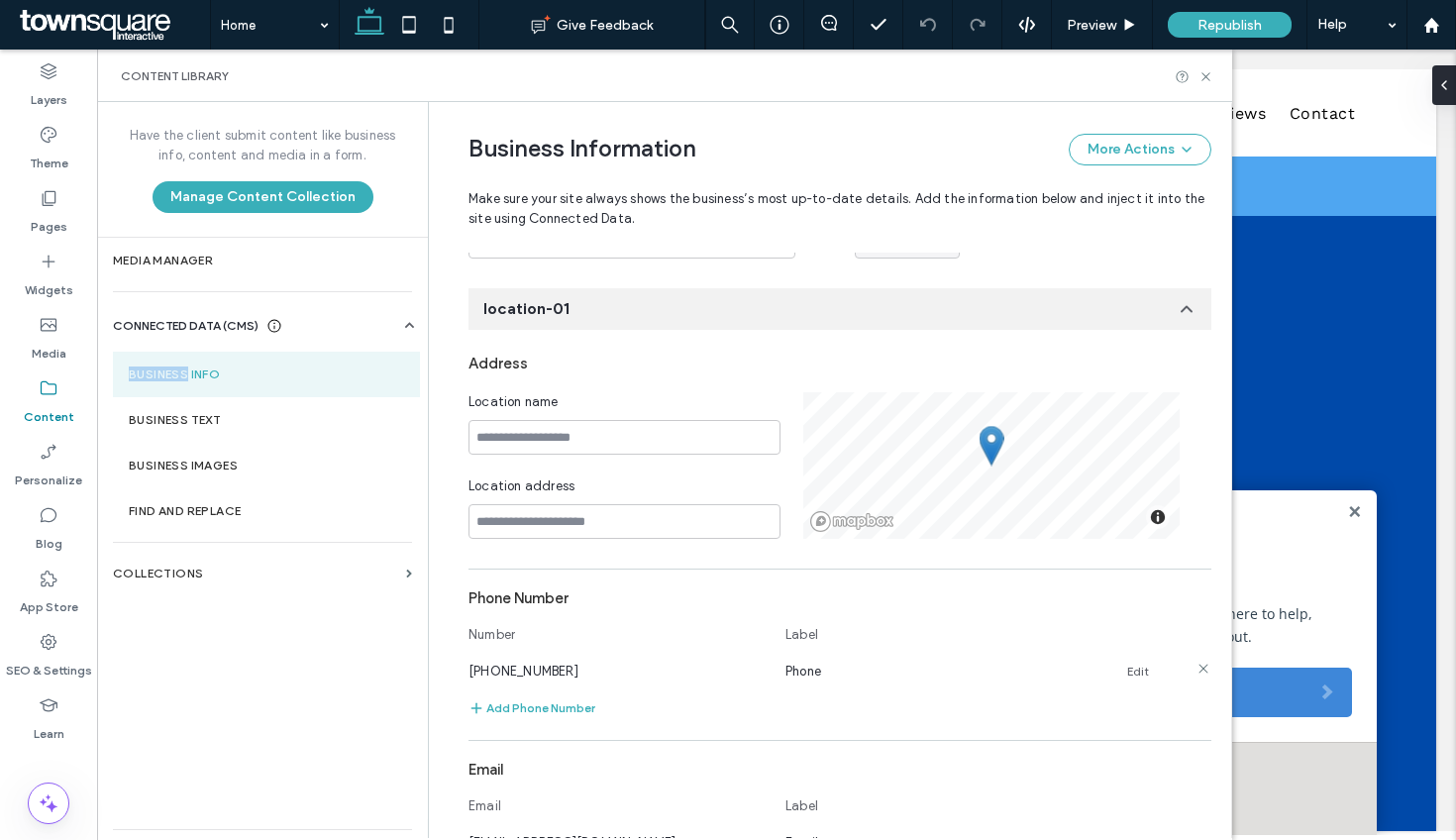 scroll, scrollTop: 495, scrollLeft: 0, axis: vertical 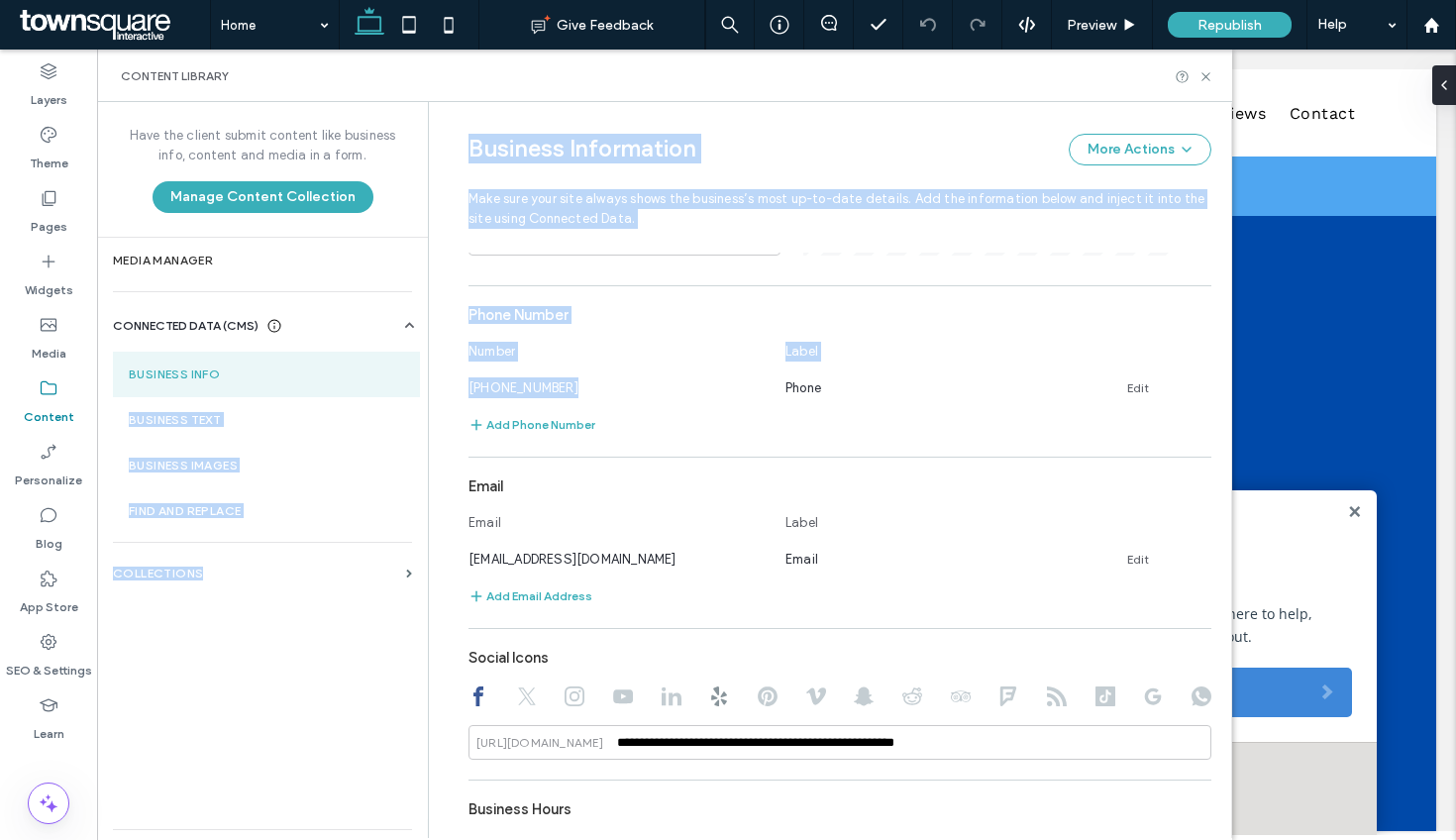 drag, startPoint x: 567, startPoint y: 384, endPoint x: 411, endPoint y: 390, distance: 156.11534 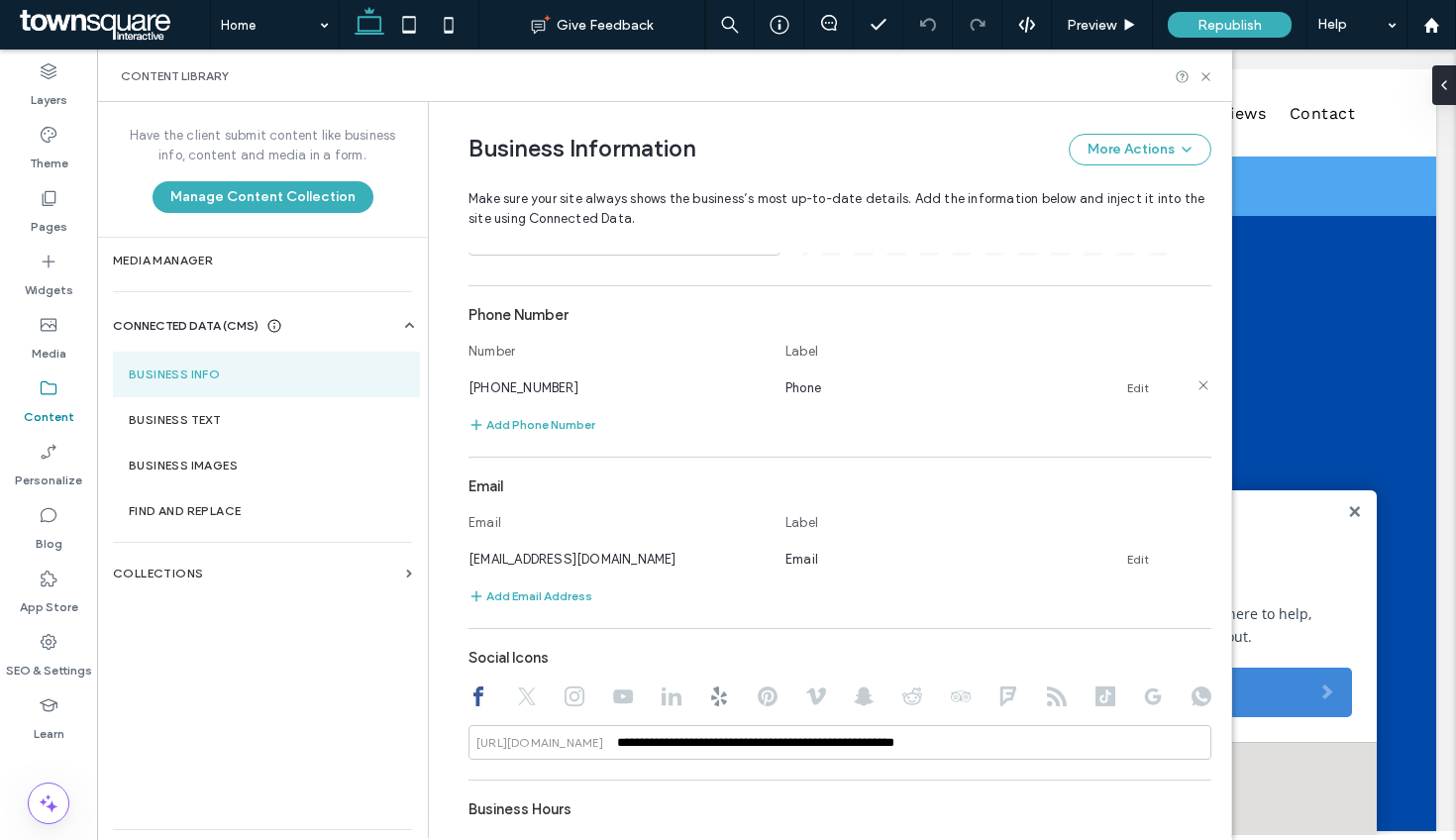 click on "(210) 630-2593" at bounding box center (617, 387) 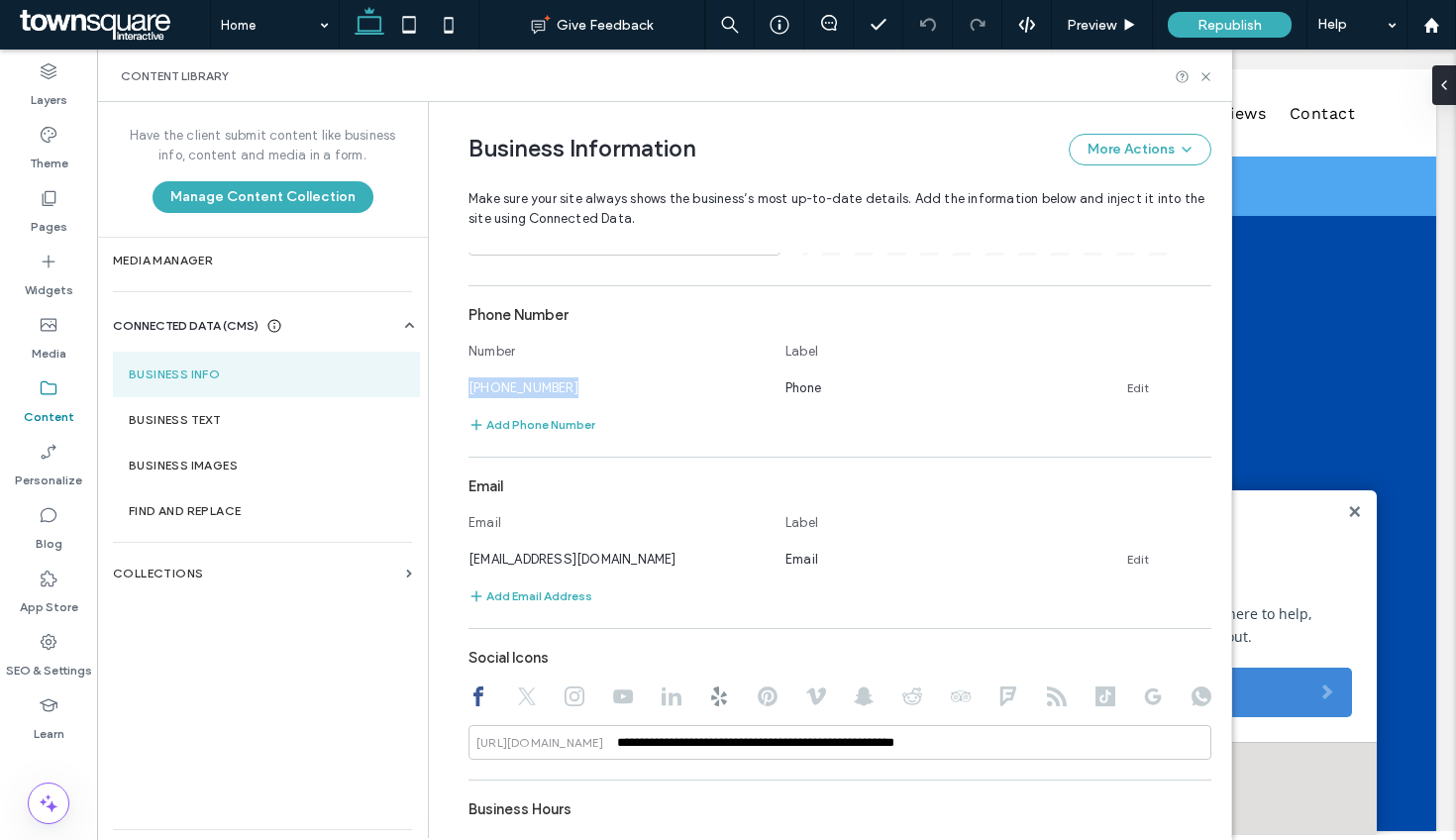 drag, startPoint x: 505, startPoint y: 388, endPoint x: 454, endPoint y: 391, distance: 51.088159 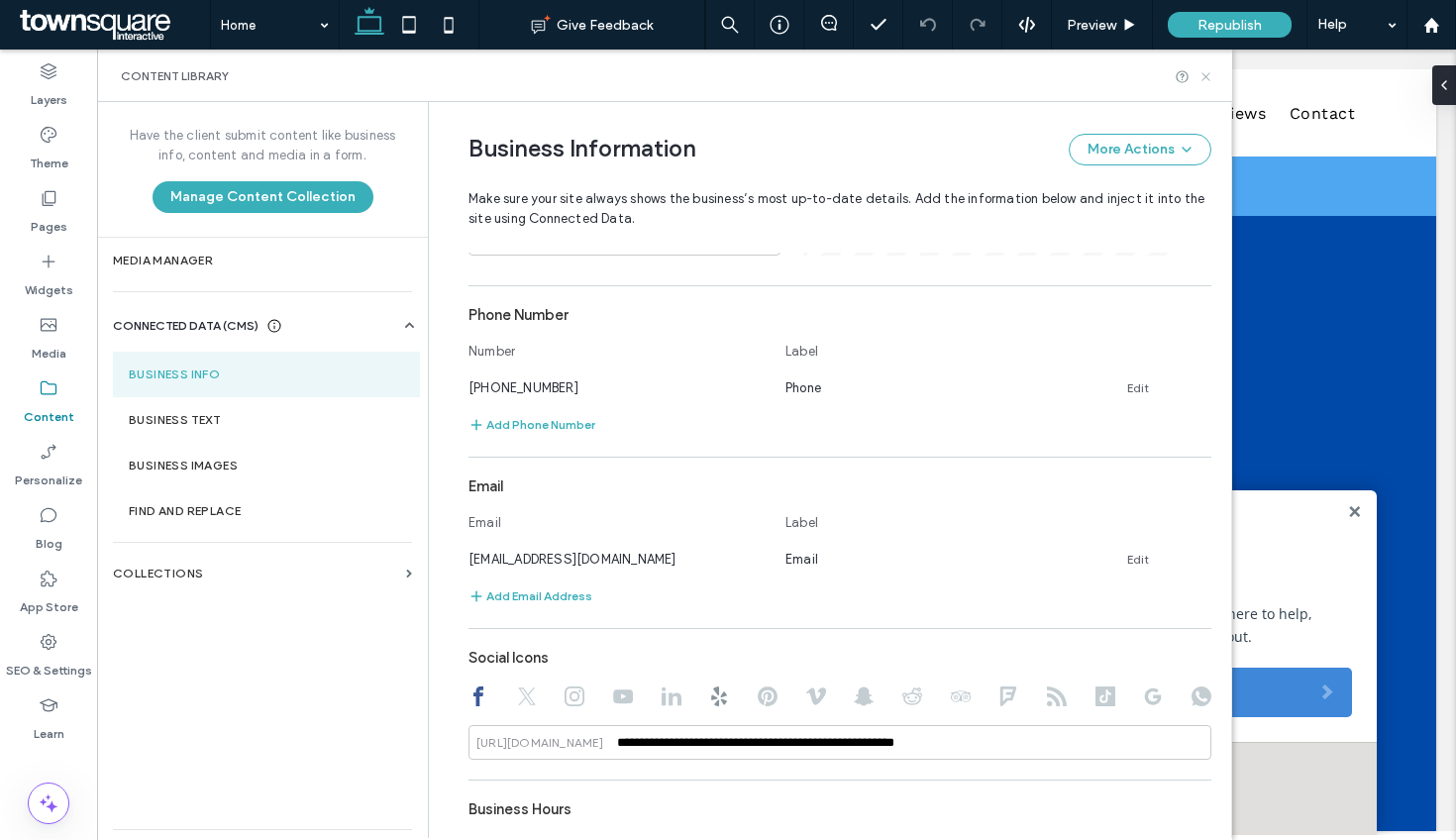 click 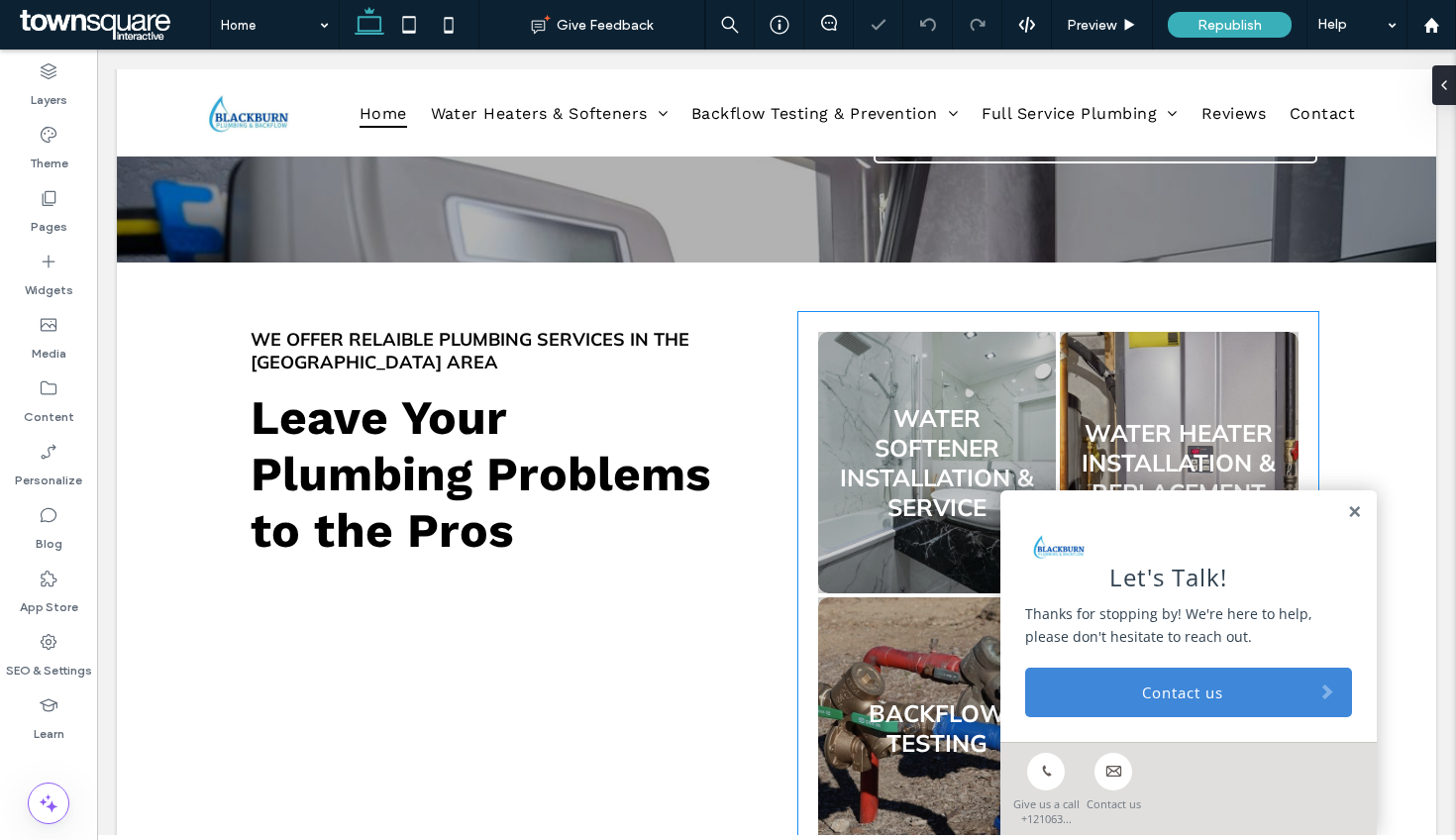 scroll, scrollTop: 659, scrollLeft: 0, axis: vertical 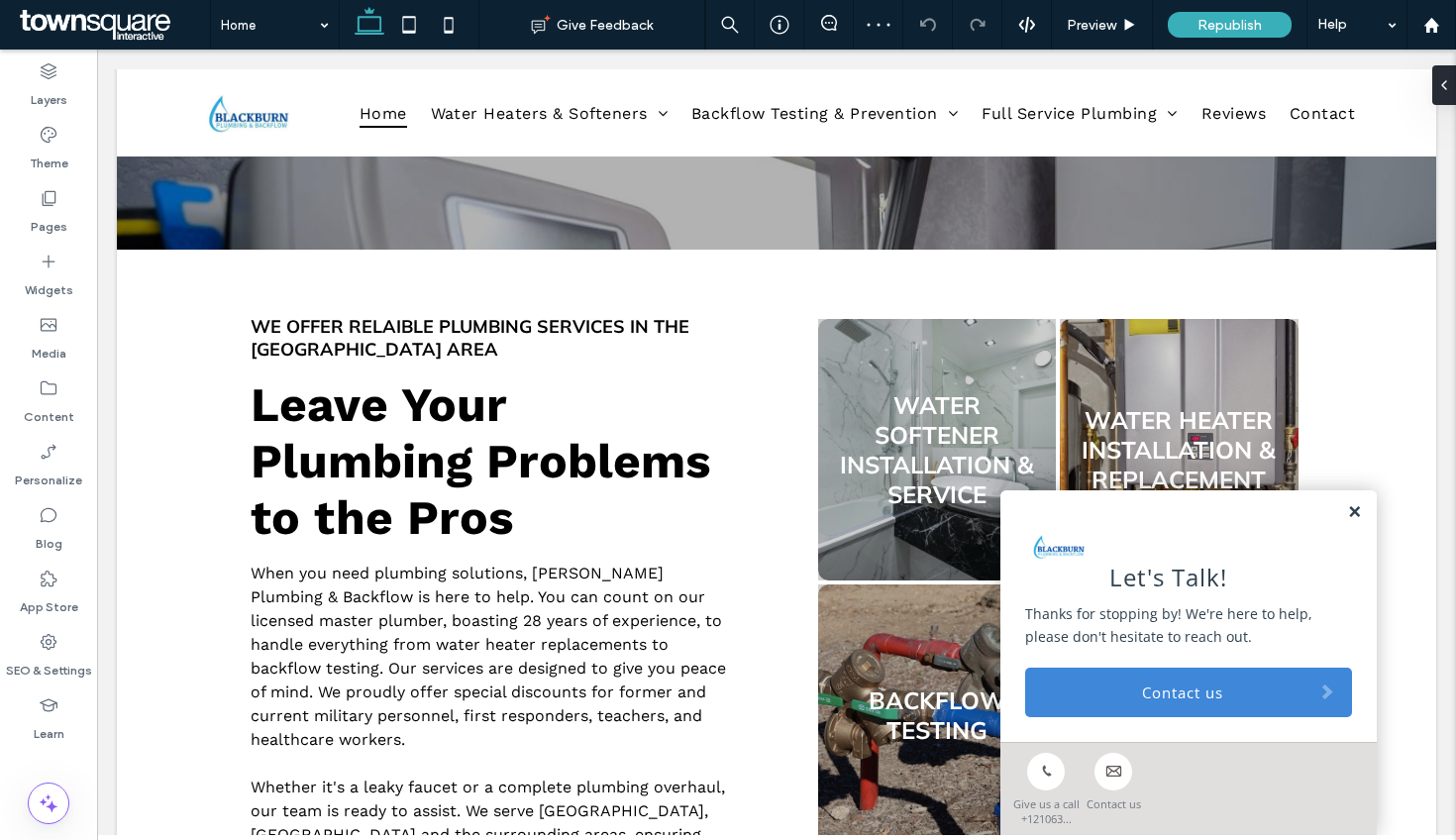 click at bounding box center [1354, 512] 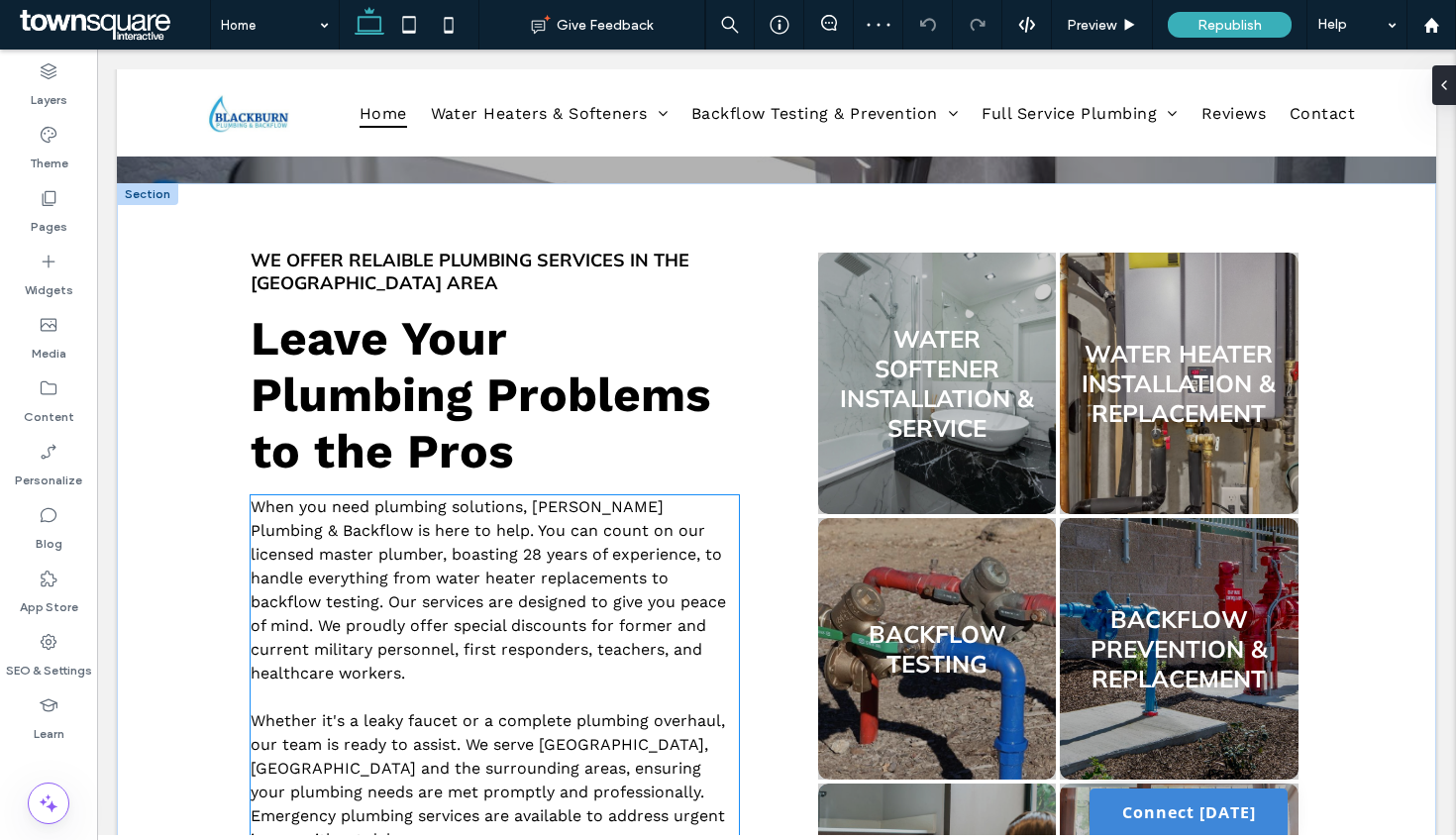 click on "When you need plumbing solutions, Blackburn Plumbing & Backflow is here to help. You can count on our licensed master plumber, boasting 28 years of experience, to handle everything from water heater replacements to backflow testing. Our services are designed to give you peace of mind. We proudly offer special discounts for former and current military personnel, first responders, teachers, and healthcare workers." at bounding box center [488, 589] 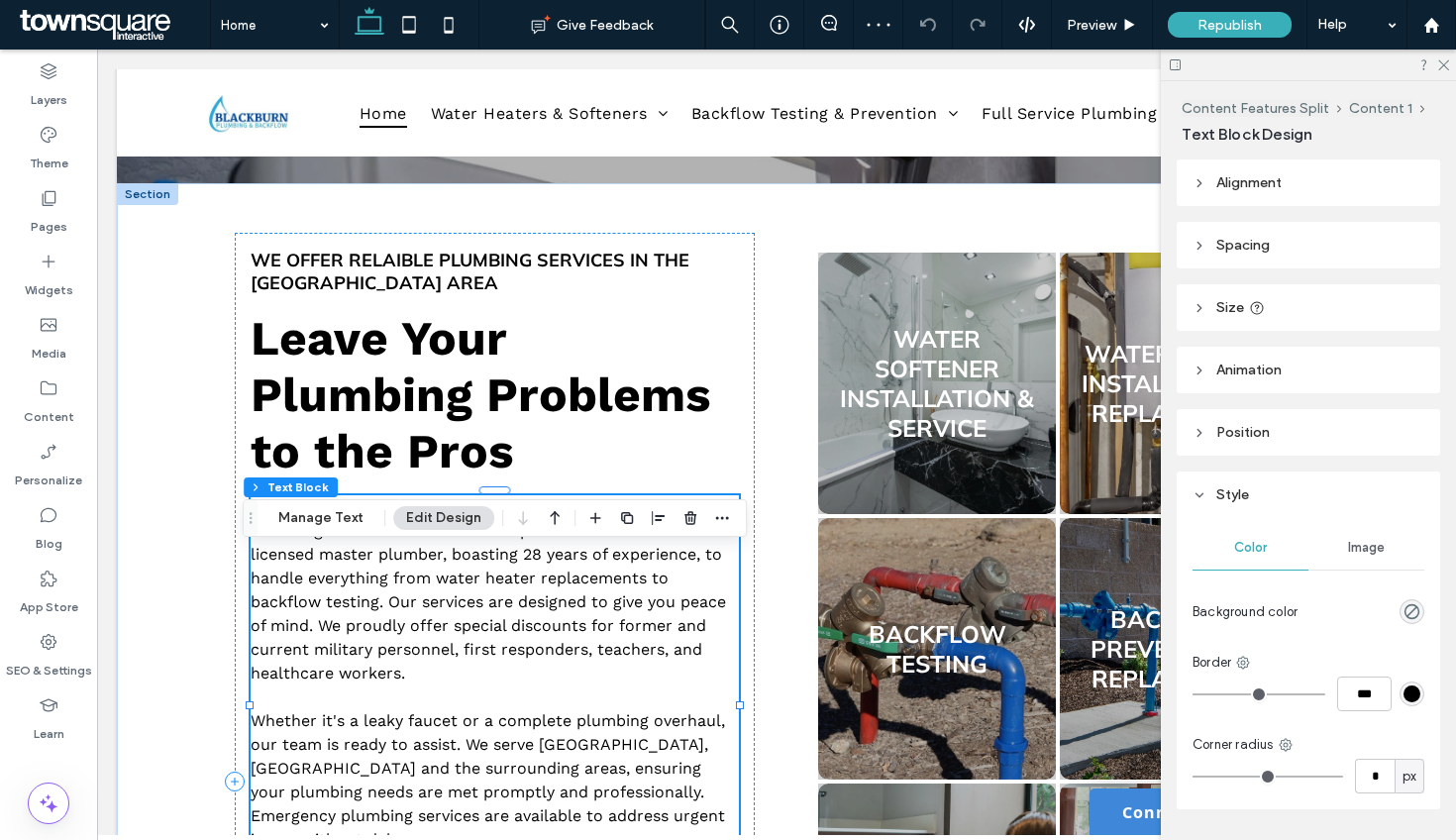 click on "When you need plumbing solutions, Blackburn Plumbing & Backflow is here to help. You can count on our licensed master plumber, boasting 28 years of experience, to handle everything from water heater replacements to backflow testing. Our services are designed to give you peace of mind. We proudly offer special discounts for former and current military personnel, first responders, teachers, and healthcare workers. Whether it's a leaky faucet or a complete plumbing overhaul, our team is ready to assist. We serve New Braunfels, San Antonio and the surrounding areas, ensuring your plumbing needs are met promptly and professionally. Emergency plumbing services are available to address urgent issues without delay. Contact us today to schedule your service and experience top-notch plumbing care." at bounding box center [494, 709] 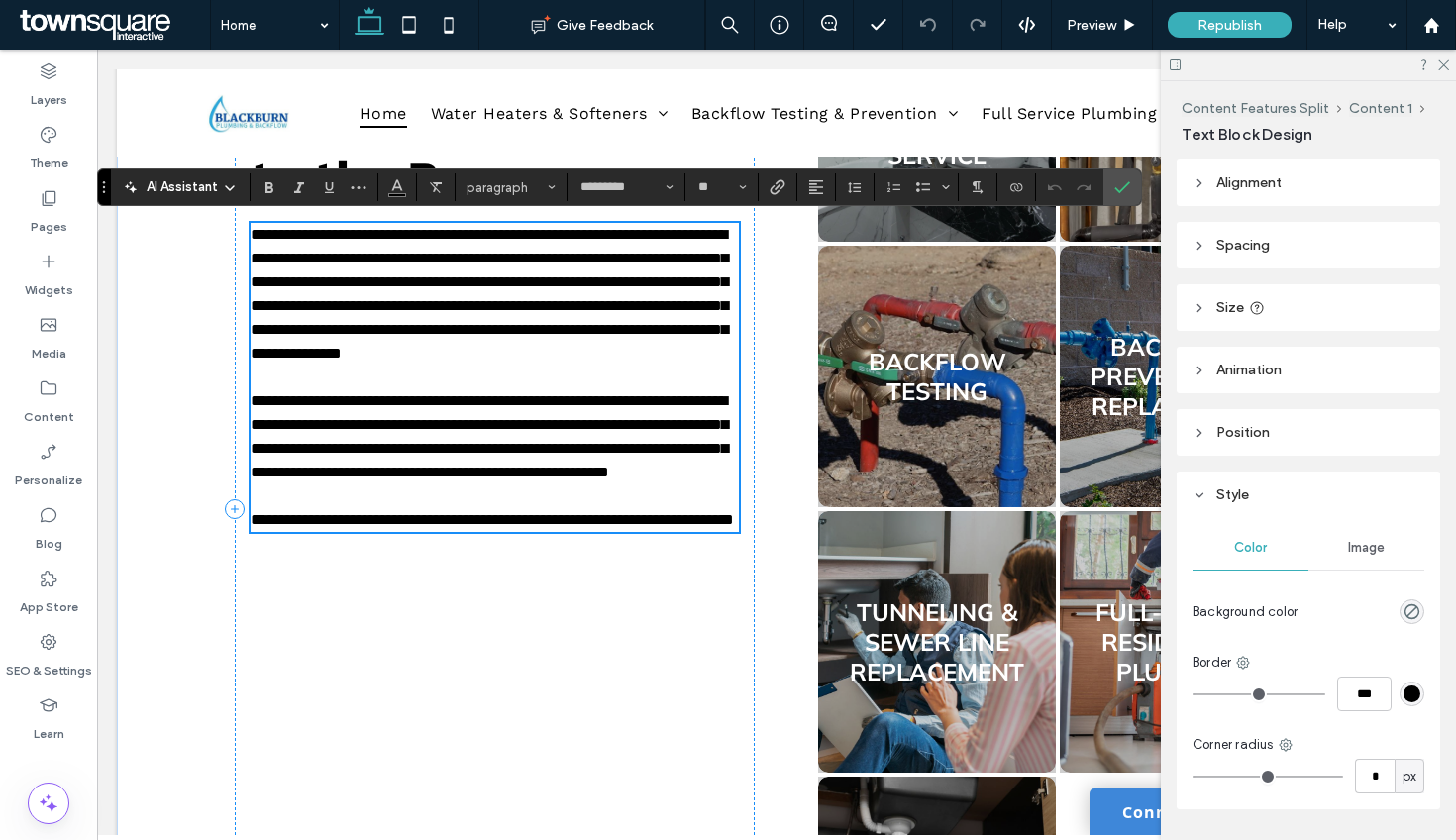 scroll, scrollTop: 906, scrollLeft: 0, axis: vertical 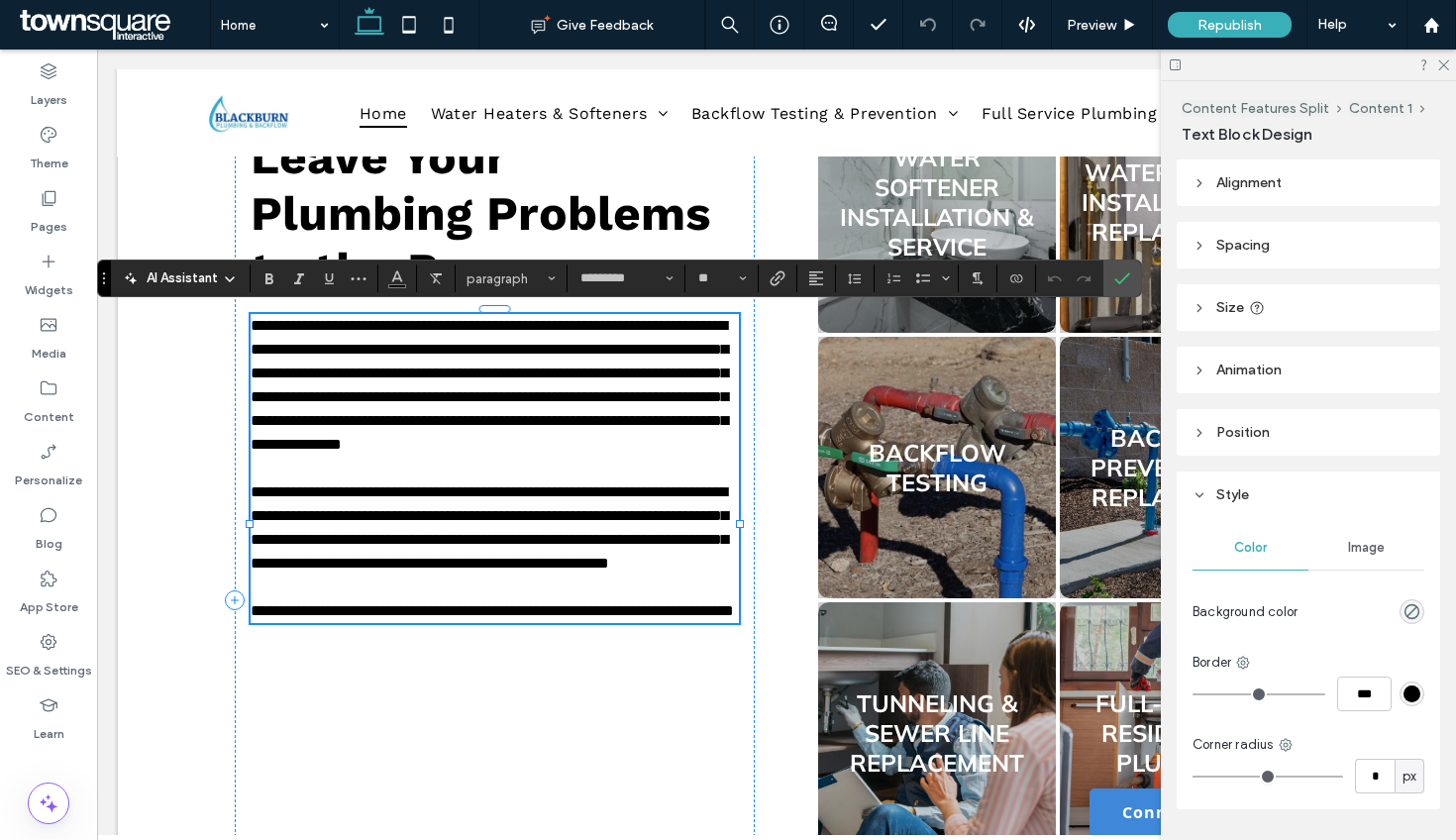 click on "**********" at bounding box center [494, 385] 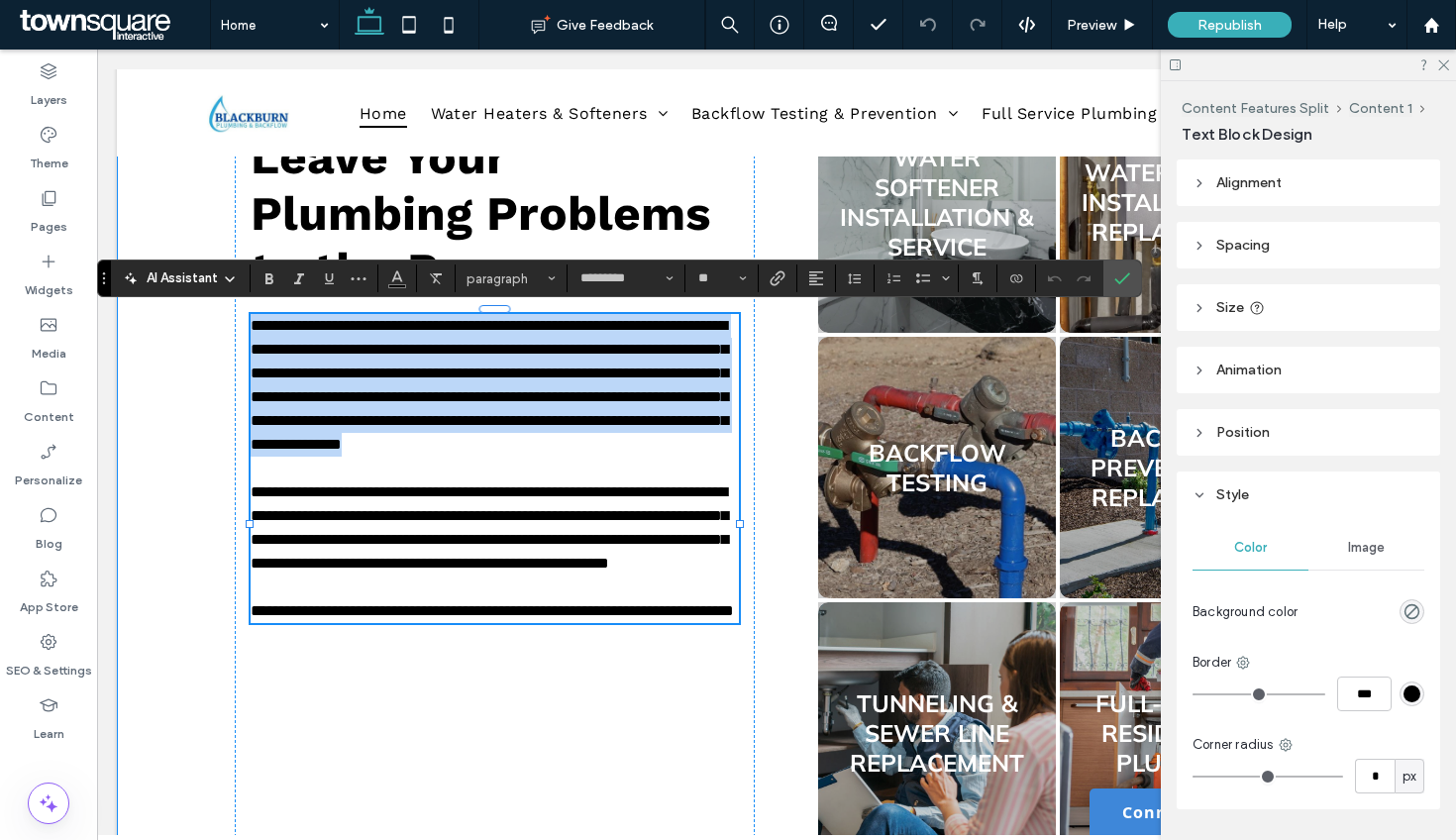 drag, startPoint x: 310, startPoint y: 491, endPoint x: 211, endPoint y: 329, distance: 189.85521 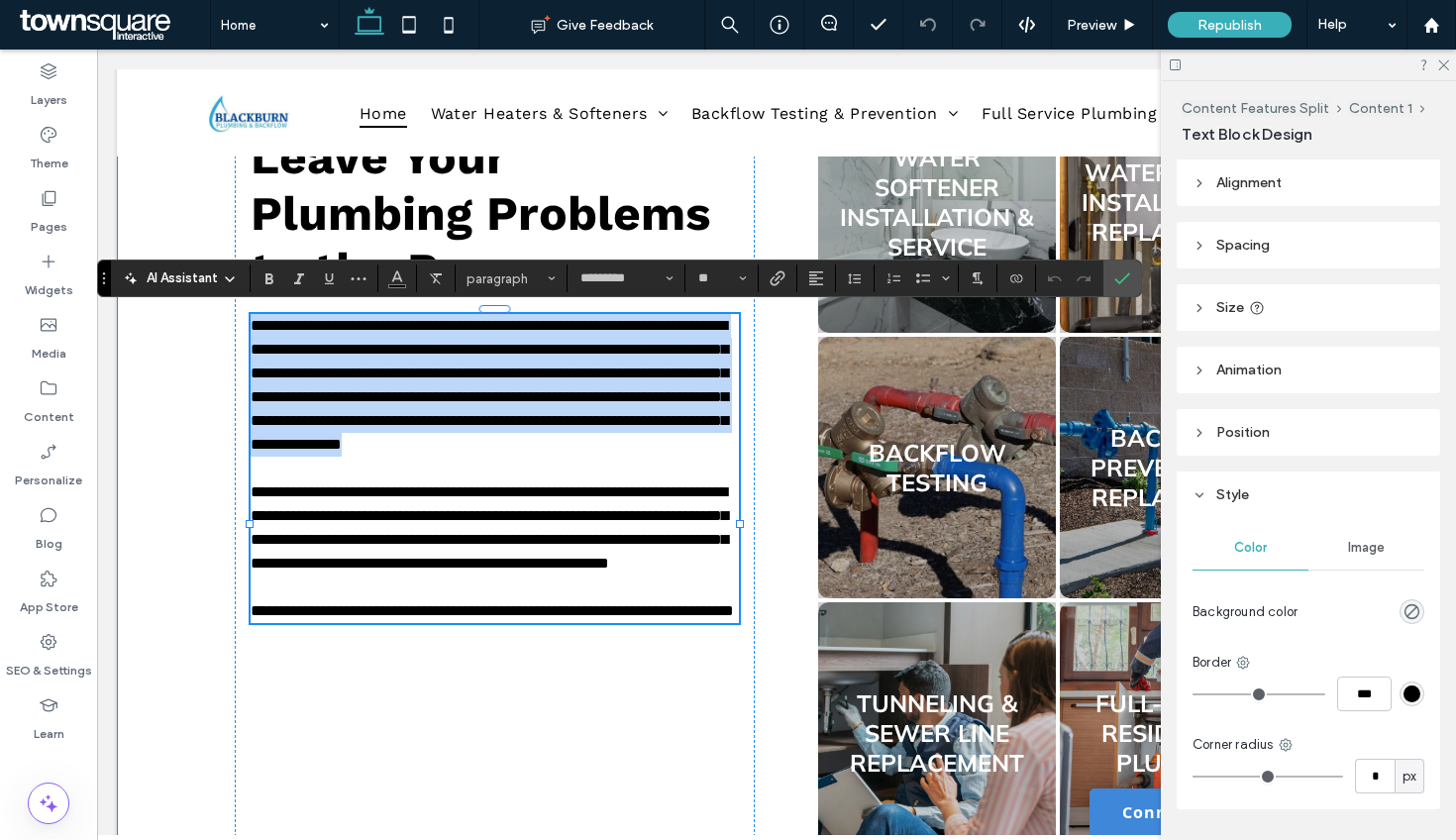 click on "**********" at bounding box center (777, 600) 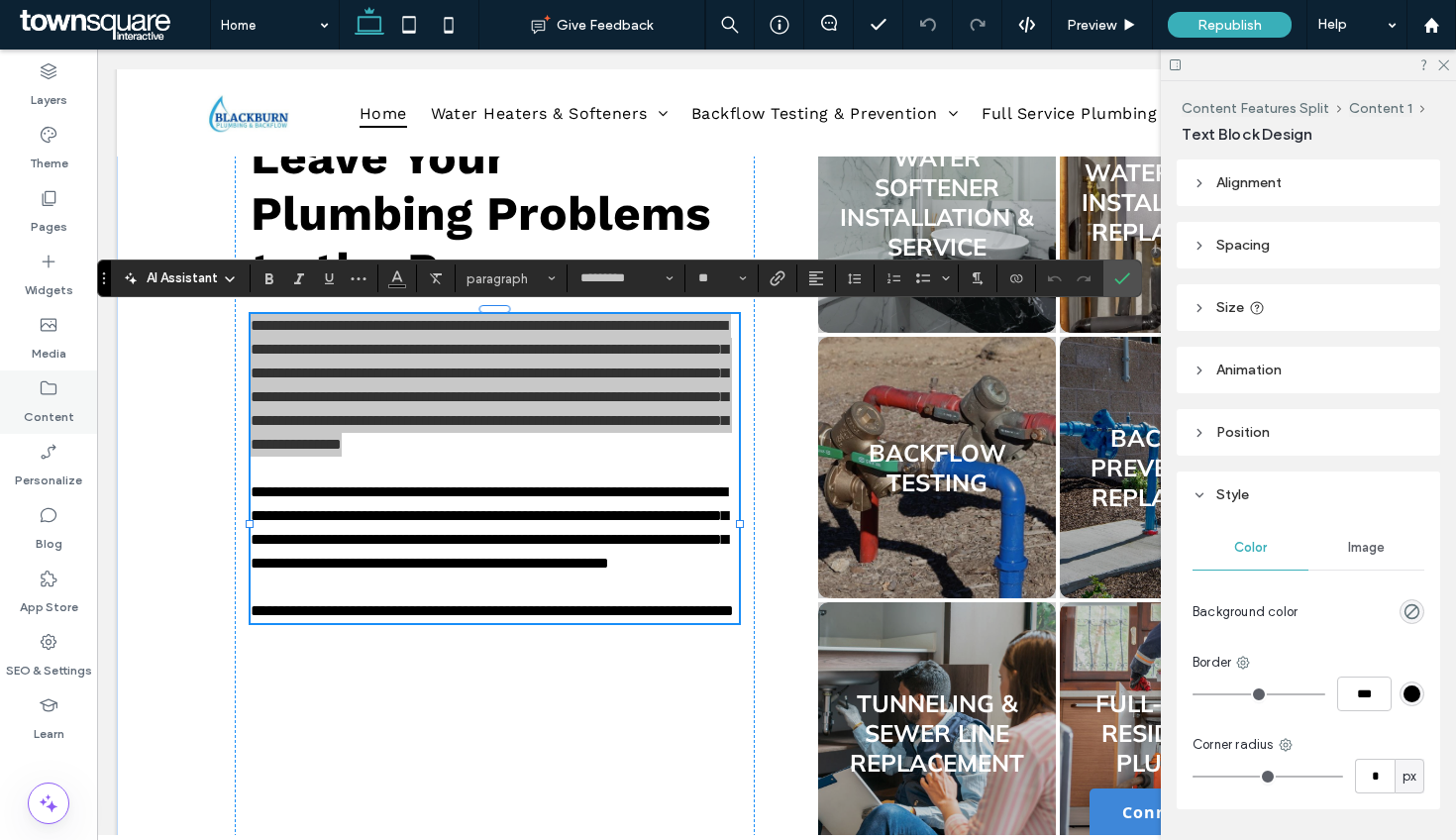 click on "Content" at bounding box center [49, 402] 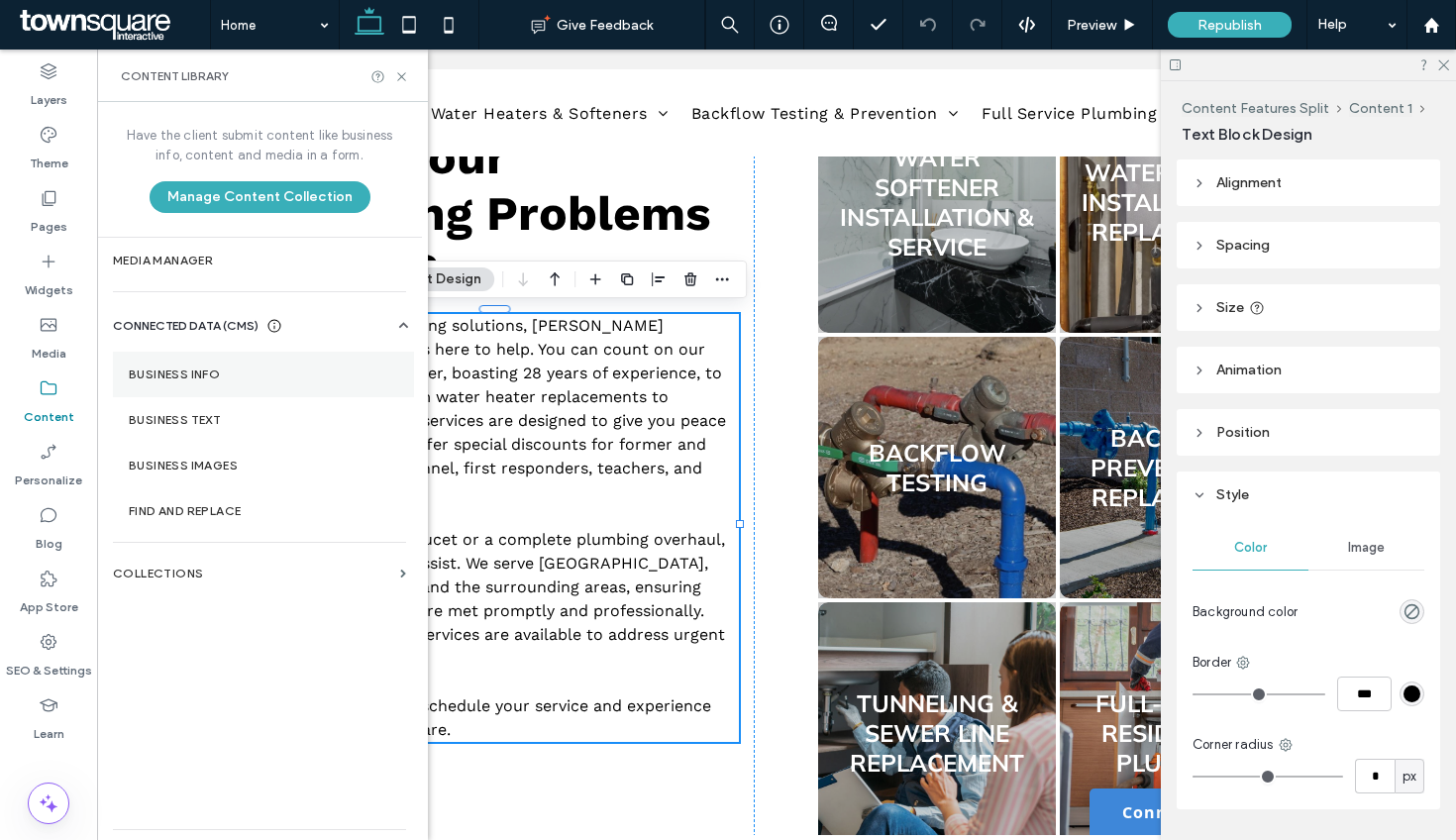 click on "Business Info" at bounding box center (263, 374) 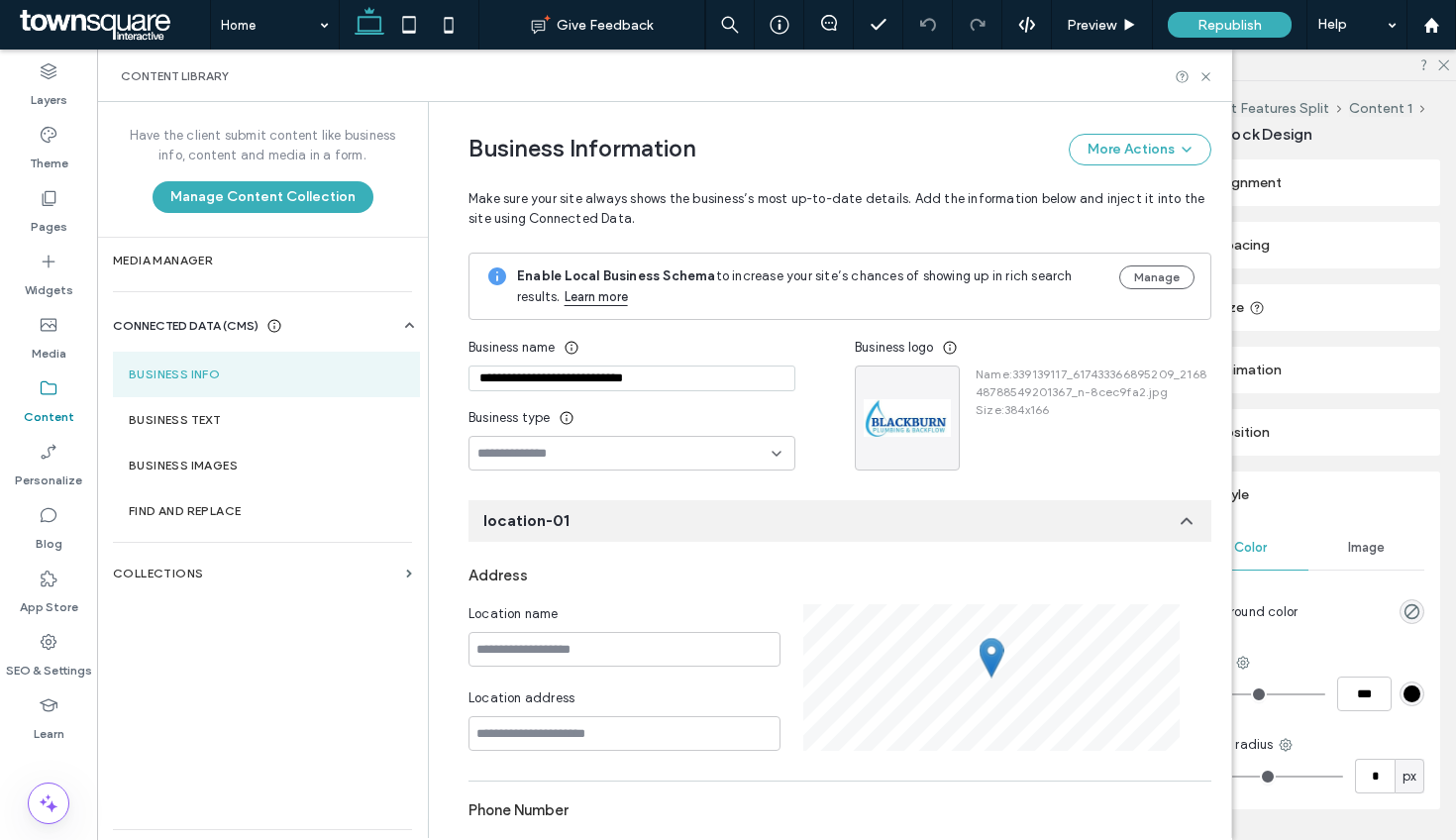 scroll, scrollTop: 0, scrollLeft: 1, axis: horizontal 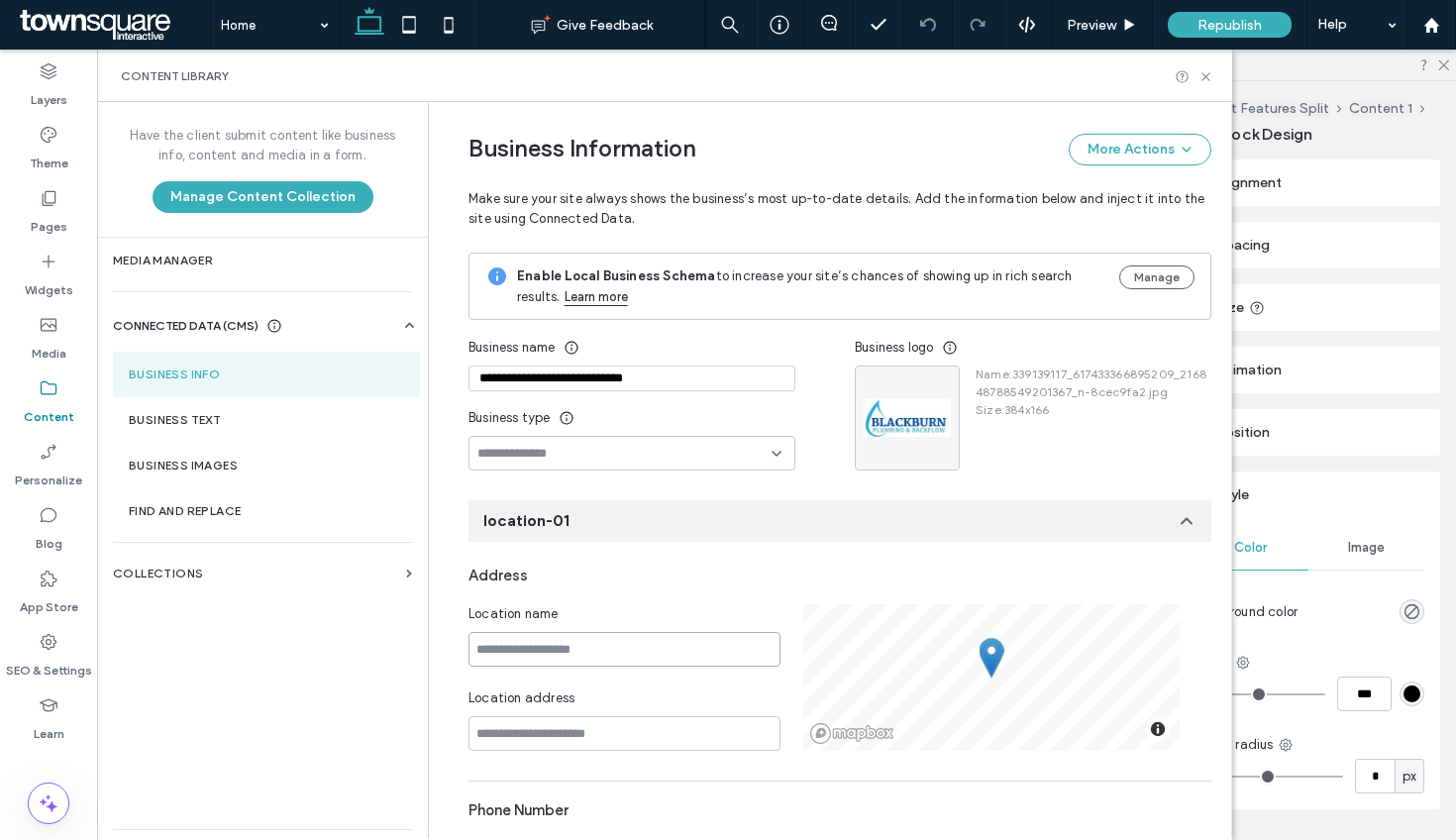 click at bounding box center [624, 649] 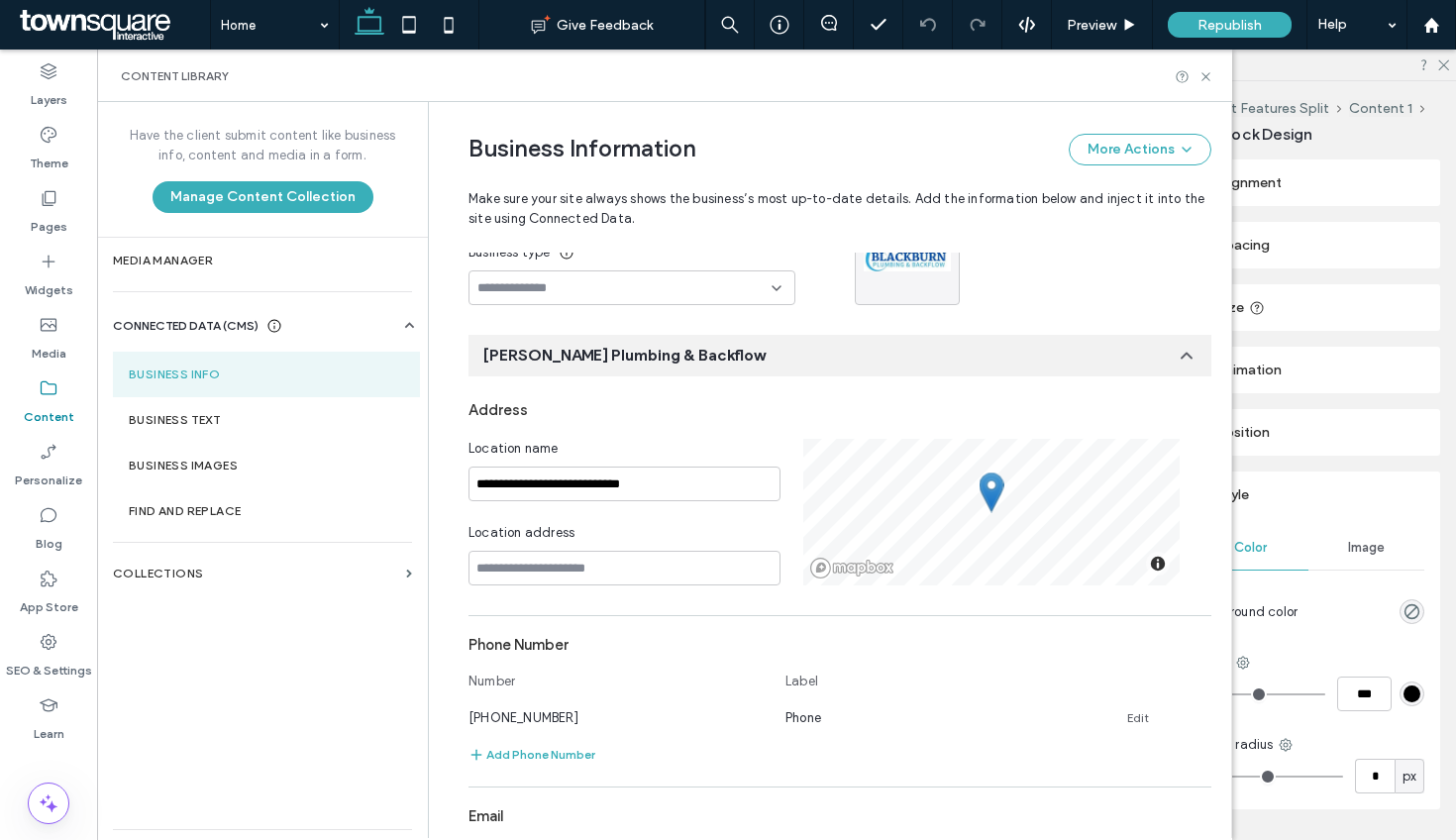 scroll, scrollTop: 212, scrollLeft: 0, axis: vertical 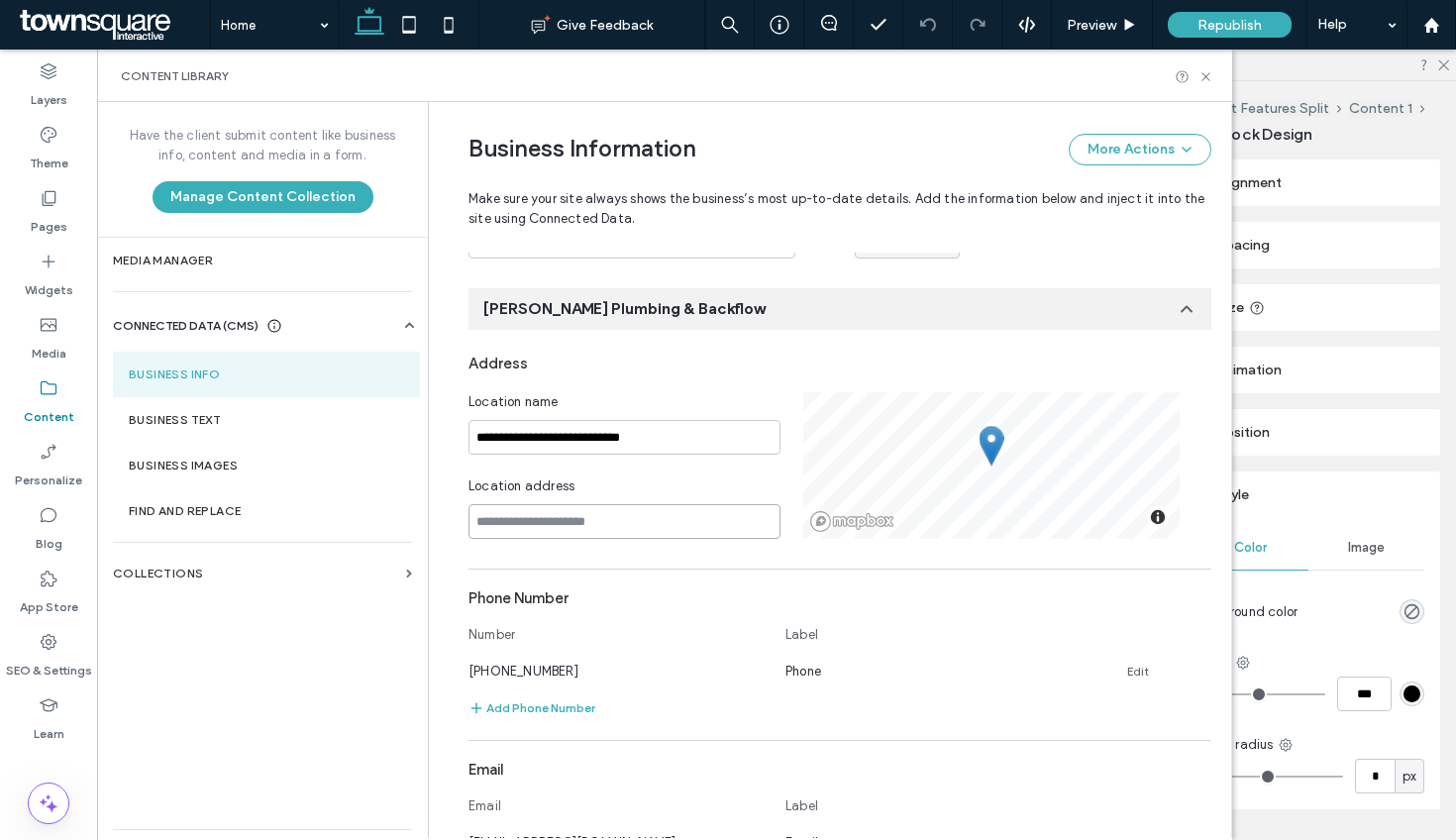 click at bounding box center (624, 521) 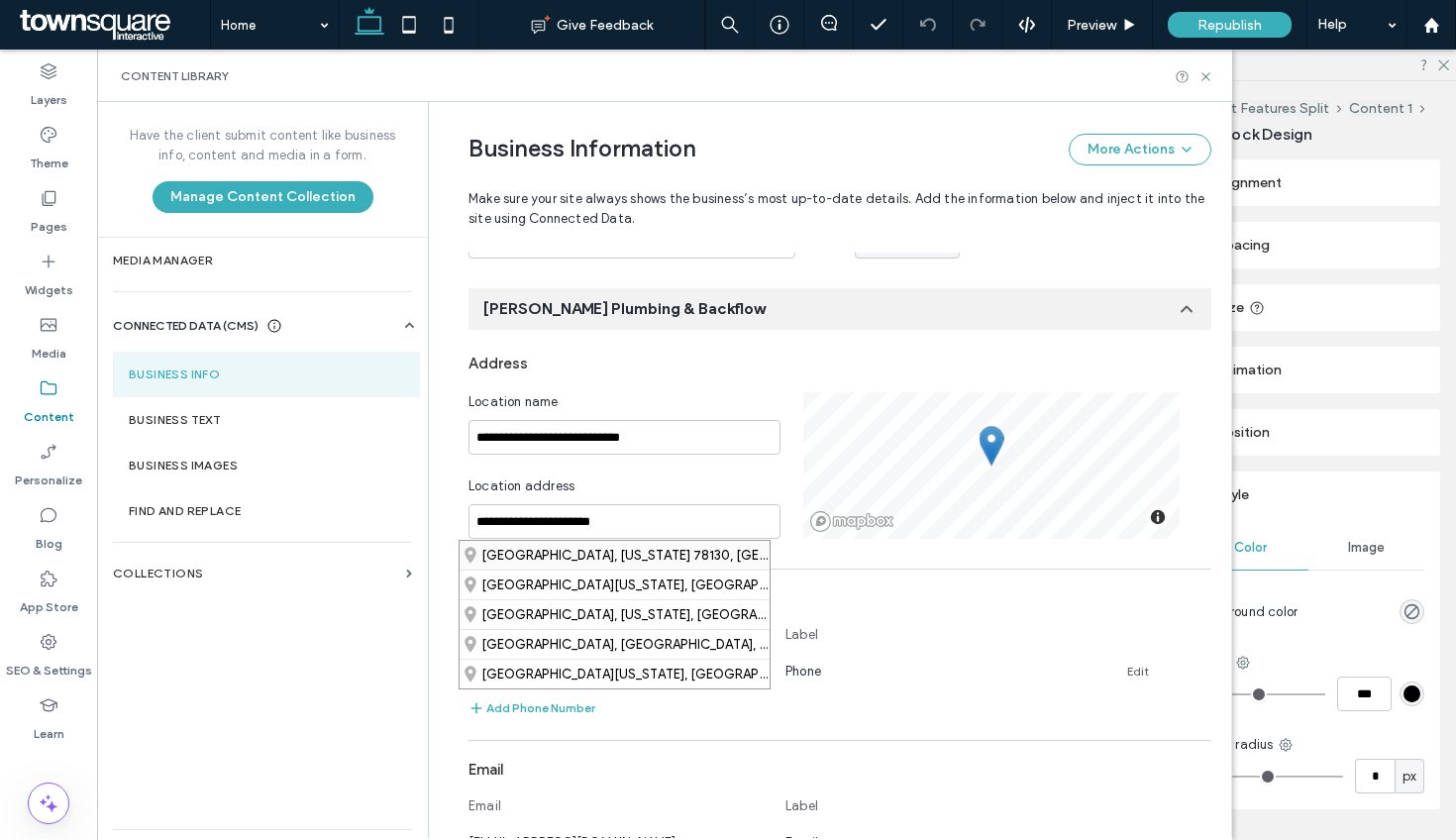 click on "New Braunfels, Texas 78130, United States" at bounding box center [614, 555] 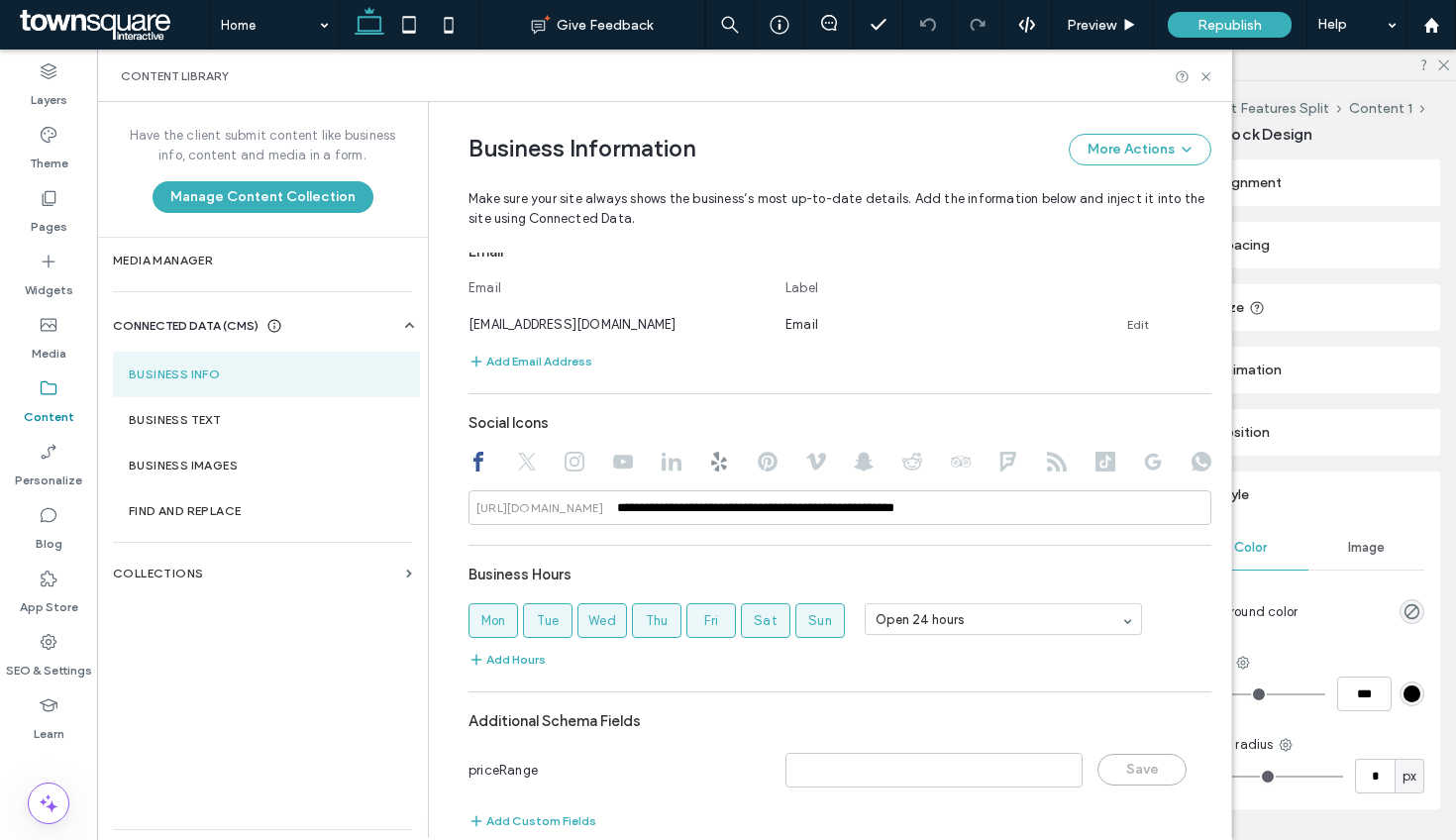 scroll, scrollTop: 763, scrollLeft: 0, axis: vertical 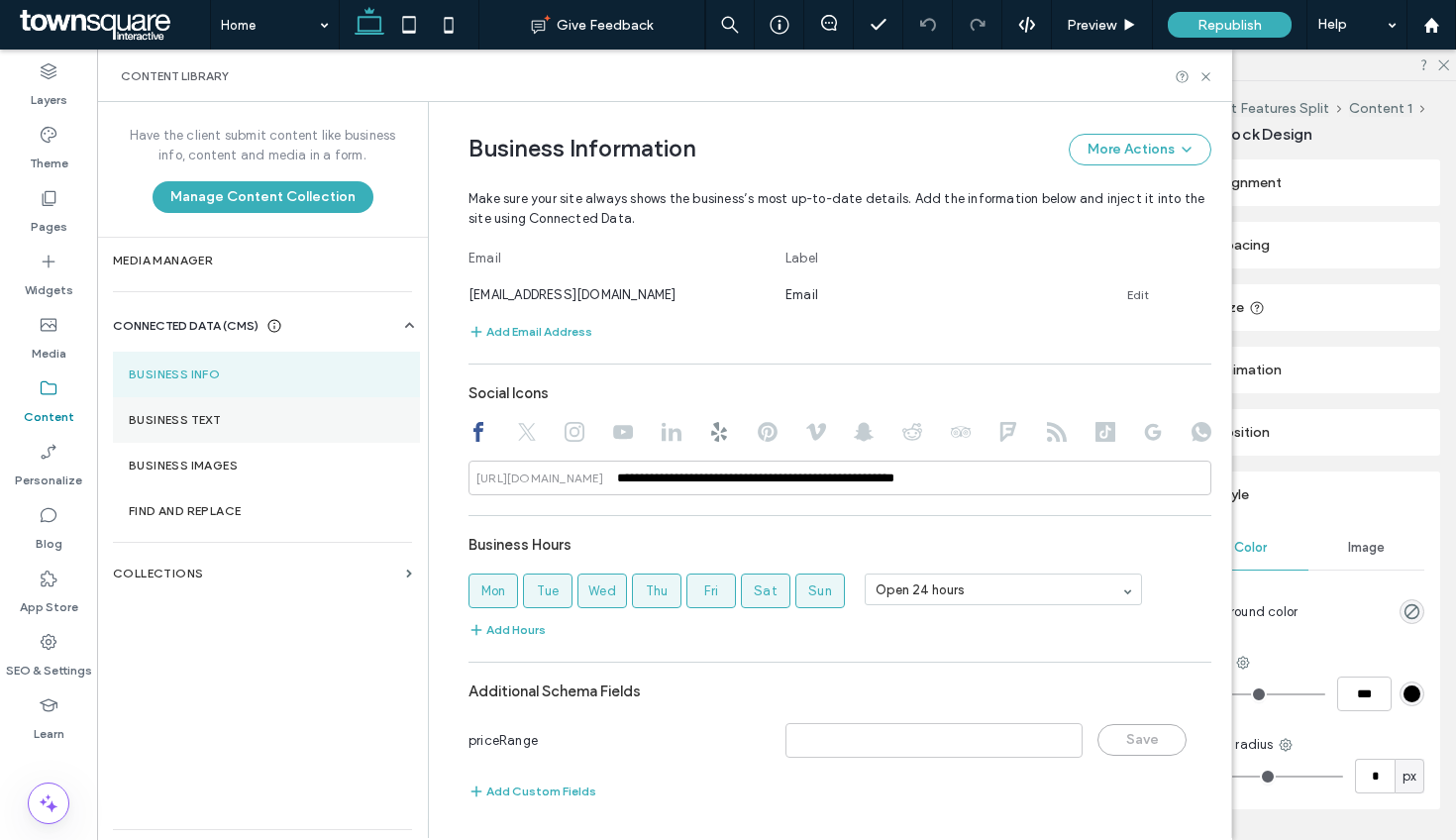 click on "Business Text" at bounding box center (266, 420) 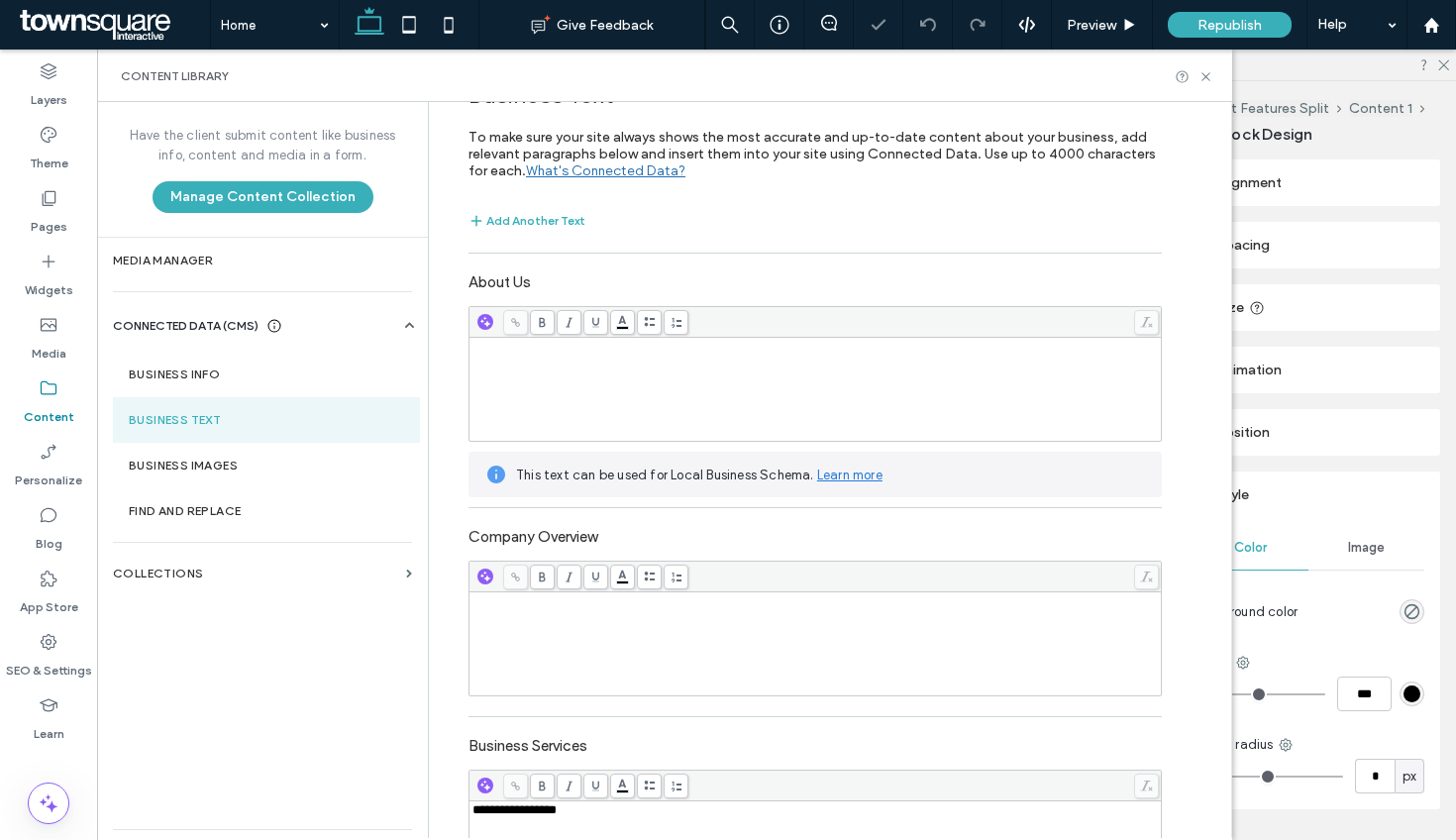 scroll, scrollTop: 0, scrollLeft: 0, axis: both 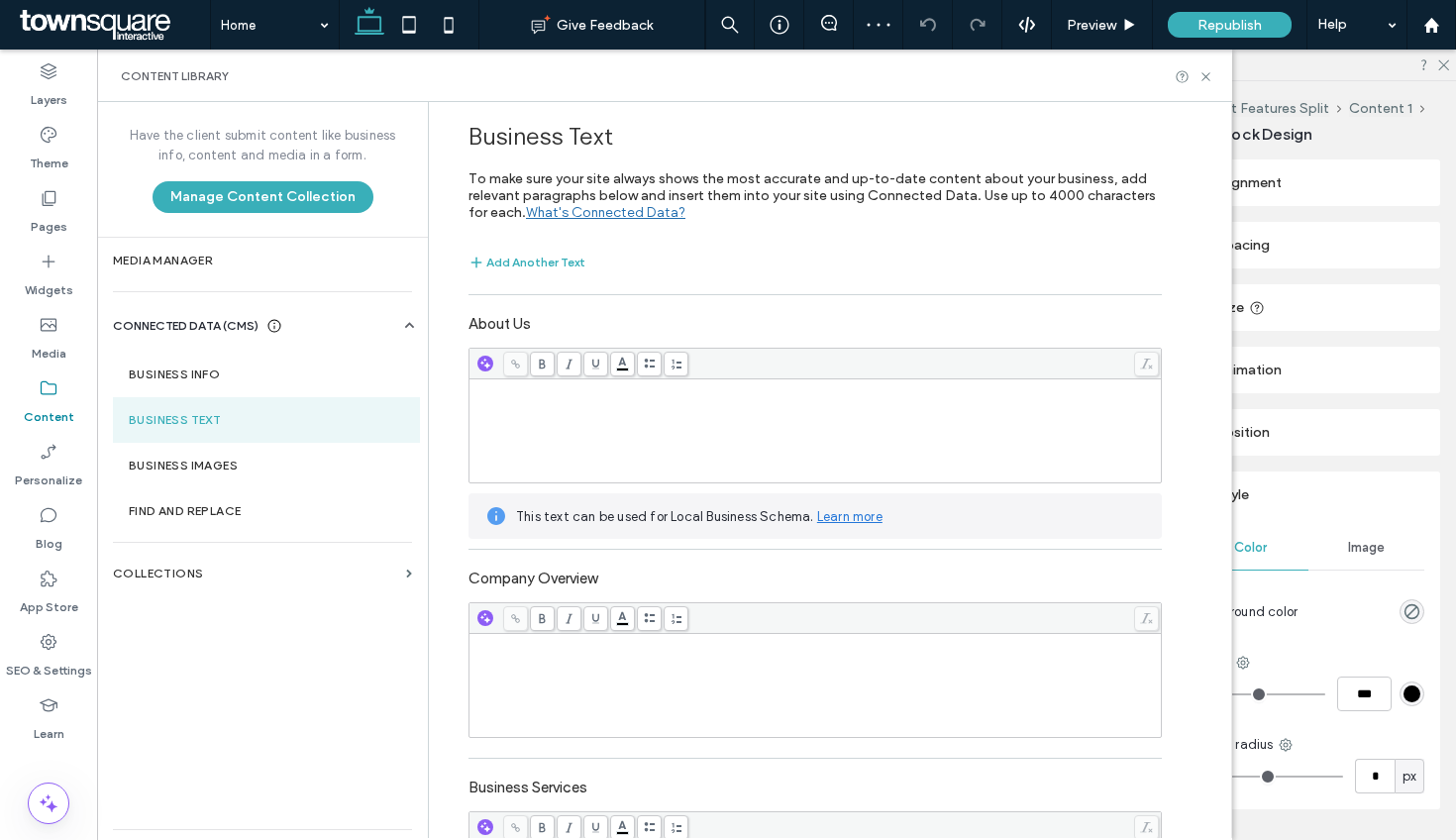 click at bounding box center (815, 431) 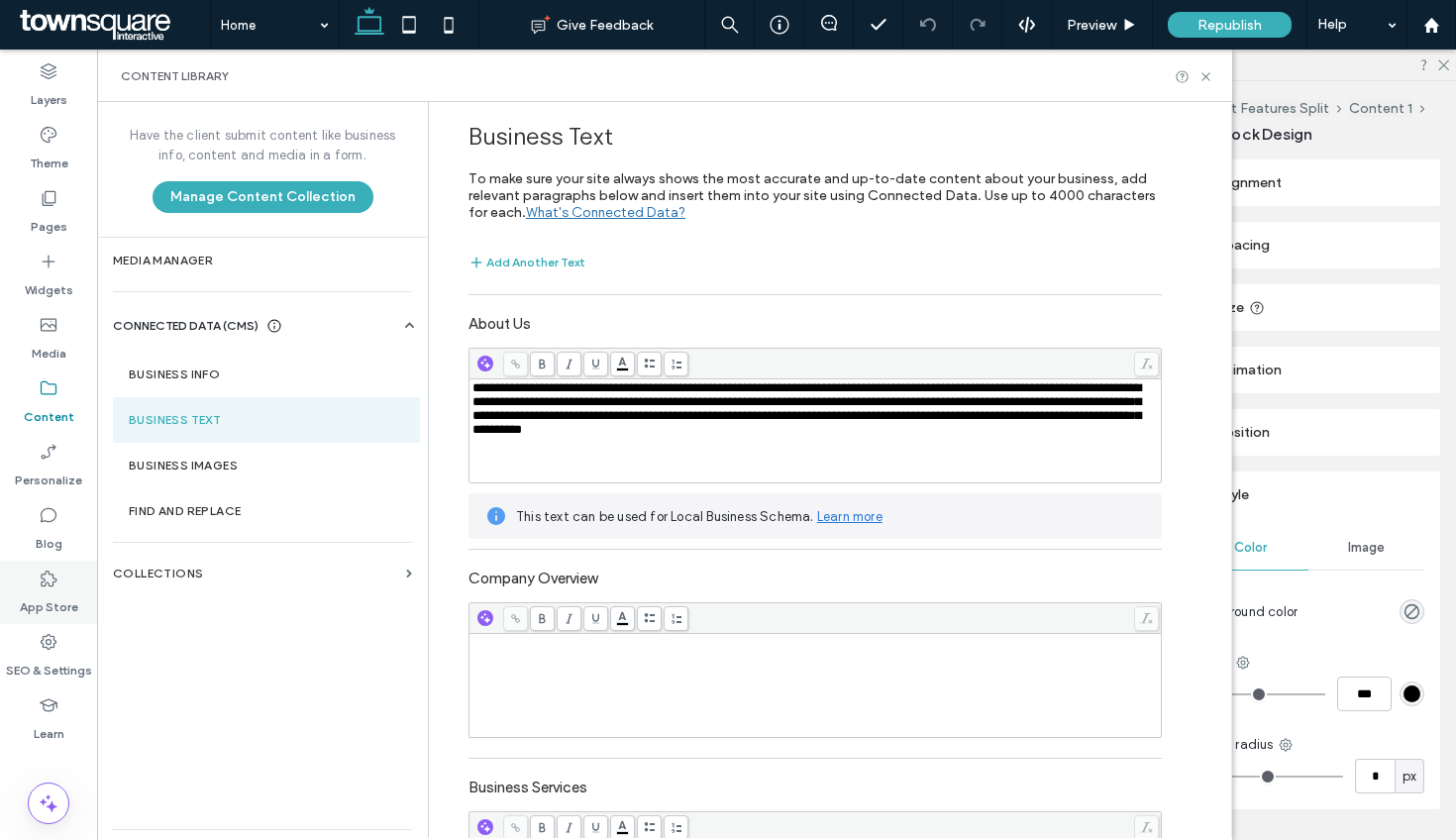 click 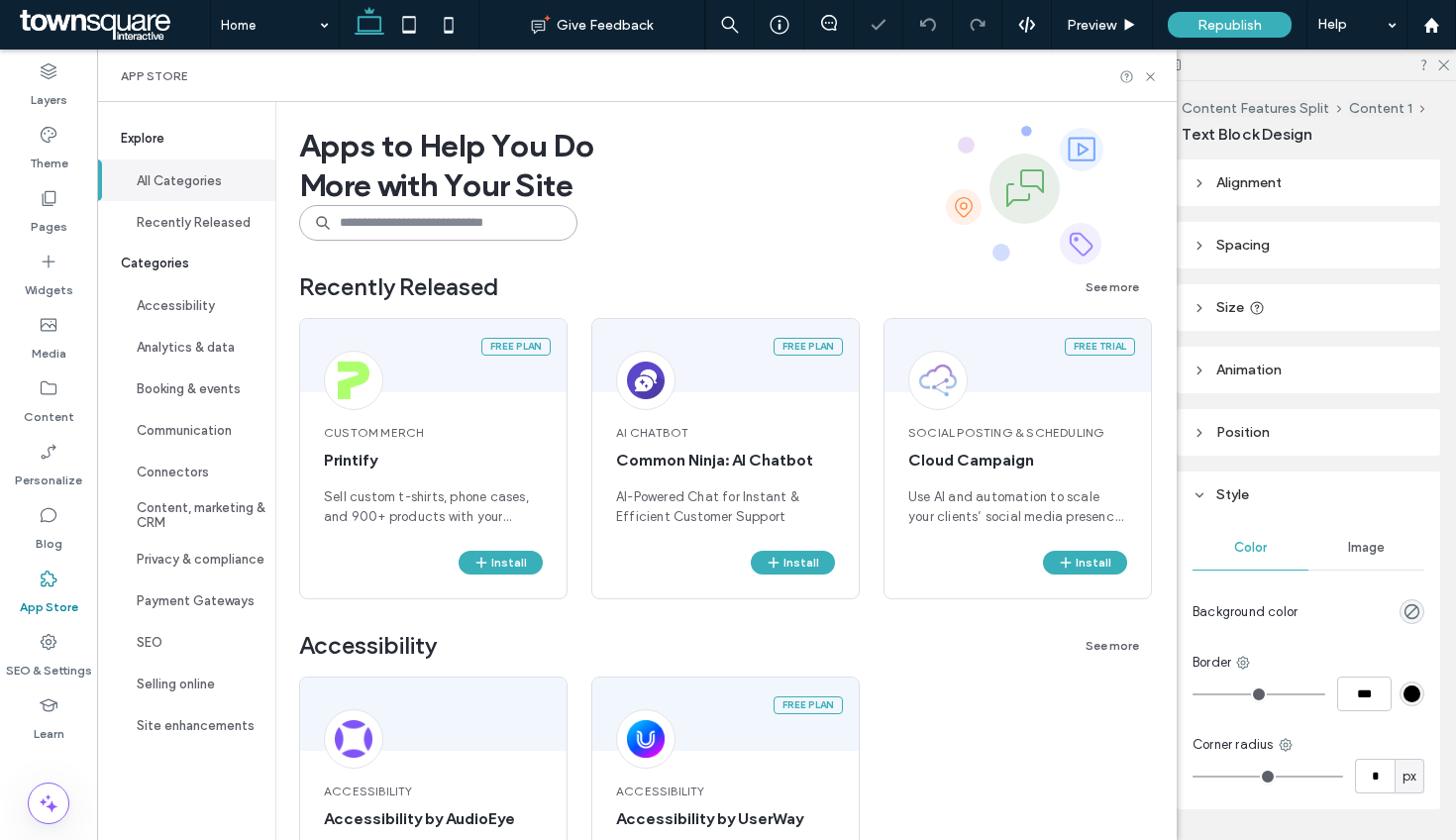 click at bounding box center (438, 223) 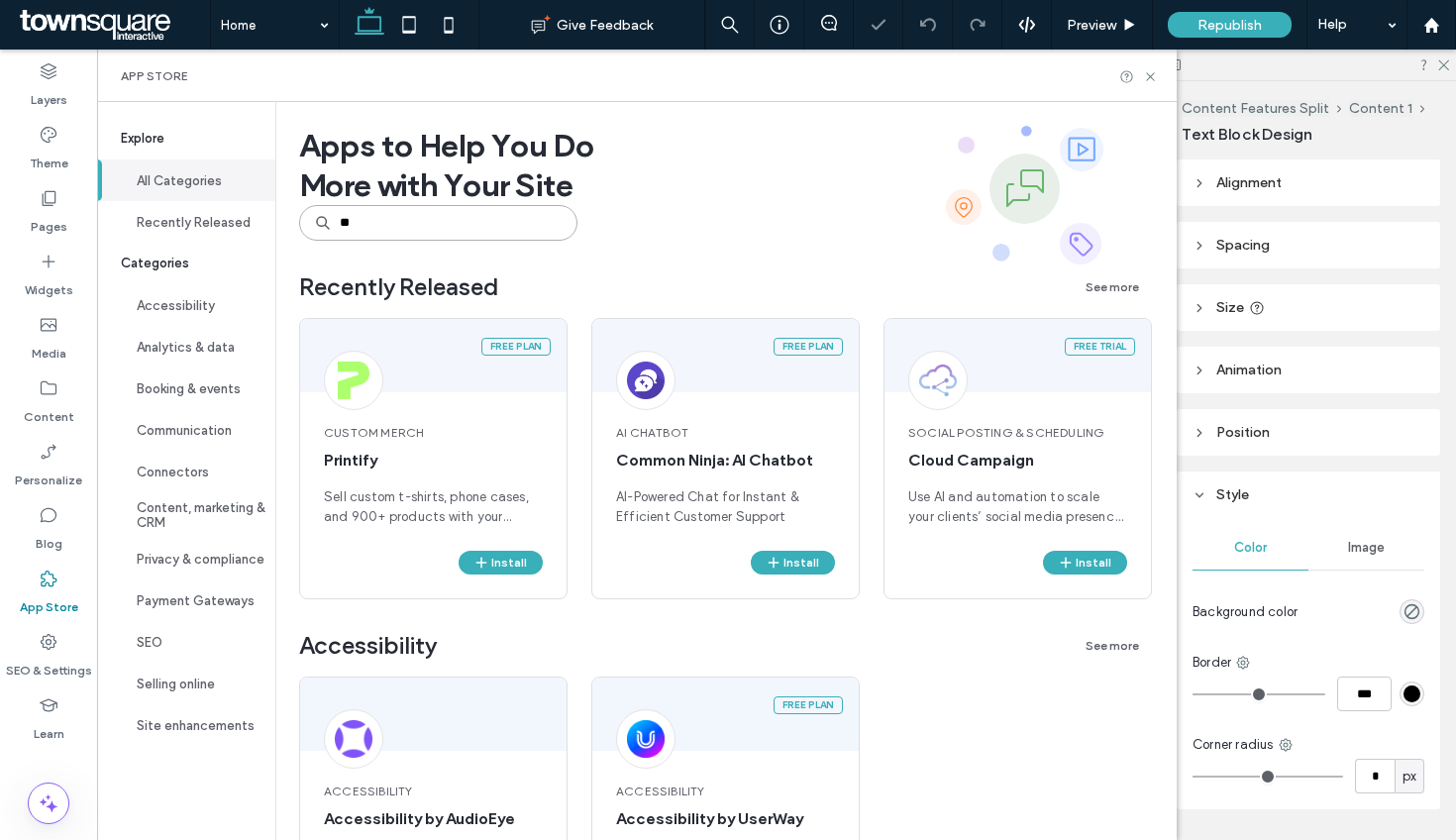scroll, scrollTop: 1055, scrollLeft: 0, axis: vertical 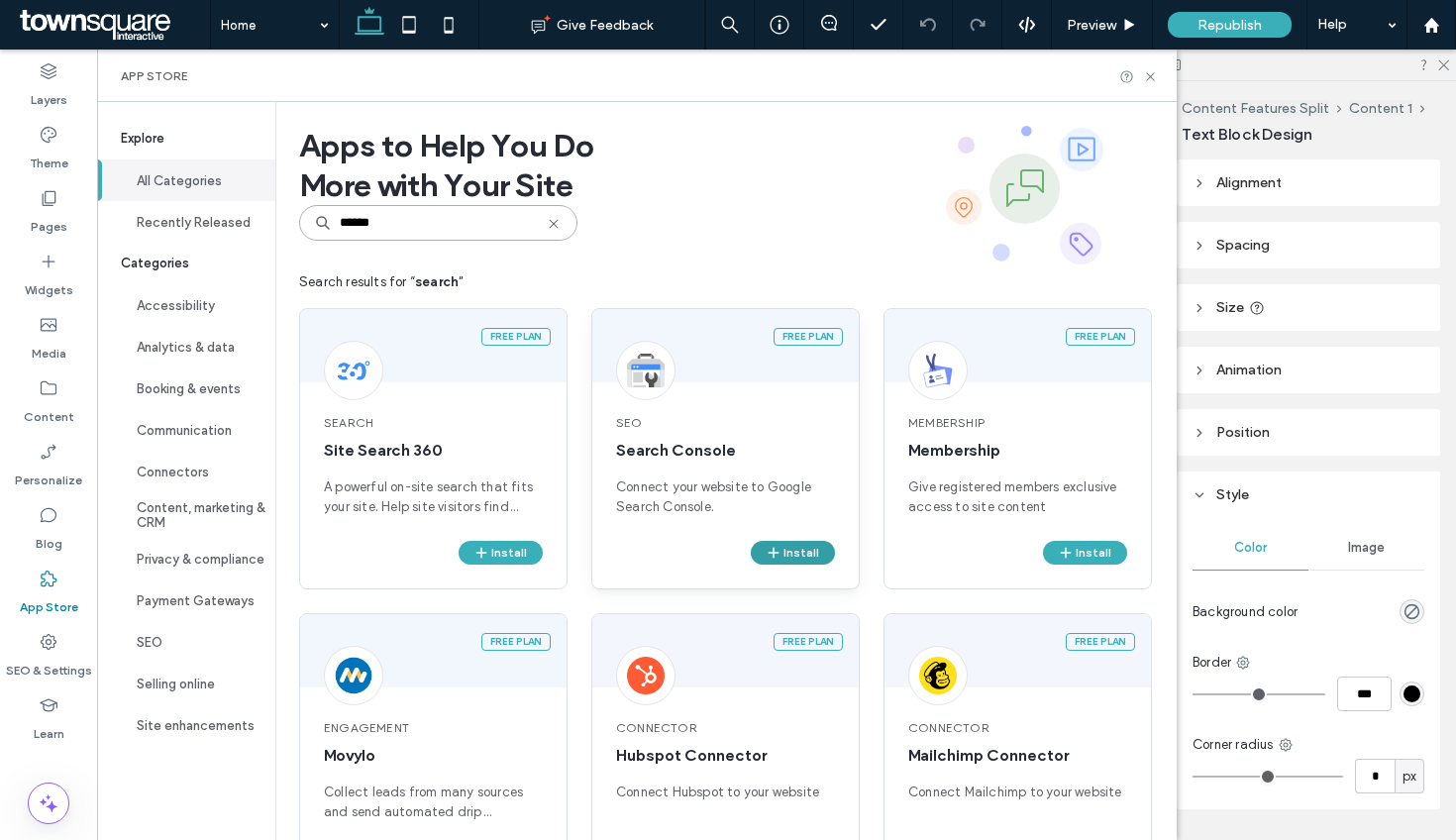 type on "******" 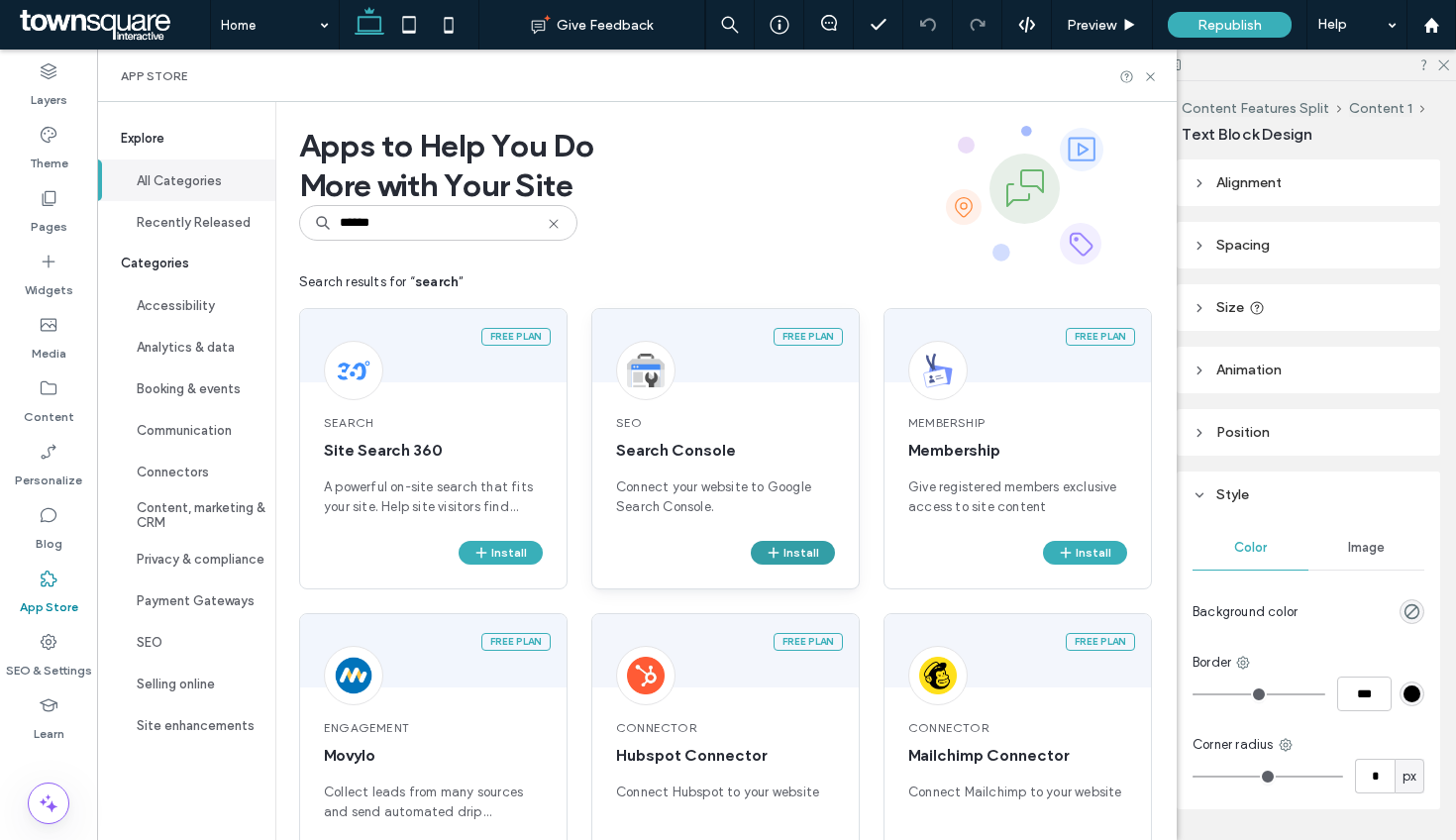 click on "Install" at bounding box center [792, 553] 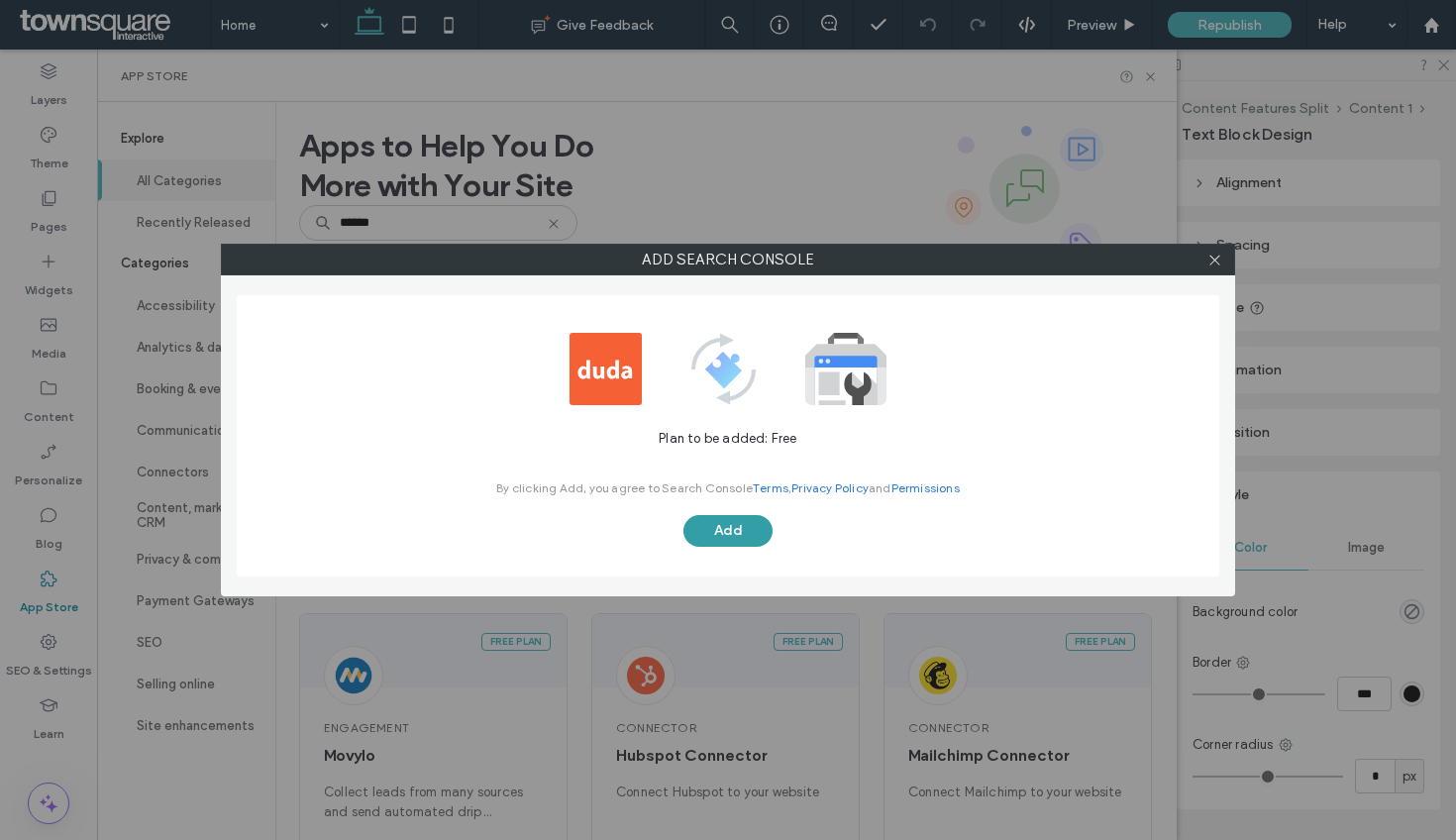 click on "Add" at bounding box center (728, 531) 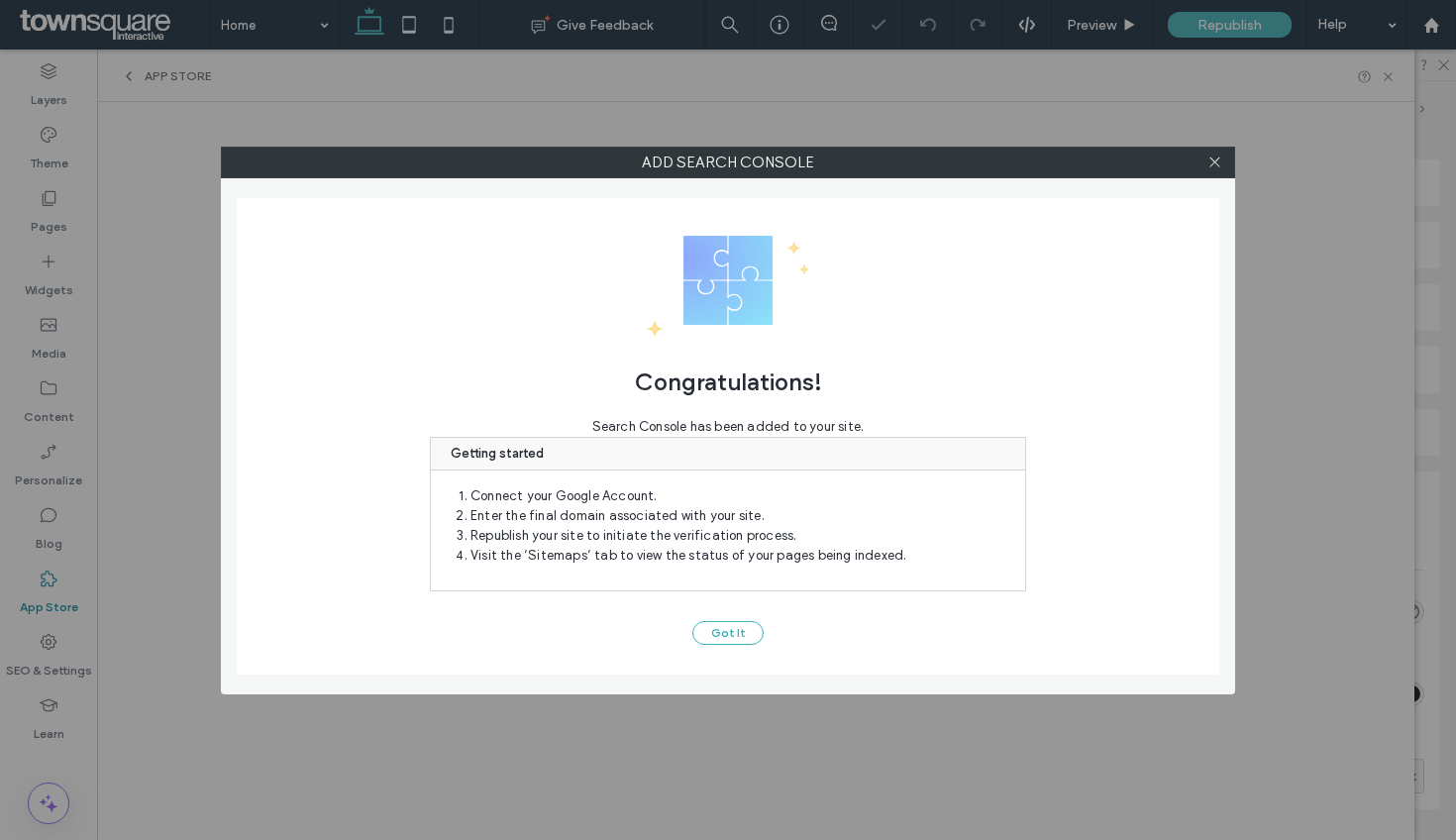 scroll, scrollTop: 1055, scrollLeft: 0, axis: vertical 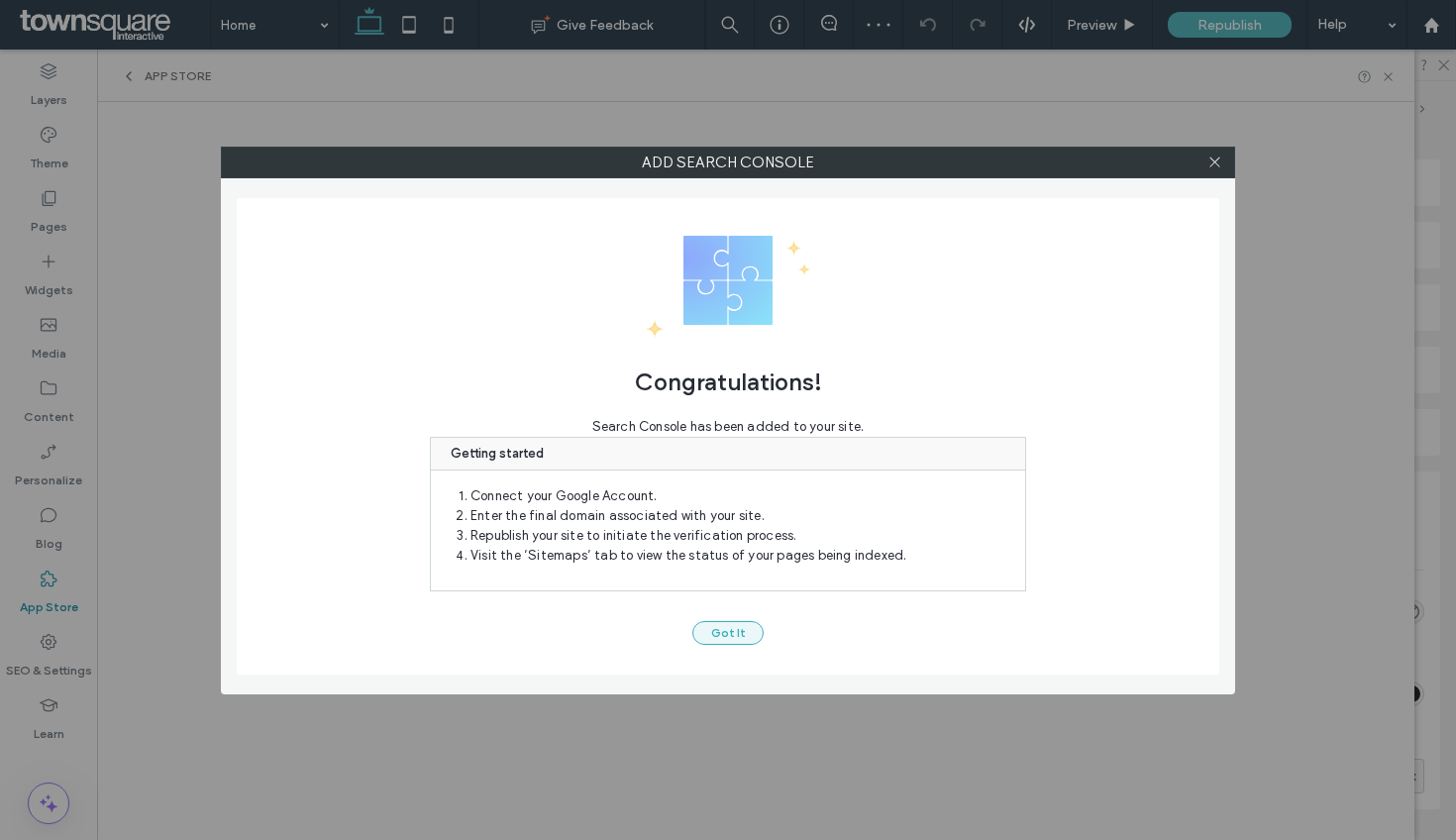 click on "Got It" at bounding box center [728, 633] 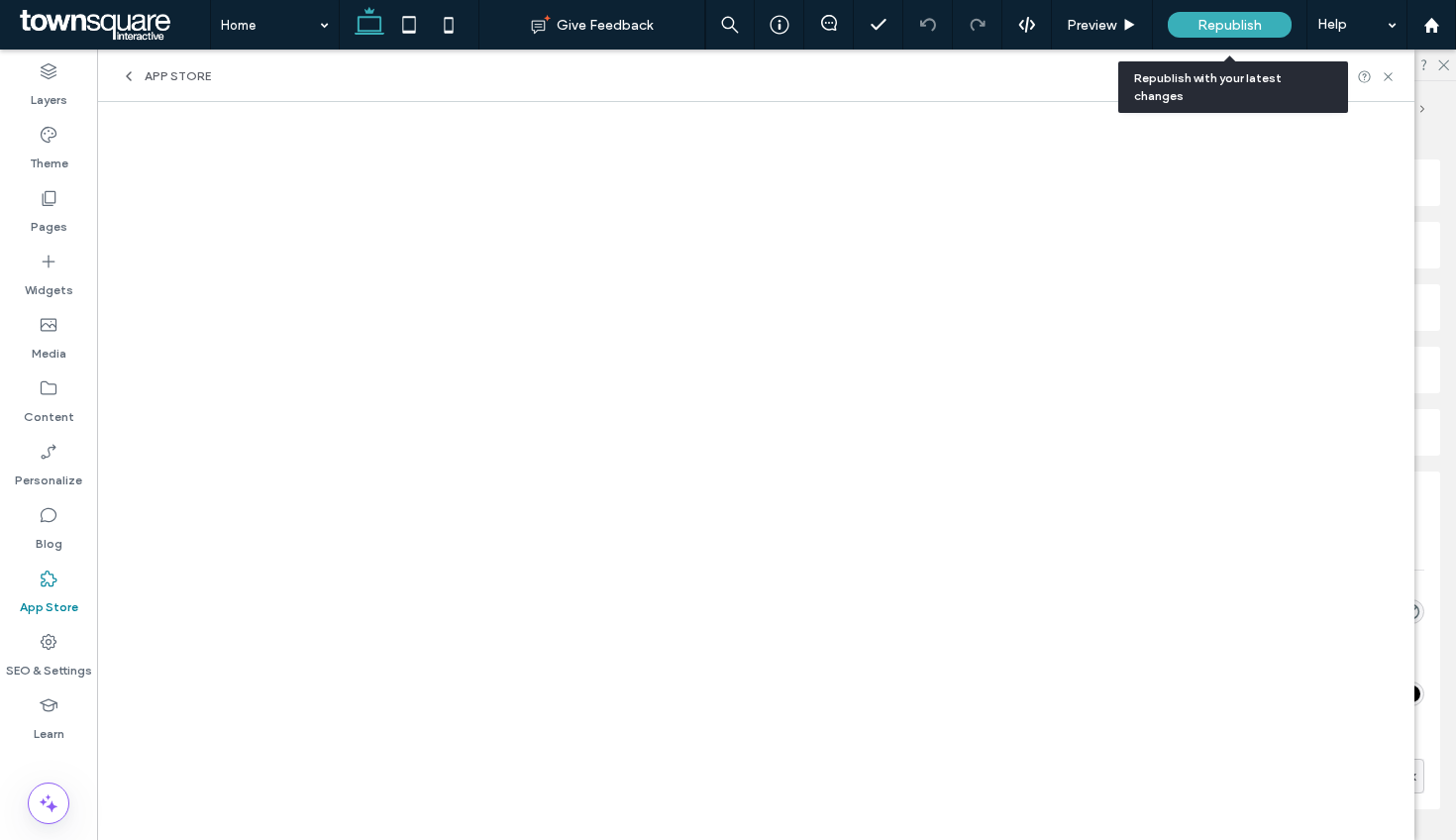 click on "Republish" at bounding box center (1229, 25) 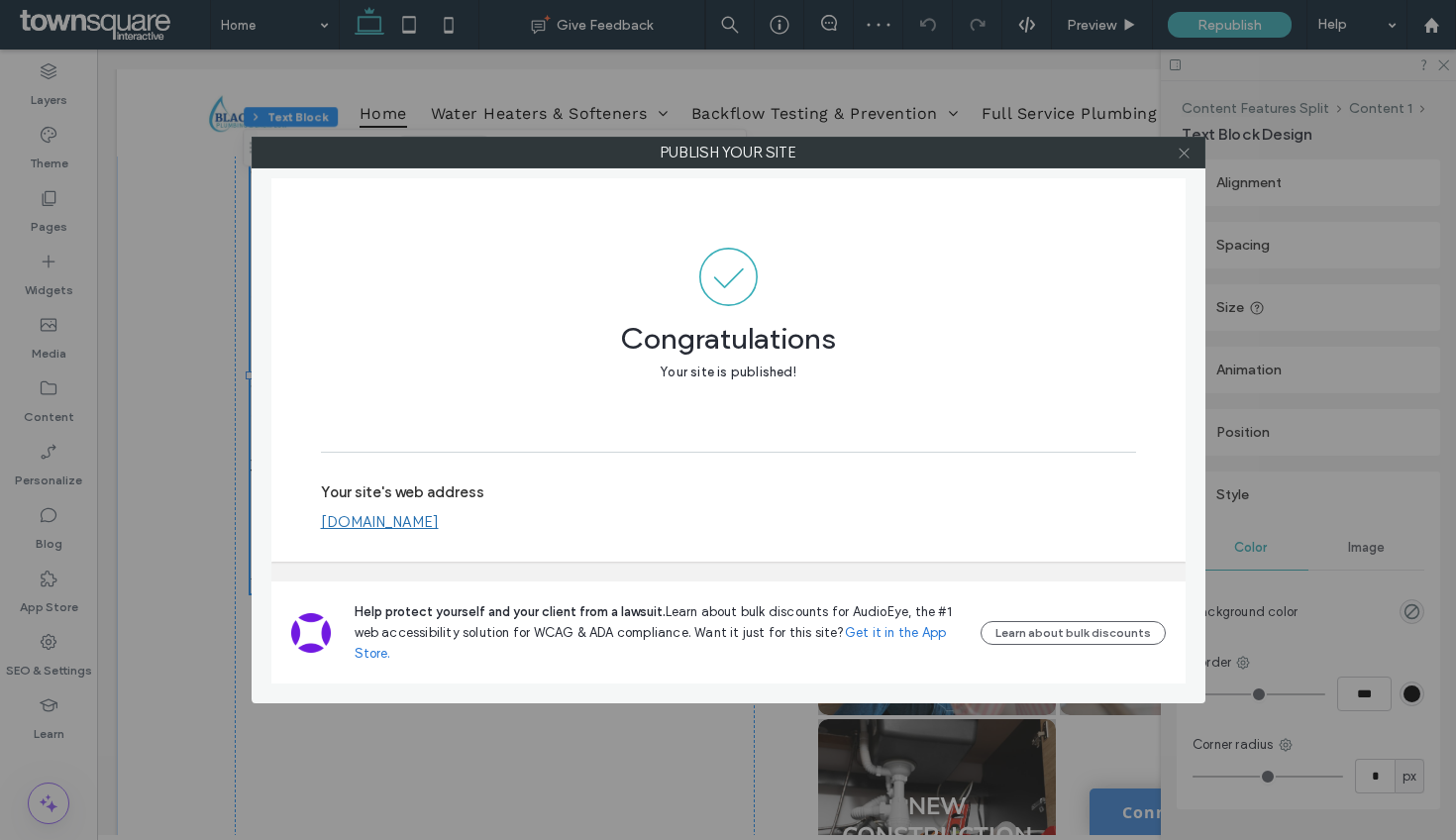 click 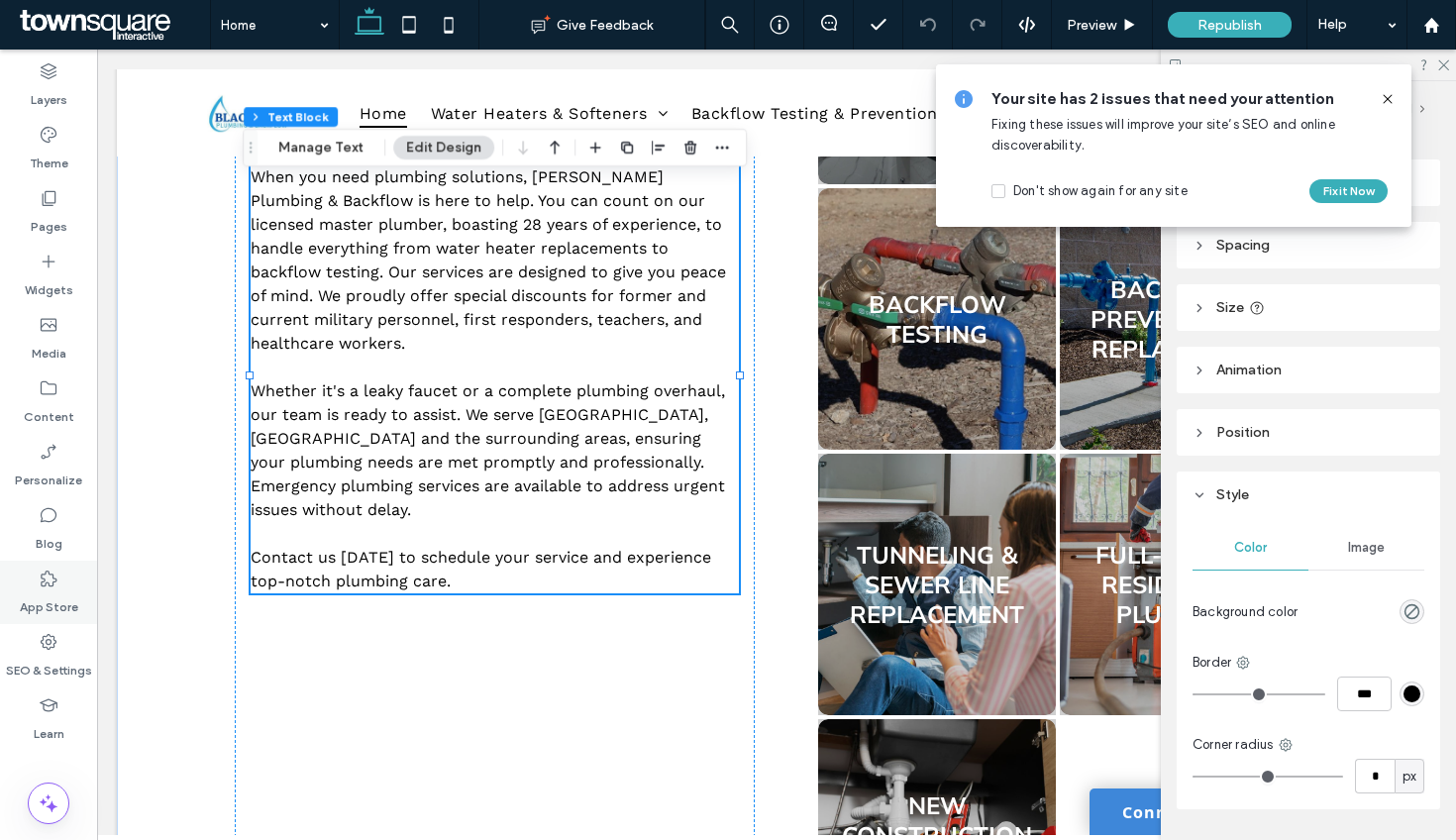 click on "App Store" at bounding box center [49, 592] 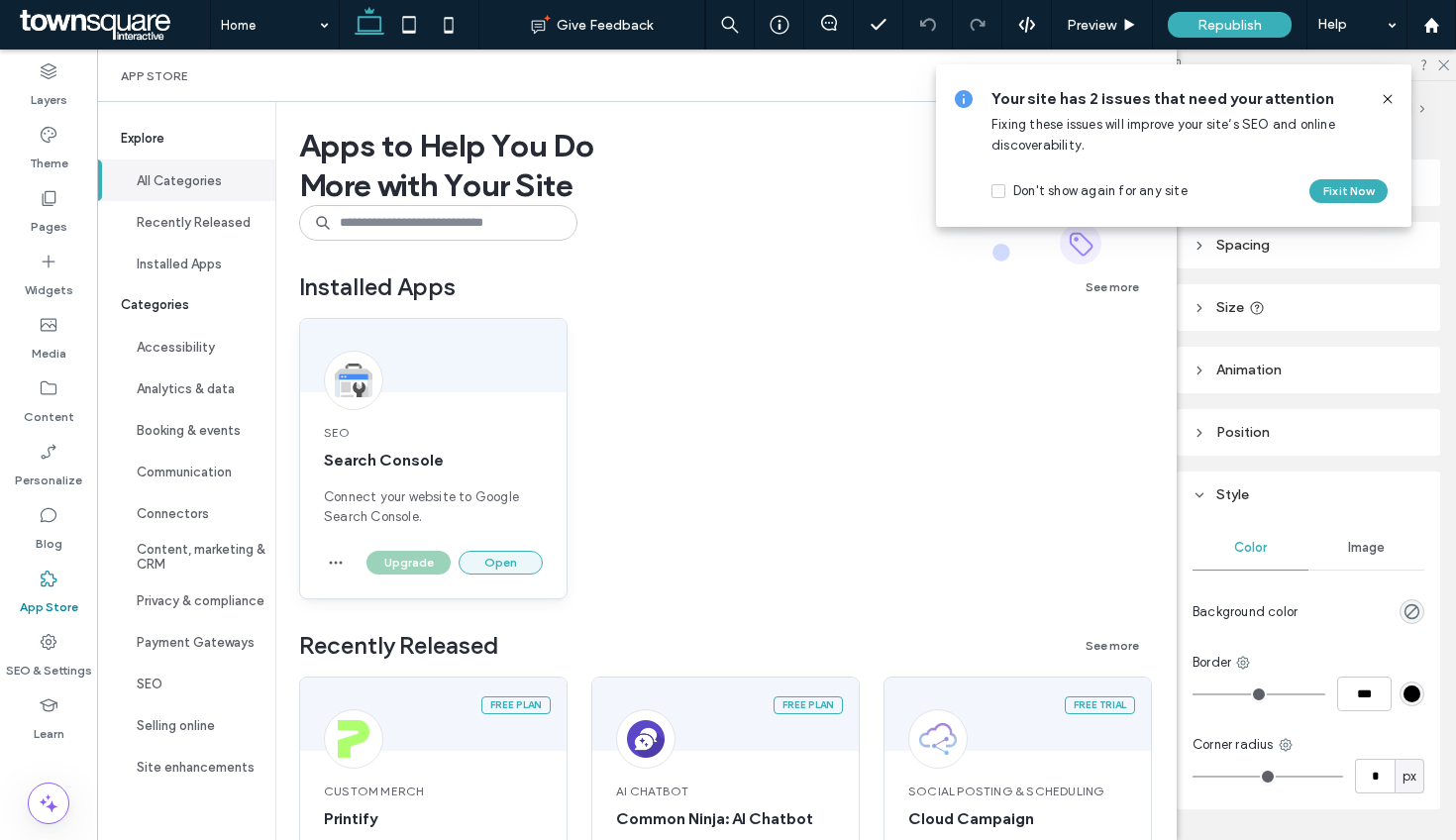 click on "Open" at bounding box center (500, 563) 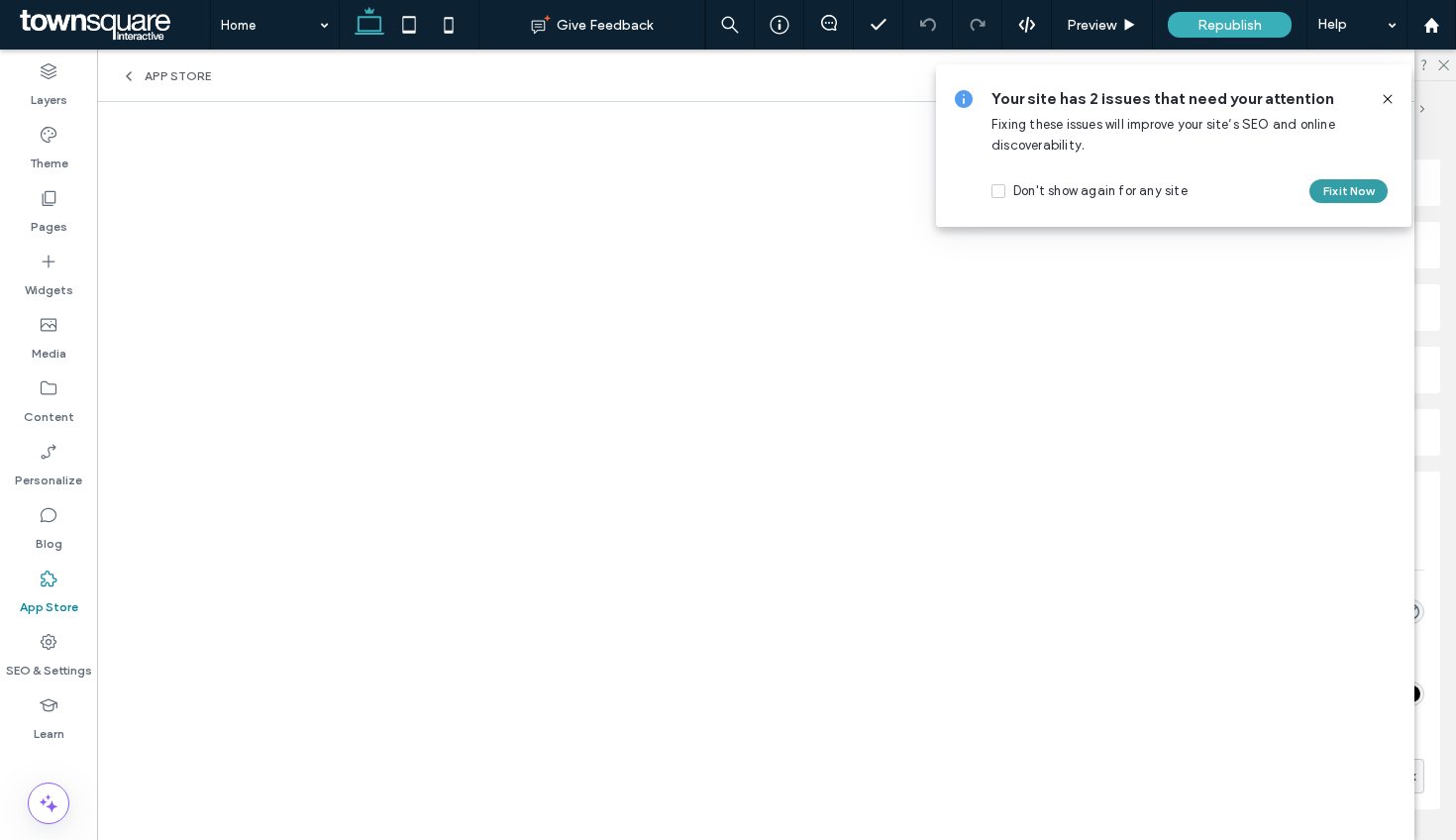 click on "Fix it Now" at bounding box center [1348, 191] 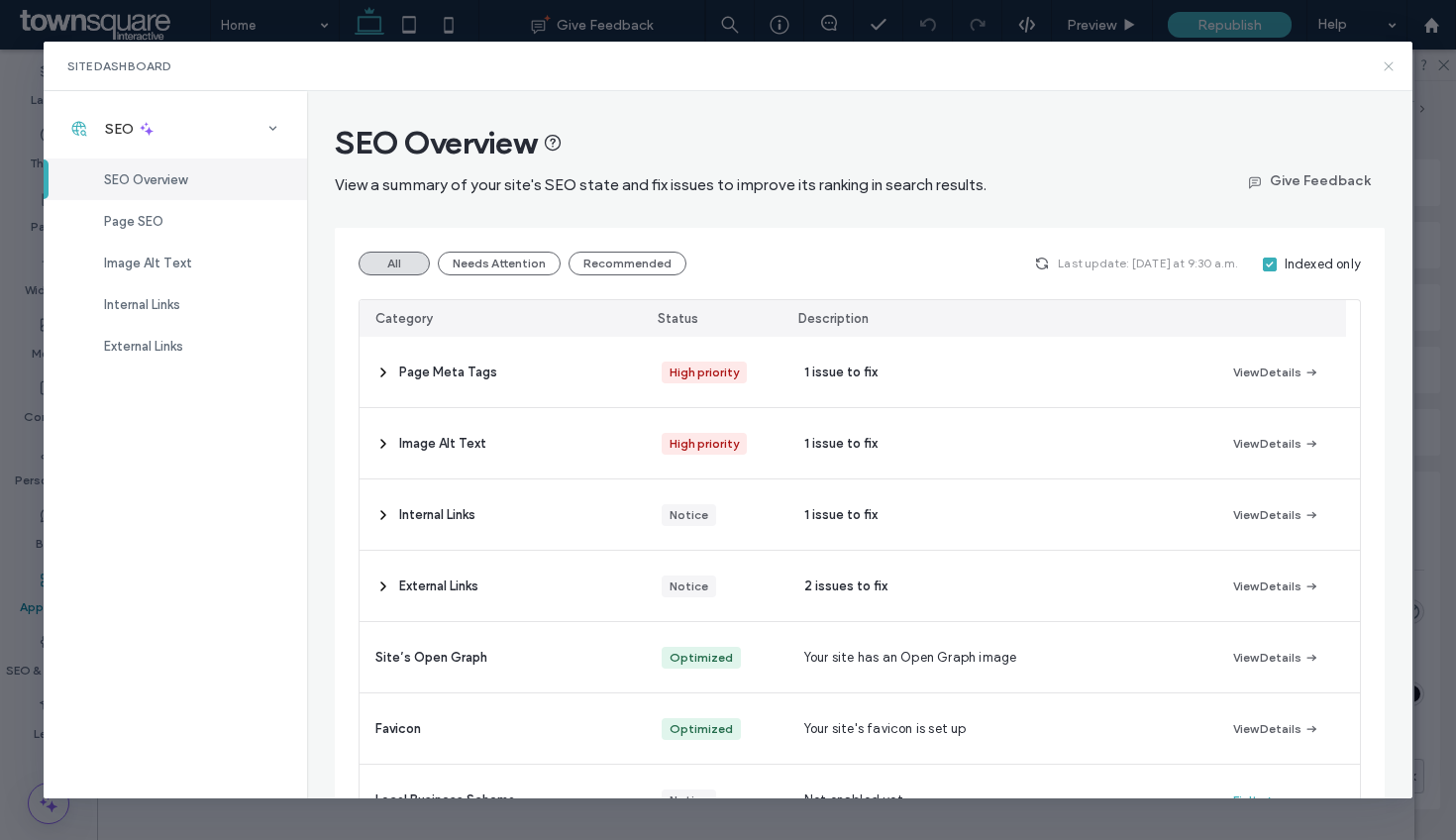 click 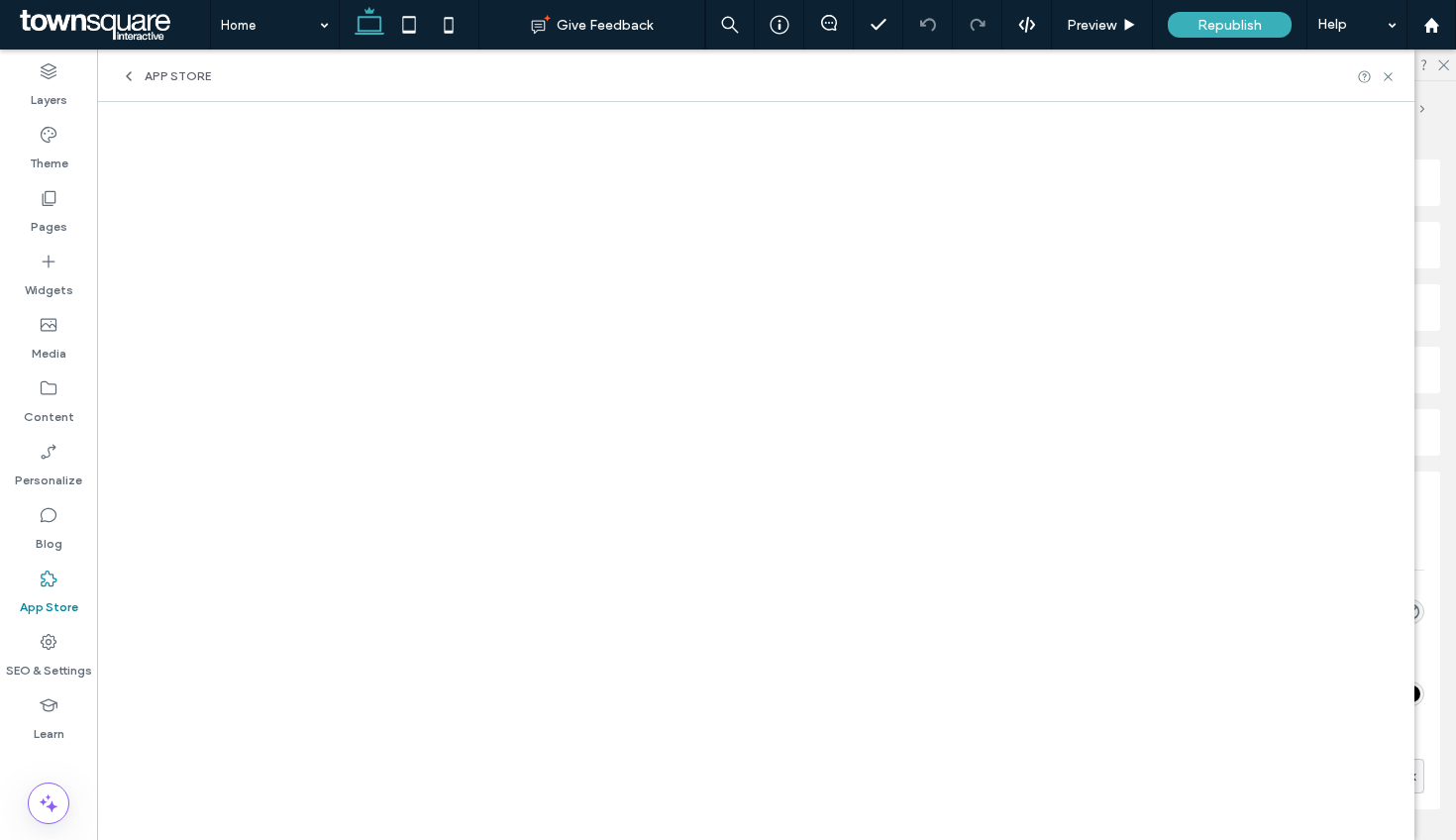 click 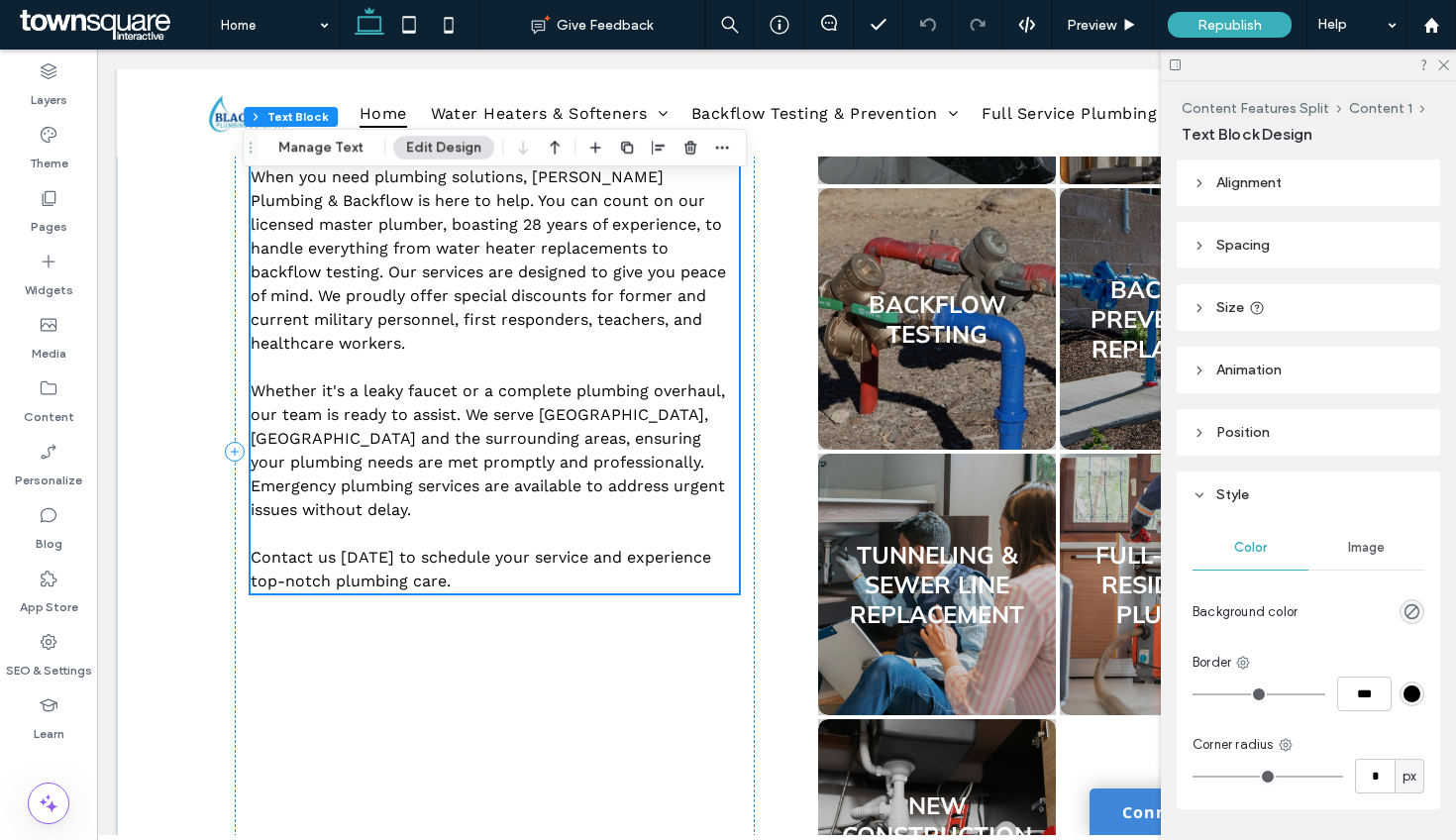 scroll, scrollTop: 1043, scrollLeft: 0, axis: vertical 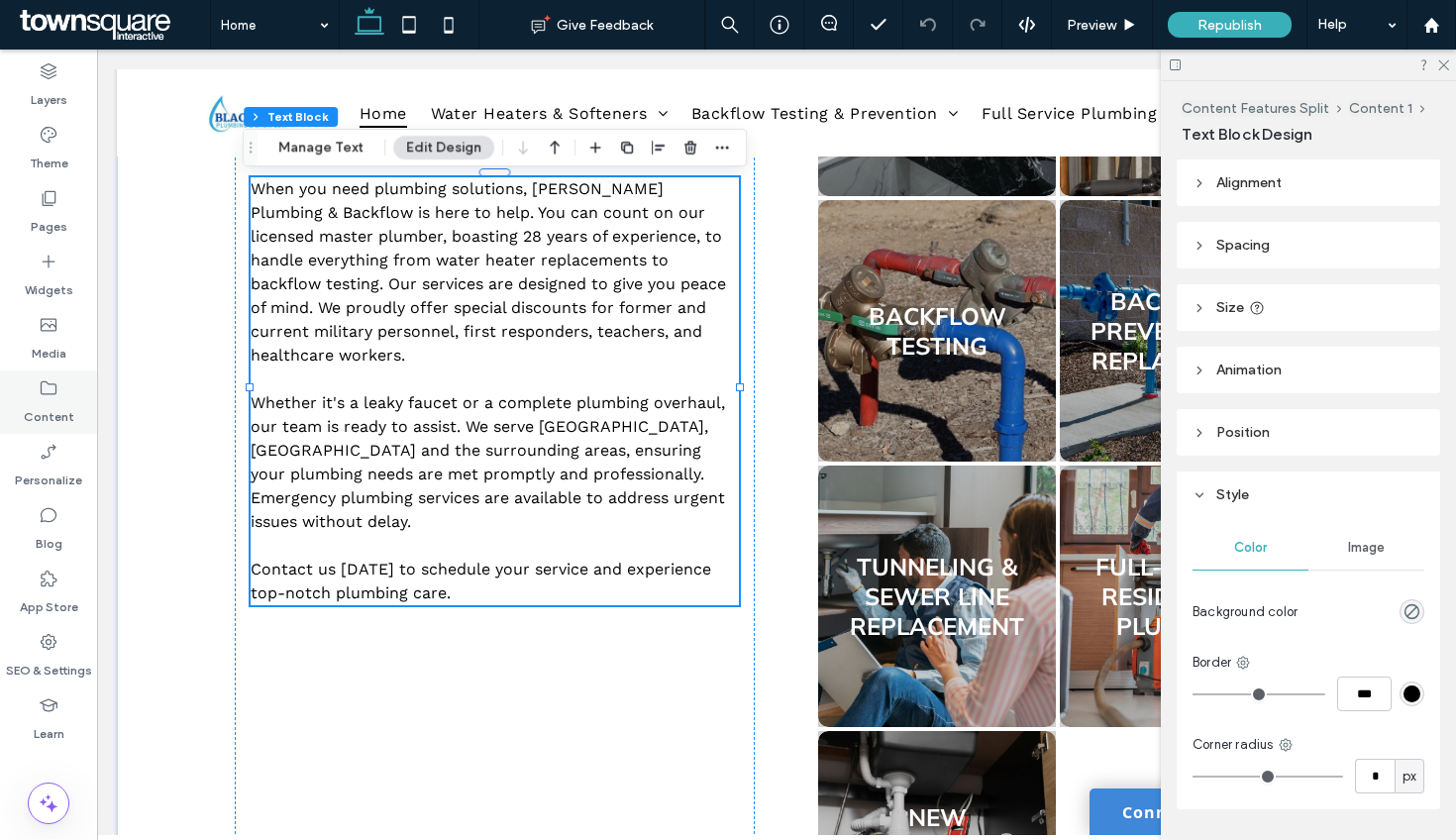 click 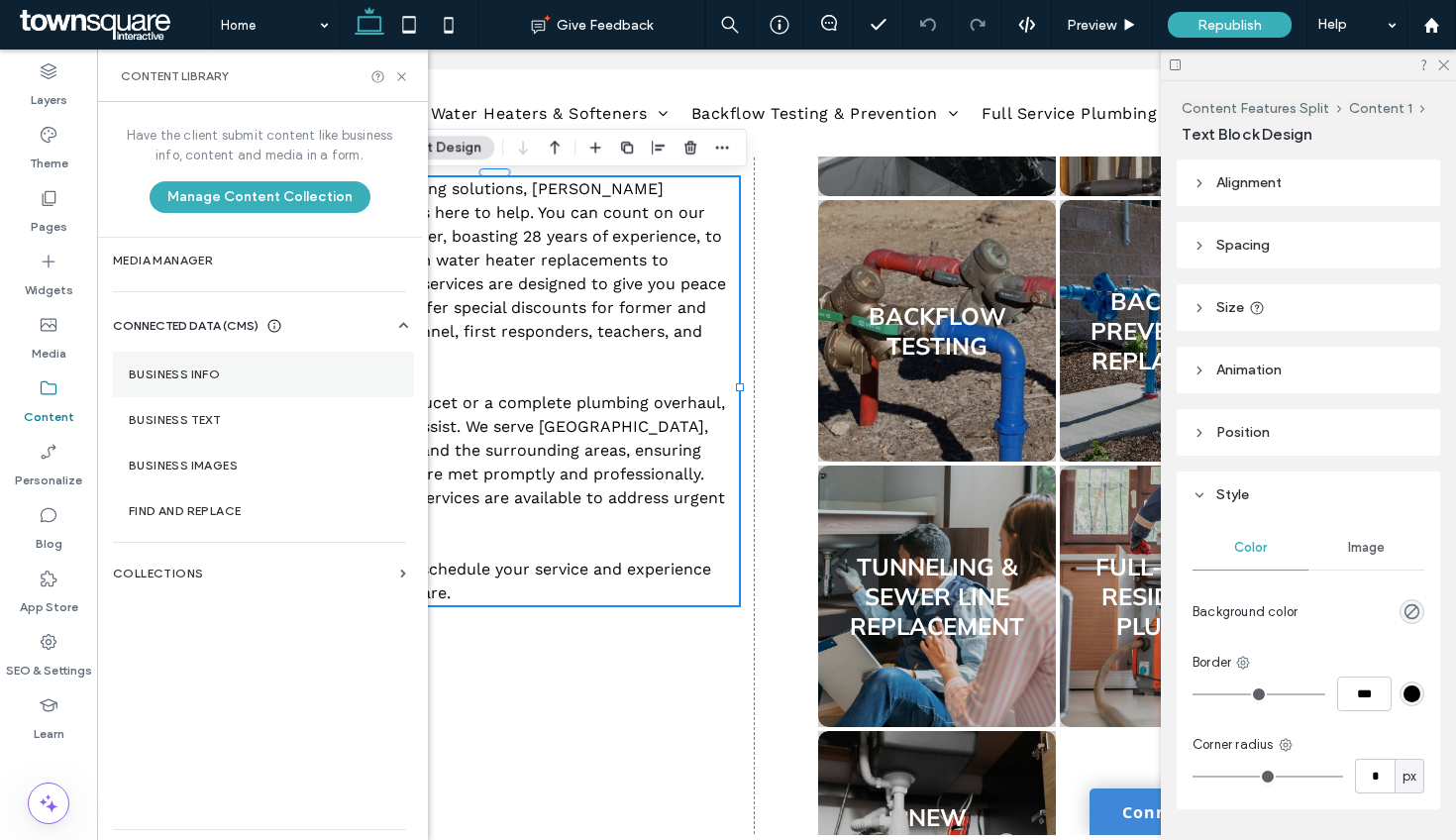 click on "Business Info" at bounding box center (263, 374) 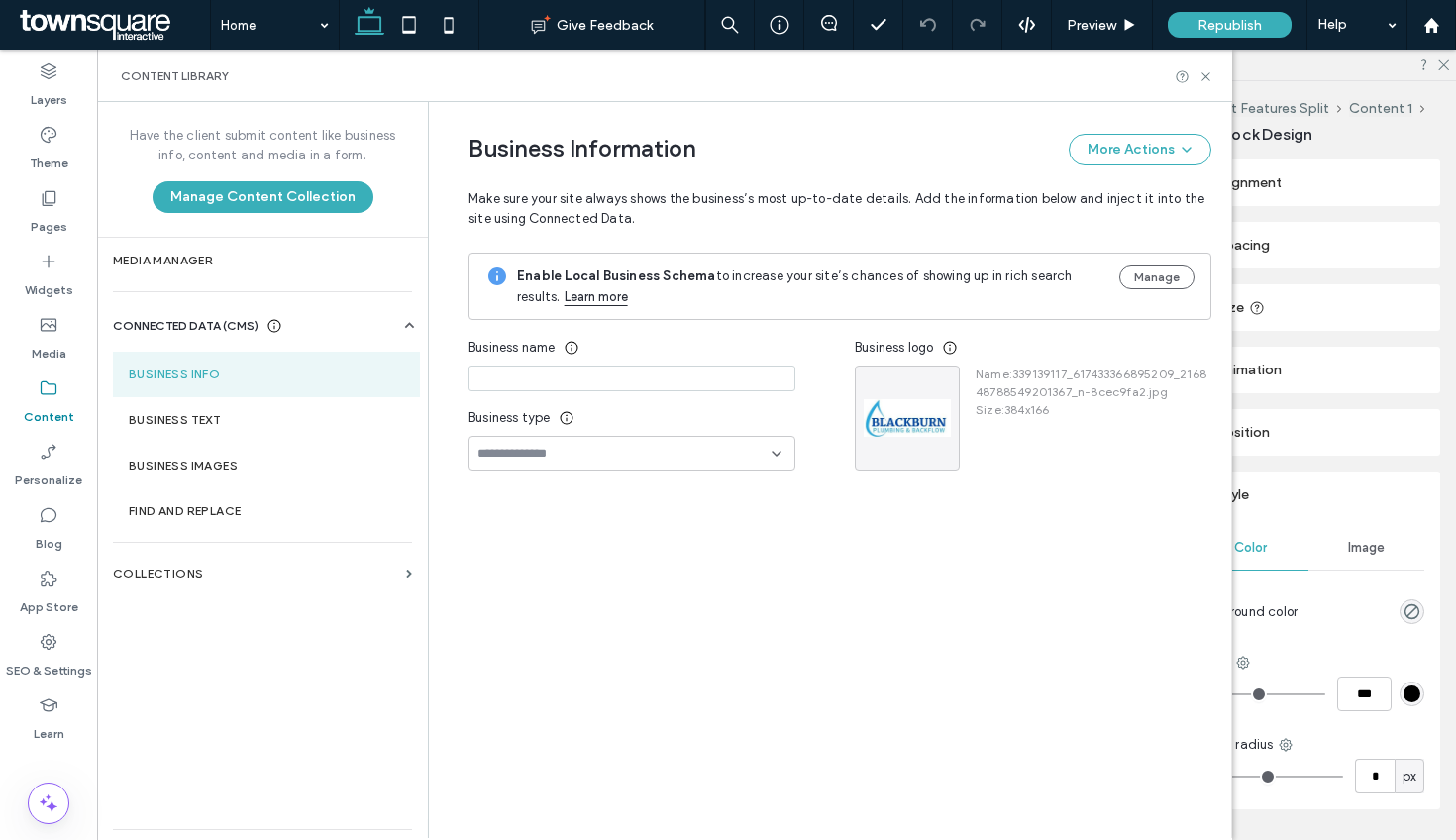 type on "**********" 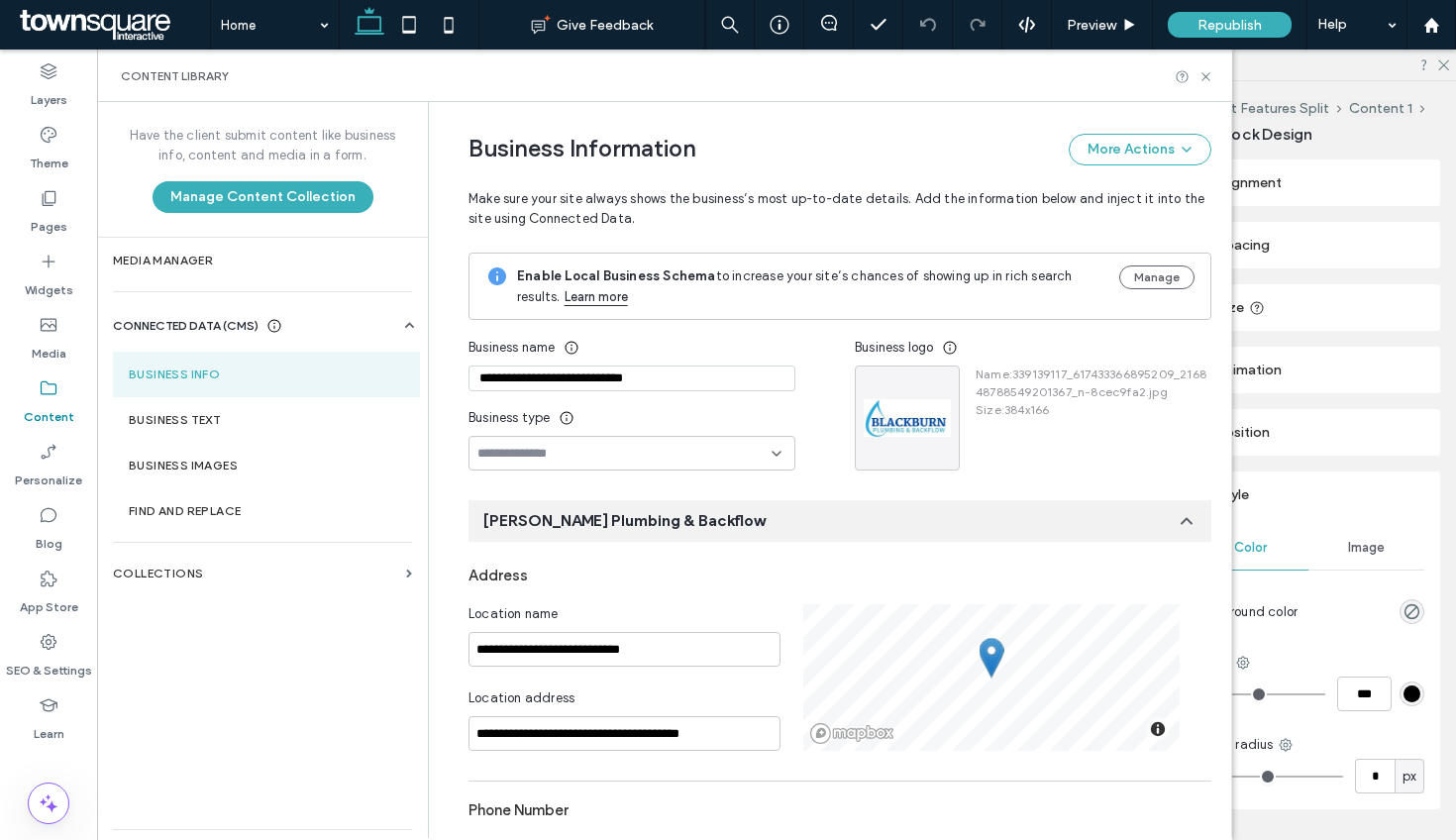 scroll, scrollTop: 26, scrollLeft: 0, axis: vertical 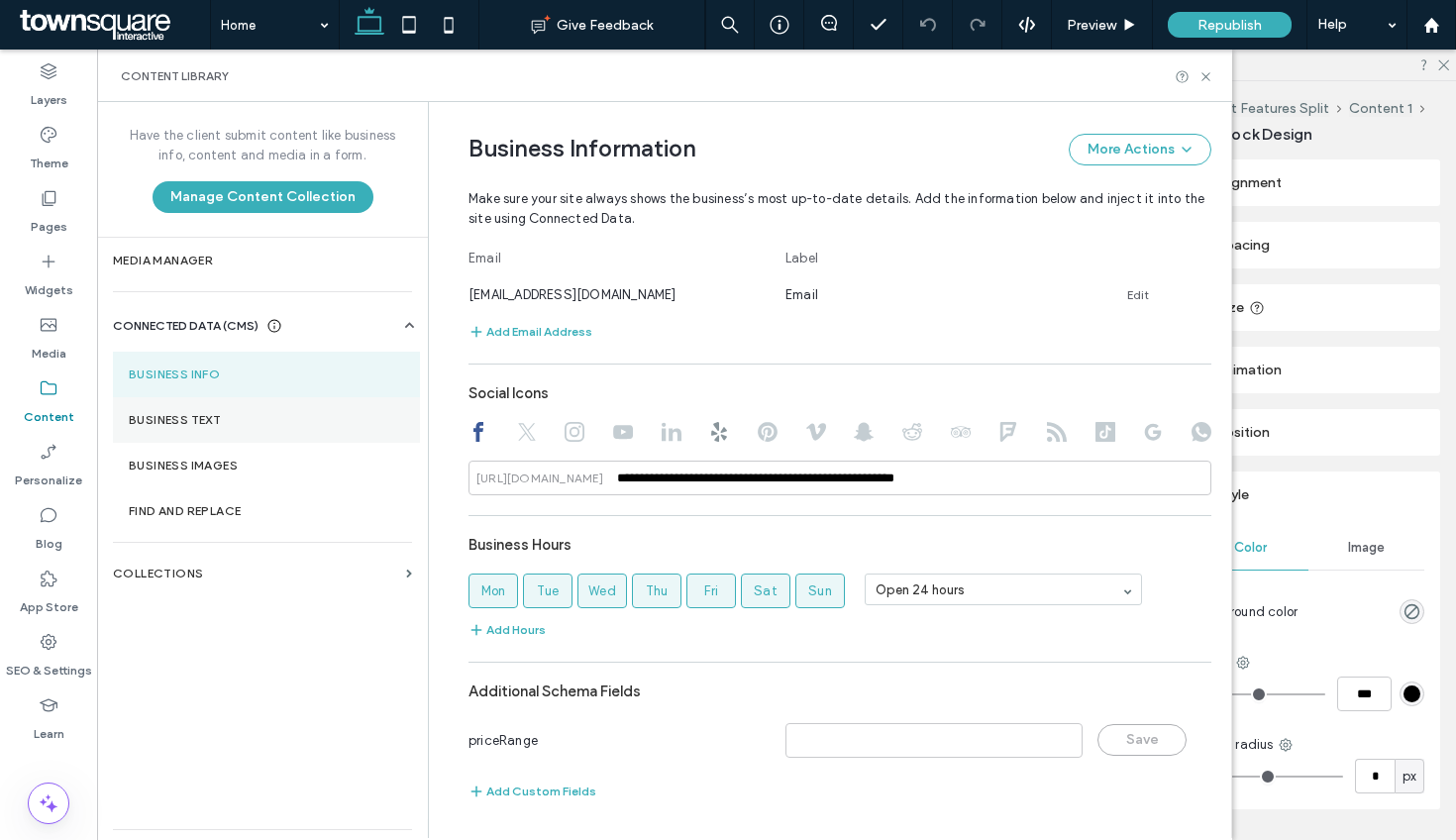 click on "Business Text" at bounding box center [266, 420] 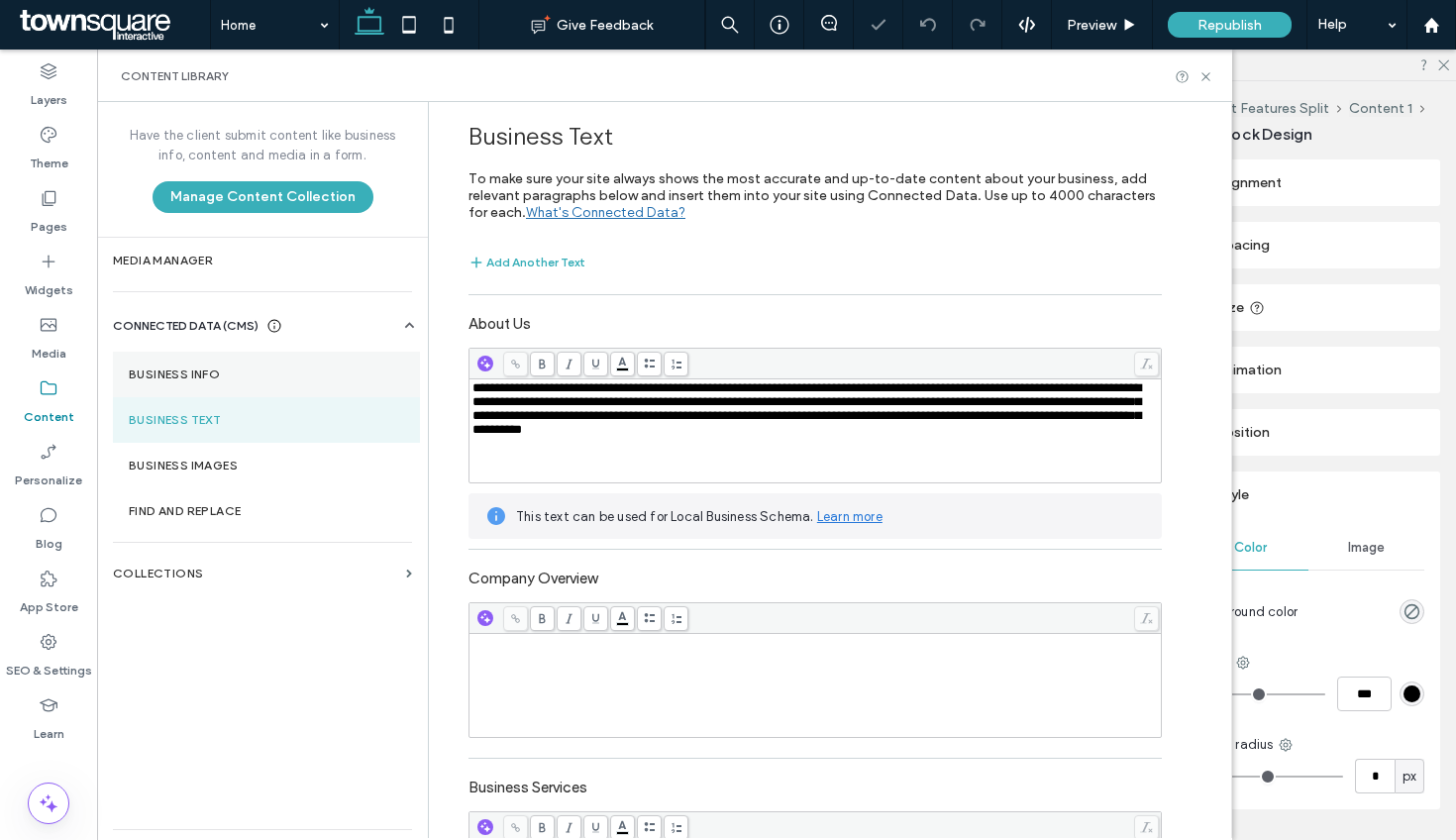 click on "Business Info" at bounding box center [266, 374] 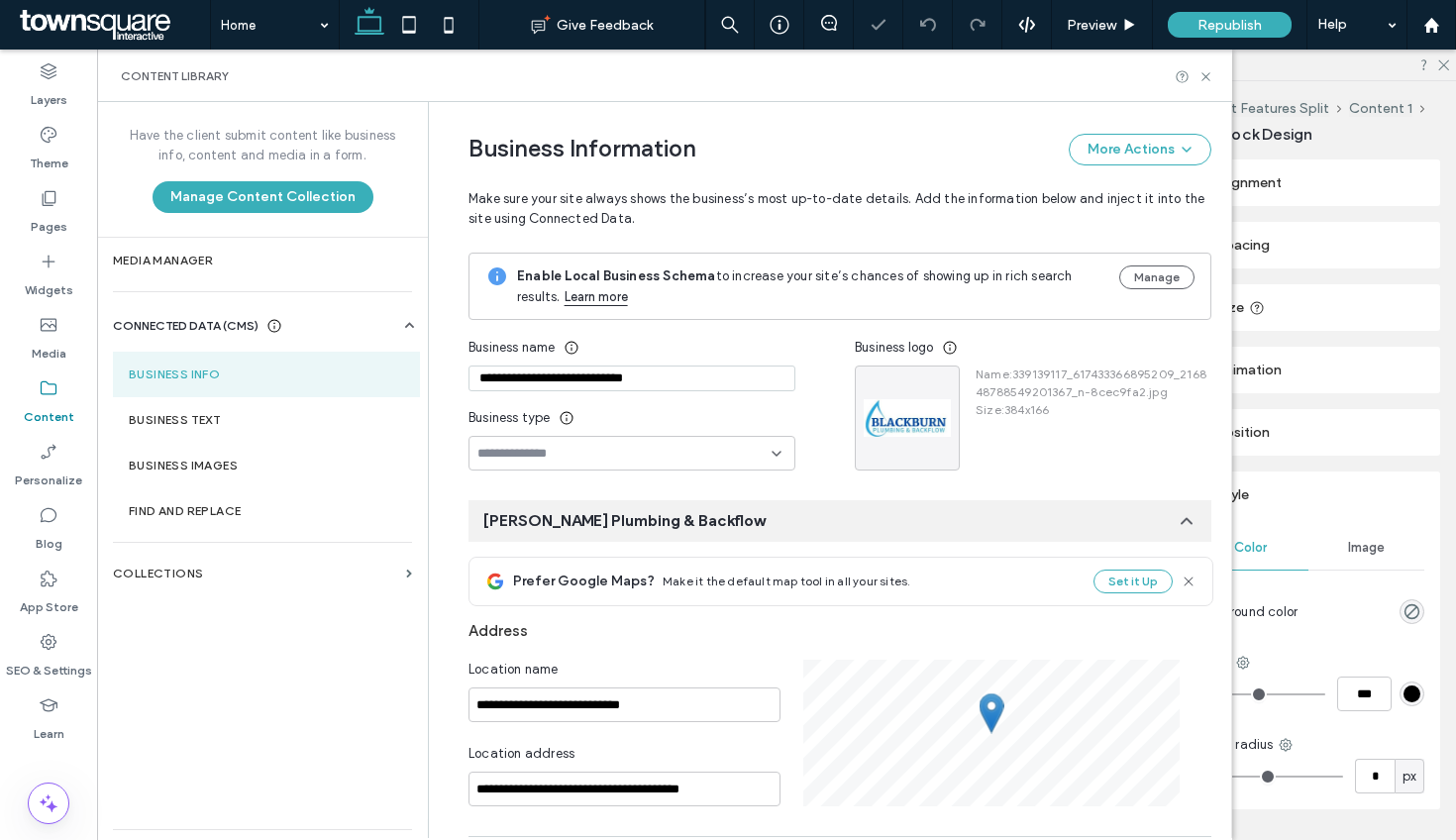 scroll, scrollTop: 1055, scrollLeft: 0, axis: vertical 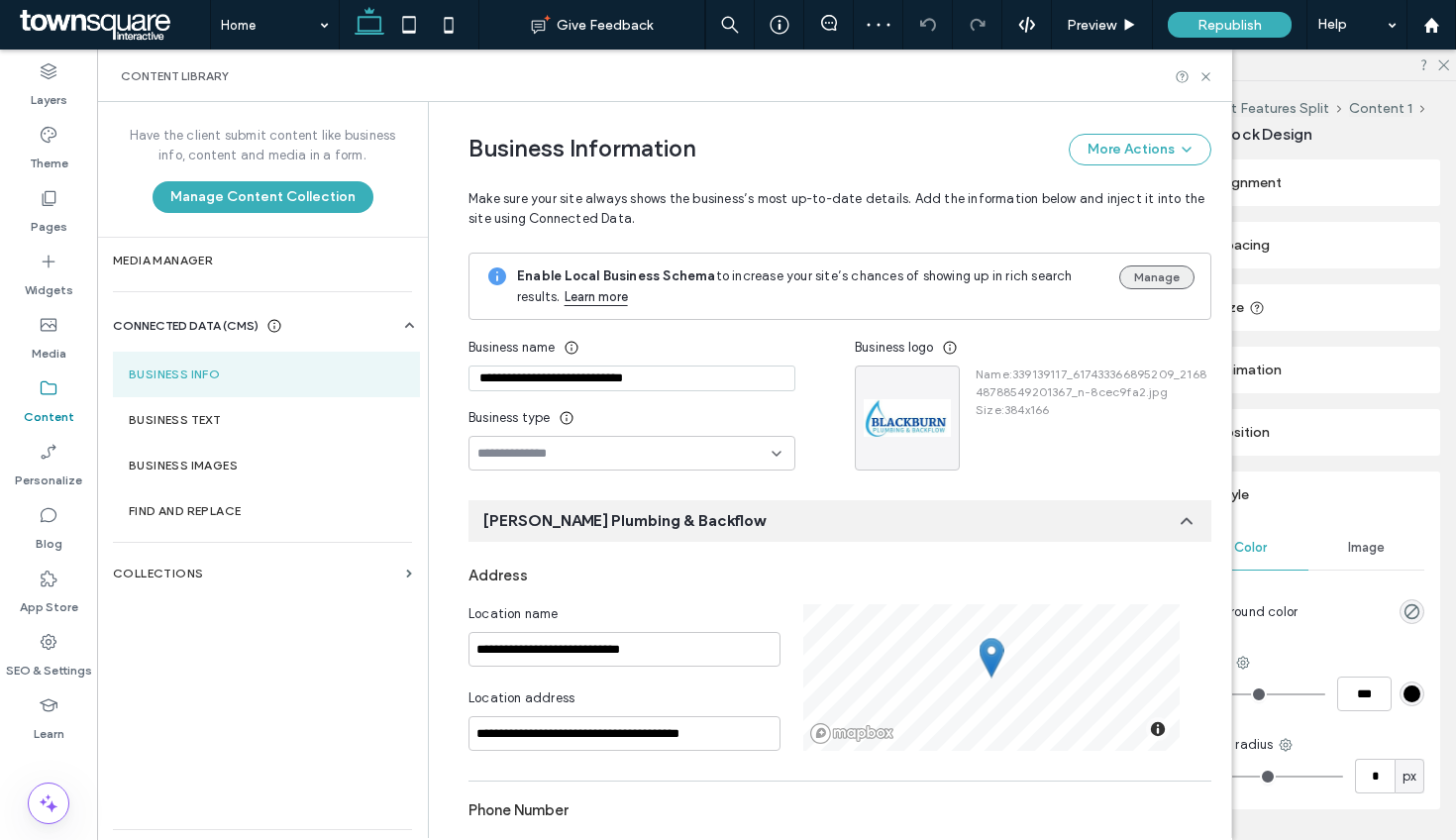 click on "Manage" at bounding box center (1157, 277) 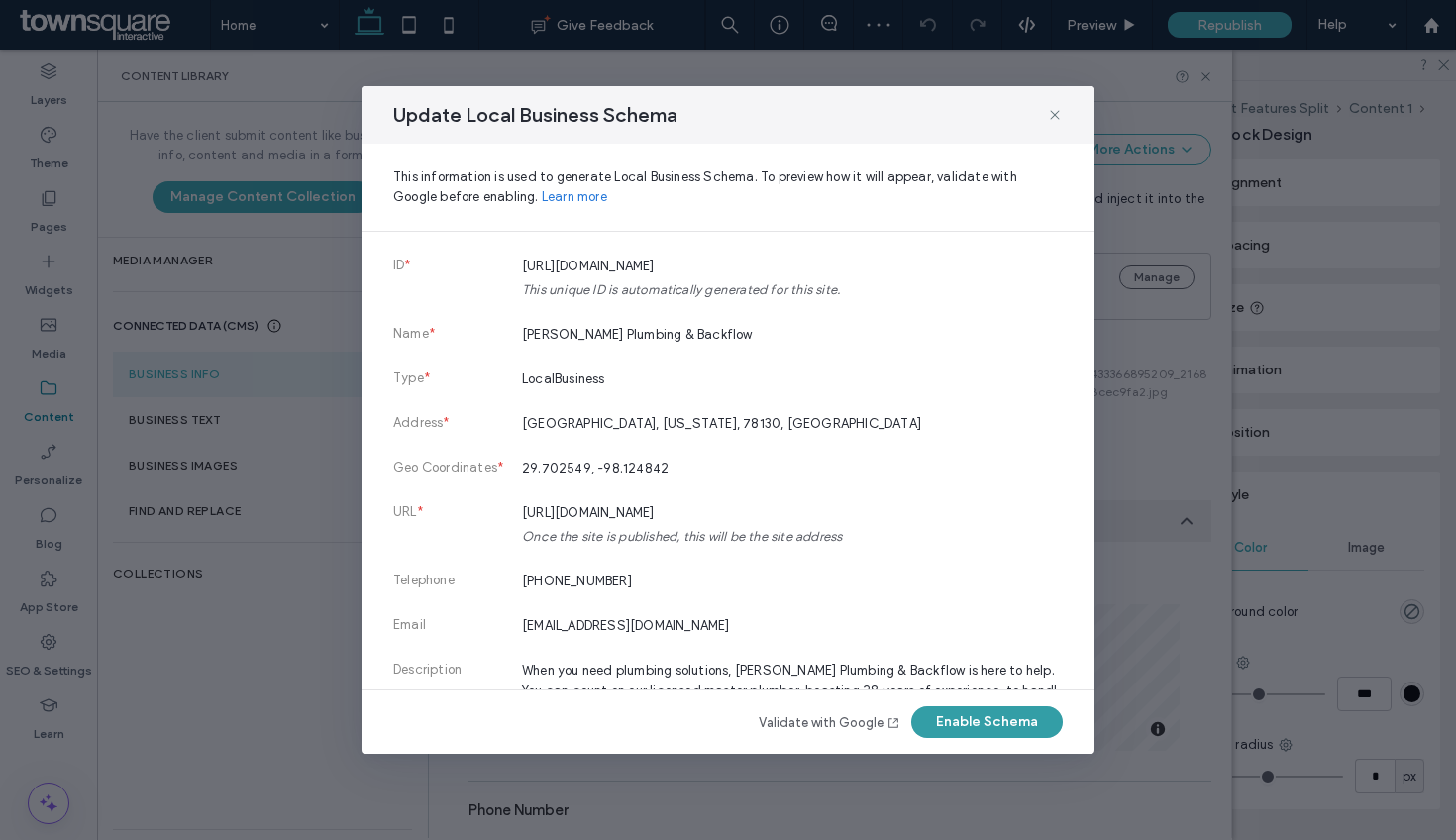 click on "Enable Schema" at bounding box center [987, 722] 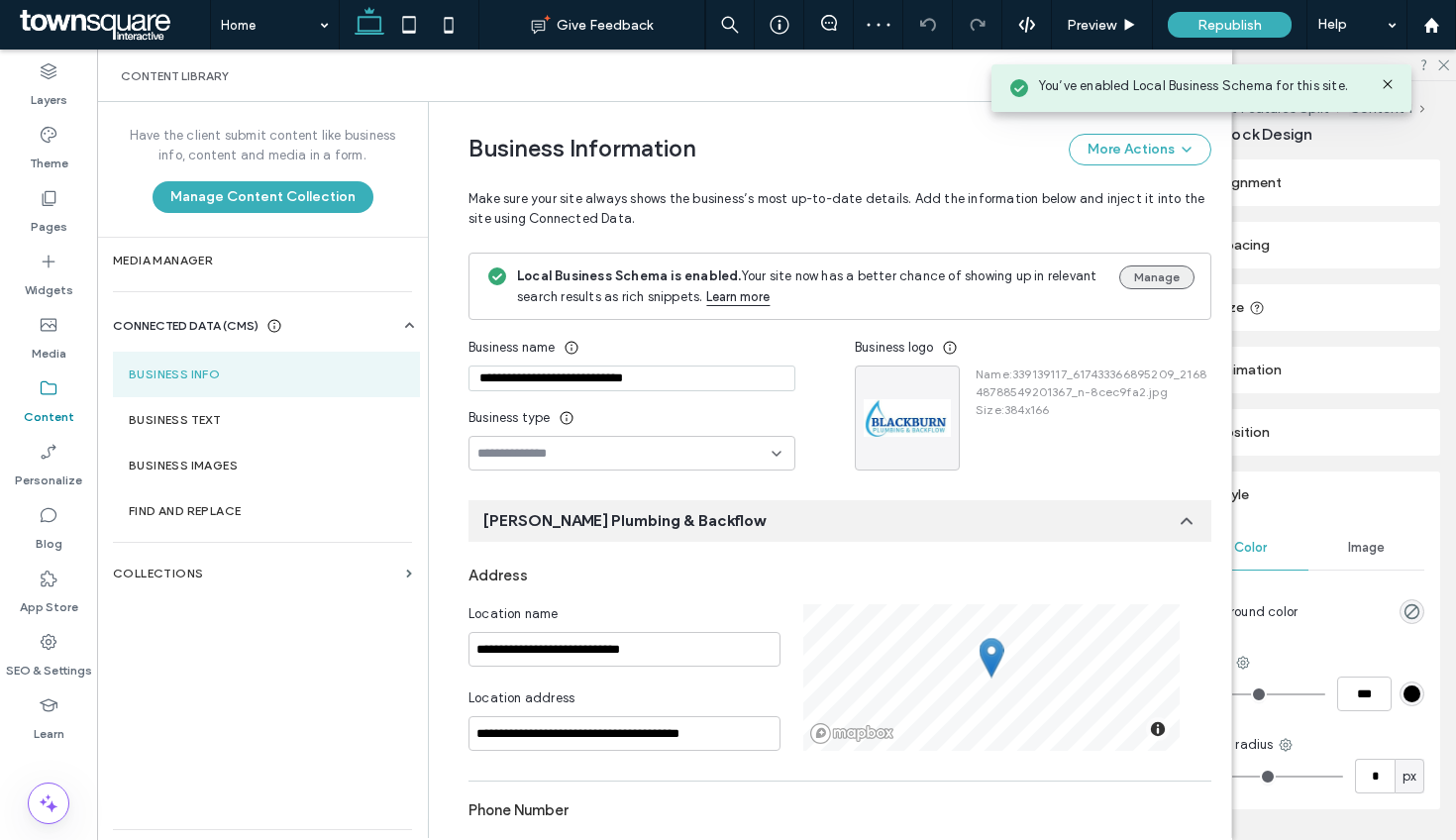 click on "Manage" at bounding box center (1157, 277) 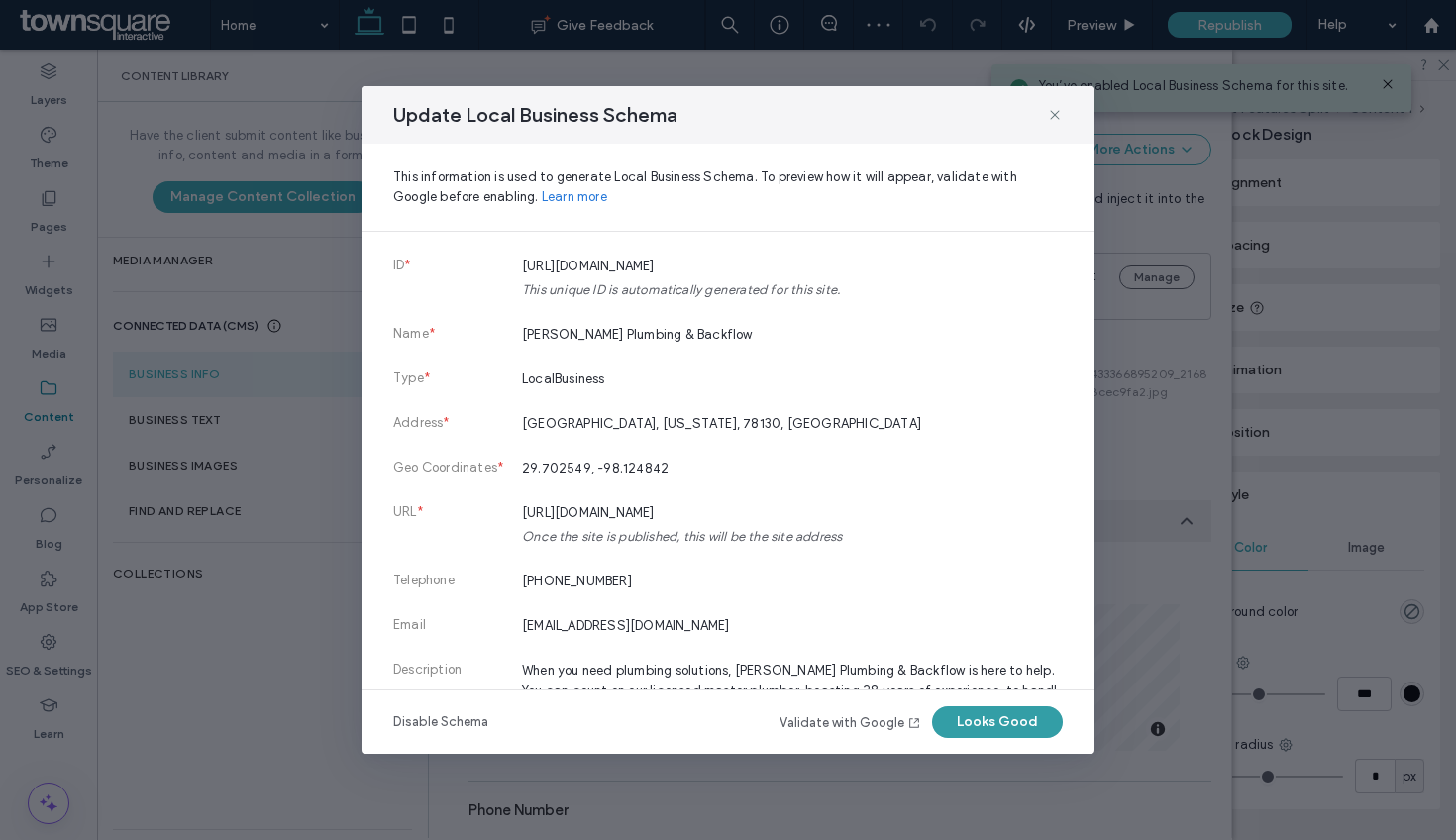 click on "Looks Good" at bounding box center [997, 722] 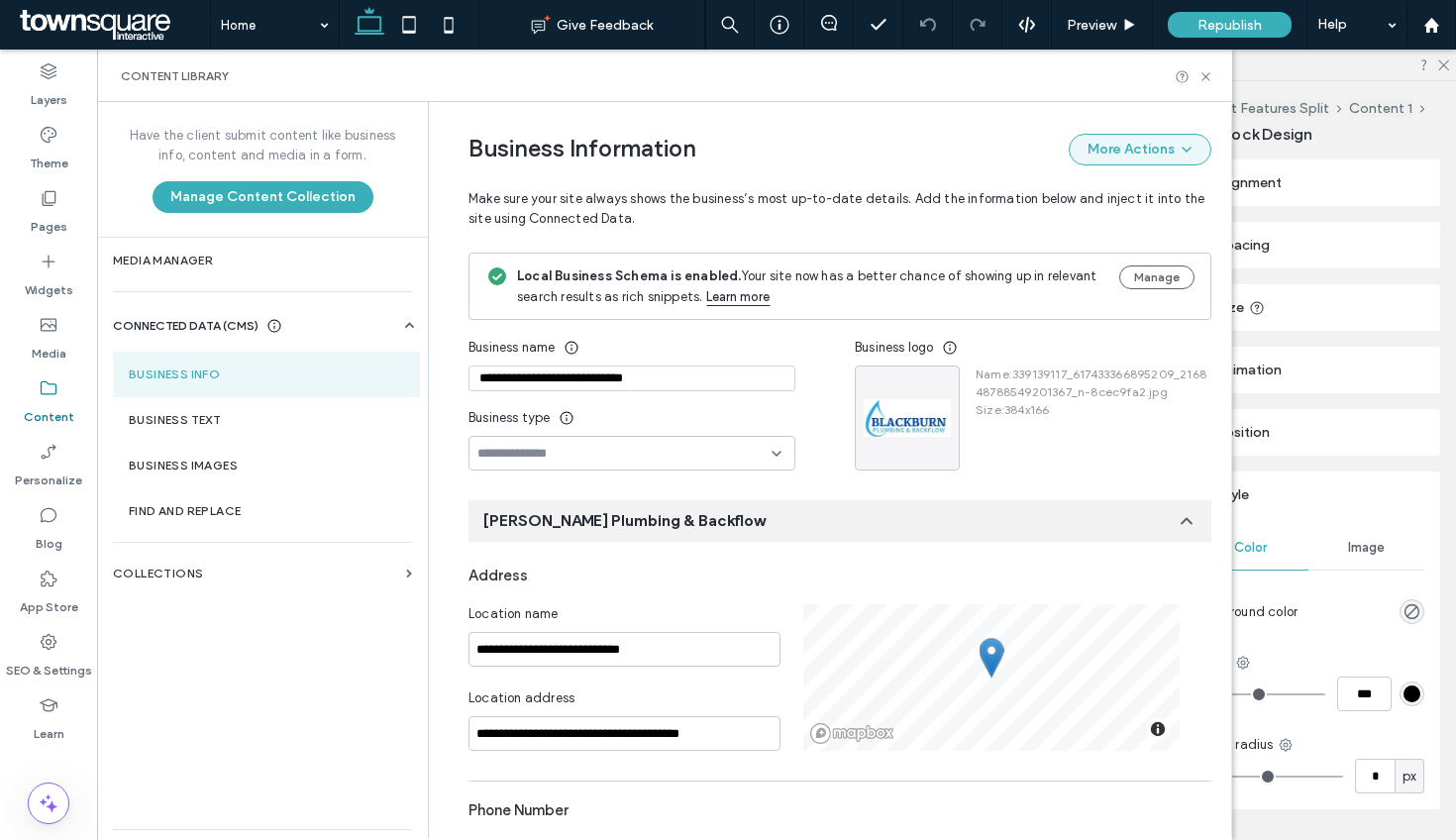 click on "More Actions" at bounding box center [1140, 150] 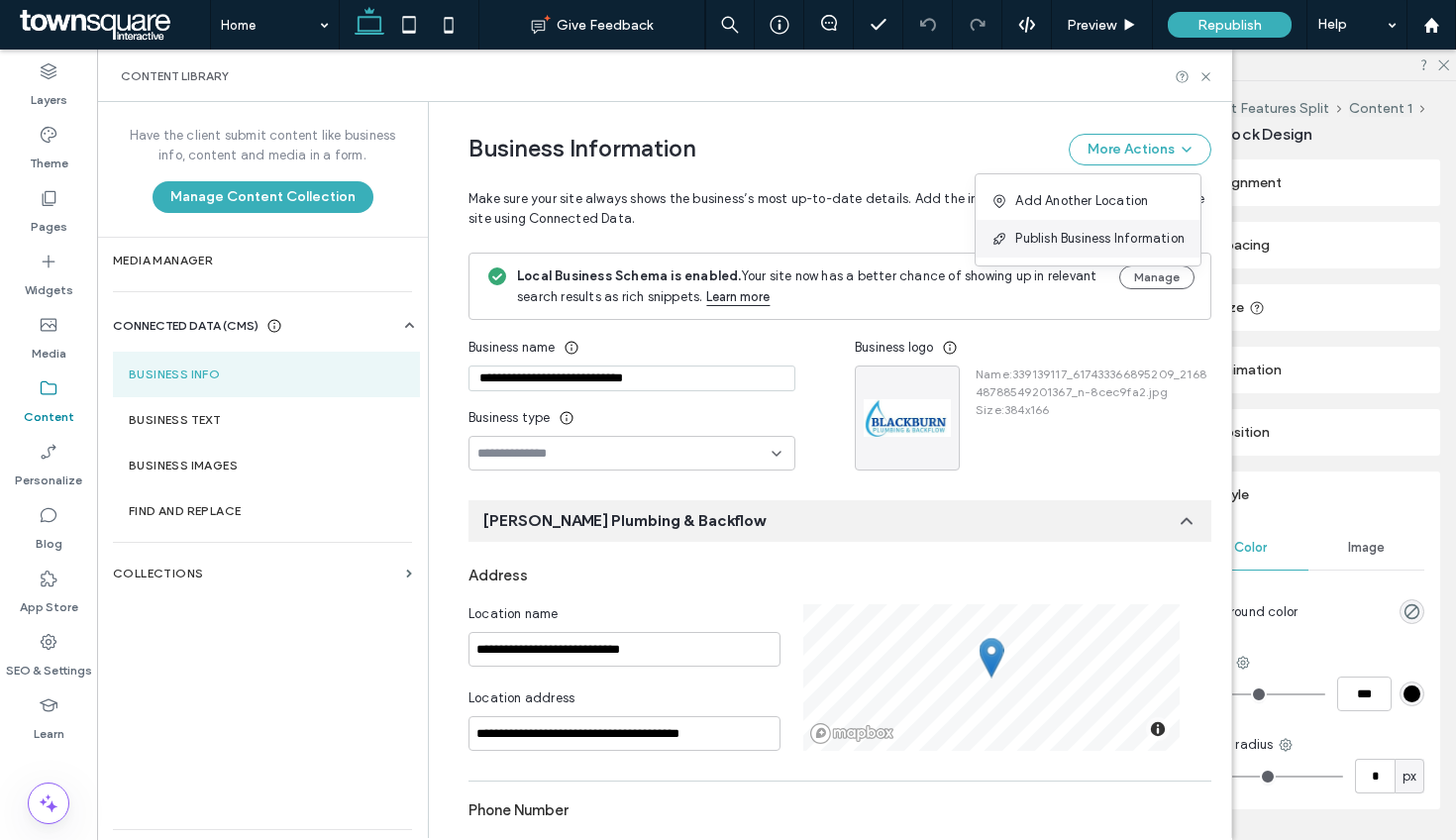 click on "Publish Business Information" at bounding box center (1099, 239) 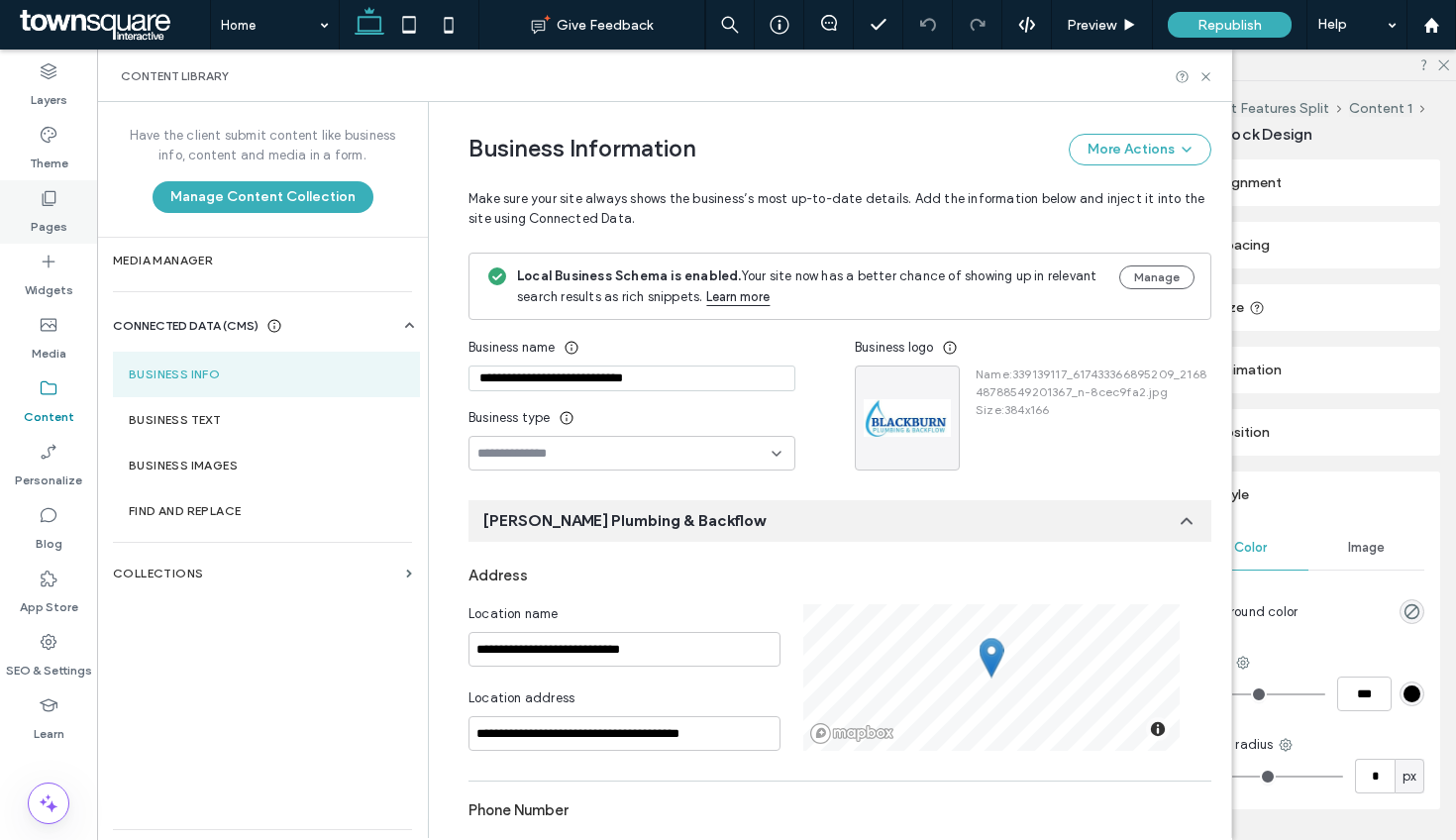 click on "Pages" at bounding box center [49, 222] 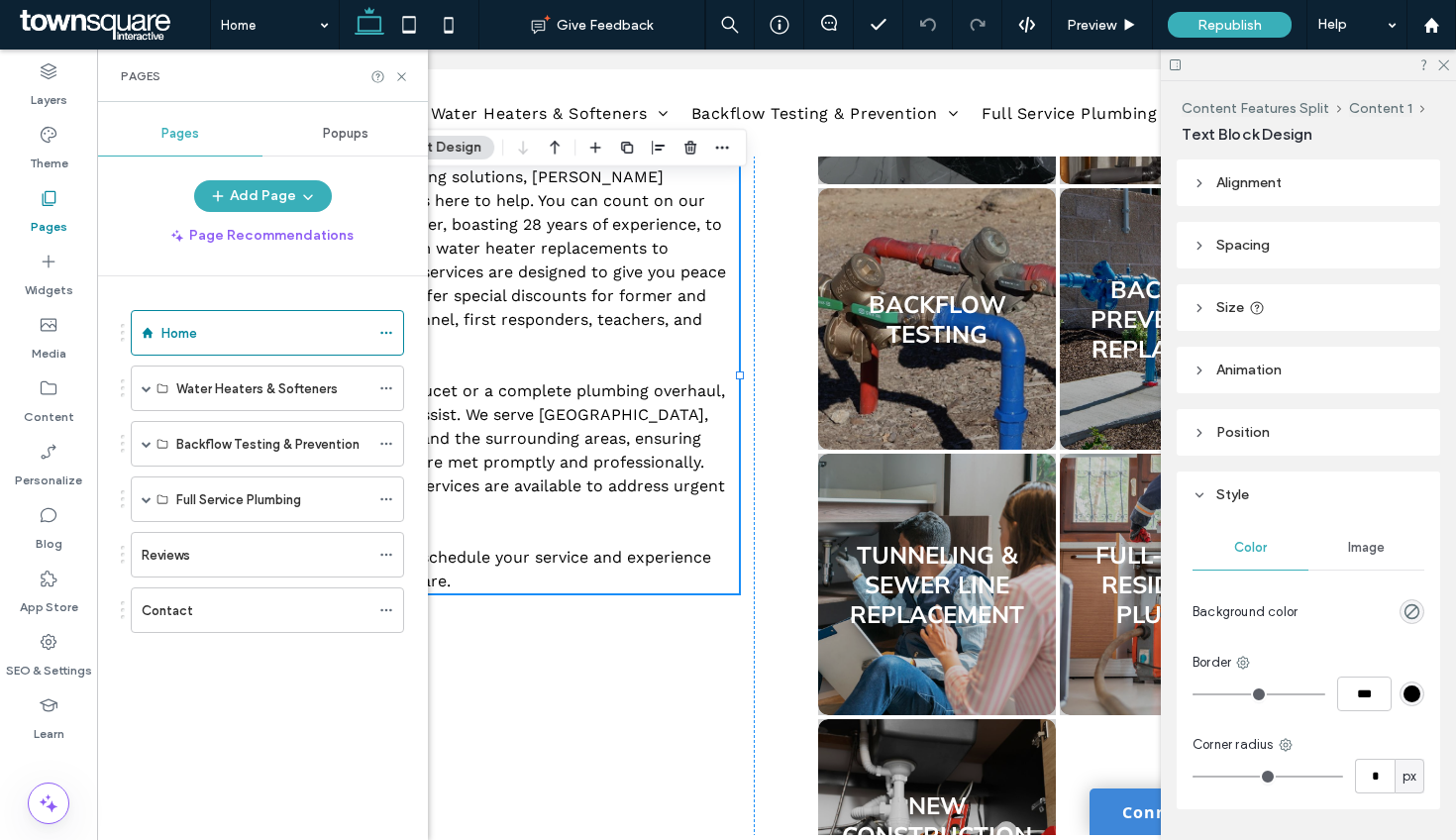 click on "Pages" at bounding box center (49, 222) 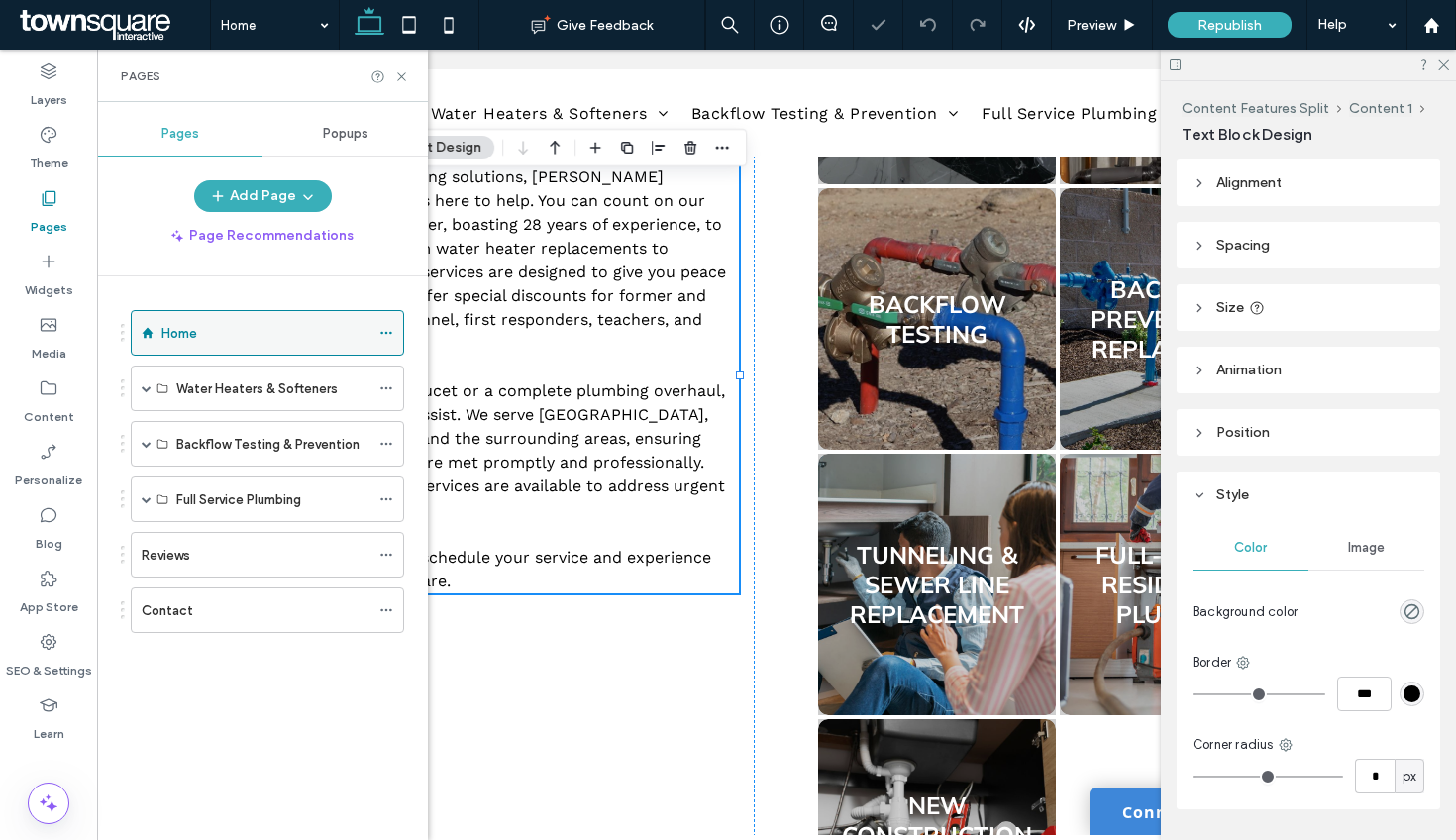 click on "Home" at bounding box center [267, 333] 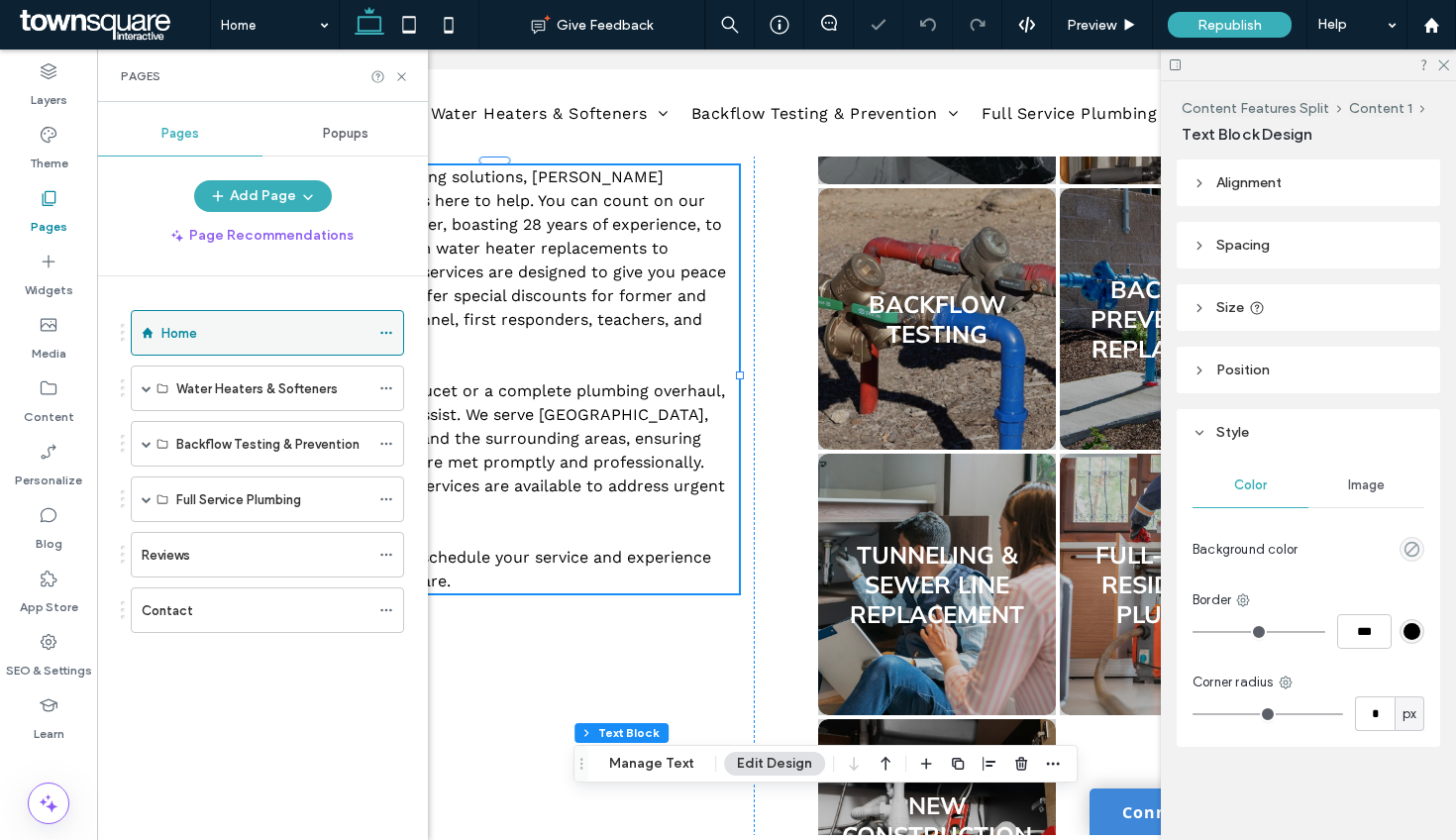 click at bounding box center (391, 333) 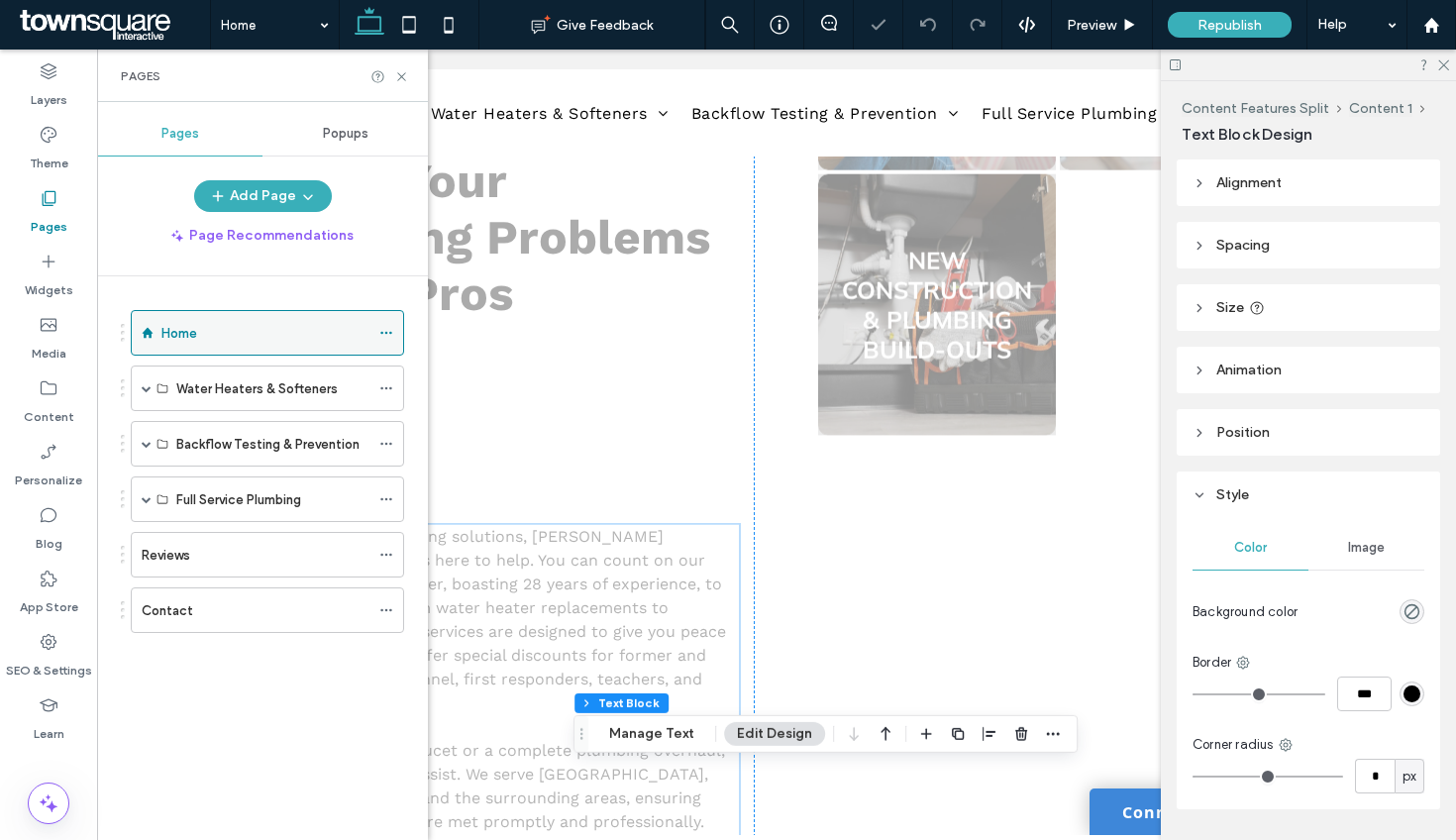 scroll, scrollTop: 1055, scrollLeft: 0, axis: vertical 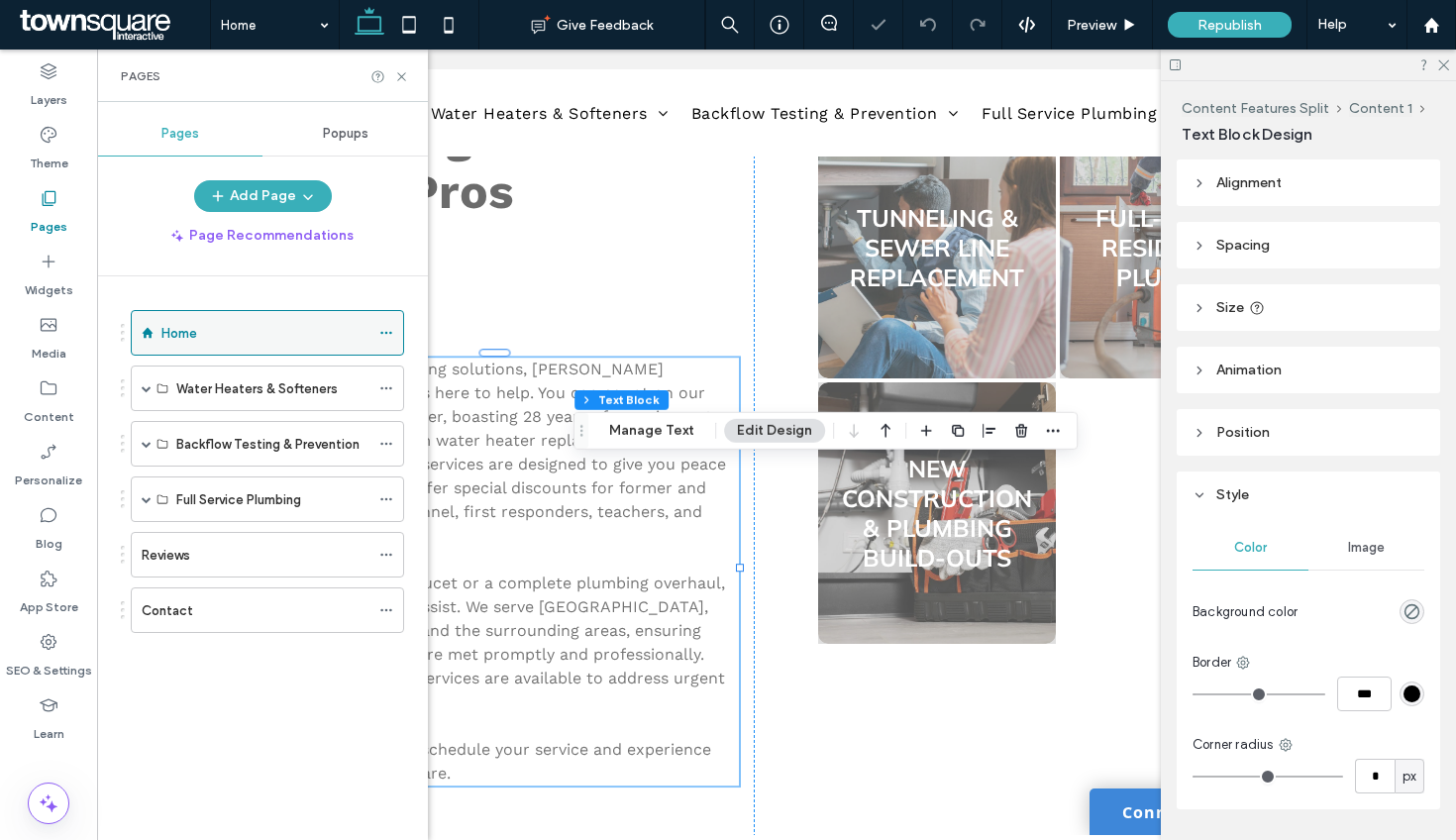 click 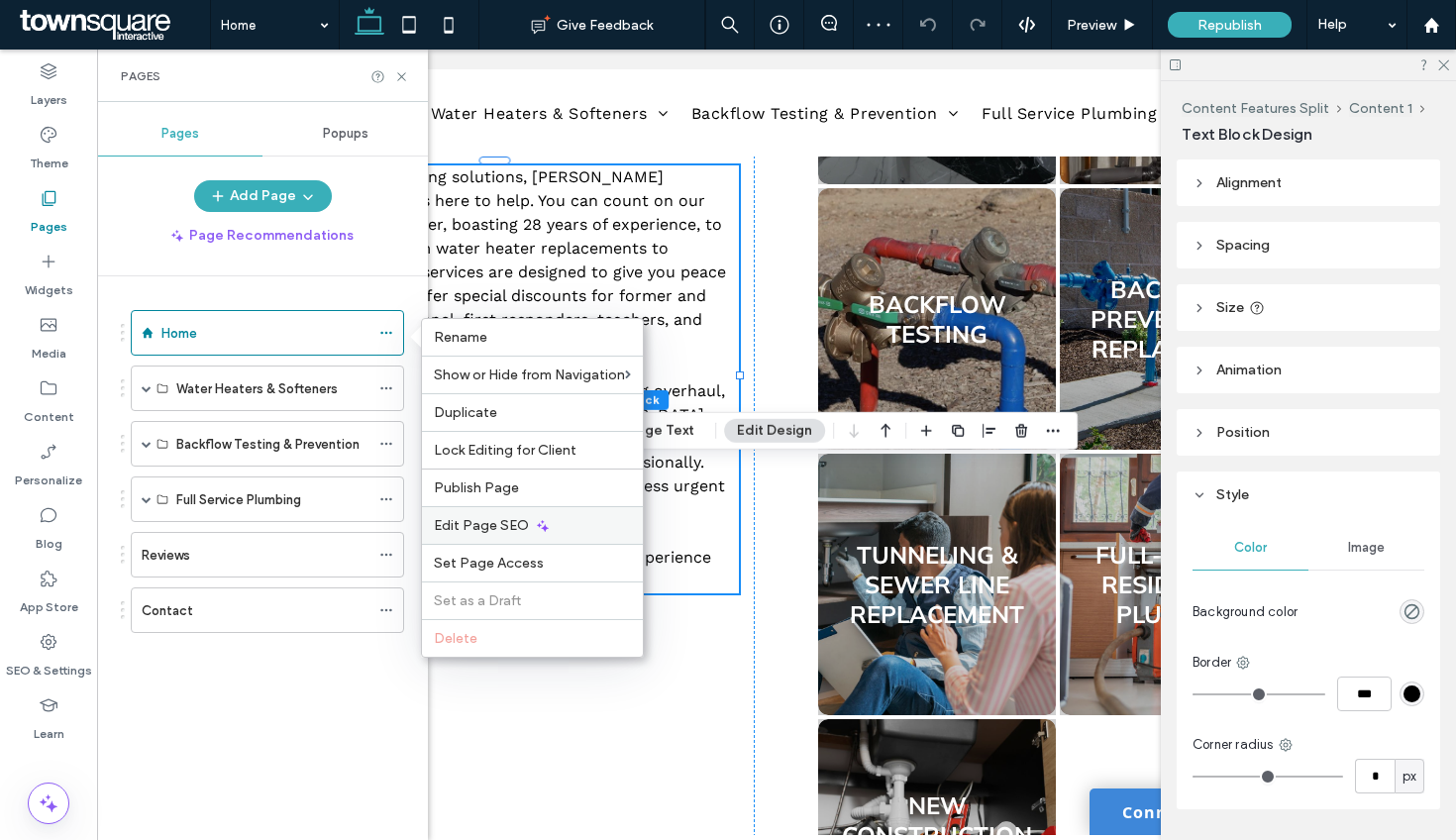 click on "Edit Page SEO" at bounding box center (481, 525) 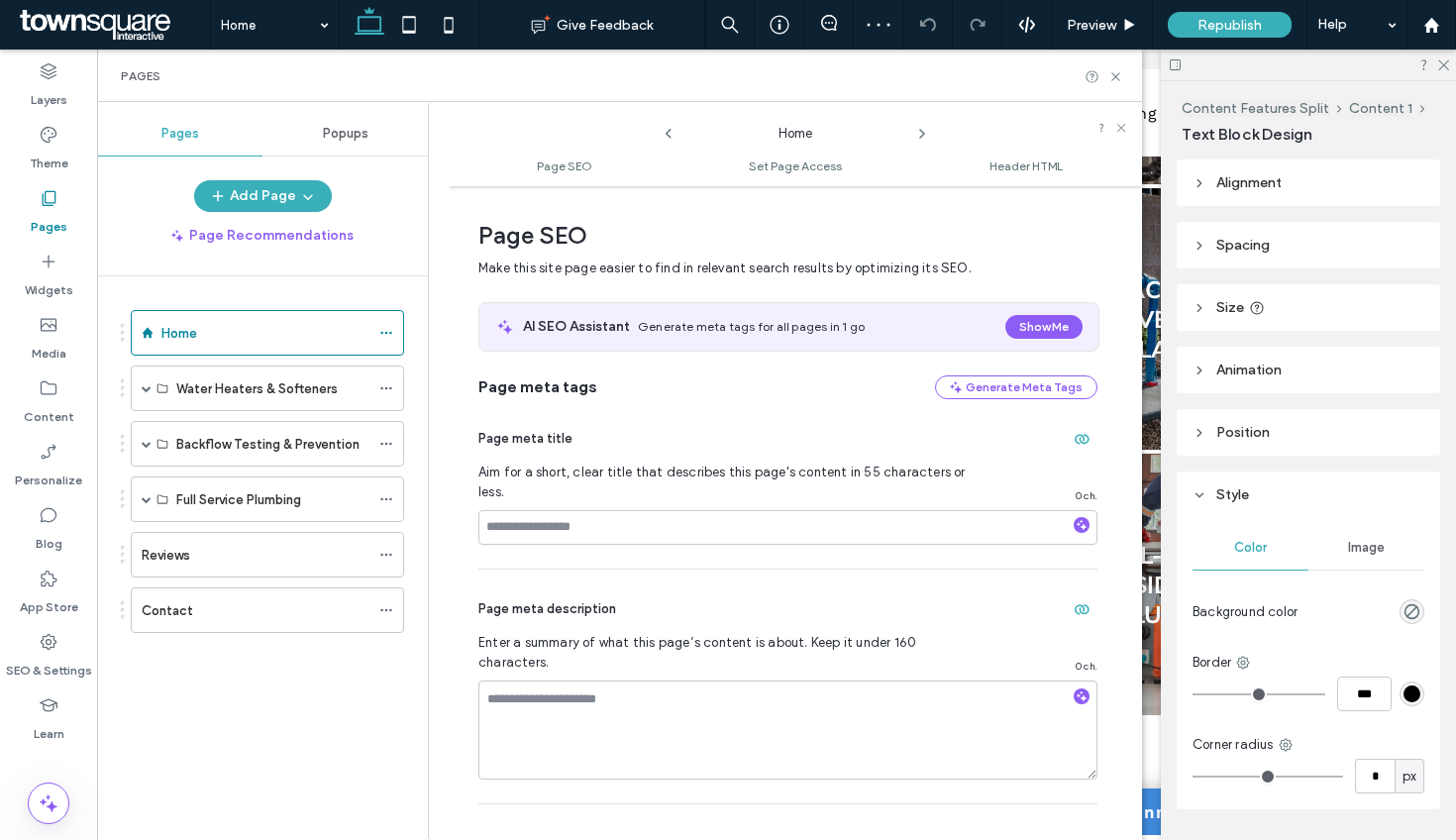 scroll, scrollTop: 10, scrollLeft: 0, axis: vertical 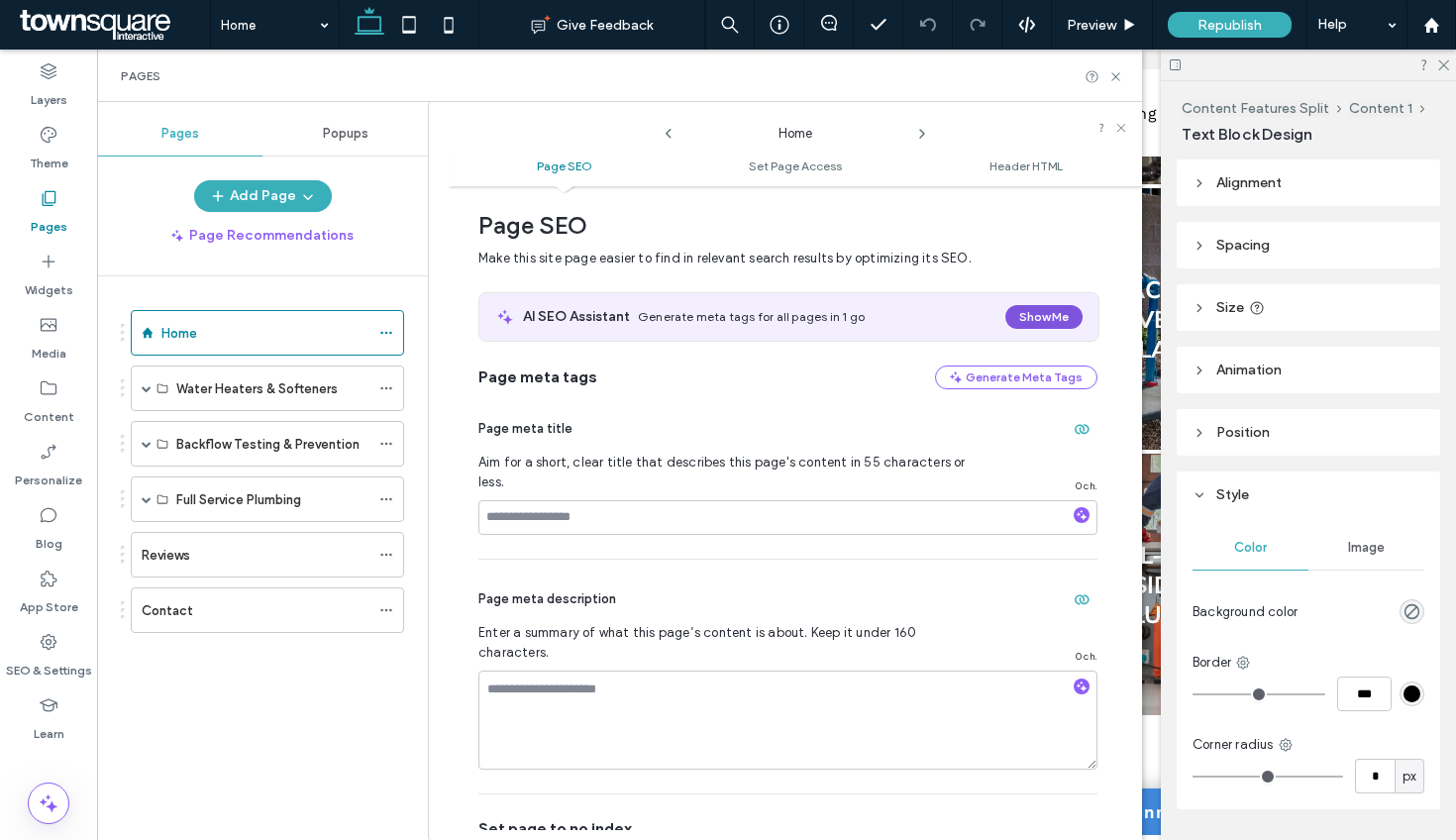 click on "Show Me" at bounding box center (1044, 317) 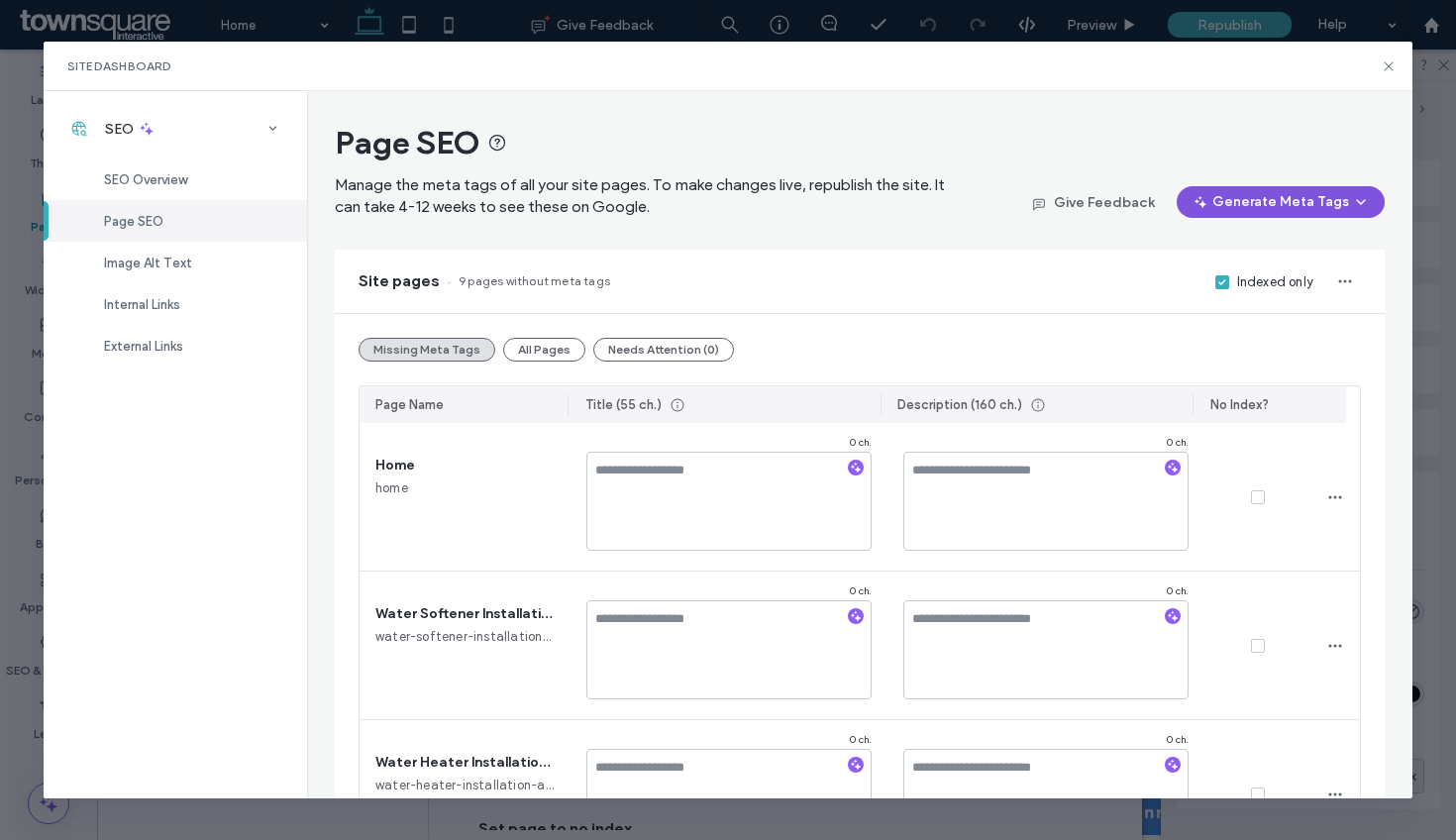 click on "Generate Meta Tags" at bounding box center [1281, 202] 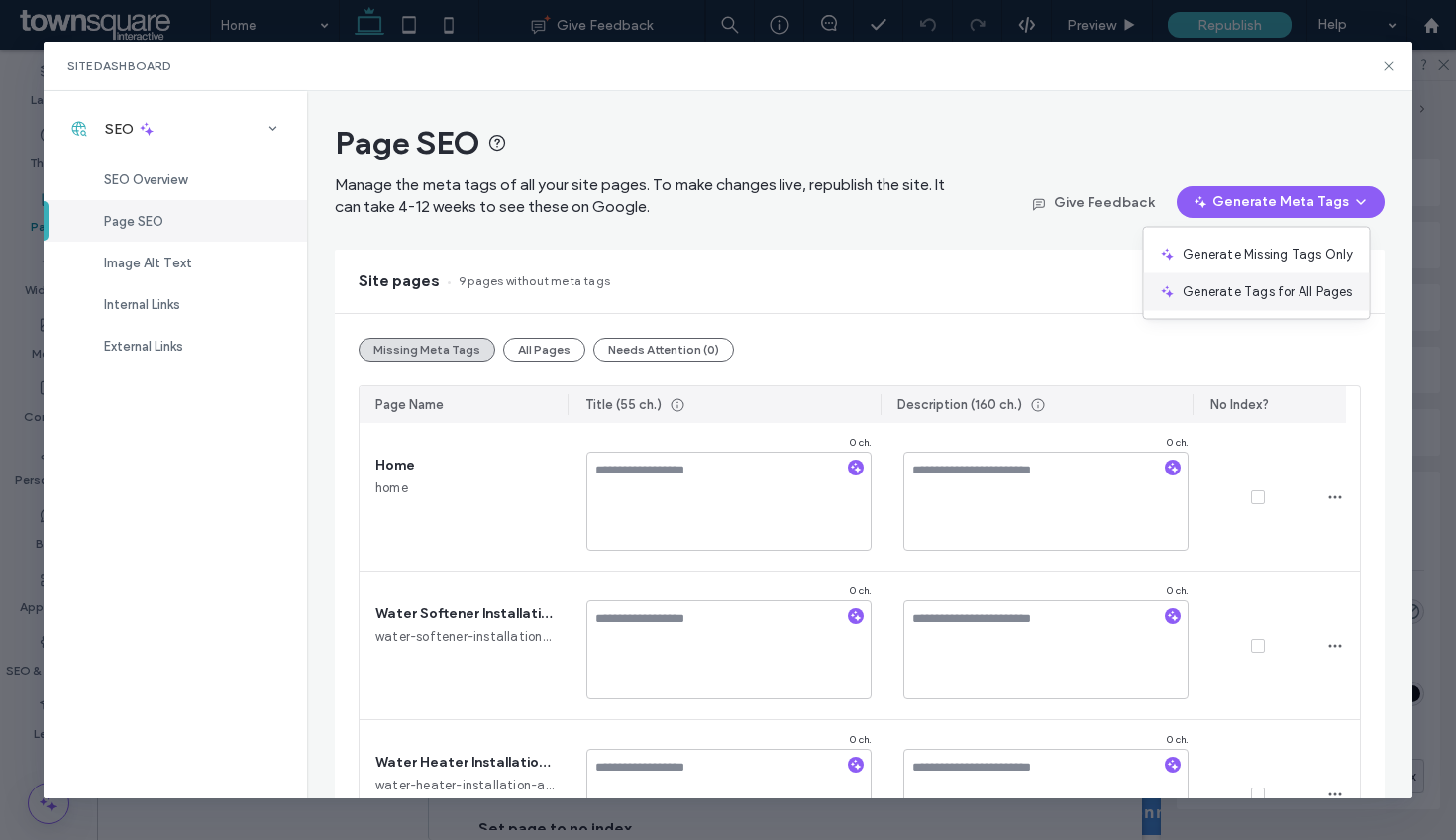 click on "Generate Tags for All Pages" at bounding box center [1256, 292] 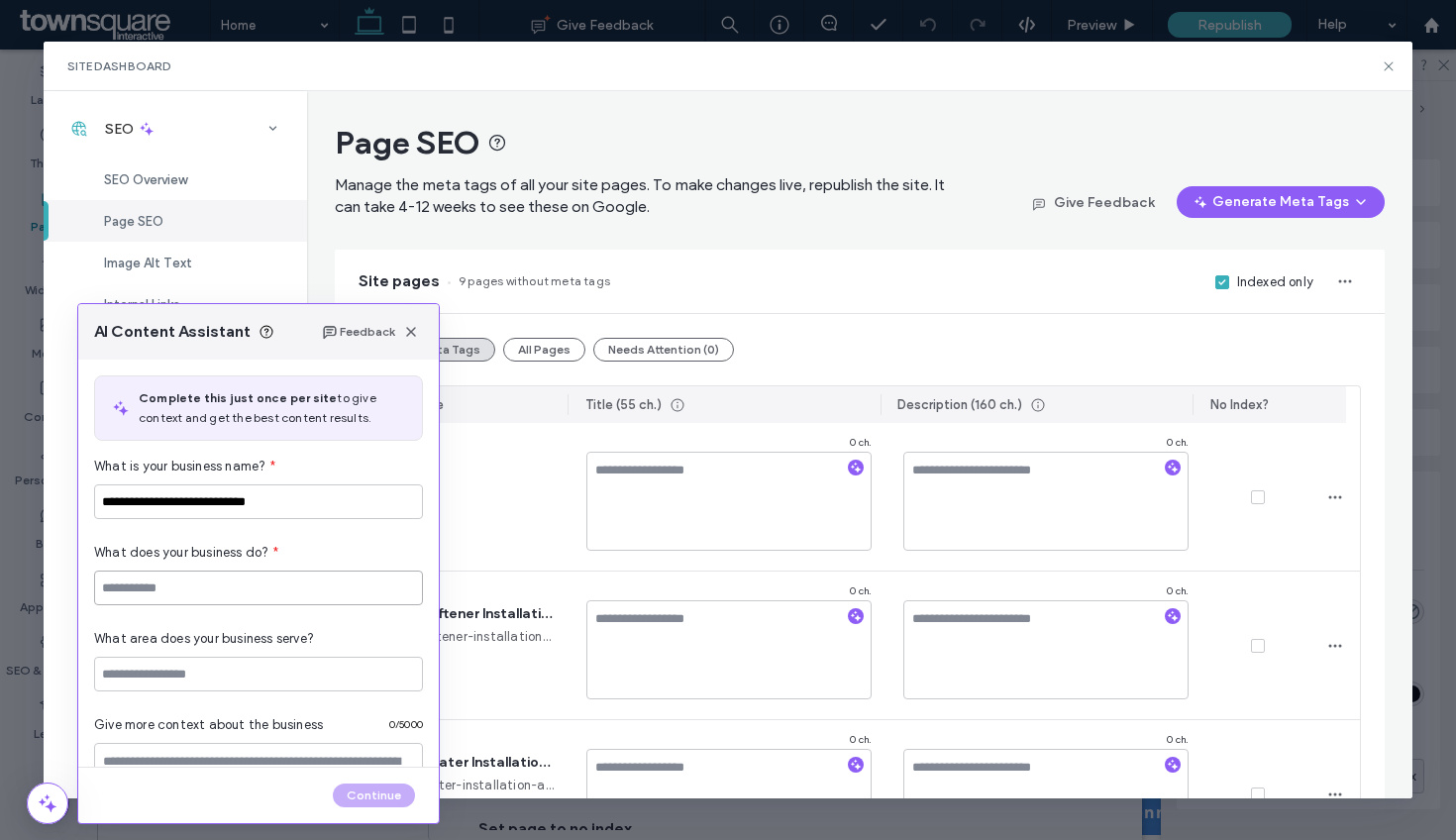 click at bounding box center [259, 587] 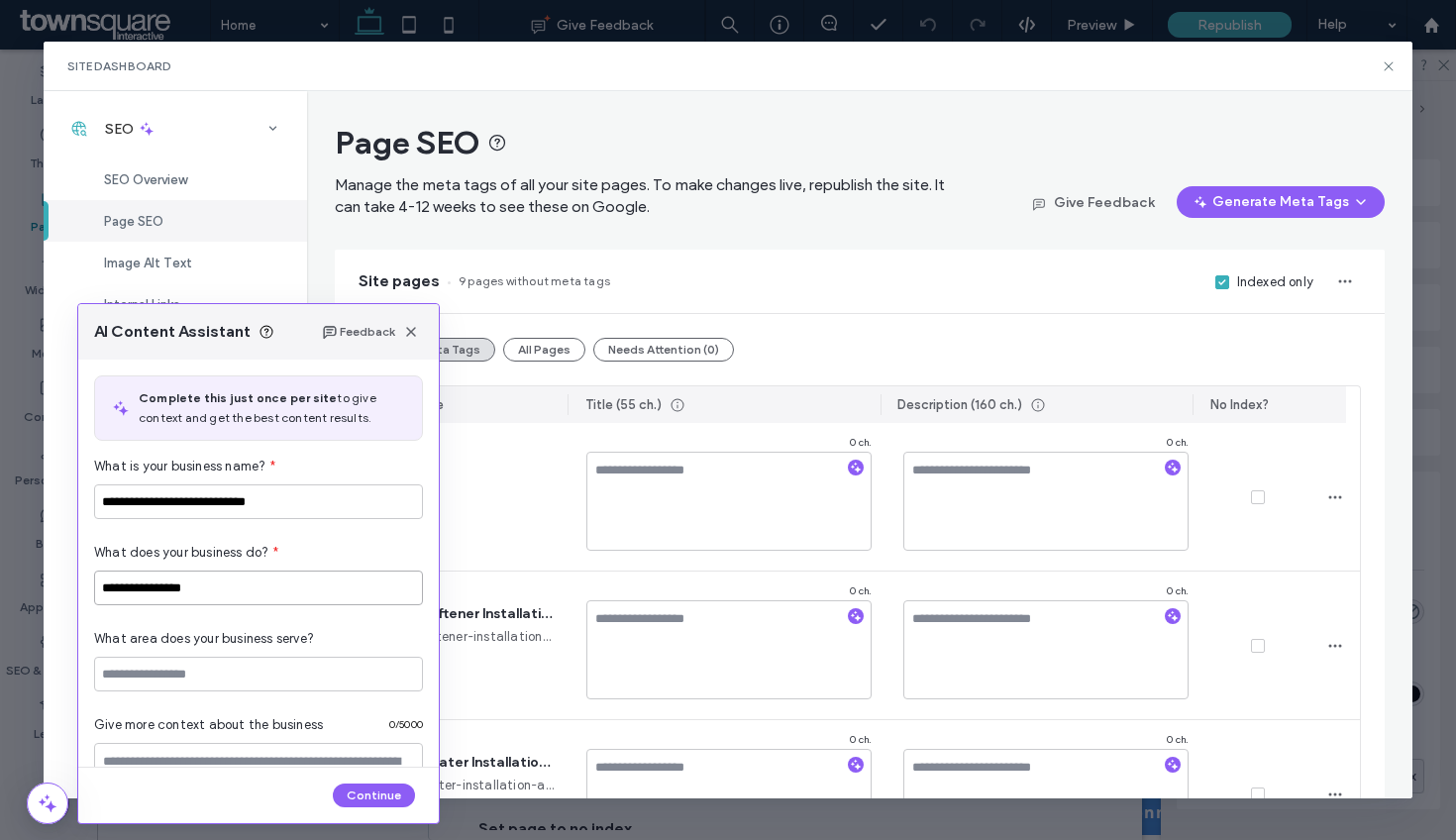 type on "**********" 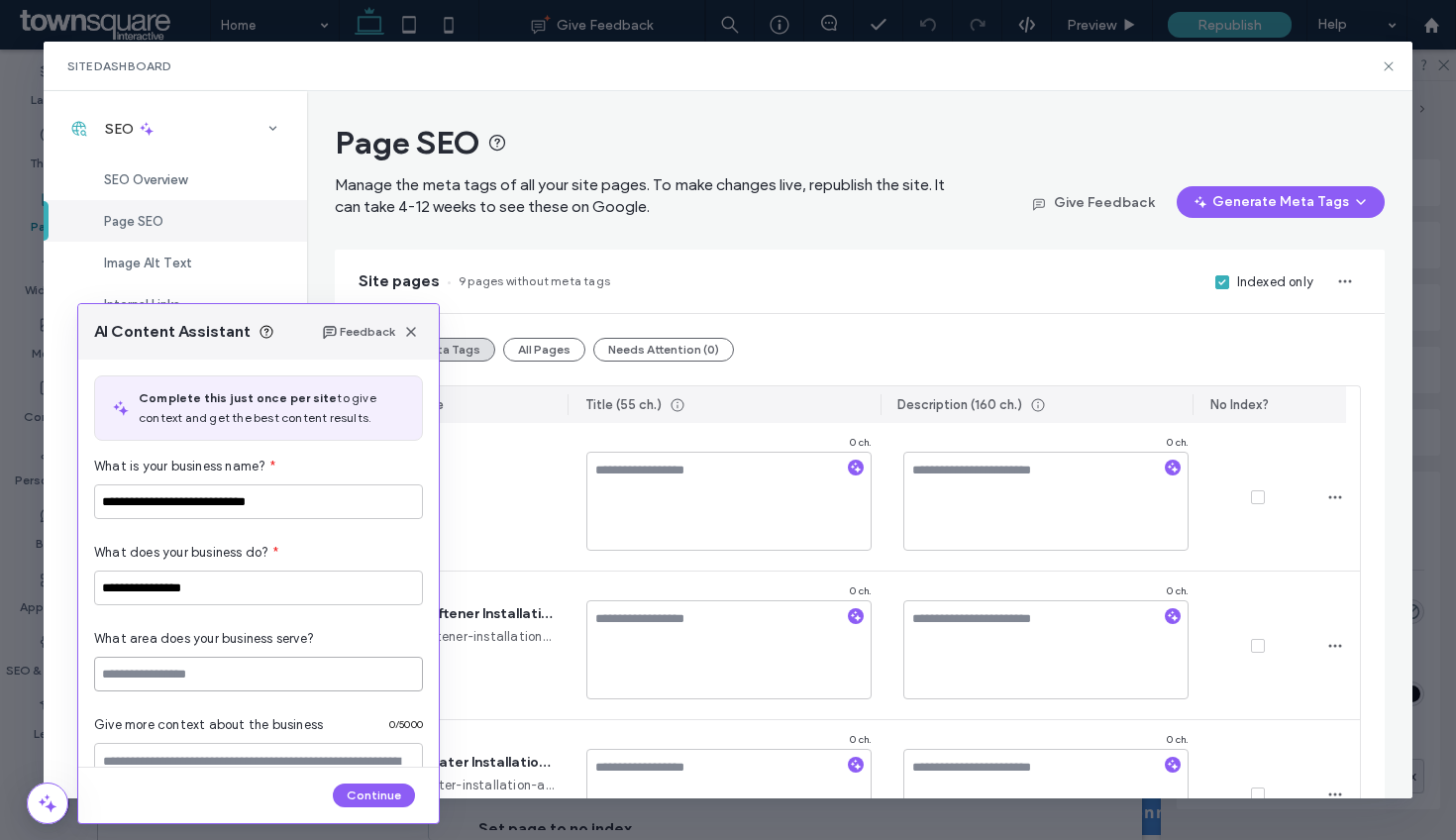 click at bounding box center (259, 674) 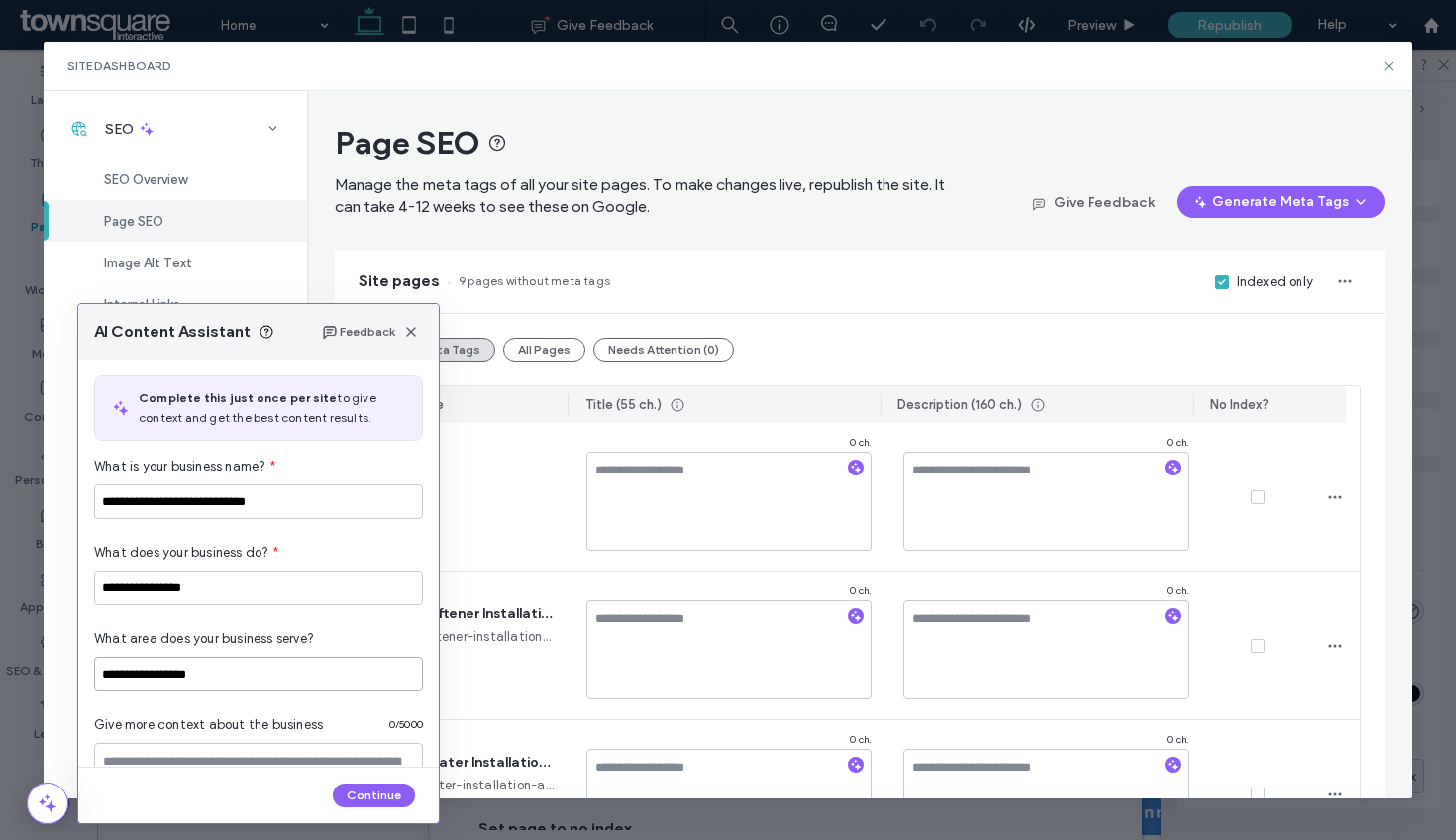 scroll, scrollTop: 179, scrollLeft: 0, axis: vertical 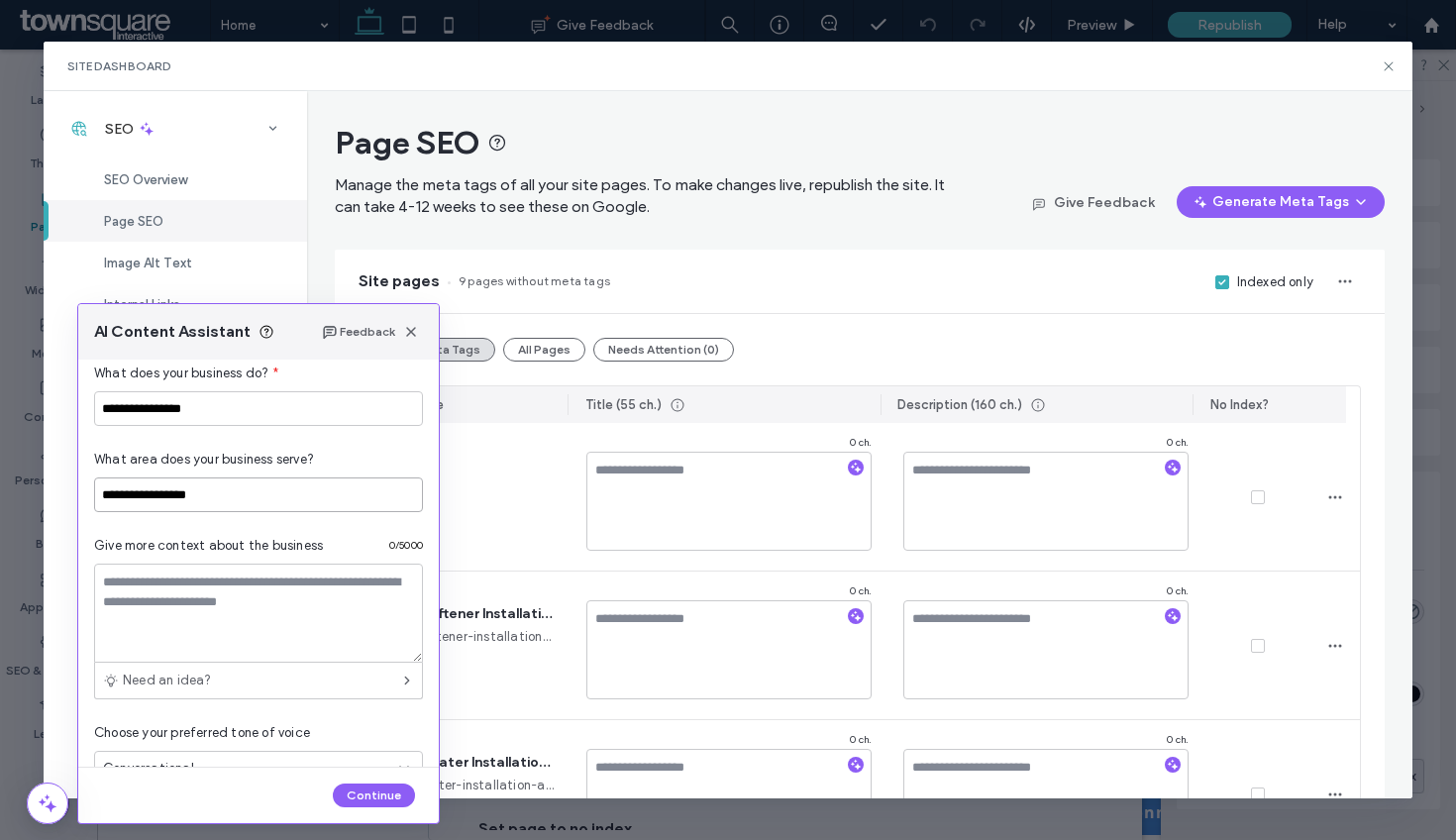 type on "**********" 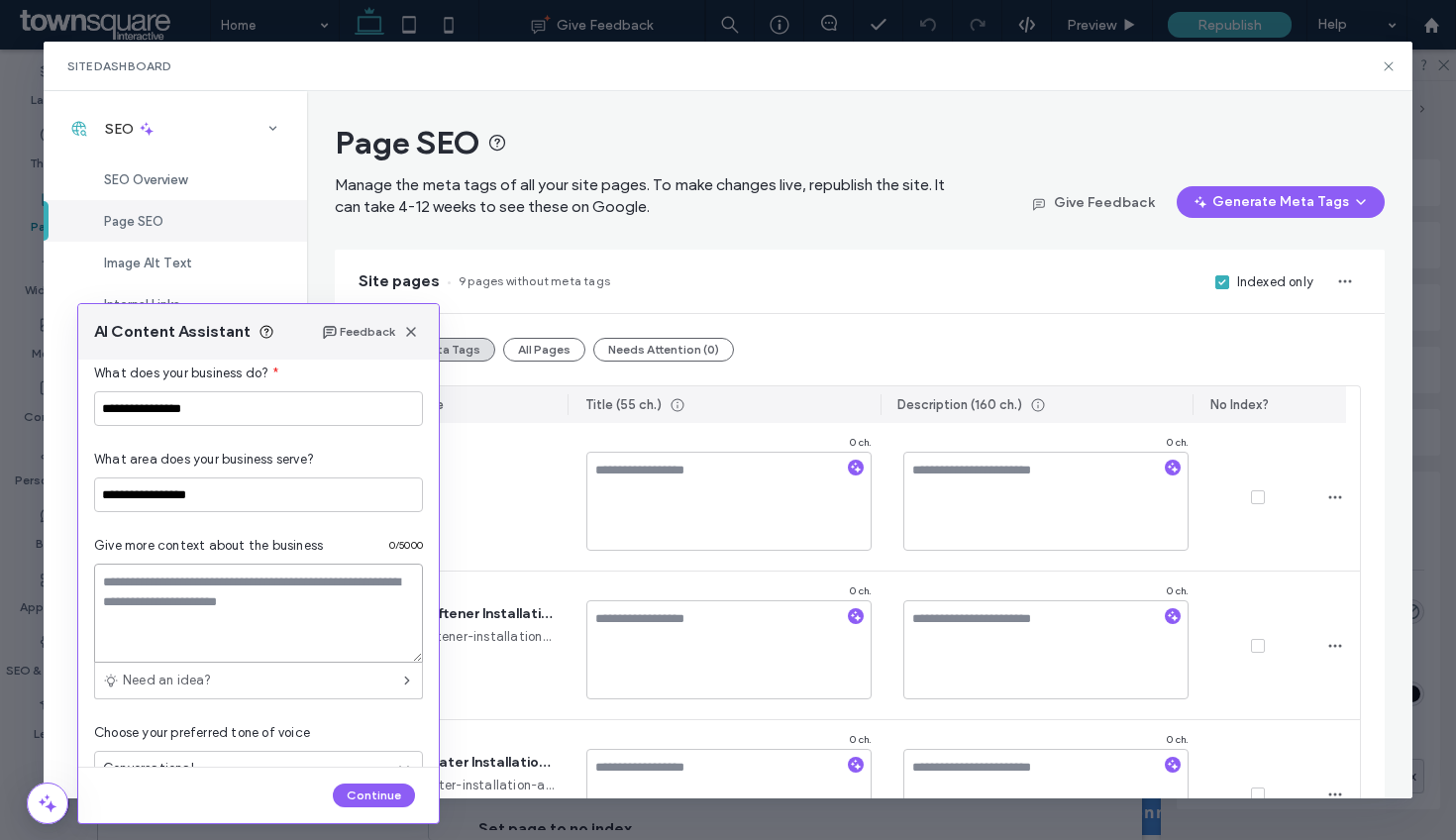 click at bounding box center [259, 613] 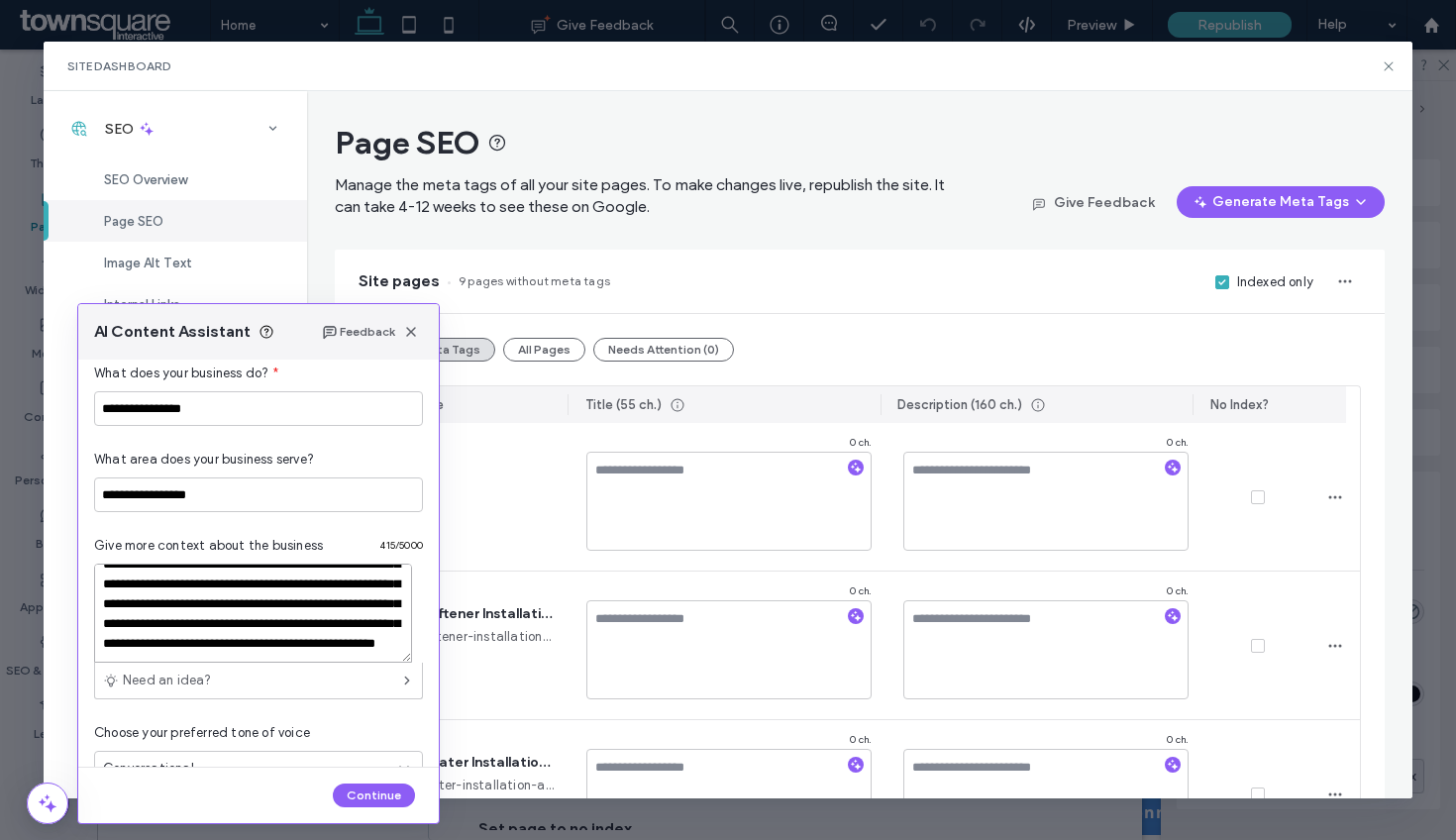 scroll, scrollTop: 117, scrollLeft: 0, axis: vertical 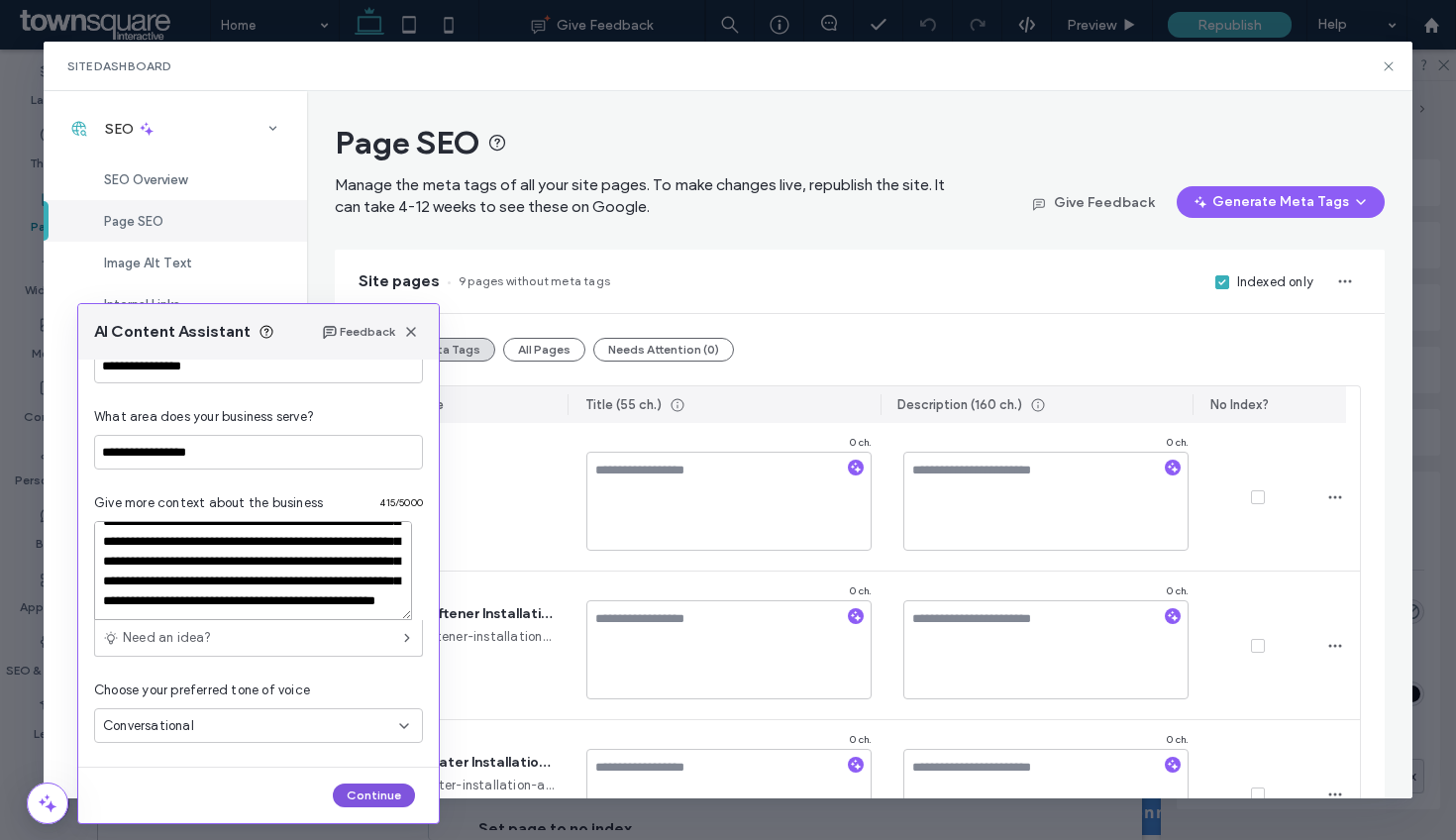 type on "**********" 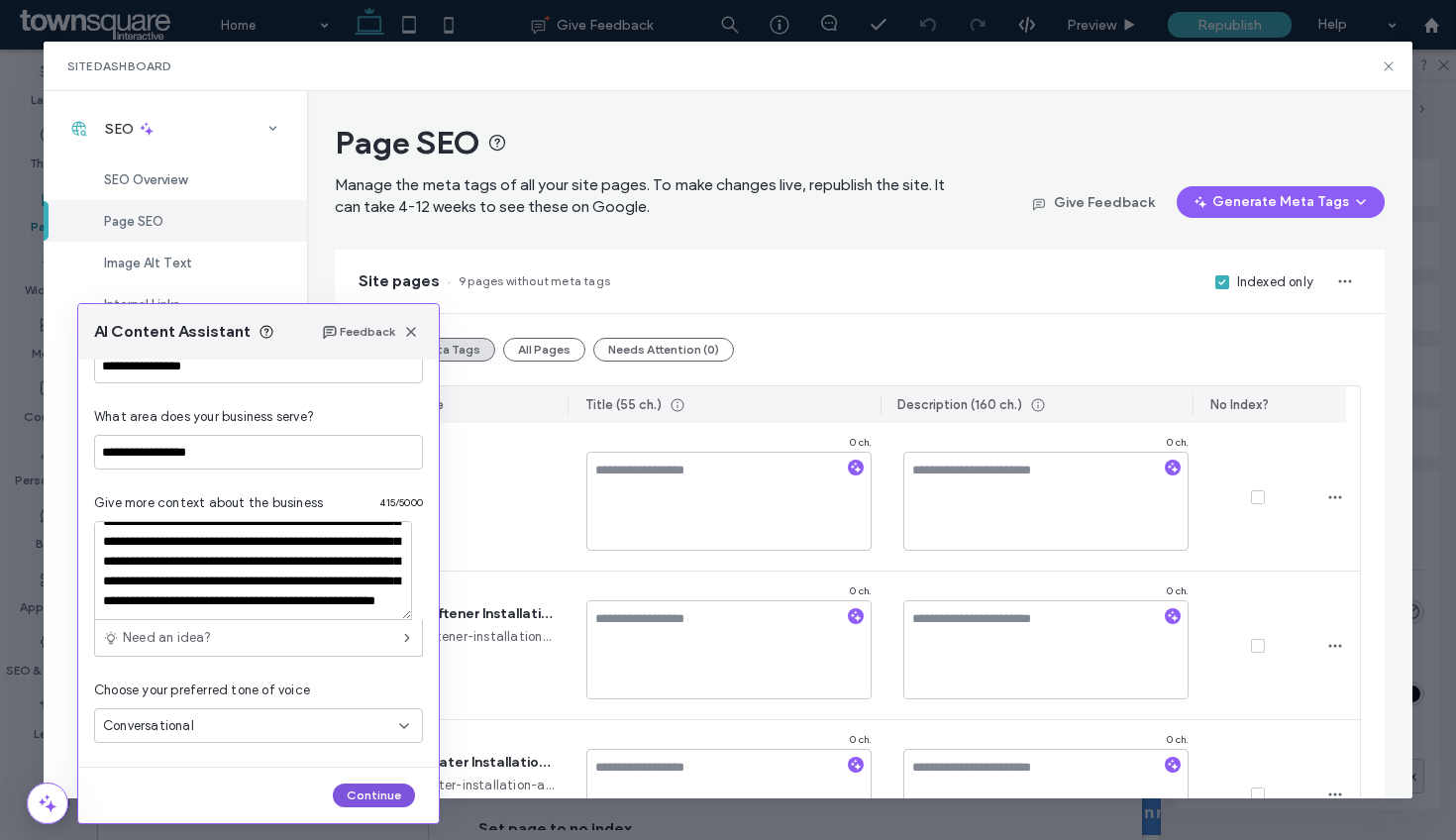 click on "Continue" at bounding box center [373, 795] 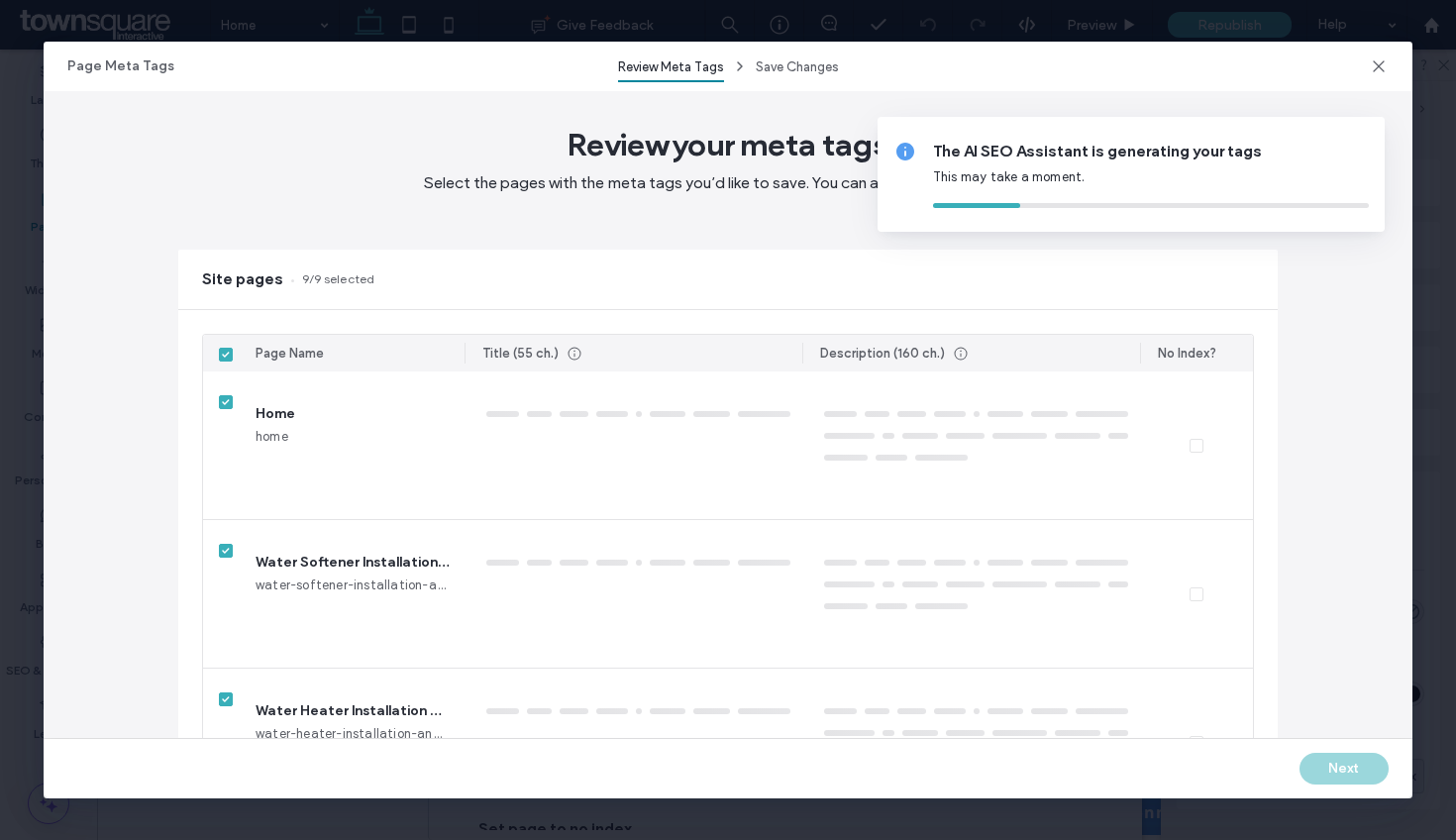 type on "**" 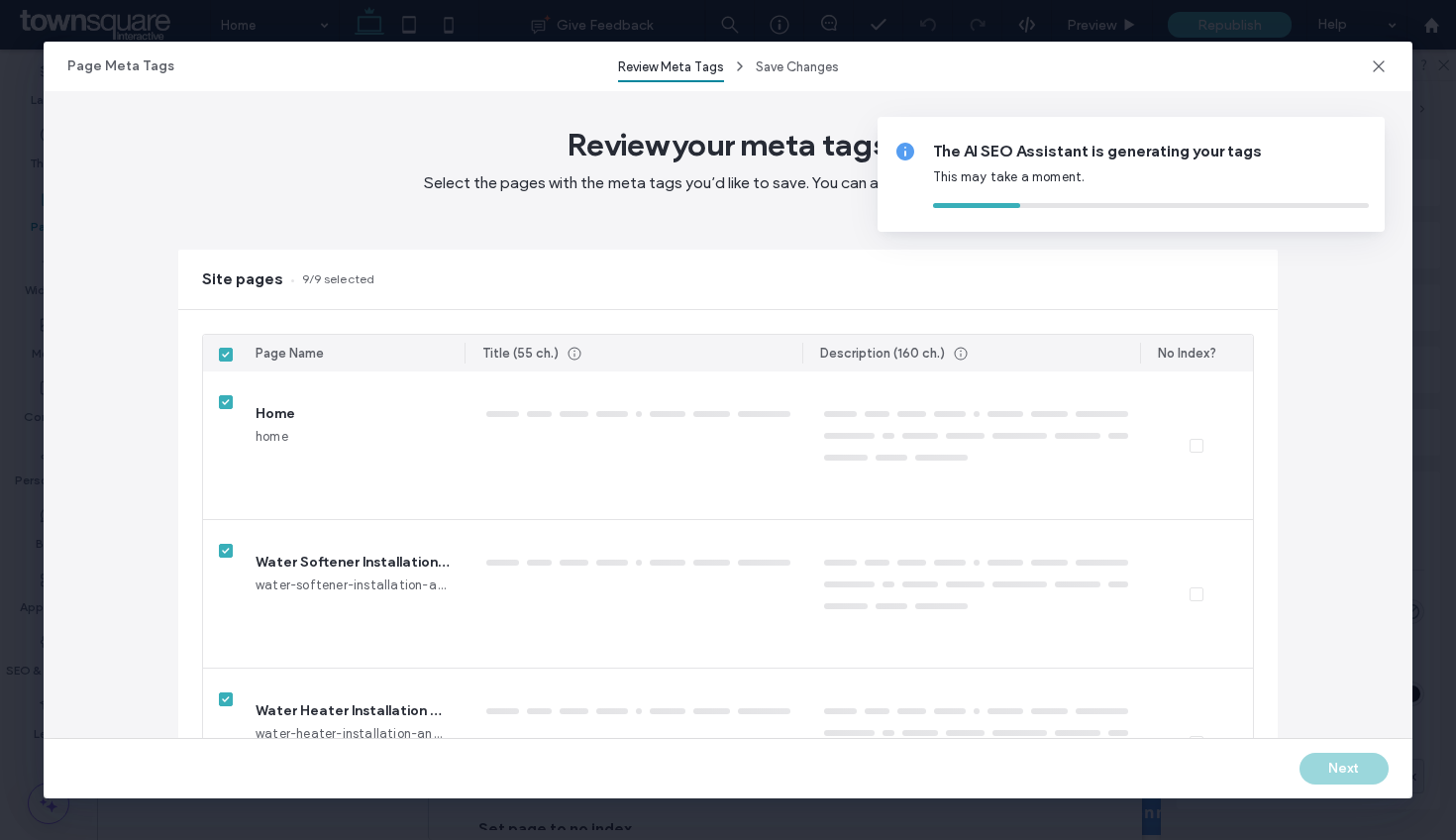 type on "***" 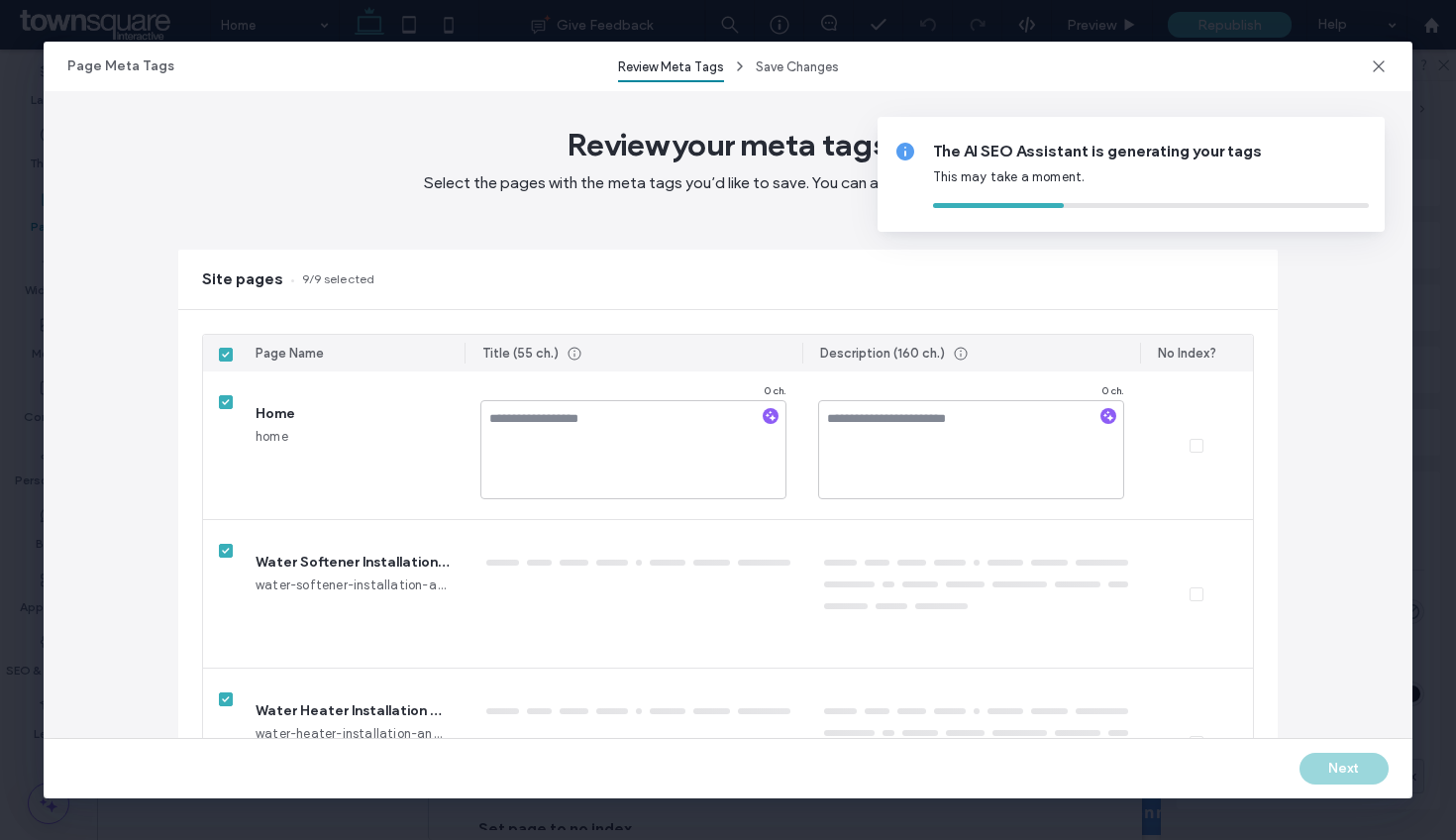 type on "**********" 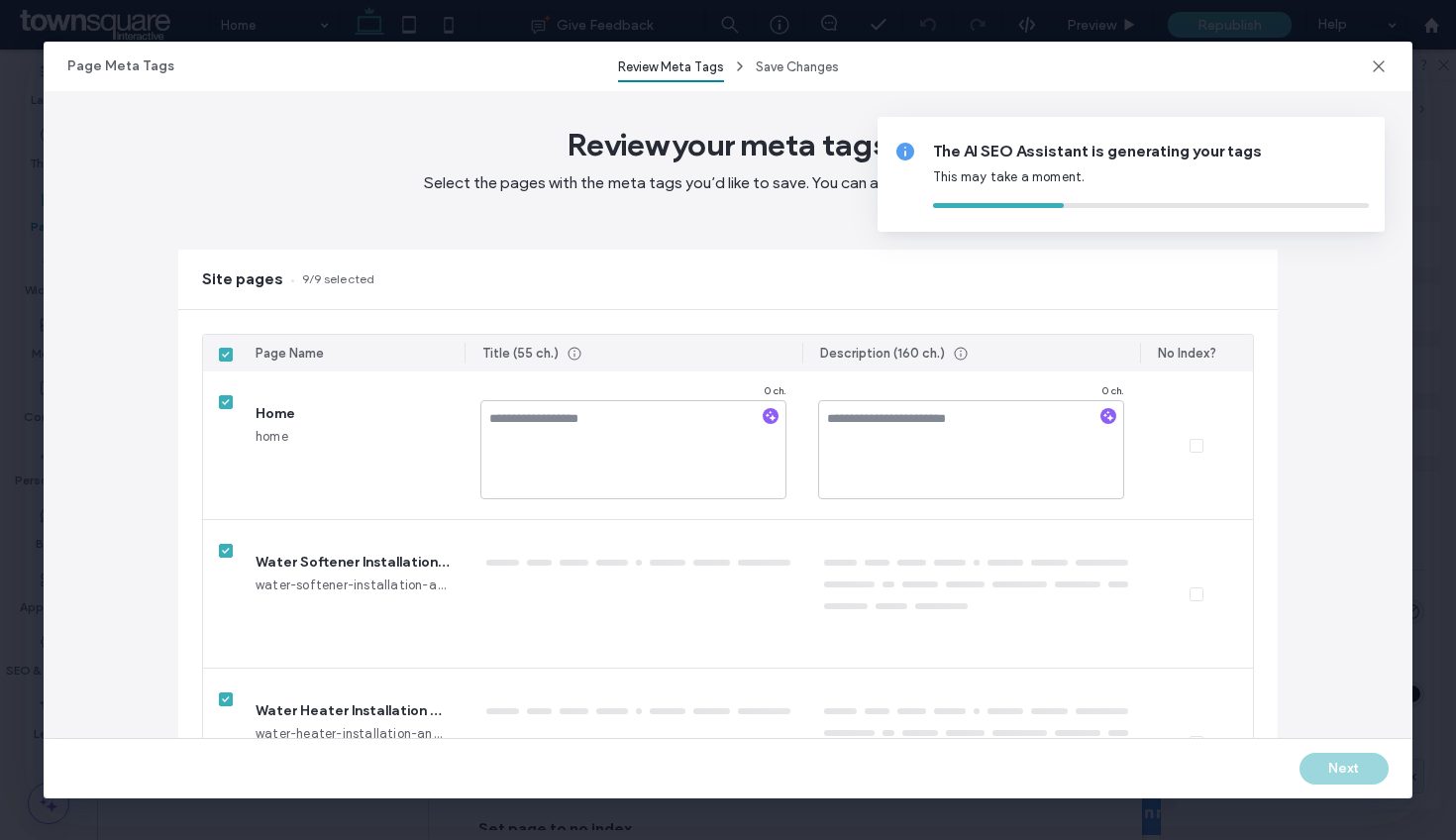 type on "**********" 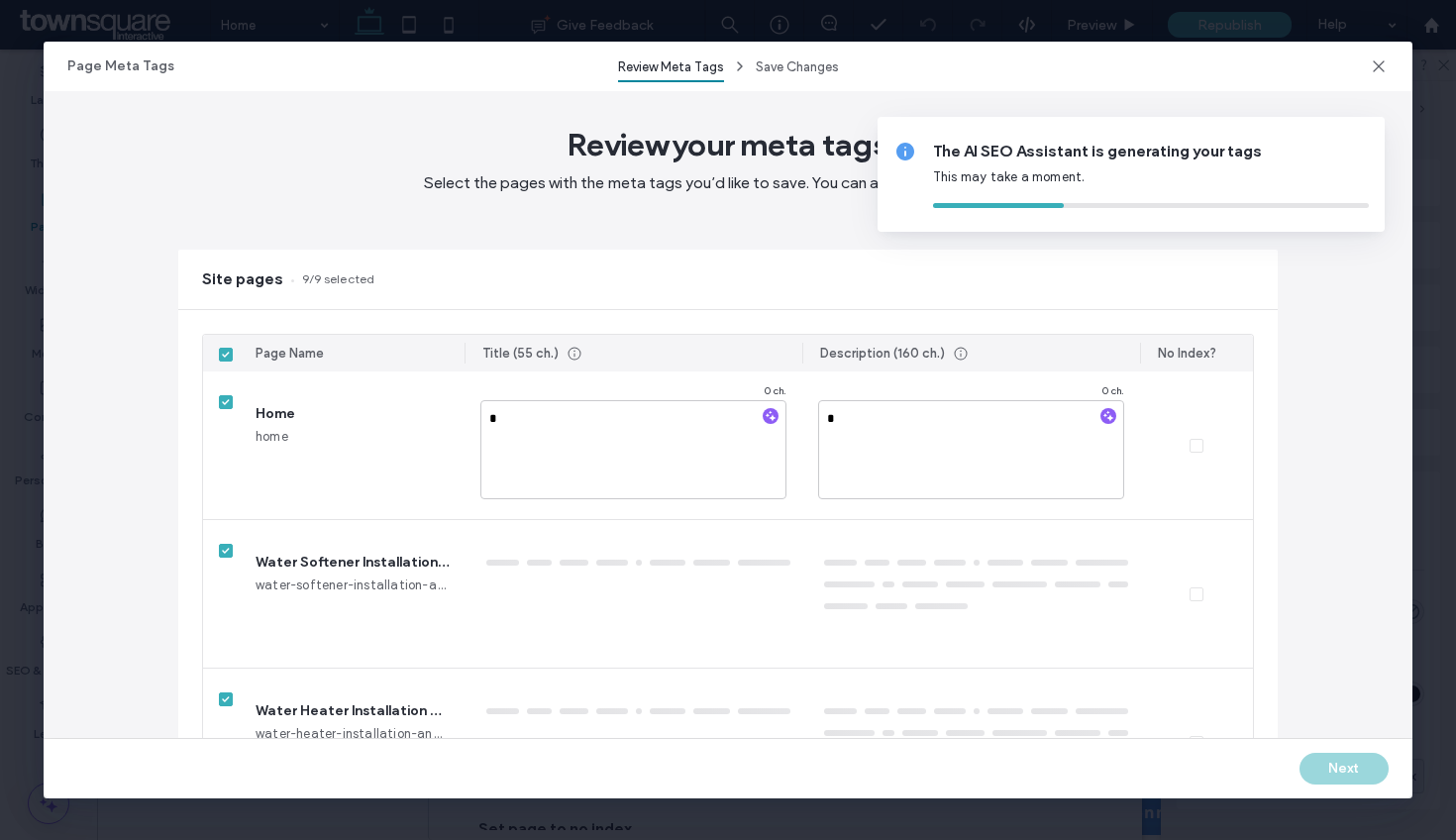 type on "**********" 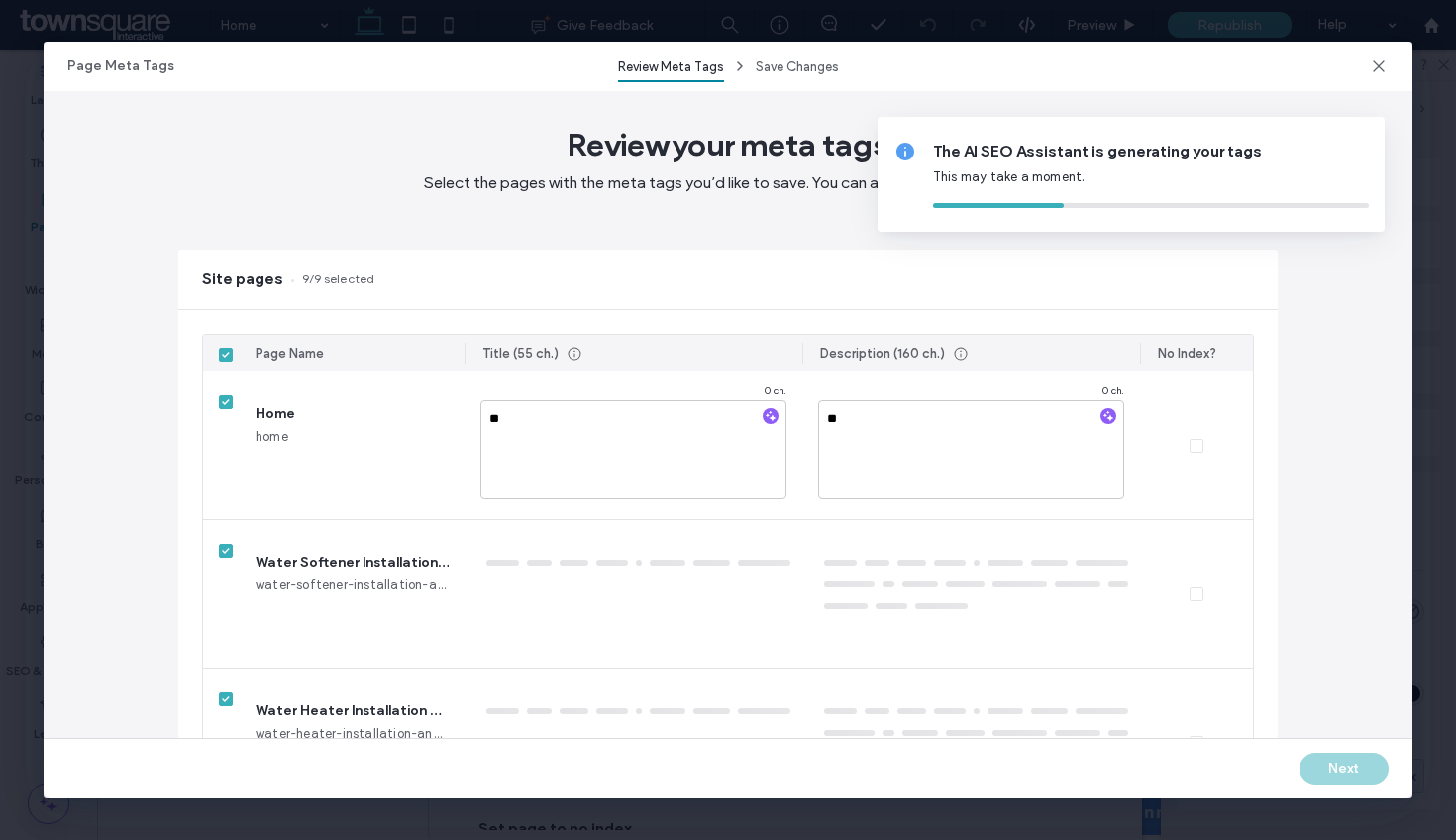 type on "**********" 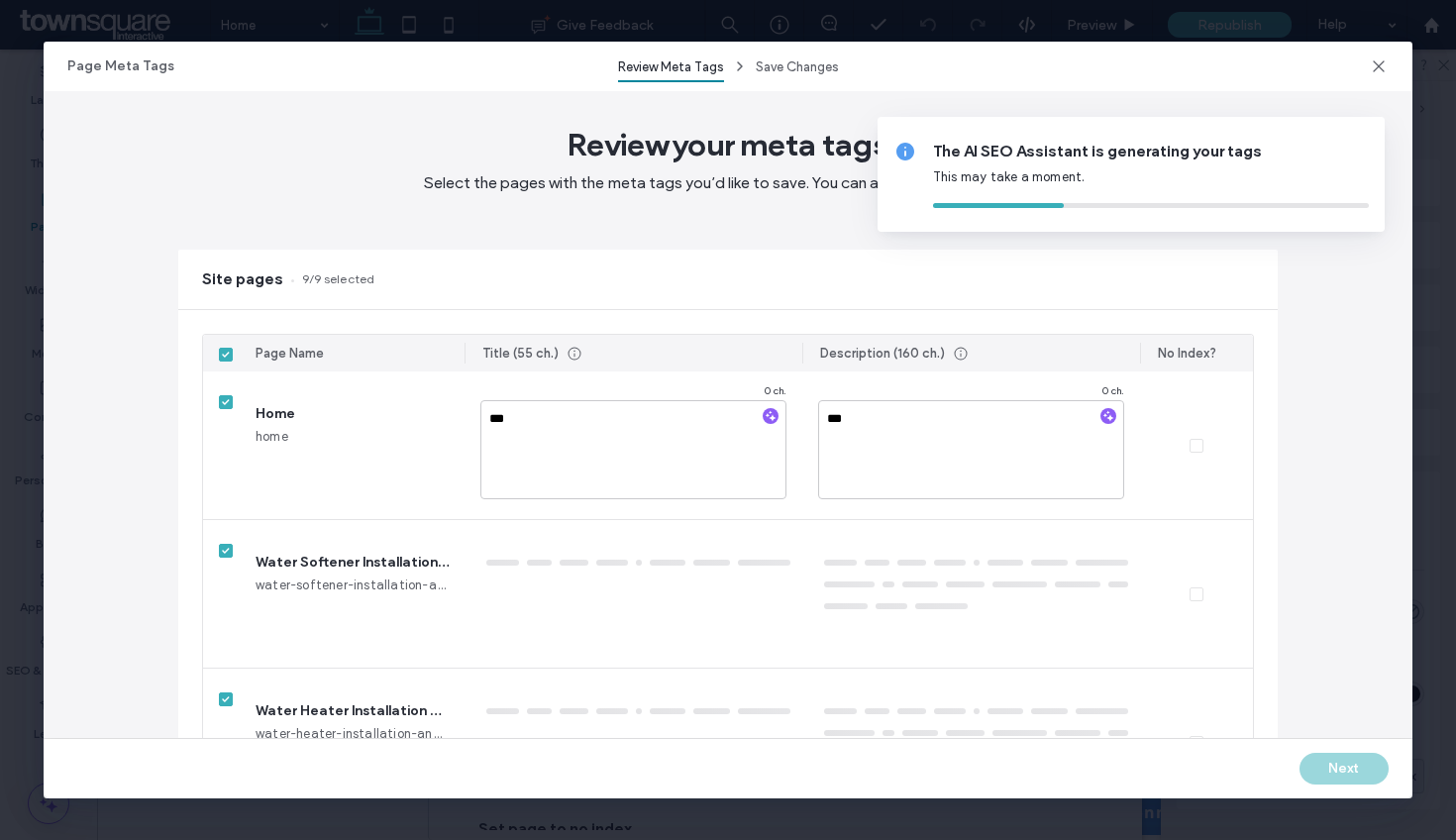 type on "**********" 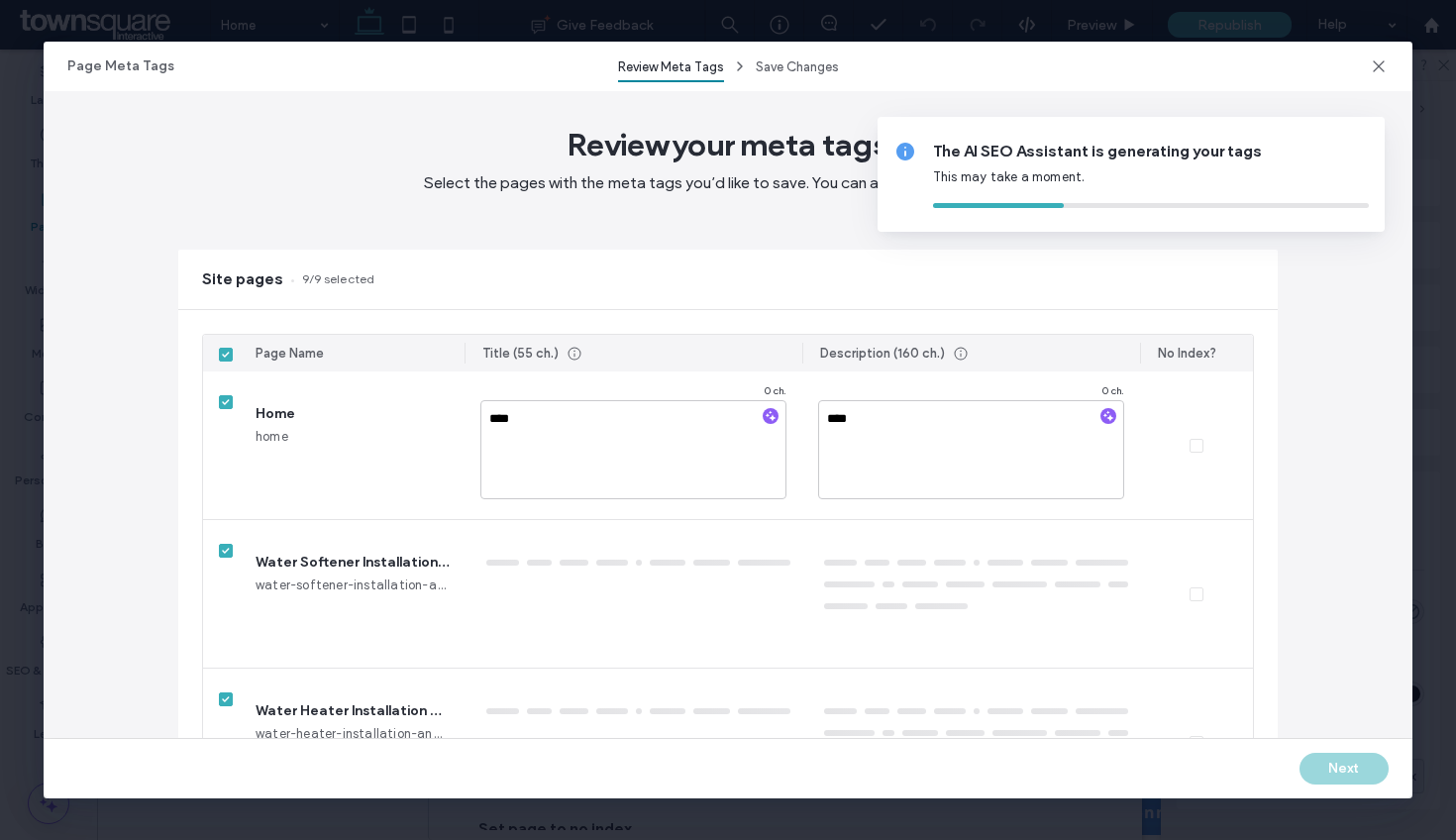 type on "**********" 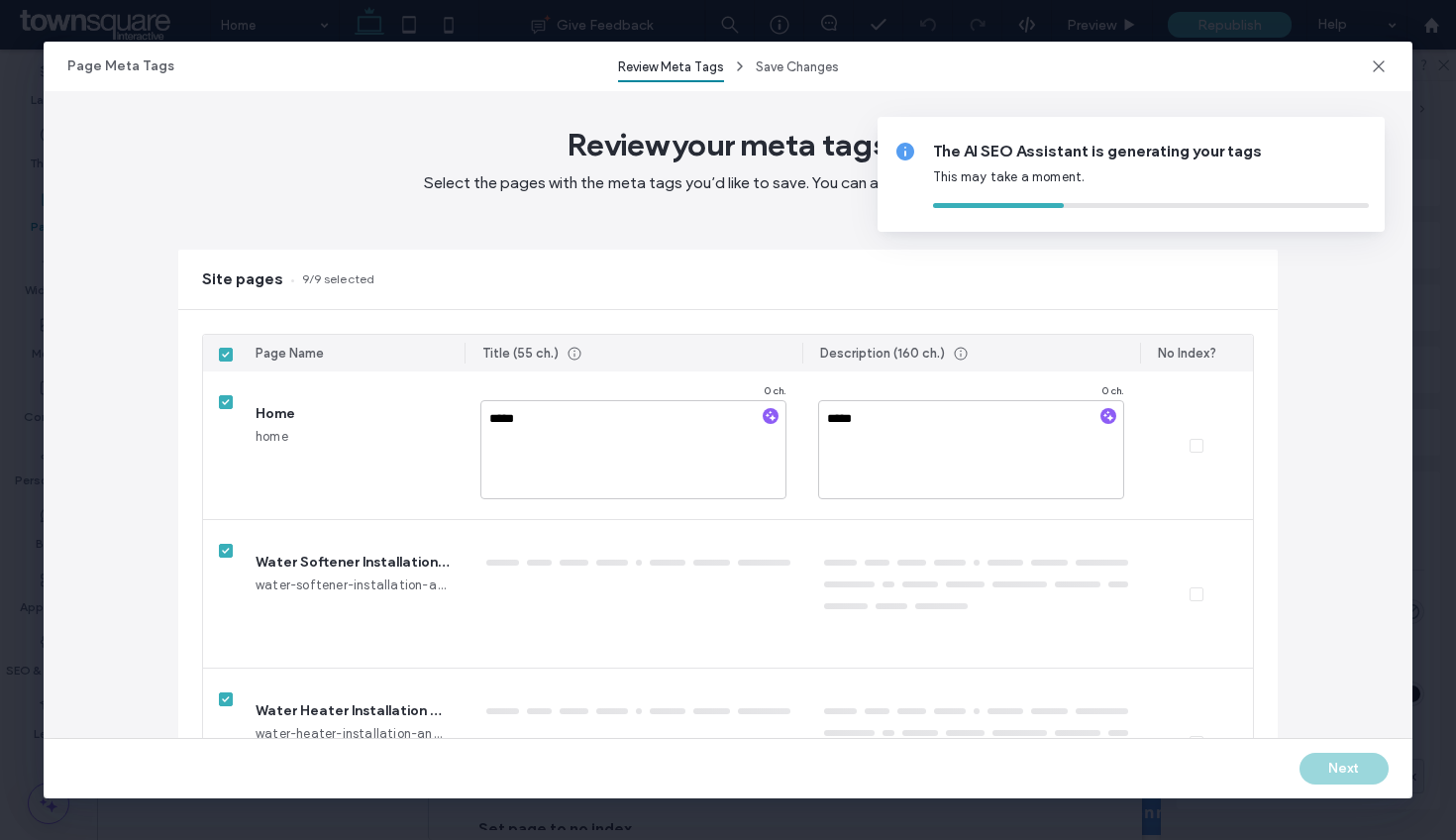 type on "**********" 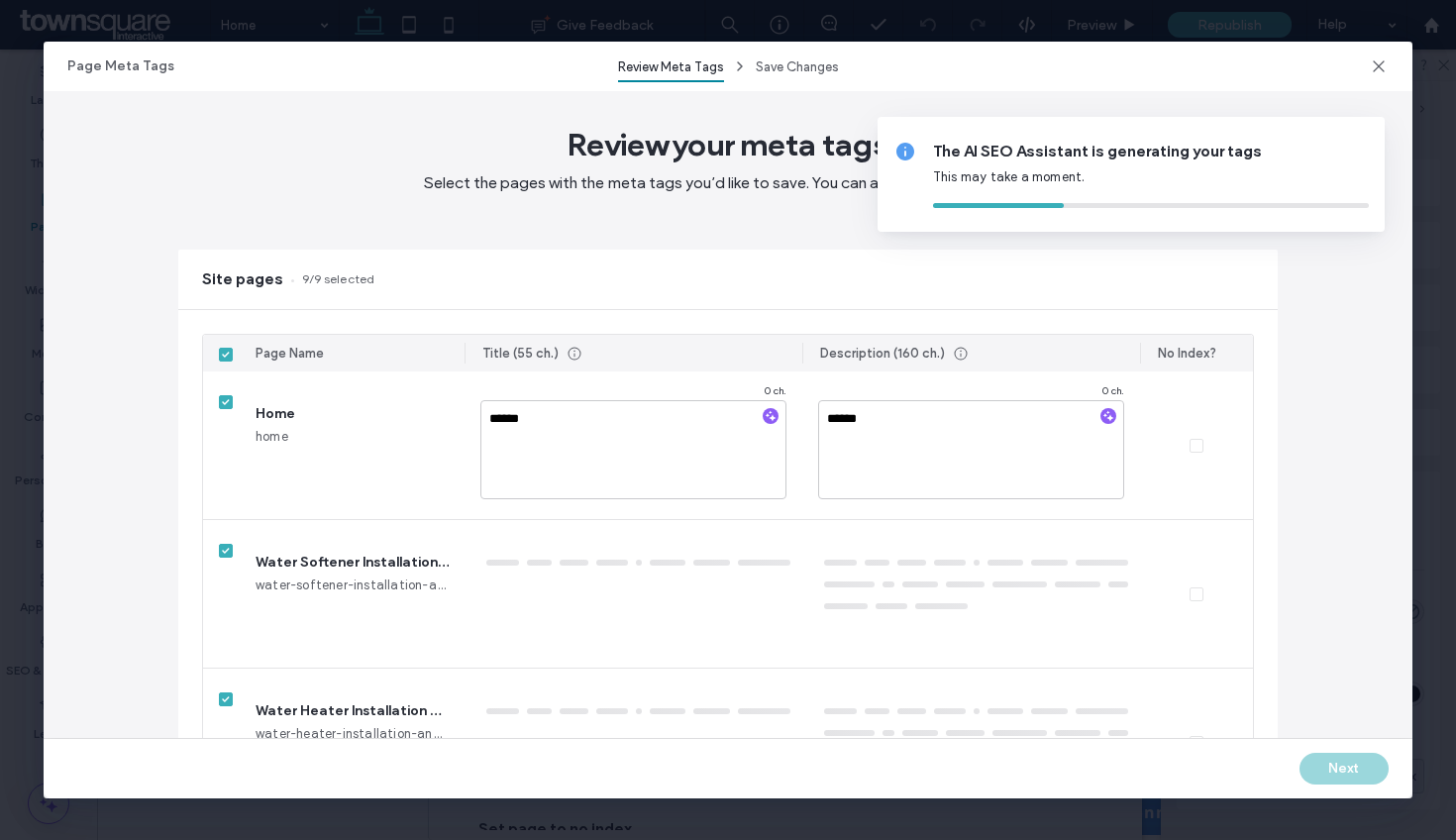 type on "**********" 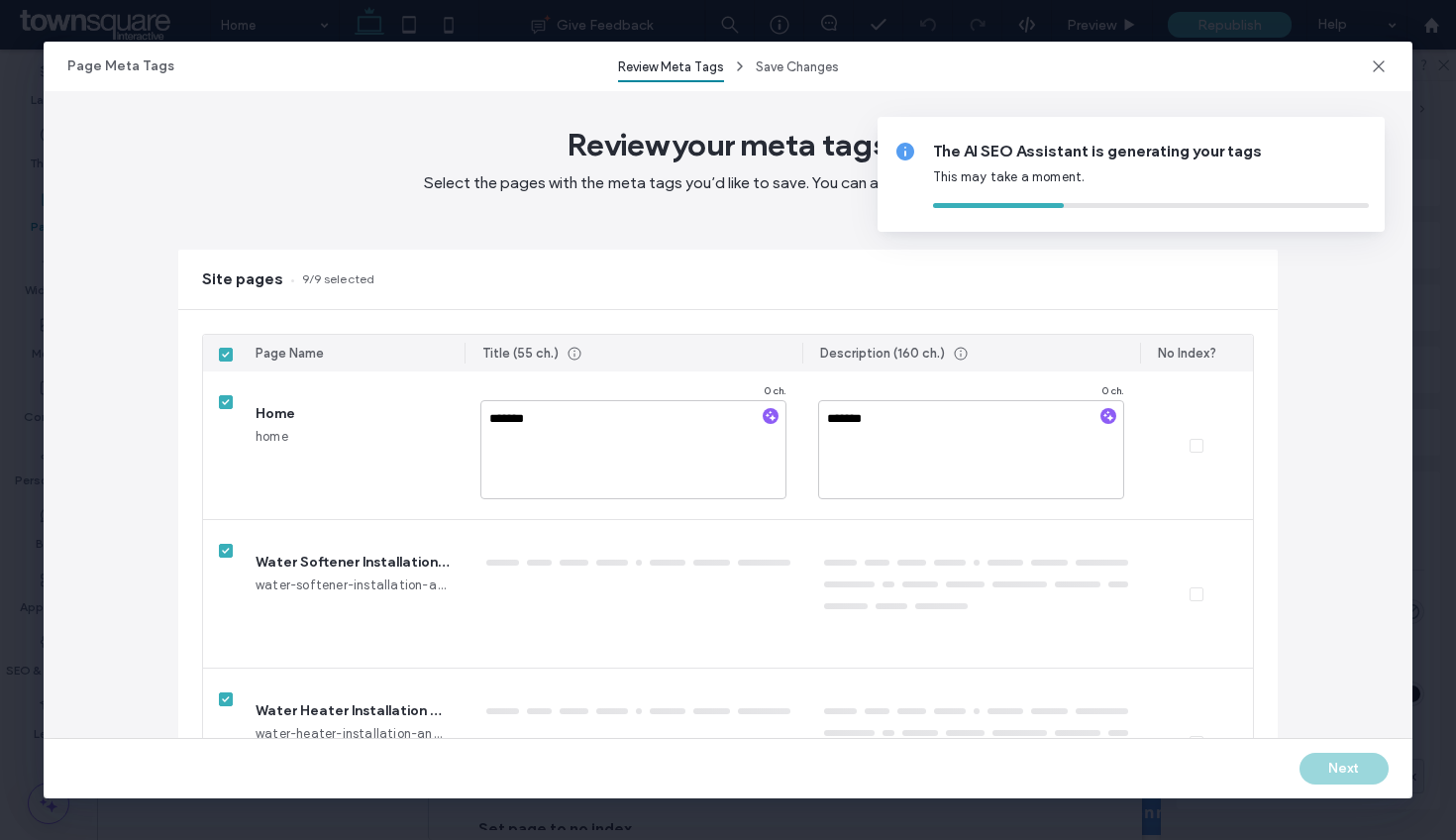 type on "**********" 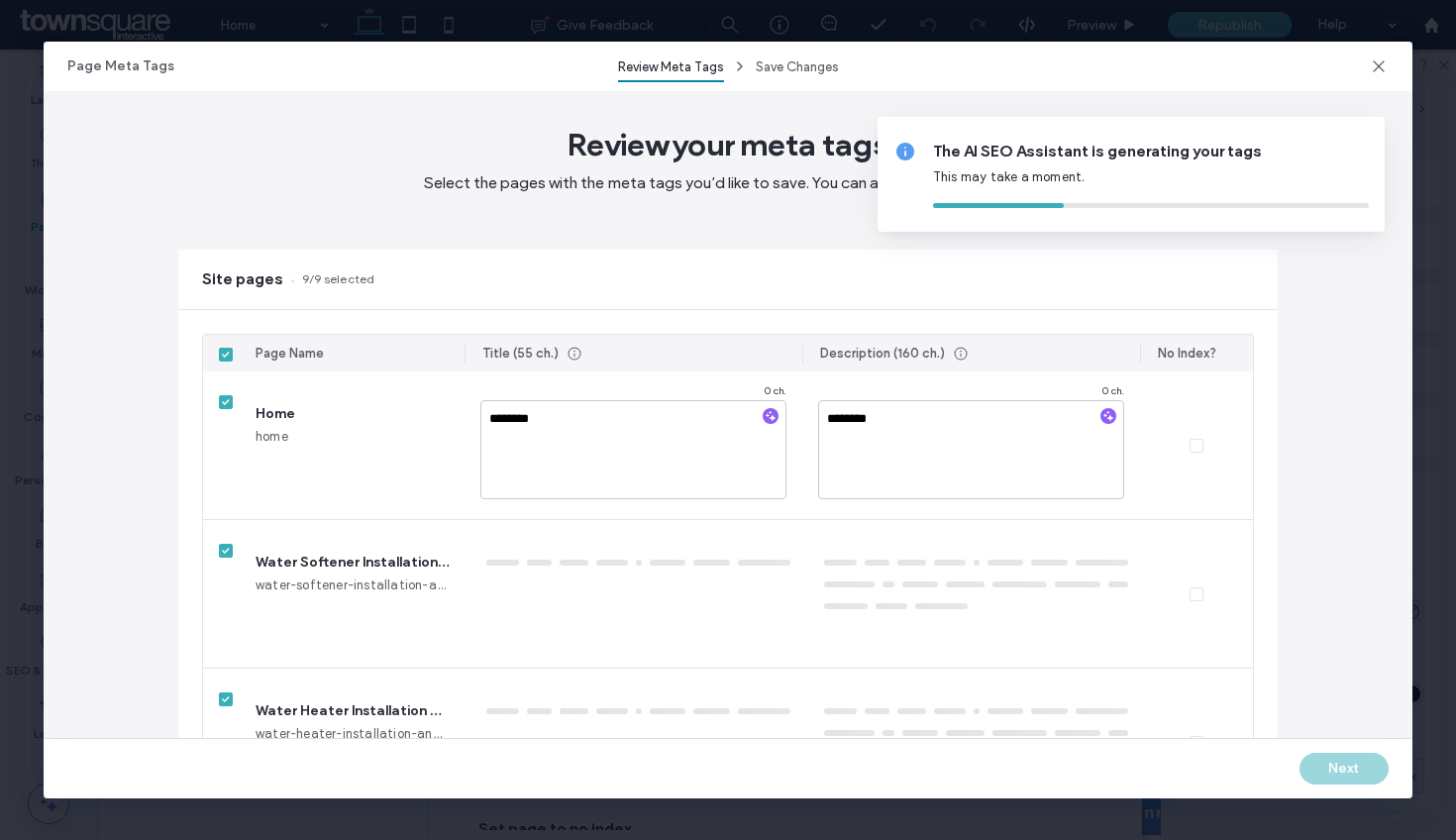 type on "**********" 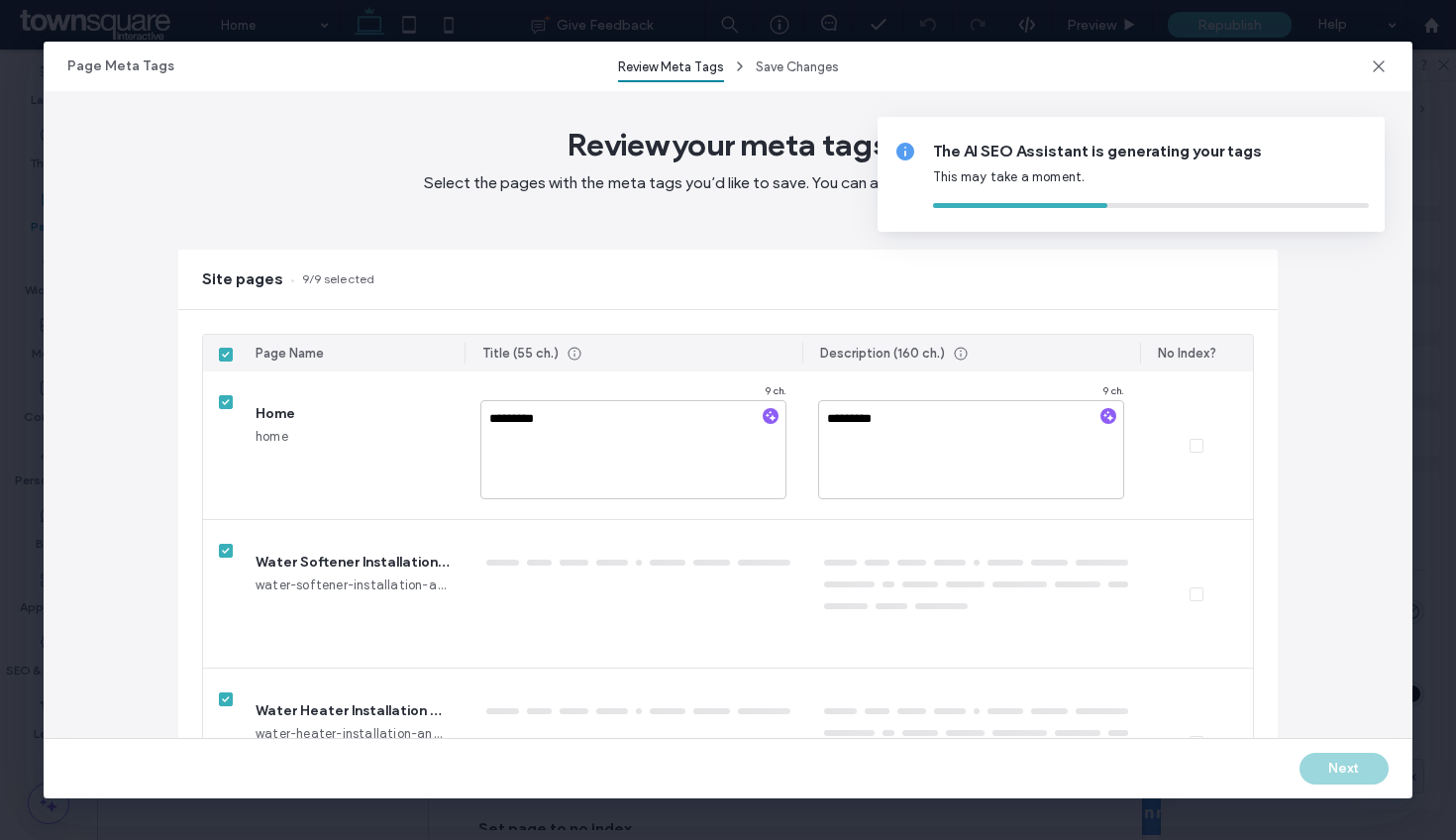 type on "**********" 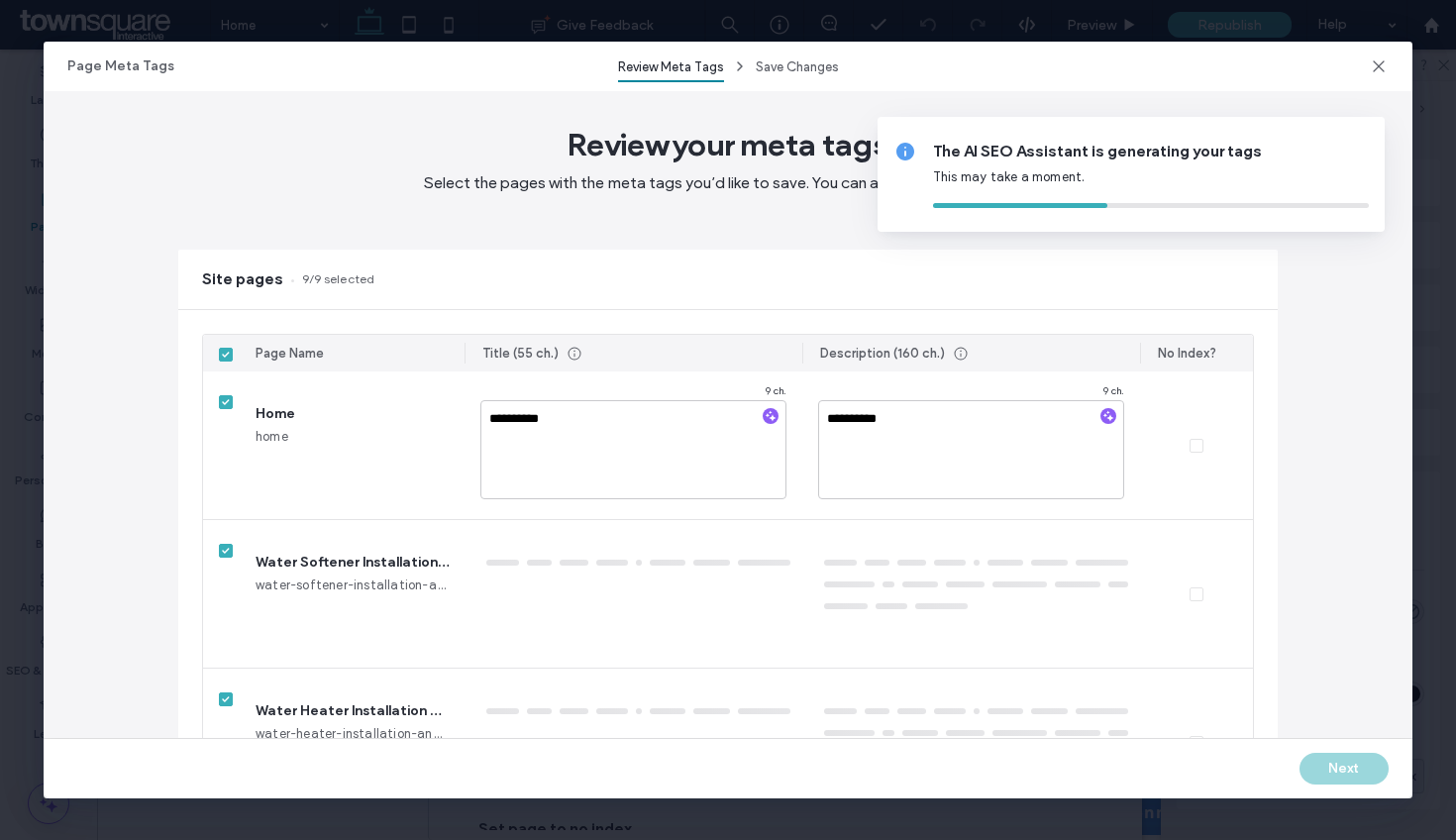 type on "**" 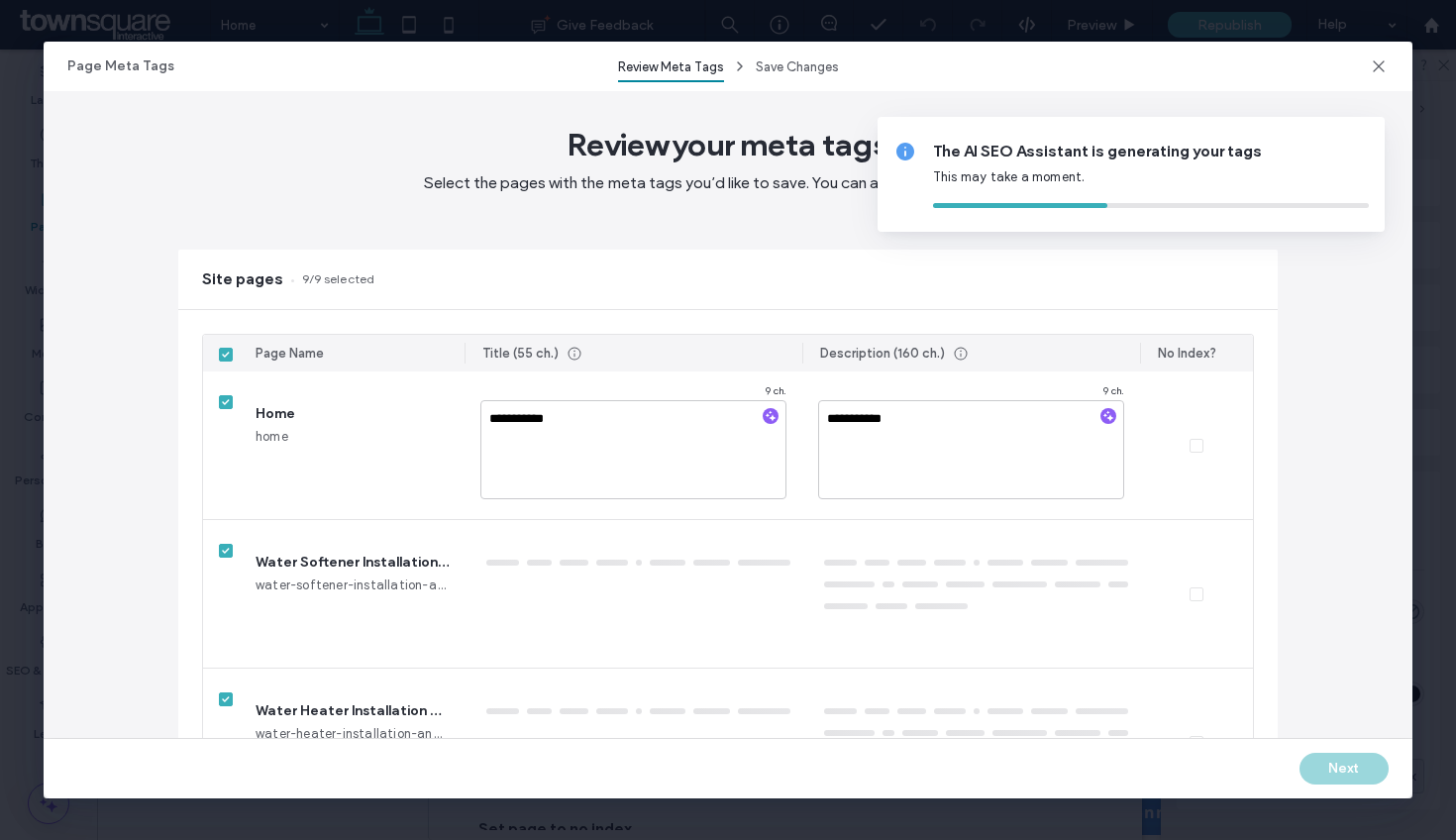 type on "***" 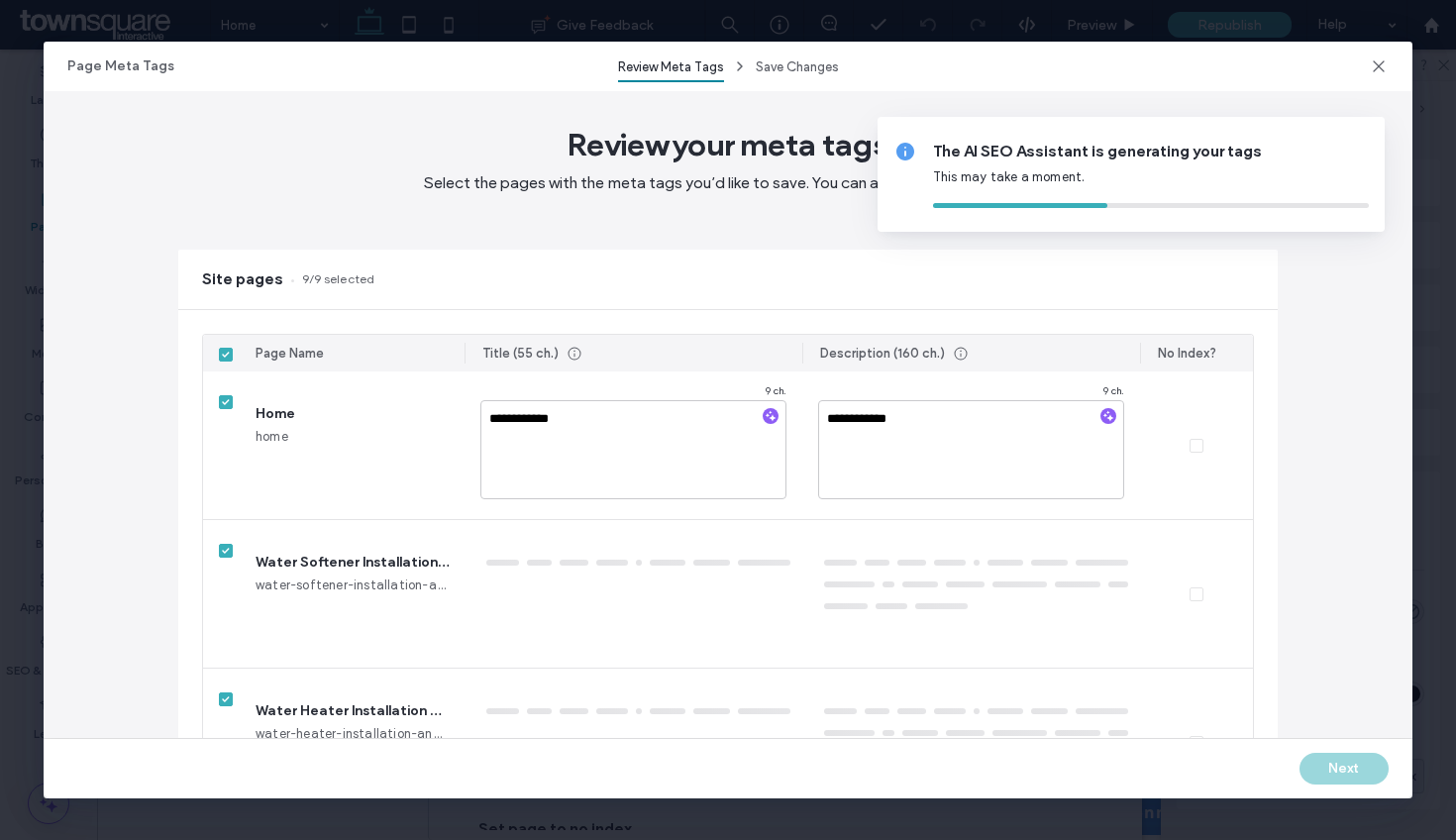 type on "****" 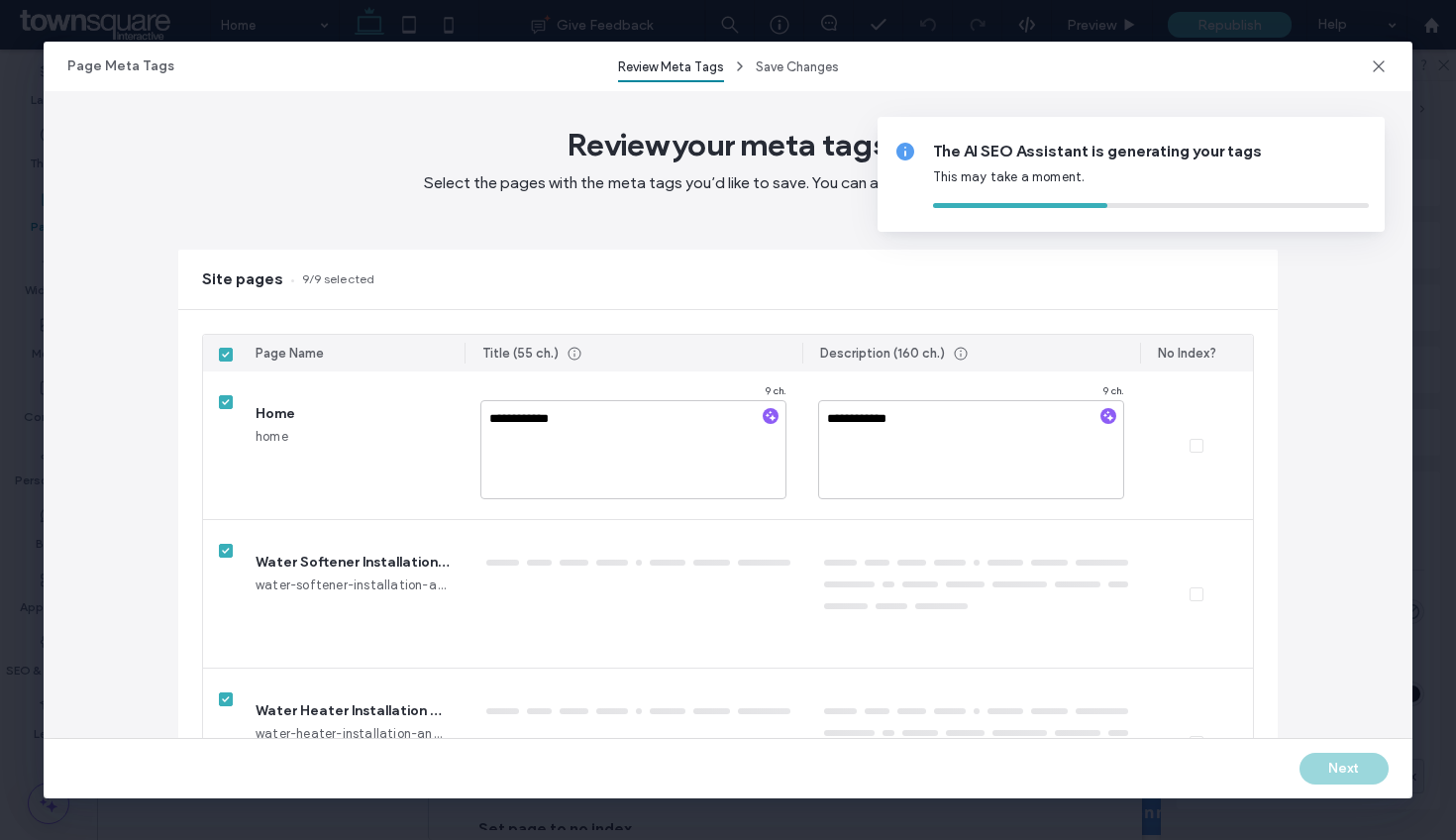 type on "**********" 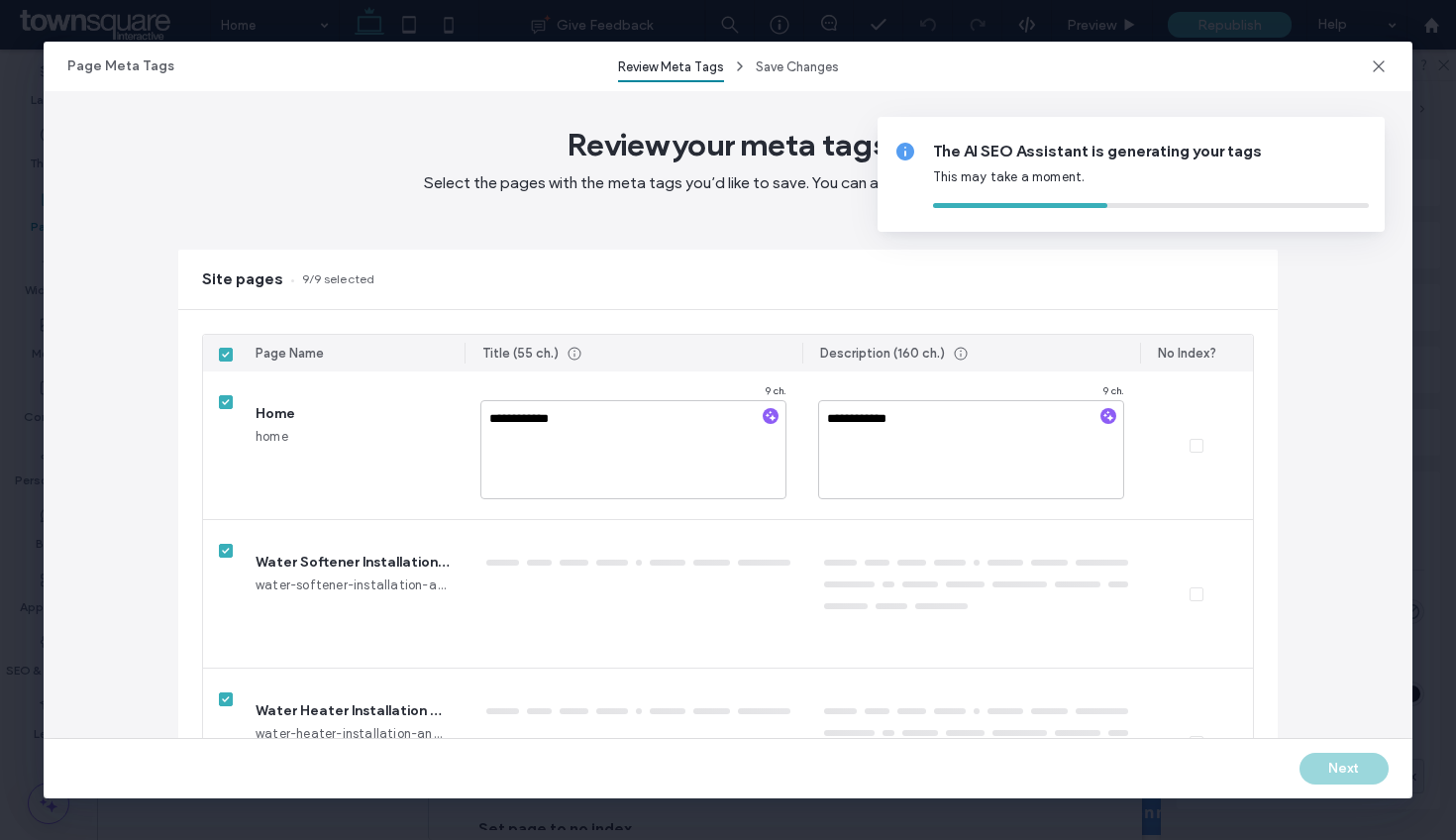 type on "**********" 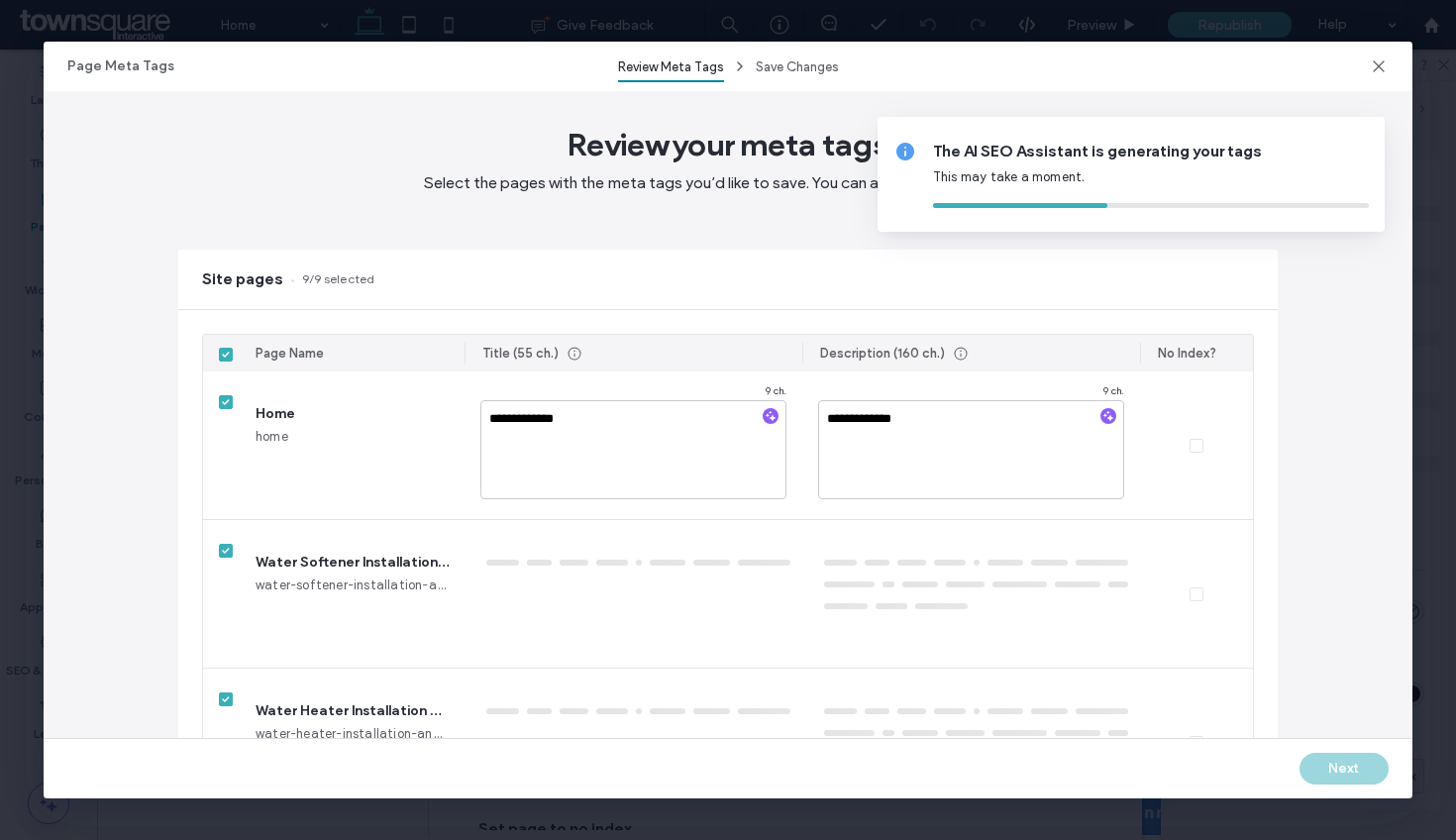type on "*****" 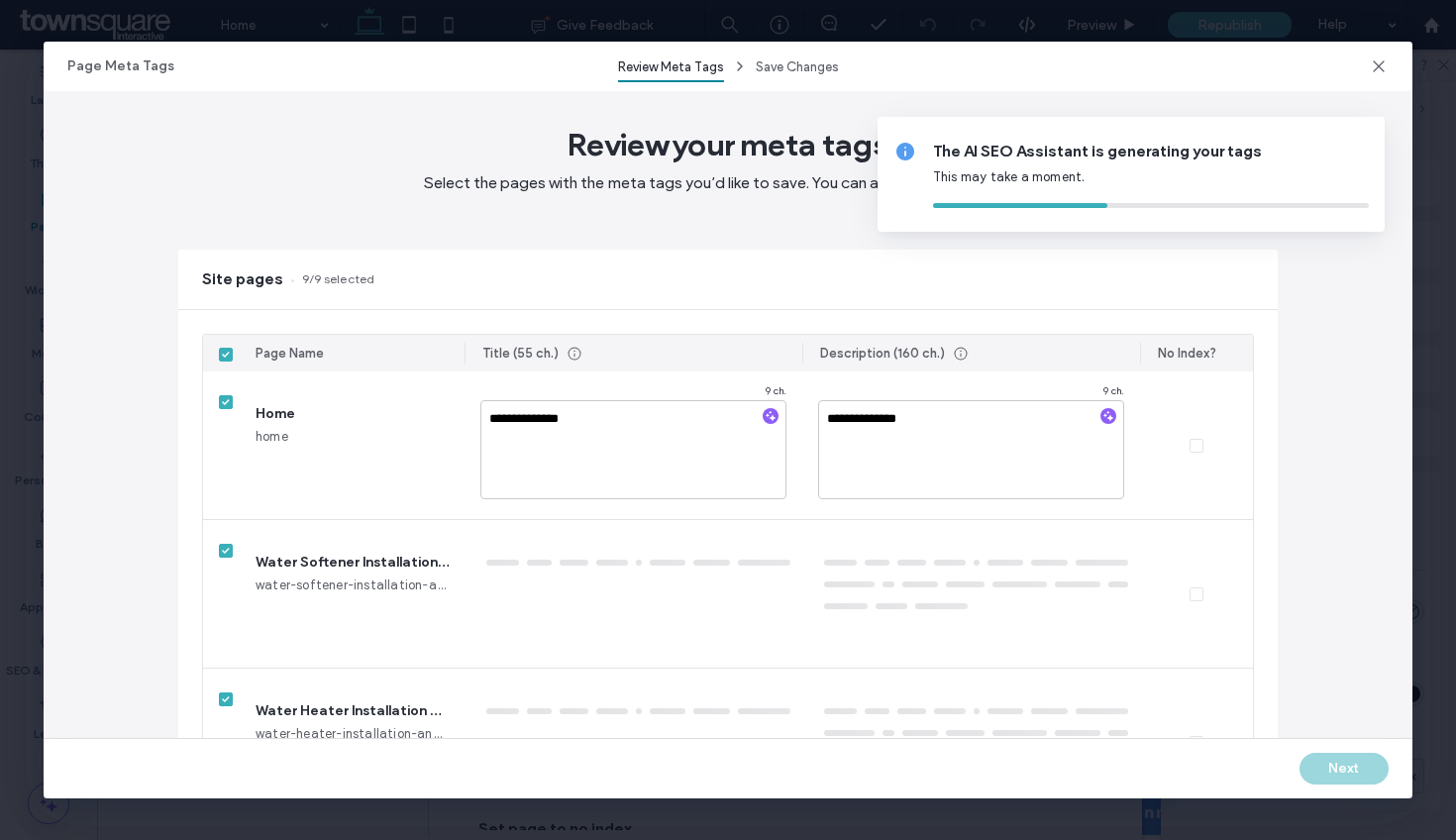type on "******" 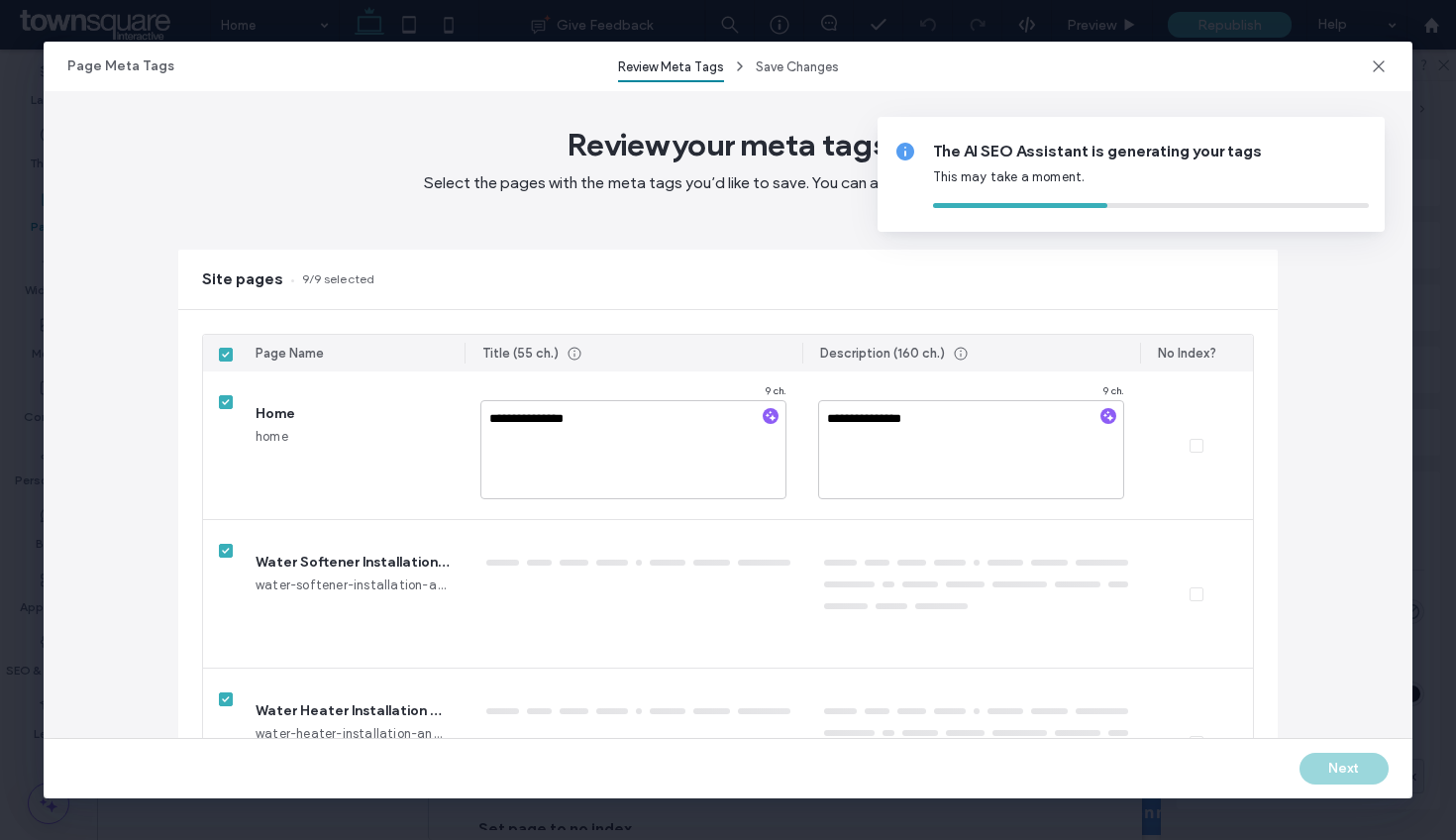 type on "*******" 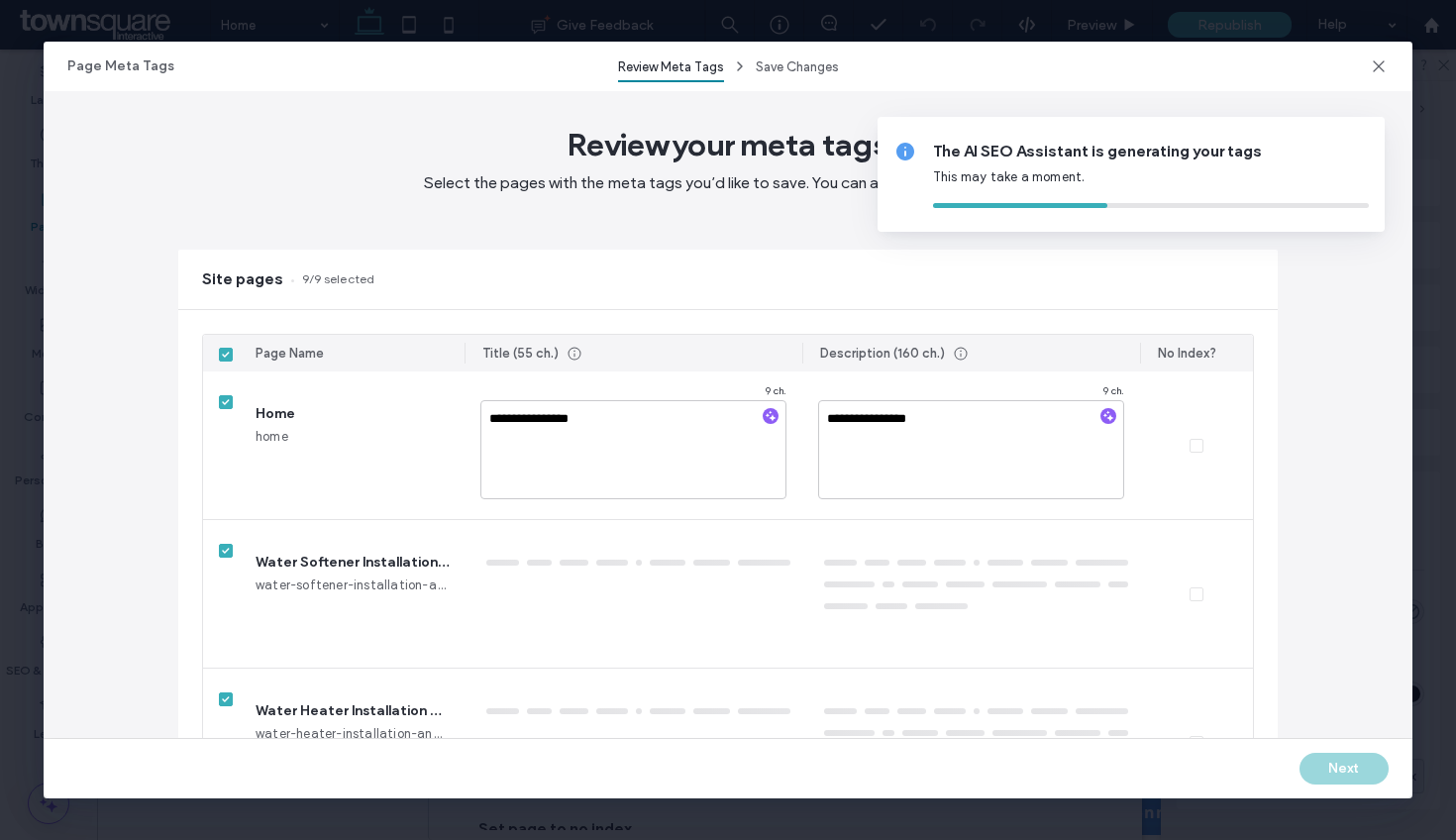 type on "*******" 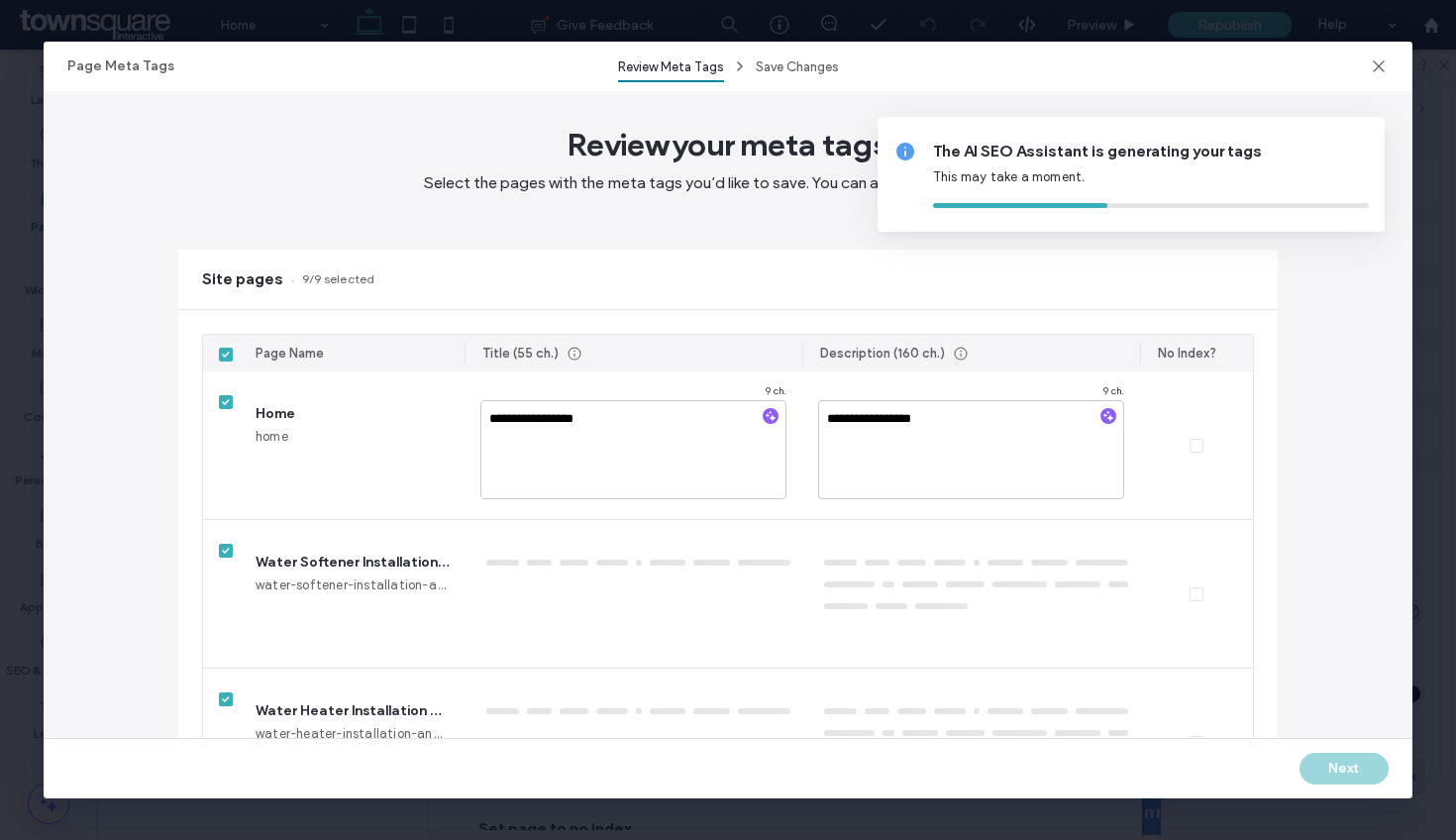 type on "*********" 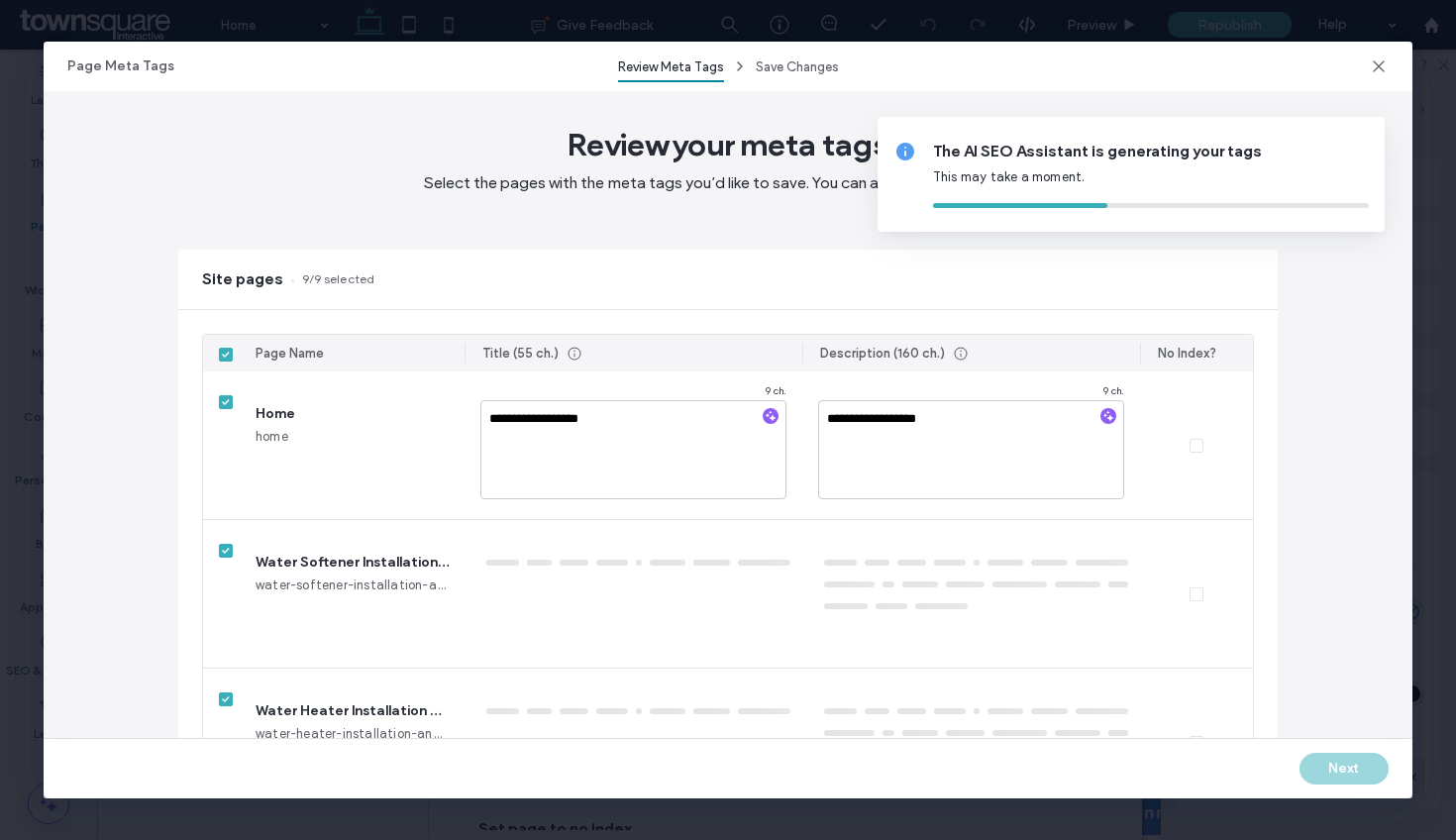 type on "*********" 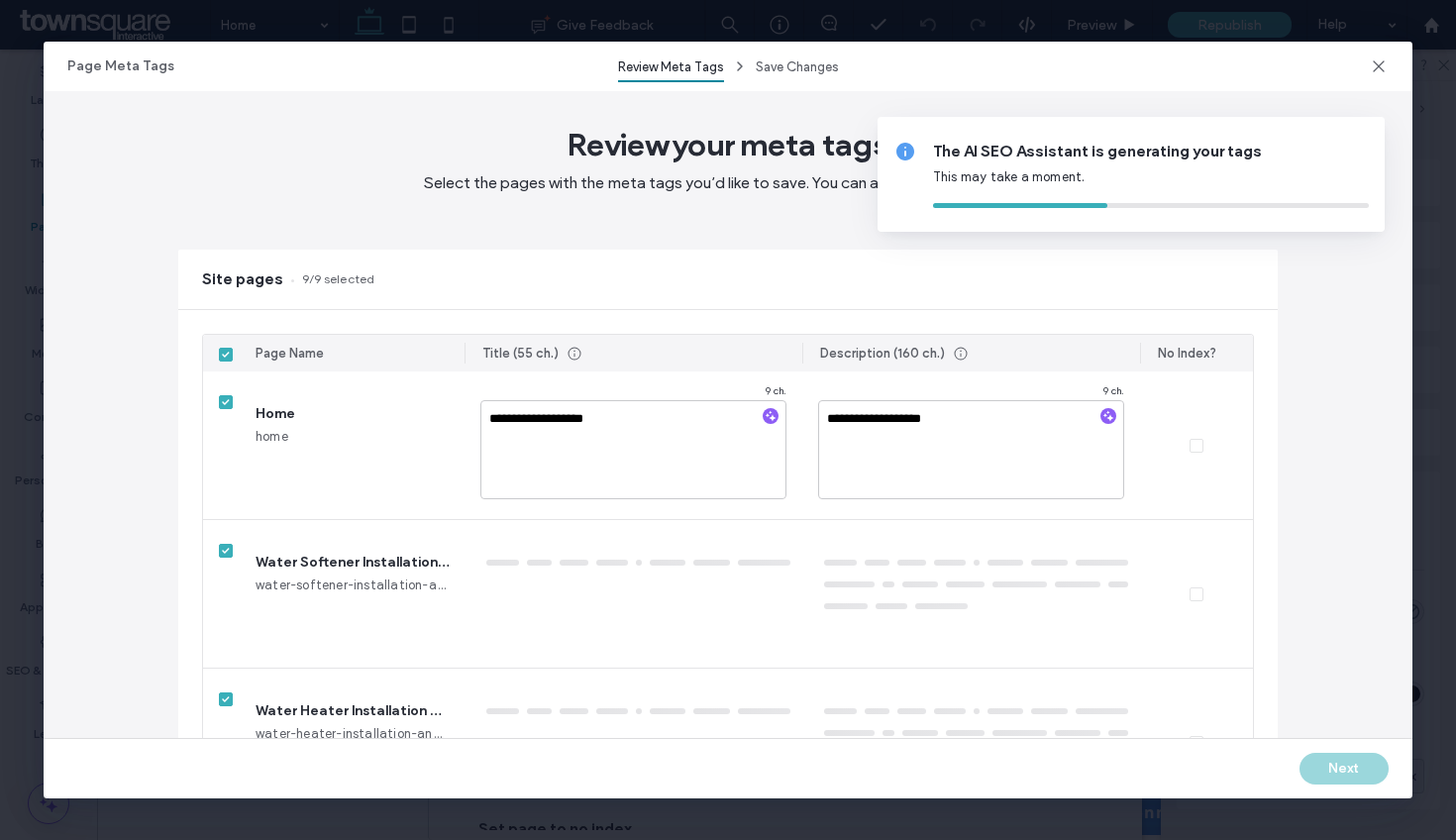 type on "**********" 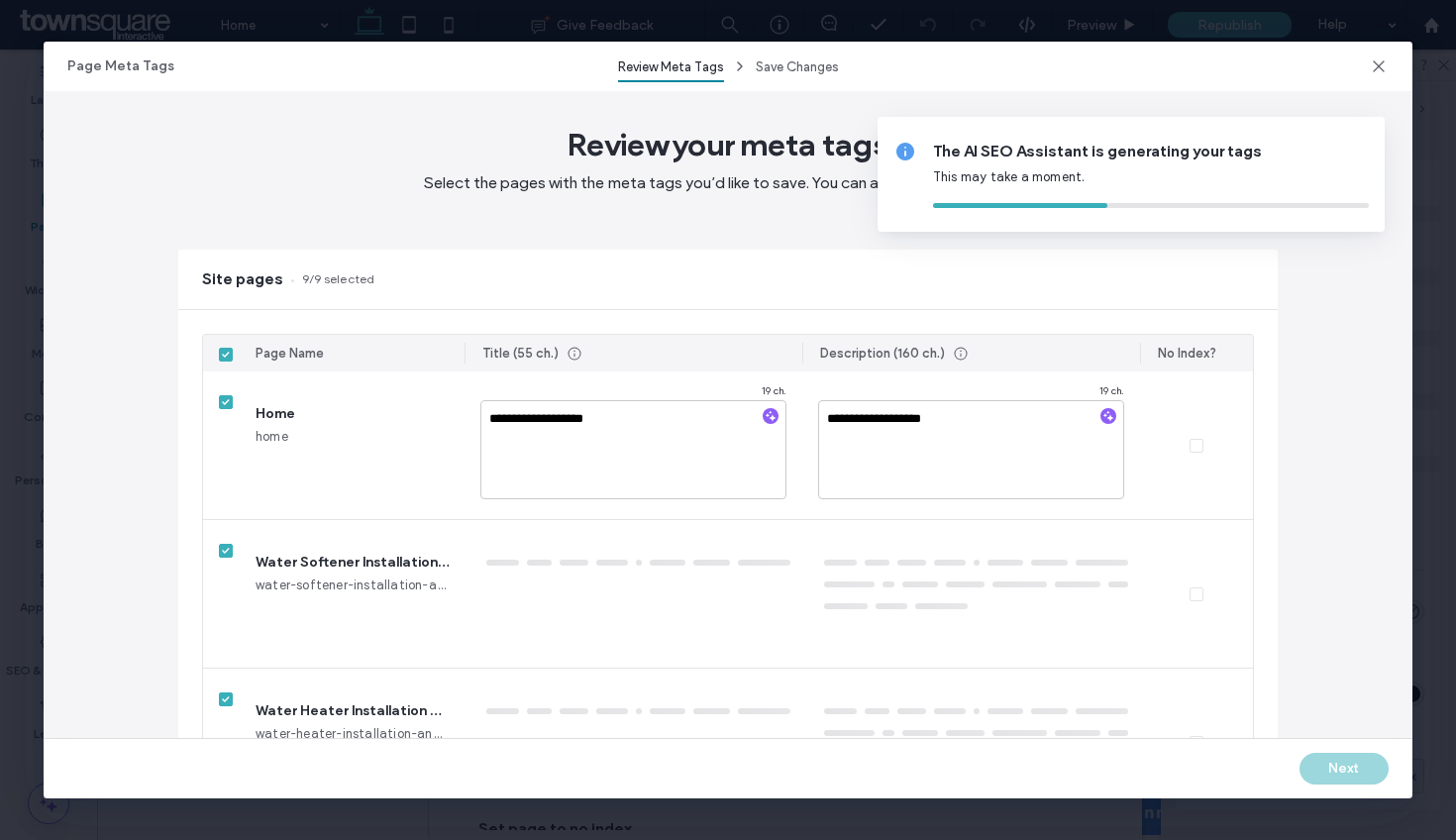 type on "**********" 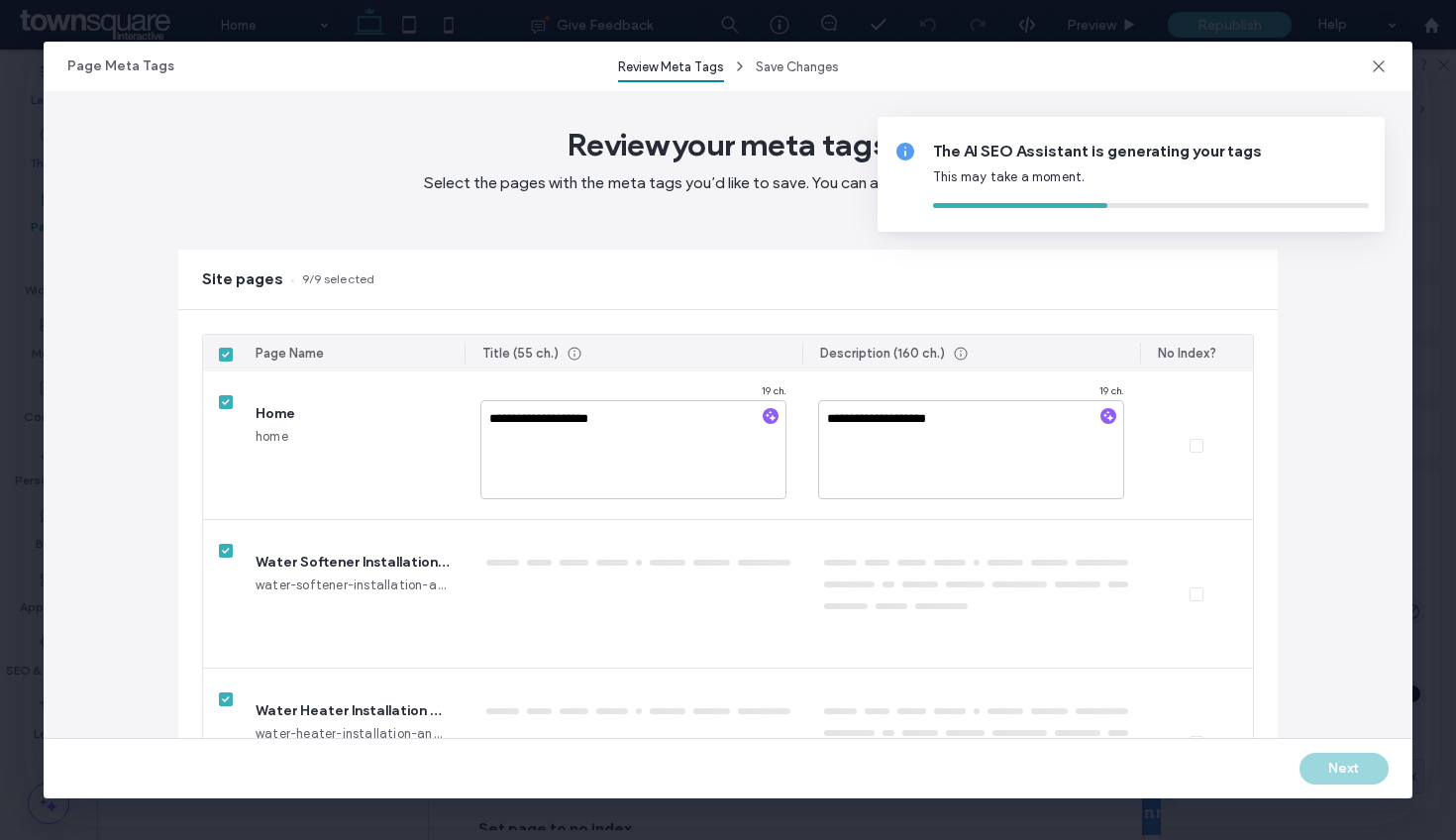 type on "**********" 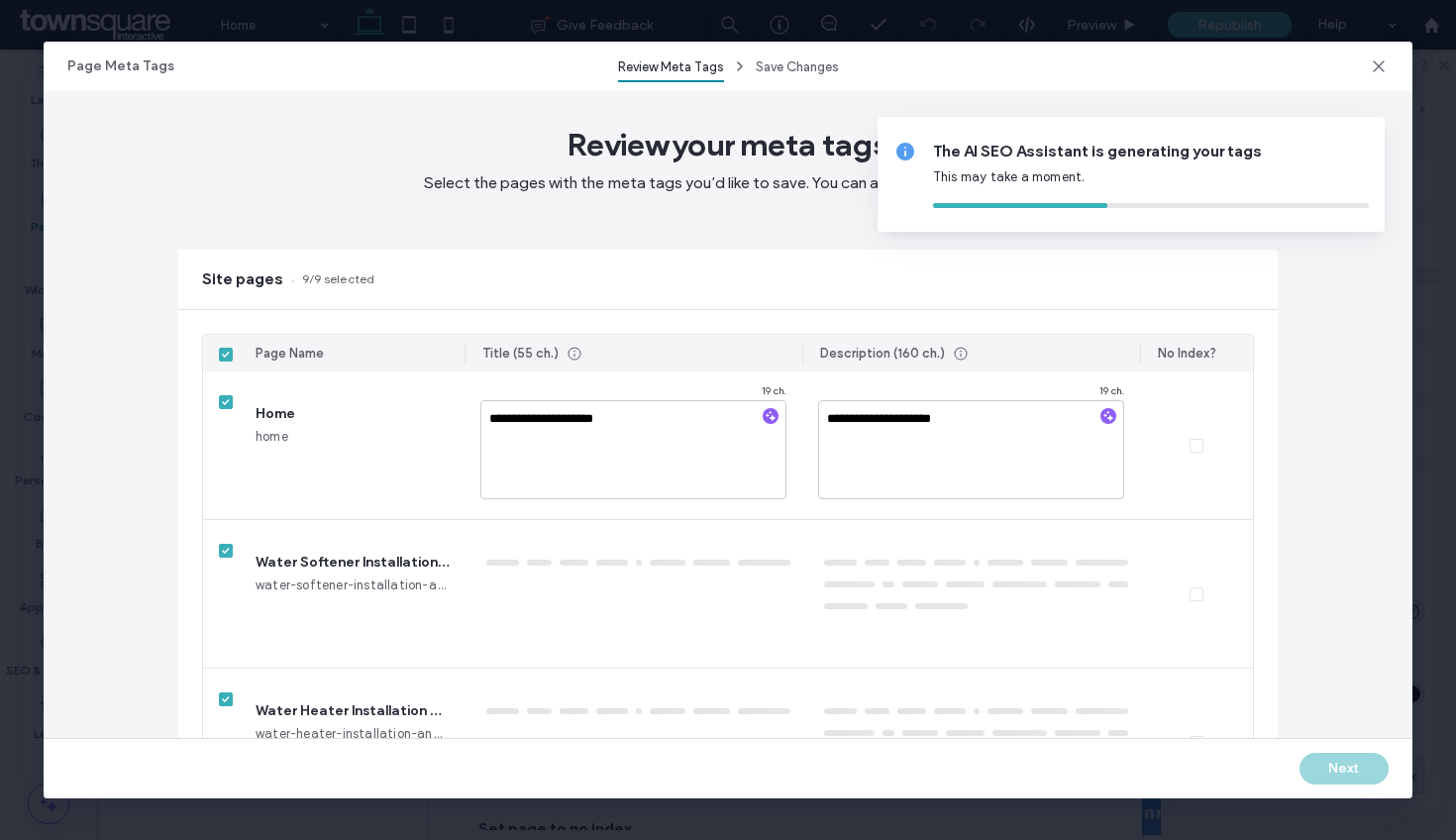 type on "**********" 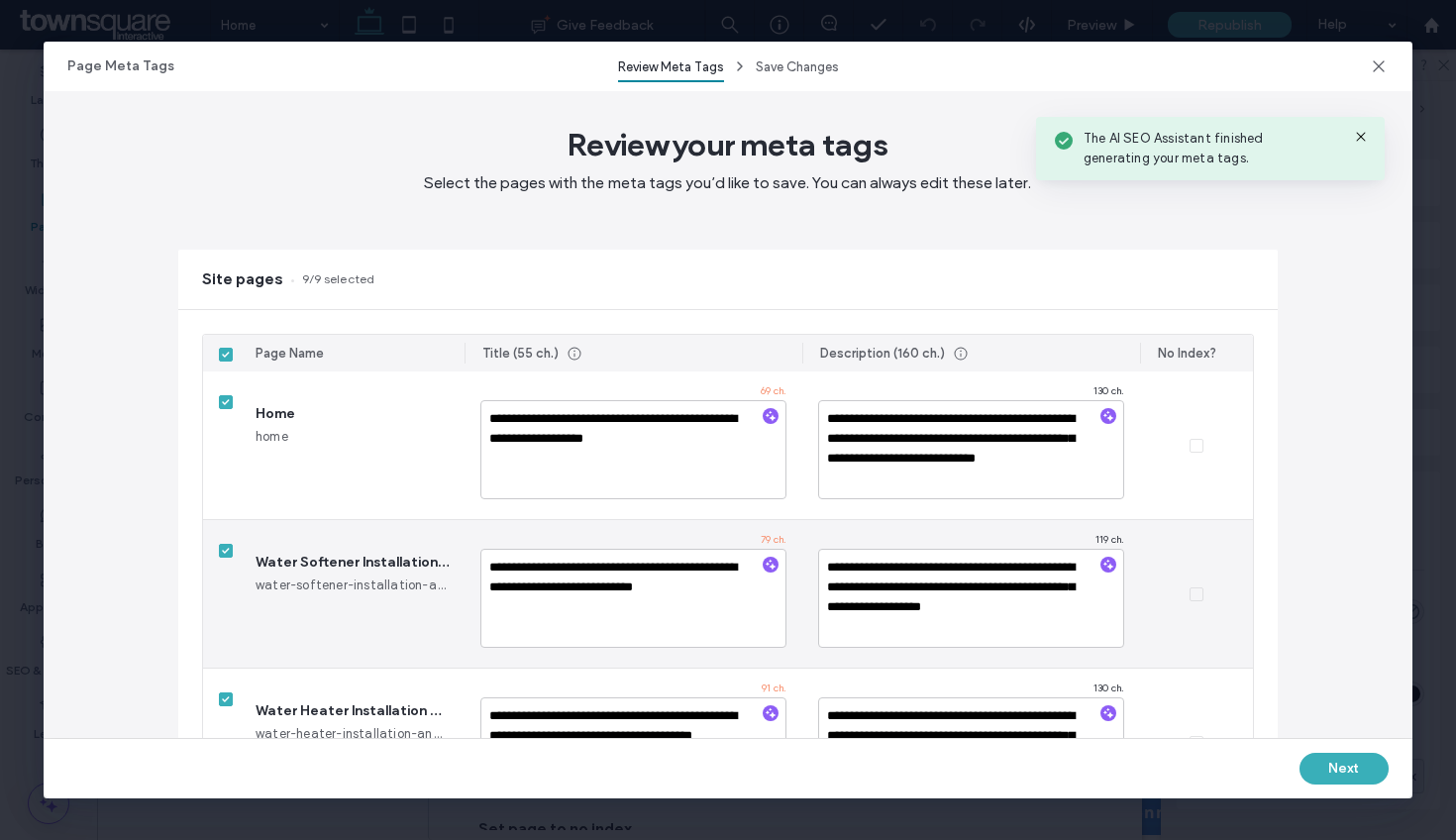 scroll, scrollTop: 1028, scrollLeft: 0, axis: vertical 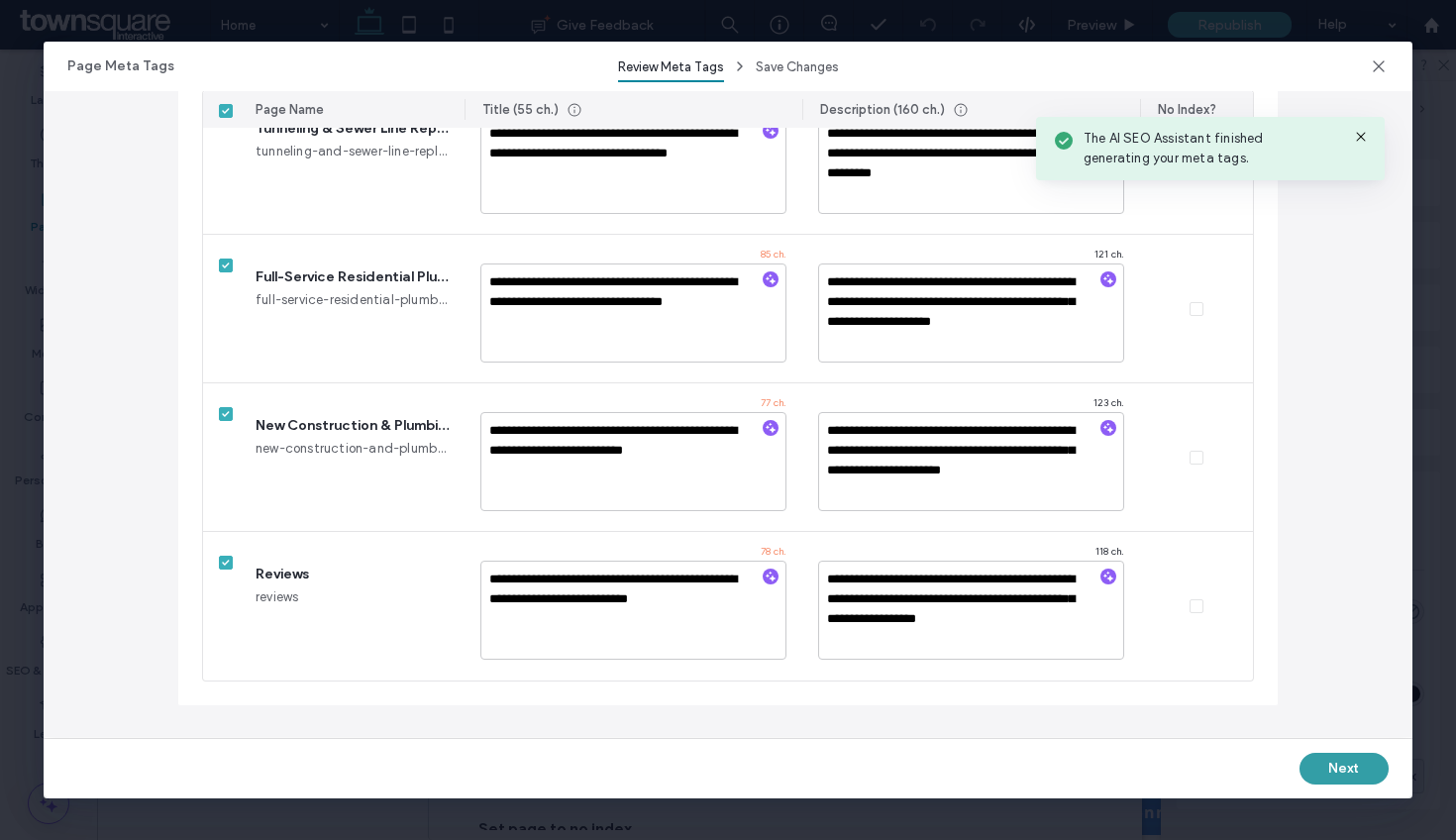 click on "Next" at bounding box center [1344, 769] 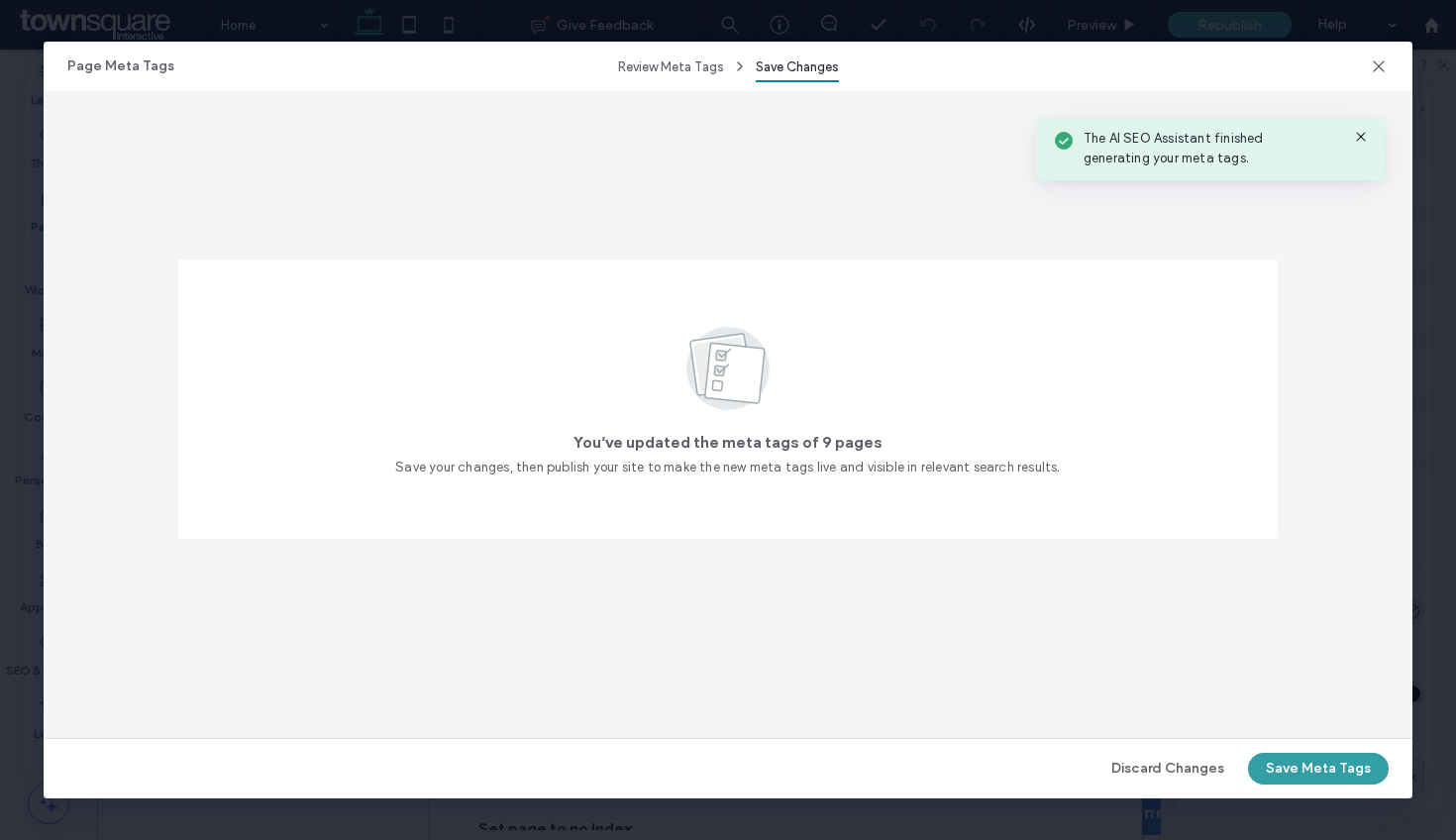 scroll, scrollTop: 0, scrollLeft: 0, axis: both 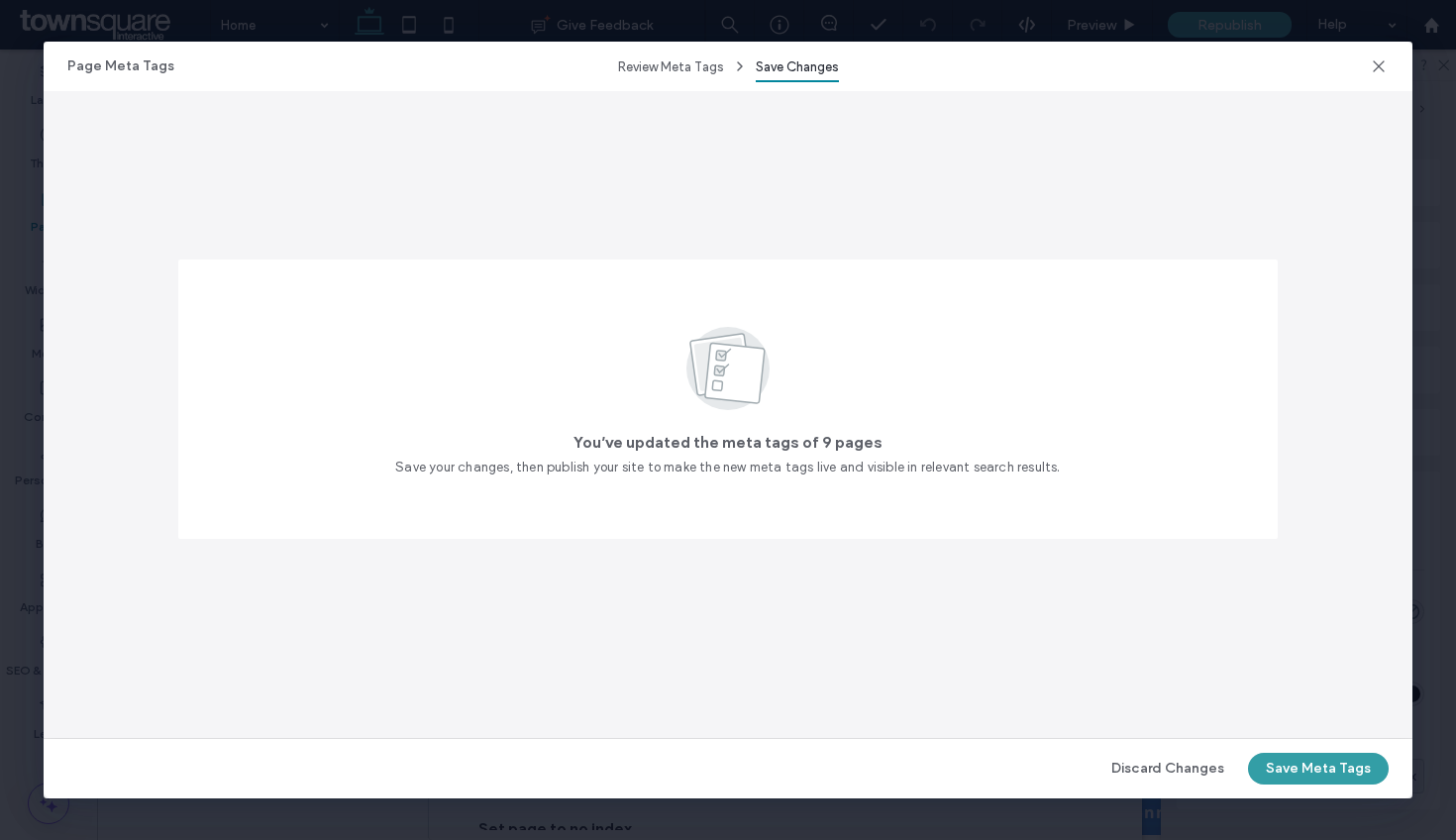click on "Save Meta Tags" at bounding box center (1318, 769) 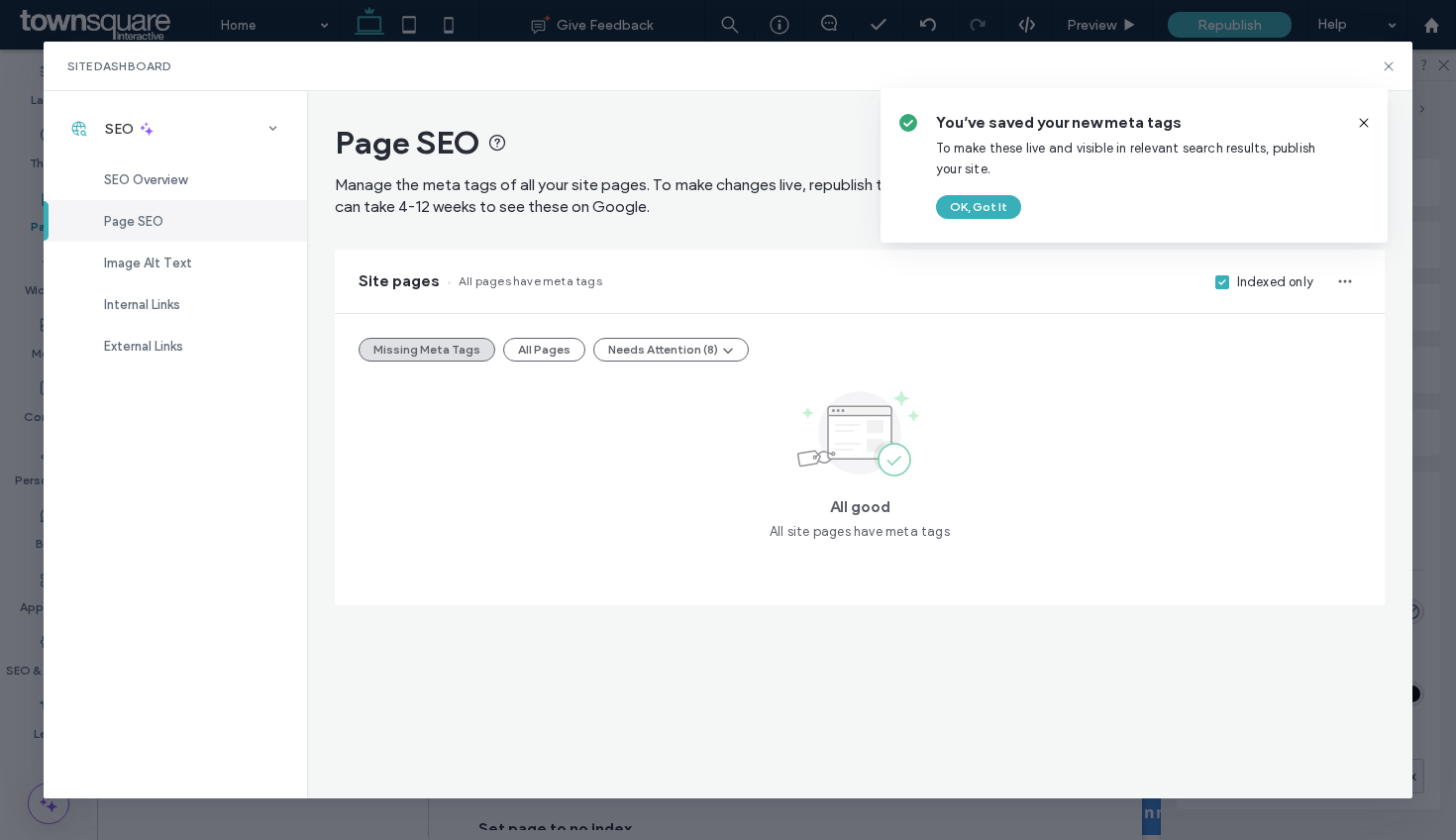 click on "You’ve saved your new meta tags To make these live and visible in relevant search results, publish your site.  OK, Got It" at bounding box center (1138, 165) 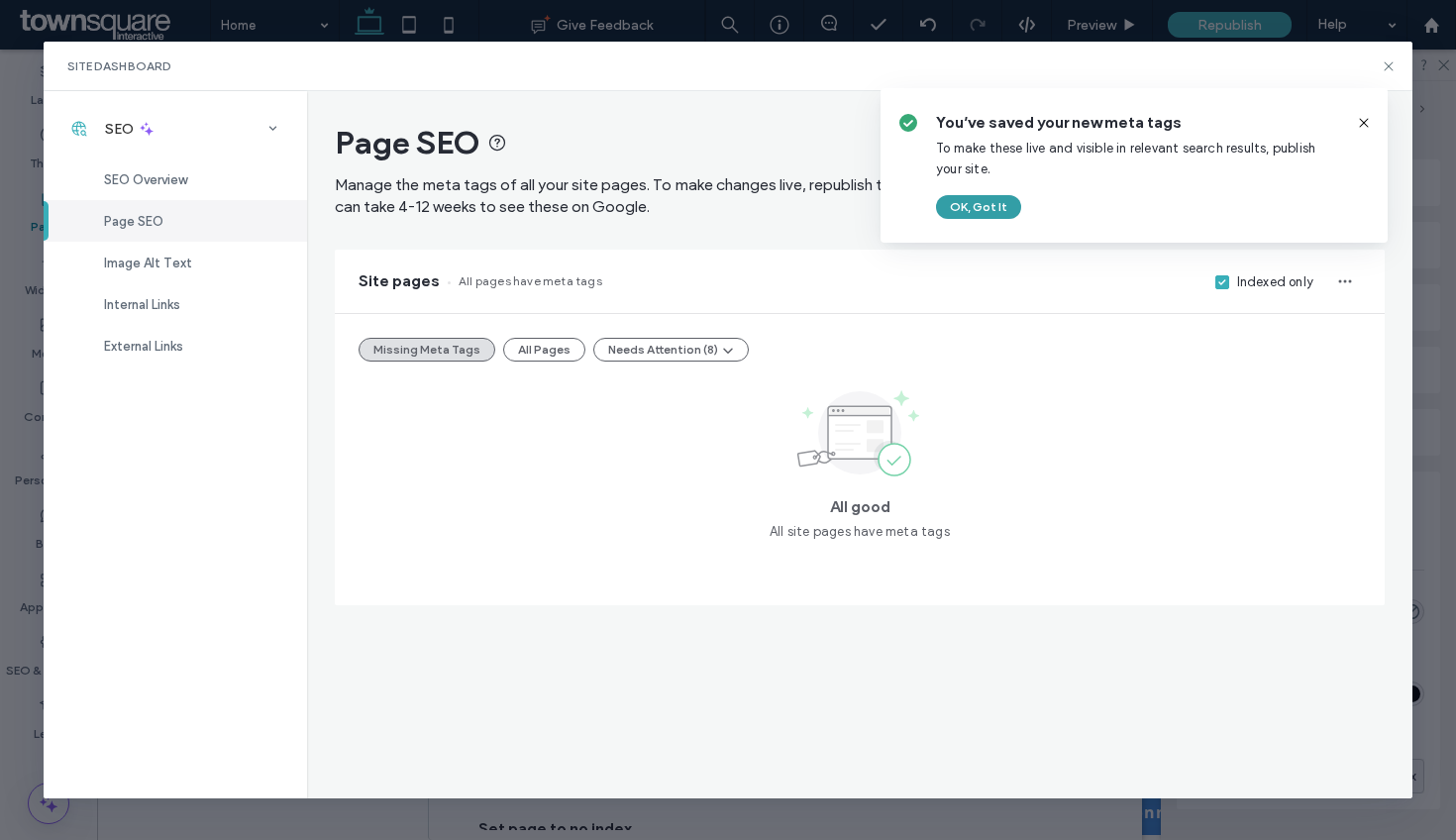 click on "OK, Got It" at bounding box center (979, 207) 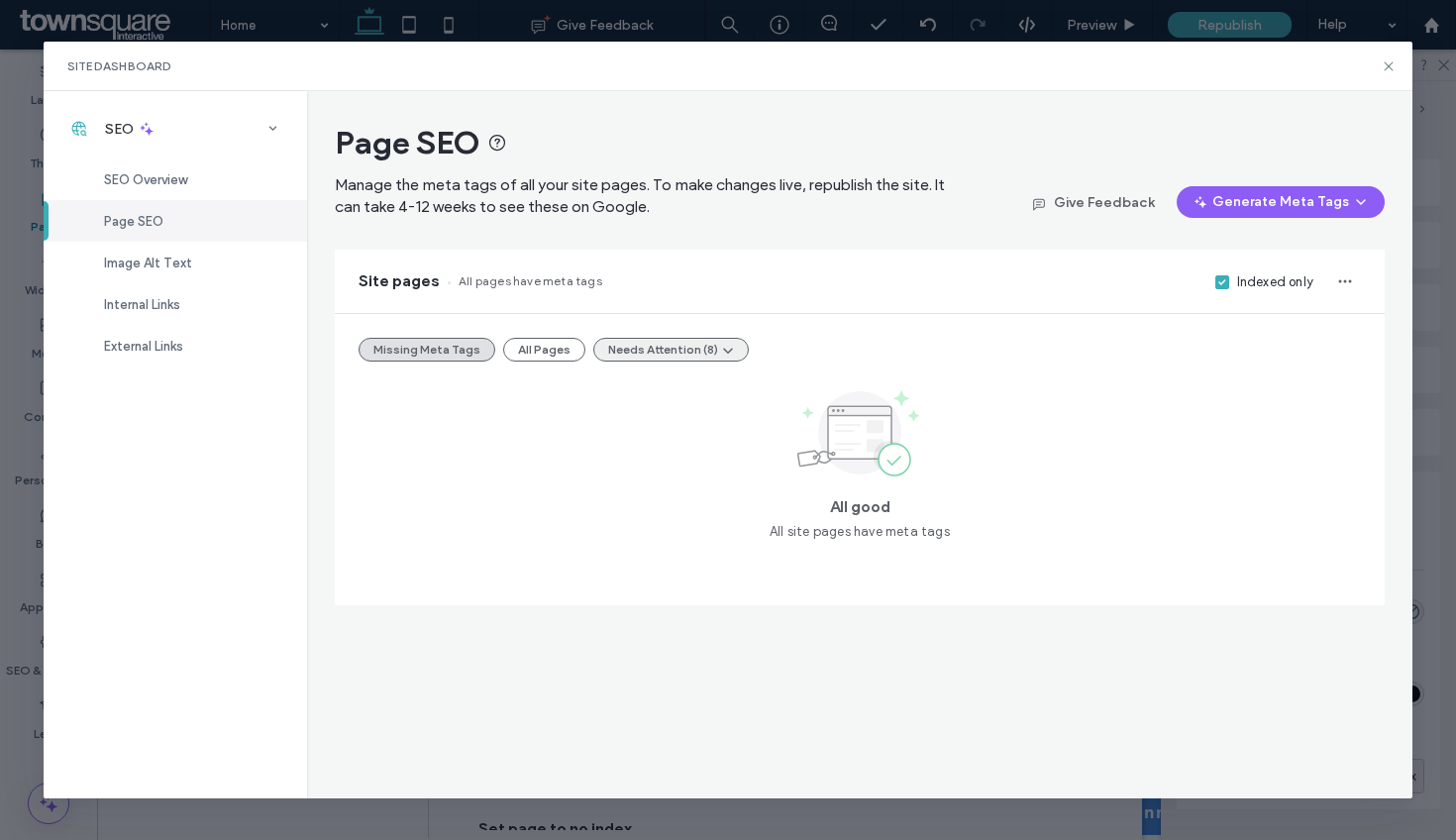 click 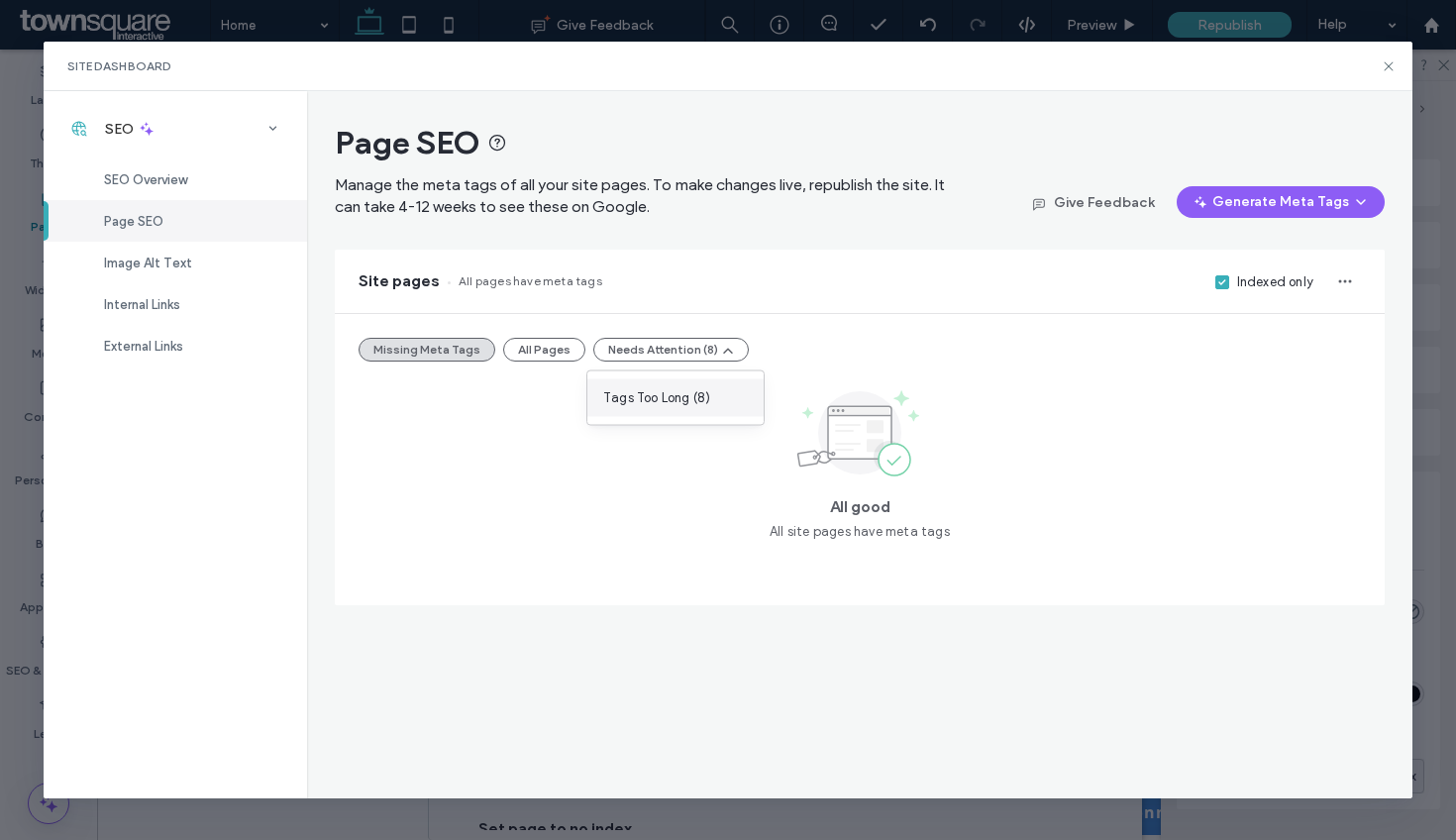 click on "Tags Too Long (8)" at bounding box center [676, 398] 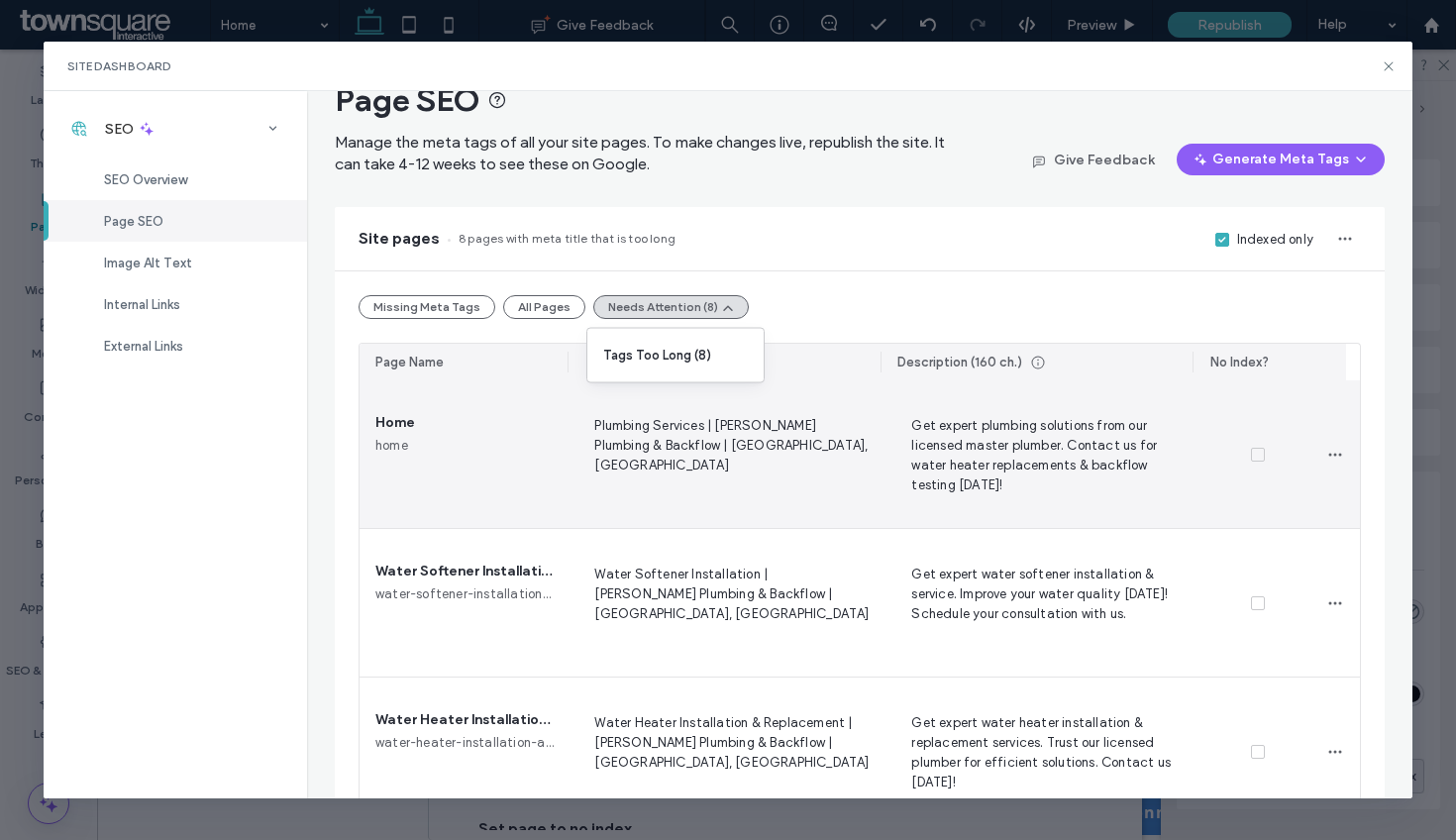 scroll, scrollTop: 54, scrollLeft: 0, axis: vertical 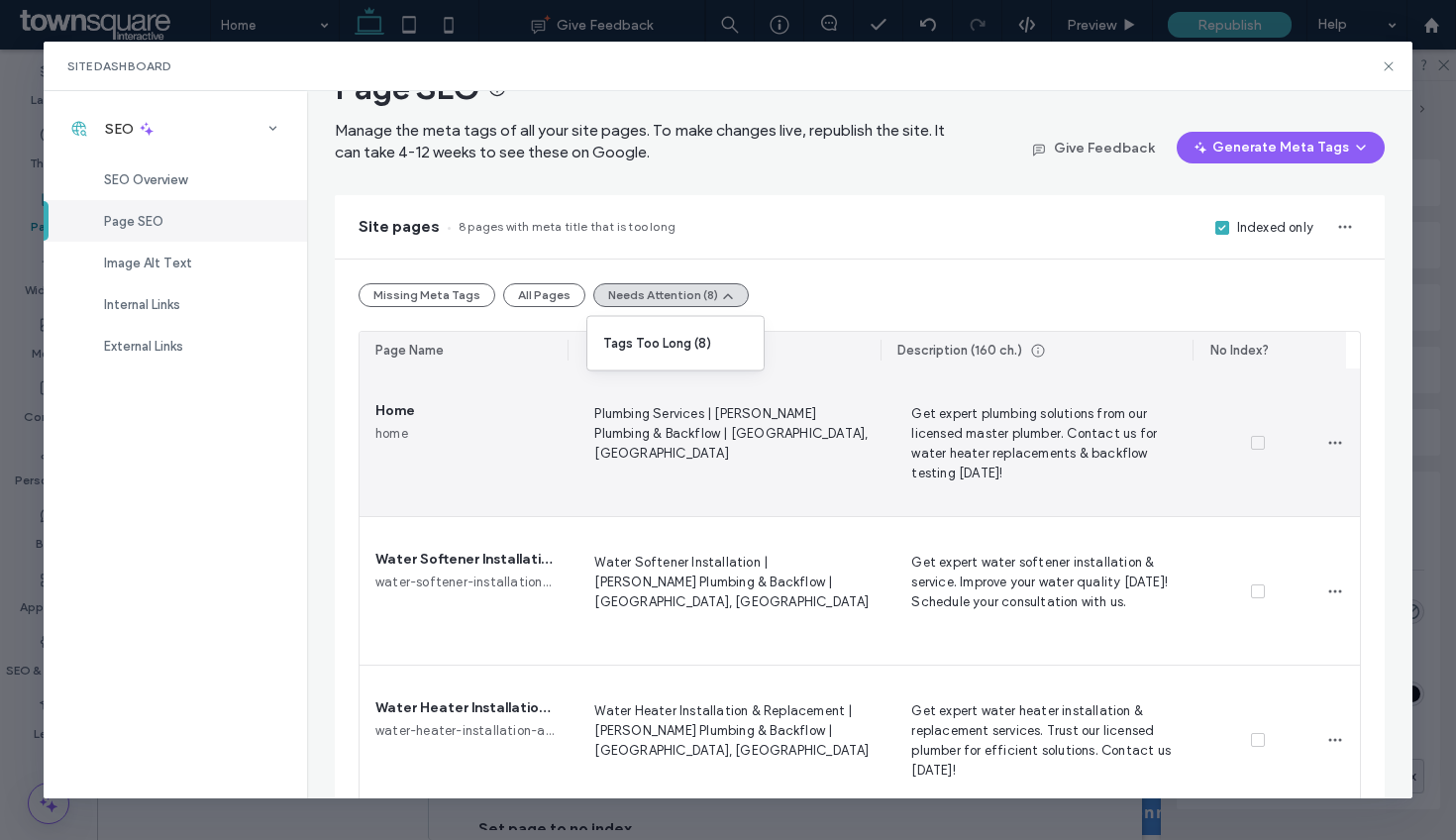 click on "Plumbing Services | Blackburn Plumbing & Backflow | New Braunfels, TX" at bounding box center [729, 443] 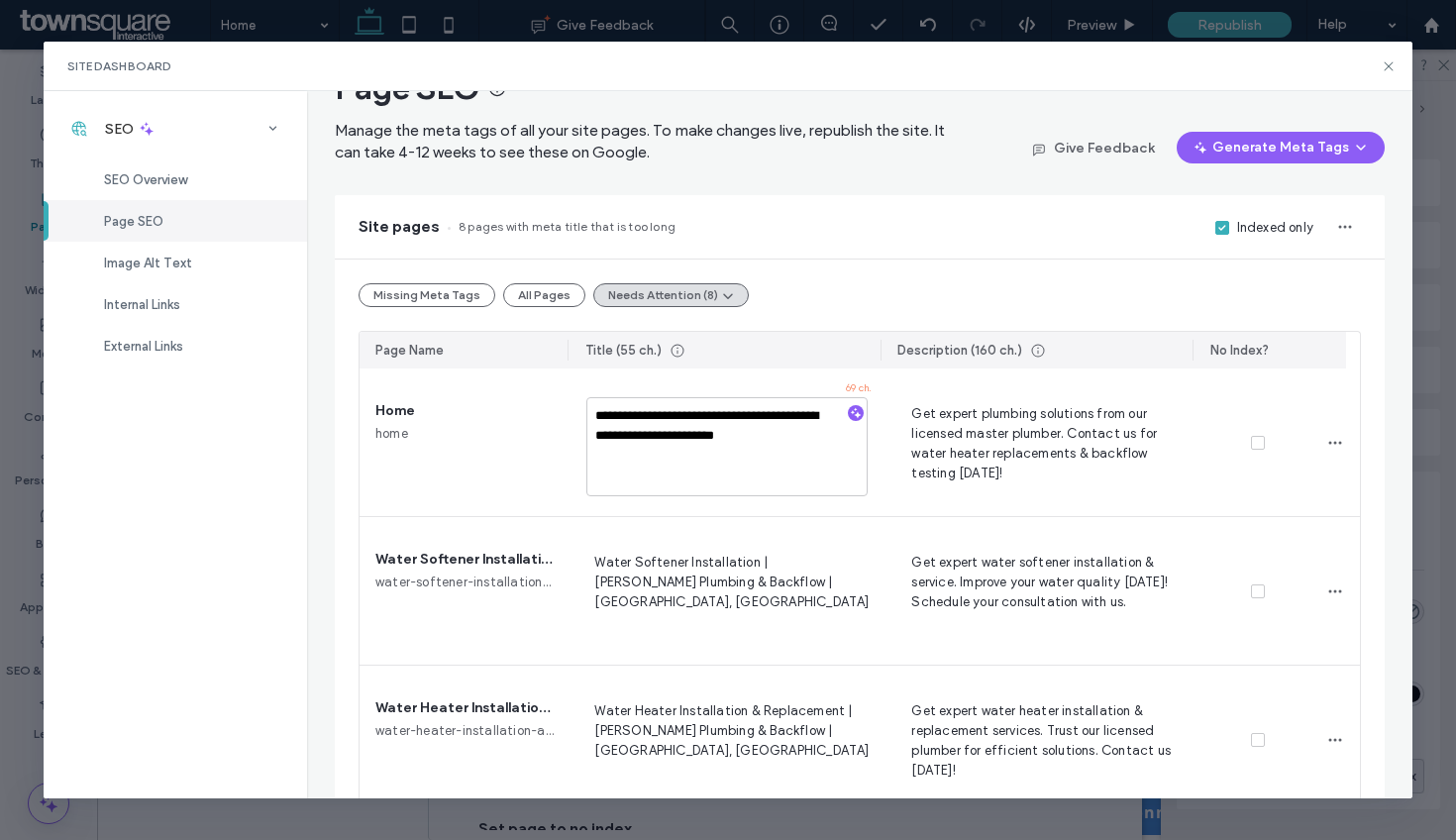 click on "Missing Meta Tags All Pages Needs Attention (8)" at bounding box center (860, 295) 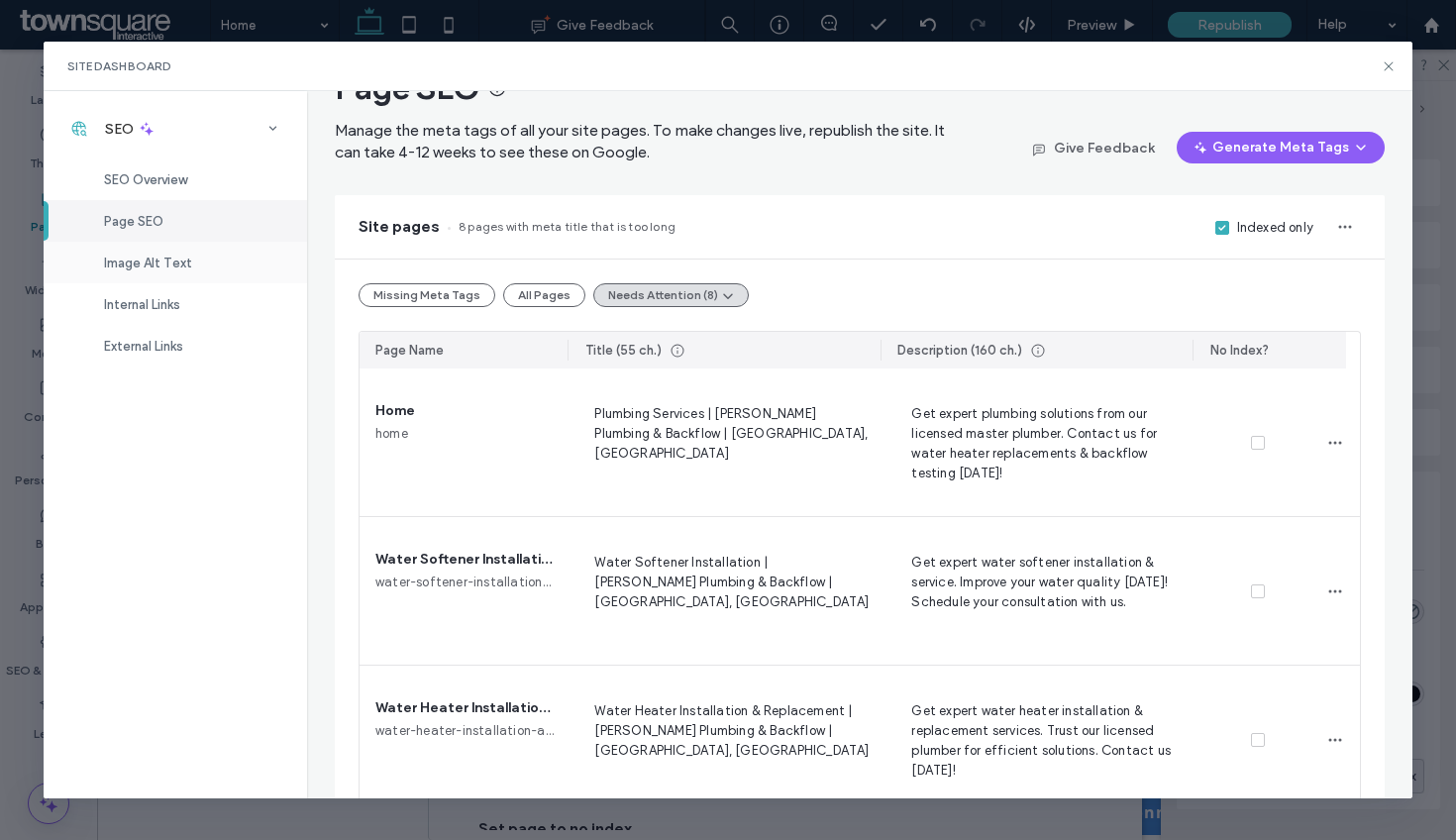 click on "Image Alt Text" at bounding box center [148, 262] 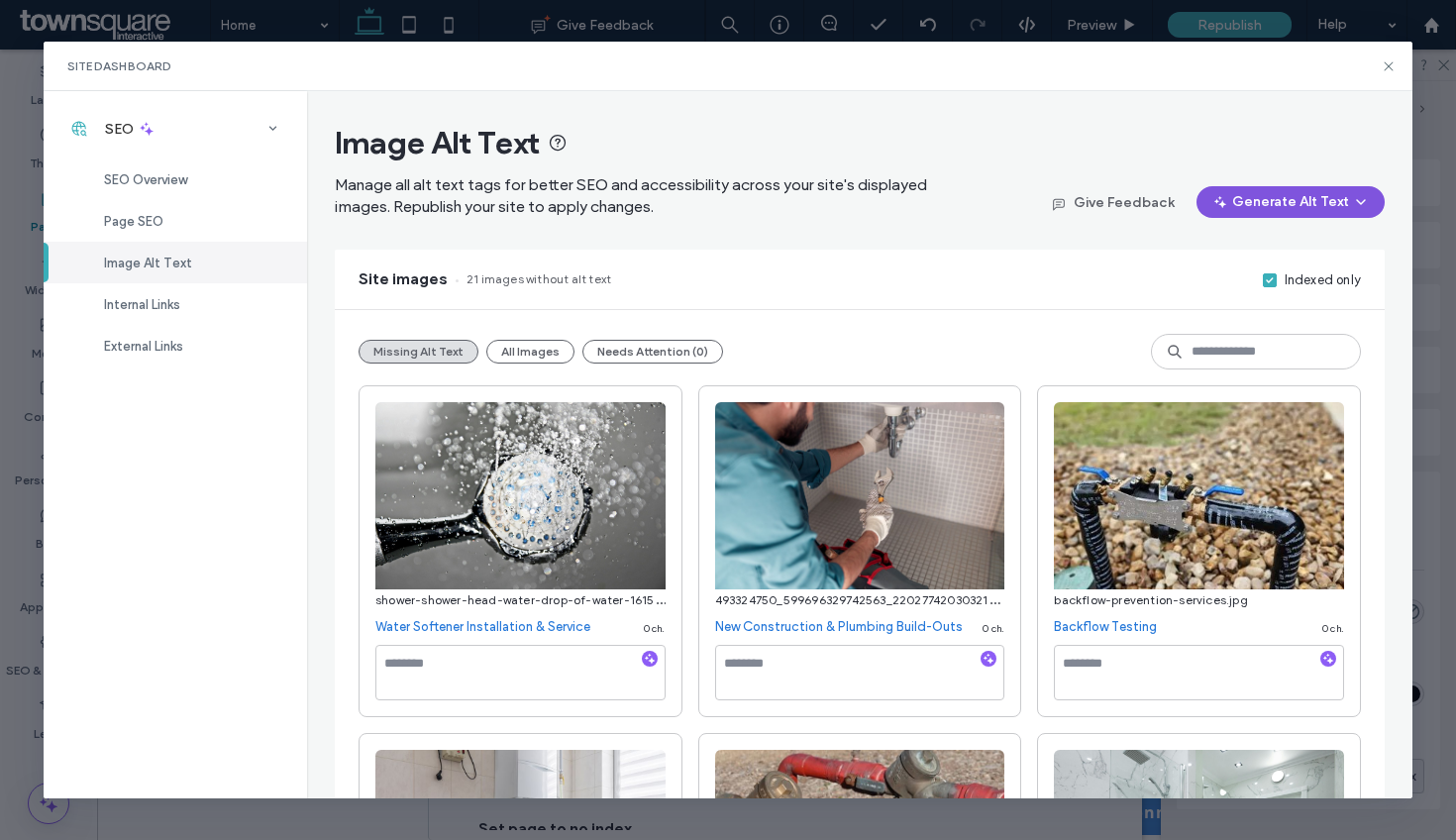 click on "Generate Alt Text" at bounding box center [1291, 202] 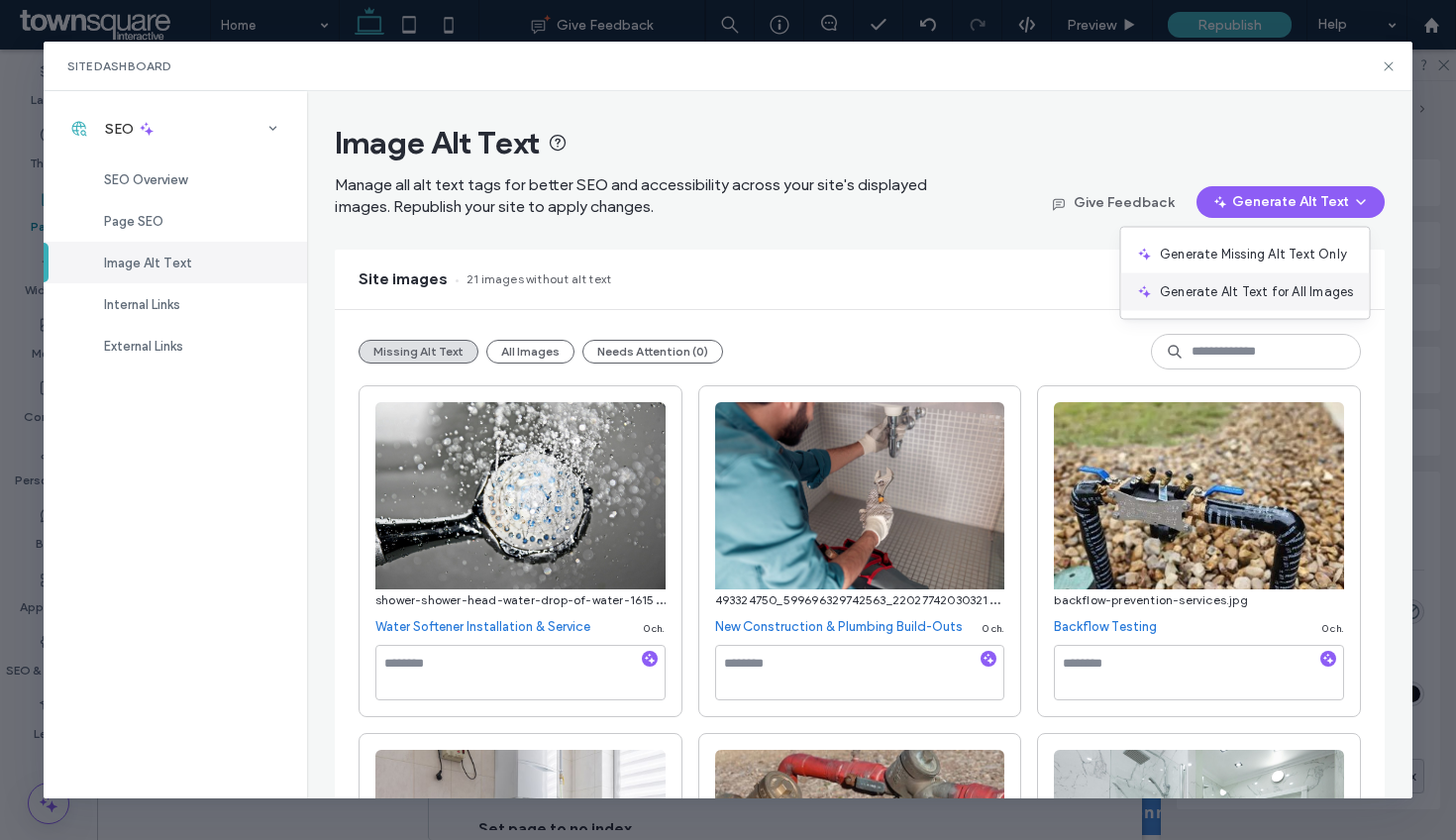 click on "Generate Alt Text for All Images" at bounding box center [1256, 292] 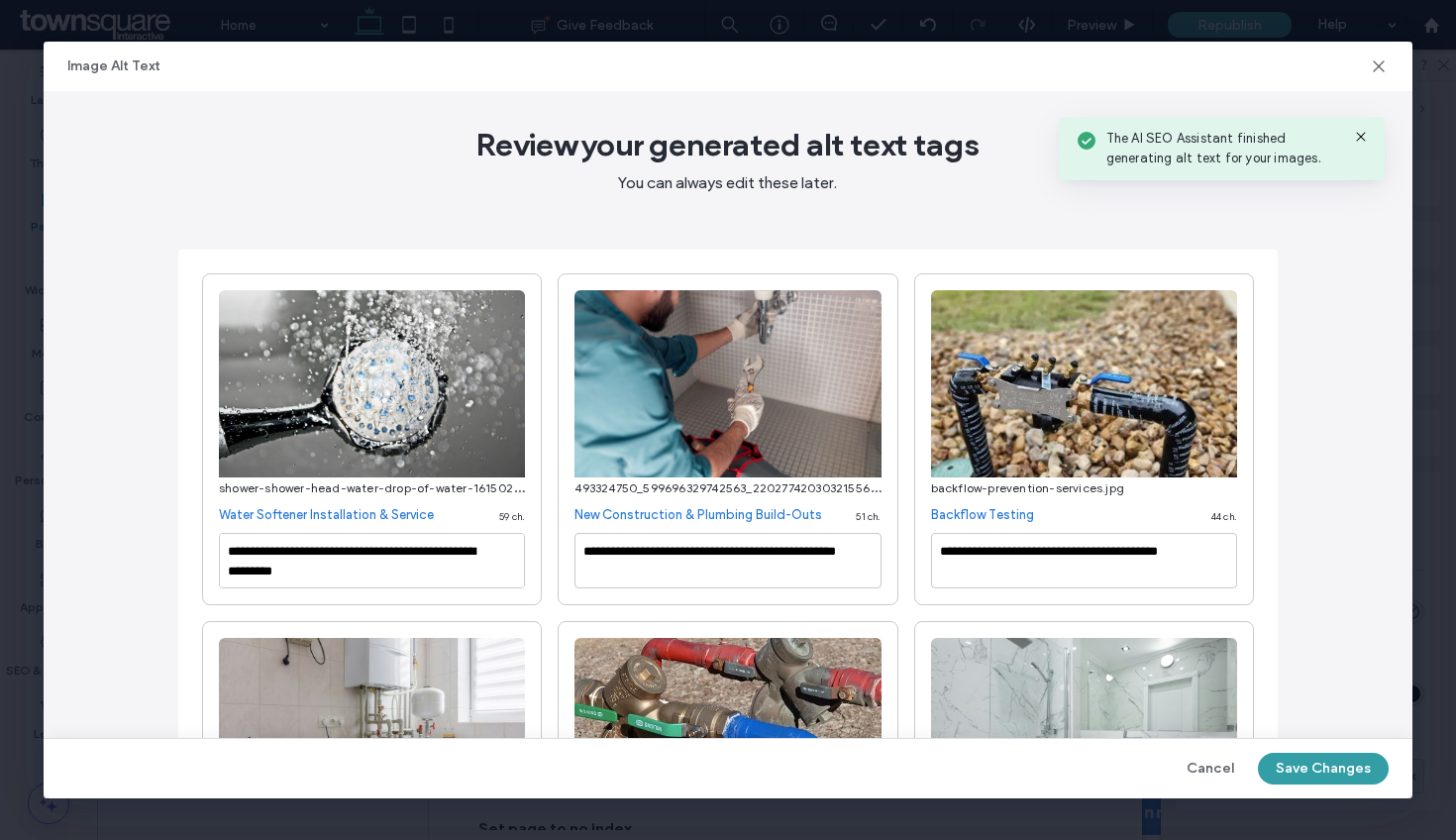 click on "Save Changes" at bounding box center [1323, 769] 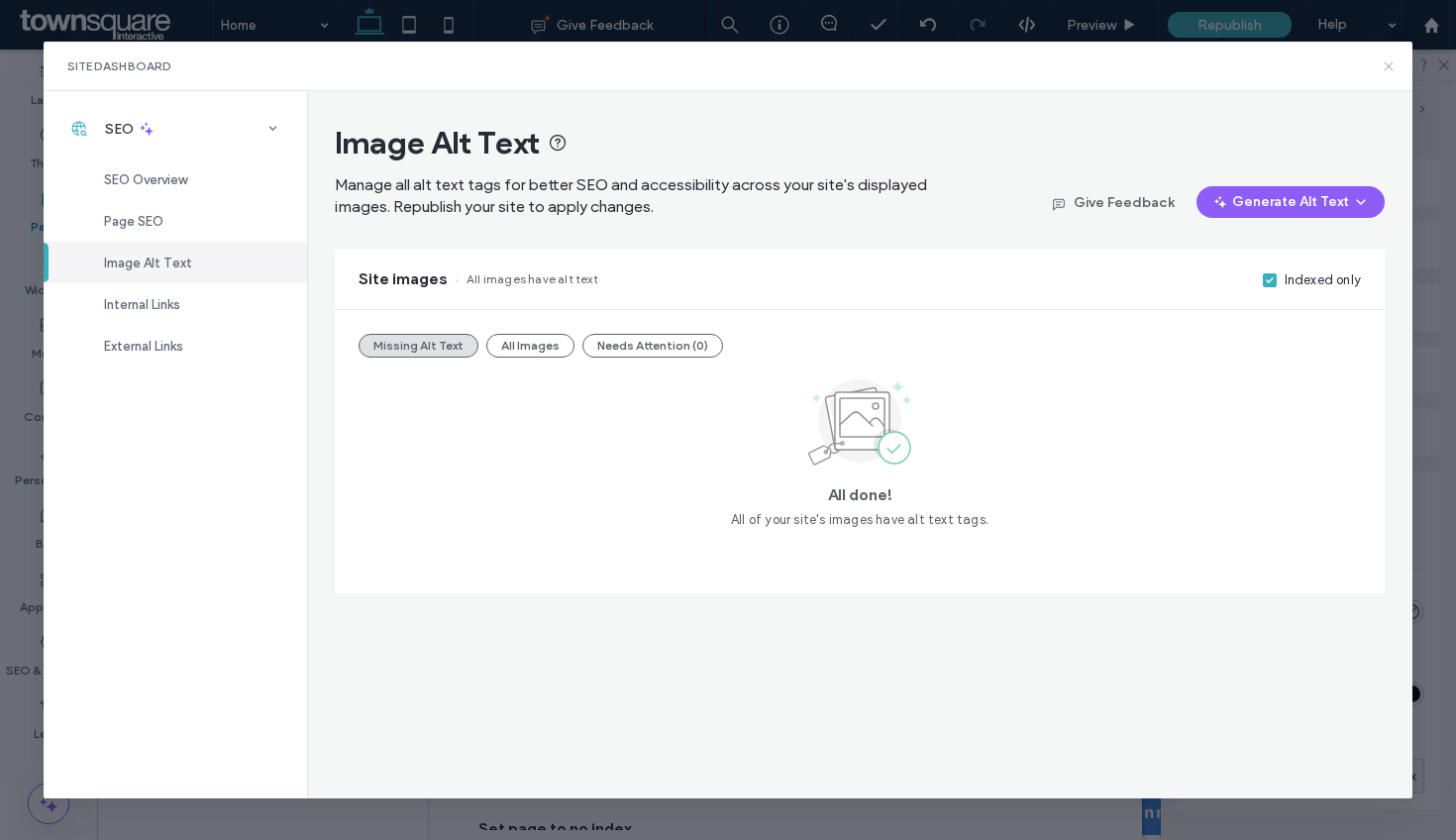 click 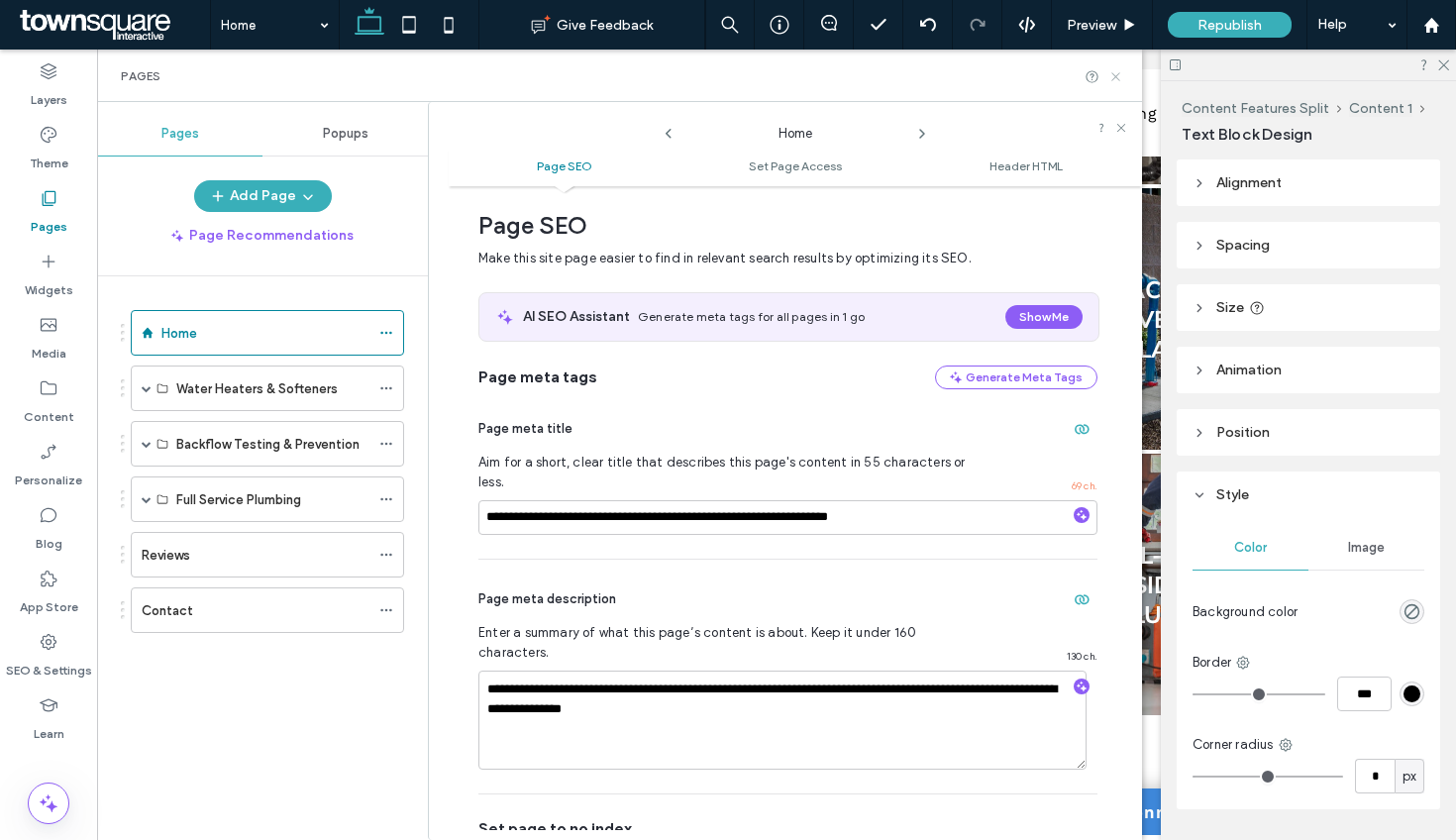 click 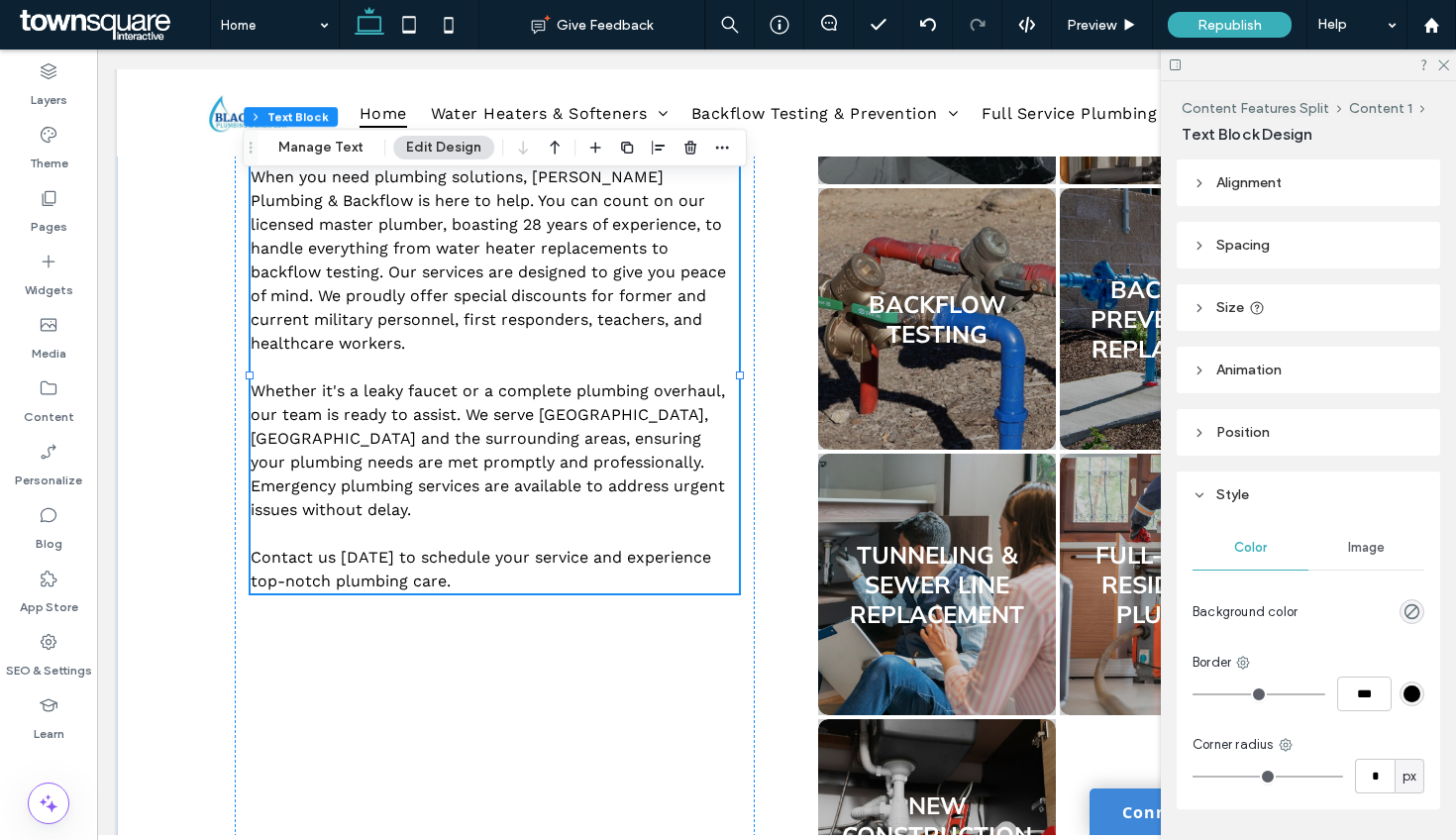 click at bounding box center (1308, 64) 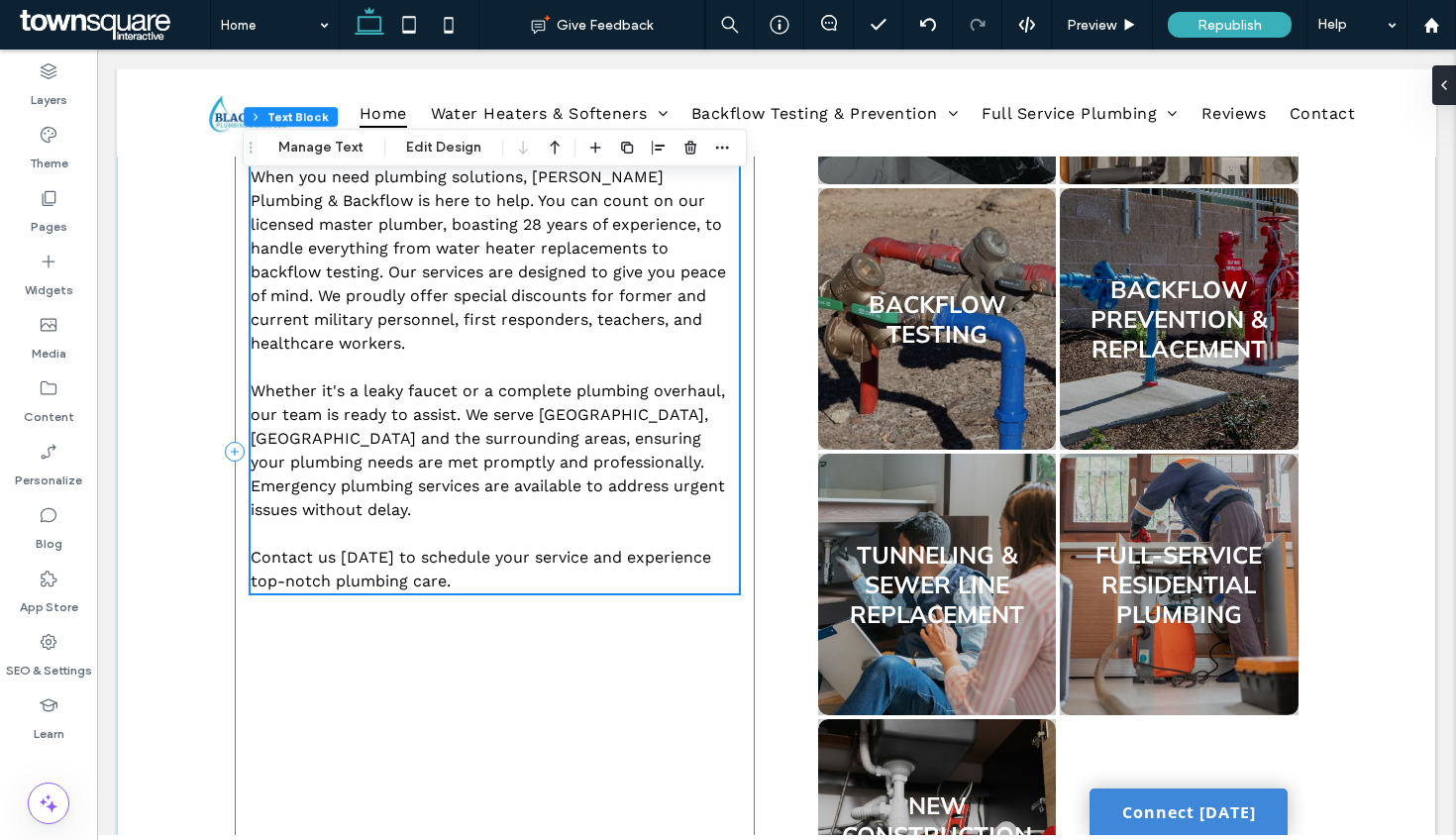 scroll, scrollTop: 953, scrollLeft: 0, axis: vertical 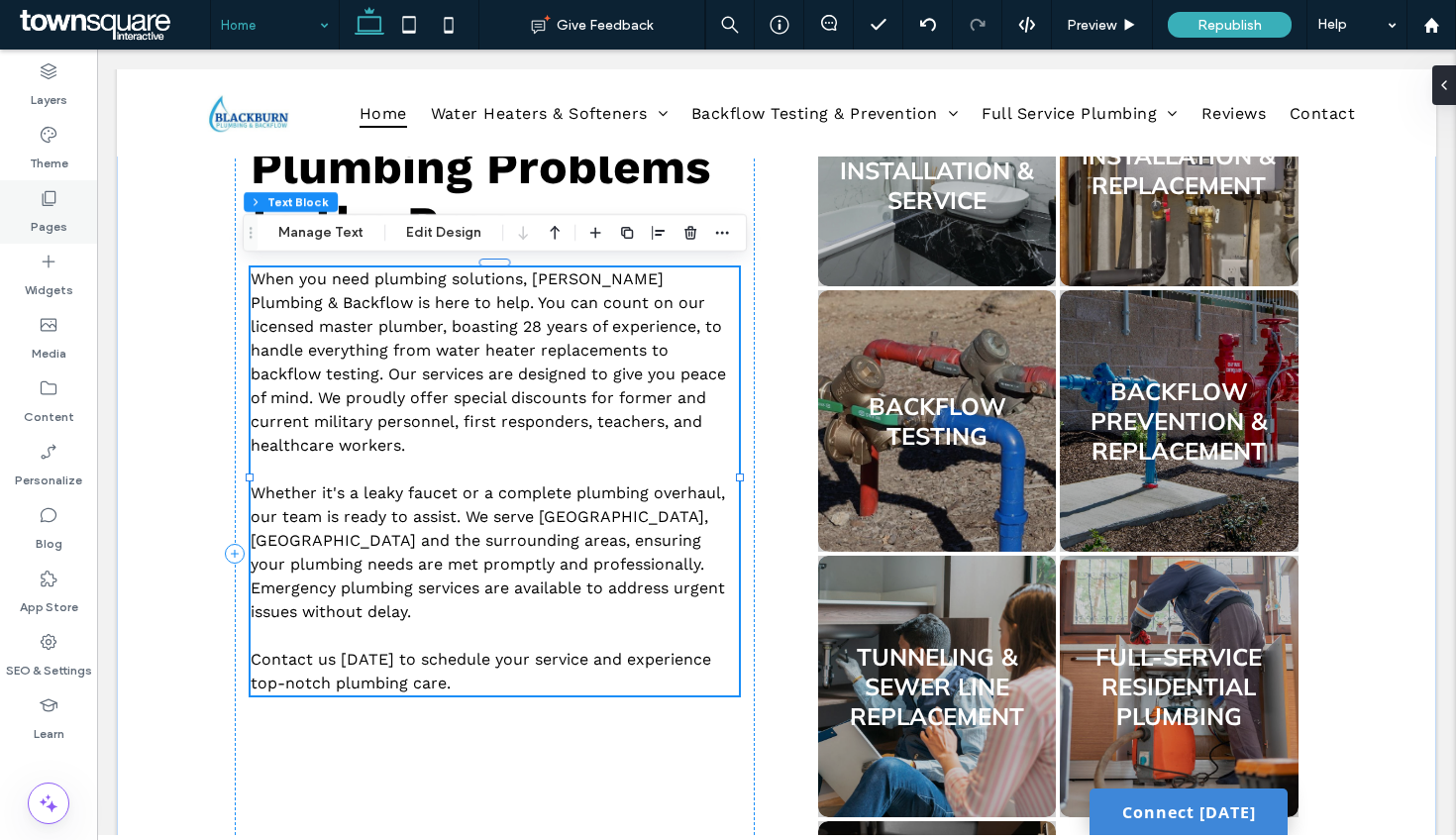 click 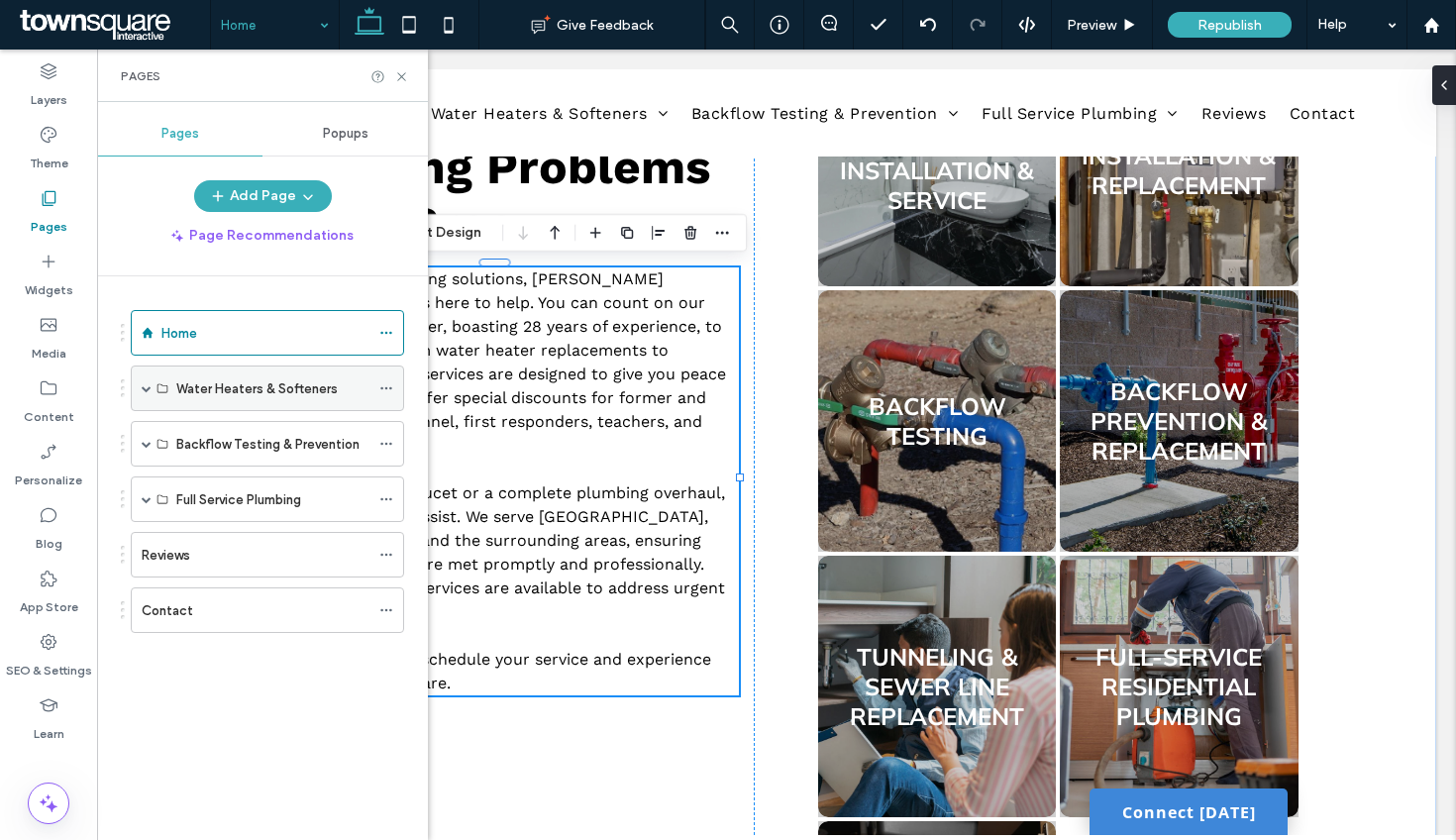 click at bounding box center [147, 388] 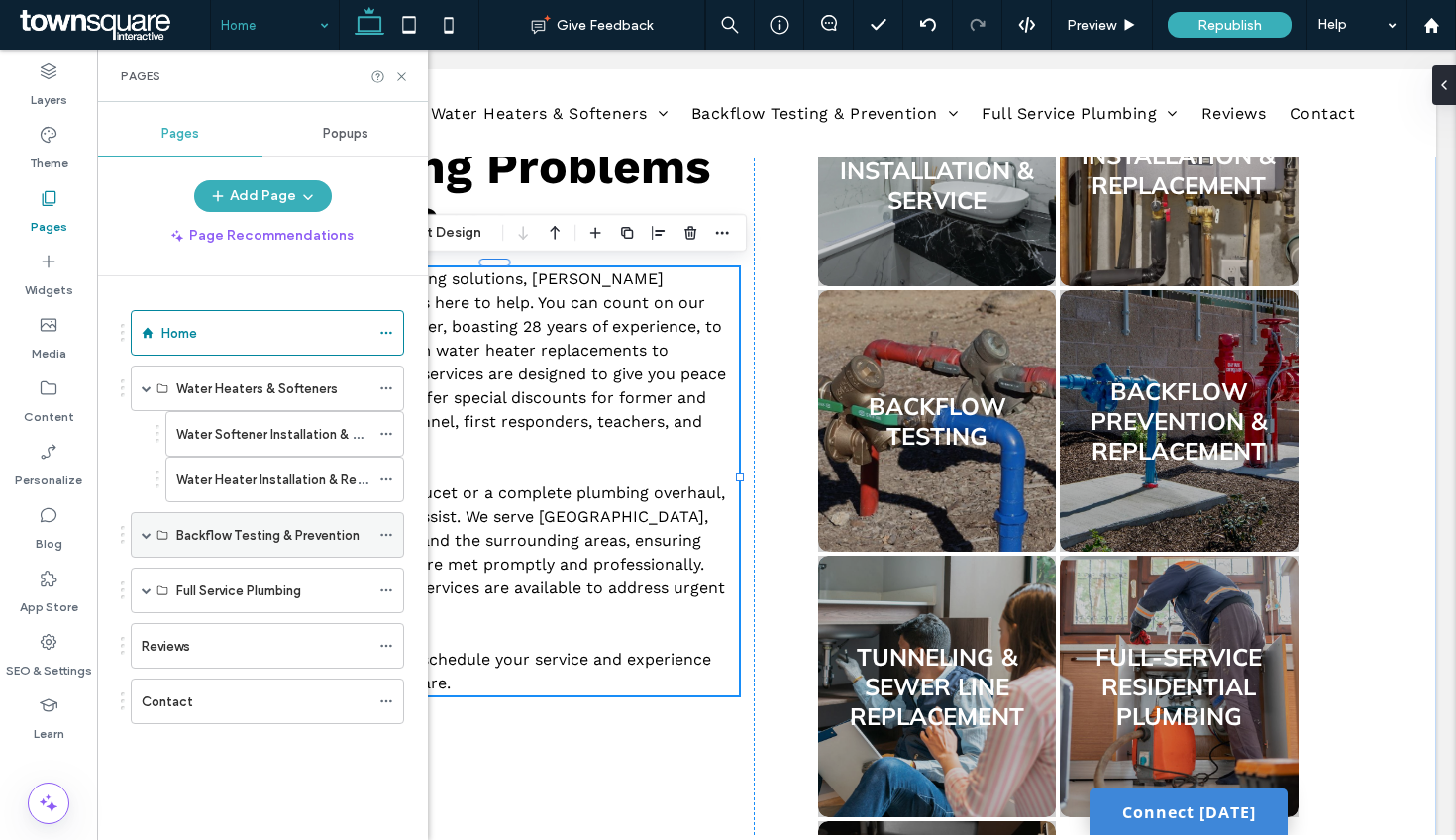 click at bounding box center (147, 535) 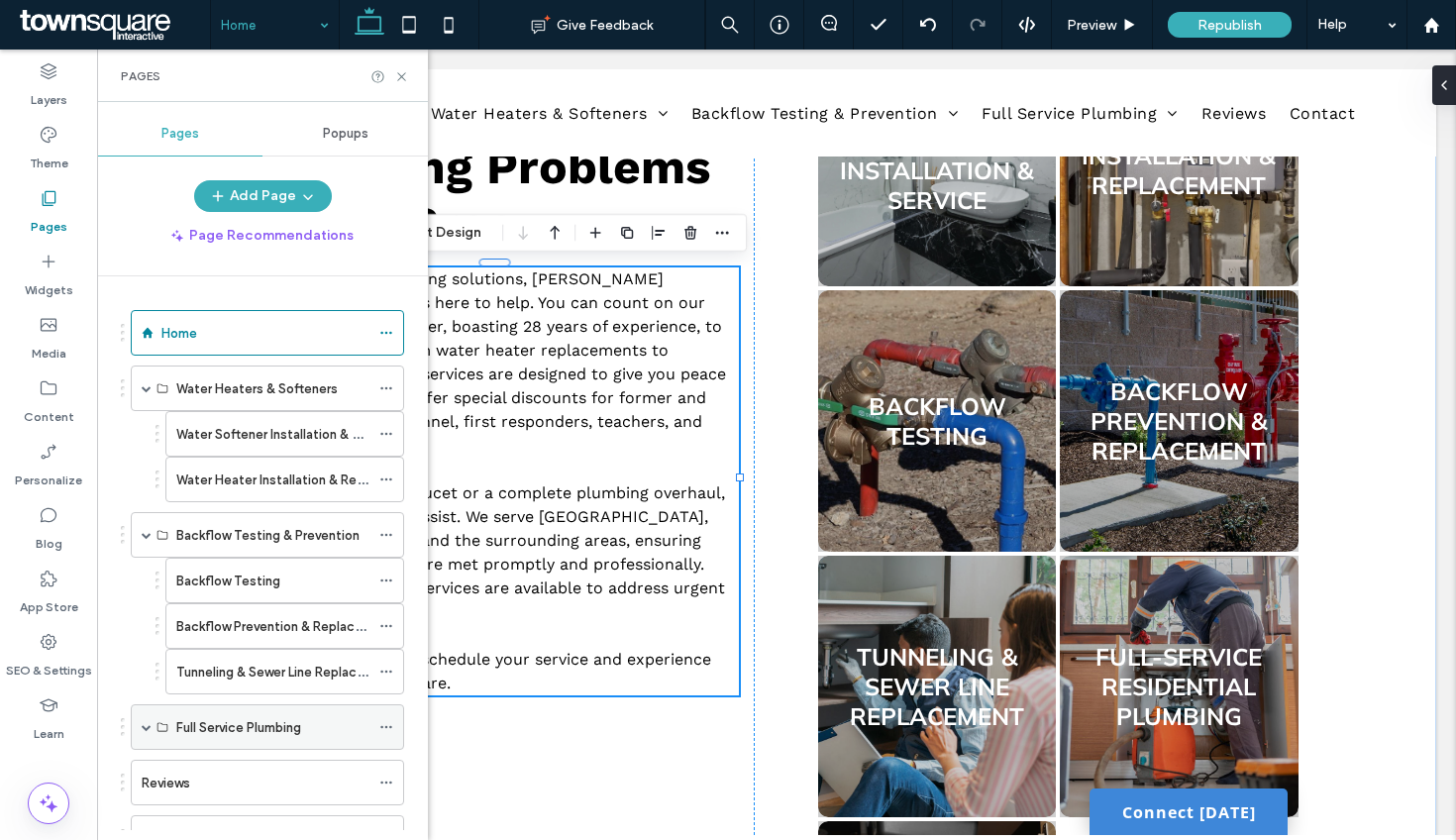 click at bounding box center [147, 727] 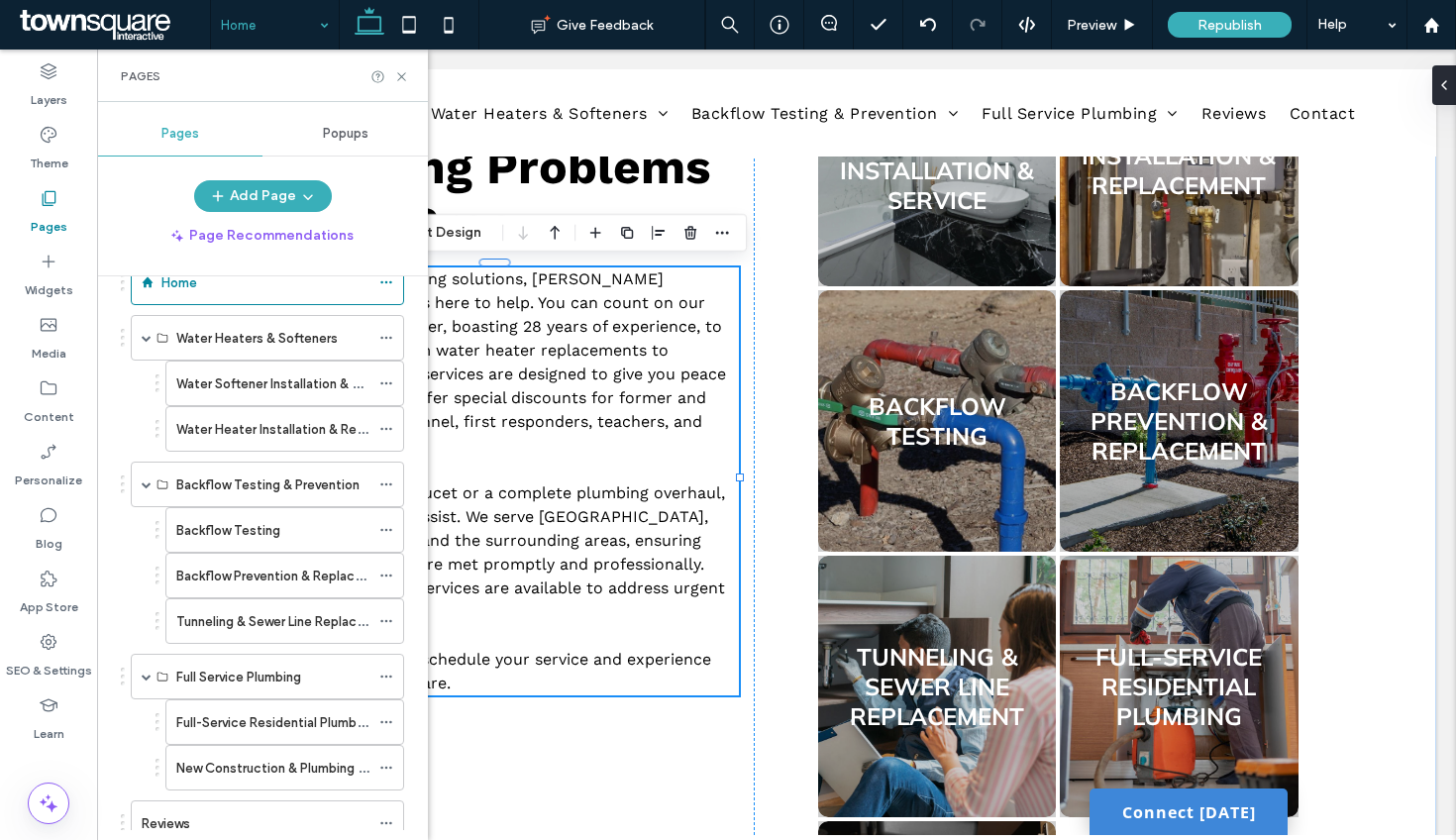 scroll, scrollTop: 107, scrollLeft: 0, axis: vertical 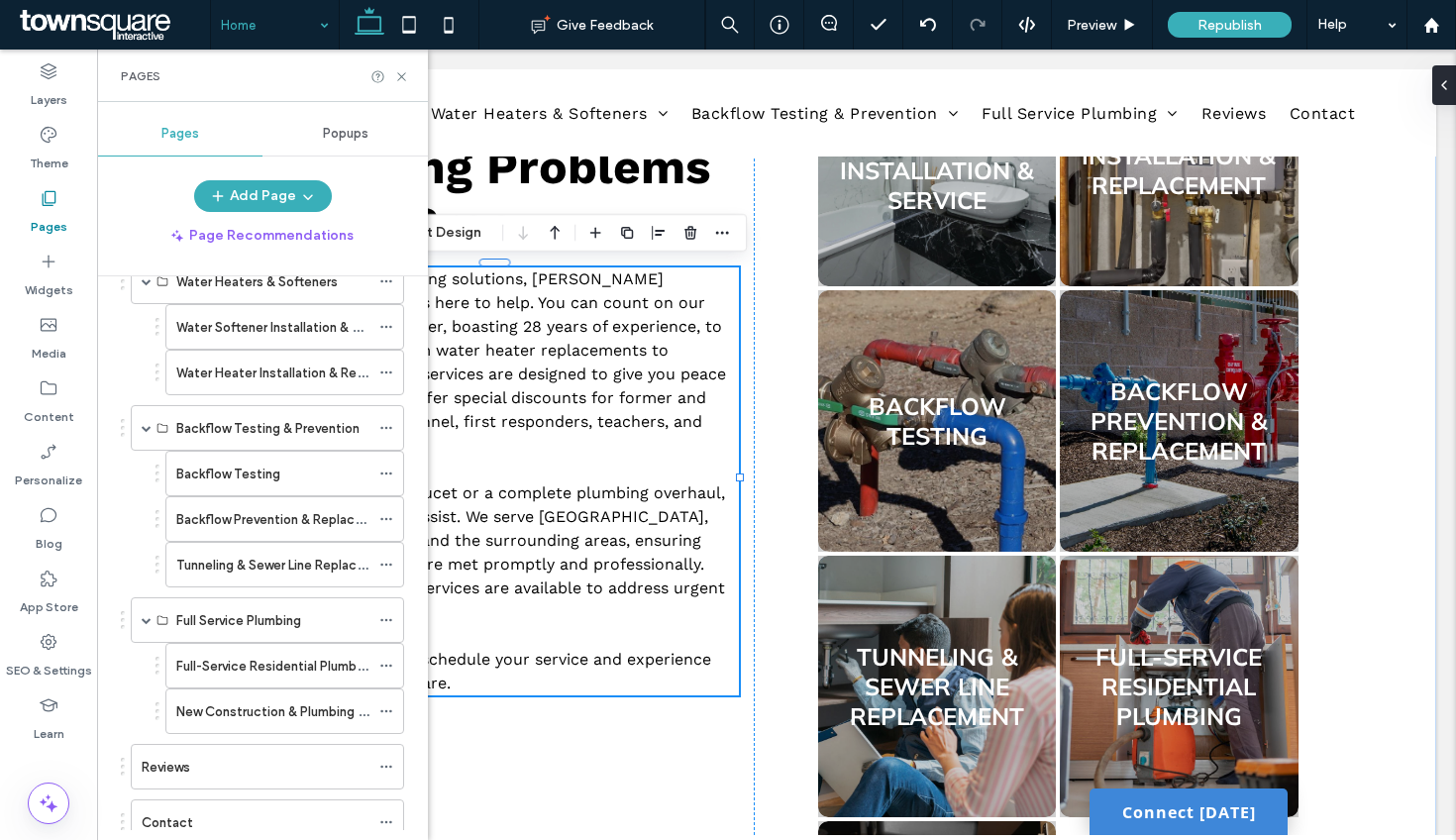 click on "Whether it's a leaky faucet or a complete plumbing overhaul, our team is ready to assist. We serve New Braunfels, San Antonio and the surrounding areas, ensuring your plumbing needs are met promptly and professionally. Emergency plumbing services are available to address urgent issues without delay." at bounding box center [487, 552] 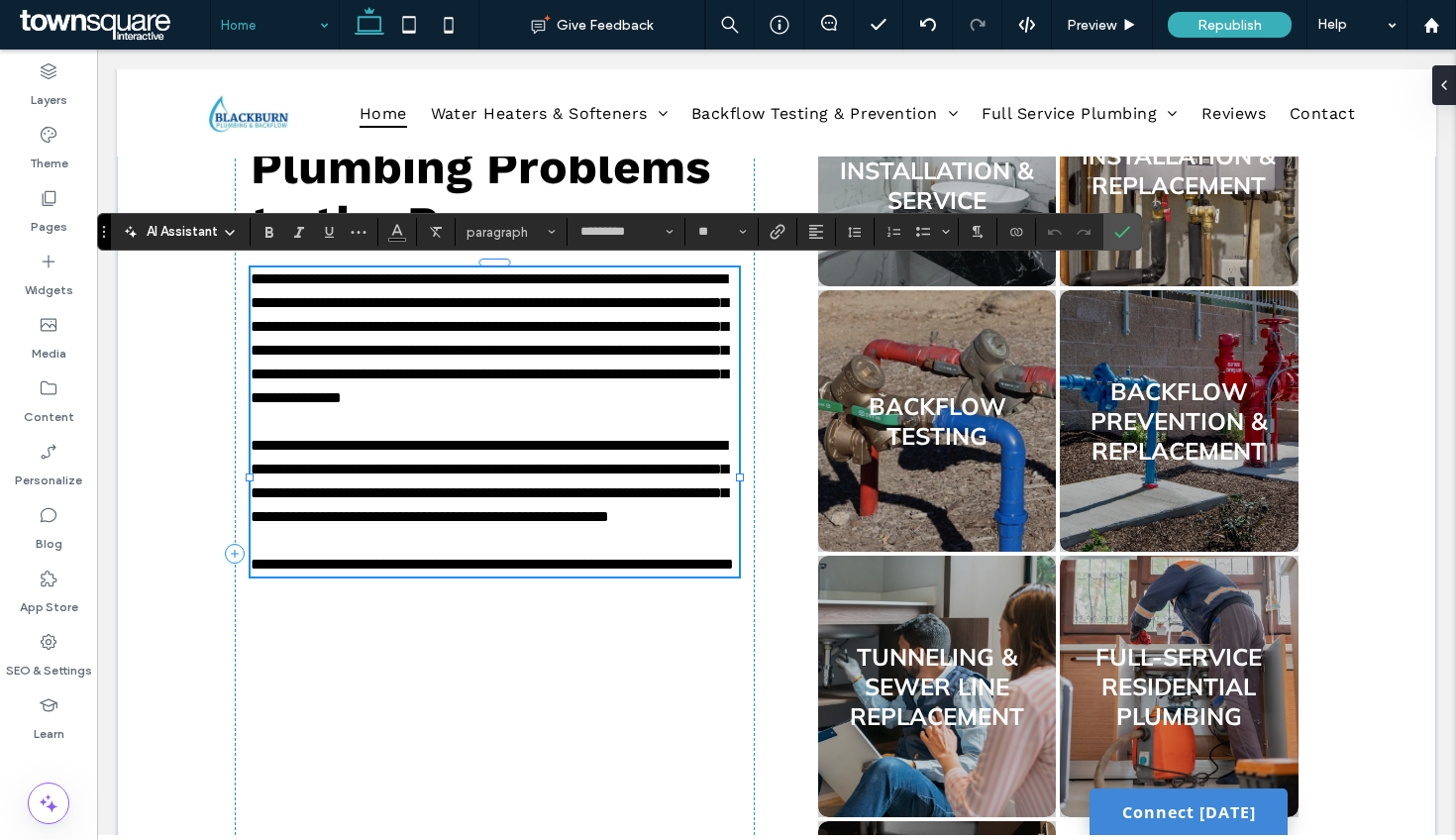 click on "**********" at bounding box center [489, 480] 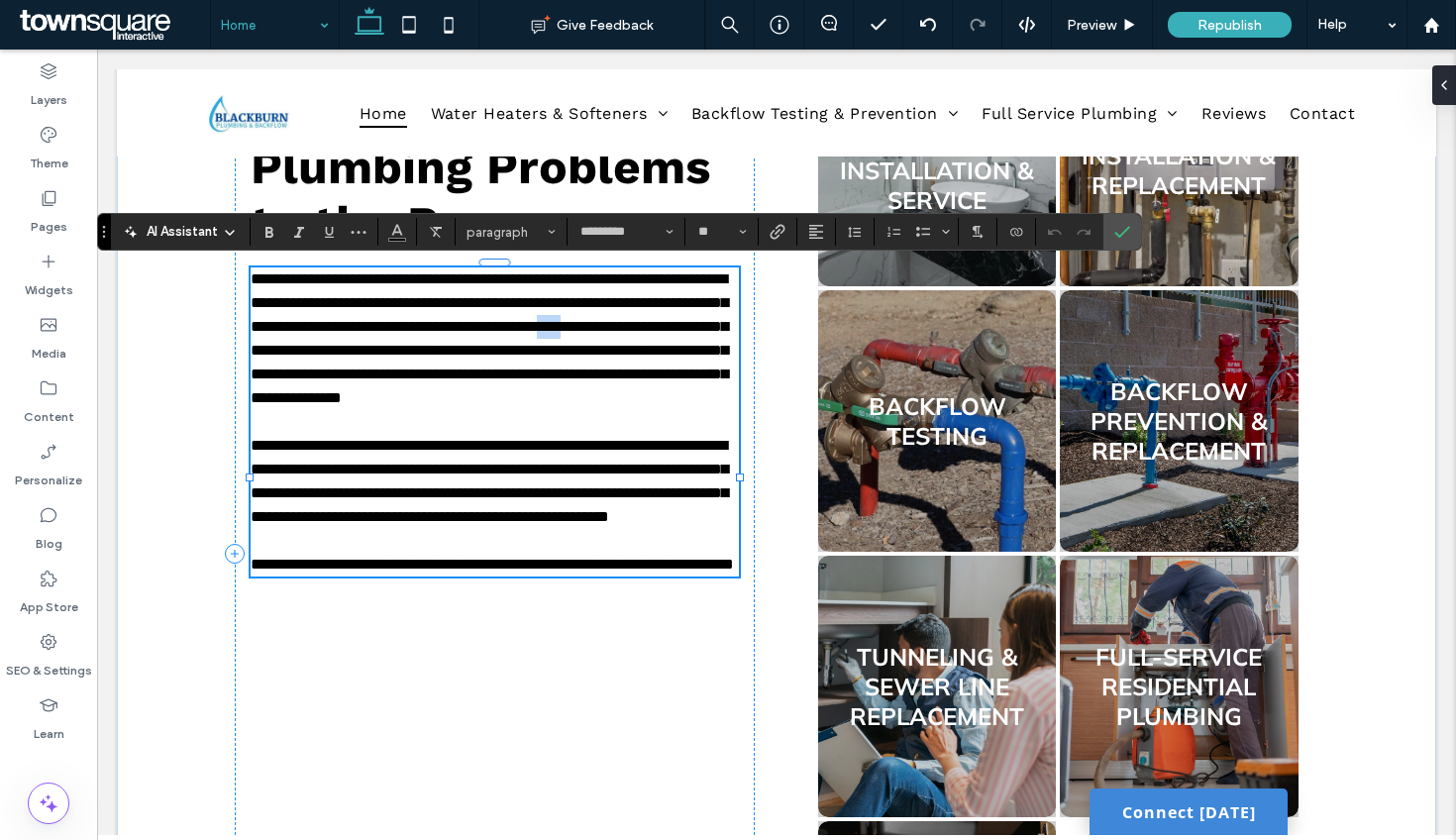 drag, startPoint x: 583, startPoint y: 351, endPoint x: 558, endPoint y: 344, distance: 25.96151 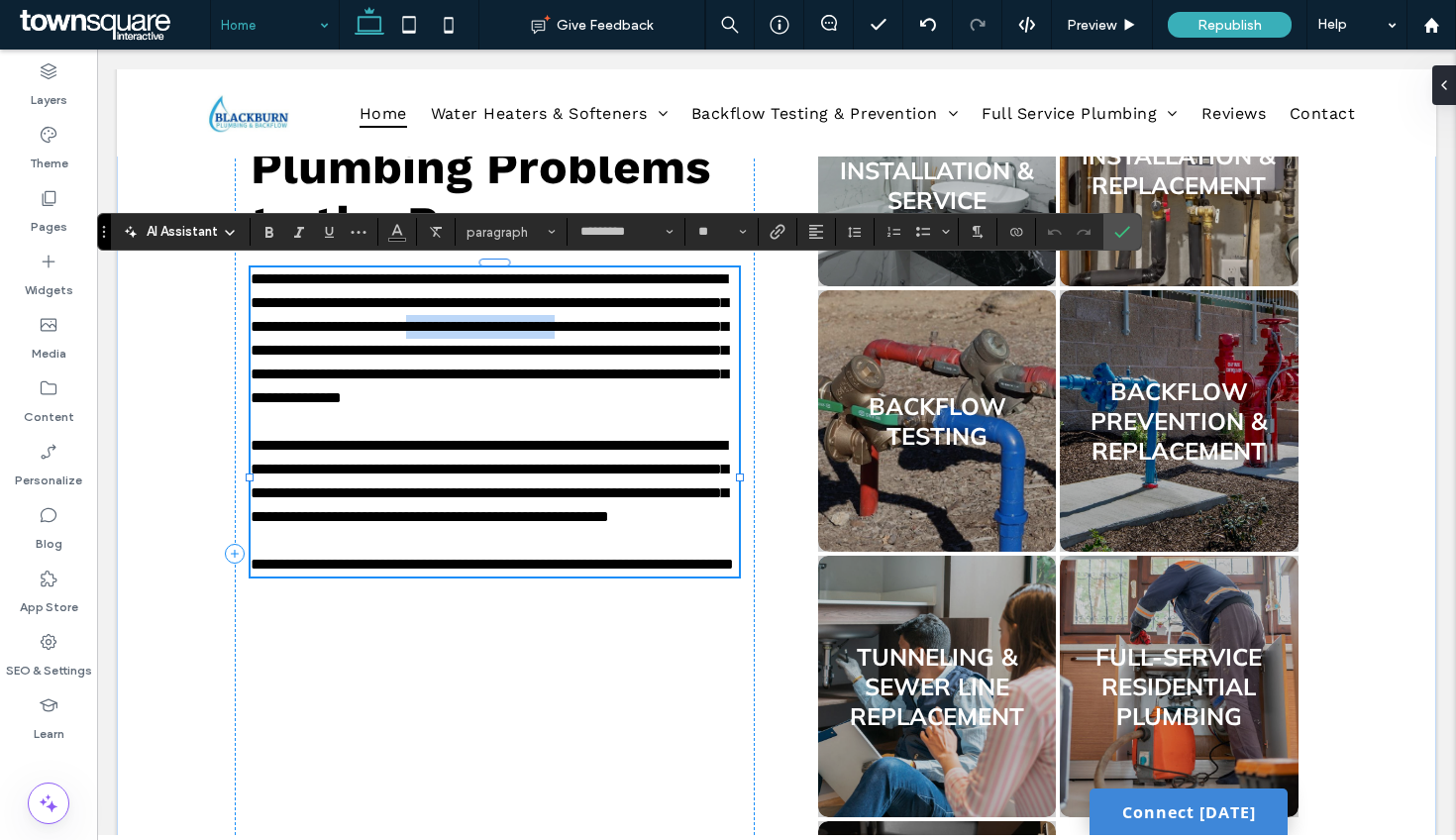 drag, startPoint x: 580, startPoint y: 349, endPoint x: 372, endPoint y: 356, distance: 208.11776 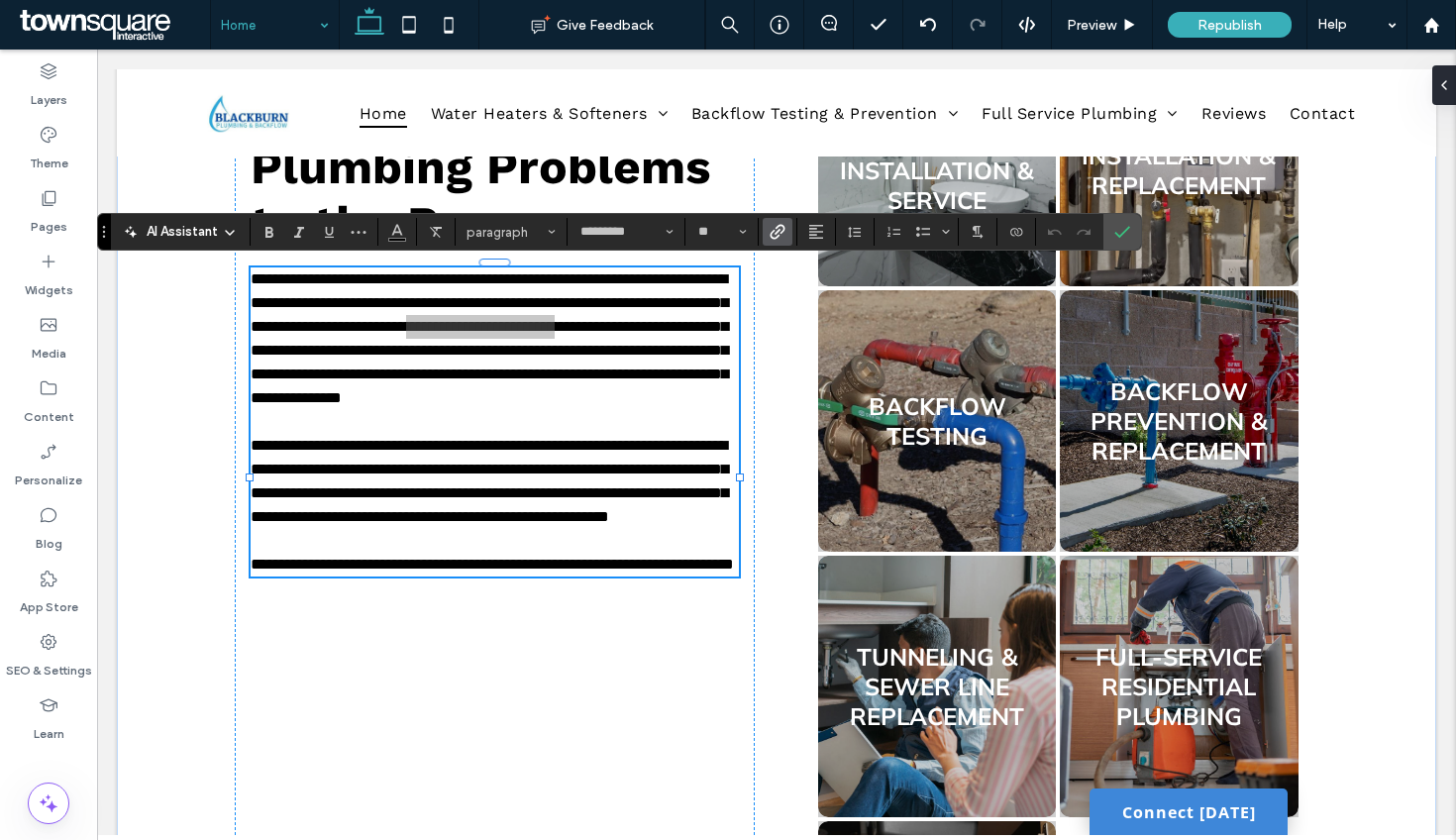 click 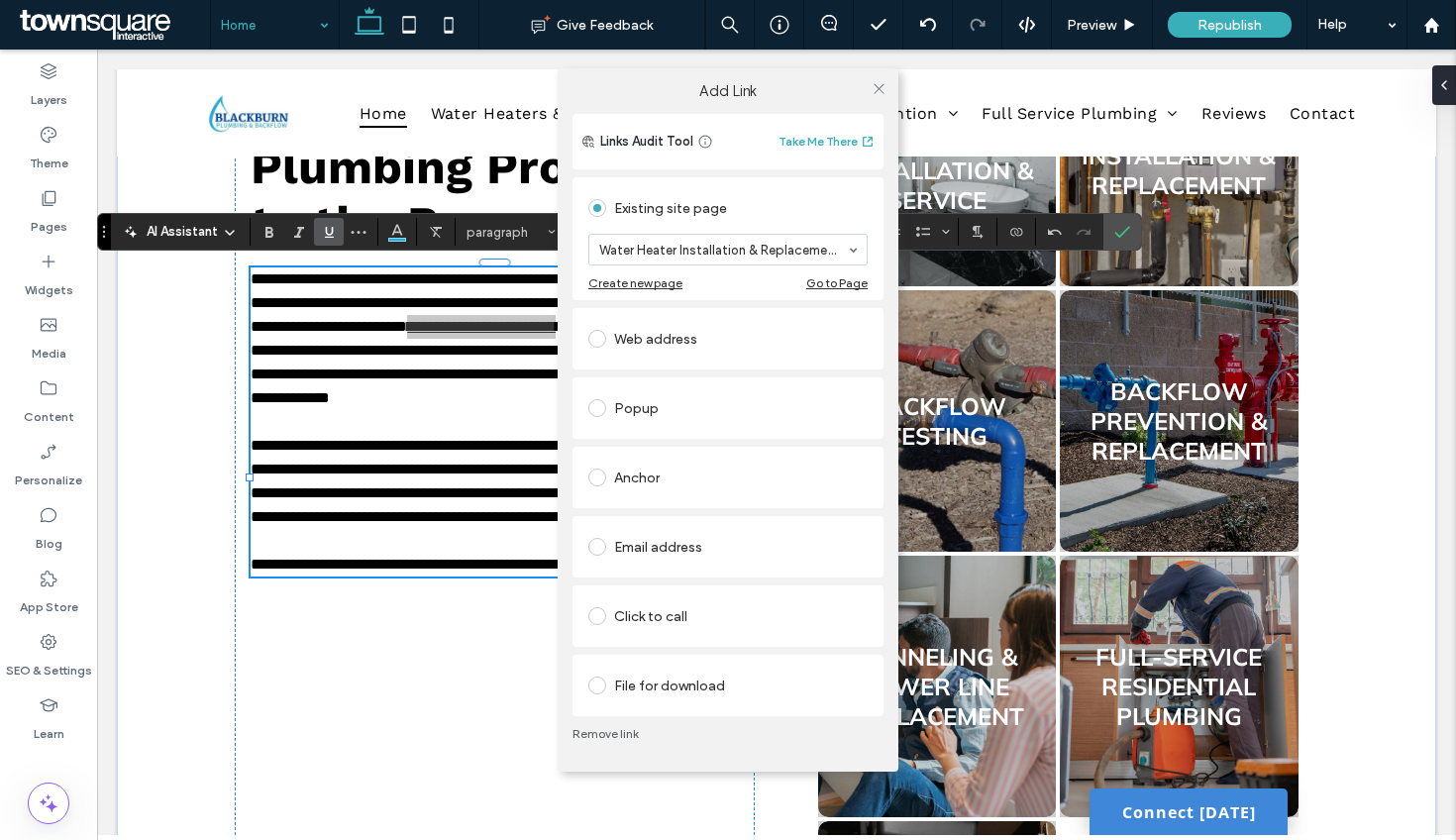 click on "Add Link Links Audit Tool Take Me There Existing site page Water Heater Installation & Replacement Create new page Go to Page Web address Popup Anchor Email address Click to call File for download Remove link" at bounding box center [728, 420] 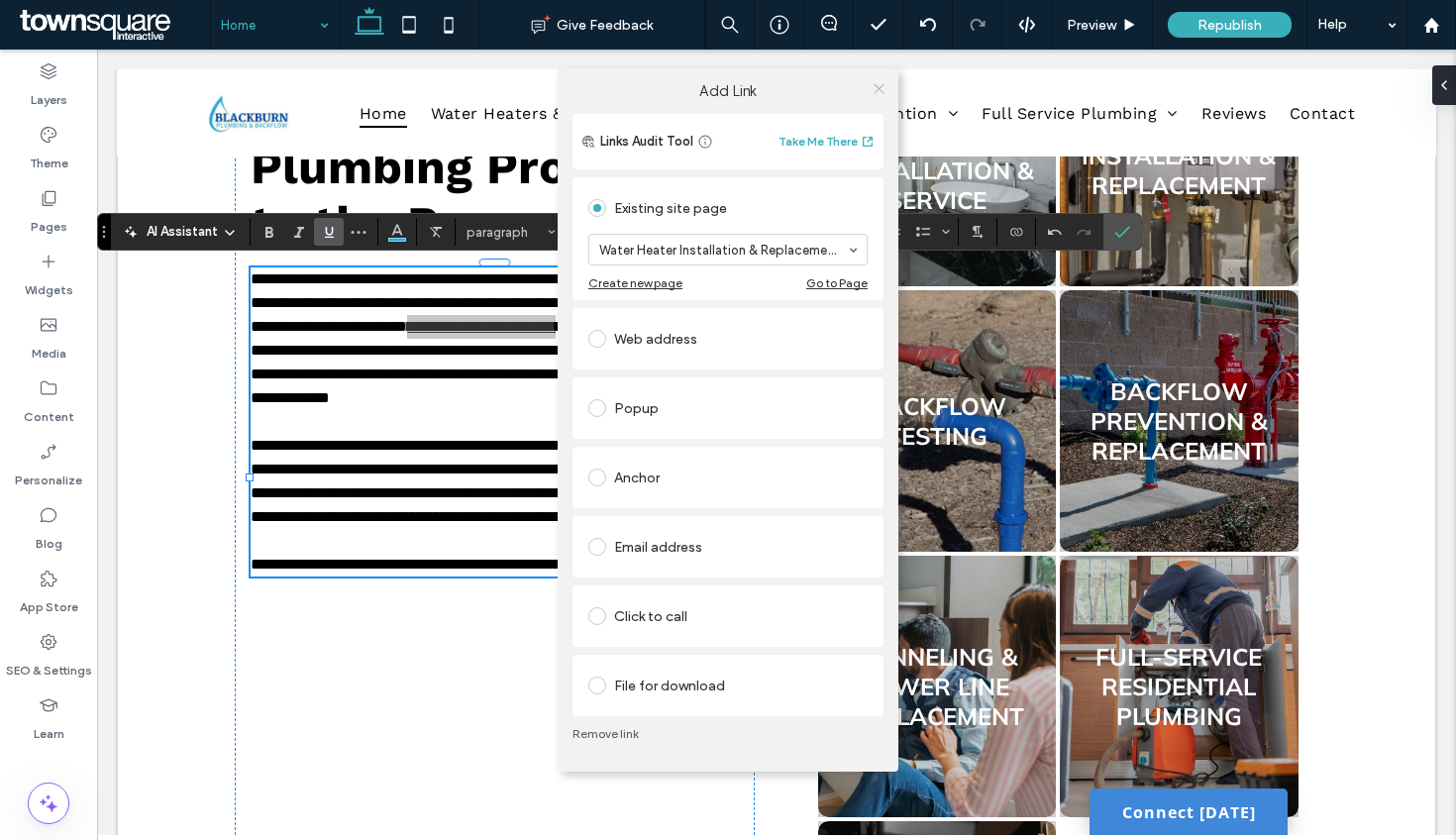 click 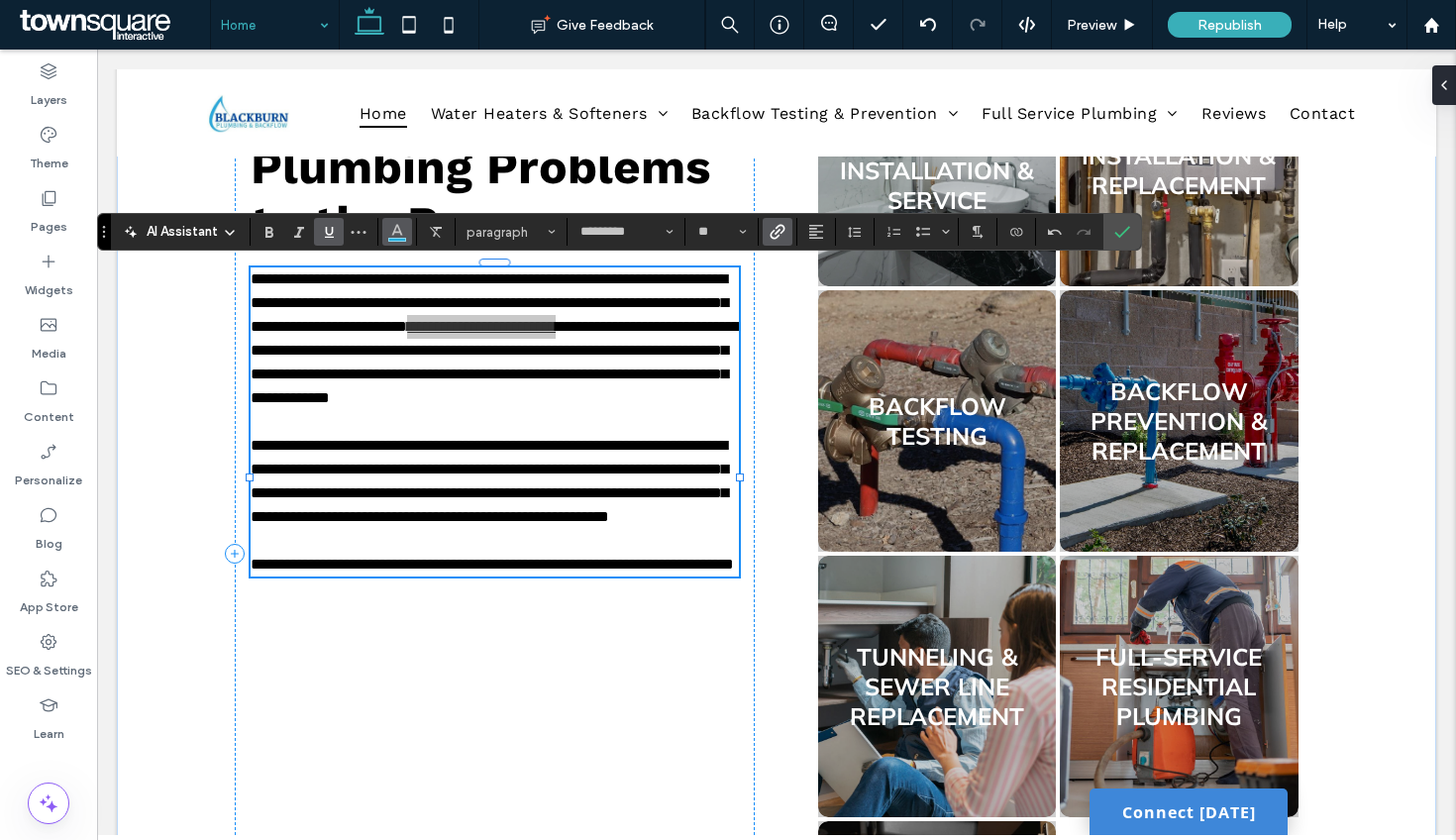 click 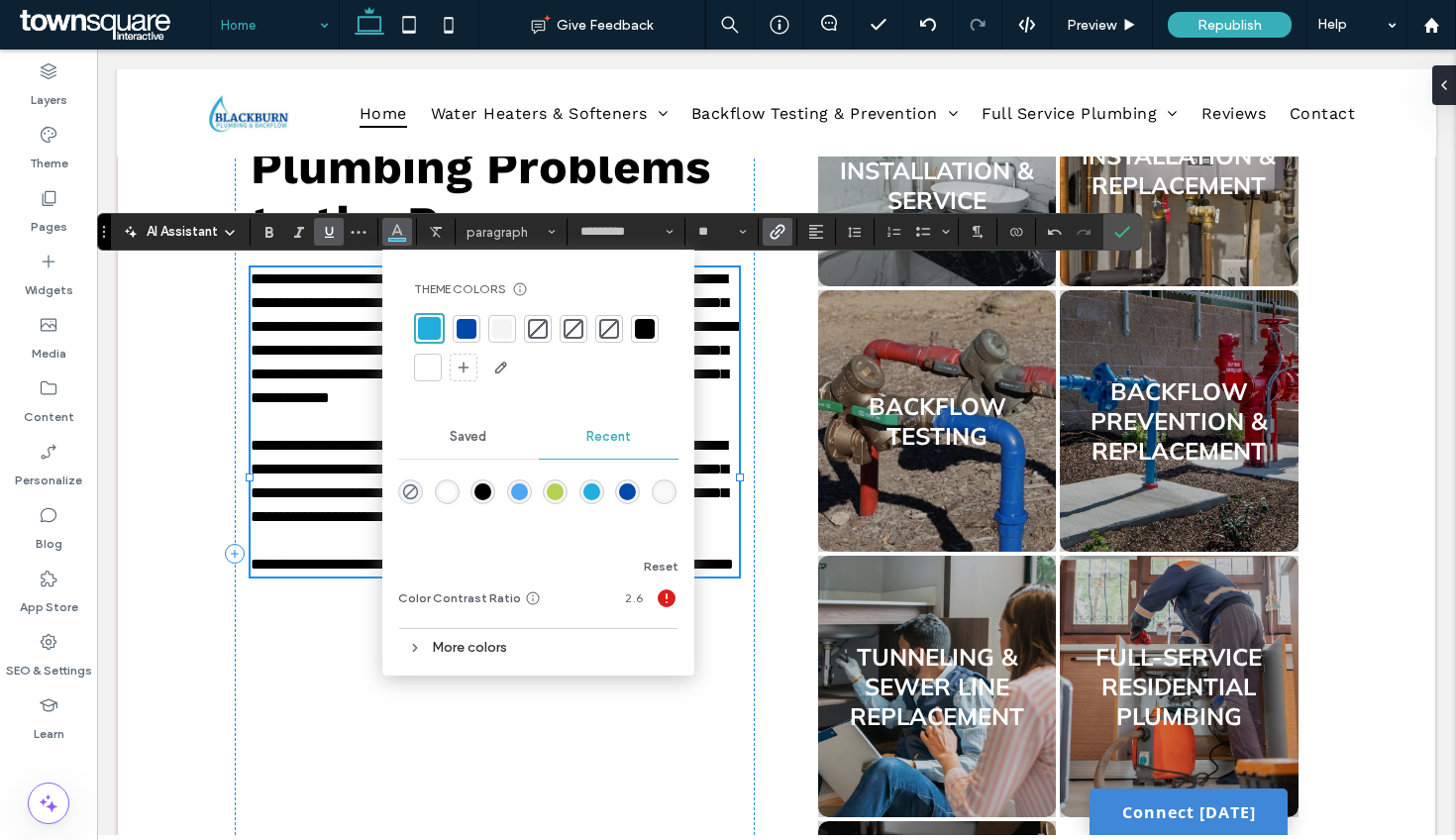 click at bounding box center [467, 329] 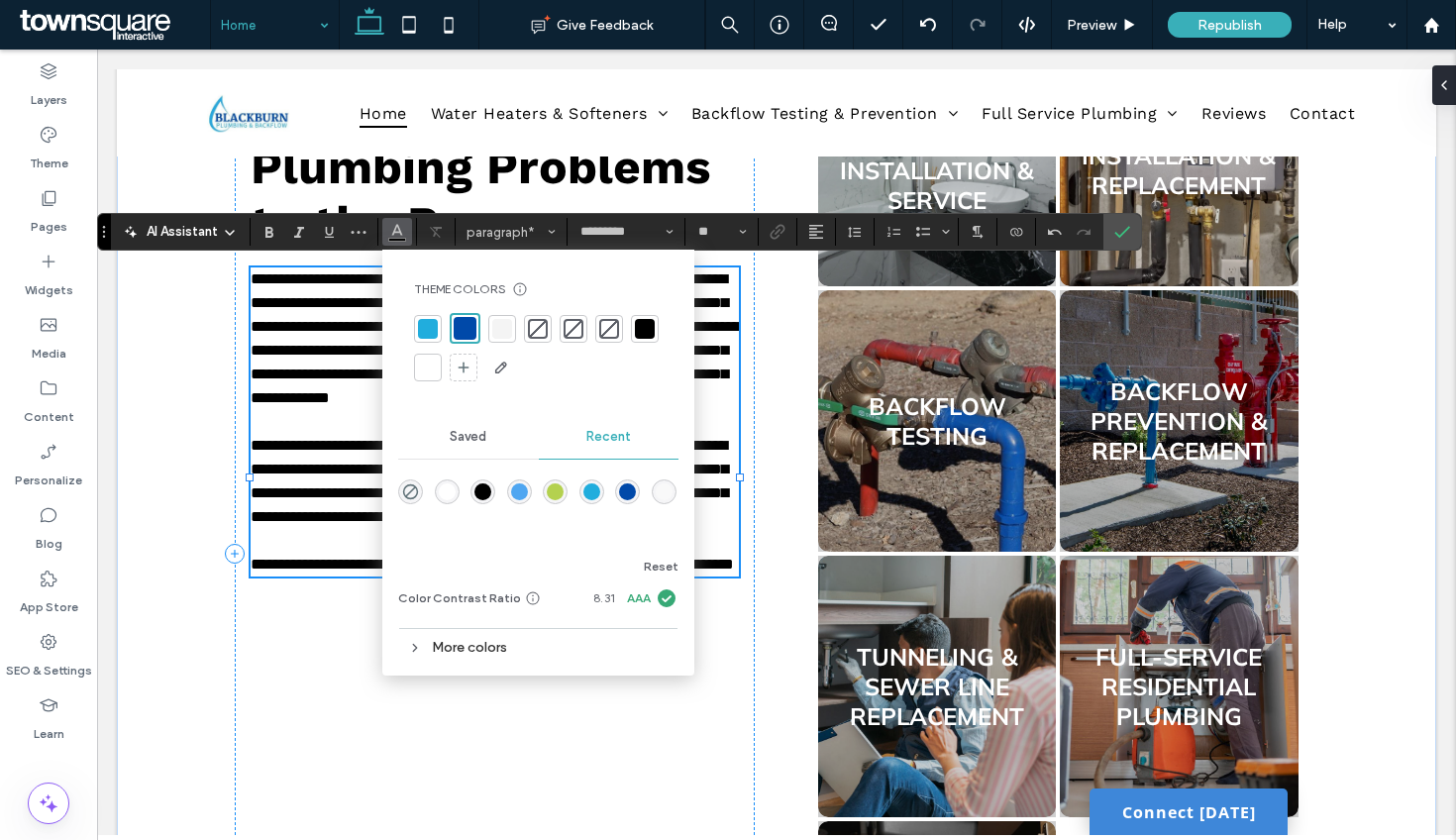 click on "**********" at bounding box center [494, 339] 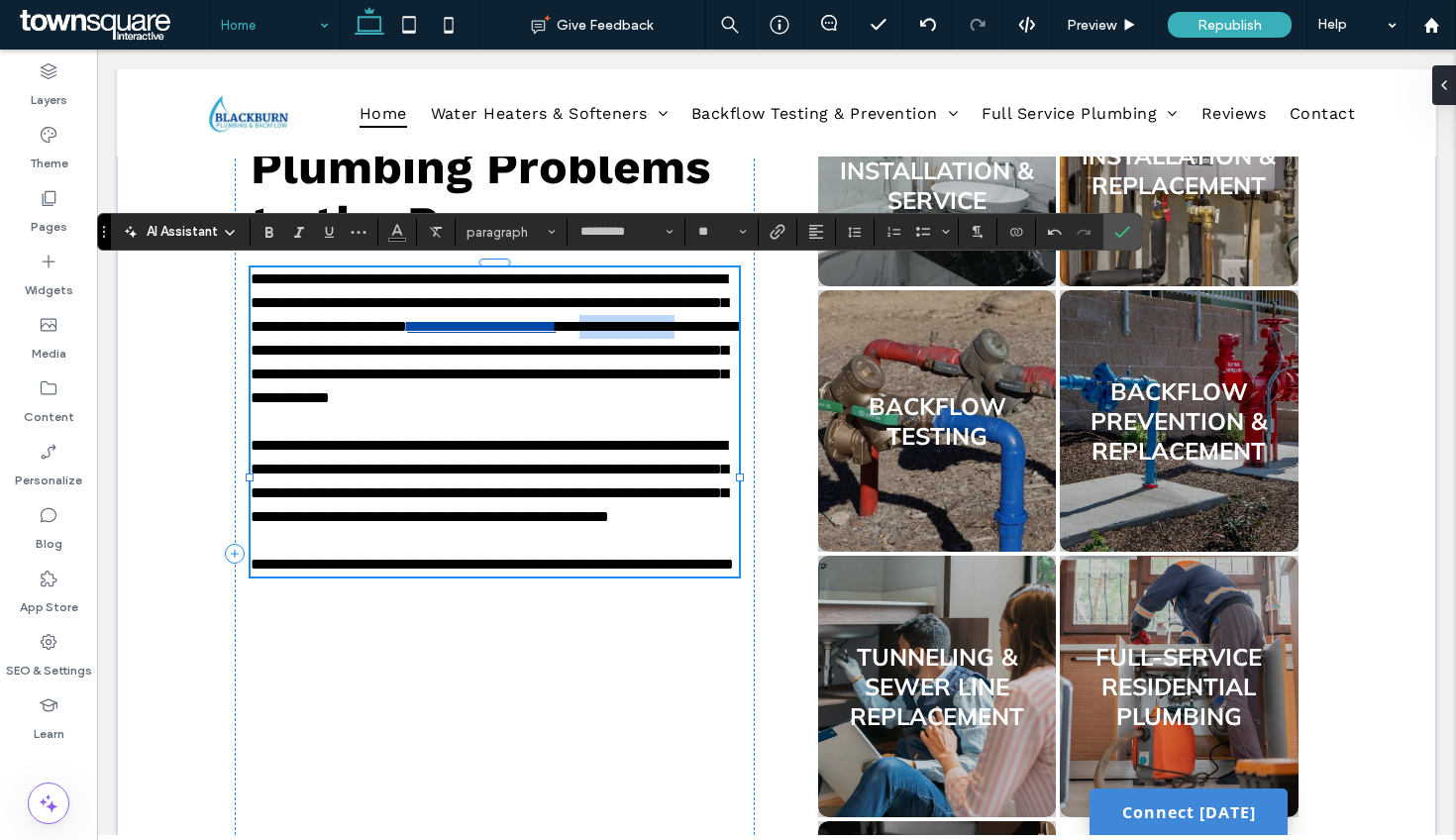 drag, startPoint x: 293, startPoint y: 373, endPoint x: 607, endPoint y: 350, distance: 314.84123 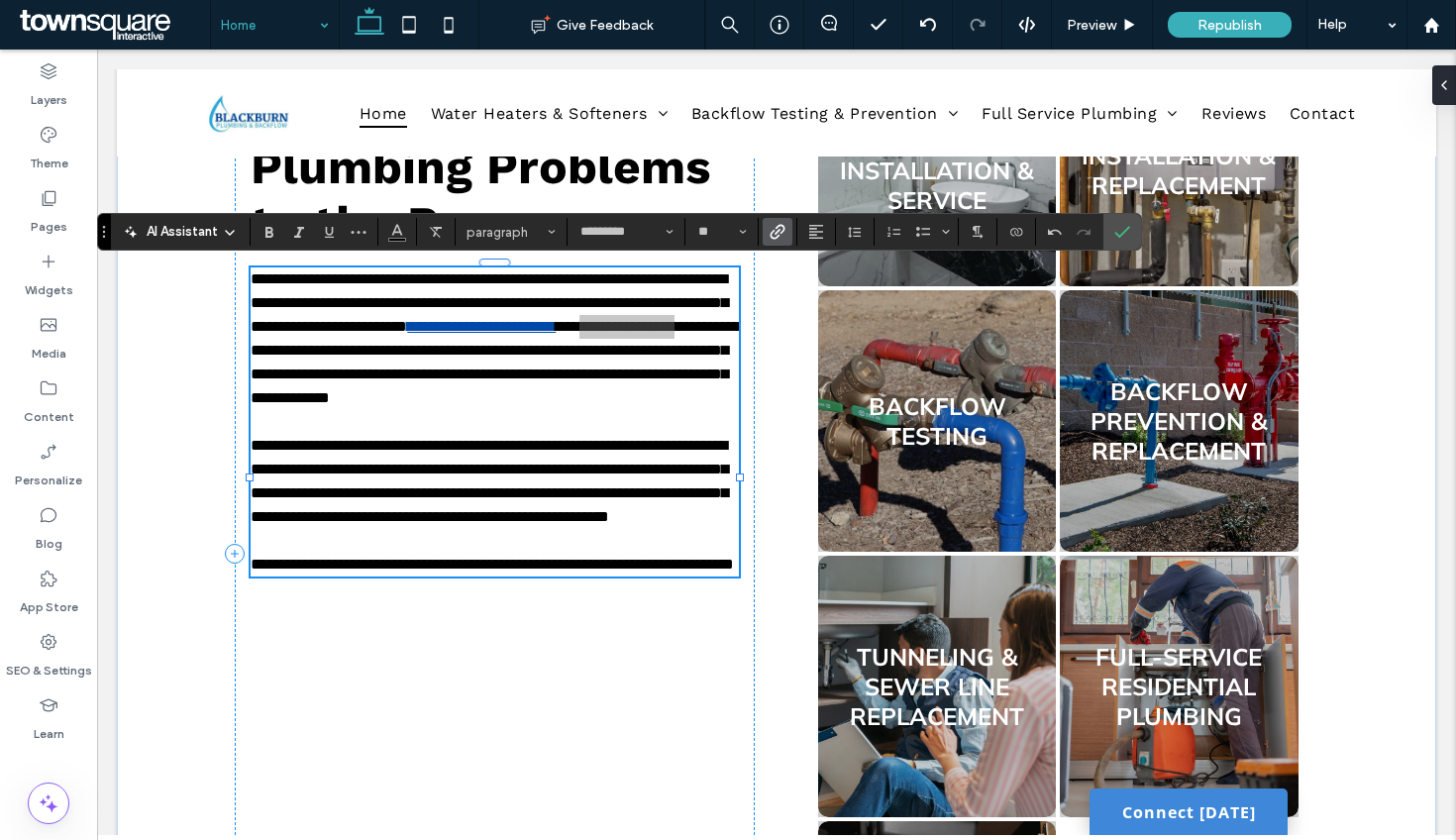 click at bounding box center [778, 232] 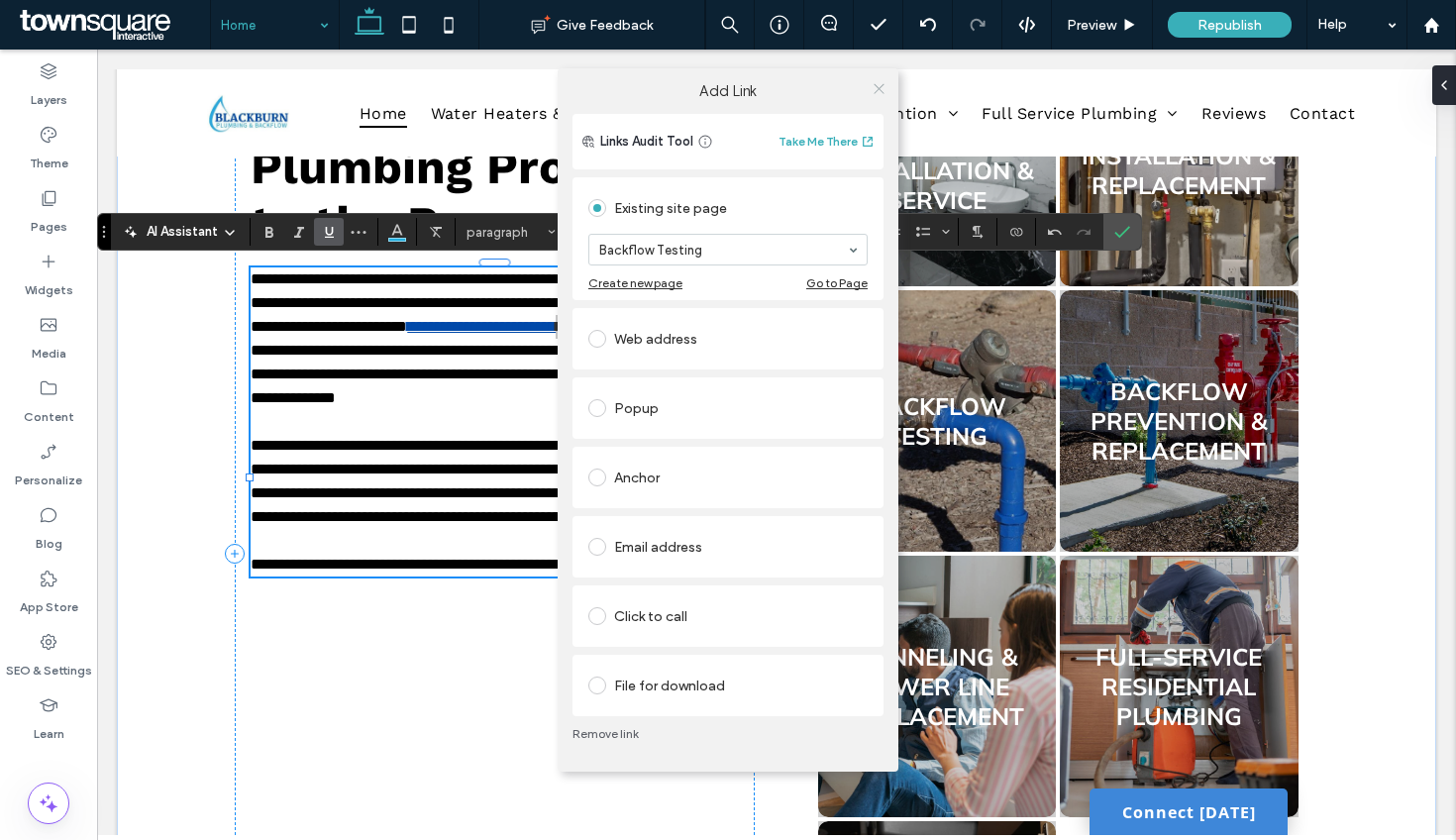 click at bounding box center [879, 88] 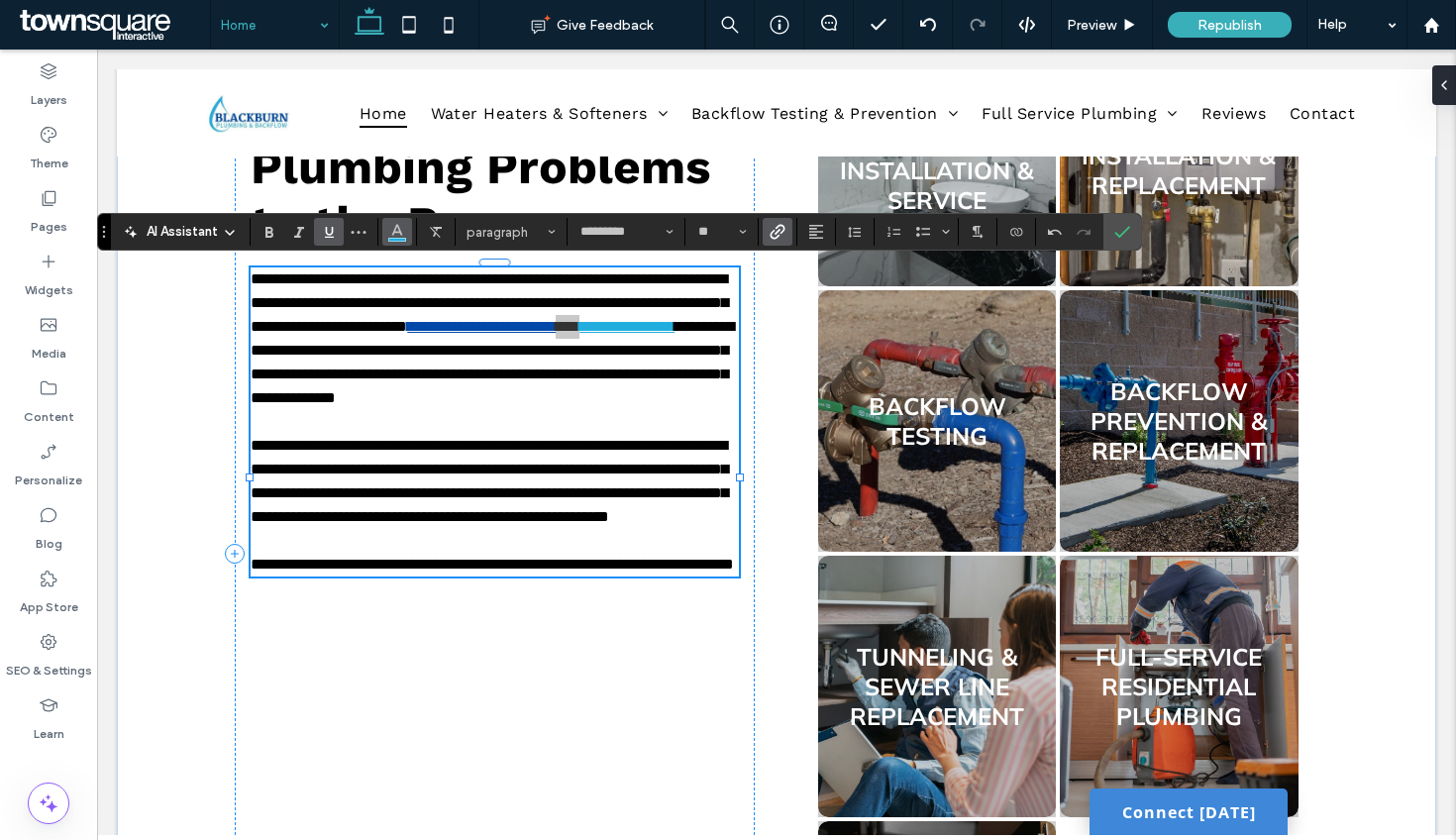 click at bounding box center [397, 230] 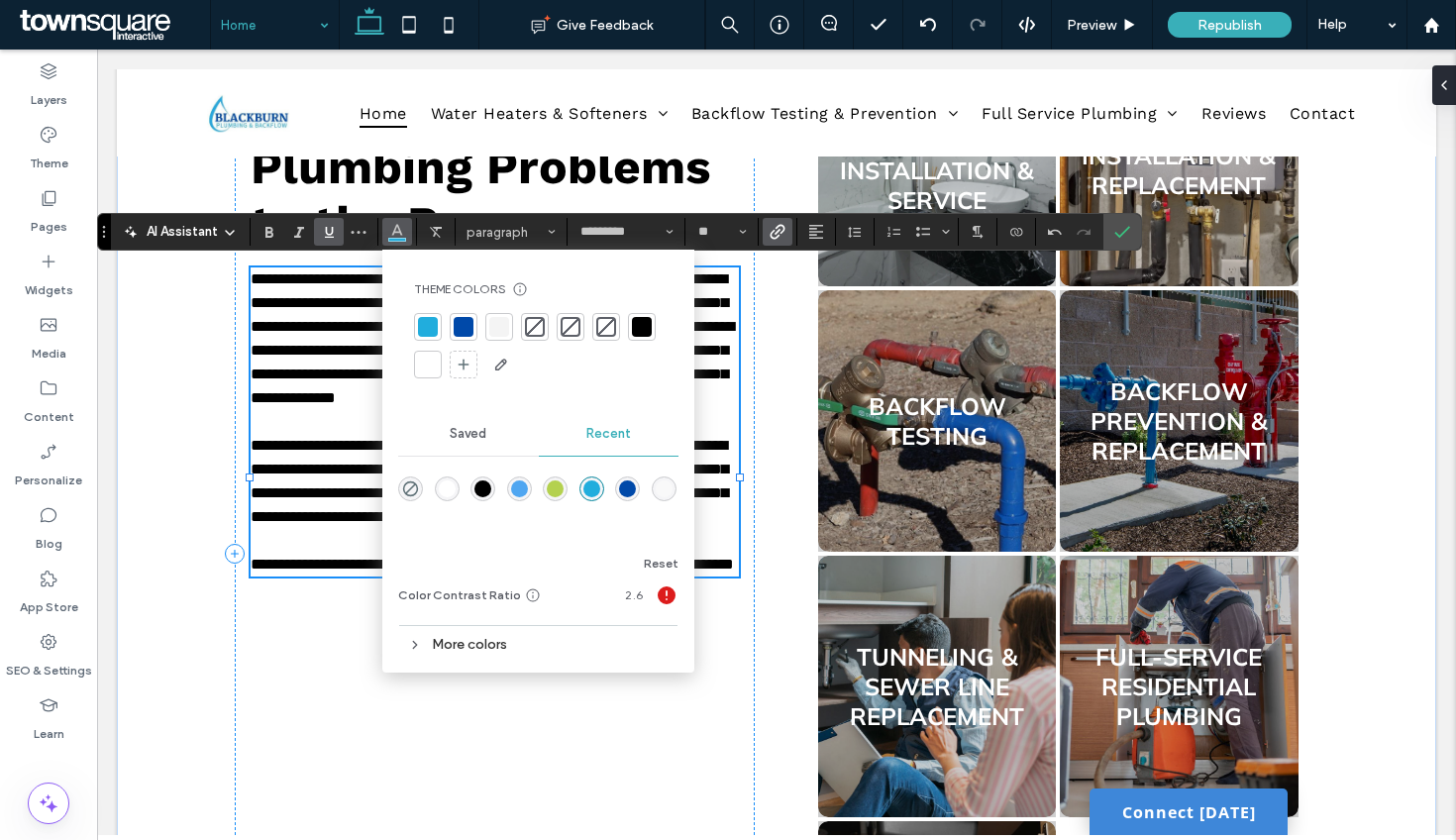 click at bounding box center [464, 327] 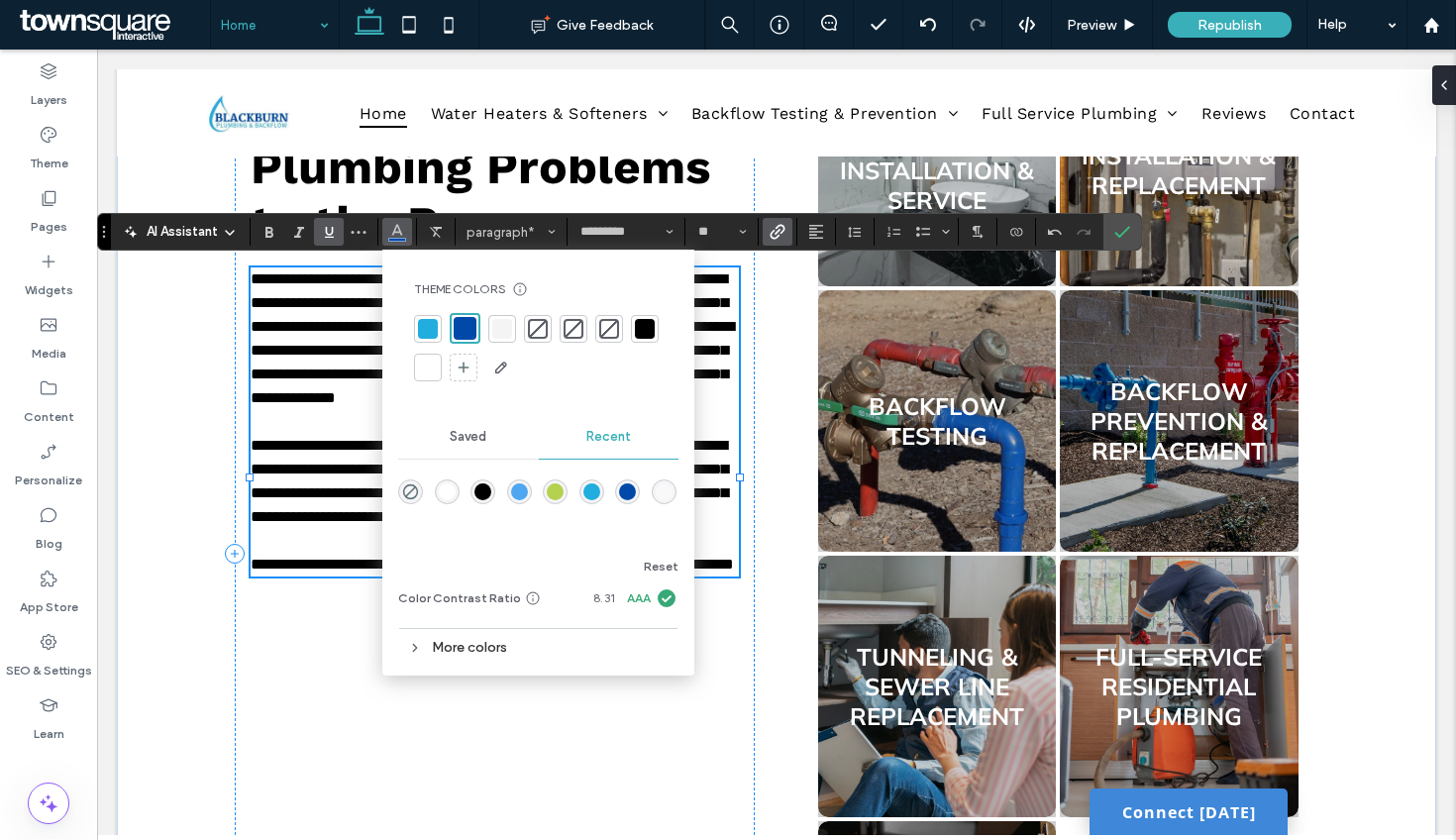 click on "**********" at bounding box center [494, 339] 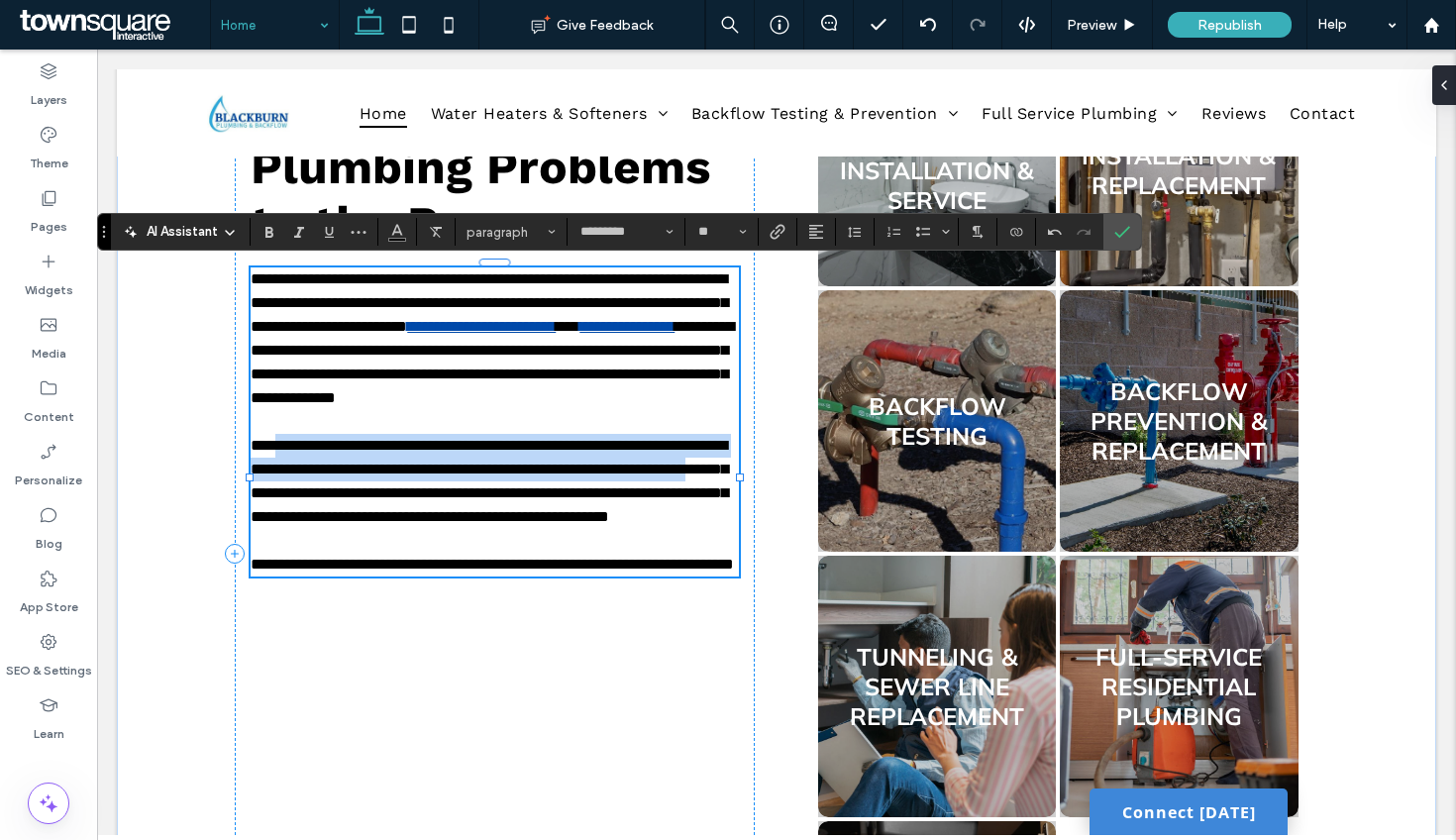 drag, startPoint x: 284, startPoint y: 492, endPoint x: 531, endPoint y: 529, distance: 249.756 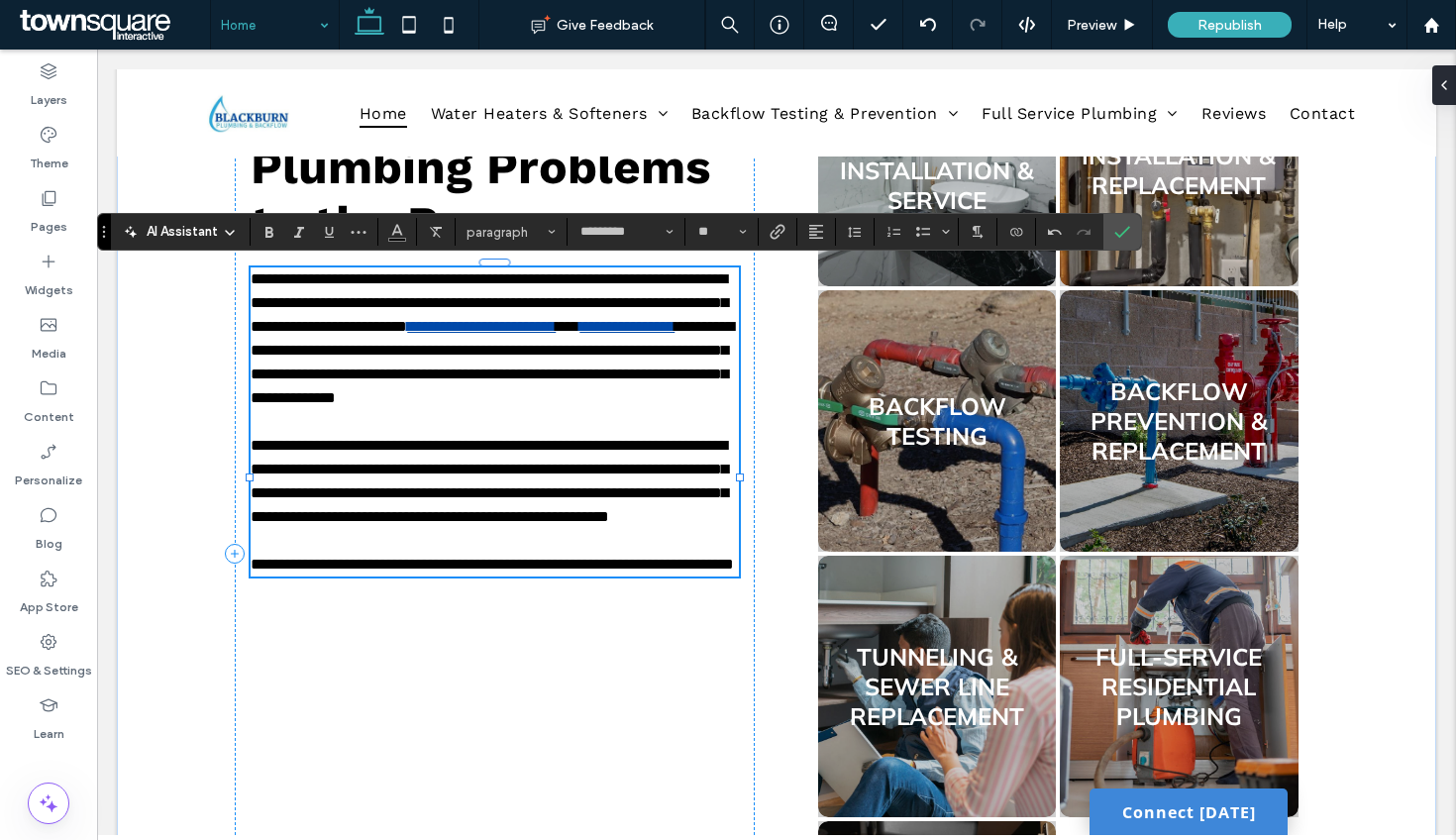 click on "**********" at bounding box center (494, 481) 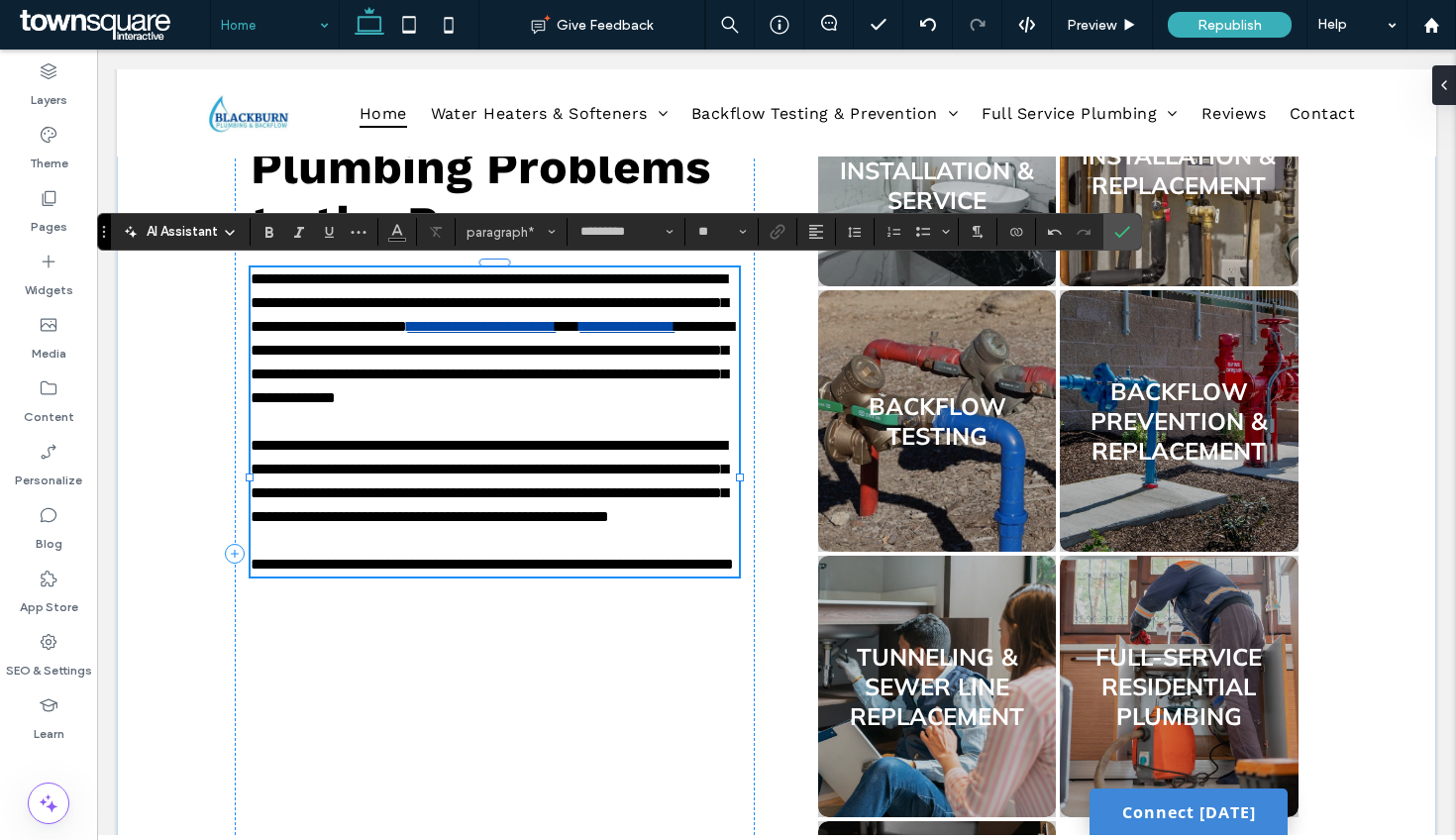 click at bounding box center (494, 422) 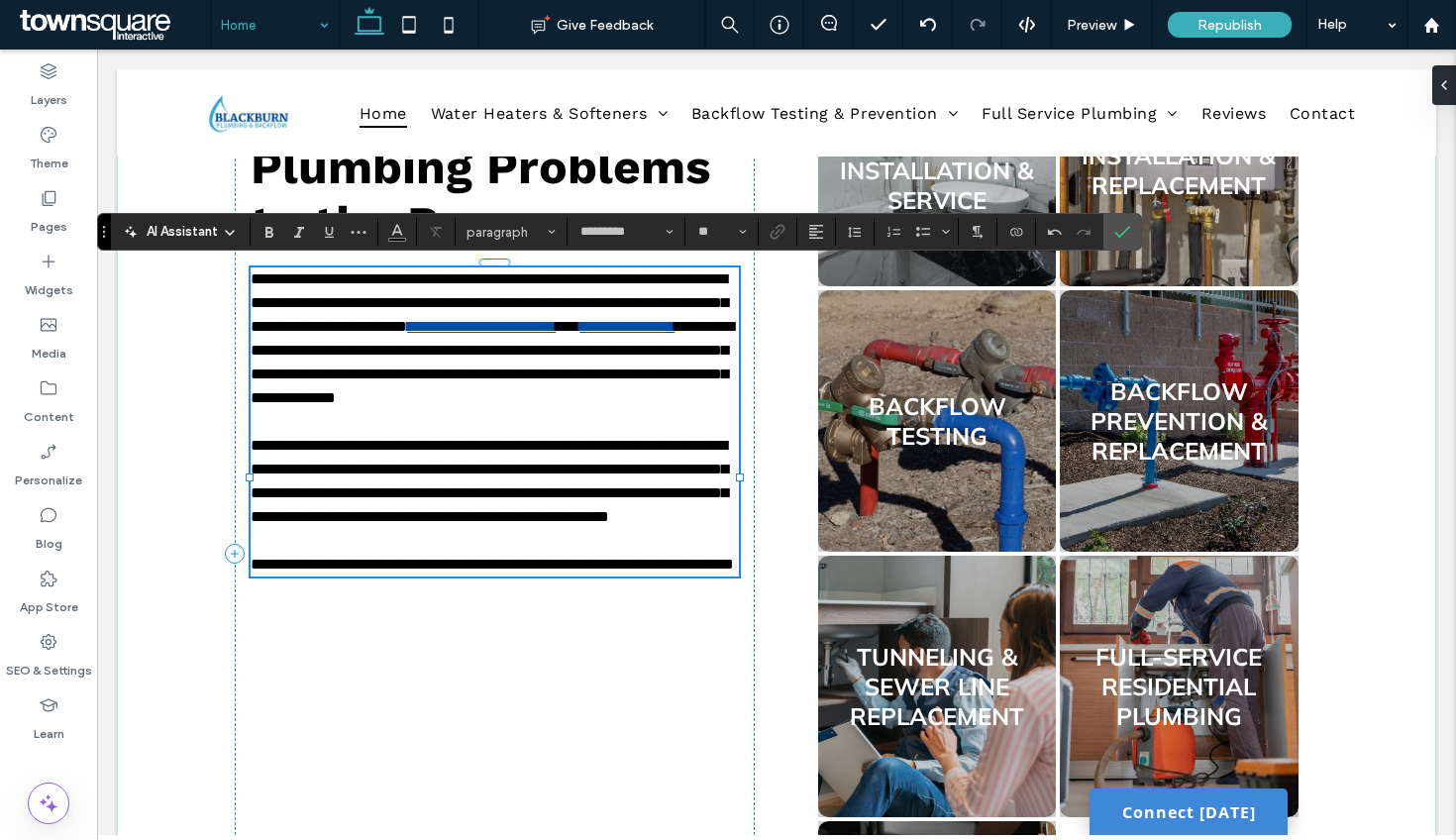 click on "**********" at bounding box center (489, 480) 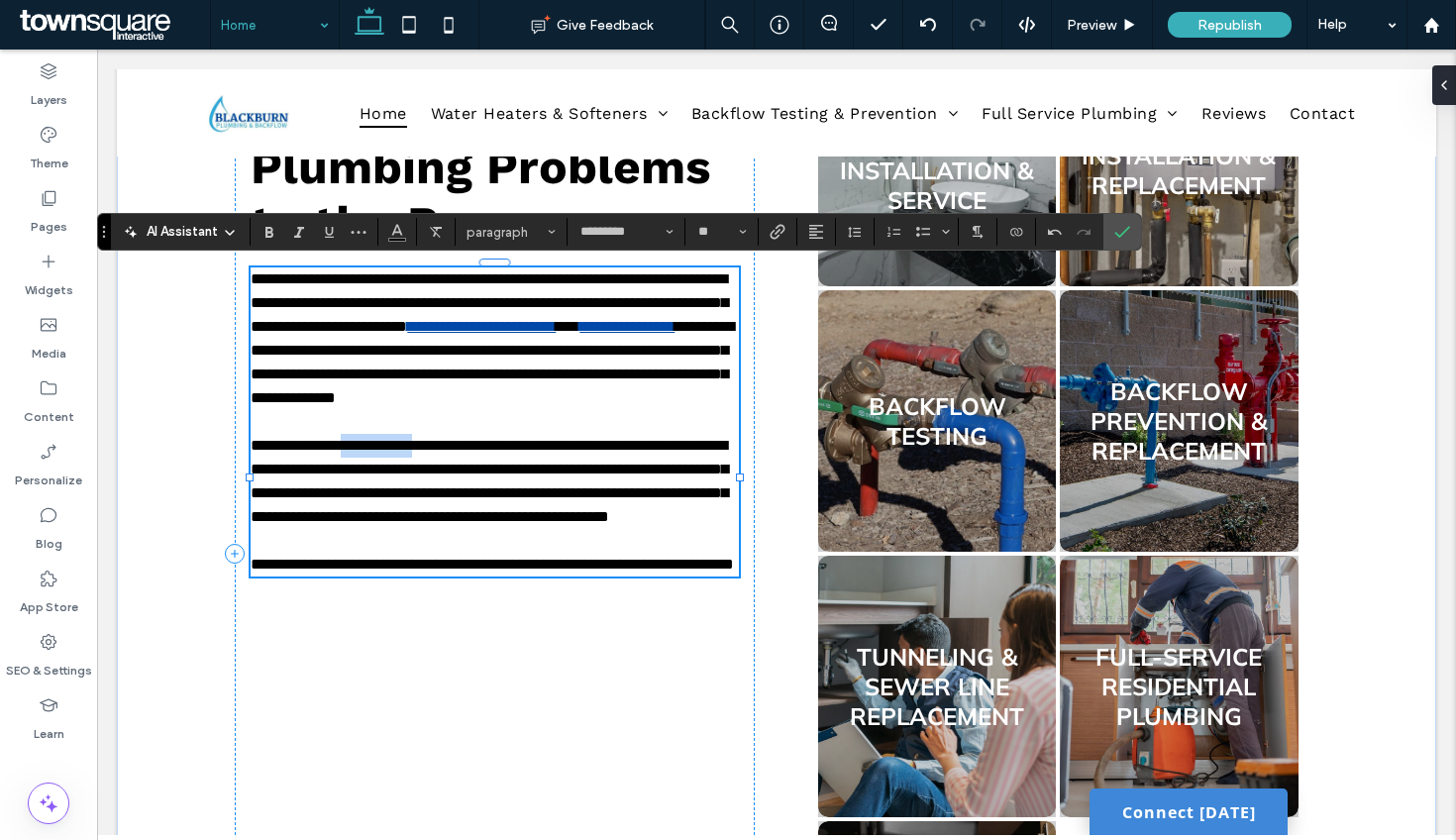 drag, startPoint x: 449, startPoint y: 495, endPoint x: 355, endPoint y: 493, distance: 94.02127 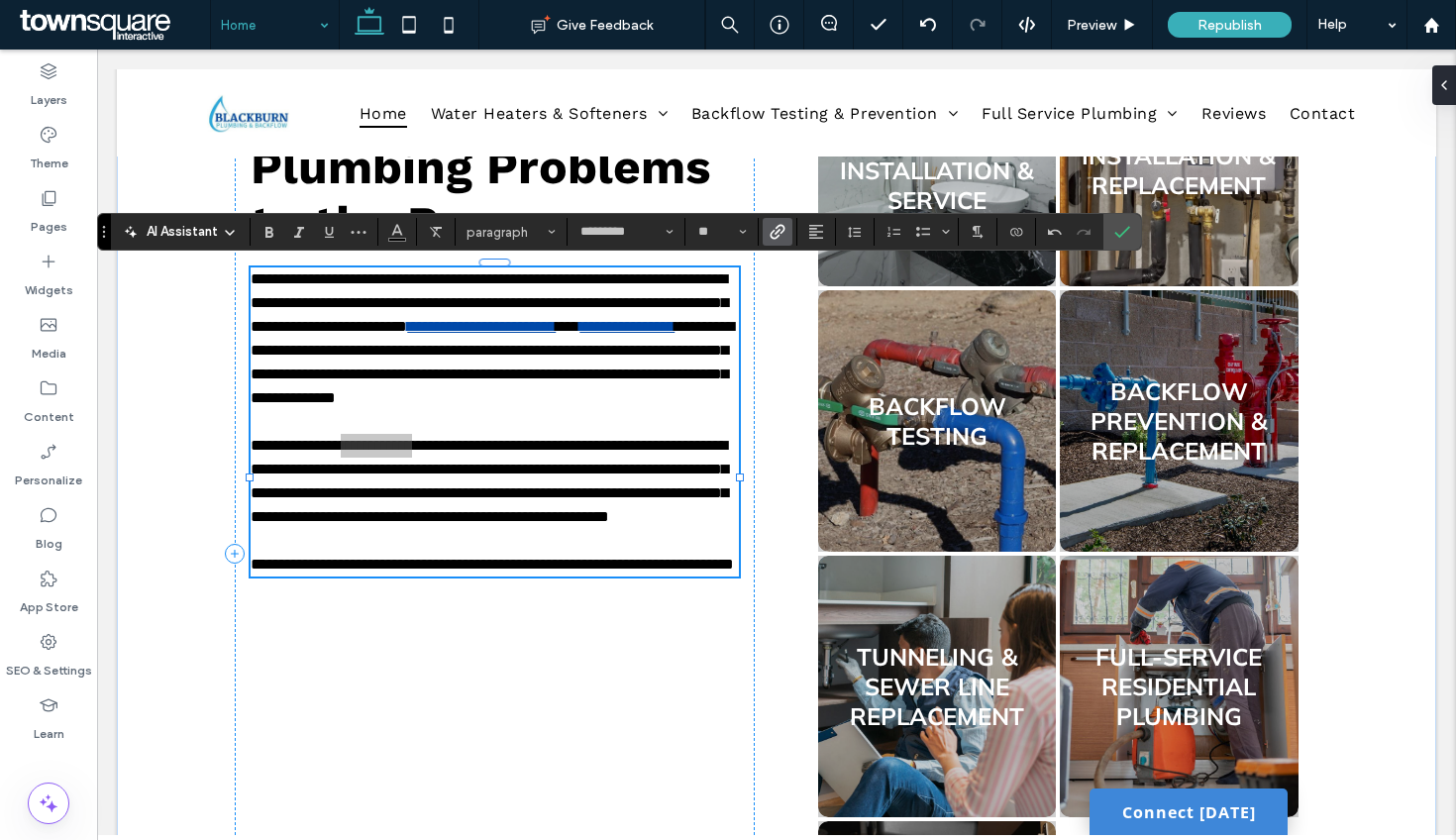 click 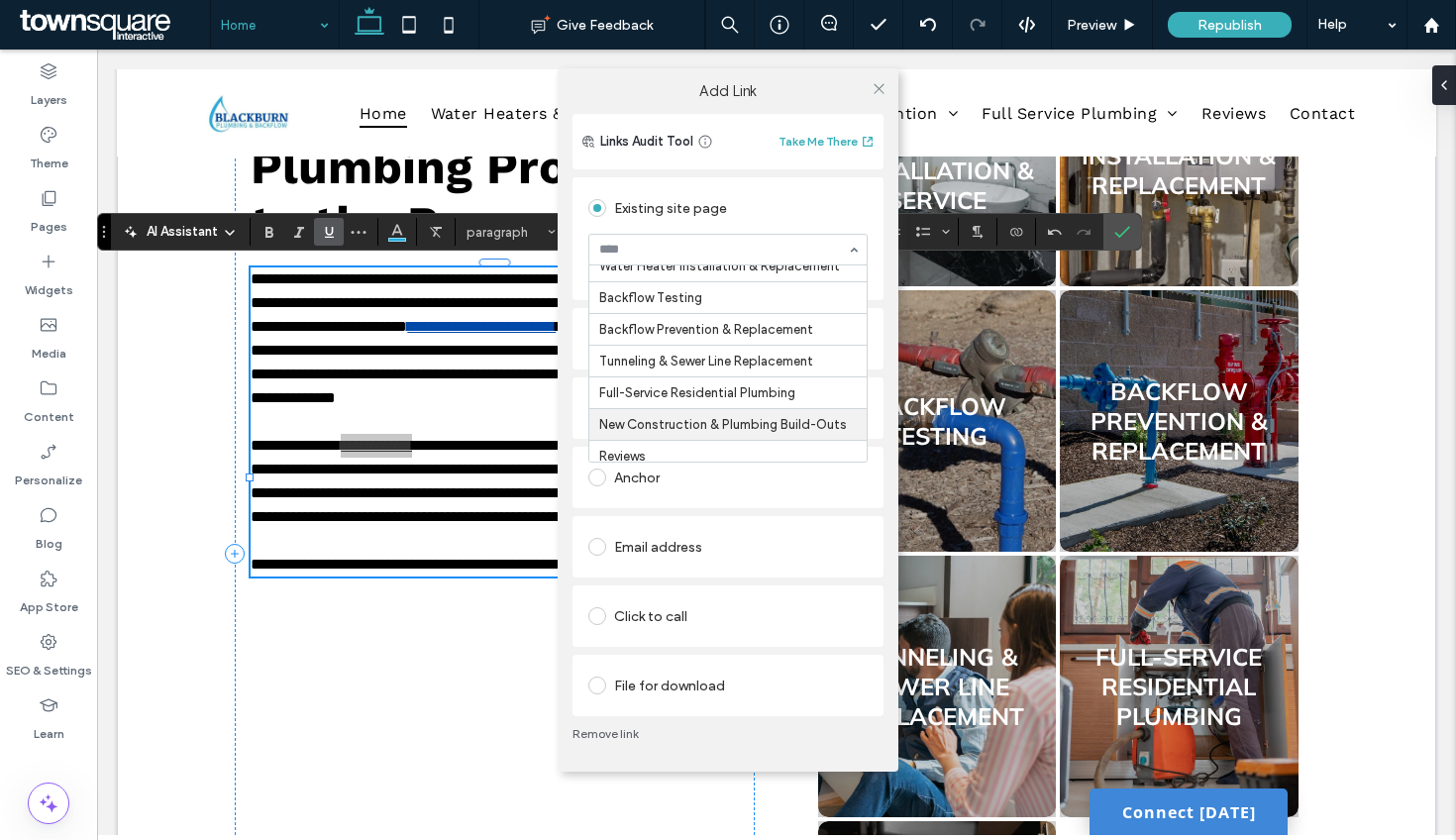 scroll, scrollTop: 89, scrollLeft: 0, axis: vertical 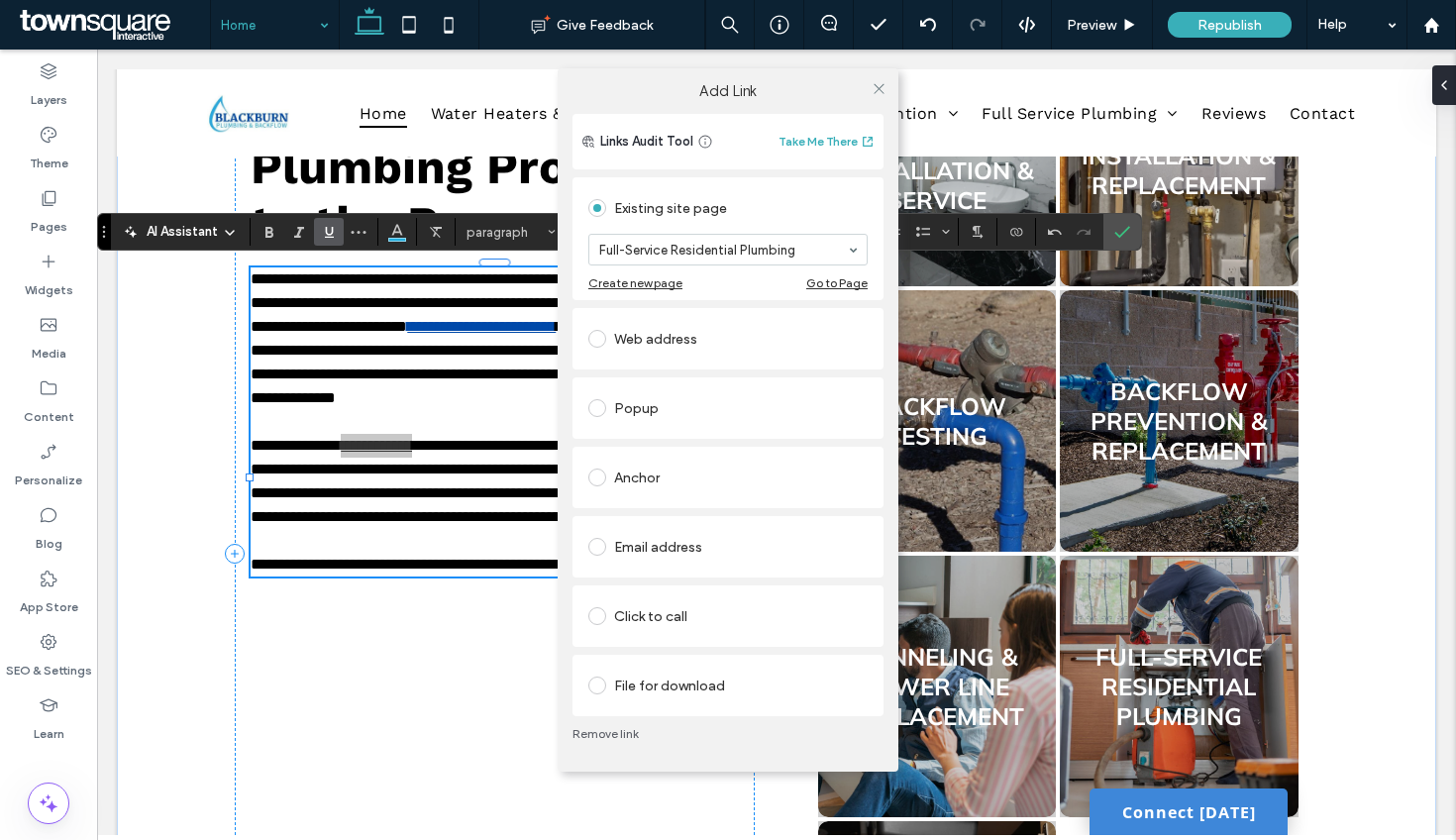 click on "Add Link Links Audit Tool Take Me There Existing site page Full-Service Residential Plumbing Create new page Go to Page Web address Popup Anchor Email address Click to call File for download Remove link" at bounding box center [728, 420] 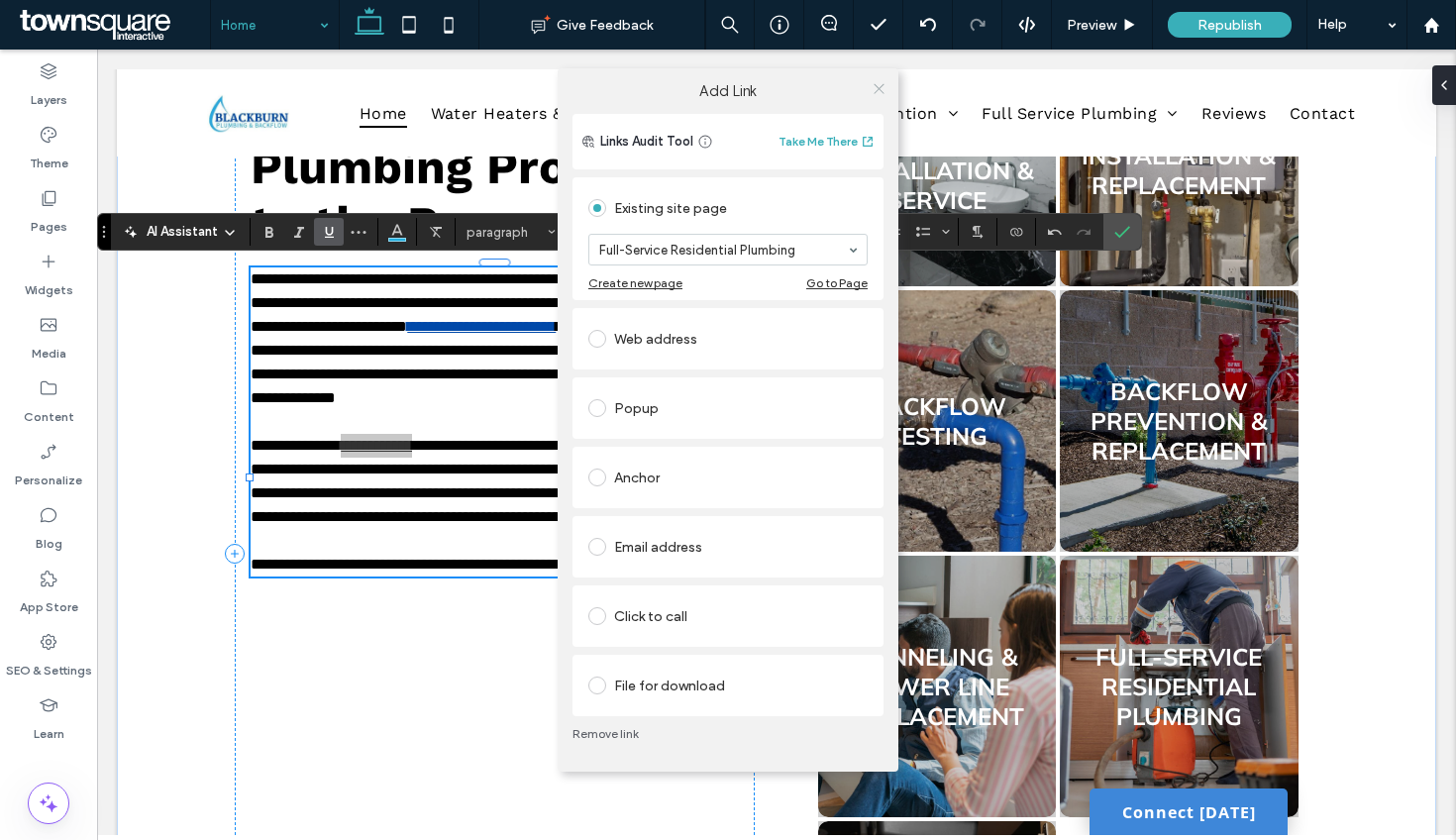click 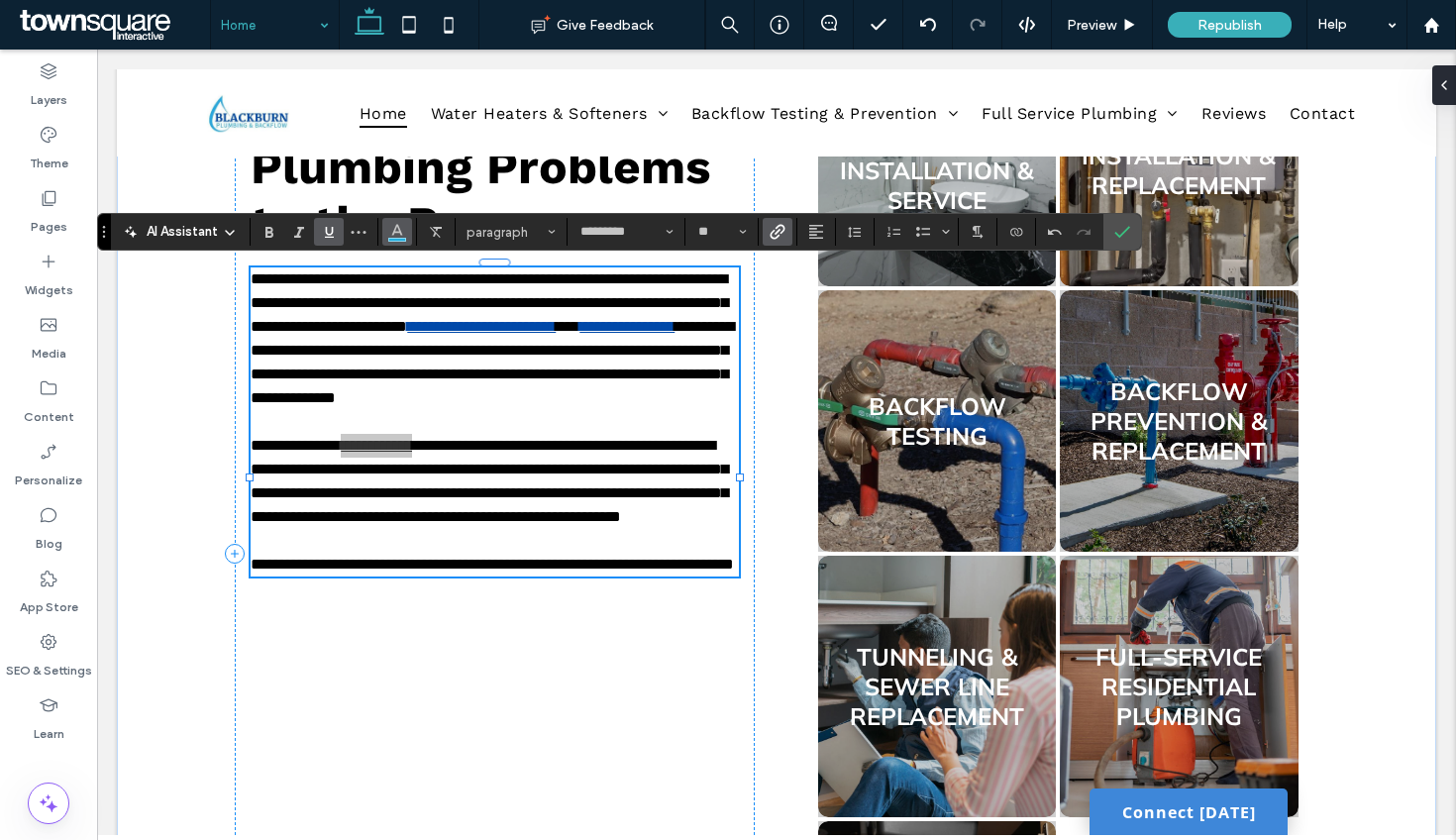 click 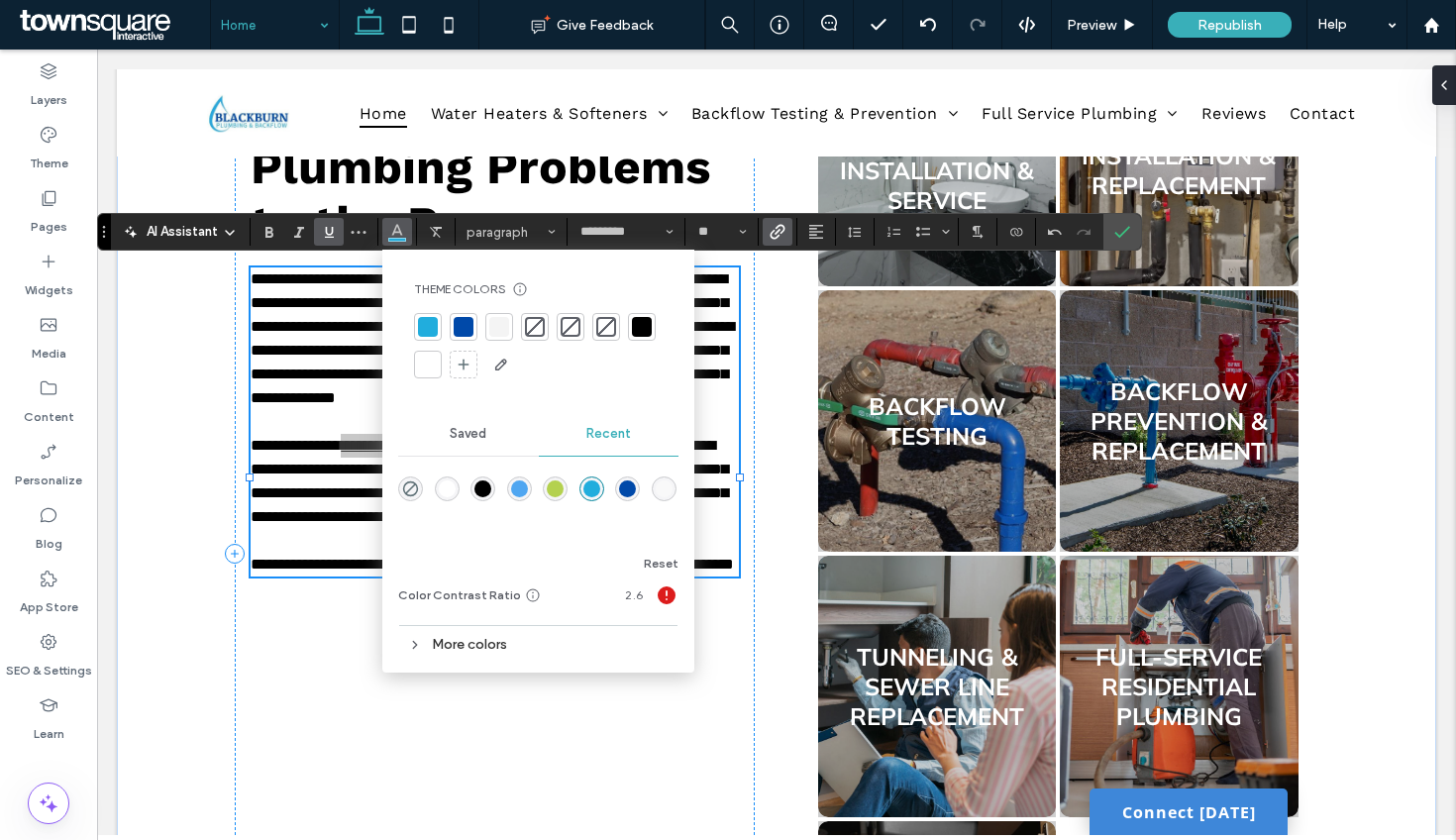 click at bounding box center [464, 327] 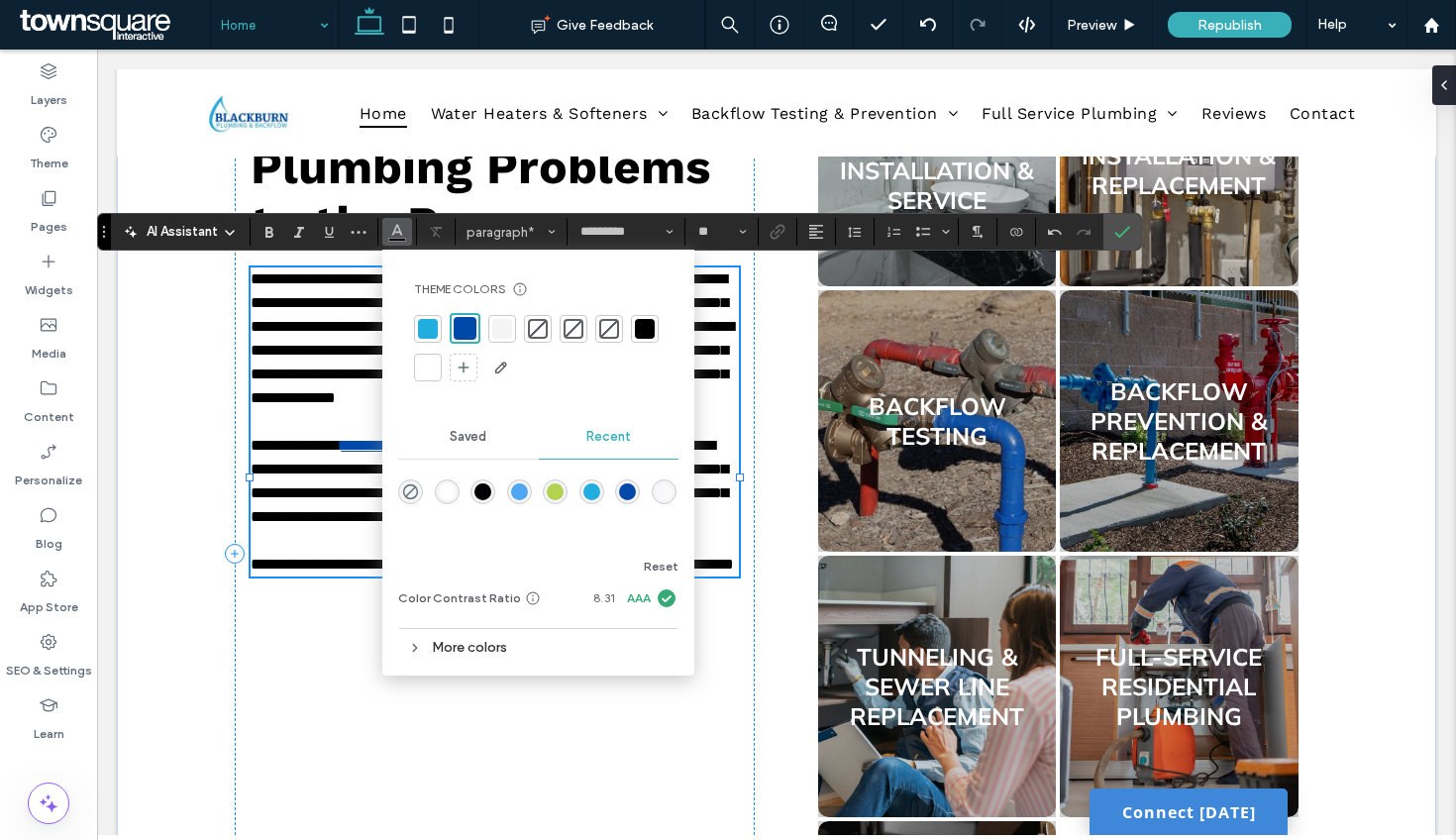 click on "**********" at bounding box center [494, 339] 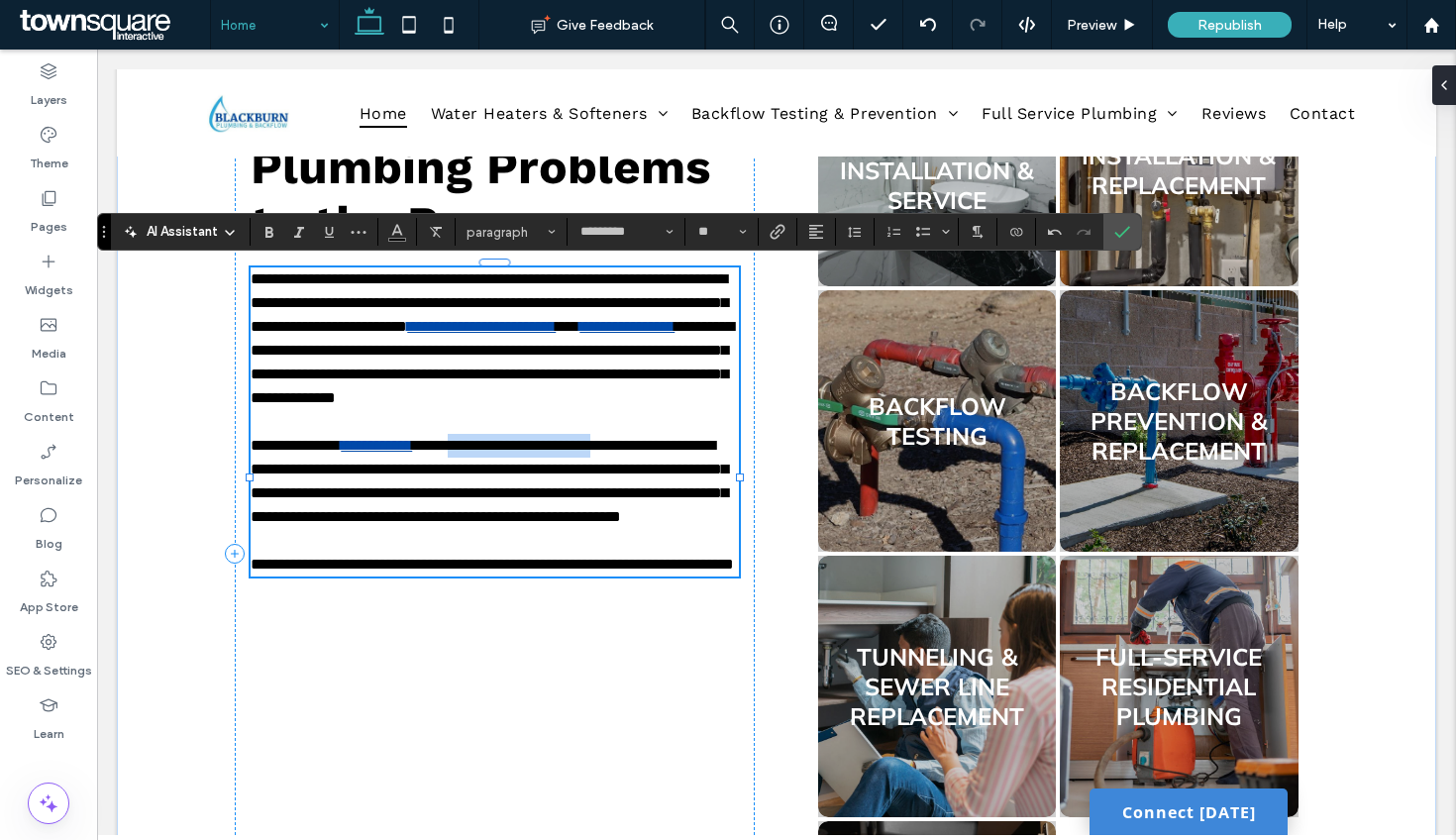 drag, startPoint x: 490, startPoint y: 491, endPoint x: 700, endPoint y: 486, distance: 210.05952 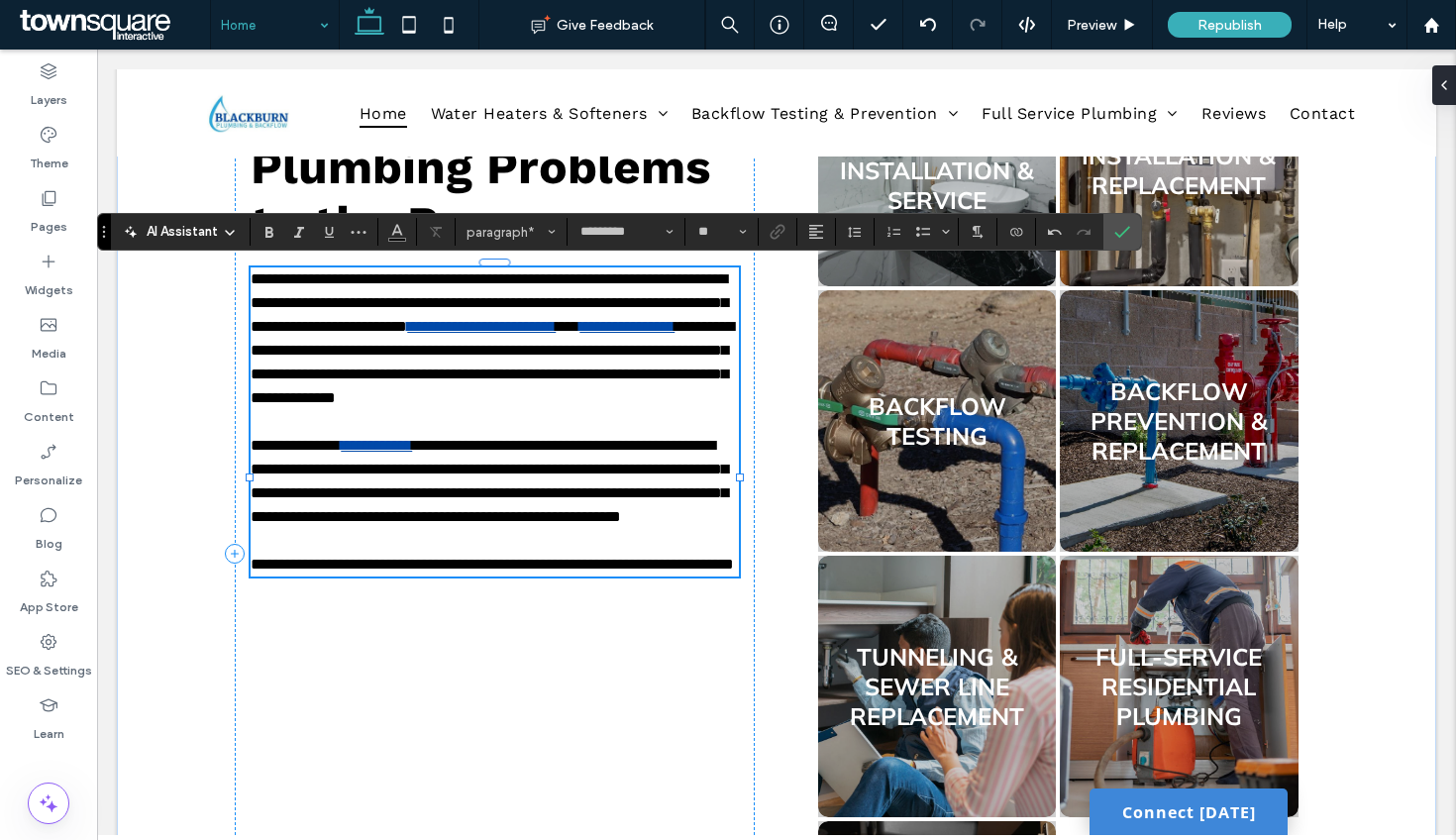 drag, startPoint x: 711, startPoint y: 487, endPoint x: 479, endPoint y: 491, distance: 232.03448 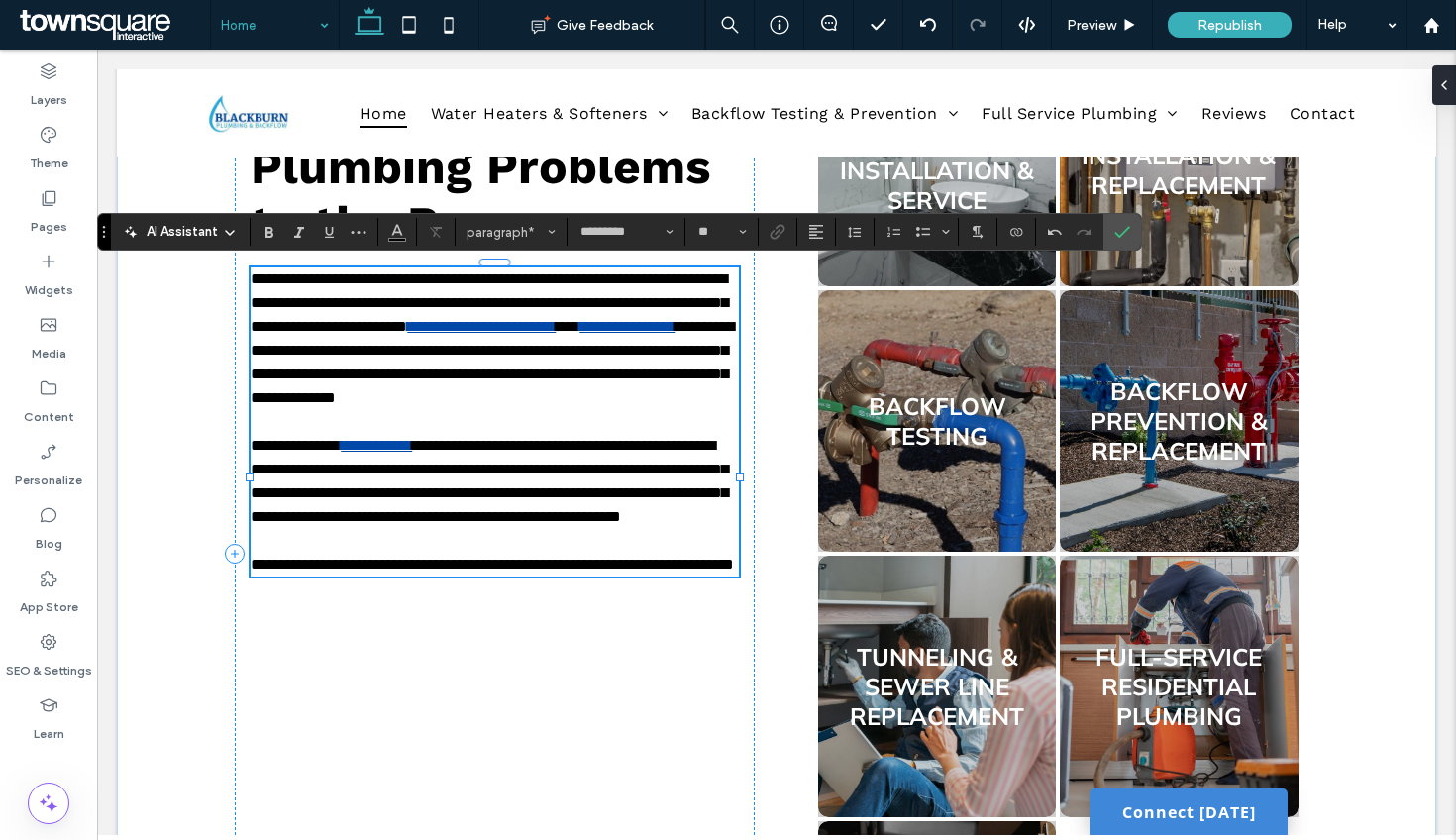 click on "**********" at bounding box center (489, 480) 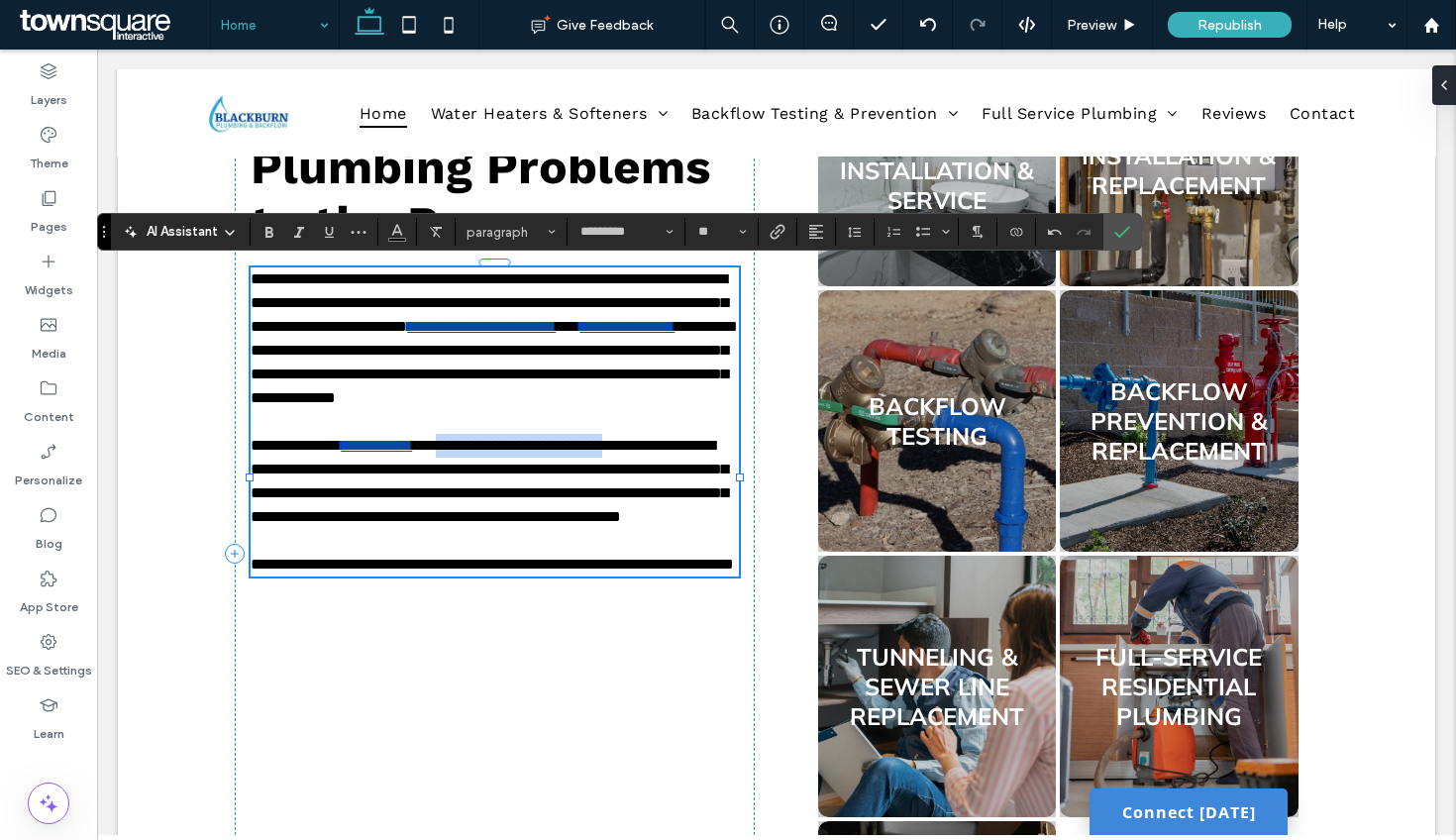 drag, startPoint x: 477, startPoint y: 493, endPoint x: 713, endPoint y: 497, distance: 236.0339 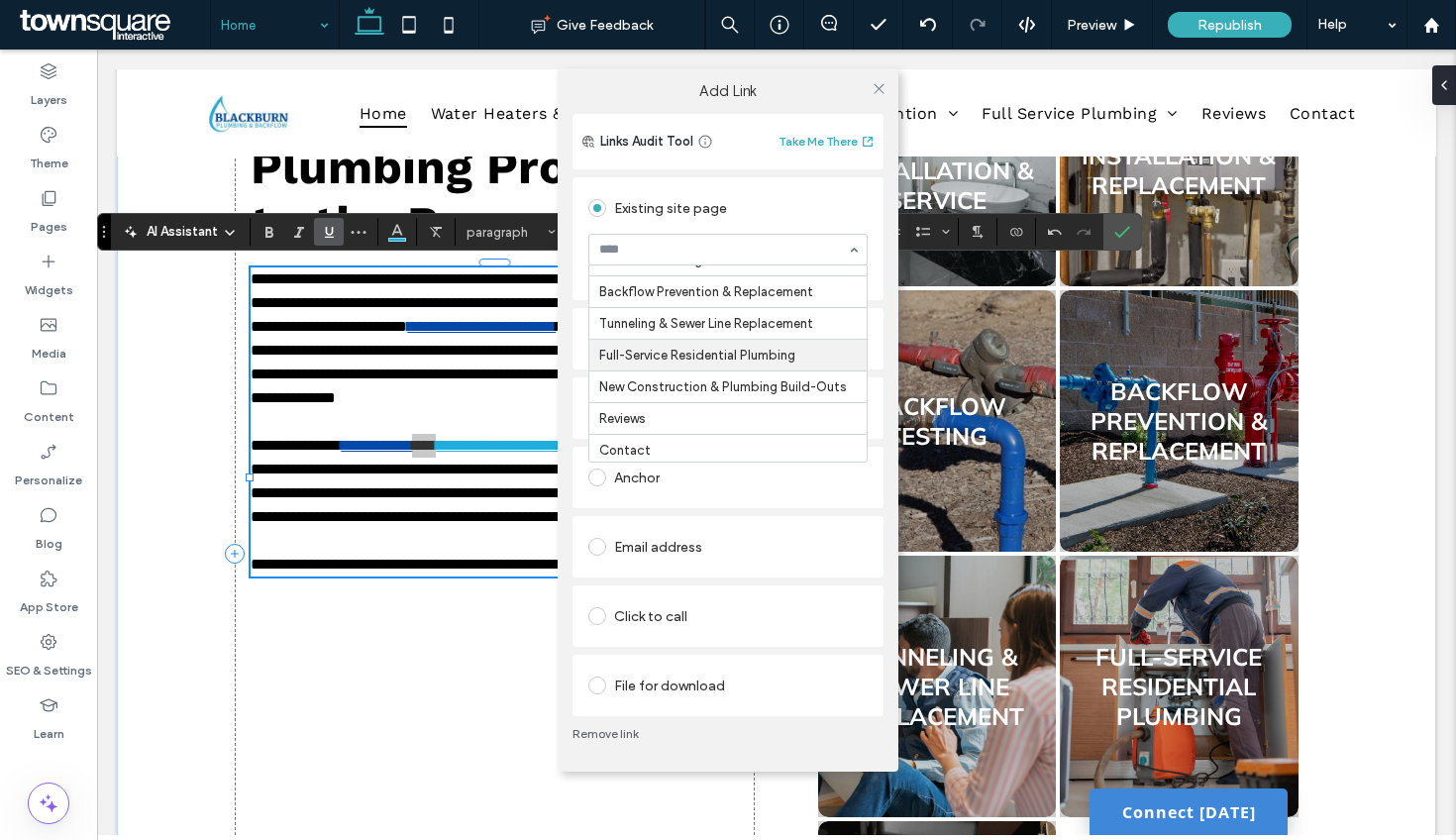 scroll, scrollTop: 129, scrollLeft: 0, axis: vertical 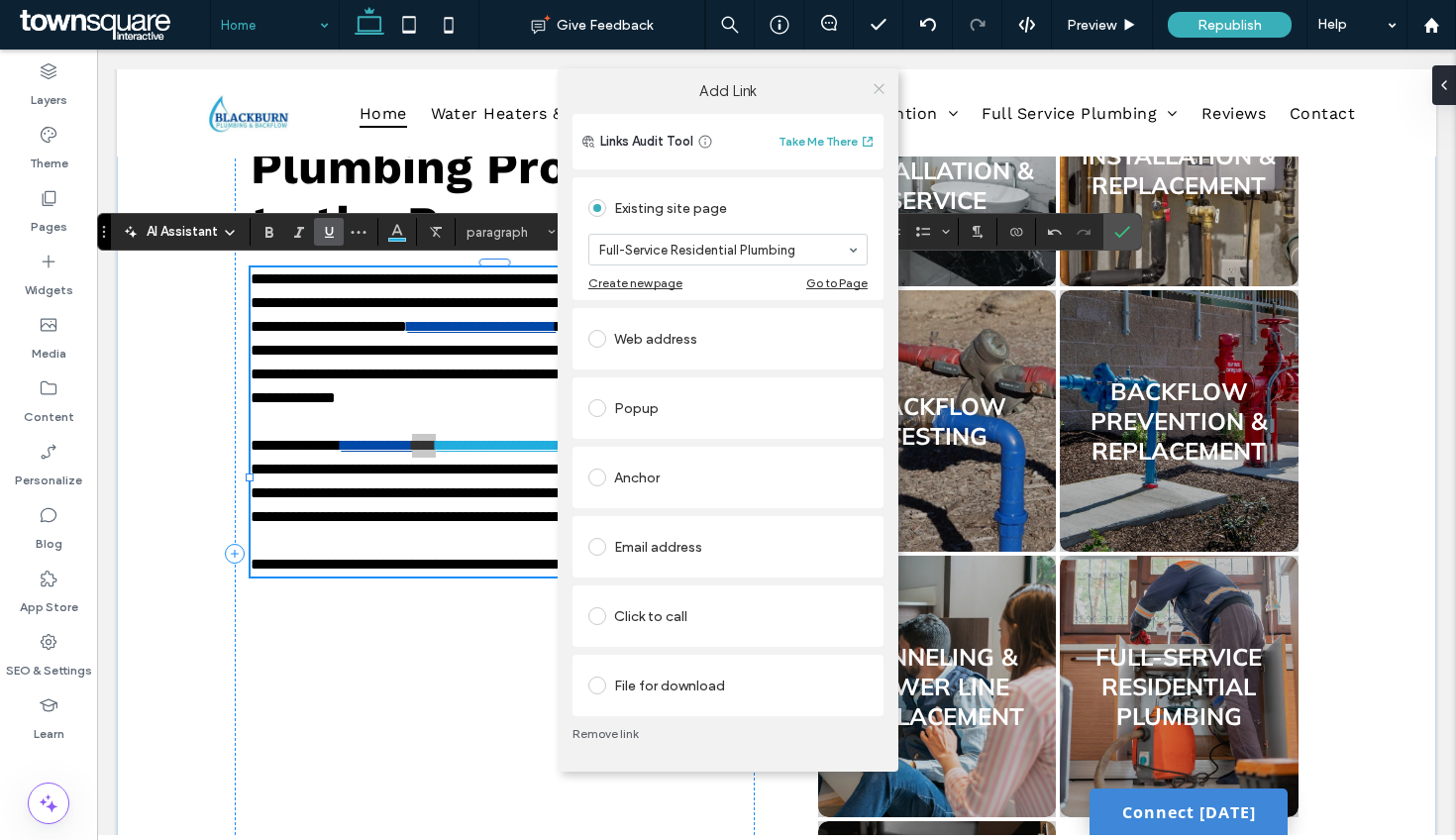 click 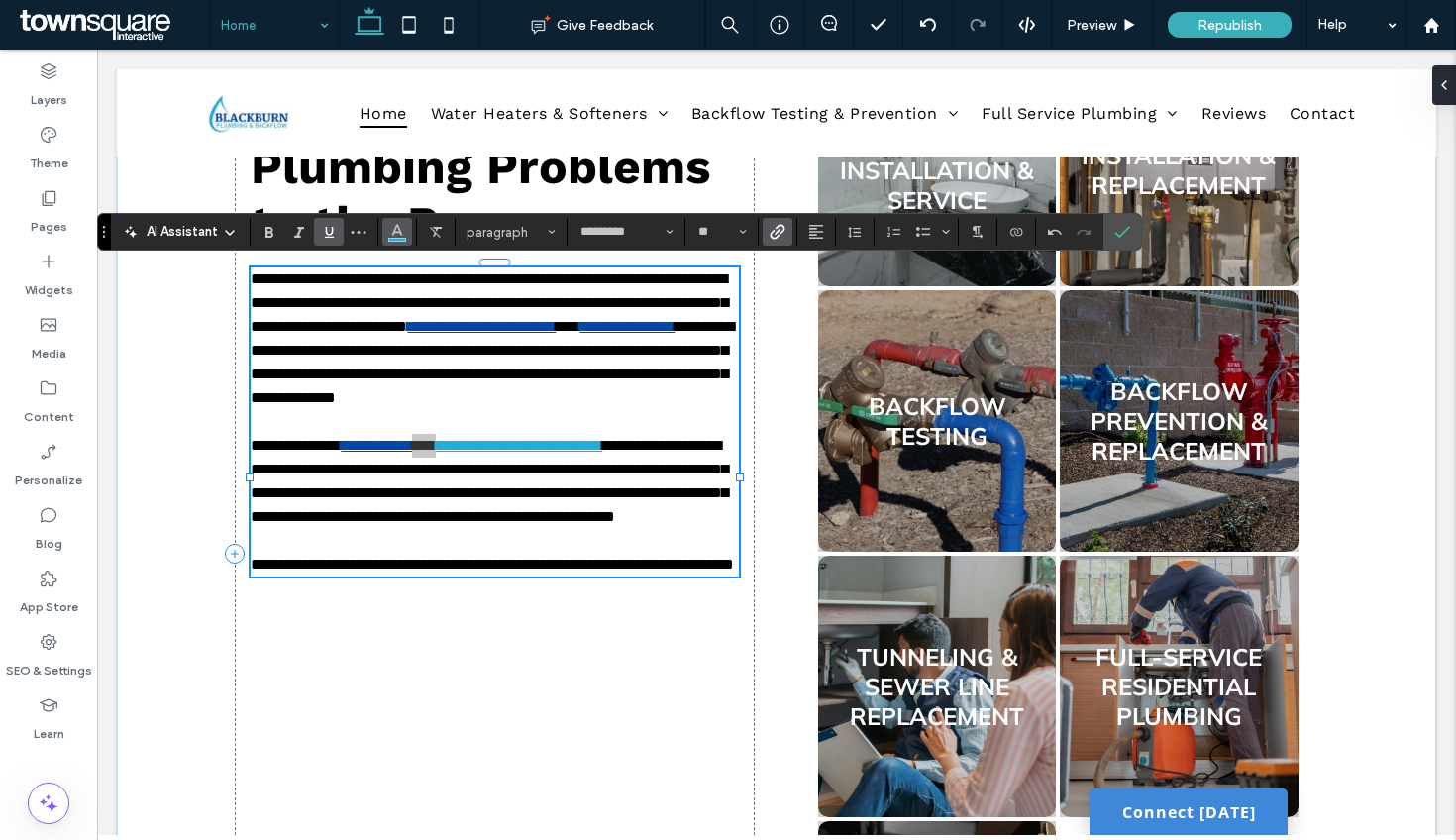 click 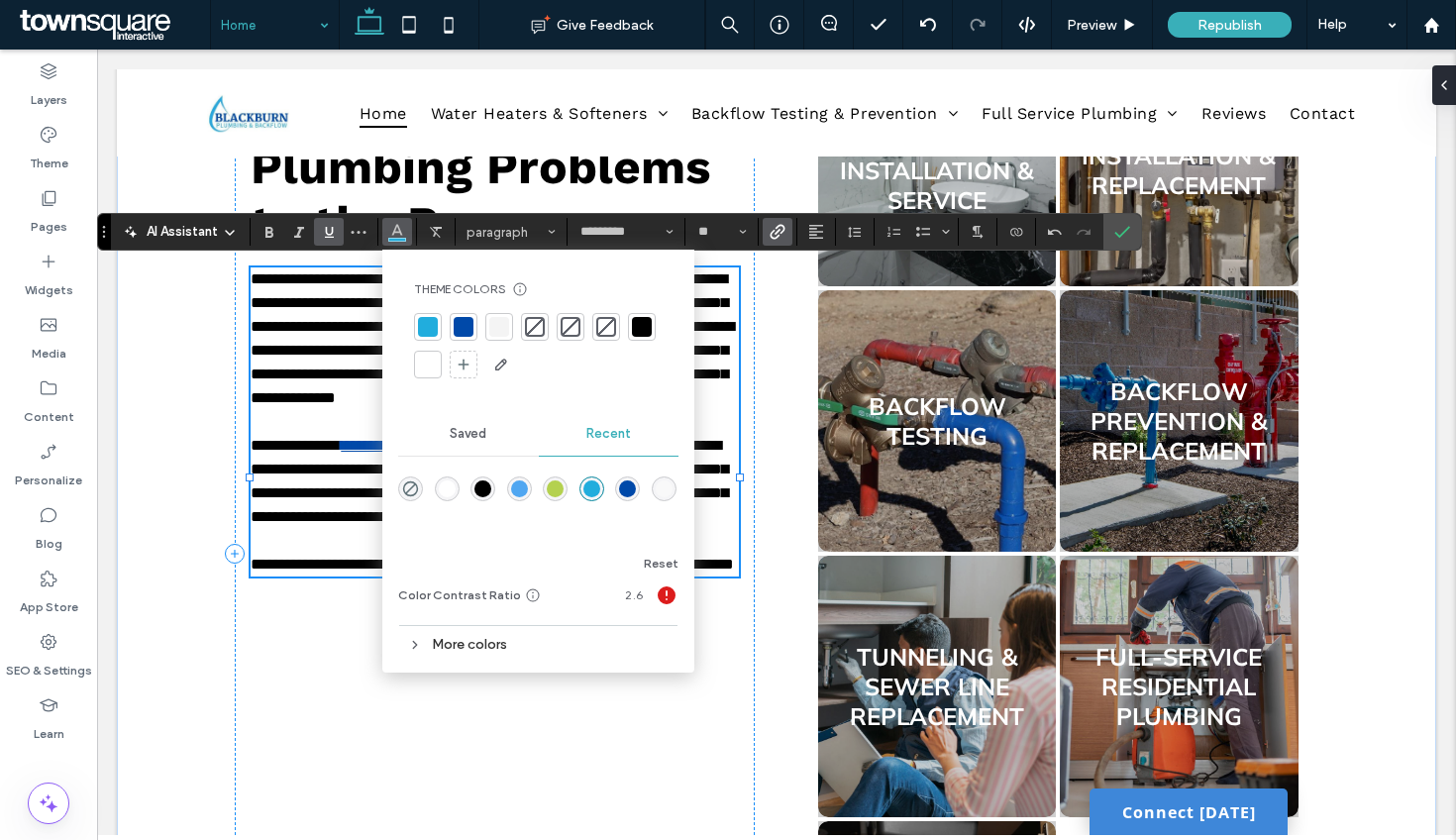drag, startPoint x: 458, startPoint y: 323, endPoint x: 614, endPoint y: 293, distance: 158.85843 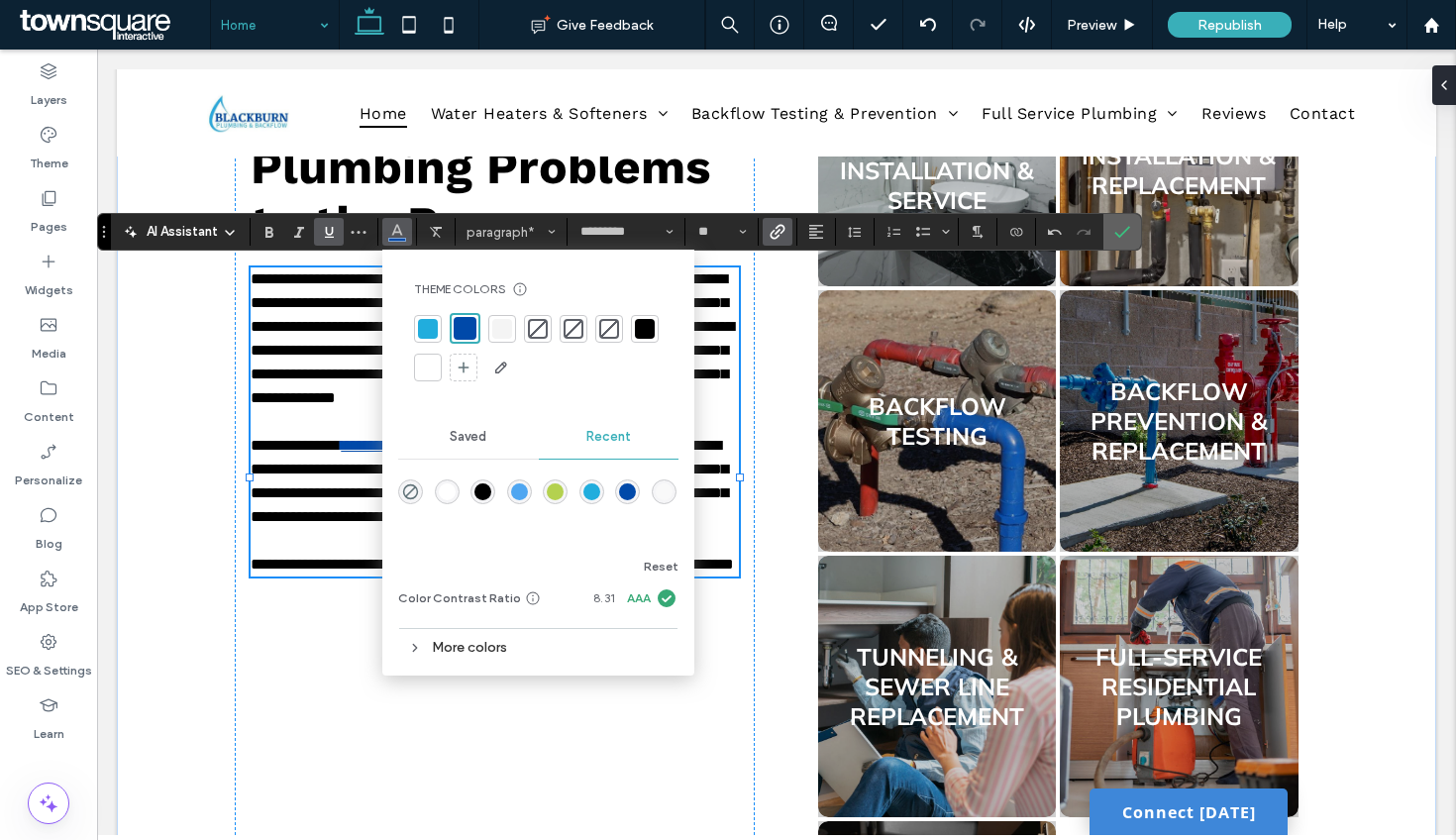 click at bounding box center [1122, 232] 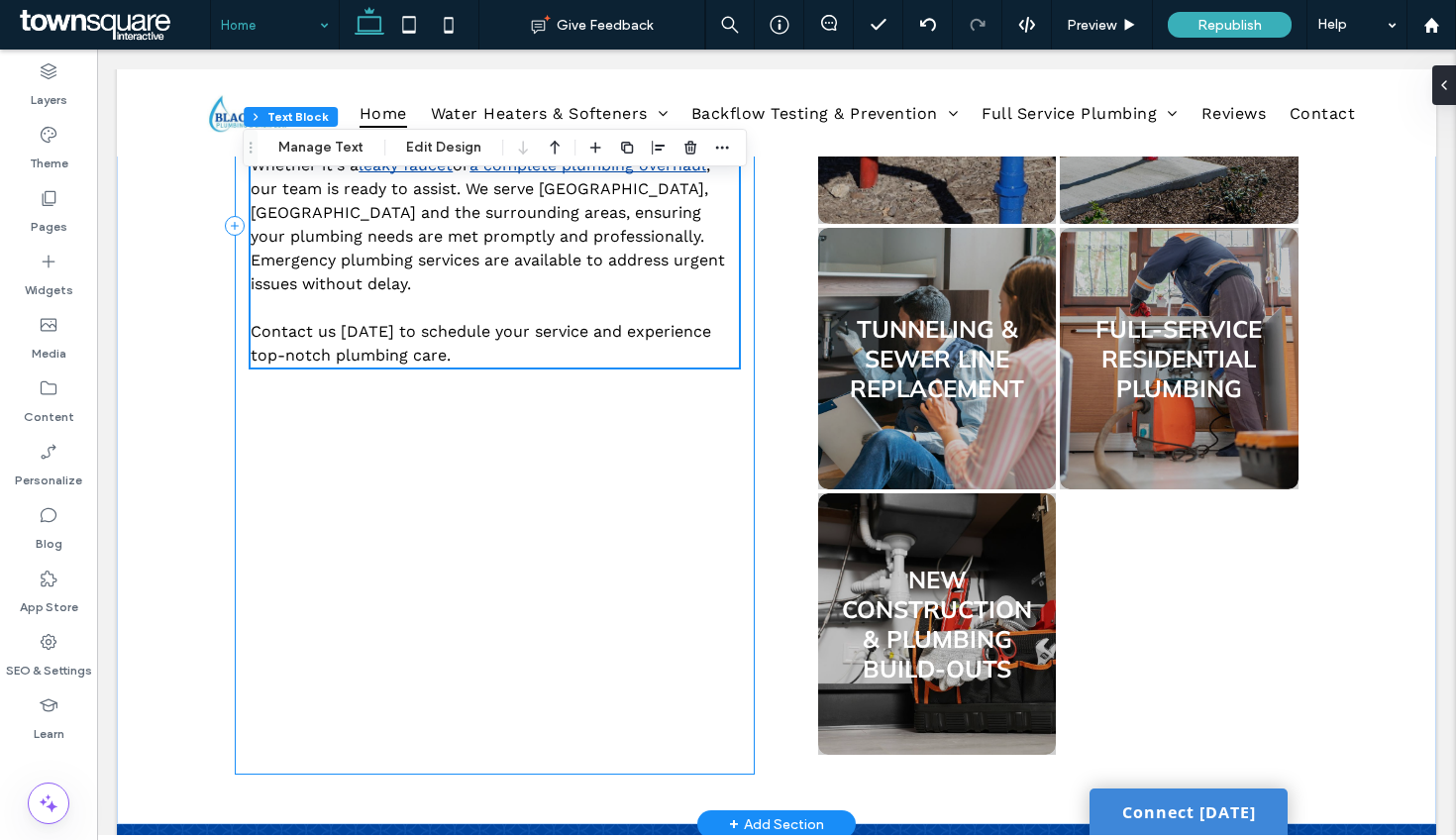 scroll, scrollTop: 1232, scrollLeft: 0, axis: vertical 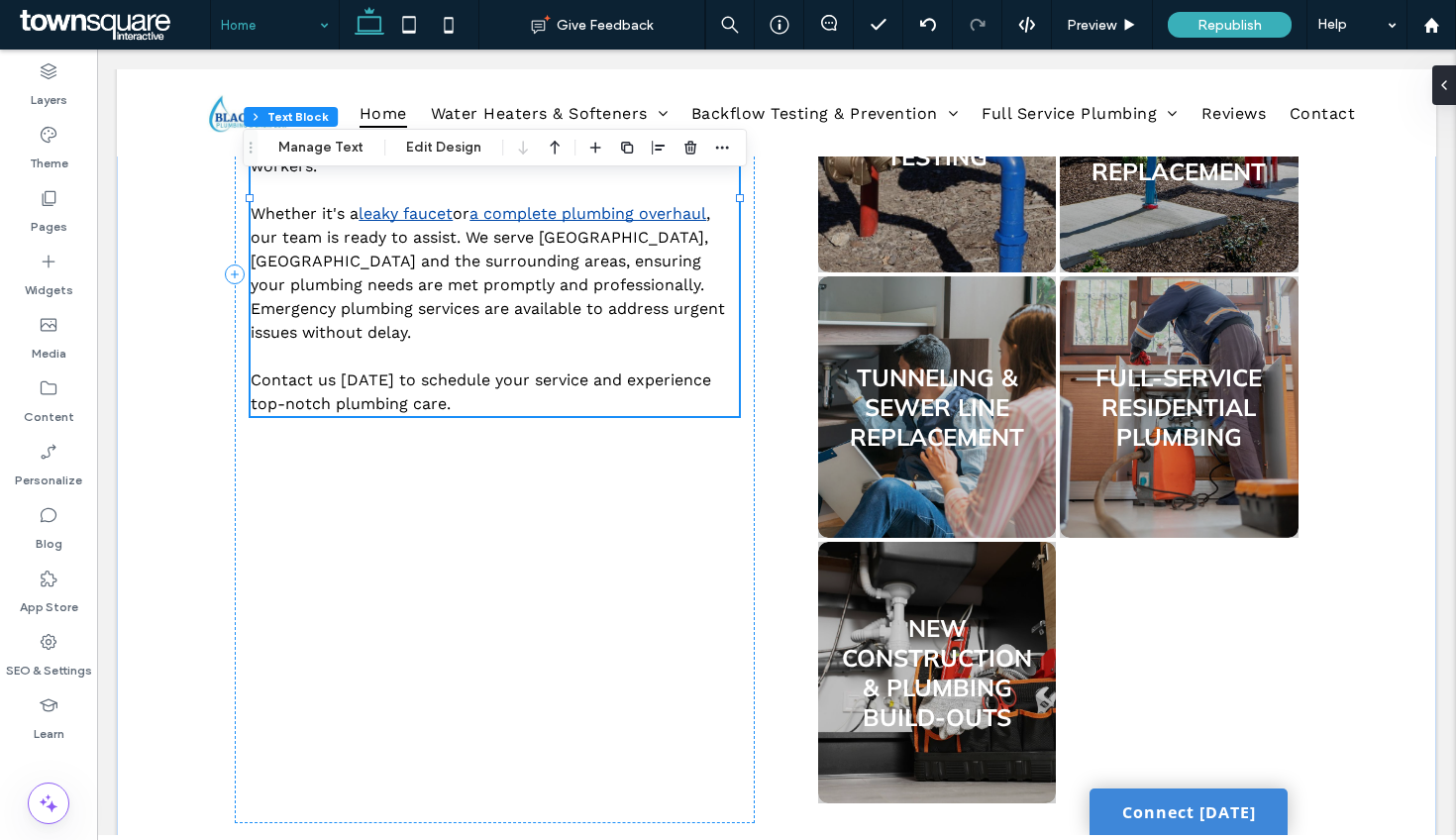 click on ", our team is ready to assist. We serve New Braunfels, San Antonio and the surrounding areas, ensuring your plumbing needs are met promptly and professionally. Emergency plumbing services are available to address urgent issues without delay." at bounding box center [487, 272] 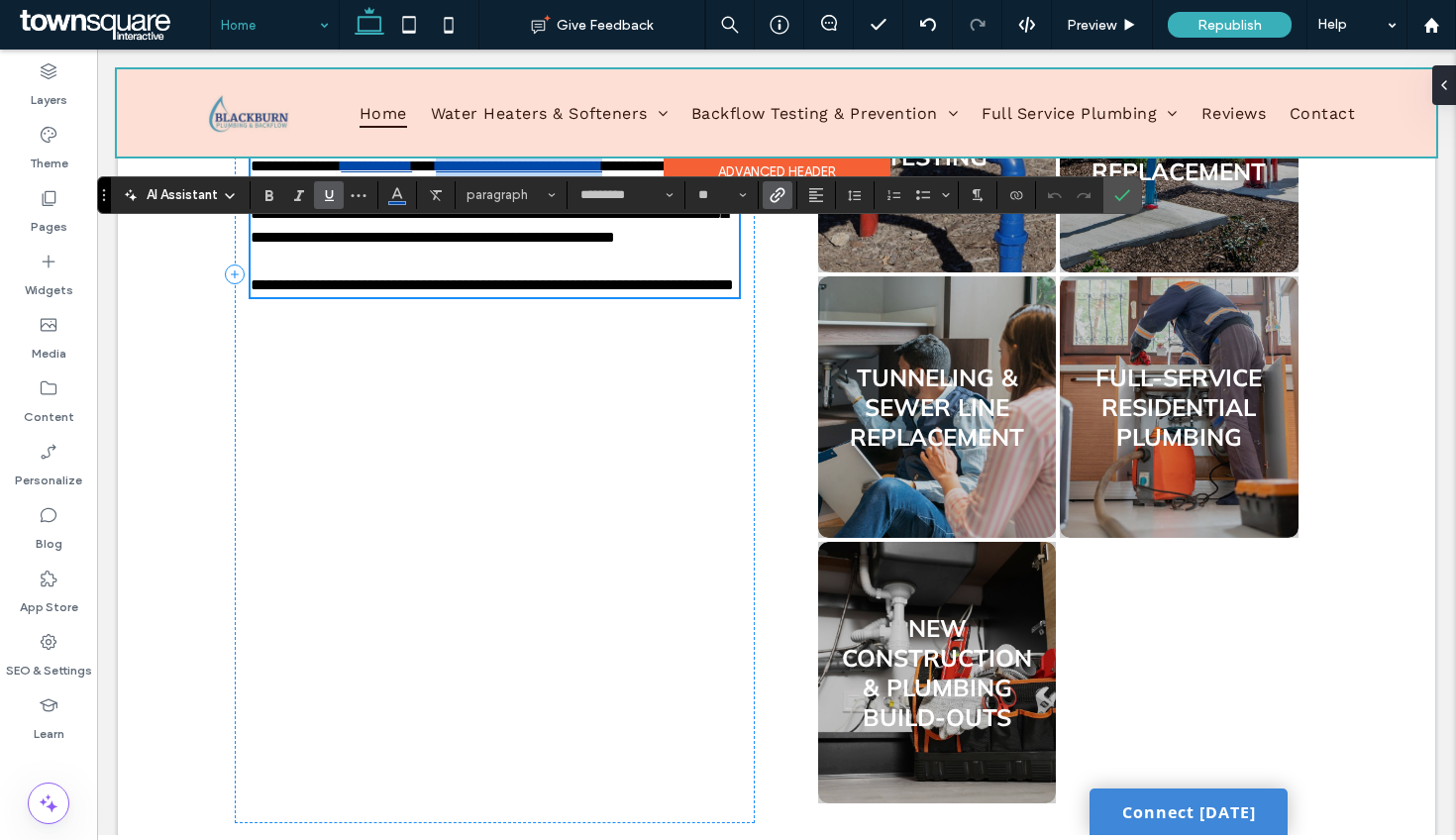 scroll, scrollTop: 990, scrollLeft: 0, axis: vertical 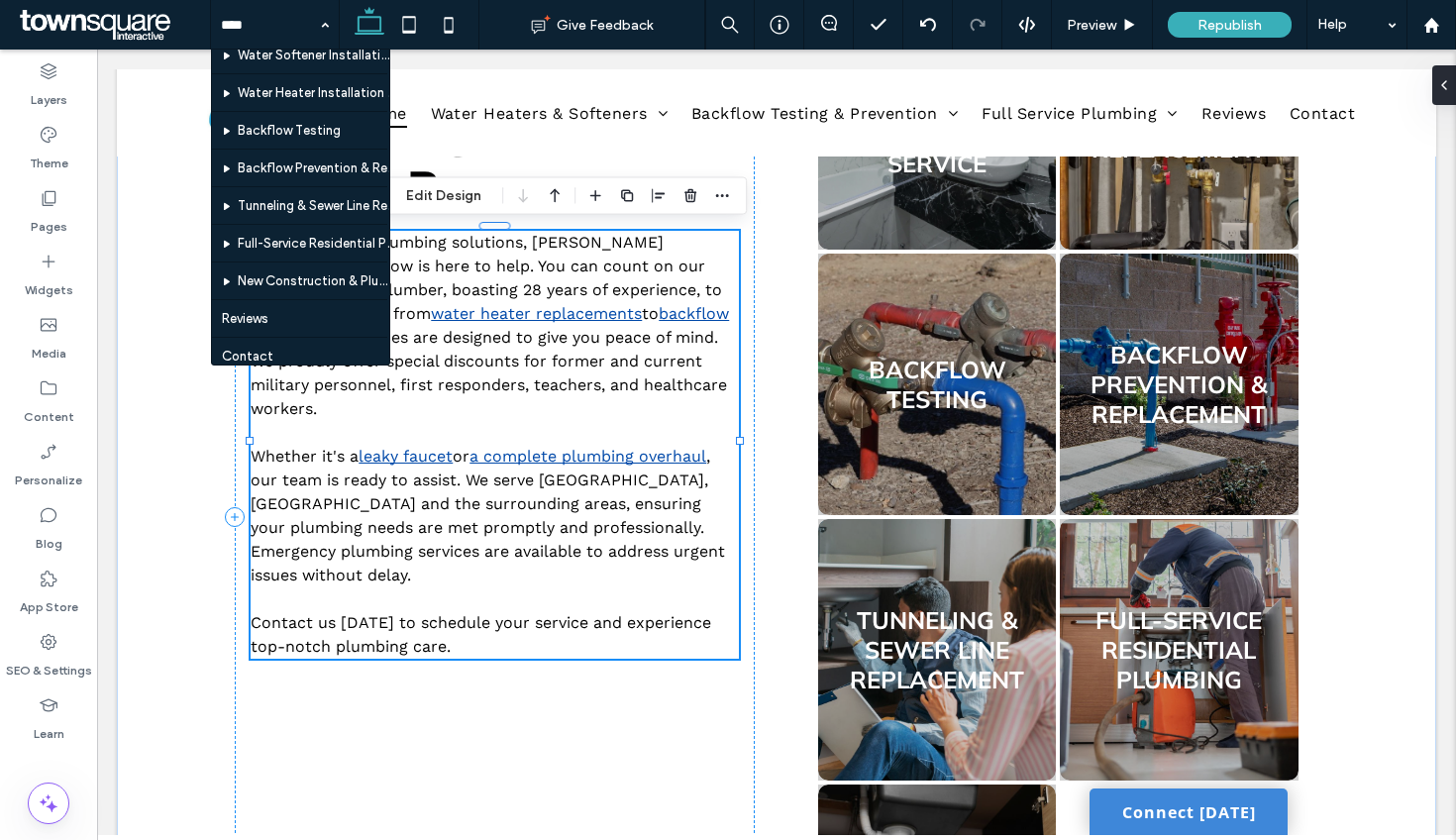 click on "Whether it's a  leaky faucet  or  a complete plumbing overhaul , our team is ready to assist. We serve New Braunfels, San Antonio and the surrounding areas, ensuring your plumbing needs are met promptly and professionally. Emergency plumbing services are available to address urgent issues without delay." at bounding box center (494, 516) 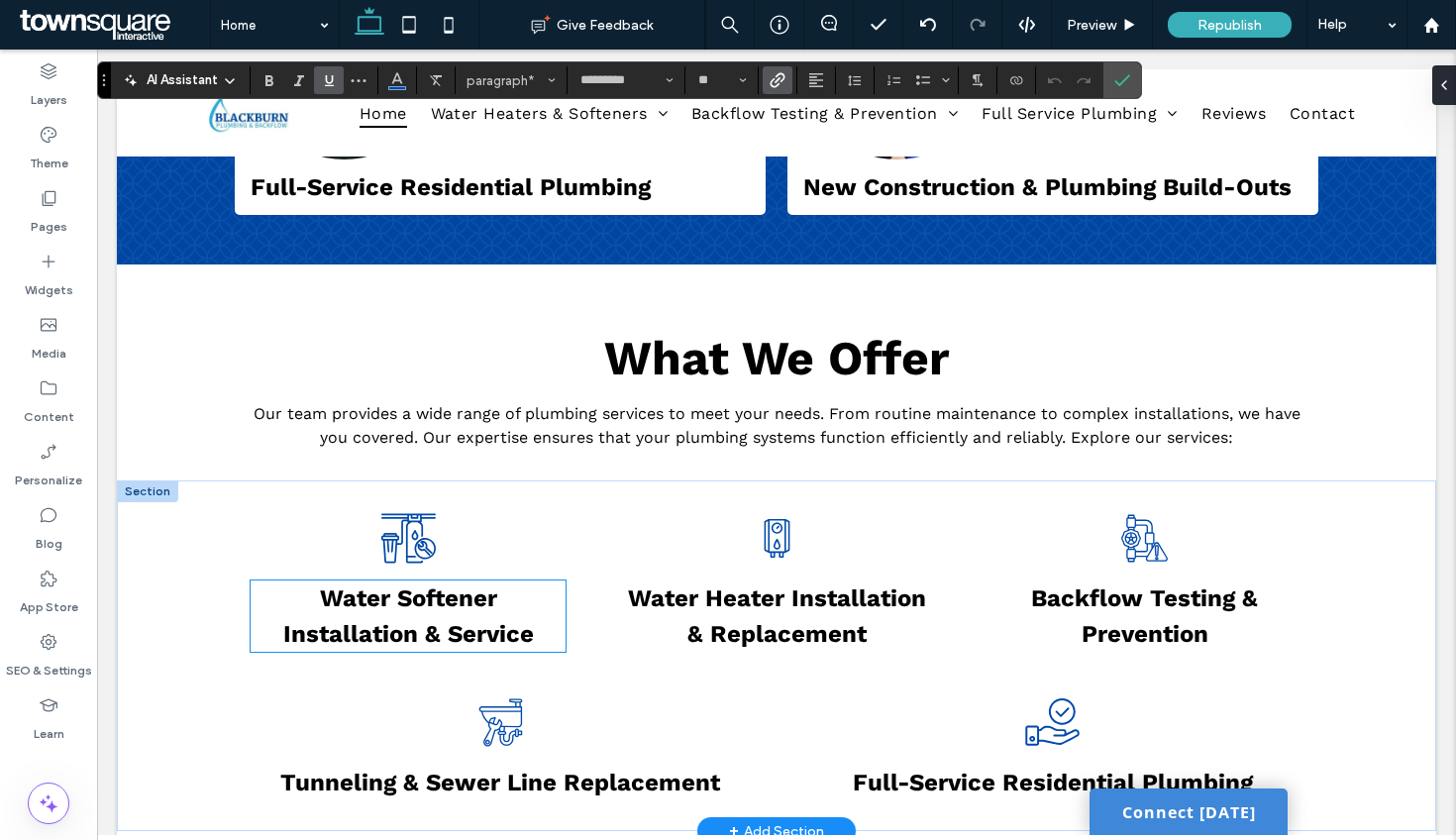 scroll, scrollTop: 3439, scrollLeft: 0, axis: vertical 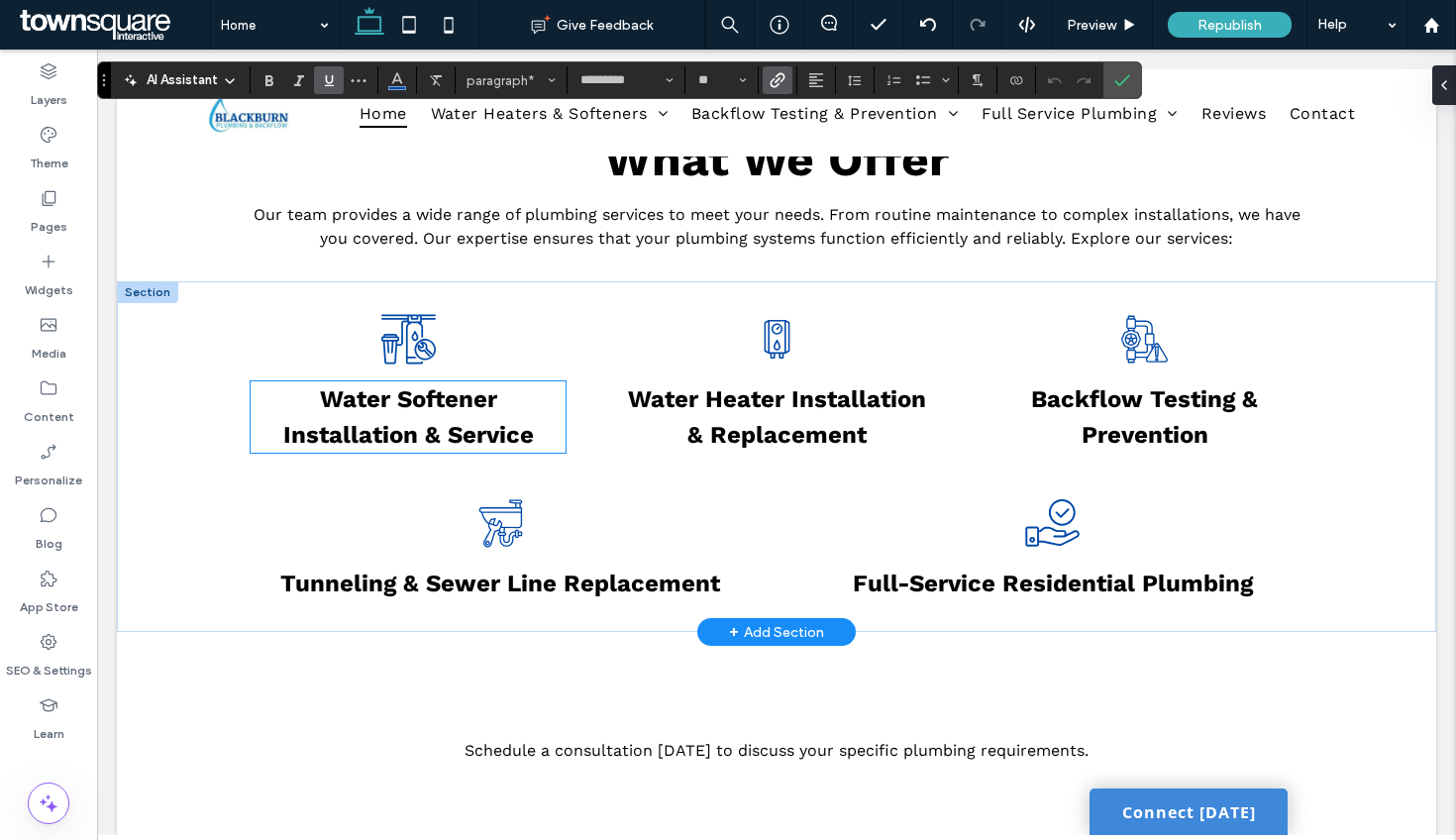 click on "Water Softener Installation & Service" at bounding box center [408, 417] 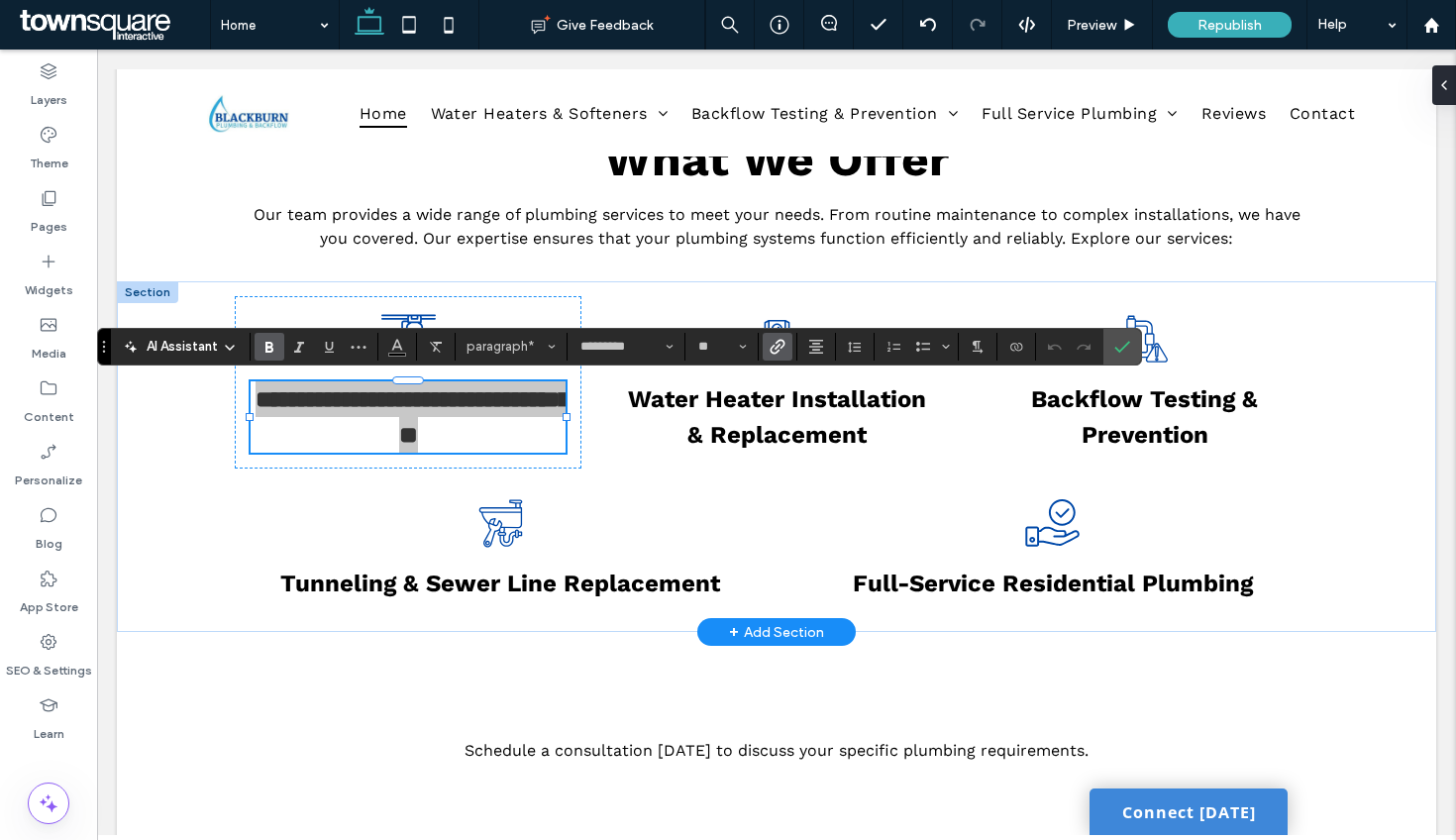 click 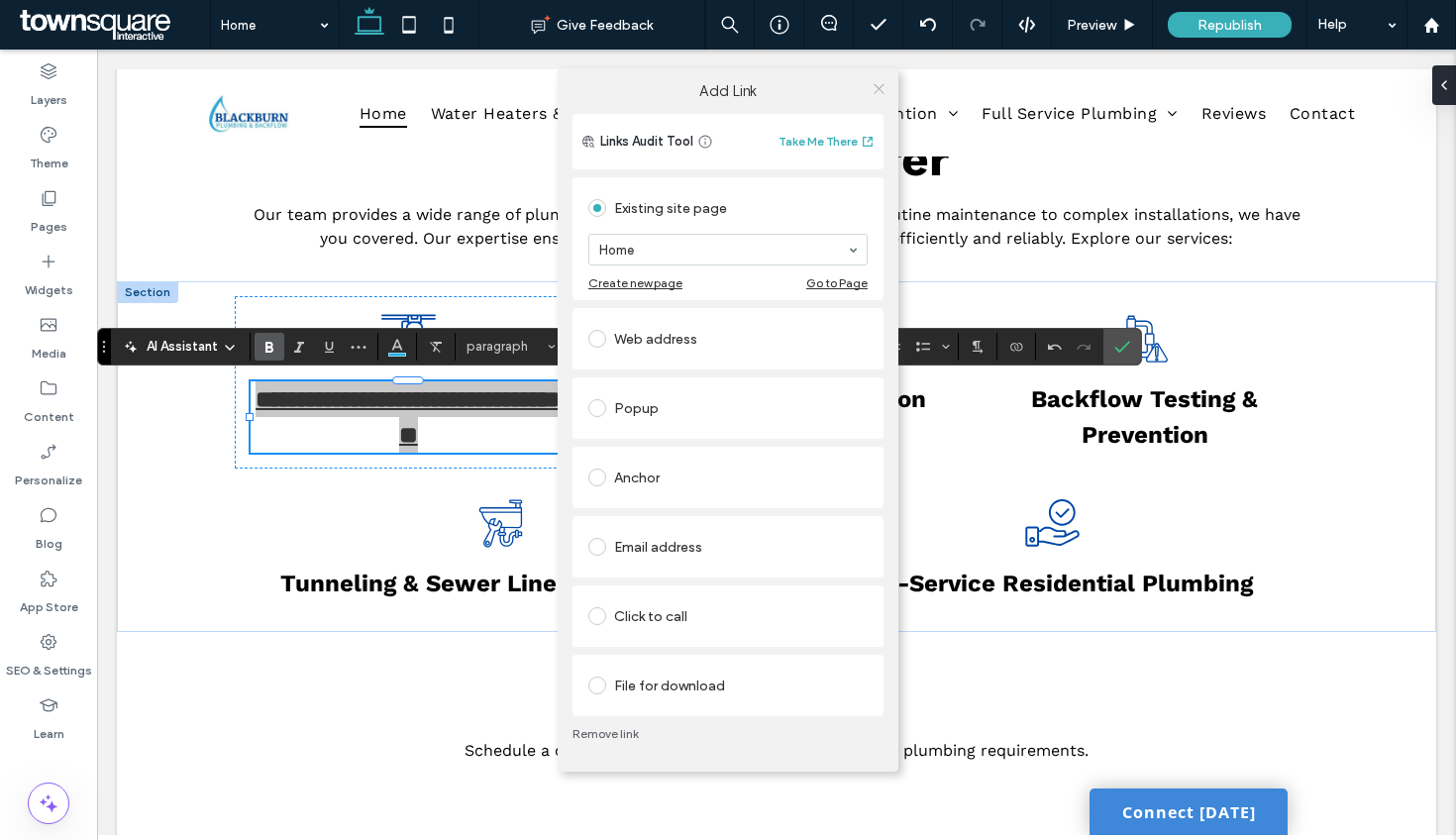 click 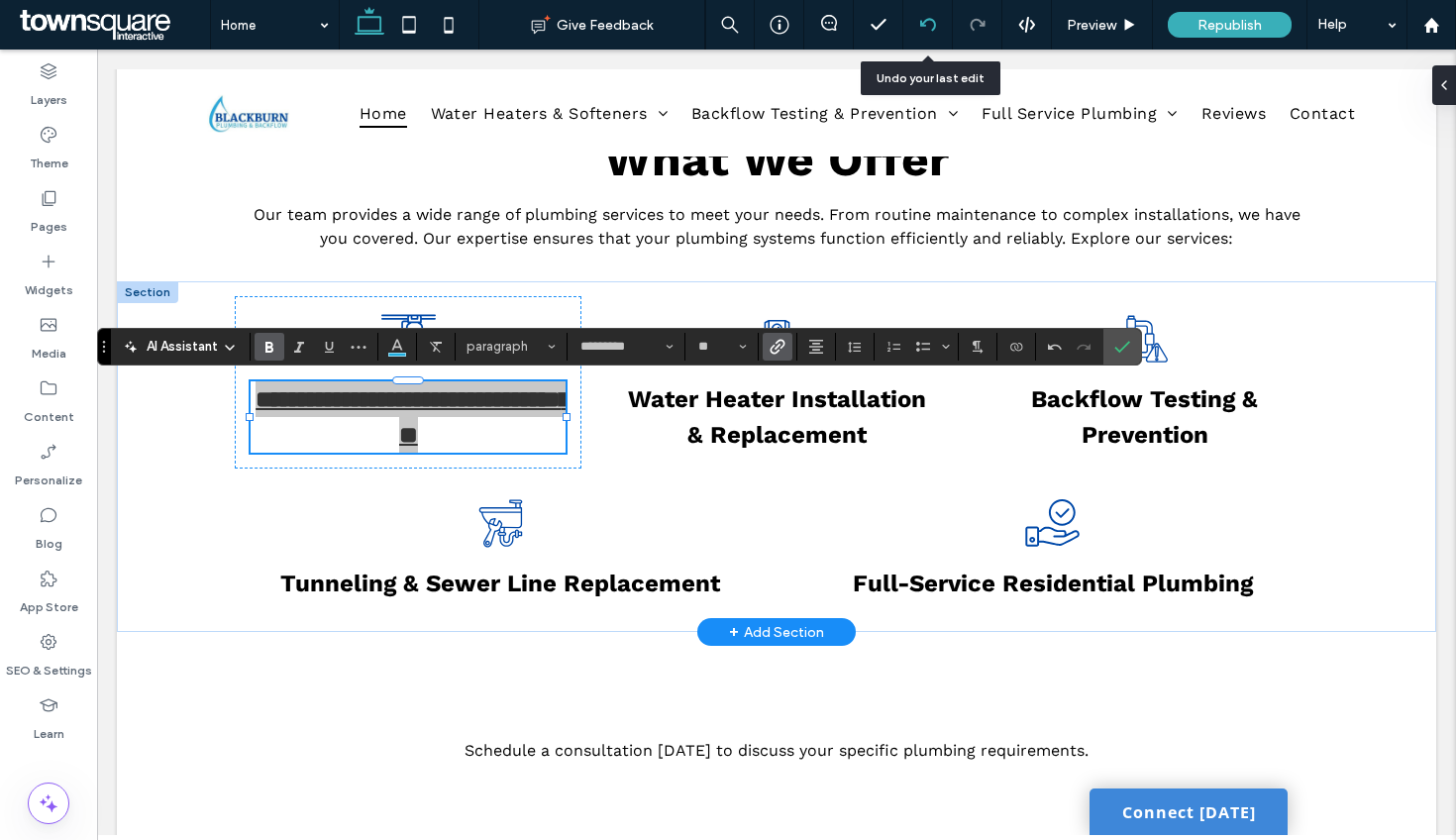 click 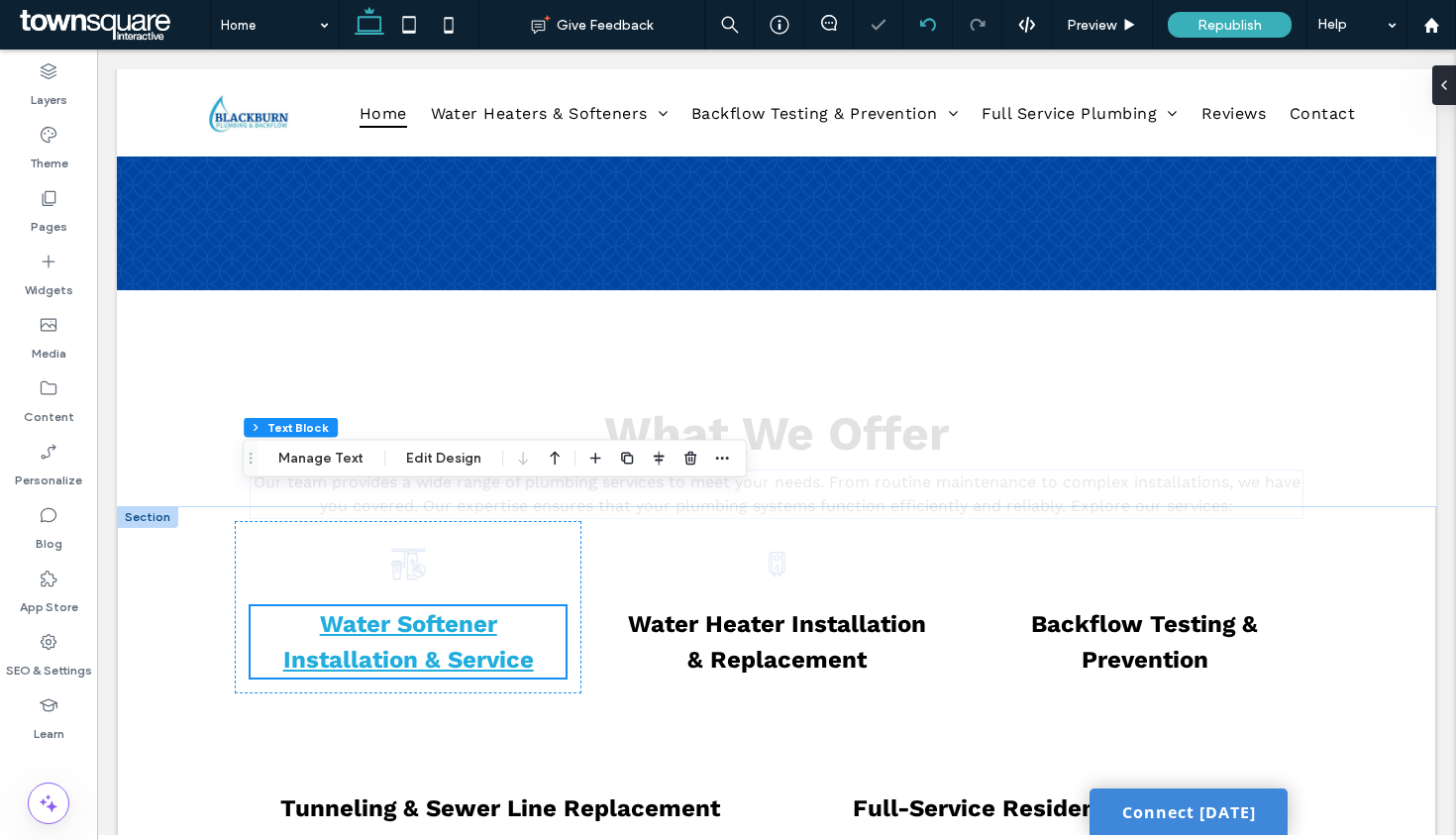 scroll, scrollTop: 3470, scrollLeft: 0, axis: vertical 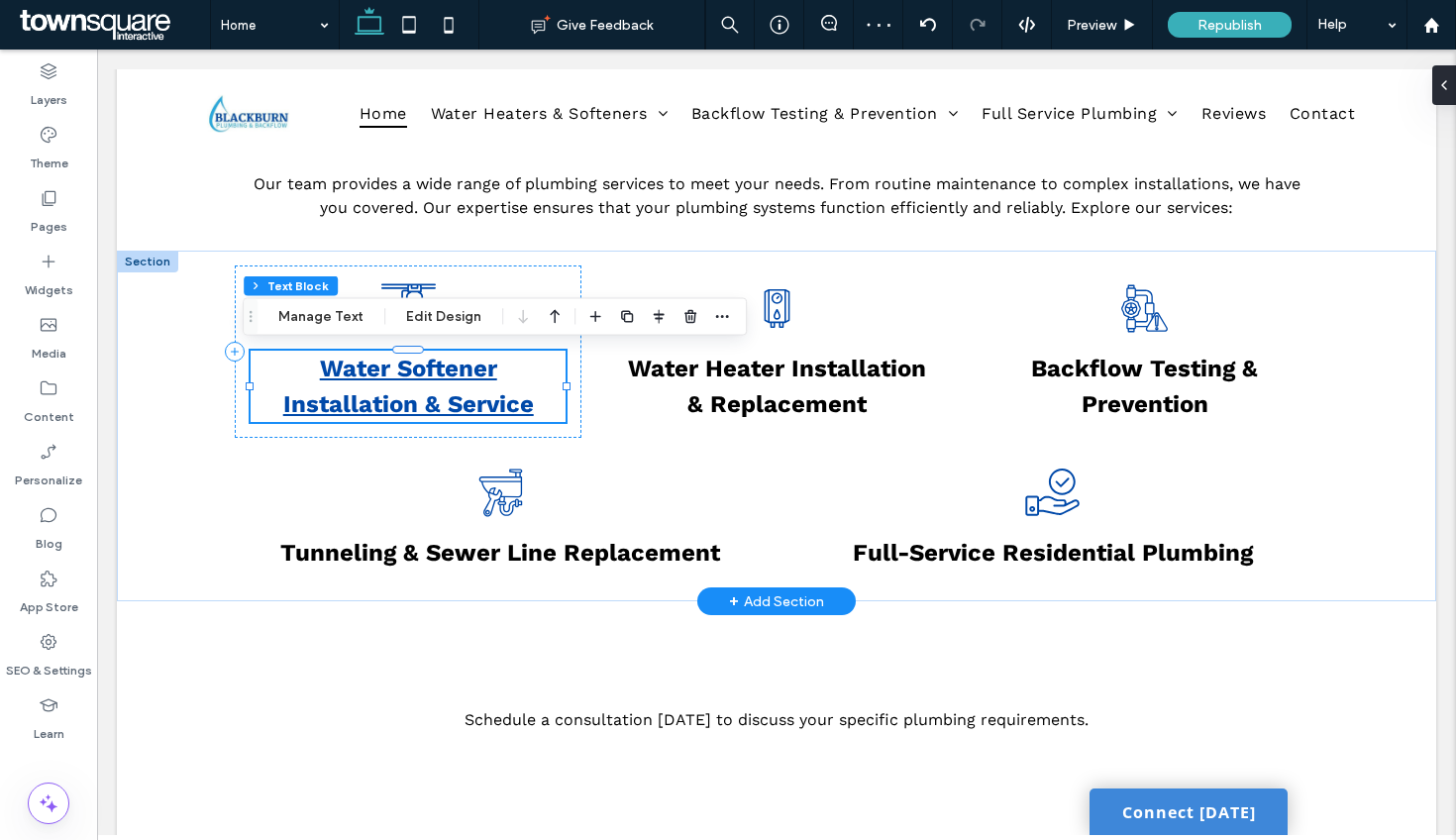 click on "Water Softener Installation & Service" at bounding box center (408, 386) 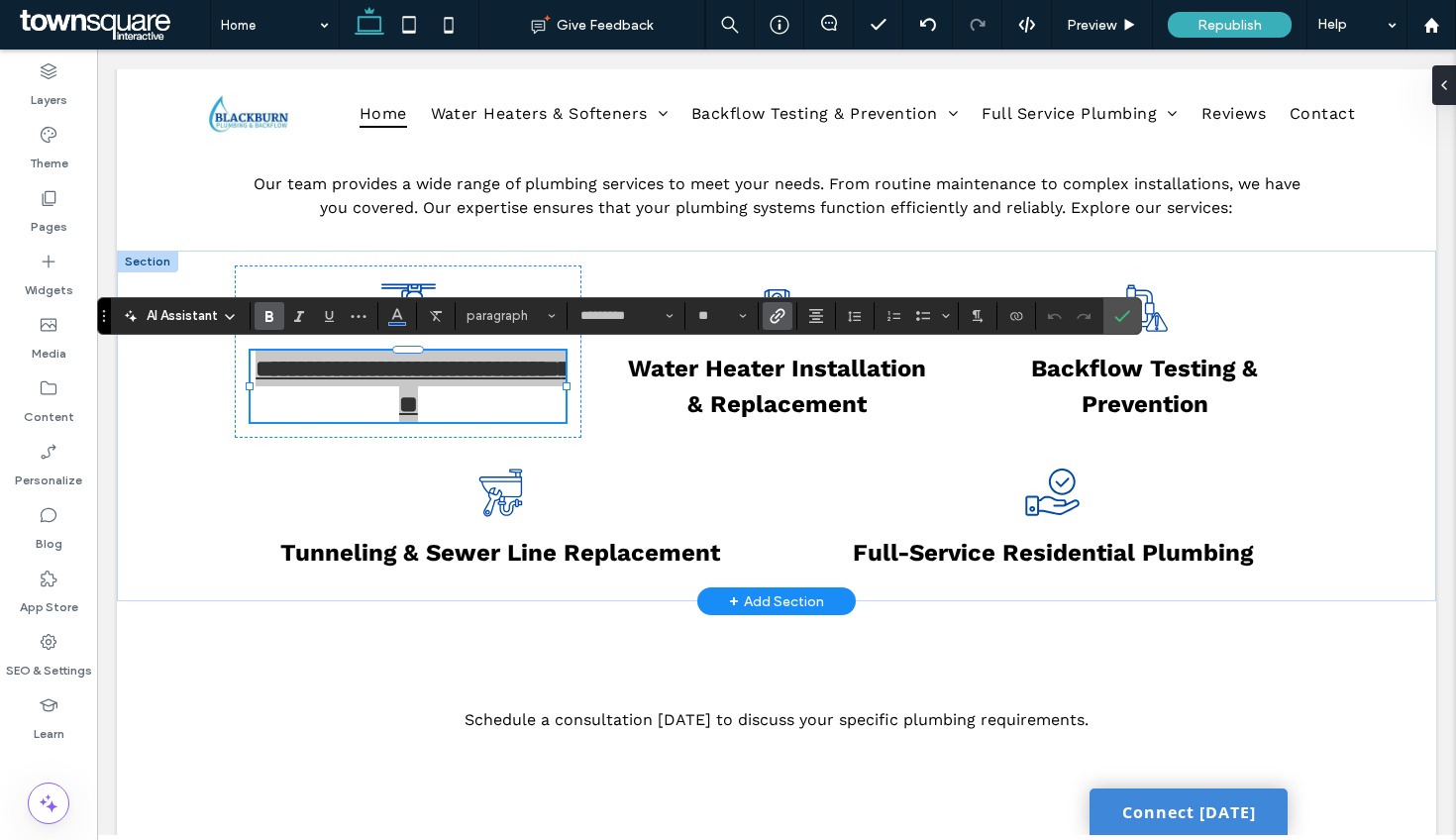 click 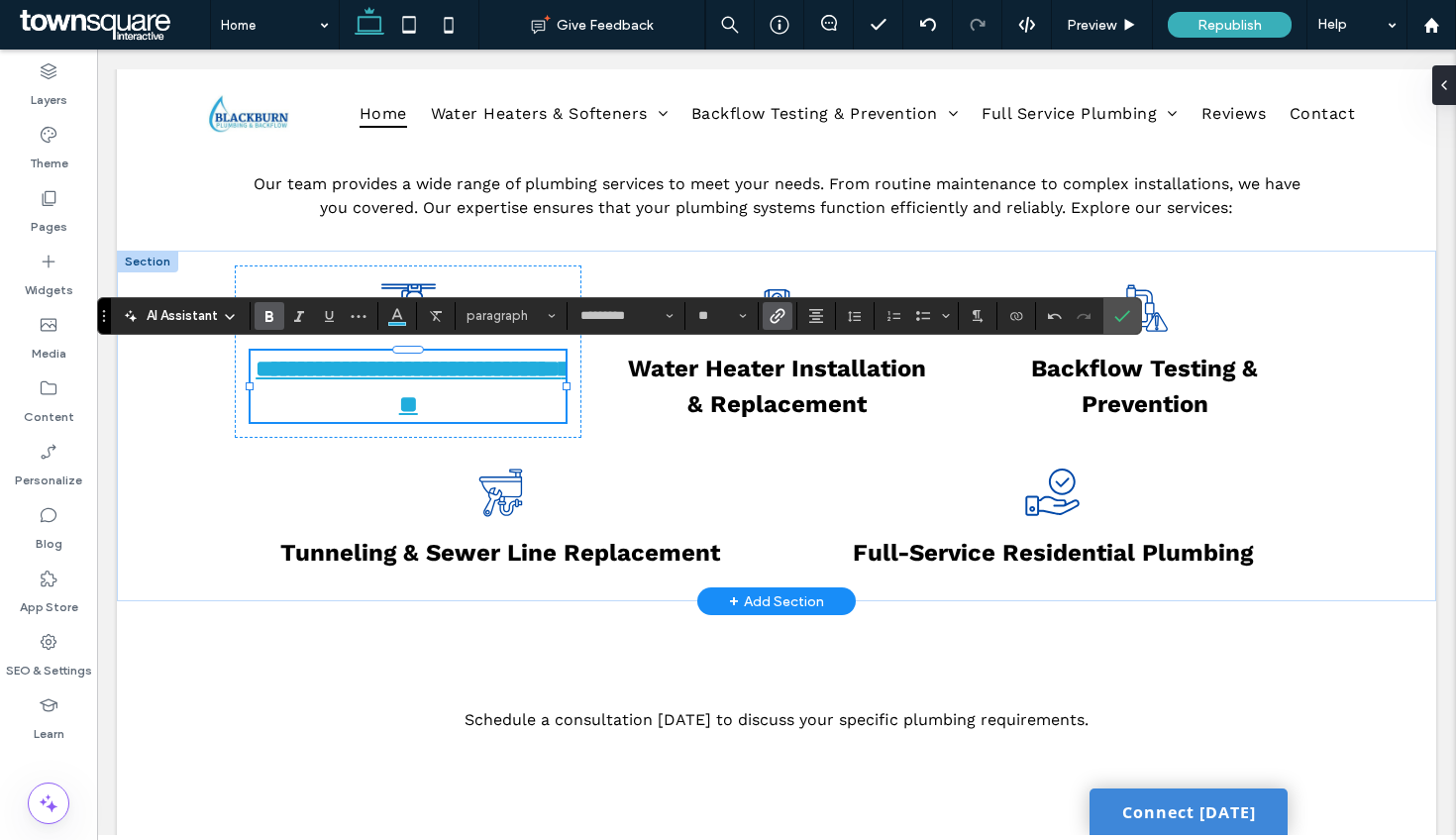 click 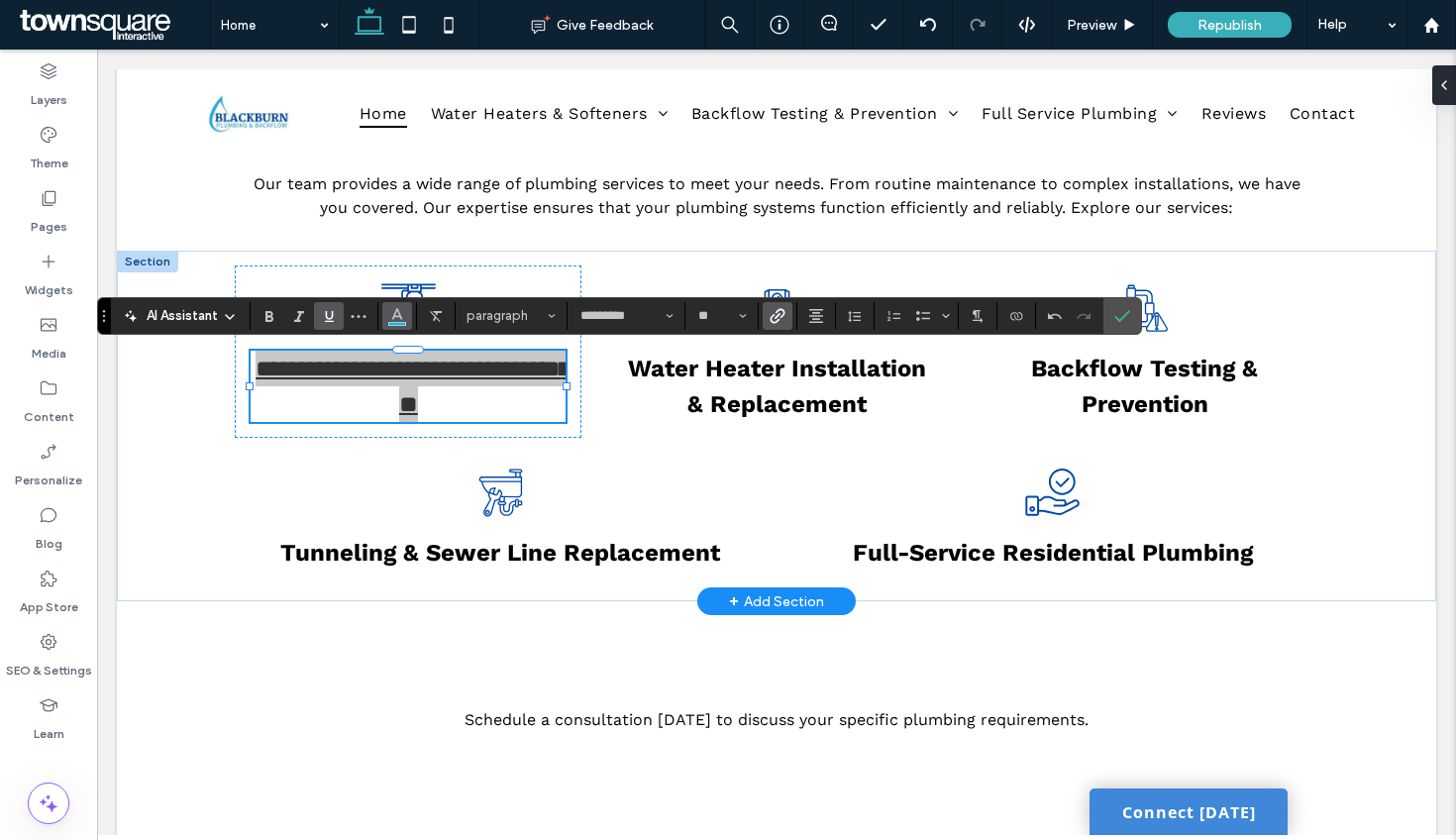 click 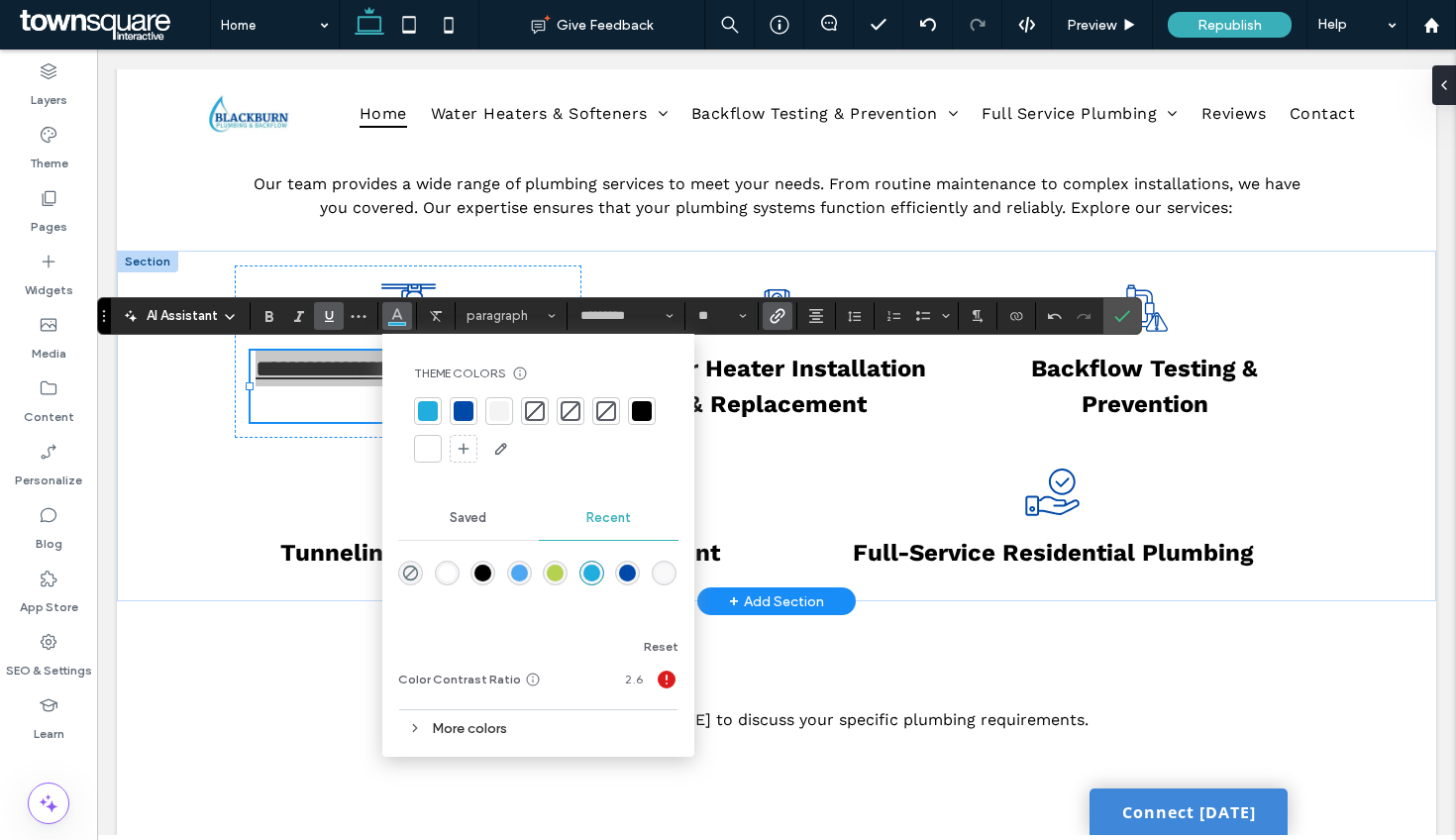 click at bounding box center [538, 431] 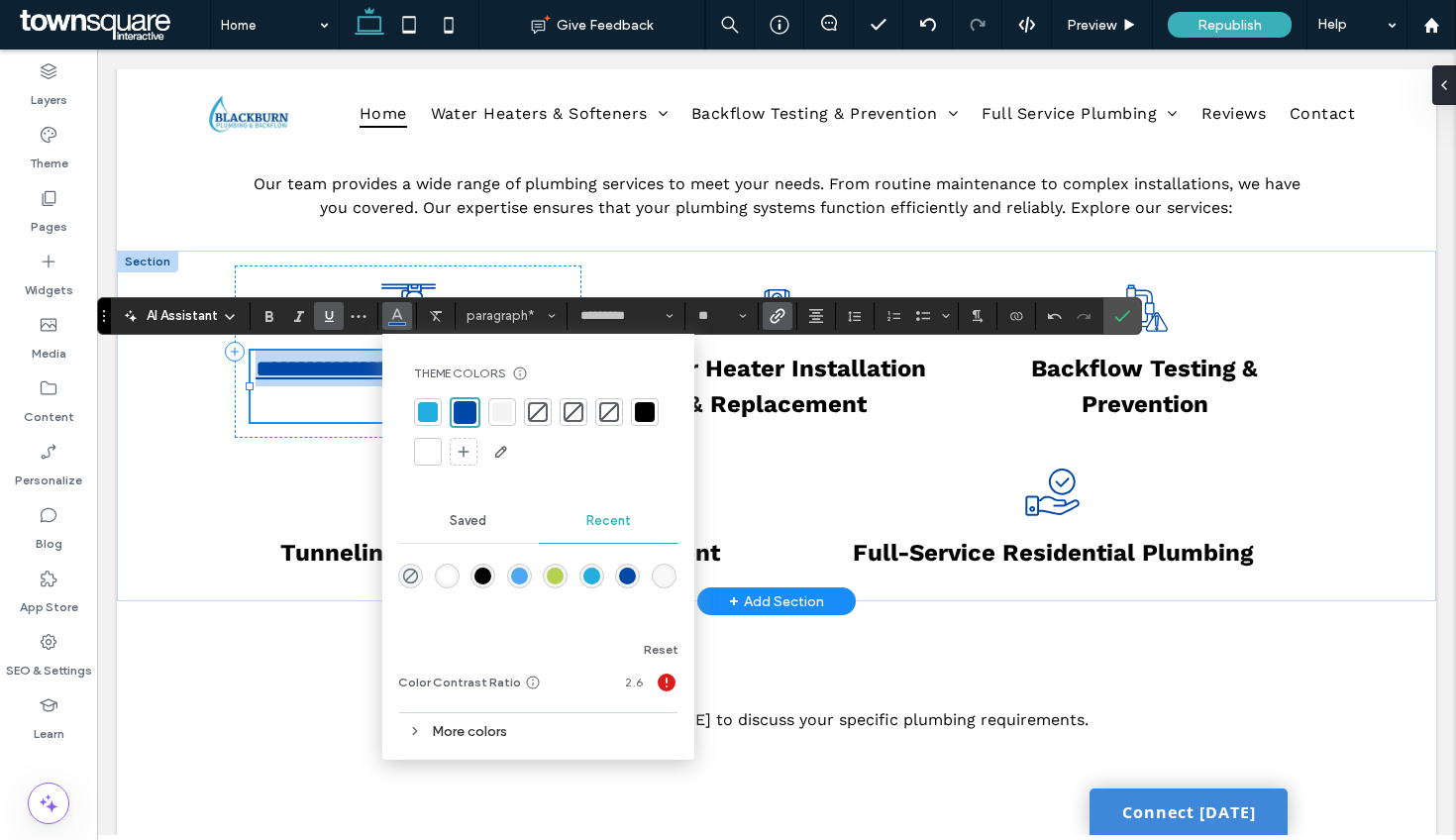 click on "**********" at bounding box center [408, 386] 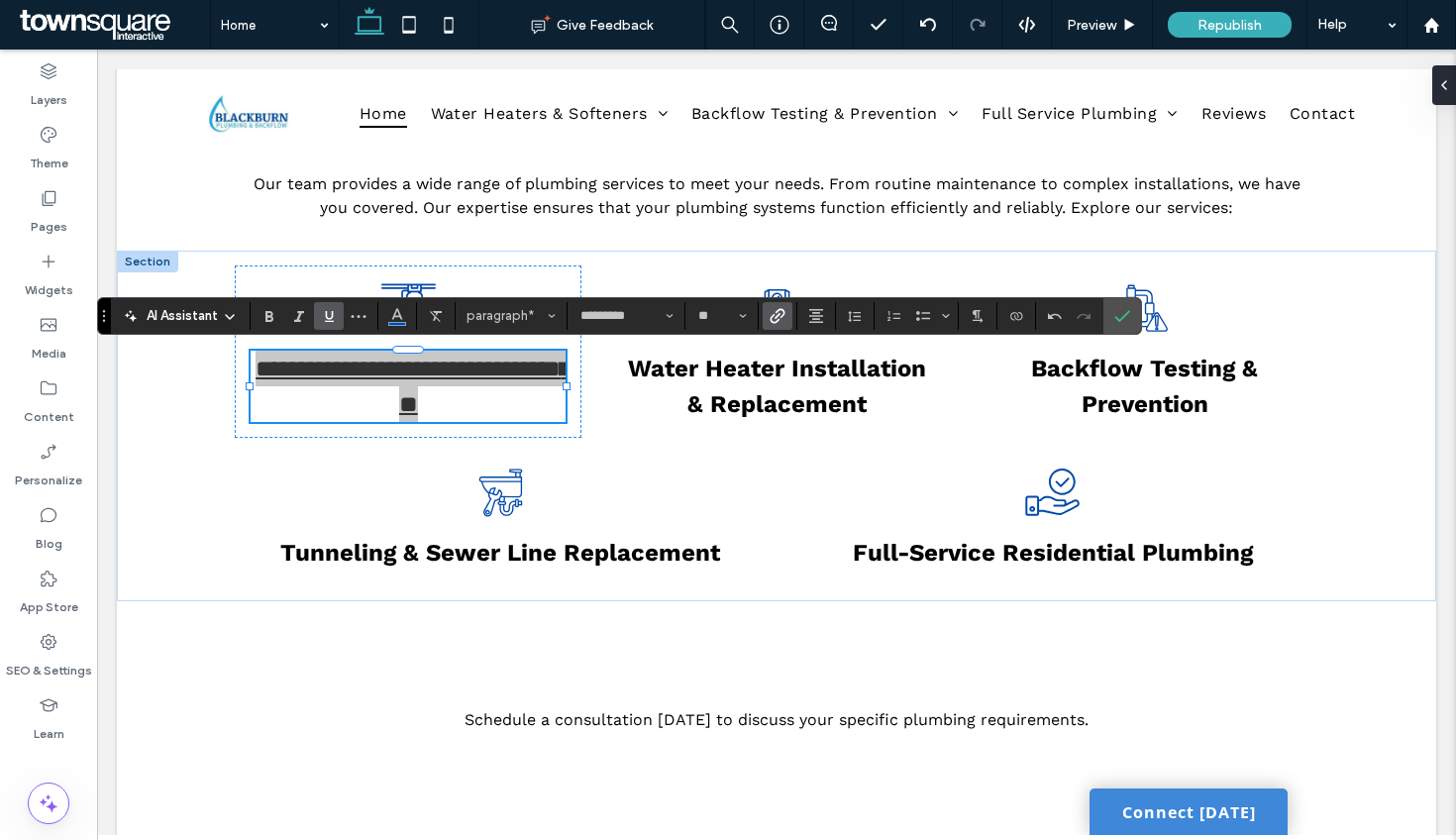 click 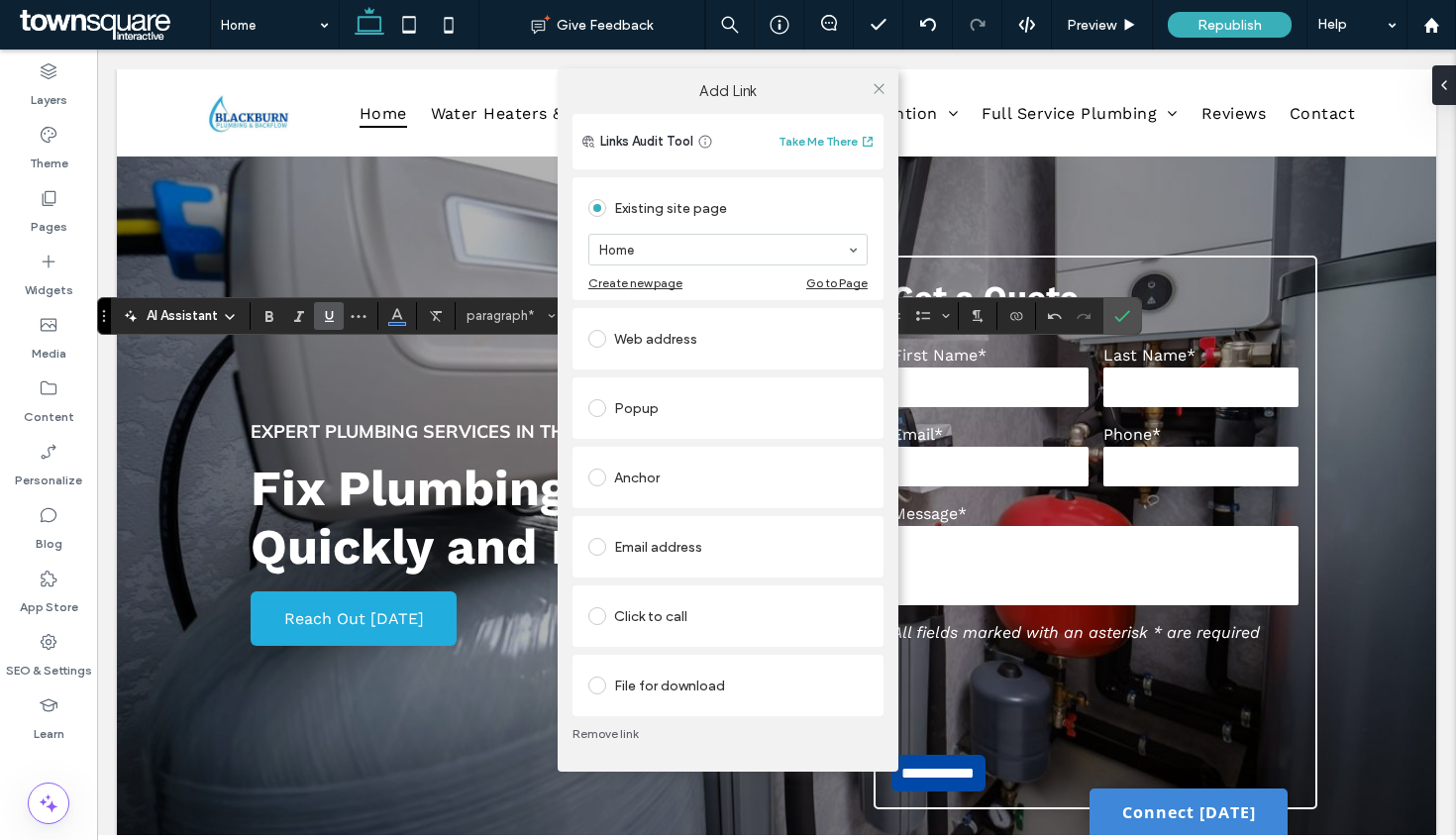 scroll, scrollTop: 3470, scrollLeft: 0, axis: vertical 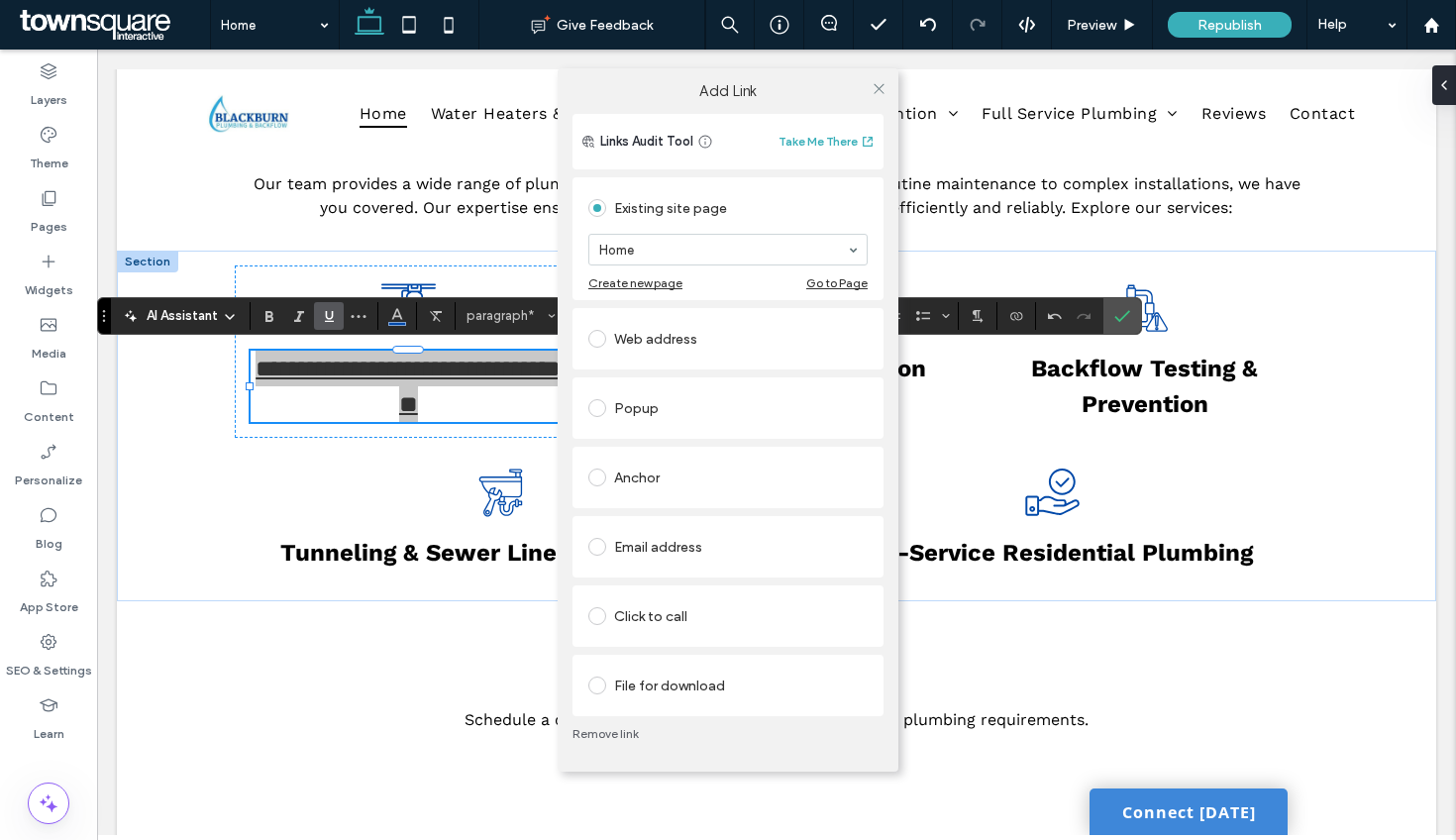 click on "Home" at bounding box center (728, 250) 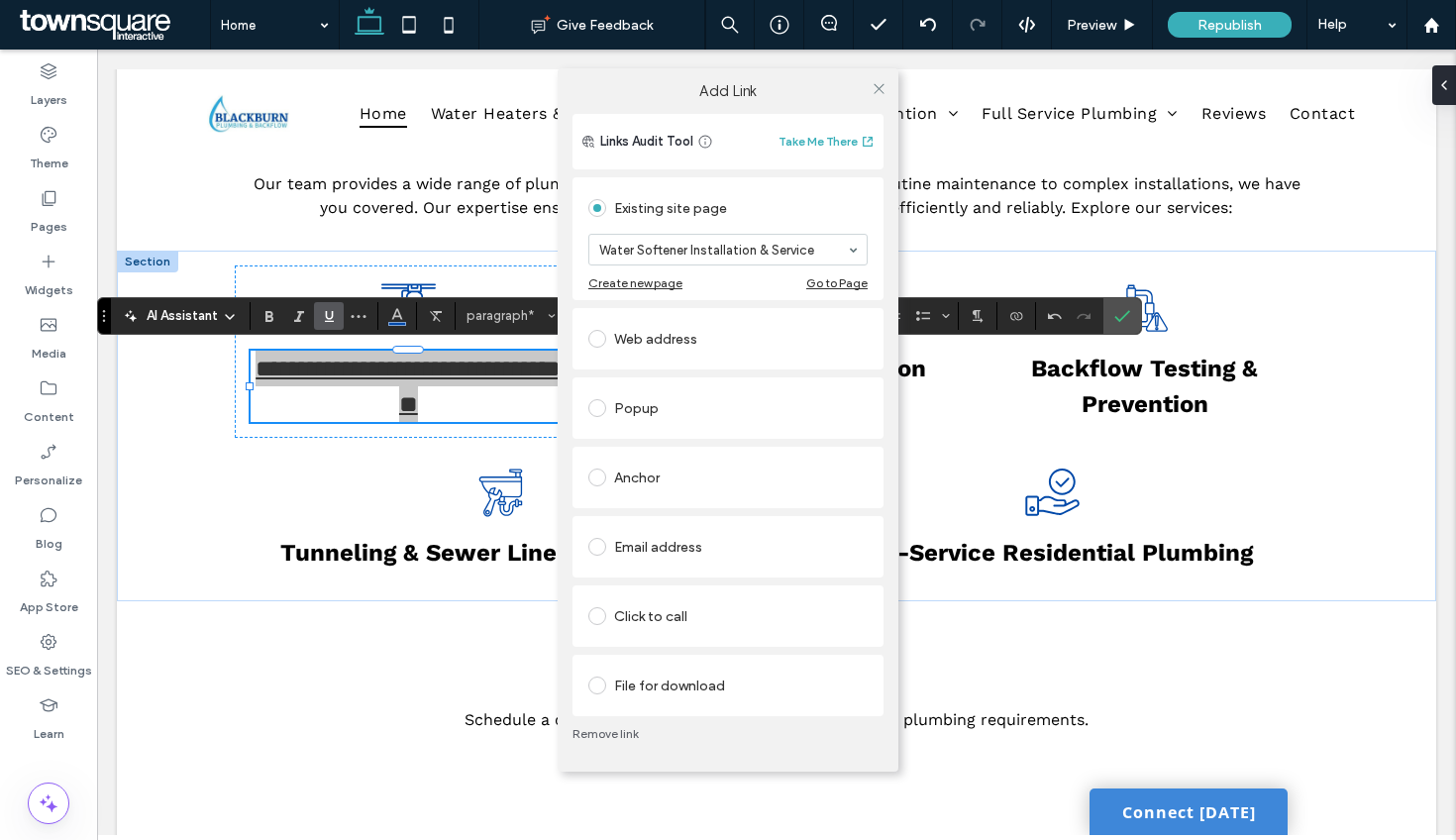click on "Add Link Links Audit Tool Take Me There Existing site page Water Softener Installation & Service Create new page Go to Page Web address Popup Anchor Email address Click to call File for download Remove link" at bounding box center [728, 420] 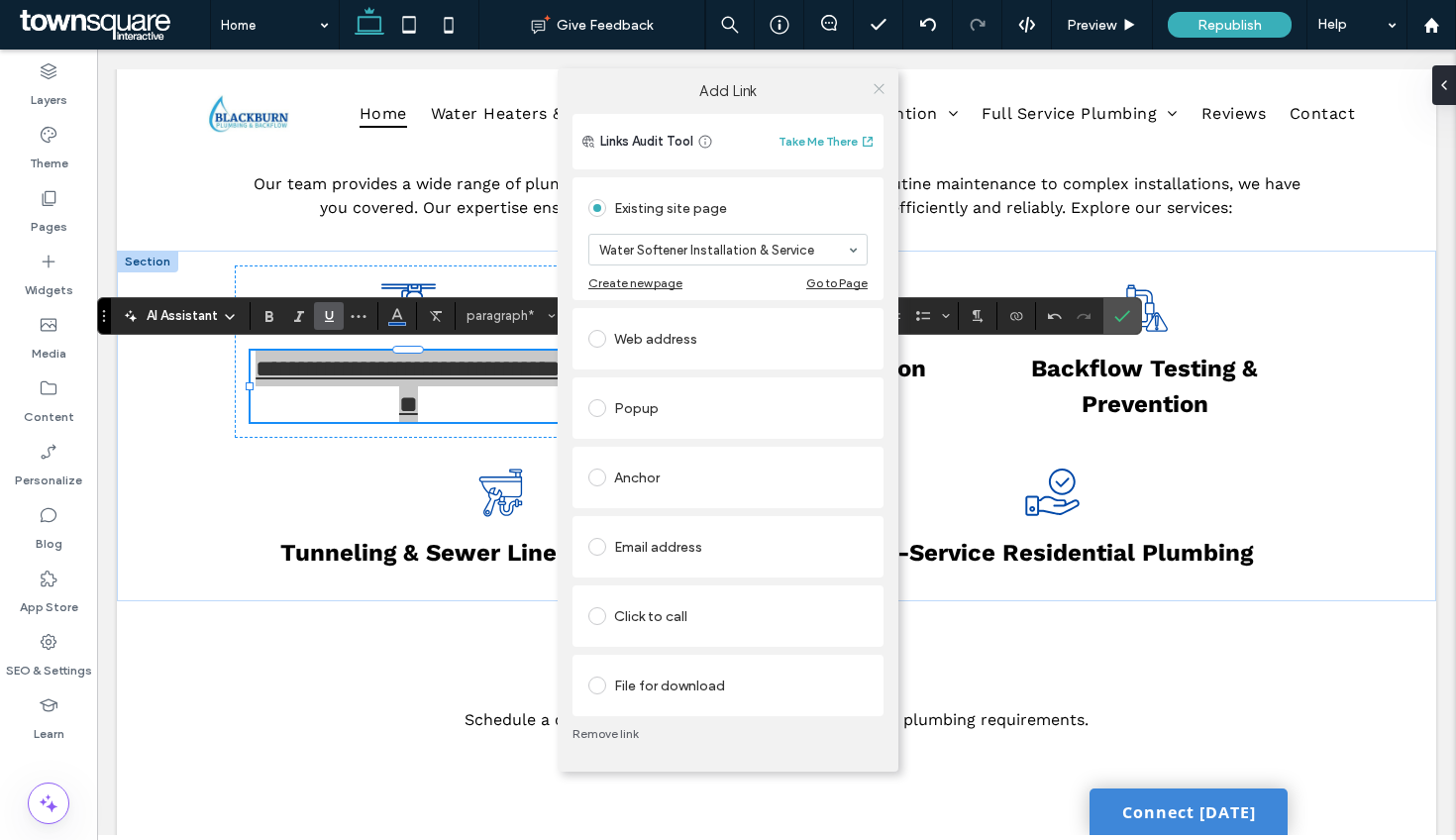 click 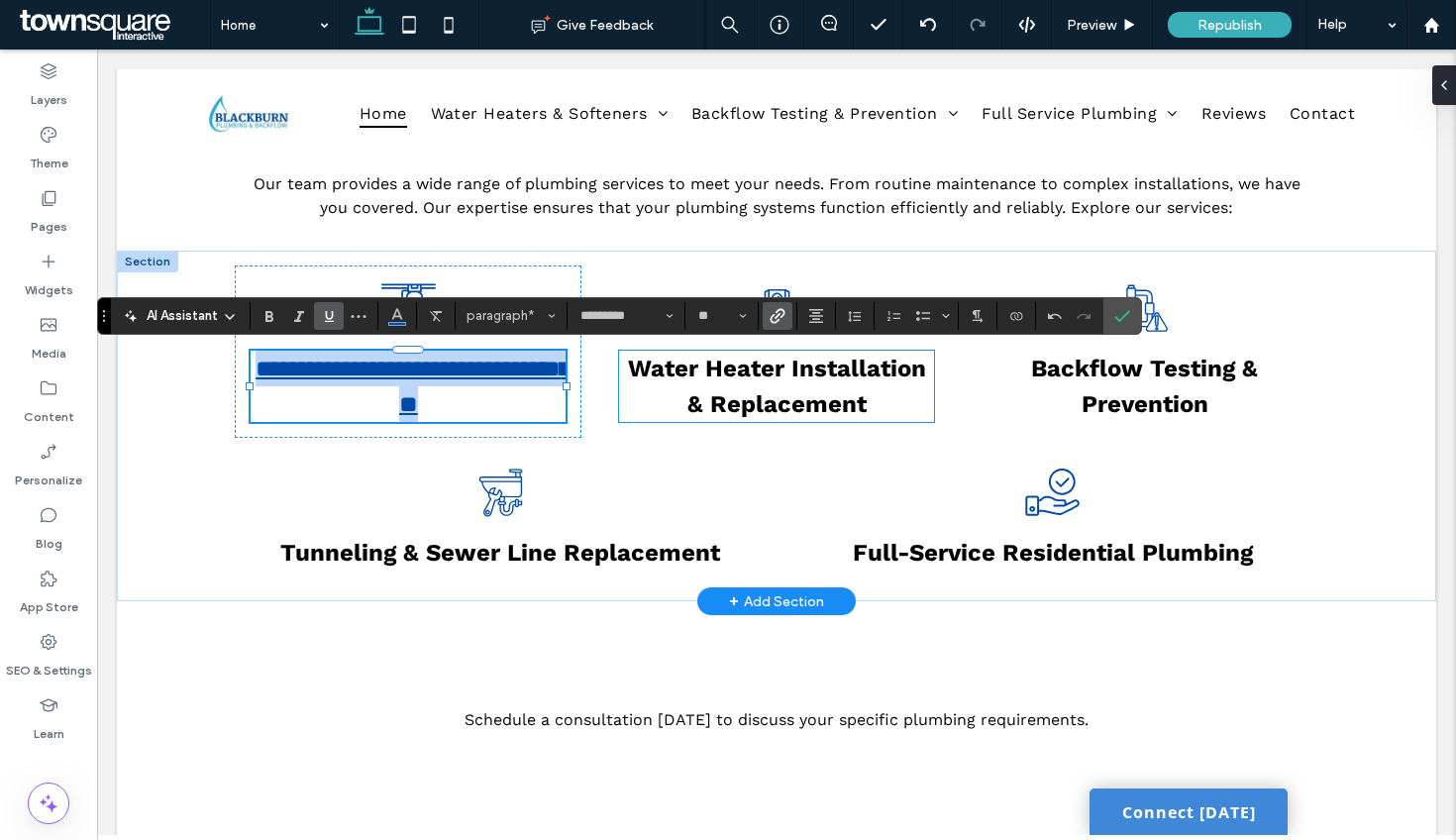 click on "Water Heater Installation & Replacement" at bounding box center (777, 386) 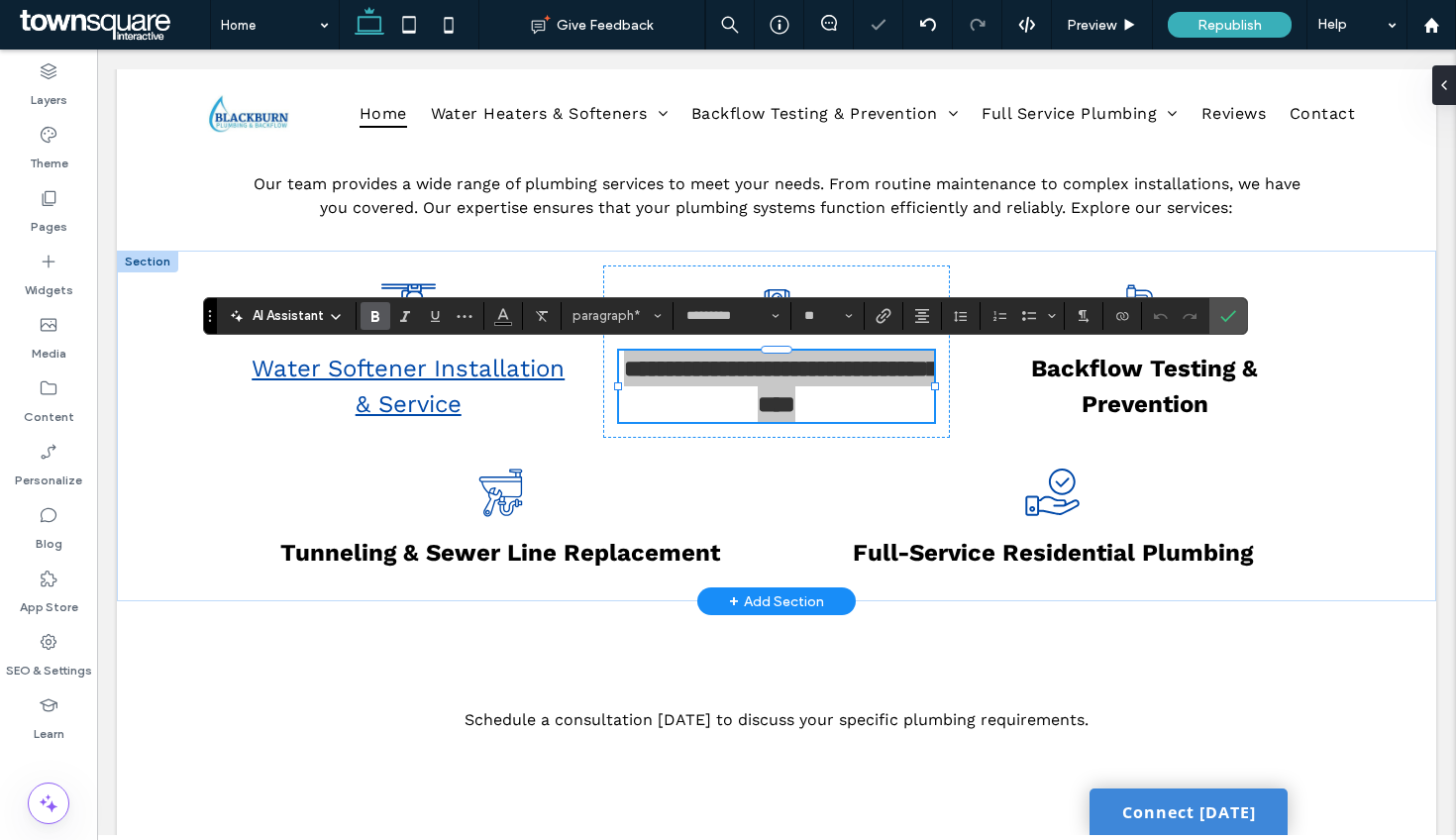 click 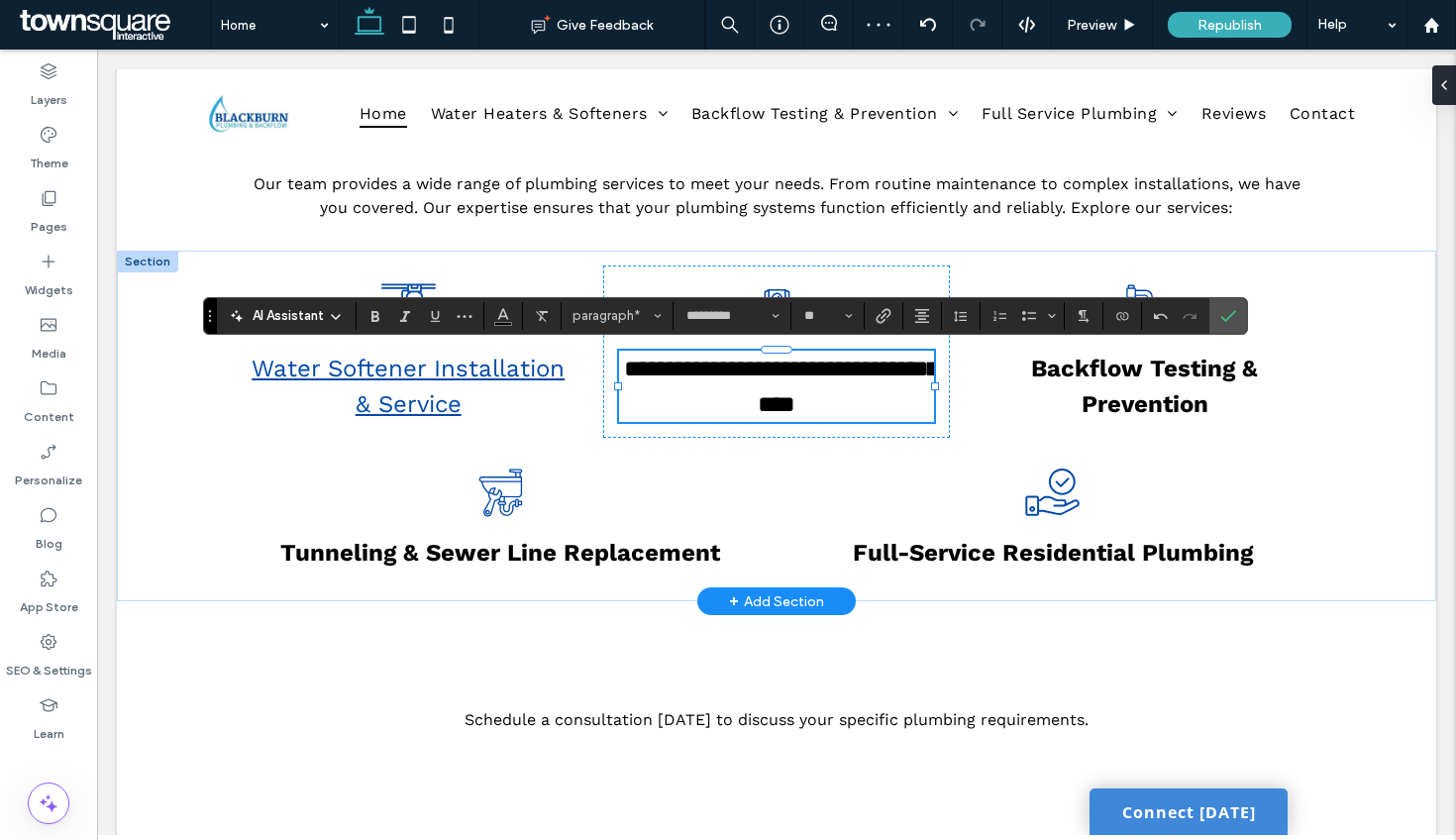 click at bounding box center [884, 316] 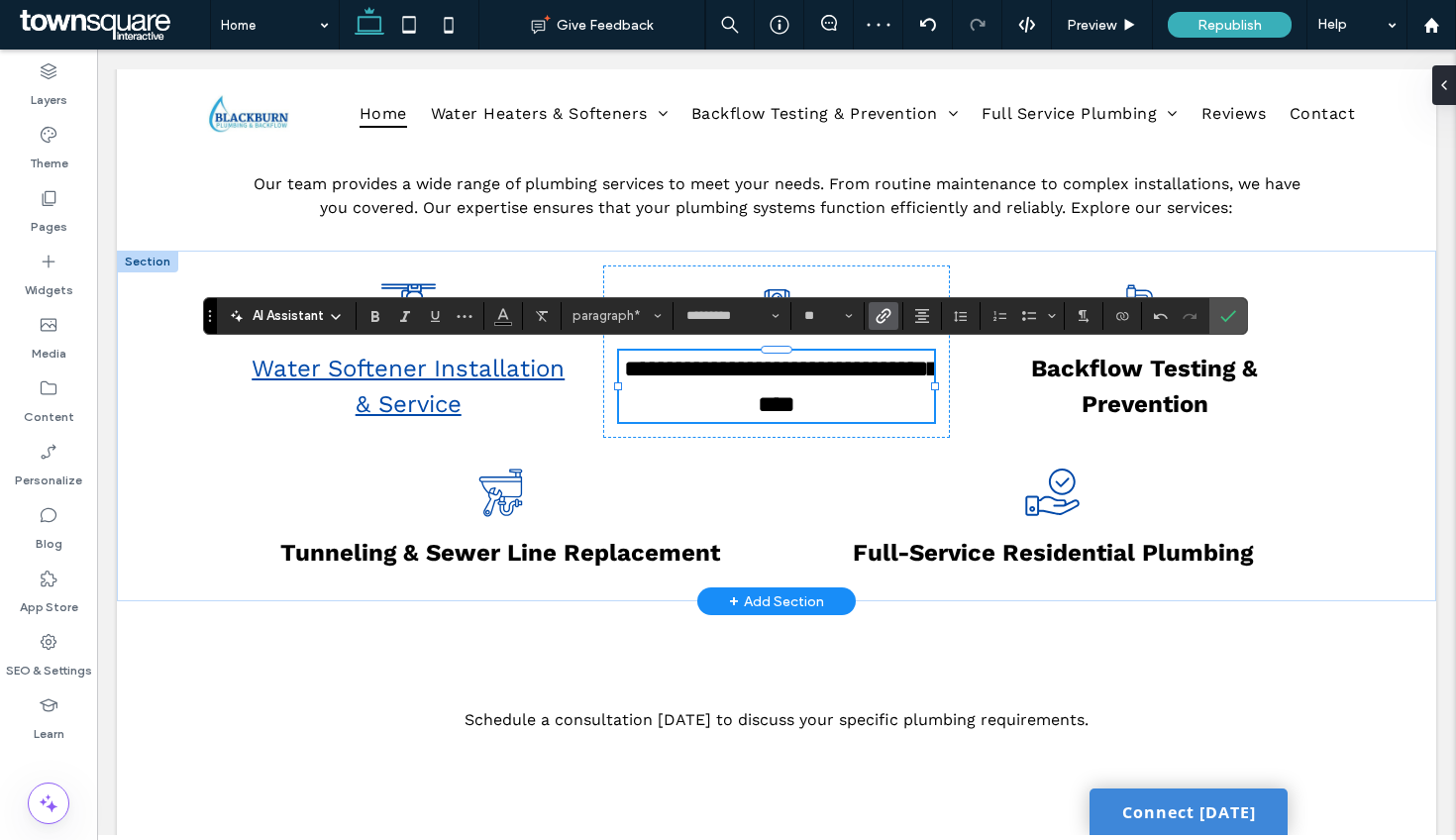 click 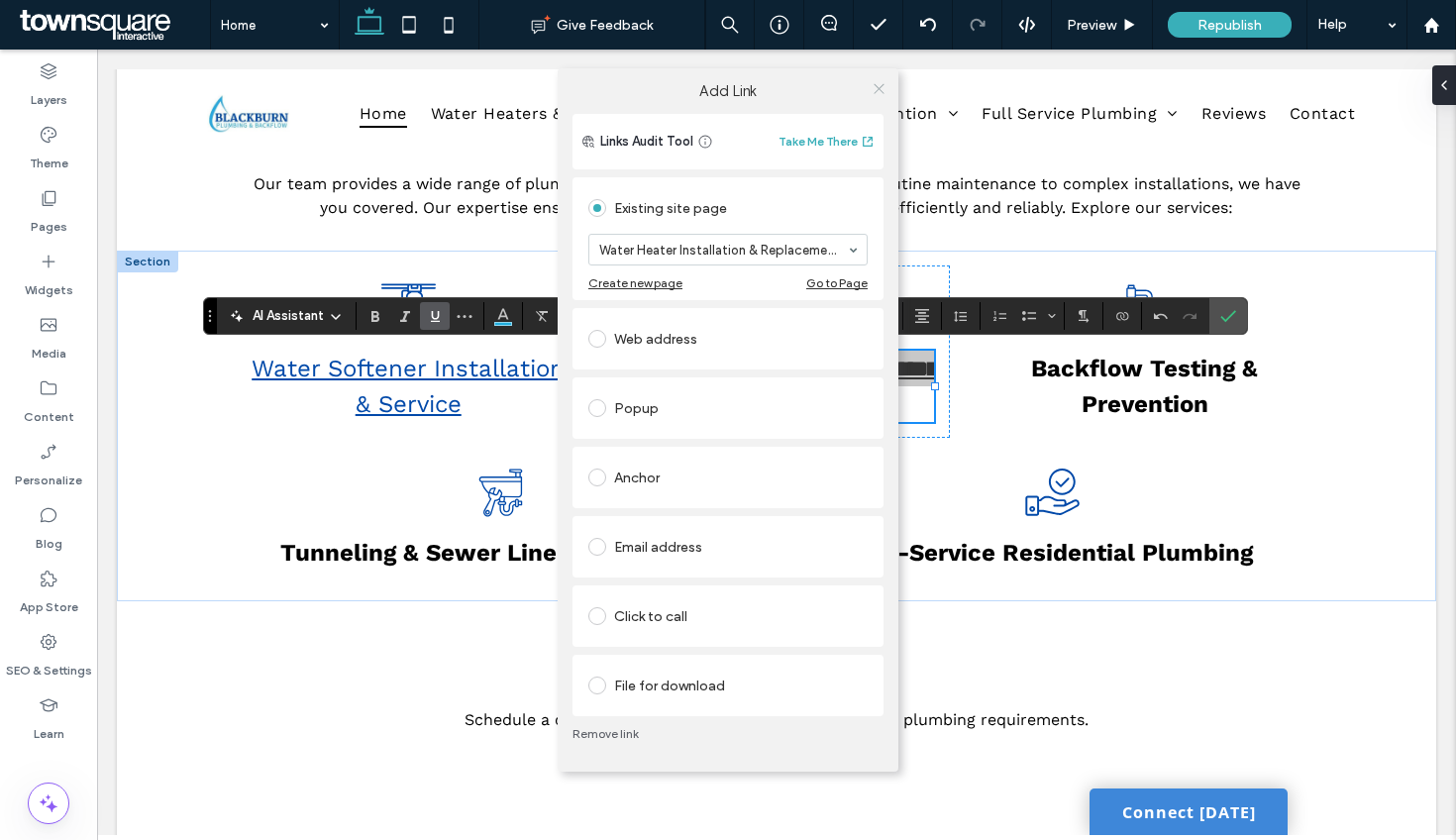 click 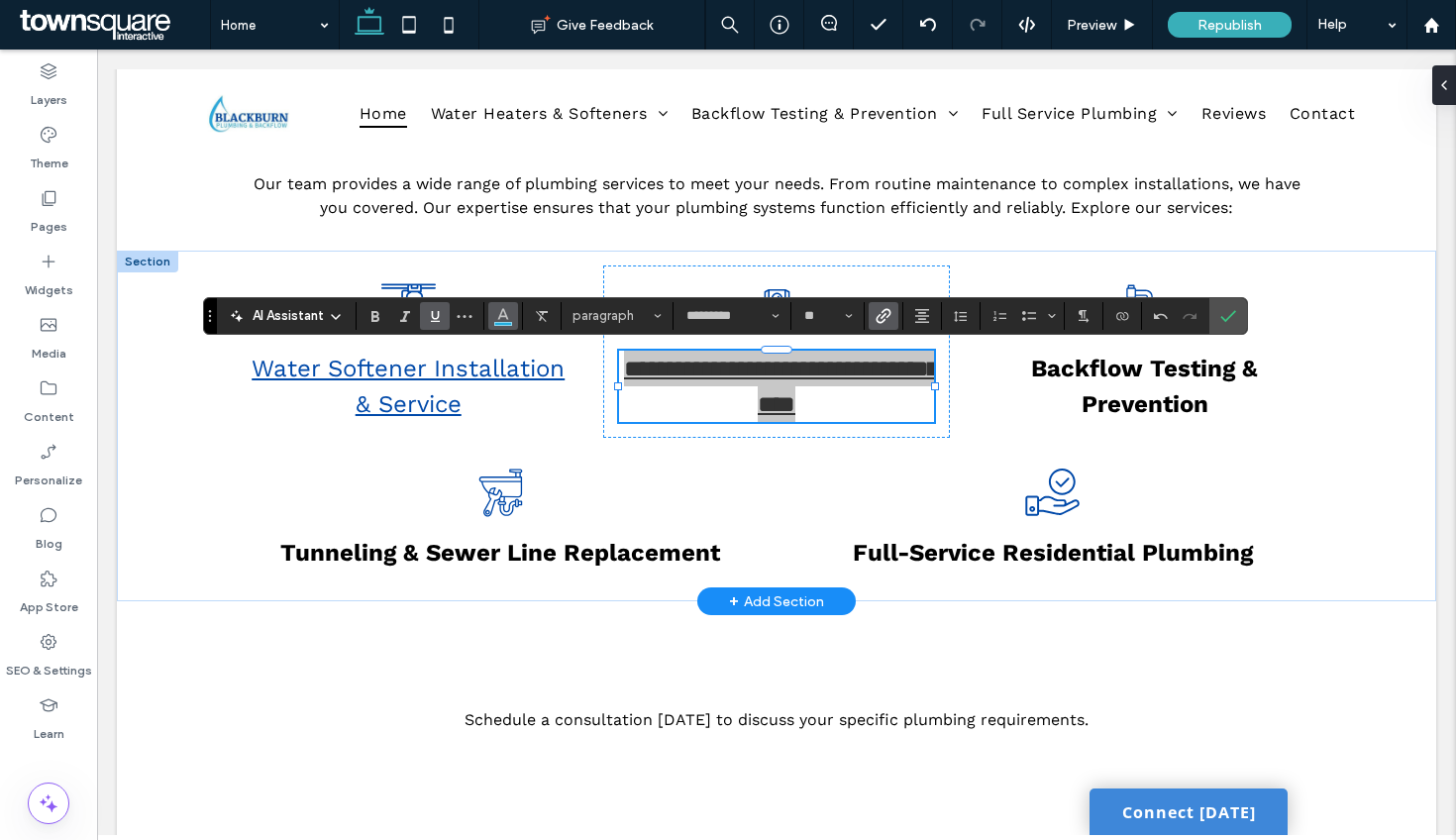 click at bounding box center (503, 316) 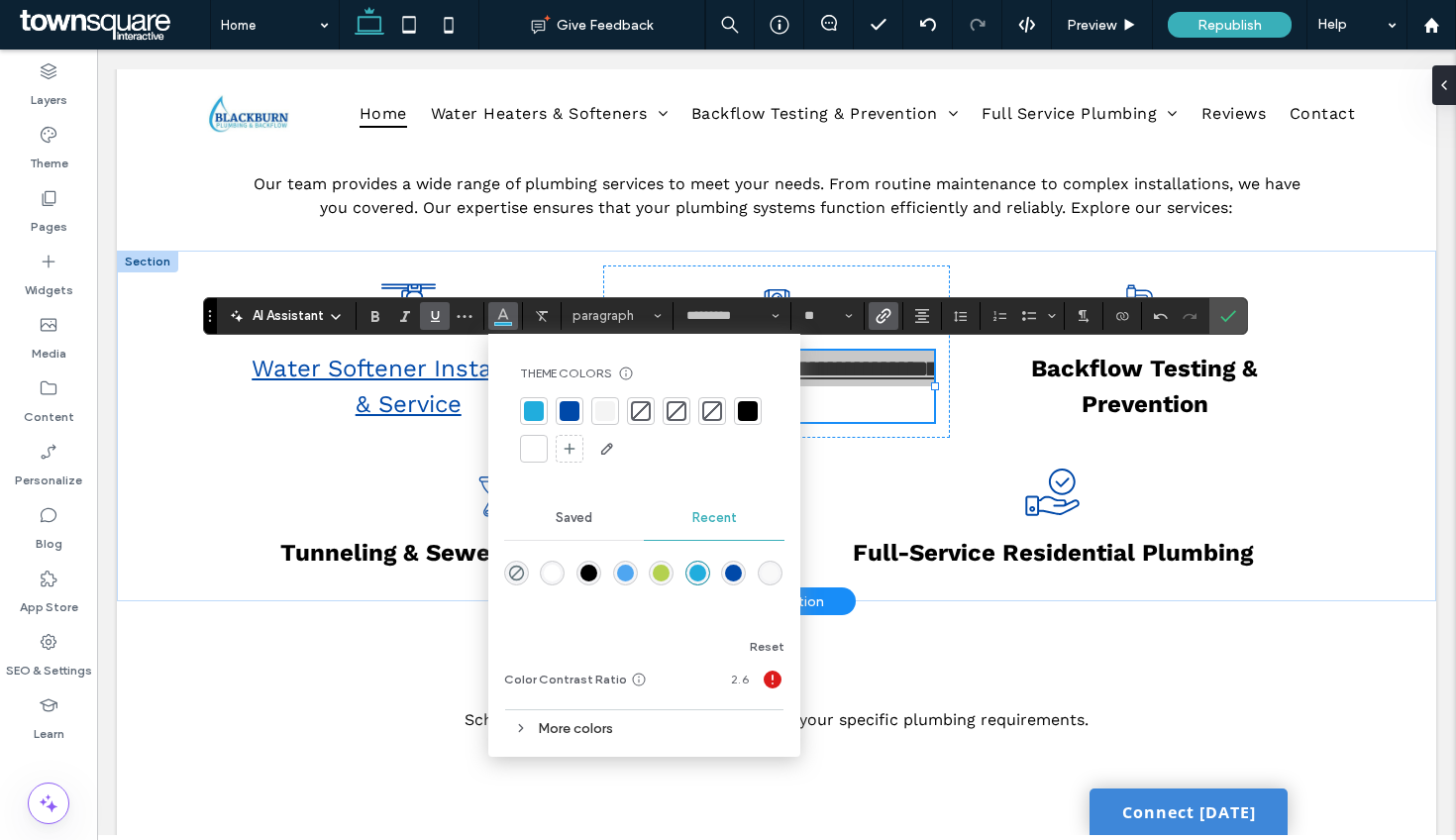 click at bounding box center [570, 411] 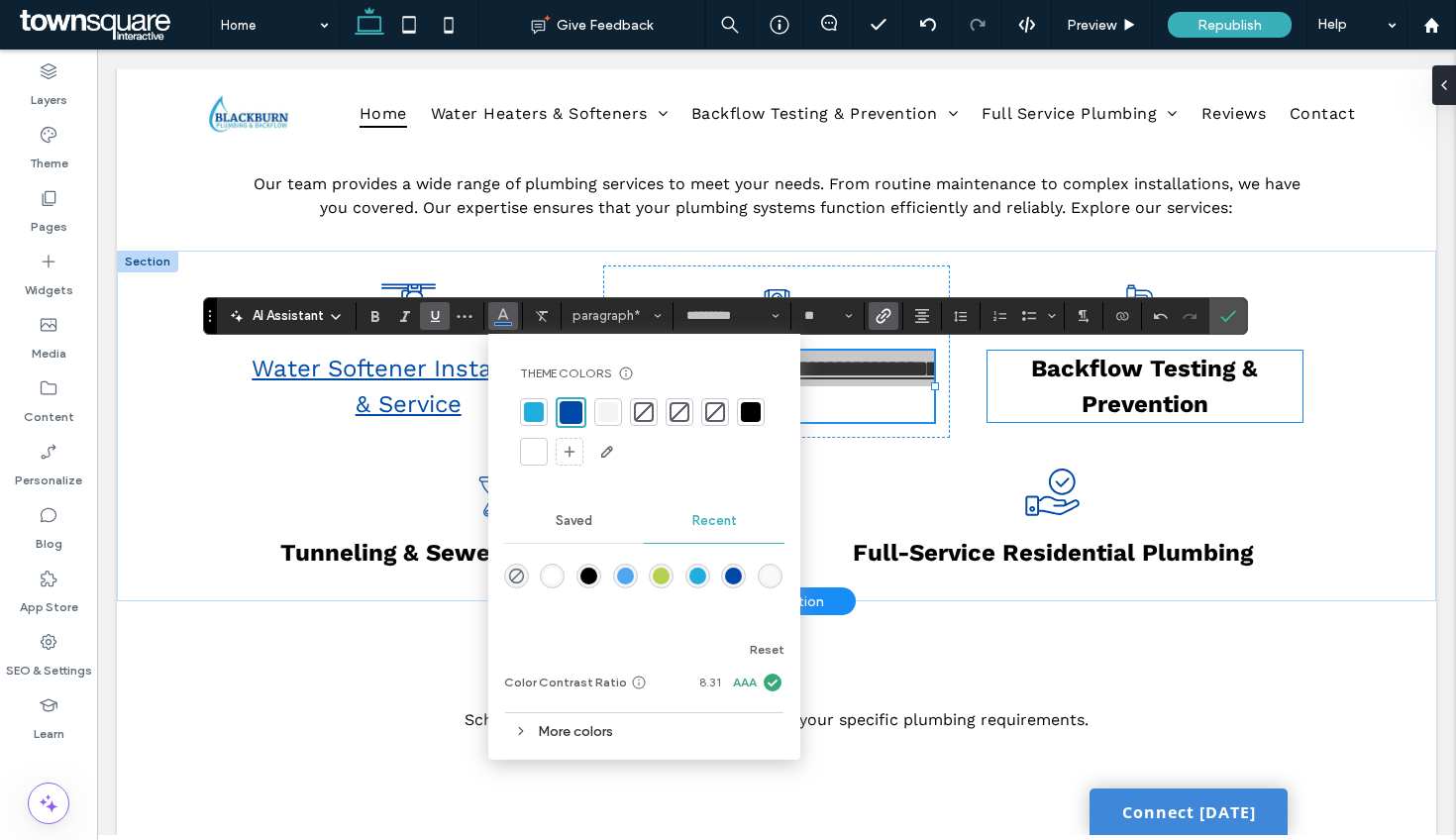 click on "Backflow Testing & Prevention" at bounding box center (1144, 386) 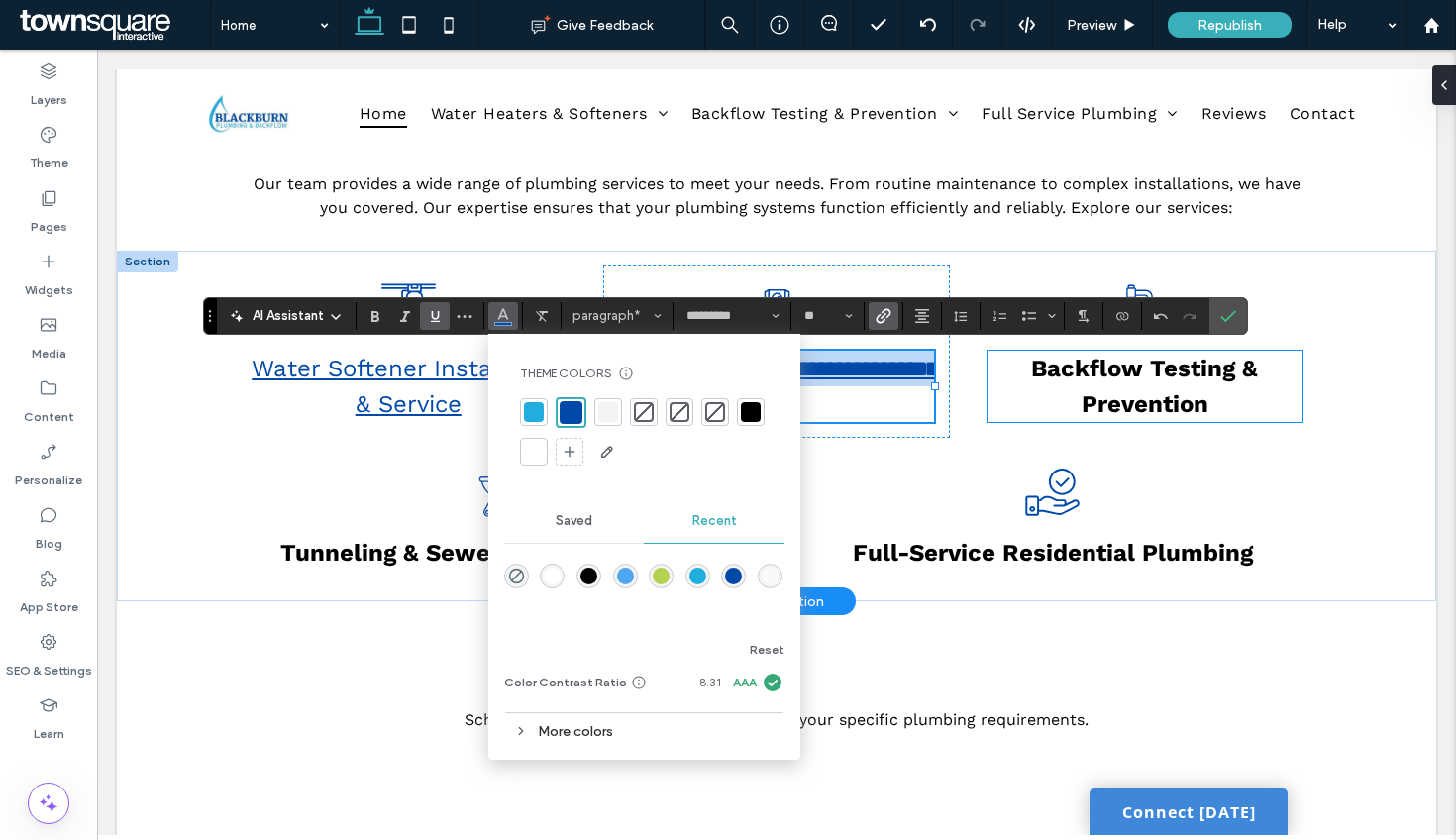 click on "Backflow Testing & Prevention" at bounding box center [1145, 386] 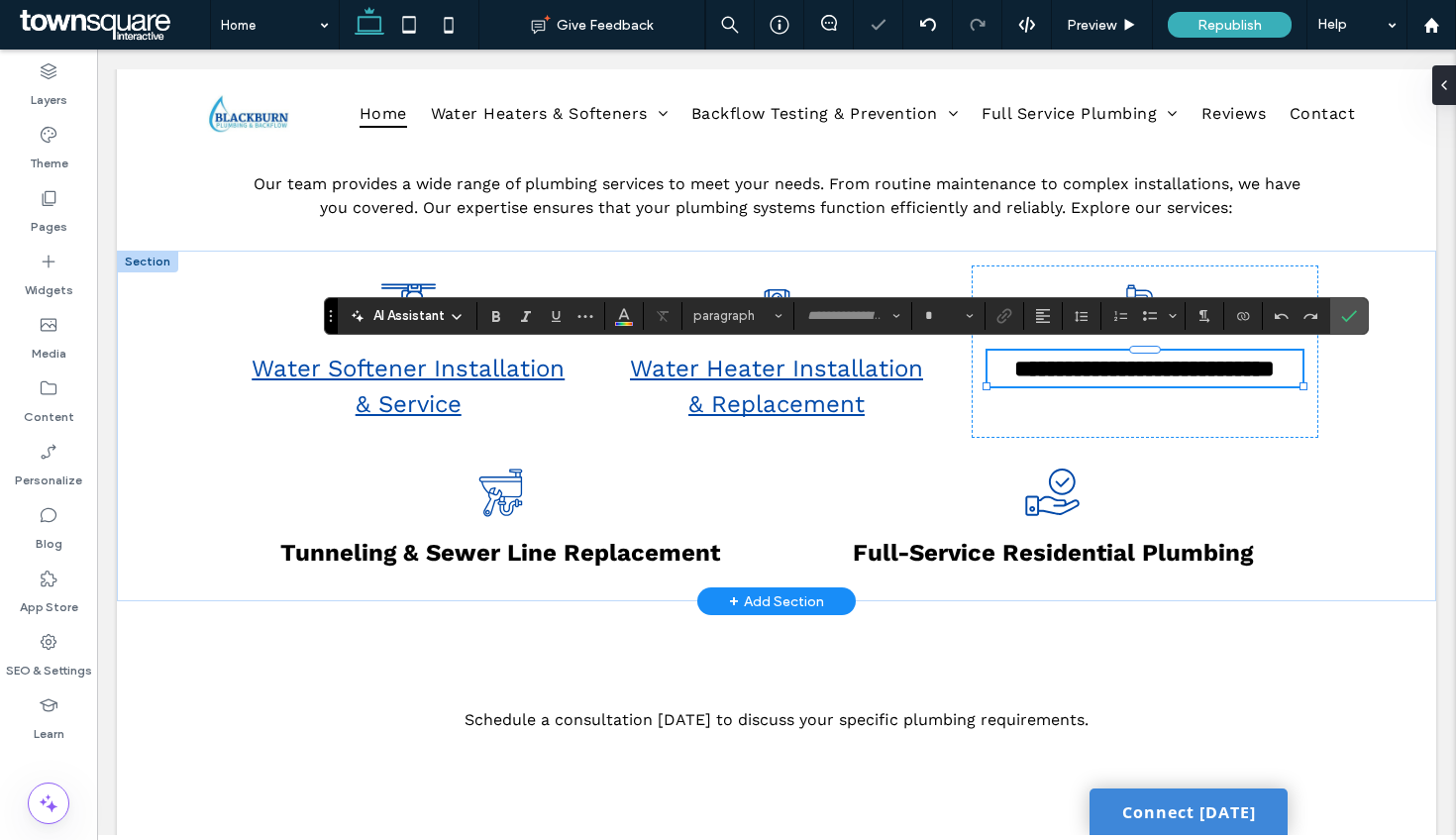 type on "*********" 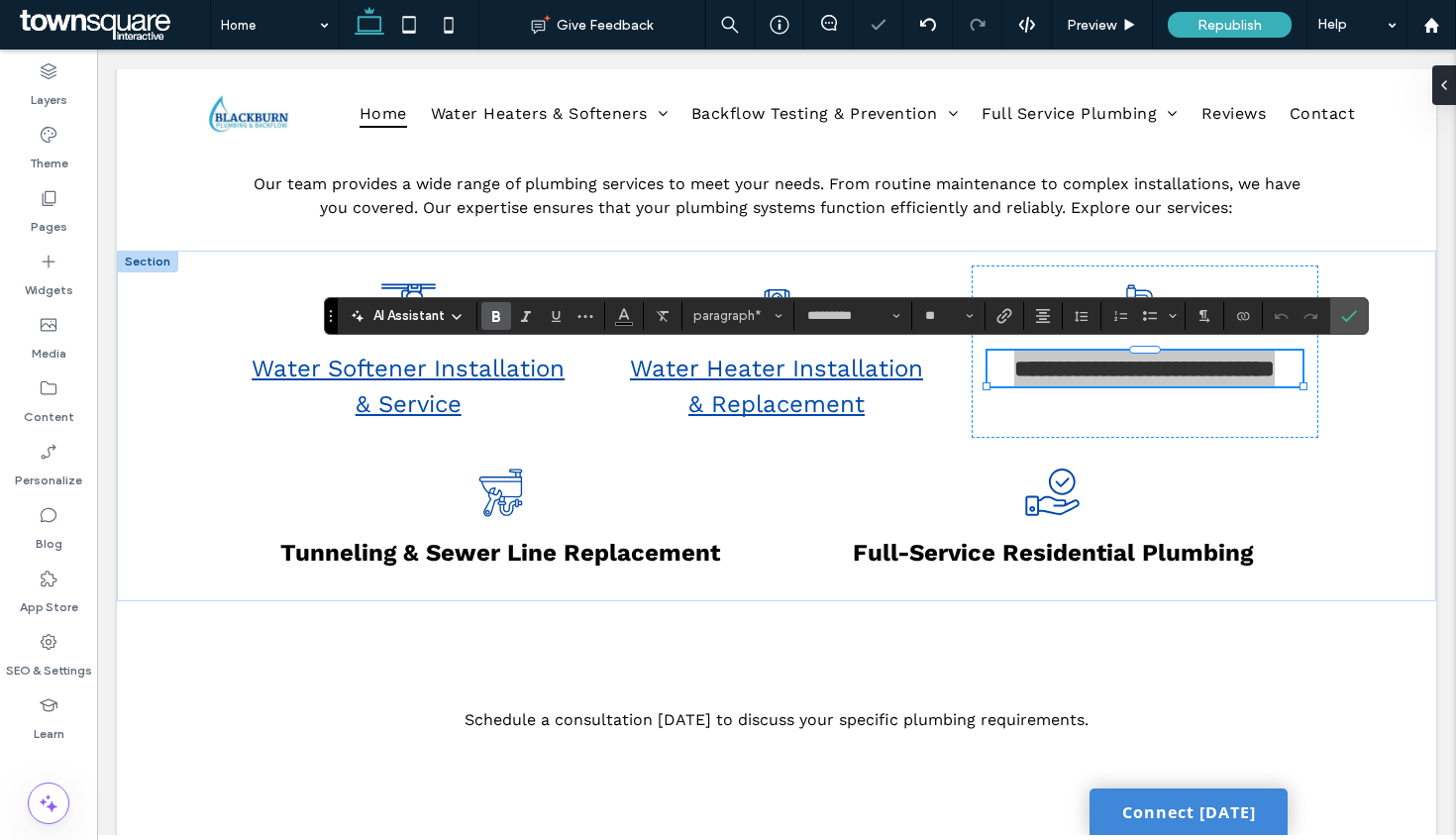 click 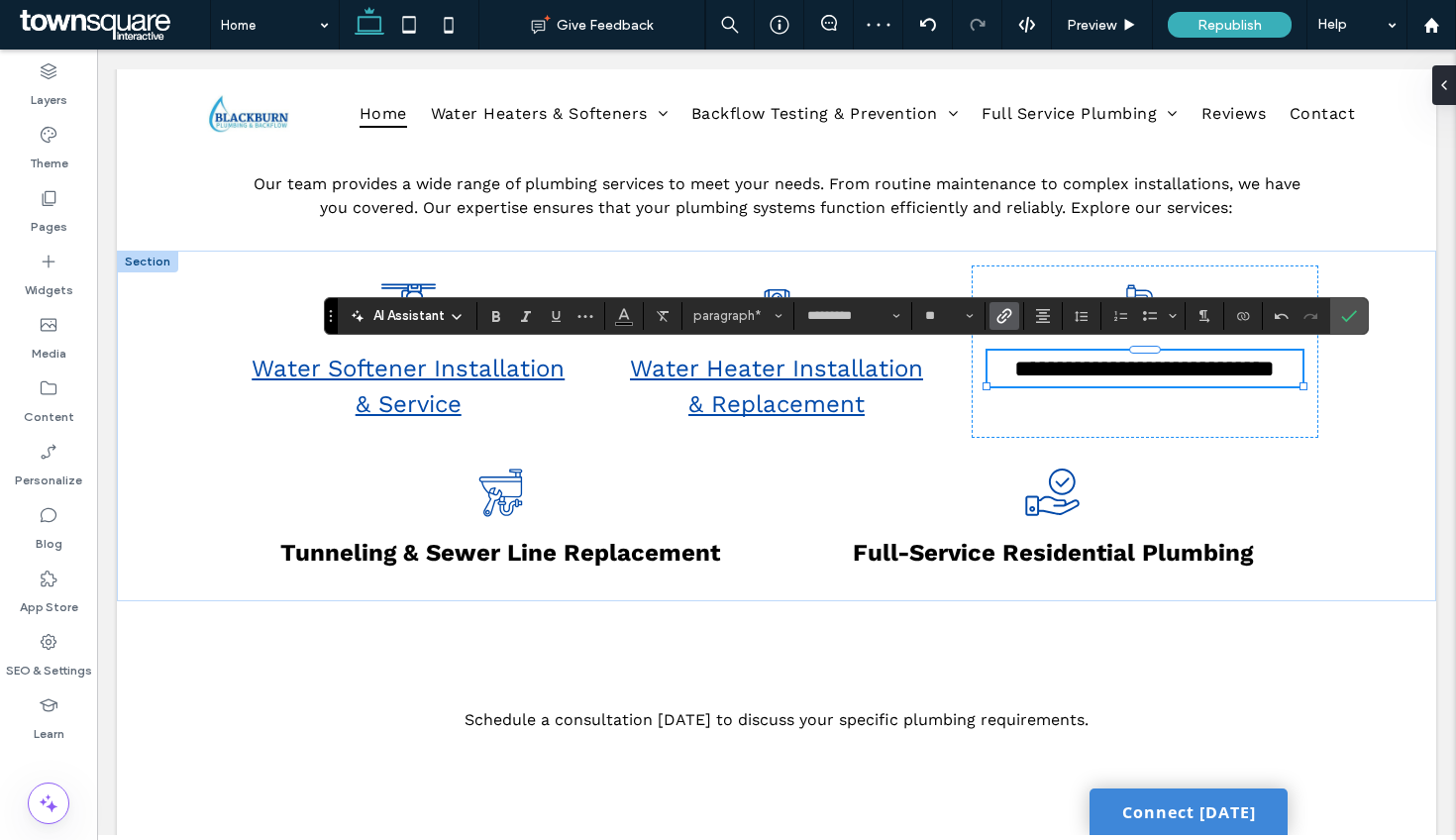 click 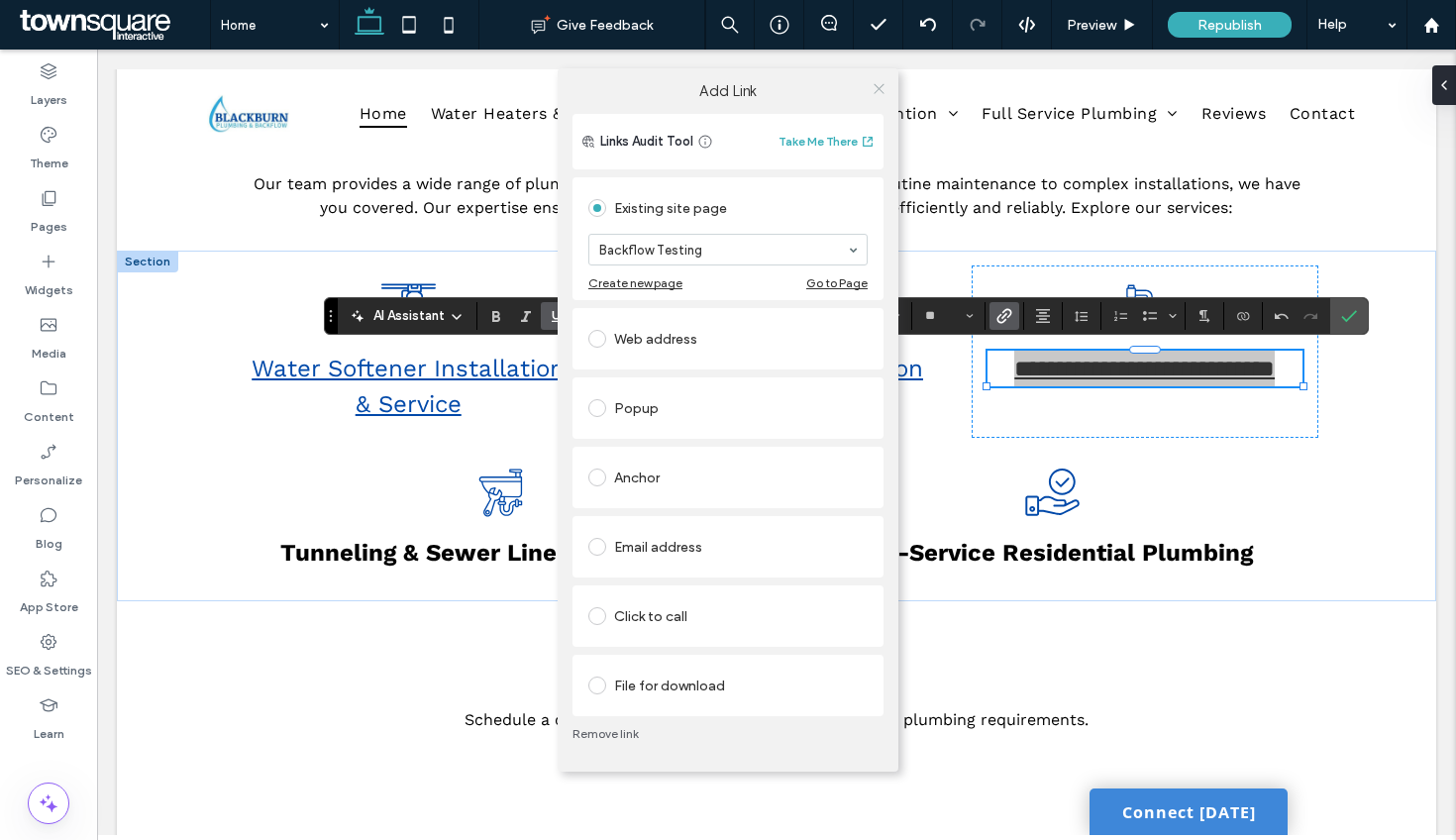 click 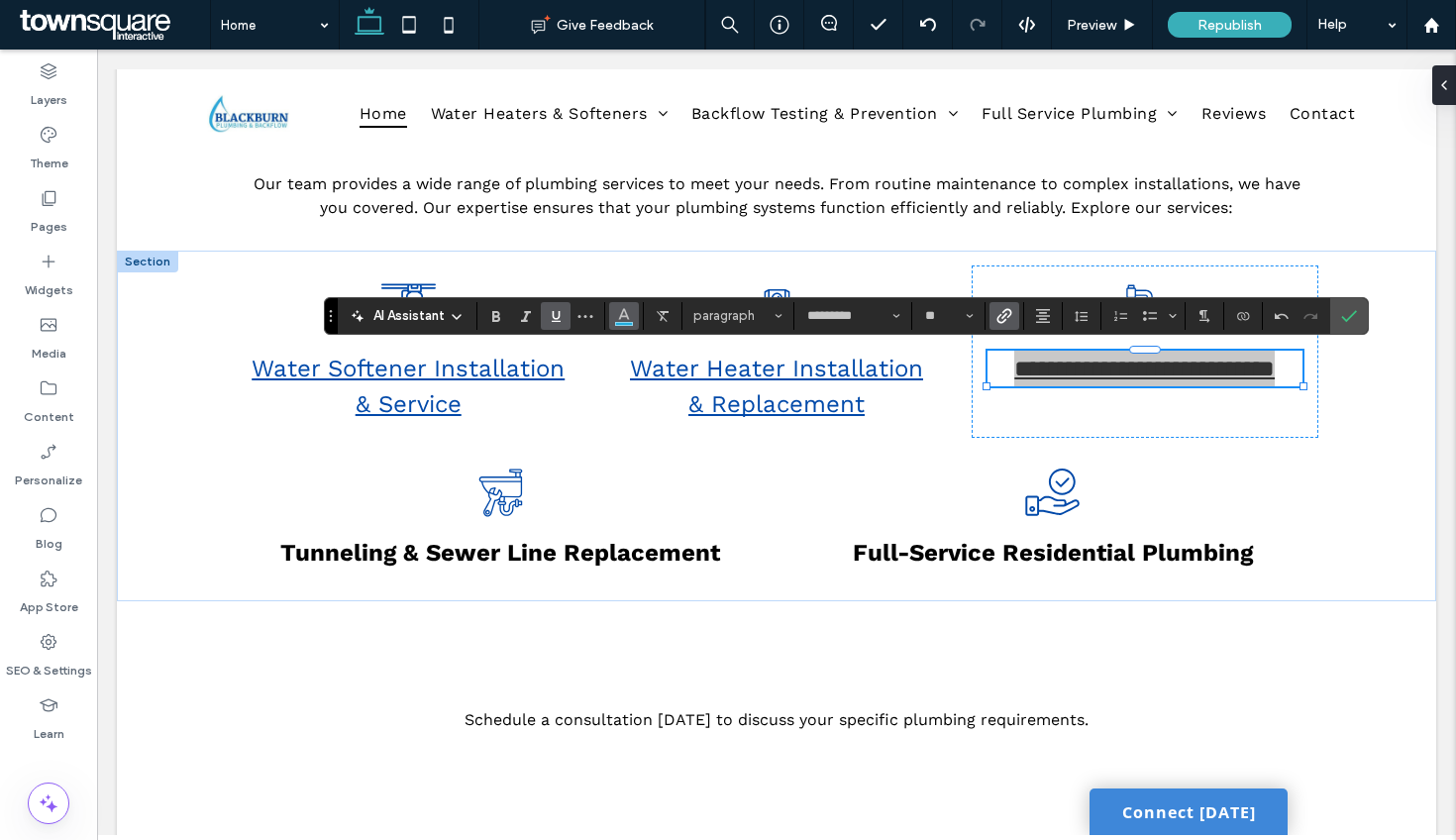 click 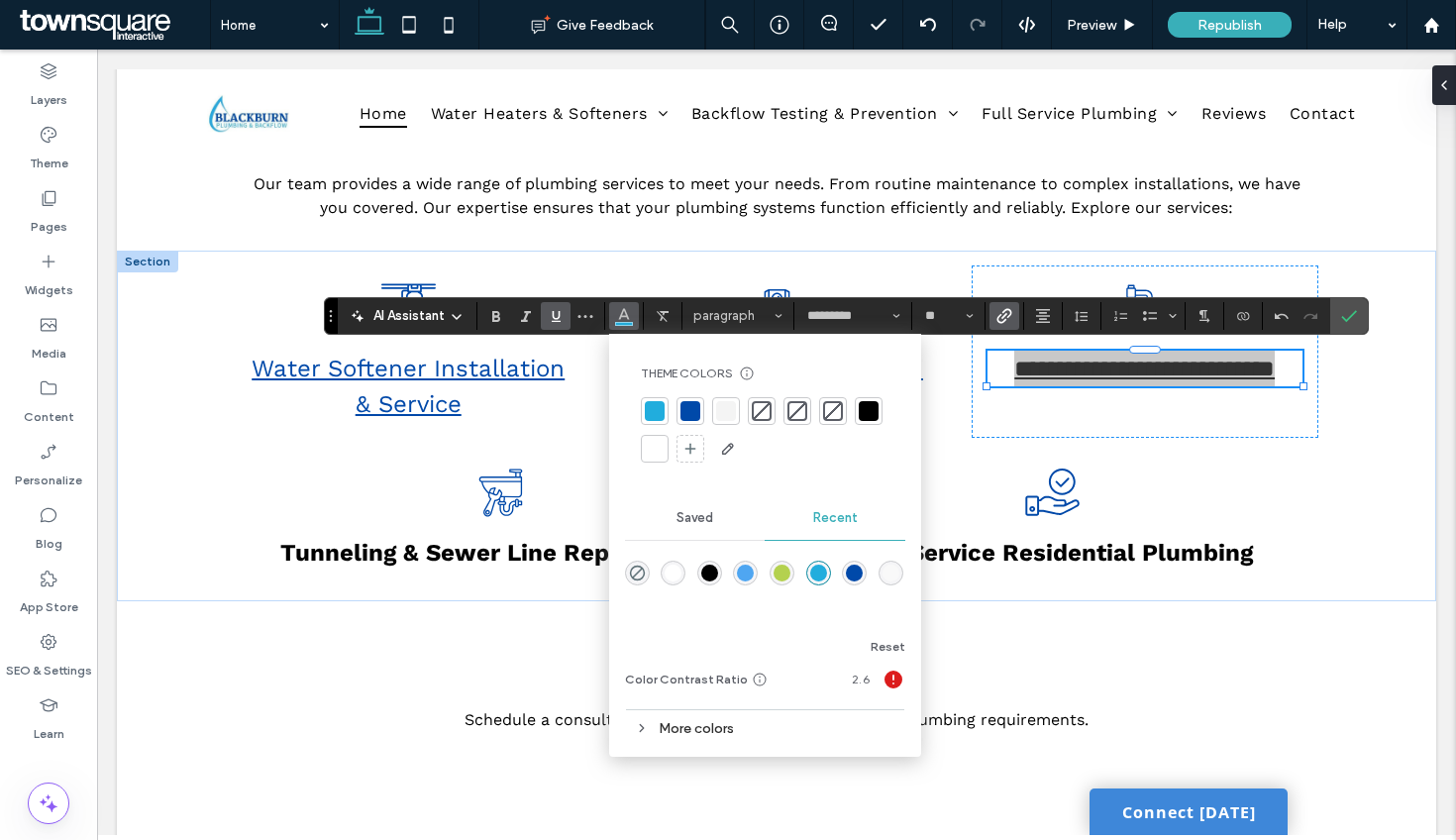click at bounding box center (690, 411) 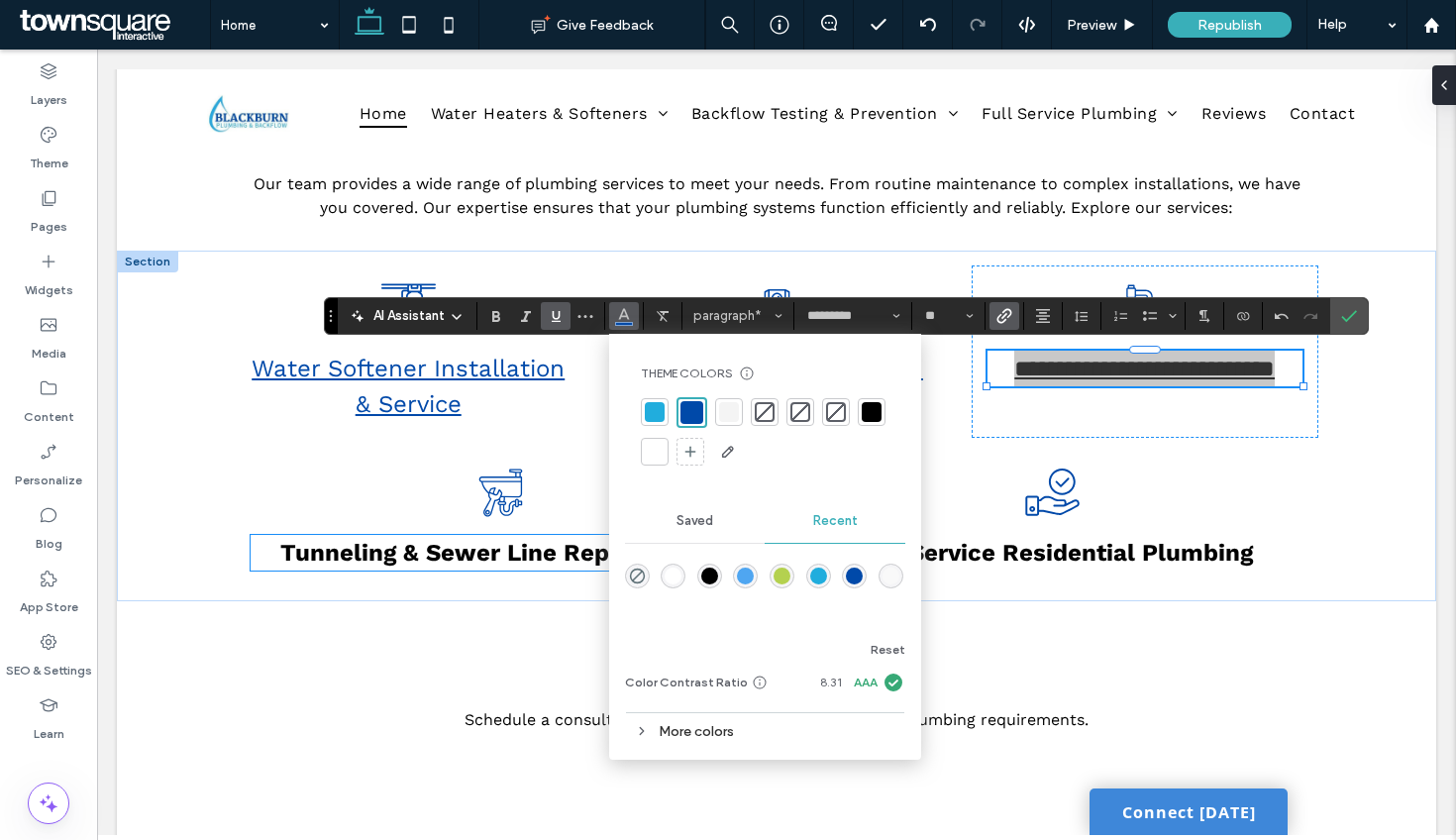 click on "Tunneling & Sewer Line Replacement" at bounding box center (500, 553) 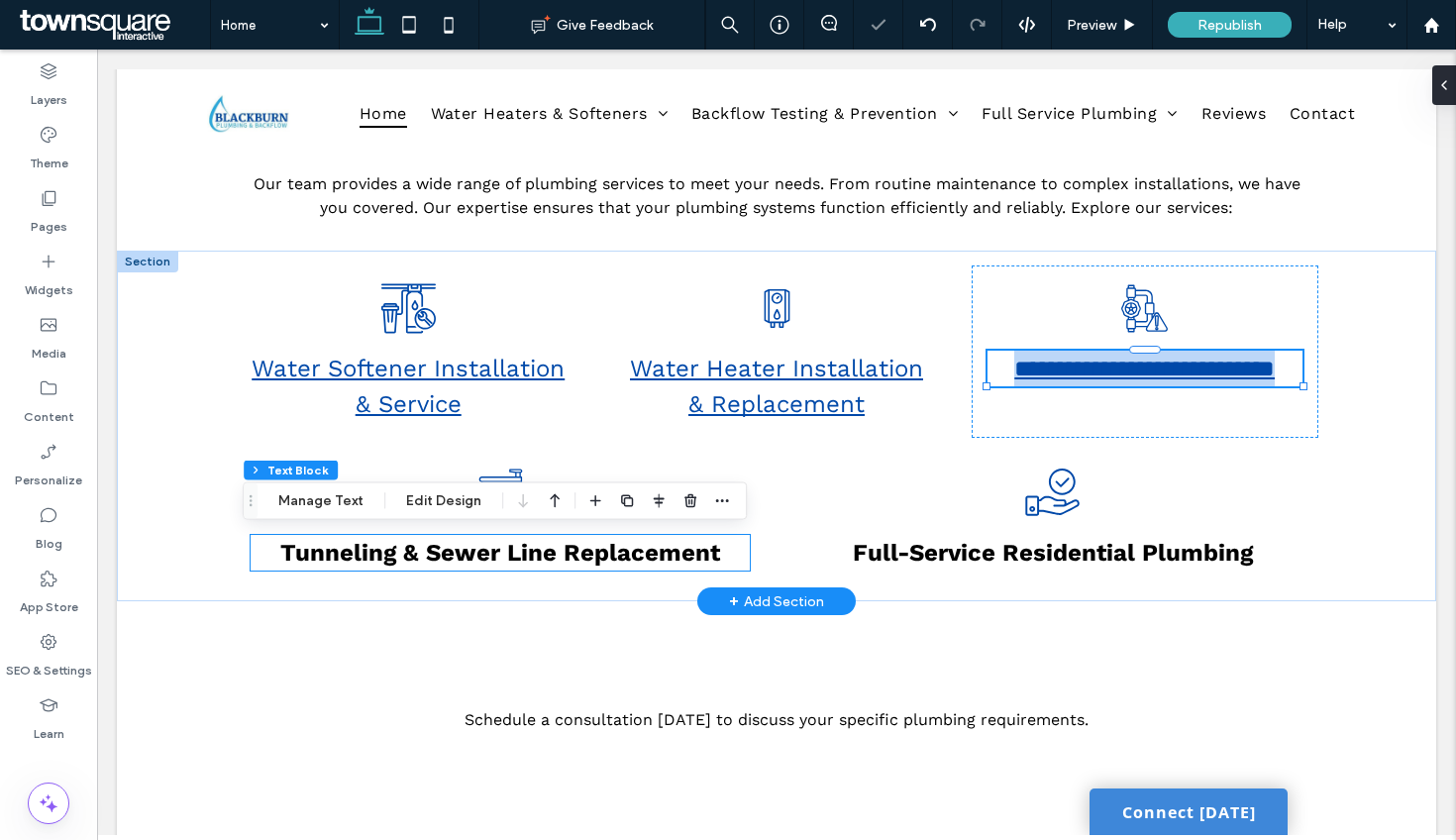 click on "Tunneling & Sewer Line Replacement" at bounding box center (500, 553) 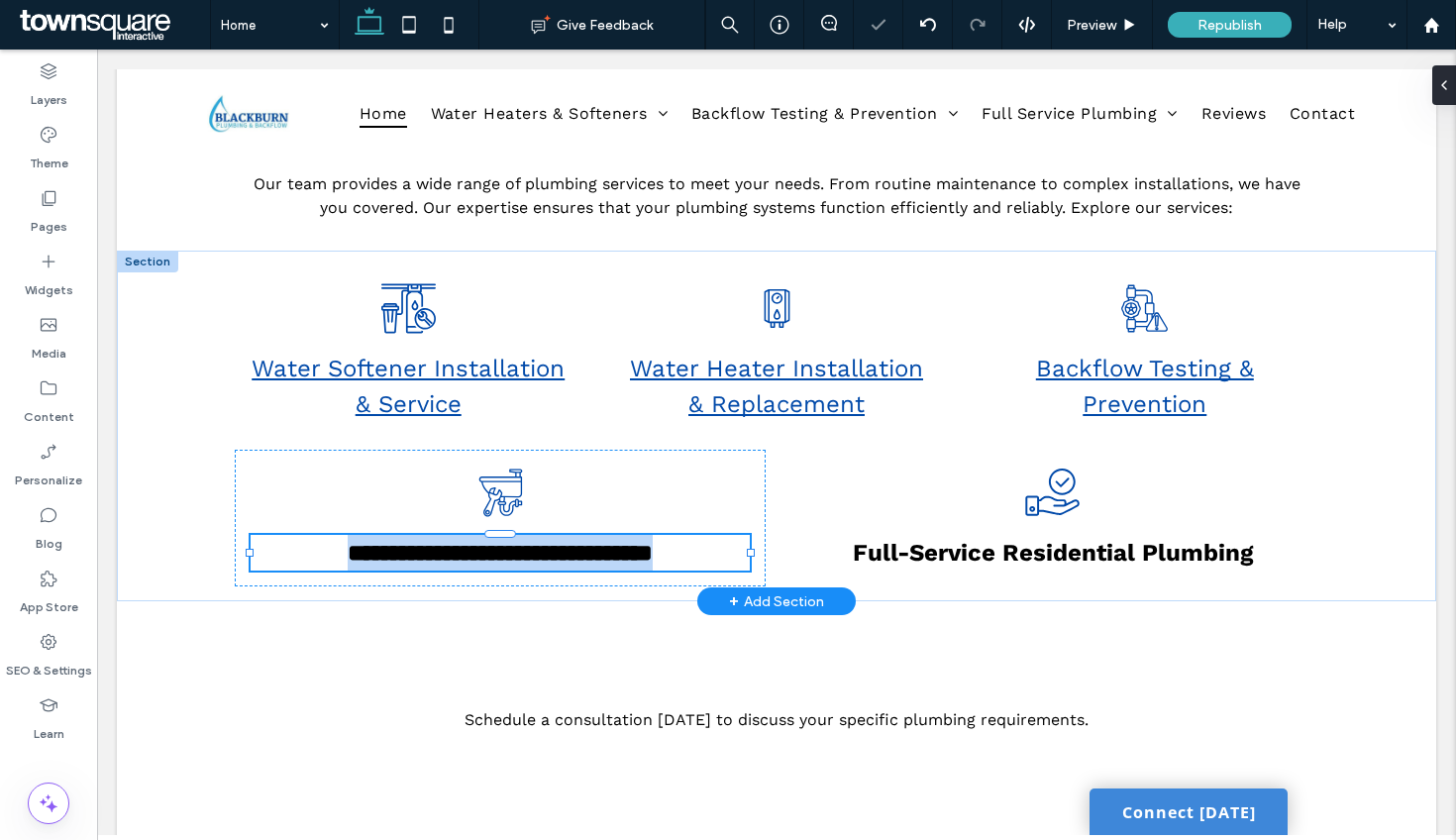 type on "*********" 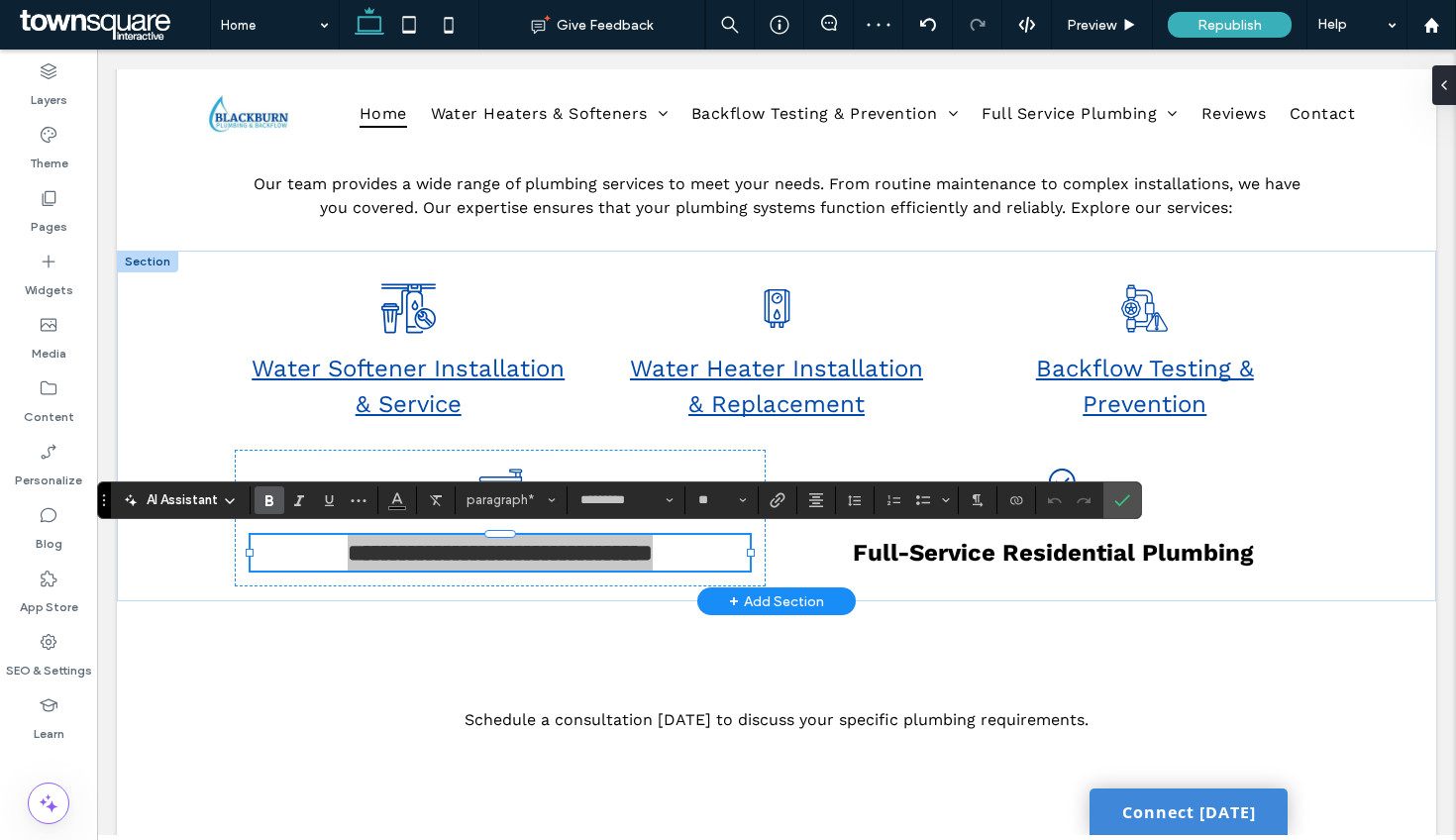 click 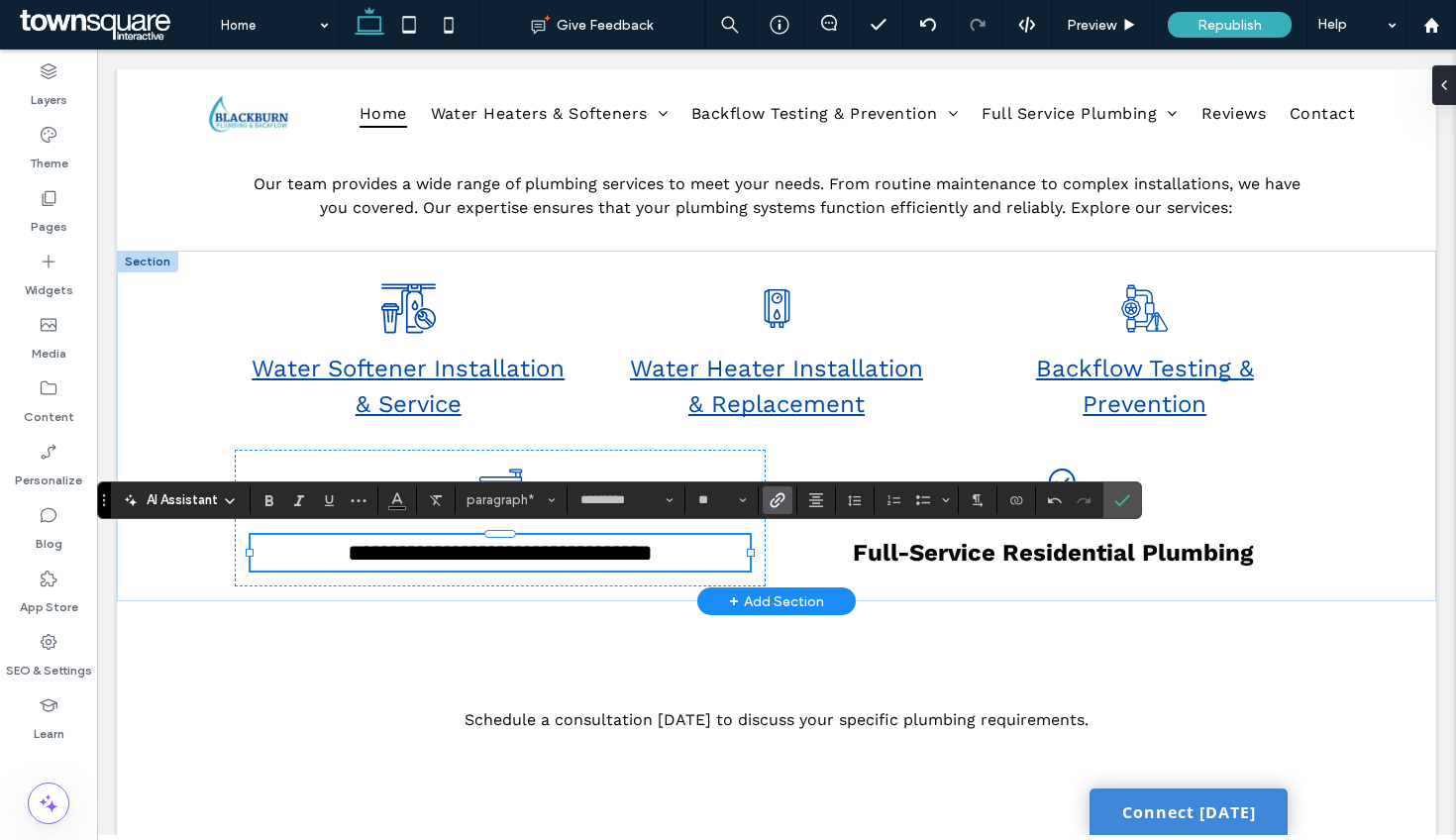 click at bounding box center (778, 500) 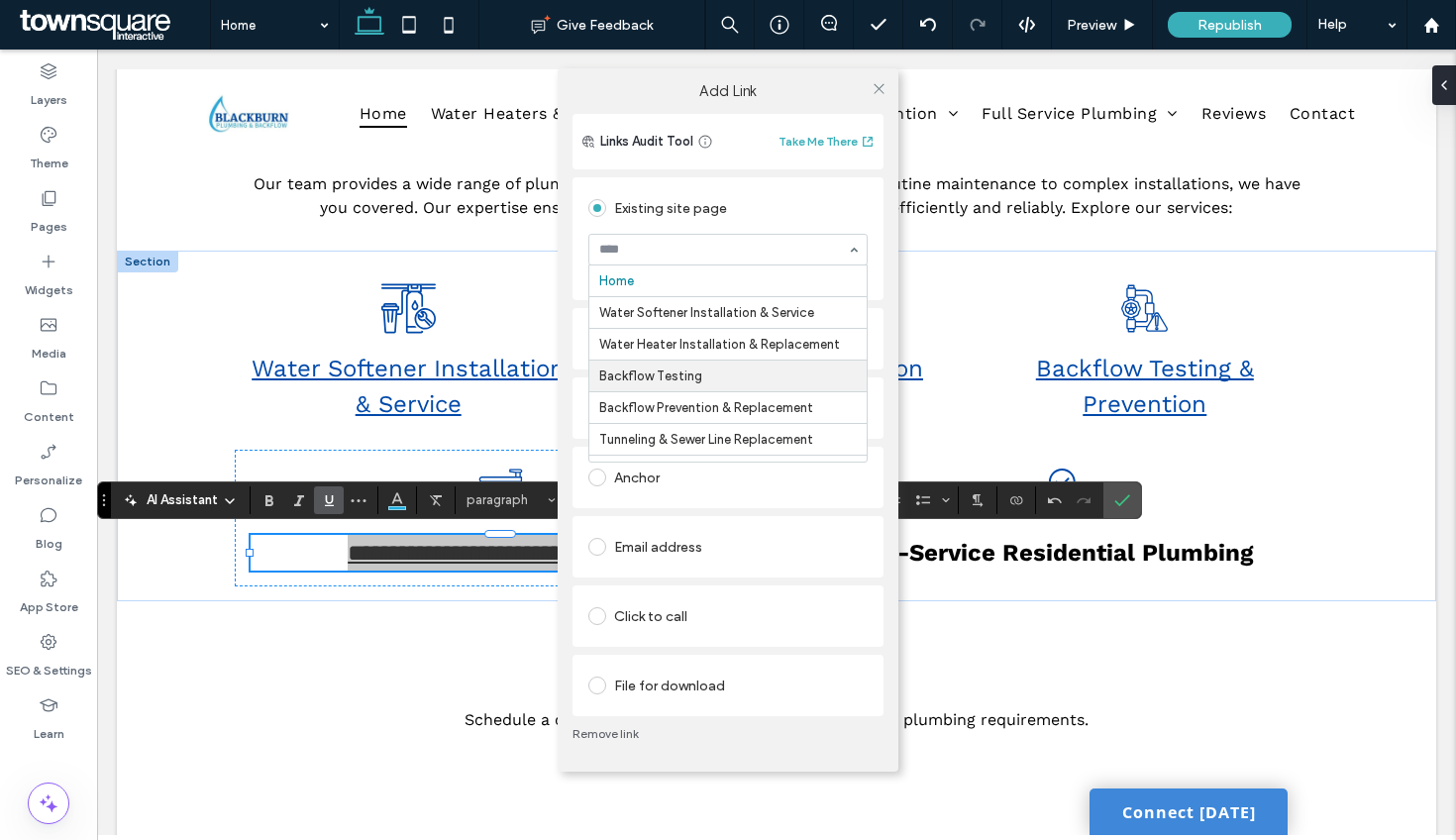 scroll, scrollTop: 13, scrollLeft: 0, axis: vertical 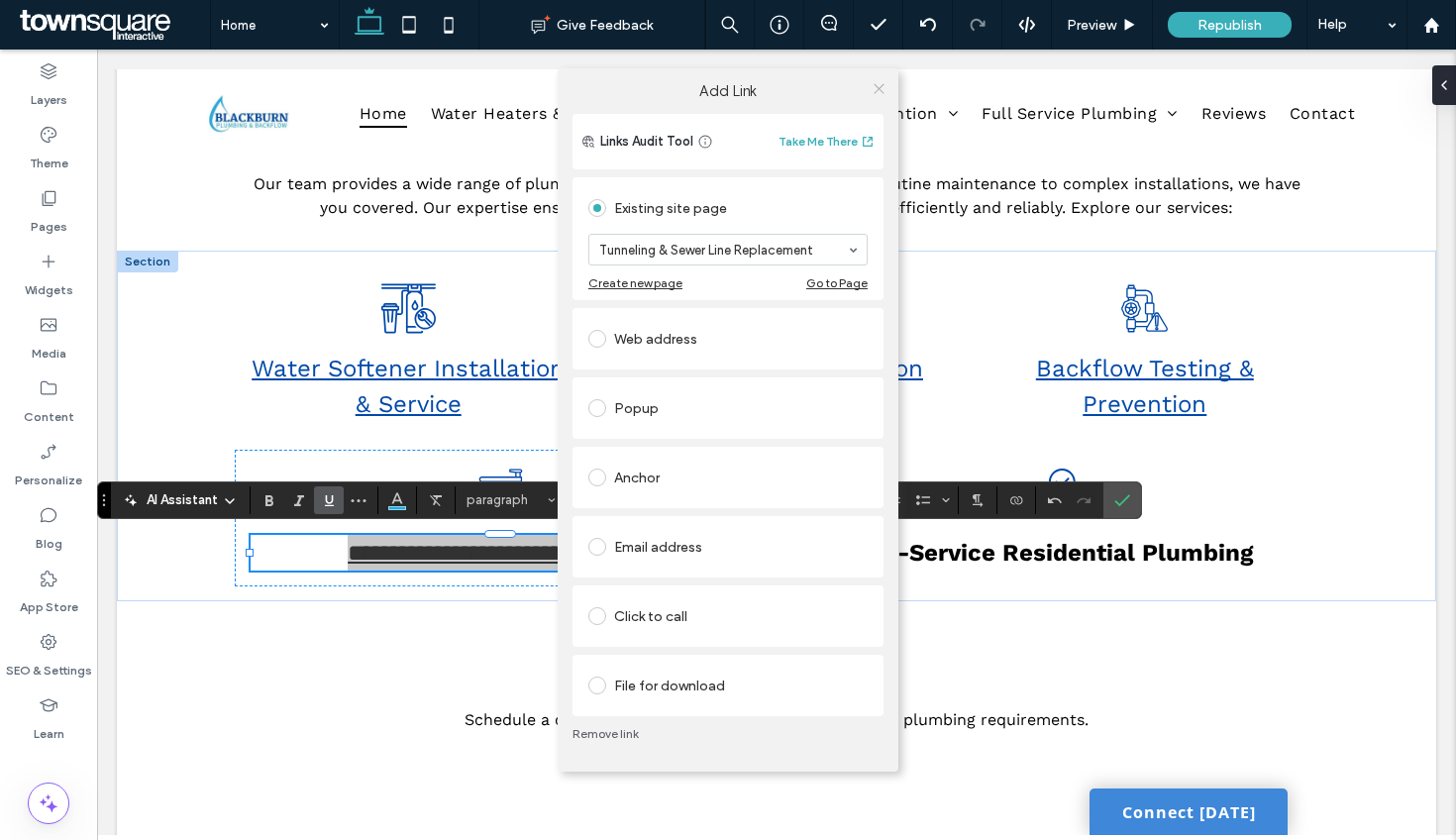 click 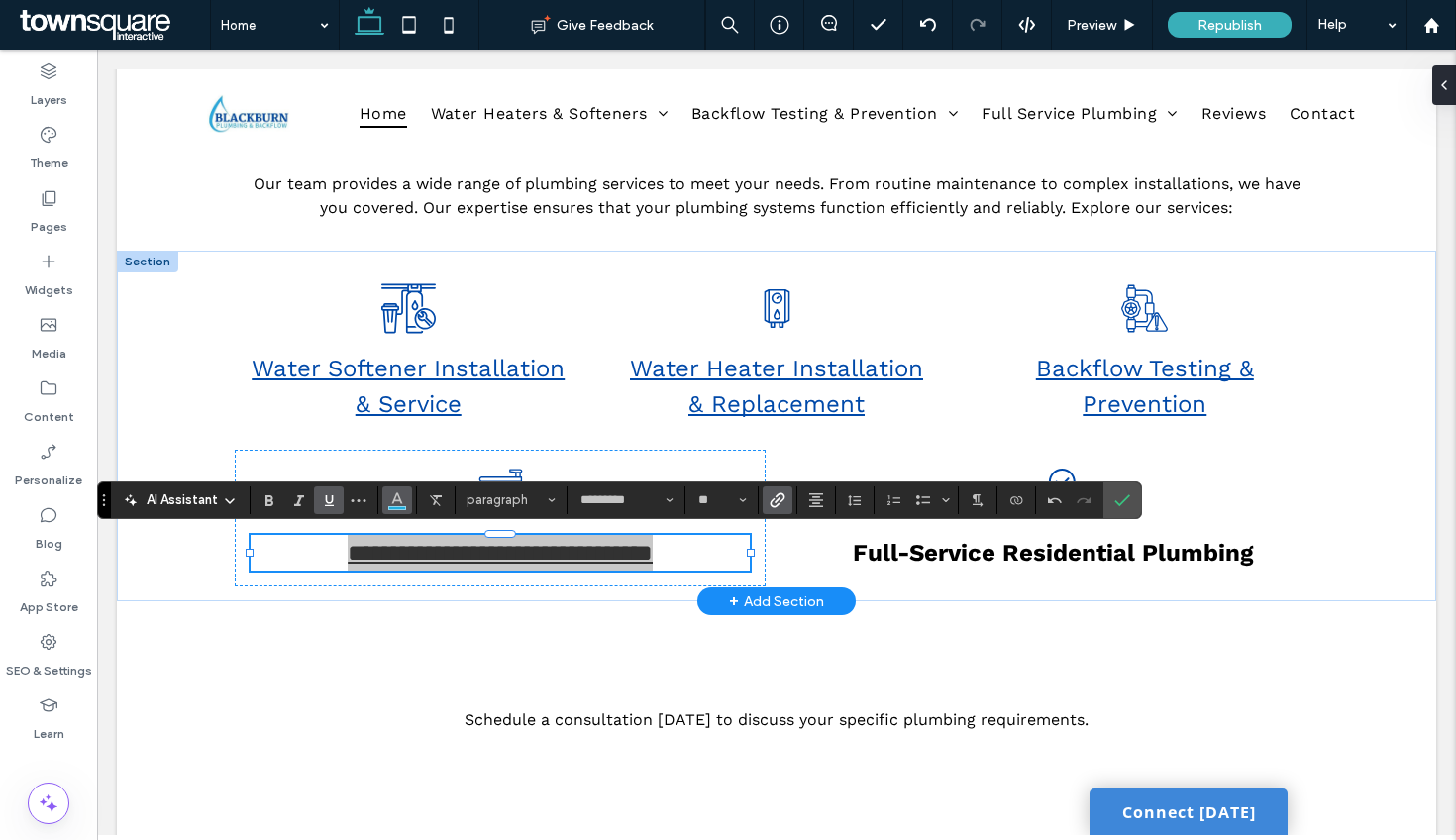 click at bounding box center [397, 500] 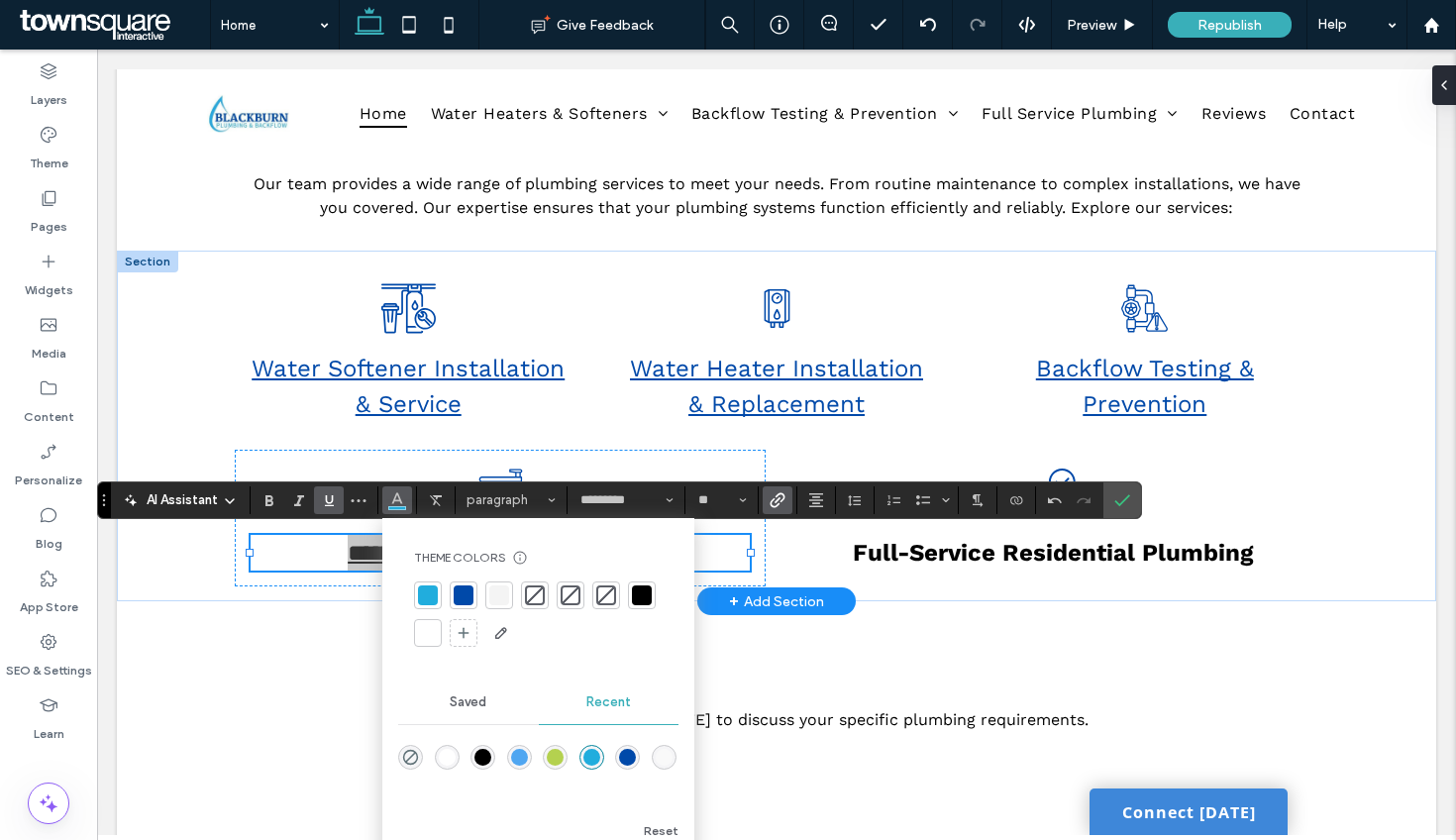 click at bounding box center (464, 595) 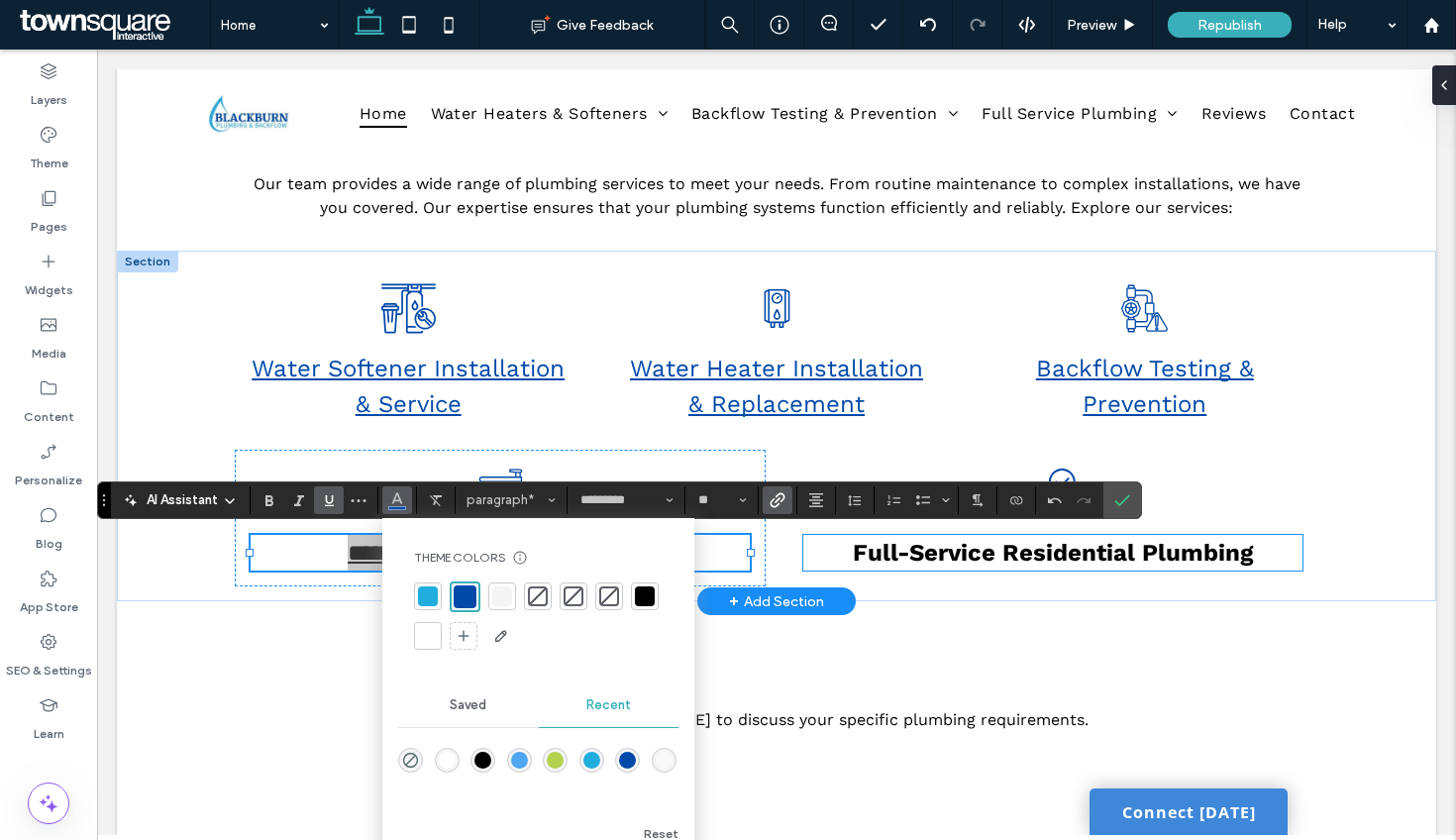 click on "Full-Service Residential Plumbing" at bounding box center [1053, 553] 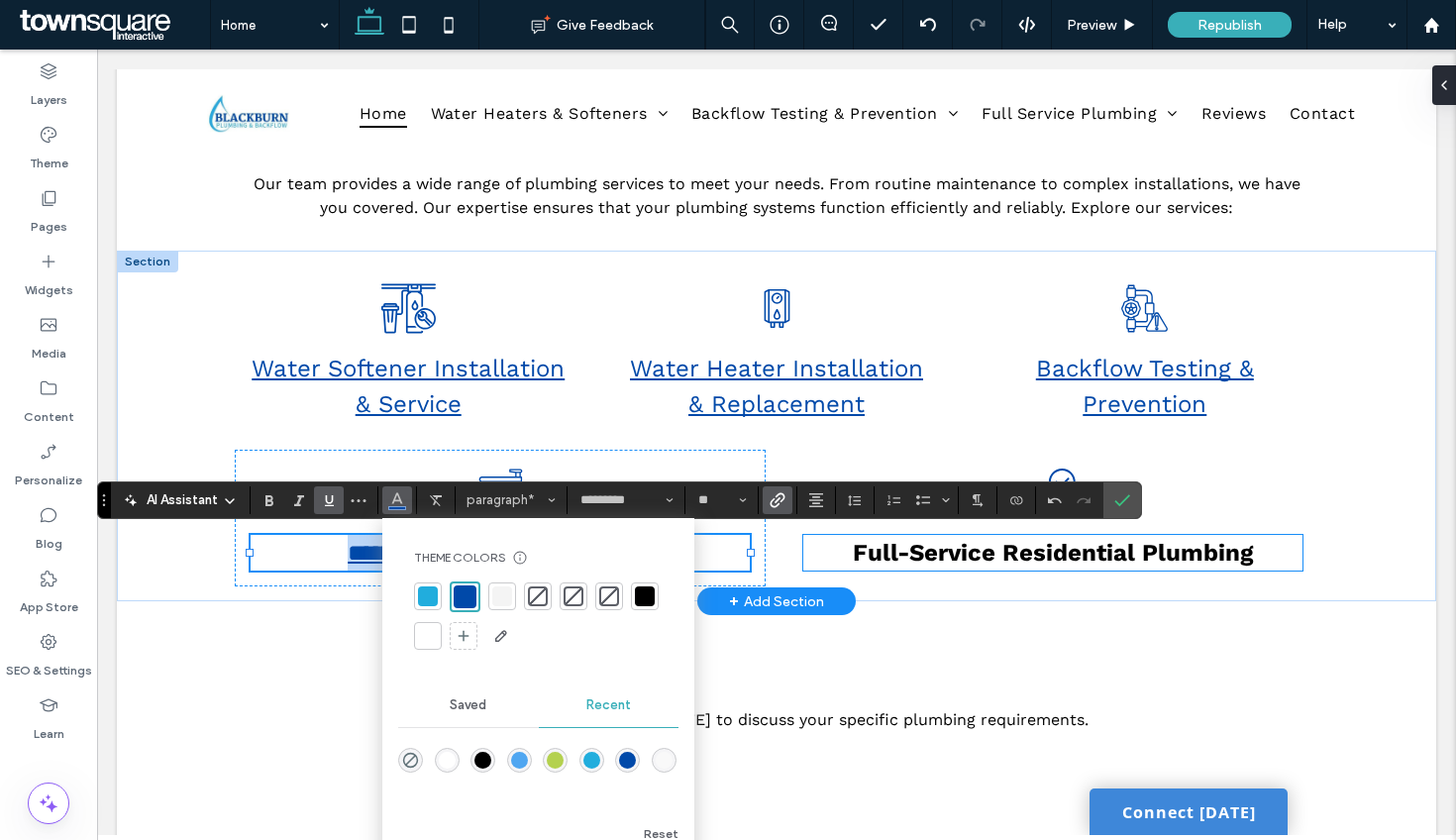 click on "Full-Service Residential Plumbing" at bounding box center [1053, 553] 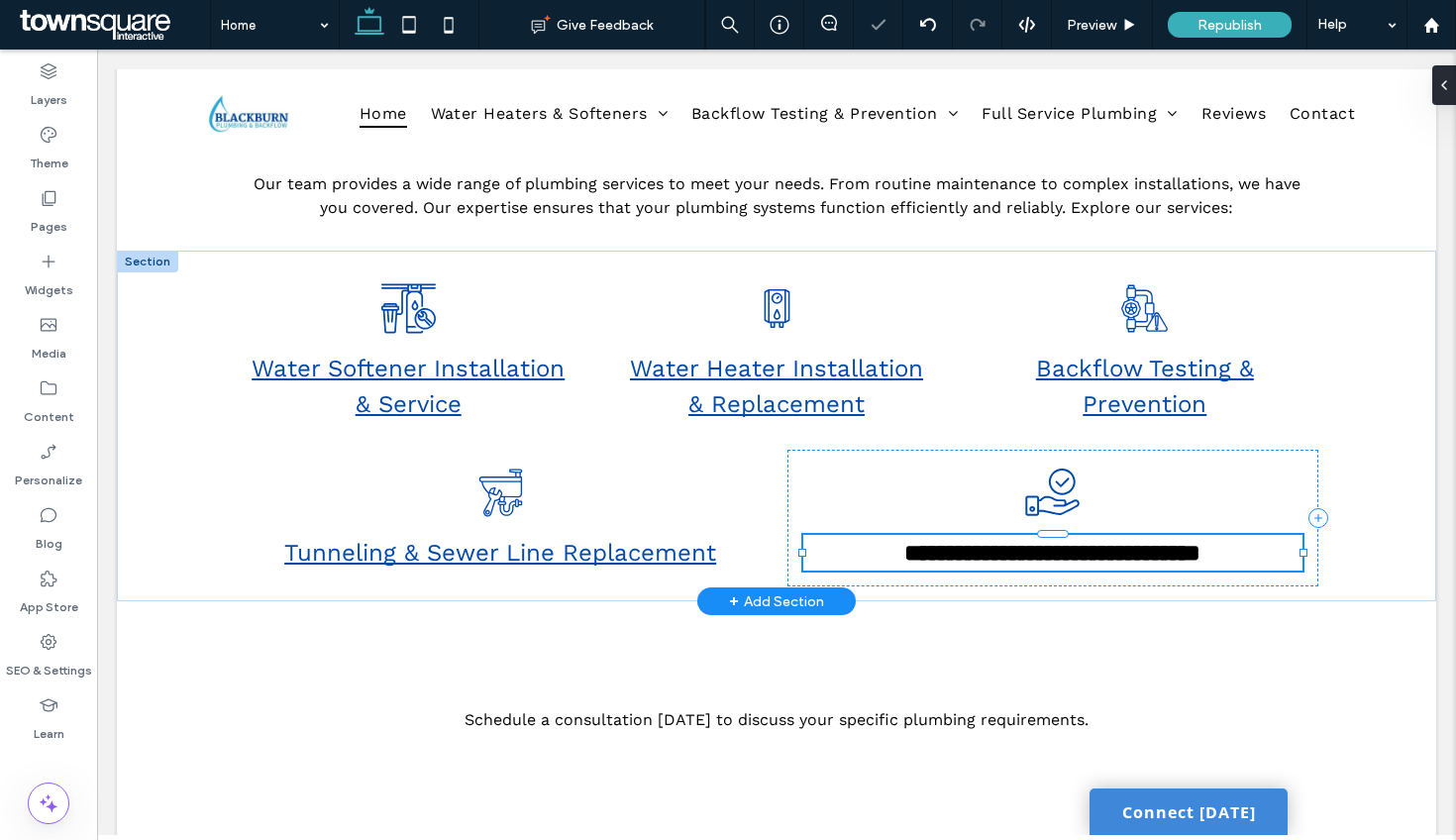 type on "*********" 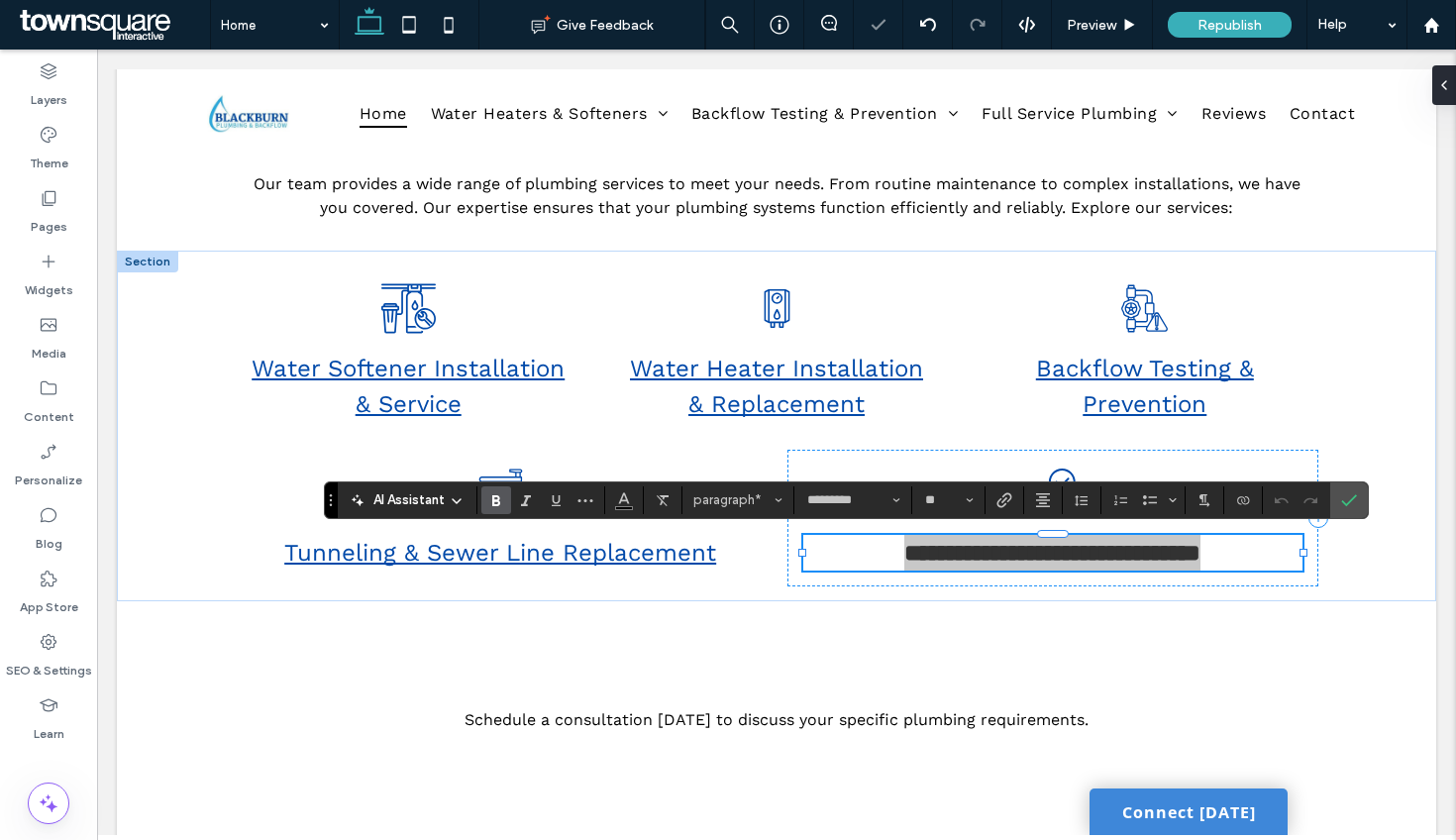 click 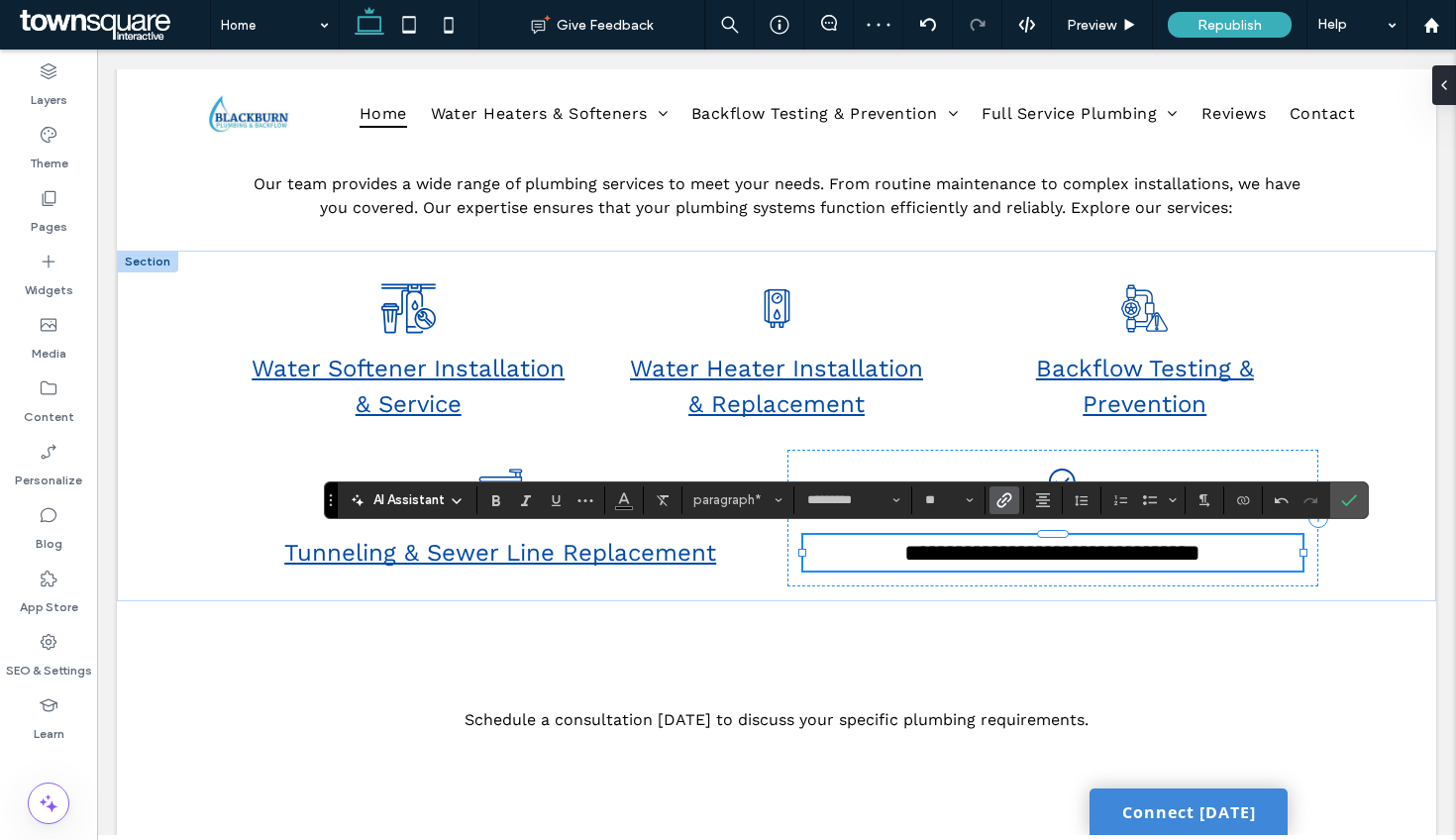 click at bounding box center (1004, 500) 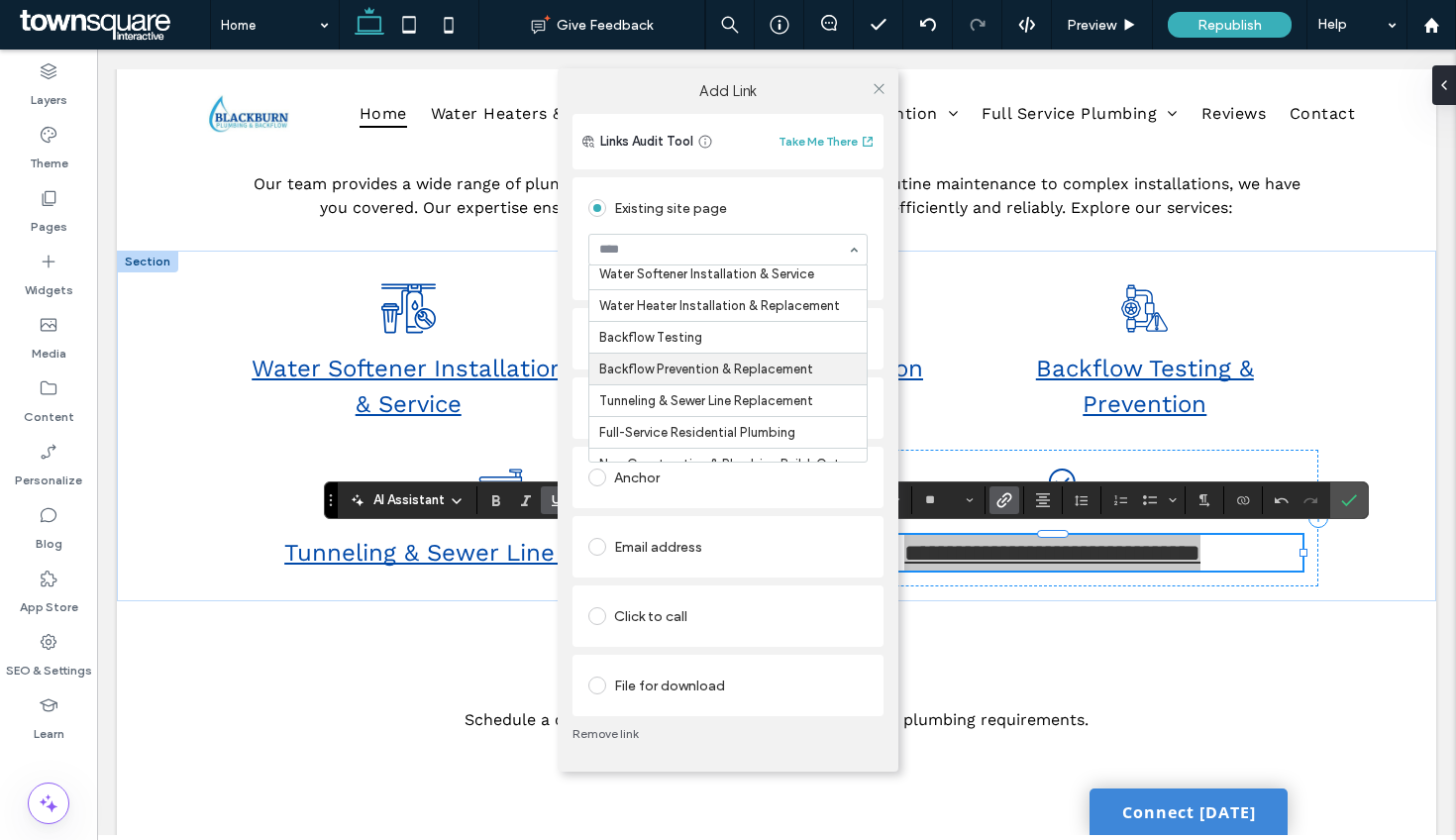 scroll, scrollTop: 52, scrollLeft: 0, axis: vertical 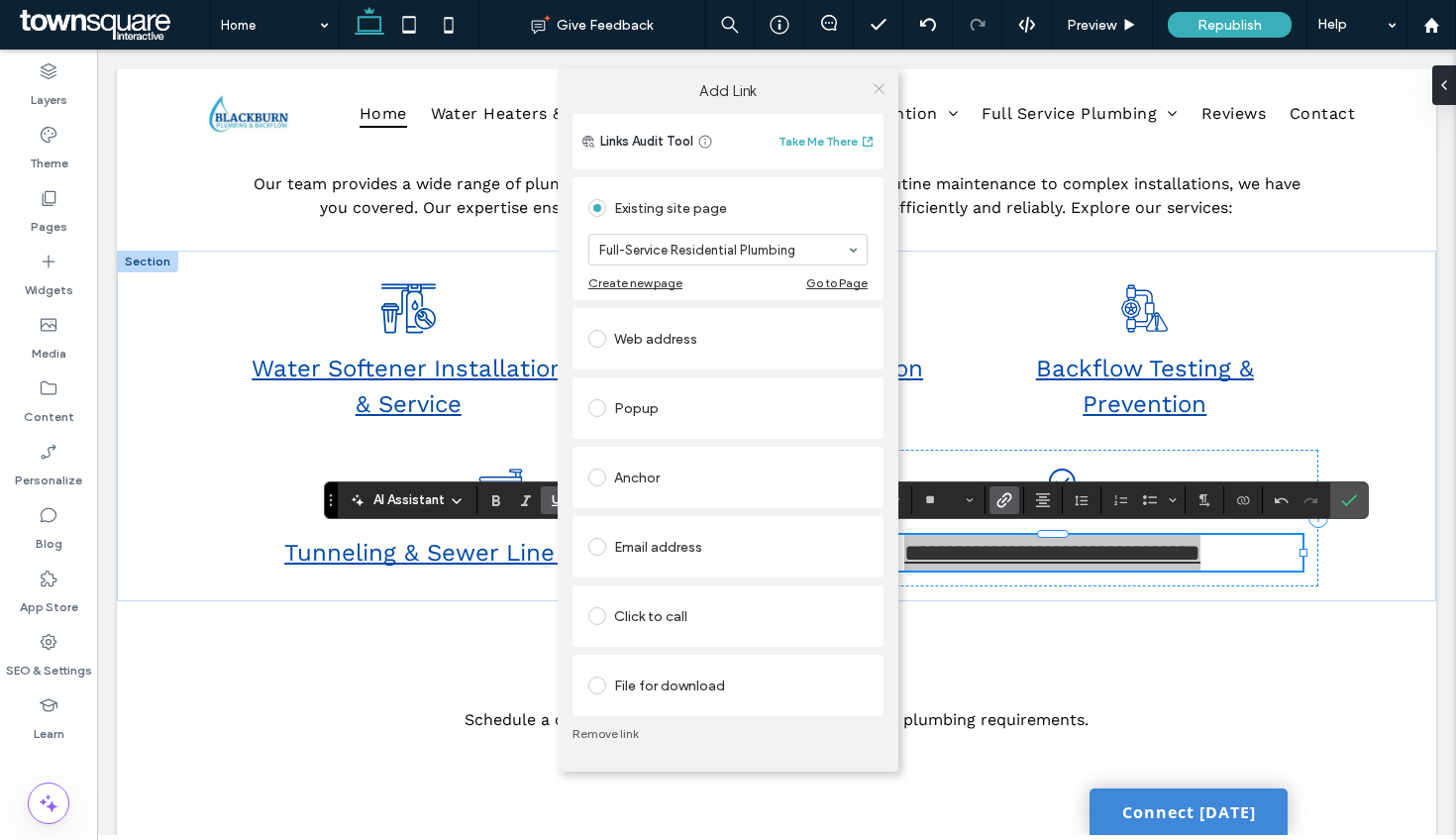click 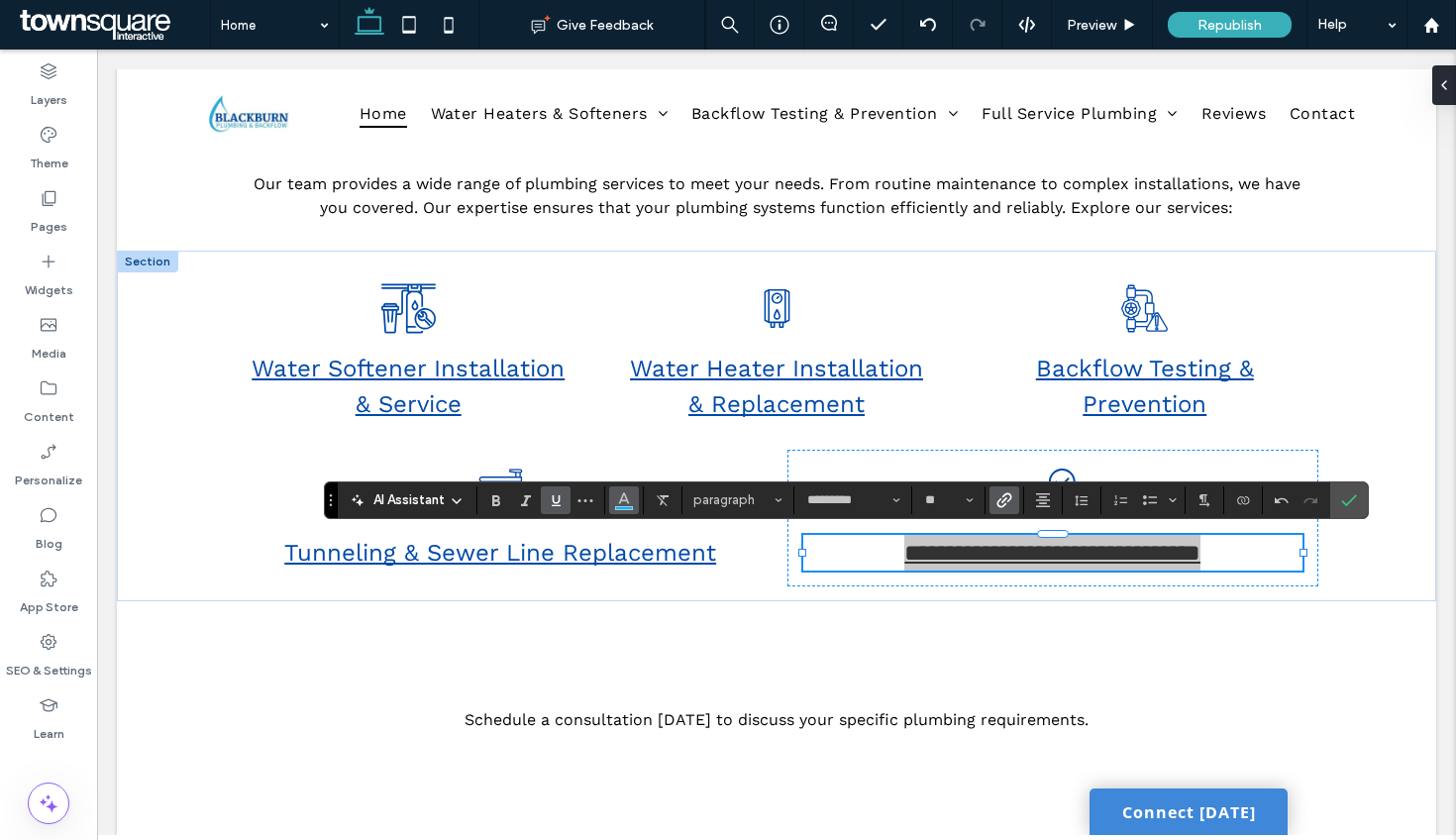 click at bounding box center [624, 498] 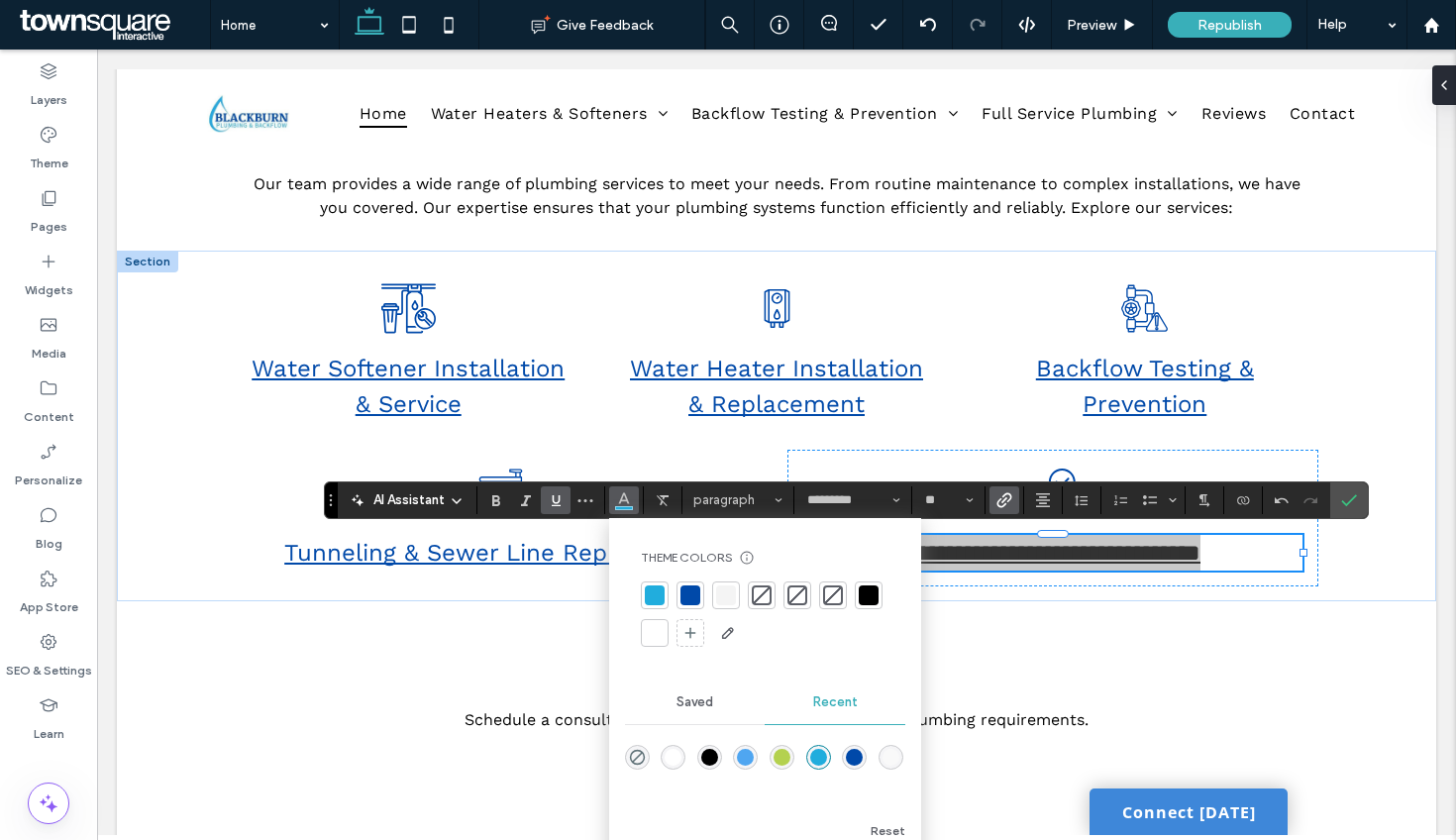 click at bounding box center (690, 595) 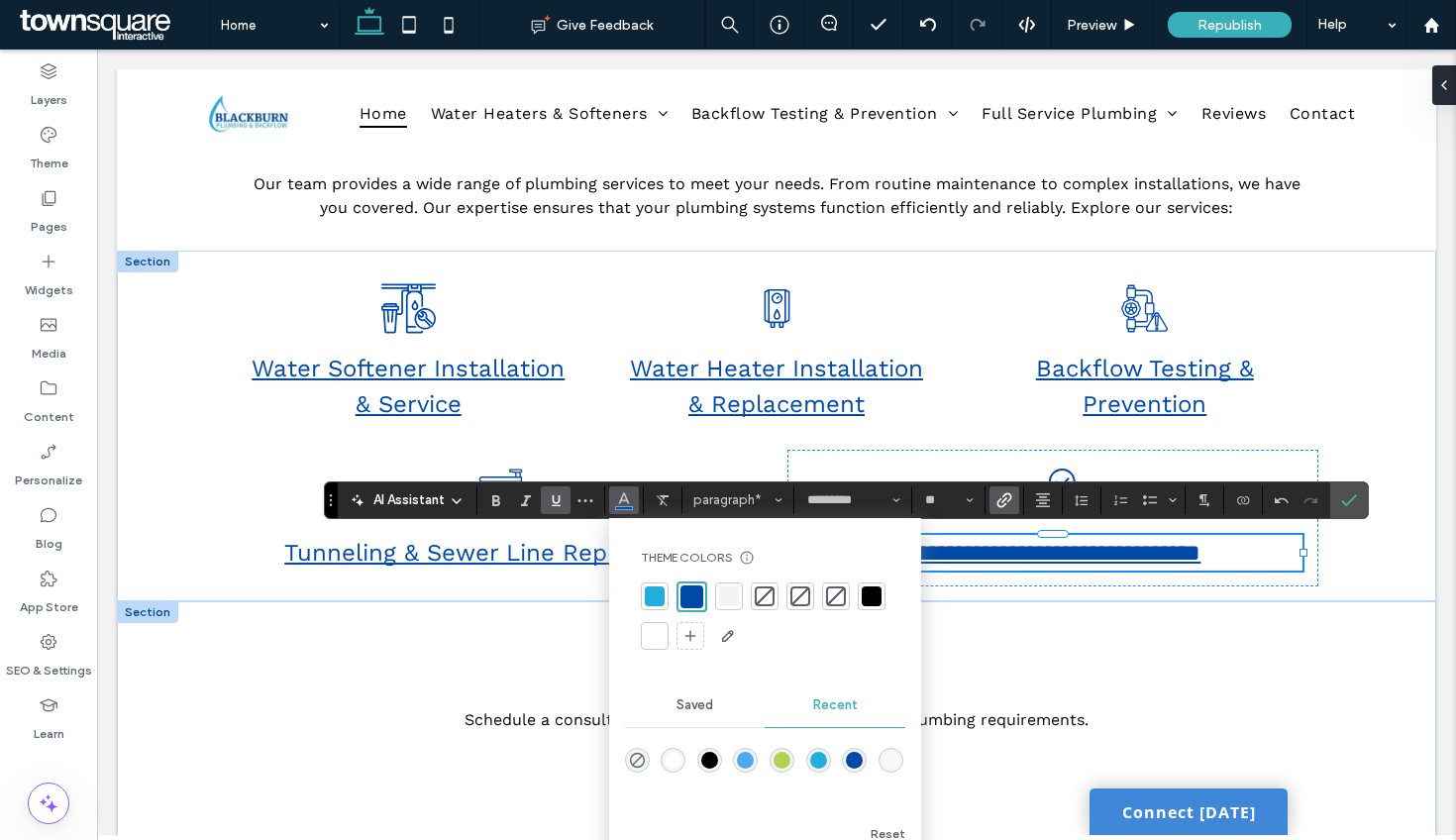 click on "Schedule a consultation today to discuss your specific plumbing requirements." at bounding box center (777, 720) 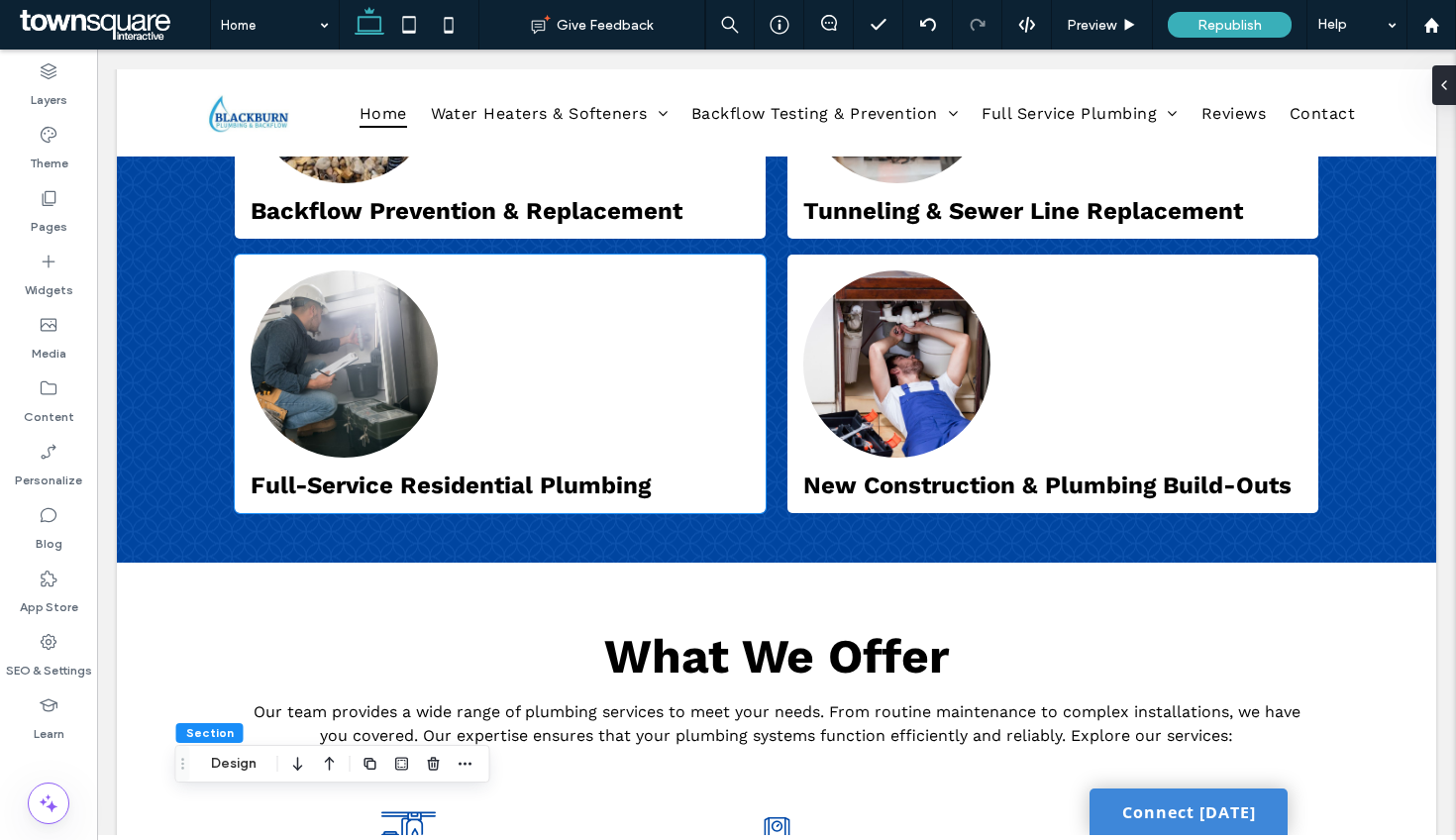 scroll, scrollTop: 2567, scrollLeft: 0, axis: vertical 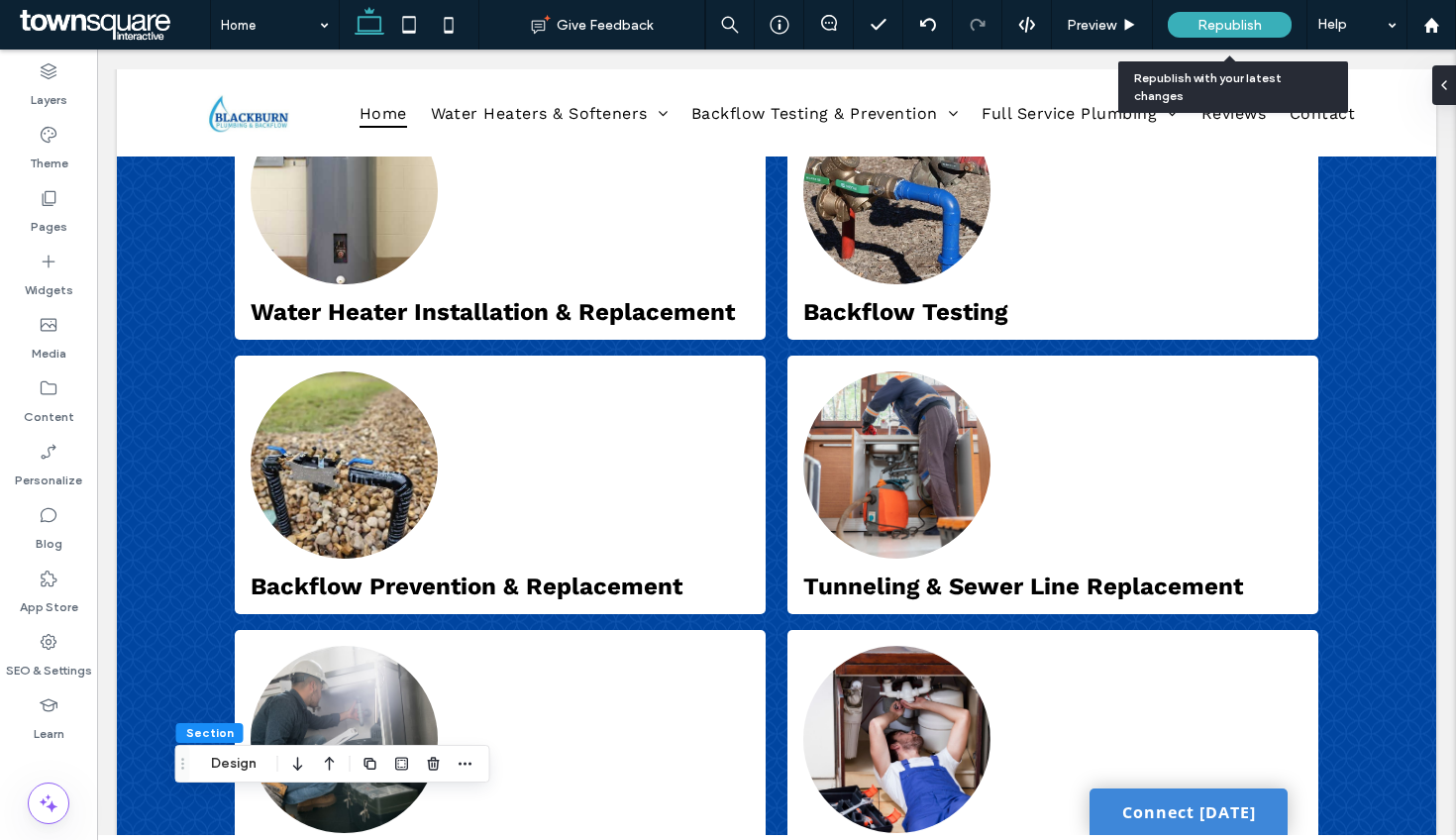 click on "Republish" at bounding box center (1229, 25) 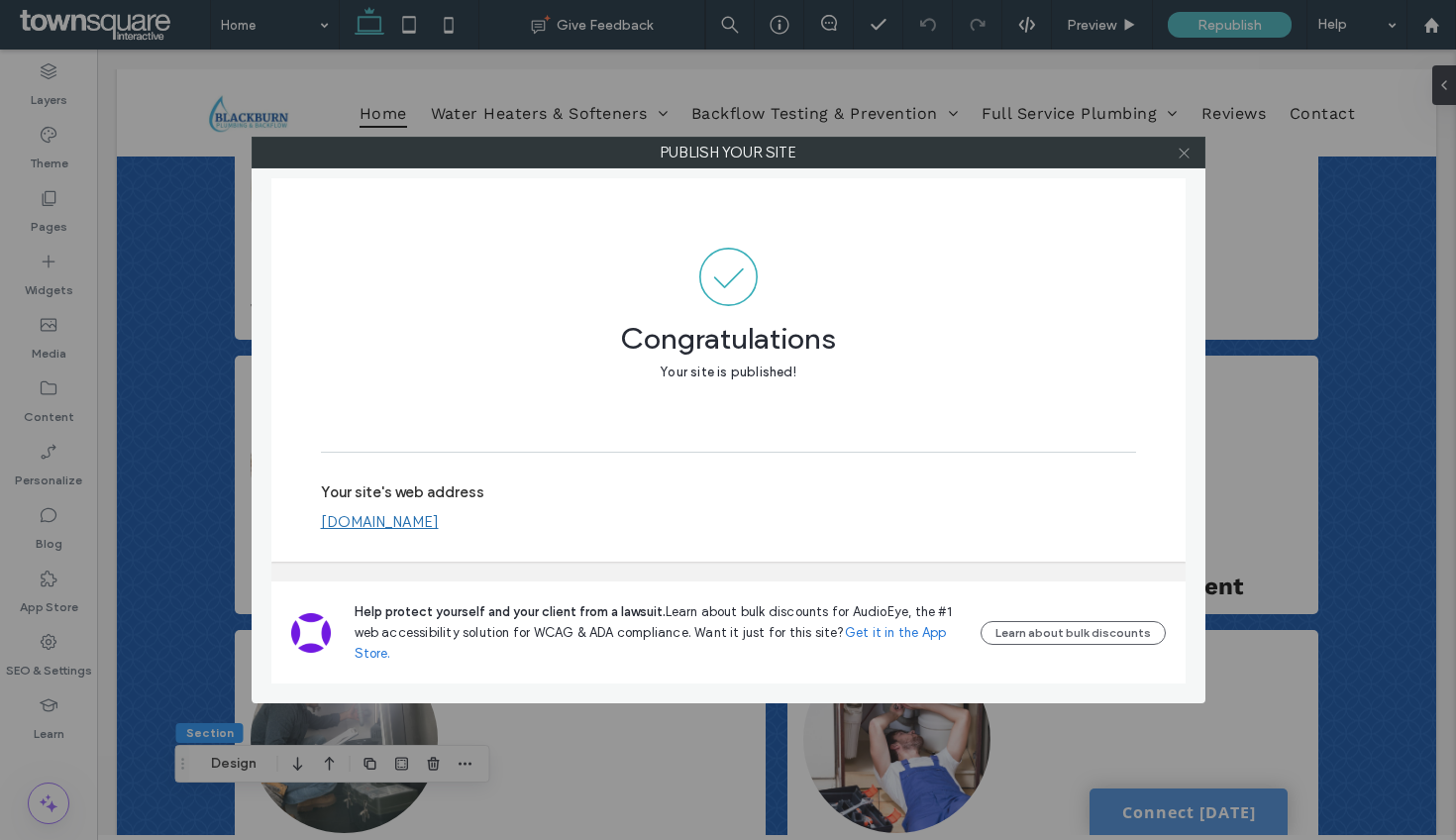 click 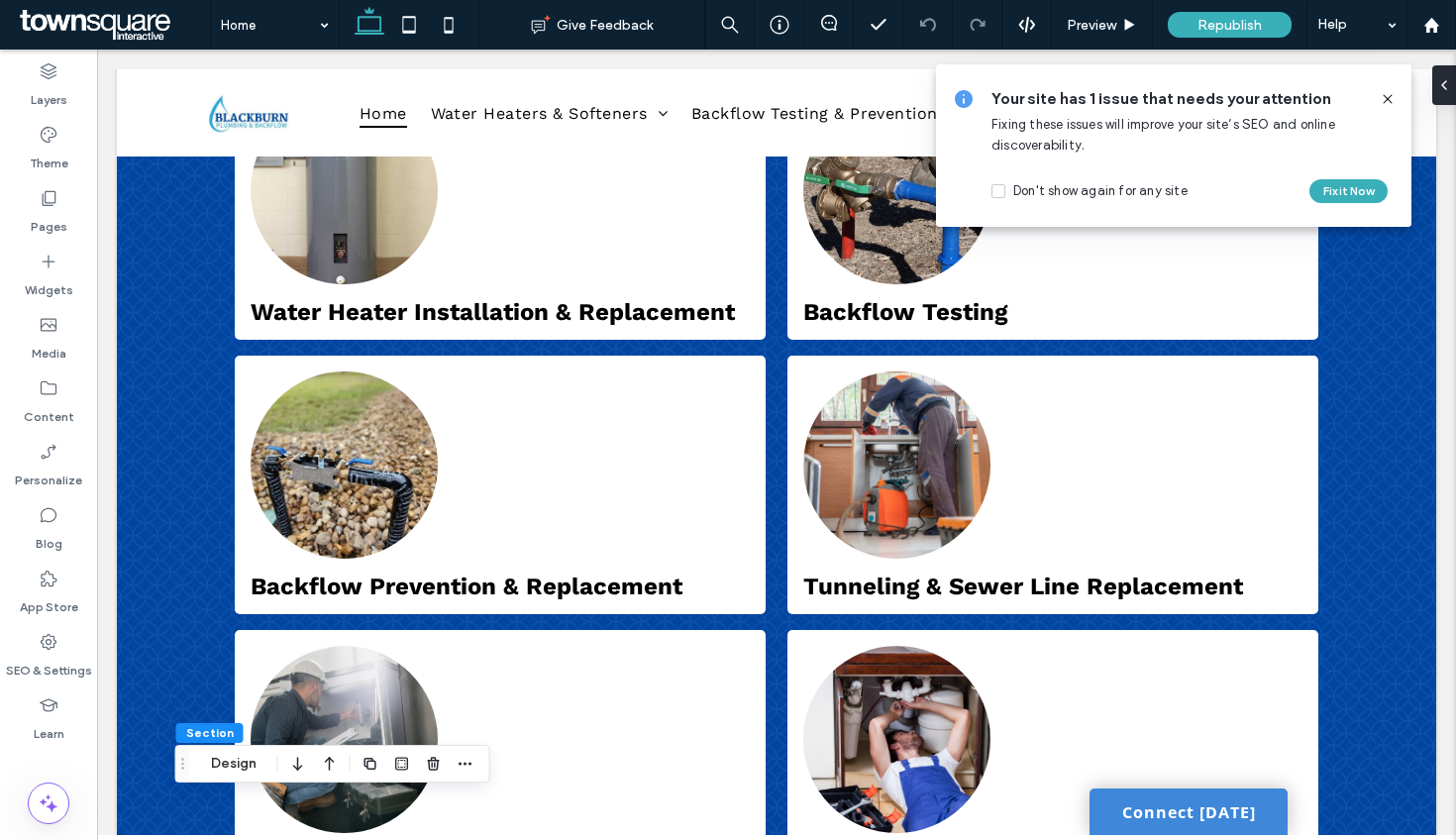 click at bounding box center [112, 25] 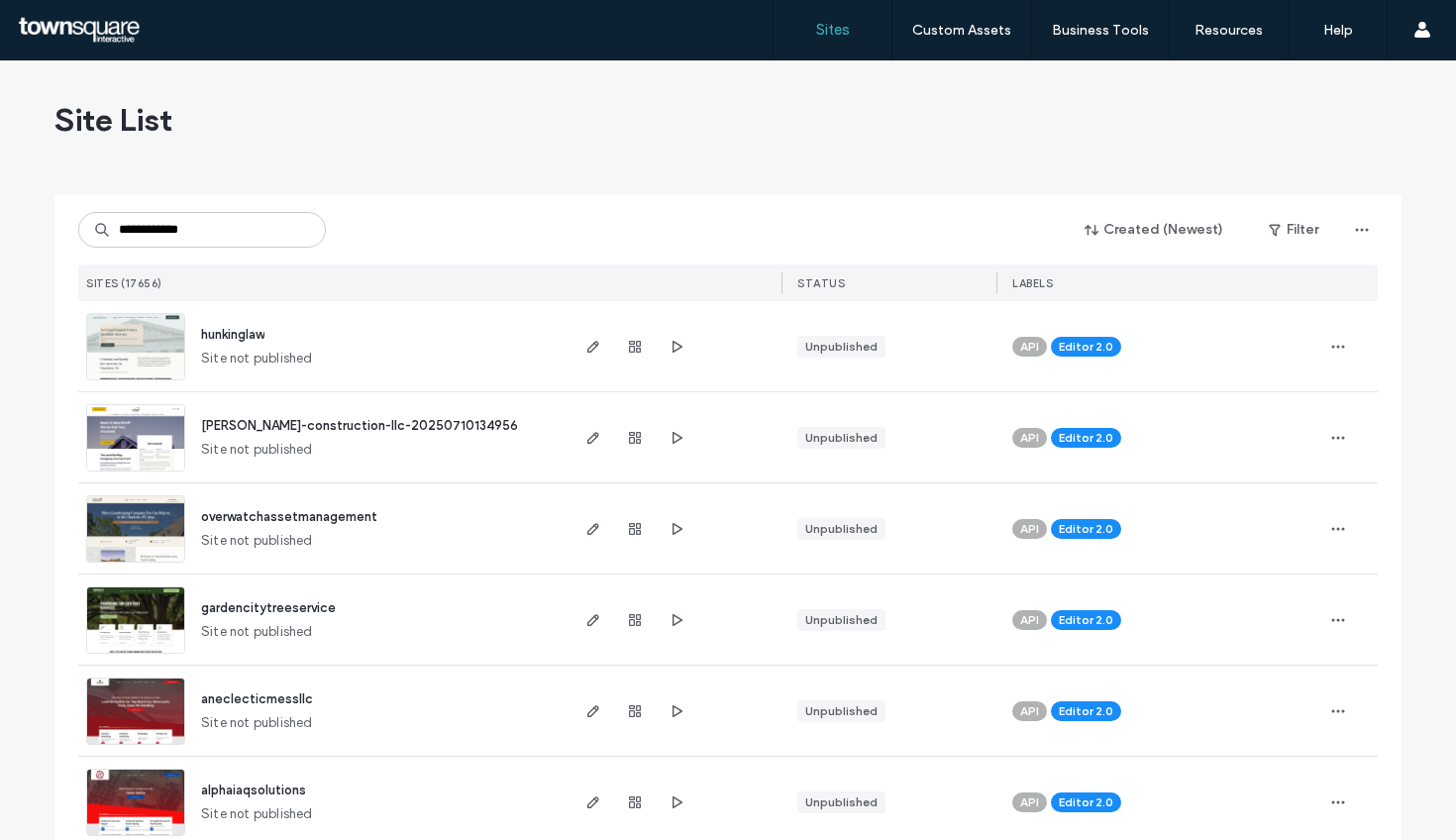 scroll, scrollTop: 0, scrollLeft: 0, axis: both 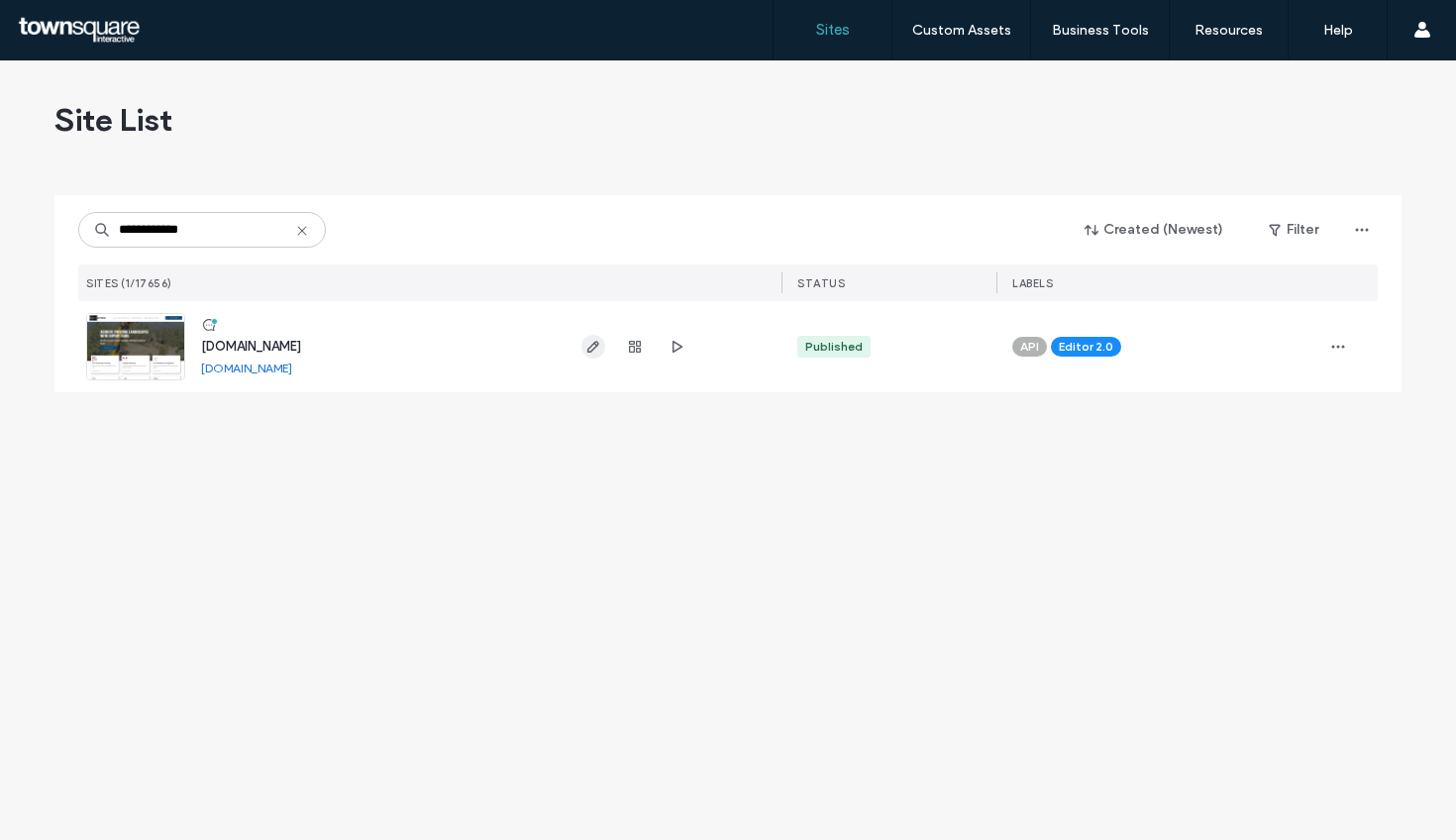 type on "**********" 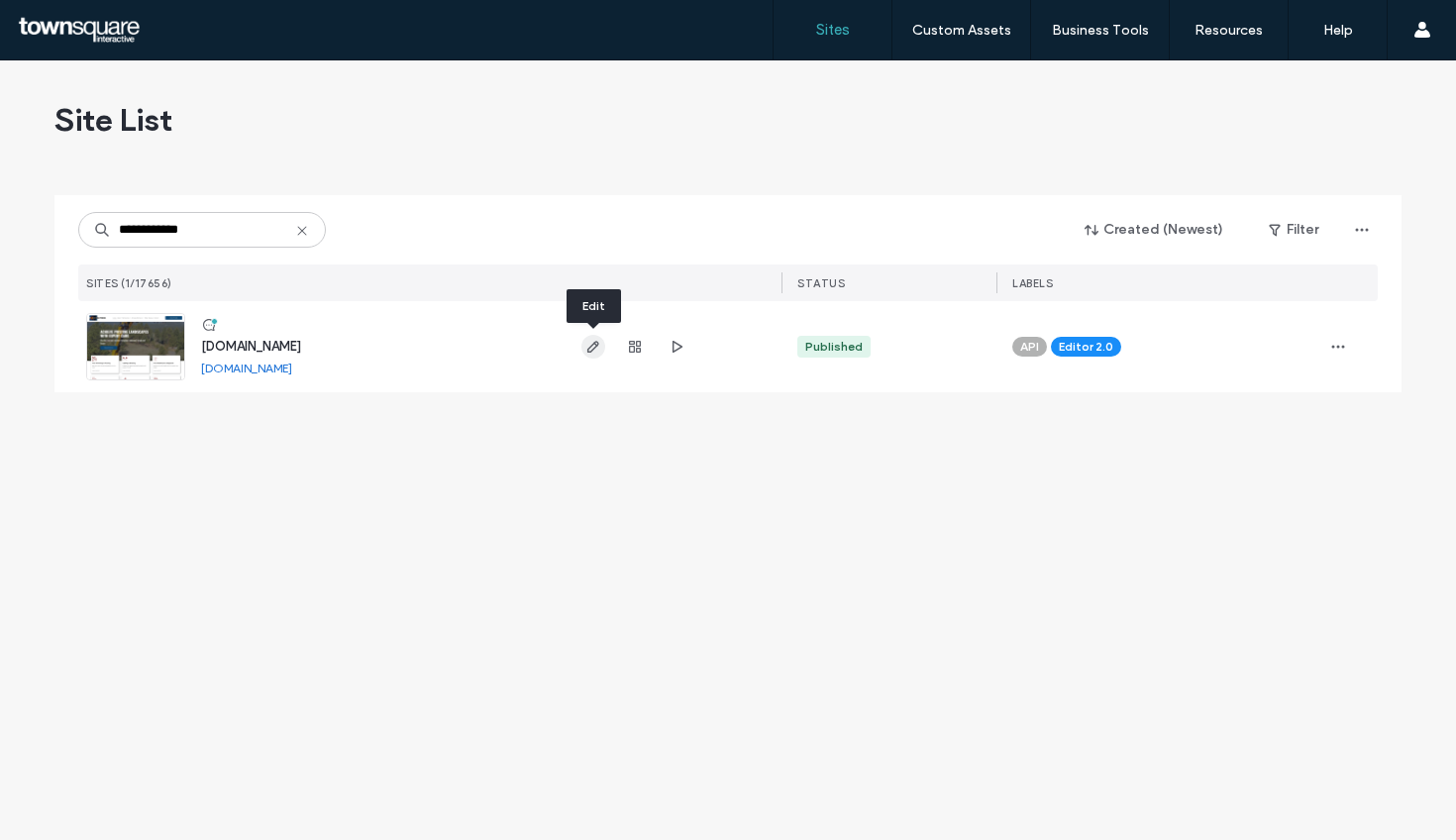 click 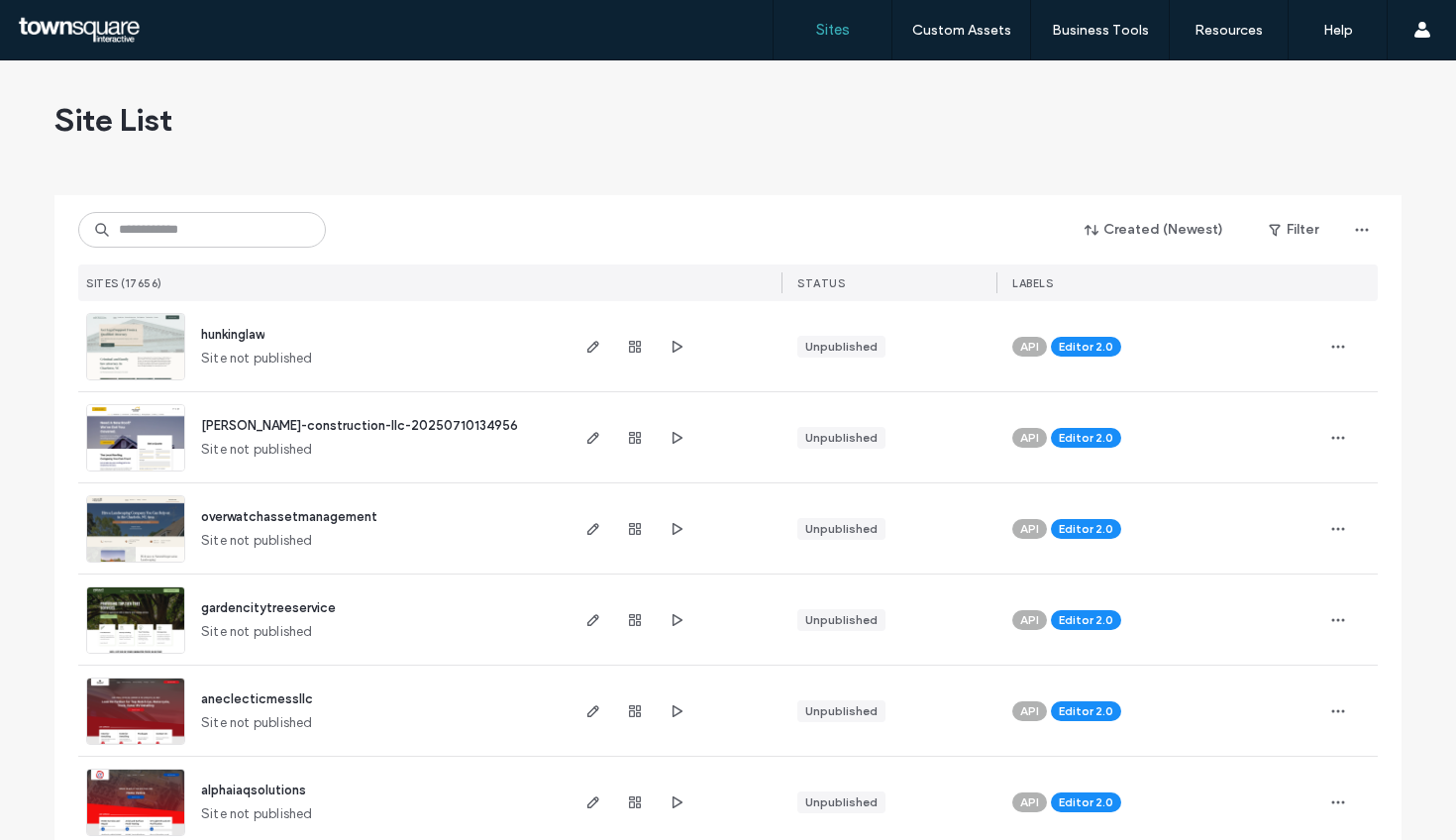 scroll, scrollTop: 0, scrollLeft: 0, axis: both 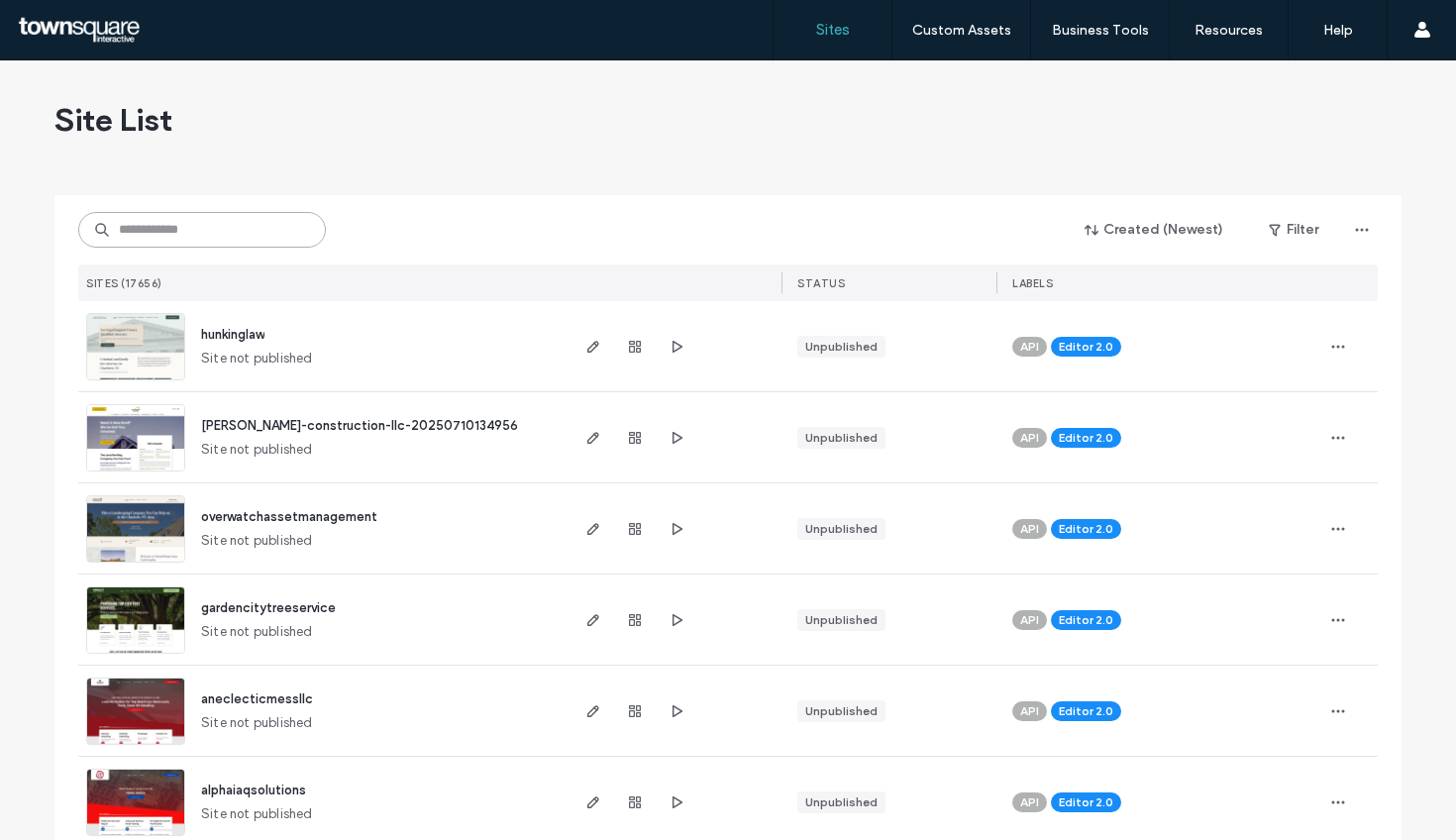 click at bounding box center (202, 230) 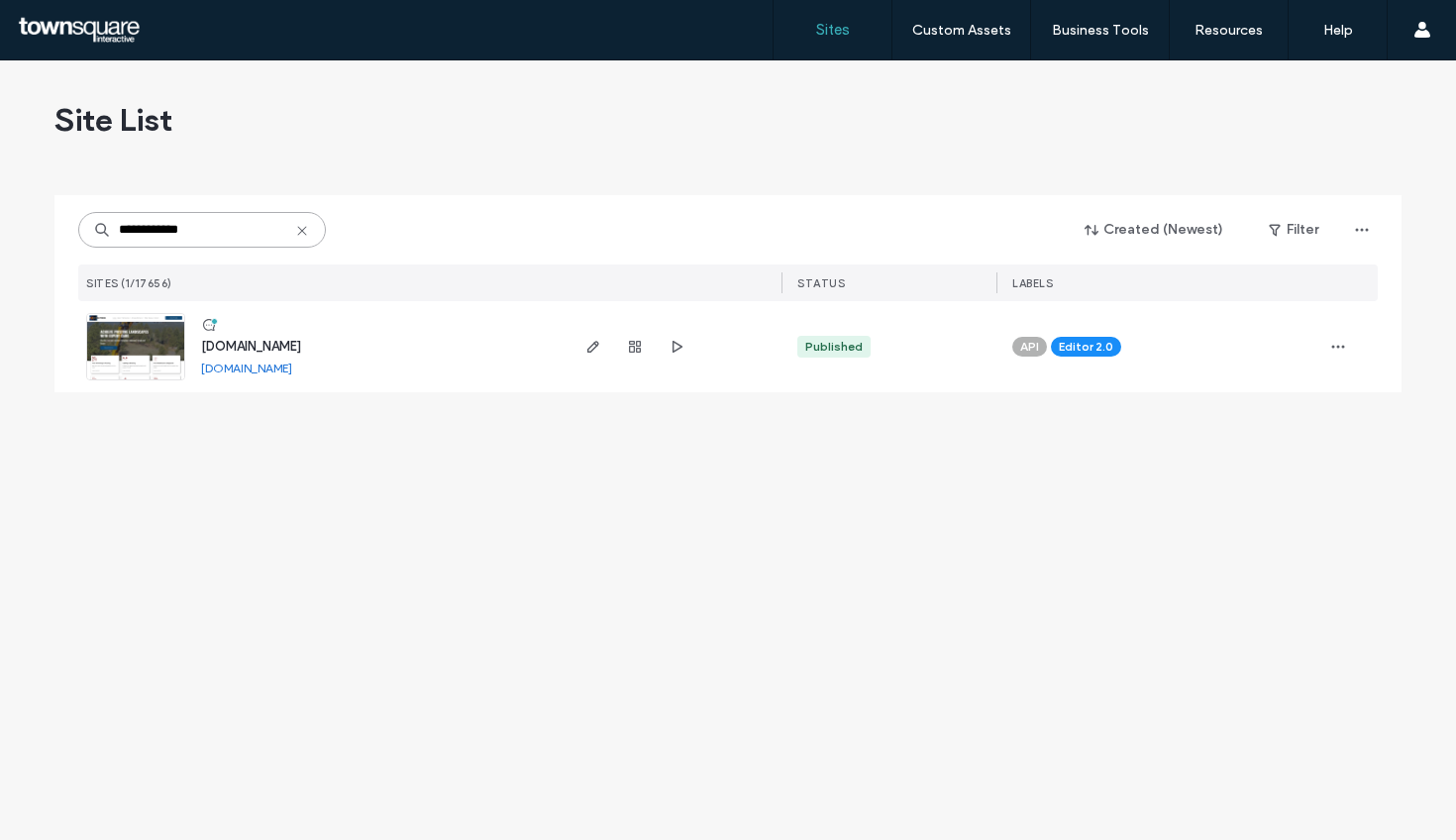 type on "**********" 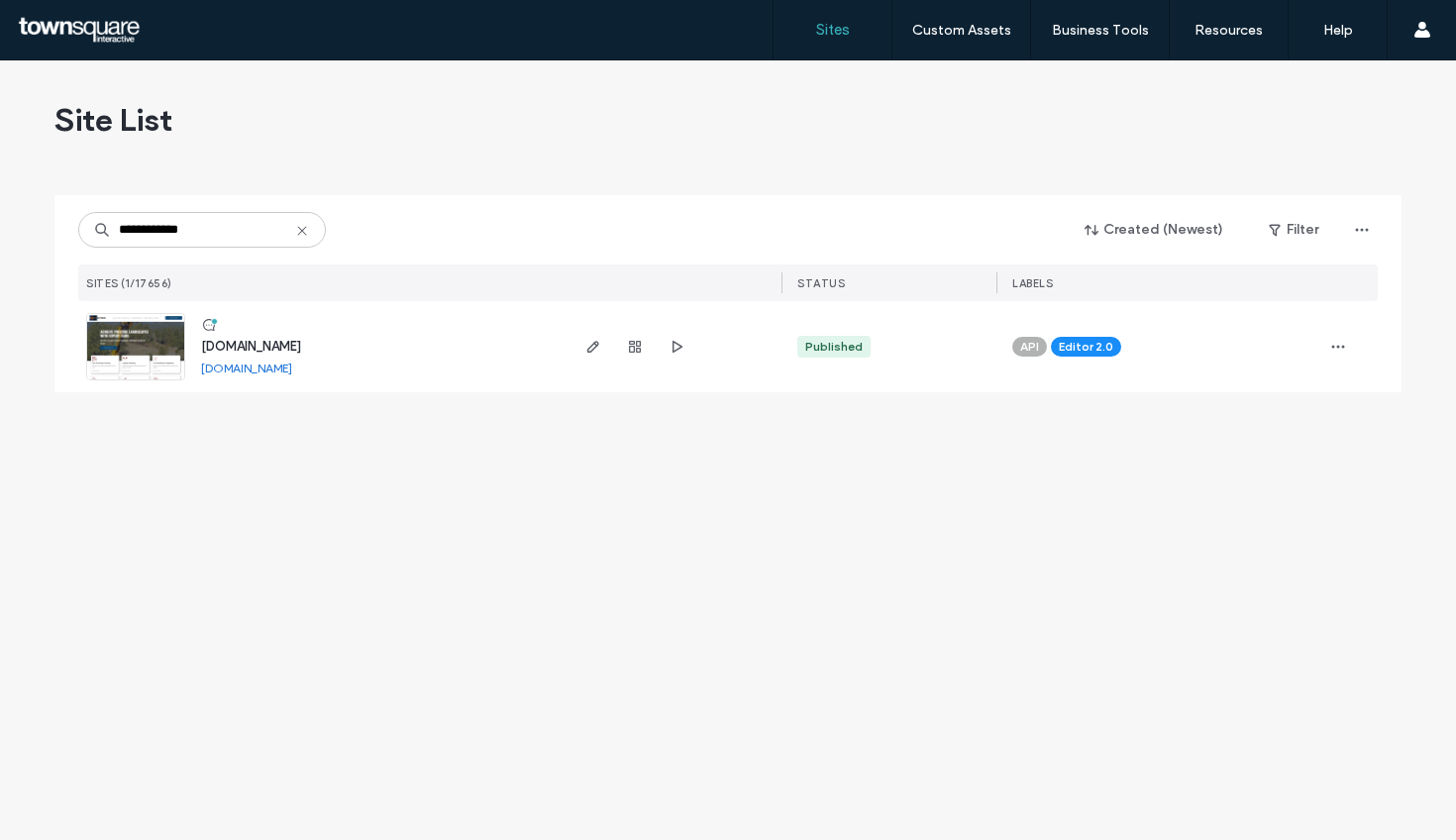 drag, startPoint x: 347, startPoint y: 368, endPoint x: 335, endPoint y: 370, distance: 12.165525 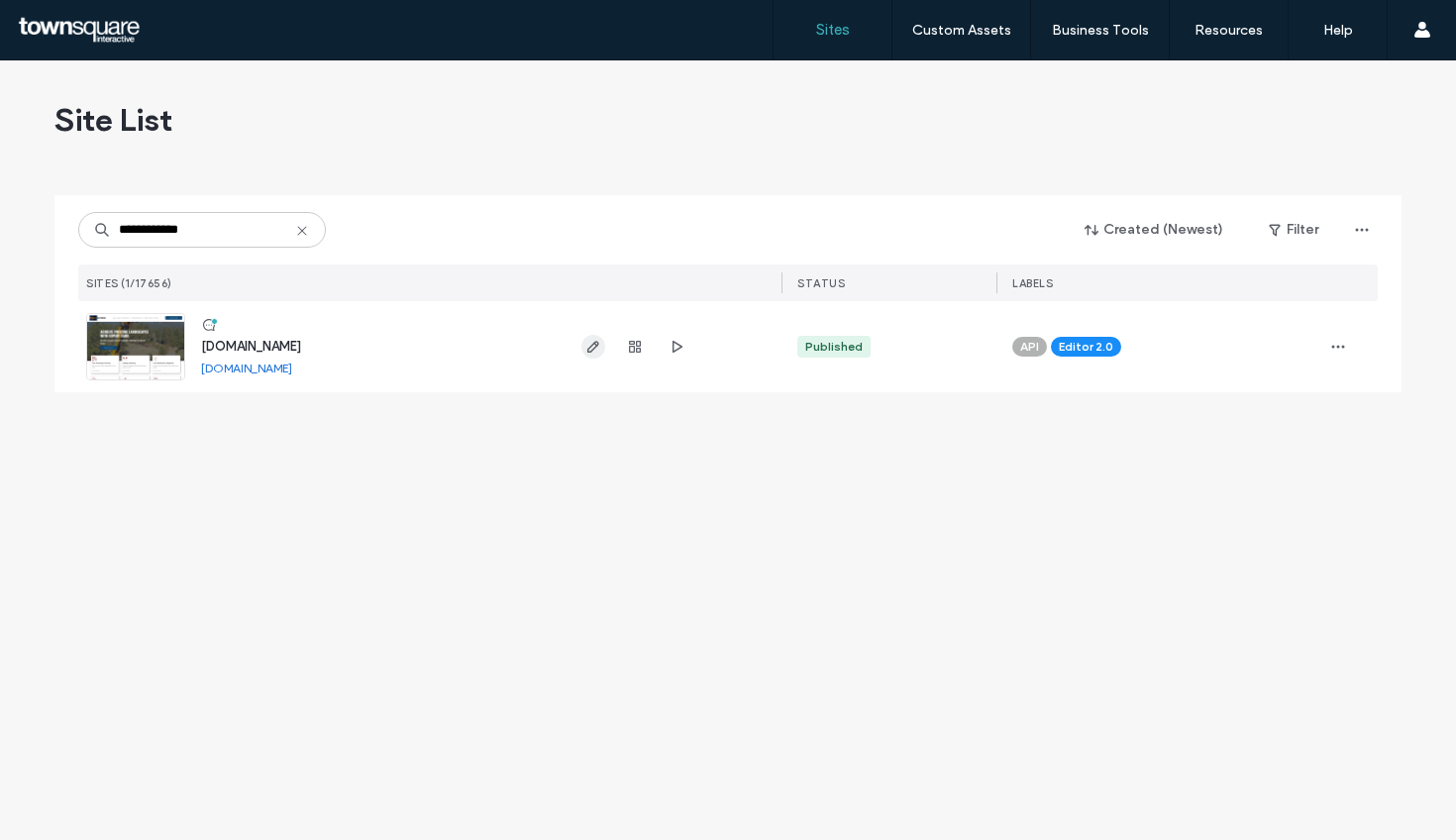 click at bounding box center [593, 347] 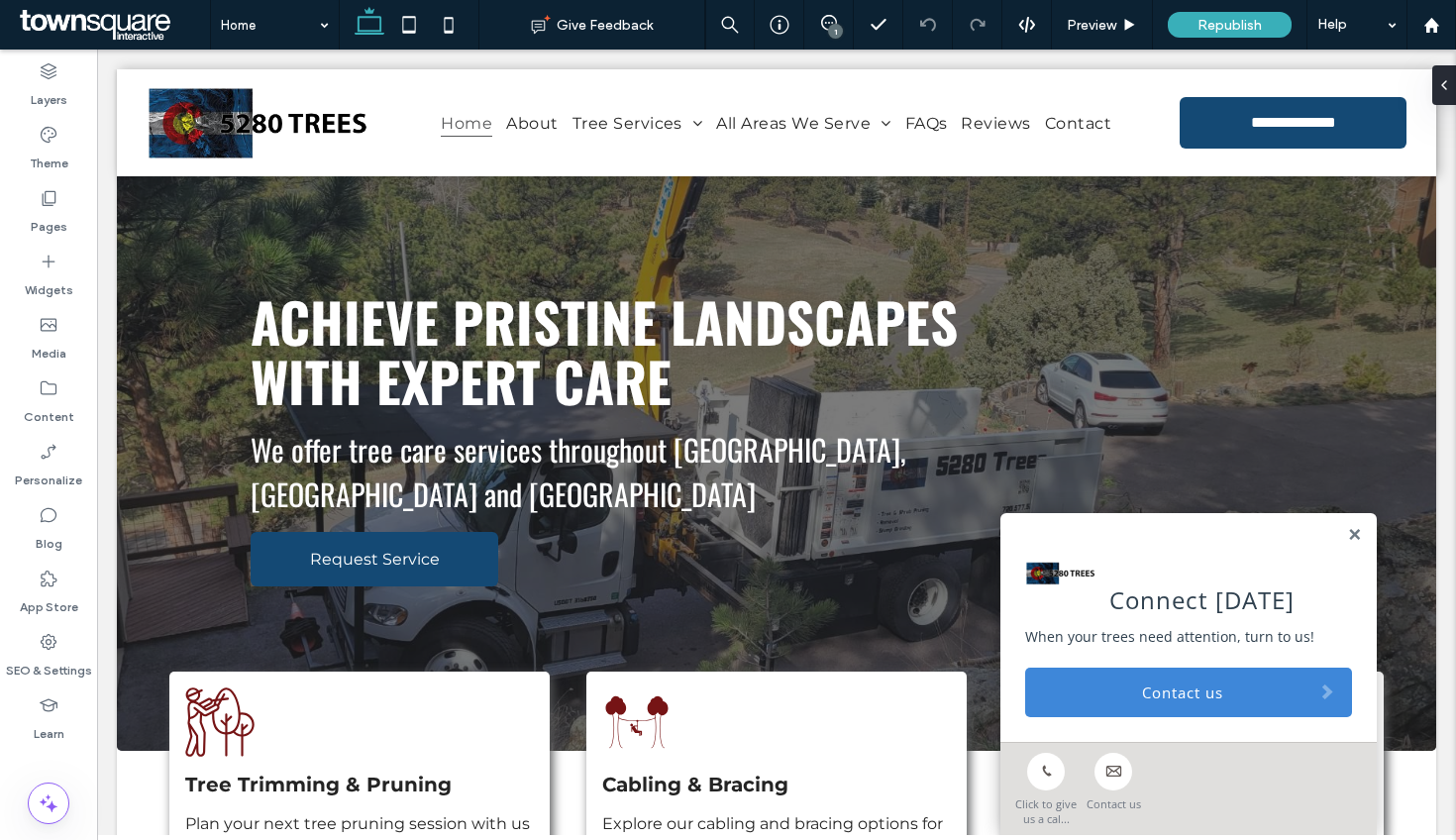scroll, scrollTop: 0, scrollLeft: 0, axis: both 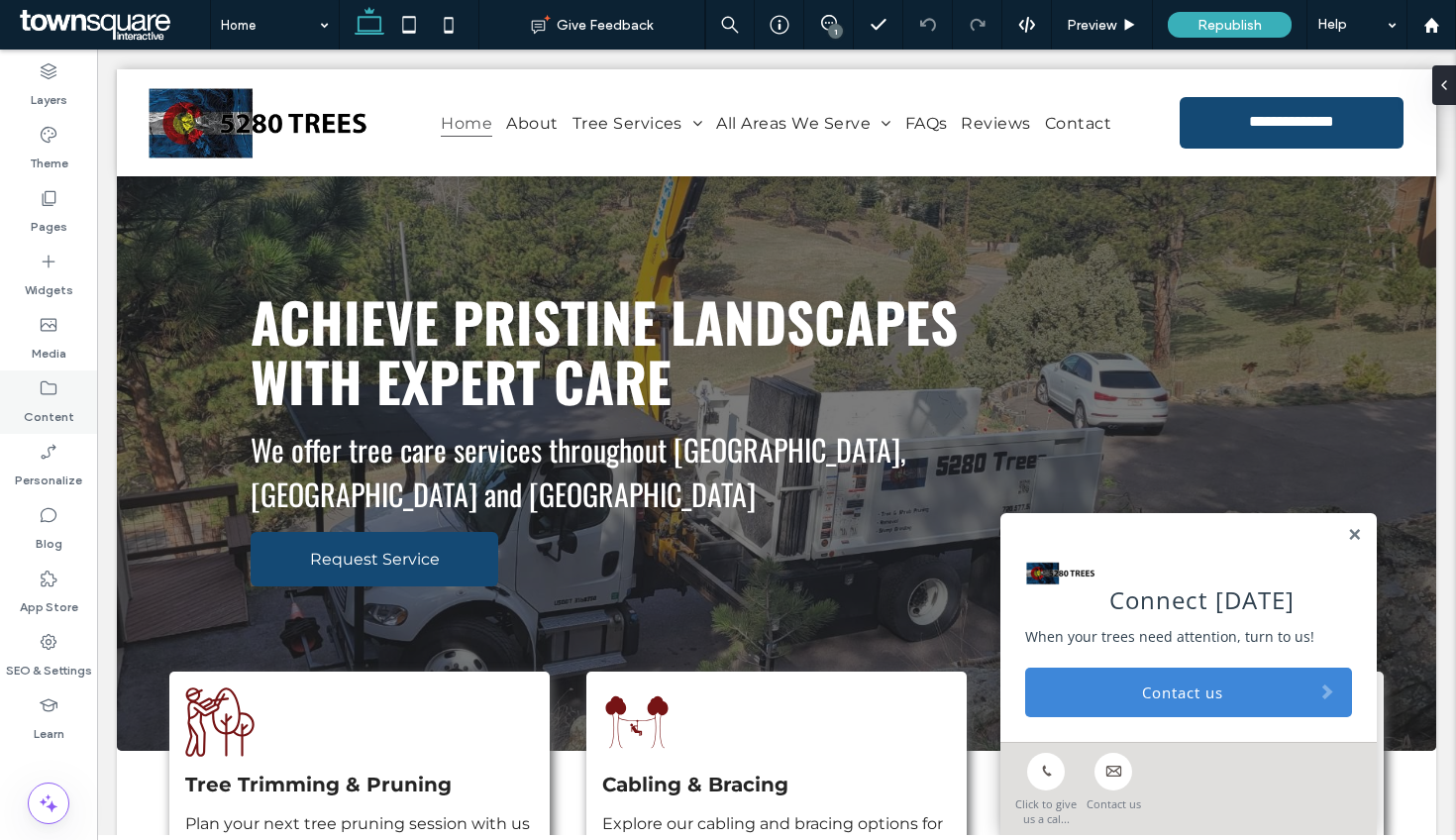 click on "Content" at bounding box center [49, 412] 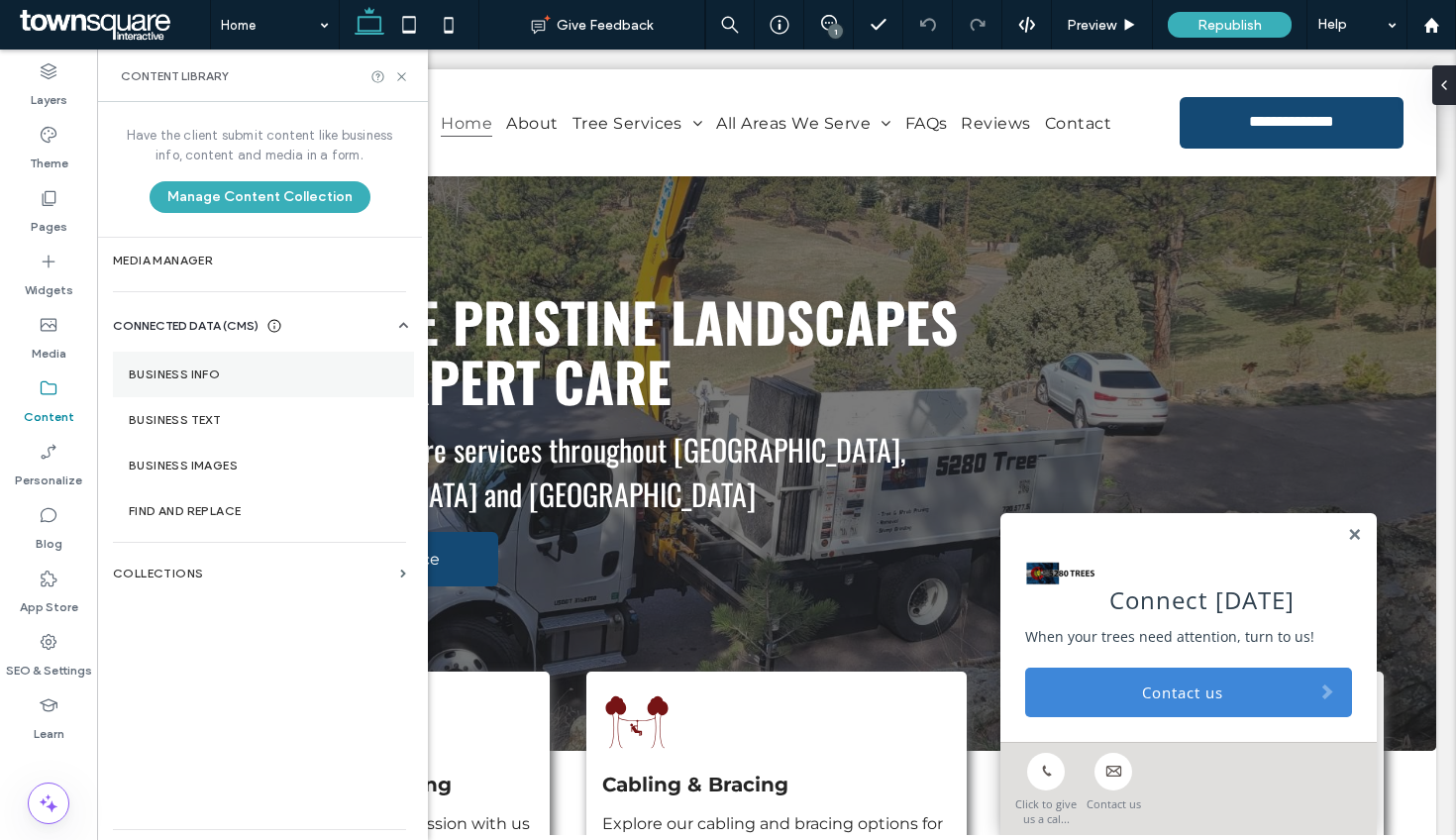 click on "Business Info" at bounding box center (263, 374) 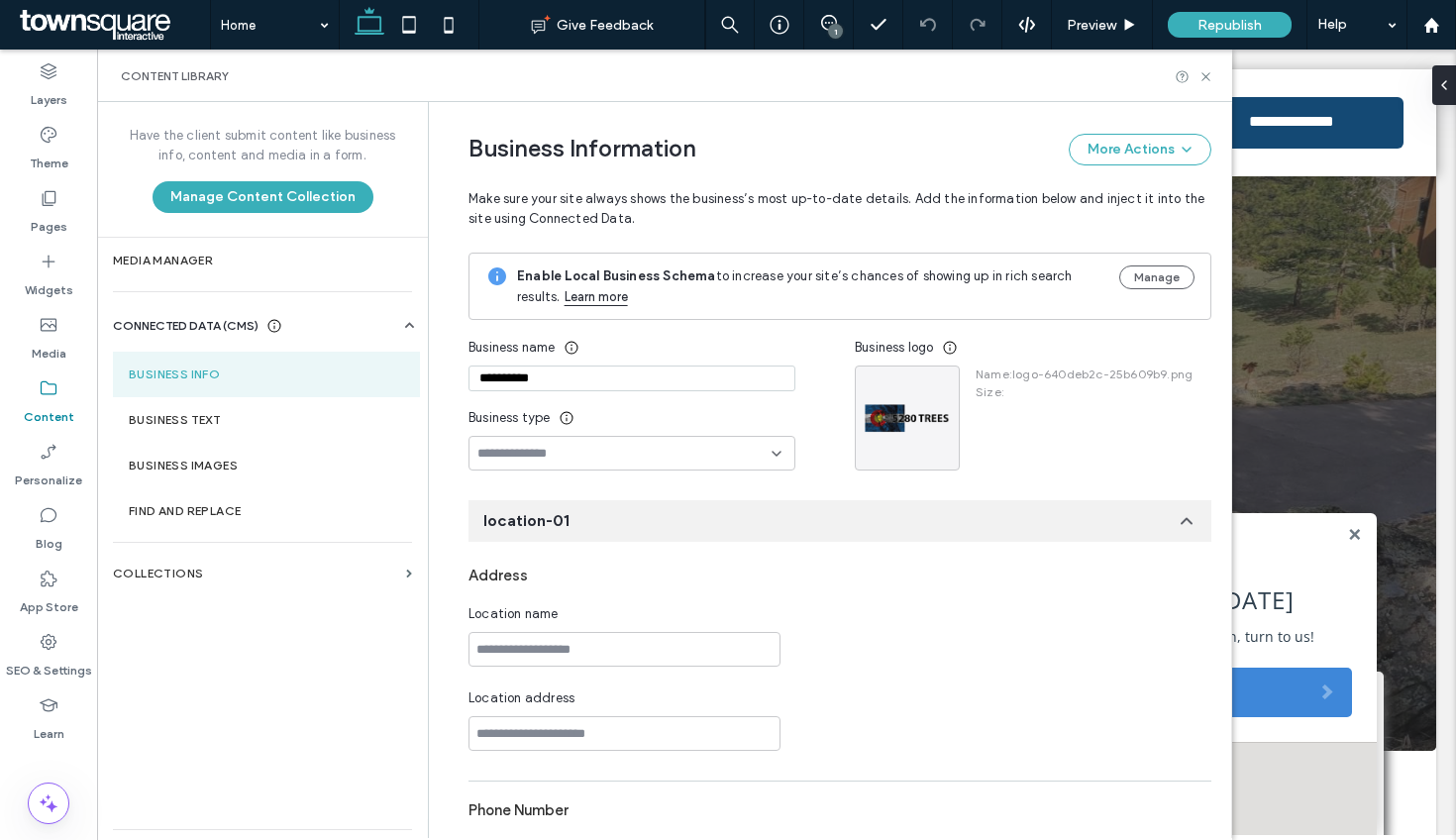scroll, scrollTop: 0, scrollLeft: 1, axis: horizontal 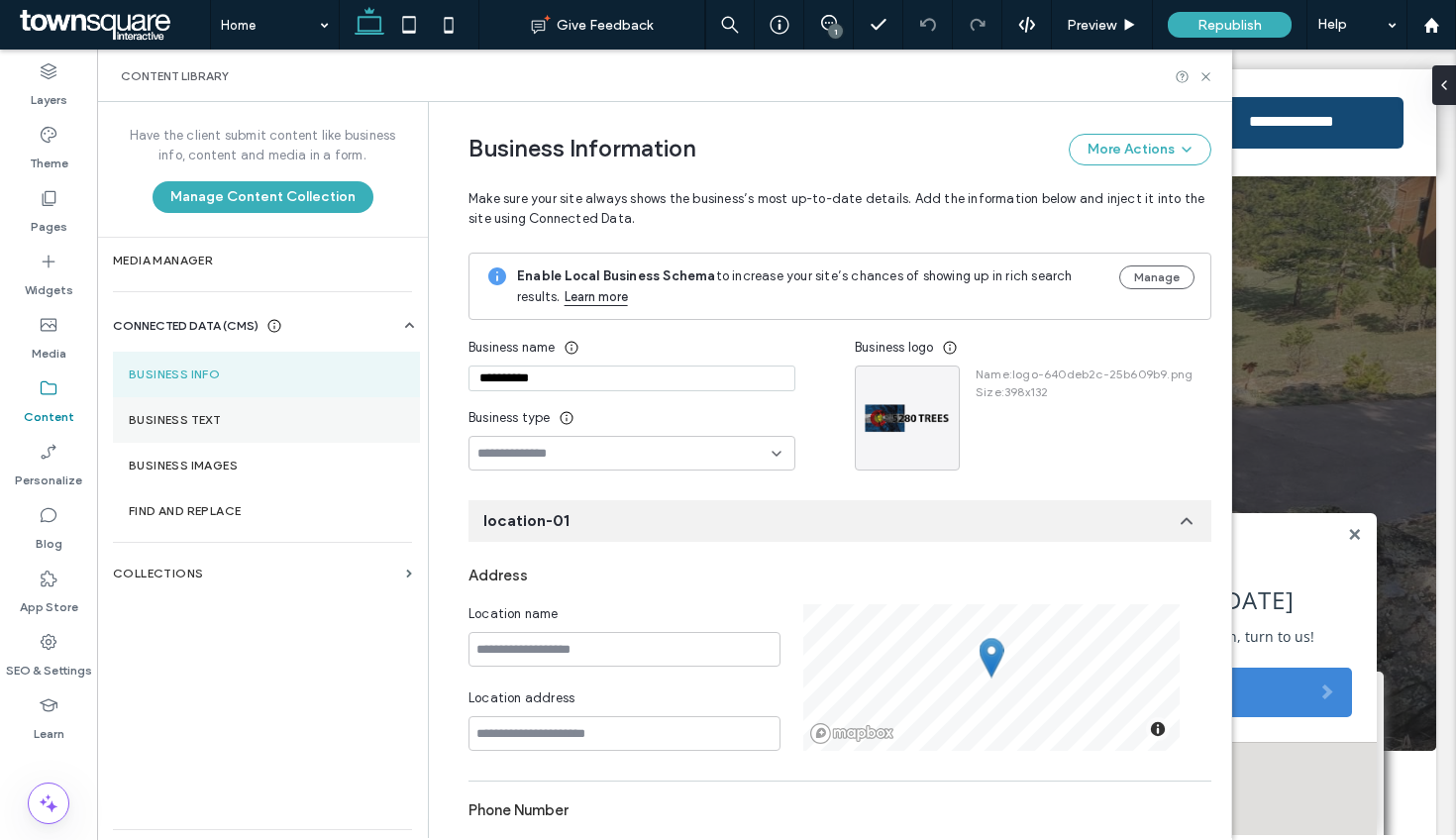 click on "Business Text" at bounding box center (266, 420) 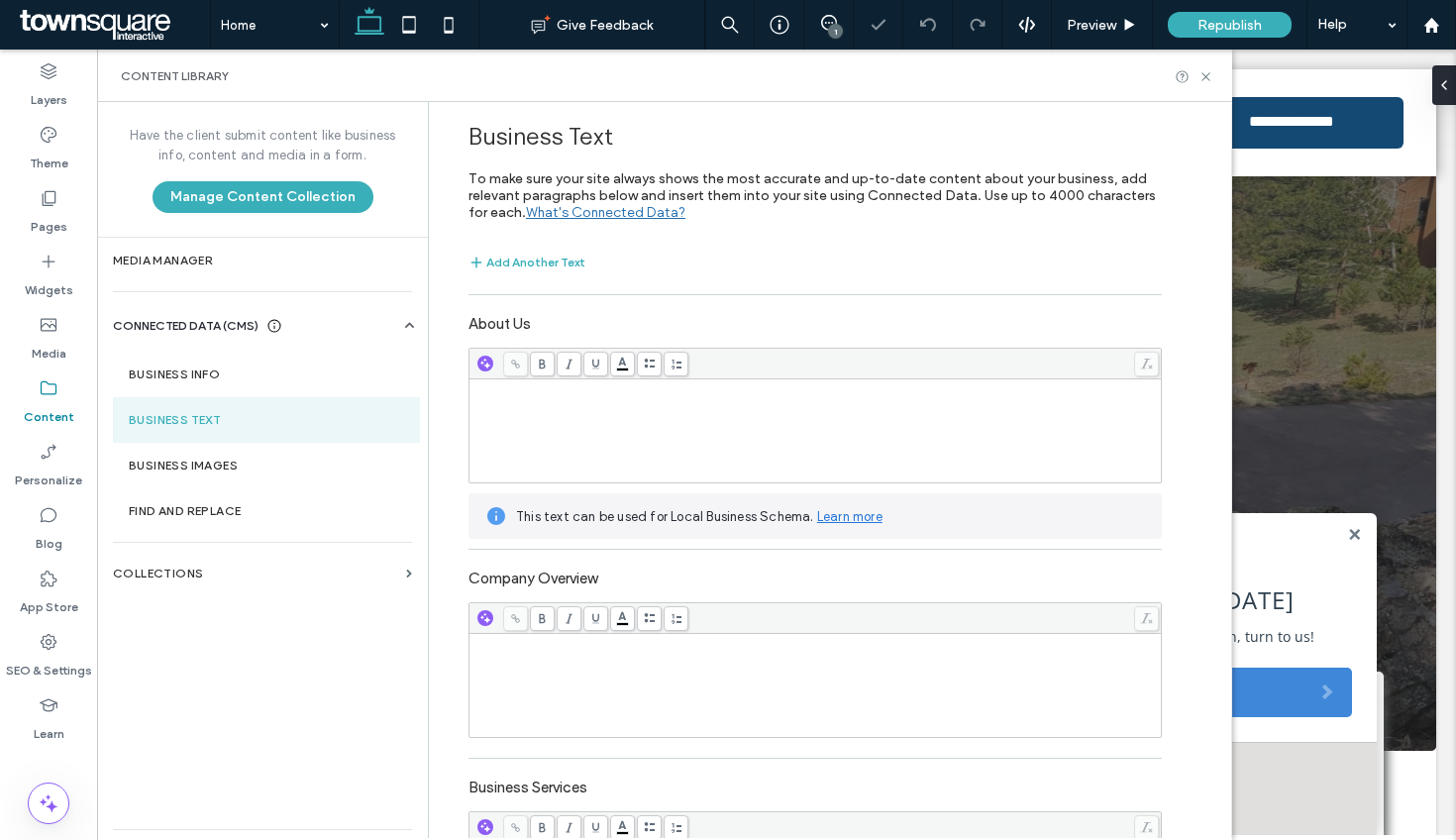 scroll, scrollTop: 317, scrollLeft: 0, axis: vertical 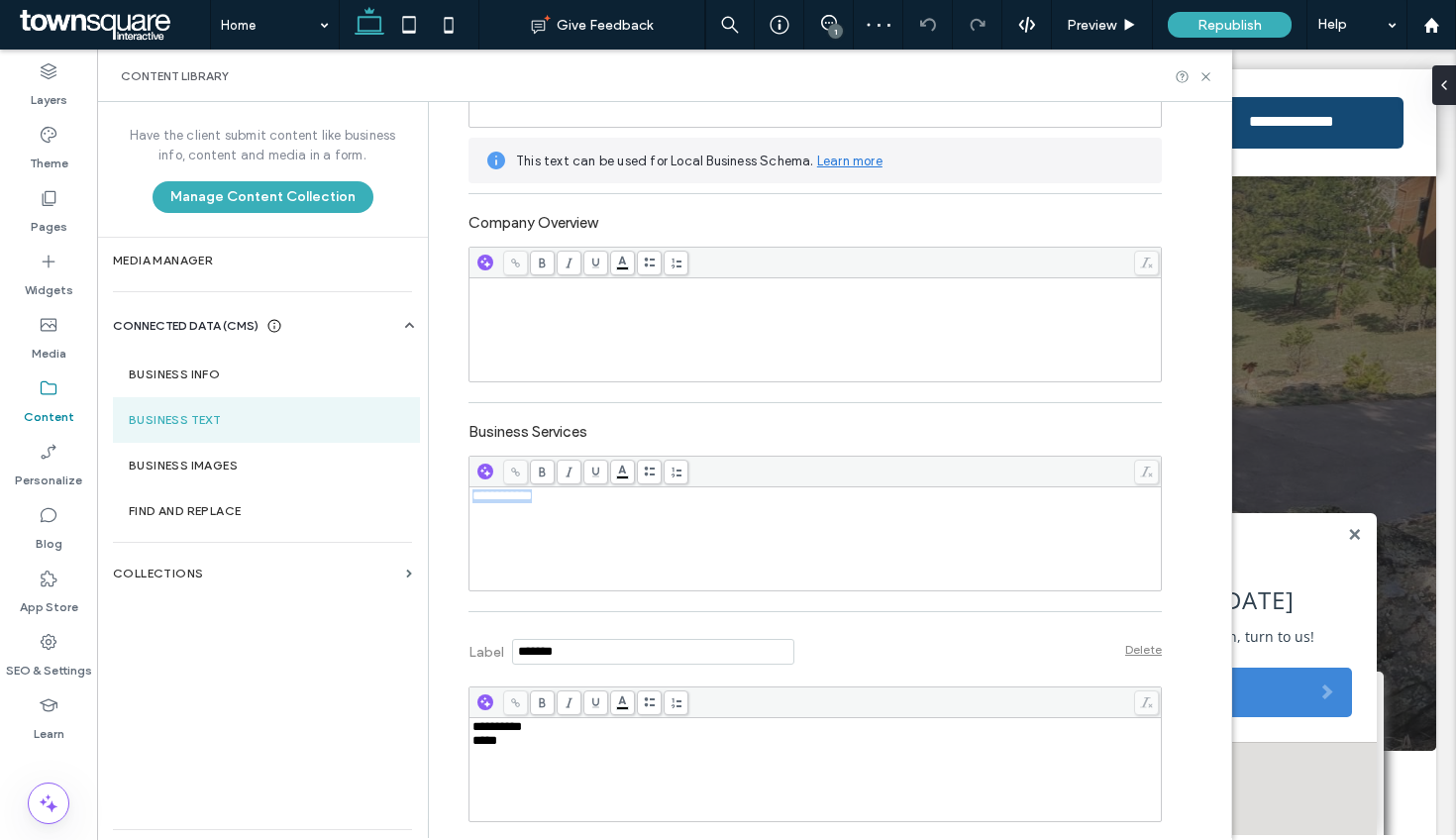 drag, startPoint x: 565, startPoint y: 500, endPoint x: 420, endPoint y: 490, distance: 145.34442 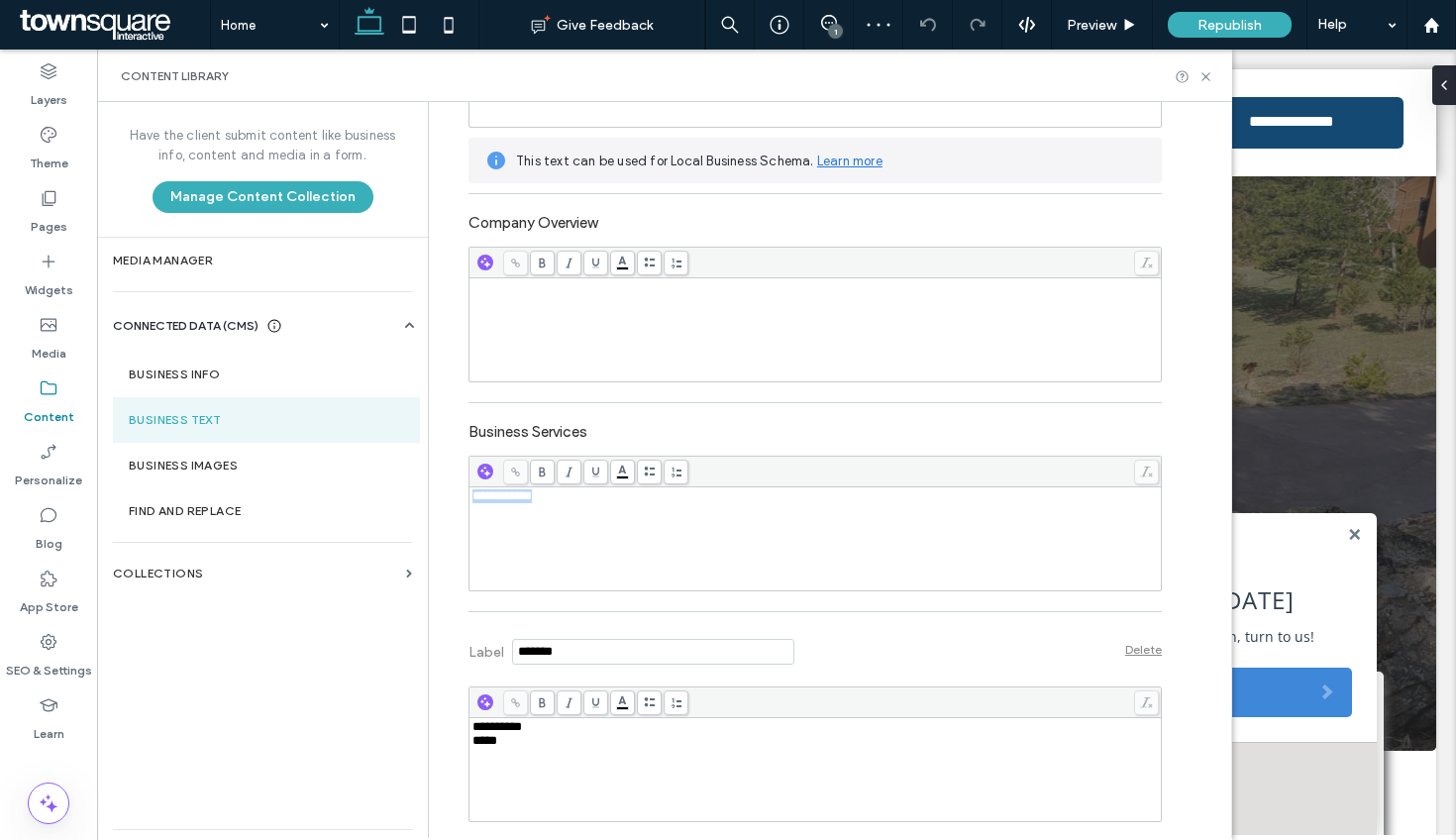click on "**********" at bounding box center (829, 470) 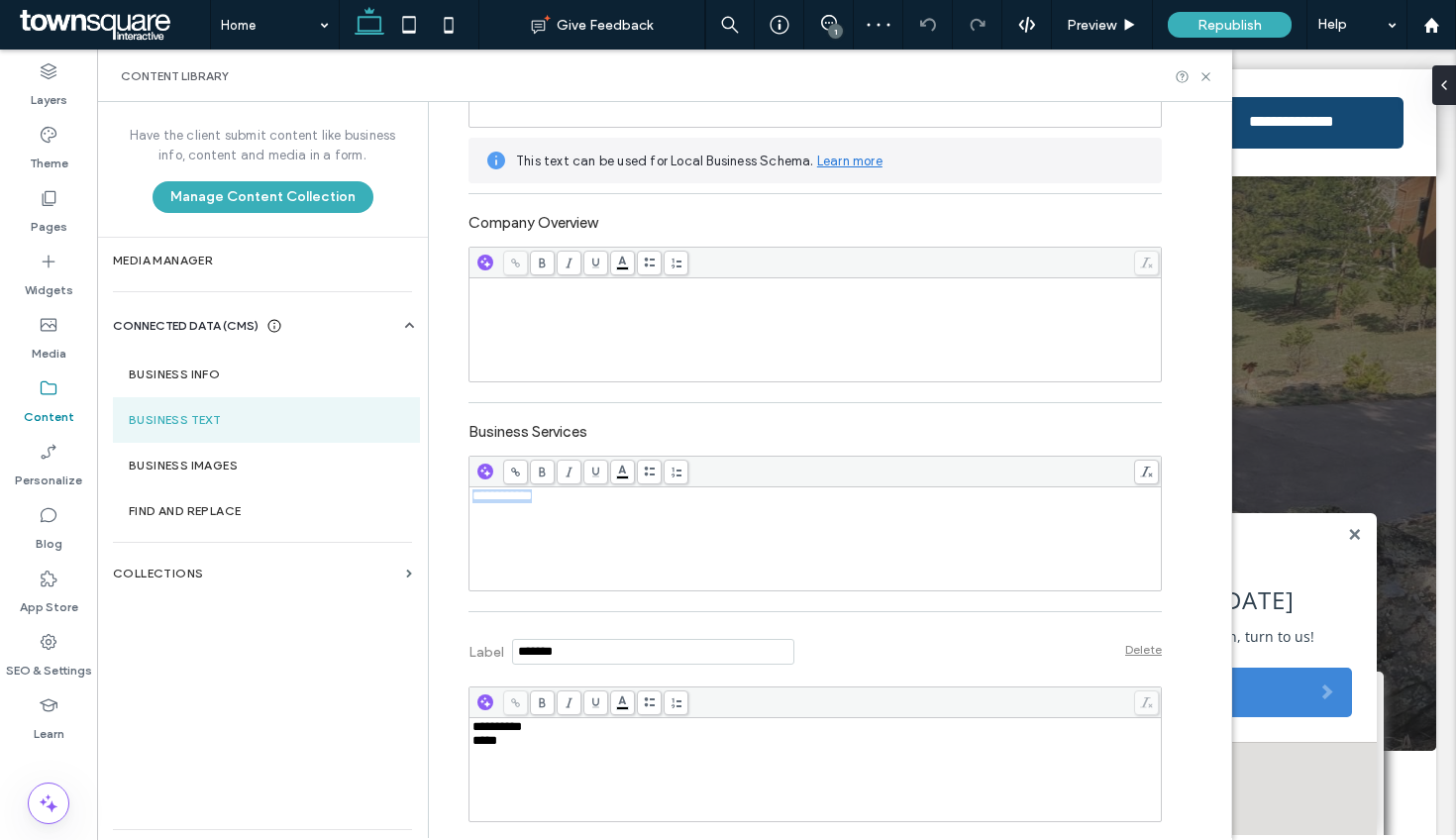 copy on "**********" 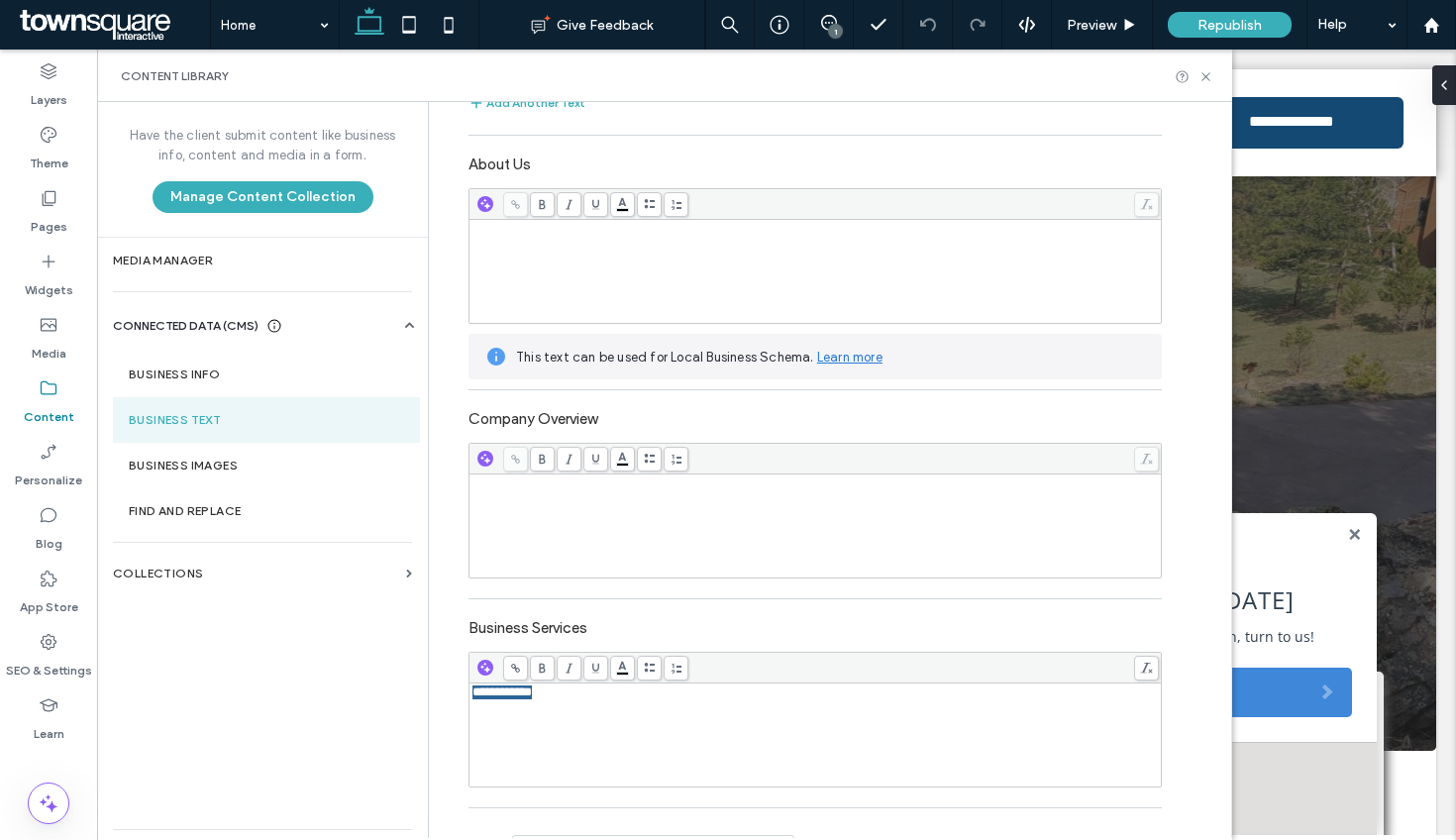 scroll, scrollTop: 0, scrollLeft: 0, axis: both 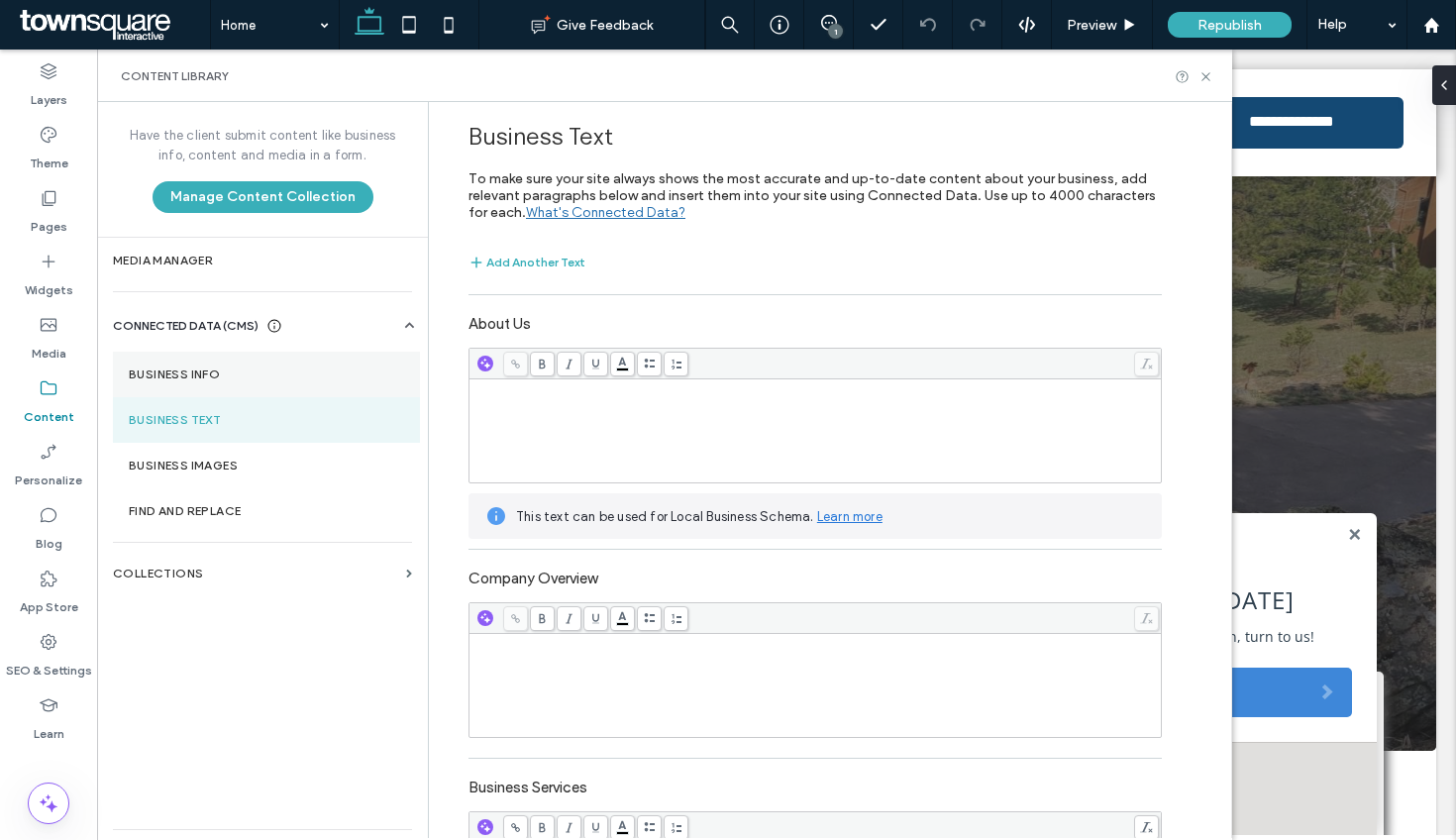 click on "Business Info" at bounding box center (266, 374) 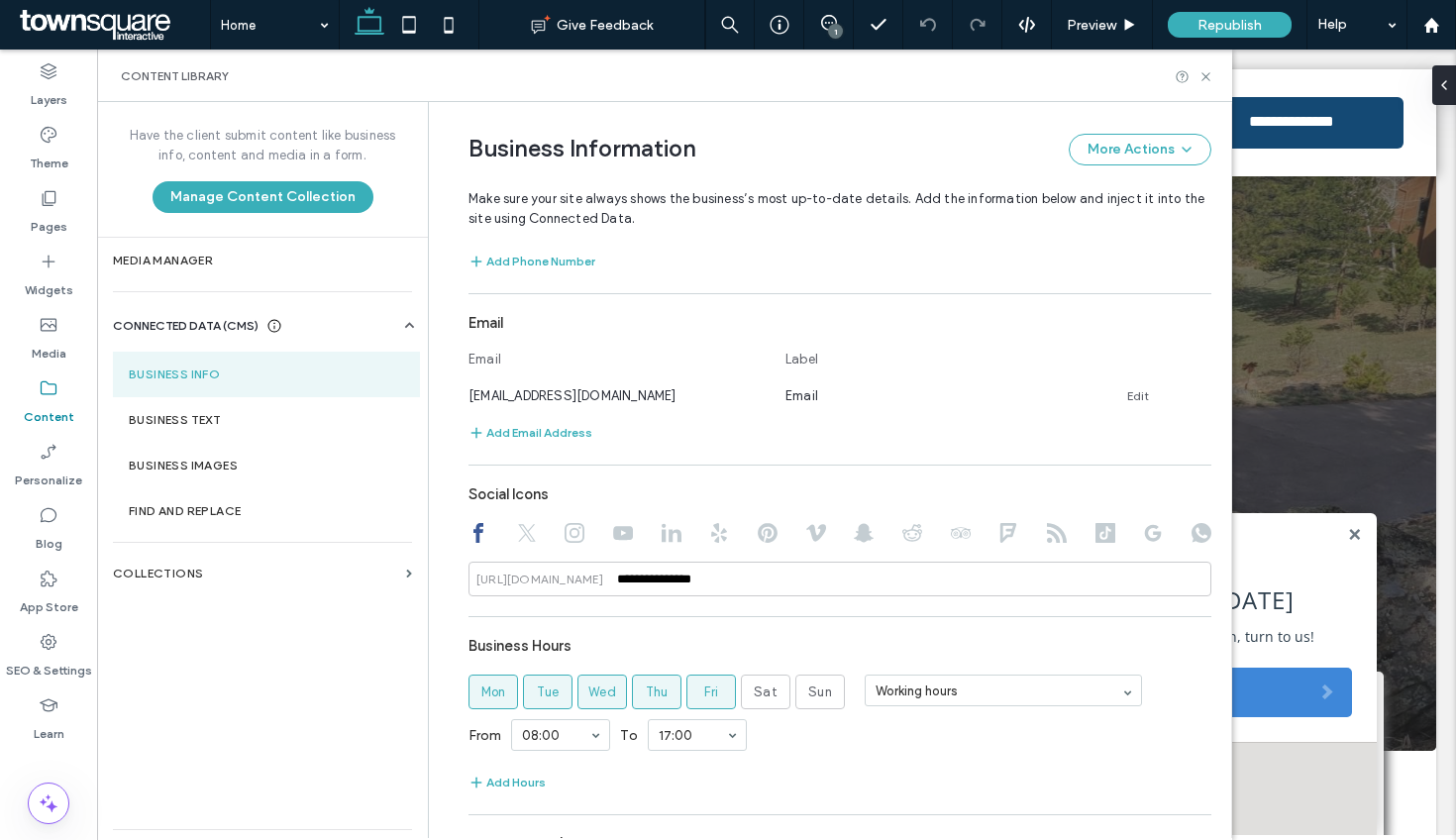 scroll, scrollTop: 0, scrollLeft: 0, axis: both 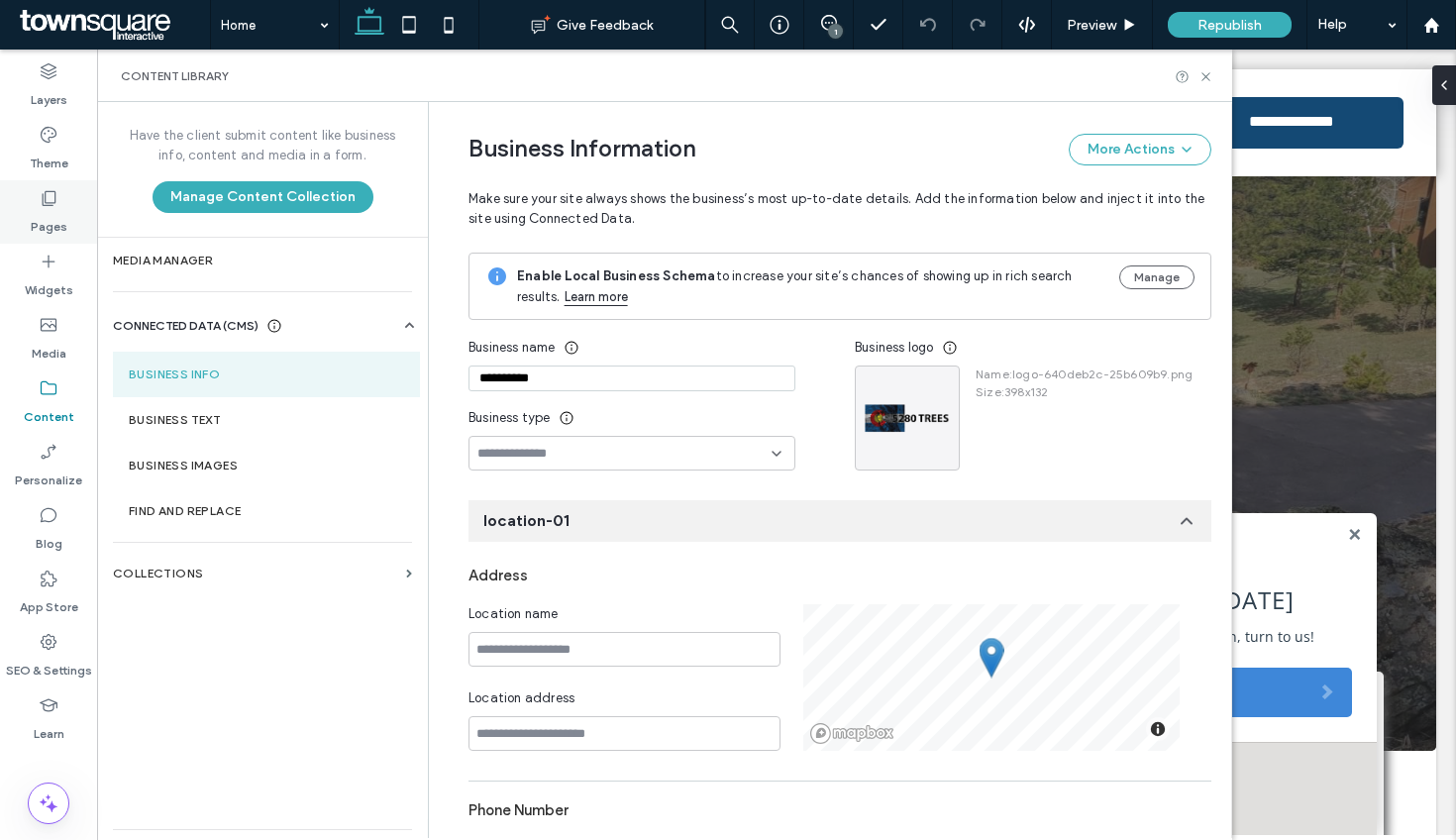 click on "Pages" at bounding box center [49, 212] 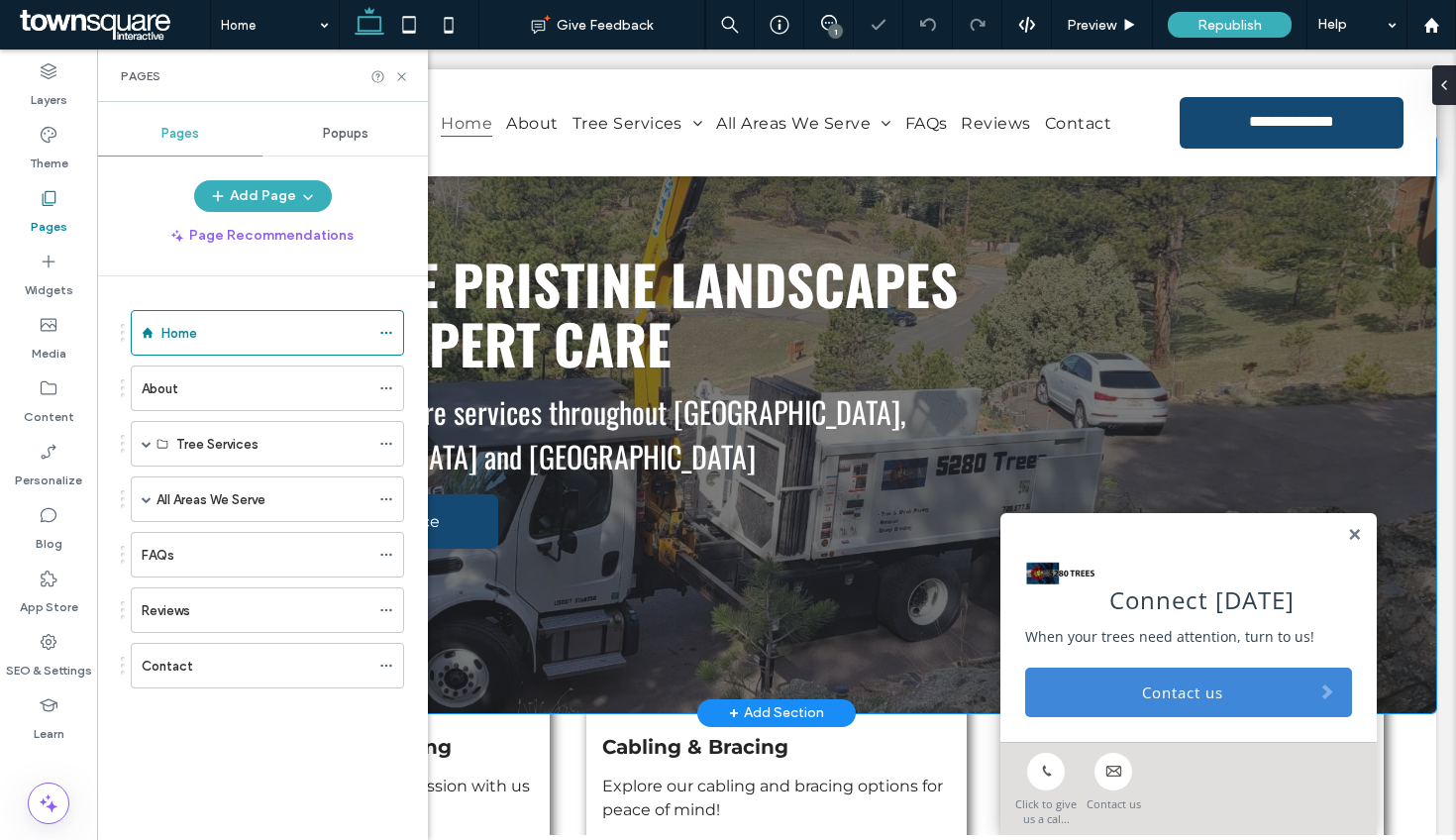 scroll, scrollTop: 210, scrollLeft: 0, axis: vertical 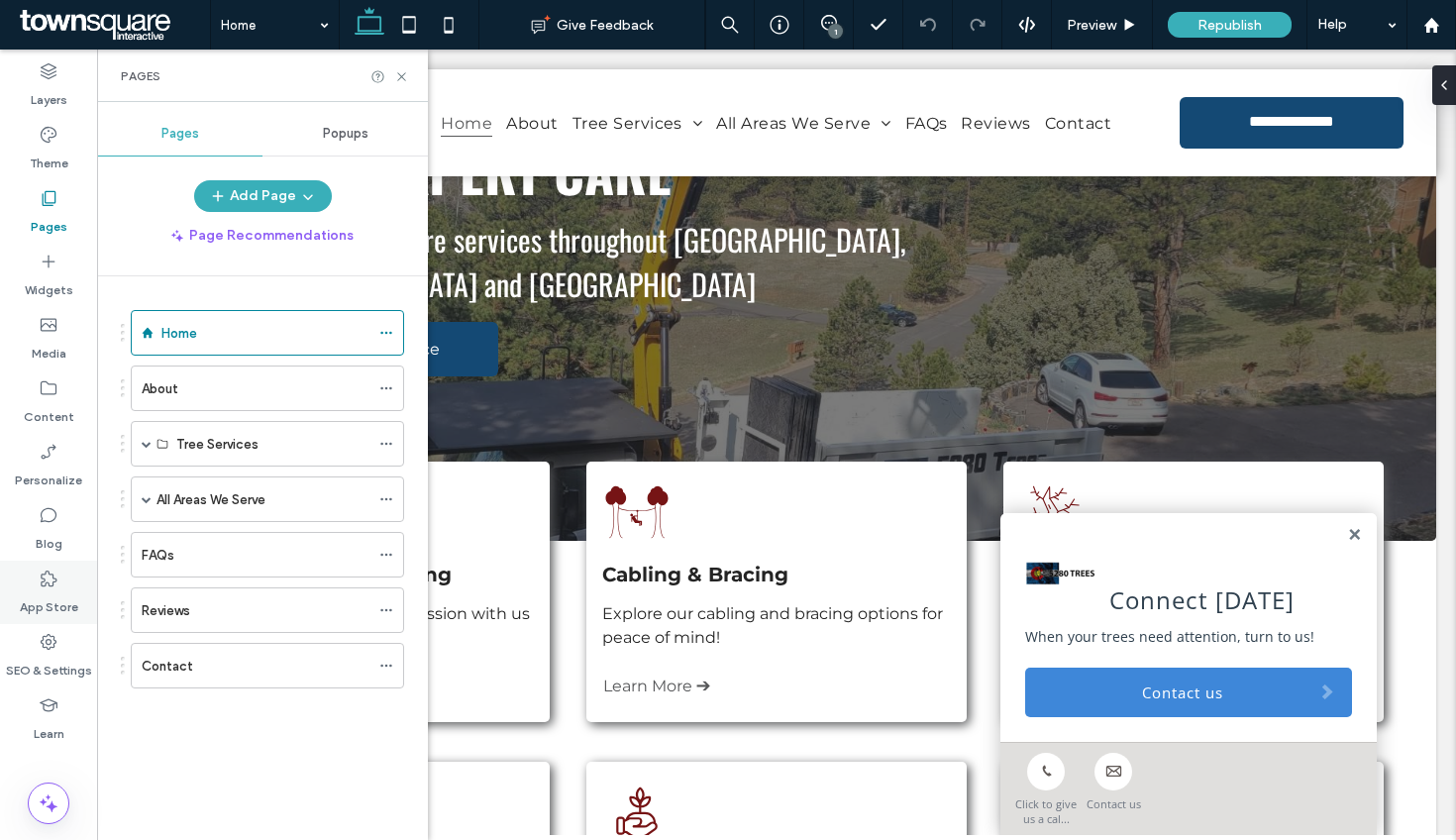 click on "App Store" at bounding box center [49, 602] 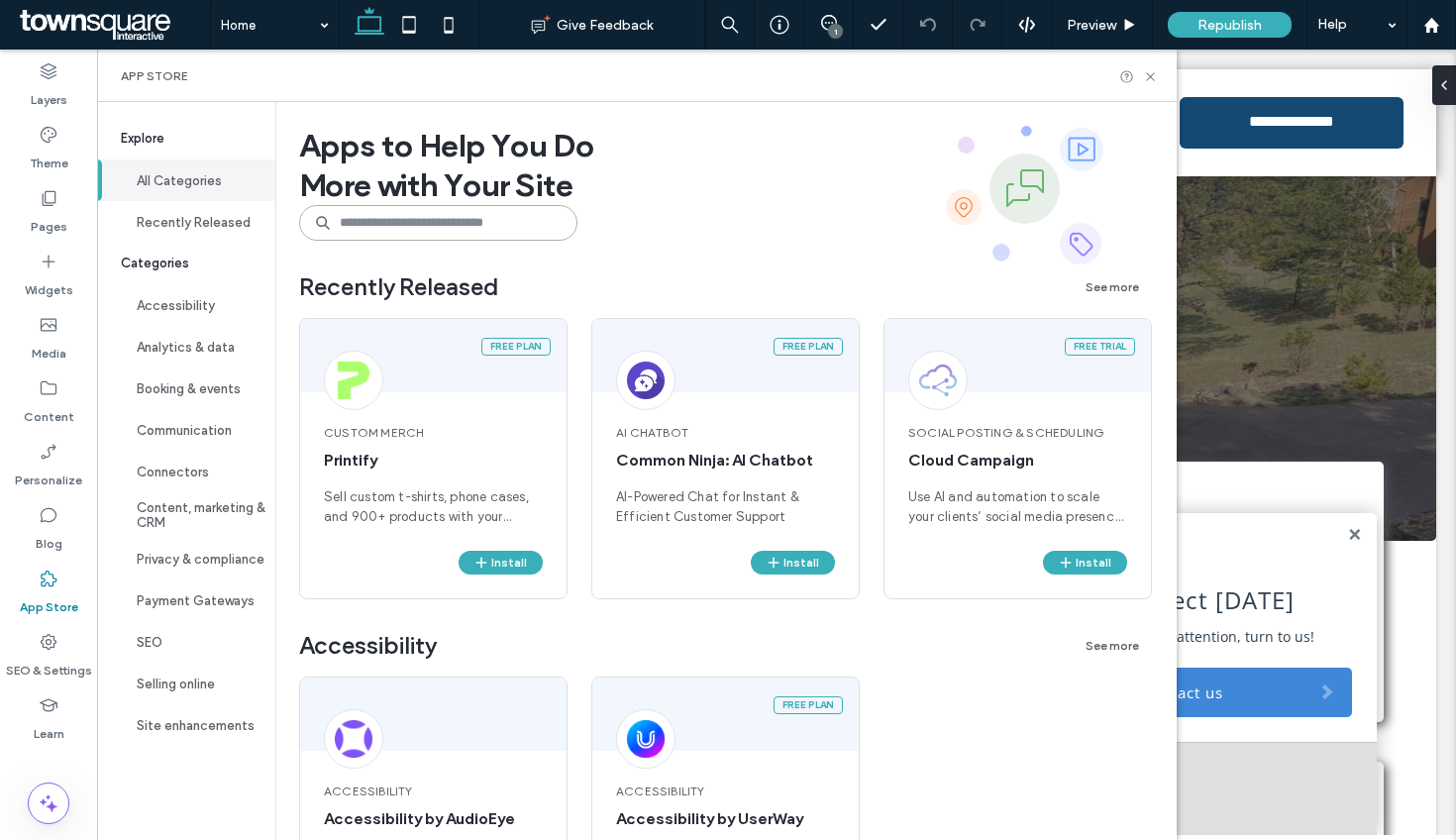 click at bounding box center (438, 223) 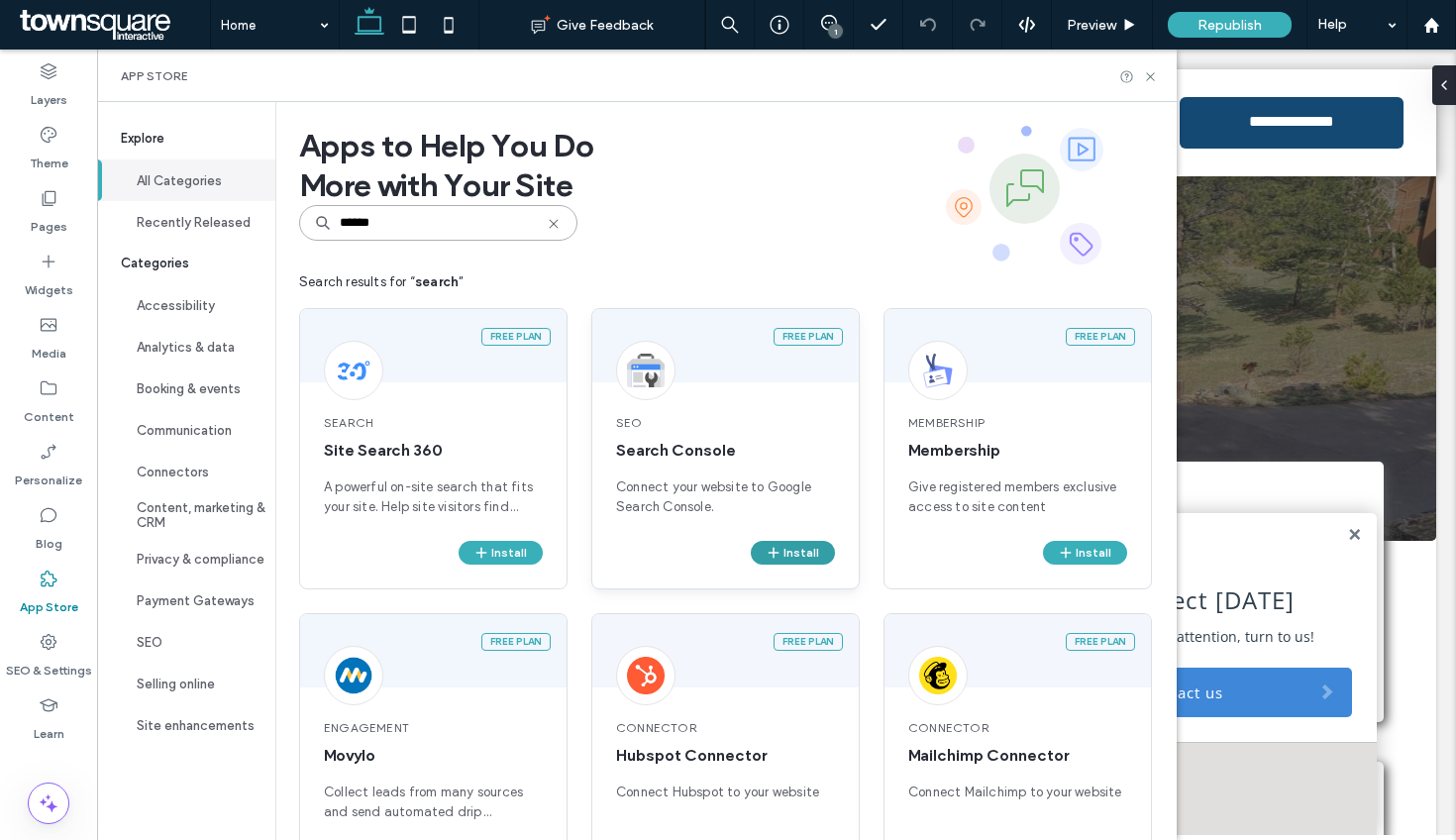 type on "******" 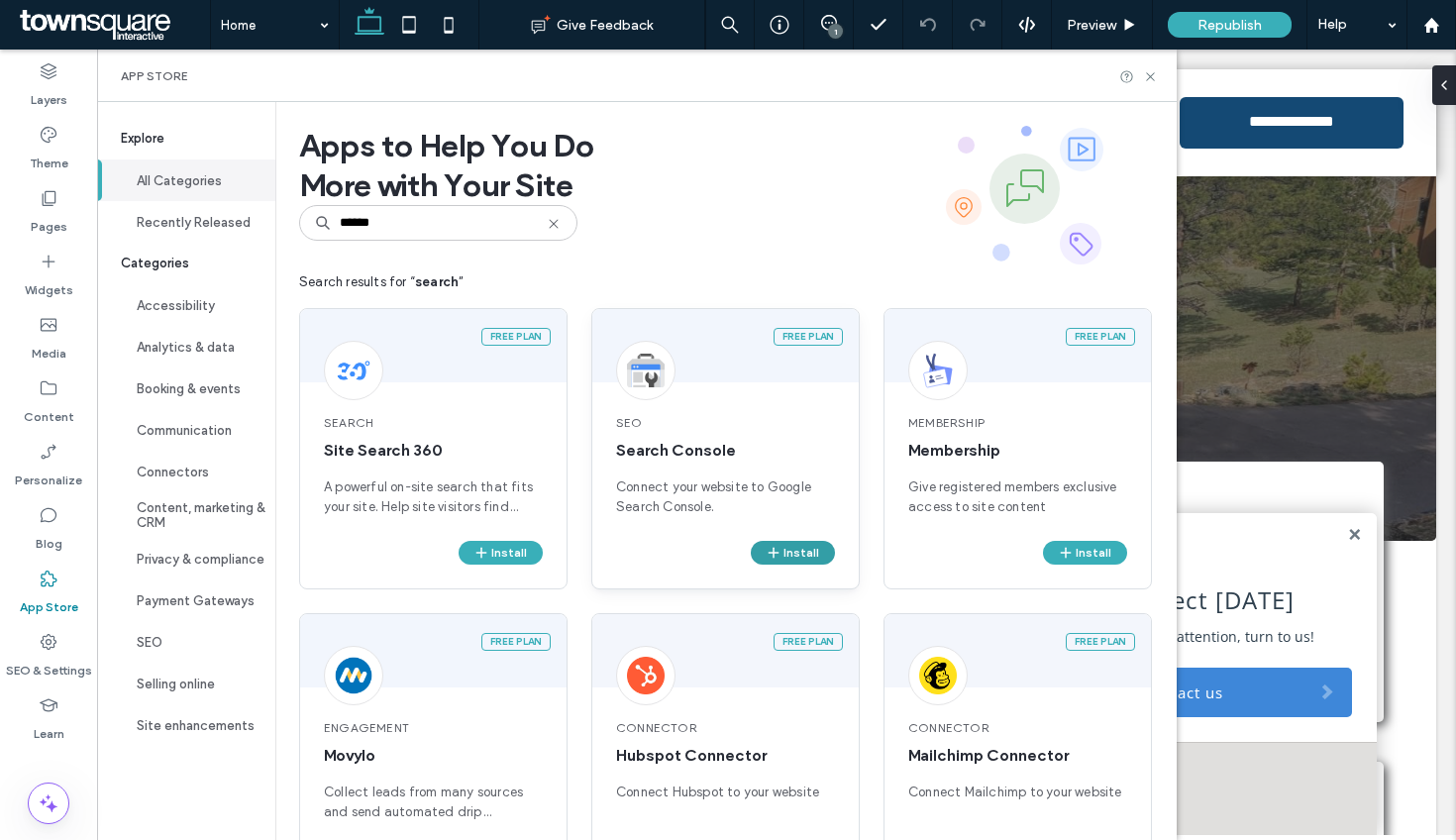 click on "Install" at bounding box center [792, 553] 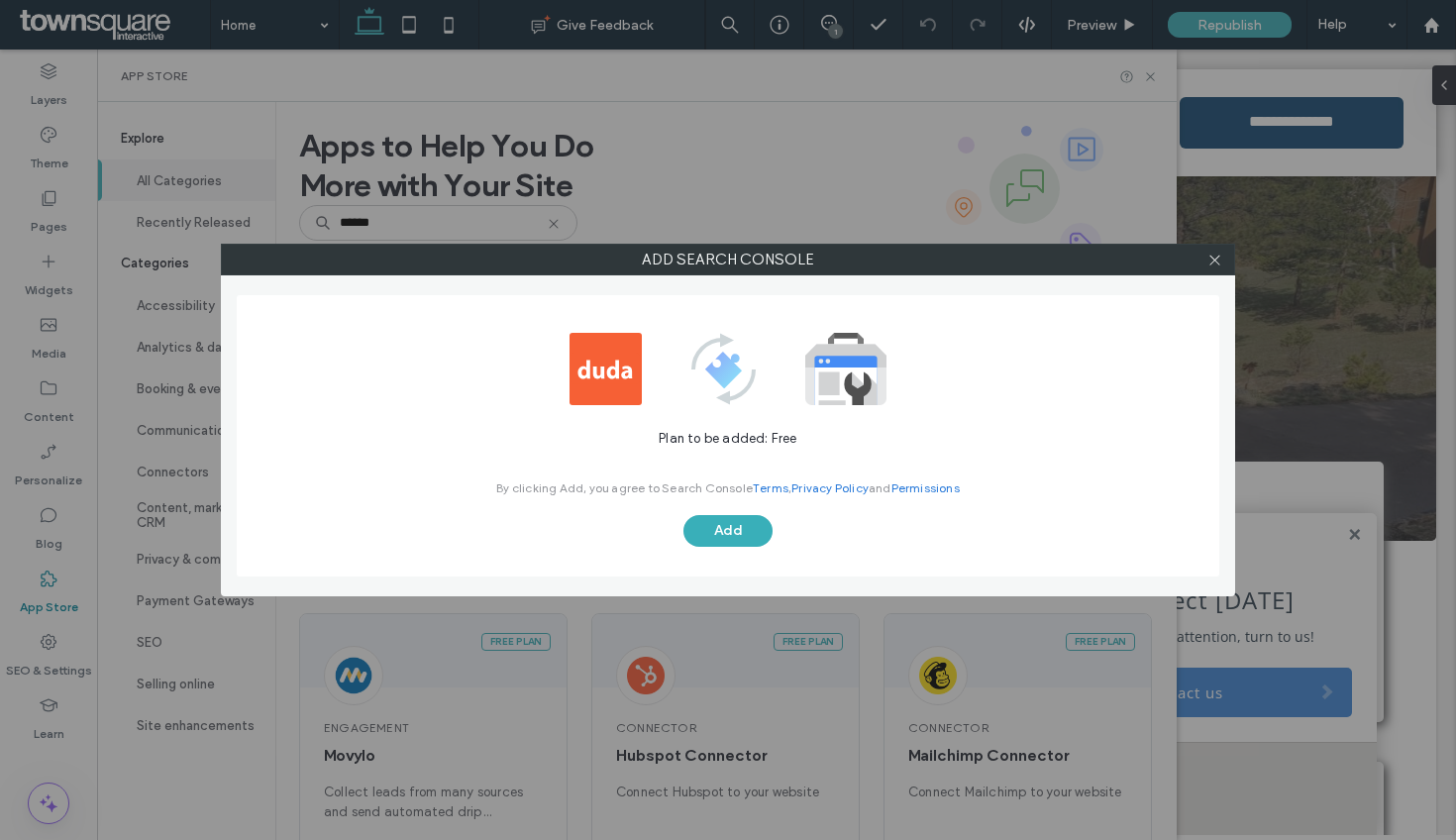 click on "By clicking Add, you agree to Search Console  Terms ,  Privacy Policy  and  Permissions" at bounding box center [728, 485] 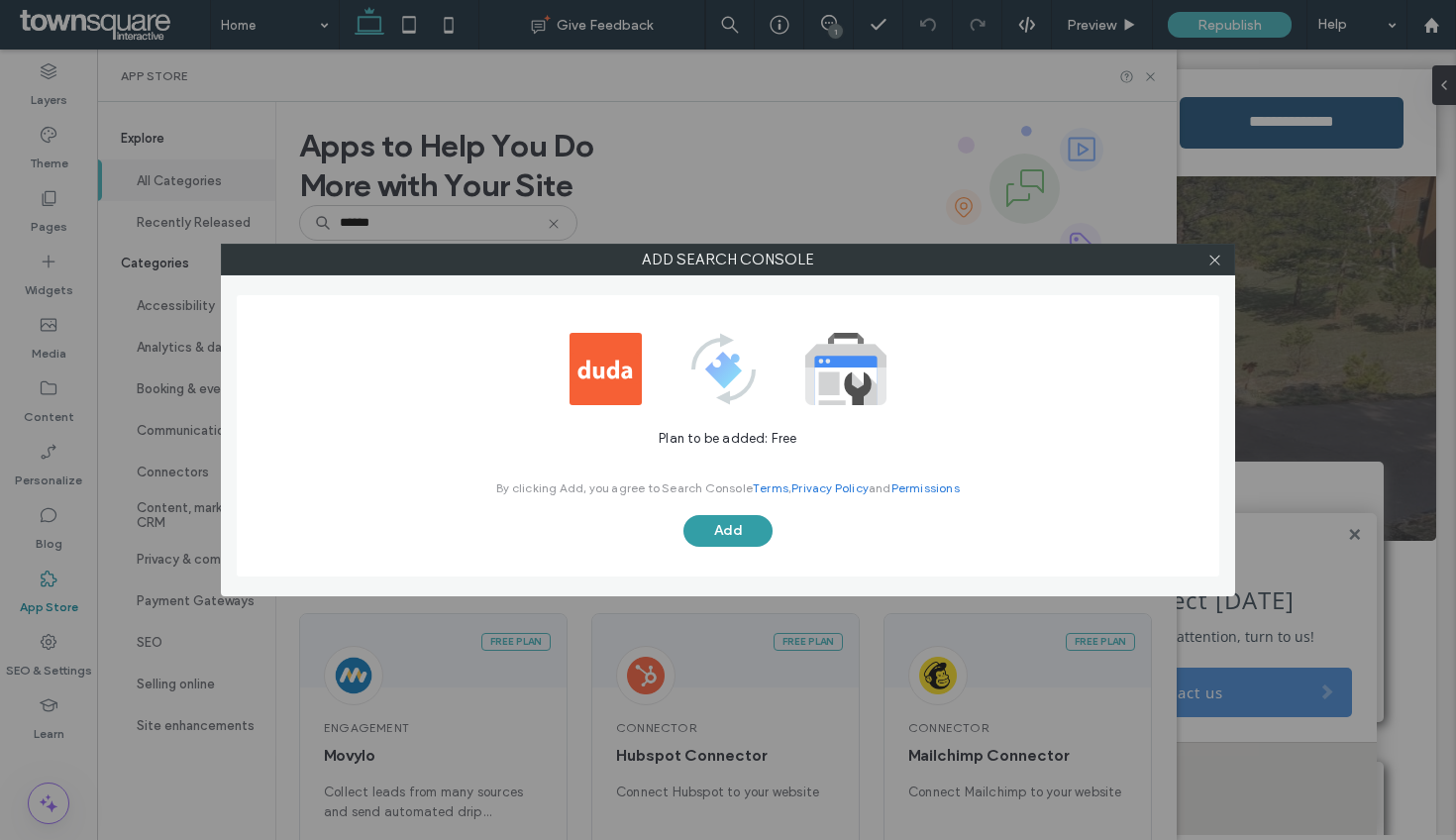click on "Add" at bounding box center [728, 531] 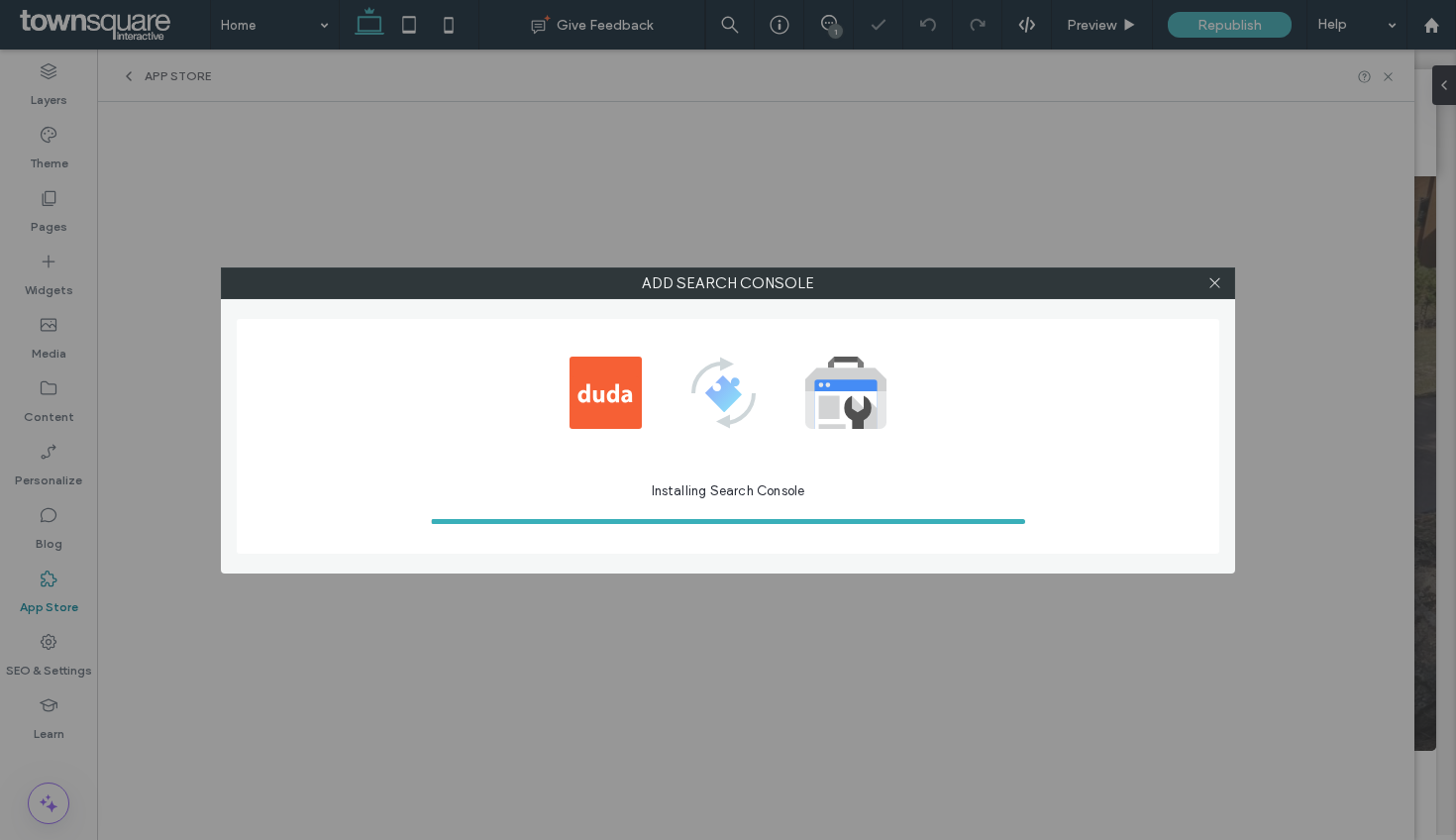 scroll, scrollTop: 0, scrollLeft: 0, axis: both 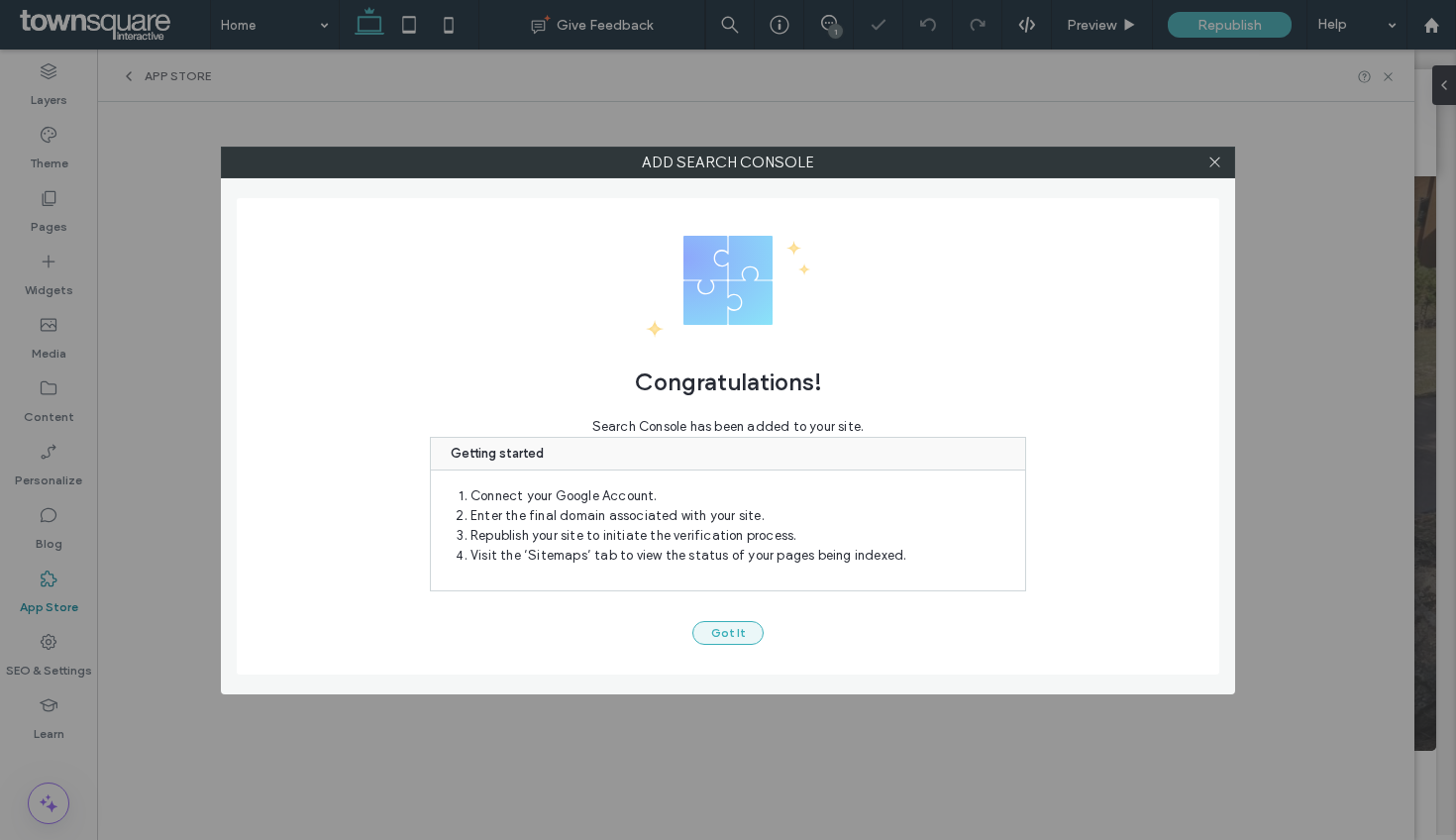 click on "Got It" at bounding box center (728, 633) 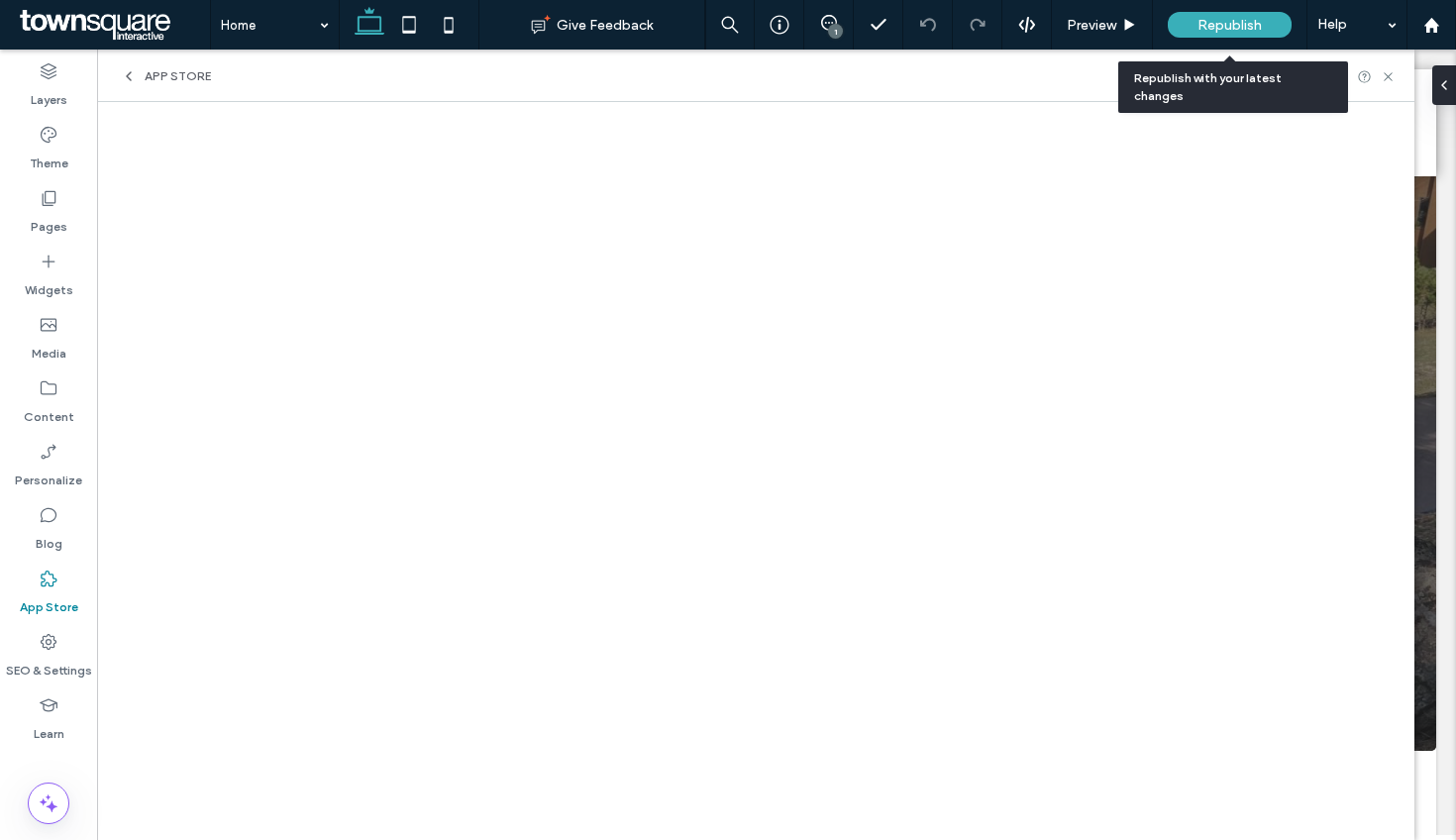 click on "Republish" at bounding box center [1229, 25] 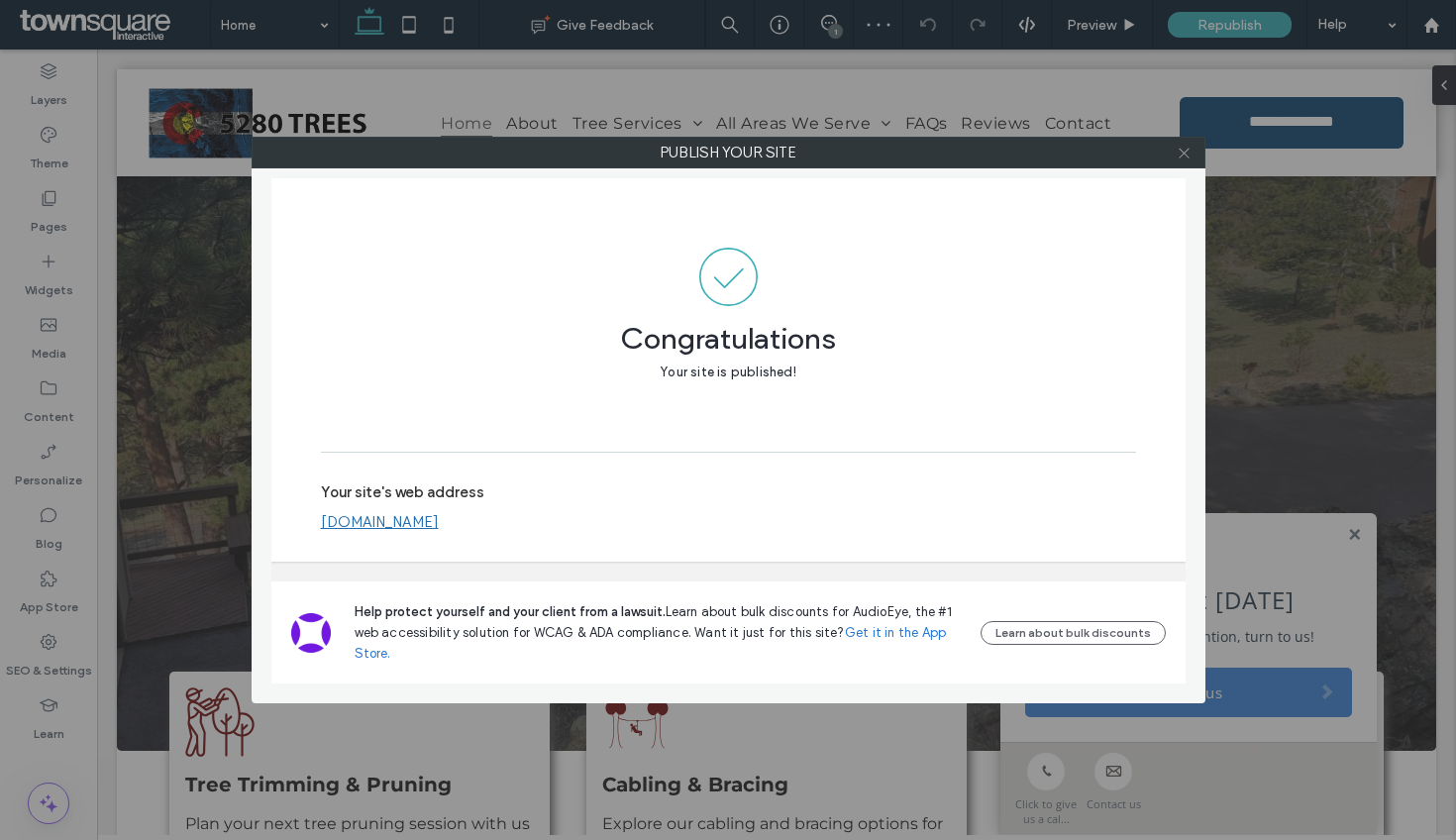 click 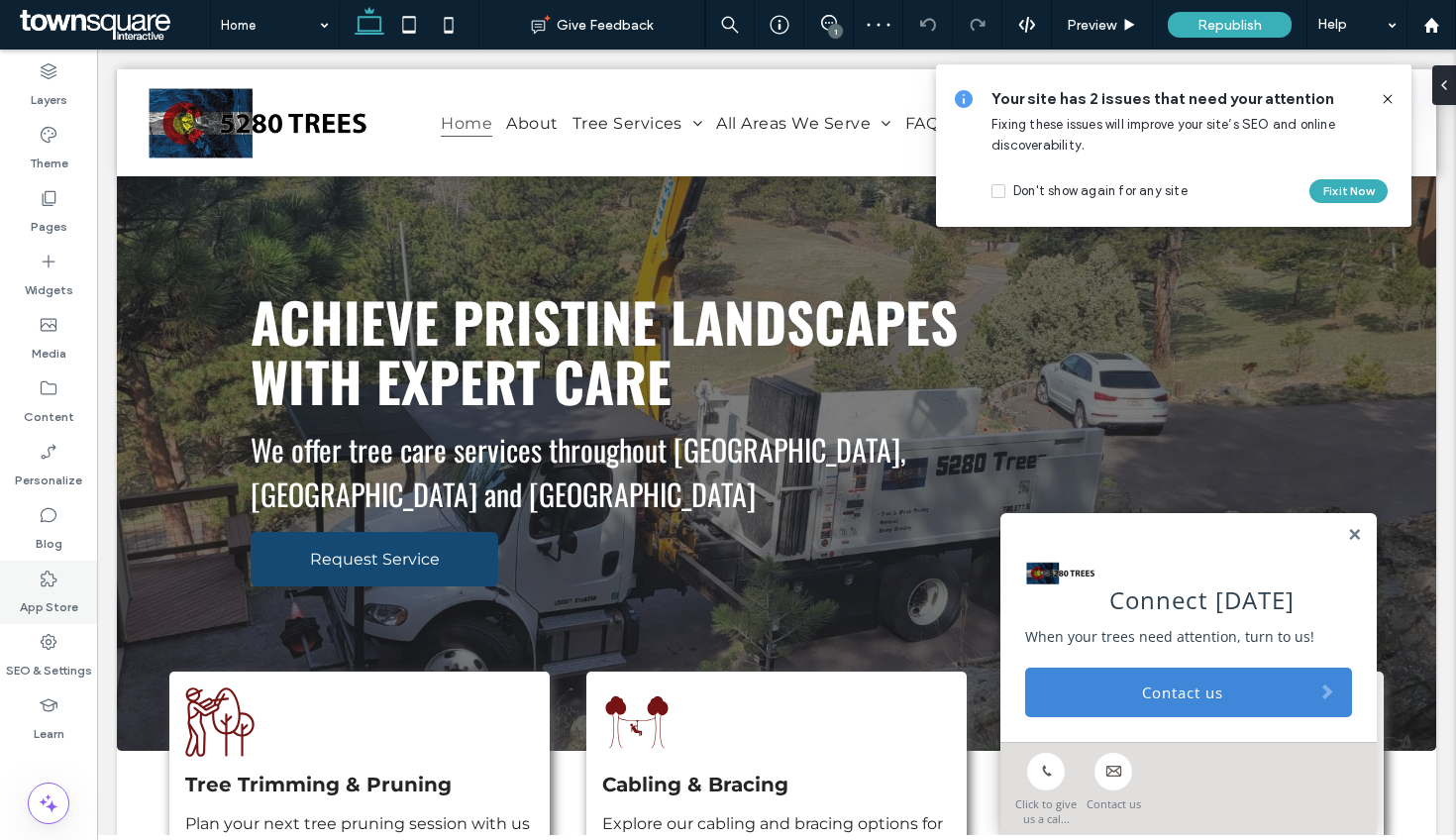click 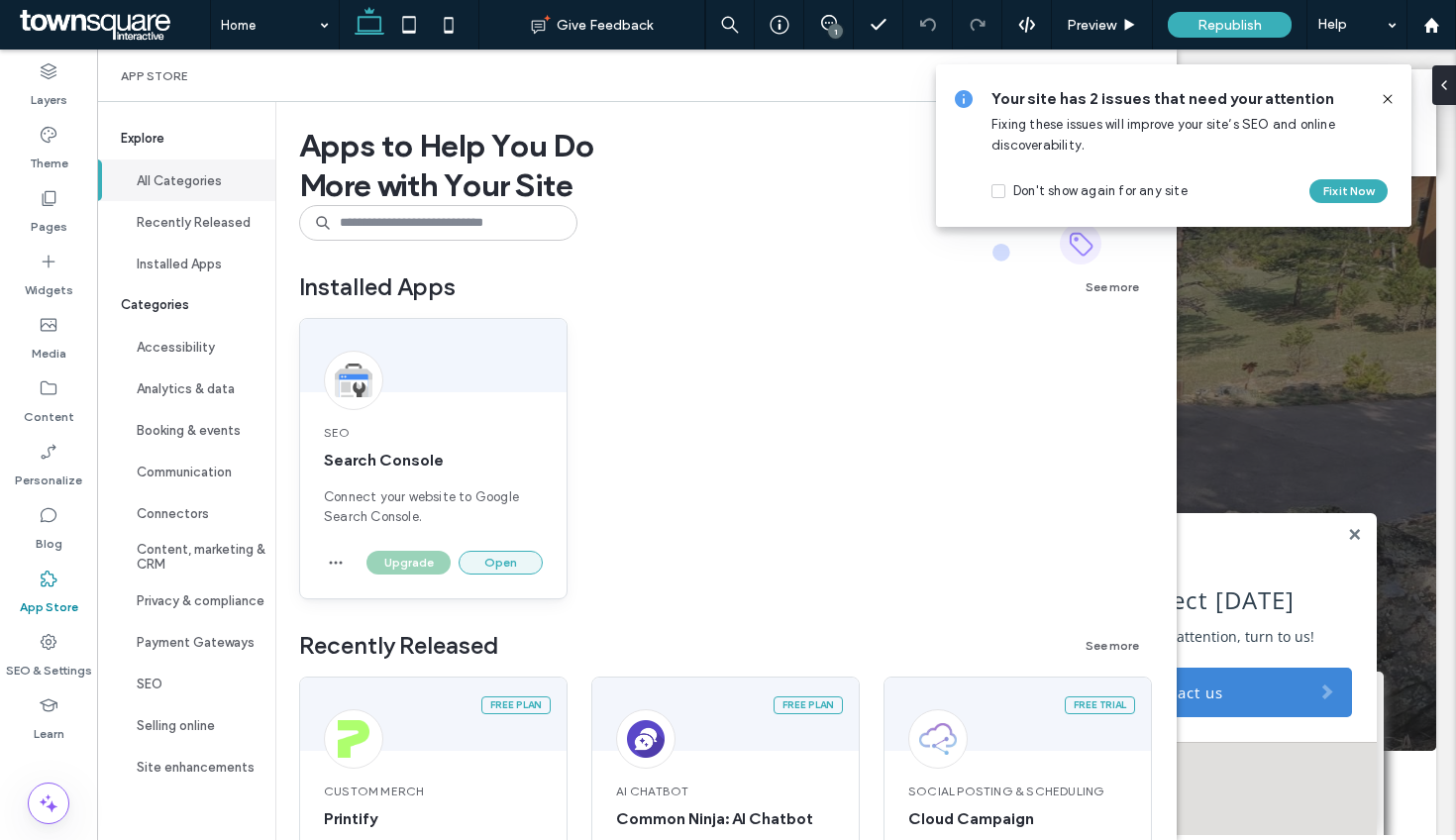 click on "Open" at bounding box center (500, 563) 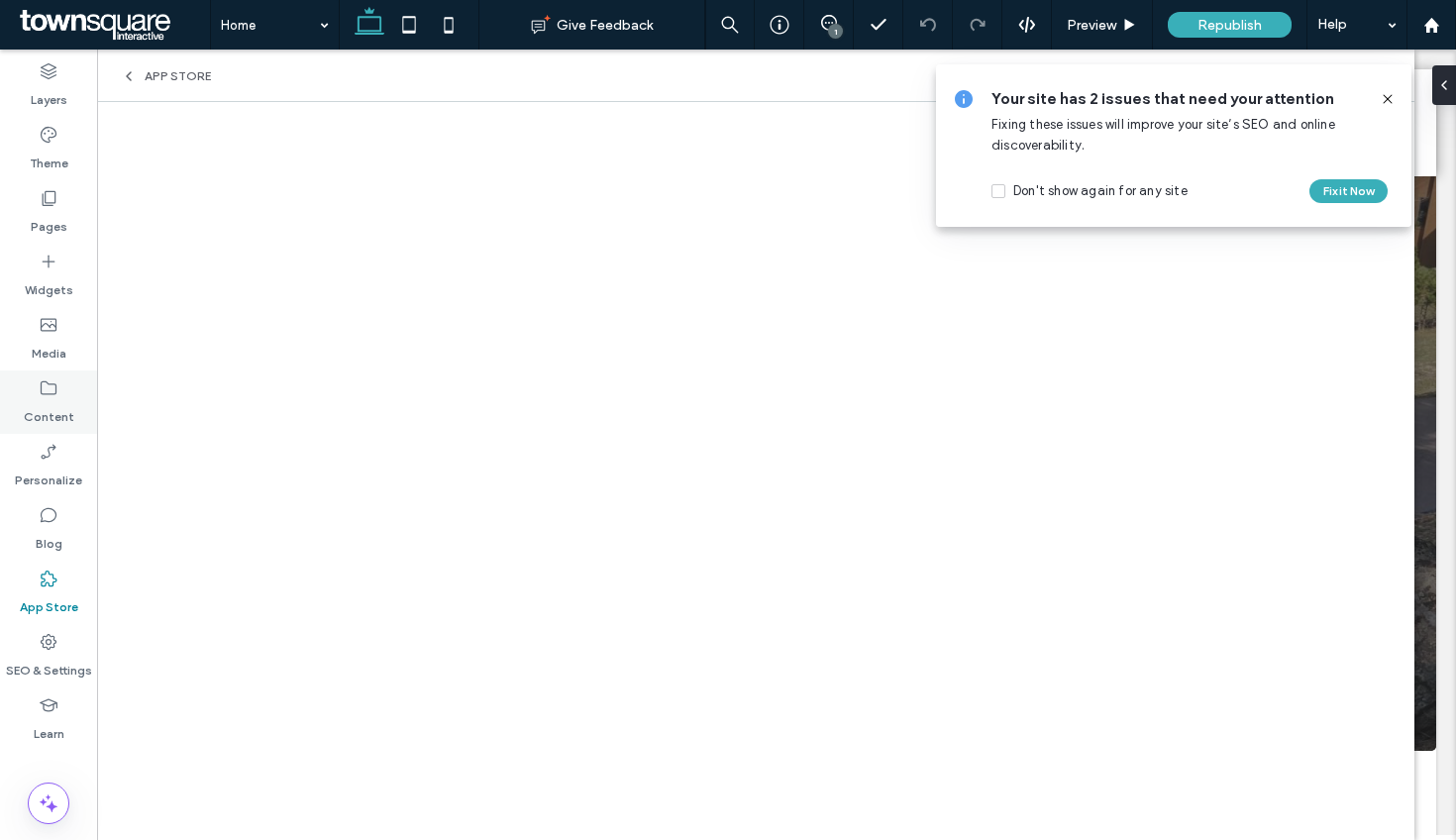 click on "Content" at bounding box center [49, 412] 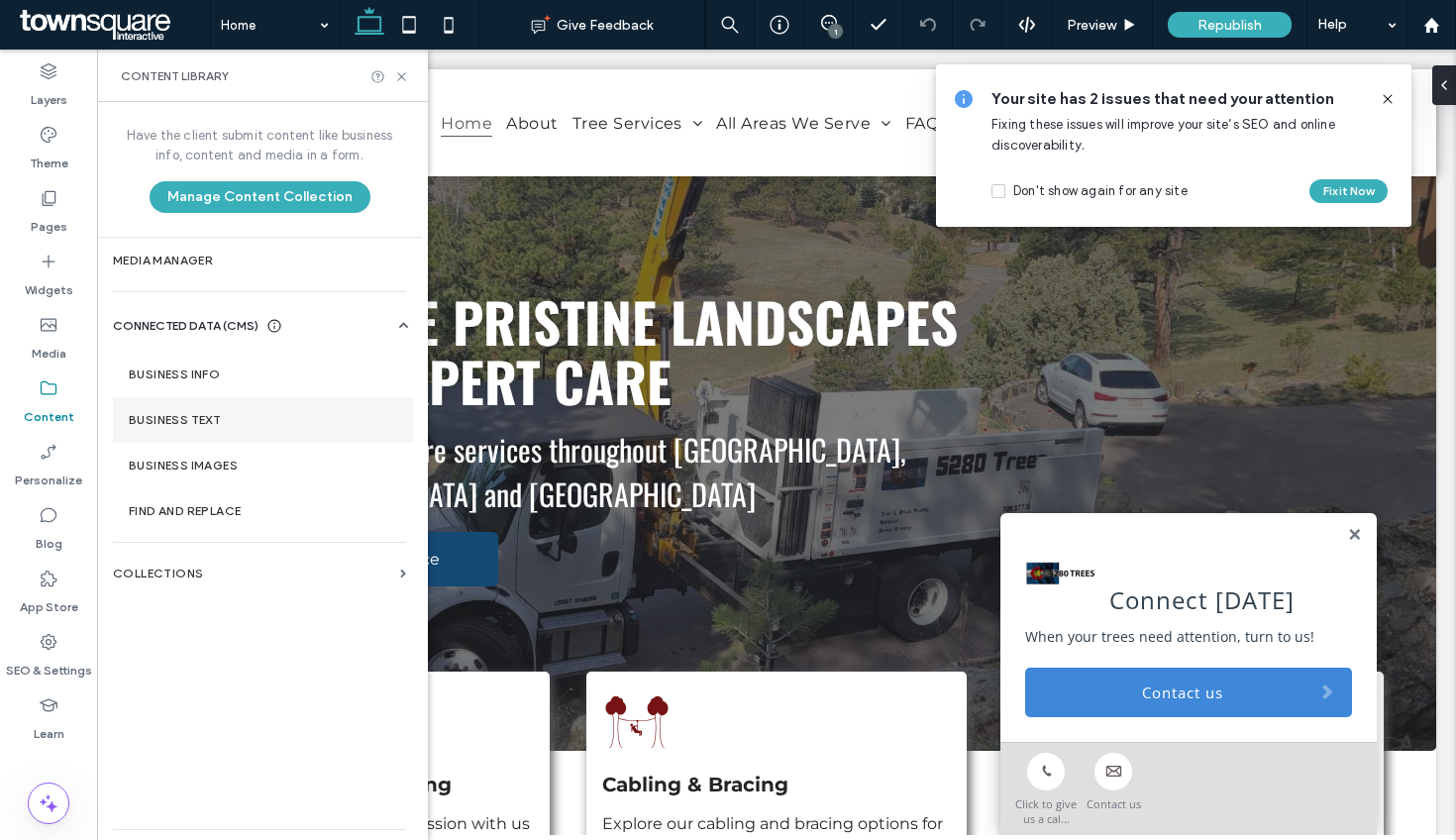 click on "Business Text" at bounding box center [263, 420] 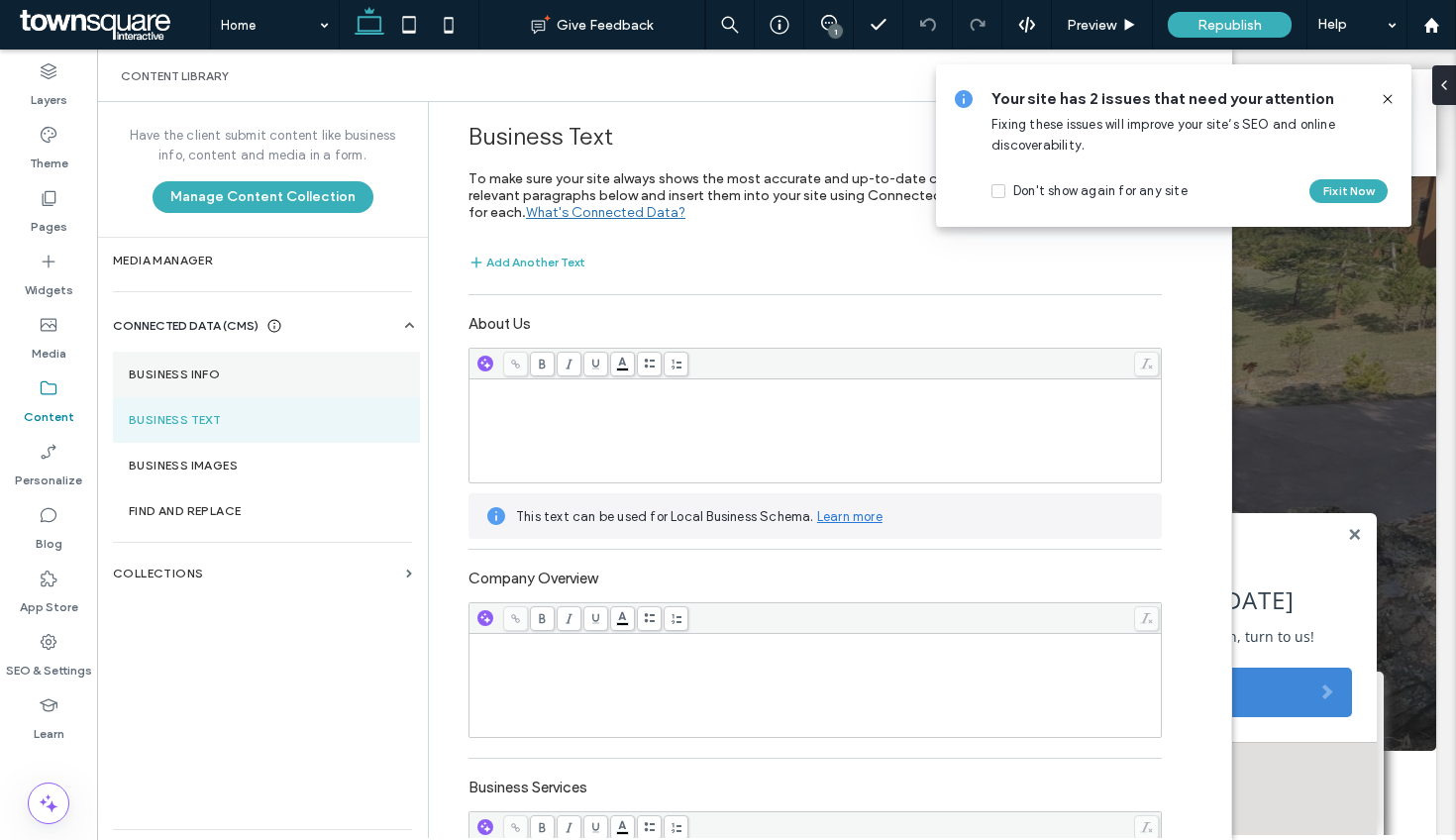click on "Business Info" at bounding box center [266, 374] 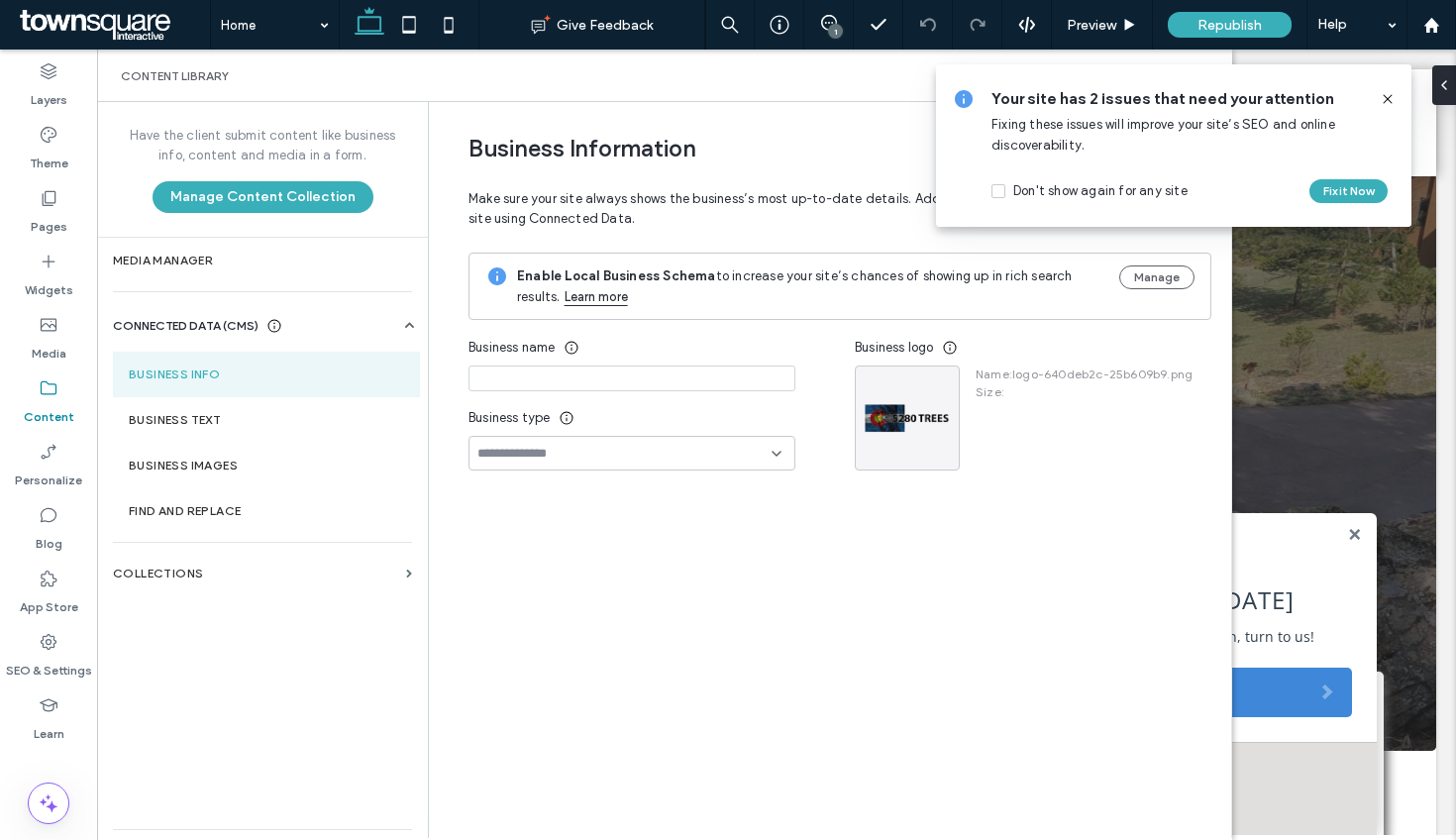 type on "**********" 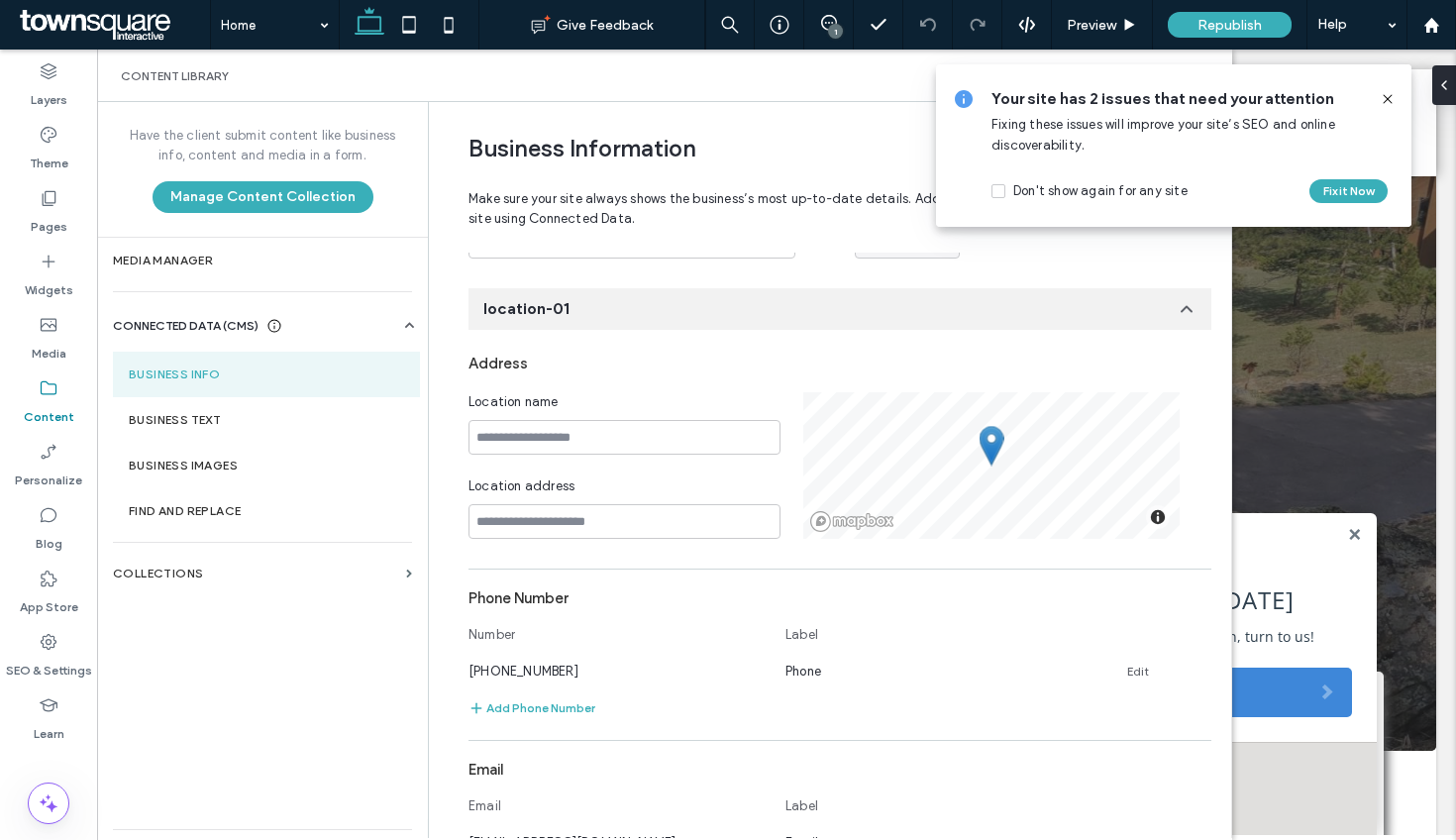 scroll, scrollTop: 0, scrollLeft: 0, axis: both 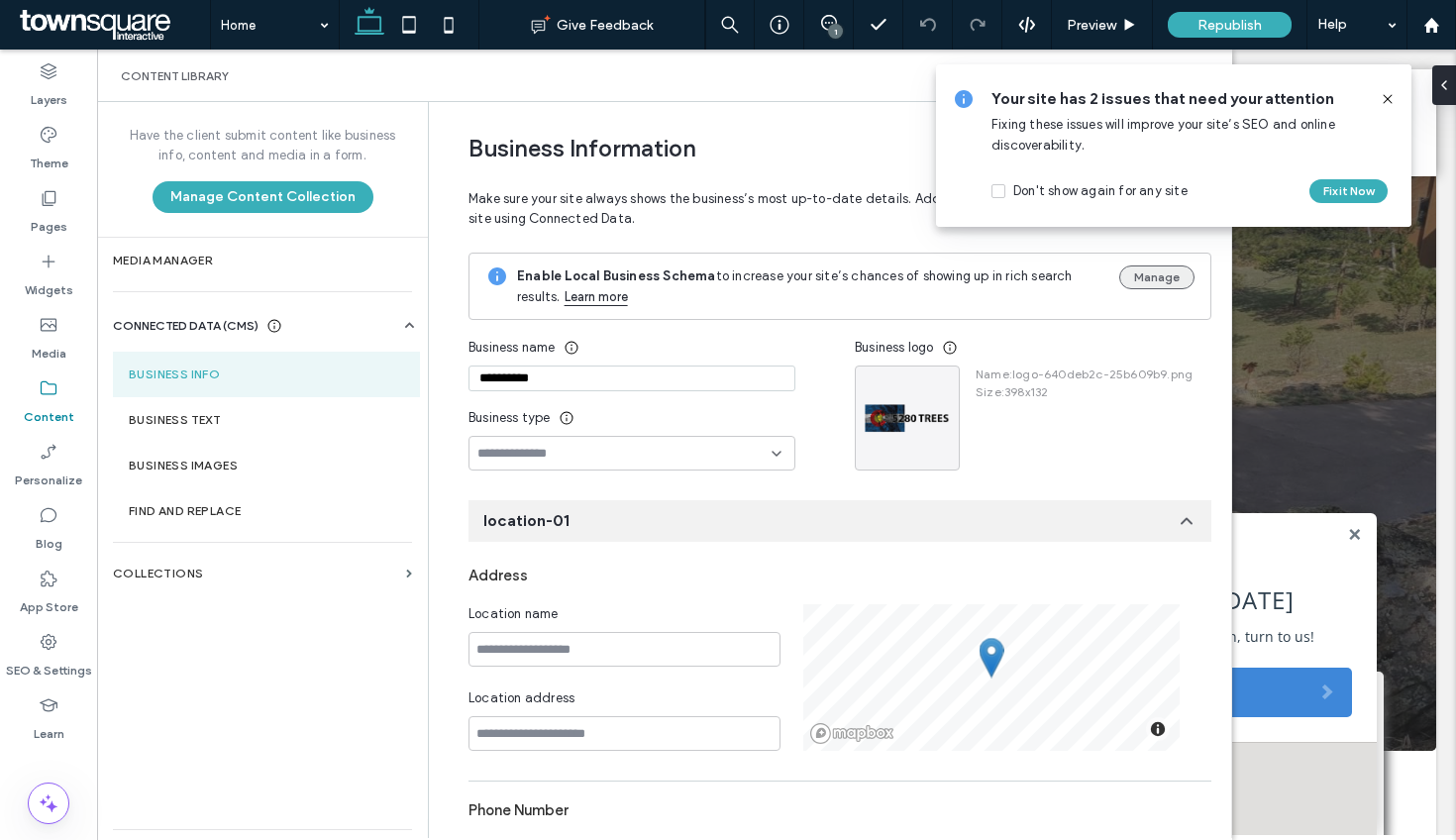 drag, startPoint x: 1114, startPoint y: 250, endPoint x: 1123, endPoint y: 266, distance: 18.35756 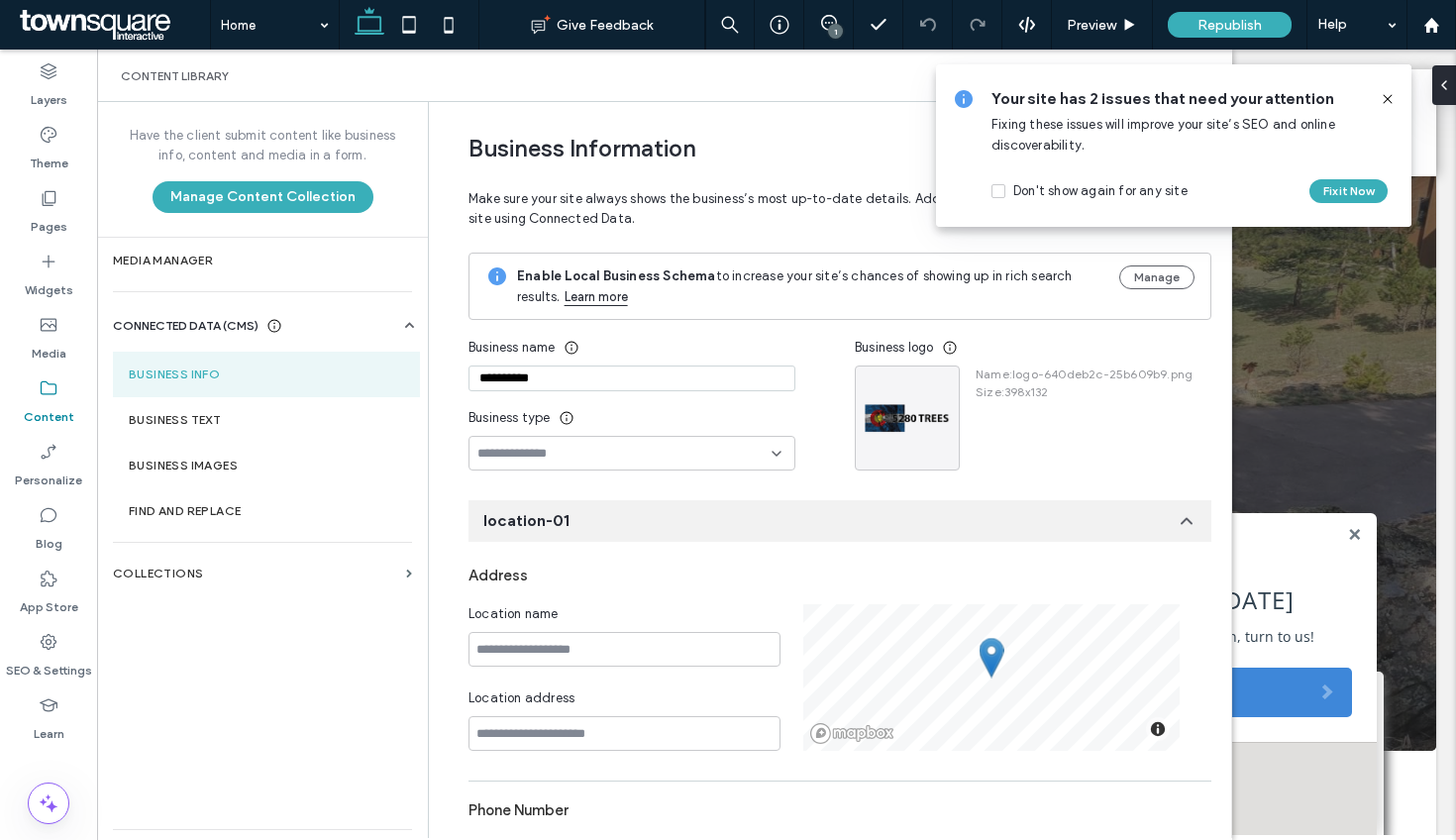 drag, startPoint x: 1385, startPoint y: 94, endPoint x: 1287, endPoint y: 46, distance: 109.12378 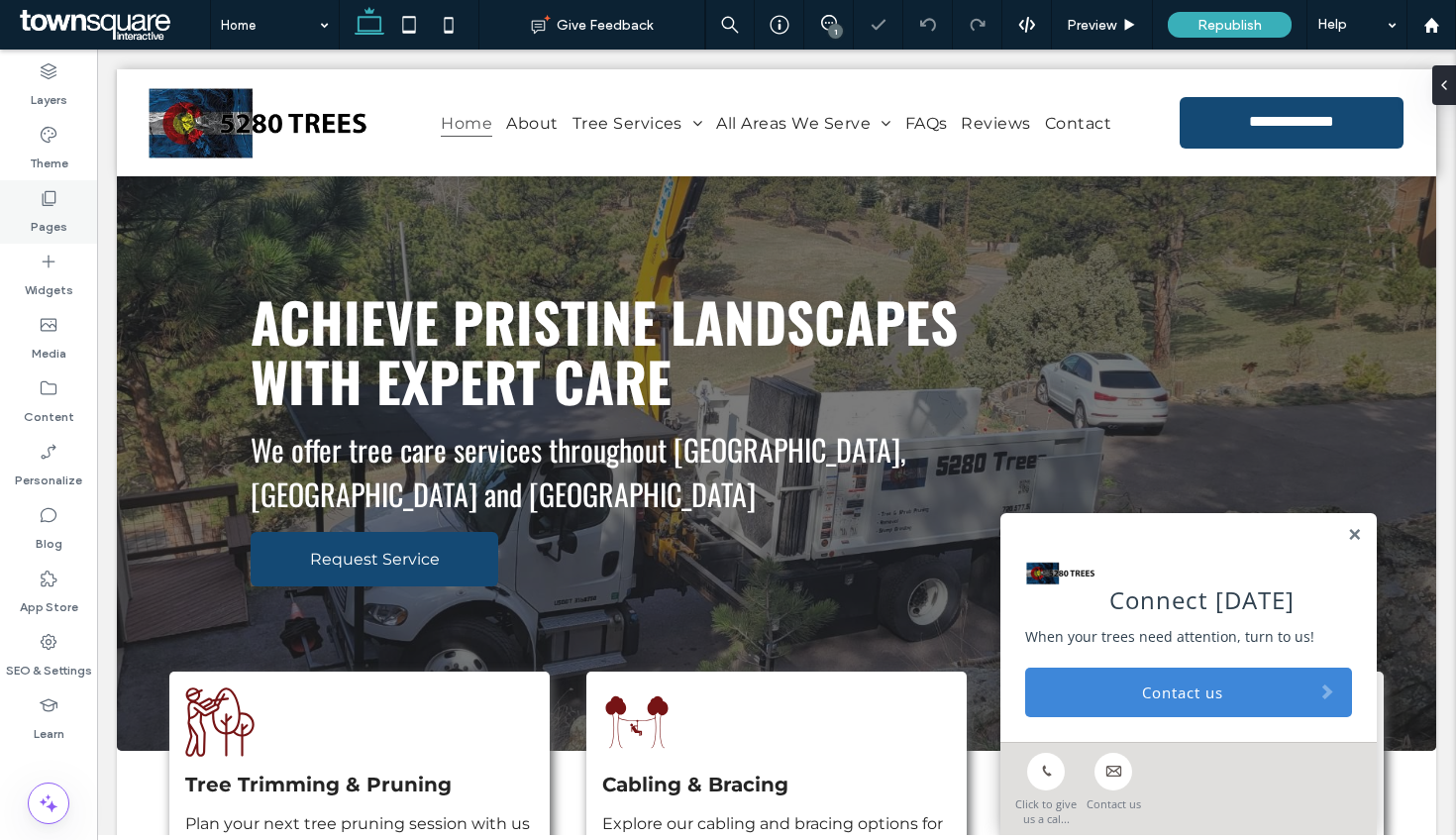 scroll, scrollTop: 0, scrollLeft: 0, axis: both 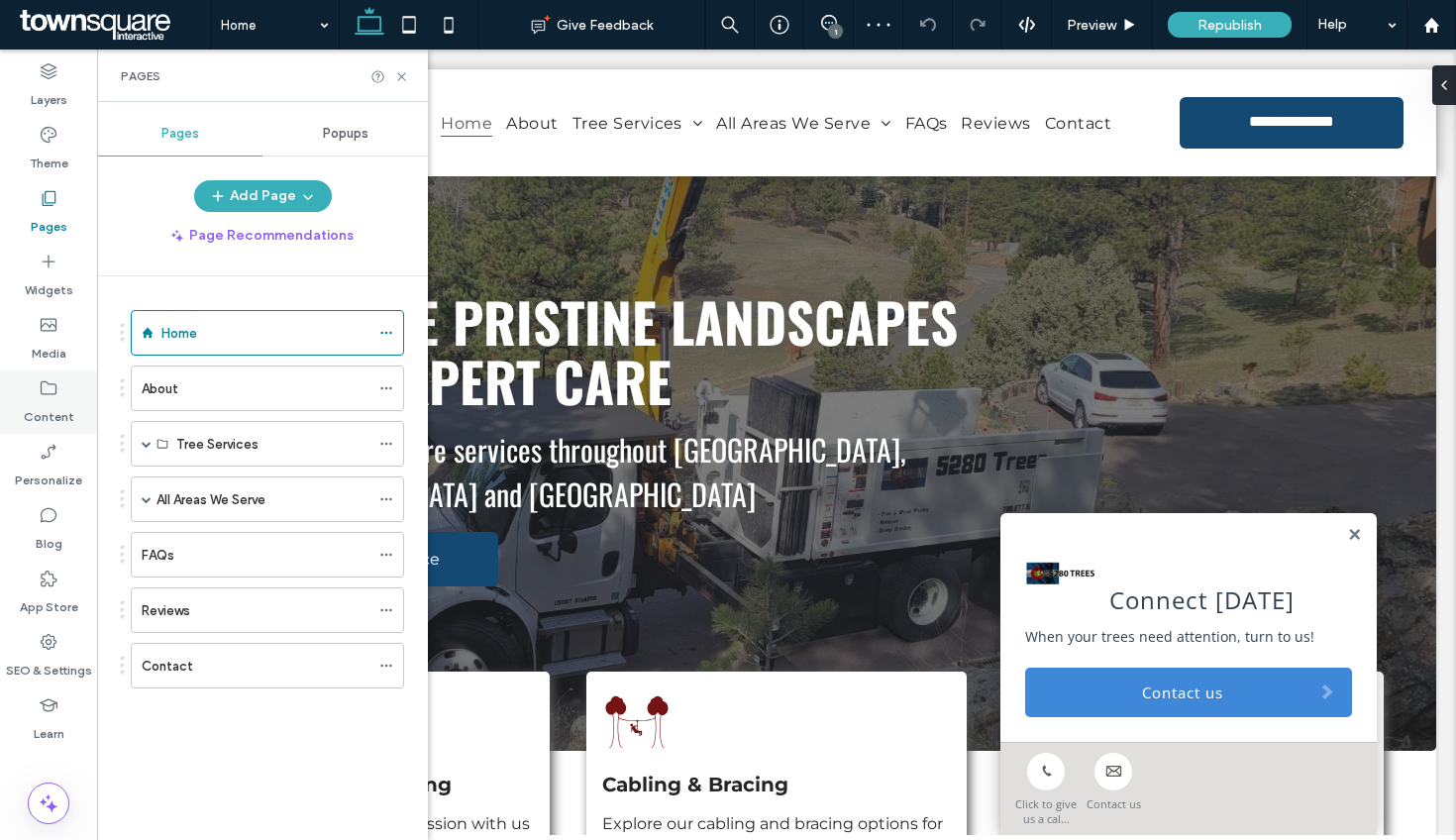 click on "Content" at bounding box center (49, 402) 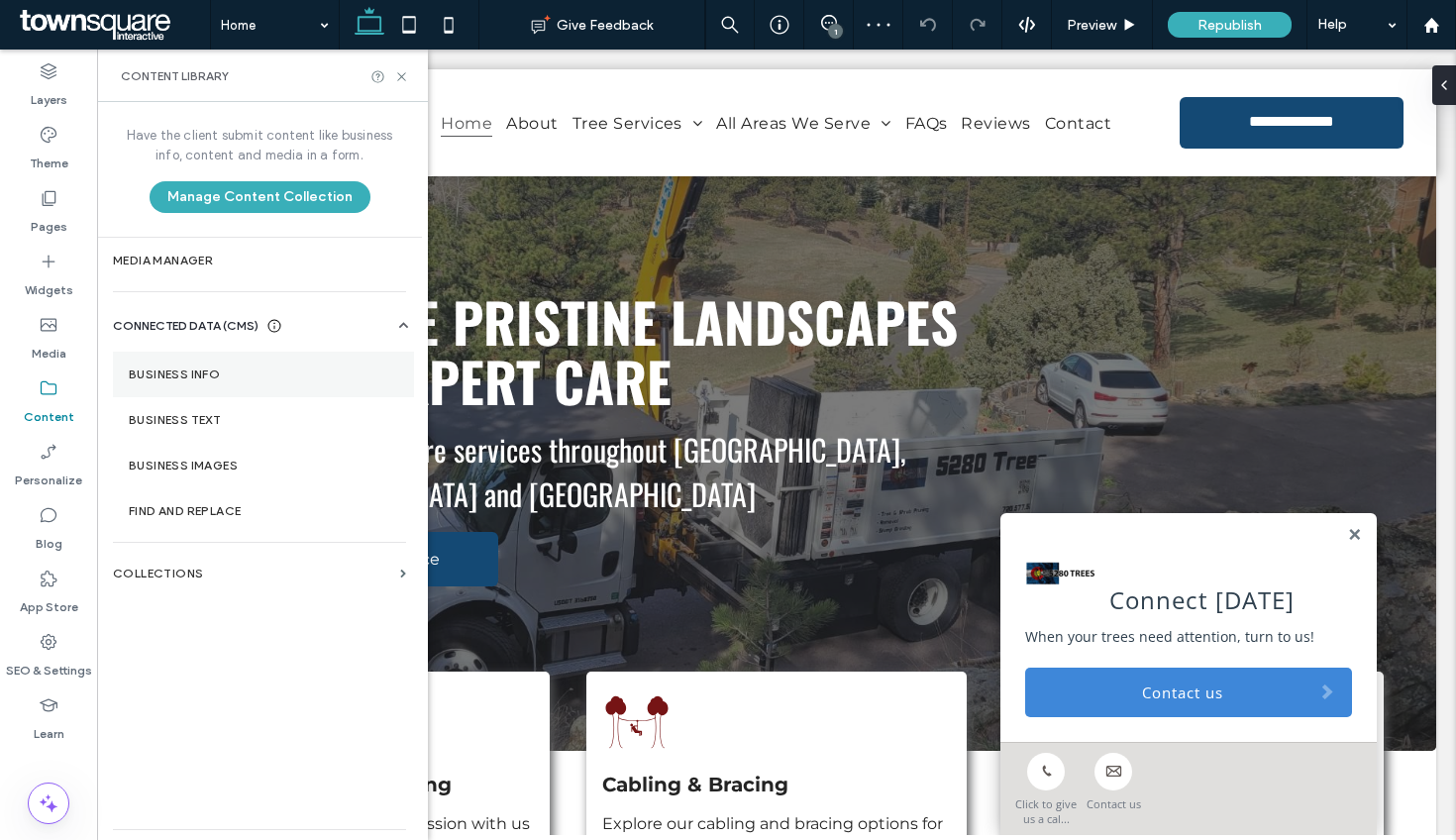 click on "Business Info" at bounding box center (263, 374) 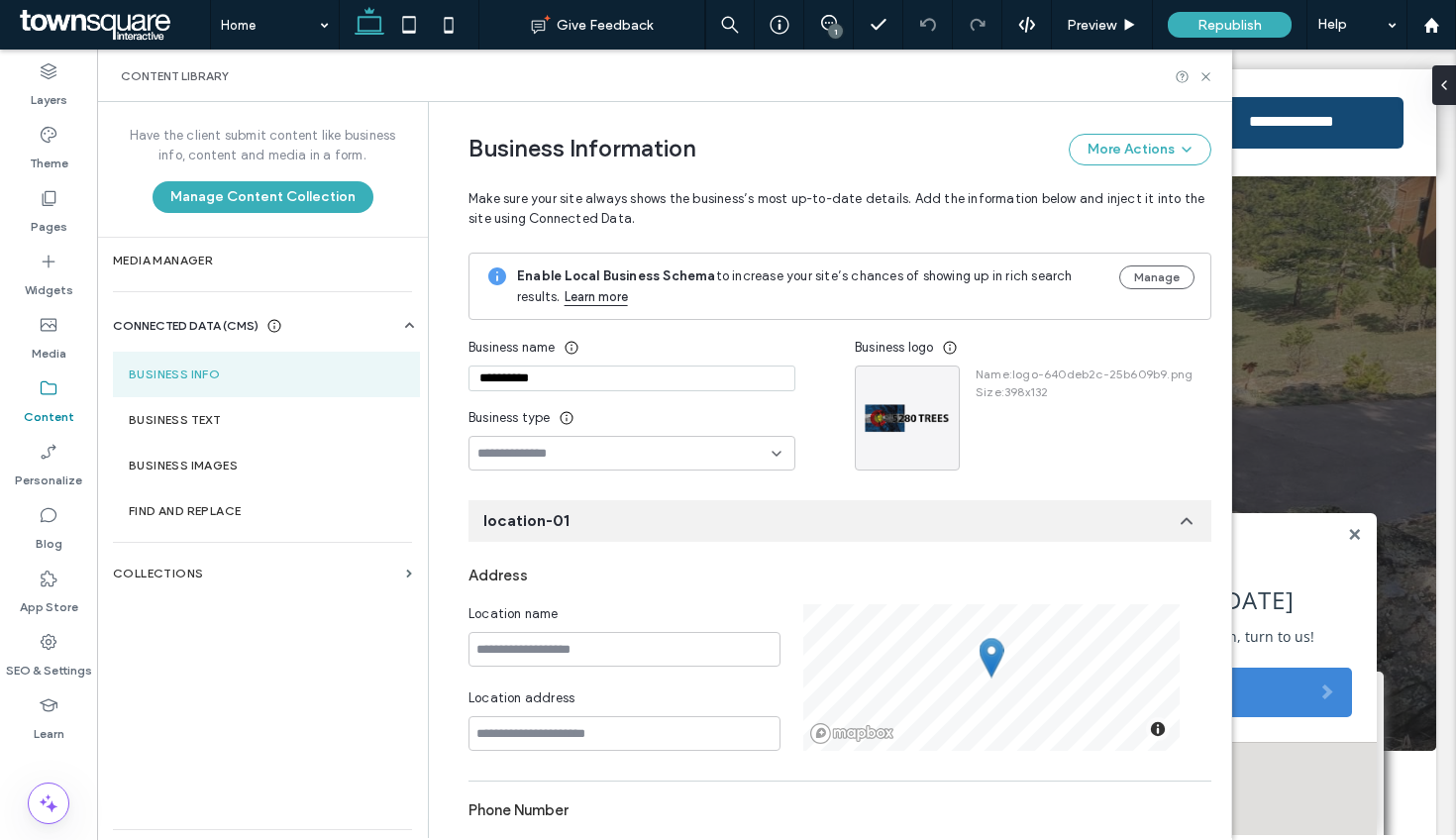 scroll, scrollTop: 0, scrollLeft: 0, axis: both 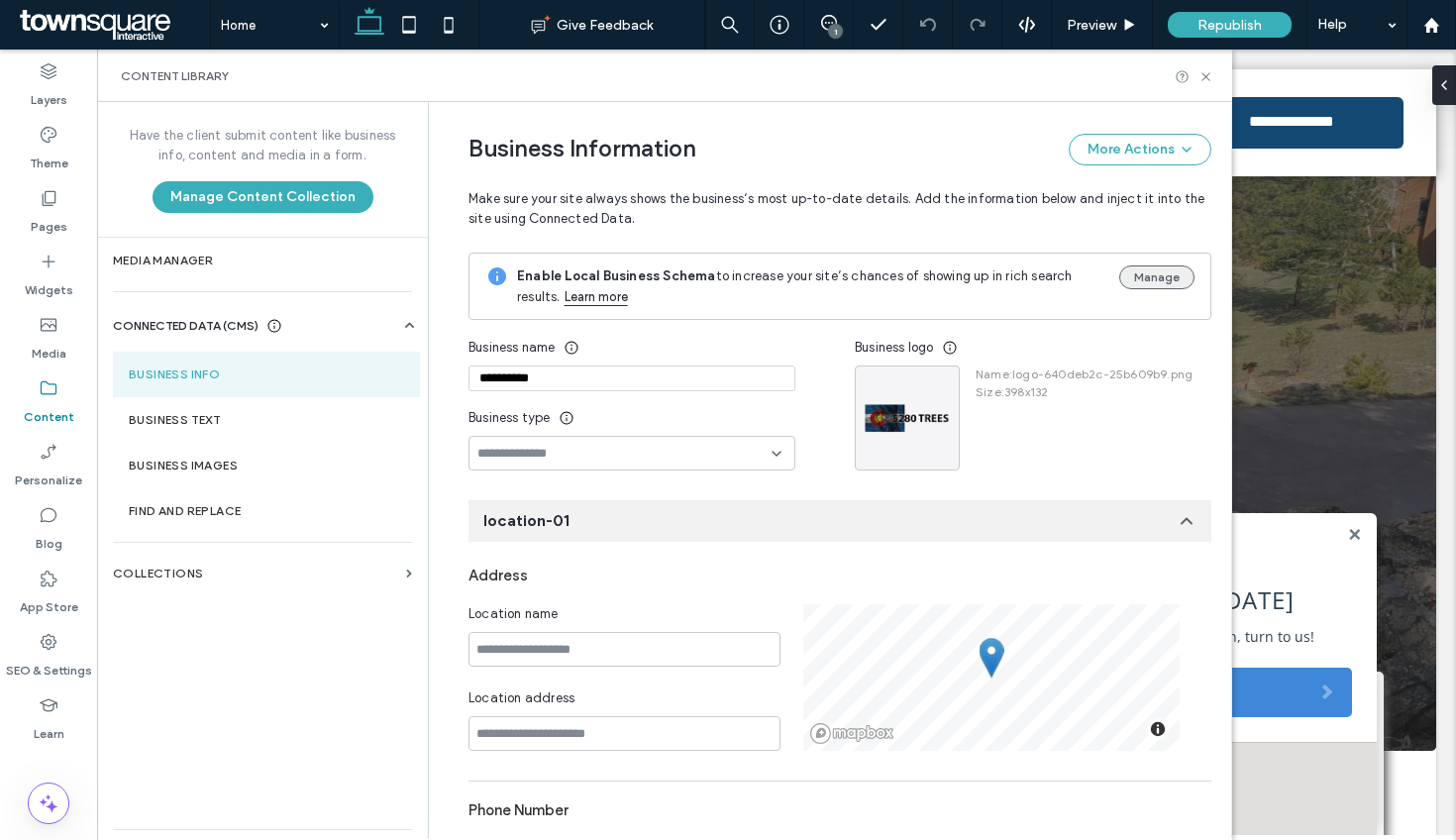 click on "Manage" at bounding box center (1157, 277) 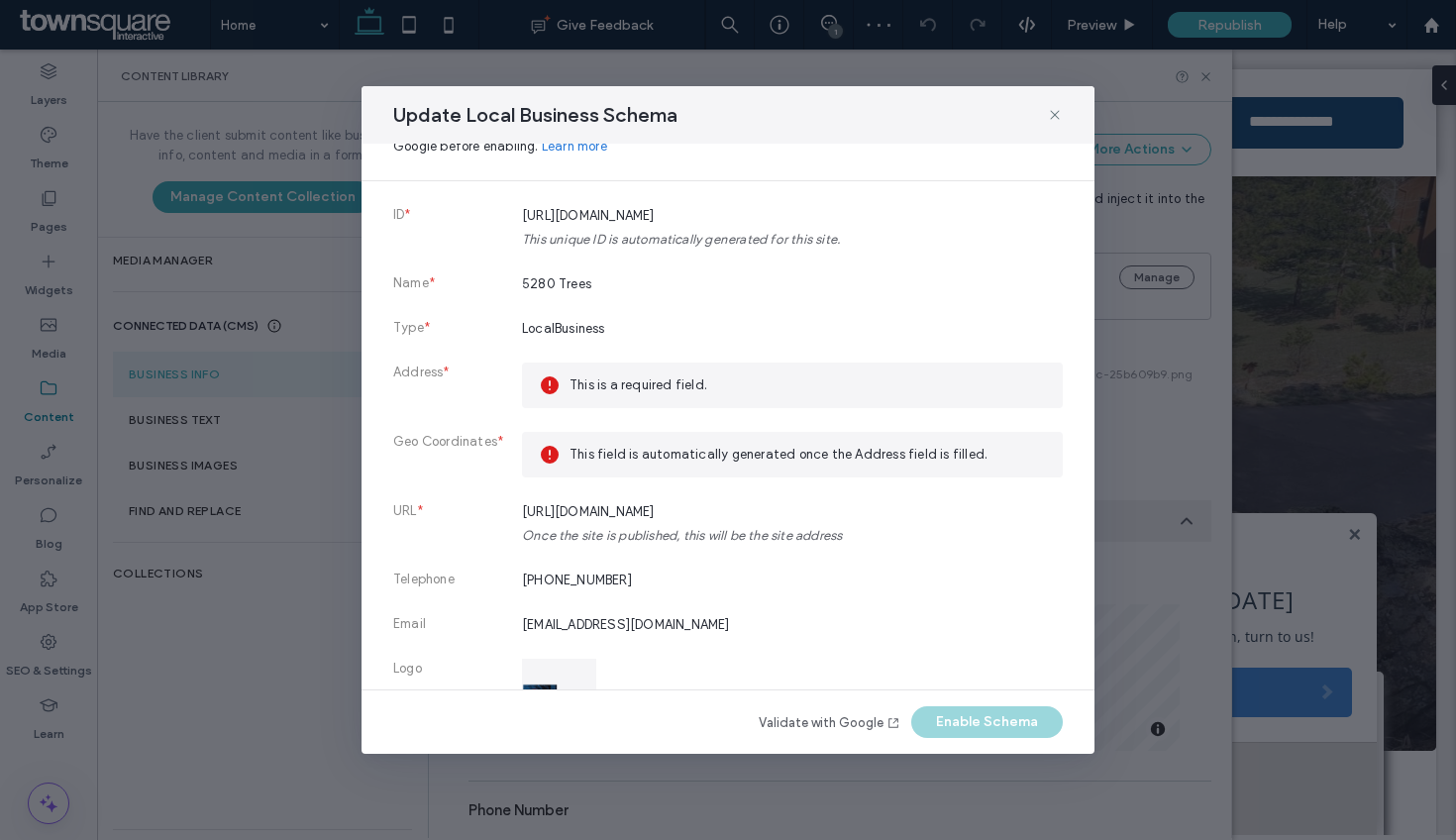 scroll, scrollTop: 103, scrollLeft: 0, axis: vertical 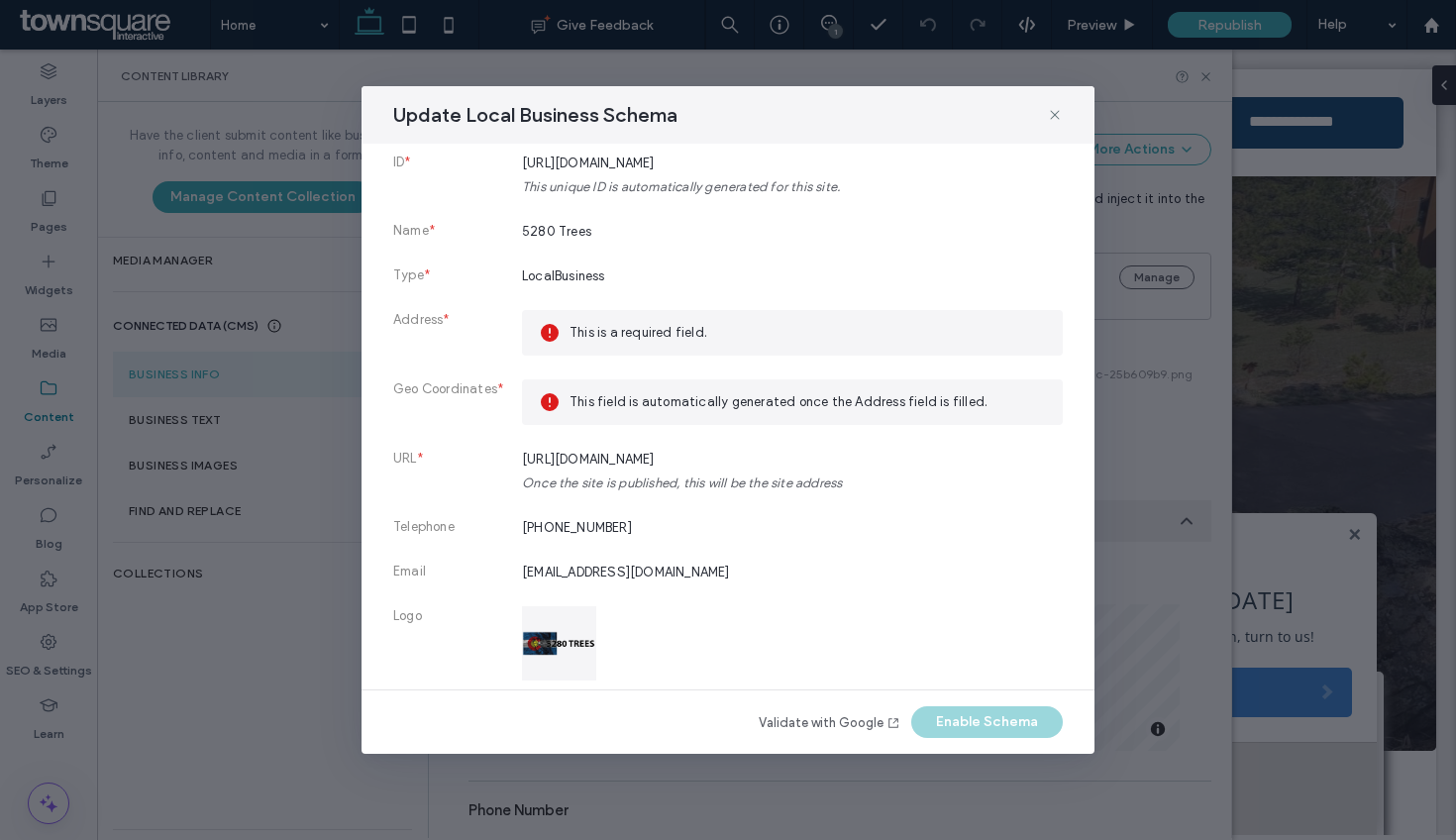 click on "Update Local Business Schema" at bounding box center (728, 115) 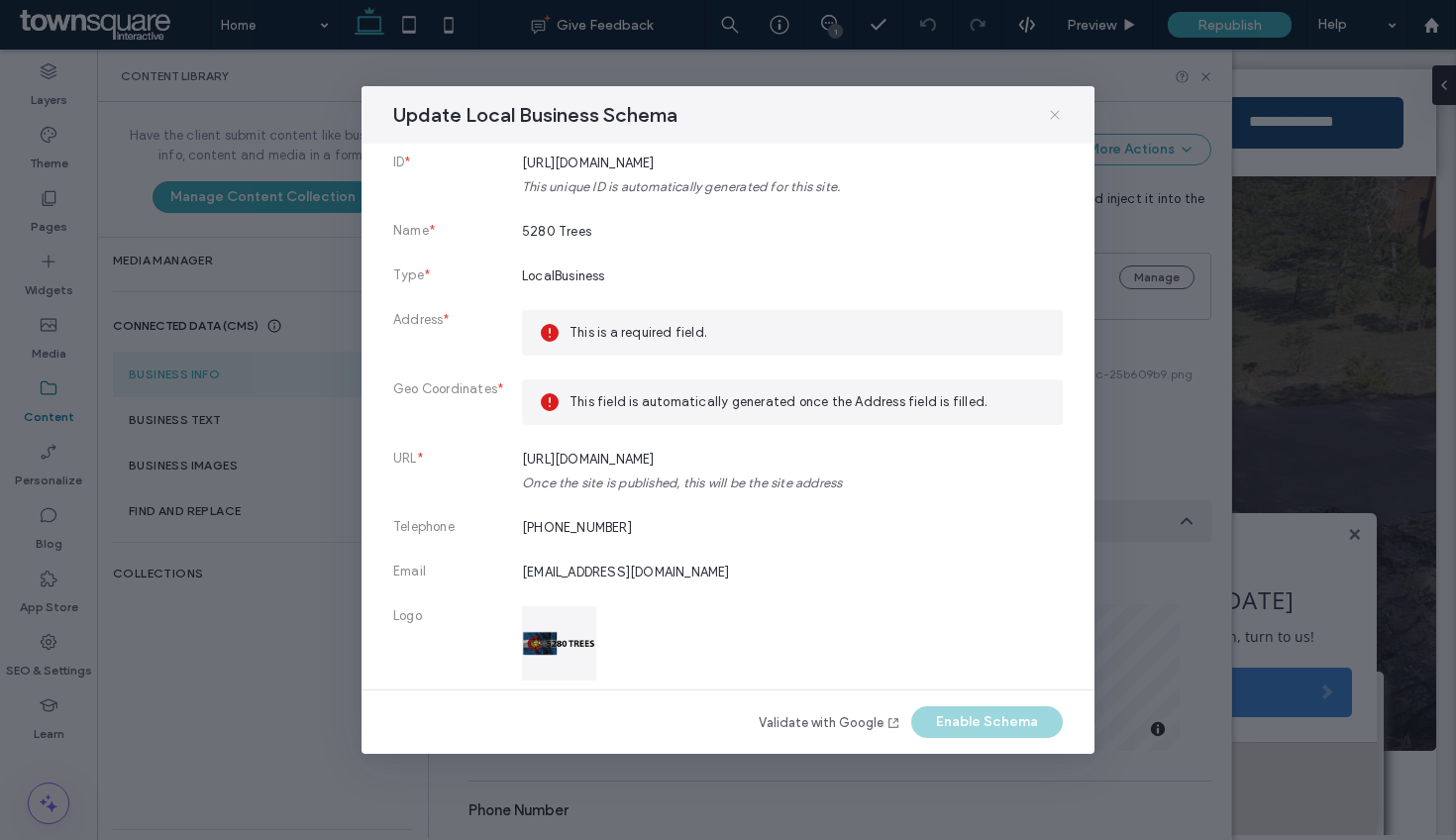 click 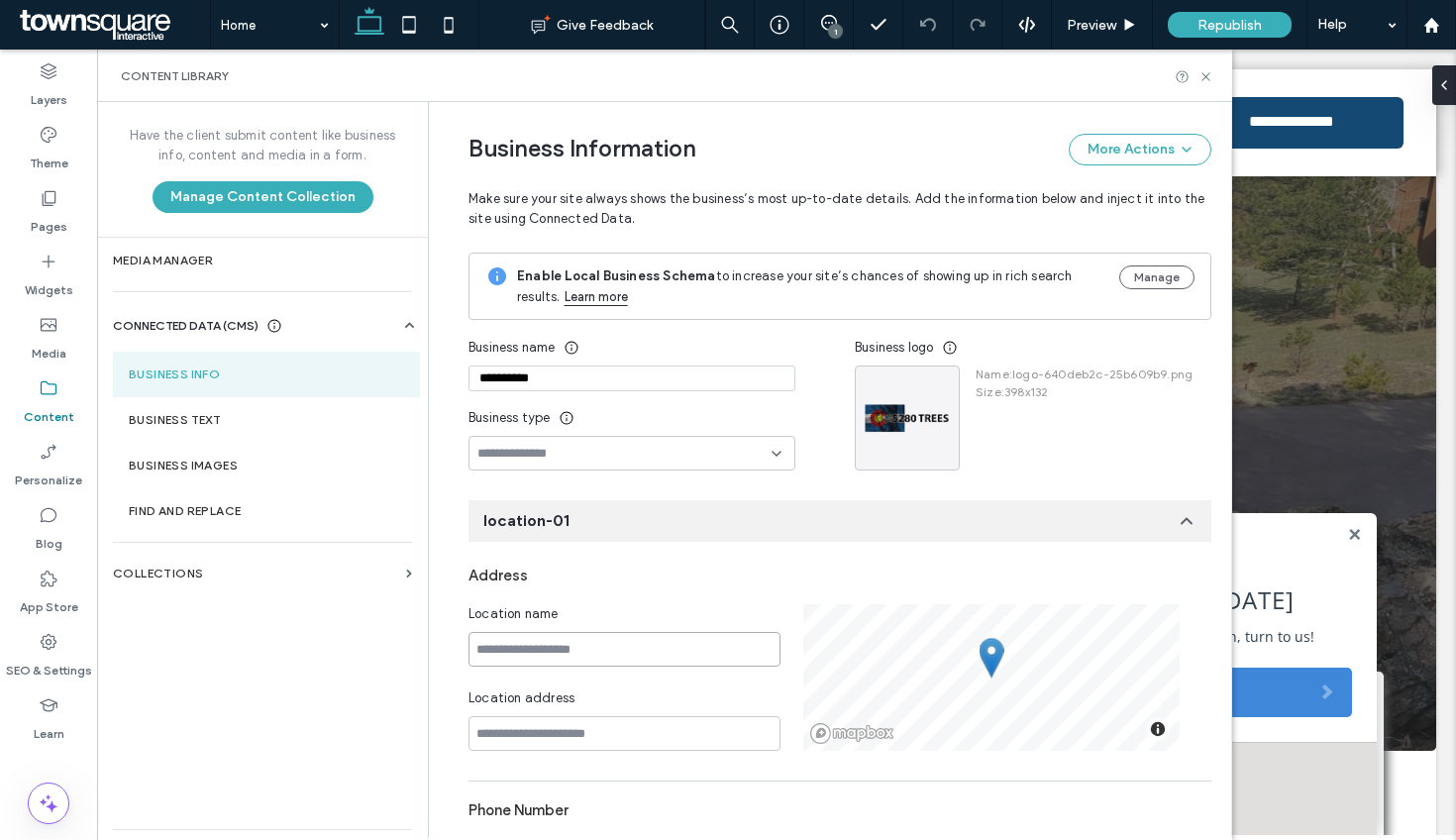 click at bounding box center [624, 649] 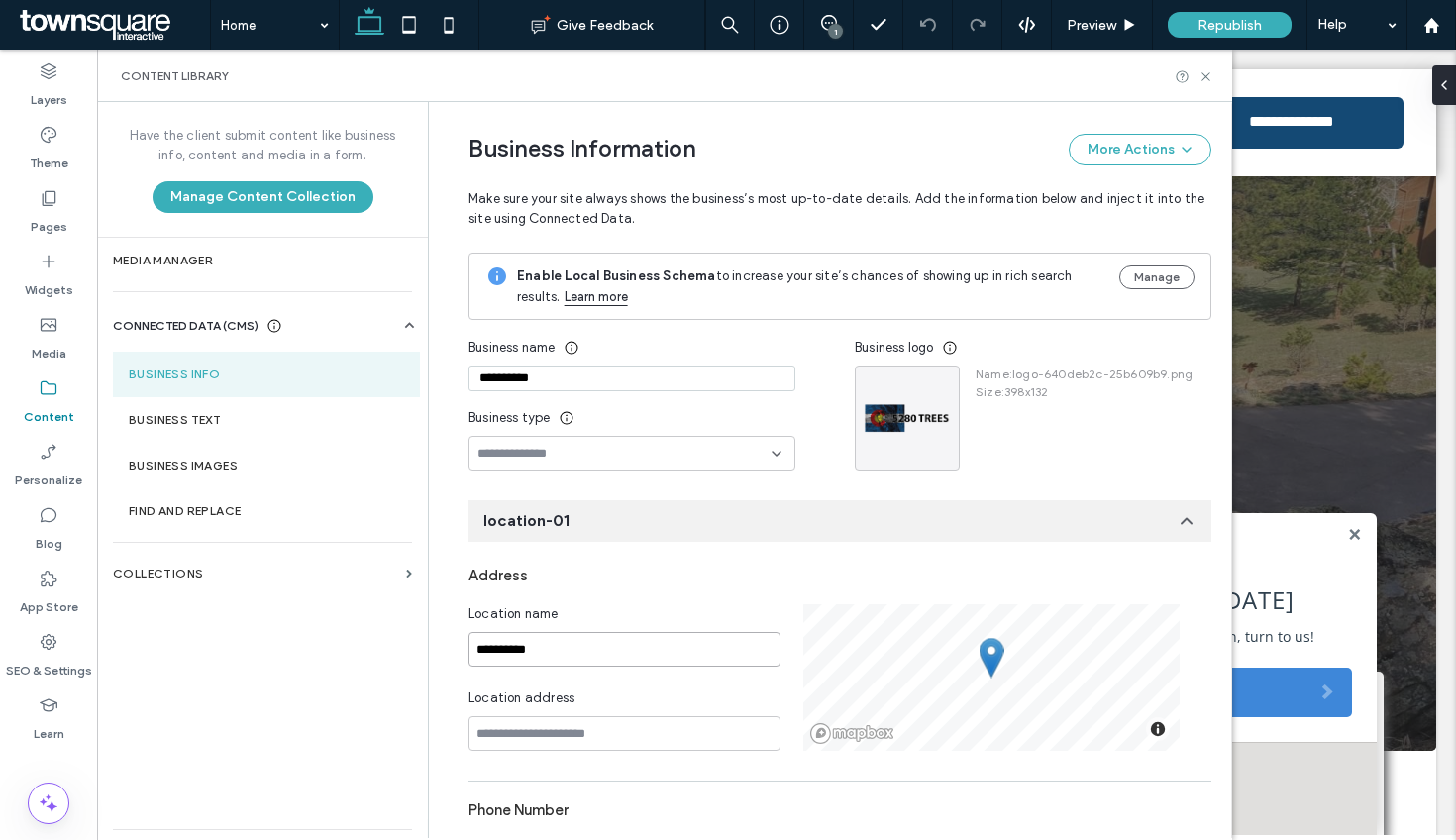 type on "**********" 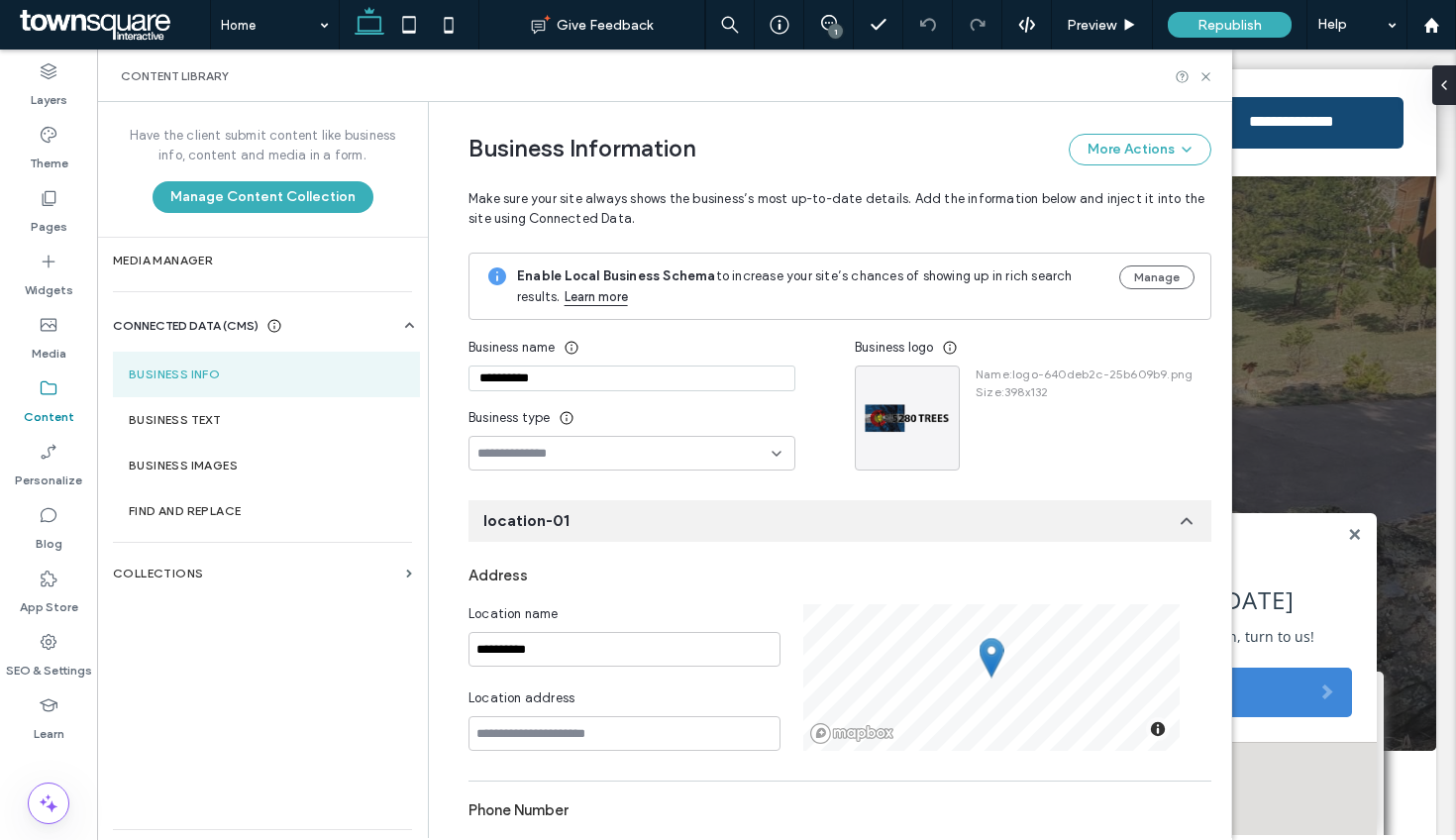 click at bounding box center [632, 453] 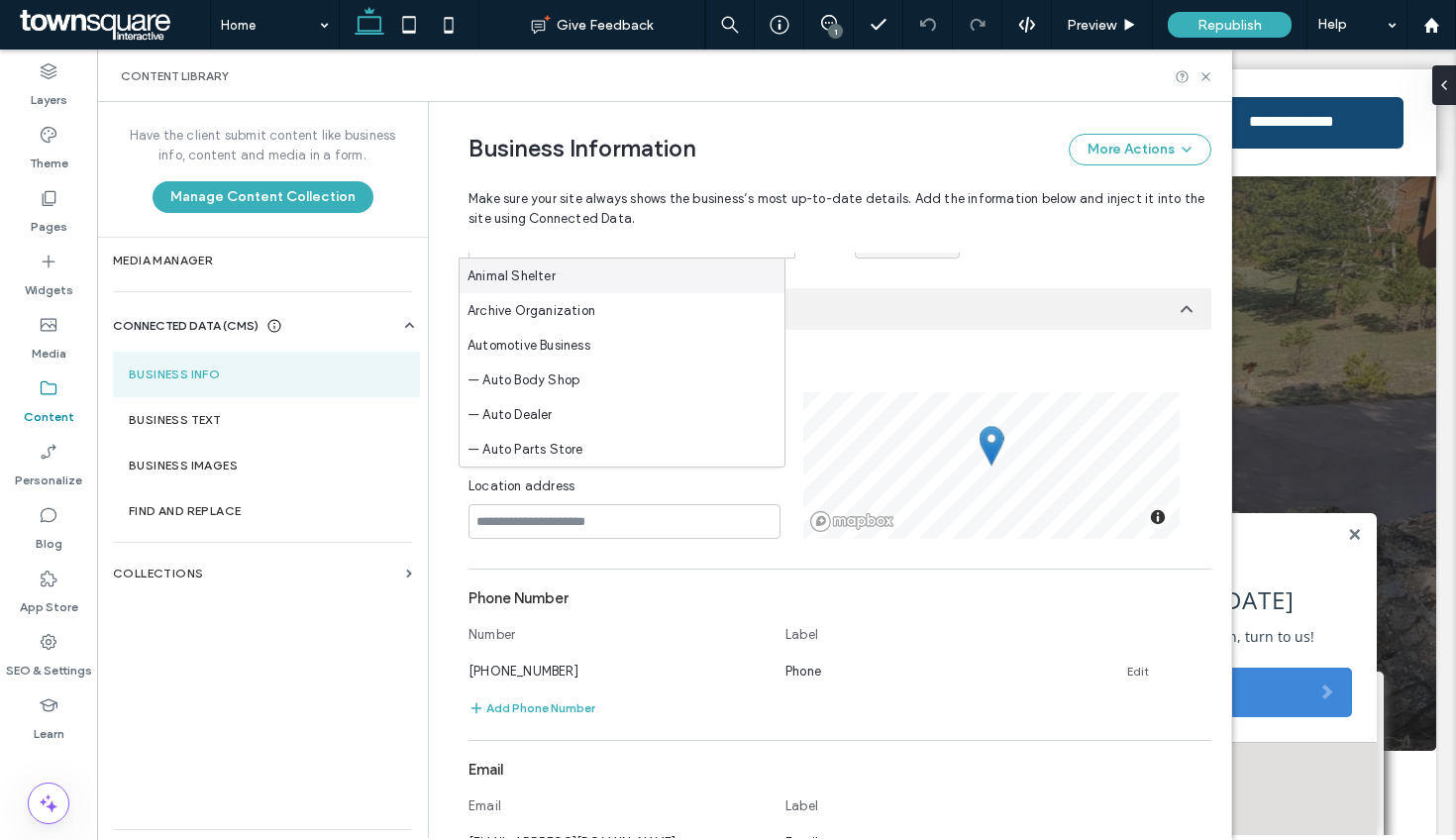 scroll, scrollTop: 120, scrollLeft: 0, axis: vertical 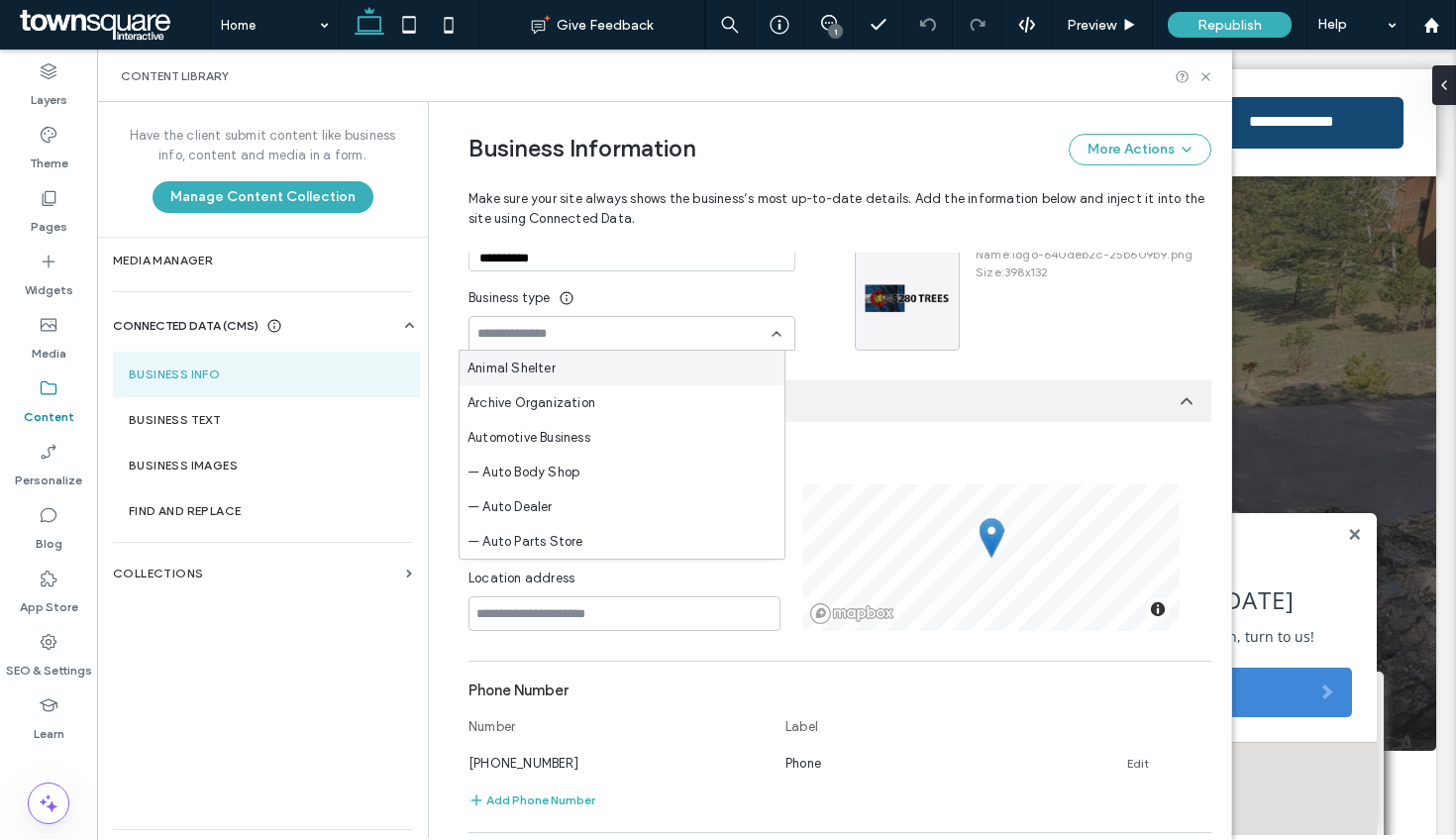 click at bounding box center (624, 334) 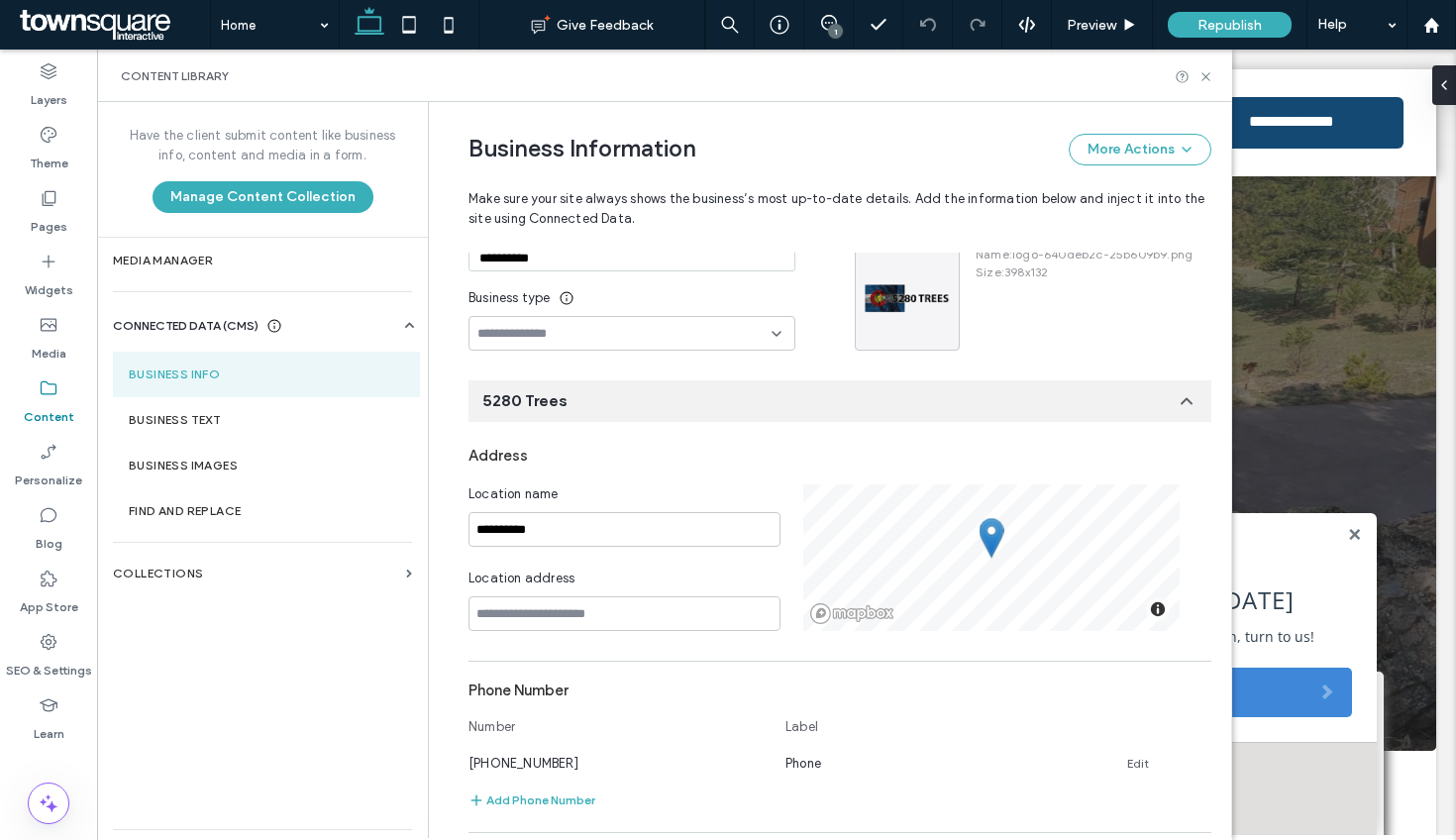 paste on "**********" 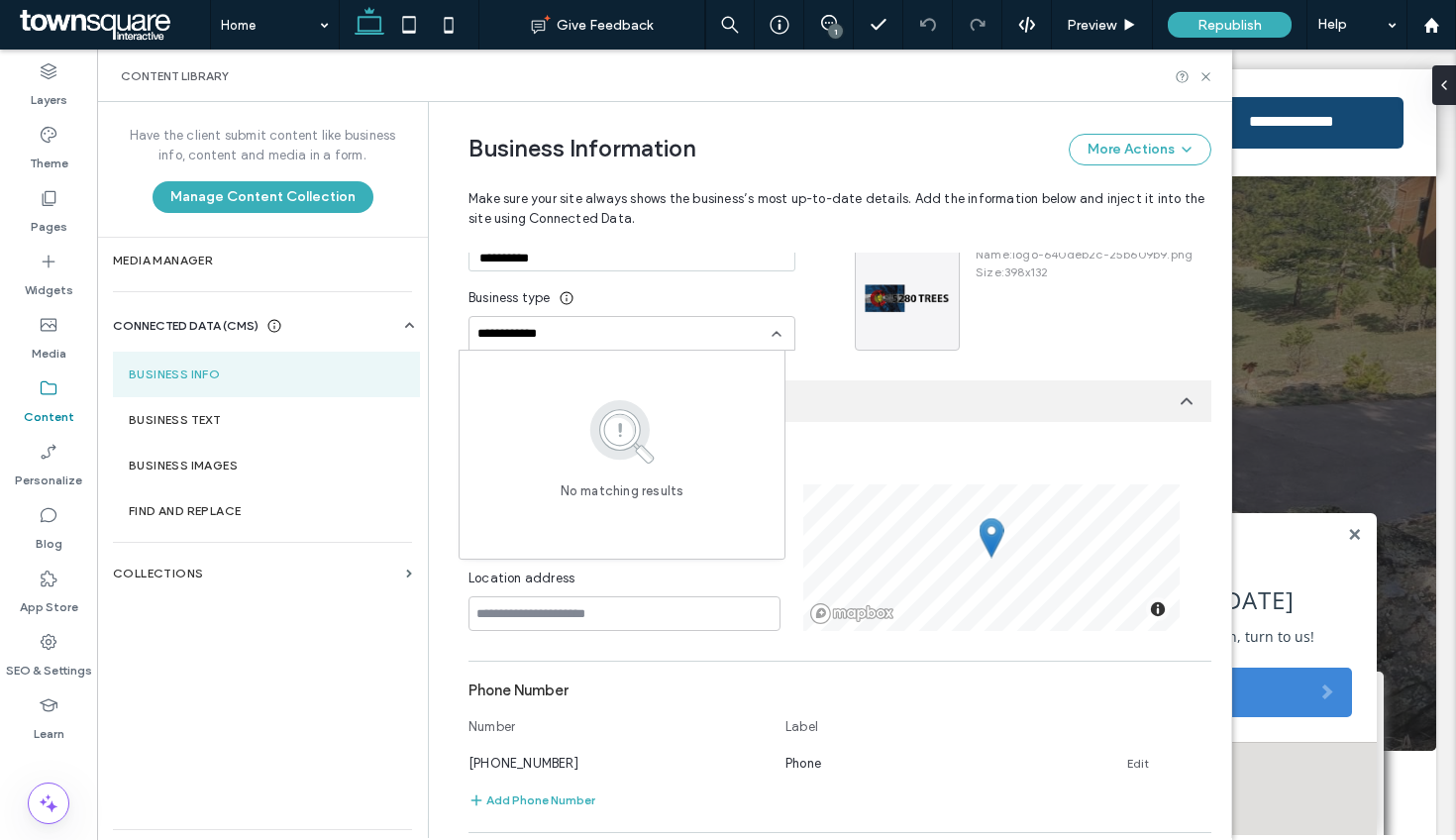 drag, startPoint x: 554, startPoint y: 334, endPoint x: 414, endPoint y: 326, distance: 140.22839 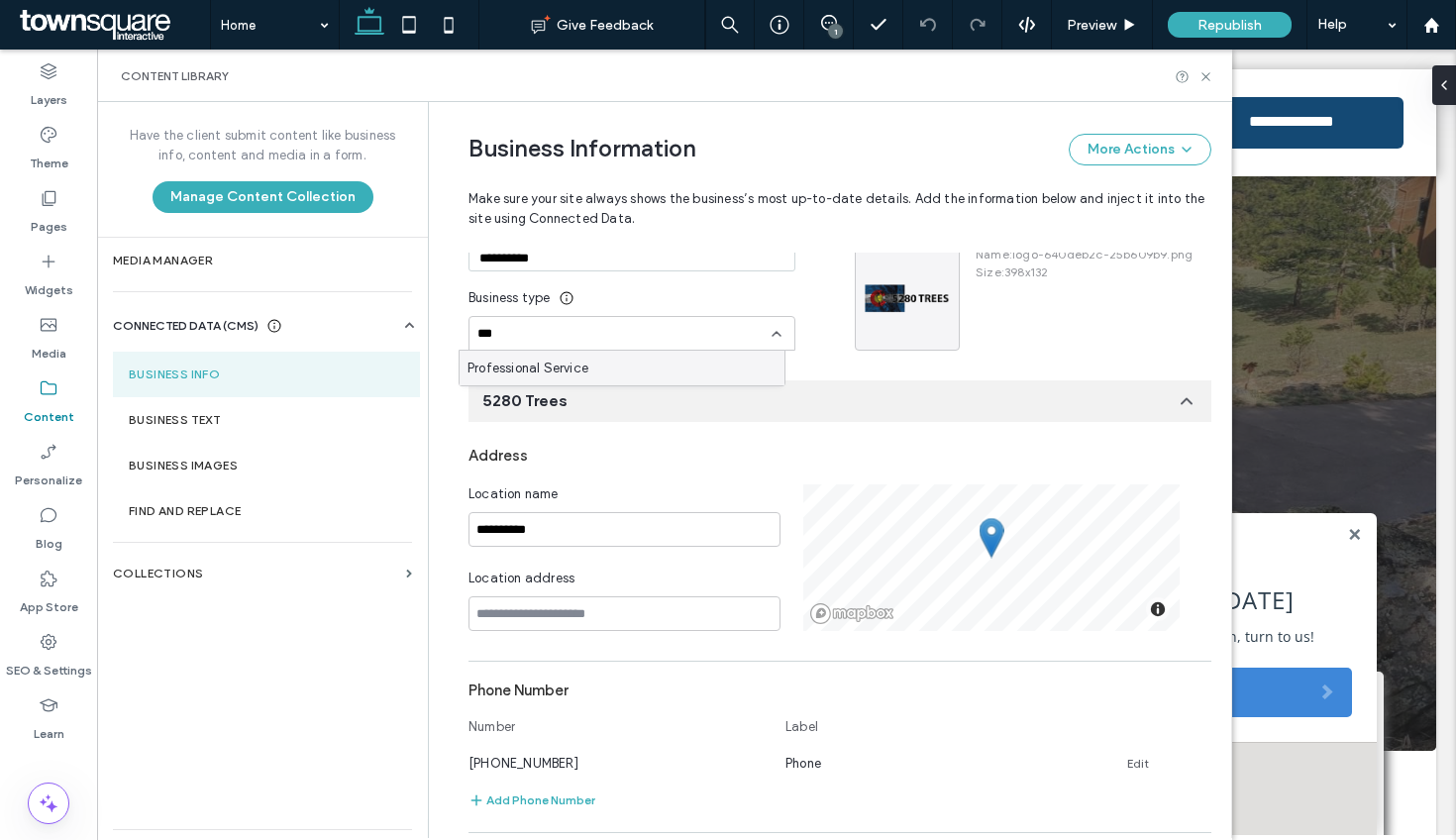 type on "***" 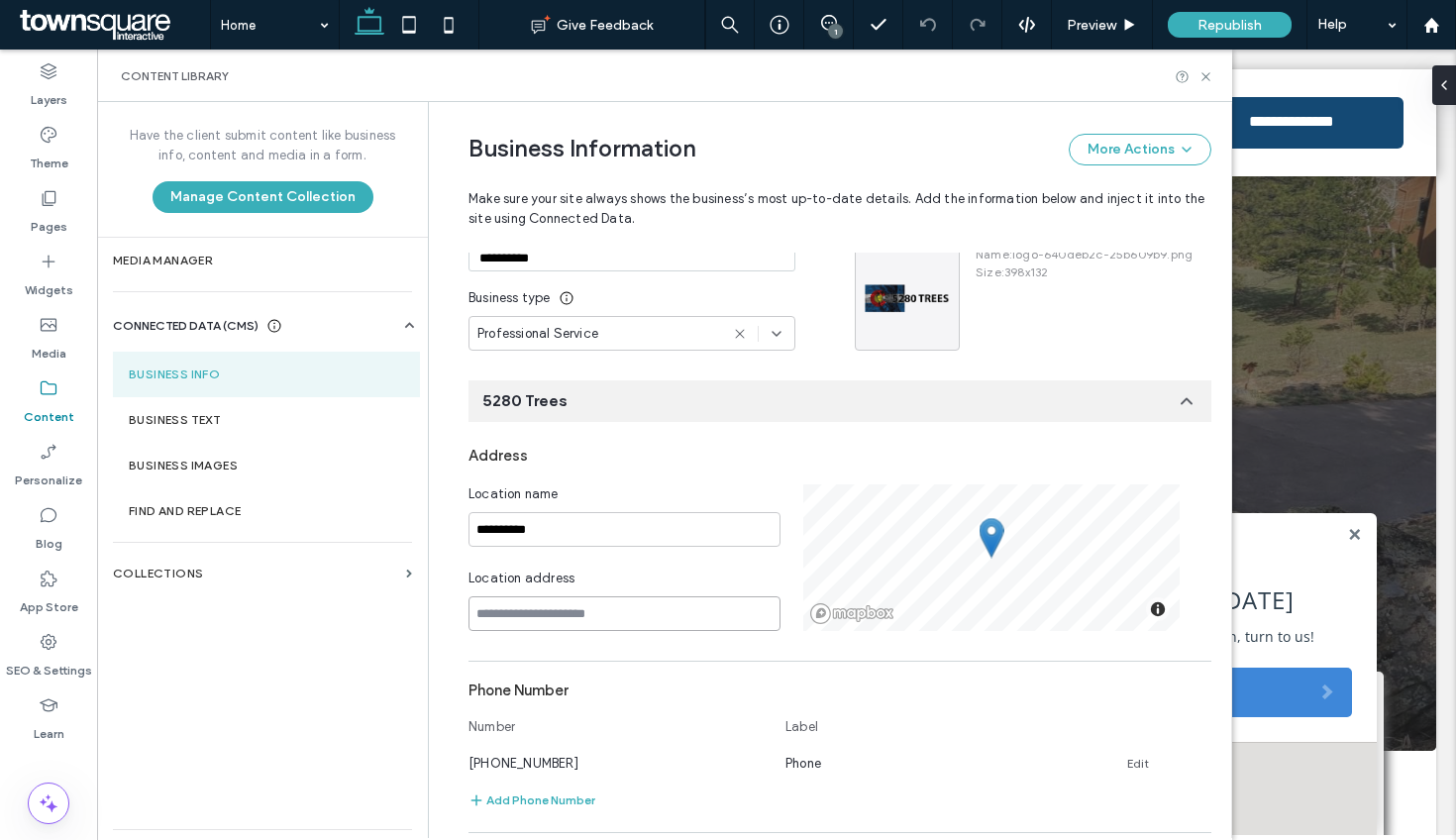click at bounding box center (624, 613) 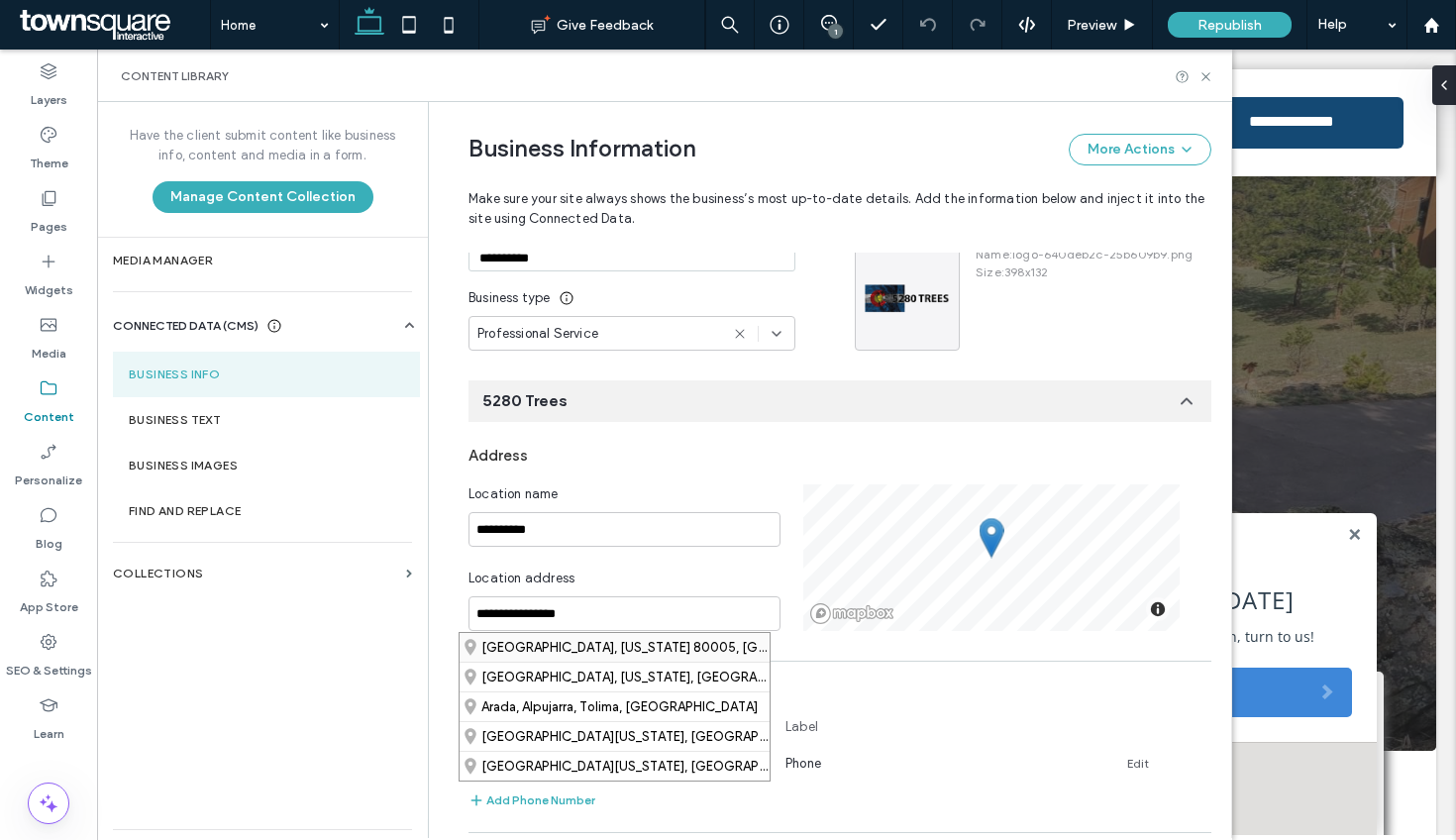 click on "[GEOGRAPHIC_DATA], [US_STATE] 80005, [GEOGRAPHIC_DATA]" at bounding box center [614, 647] 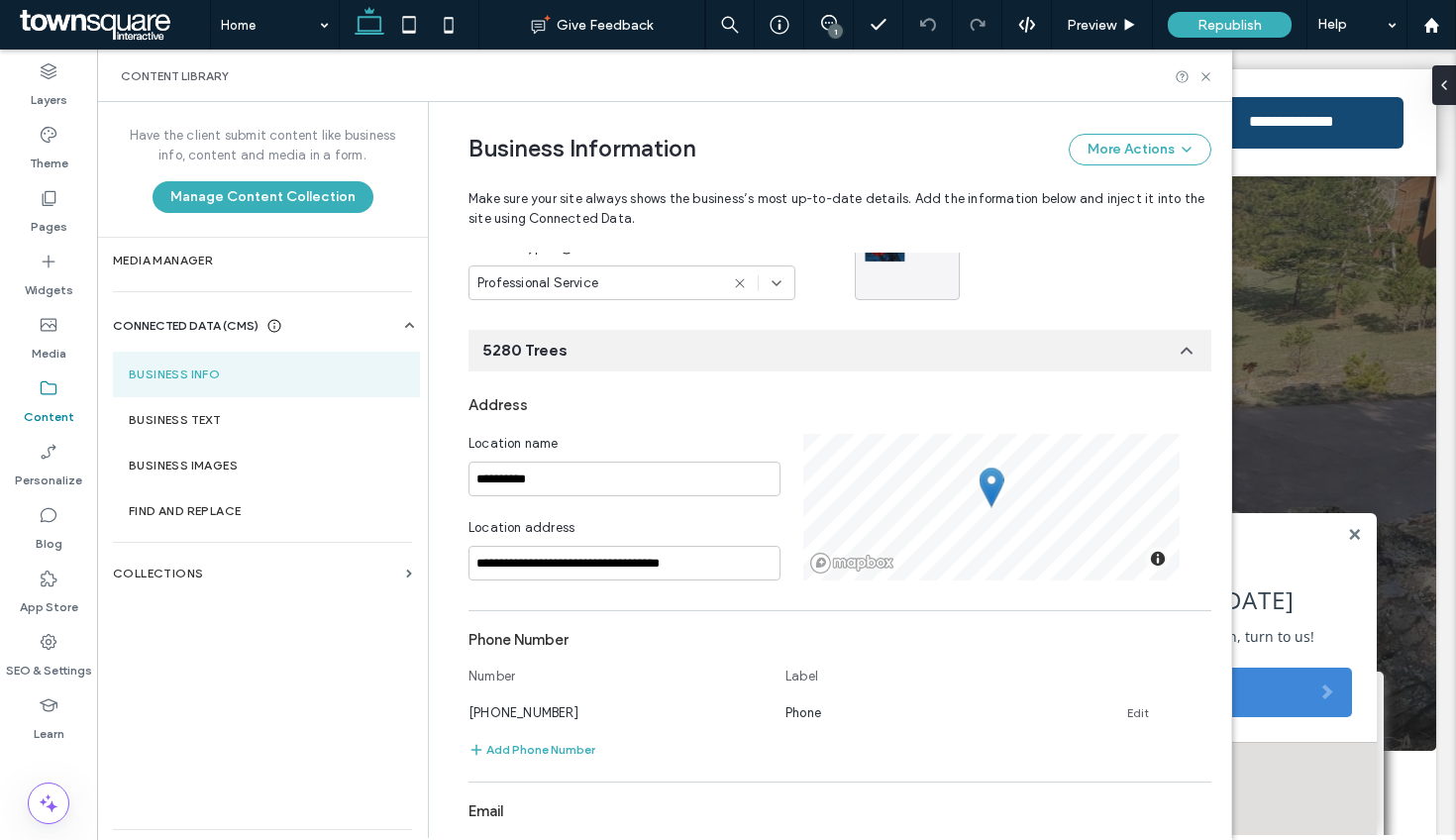 scroll, scrollTop: 0, scrollLeft: 0, axis: both 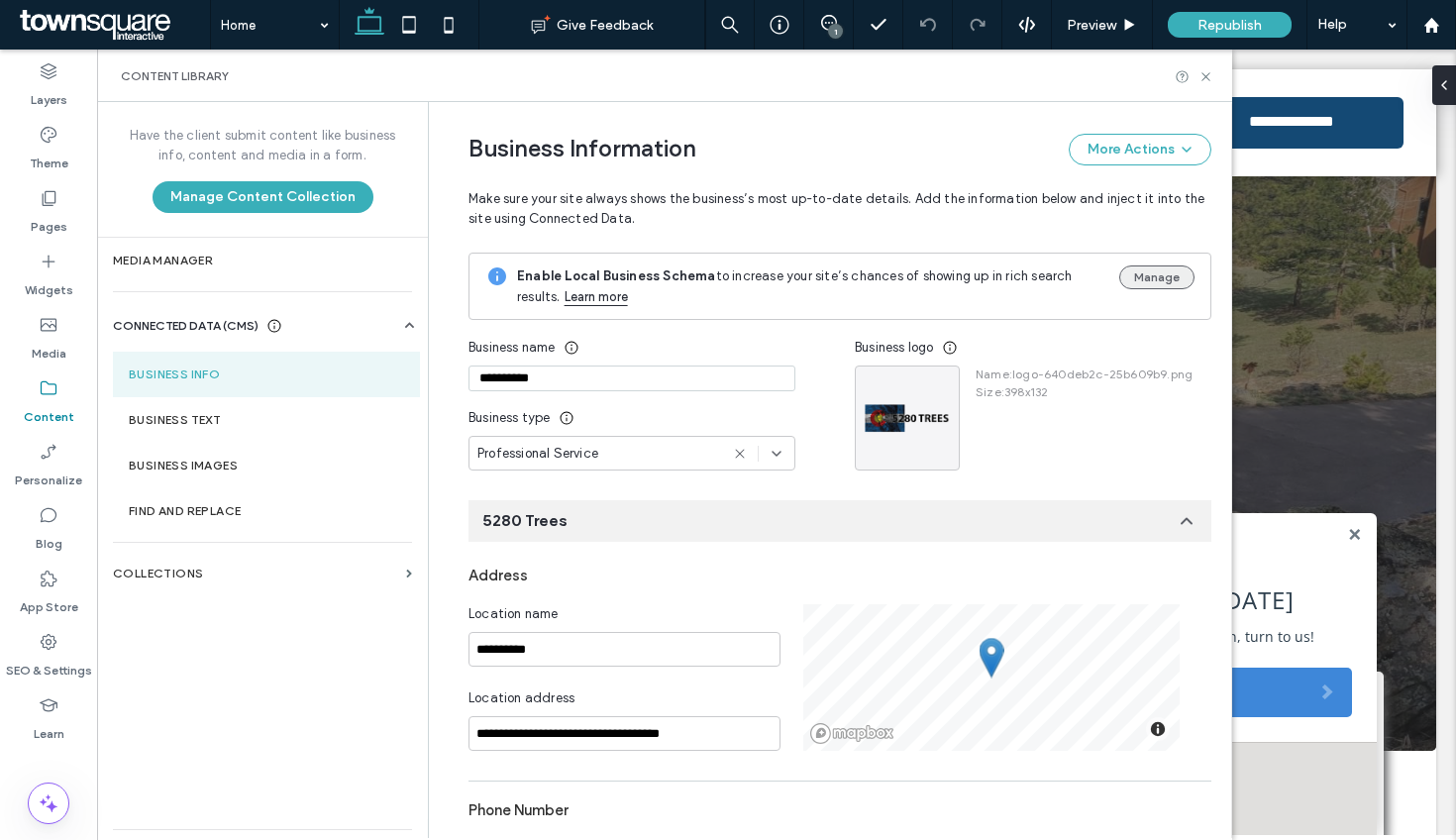 click on "Manage" at bounding box center (1157, 277) 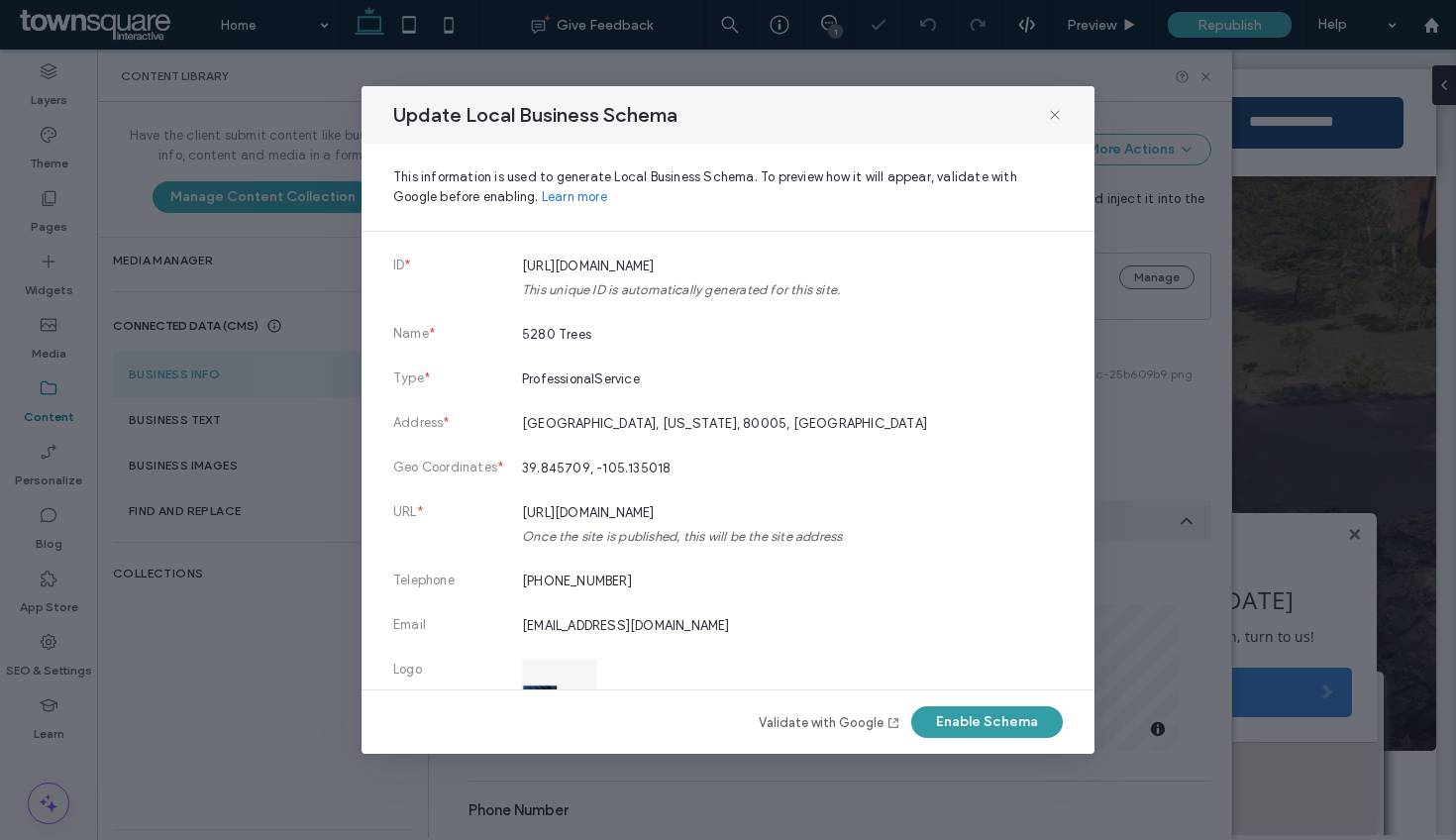 click on "Enable Schema" at bounding box center [987, 722] 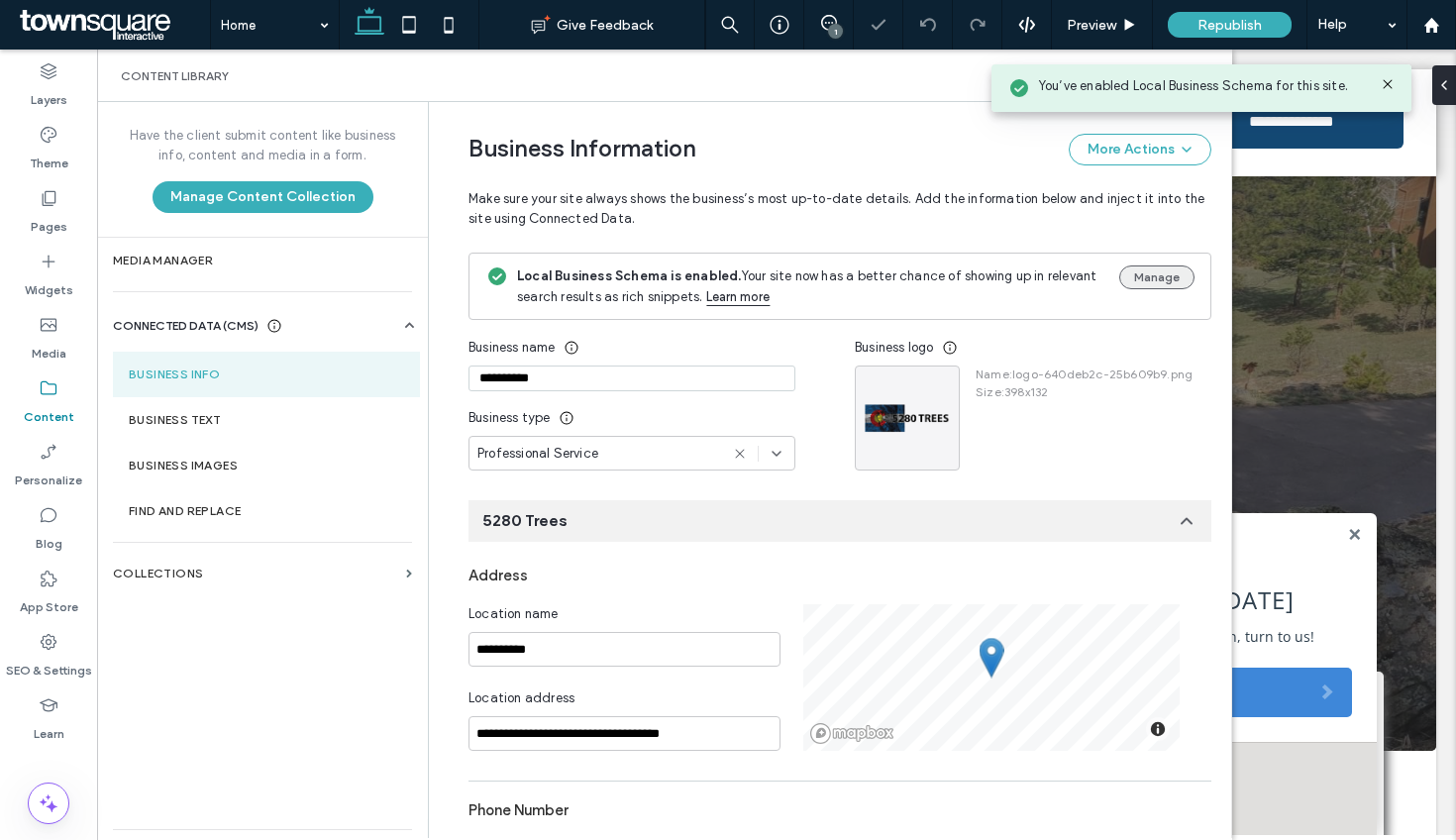 click on "Manage" at bounding box center (1157, 277) 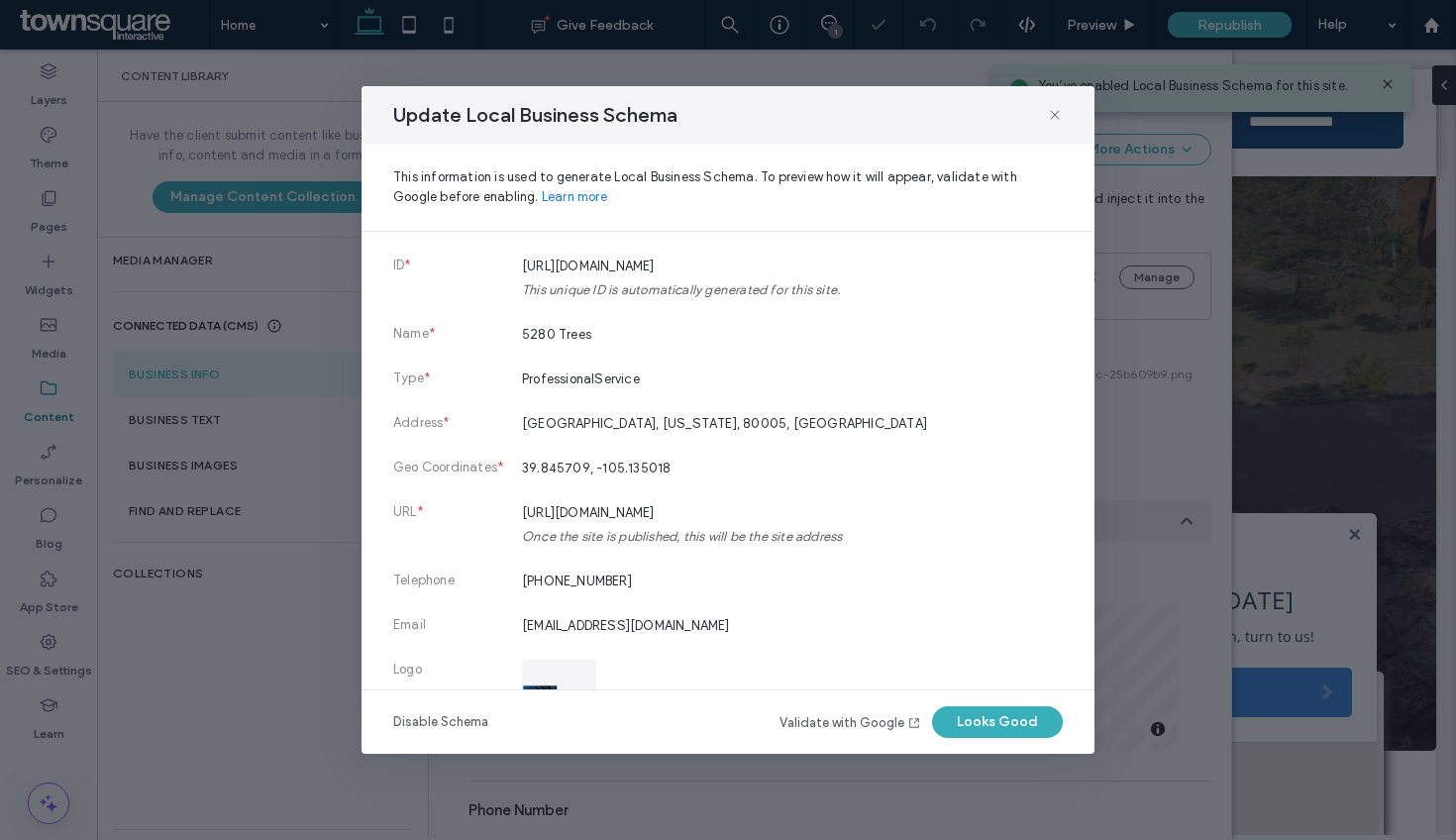 drag, startPoint x: 1001, startPoint y: 727, endPoint x: 1002, endPoint y: 598, distance: 129.00388 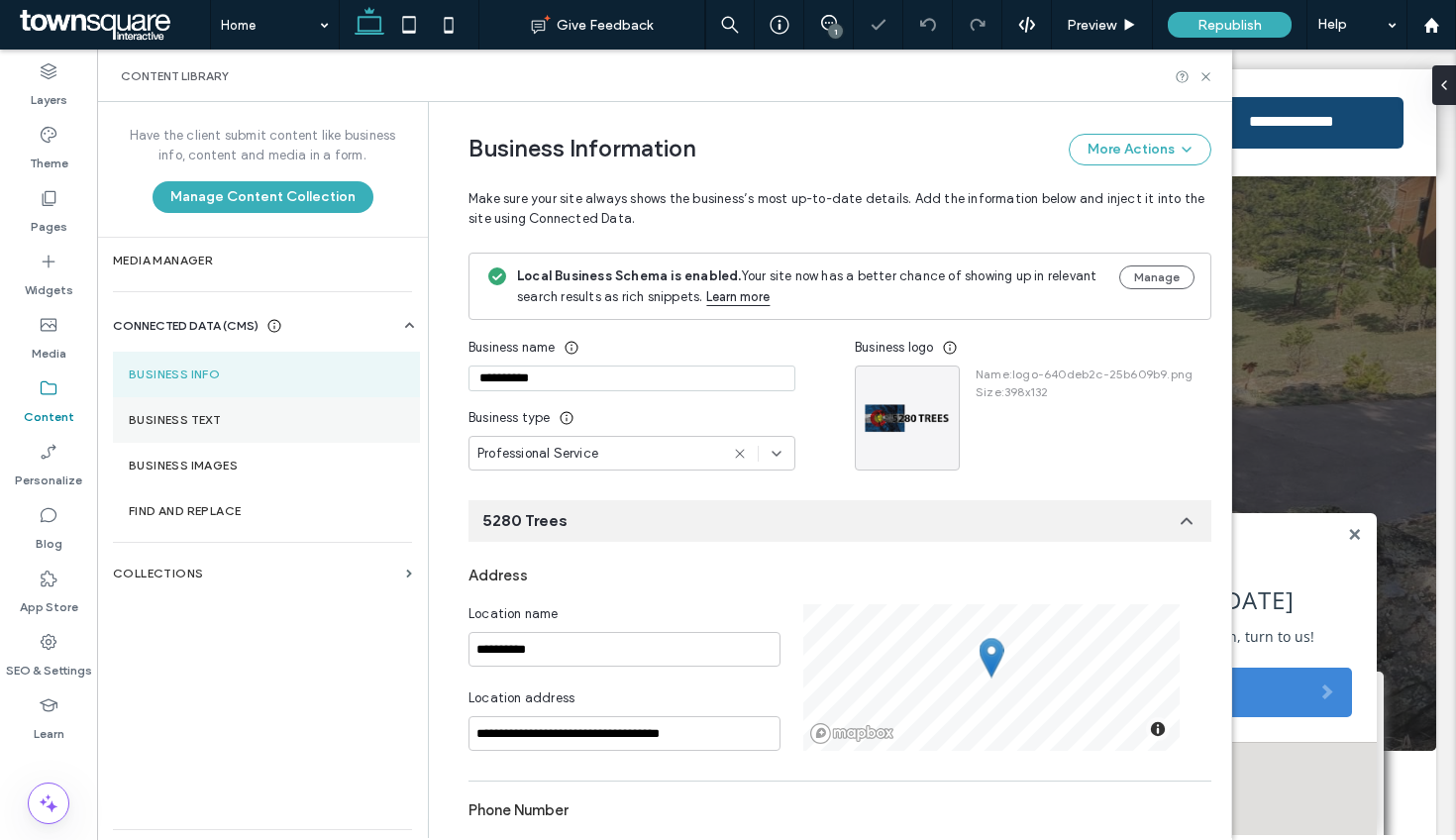 click on "Business Text" at bounding box center [266, 420] 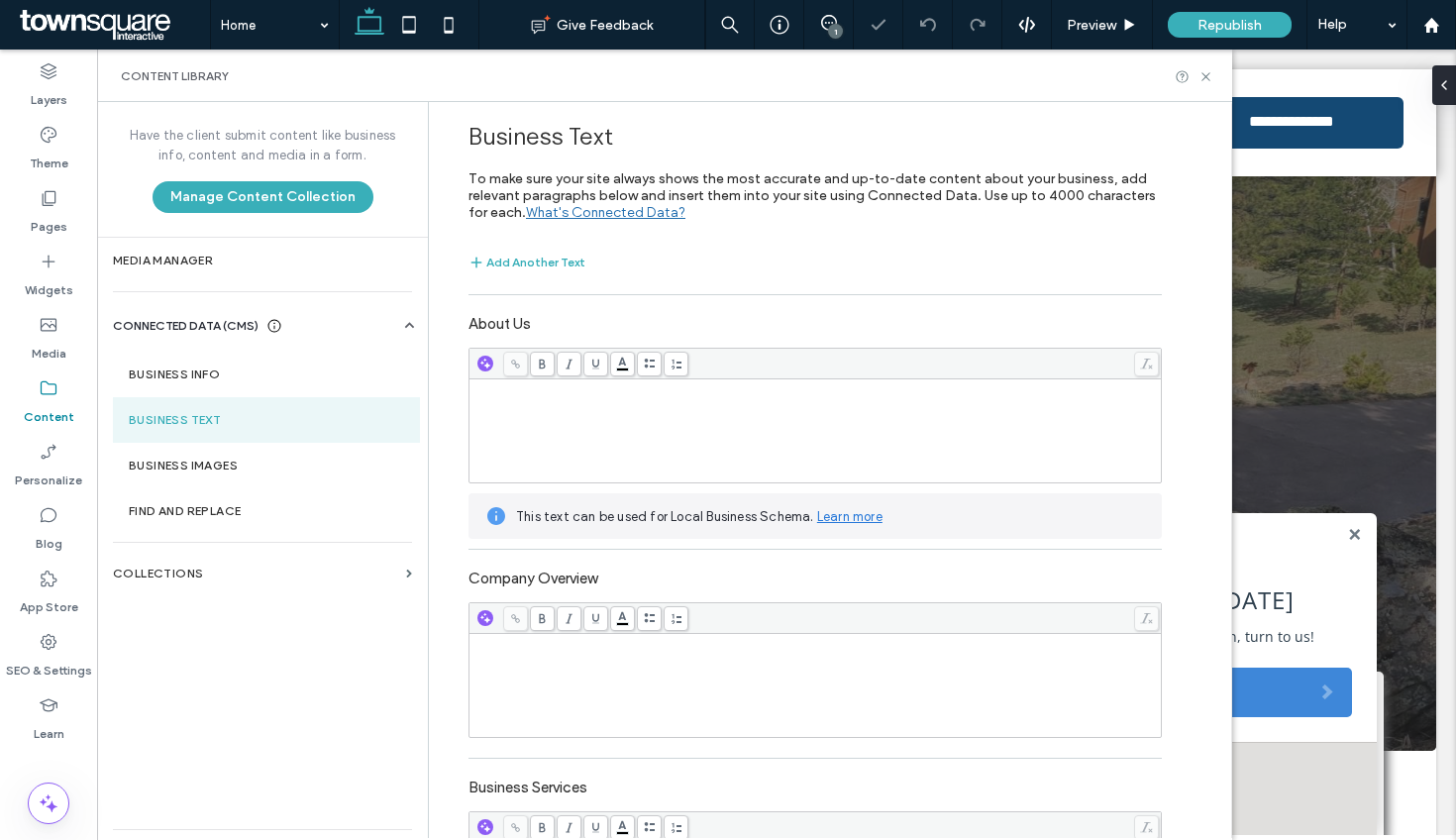 scroll, scrollTop: 0, scrollLeft: 0, axis: both 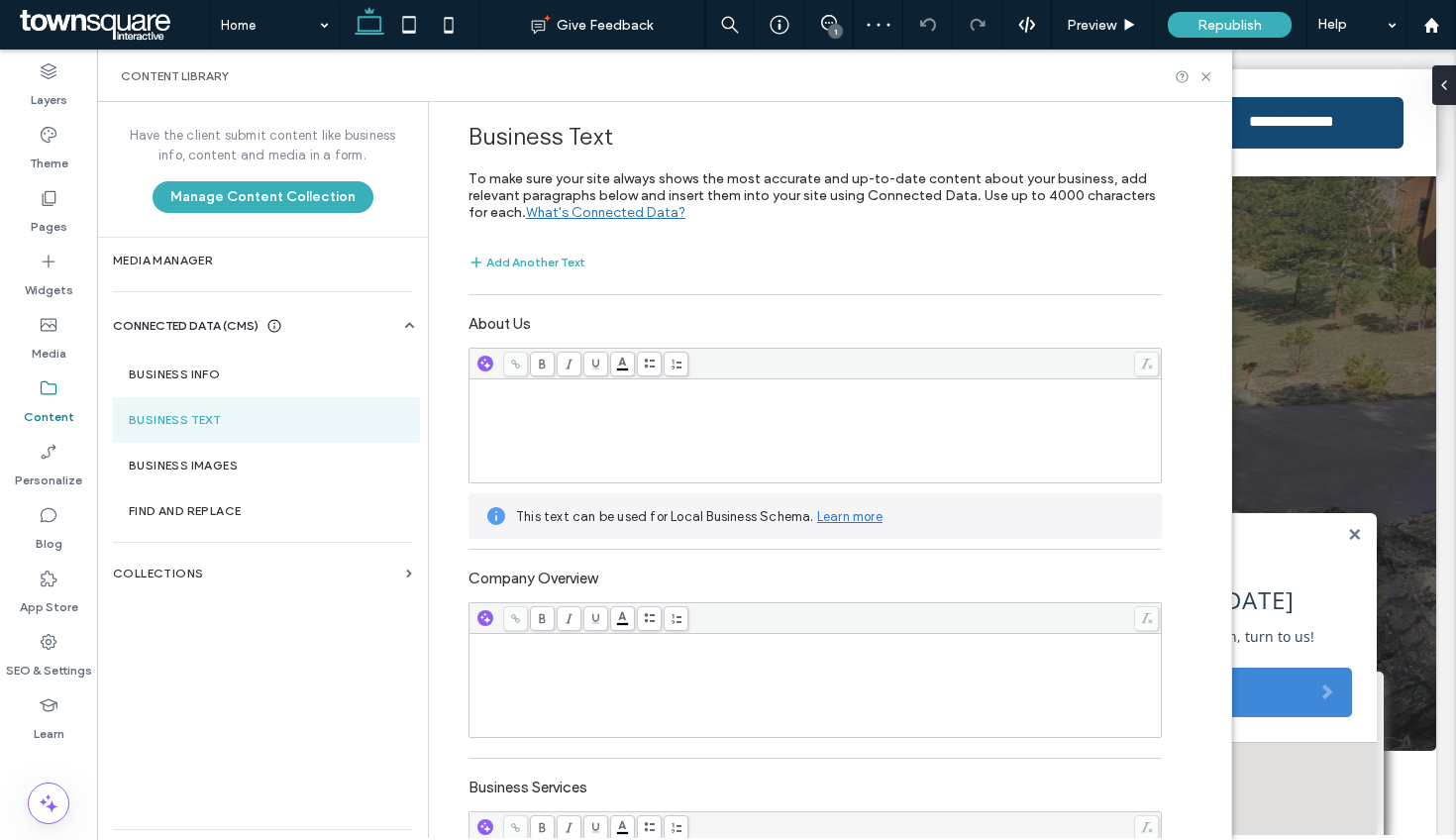 click at bounding box center (815, 431) 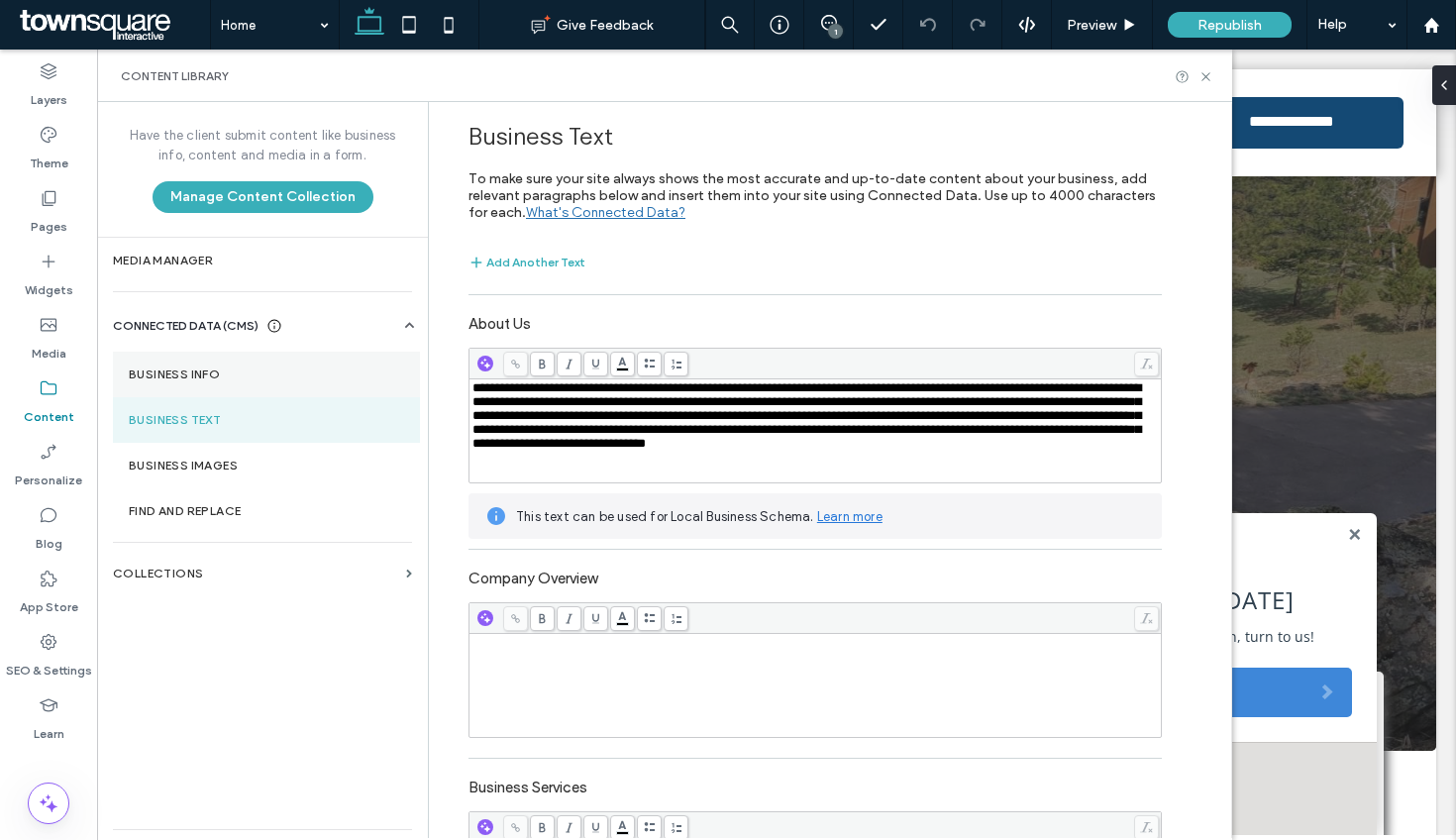 click on "Business Info" at bounding box center [266, 374] 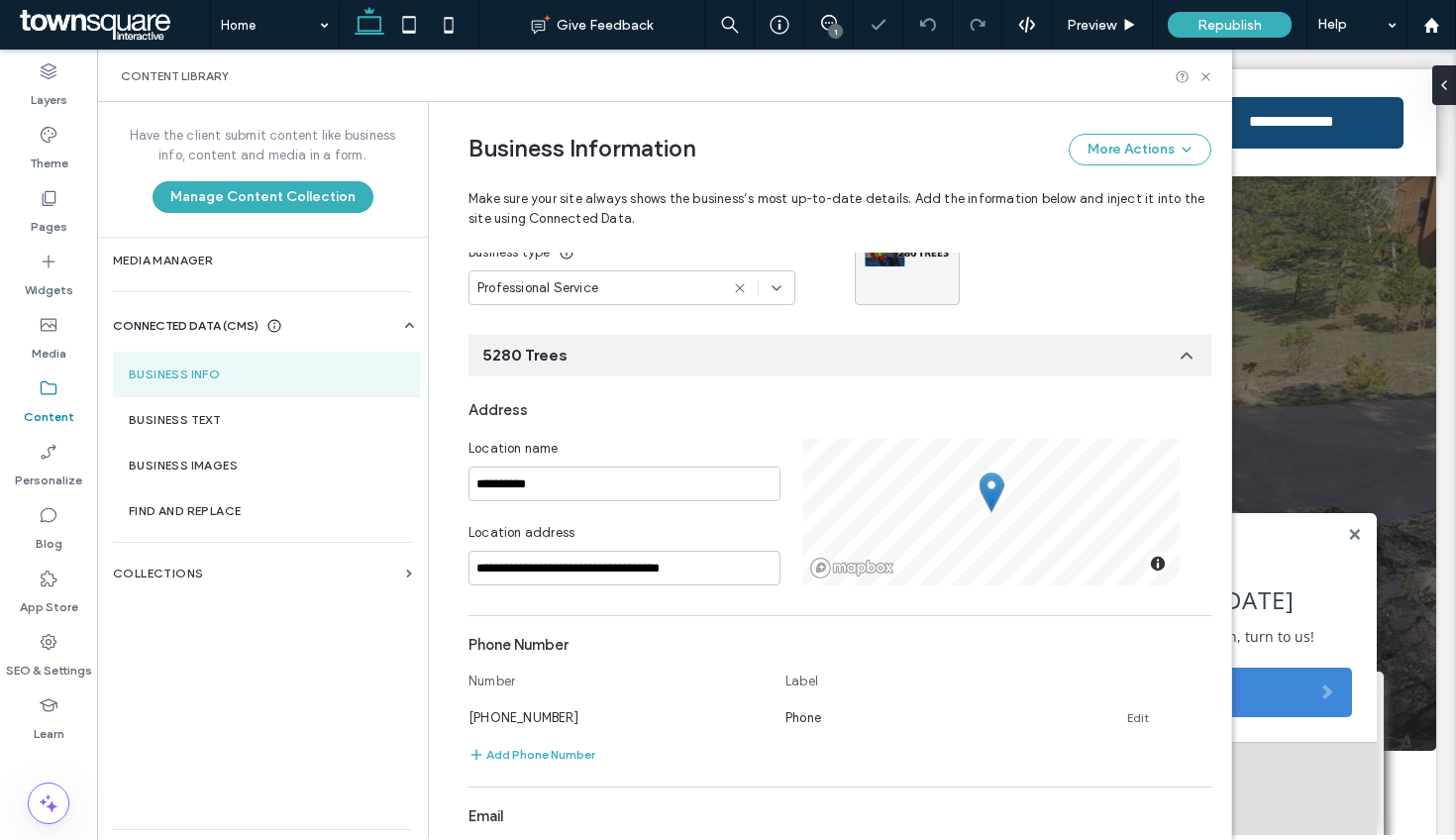 scroll, scrollTop: 212, scrollLeft: 0, axis: vertical 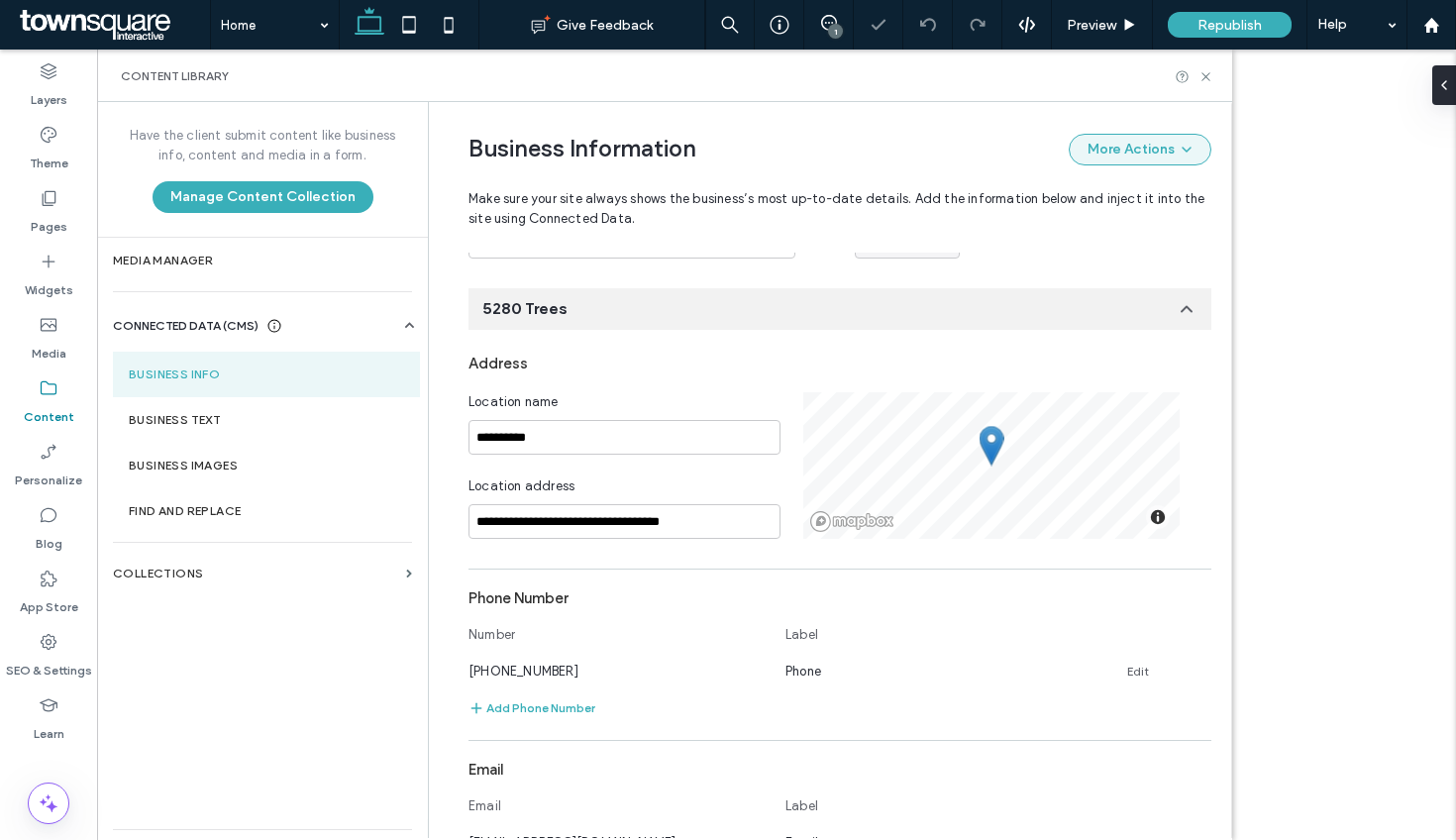 click on "More Actions" at bounding box center (1140, 150) 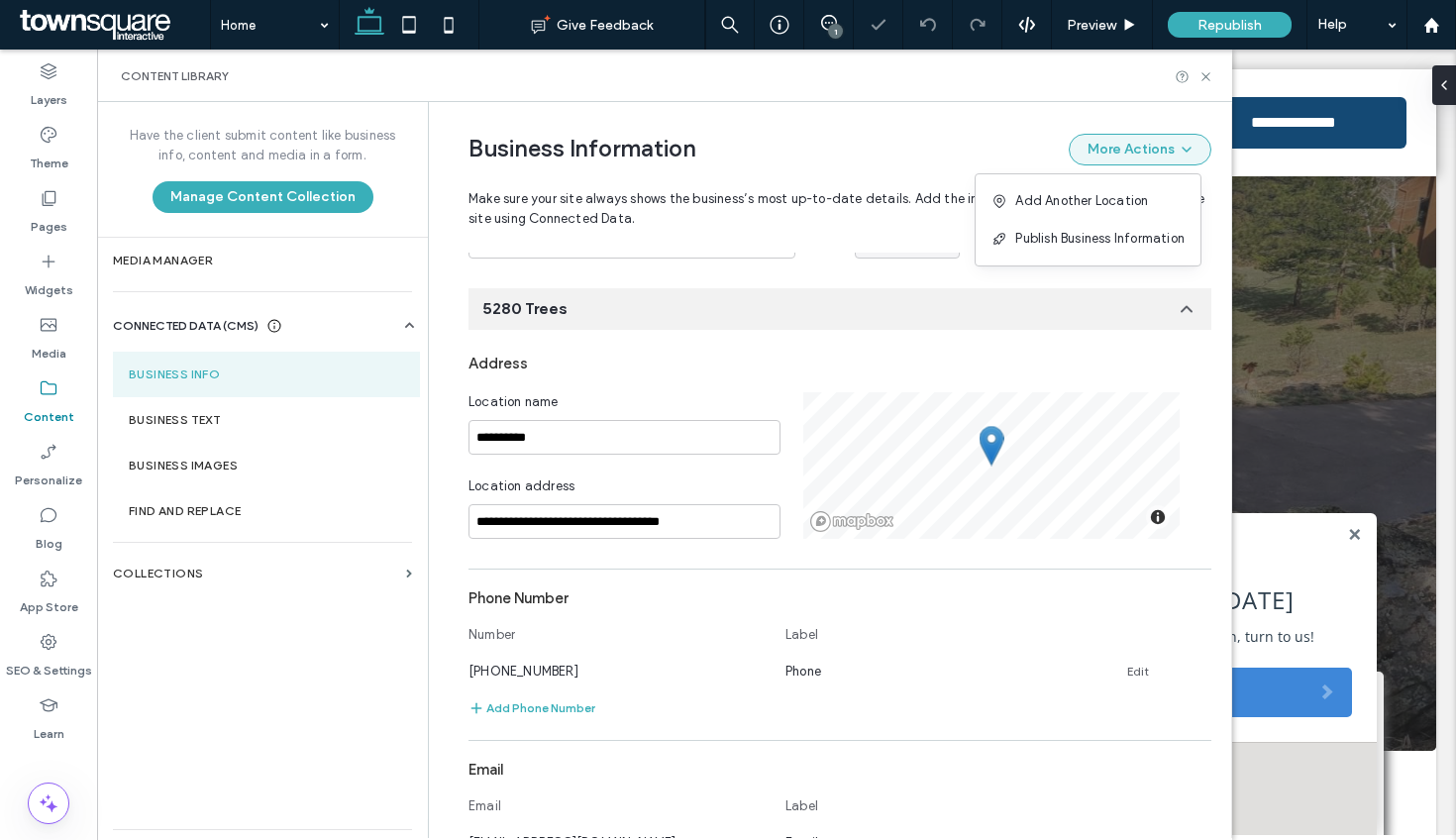 scroll, scrollTop: 0, scrollLeft: 0, axis: both 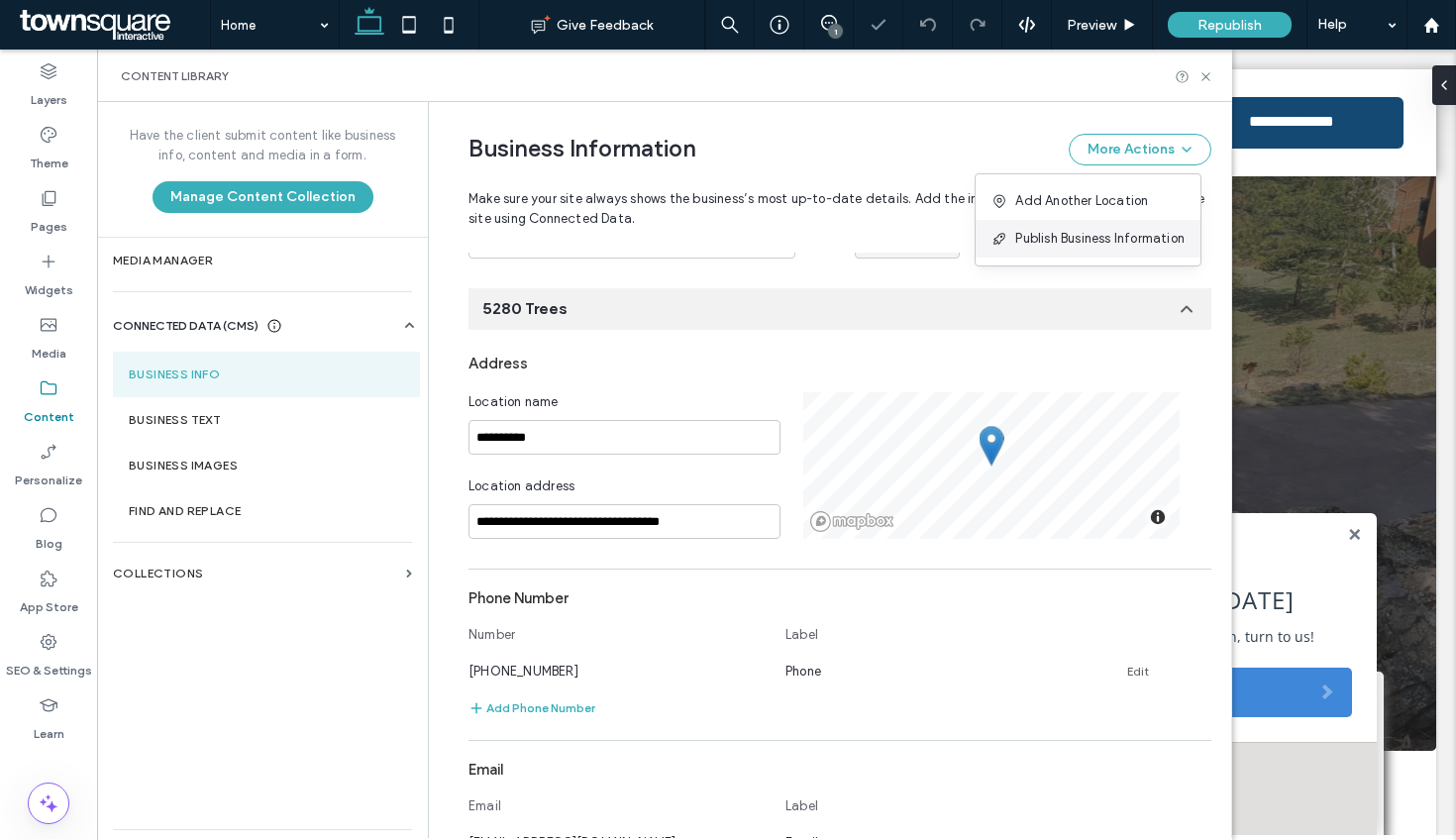 click on "Publish Business Information" at bounding box center (1088, 239) 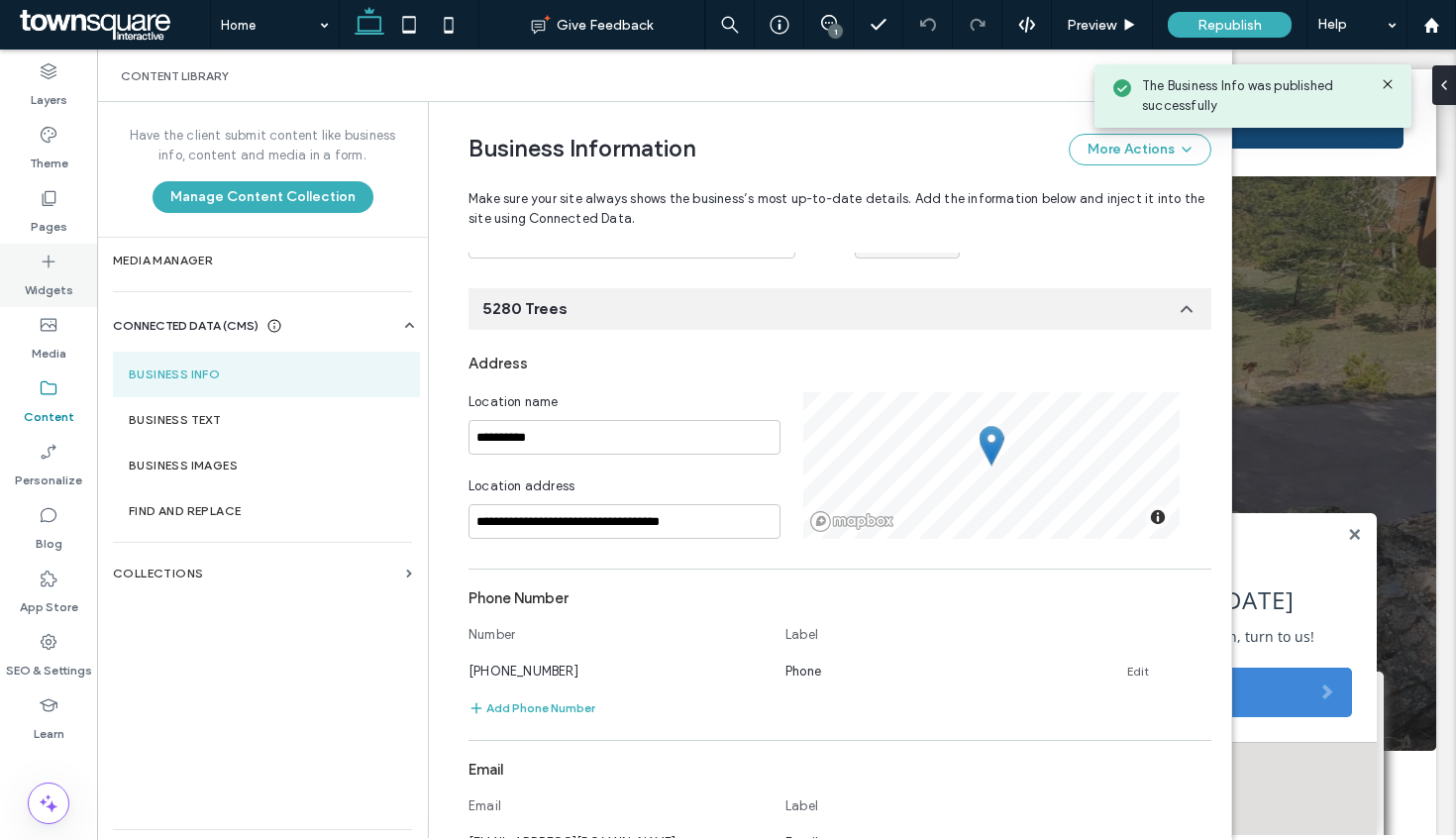 click on "Widgets" at bounding box center [49, 275] 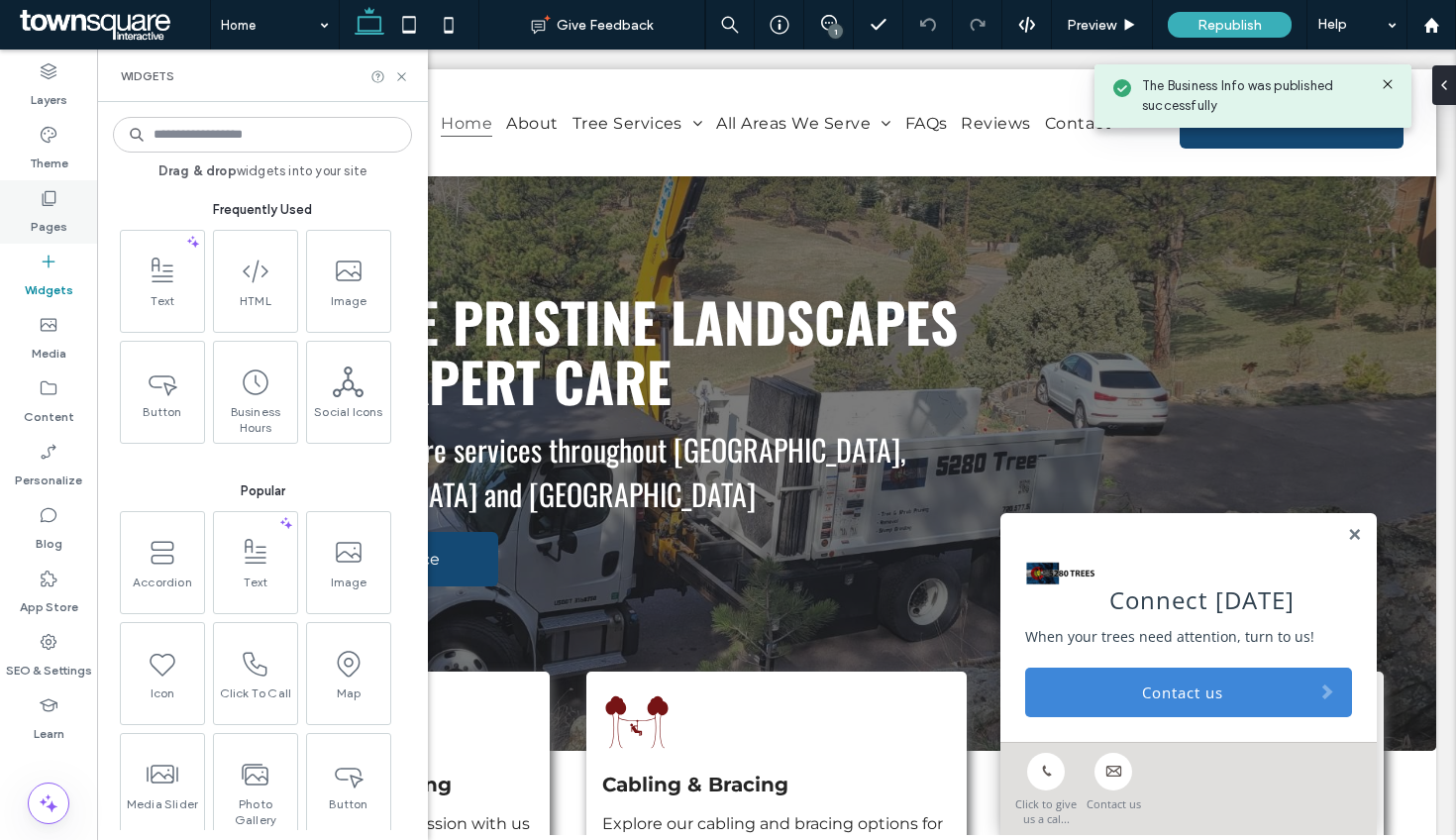 click on "Pages" at bounding box center [49, 222] 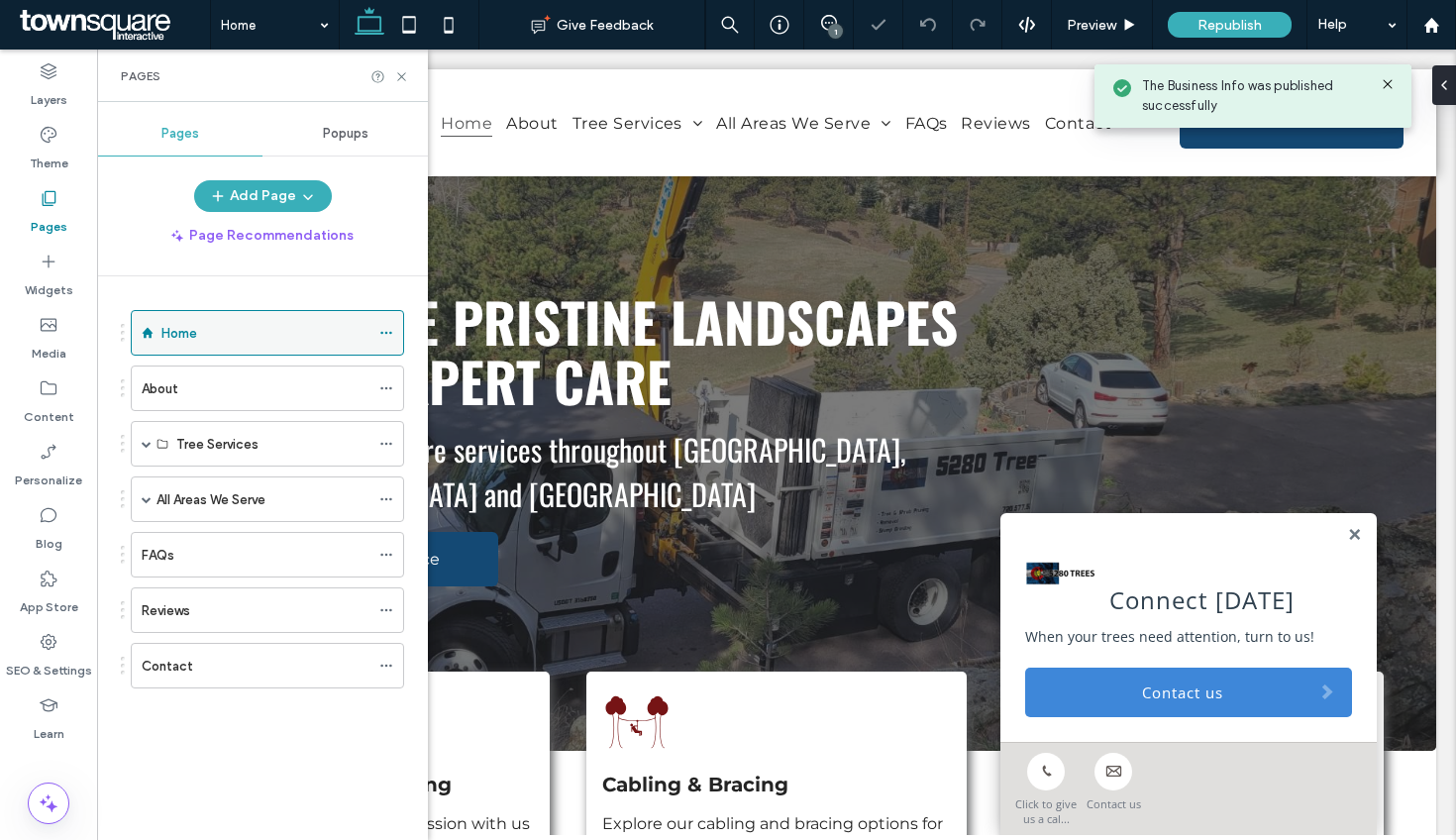 click 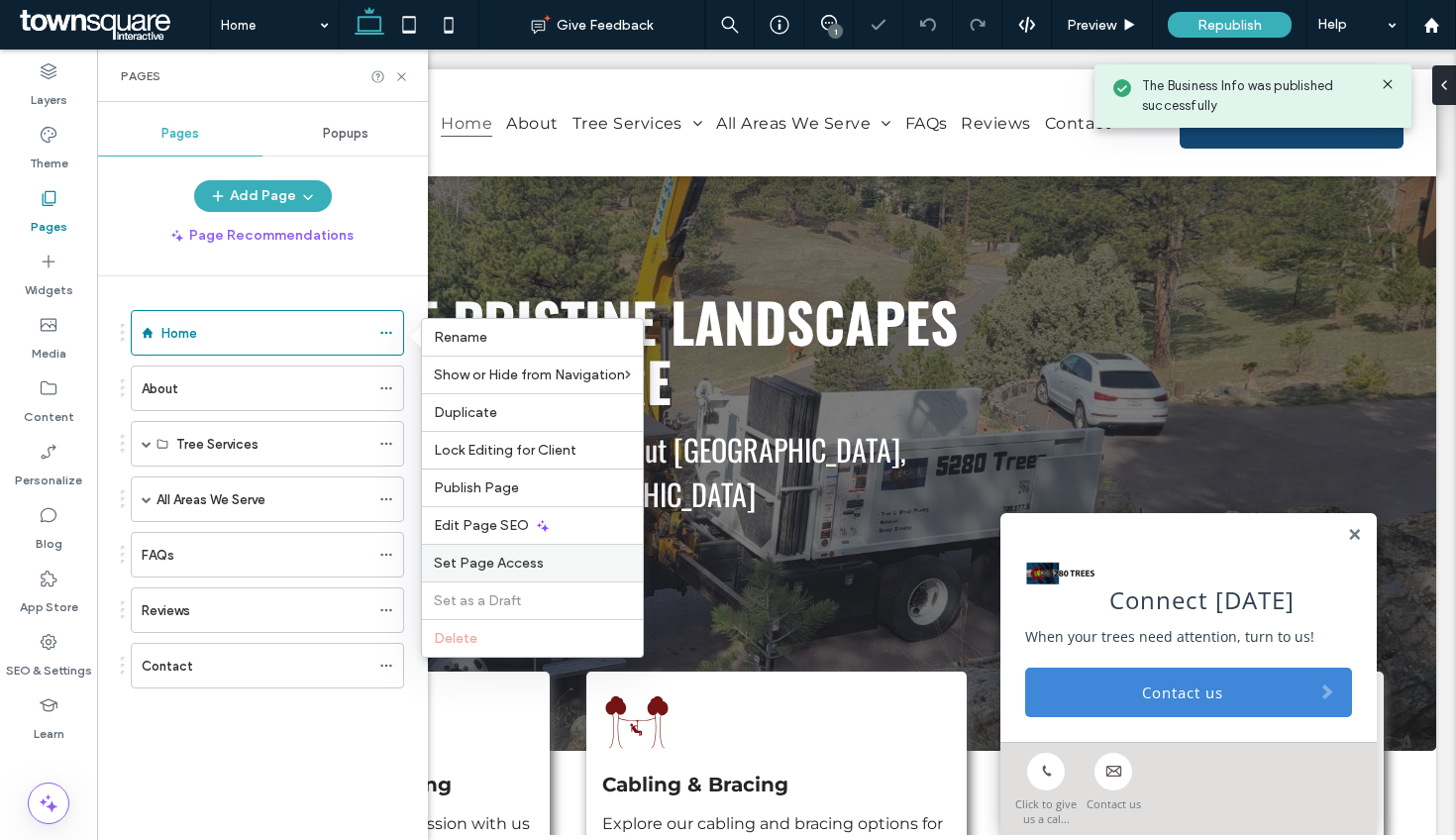 scroll, scrollTop: 0, scrollLeft: 0, axis: both 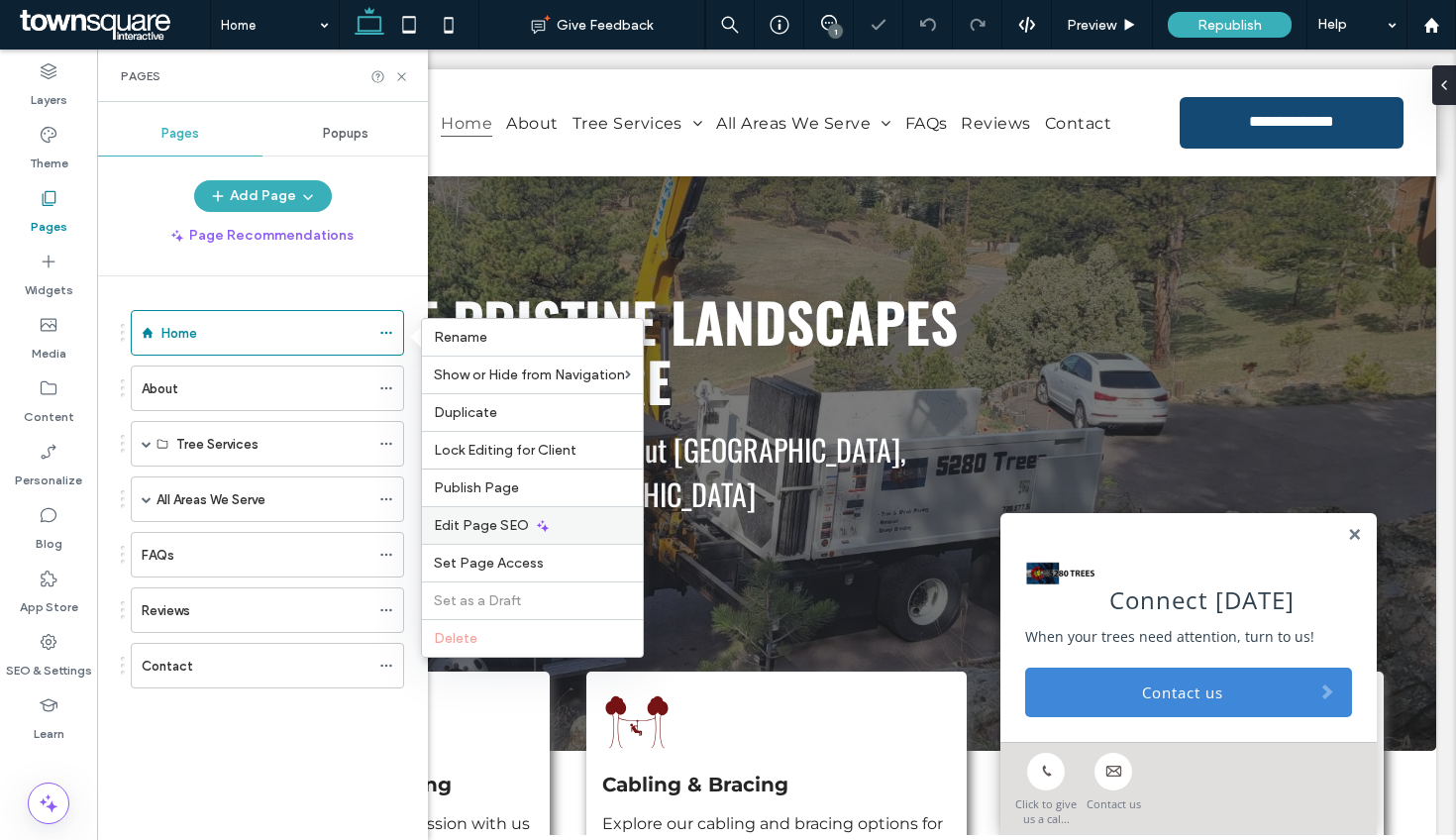 click on "Edit Page SEO" at bounding box center (532, 525) 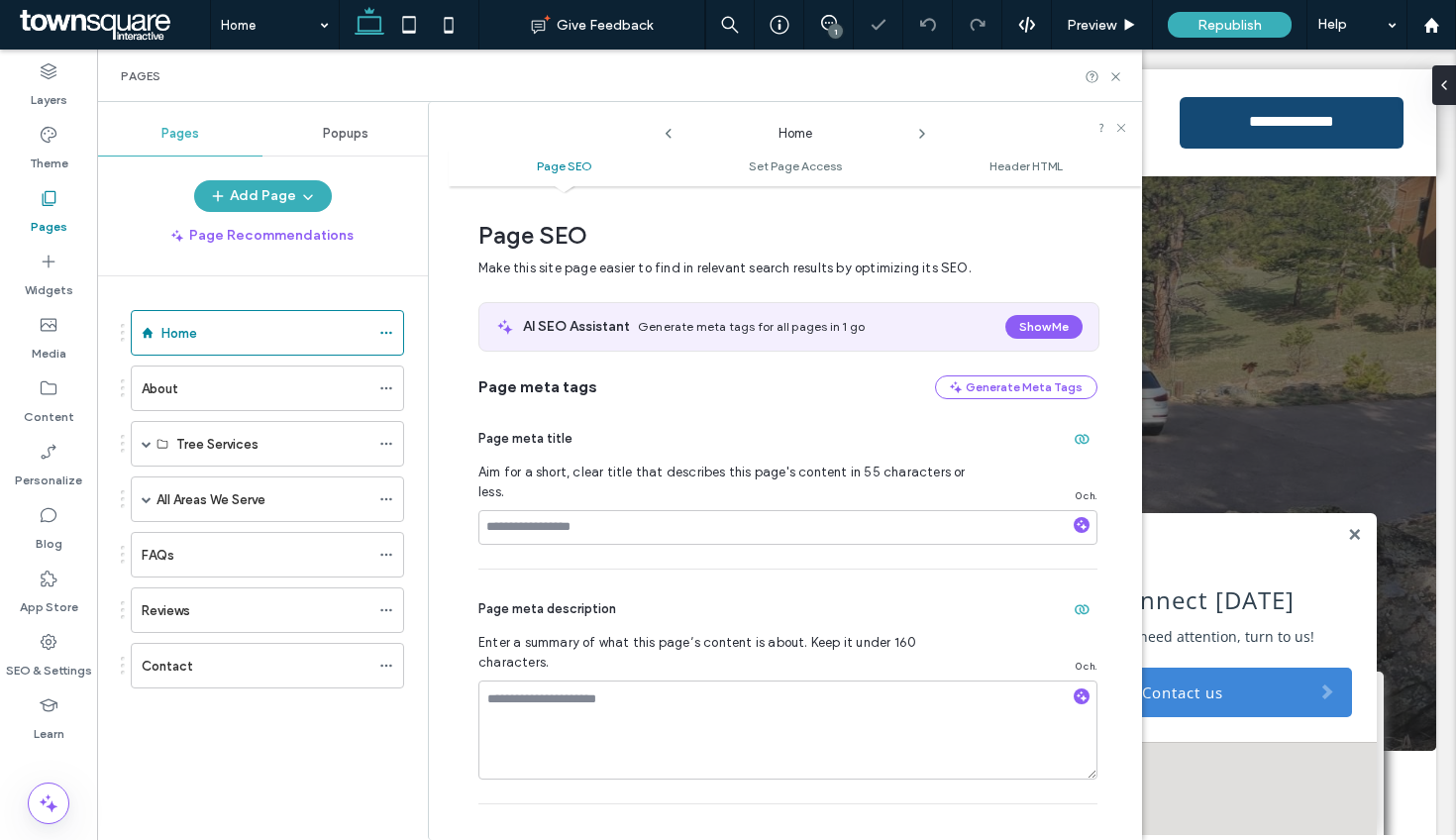 scroll, scrollTop: 10, scrollLeft: 0, axis: vertical 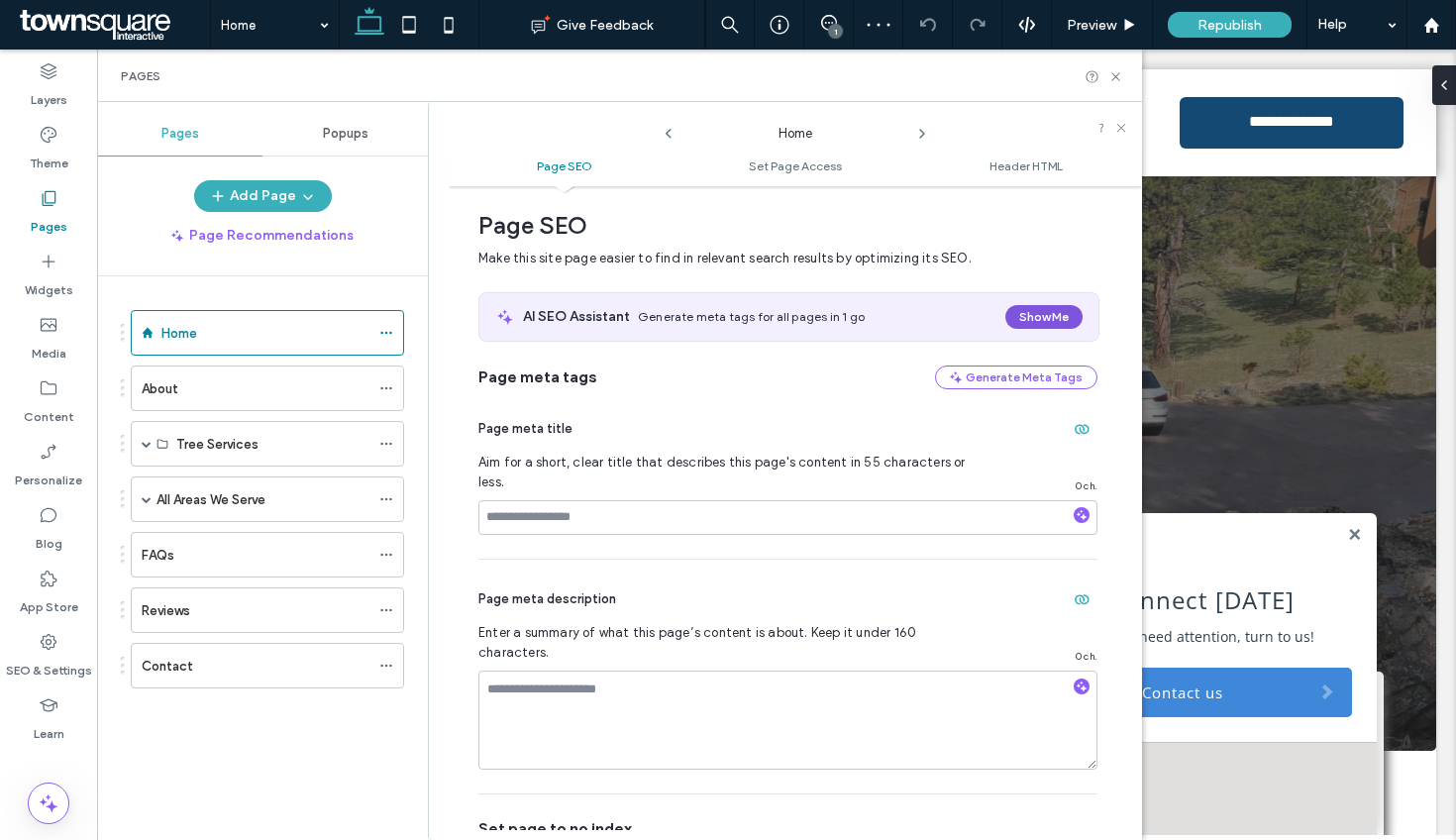 click on "Show Me" at bounding box center [1044, 317] 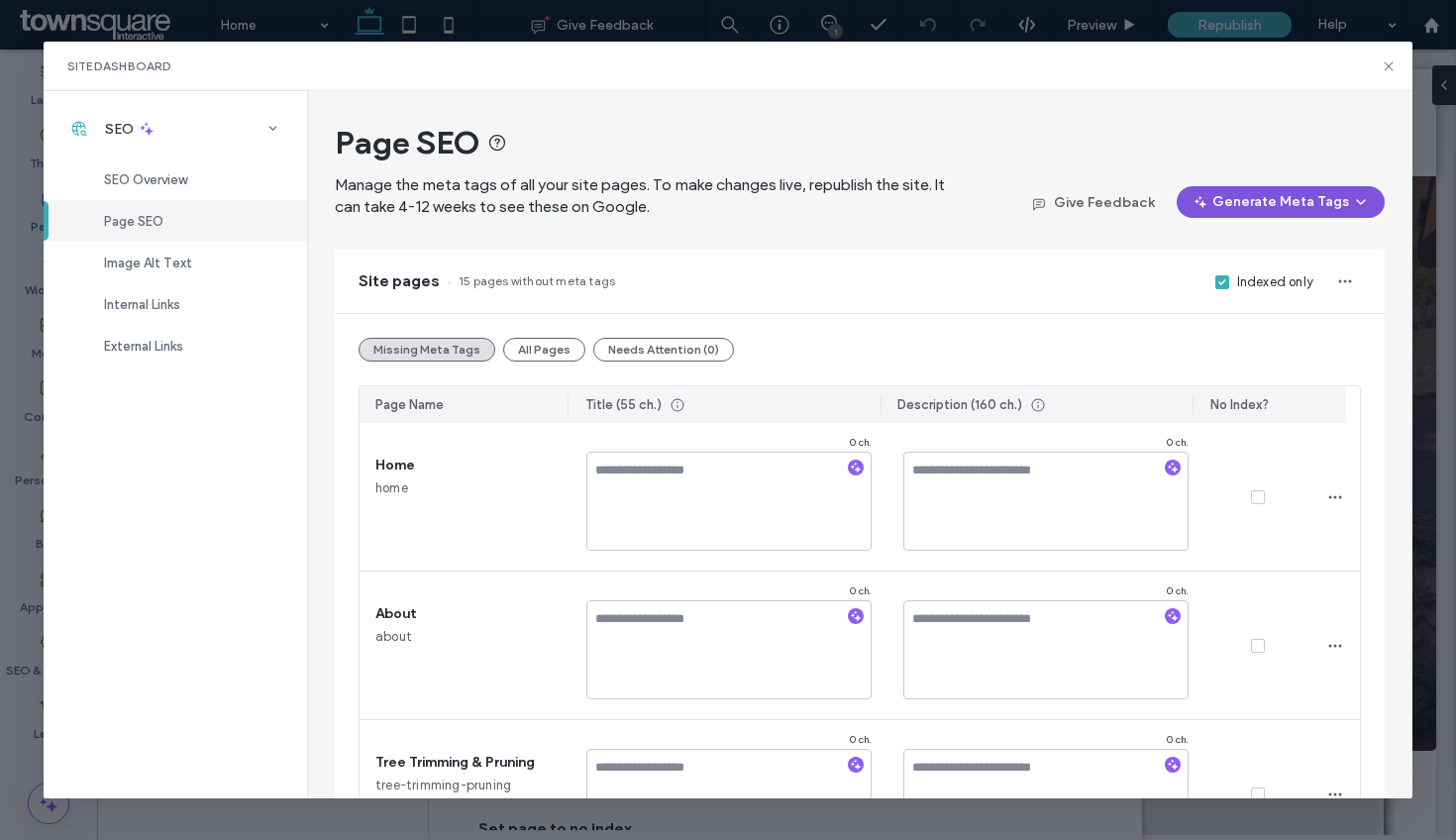 click on "Generate Meta Tags" at bounding box center (1281, 202) 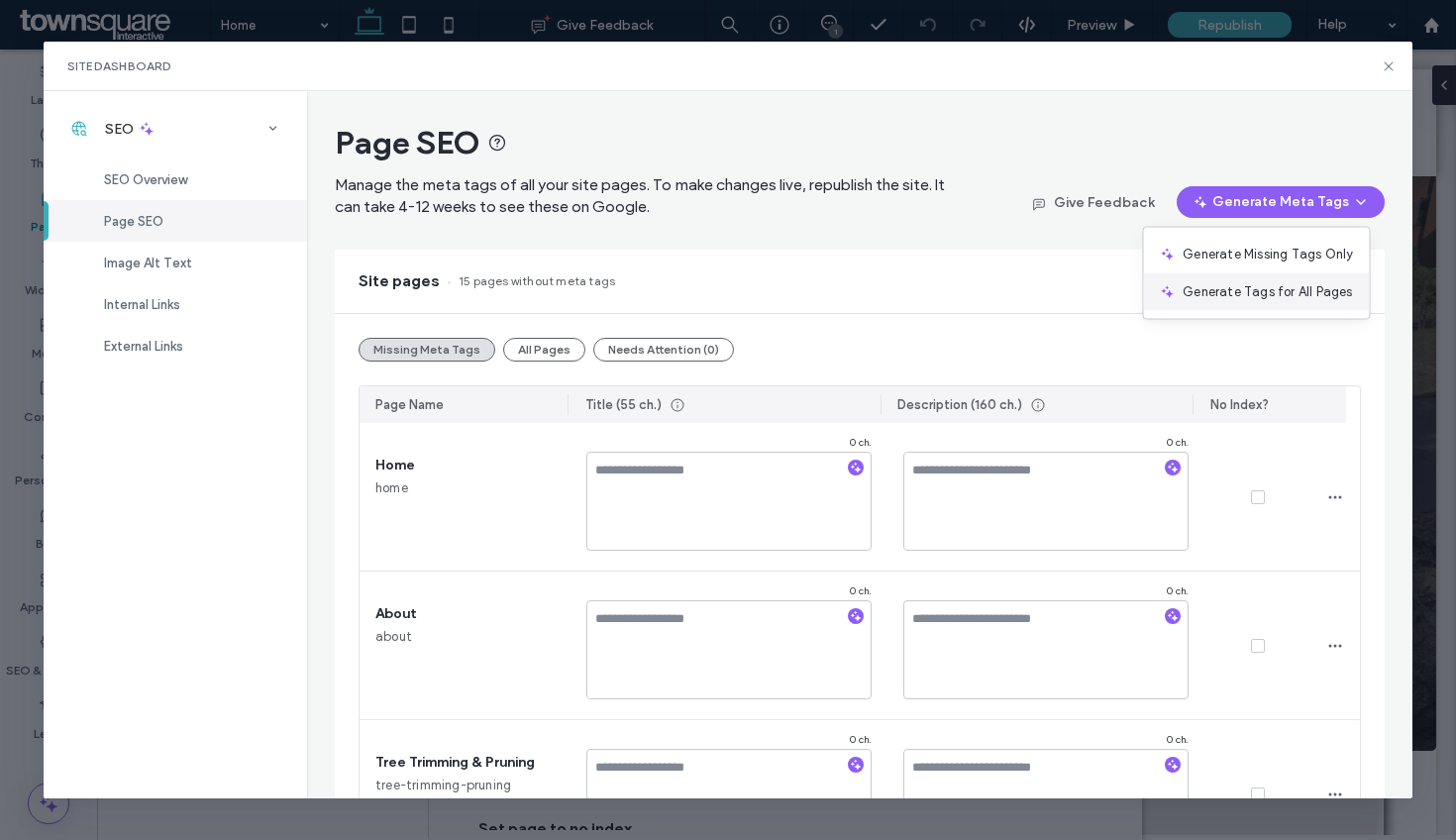 click on "Generate Tags for All Pages" at bounding box center [1256, 292] 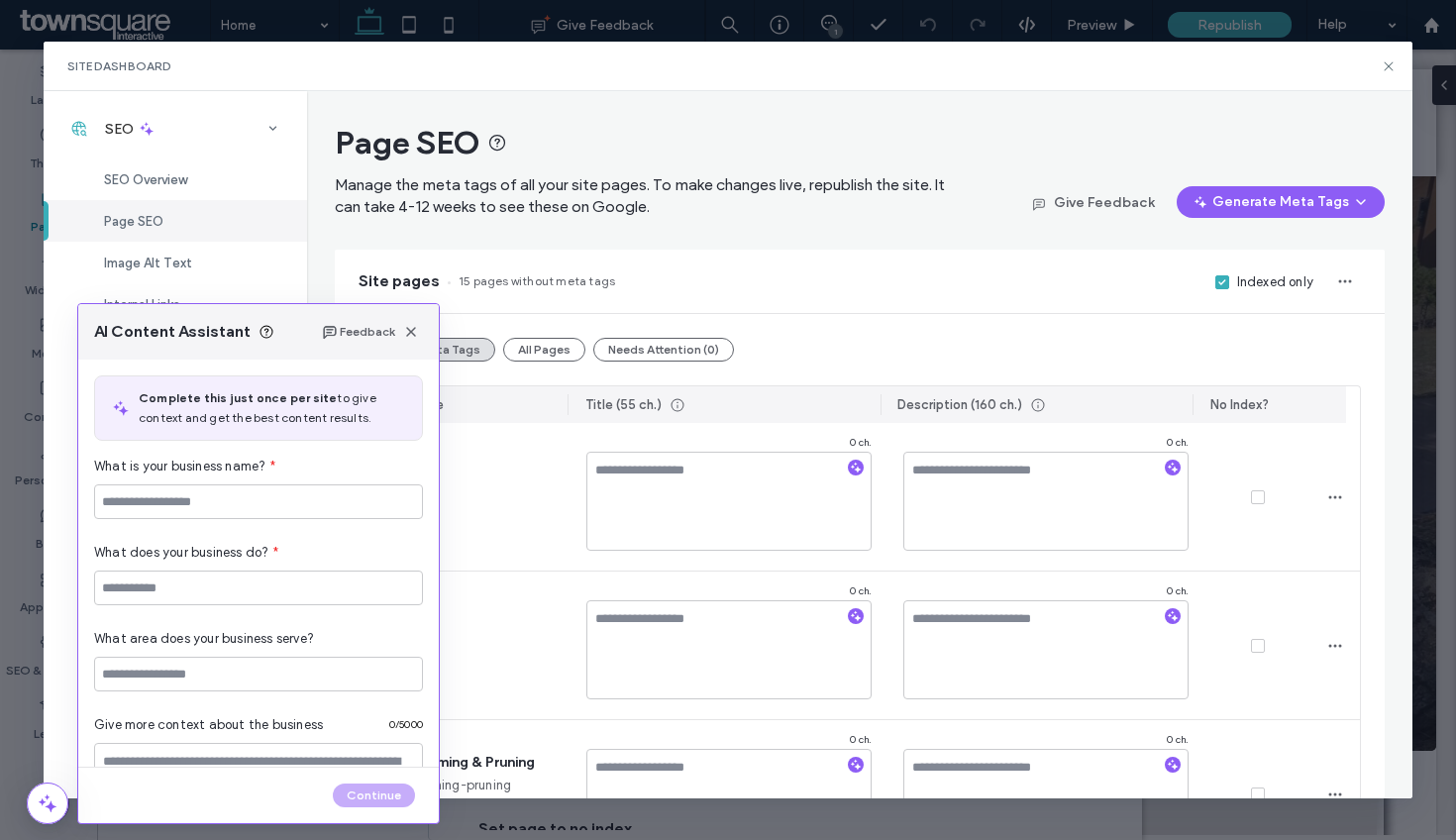 type on "**********" 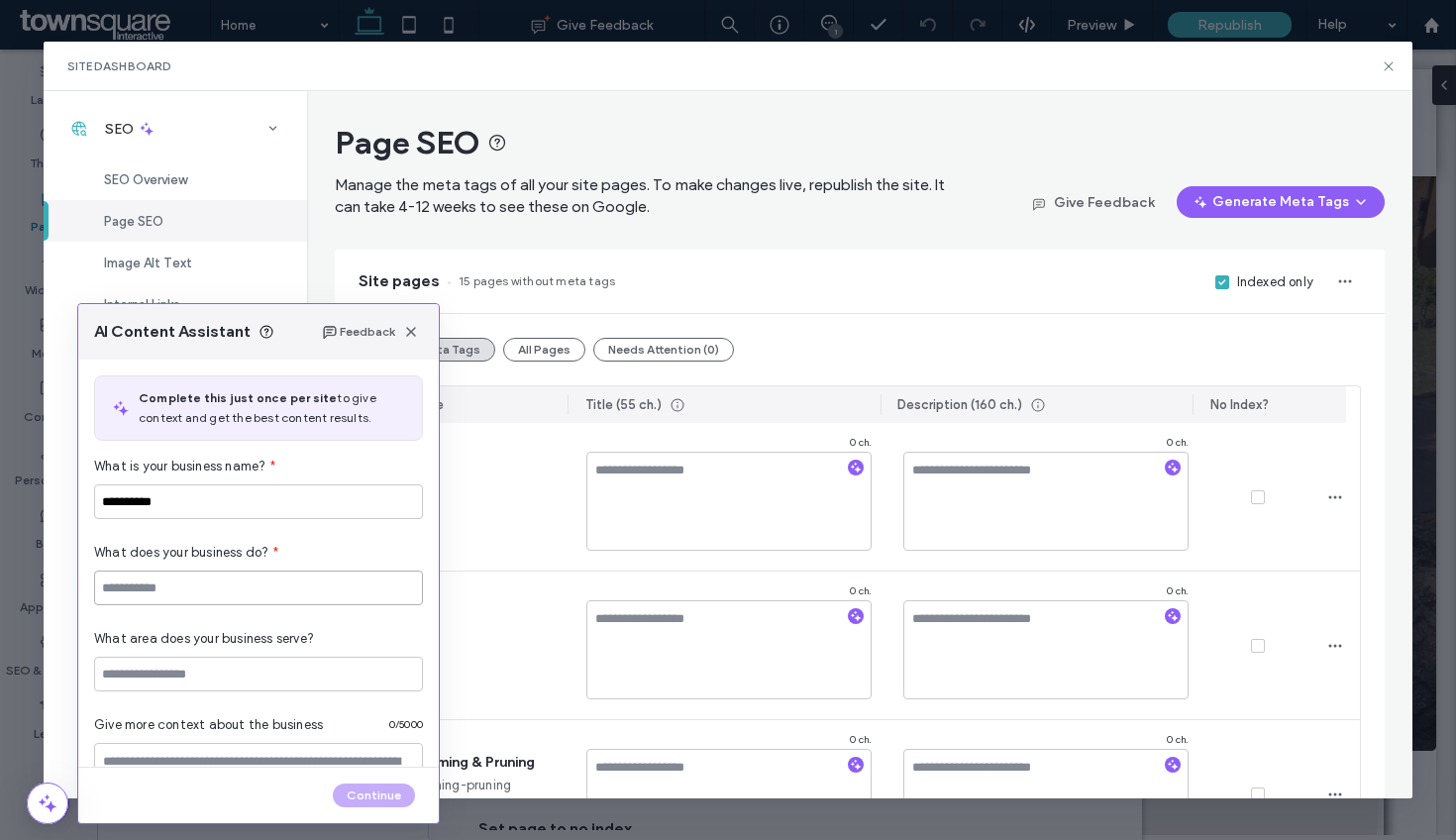 click at bounding box center [259, 587] 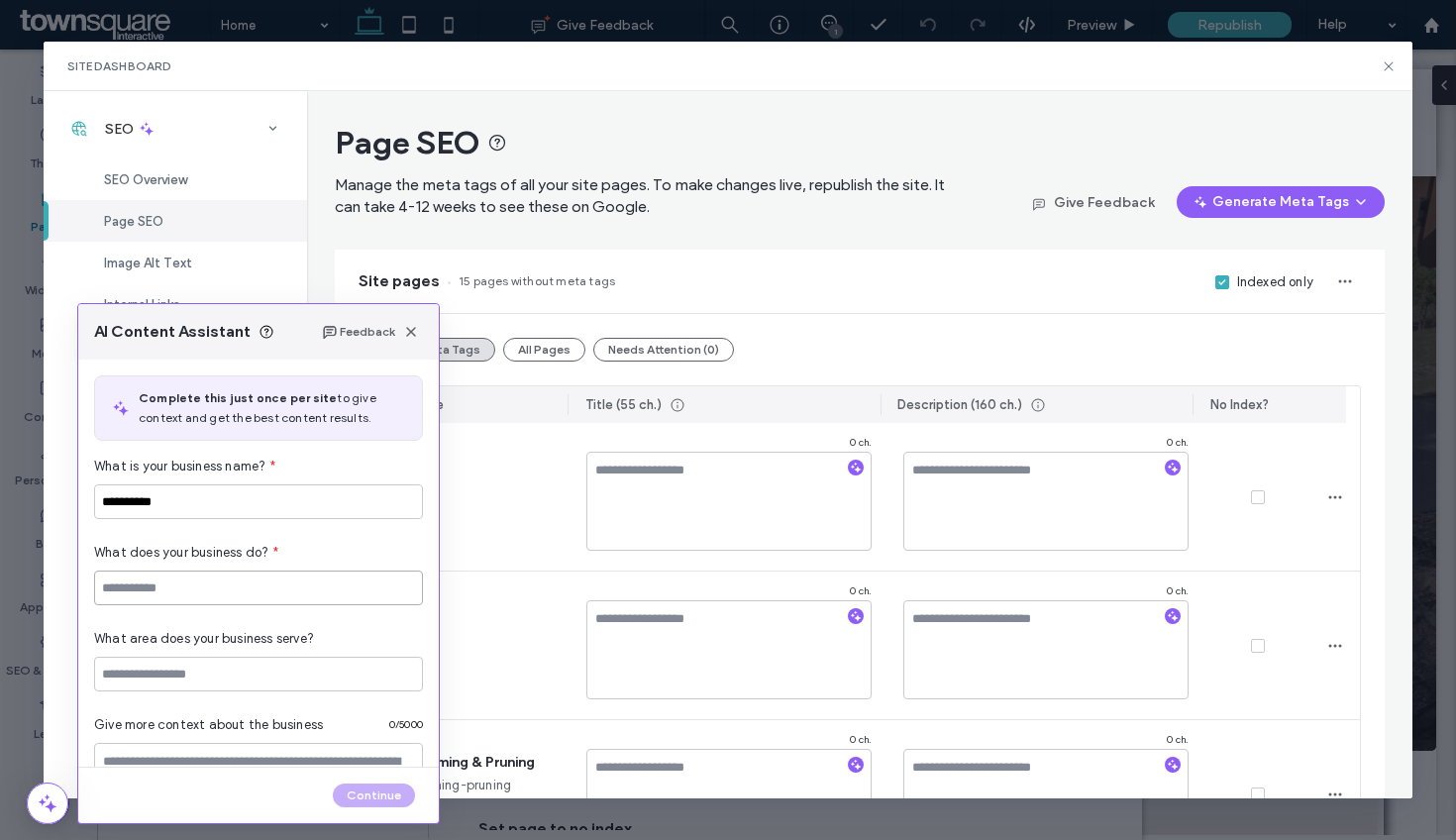 paste on "**********" 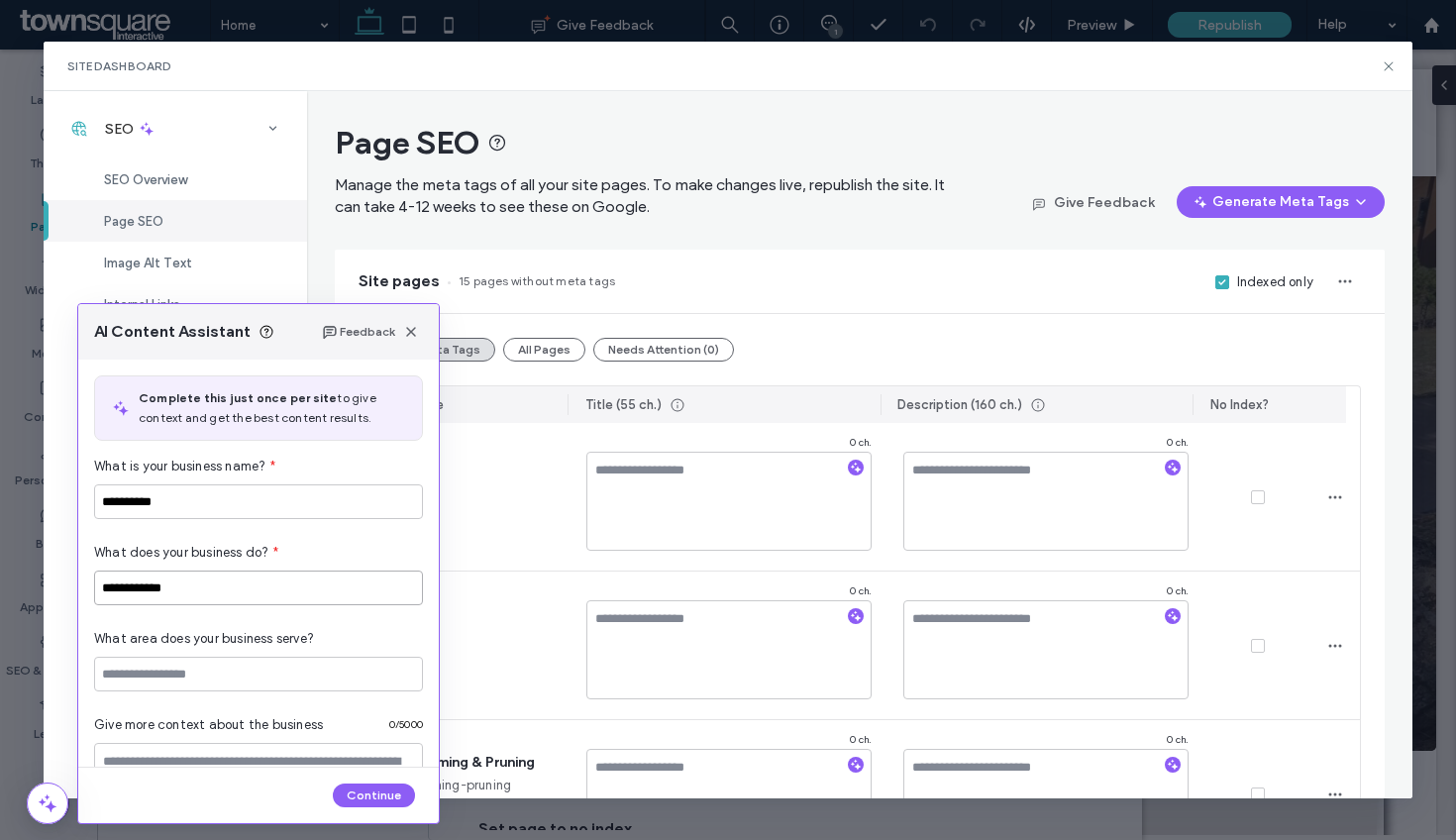 type on "**********" 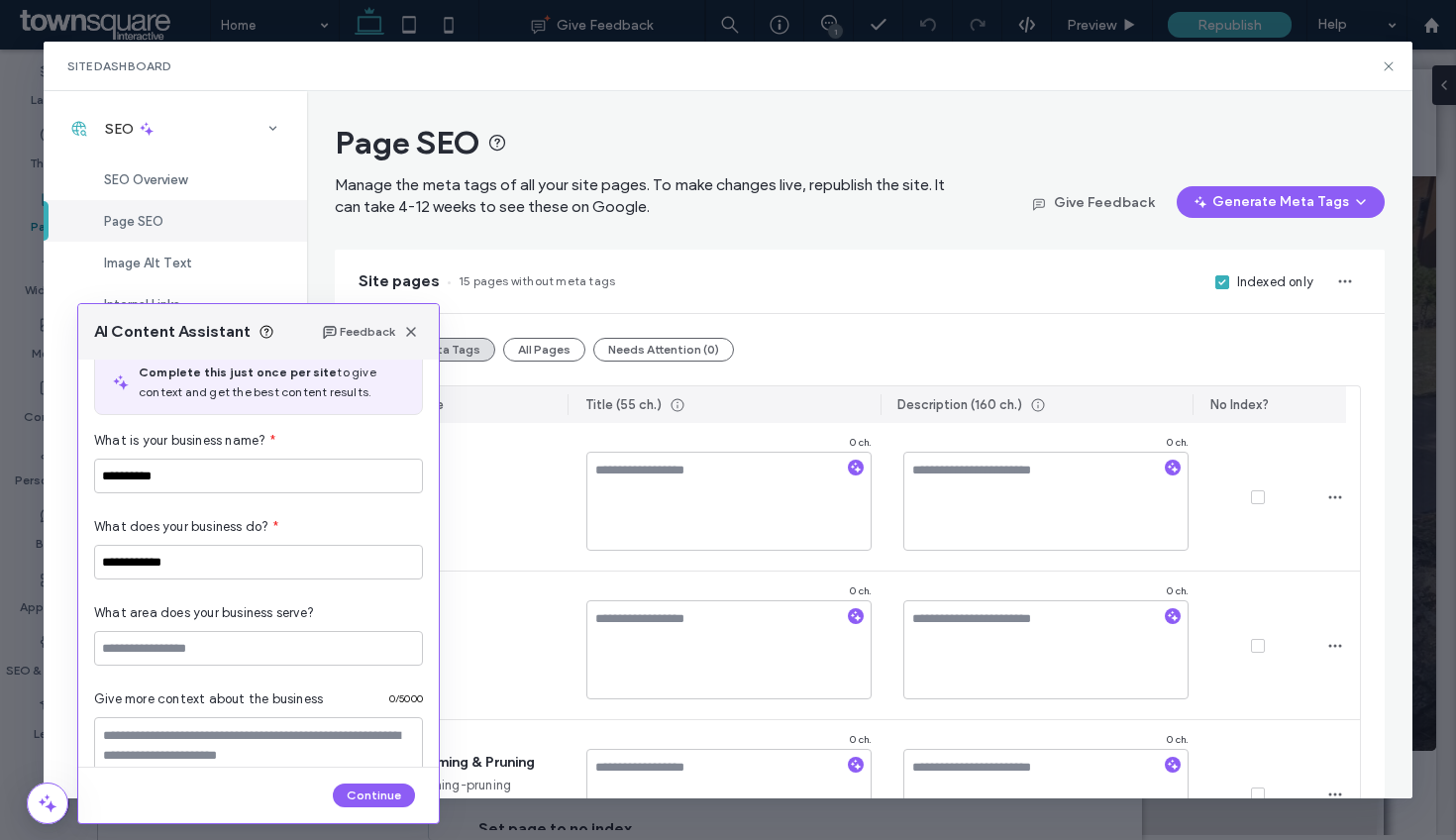 scroll, scrollTop: 65, scrollLeft: 0, axis: vertical 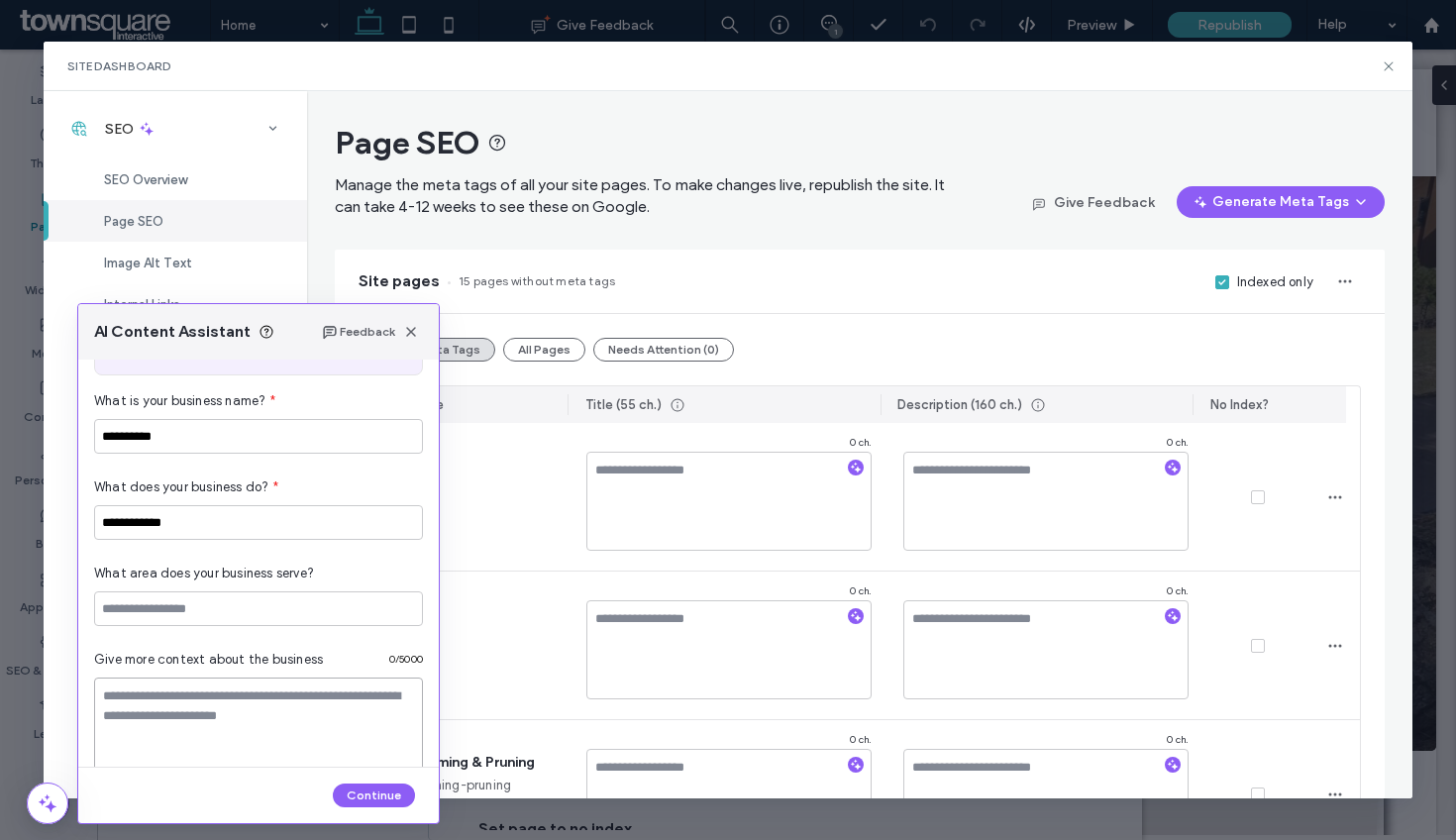 click at bounding box center [259, 727] 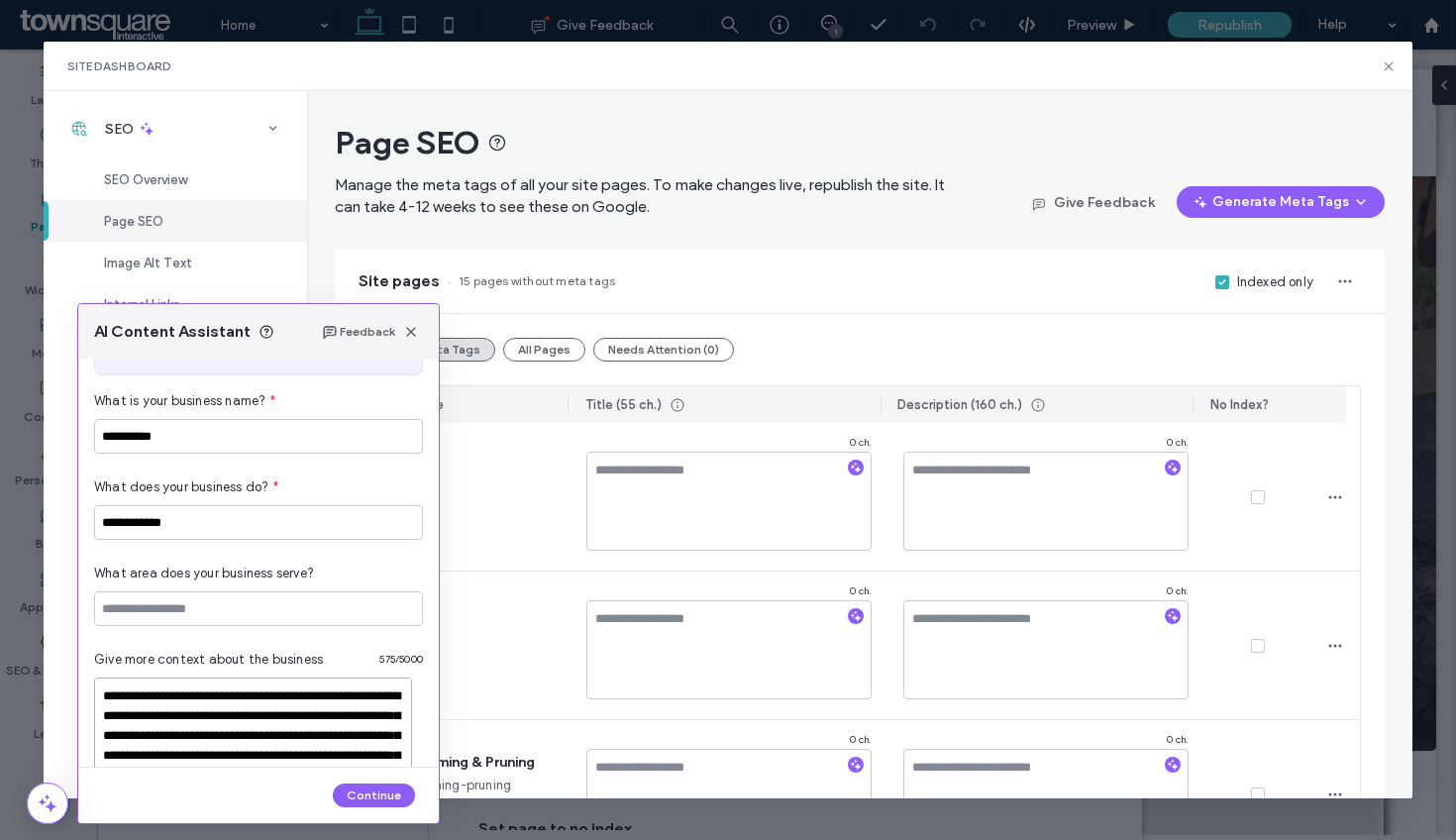 scroll, scrollTop: 166, scrollLeft: 0, axis: vertical 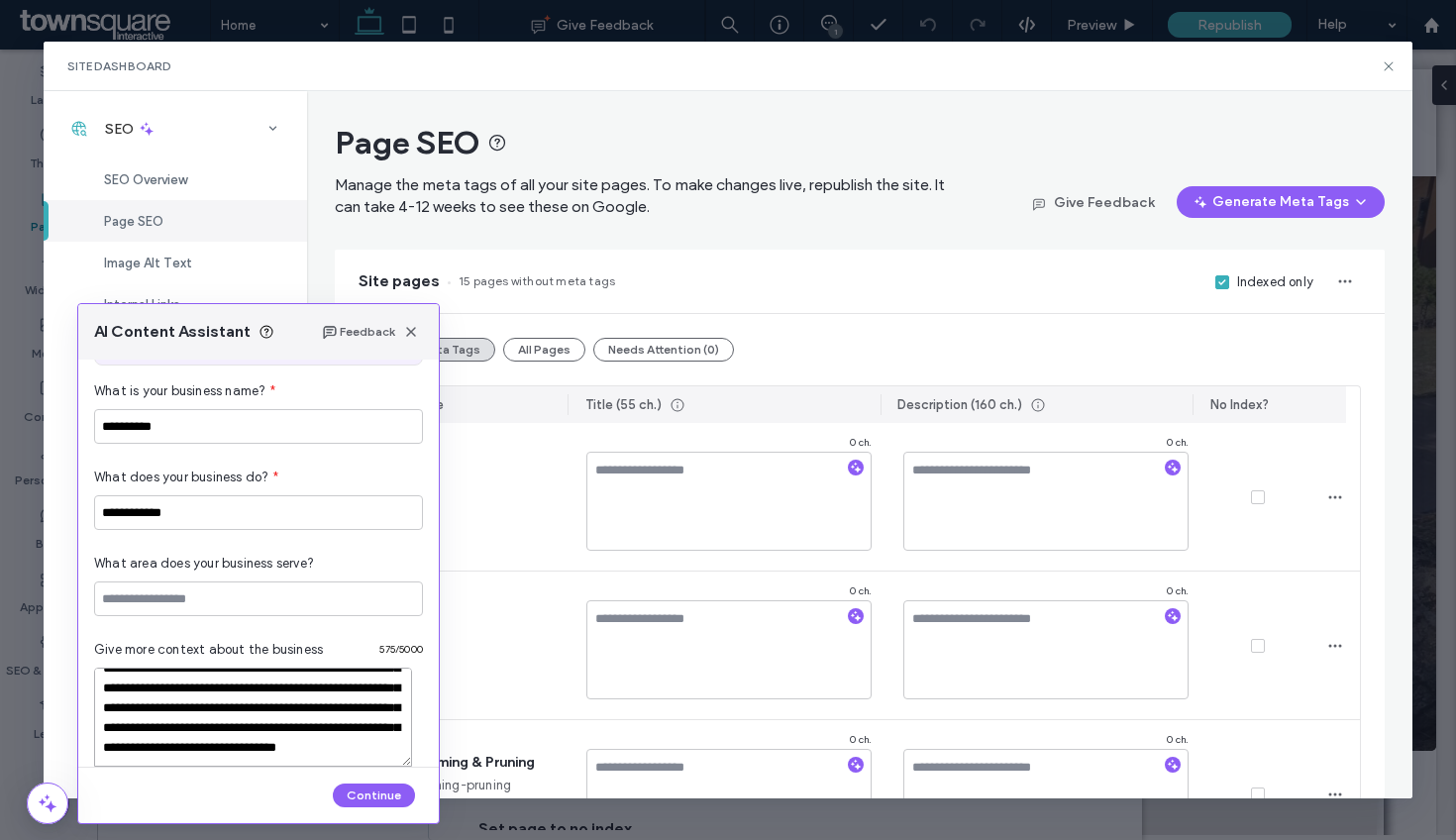 type on "**********" 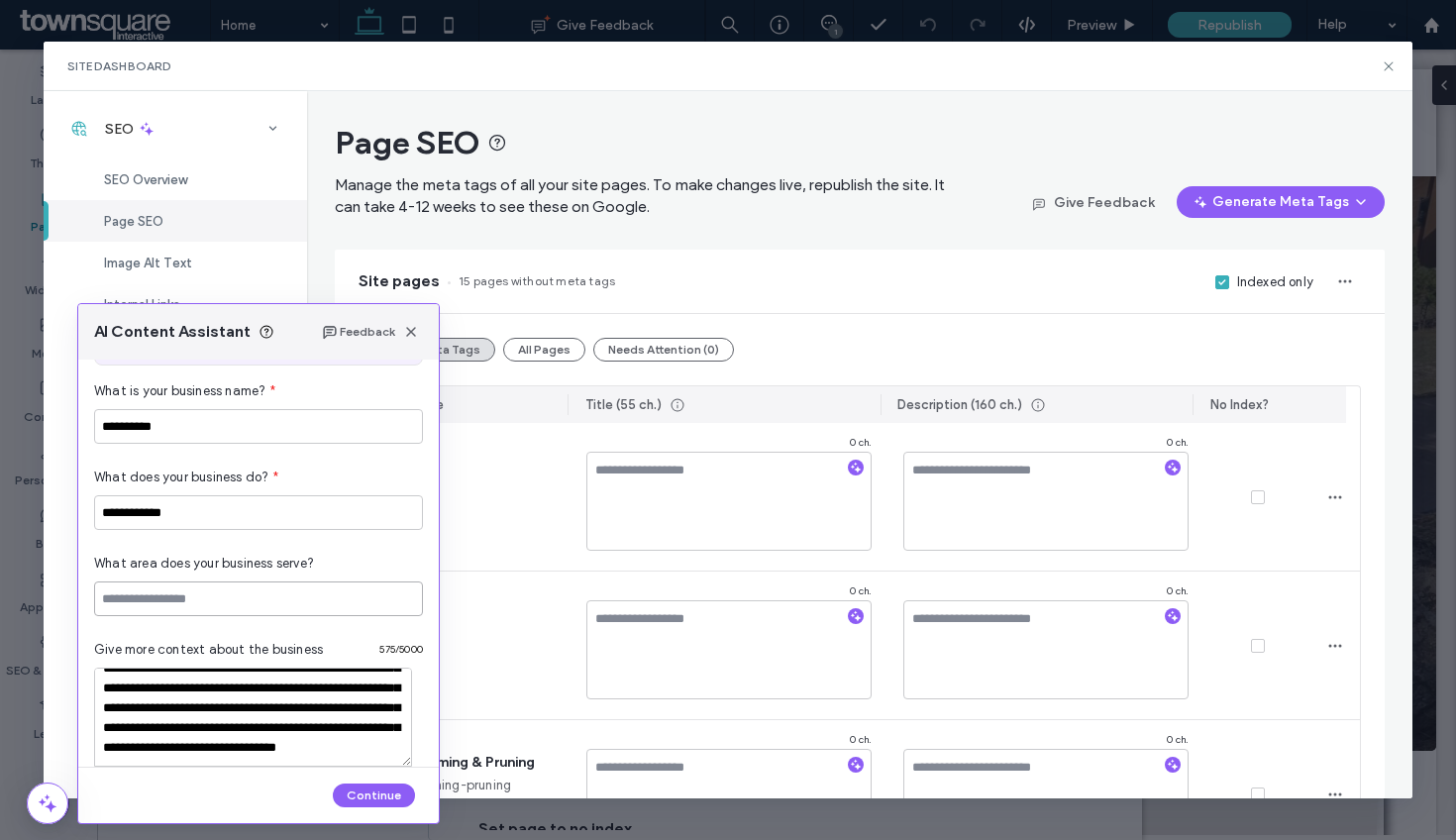 click at bounding box center [259, 598] 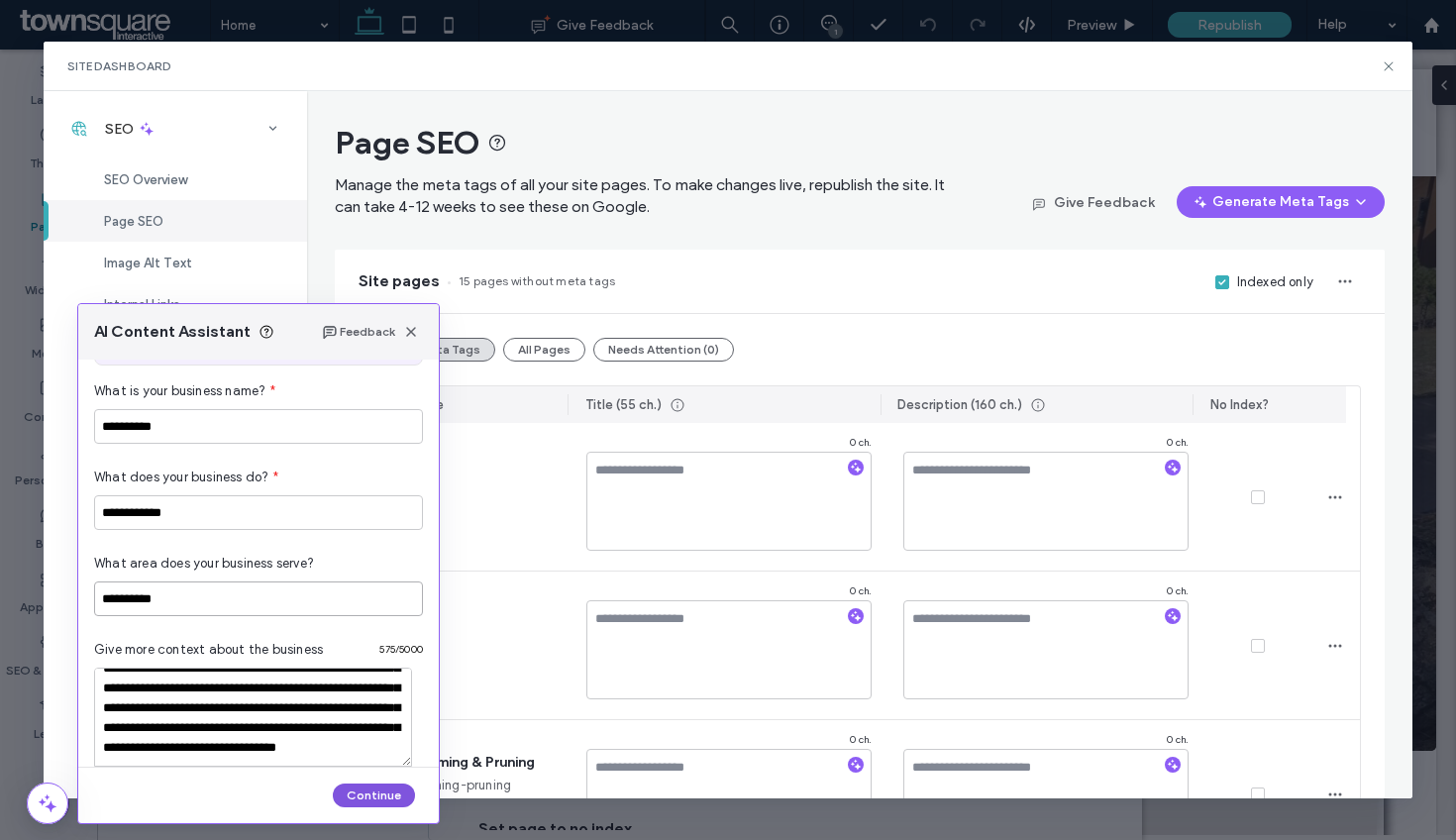 type on "**********" 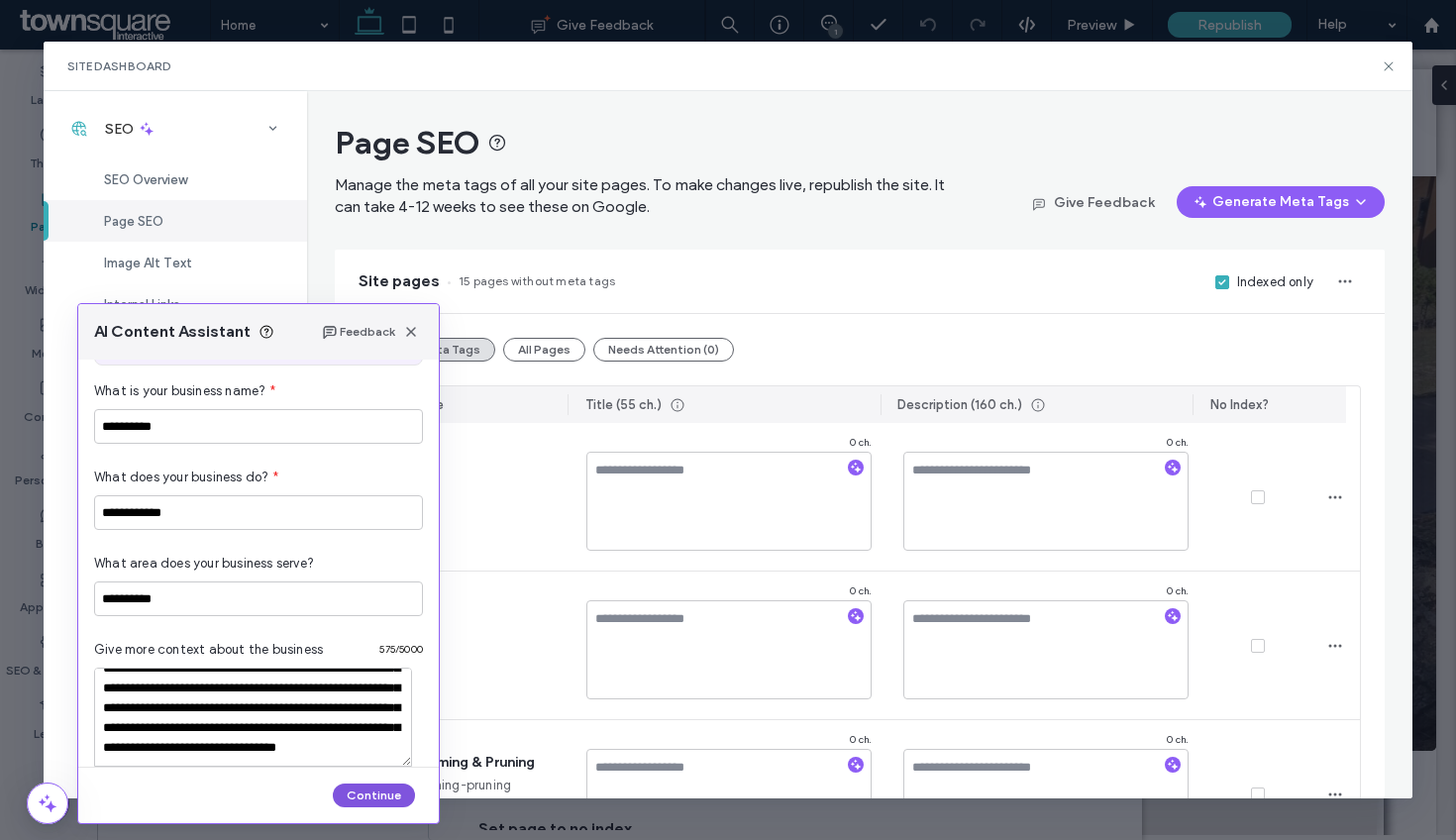 click on "Continue" at bounding box center [373, 795] 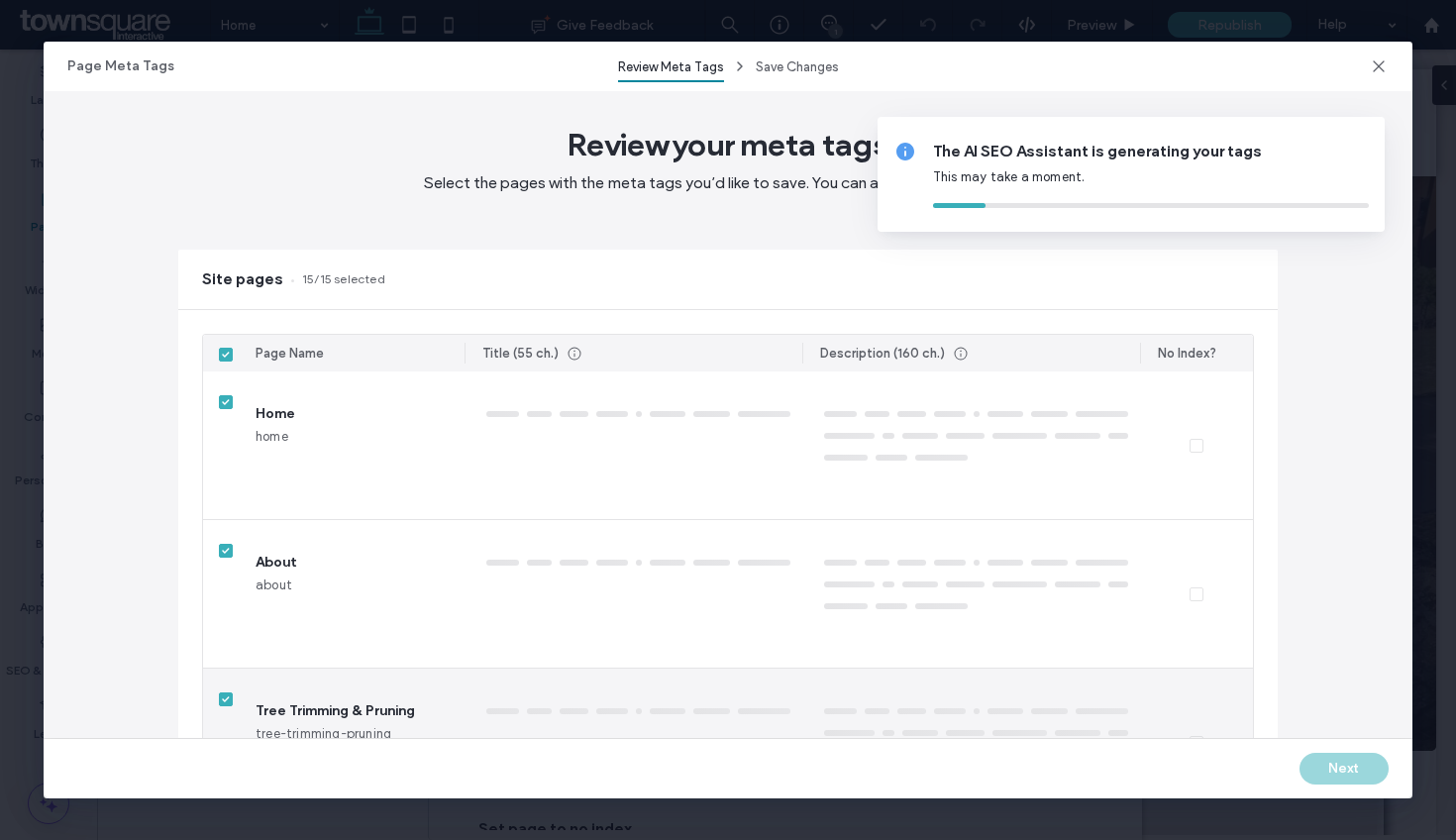 type on "********" 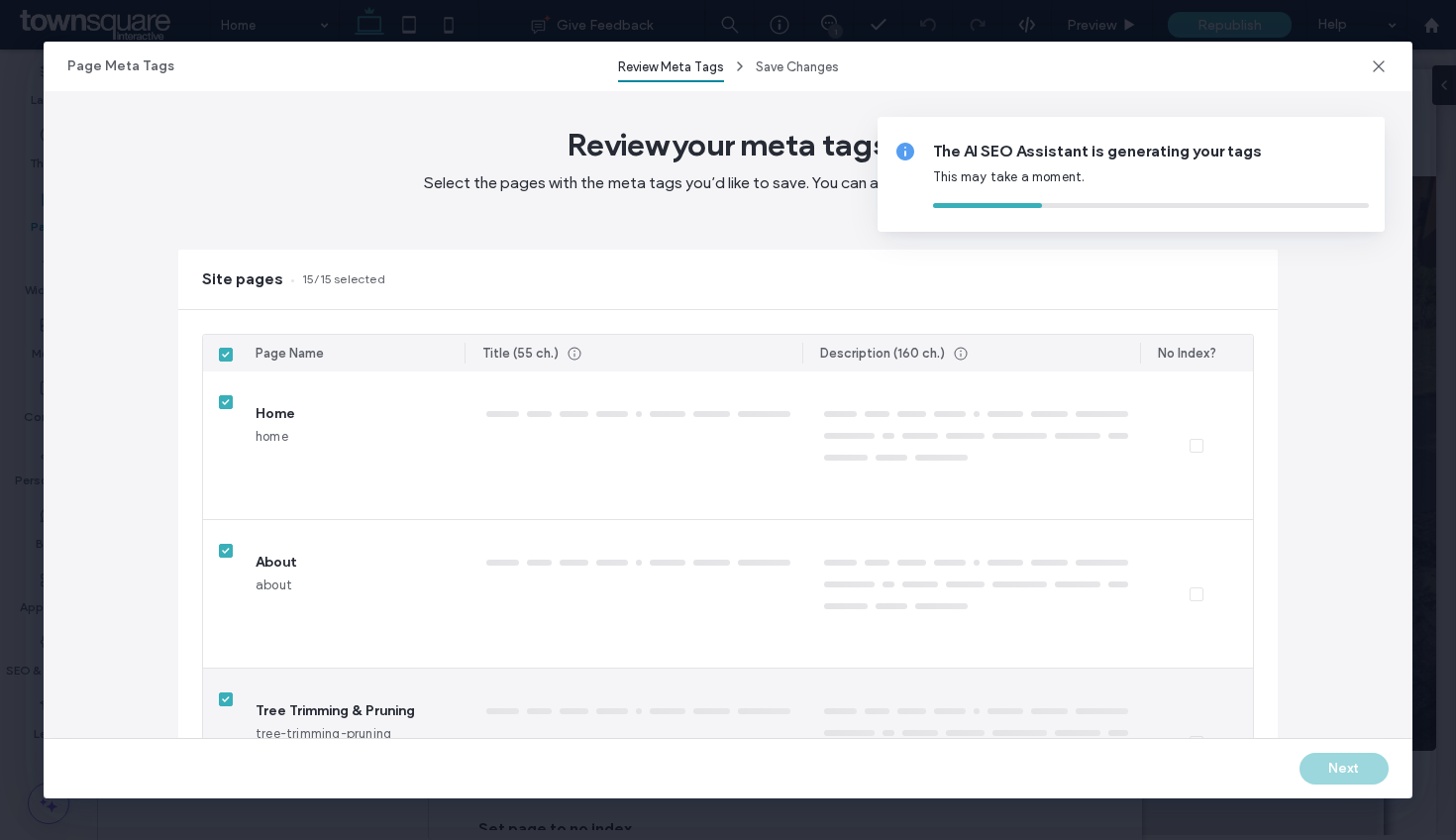 type on "**********" 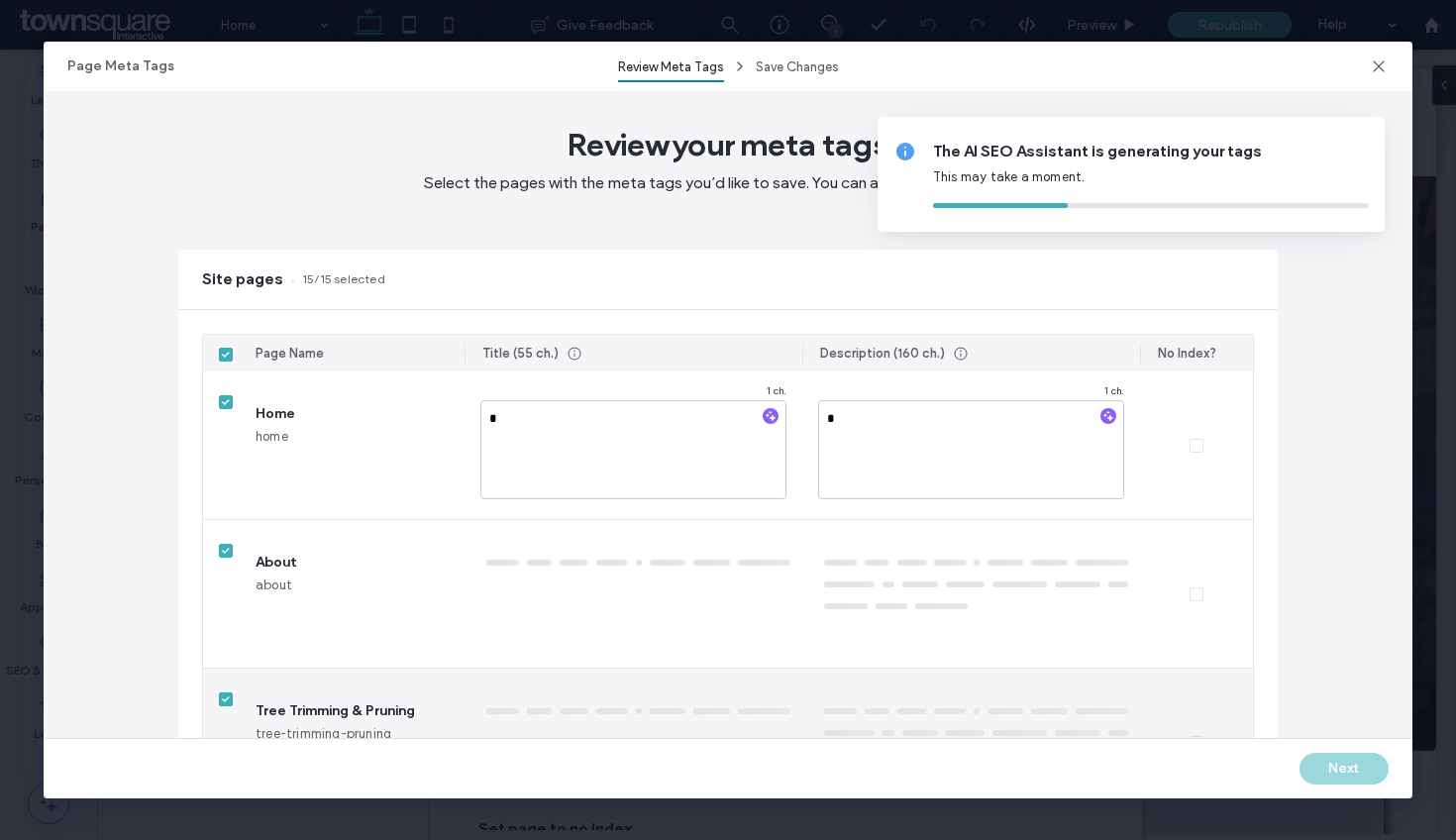 type on "**" 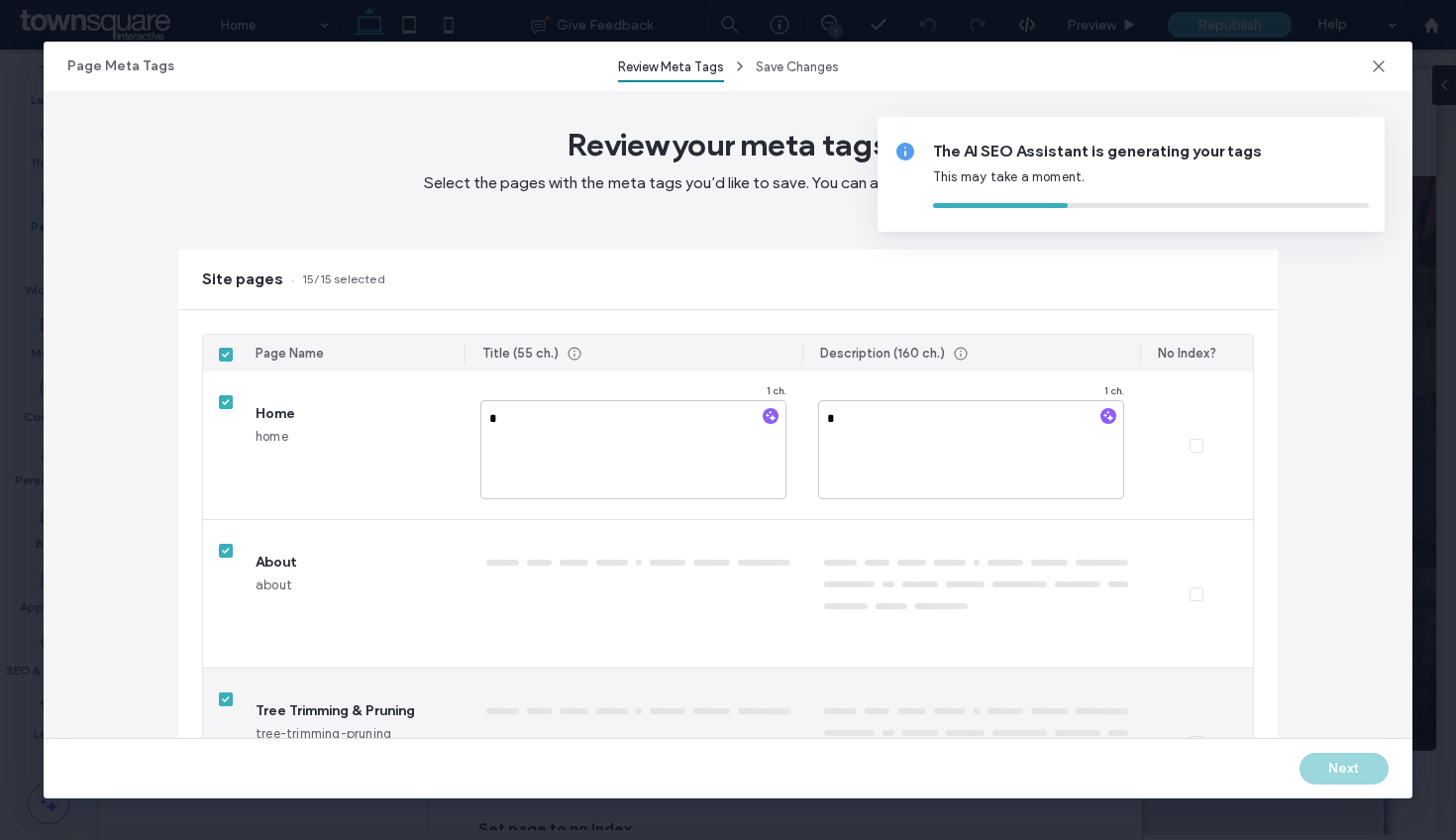 type on "**" 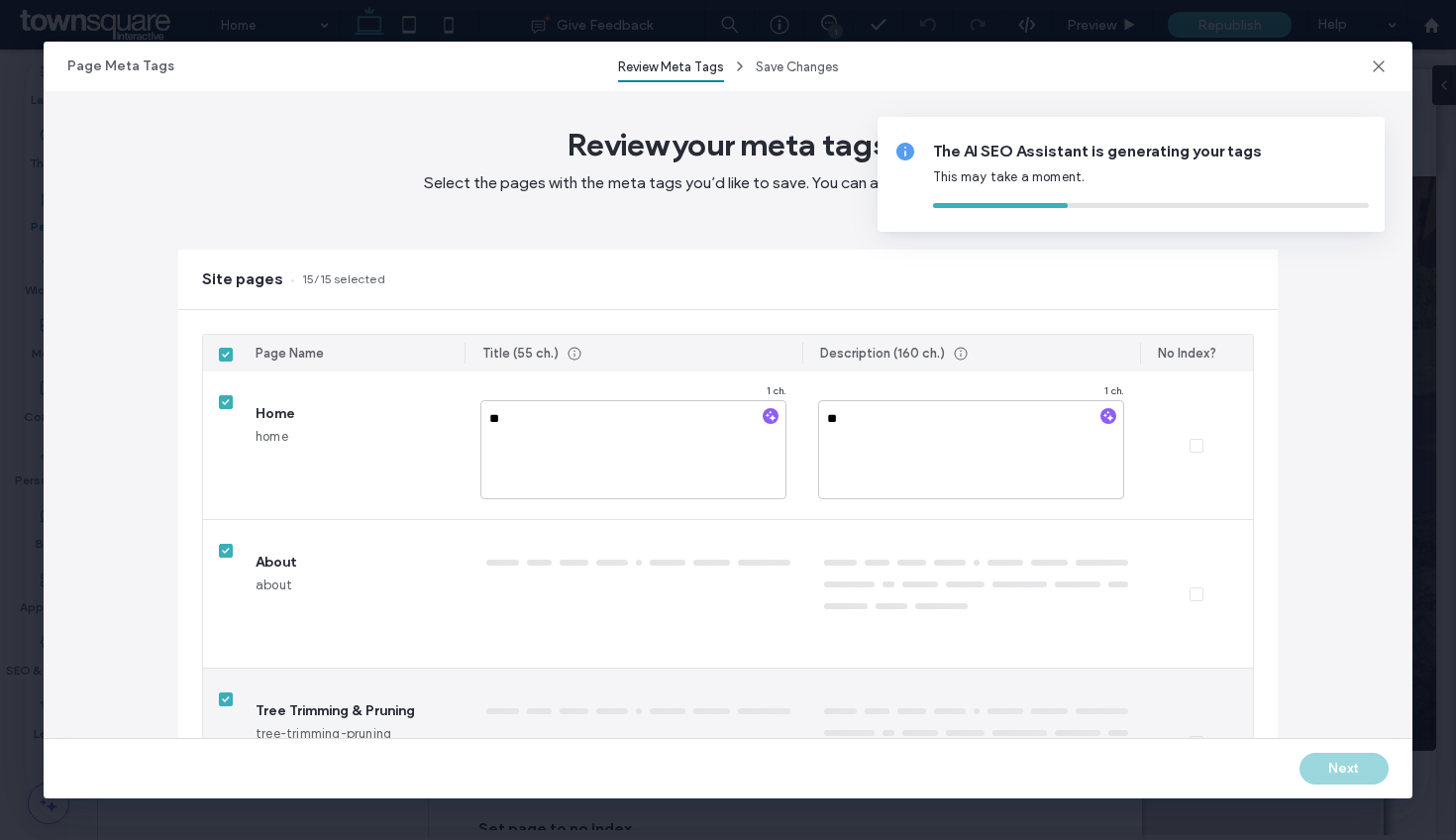 type on "**********" 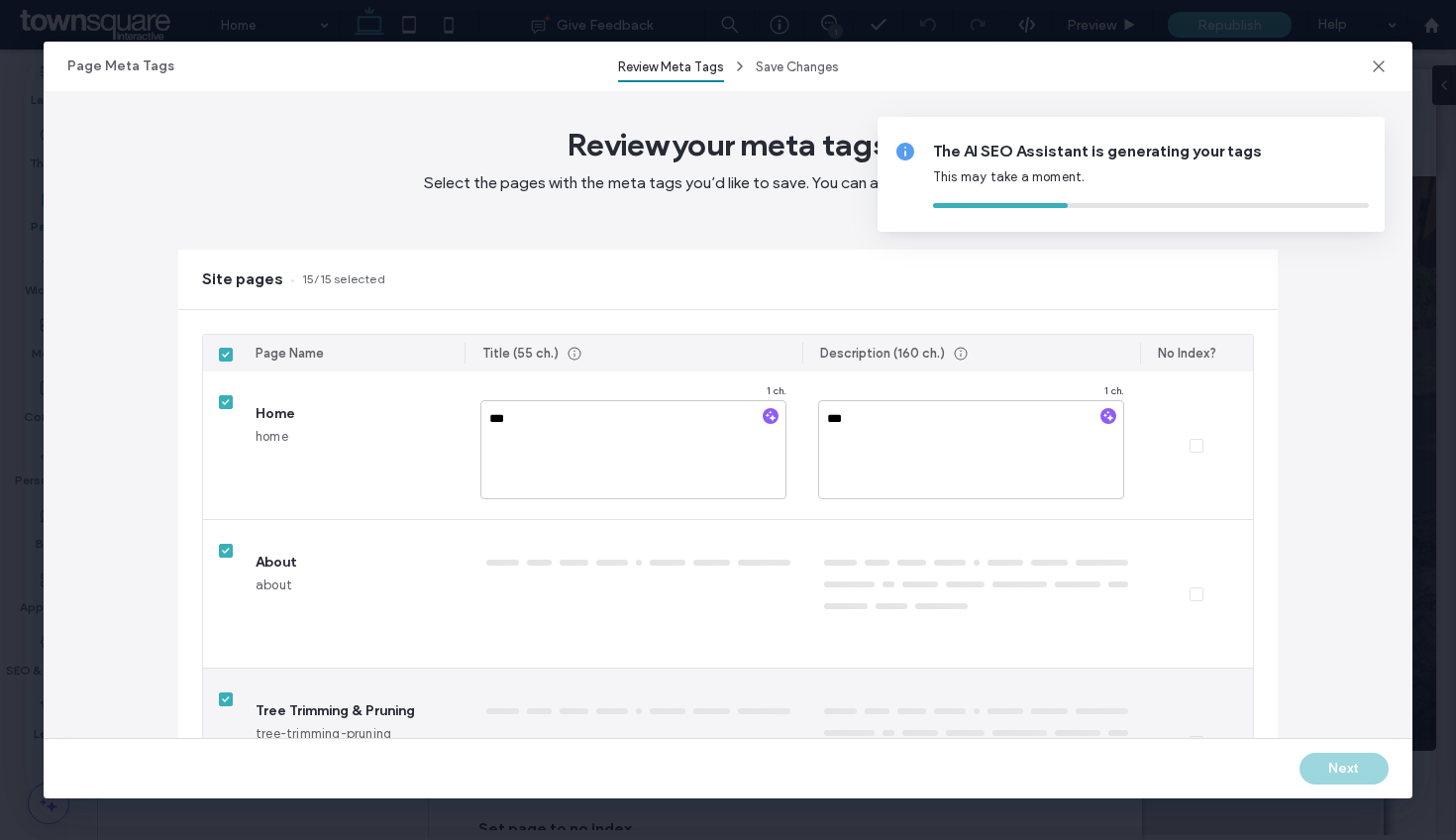 type on "**********" 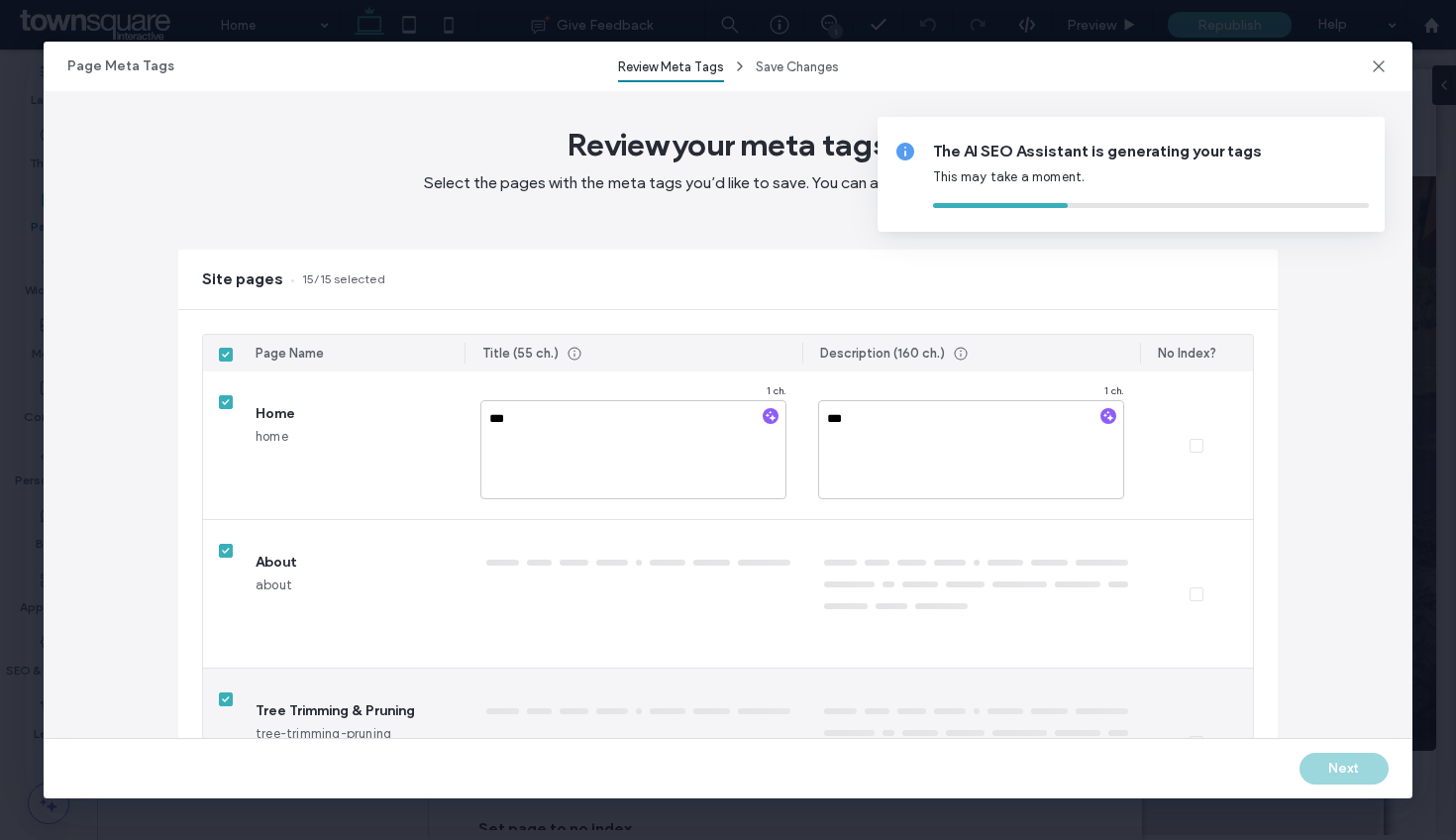 type on "**********" 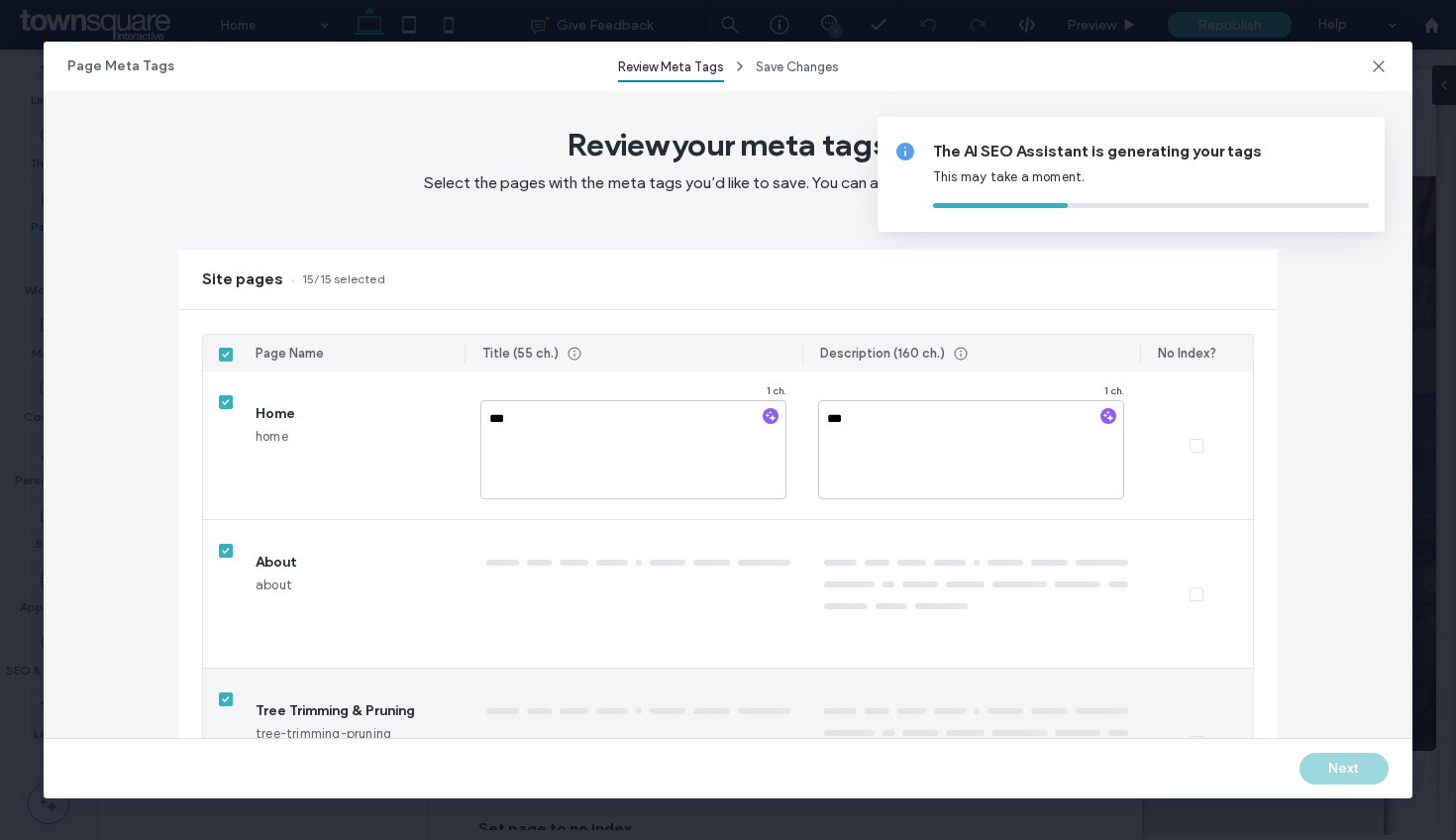 type on "**********" 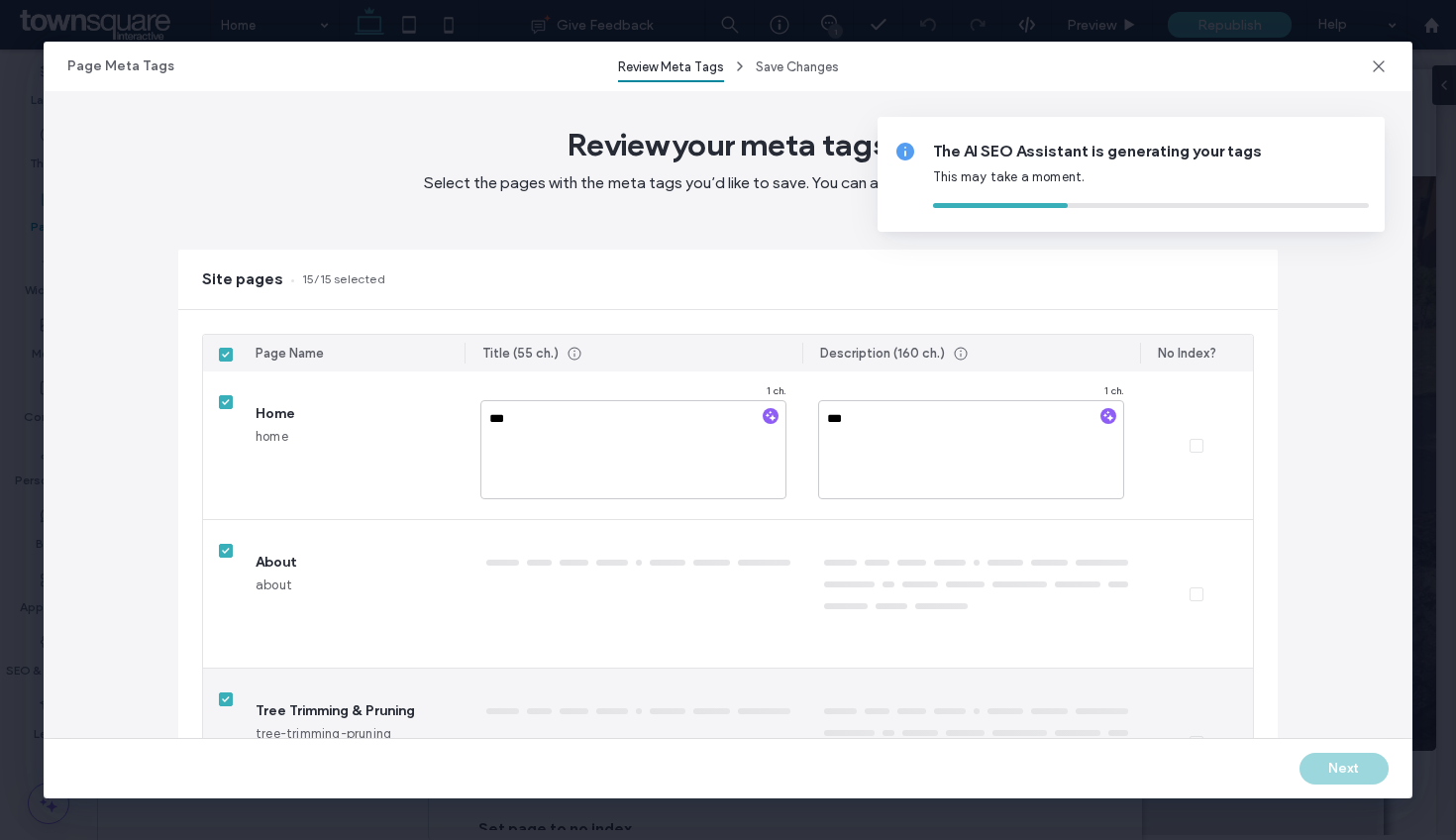 type on "**********" 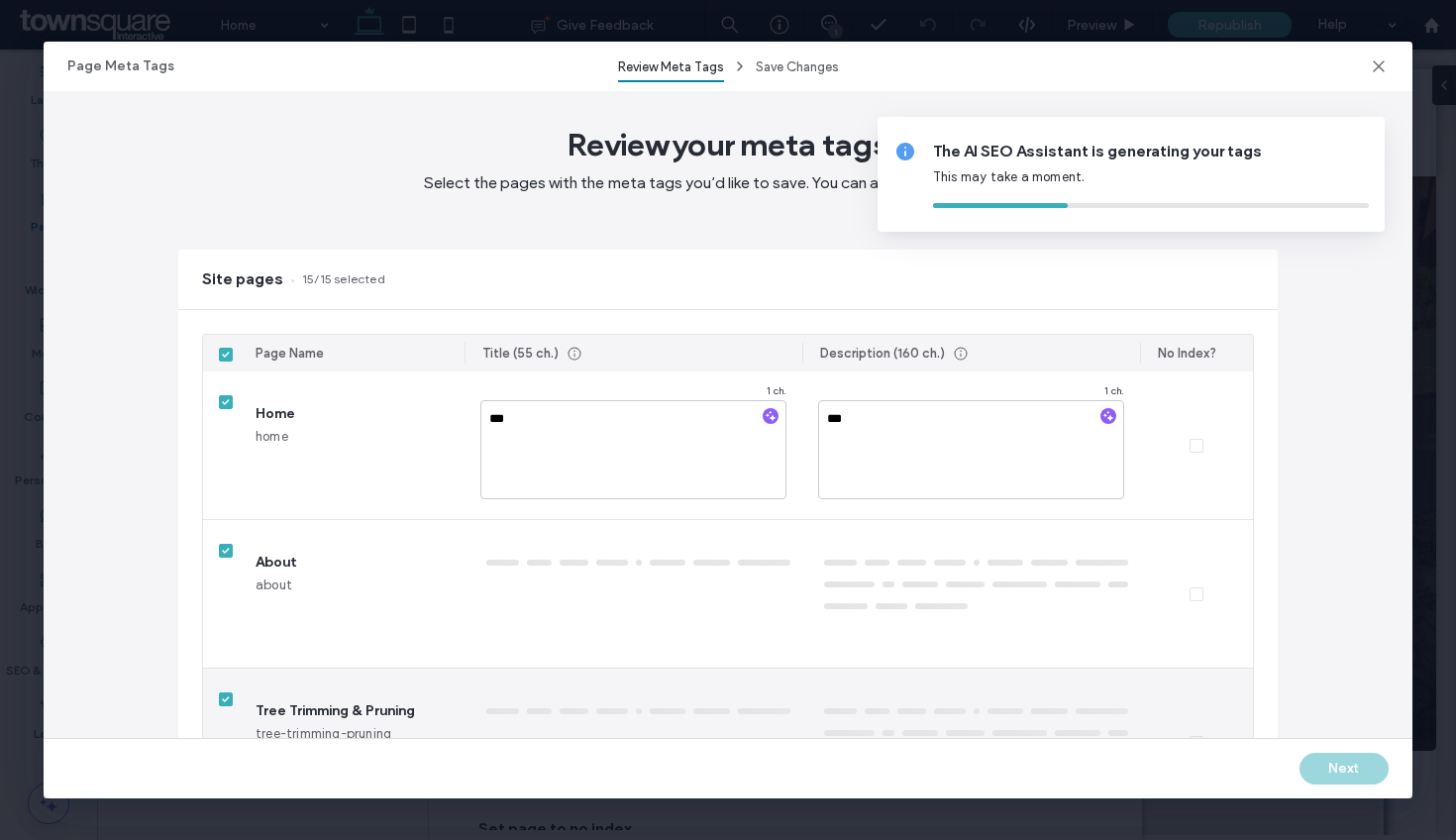 type on "****" 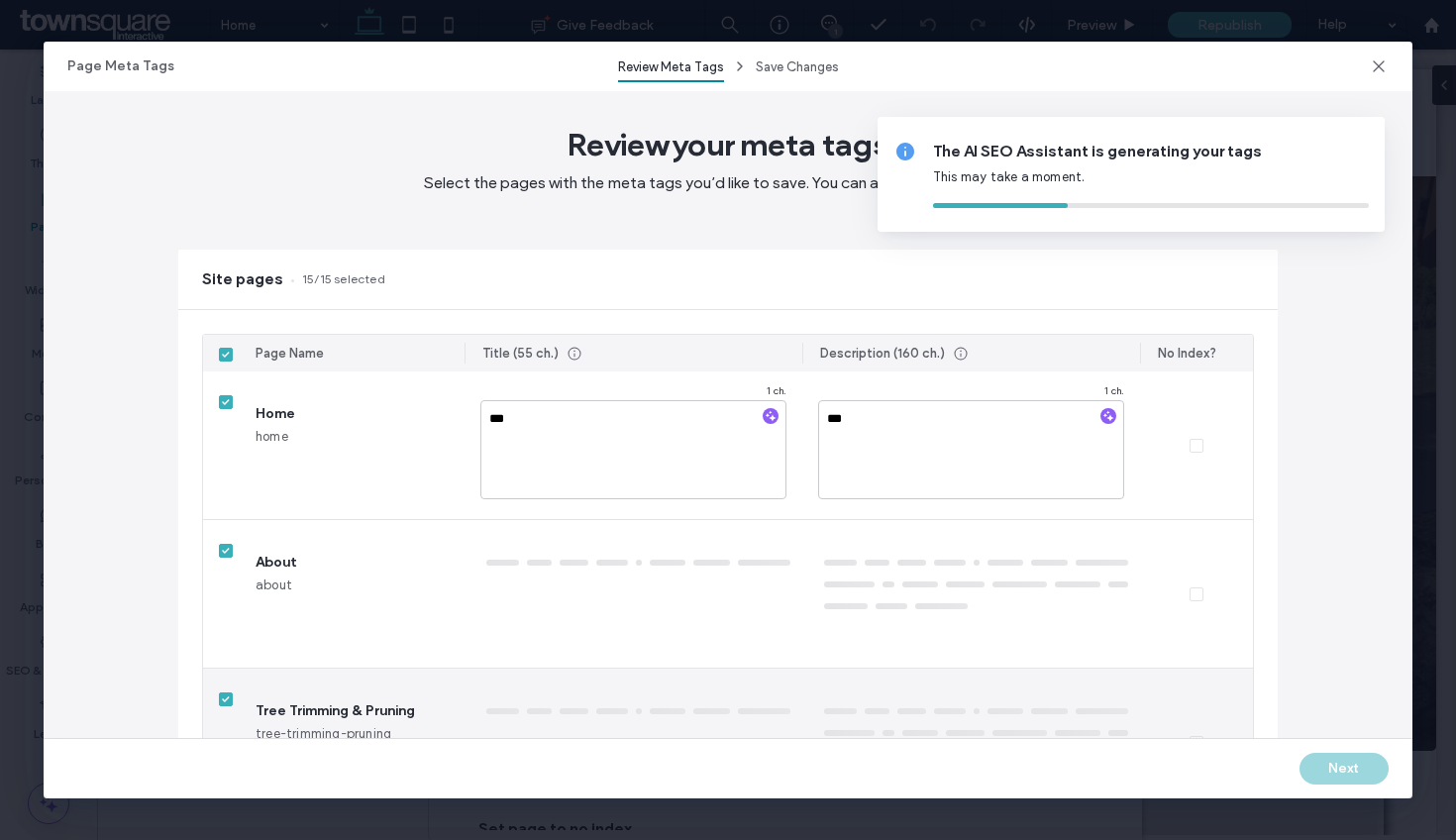type on "****" 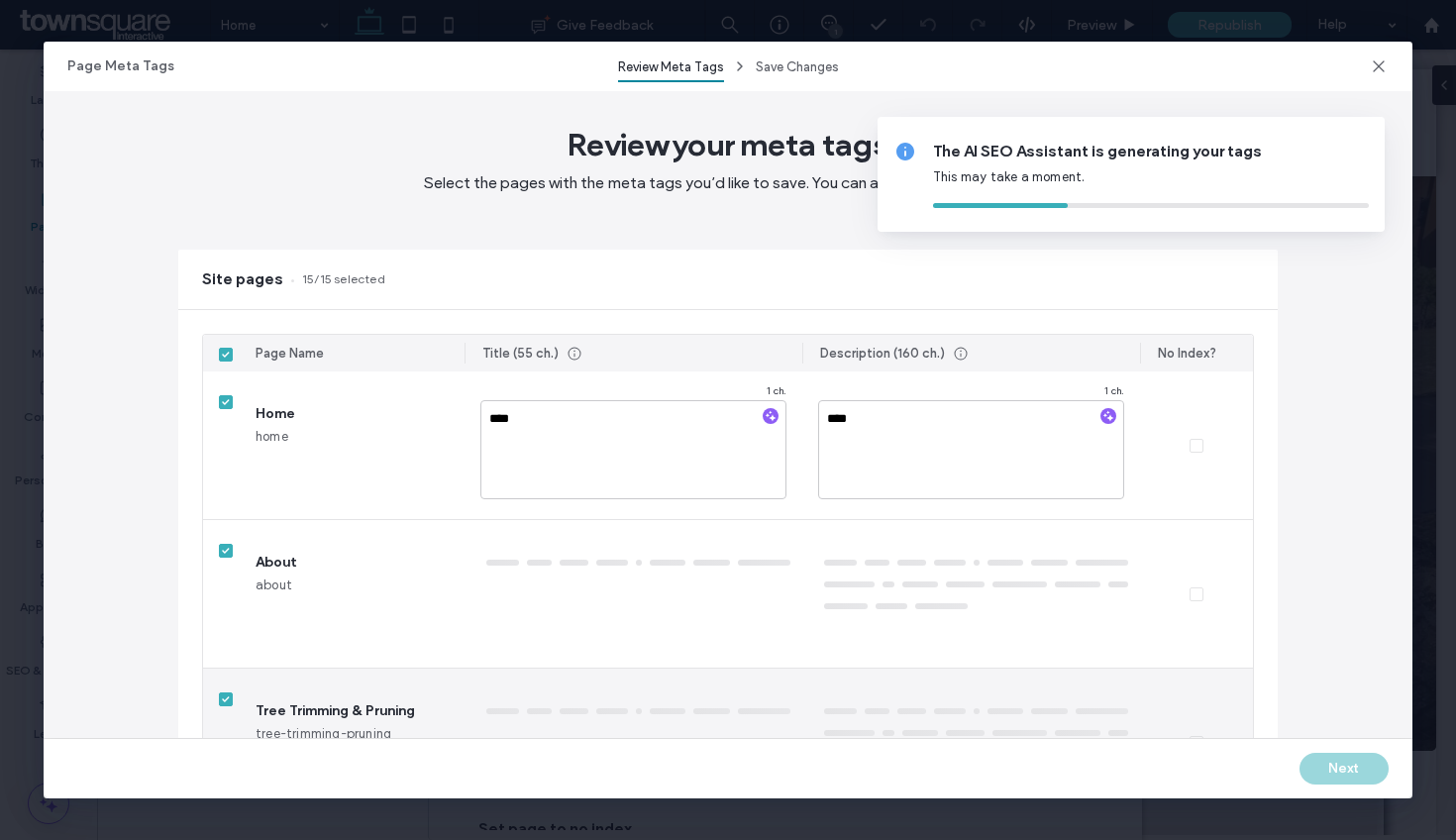 type on "**********" 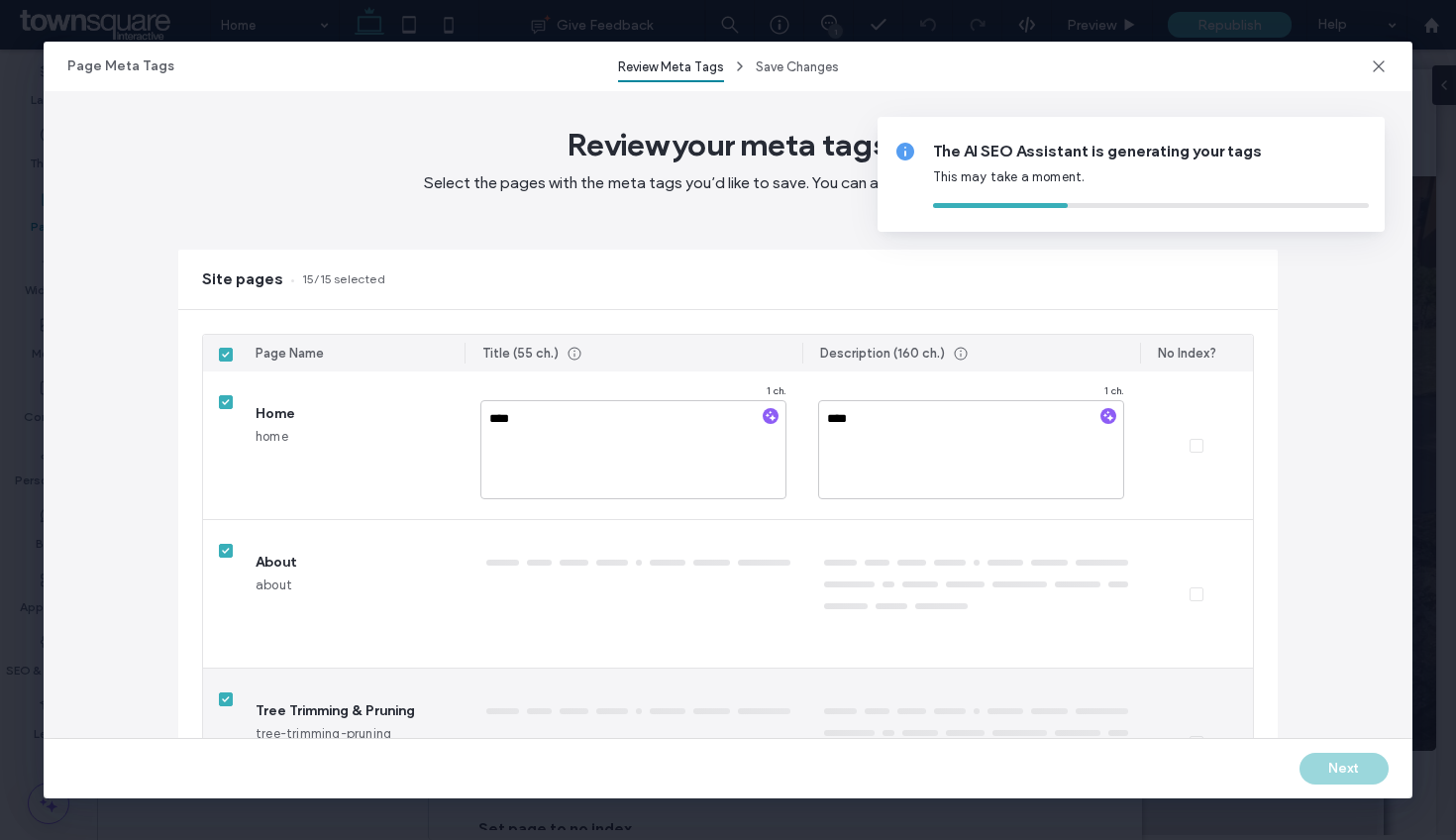 type on "****" 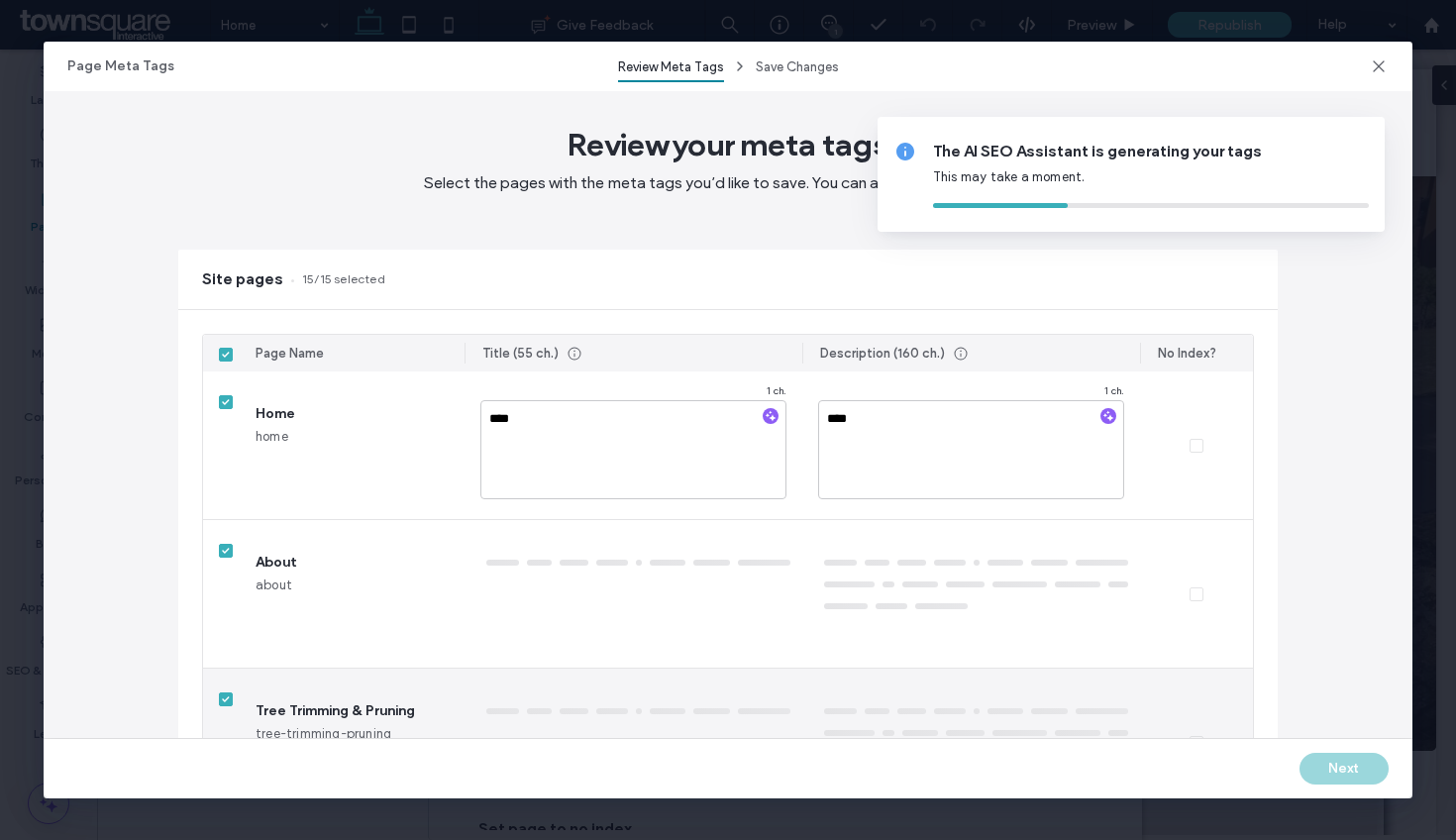 type on "*****" 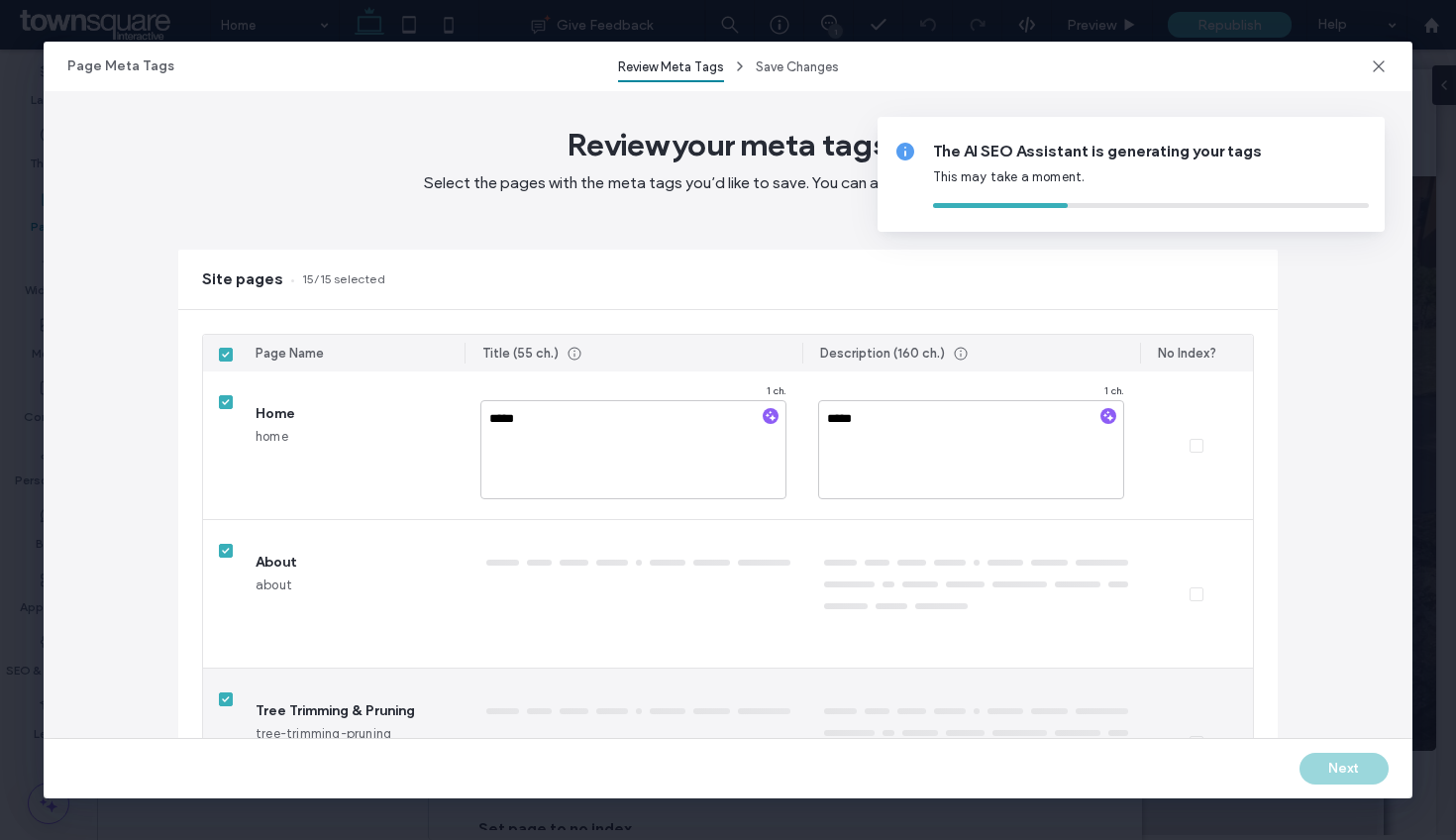 type on "**********" 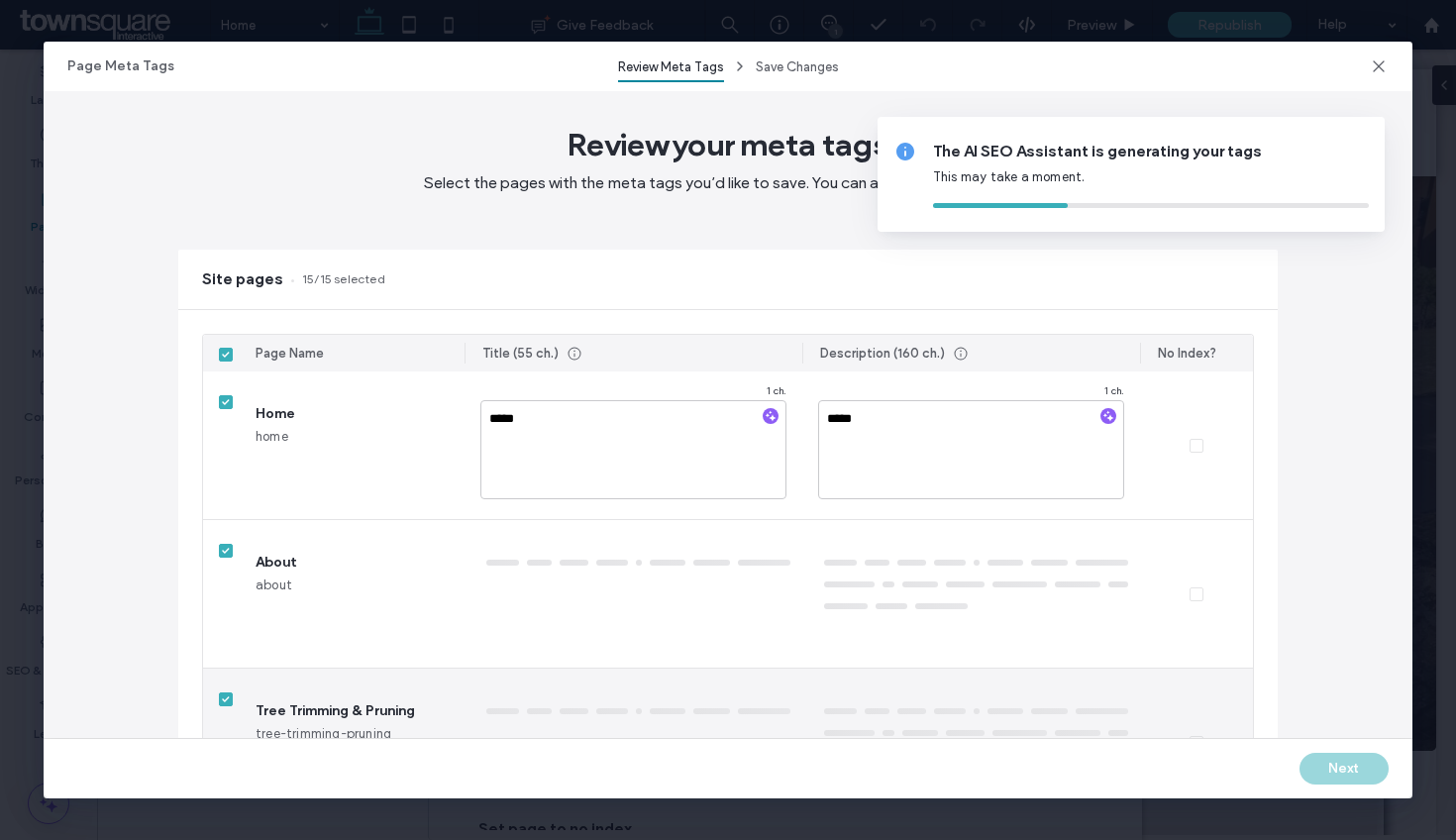 type on "**********" 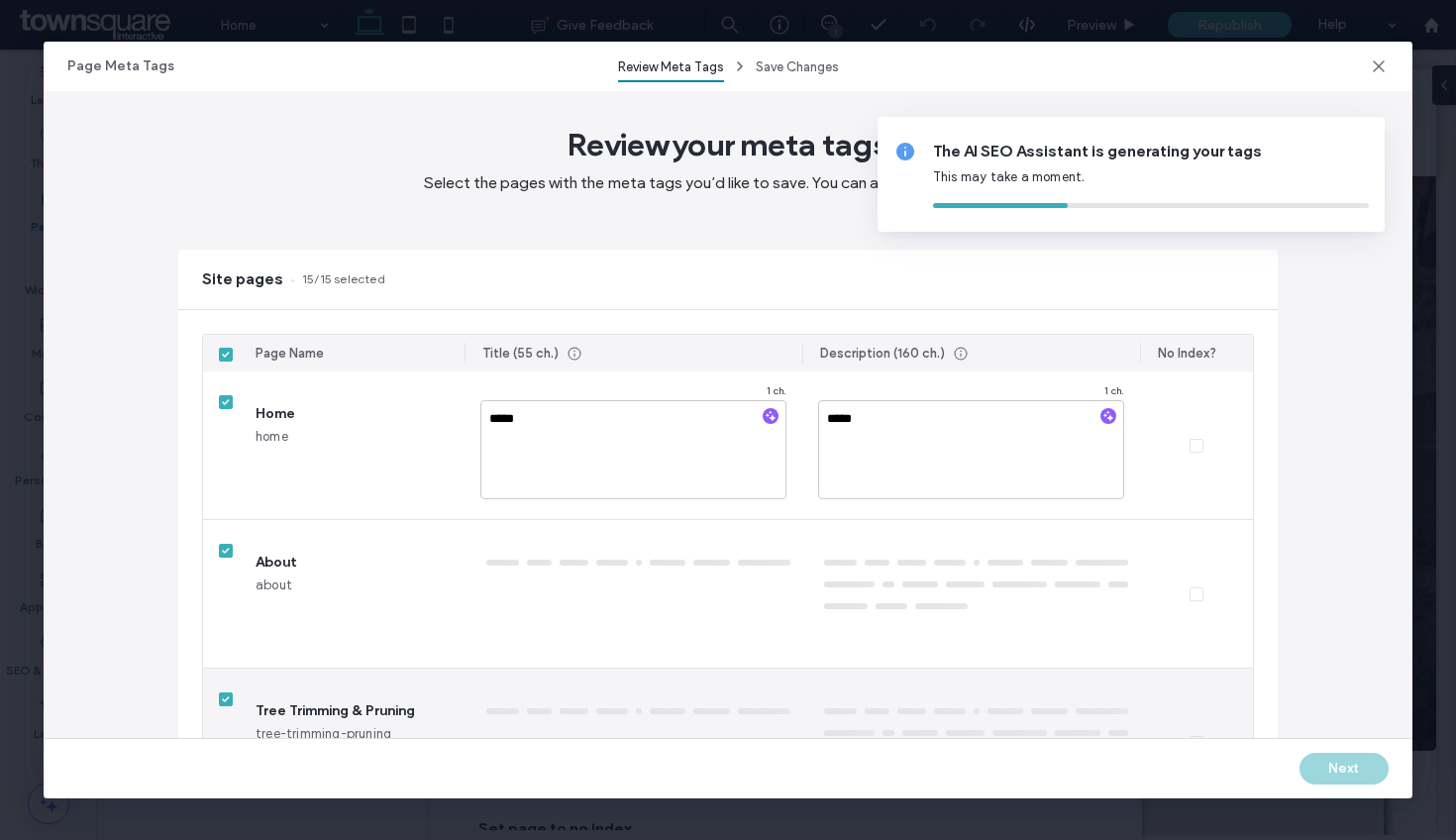 type on "******" 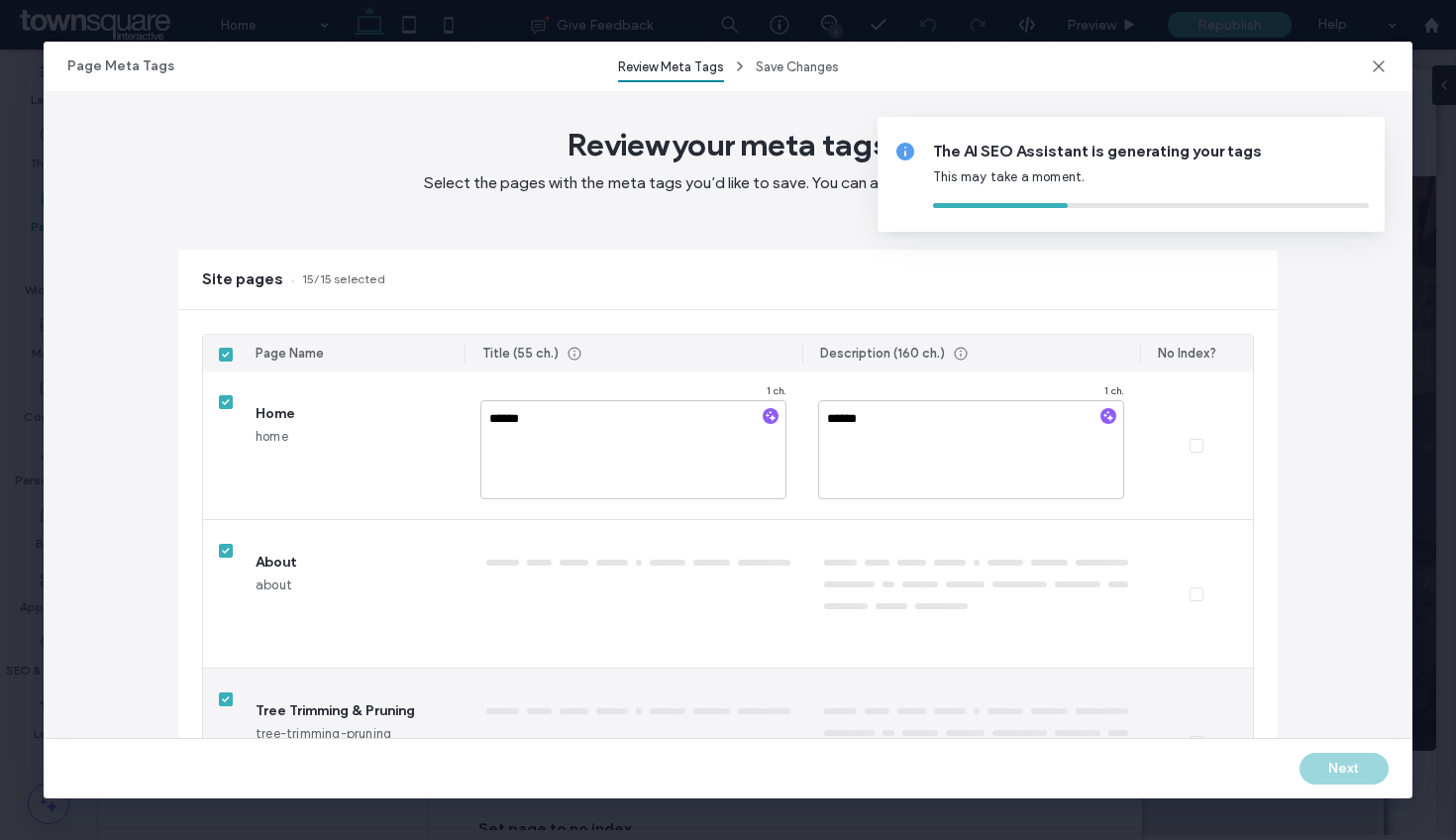 type on "**********" 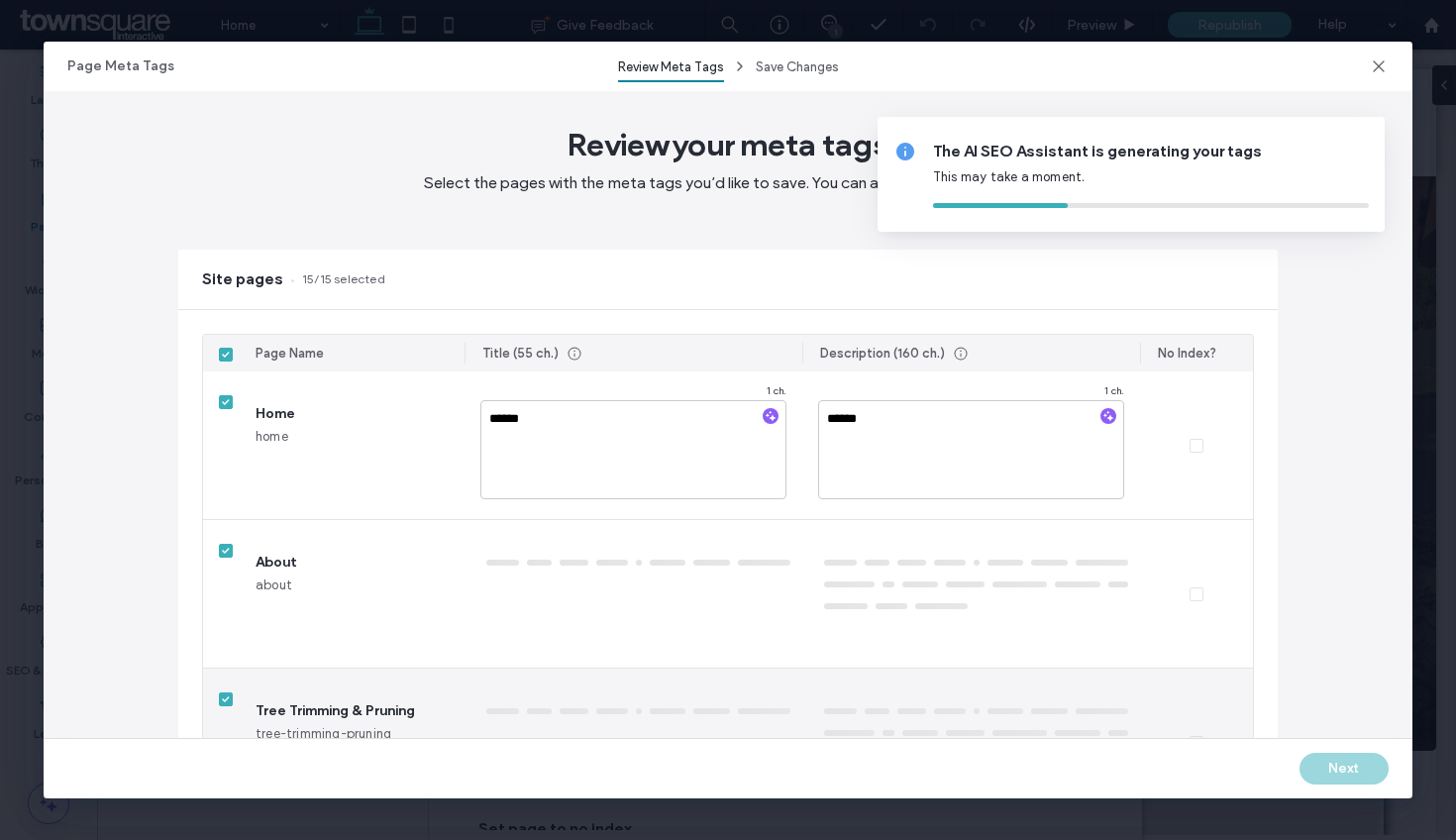 type on "**********" 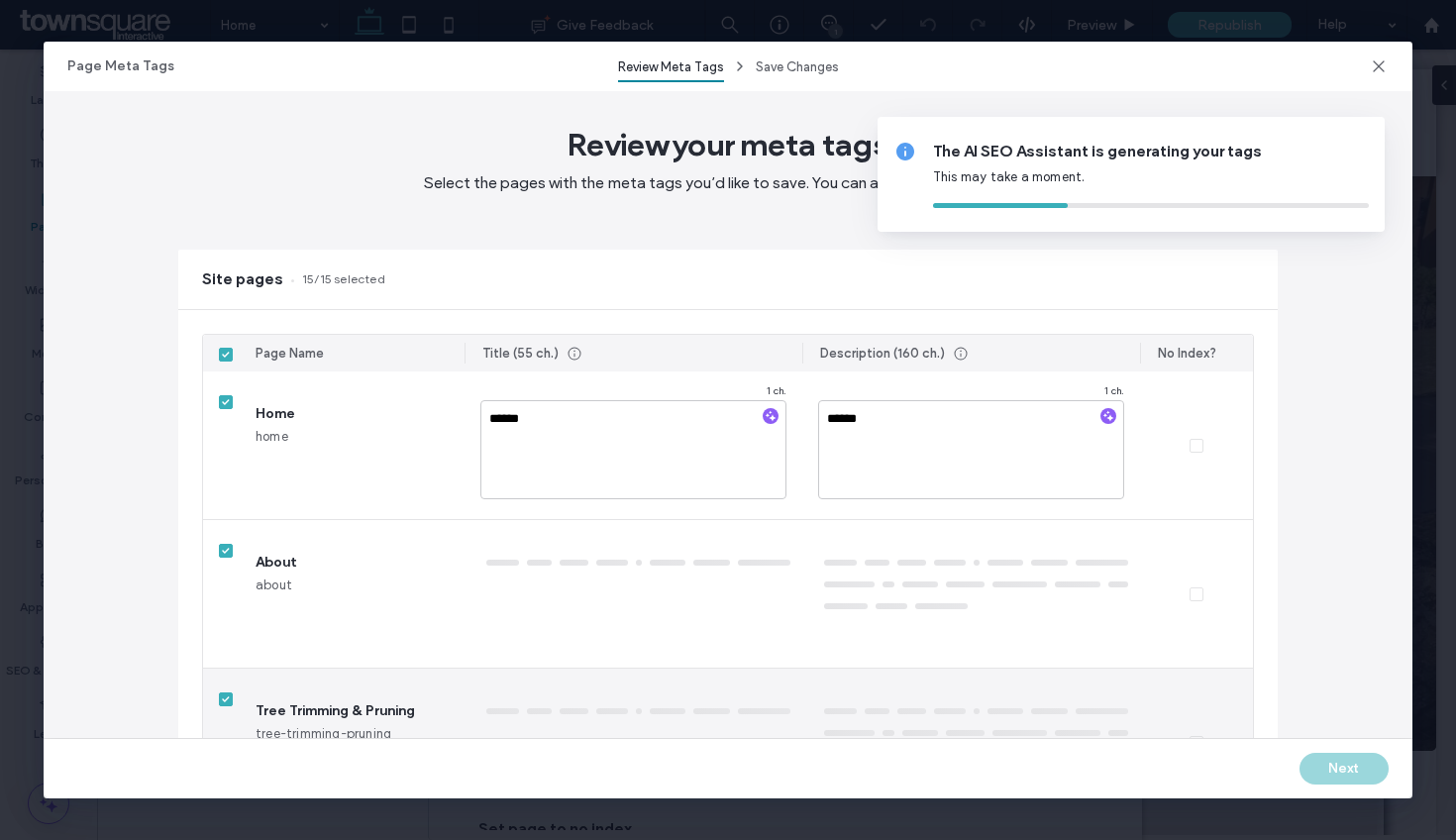 type on "**********" 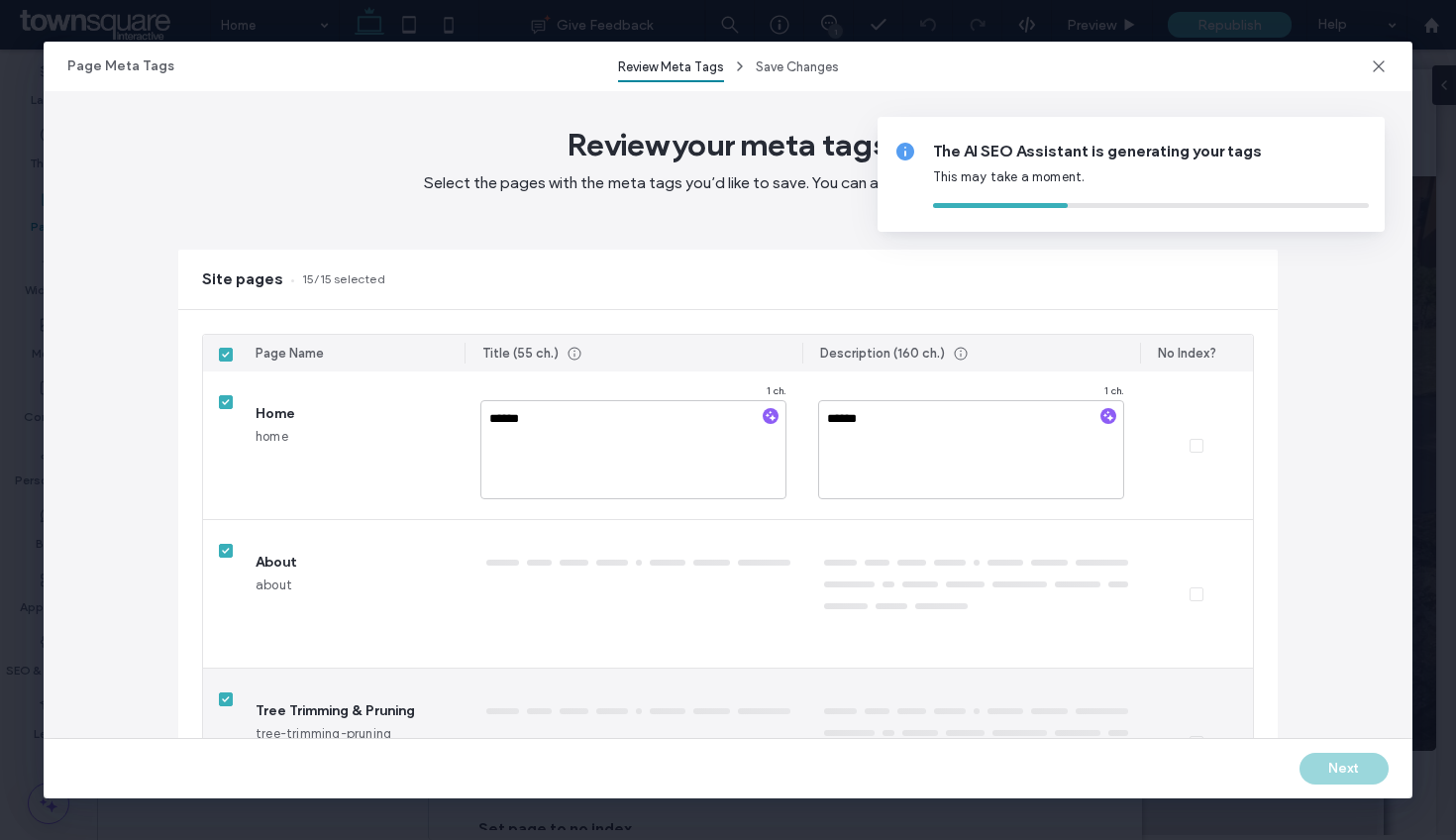 type on "*******" 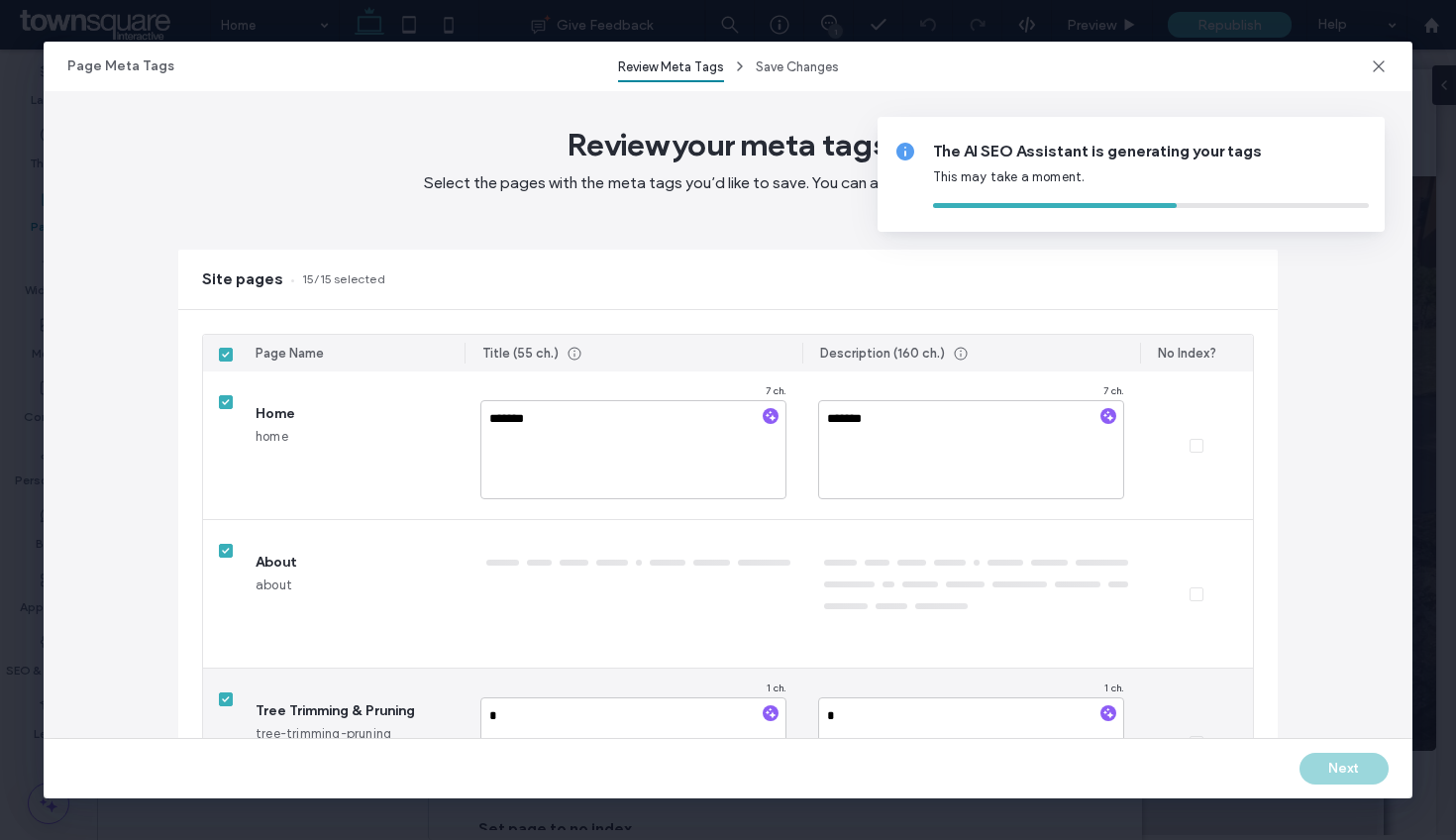type on "**********" 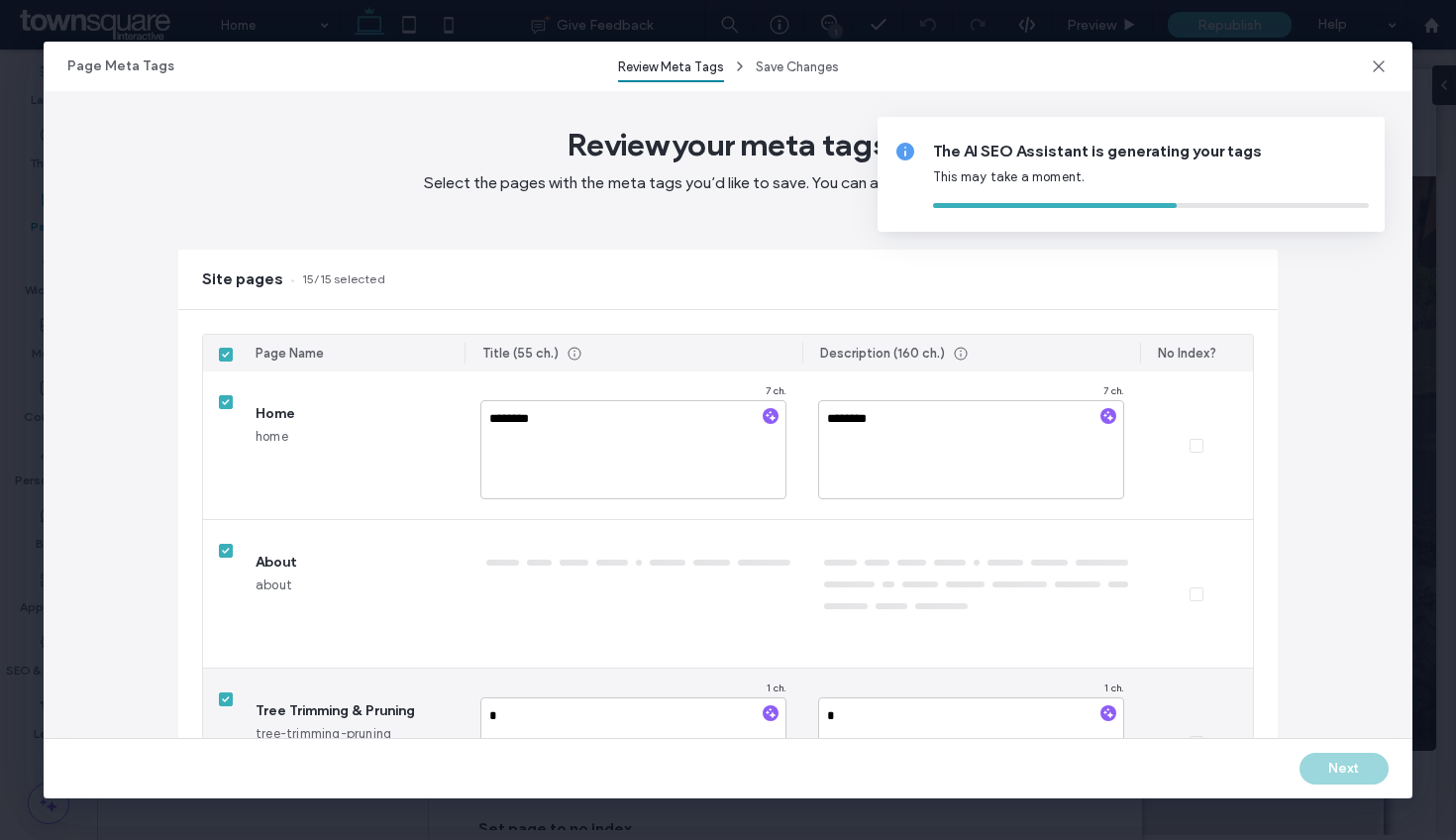 type on "**" 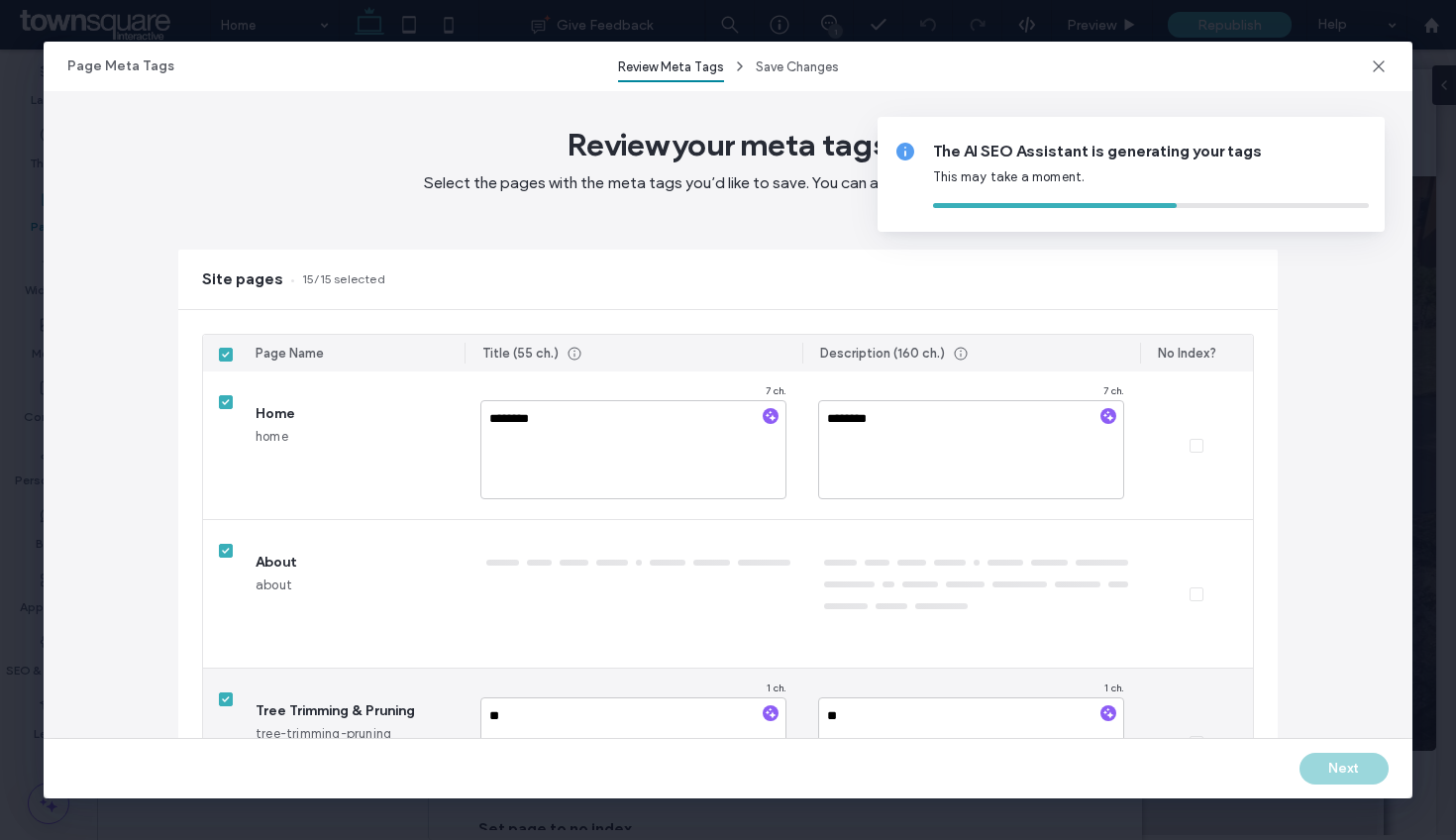 type on "*" 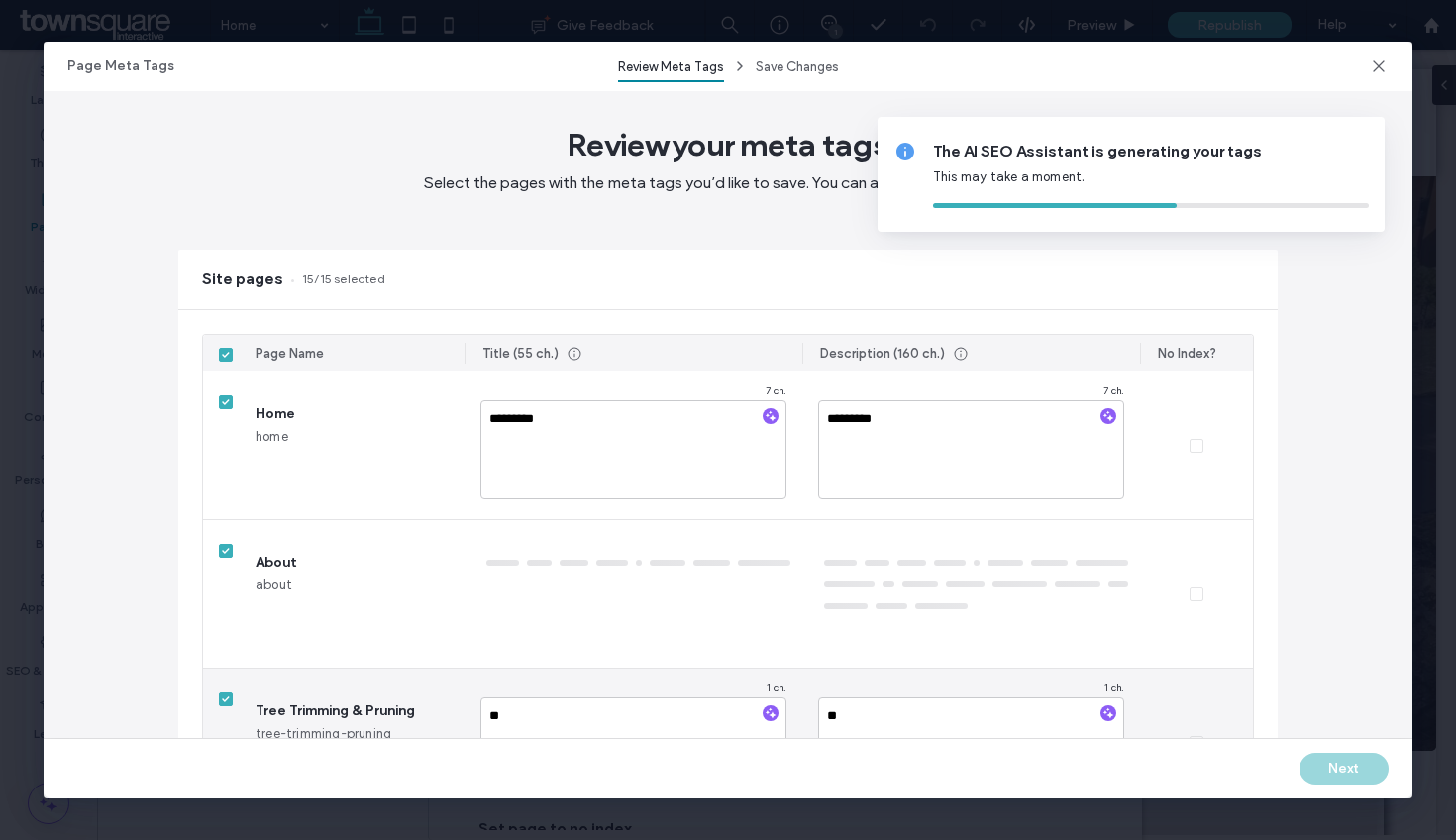 type on "**********" 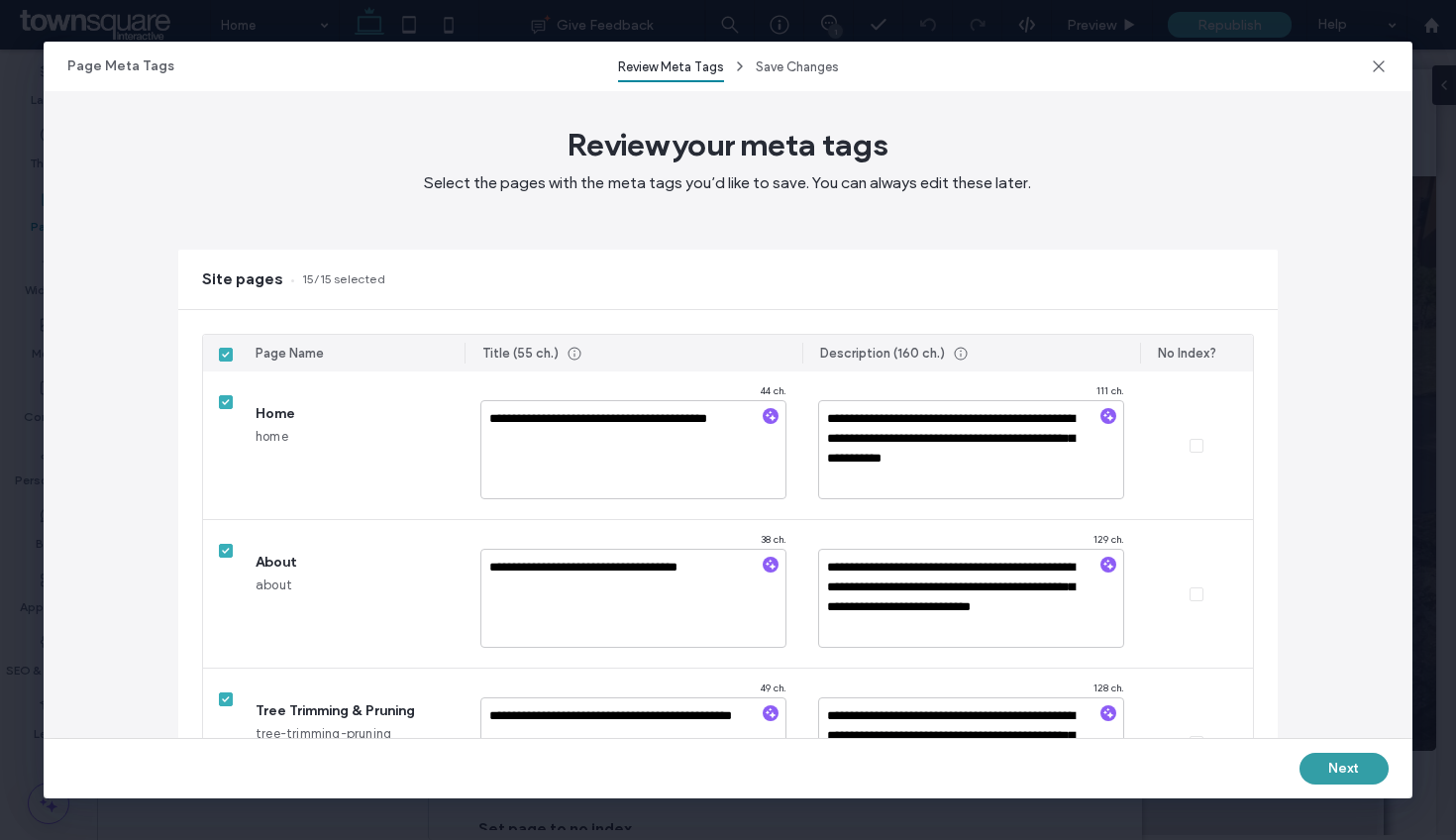 click on "Next" at bounding box center [1344, 769] 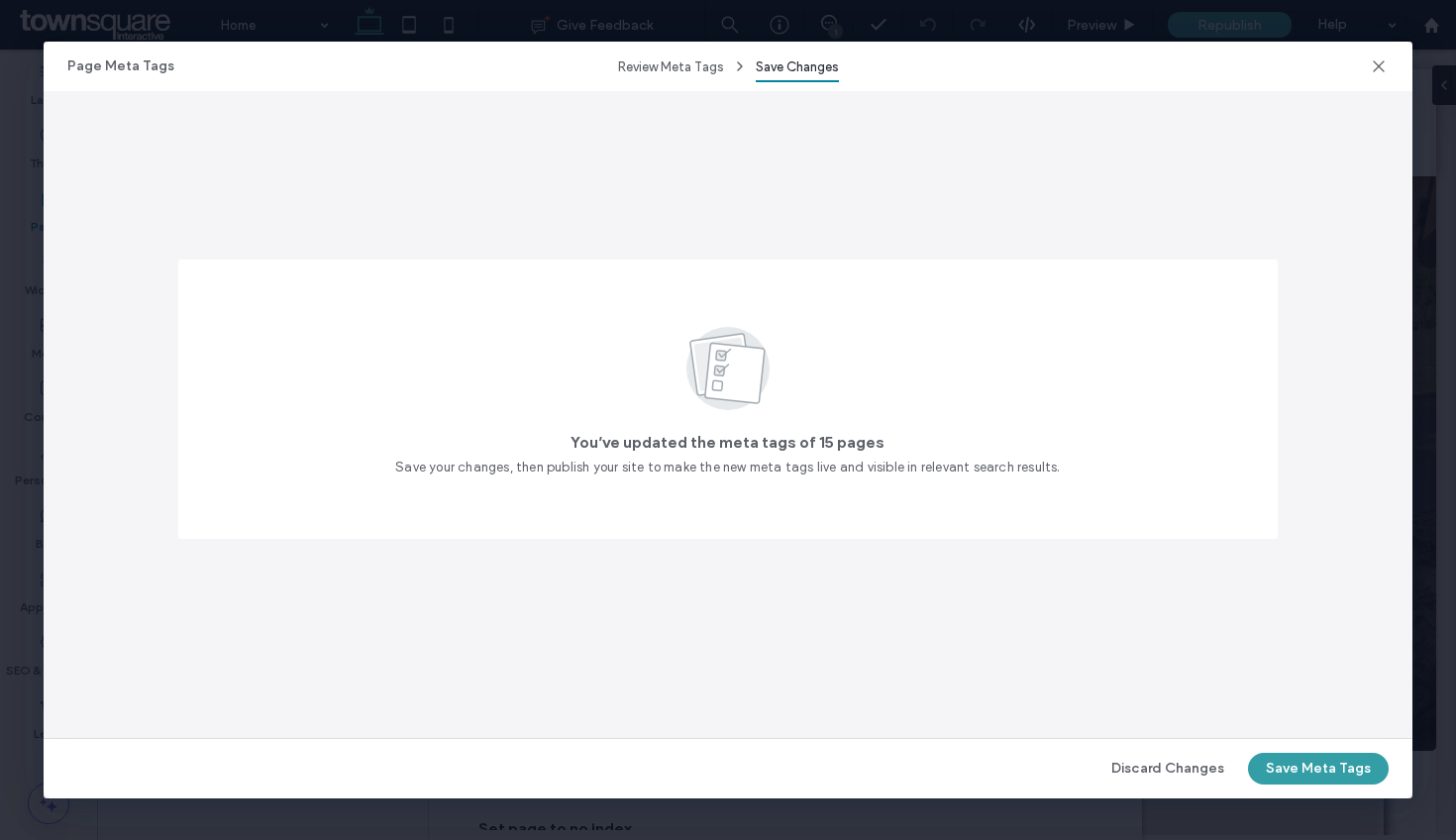 click on "Save Meta Tags" at bounding box center [1318, 769] 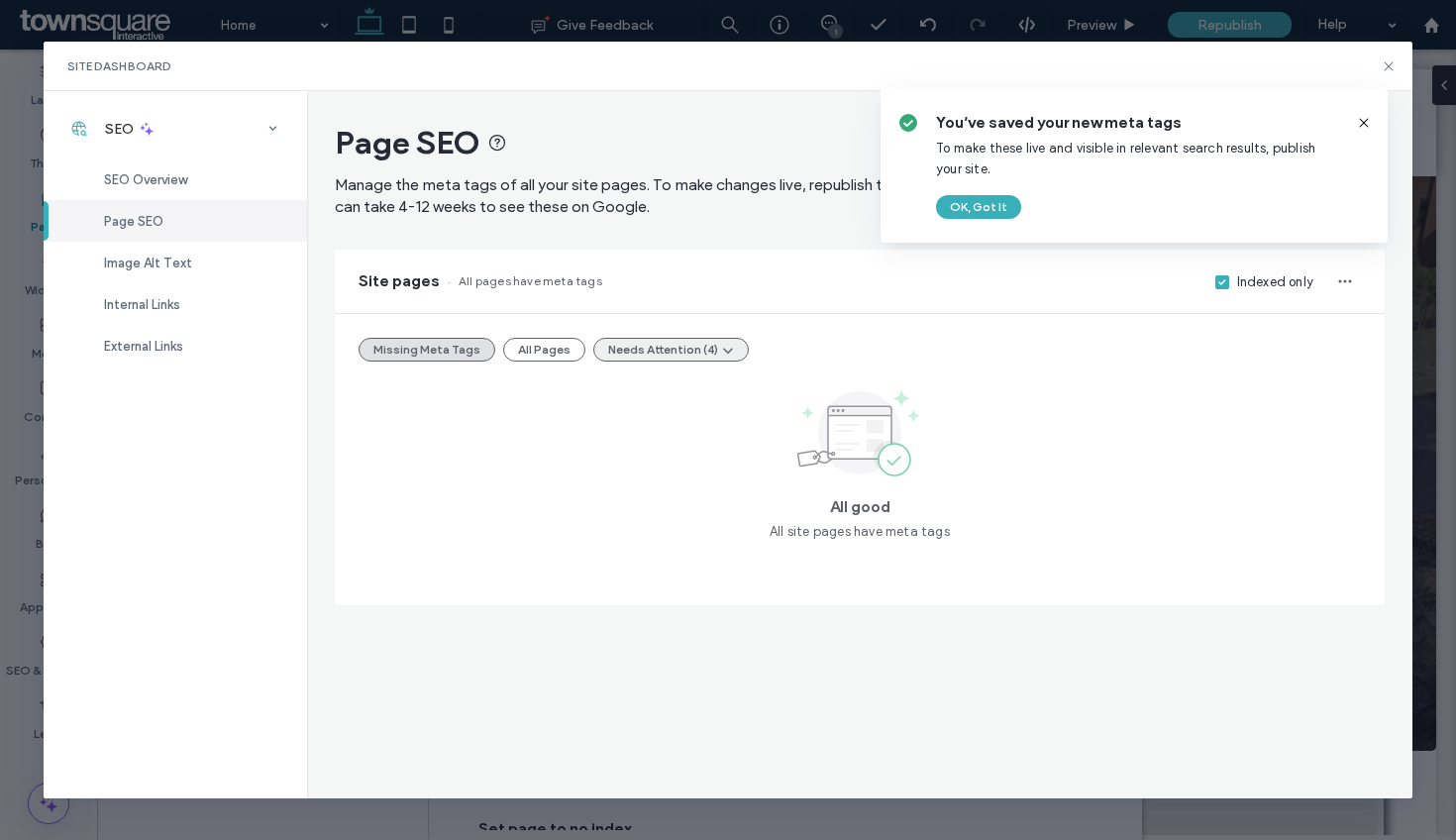 click on "Needs Attention (4)" at bounding box center [671, 350] 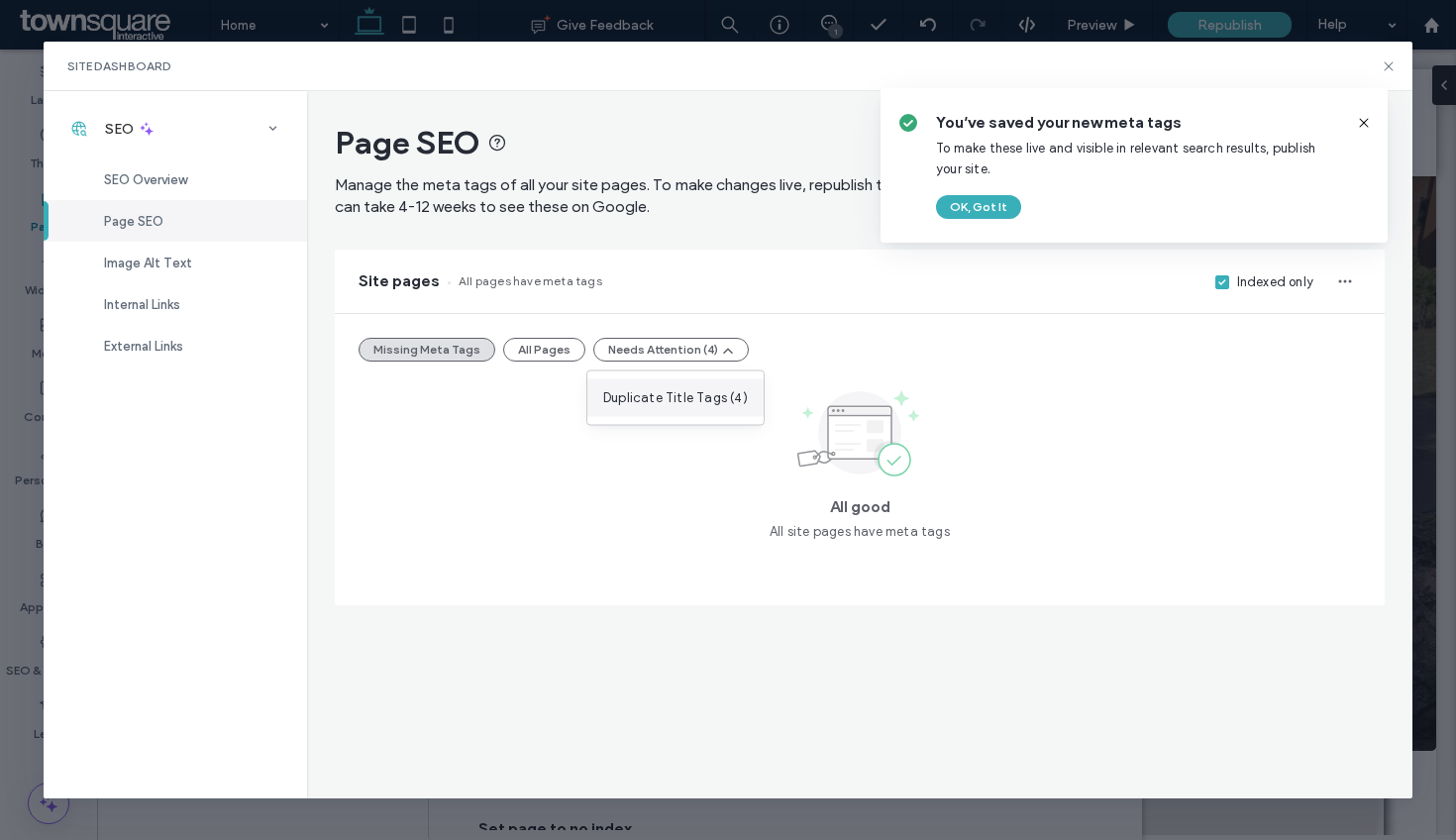 click on "Duplicate Title Tags (4)" at bounding box center (676, 398) 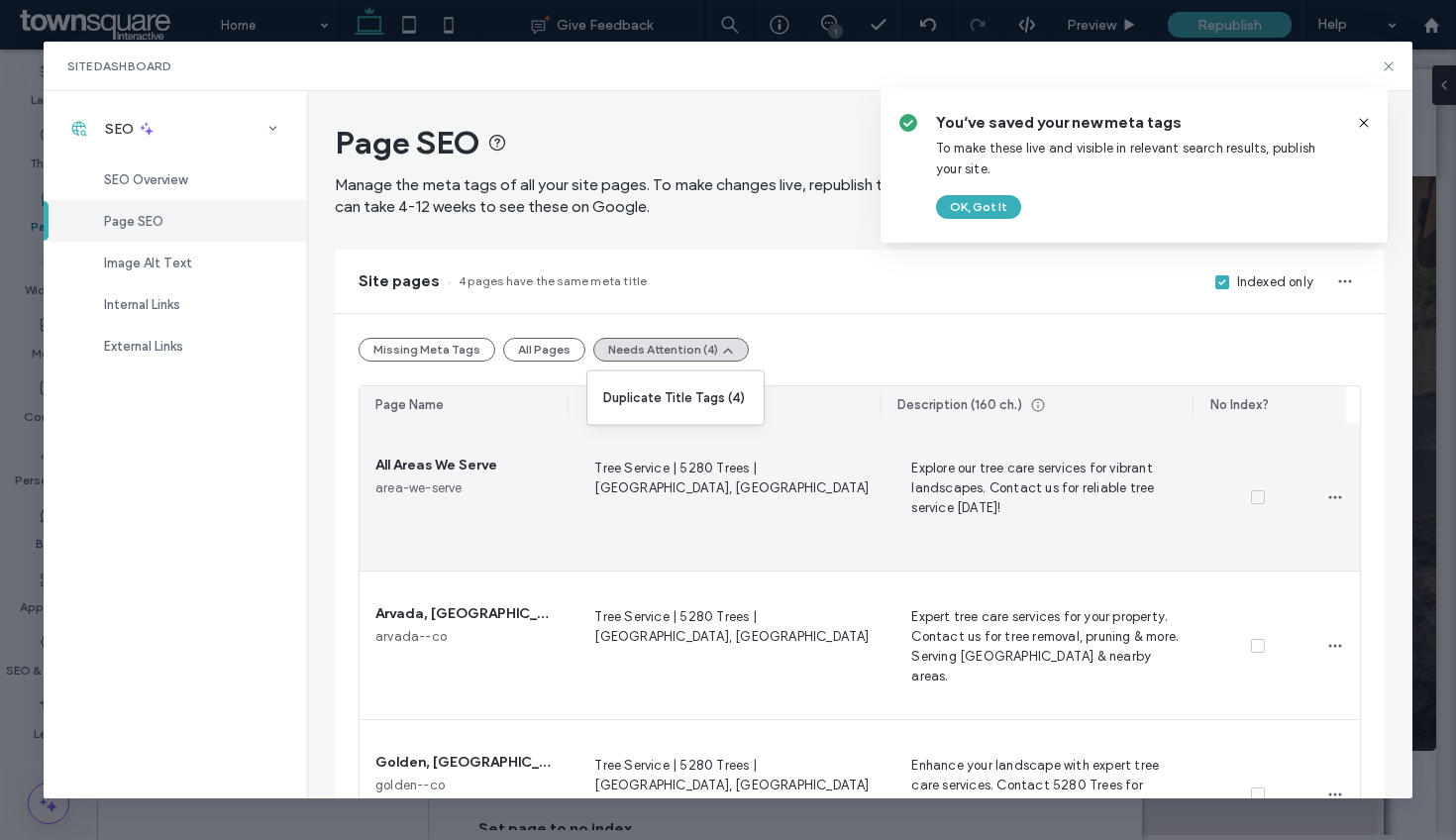 scroll, scrollTop: 13, scrollLeft: 0, axis: vertical 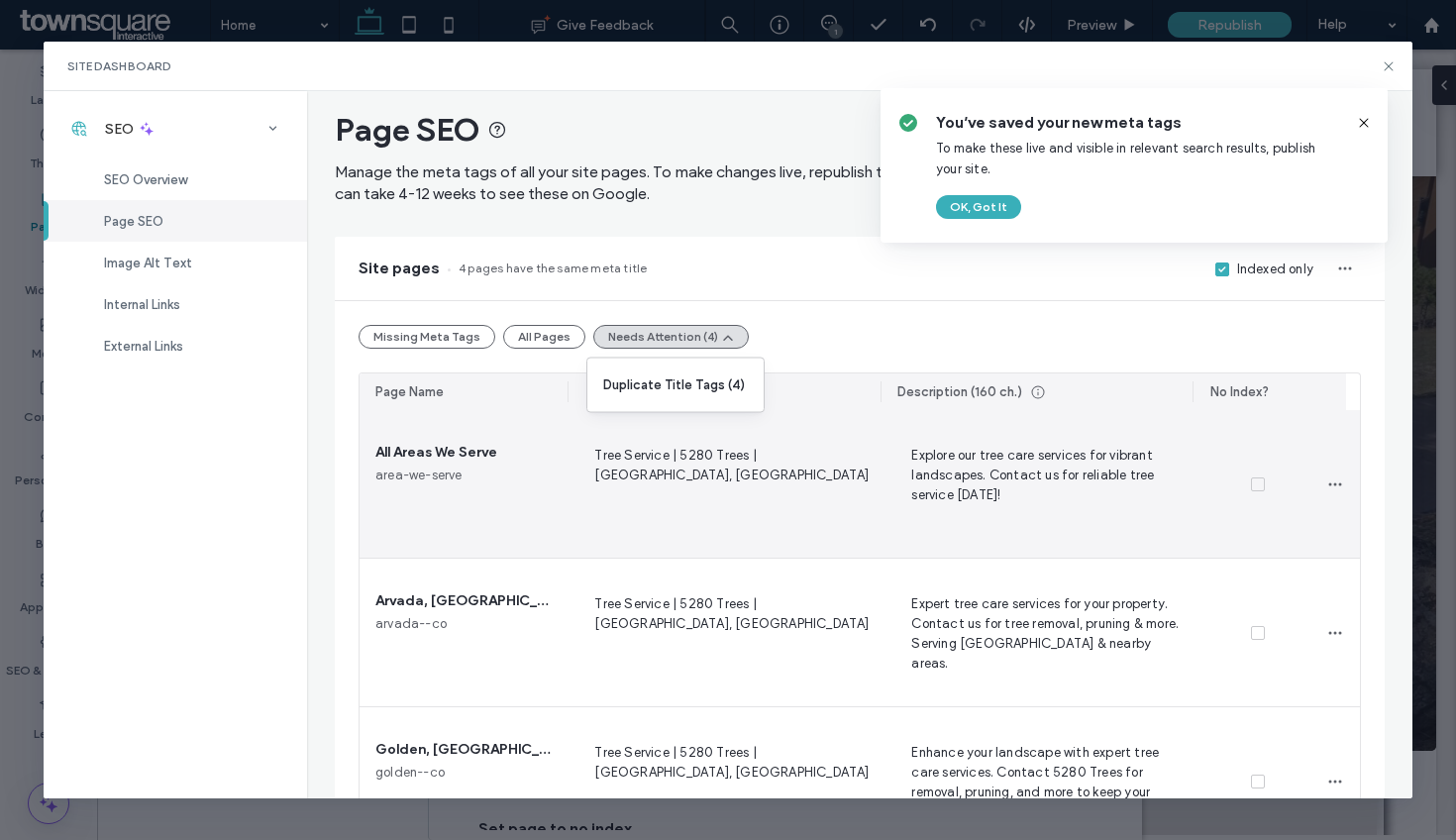 click on "Tree Service | 5280 Trees | Arvada, CO" at bounding box center (729, 484) 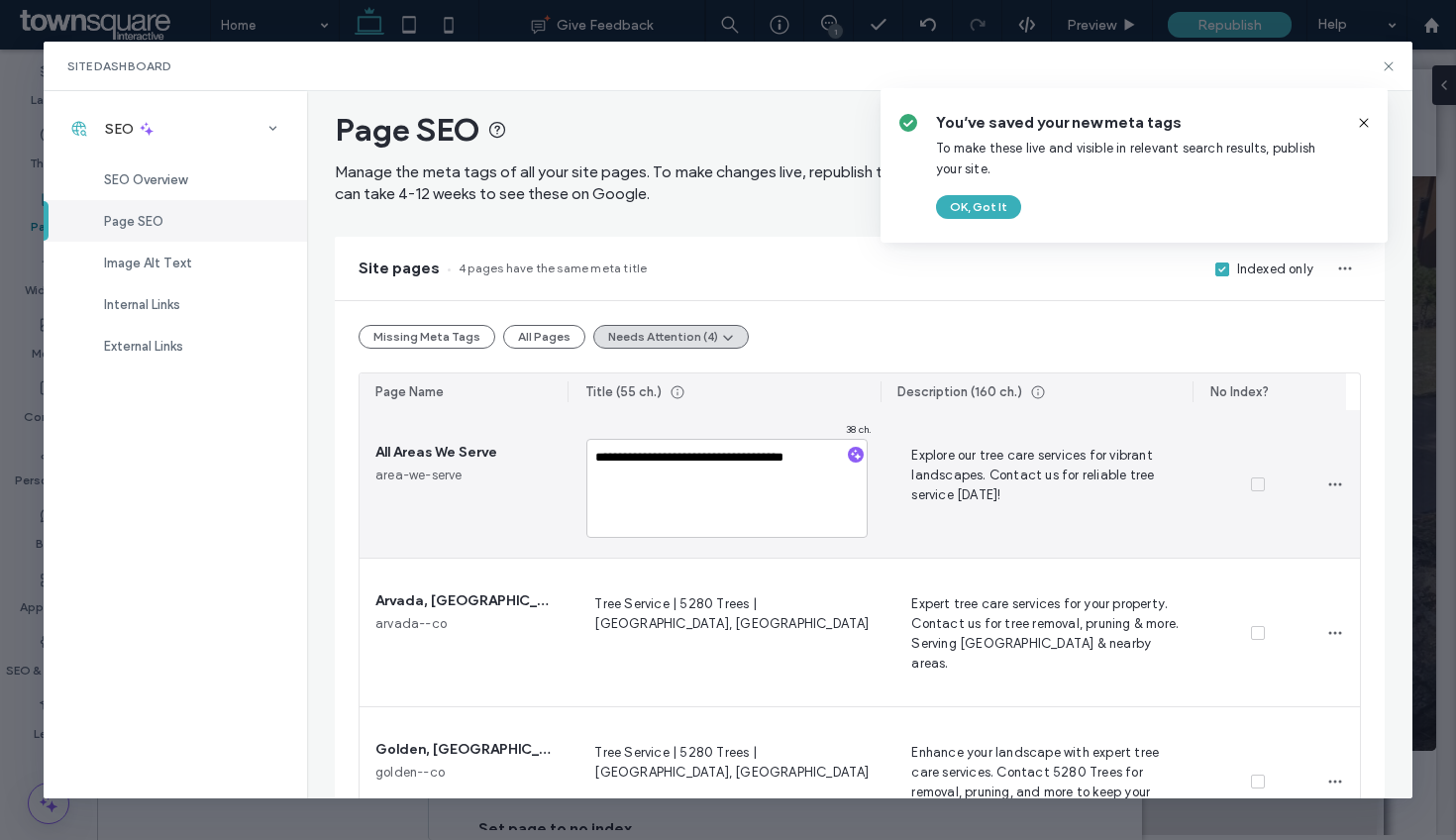 click on "**********" at bounding box center [726, 488] 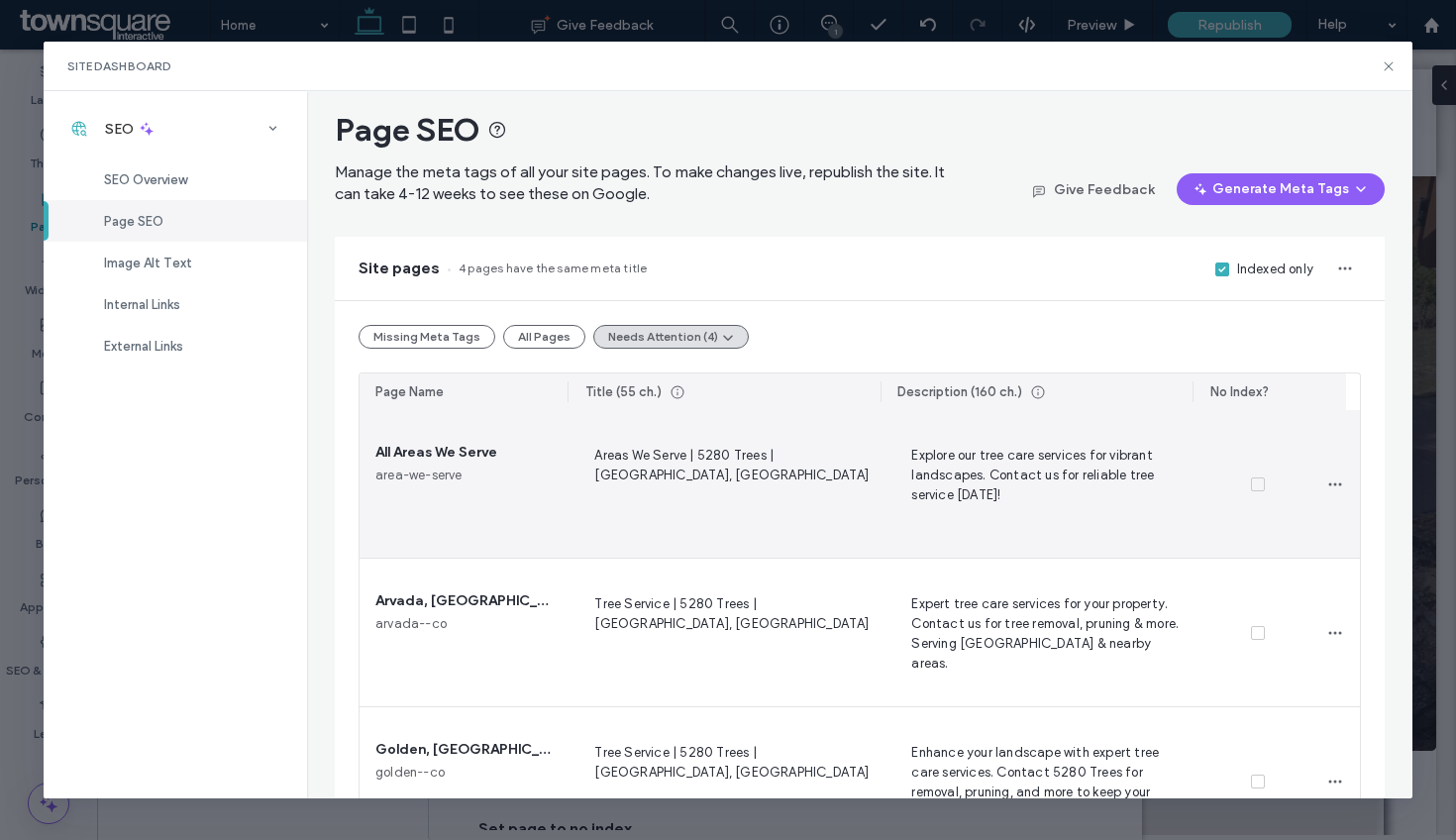 click on "Explore our tree care services for vibrant landscapes. Contact us for reliable tree service today!" at bounding box center (1046, 483) 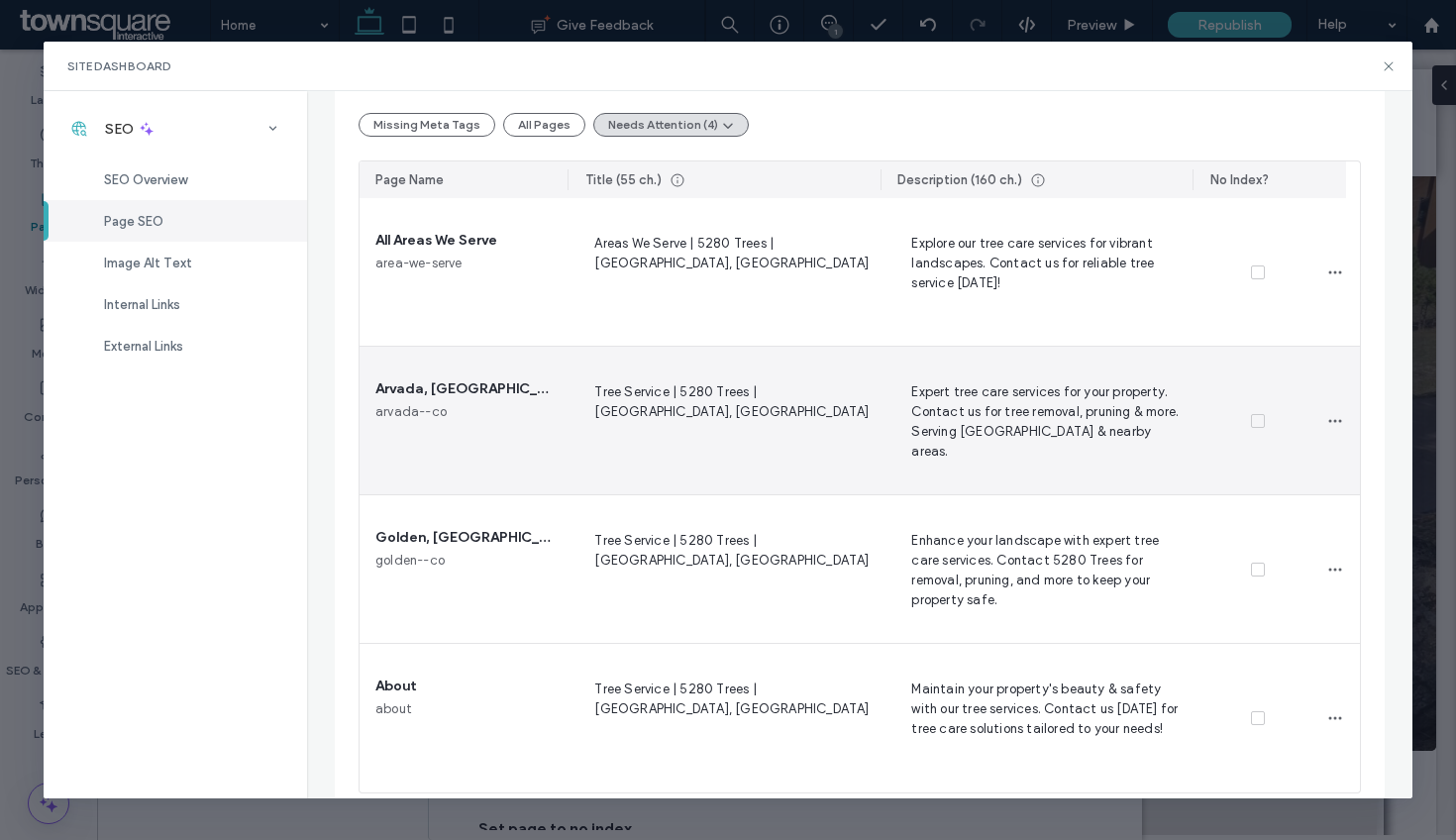 scroll, scrollTop: 245, scrollLeft: 0, axis: vertical 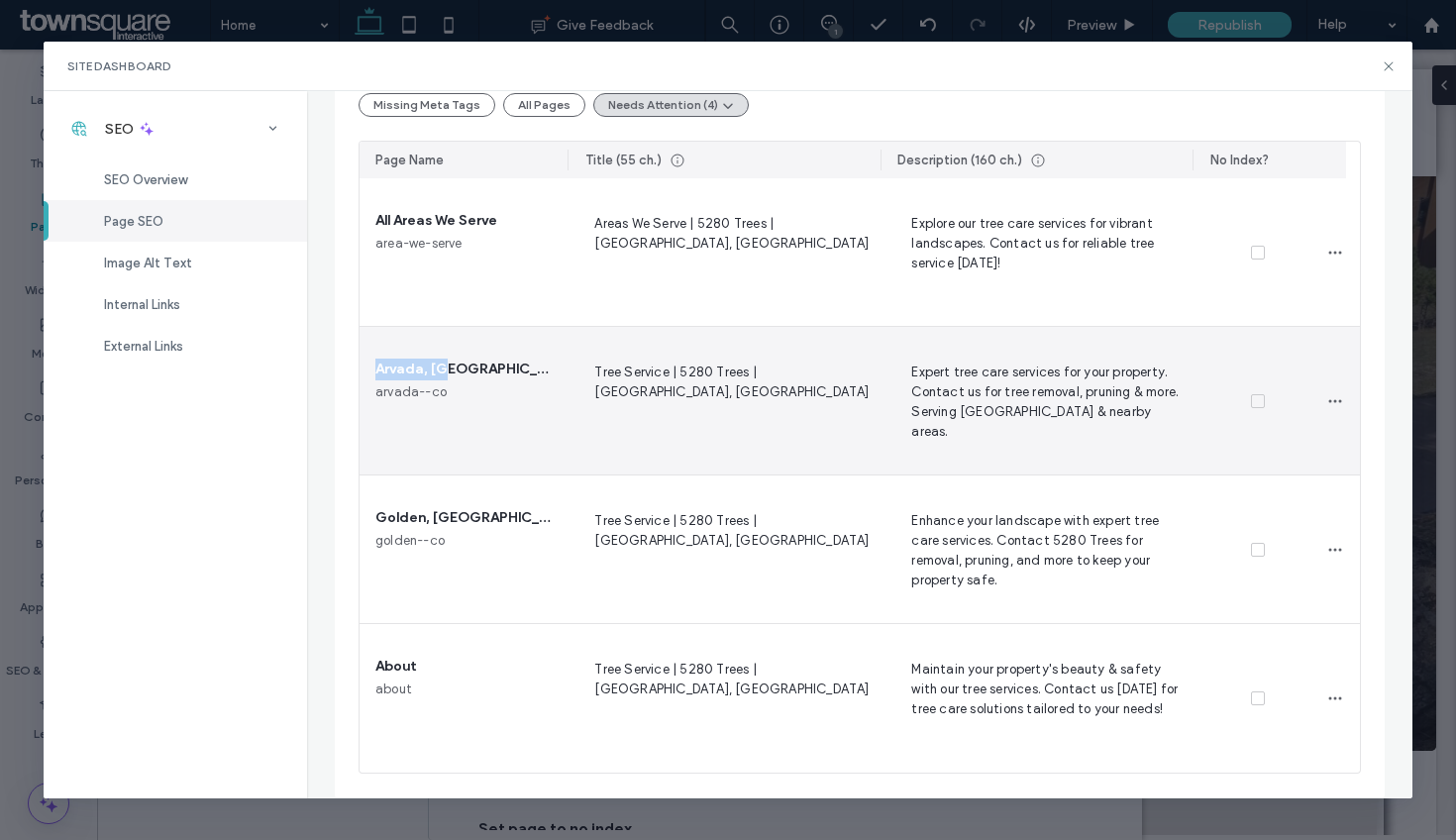 drag, startPoint x: 462, startPoint y: 368, endPoint x: 374, endPoint y: 365, distance: 88.051122 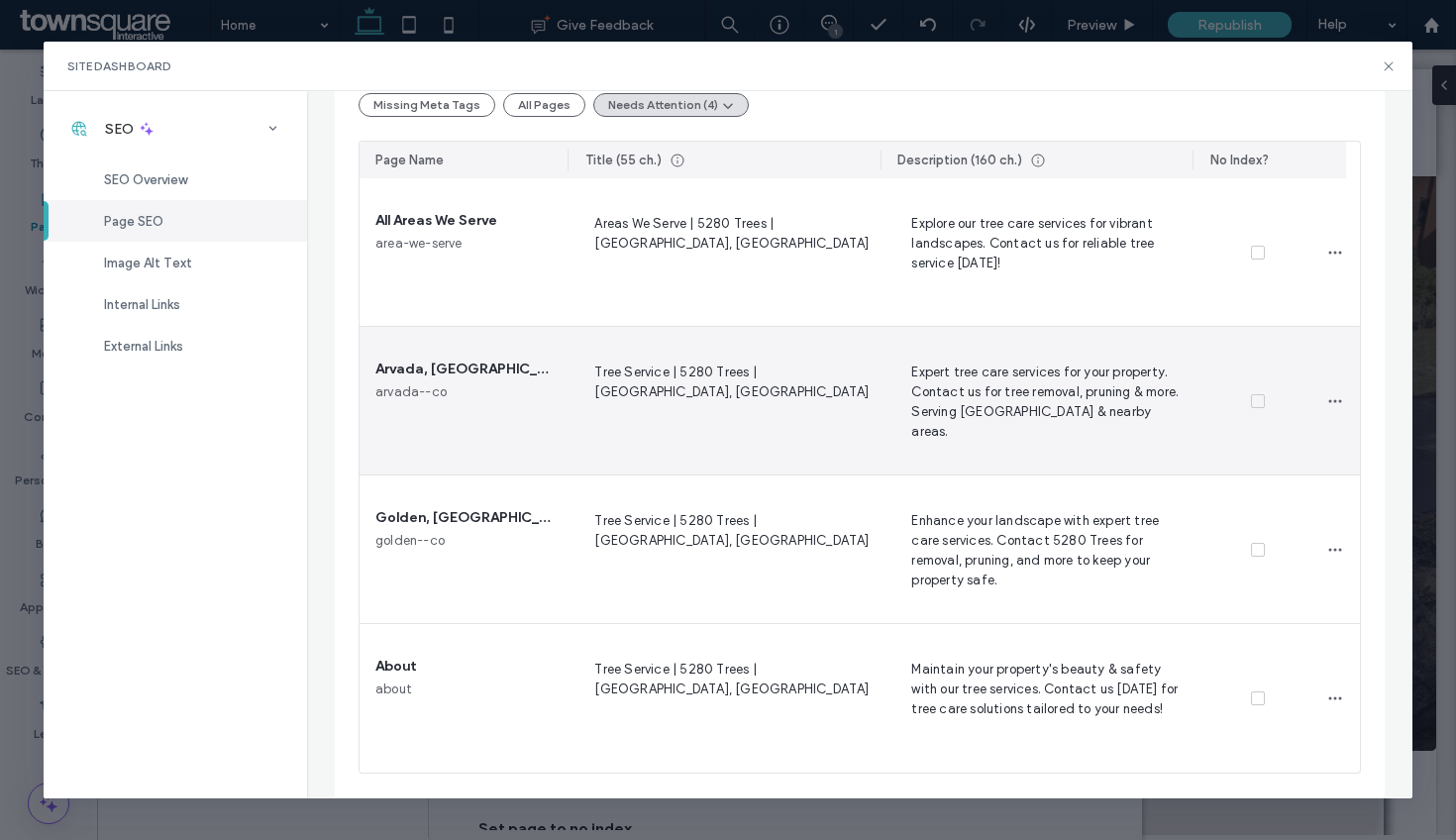click on "Tree Service | 5280 Trees | Arvada, CO" at bounding box center (729, 401) 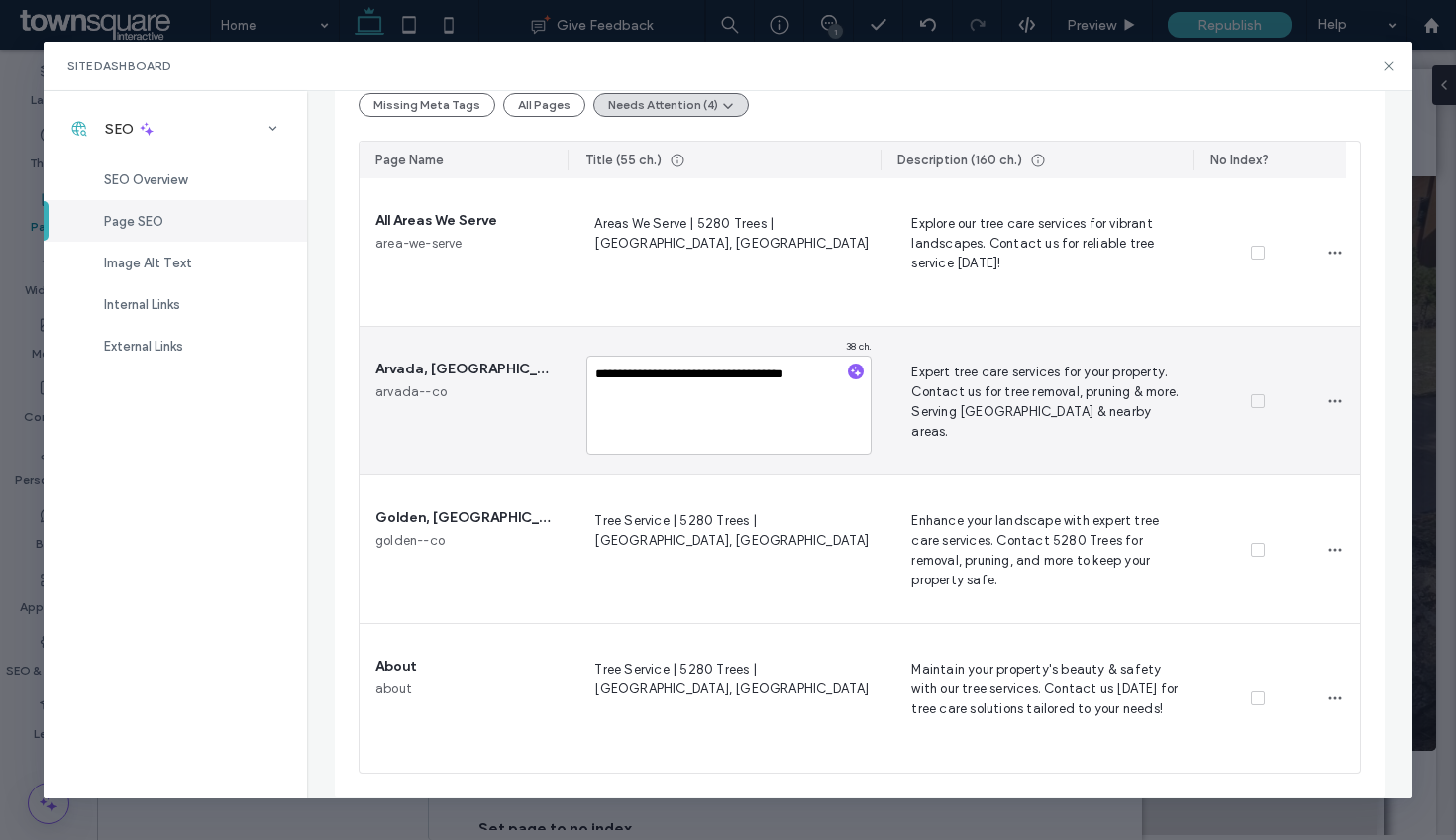 click on "**********" at bounding box center (729, 405) 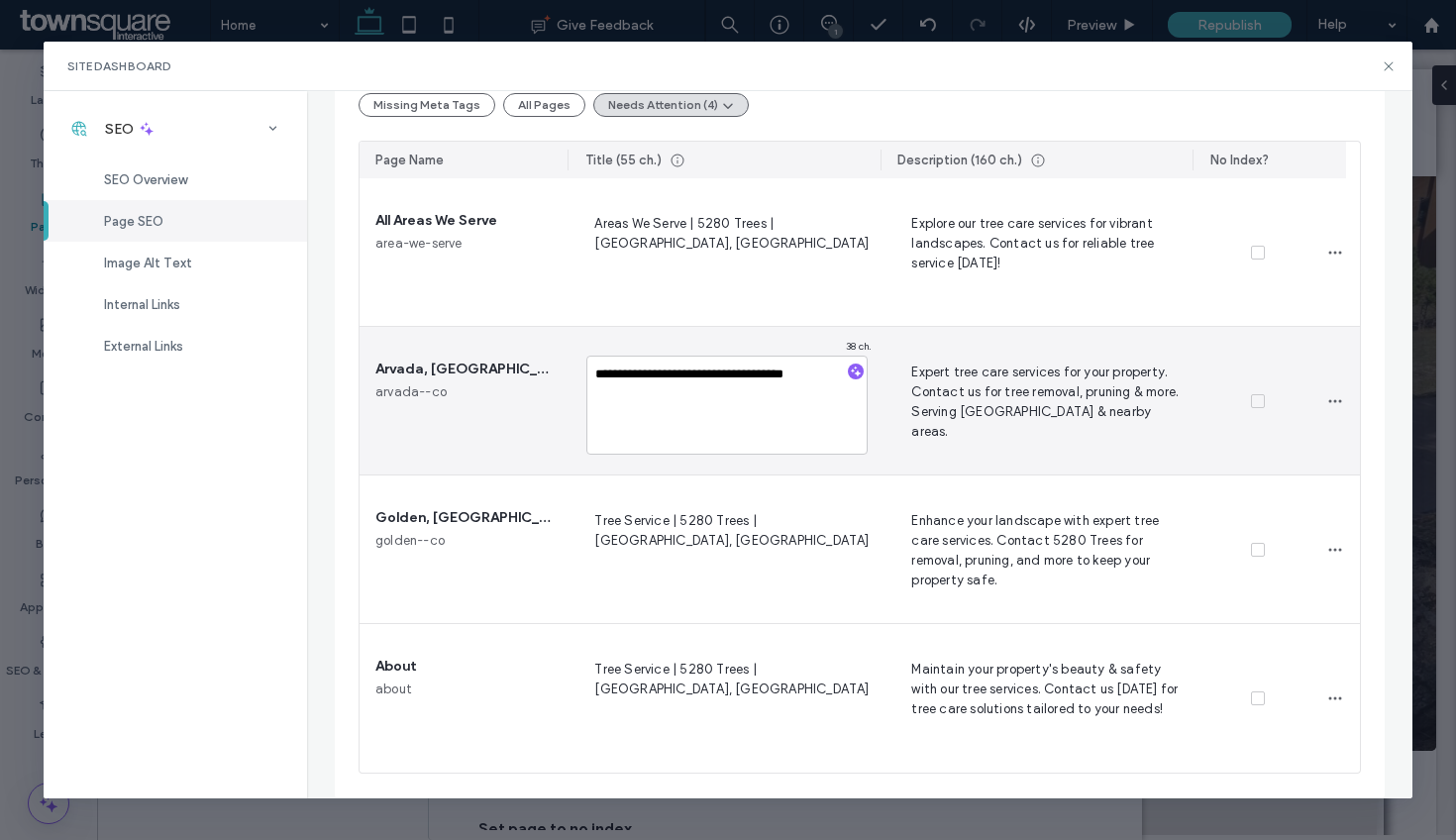 click on "**********" at bounding box center [726, 405] 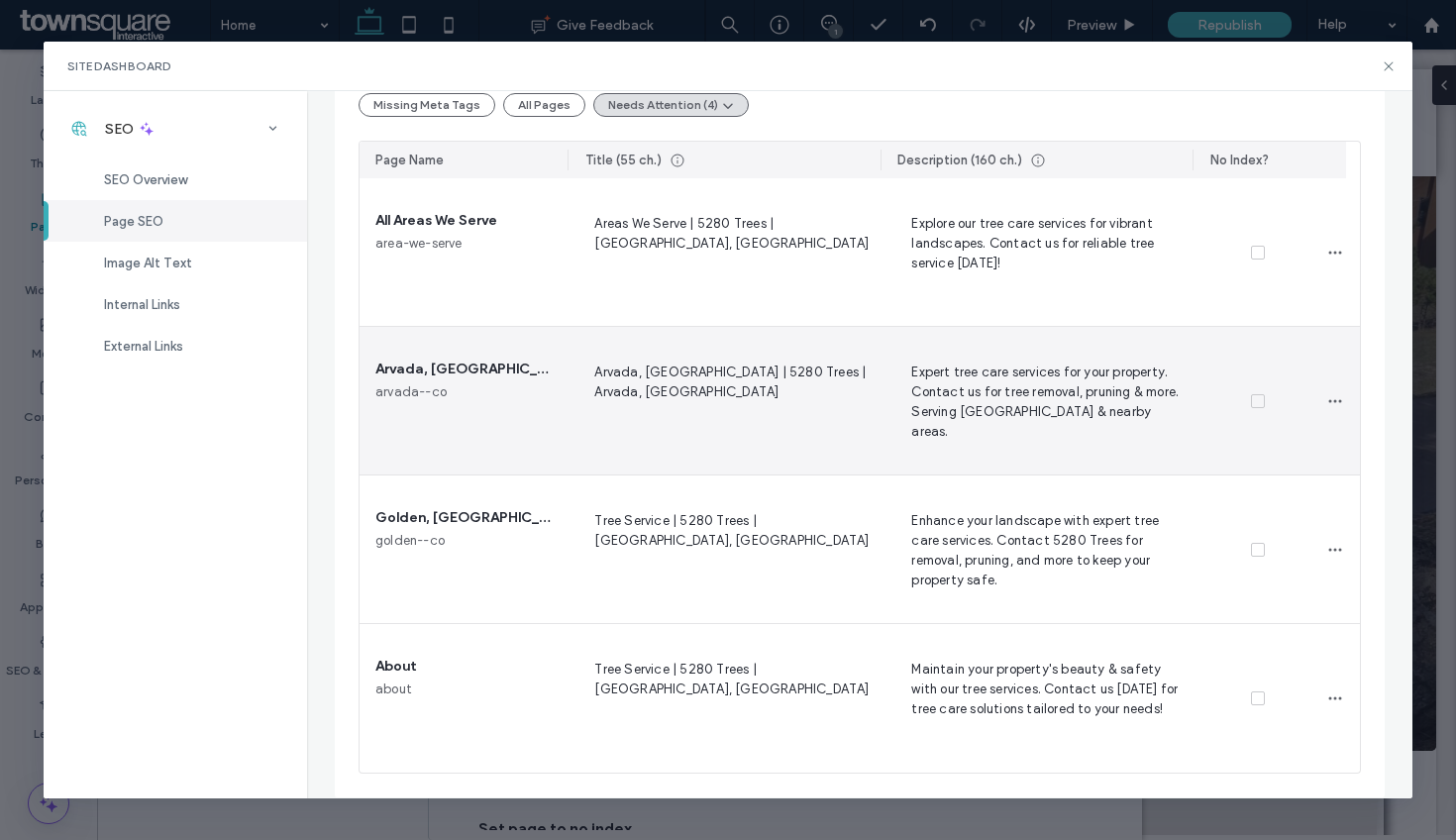 click on "Arvada, CO | 5280 Trees | Arvada, CO" at bounding box center (729, 400) 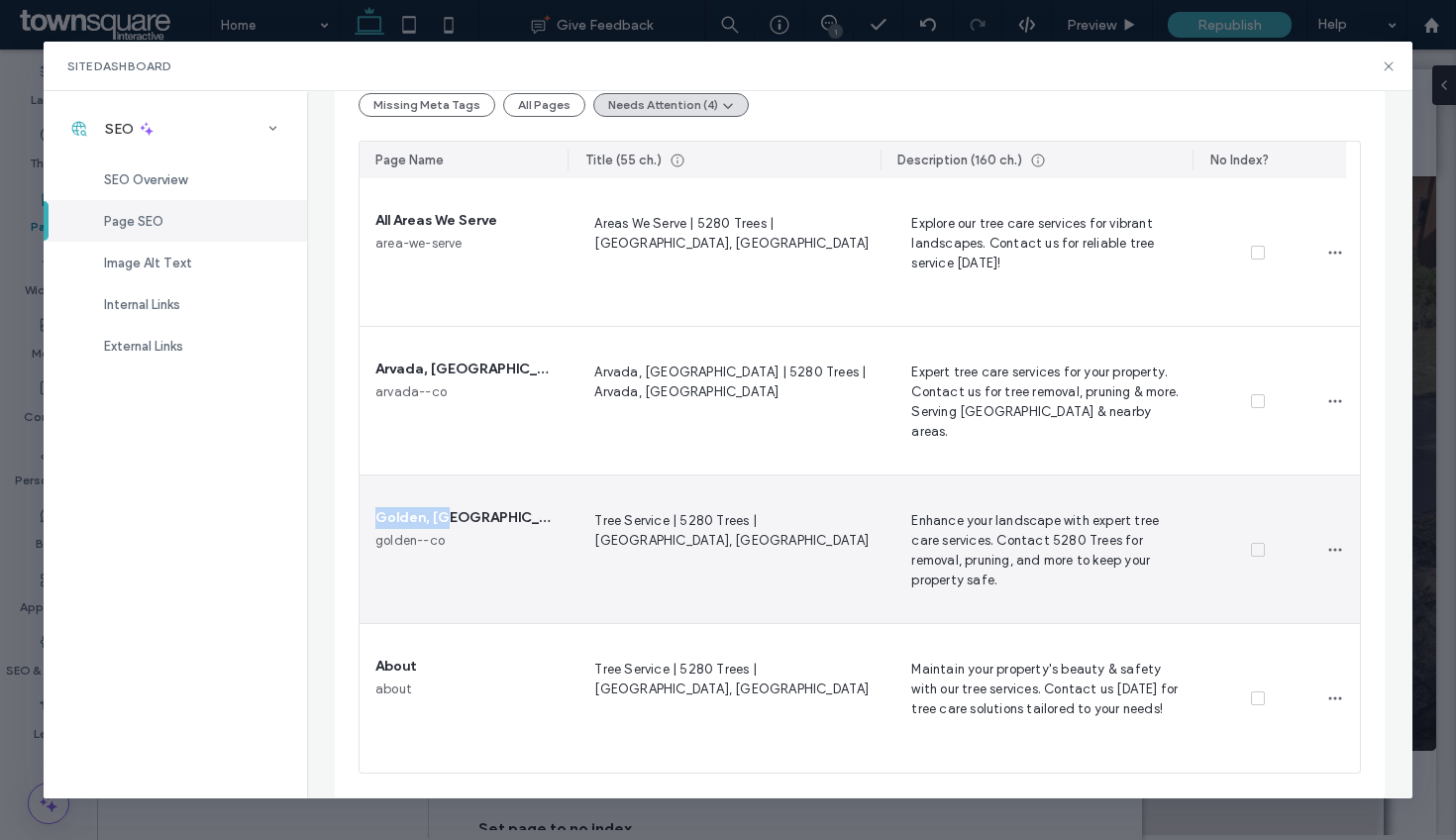 drag, startPoint x: 459, startPoint y: 516, endPoint x: 370, endPoint y: 513, distance: 89.050547 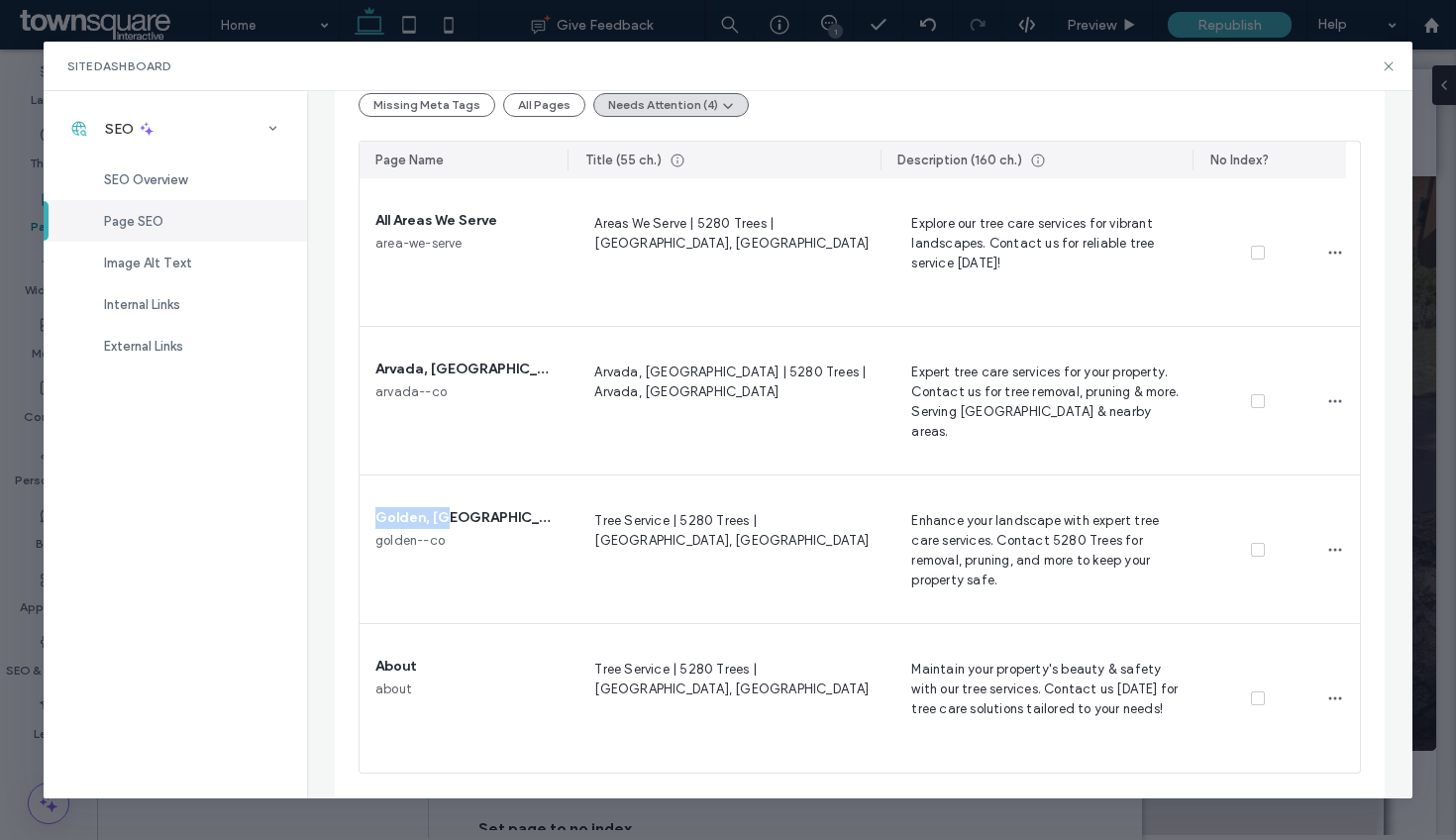 click on "Tree Service | 5280 Trees | Arvada, CO" at bounding box center (729, 550) 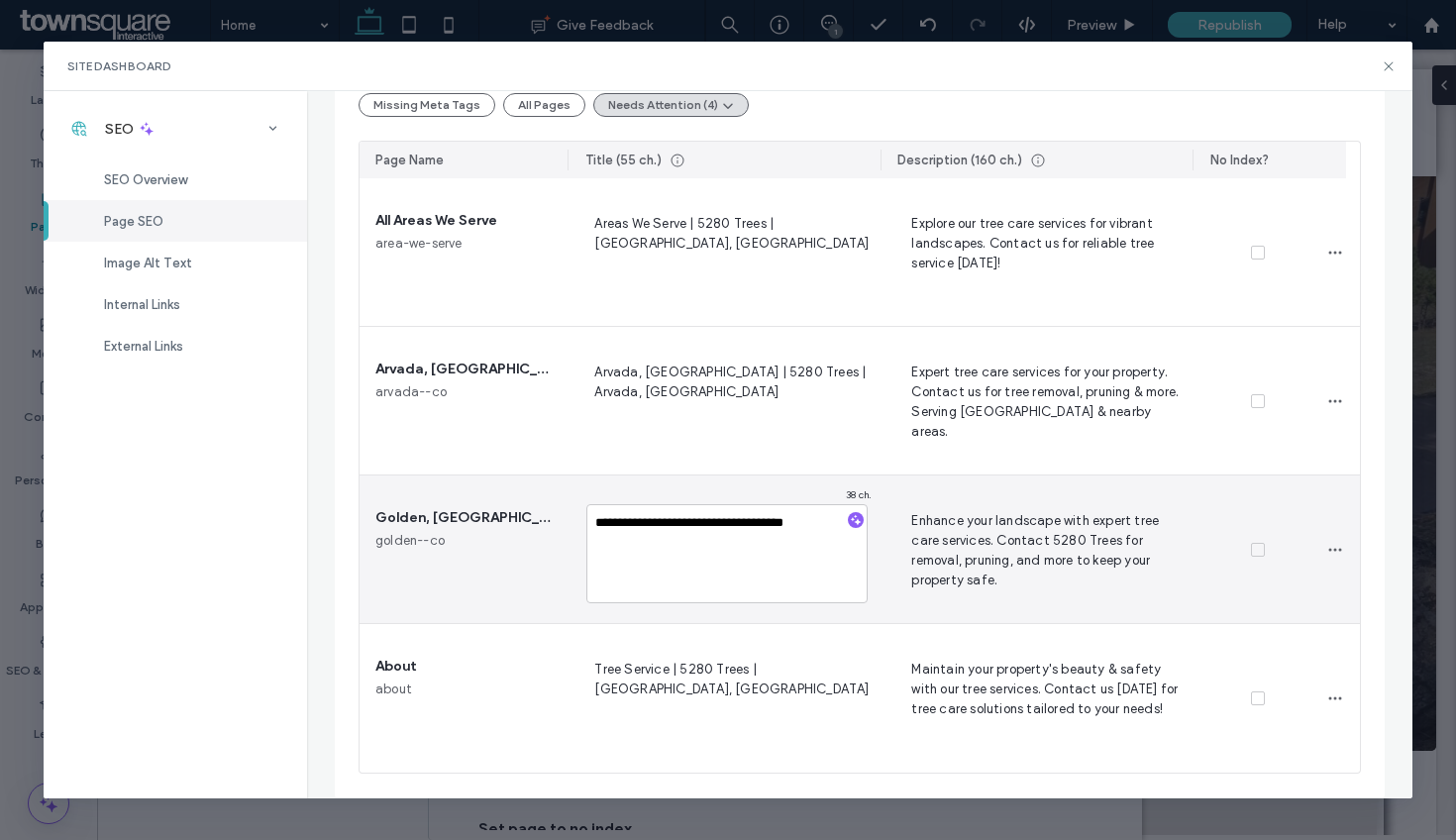 click on "**********" at bounding box center [726, 554] 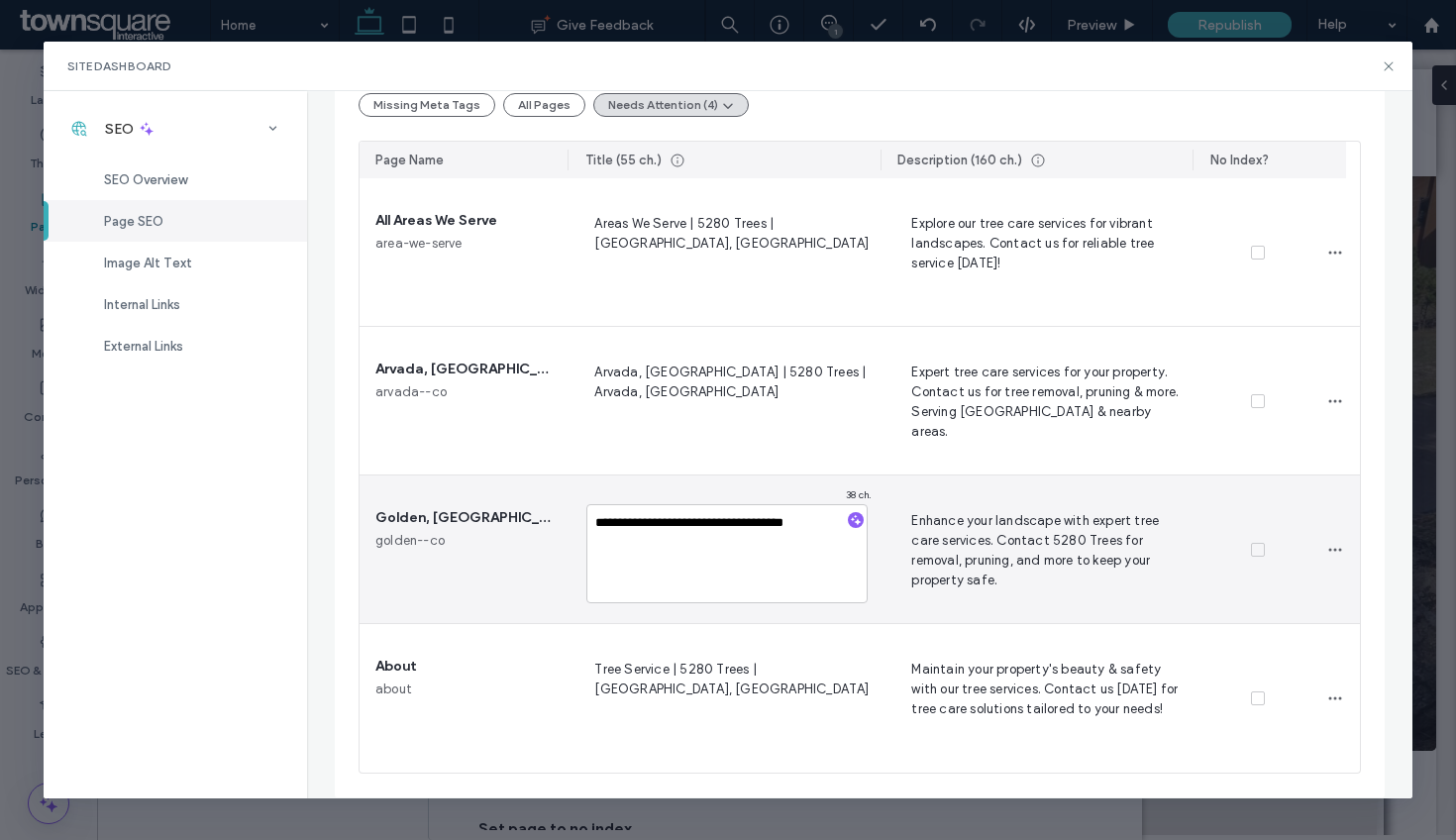 drag, startPoint x: 665, startPoint y: 526, endPoint x: 565, endPoint y: 526, distance: 100 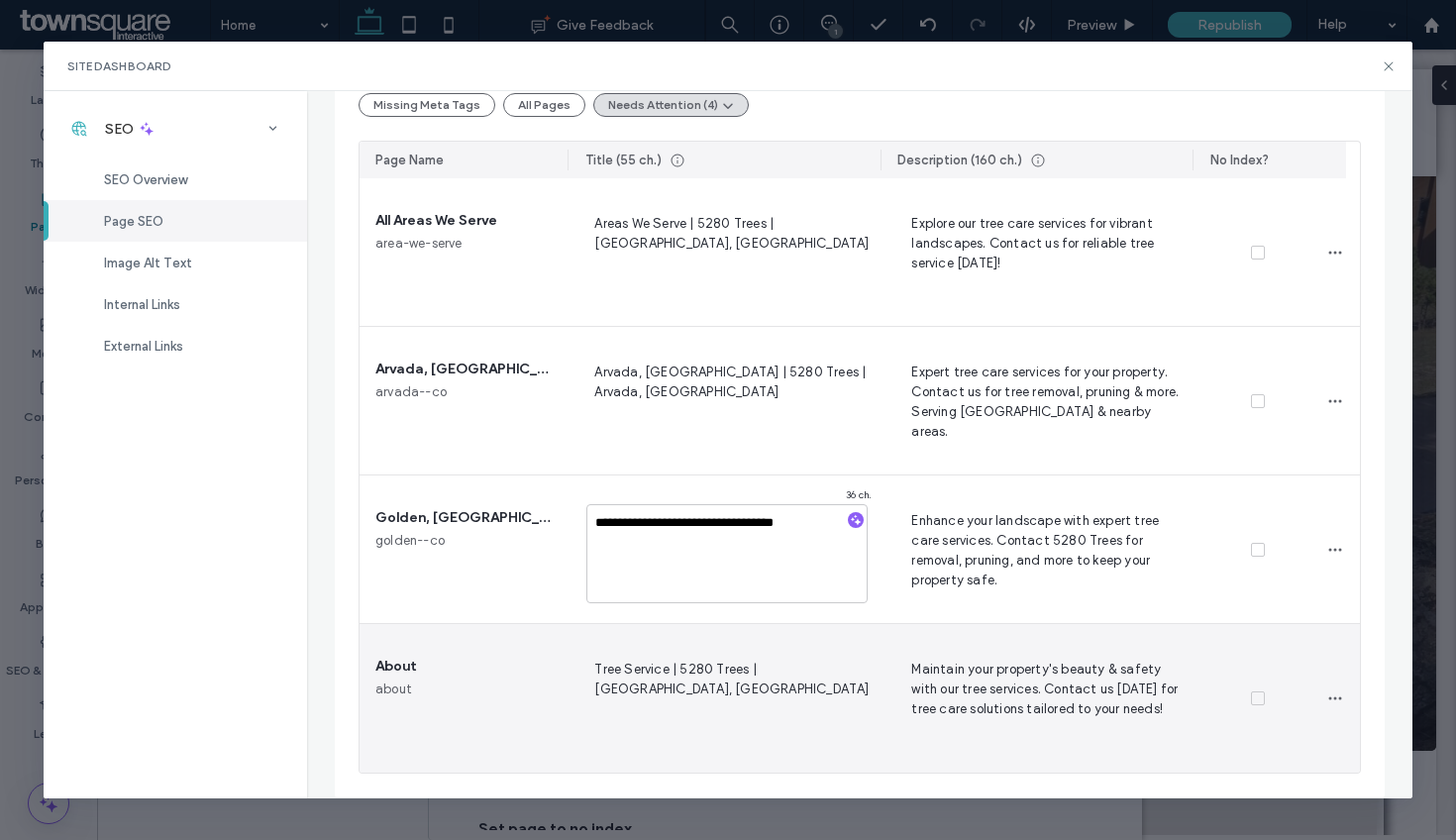 click on "About" at bounding box center [465, 667] 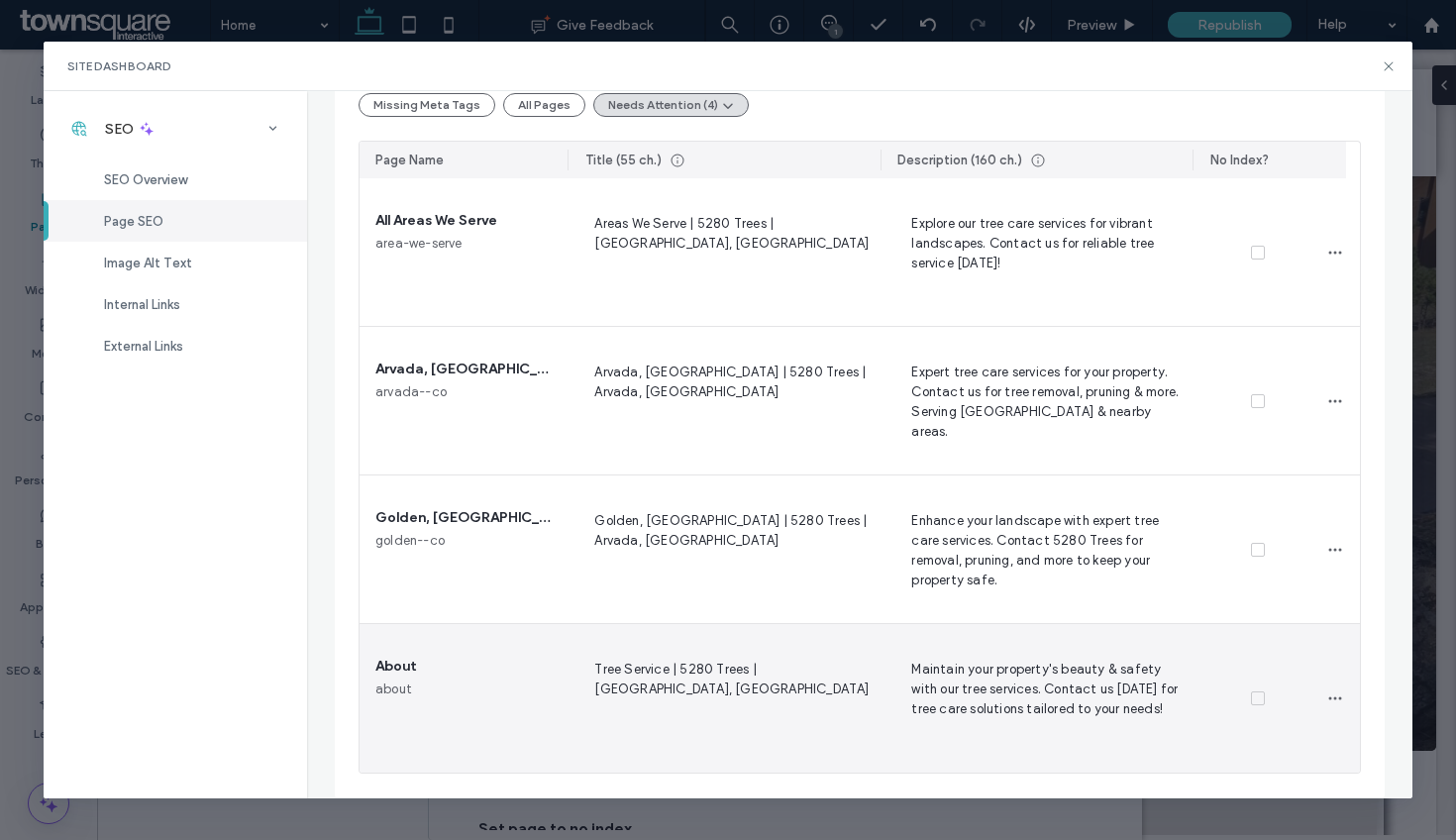 click on "Tree Service | 5280 Trees | Arvada, CO" at bounding box center [729, 698] 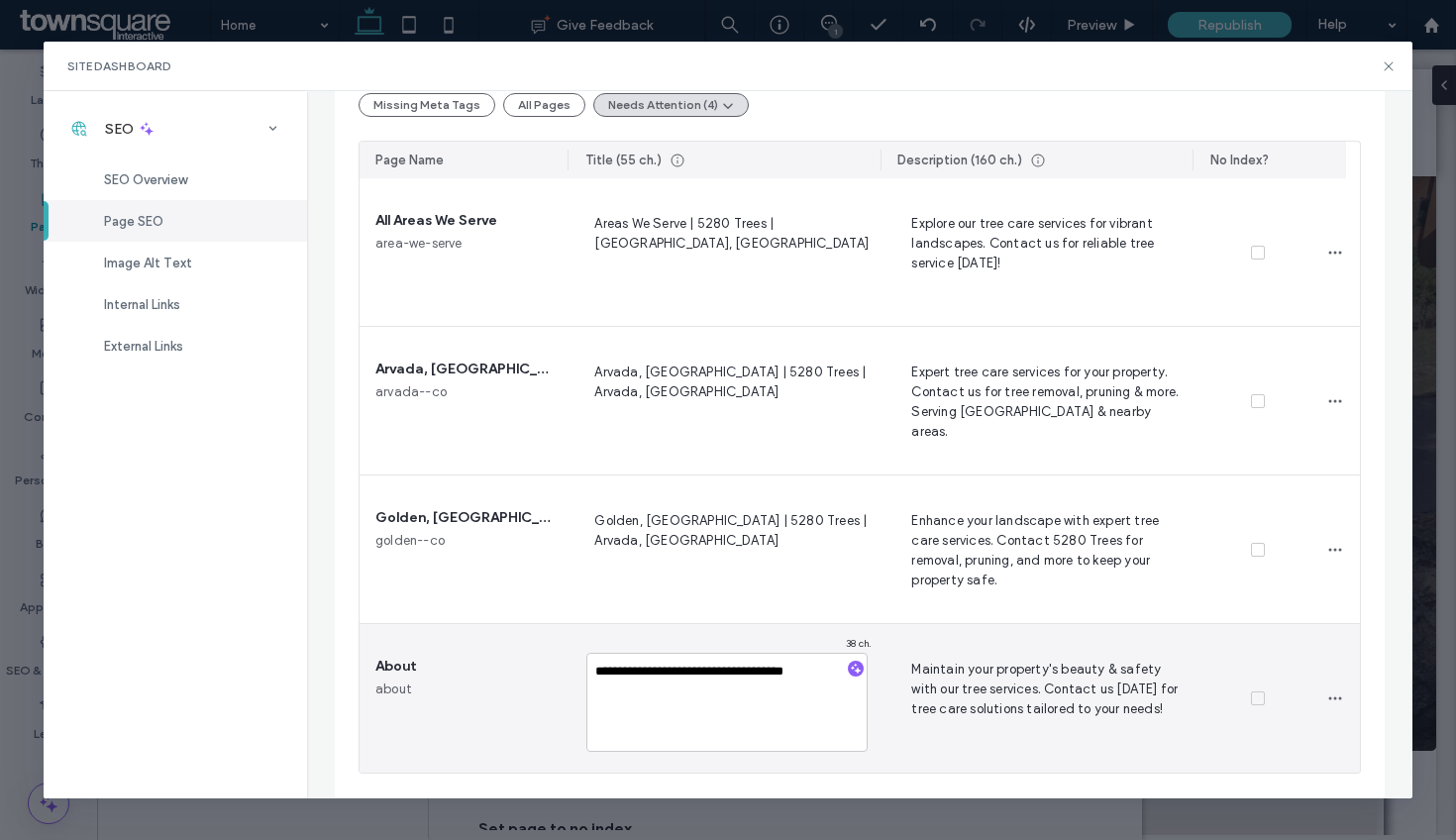 click on "**********" at bounding box center (726, 702) 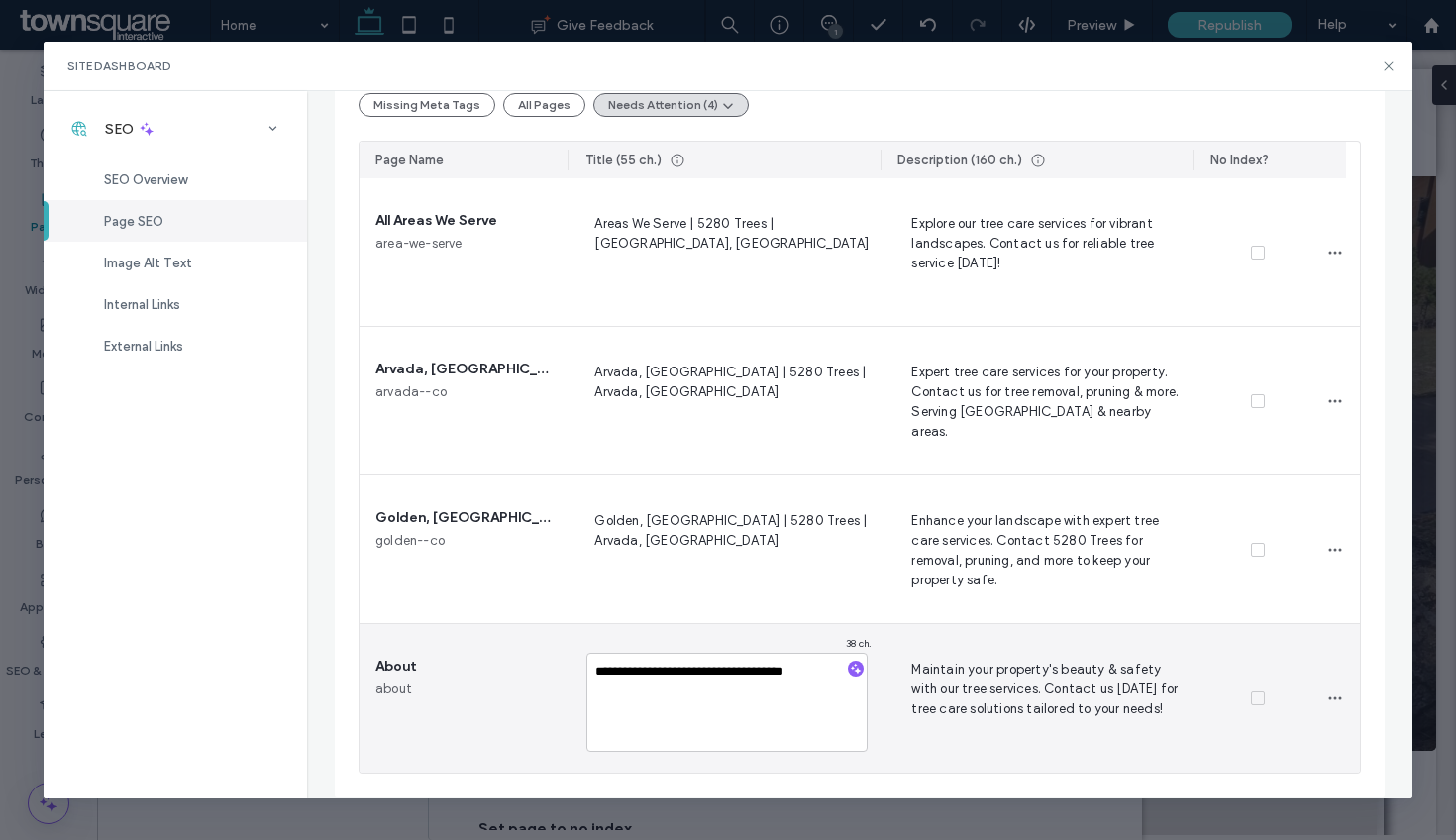 drag, startPoint x: 666, startPoint y: 671, endPoint x: 586, endPoint y: 660, distance: 80.75271 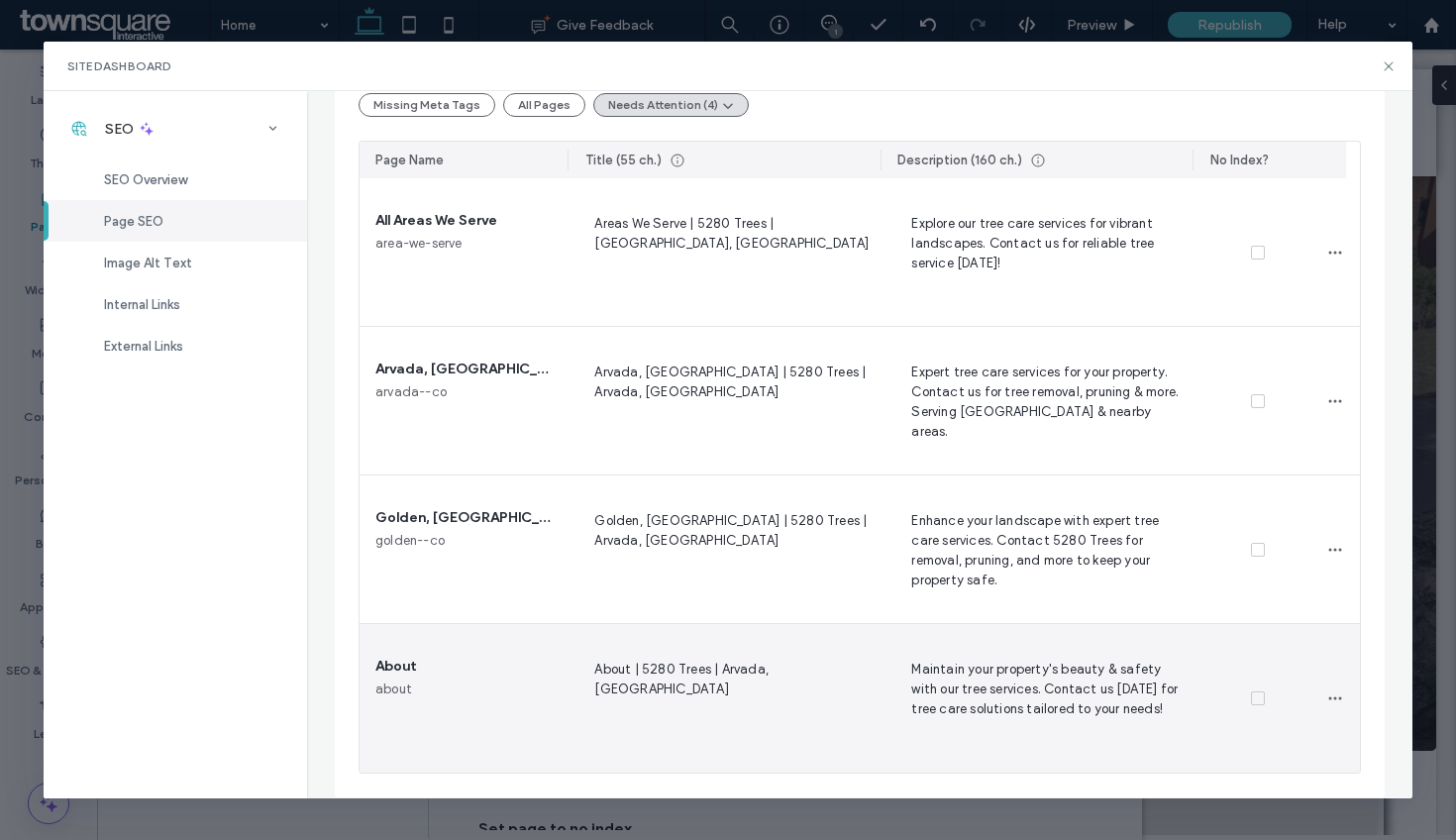 click on "About | 5280 Trees | Arvada, CO" at bounding box center (729, 698) 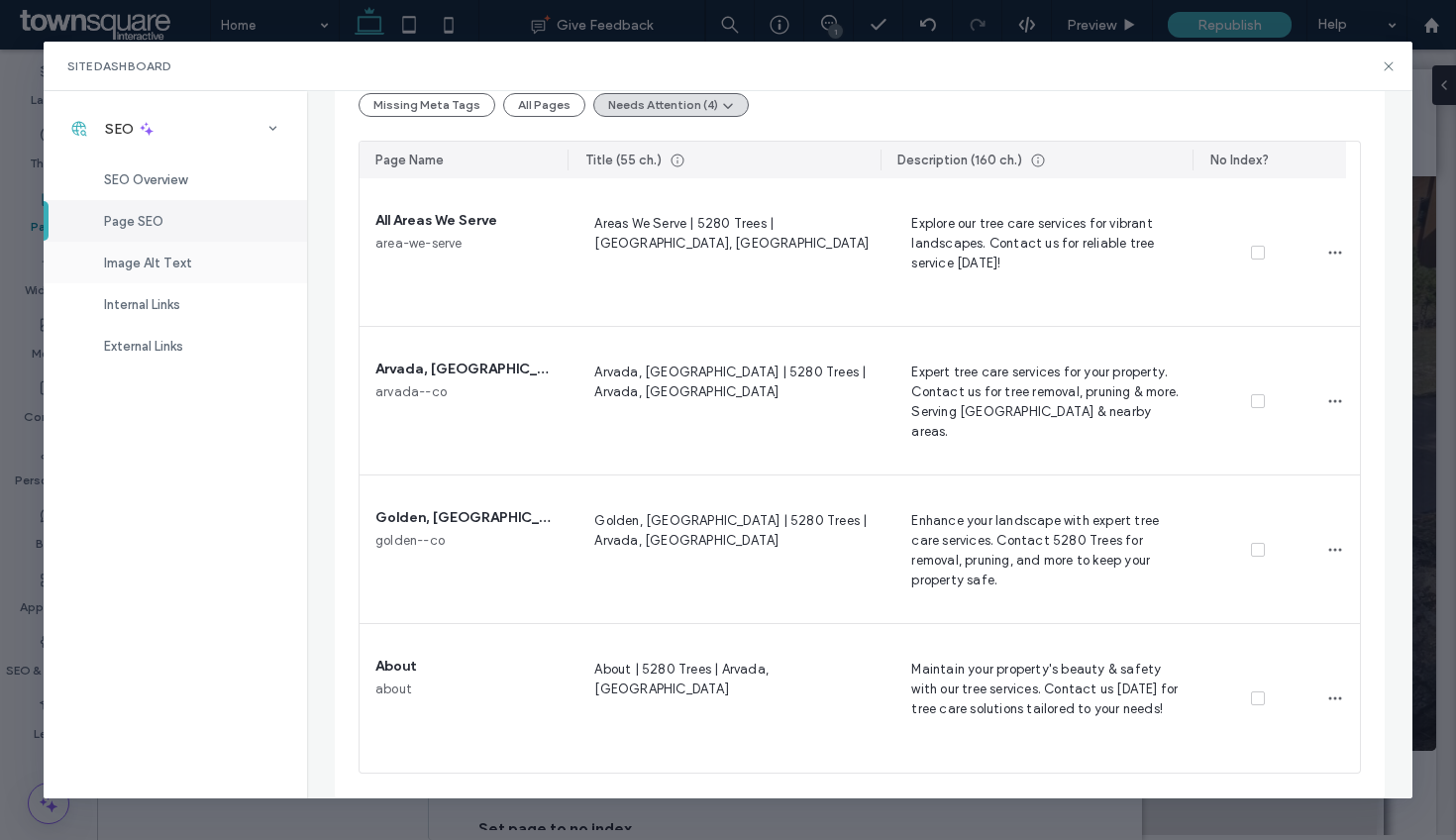 click on "Image Alt Text" at bounding box center [148, 262] 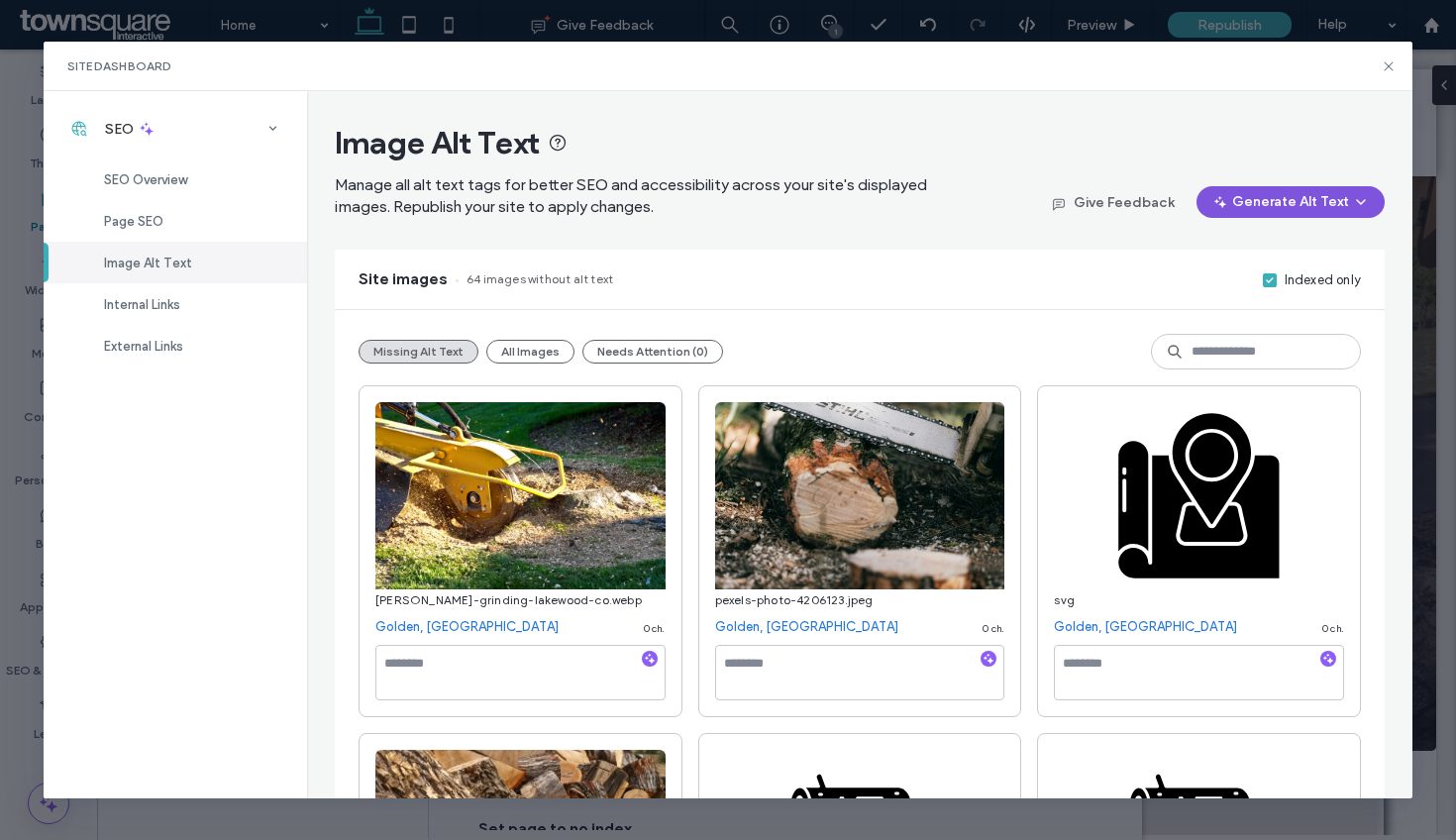 click 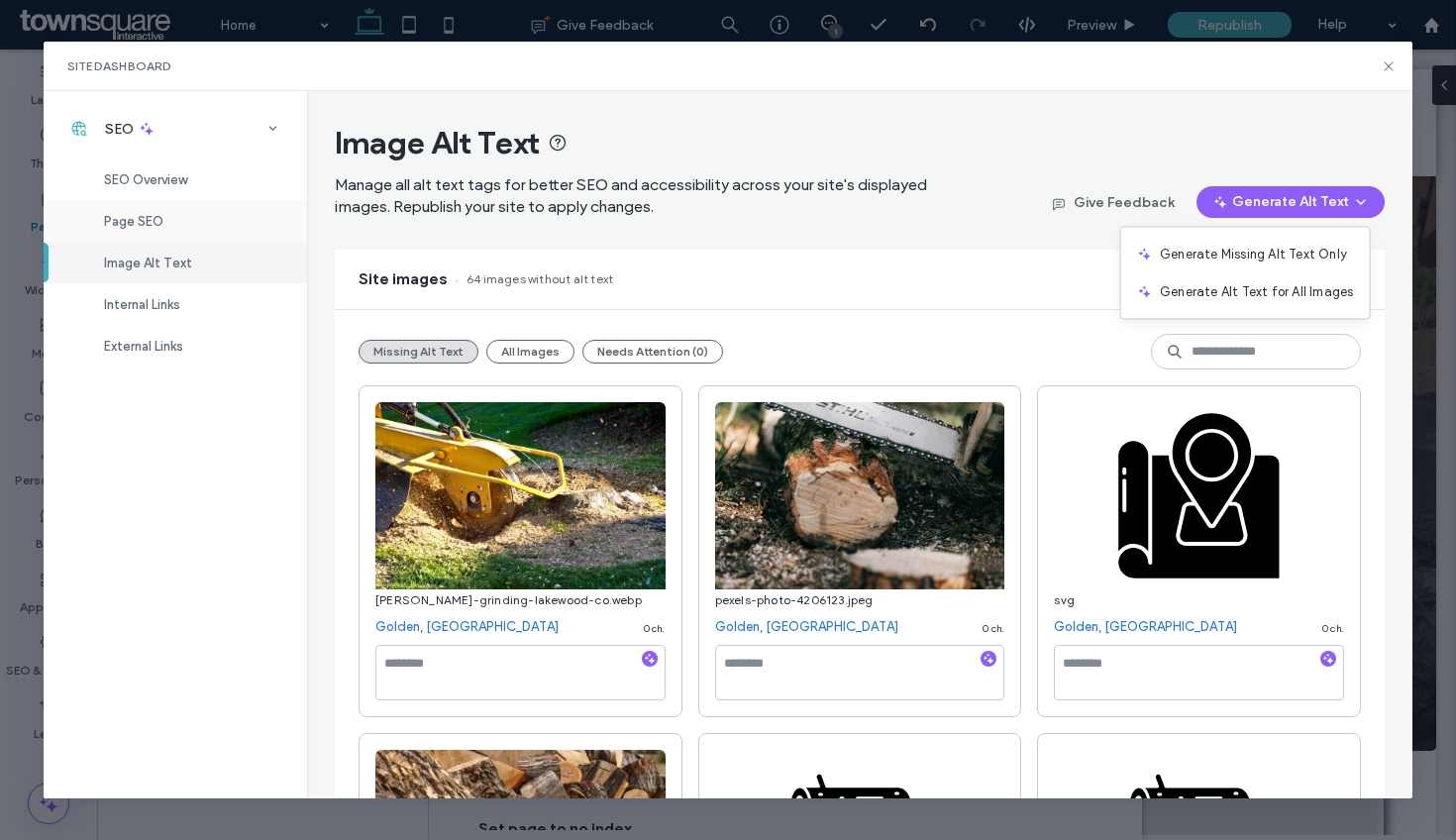 click on "Page SEO" at bounding box center (175, 221) 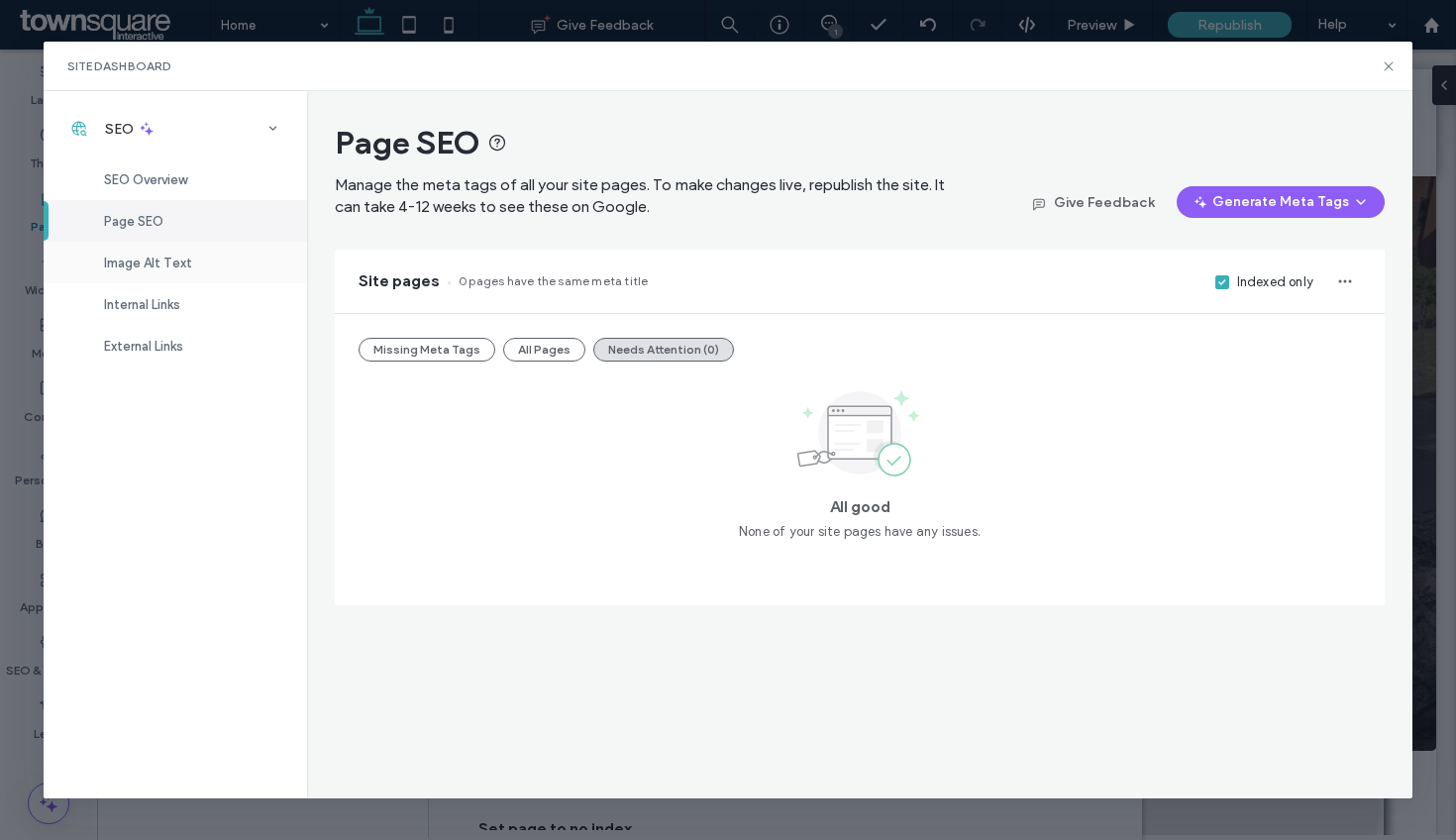 click on "Image Alt Text" at bounding box center (148, 262) 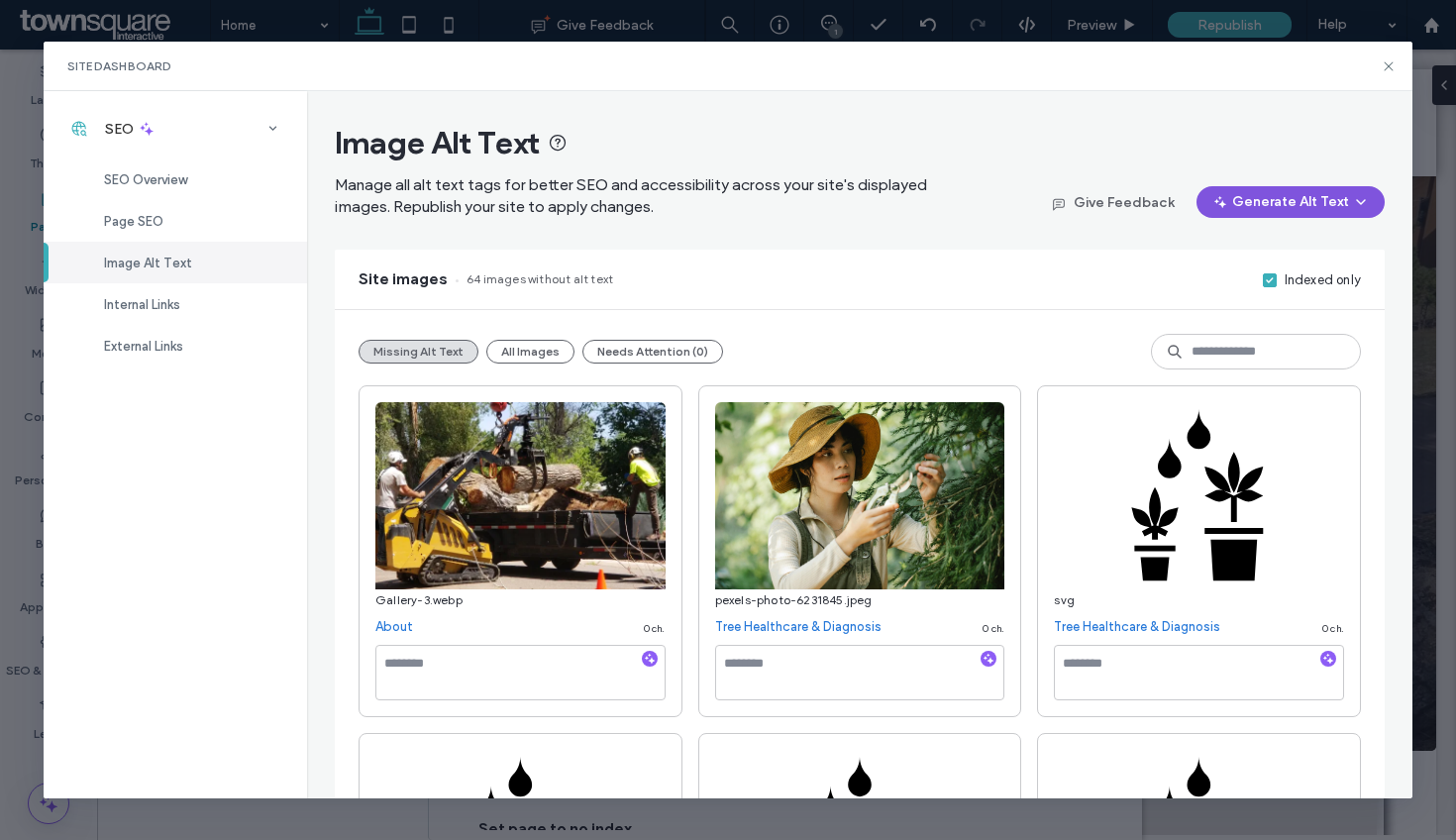 click on "Generate Alt Text" at bounding box center (1291, 202) 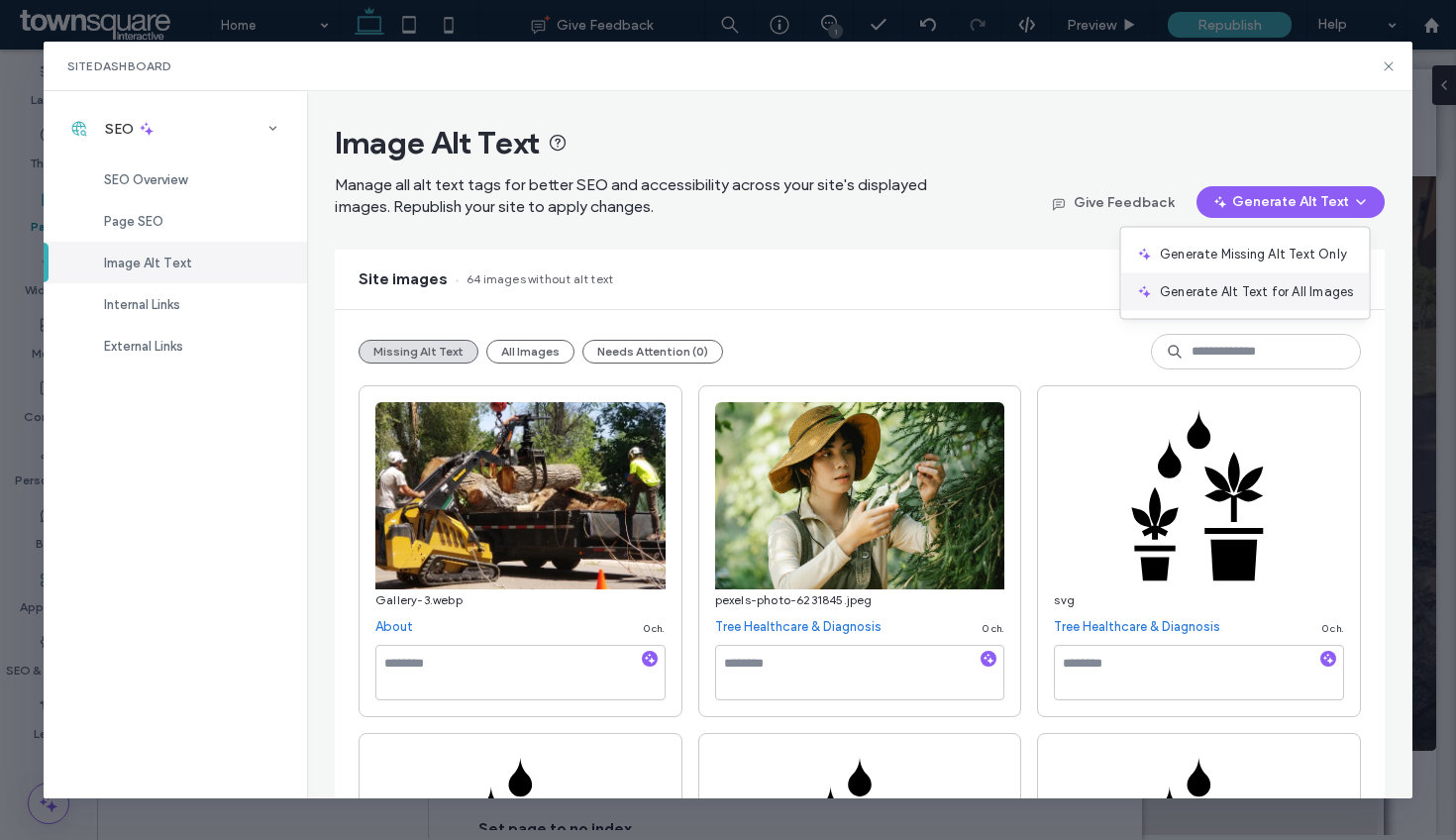 click on "Generate Alt Text for All Images" at bounding box center [1244, 292] 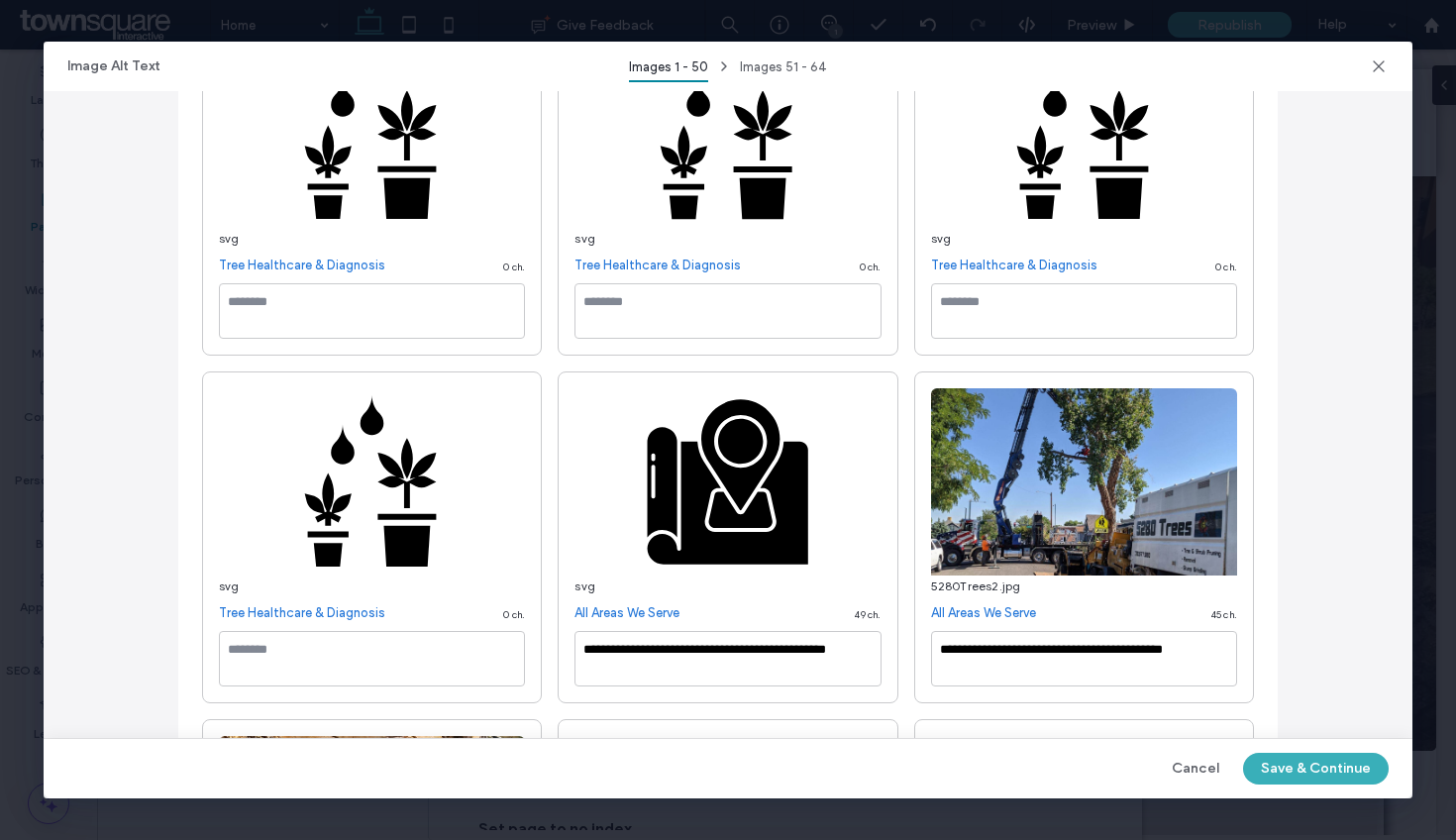 scroll, scrollTop: 368, scrollLeft: 0, axis: vertical 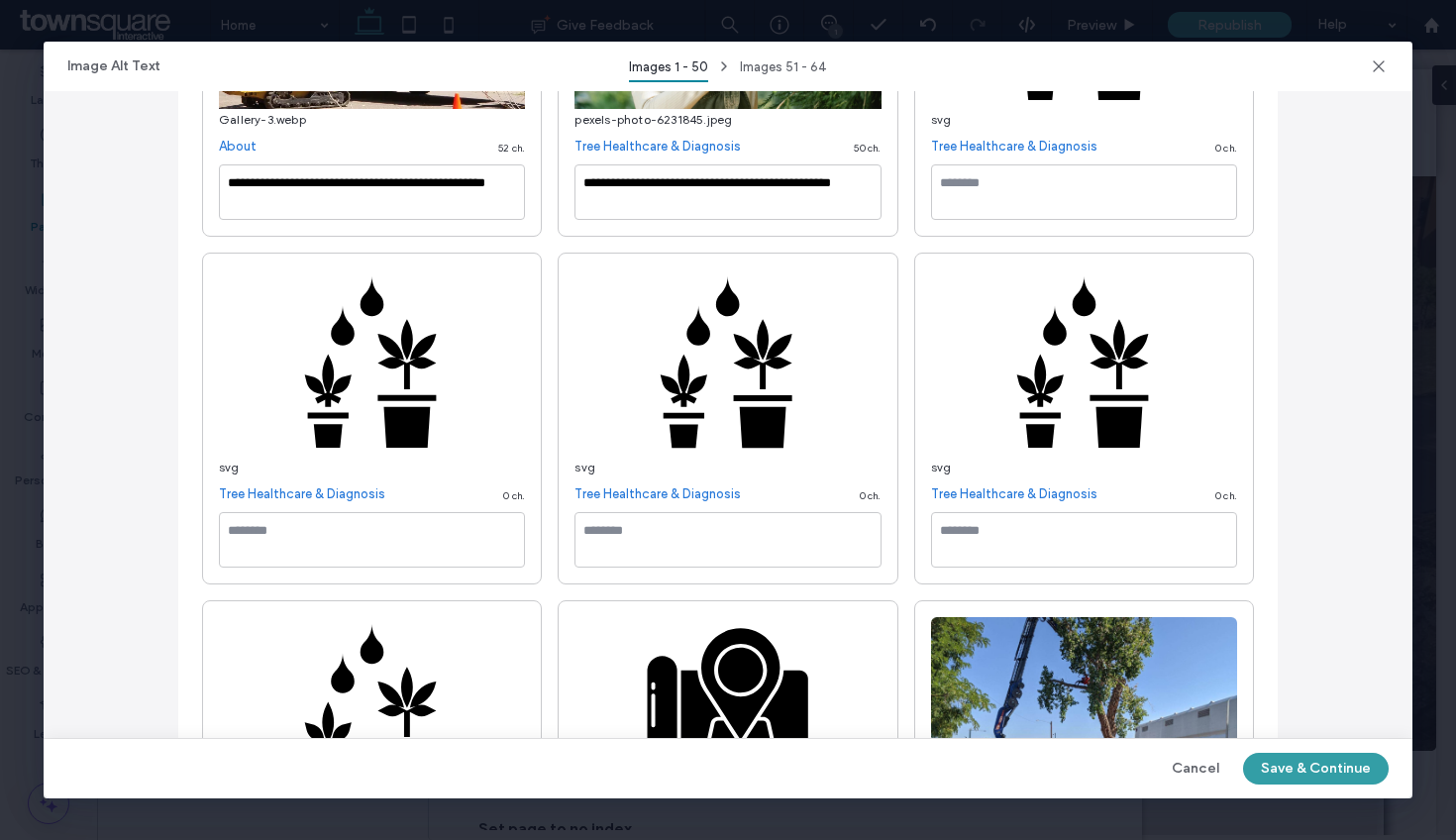 click on "Save & Continue" at bounding box center (1315, 769) 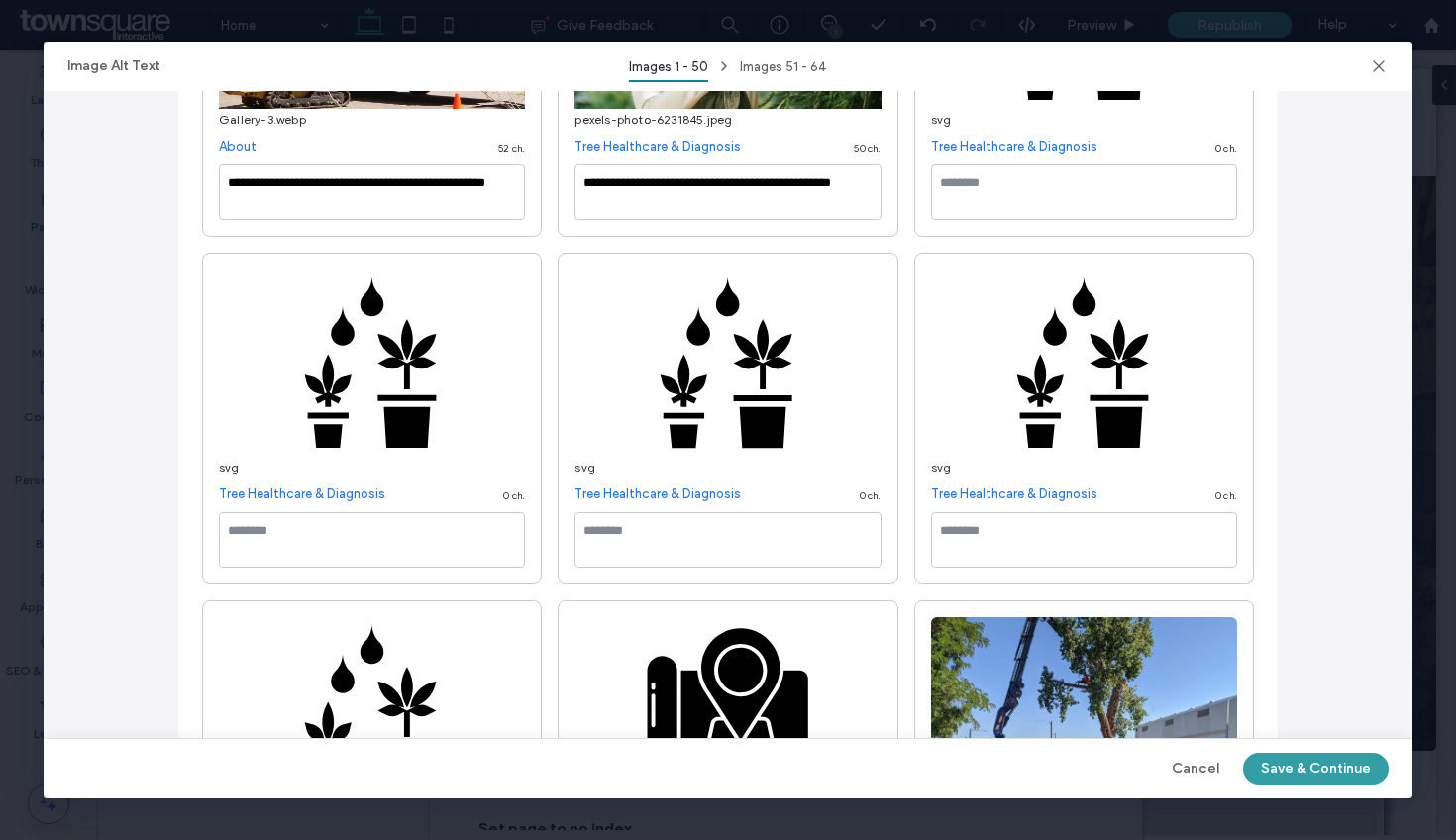 click on "Save & Continue" at bounding box center (1315, 769) 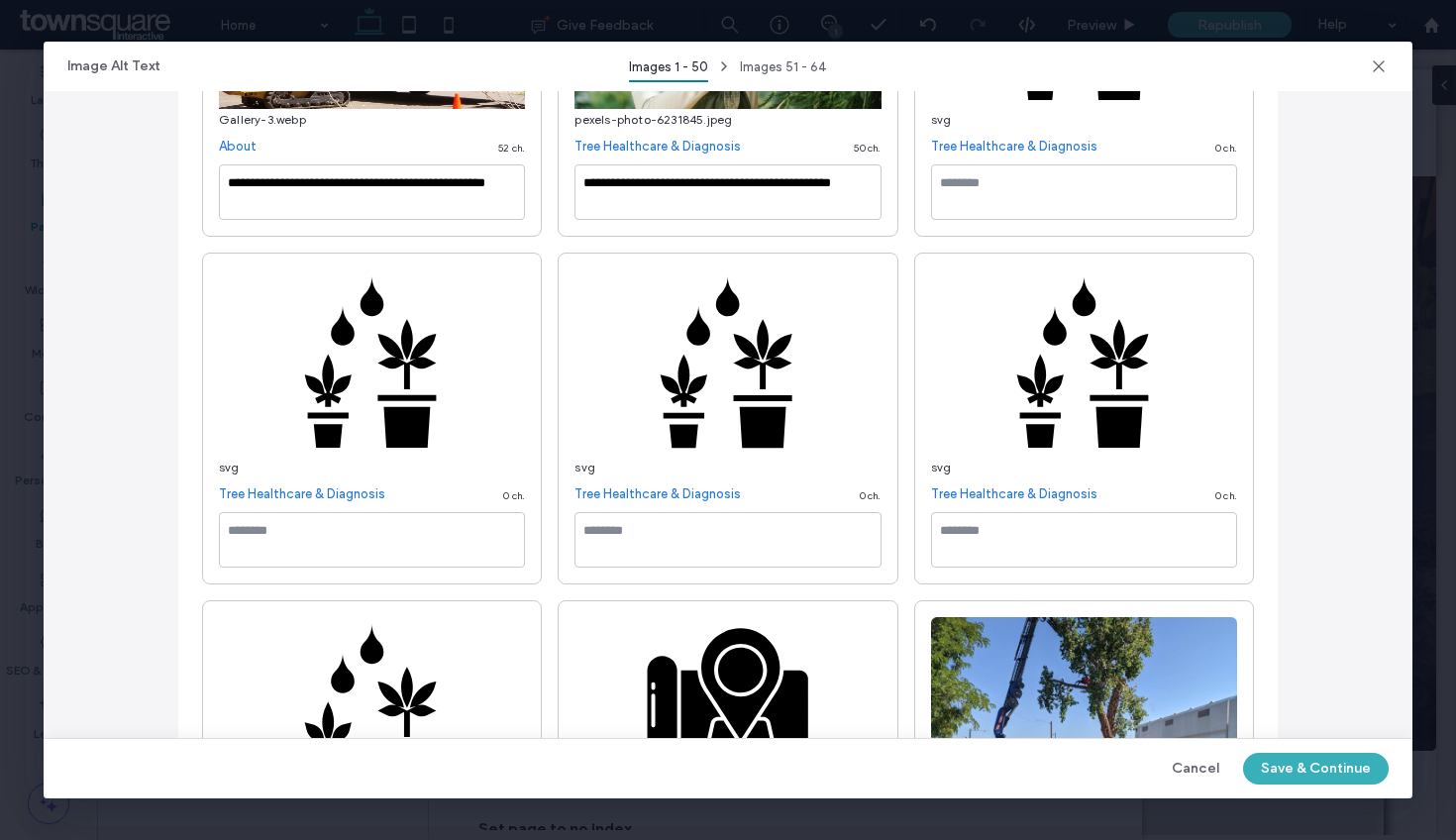 scroll, scrollTop: 0, scrollLeft: 0, axis: both 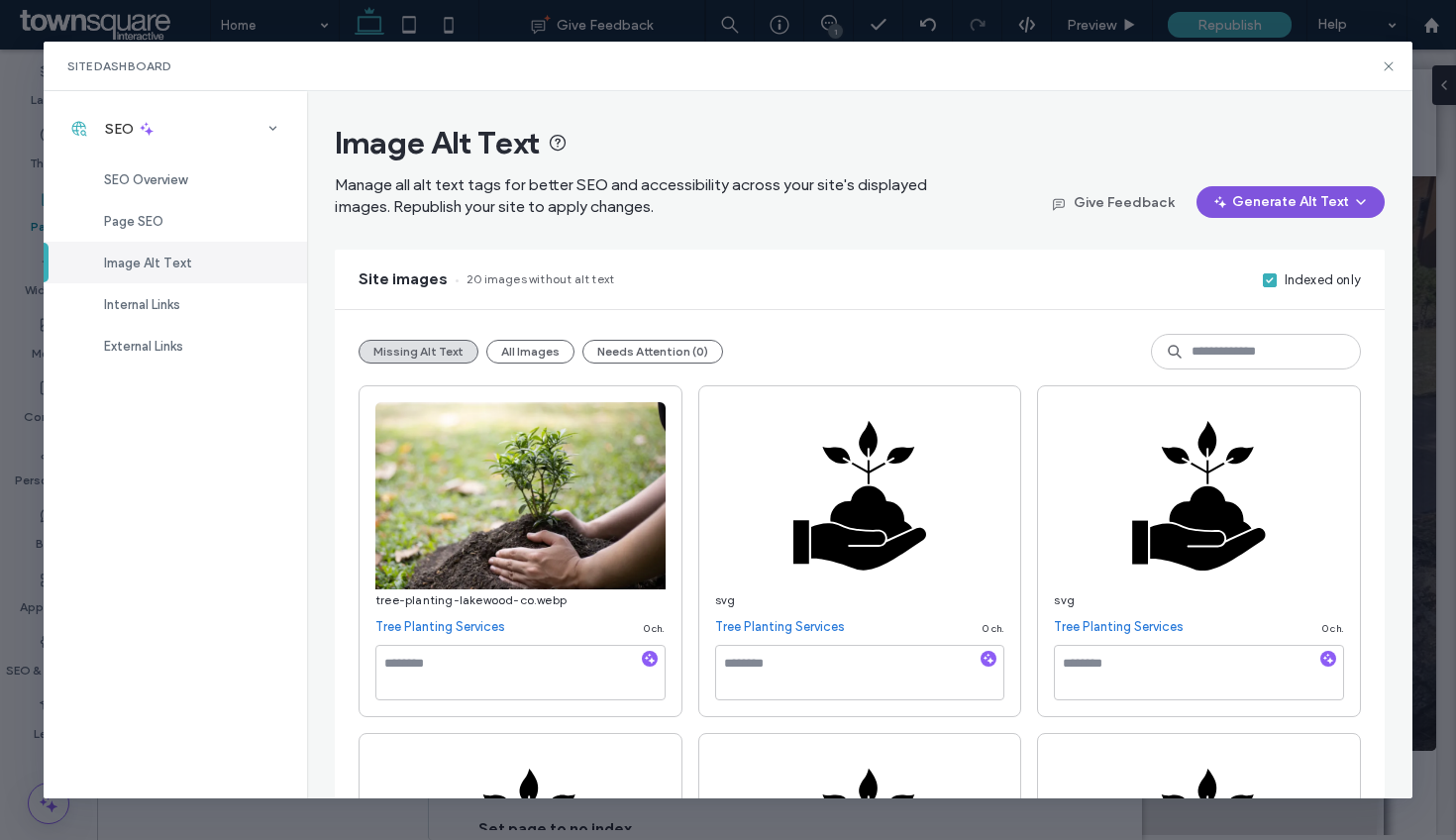 click on "Generate Alt Text" at bounding box center (1291, 202) 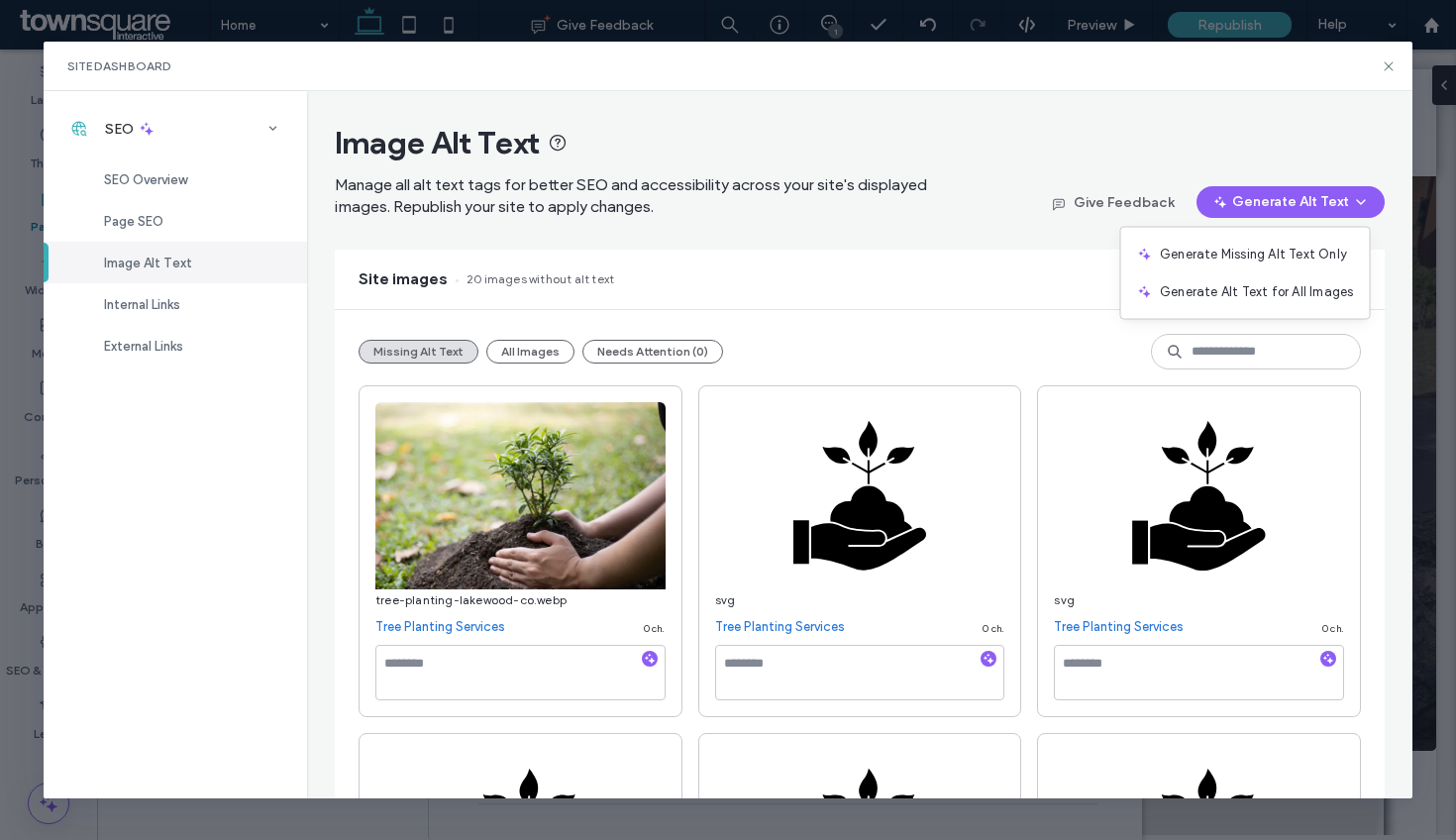 scroll, scrollTop: 0, scrollLeft: 0, axis: both 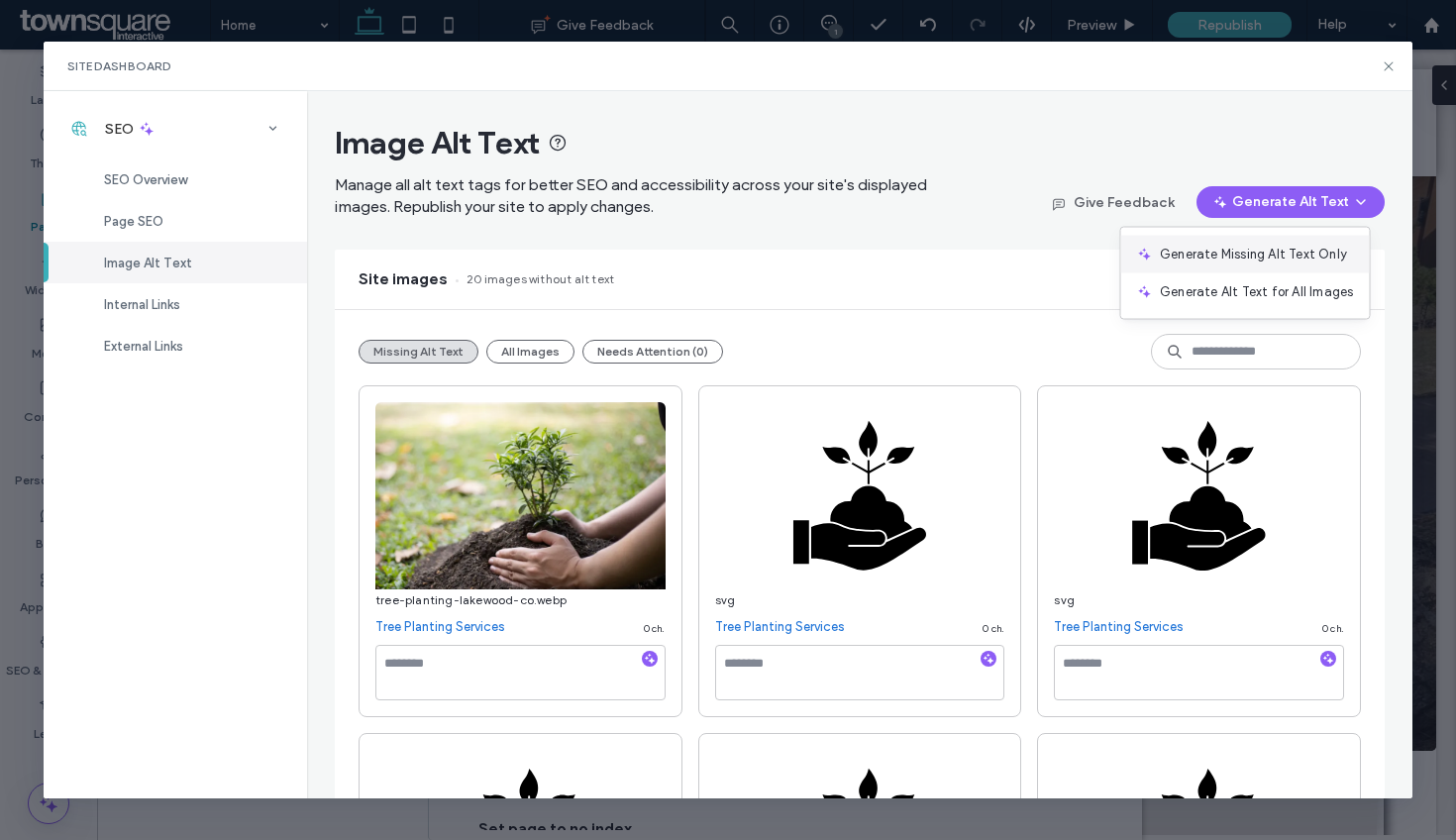click on "Generate Missing Alt Text Only" at bounding box center [1253, 255] 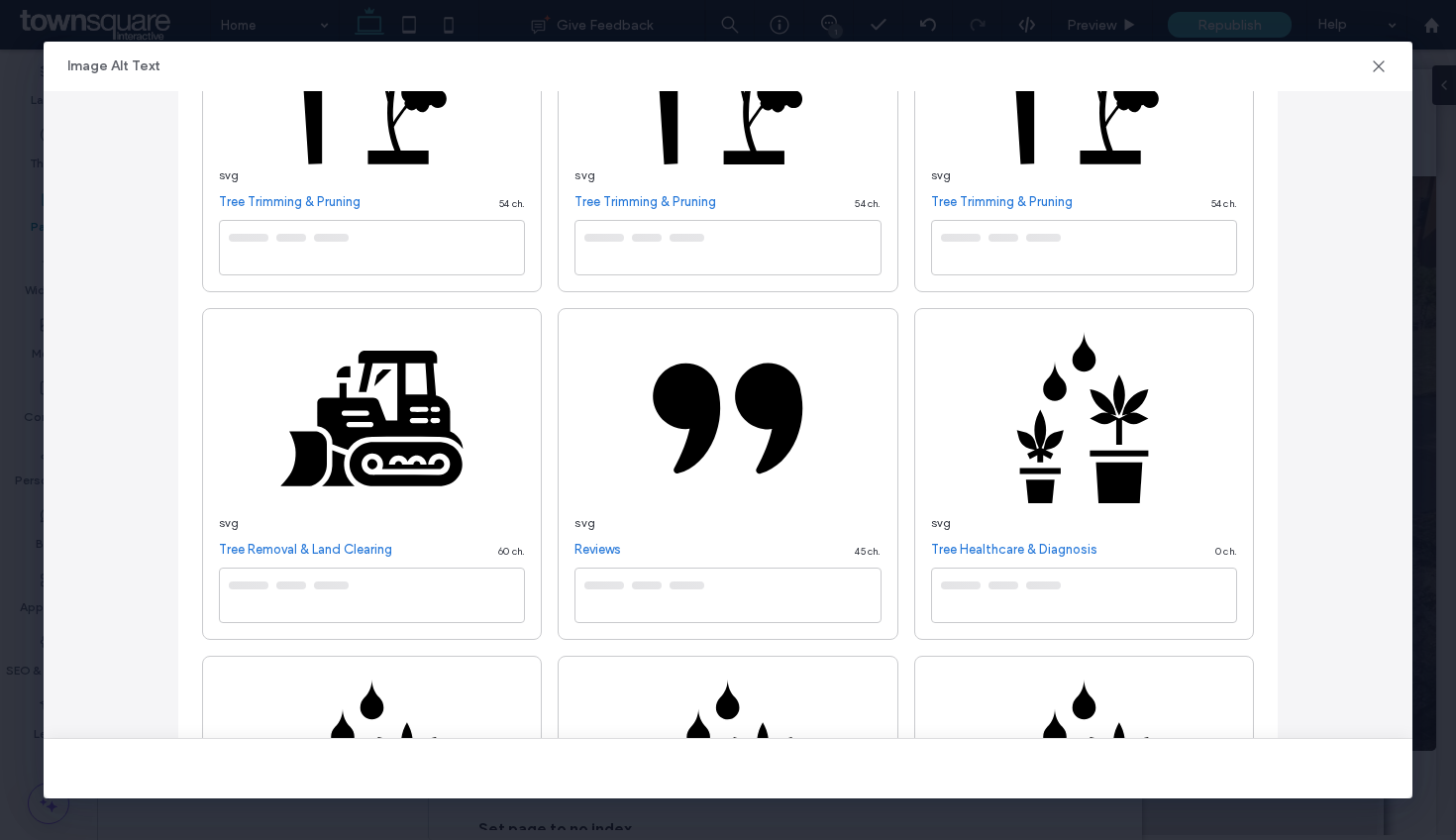 scroll, scrollTop: 0, scrollLeft: 0, axis: both 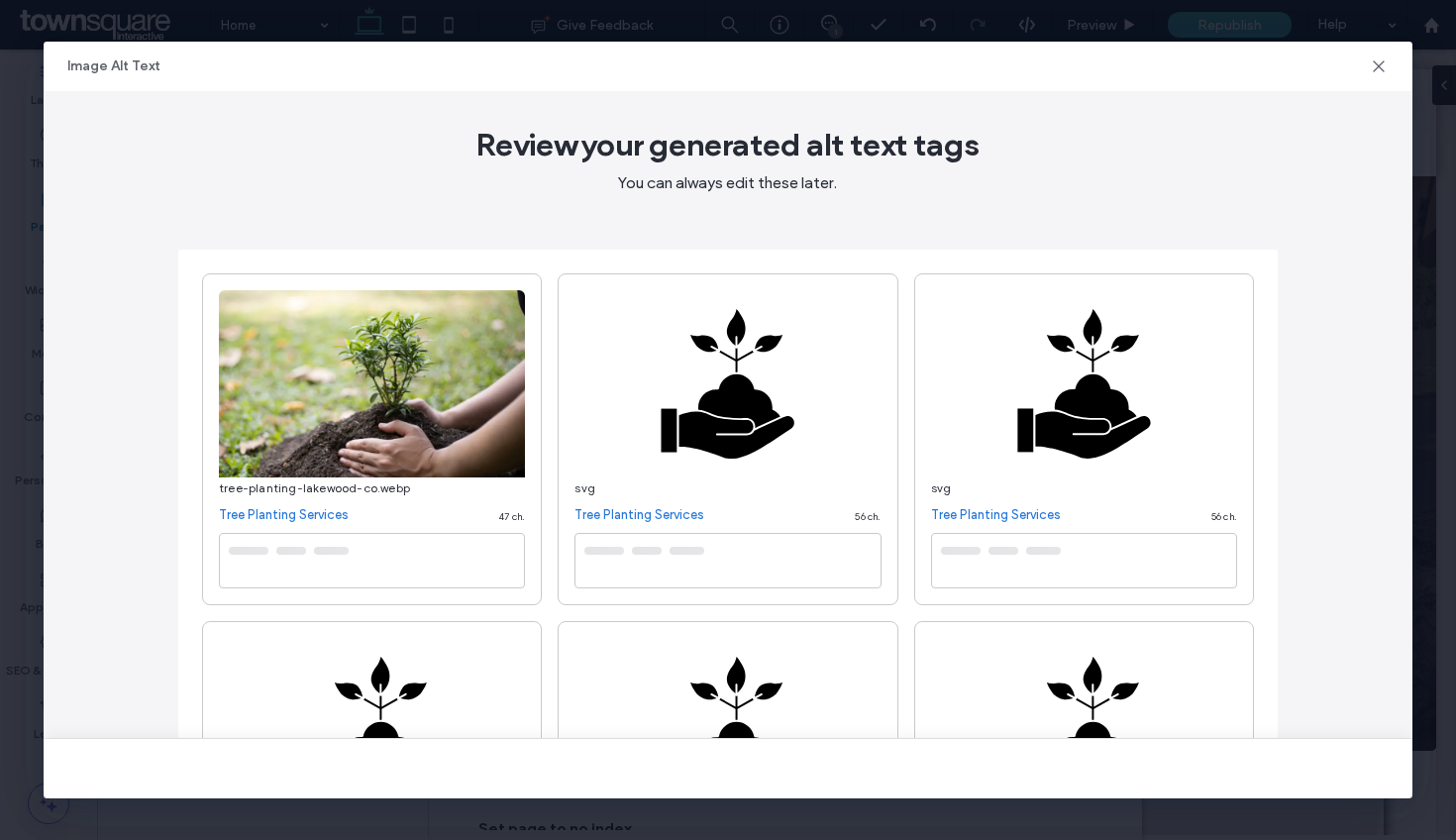 click on "Image Alt Text" at bounding box center [728, 66] 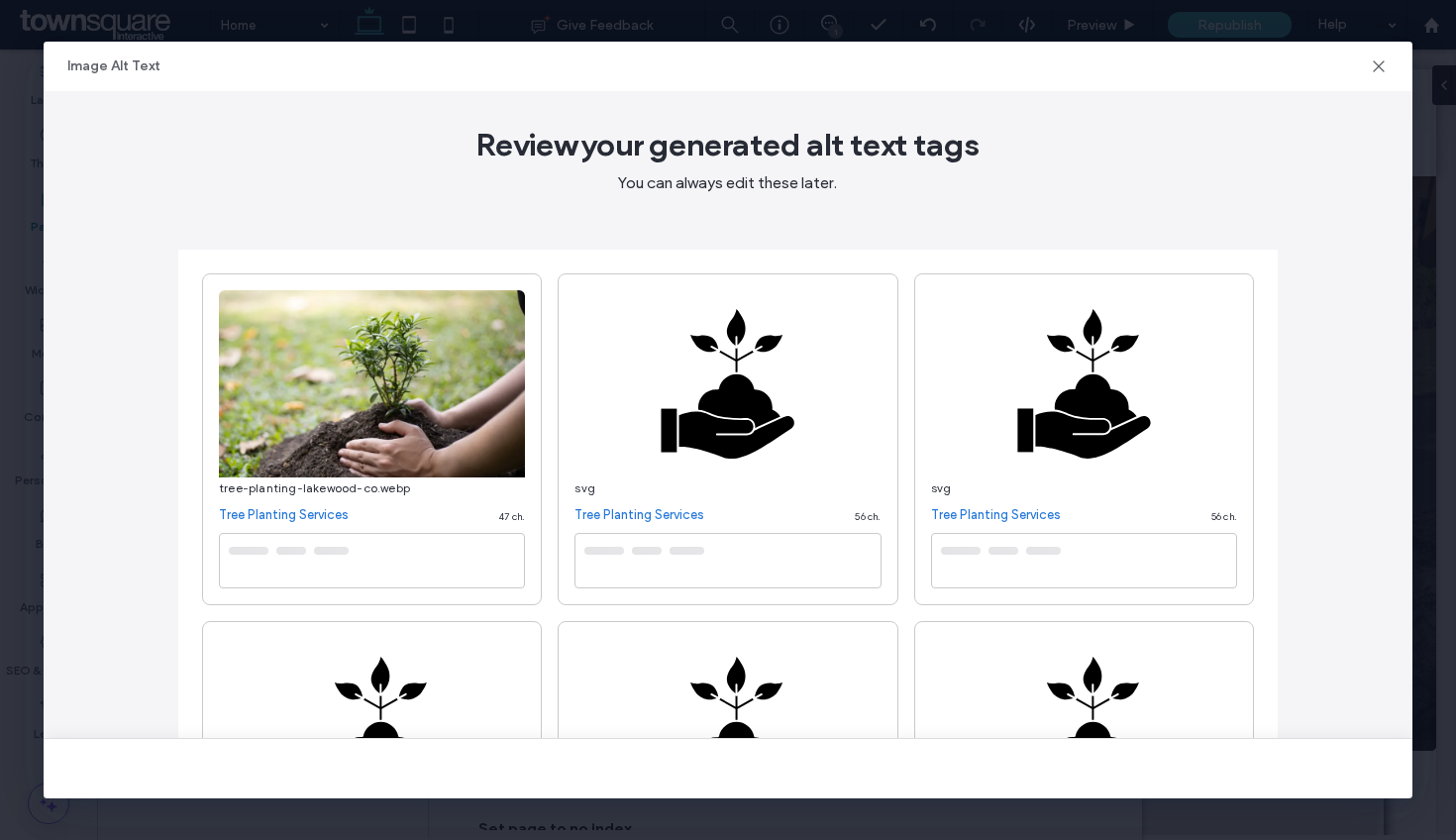 click 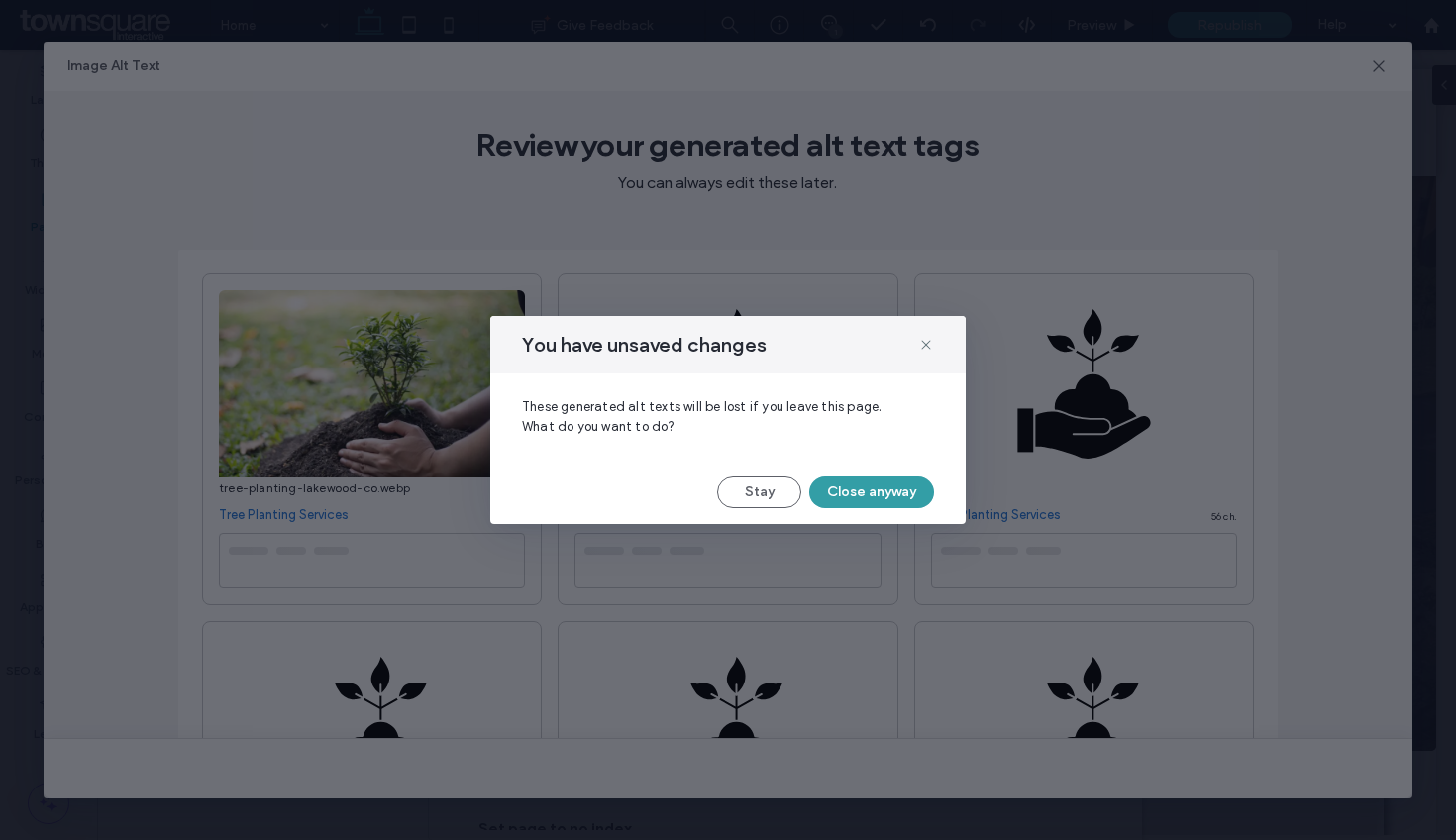 click on "Close anyway" at bounding box center [872, 492] 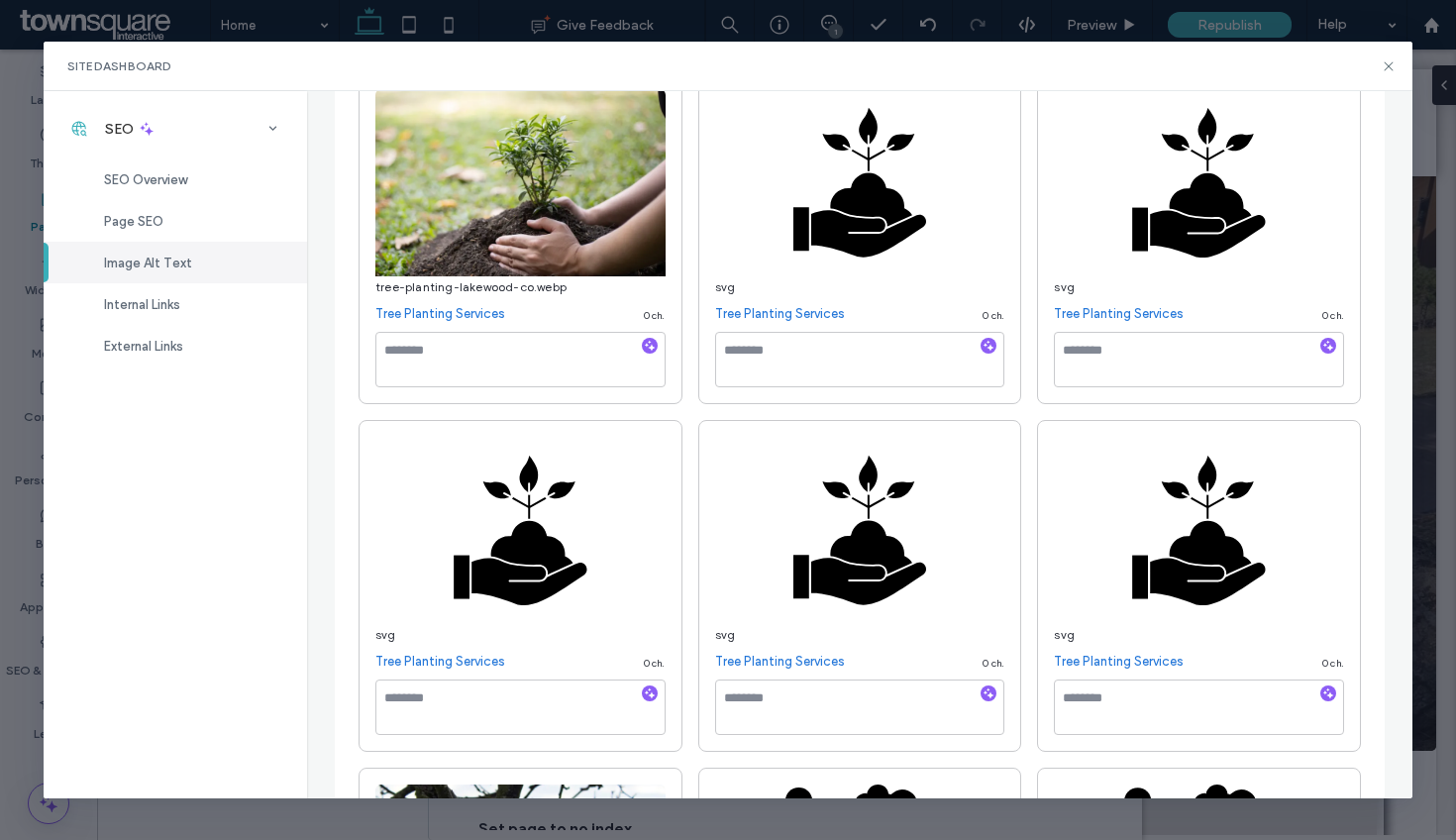 scroll, scrollTop: 0, scrollLeft: 0, axis: both 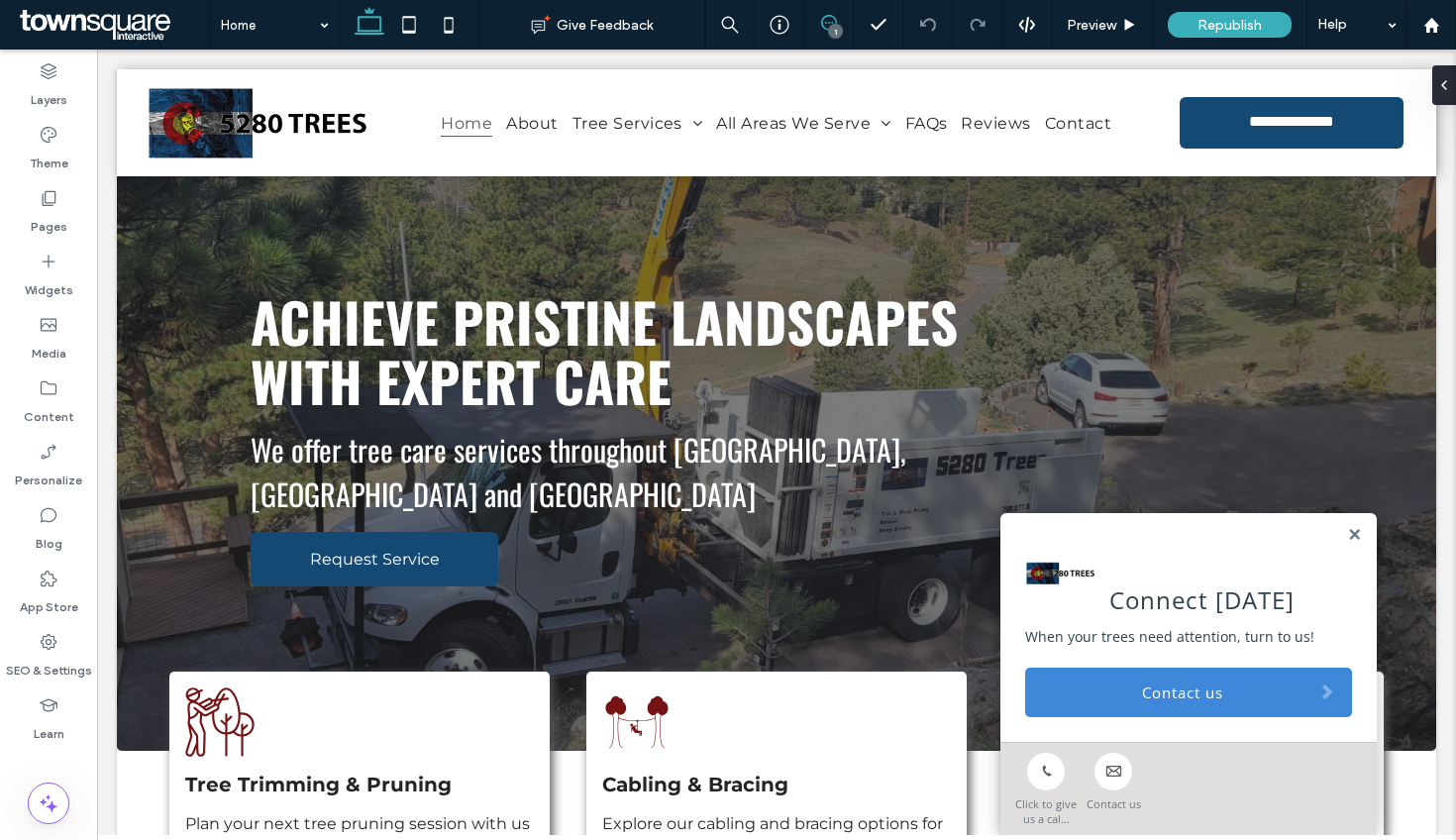 click 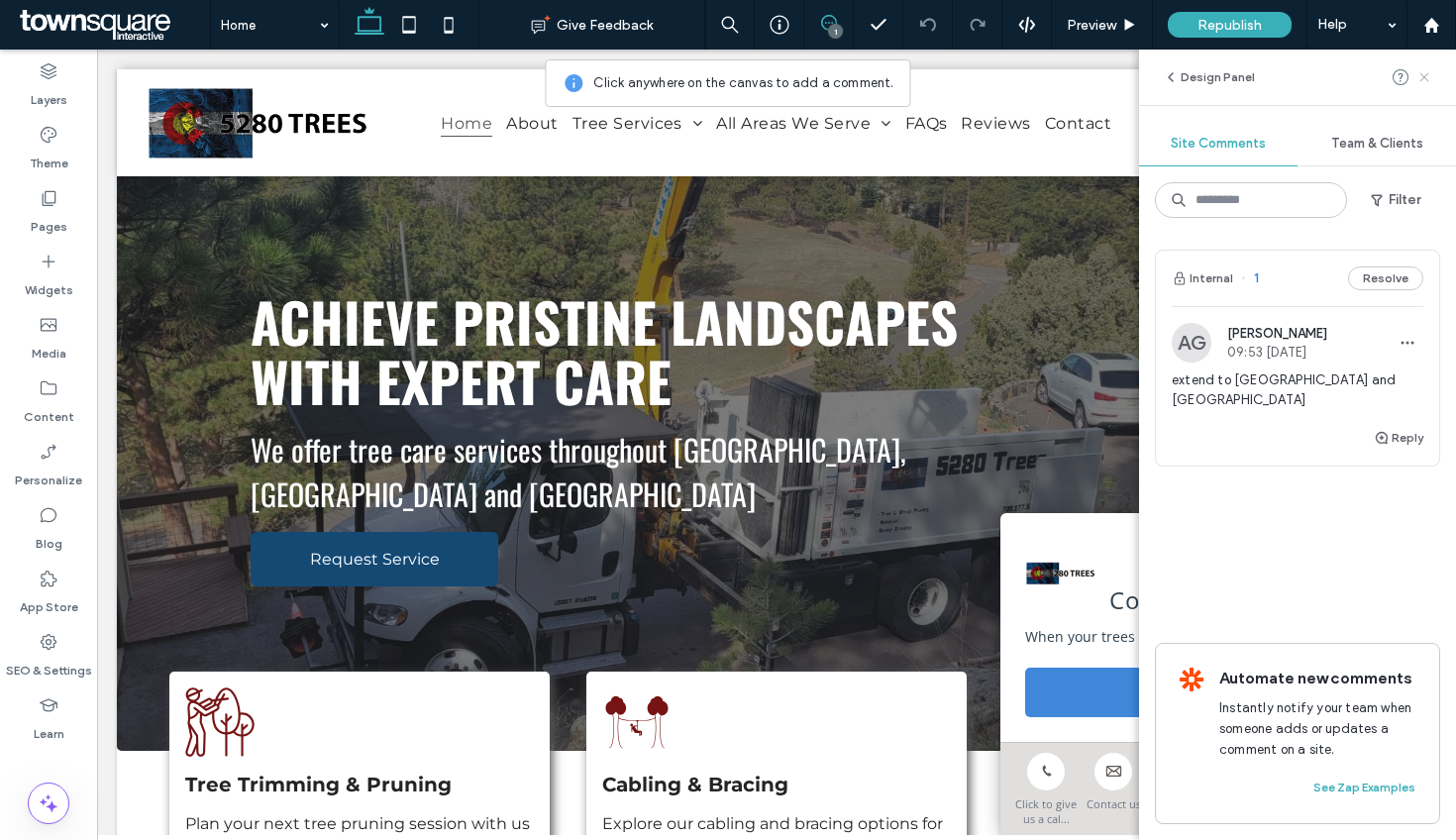 click 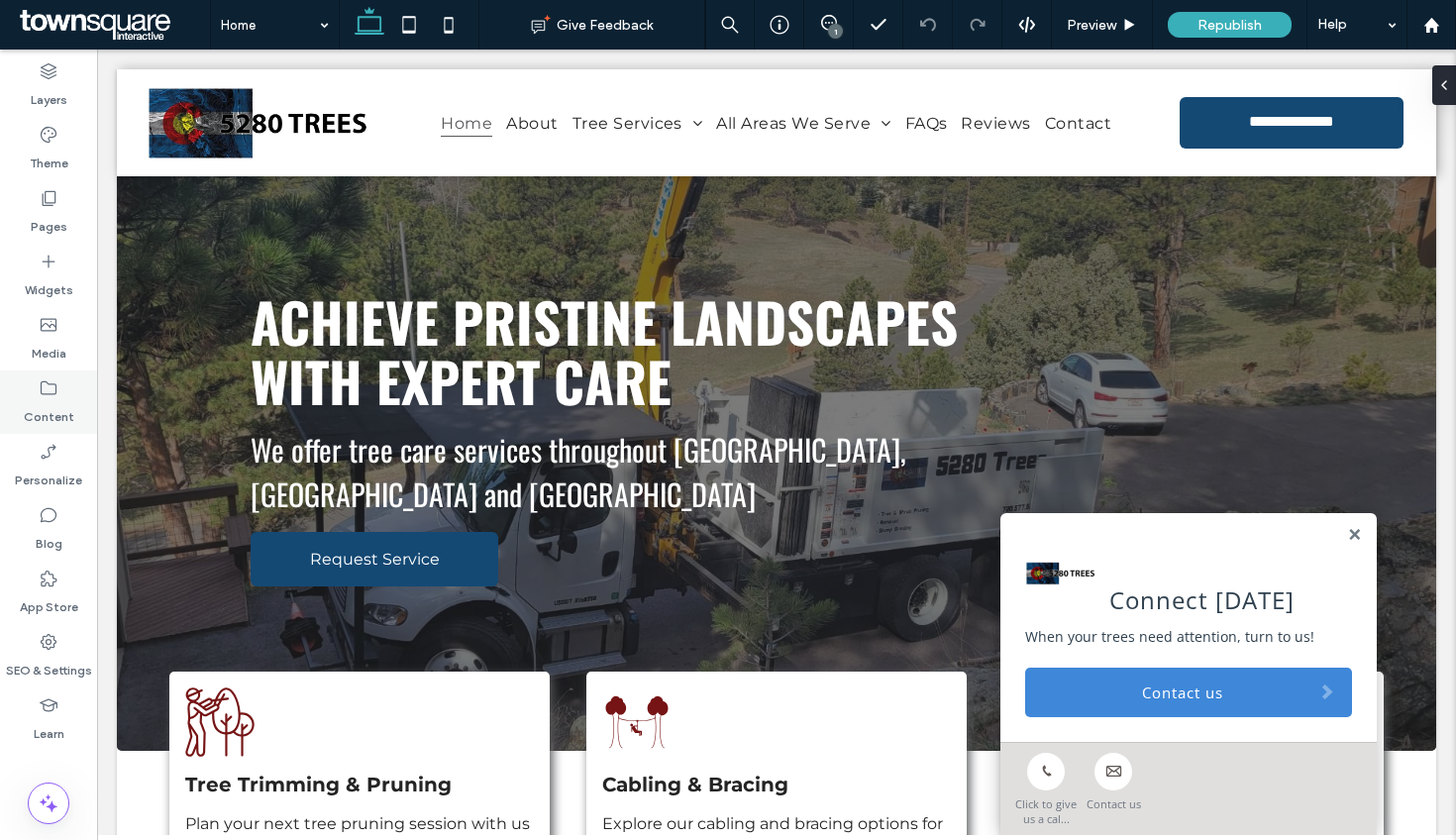 click on "Content" at bounding box center (49, 412) 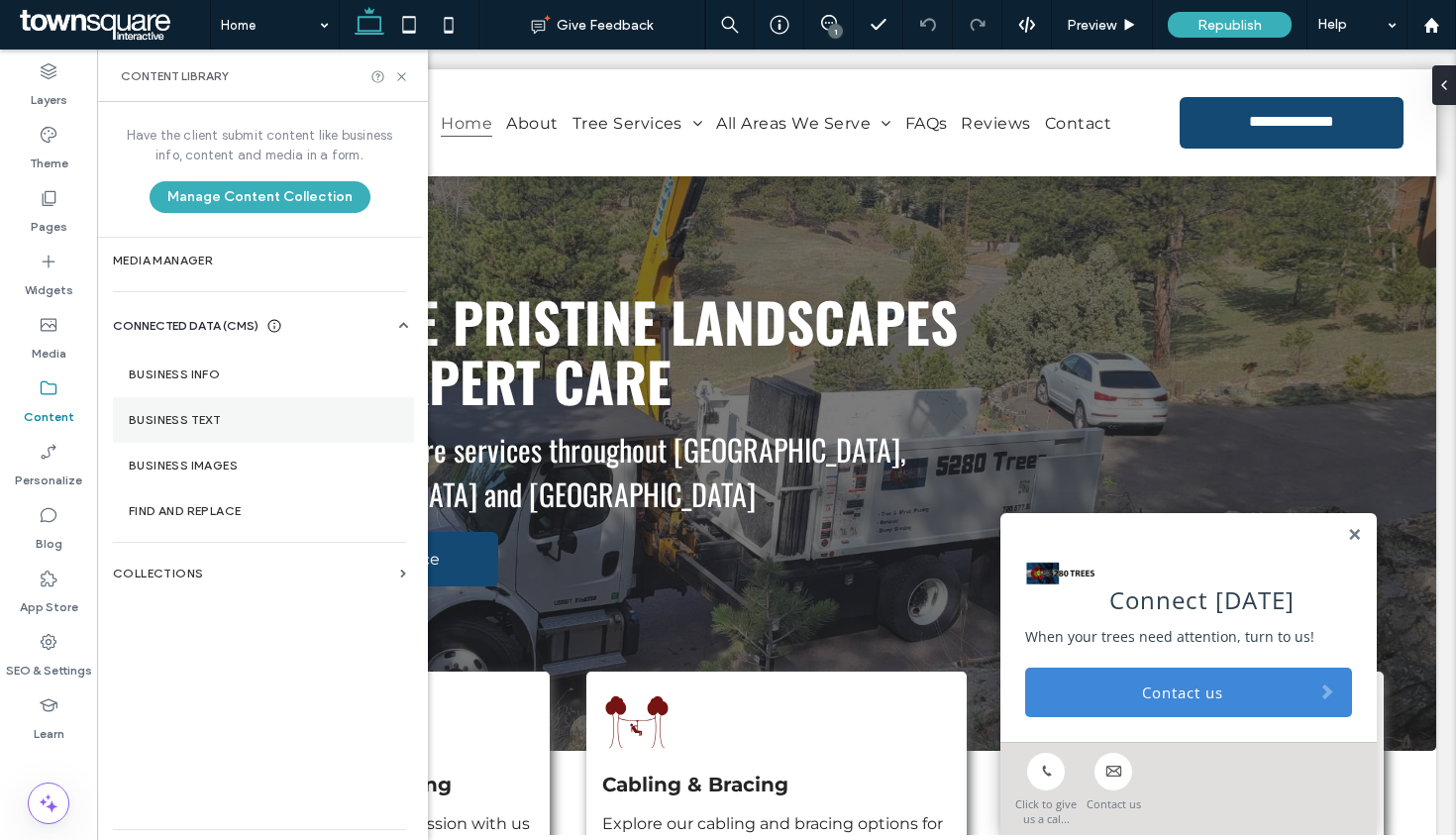 click on "Business Text" at bounding box center (263, 420) 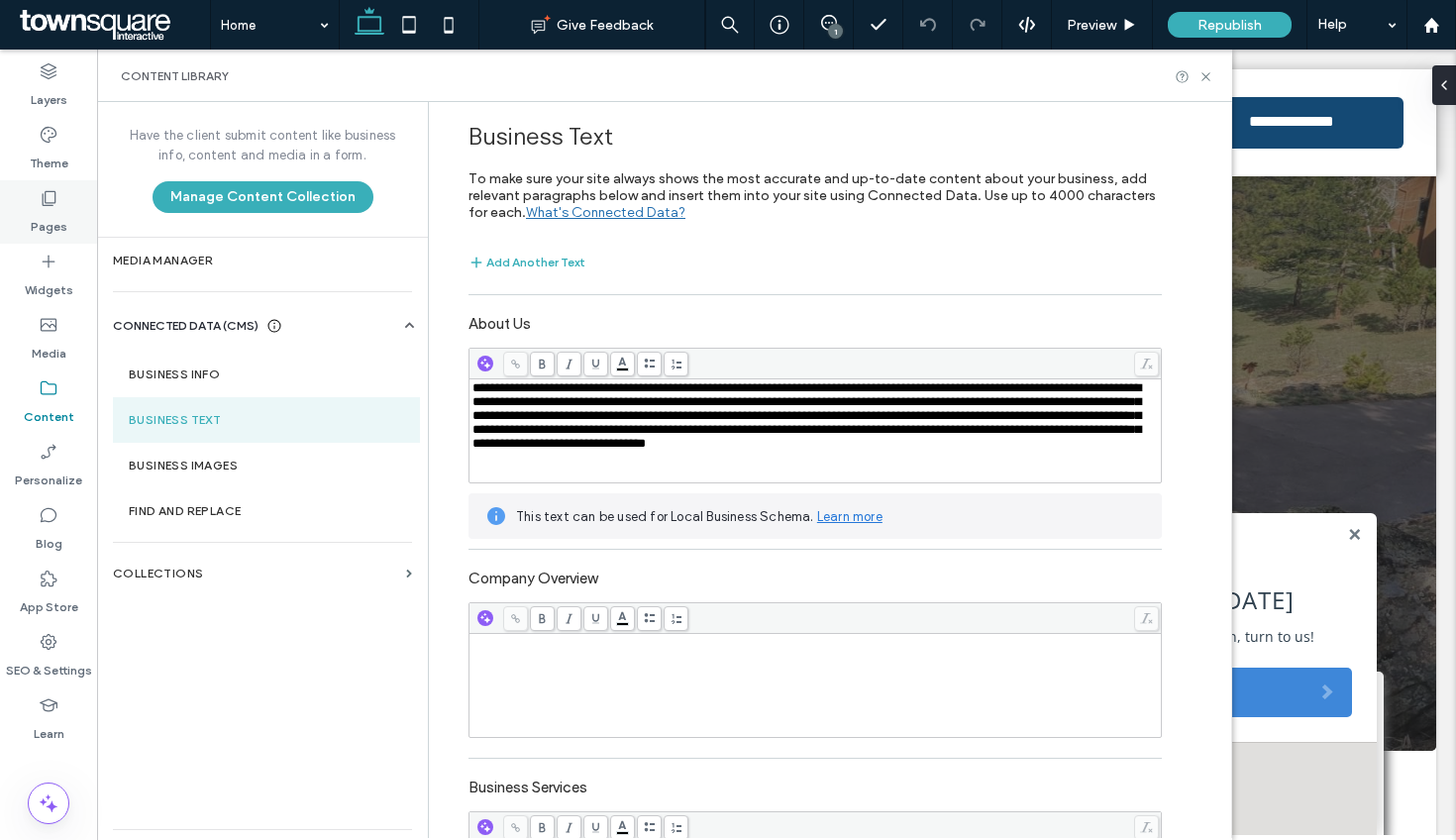 click on "Pages" at bounding box center (49, 222) 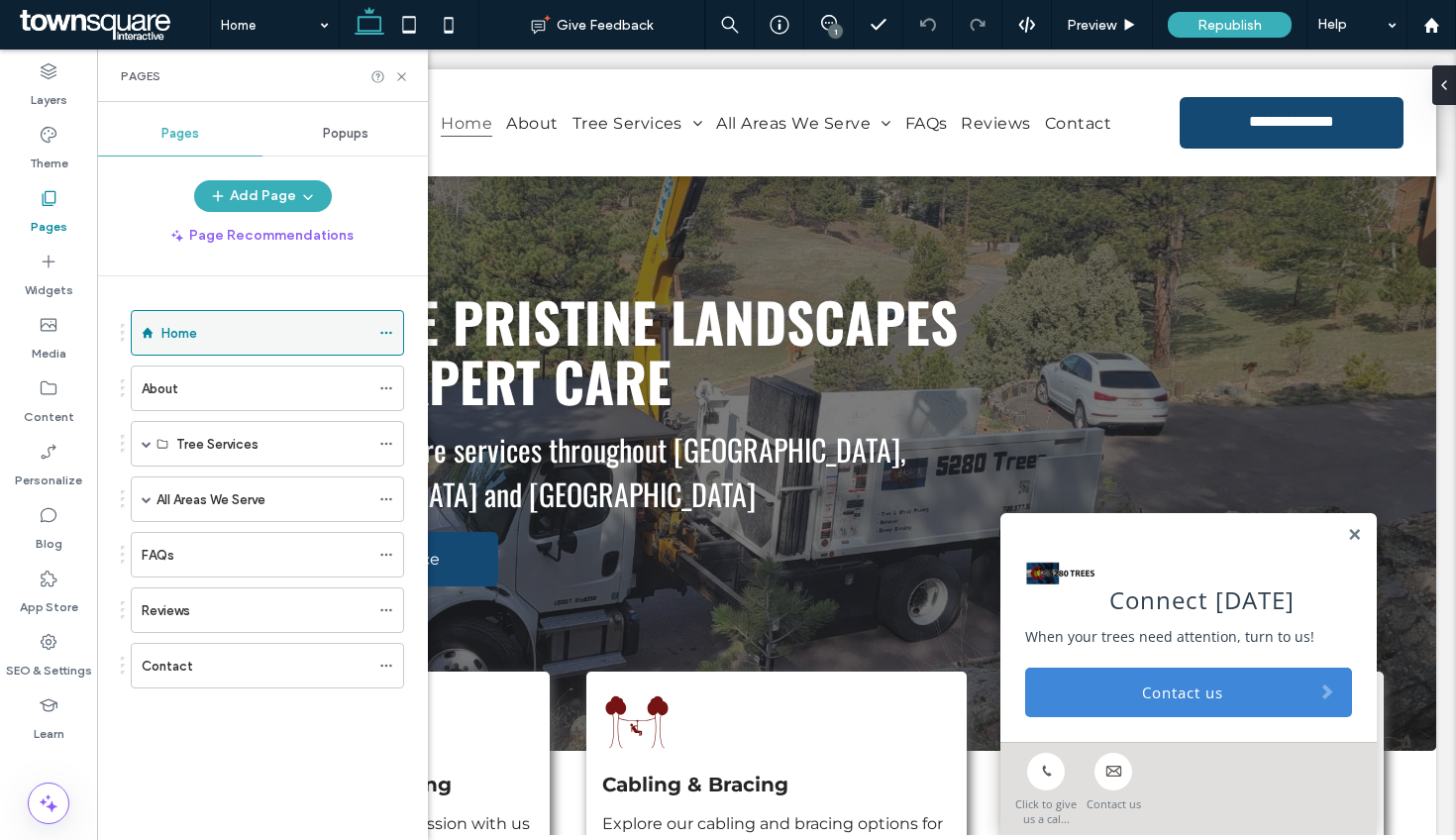 click 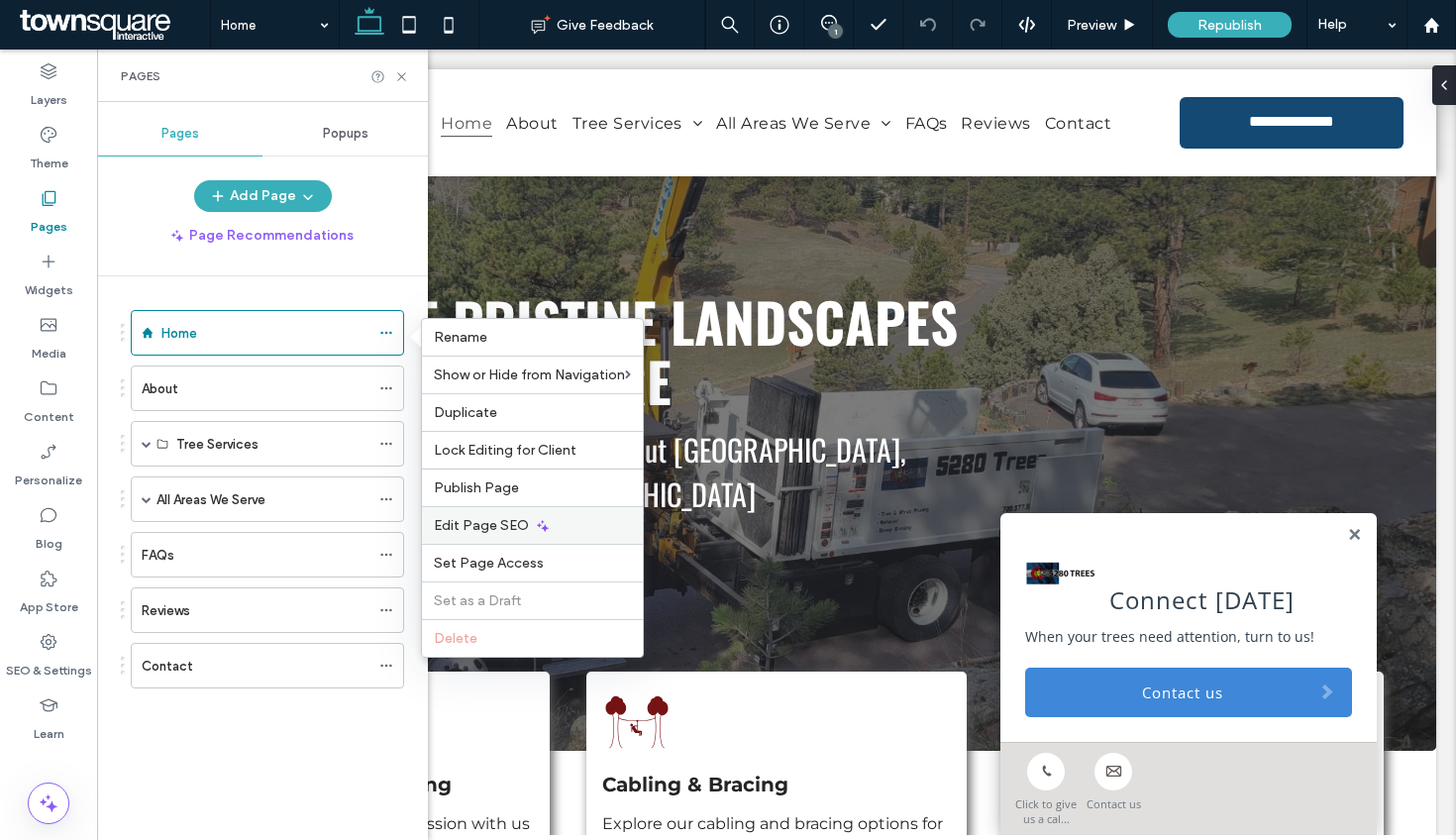 click on "Edit Page SEO" at bounding box center (481, 525) 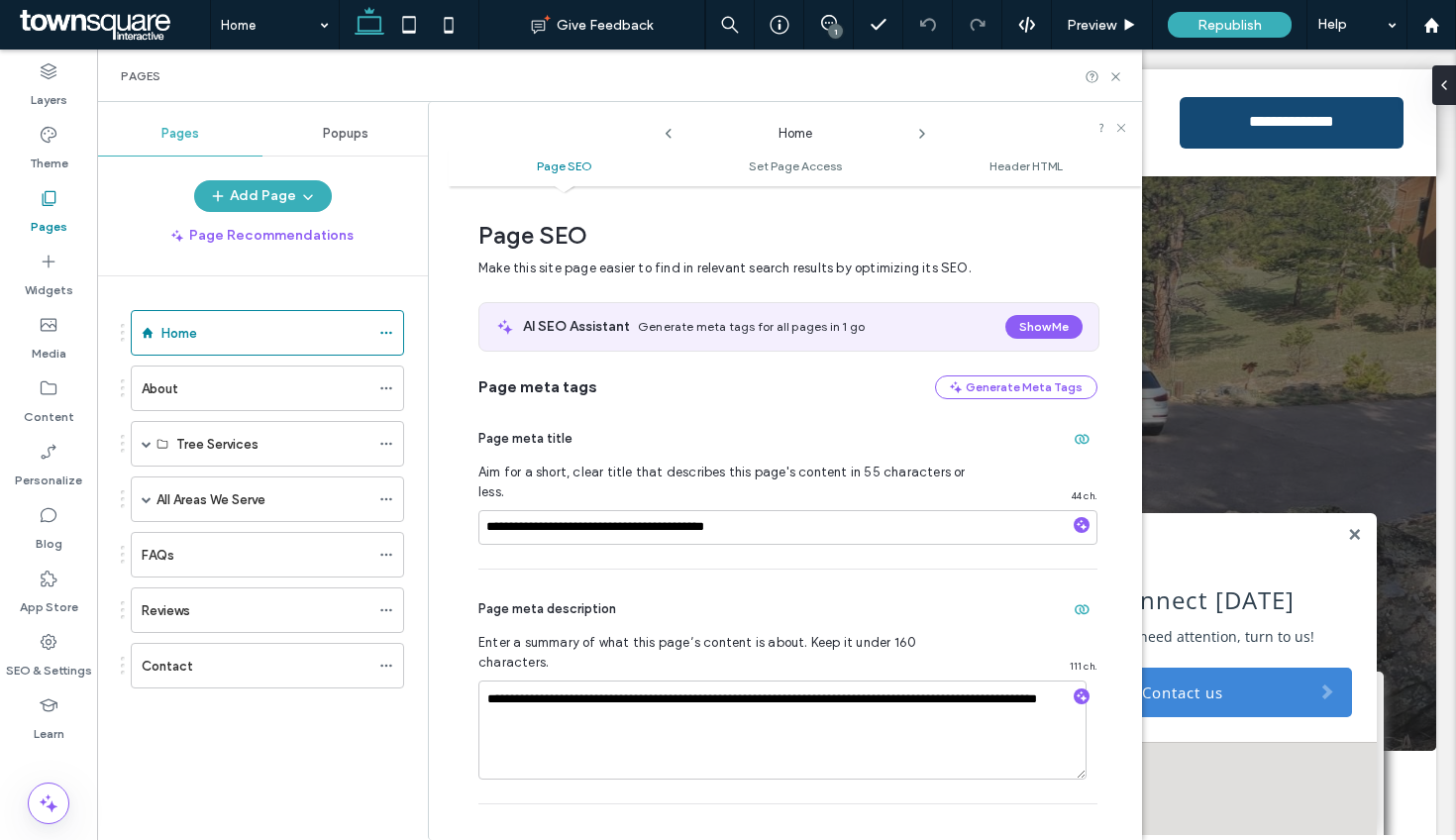 scroll, scrollTop: 10, scrollLeft: 0, axis: vertical 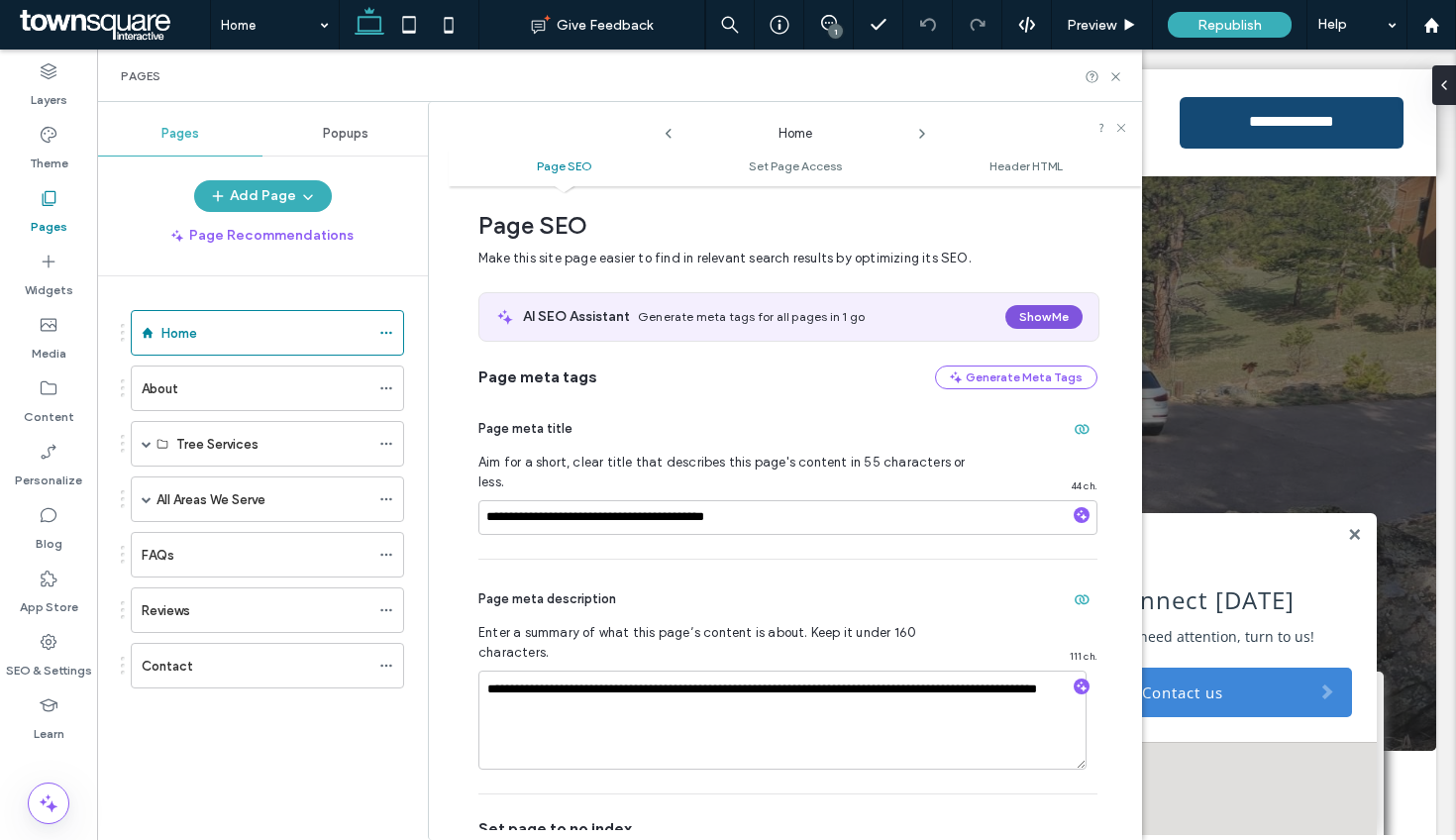 click on "Show Me" at bounding box center (1044, 317) 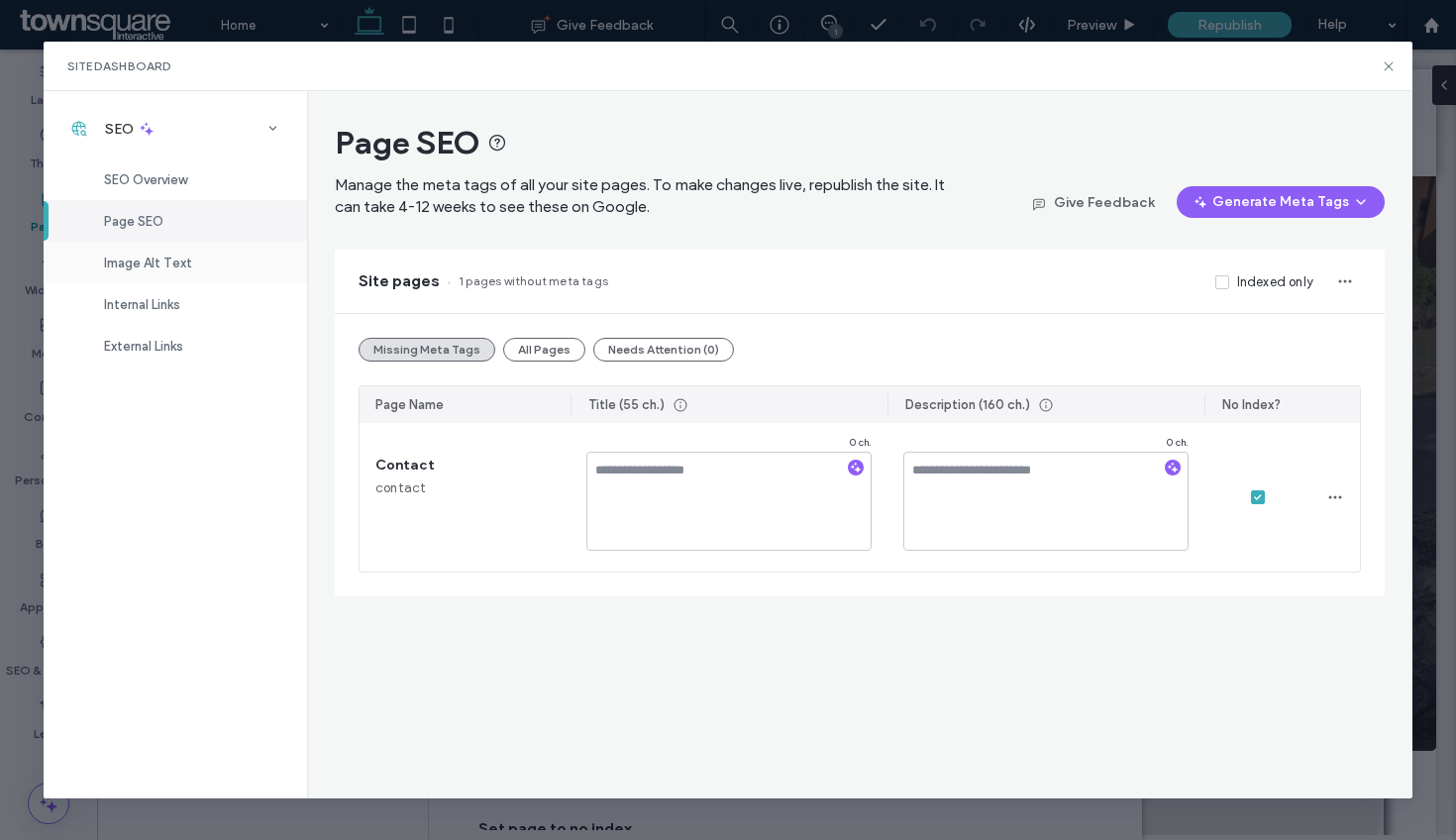 click on "Image Alt Text" at bounding box center (175, 262) 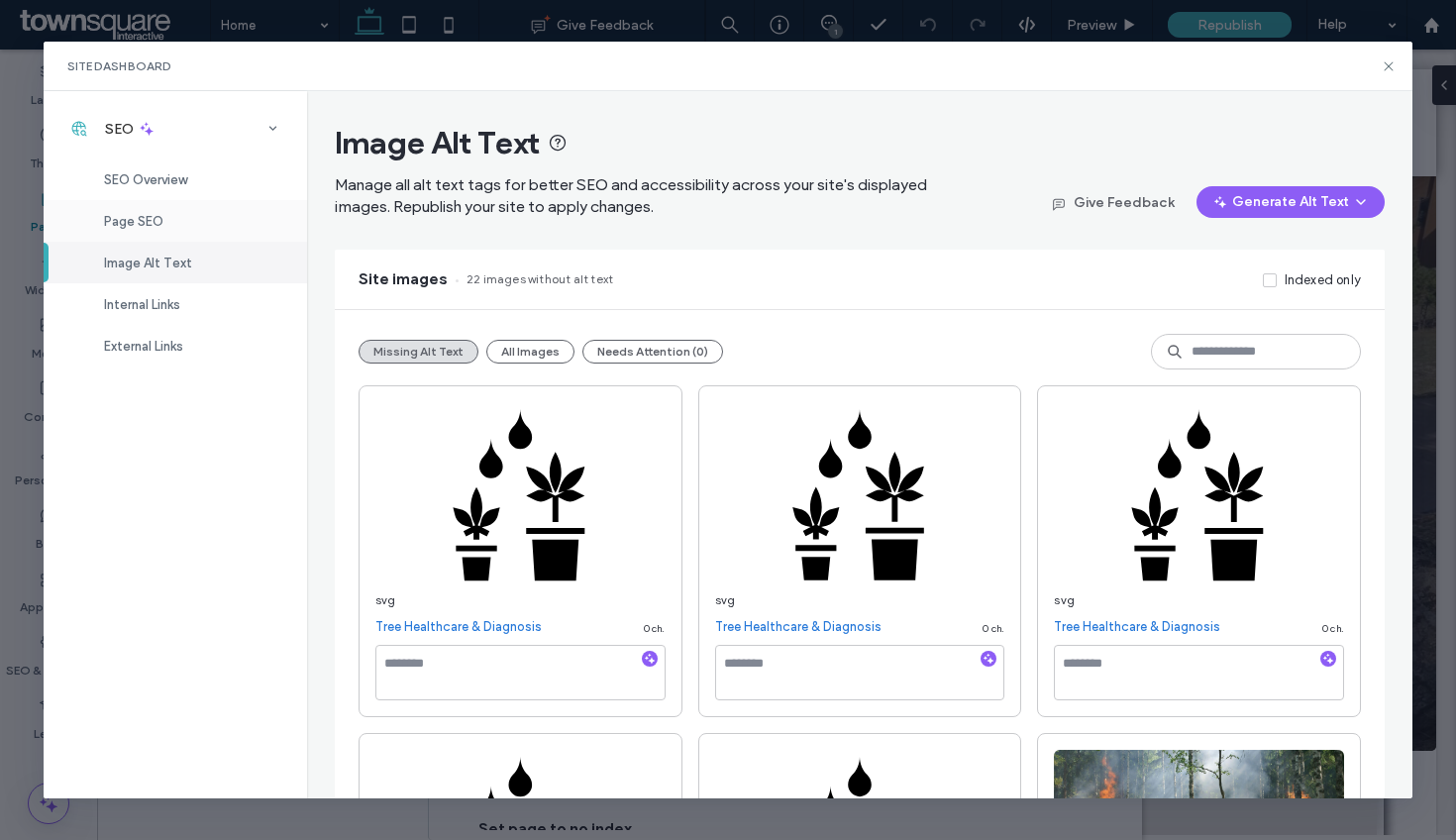 click on "Page SEO" at bounding box center (134, 221) 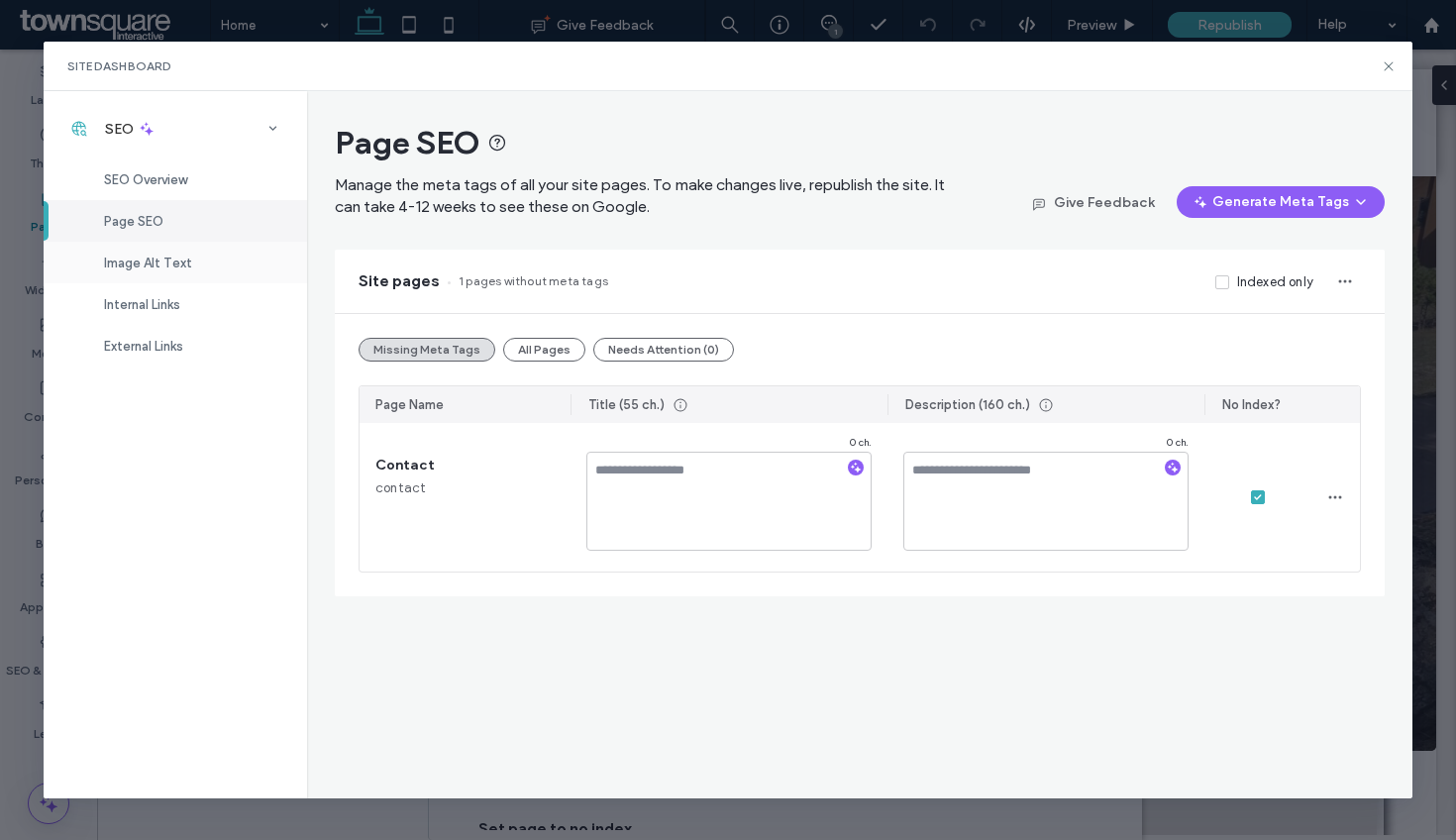 click on "Image Alt Text" at bounding box center [148, 262] 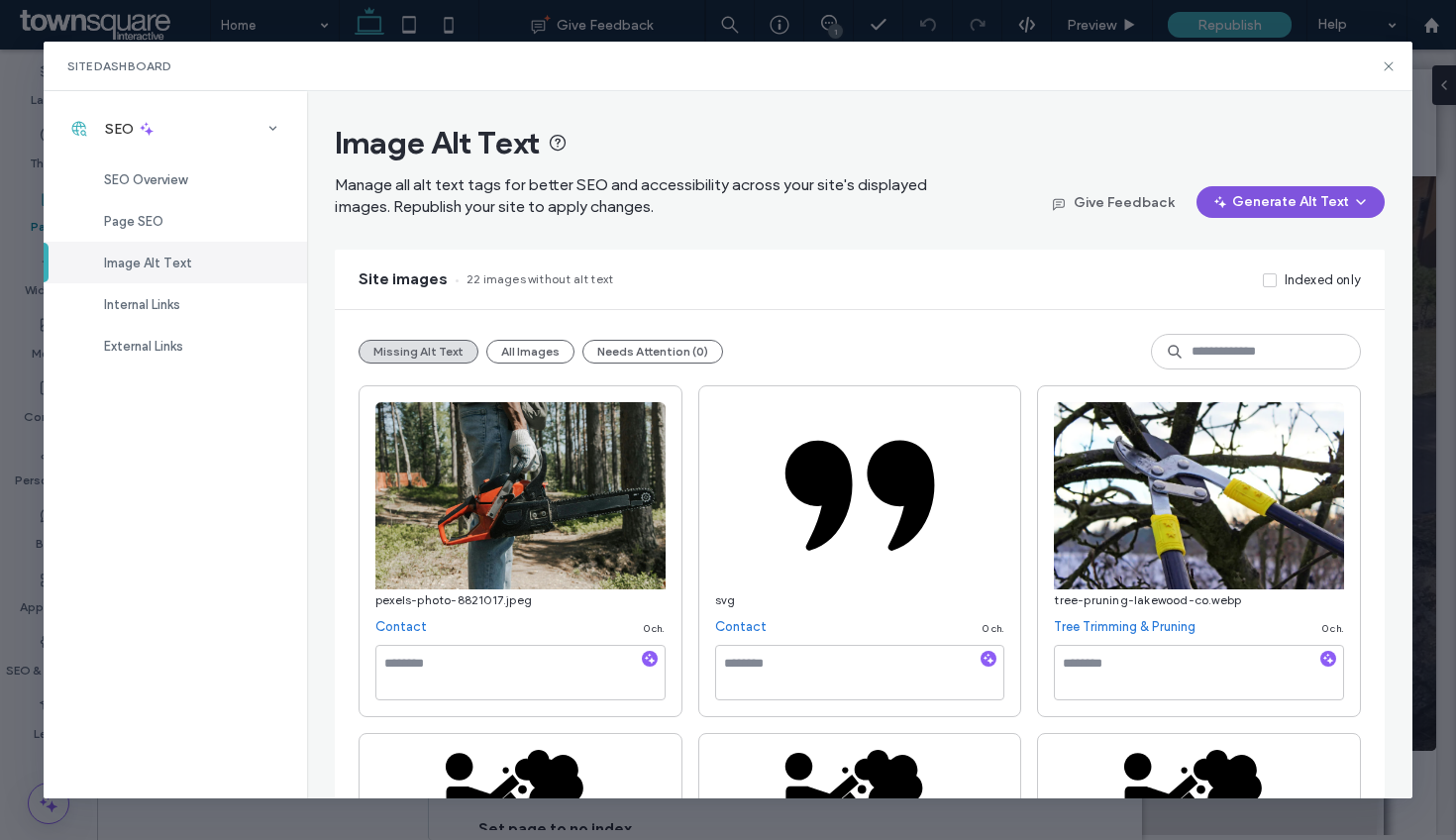 click on "Generate Alt Text" at bounding box center [1291, 202] 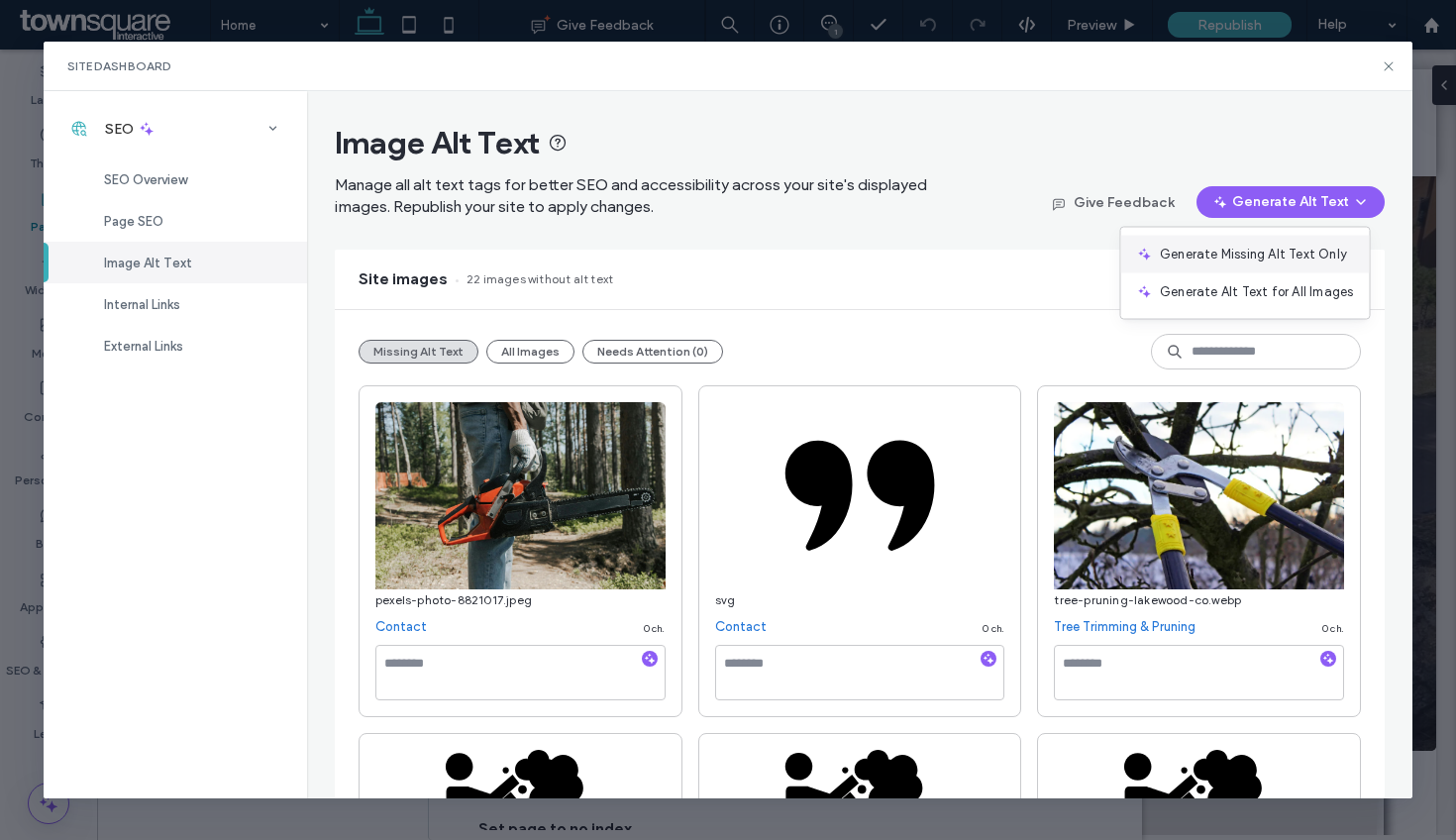 click on "Generate Missing Alt Text Only" at bounding box center [1253, 255] 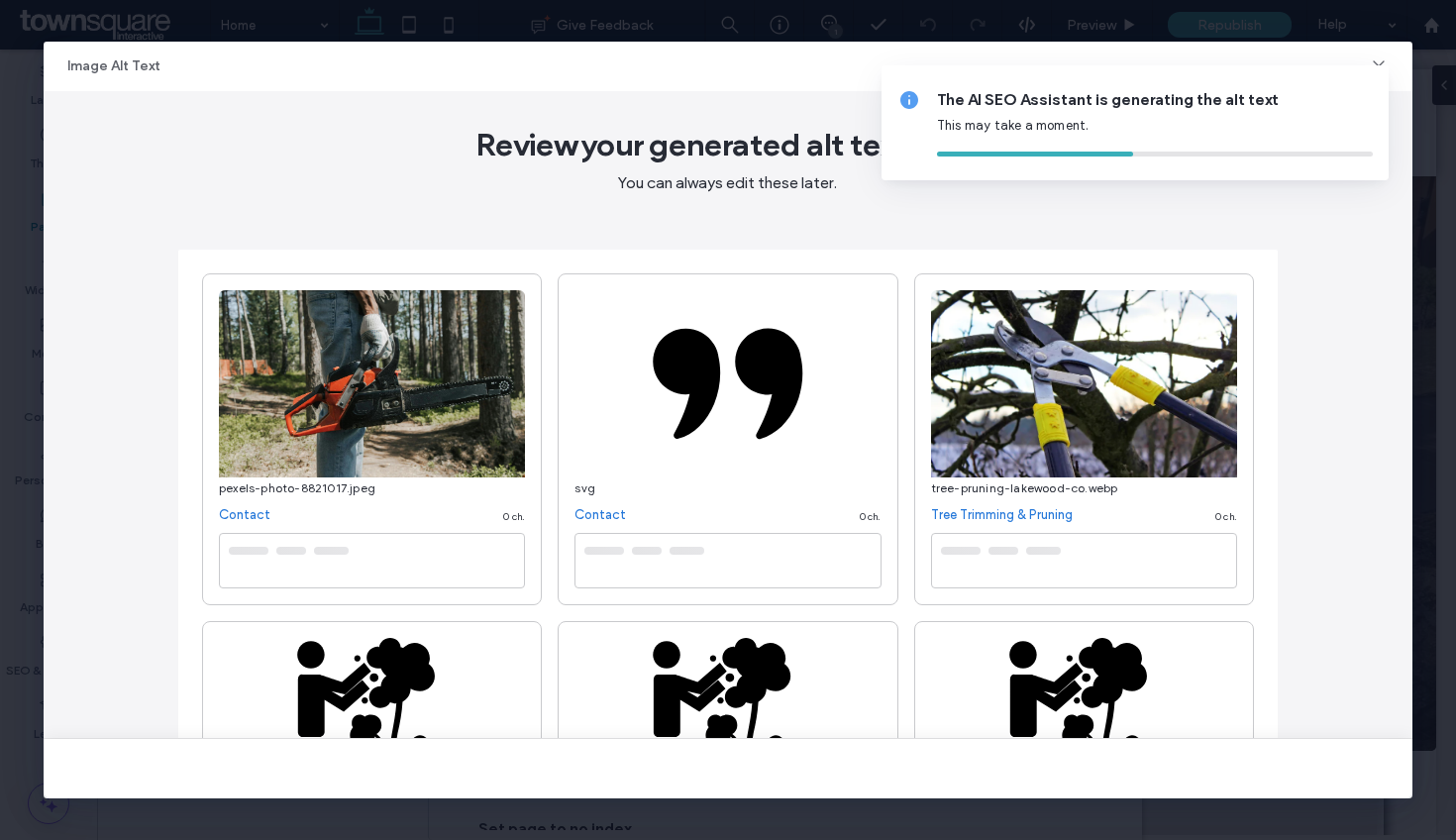 type on "**********" 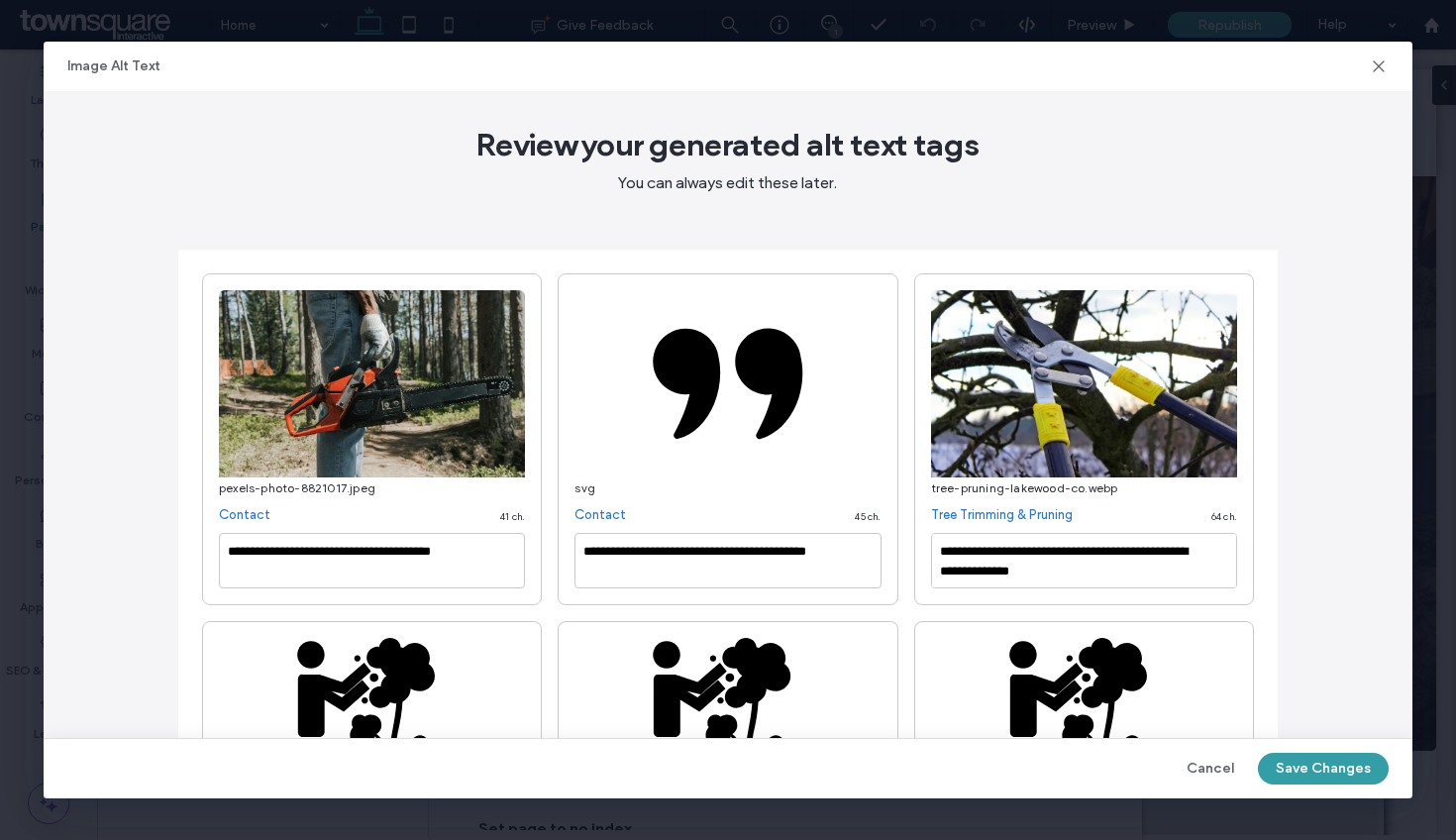 click on "Save Changes" at bounding box center [1323, 769] 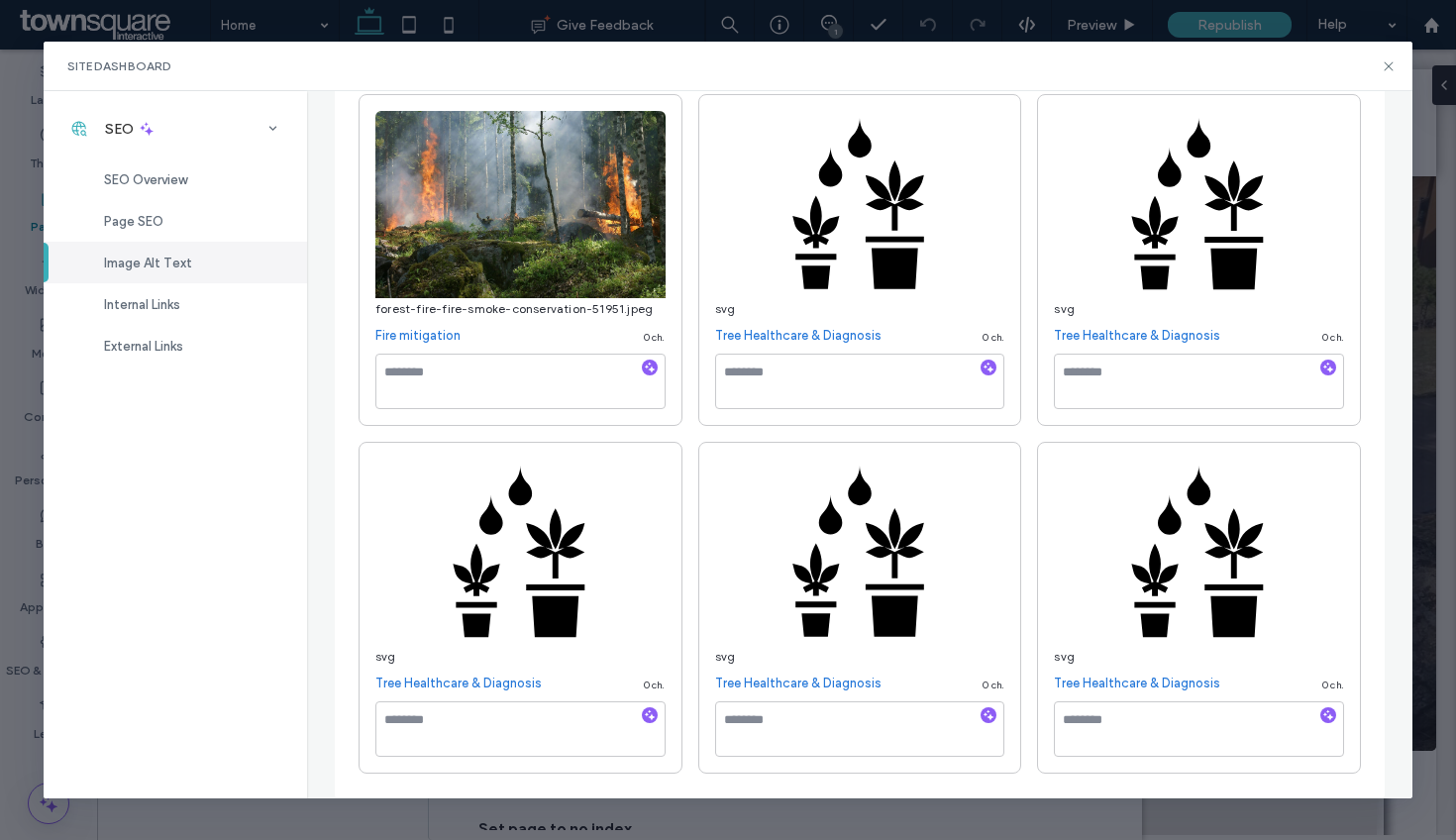 scroll, scrollTop: 0, scrollLeft: 0, axis: both 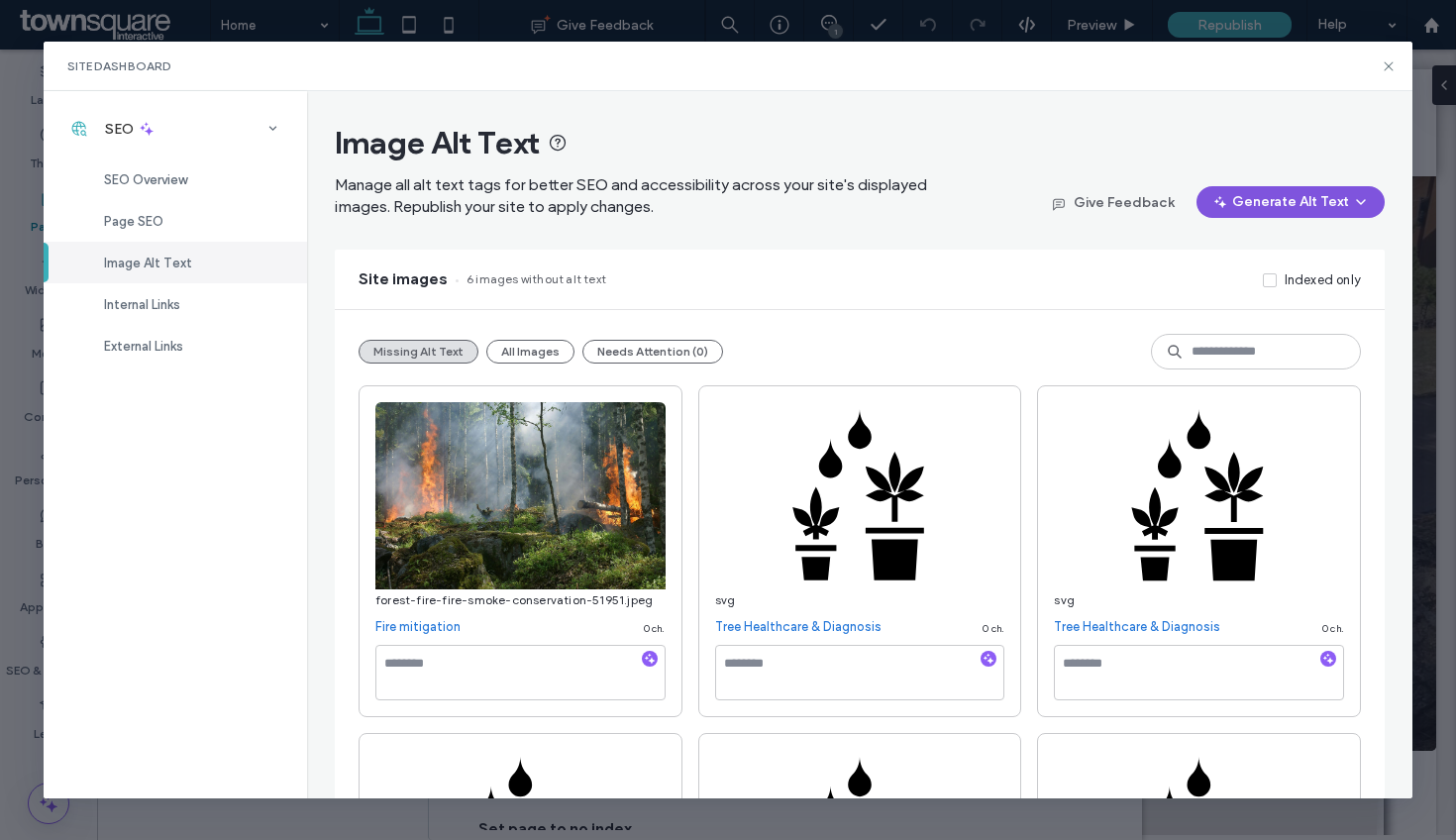 click on "Generate Alt Text" at bounding box center [1291, 202] 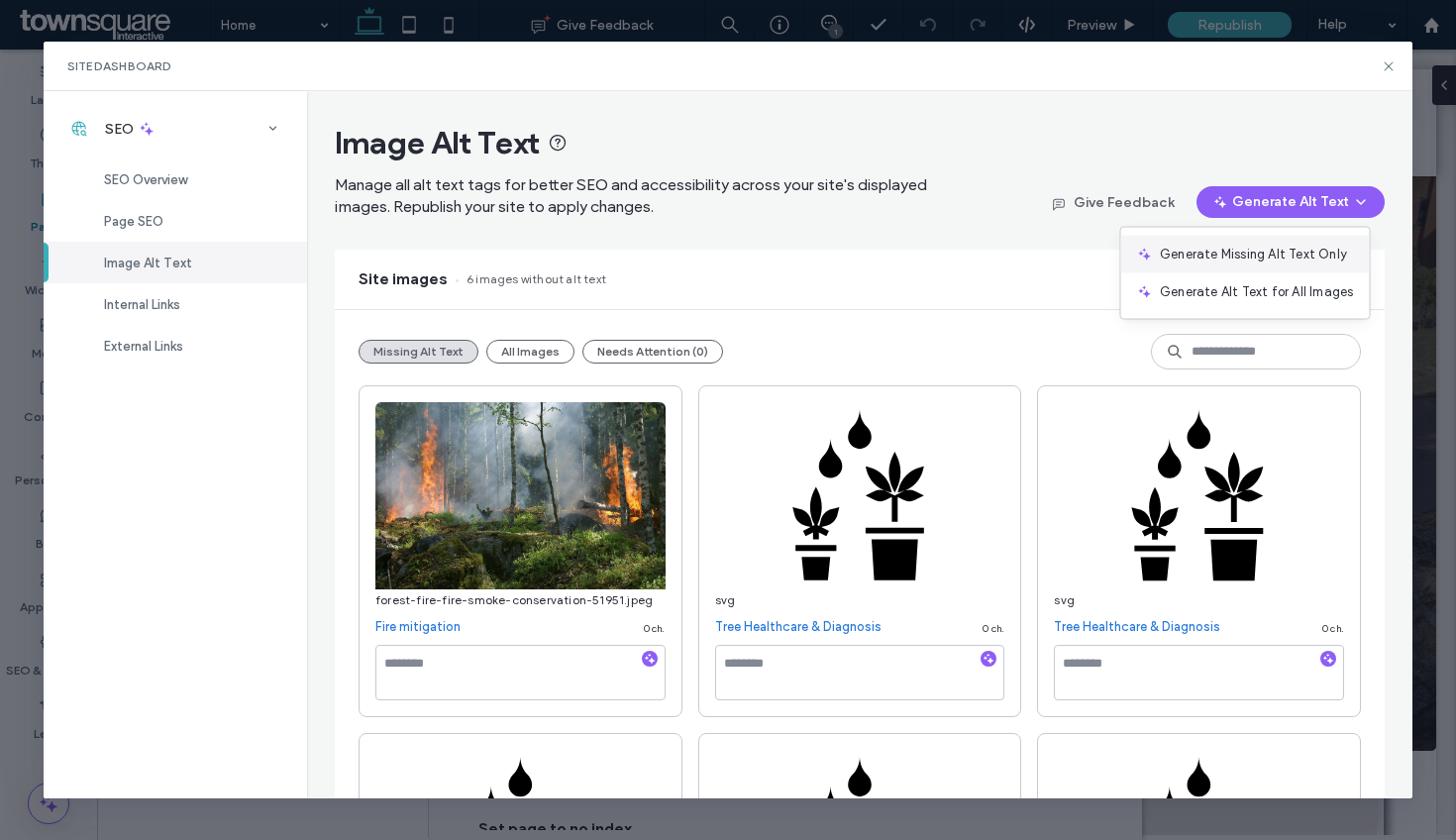 click on "Generate Missing Alt Text Only" at bounding box center (1253, 255) 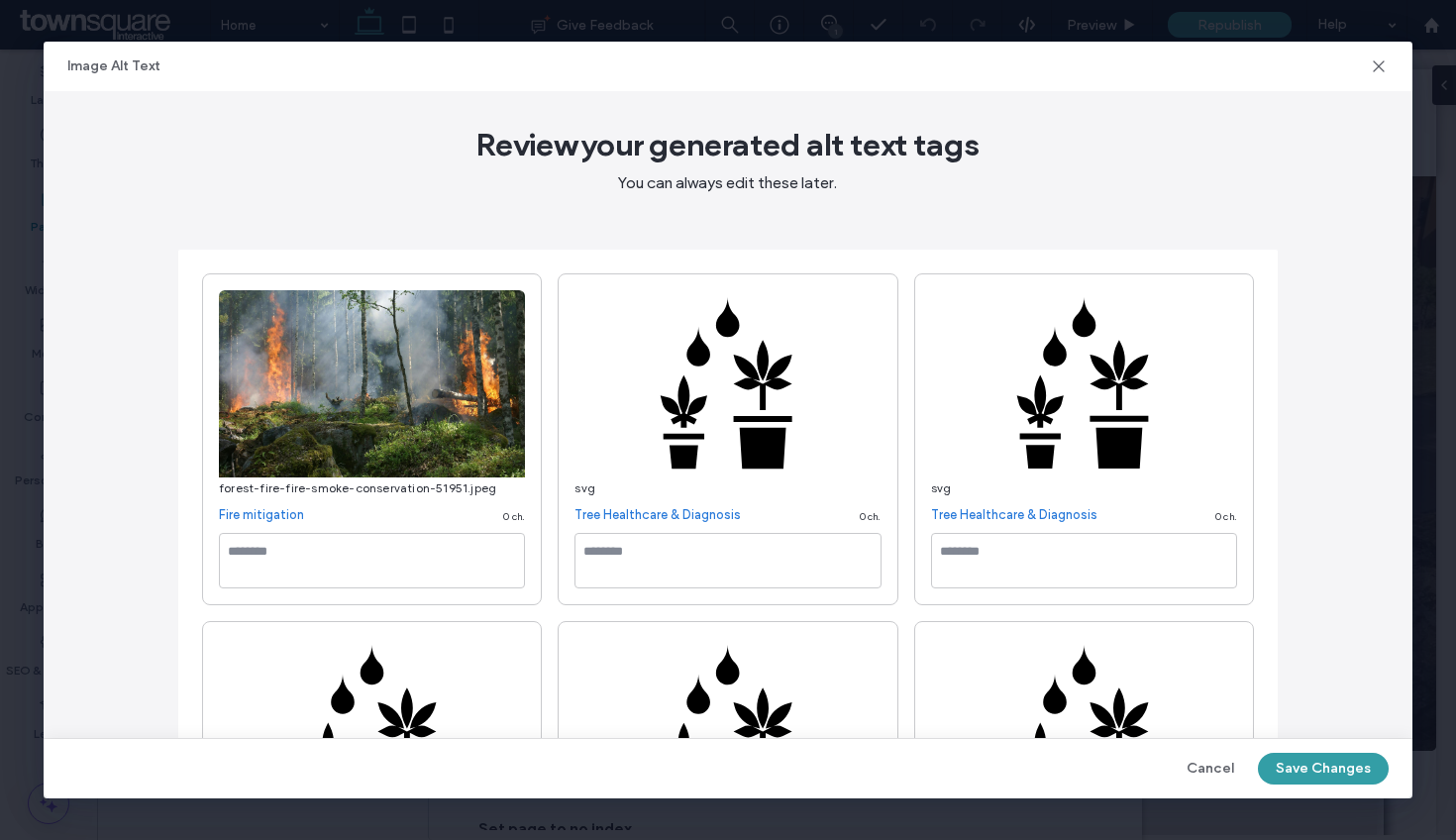 click on "Save Changes" at bounding box center (1323, 769) 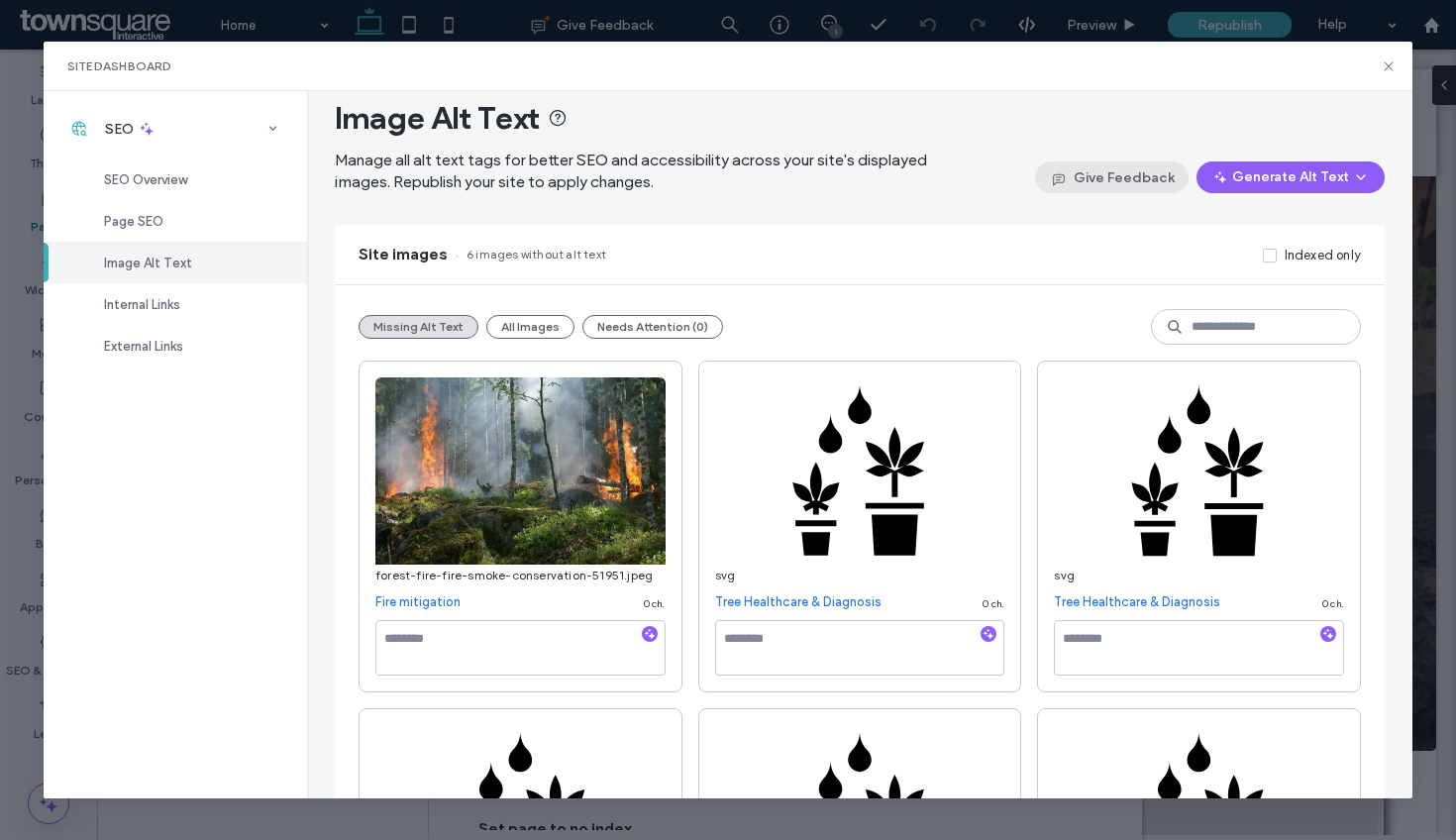 scroll, scrollTop: 13, scrollLeft: 0, axis: vertical 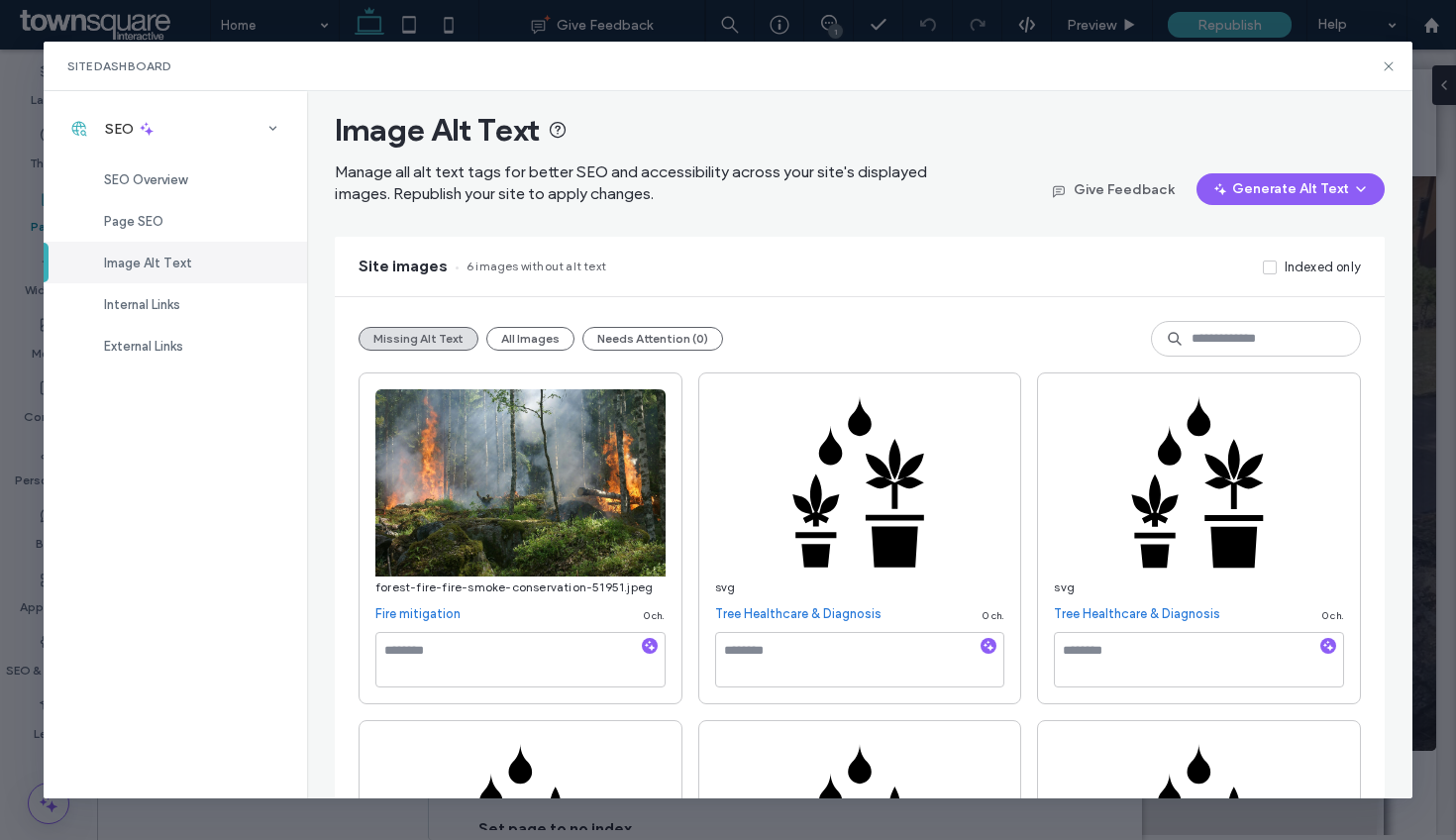 click on "Site Dashboard" at bounding box center [728, 66] 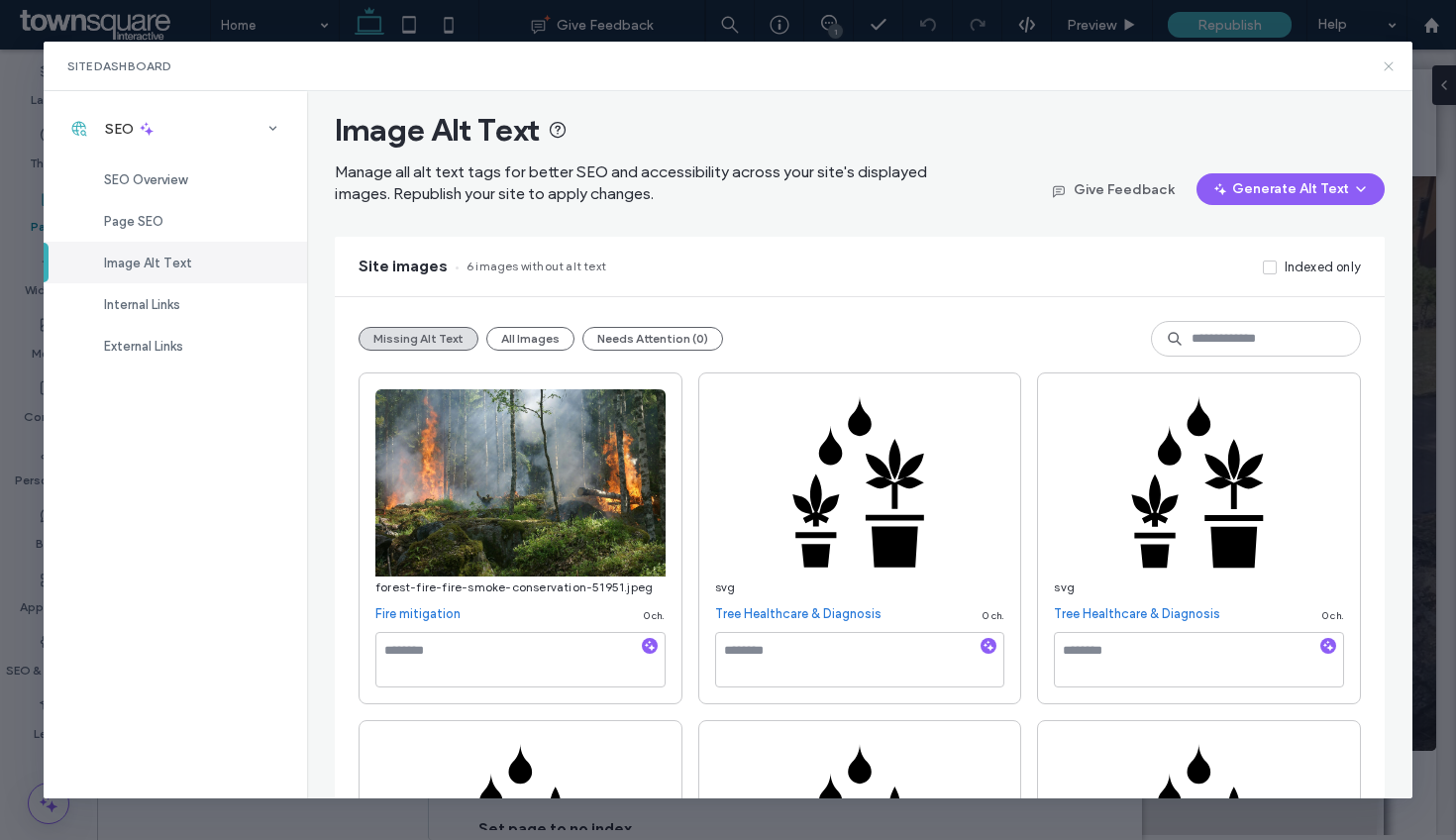 click 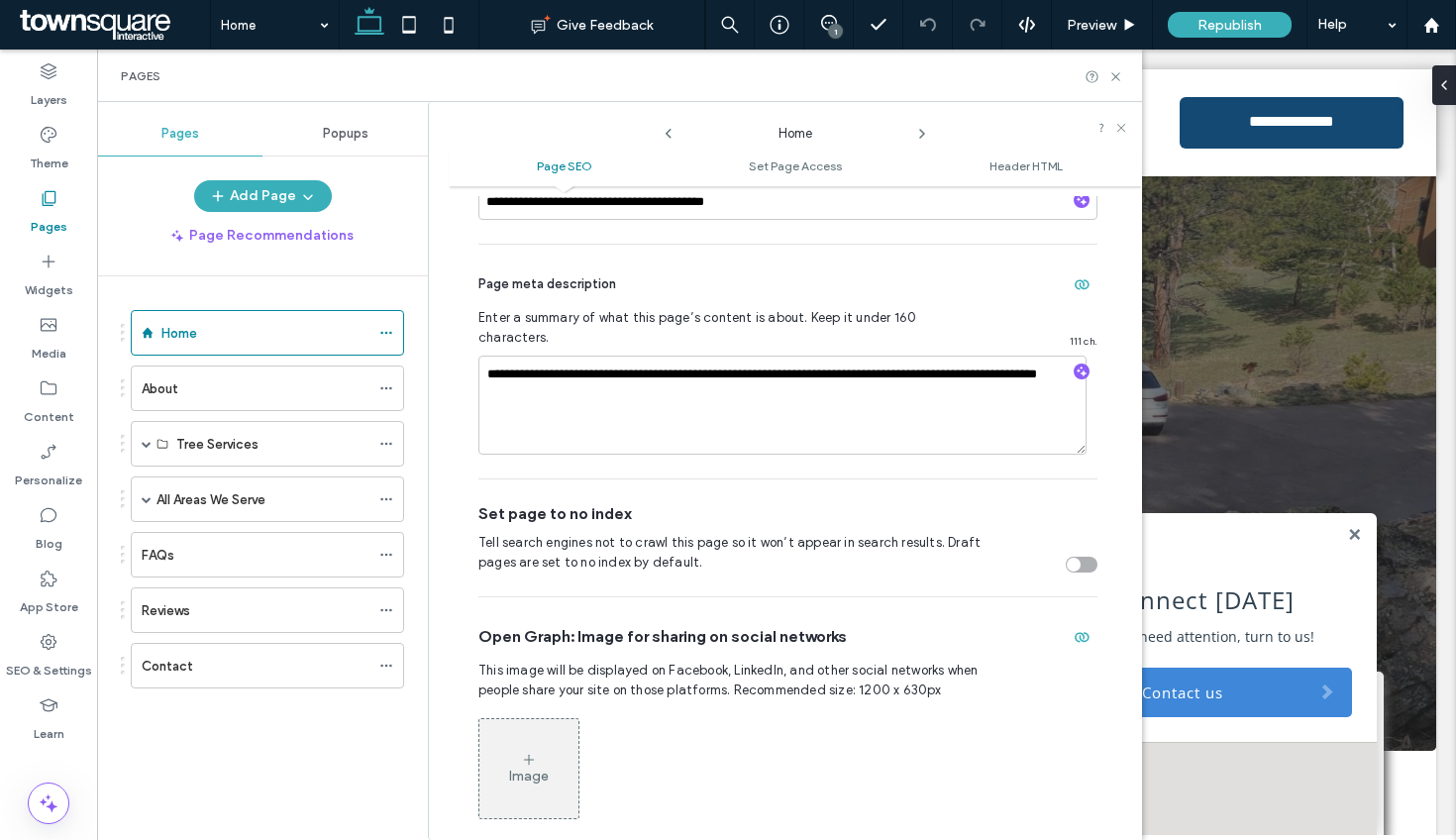 scroll, scrollTop: 0, scrollLeft: 0, axis: both 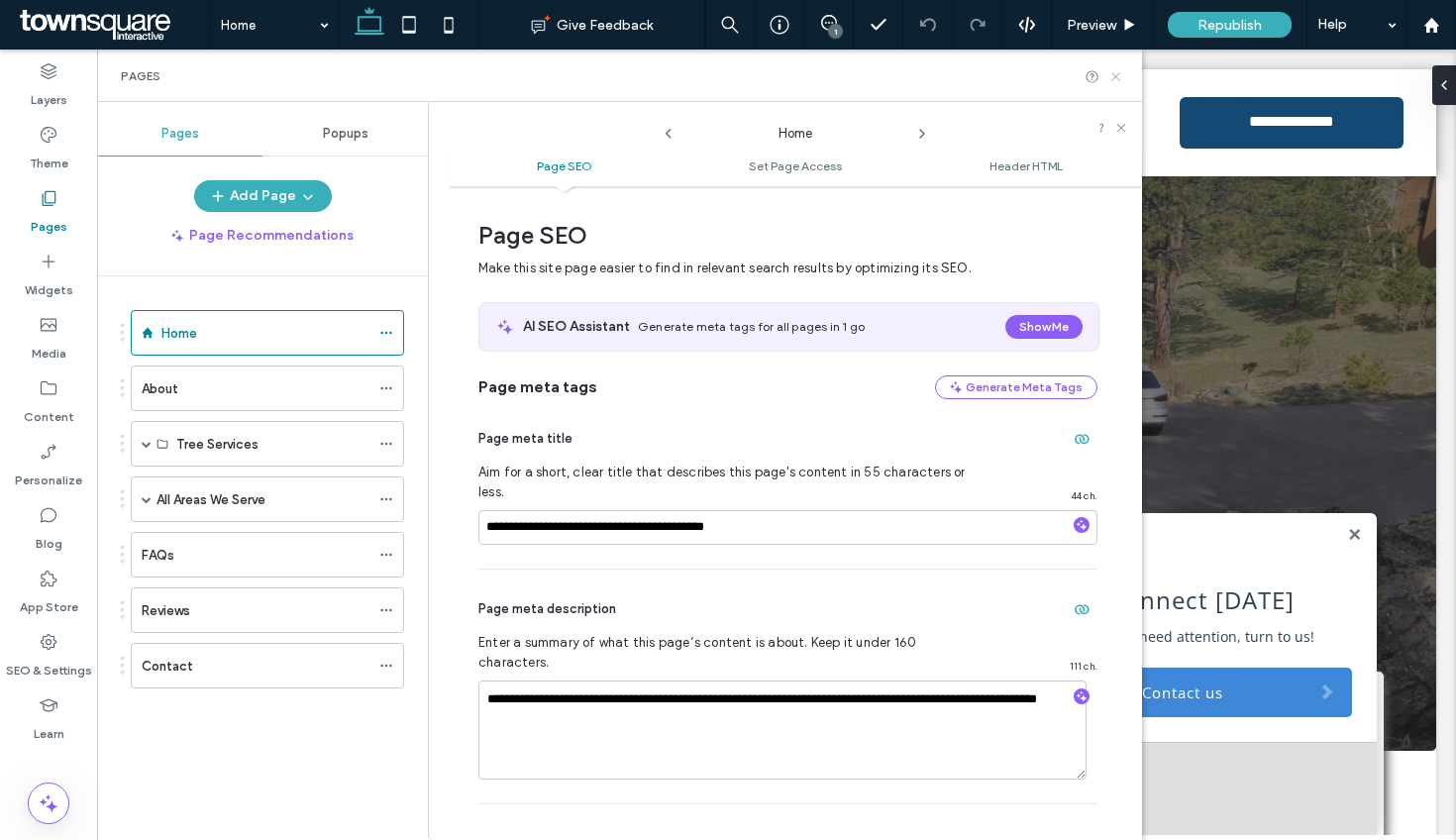 click 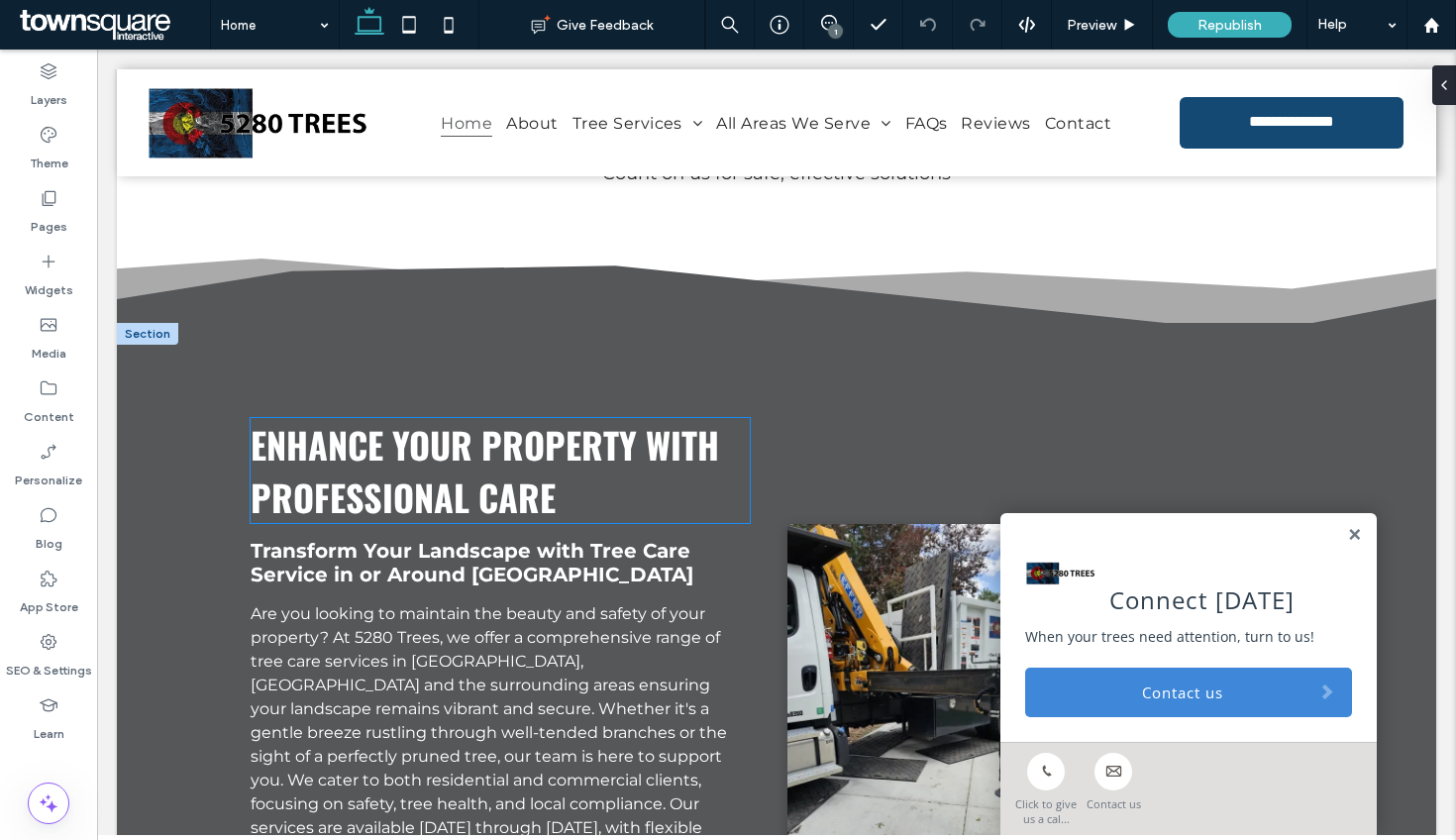 scroll, scrollTop: 1322, scrollLeft: 0, axis: vertical 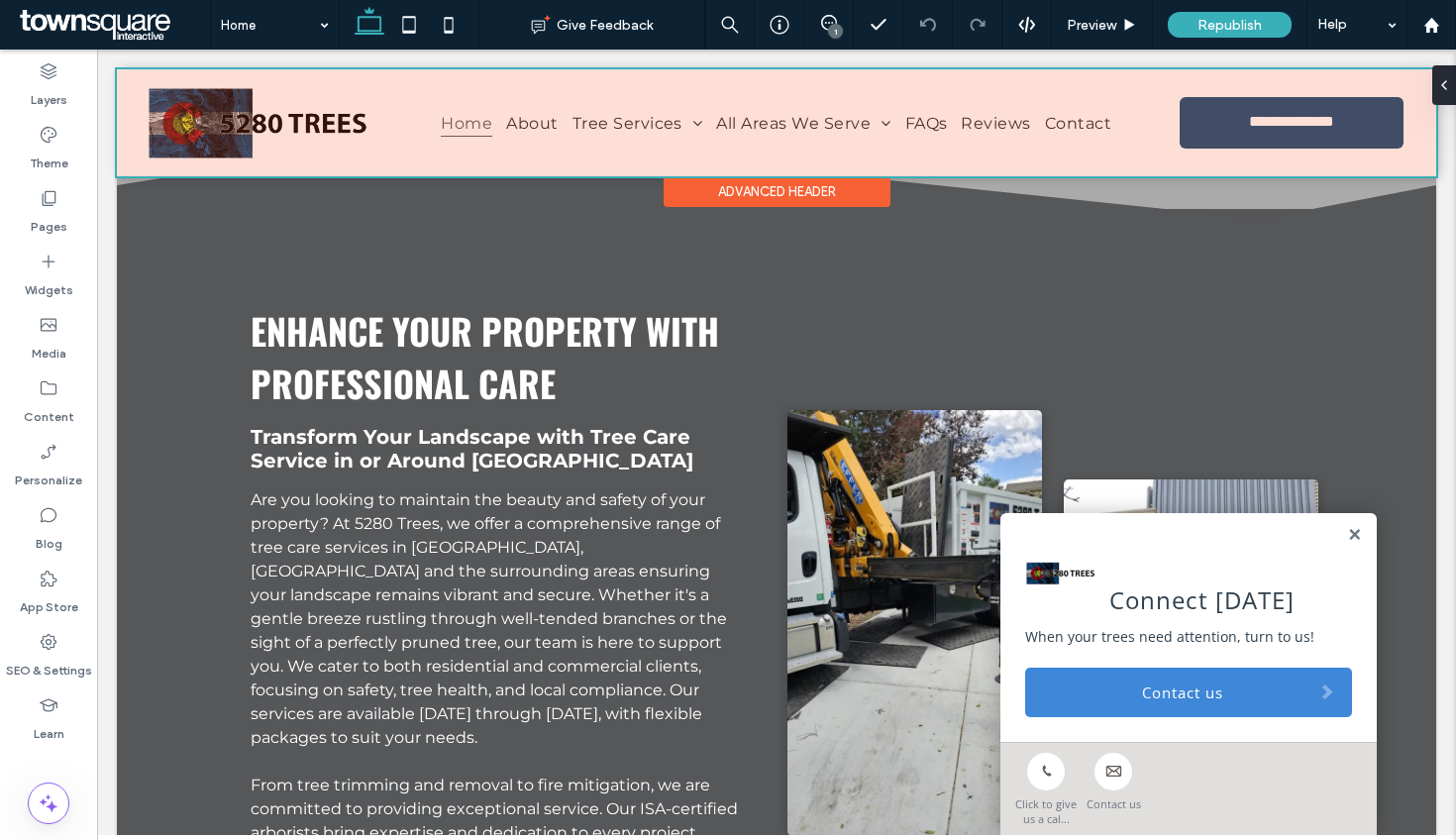 click at bounding box center (777, 123) 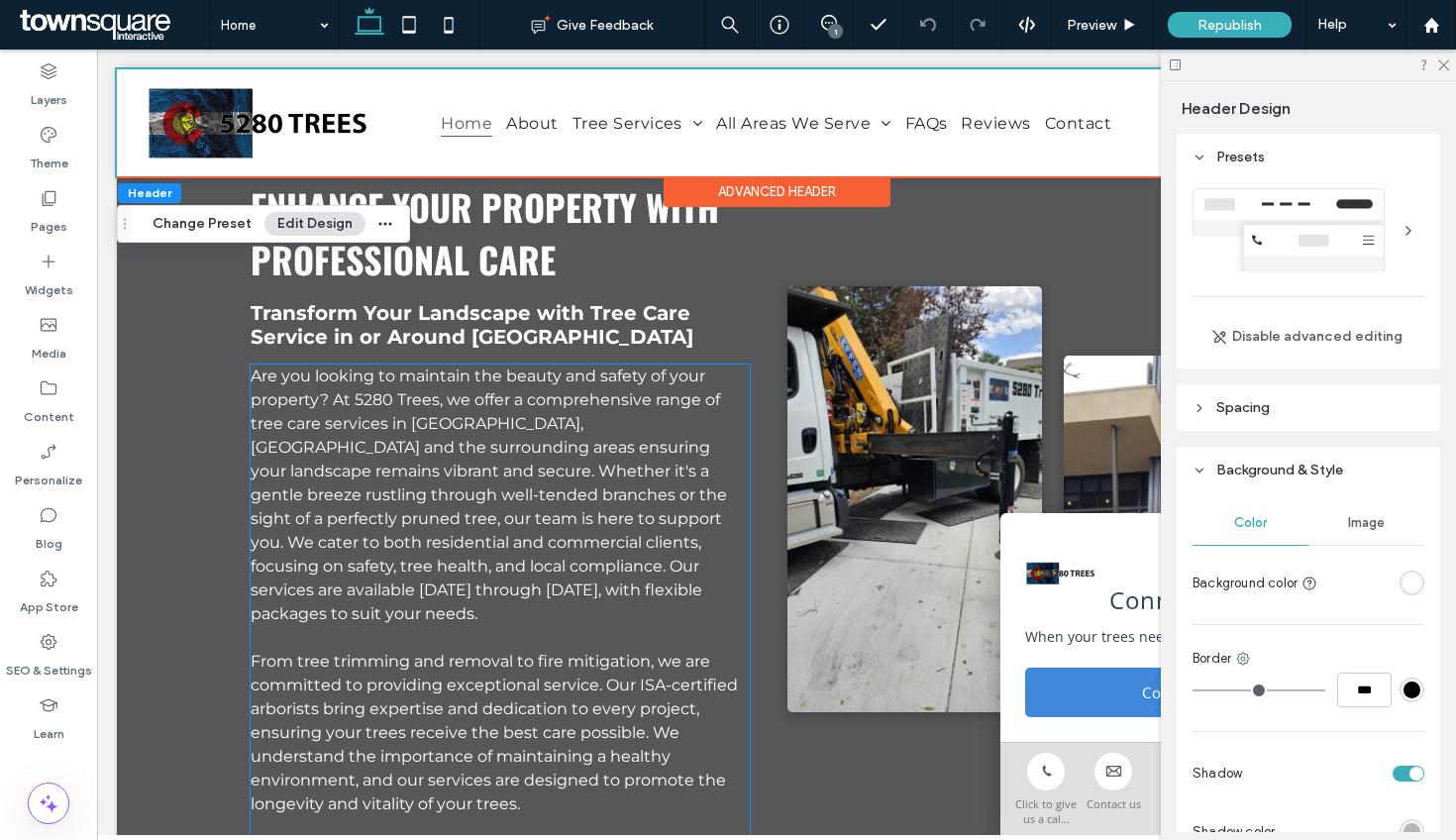 scroll, scrollTop: 1472, scrollLeft: 0, axis: vertical 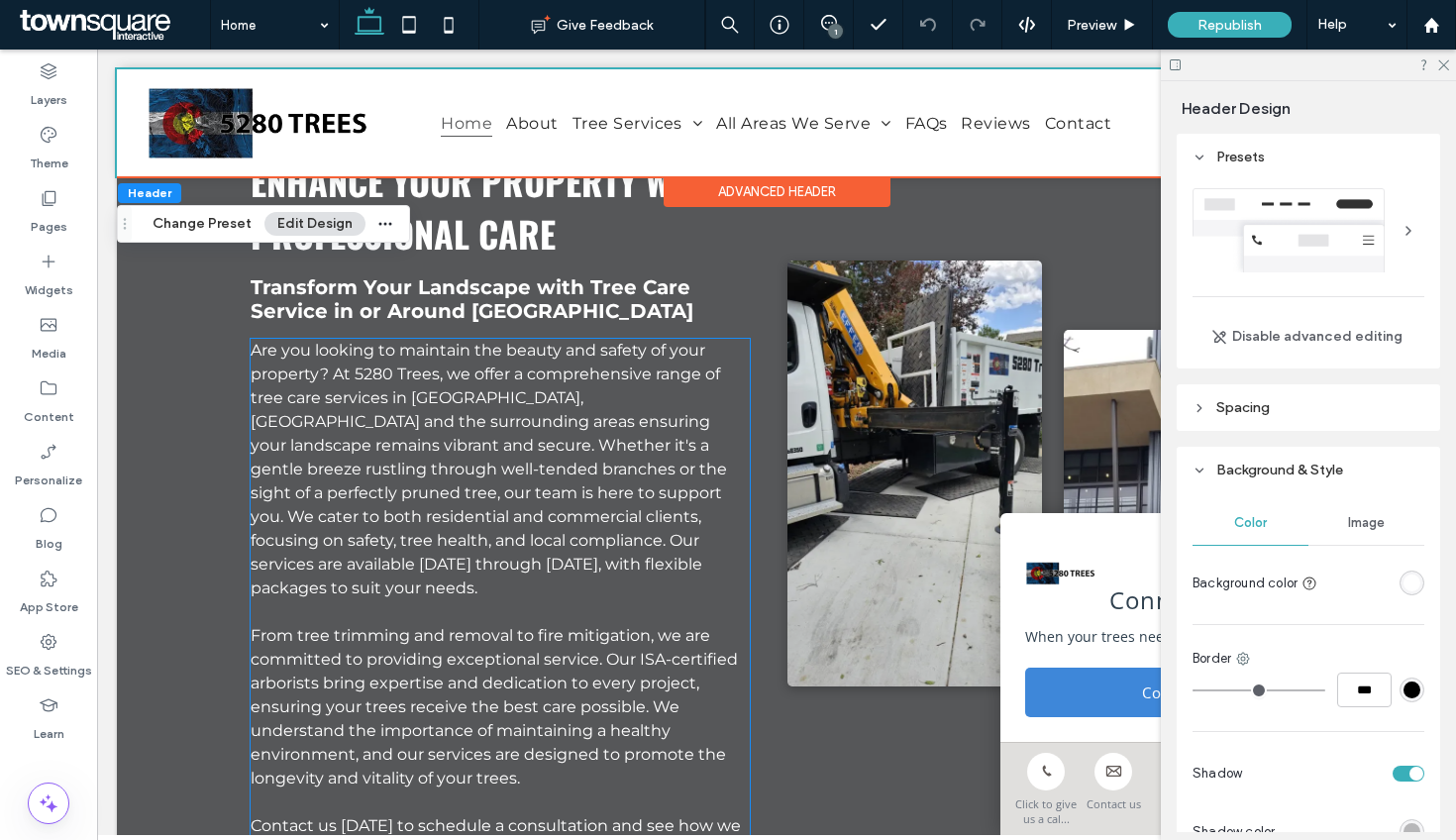 click on "From tree trimming and removal to fire mitigation, we are committed to providing exceptional service. Our ISA-certified arborists bring expertise and dedication to every project, ensuring your trees receive the best care possible. We understand the importance of maintaining a healthy environment, and our services are designed to promote the longevity and vitality of your trees." at bounding box center [494, 706] 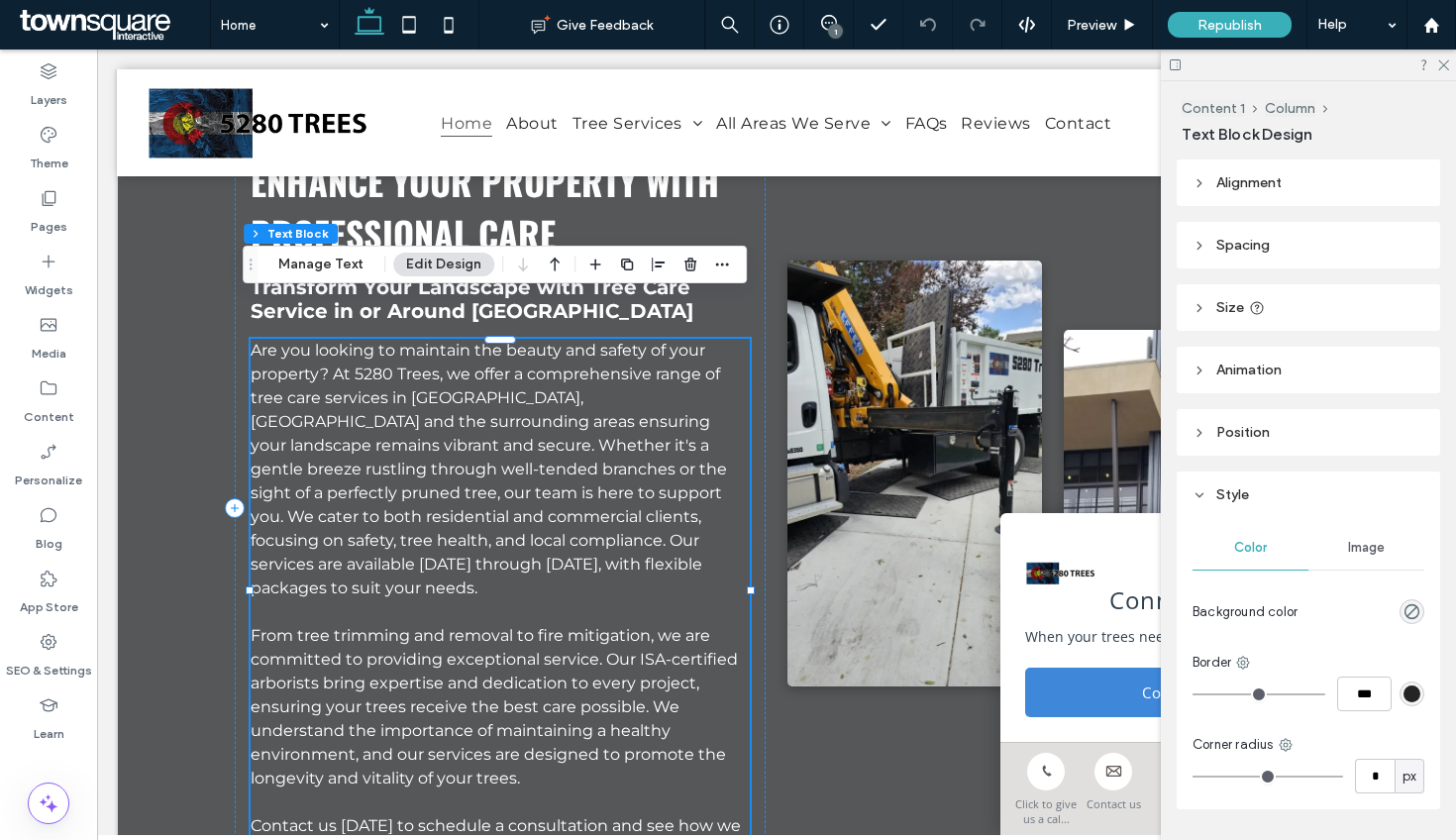 click on "From tree trimming and removal to fire mitigation, we are committed to providing exceptional service. Our ISA-certified arborists bring expertise and dedication to every project, ensuring your trees receive the best care possible. We understand the importance of maintaining a healthy environment, and our services are designed to promote the longevity and vitality of your trees." at bounding box center (494, 706) 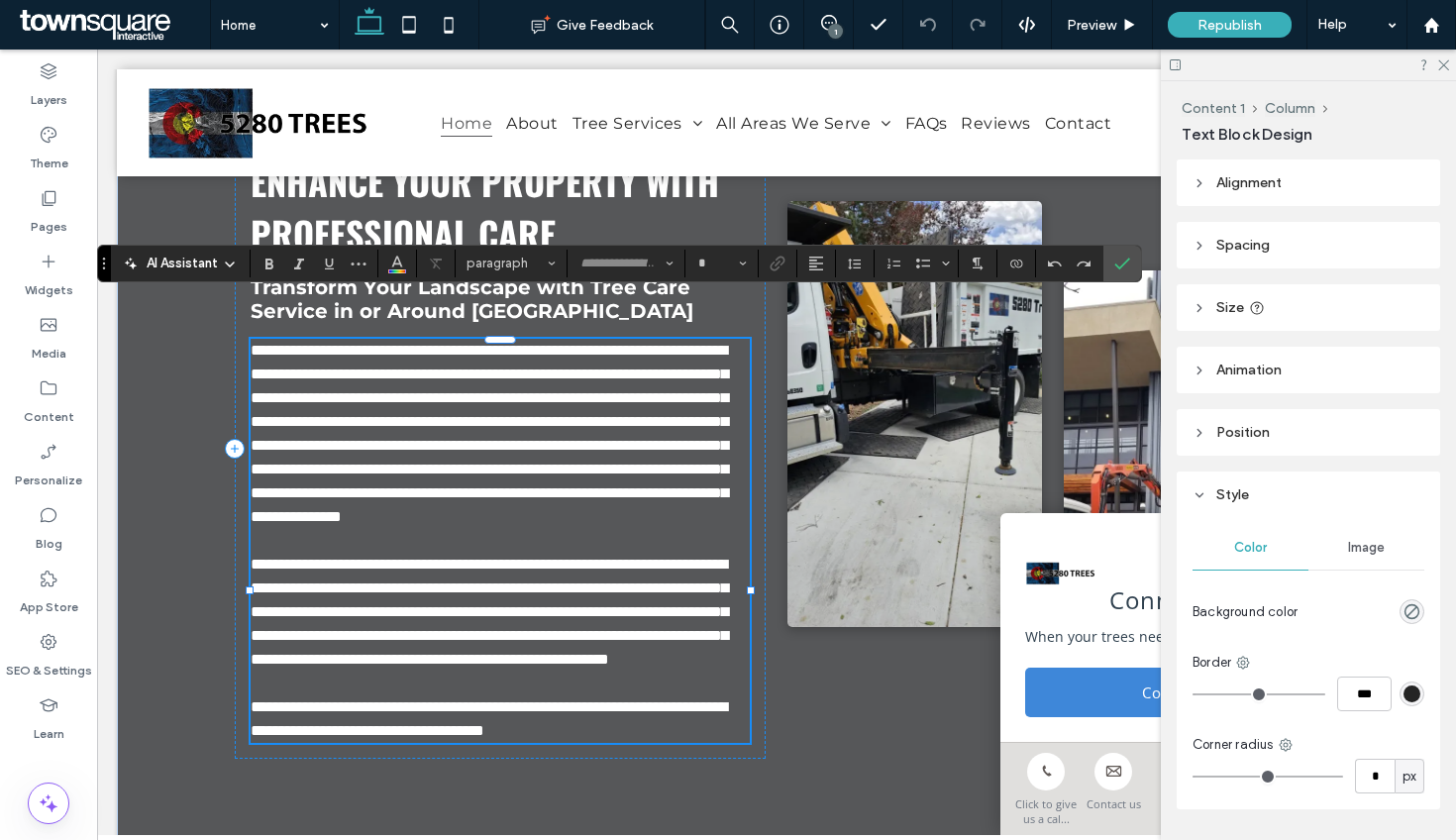 type on "**********" 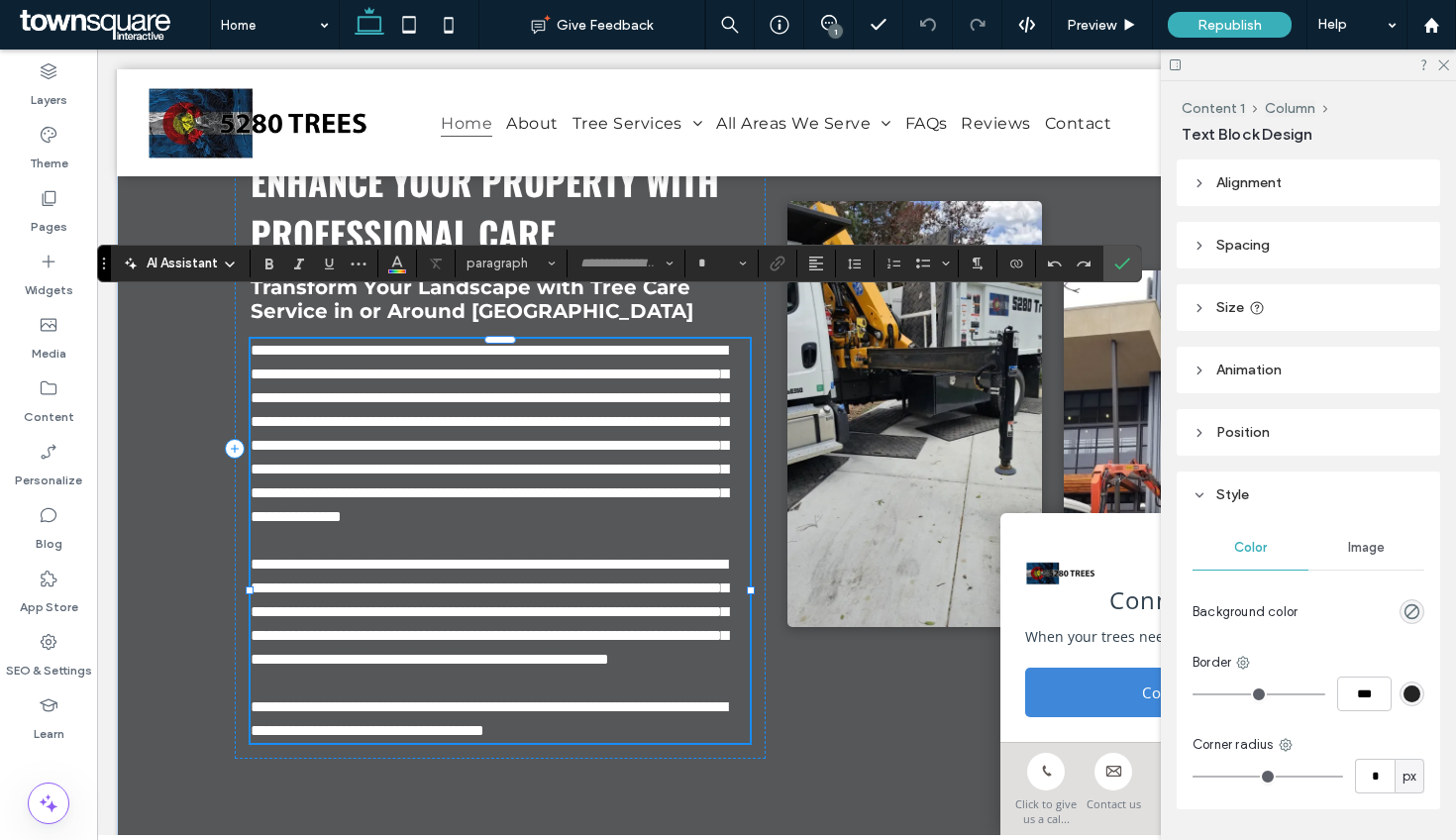 type on "**" 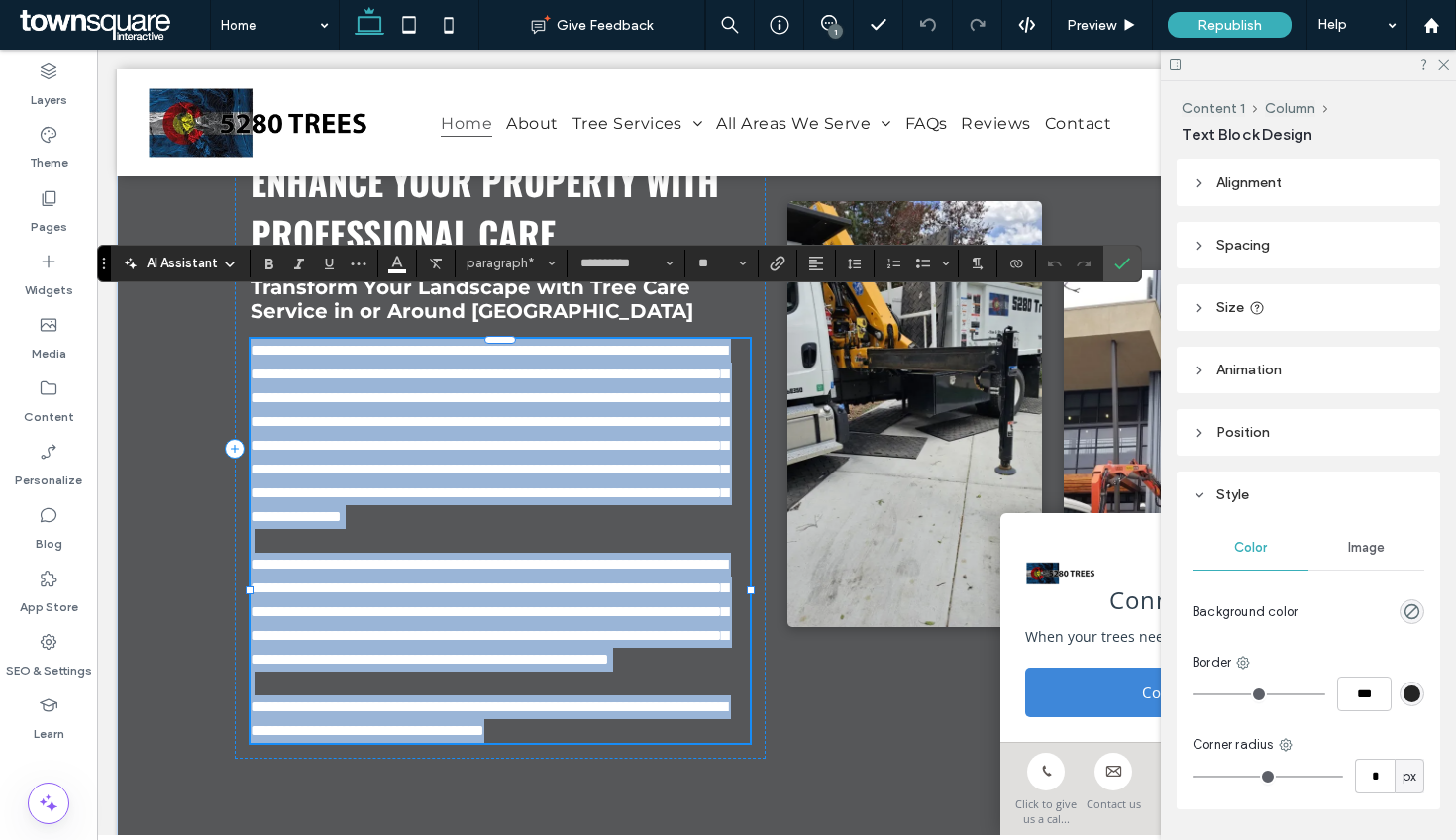 click on "**********" at bounding box center (500, 612) 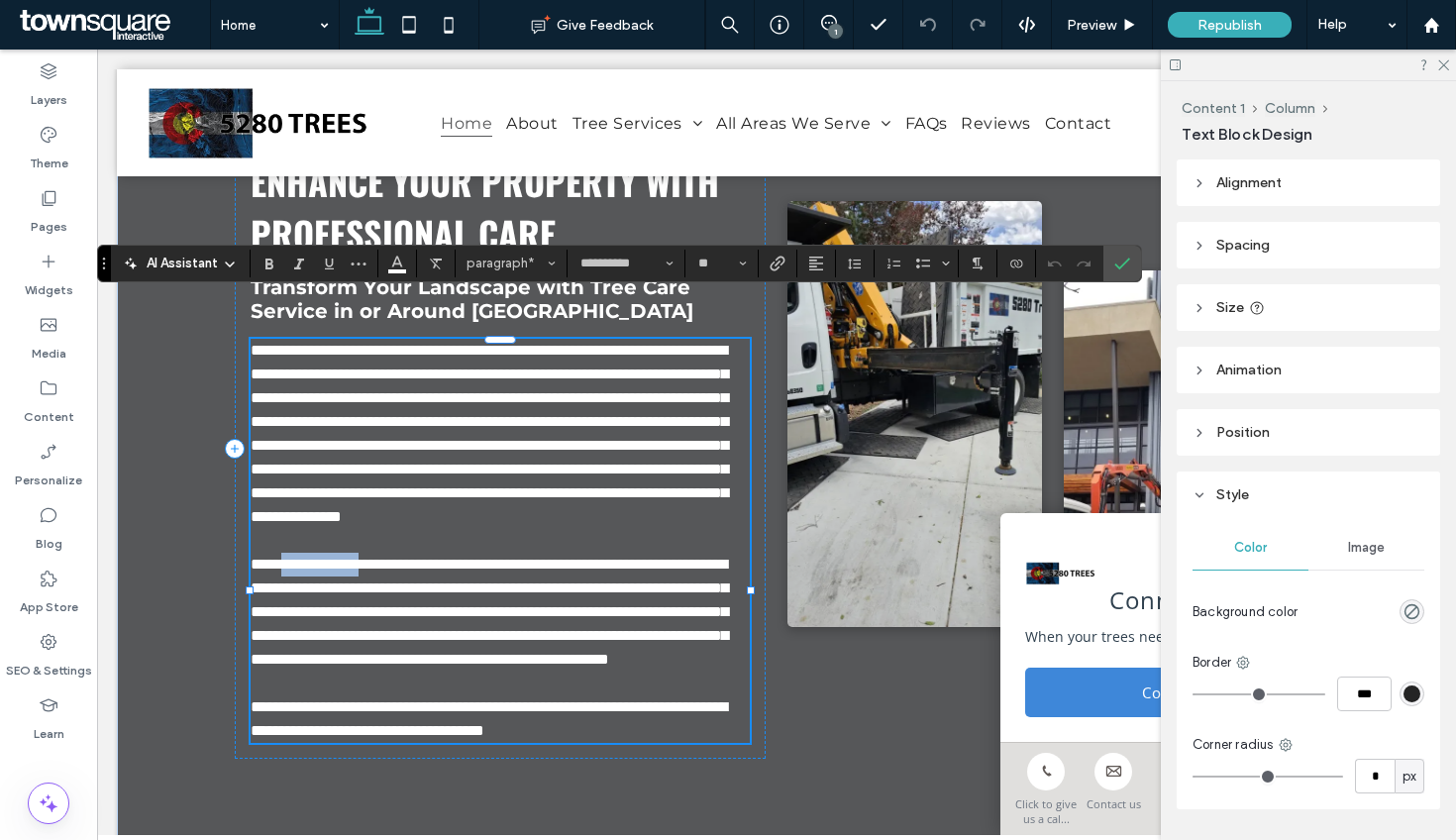 drag, startPoint x: 373, startPoint y: 573, endPoint x: 289, endPoint y: 575, distance: 84.02381 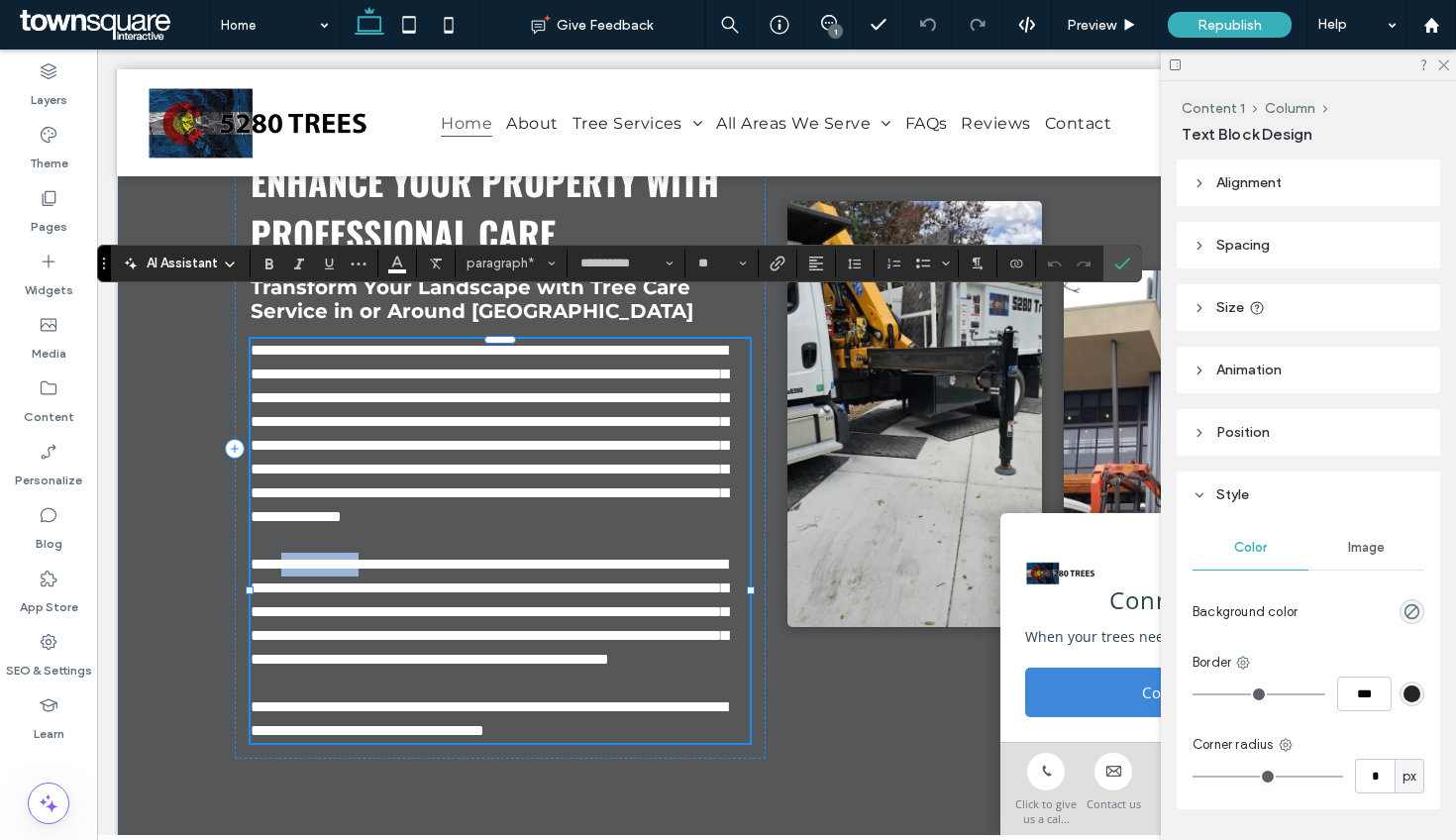 click on "**********" at bounding box center (489, 611) 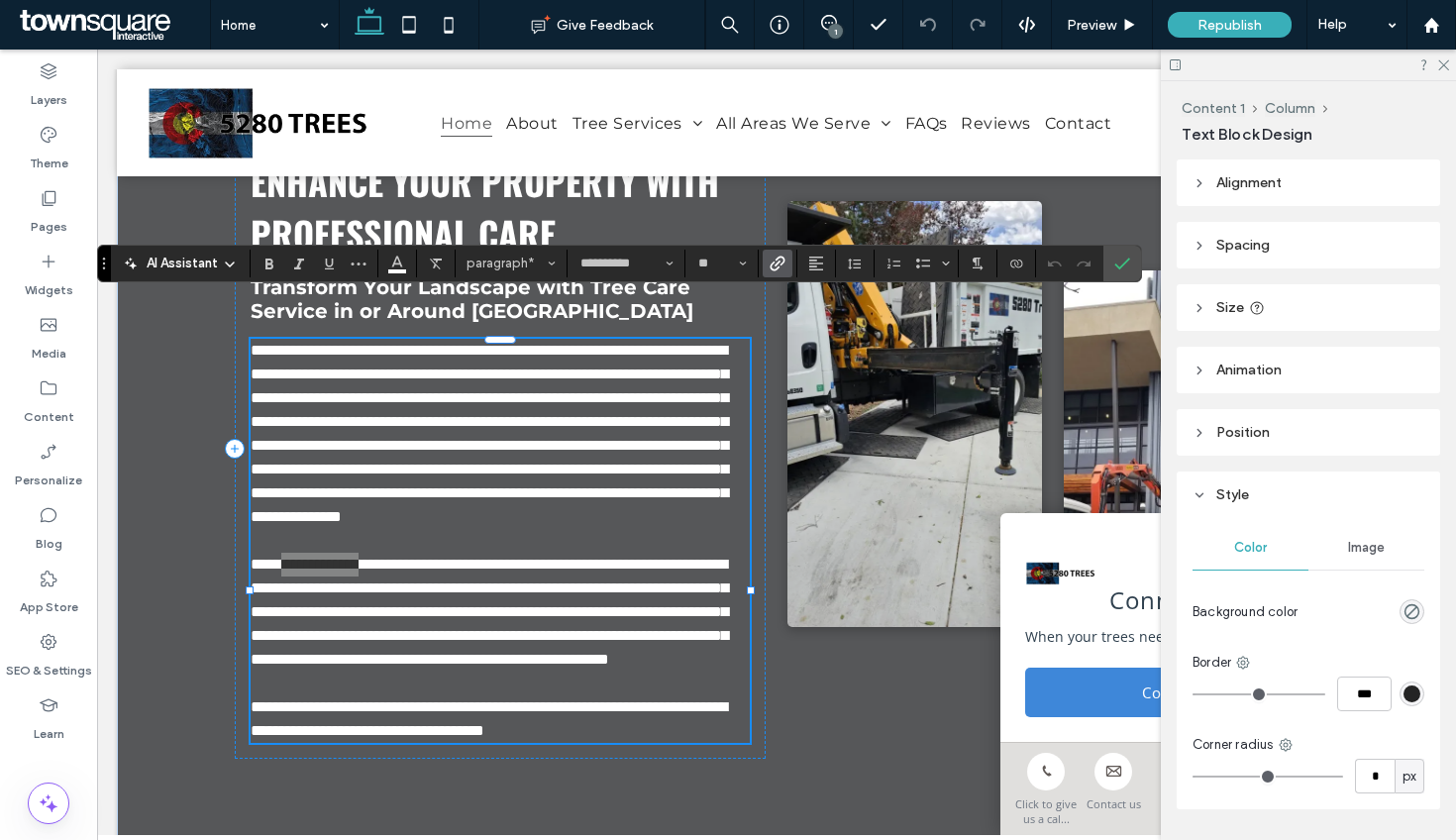 click at bounding box center [778, 263] 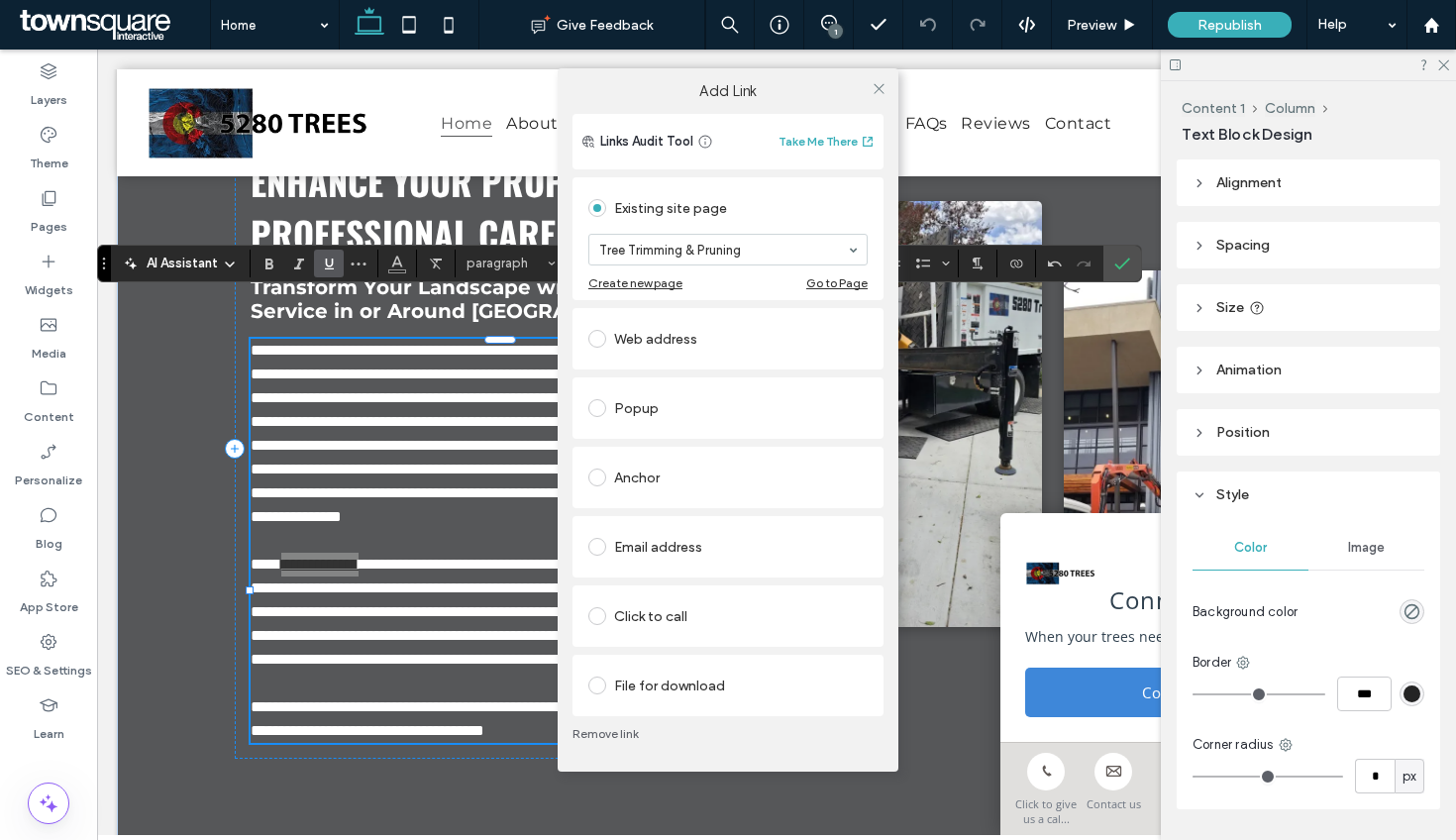 click on "Add Link Links Audit Tool Take Me There Existing site page Tree Trimming & Pruning Create new page Go to Page Web address Popup Anchor Email address Click to call File for download Remove link" at bounding box center [728, 420] 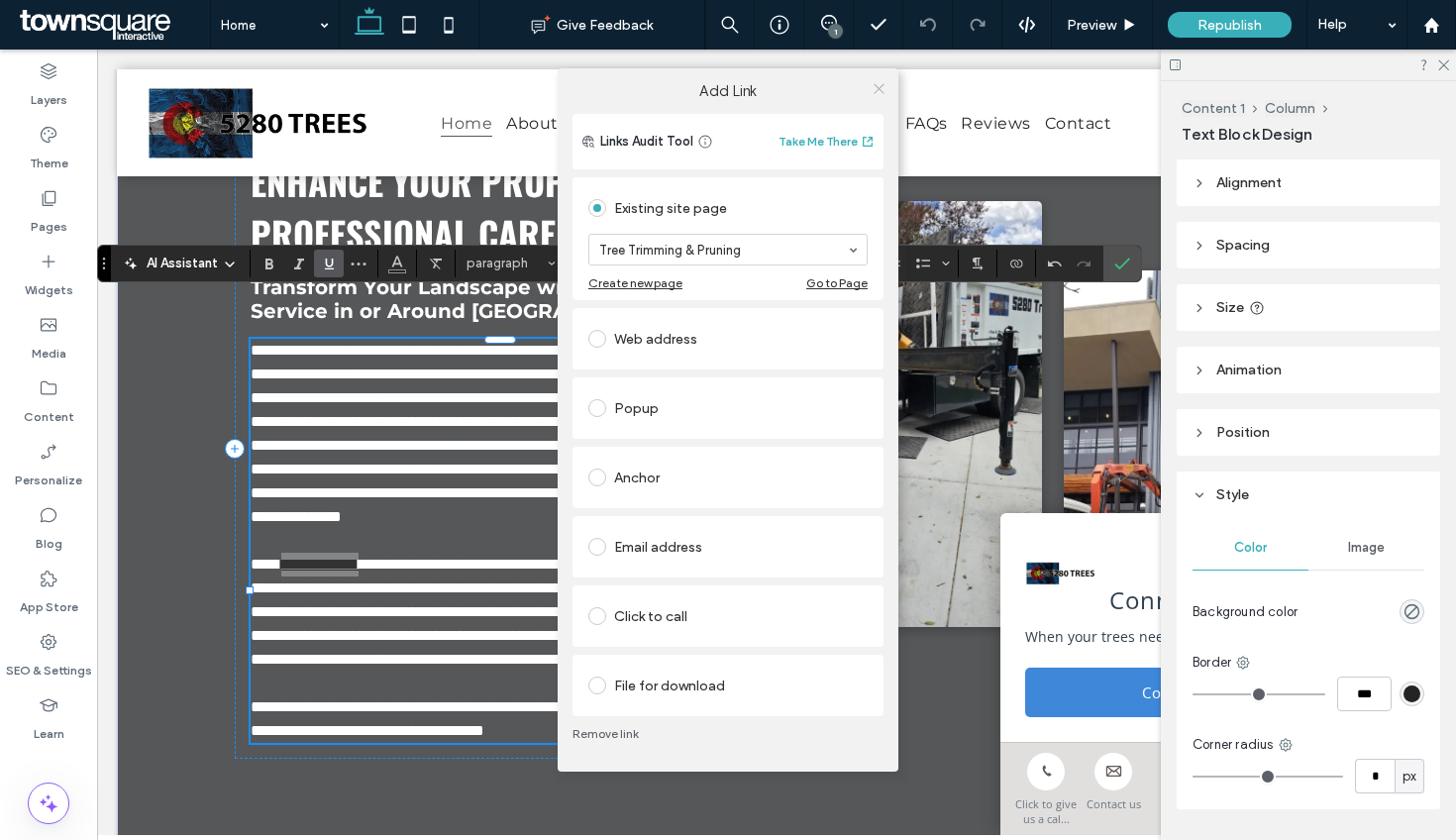 click 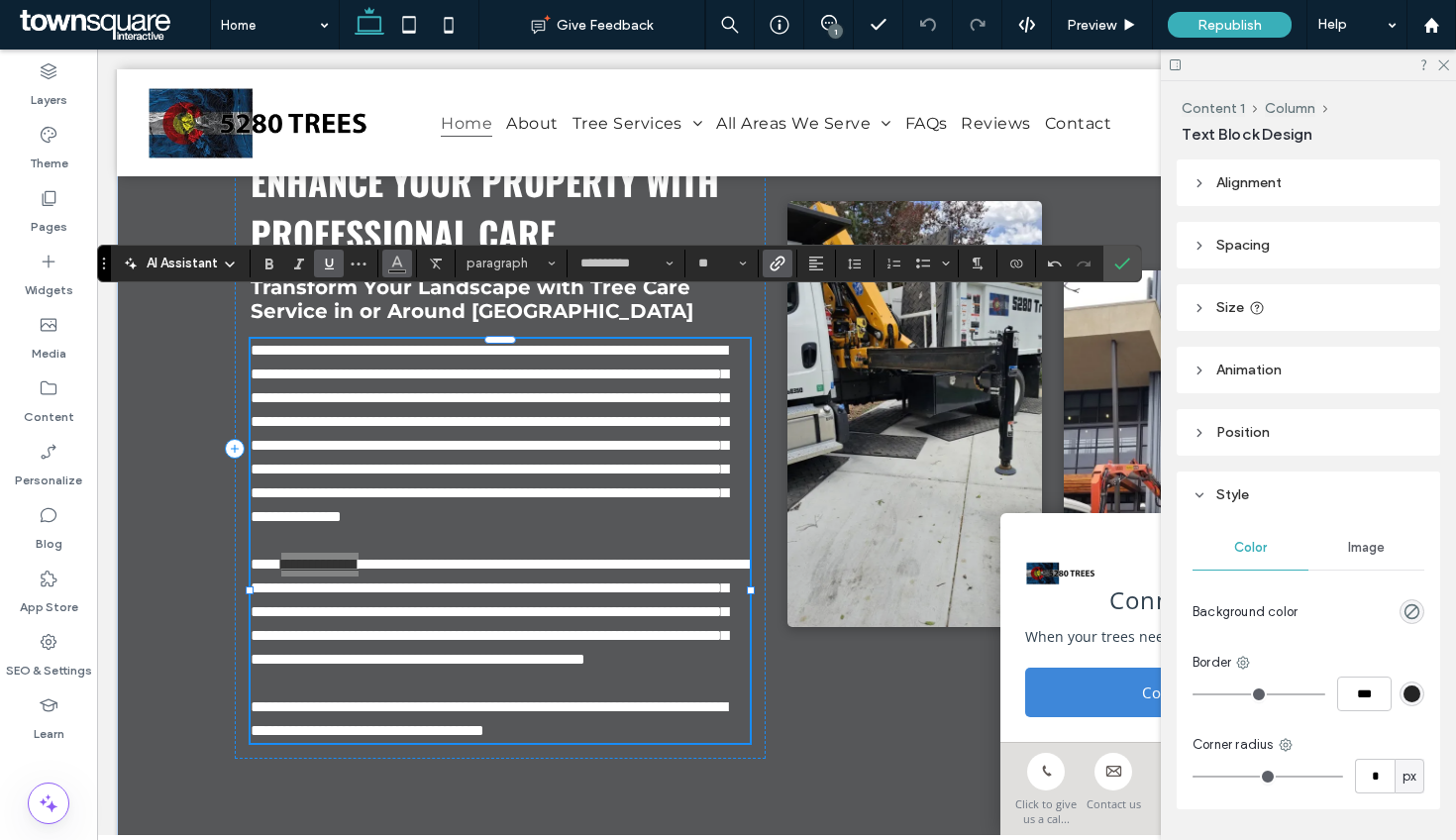 click at bounding box center (397, 263) 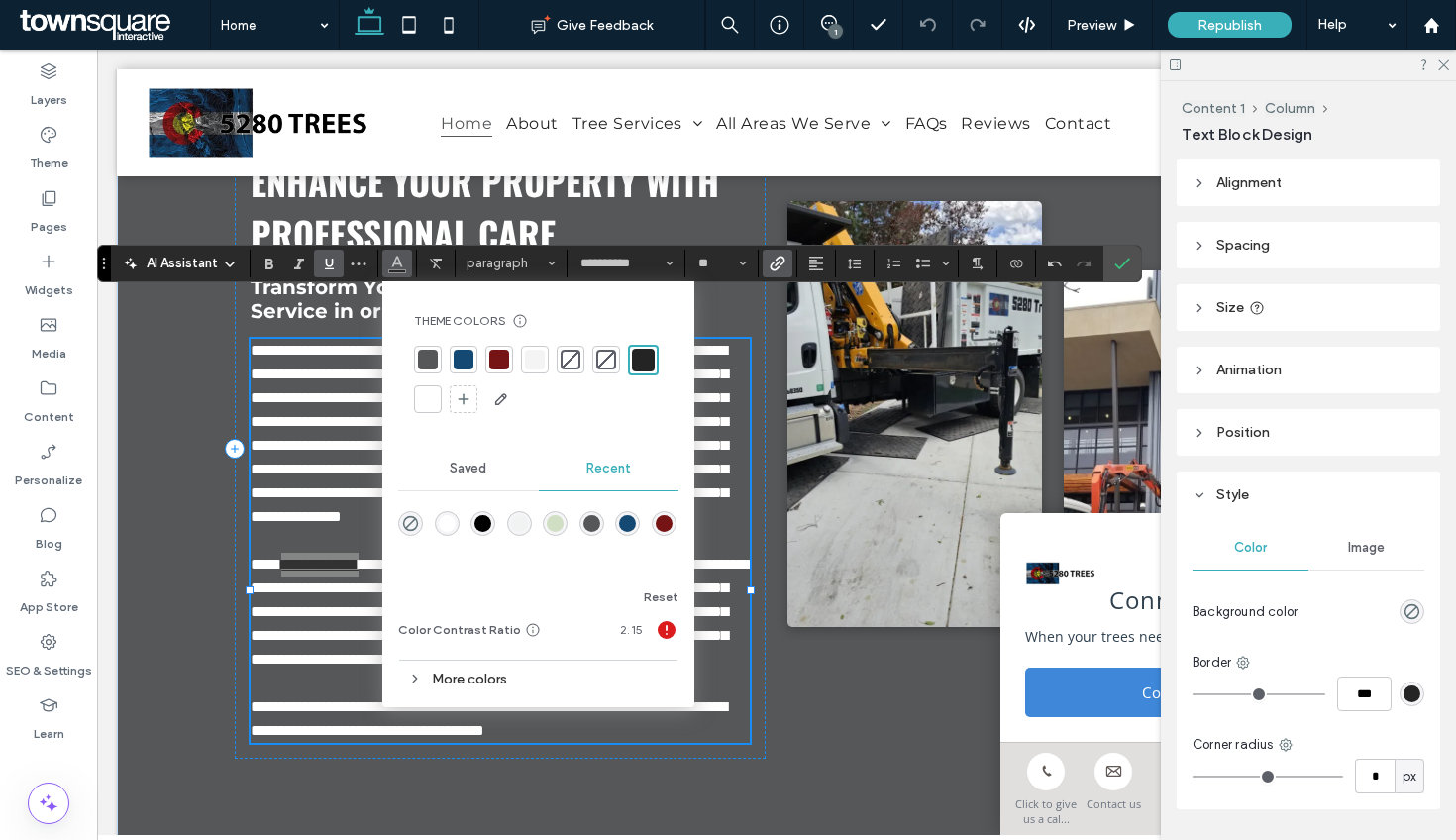 click at bounding box center (499, 360) 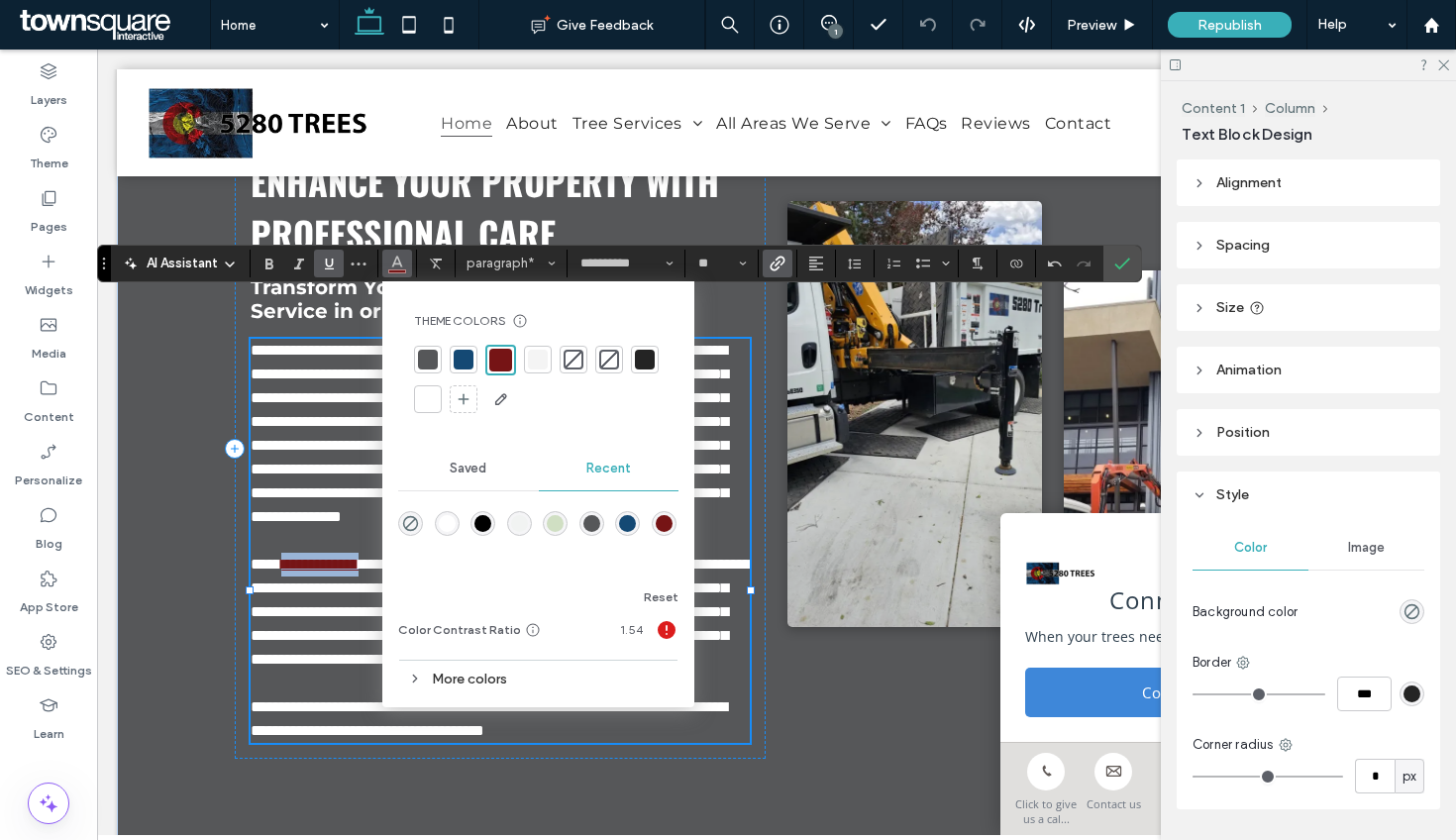 click on "**********" at bounding box center [489, 433] 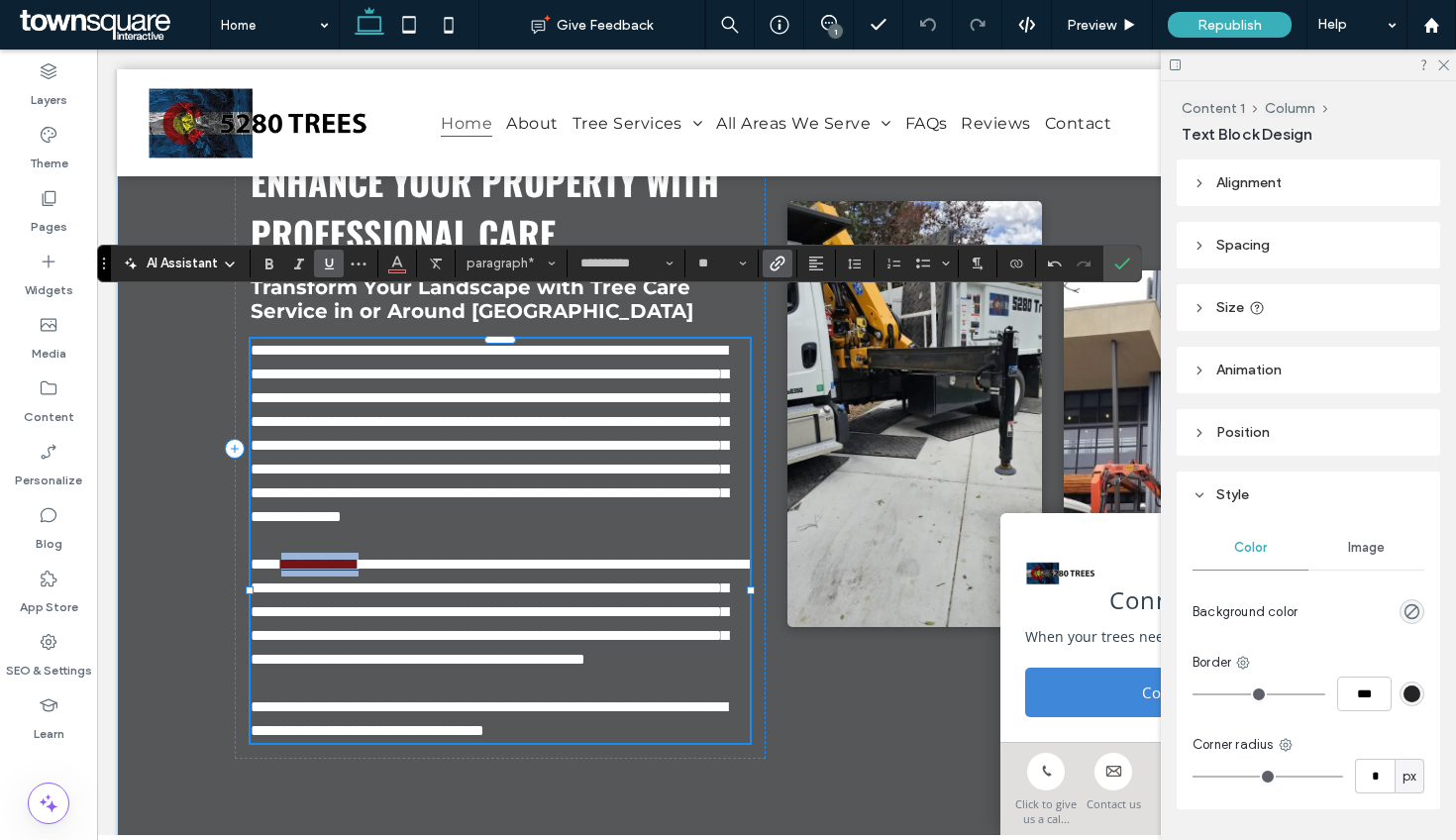 drag, startPoint x: 401, startPoint y: 570, endPoint x: 293, endPoint y: 529, distance: 115.521 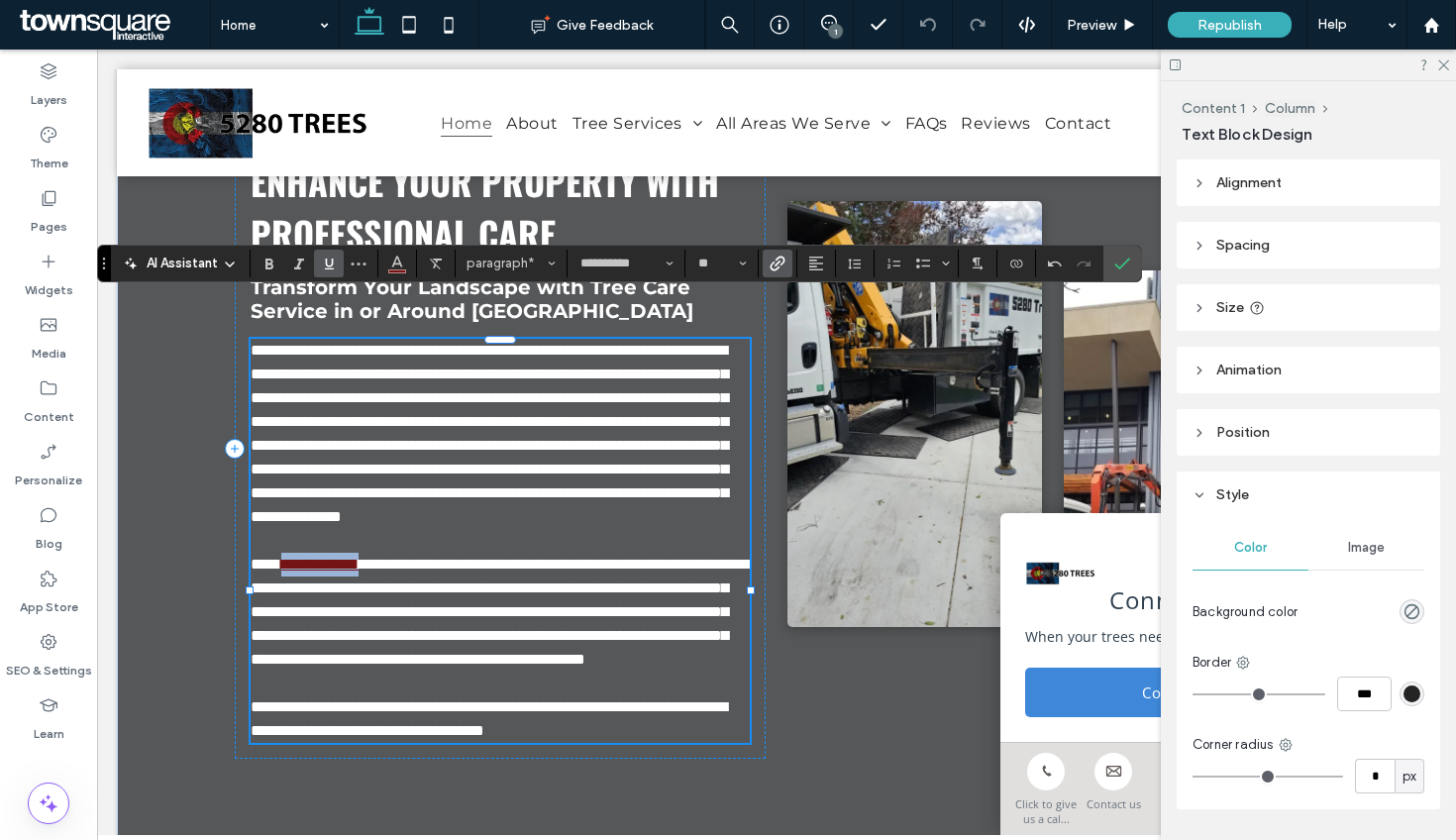 click on "**********" at bounding box center [500, 612] 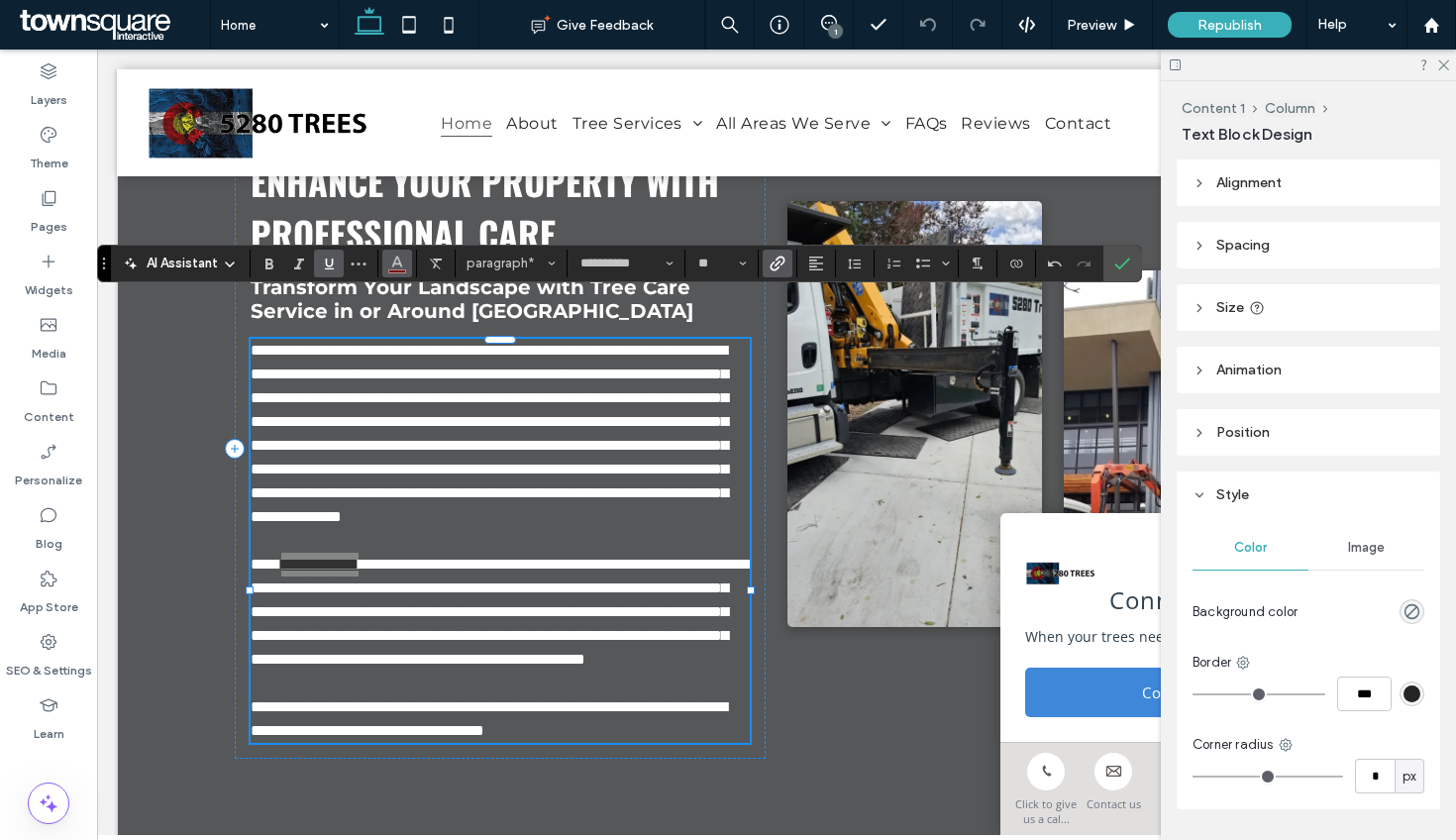 click at bounding box center (397, 263) 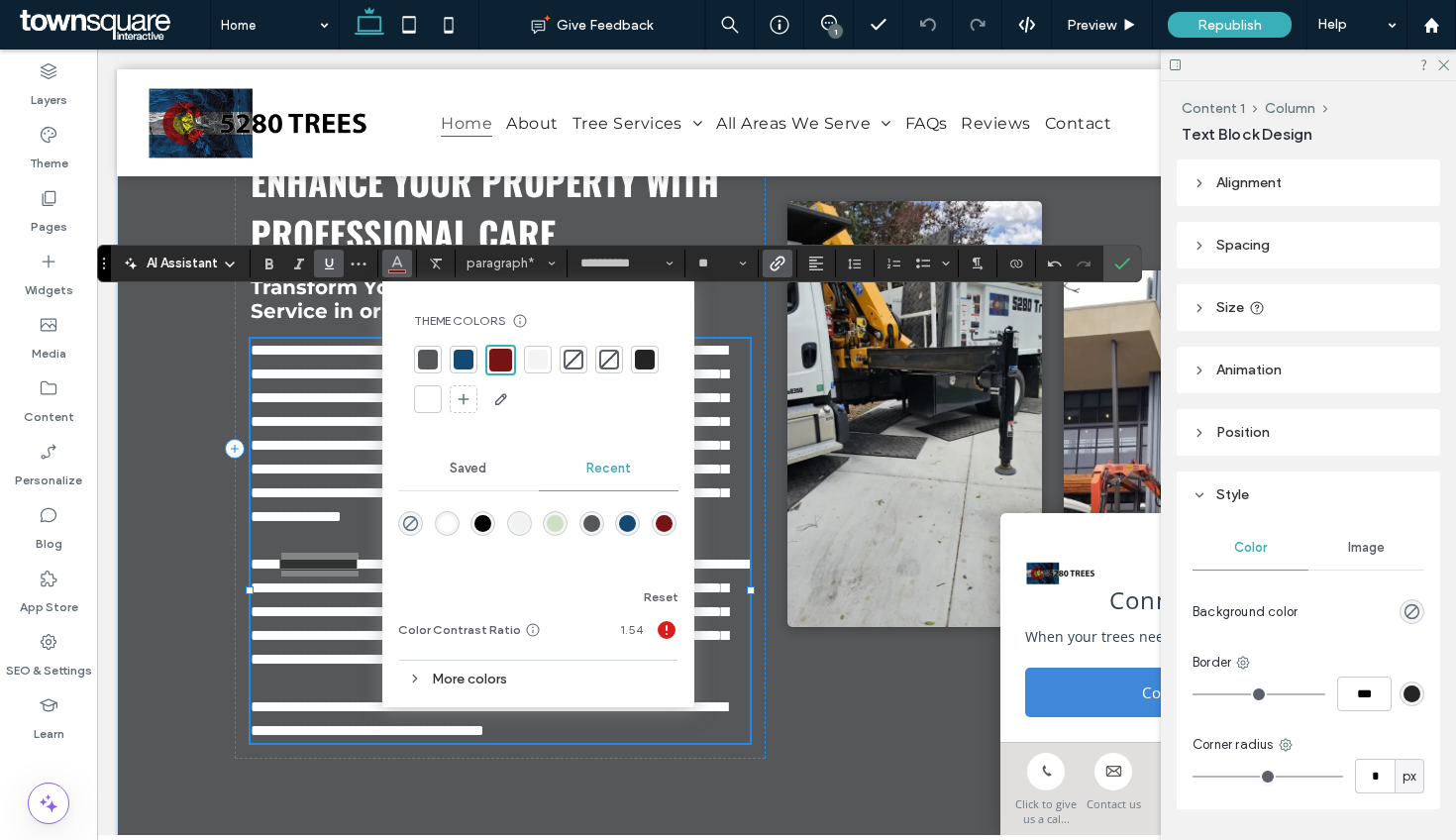 click at bounding box center [464, 360] 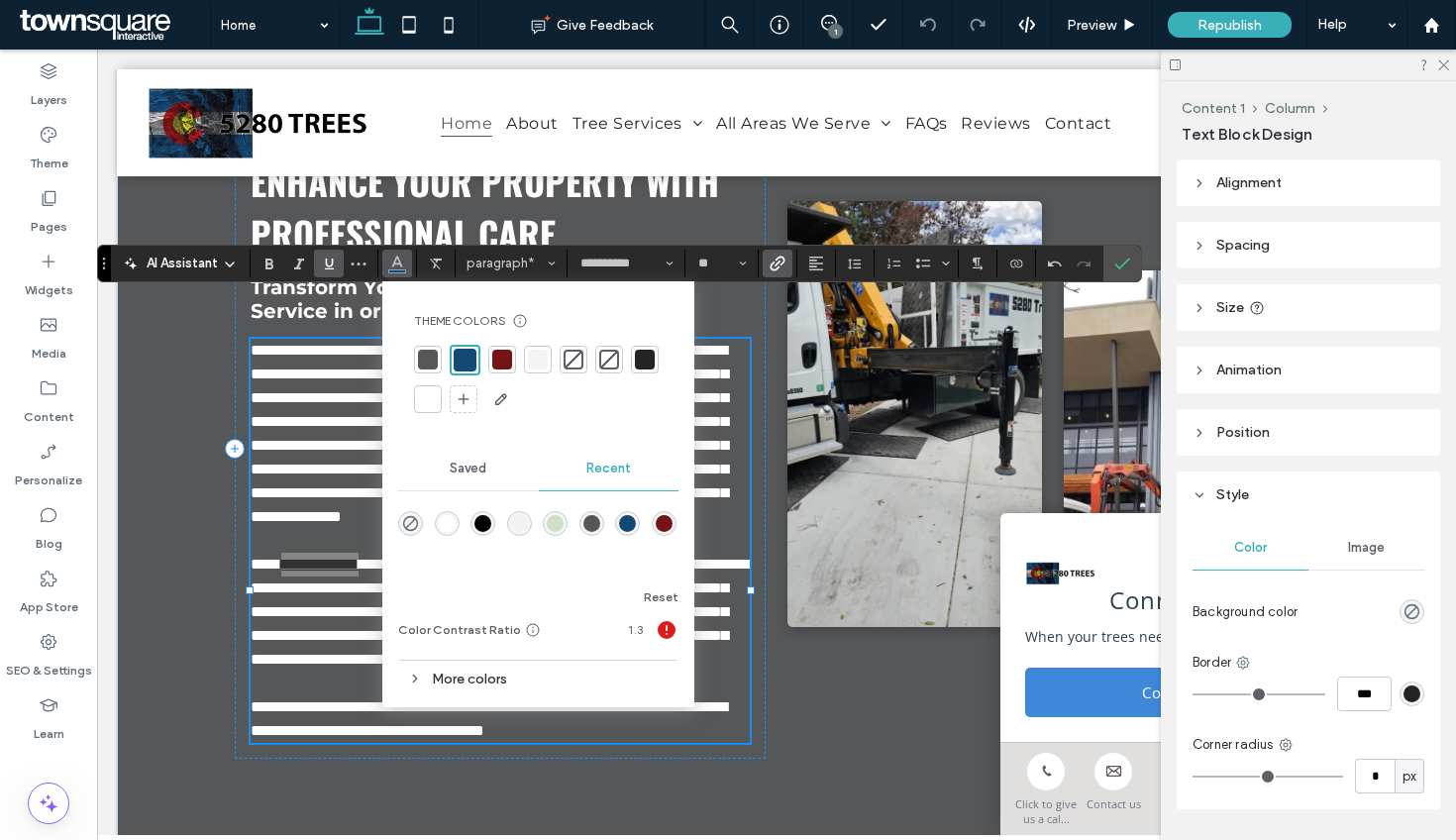 click at bounding box center [538, 360] 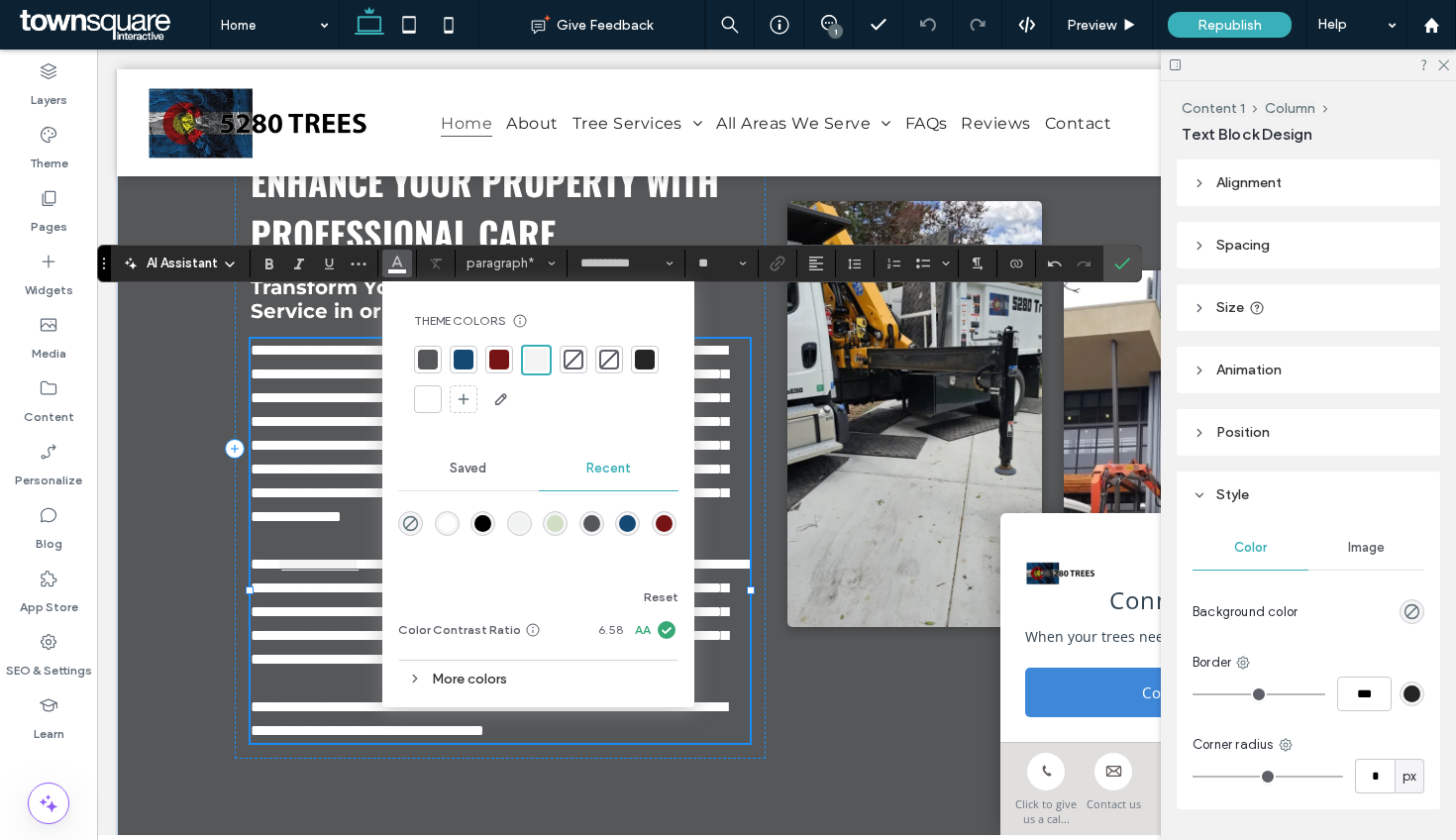click on "**********" at bounding box center (489, 433) 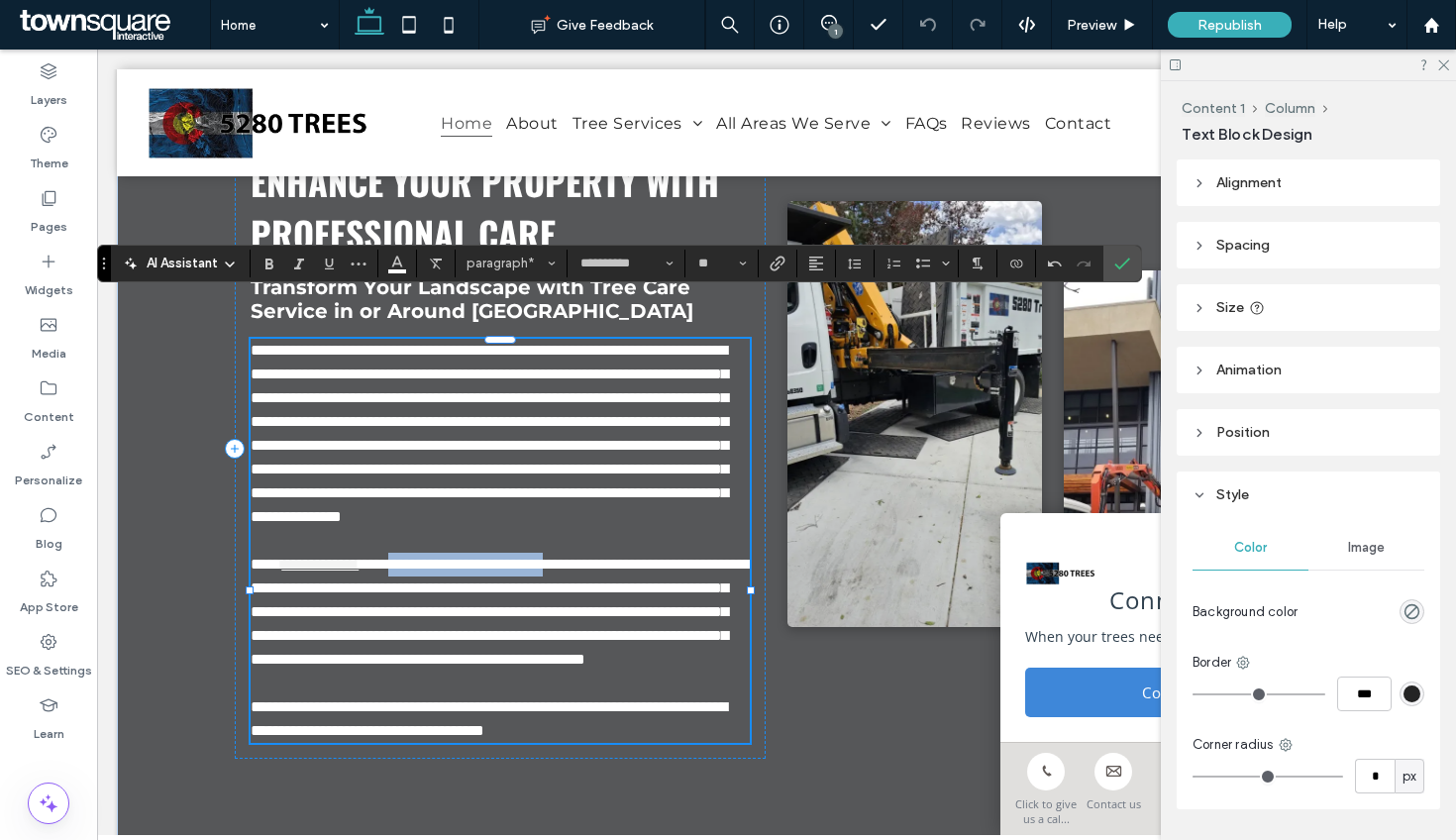 drag, startPoint x: 640, startPoint y: 571, endPoint x: 440, endPoint y: 574, distance: 200.0225 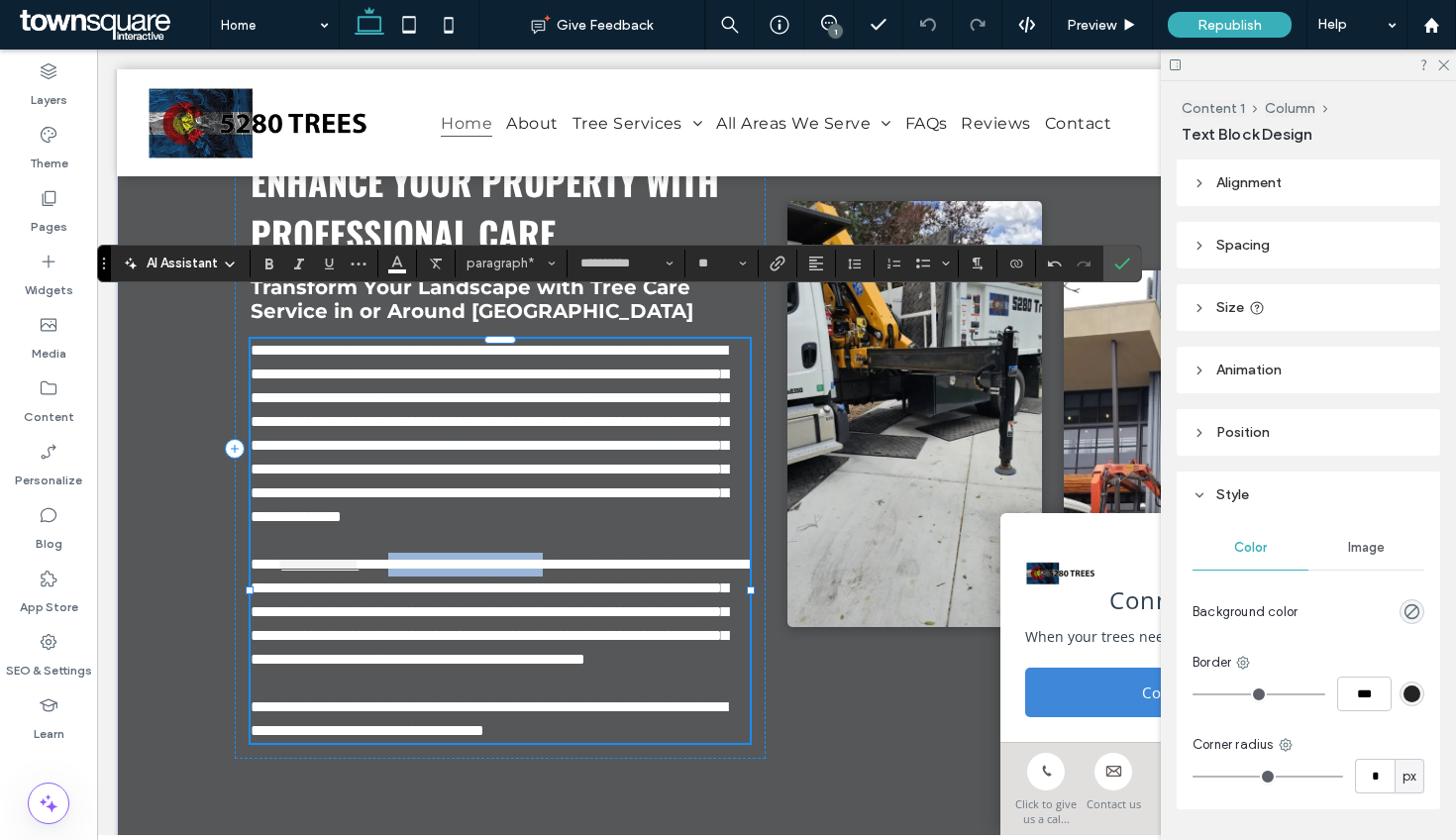 click on "**********" at bounding box center [500, 611] 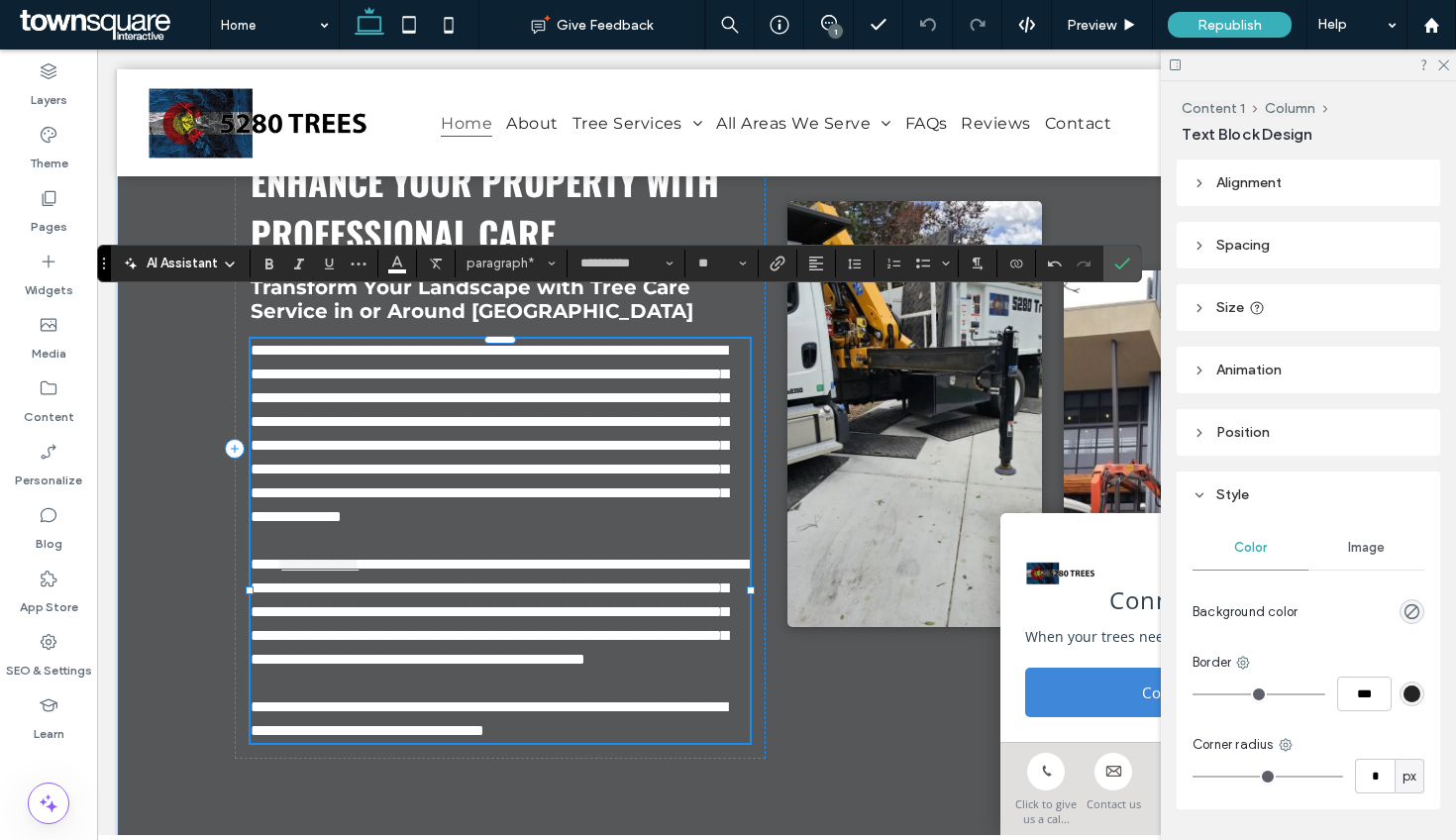 drag, startPoint x: 449, startPoint y: 549, endPoint x: 489, endPoint y: 571, distance: 45.65085 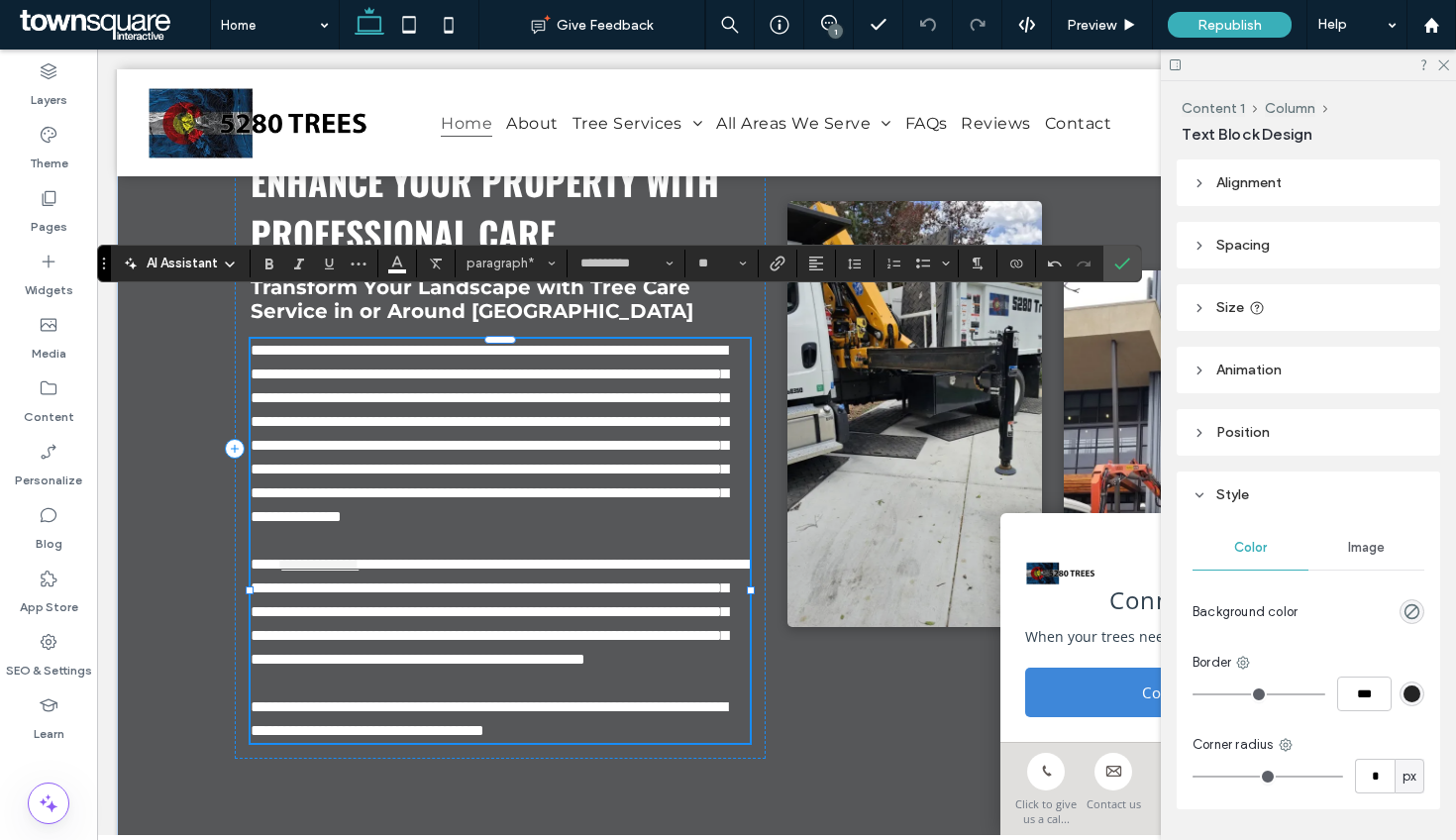 click at bounding box center (500, 541) 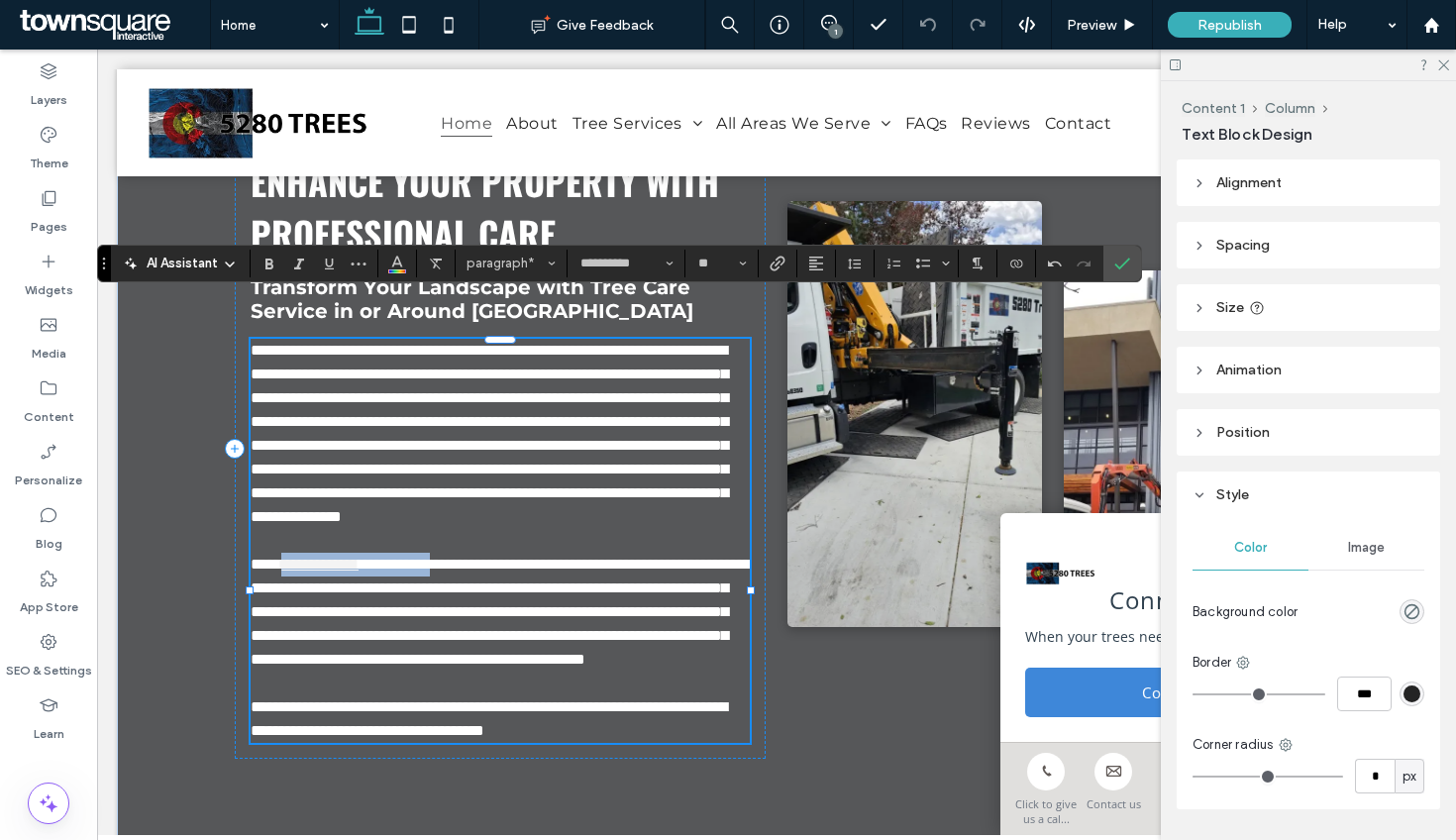 drag, startPoint x: 505, startPoint y: 570, endPoint x: 290, endPoint y: 564, distance: 215.0837 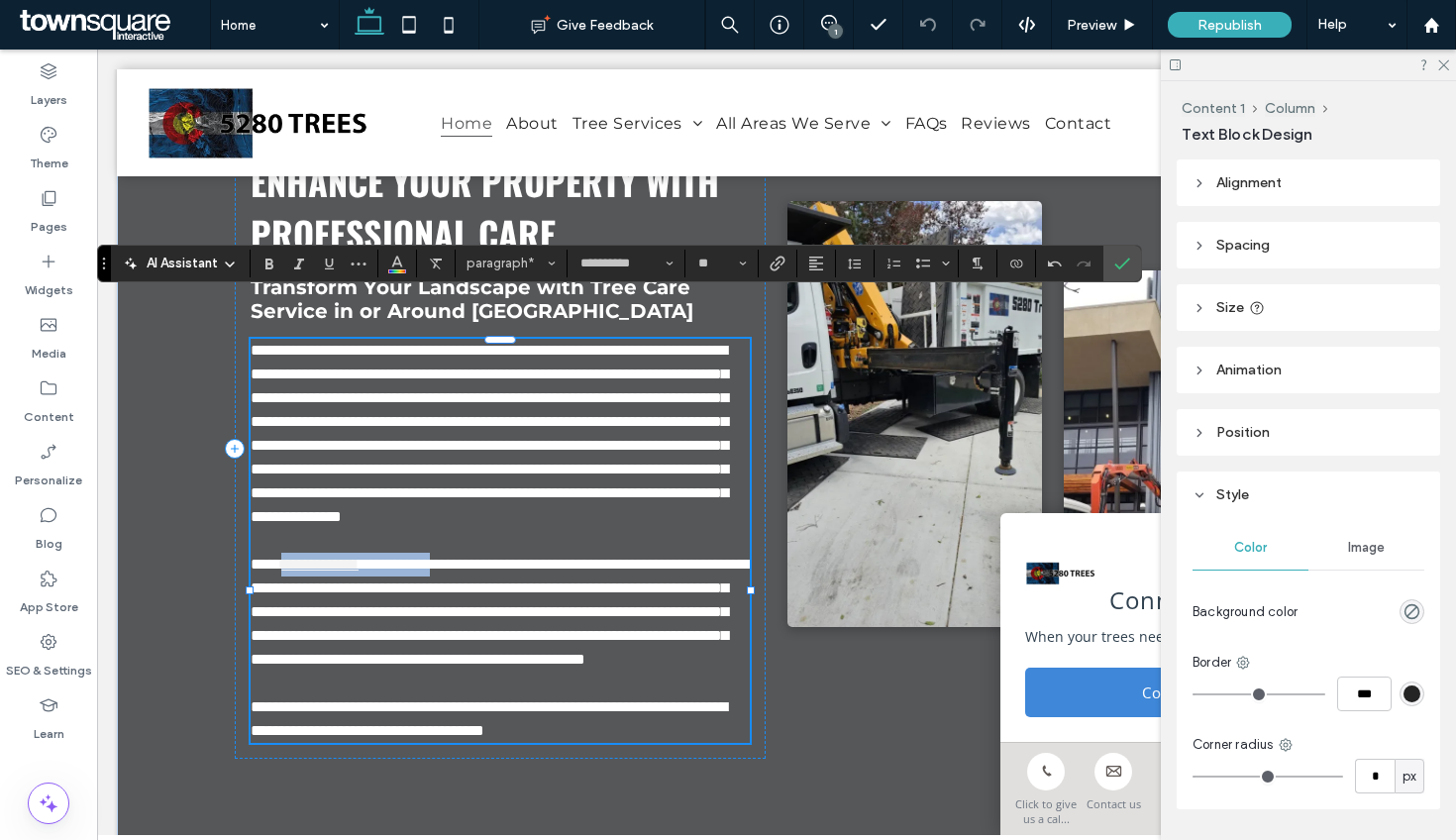 click on "**********" at bounding box center [500, 612] 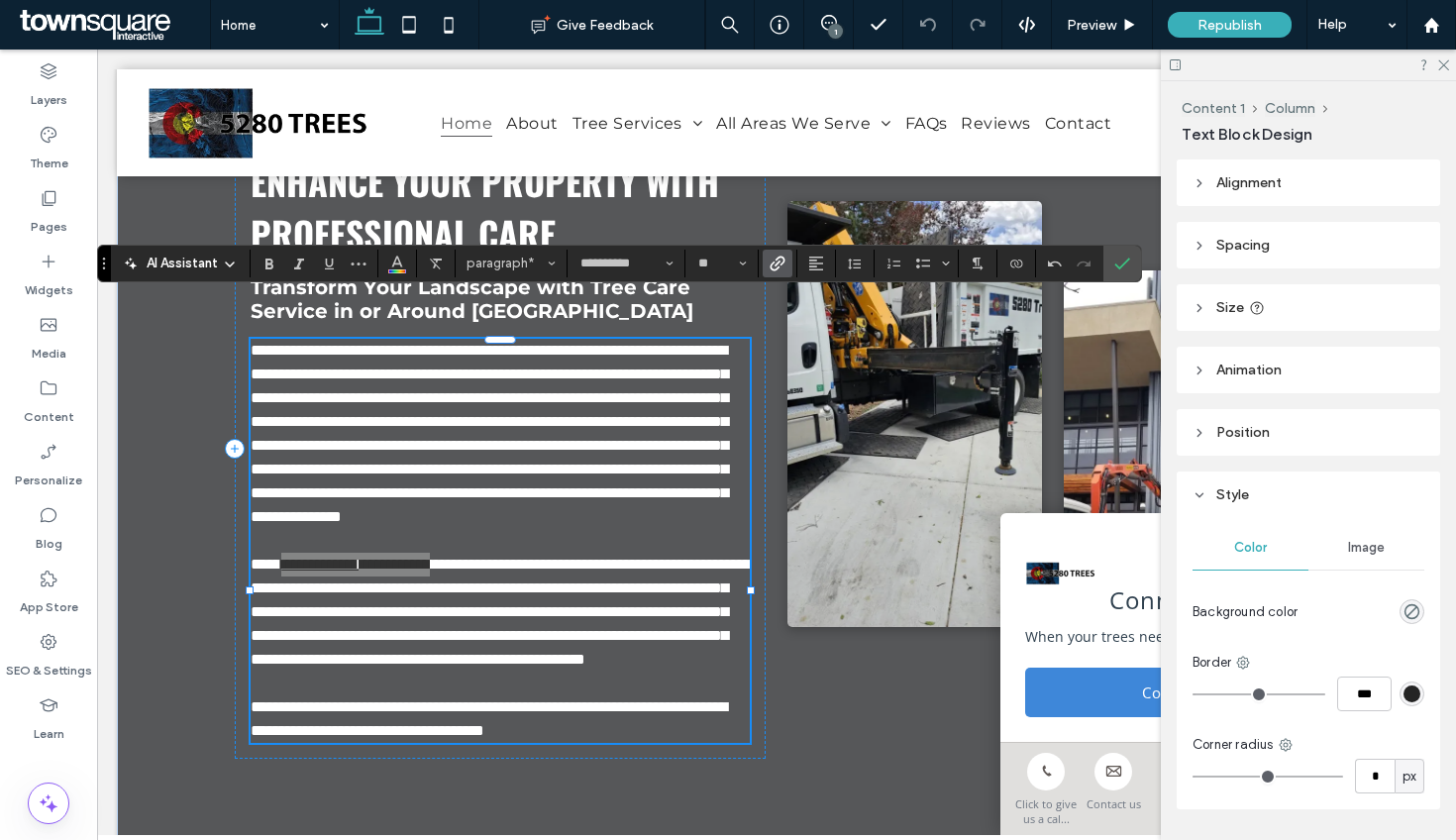 click 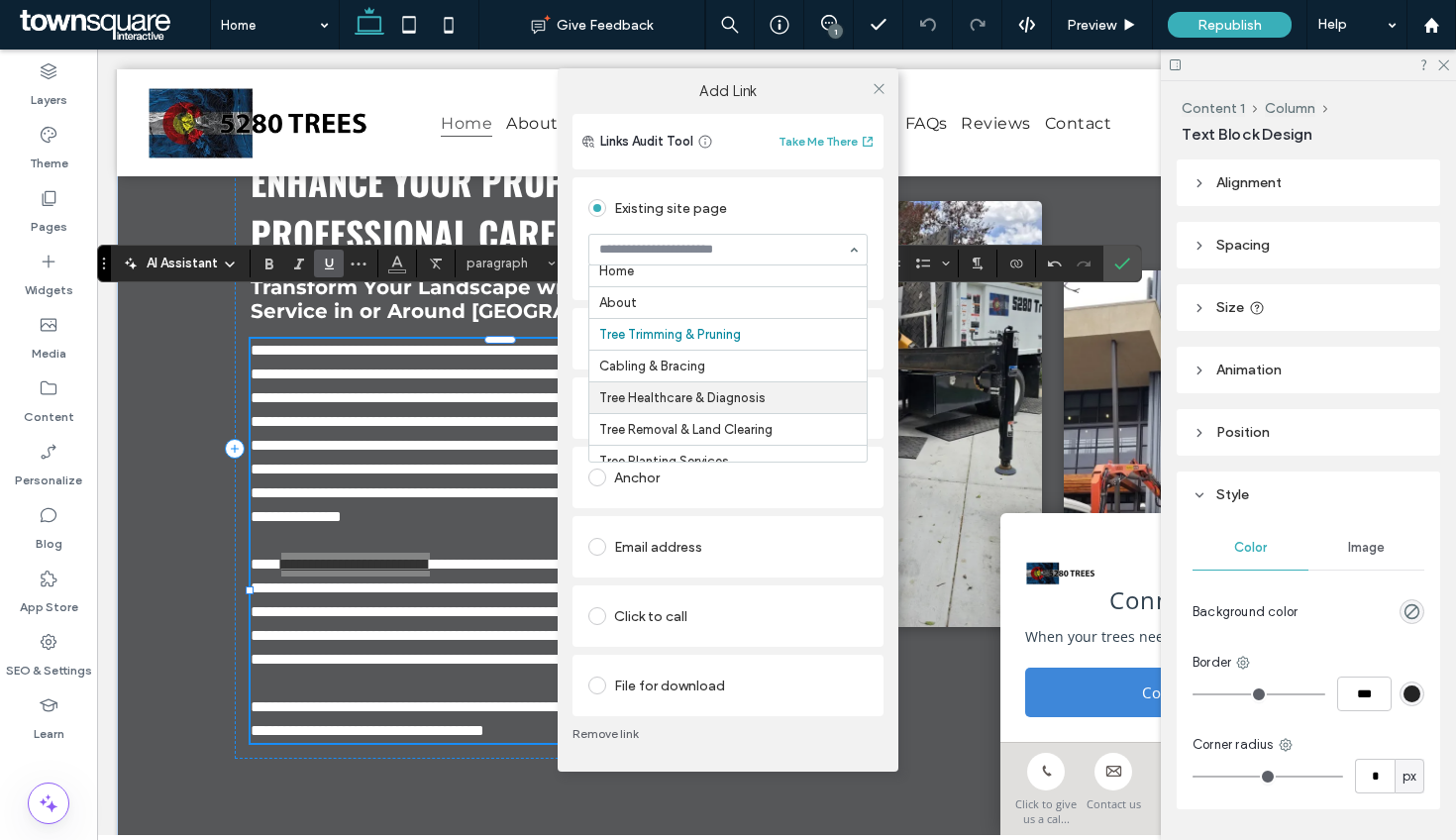 scroll, scrollTop: 0, scrollLeft: 0, axis: both 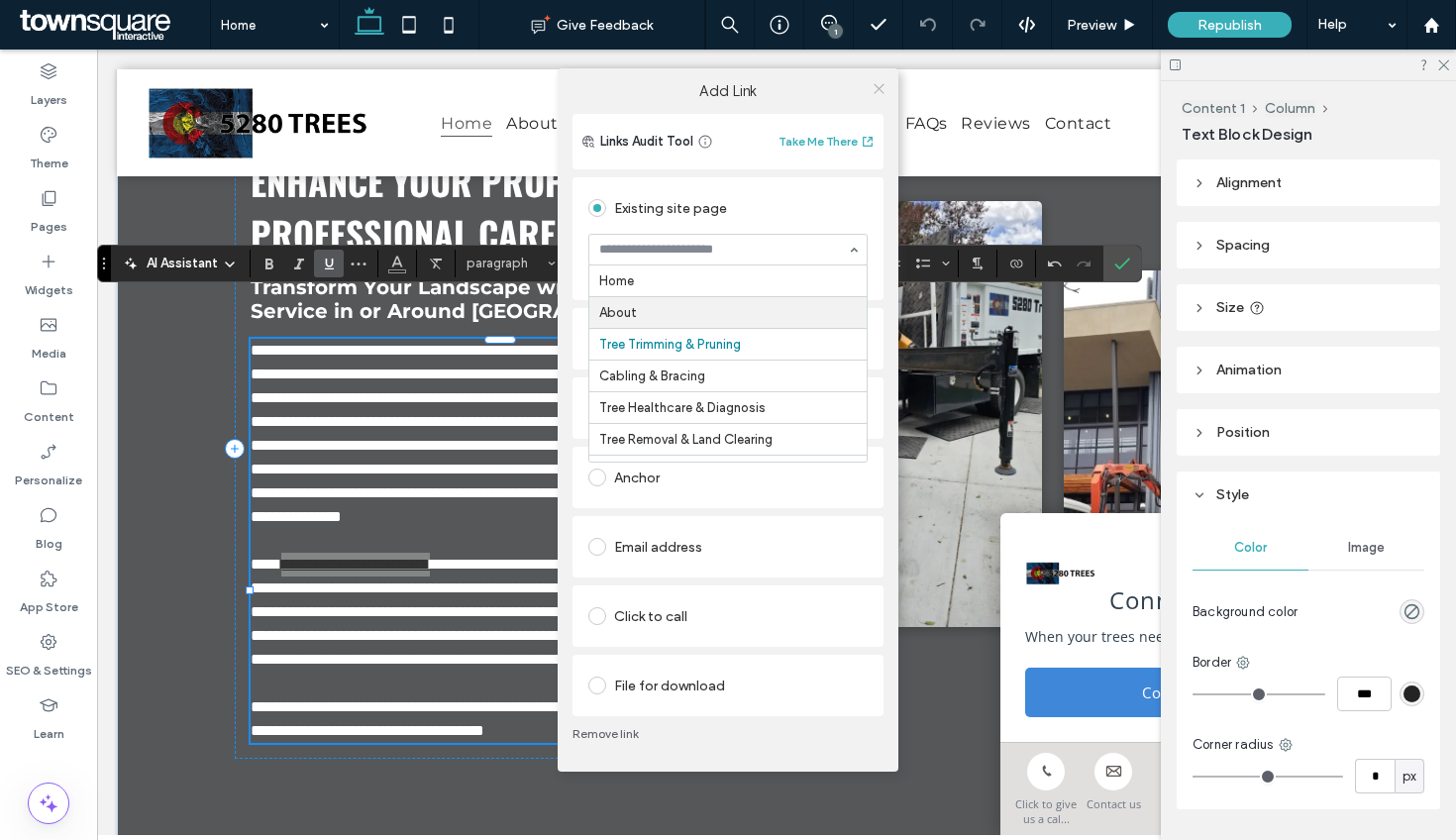 click 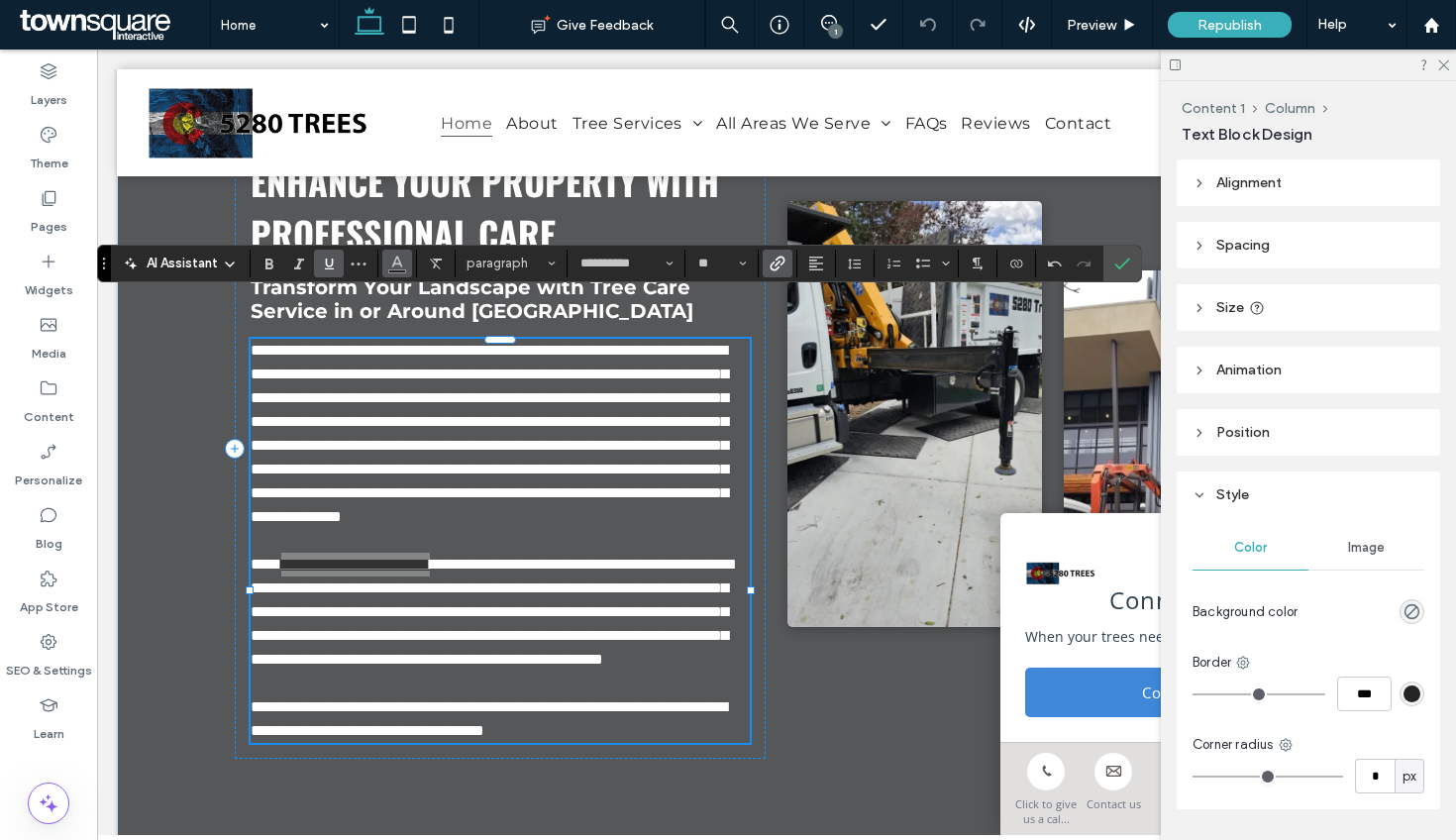 click 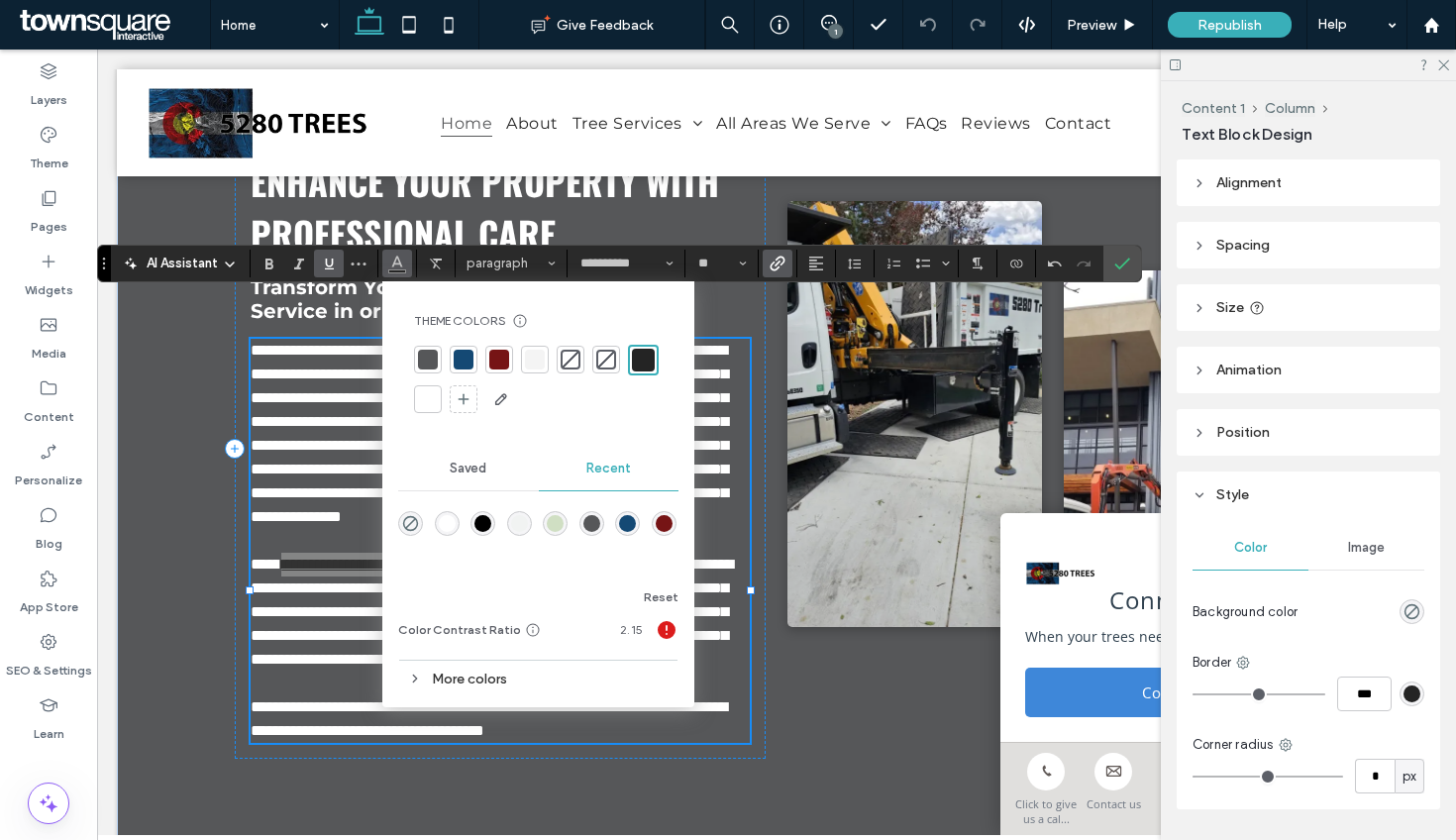 click at bounding box center (535, 360) 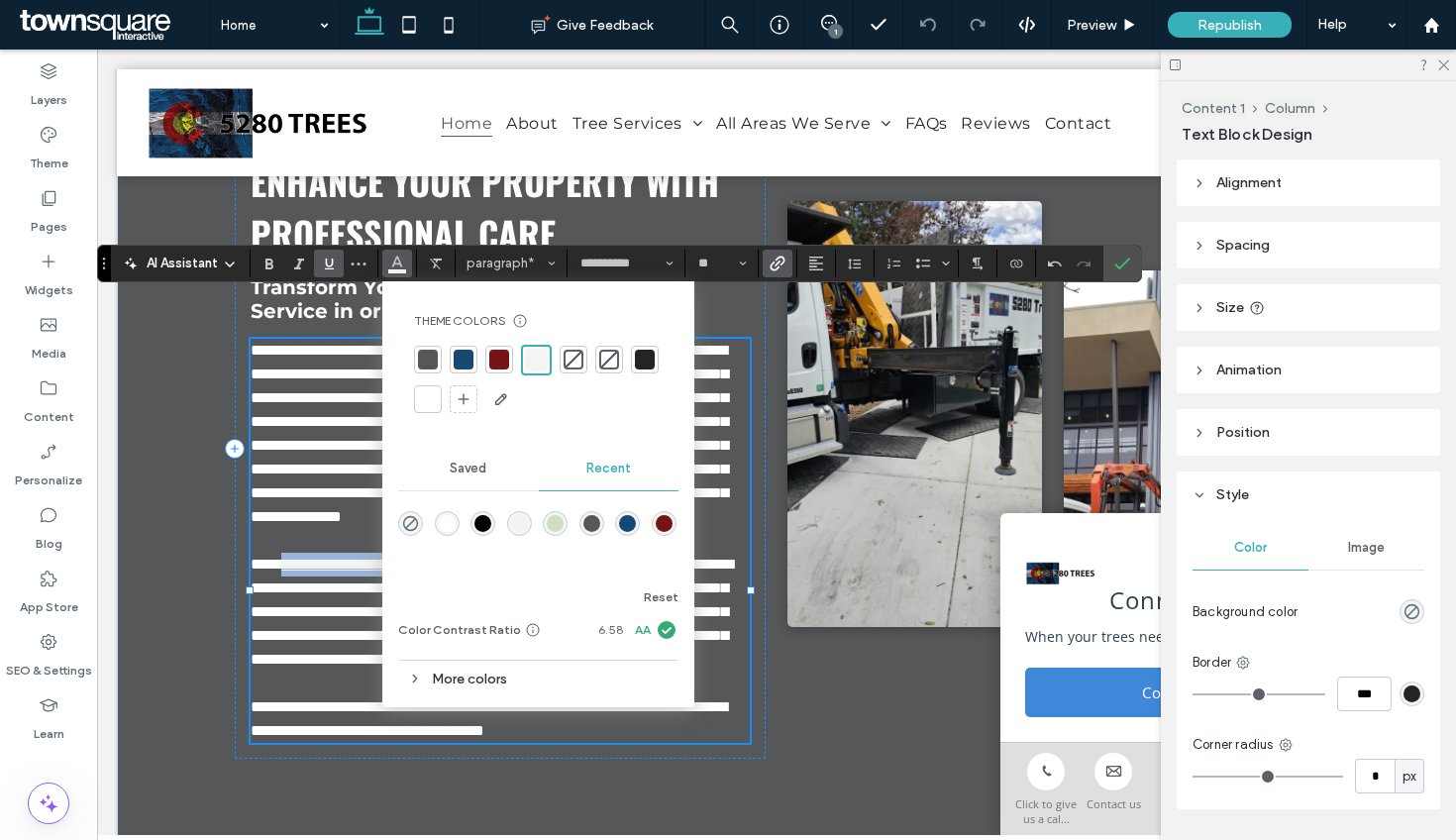 click at bounding box center [500, 541] 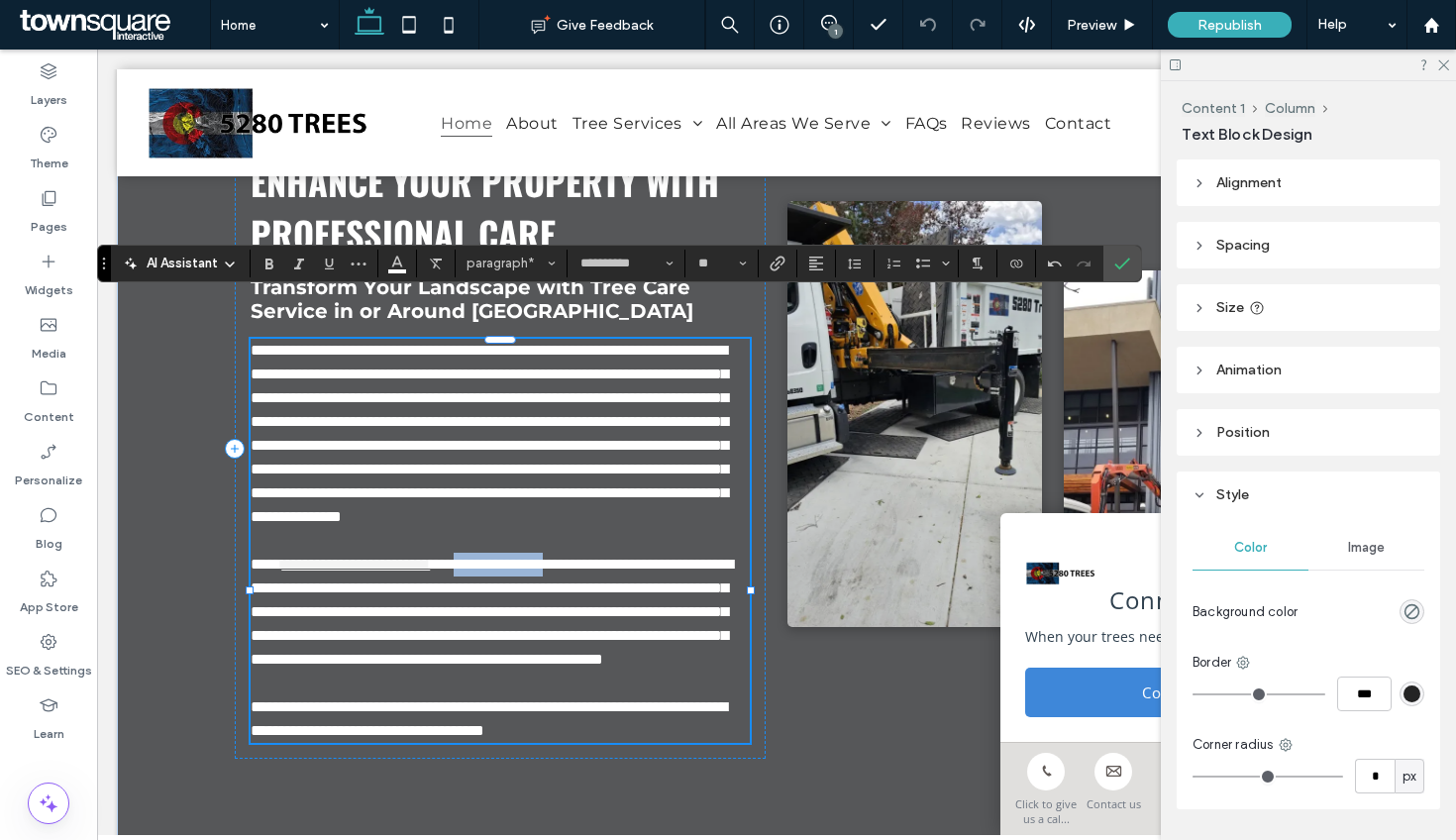 drag, startPoint x: 641, startPoint y: 568, endPoint x: 529, endPoint y: 561, distance: 112.218537 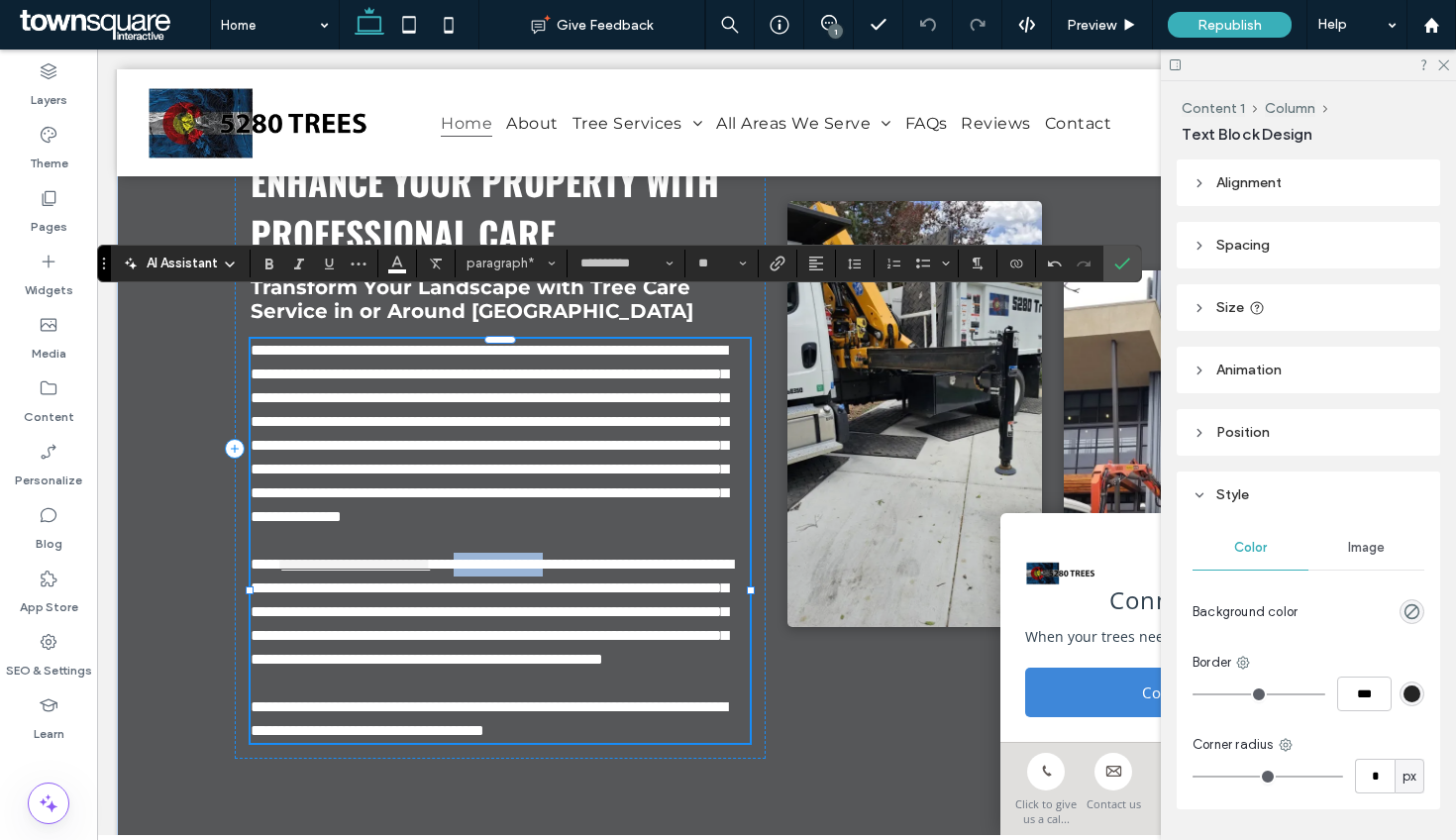 click on "**********" at bounding box center (491, 611) 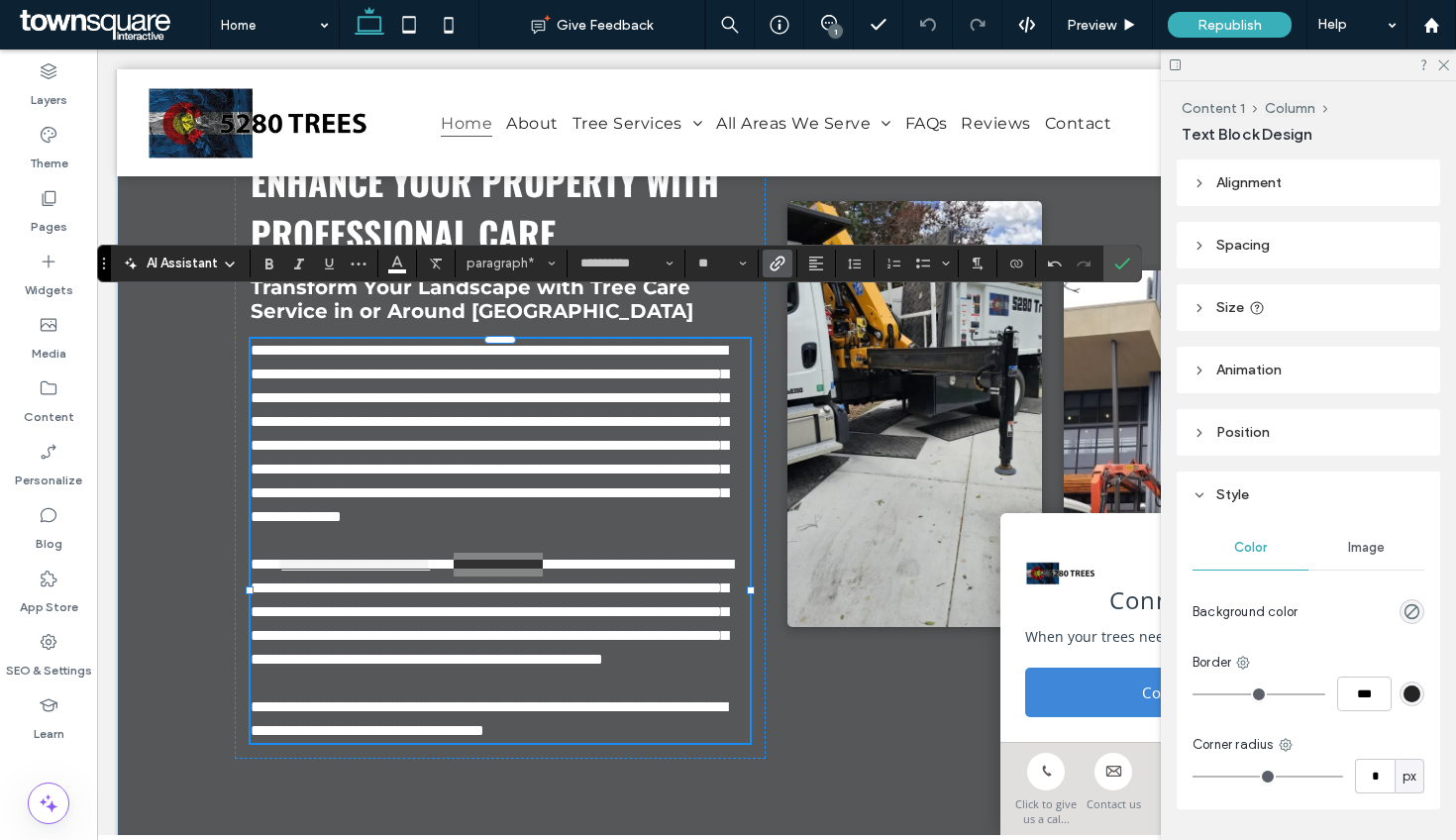 click 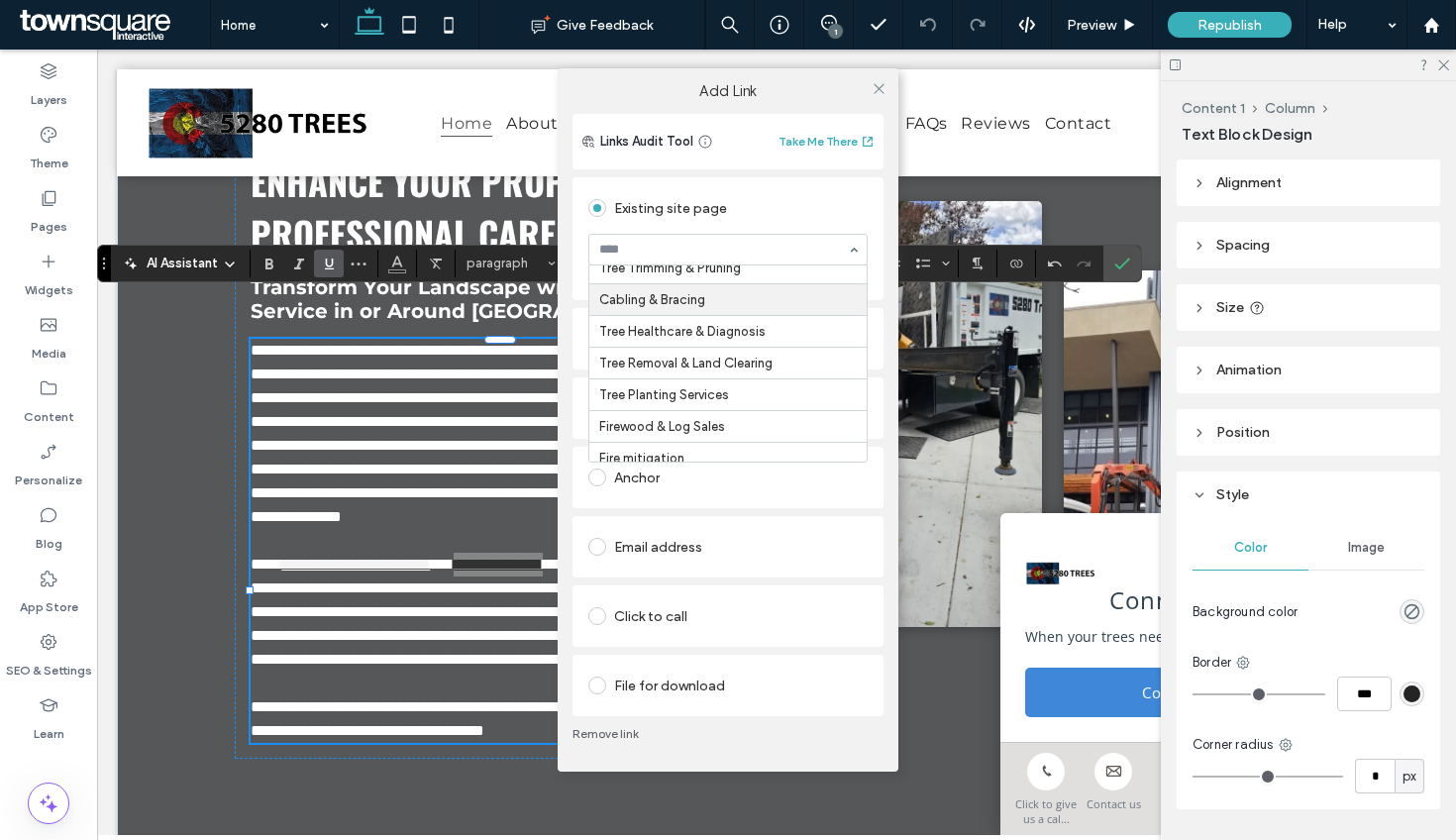 scroll, scrollTop: 96, scrollLeft: 0, axis: vertical 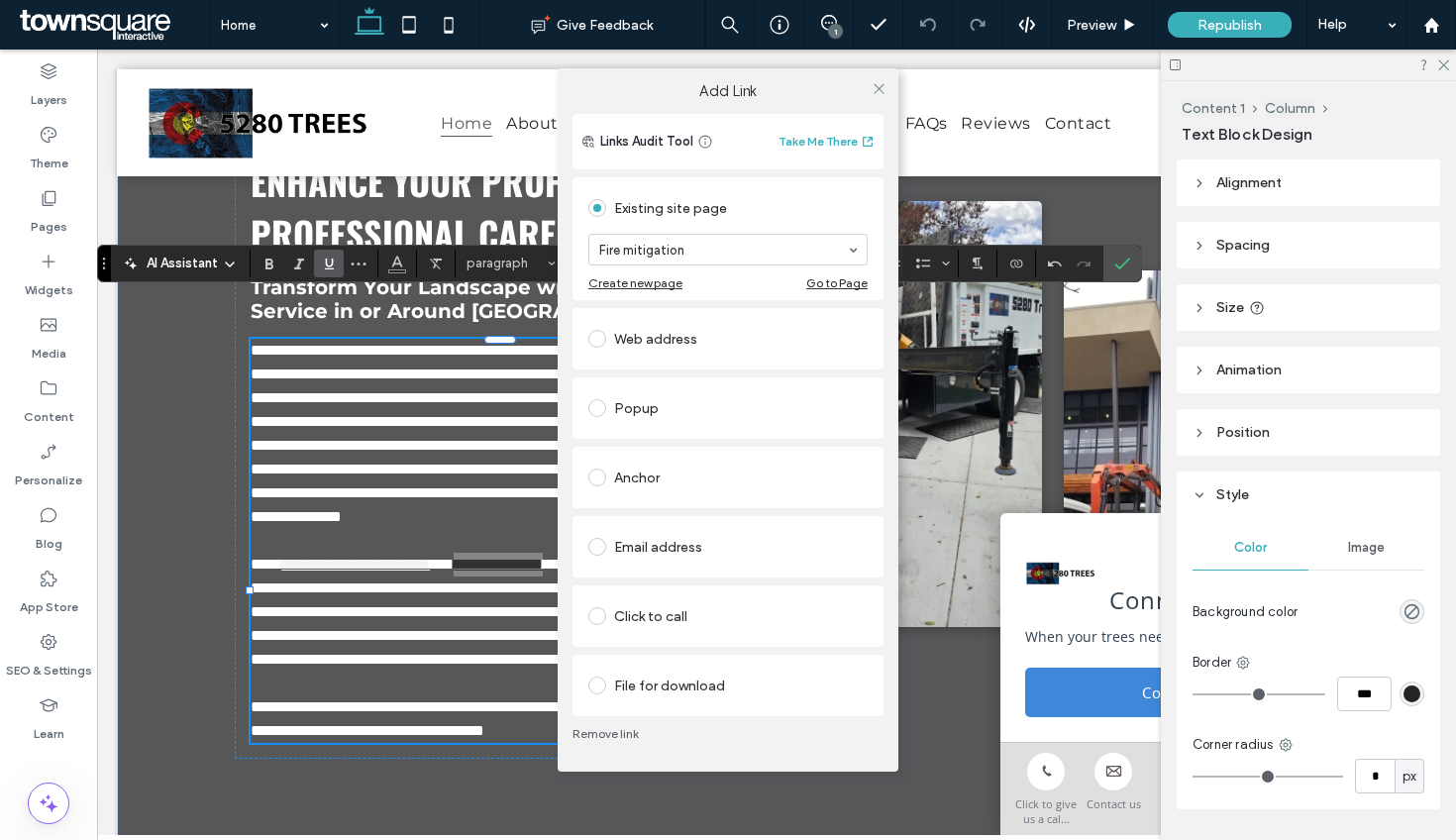 click on "Add Link Links Audit Tool Take Me There Existing site page Fire mitigation Create new page Go to Page Web address Popup Anchor Email address Click to call File for download Remove link" at bounding box center (728, 420) 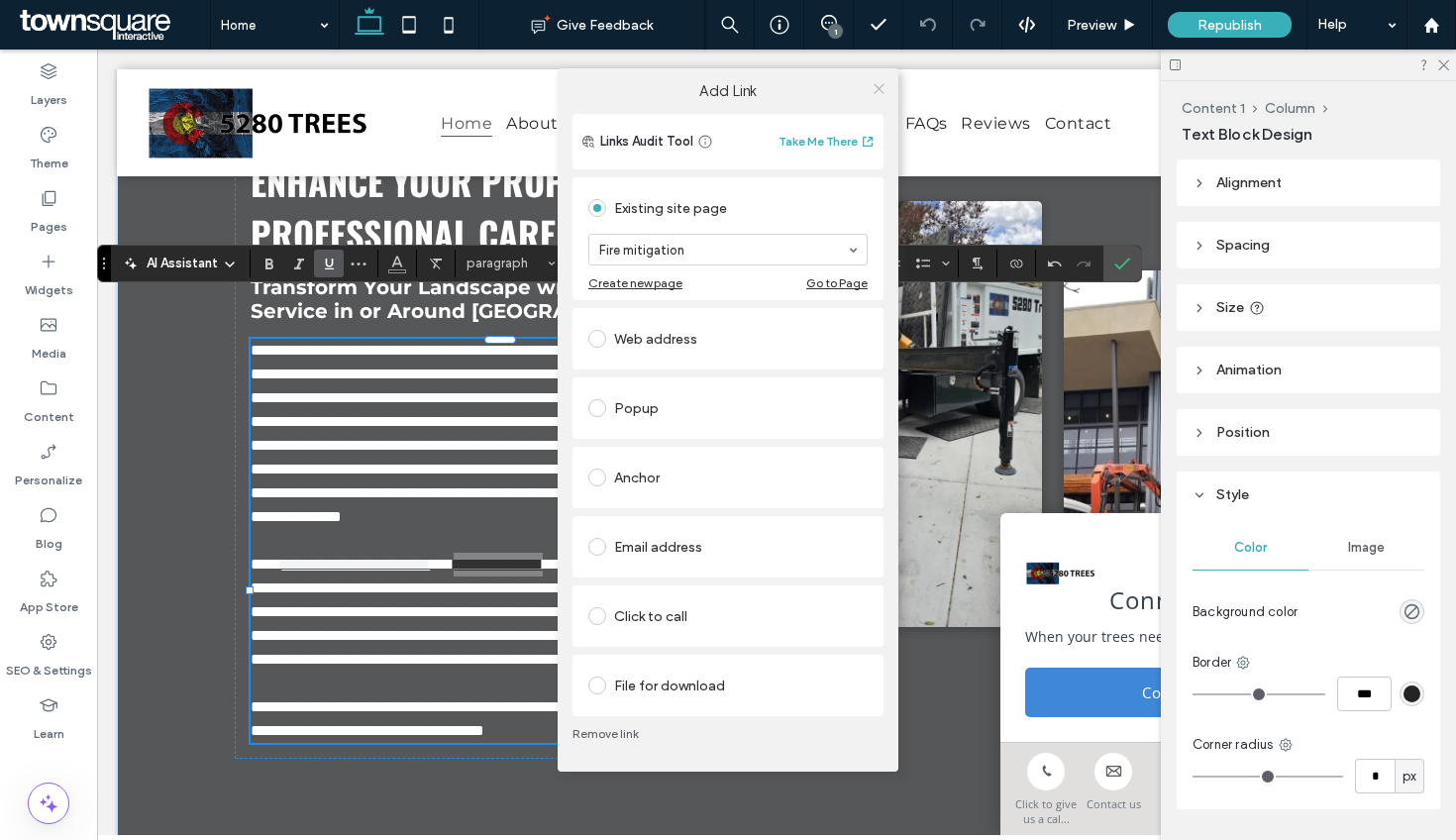 click 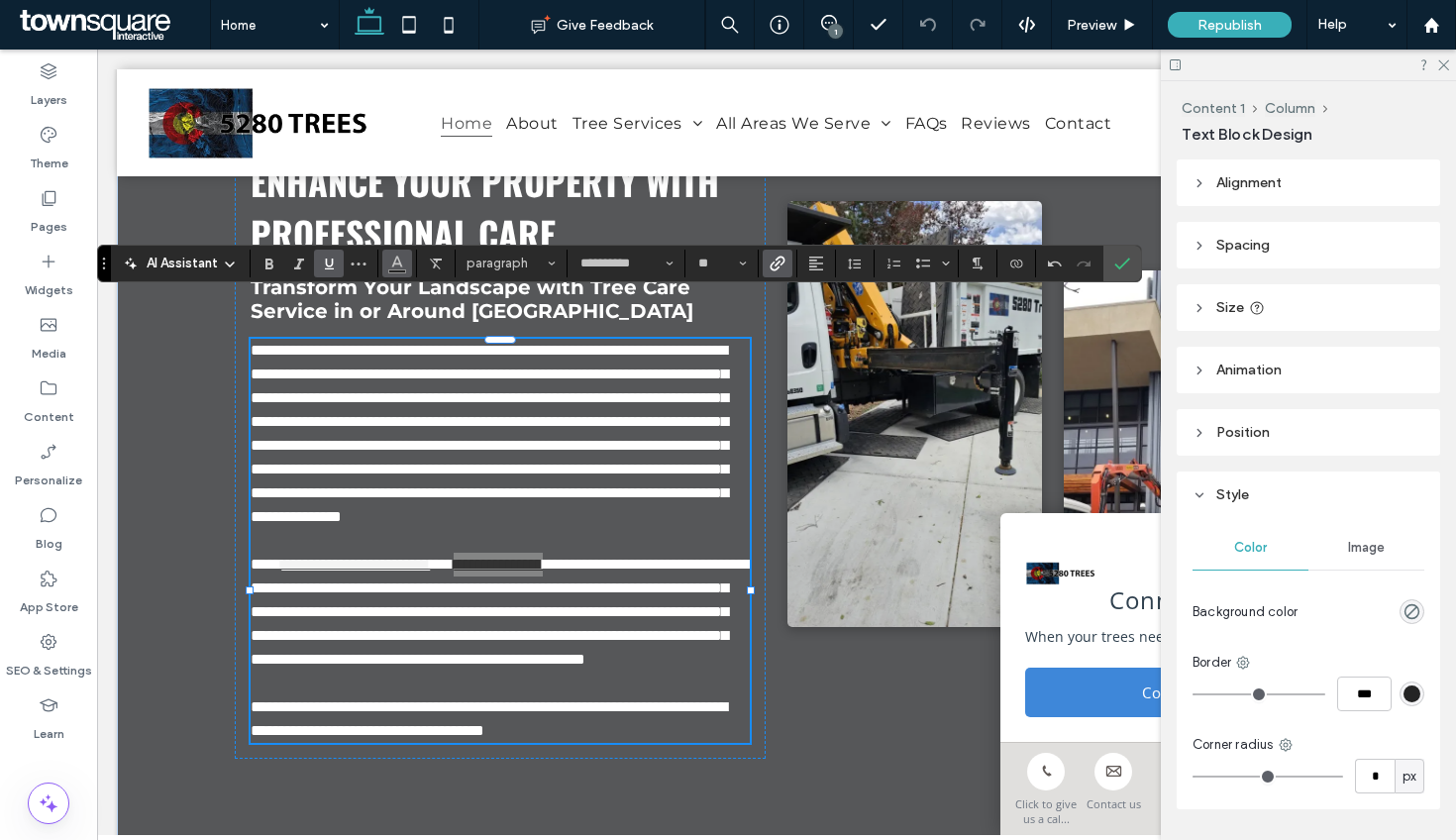 click 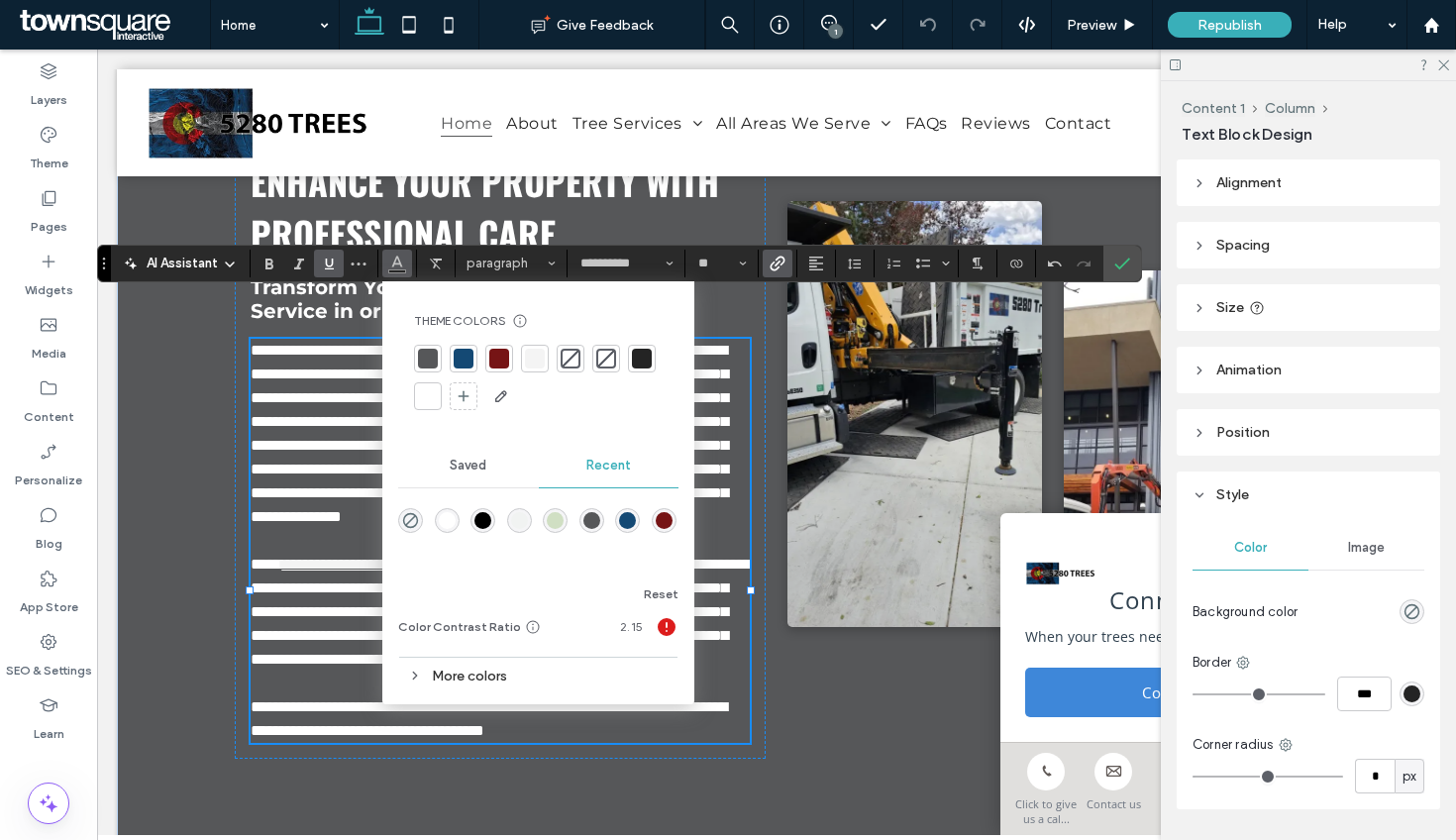 click at bounding box center (535, 359) 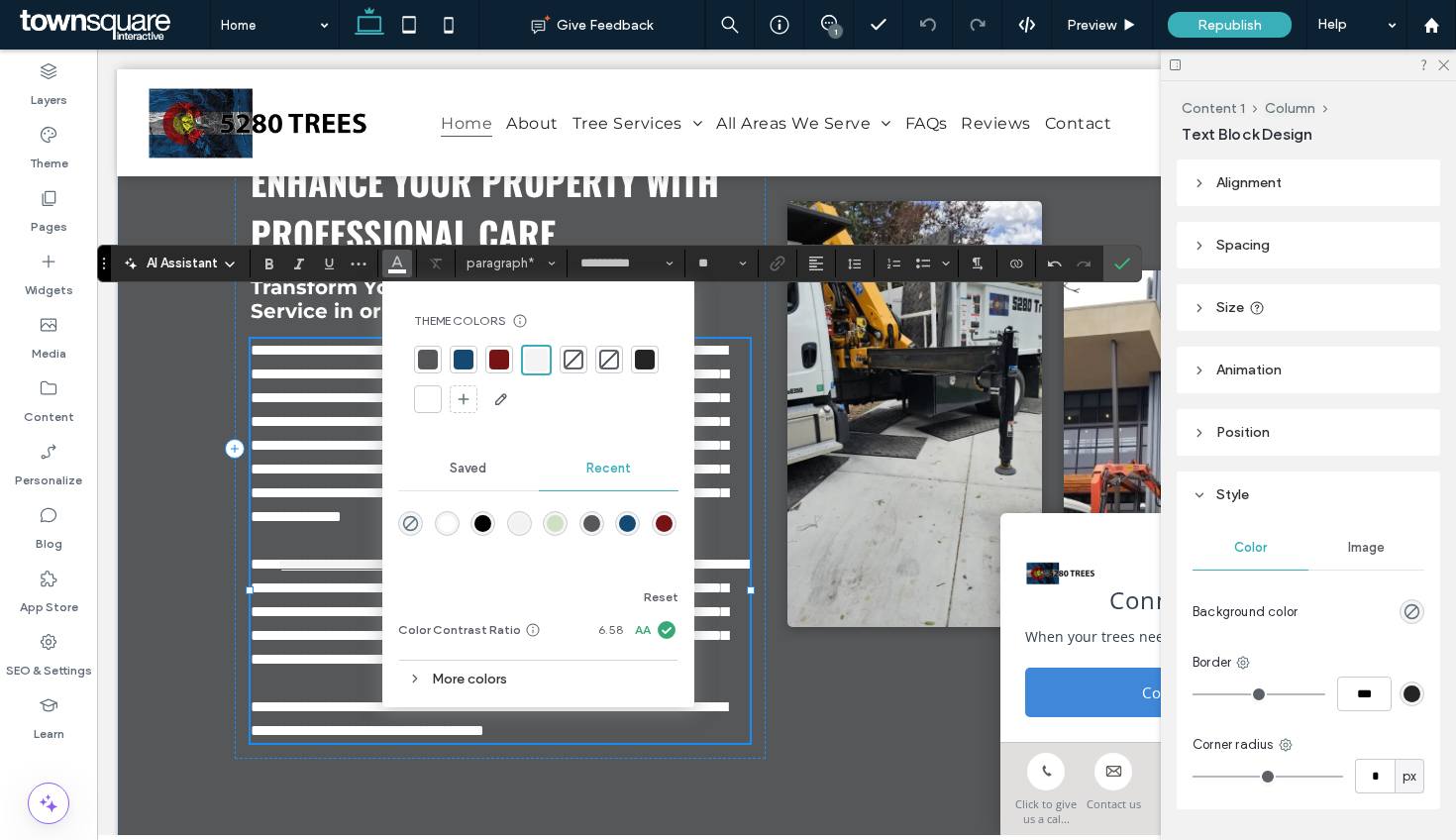click on "**********" at bounding box center (500, 434) 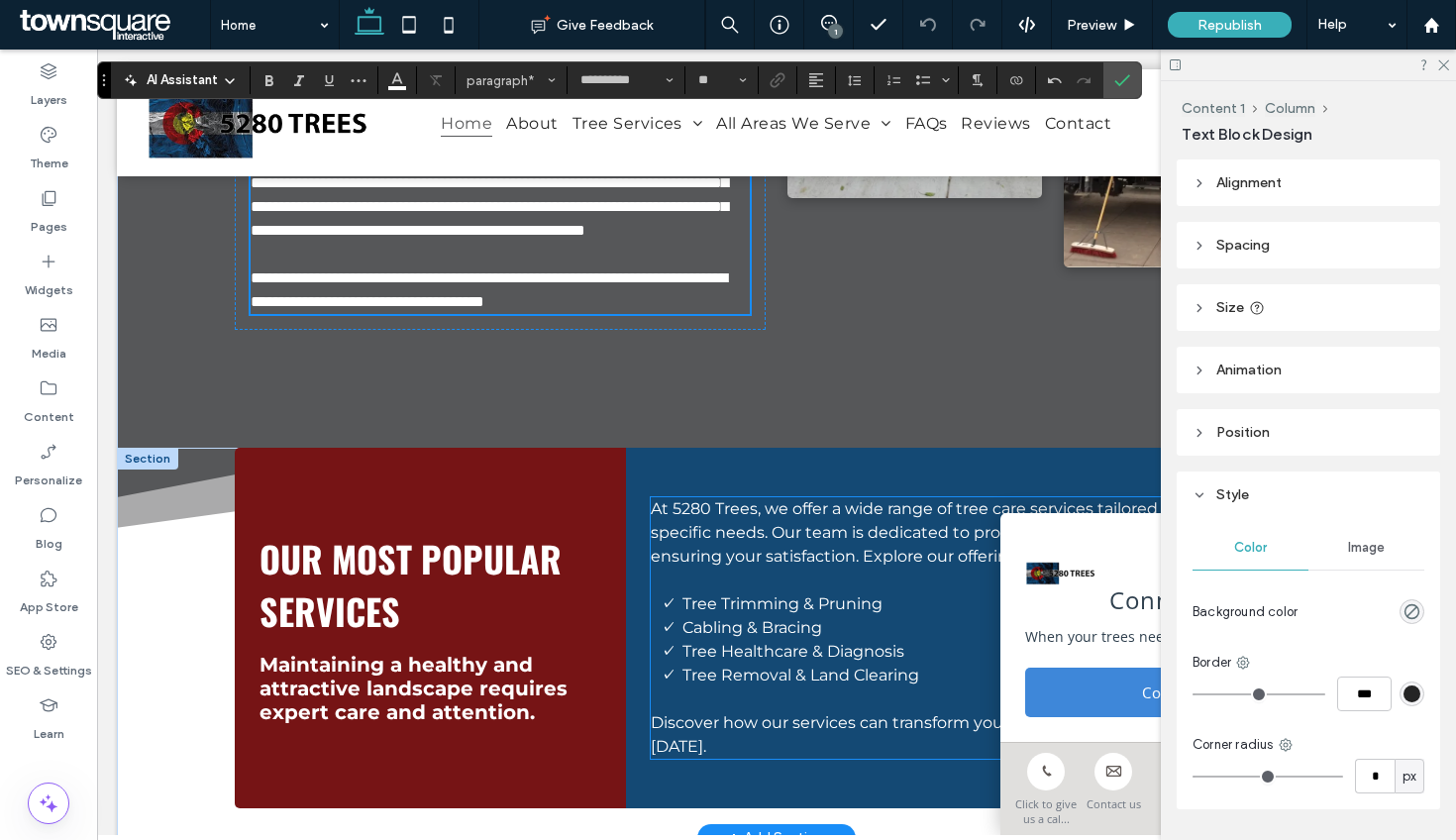 scroll, scrollTop: 1964, scrollLeft: 0, axis: vertical 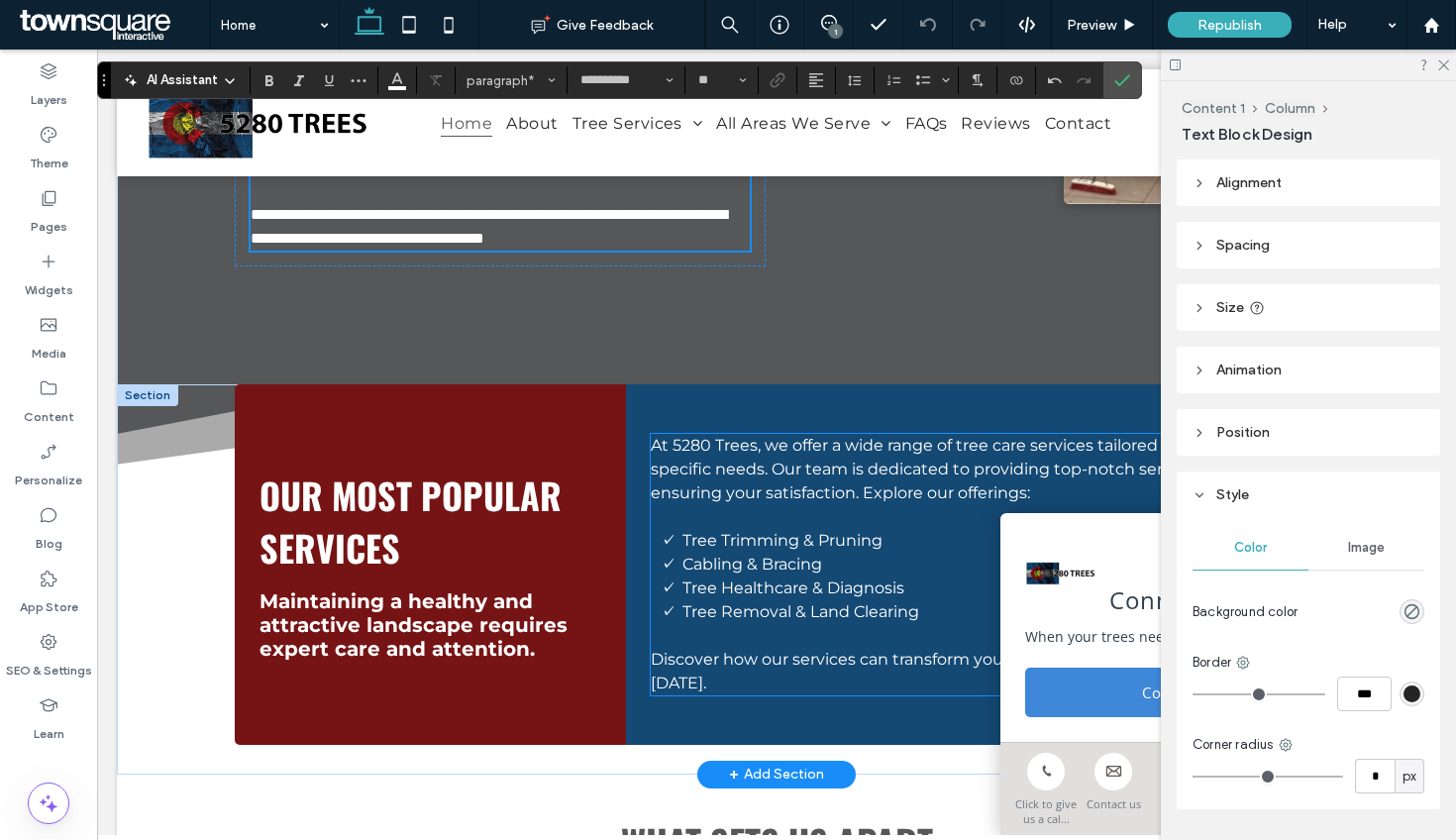 click on "Tree Trimming & Pruning" at bounding box center (782, 540) 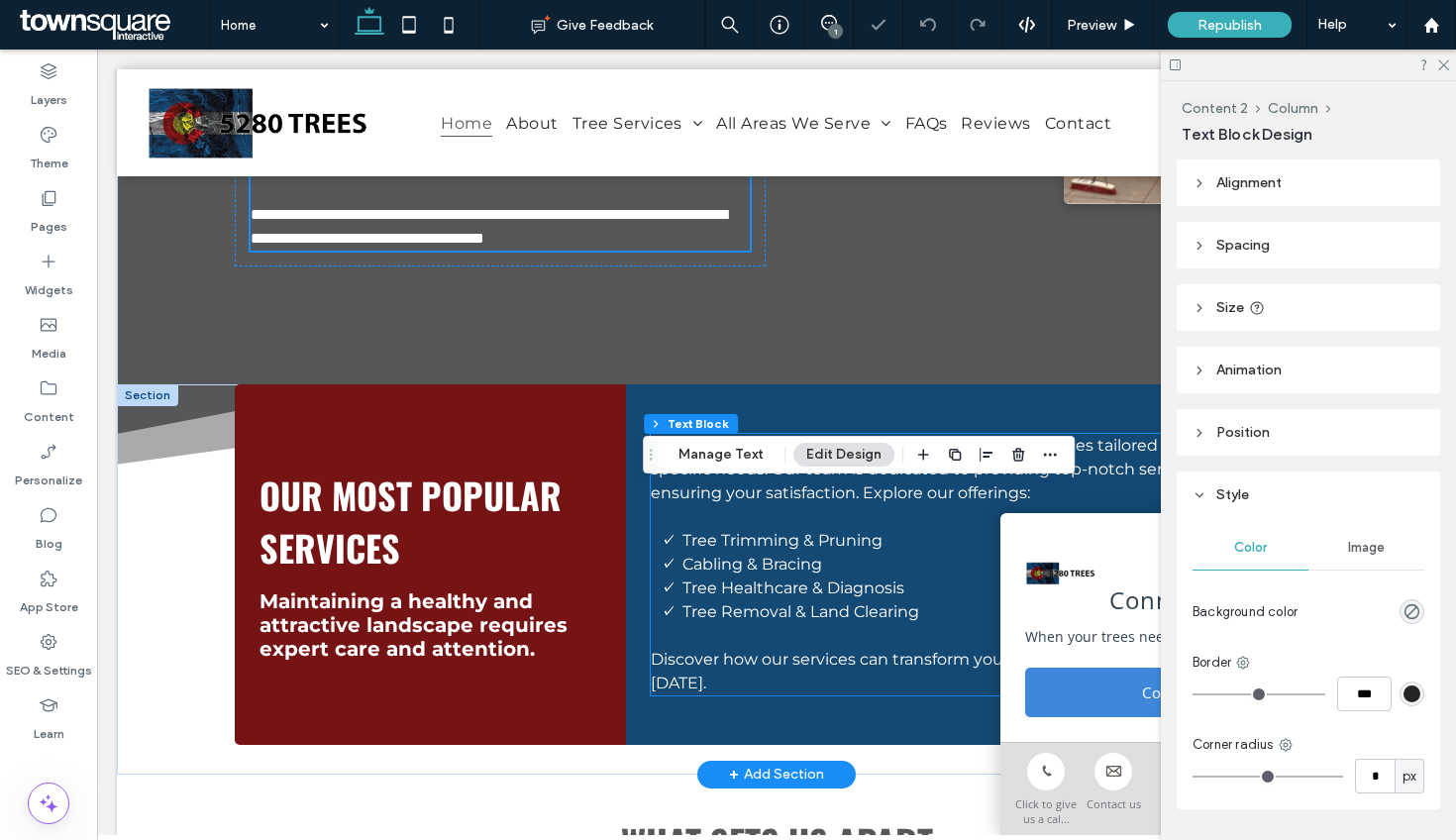 click on "At 5280 Trees, we offer a wide range of tree care services tailored to meet your specific needs. Our team is dedicated to providing top-notch service and ensuring your satisfaction. Explore our offerings:   Tree Trimming & Pruning Cabling & Bracing Tree Healthcare & Diagnosis Tree Removal & Land Clearing ﻿
Discover how our services can transform your property by reaching out to us [DATE]." at bounding box center [972, 565] 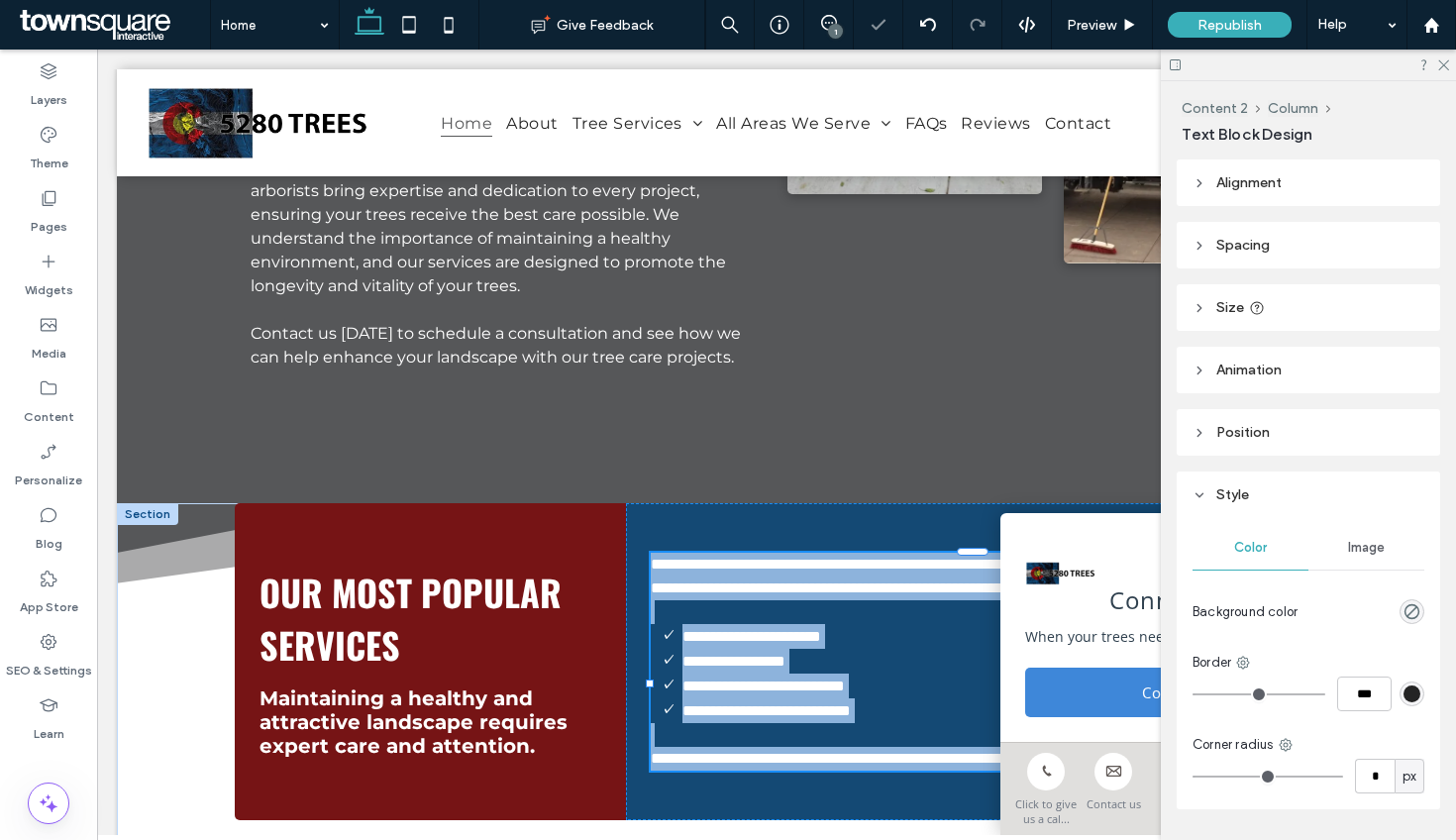 type on "**********" 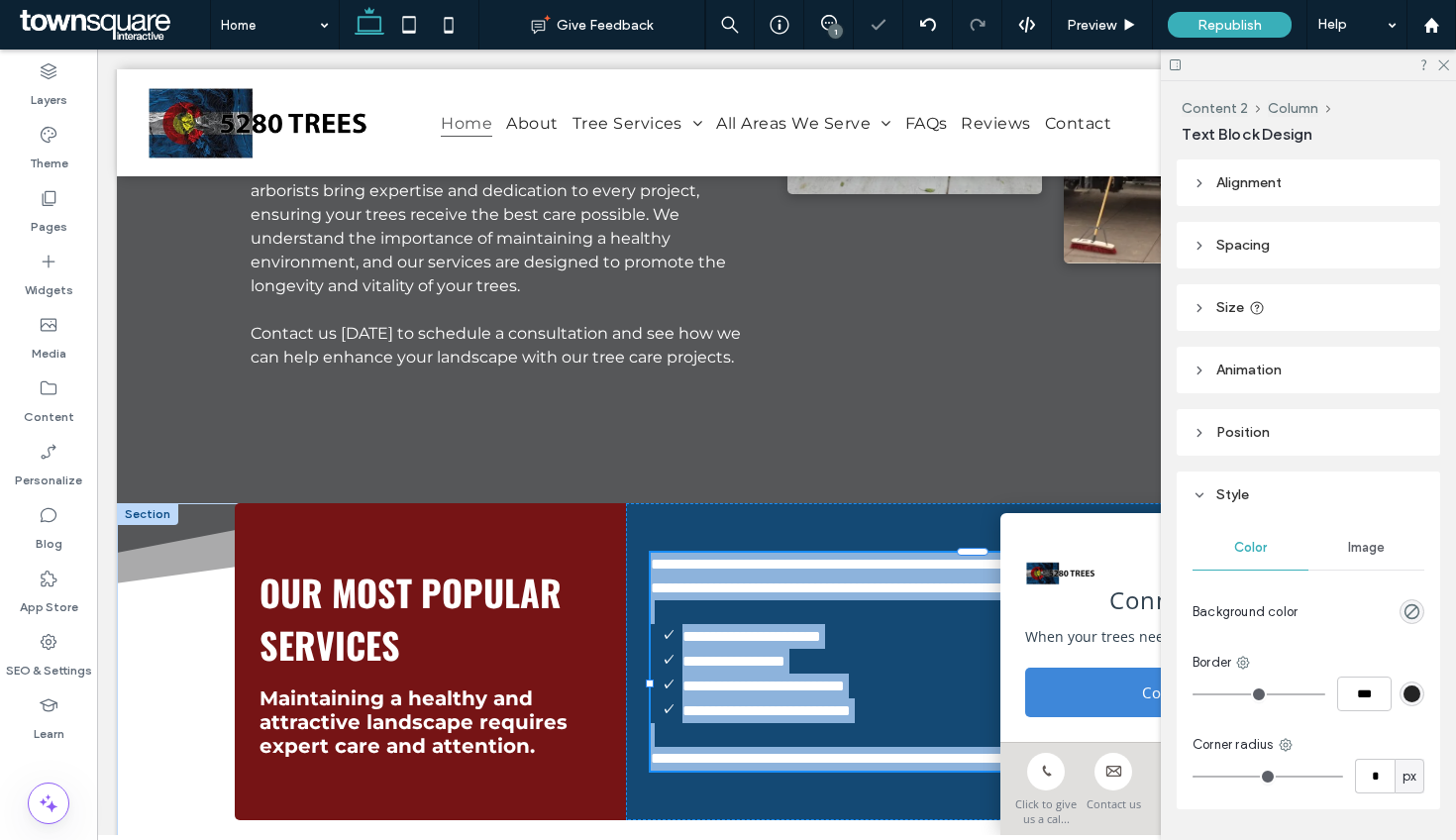 type on "**" 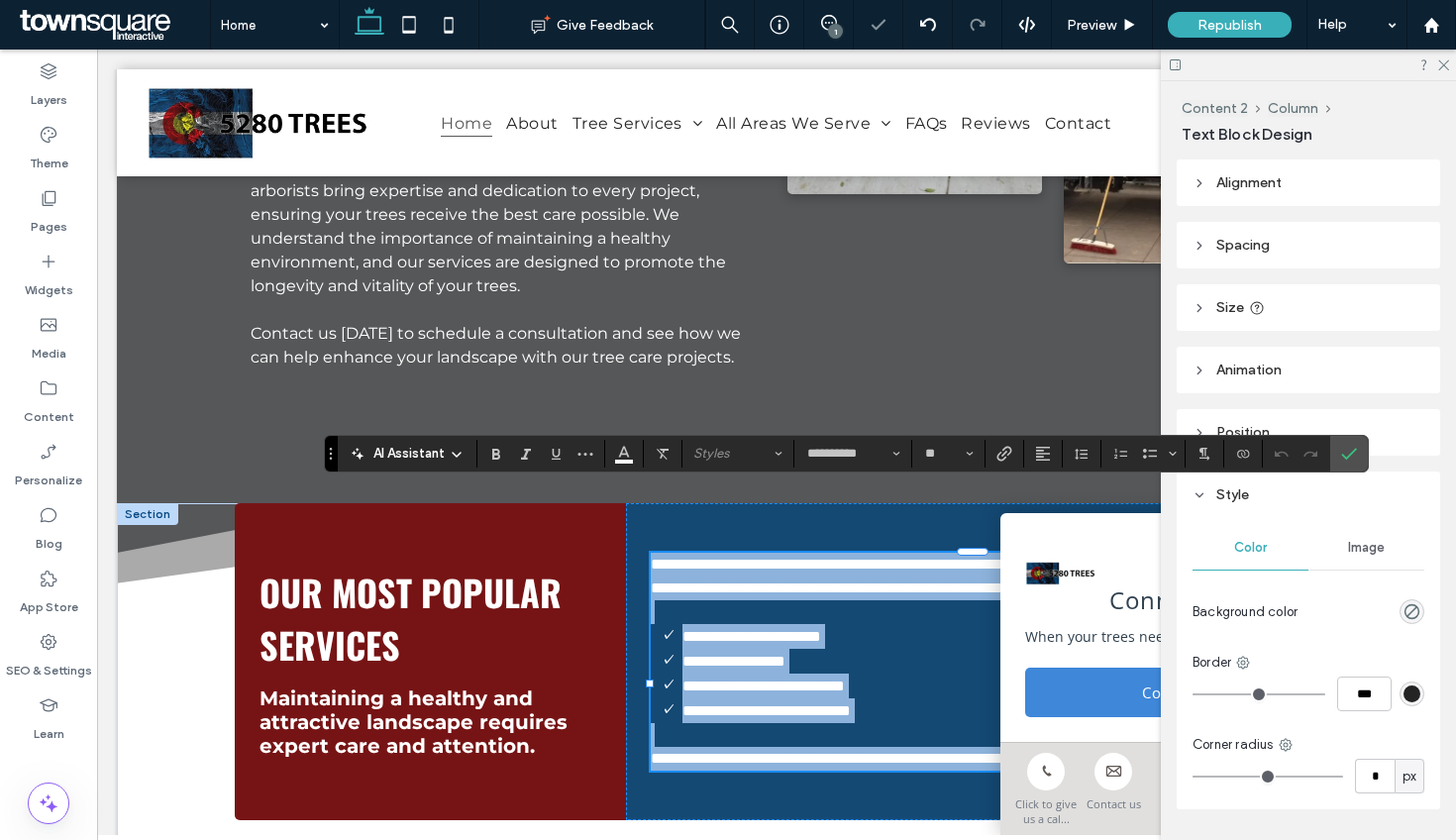 click on "**********" at bounding box center [752, 636] 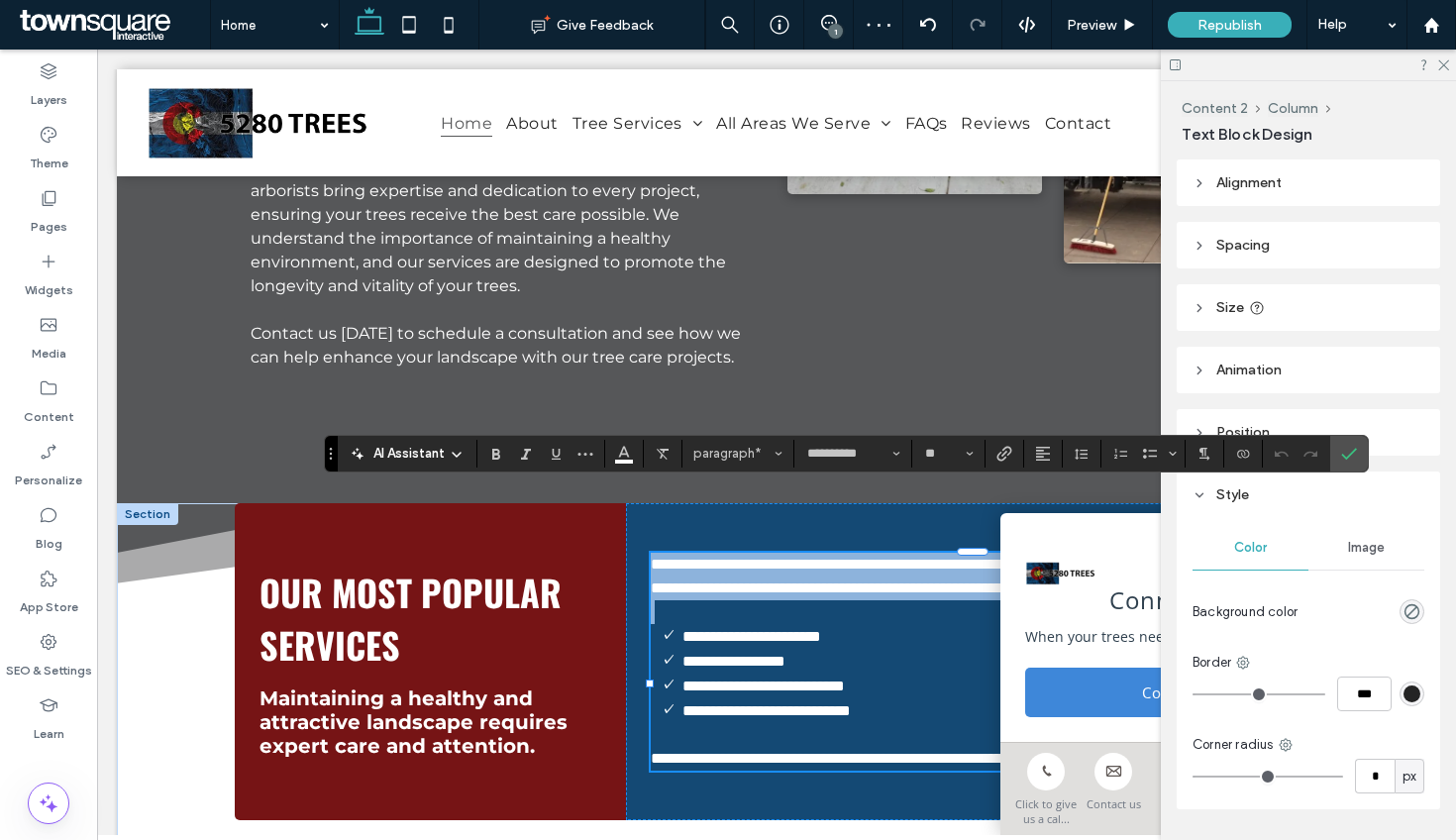 drag, startPoint x: 777, startPoint y: 586, endPoint x: 673, endPoint y: 594, distance: 104.30724 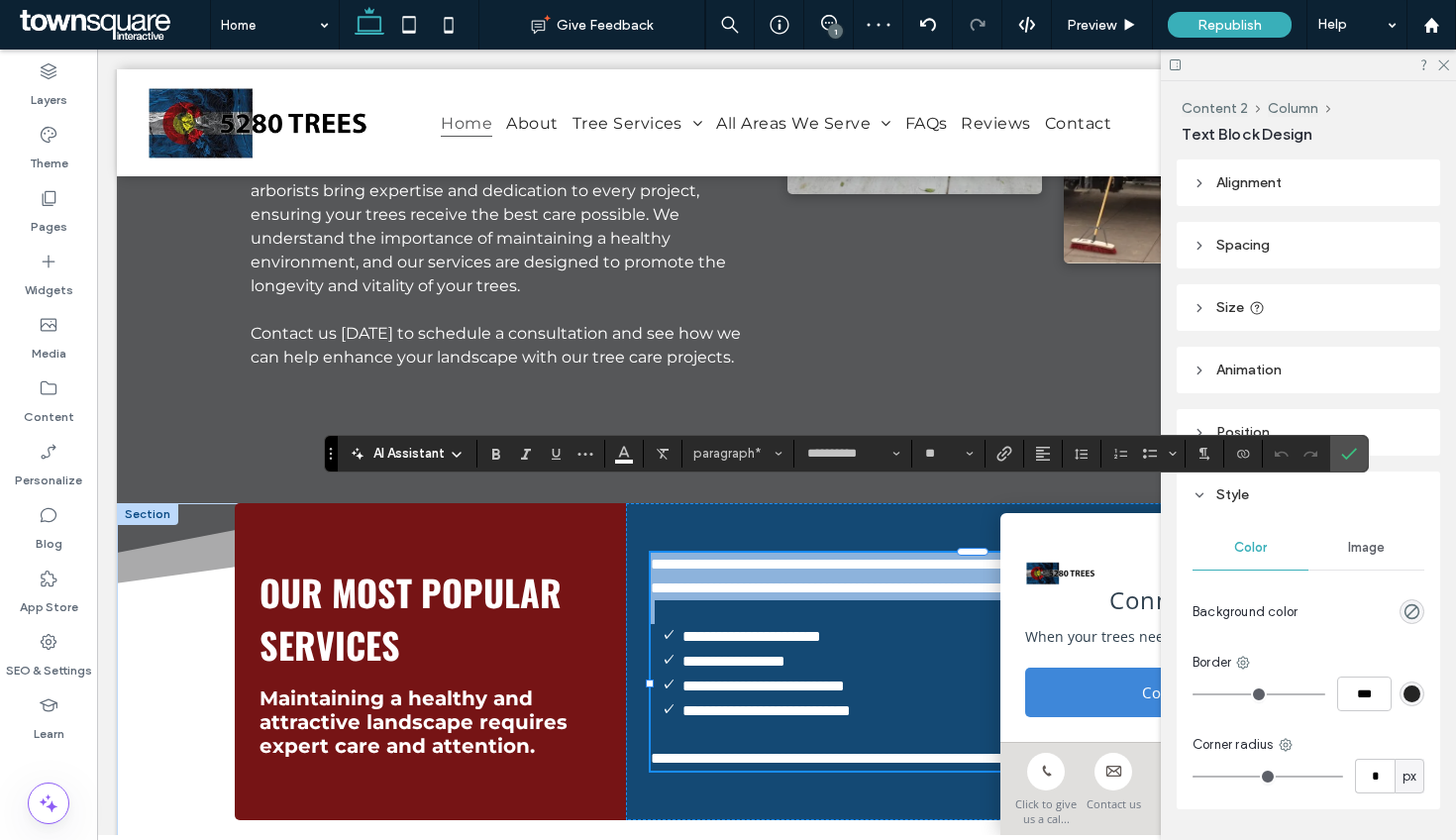 click on "**********" at bounding box center (988, 636) 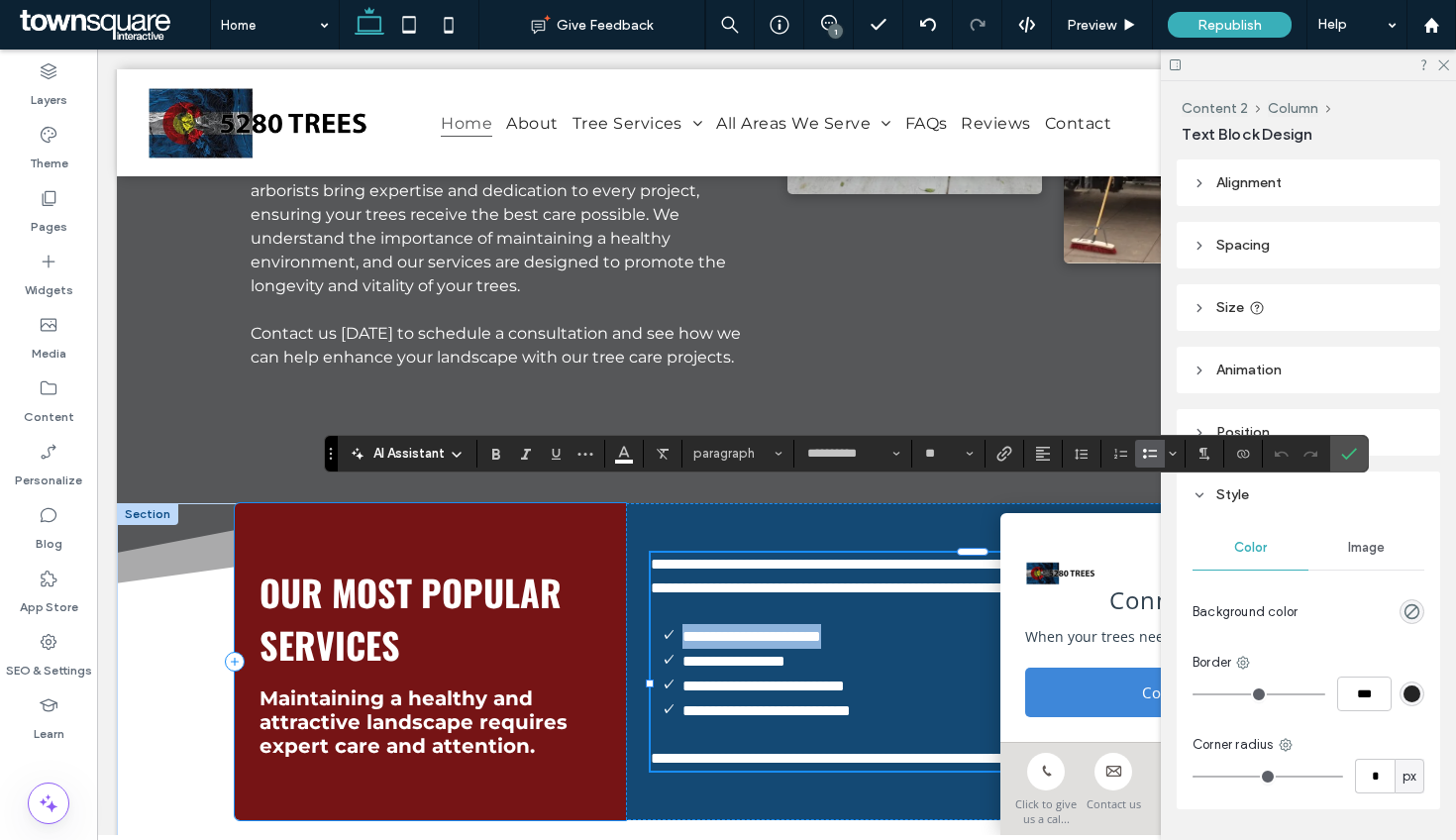 drag, startPoint x: 876, startPoint y: 596, endPoint x: 606, endPoint y: 587, distance: 270.14996 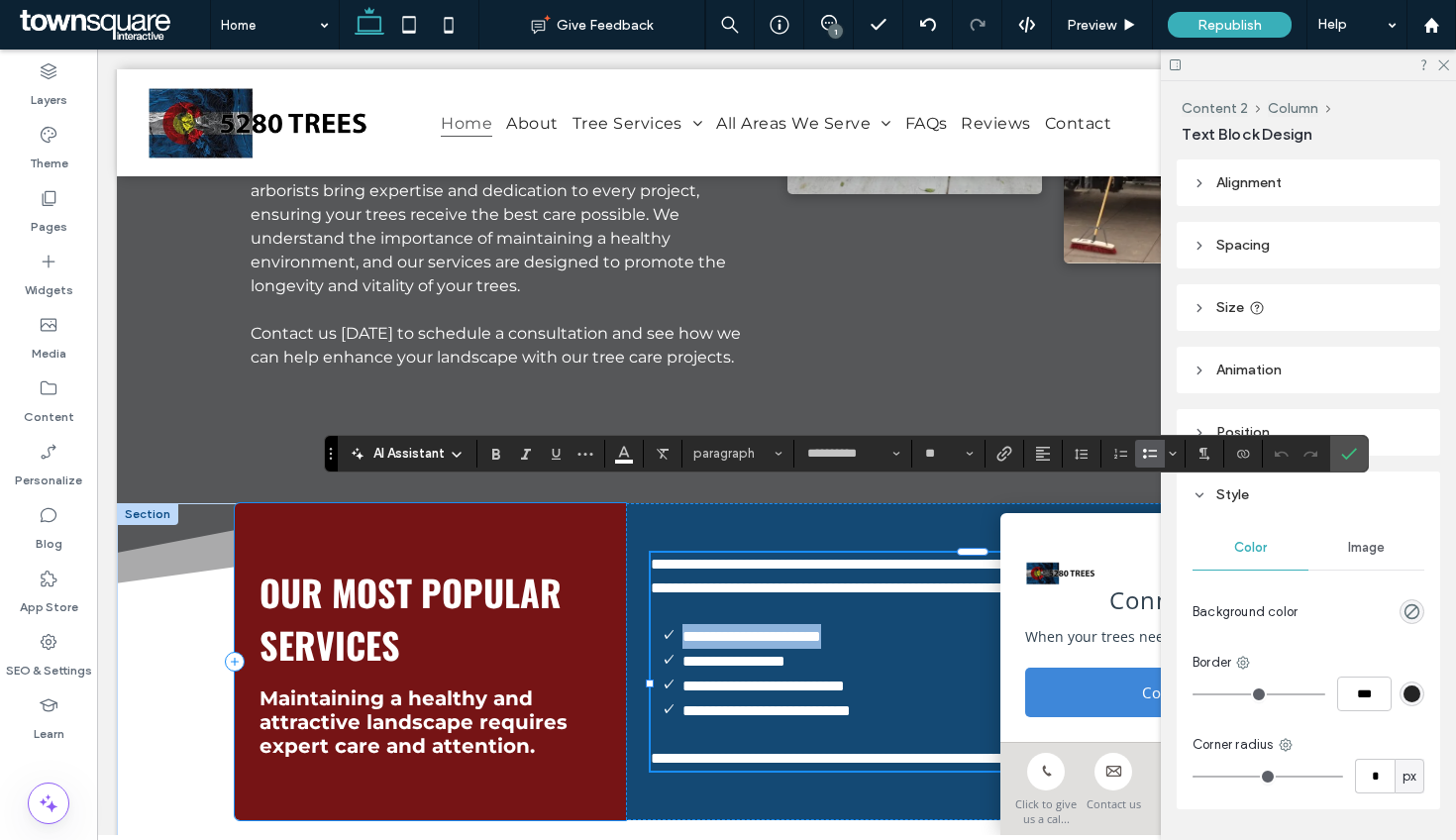 click on "**********" at bounding box center (777, 677) 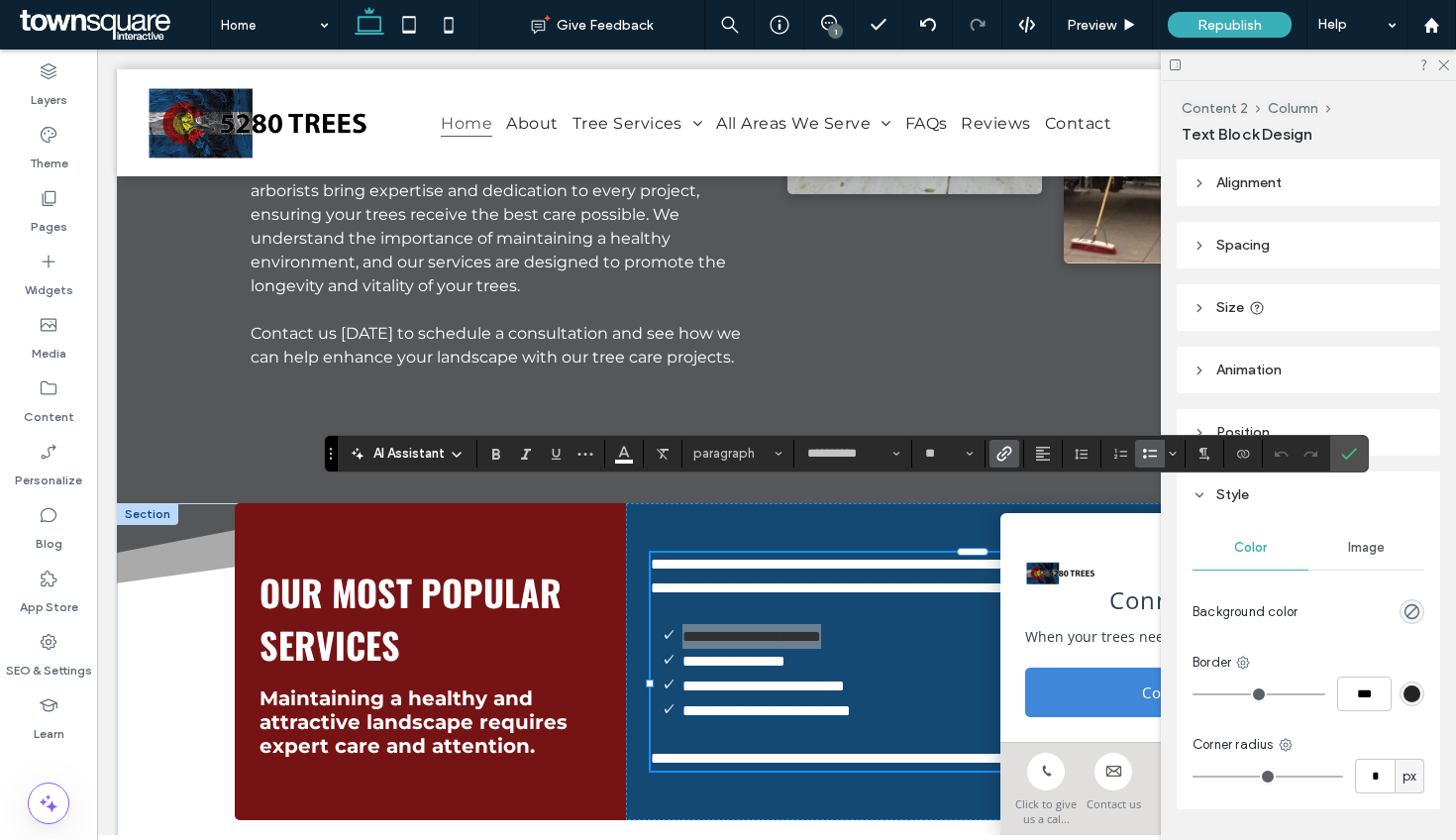 click at bounding box center (1004, 454) 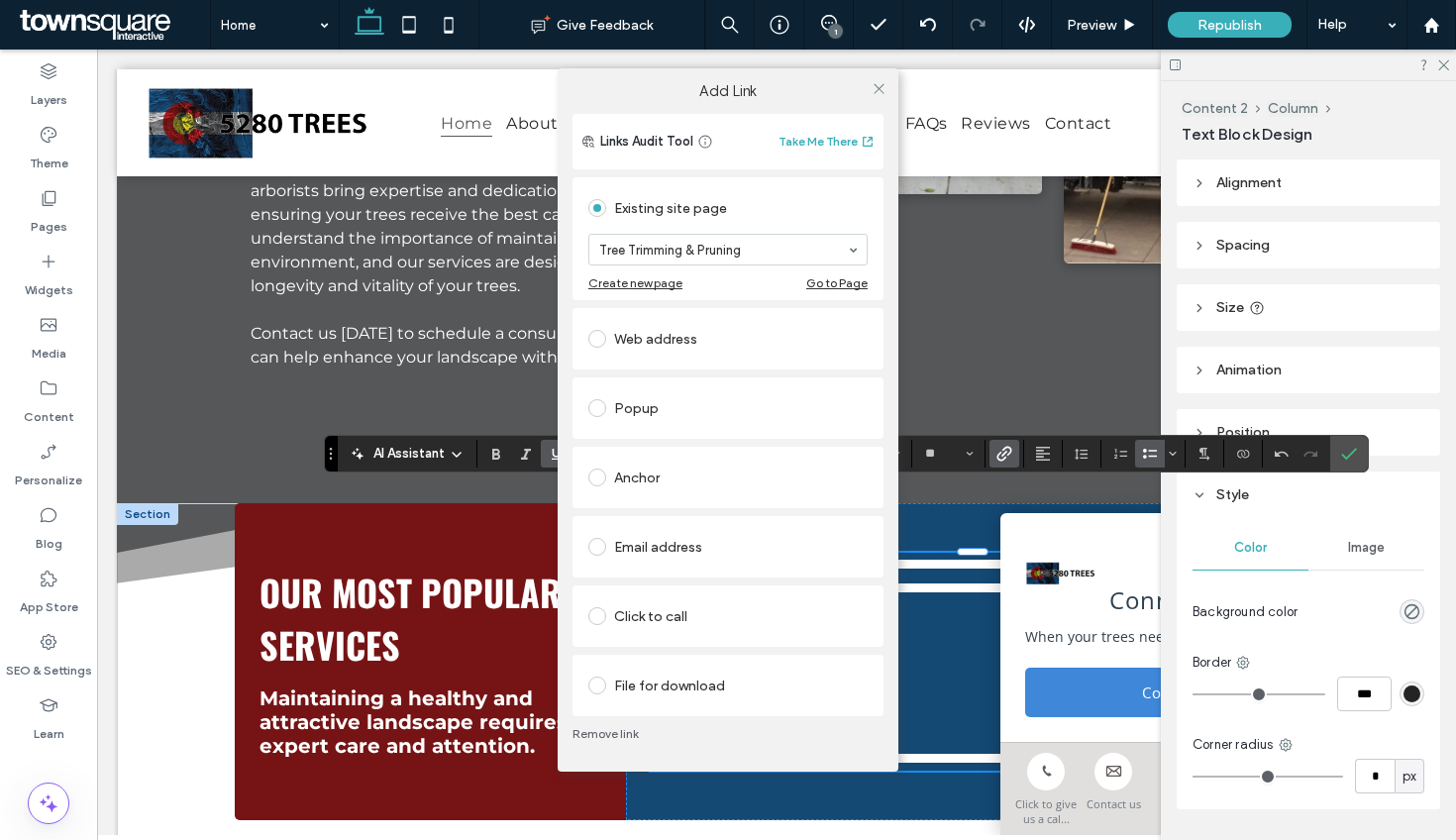 click on "Add Link Links Audit Tool Take Me There Existing site page Tree Trimming & Pruning Create new page Go to Page Web address Popup Anchor Email address Click to call File for download Remove link" at bounding box center [728, 420] 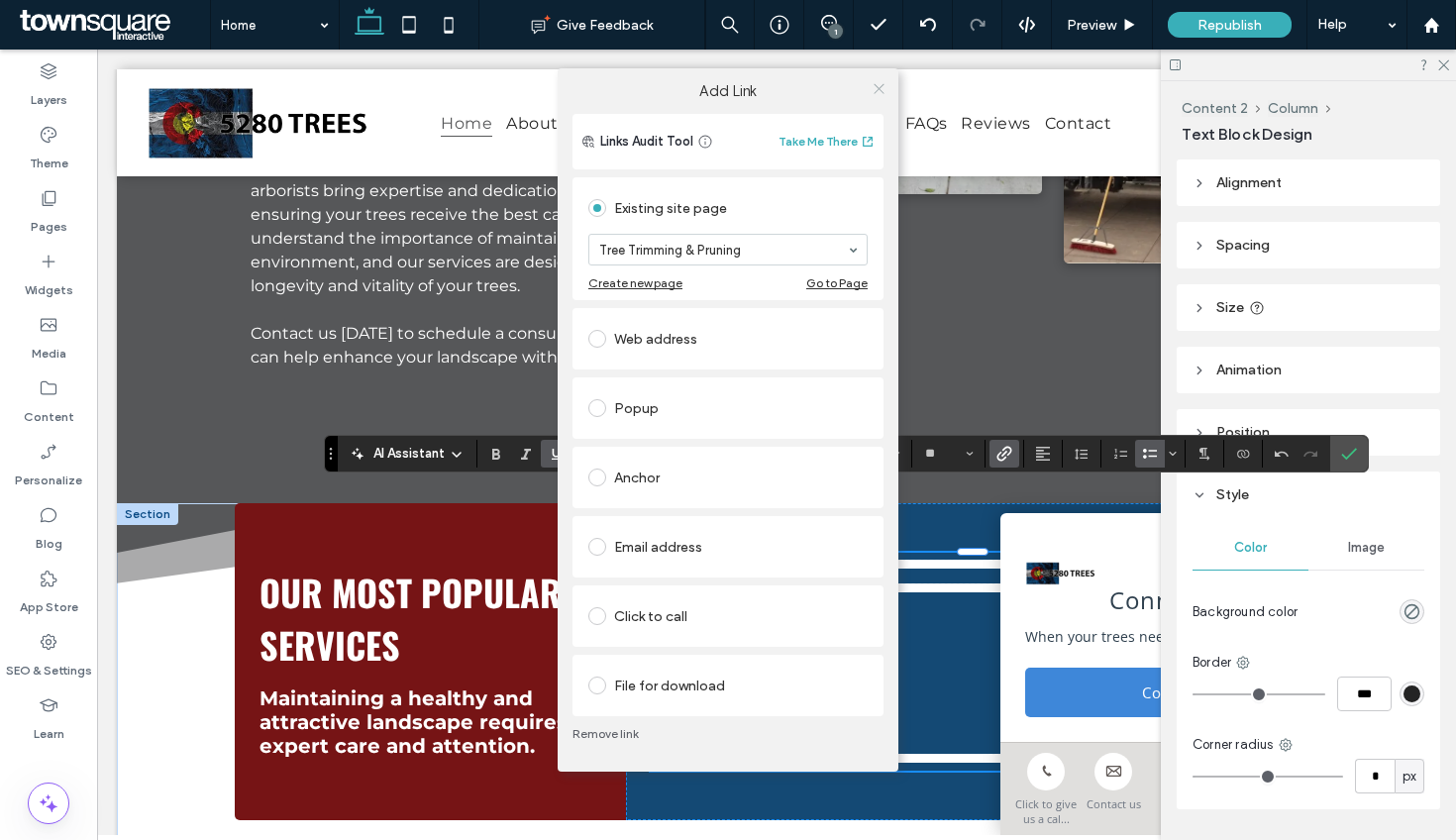 click at bounding box center (879, 88) 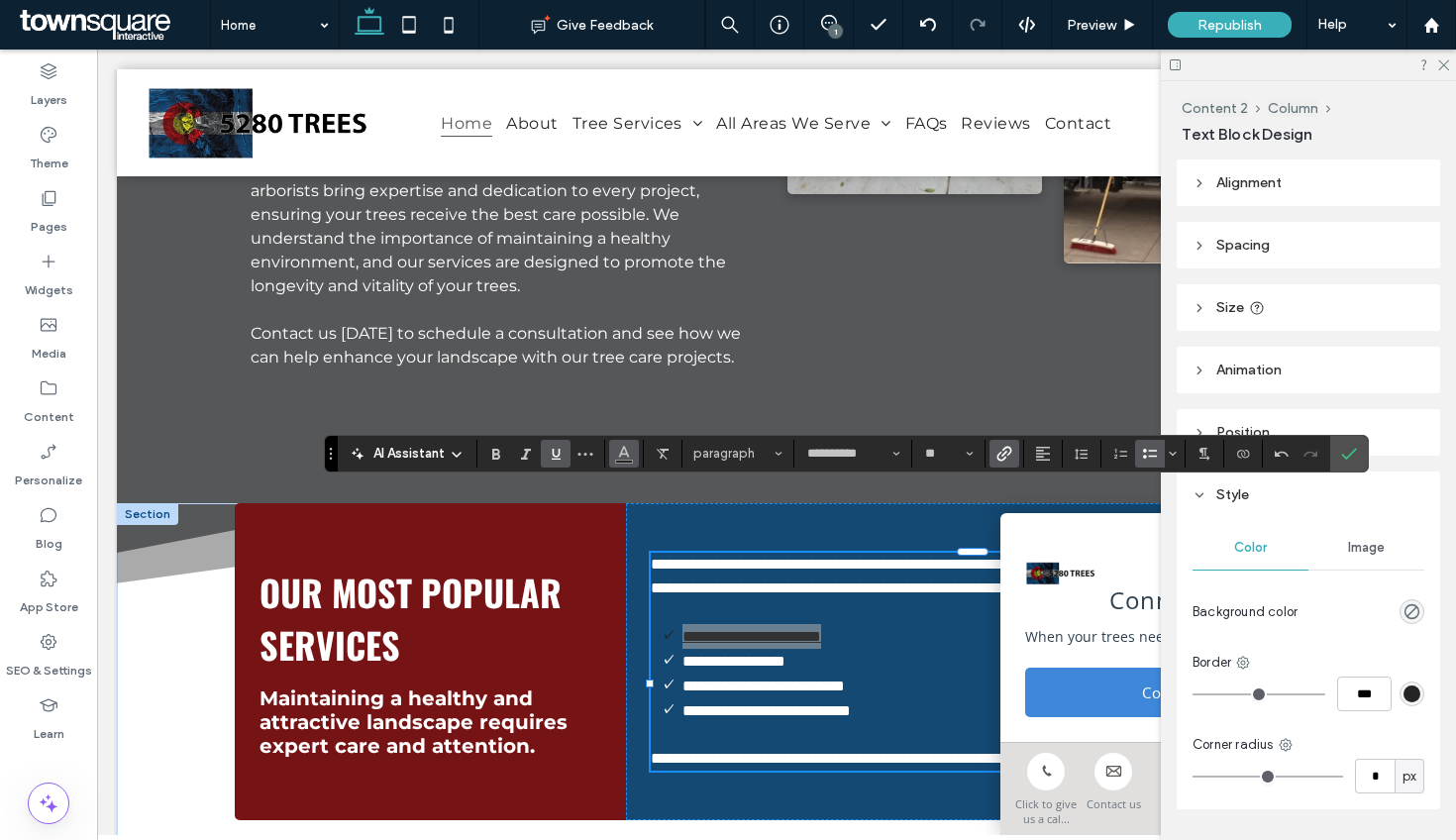 click 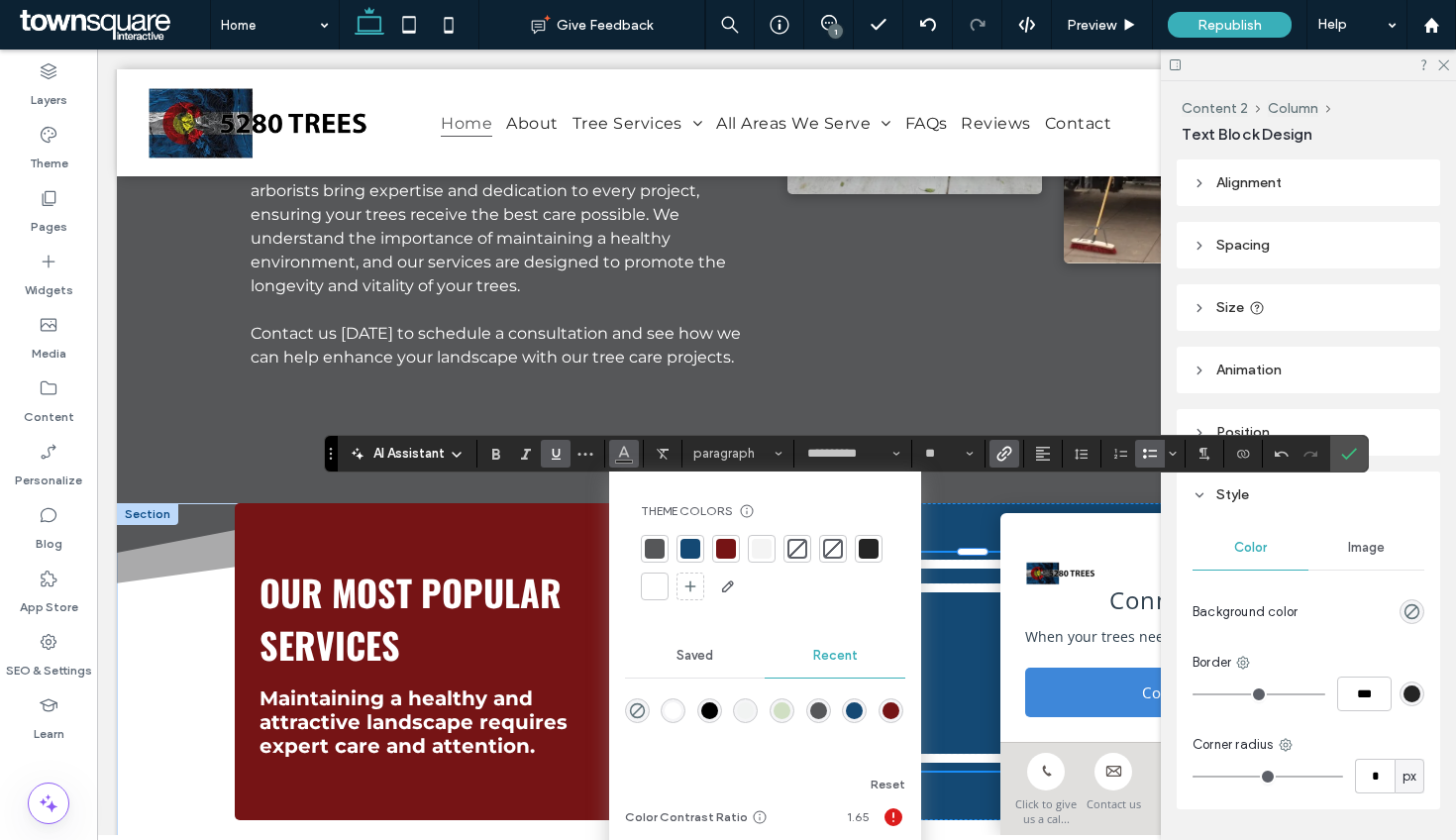 click at bounding box center (655, 586) 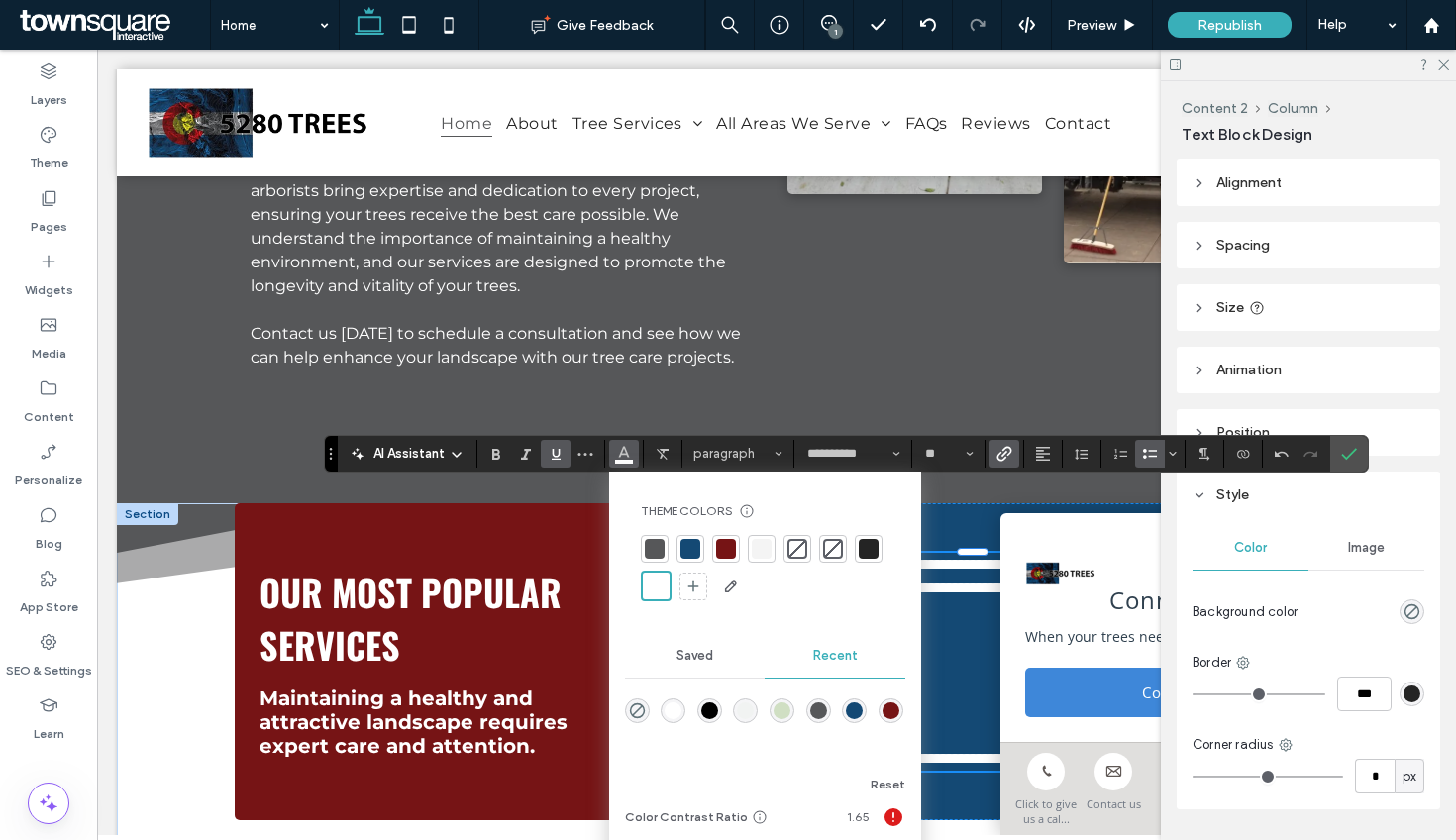 click on "Theme Colors Save time with Theme Colors Create a color palette to instantly add or change colors of connected site elements.    Learn more Saved Recent Reset Color Contrast Ratio 1.65 More colors" at bounding box center (765, 682) 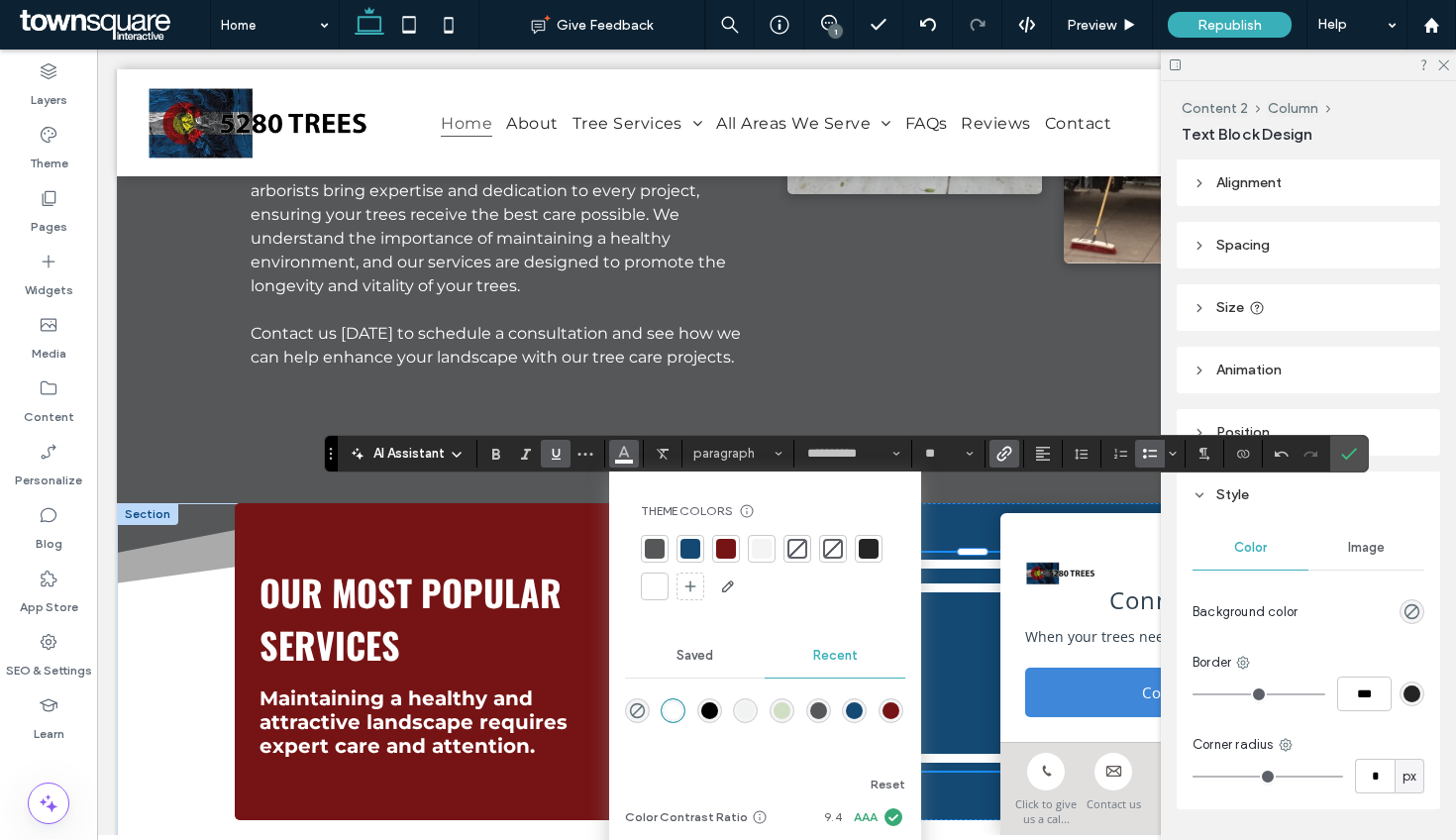 click on "**********" at bounding box center (988, 636) 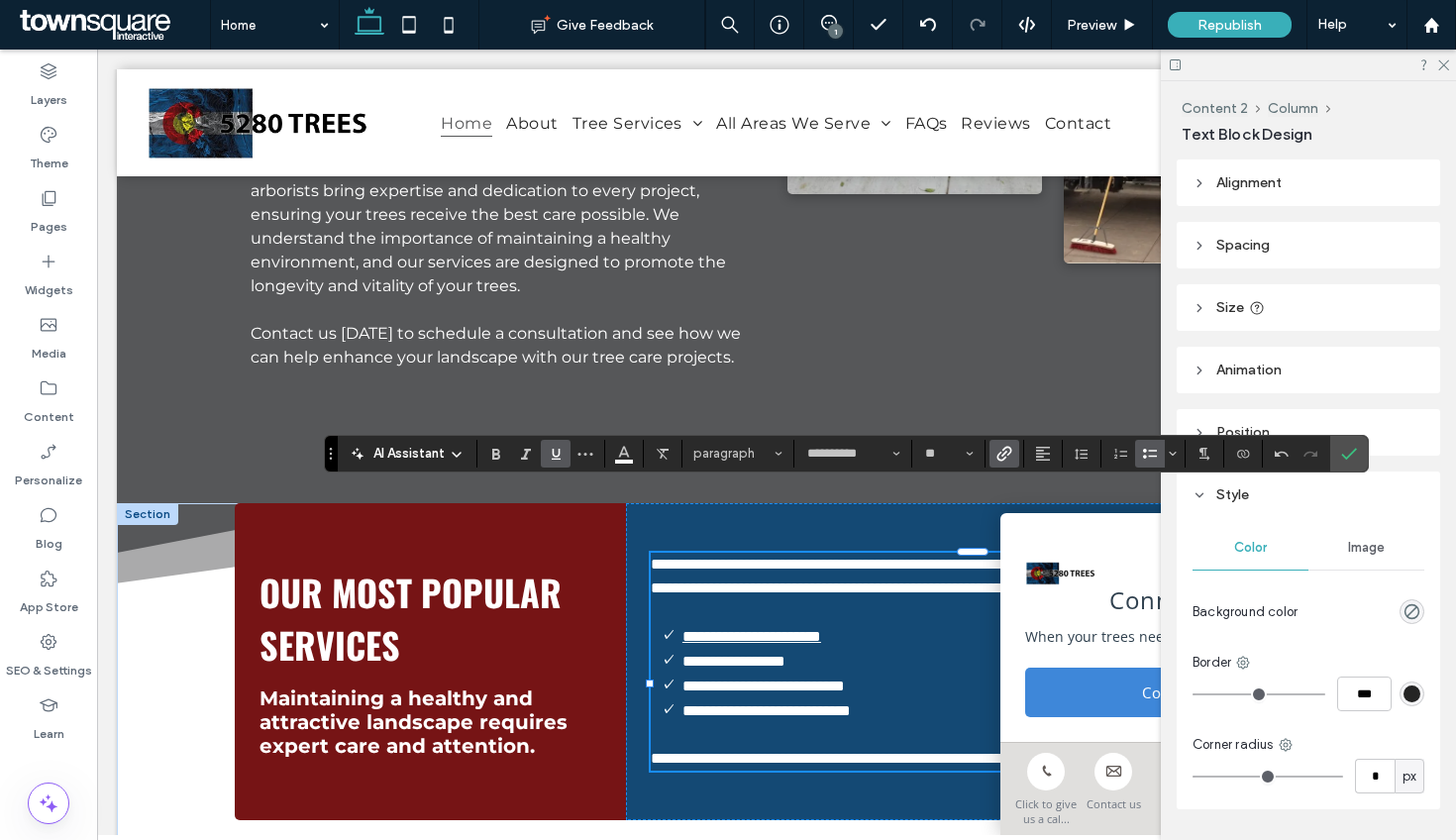 click on "**********" at bounding box center [764, 685] 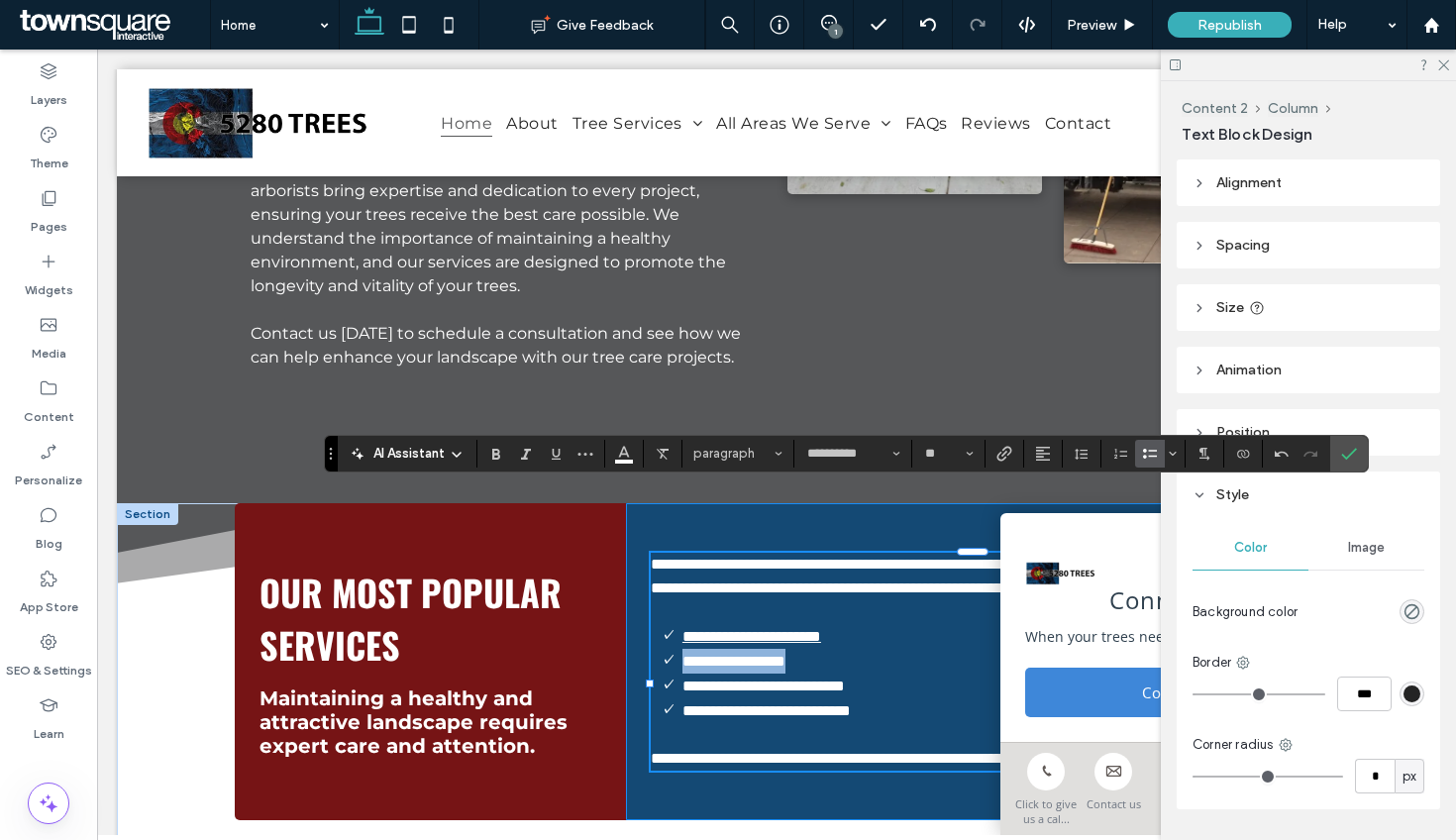 drag, startPoint x: 843, startPoint y: 618, endPoint x: 635, endPoint y: 608, distance: 208.24025 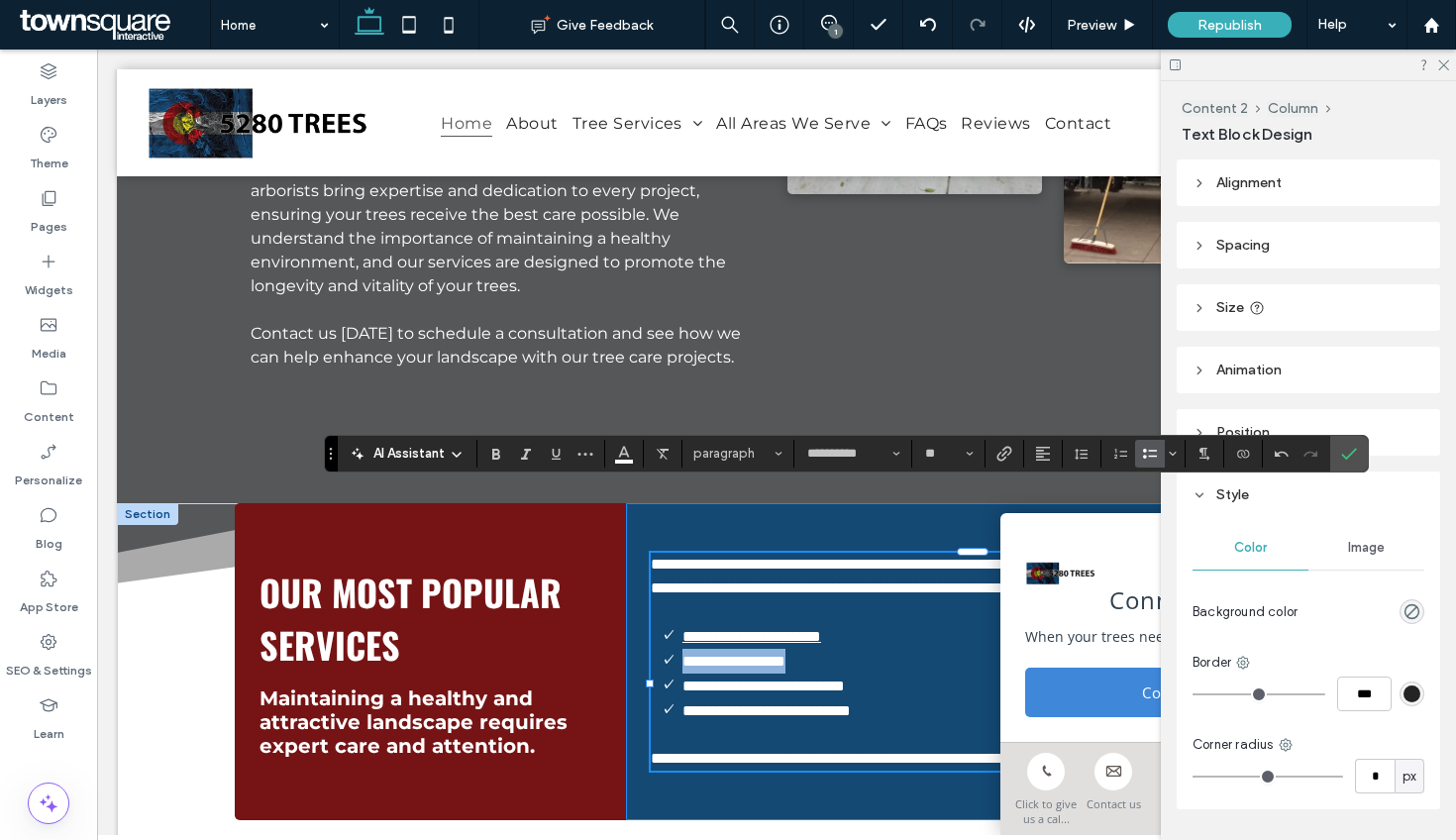 click on "**********" at bounding box center (972, 662) 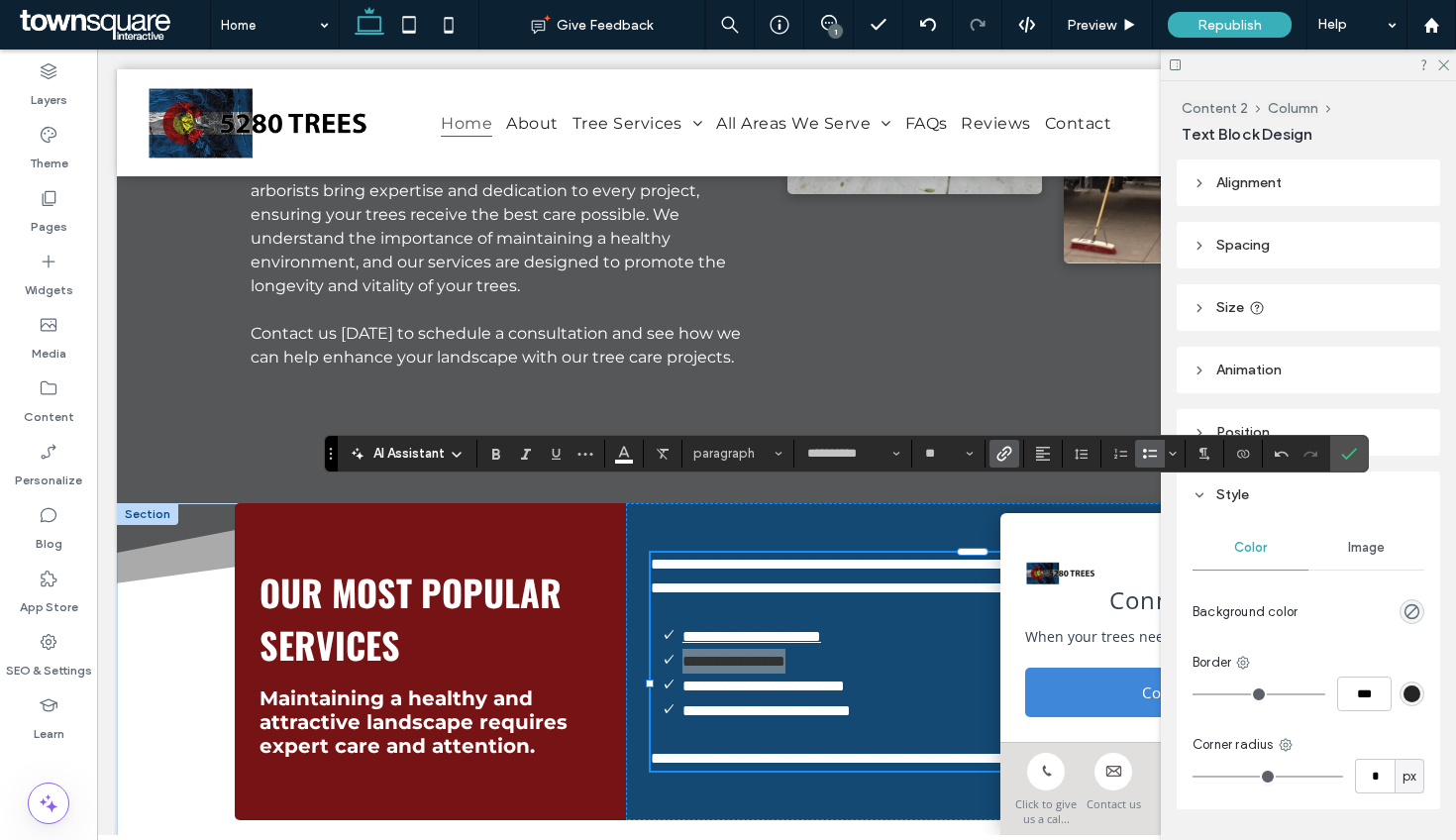 click at bounding box center [1000, 454] 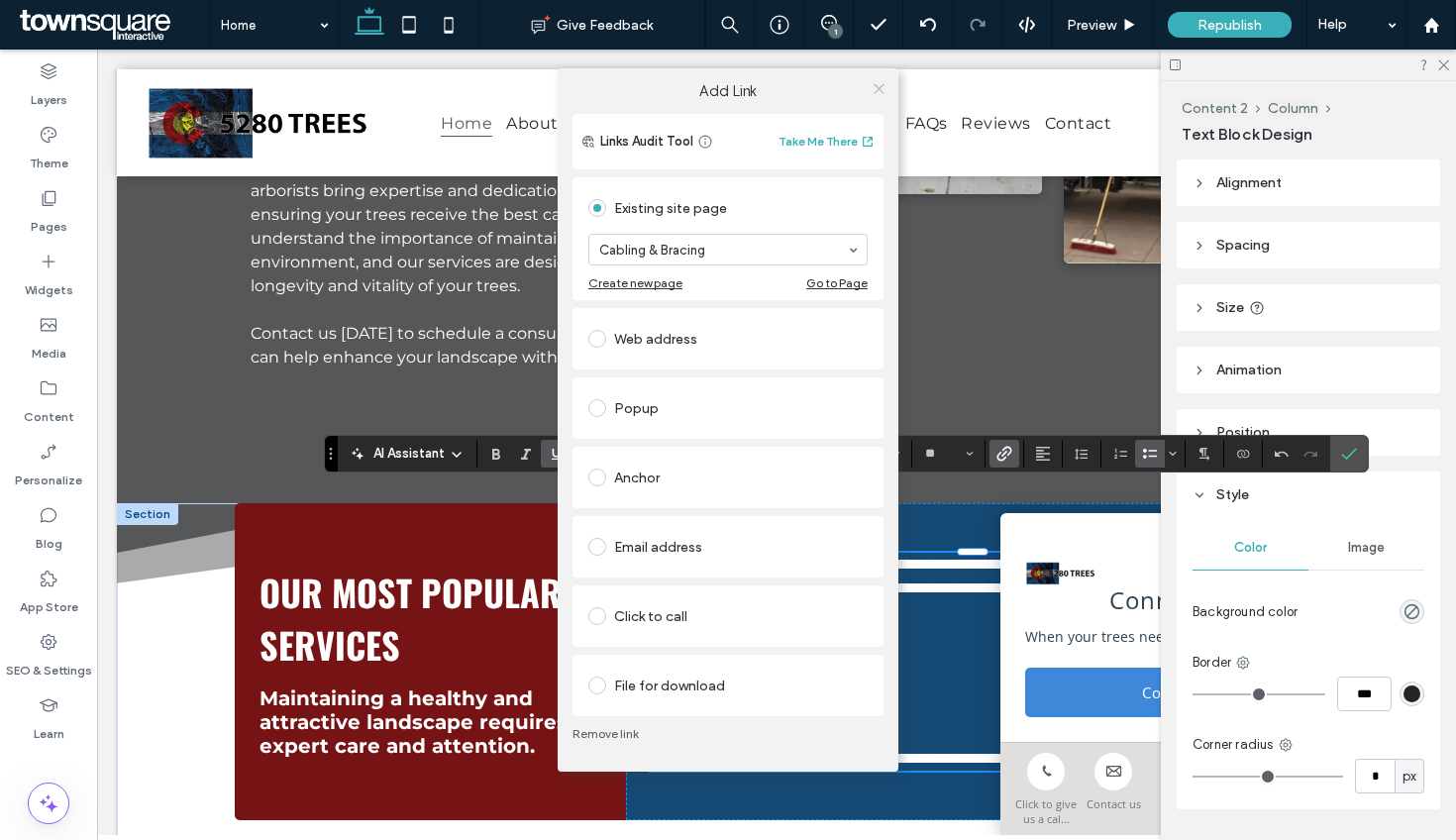 click 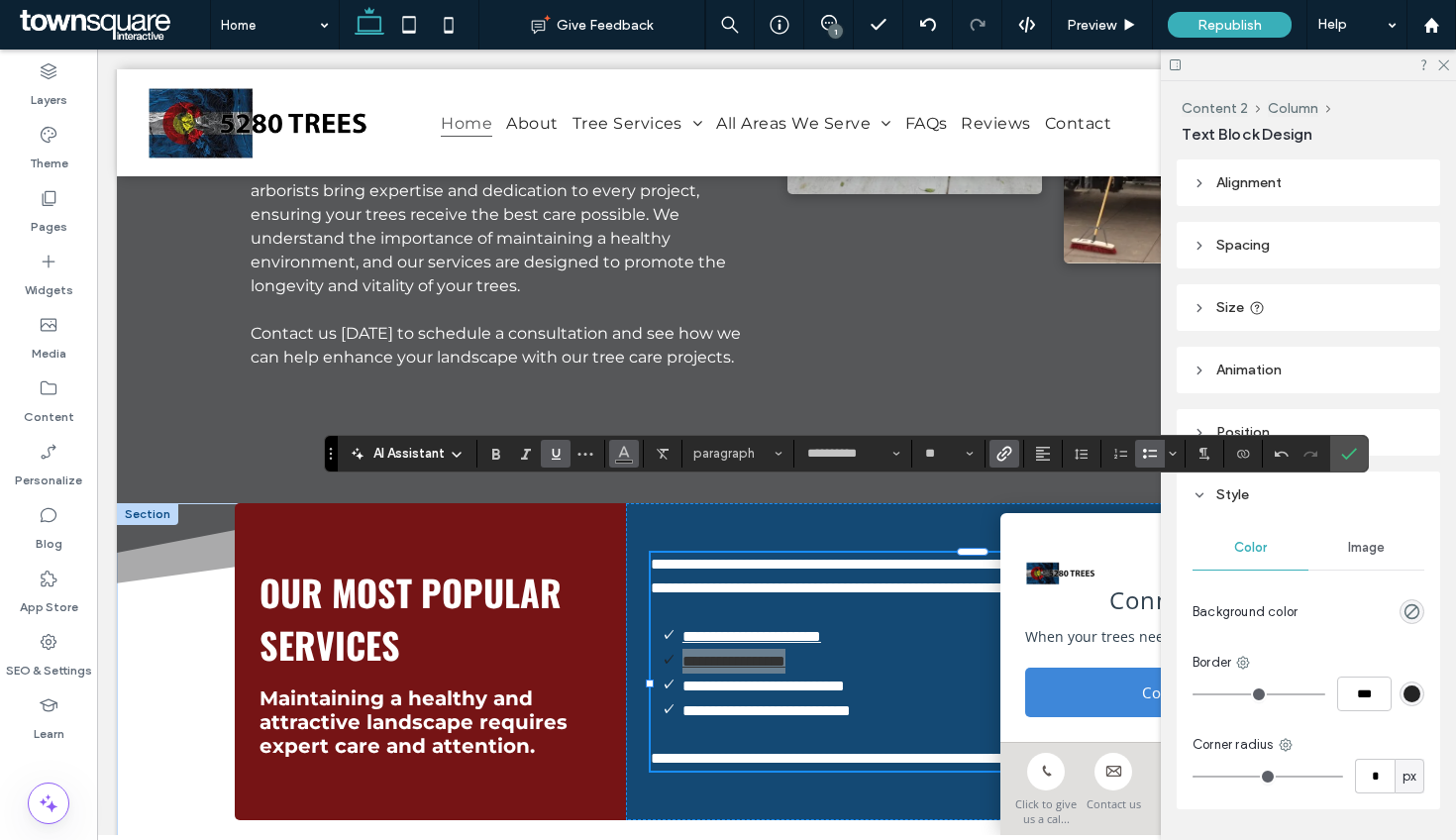 click 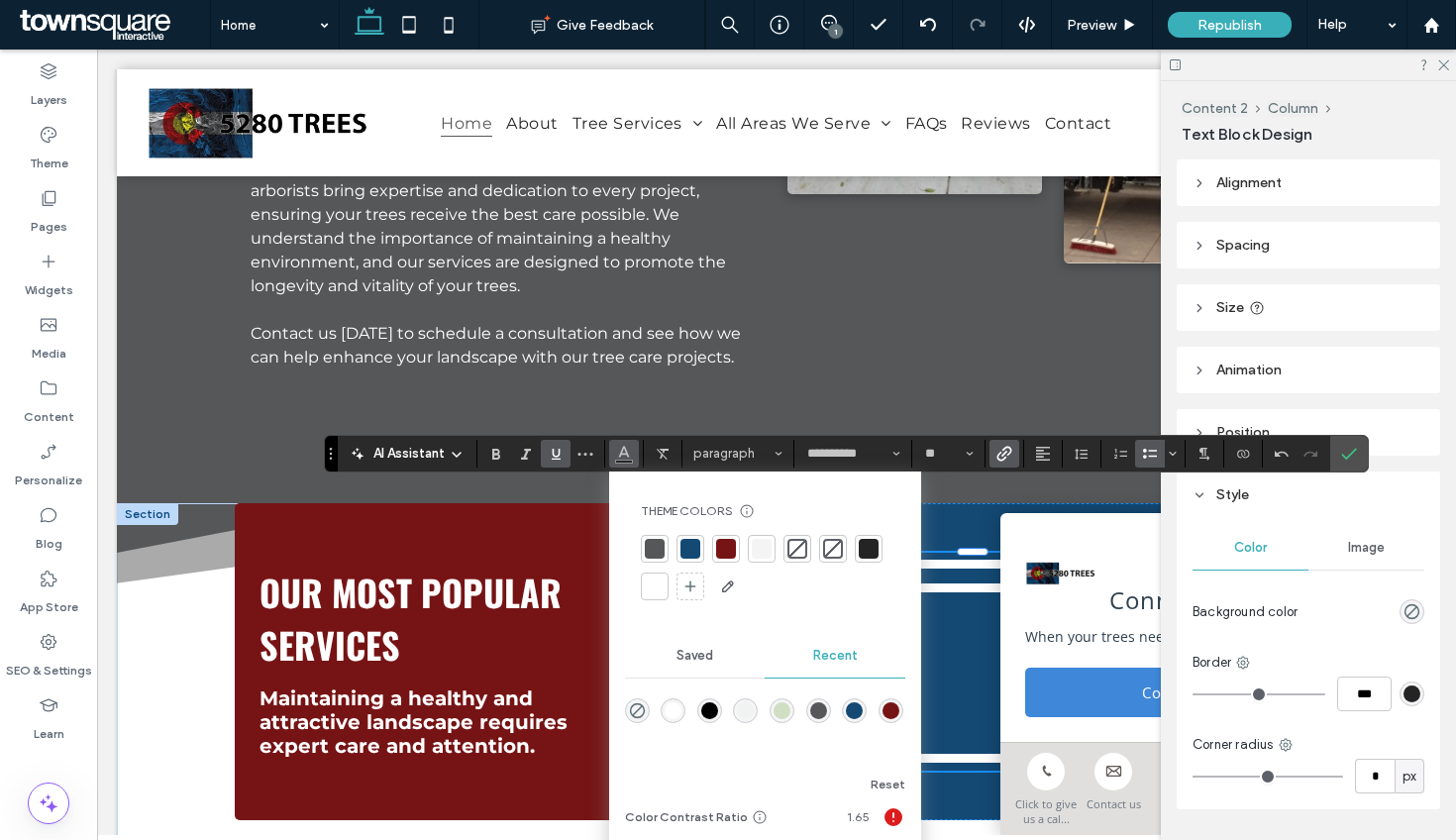 click at bounding box center [655, 586] 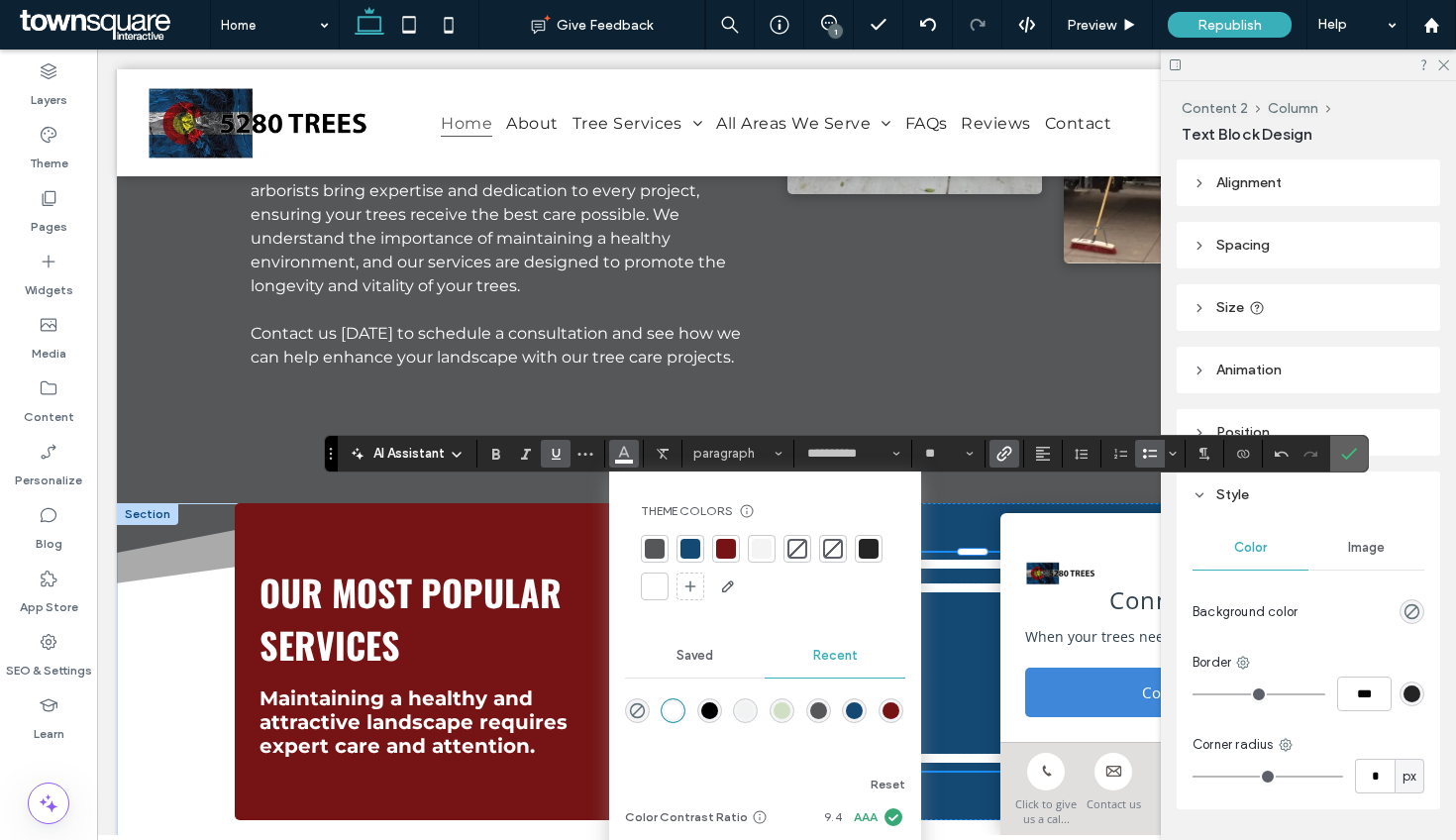 click 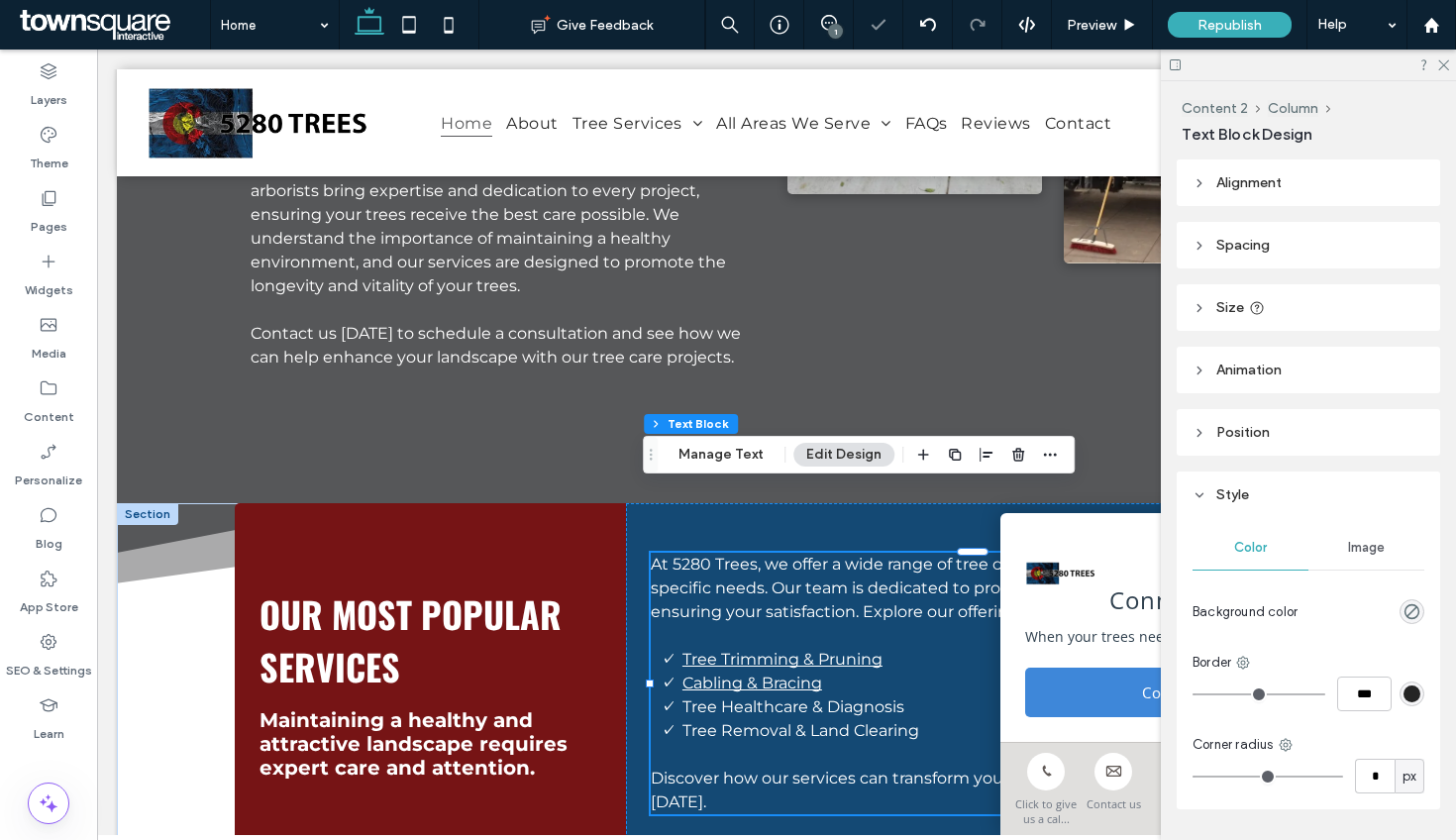 click on "Tree Healthcare & Diagnosis" at bounding box center [793, 706] 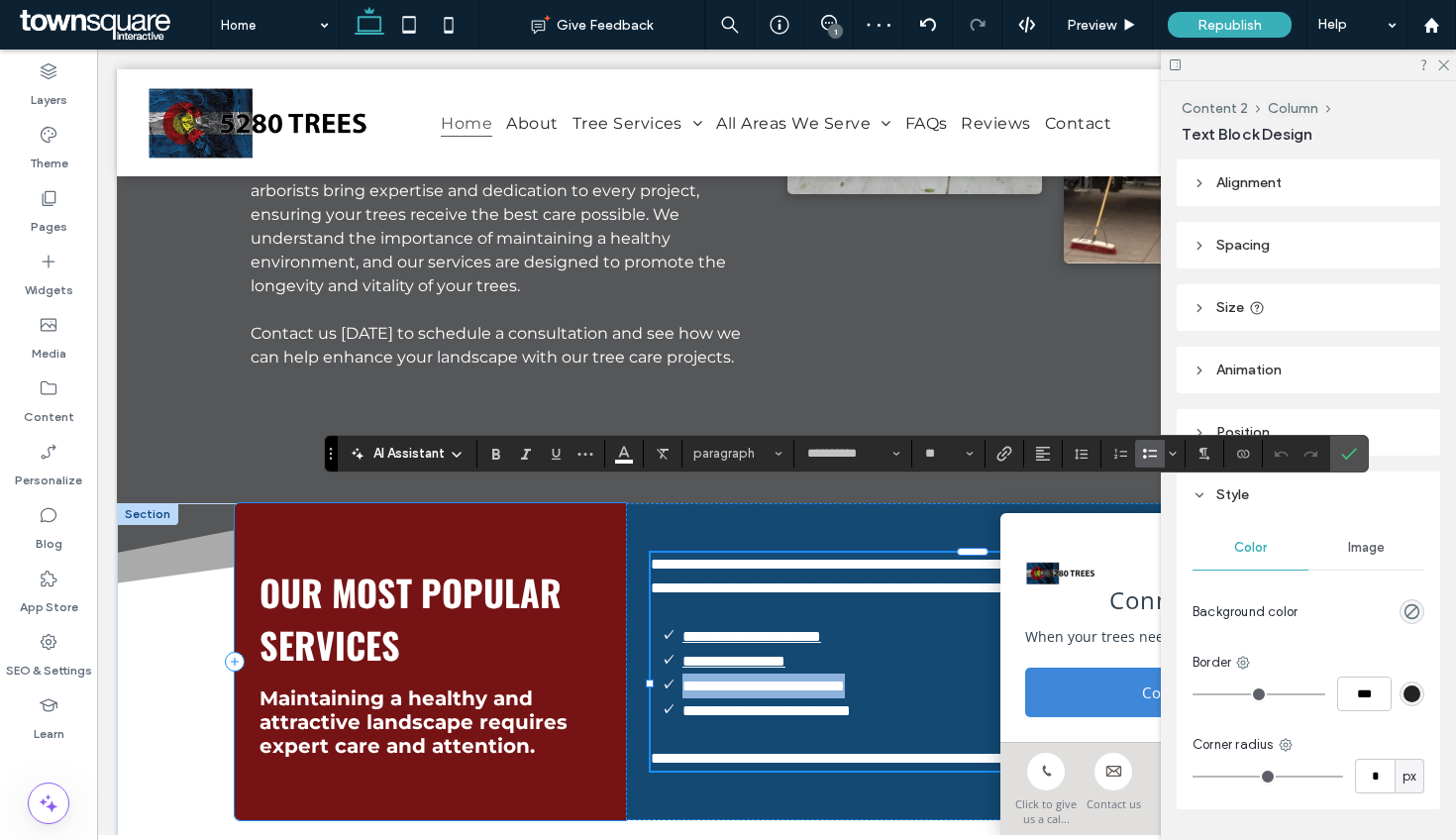 drag, startPoint x: 903, startPoint y: 647, endPoint x: 610, endPoint y: 648, distance: 293.00171 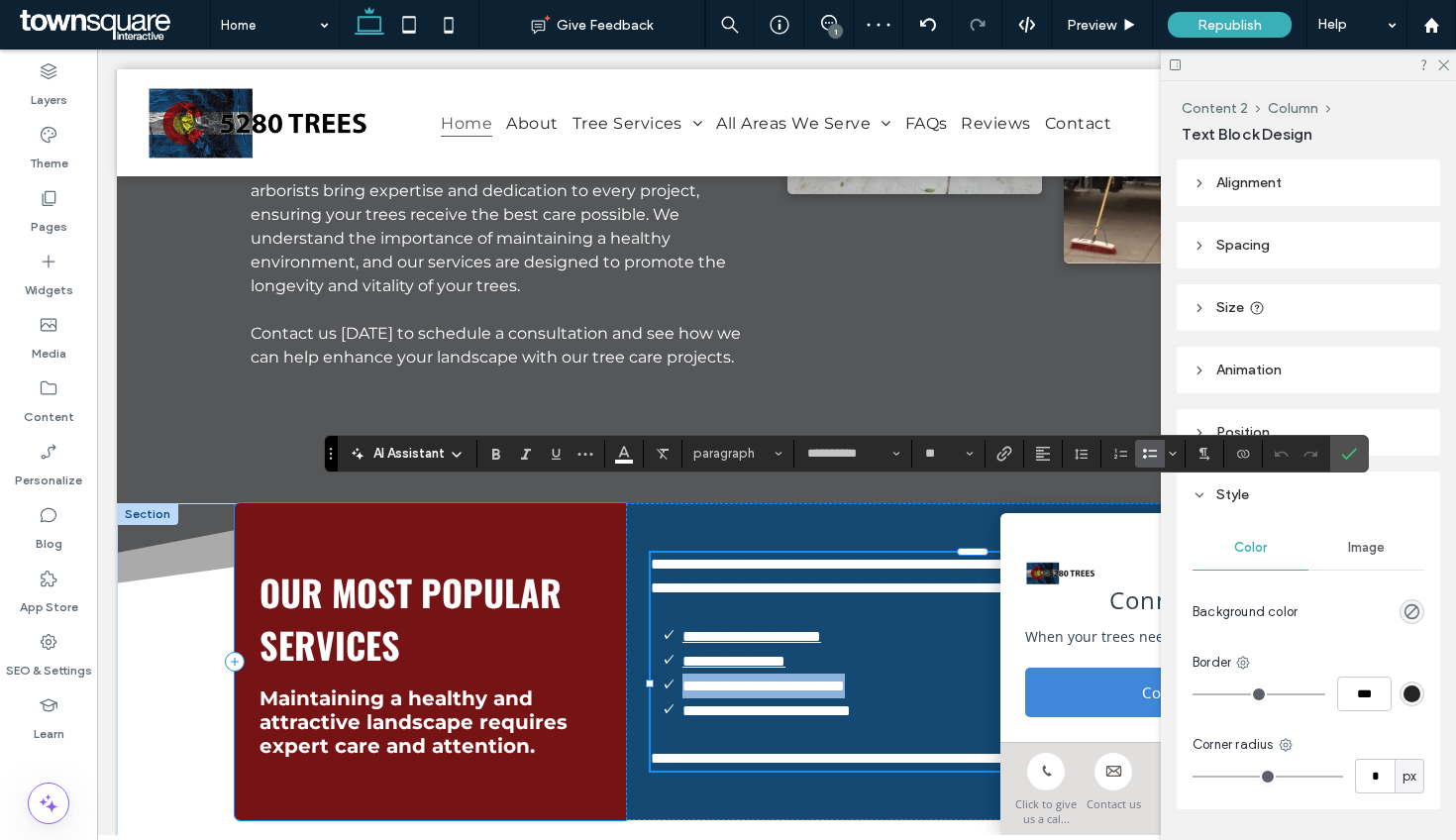 click on "**********" at bounding box center (777, 677) 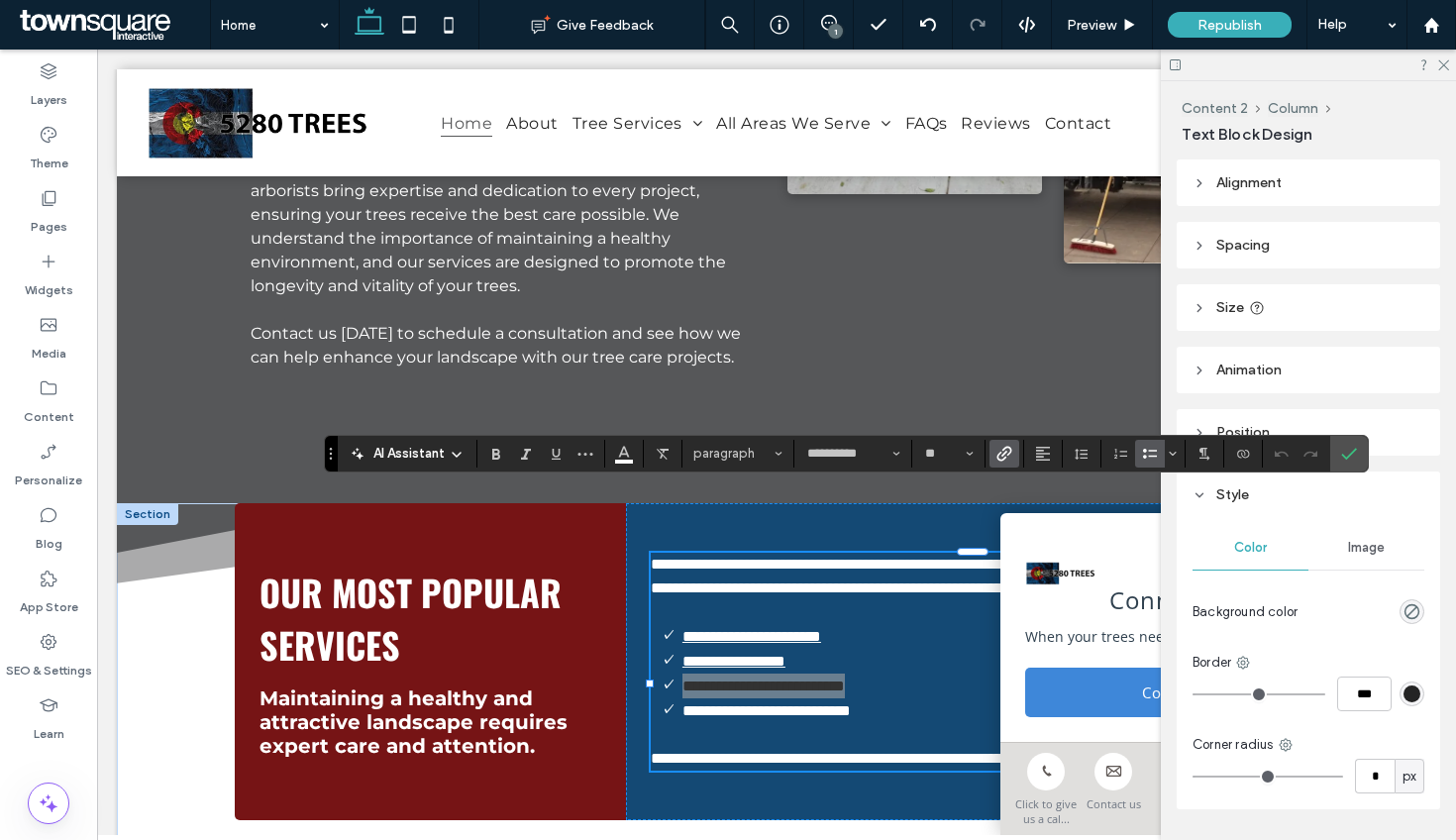 click at bounding box center [1004, 454] 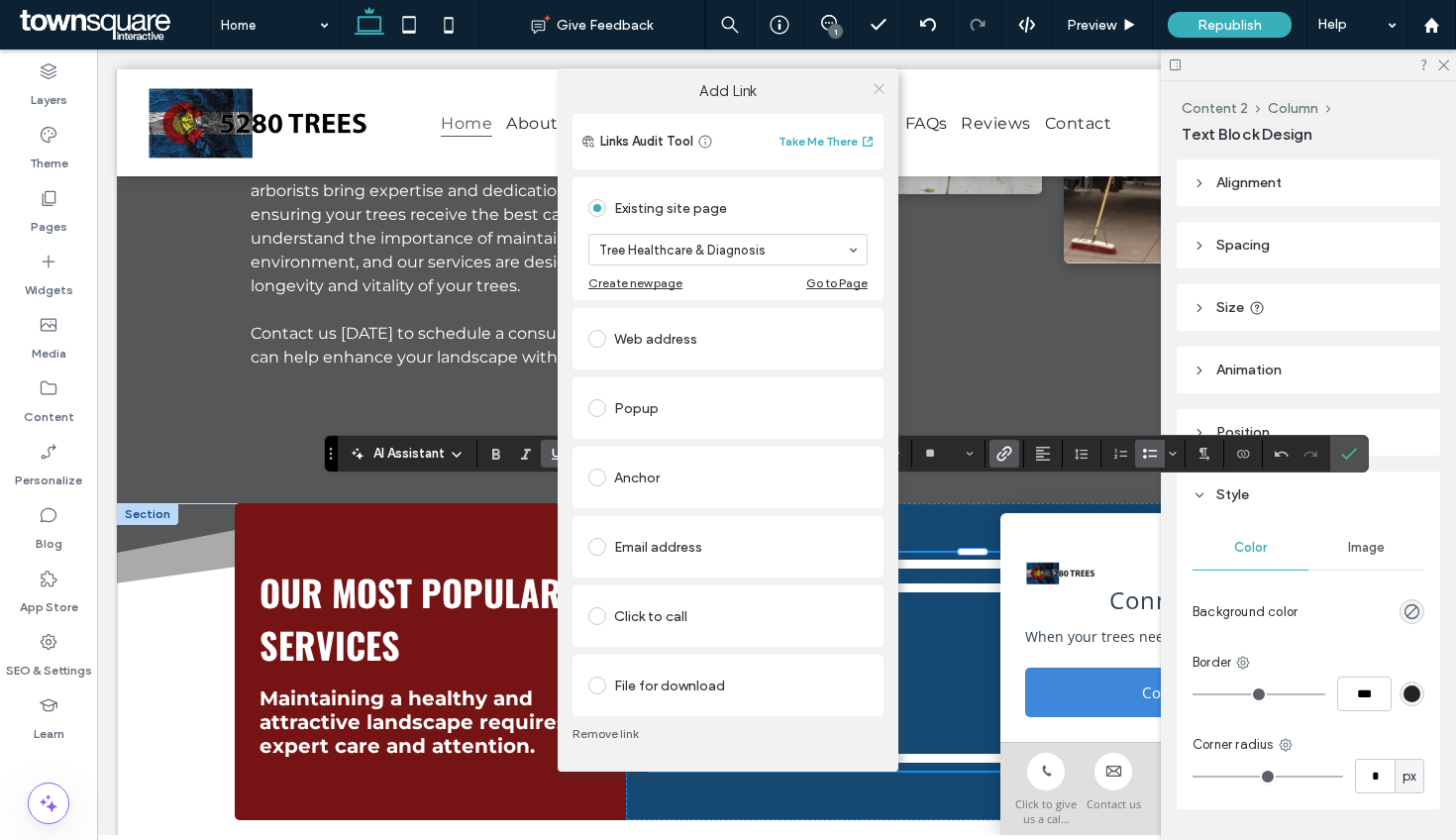 click 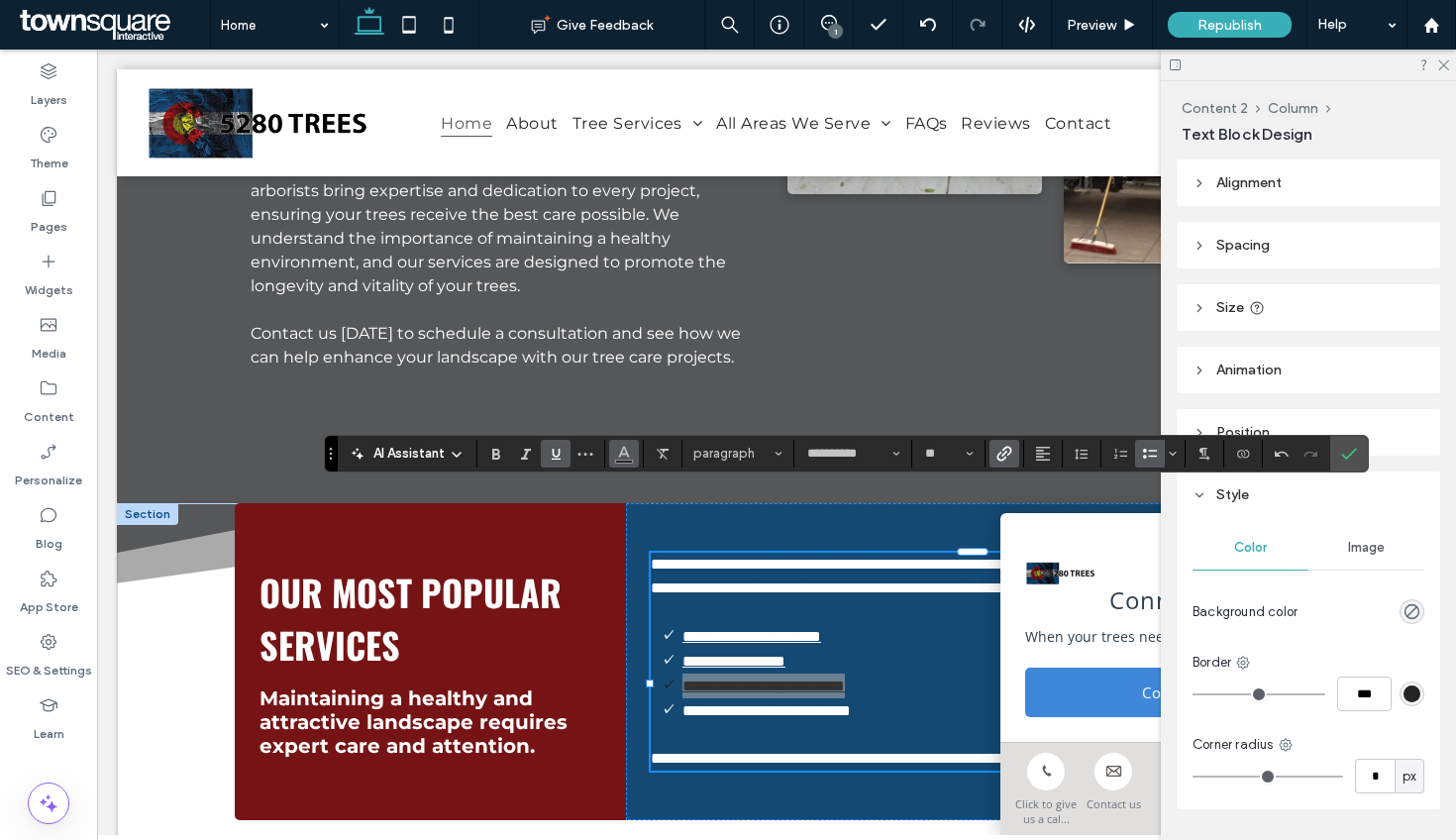 click at bounding box center [624, 454] 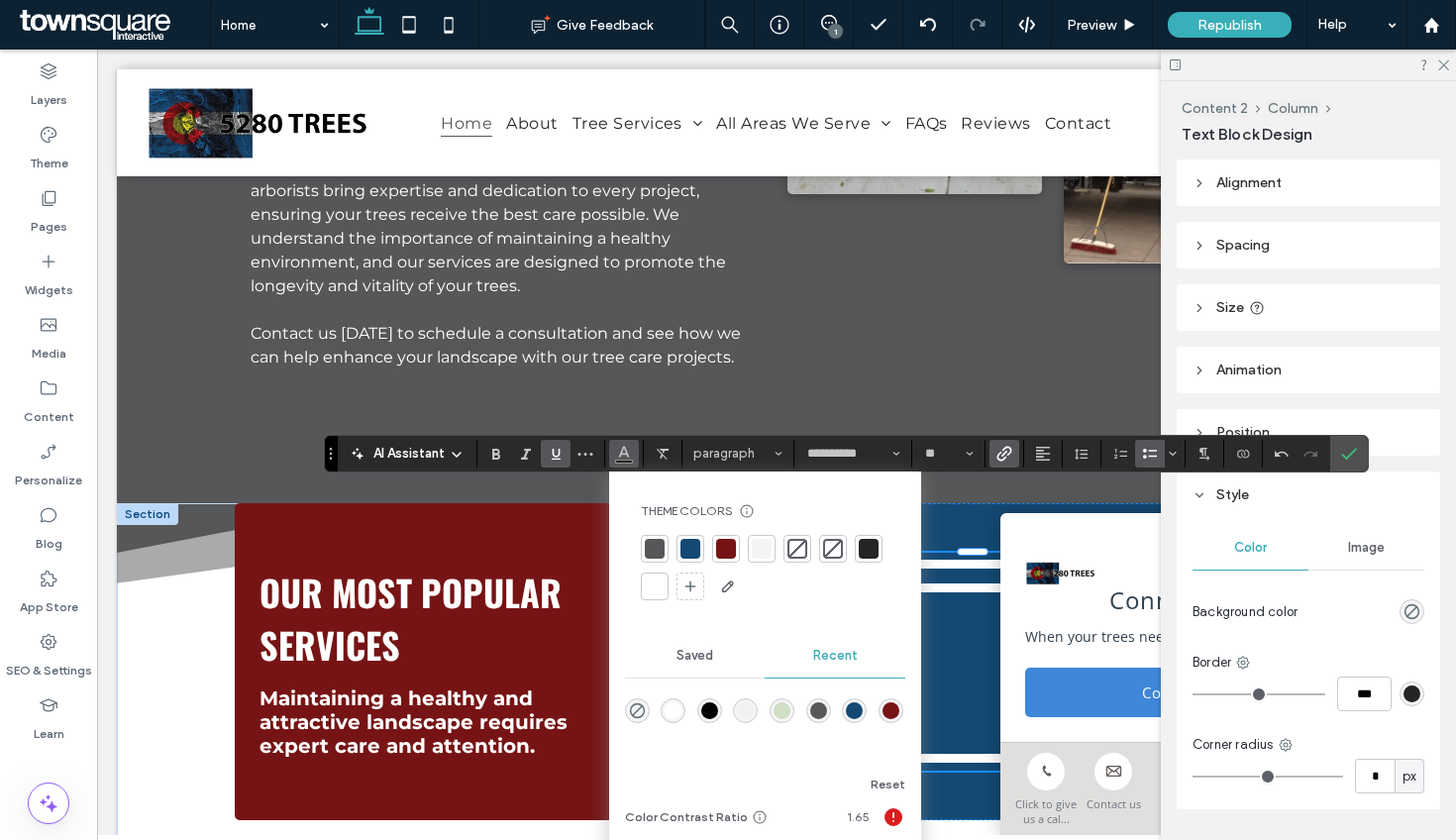 click at bounding box center [655, 586] 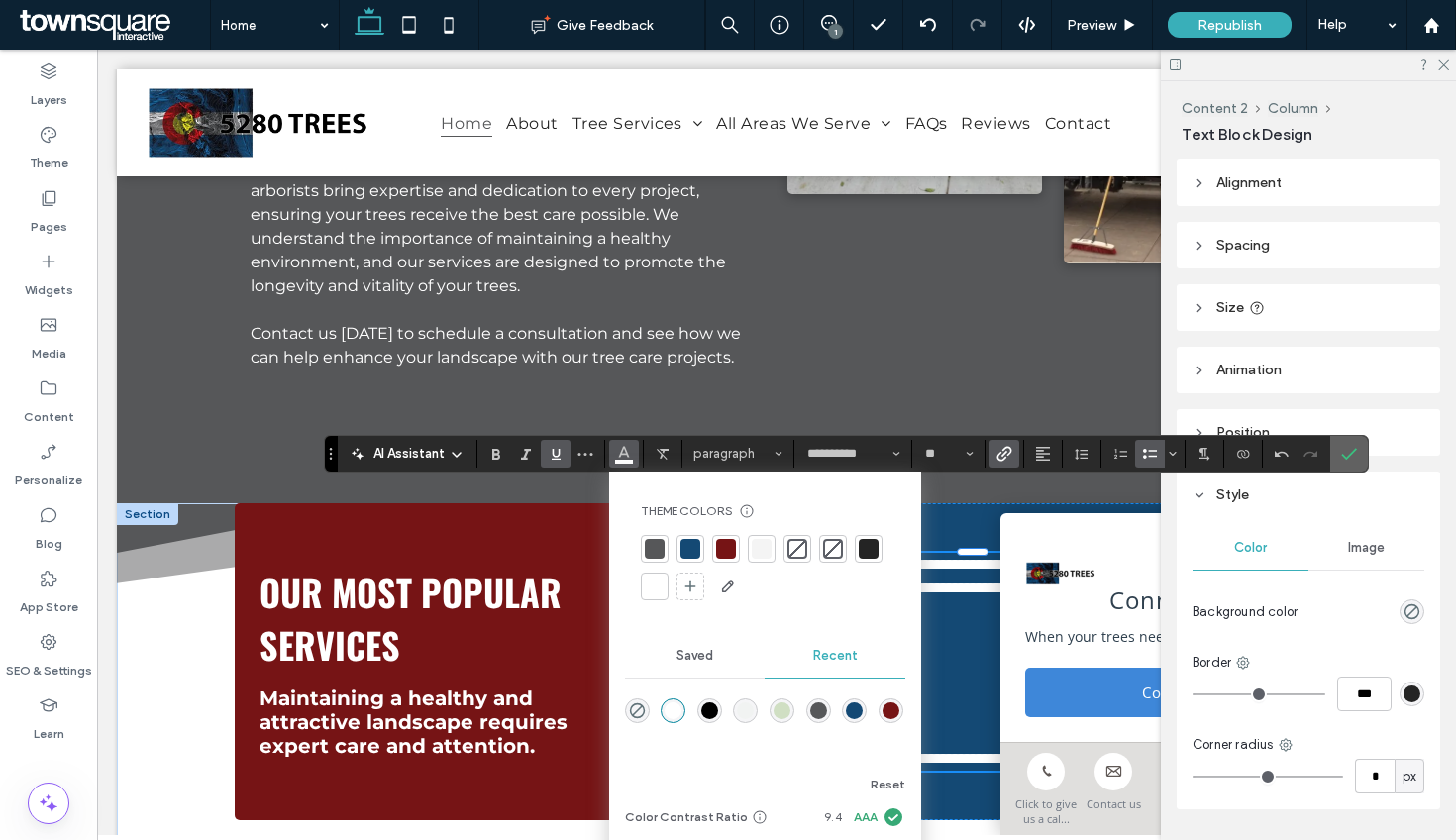 drag, startPoint x: 1346, startPoint y: 455, endPoint x: 1047, endPoint y: 508, distance: 303.661 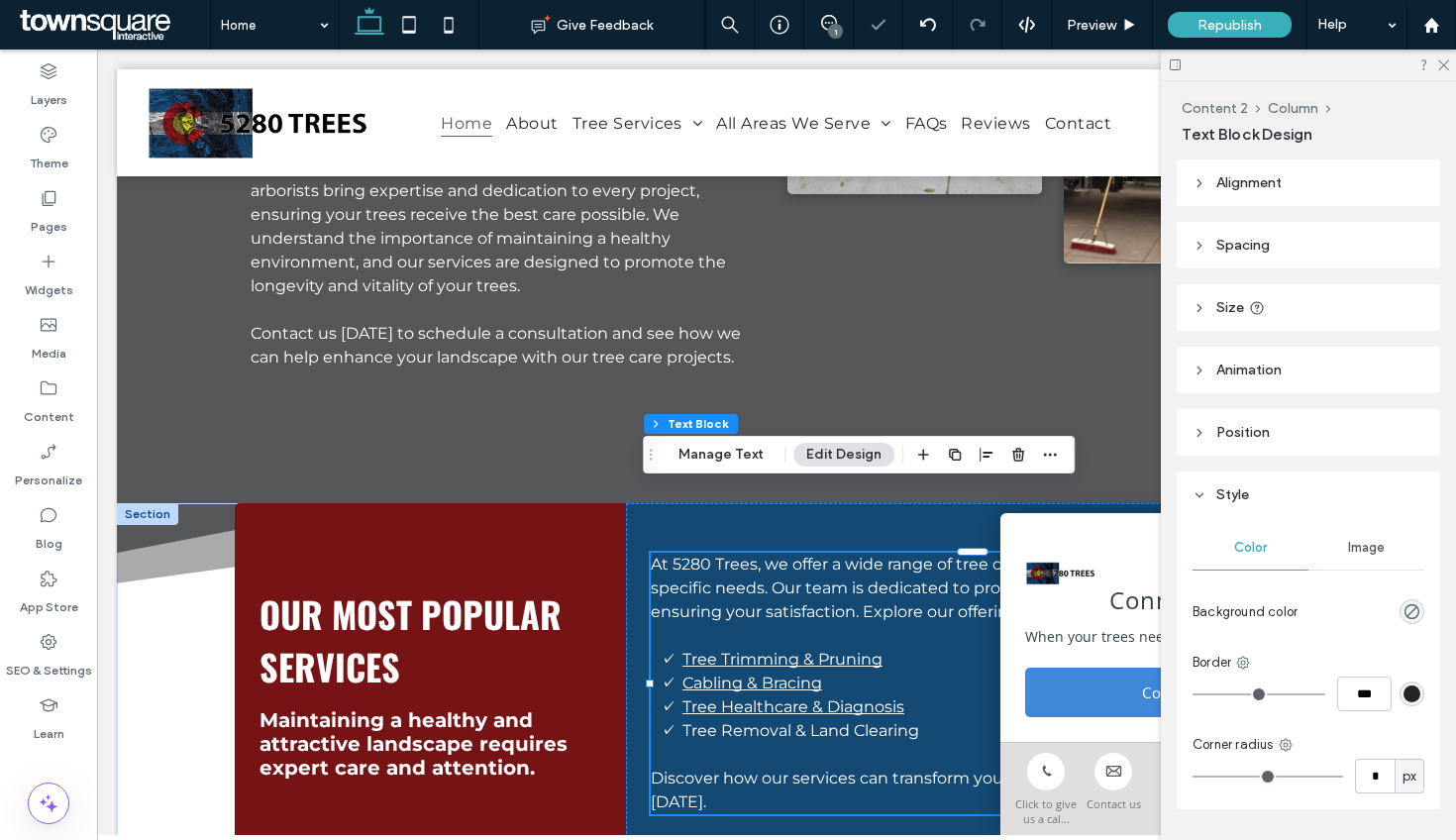 click at bounding box center [972, 755] 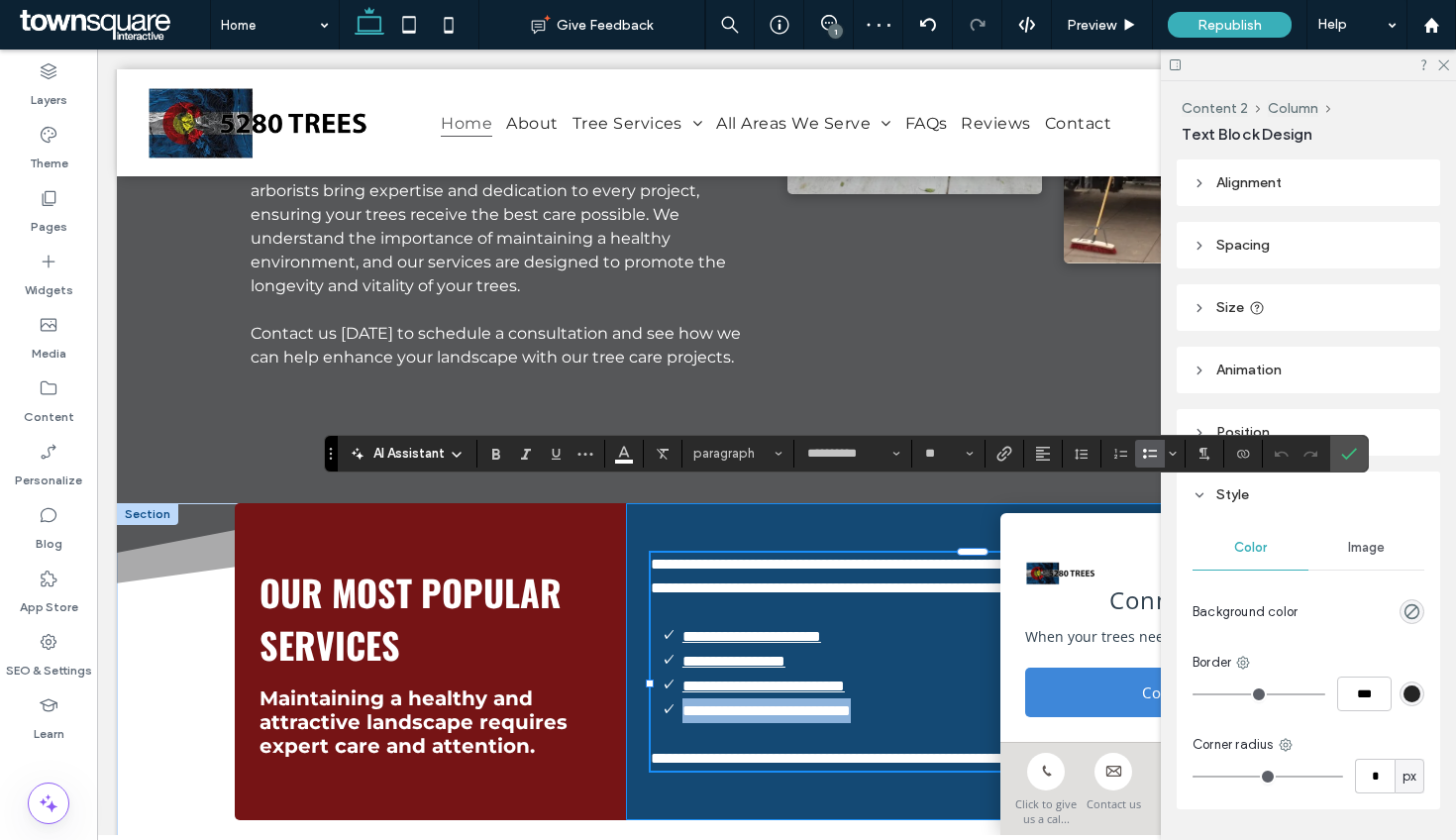drag, startPoint x: 914, startPoint y: 668, endPoint x: 625, endPoint y: 673, distance: 289.04325 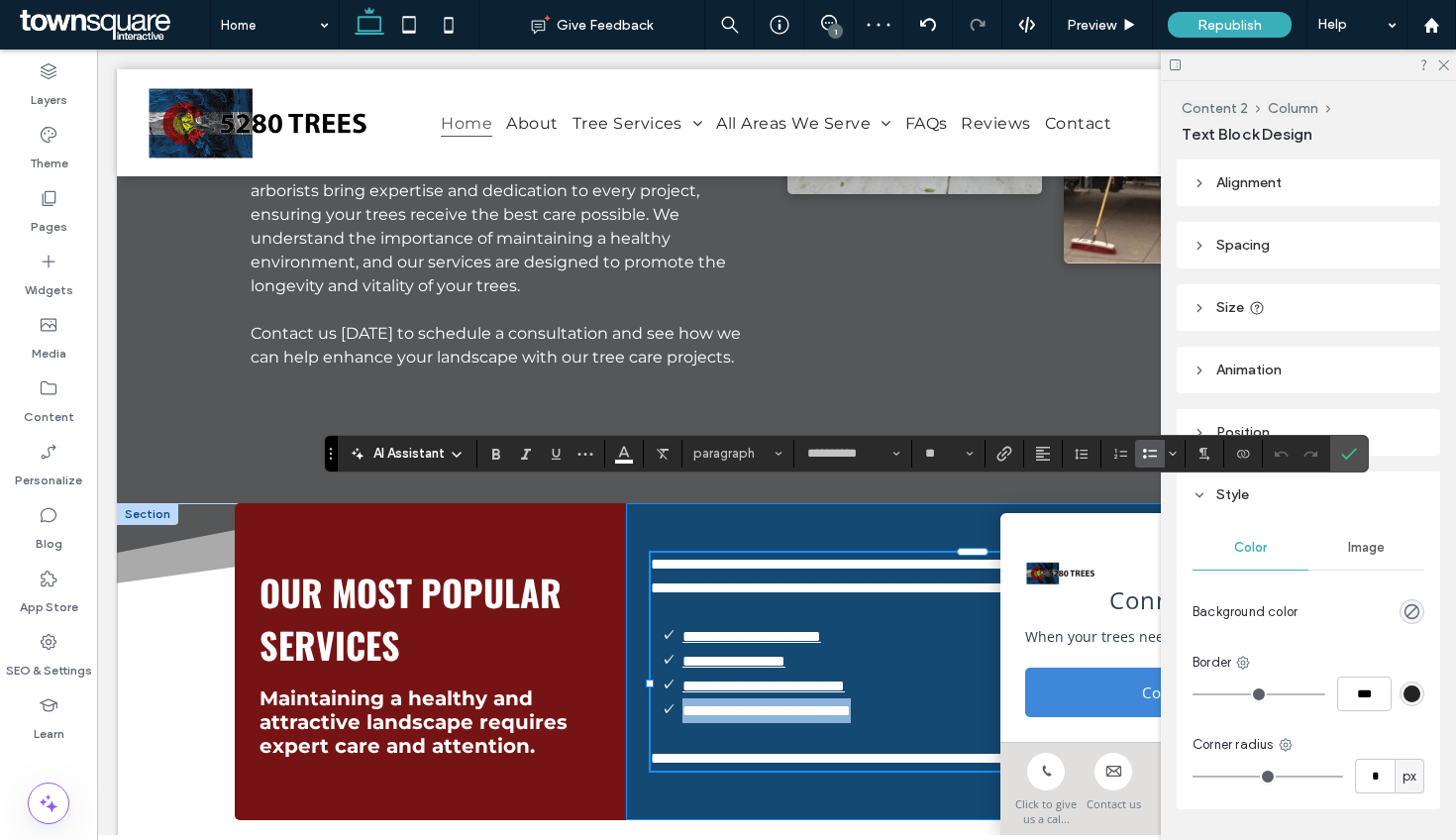 click on "**********" at bounding box center (972, 662) 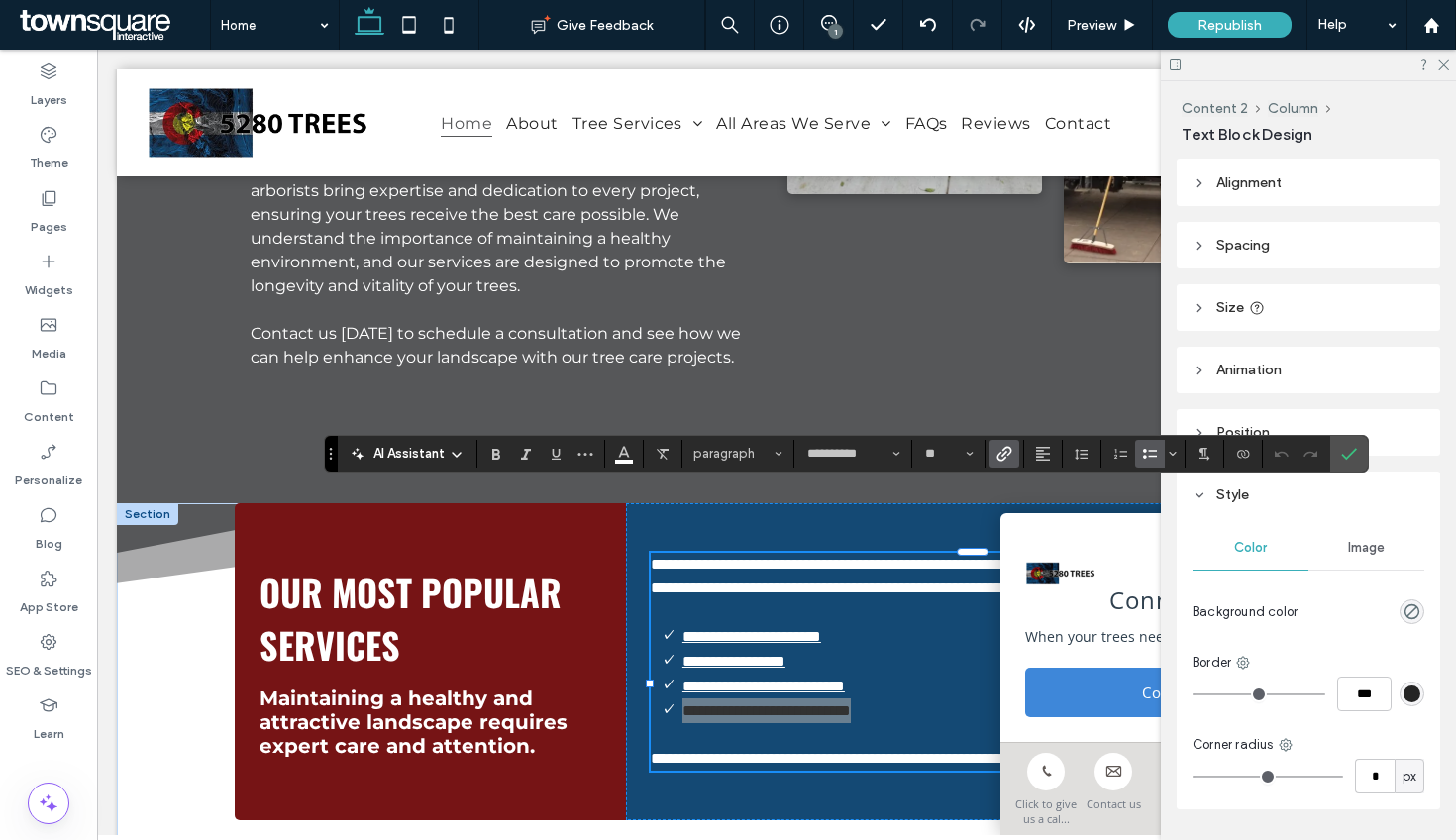 click 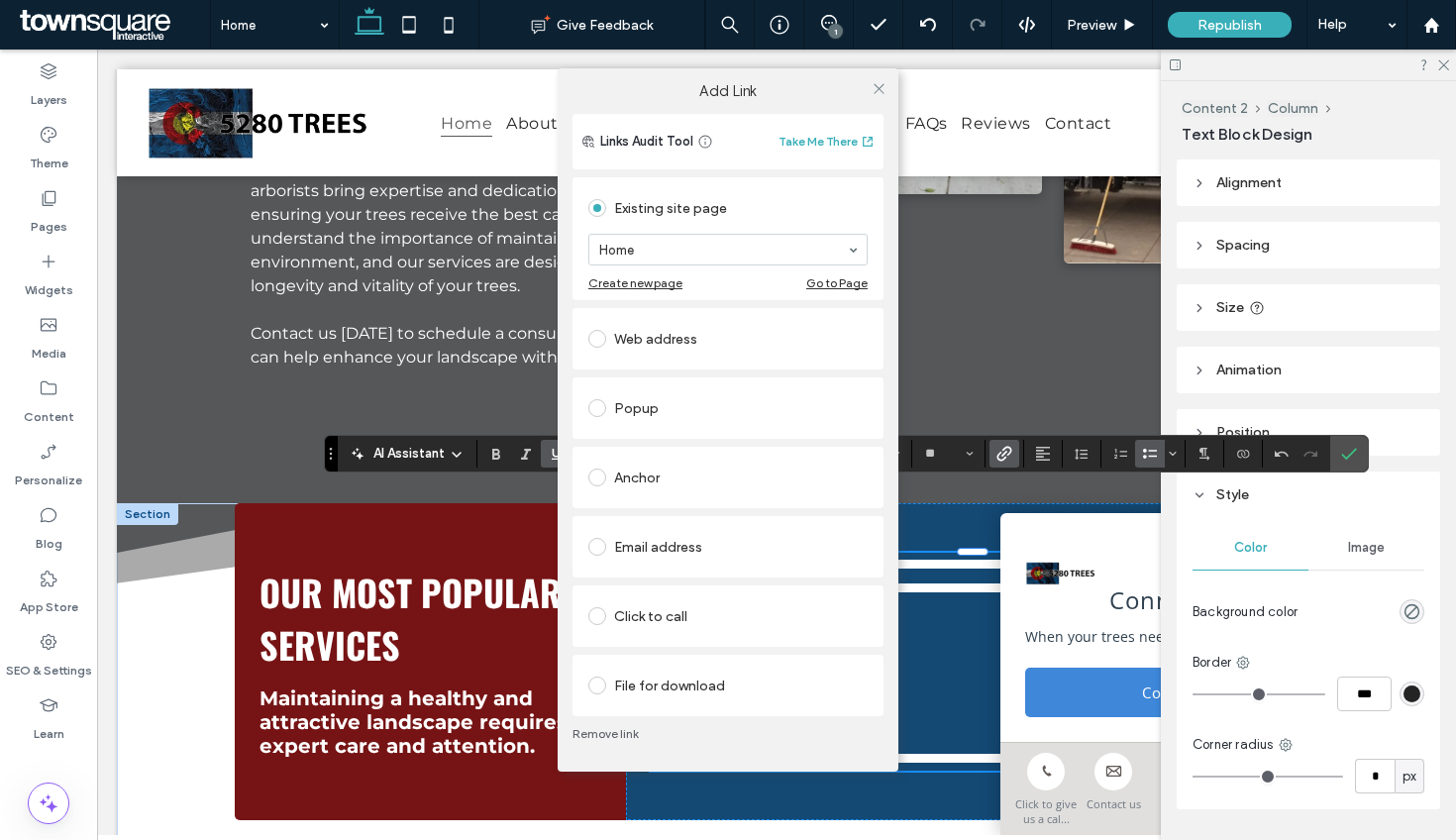 click on "Existing site page" at bounding box center (728, 208) 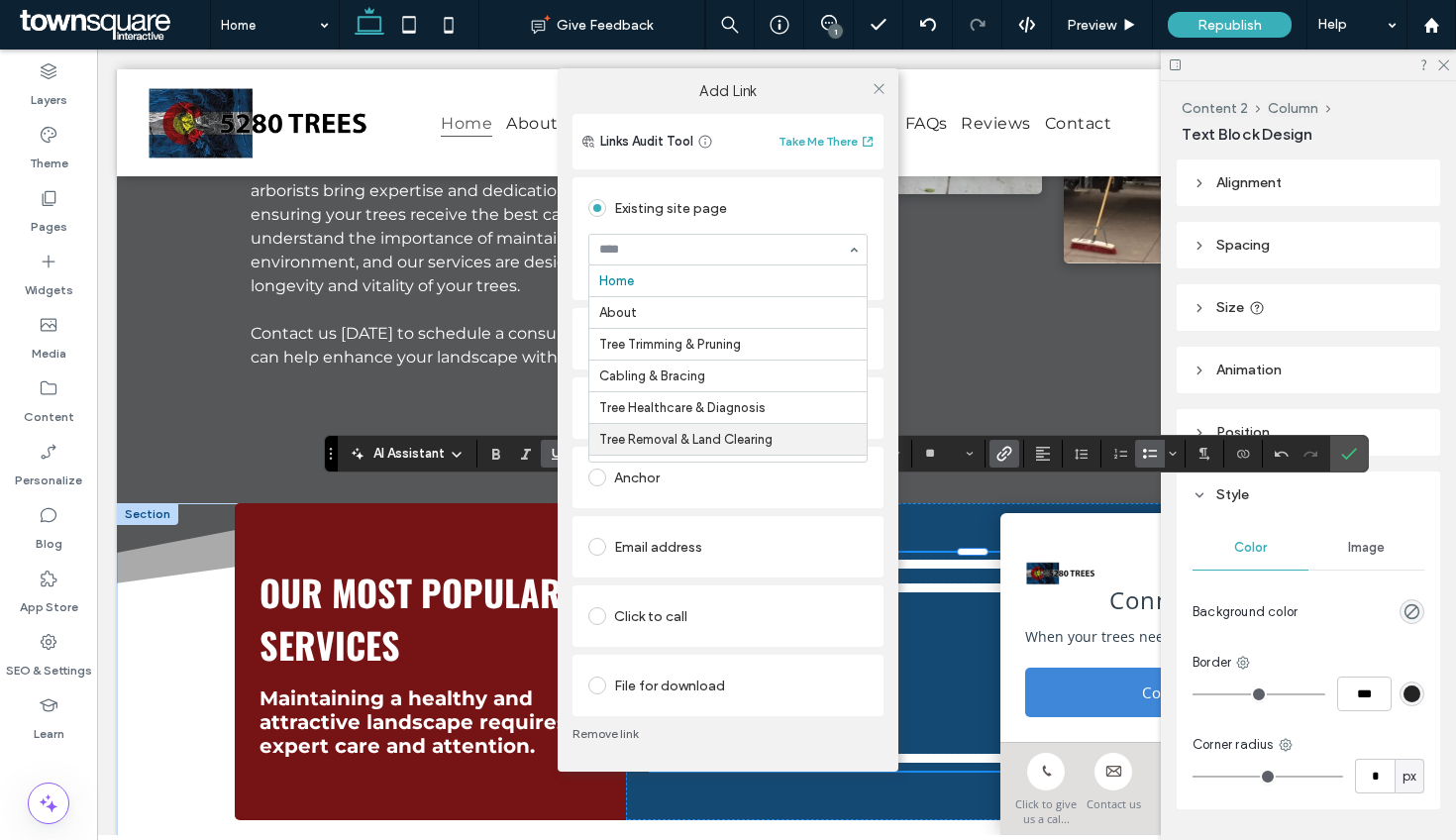 scroll, scrollTop: 13, scrollLeft: 0, axis: vertical 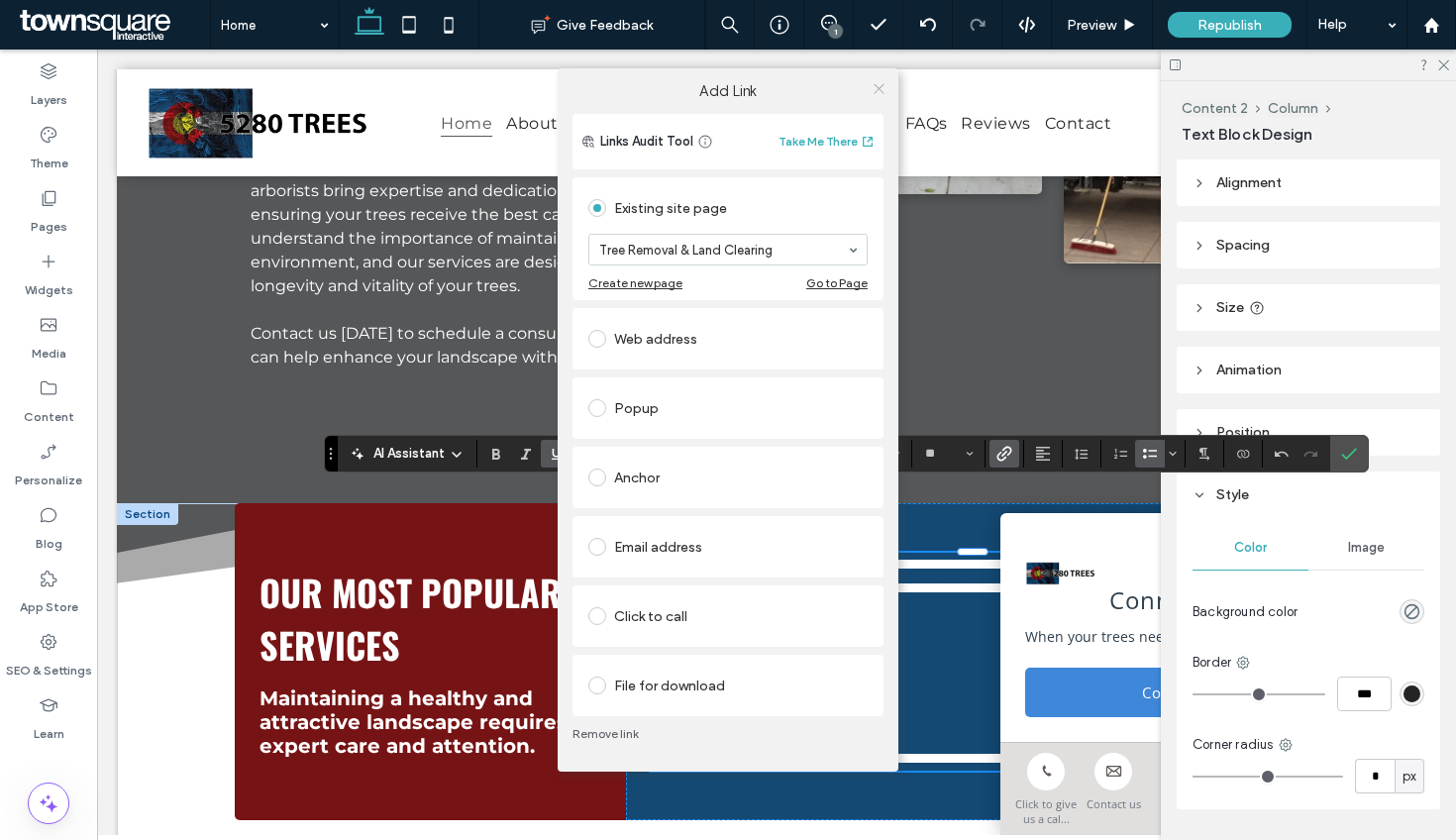 click 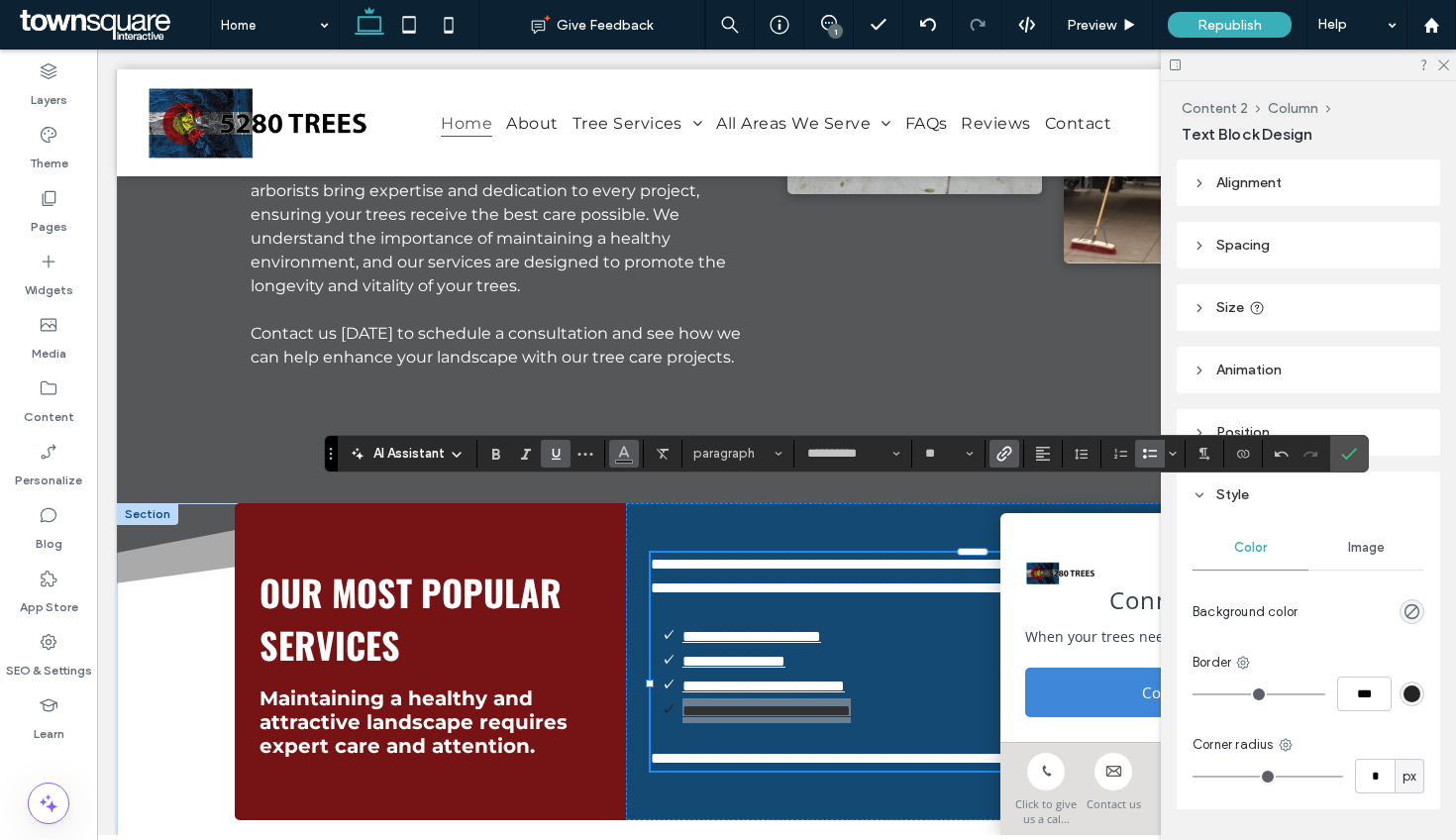 click 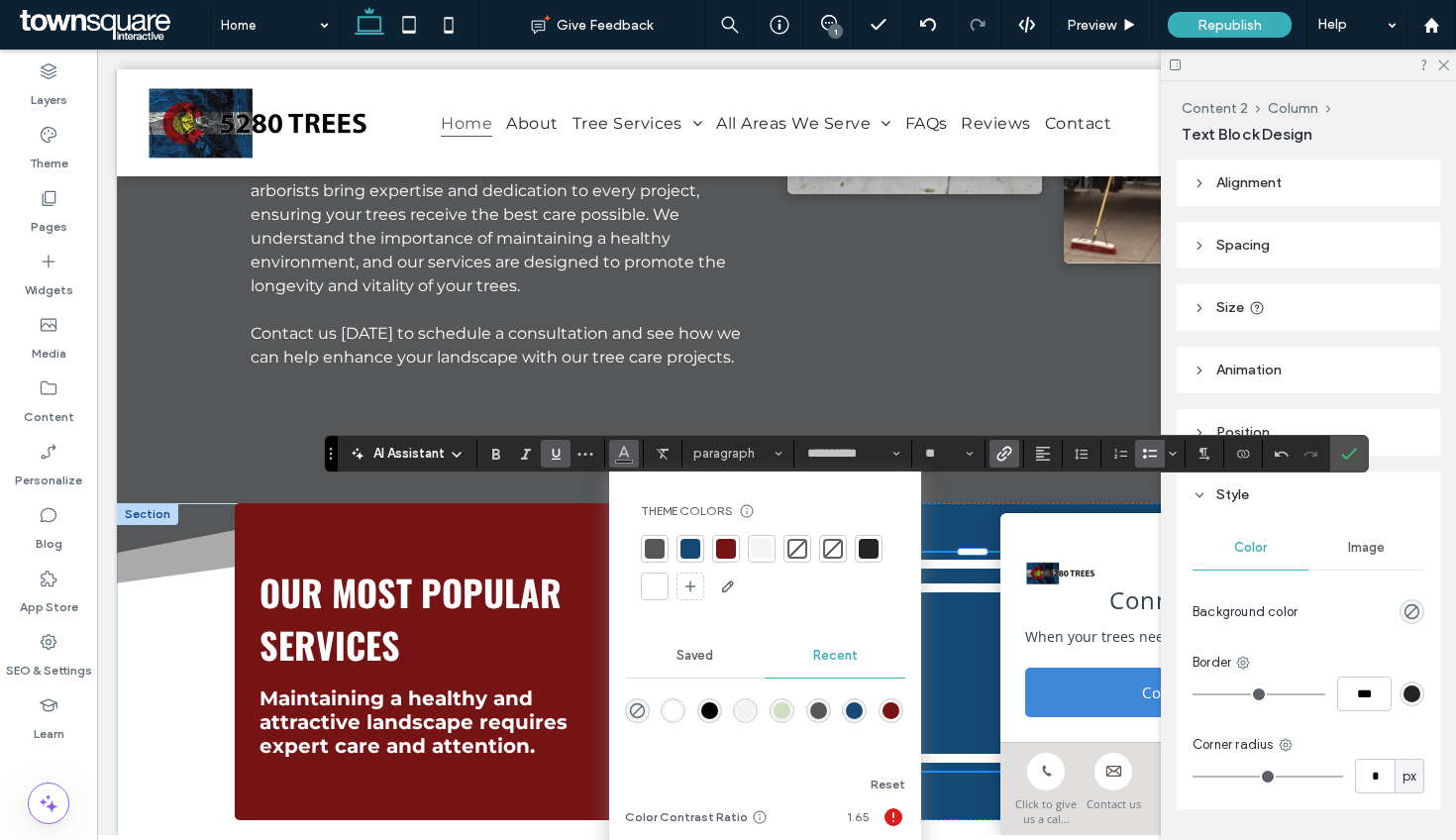 click at bounding box center (655, 586) 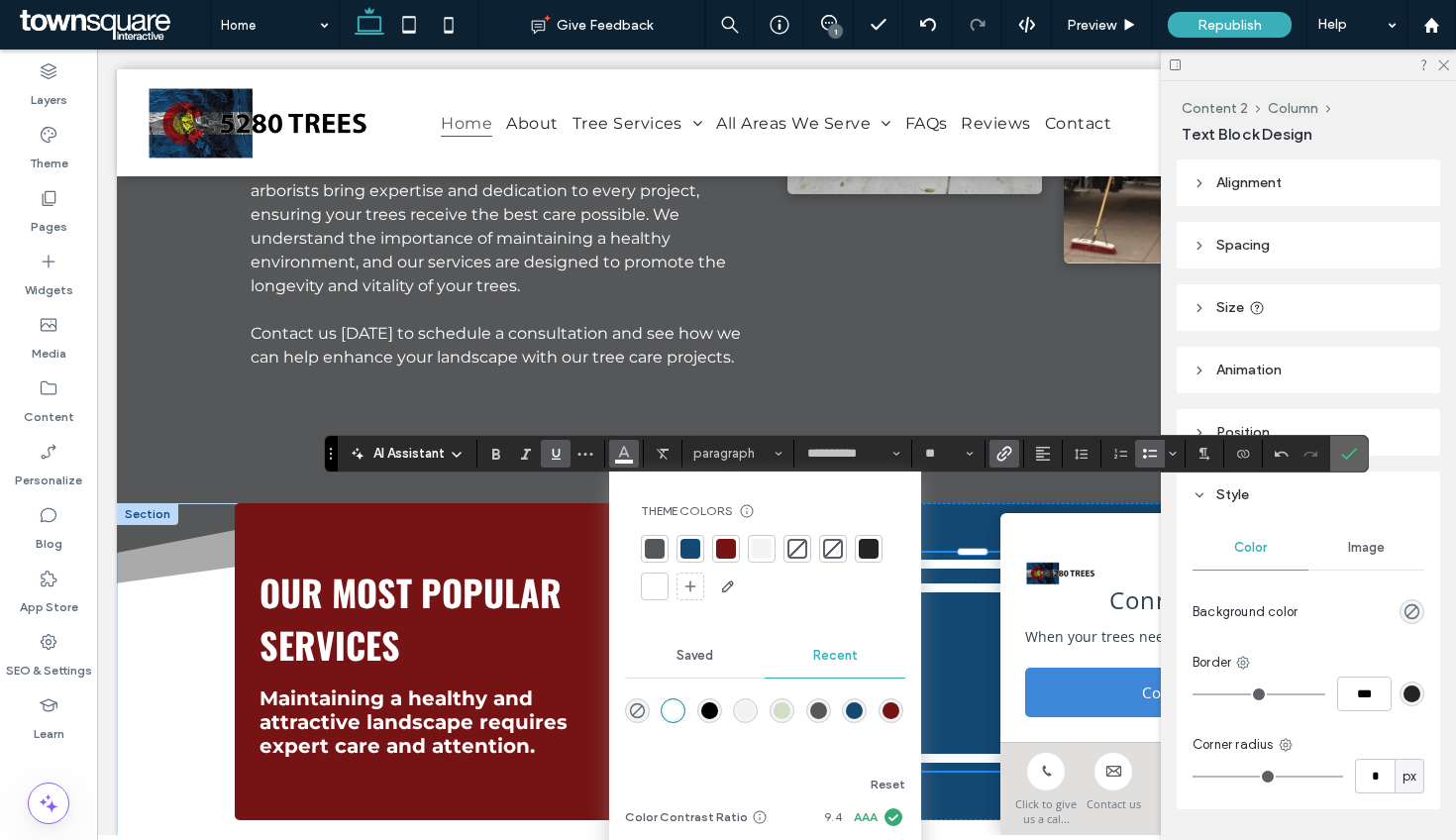 click 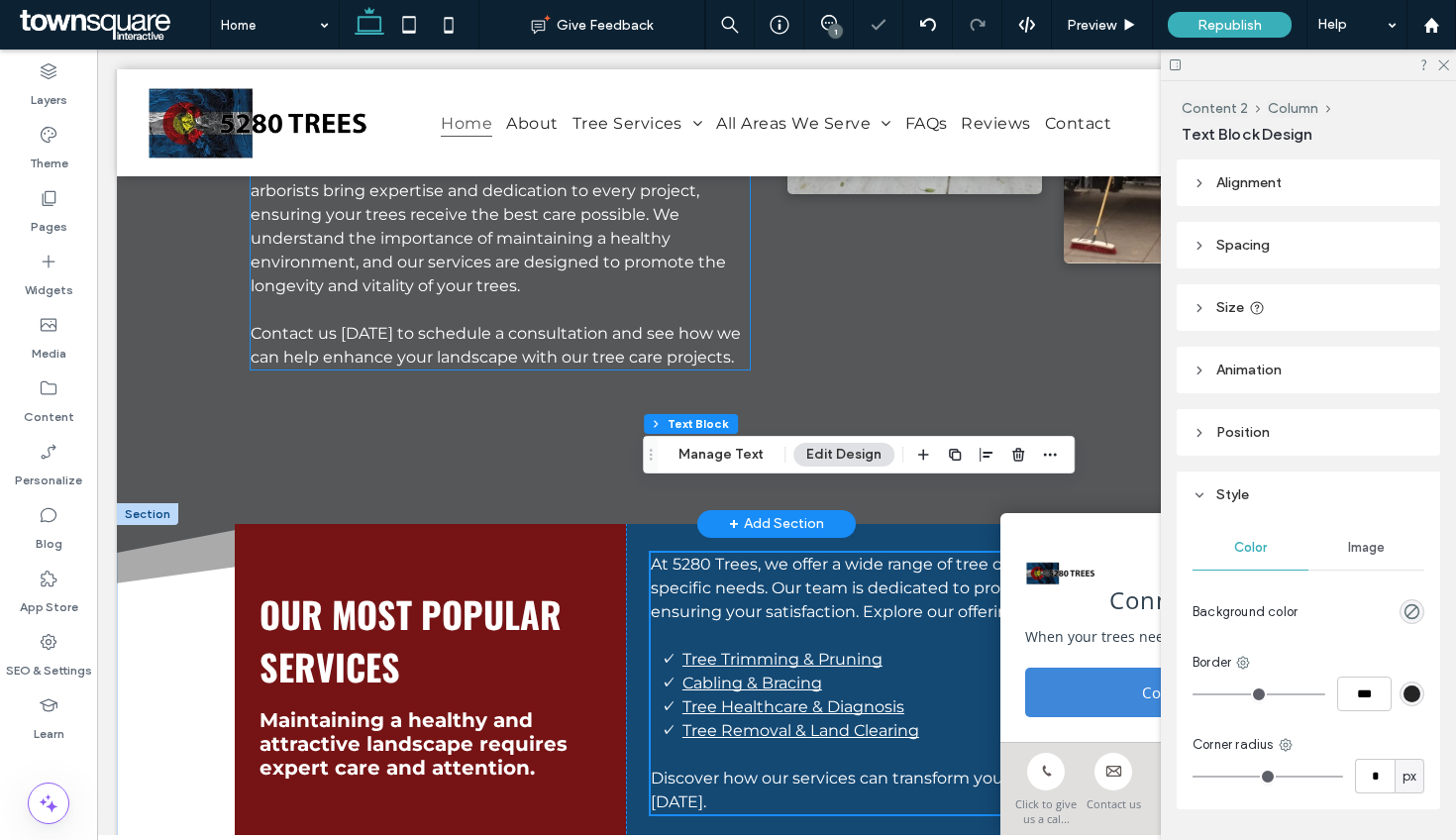 scroll, scrollTop: 1532, scrollLeft: 0, axis: vertical 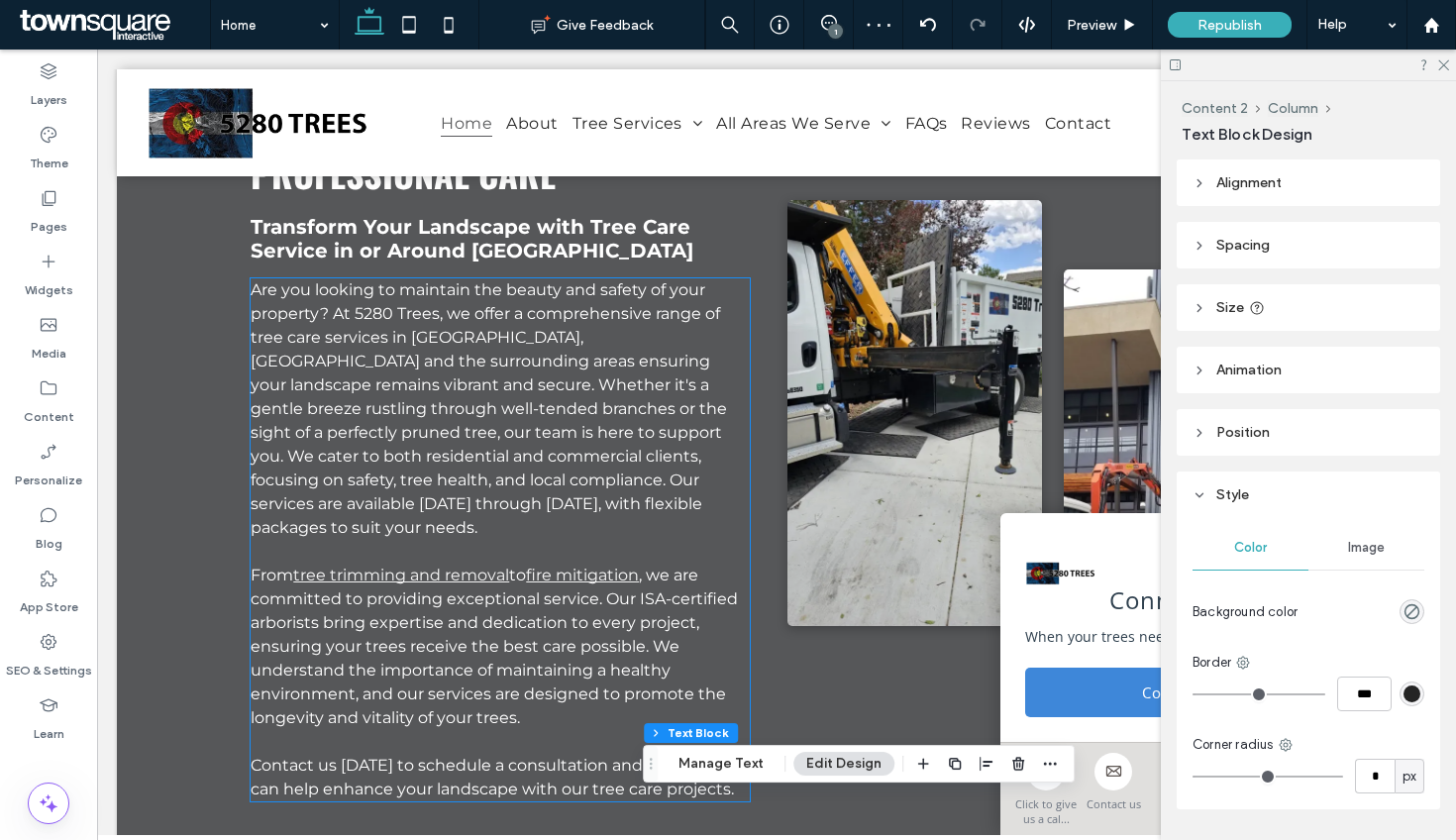 click on "tree trimming and removal" at bounding box center (401, 575) 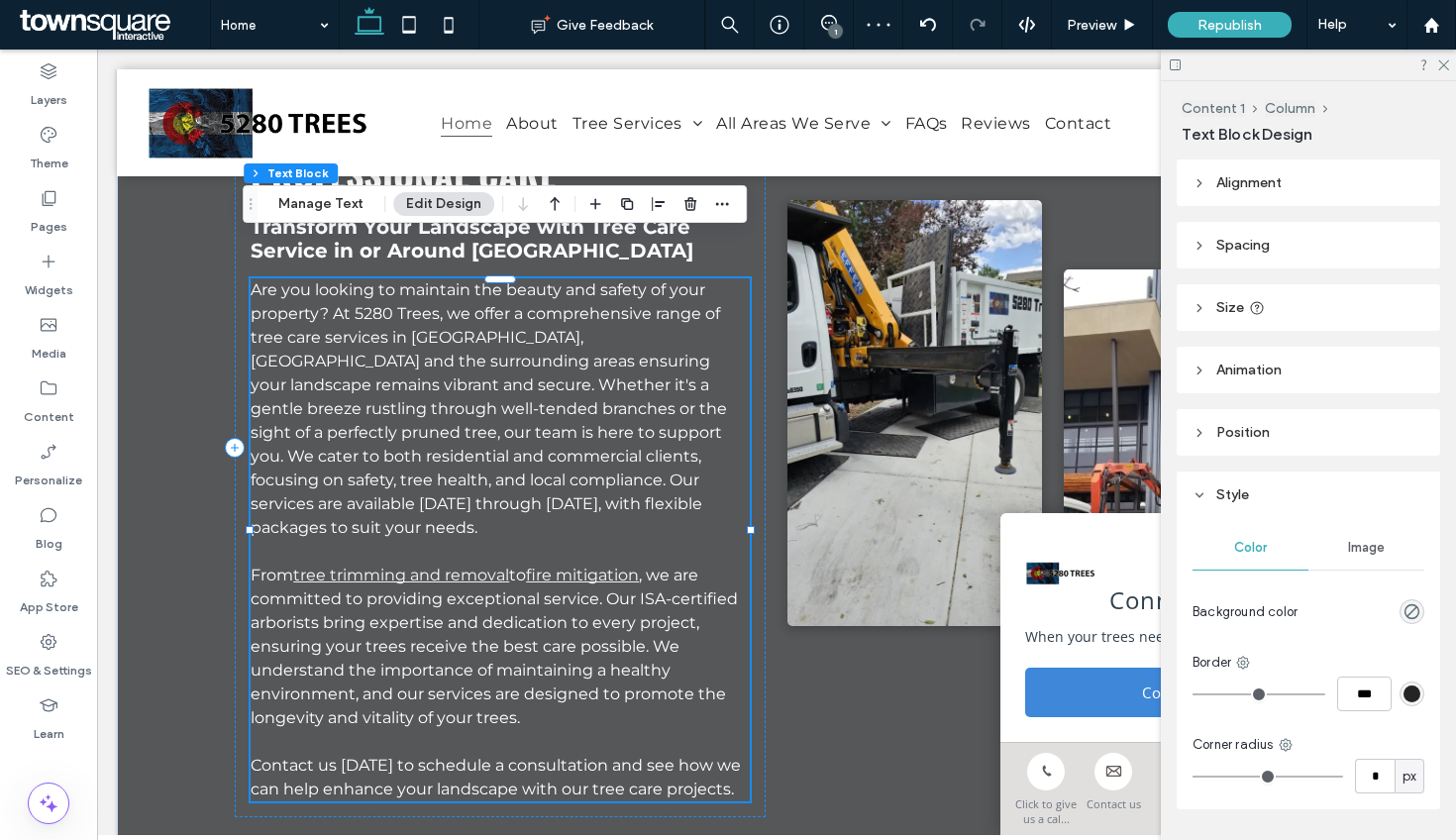 click on "tree trimming and removal" at bounding box center (401, 575) 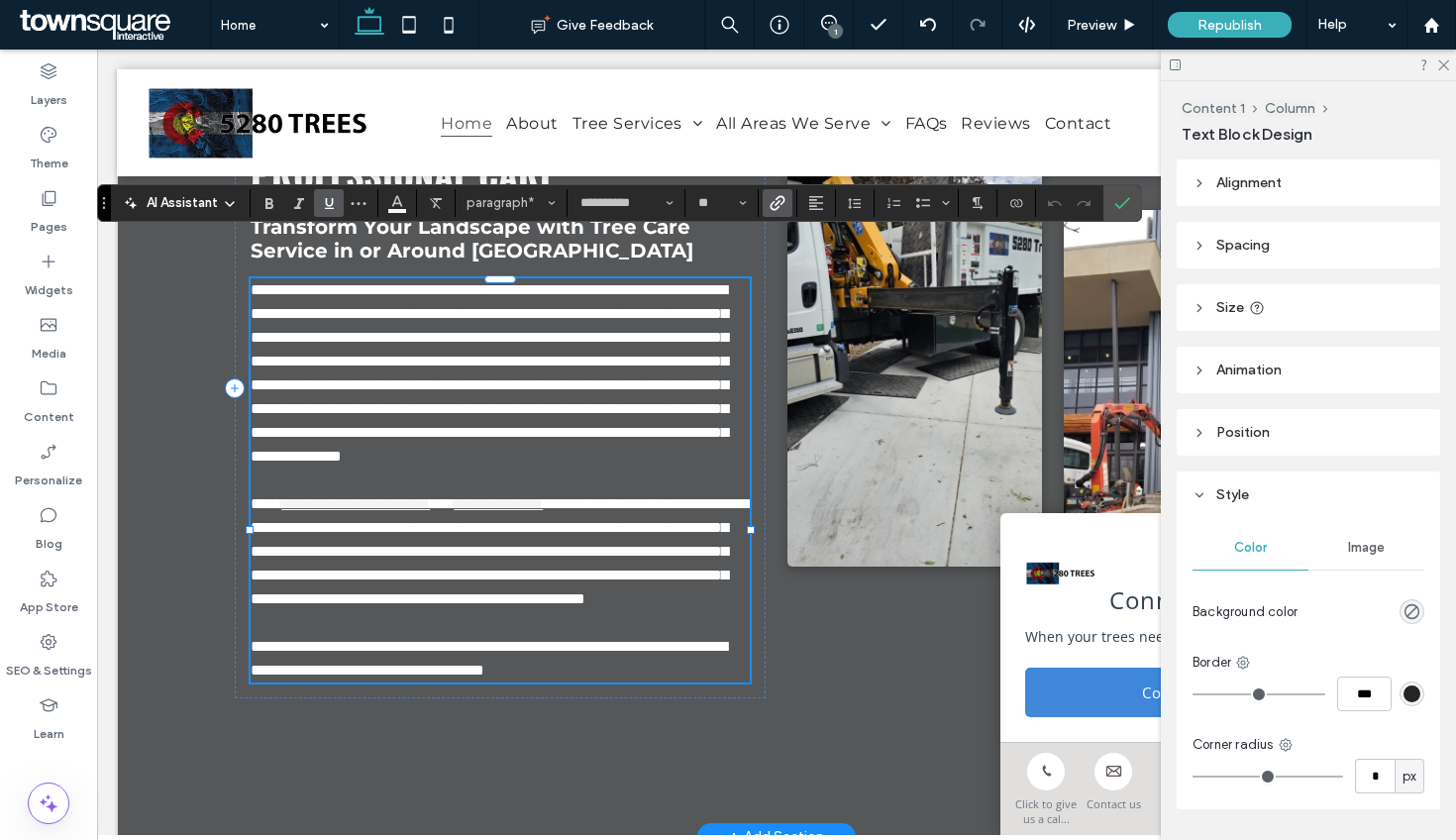 click on "**" at bounding box center (442, 503) 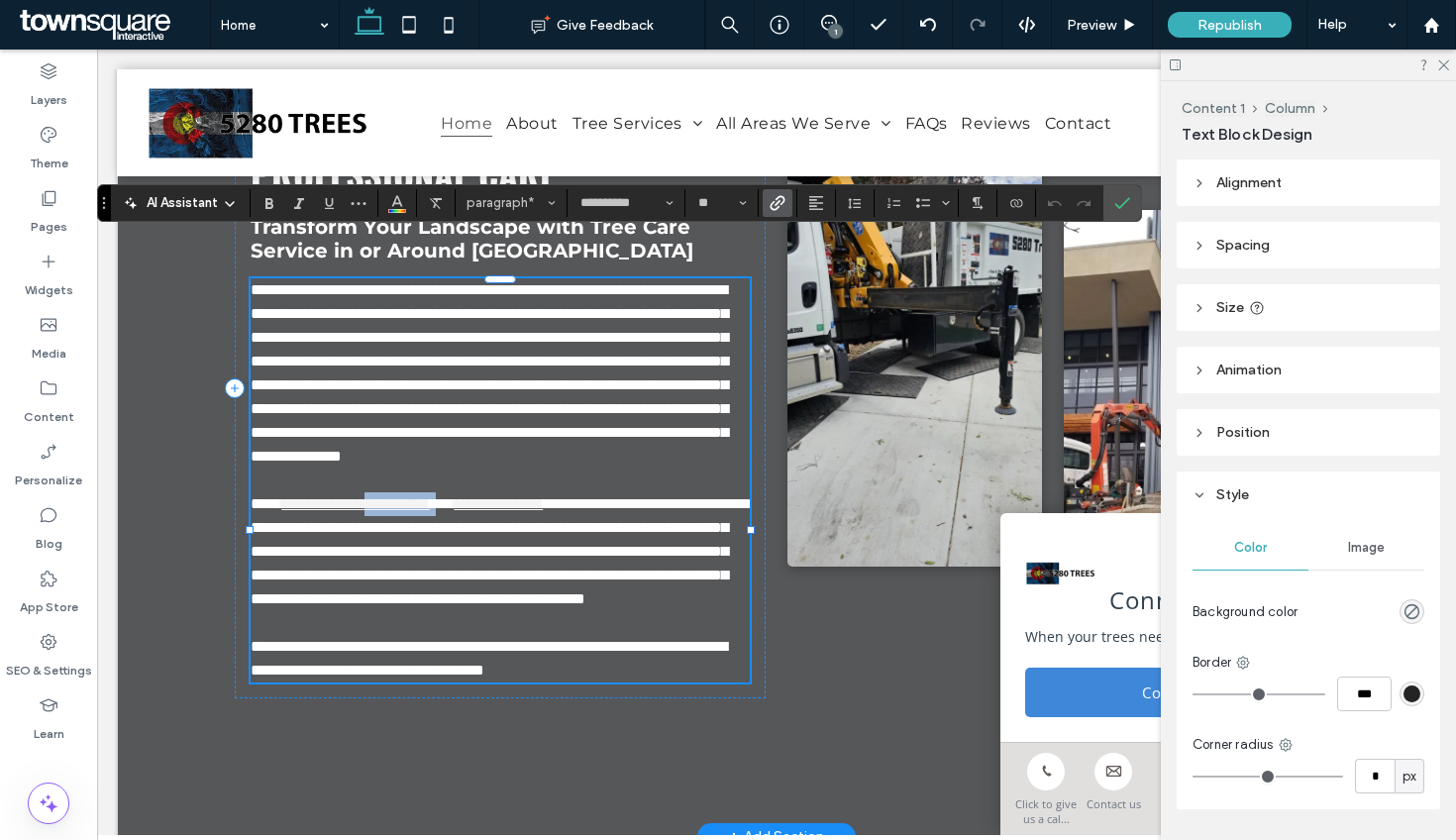 drag, startPoint x: 508, startPoint y: 510, endPoint x: 407, endPoint y: 509, distance: 101.005 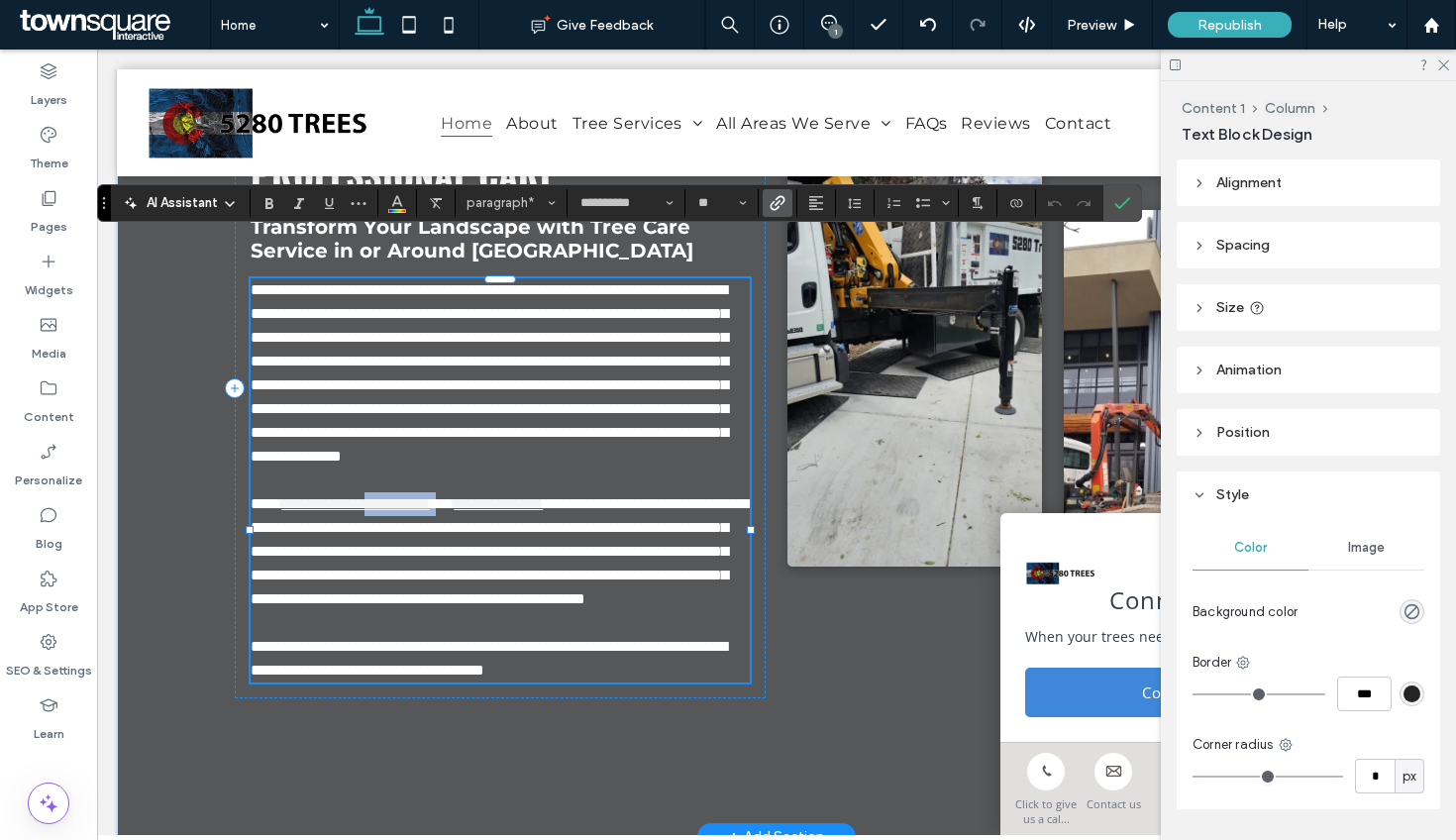 click on "**********" at bounding box center (500, 552) 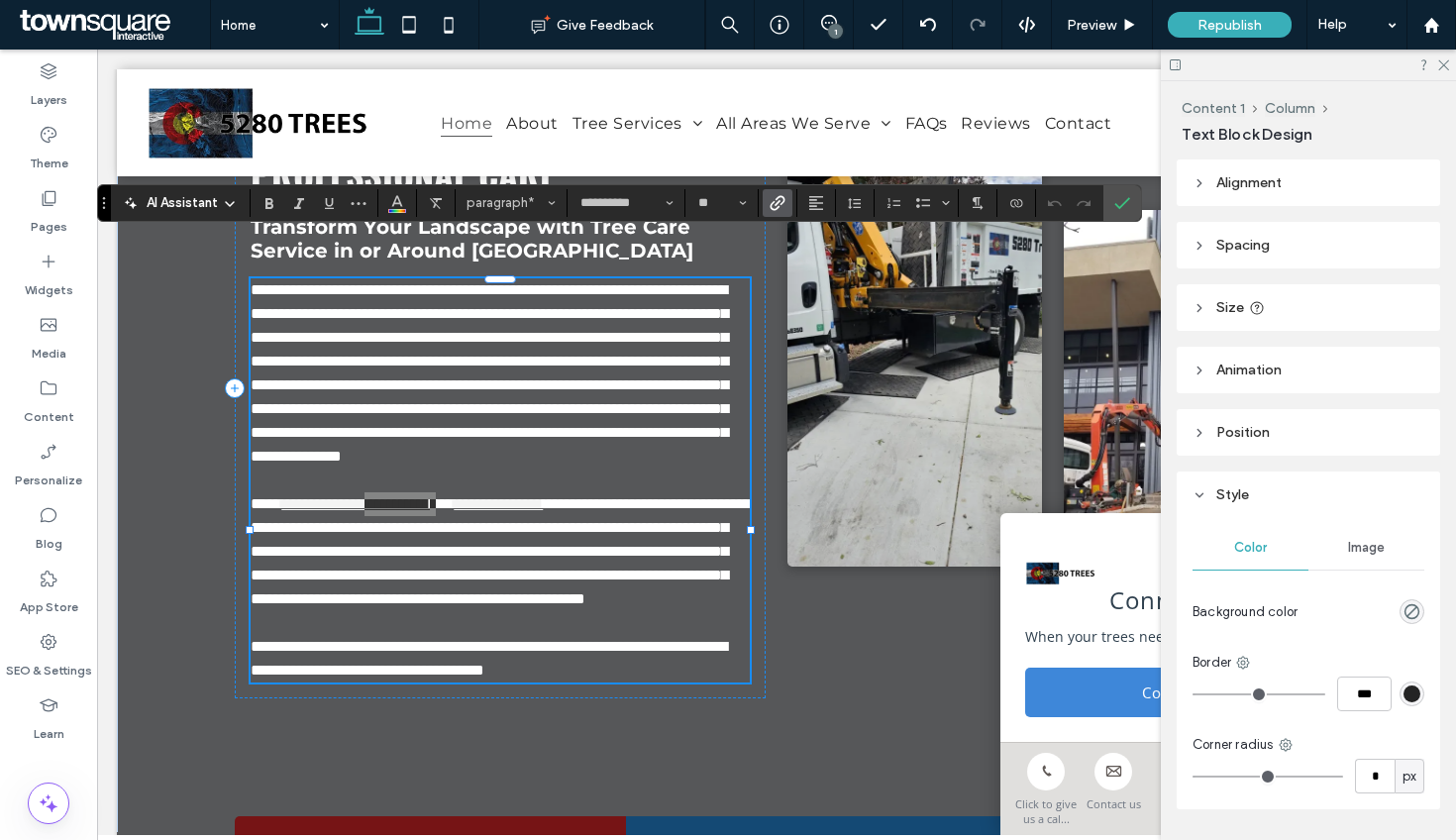 click 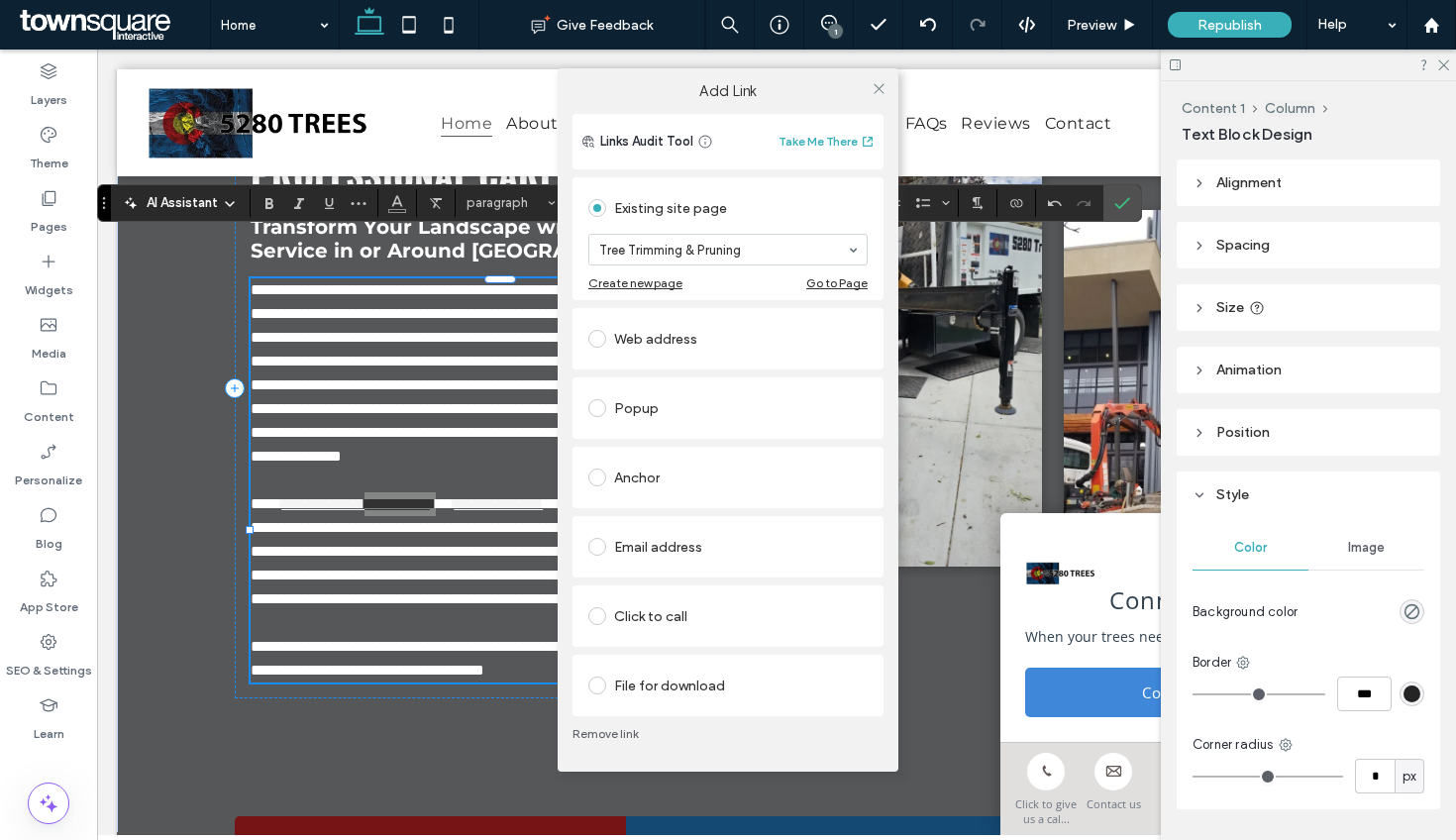 click on "Remove link" at bounding box center [728, 734] 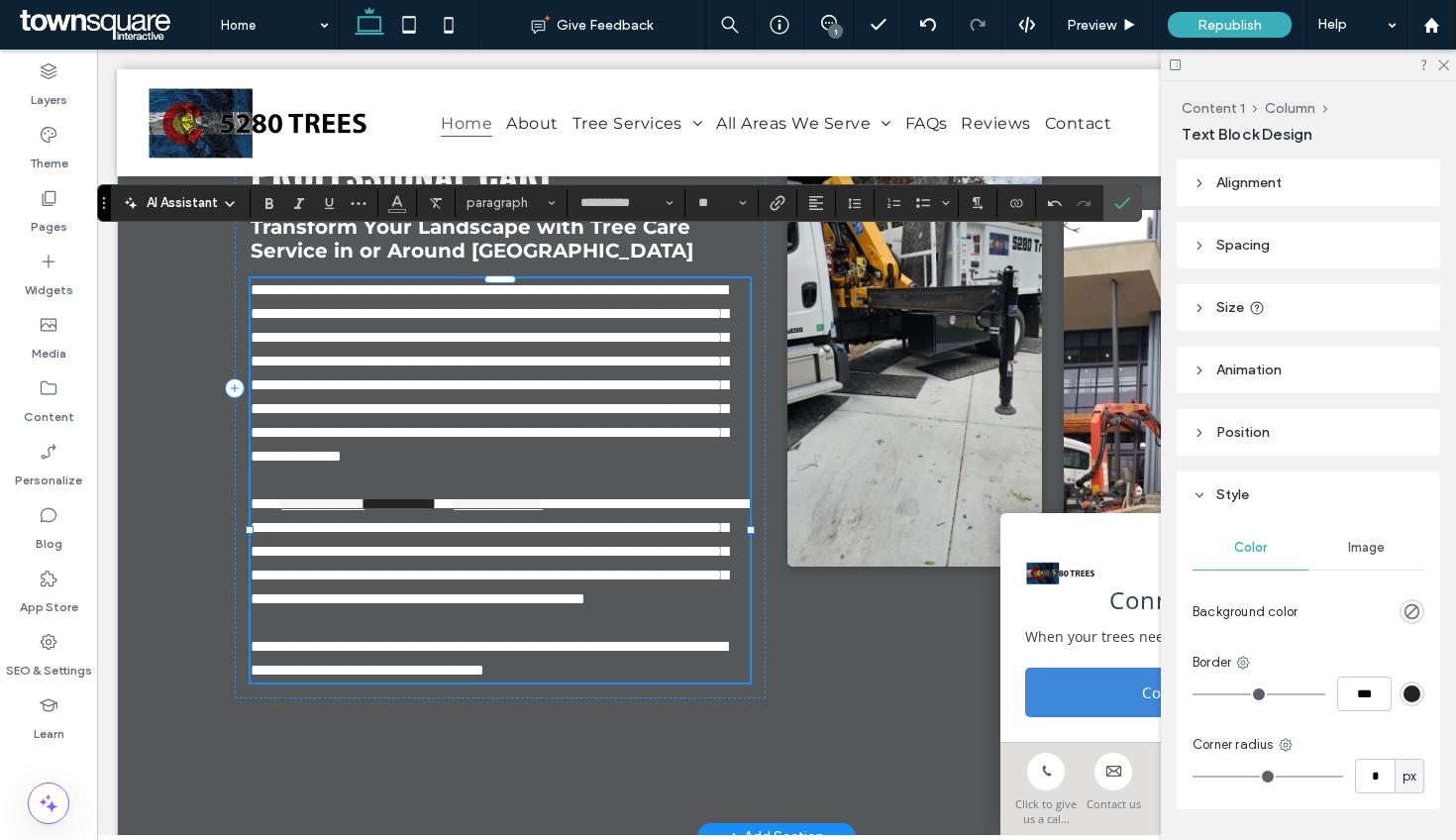 click on "**********" at bounding box center (500, 551) 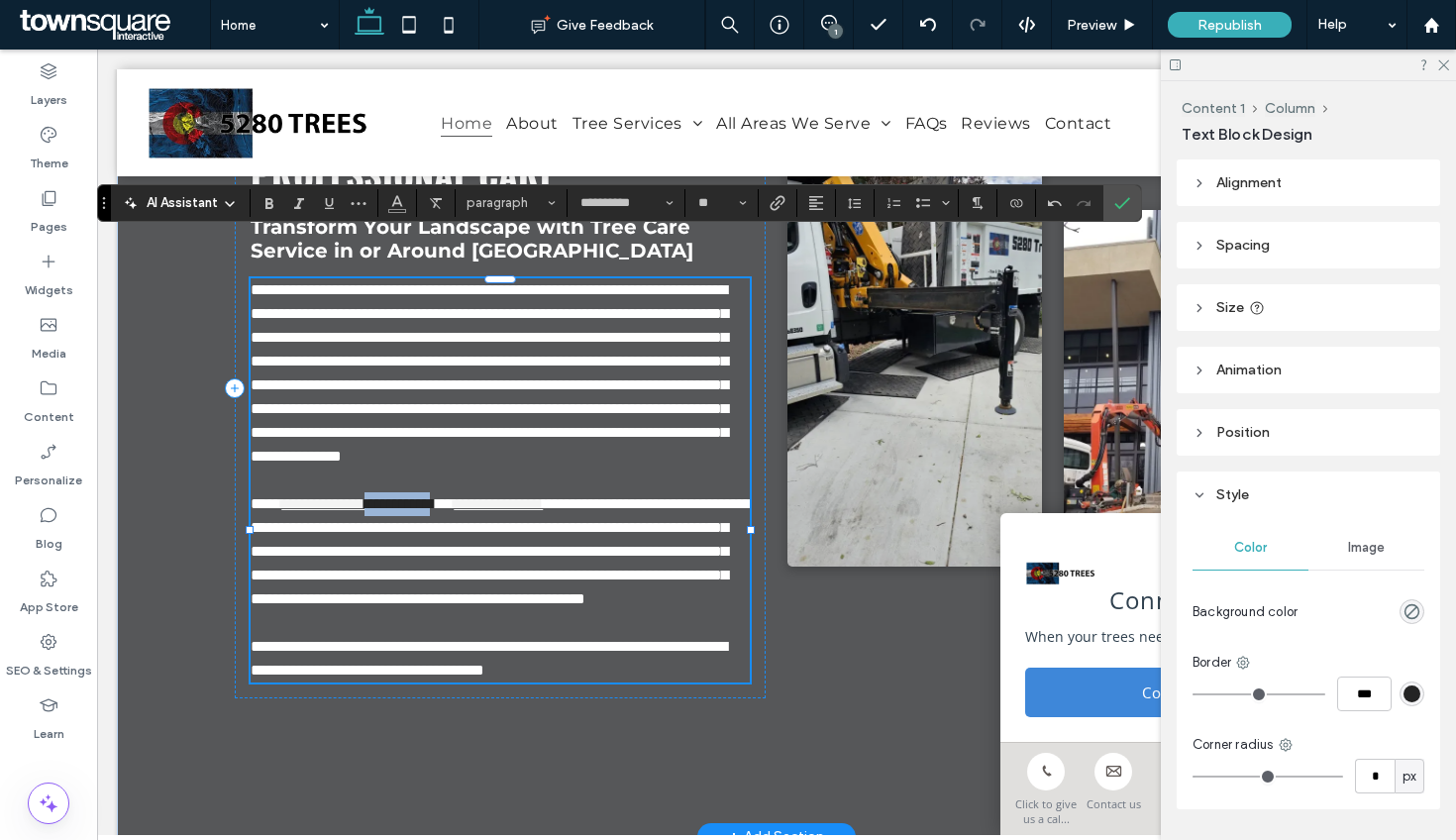 drag, startPoint x: 506, startPoint y: 511, endPoint x: 407, endPoint y: 507, distance: 99.08078 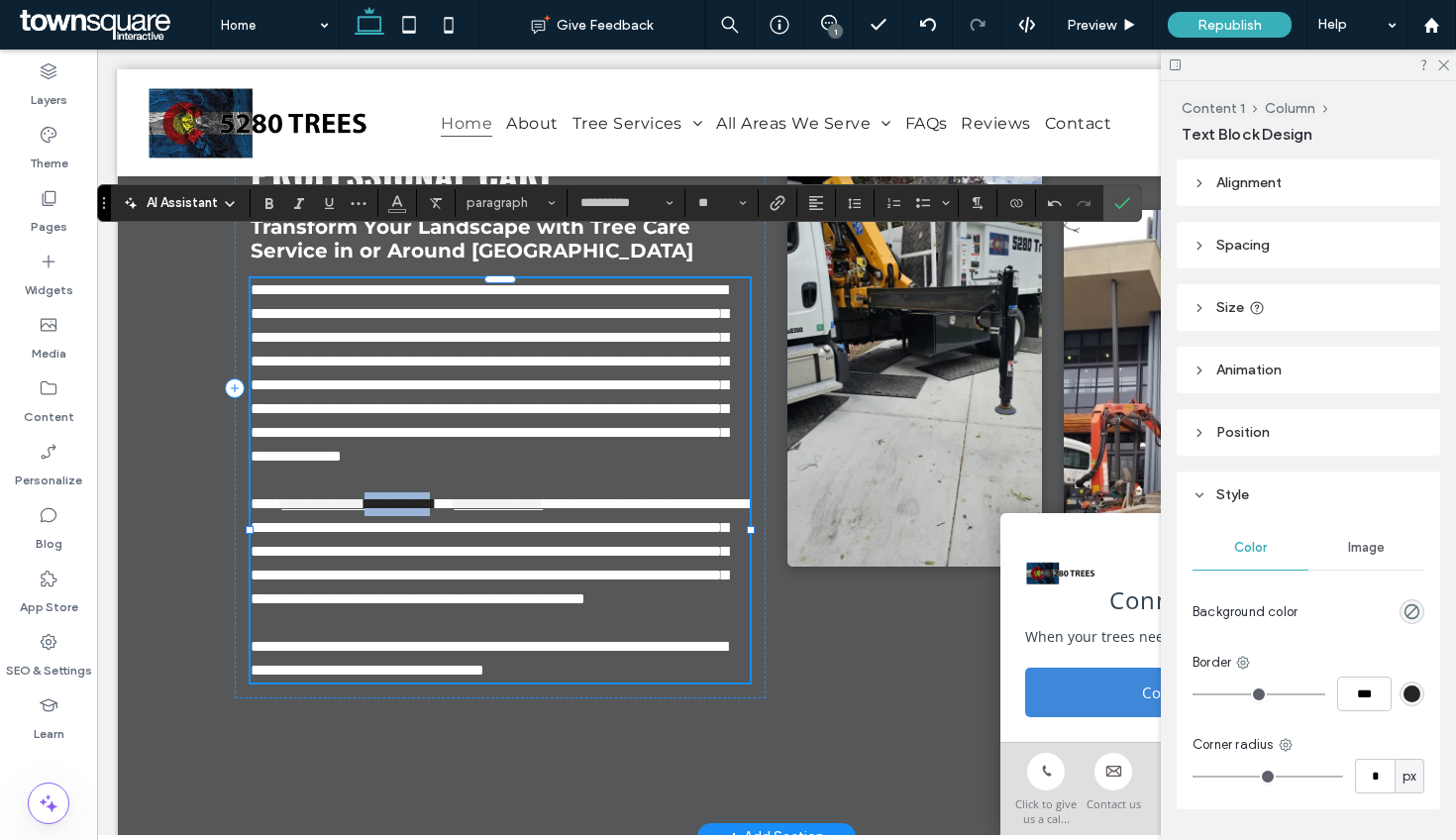 click on "**********" at bounding box center (400, 503) 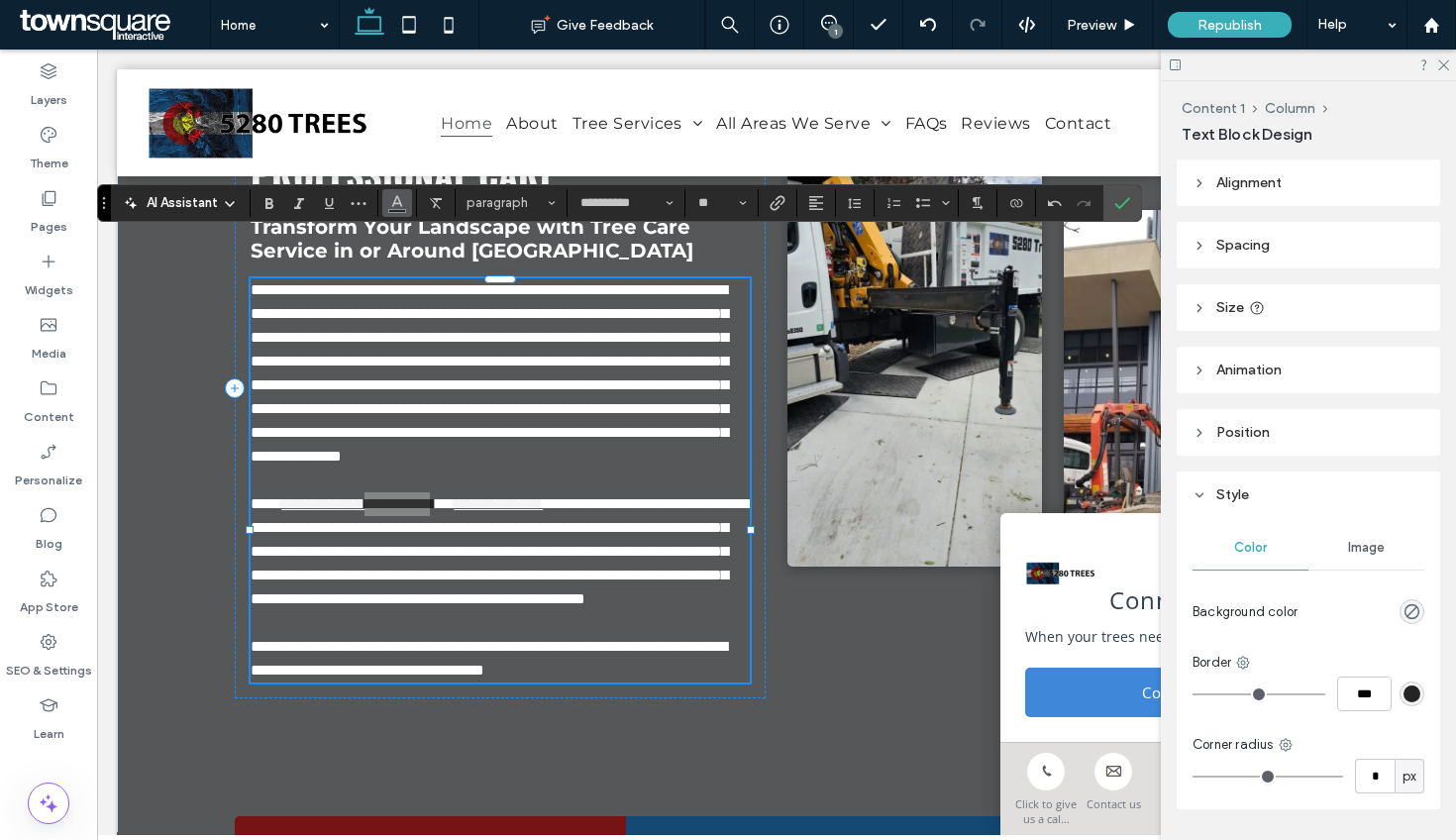 click 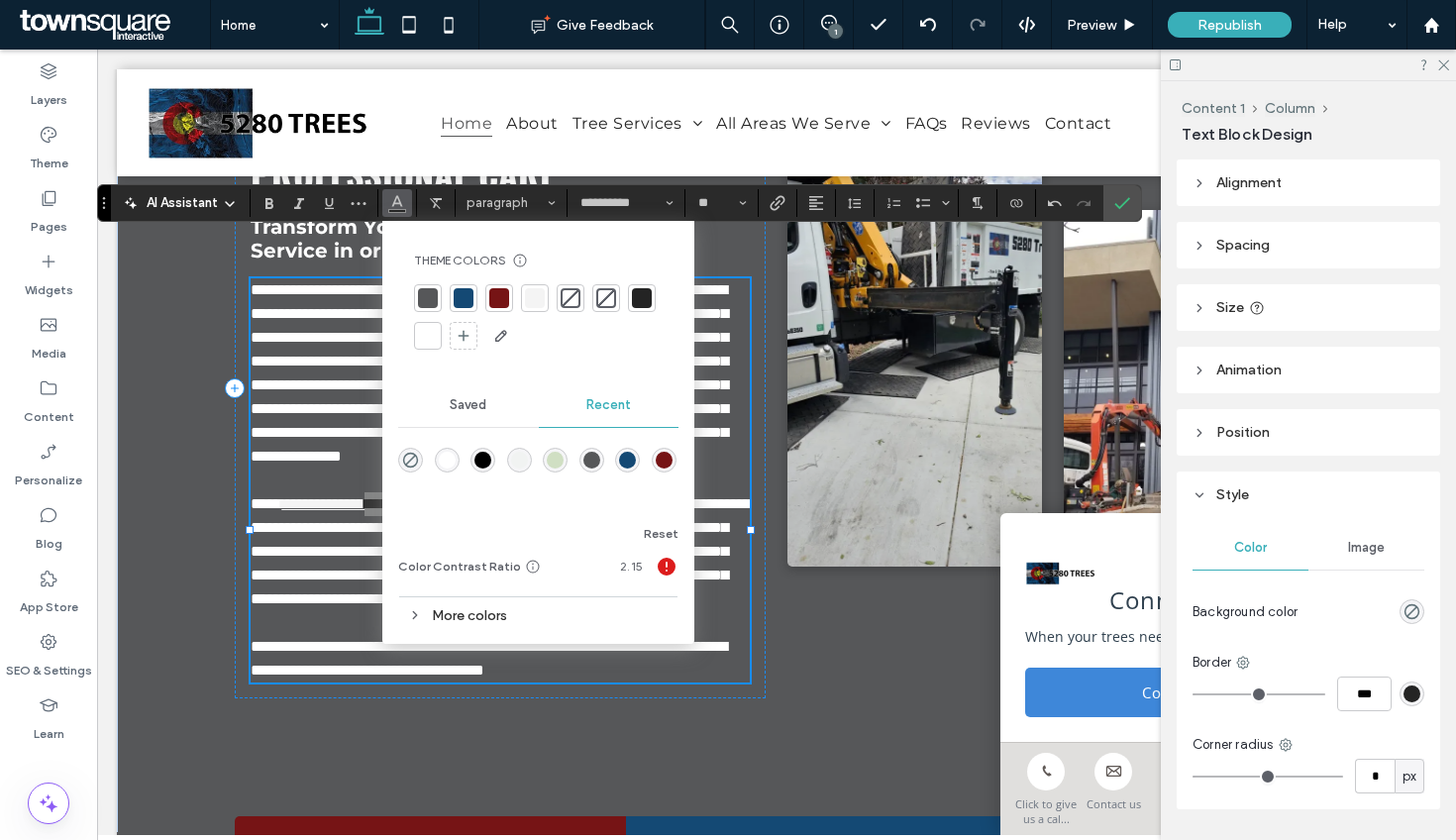 click at bounding box center [428, 336] 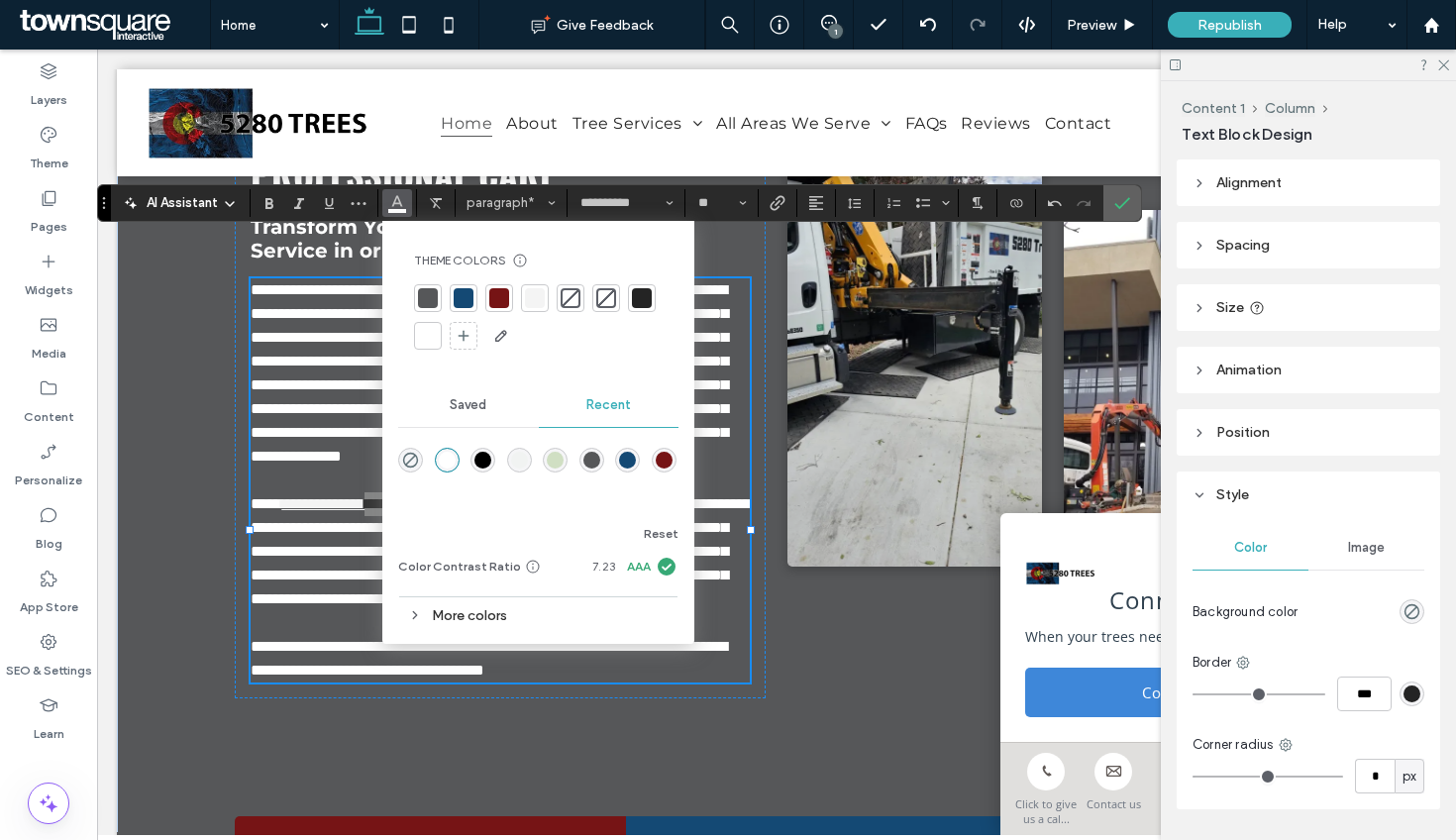 click at bounding box center (1122, 203) 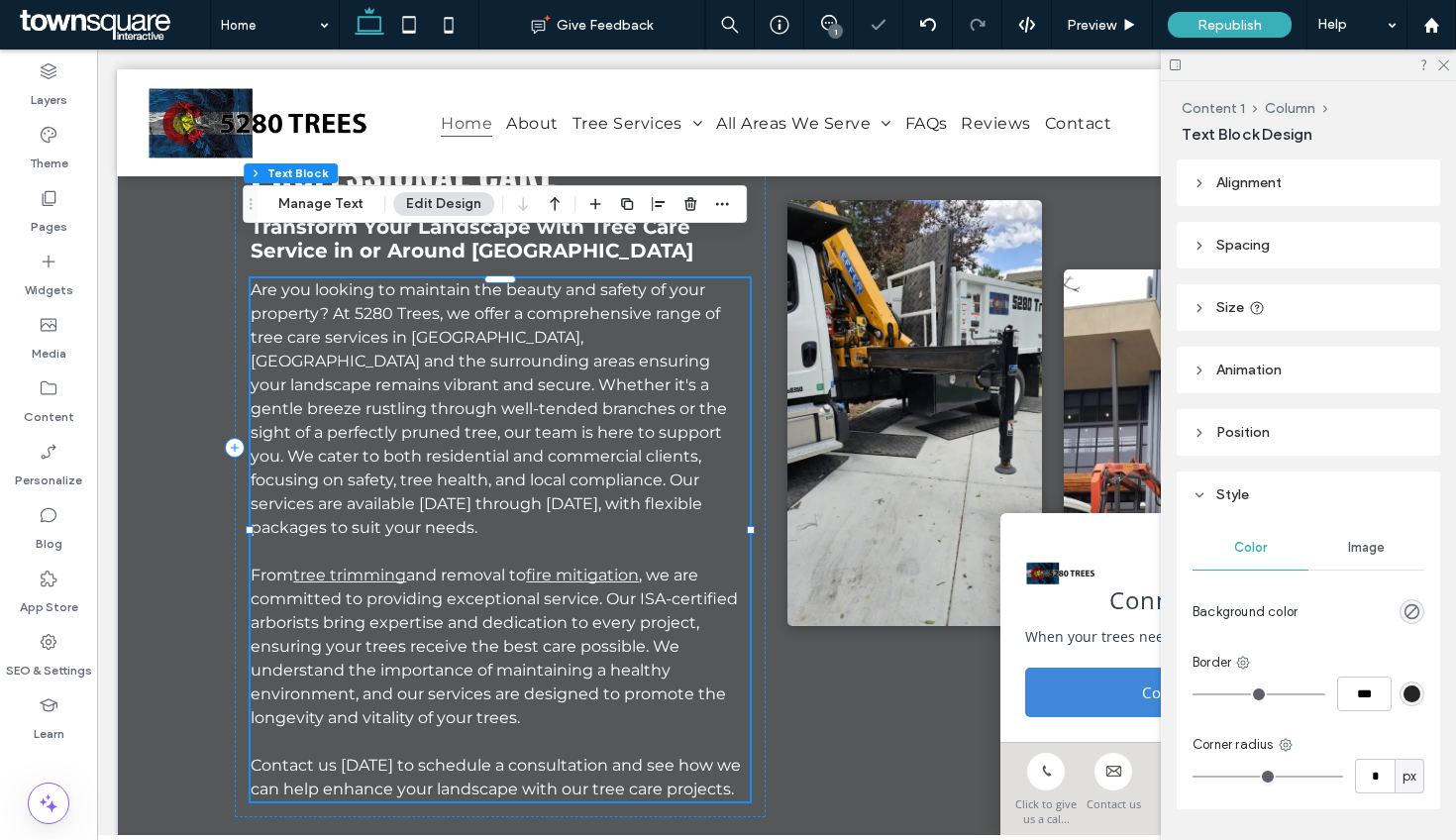 click on "and removal" at bounding box center (456, 575) 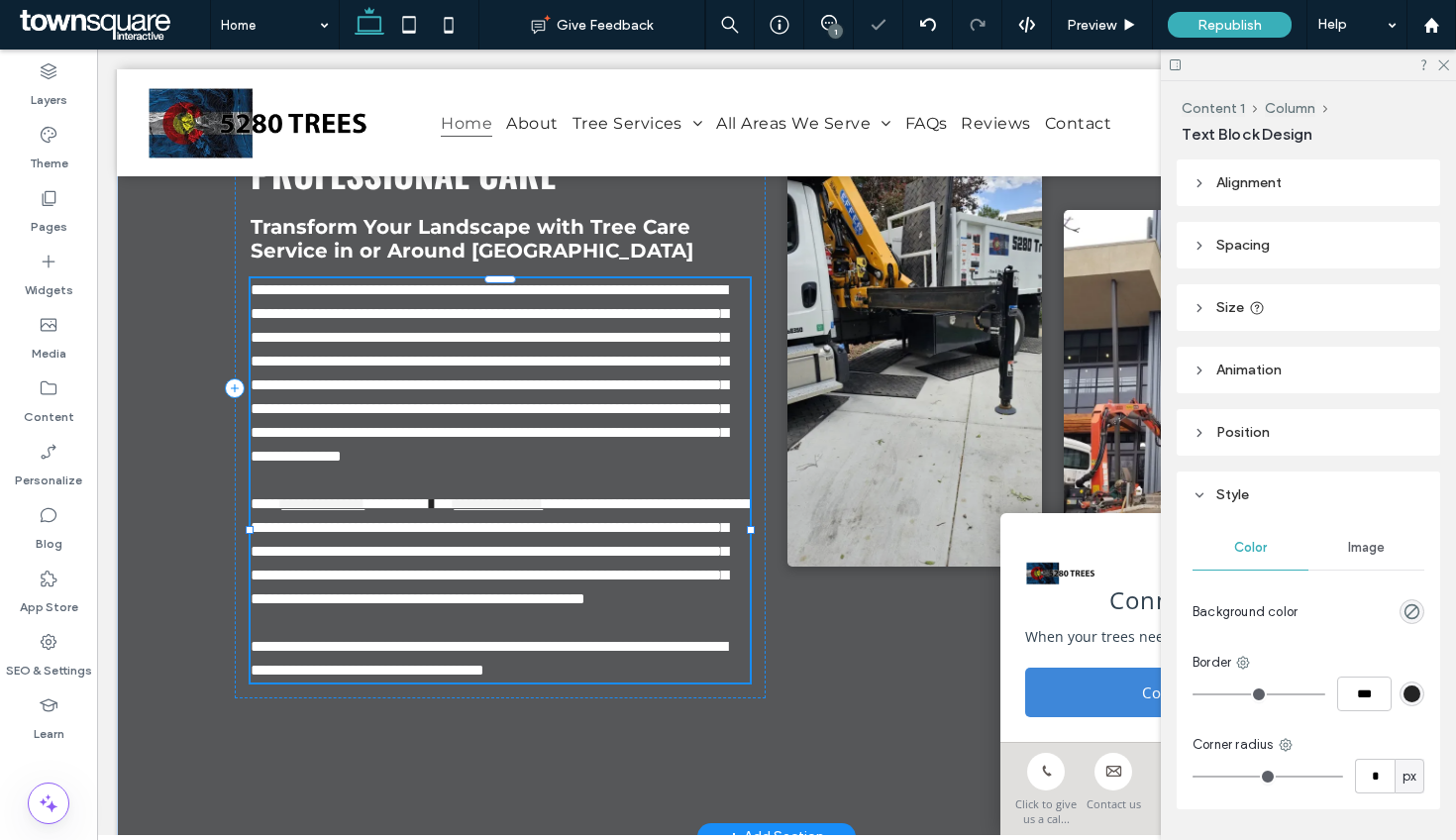 type on "**********" 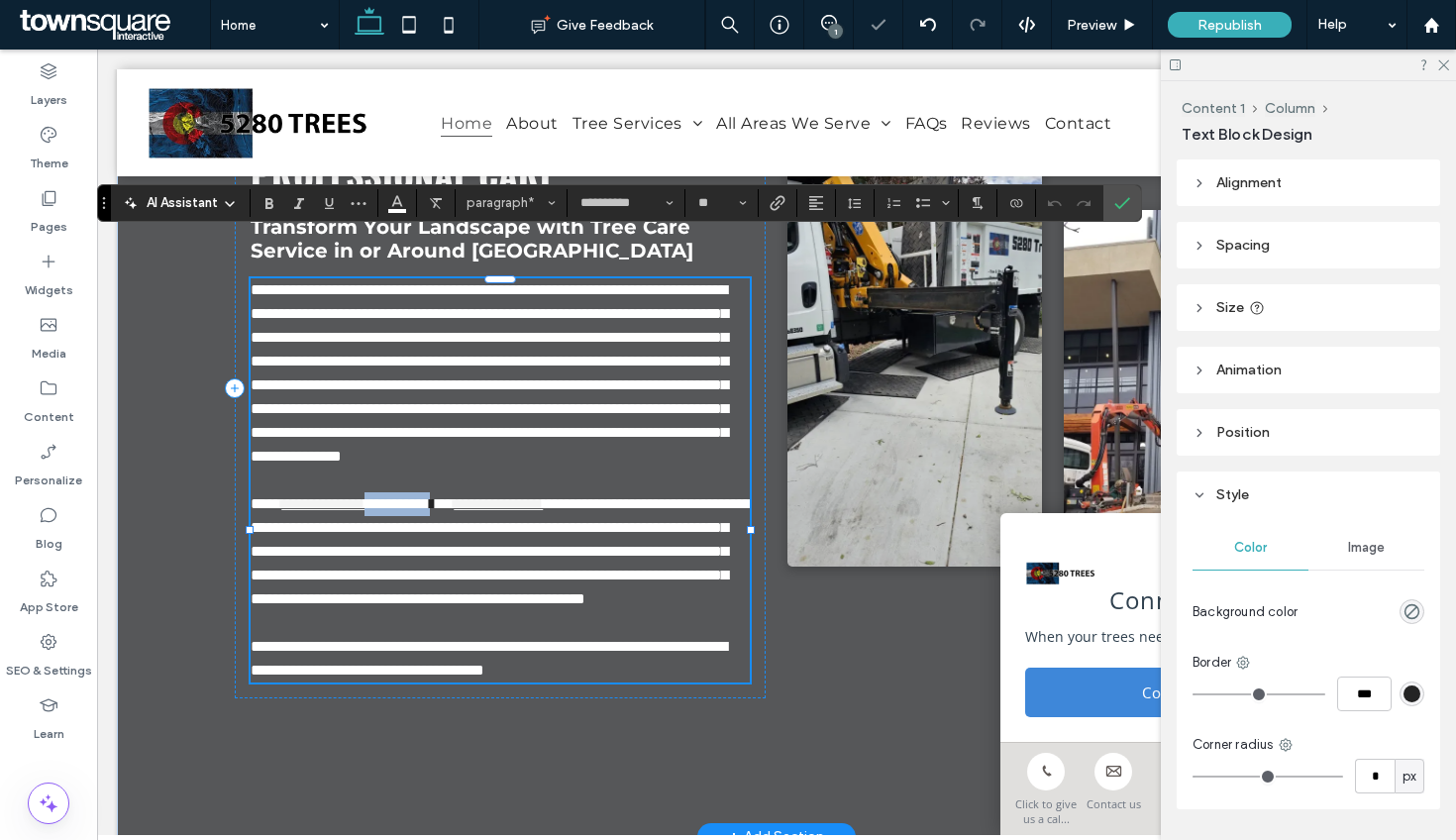 click at bounding box center (433, 503) 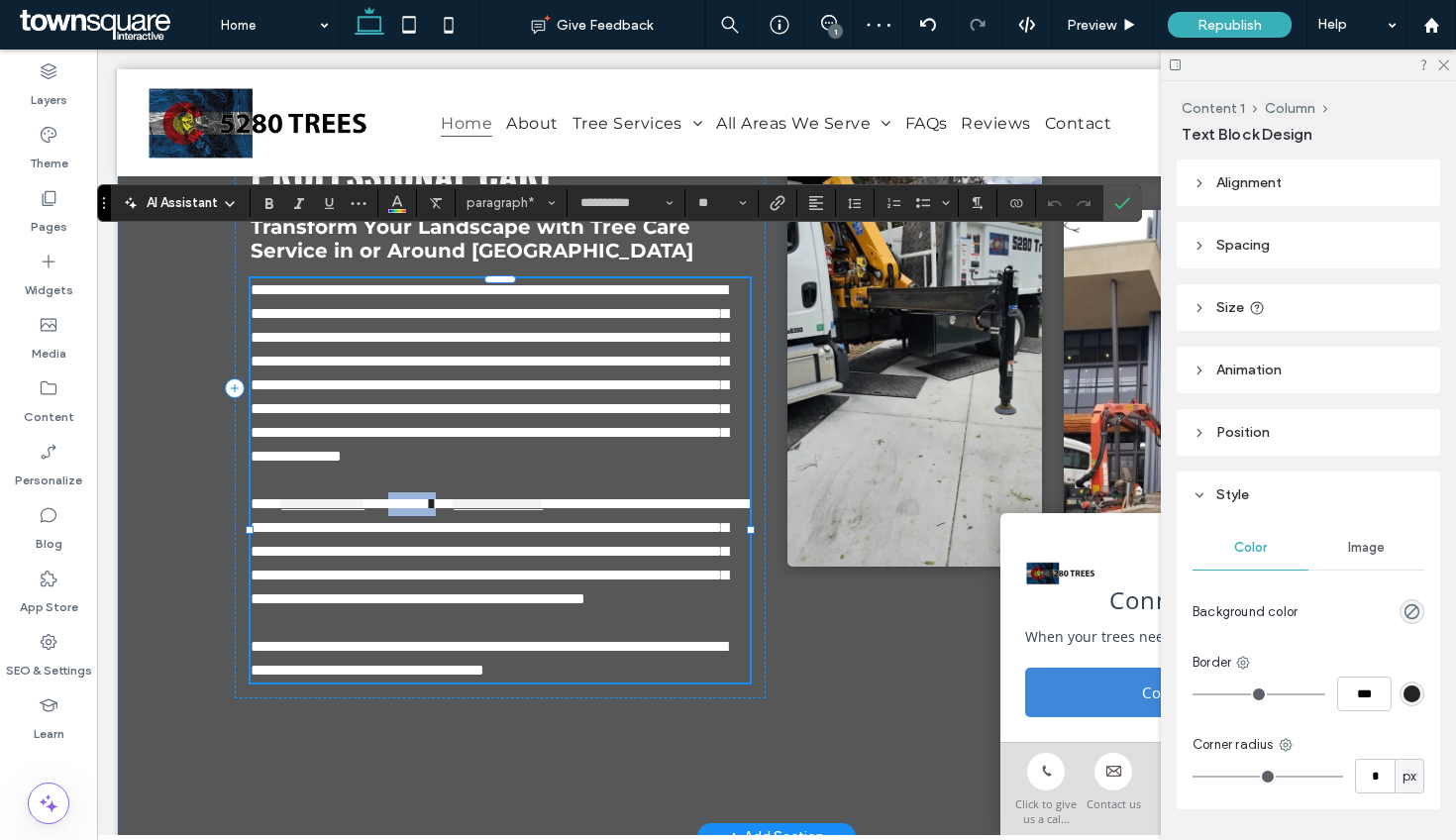 drag, startPoint x: 508, startPoint y: 510, endPoint x: 441, endPoint y: 508, distance: 67.0298 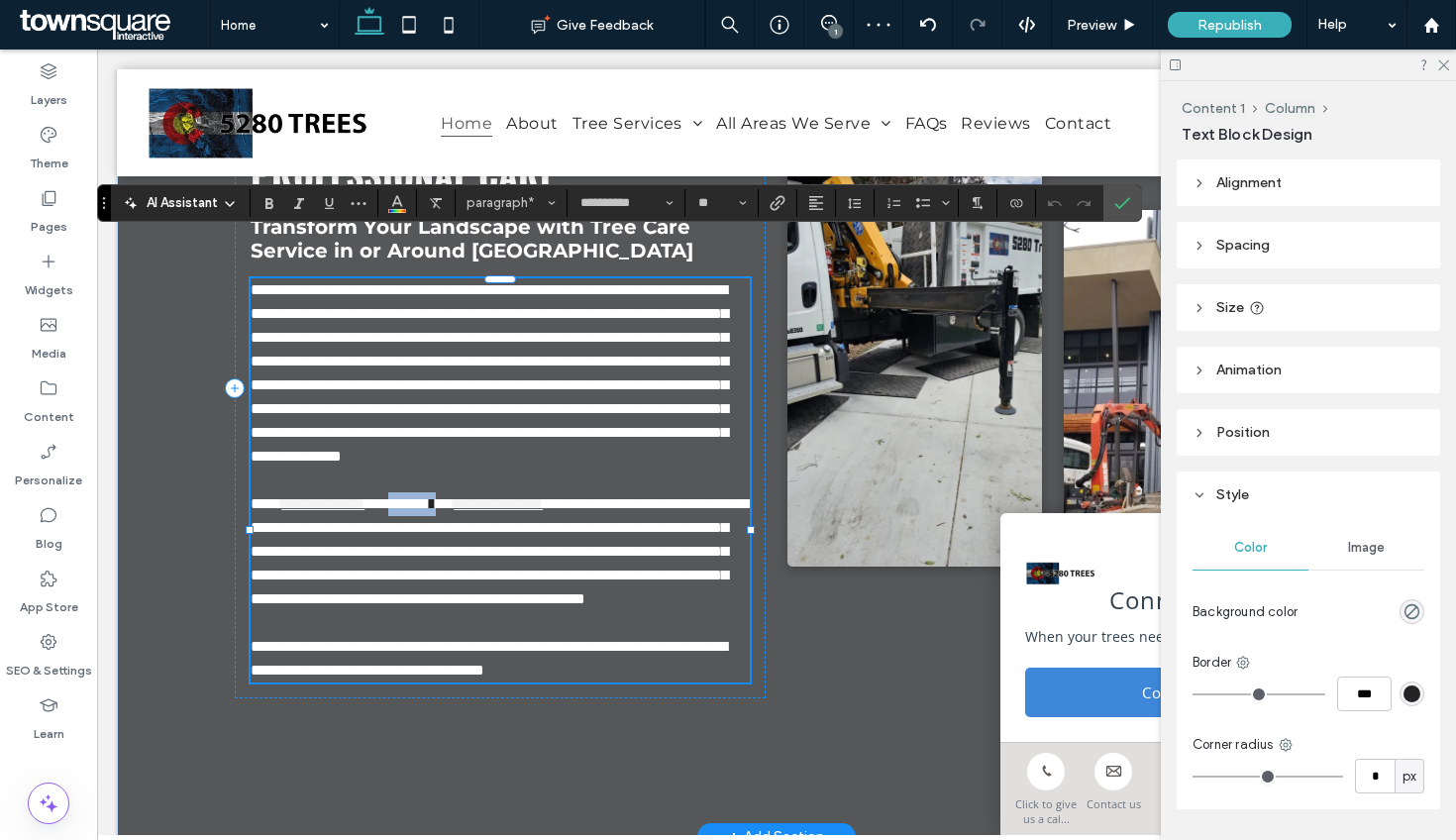 click on "**********" at bounding box center [500, 552] 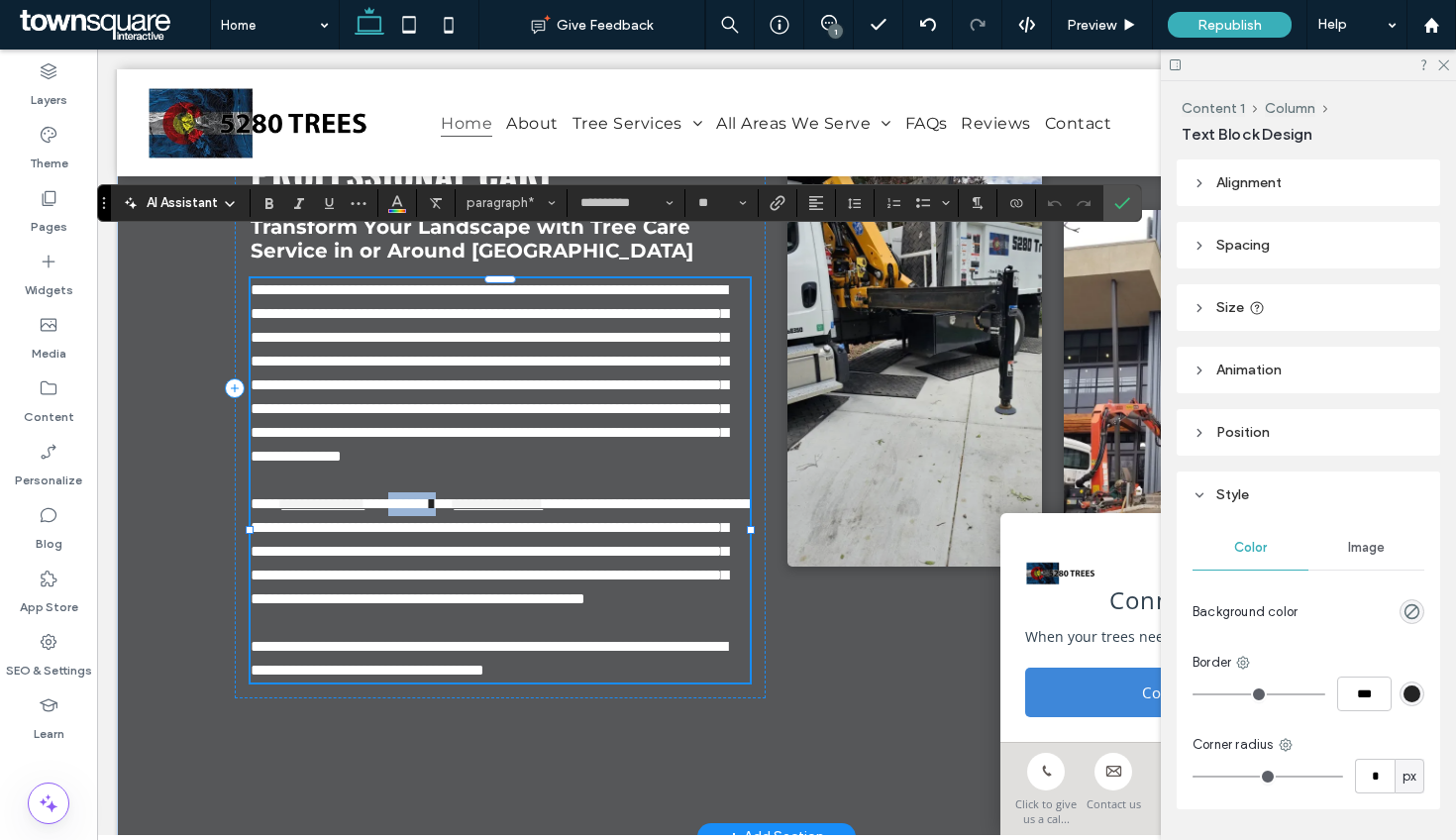 click on "**********" at bounding box center [397, 503] 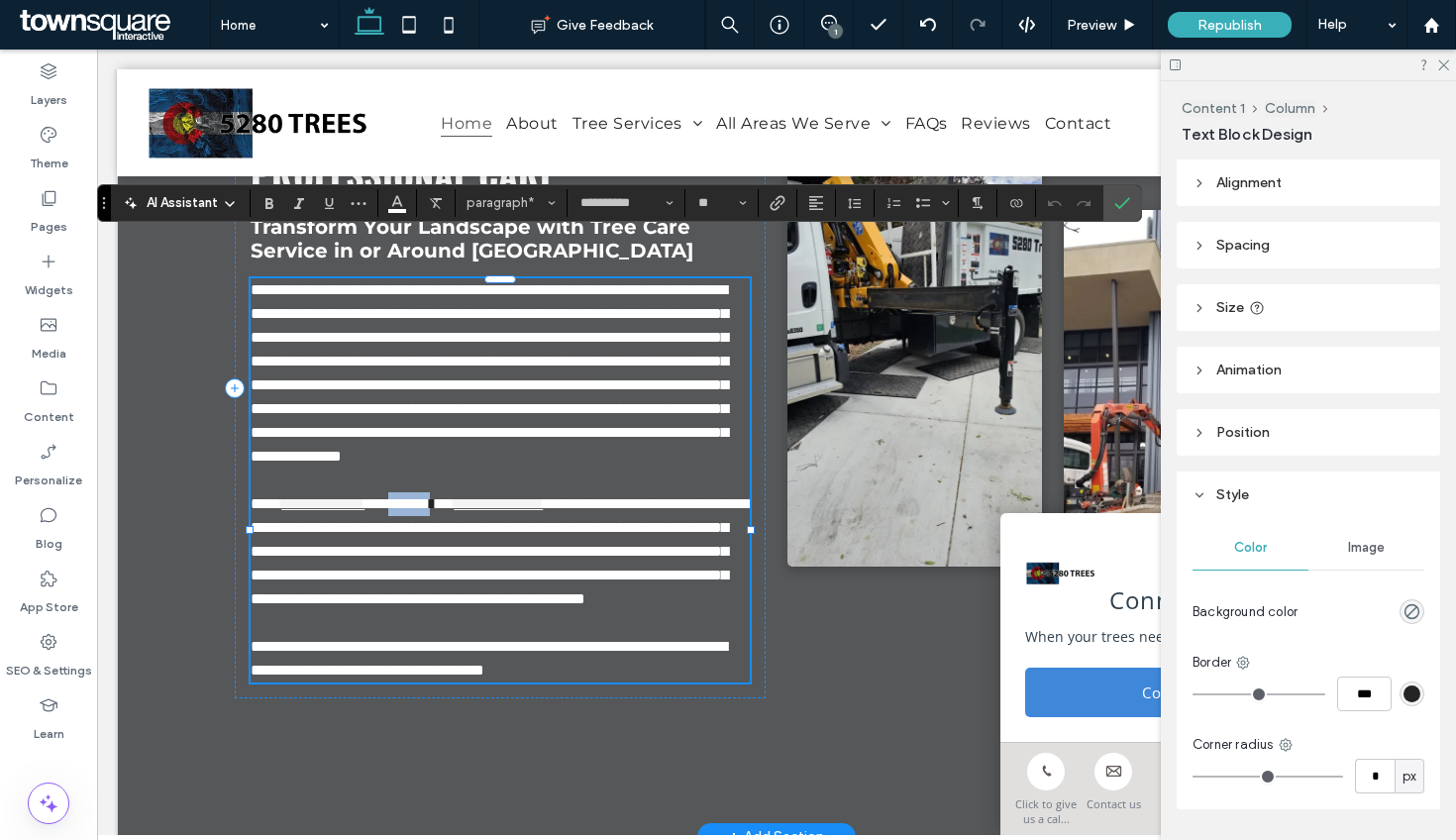 drag, startPoint x: 506, startPoint y: 505, endPoint x: 441, endPoint y: 502, distance: 65.069194 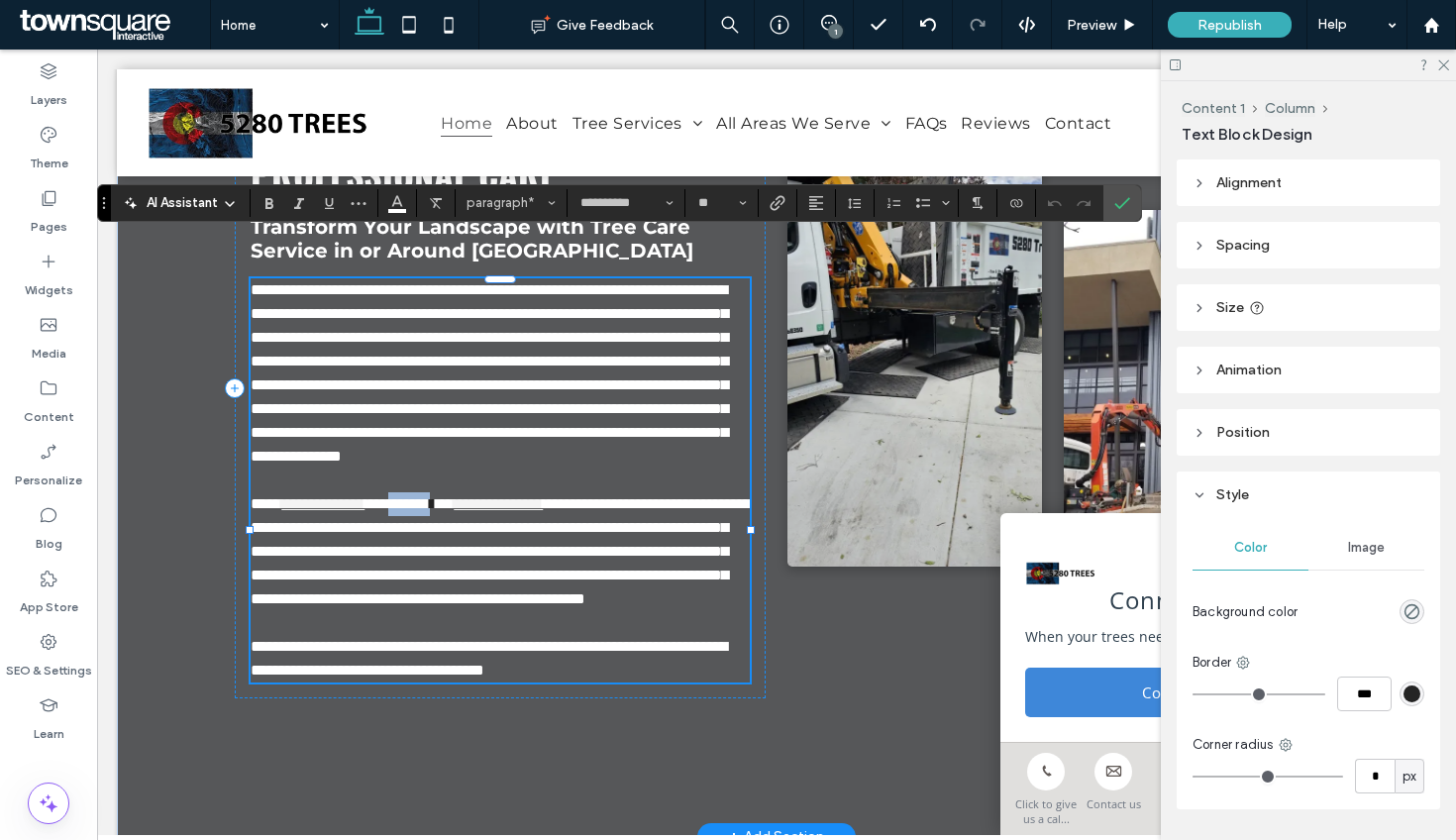 click on "**********" at bounding box center (500, 552) 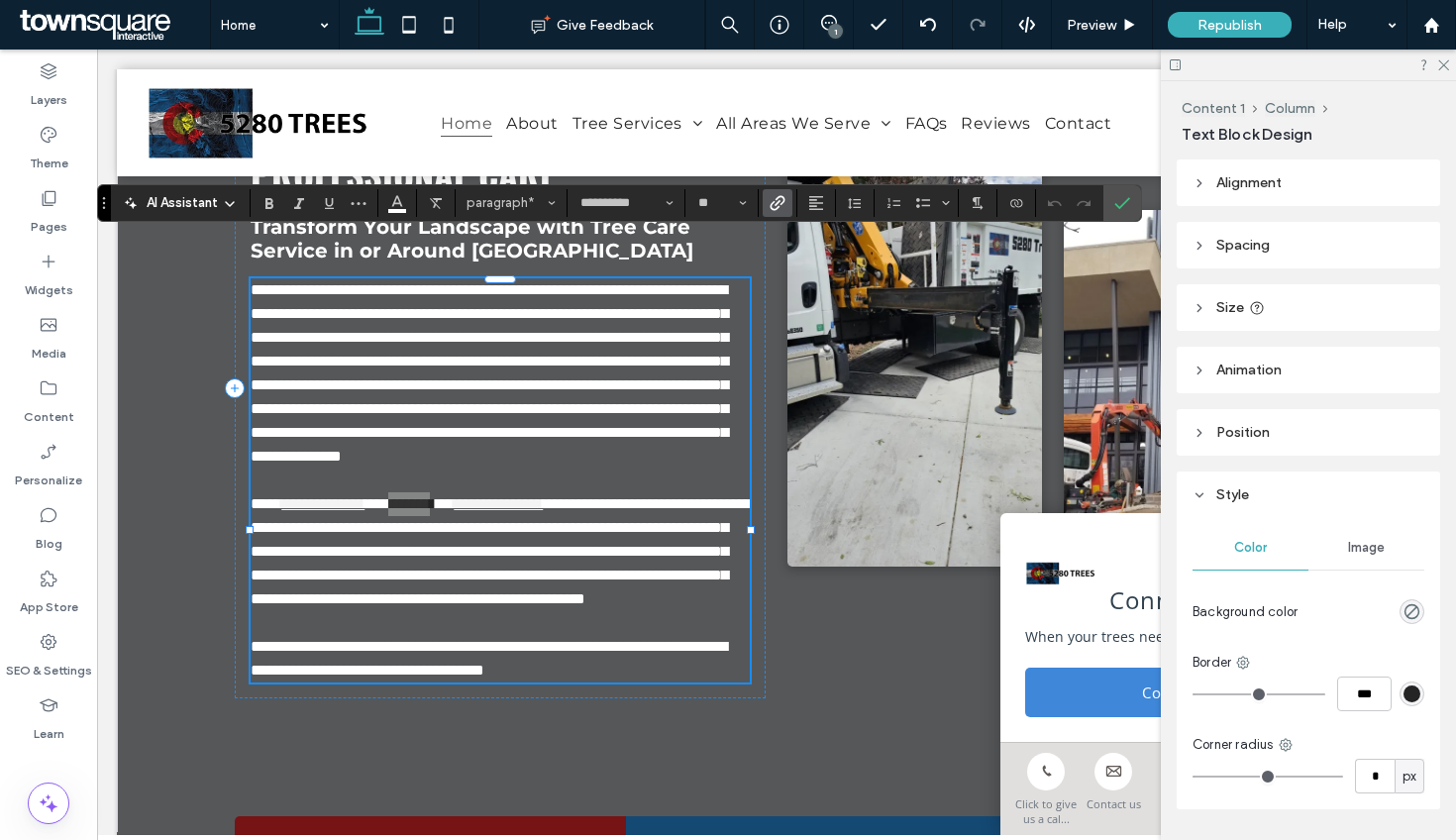 click 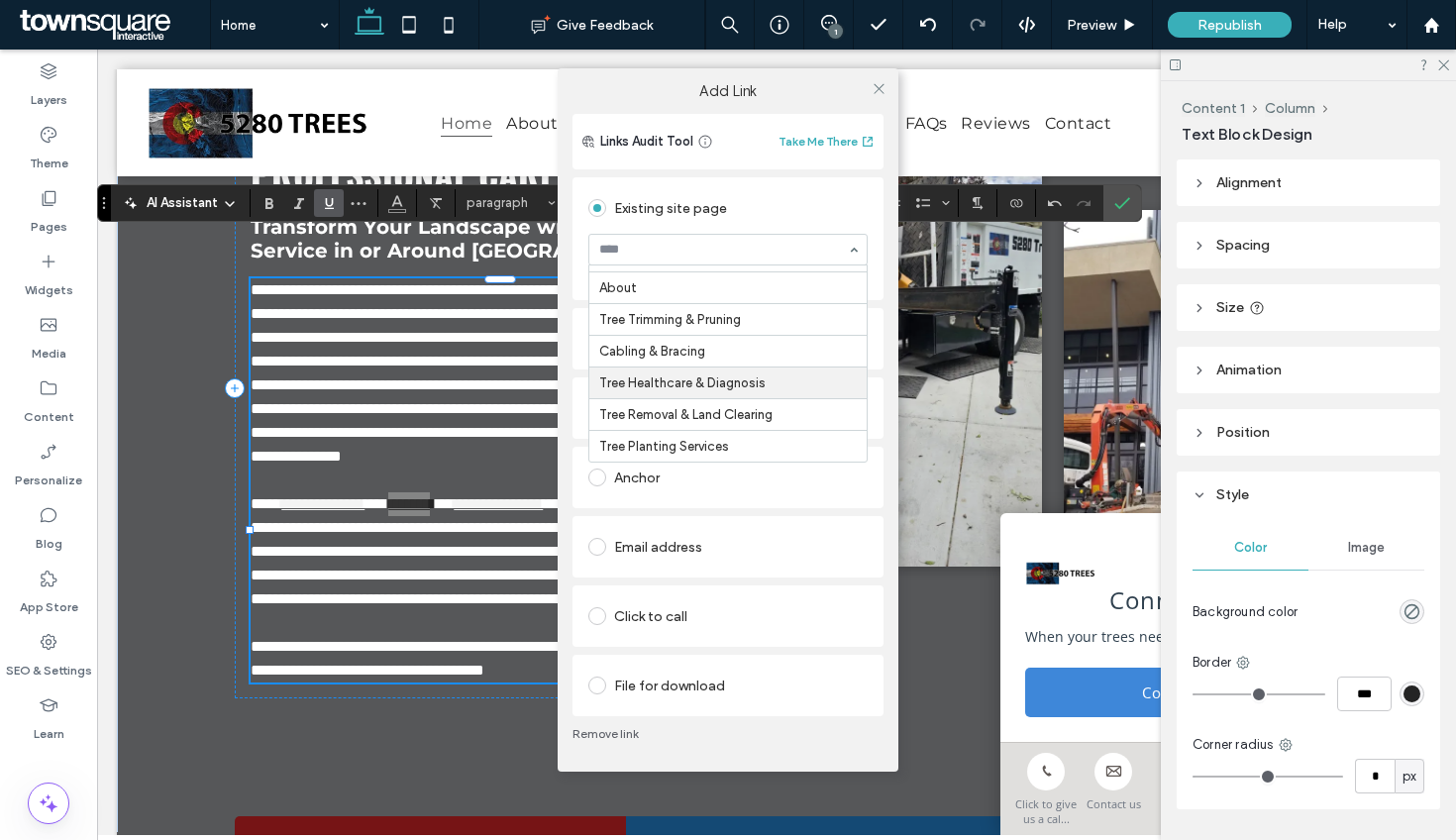 scroll, scrollTop: 38, scrollLeft: 0, axis: vertical 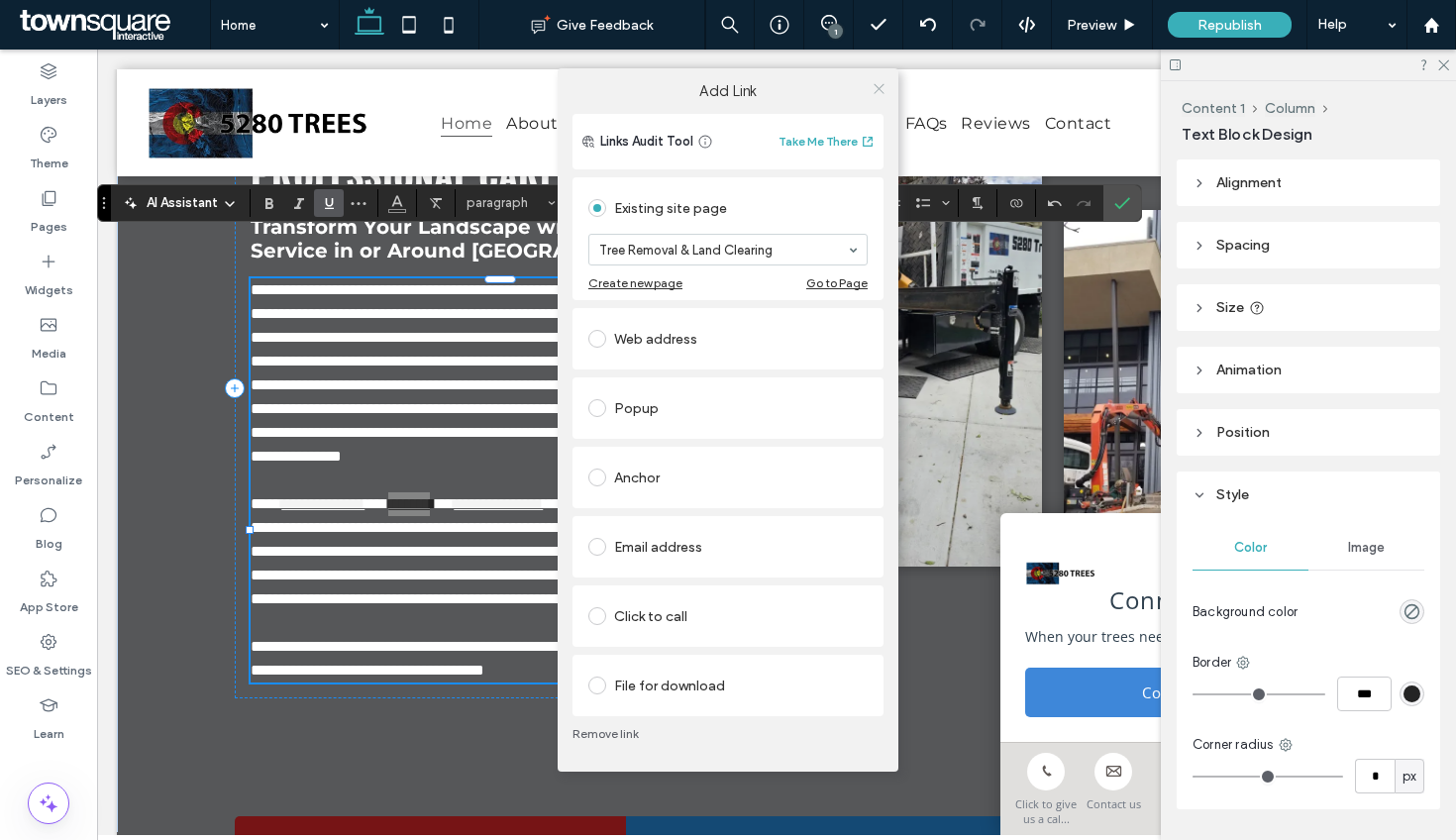 click 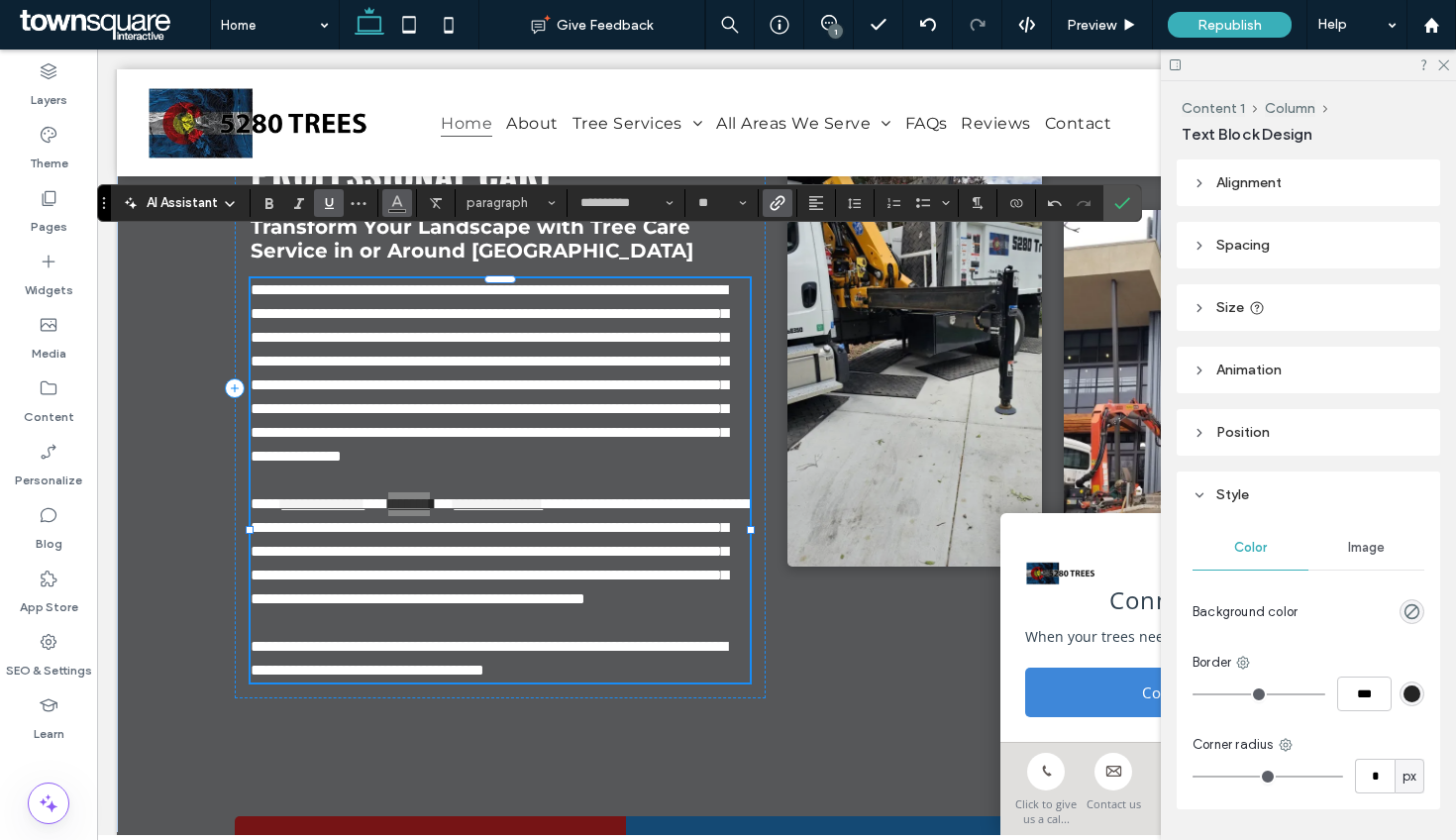 click 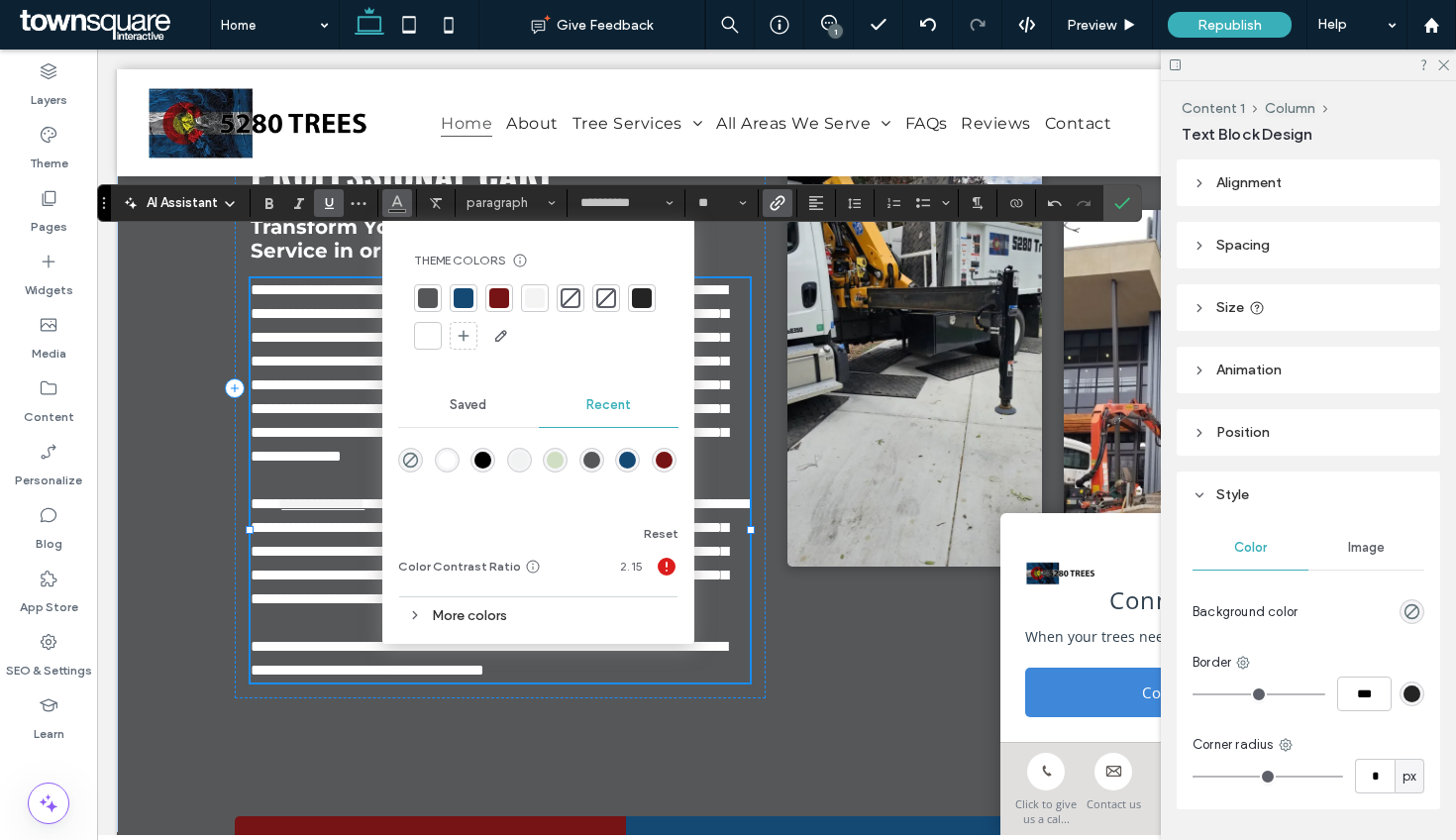 click at bounding box center (428, 336) 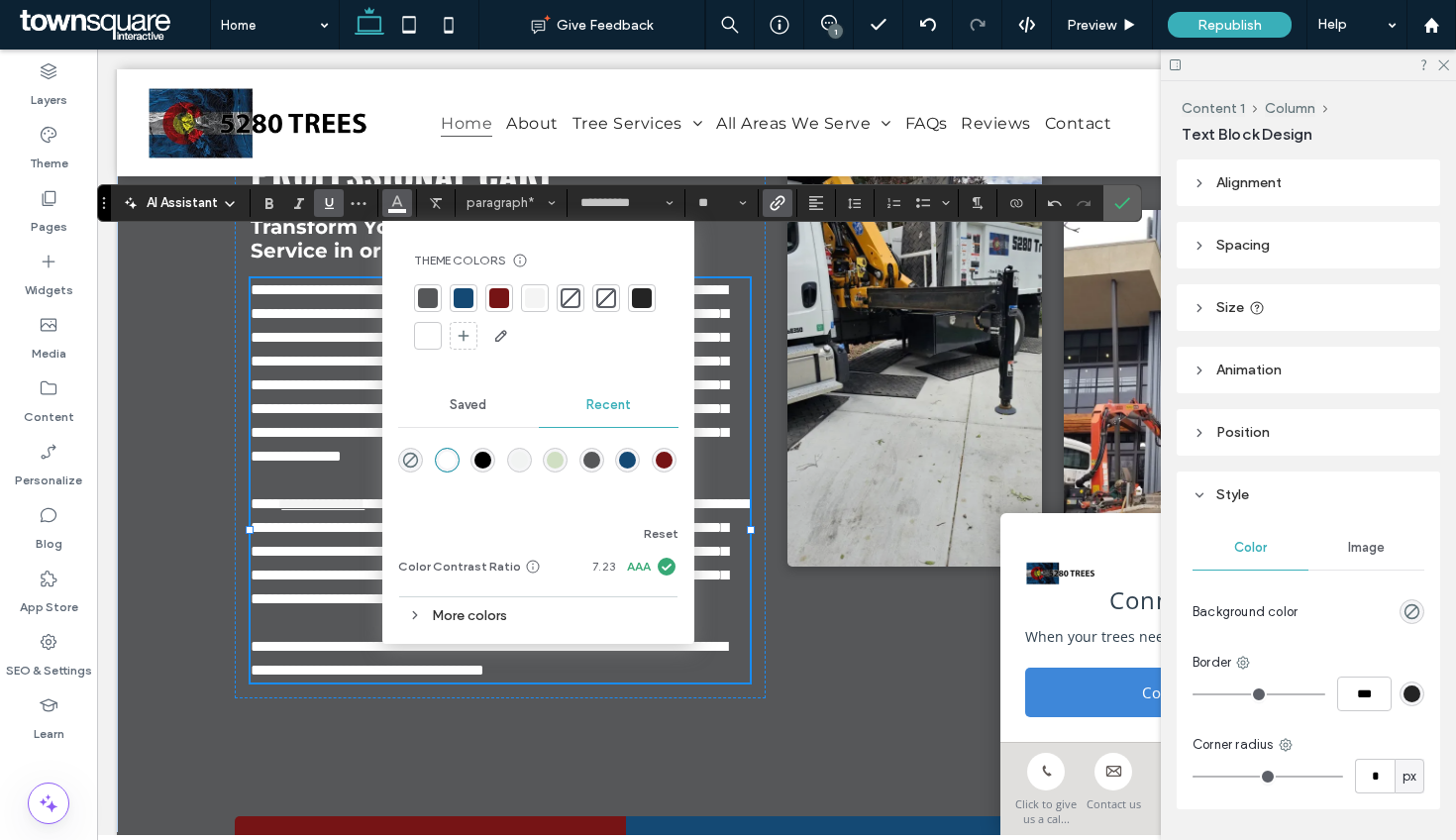 click 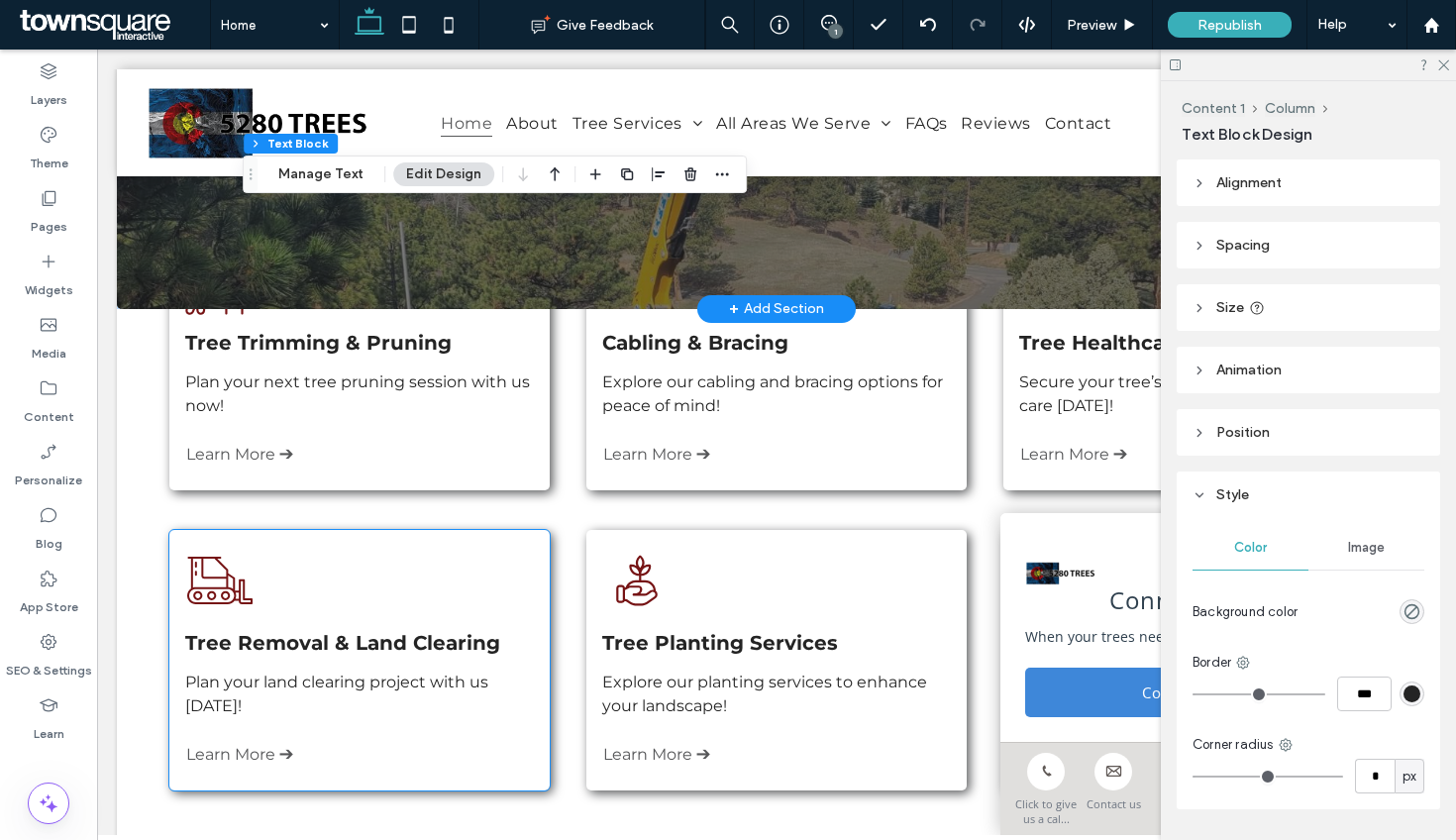scroll, scrollTop: 0, scrollLeft: 0, axis: both 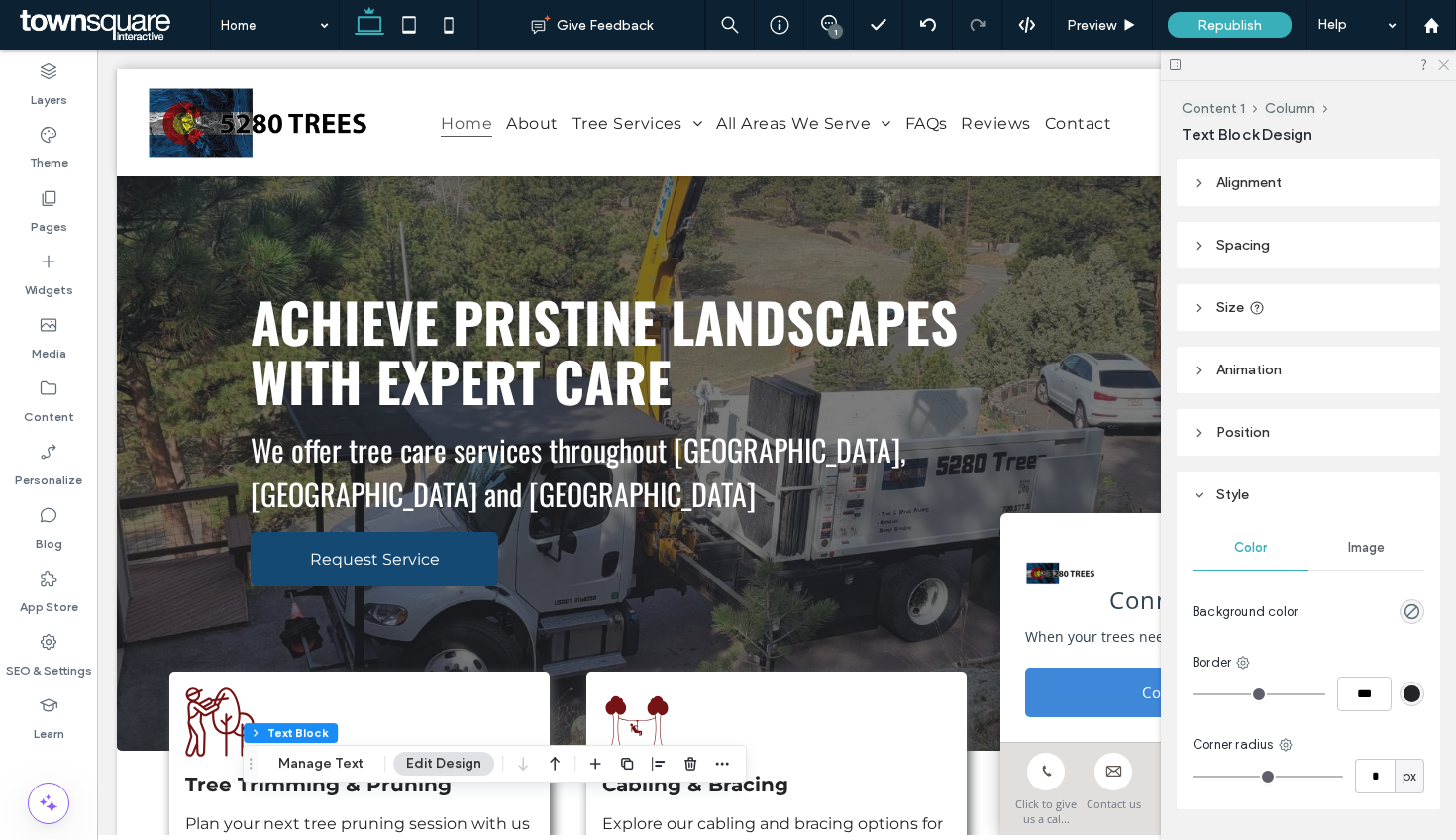 click 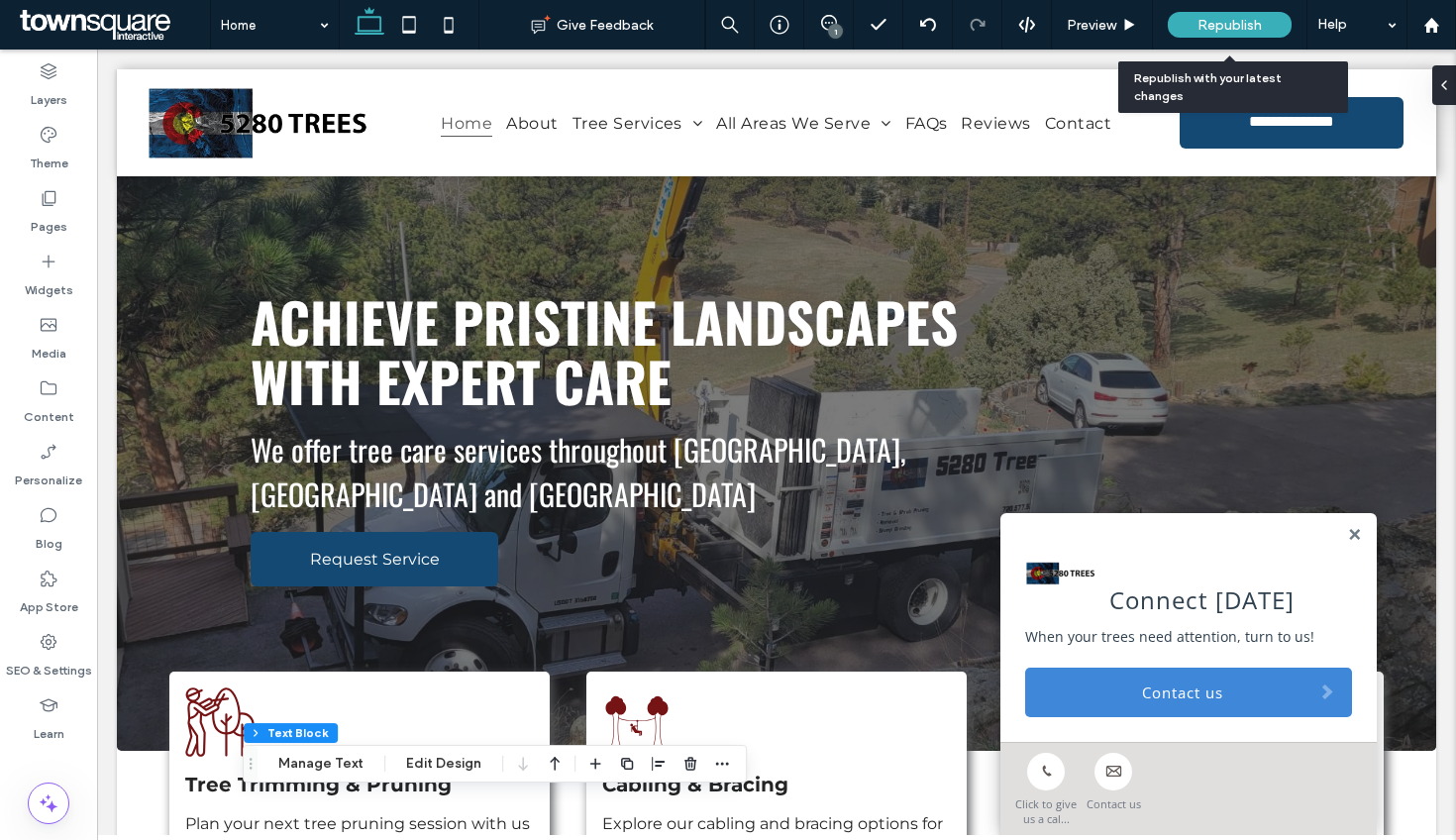 click on "Republish" at bounding box center (1229, 25) 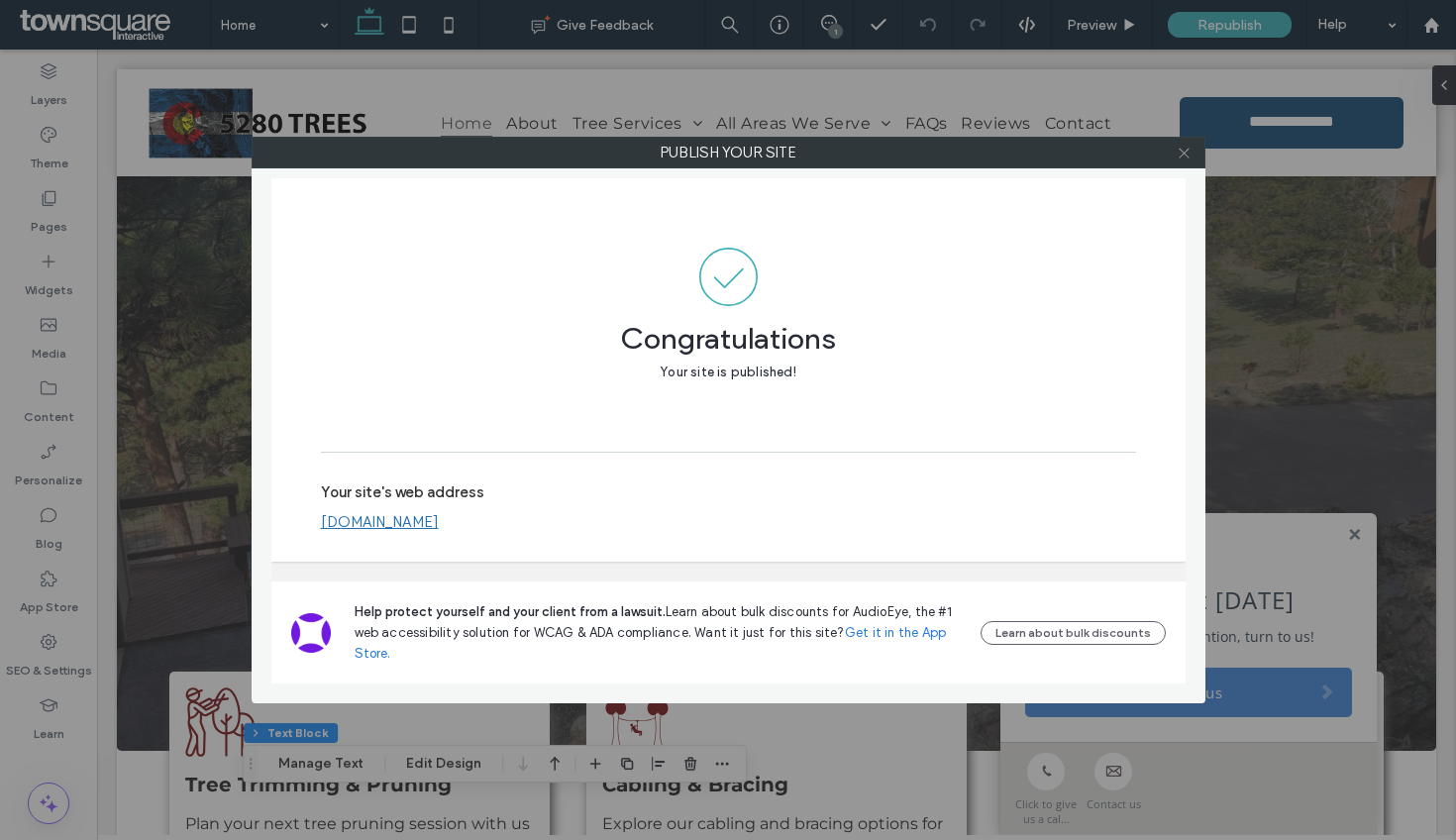 click at bounding box center (1184, 153) 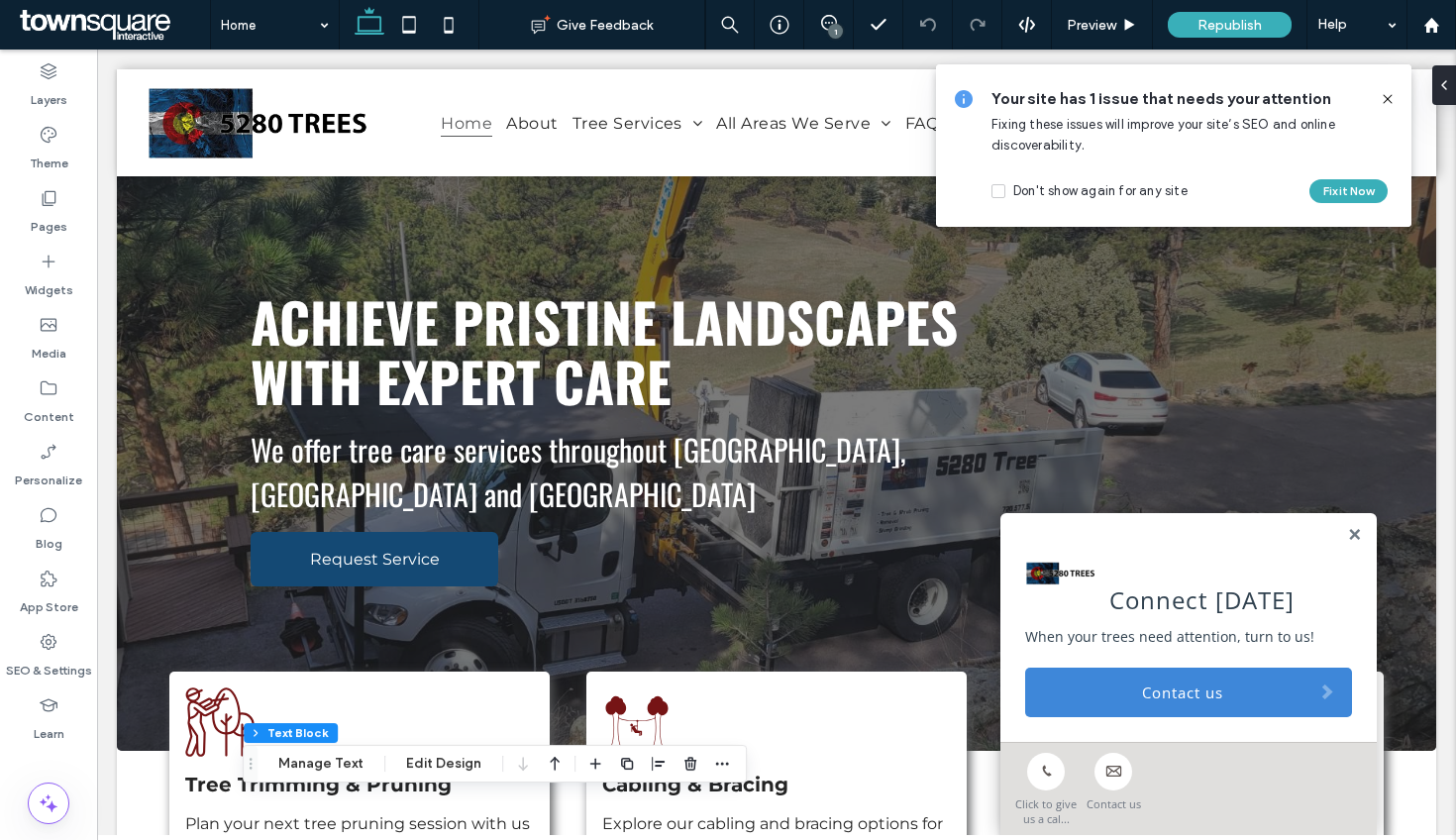 click at bounding box center [112, 25] 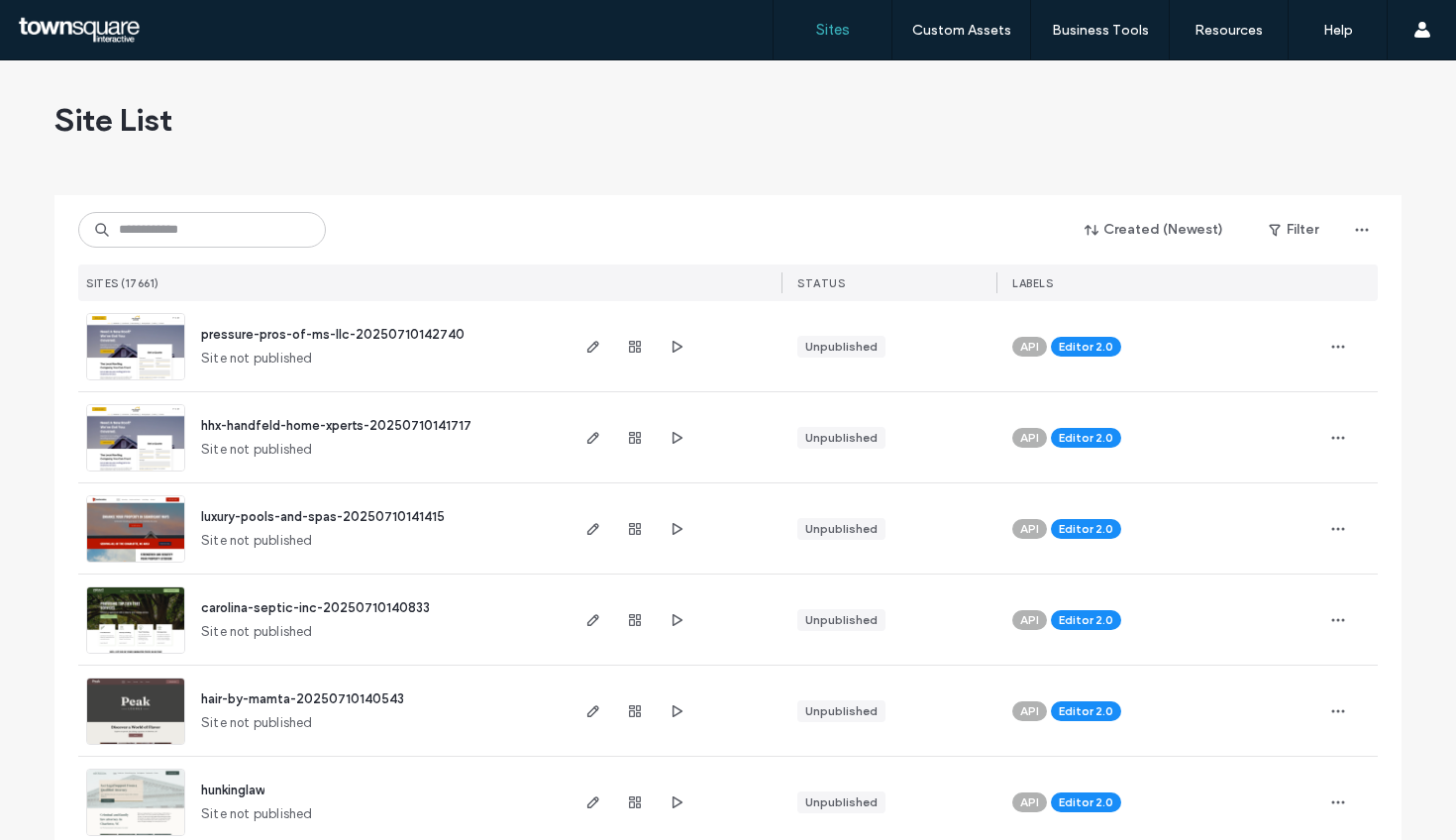scroll, scrollTop: 0, scrollLeft: 0, axis: both 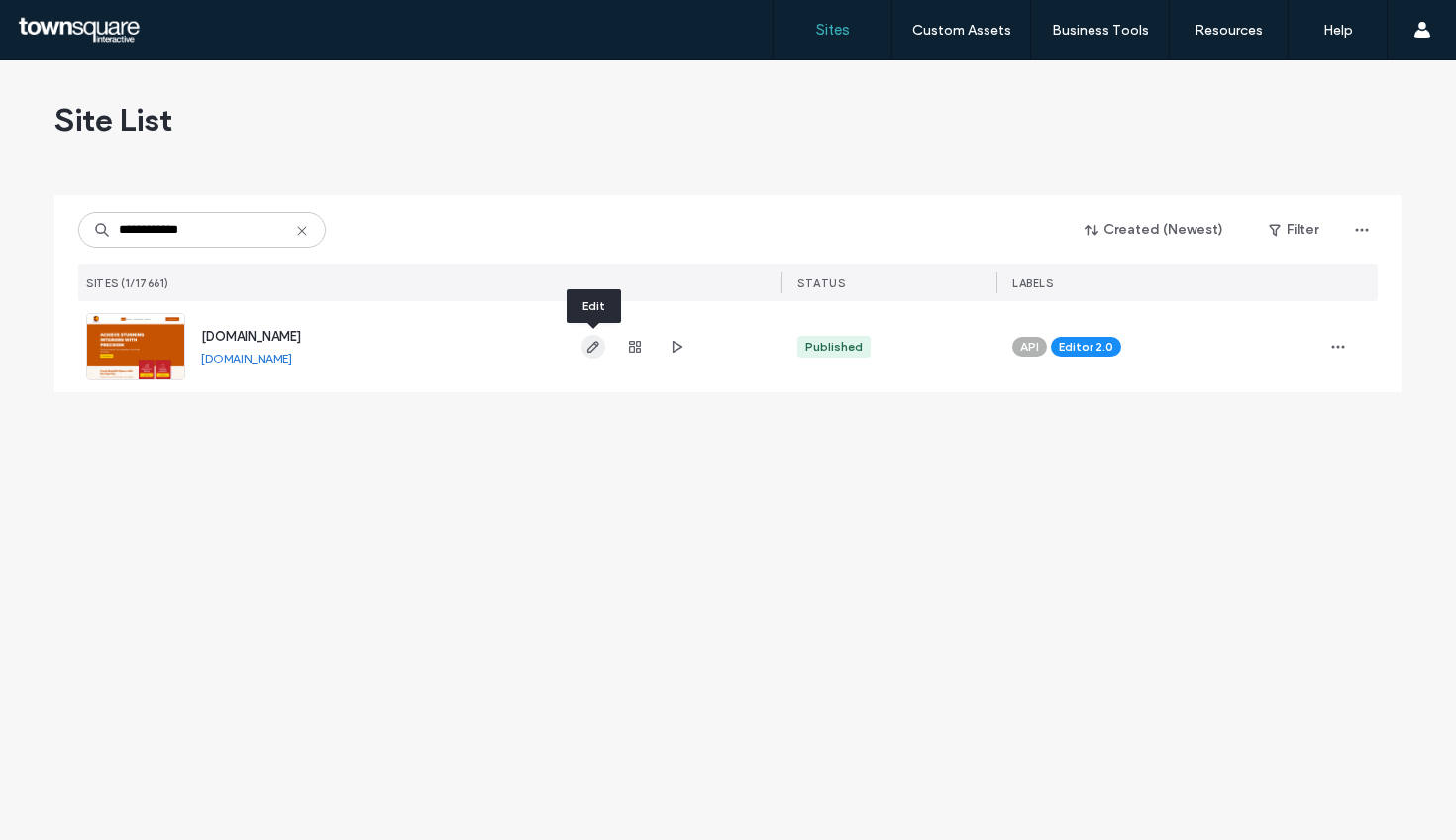 type on "**********" 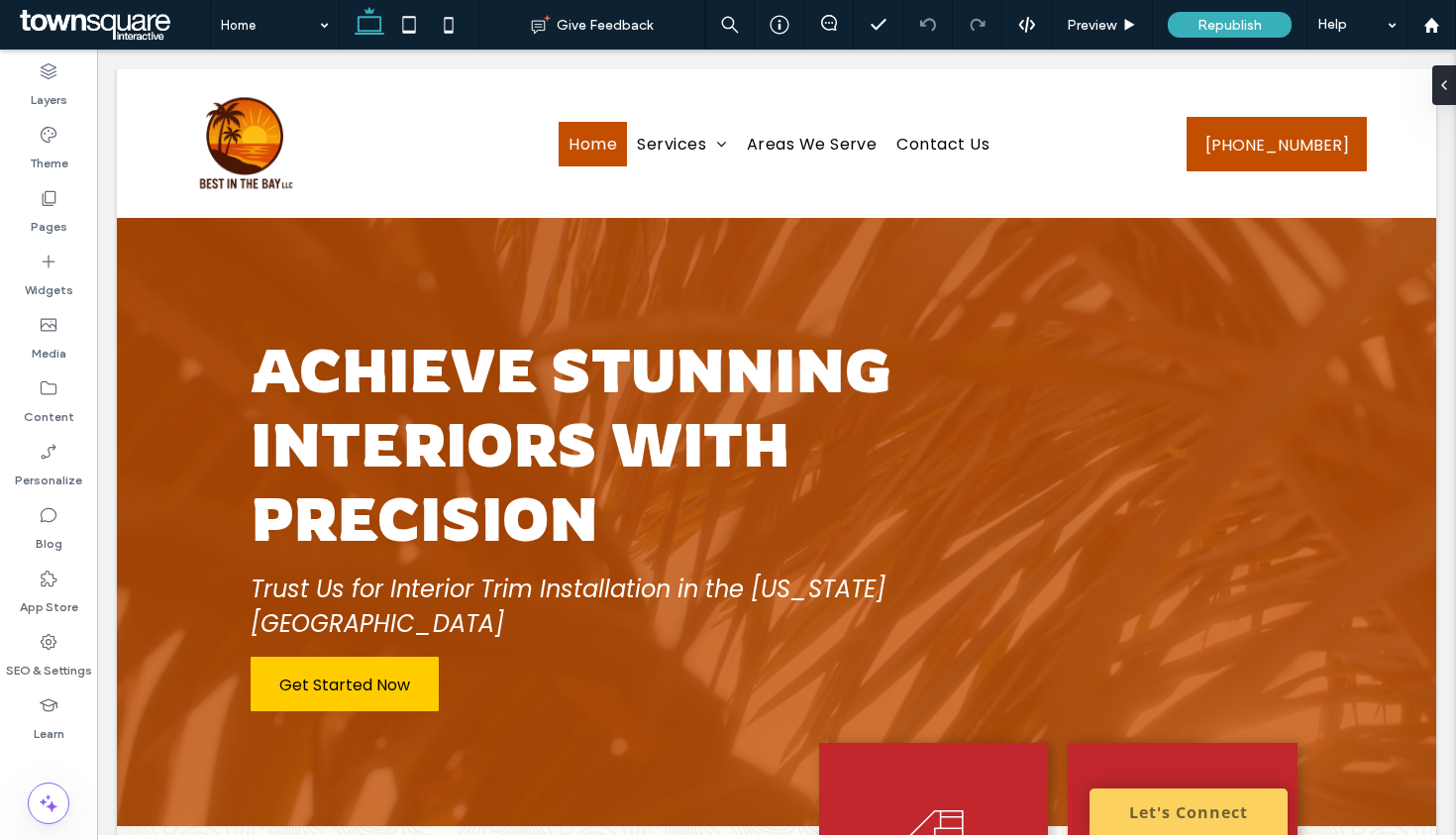 scroll, scrollTop: 0, scrollLeft: 0, axis: both 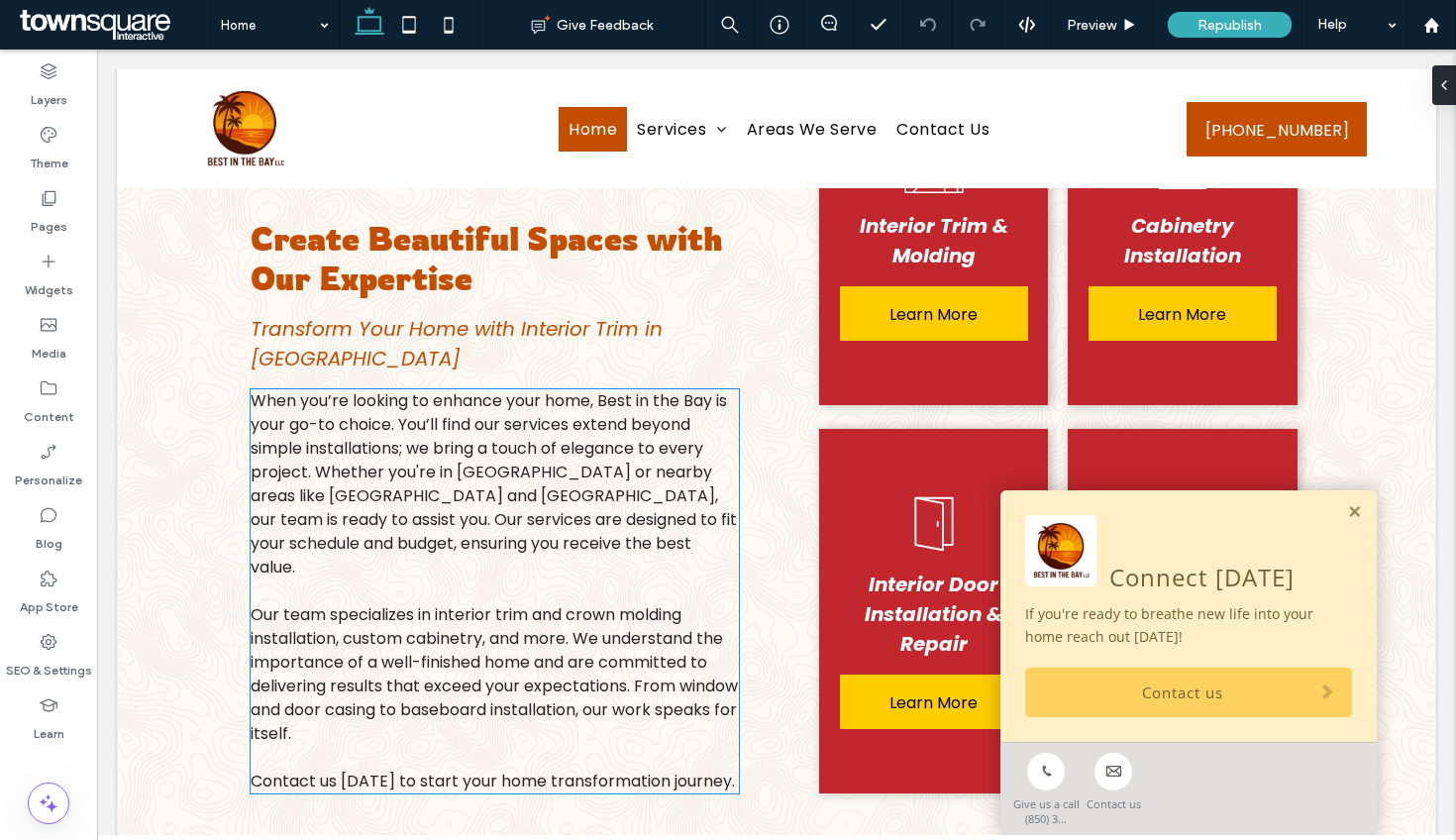 click on "When you’re looking to enhance your home, Best in the Bay is your go-to choice. You’ll find our services extend beyond simple installations; we bring a touch of elegance to every project. Whether you're in [GEOGRAPHIC_DATA] or nearby areas like [GEOGRAPHIC_DATA] and [GEOGRAPHIC_DATA], our team is ready to assist you. Our services are designed to fit your schedule and budget, ensuring you receive the best value." at bounding box center [493, 483] 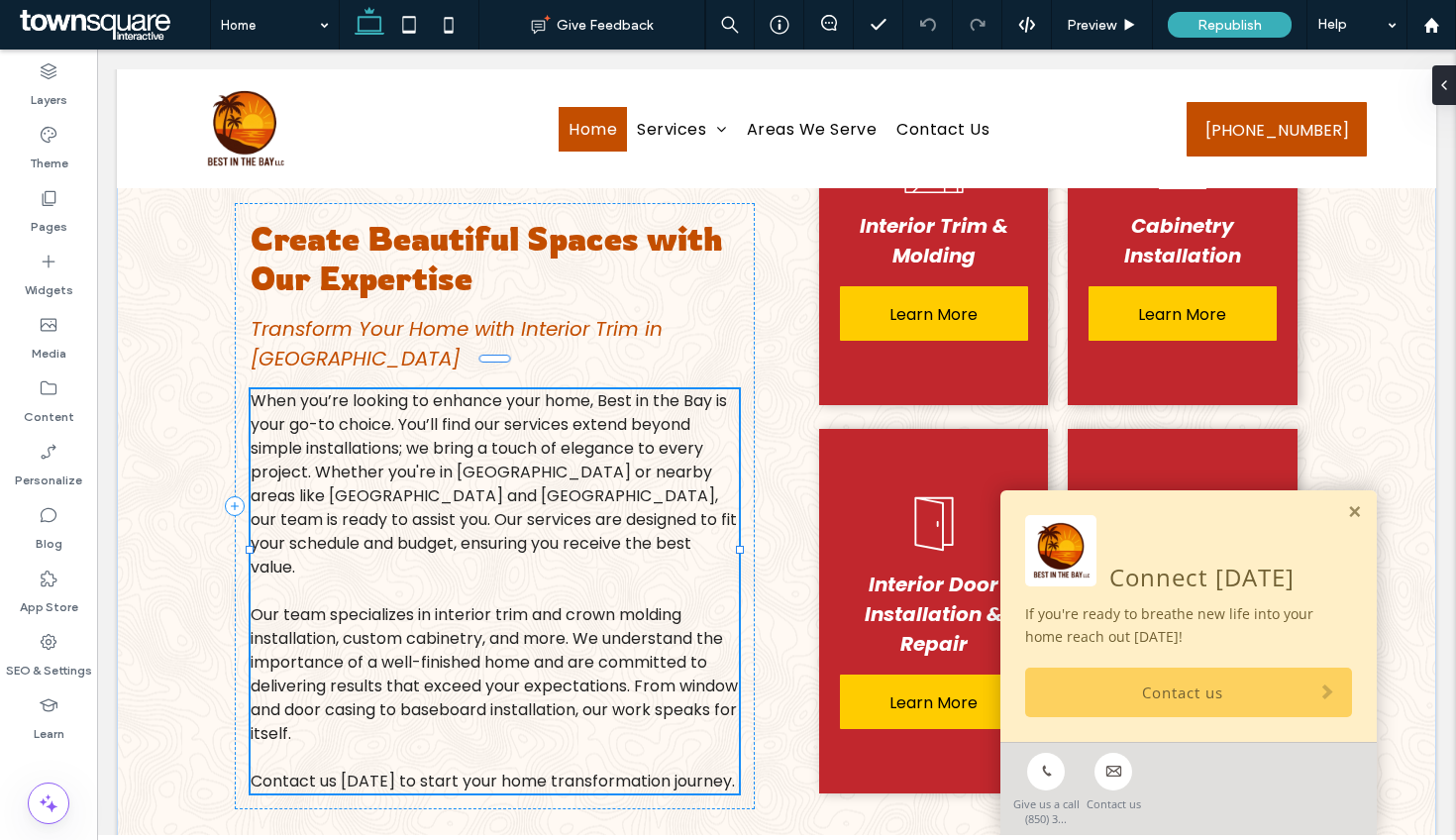 click on "When you’re looking to enhance your home, Best in the Bay is your go-to choice. You’ll find our services extend beyond simple installations; we bring a touch of elegance to every project. Whether you're in [GEOGRAPHIC_DATA] or nearby areas like [GEOGRAPHIC_DATA] and [GEOGRAPHIC_DATA], our team is ready to assist you. Our services are designed to fit your schedule and budget, ensuring you receive the best value. Our team specializes in interior trim and crown molding installation, custom cabinetry, and more. We understand the importance of a well-finished home and are committed to delivering results that exceed your expectations. From window and door casing to baseboard installation, our work speaks for itself. Contact us [DATE] to start your home transformation journey." at bounding box center [494, 591] 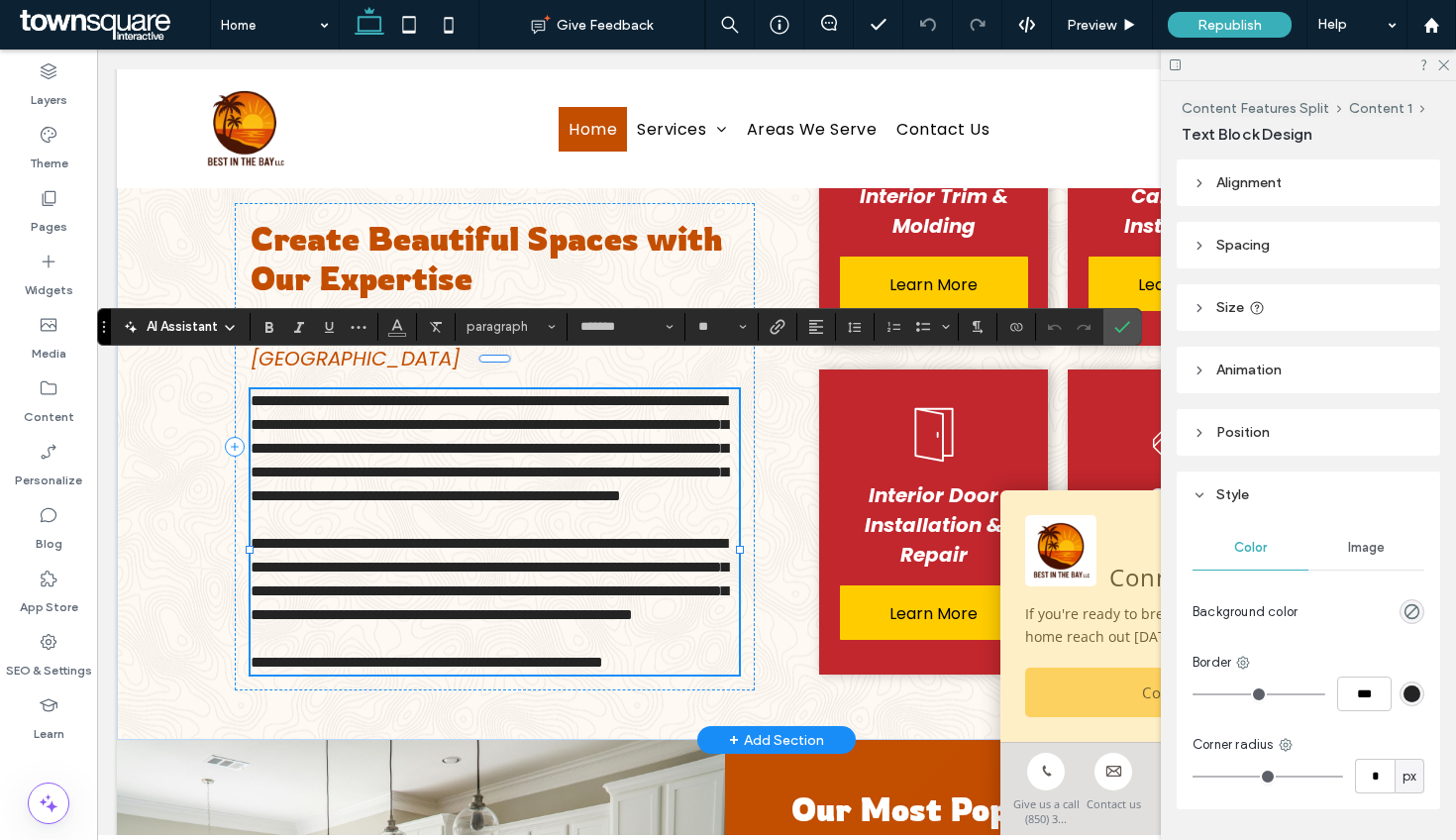 click on "**********" at bounding box center [494, 449] 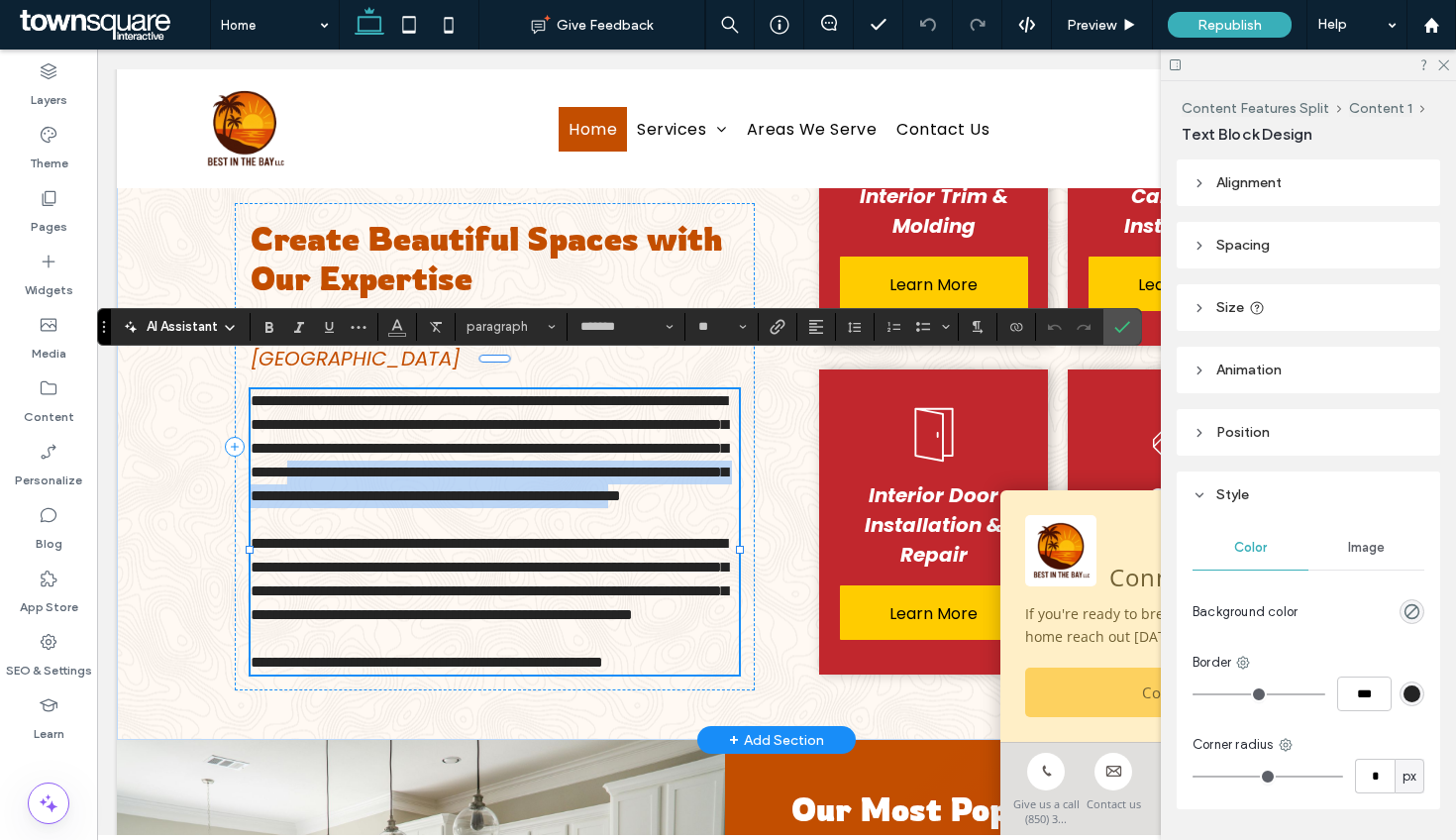 drag, startPoint x: 393, startPoint y: 511, endPoint x: 305, endPoint y: 474, distance: 95.46203 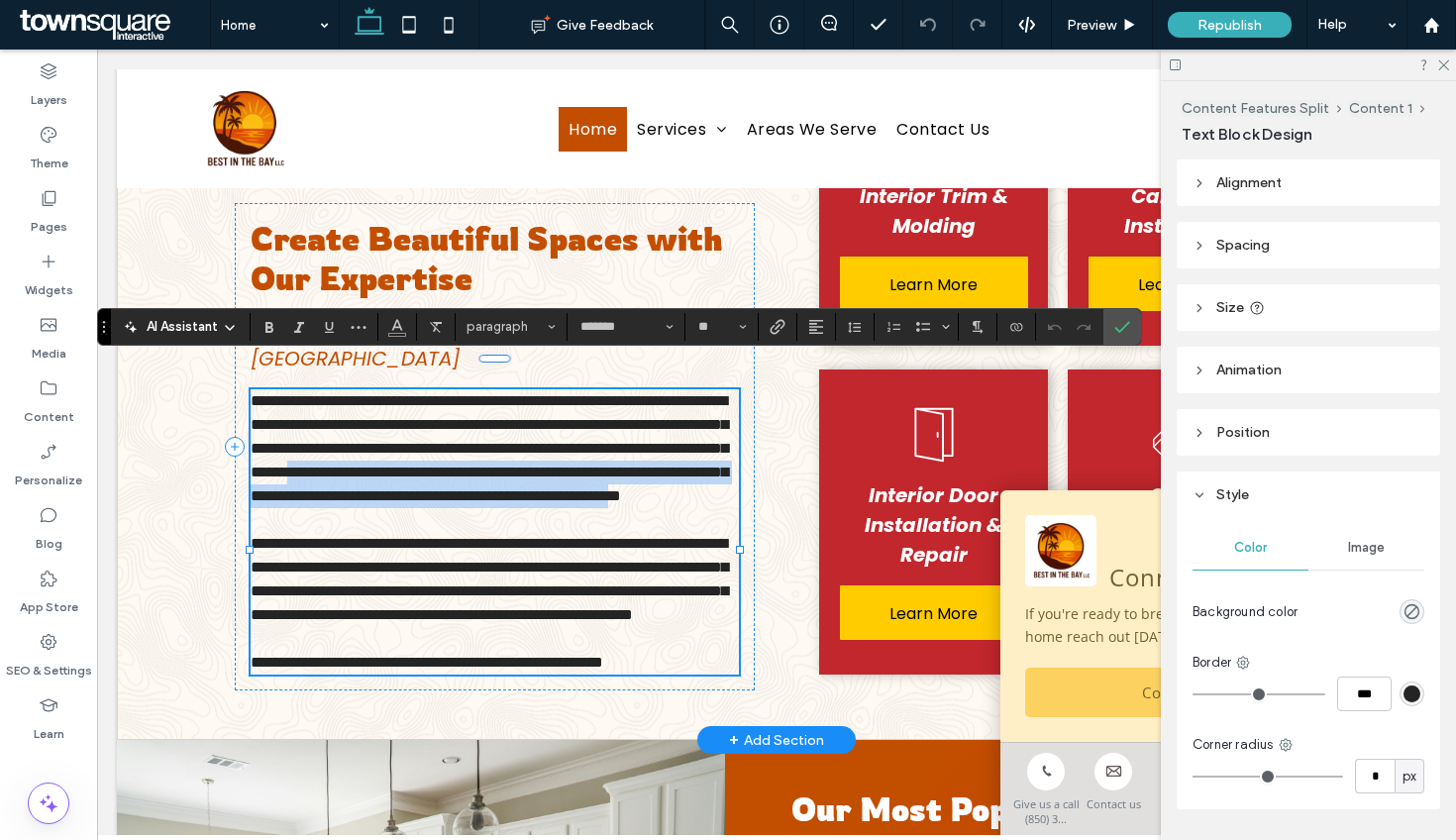 click on "**********" at bounding box center (489, 448) 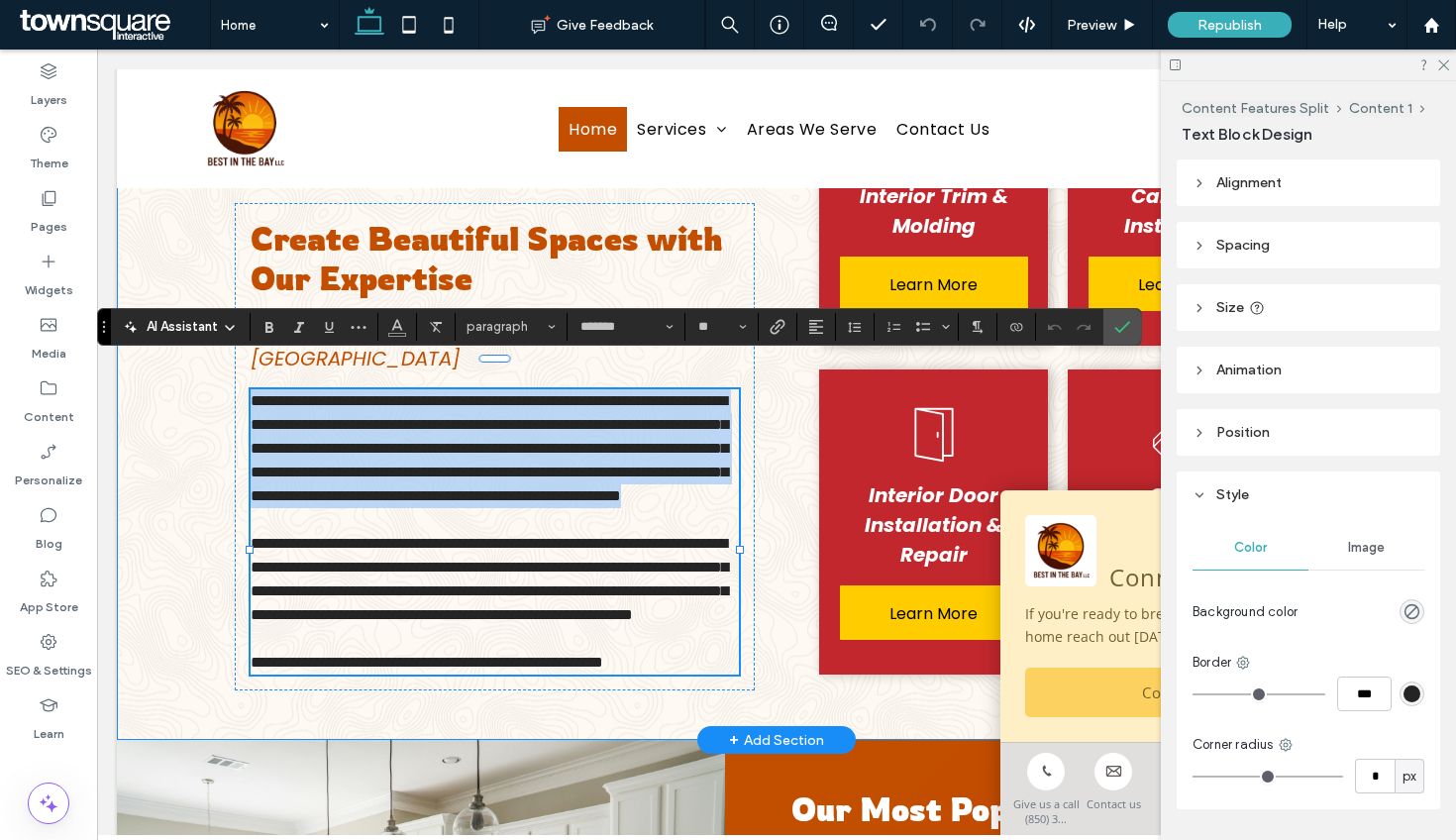 drag, startPoint x: 445, startPoint y: 515, endPoint x: 221, endPoint y: 354, distance: 275.85685 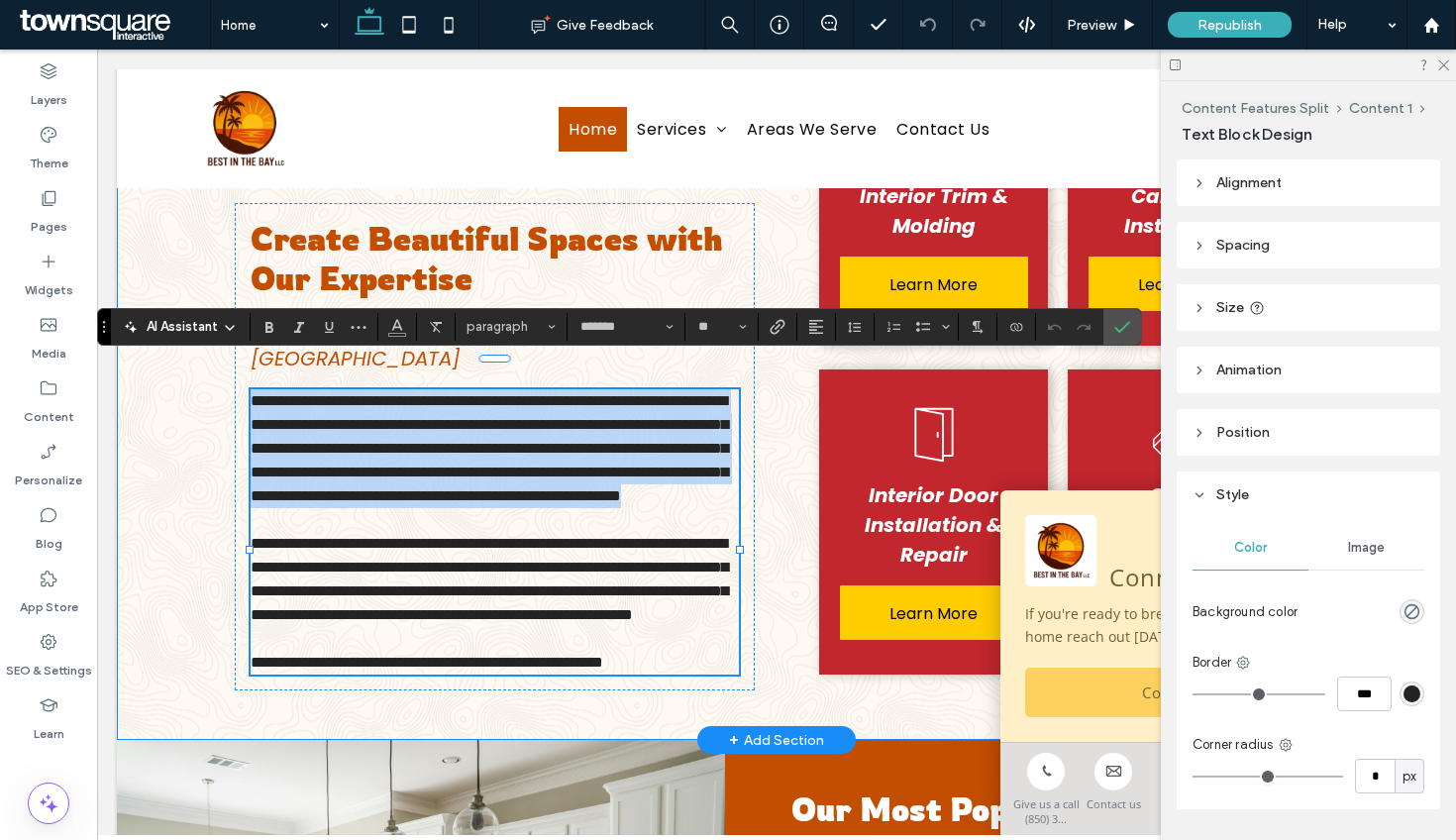 click on "**********" at bounding box center [777, 447] 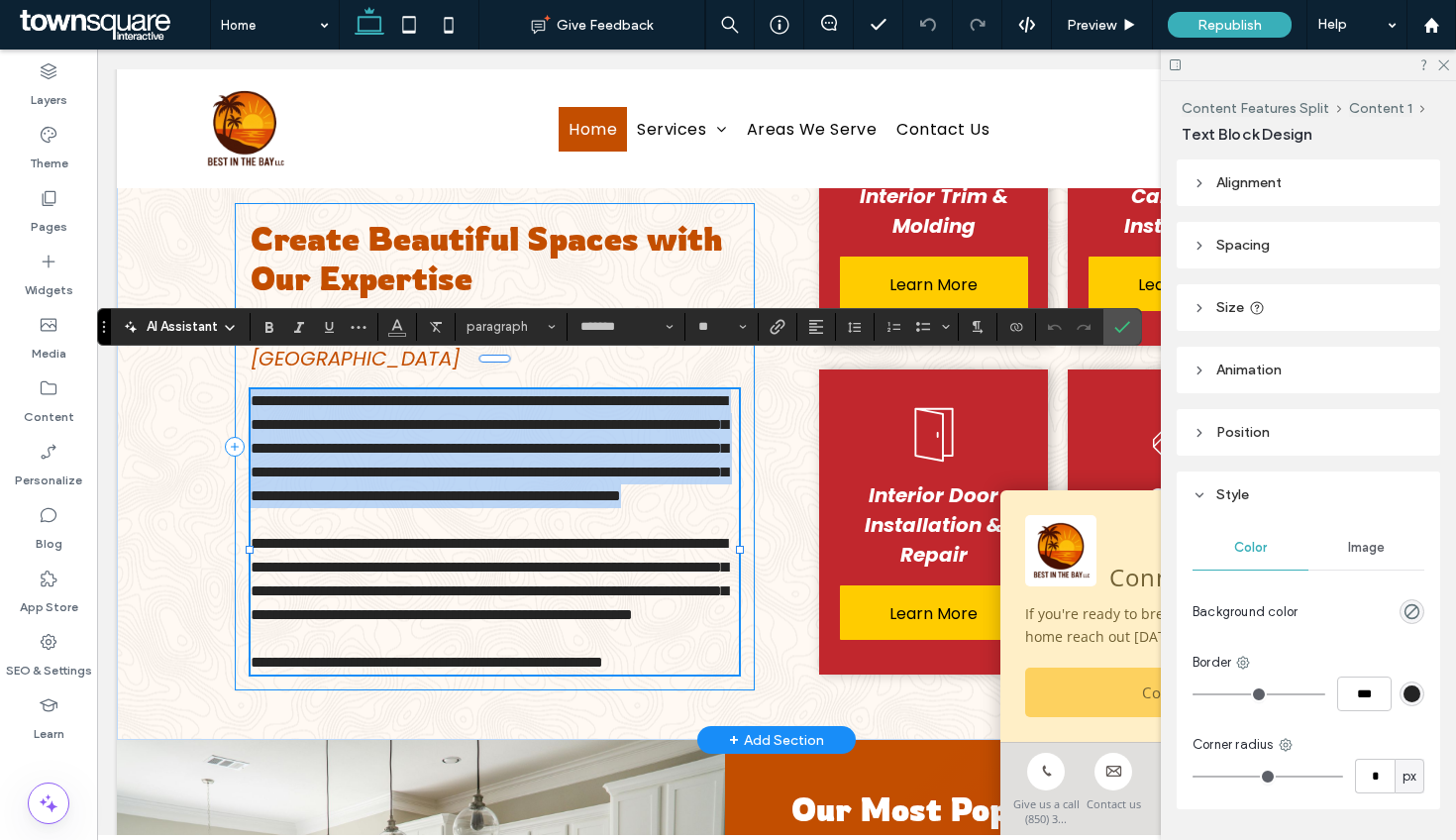 copy on "**********" 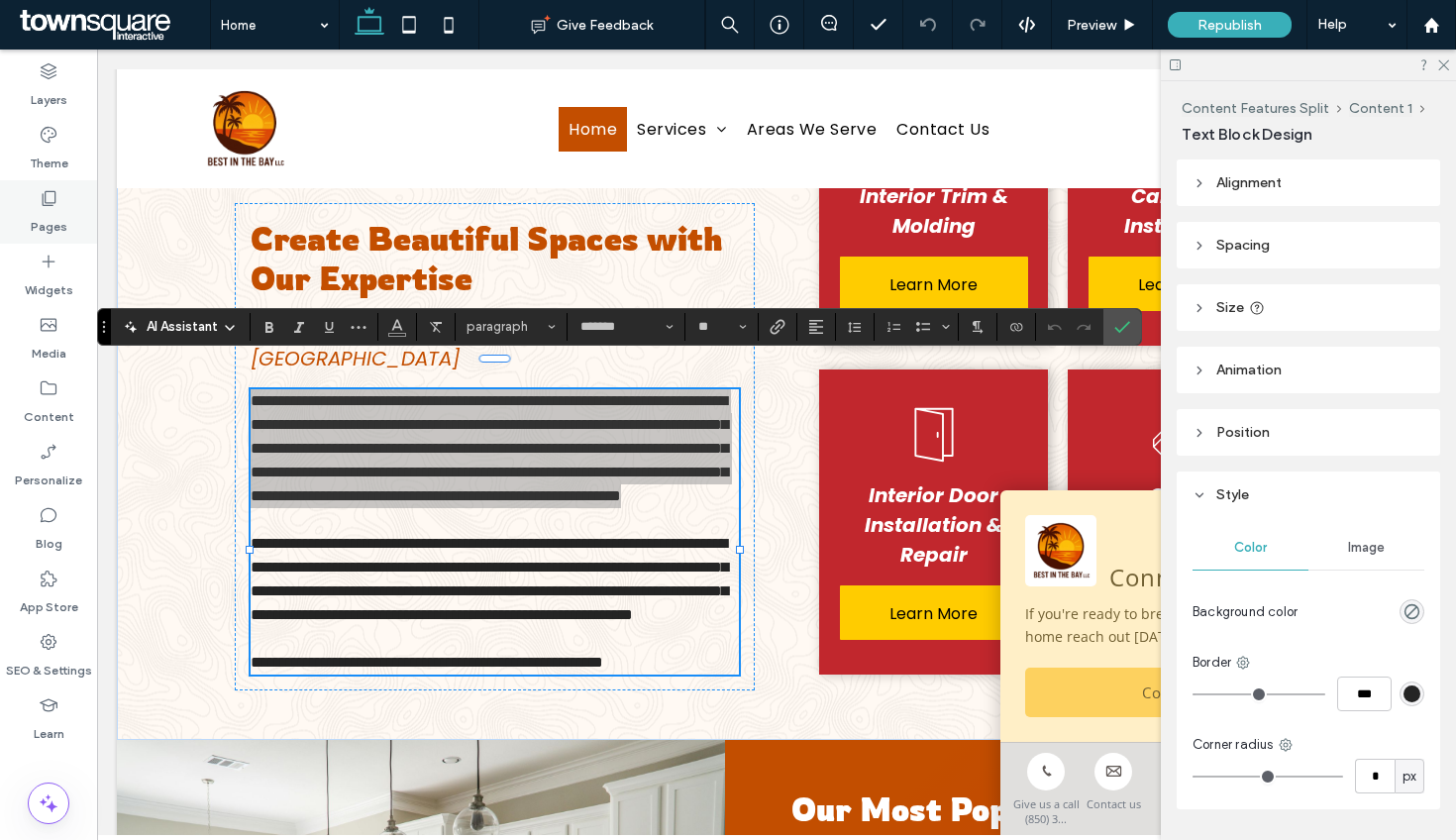click 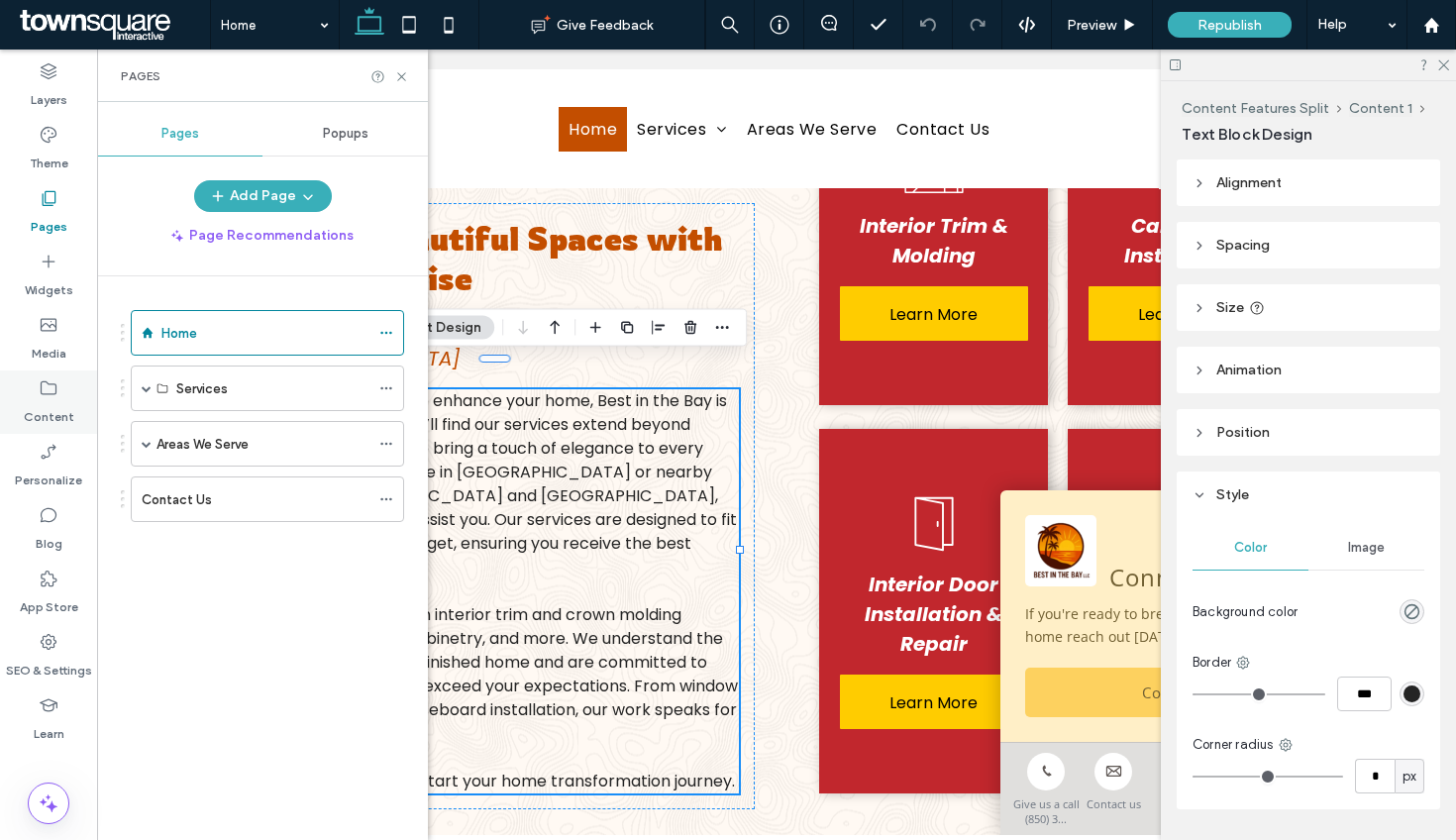 drag, startPoint x: 52, startPoint y: 373, endPoint x: 65, endPoint y: 380, distance: 14.764823 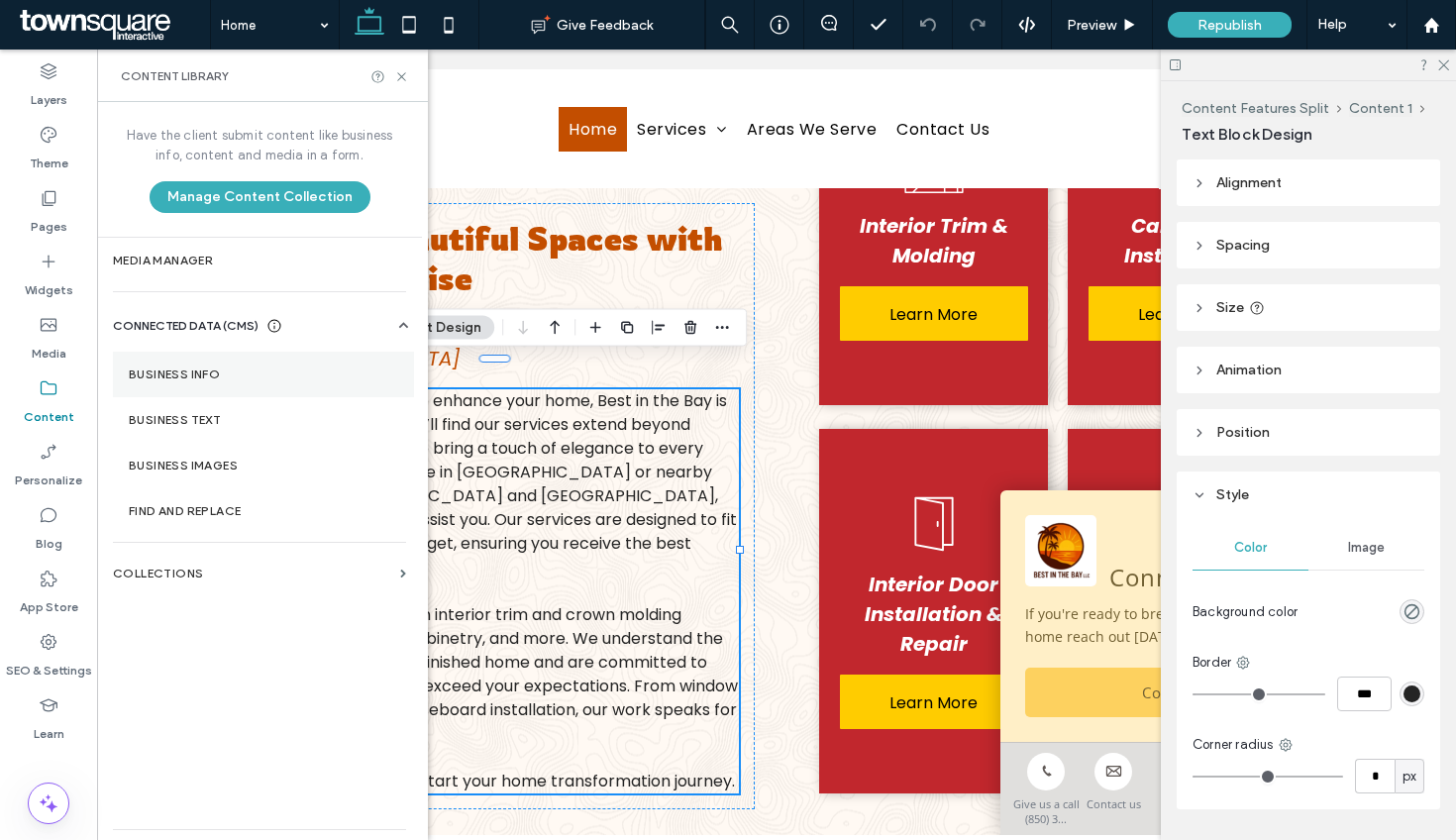 click on "Business Info" at bounding box center [263, 374] 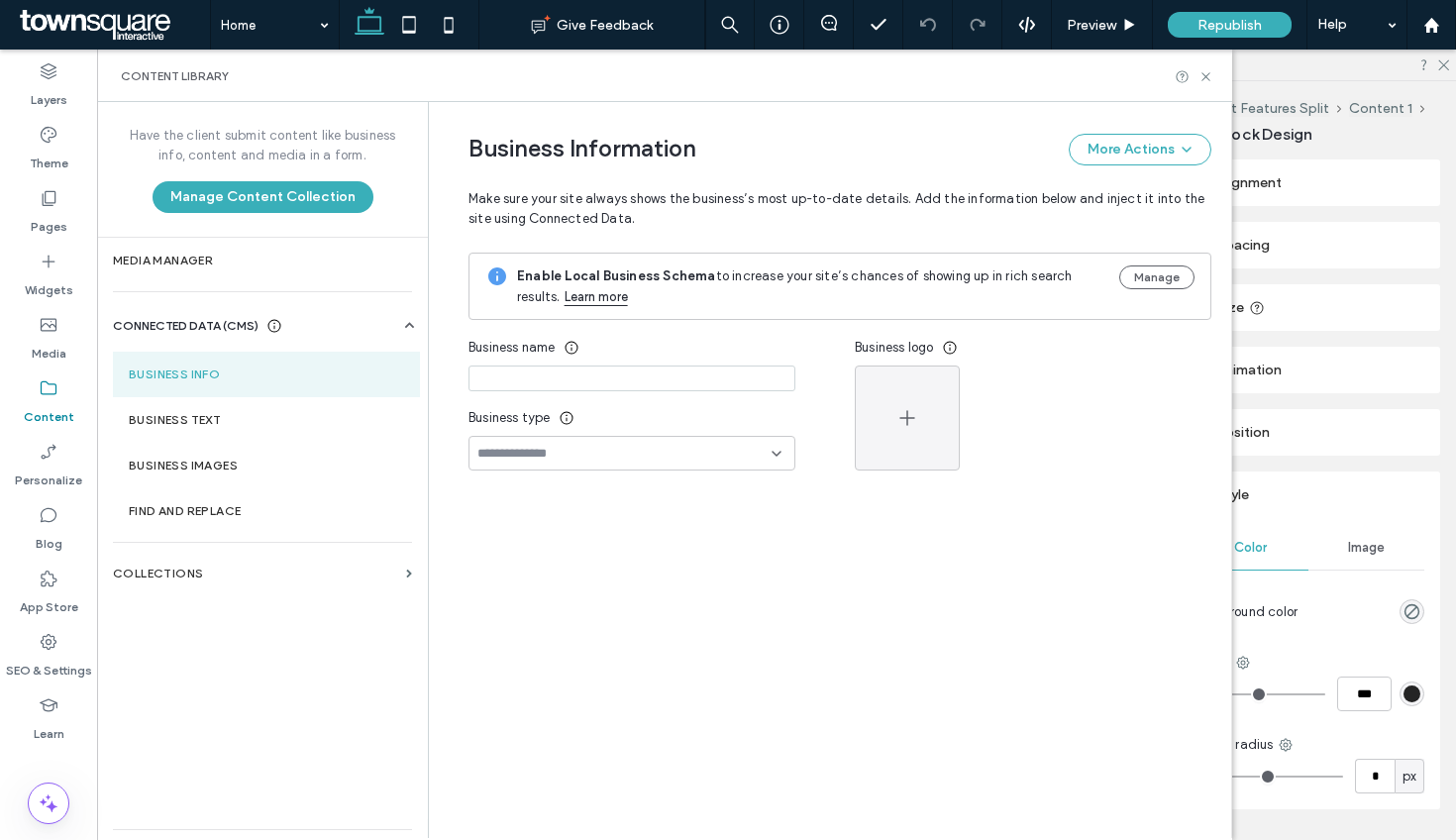 type on "**********" 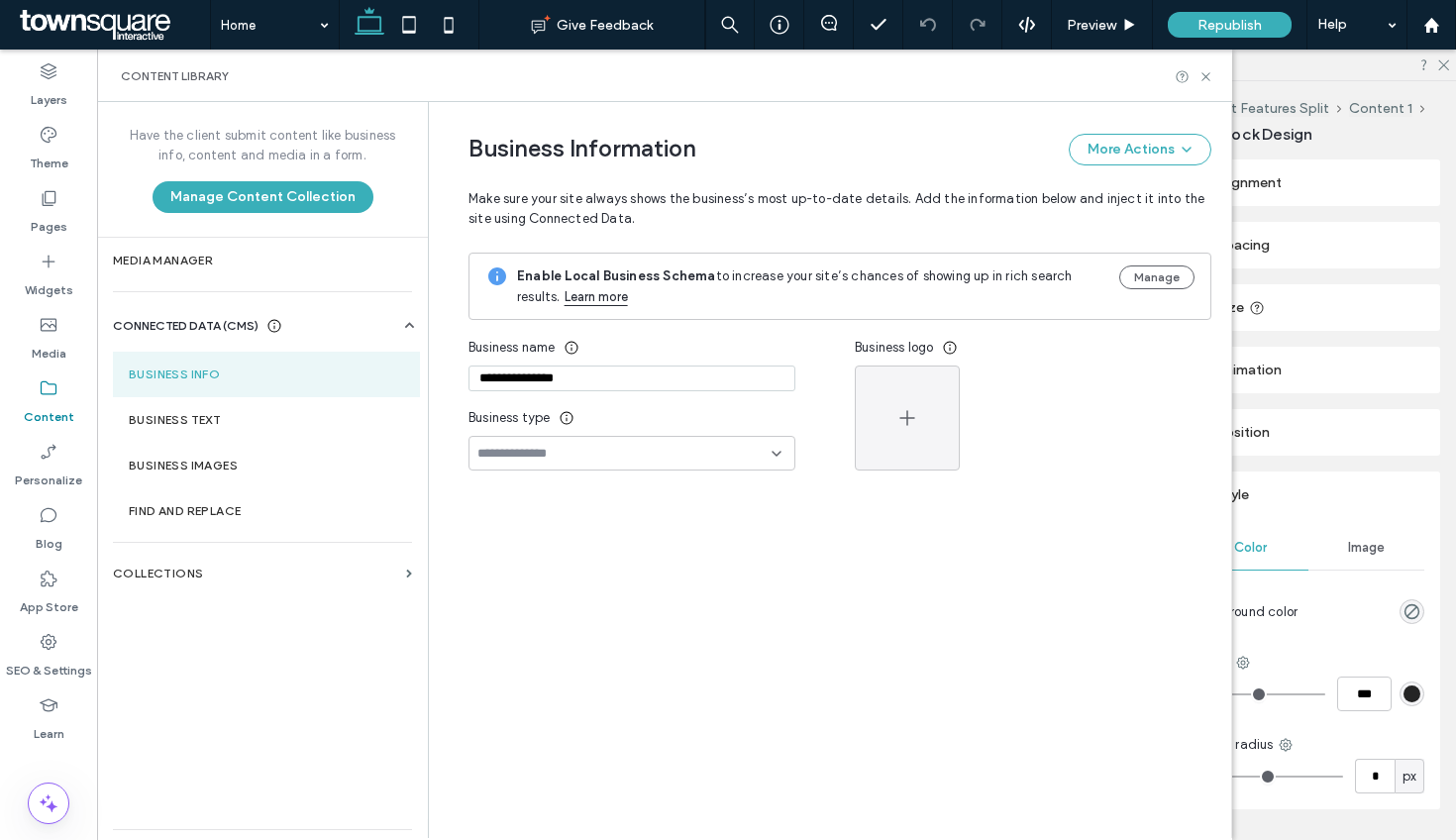 scroll, scrollTop: 51, scrollLeft: 0, axis: vertical 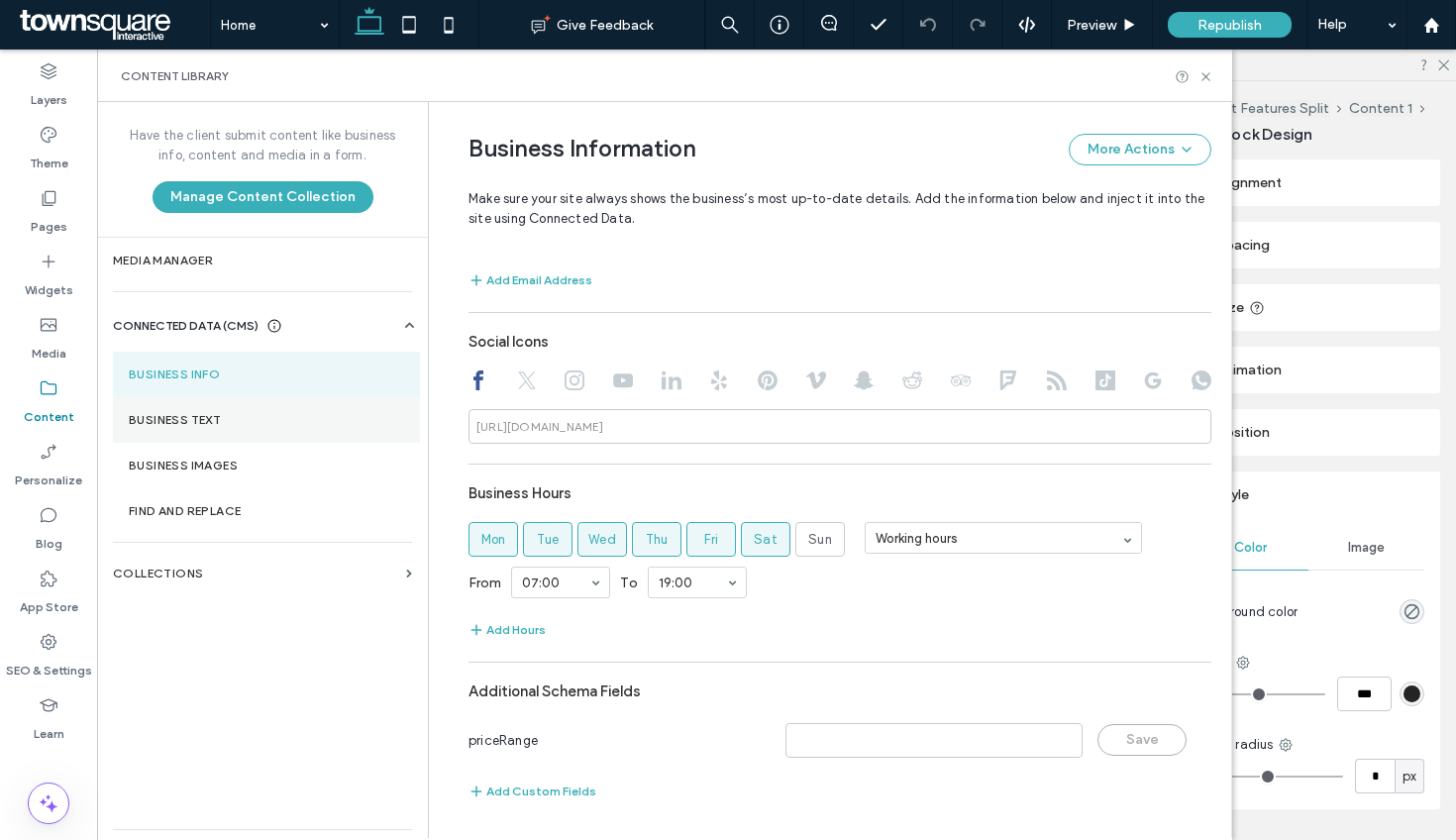 click on "Business Text" at bounding box center (266, 420) 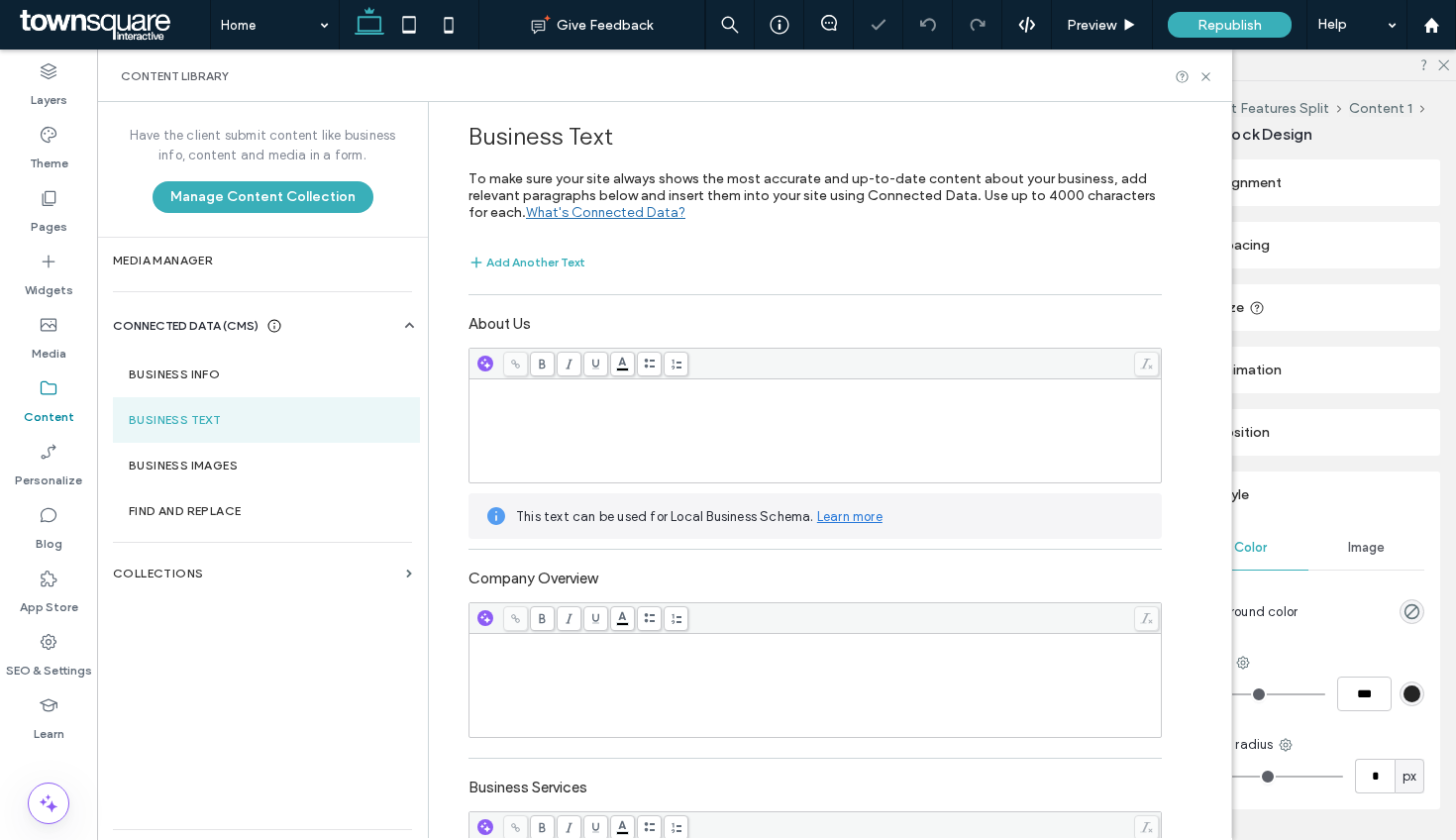 scroll, scrollTop: 788, scrollLeft: 0, axis: vertical 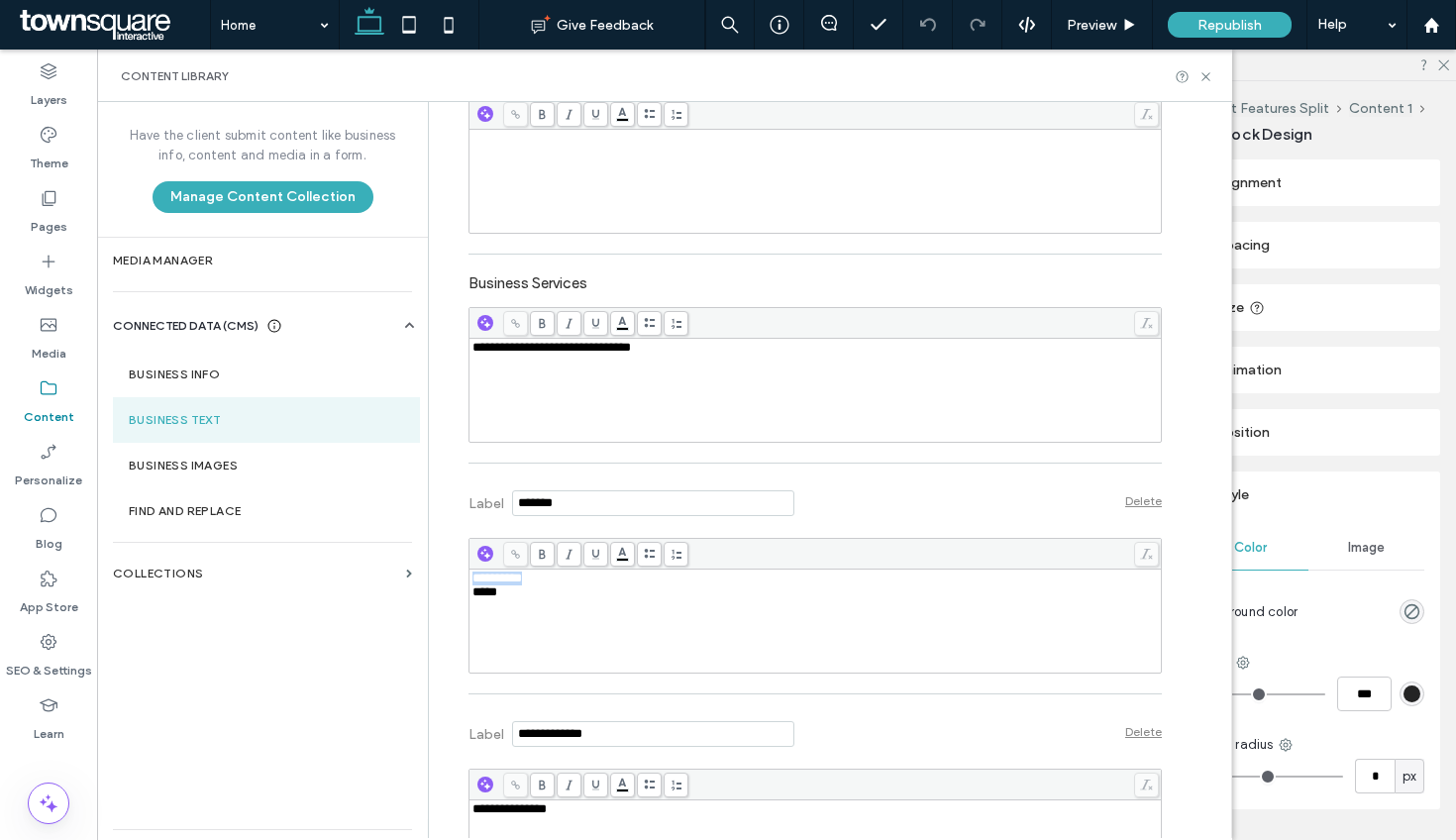 drag, startPoint x: 527, startPoint y: 582, endPoint x: 441, endPoint y: 574, distance: 86.37129 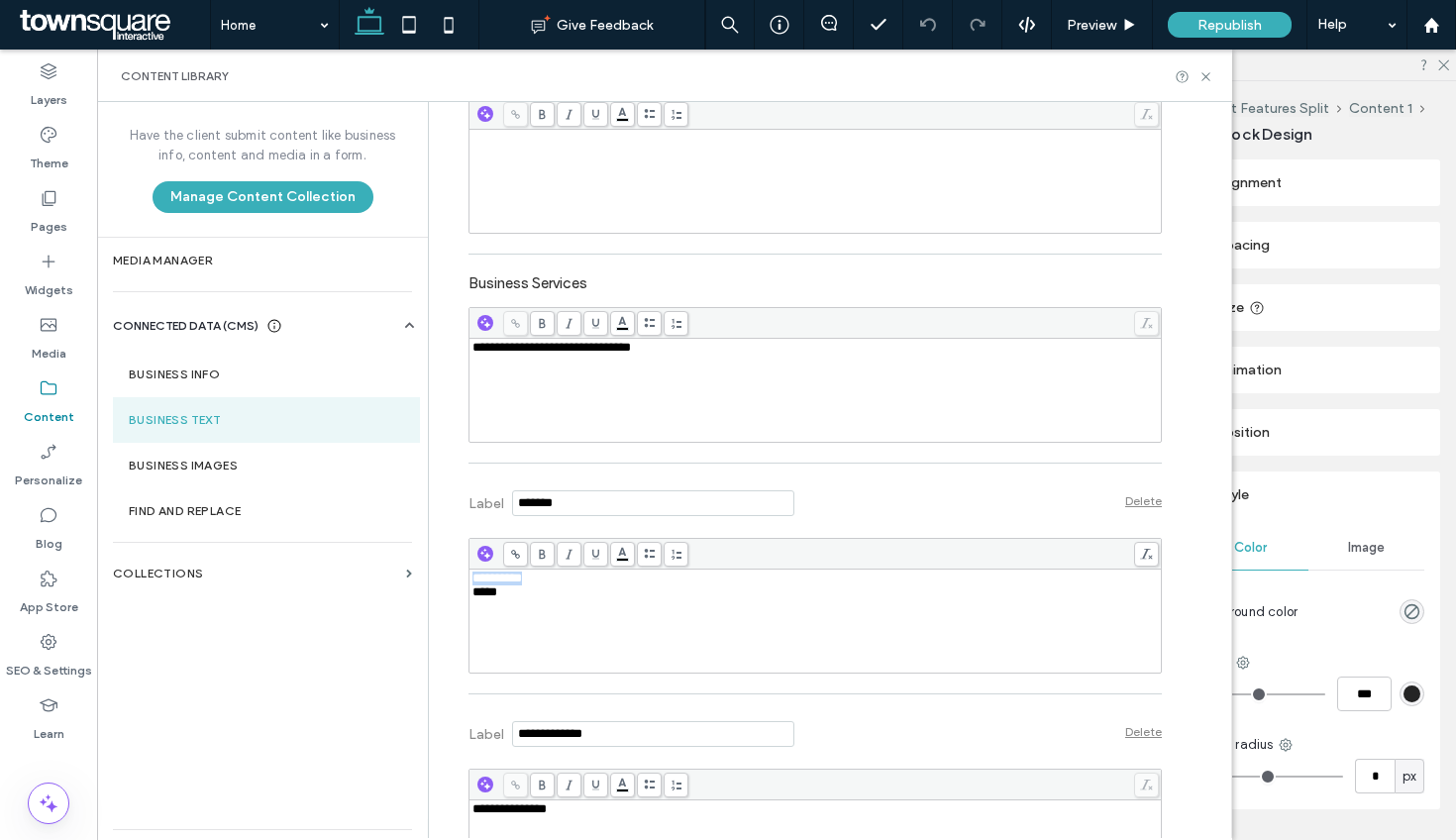 copy on "**********" 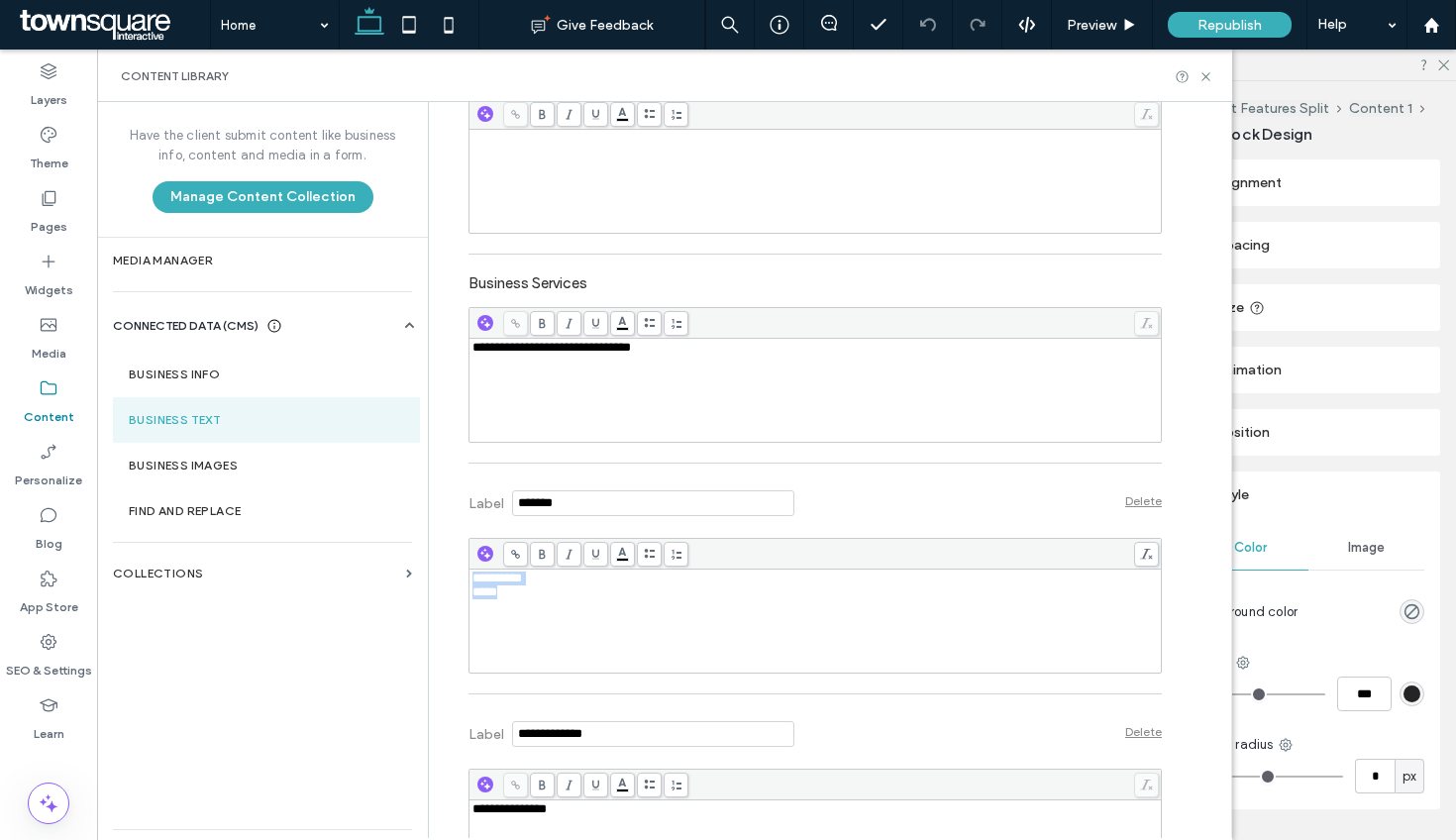 drag, startPoint x: 513, startPoint y: 598, endPoint x: 433, endPoint y: 587, distance: 80.7527 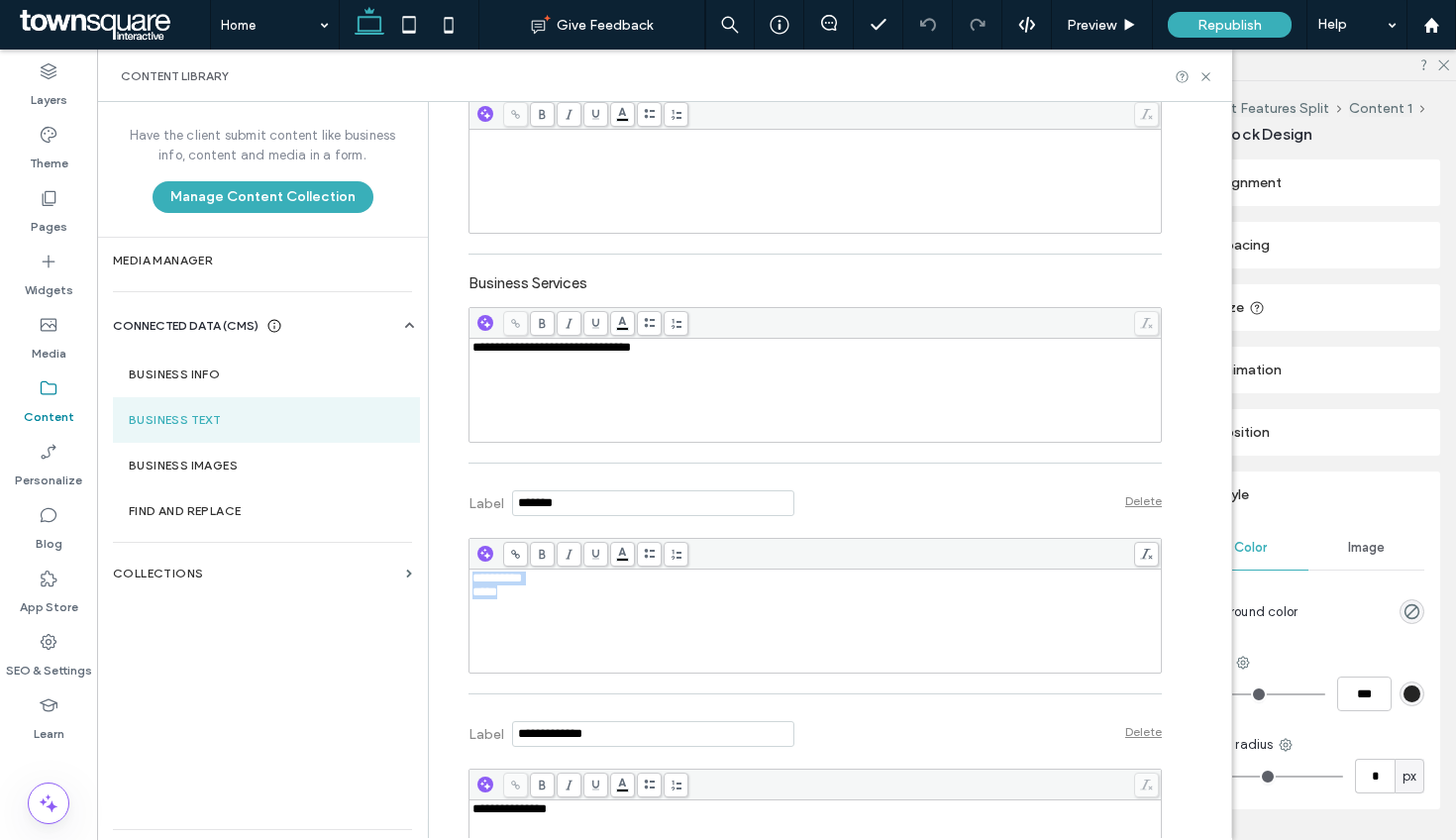 copy on "**********" 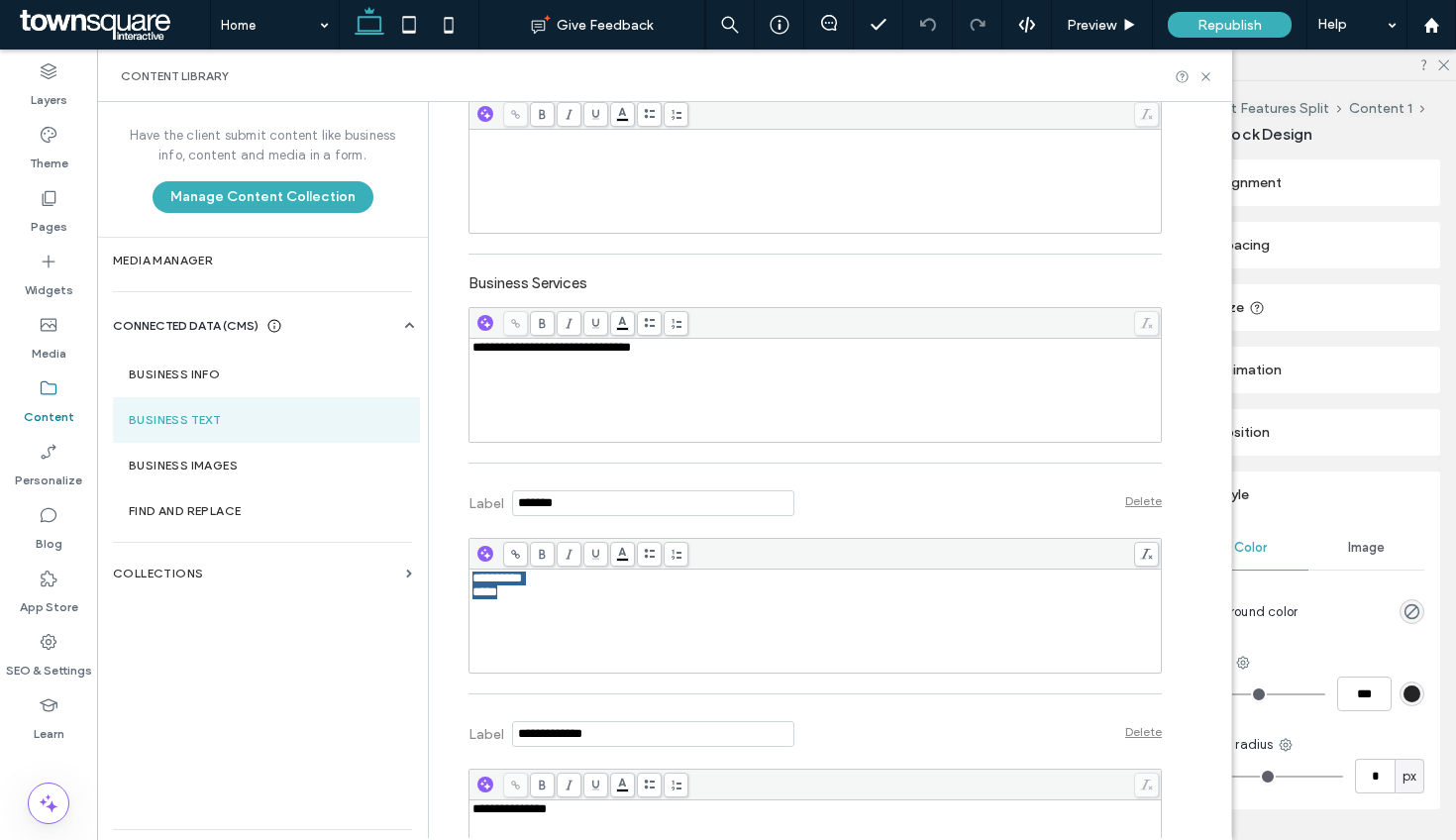 scroll, scrollTop: 613, scrollLeft: 0, axis: vertical 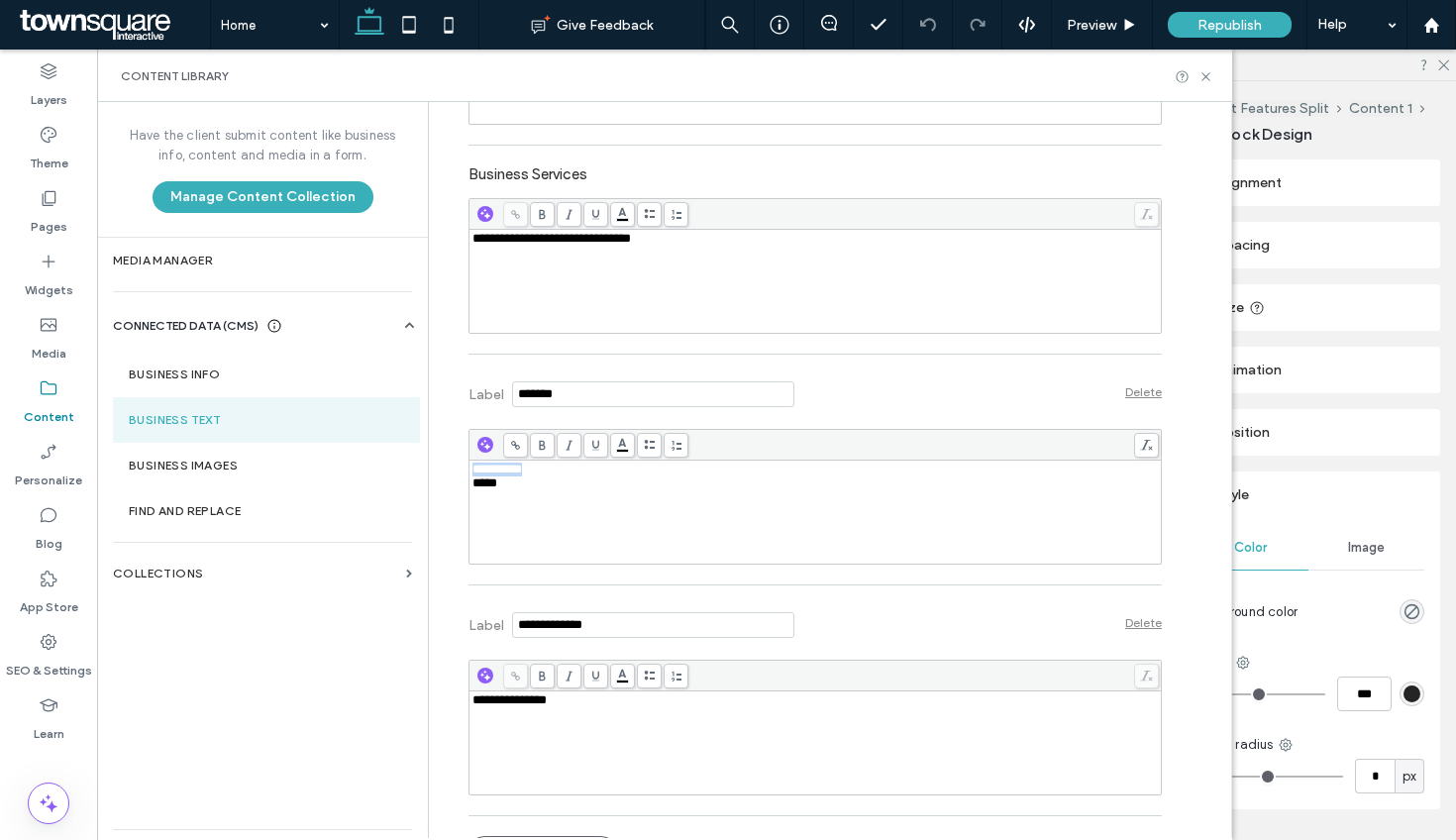drag, startPoint x: 542, startPoint y: 474, endPoint x: 437, endPoint y: 469, distance: 105.11898 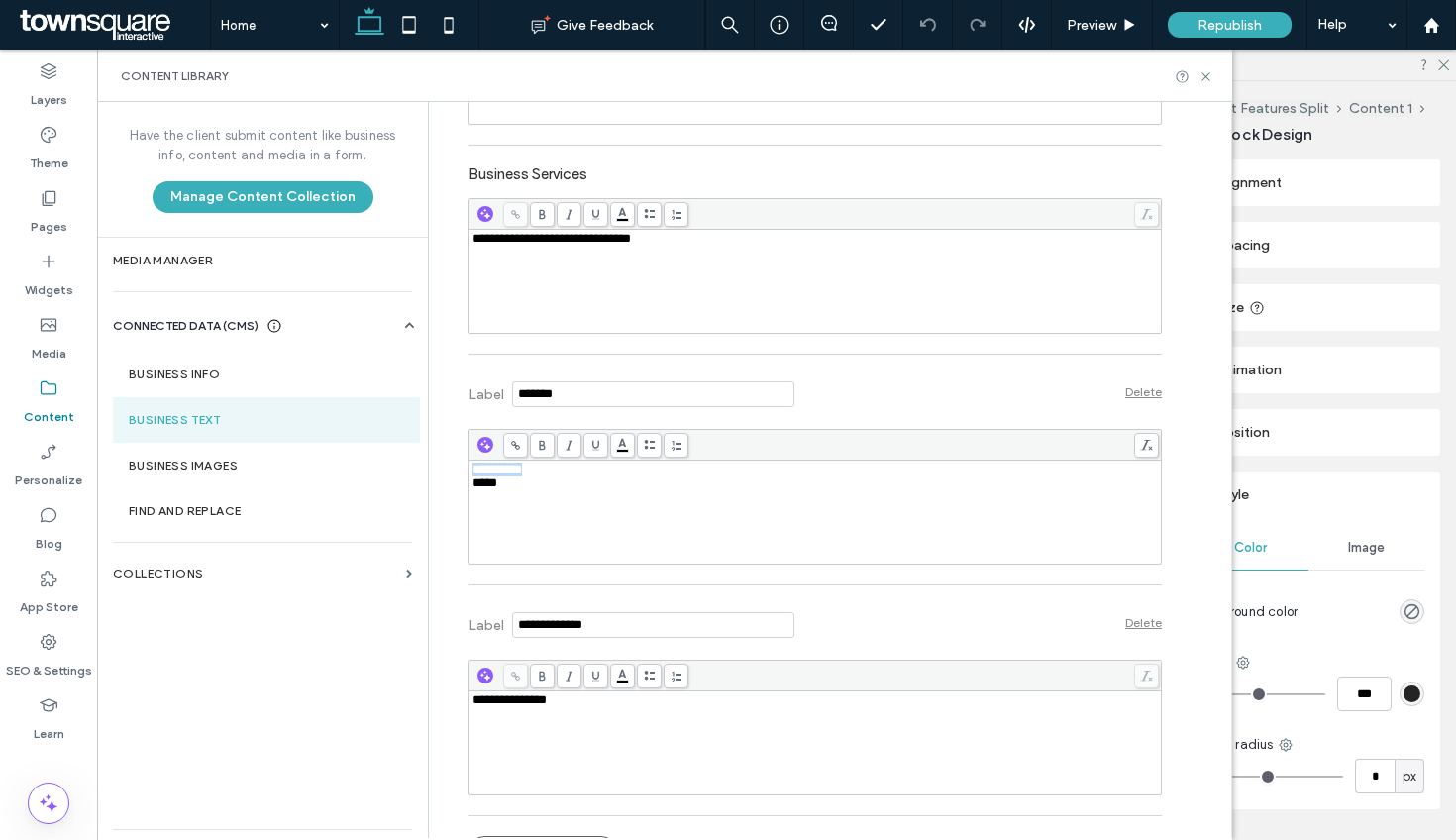 copy on "**********" 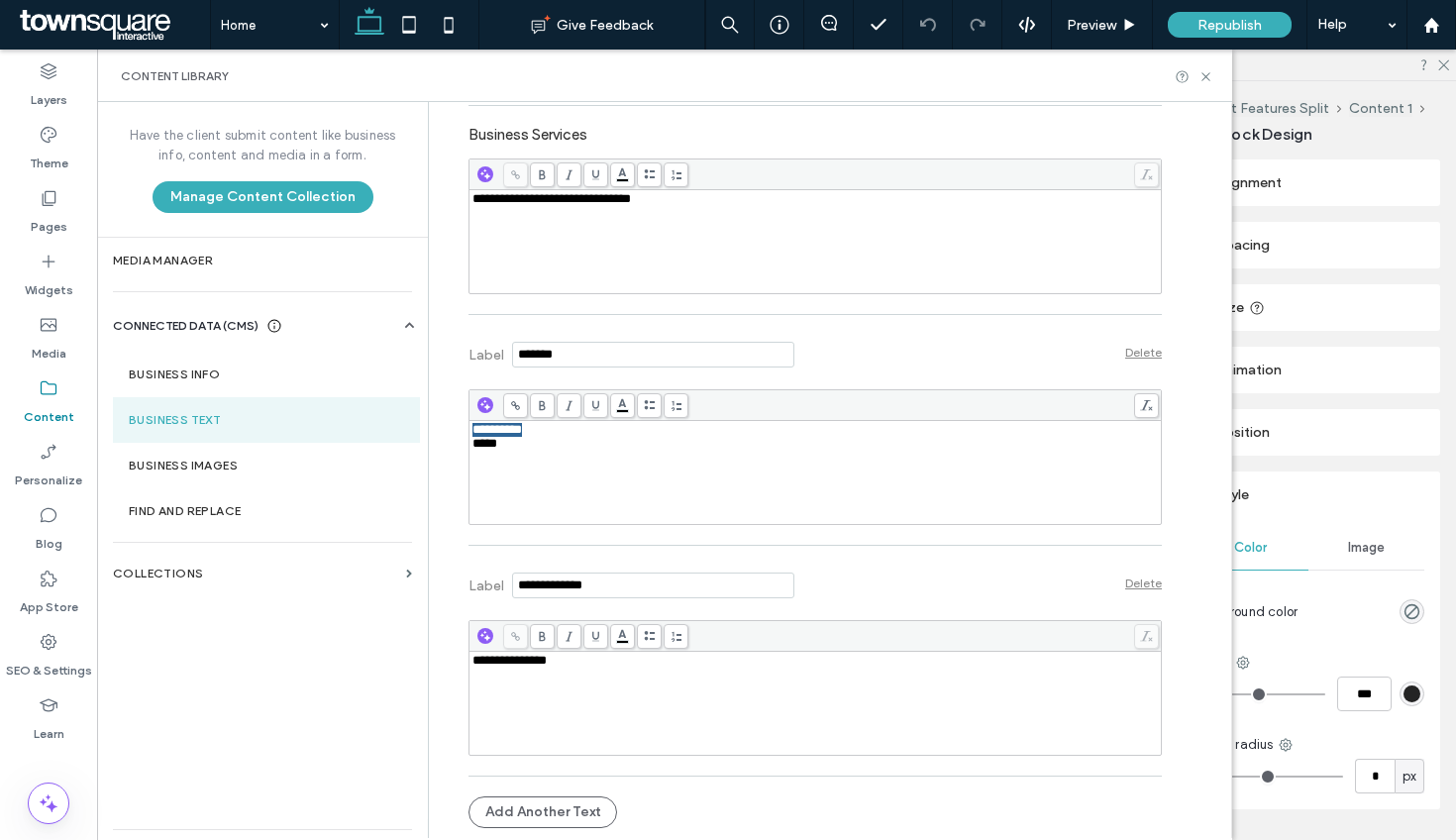 scroll, scrollTop: 602, scrollLeft: 0, axis: vertical 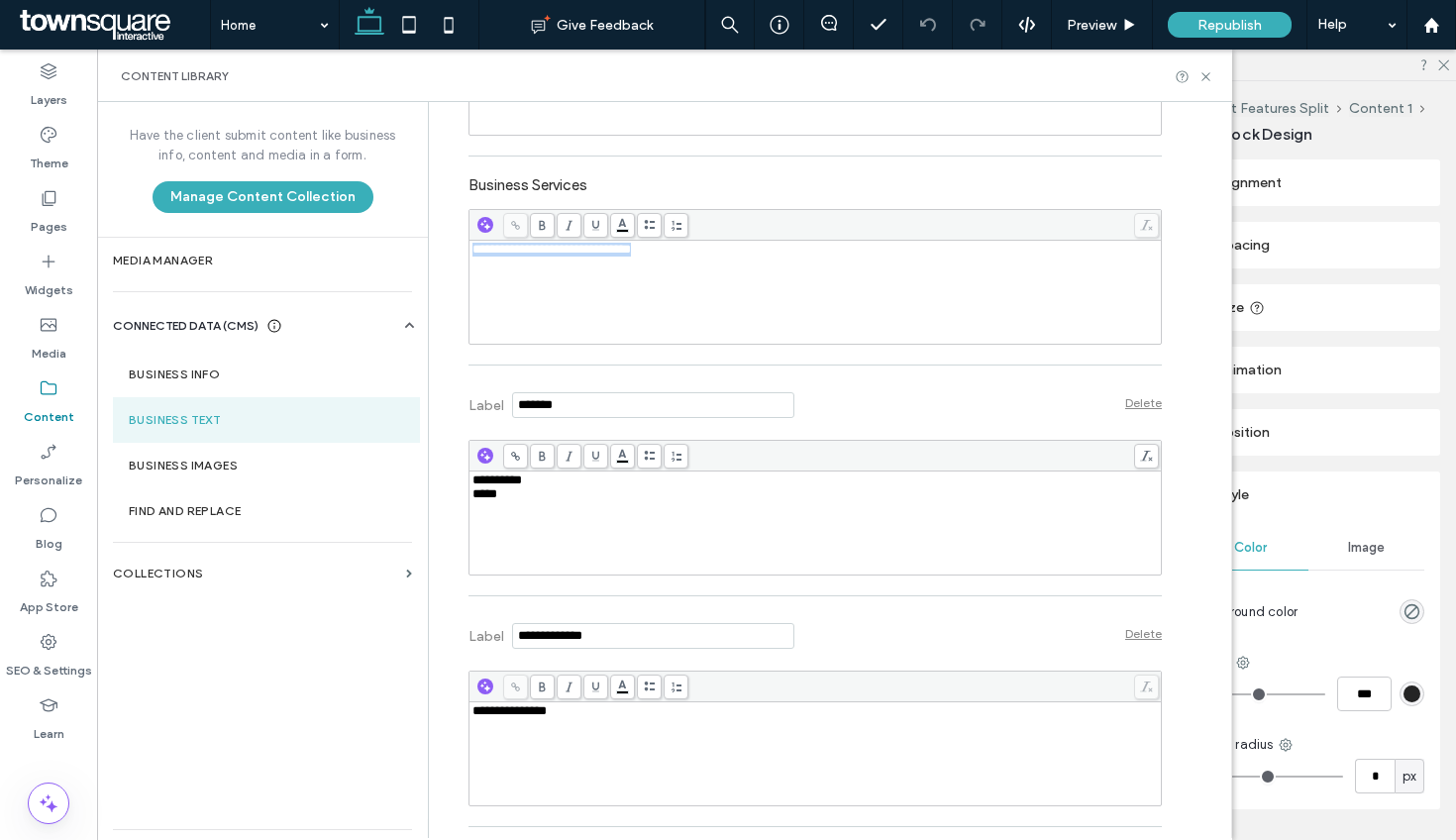 drag, startPoint x: 656, startPoint y: 254, endPoint x: 456, endPoint y: 257, distance: 200.0225 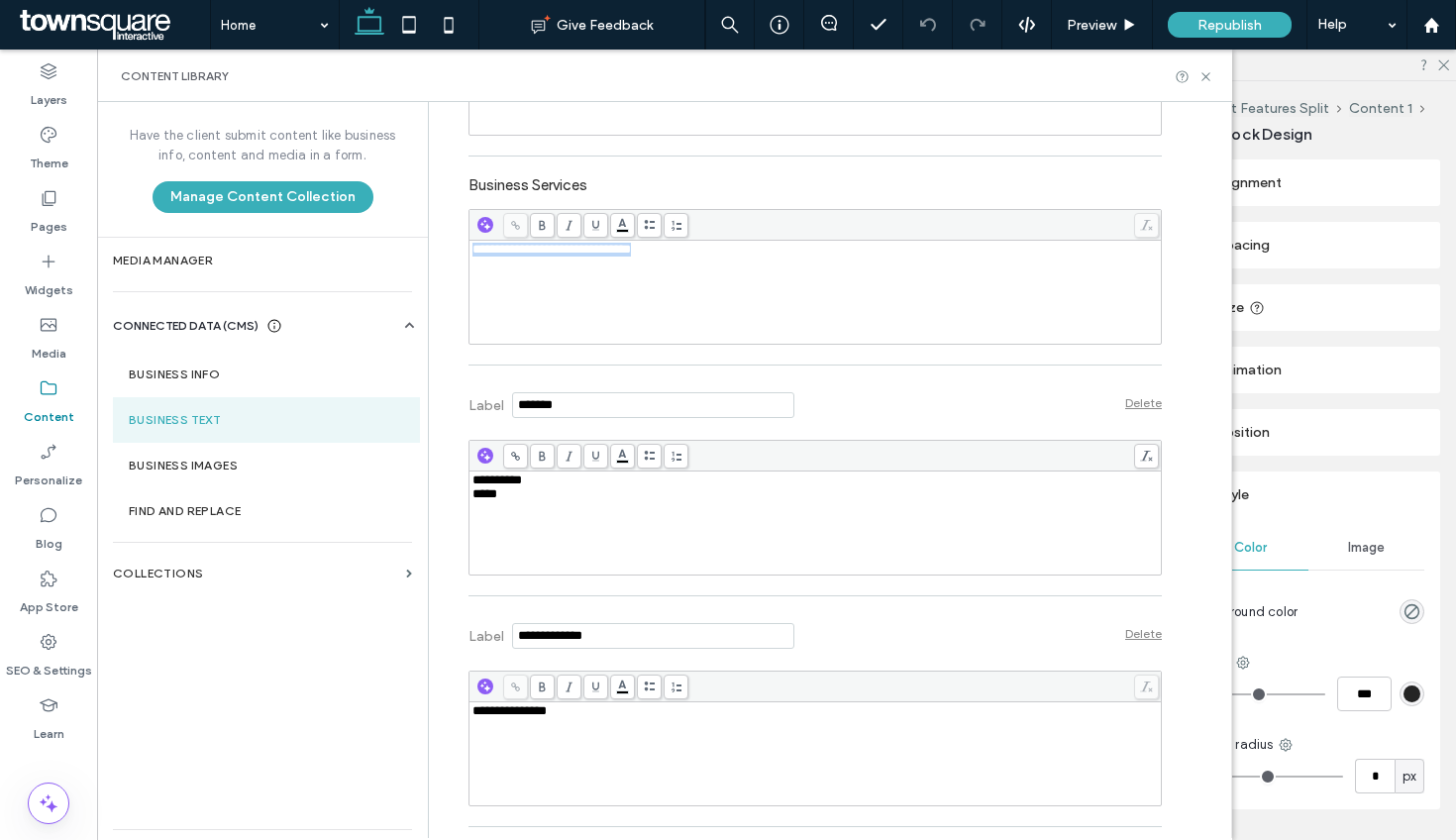 click on "**********" at bounding box center (800, 194) 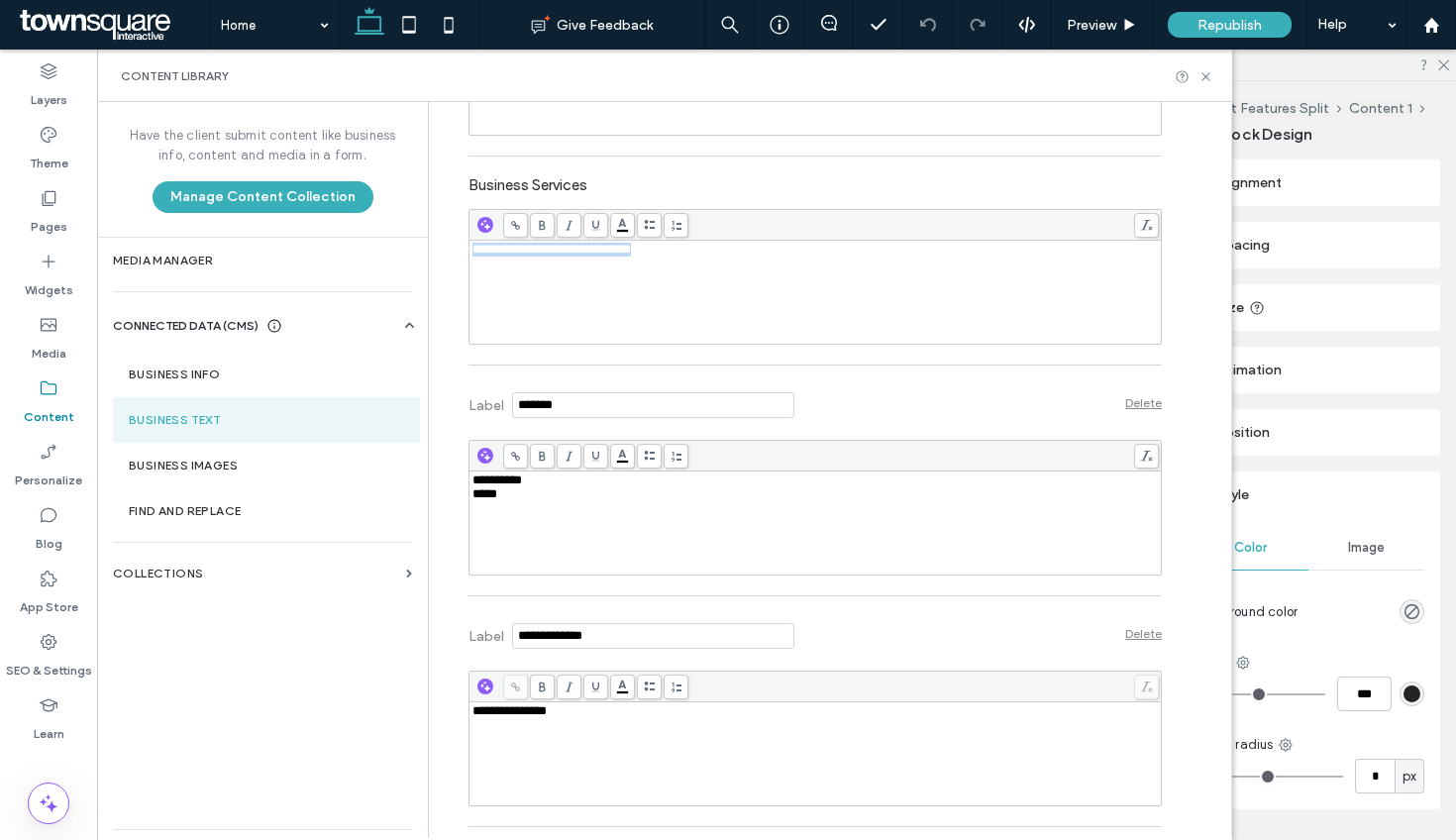 copy on "**********" 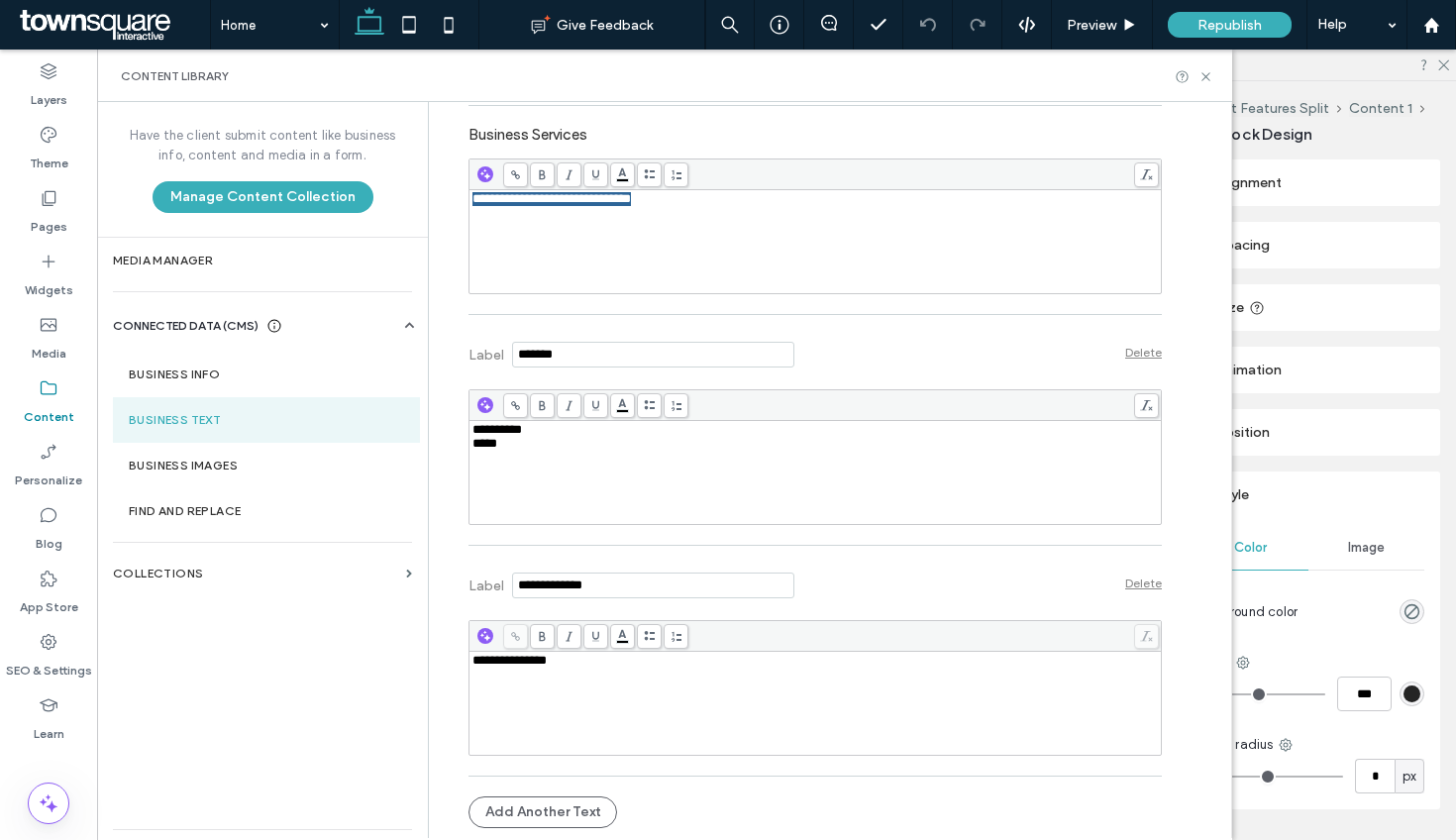 scroll, scrollTop: 0, scrollLeft: 0, axis: both 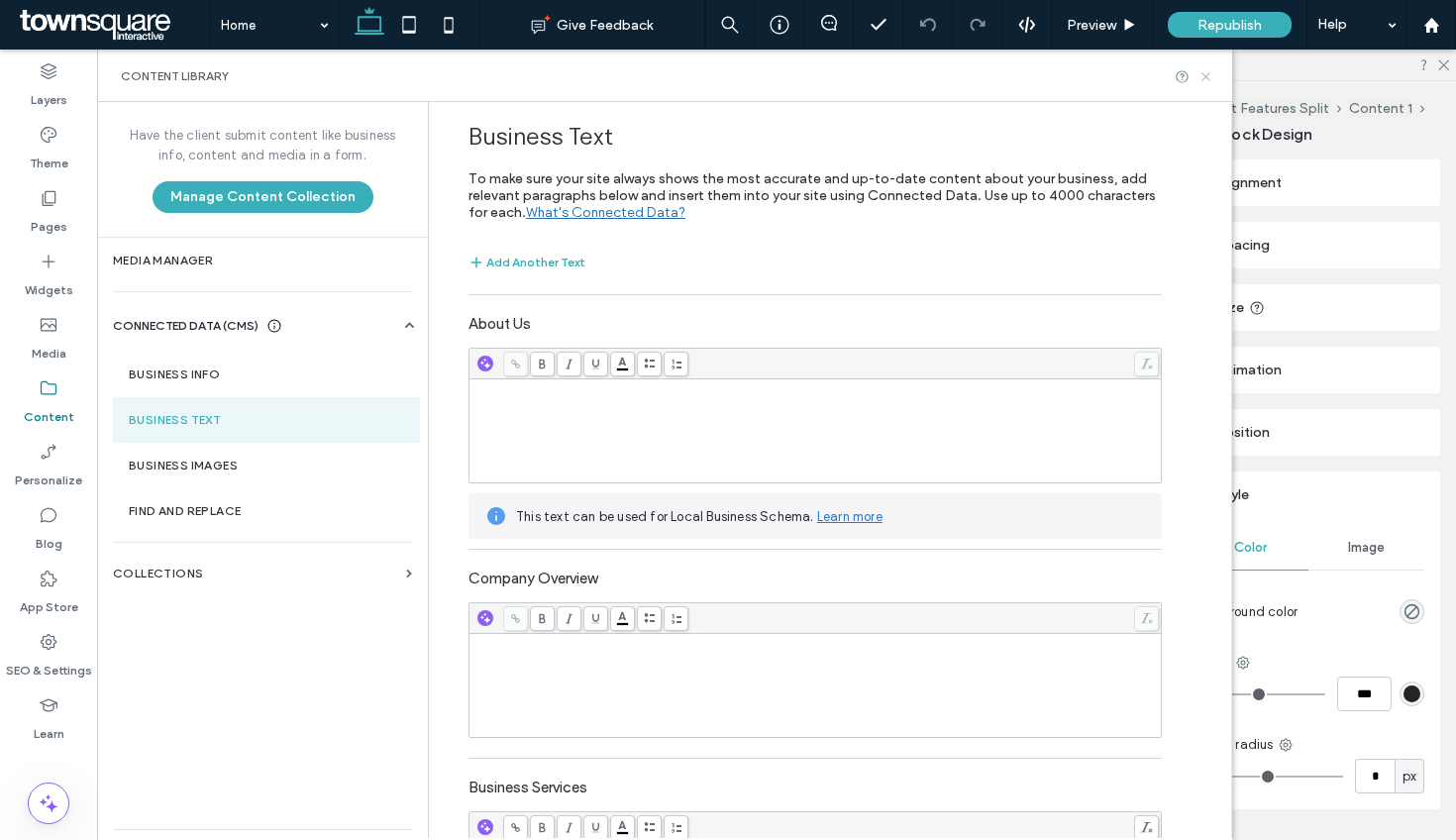 click 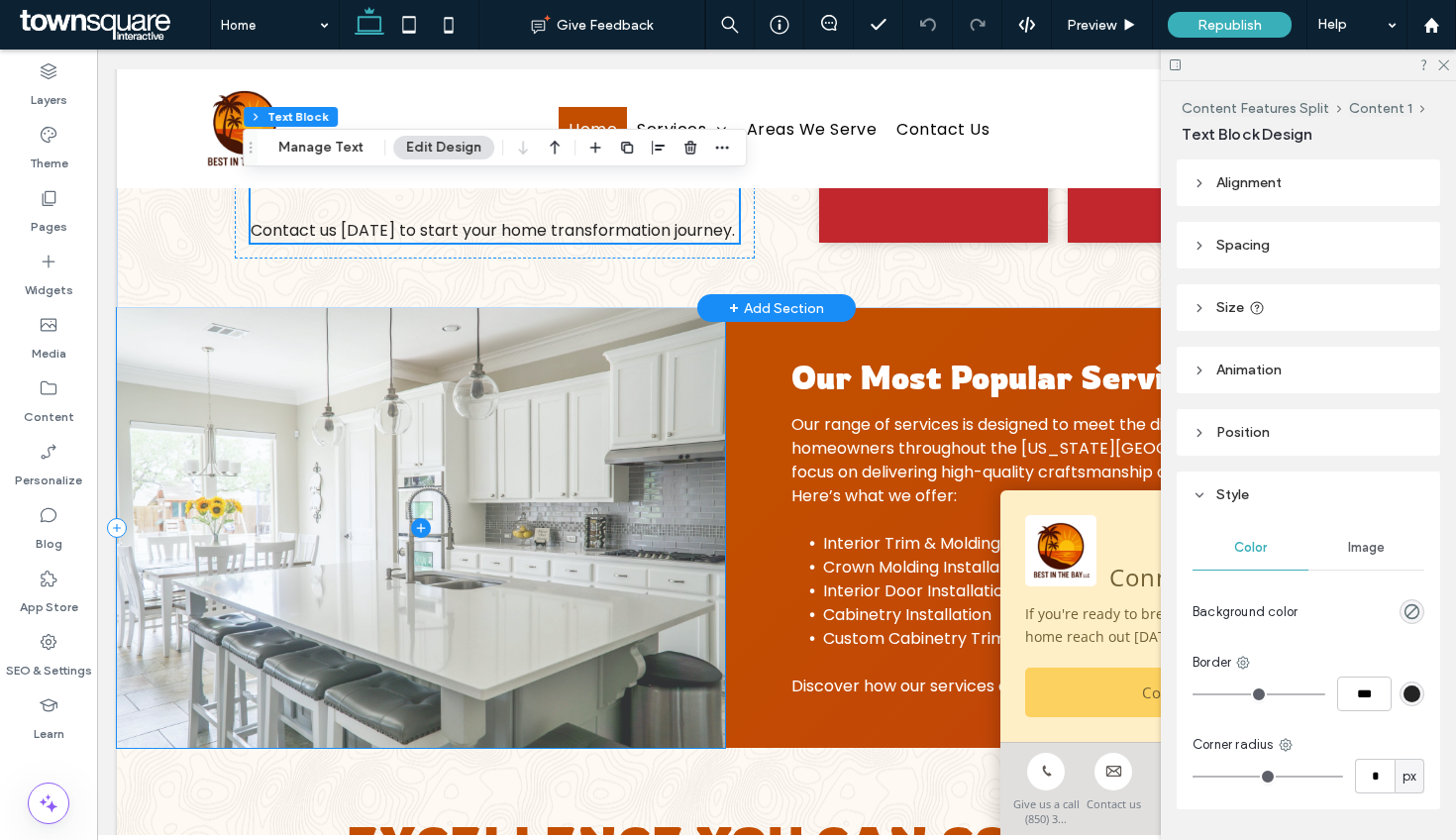 scroll, scrollTop: 0, scrollLeft: 0, axis: both 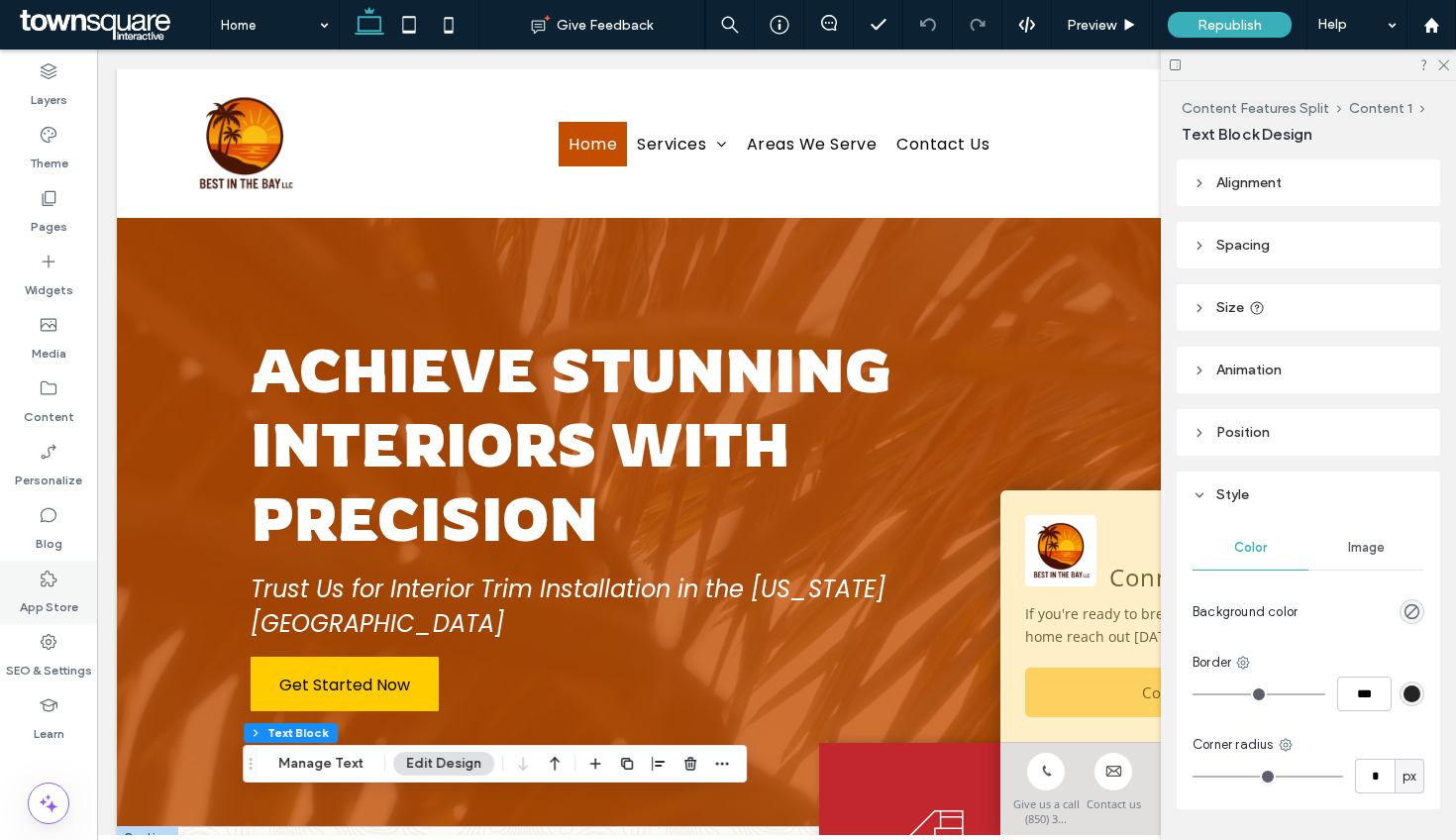 drag, startPoint x: 43, startPoint y: 586, endPoint x: 52, endPoint y: 581, distance: 10.29563 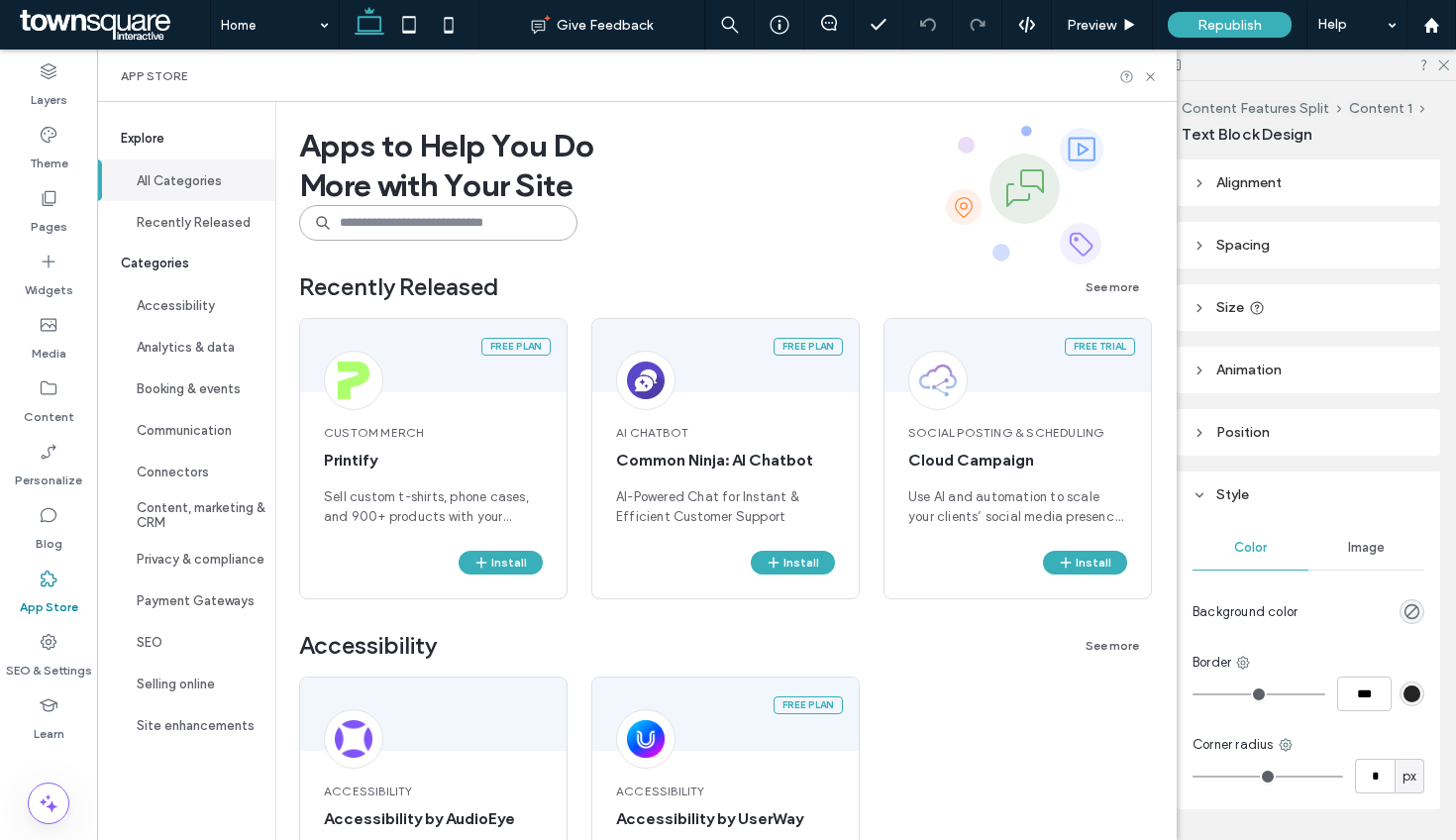 click at bounding box center [438, 223] 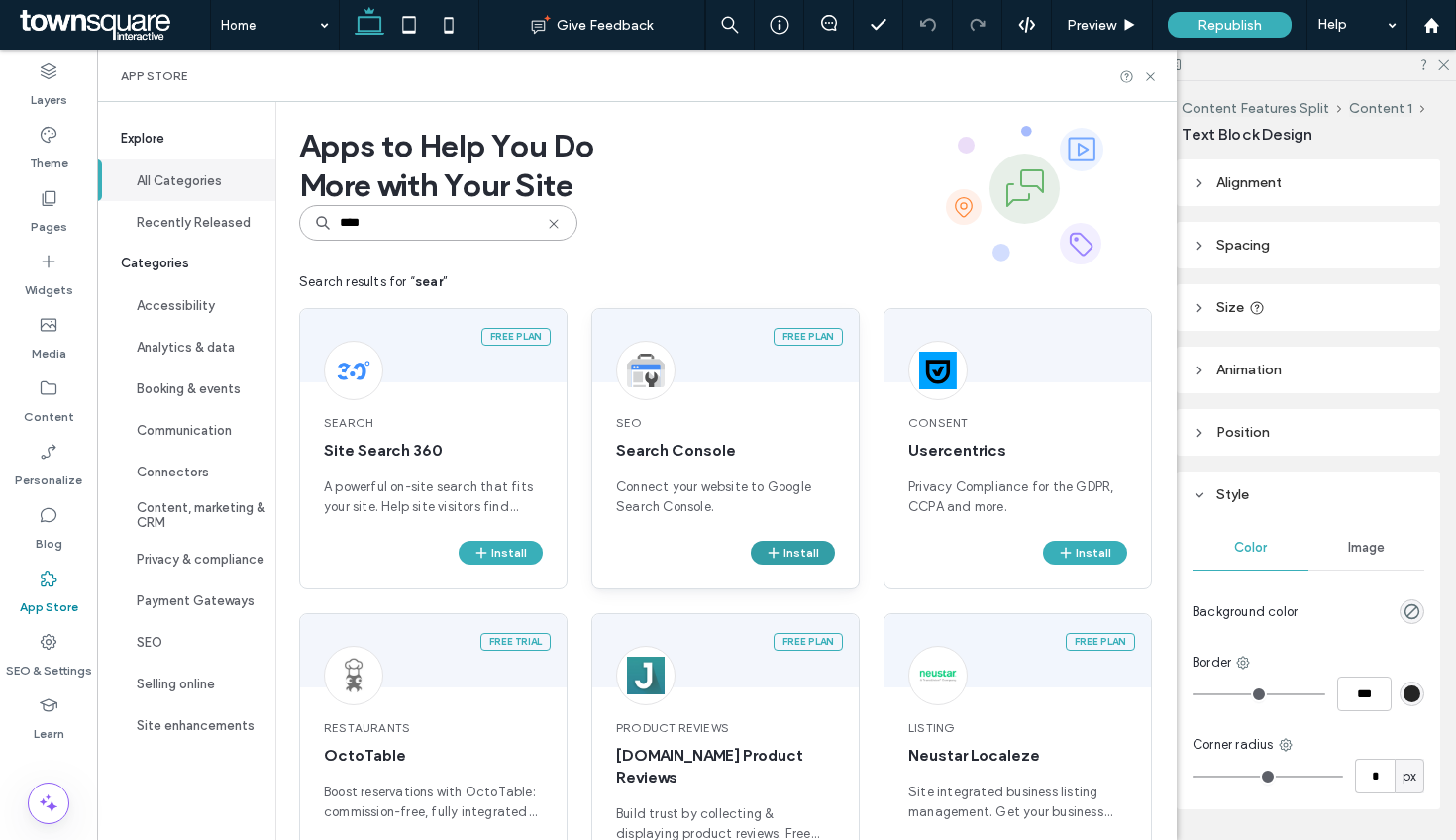 type on "****" 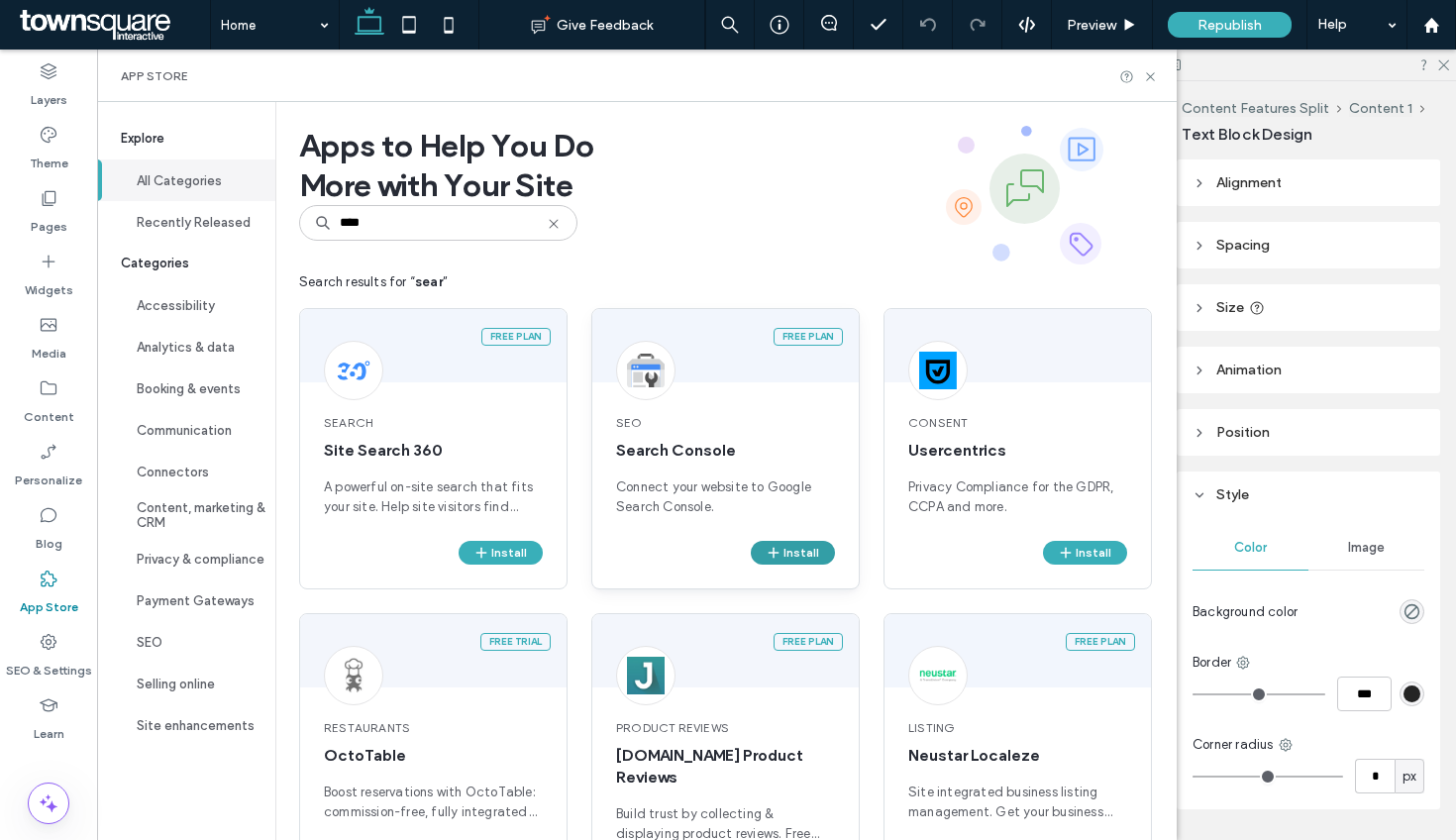 click on "Install" at bounding box center (792, 553) 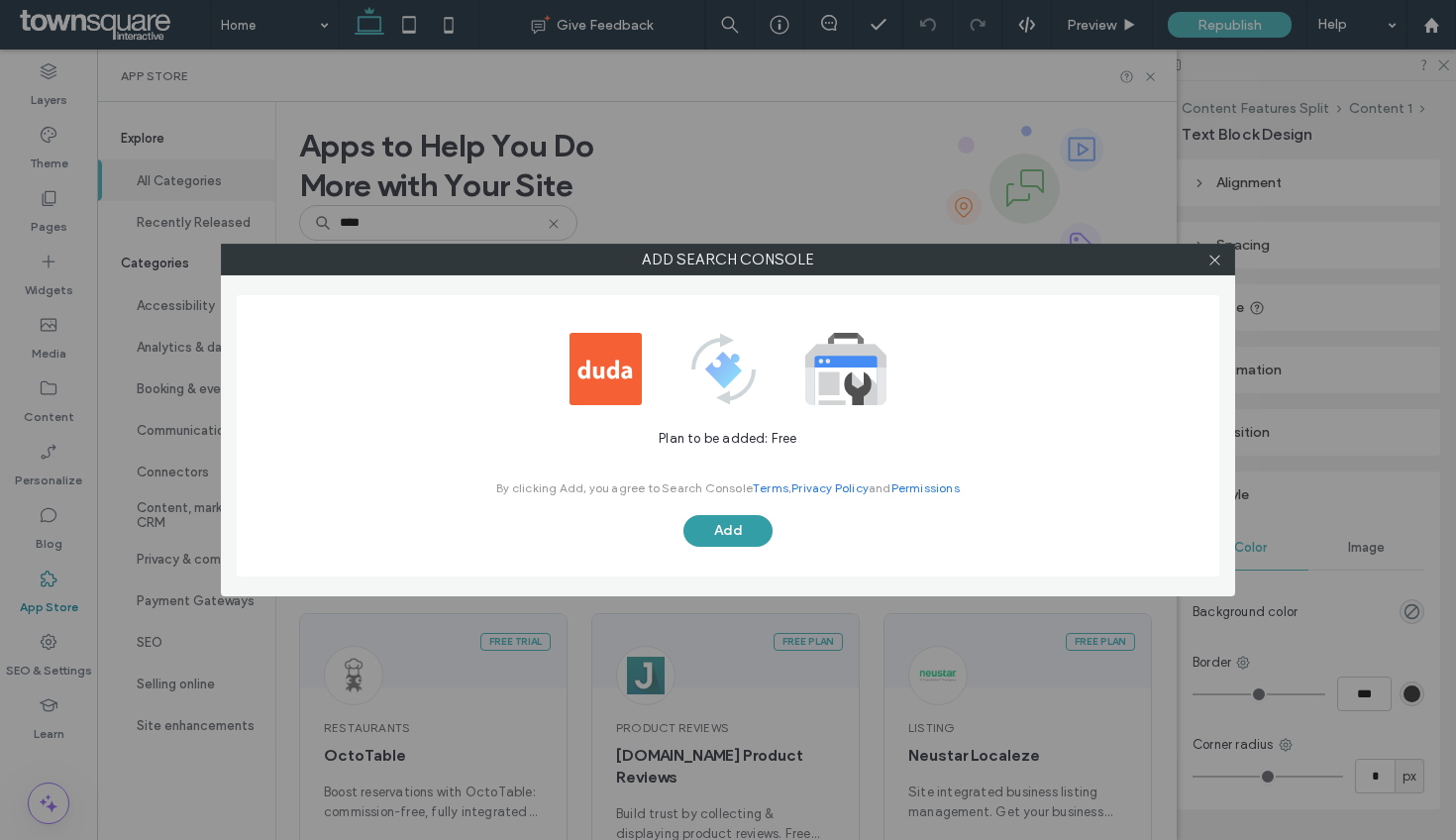 click on "Add" at bounding box center (728, 531) 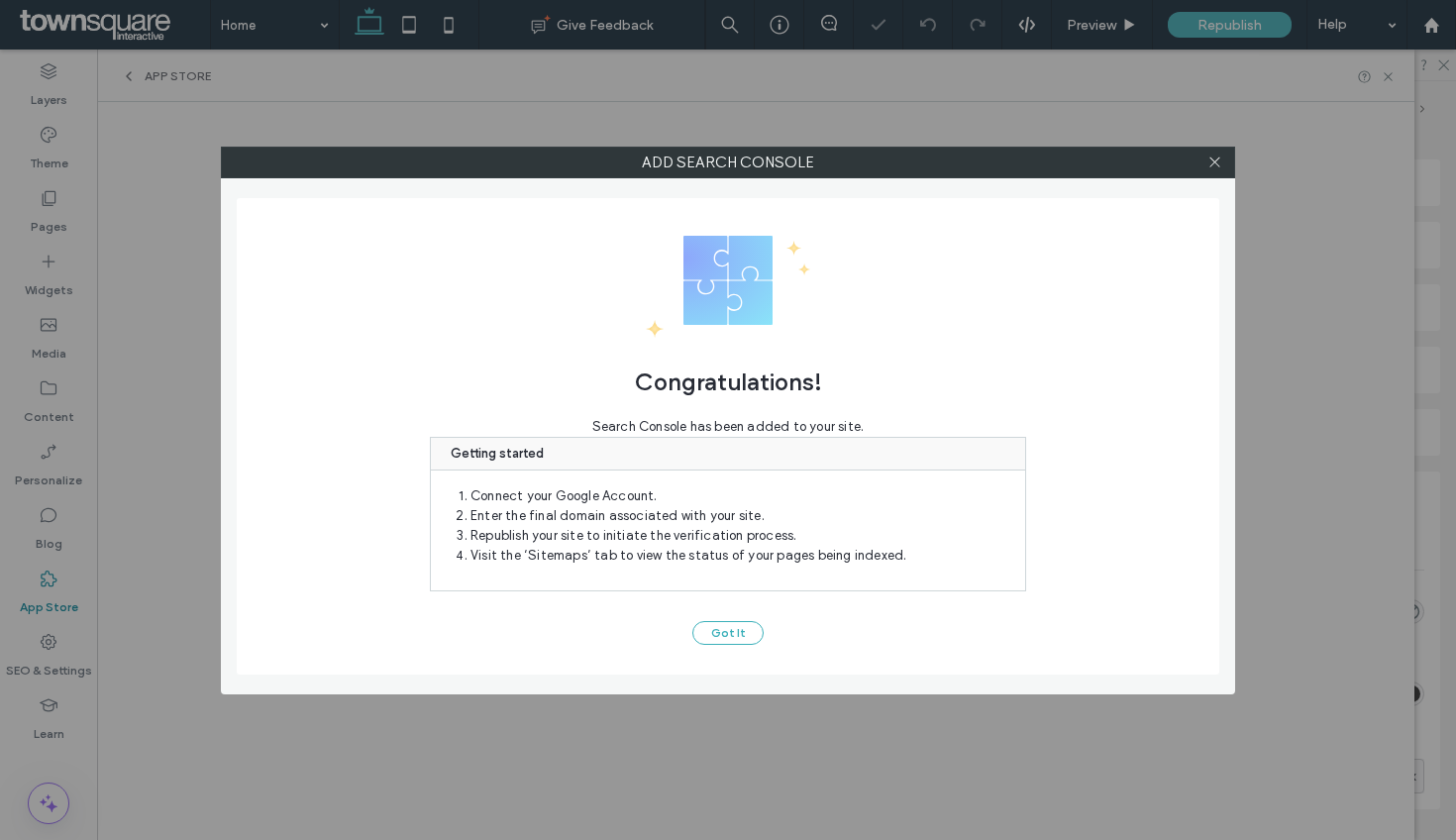 scroll, scrollTop: 788, scrollLeft: 0, axis: vertical 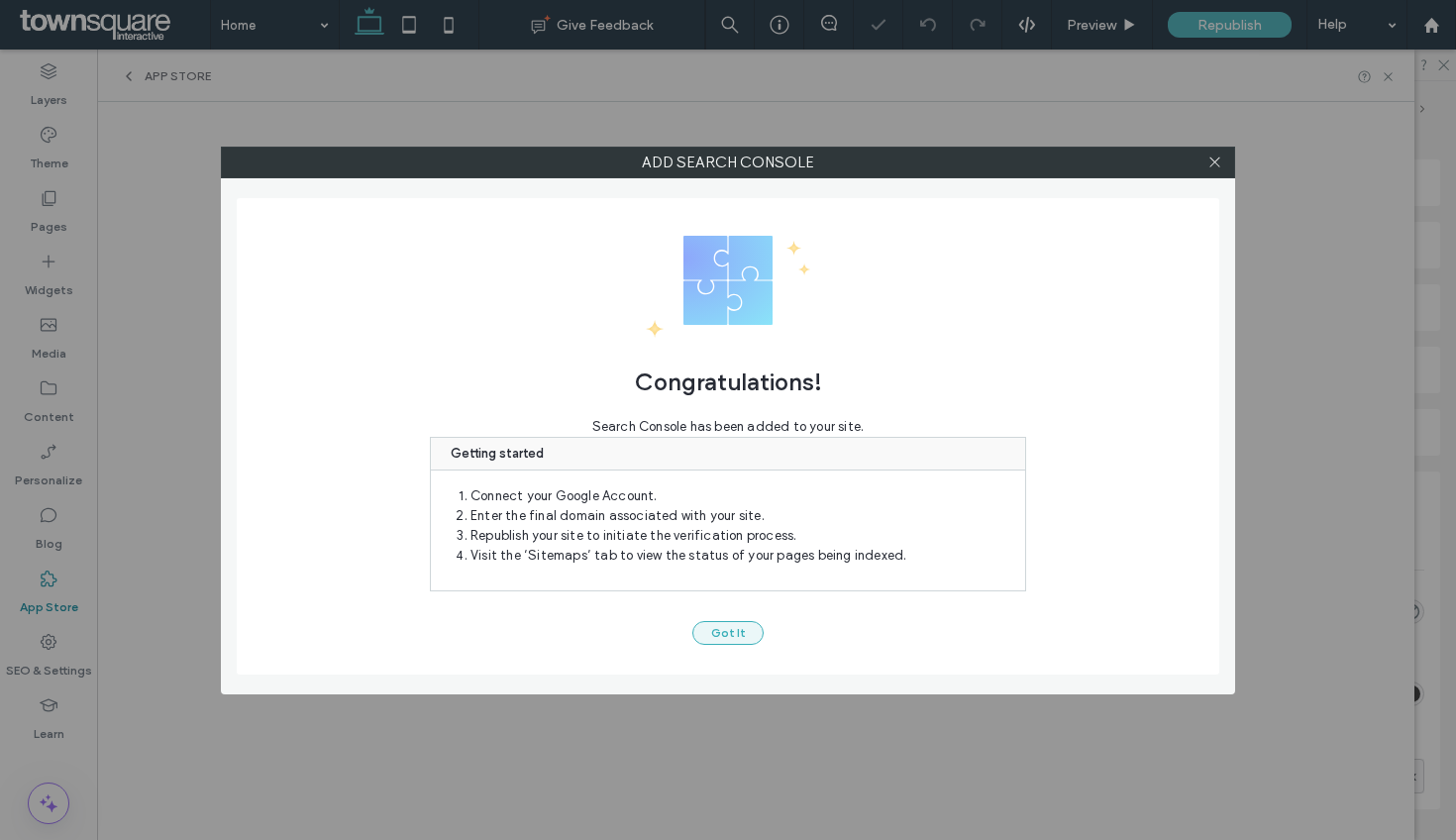 click on "Got It" at bounding box center [728, 633] 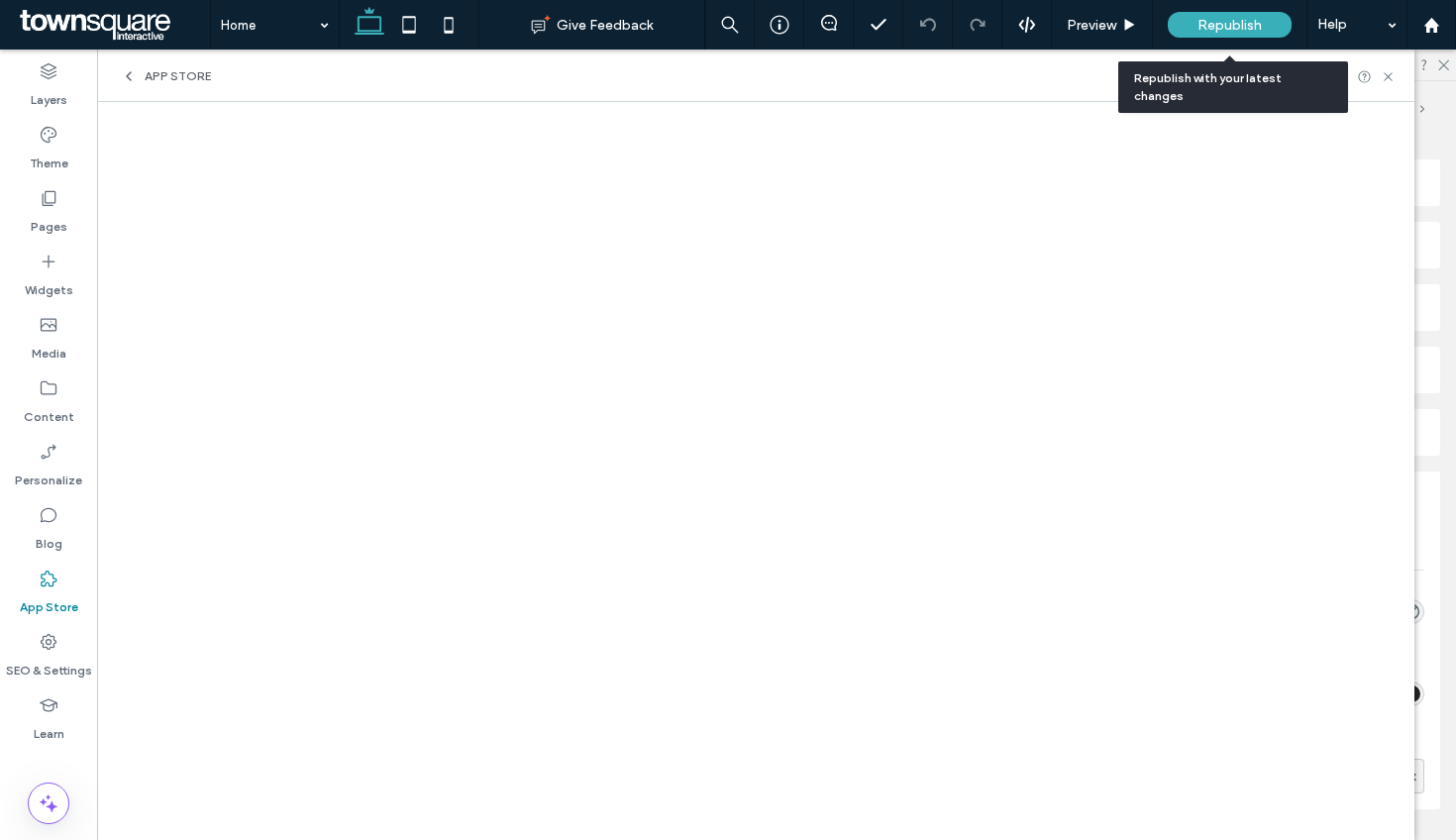 click on "Republish" at bounding box center [1229, 25] 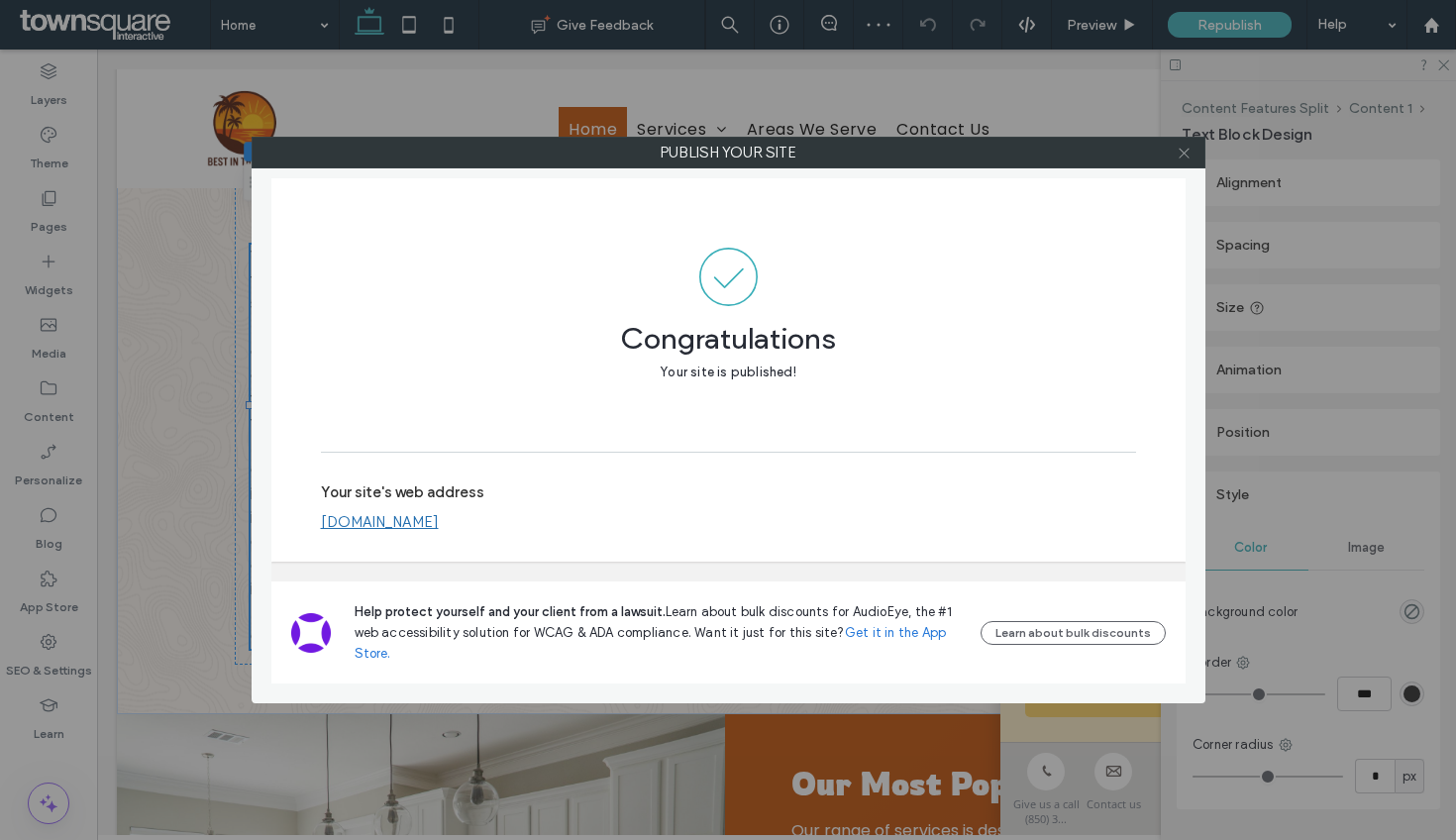 click 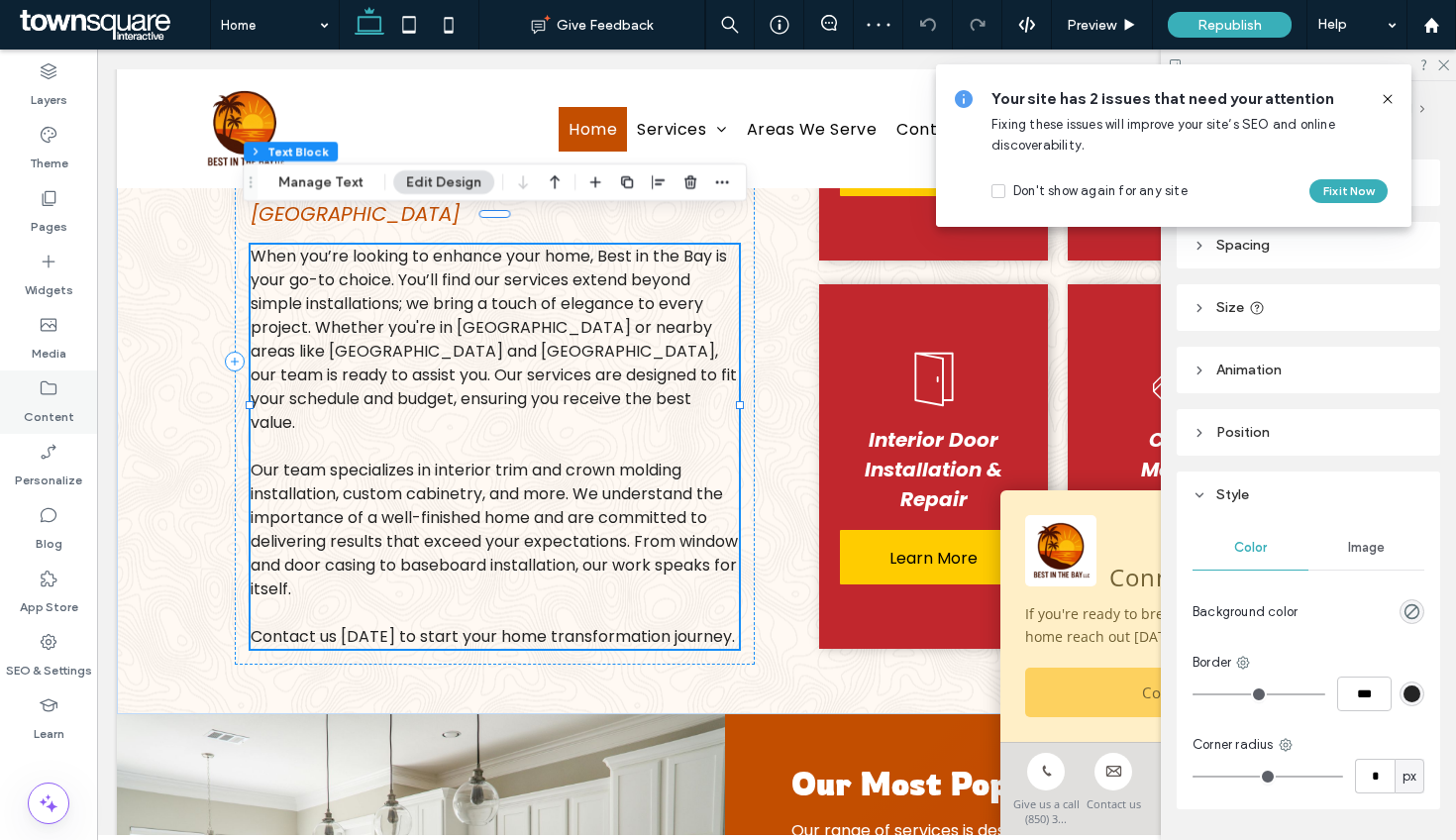 click on "Content" at bounding box center [49, 412] 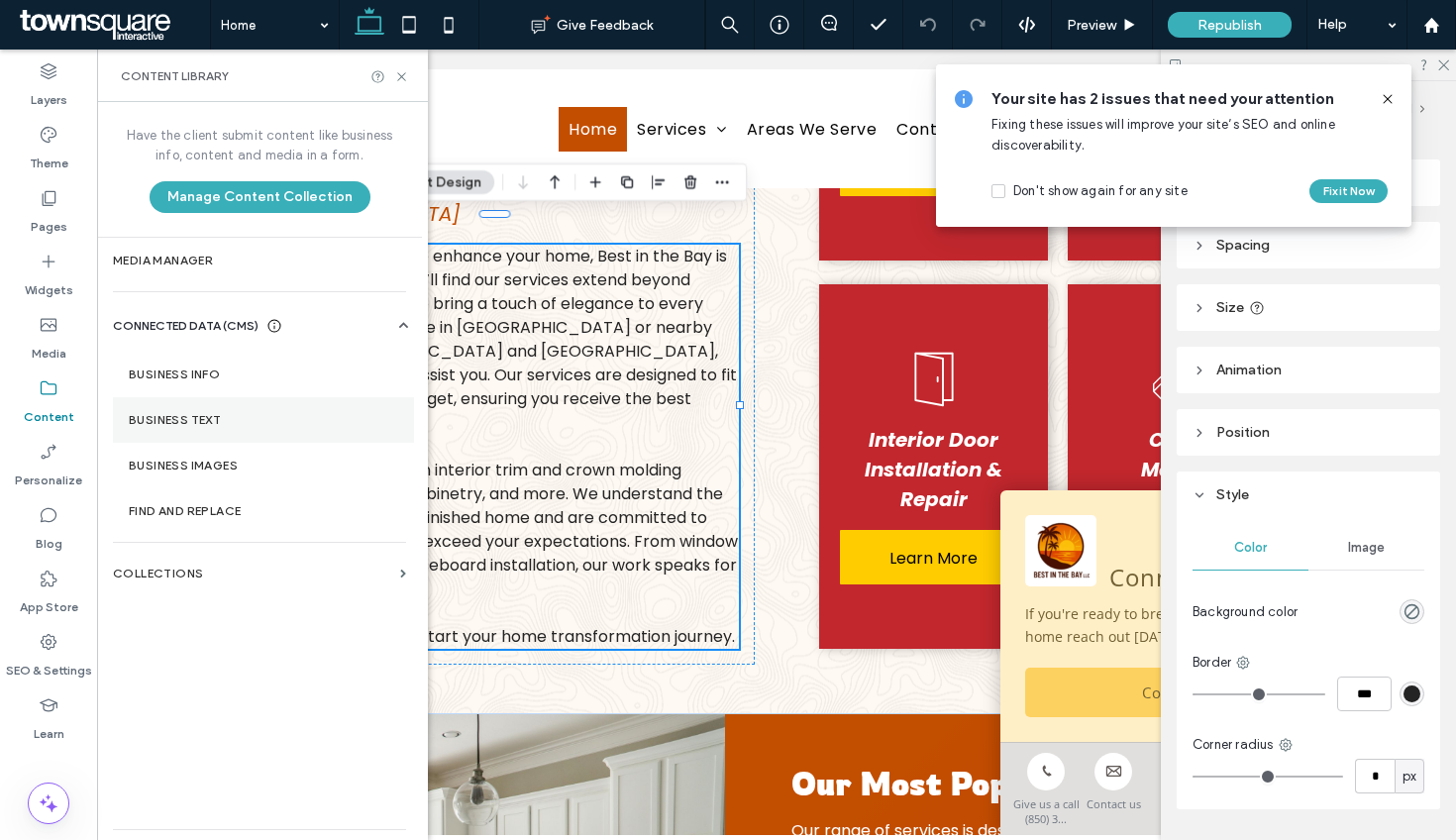 click on "Business Text" at bounding box center [263, 420] 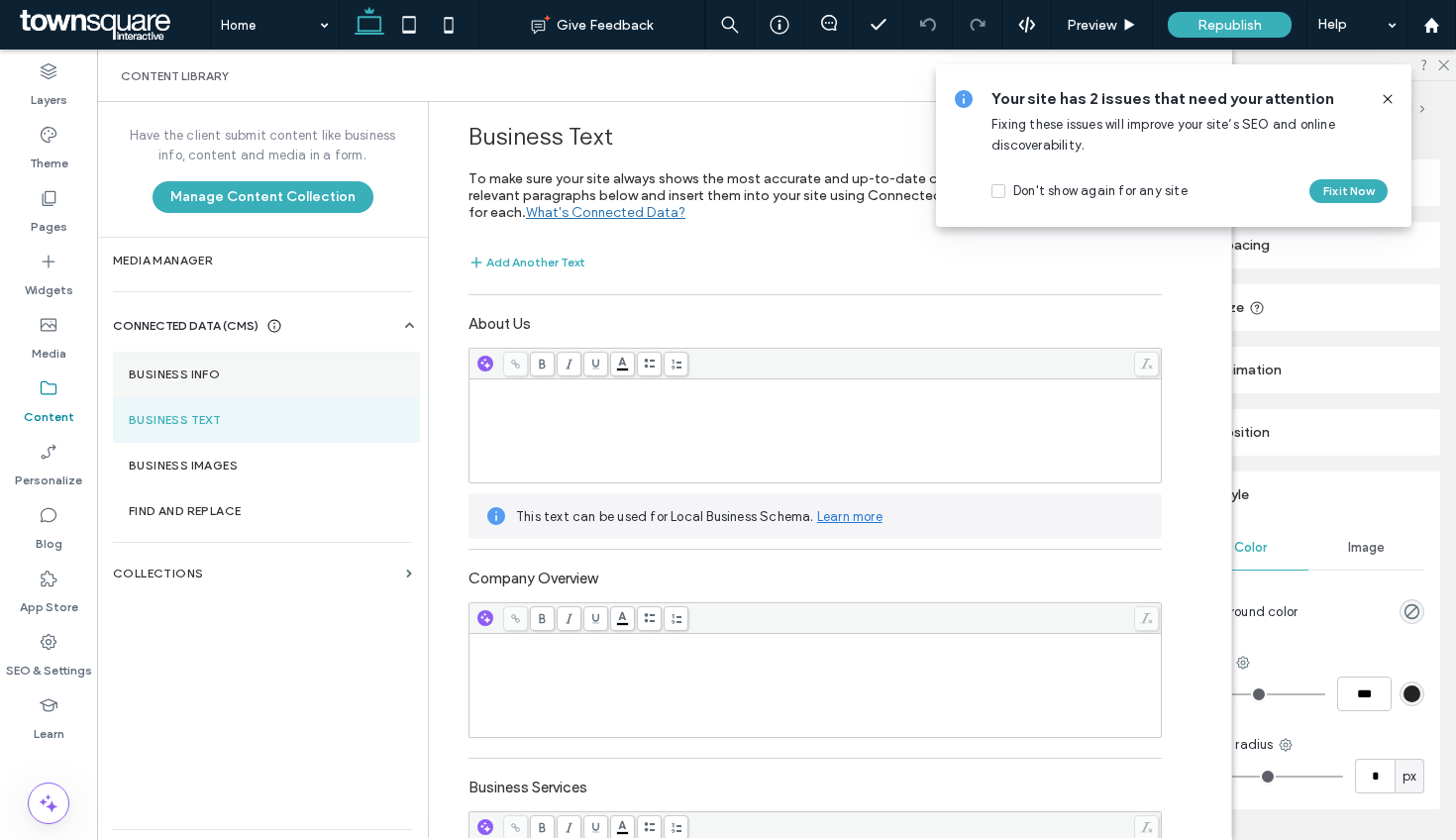 click on "Business Info" at bounding box center (266, 374) 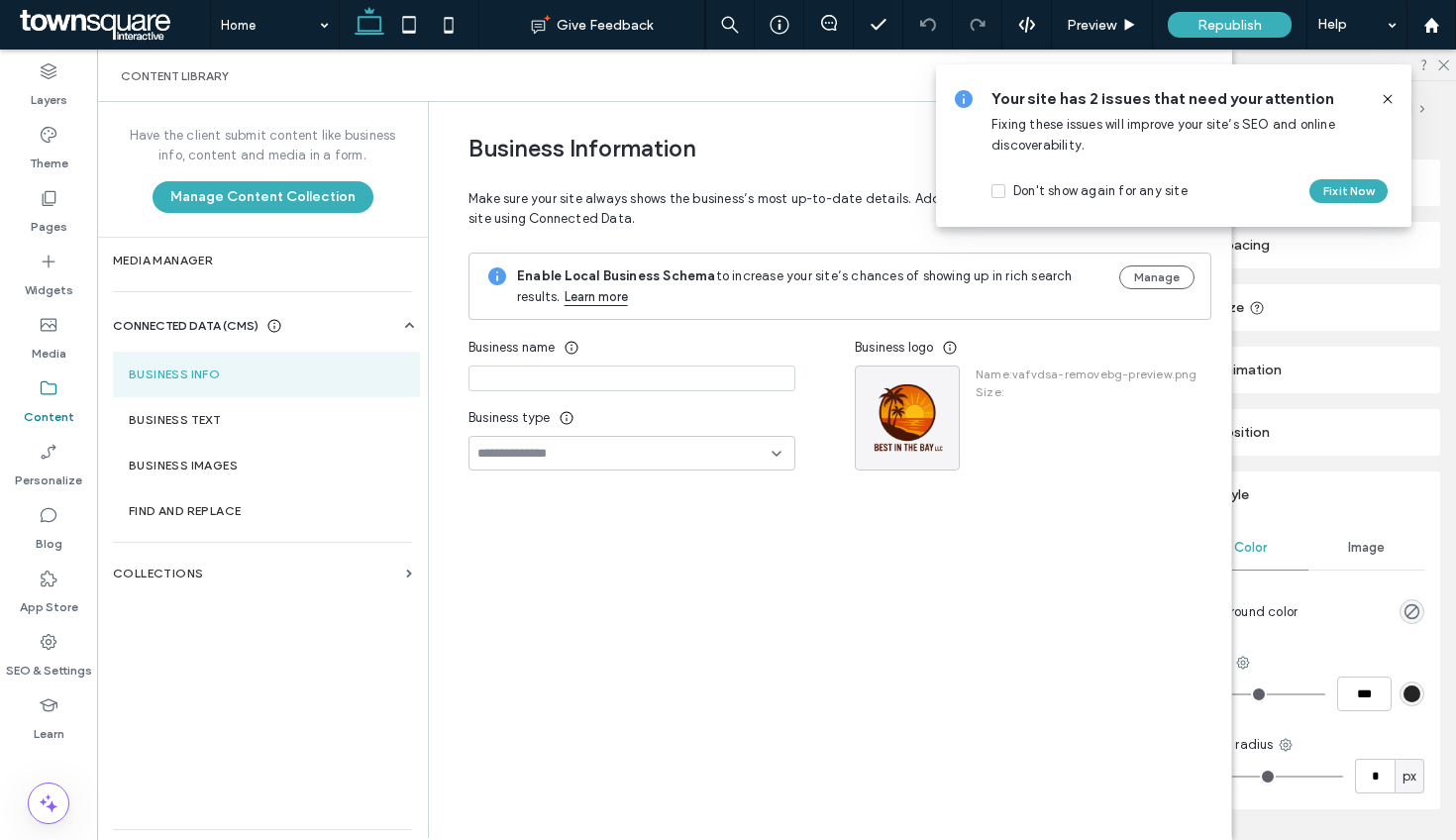 type on "**********" 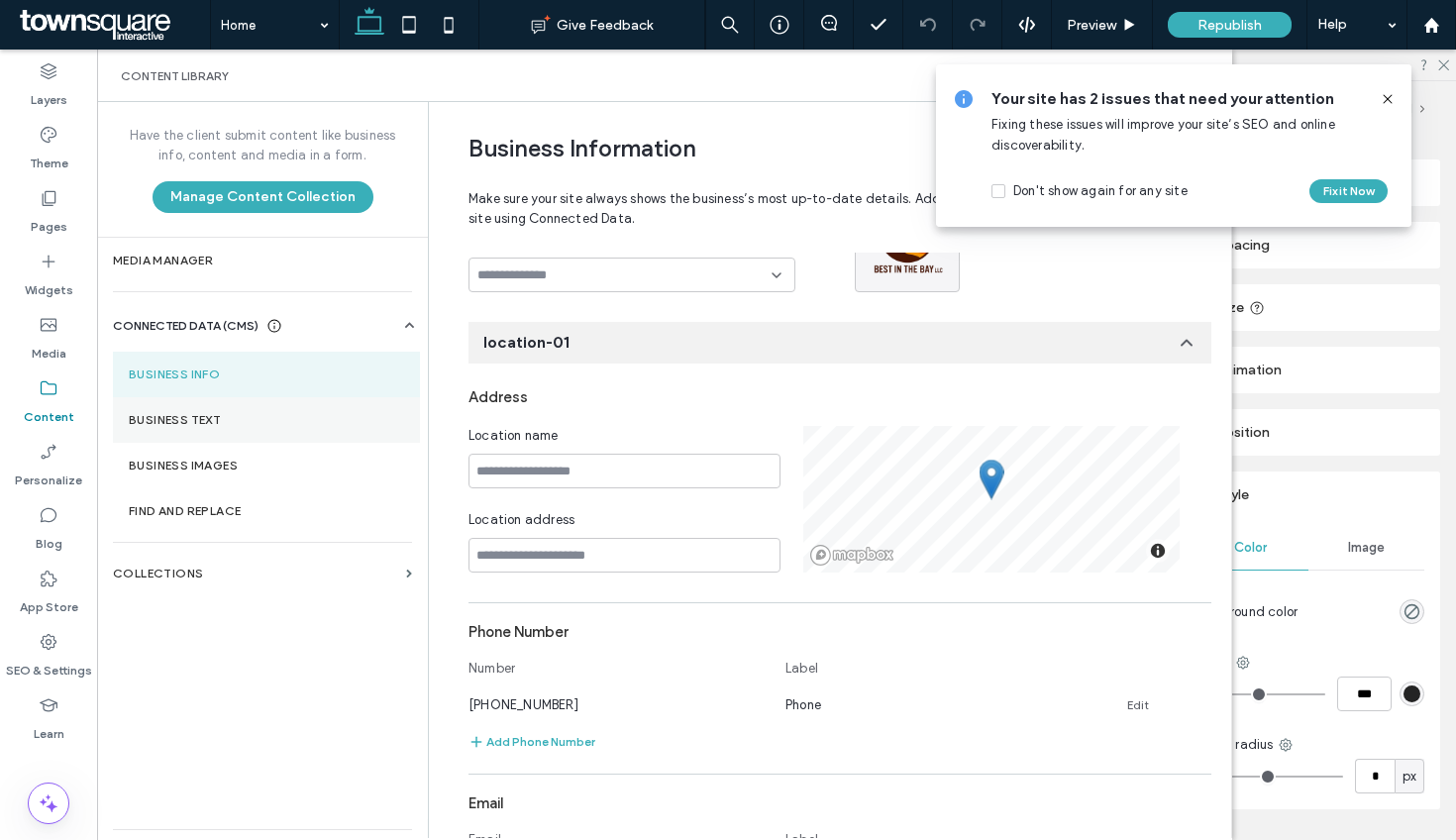 scroll, scrollTop: 212, scrollLeft: 0, axis: vertical 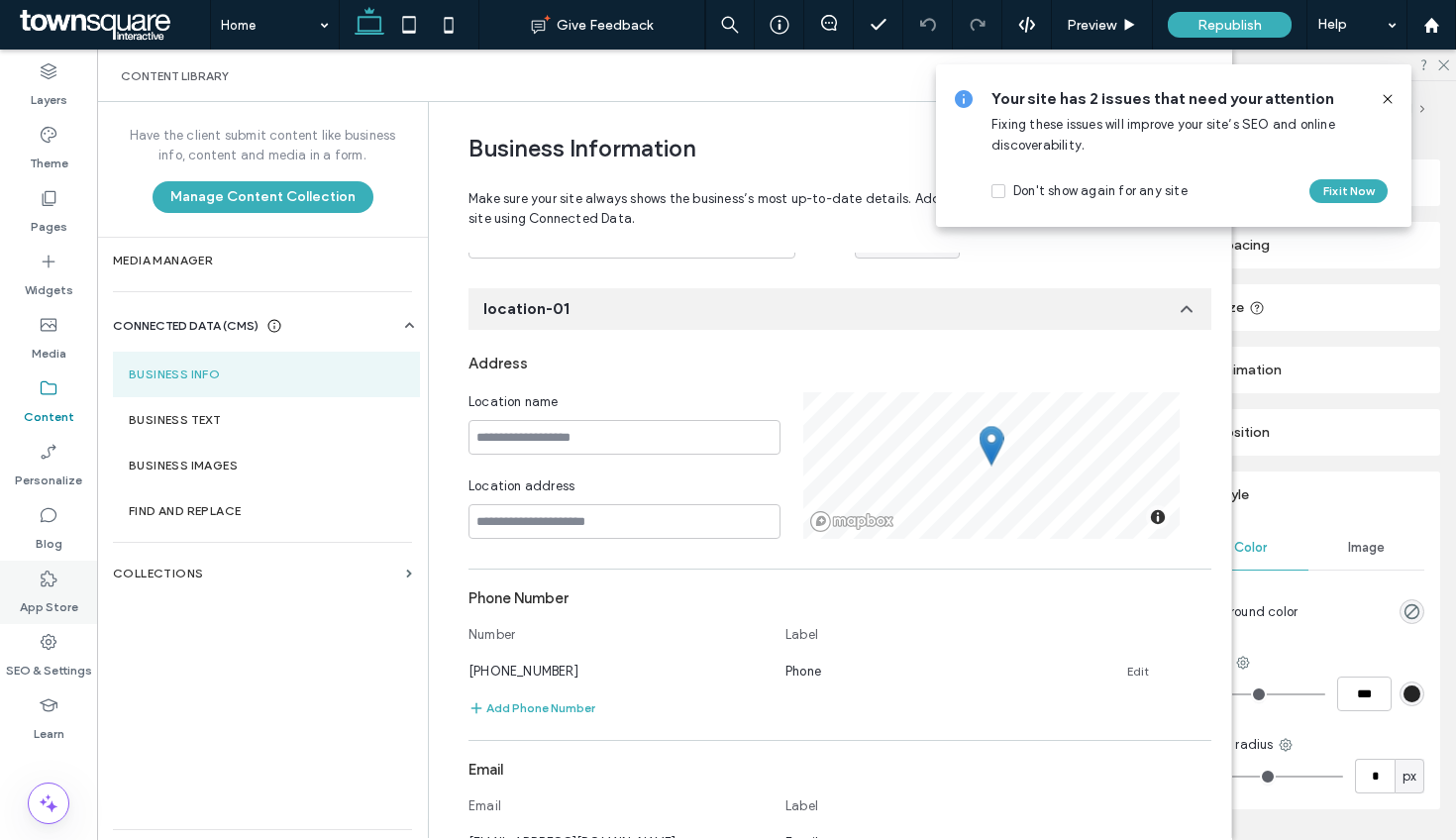 click on "App Store" at bounding box center [49, 602] 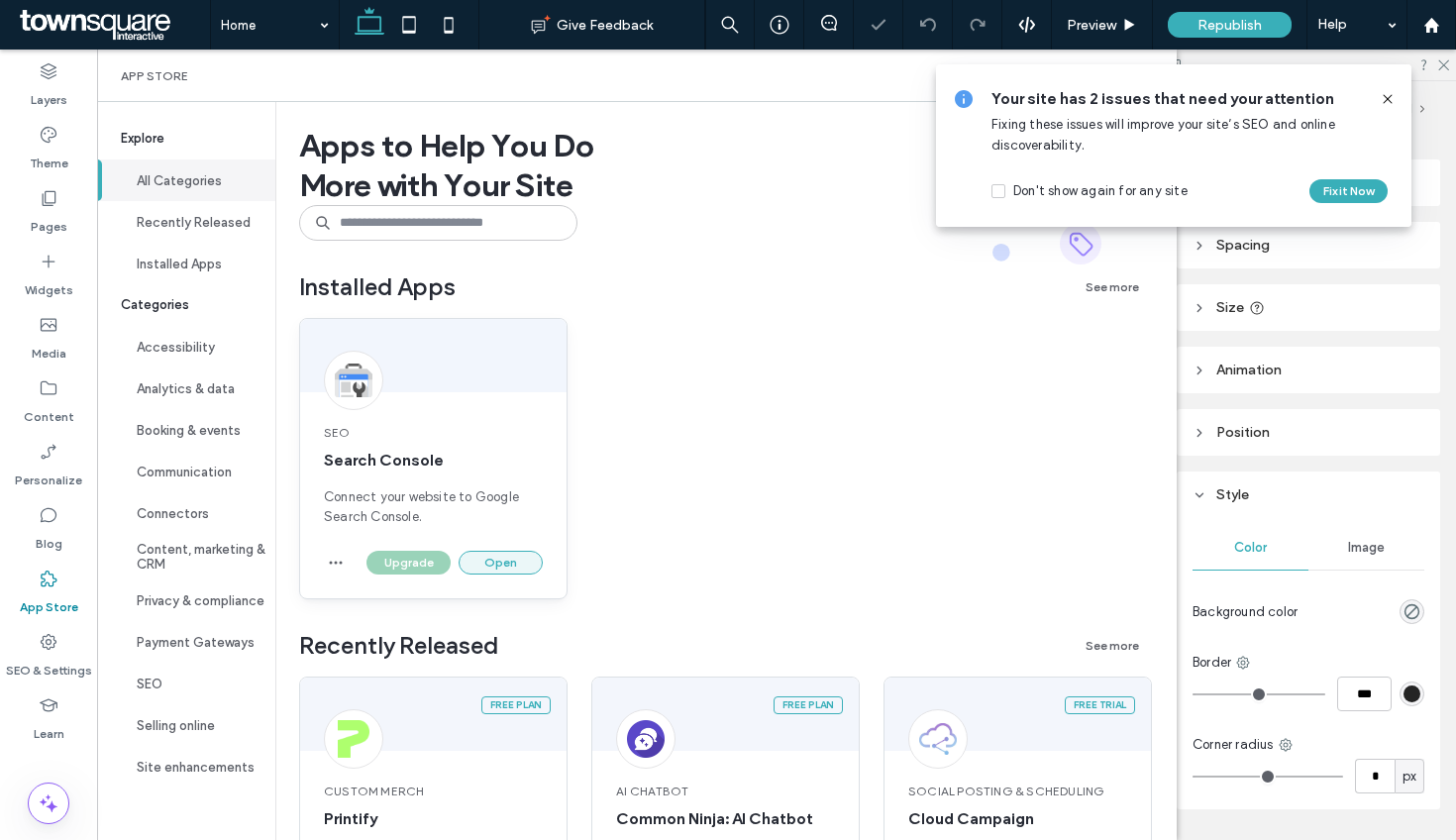 click on "Open" at bounding box center [500, 563] 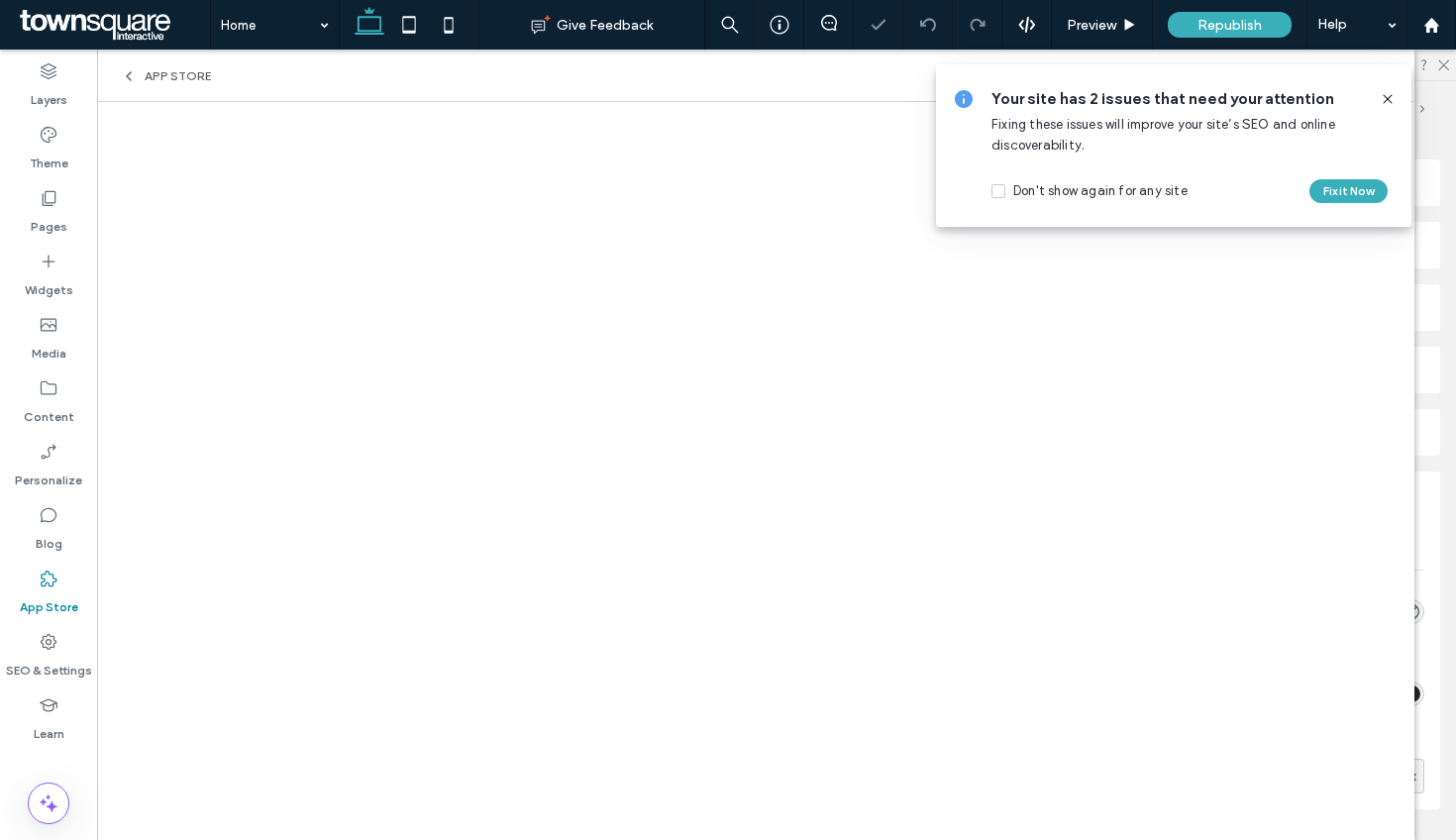 scroll, scrollTop: 788, scrollLeft: 0, axis: vertical 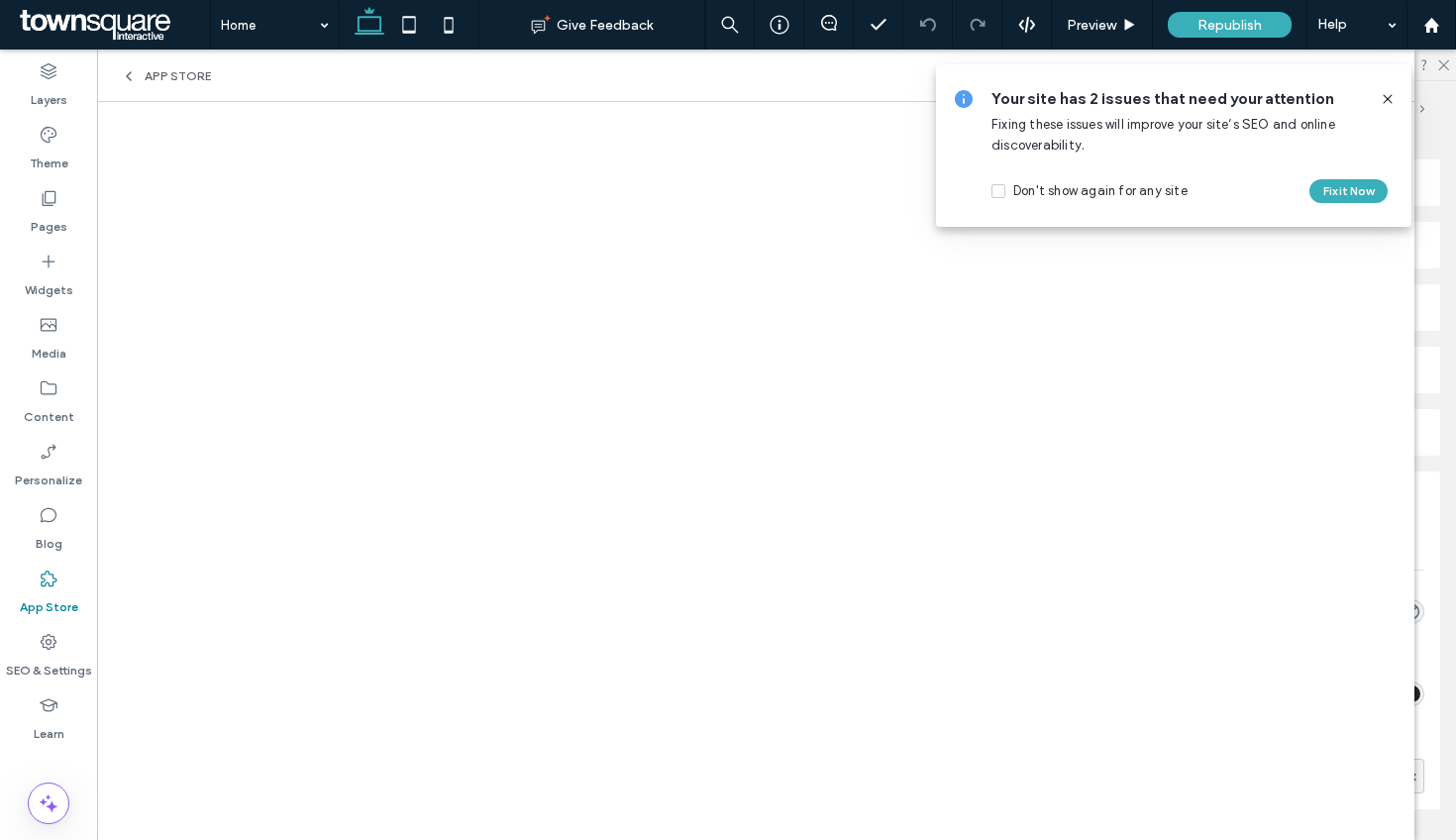 click 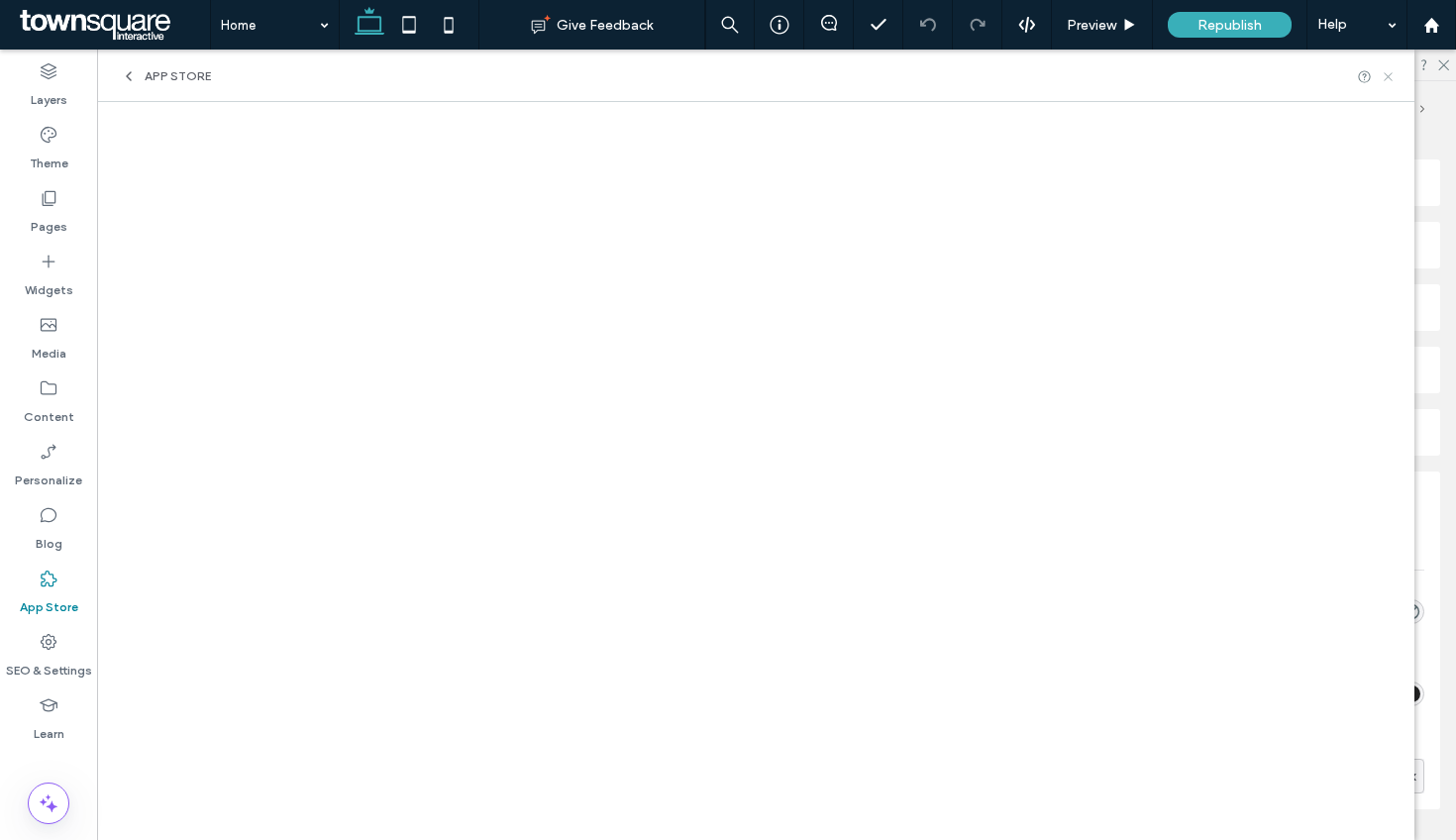 click 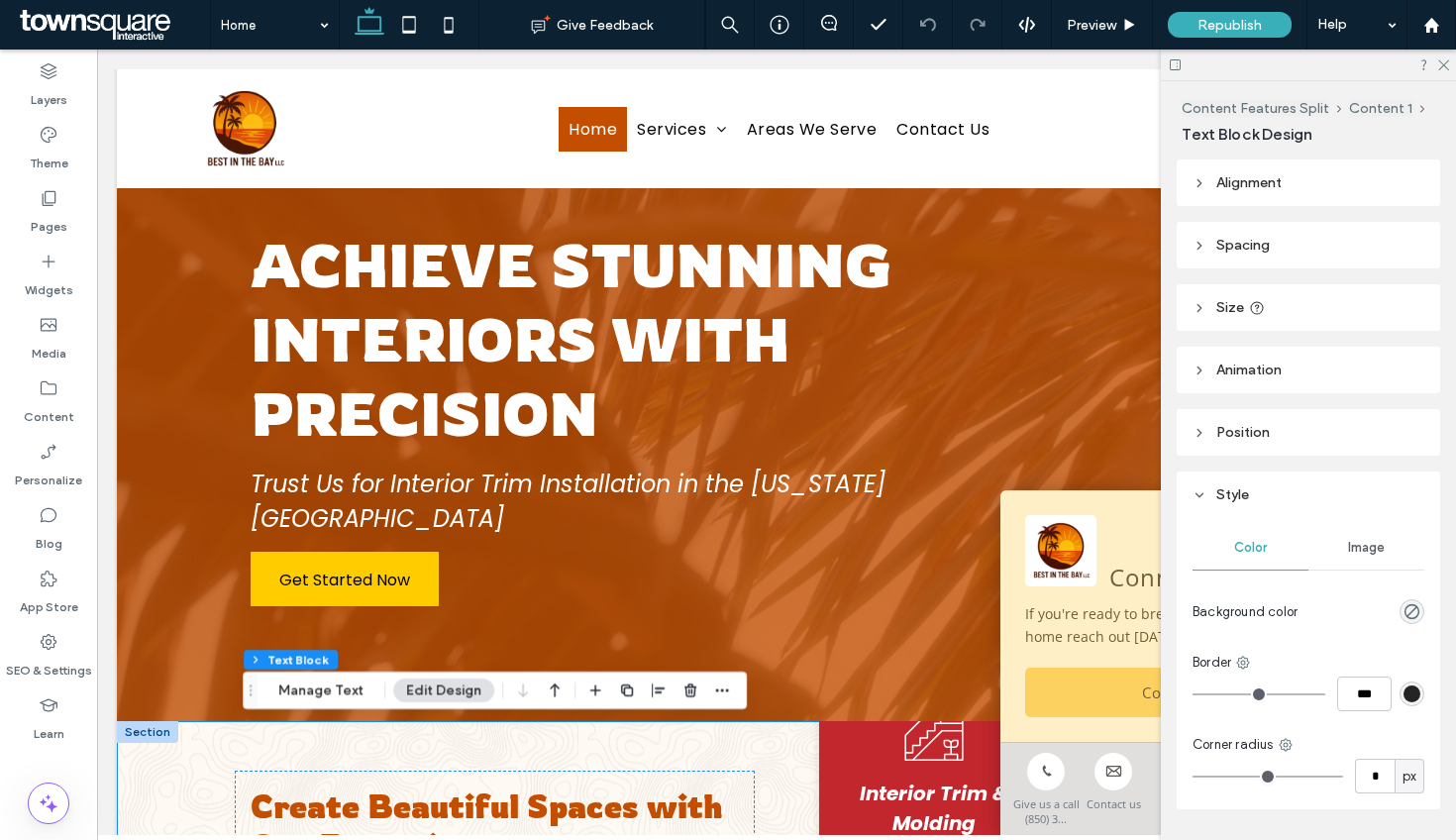 scroll, scrollTop: 0, scrollLeft: 0, axis: both 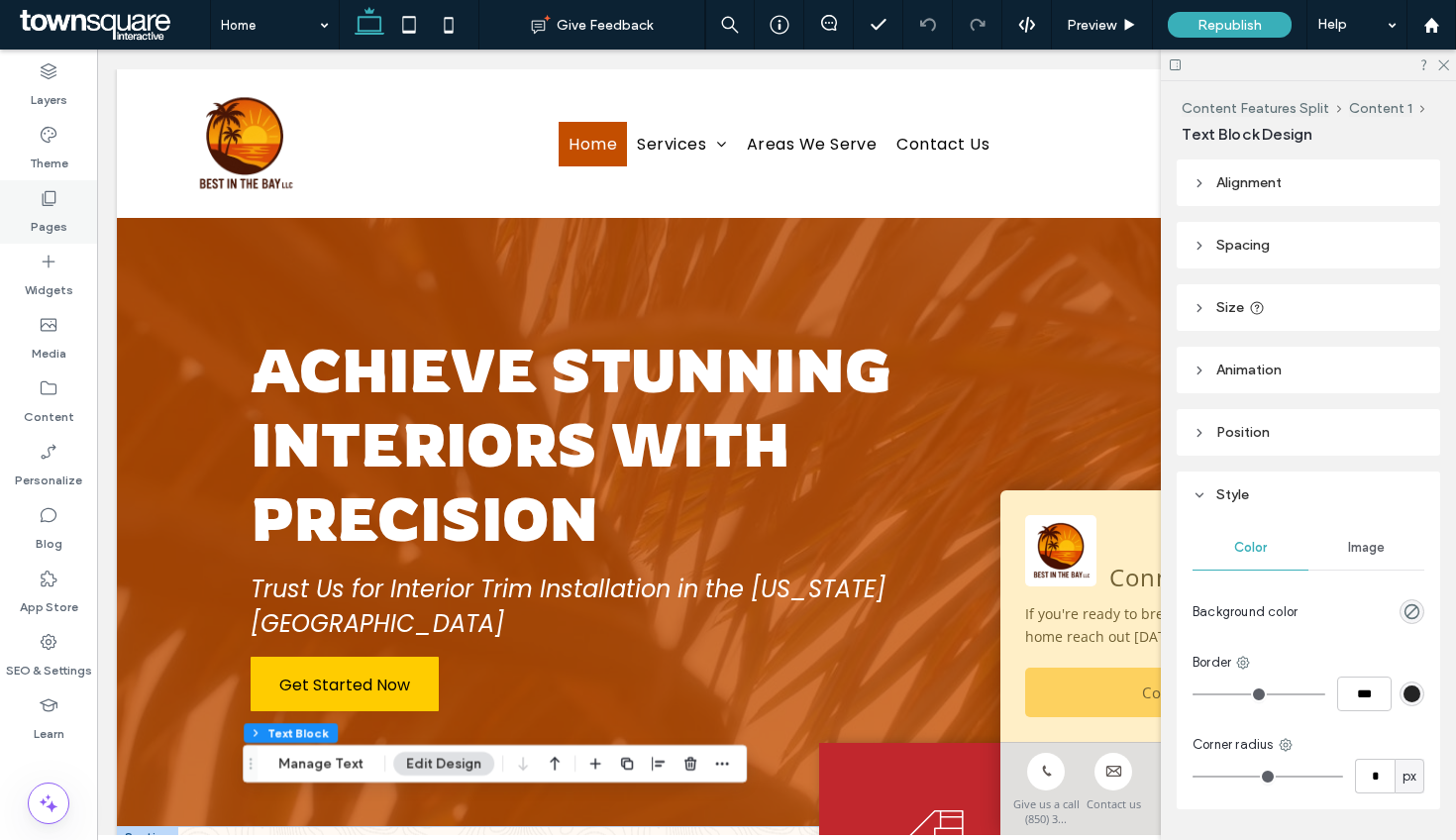 click on "Pages" at bounding box center [49, 222] 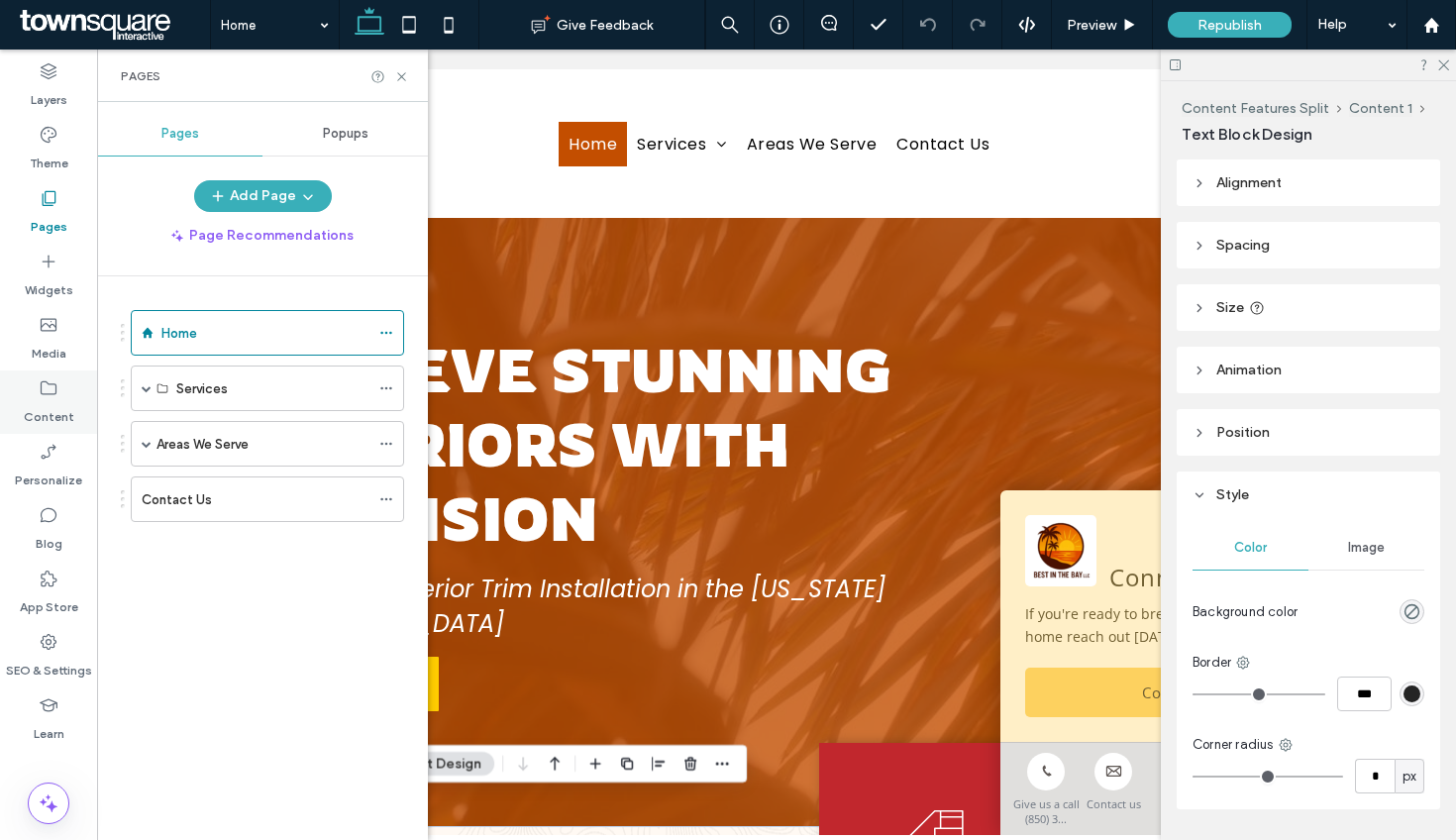 click on "Content" at bounding box center (49, 402) 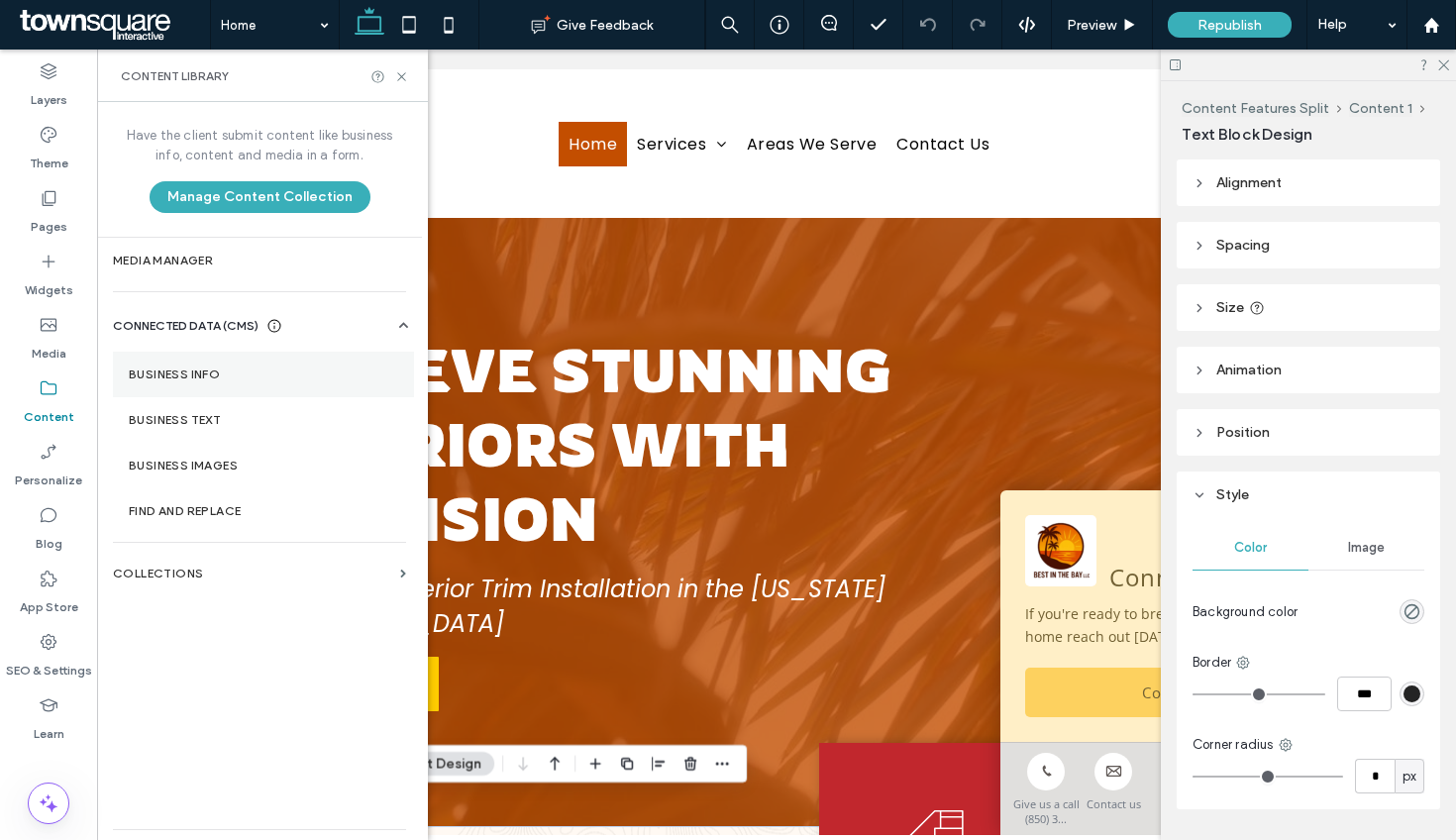 click on "Business Info" at bounding box center (263, 374) 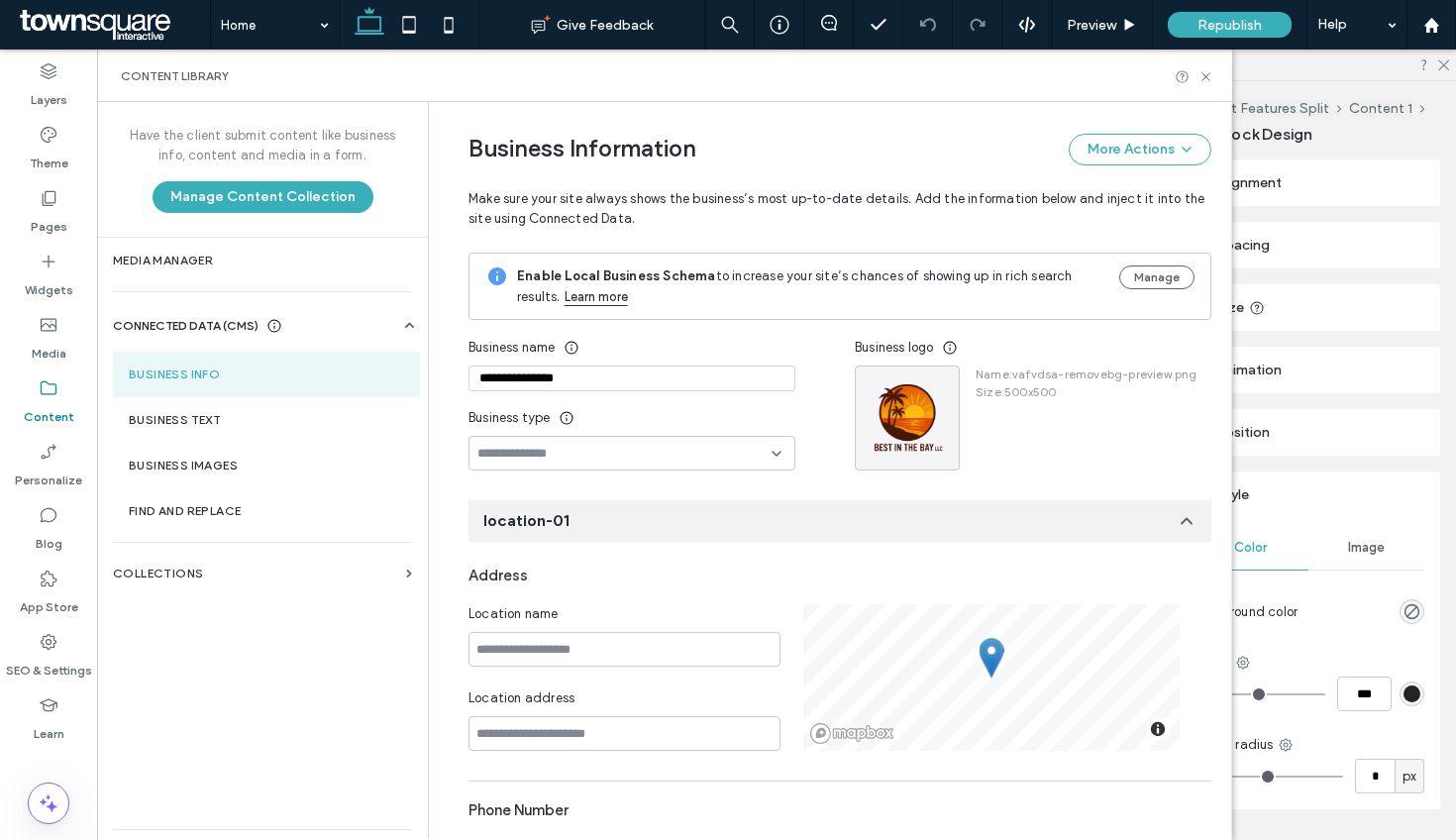 scroll, scrollTop: 0, scrollLeft: 0, axis: both 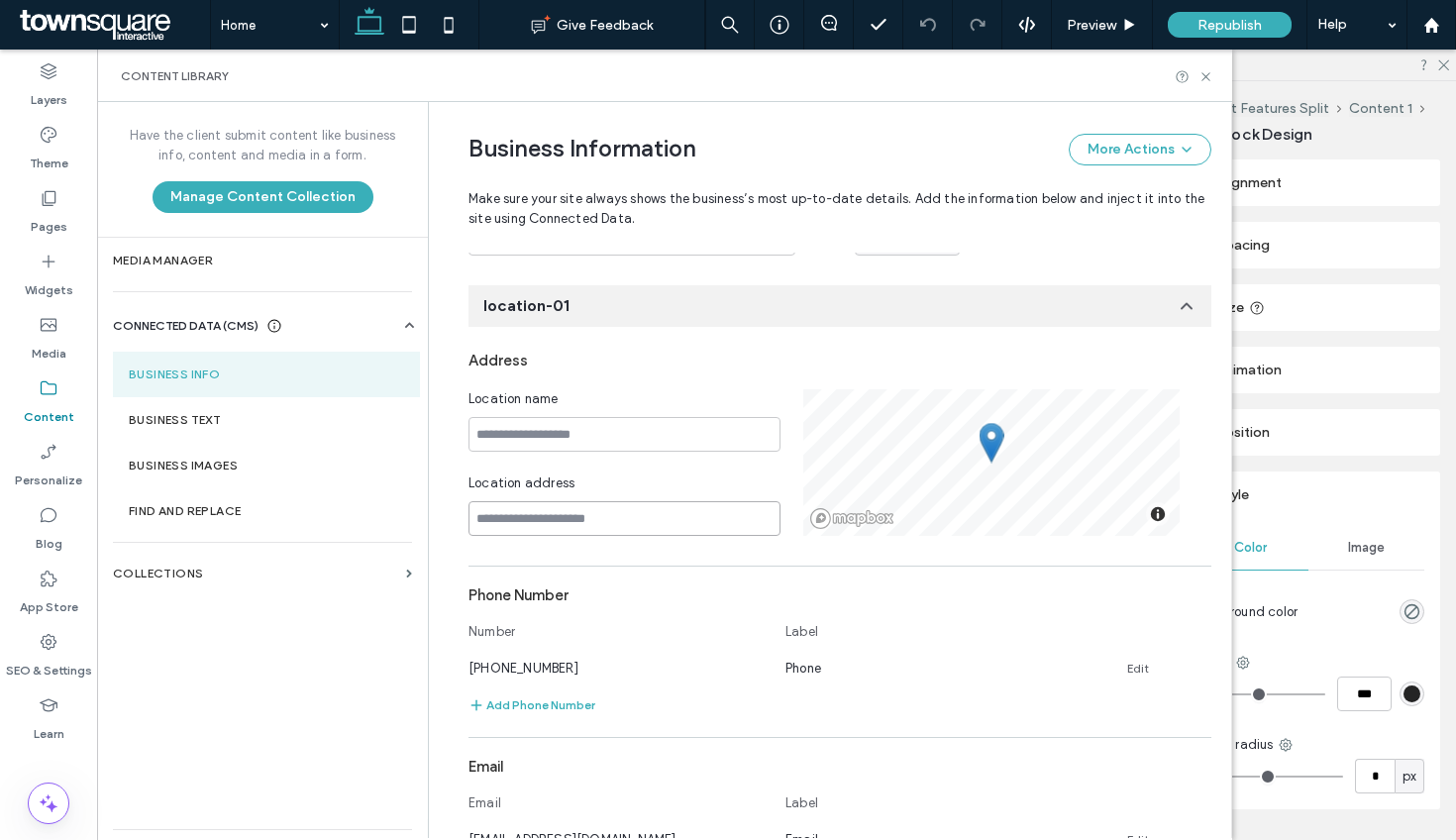 click at bounding box center [624, 518] 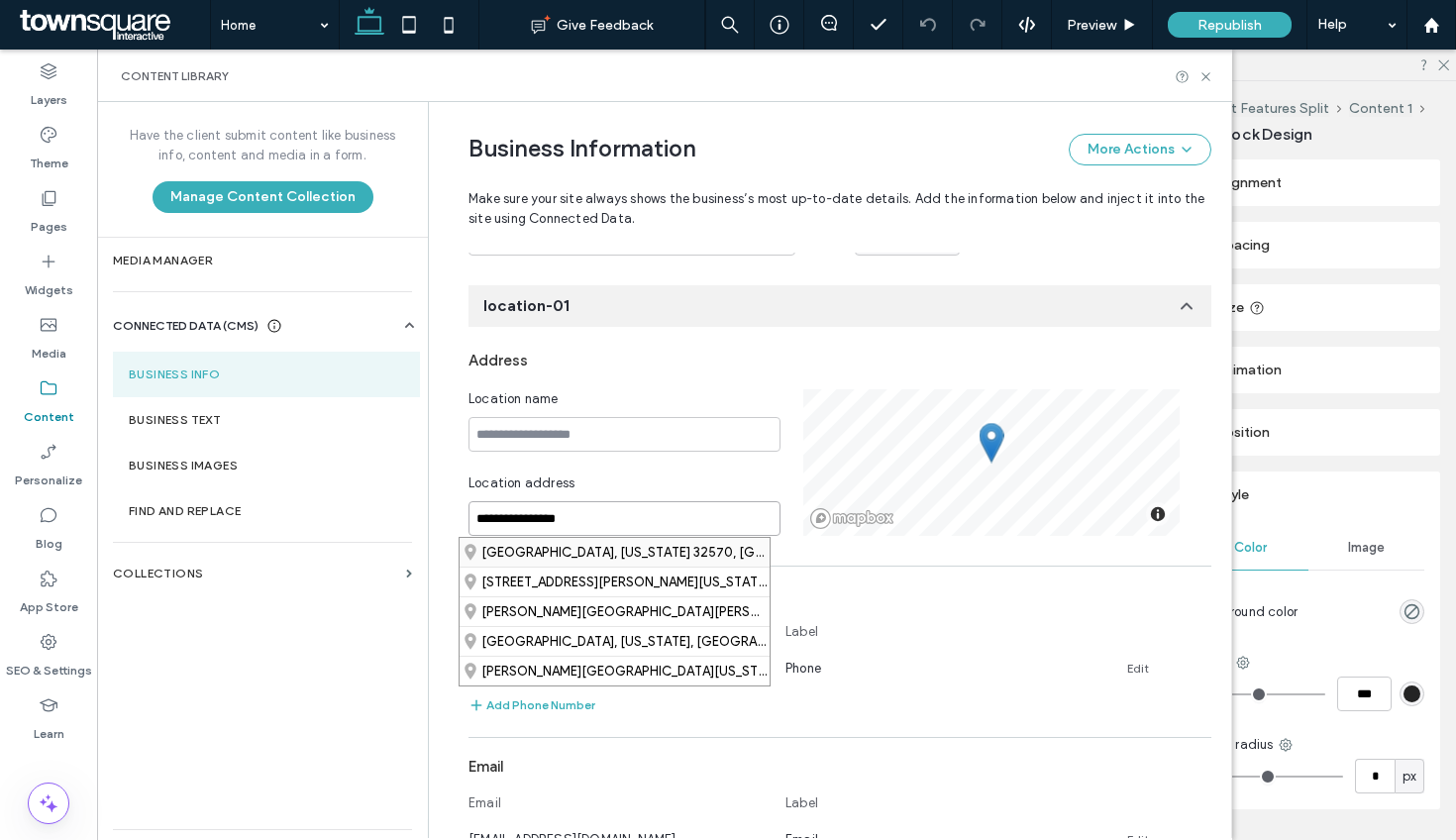 type on "**********" 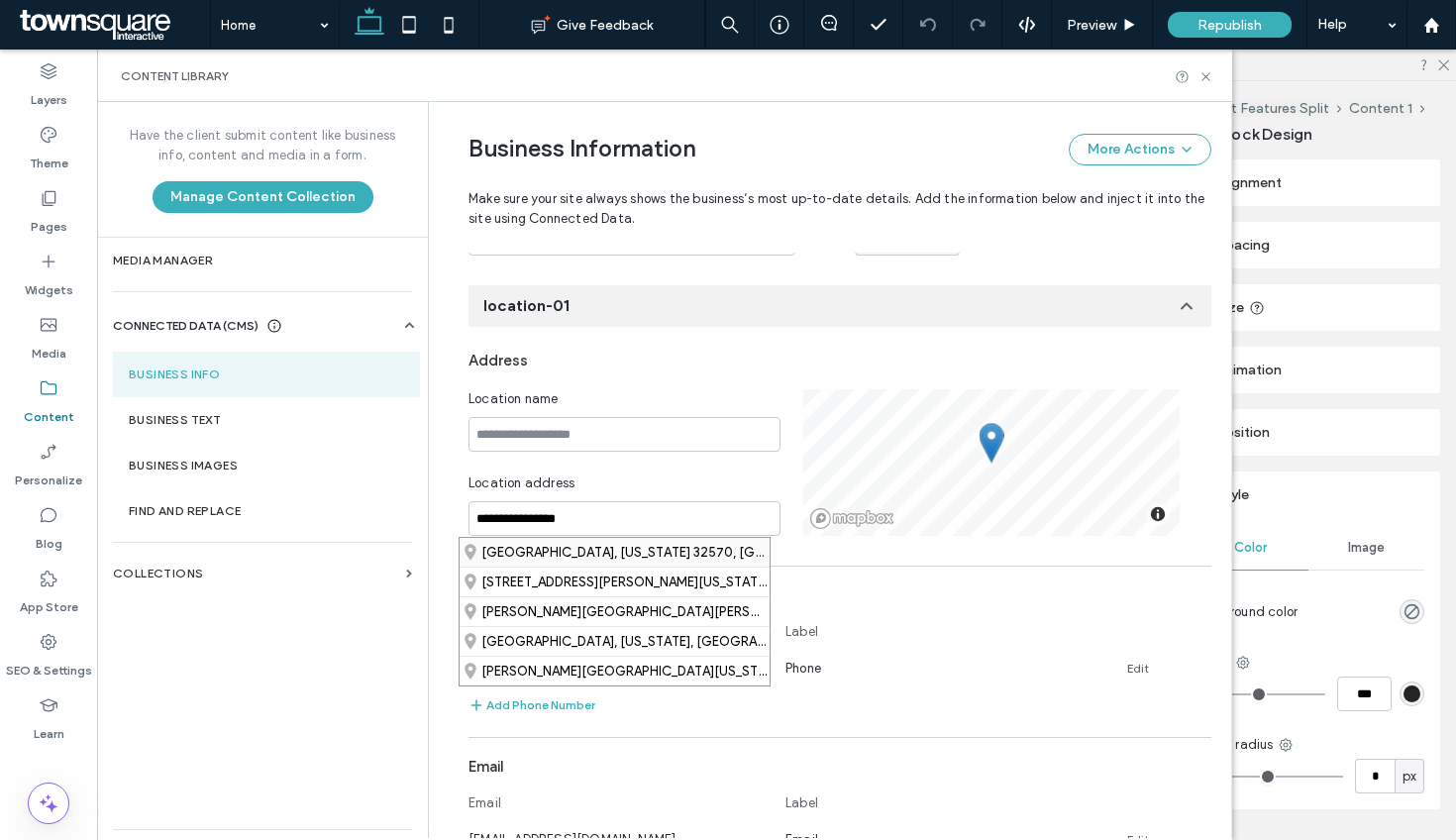 click on "[GEOGRAPHIC_DATA], [US_STATE] 32570, [GEOGRAPHIC_DATA]" at bounding box center (614, 552) 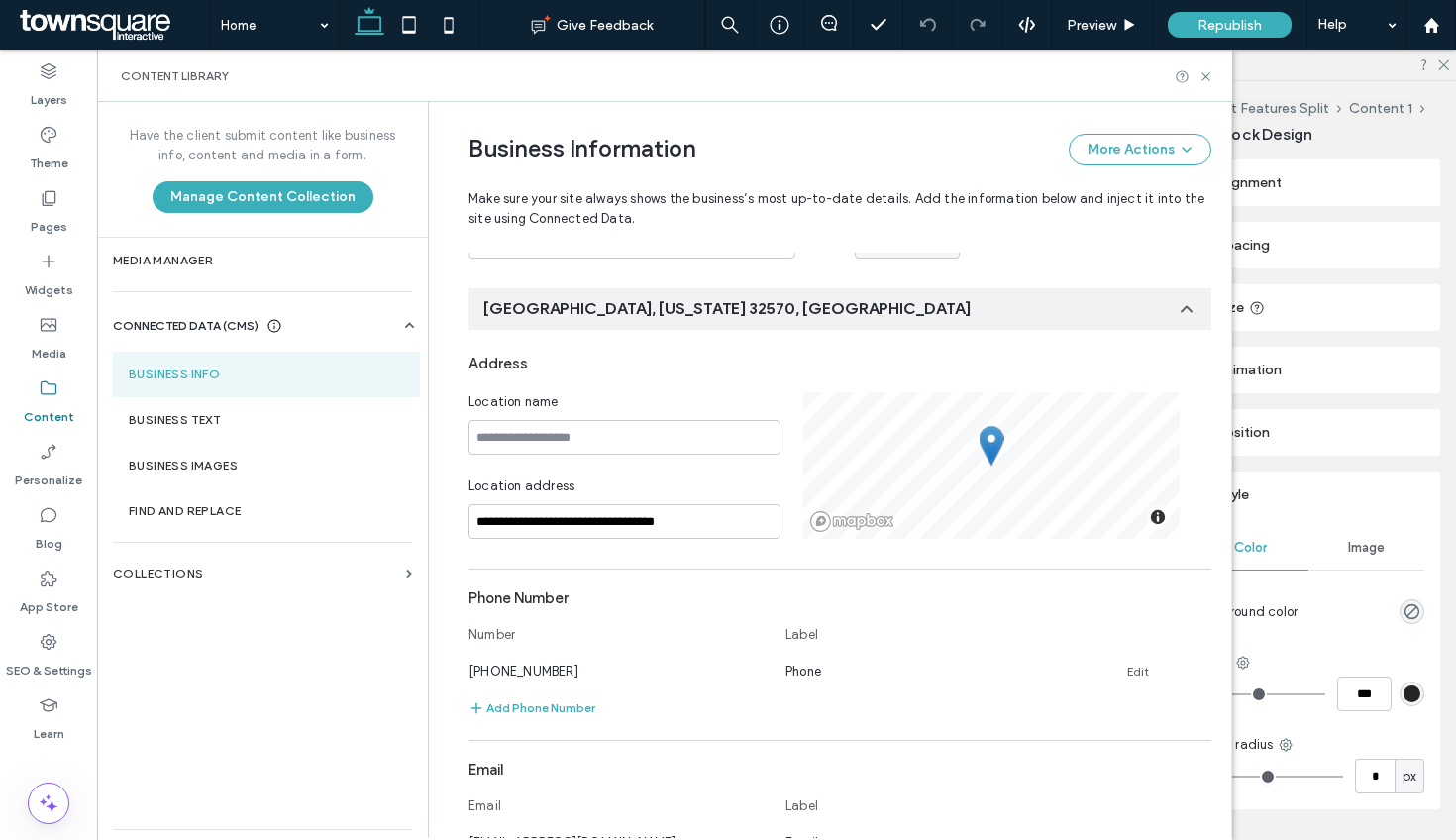scroll, scrollTop: 0, scrollLeft: 0, axis: both 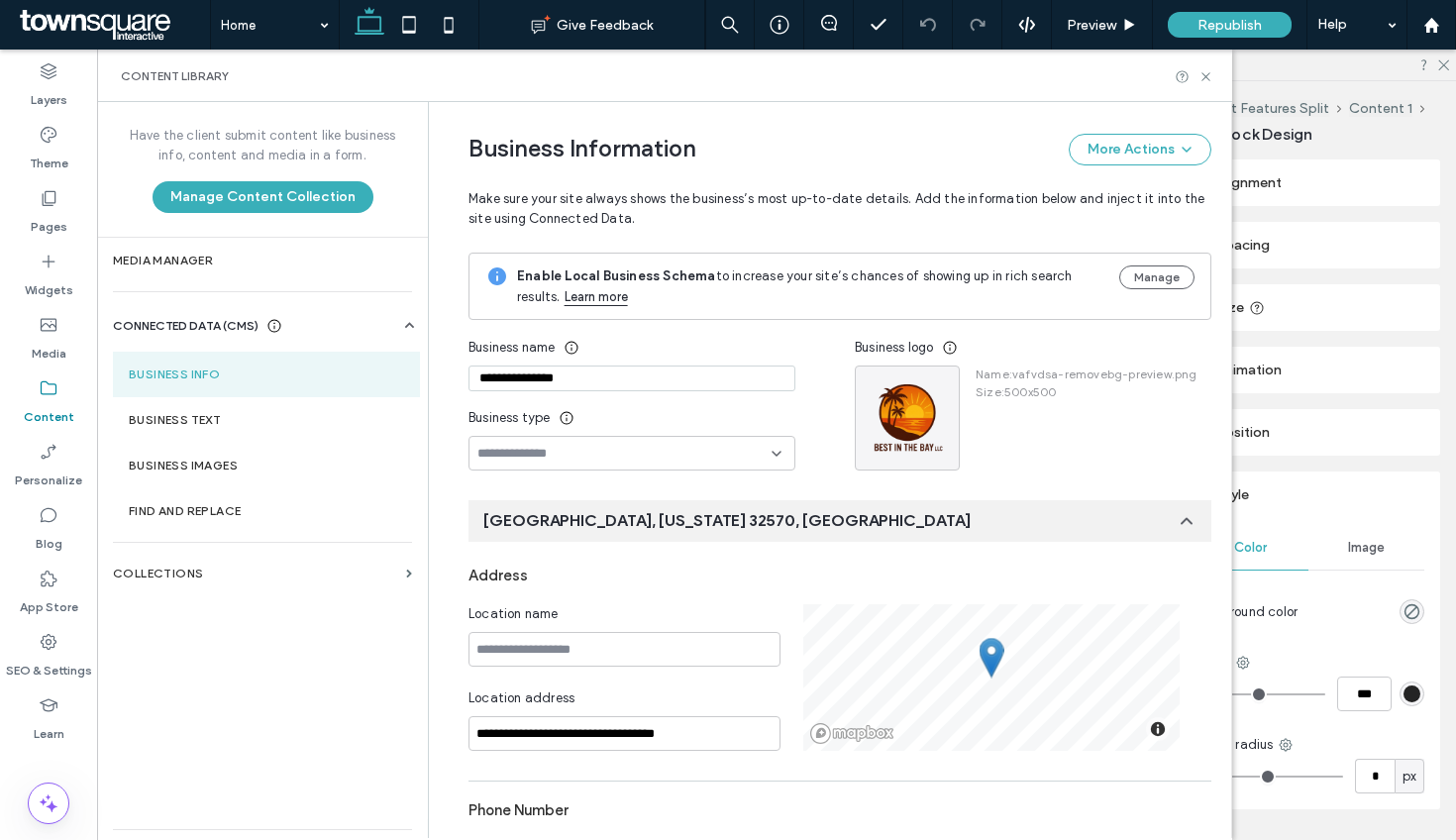 drag, startPoint x: 601, startPoint y: 384, endPoint x: 370, endPoint y: 366, distance: 231.70024 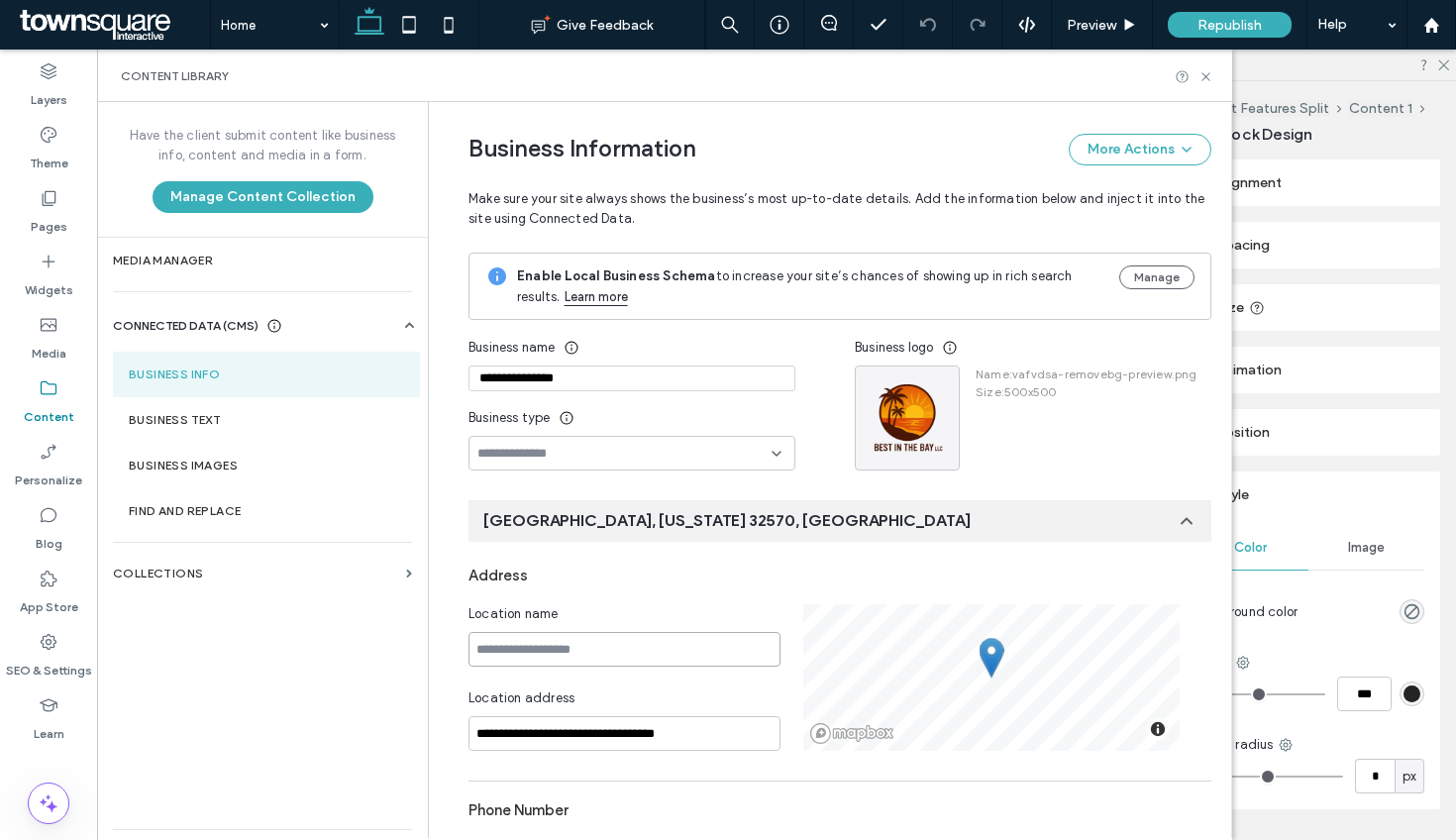 click at bounding box center (624, 649) 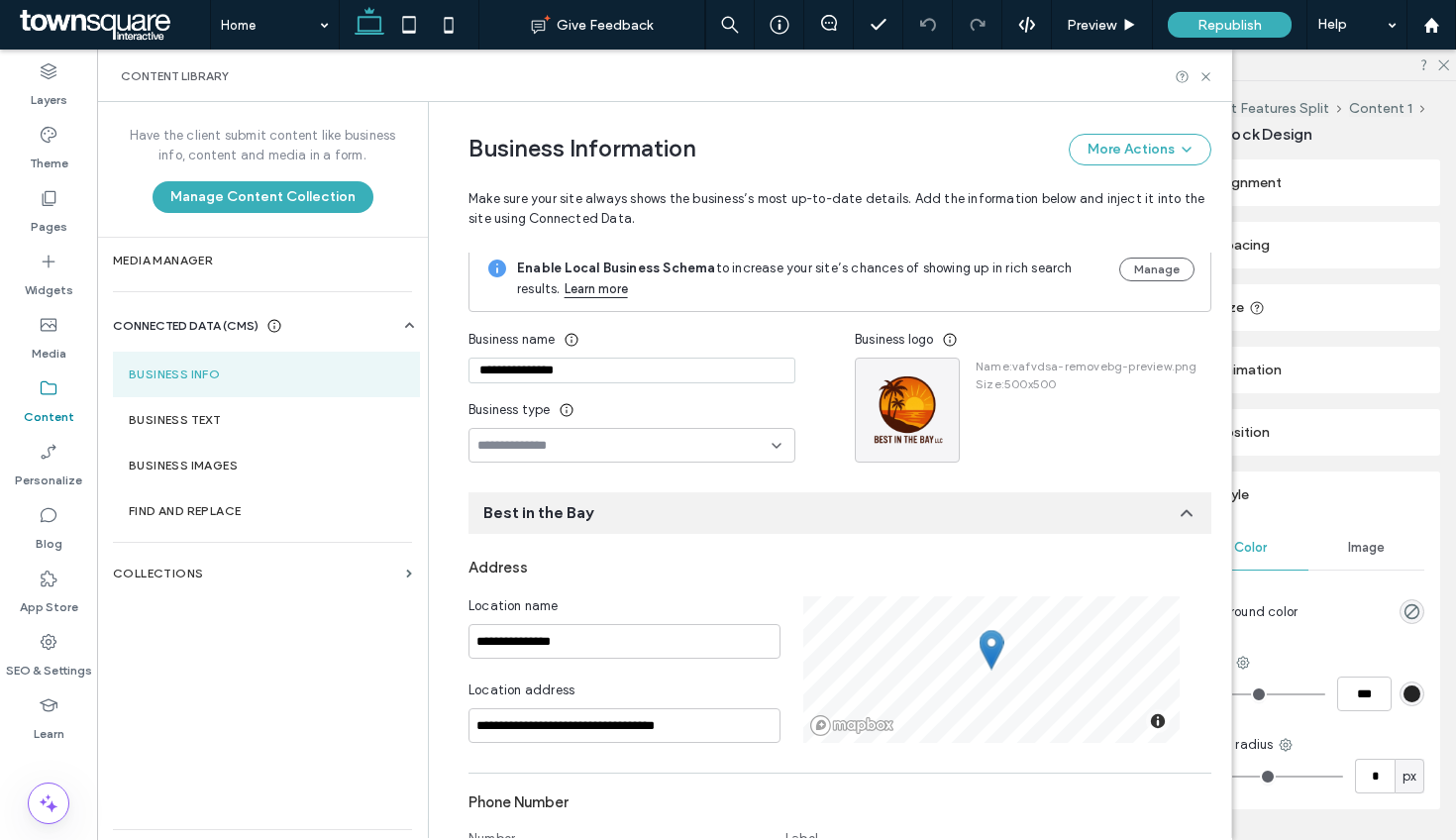 scroll, scrollTop: 0, scrollLeft: 0, axis: both 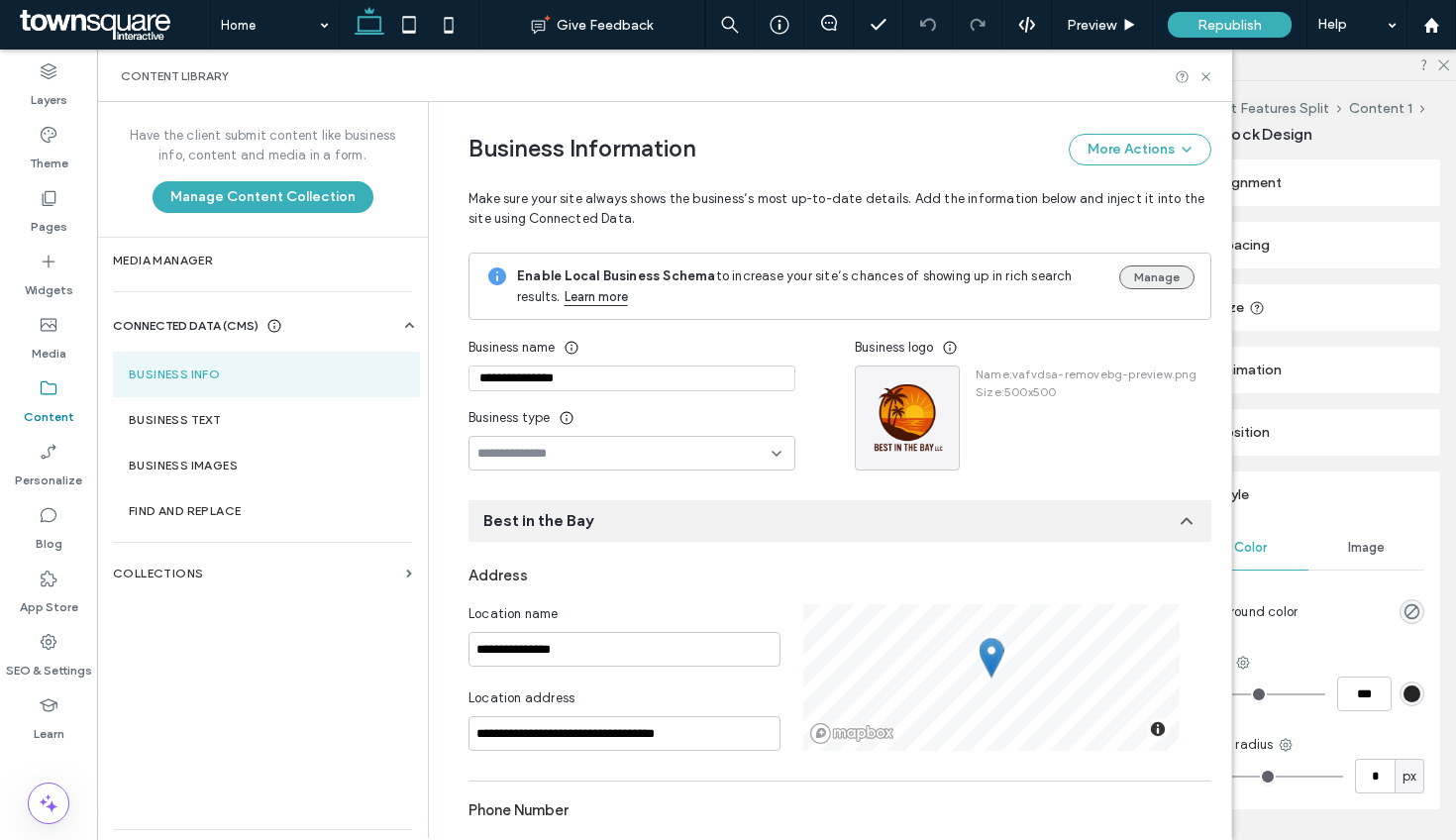 click on "Manage" at bounding box center [1157, 277] 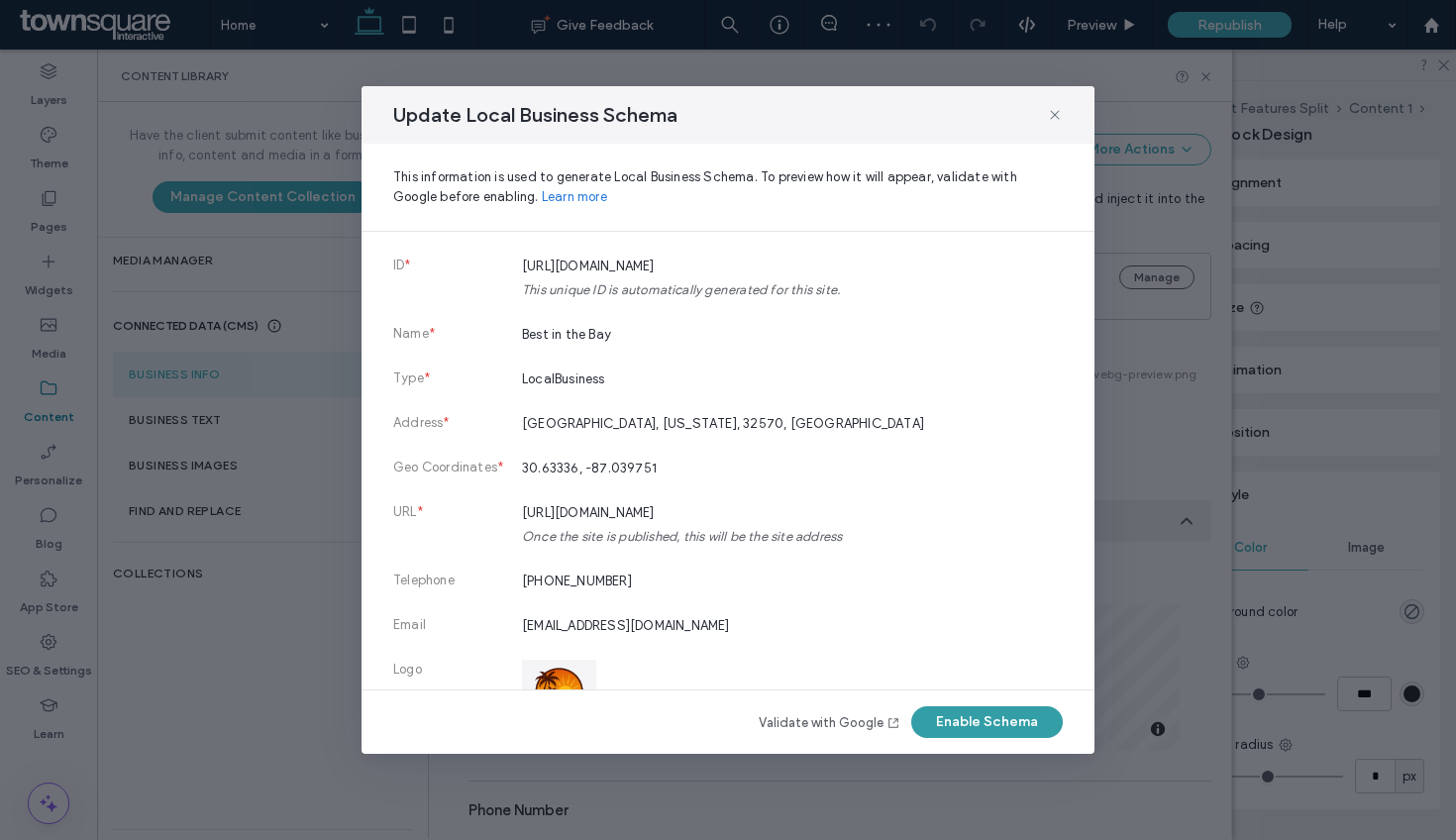 click on "Enable Schema" at bounding box center (987, 722) 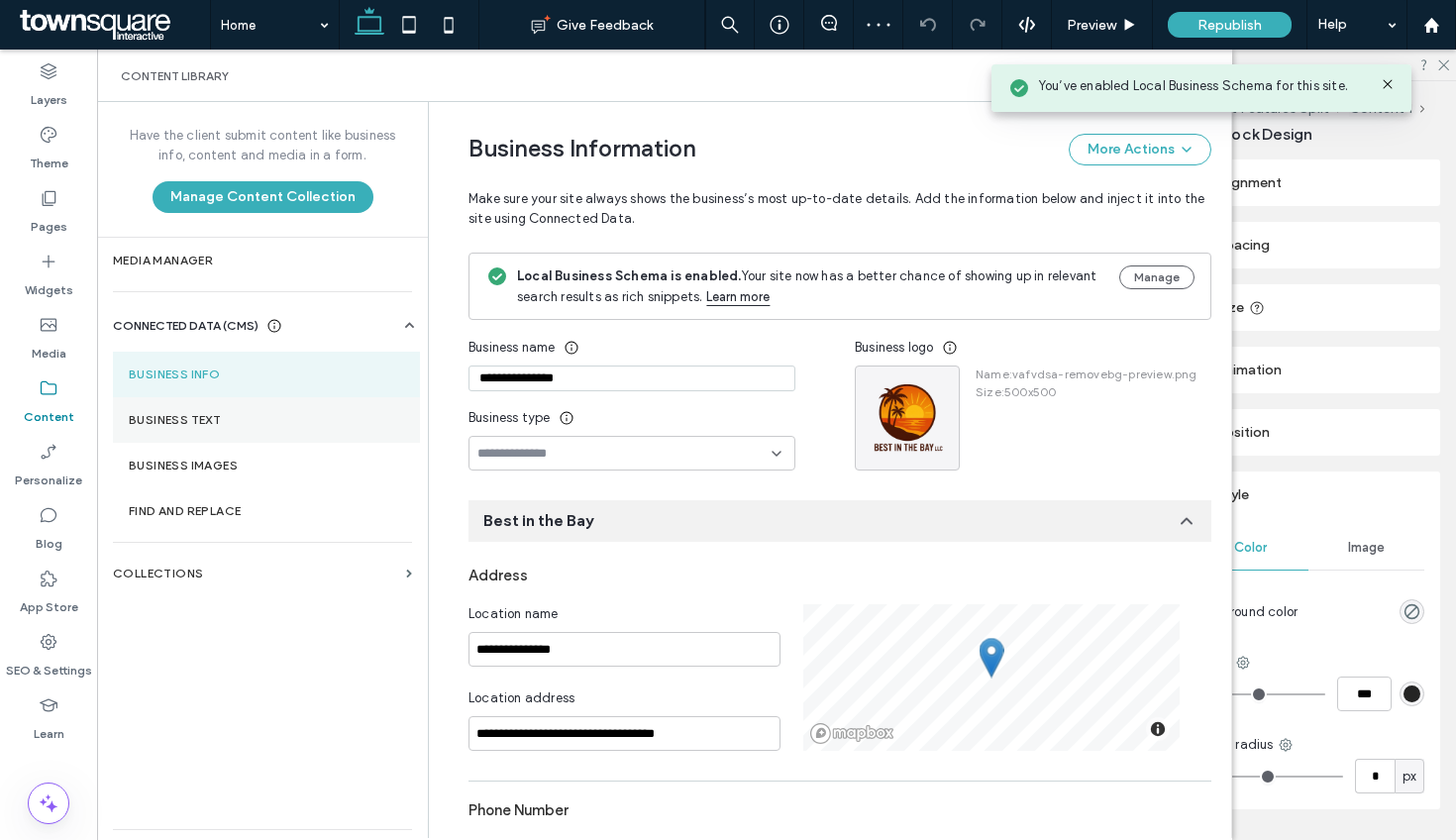 click on "Business Text" at bounding box center (266, 420) 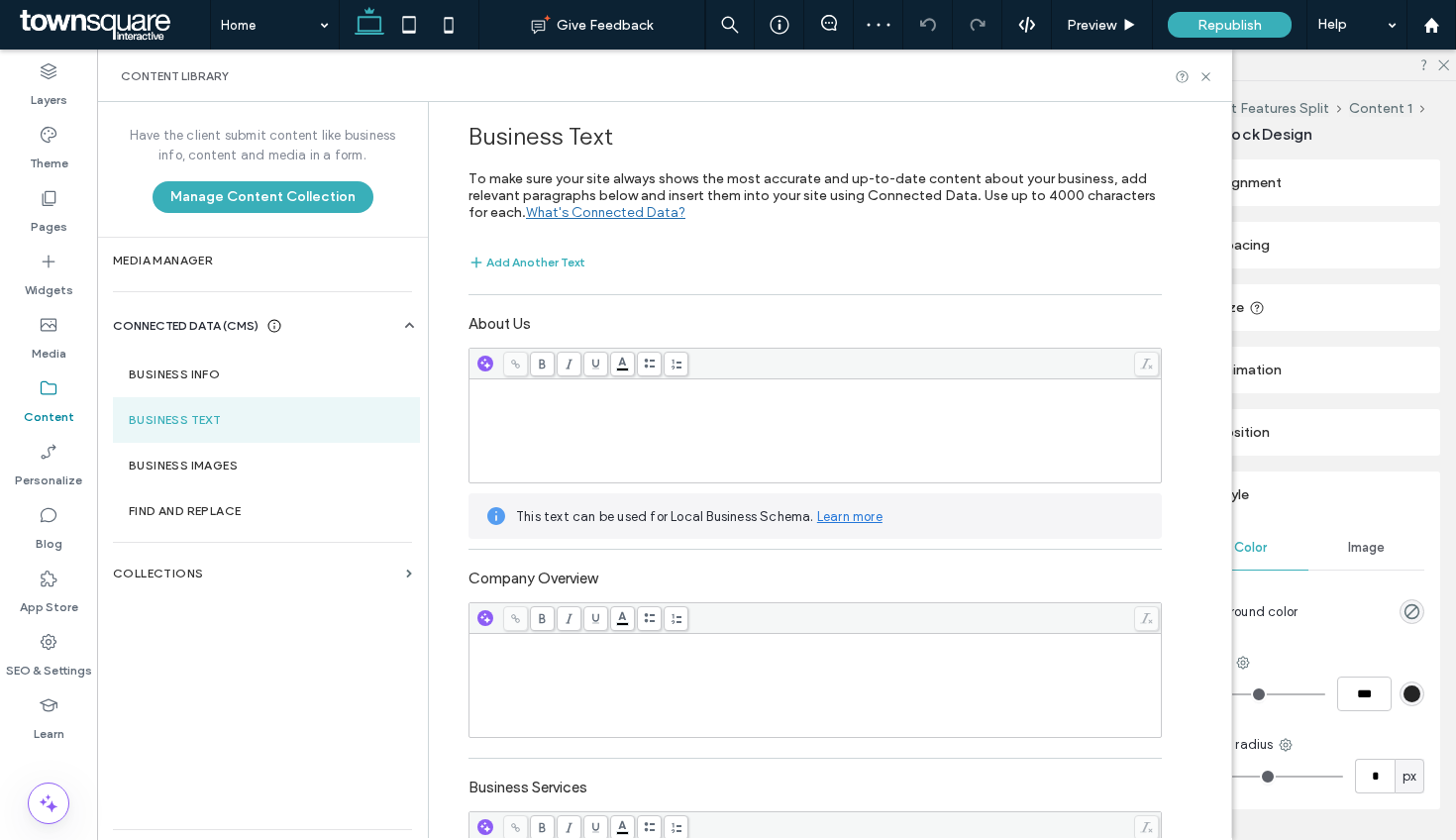 scroll, scrollTop: 788, scrollLeft: 0, axis: vertical 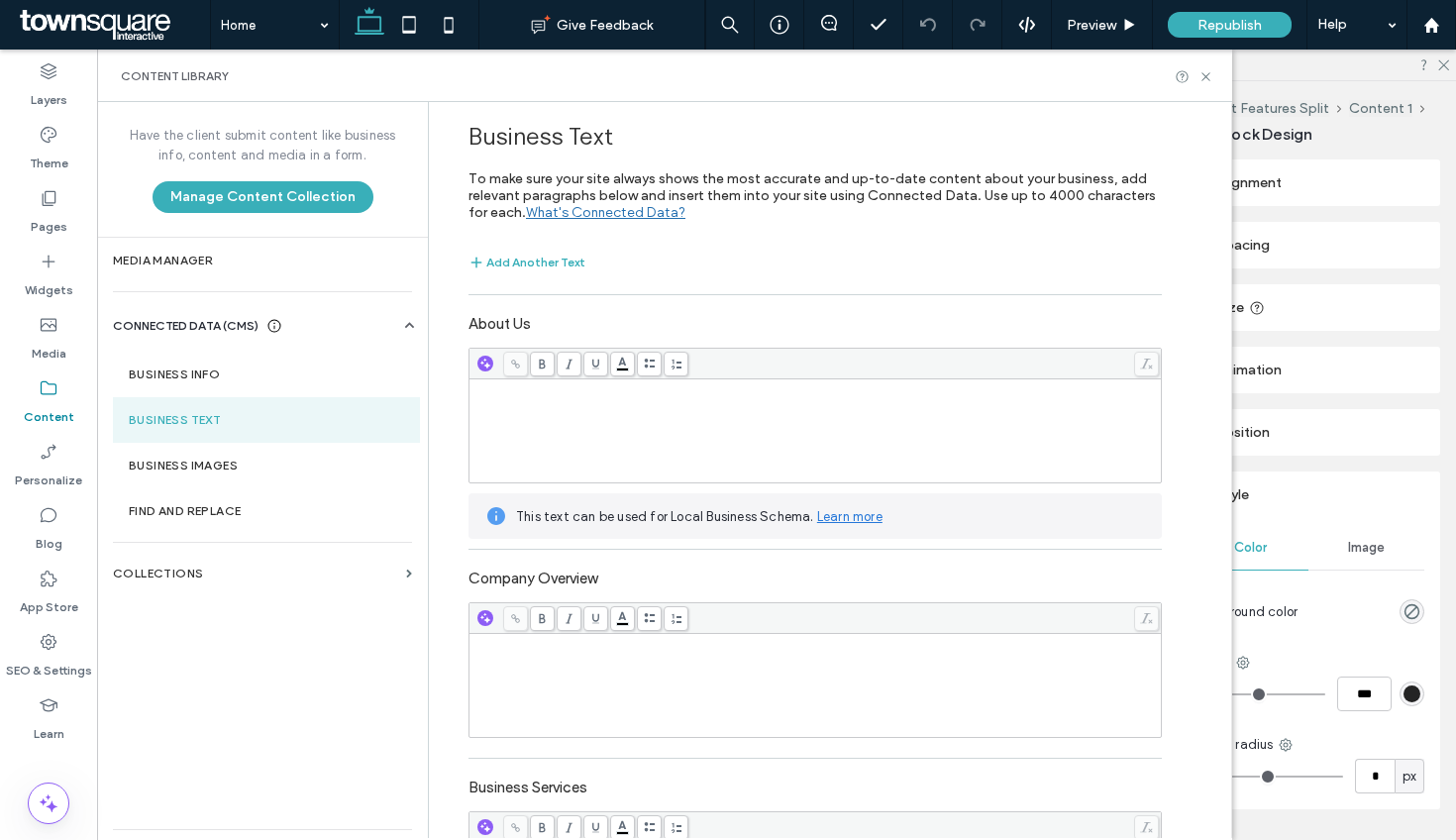 click at bounding box center [815, 388] 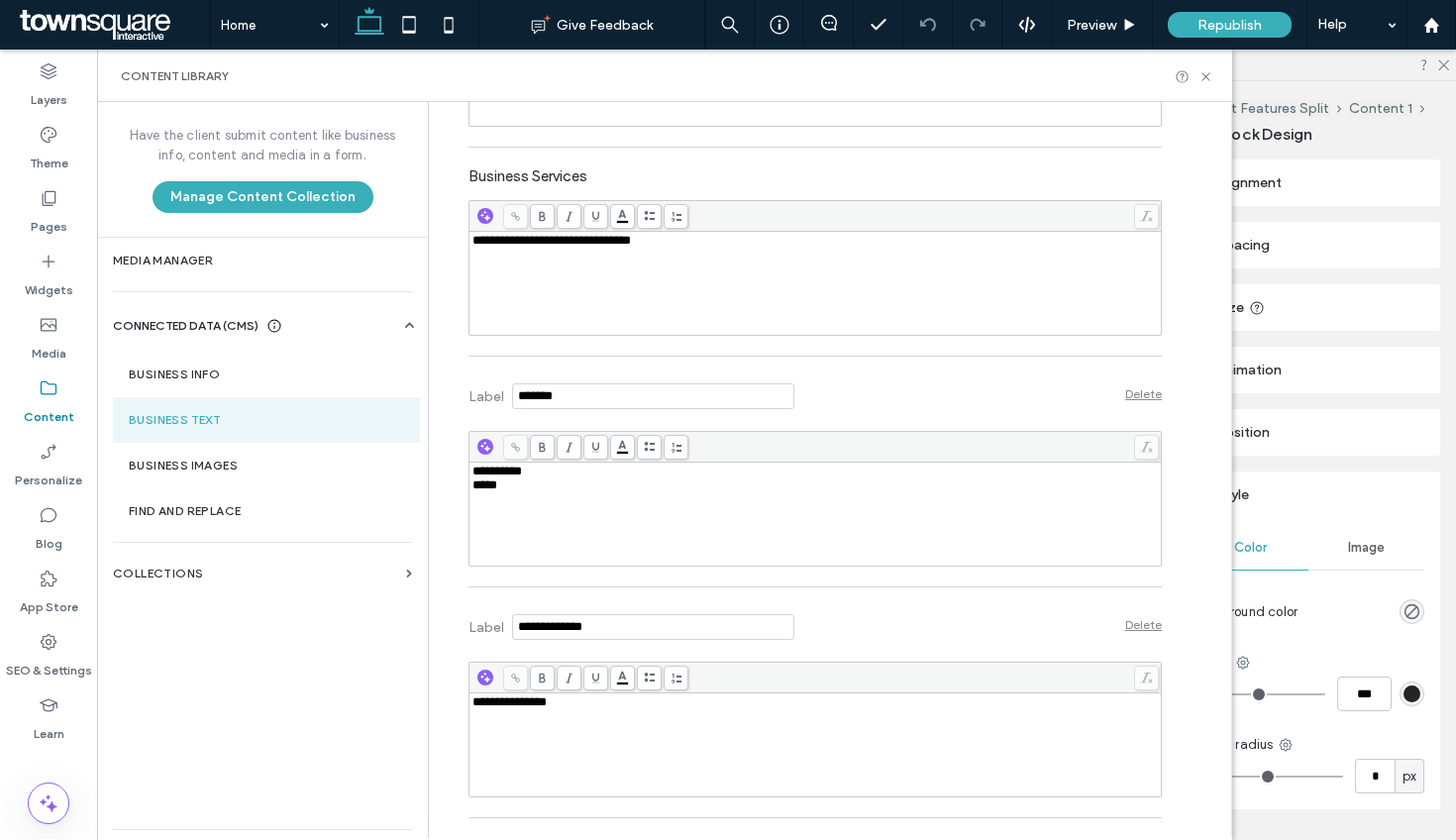scroll, scrollTop: 0, scrollLeft: 0, axis: both 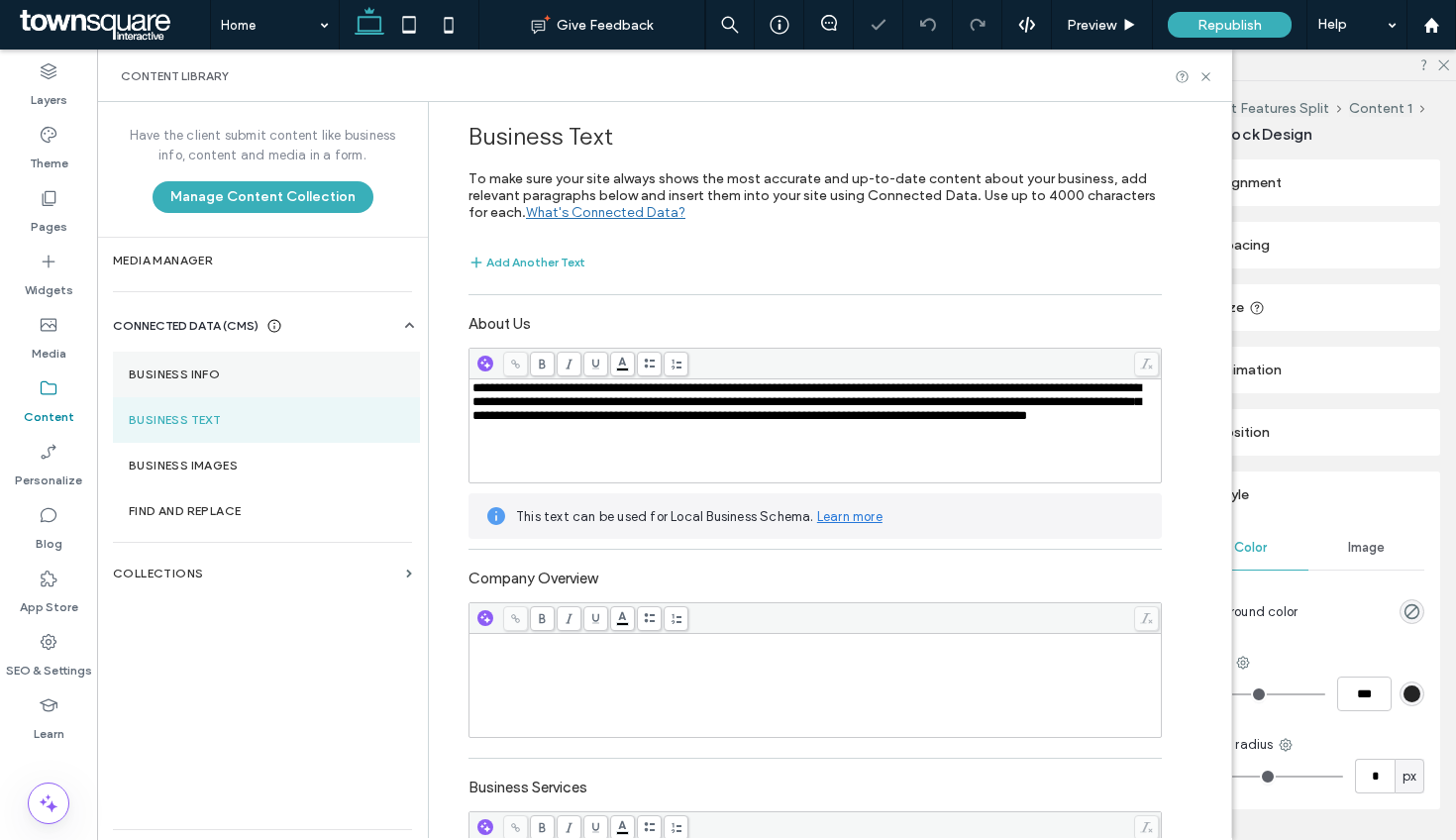 click on "Business Info" at bounding box center (266, 374) 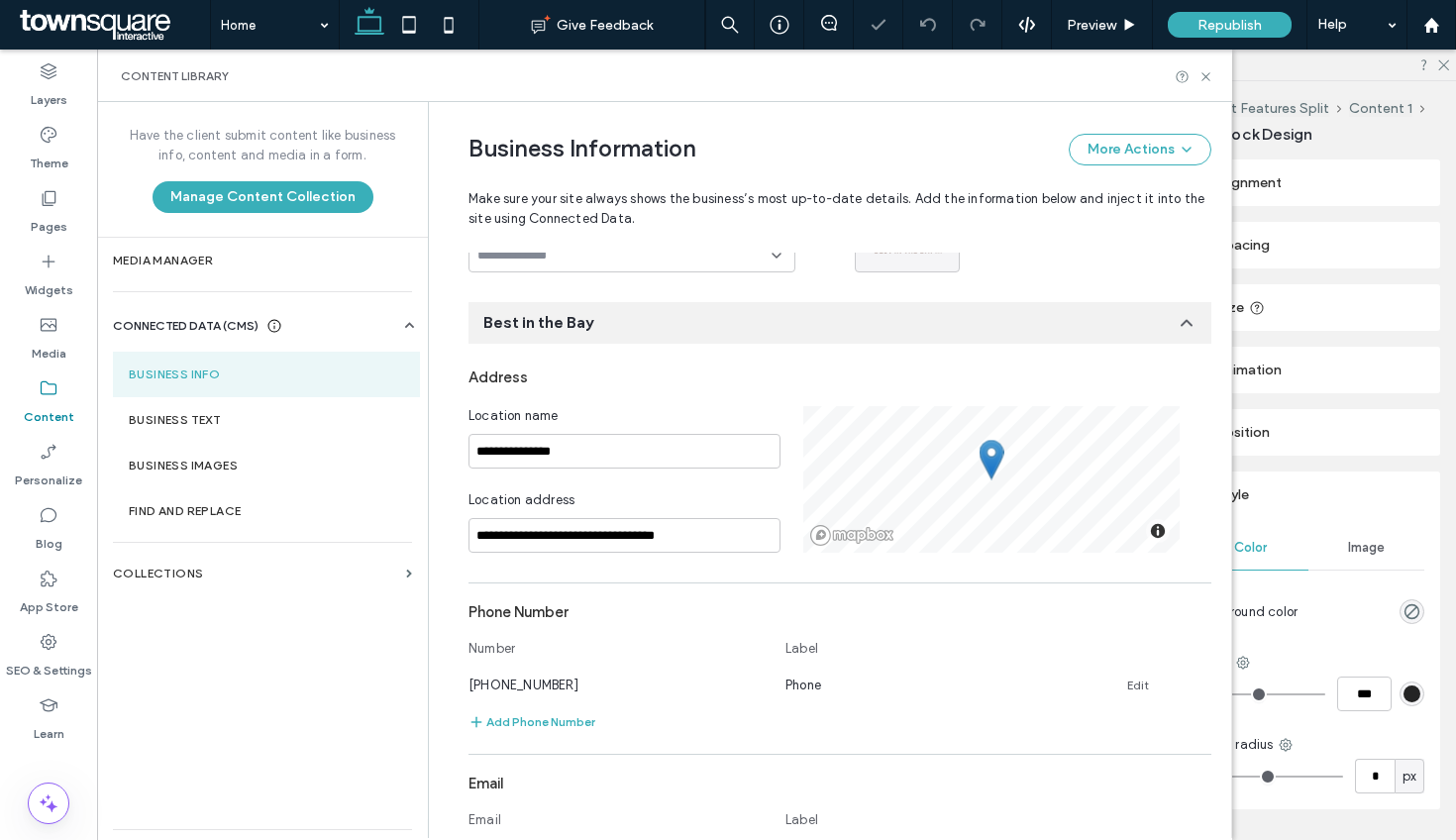 scroll, scrollTop: 212, scrollLeft: 0, axis: vertical 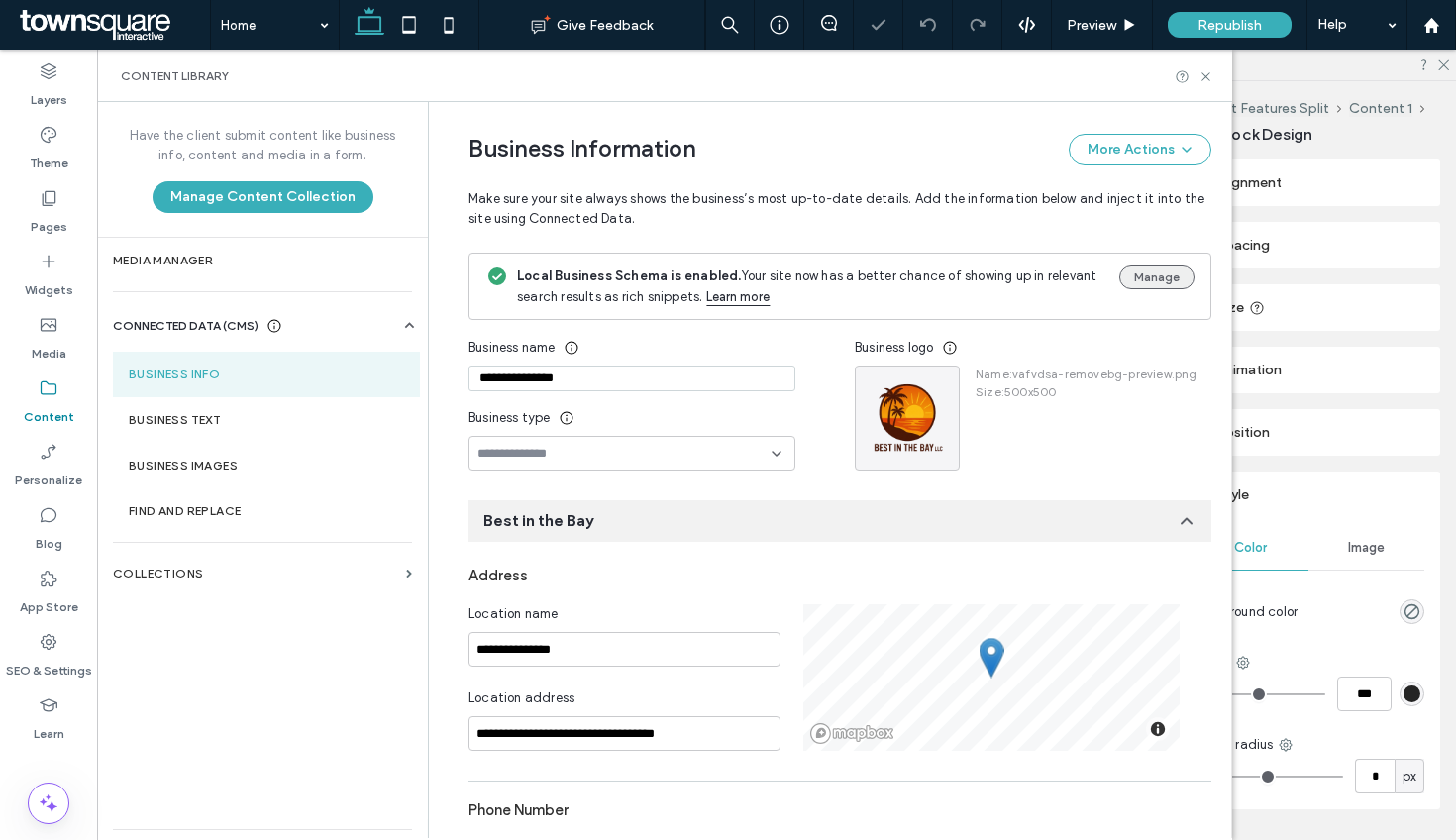 click on "Manage" at bounding box center (1157, 277) 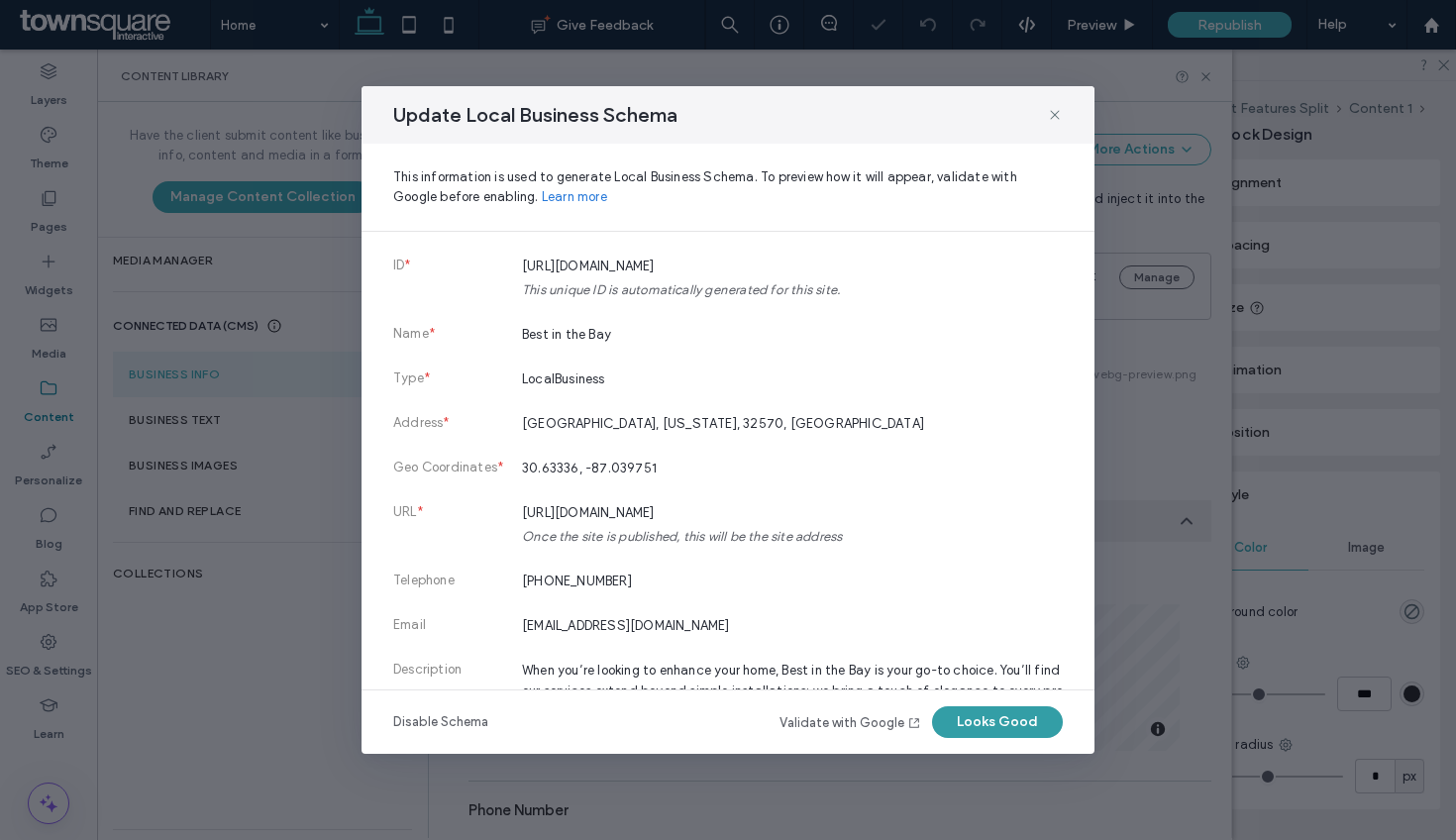 click on "Looks Good" at bounding box center (997, 722) 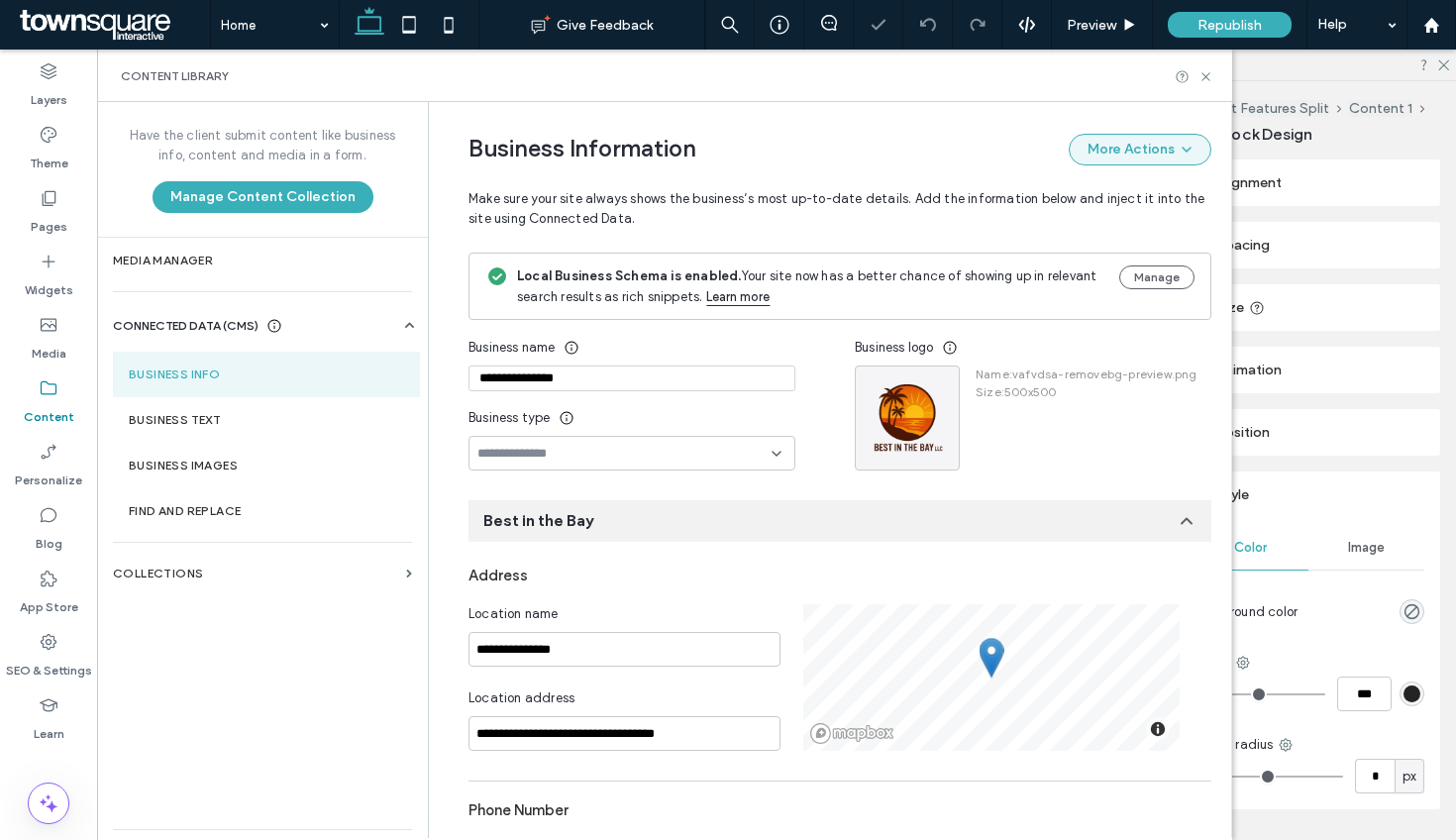 click on "More Actions" at bounding box center [1140, 150] 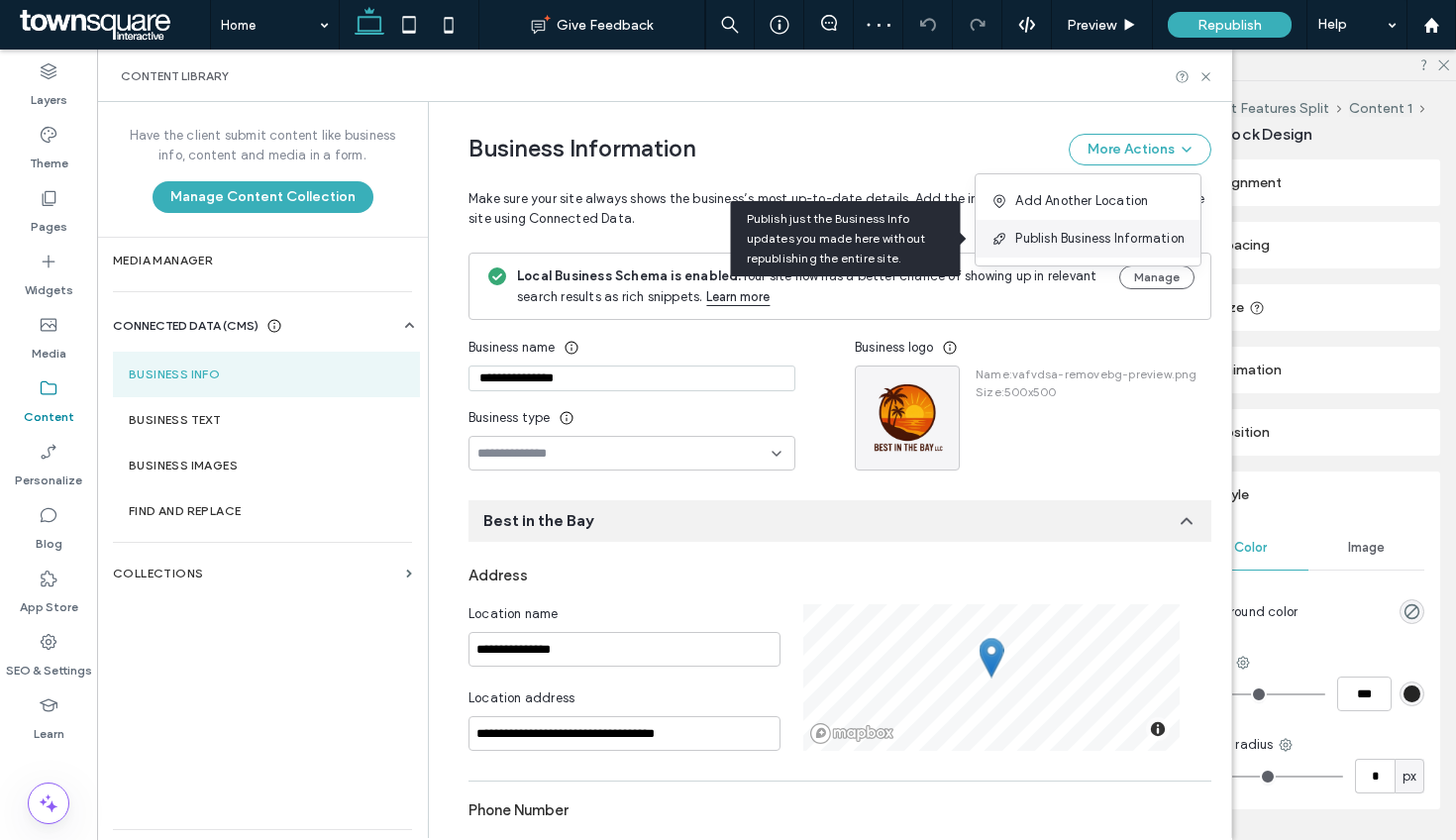 click on "Publish Business Information" at bounding box center [1099, 239] 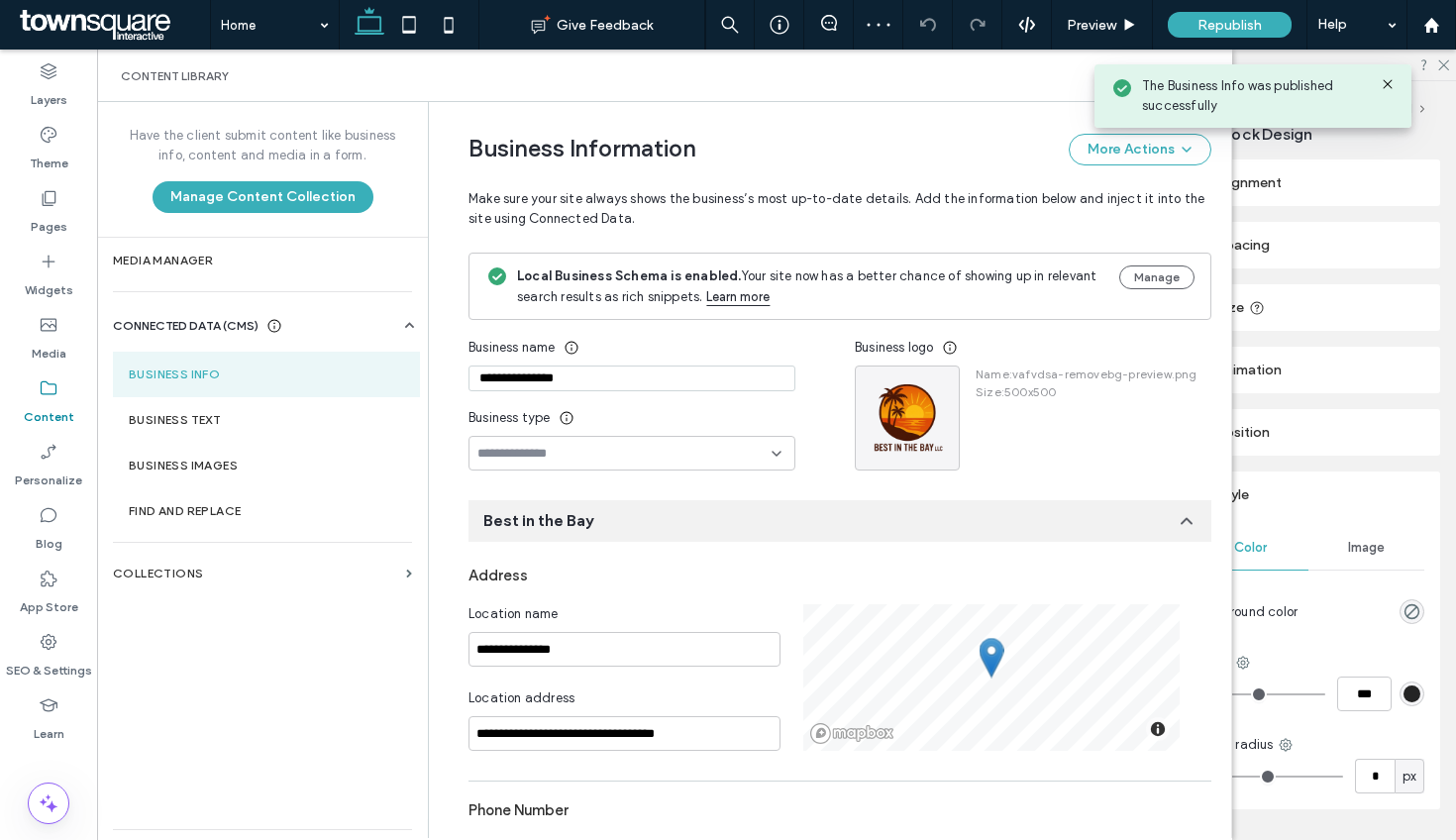 click on "Republish" at bounding box center (1229, 25) 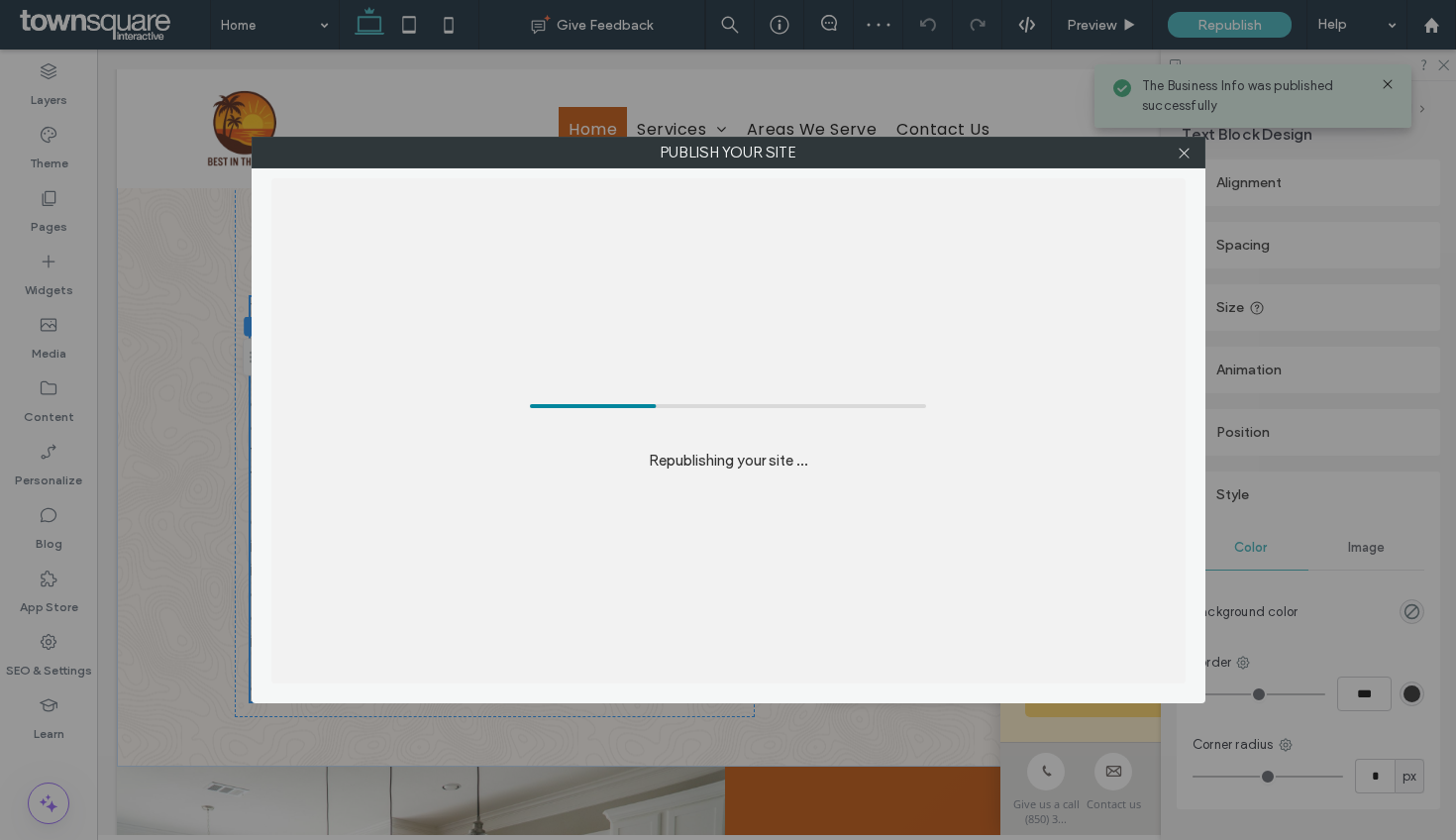 scroll, scrollTop: 788, scrollLeft: 0, axis: vertical 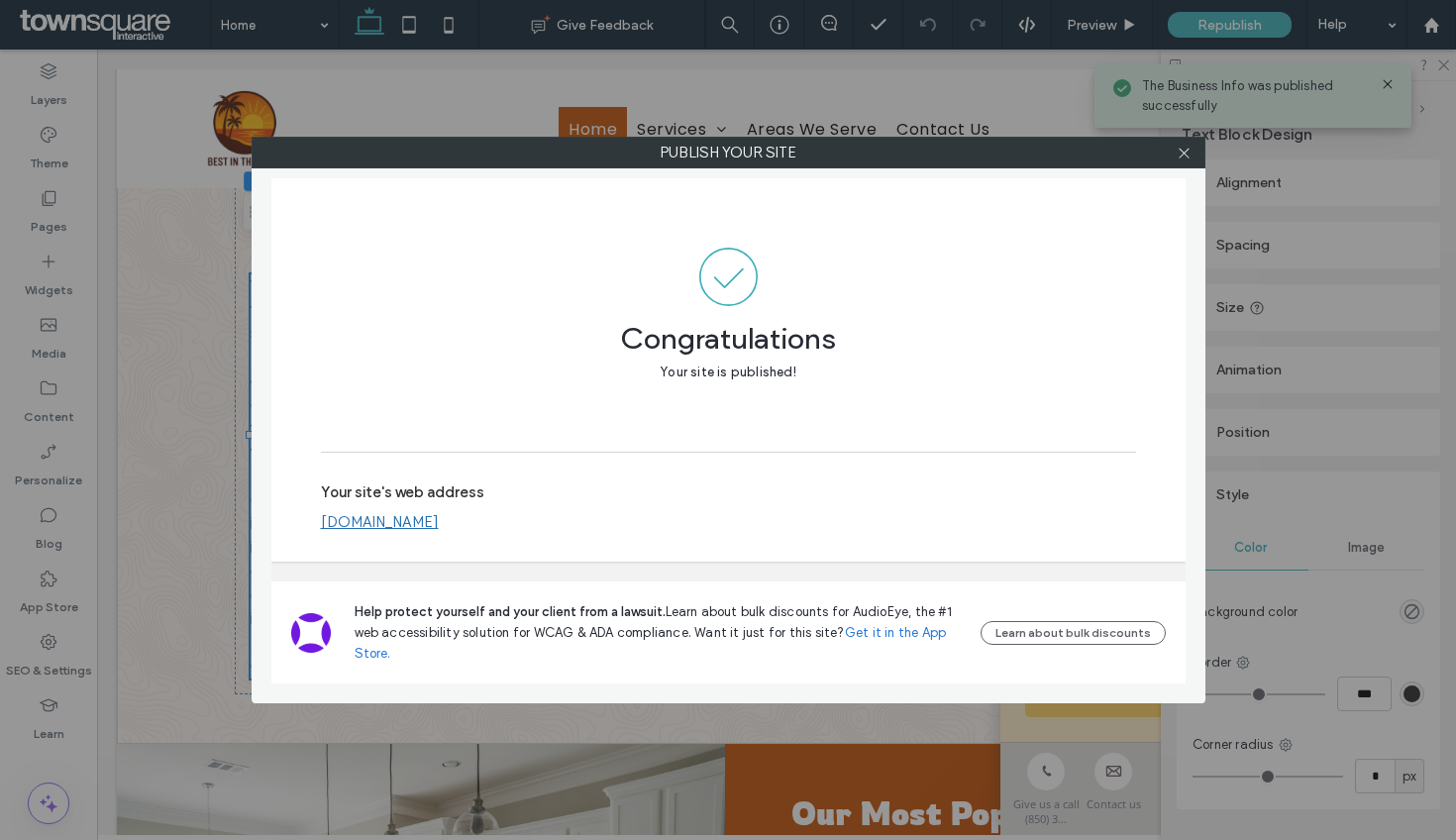 click at bounding box center [1185, 153] 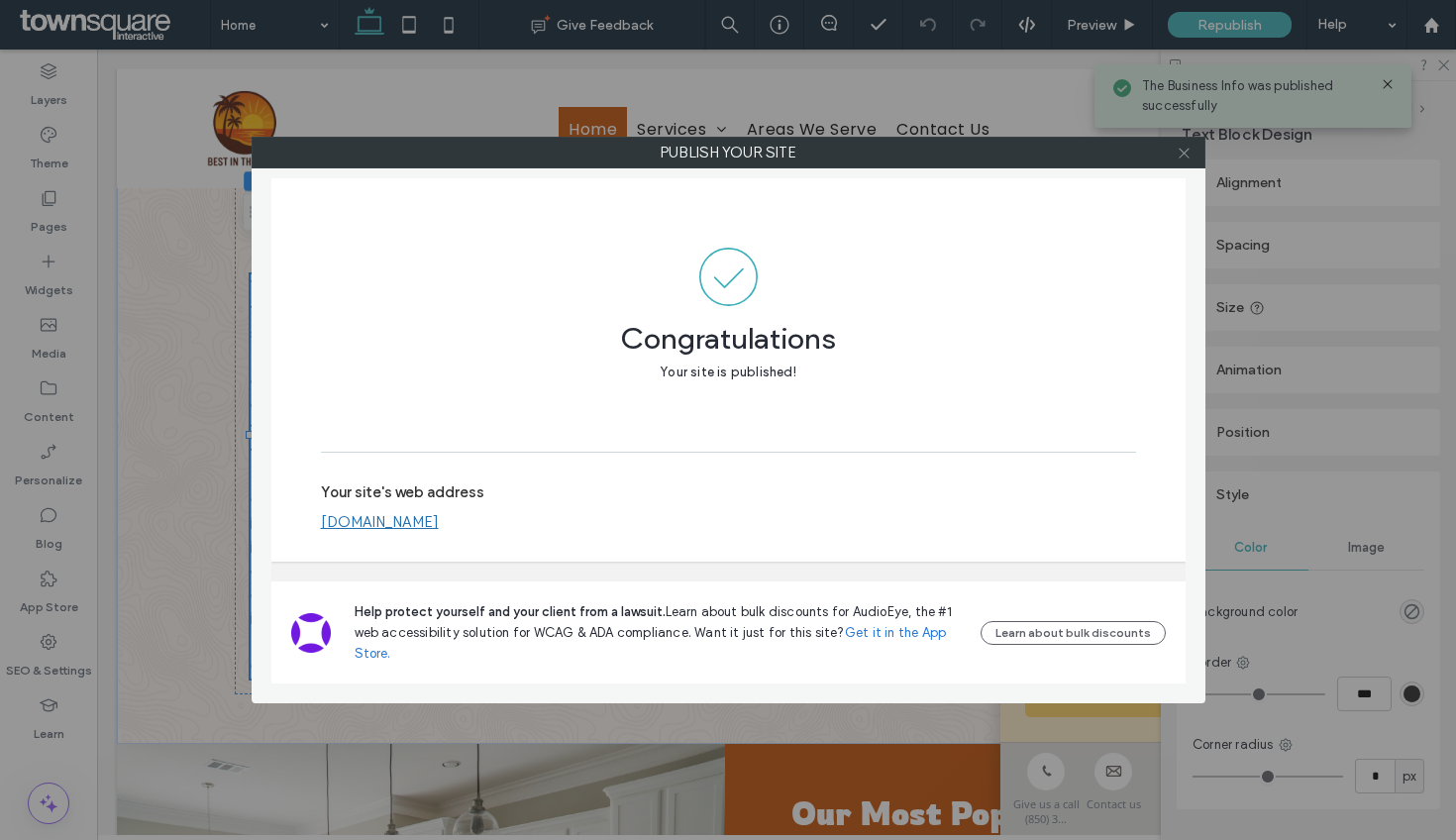 click 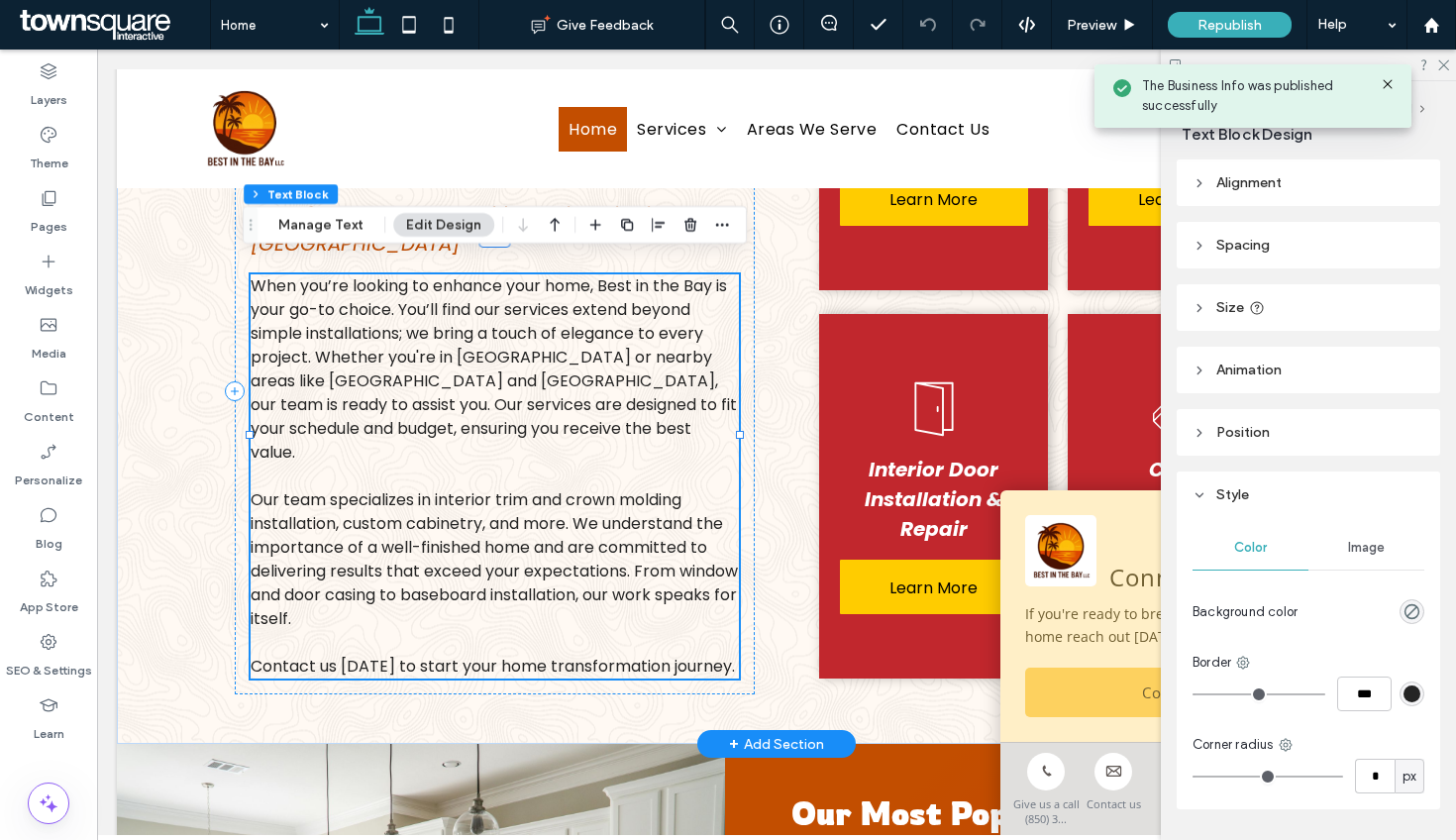 scroll, scrollTop: 643, scrollLeft: 0, axis: vertical 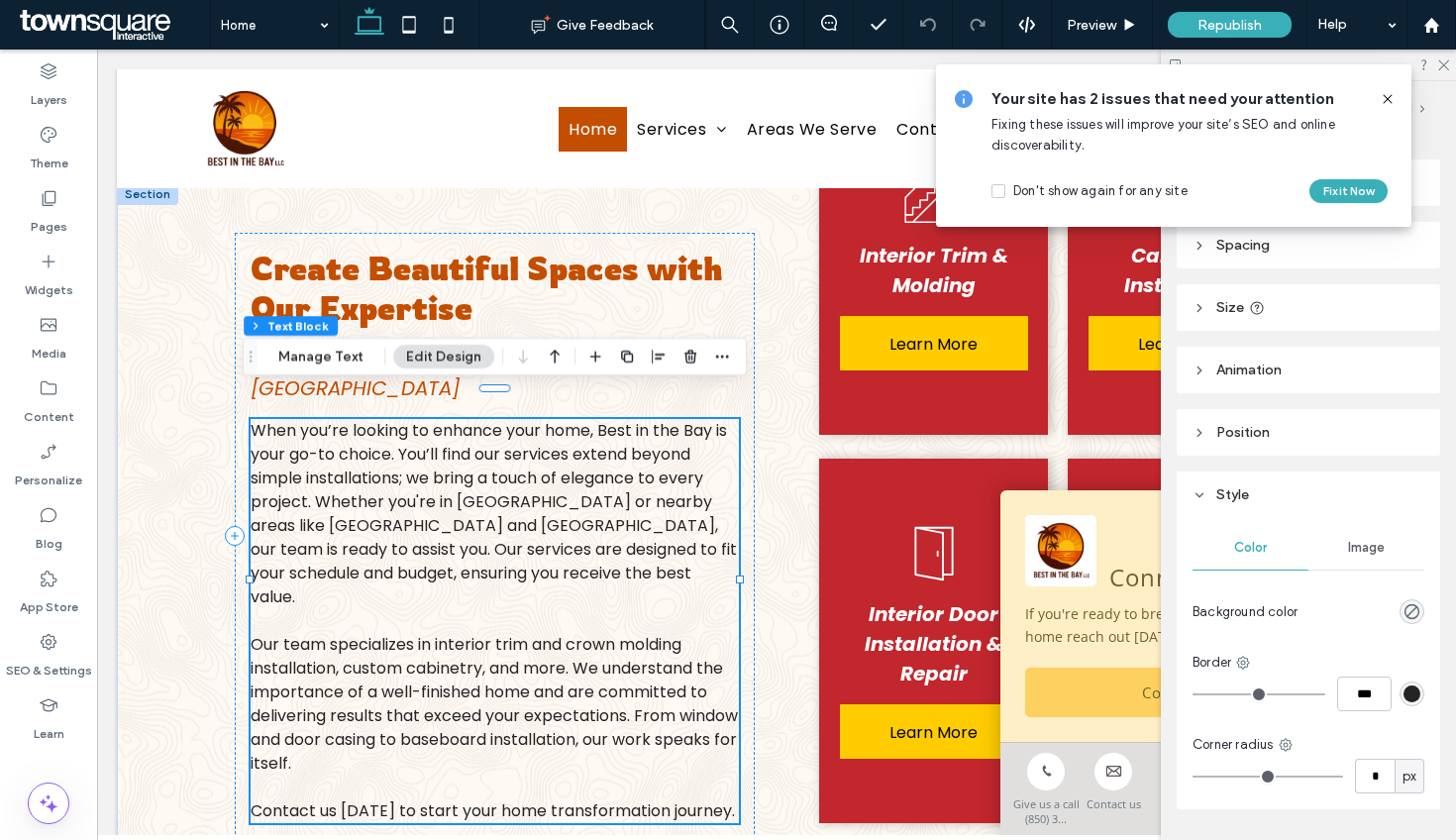 click on "Our team specializes in interior trim and crown molding installation, custom cabinetry, and more. We understand the importance of a well-finished home and are committed to delivering results that exceed your expectations. From window and door casing to baseboard installation, our work speaks for itself." at bounding box center [494, 703] 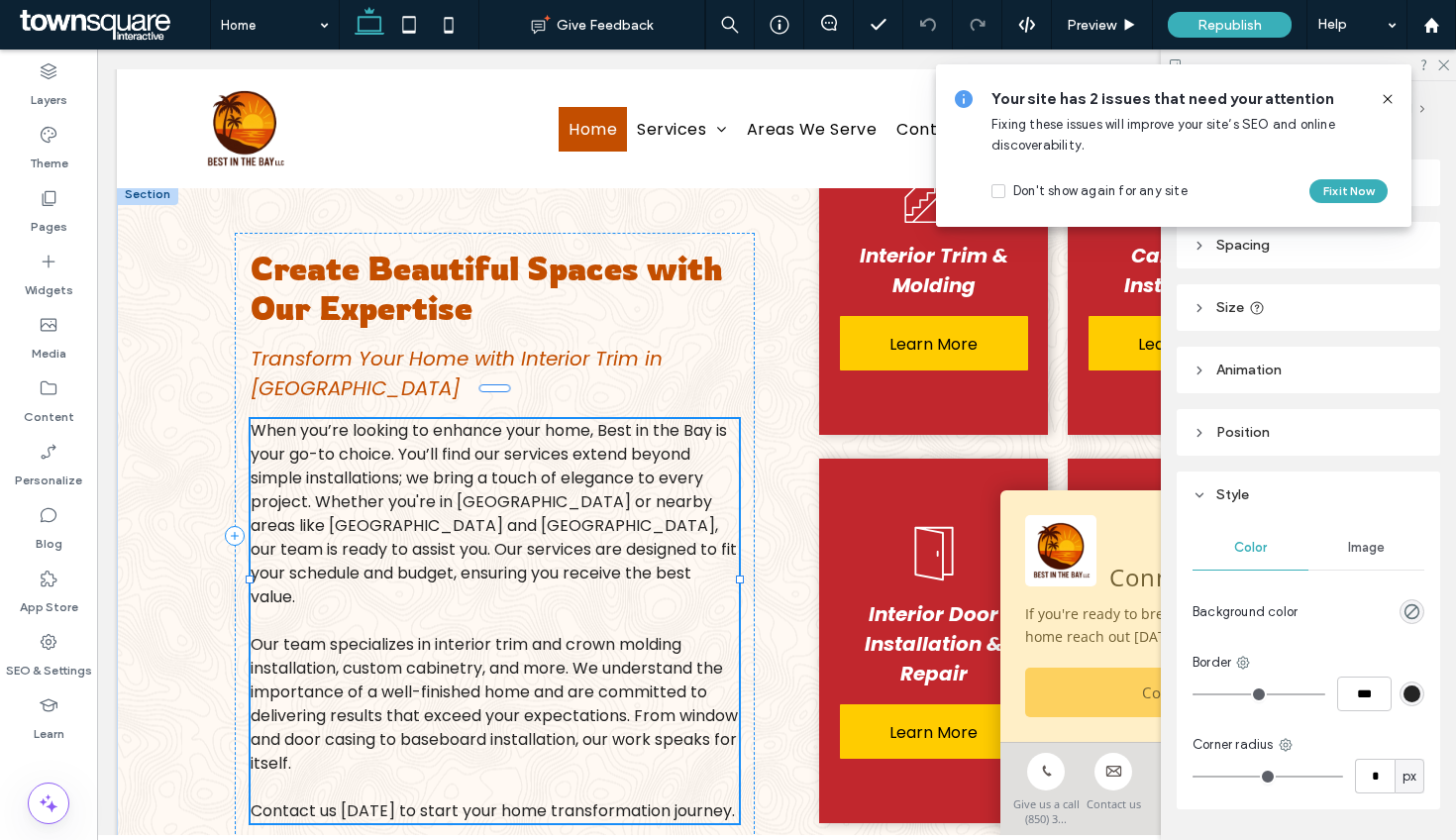 type on "*******" 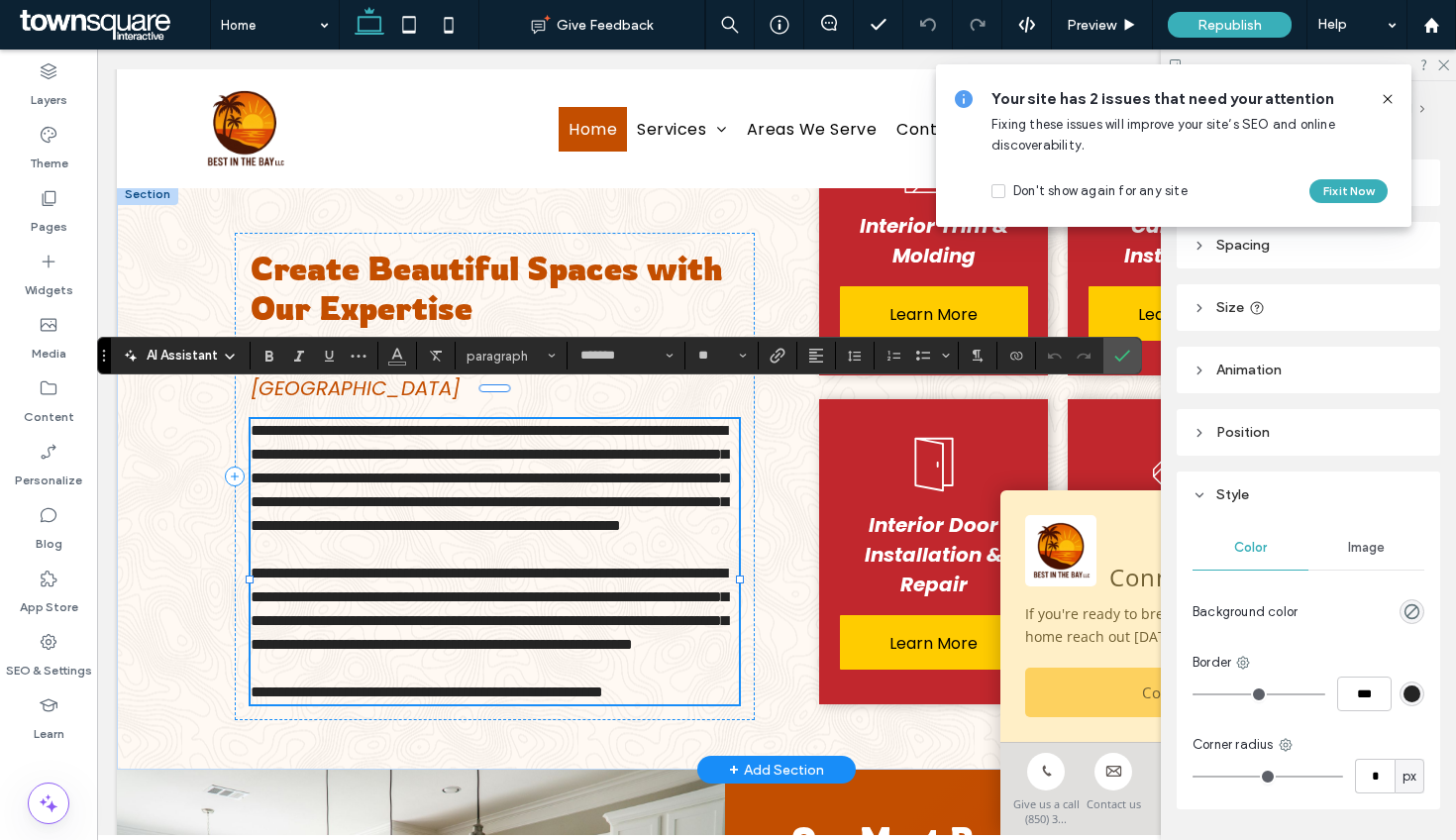 click on "**********" at bounding box center (489, 608) 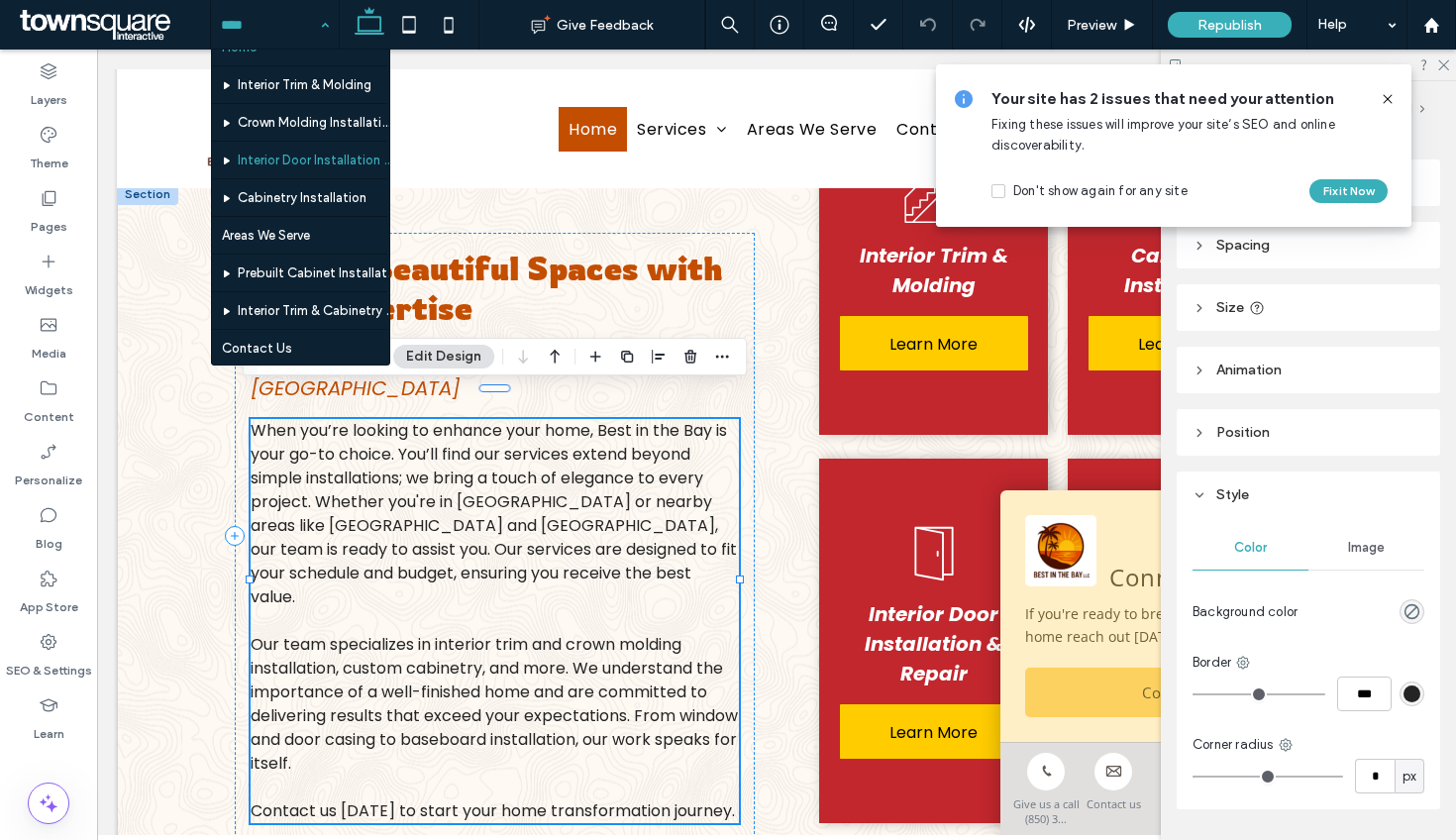scroll, scrollTop: 30, scrollLeft: 0, axis: vertical 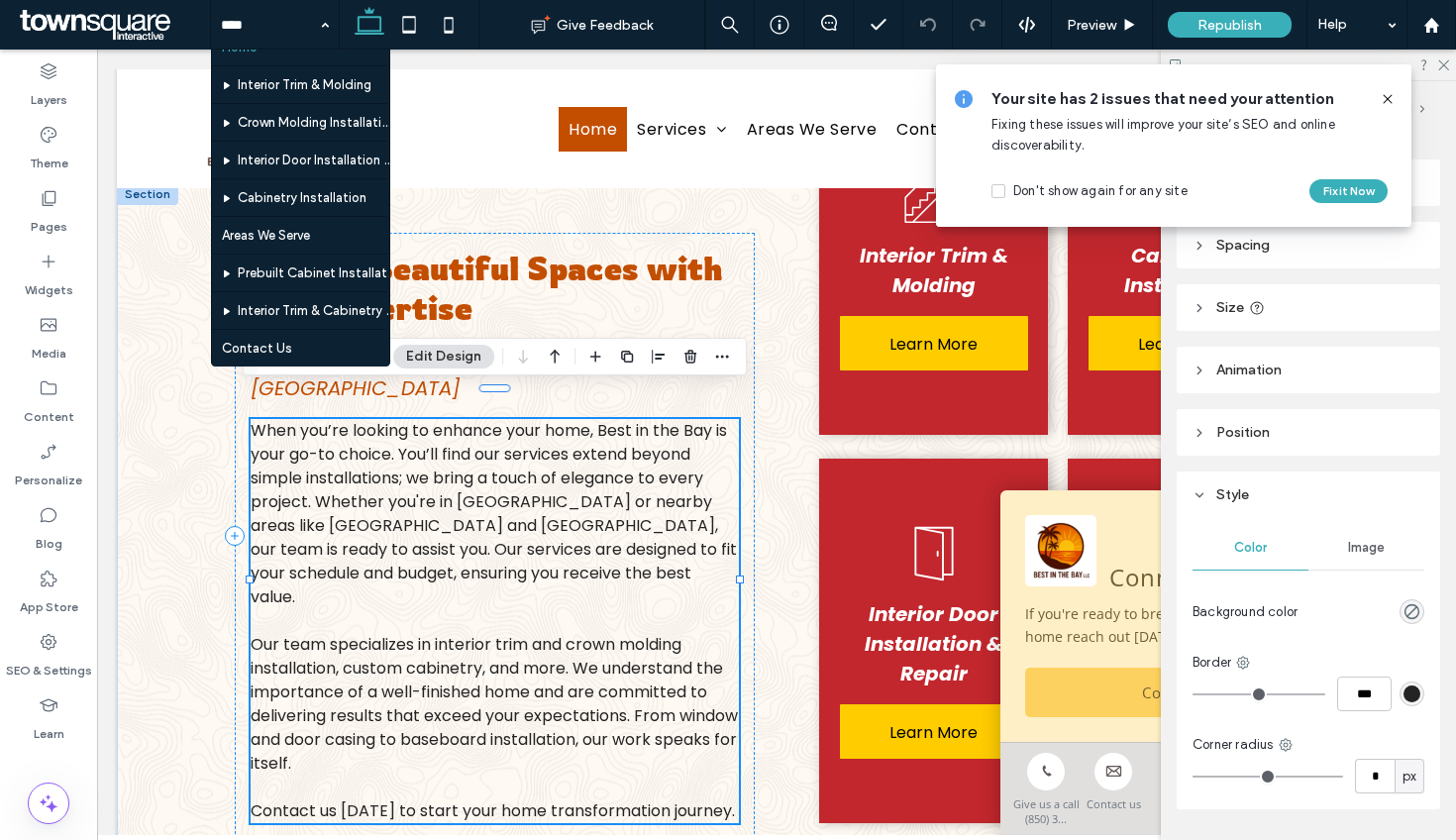 click on "Our team specializes in interior trim and crown molding installation, custom cabinetry, and more. We understand the importance of a well-finished home and are committed to delivering results that exceed your expectations. From window and door casing to baseboard installation, our work speaks for itself." at bounding box center [494, 703] 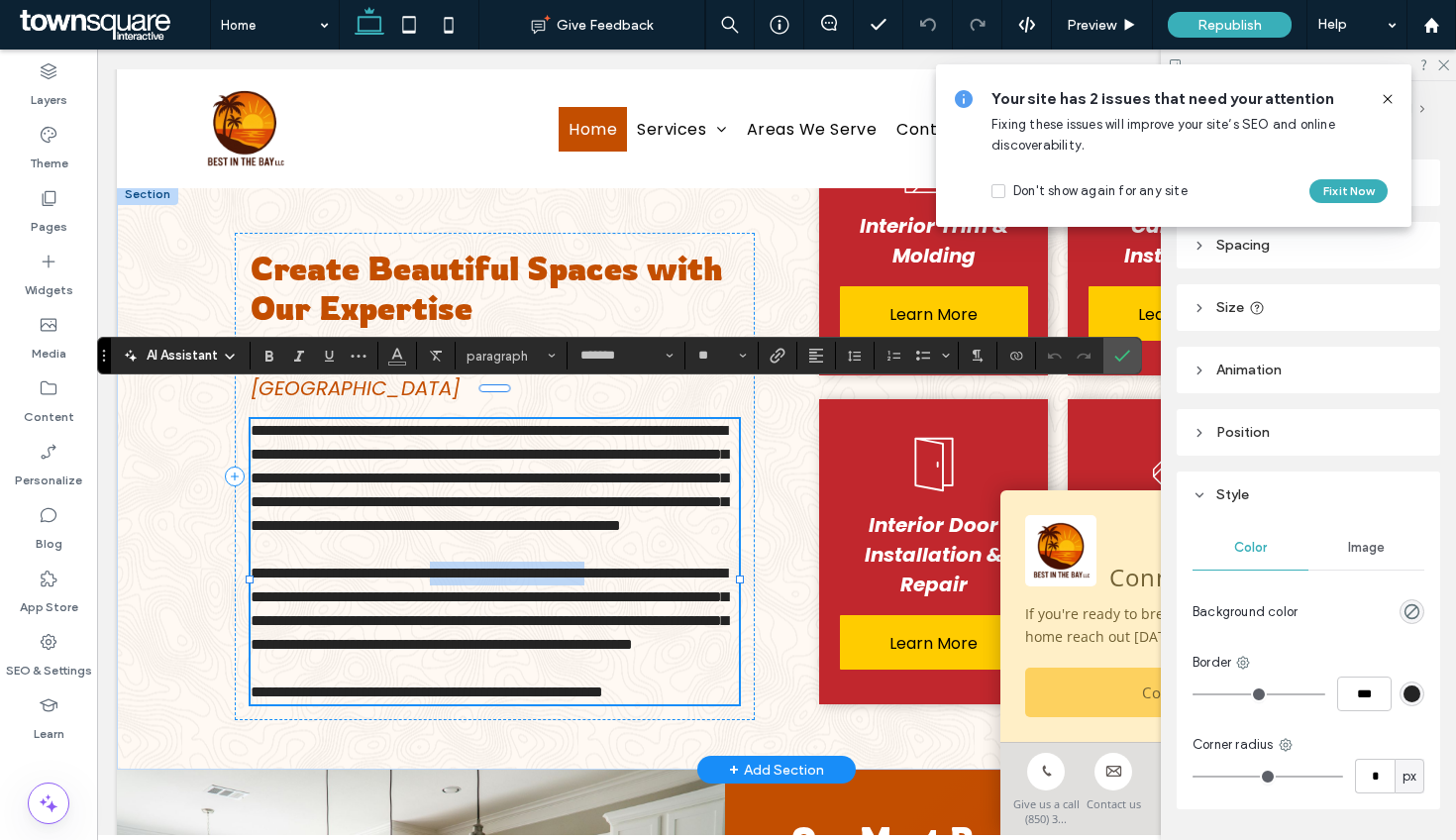 drag, startPoint x: 692, startPoint y: 591, endPoint x: 468, endPoint y: 590, distance: 224.0022 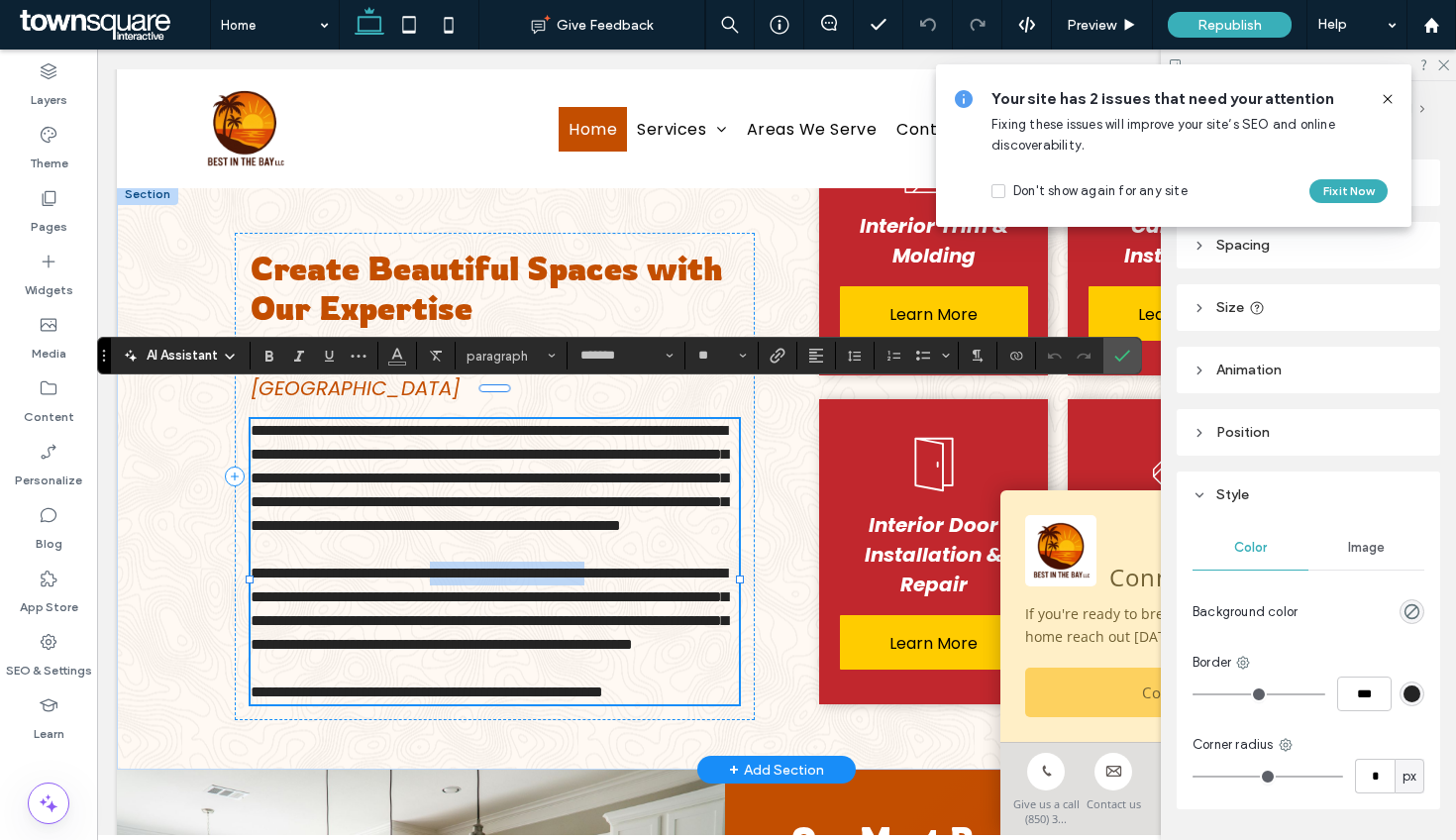 click on "**********" at bounding box center (494, 609) 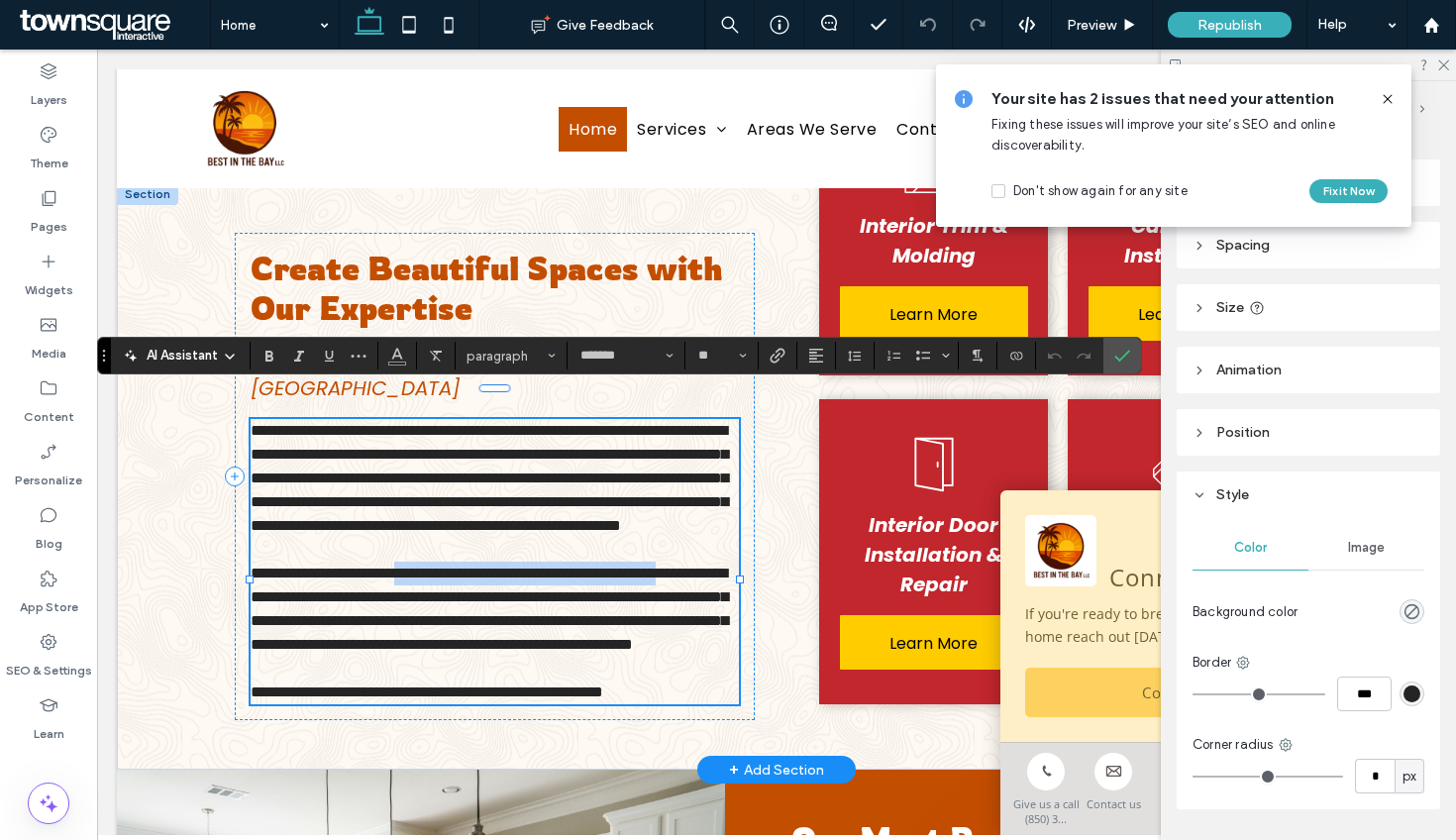 drag, startPoint x: 328, startPoint y: 620, endPoint x: 432, endPoint y: 594, distance: 107.20075 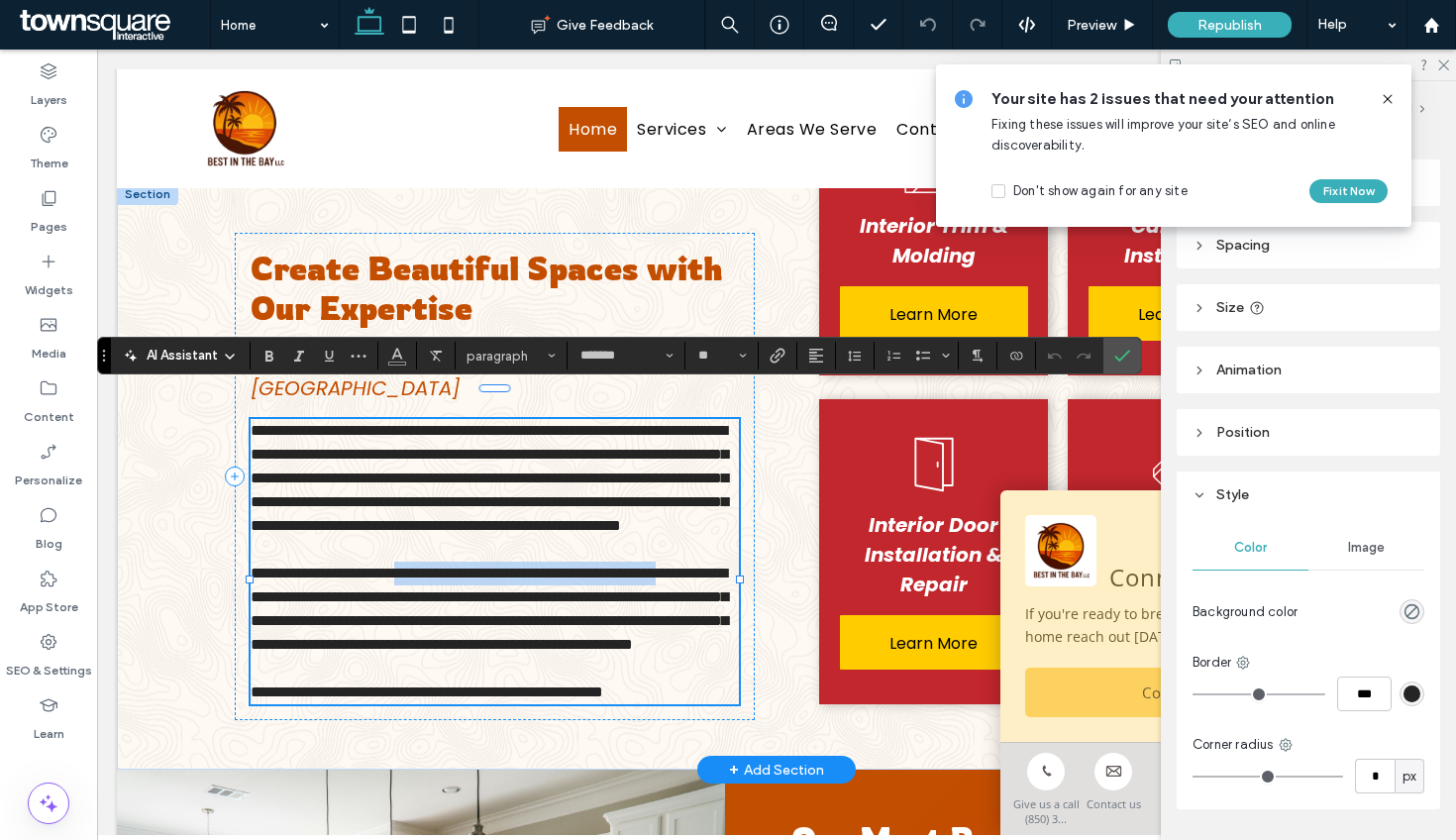 click on "**********" at bounding box center (489, 608) 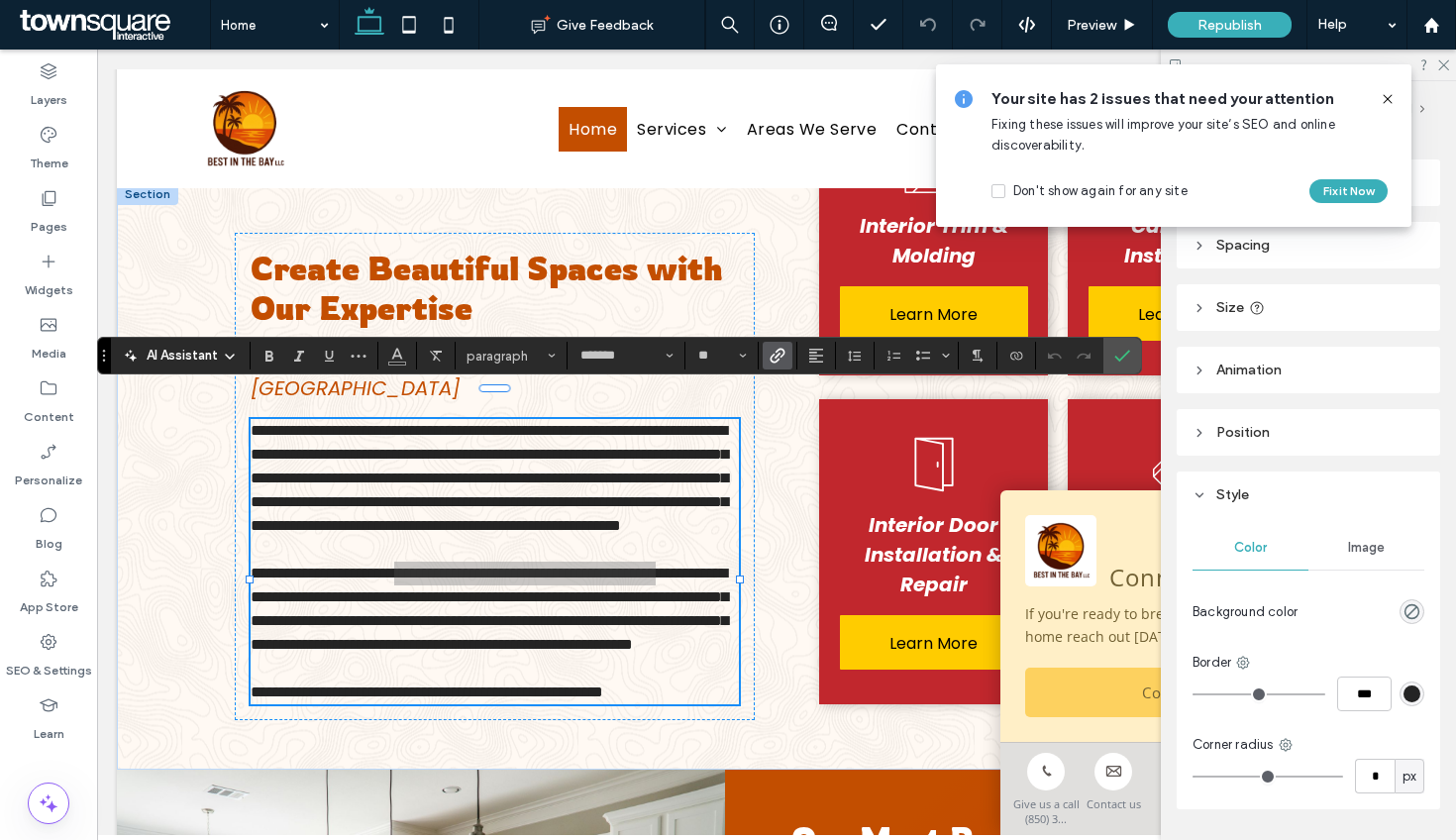 click 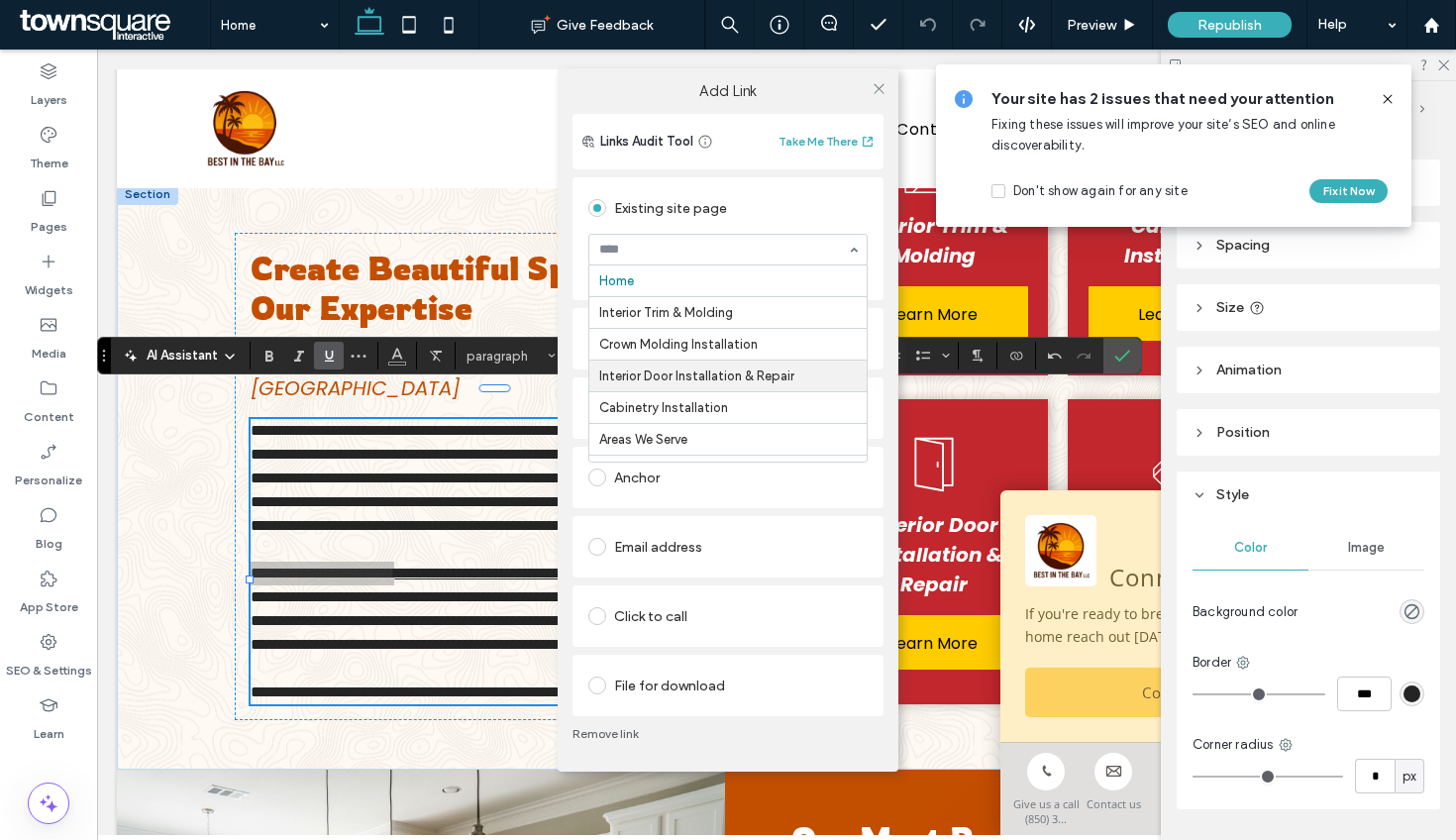 scroll, scrollTop: 97, scrollLeft: 0, axis: vertical 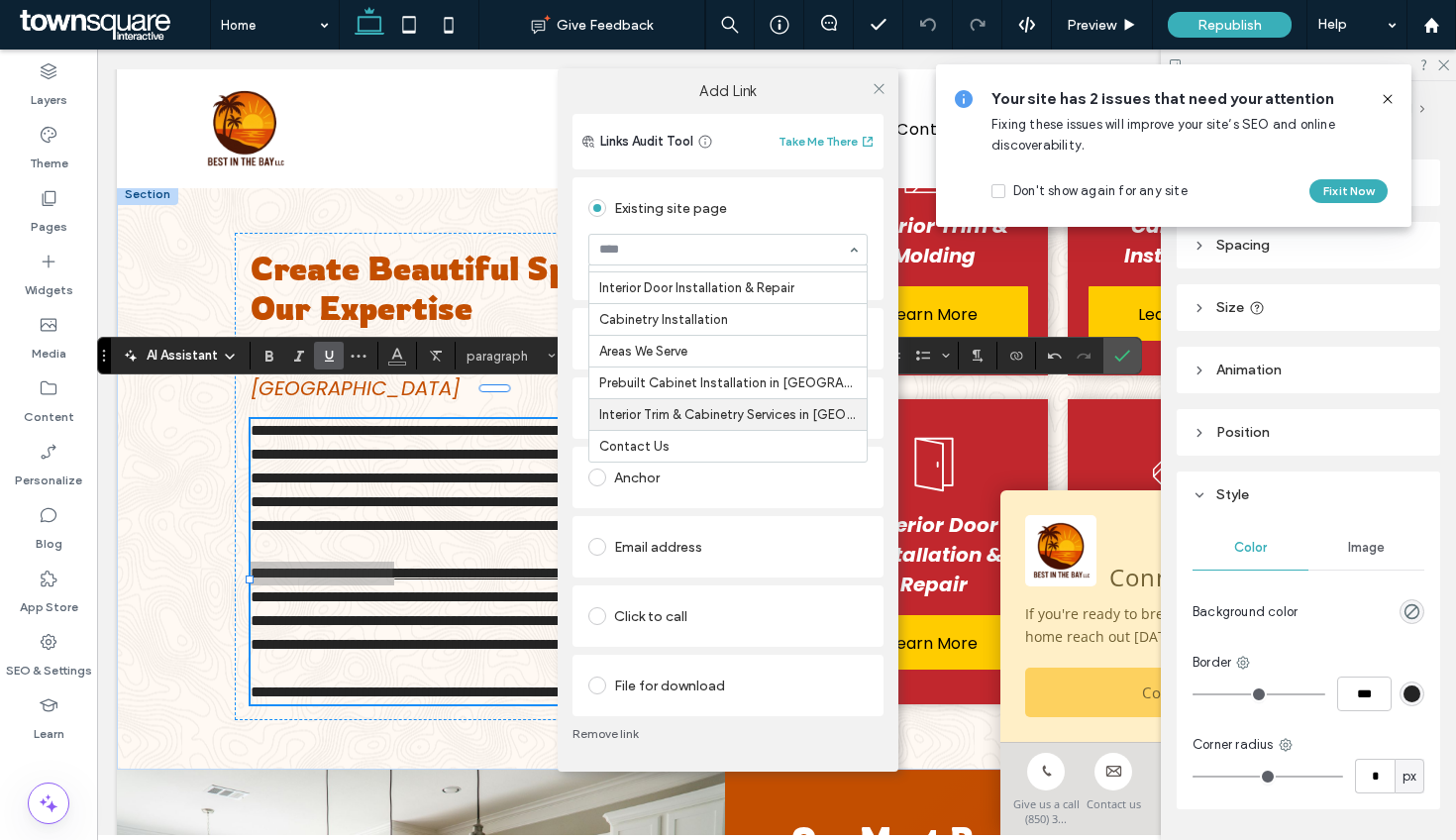 click on "Add Link Links Audit Tool Take Me There Existing site page Home Interior Trim & Molding Crown Molding Installation Interior Door Installation & Repair Cabinetry Installation Areas We Serve Prebuilt Cabinet Installation in Milton, FL Interior Trim & Cabinetry Services in Pace, FL Contact Us Create new page Go to Page Web address Popup Anchor Email address Click to call File for download Remove link" at bounding box center (728, 420) 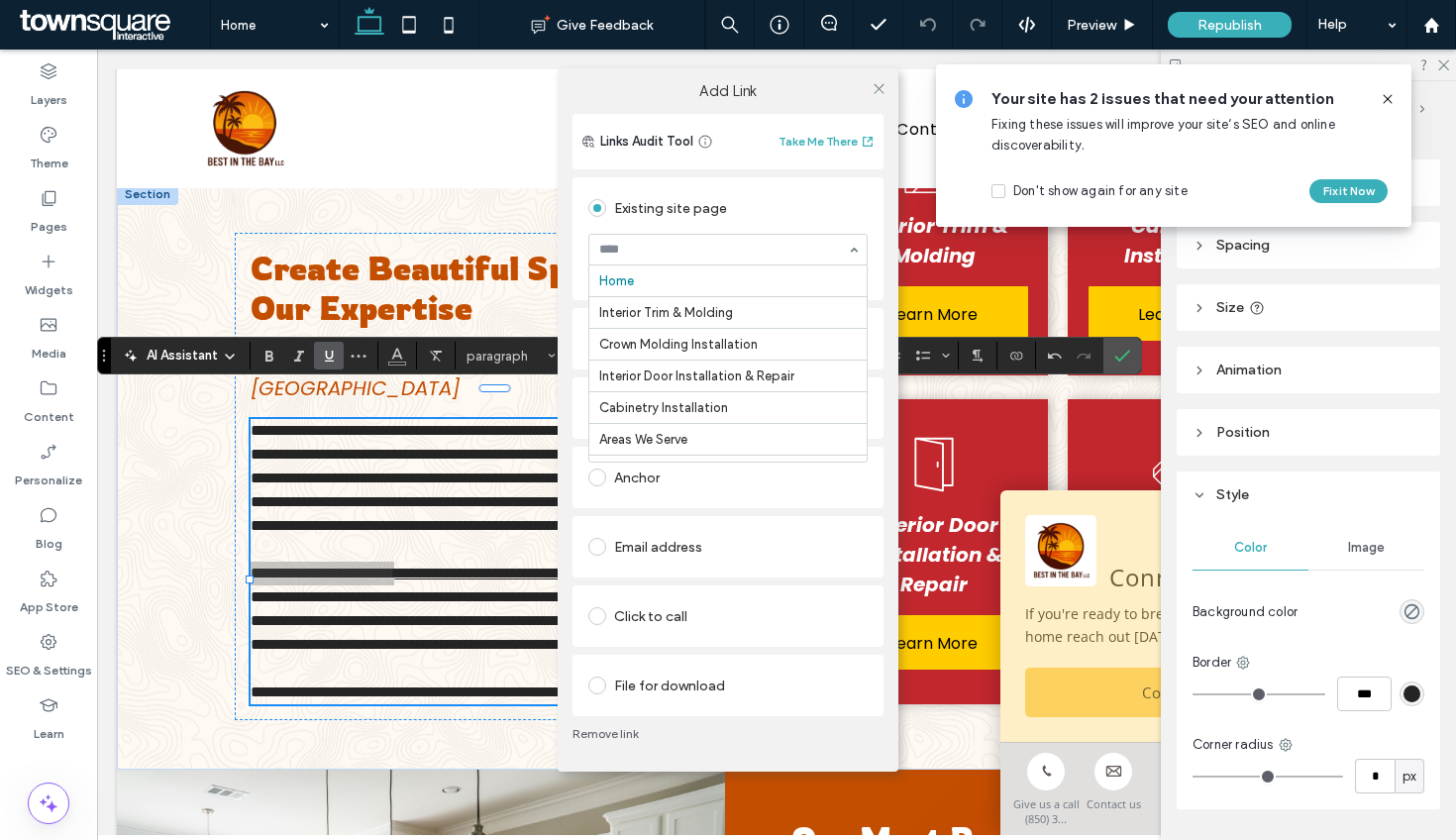 scroll, scrollTop: 97, scrollLeft: 0, axis: vertical 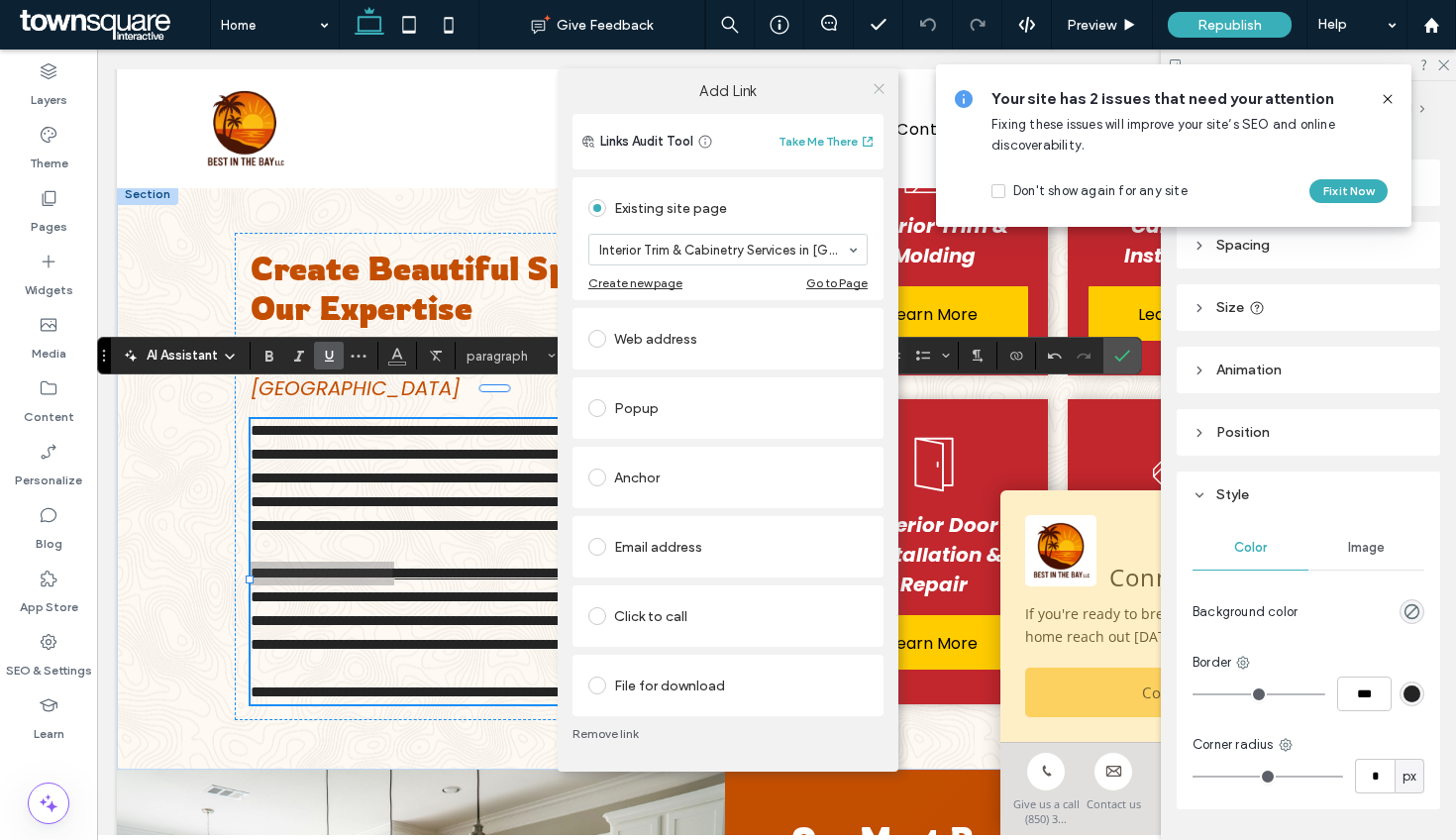 click at bounding box center [879, 88] 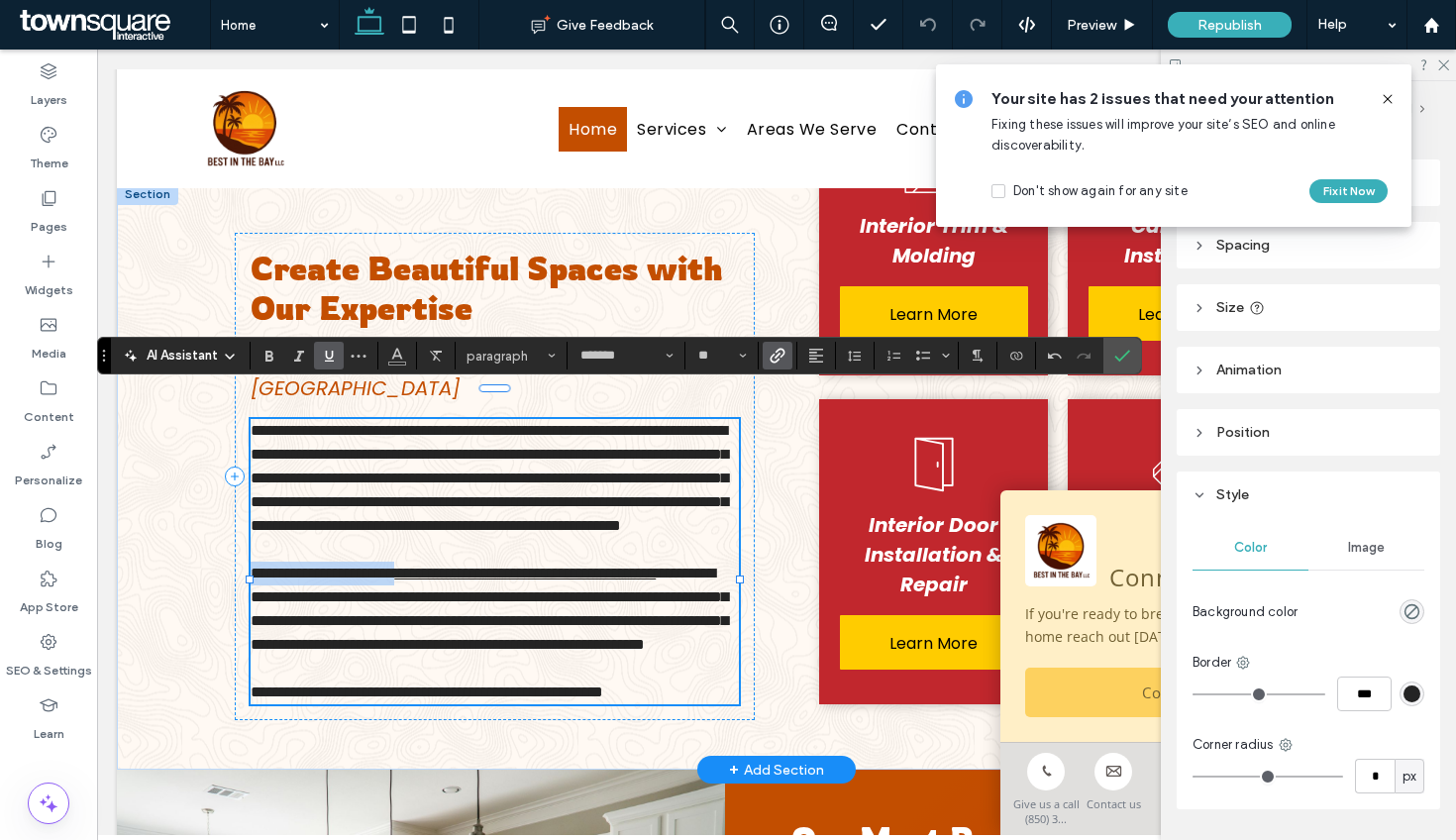 click on "**********" at bounding box center [525, 573] 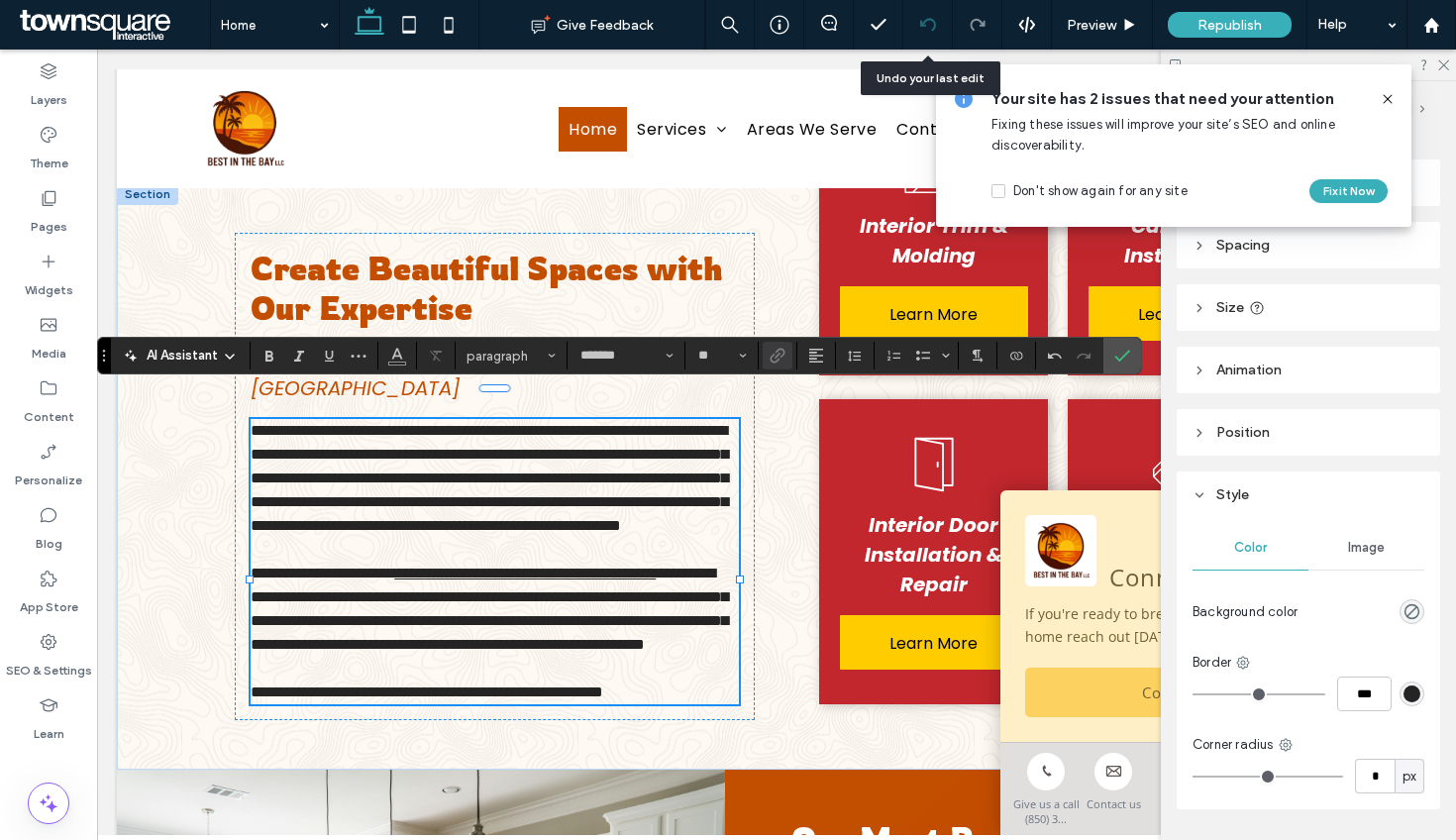 click at bounding box center [928, 25] 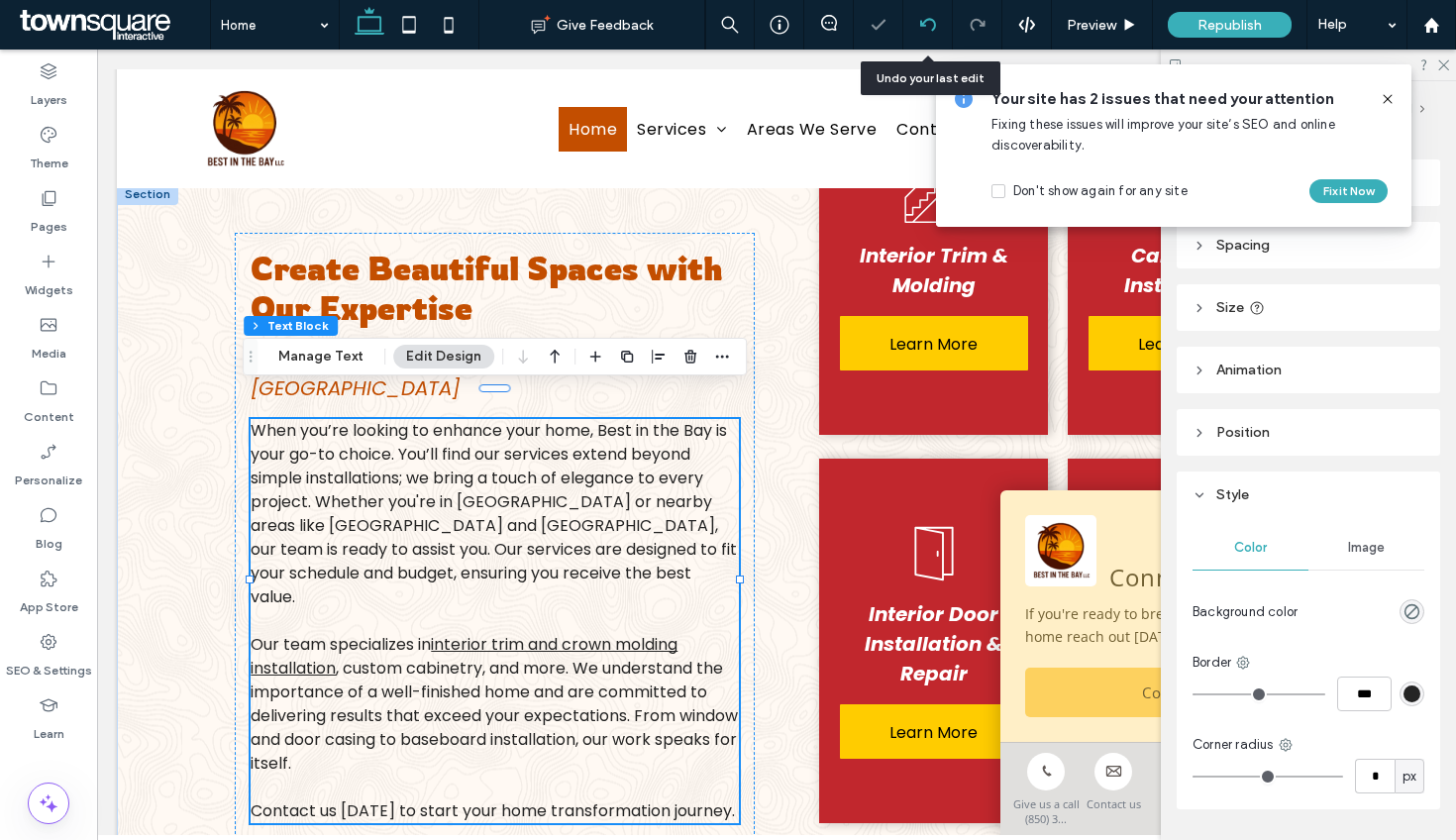 click at bounding box center (928, 25) 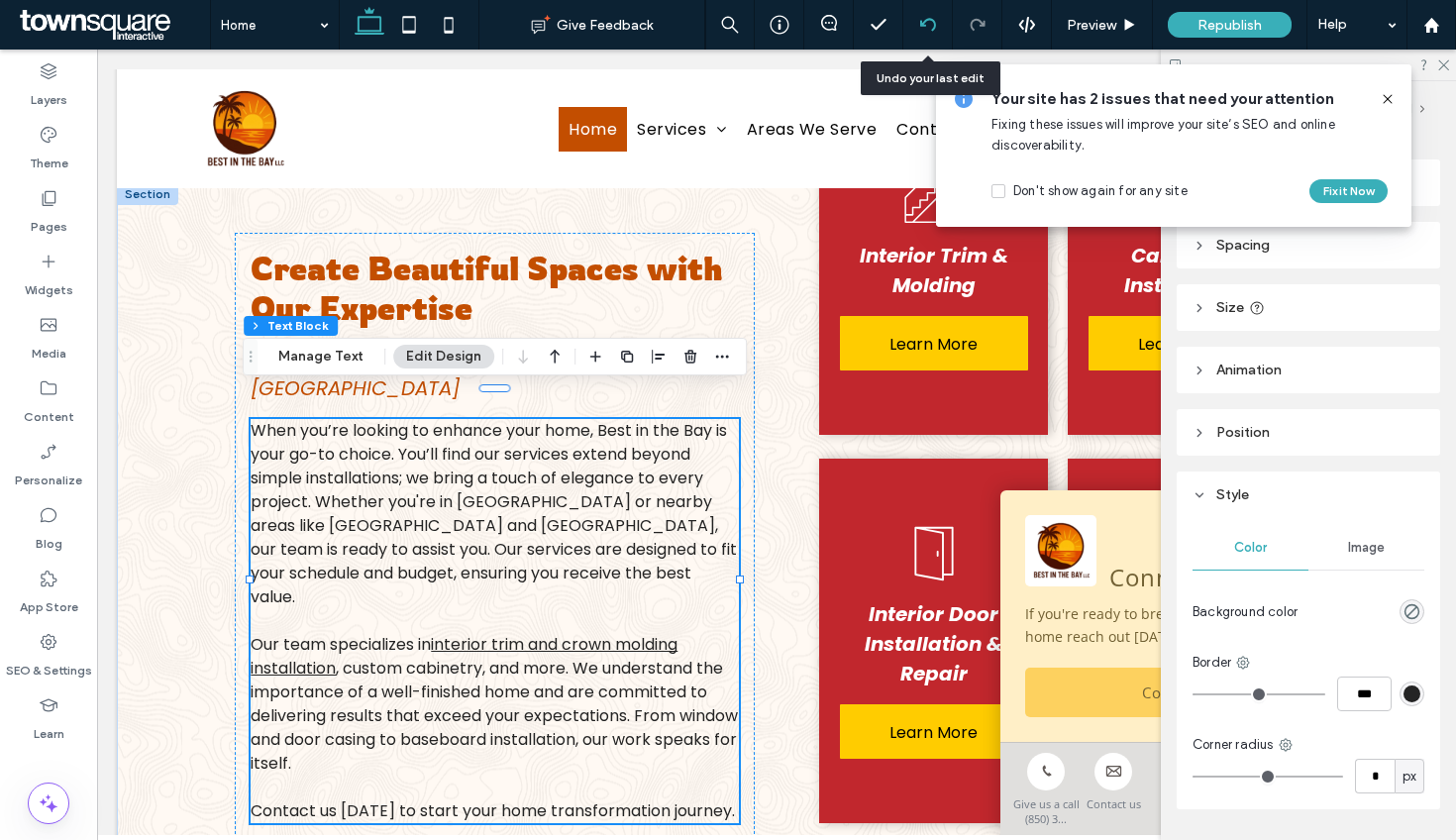 click 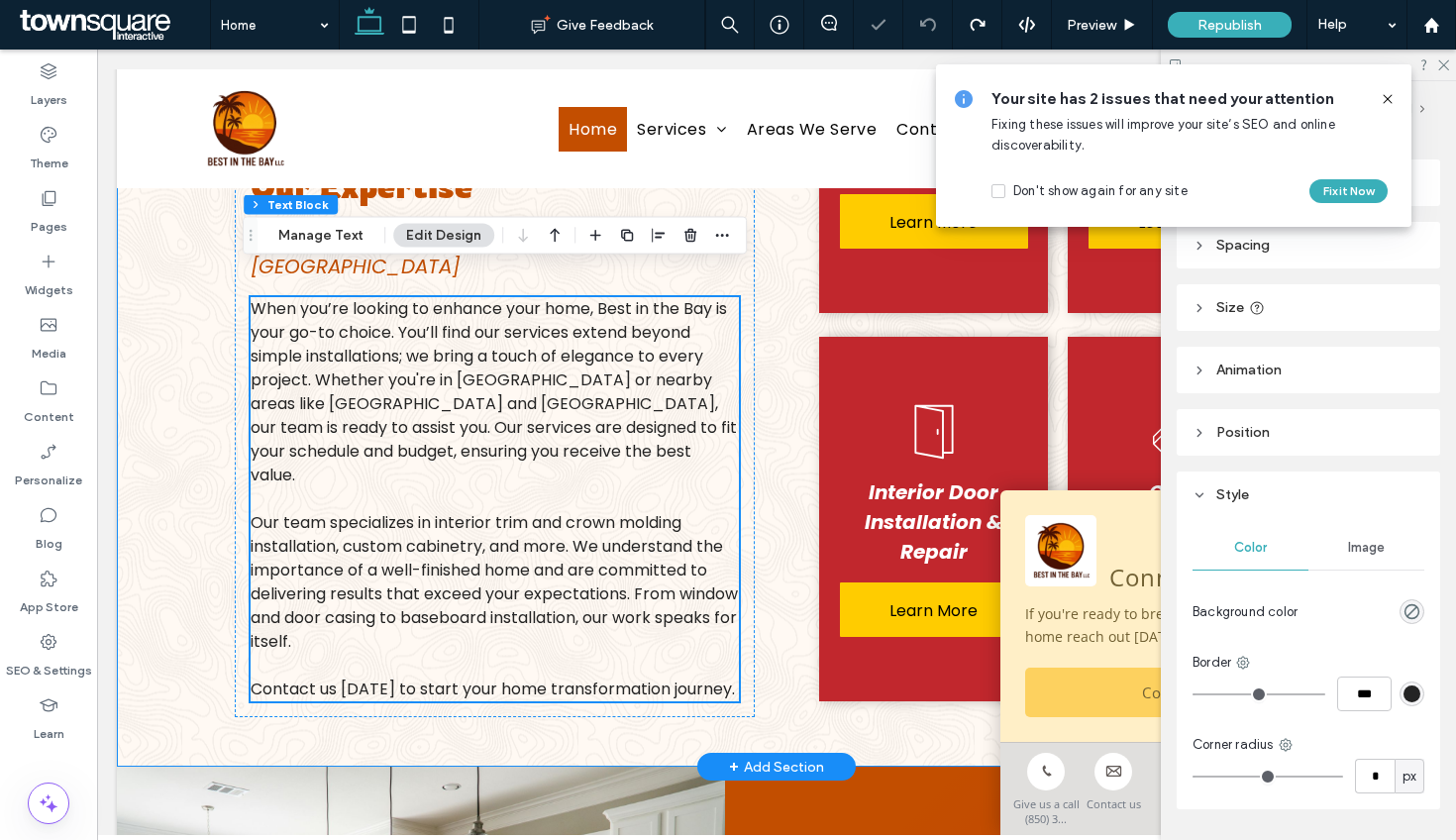 scroll, scrollTop: 788, scrollLeft: 0, axis: vertical 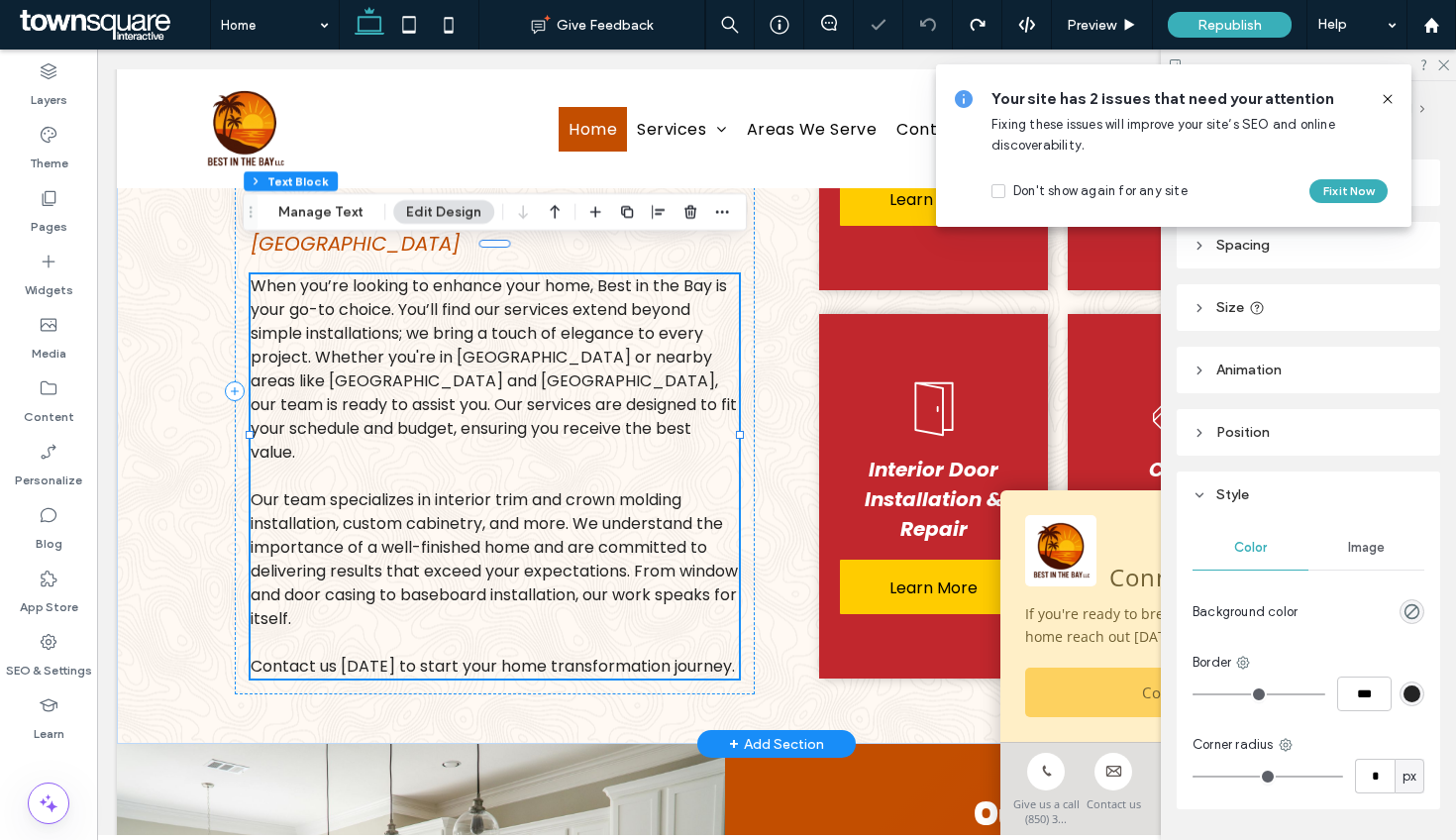 click on "Our team specializes in interior trim and crown molding installation, custom cabinetry, and more. We understand the importance of a well-finished home and are committed to delivering results that exceed your expectations. From window and door casing to baseboard installation, our work speaks for itself." at bounding box center (494, 559) 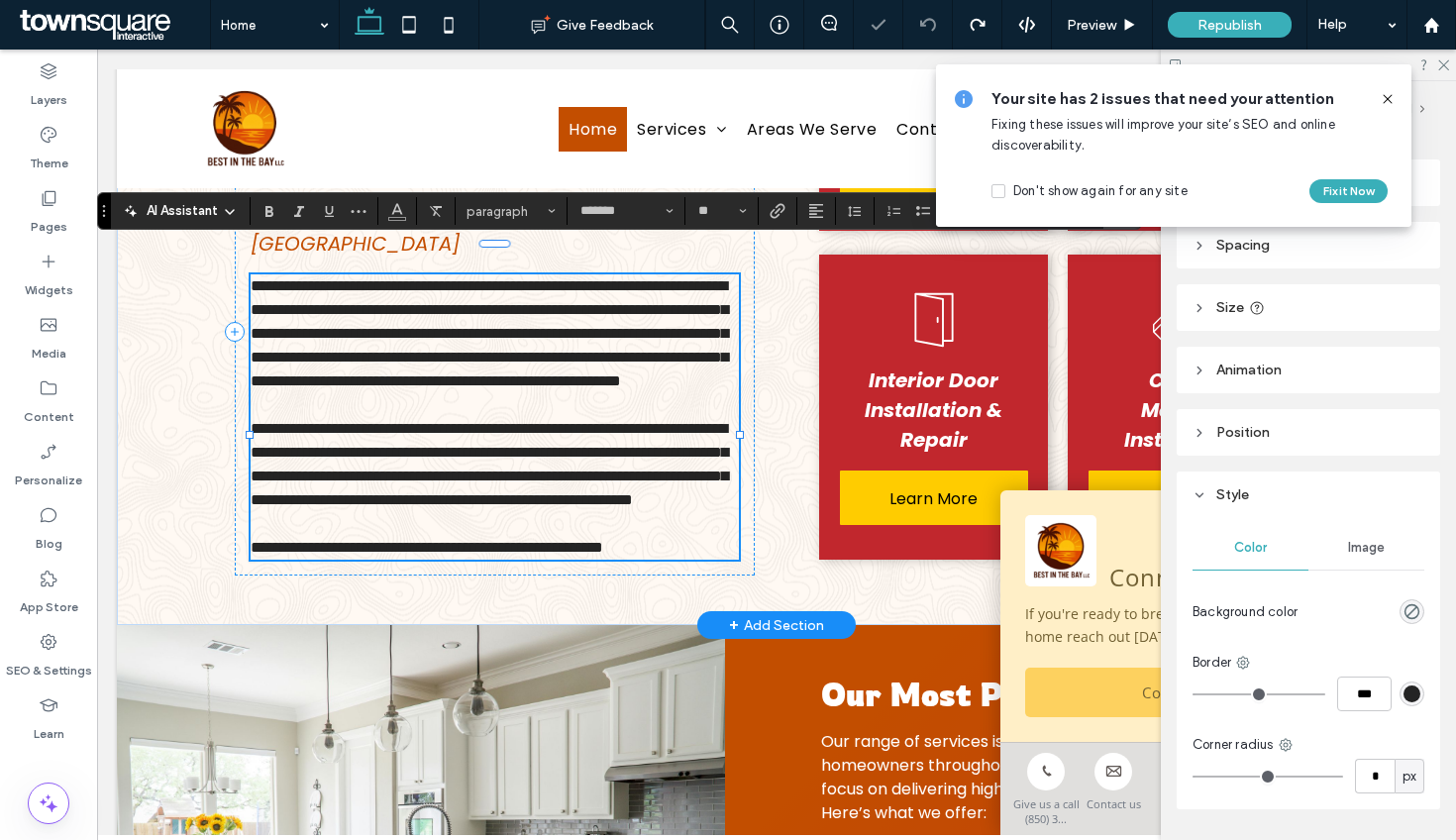 click on "**********" at bounding box center (489, 464) 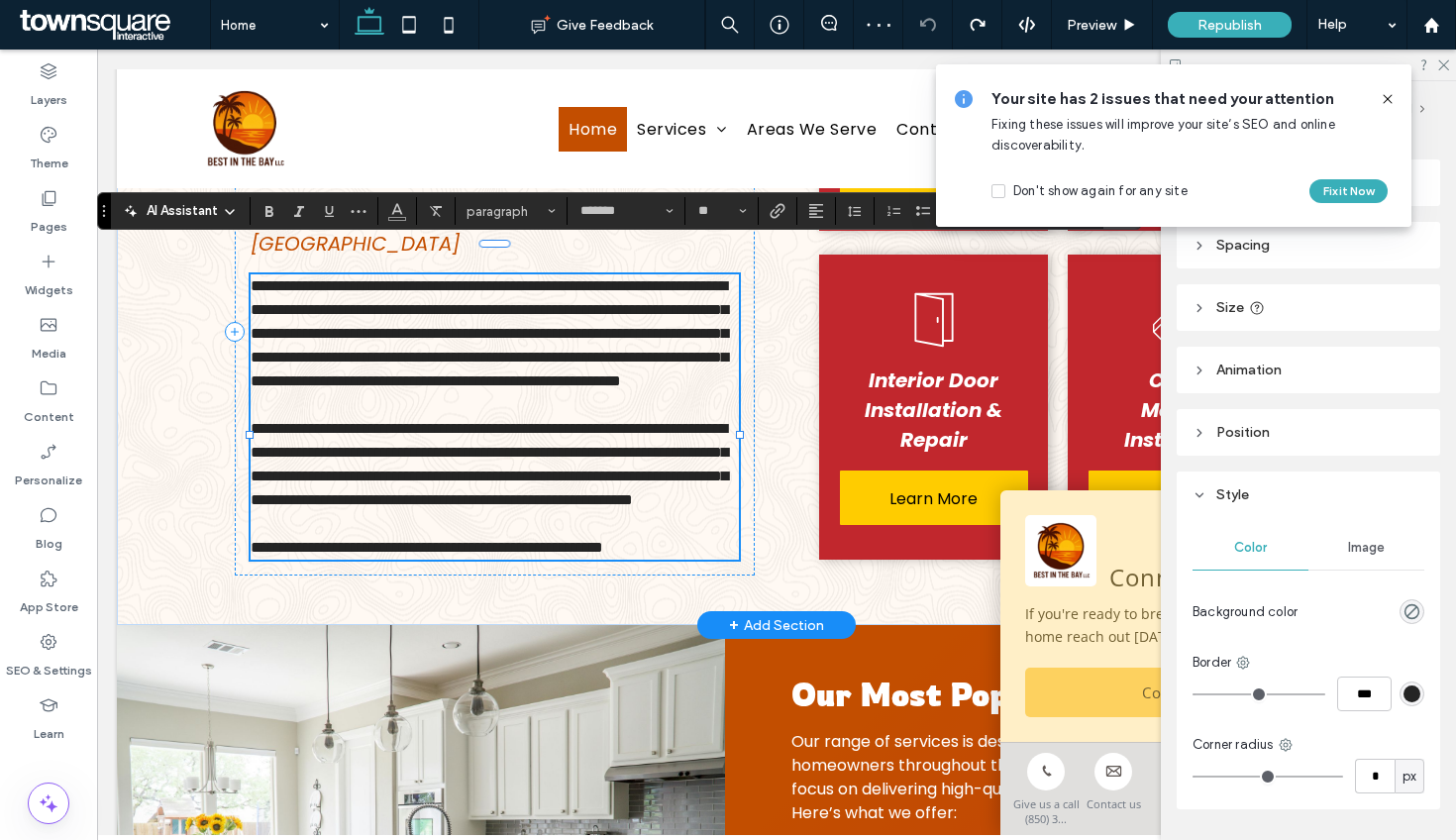 click on "**********" at bounding box center [489, 464] 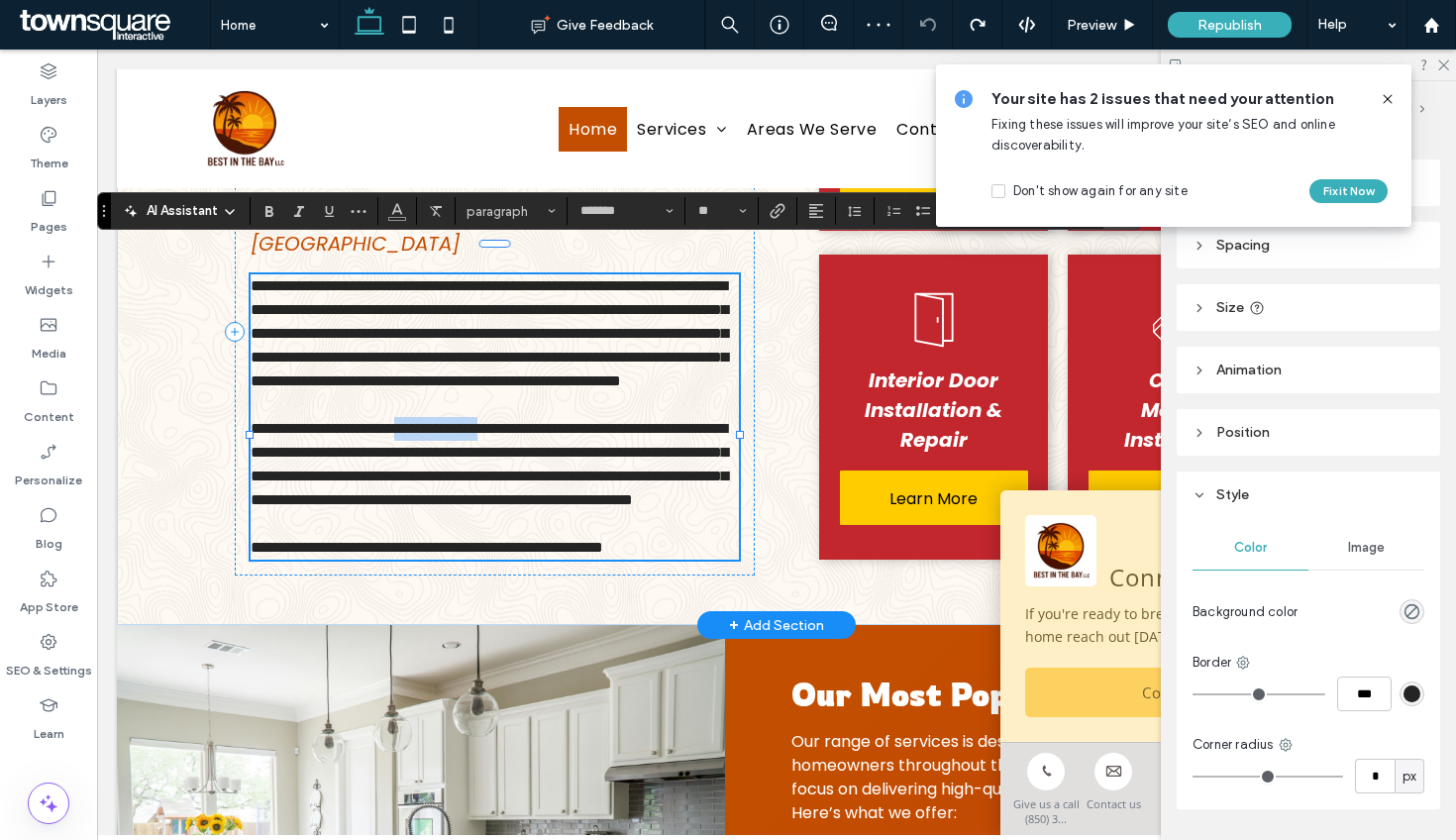 drag, startPoint x: 526, startPoint y: 450, endPoint x: 430, endPoint y: 447, distance: 96.04686 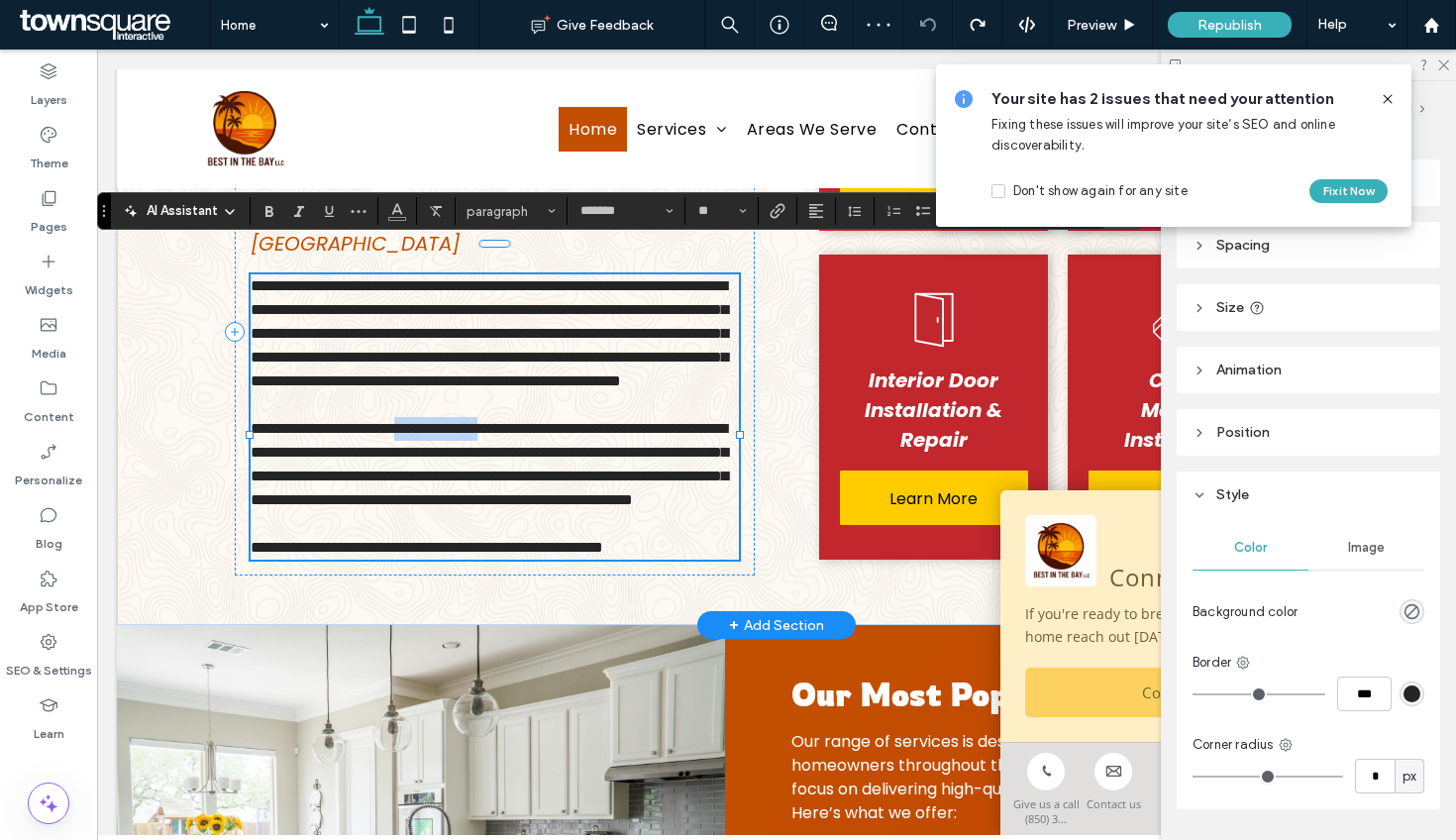 click on "**********" at bounding box center (489, 464) 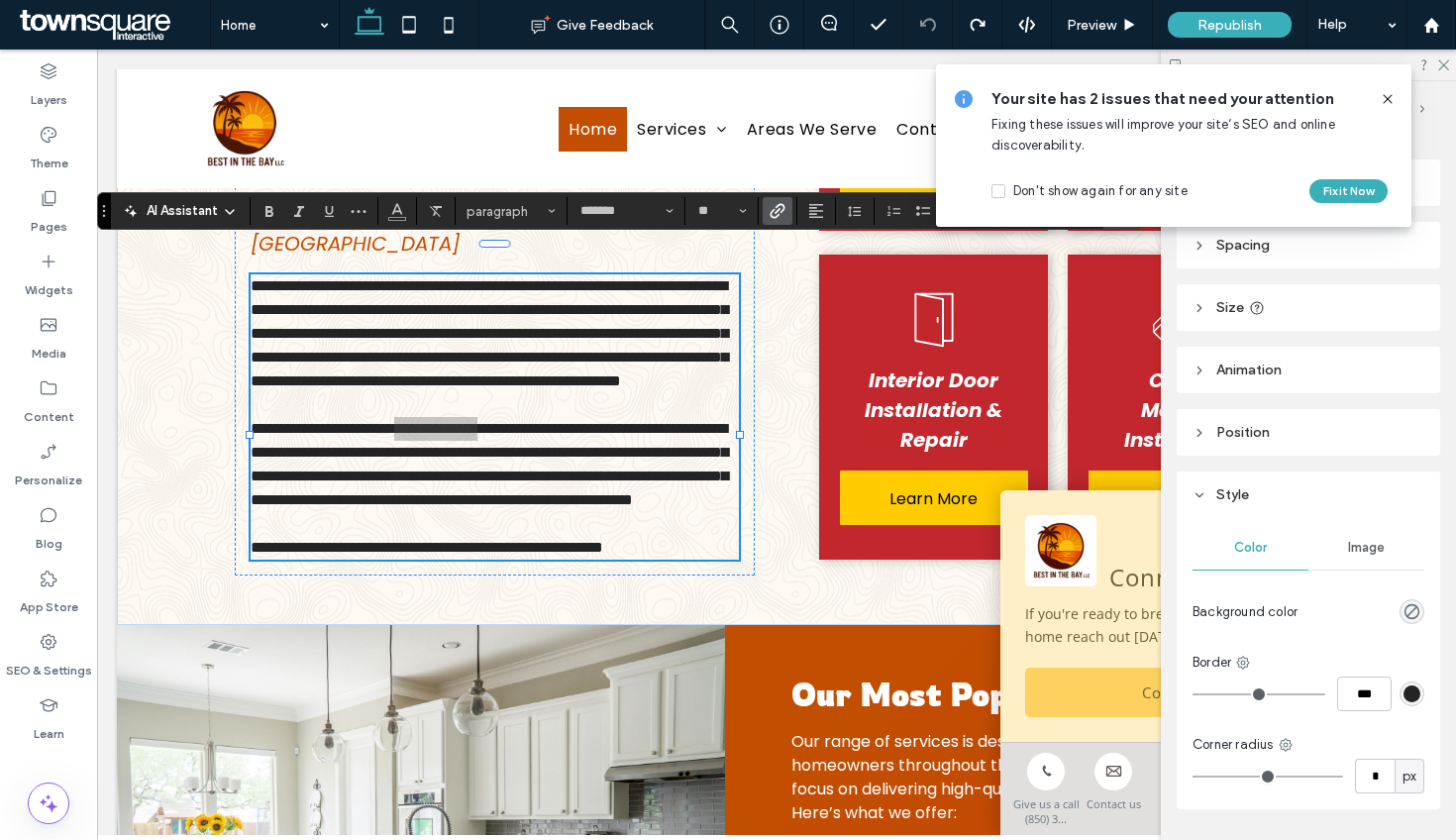 click 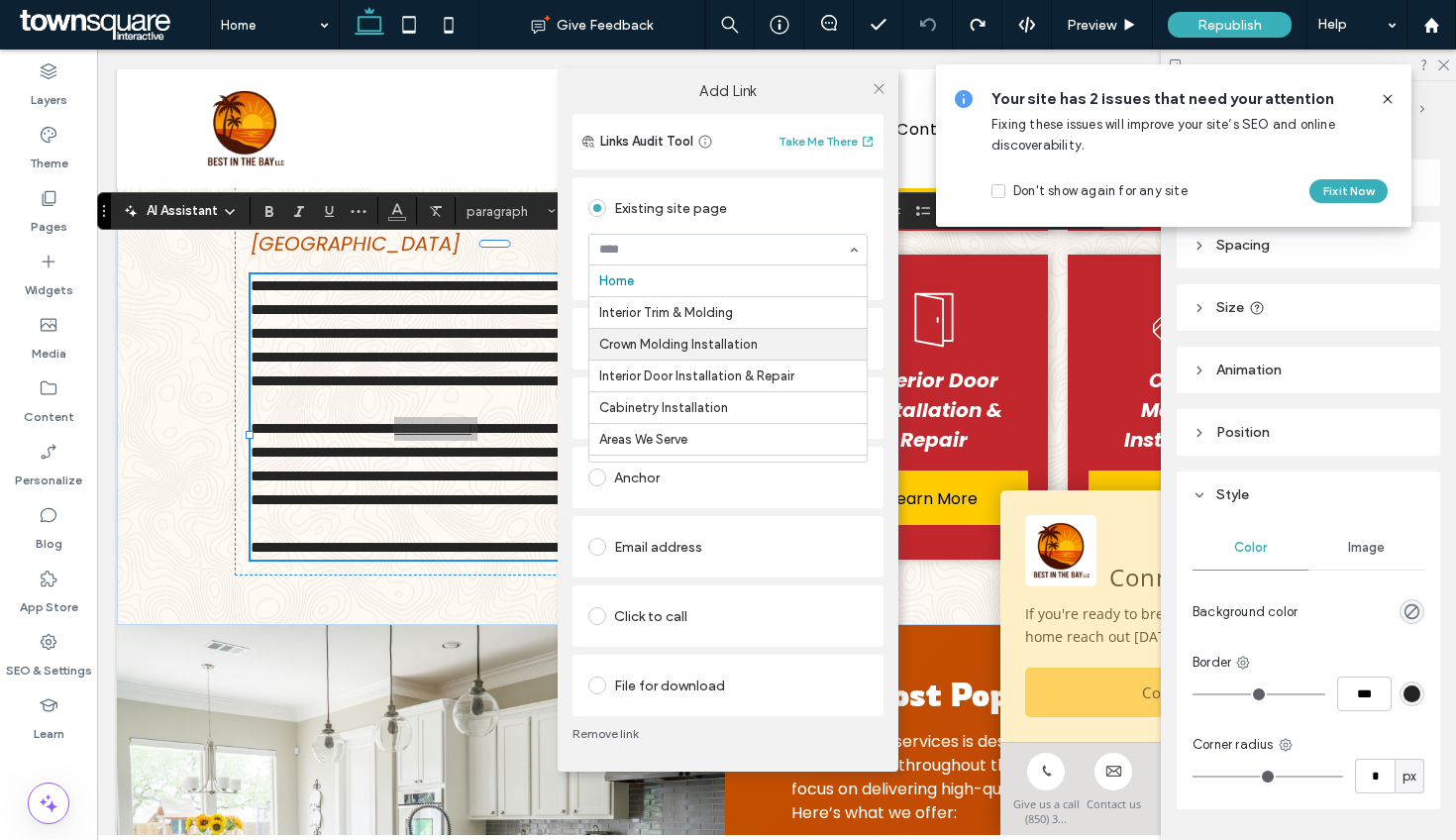 scroll, scrollTop: 13, scrollLeft: 0, axis: vertical 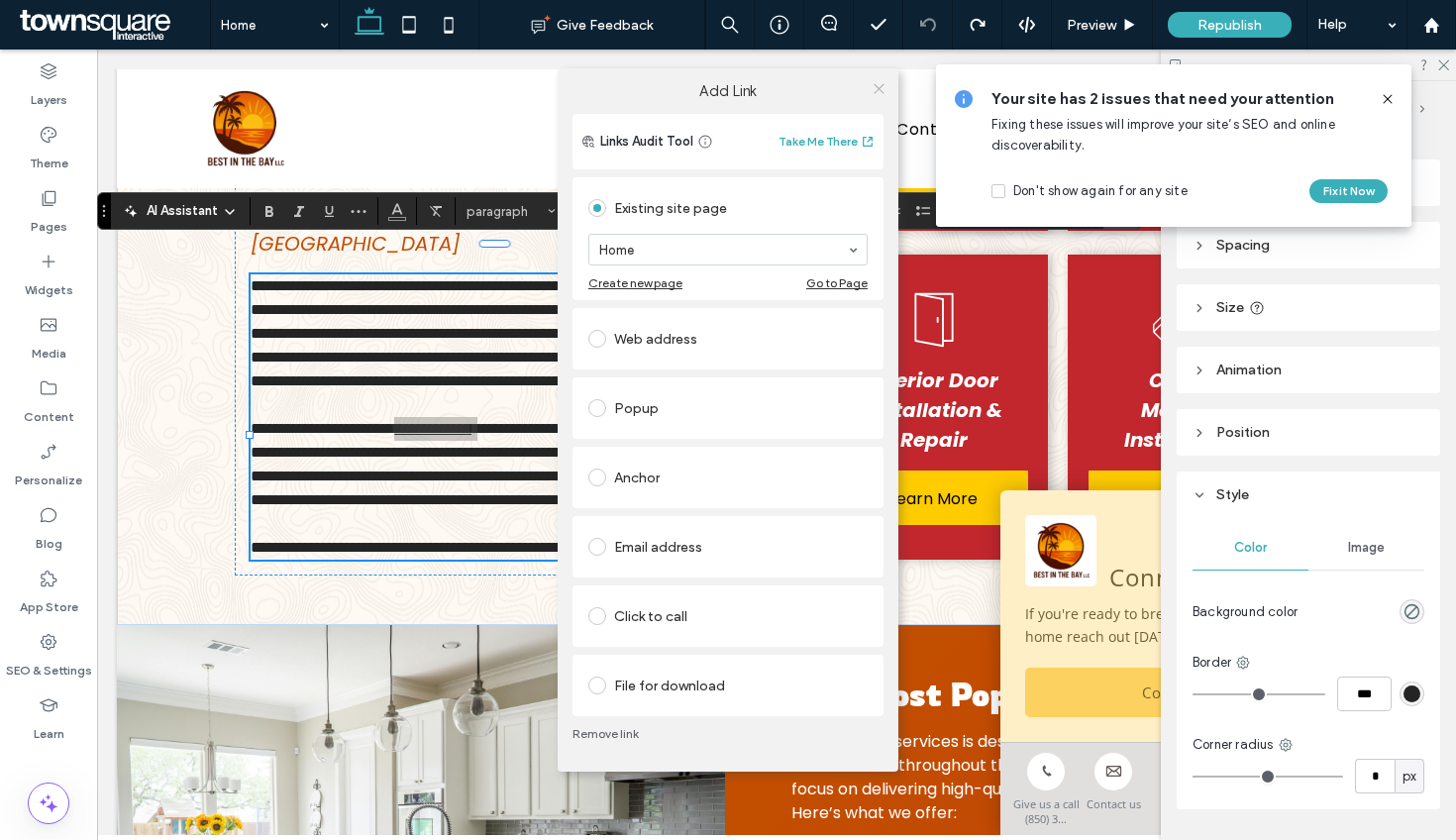 click 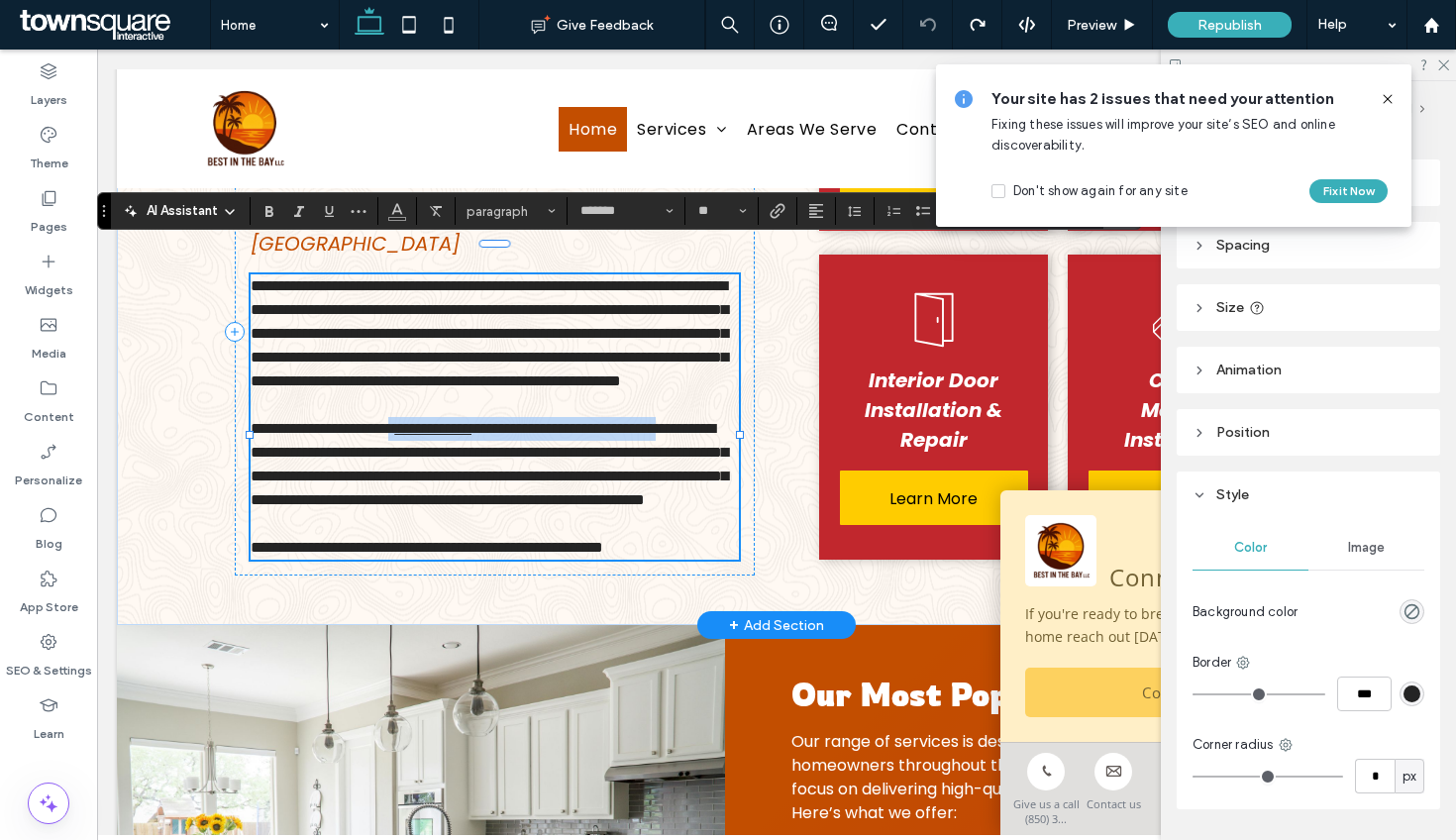 drag, startPoint x: 330, startPoint y: 471, endPoint x: 429, endPoint y: 441, distance: 103.44564 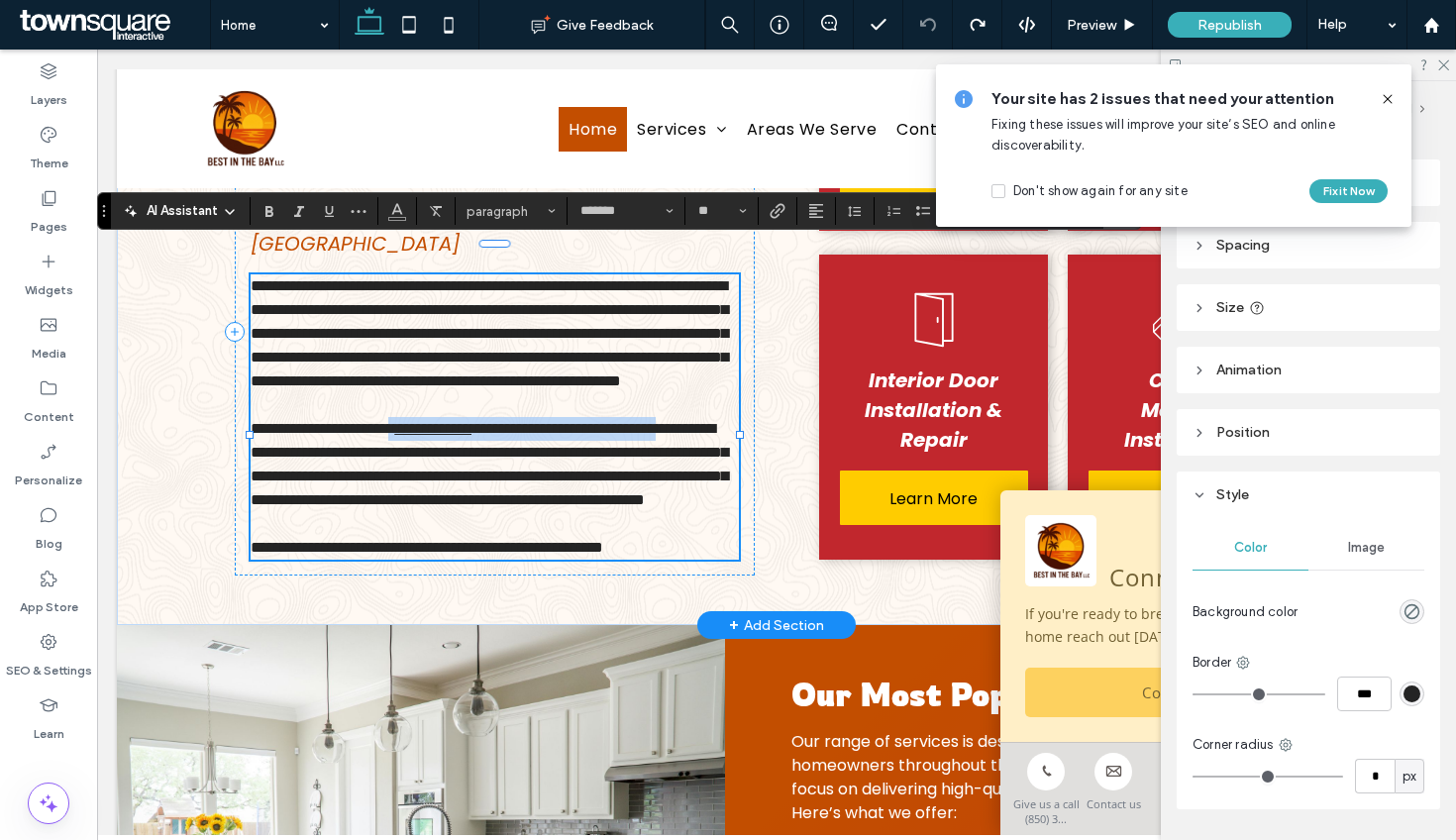 click on "**********" at bounding box center [494, 465] 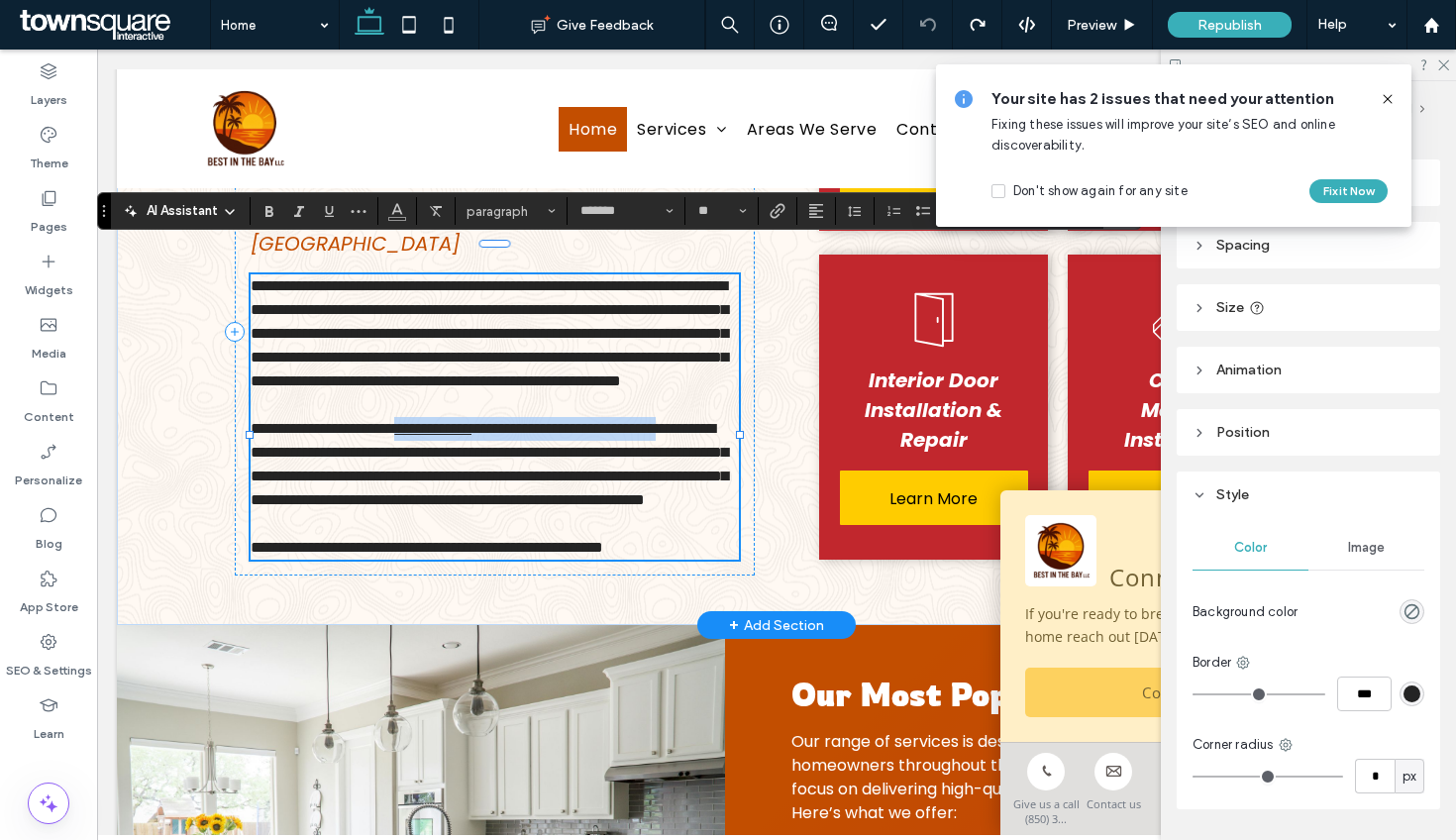 drag, startPoint x: 316, startPoint y: 467, endPoint x: 432, endPoint y: 439, distance: 119.33147 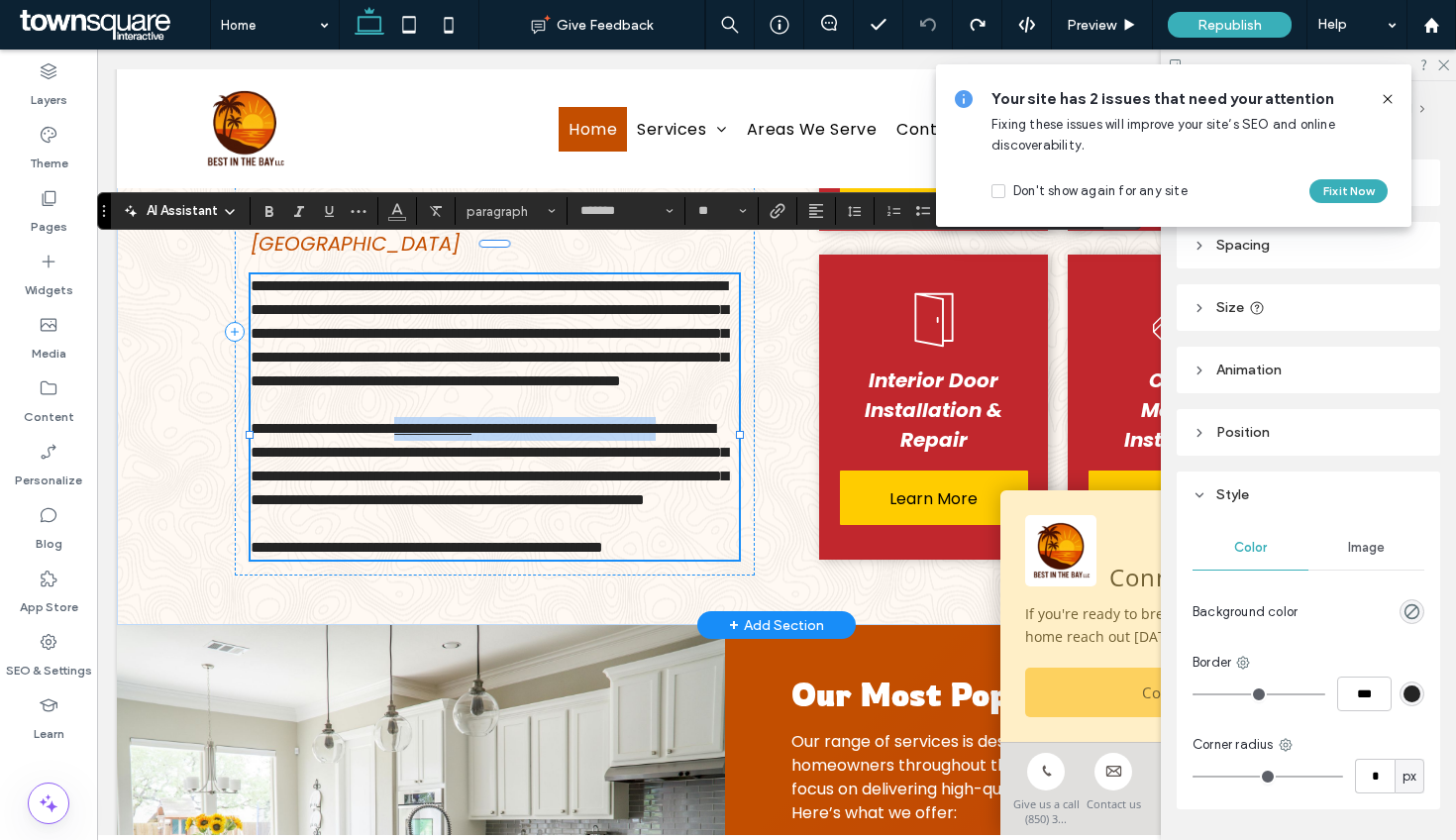 click on "**********" at bounding box center (494, 465) 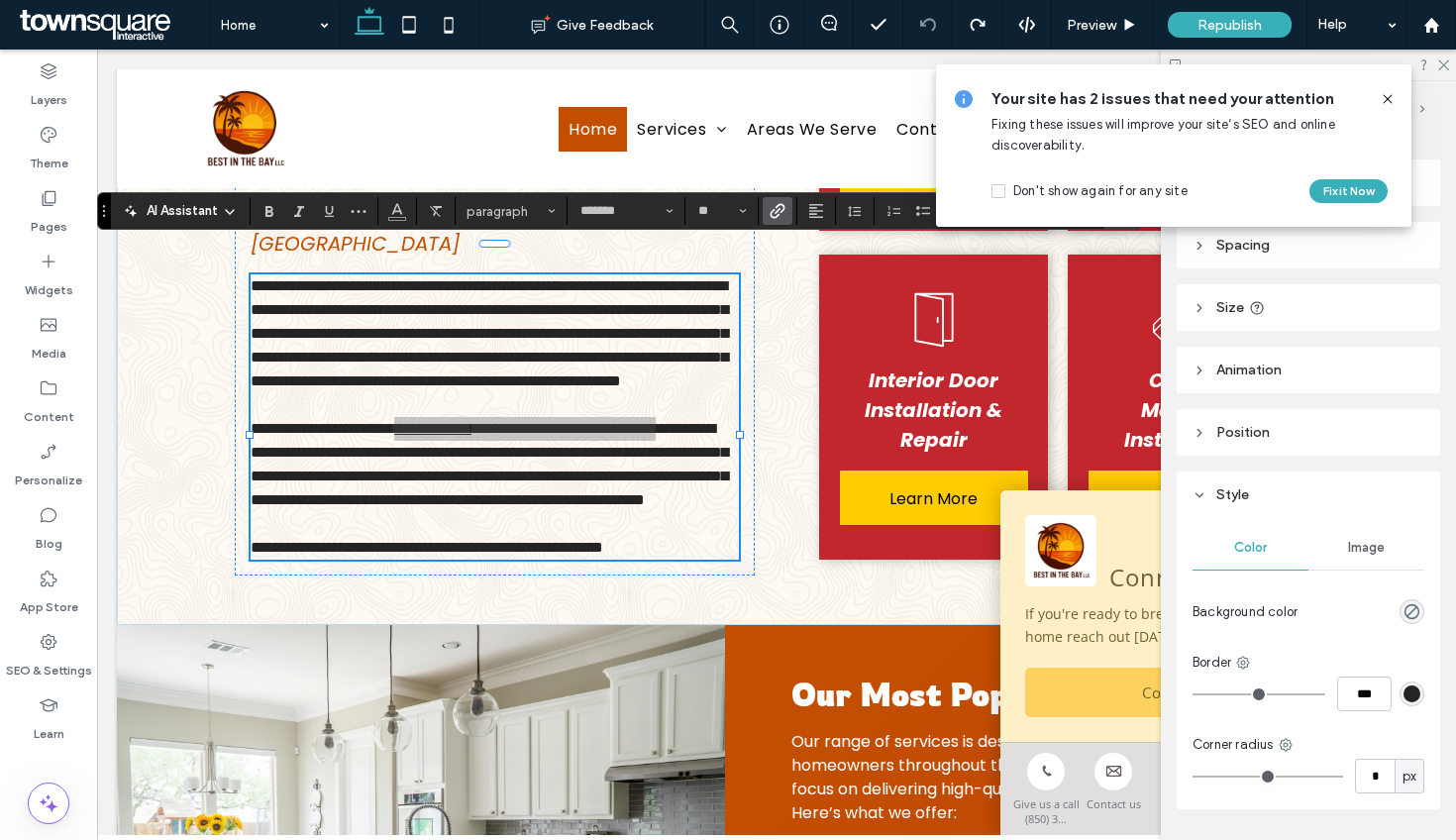 click 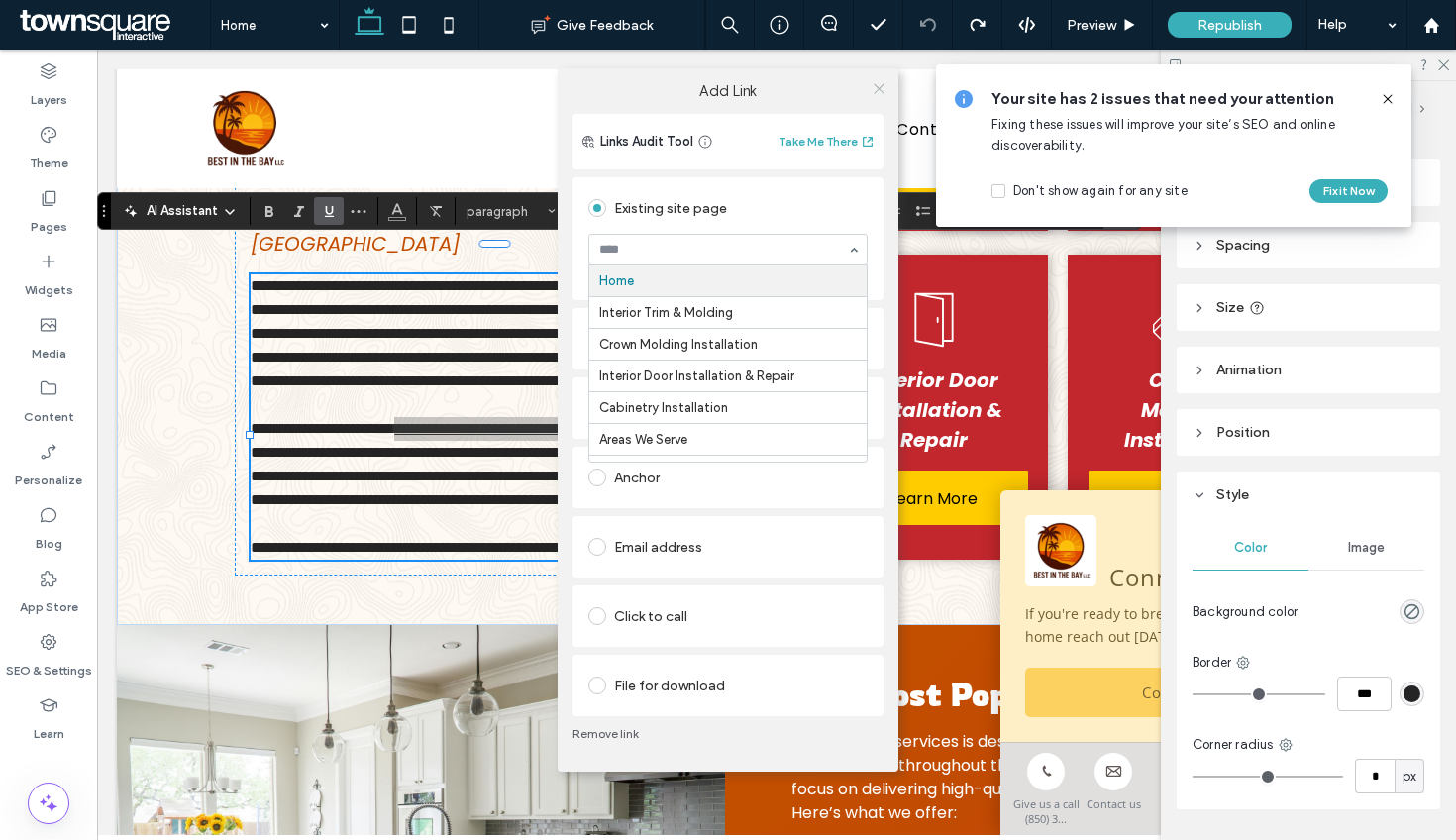 click 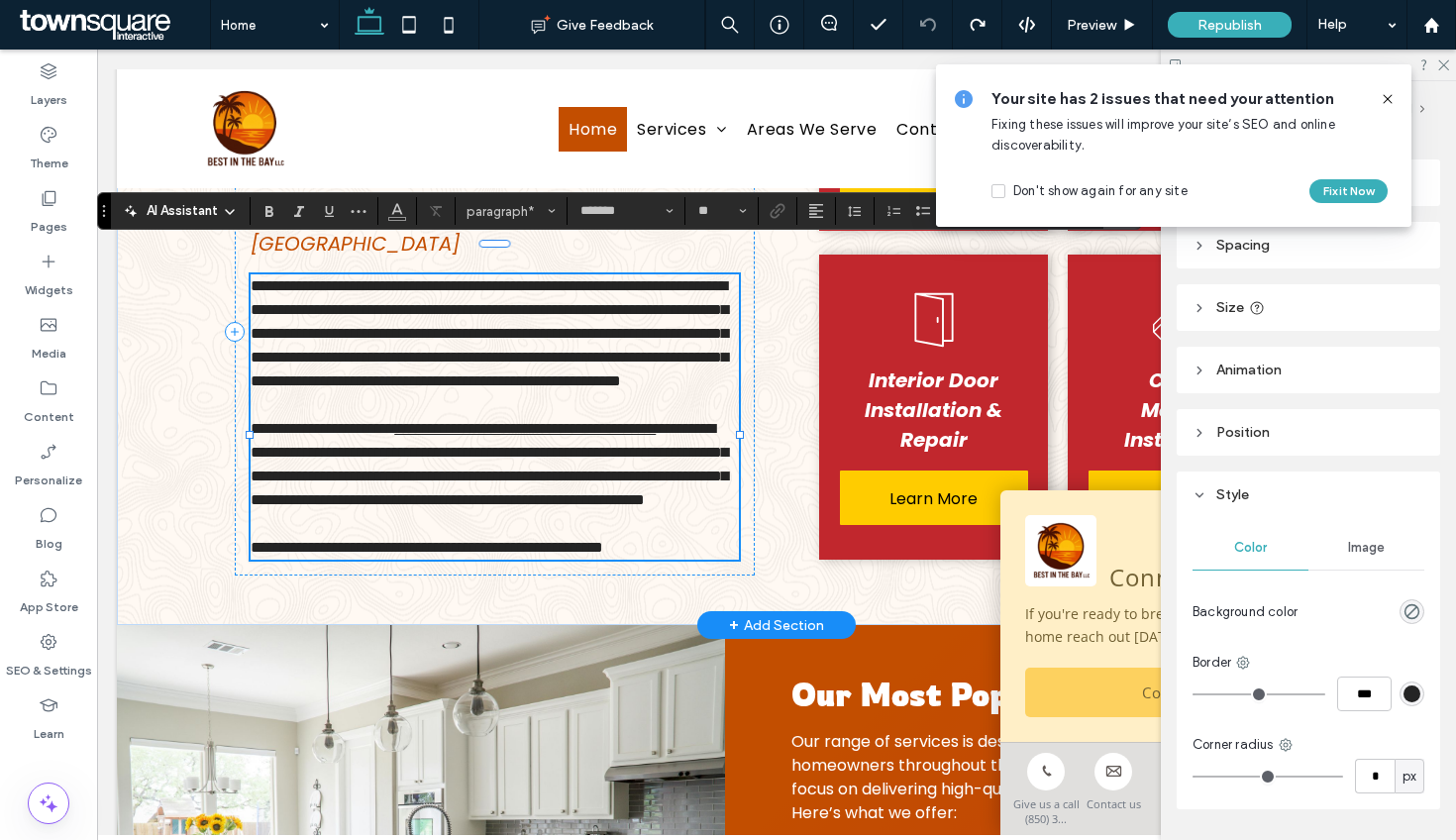 click on "**********" at bounding box center [489, 464] 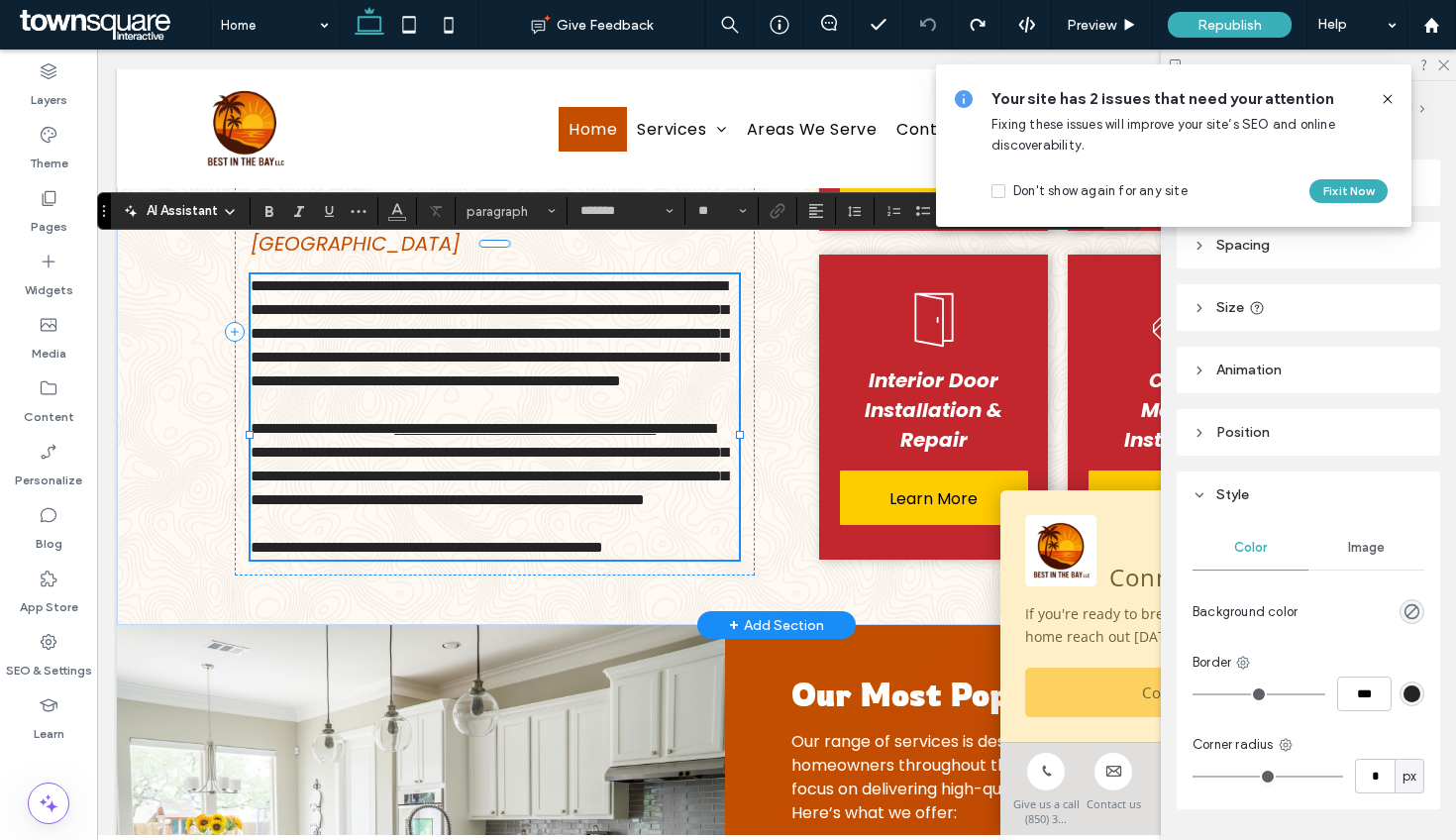 drag, startPoint x: 523, startPoint y: 443, endPoint x: 434, endPoint y: 433, distance: 89.56004 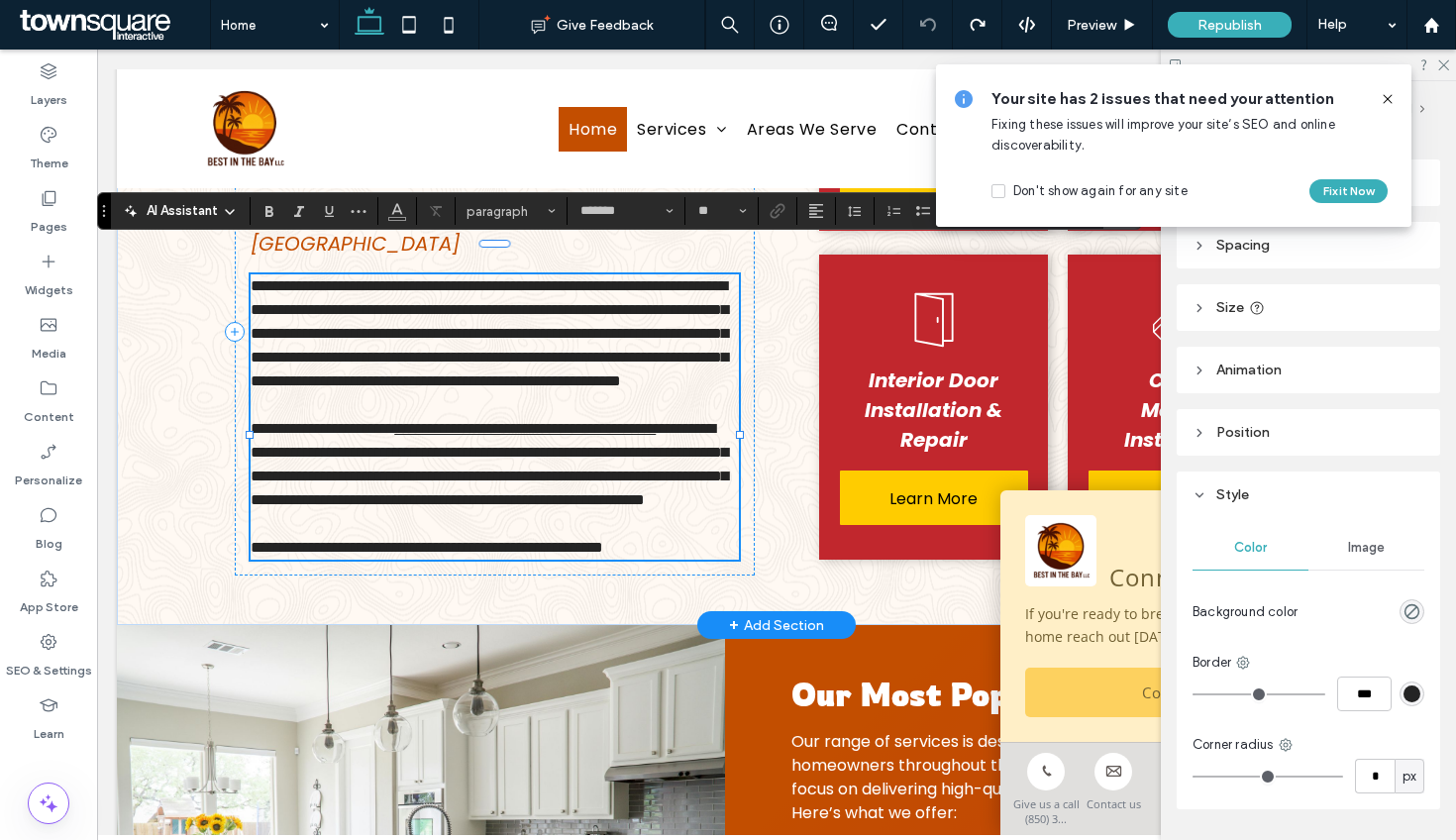 click on "**********" at bounding box center (494, 417) 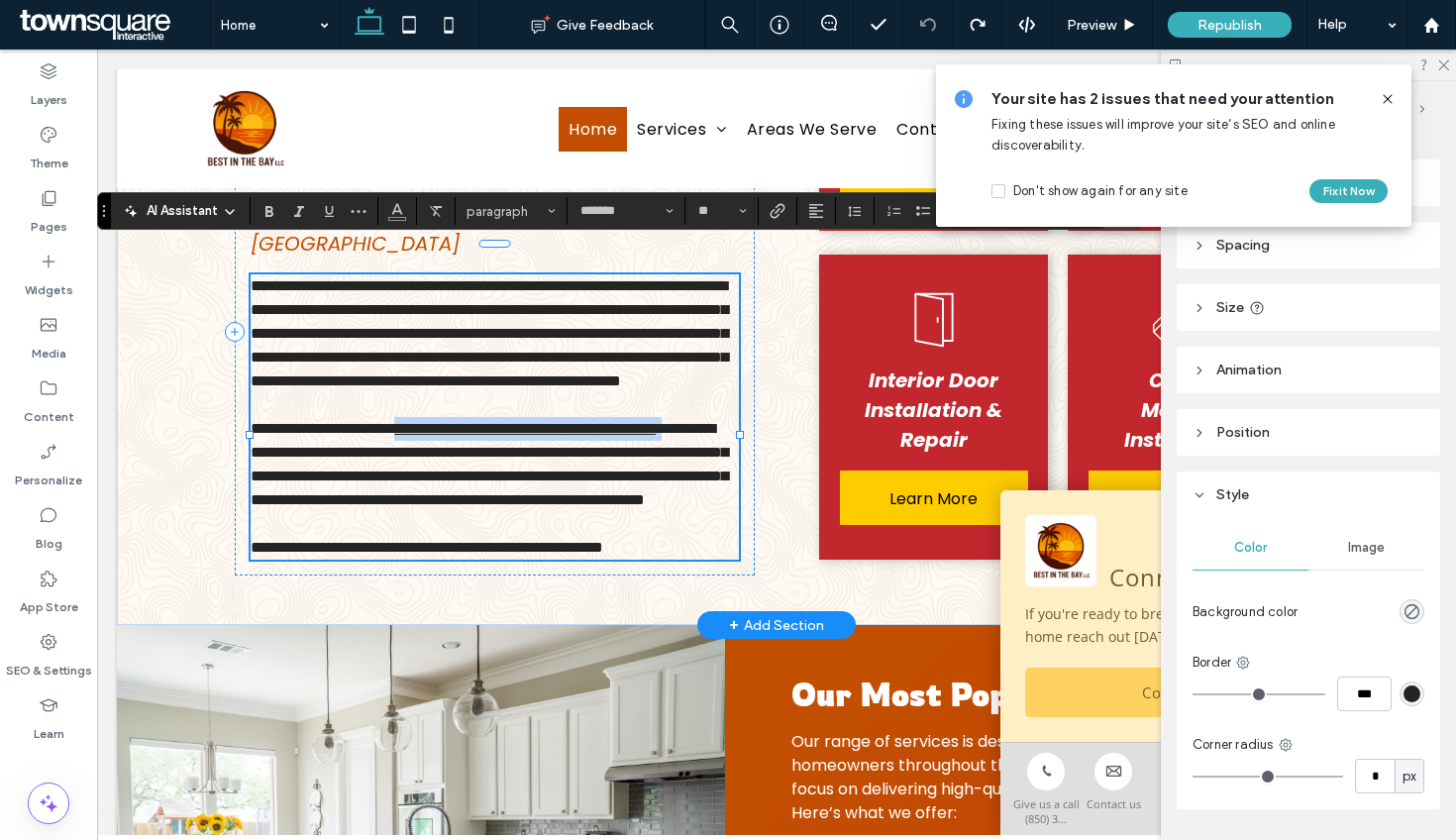 drag, startPoint x: 332, startPoint y: 472, endPoint x: 525, endPoint y: 368, distance: 219.23731 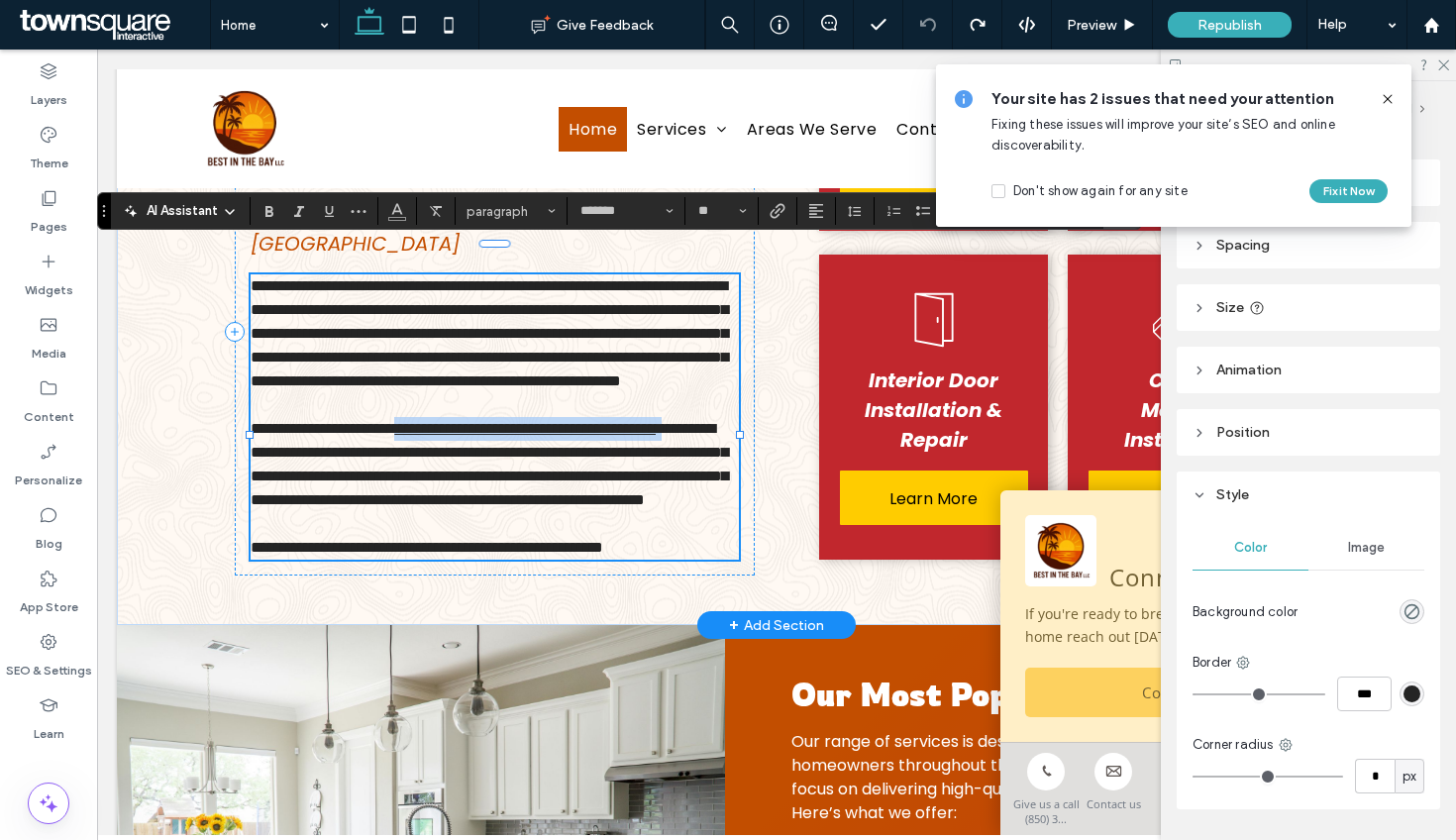 click on "**********" at bounding box center [494, 465] 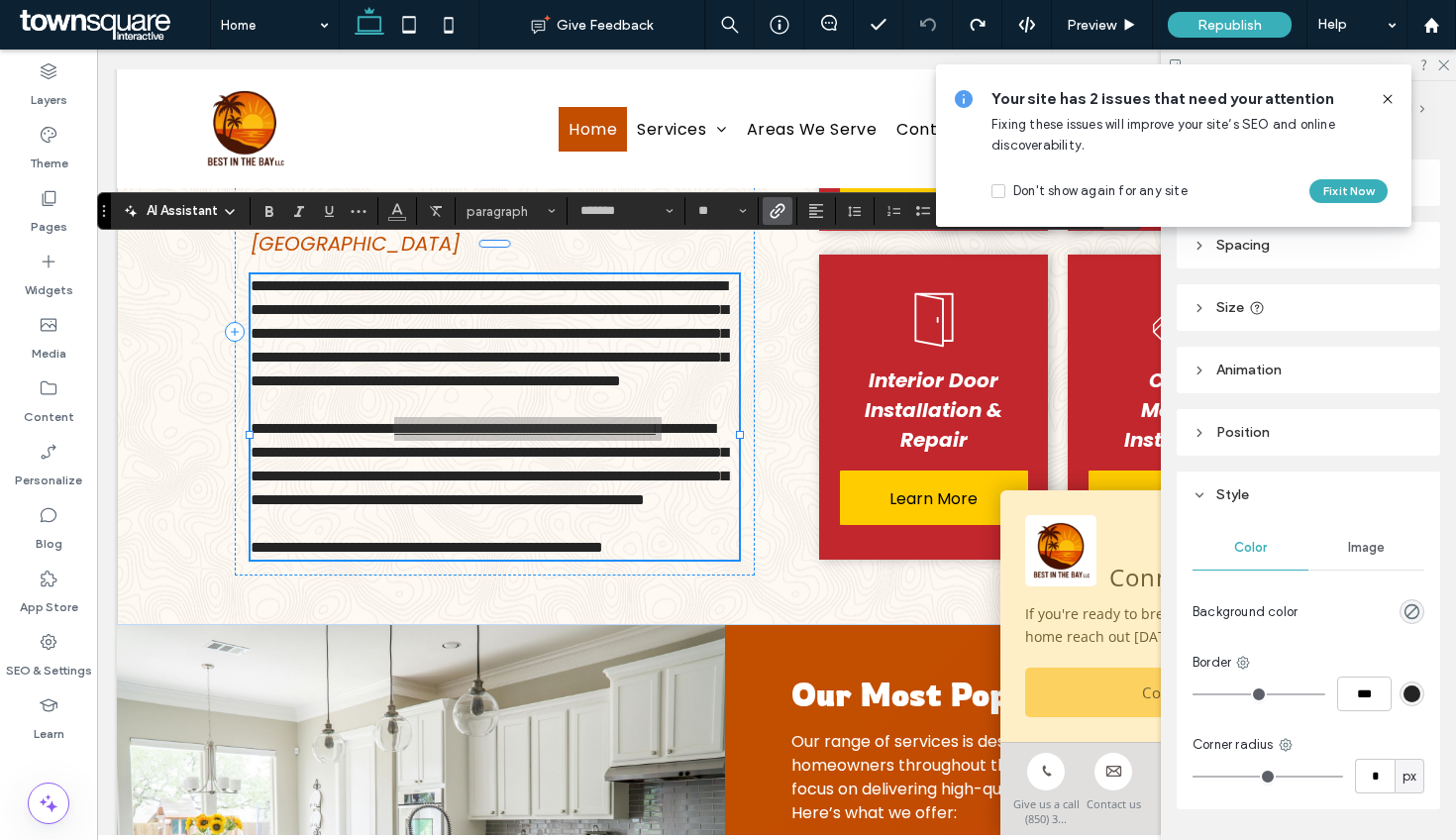 click 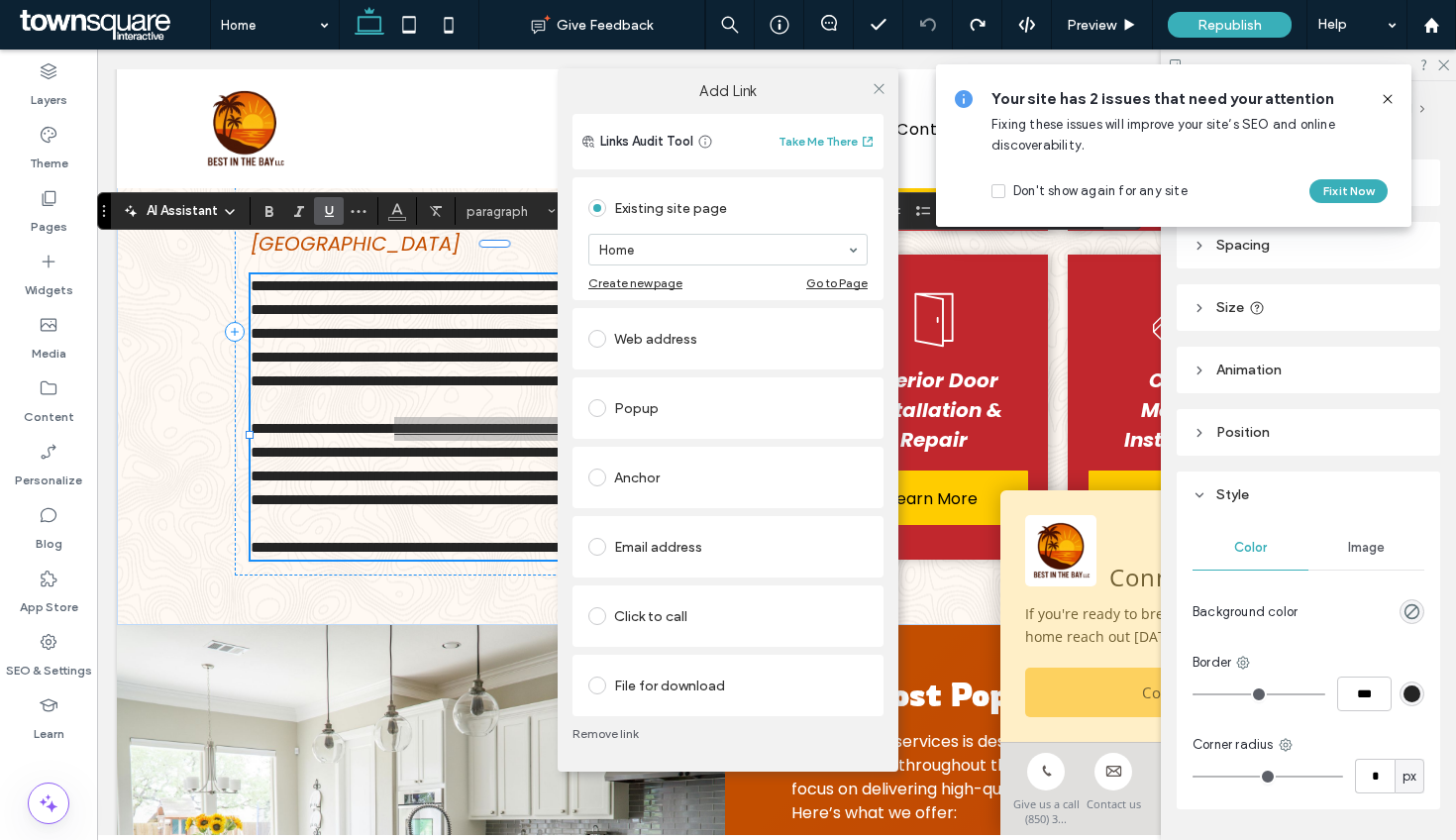 click on "Remove link" at bounding box center (728, 734) 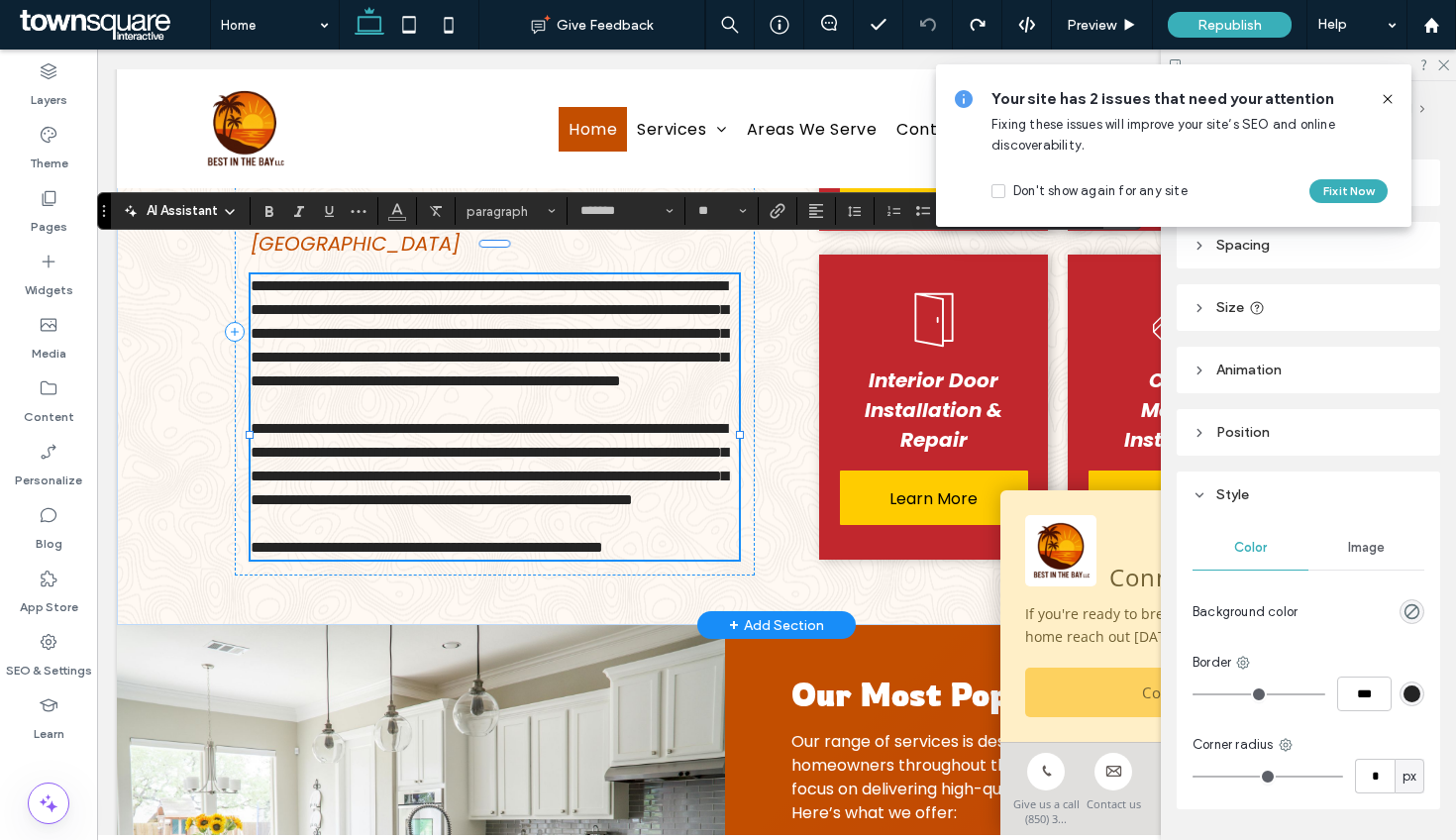 click on "**********" at bounding box center [489, 464] 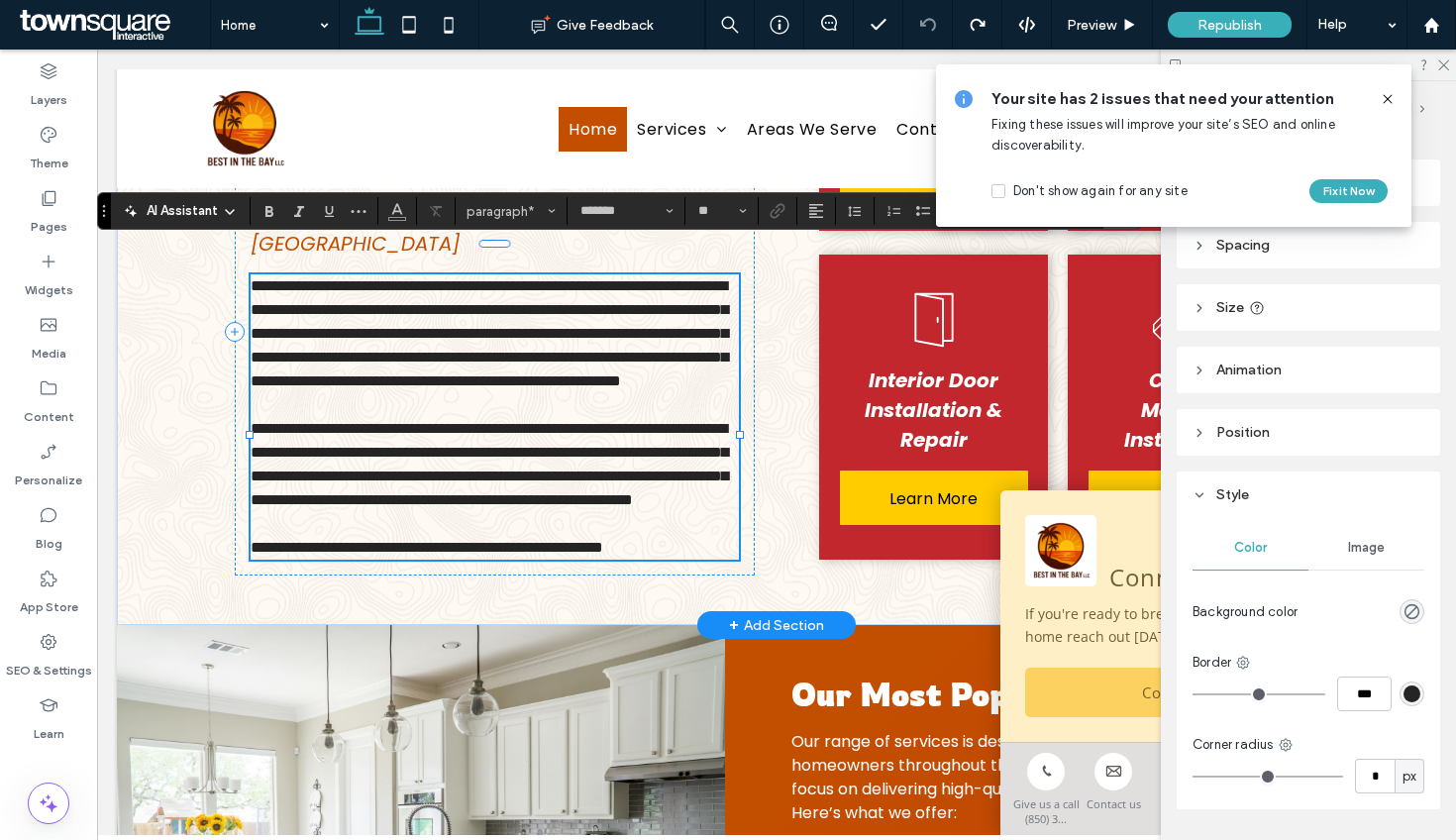 click on "**********" at bounding box center (489, 464) 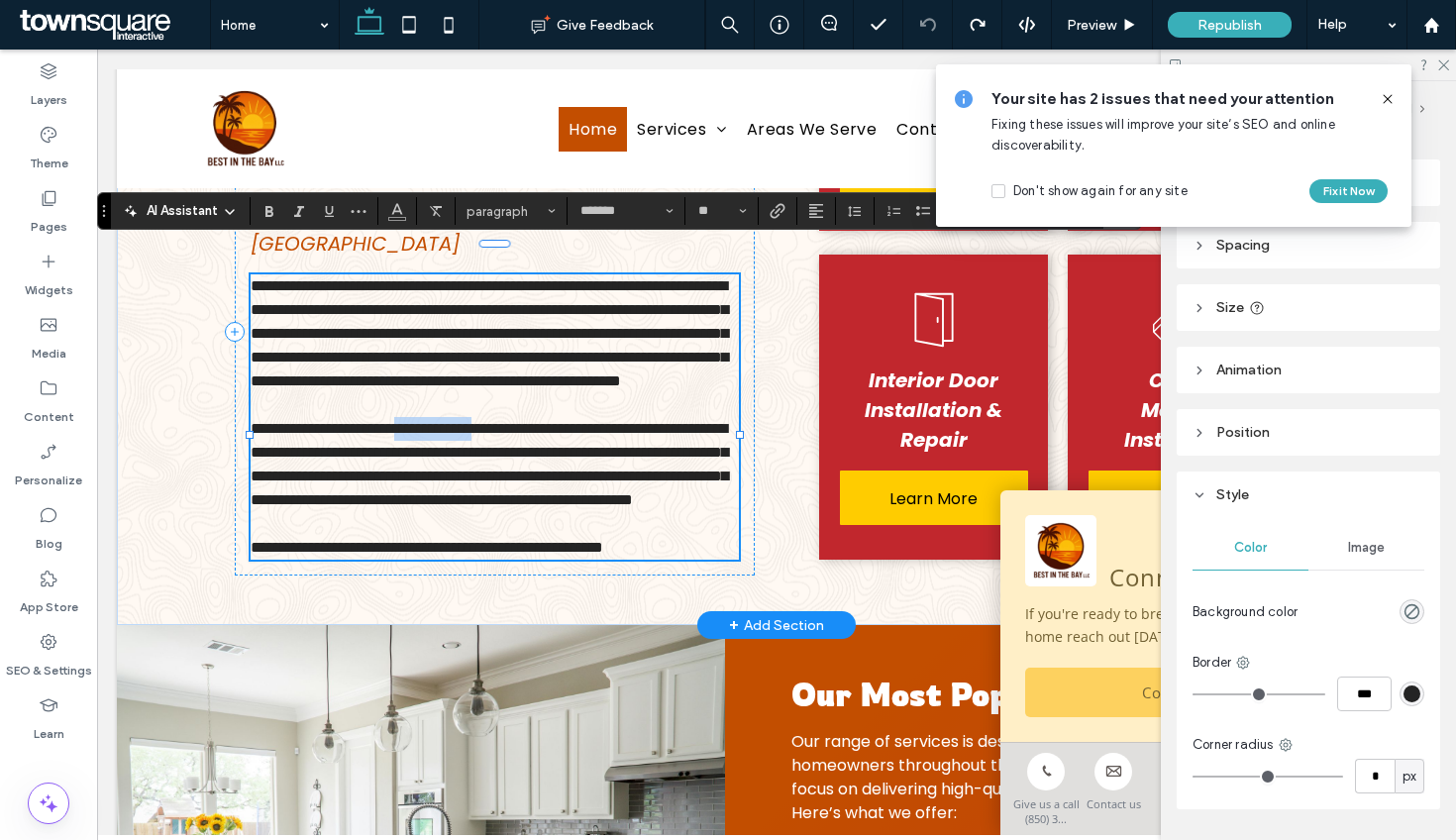 drag, startPoint x: 523, startPoint y: 444, endPoint x: 430, endPoint y: 438, distance: 93.19335 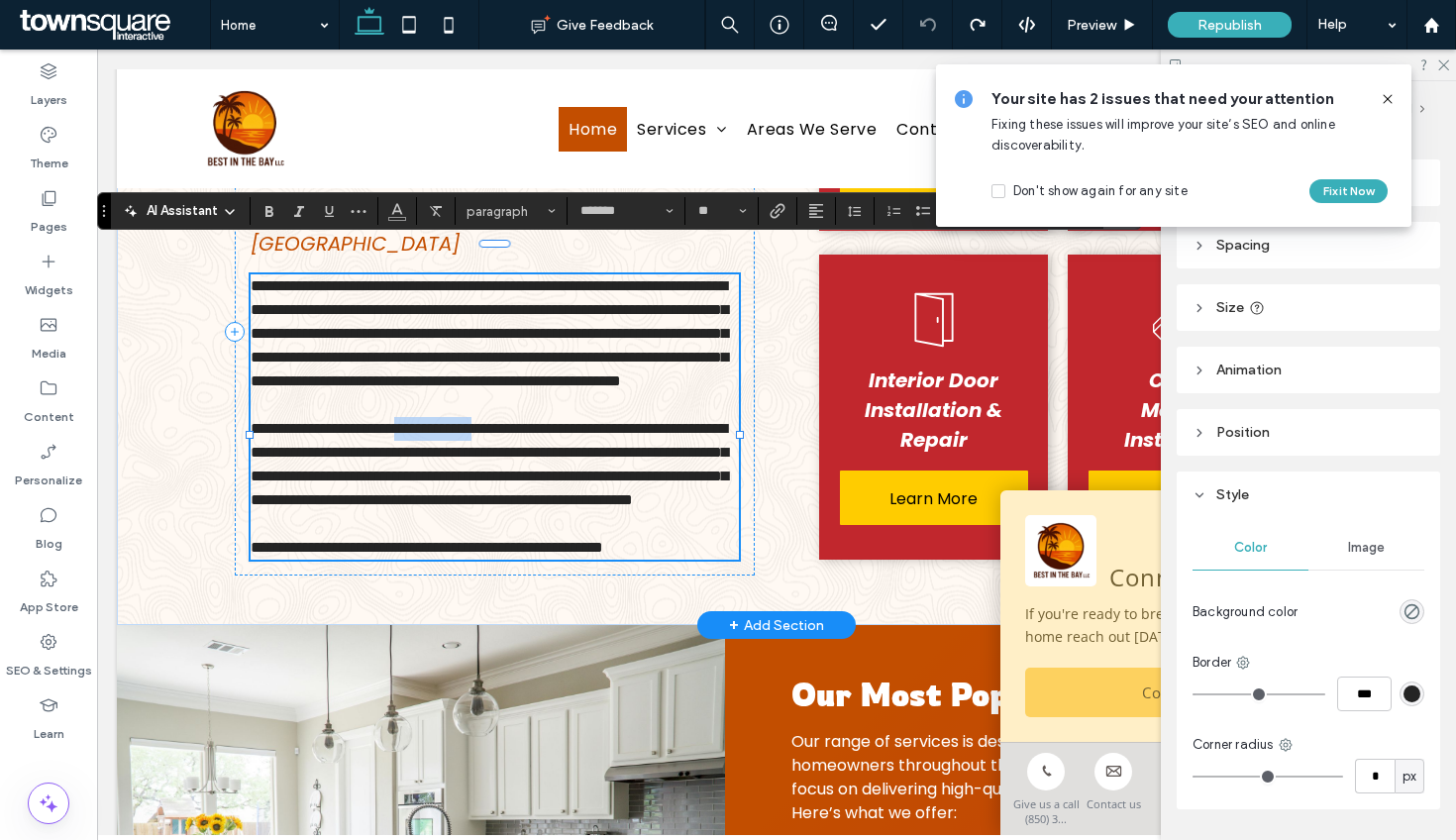 click on "**********" at bounding box center [489, 464] 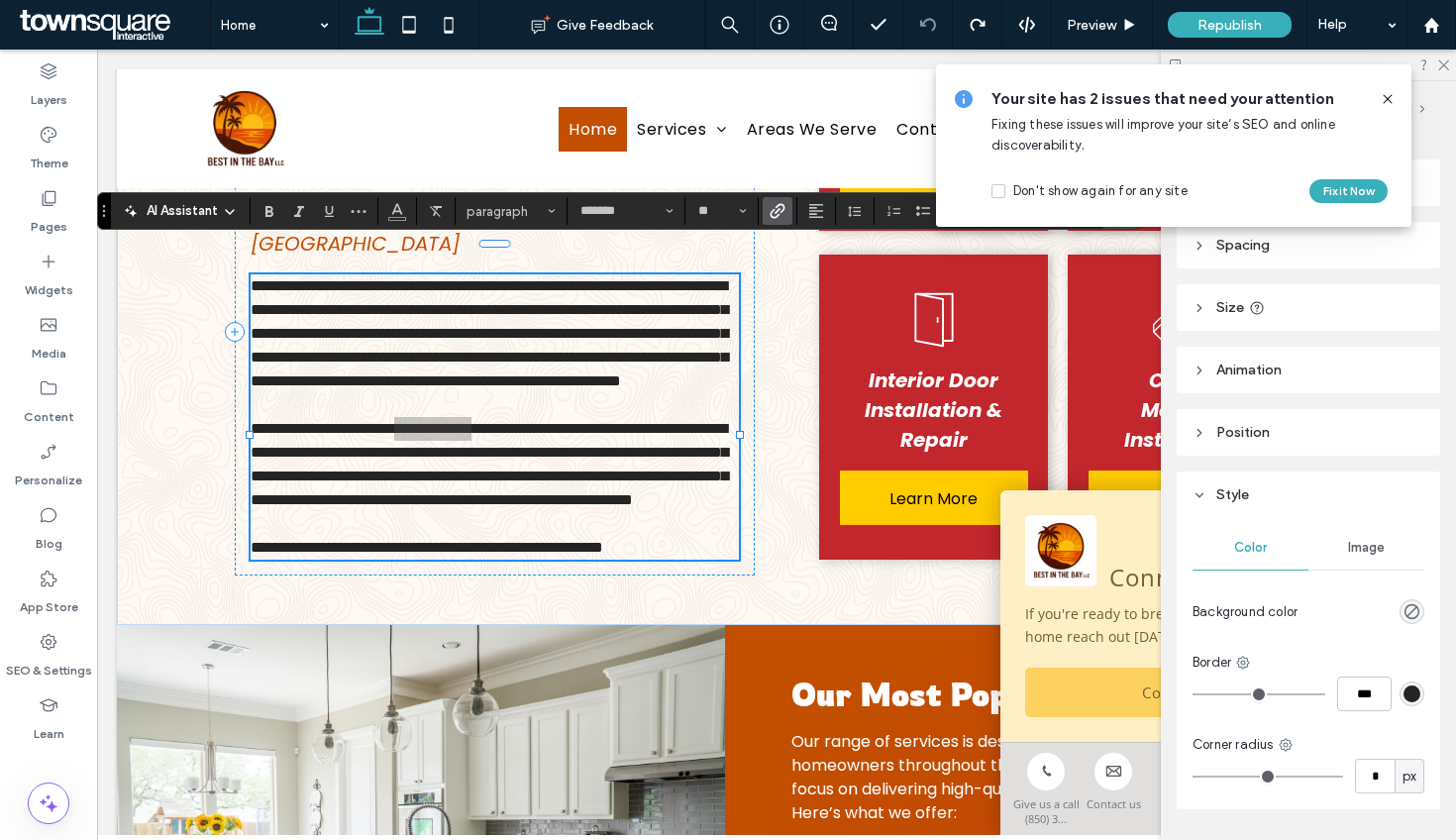 click 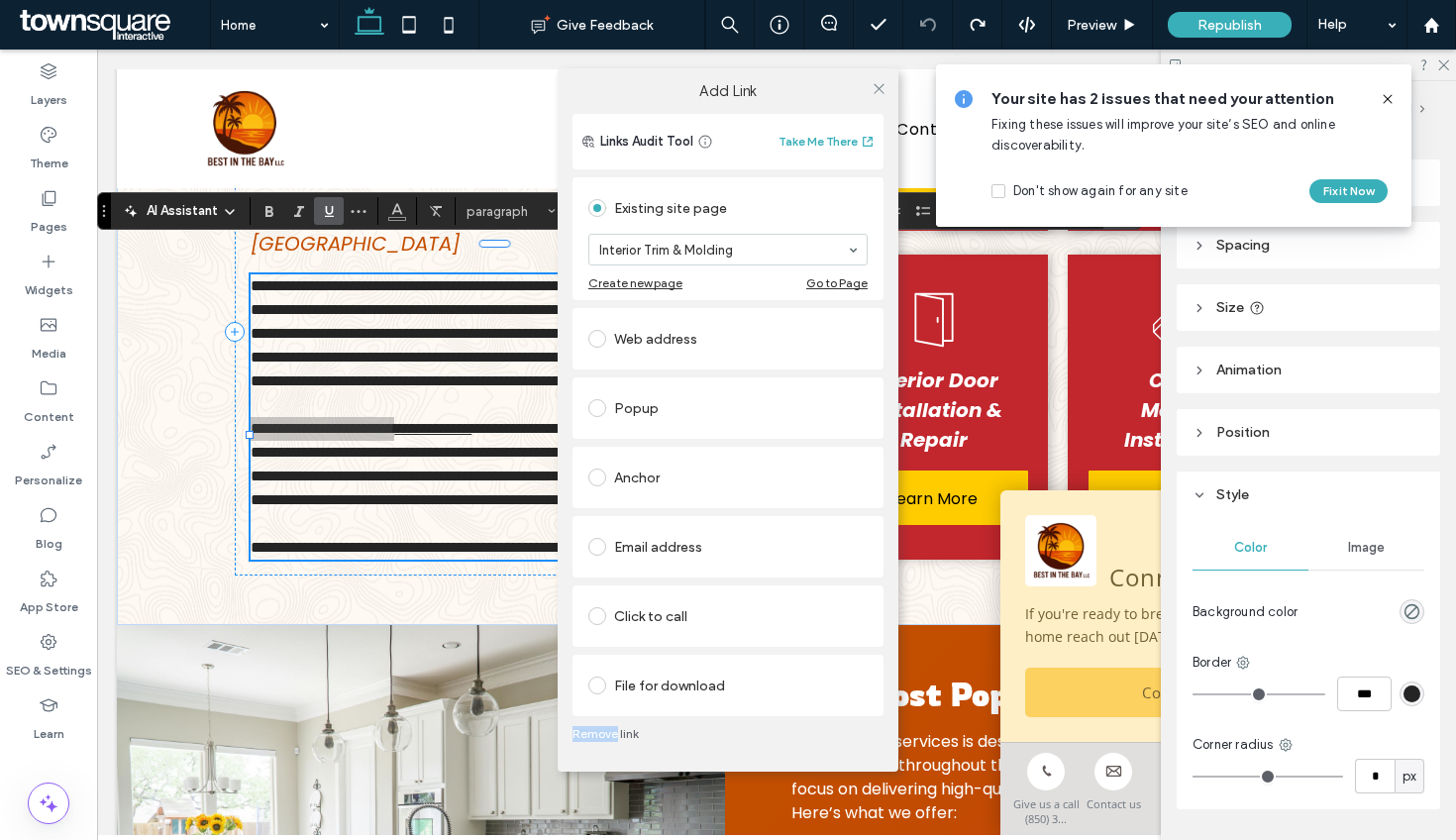 click on "Web address" at bounding box center (728, 339) 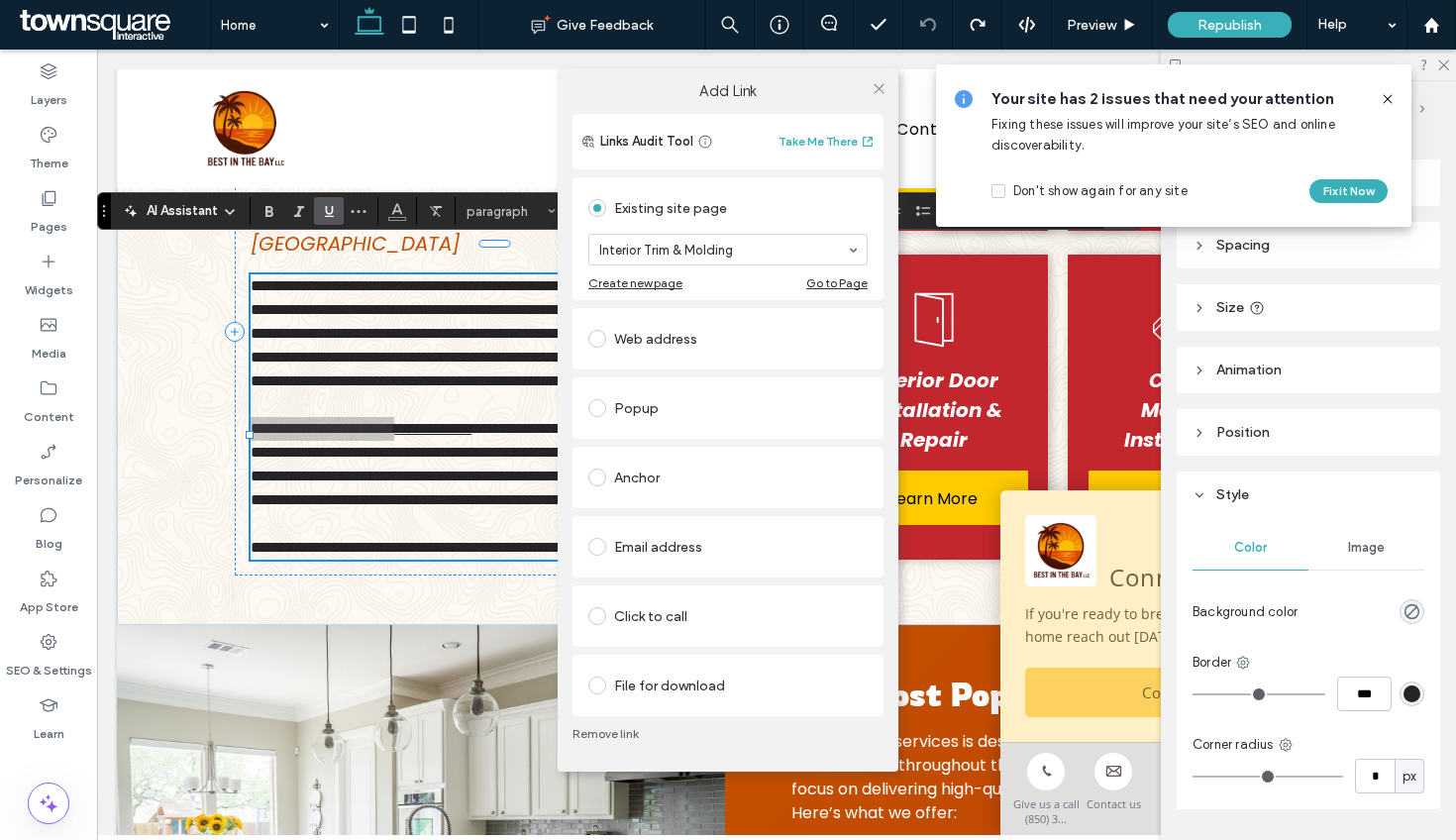 click at bounding box center (879, 88) 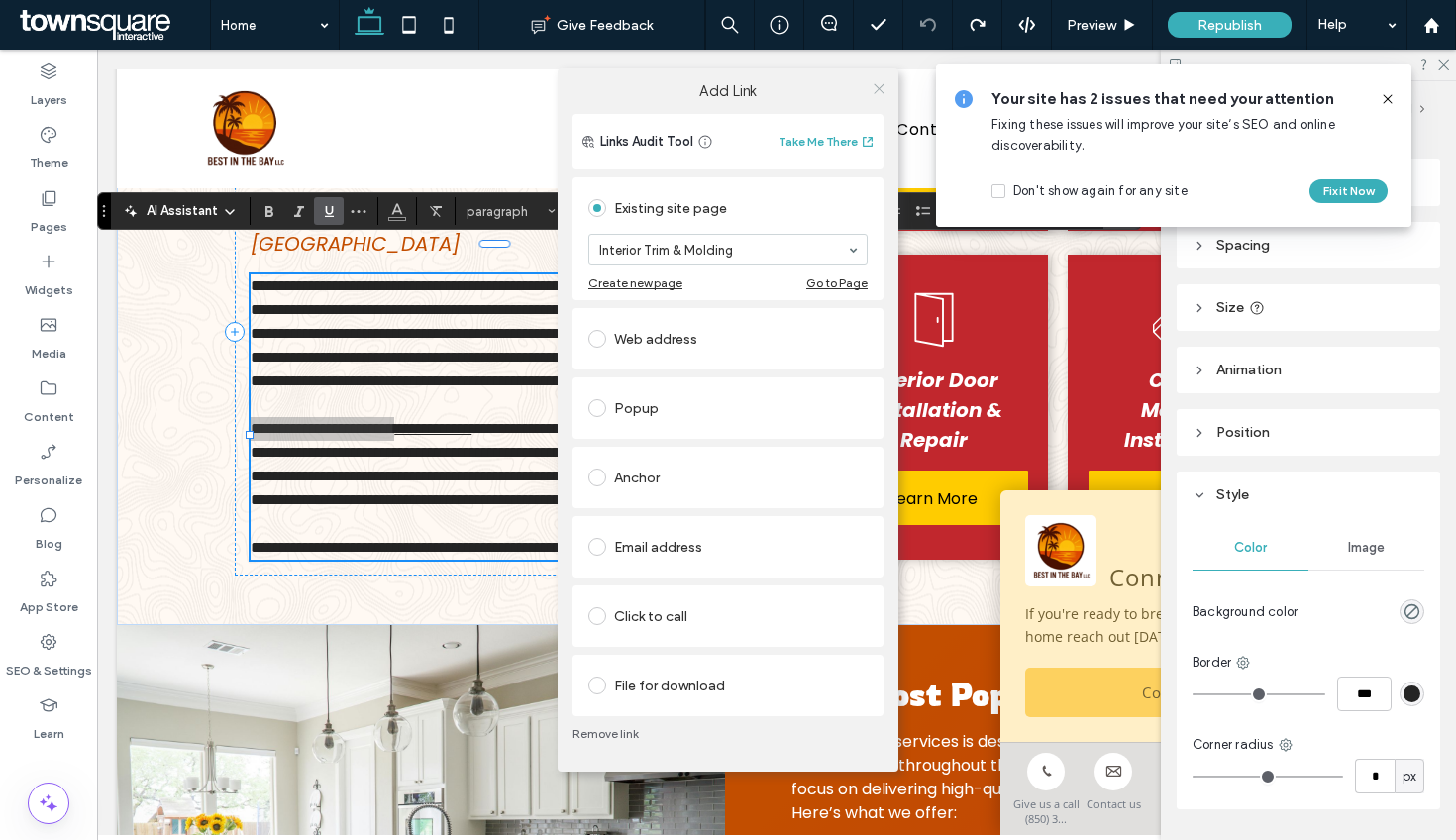 click 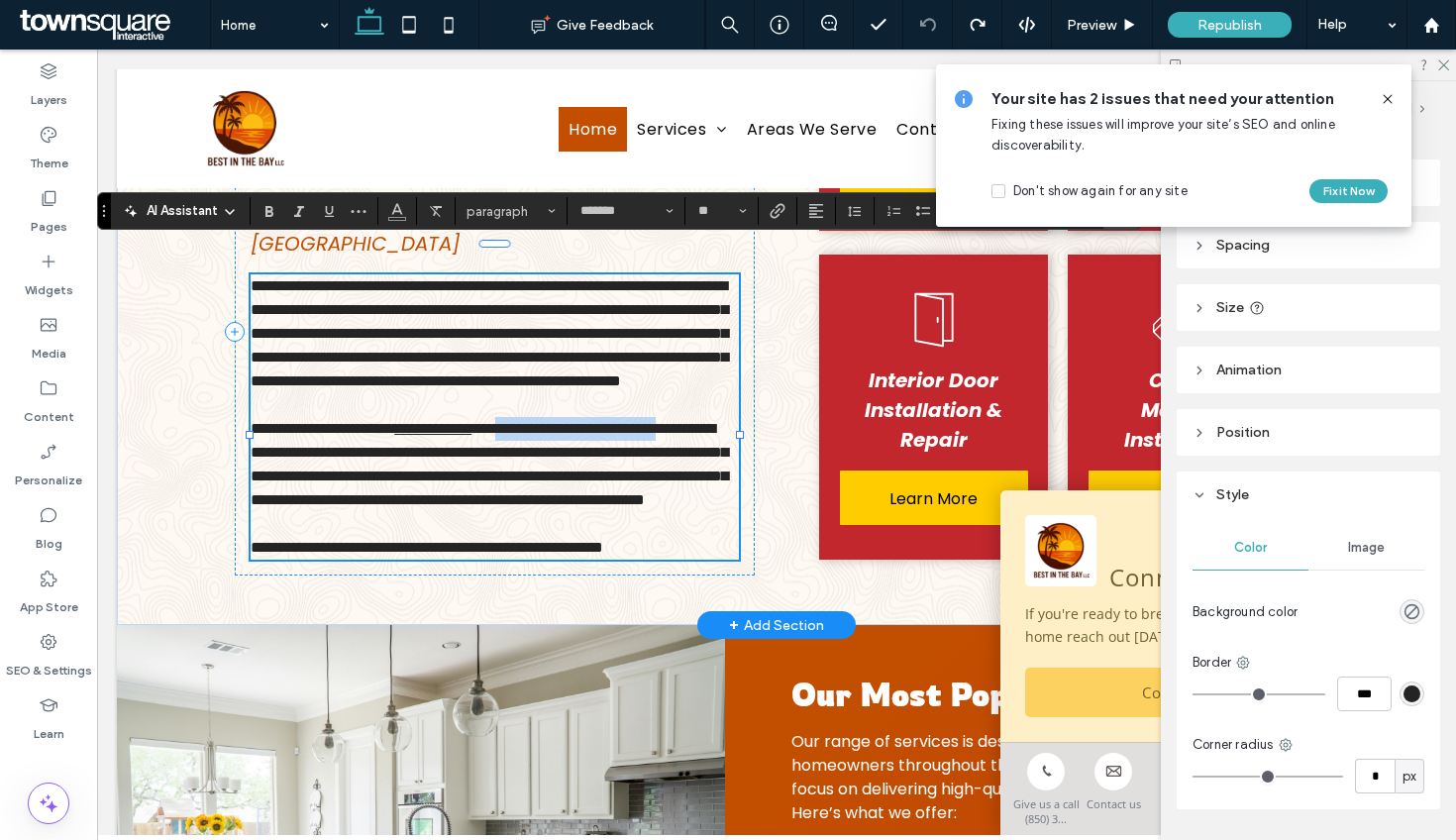 drag, startPoint x: 559, startPoint y: 445, endPoint x: 326, endPoint y: 472, distance: 234.55916 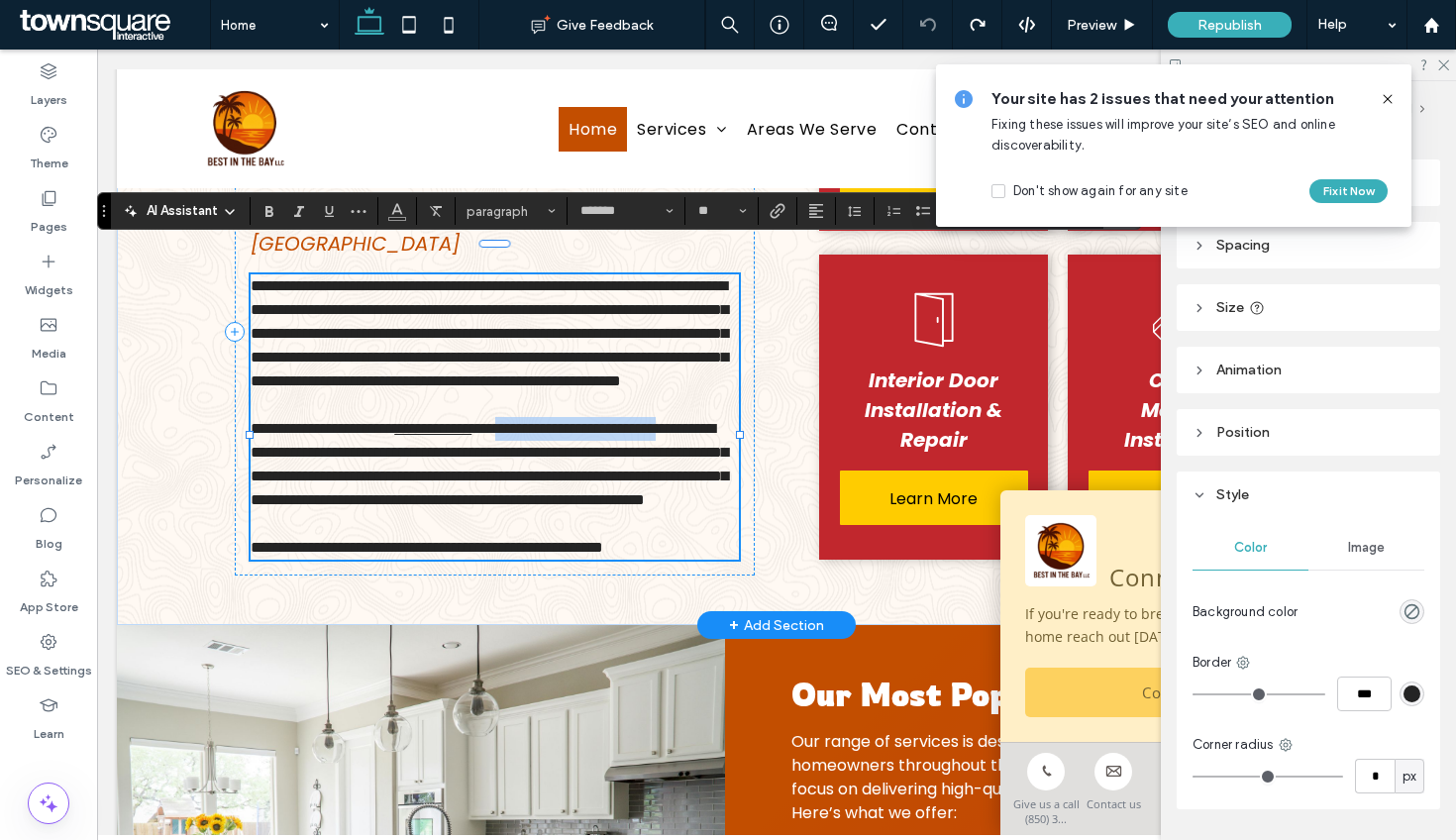 click on "**********" at bounding box center (489, 464) 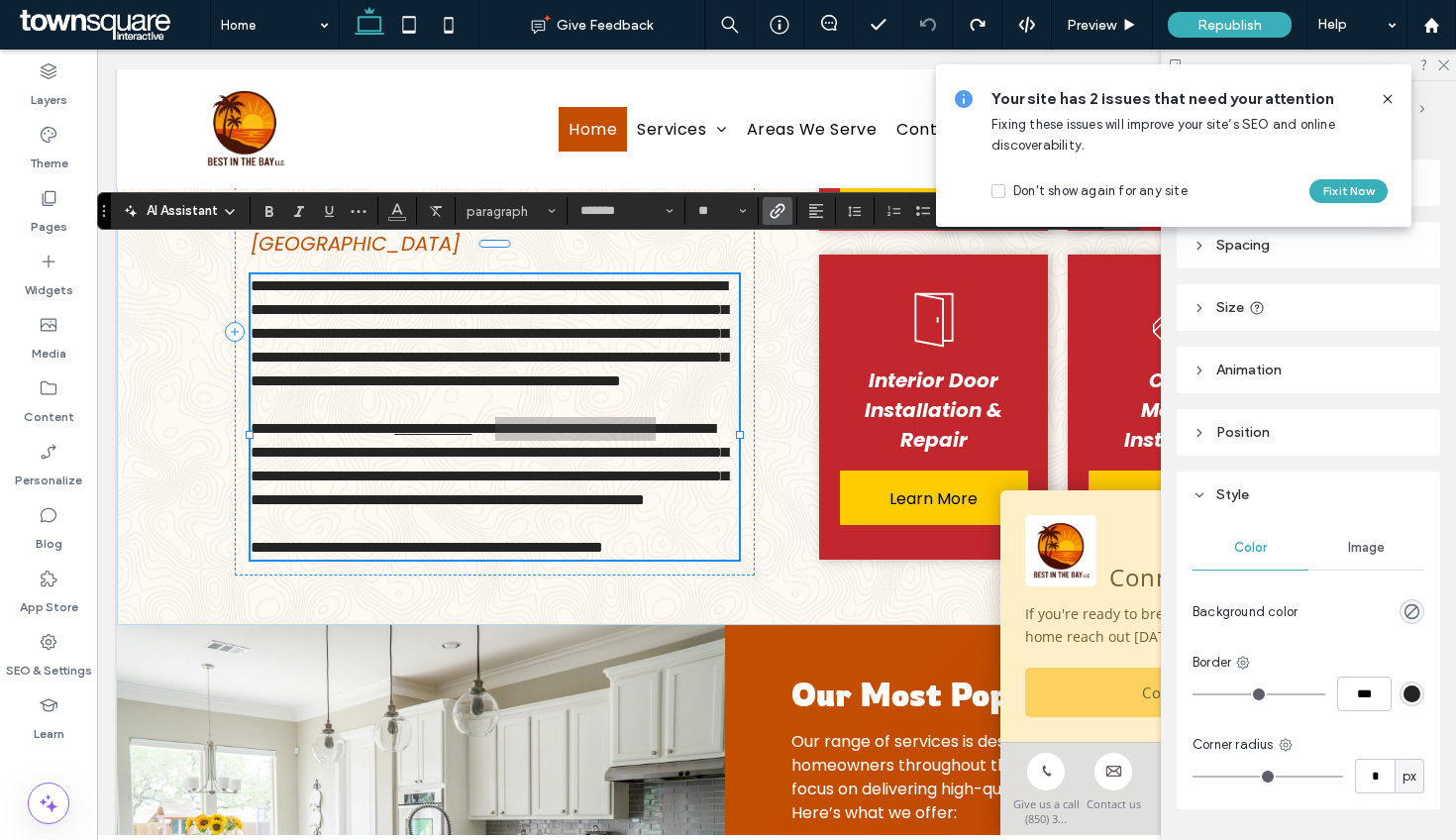 click at bounding box center (778, 211) 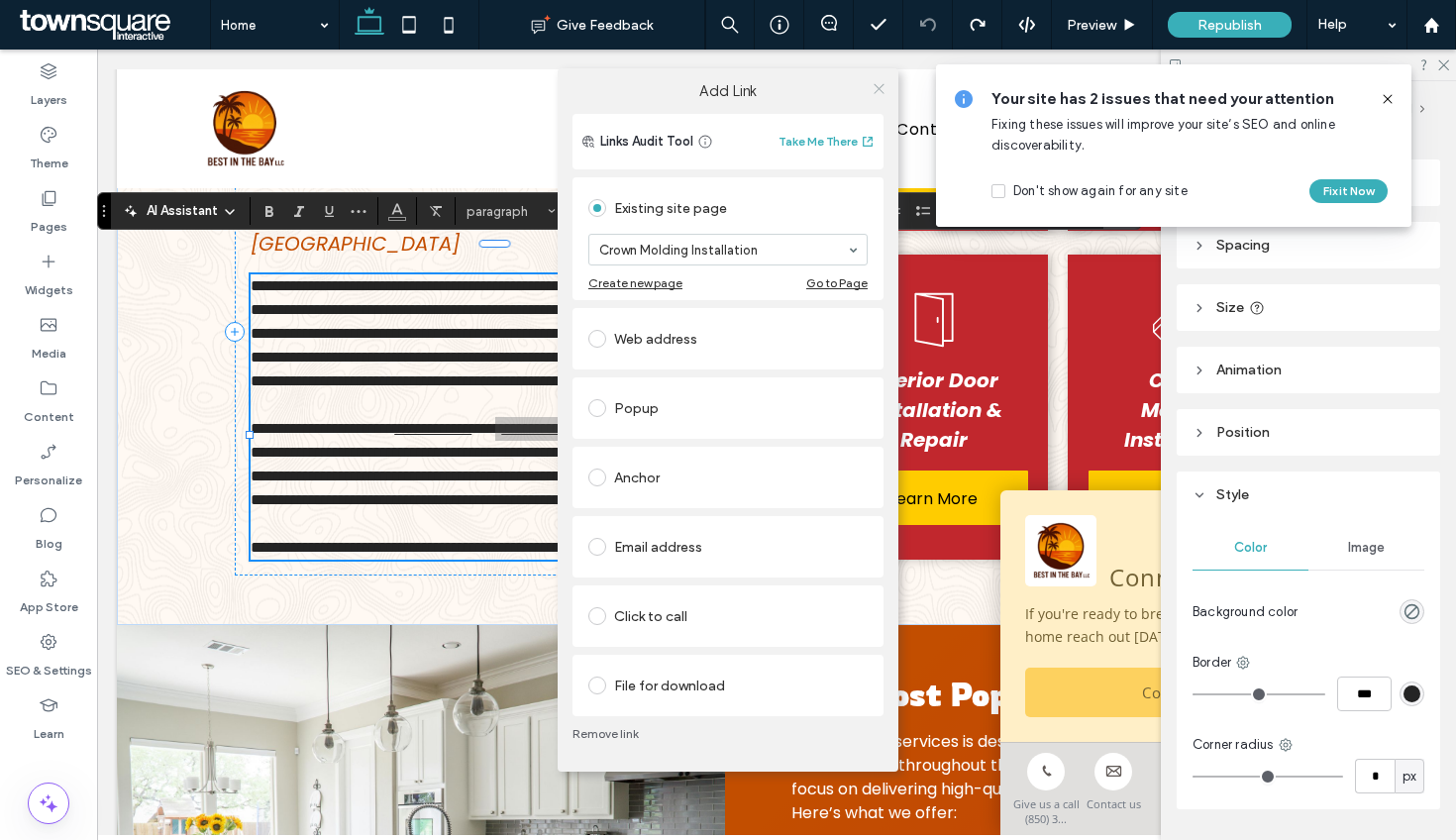 click at bounding box center [879, 88] 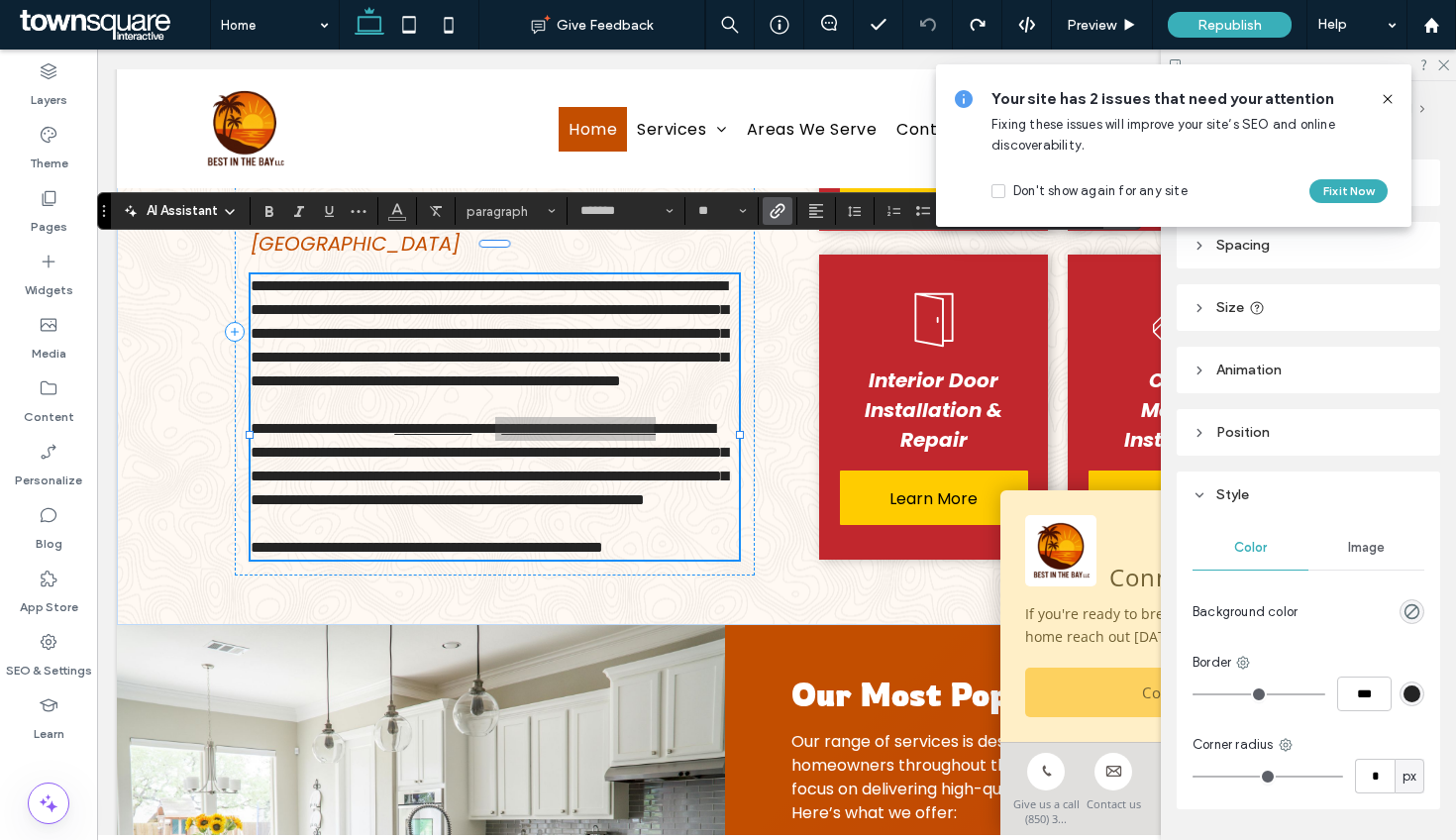 click 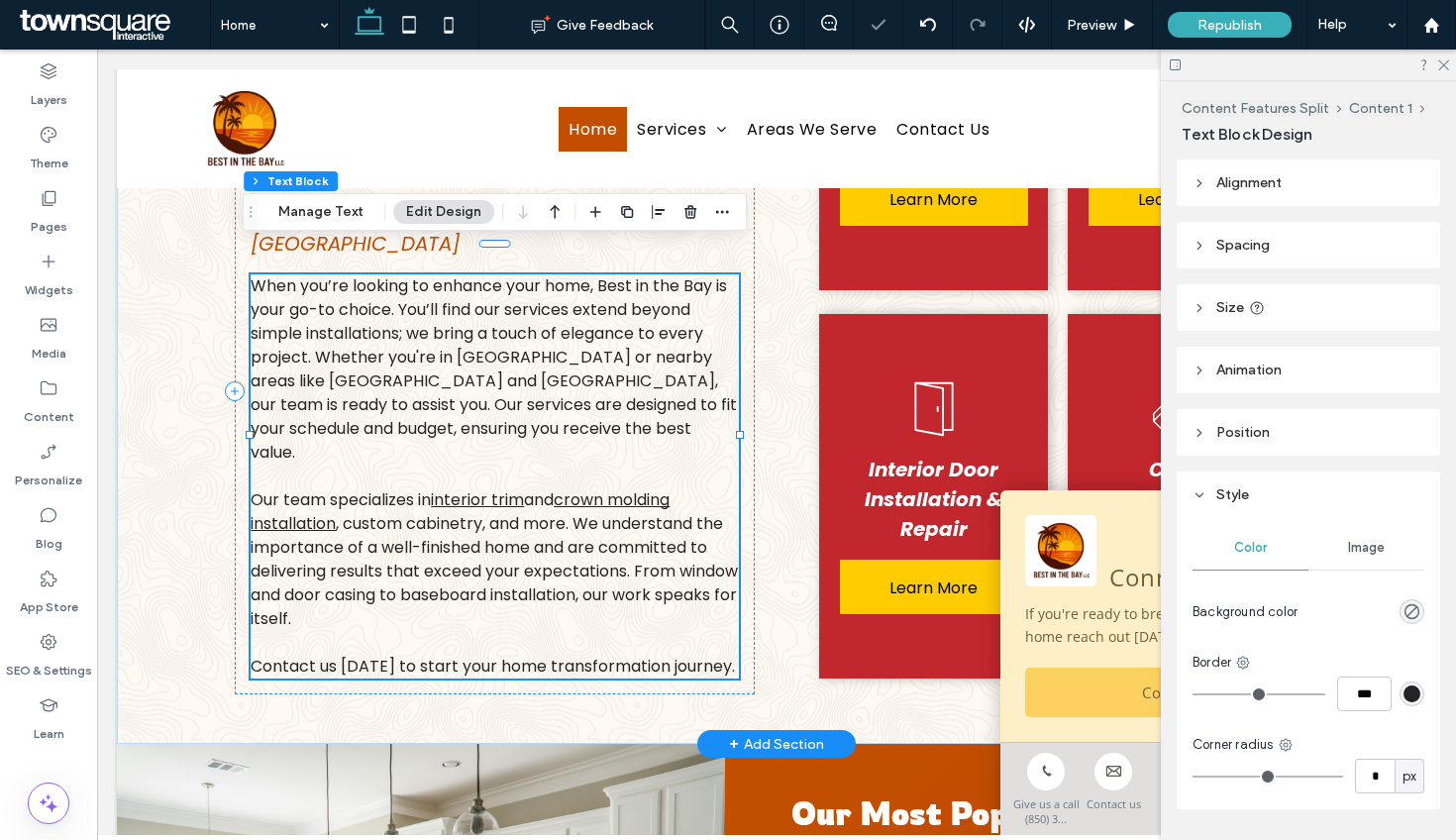 click on ", custom cabinetry, and more. We understand the importance of a well-finished home and are committed to delivering results that exceed your expectations. From window and door casing to baseboard installation, our work speaks for itself." at bounding box center [494, 571] 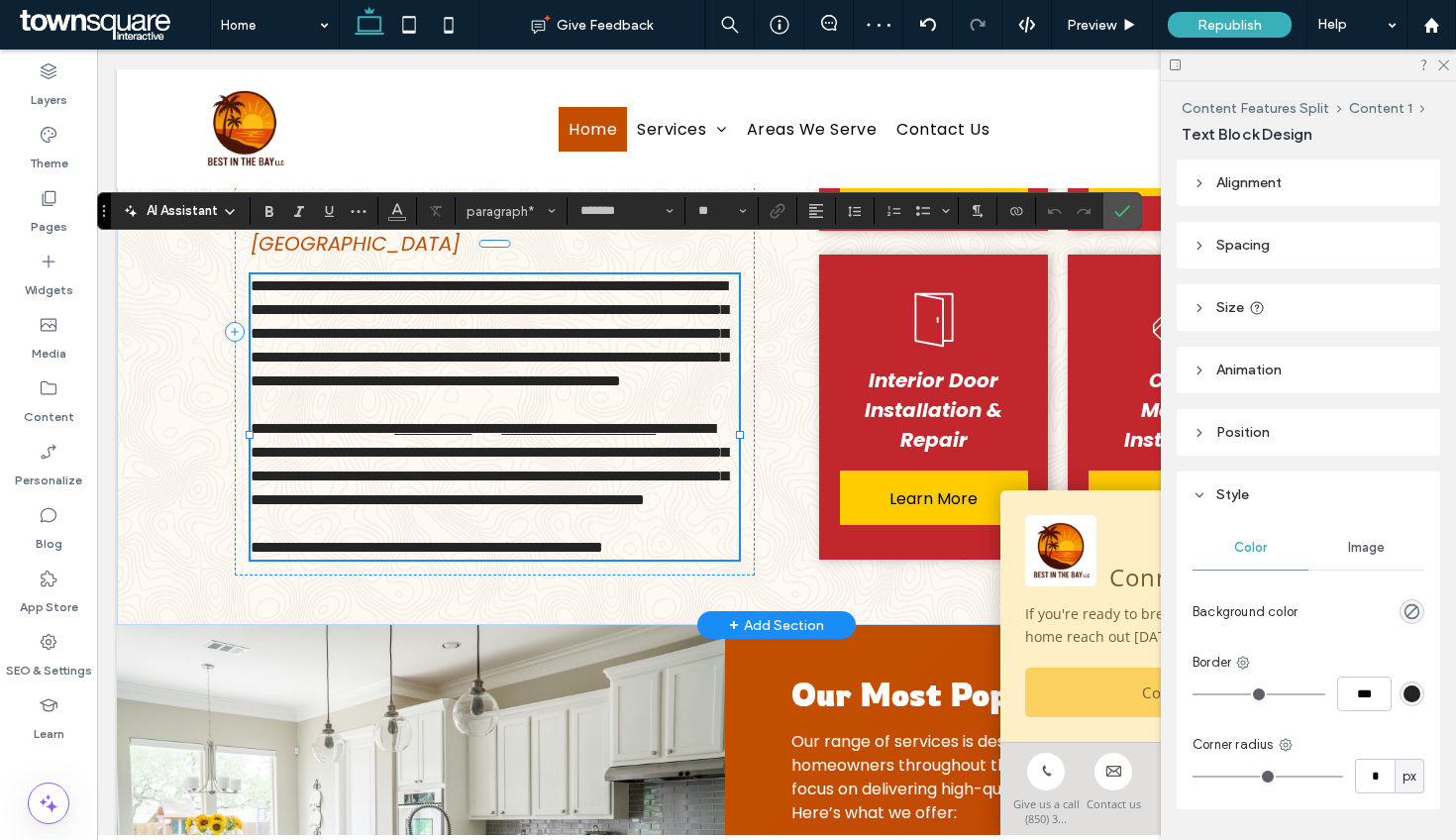 click on "**********" at bounding box center (489, 464) 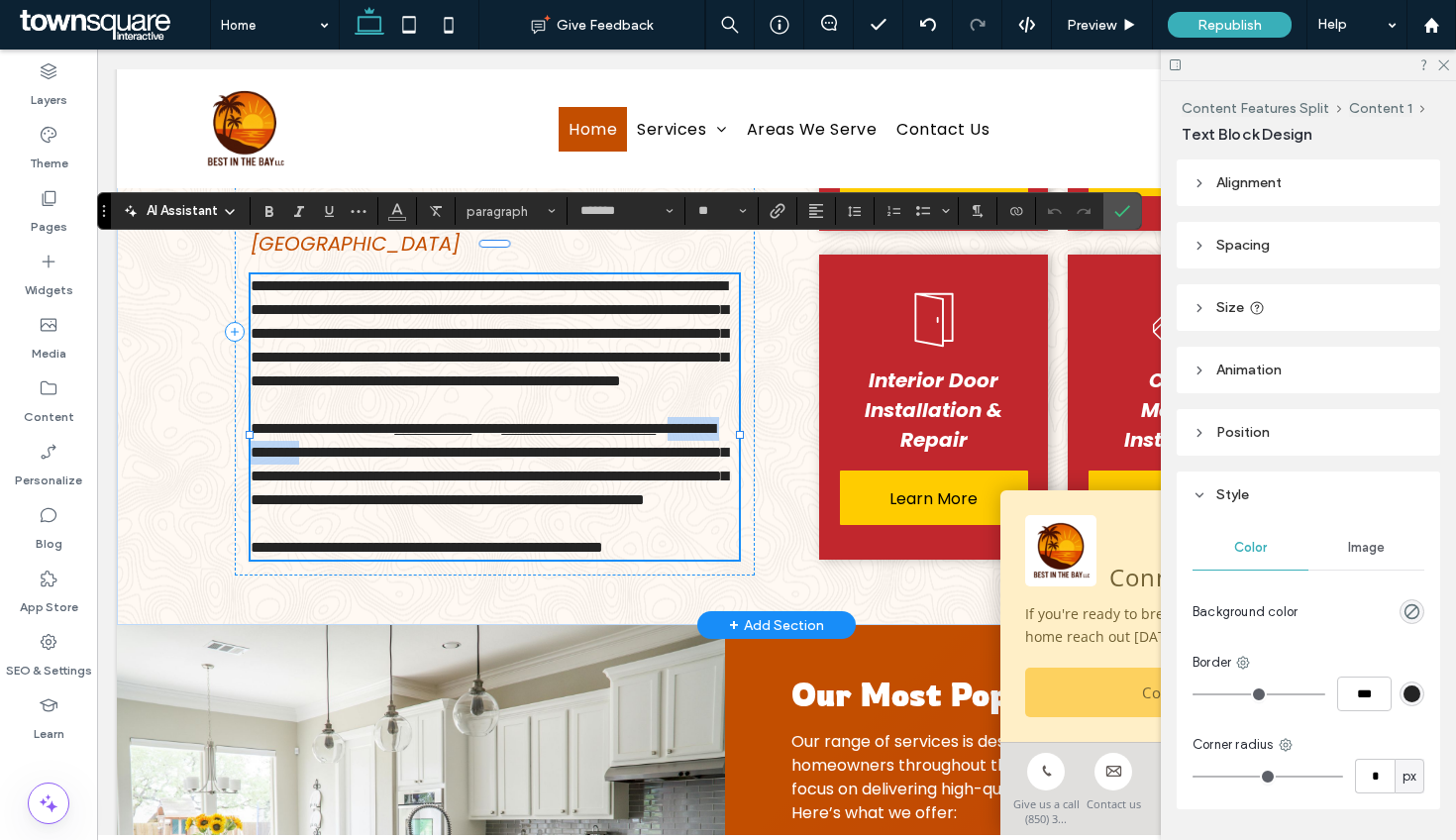 drag, startPoint x: 477, startPoint y: 471, endPoint x: 342, endPoint y: 471, distance: 135 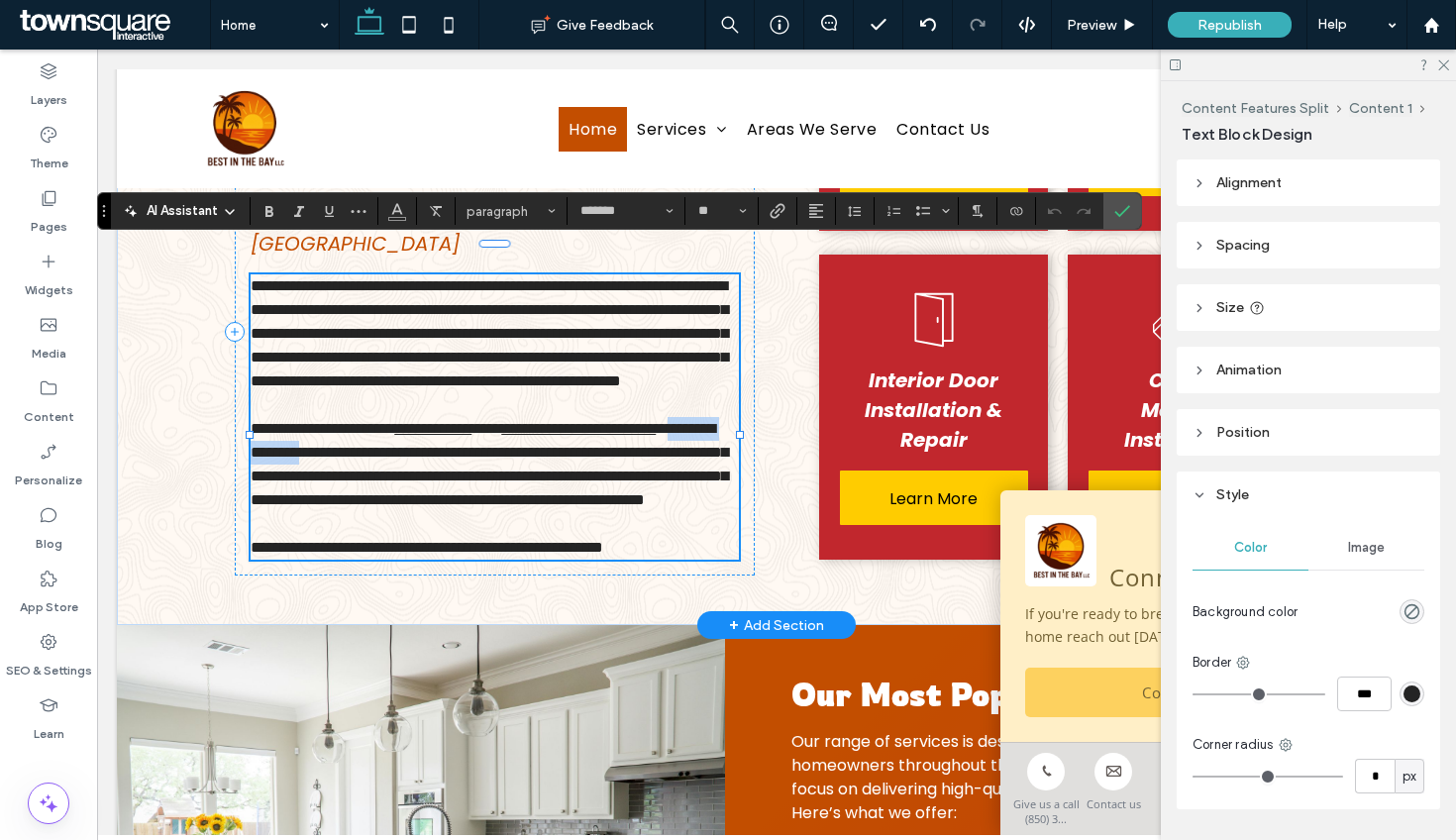 click on "**********" at bounding box center (489, 464) 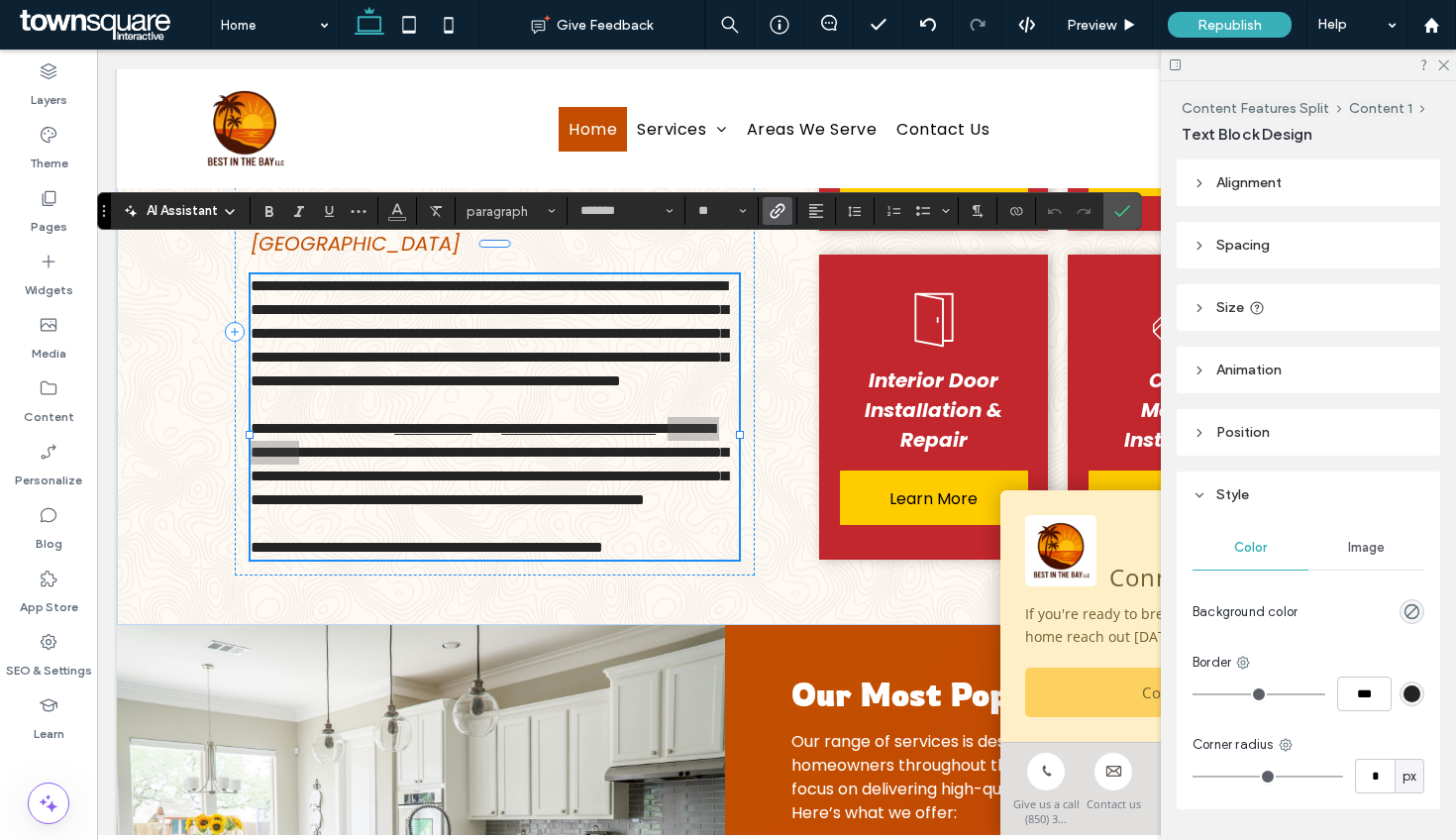 click 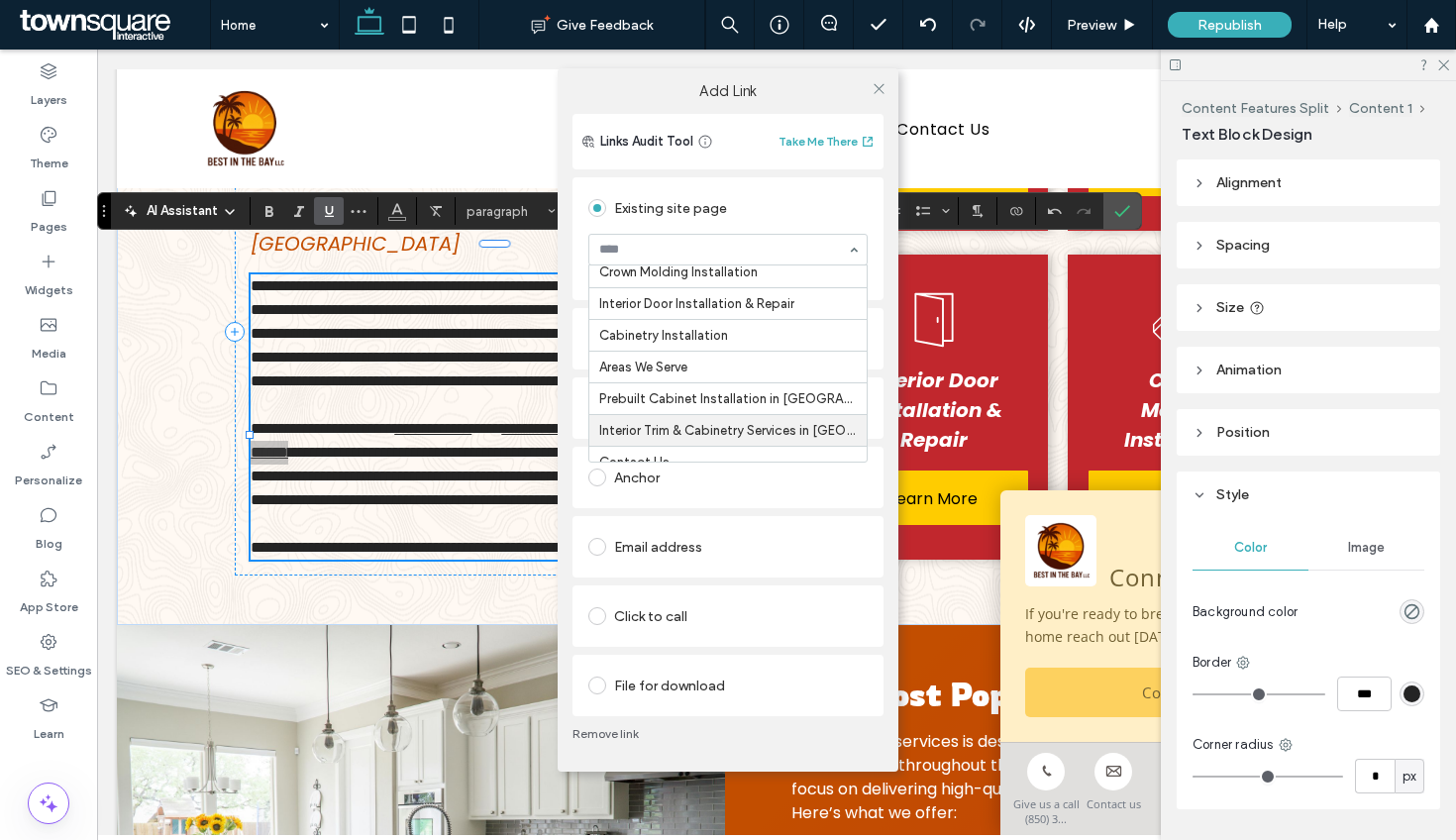 scroll, scrollTop: 59, scrollLeft: 0, axis: vertical 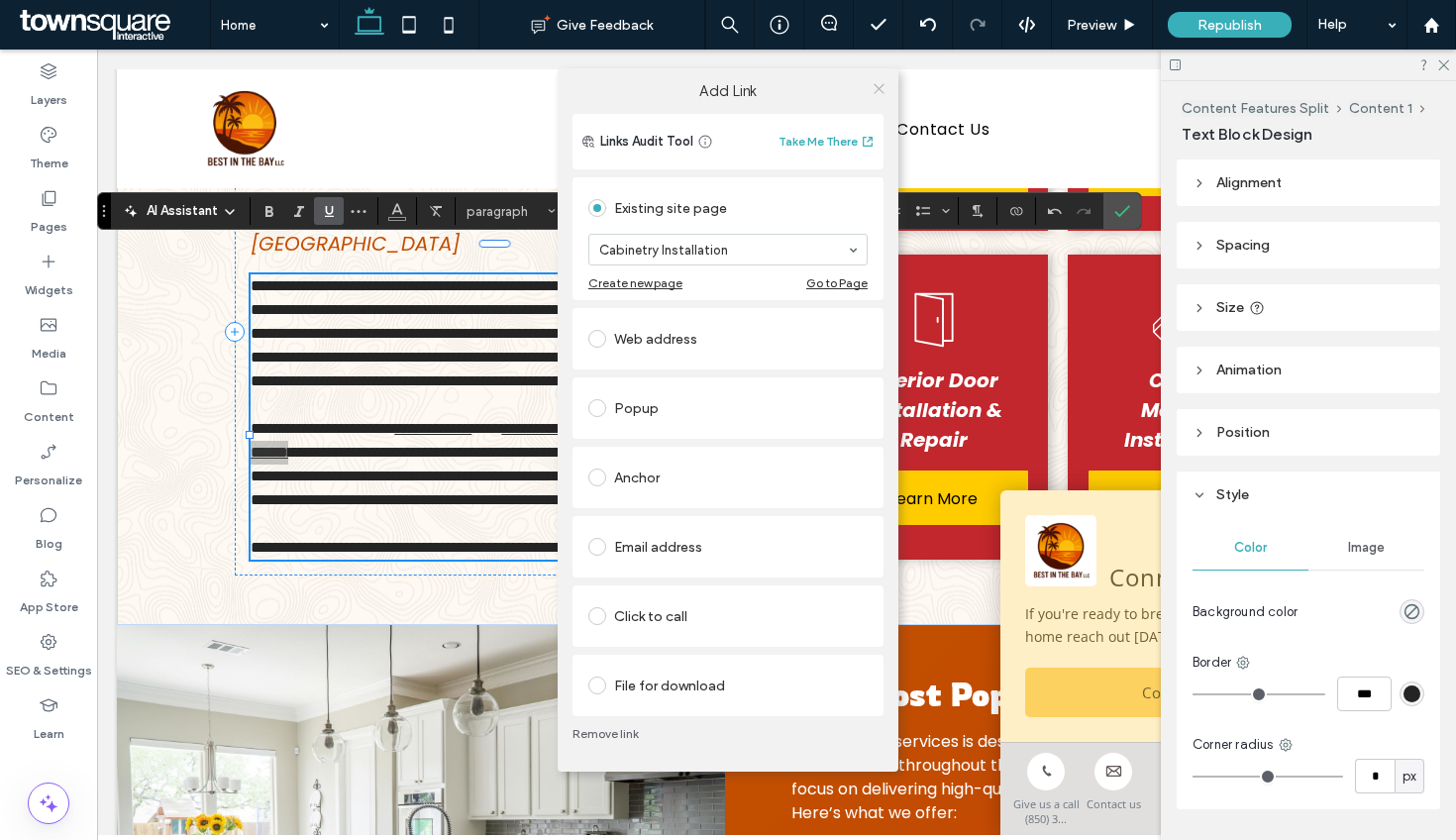 click 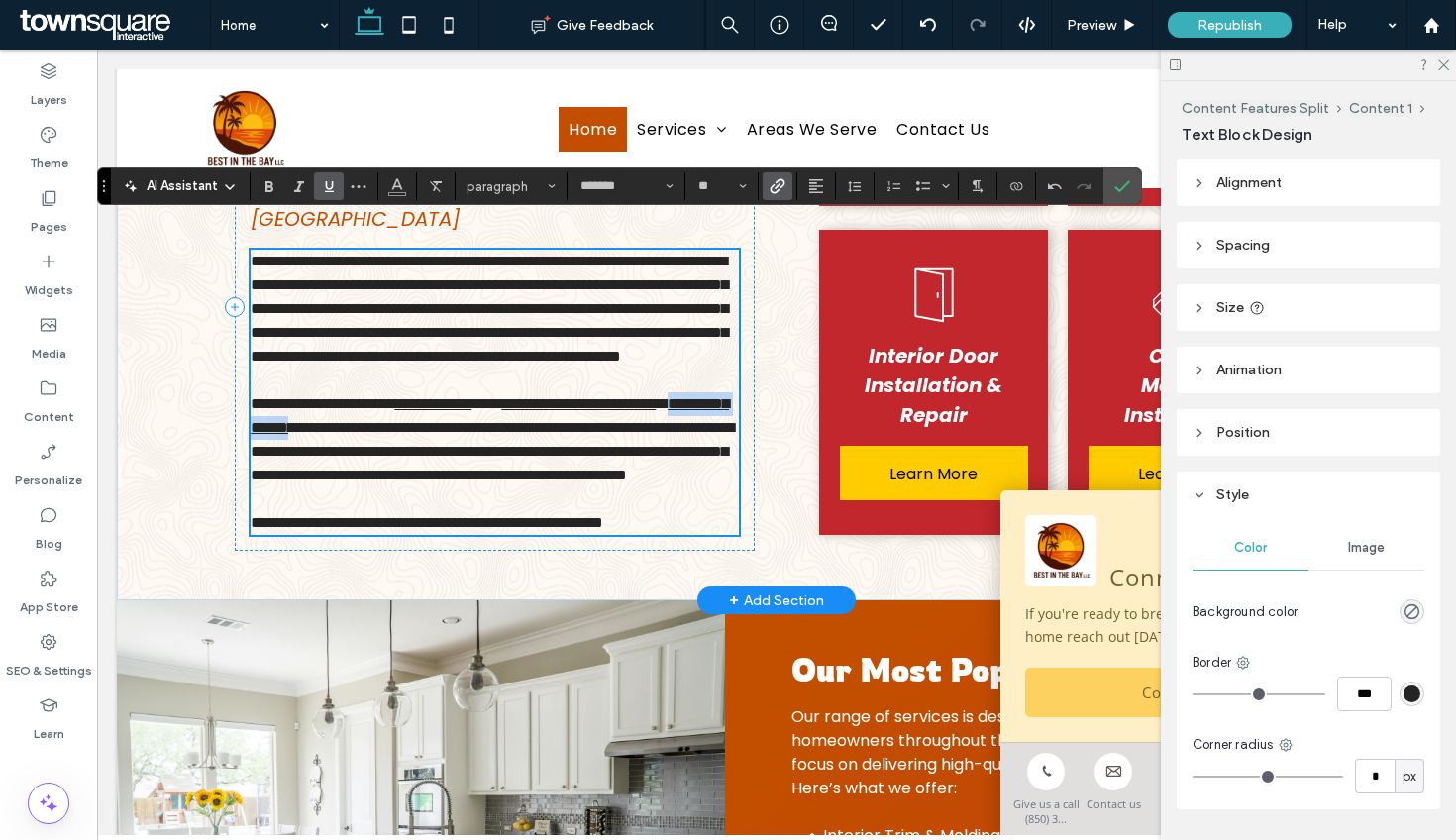 scroll, scrollTop: 825, scrollLeft: 0, axis: vertical 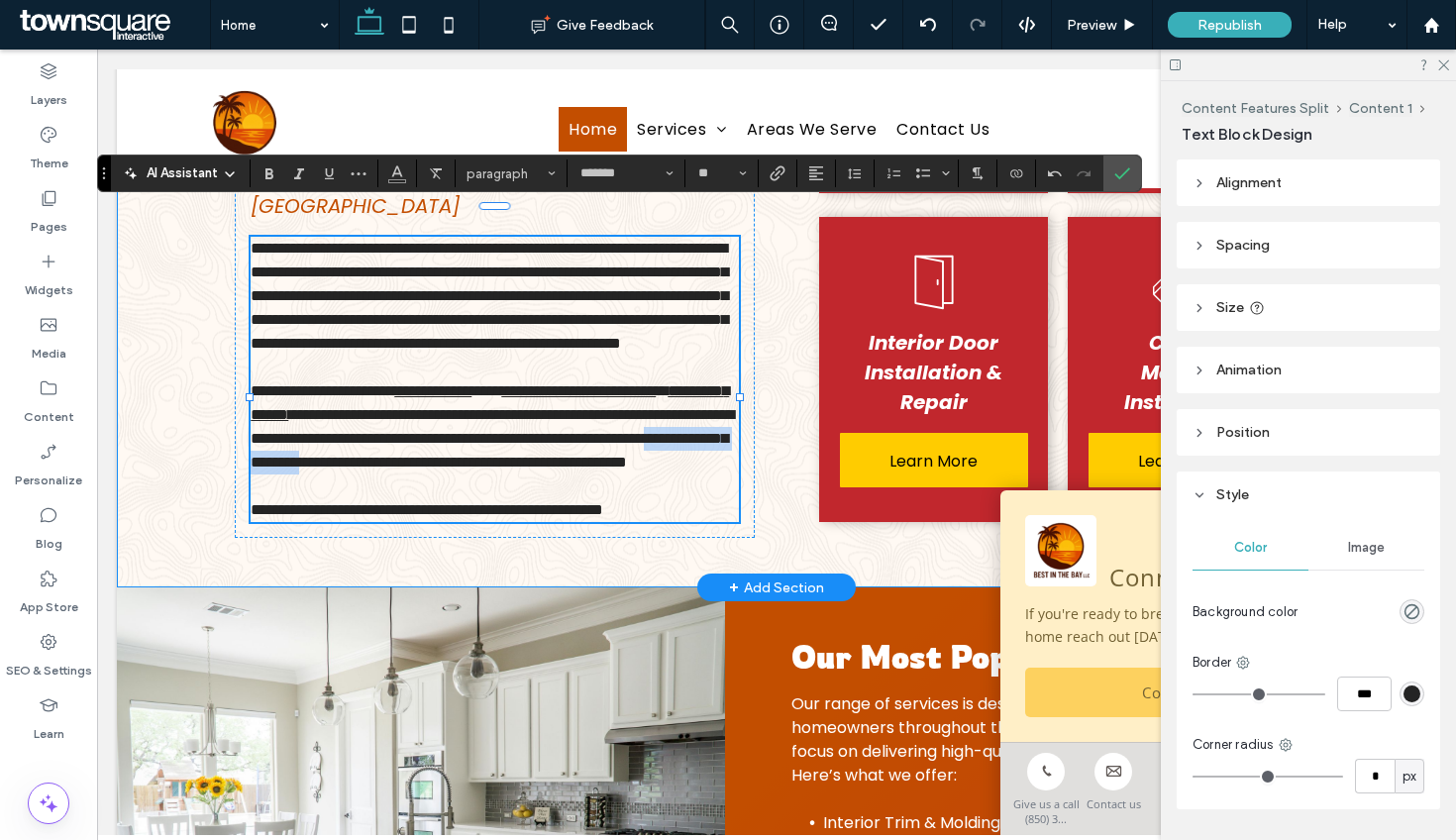 drag, startPoint x: 436, startPoint y: 503, endPoint x: 220, endPoint y: 505, distance: 216.00926 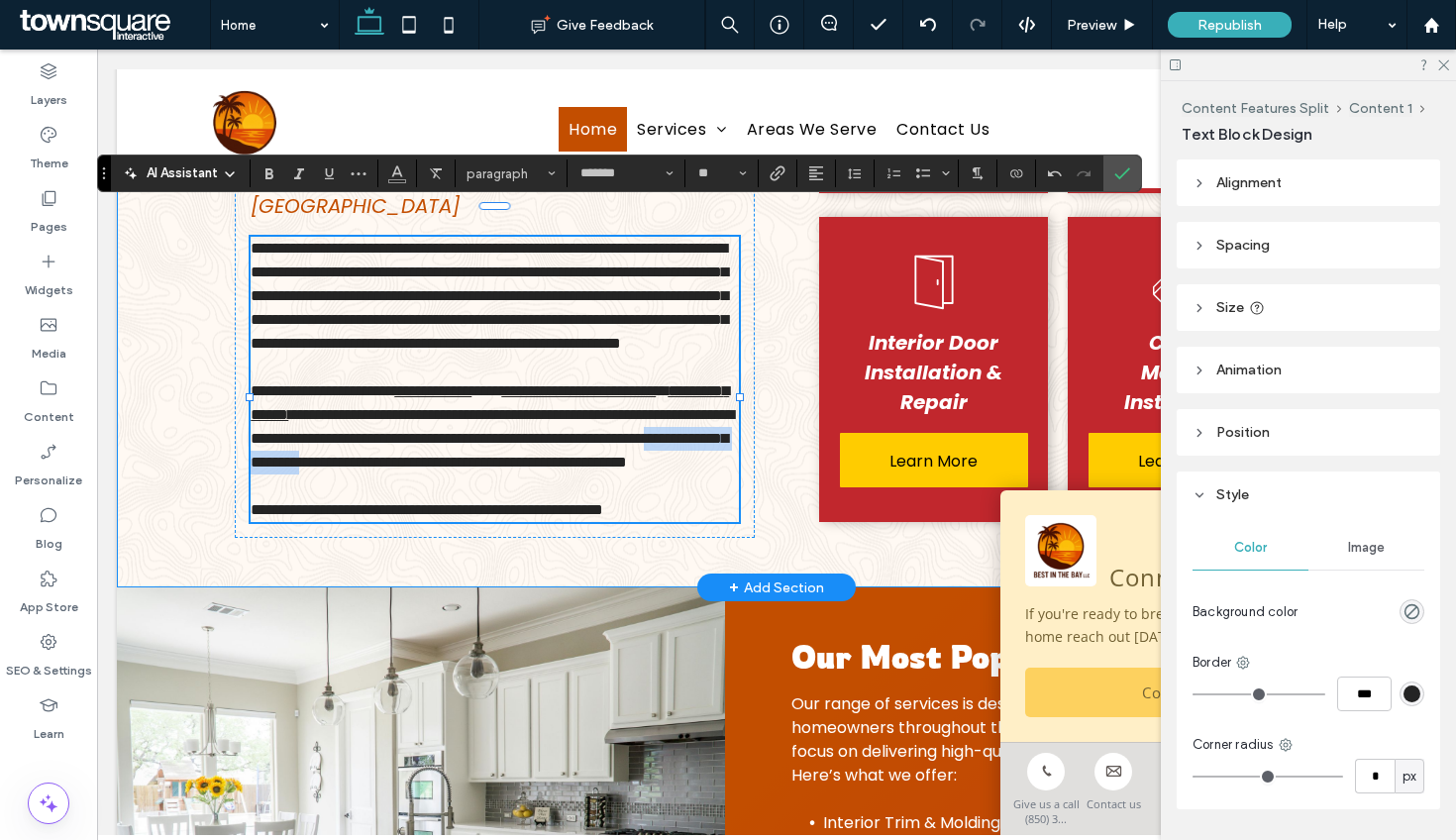 click on "**********" at bounding box center [777, 294] 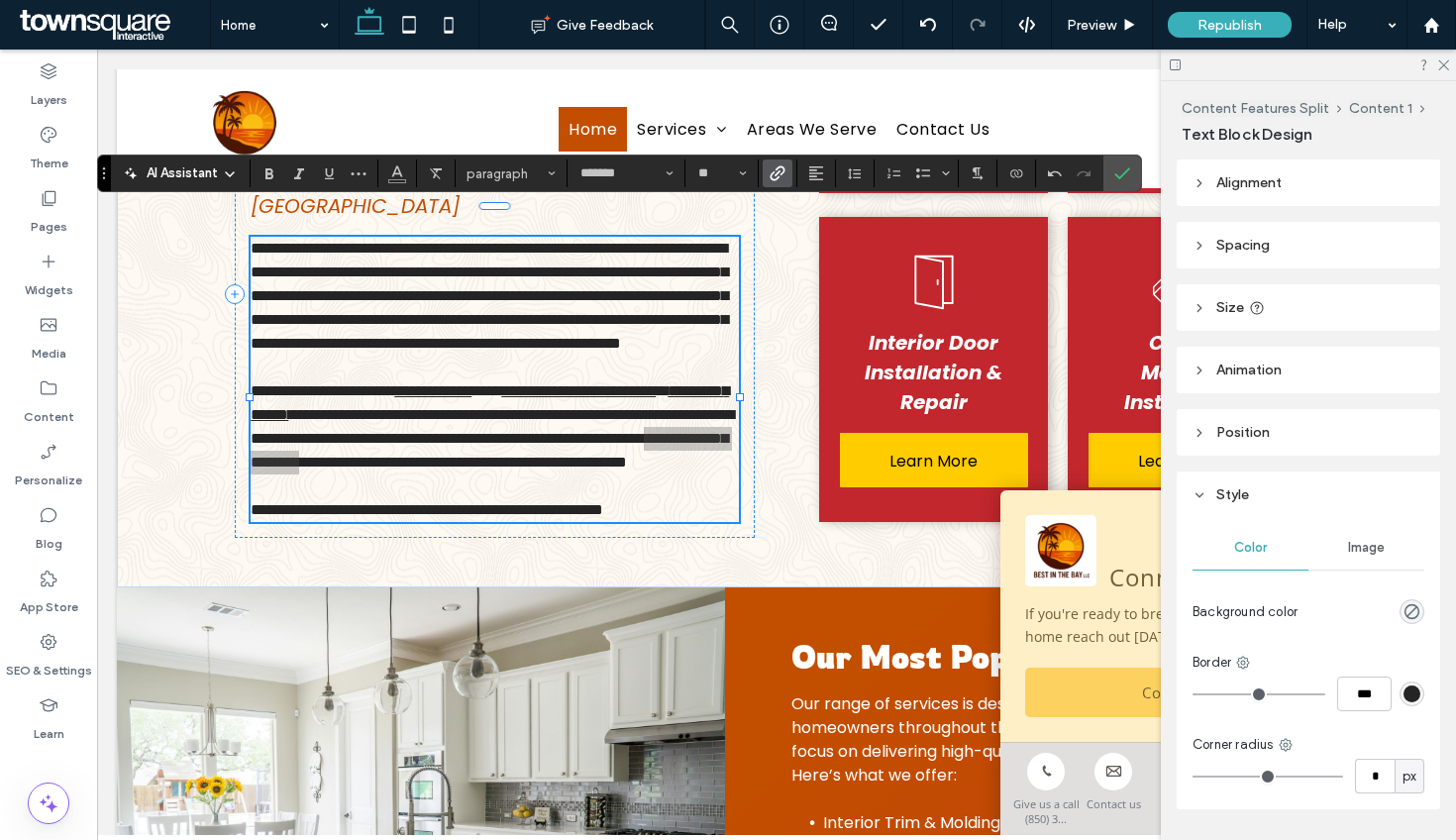 click at bounding box center [778, 173] 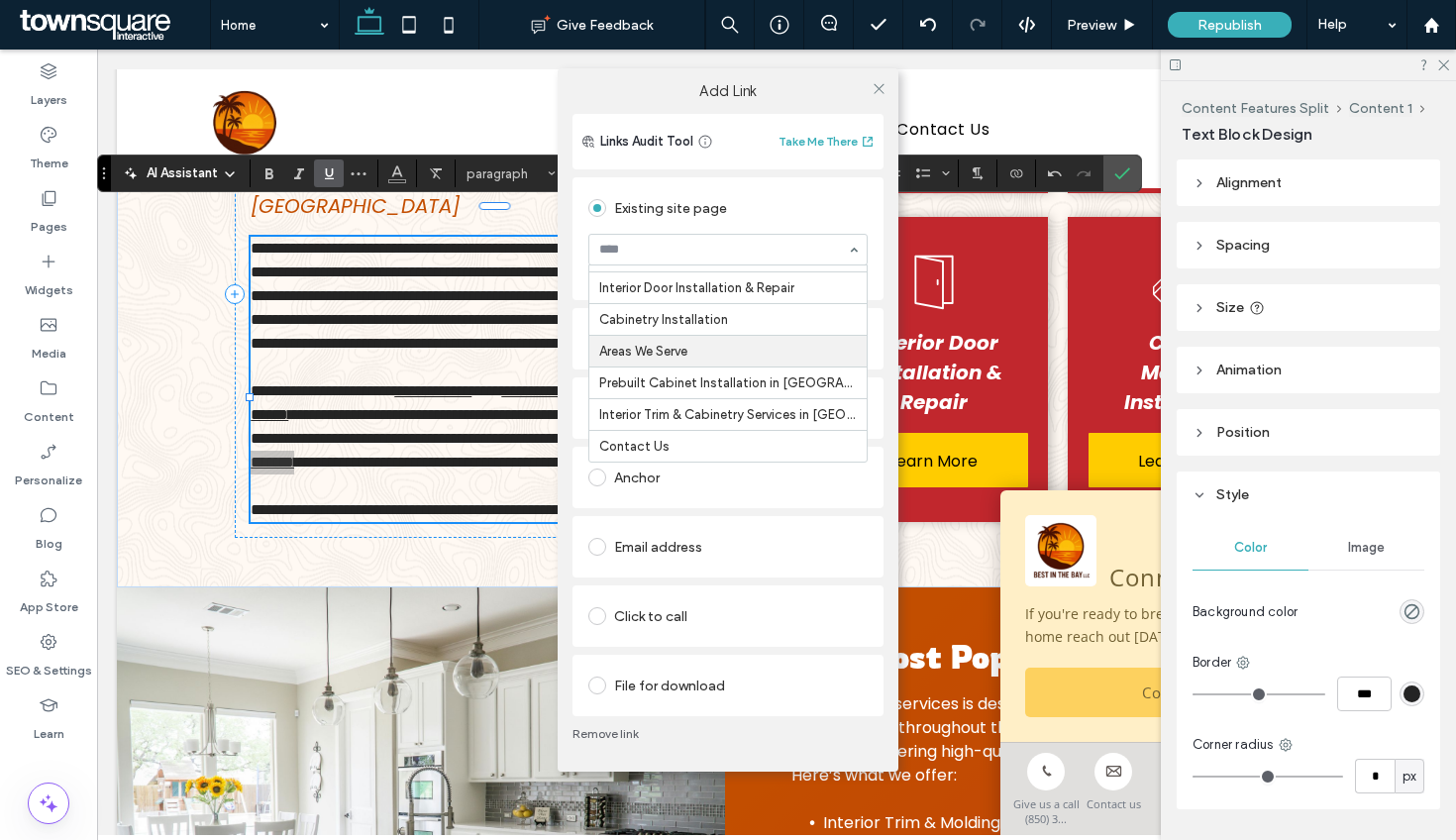 scroll, scrollTop: 97, scrollLeft: 0, axis: vertical 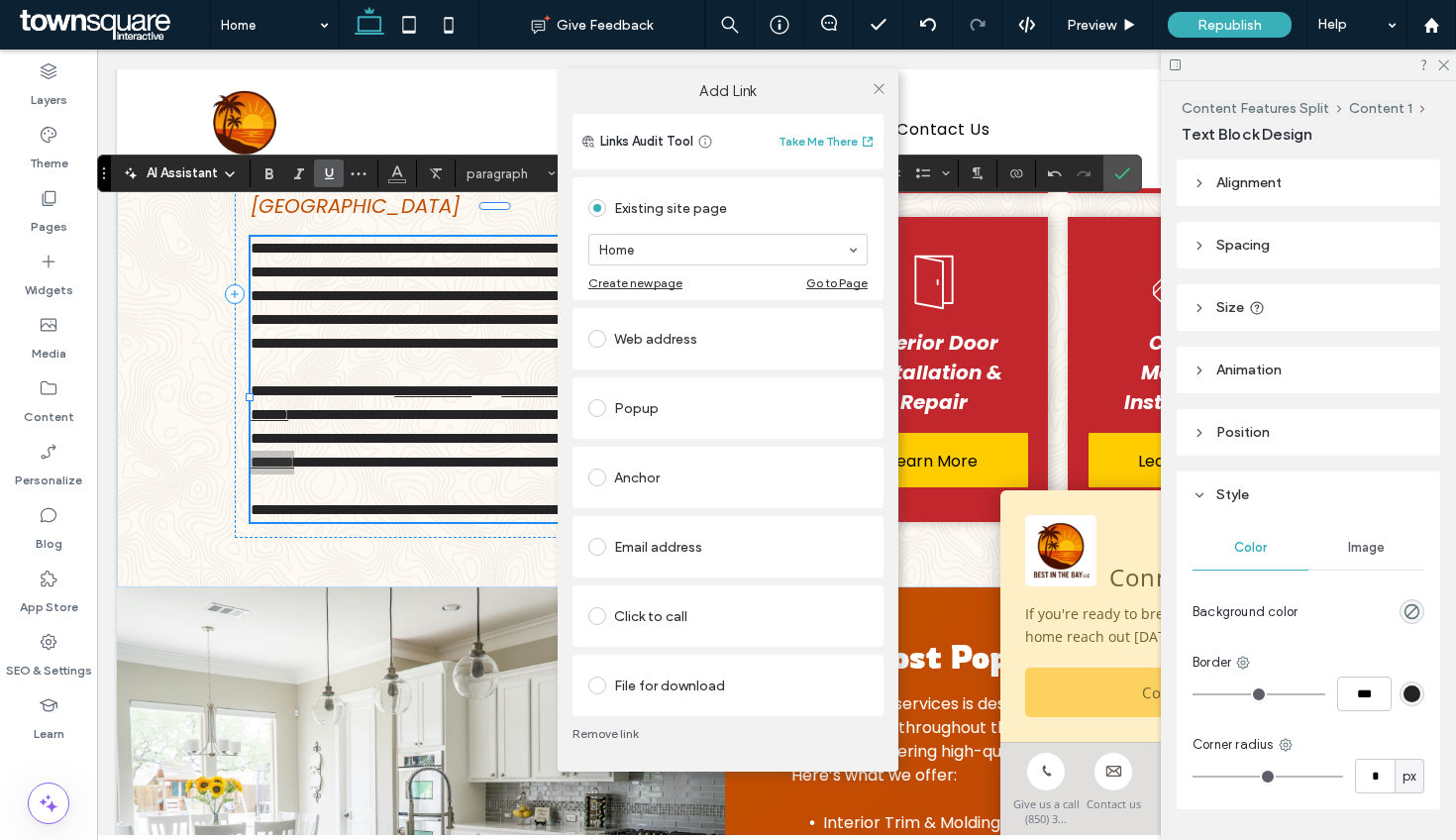 click on "Remove link" at bounding box center [728, 734] 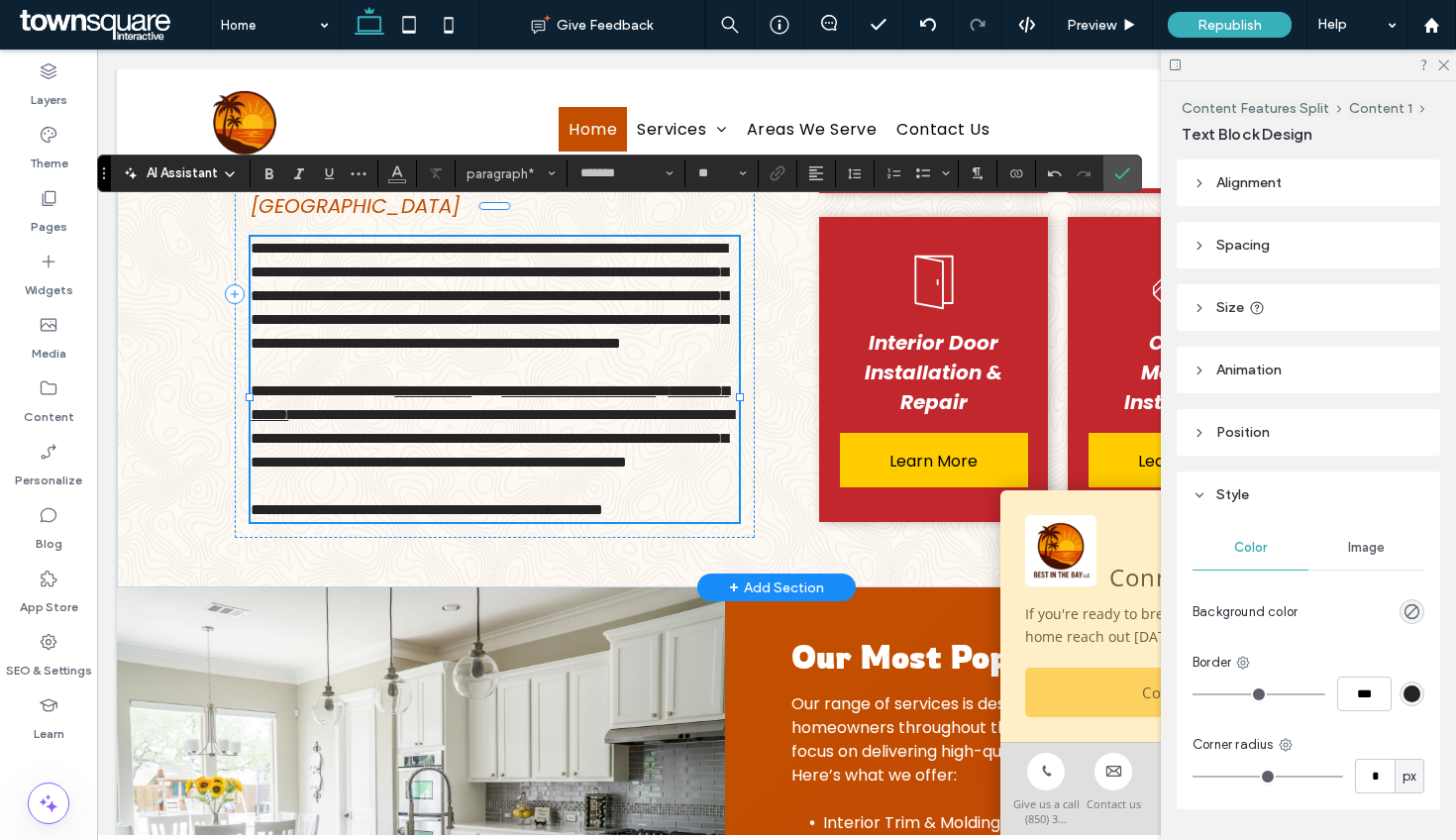 click on "**********" at bounding box center (492, 438) 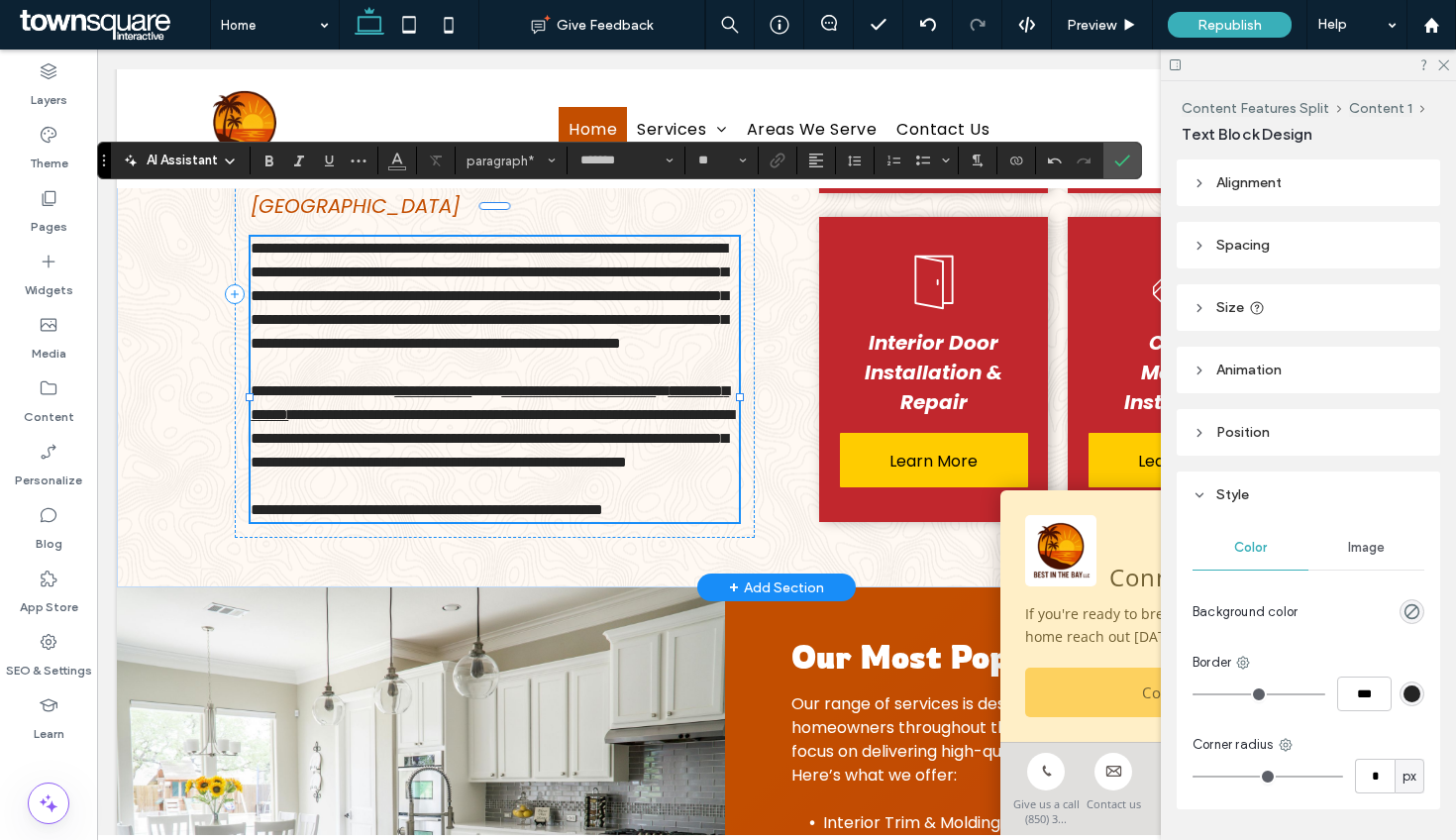 scroll, scrollTop: 838, scrollLeft: 0, axis: vertical 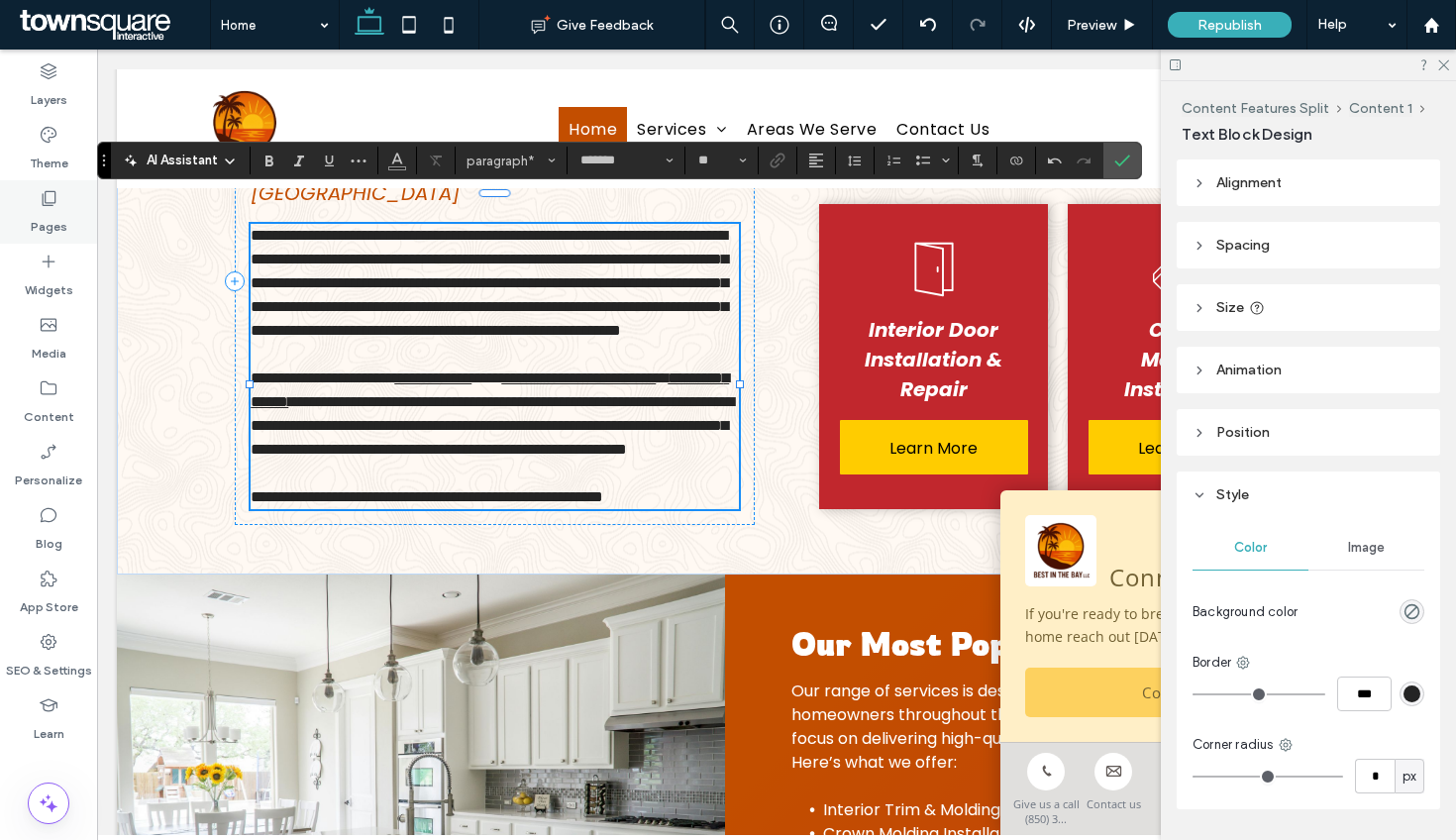 click on "Pages" at bounding box center (49, 222) 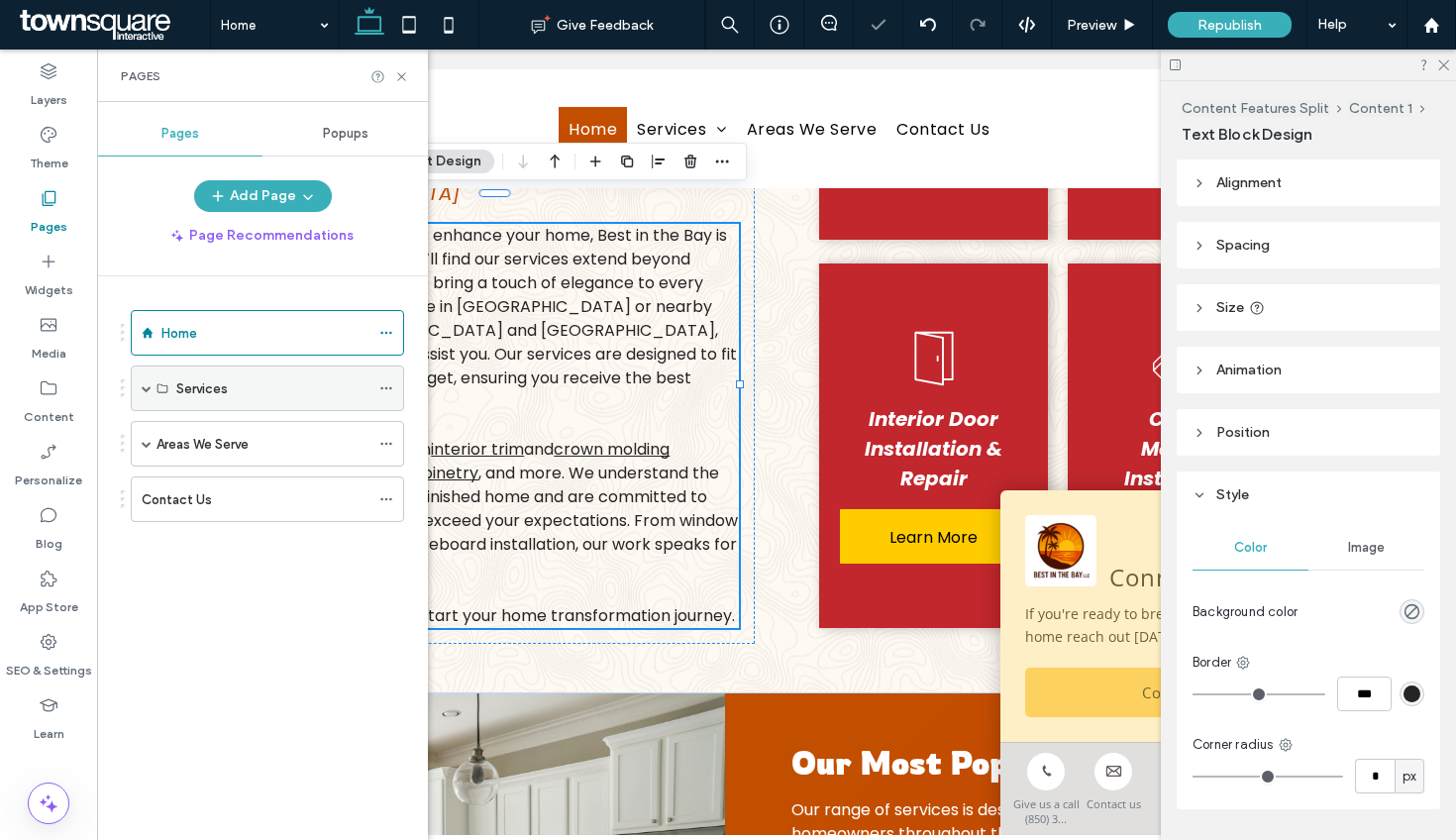 click on "Services" at bounding box center (267, 388) 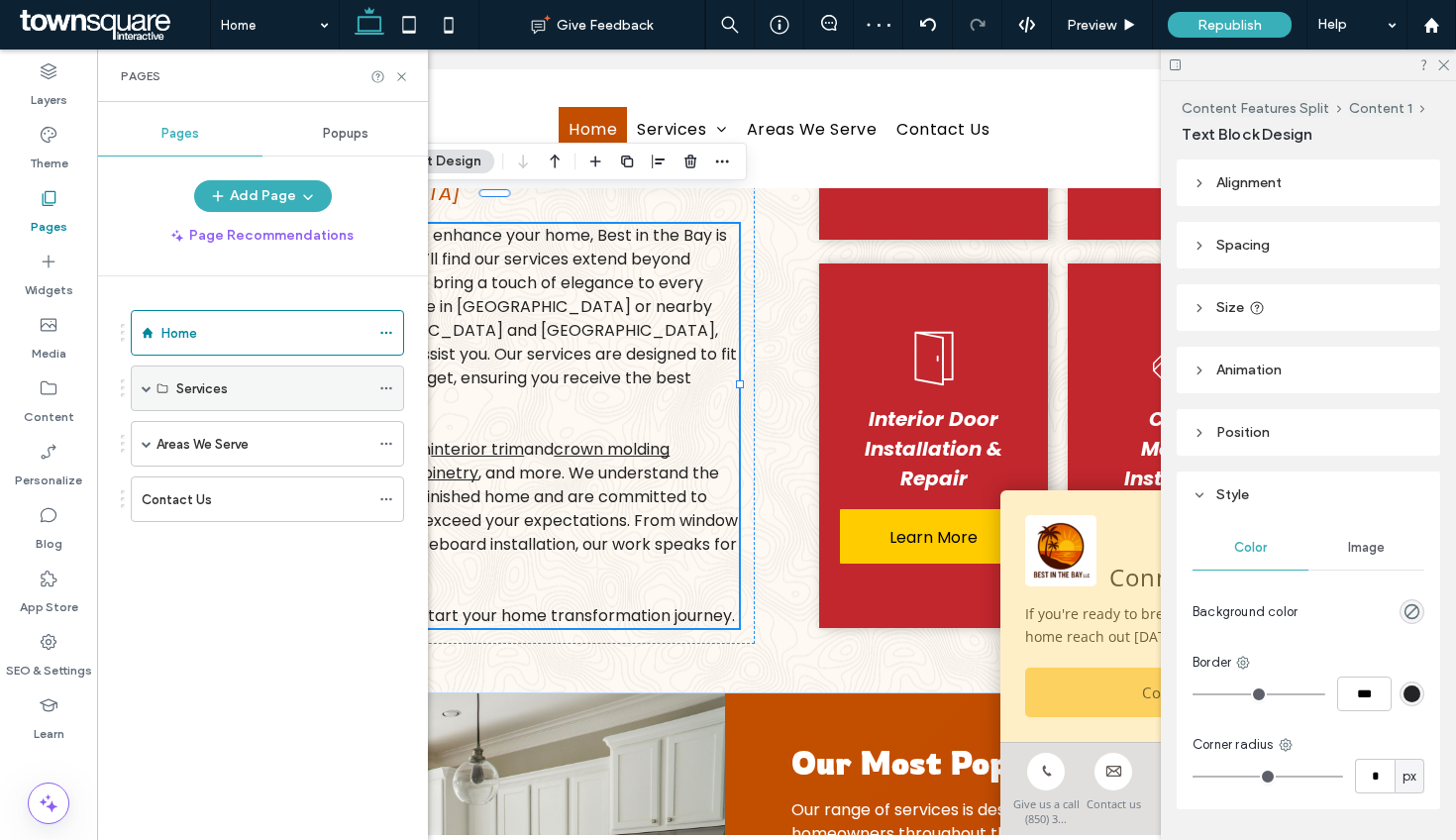 click at bounding box center [147, 388] 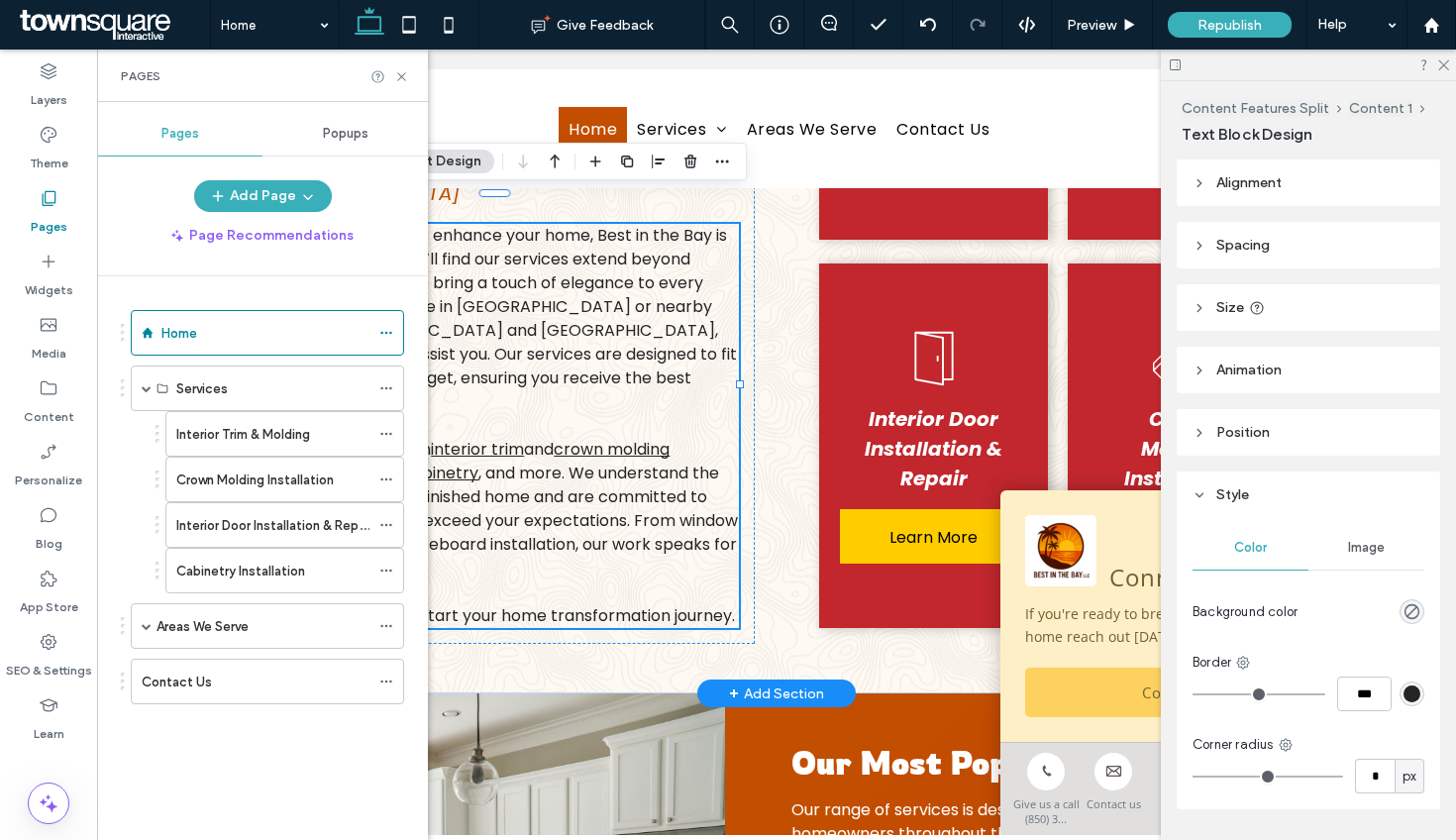 click on ", and more. We understand the importance of a well-finished home and are committed to delivering results that exceed your expectations. From window and door casing to baseboard installation, our work speaks for itself." at bounding box center [494, 520] 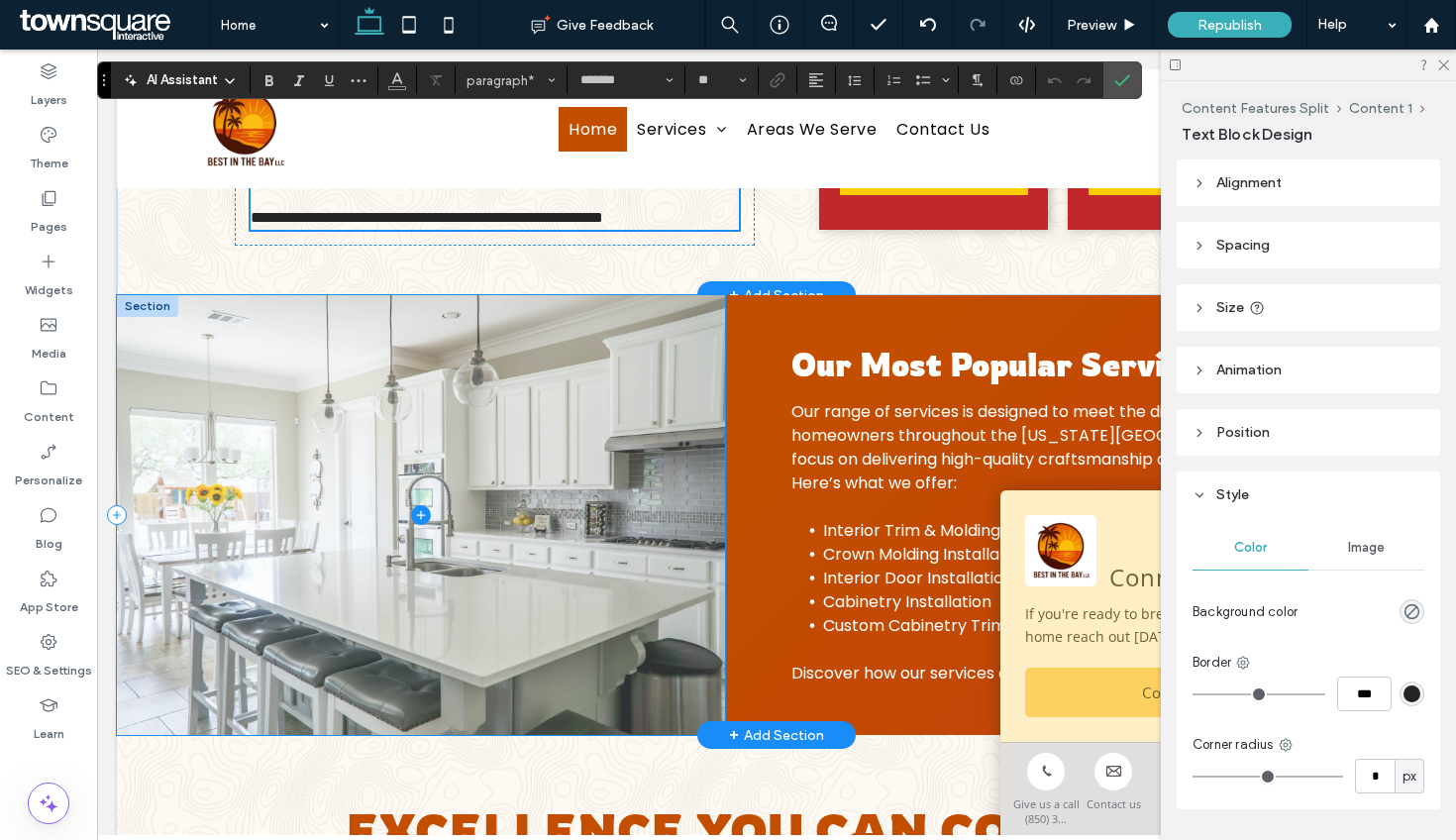 scroll, scrollTop: 1169, scrollLeft: 0, axis: vertical 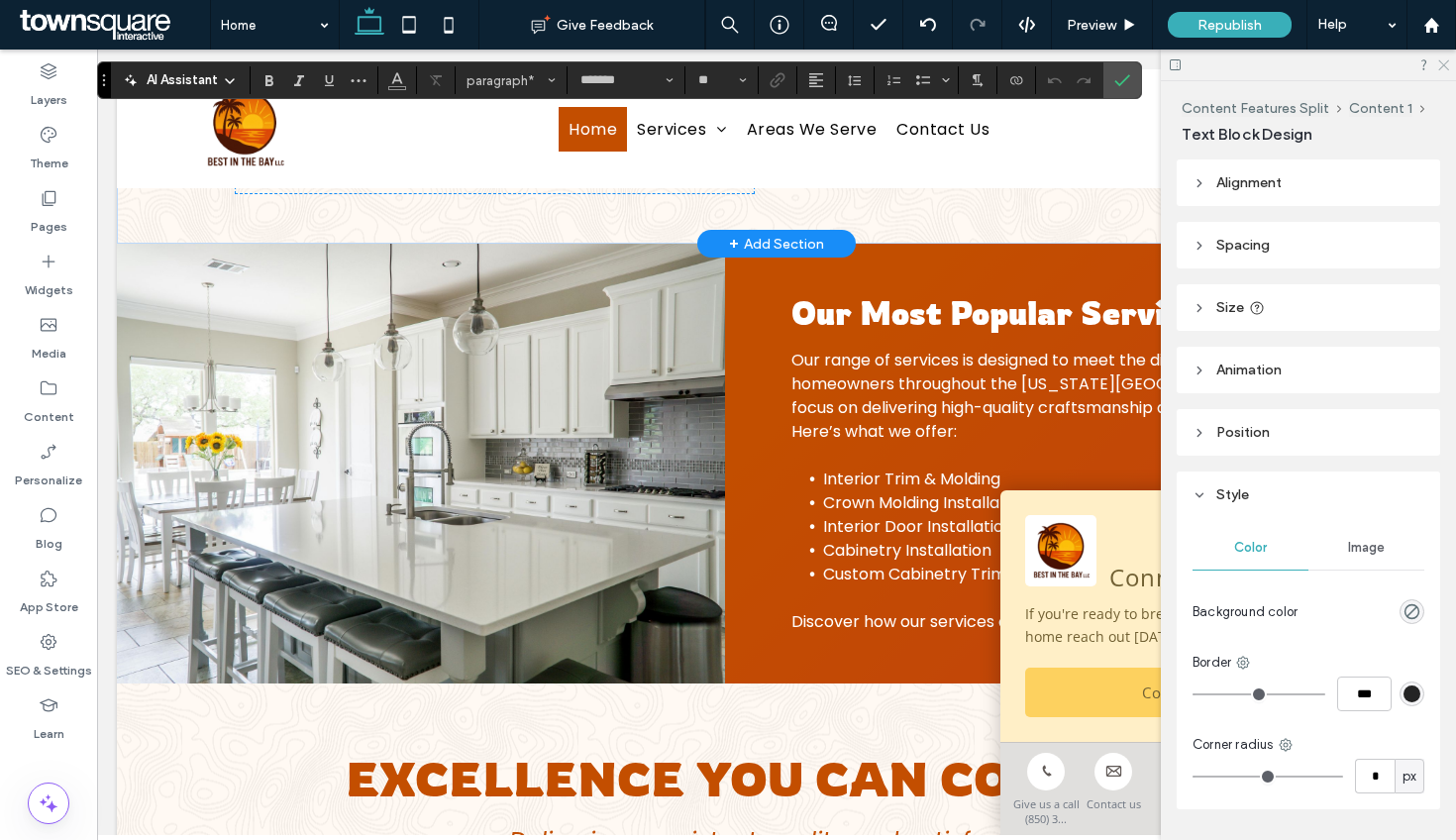 click 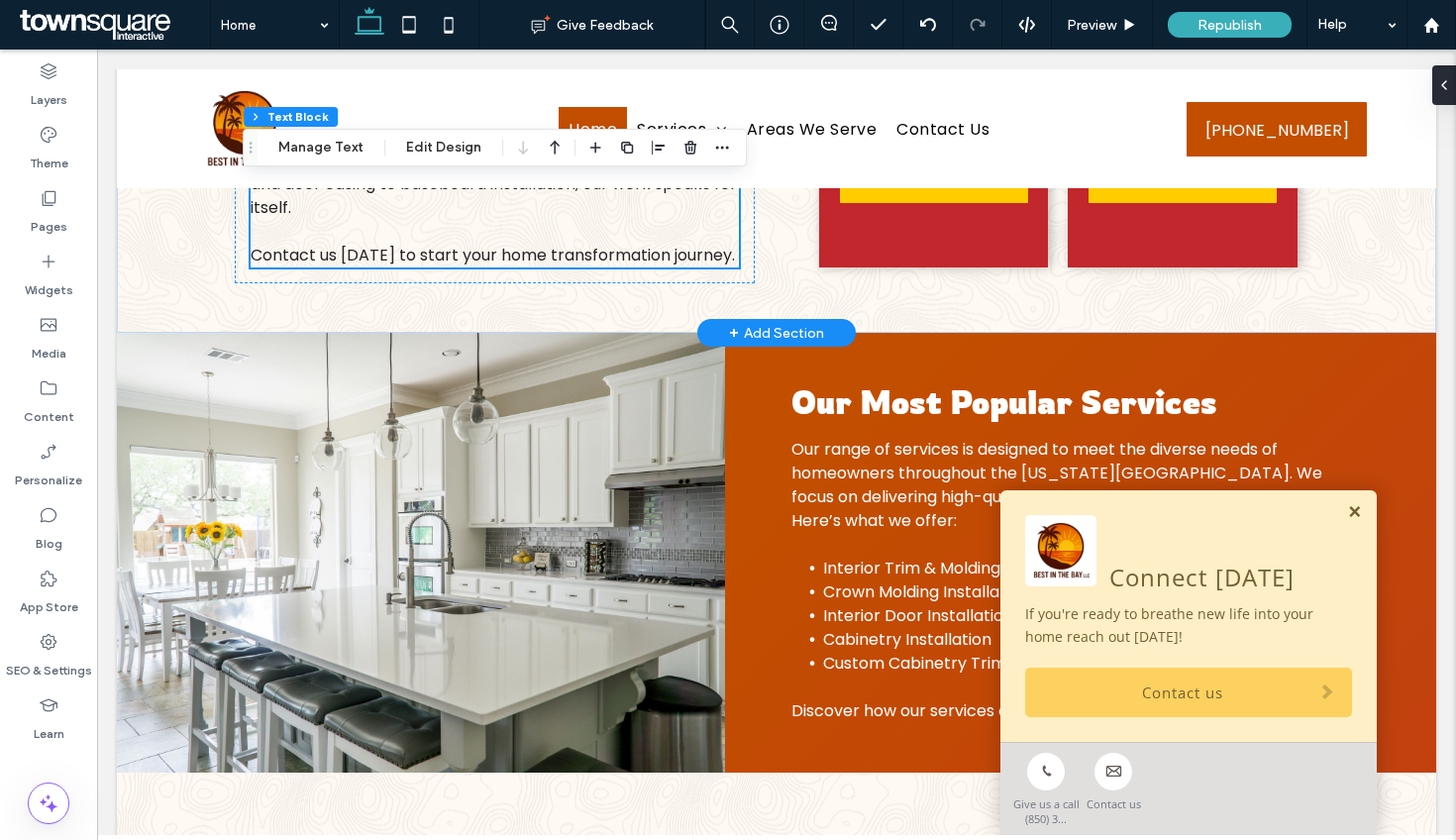 click at bounding box center (1354, 512) 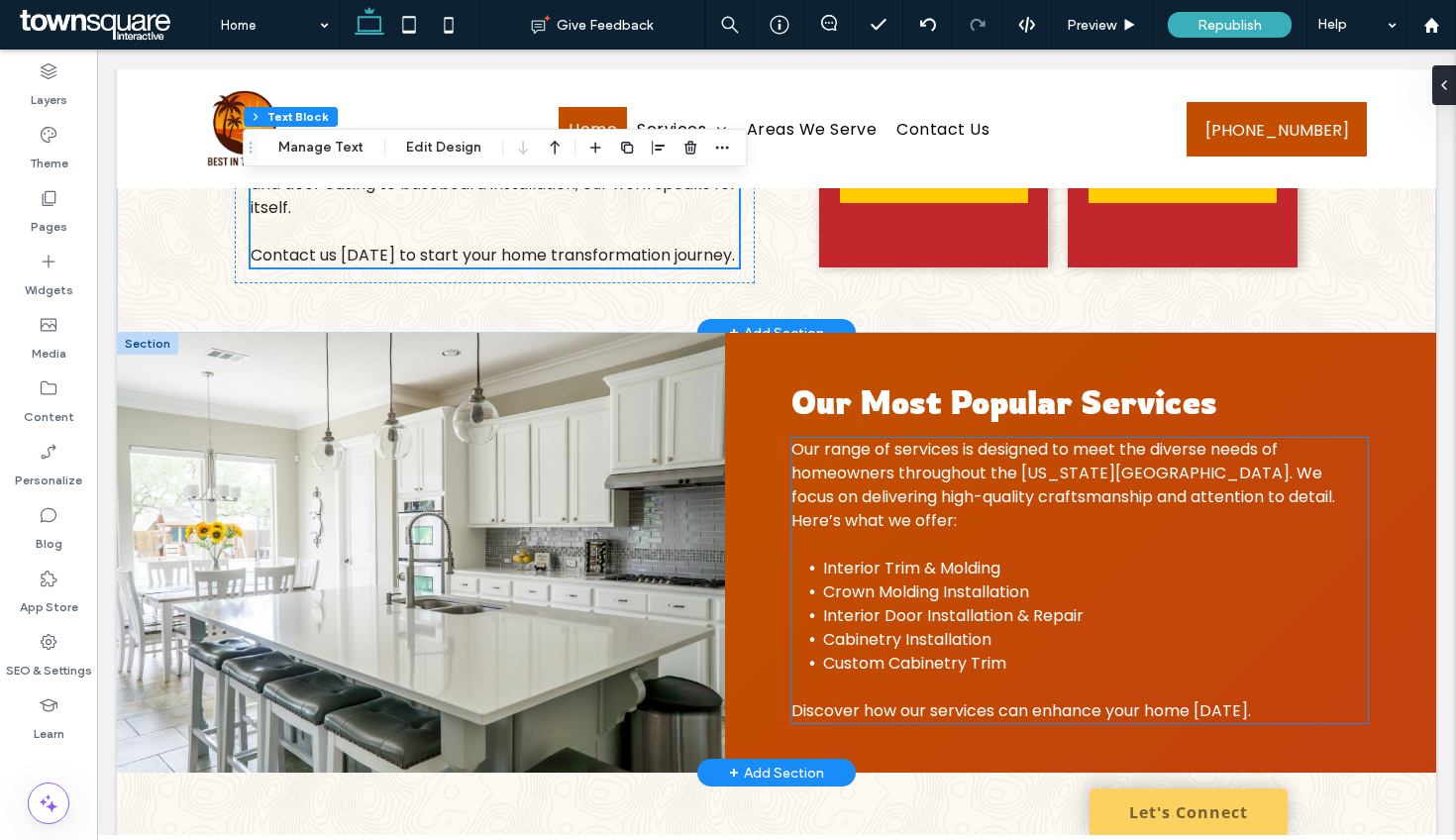 click on "Interior Trim & Molding" at bounding box center (911, 568) 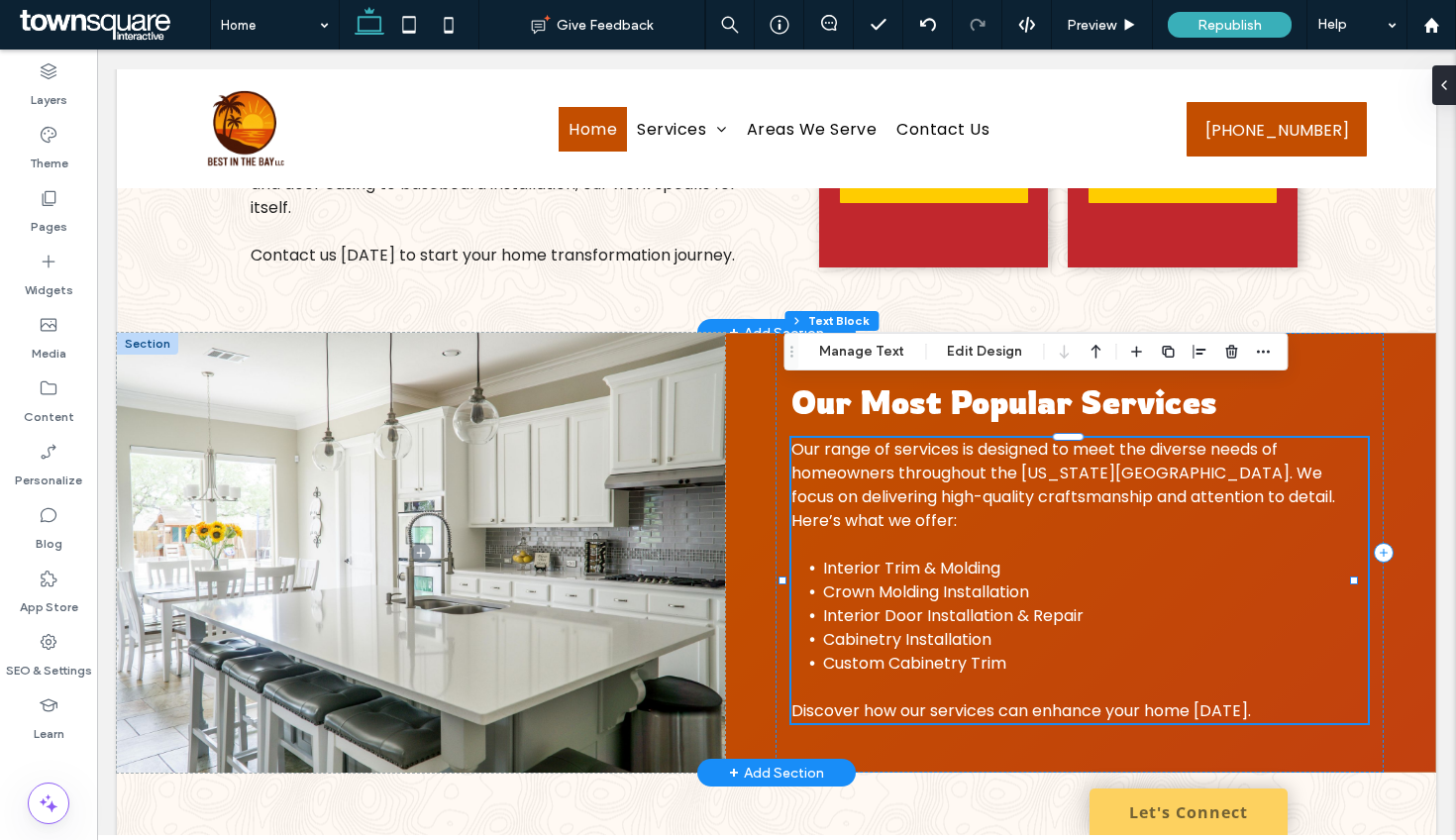 click on "Interior Trim & Molding" at bounding box center (911, 568) 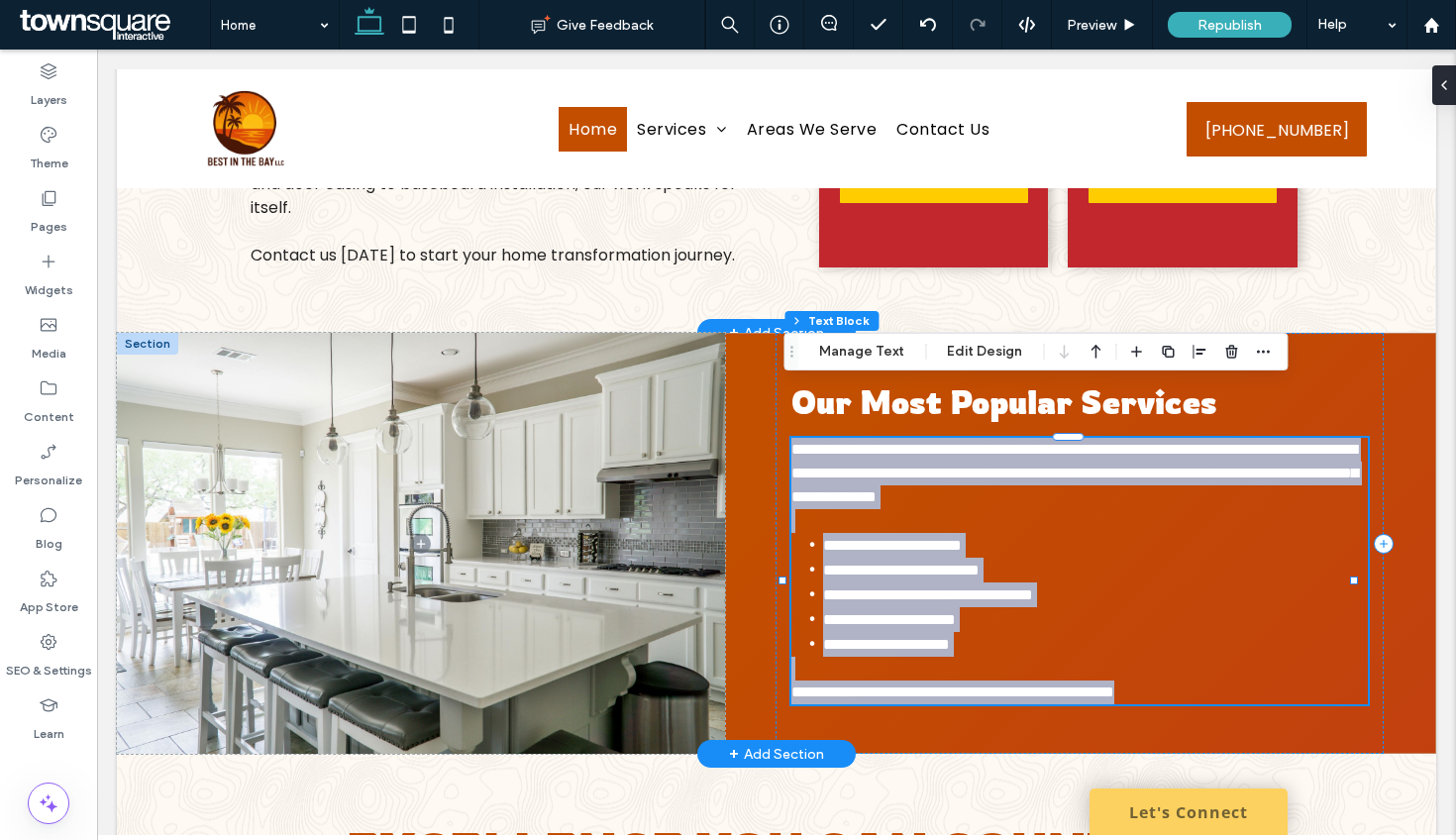 click on "**********" at bounding box center [892, 545] 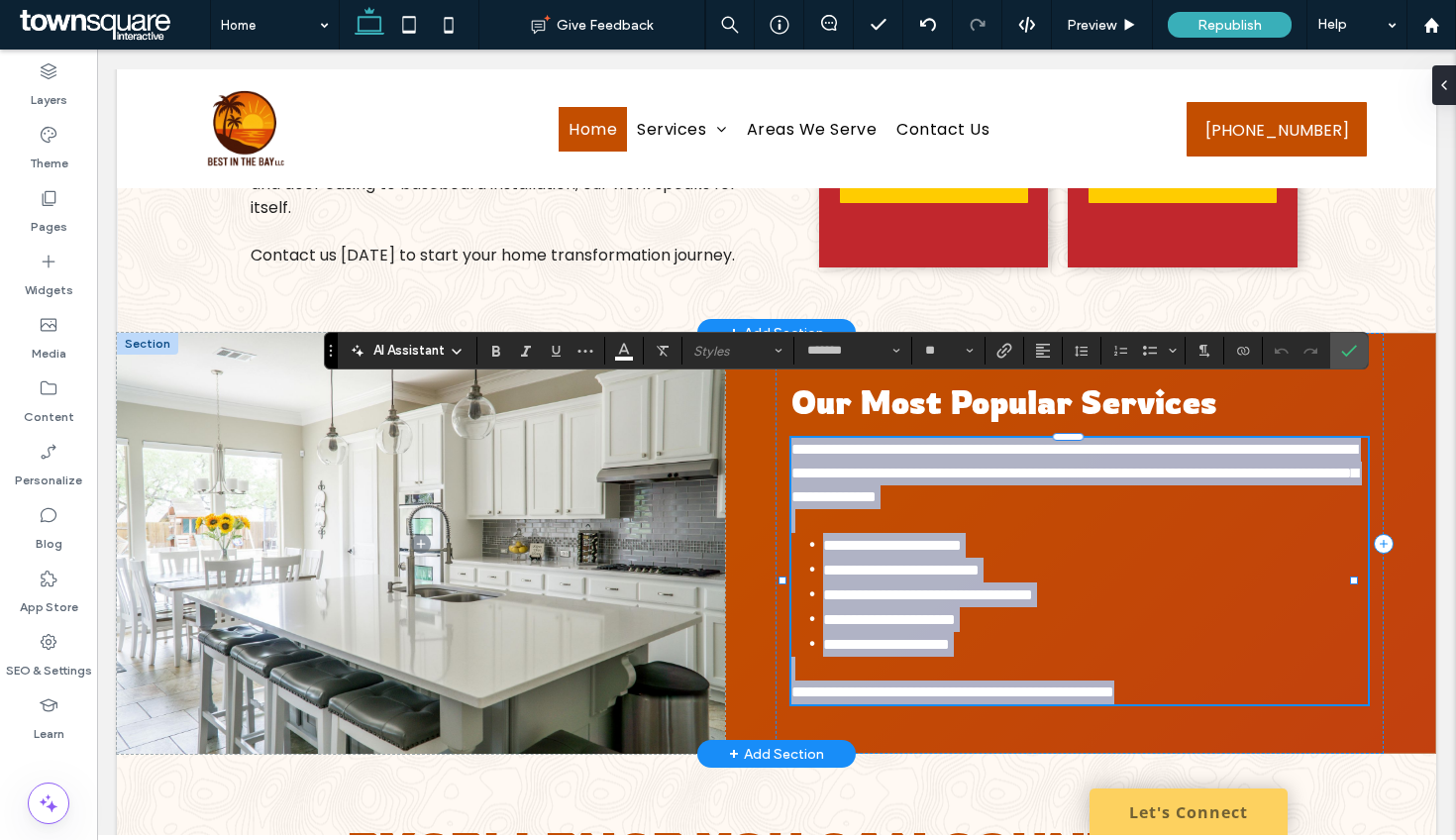 click on "**********" at bounding box center (1095, 545) 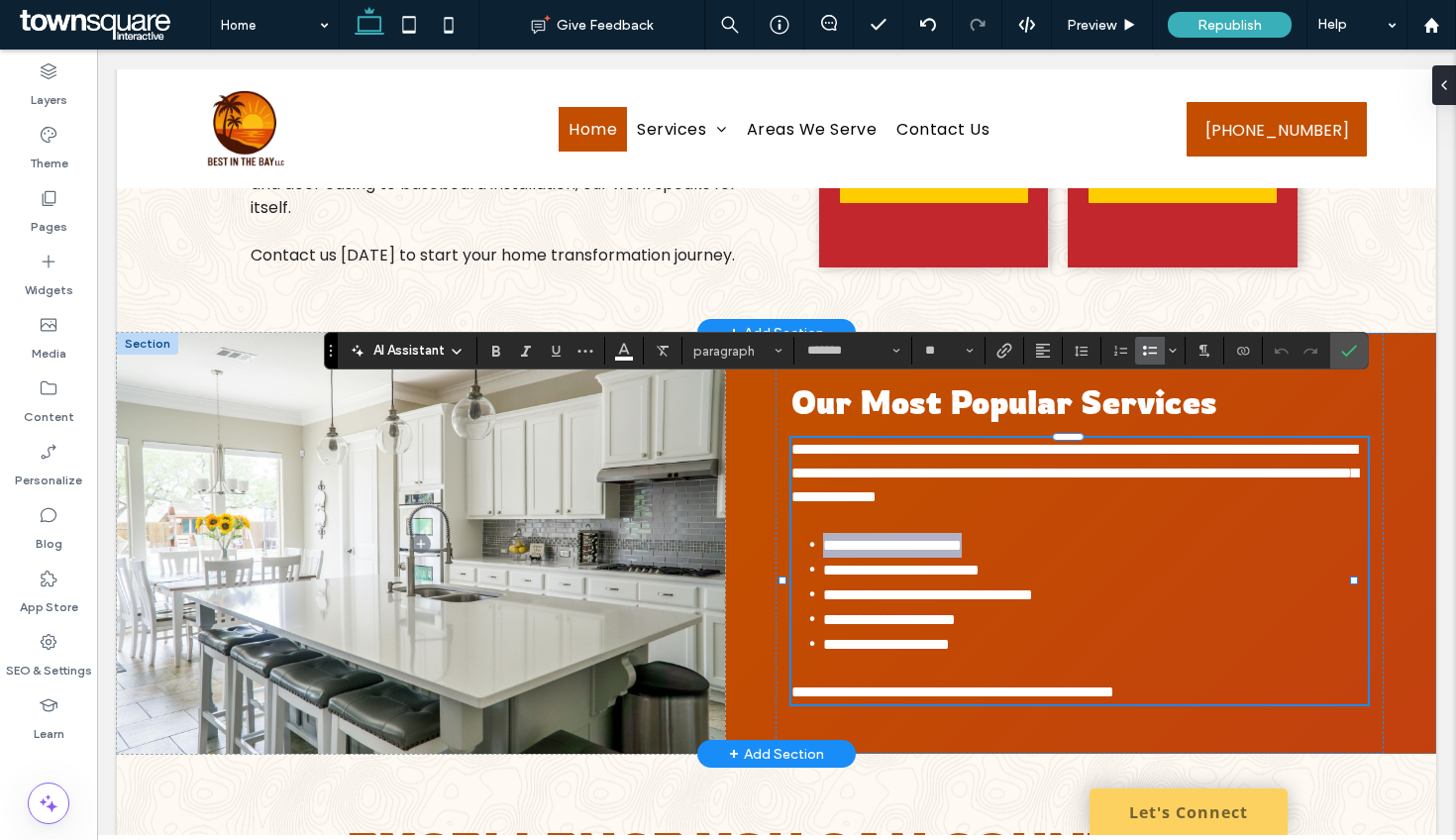 drag, startPoint x: 1005, startPoint y: 511, endPoint x: 737, endPoint y: 519, distance: 268.11938 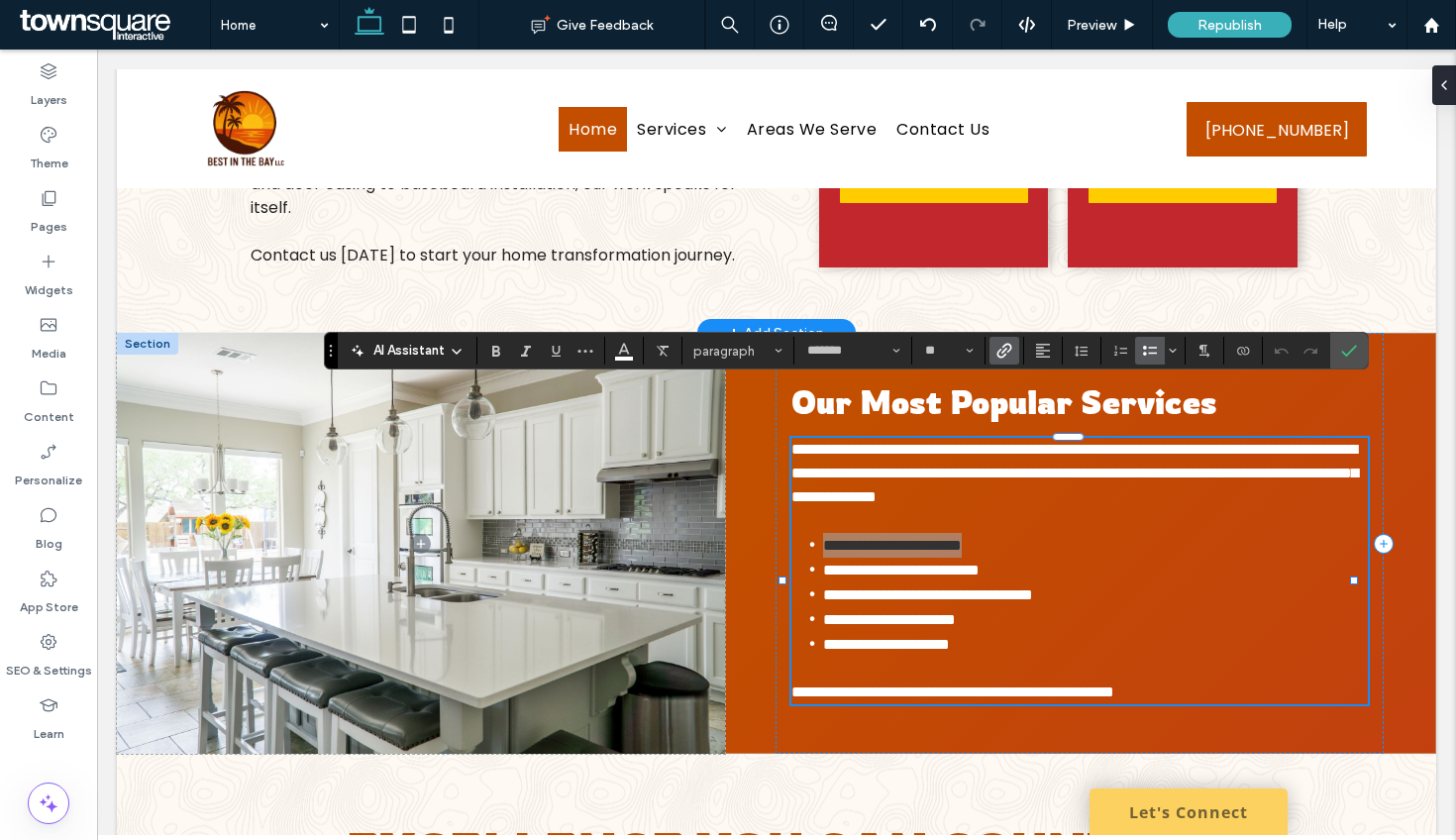 click 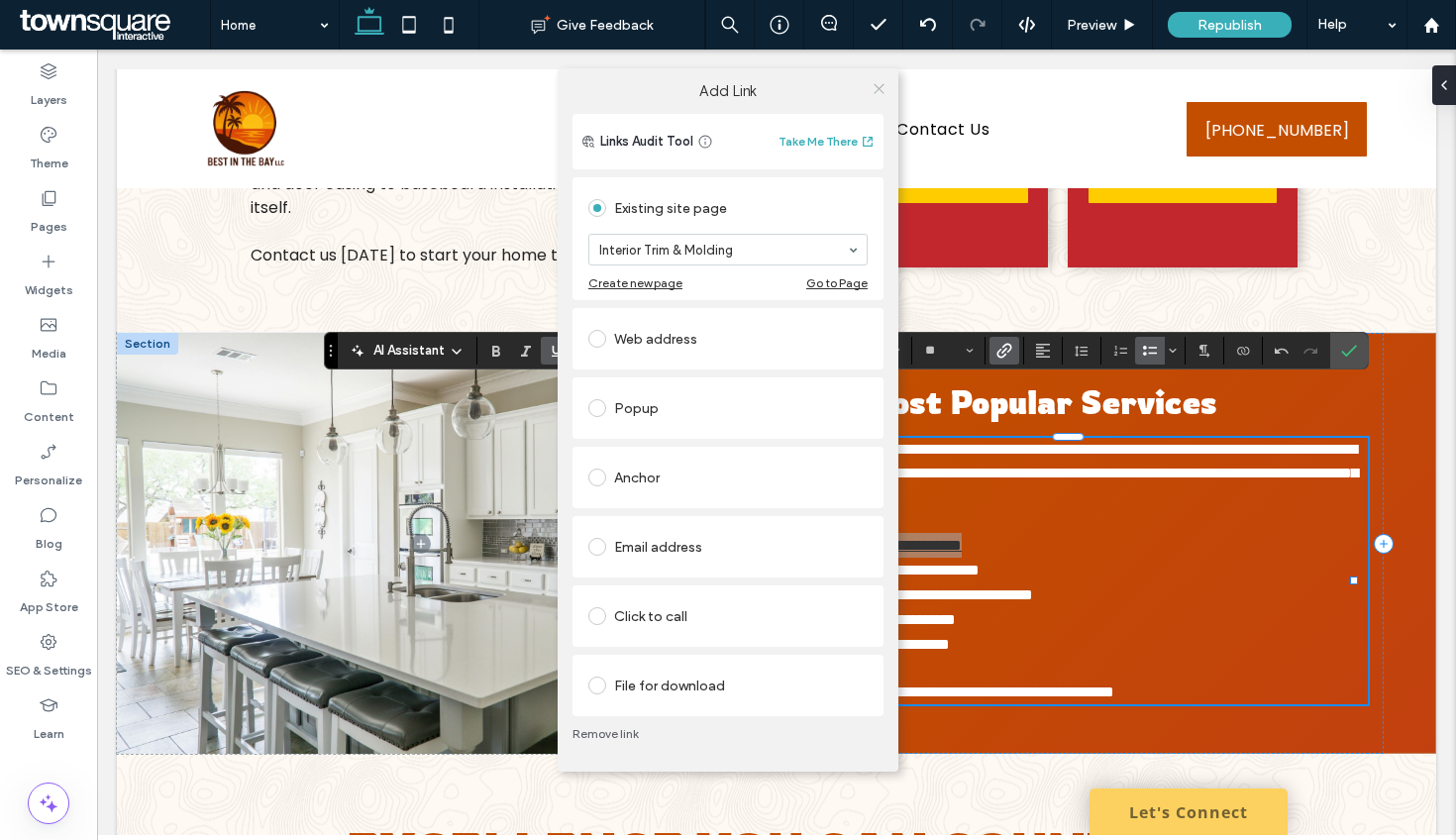 click 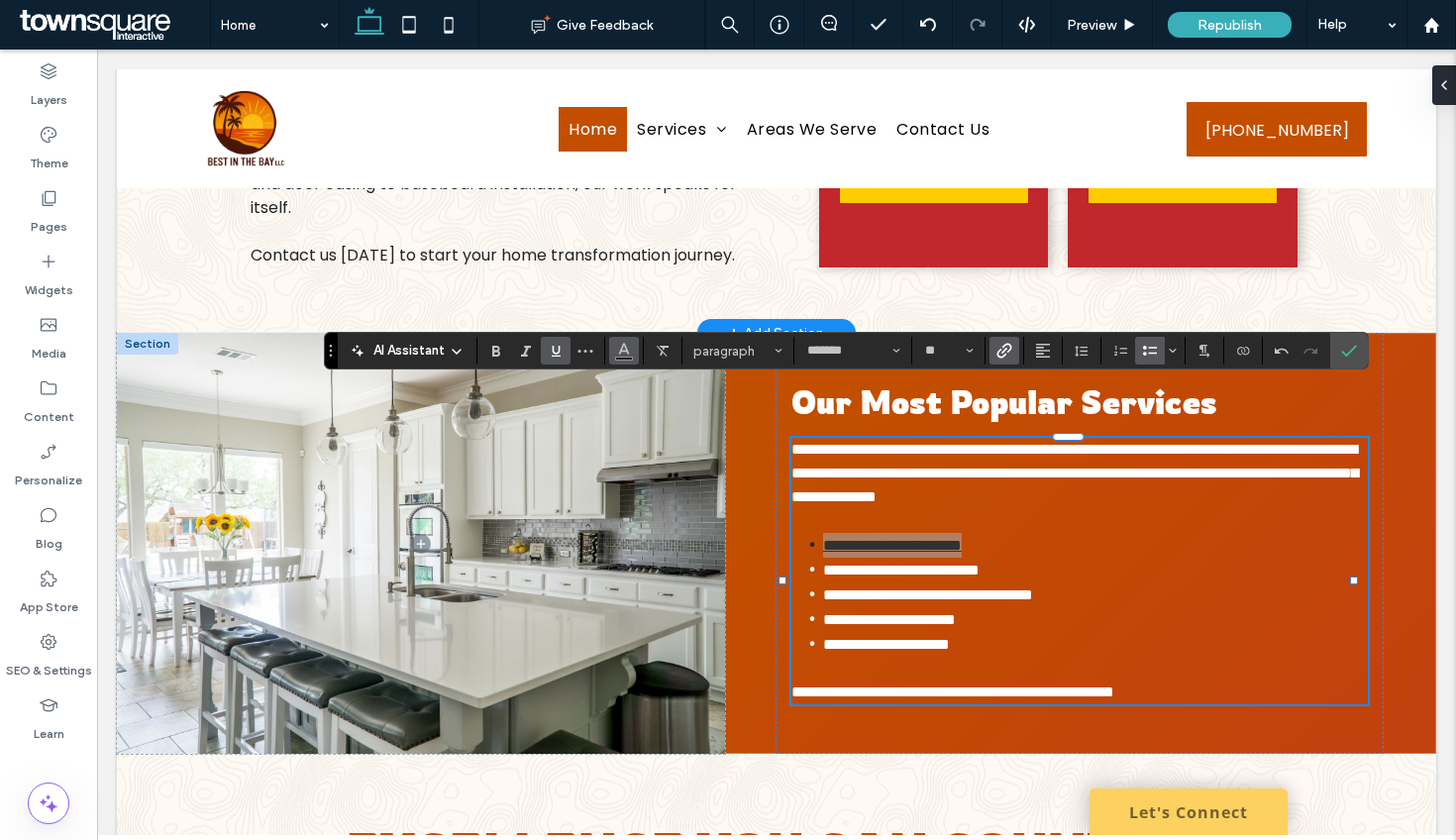 click at bounding box center [624, 349] 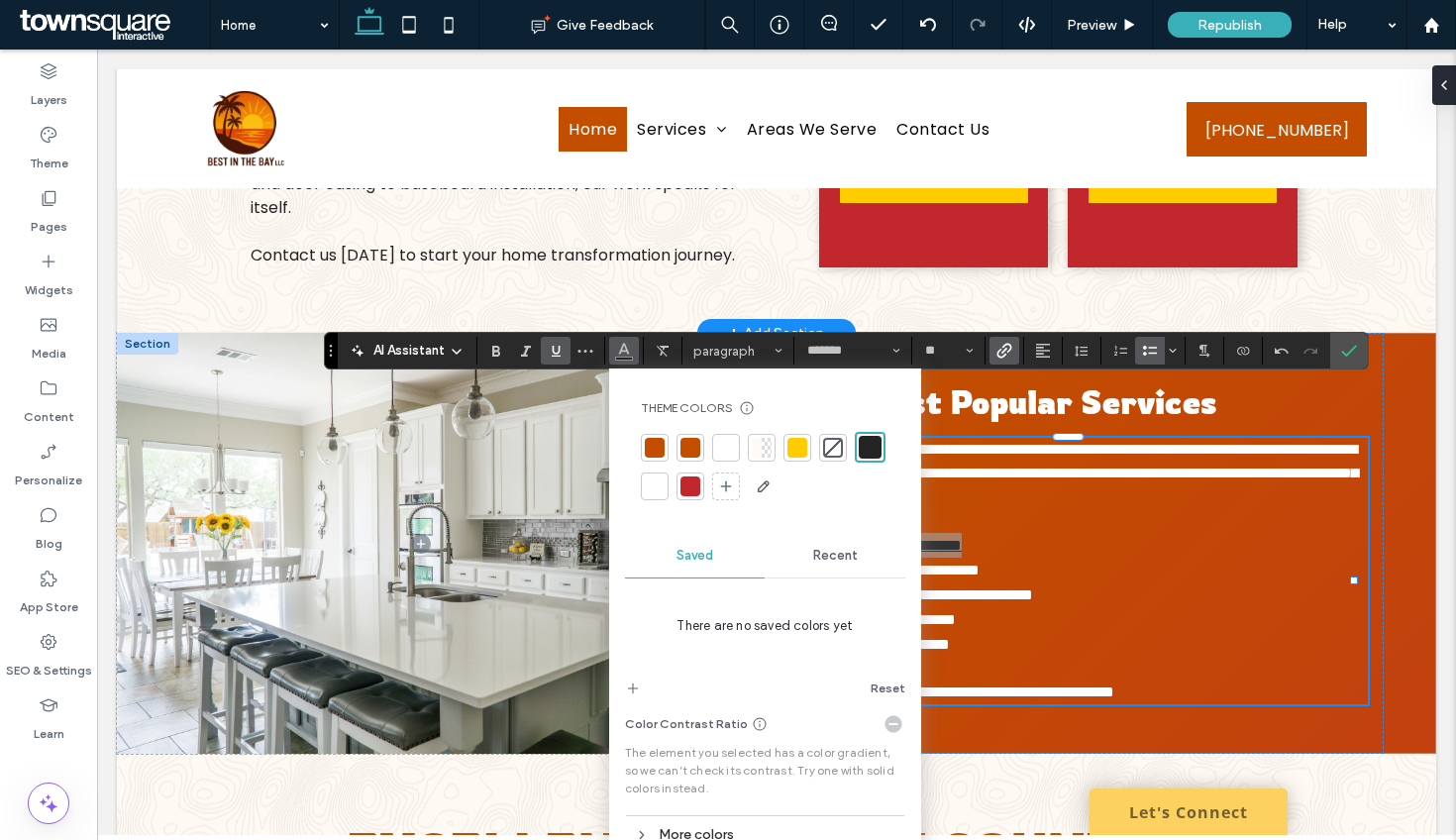 click at bounding box center [655, 486] 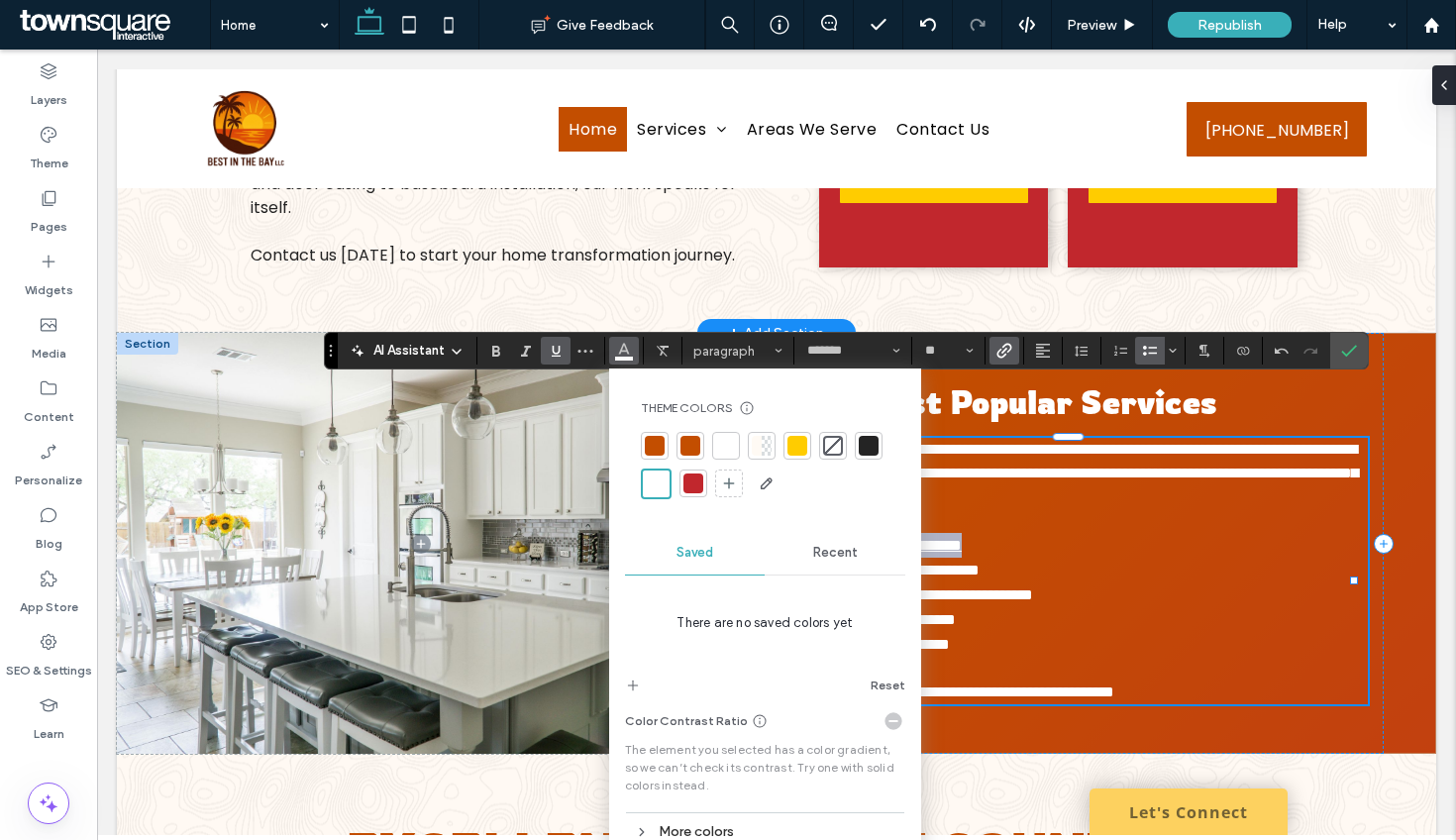 click on "**********" at bounding box center (892, 545) 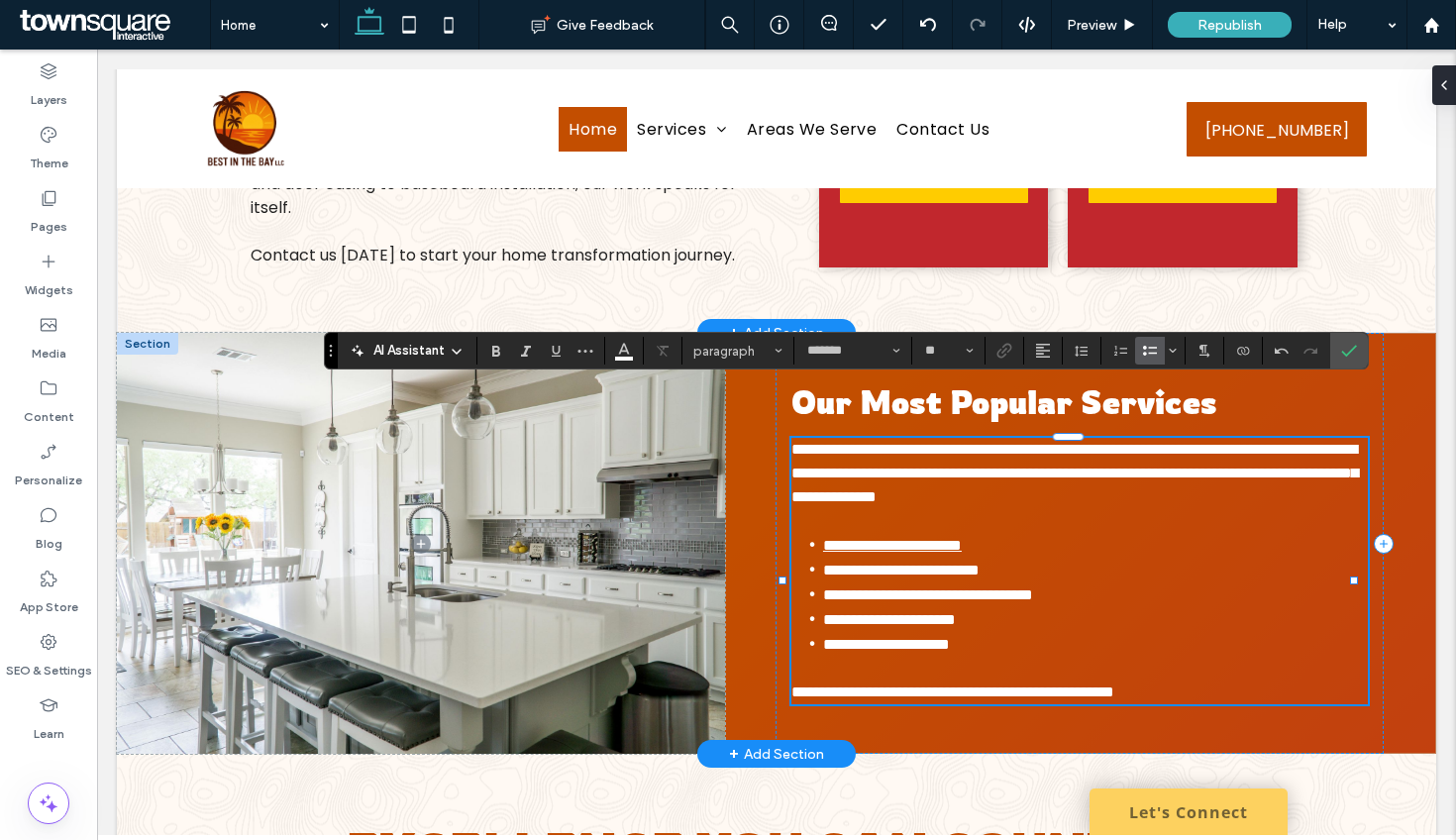 click on "**********" at bounding box center [1095, 570] 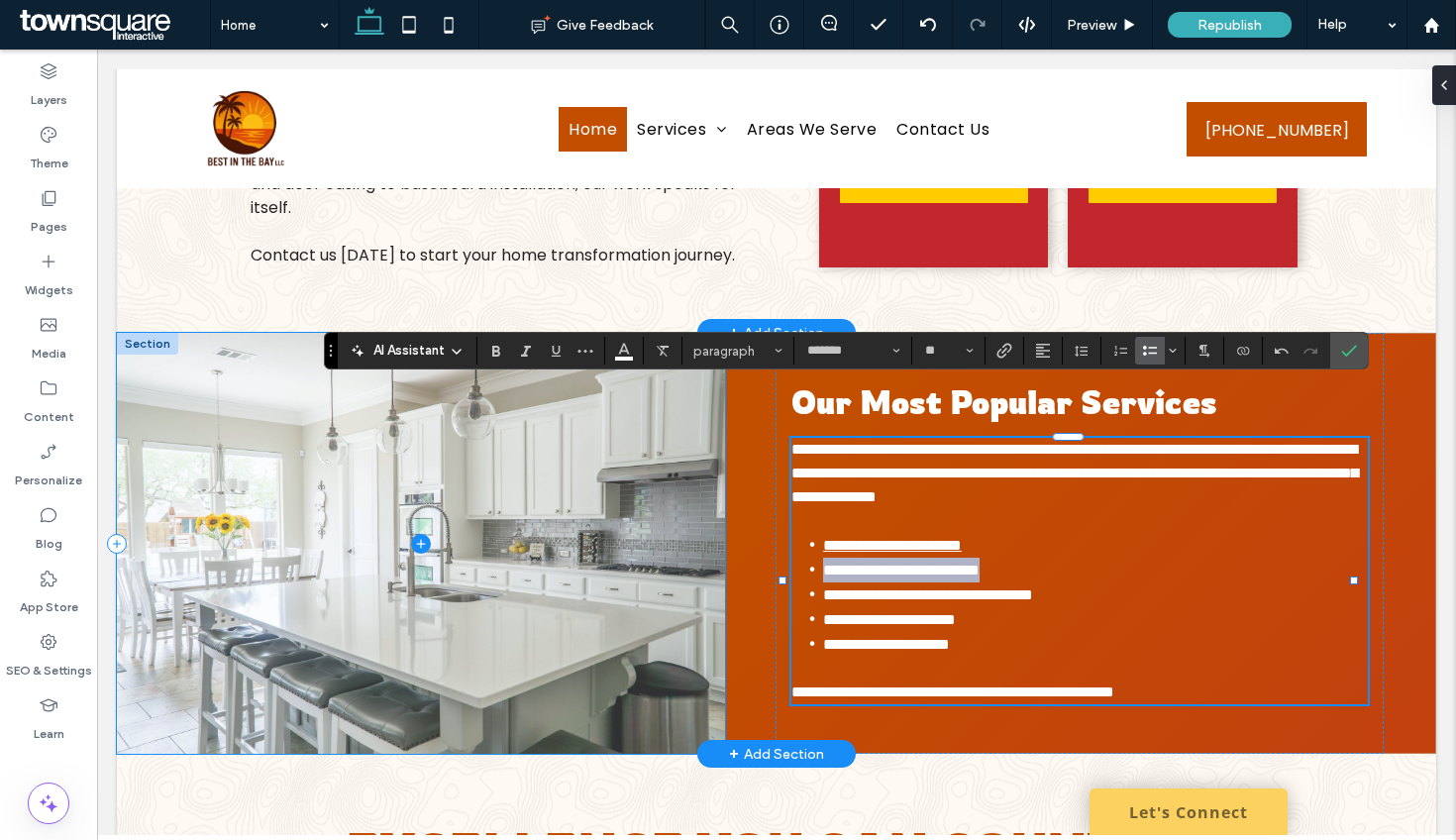 drag, startPoint x: 1037, startPoint y: 535, endPoint x: 689, endPoint y: 542, distance: 348.0704 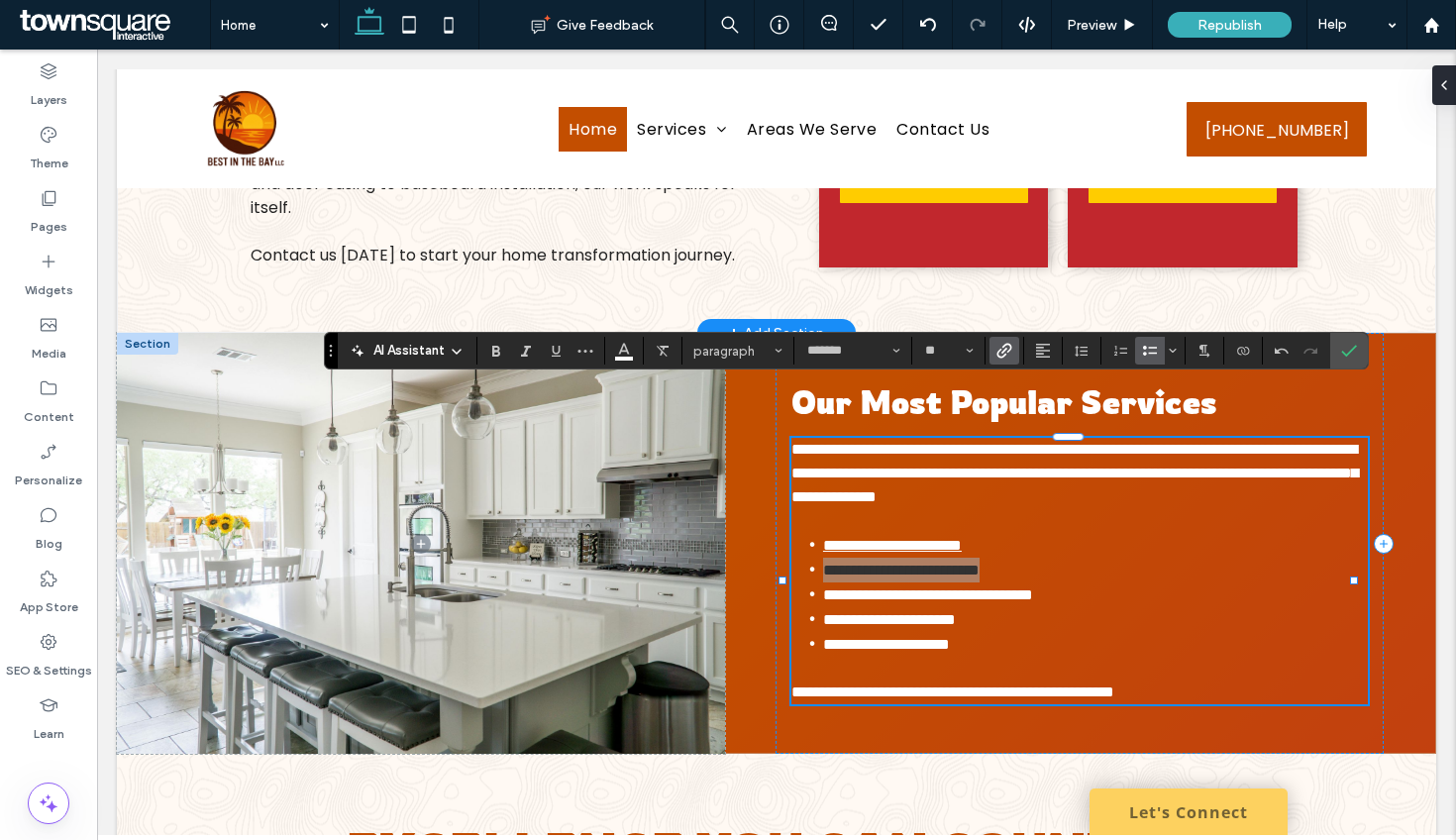 click at bounding box center (1004, 351) 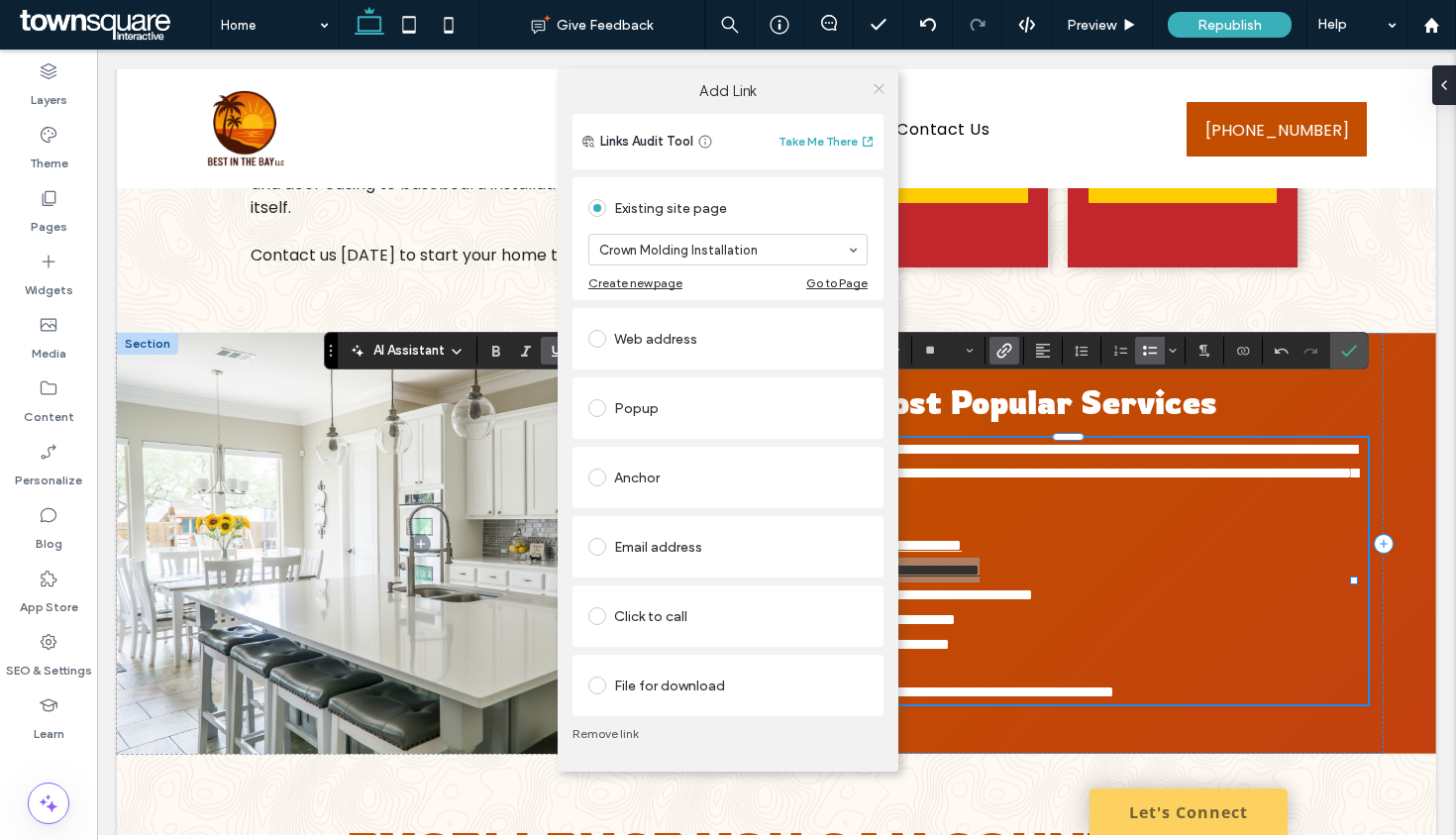 click at bounding box center (879, 88) 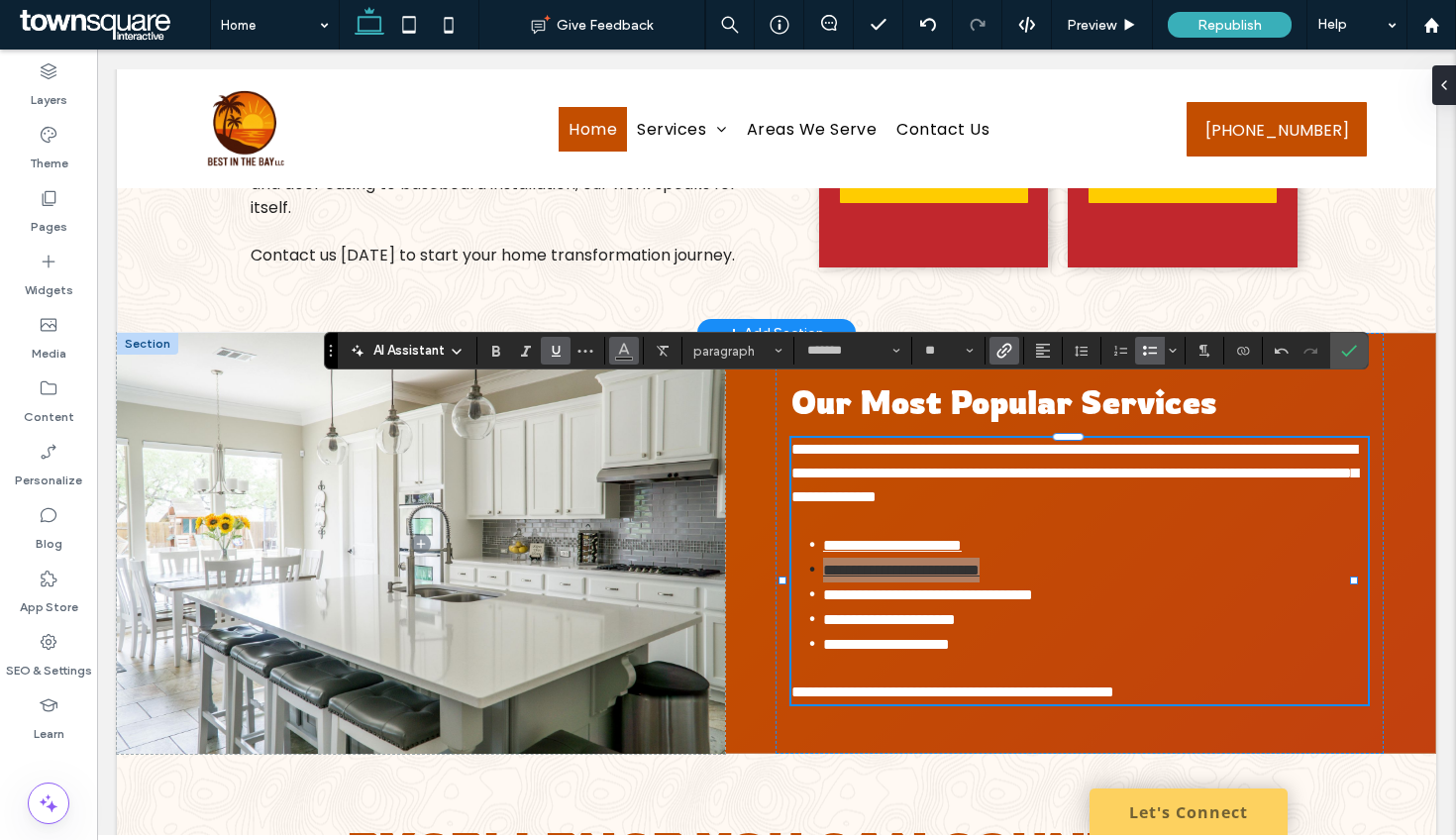 click 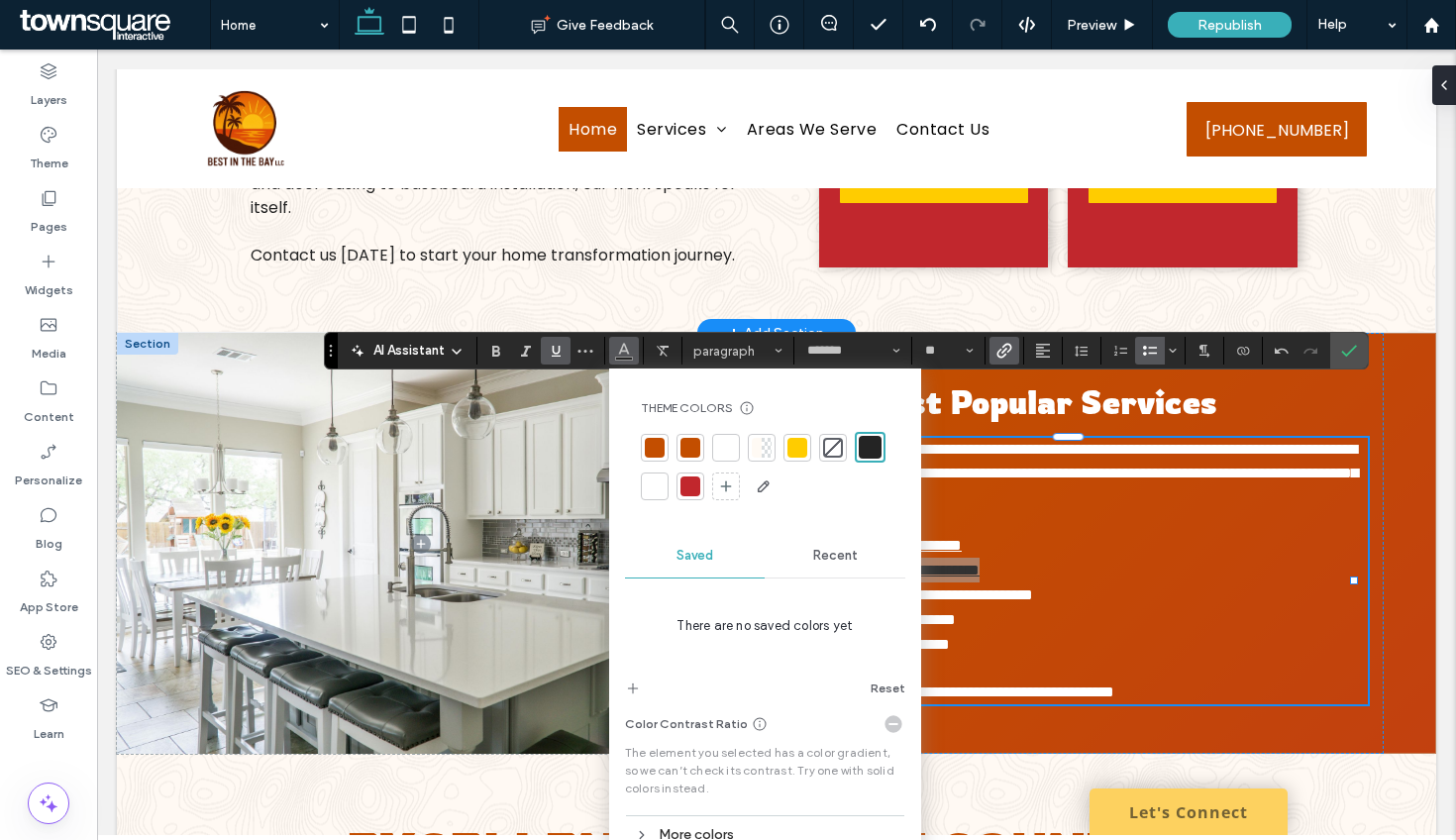 click at bounding box center (655, 486) 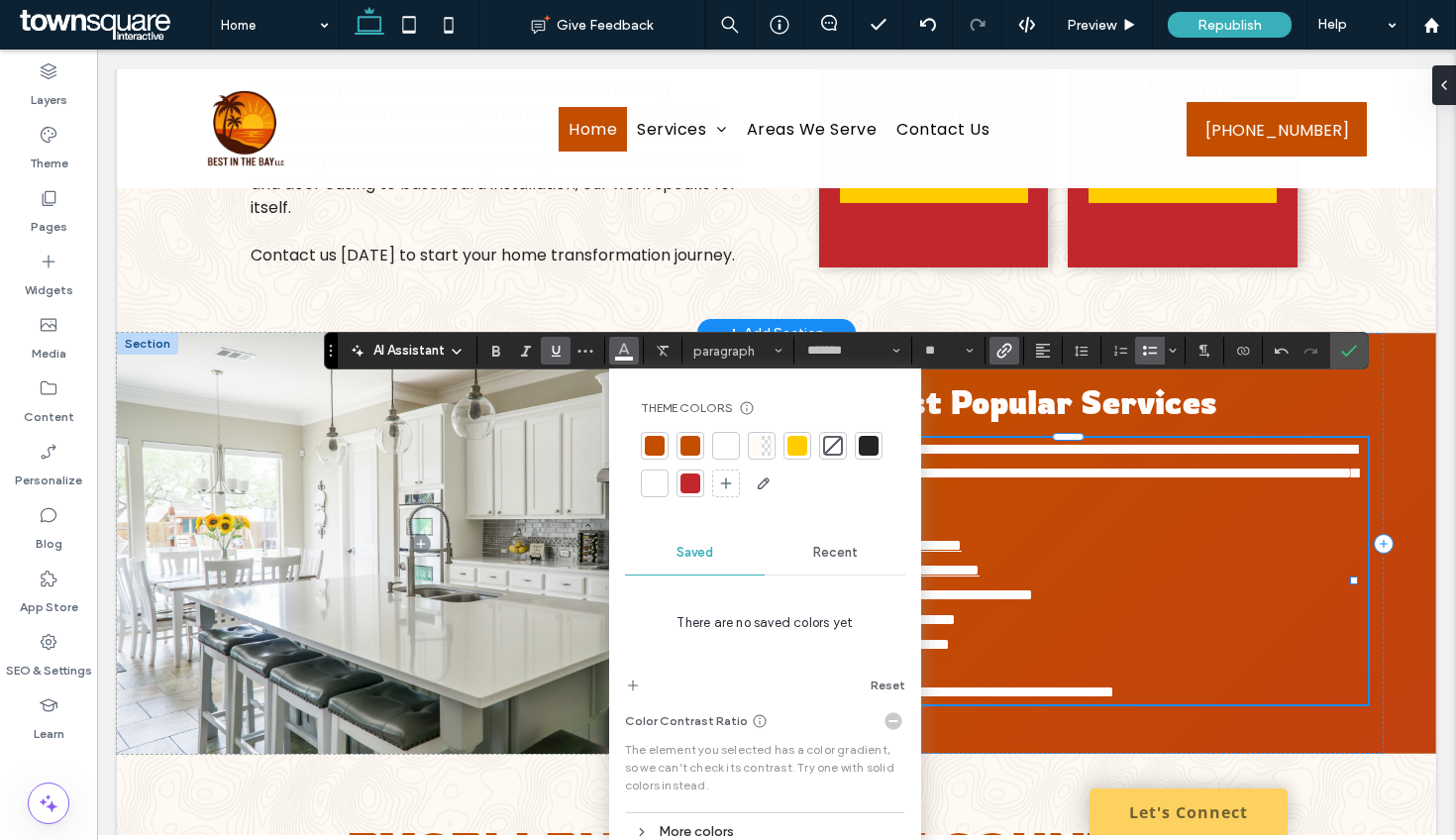 click on "**********" at bounding box center (928, 594) 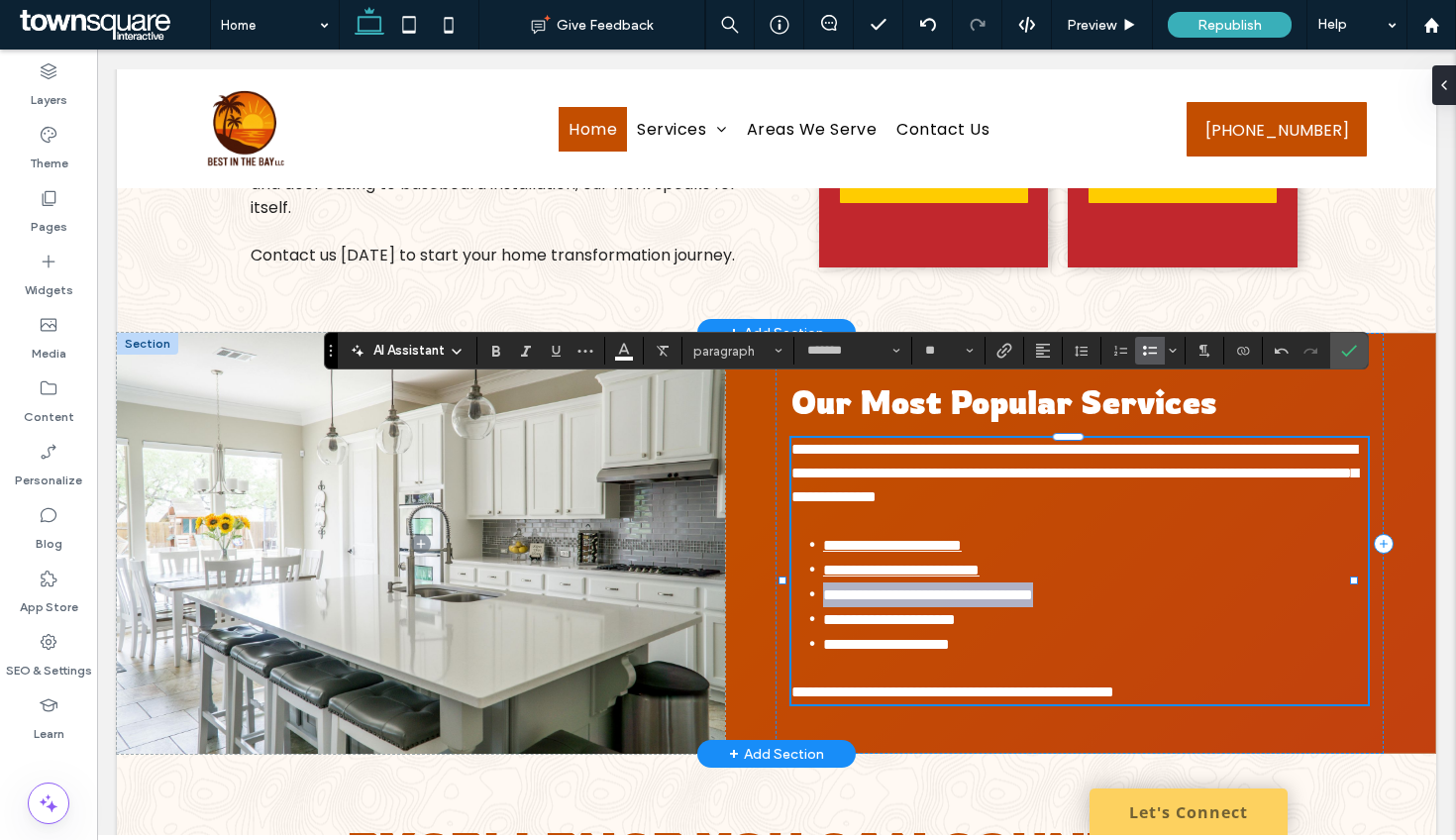 drag, startPoint x: 1073, startPoint y: 568, endPoint x: 788, endPoint y: 567, distance: 285.00175 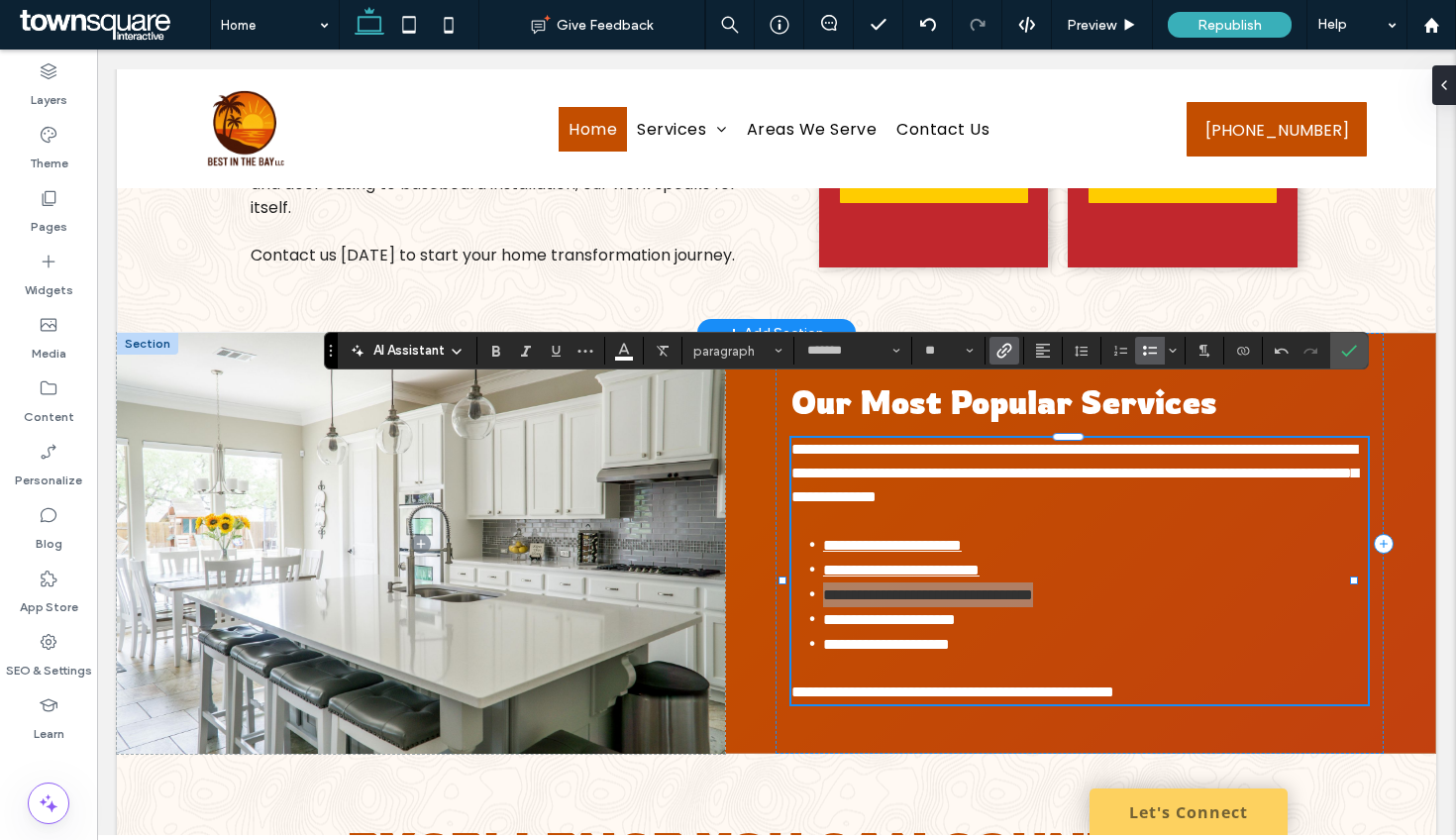 click 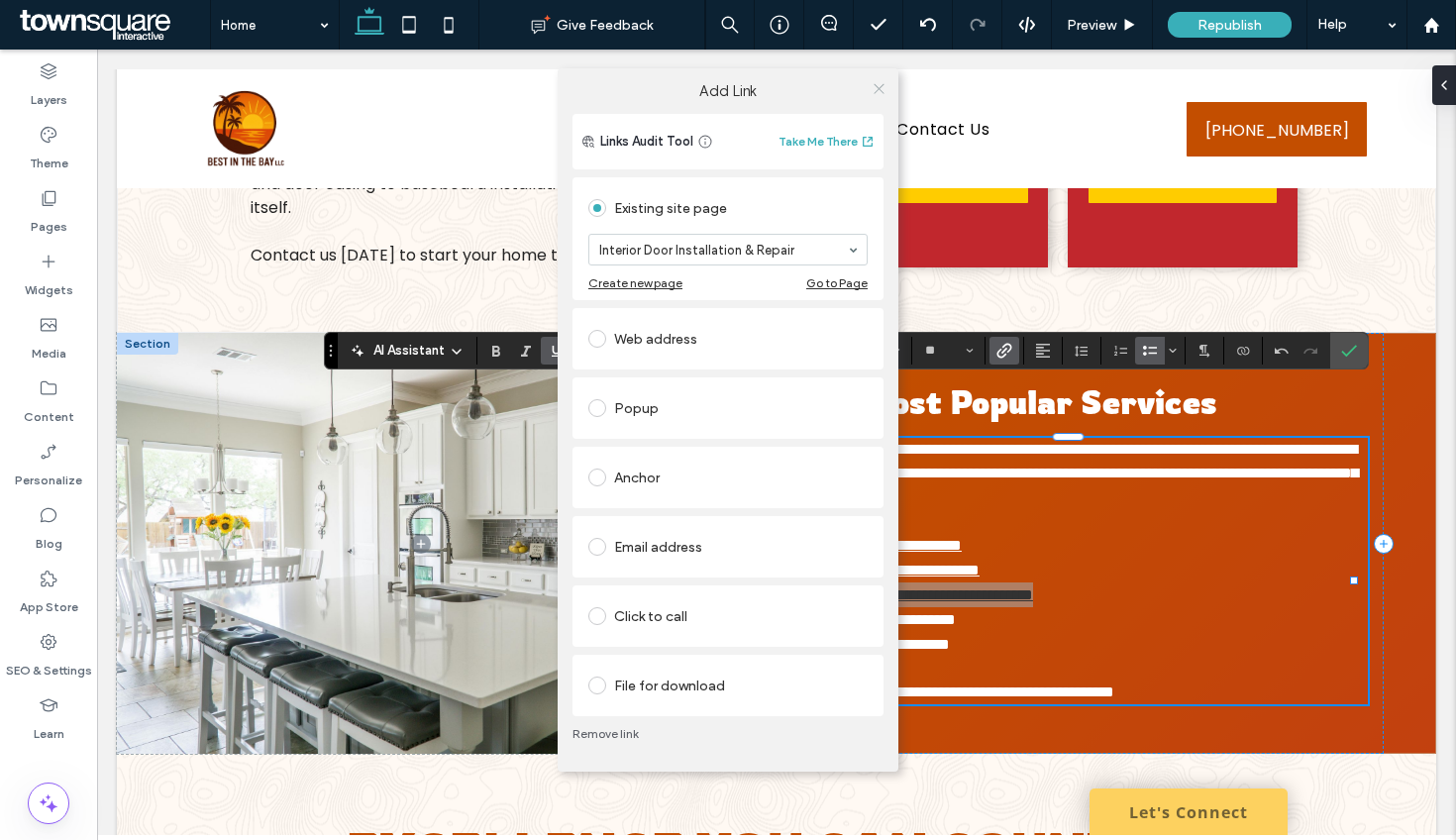 click 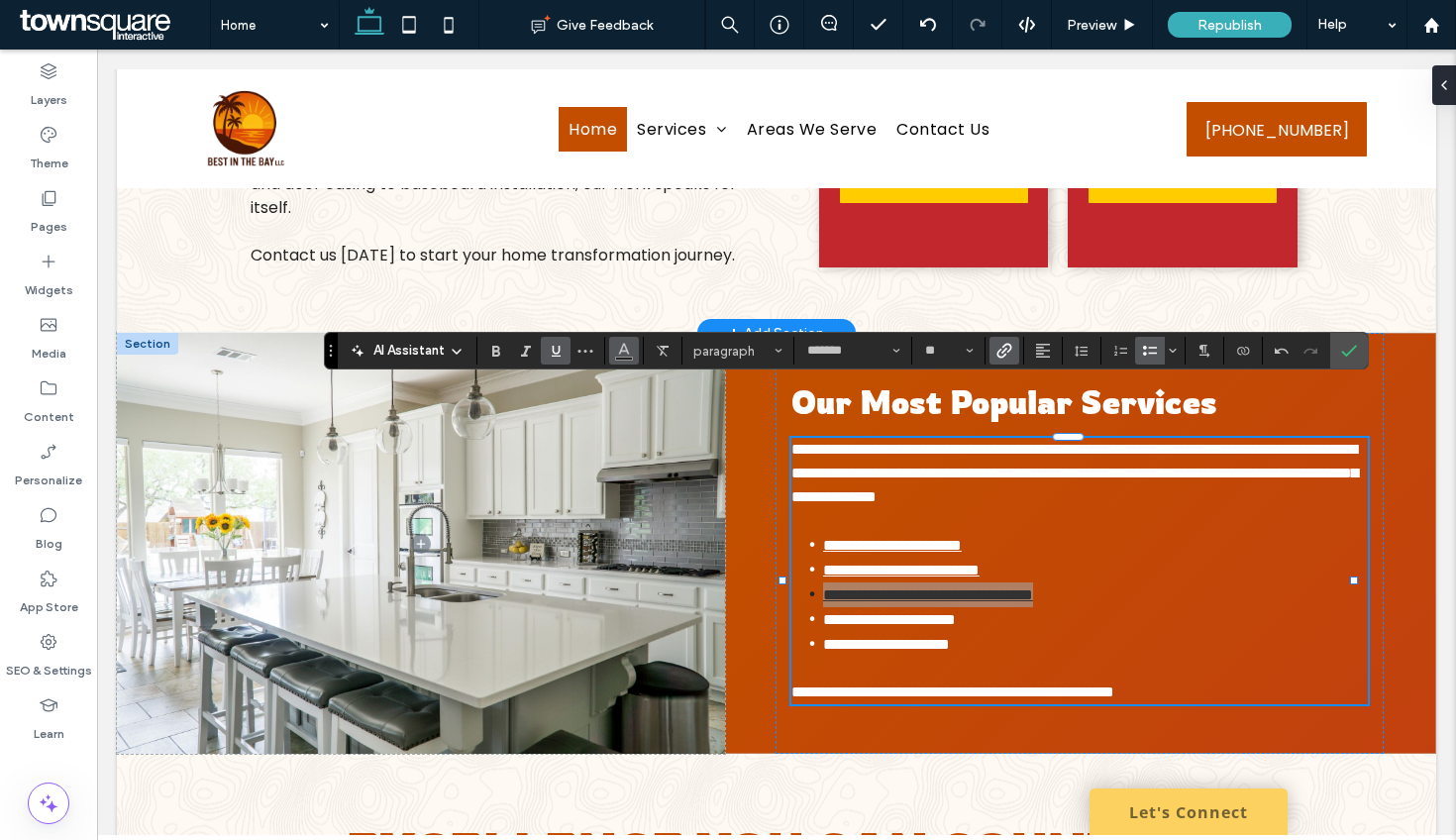 click 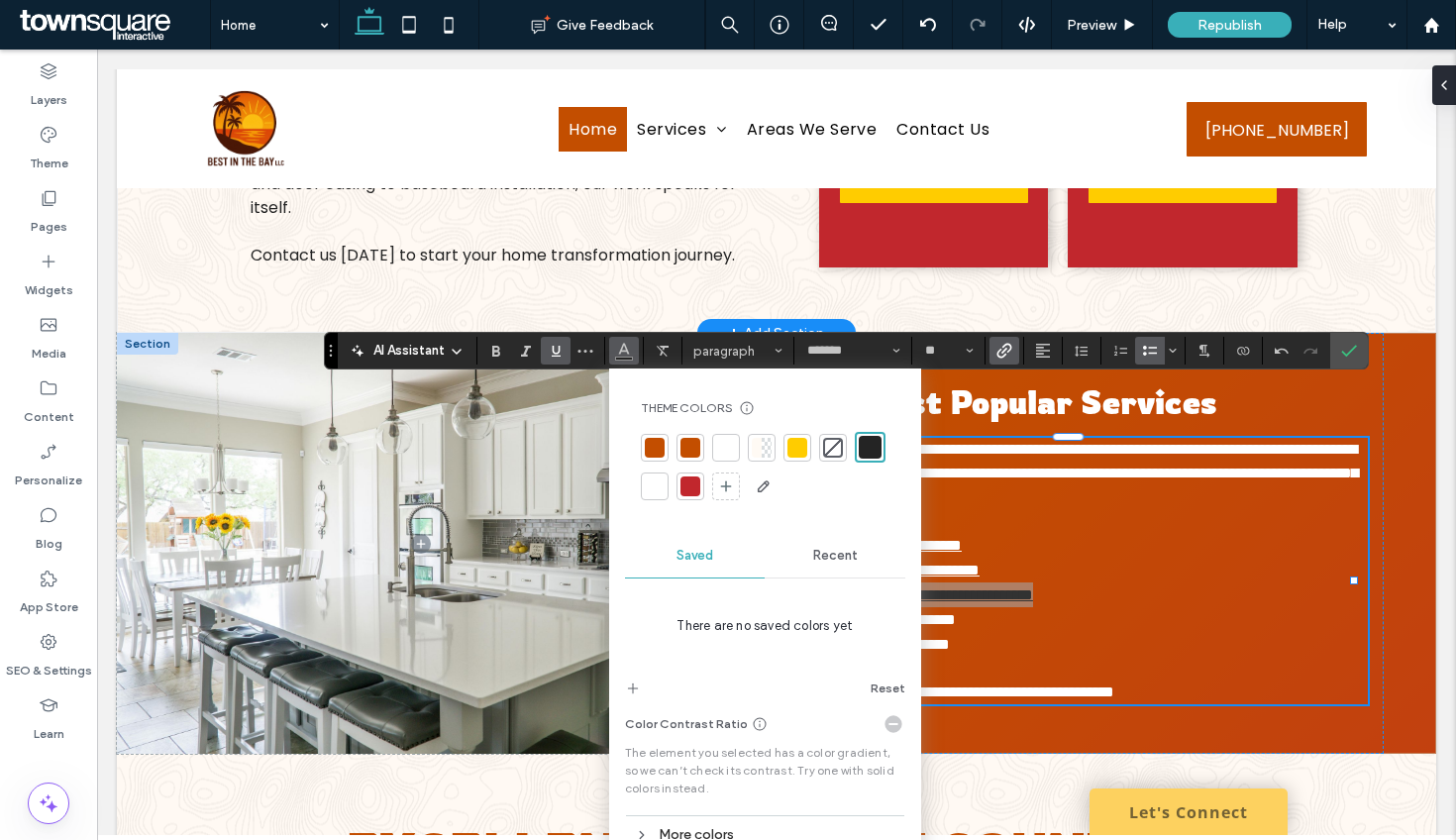 click at bounding box center (655, 486) 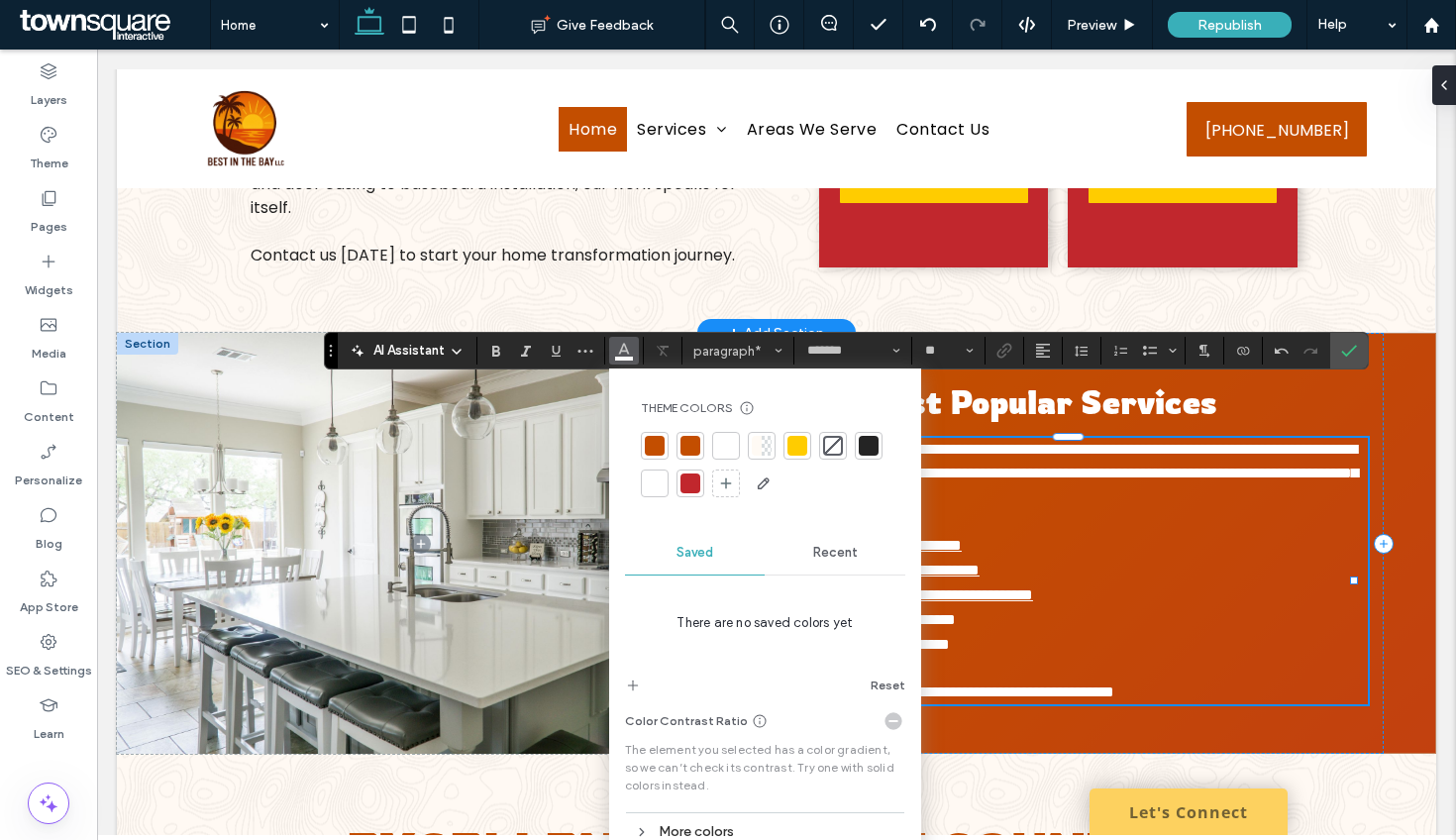 click on "**********" at bounding box center [1075, 472] 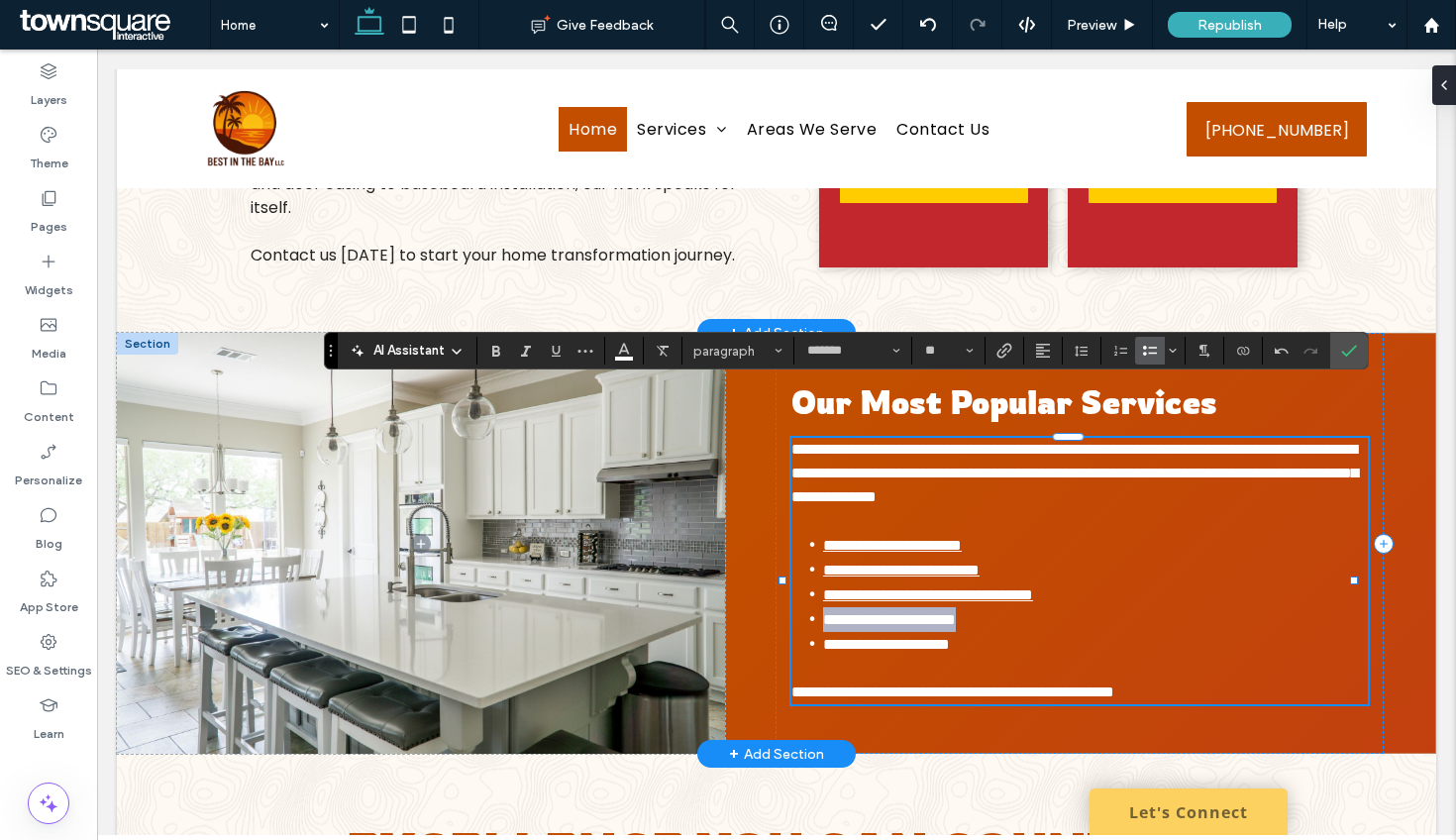 drag, startPoint x: 972, startPoint y: 592, endPoint x: 779, endPoint y: 548, distance: 197.95201 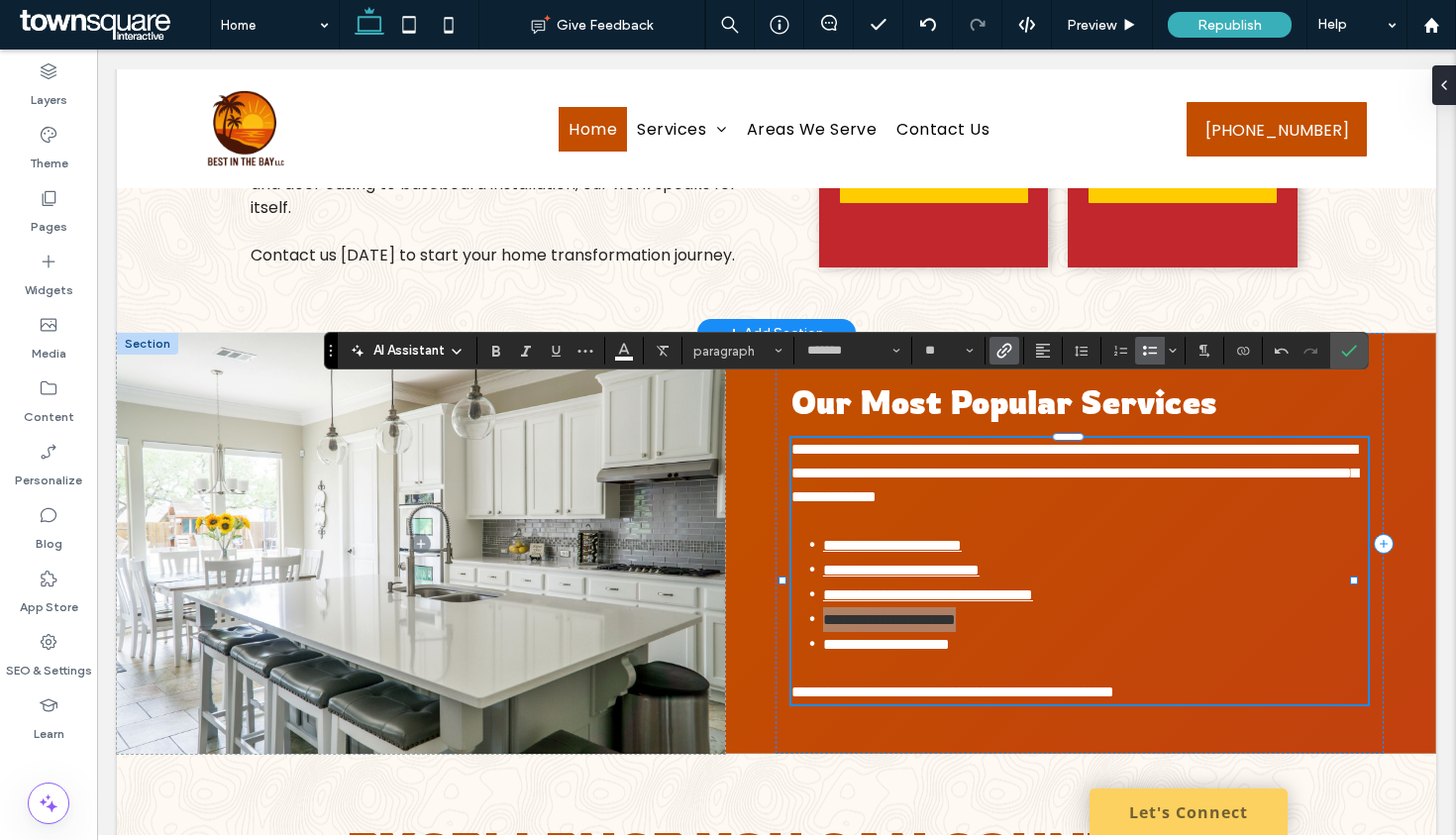 click 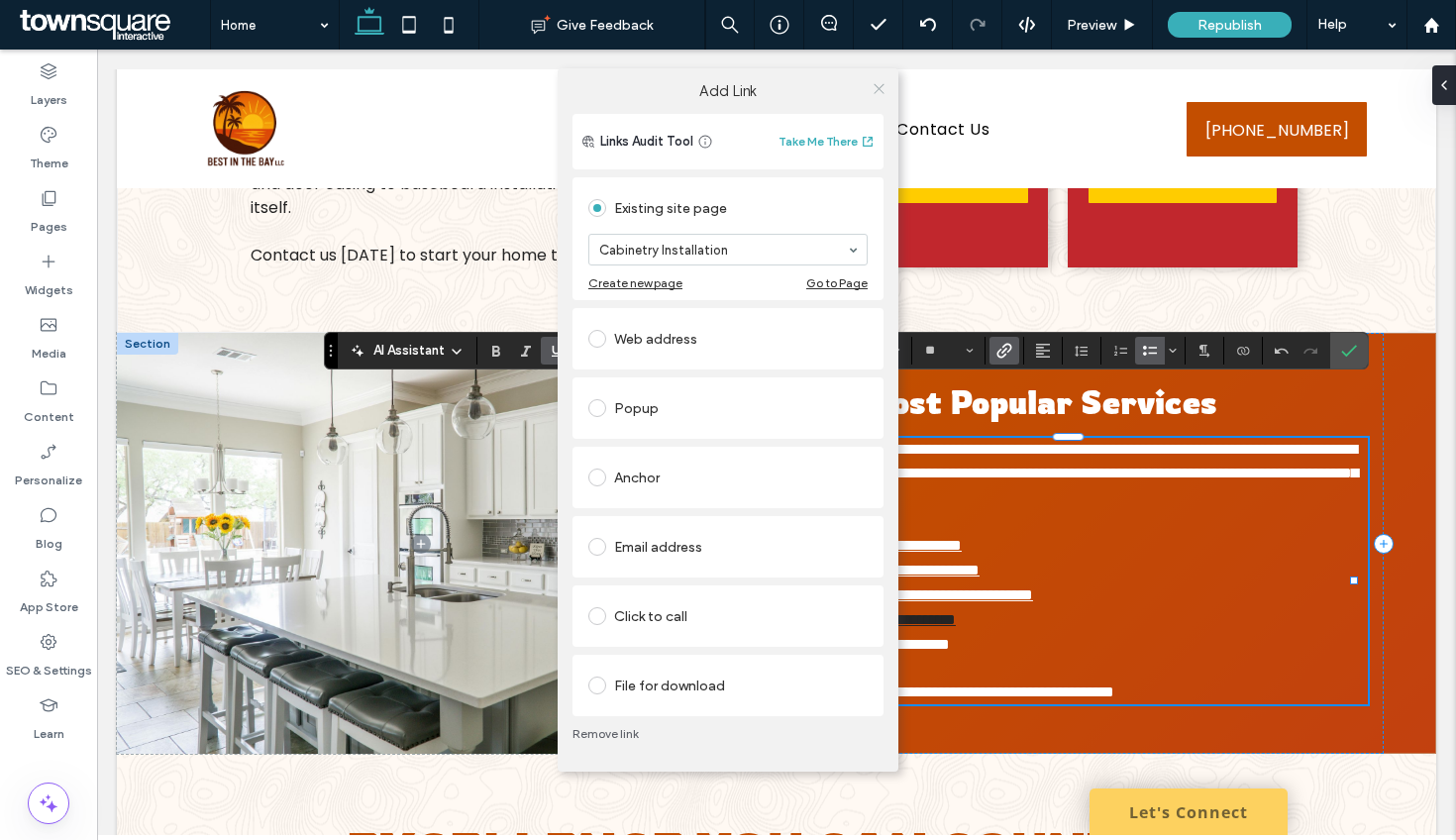 click 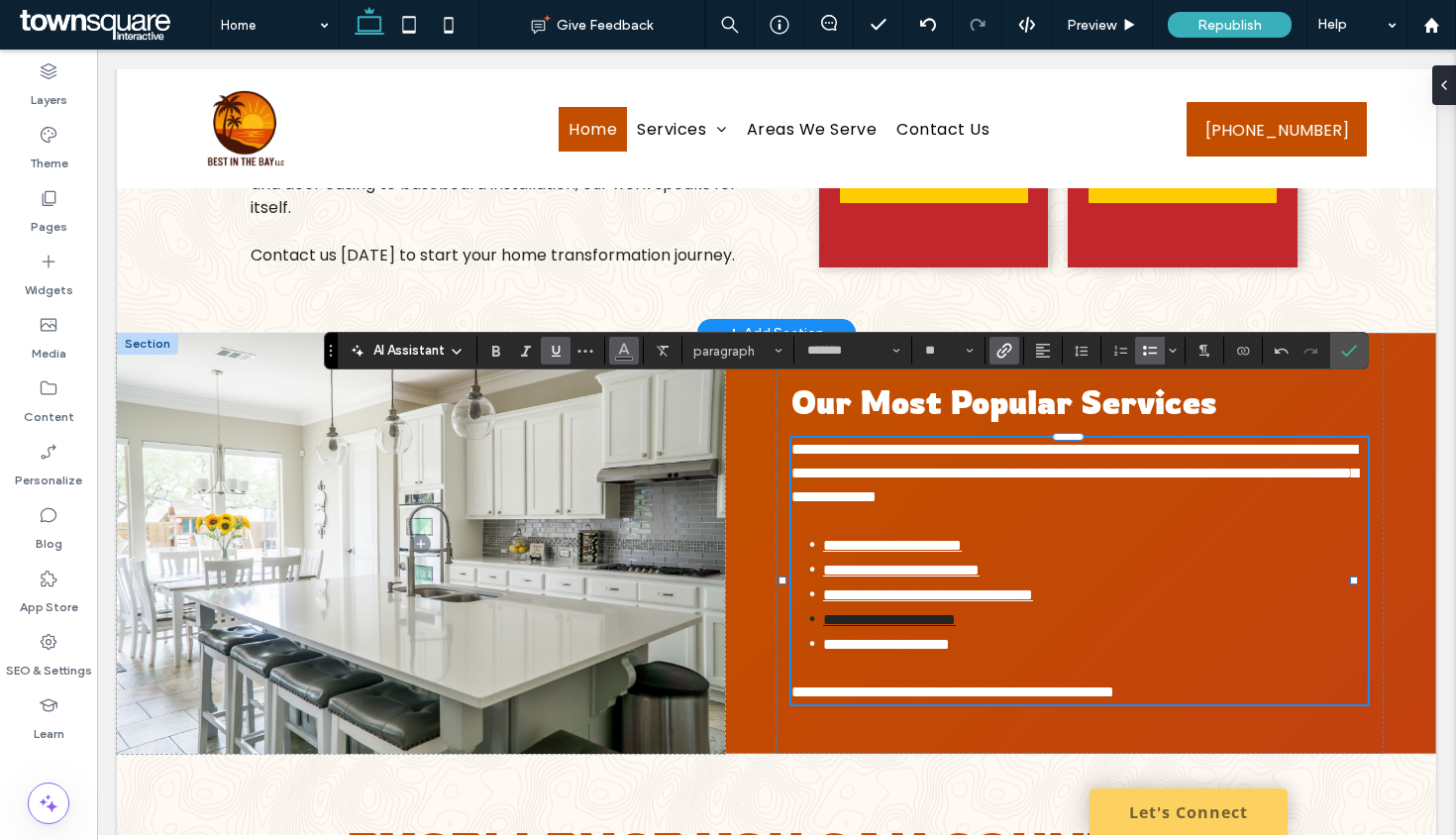 click at bounding box center (624, 351) 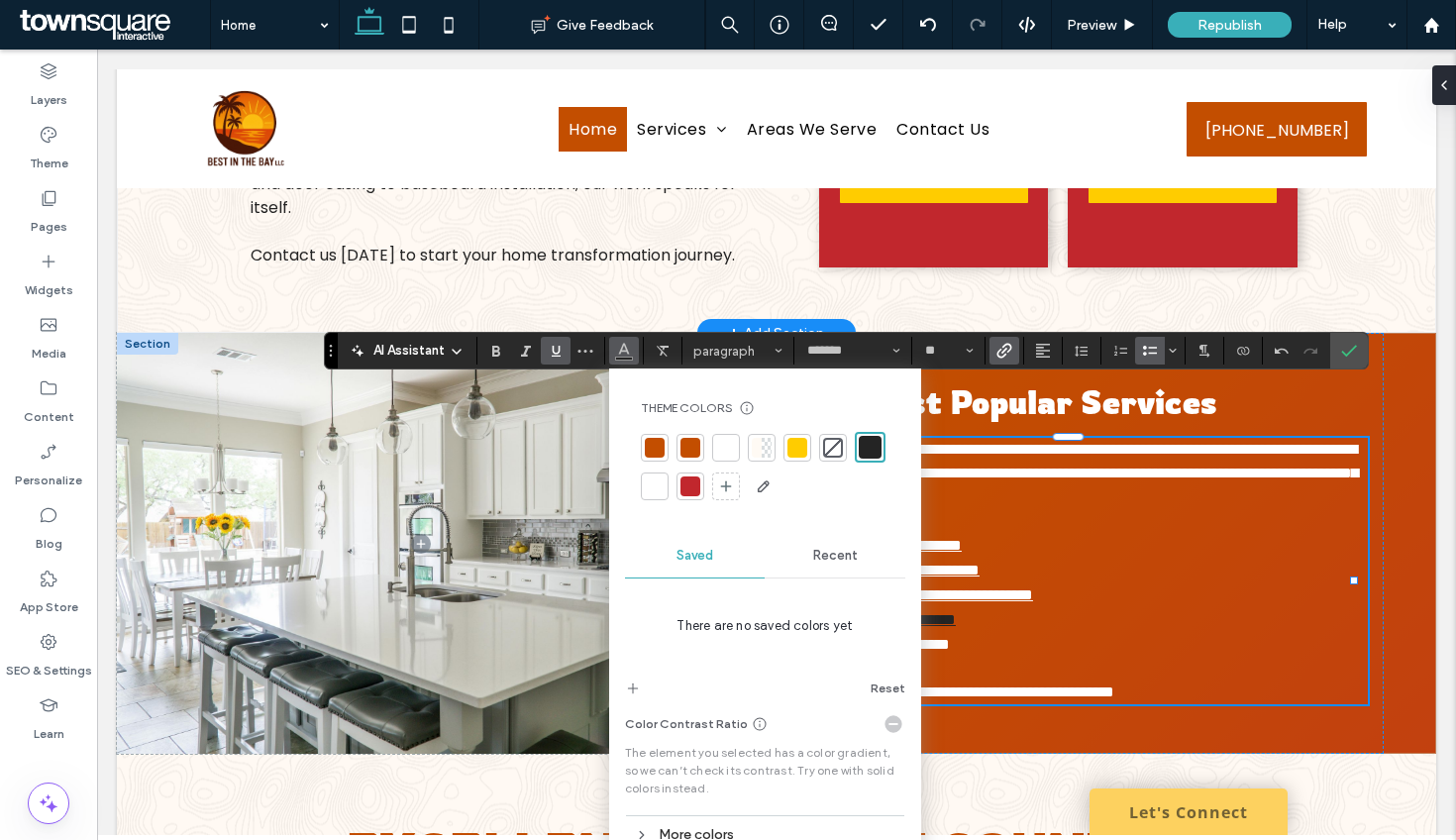 click at bounding box center (655, 486) 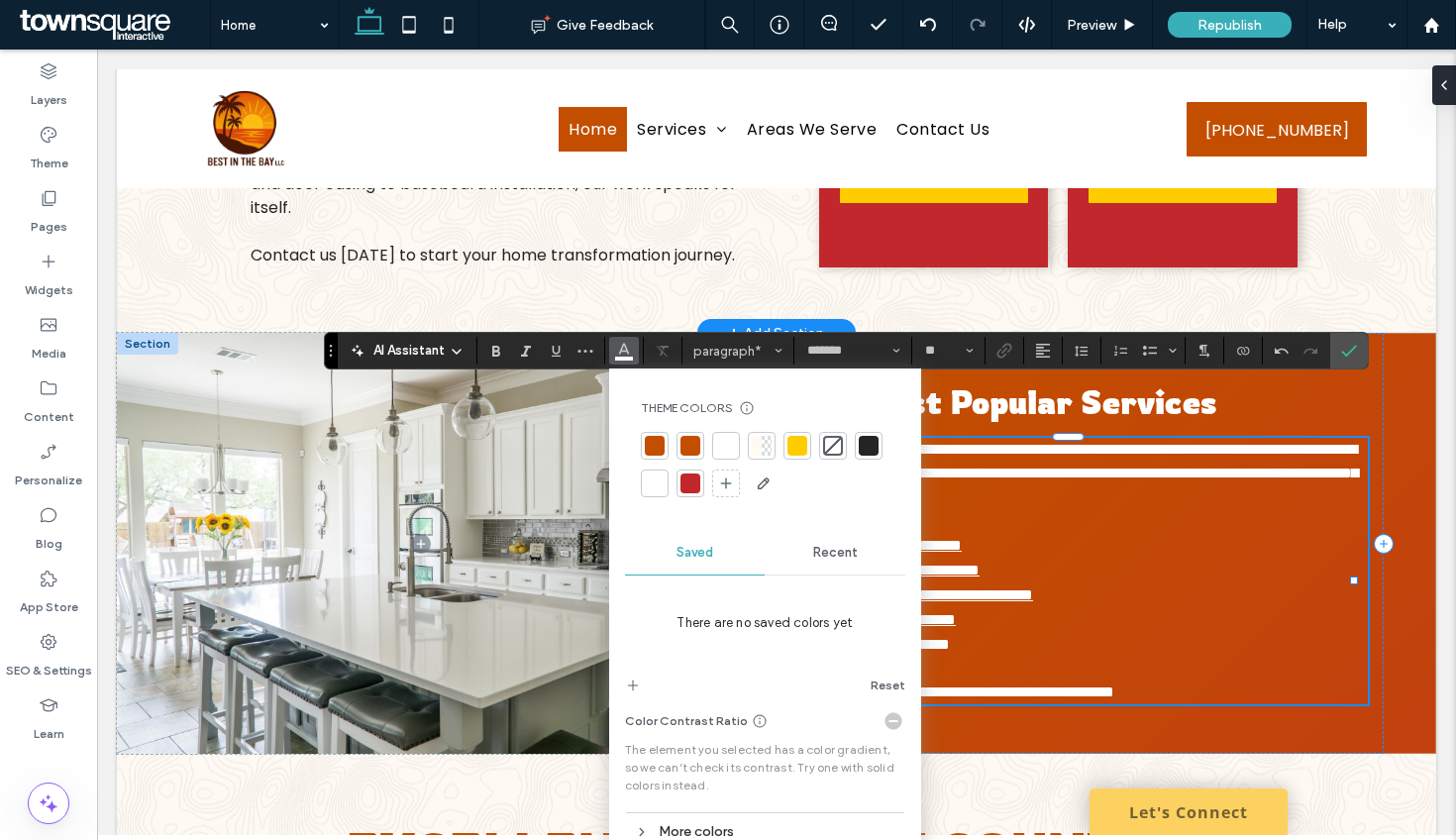 click on "**********" at bounding box center (1075, 472) 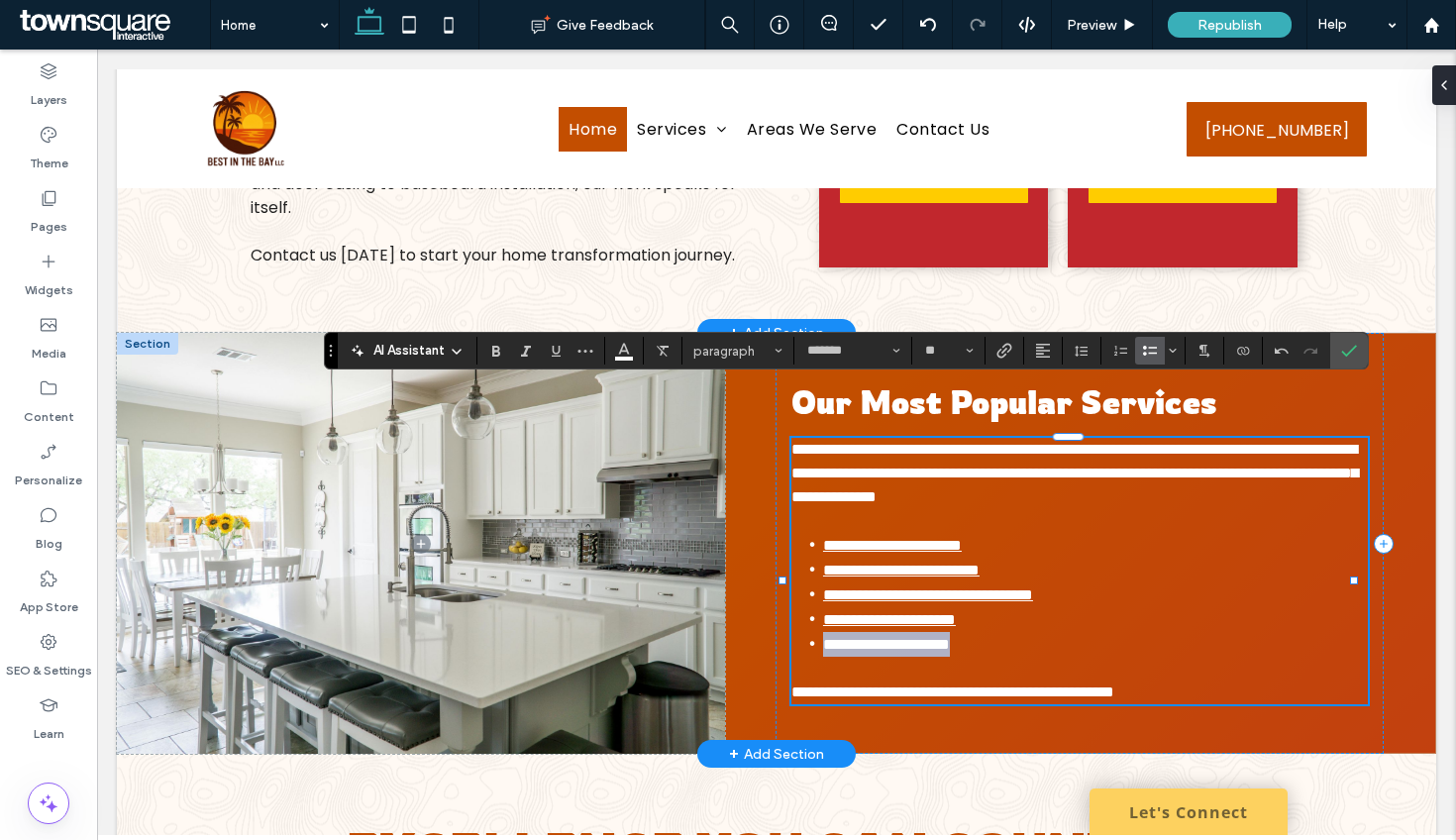 drag, startPoint x: 975, startPoint y: 608, endPoint x: 783, endPoint y: 586, distance: 193.25631 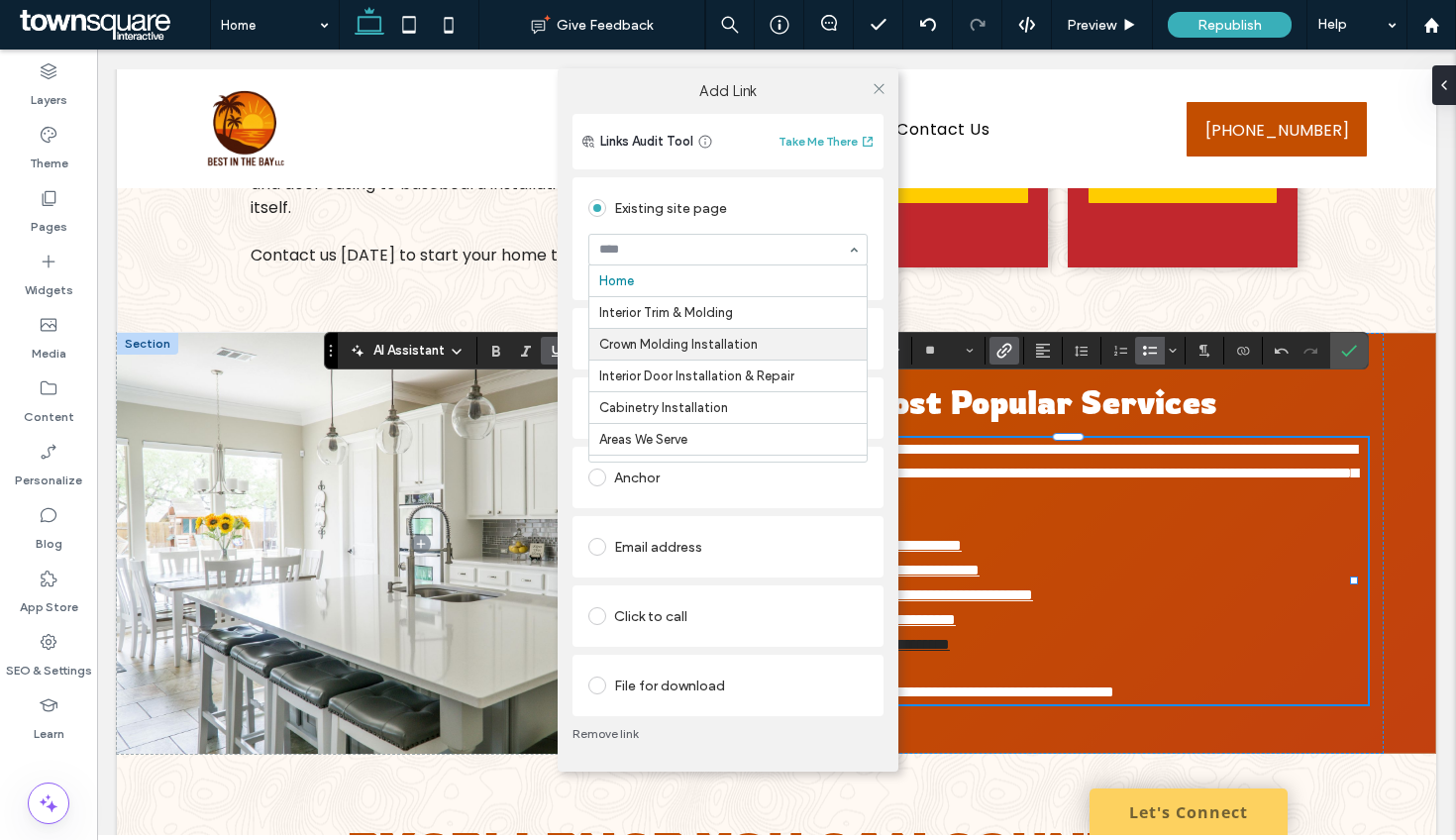 scroll, scrollTop: 97, scrollLeft: 0, axis: vertical 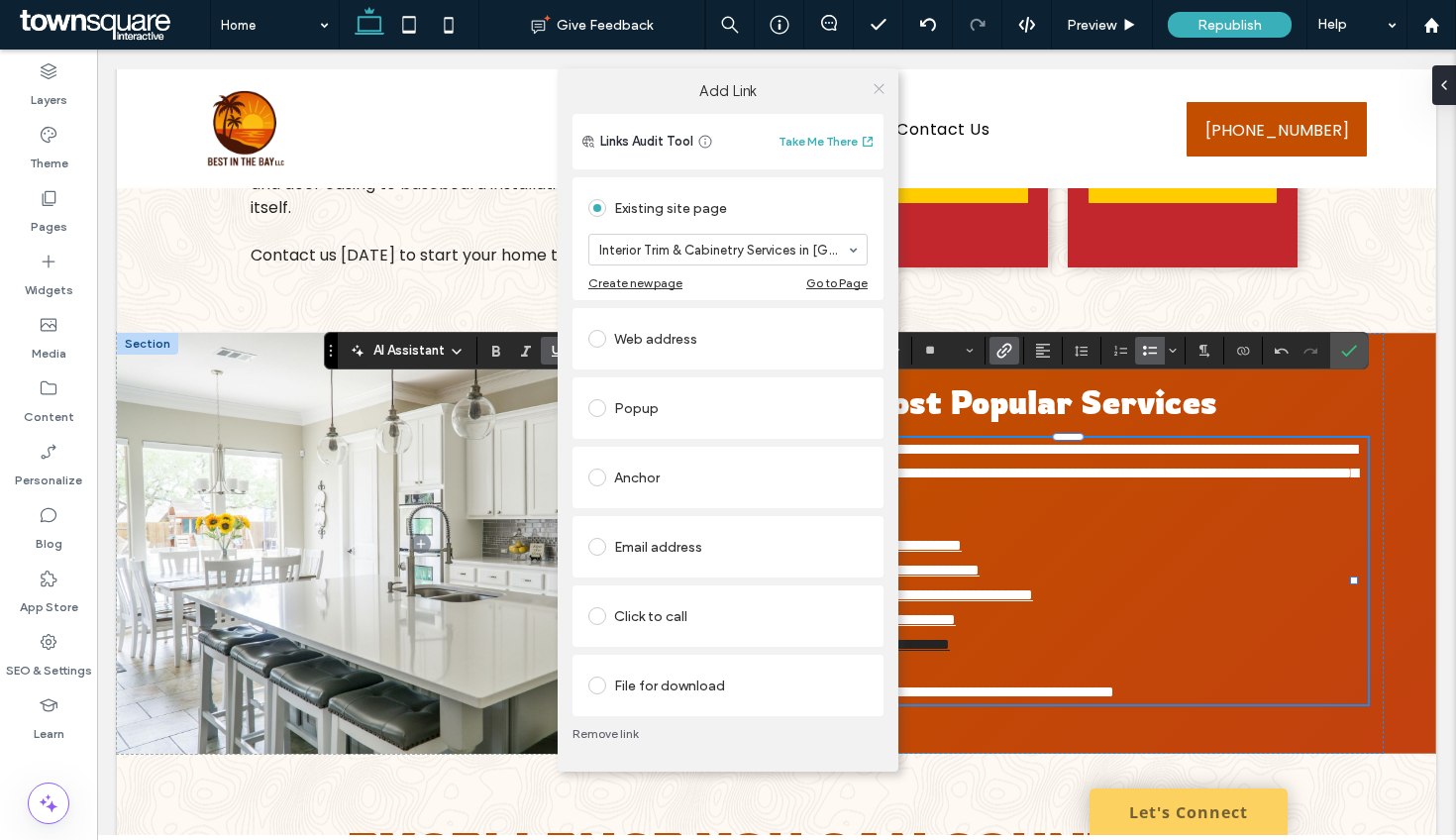 click 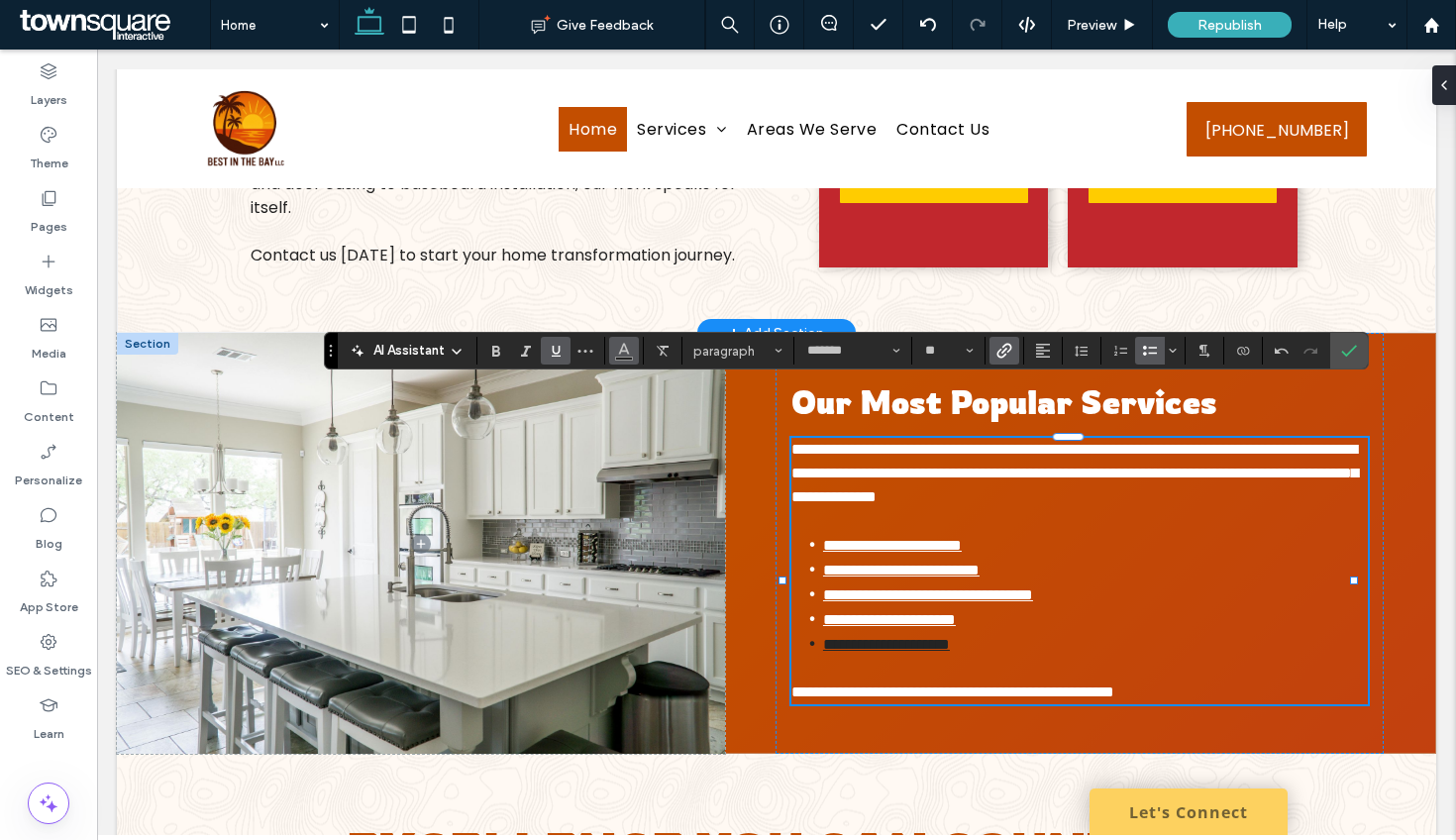click 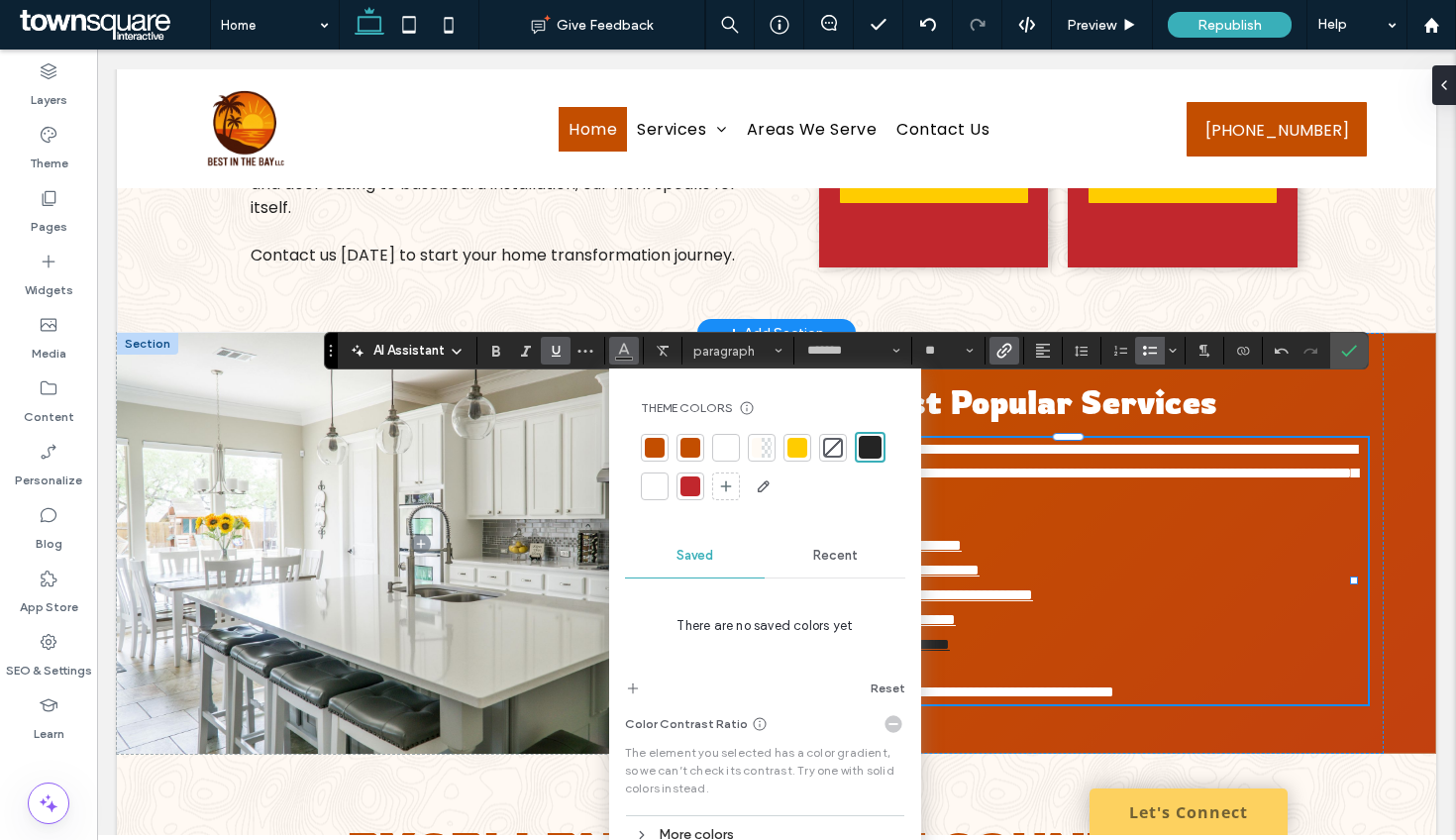 drag, startPoint x: 651, startPoint y: 484, endPoint x: 735, endPoint y: 460, distance: 87.36132 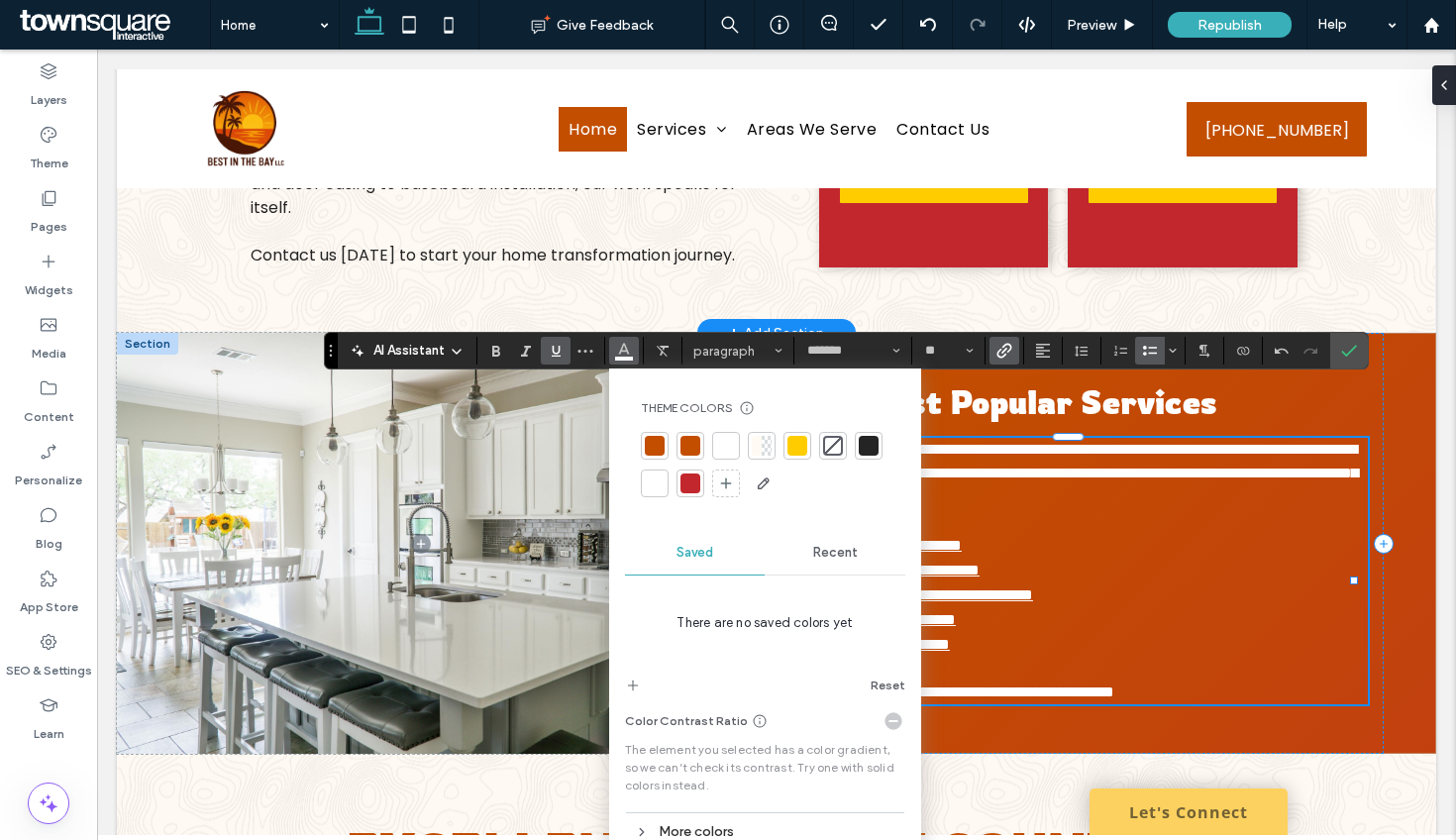 click on "**********" at bounding box center (1095, 545) 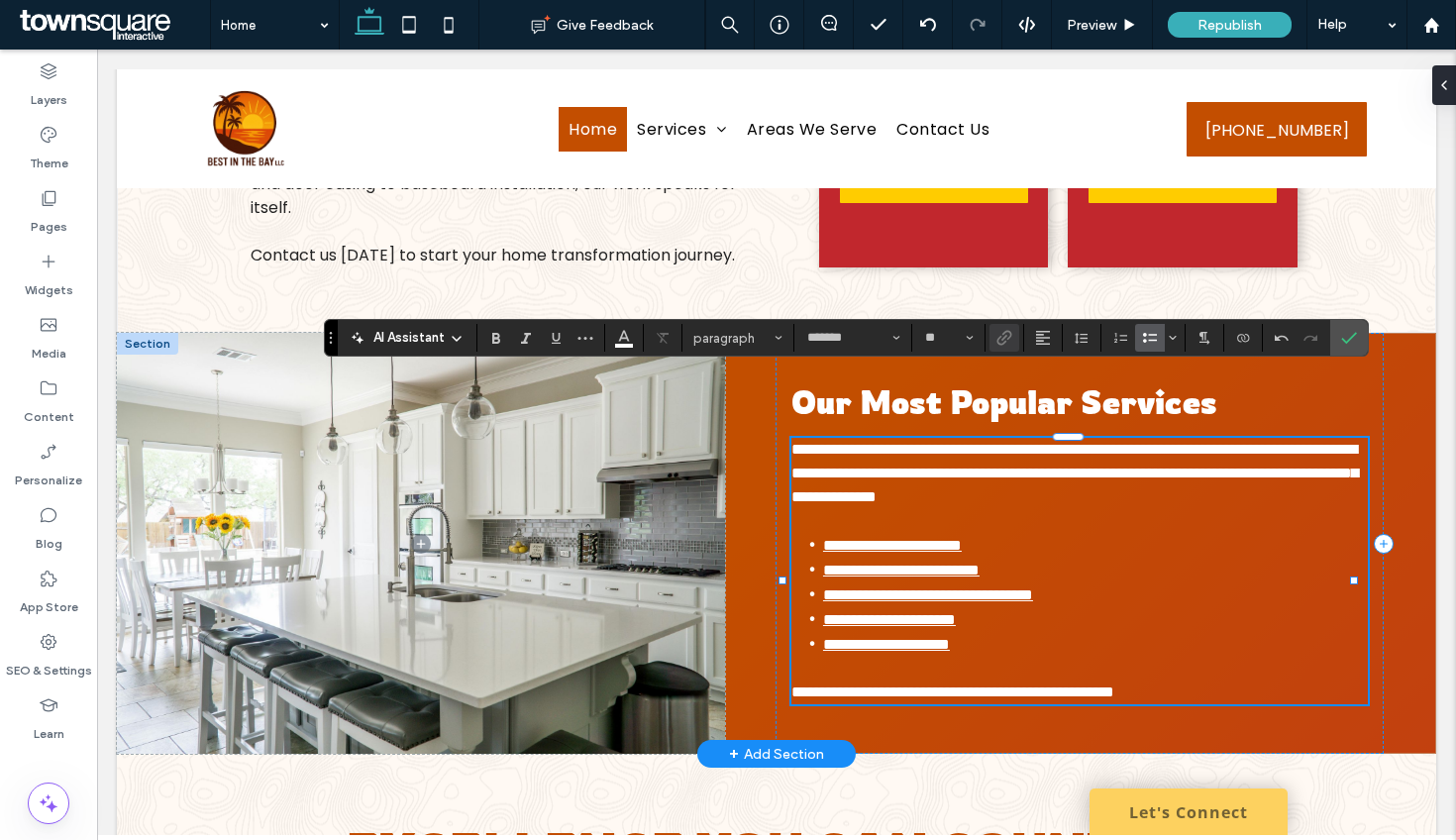 scroll, scrollTop: 1182, scrollLeft: 0, axis: vertical 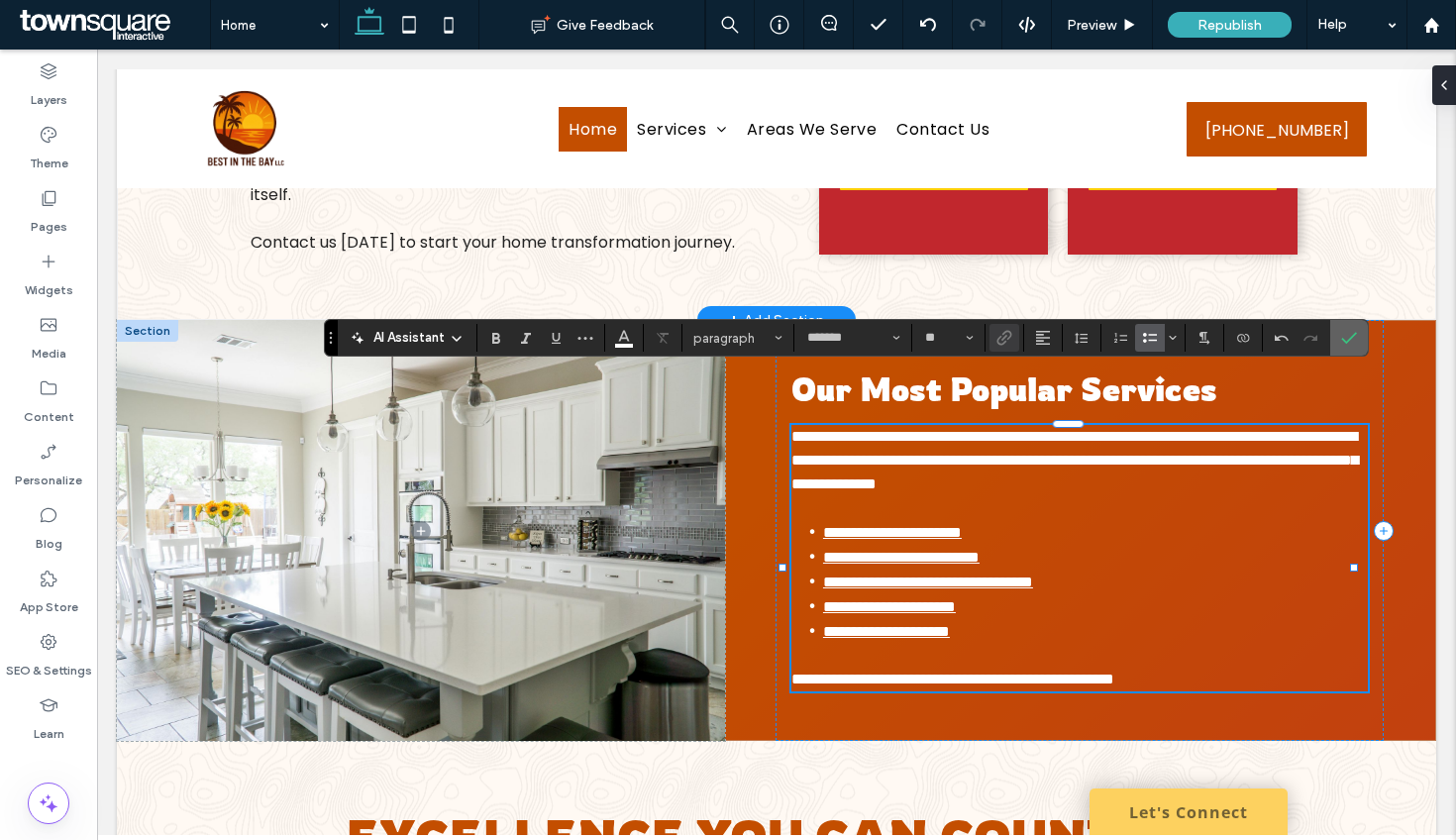 click 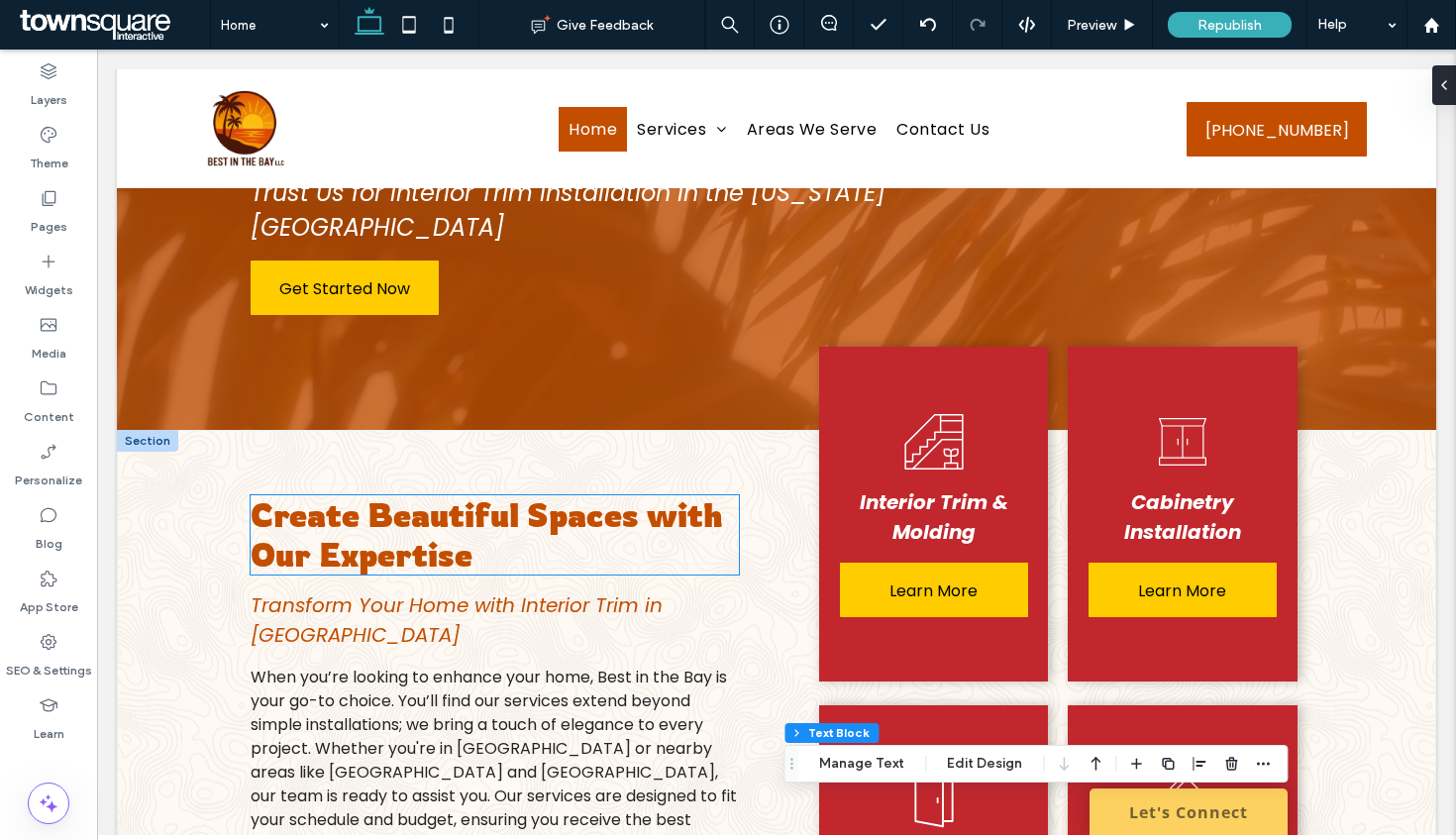 scroll, scrollTop: 0, scrollLeft: 0, axis: both 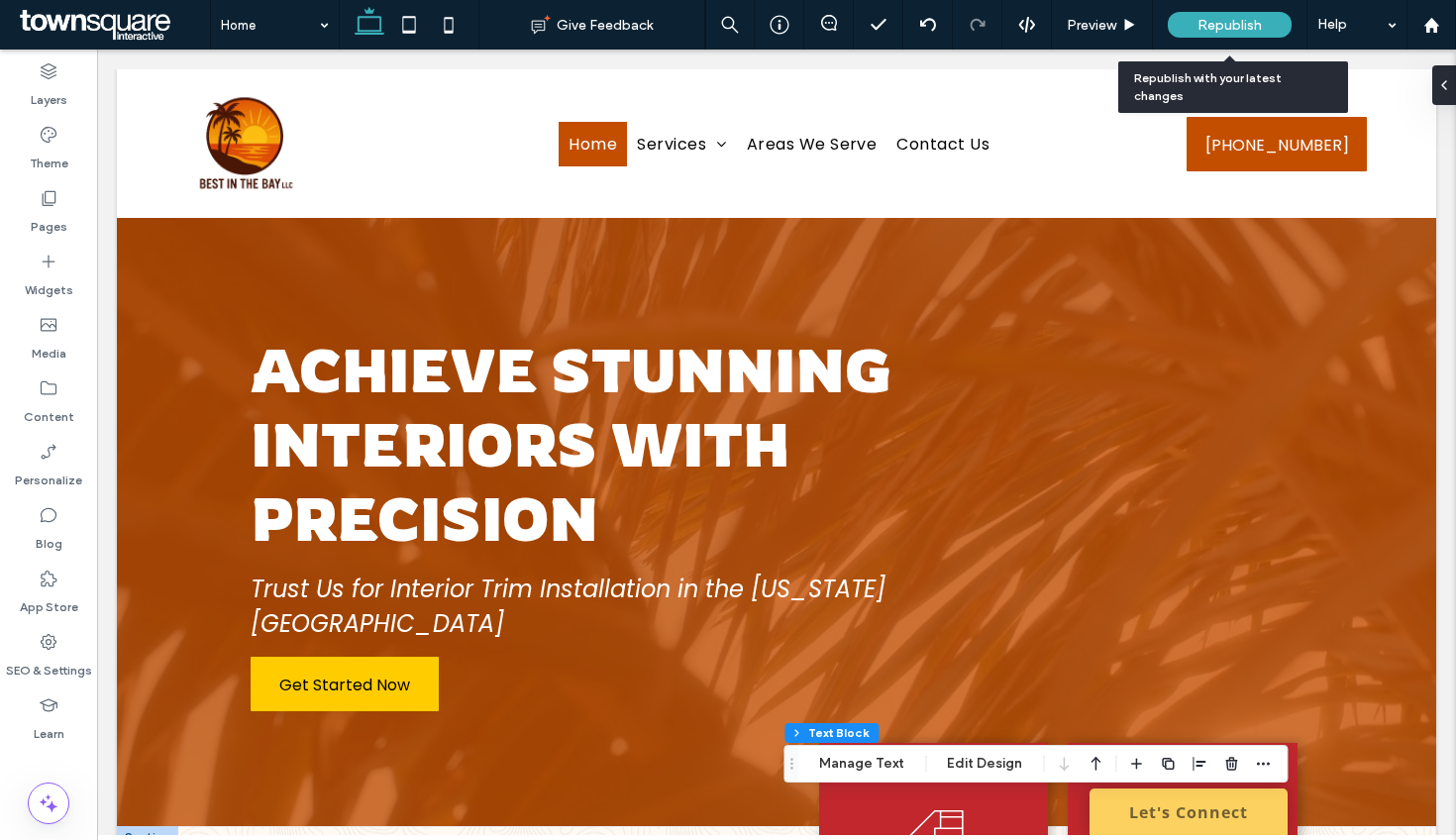 click on "Republish" at bounding box center (1229, 25) 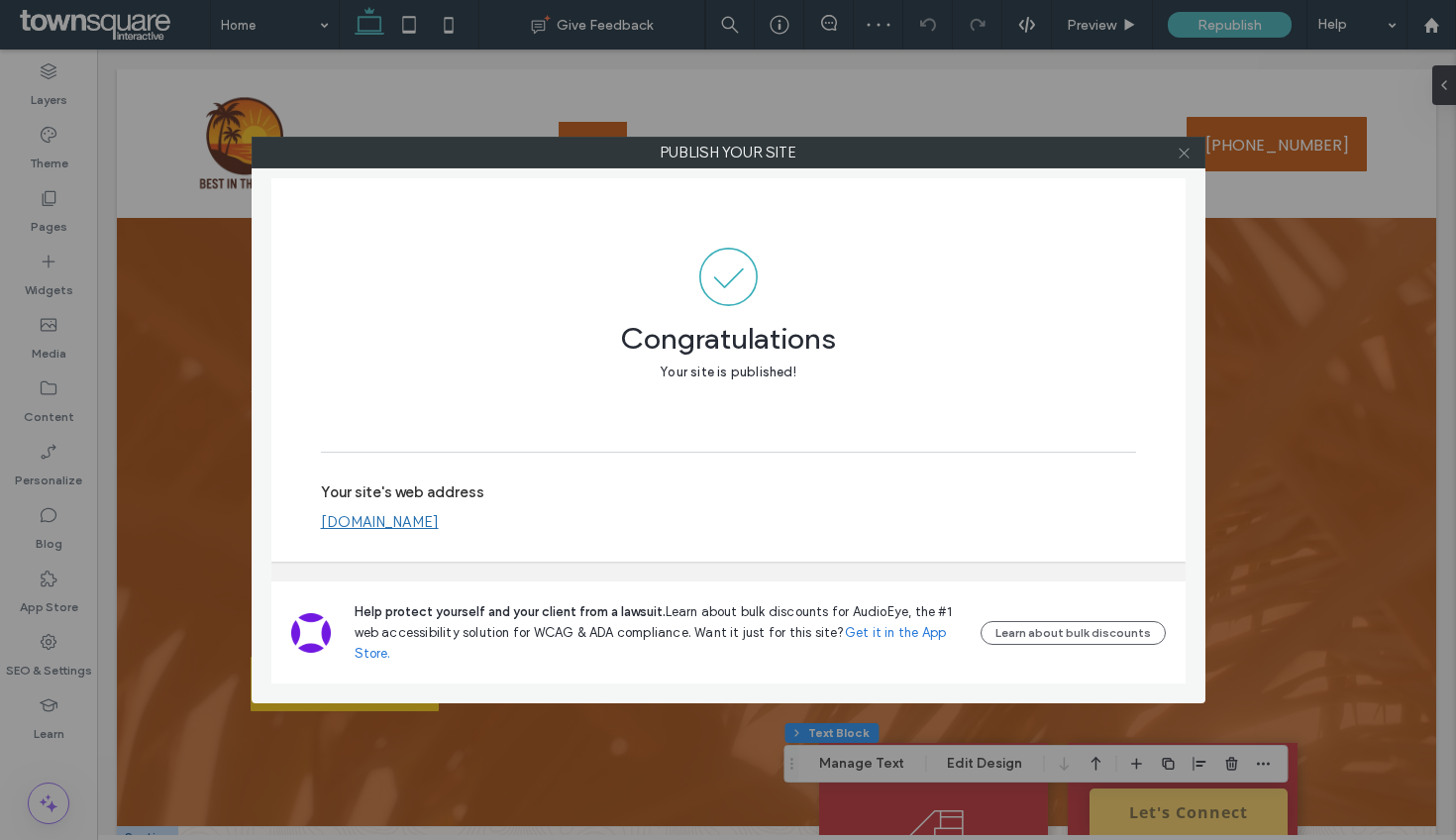 click 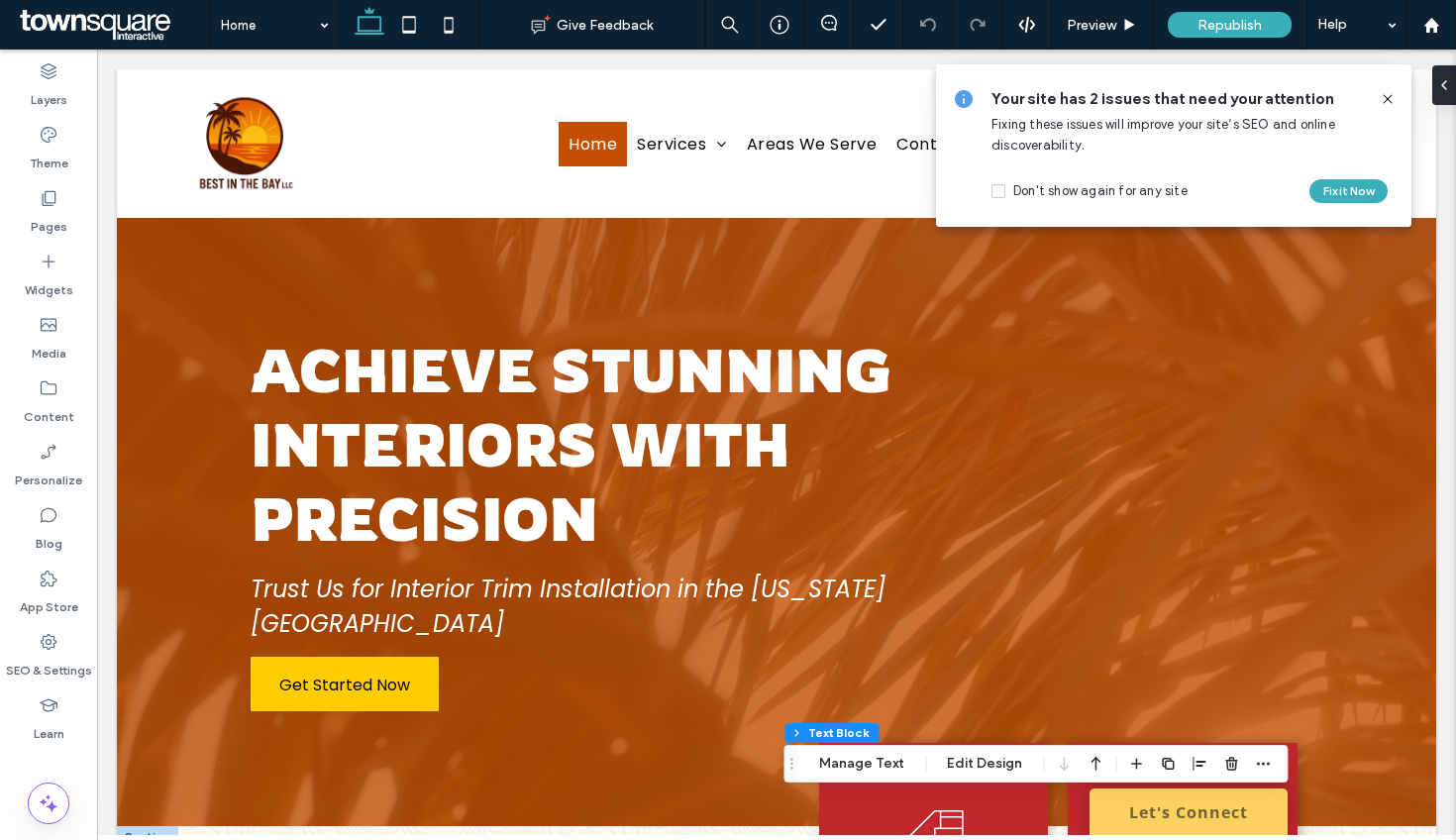 click 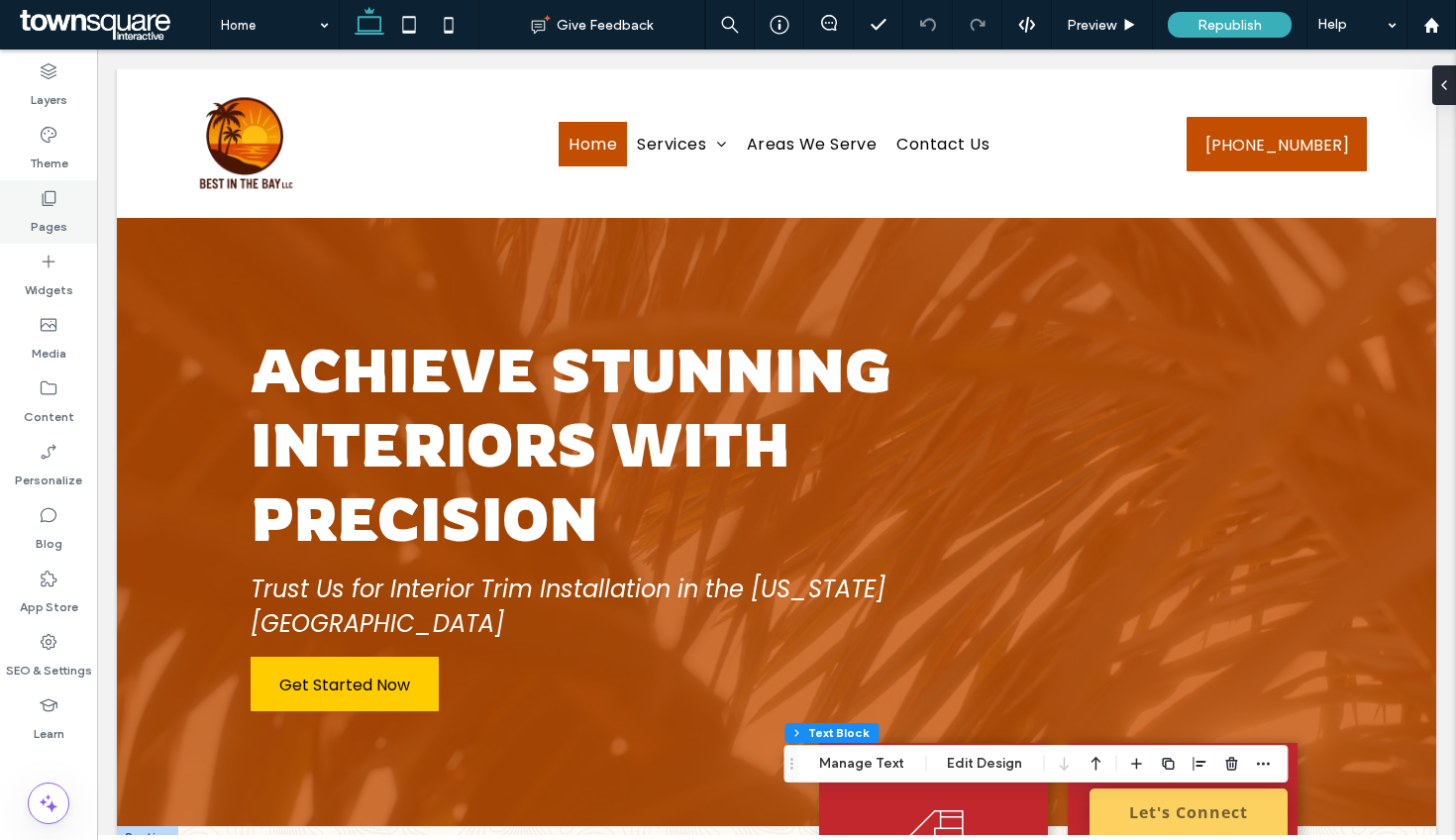click on "Pages" at bounding box center [49, 212] 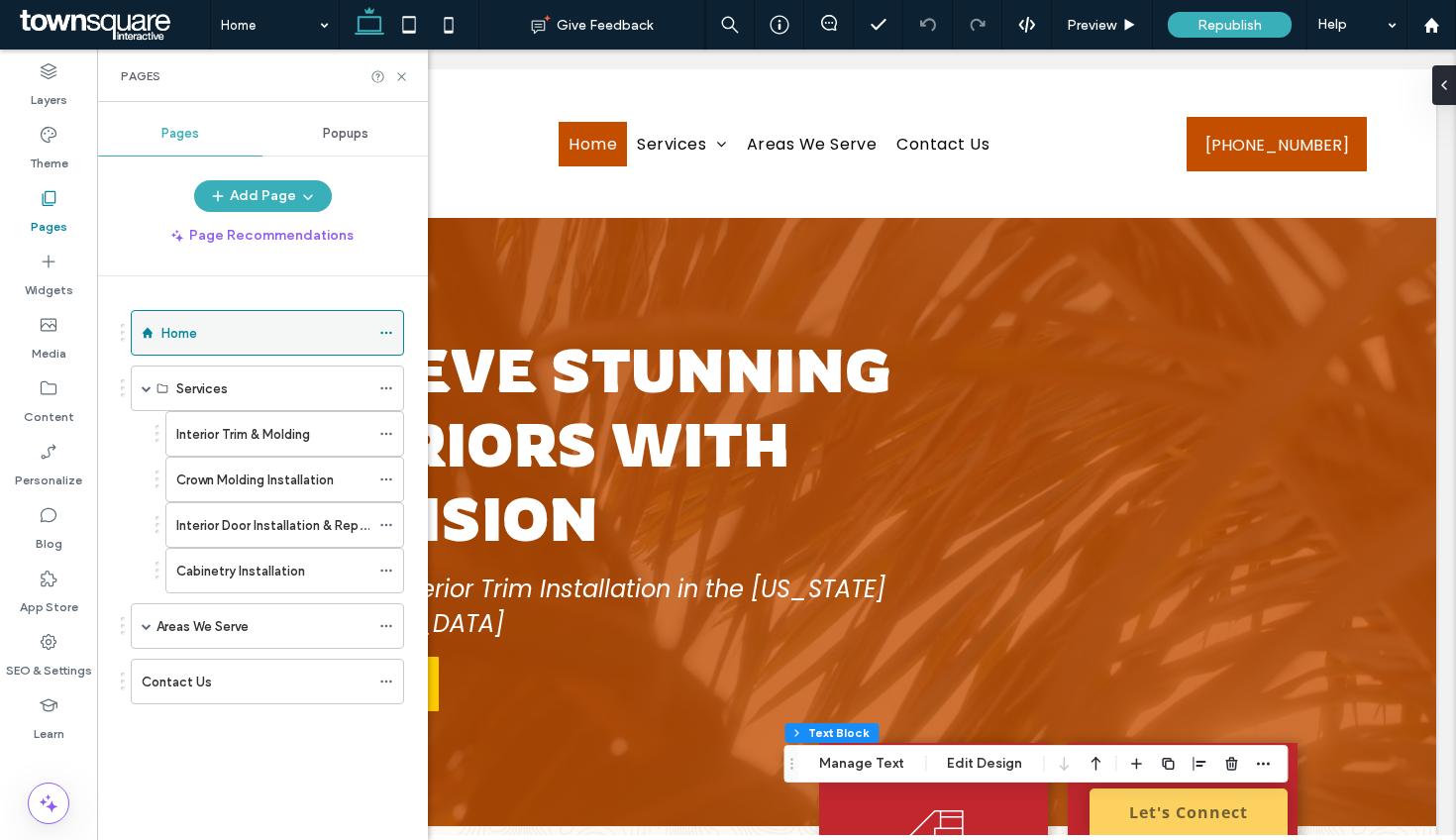 click 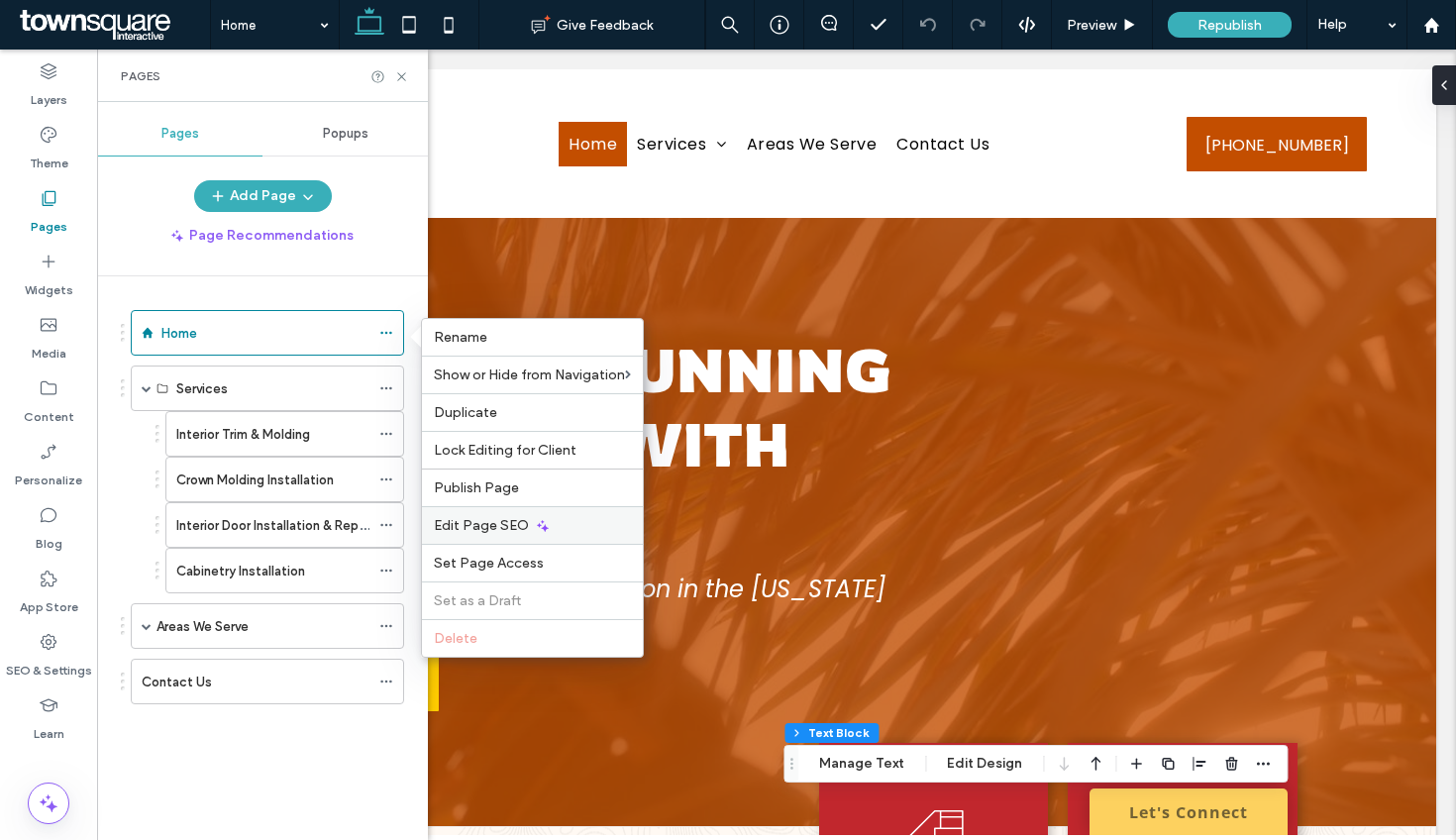 click on "Edit Page SEO" at bounding box center [481, 525] 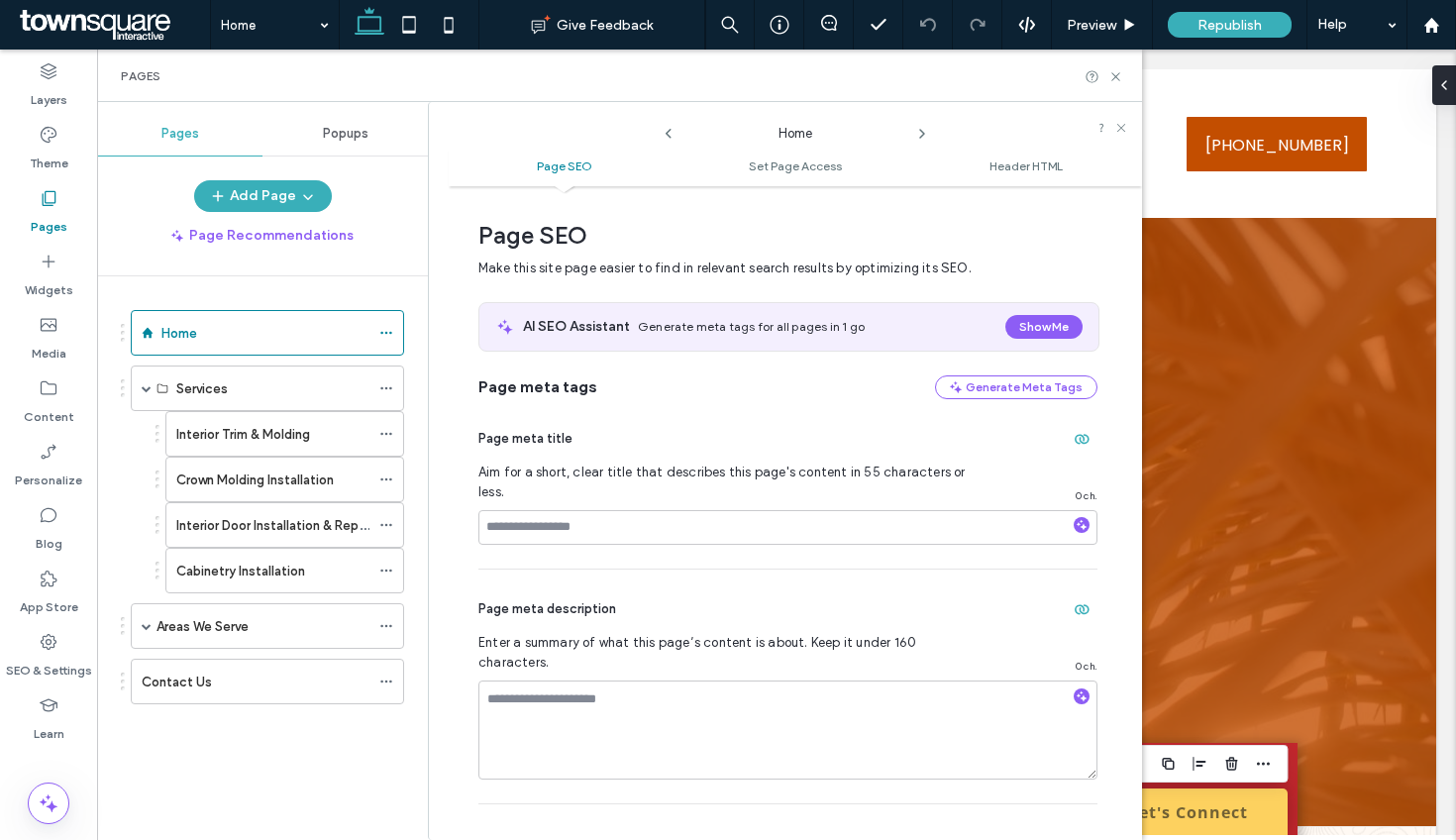 scroll, scrollTop: 10, scrollLeft: 0, axis: vertical 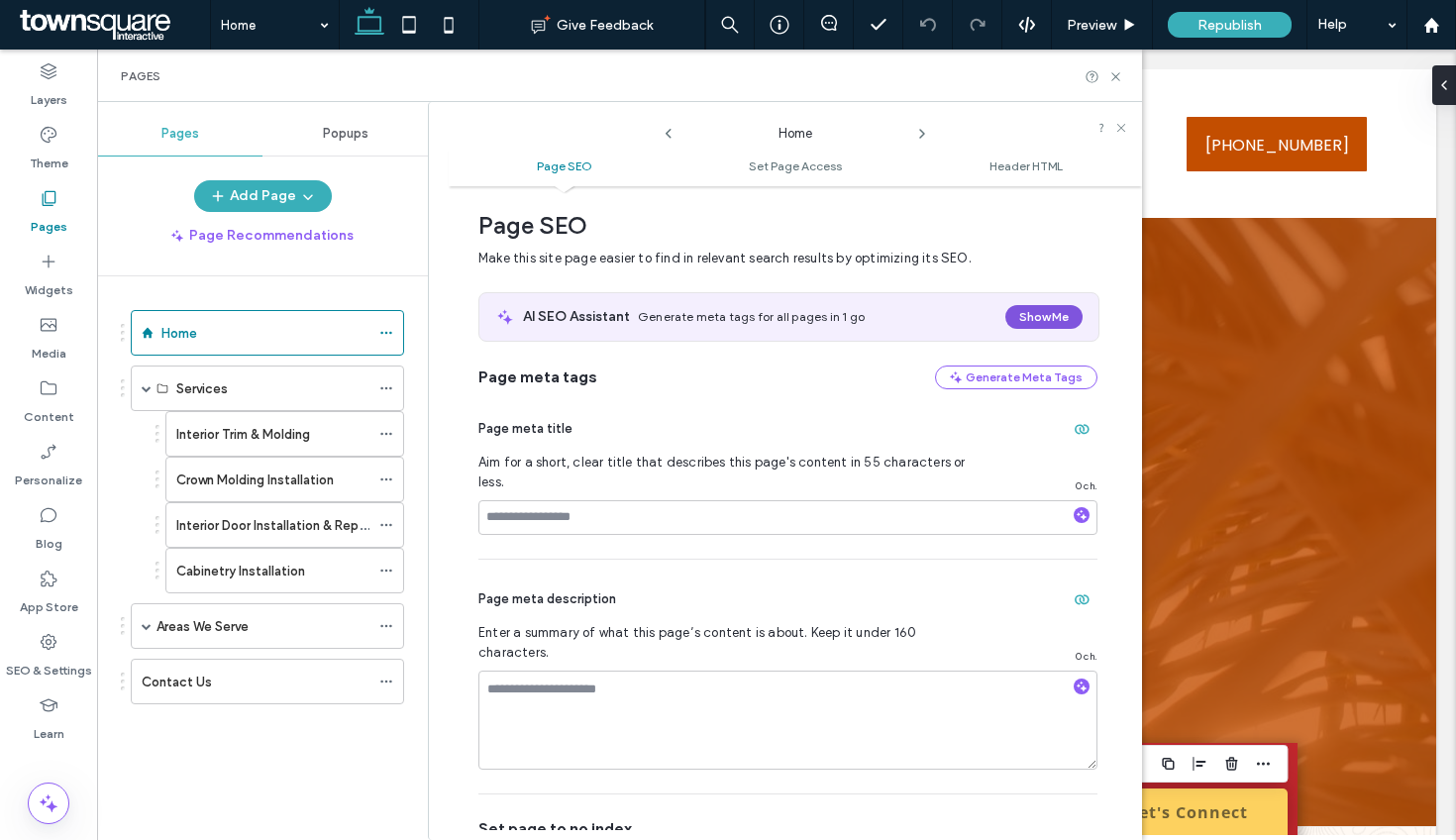 click on "Show Me" at bounding box center [1044, 317] 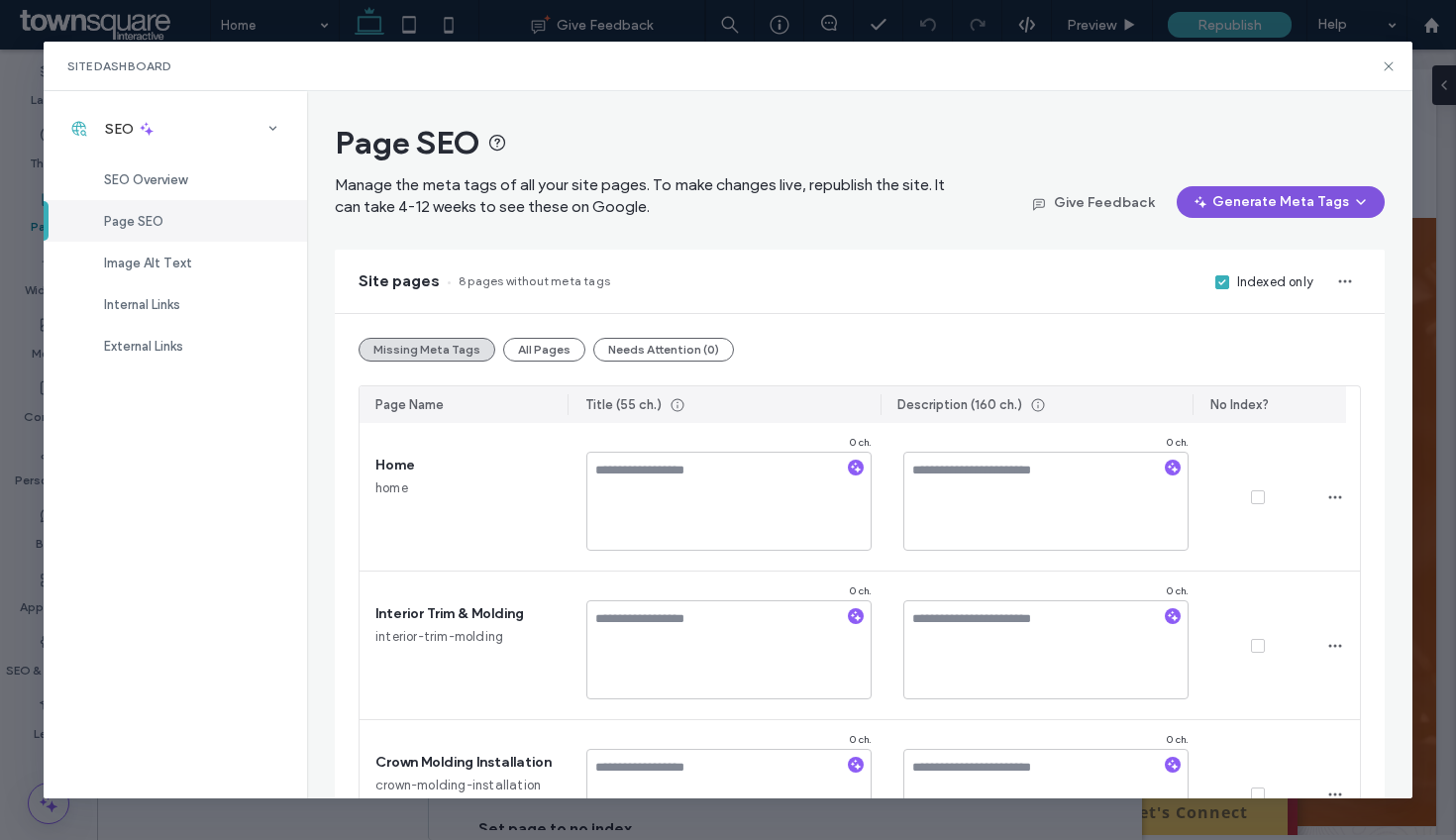 click on "Generate Meta Tags" at bounding box center [1281, 202] 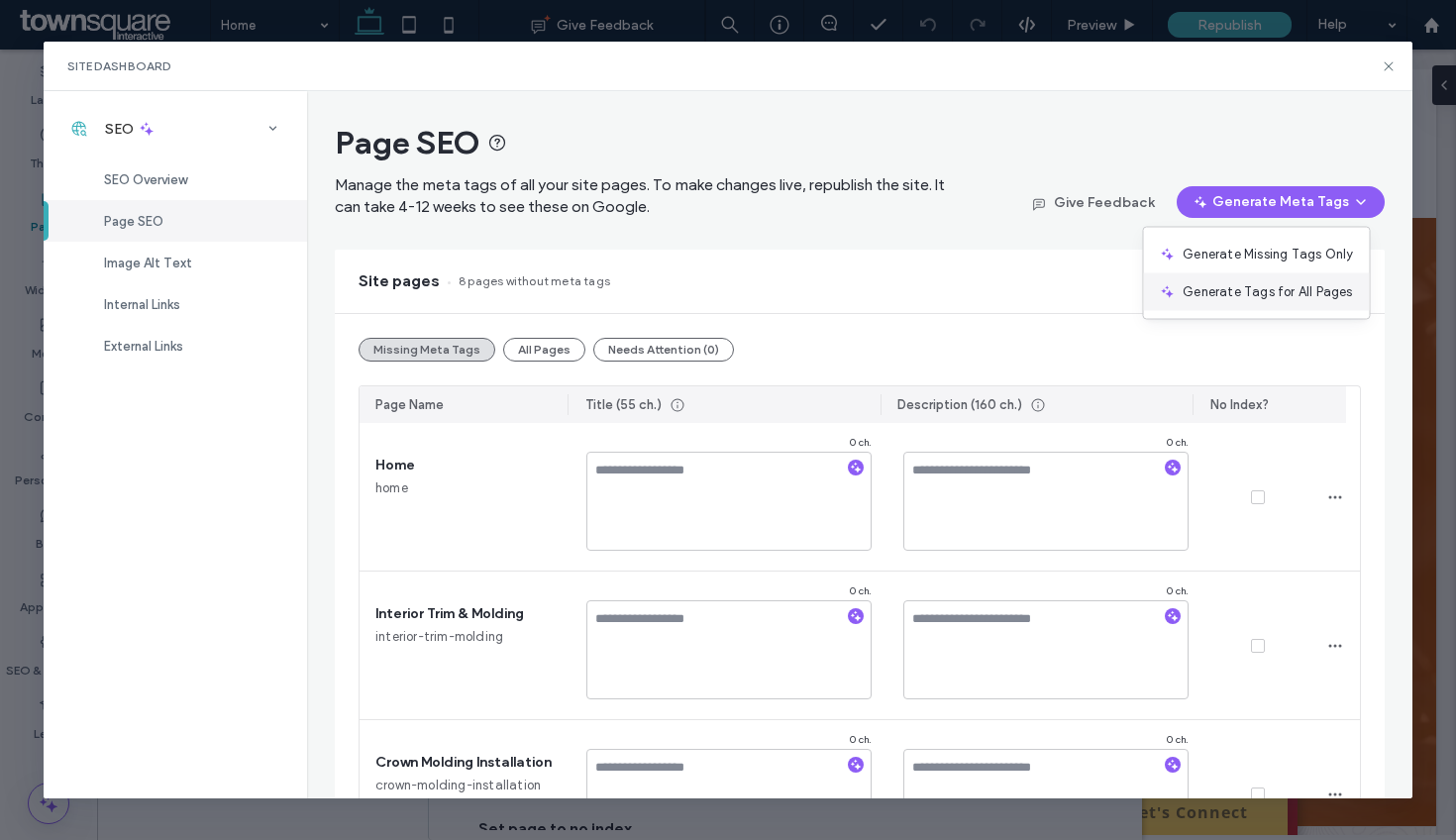 click on "Generate Tags for All Pages" at bounding box center (1267, 292) 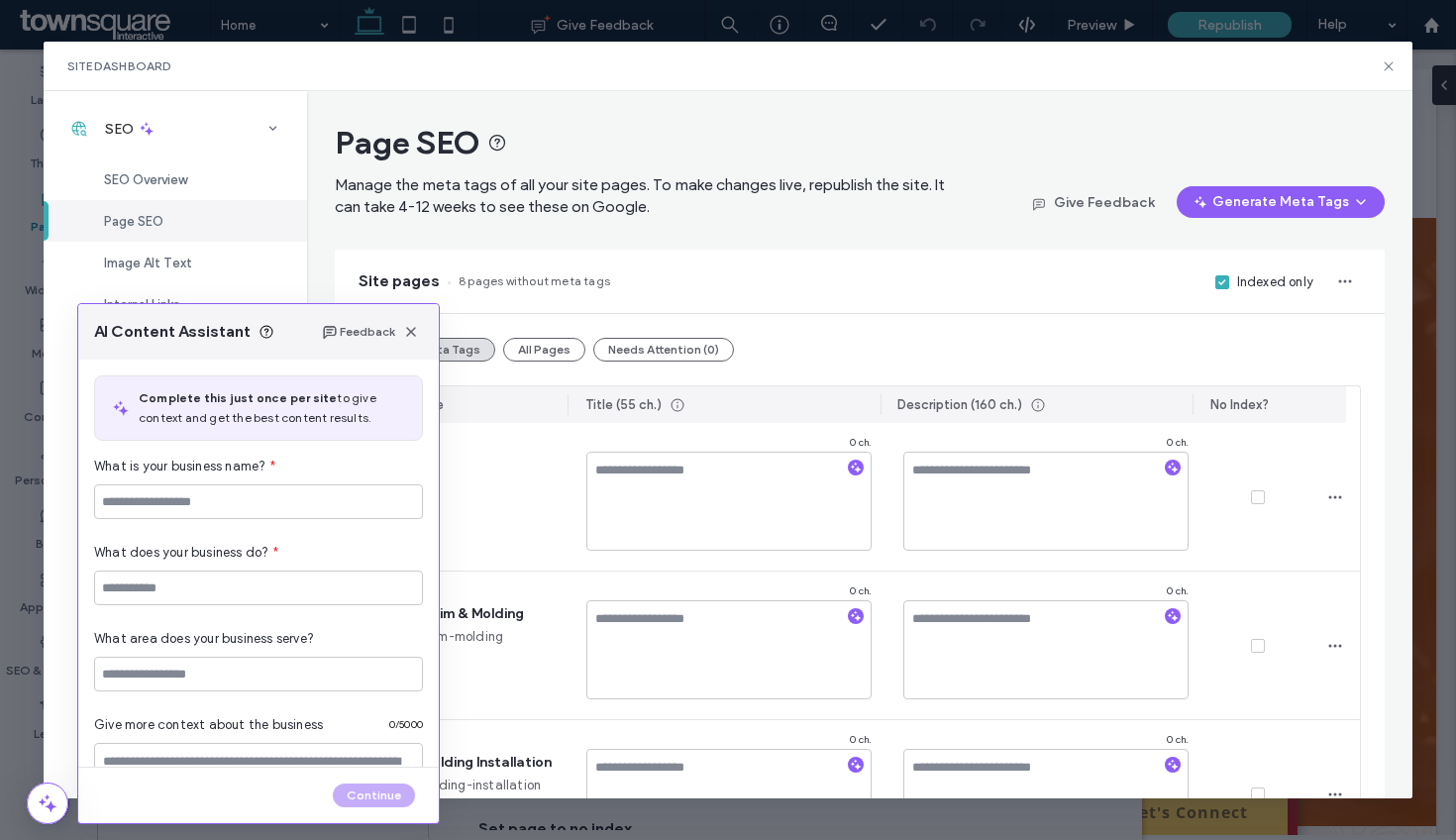 type on "**********" 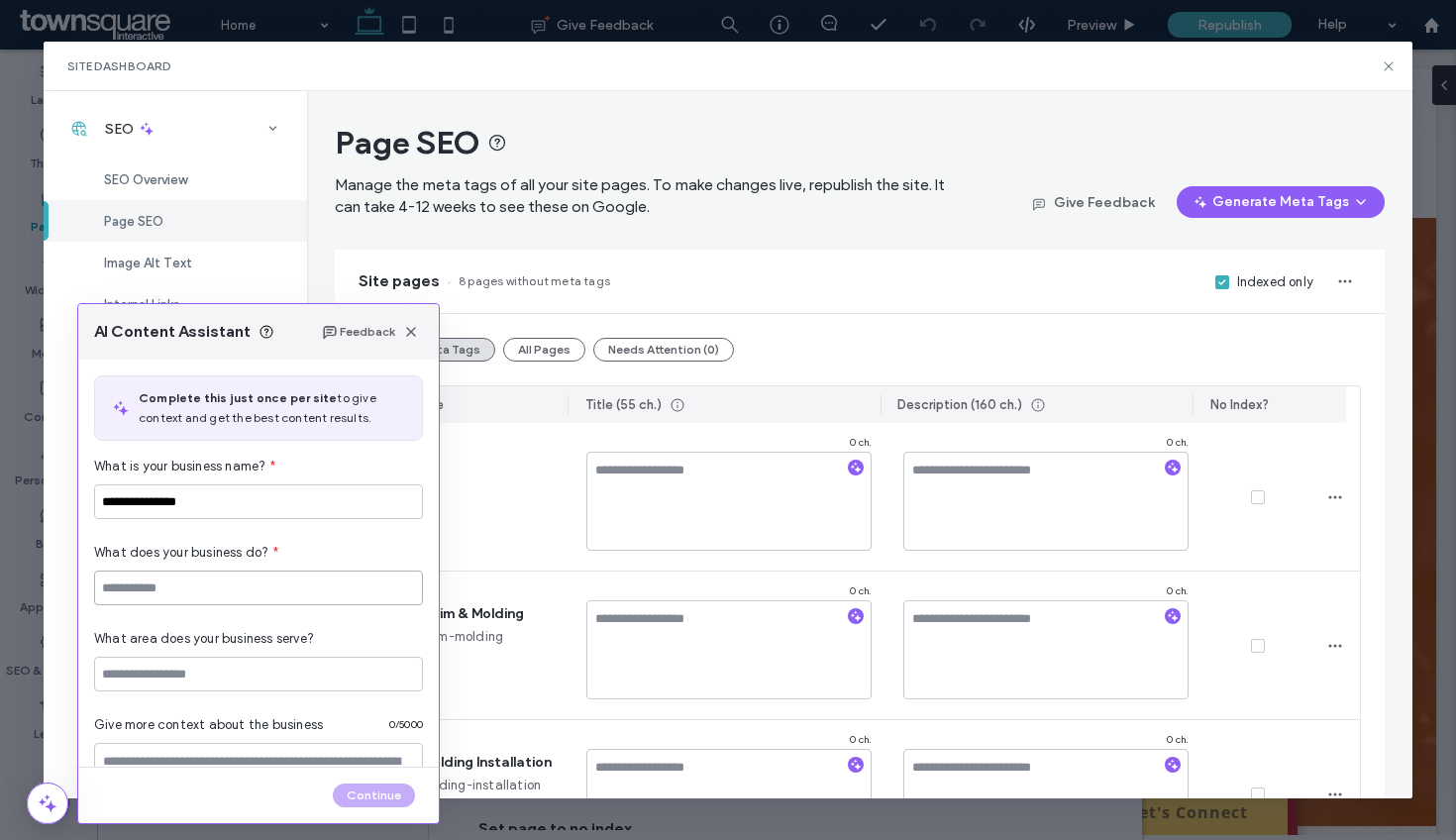 click at bounding box center [259, 587] 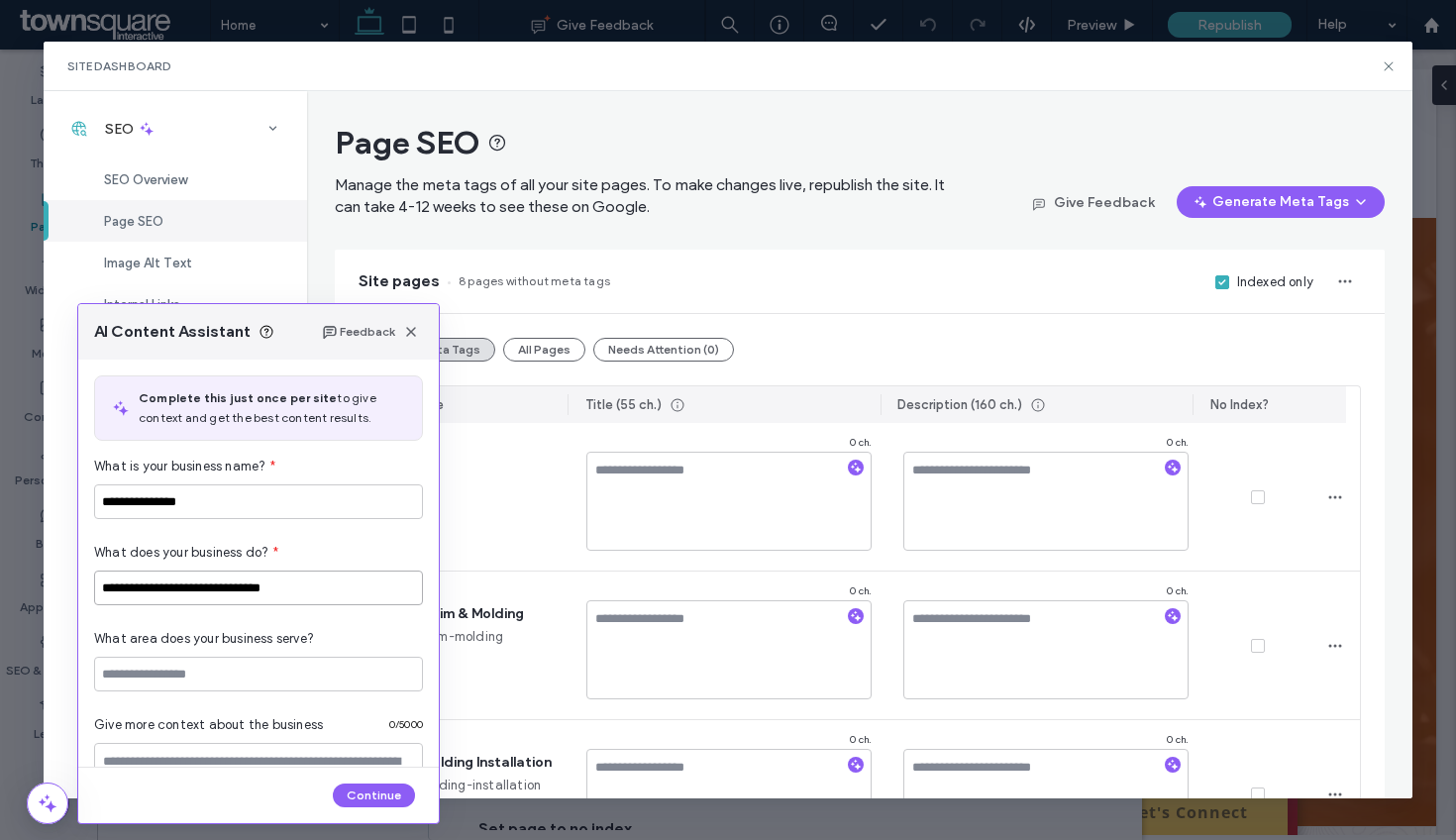 type on "**********" 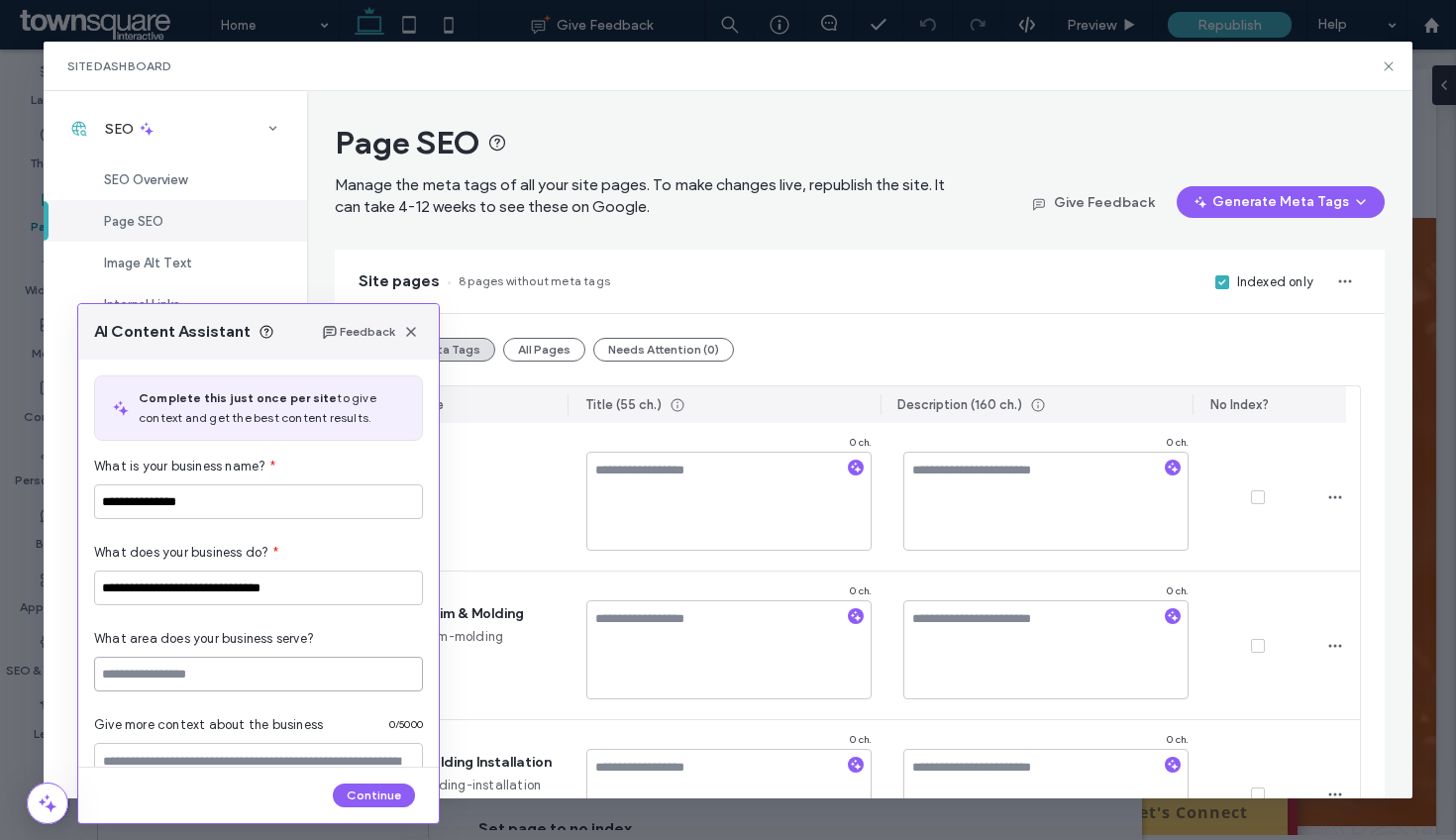 click at bounding box center [259, 674] 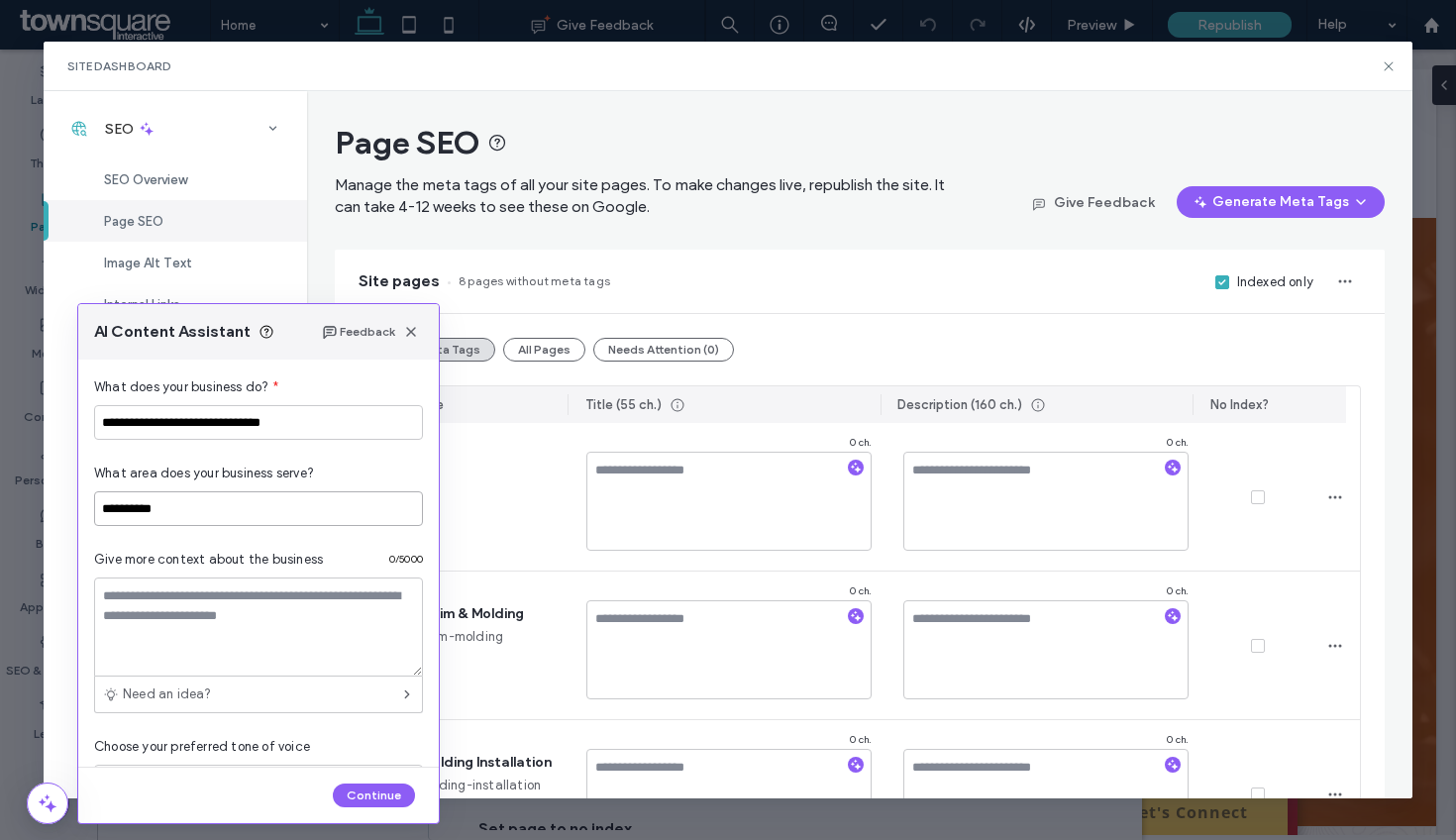 scroll, scrollTop: 223, scrollLeft: 0, axis: vertical 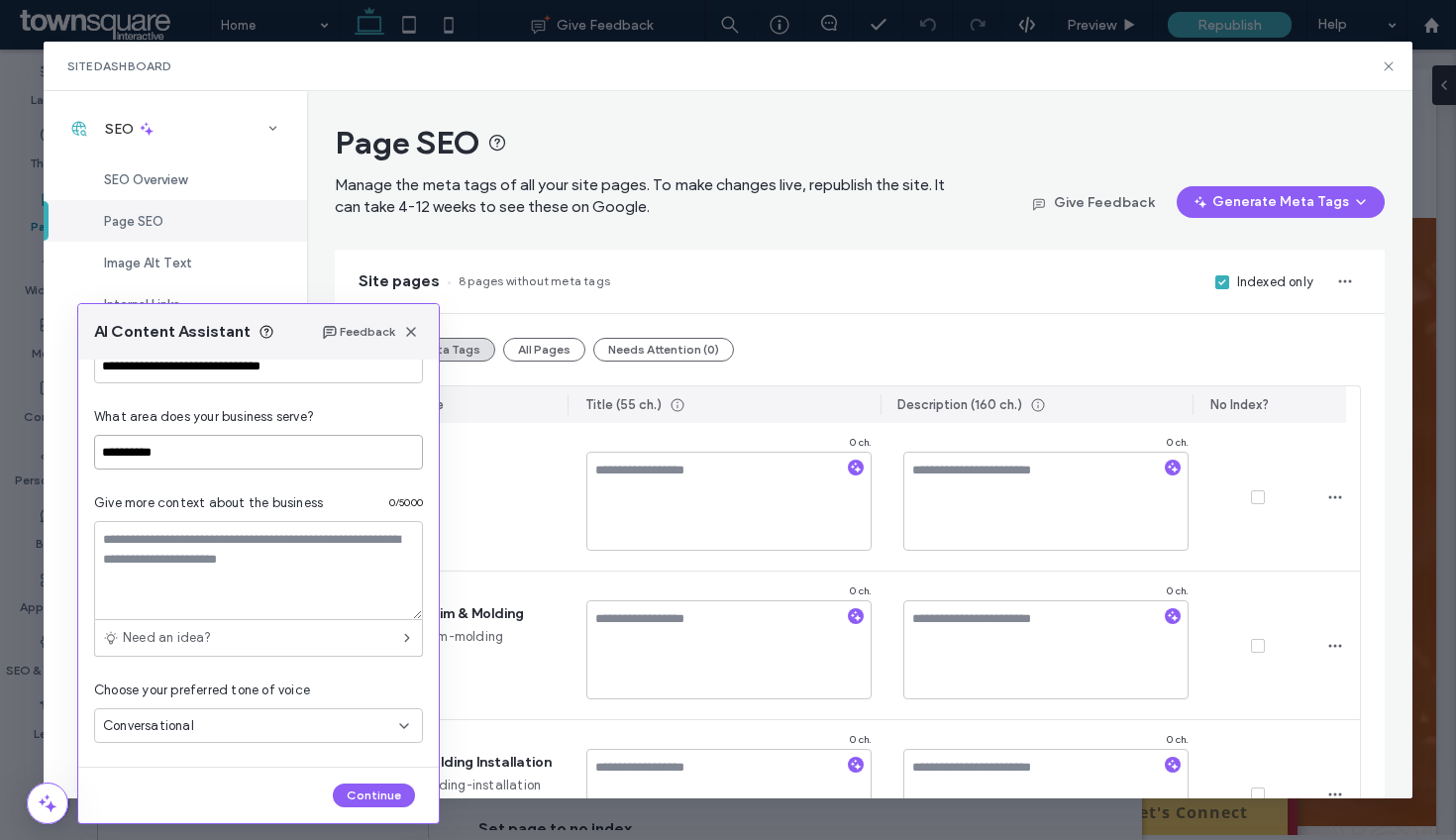 type on "**********" 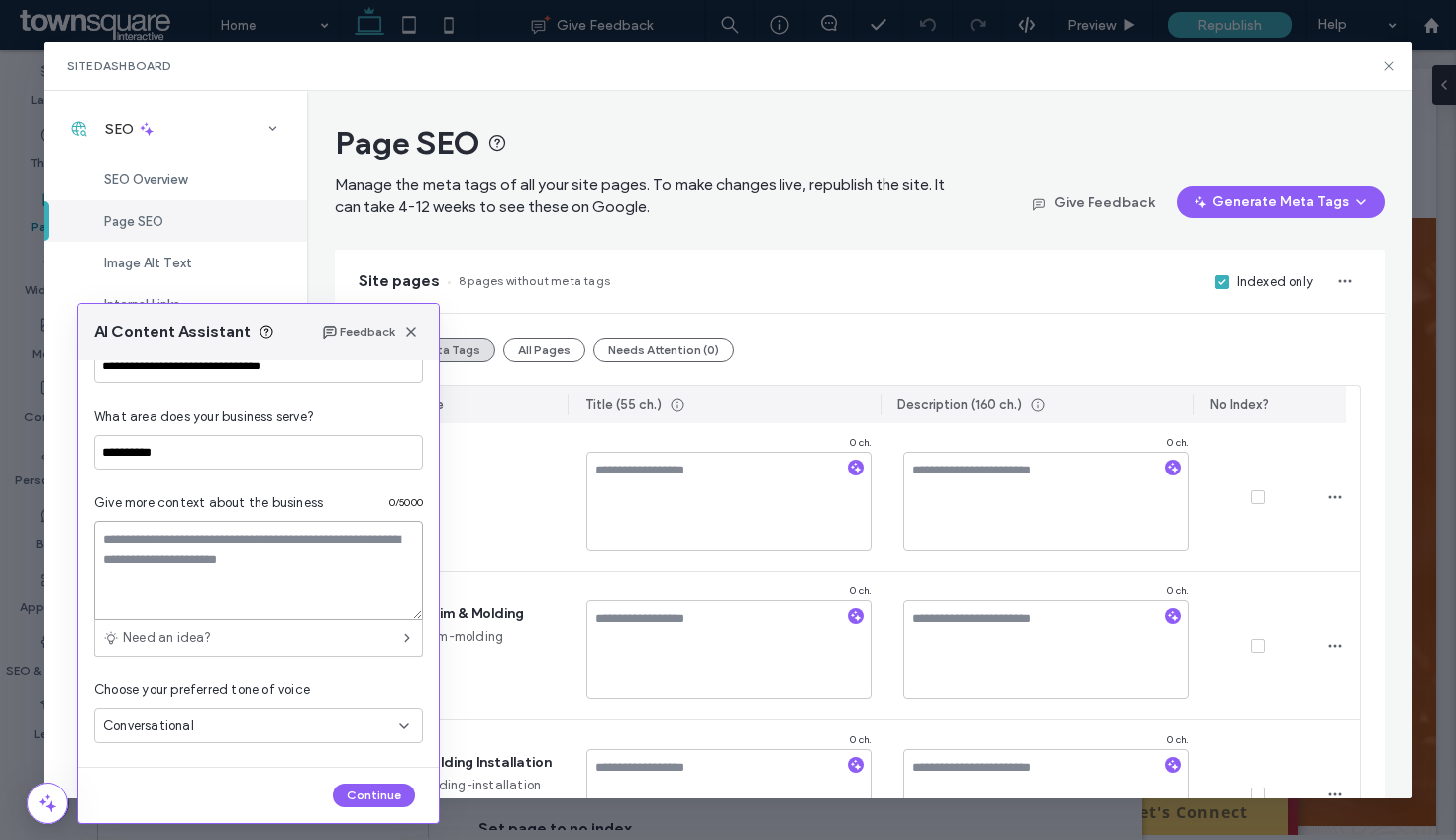 click at bounding box center (259, 571) 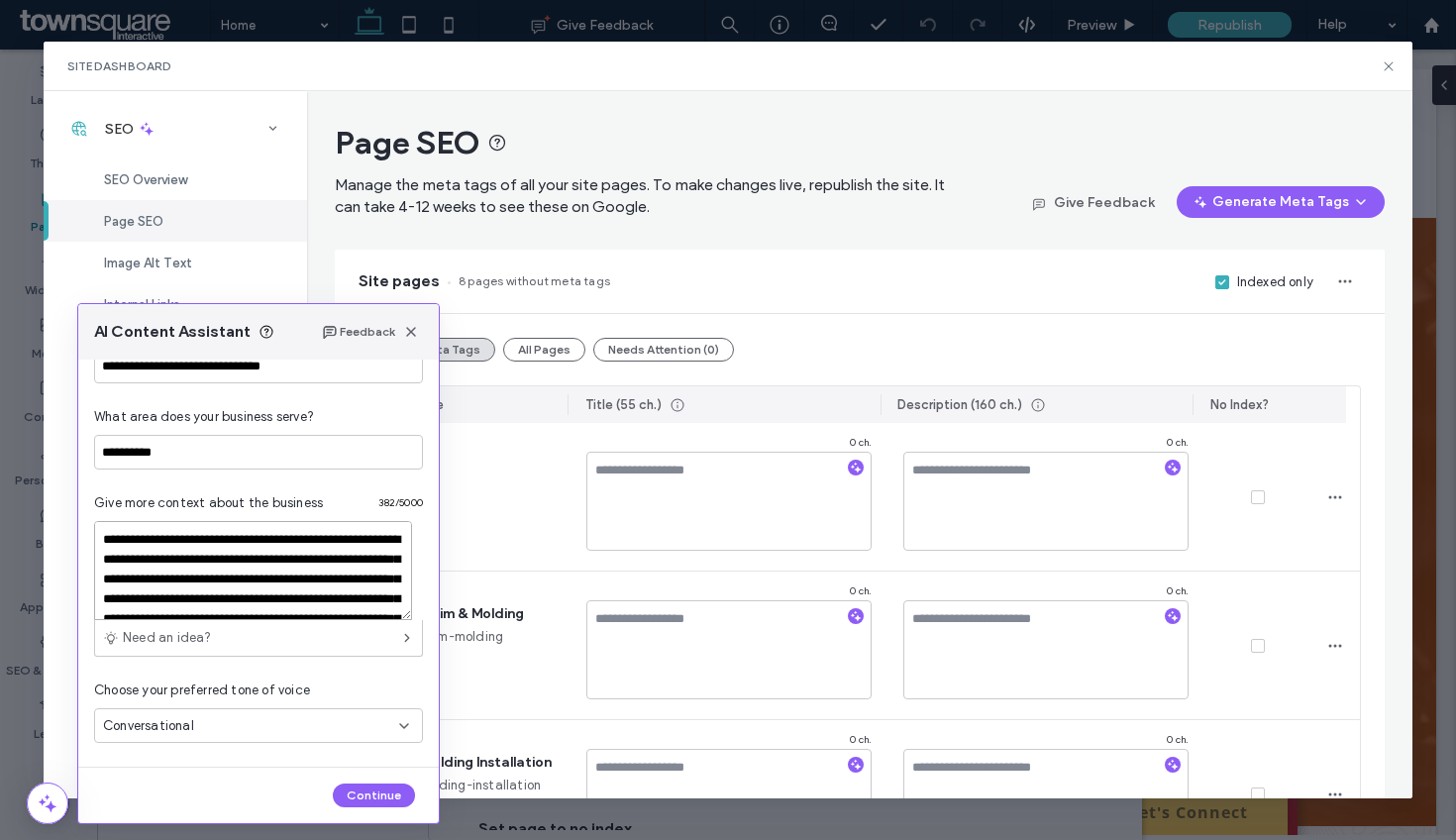 scroll, scrollTop: 87, scrollLeft: 0, axis: vertical 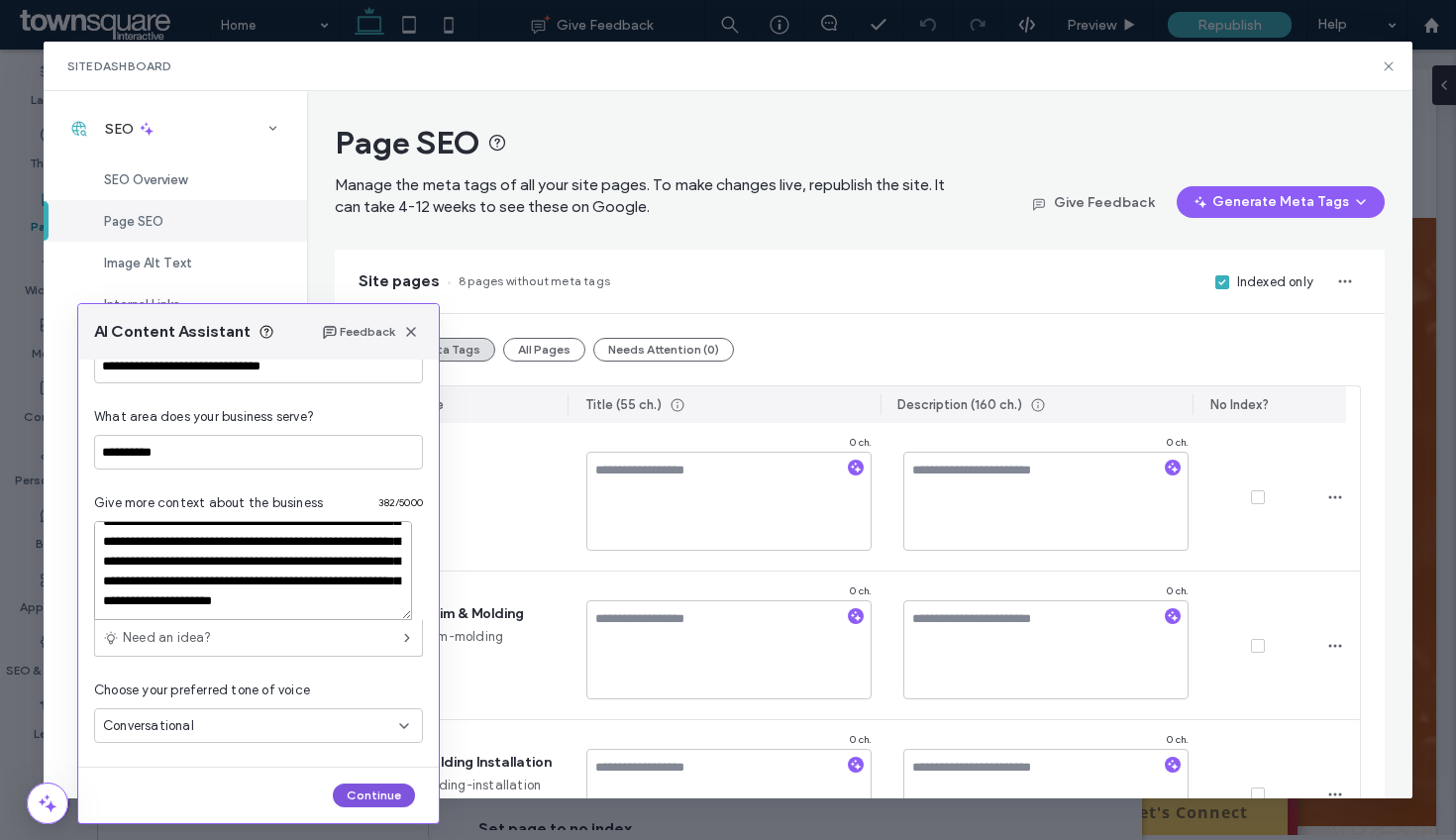 type on "**********" 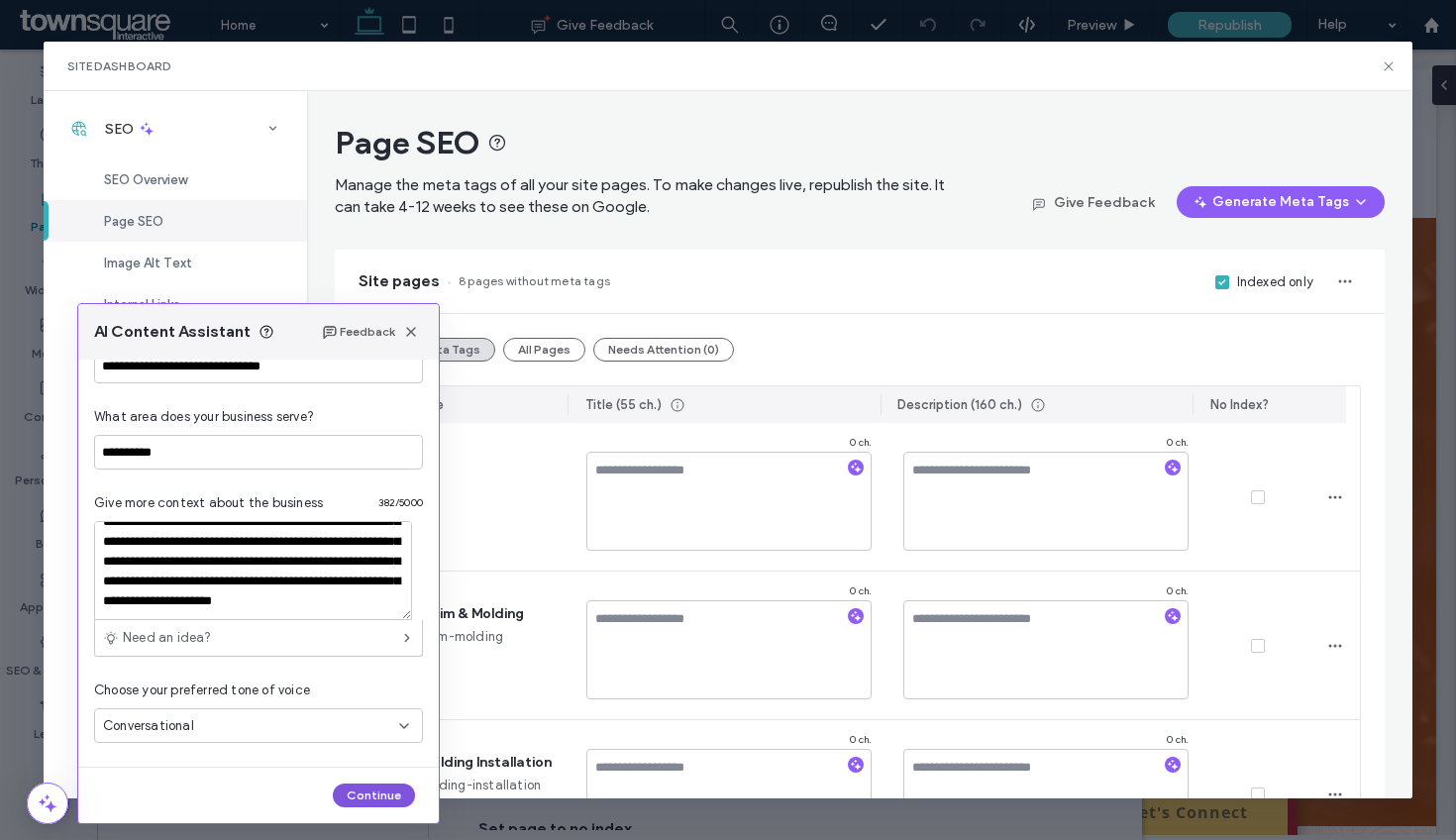 click on "Continue" at bounding box center [373, 795] 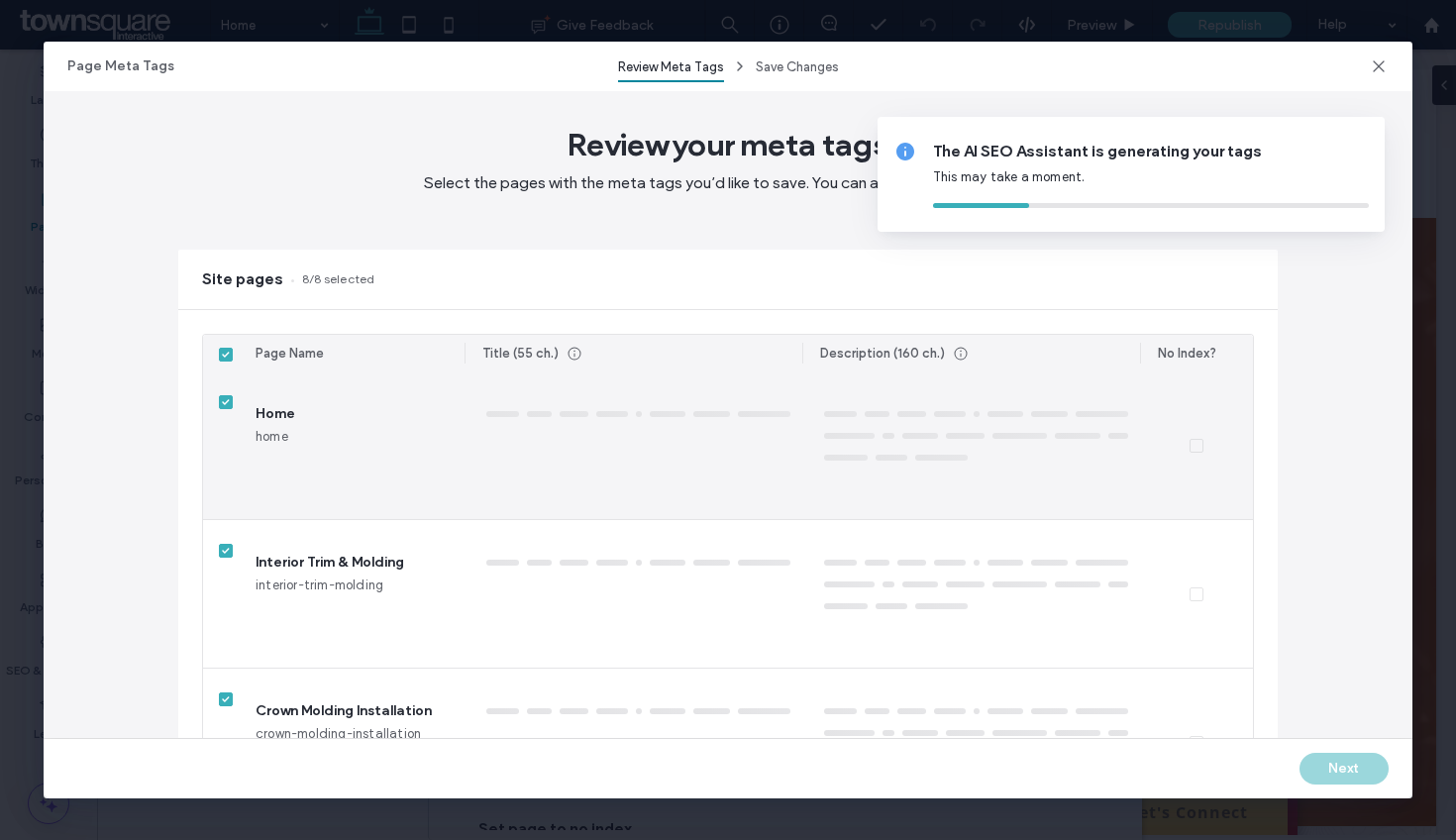 type on "****" 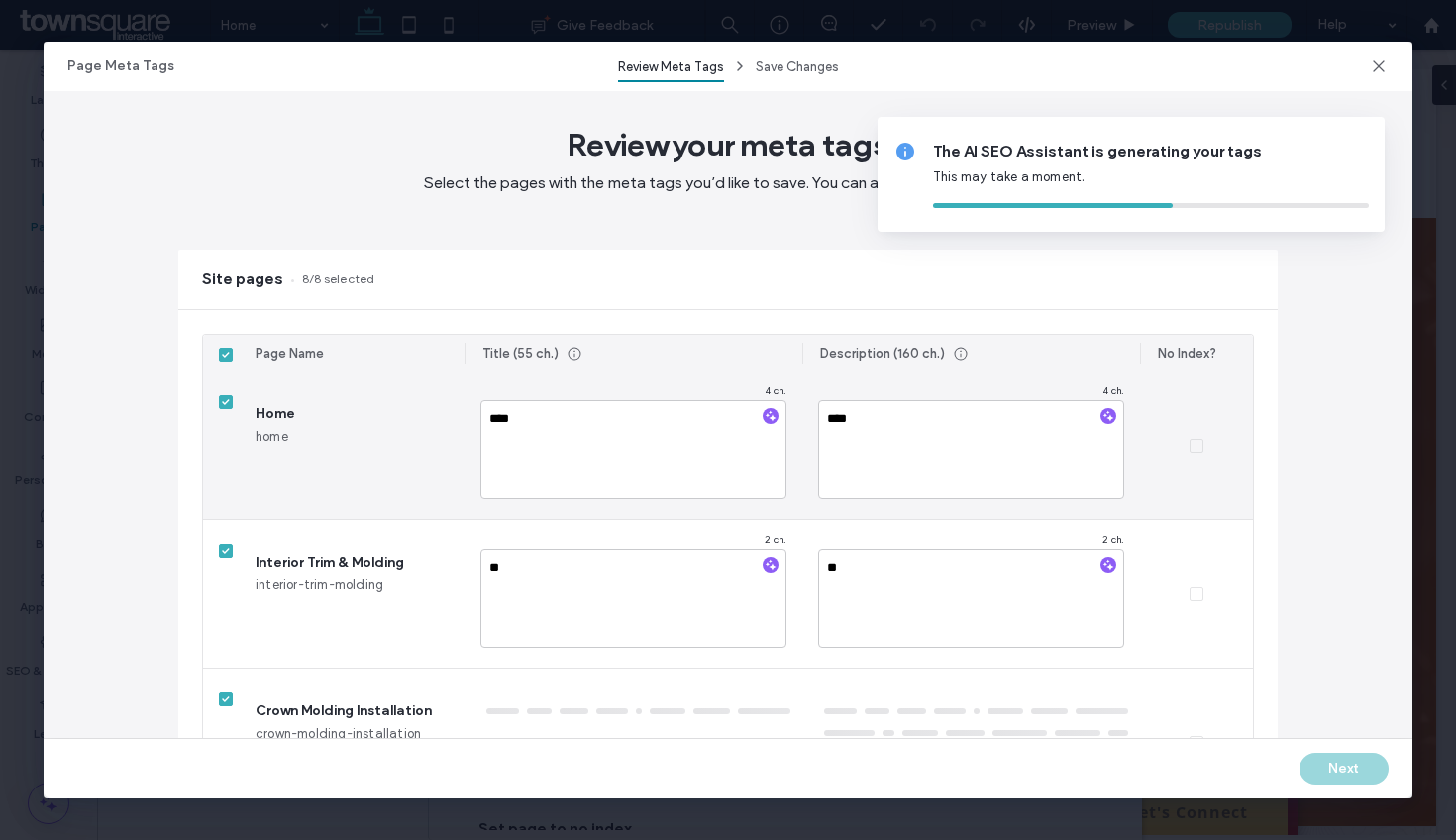 type on "*****" 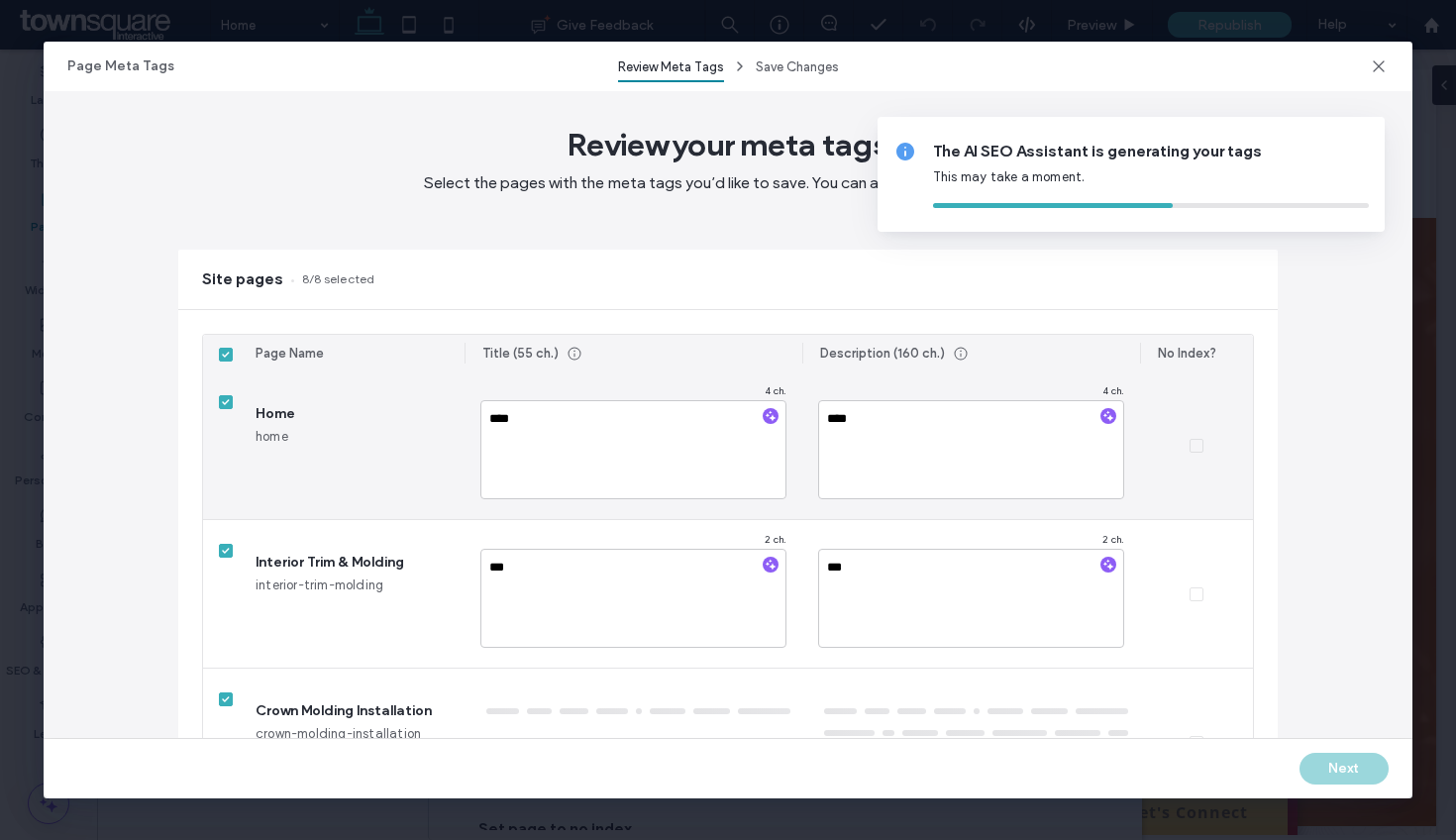 type on "**********" 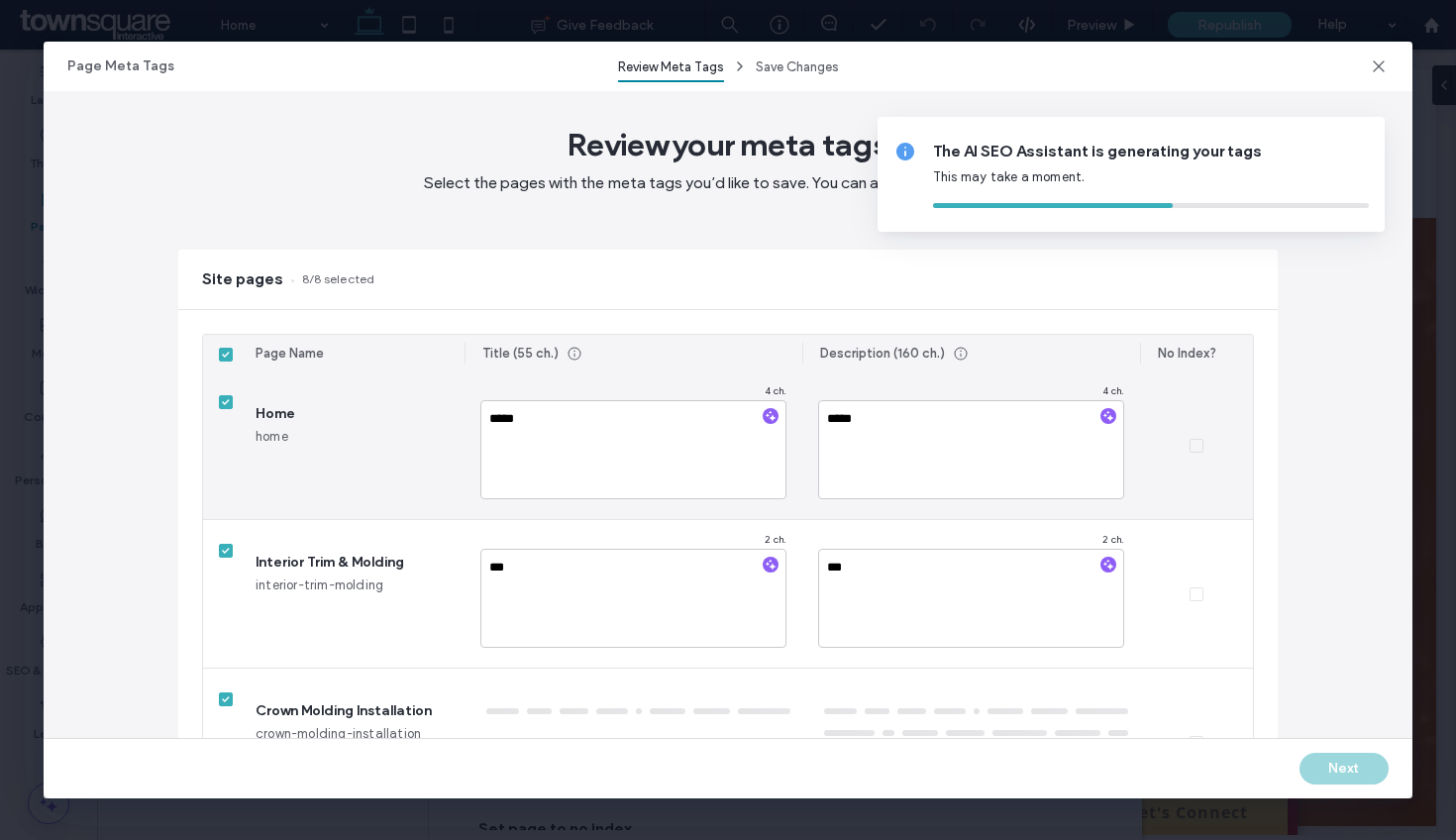 type on "******" 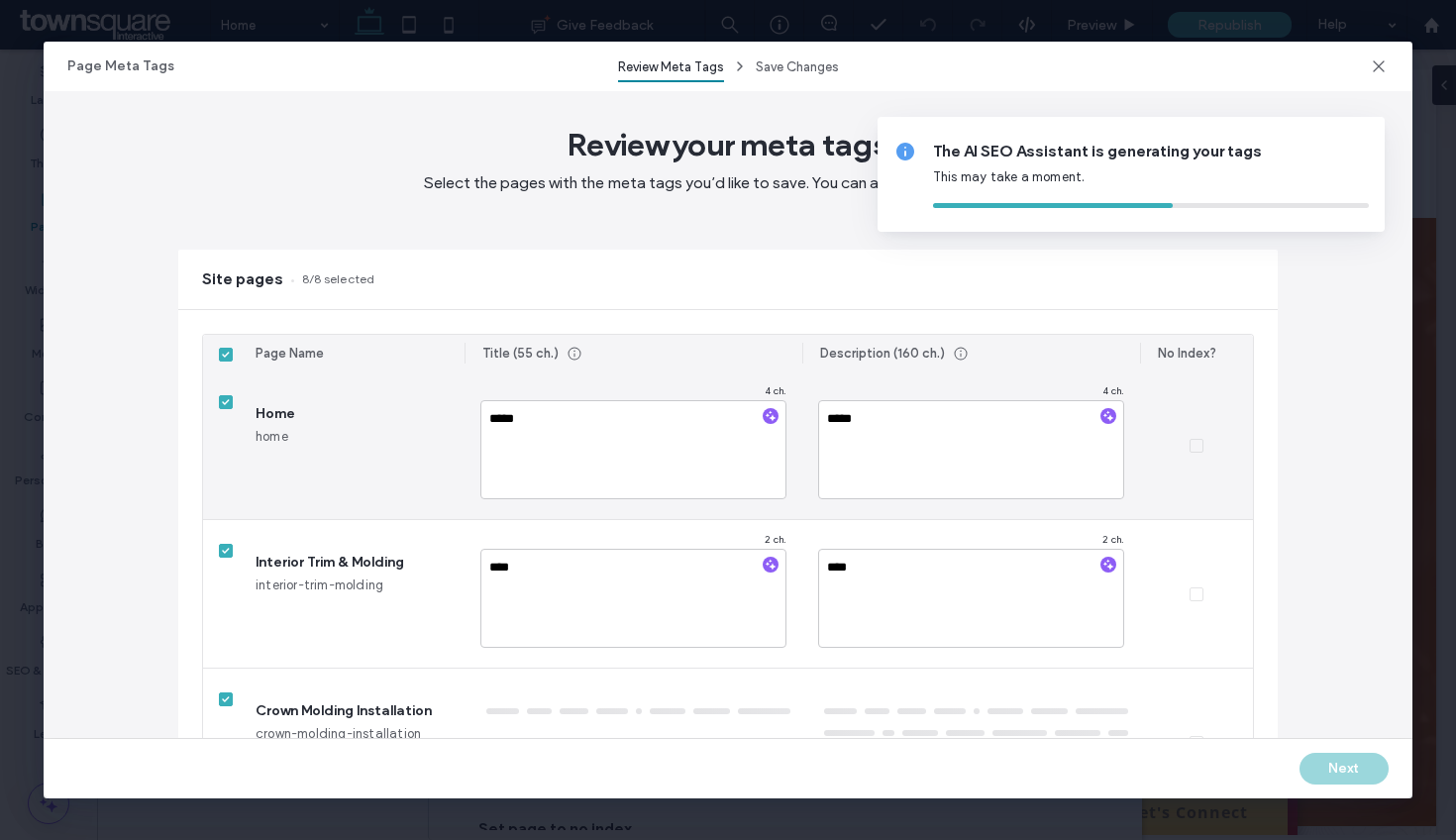 type on "**********" 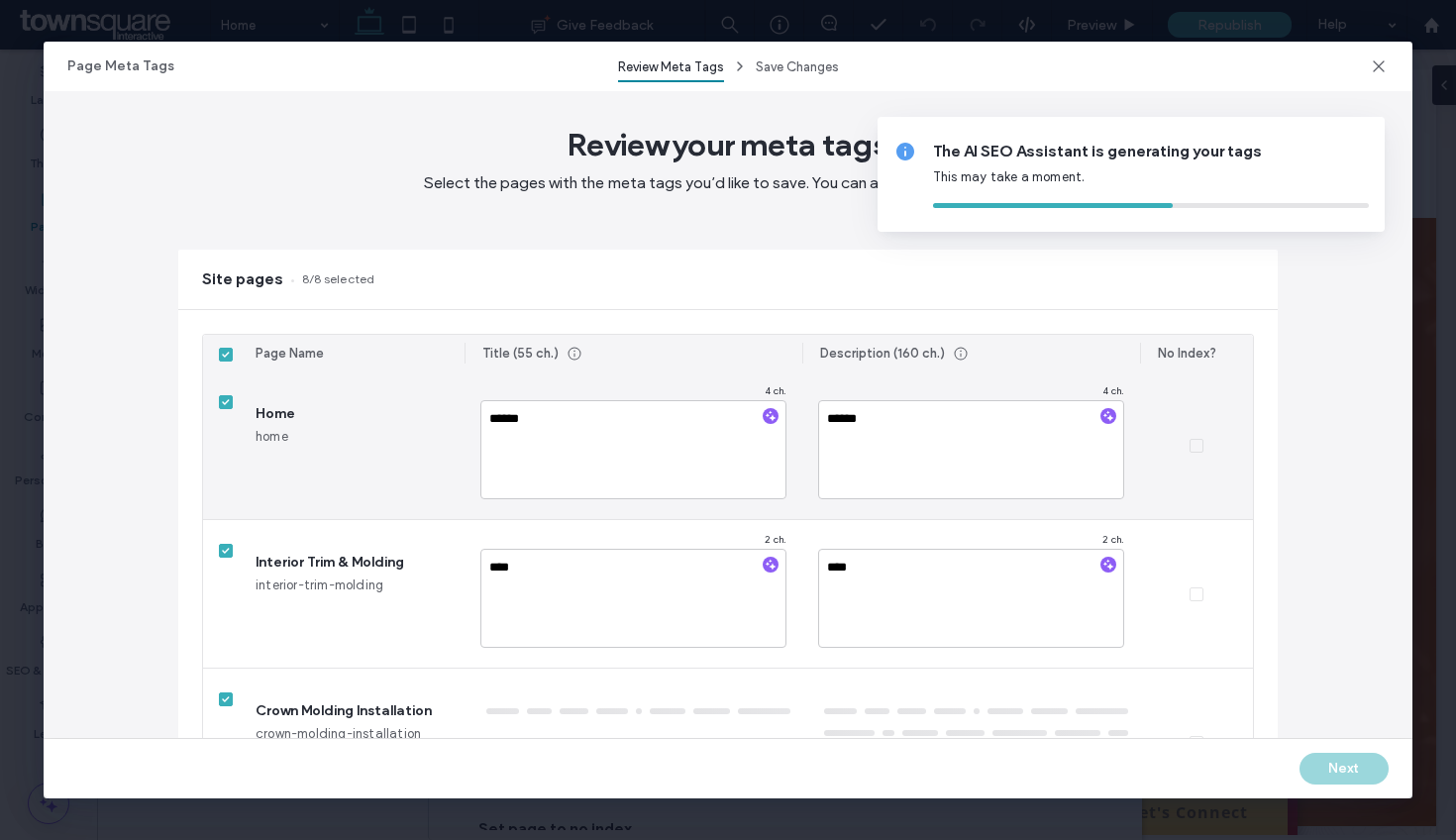 type on "*******" 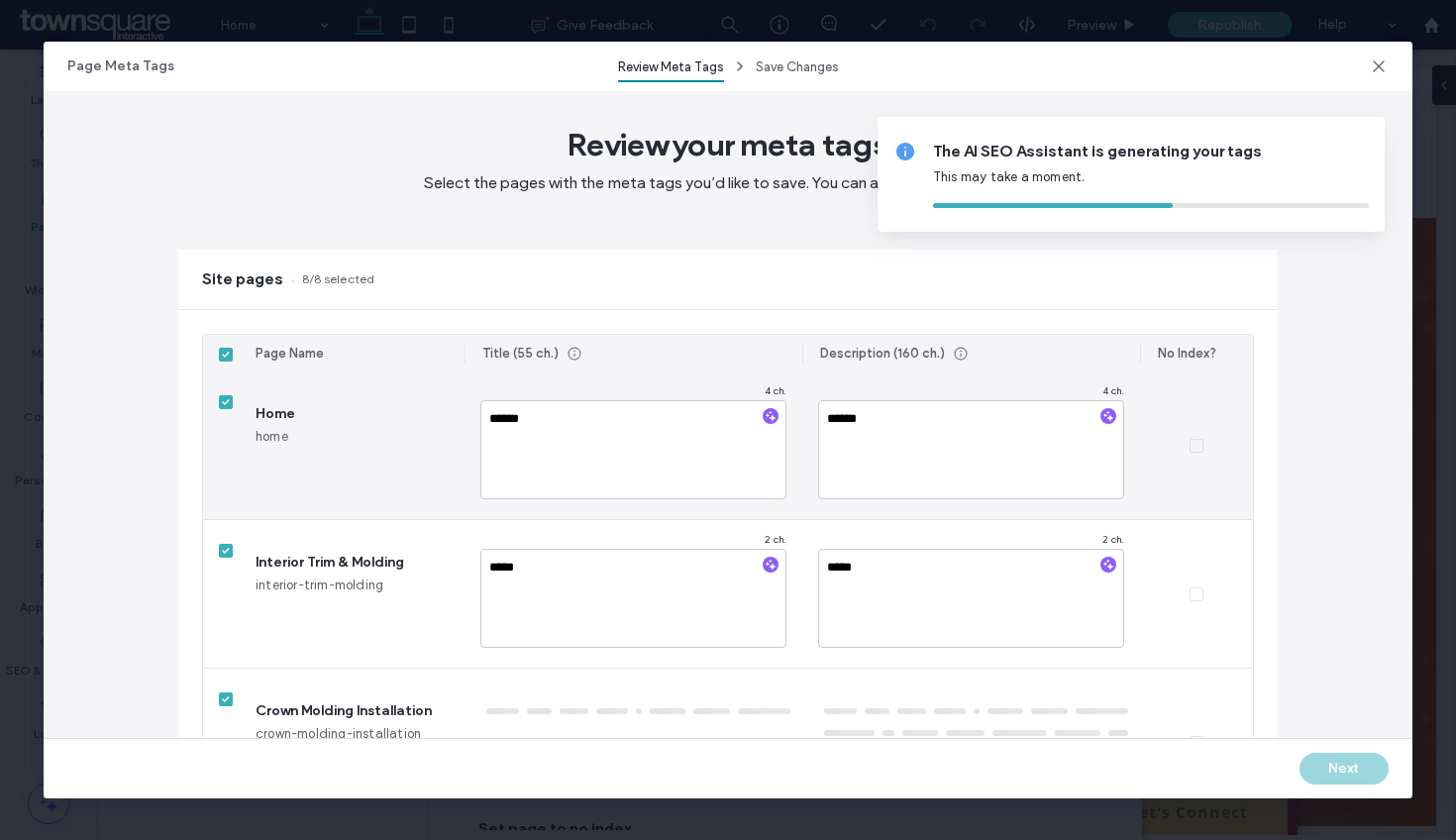 type on "*******" 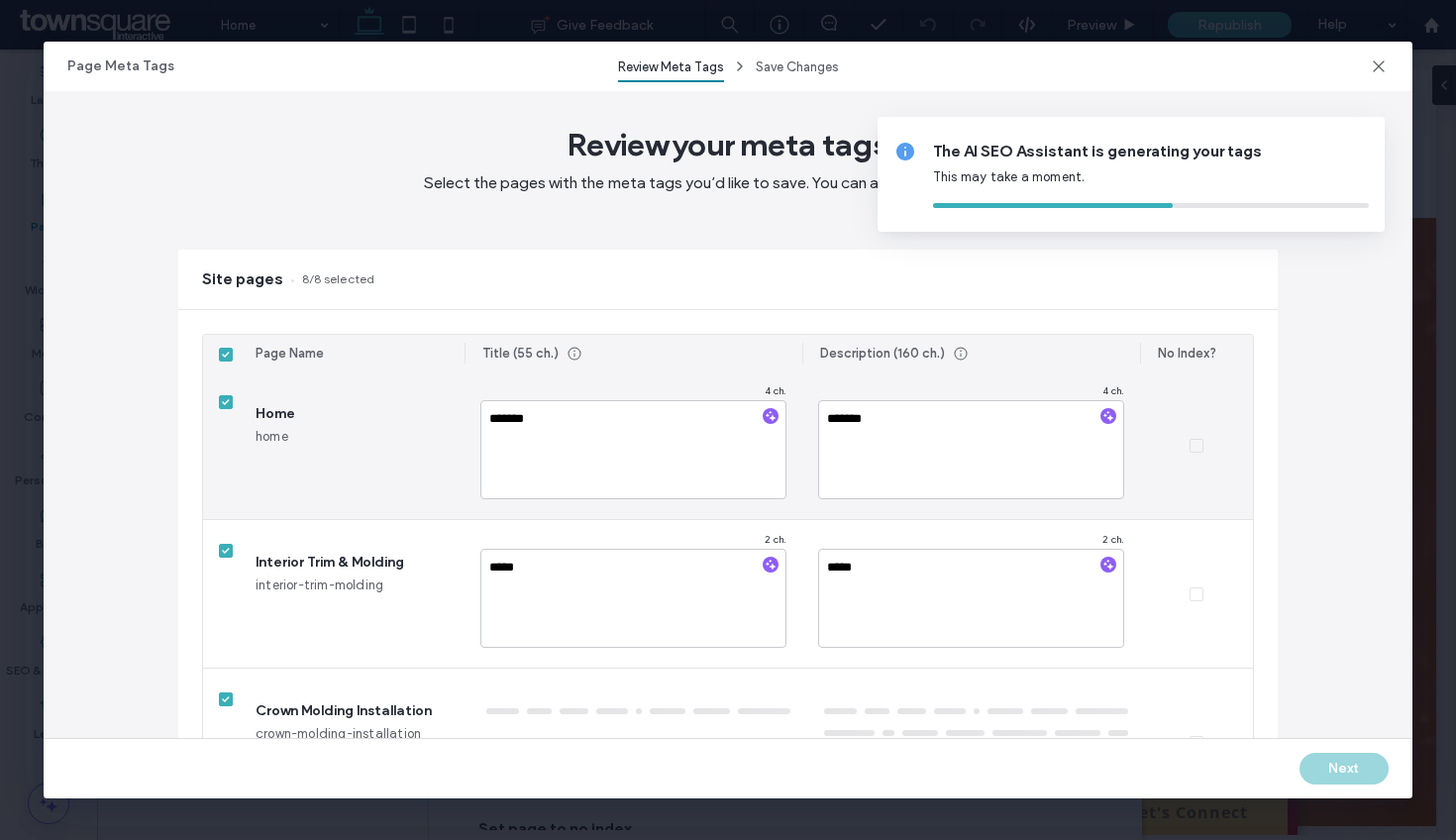 type on "**********" 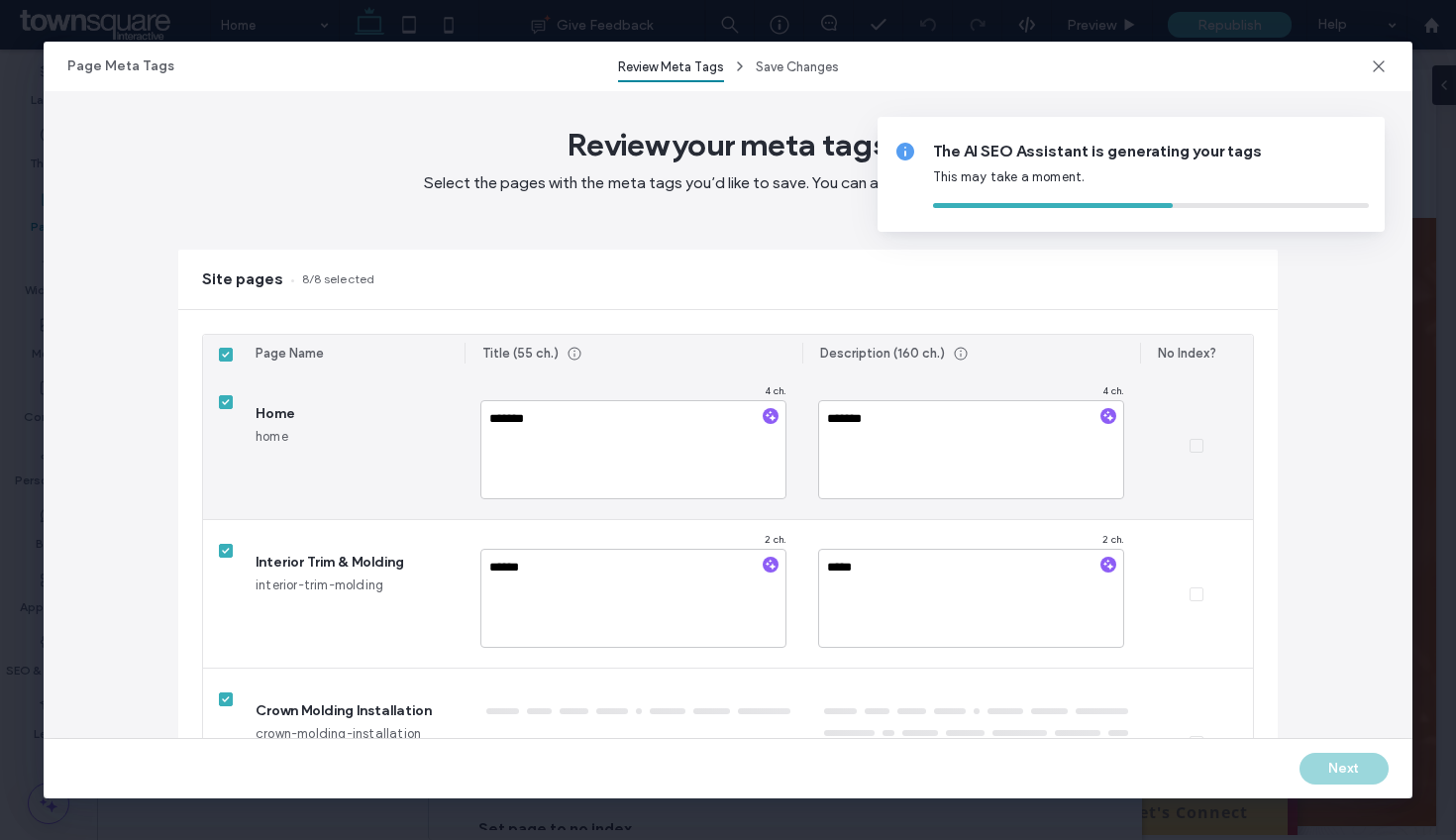 type on "******" 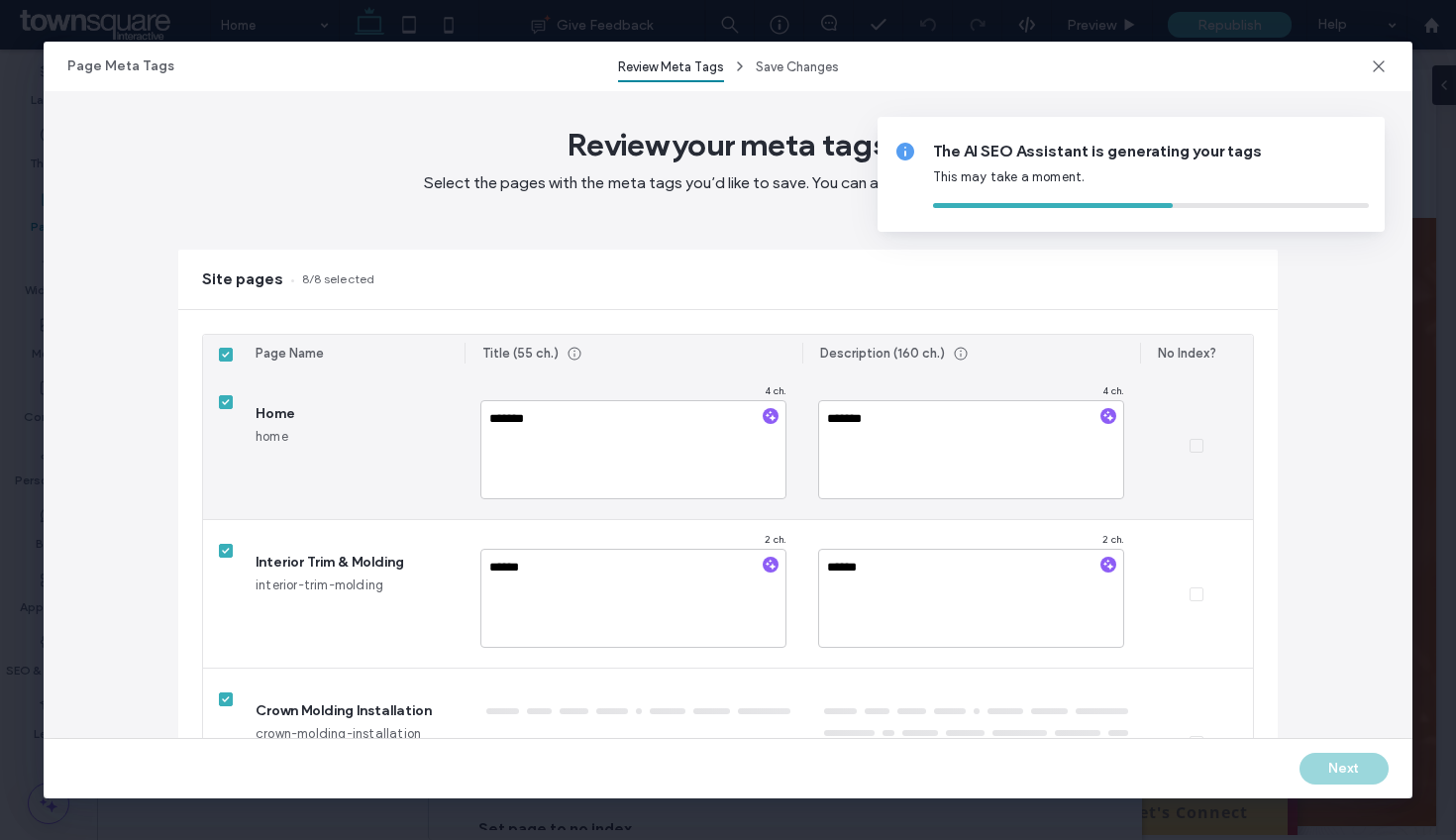 type on "**********" 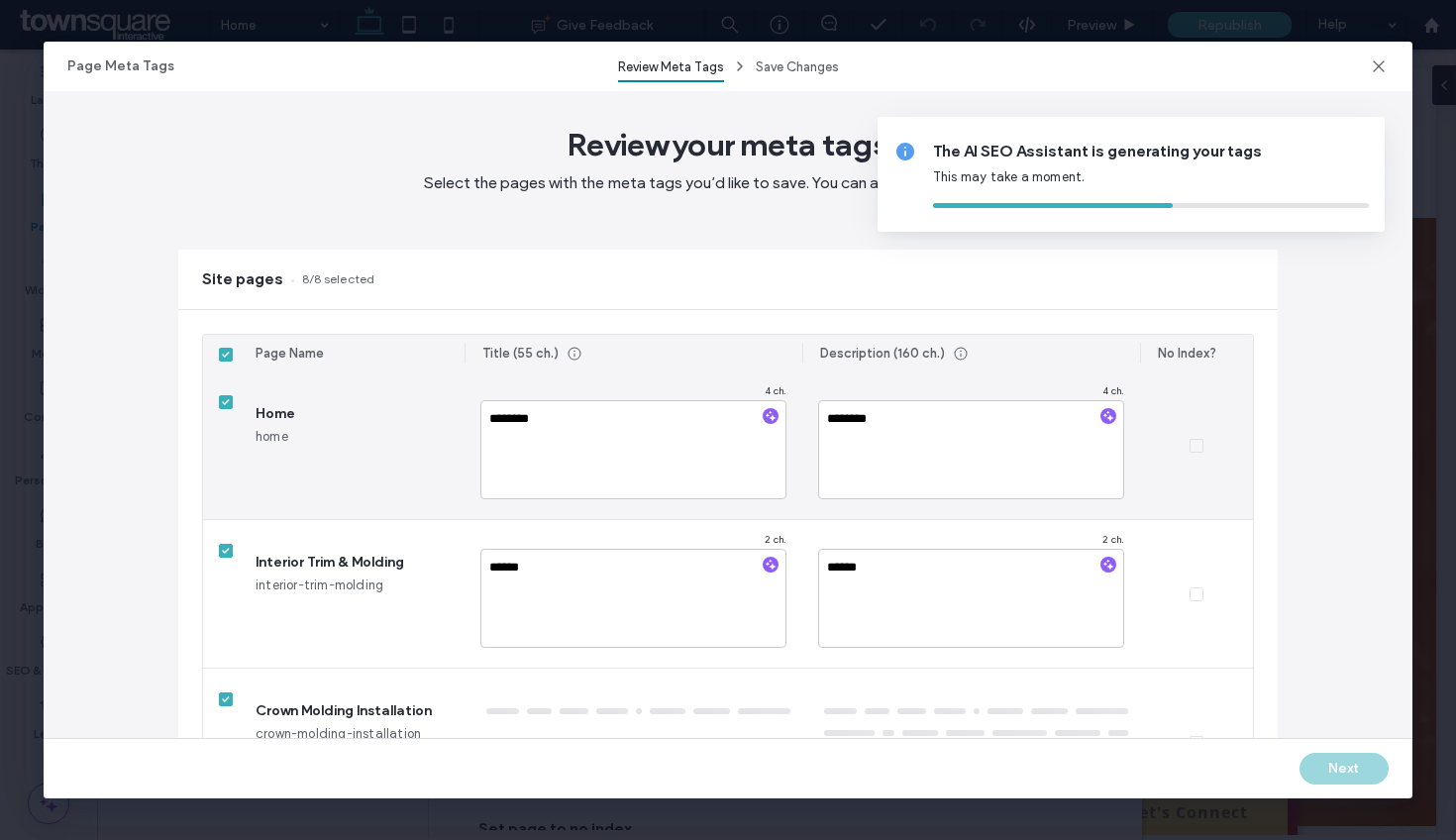 type on "*********" 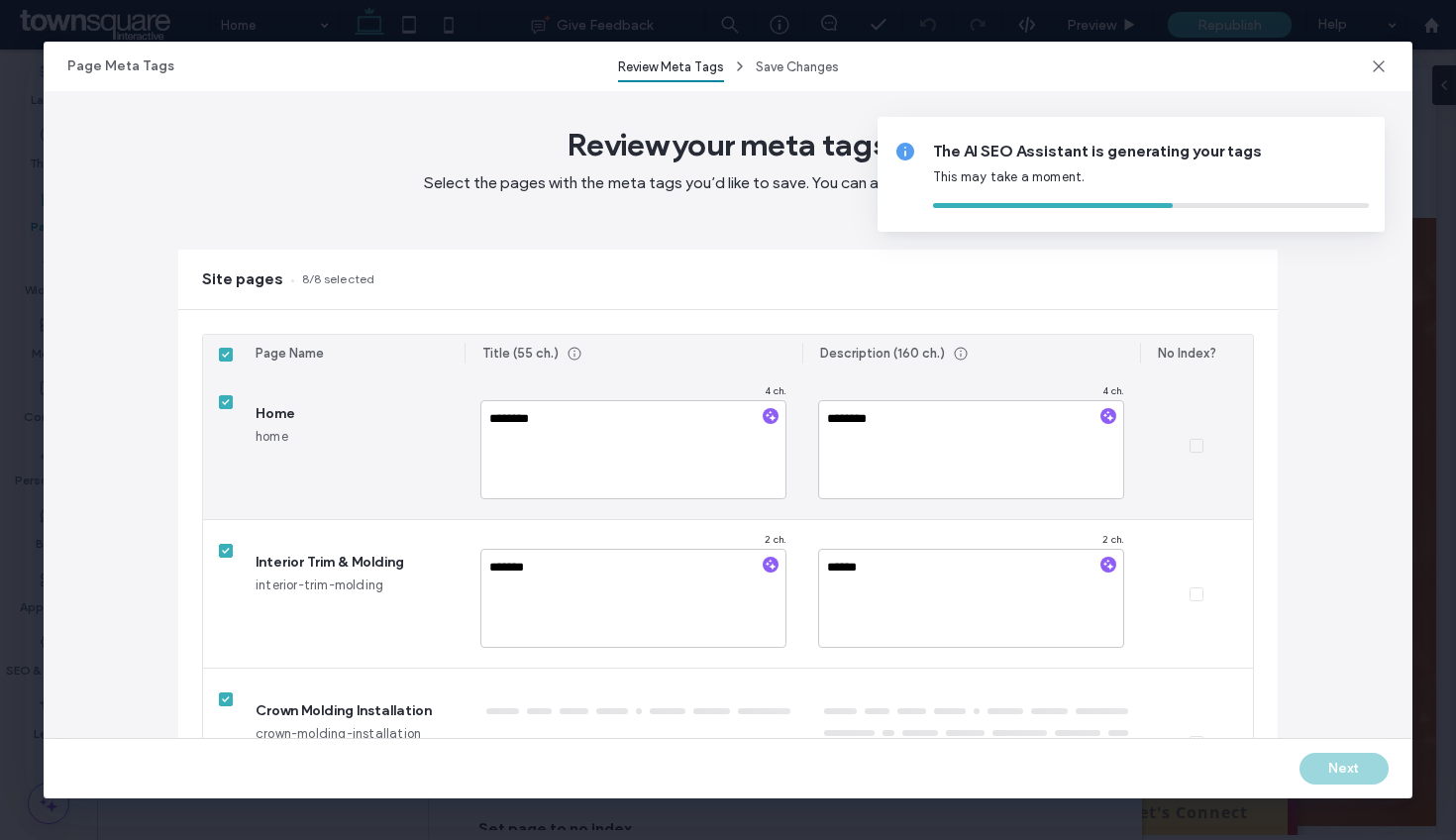 type on "*******" 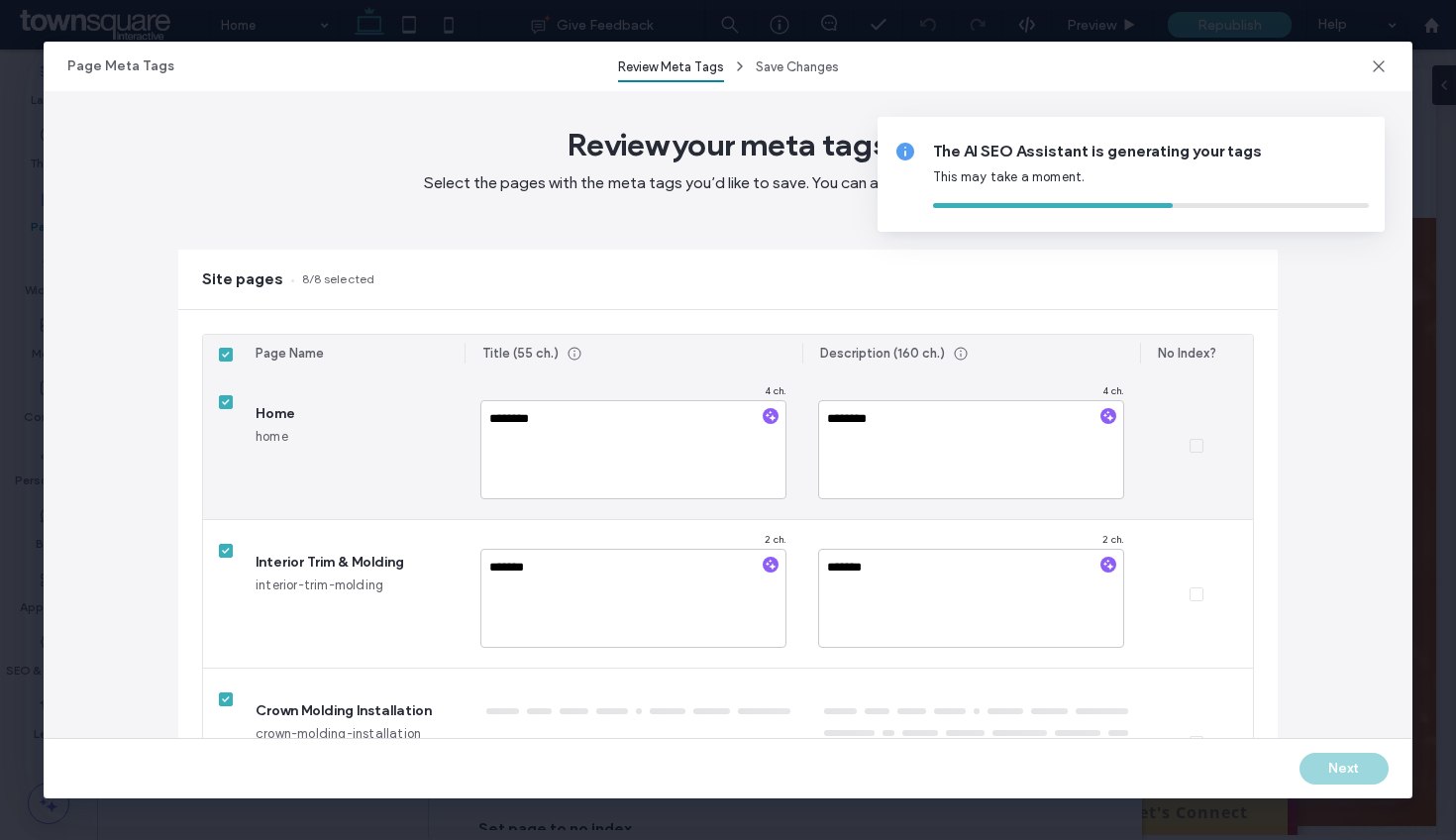 type on "**********" 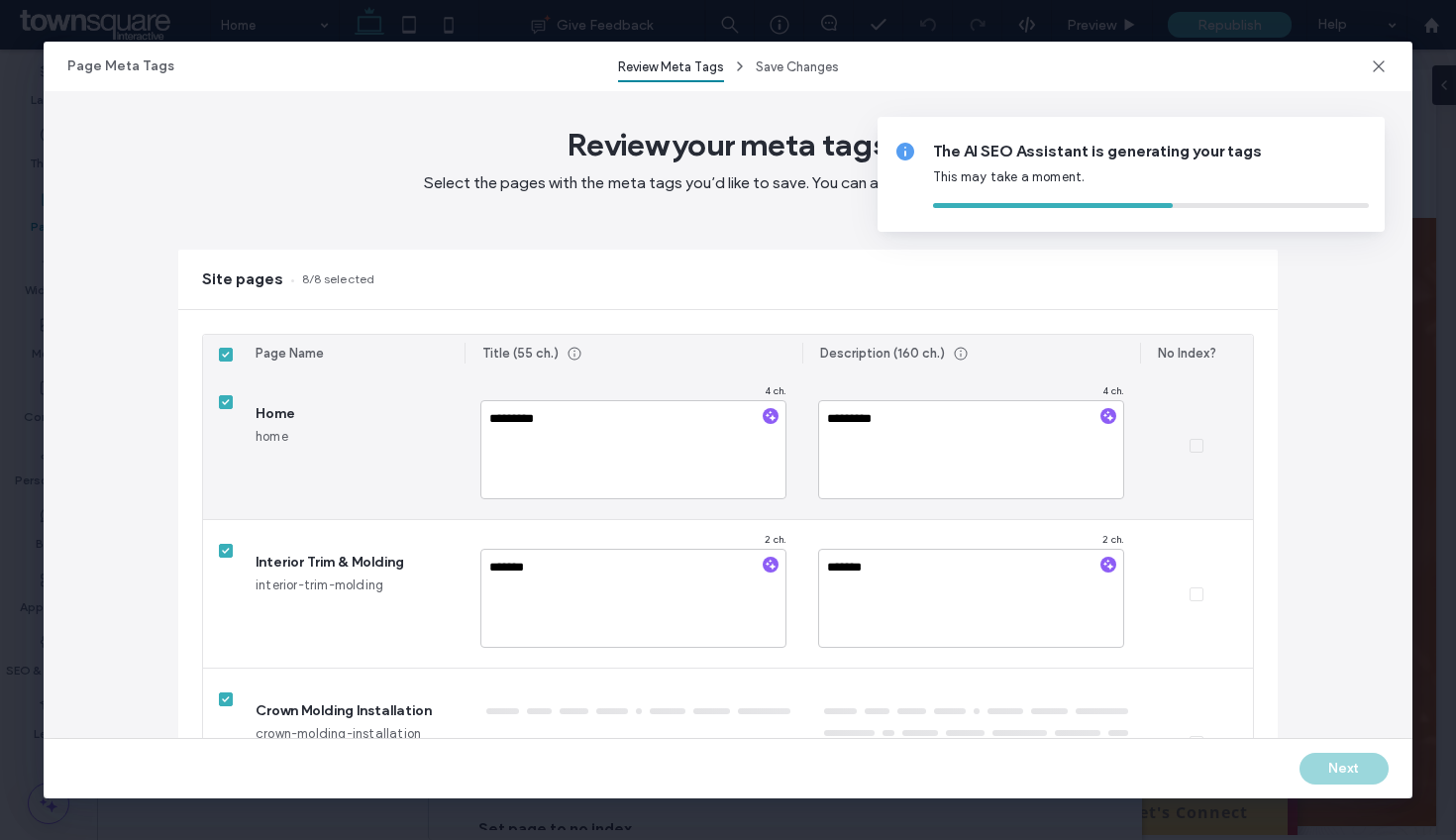 type on "**********" 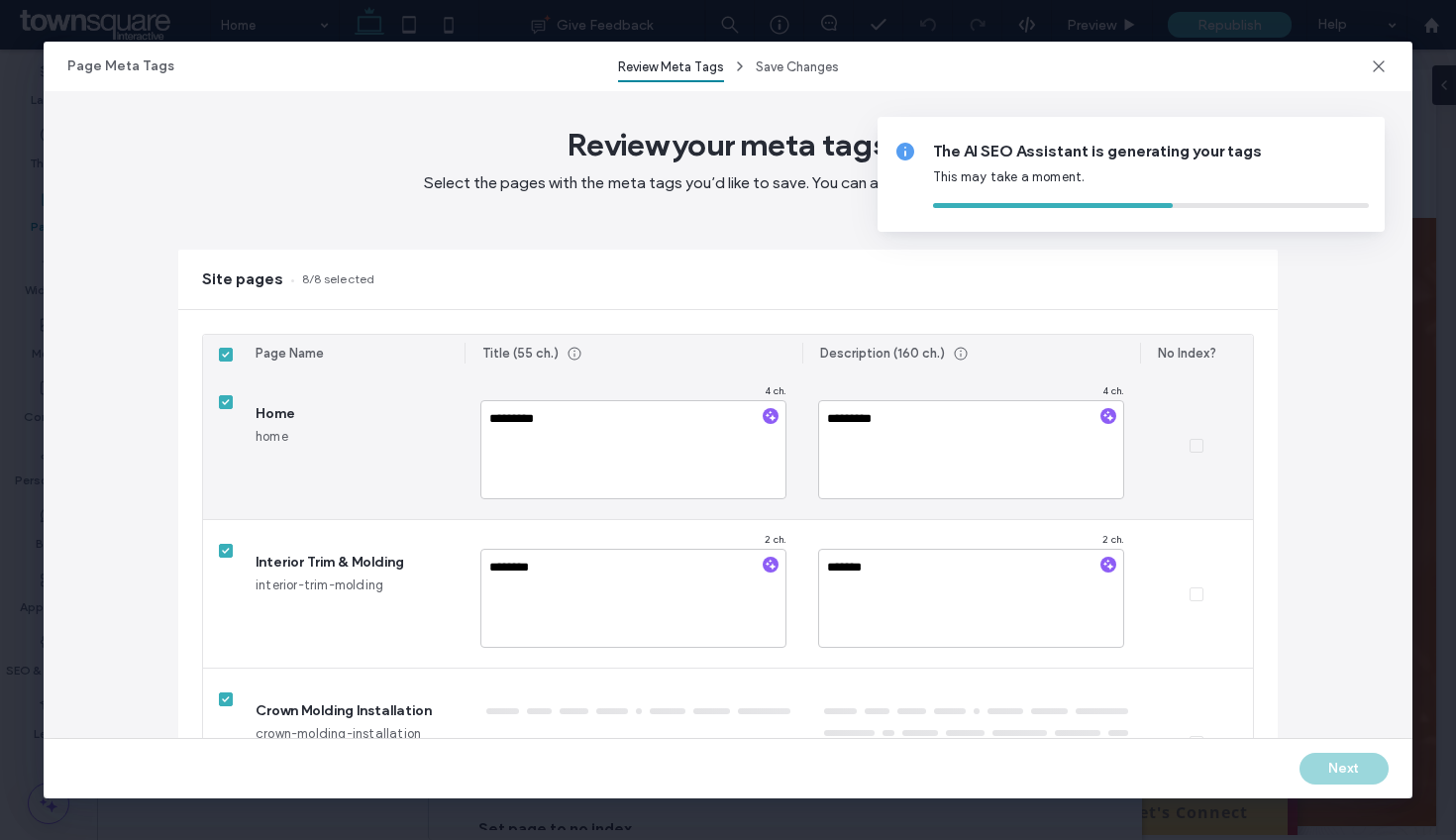 type on "**********" 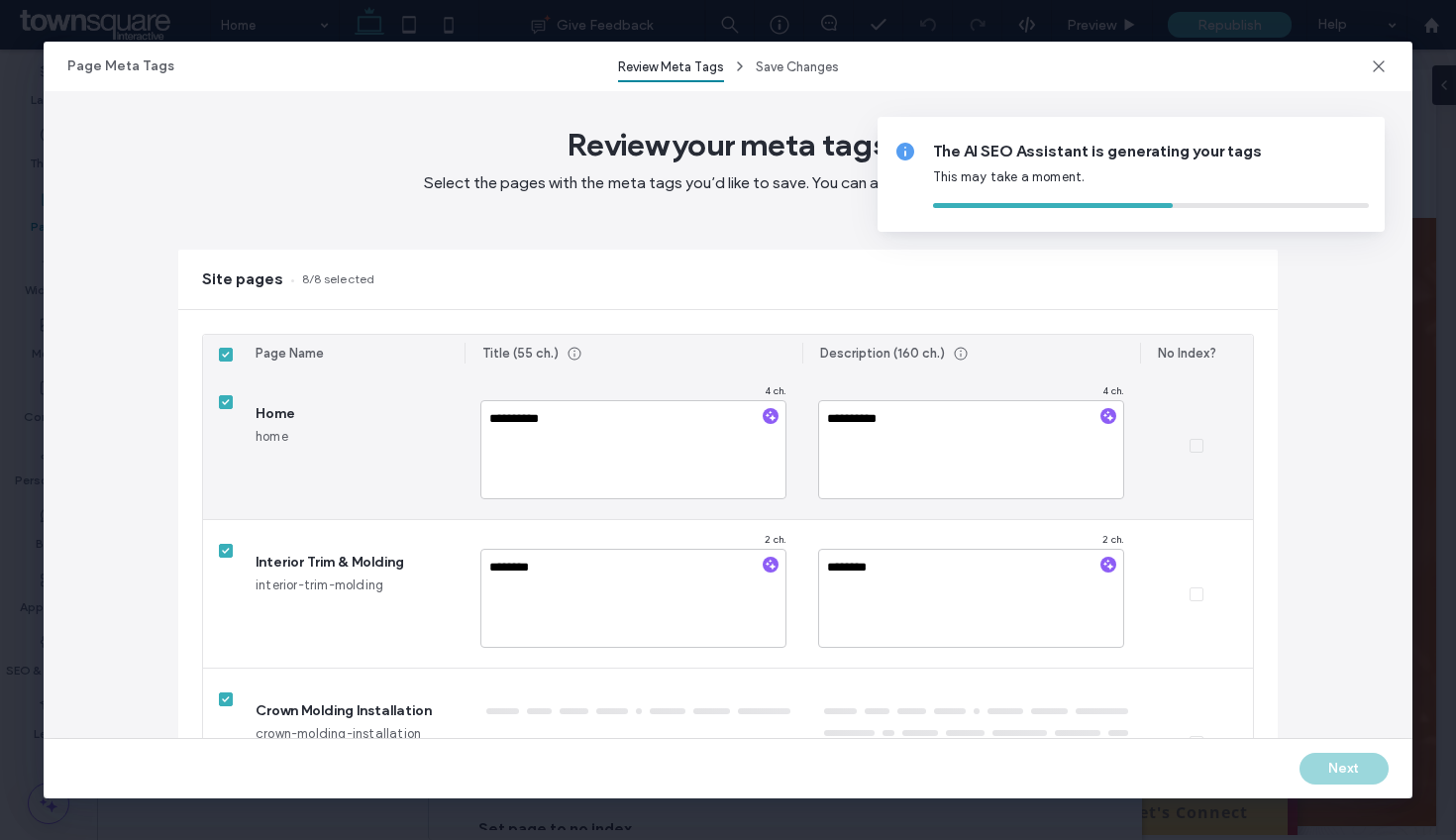 type on "********" 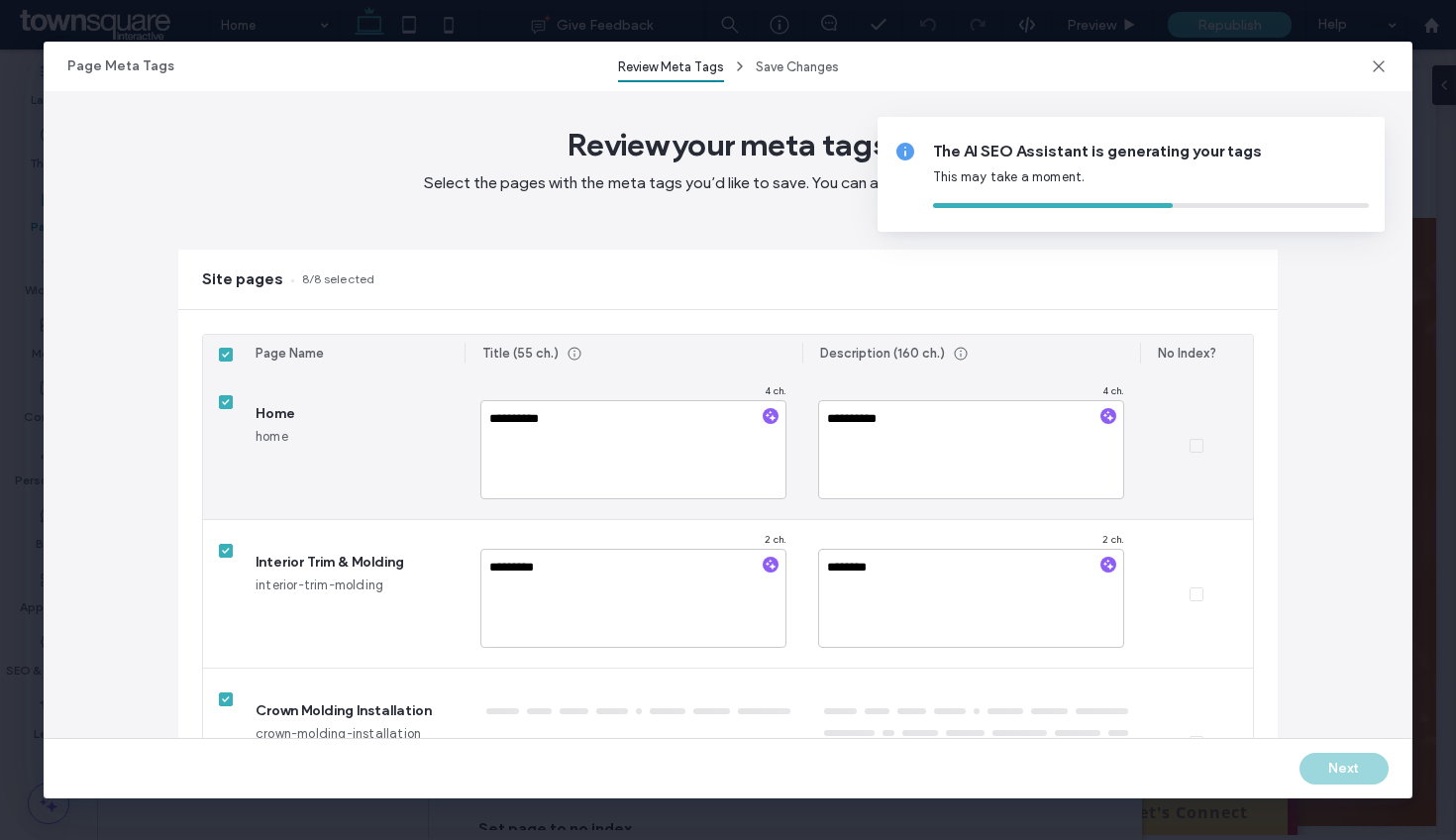 type on "**********" 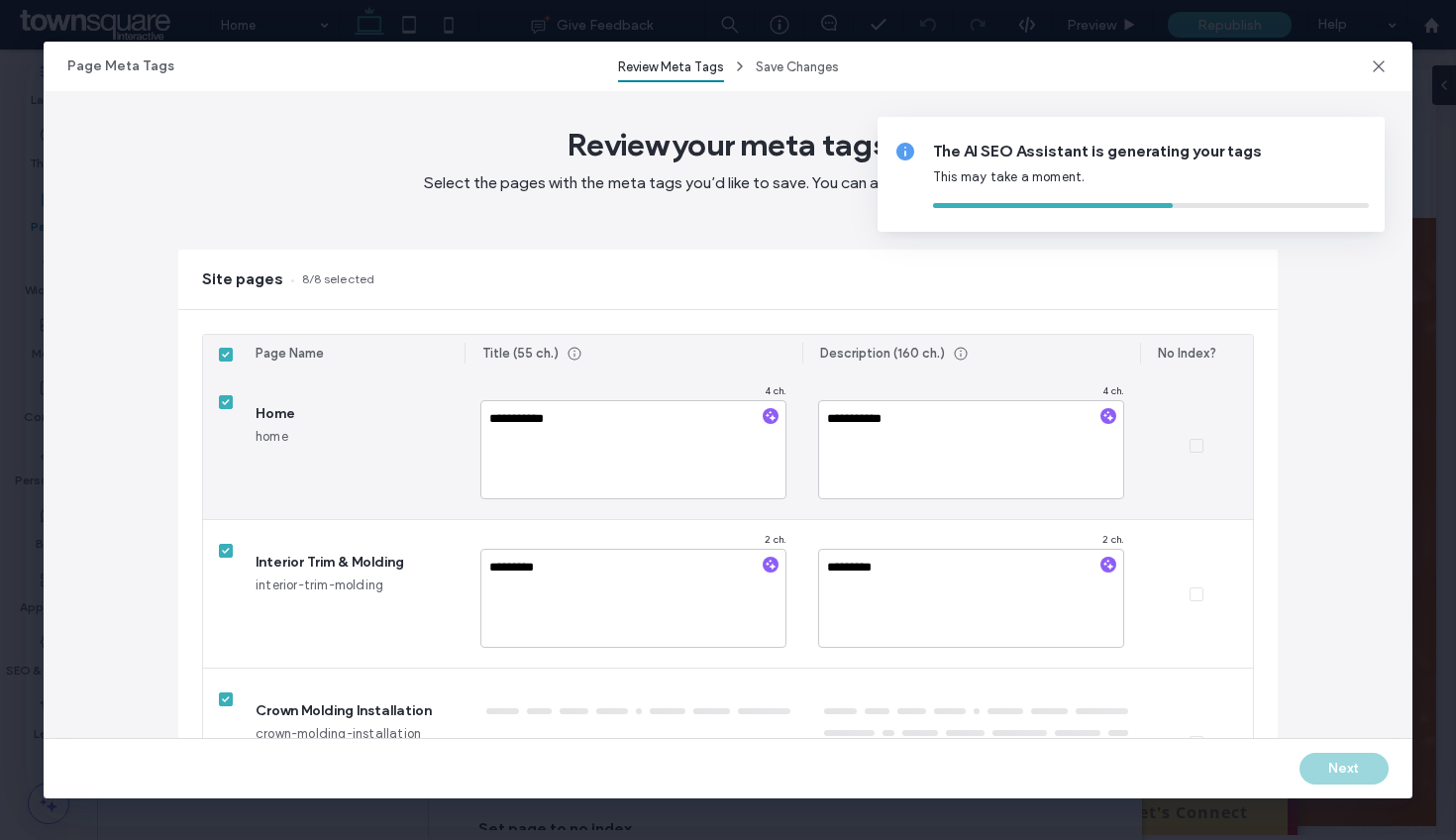 type on "**********" 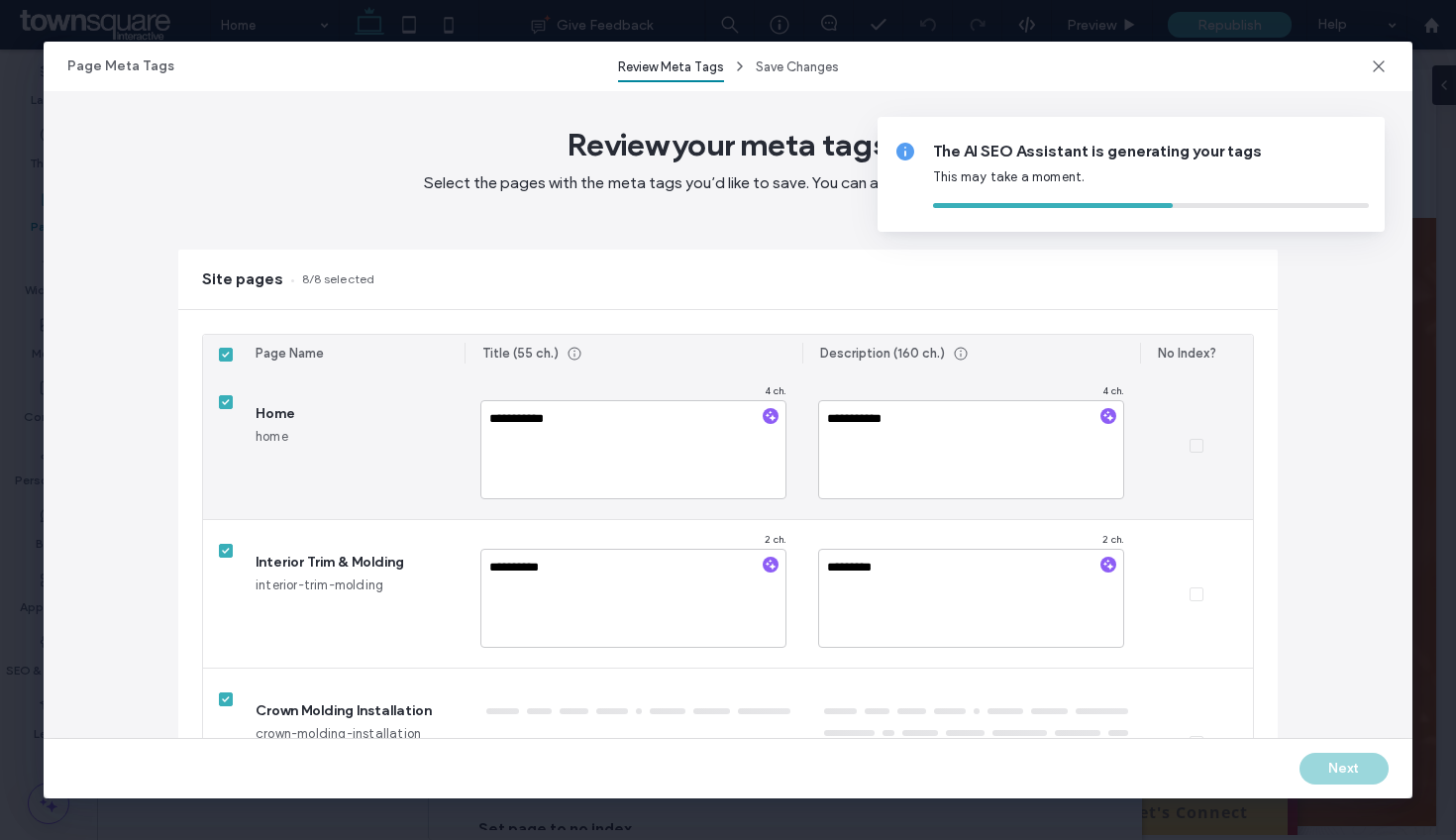 type on "**********" 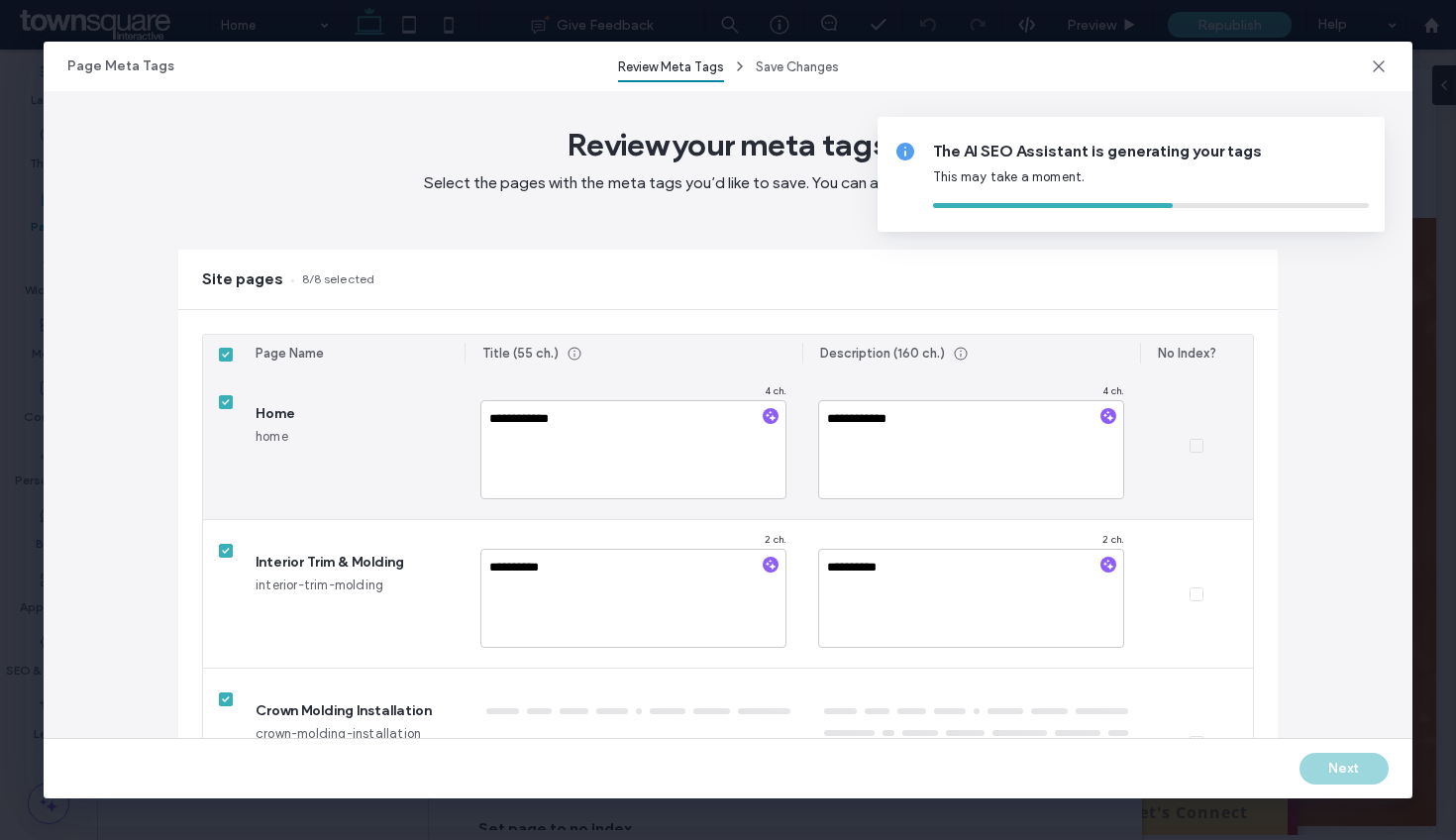 type on "**********" 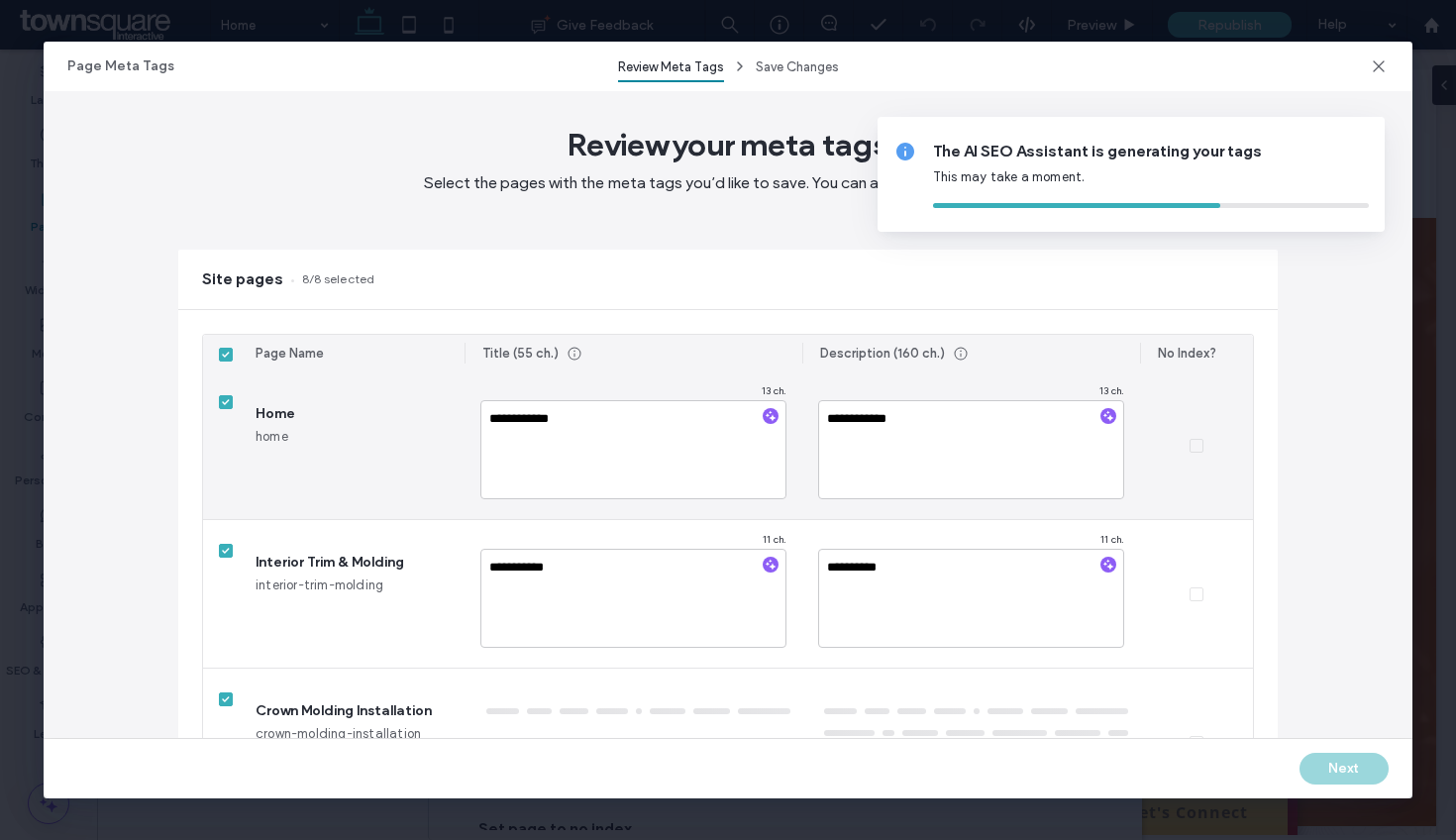 type on "**********" 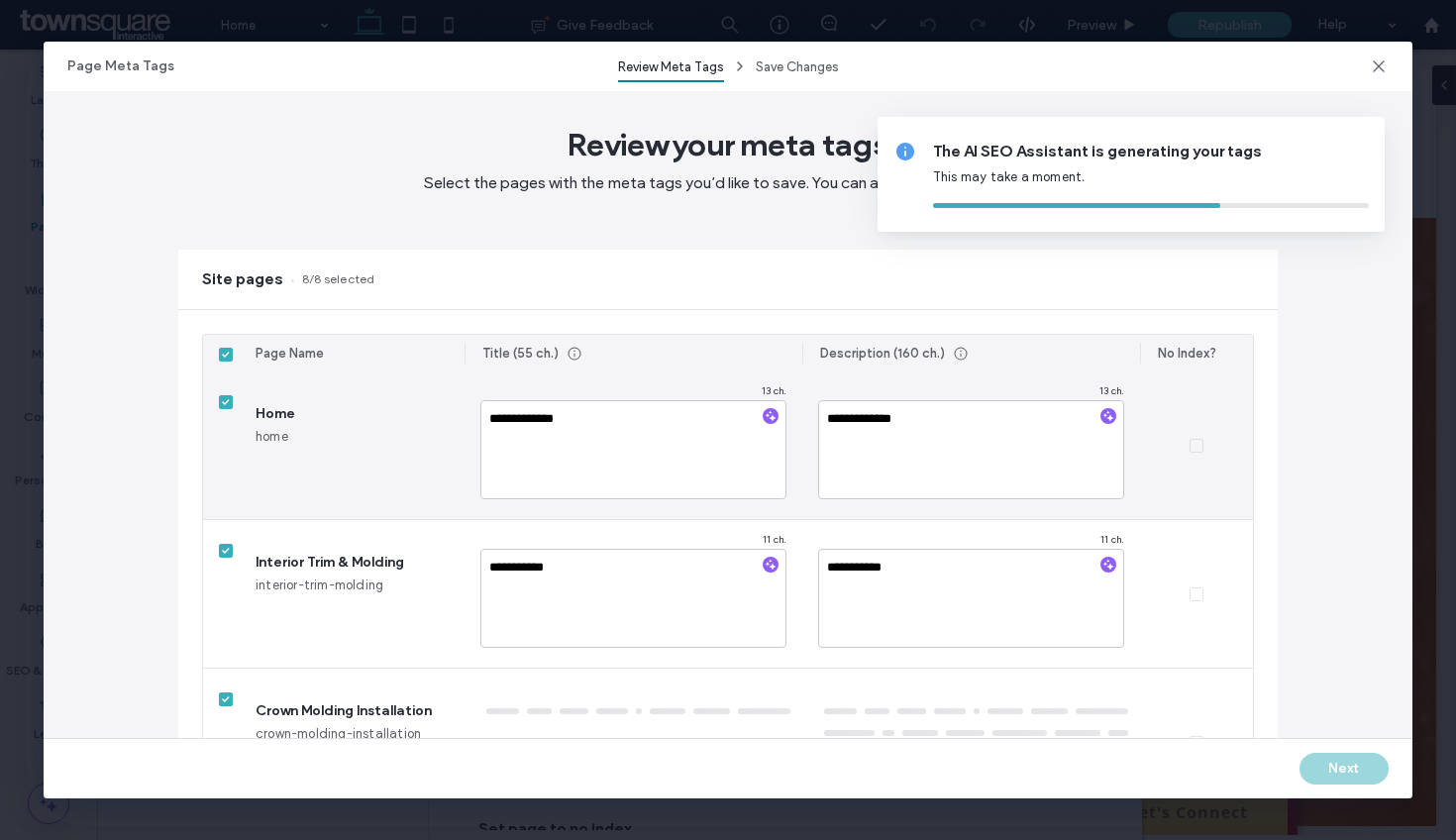 type on "**********" 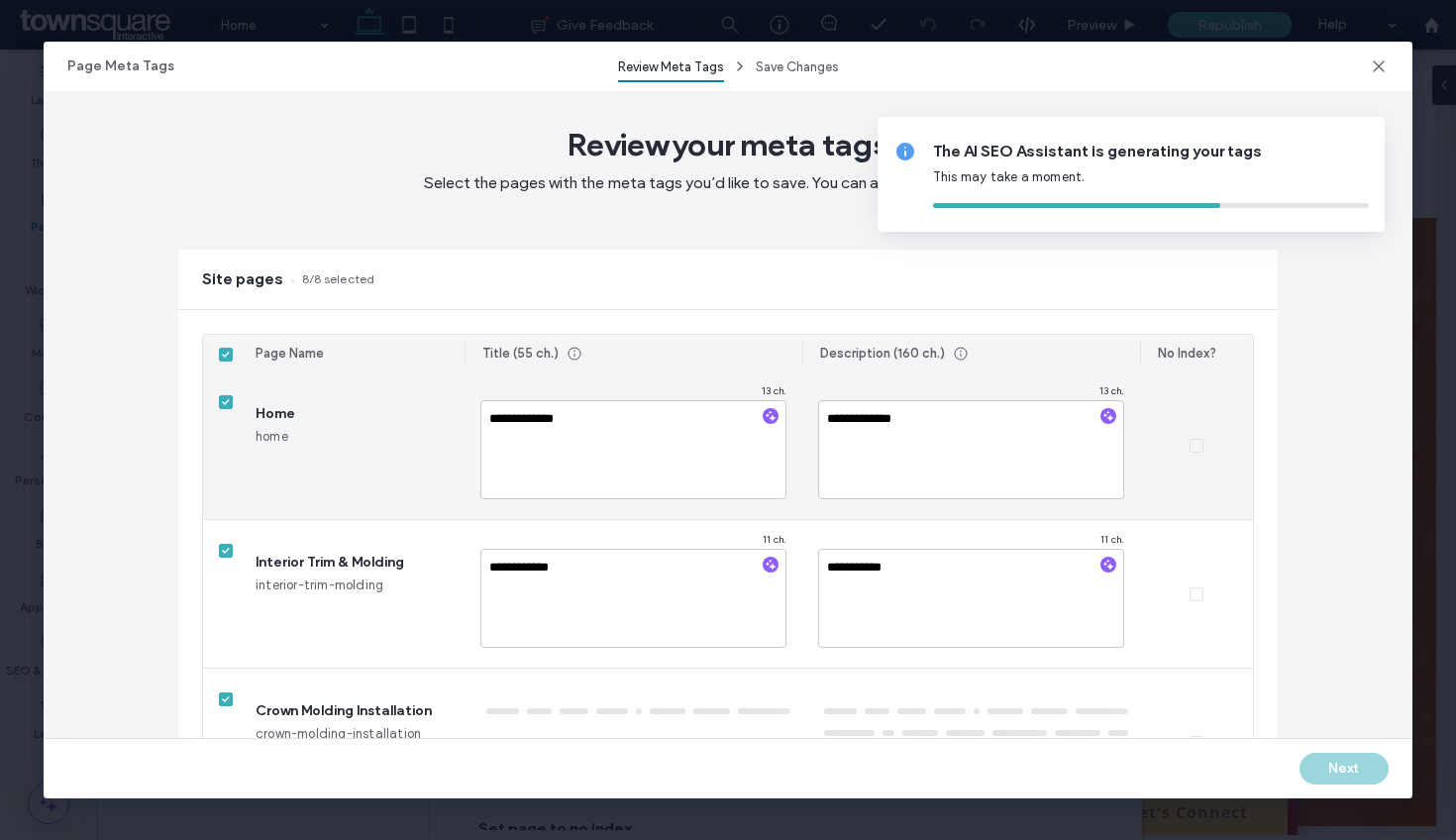 type on "**********" 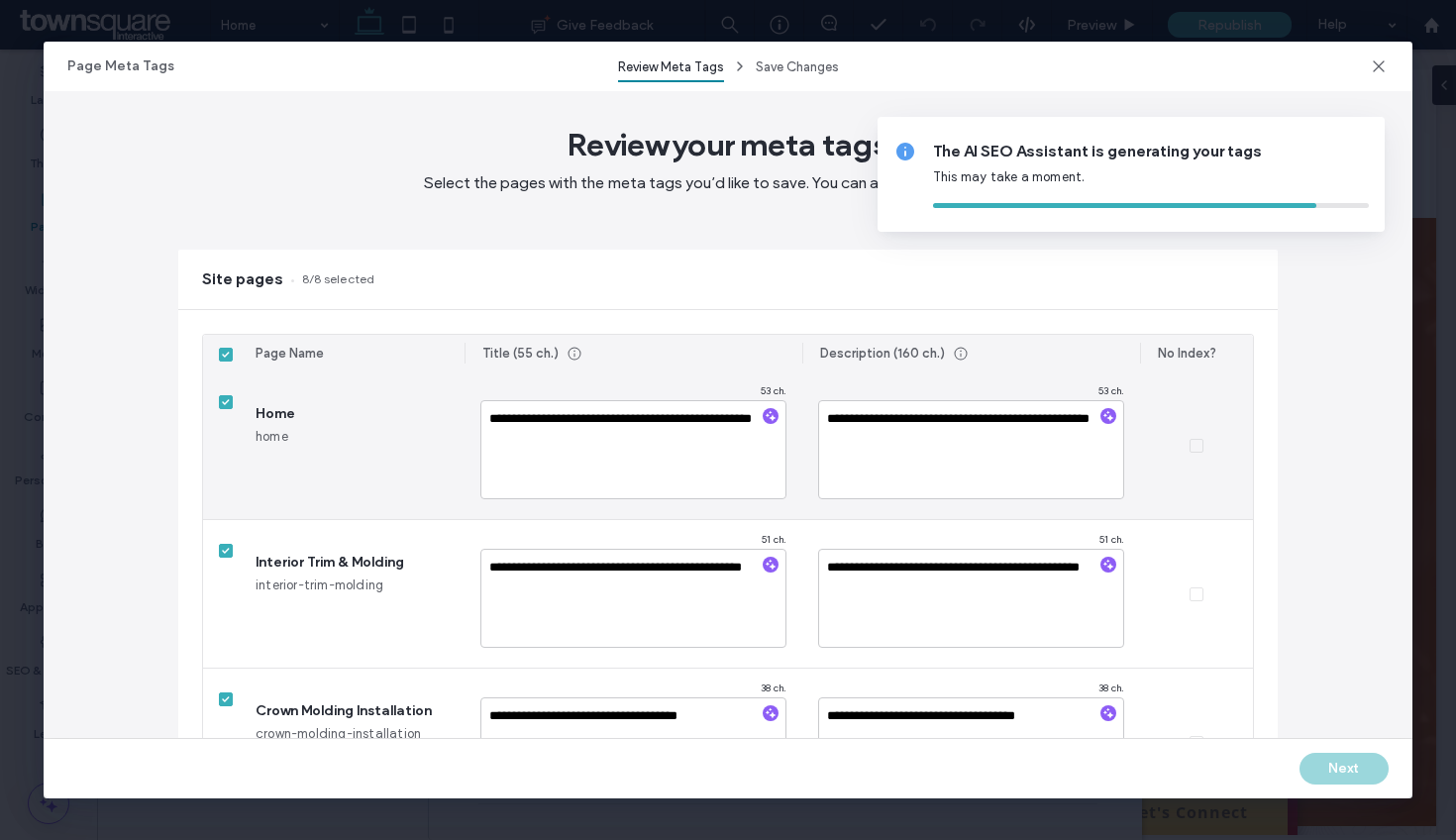 scroll, scrollTop: 0, scrollLeft: 0, axis: both 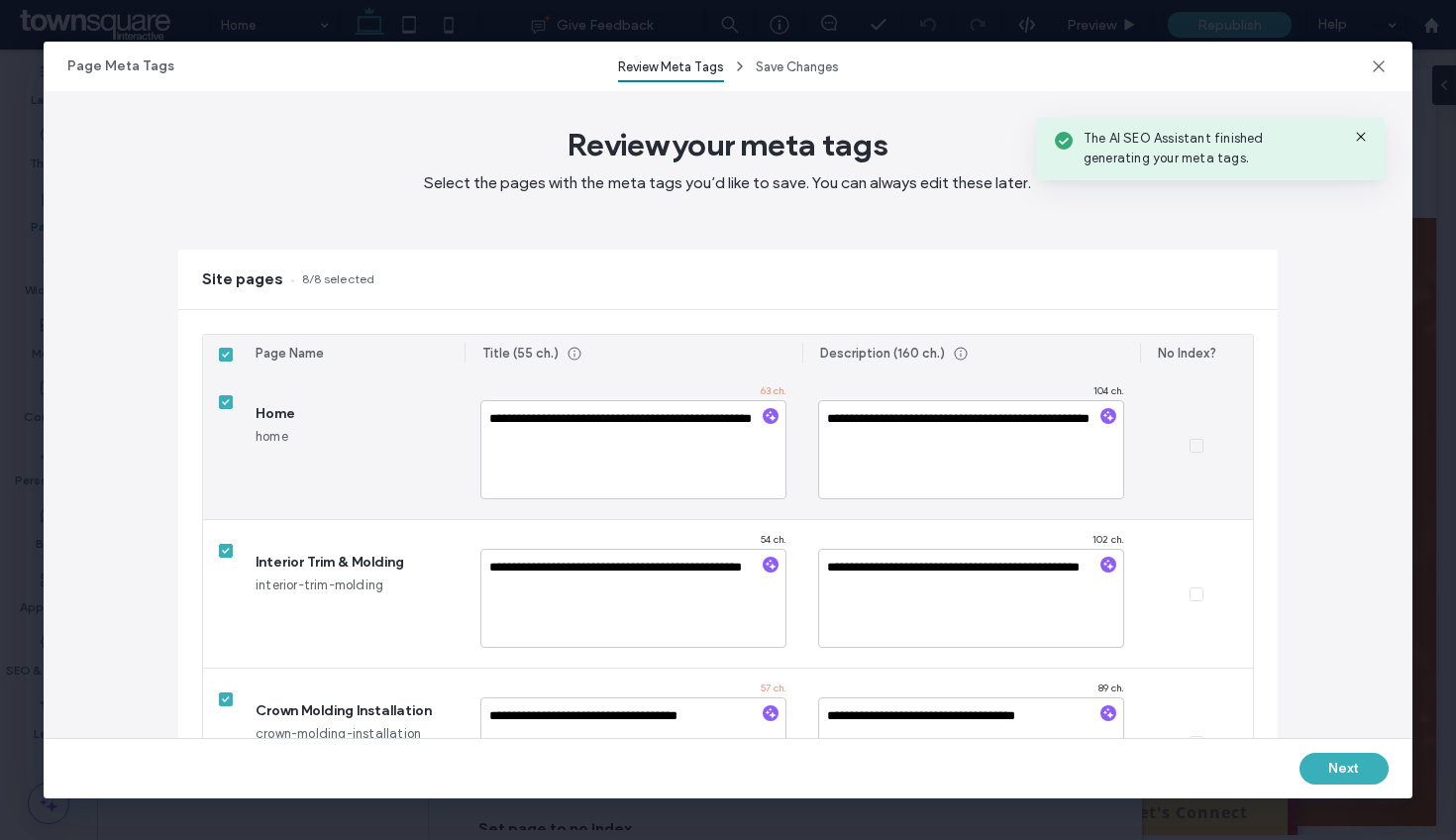type on "**" 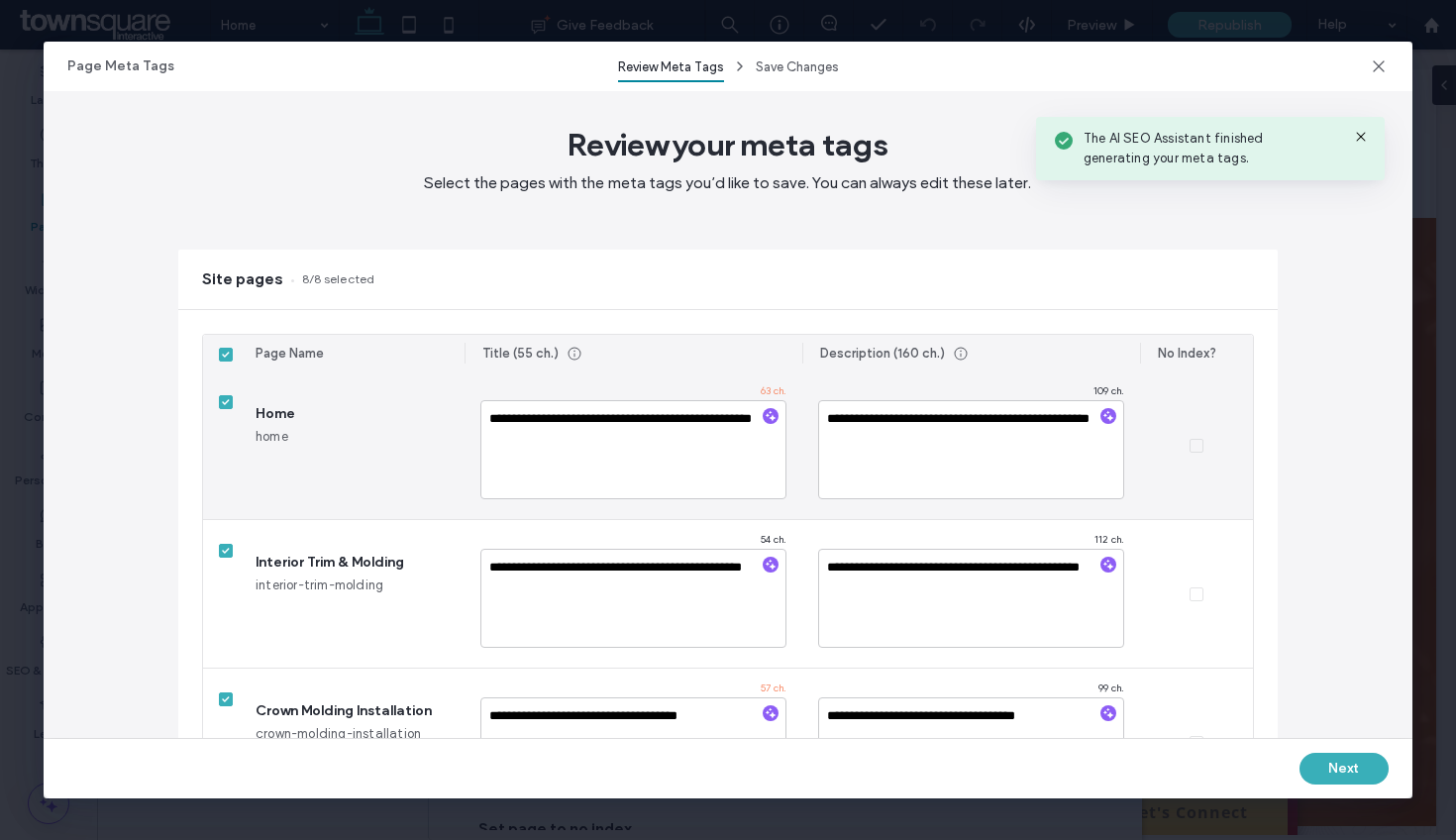 type on "**********" 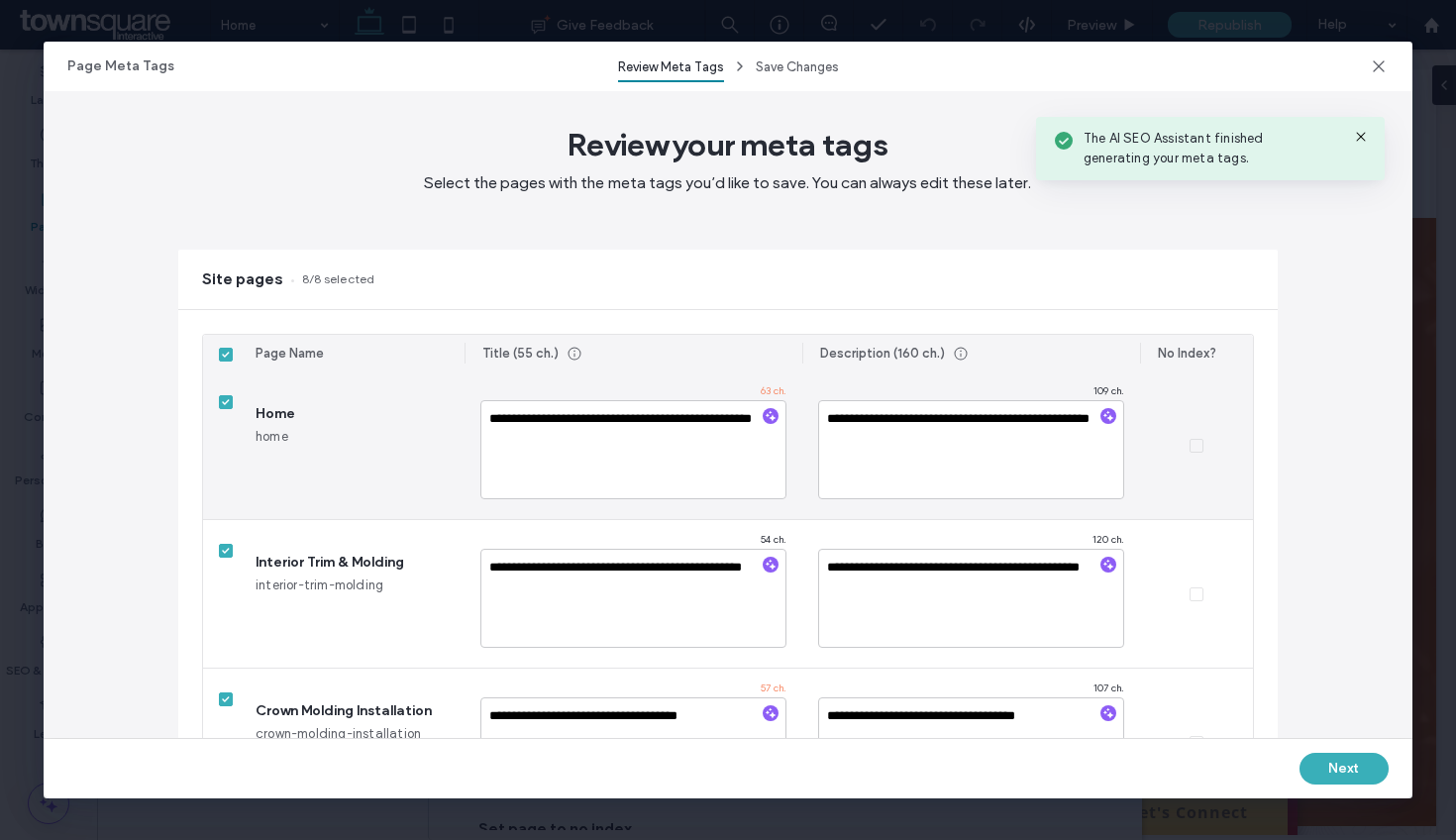 type on "**********" 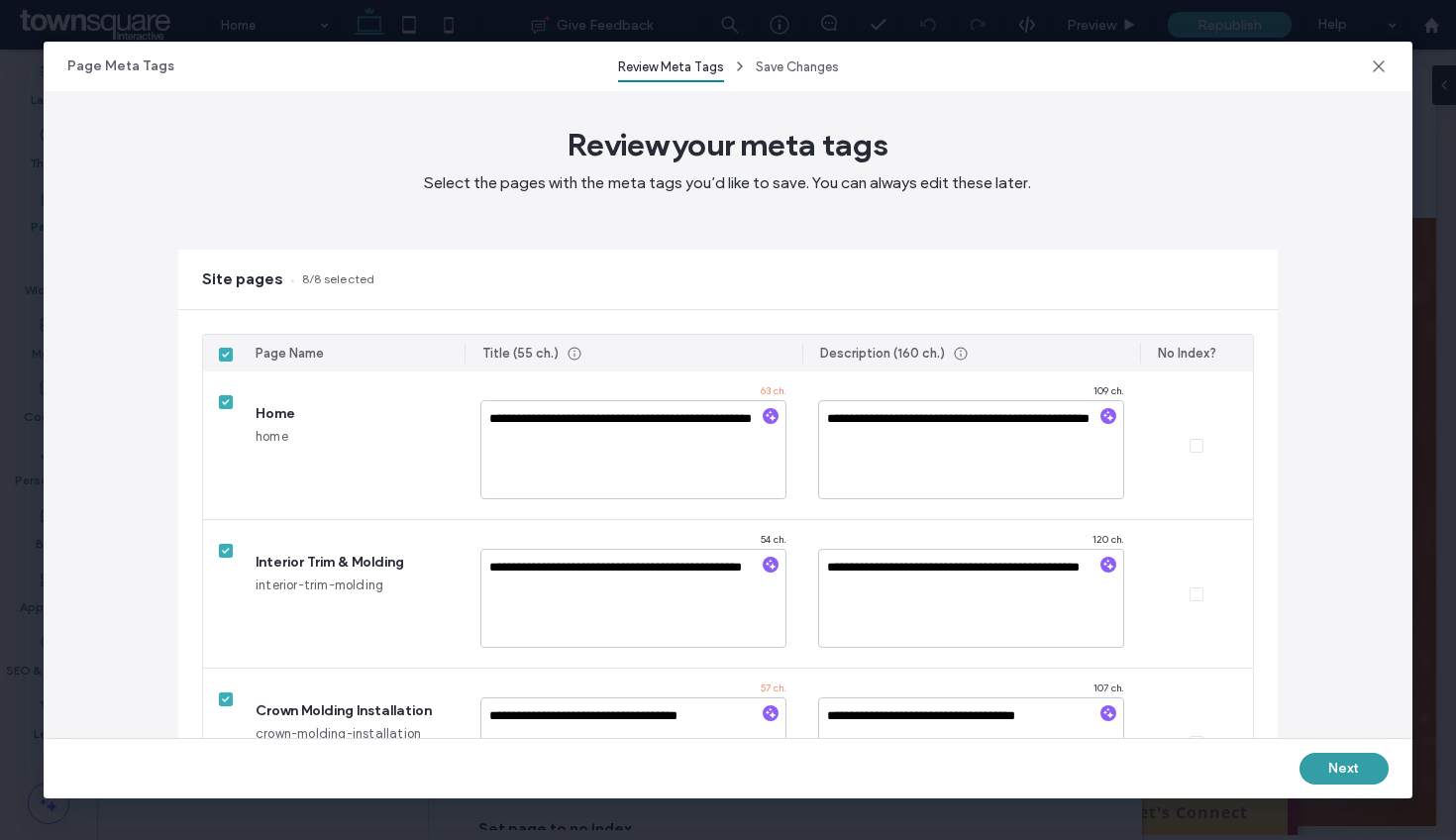 click on "Next" at bounding box center (1344, 769) 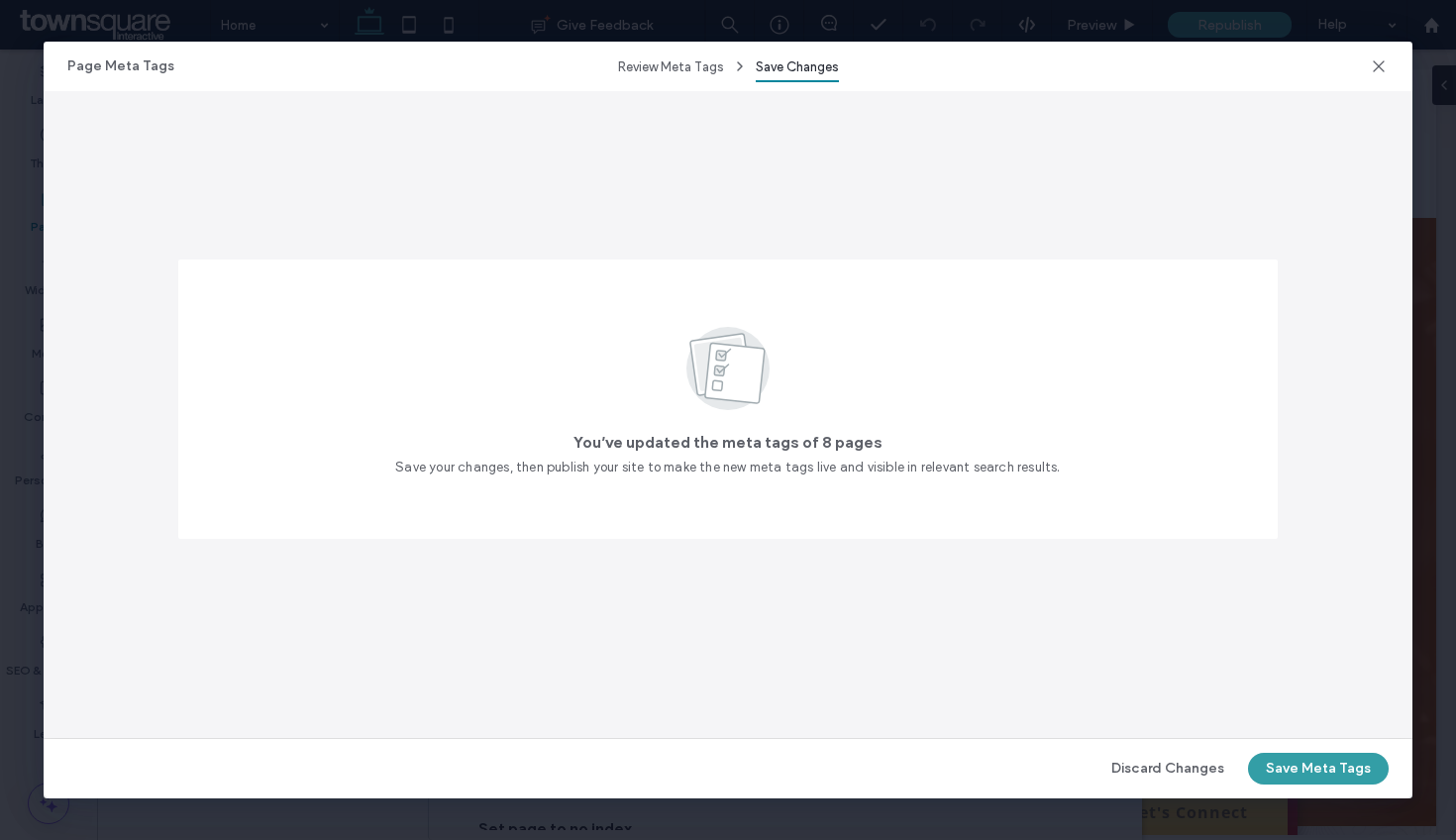 click on "Save Meta Tags" at bounding box center (1318, 769) 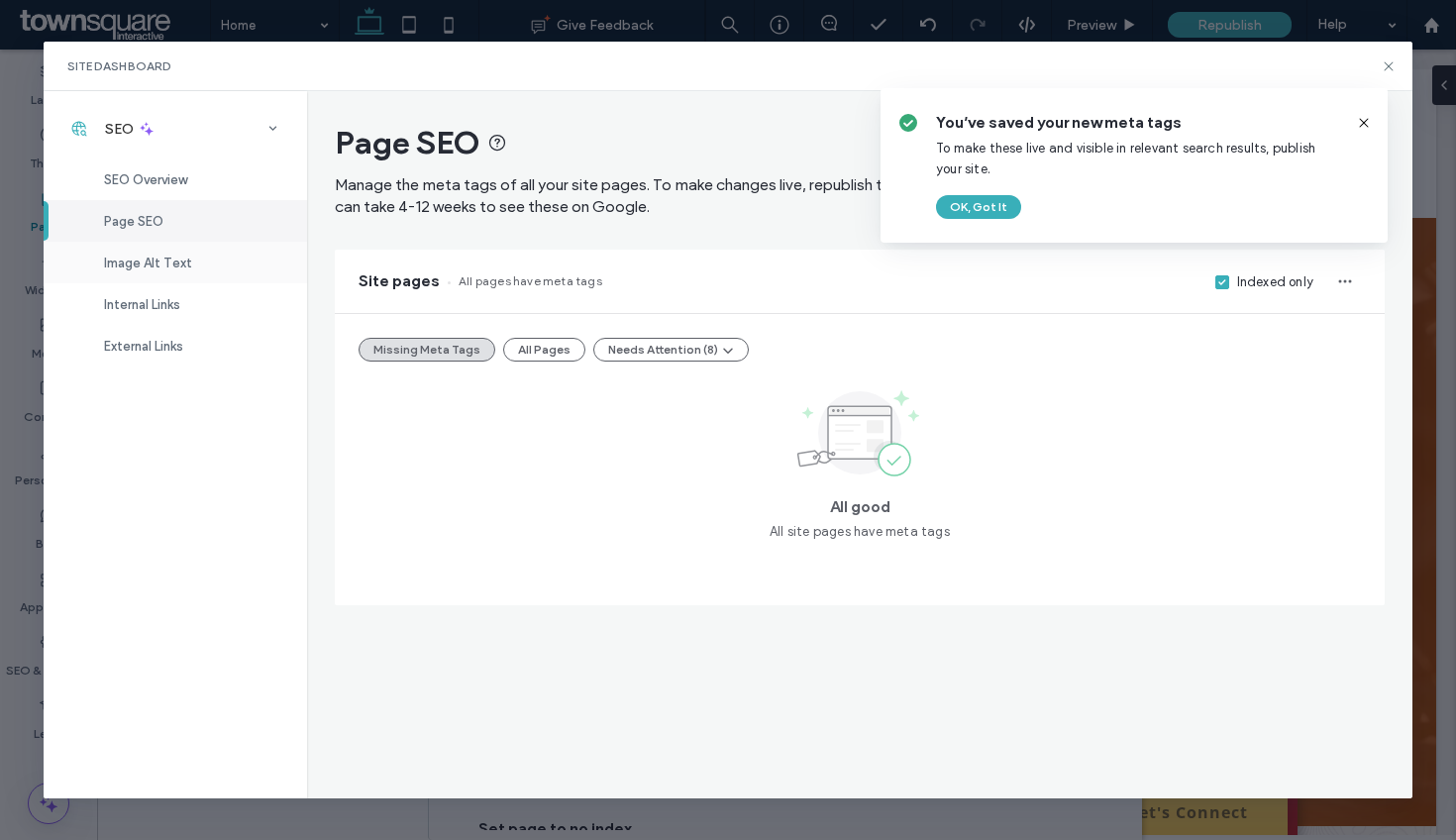 click on "Image Alt Text" at bounding box center [175, 262] 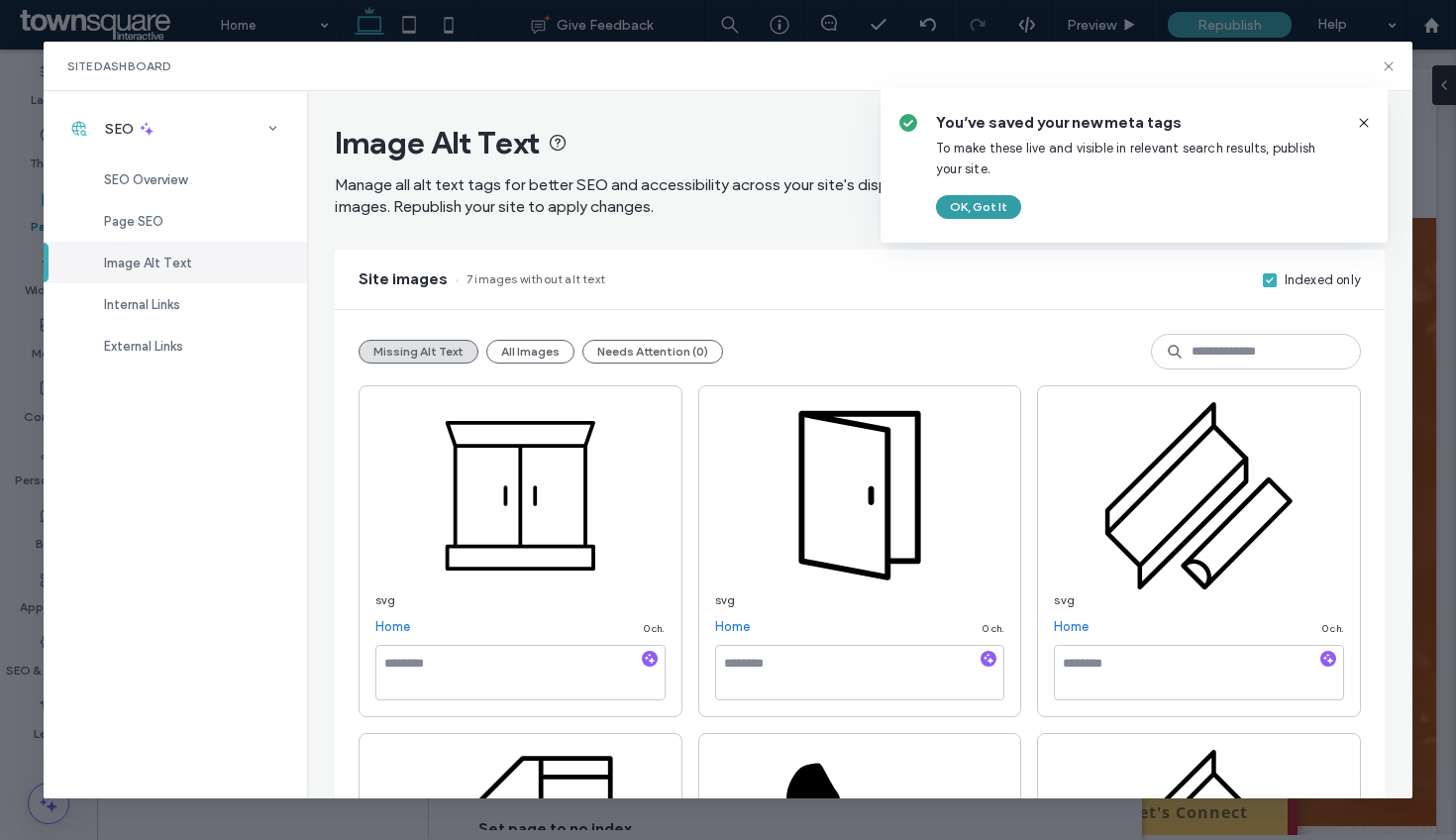 click on "OK, Got It" at bounding box center (979, 207) 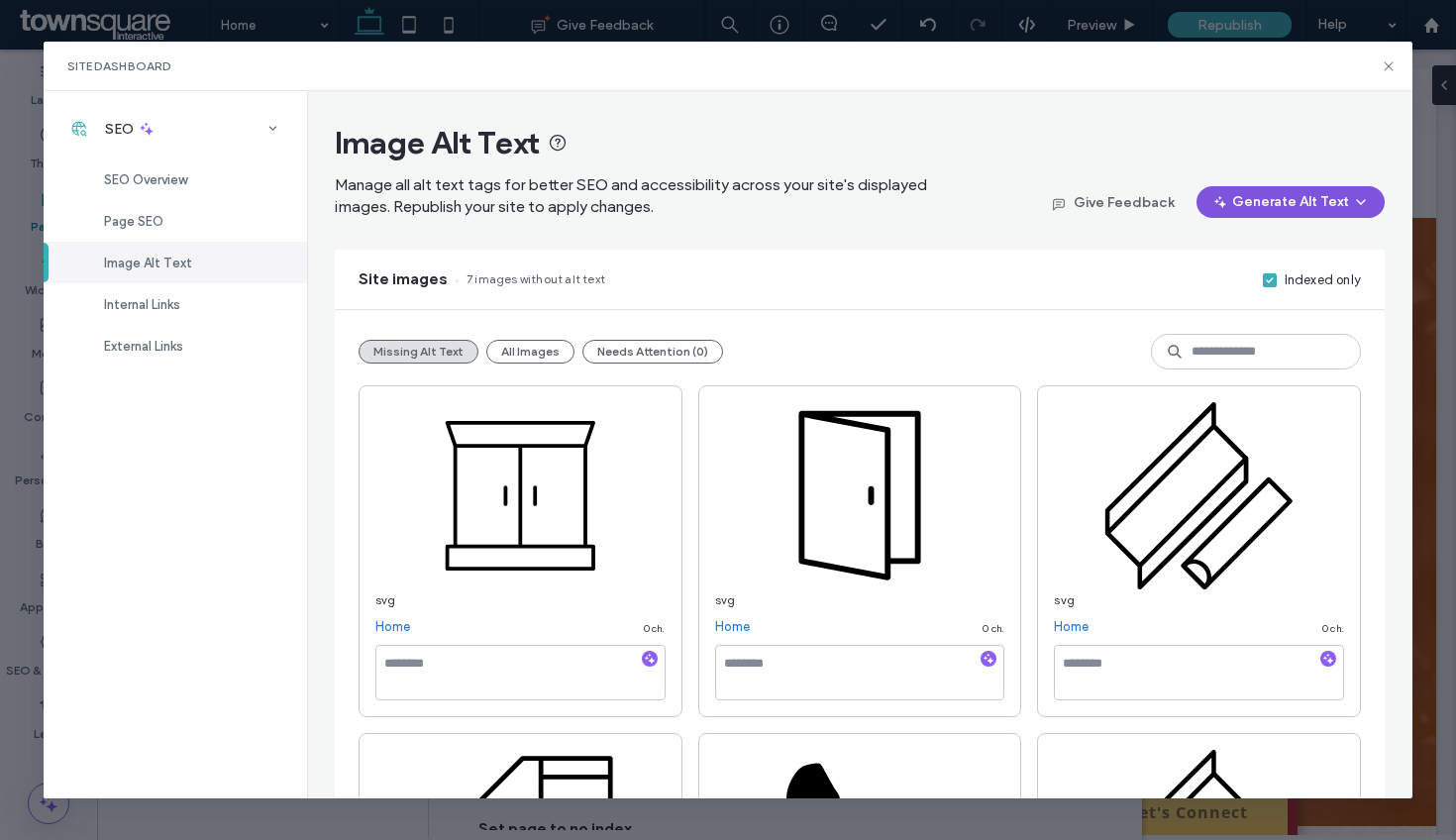 click at bounding box center [1359, 202] 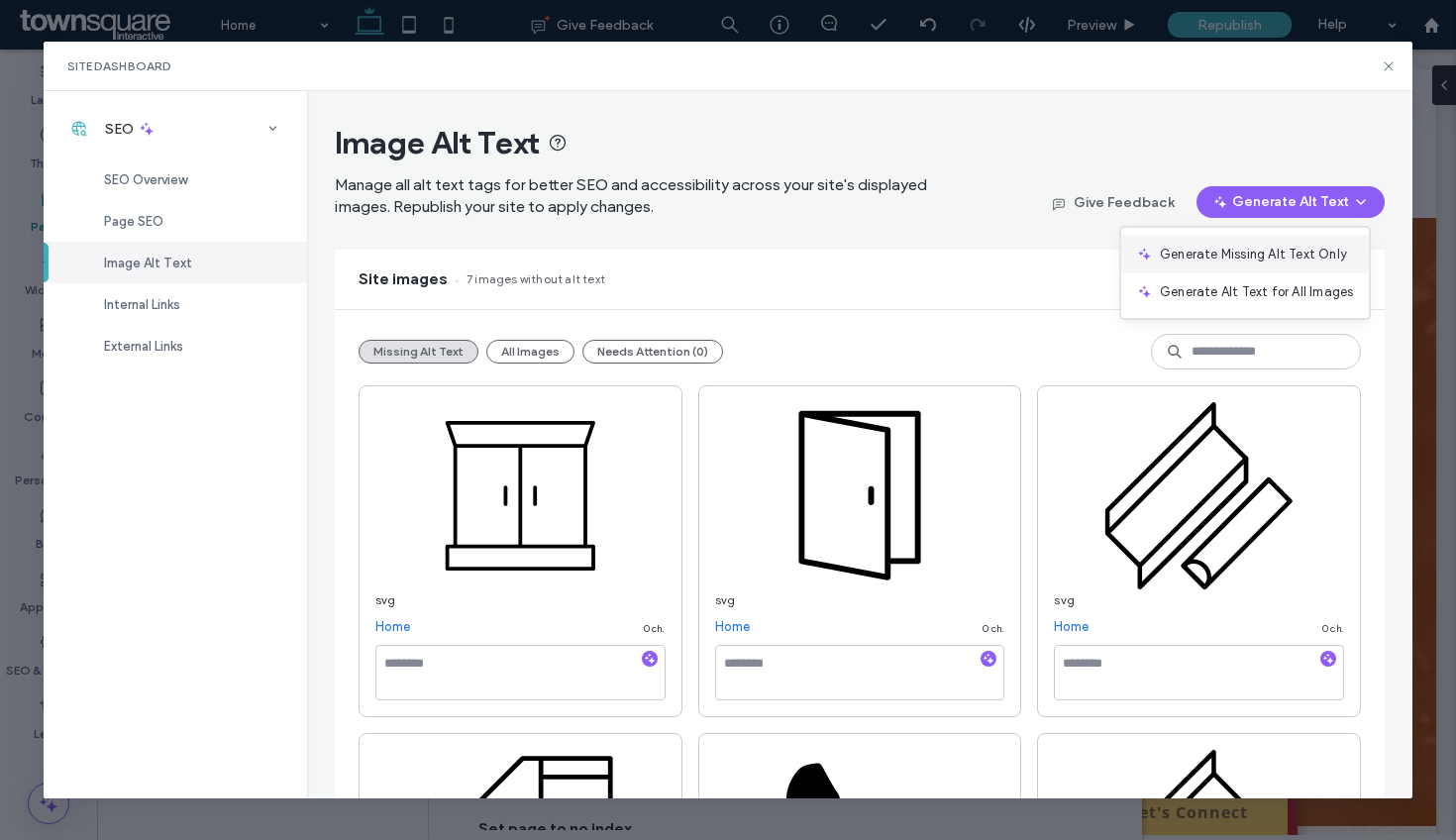 click on "Generate Missing Alt Text Only" at bounding box center (1253, 255) 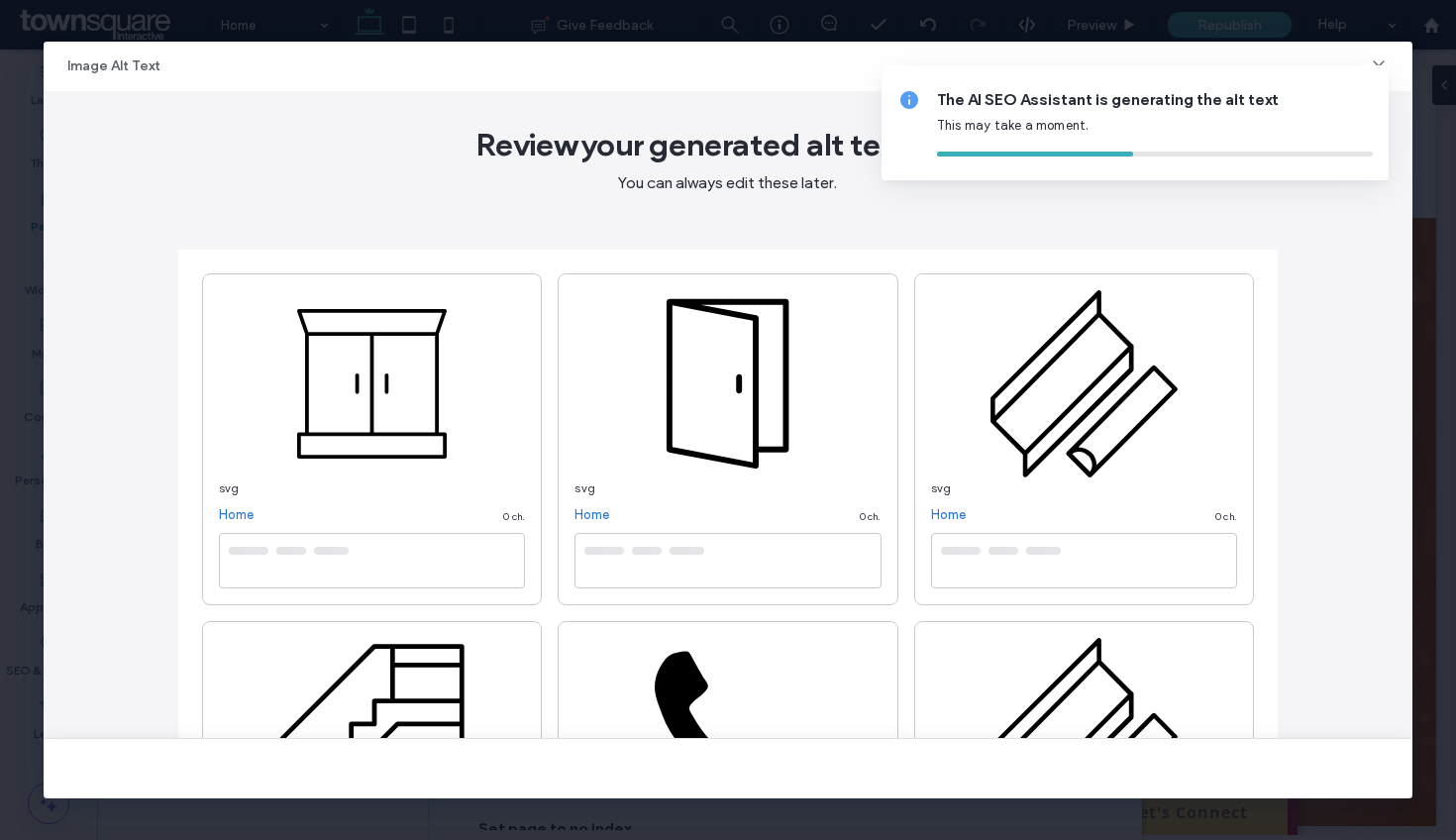 type on "**********" 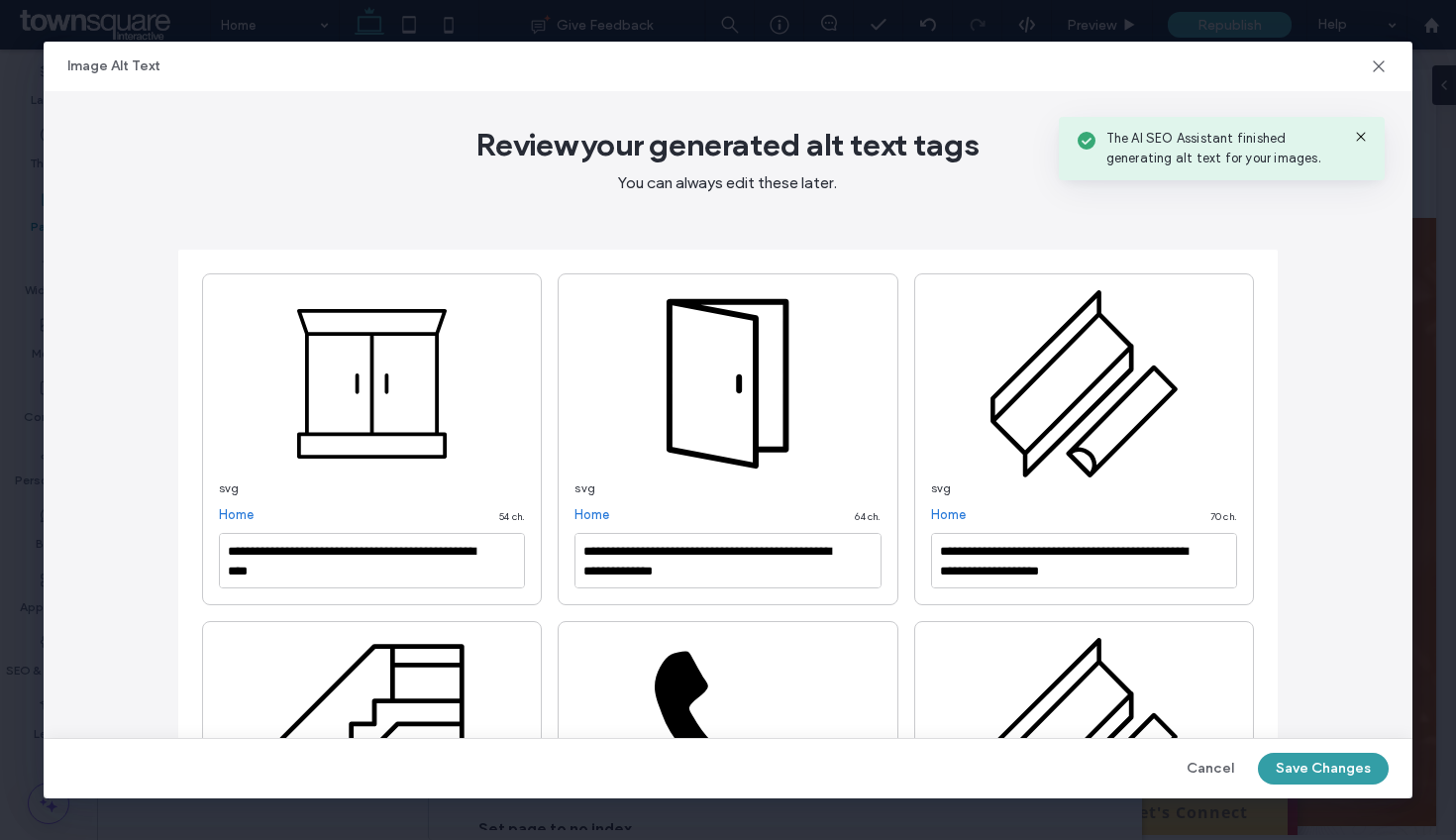 click on "Save Changes" at bounding box center (1323, 769) 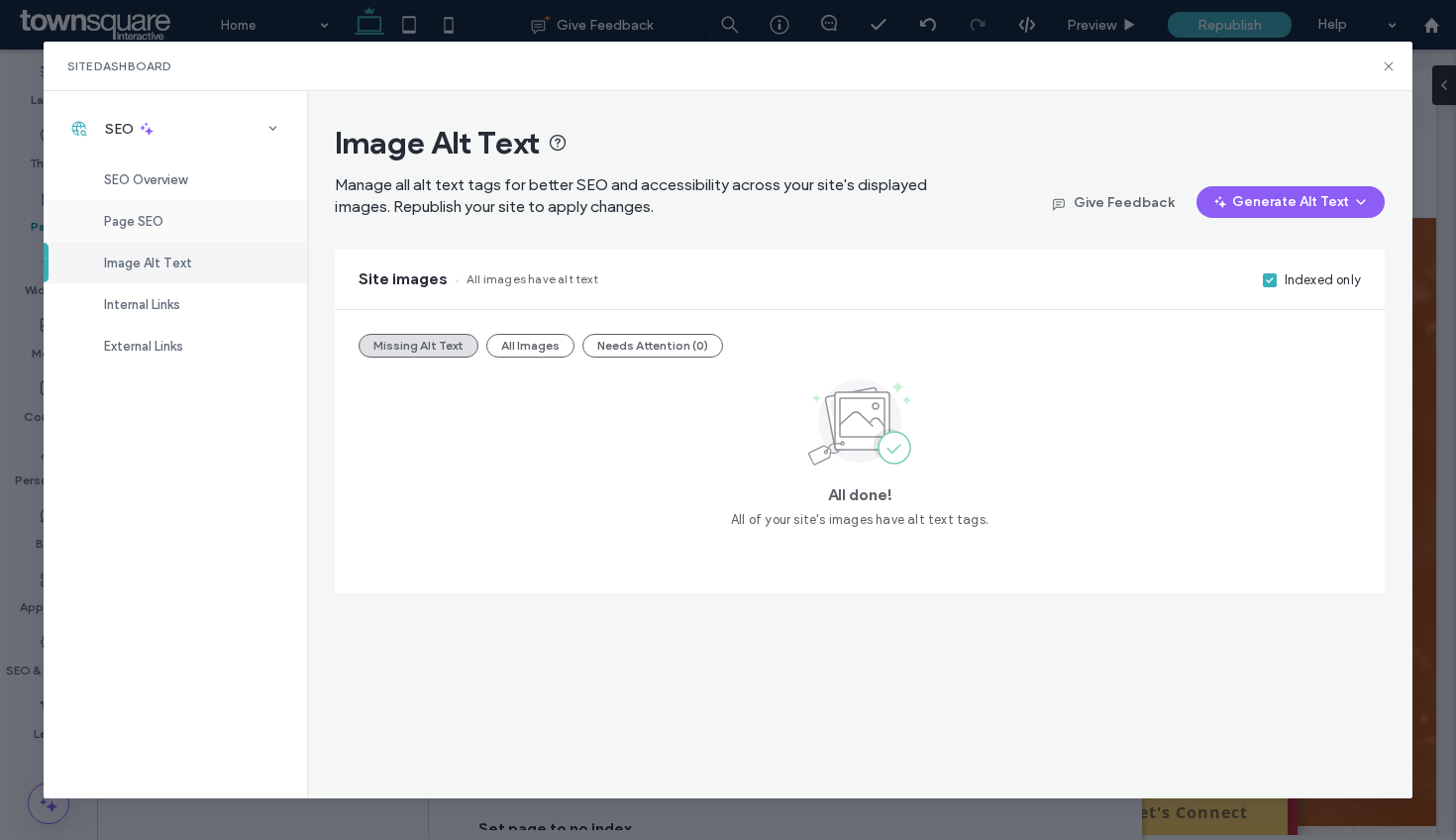 click on "Page SEO" at bounding box center (134, 221) 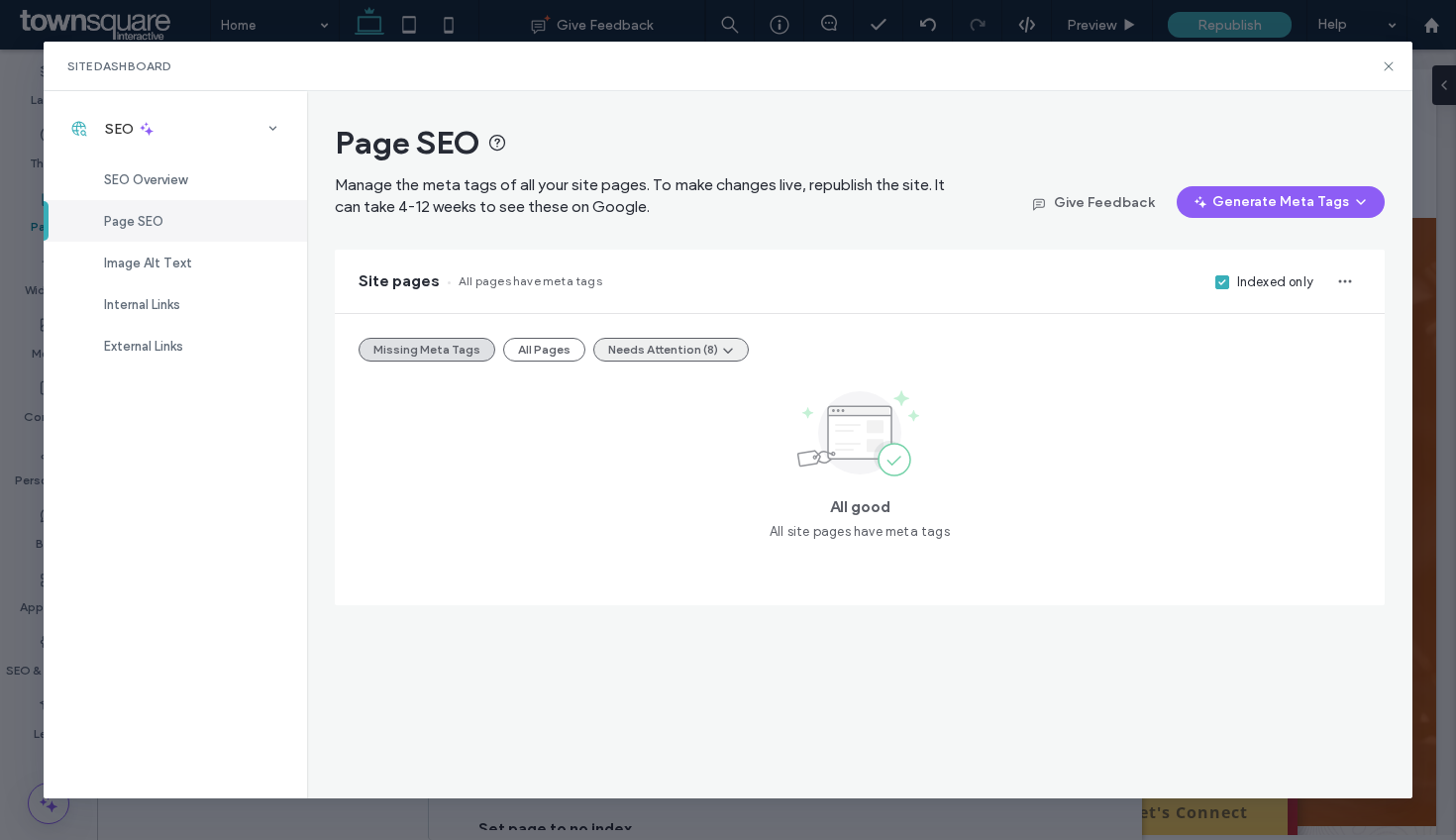 click on "Needs Attention (8)" at bounding box center [671, 350] 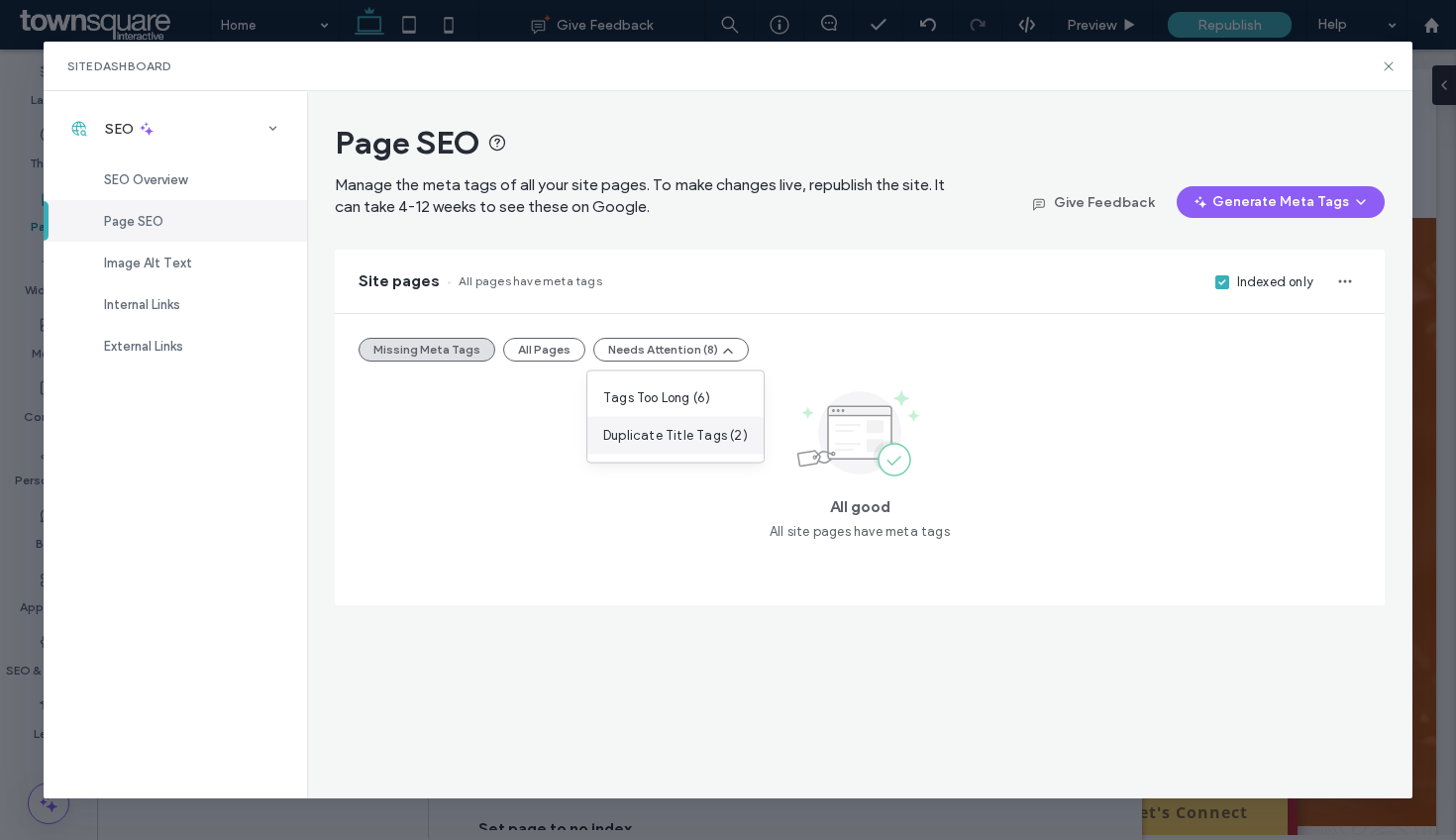 click on "Duplicate Title Tags (2)" at bounding box center [676, 436] 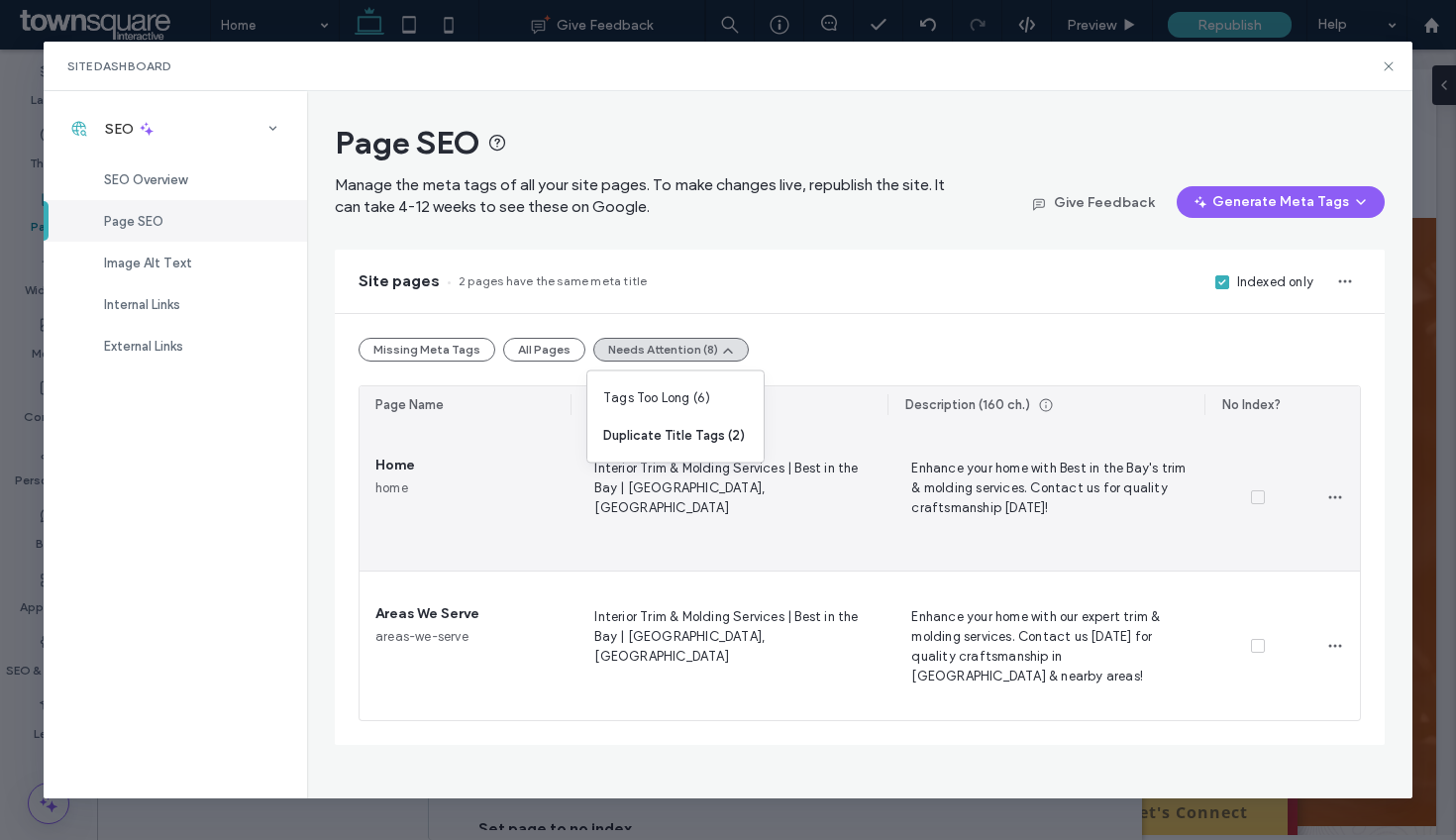 click on "Interior Trim & Molding Services | Best in the Bay | Milton, FL" at bounding box center (729, 496) 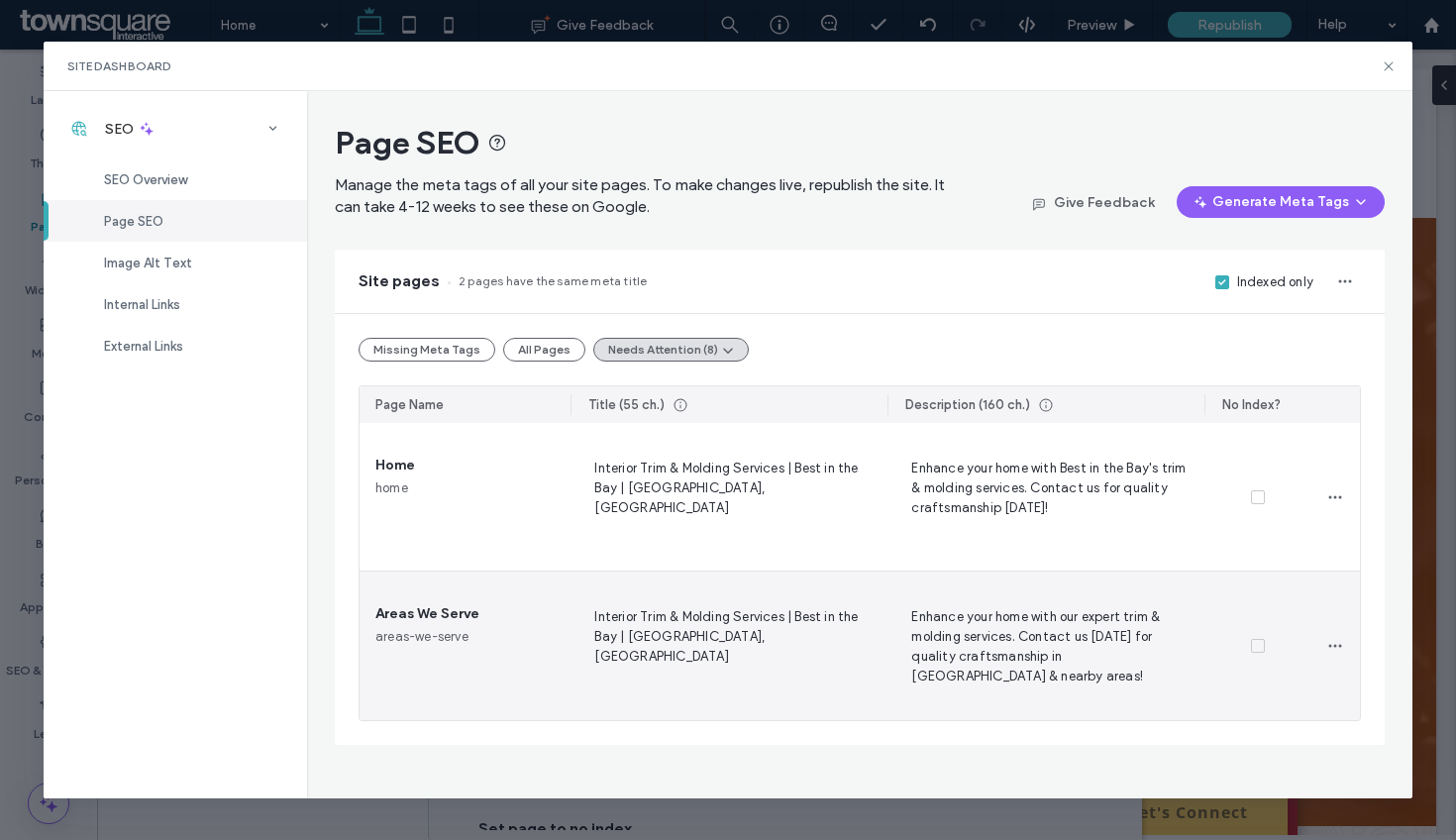 click on "Interior Trim & Molding Services | Best in the Bay | Milton, FL" at bounding box center [729, 646] 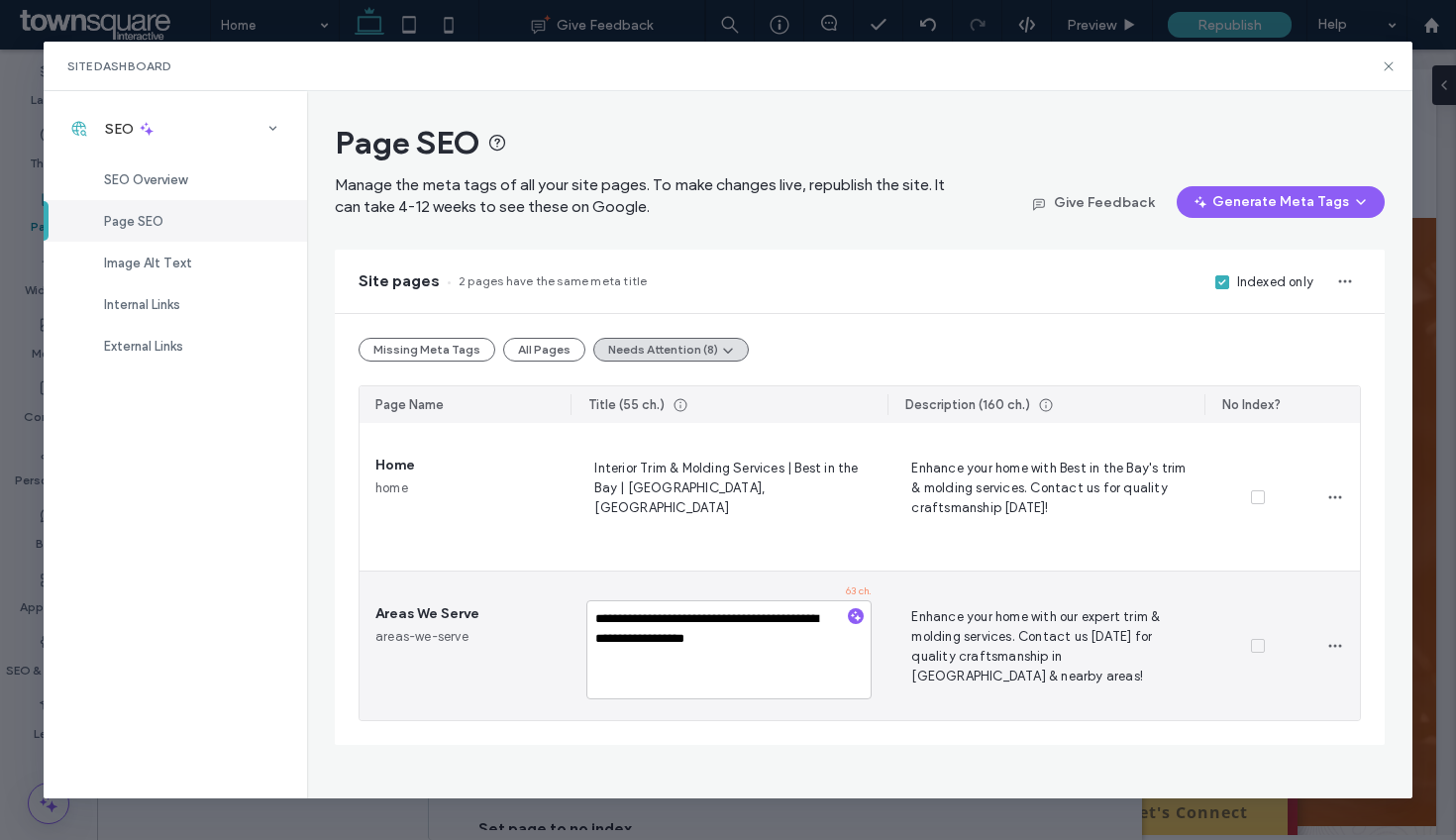 click on "**********" at bounding box center [729, 650] 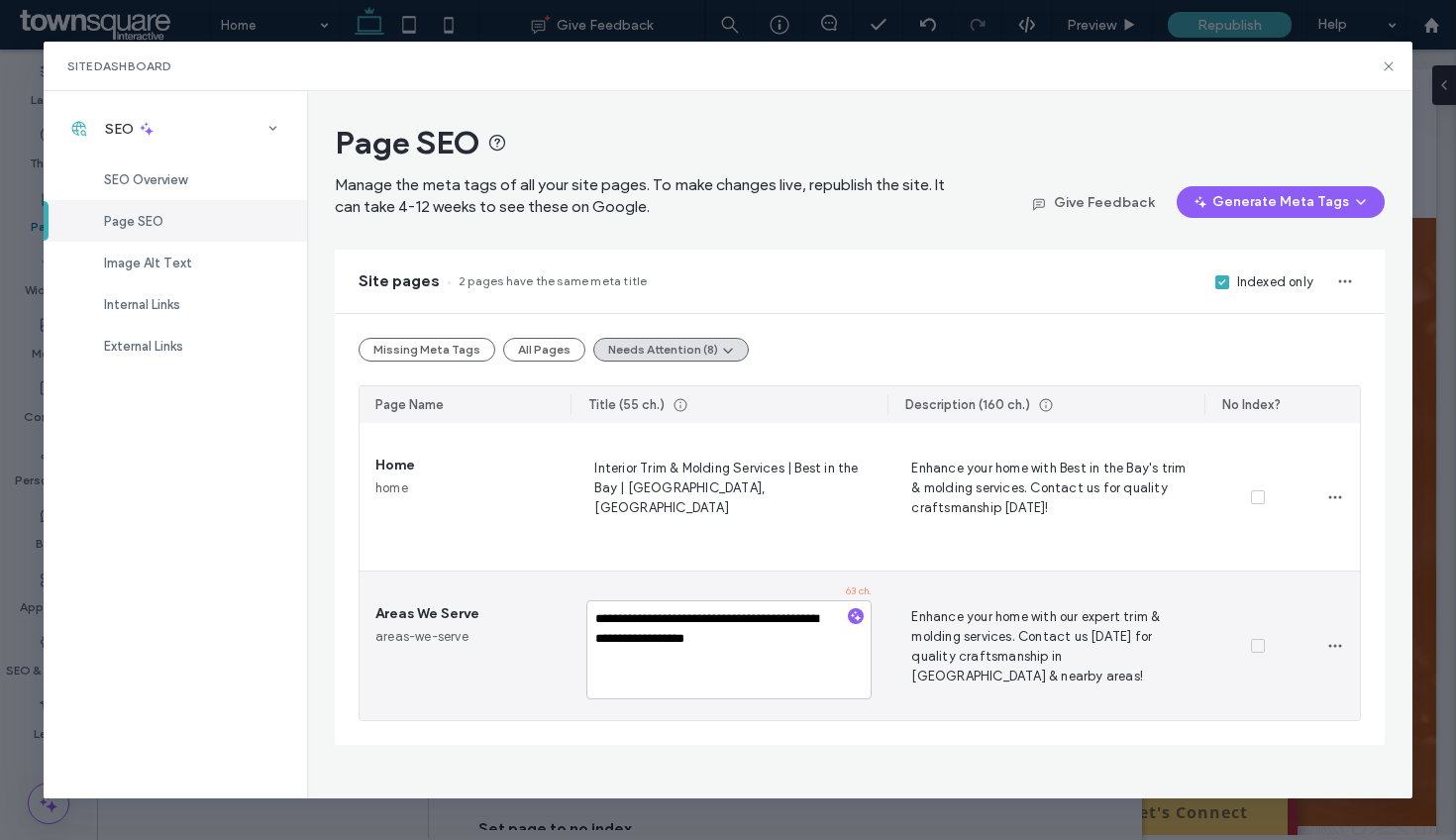 drag, startPoint x: 787, startPoint y: 623, endPoint x: 574, endPoint y: 613, distance: 213.23461 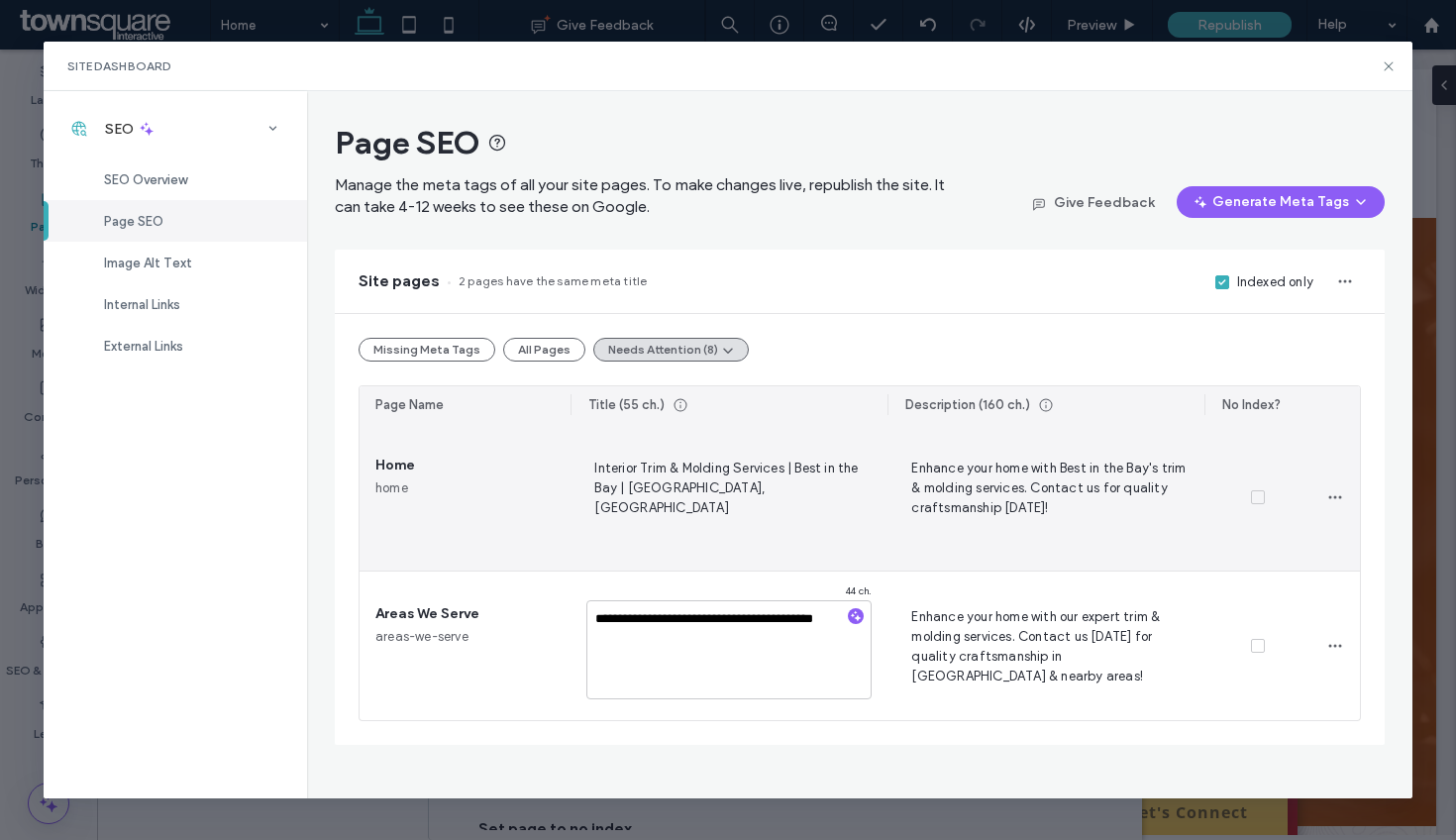type on "**********" 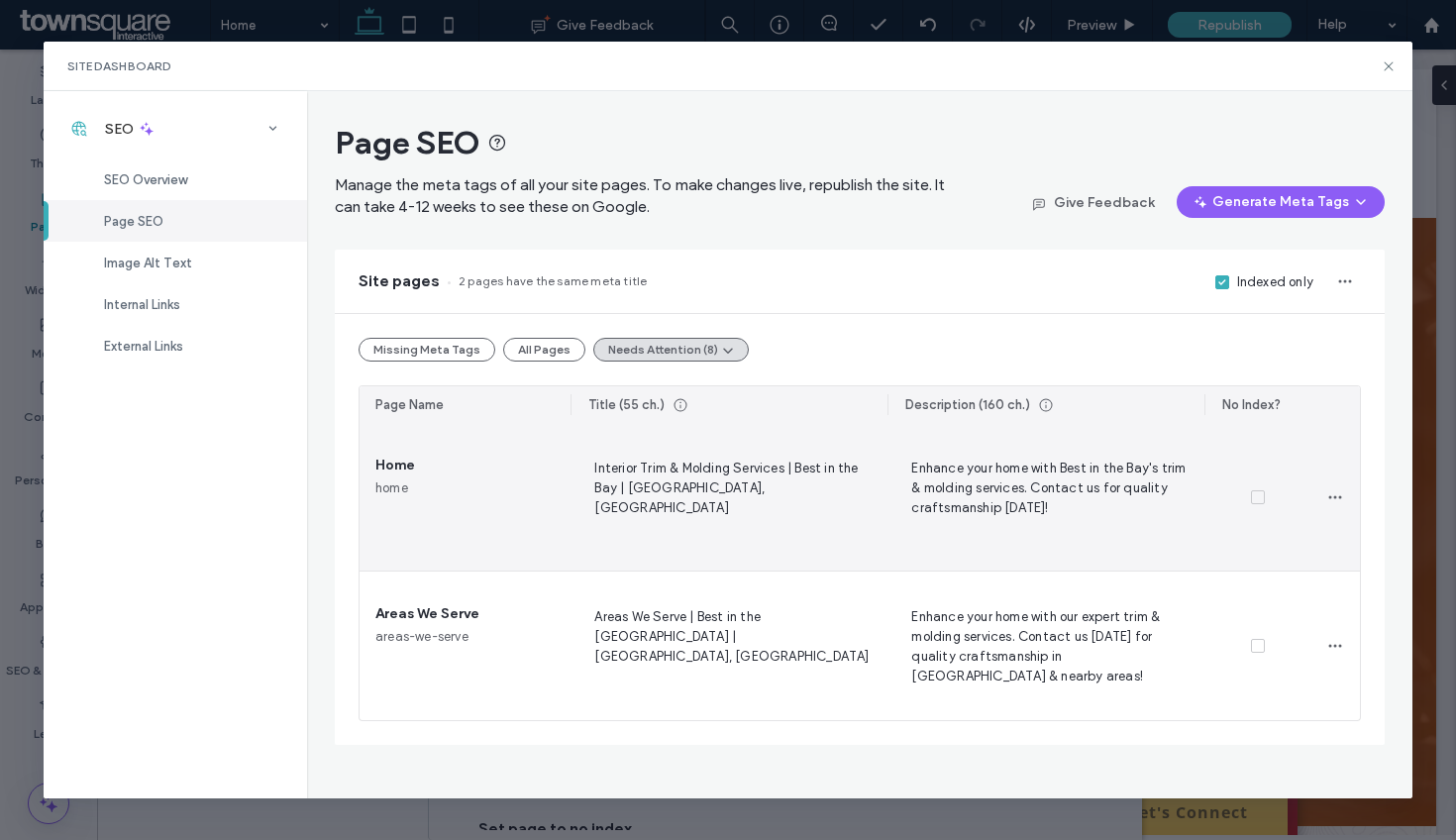 click on "Enhance your home with Best in the Bay's trim & molding services. Contact us for quality craftsmanship today!" at bounding box center [1046, 497] 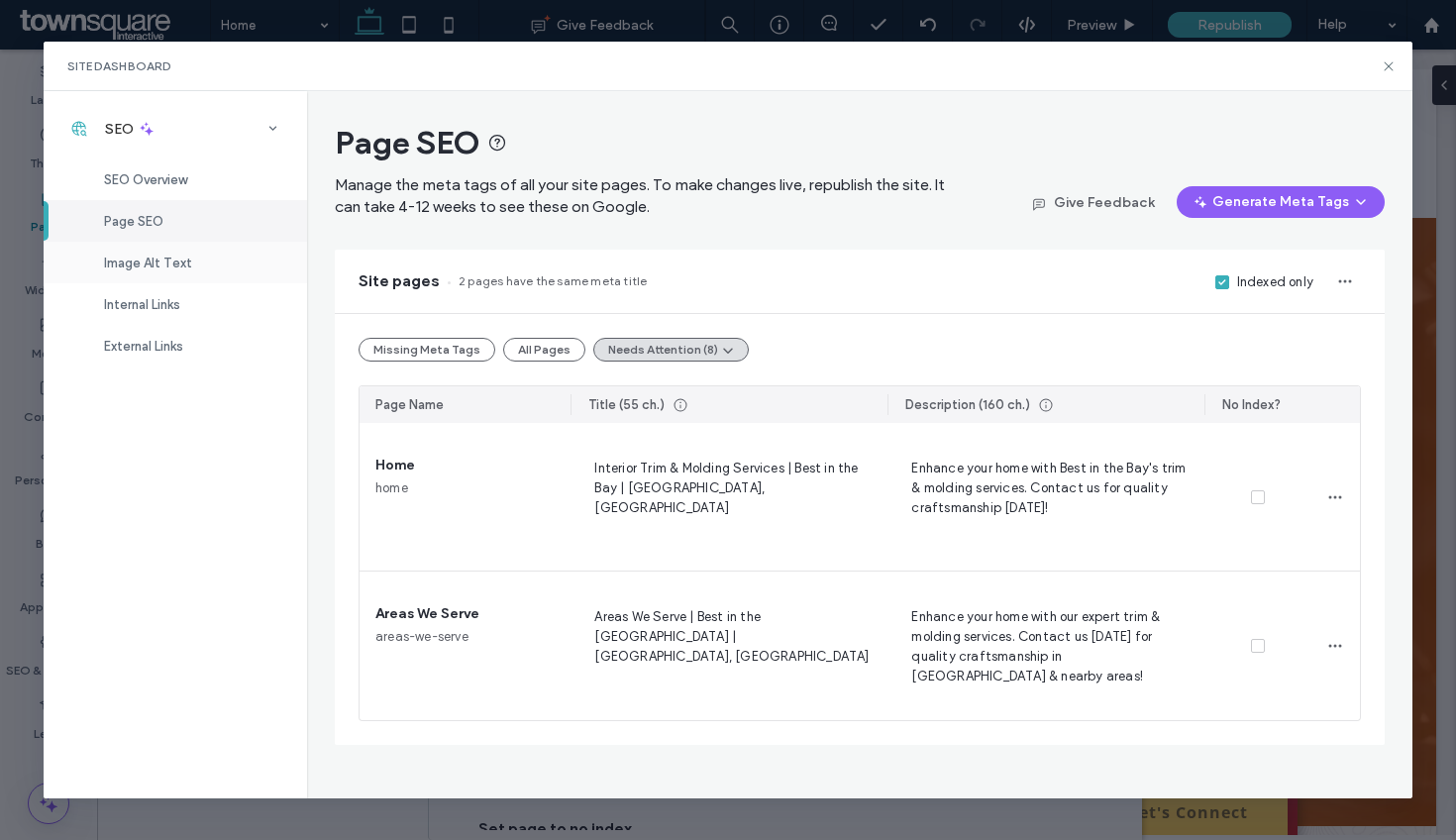 click on "Image Alt Text" at bounding box center (148, 262) 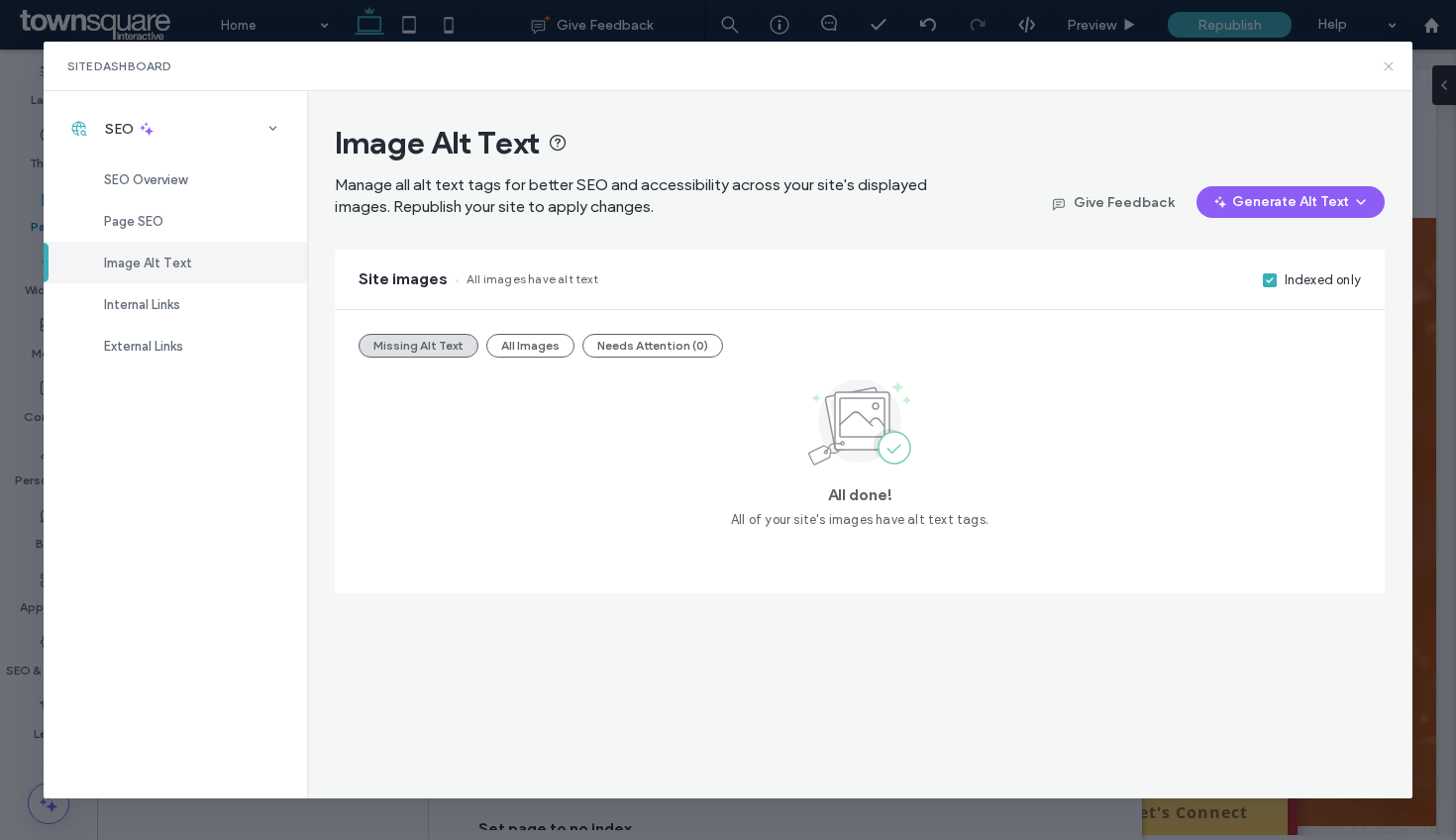 click 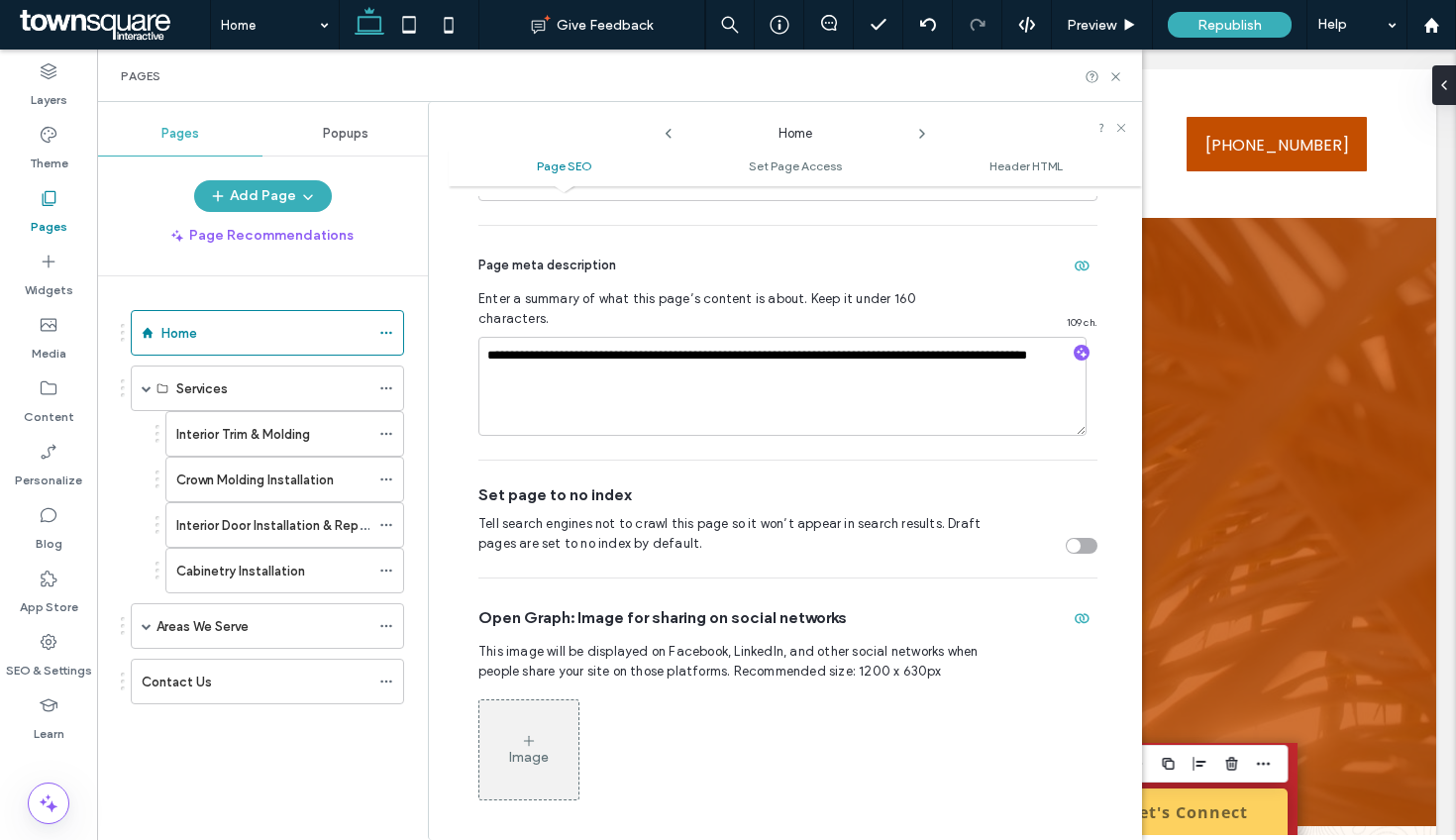 scroll, scrollTop: 0, scrollLeft: 0, axis: both 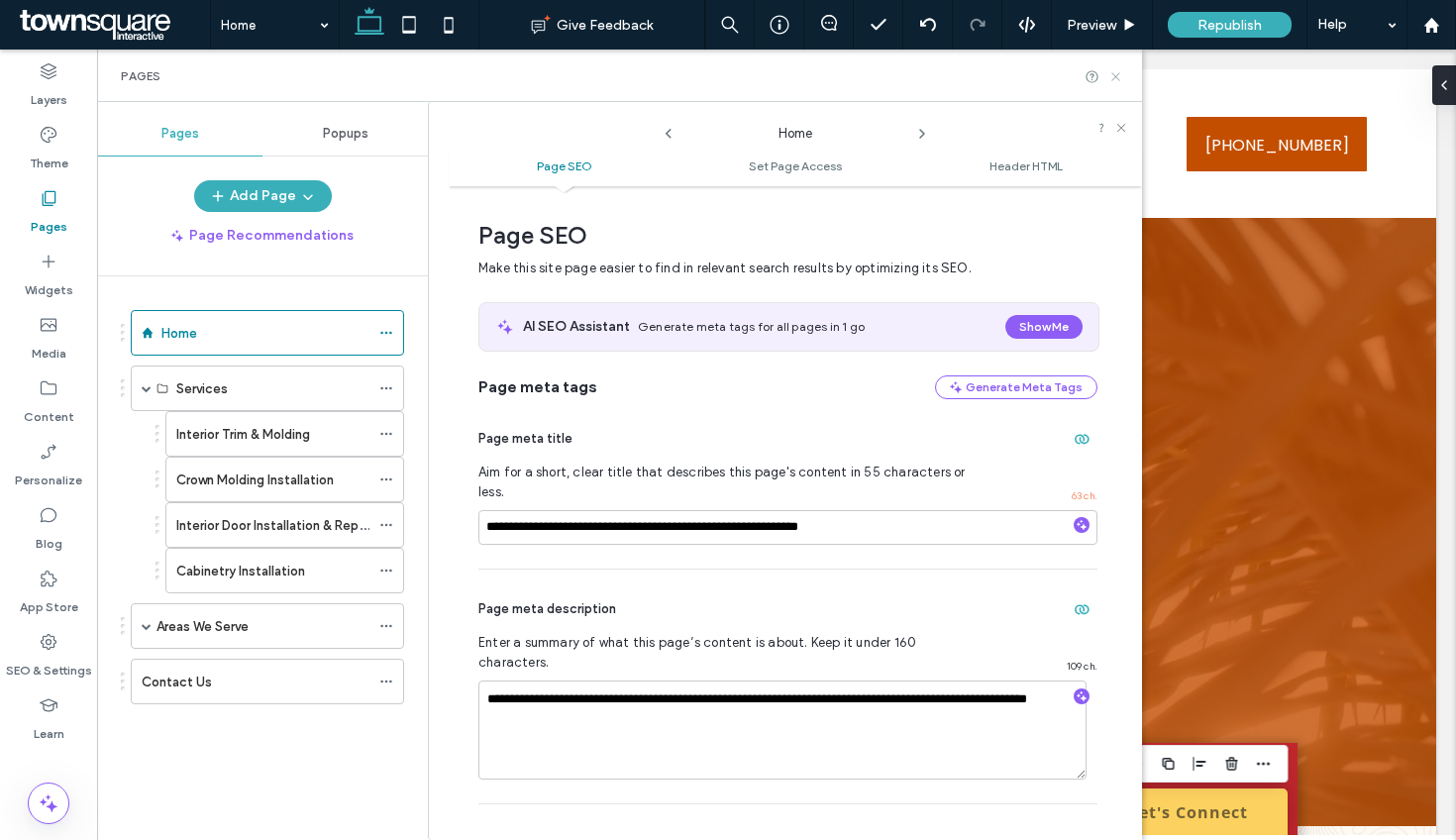 click 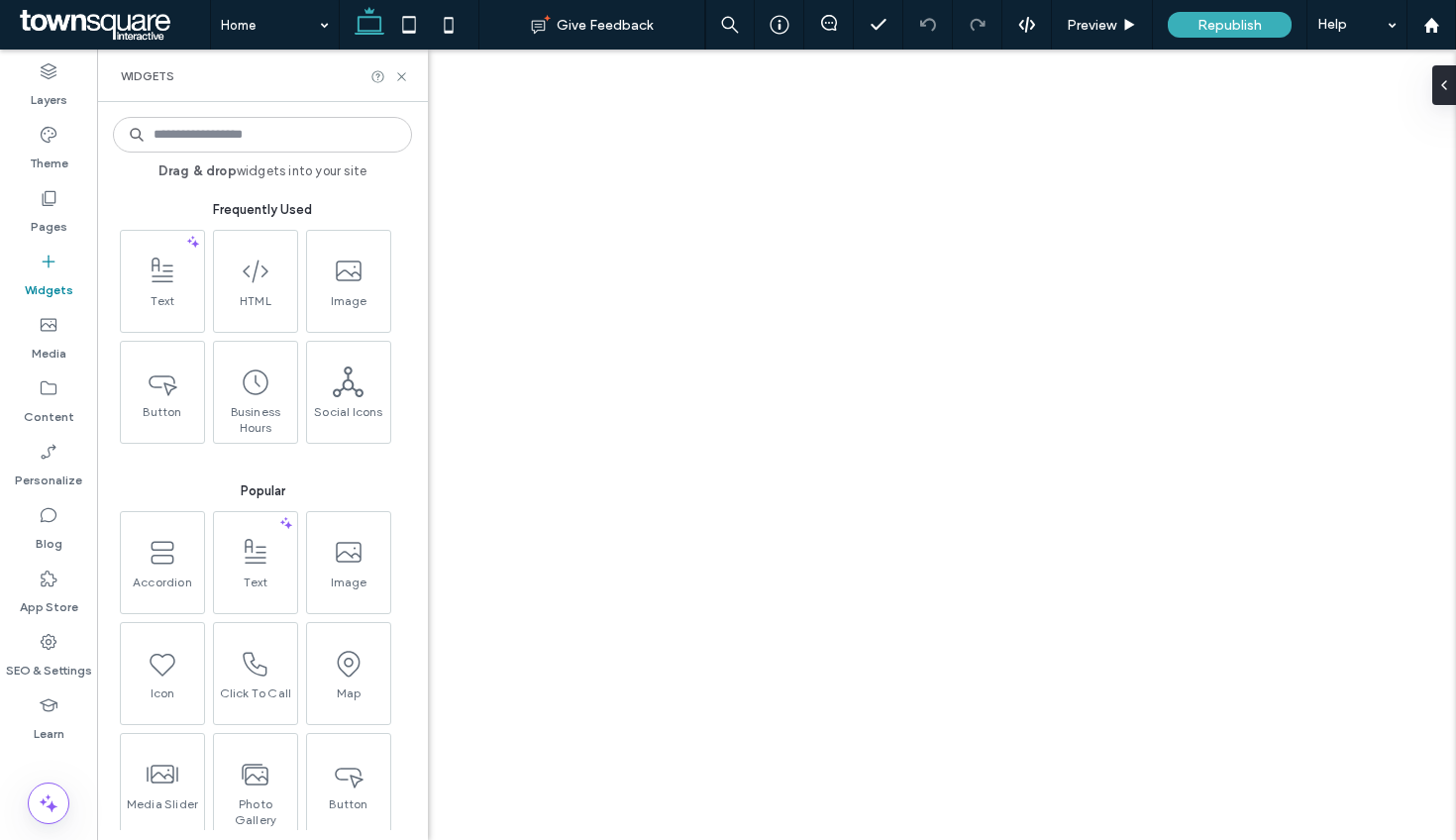 click on "Widgets" at bounding box center [49, 275] 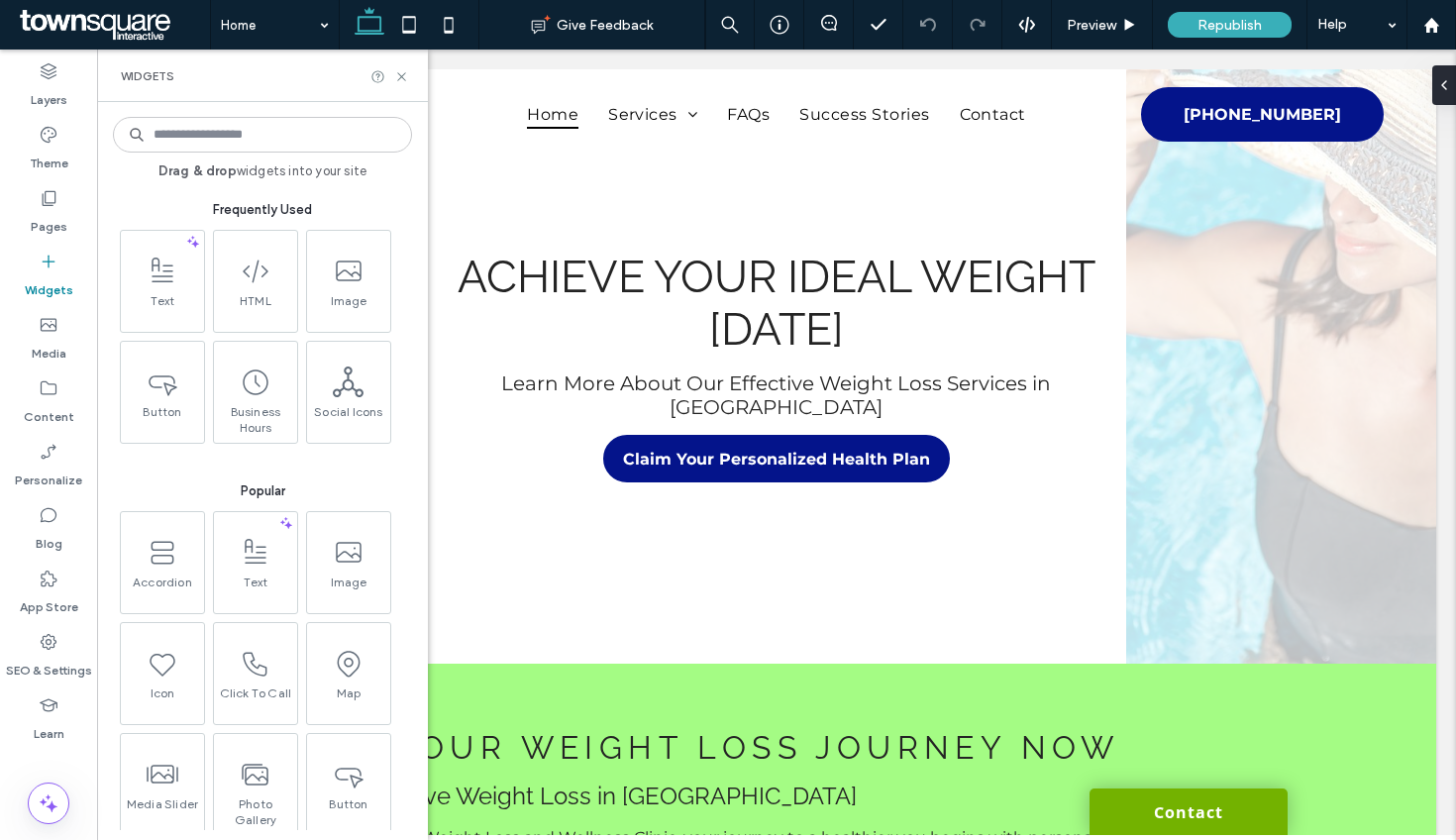 scroll, scrollTop: 0, scrollLeft: 0, axis: both 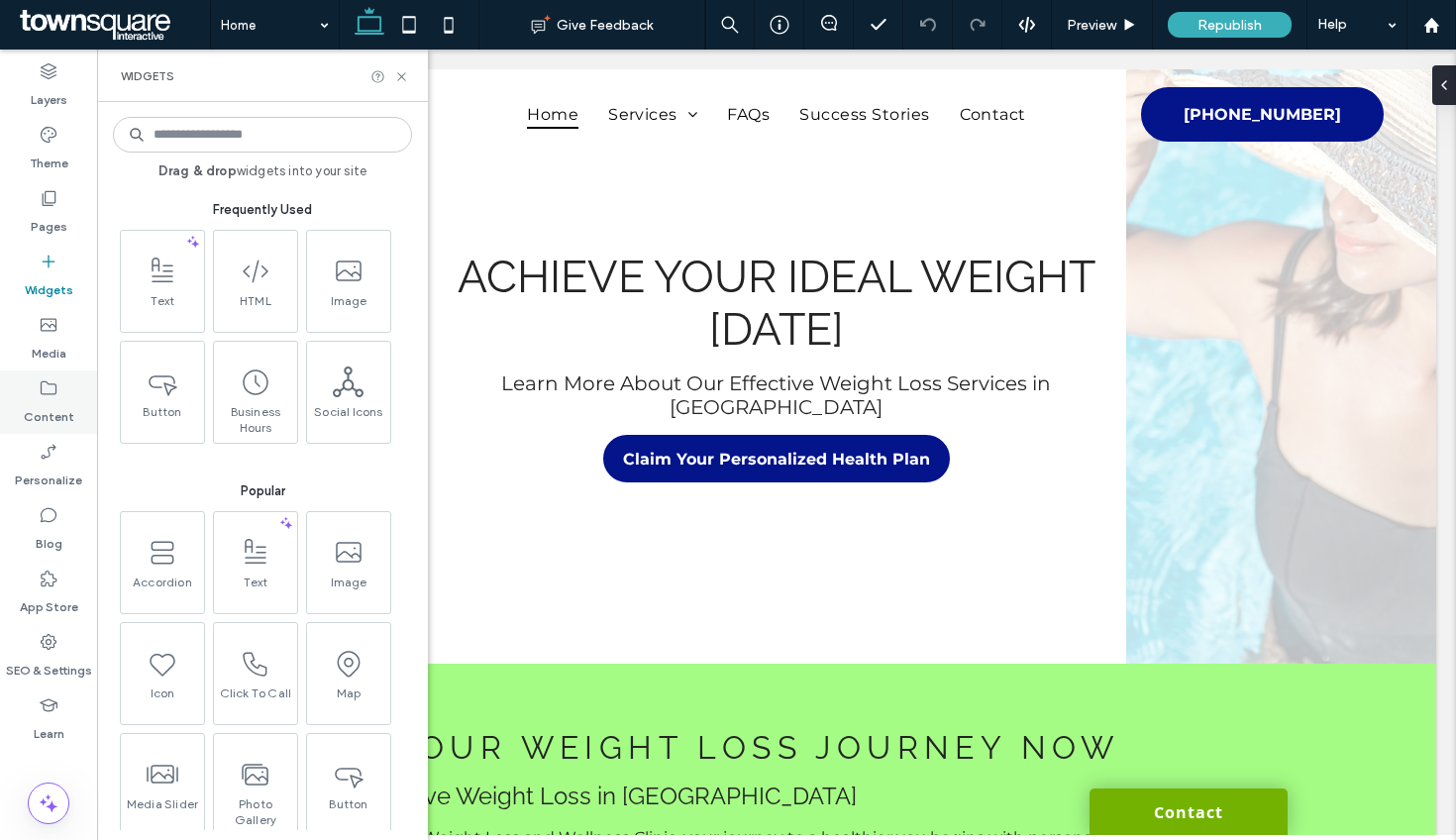 click on "Content" at bounding box center [49, 402] 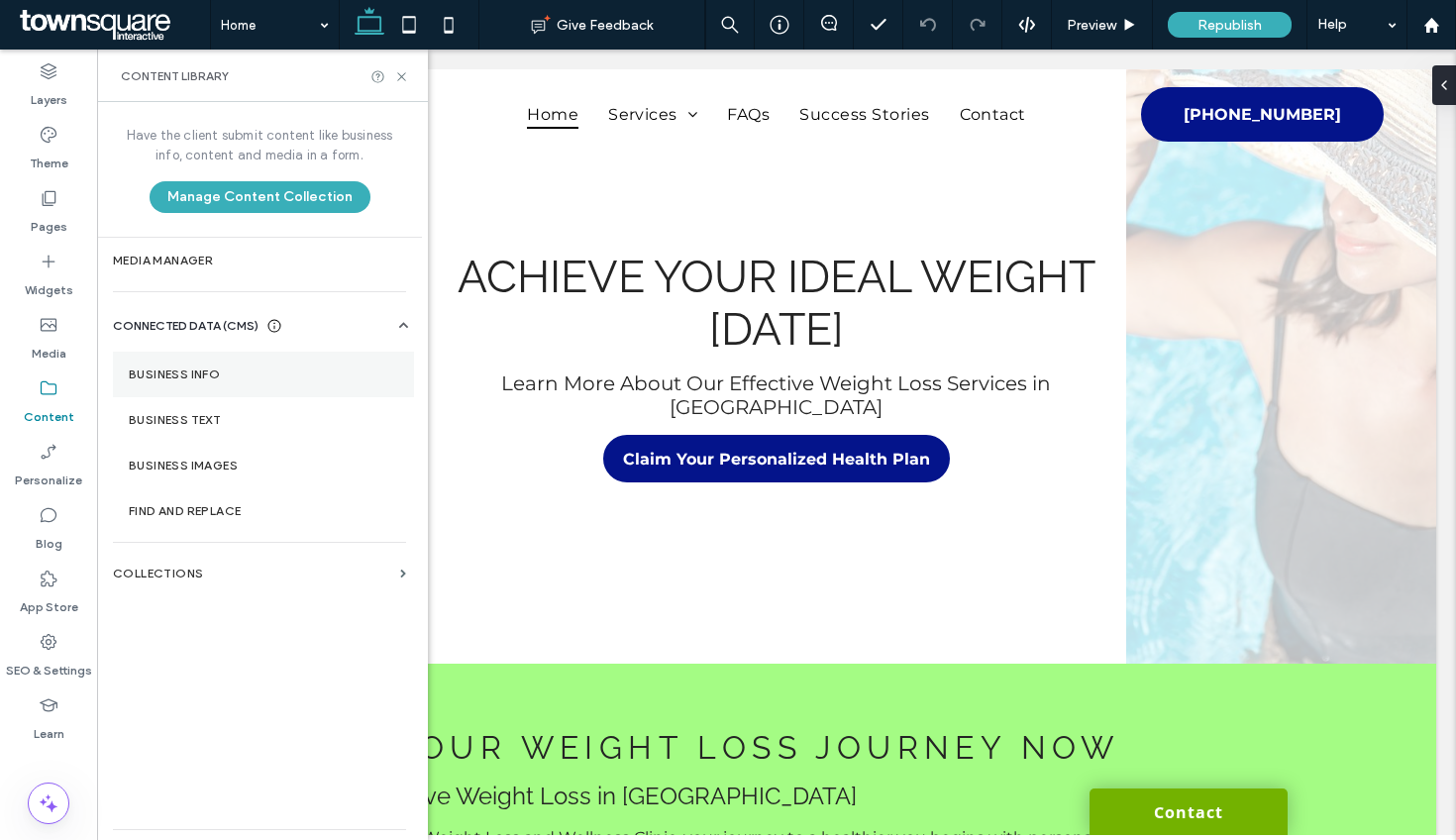 click on "Business Info" at bounding box center [263, 374] 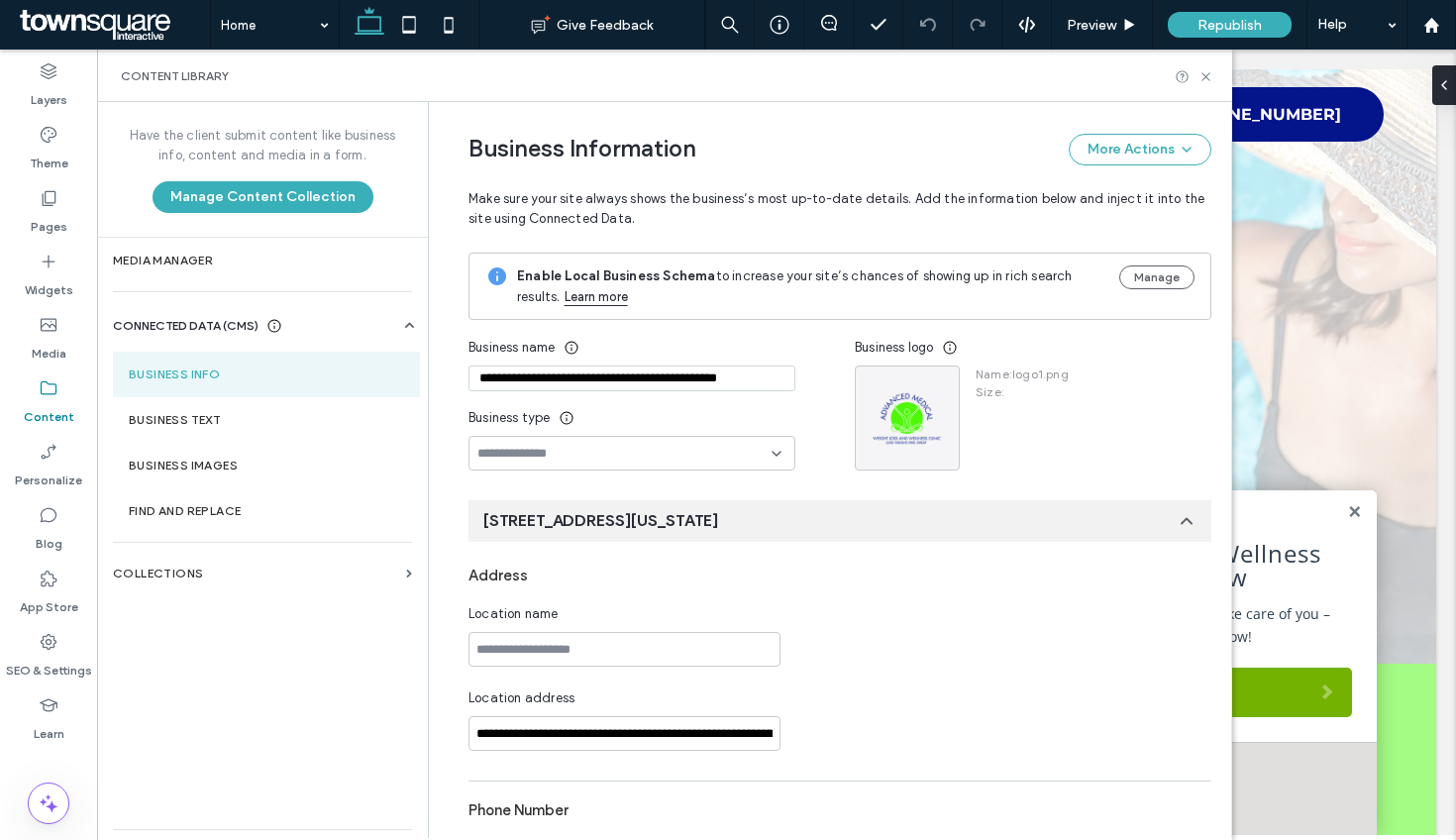 scroll, scrollTop: 118, scrollLeft: 0, axis: vertical 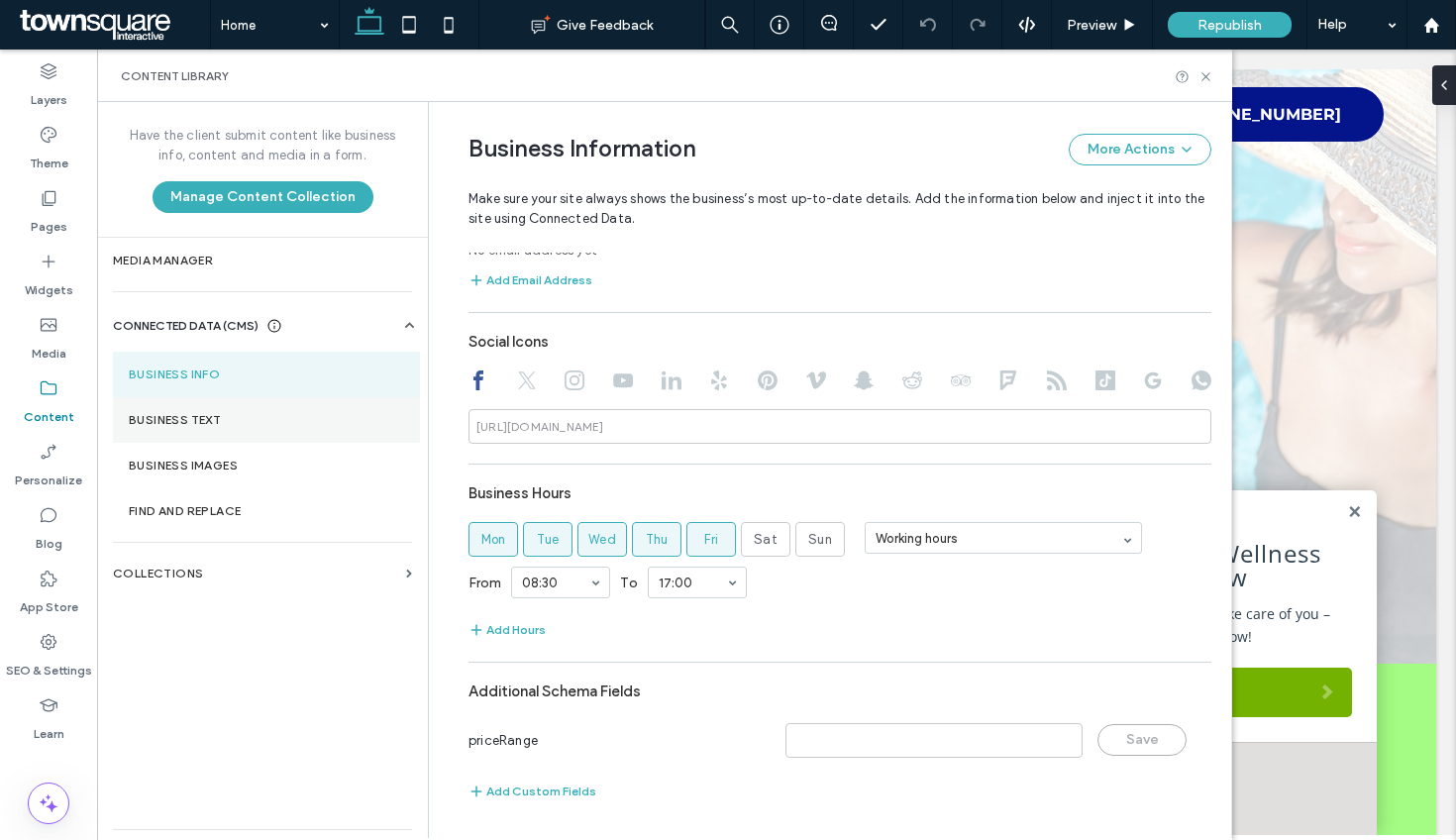click on "Business Text" at bounding box center [266, 420] 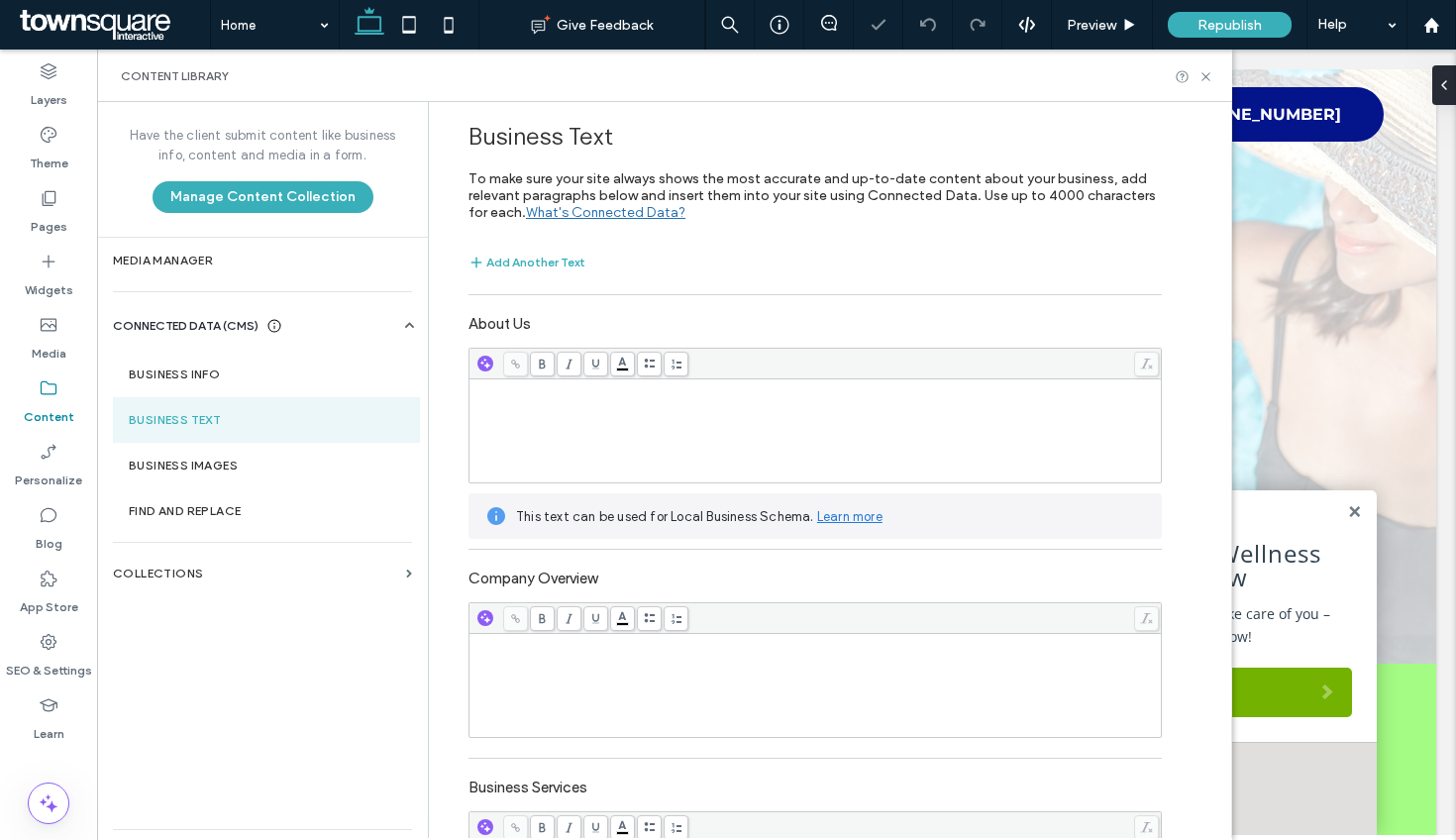 scroll, scrollTop: 654, scrollLeft: 0, axis: vertical 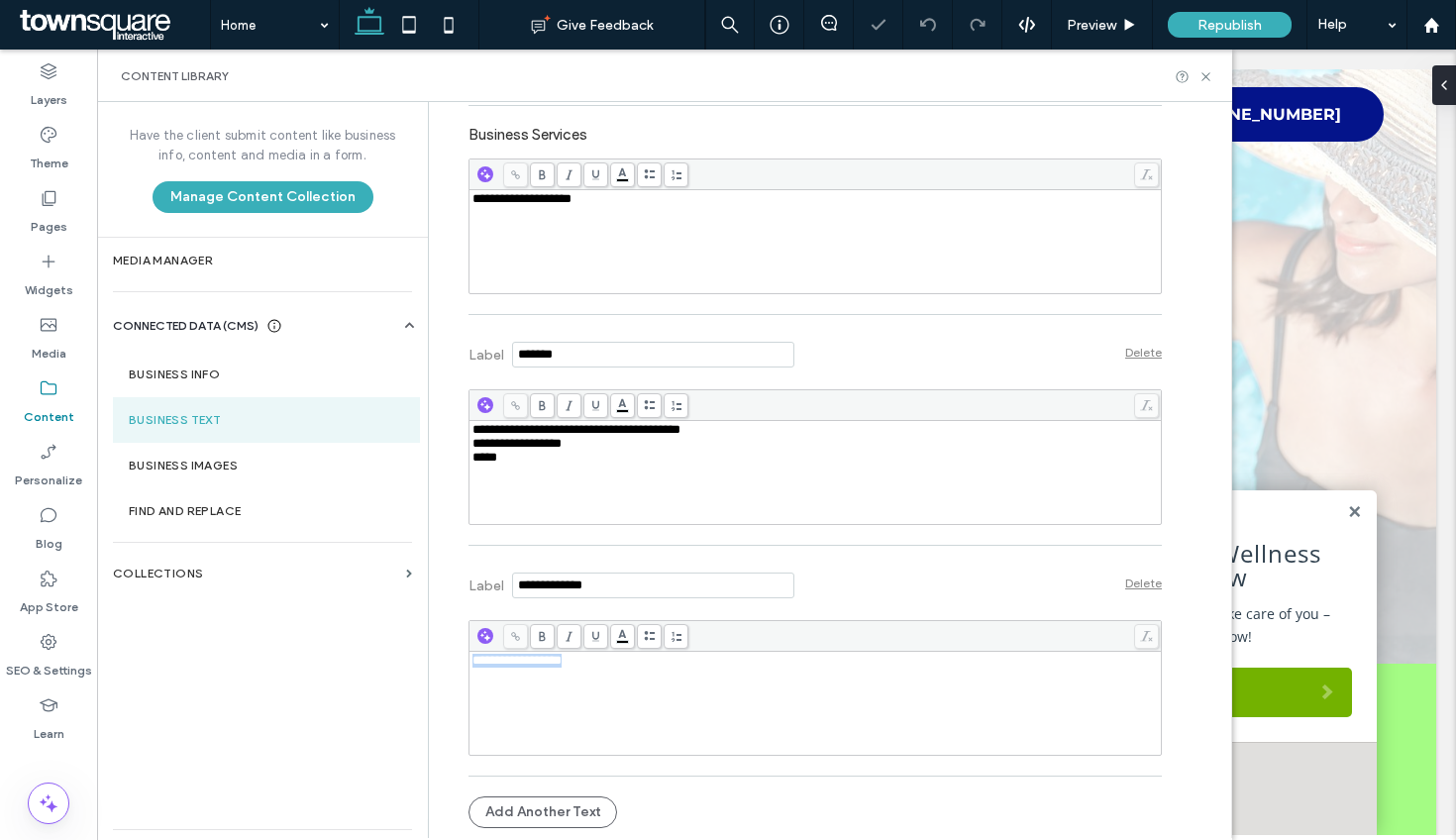 drag, startPoint x: 613, startPoint y: 668, endPoint x: 417, endPoint y: 636, distance: 198.59507 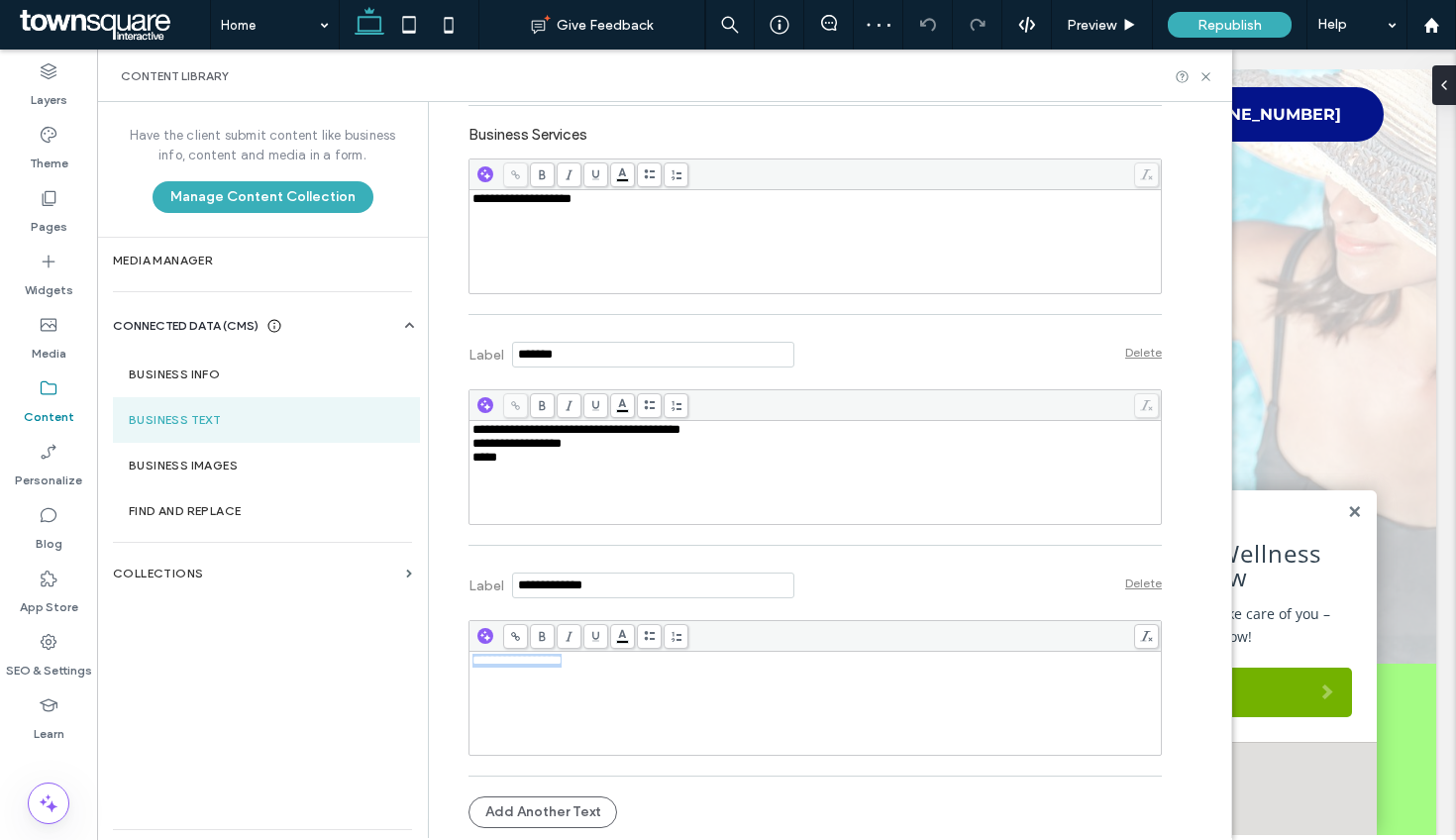copy on "**********" 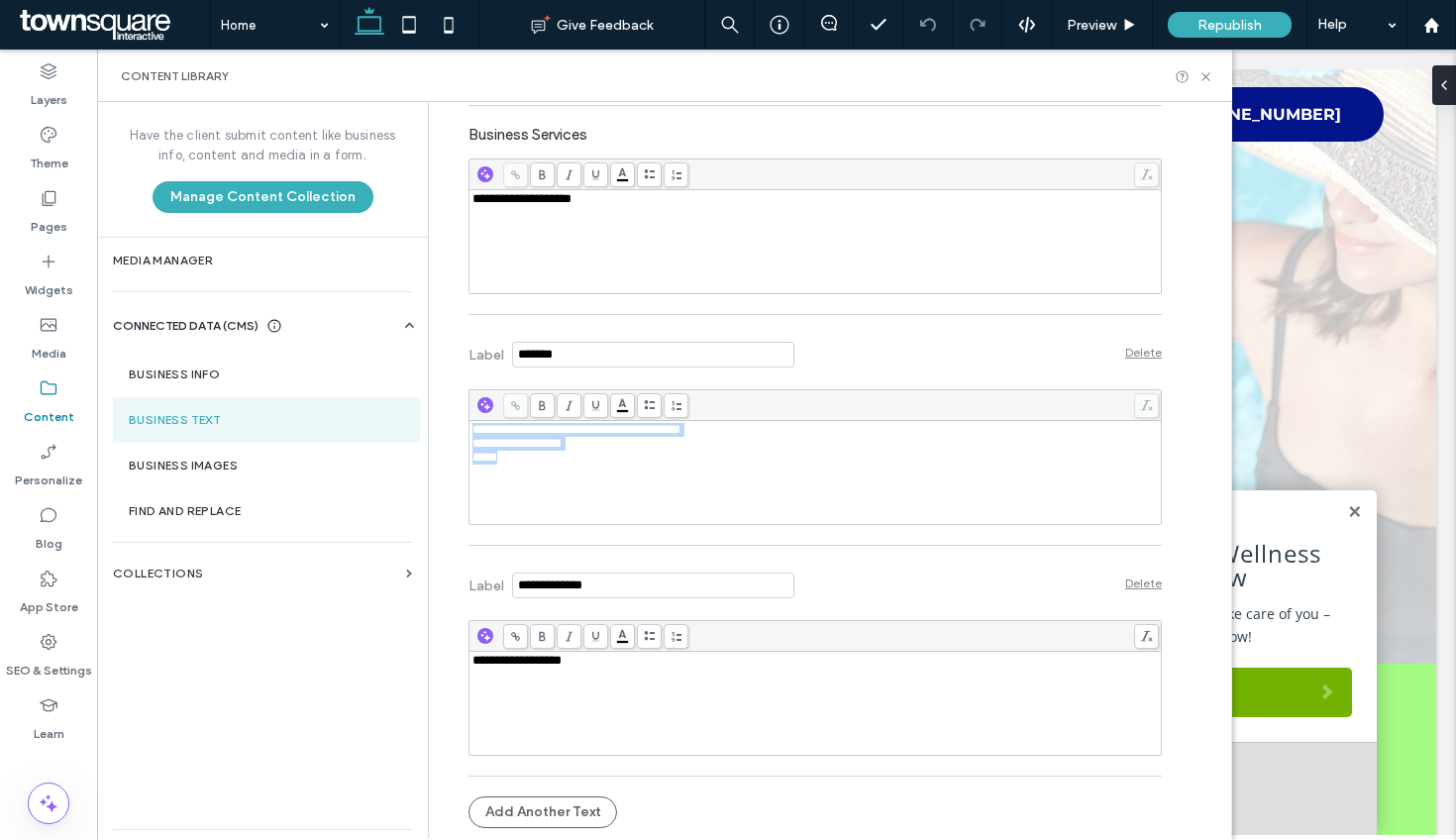 drag, startPoint x: 535, startPoint y: 469, endPoint x: 429, endPoint y: 418, distance: 117.6308 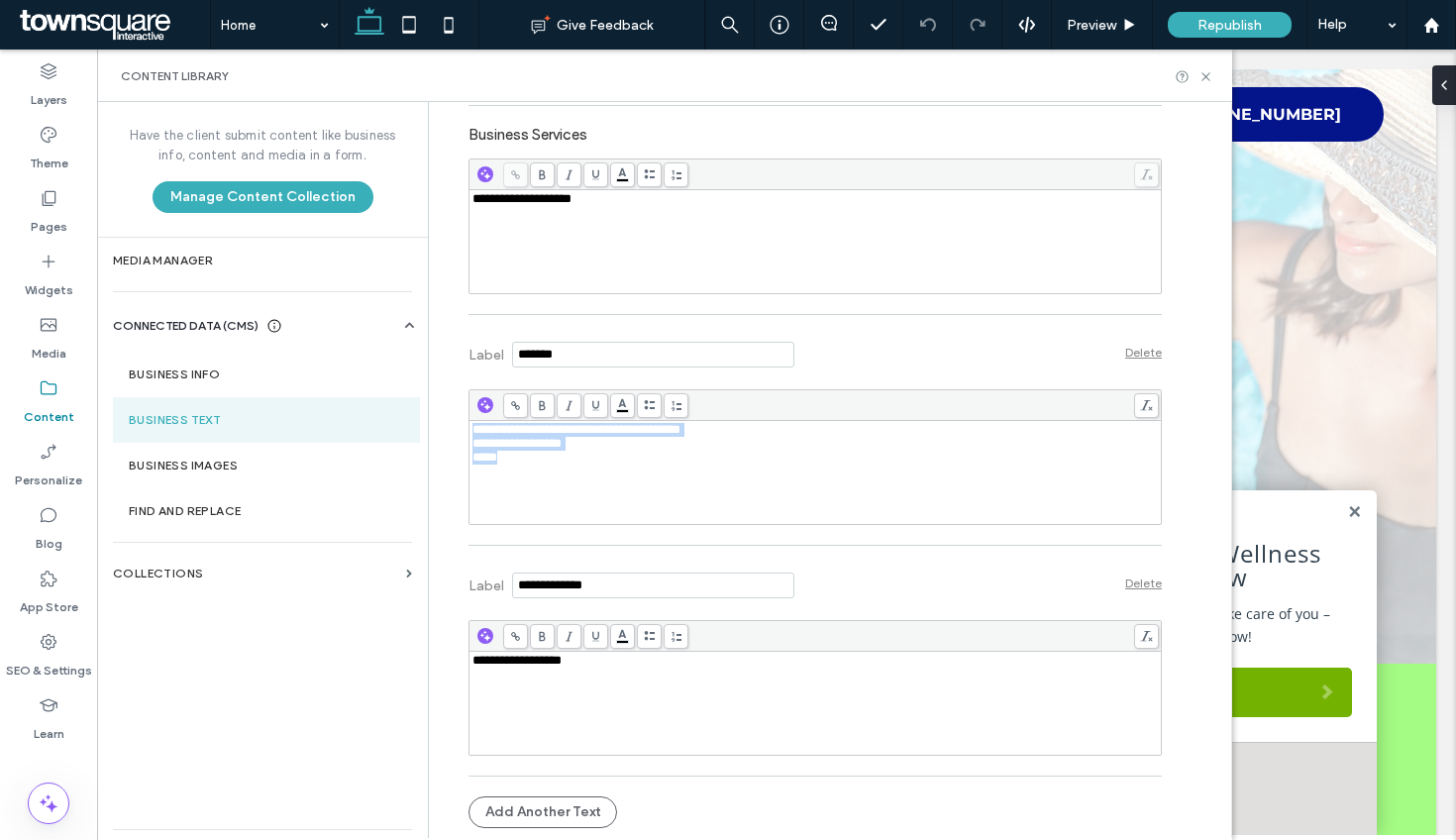 copy on "**********" 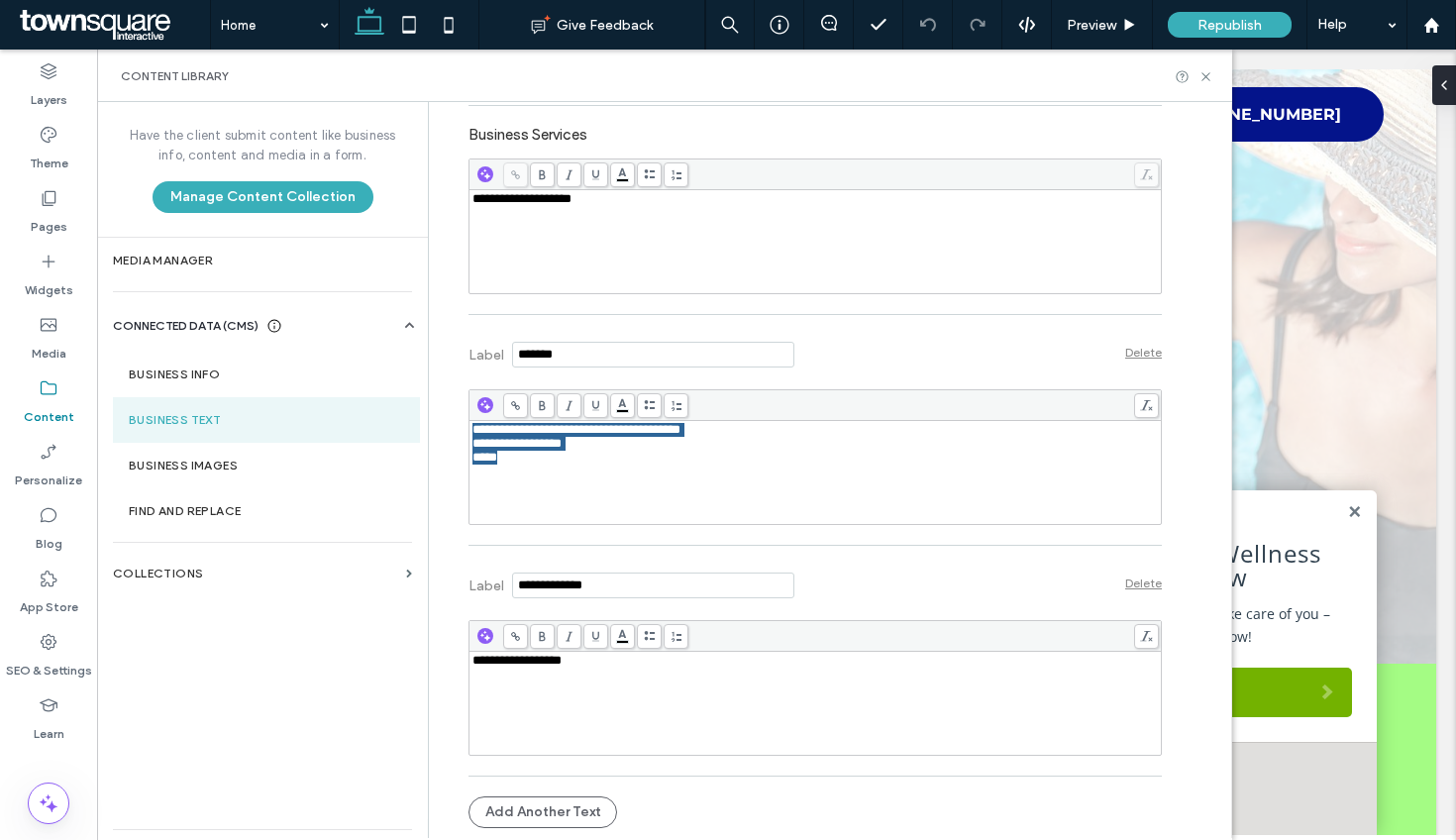 scroll, scrollTop: 207, scrollLeft: 0, axis: vertical 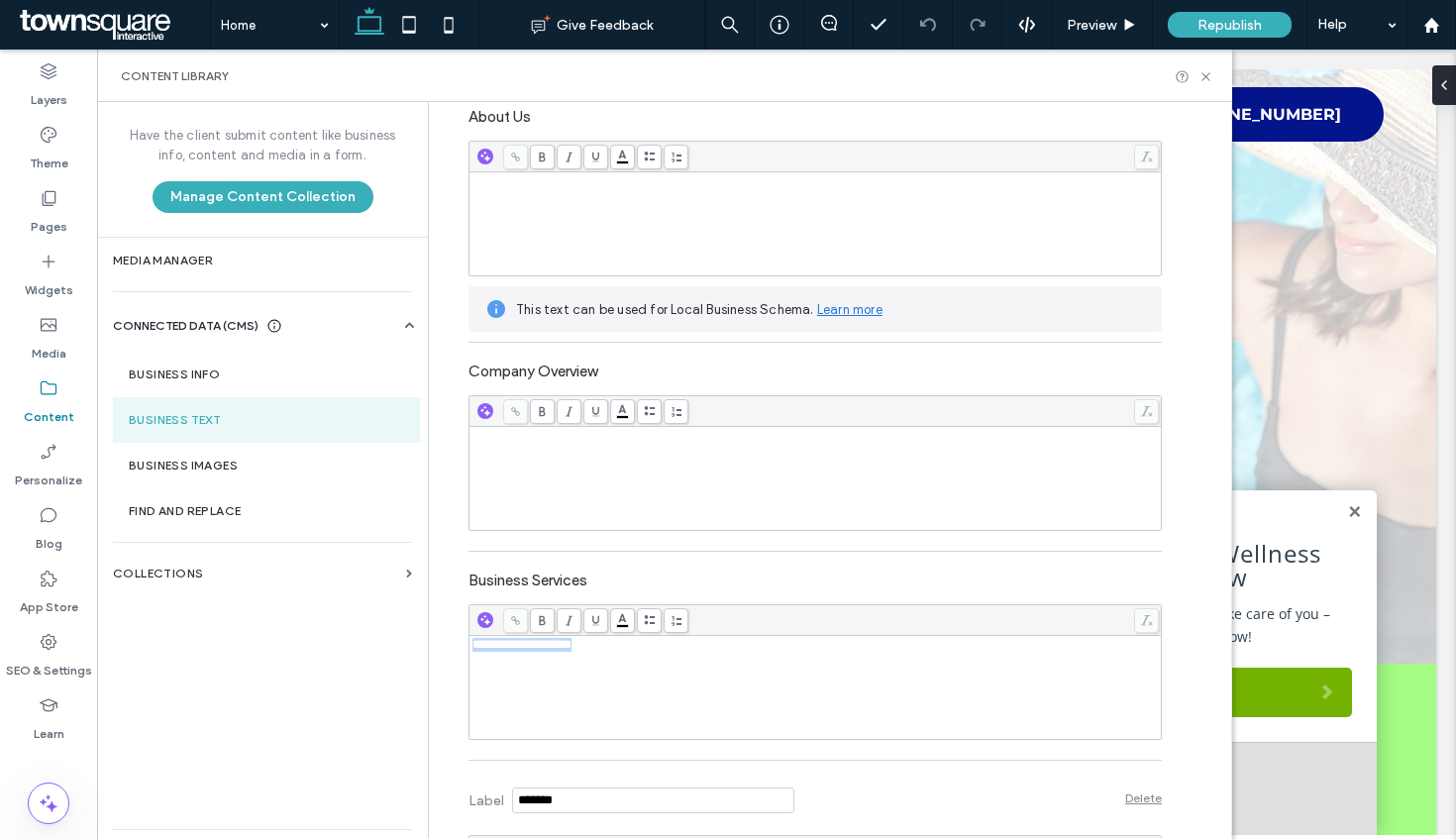 drag, startPoint x: 608, startPoint y: 647, endPoint x: 426, endPoint y: 621, distance: 183.84776 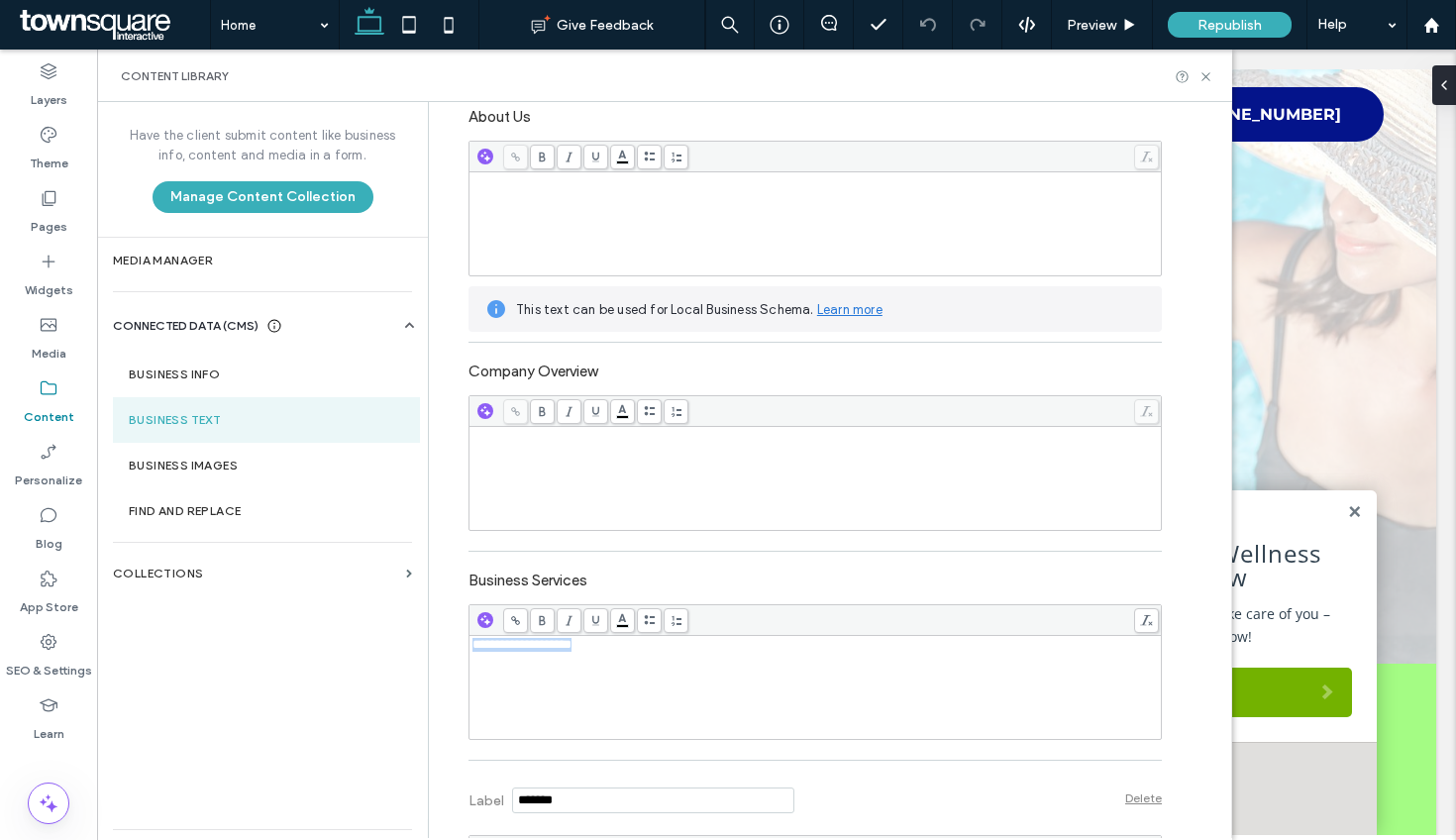 copy on "**********" 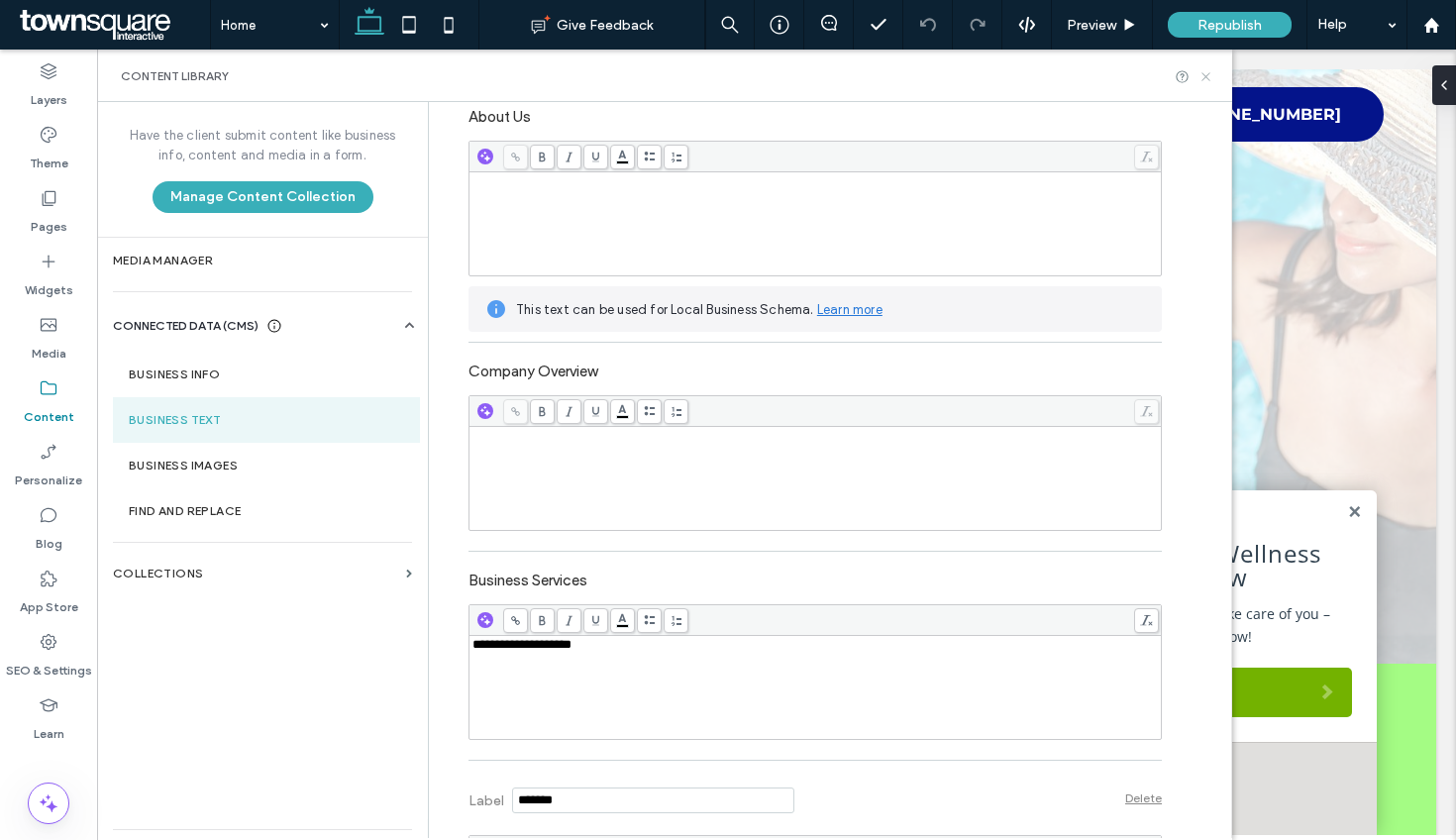 drag, startPoint x: 1206, startPoint y: 73, endPoint x: 1085, endPoint y: 36, distance: 126.53063 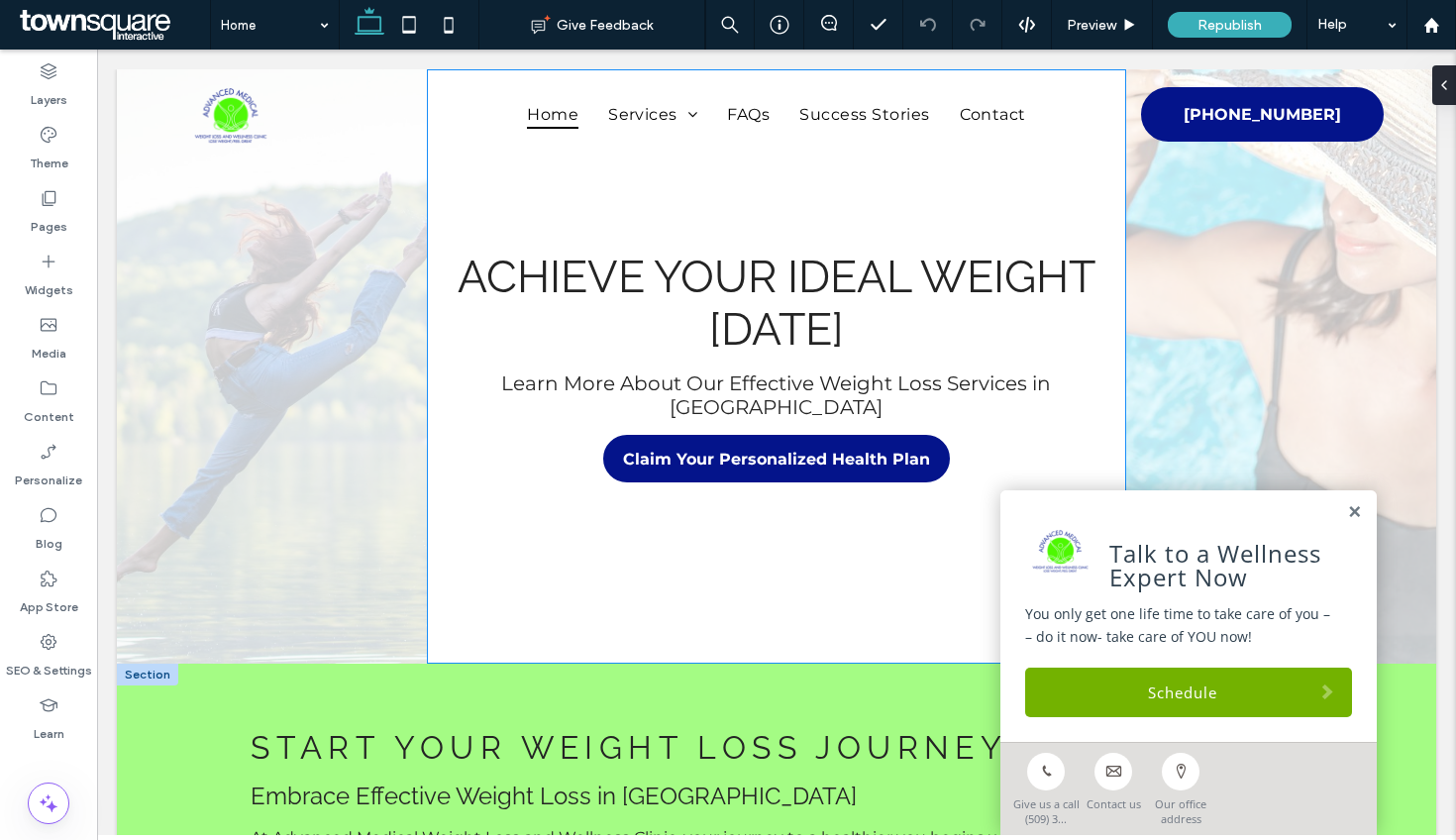 scroll, scrollTop: 330, scrollLeft: 0, axis: vertical 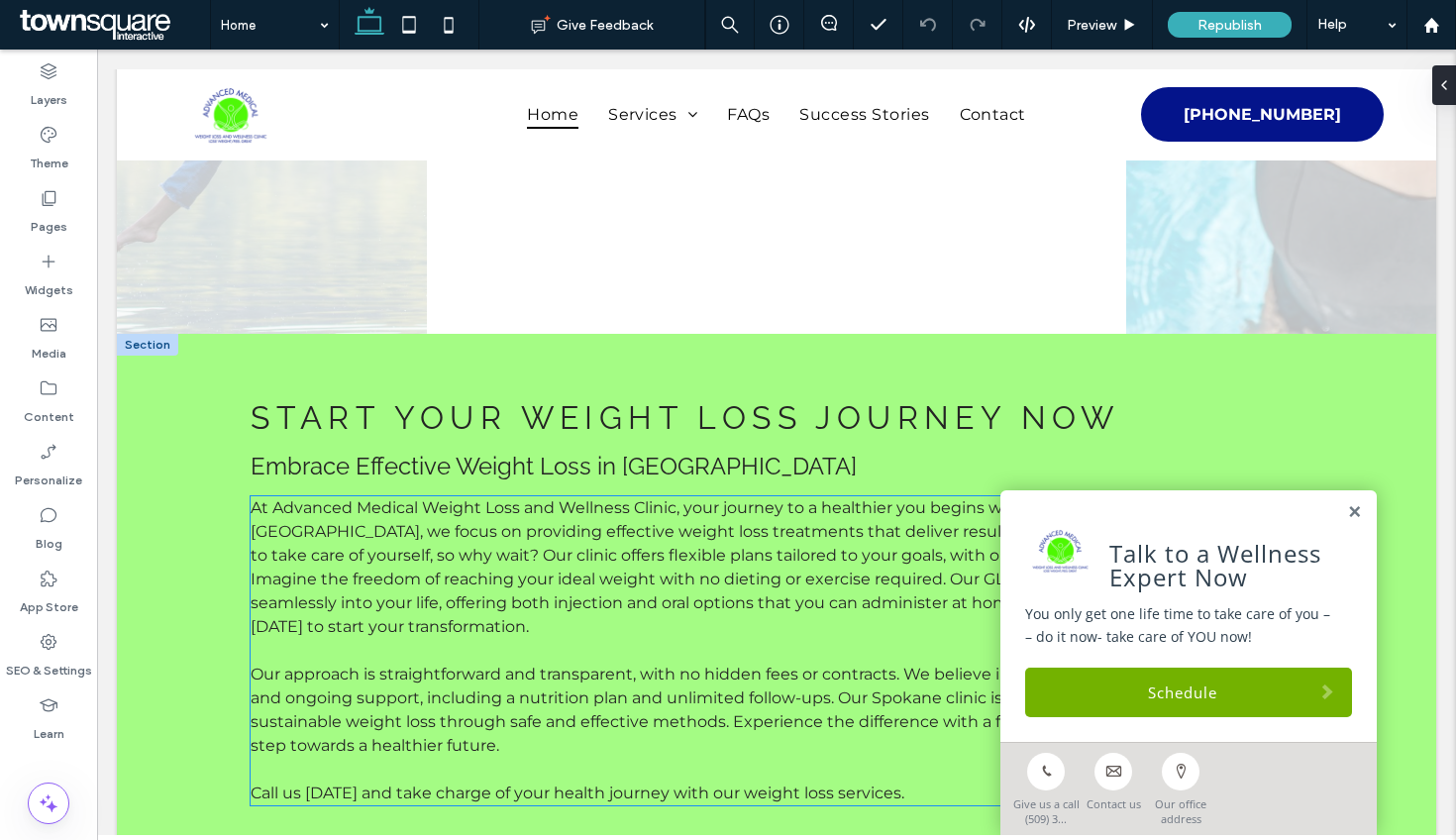 click on "At Advanced Medical Weight Loss and Wellness Clinic, your journey to a healthier you begins with personalized care. Located in [GEOGRAPHIC_DATA], we focus on providing effective weight loss treatments that deliver results quickly. You only have one lifetime to take care of yourself, so why wait? Our clinic offers flexible plans tailored to your goals, with options for 1, 3, or 5-month durations. Imagine the freedom of reaching your ideal weight with no dieting or exercise required. Our GLP-1 treatments are designed to fit seamlessly into your life, offering both injection and oral options that you can administer at home. Accepting new patients now, call [DATE] to start your transformation." at bounding box center [772, 567] 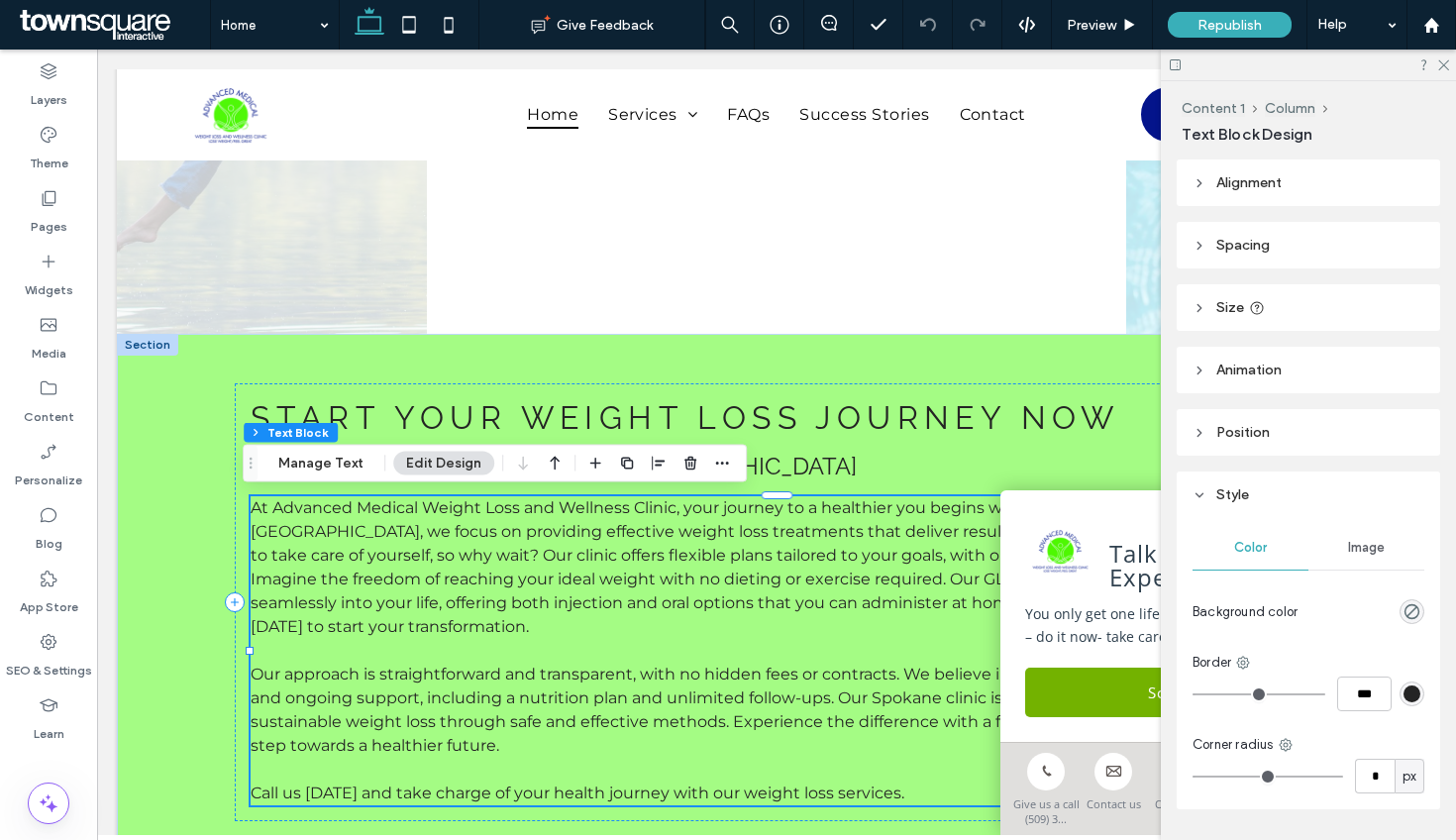 click on "At Advanced Medical Weight Loss and Wellness Clinic, your journey to a healthier you begins with personalized care. Located in [GEOGRAPHIC_DATA], we focus on providing effective weight loss treatments that deliver results quickly. You only have one lifetime to take care of yourself, so why wait? Our clinic offers flexible plans tailored to your goals, with options for 1, 3, or 5-month durations. Imagine the freedom of reaching your ideal weight with no dieting or exercise required. Our GLP-1 treatments are designed to fit seamlessly into your life, offering both injection and oral options that you can administer at home. Accepting new patients now, call [DATE] to start your transformation. Call us [DATE] and take charge of your health journey with our weight loss services." at bounding box center (776, 651) 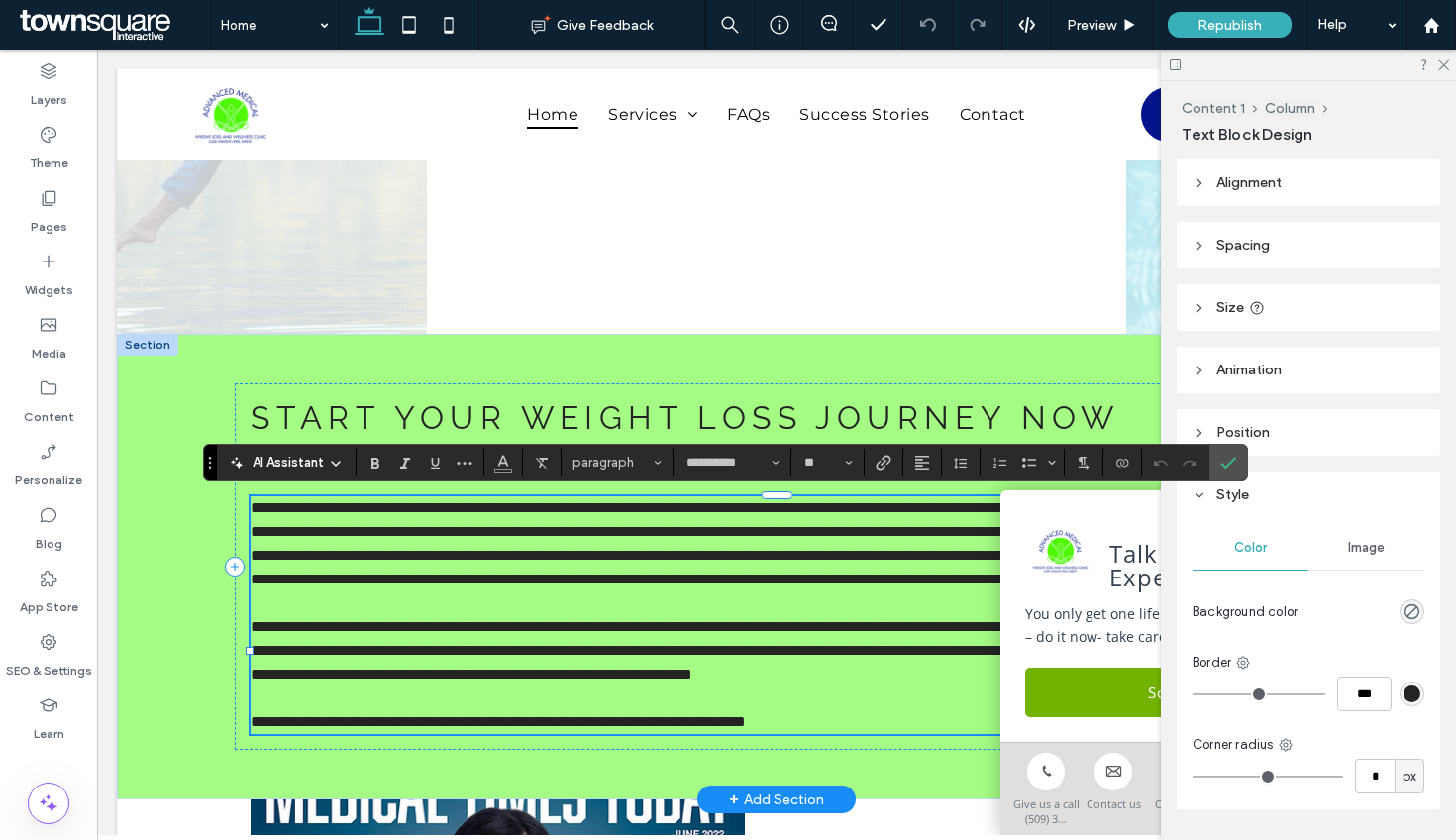 click on "**********" at bounding box center [772, 543] 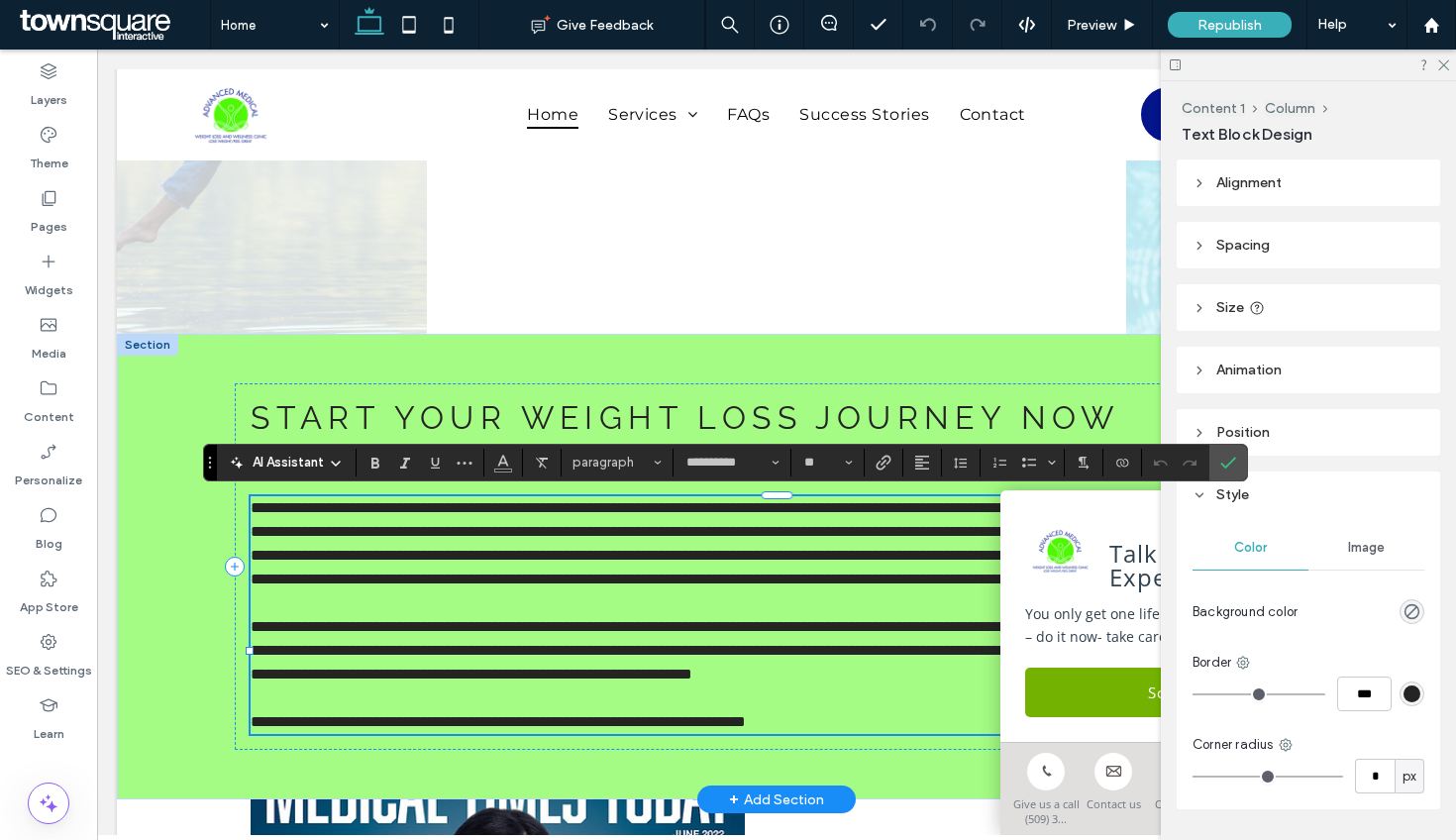 drag, startPoint x: 401, startPoint y: 632, endPoint x: 385, endPoint y: 623, distance: 18.35756 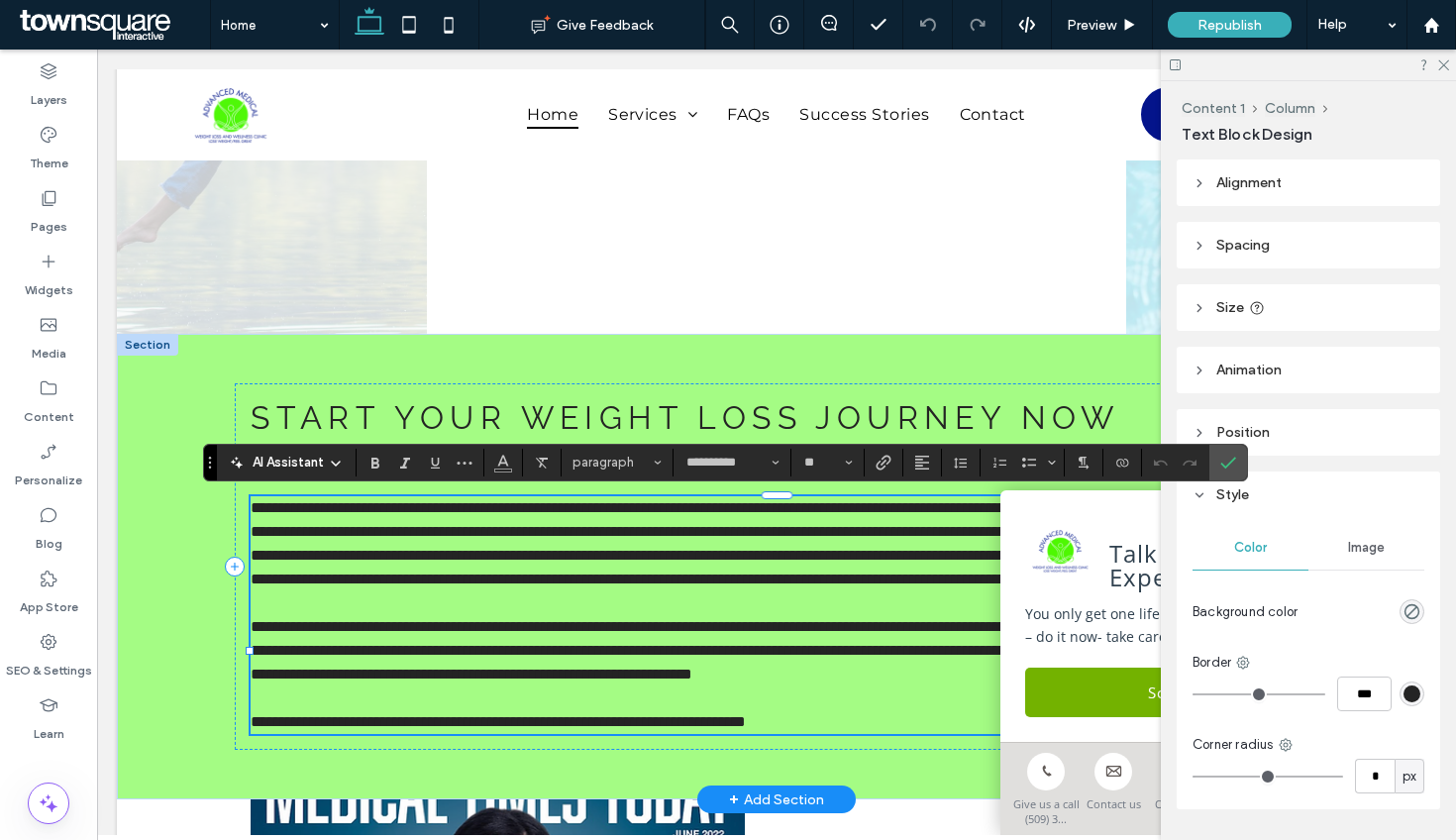 click on "**********" at bounding box center [772, 543] 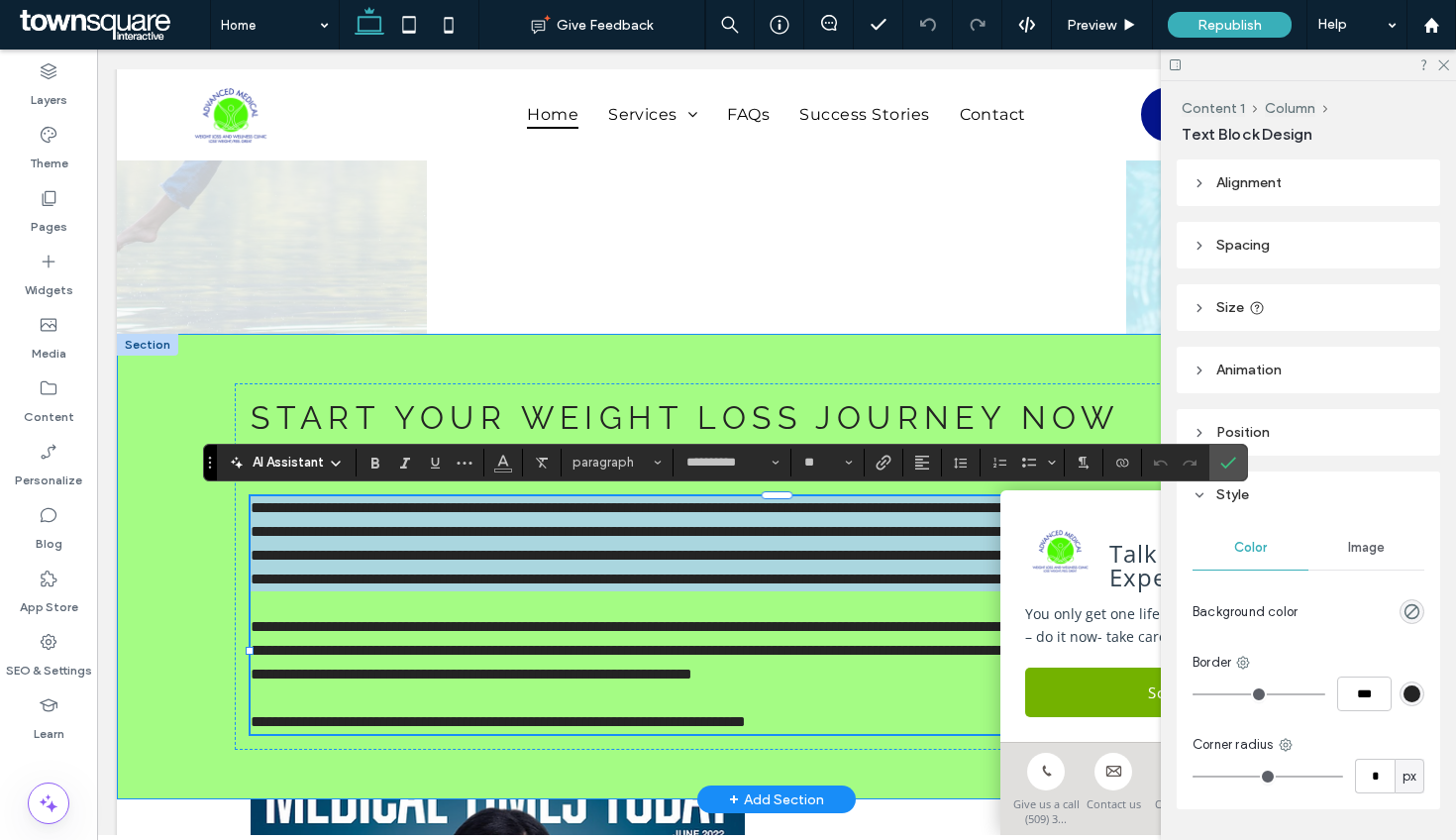 drag, startPoint x: 411, startPoint y: 628, endPoint x: 215, endPoint y: 487, distance: 241.44772 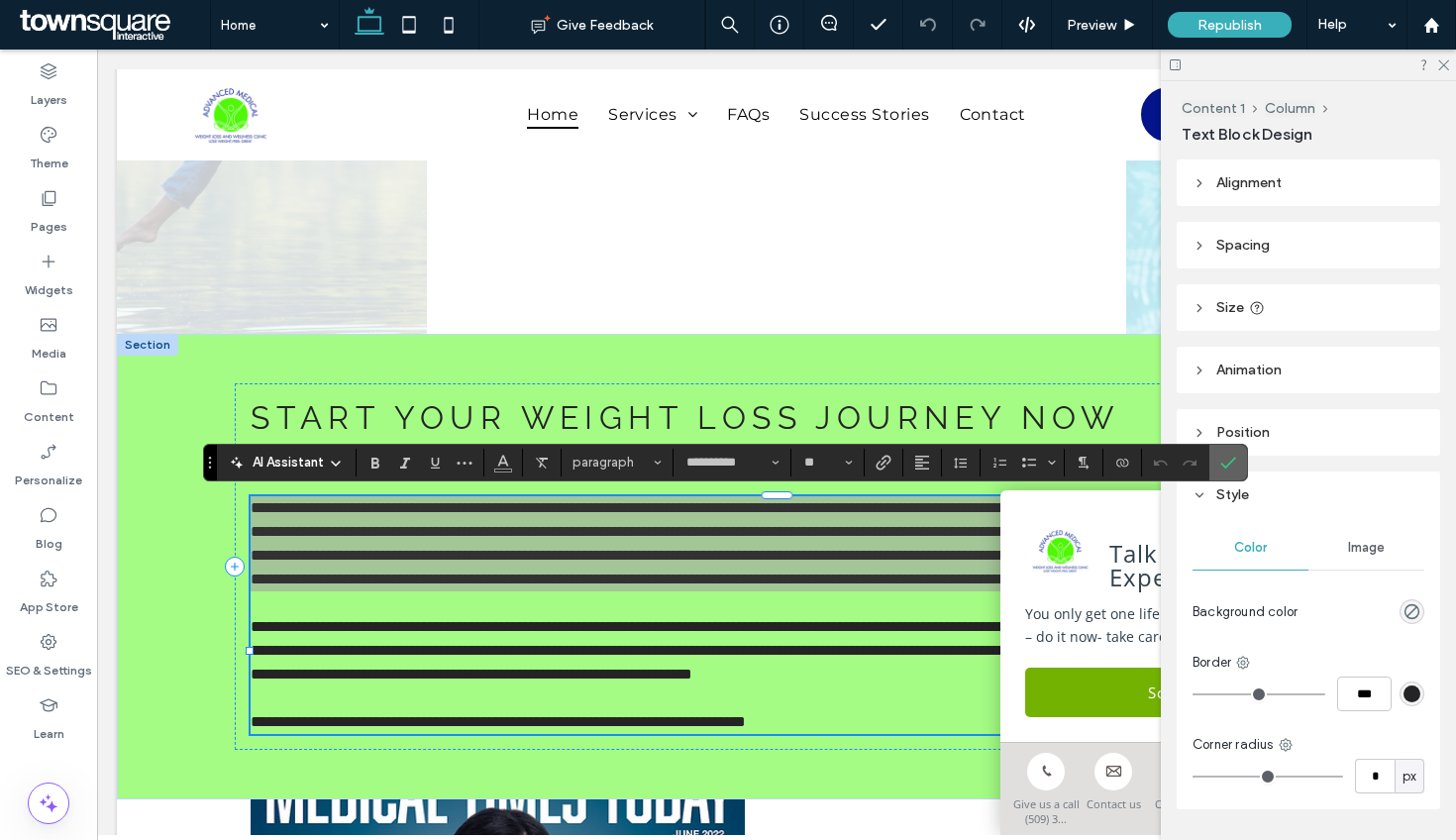 click at bounding box center (1228, 463) 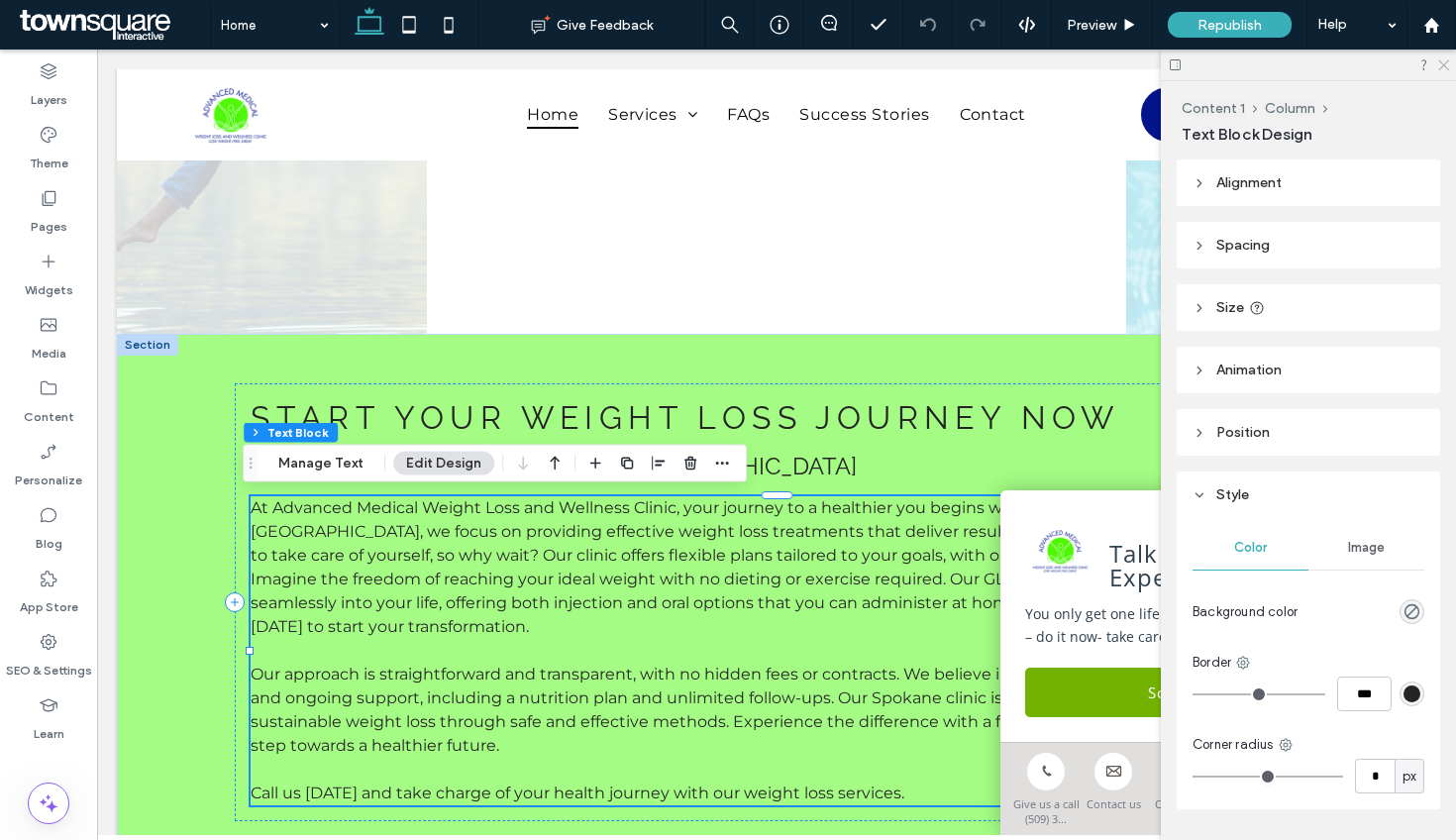drag, startPoint x: 1445, startPoint y: 61, endPoint x: 1289, endPoint y: 51, distance: 156.32018 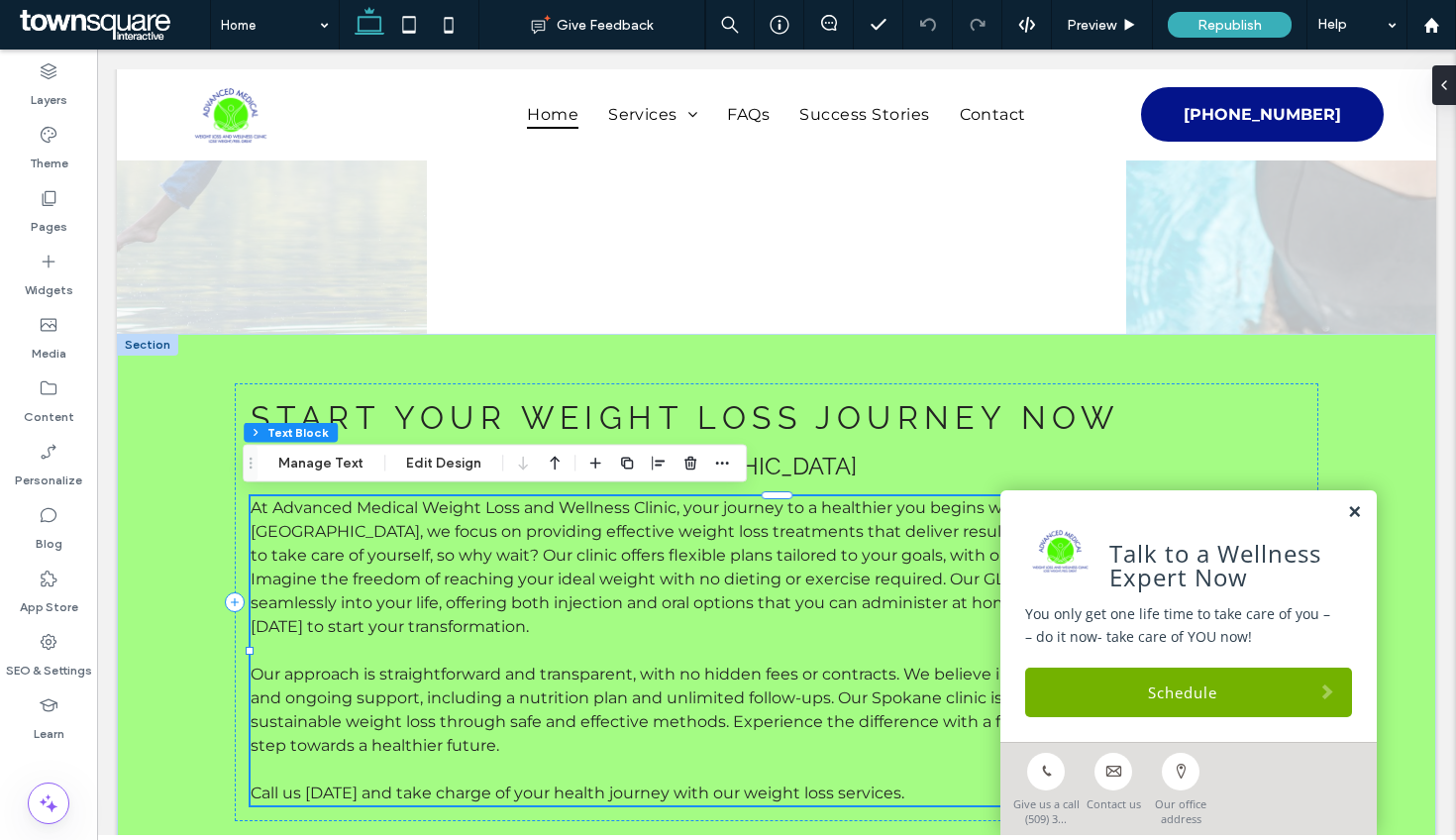 click at bounding box center [1354, 512] 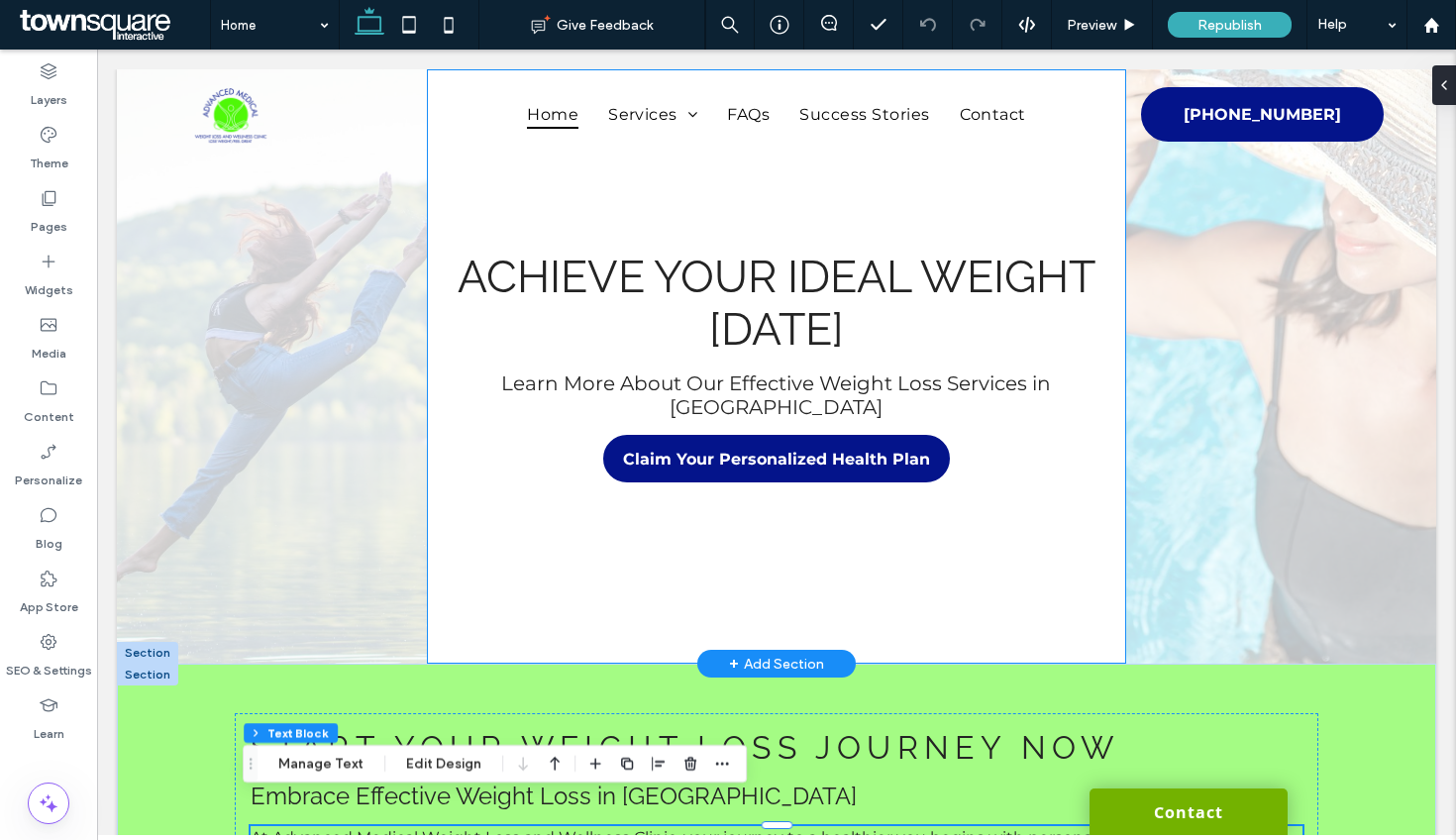 scroll, scrollTop: 12, scrollLeft: 0, axis: vertical 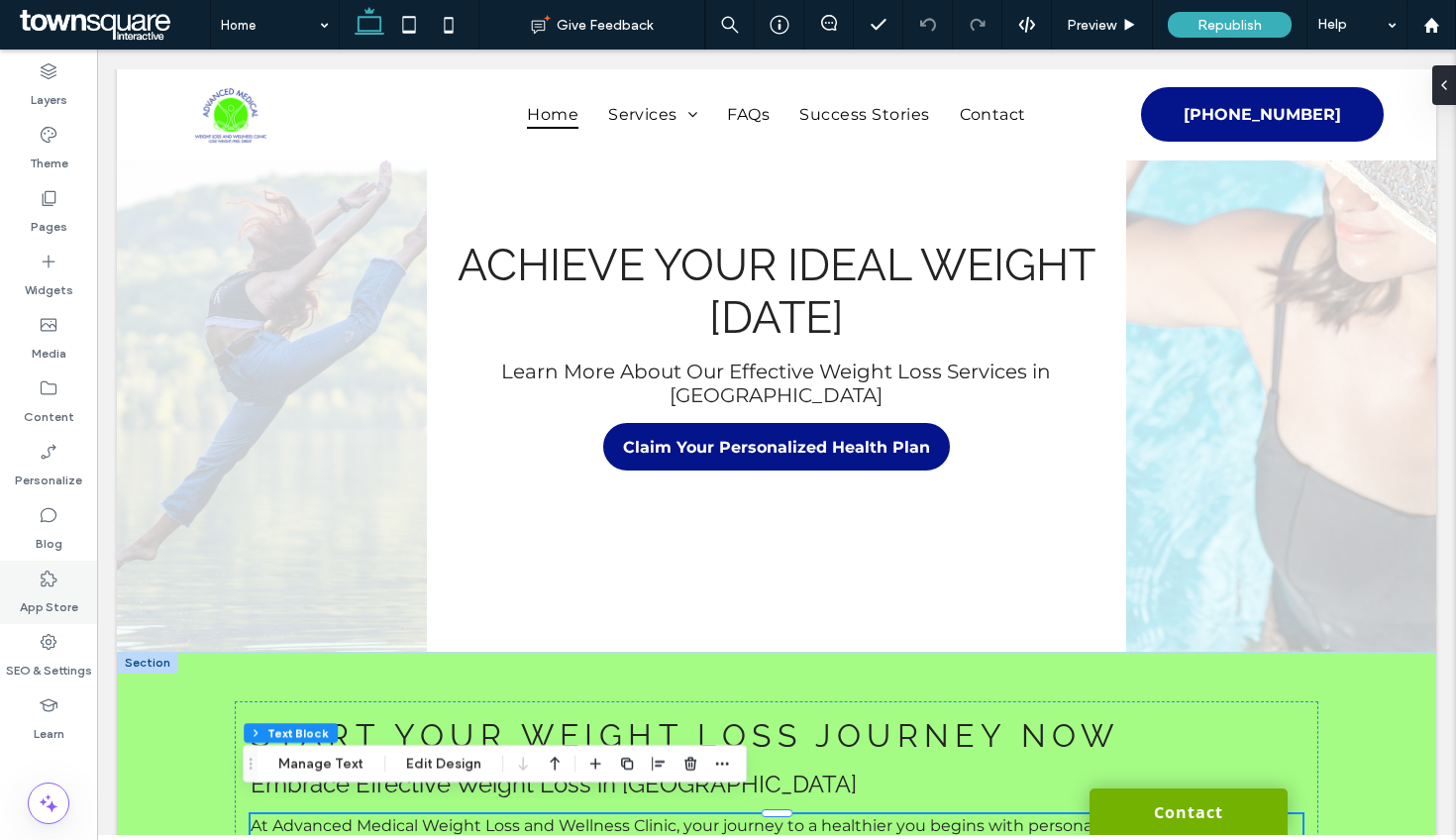 click on "App Store" at bounding box center (49, 592) 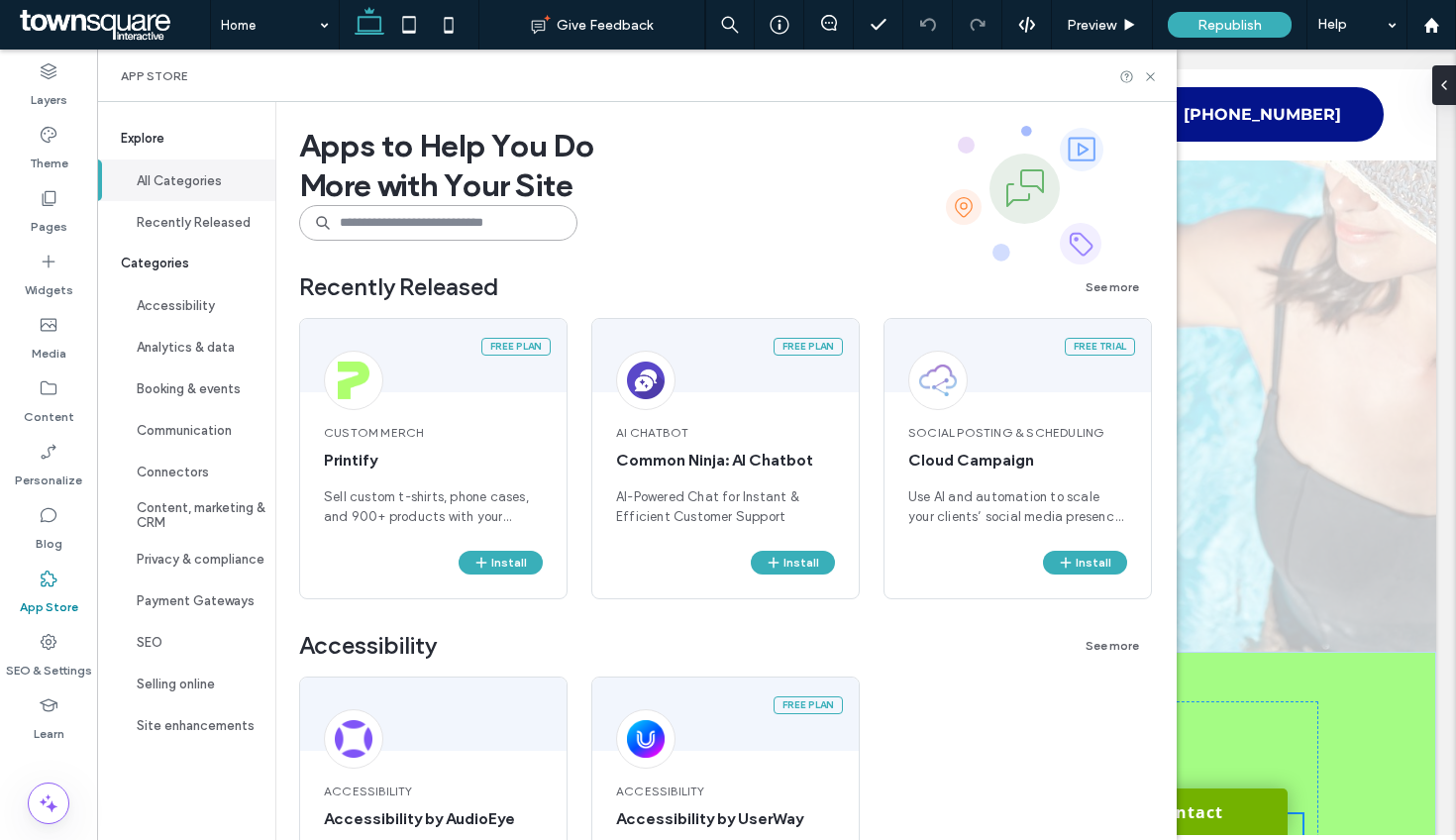 click at bounding box center [438, 223] 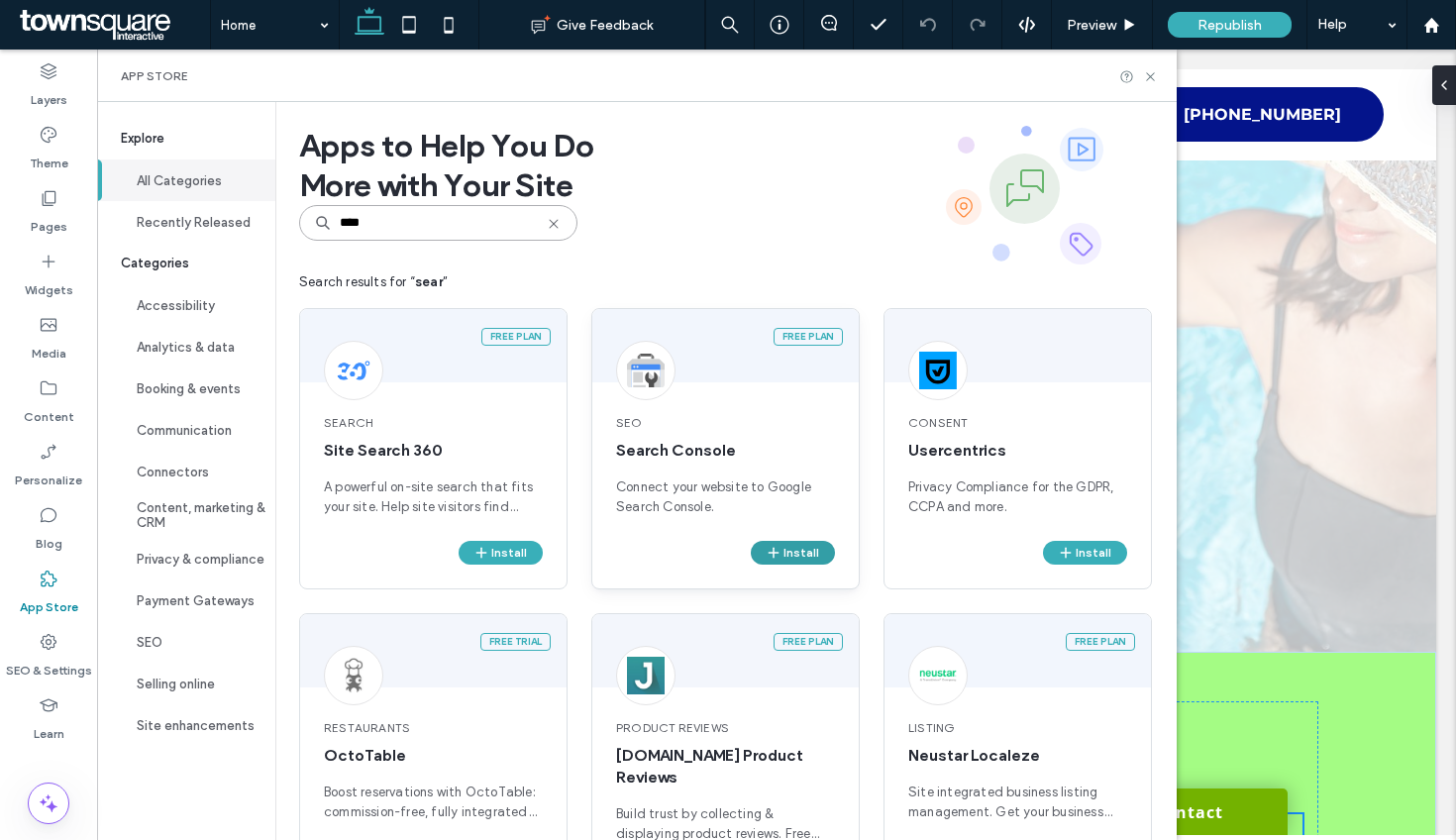 type on "****" 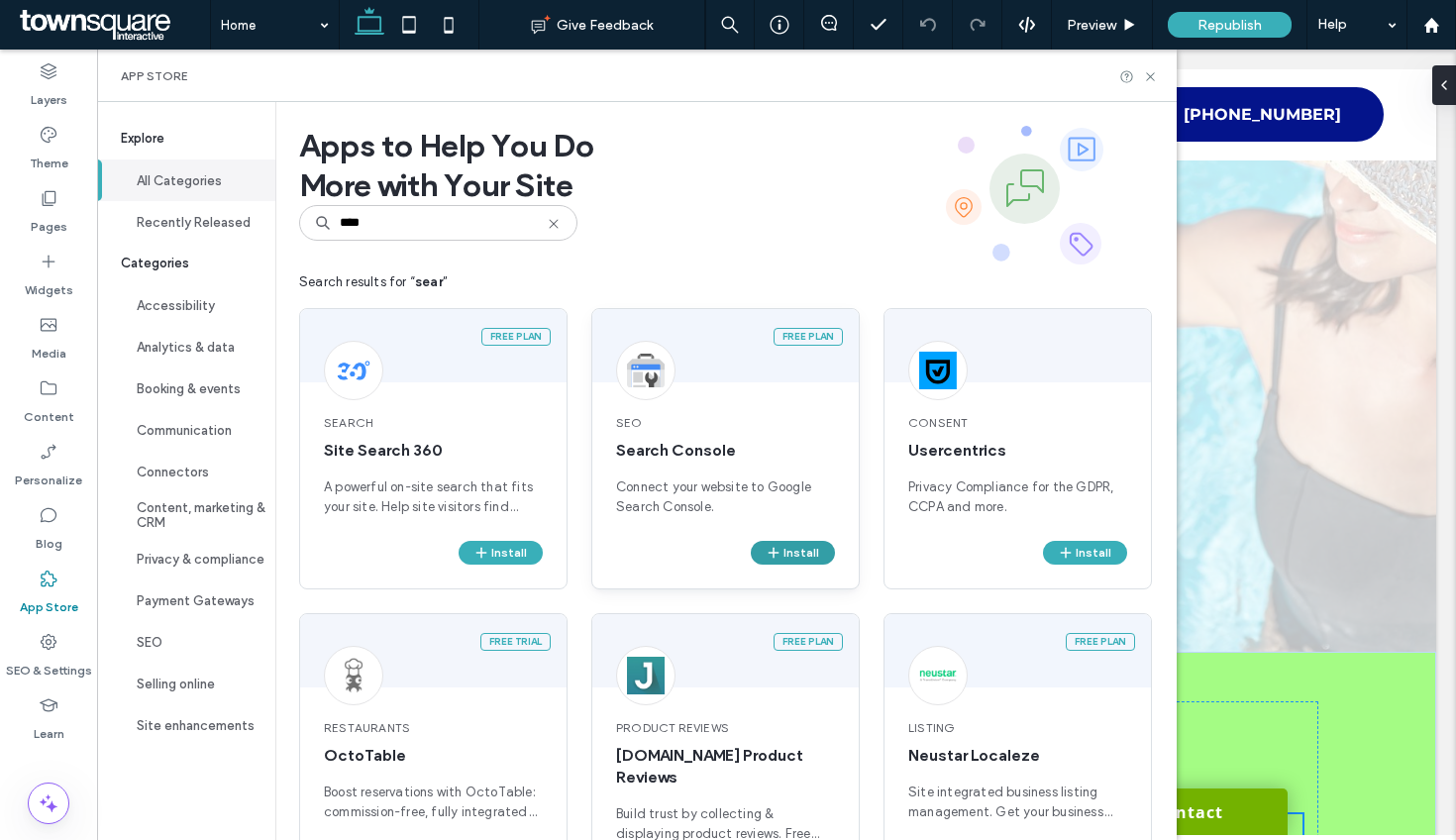 click on "Install" at bounding box center [792, 553] 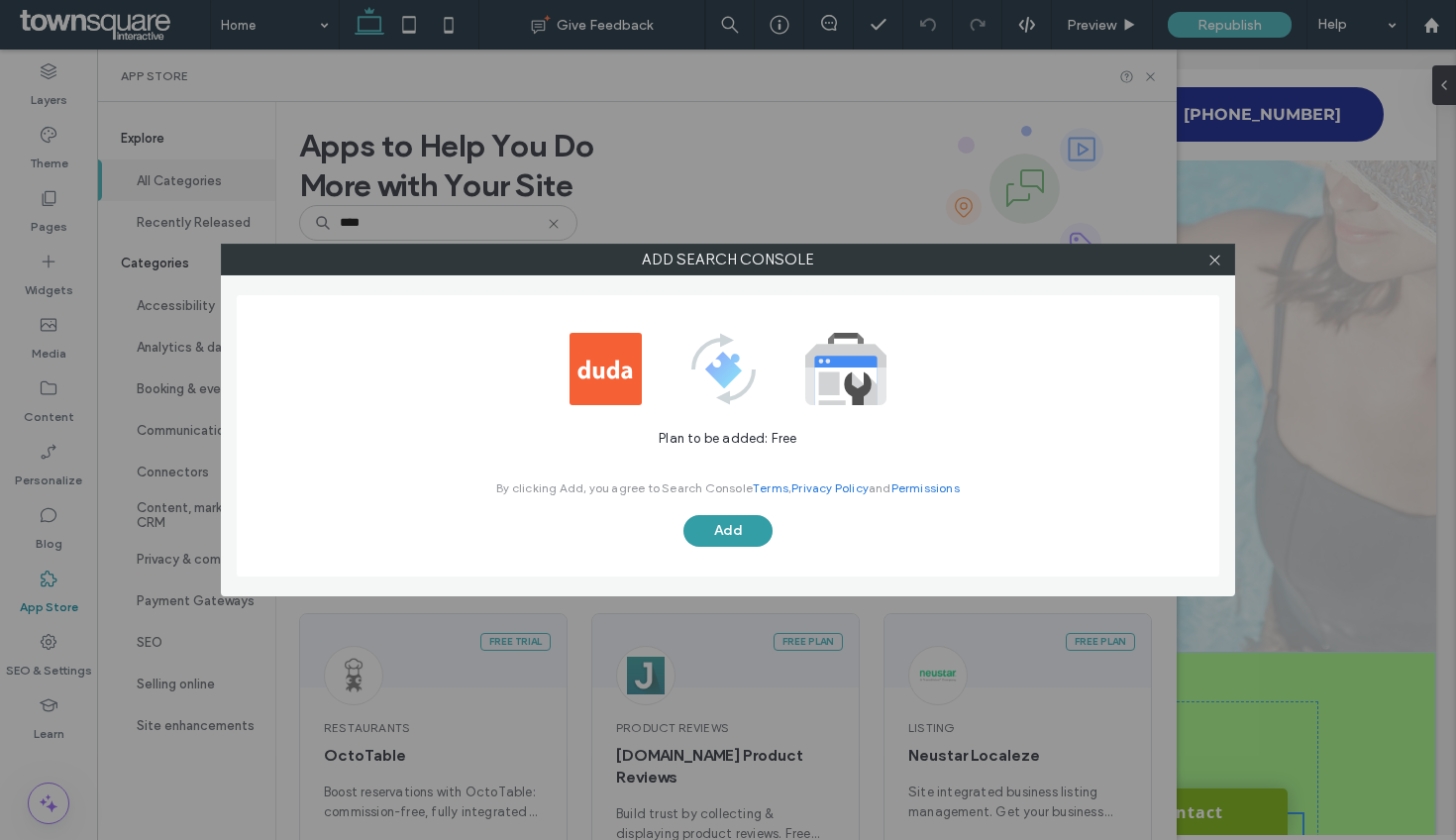click on "Add" at bounding box center [728, 531] 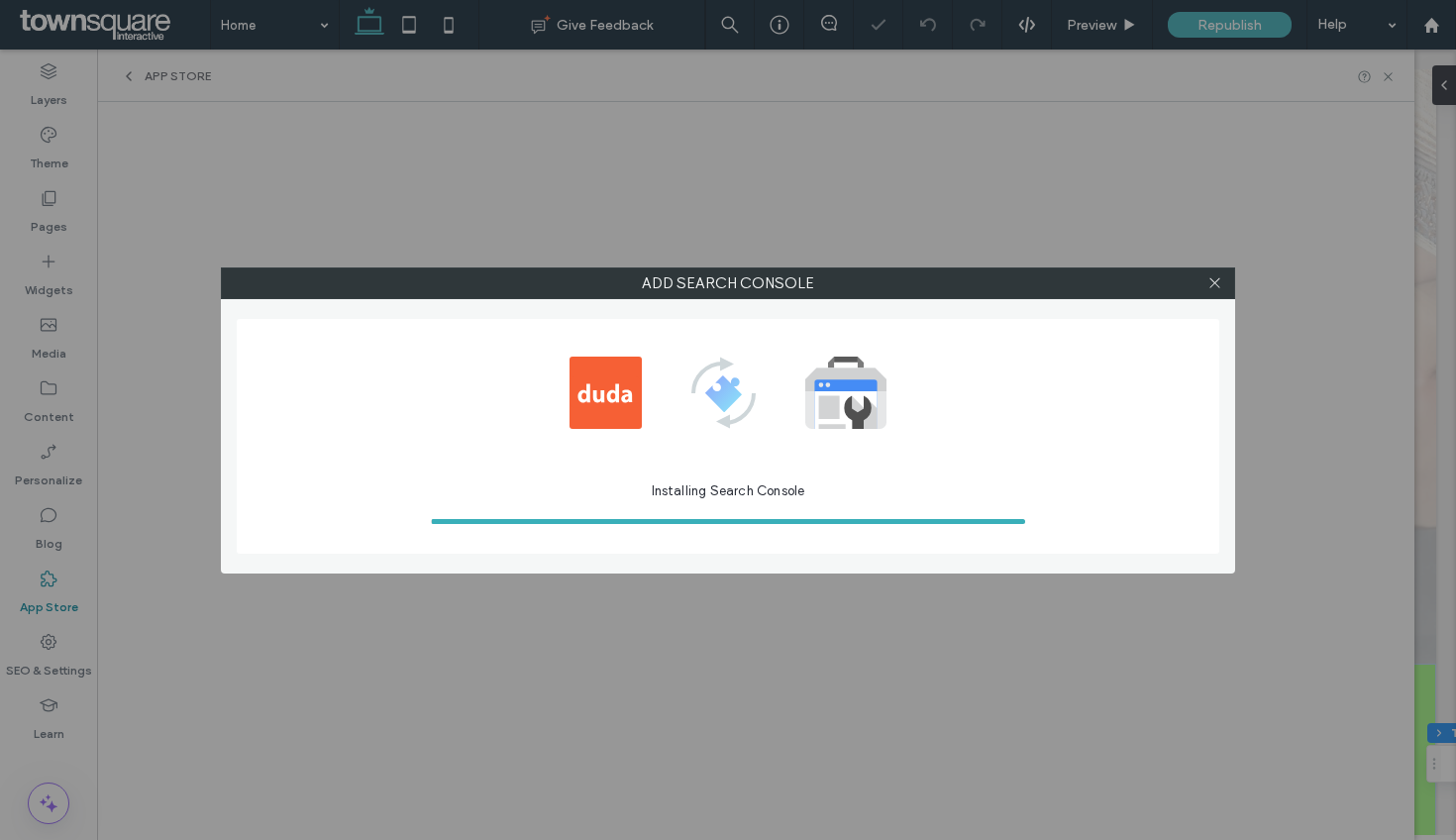 scroll, scrollTop: 0, scrollLeft: 0, axis: both 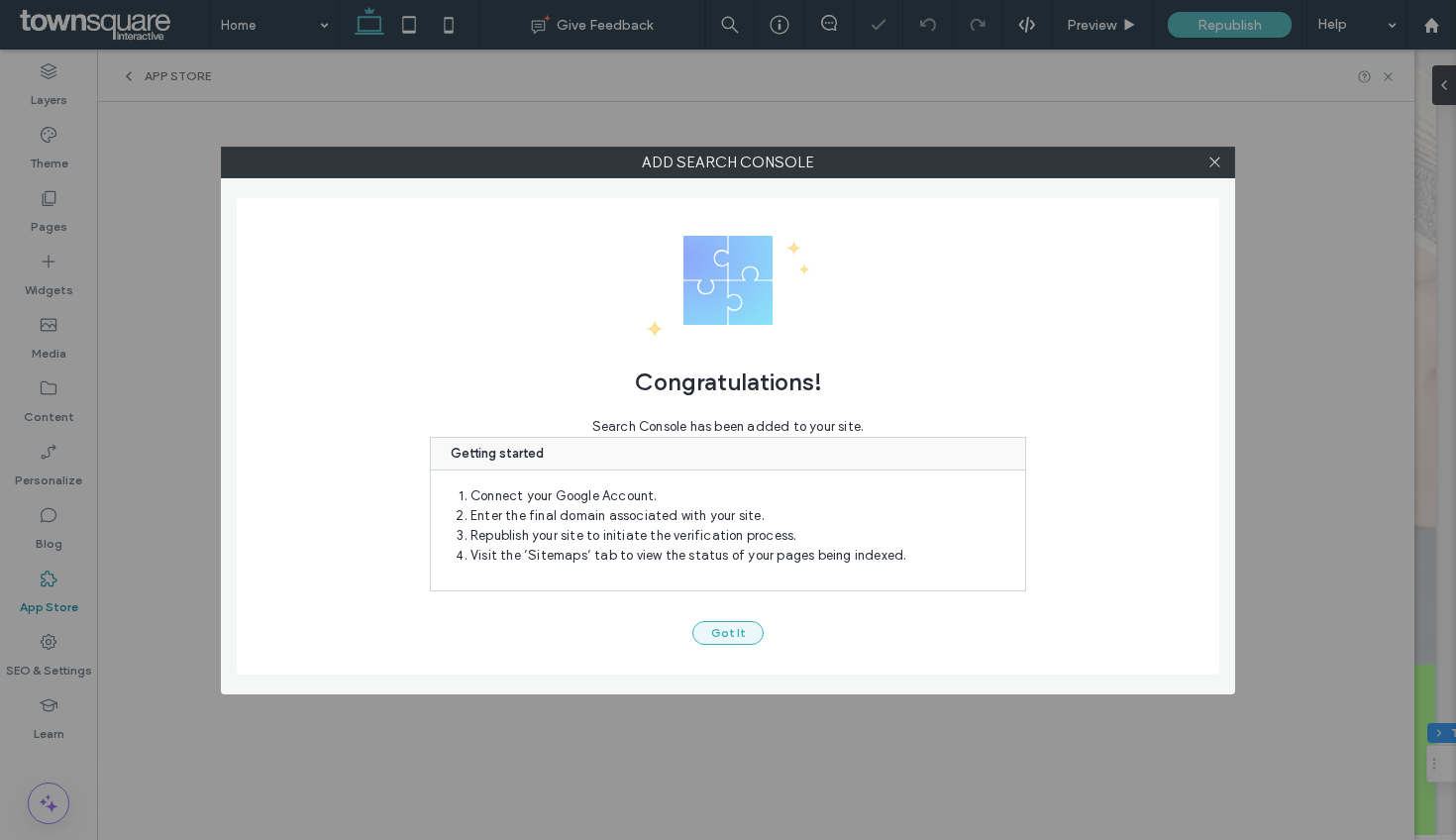 click on "Got It" at bounding box center [728, 633] 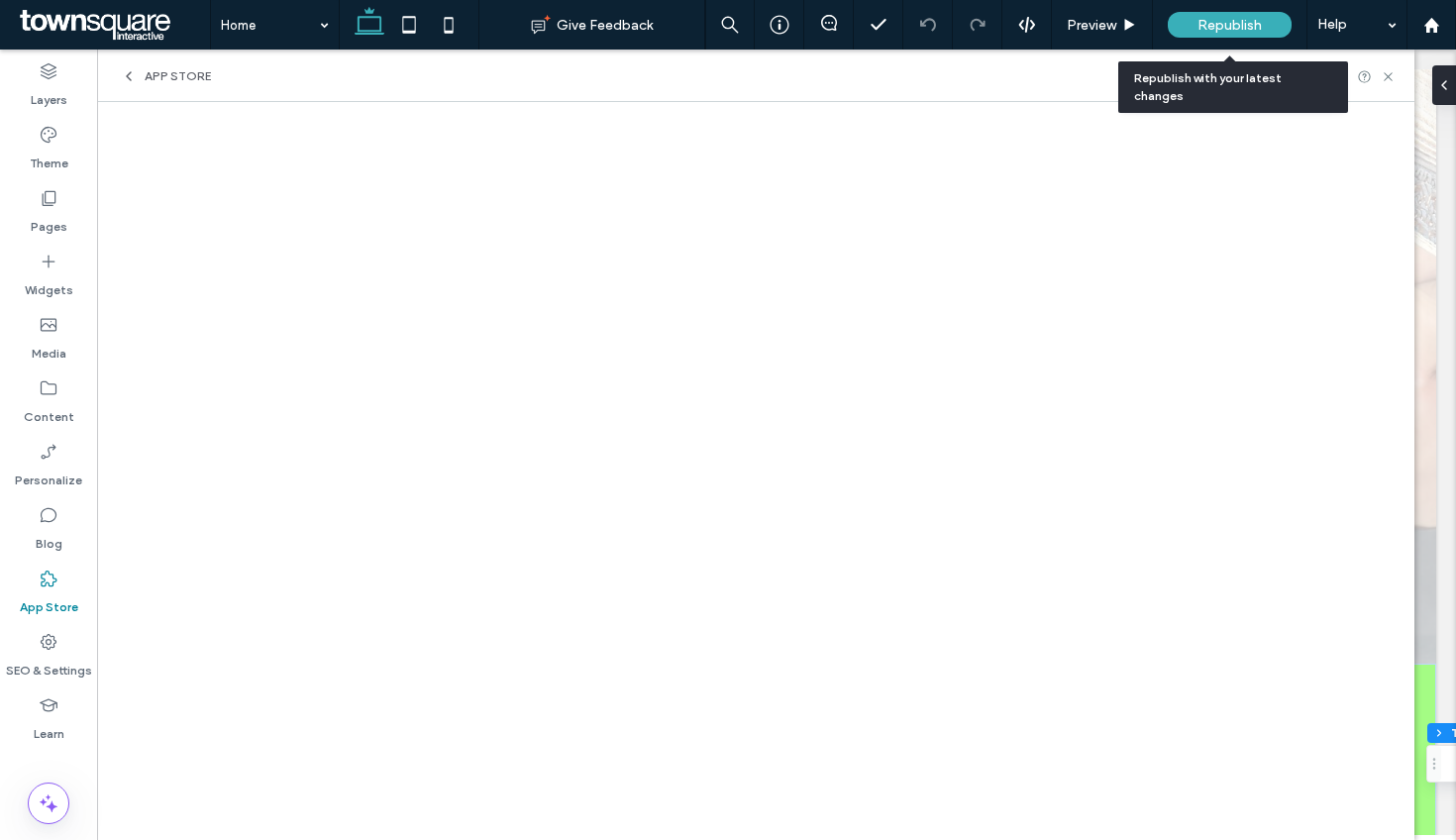 click on "Republish" at bounding box center [1229, 25] 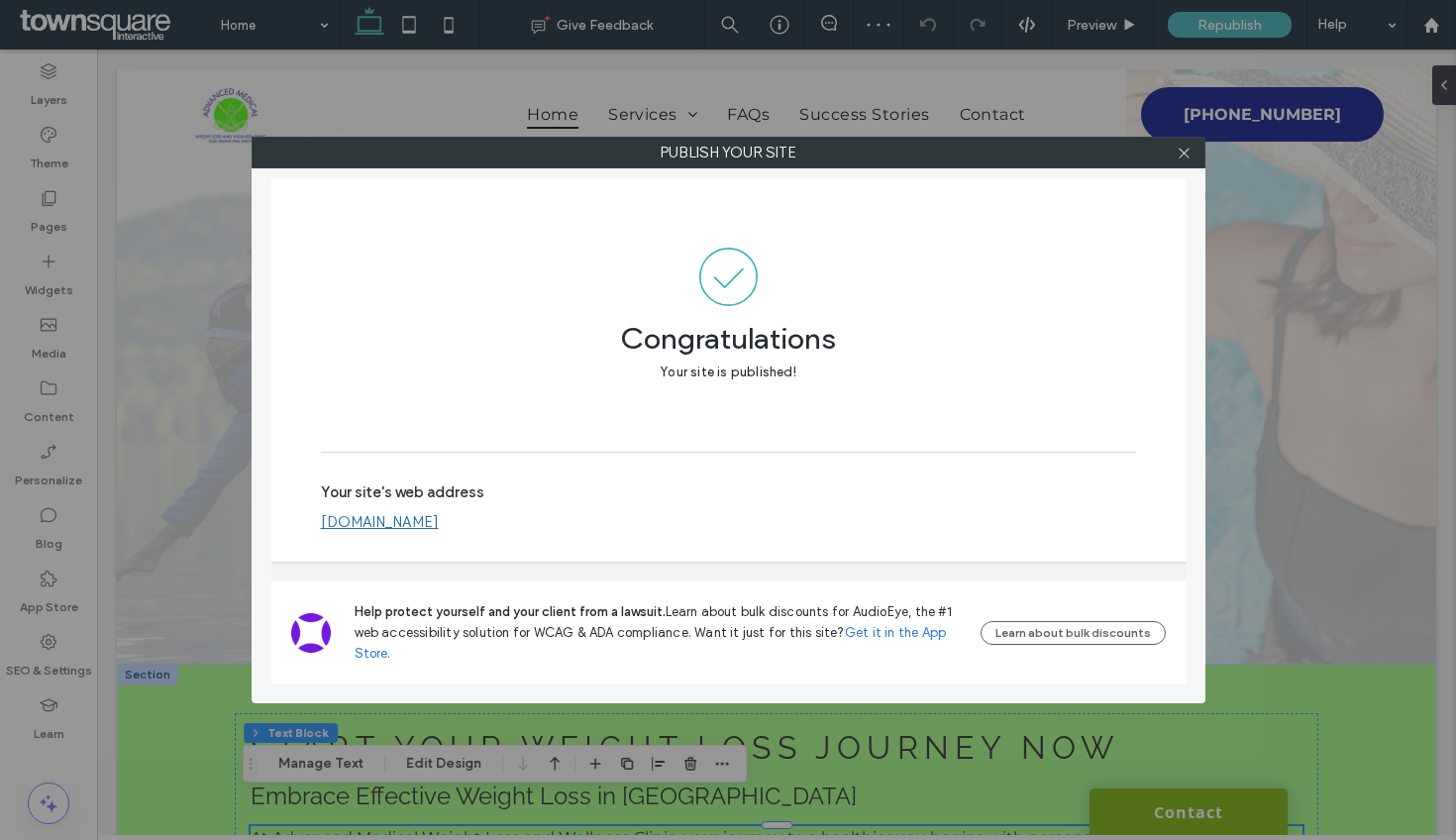click at bounding box center (1185, 153) 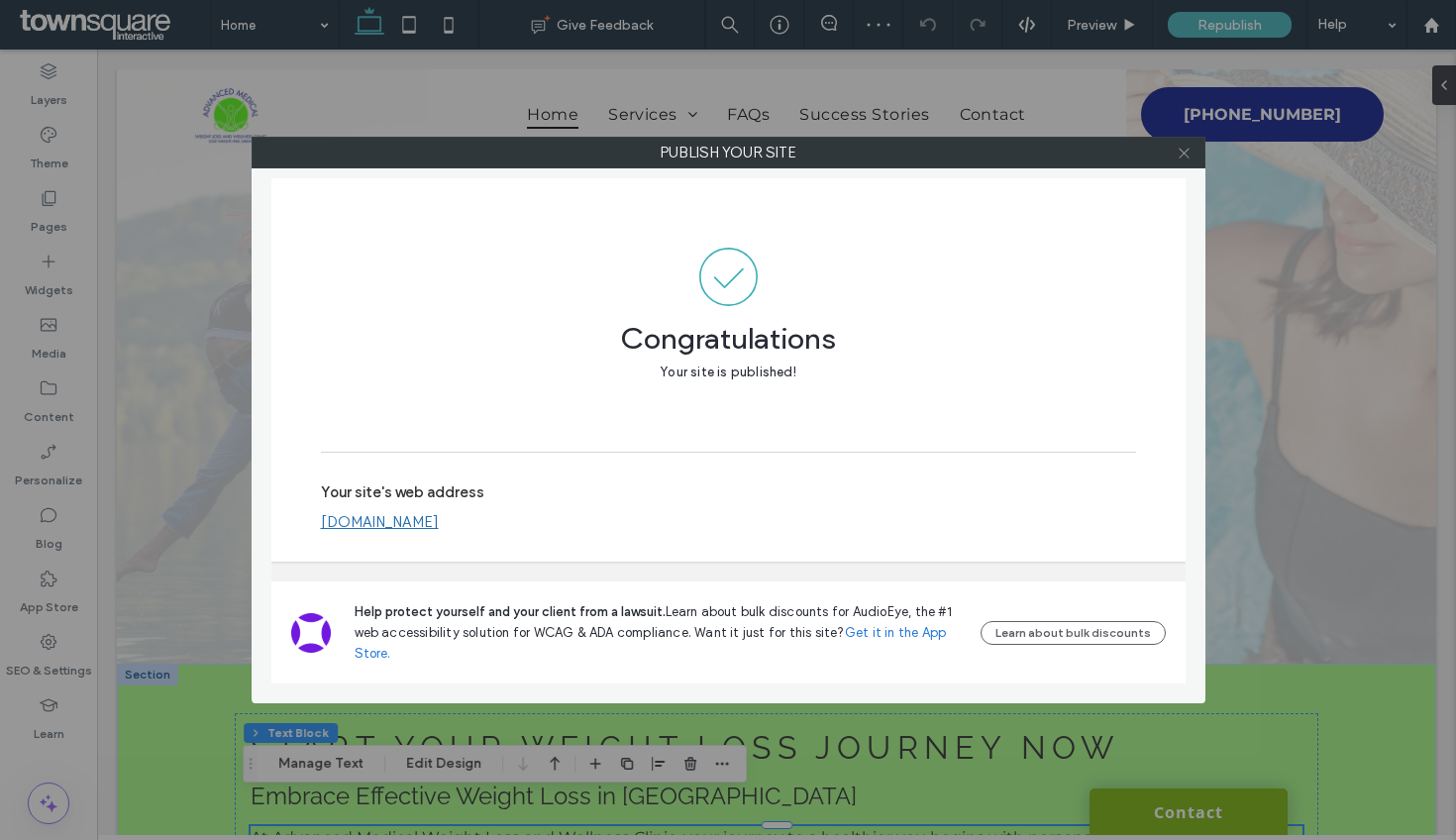 click 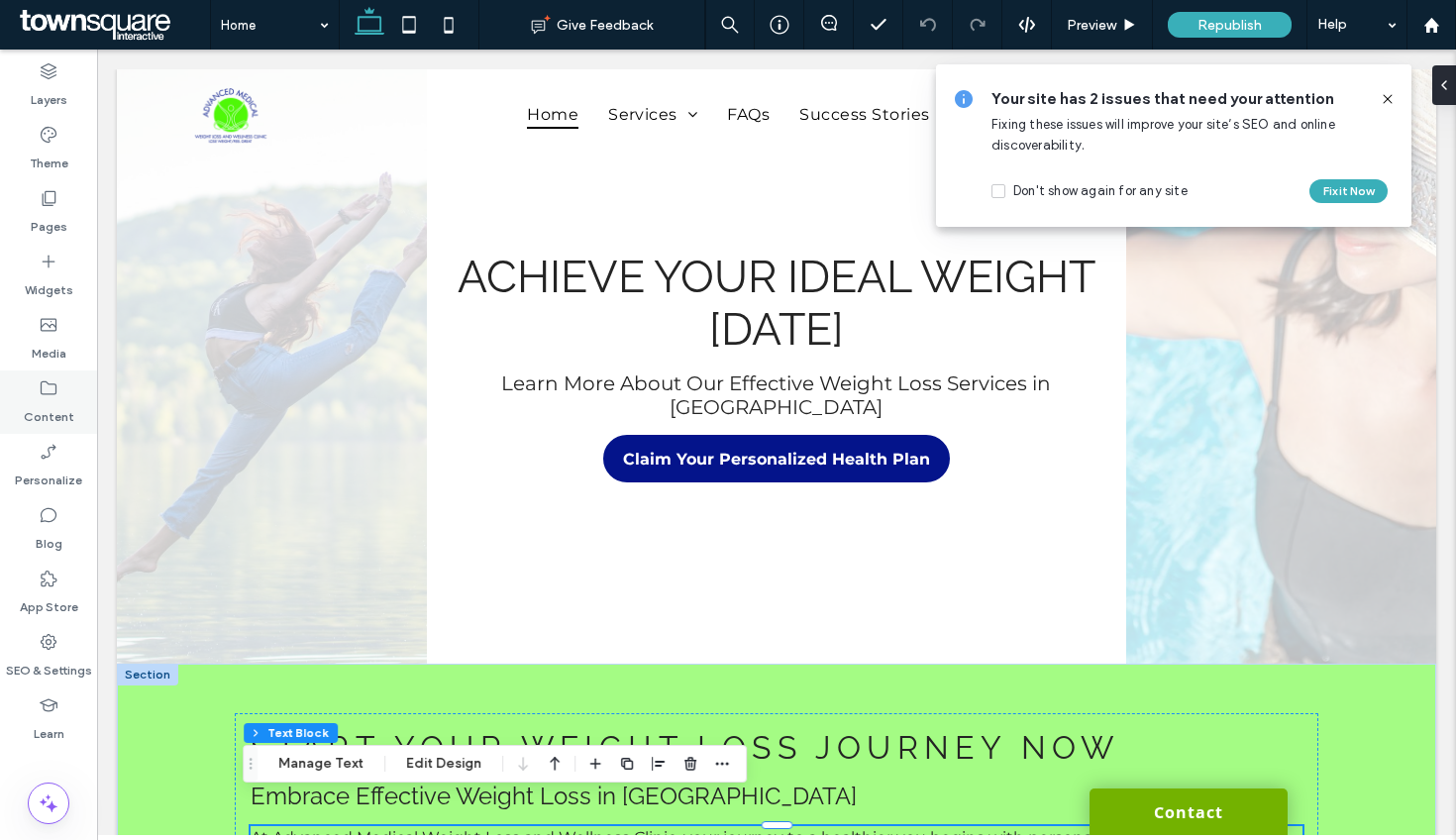 click on "Content" at bounding box center [49, 402] 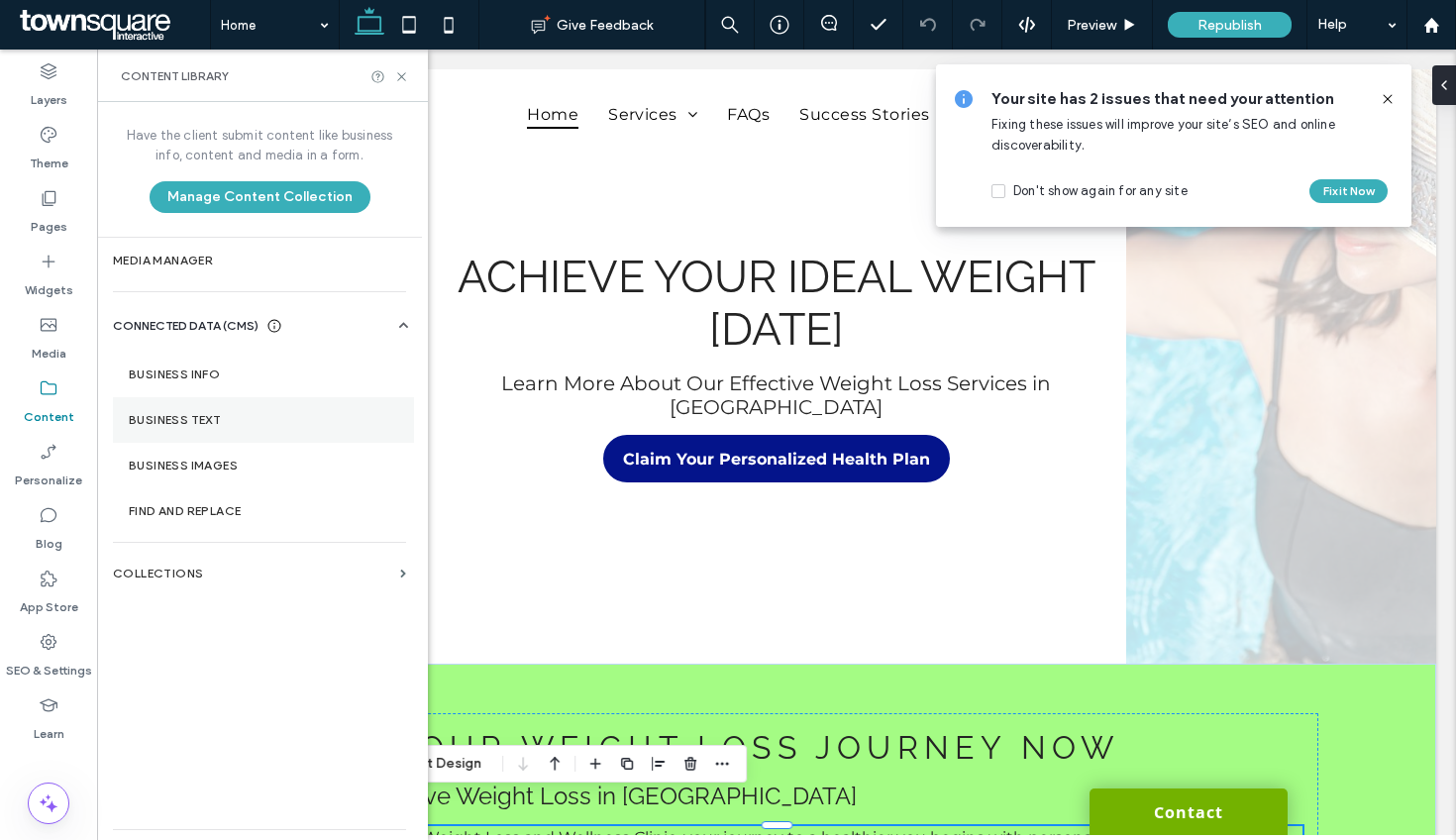 click on "Business Text" at bounding box center [263, 420] 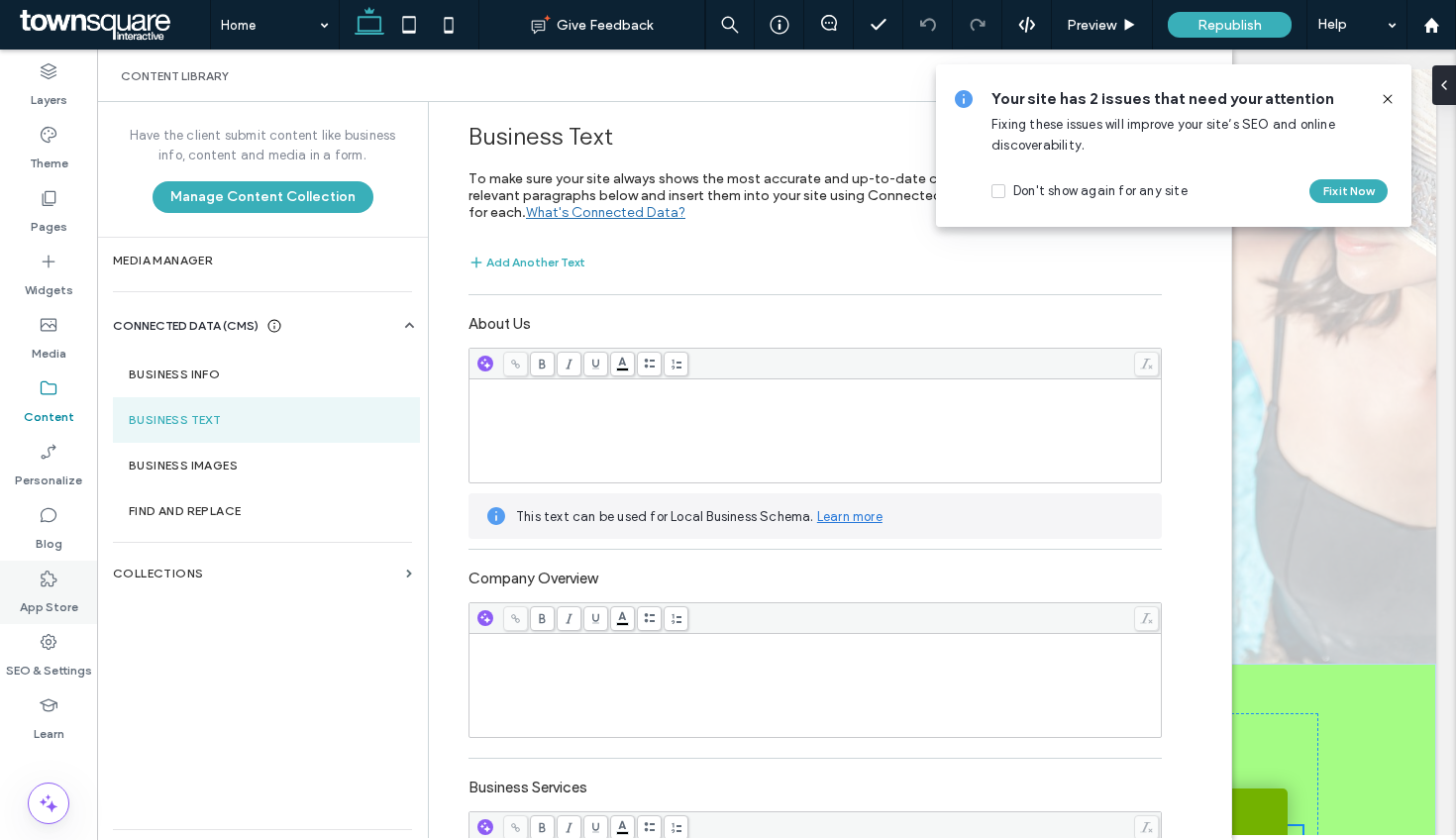 click on "App Store" at bounding box center (49, 602) 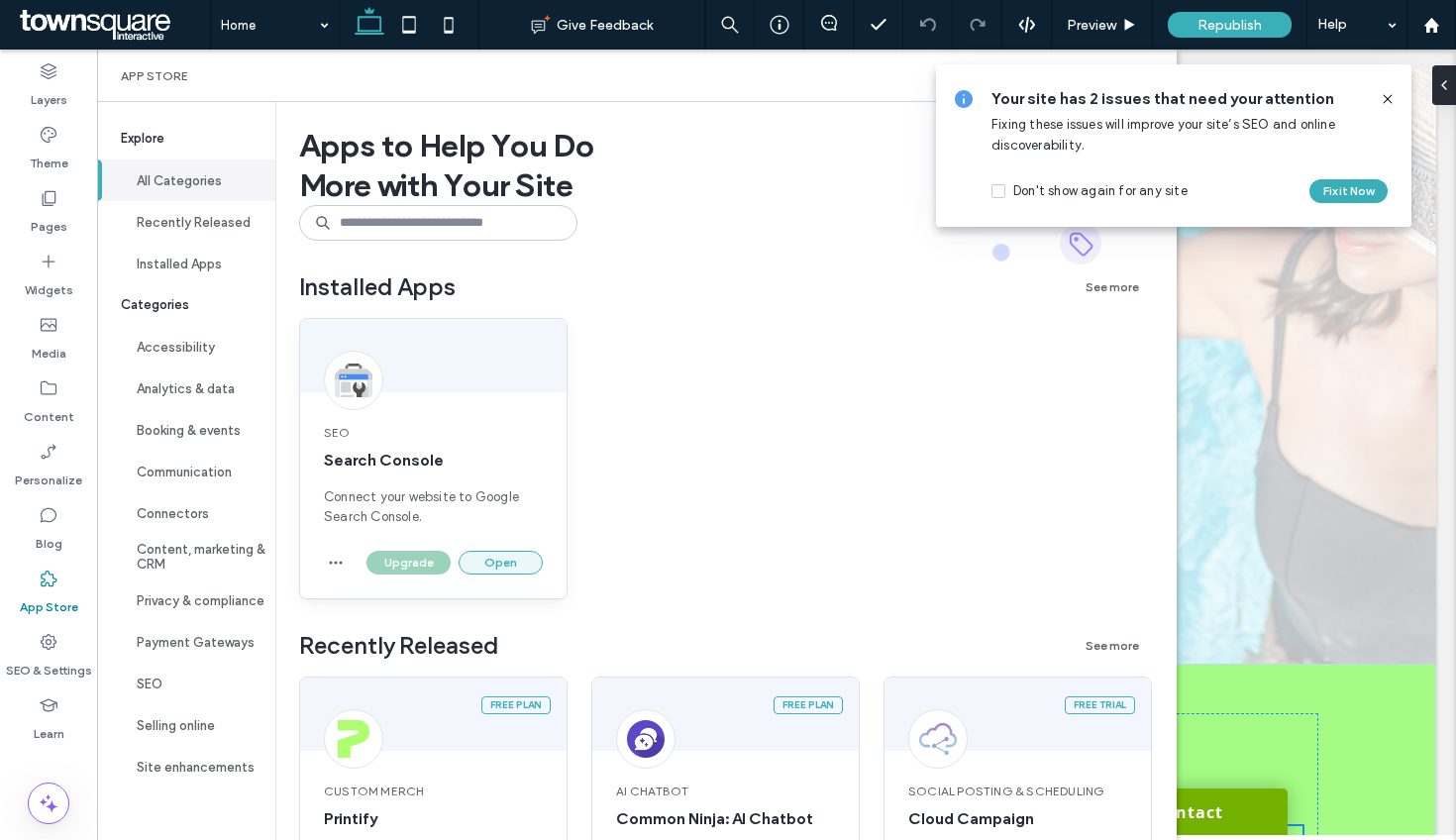 click on "Open" at bounding box center [500, 563] 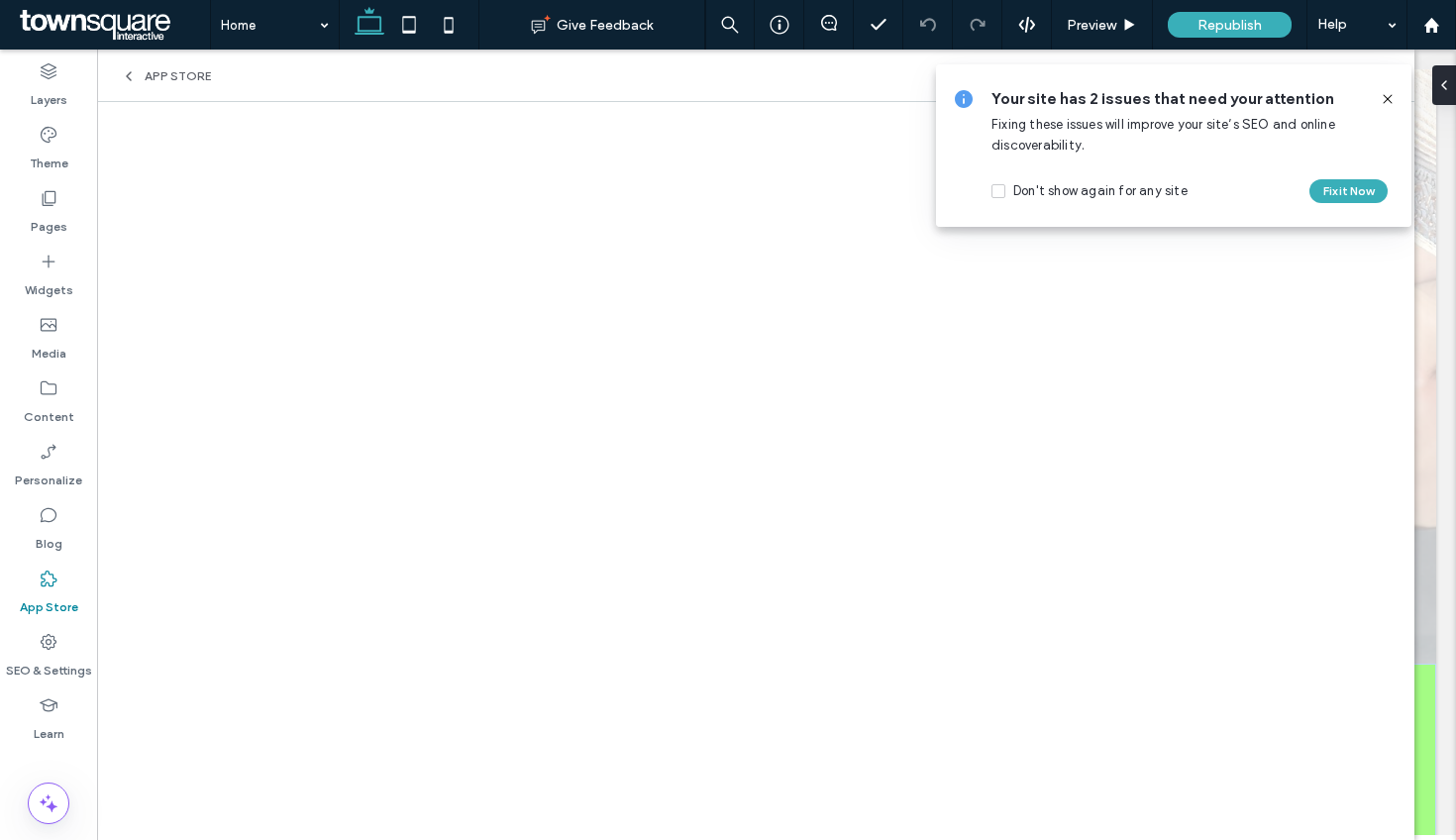 click 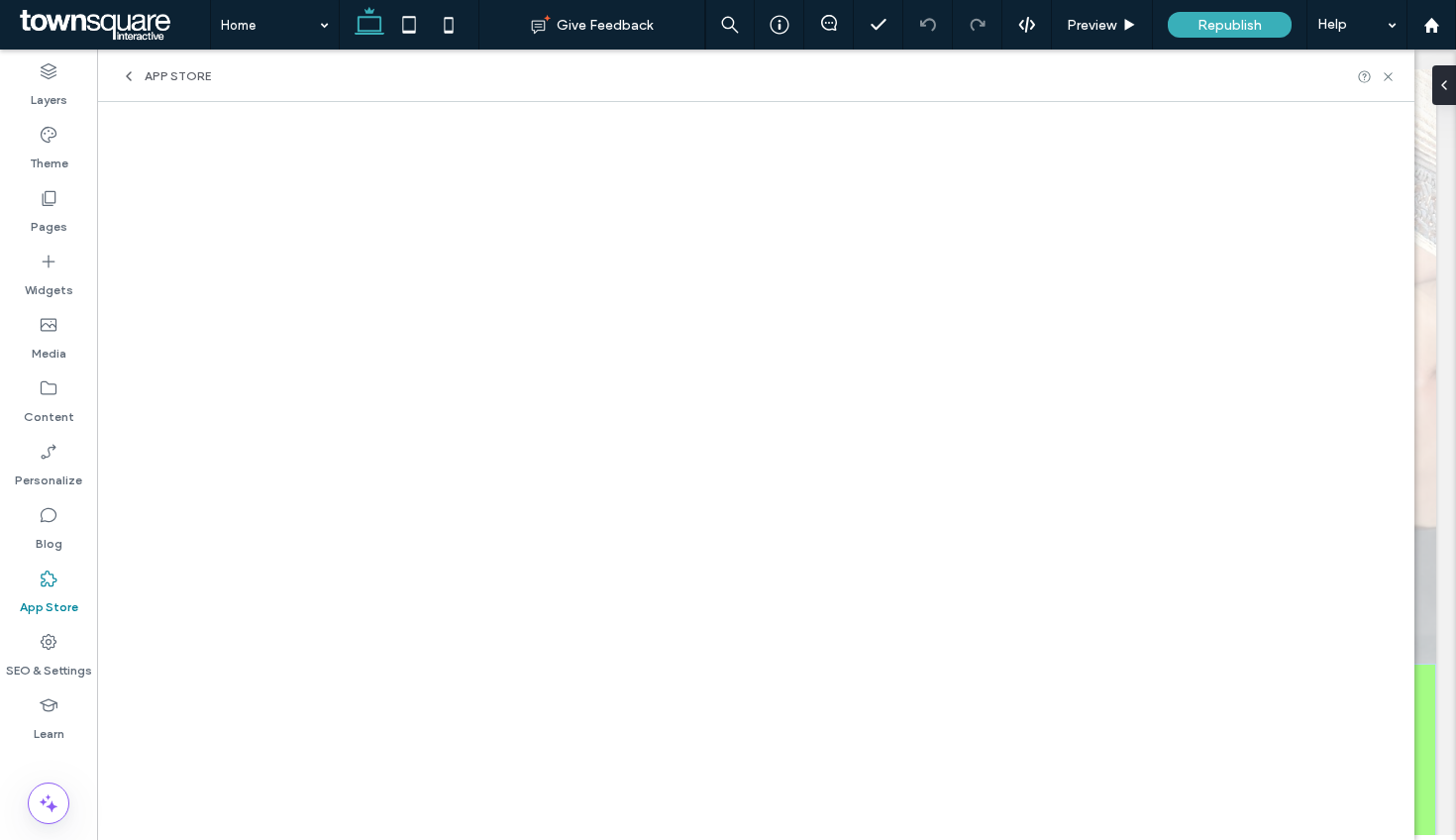 click on "App Store" at bounding box center [756, 75] 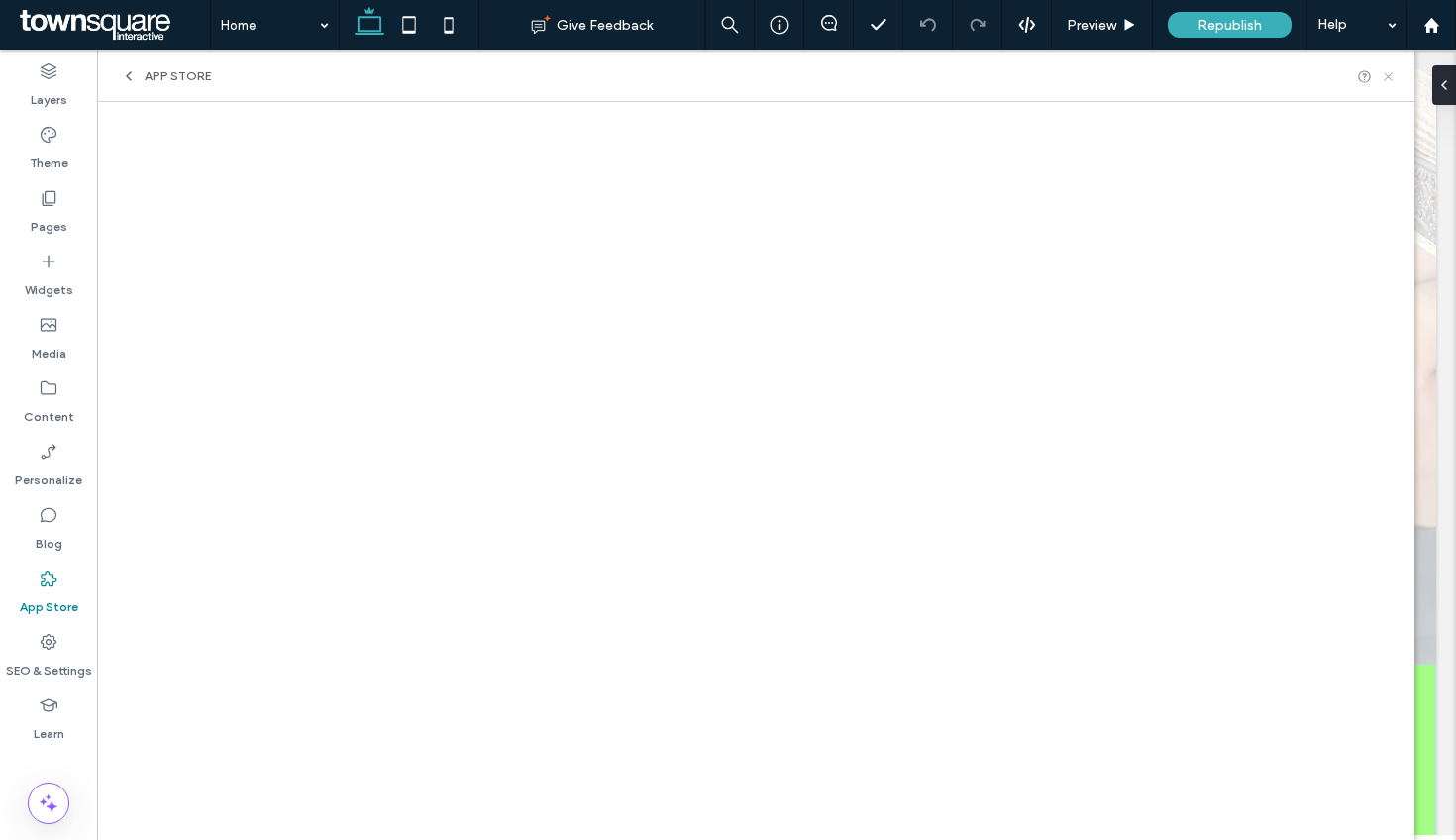 click 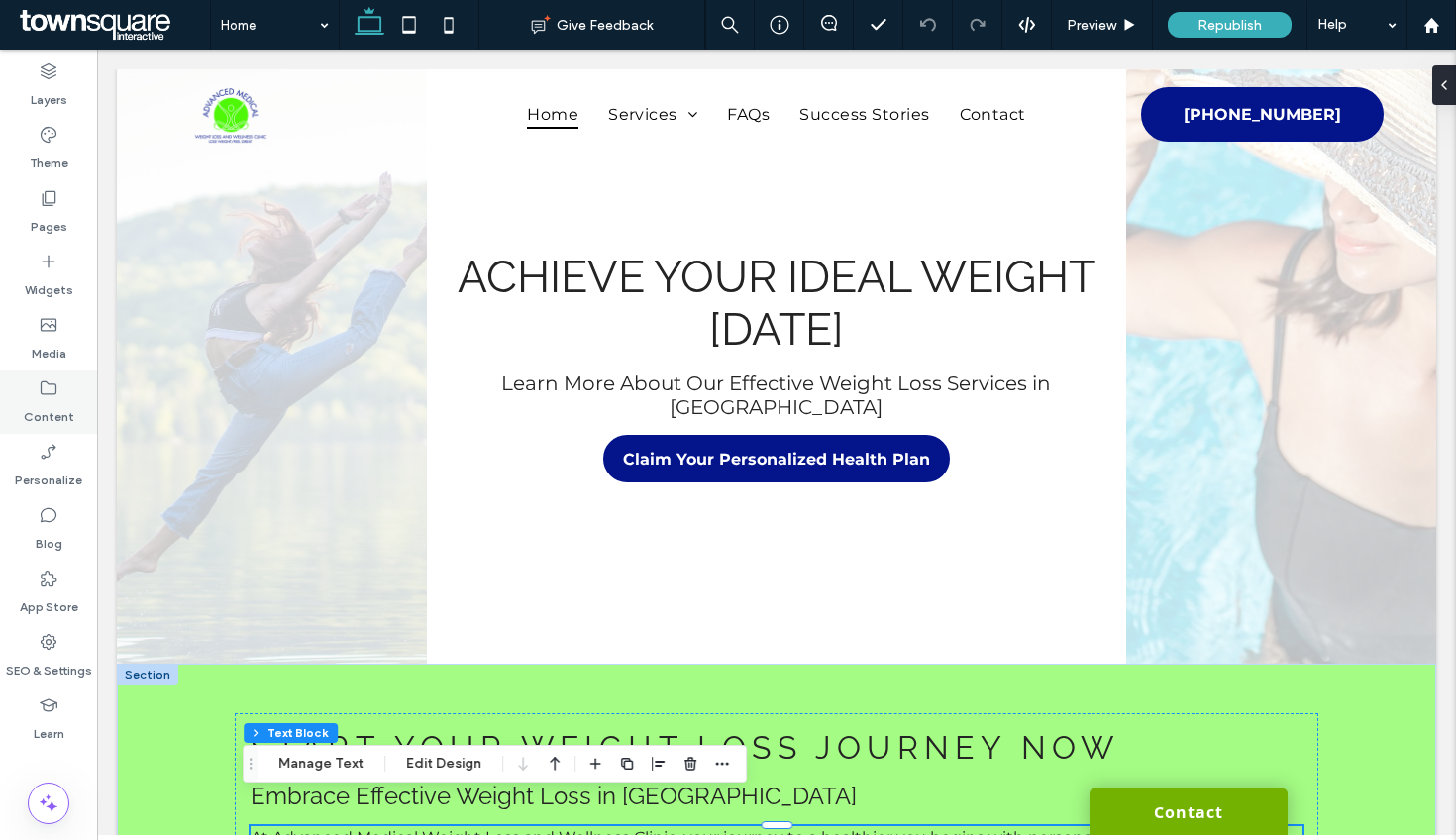 click on "Content" at bounding box center (49, 402) 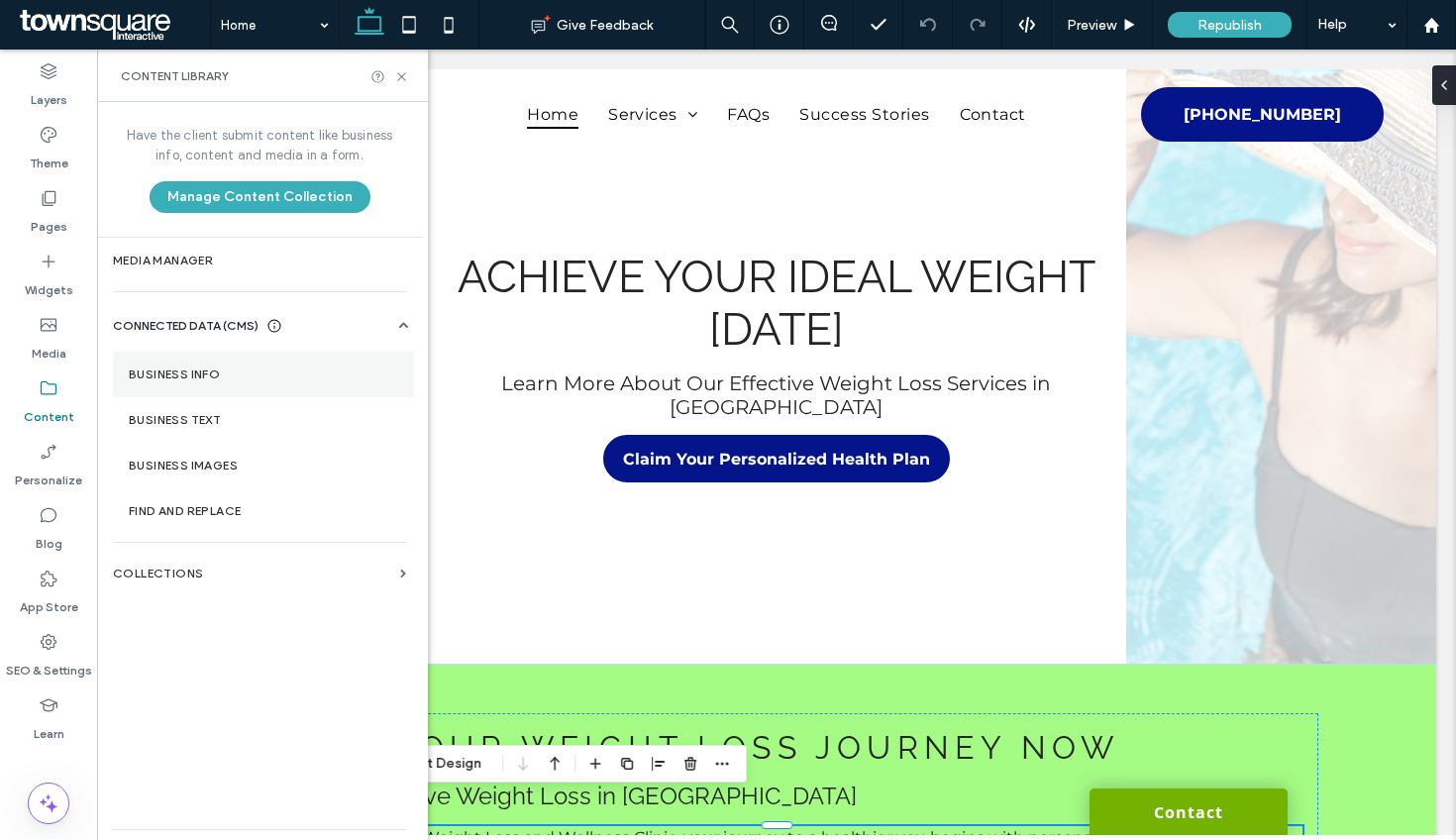 click on "Business Info" at bounding box center (263, 374) 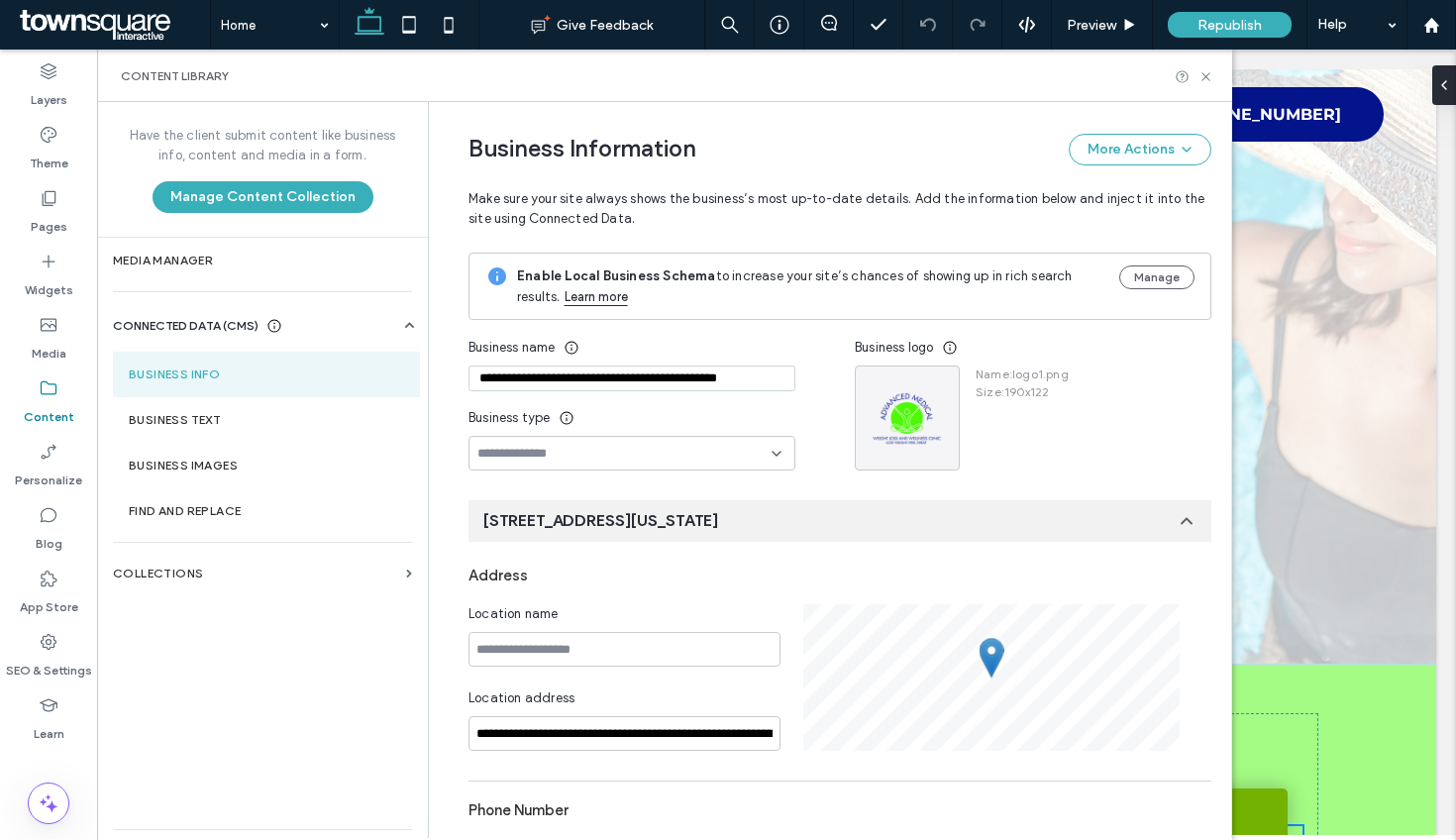 scroll, scrollTop: 165, scrollLeft: 0, axis: vertical 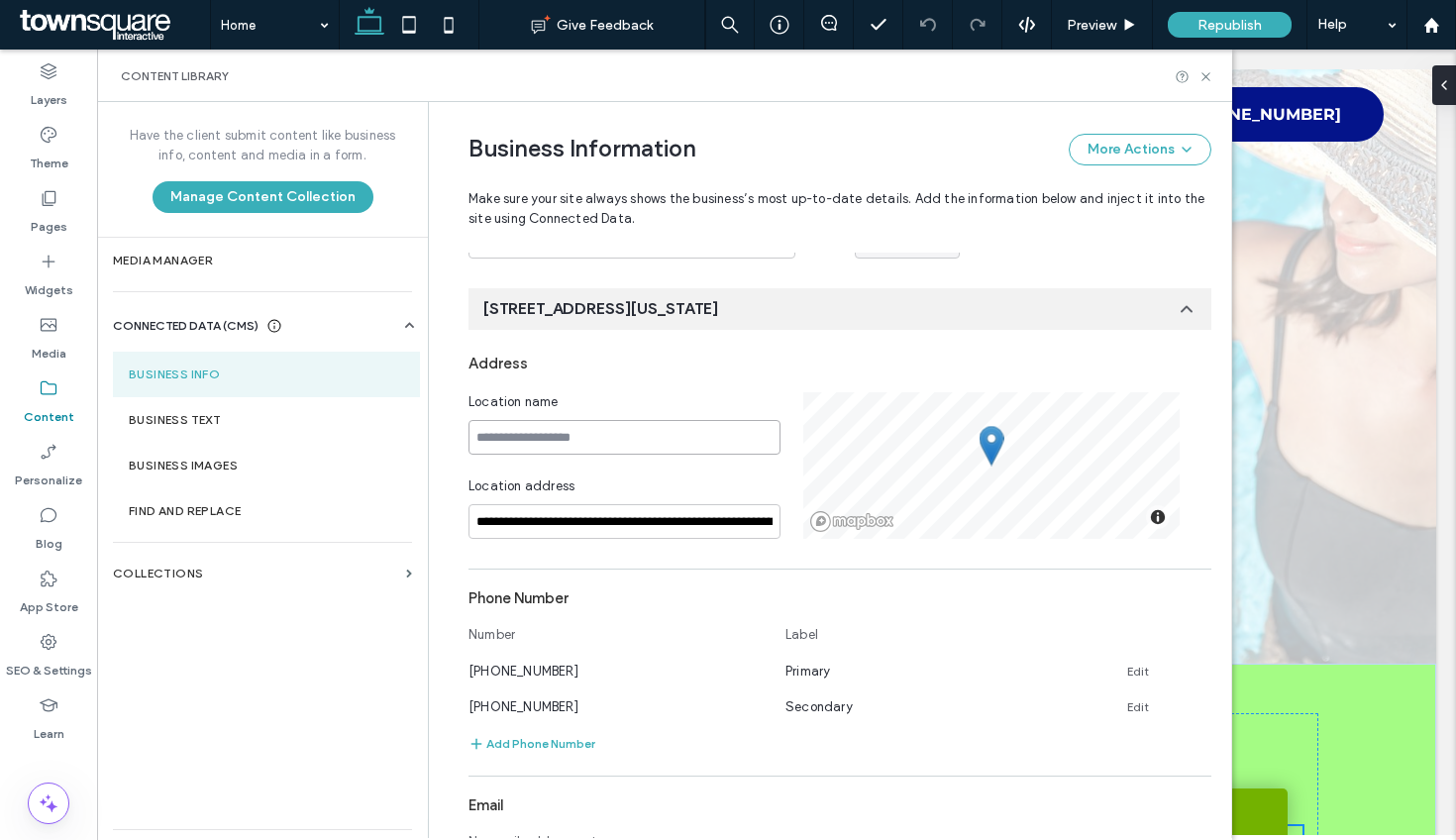 click at bounding box center [624, 437] 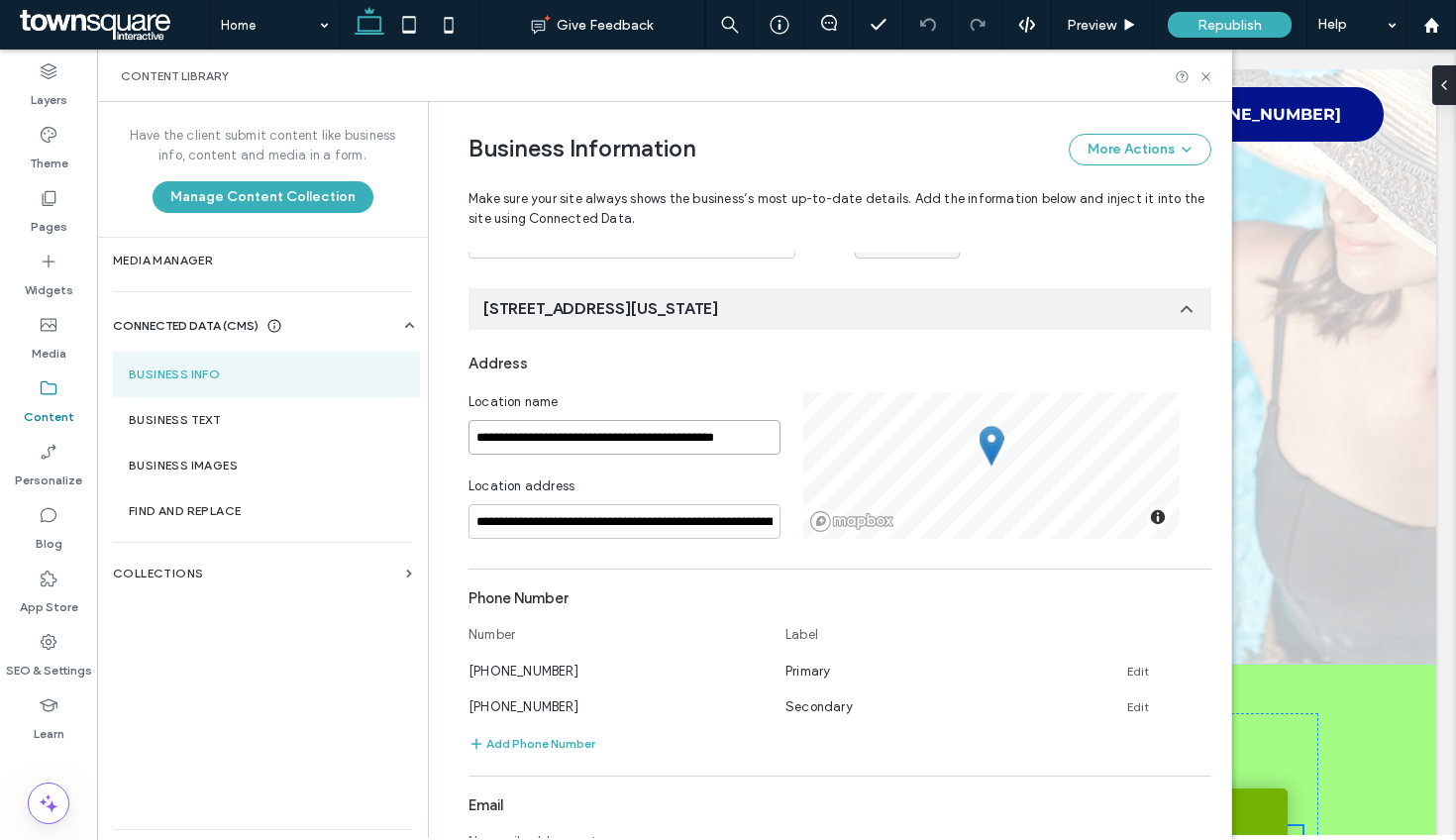 scroll, scrollTop: 0, scrollLeft: 8, axis: horizontal 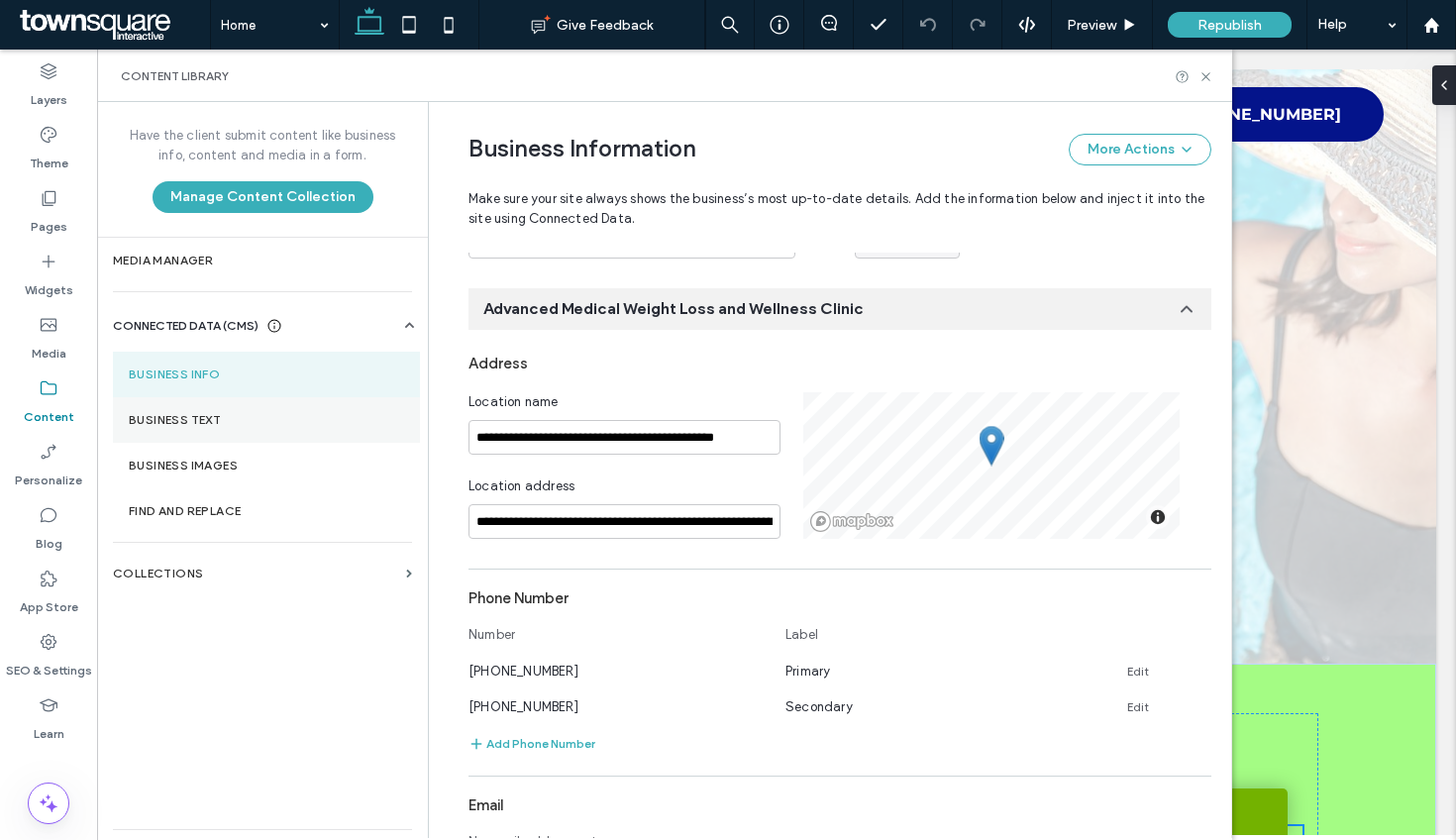click on "Business Text" at bounding box center [266, 420] 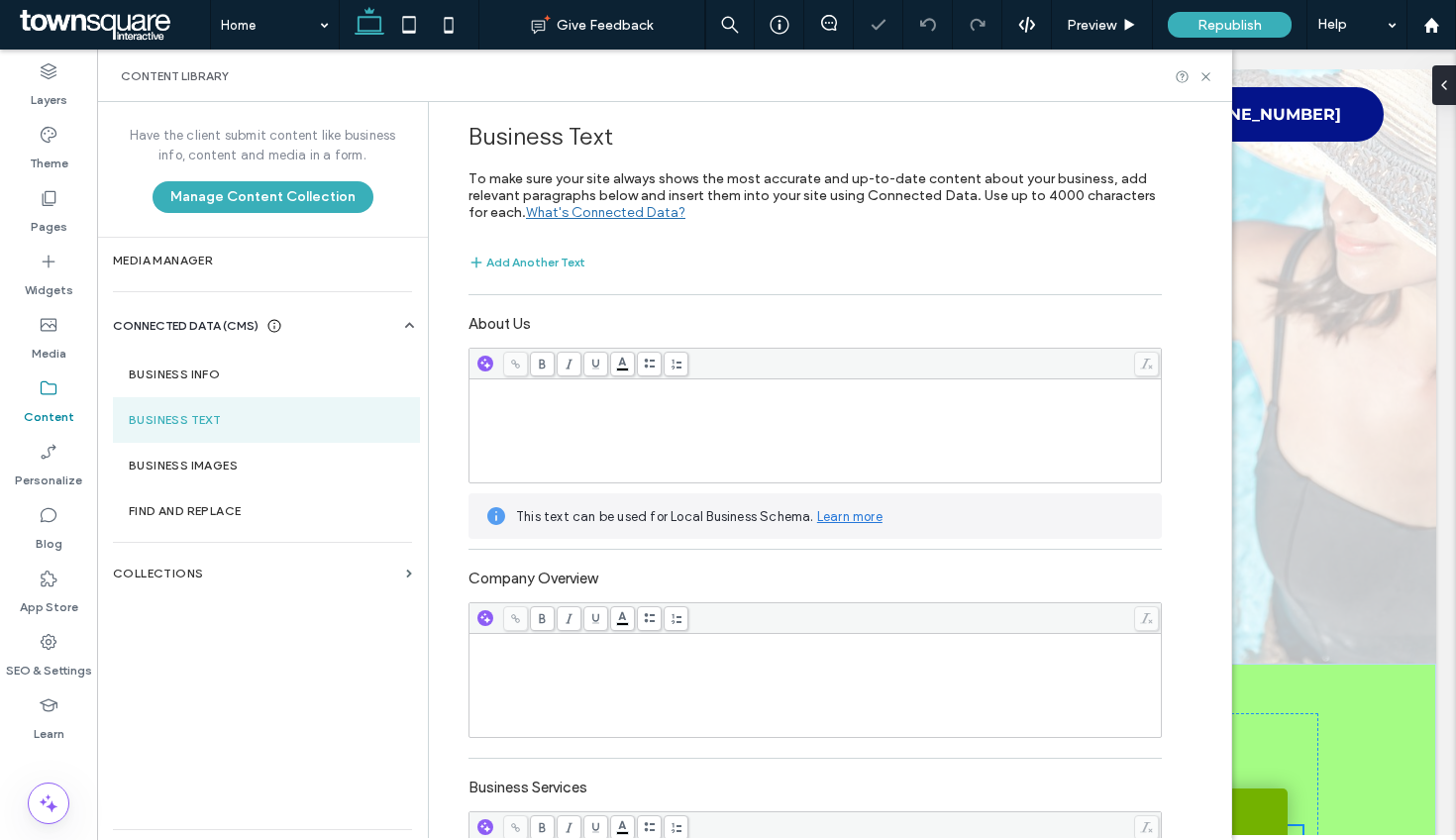 scroll, scrollTop: 0, scrollLeft: 0, axis: both 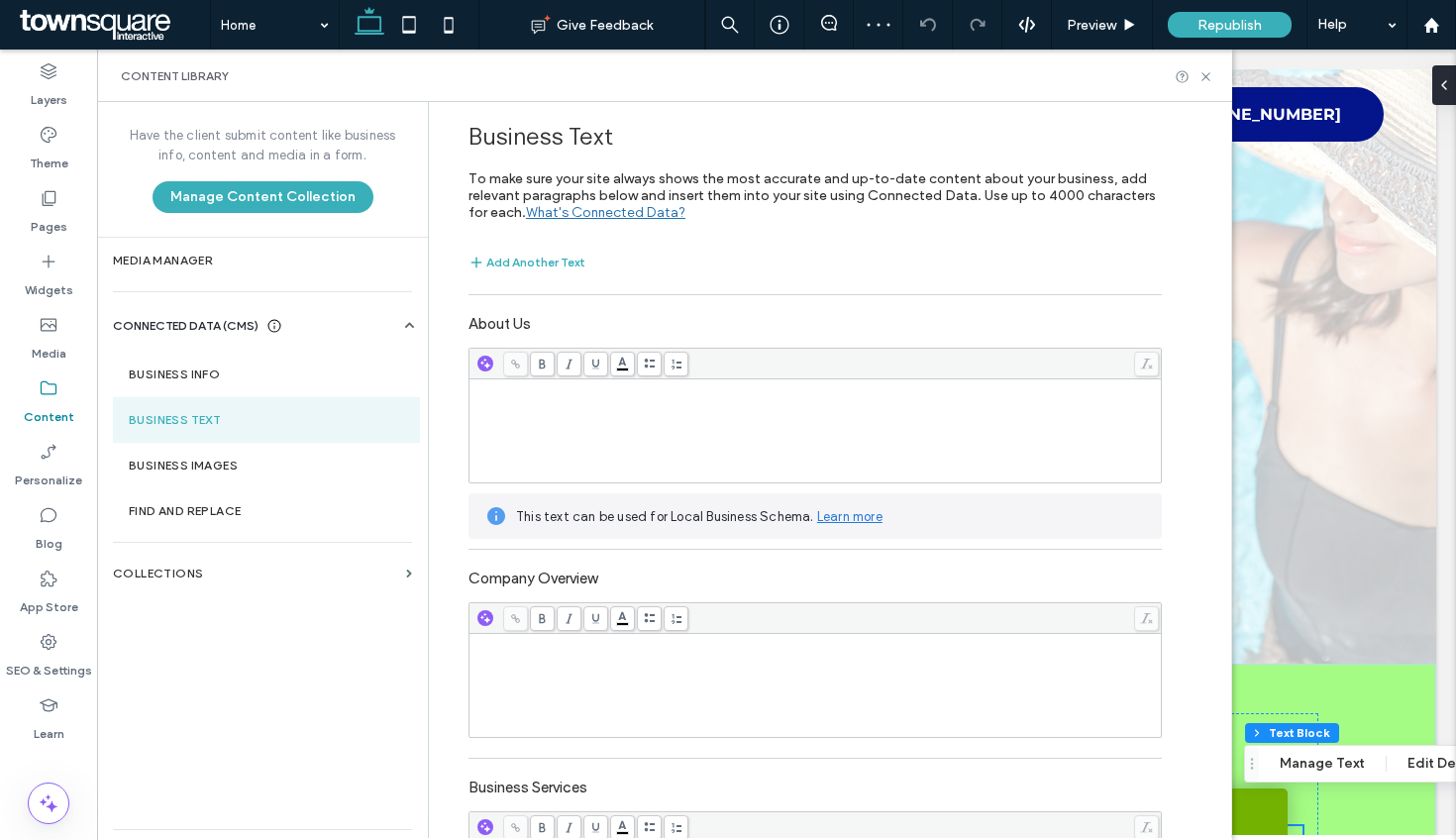 click at bounding box center (815, 431) 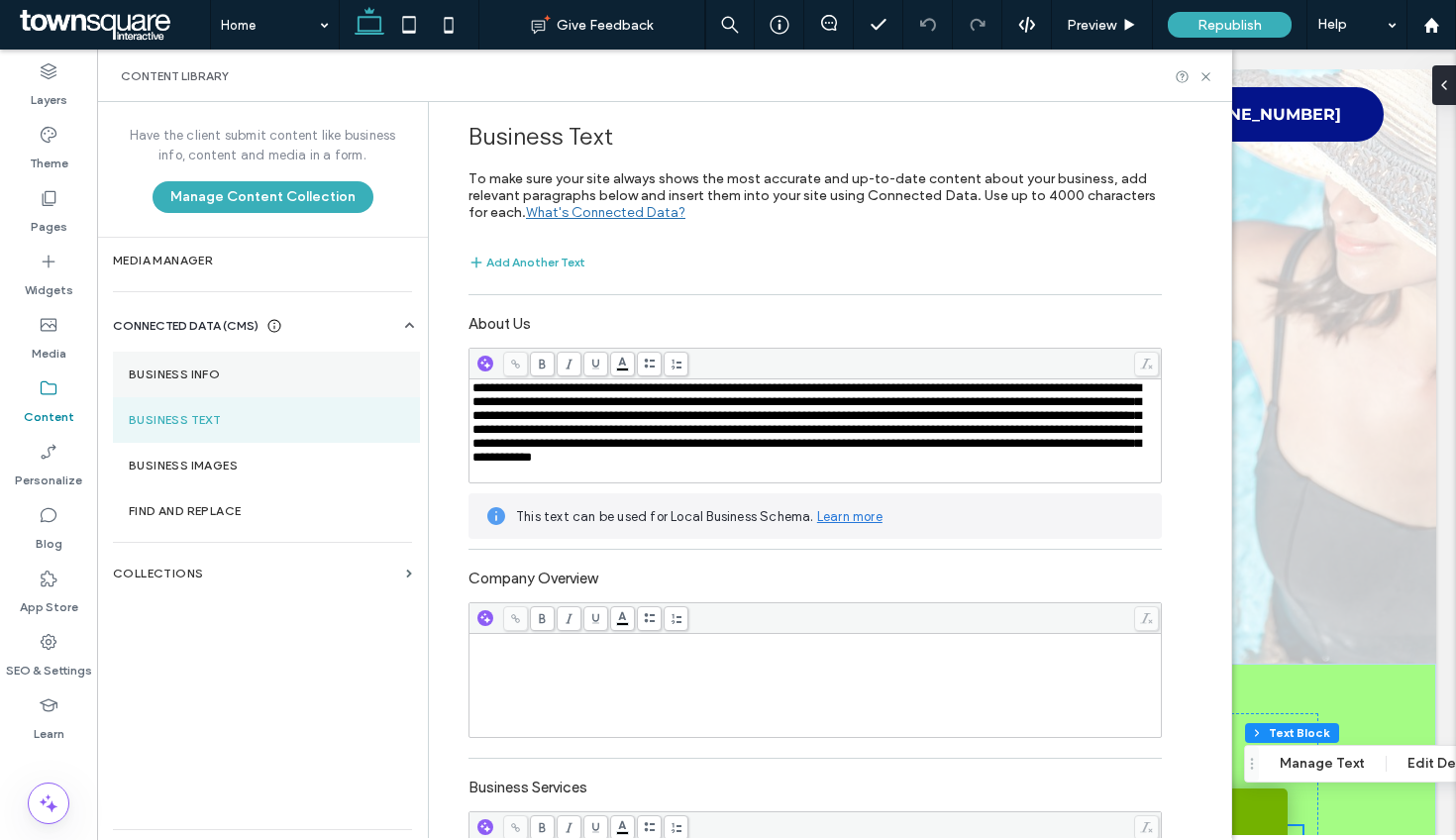 click on "Business Info" at bounding box center [266, 374] 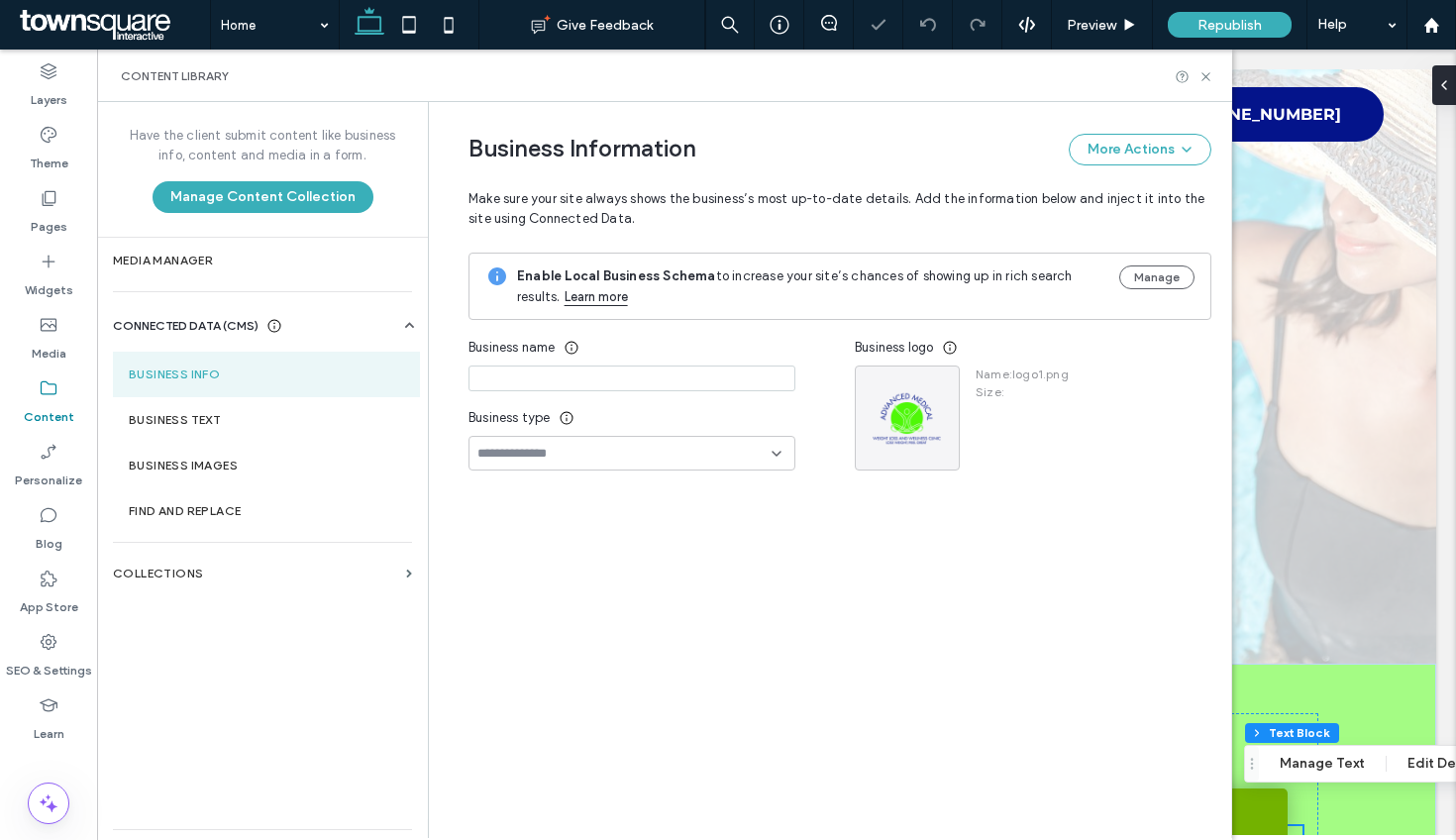 type on "**********" 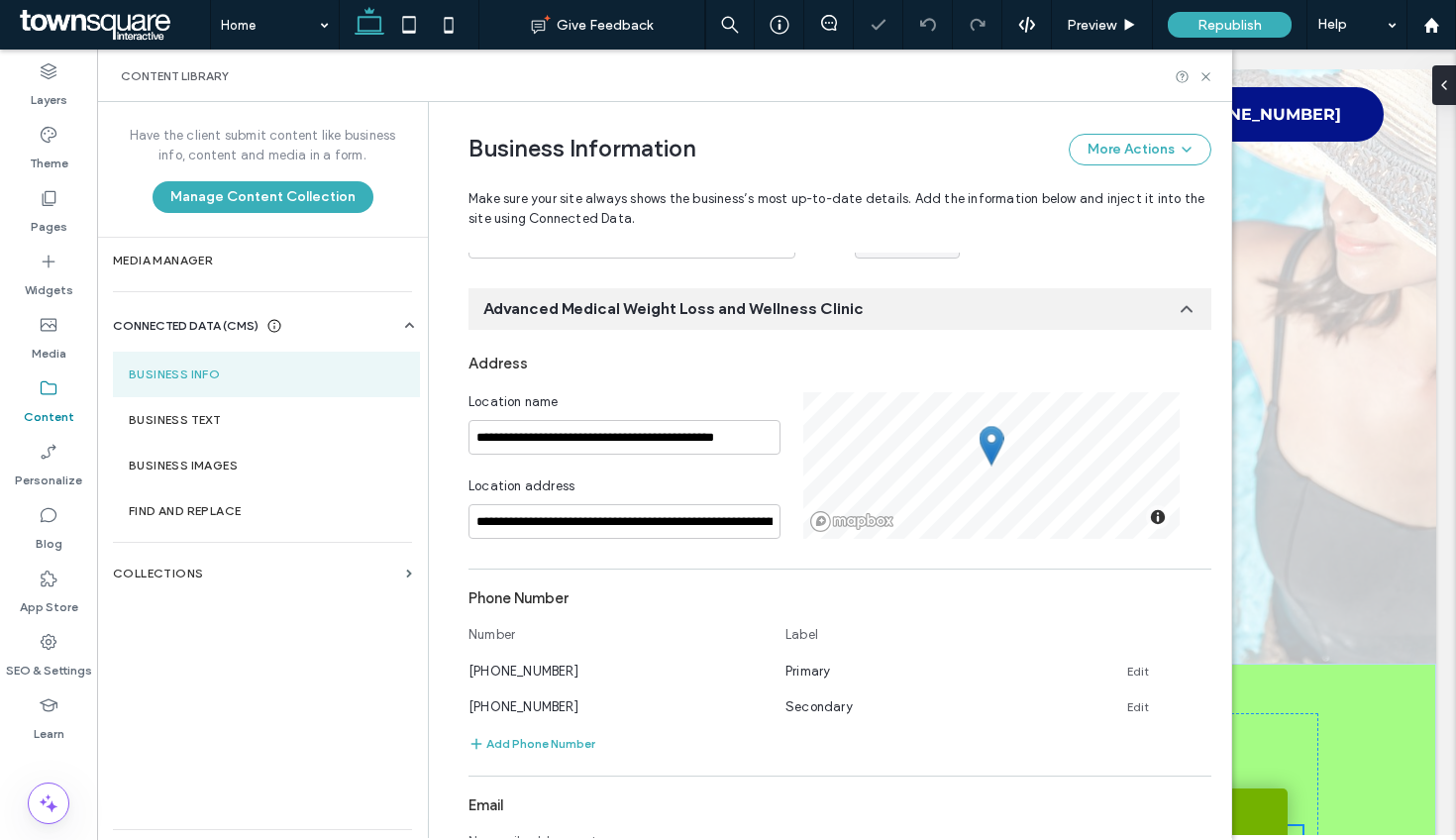 scroll, scrollTop: 122, scrollLeft: 0, axis: vertical 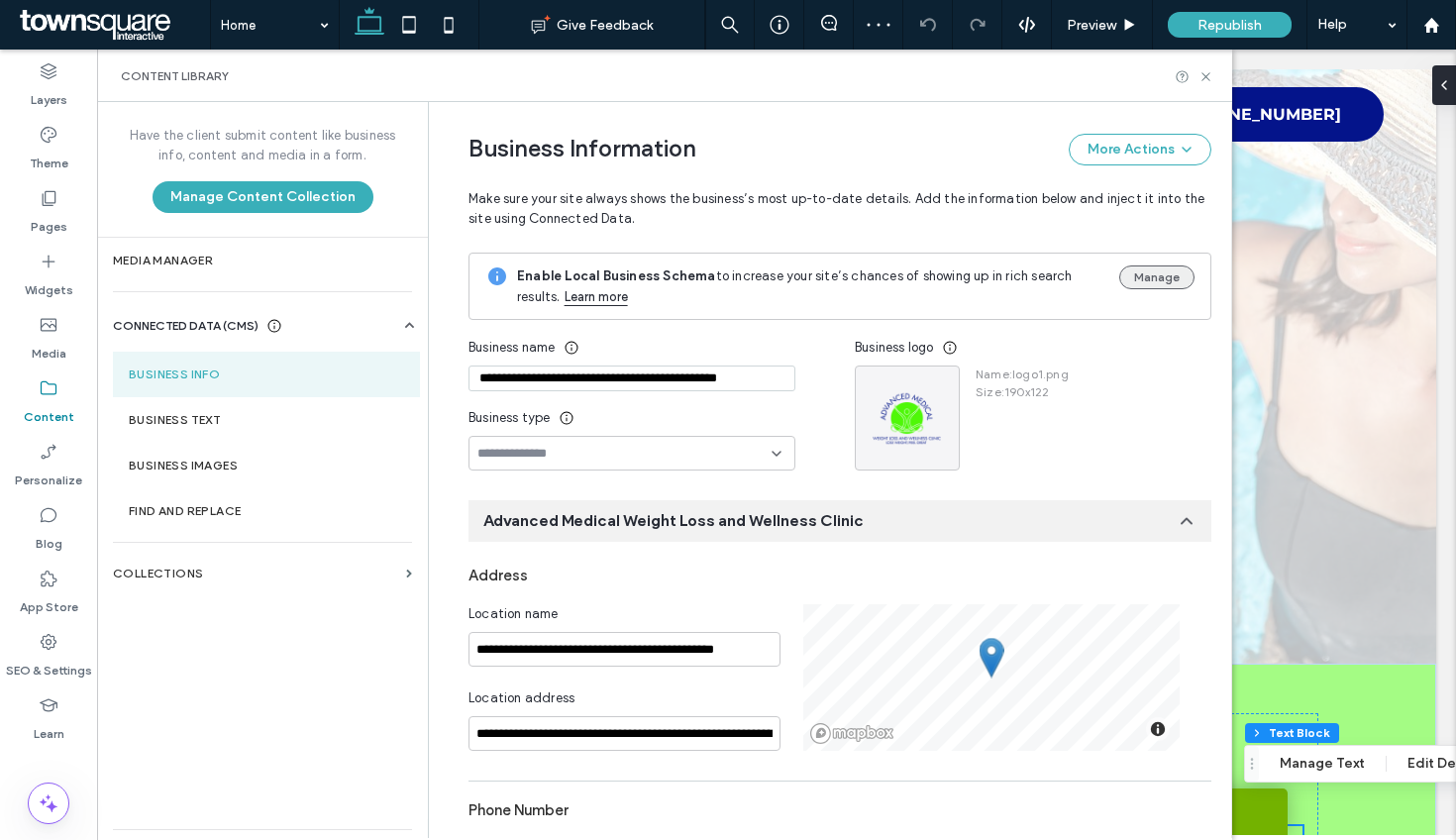 click on "Manage" at bounding box center (1157, 277) 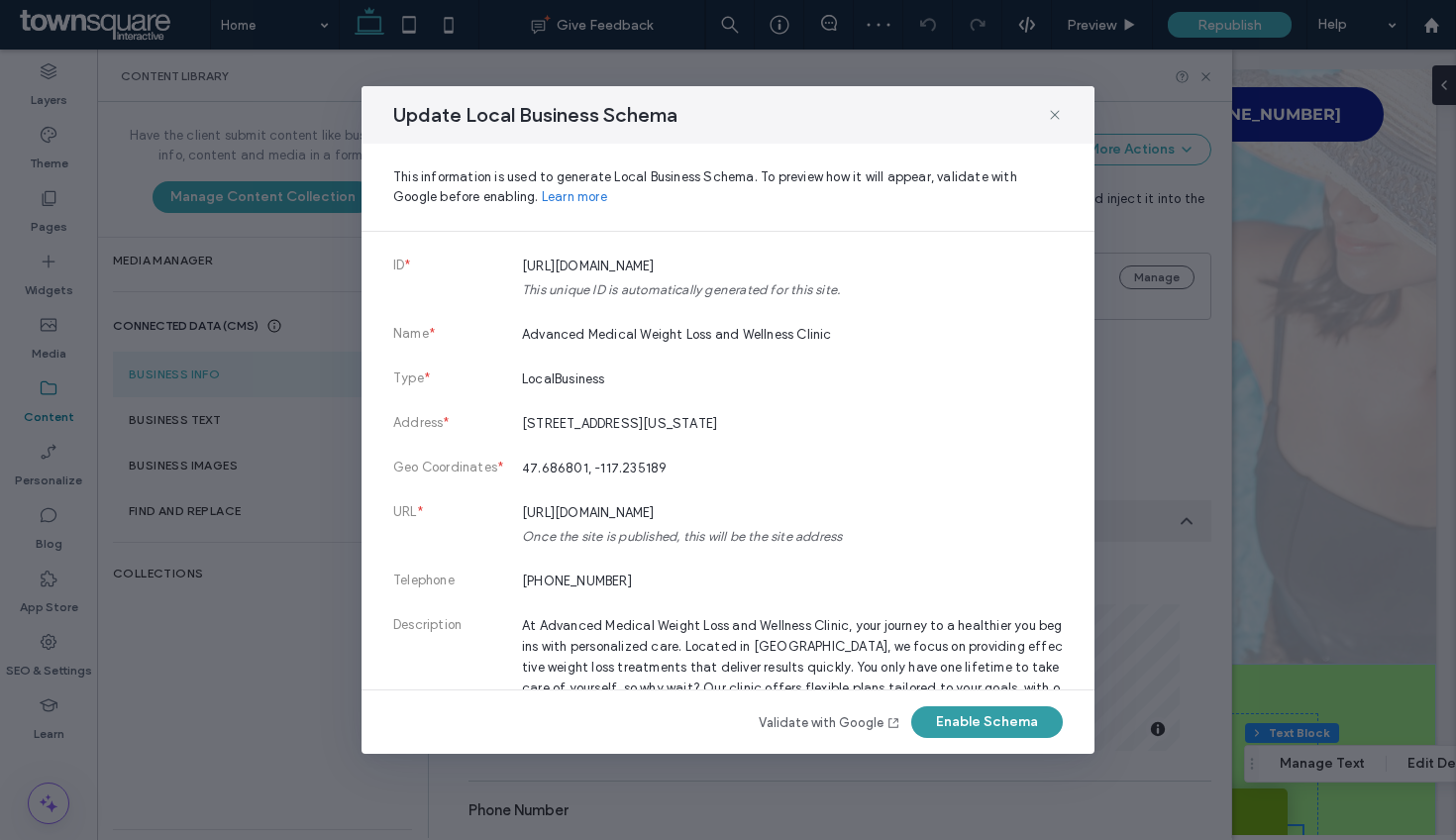 click on "Enable Schema" at bounding box center [987, 722] 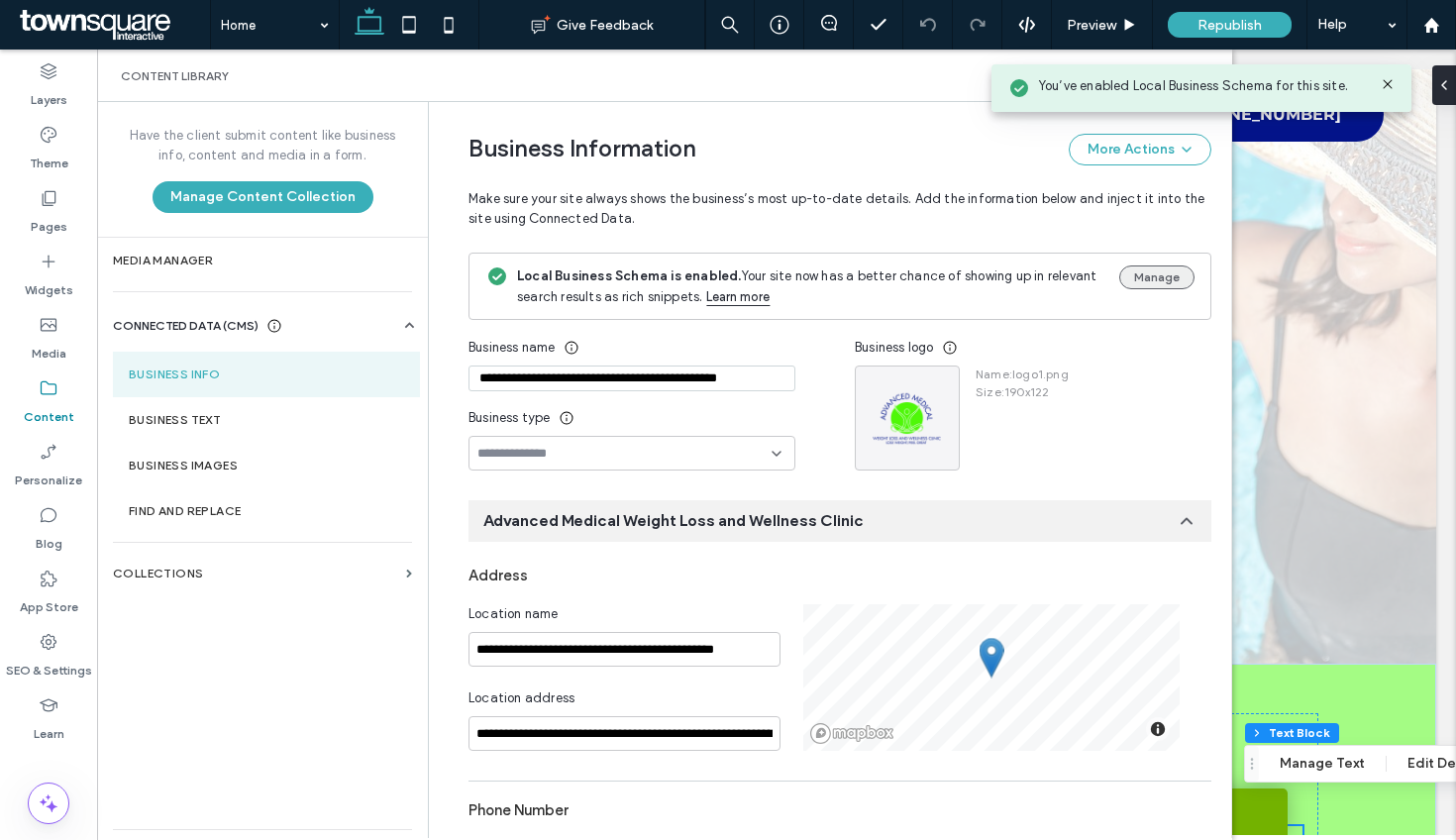 click on "Manage" at bounding box center [1157, 277] 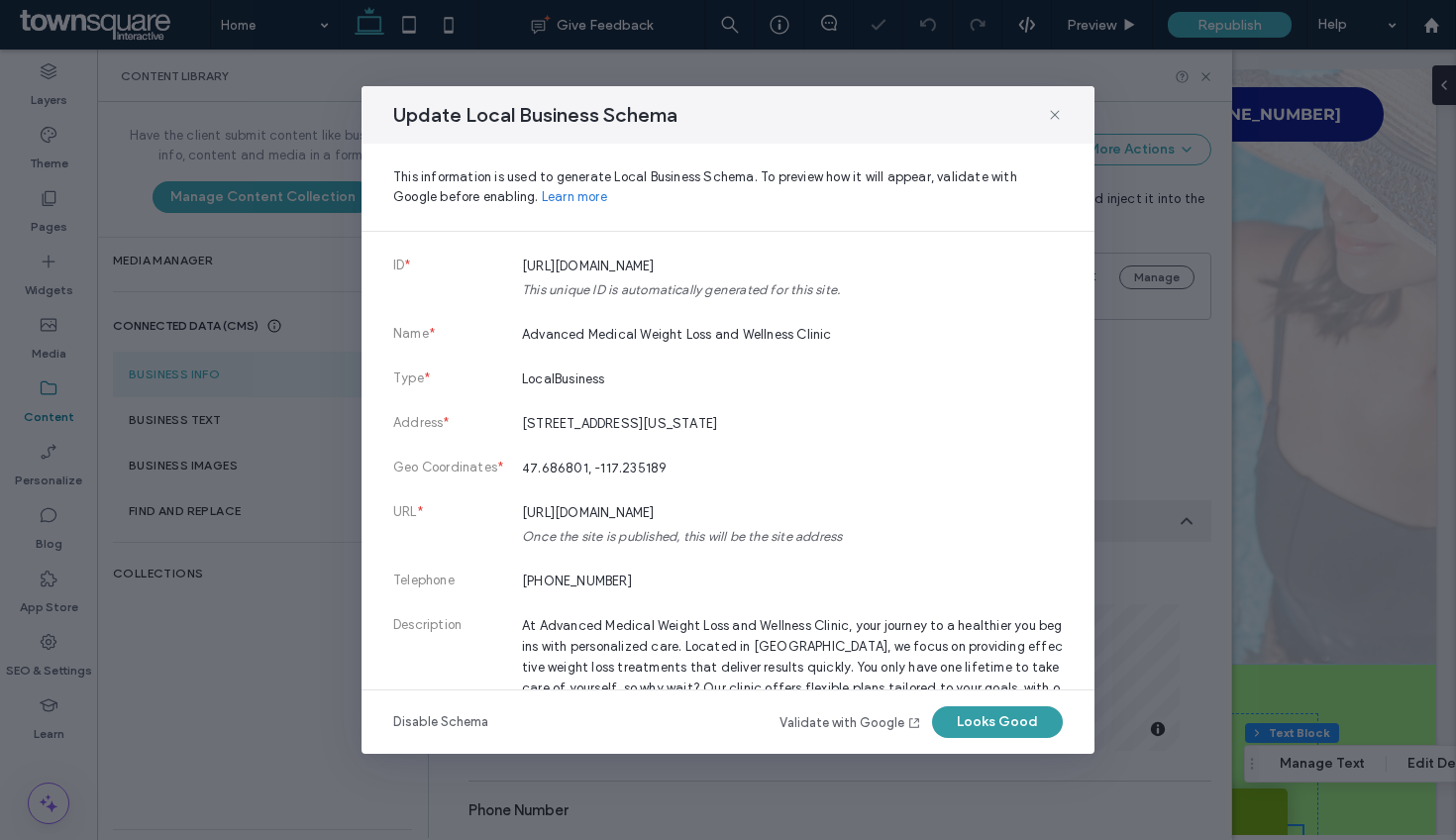 click on "Looks Good" at bounding box center (997, 722) 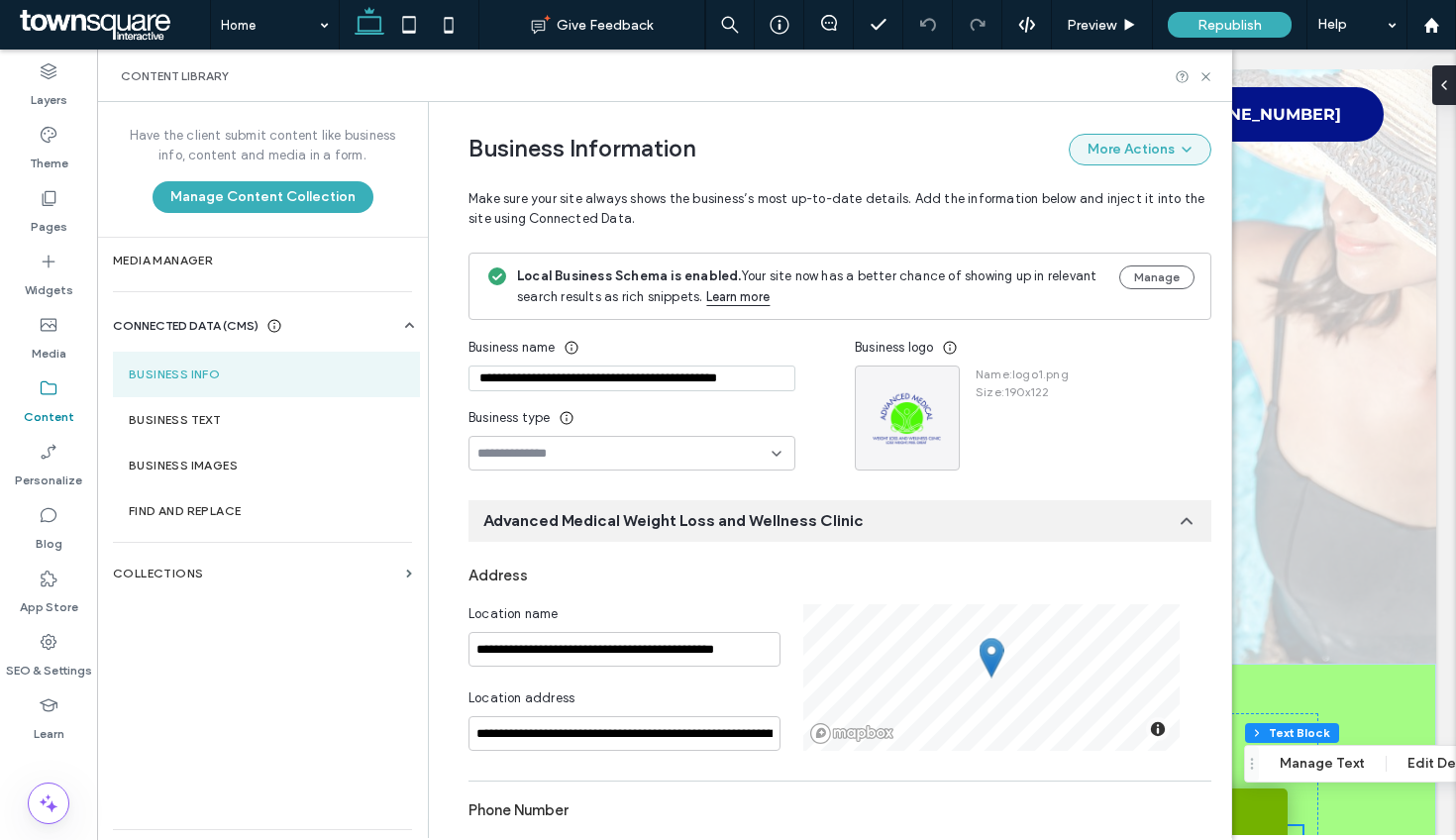 click on "More Actions" at bounding box center (1140, 150) 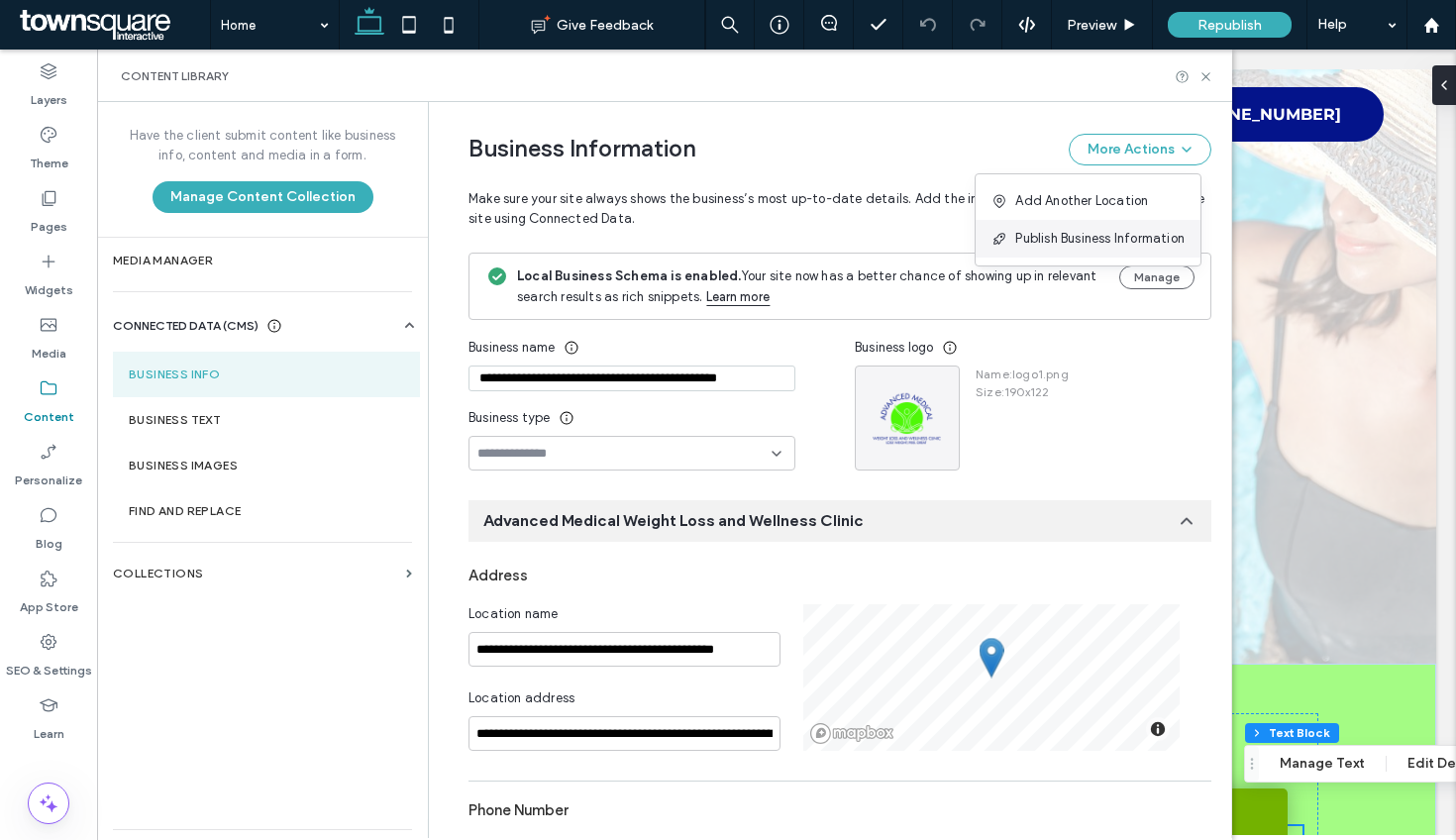 click on "Publish Business Information" at bounding box center [1088, 239] 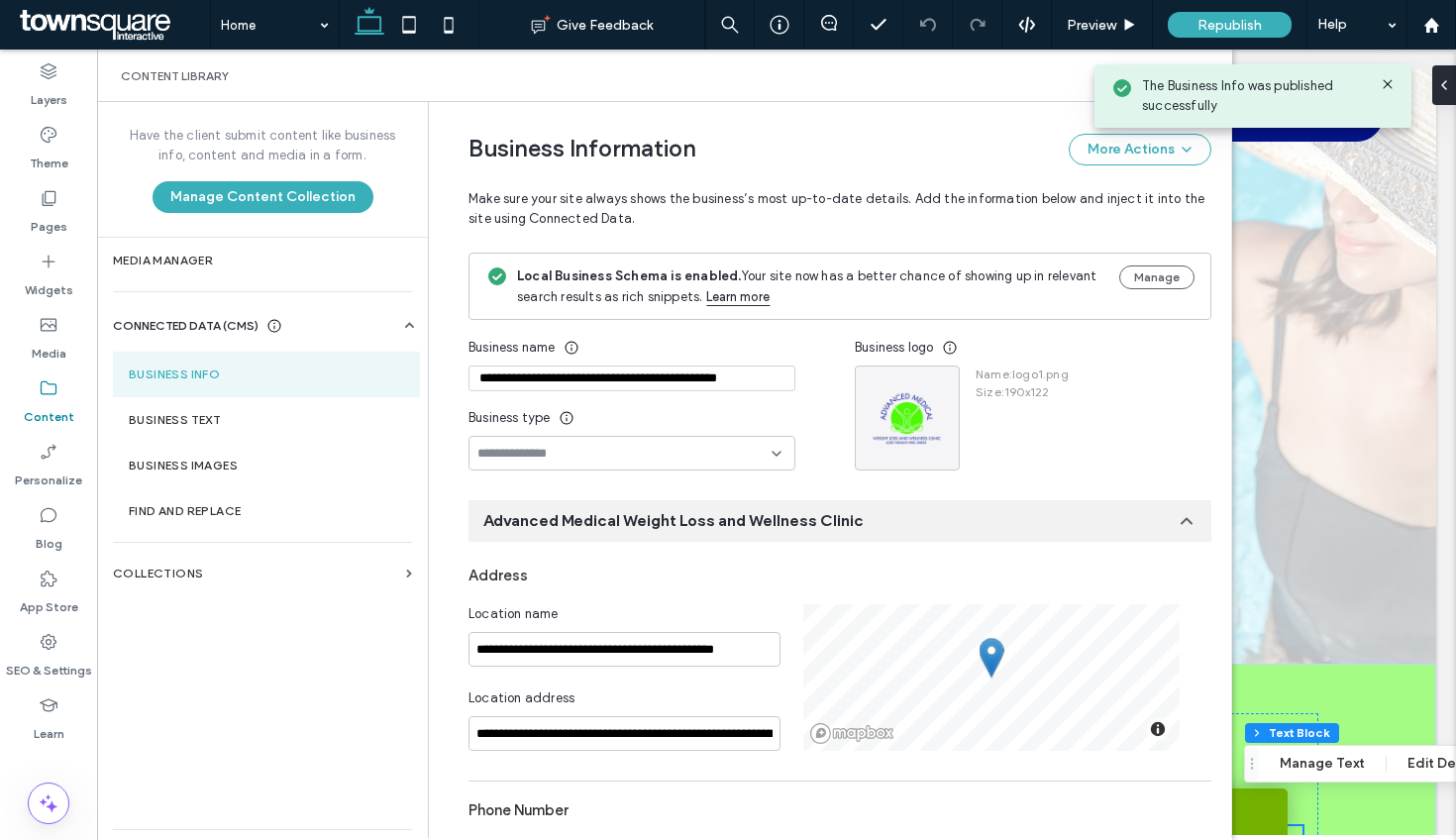 click 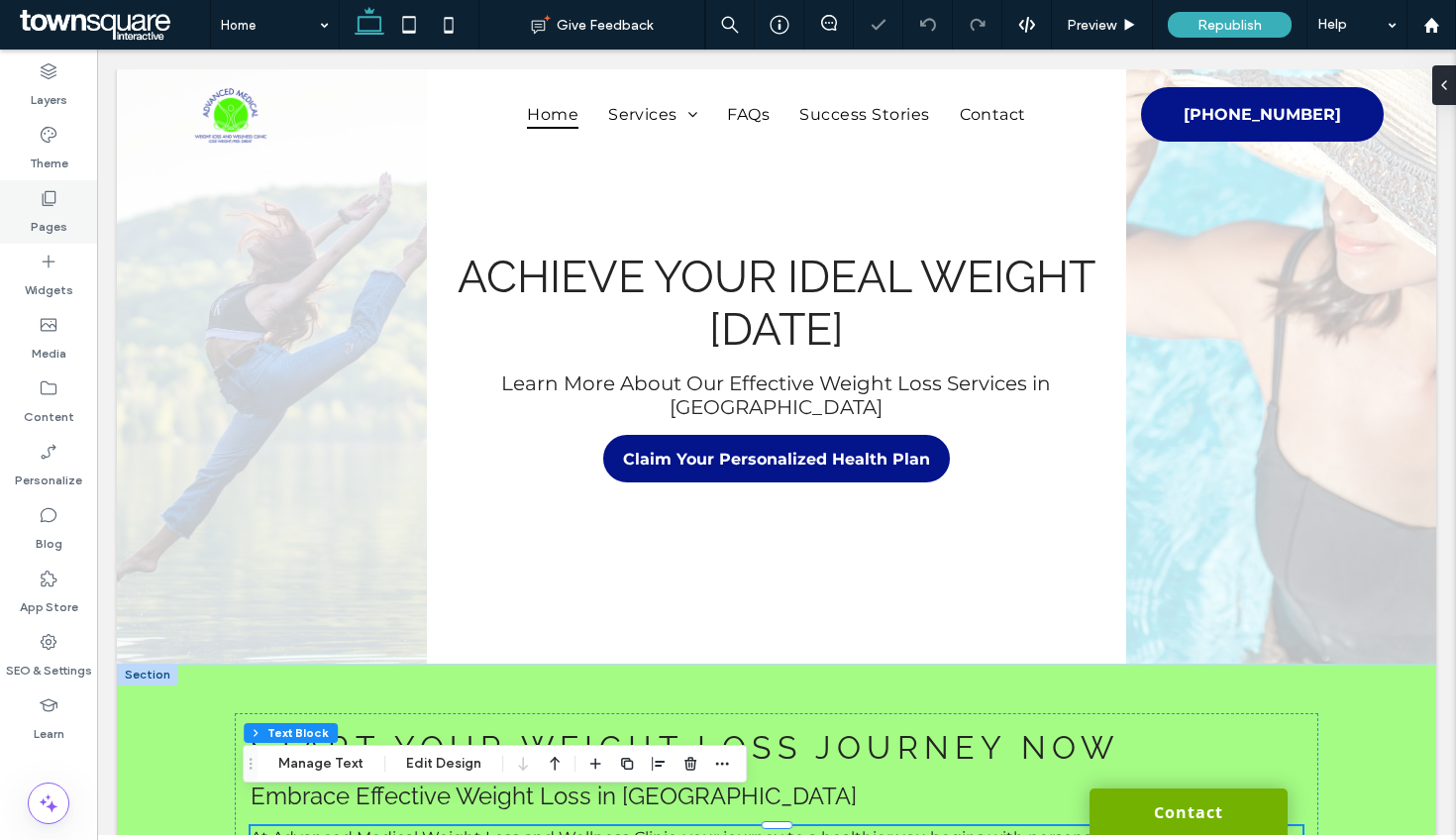 scroll, scrollTop: 0, scrollLeft: 0, axis: both 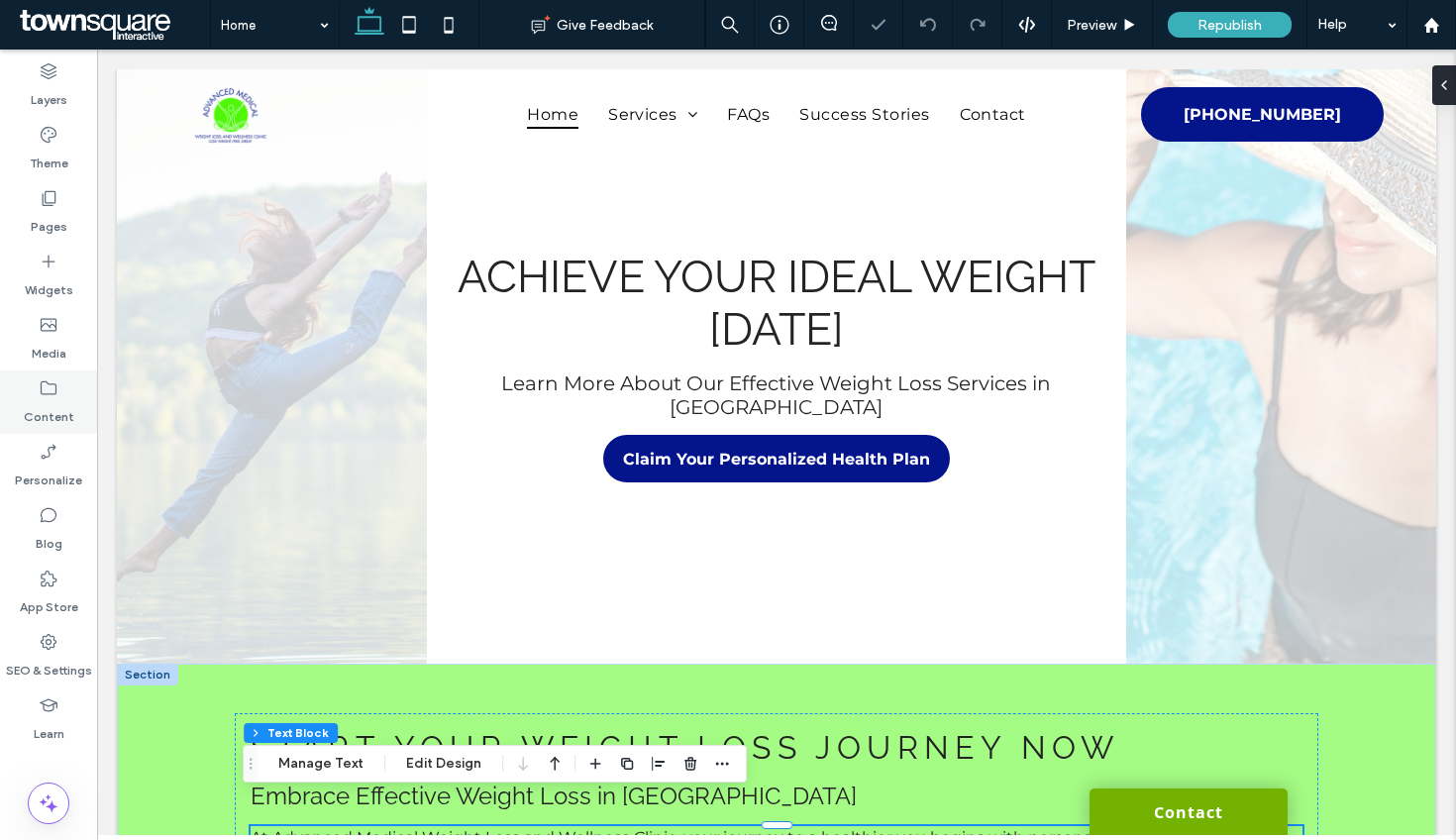 click on "Content" at bounding box center (49, 402) 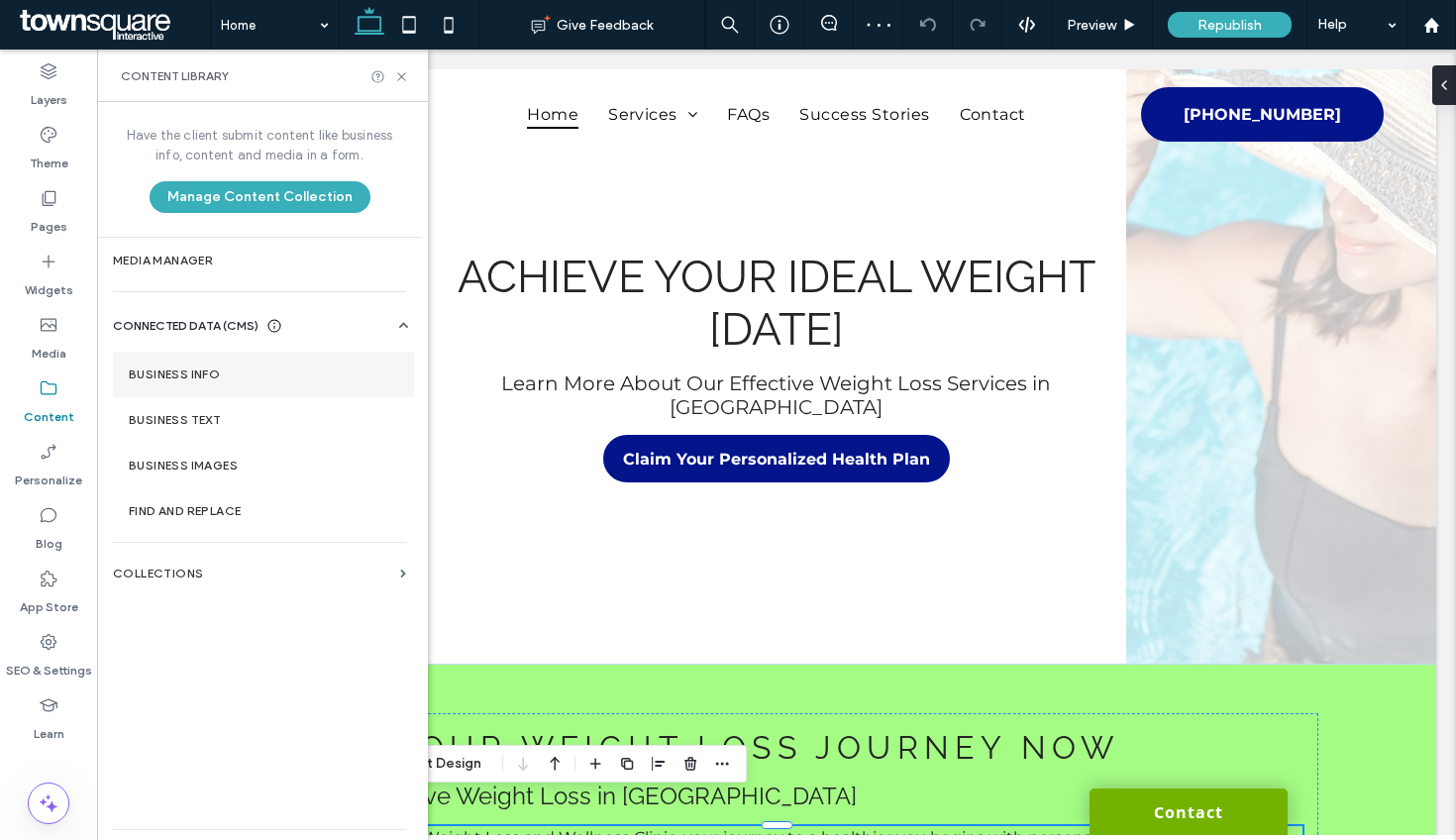 click on "Business Info" at bounding box center [263, 374] 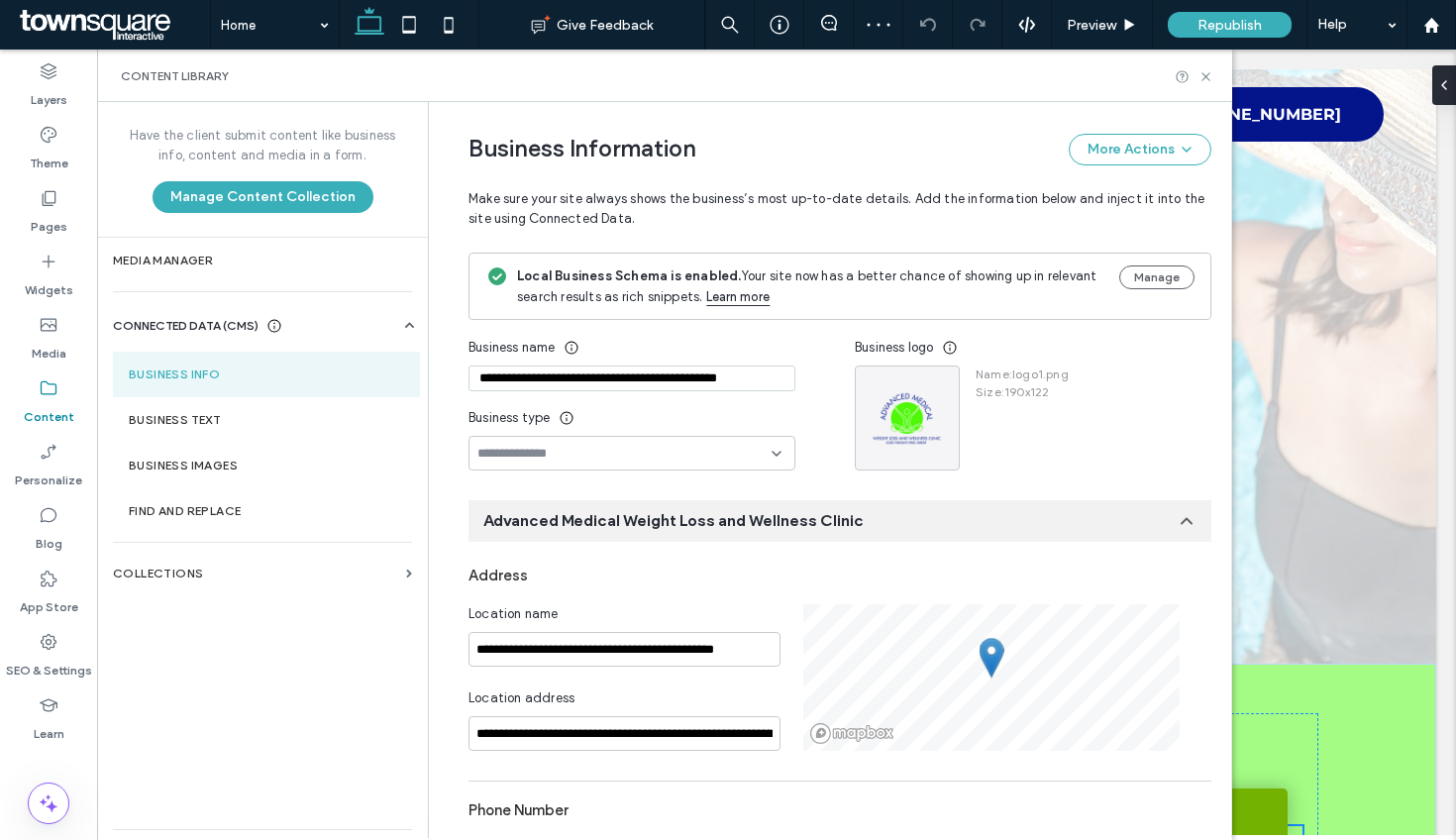 scroll, scrollTop: 0, scrollLeft: 51, axis: horizontal 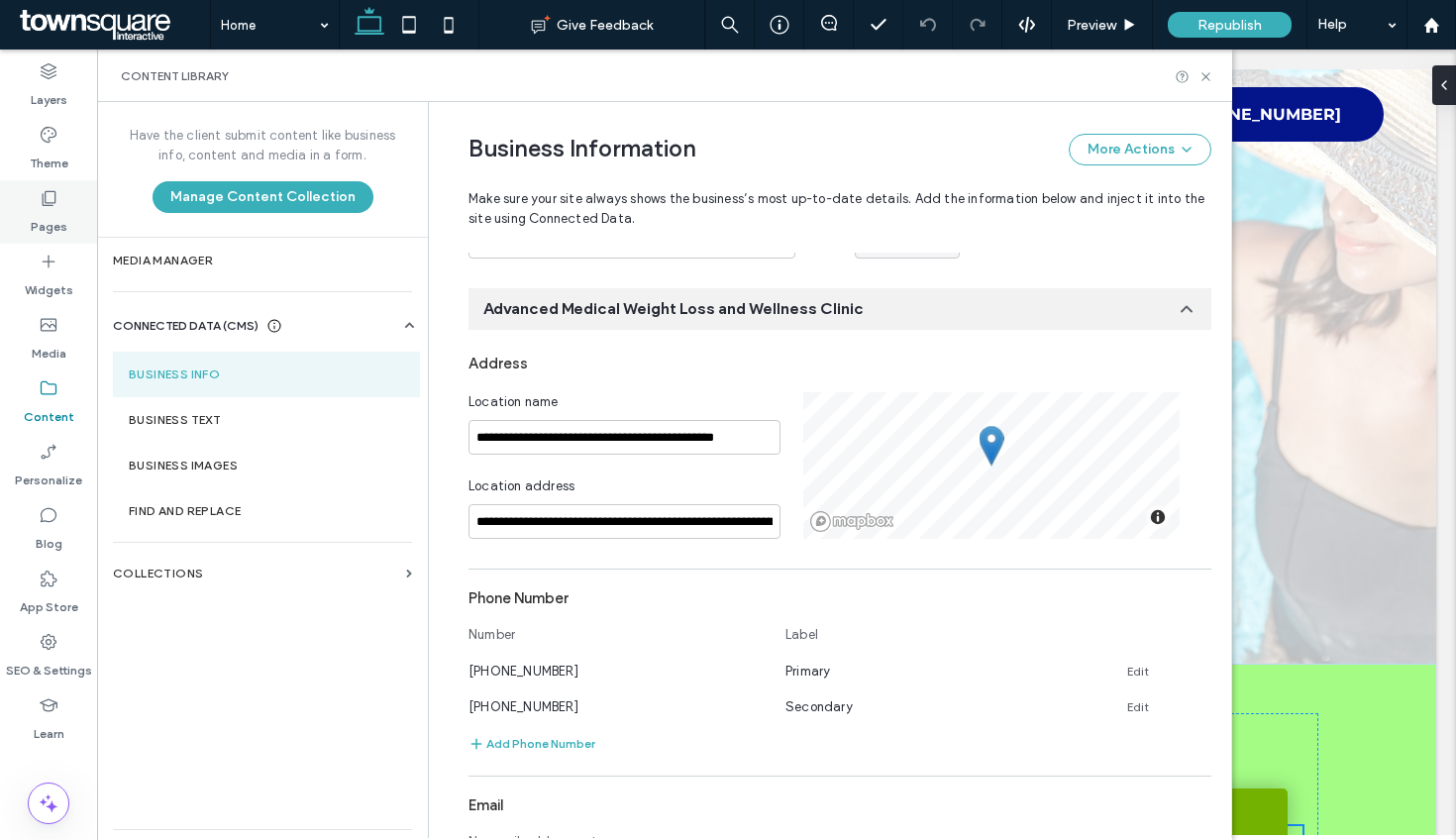click on "Pages" at bounding box center (49, 222) 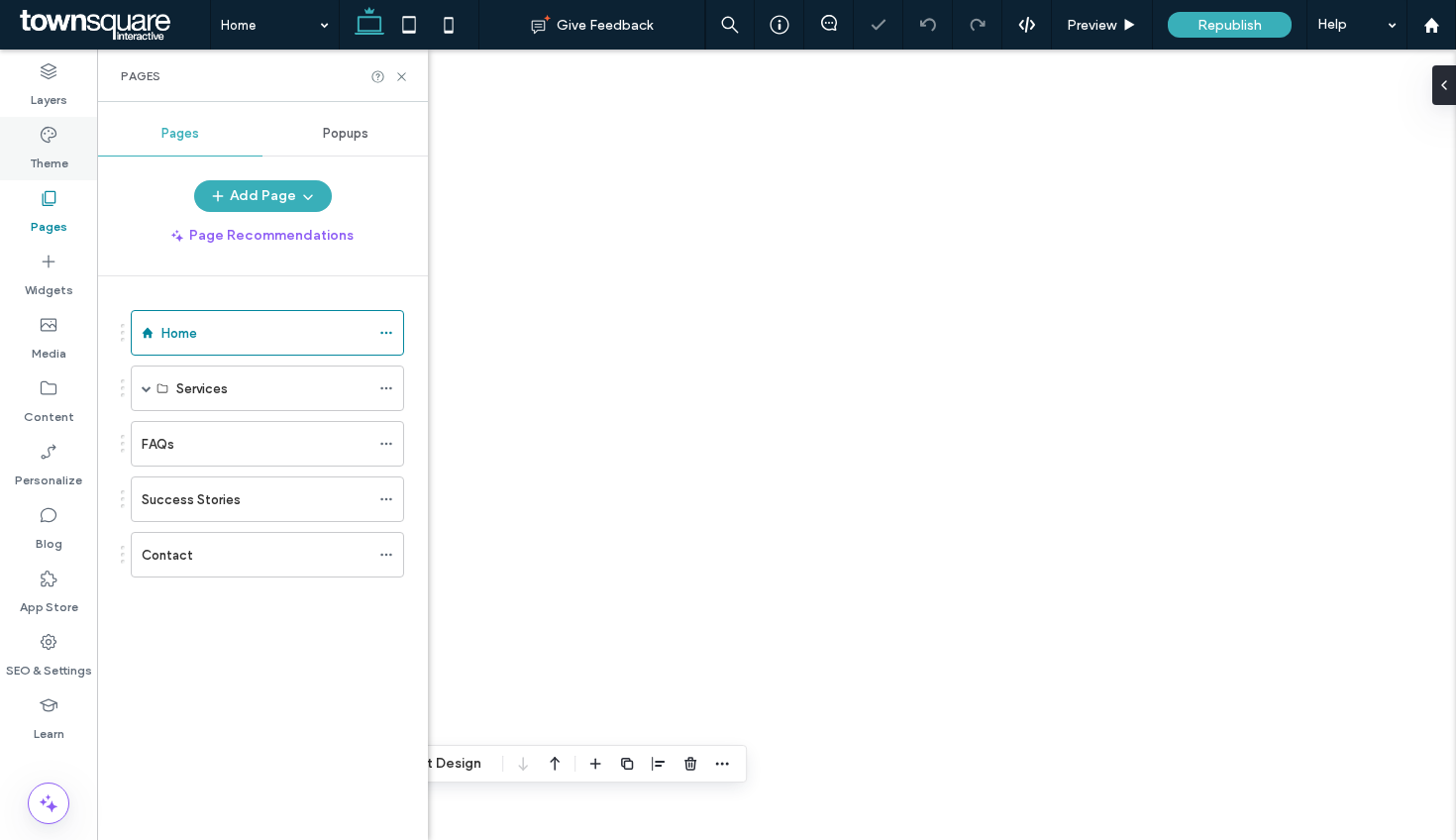 click on "Theme" at bounding box center (49, 149) 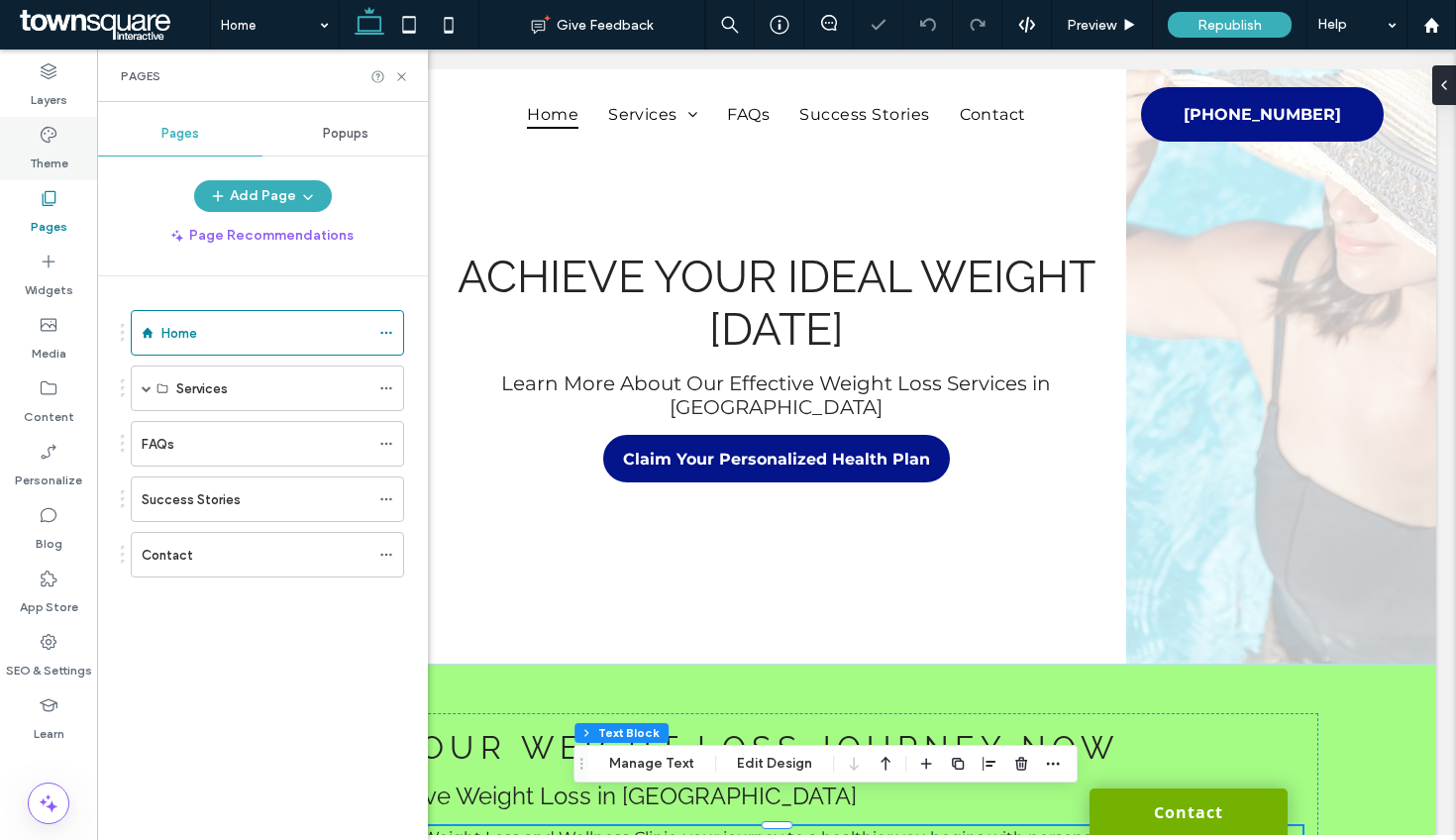 scroll, scrollTop: 0, scrollLeft: 0, axis: both 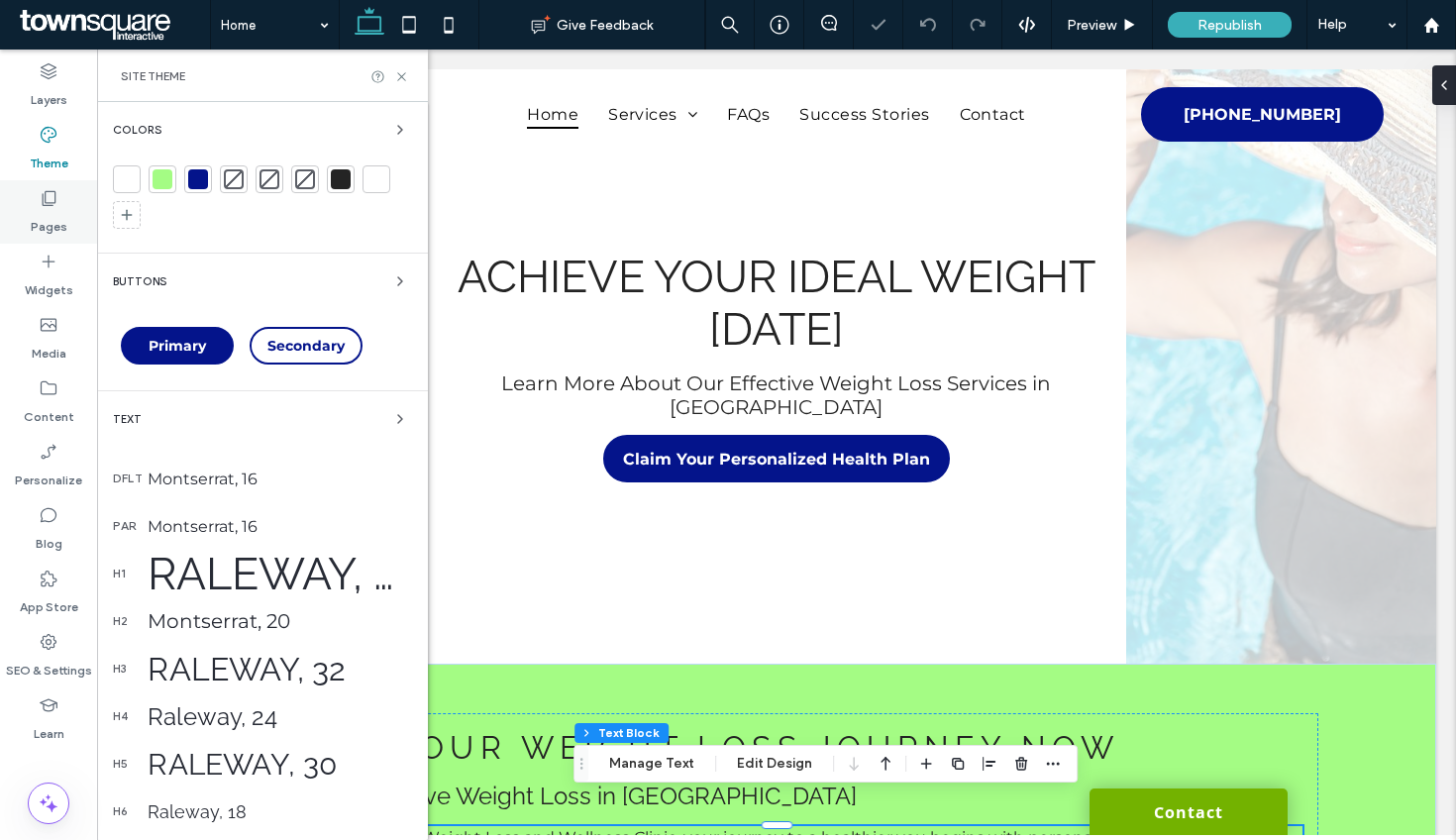 click on "Pages" at bounding box center (49, 212) 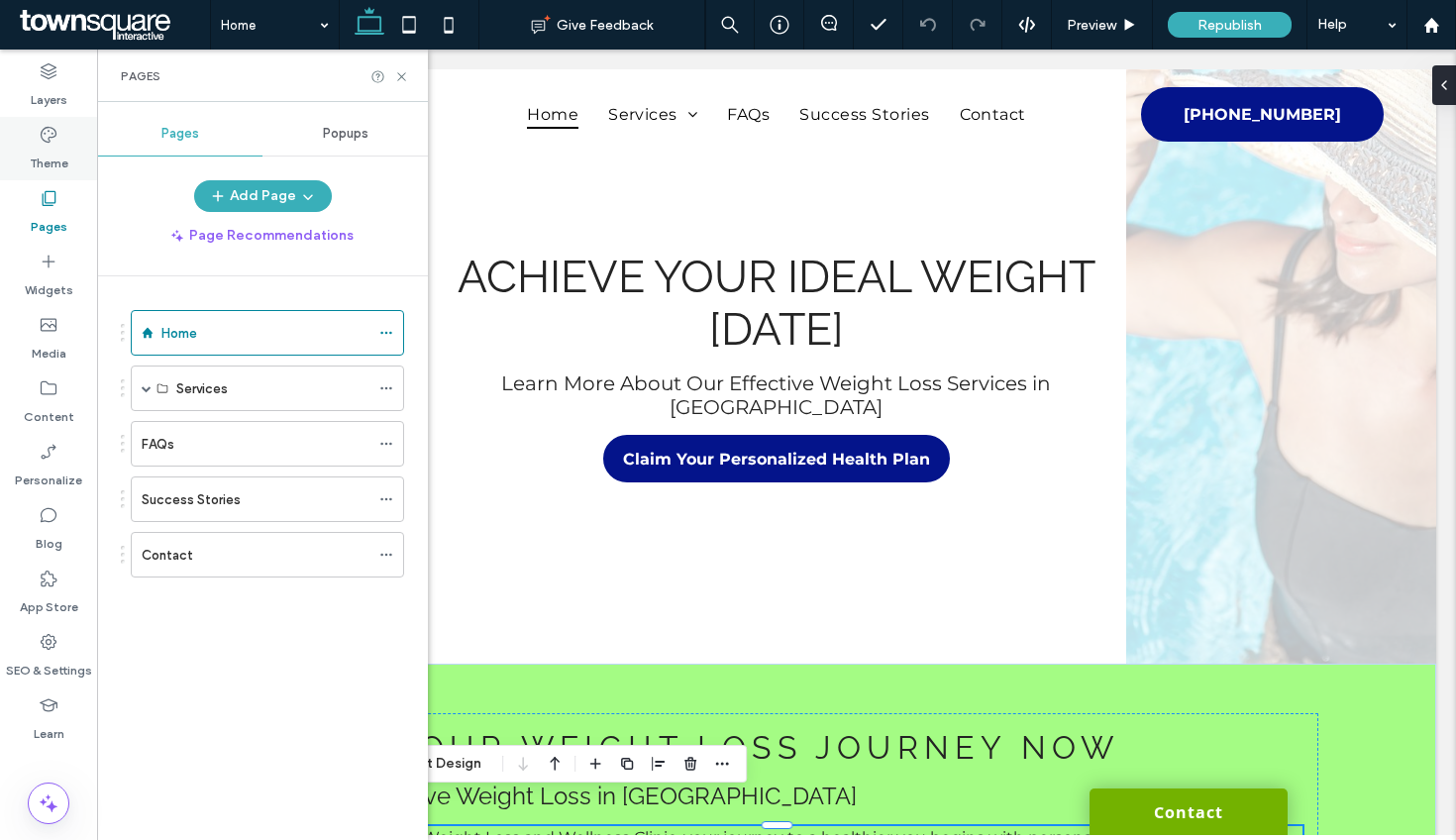 click on "Theme" at bounding box center (49, 158) 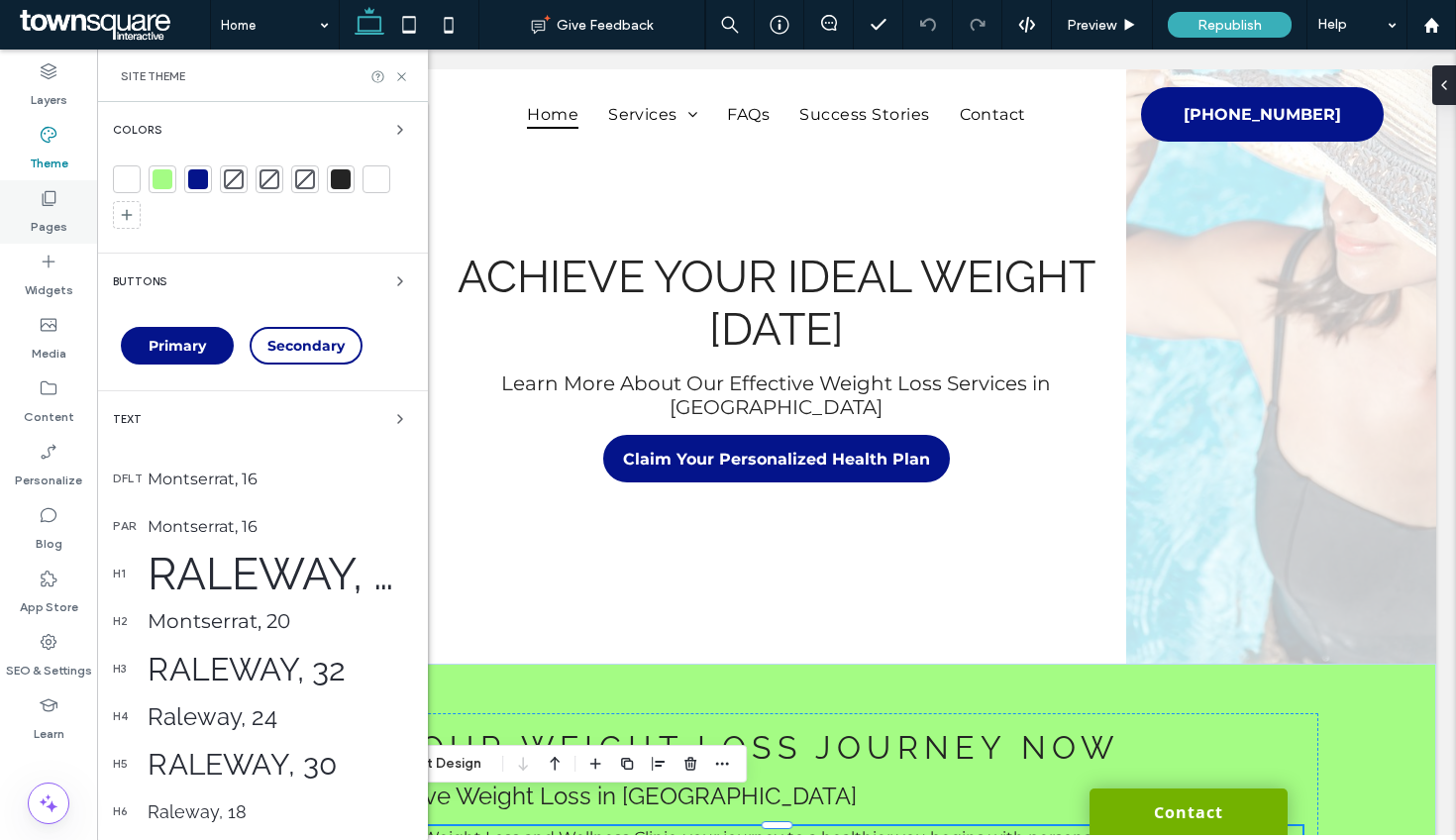 click on "Pages" at bounding box center [49, 222] 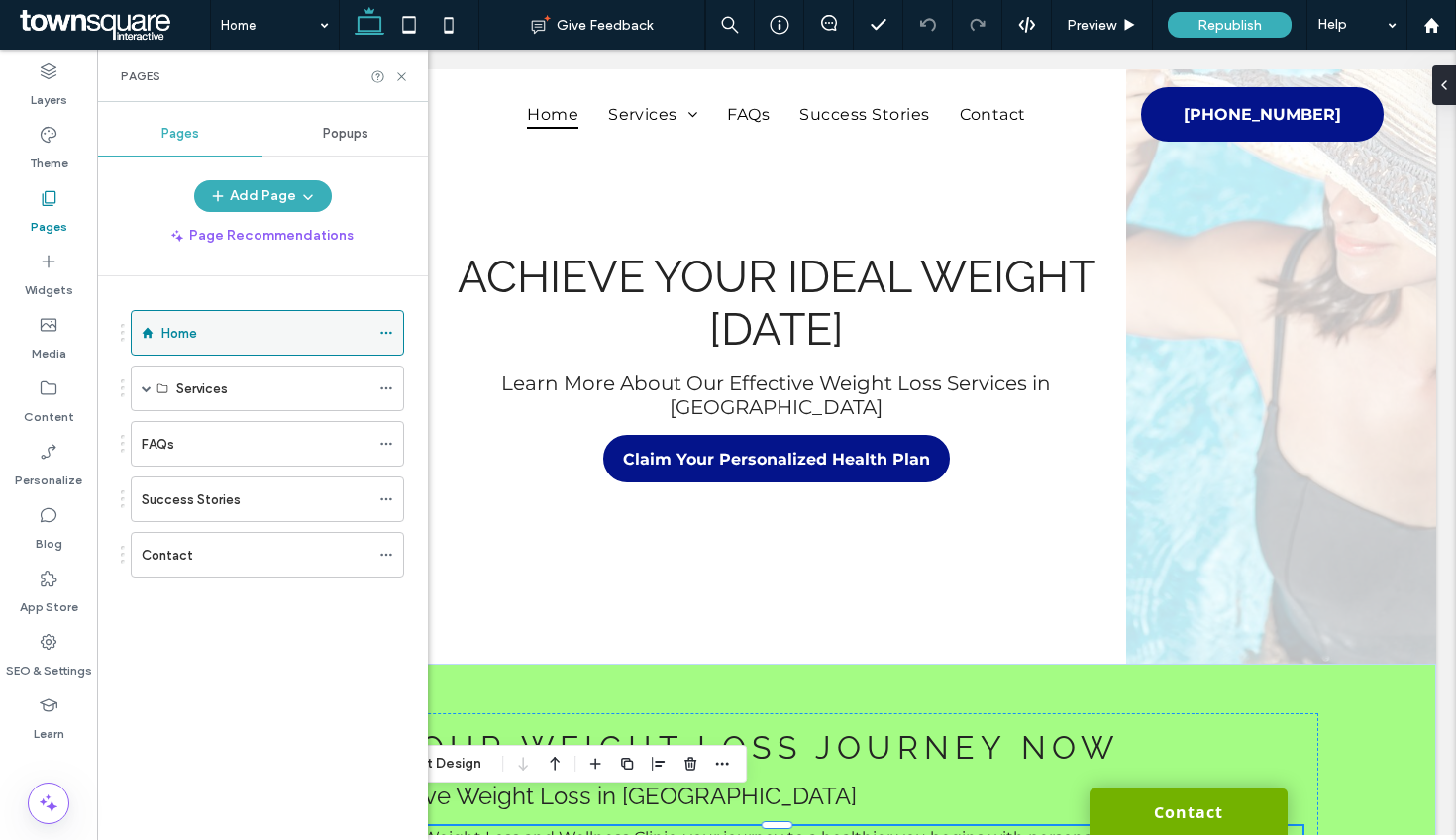 click 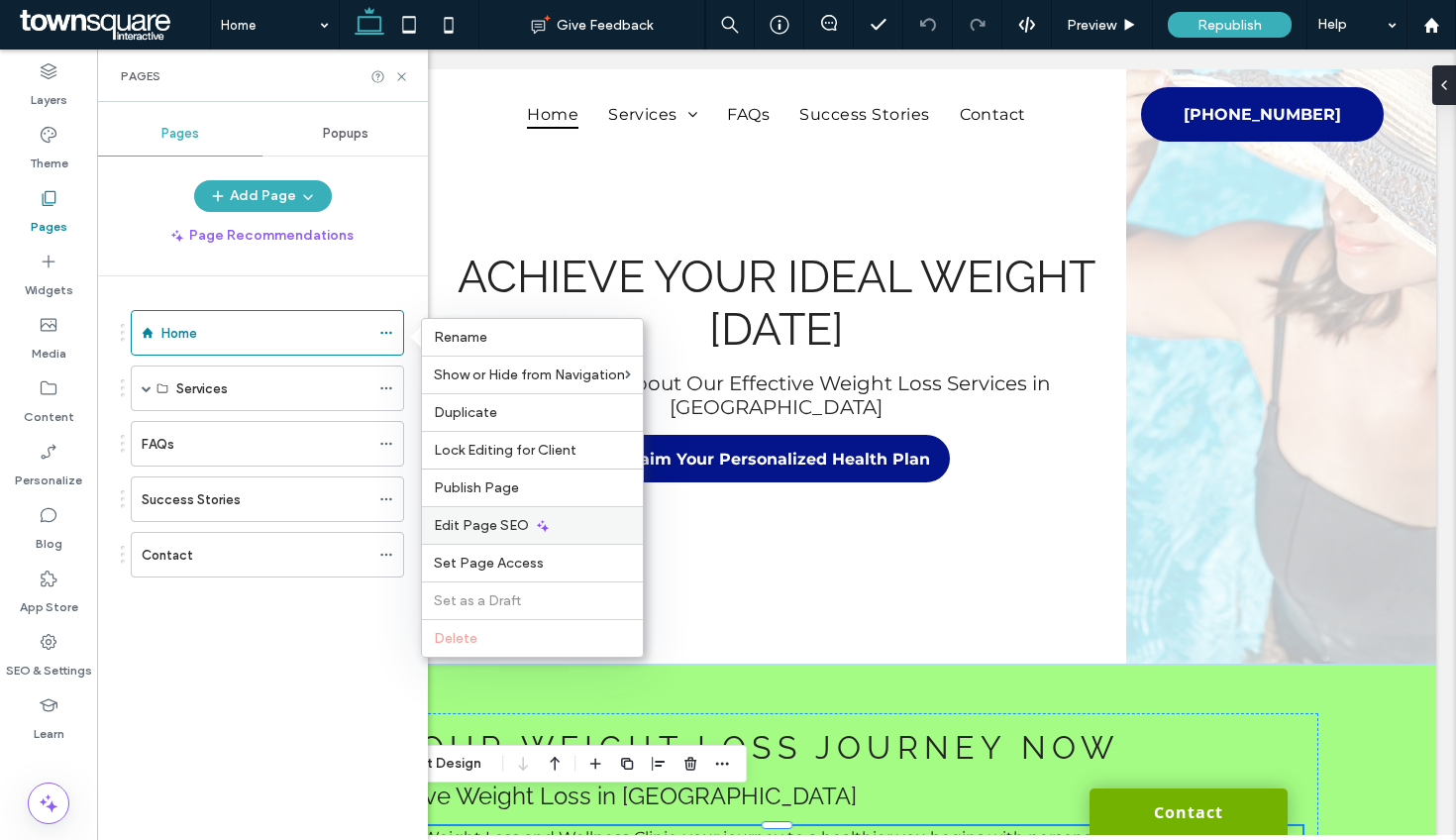 click on "Edit Page SEO" at bounding box center [532, 525] 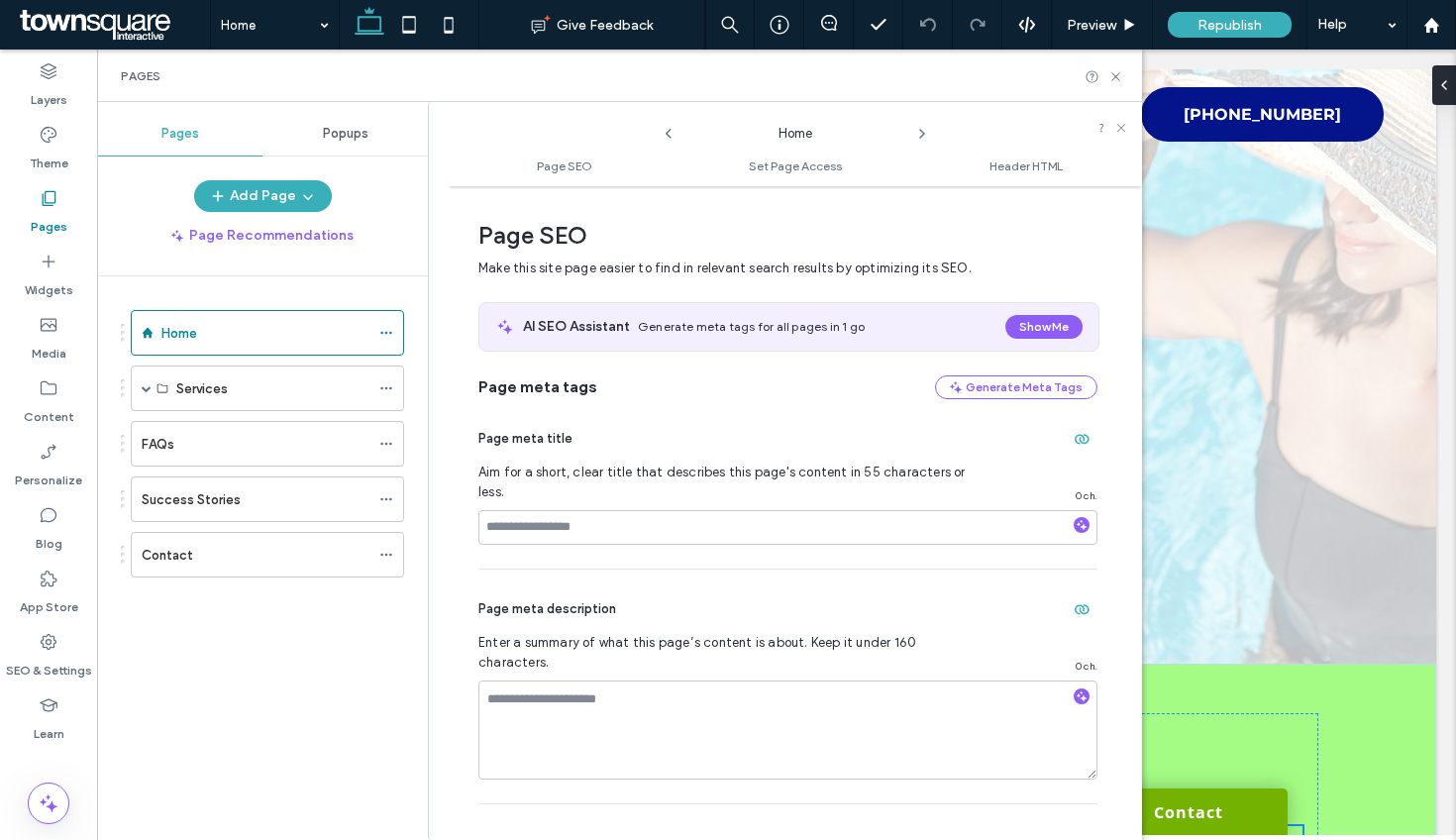 scroll, scrollTop: 10, scrollLeft: 0, axis: vertical 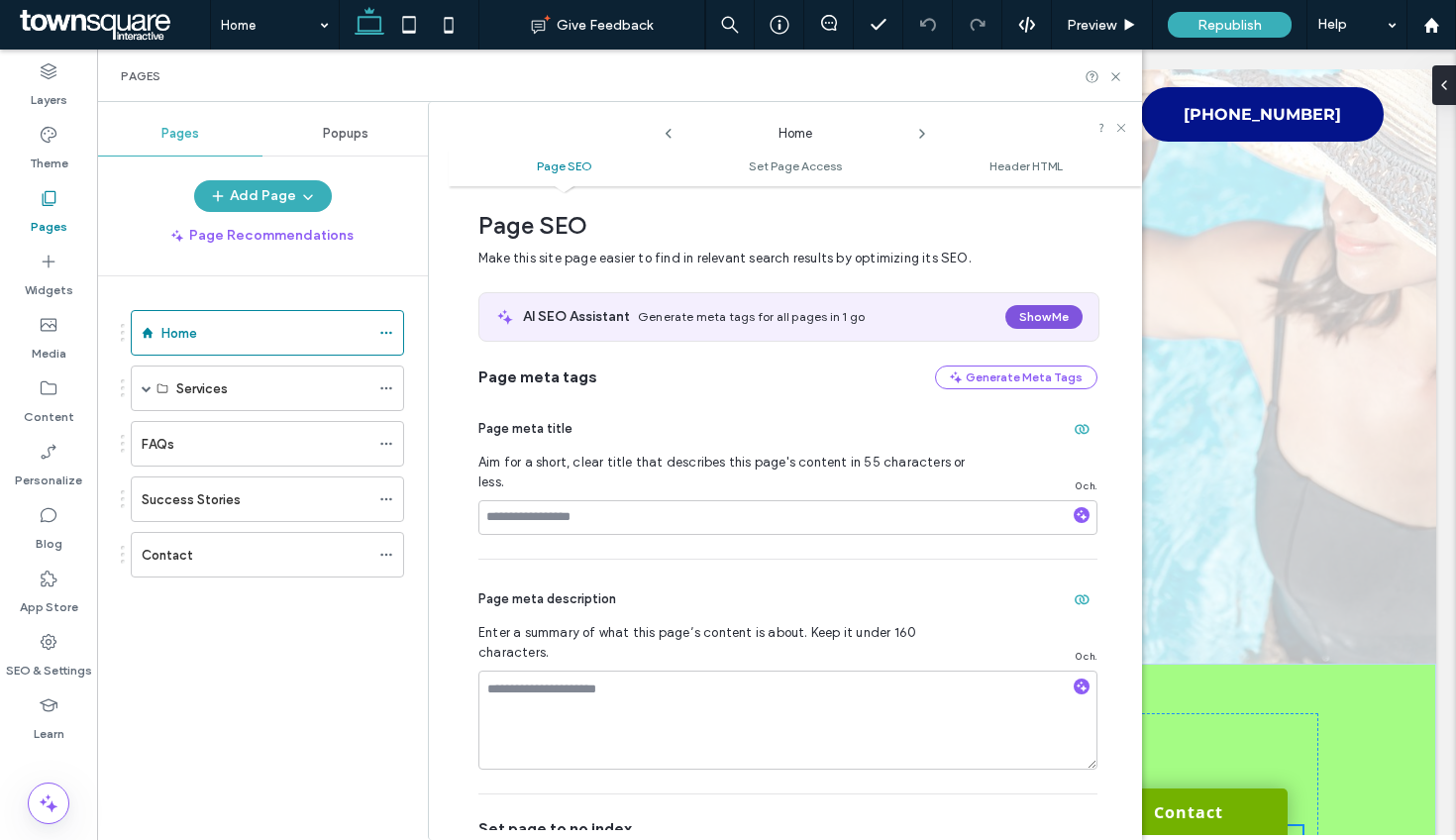 click on "Show Me" at bounding box center [1044, 317] 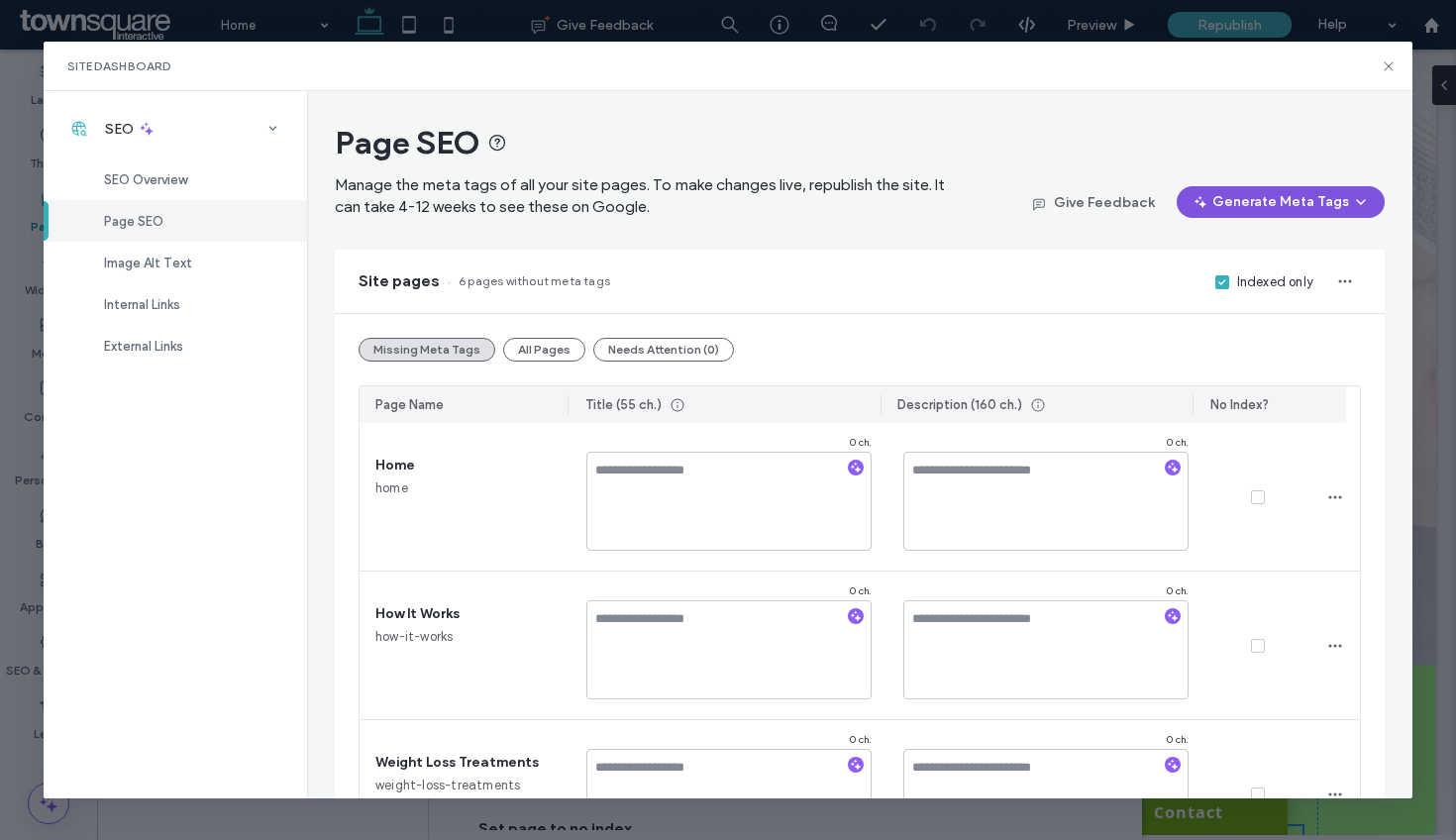click on "Generate Meta Tags" at bounding box center (1281, 202) 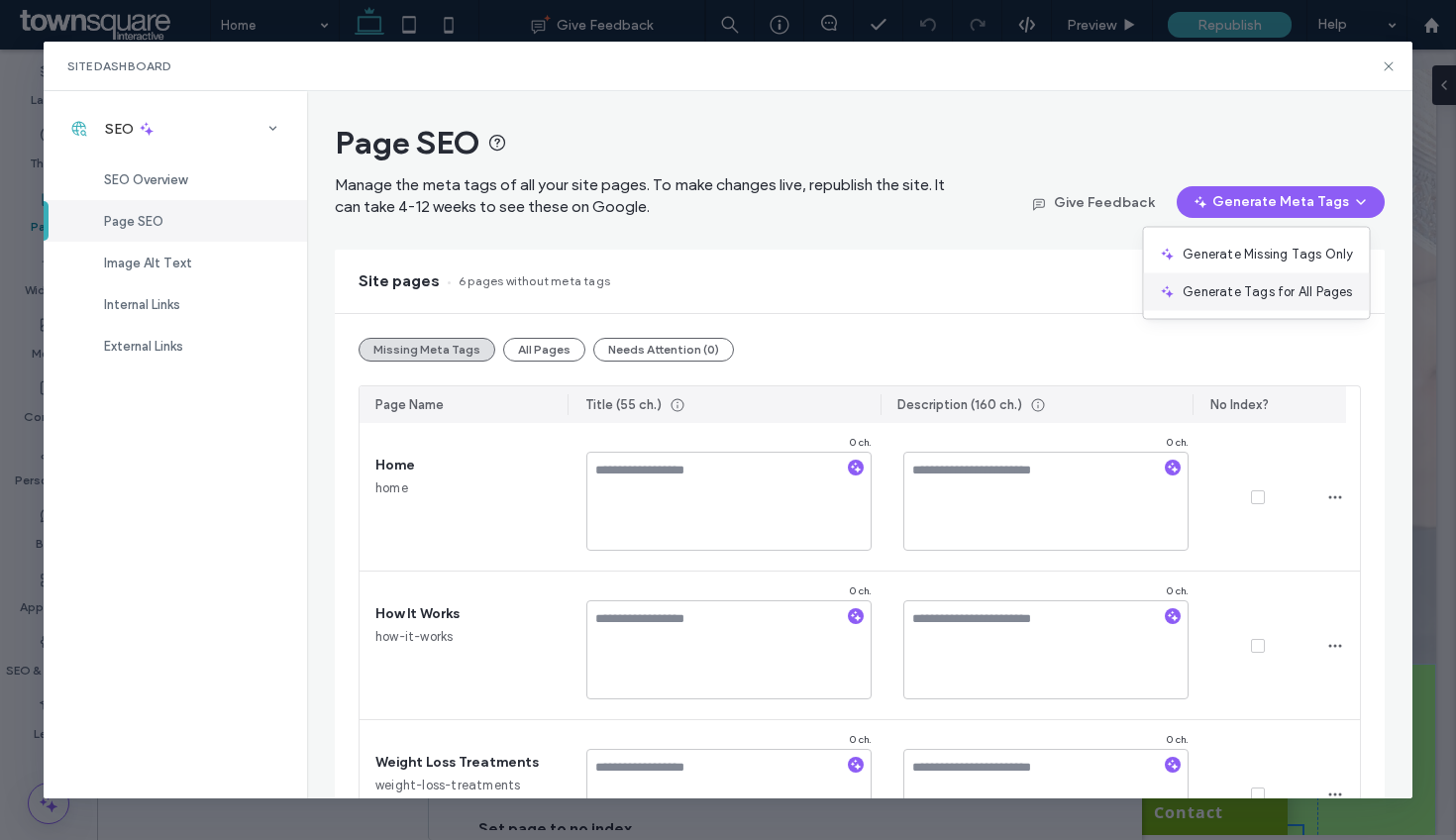 click on "Generate Tags for All Pages" at bounding box center [1267, 292] 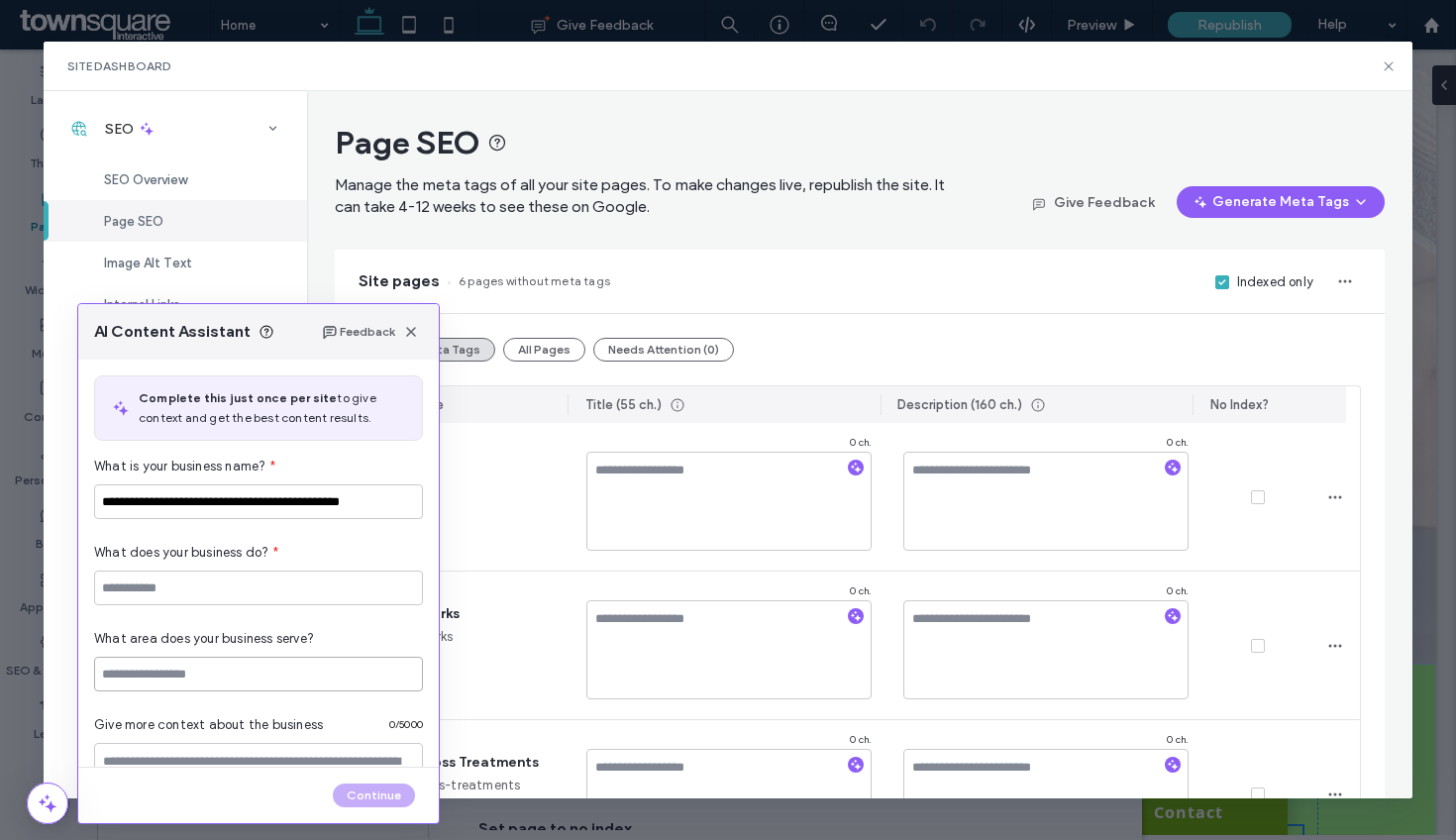 click at bounding box center (259, 674) 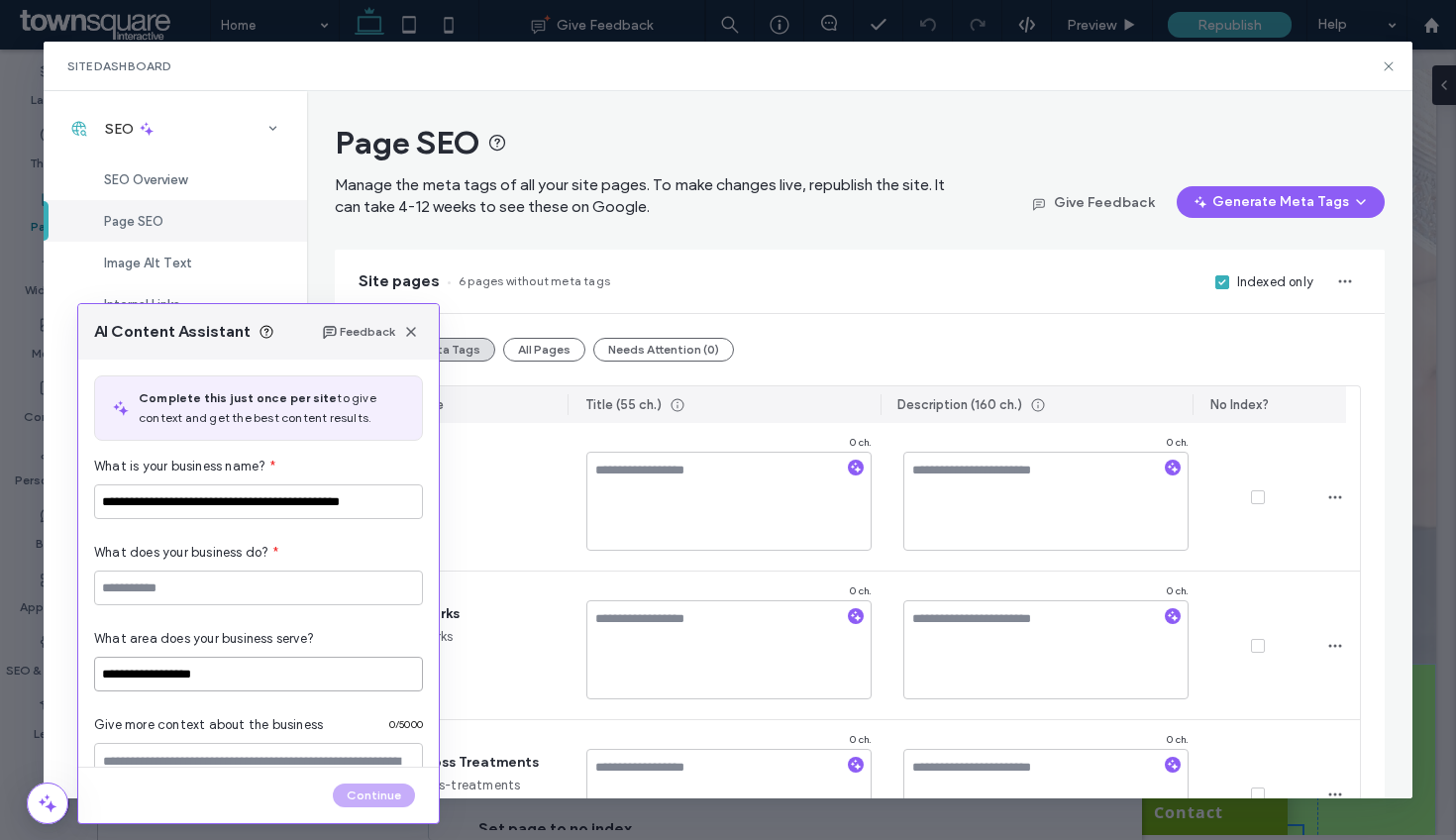 type on "**********" 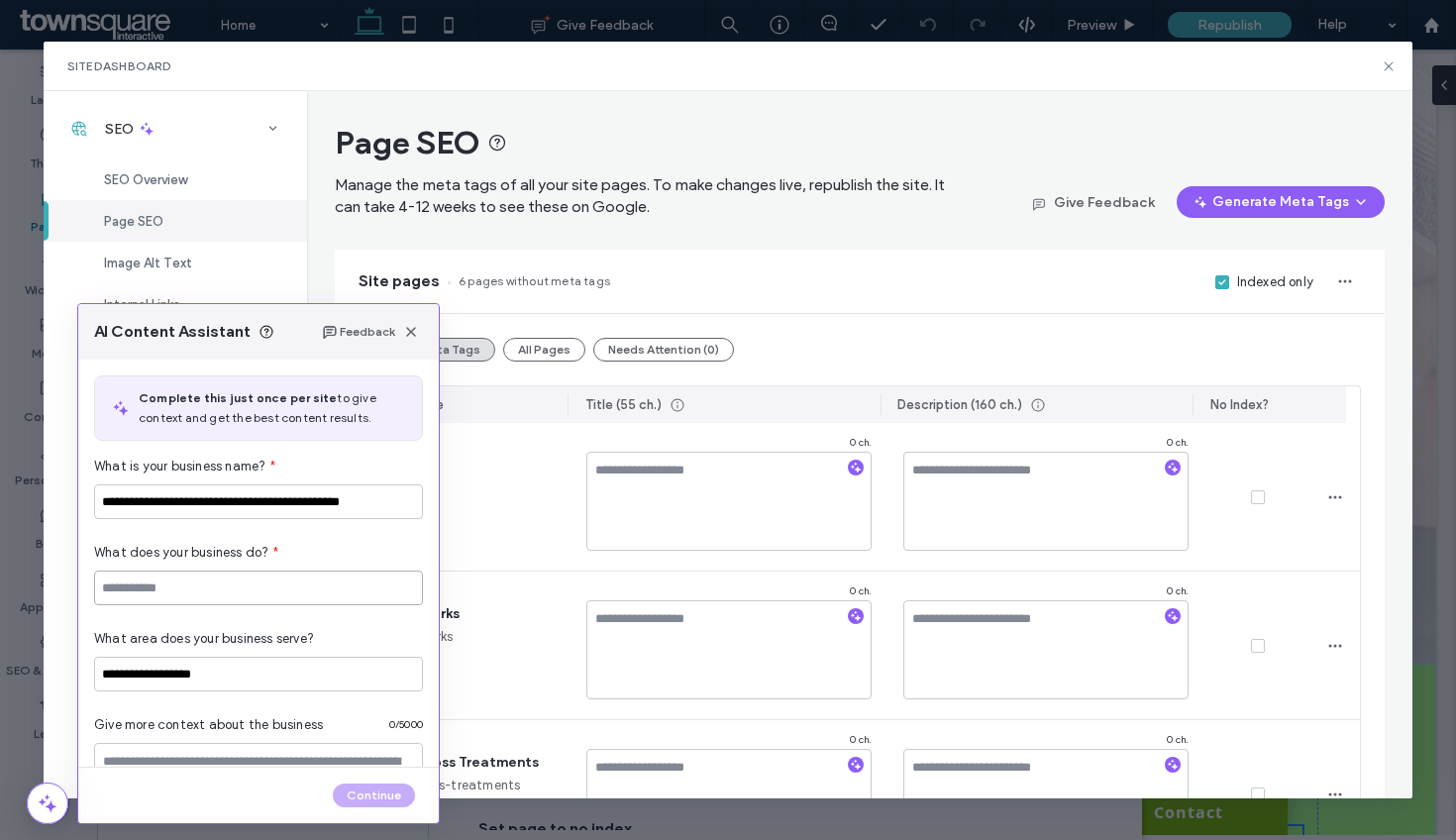 click at bounding box center [259, 587] 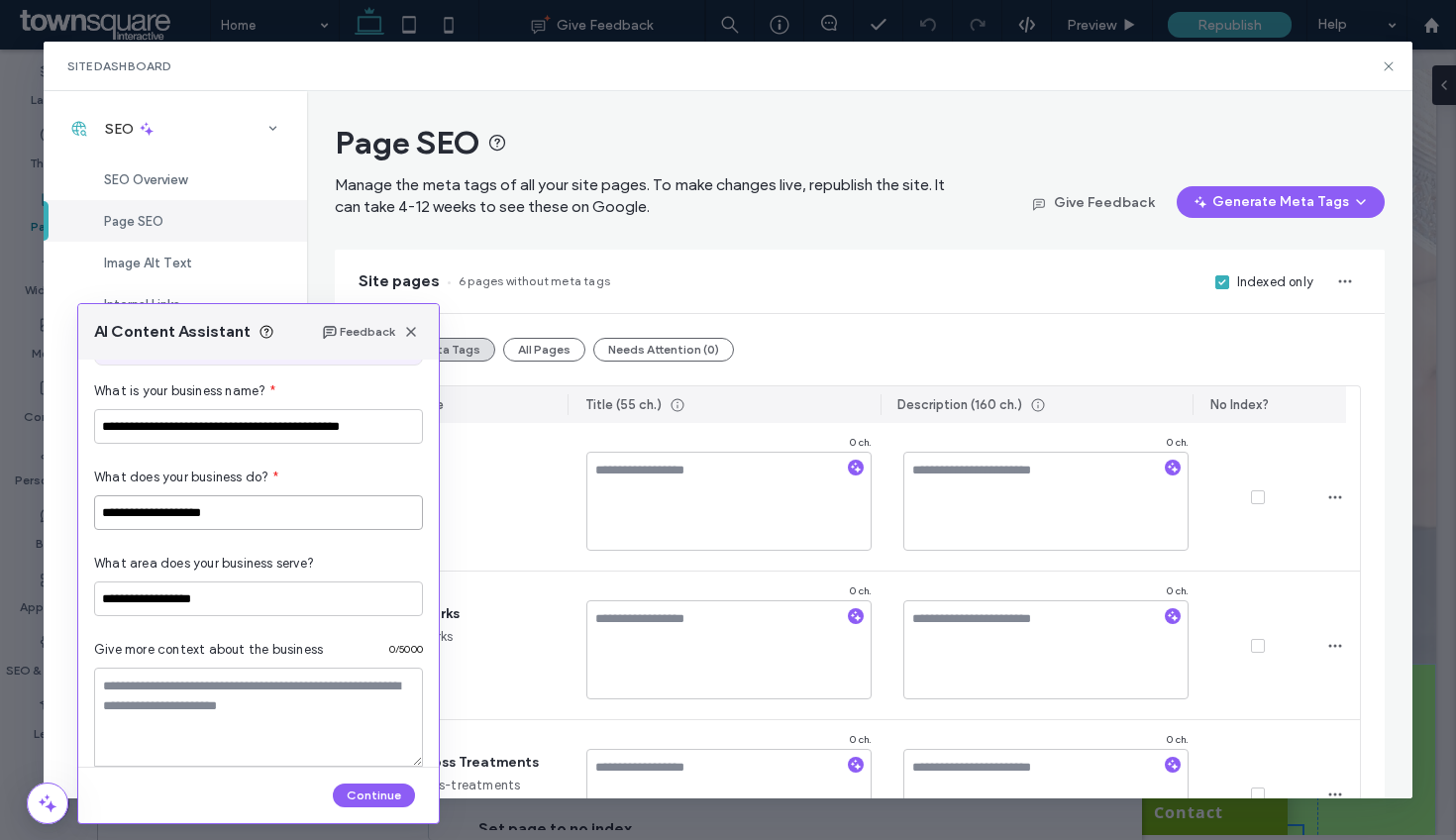 scroll, scrollTop: 126, scrollLeft: 0, axis: vertical 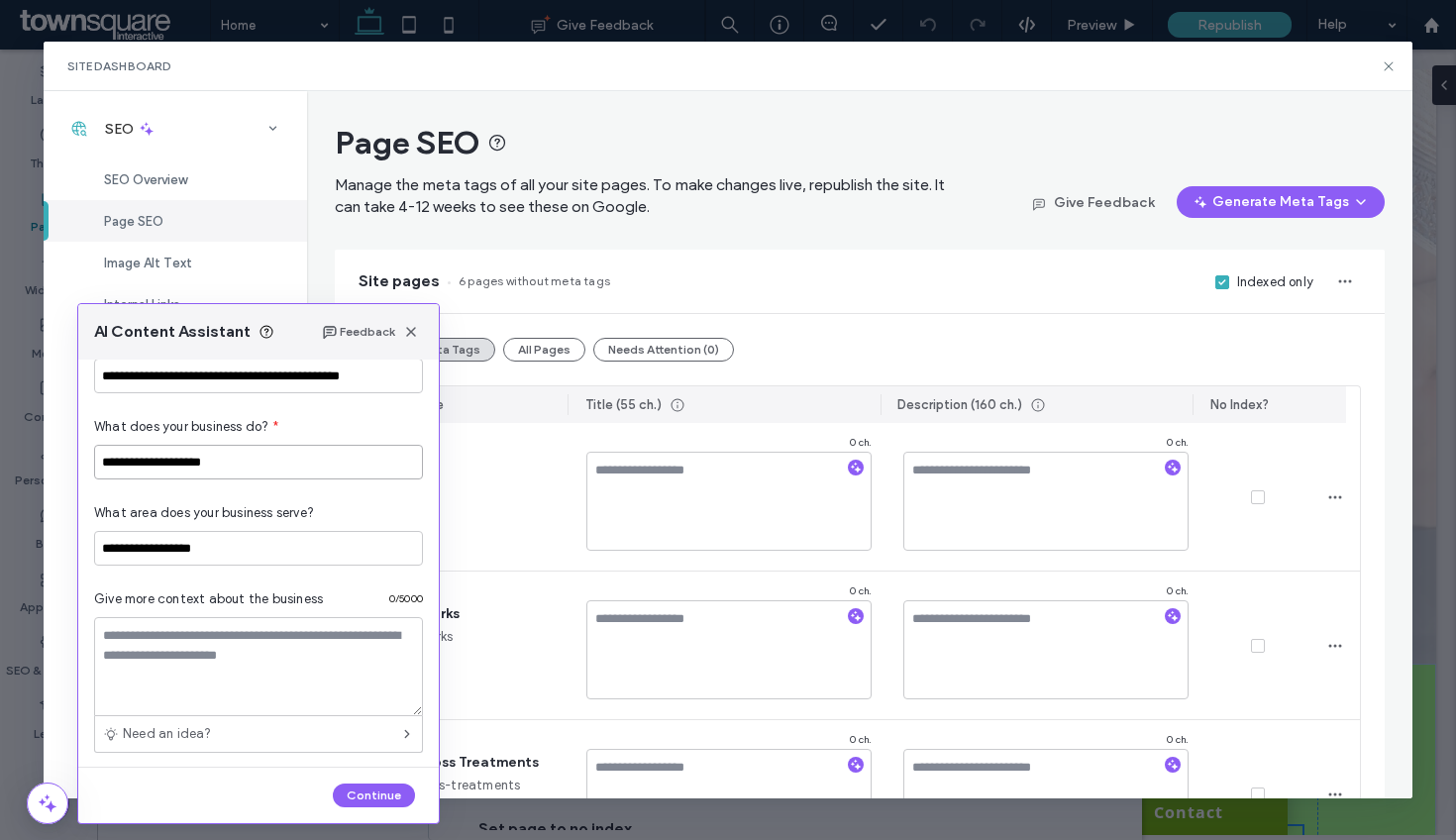 type on "**********" 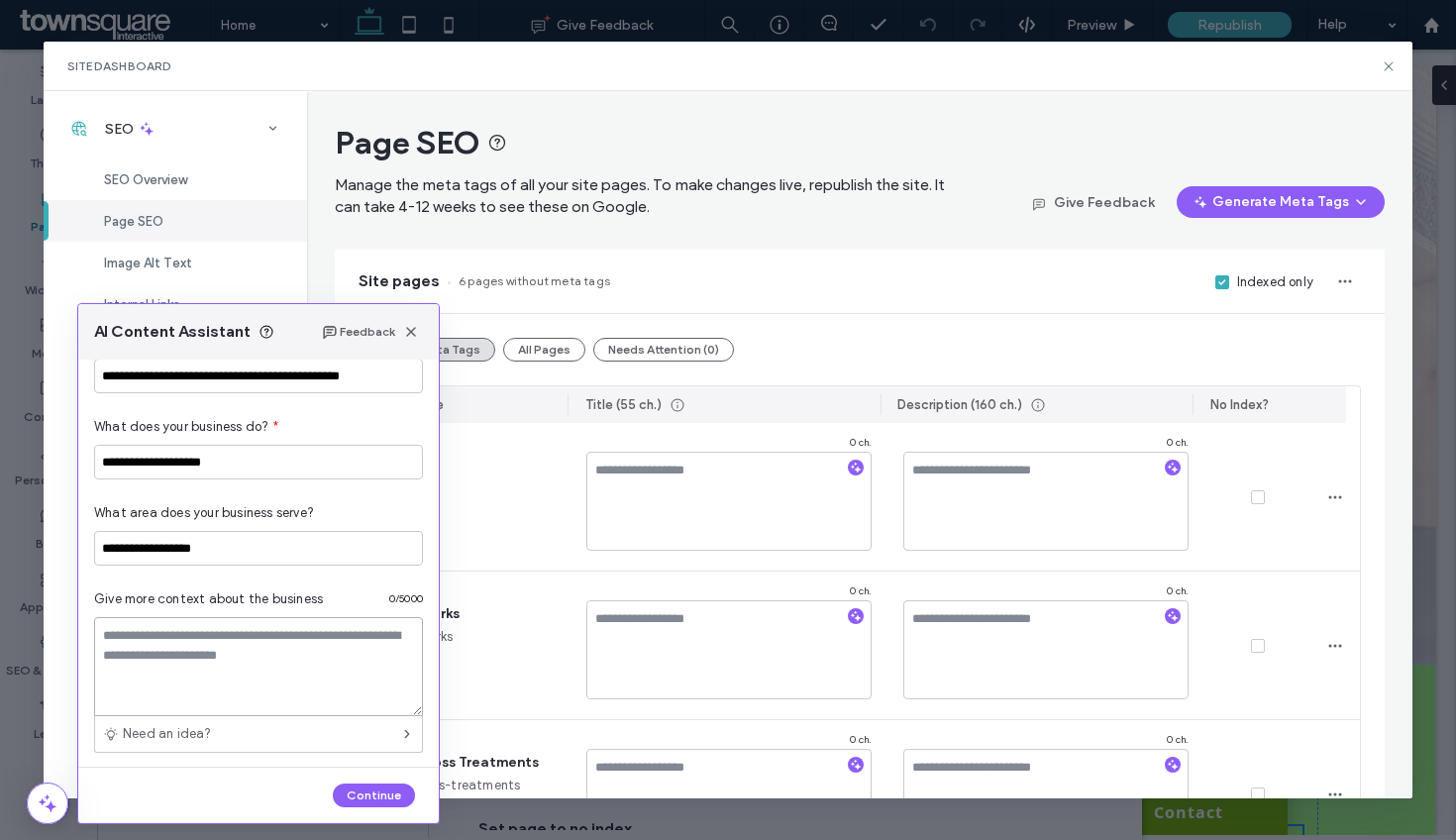click at bounding box center [259, 667] 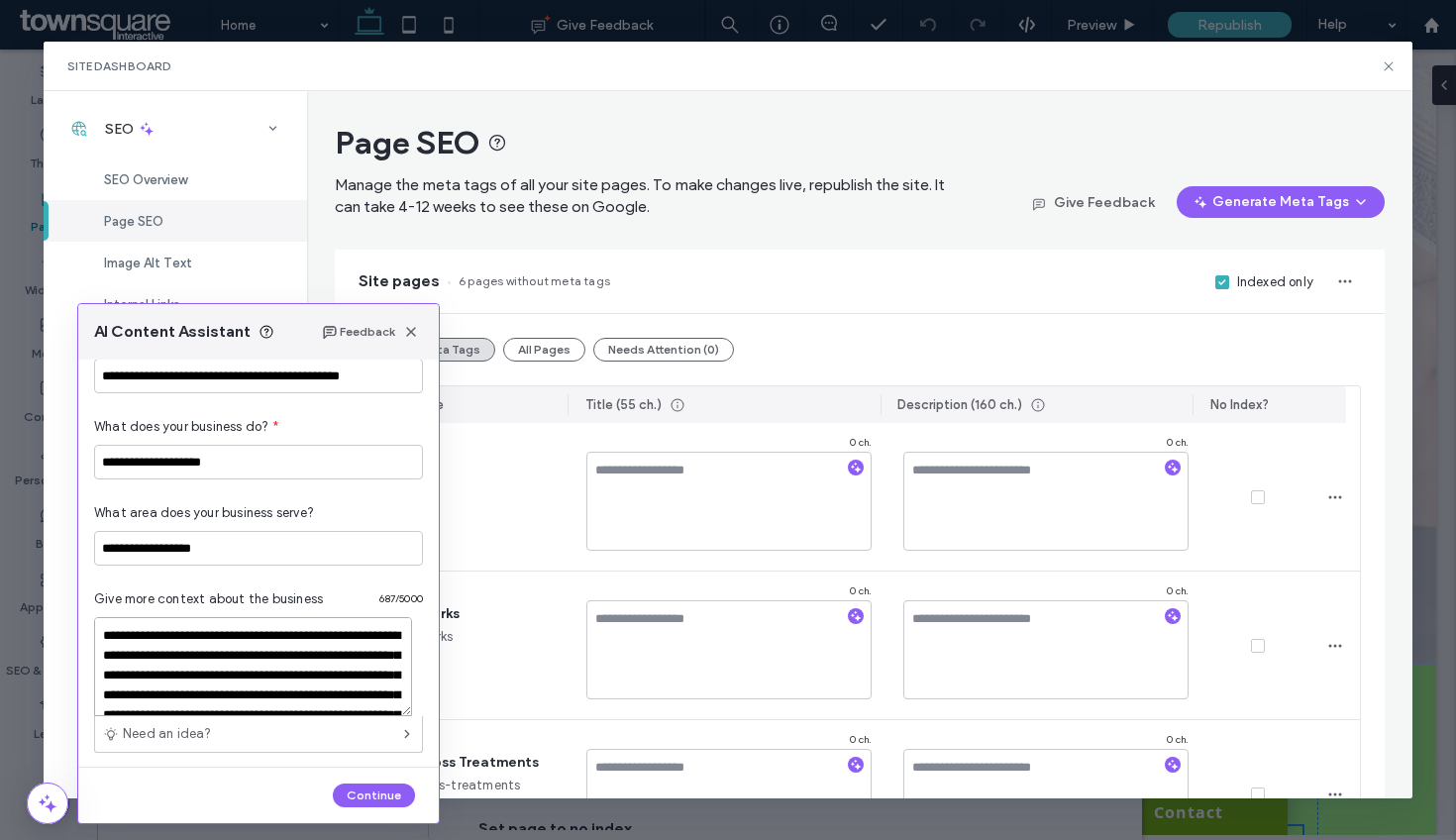 scroll, scrollTop: 226, scrollLeft: 0, axis: vertical 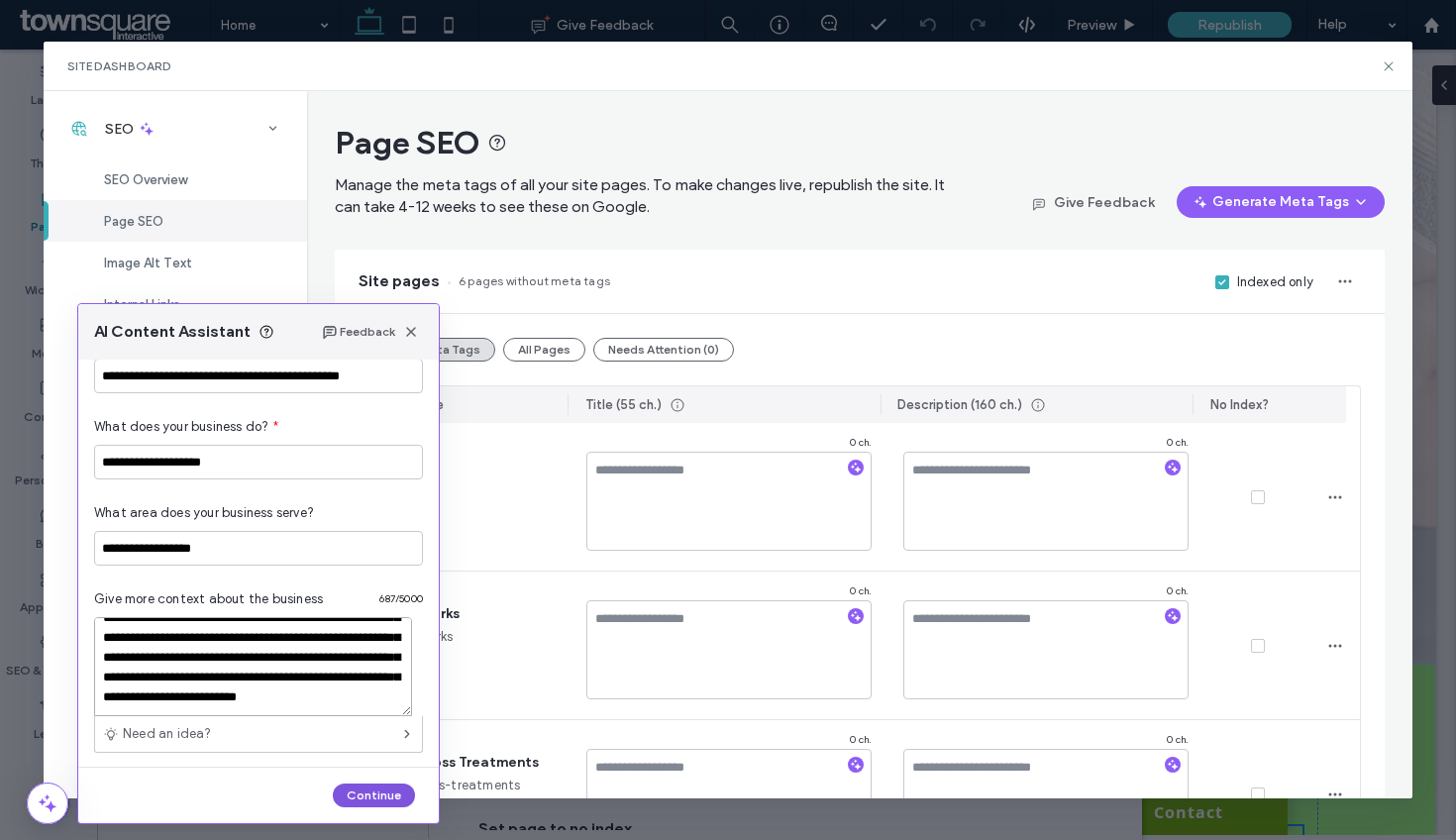 type on "**********" 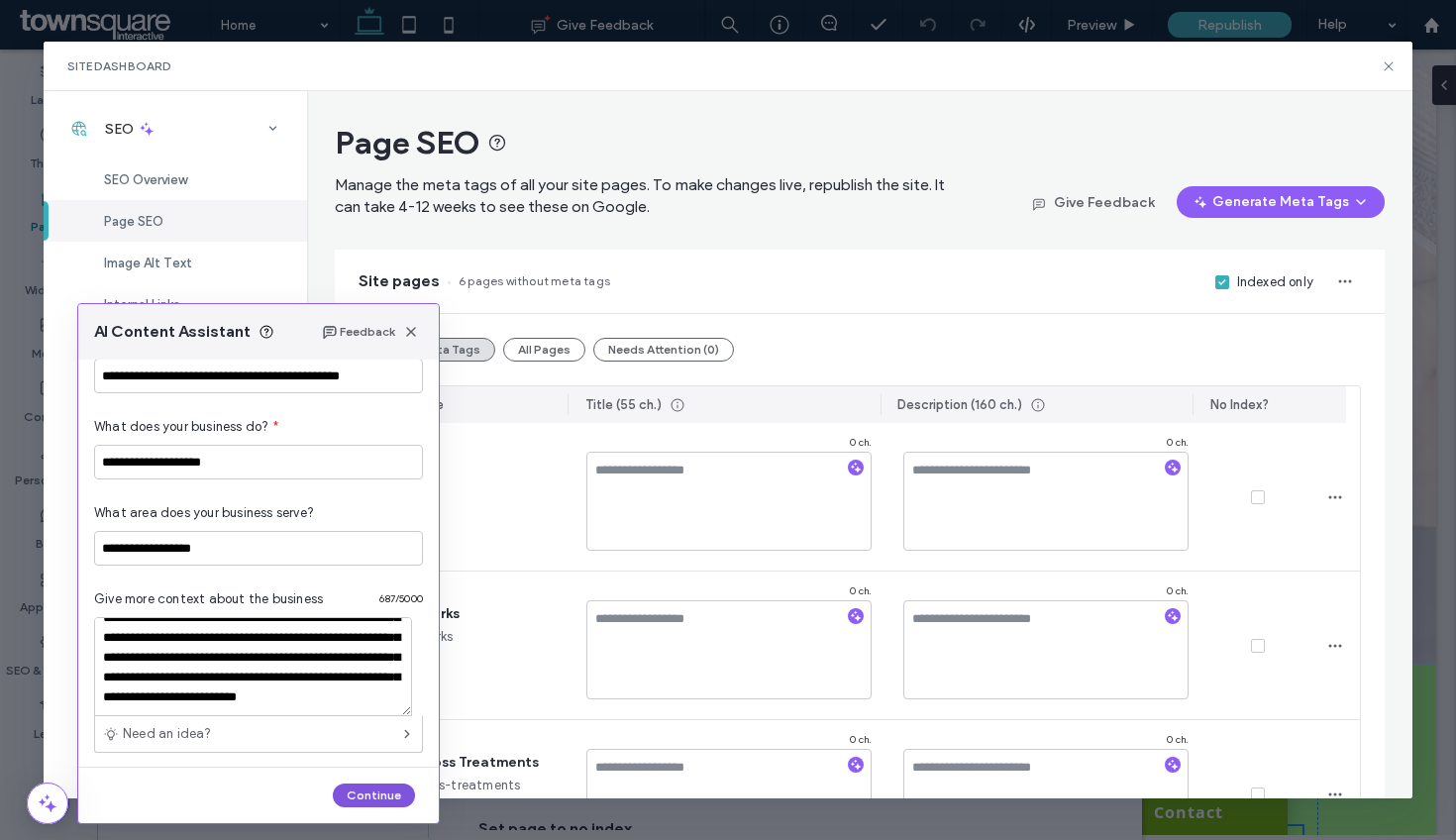 click on "Continue" at bounding box center (373, 795) 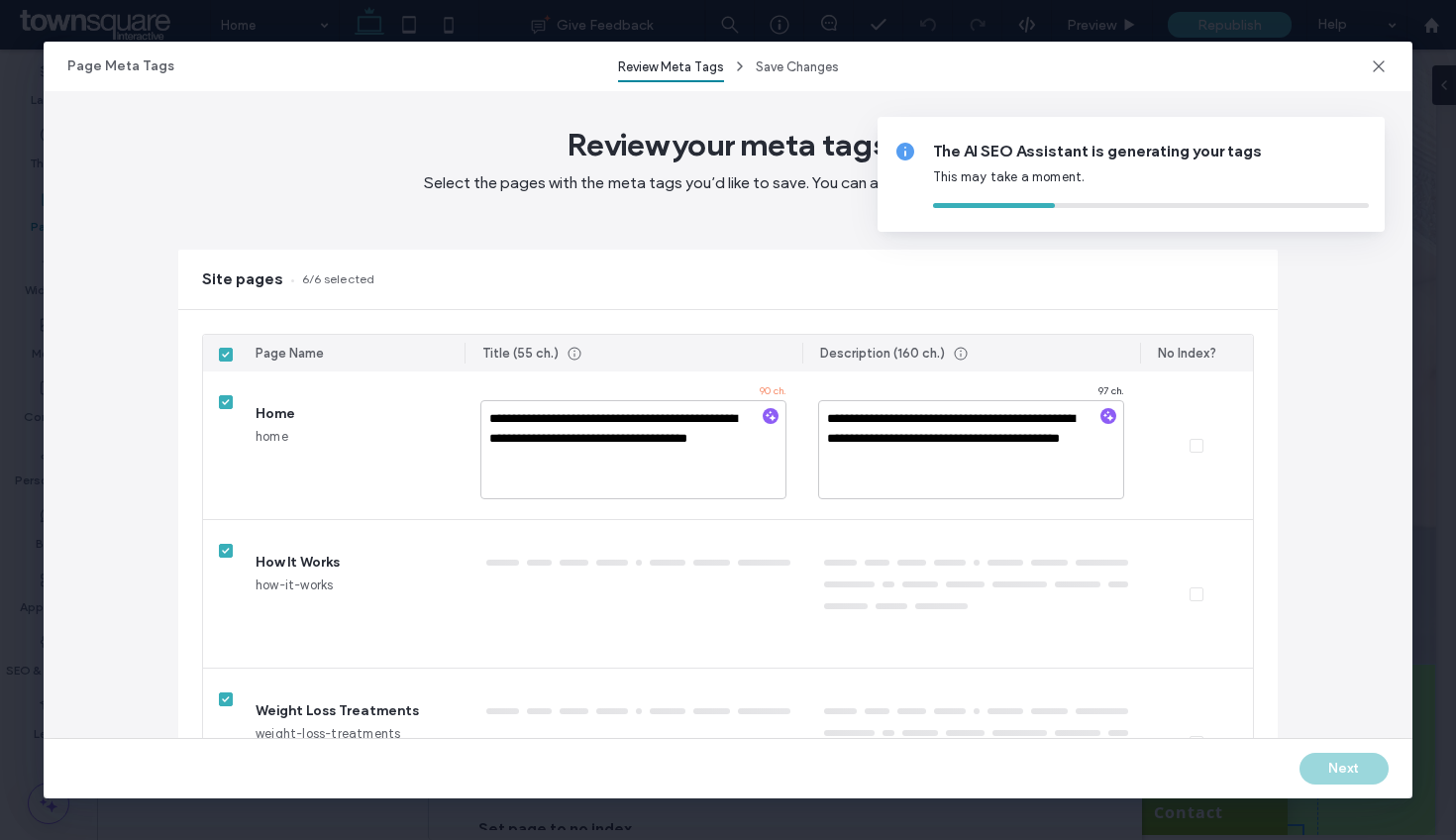 type 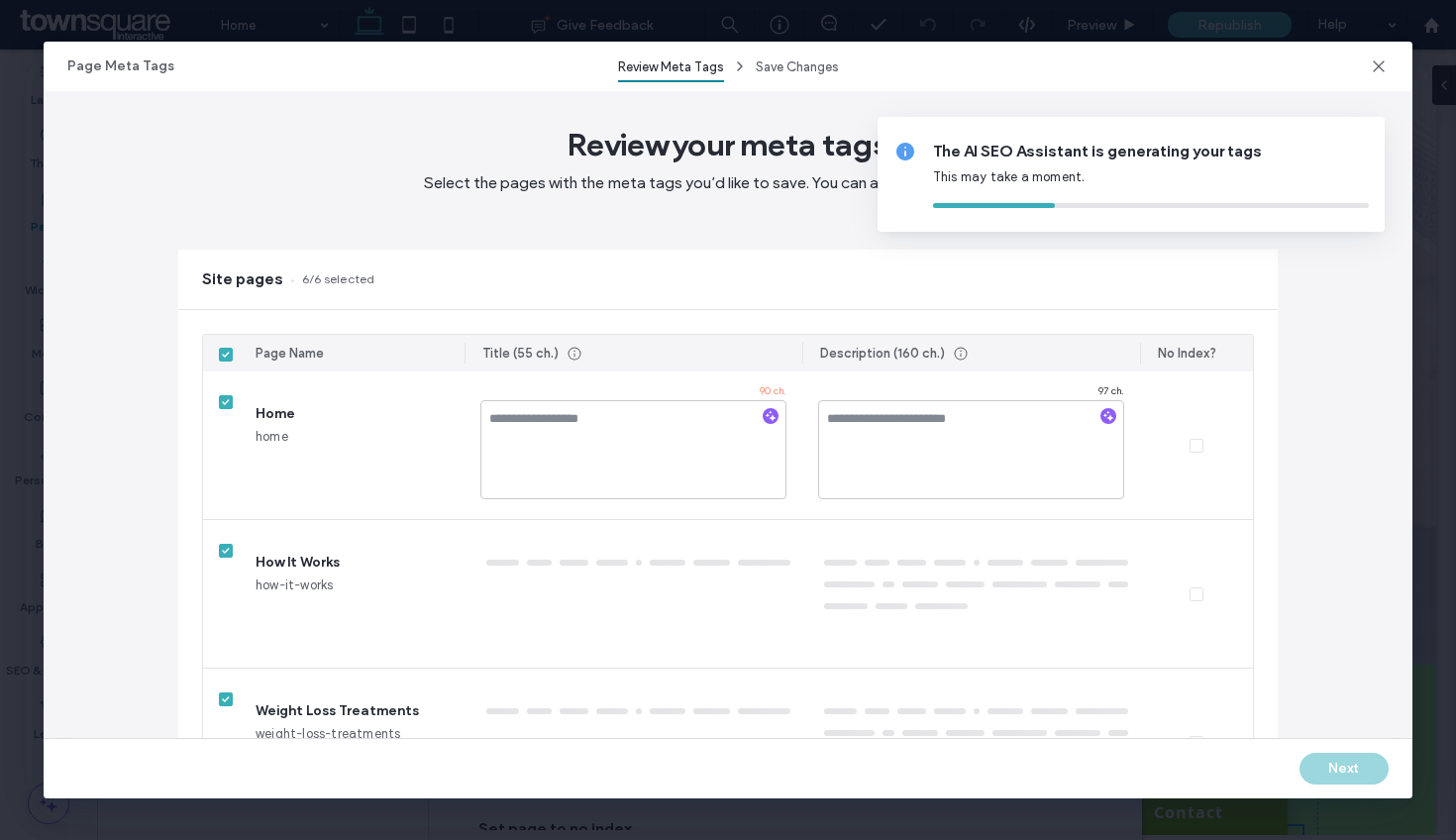 type on "*" 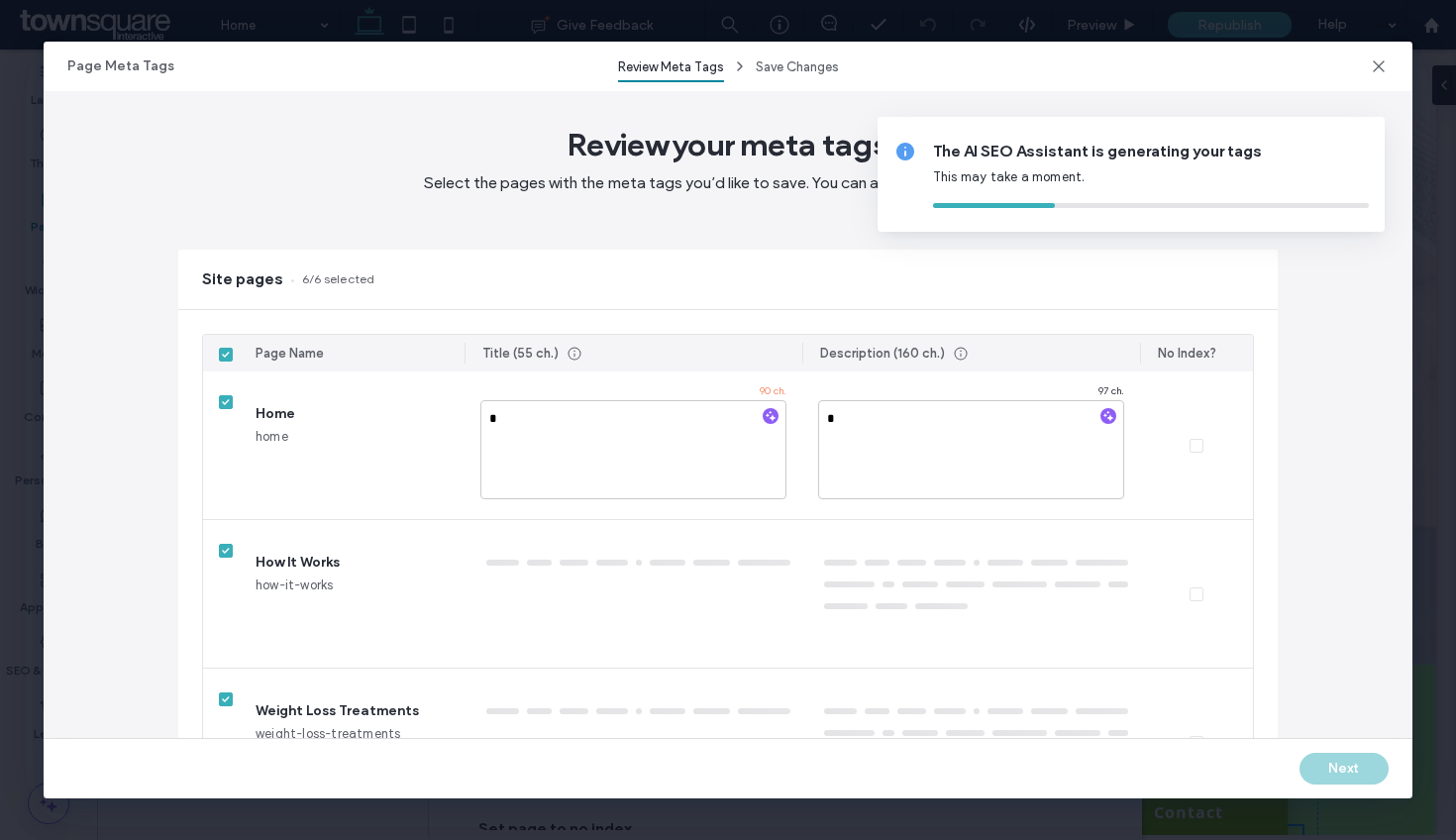 type on "**" 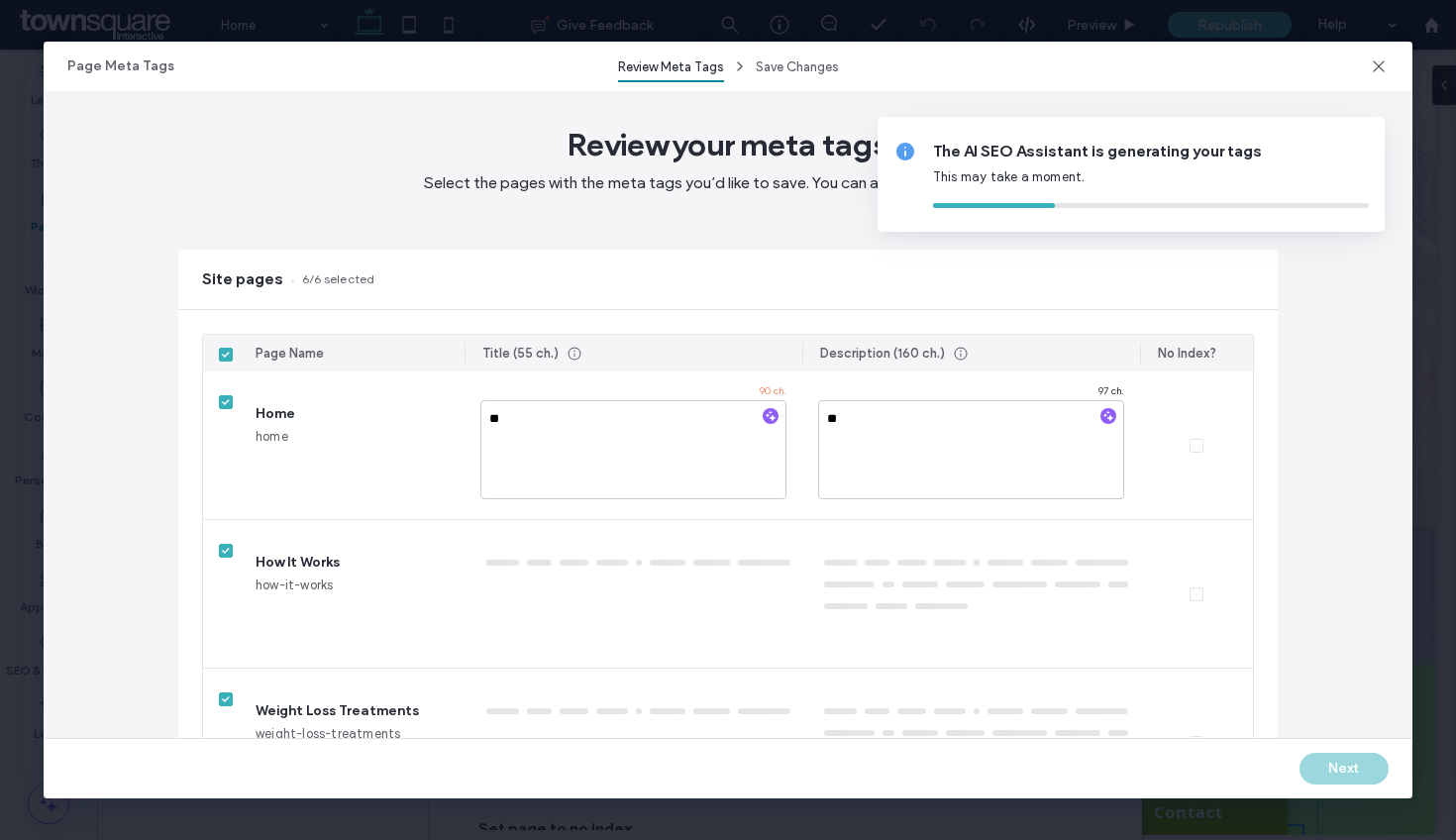 type on "***" 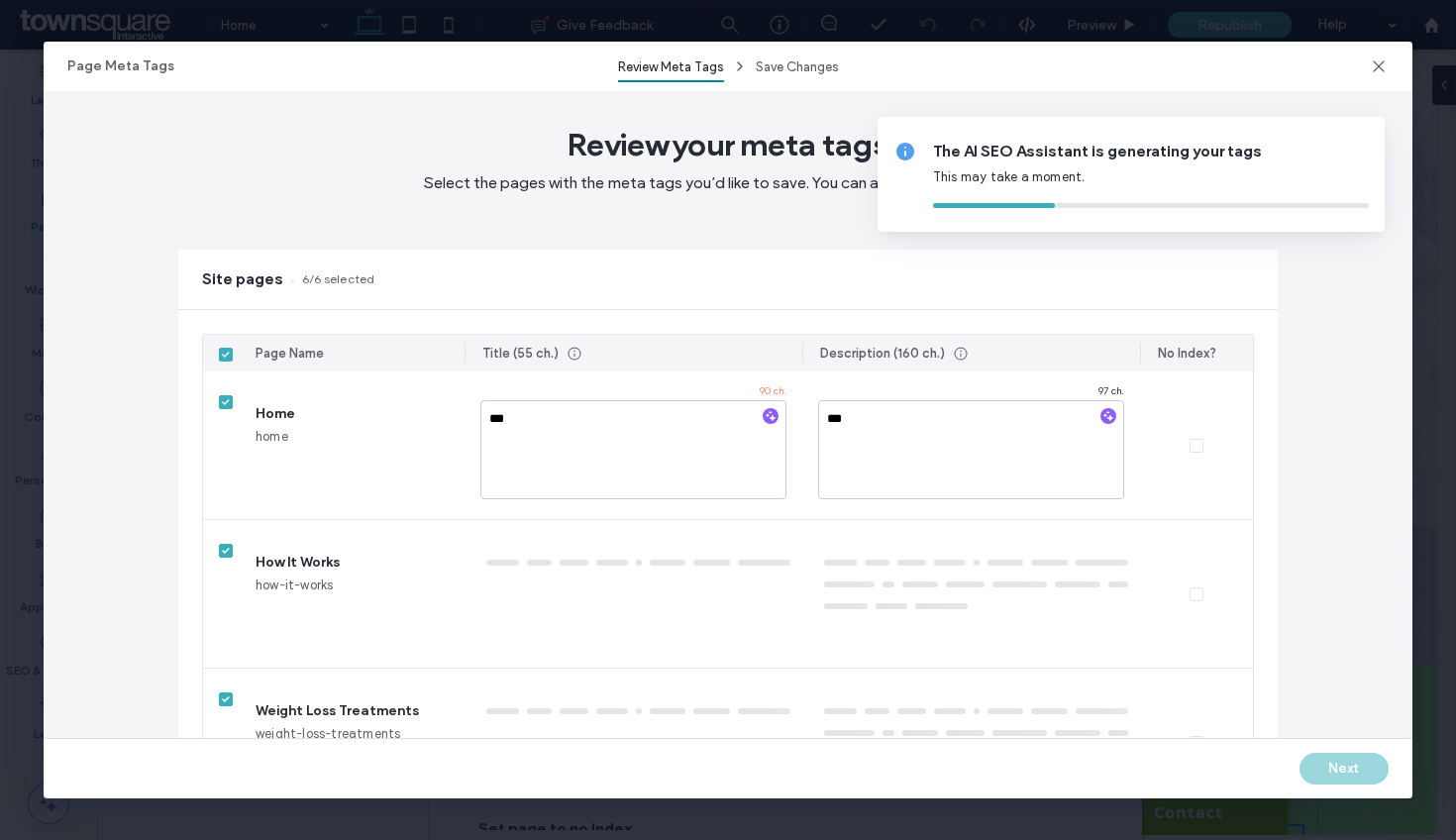 type on "****" 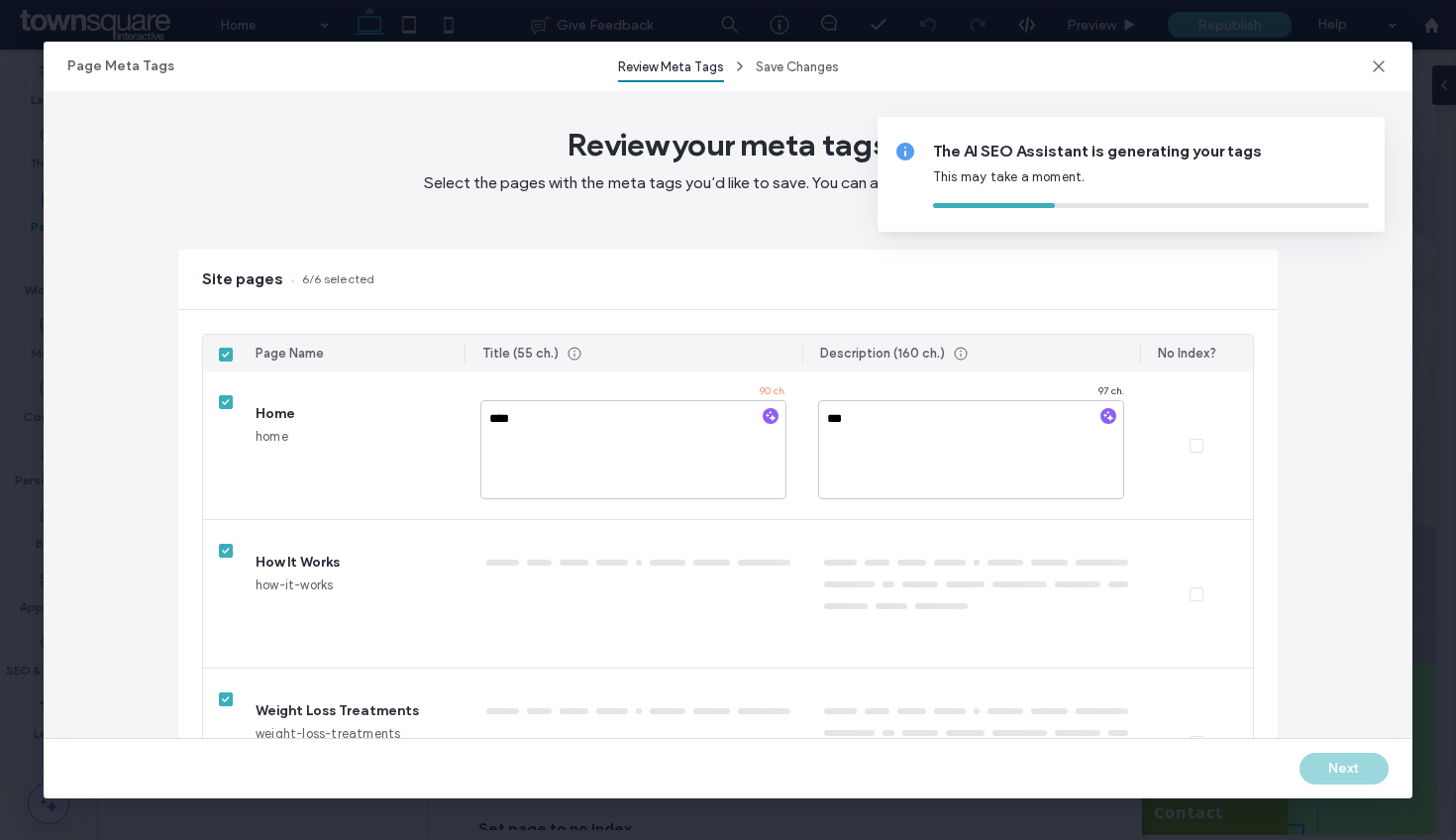 type on "****" 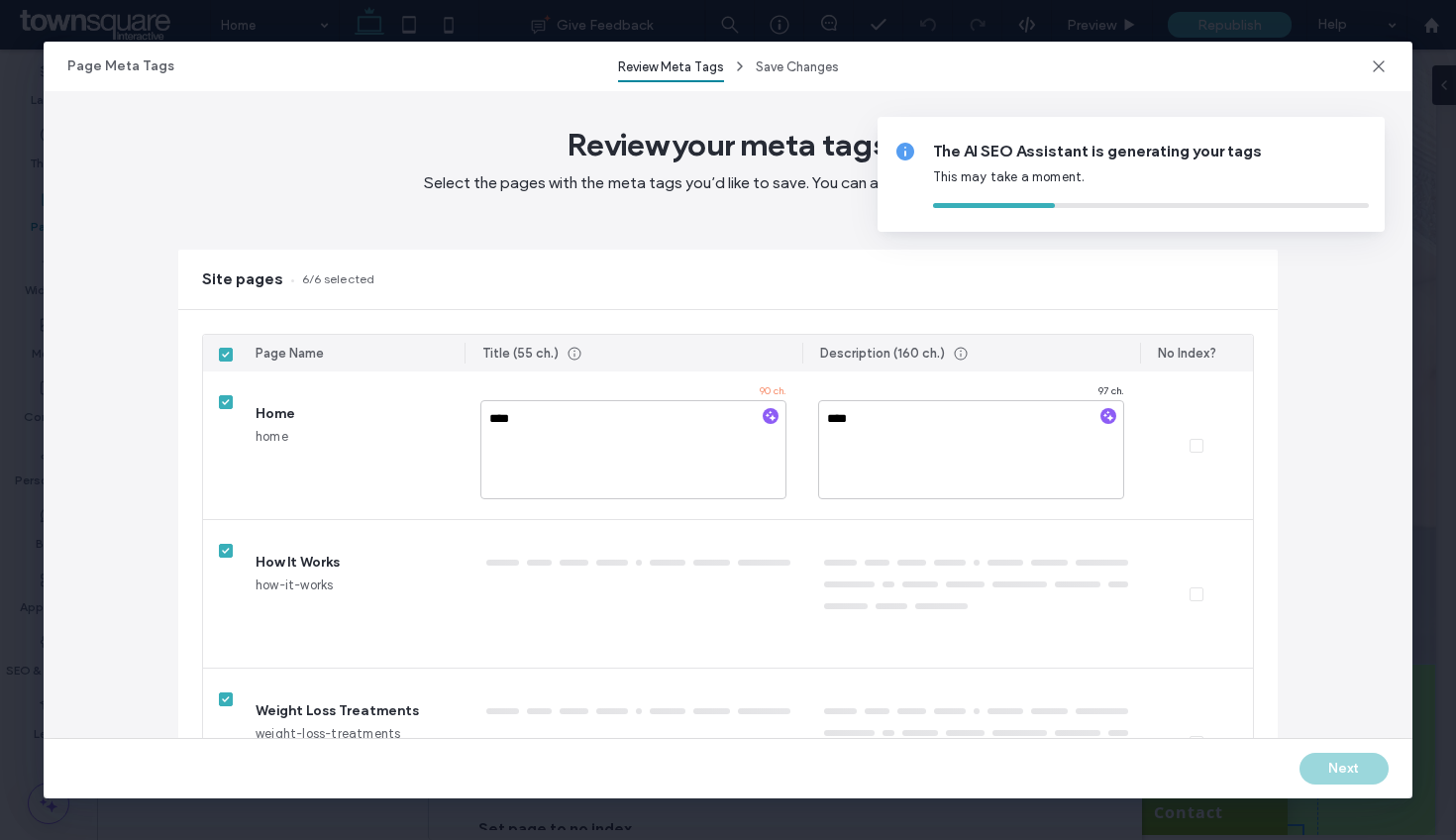 type on "*****" 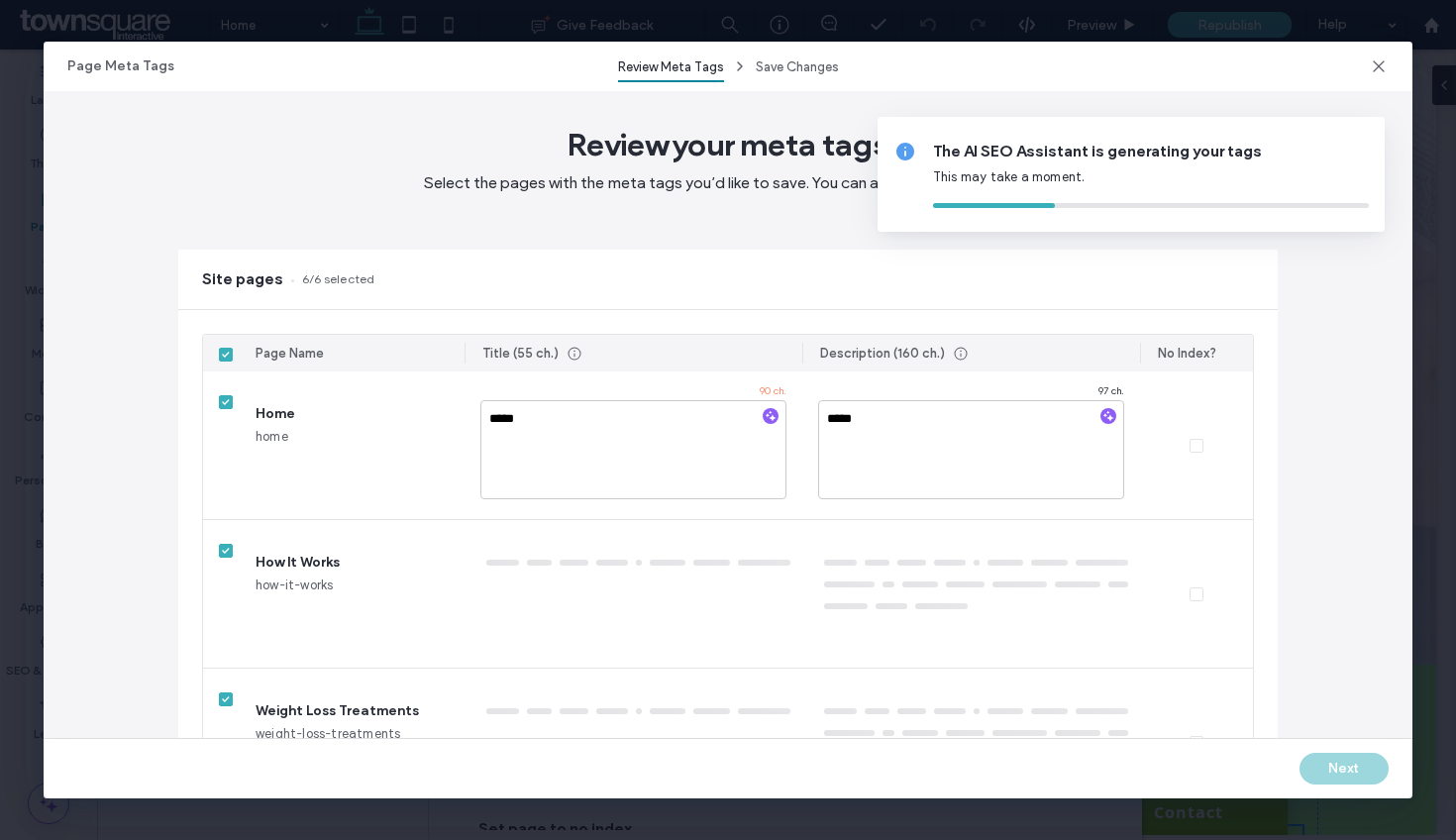 type on "******" 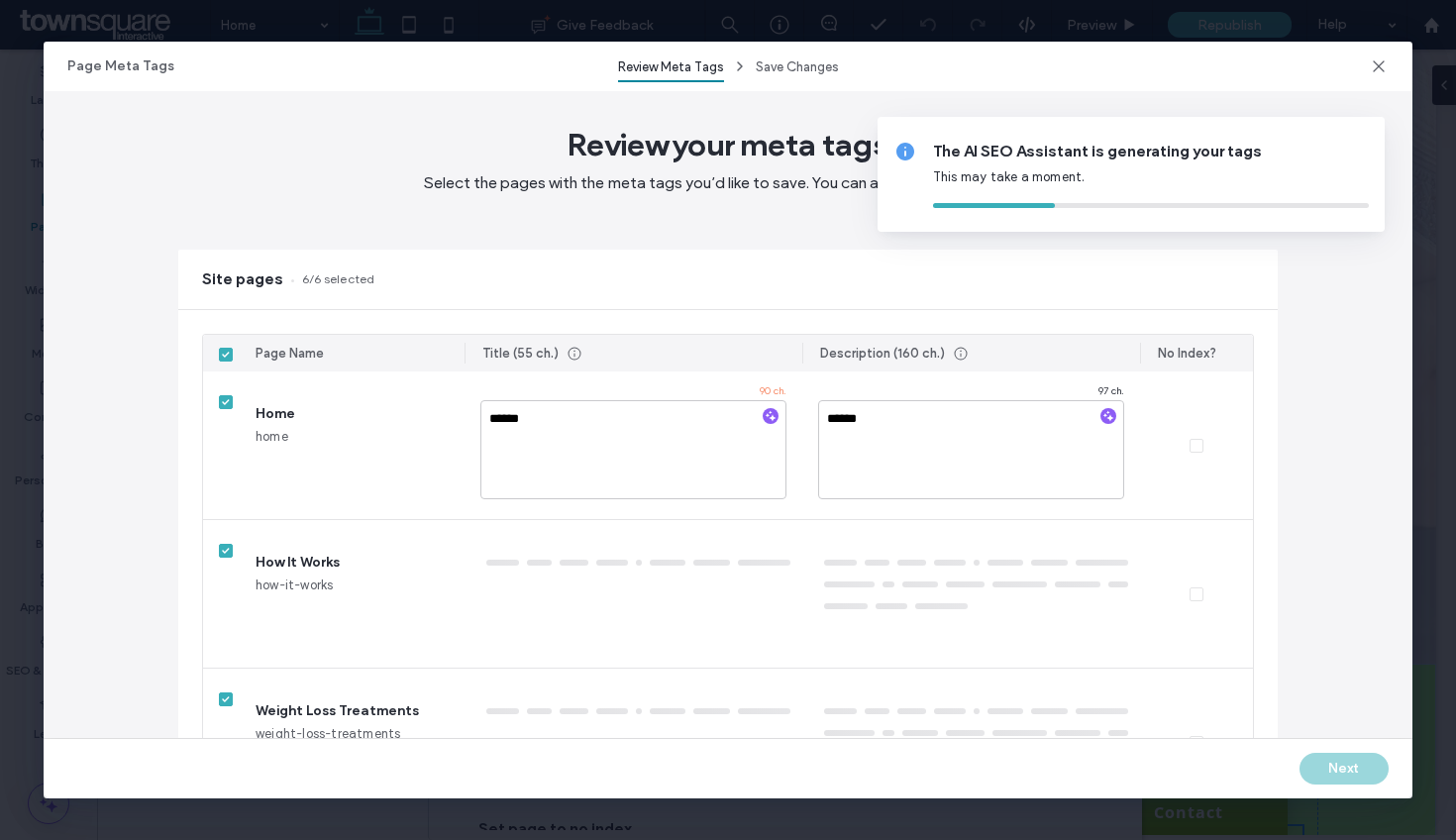type on "******" 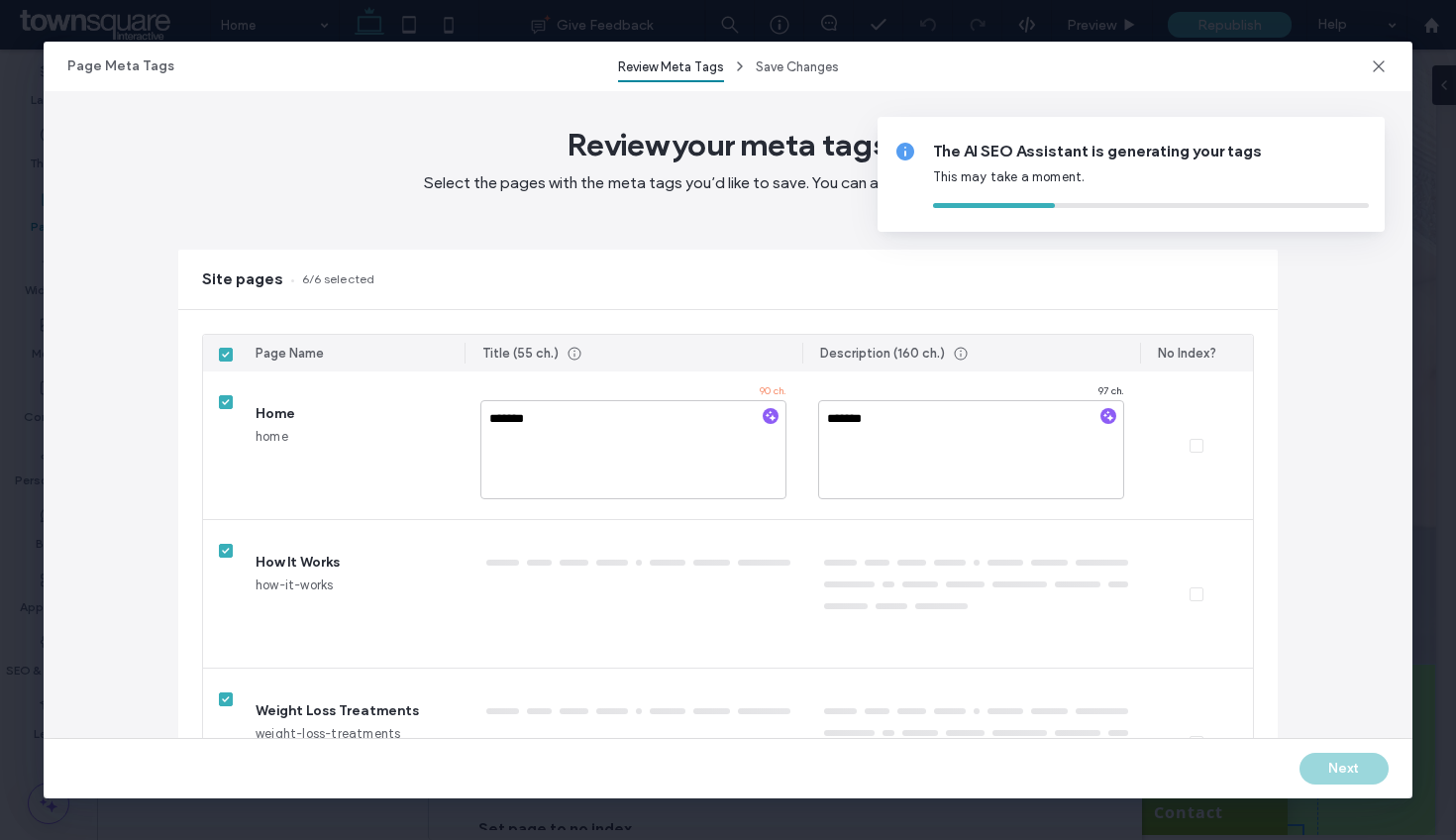 type on "********" 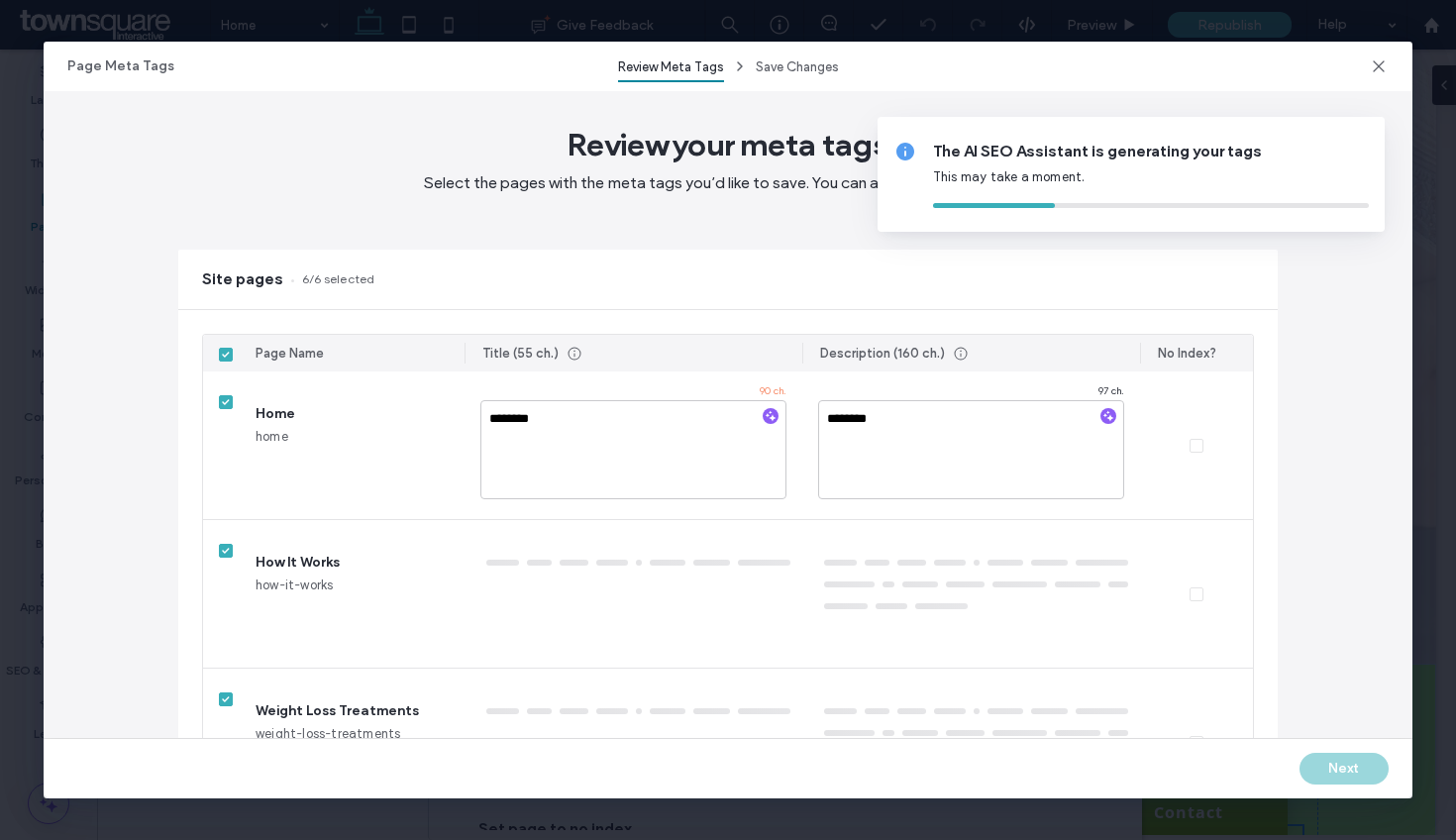 type on "*********" 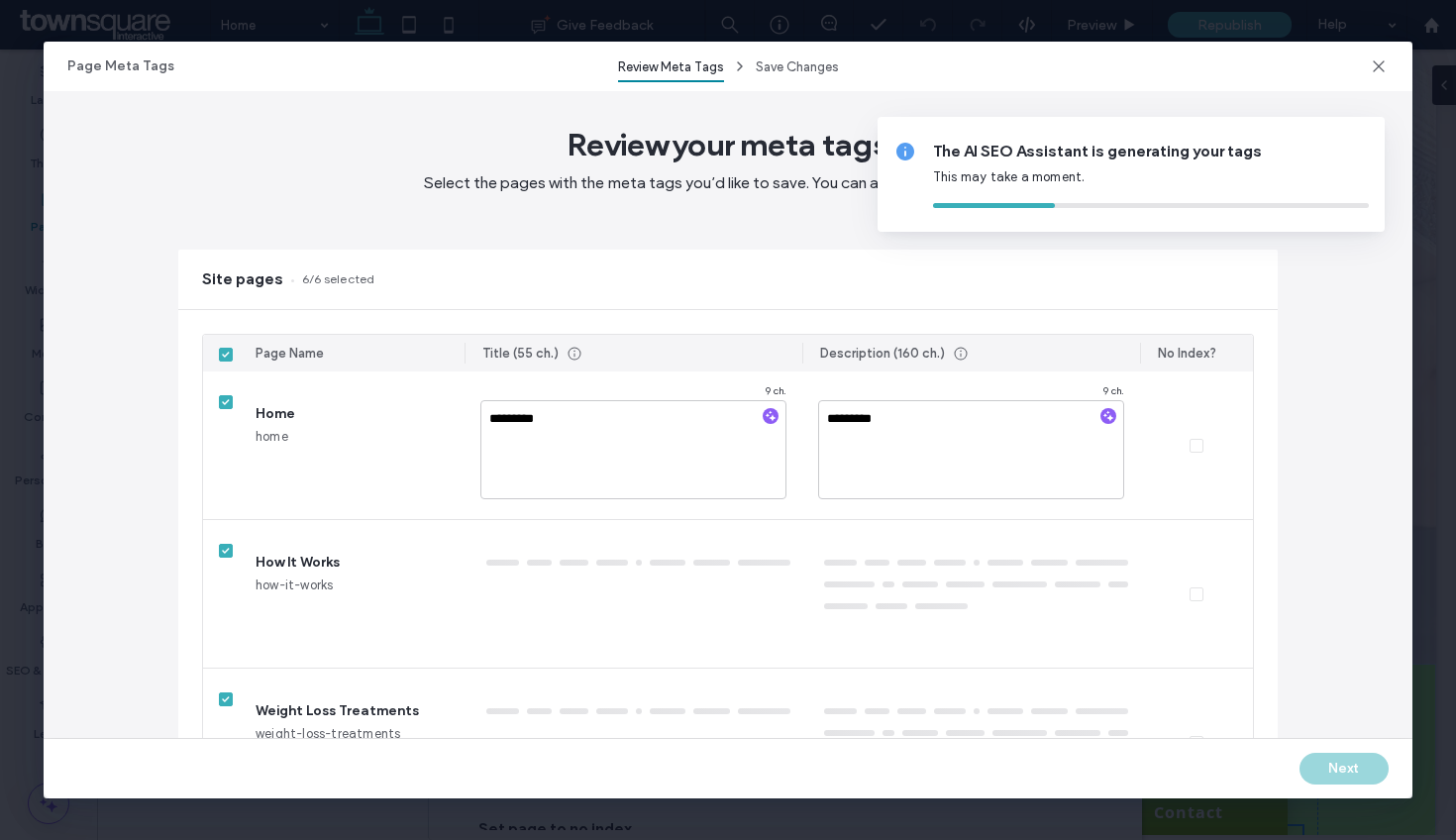 type on "**********" 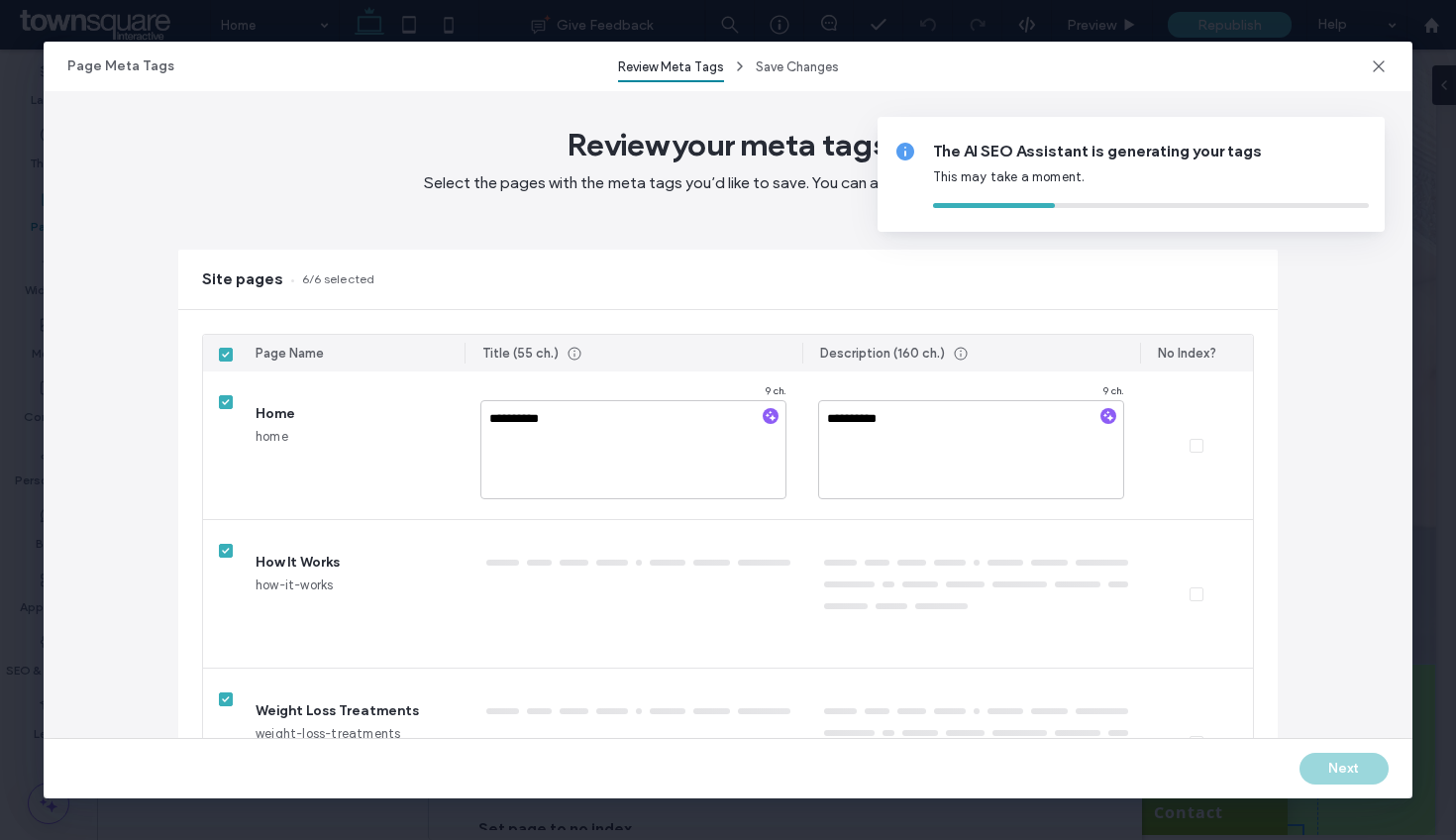 type on "**********" 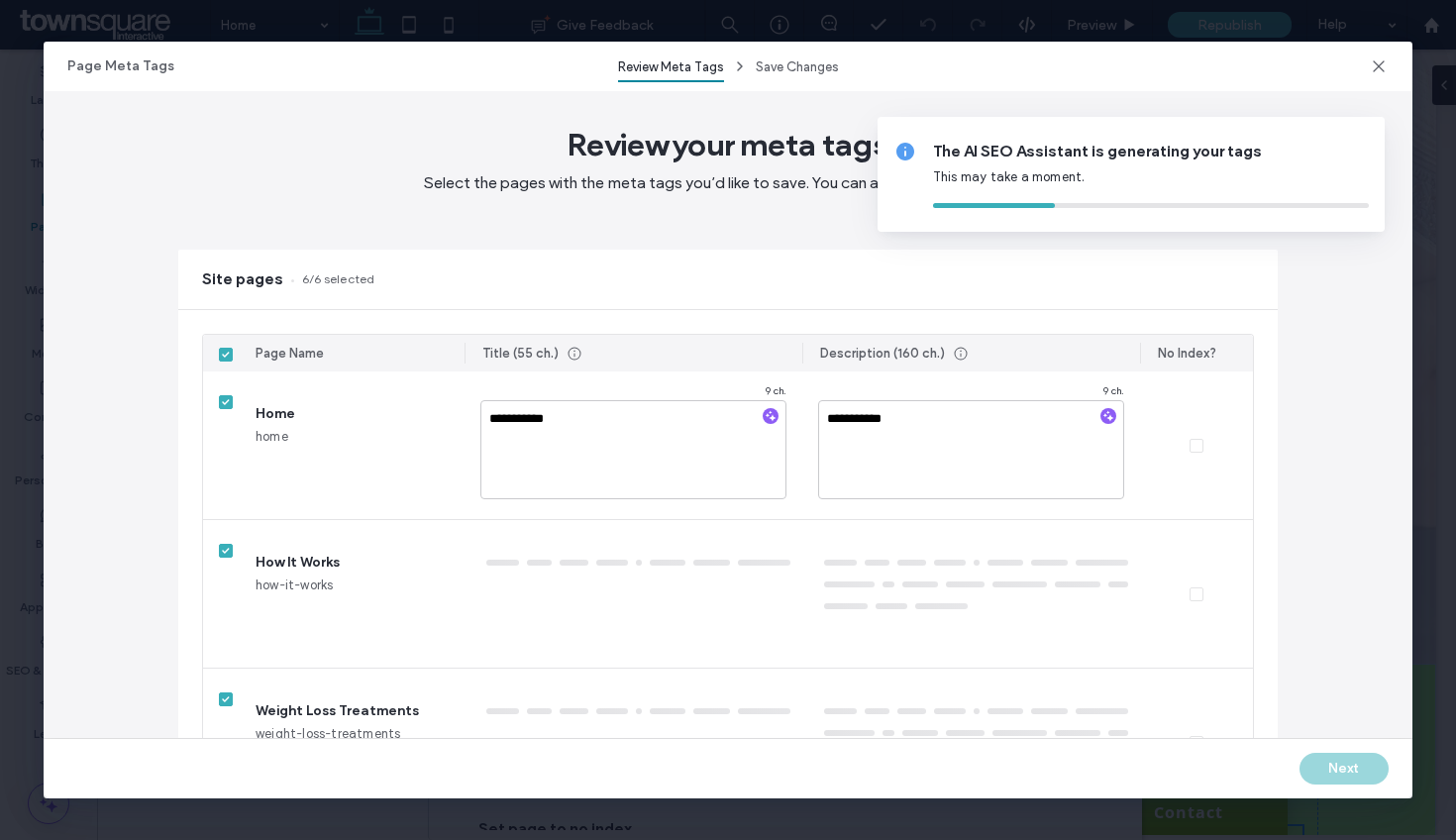 type on "**********" 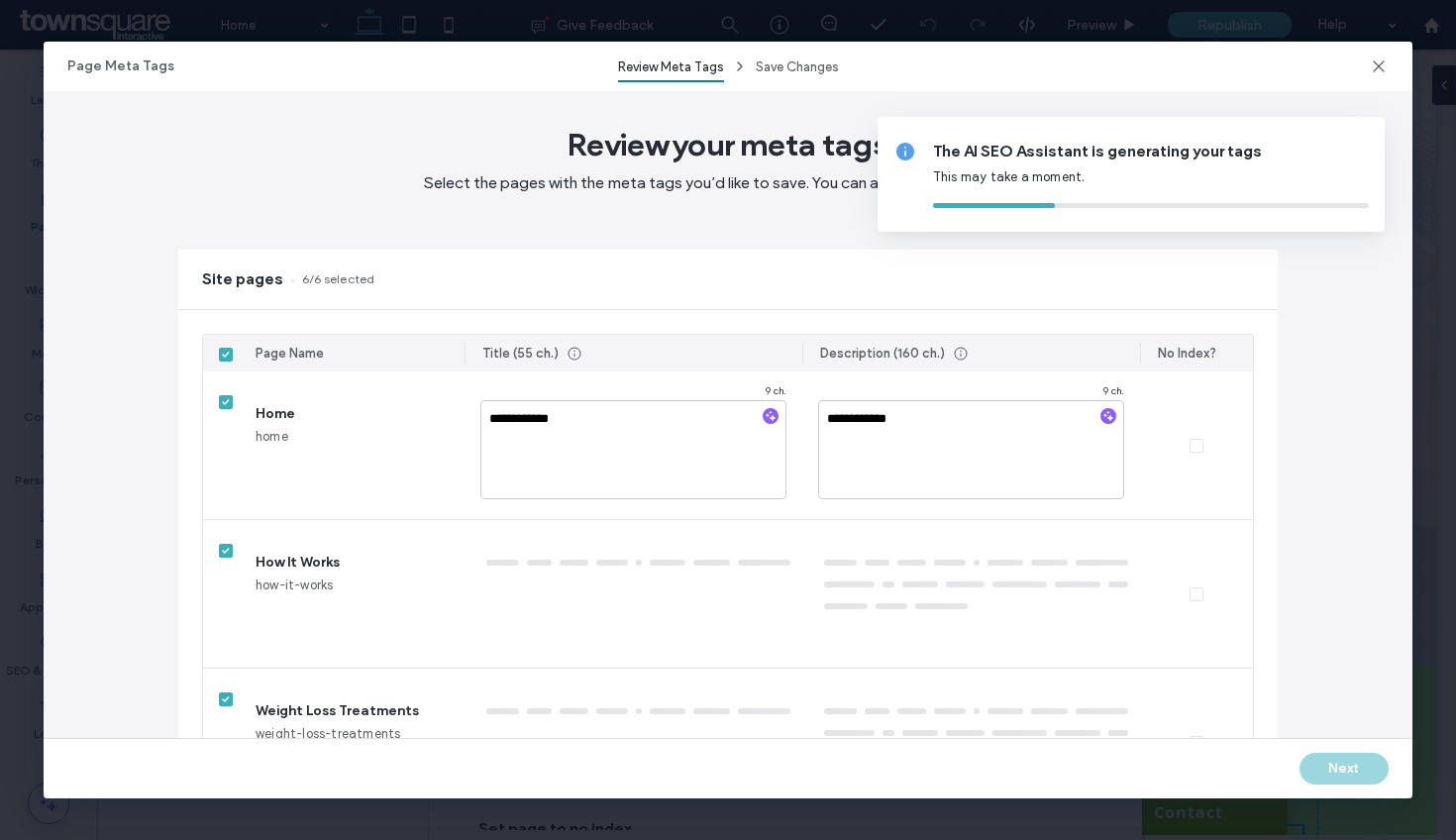 type on "**********" 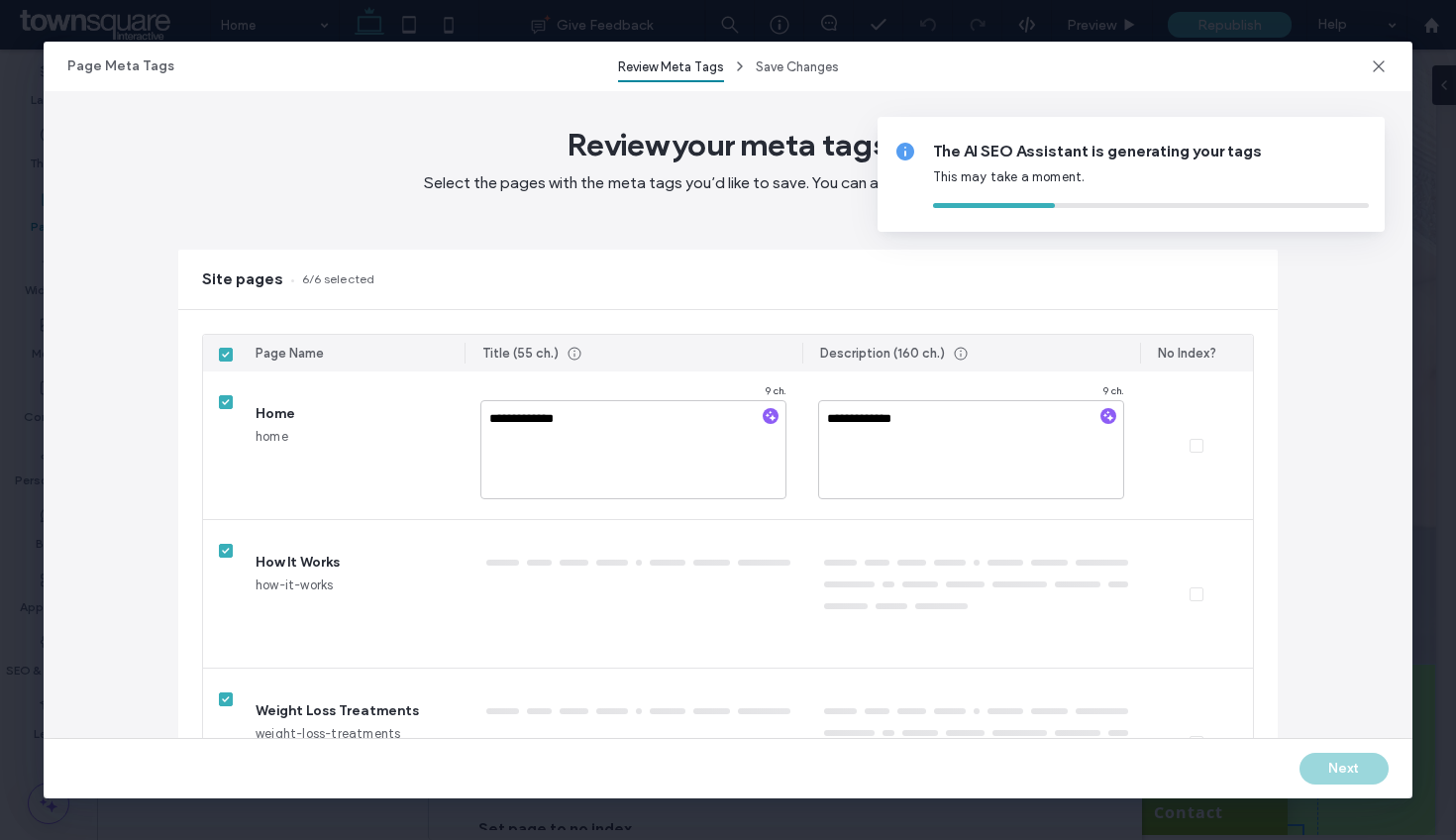 type on "**********" 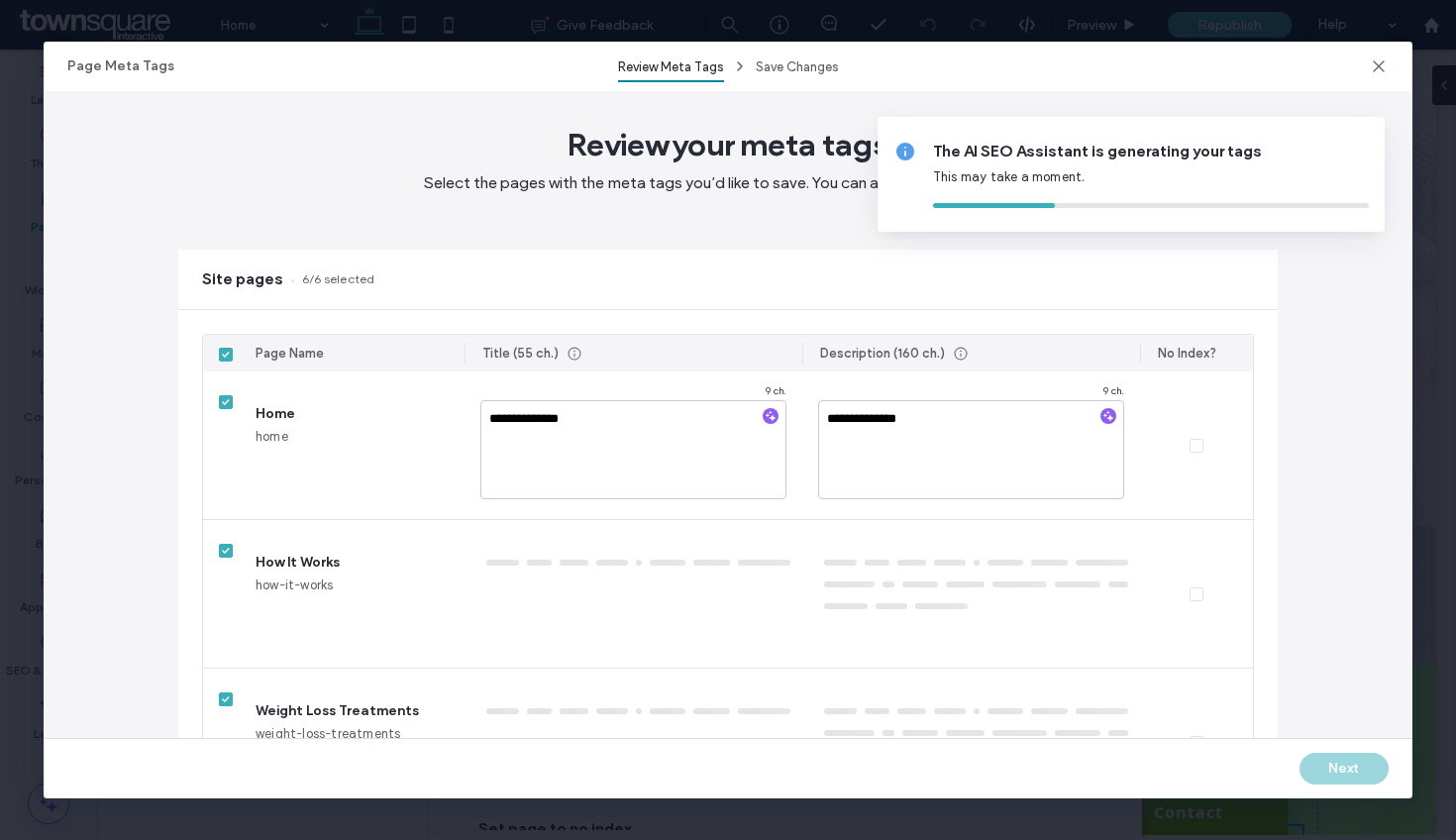 type on "**********" 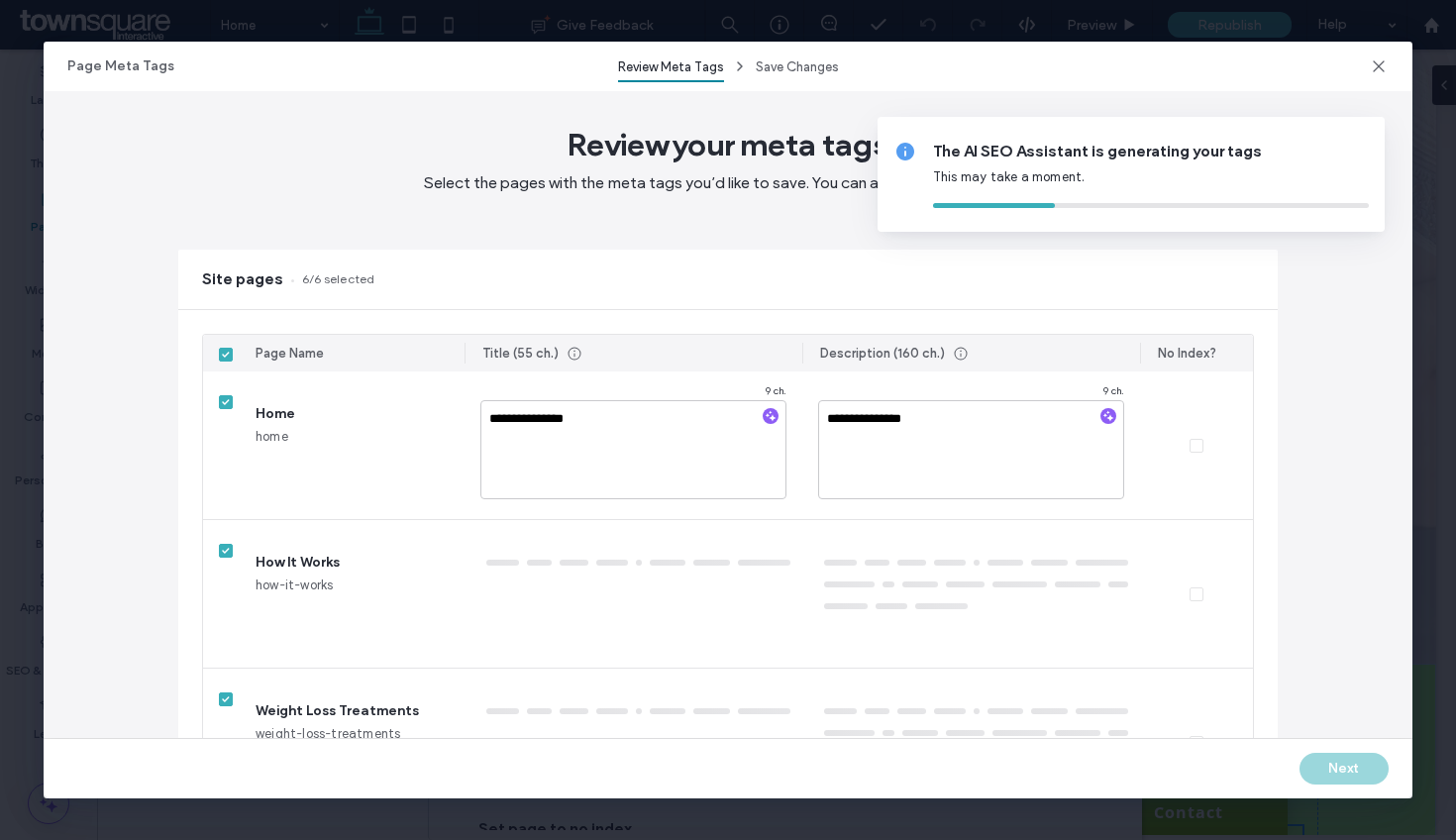 type on "**********" 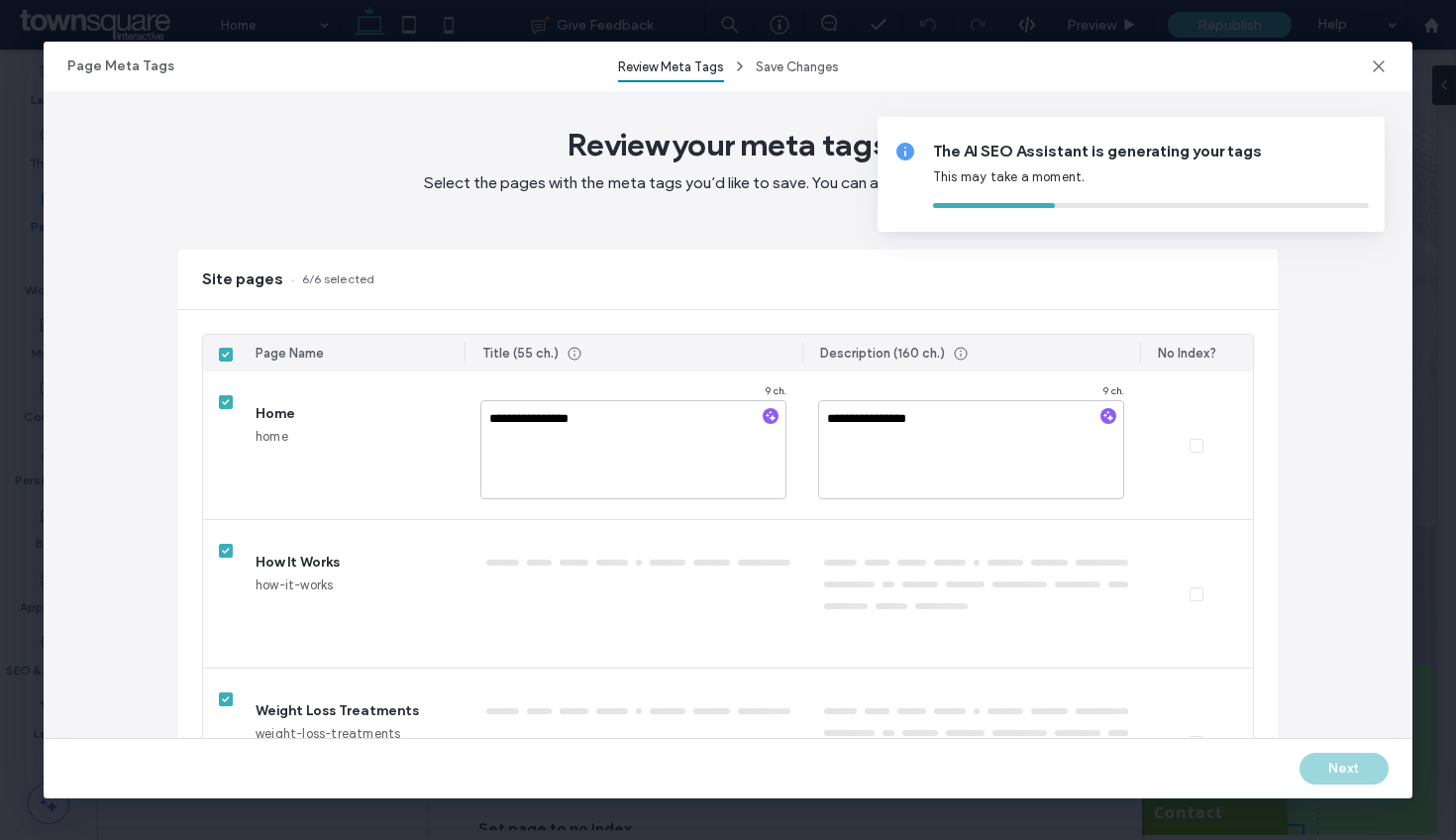 type on "**********" 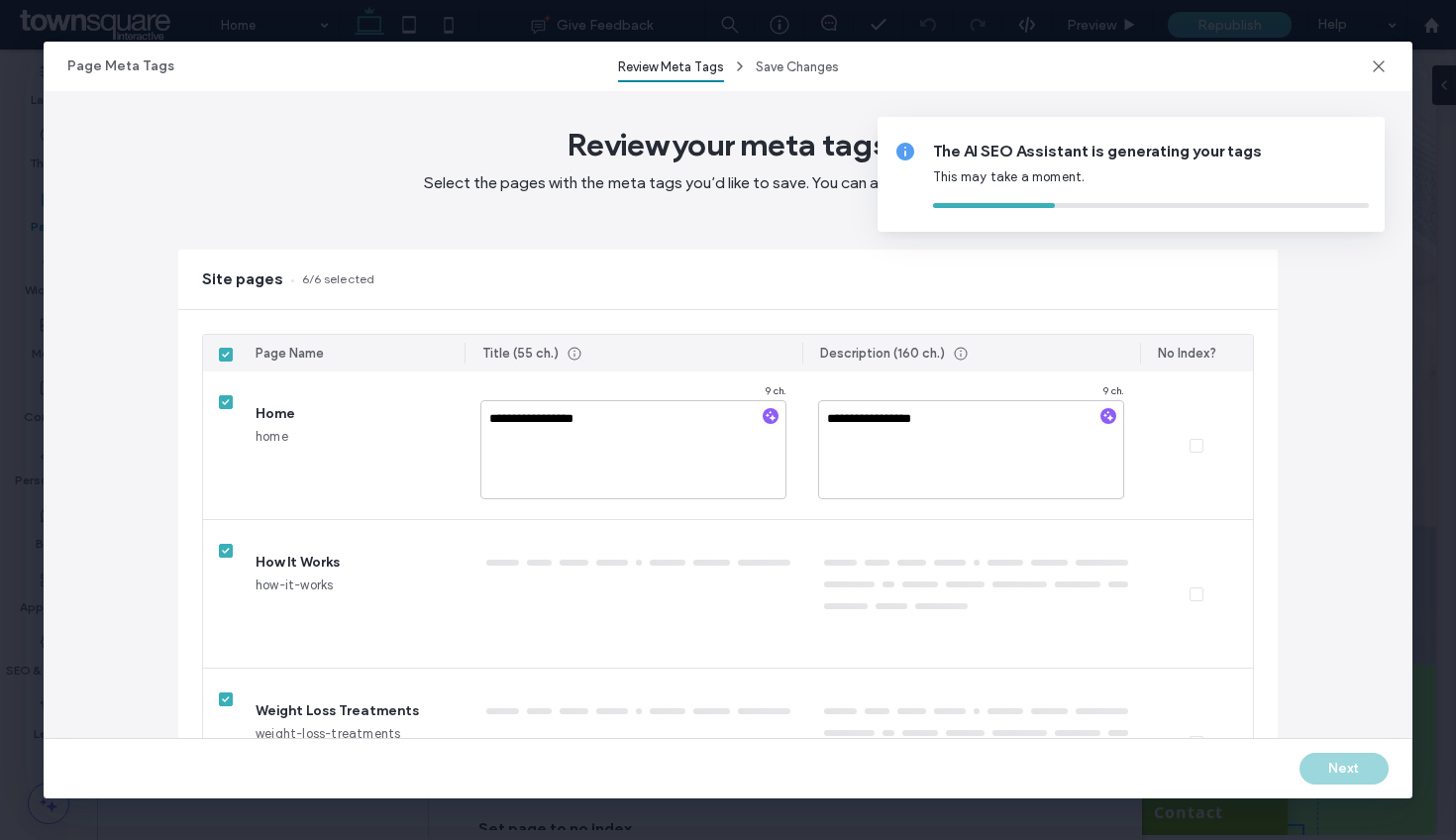 type on "**********" 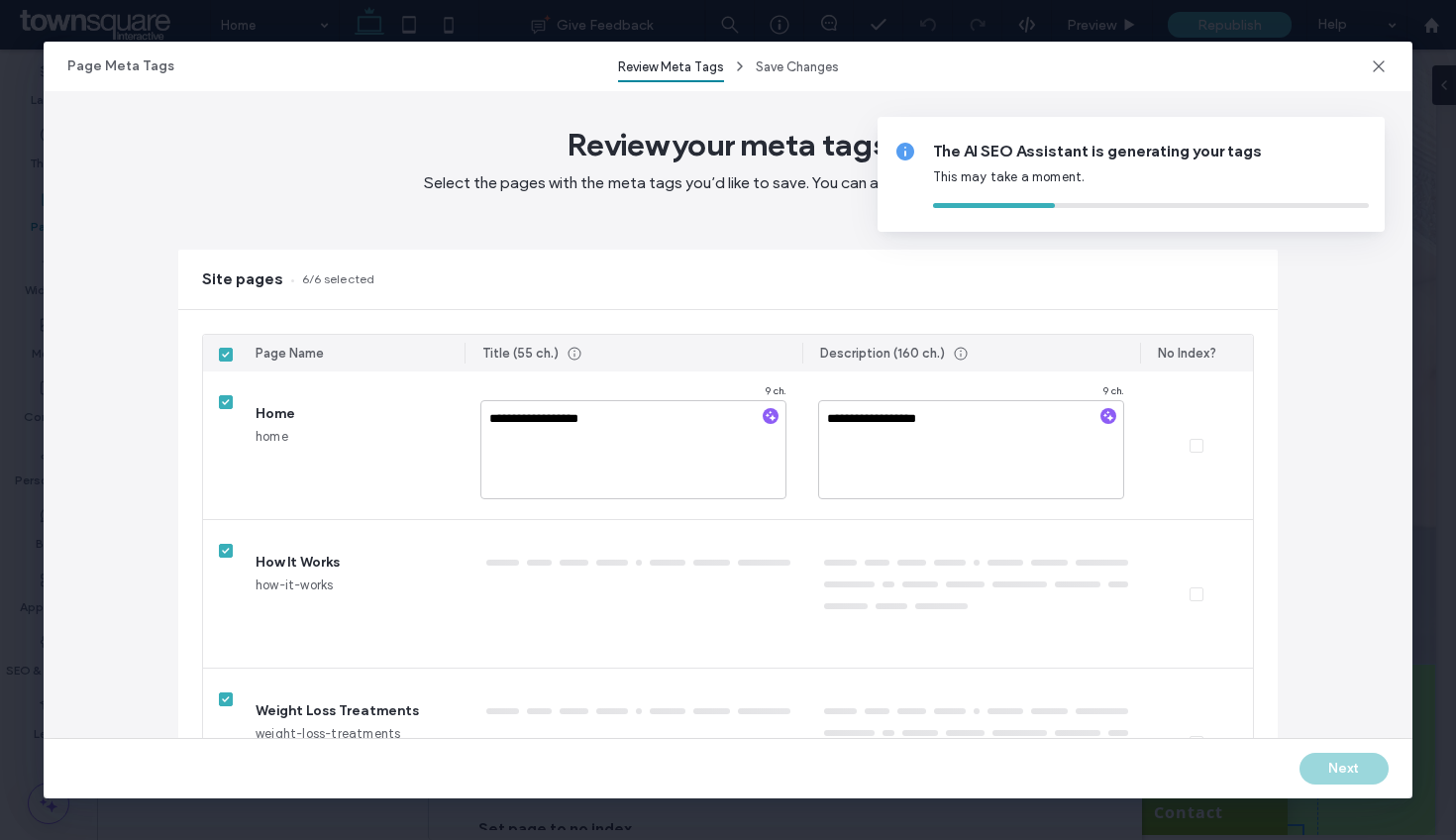 type on "**********" 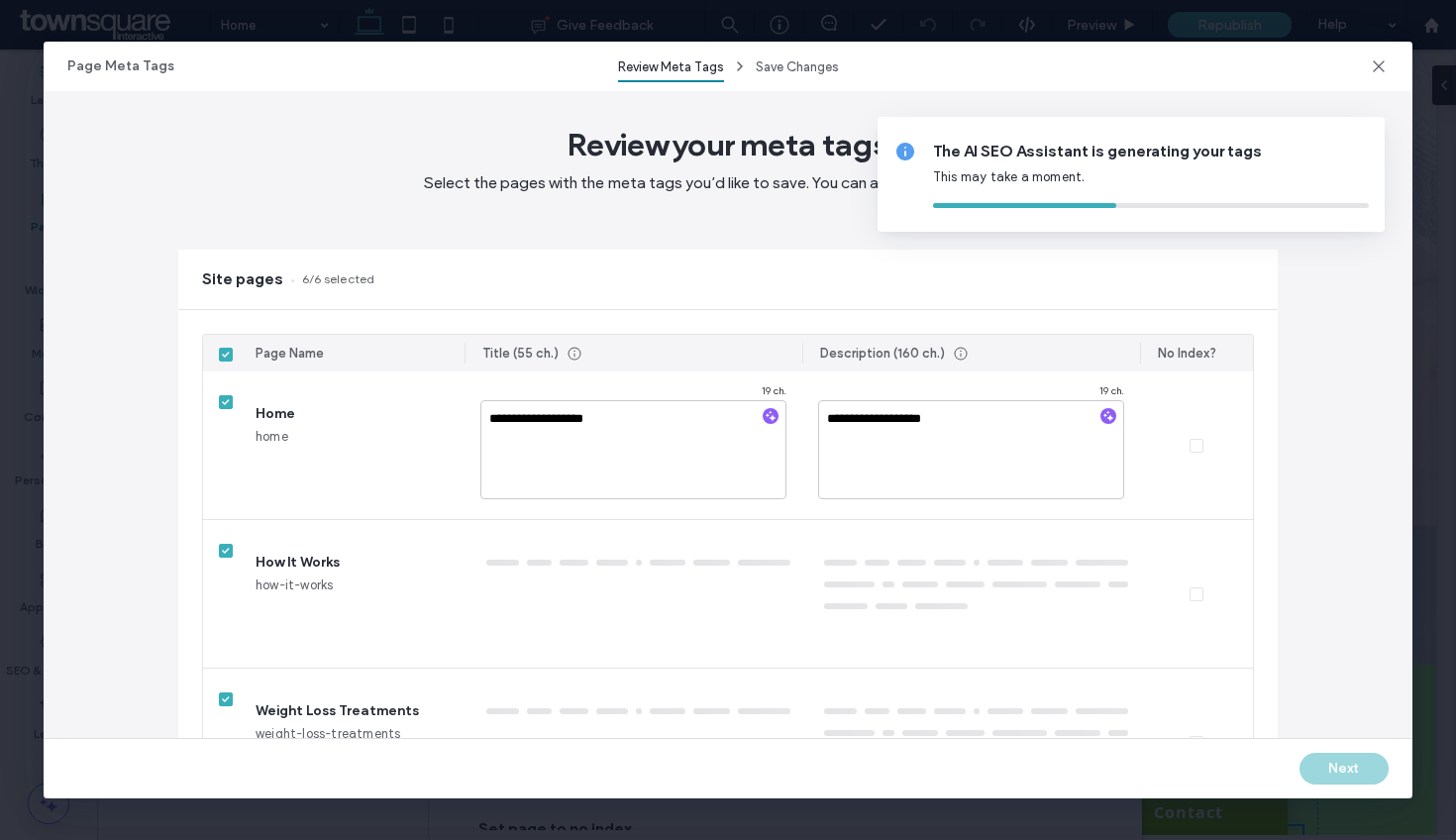 type on "**********" 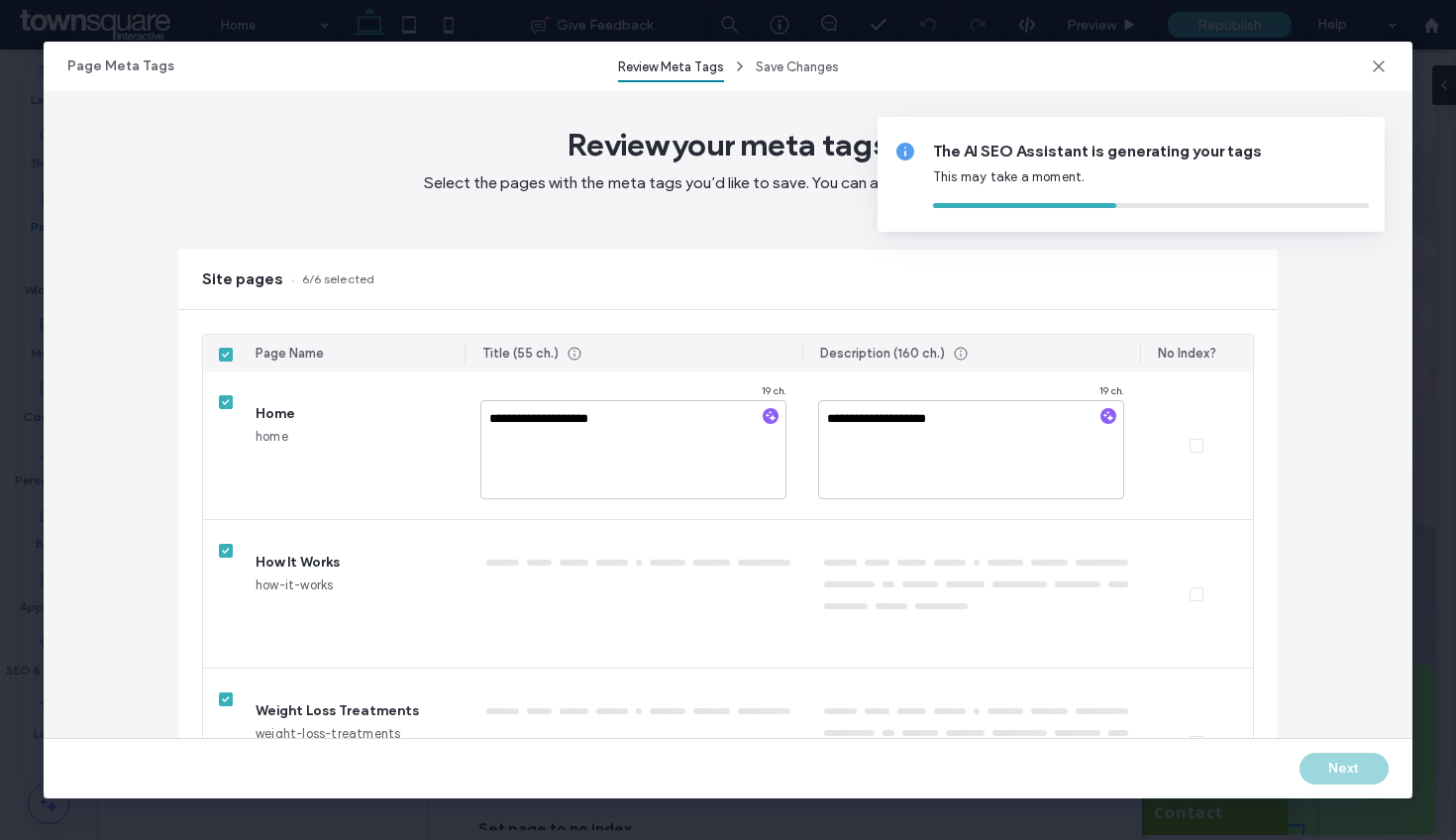 type on "**********" 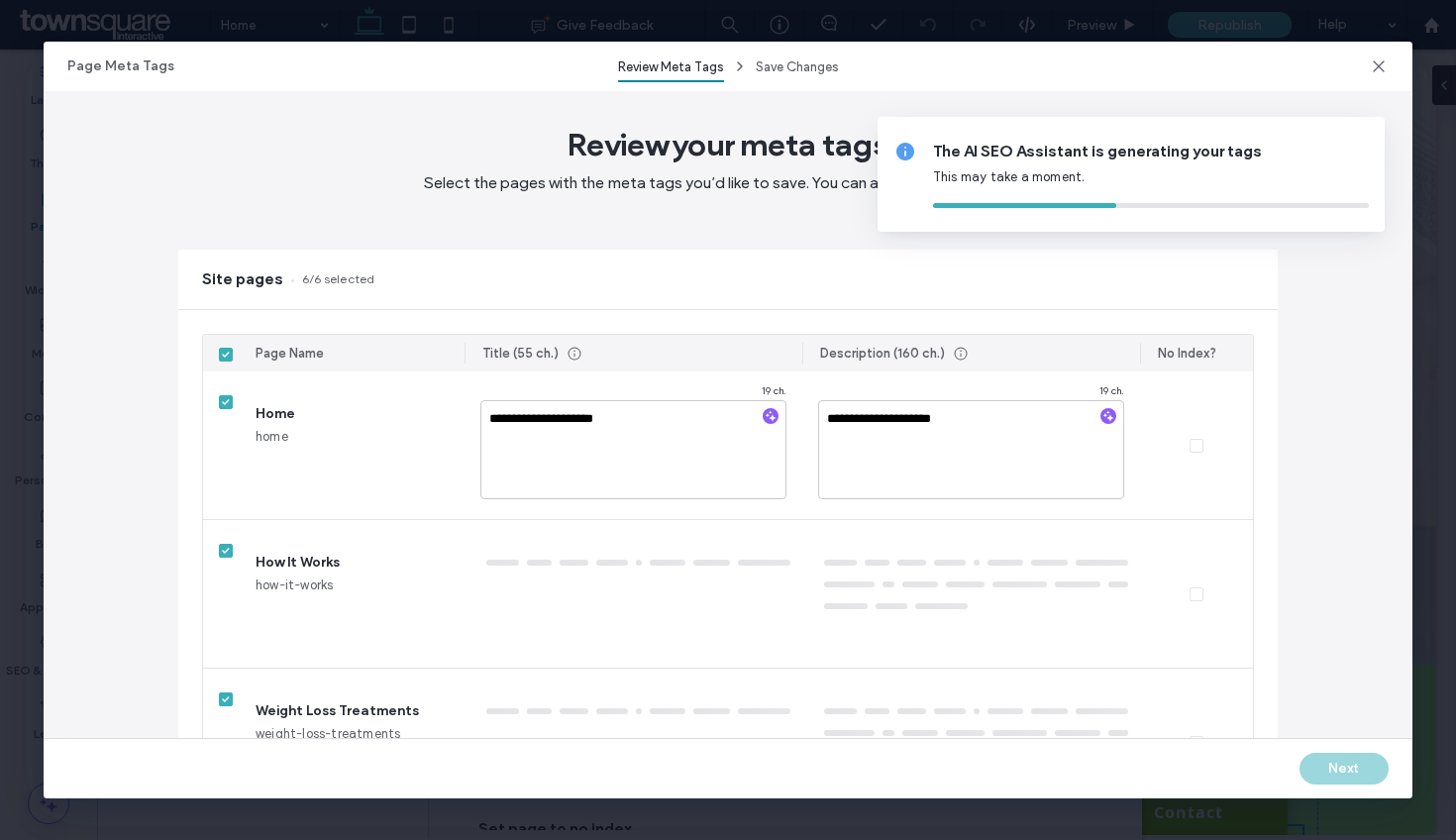 type on "**********" 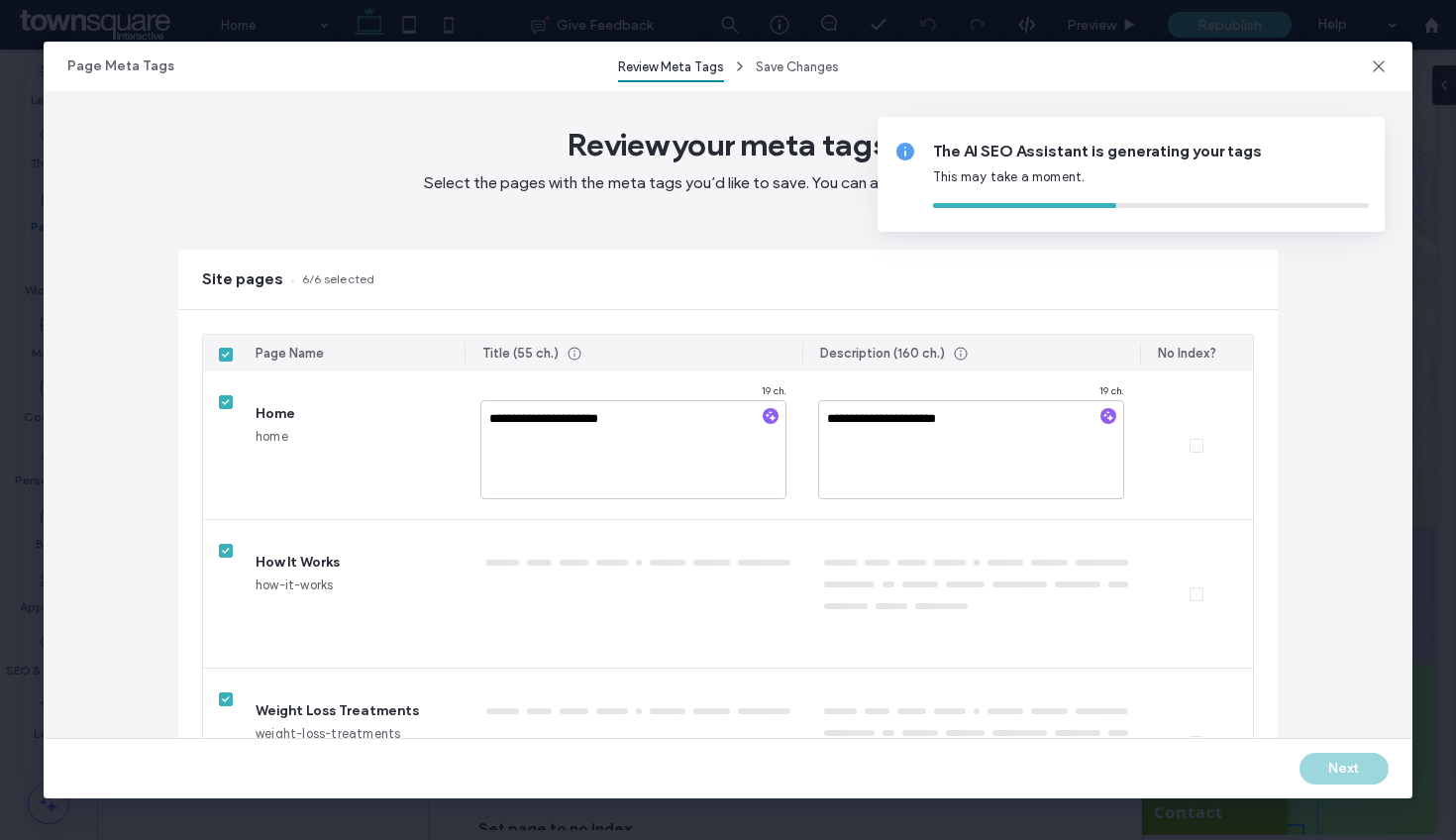 type on "**********" 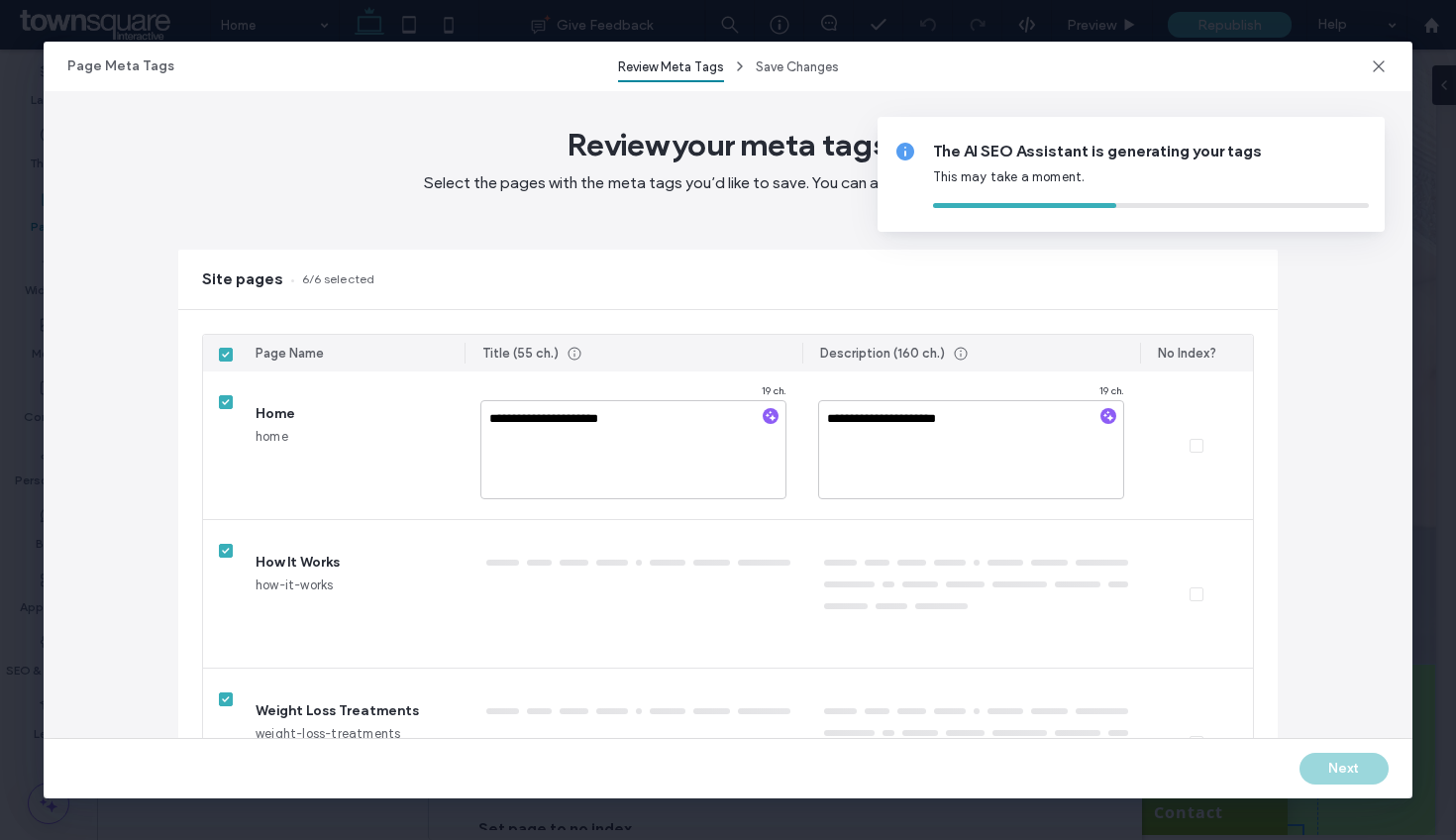 type on "**********" 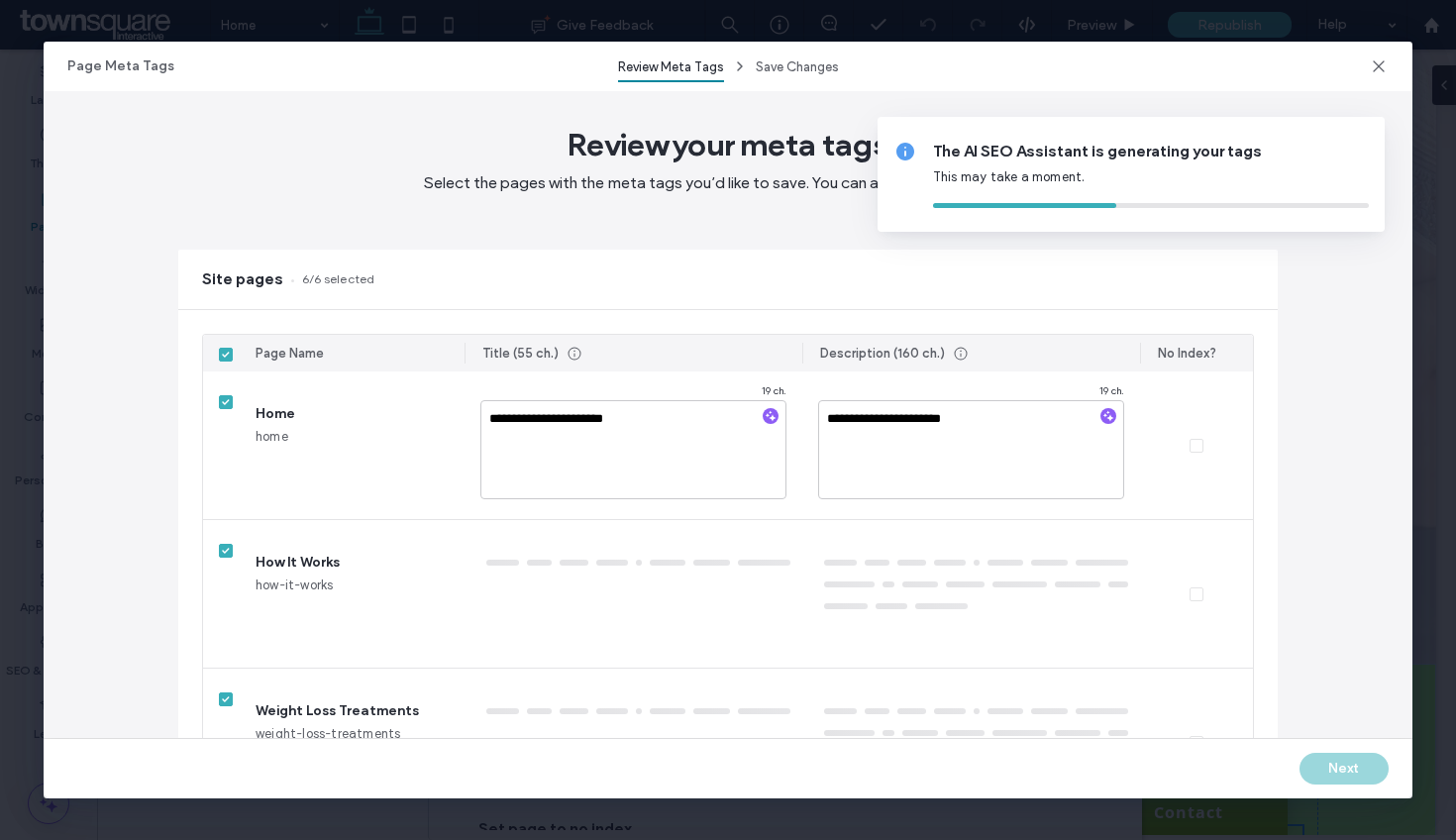 type on "**********" 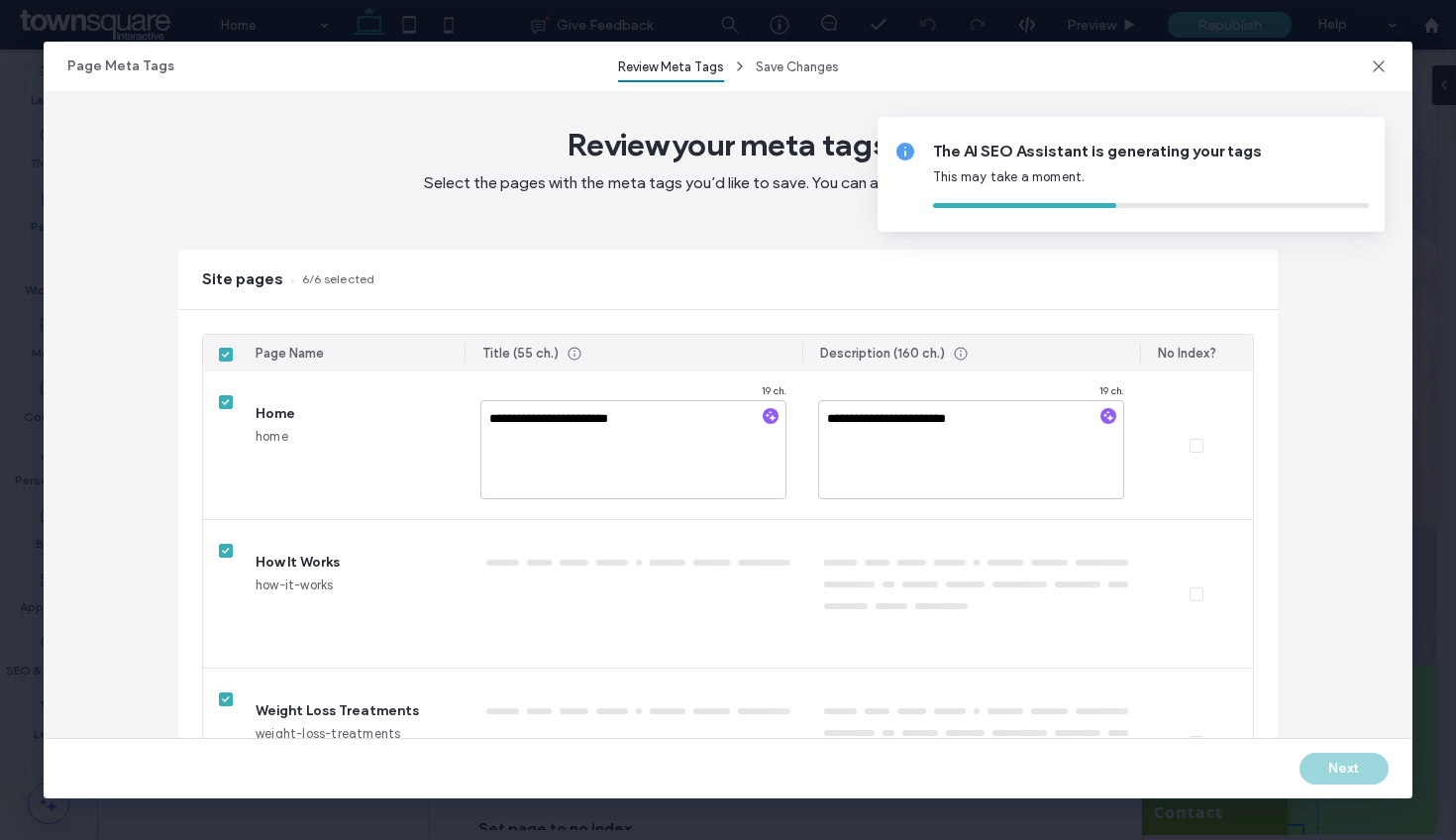 type on "**********" 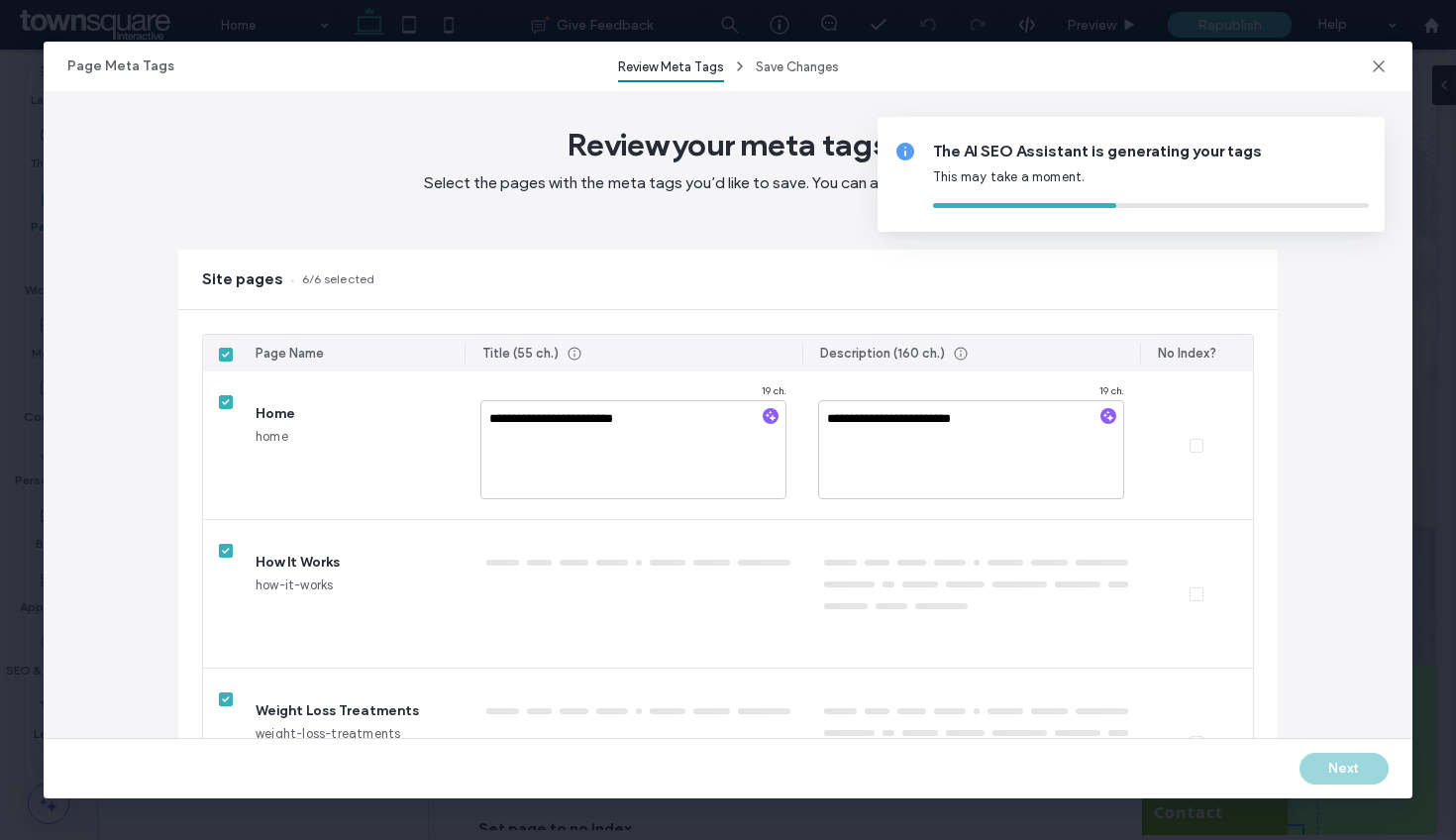 type on "**********" 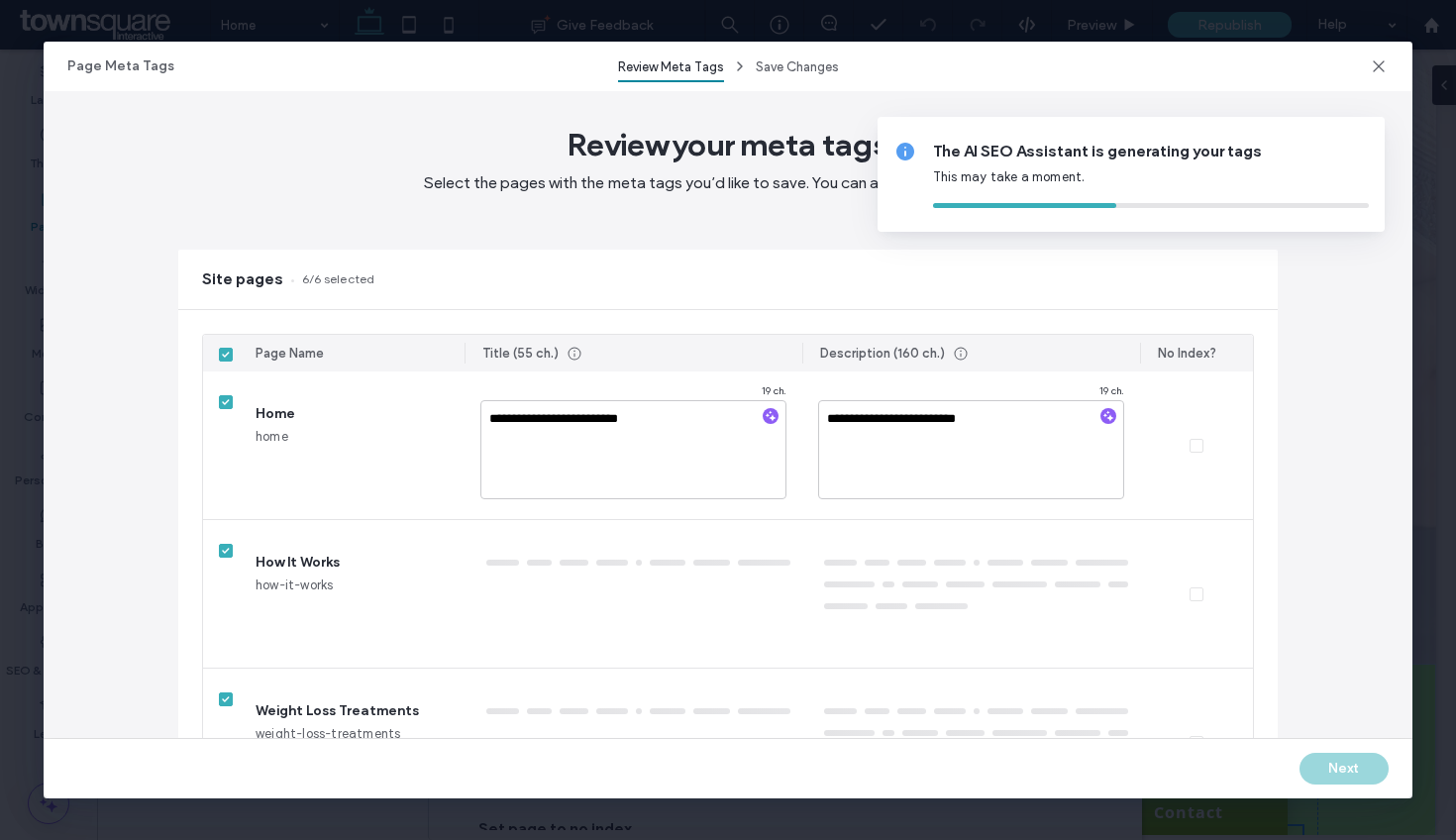 type on "**********" 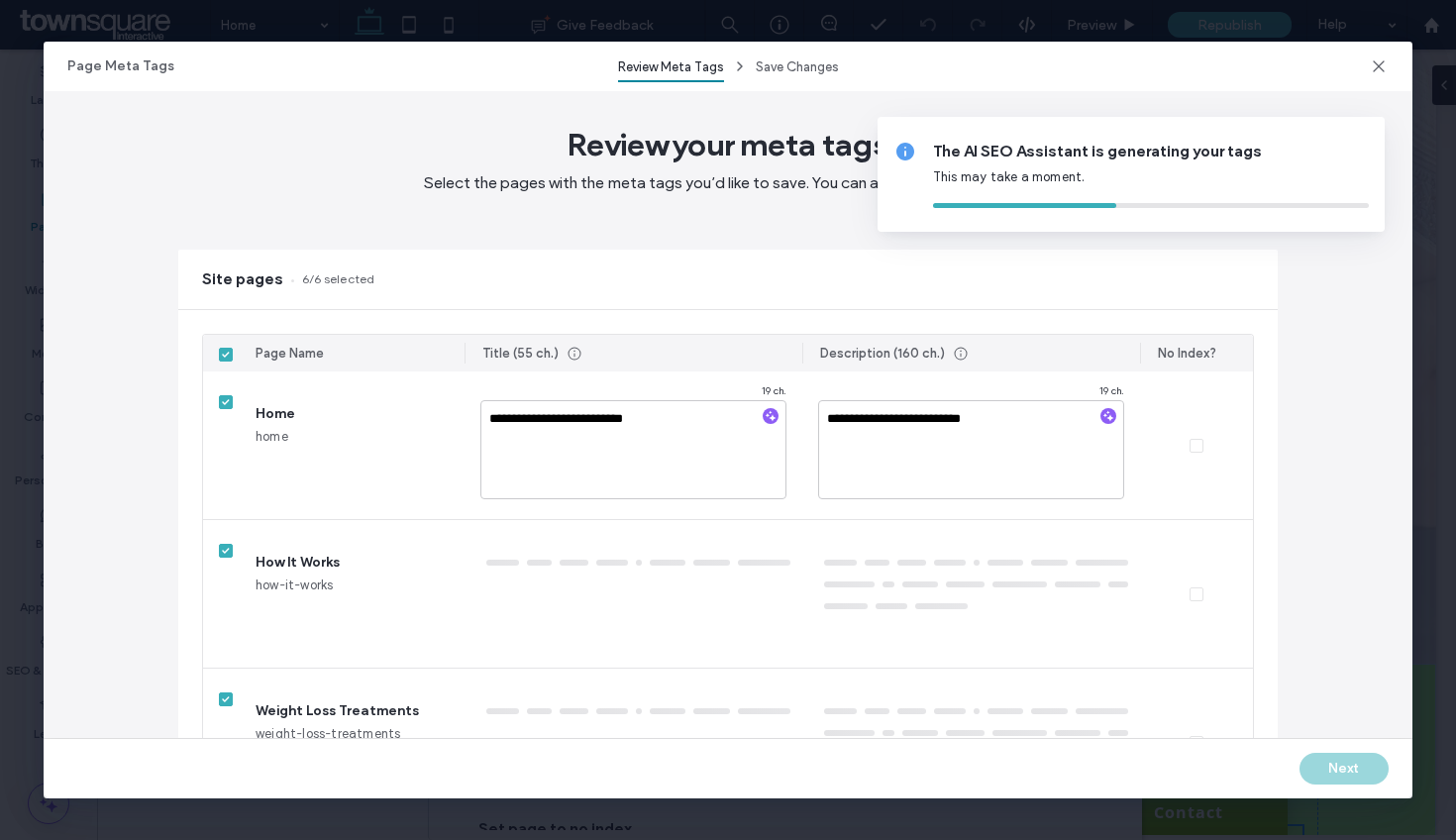 type on "**********" 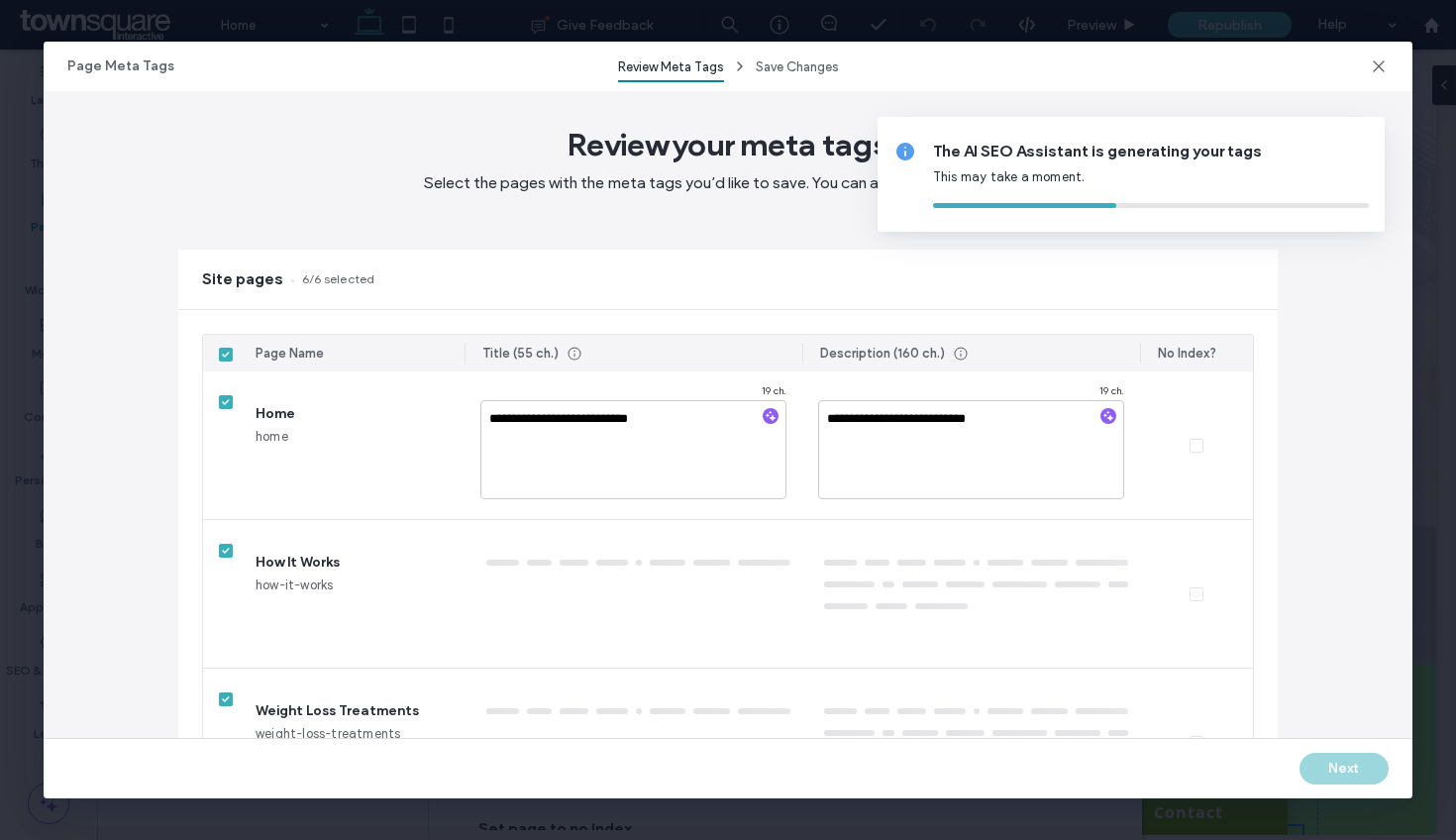 type on "**********" 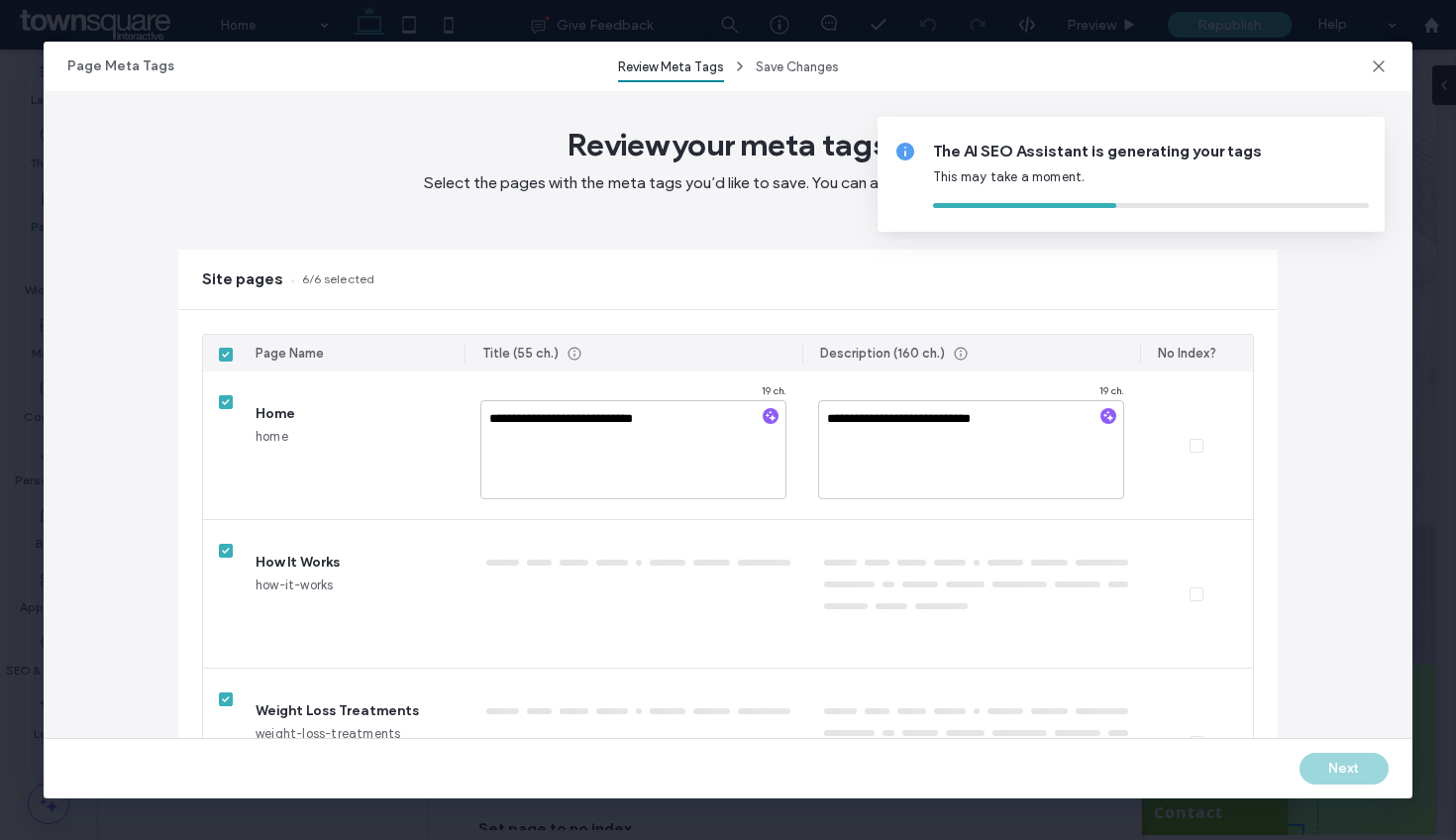 type on "**********" 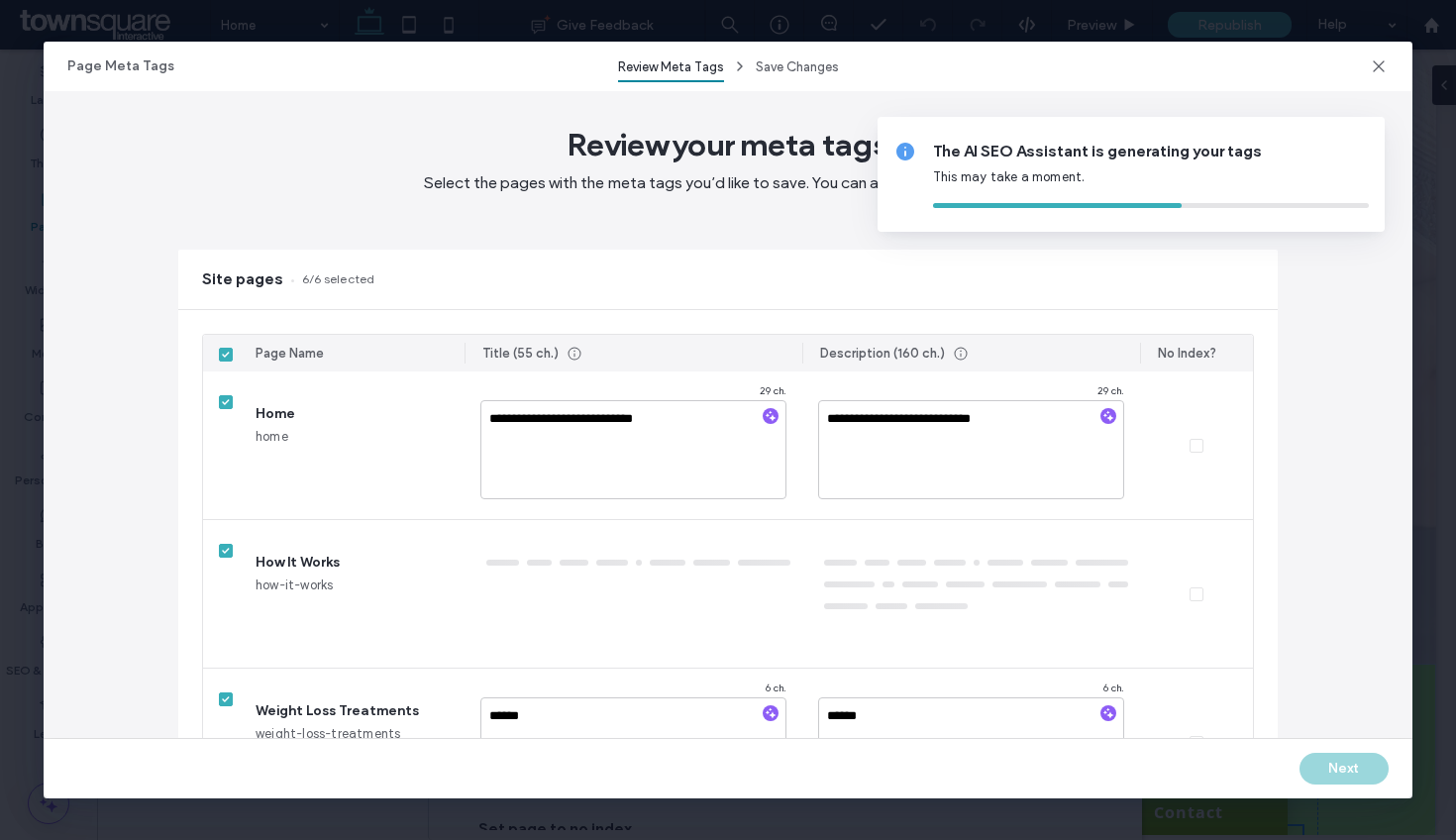 type on "**********" 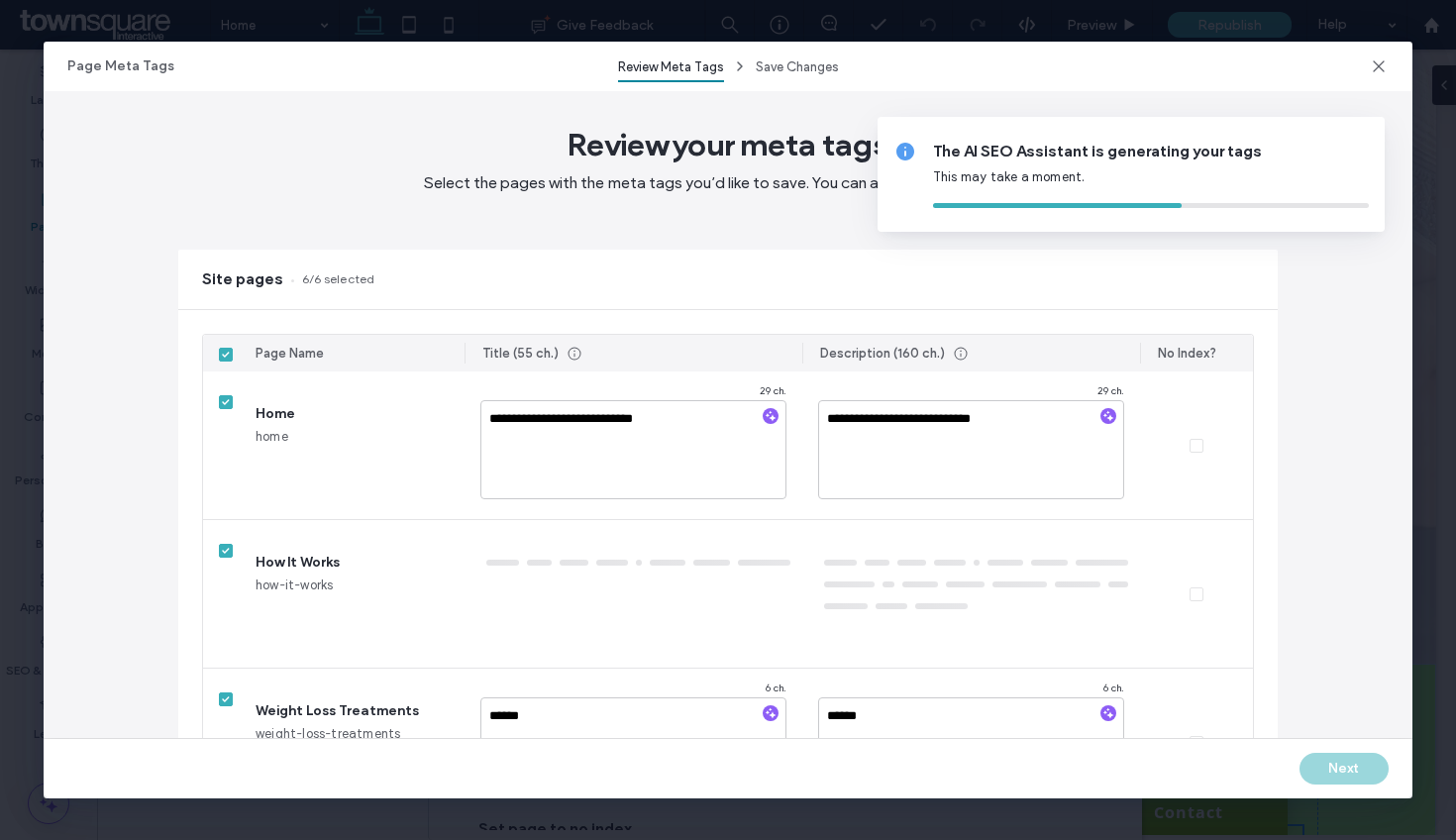 type on "**********" 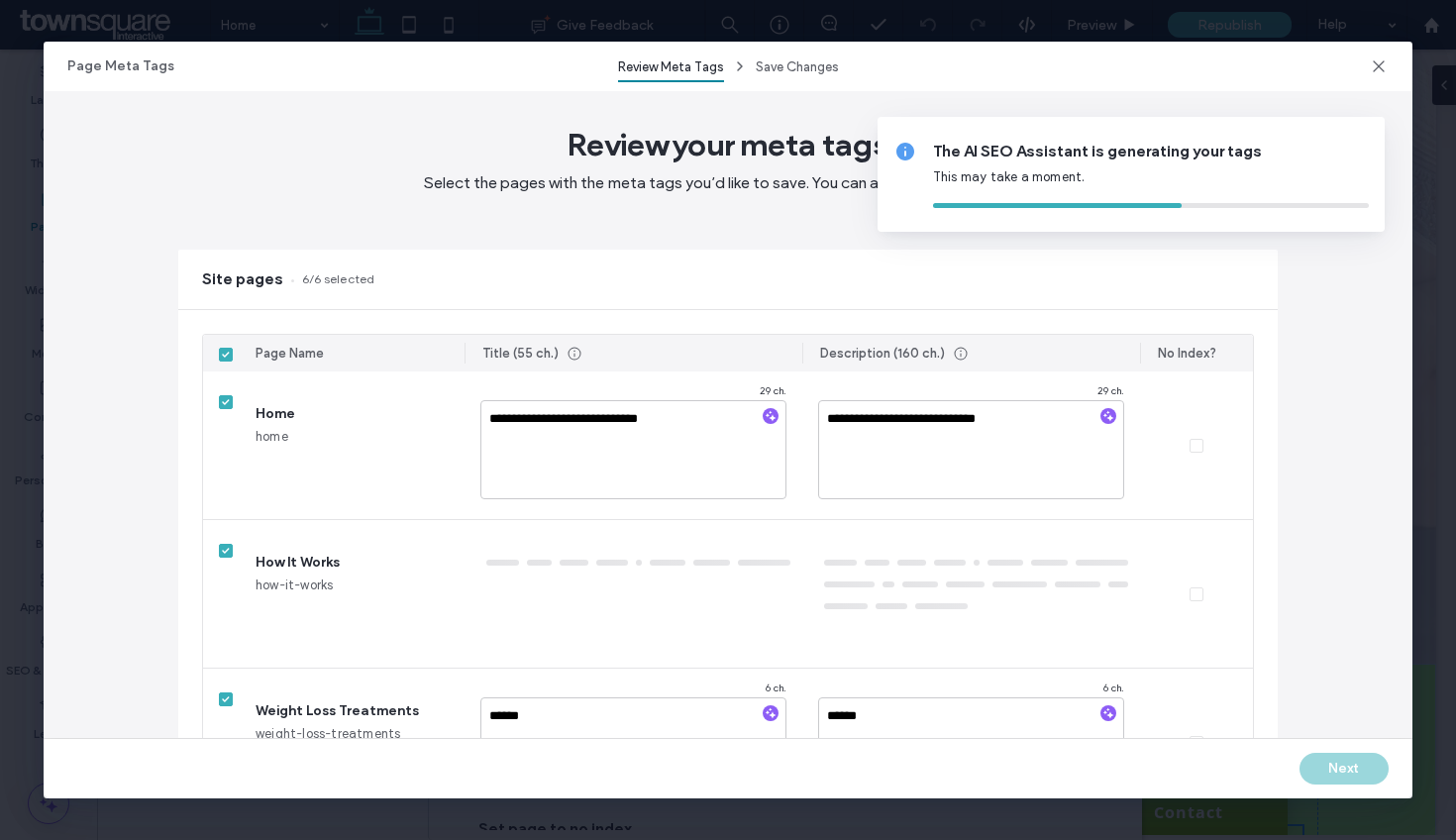 type on "**********" 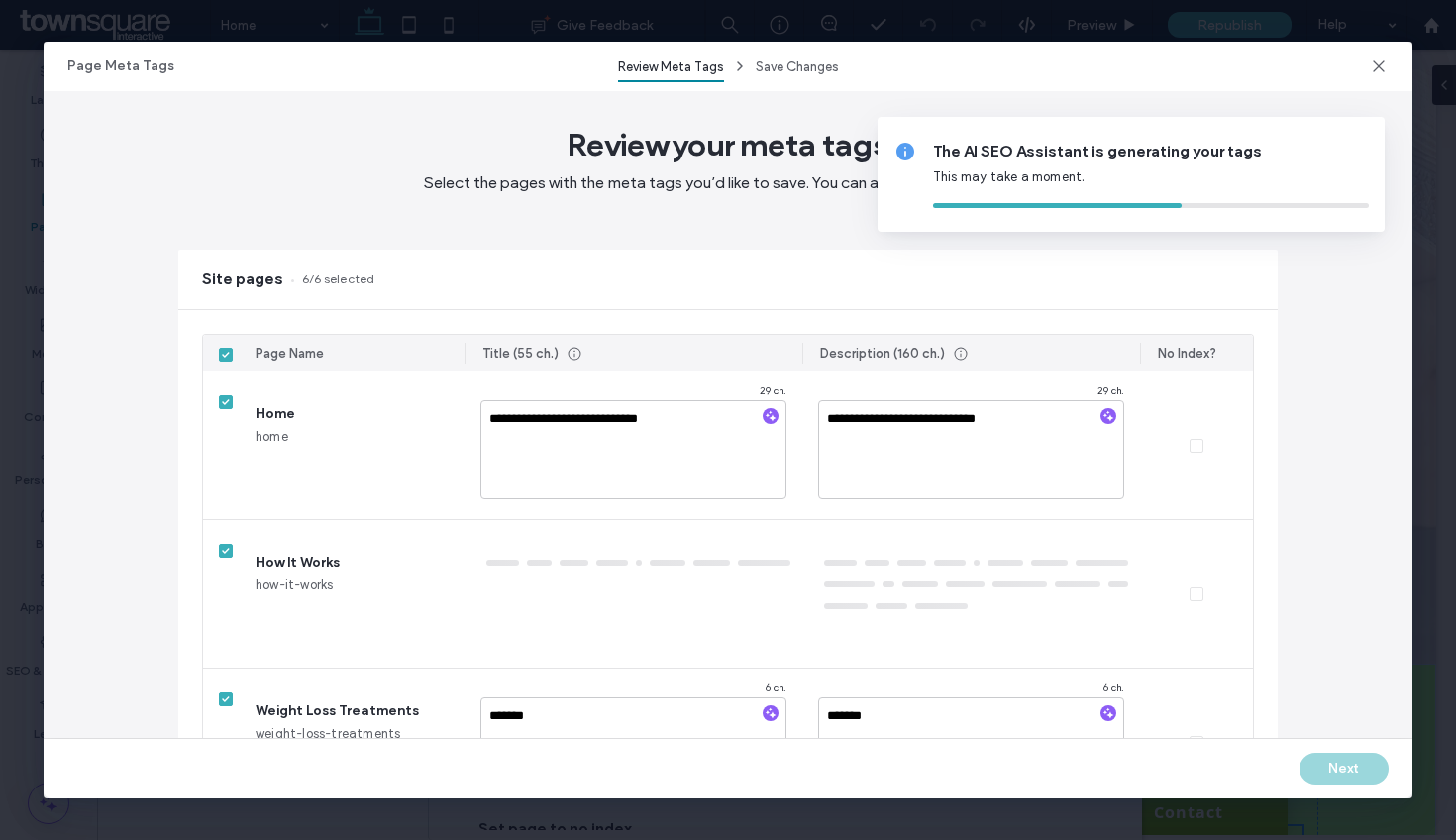 type on "**********" 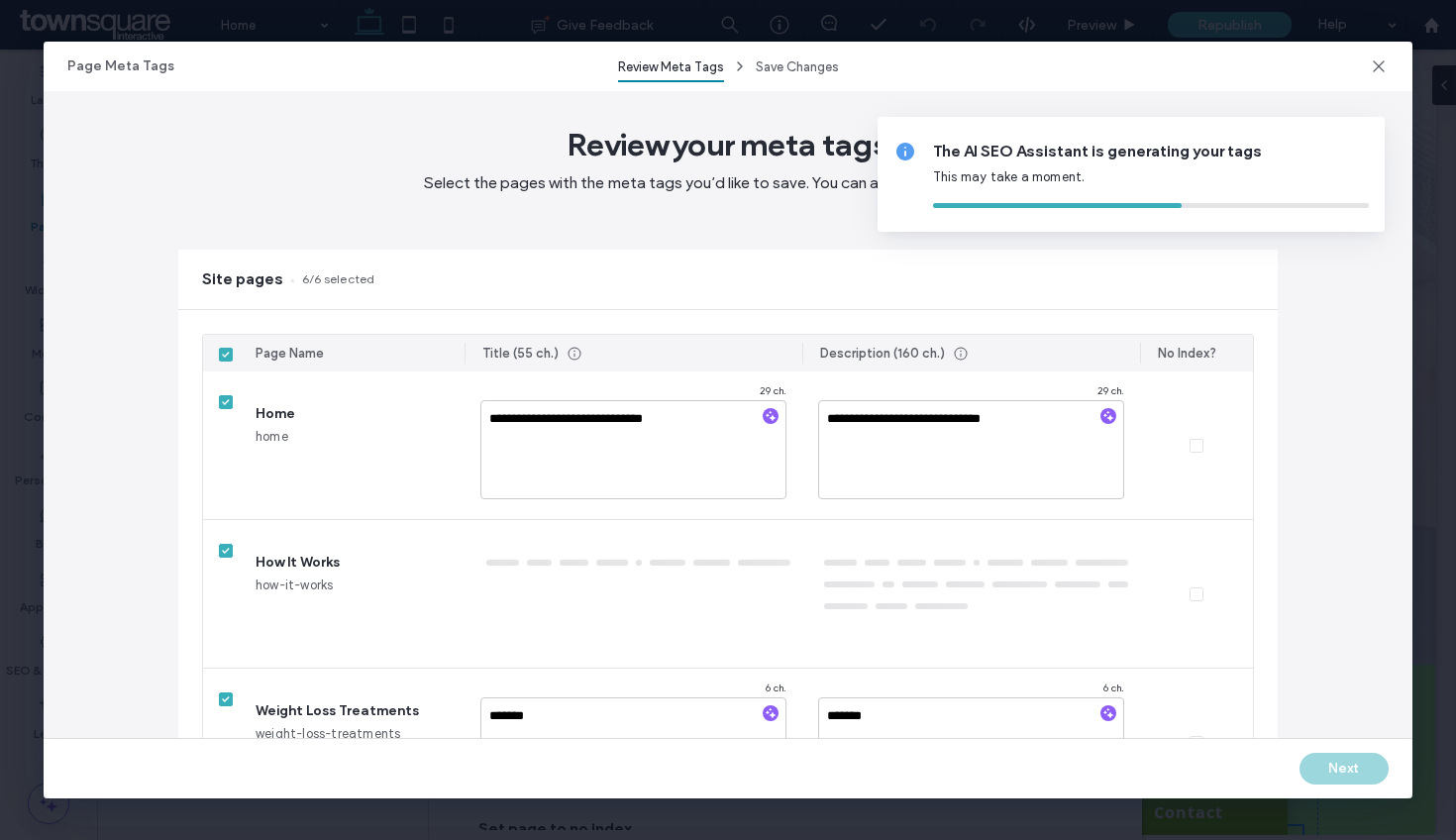 type on "**********" 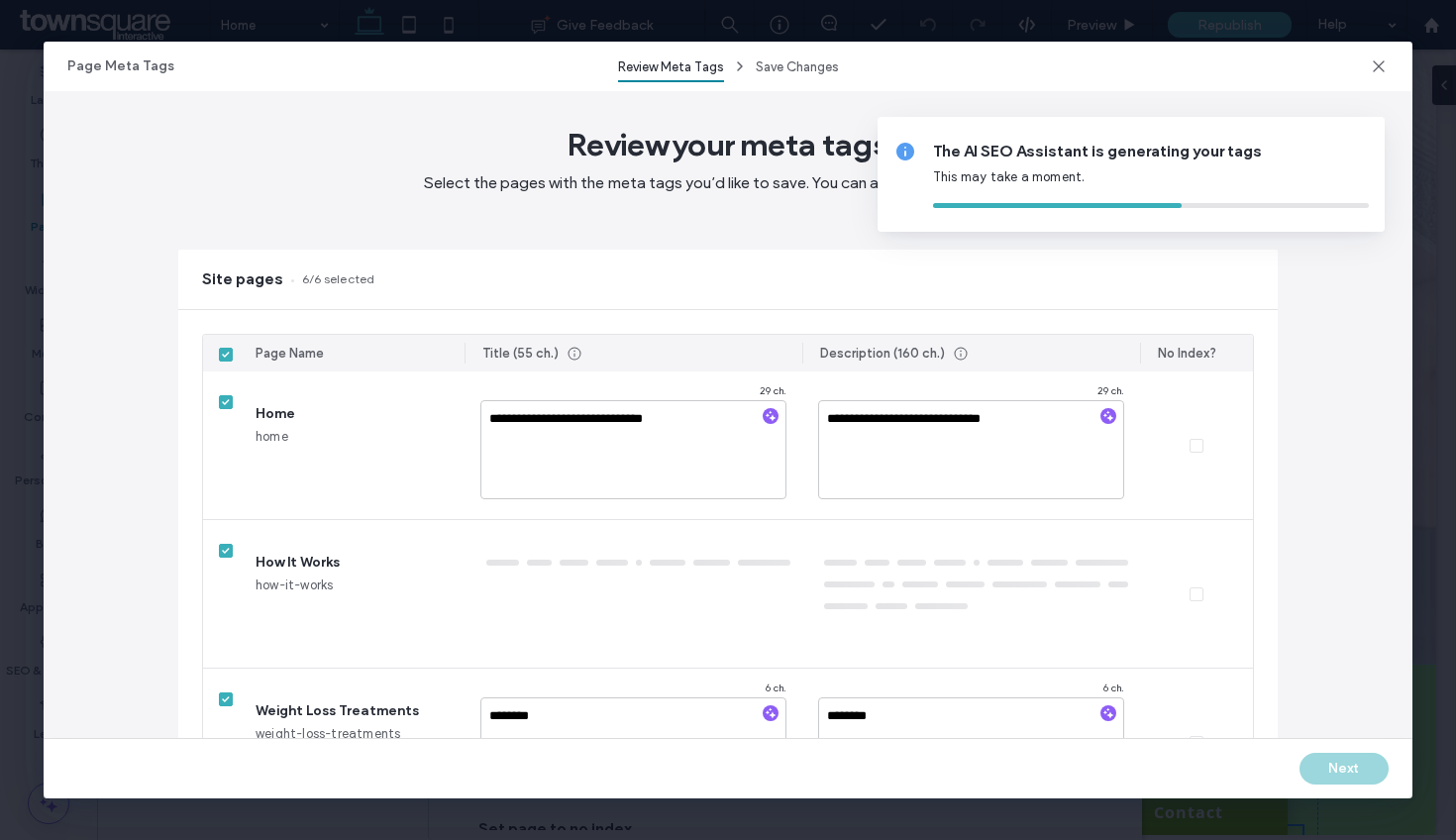 type on "**********" 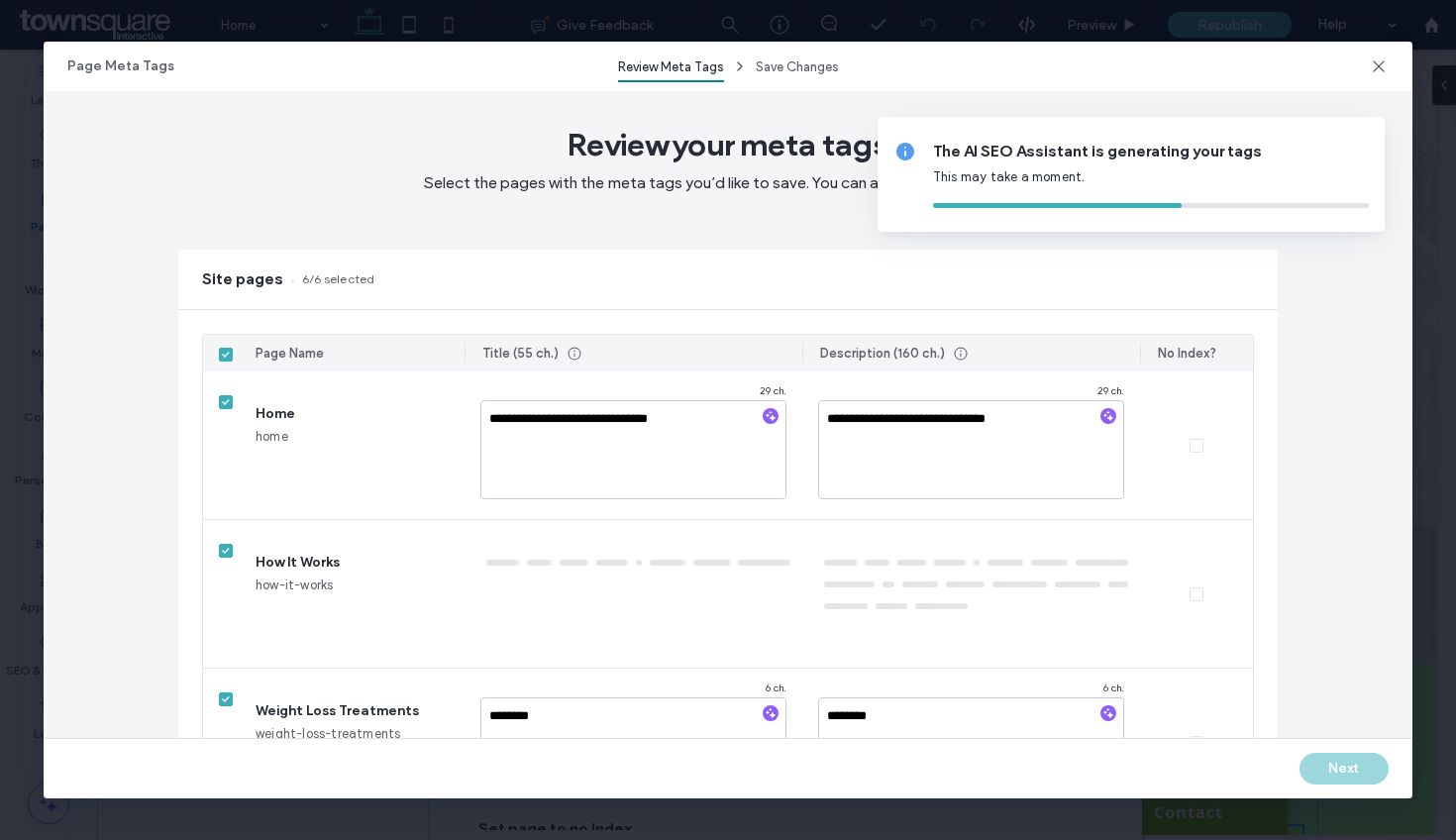 type on "**********" 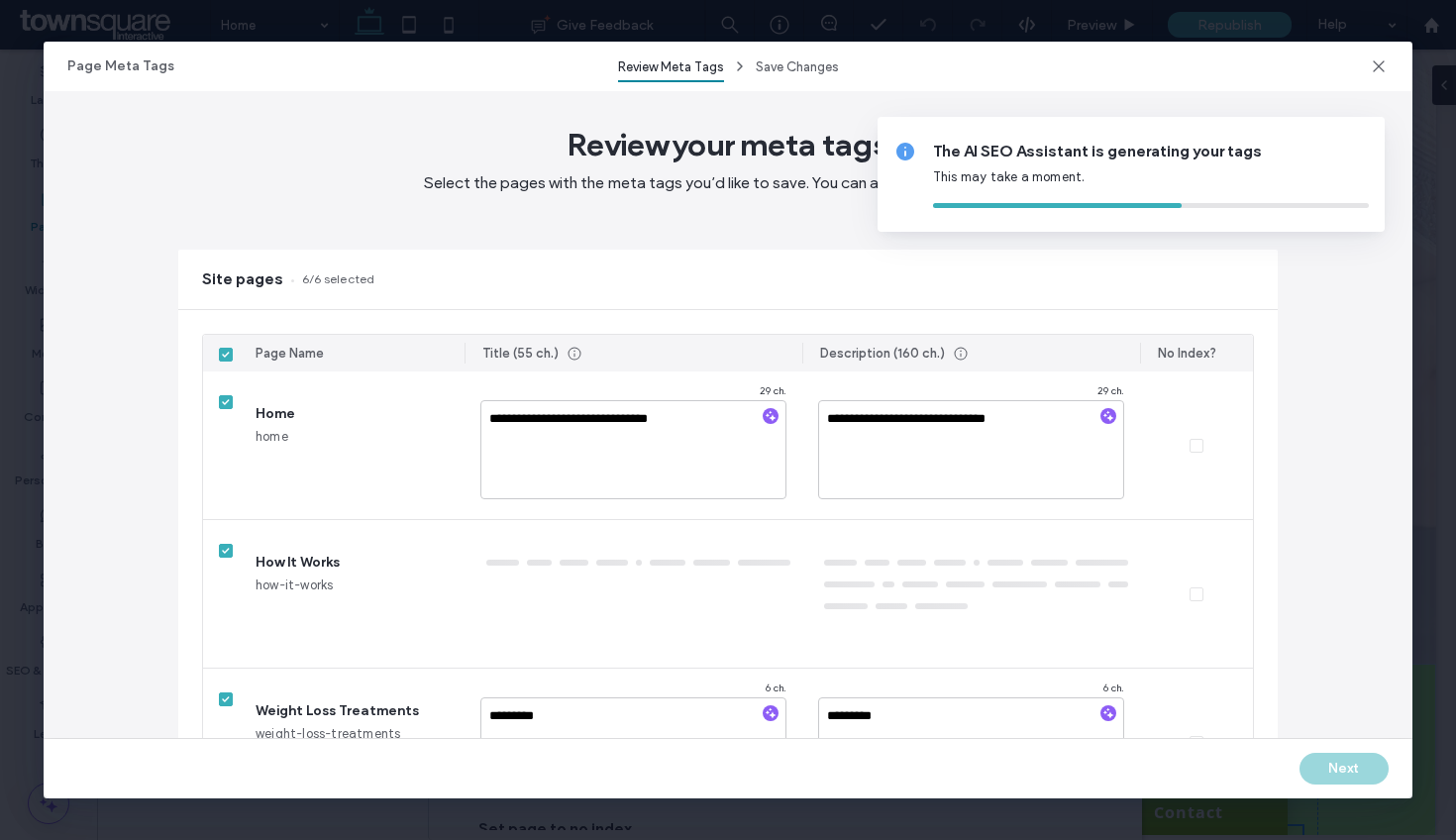 type on "**********" 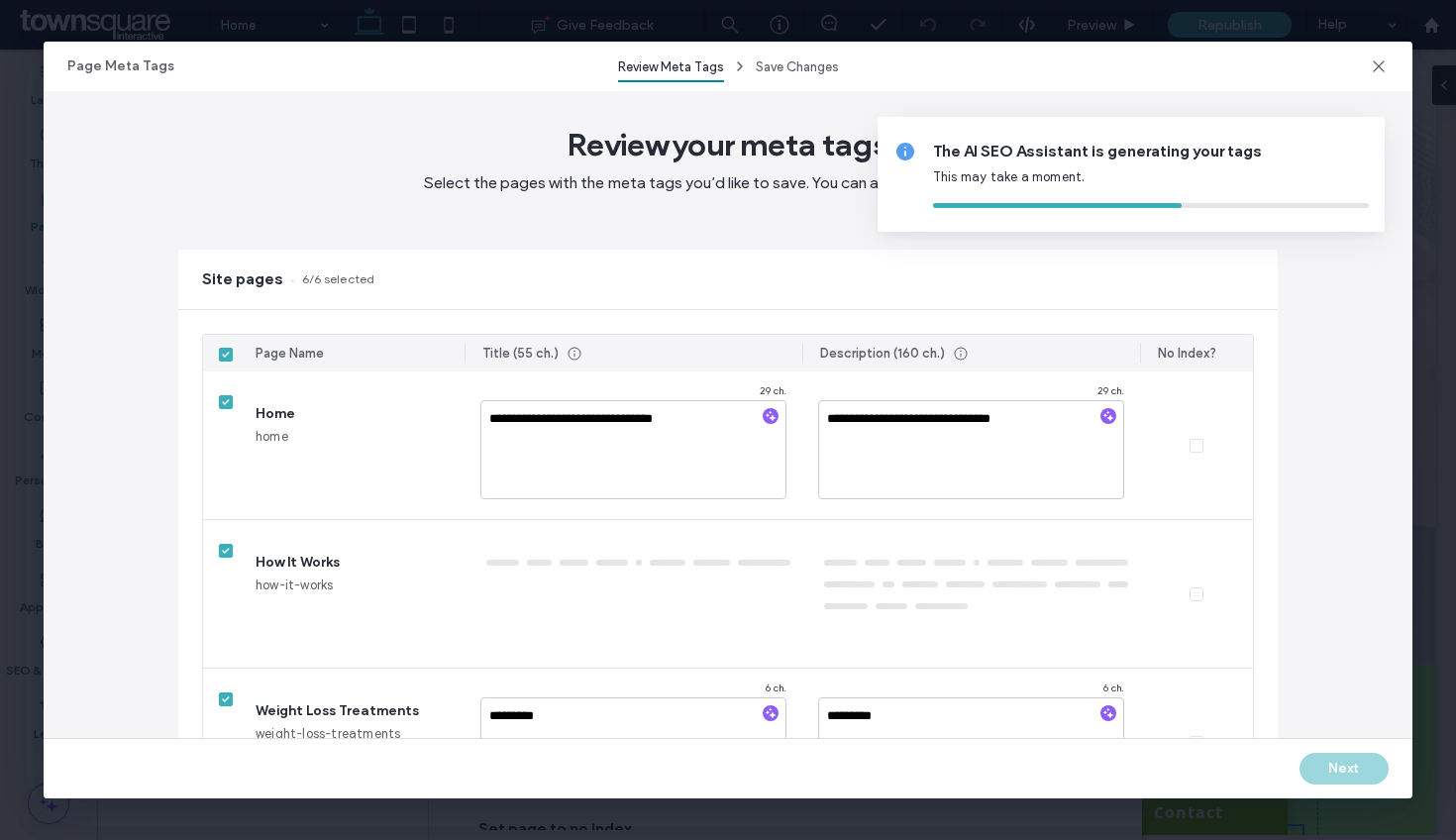 type on "**********" 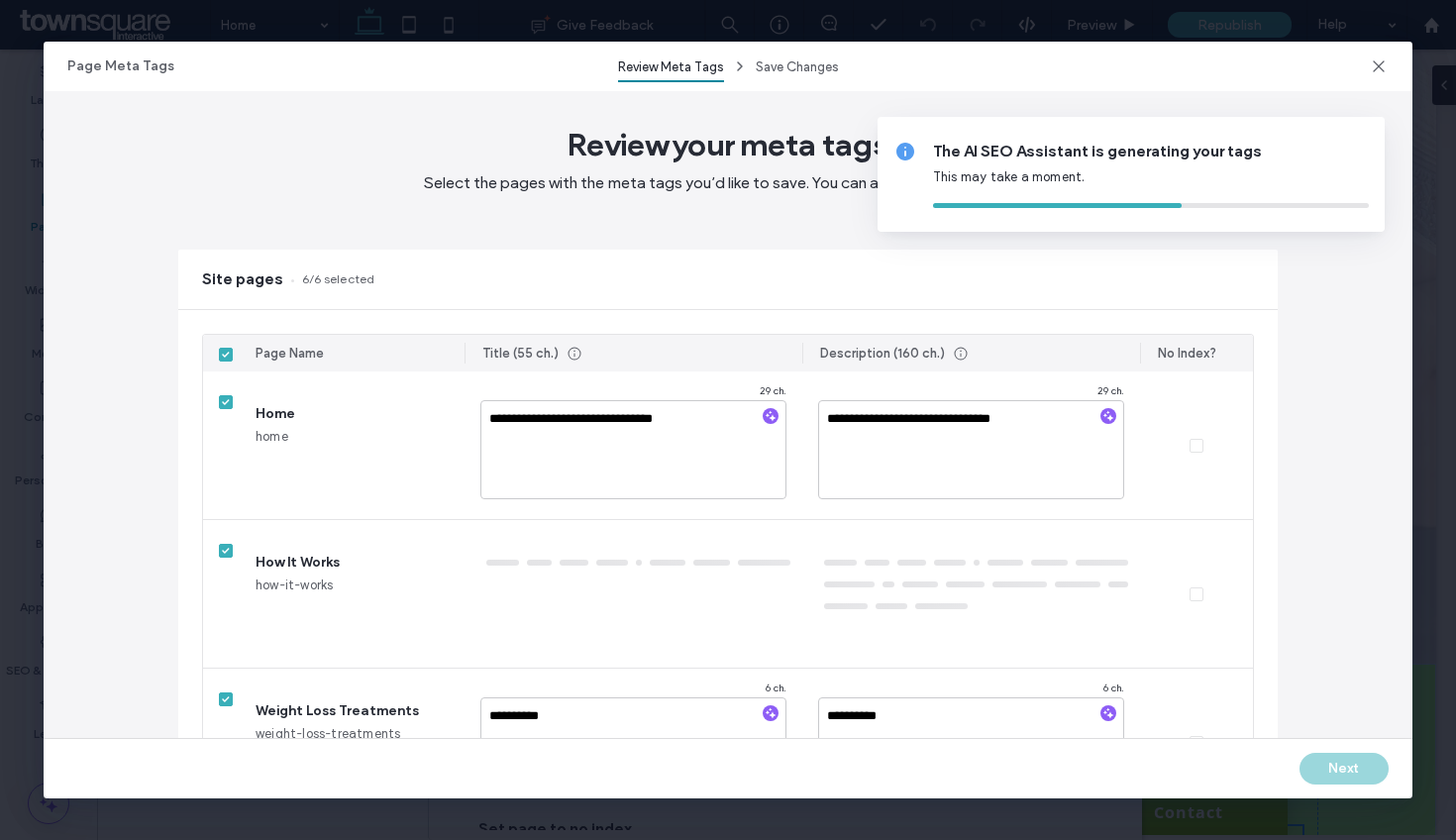 type on "**********" 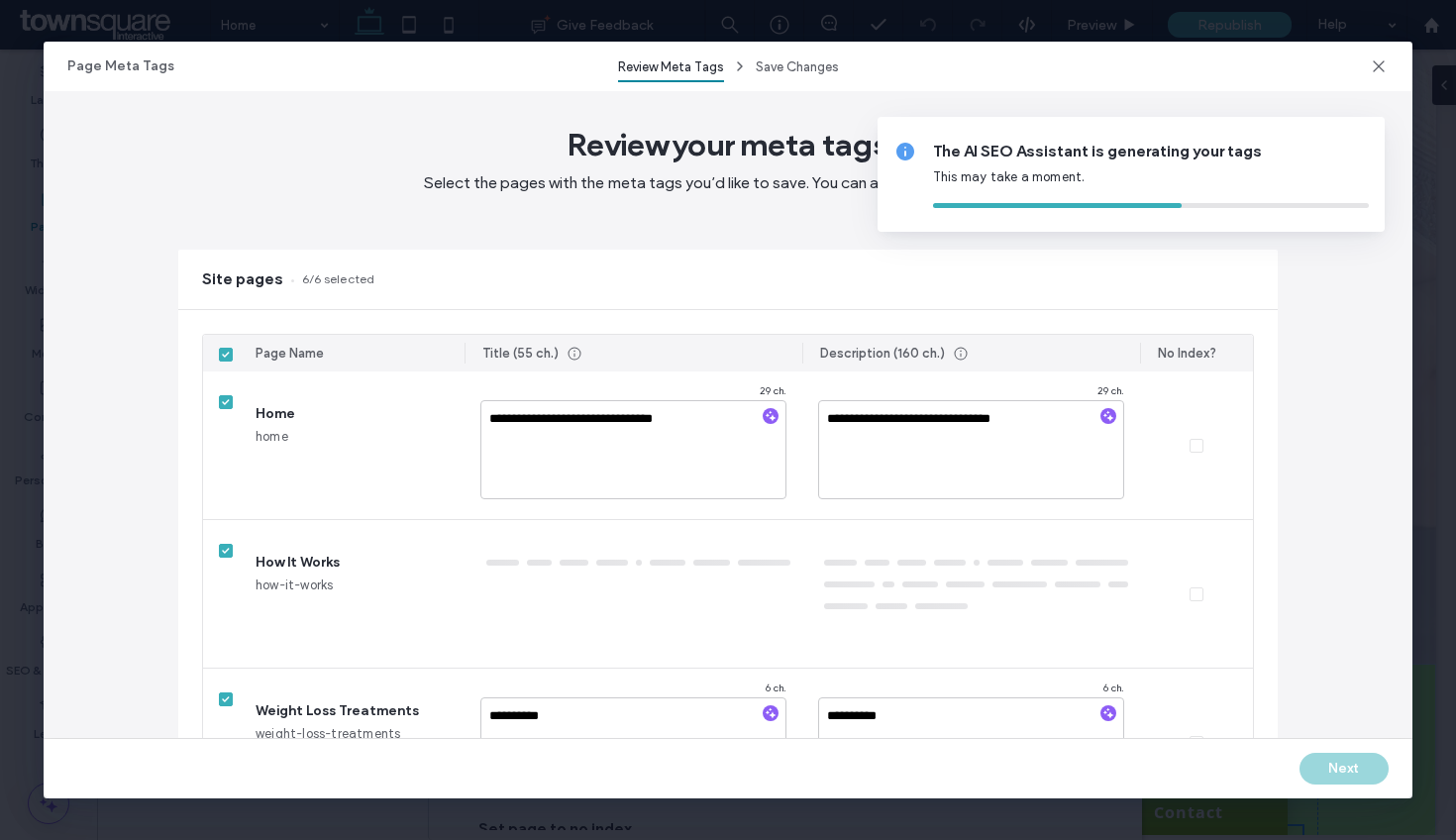 type on "**********" 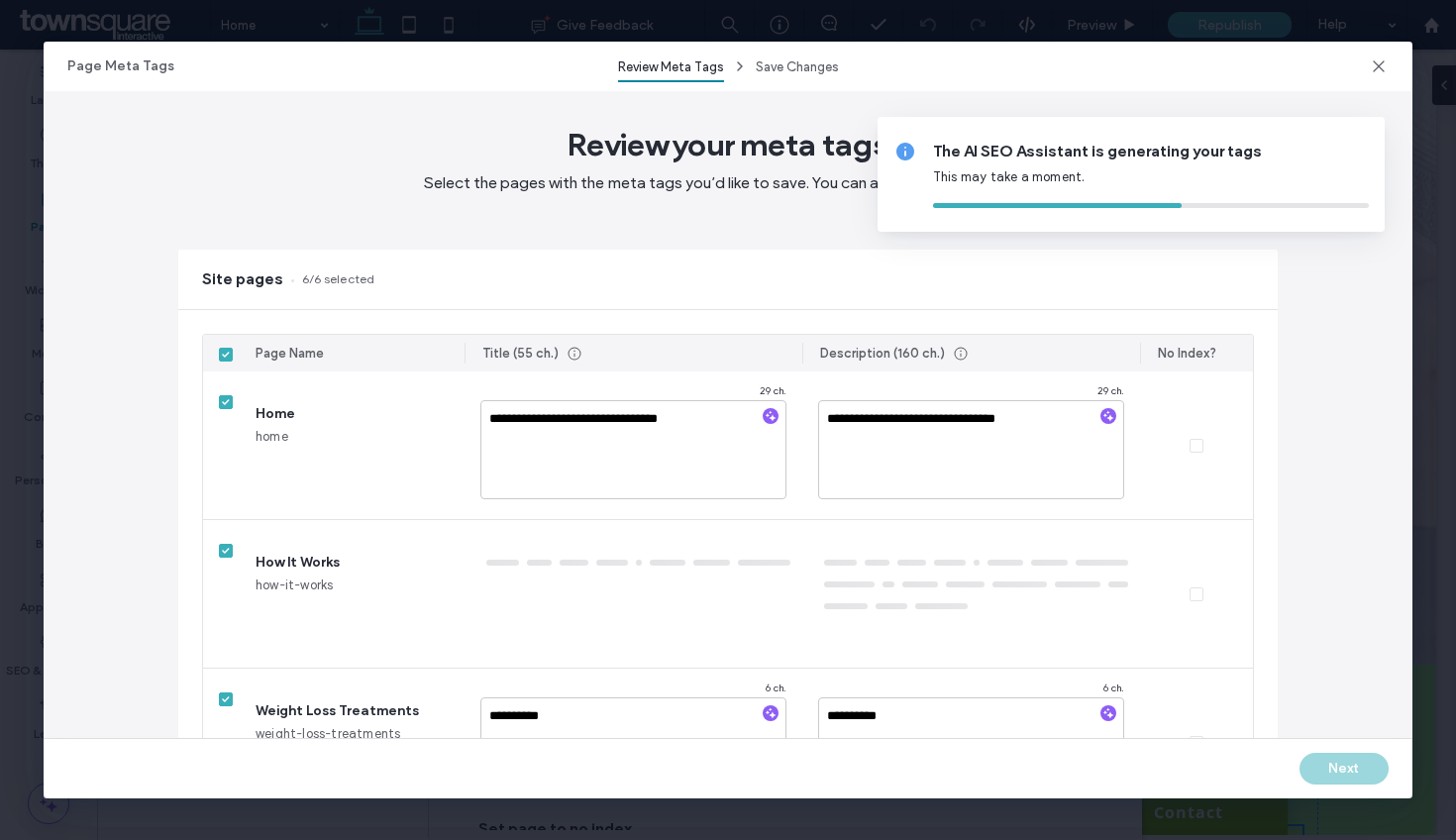 type on "**********" 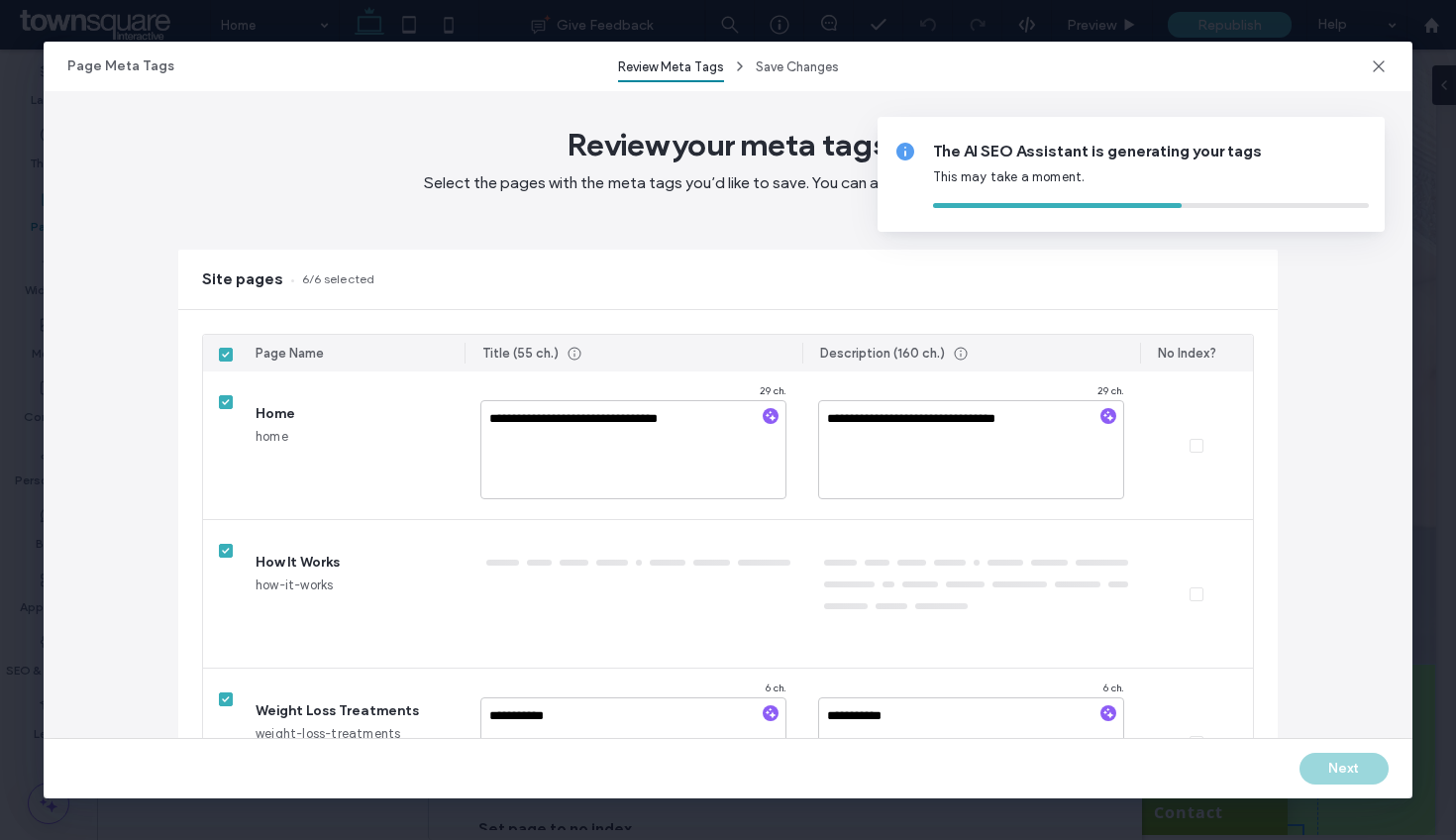 type on "**********" 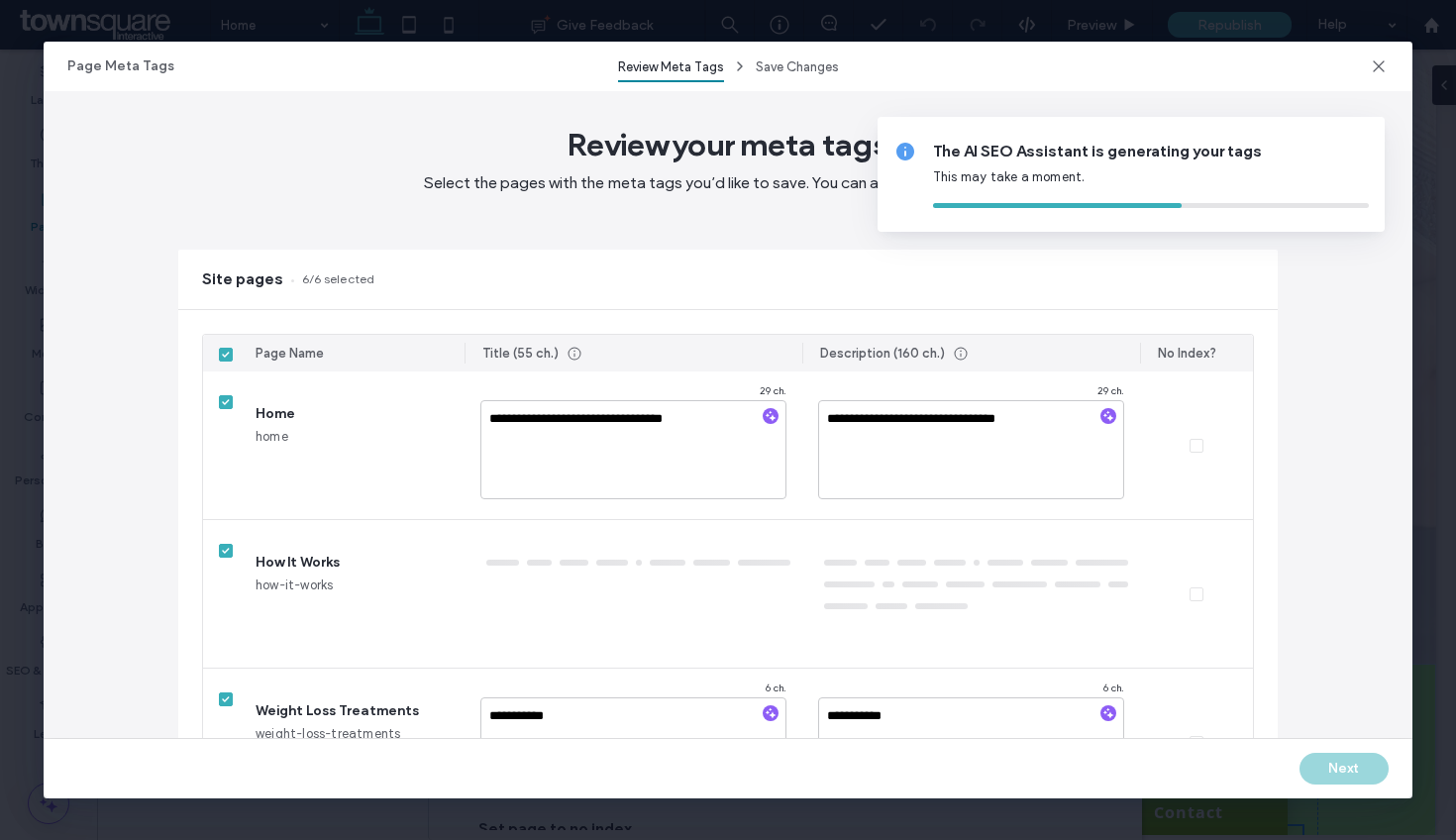 type on "**********" 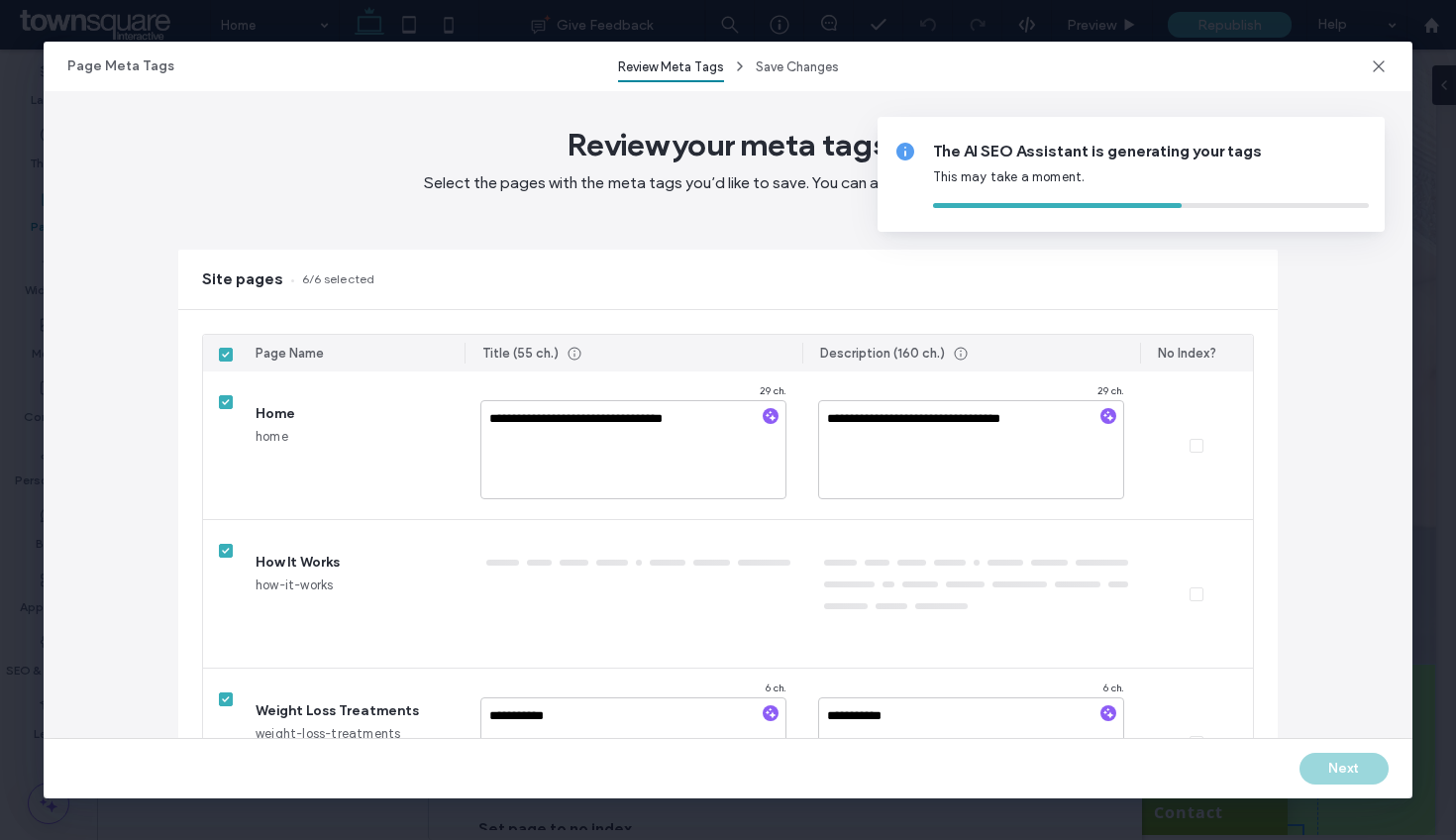 type on "**********" 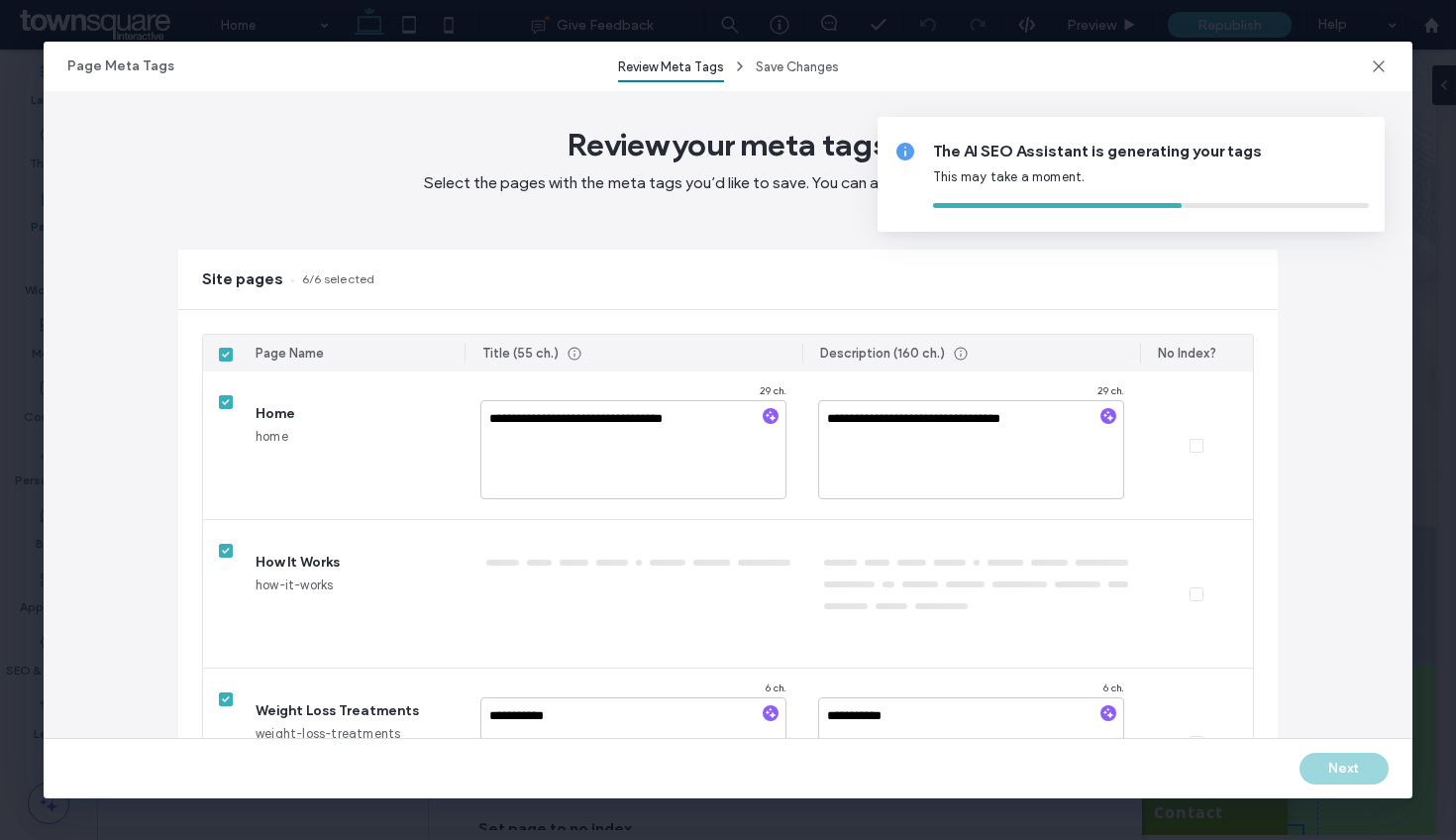 type on "**********" 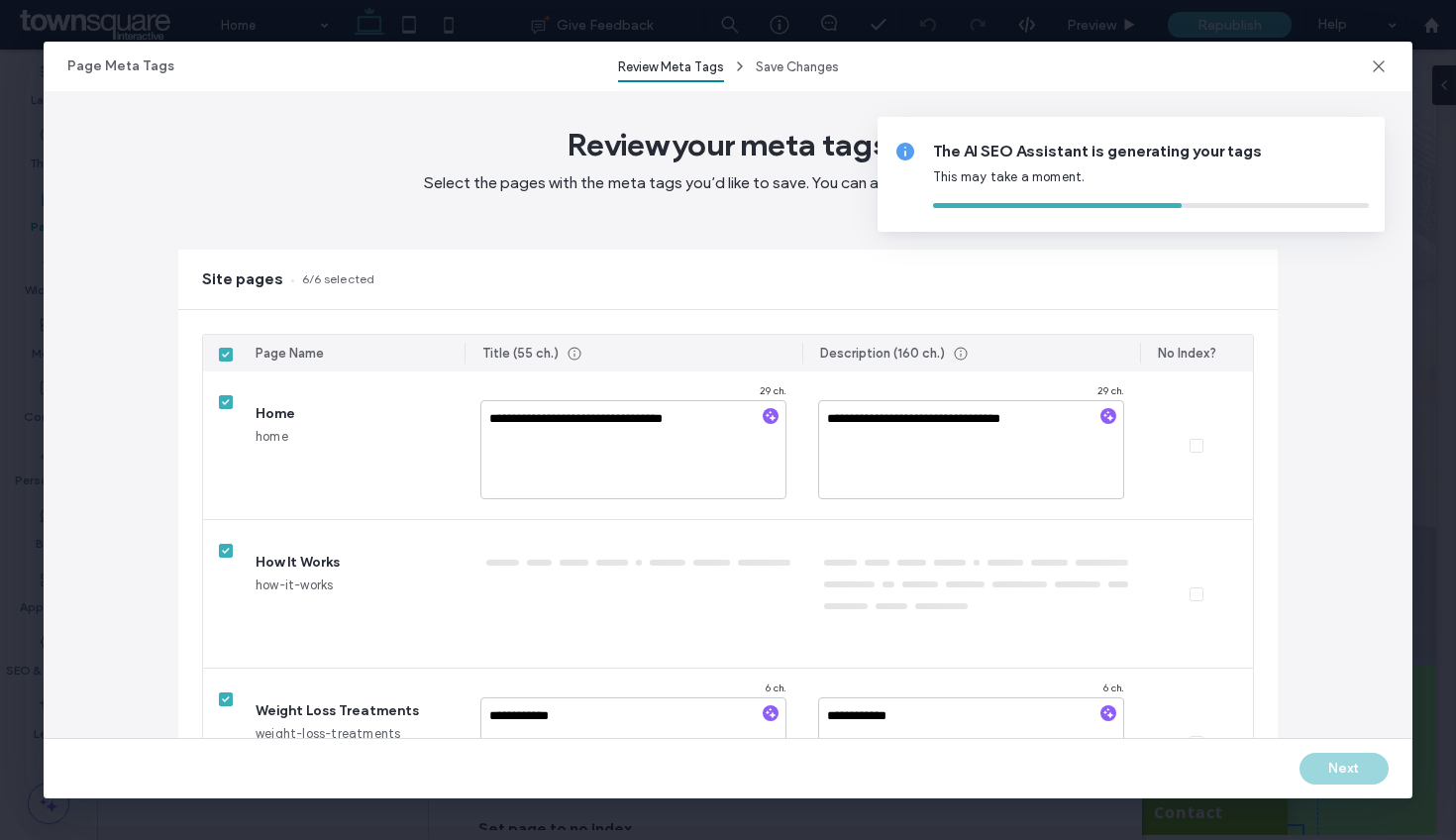 type on "**********" 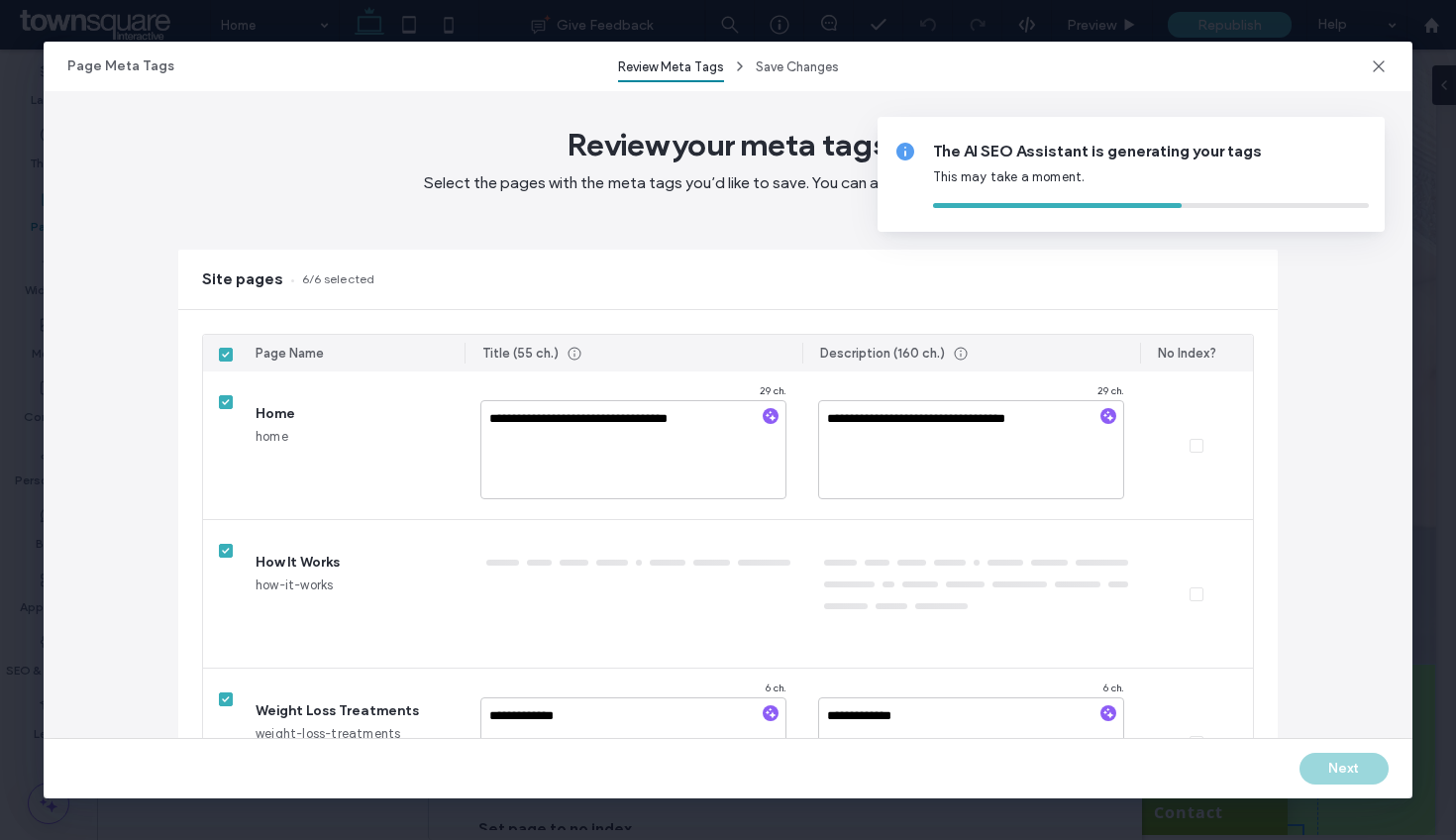 type on "**********" 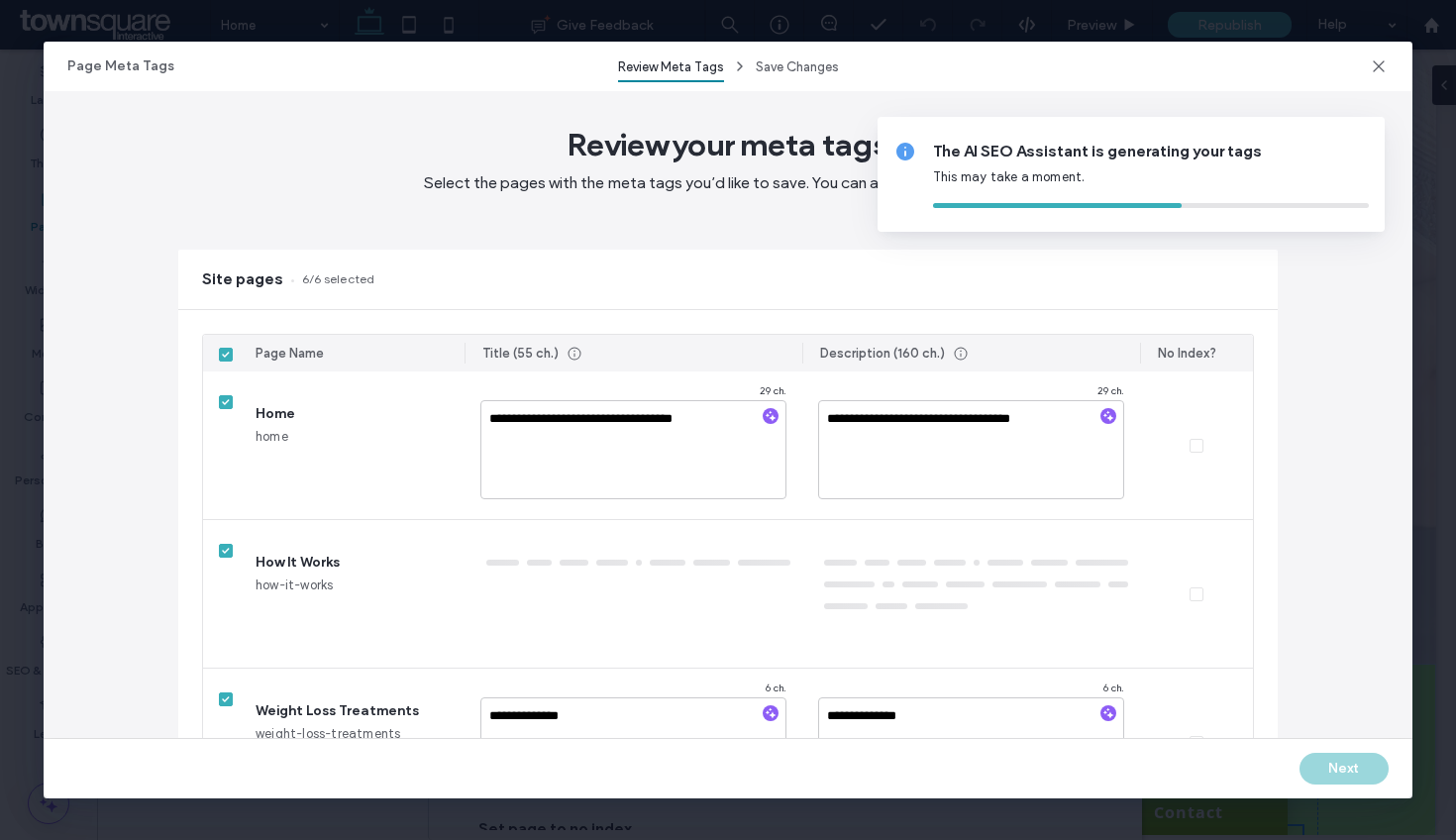 type on "**********" 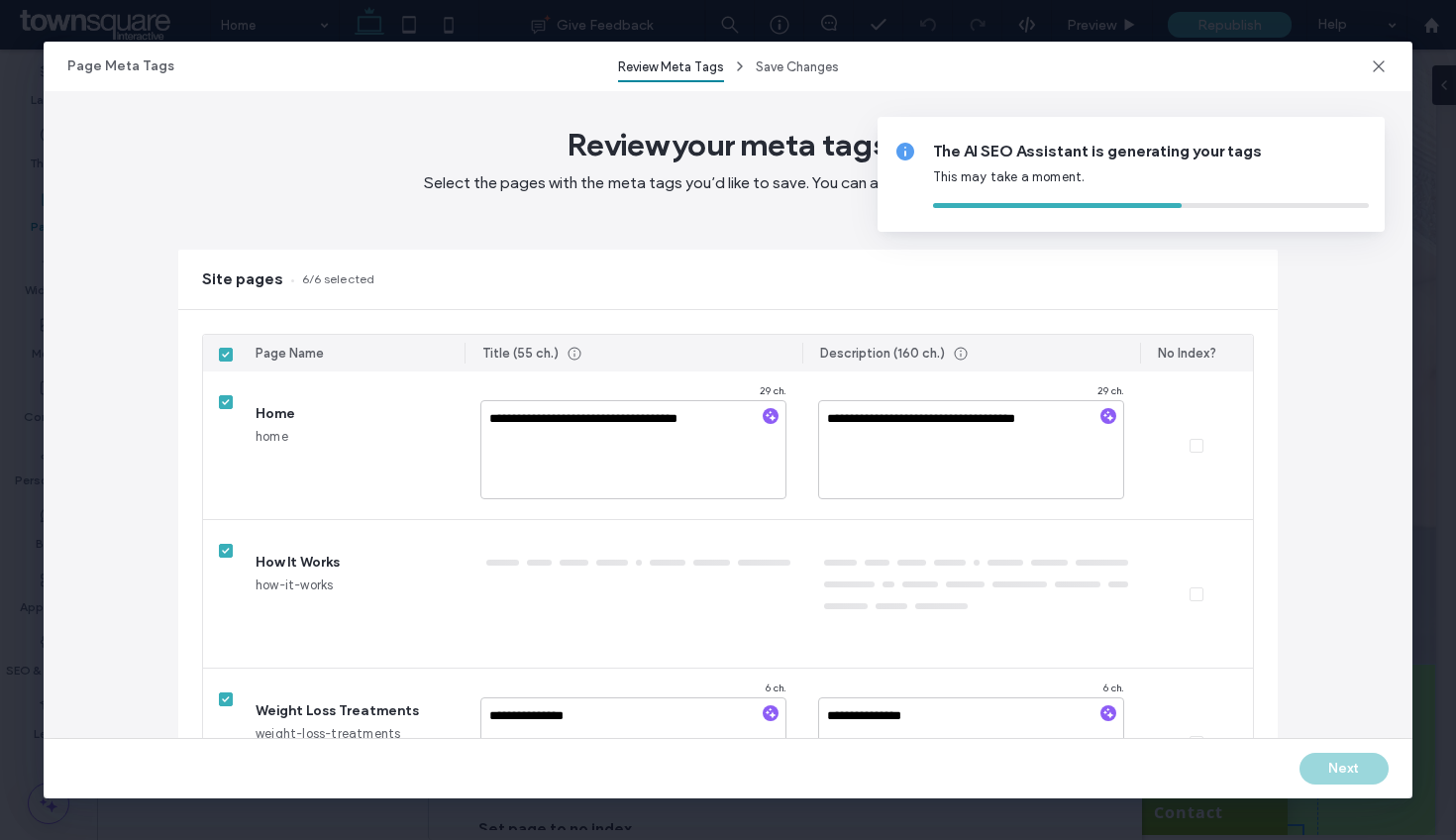 type on "**********" 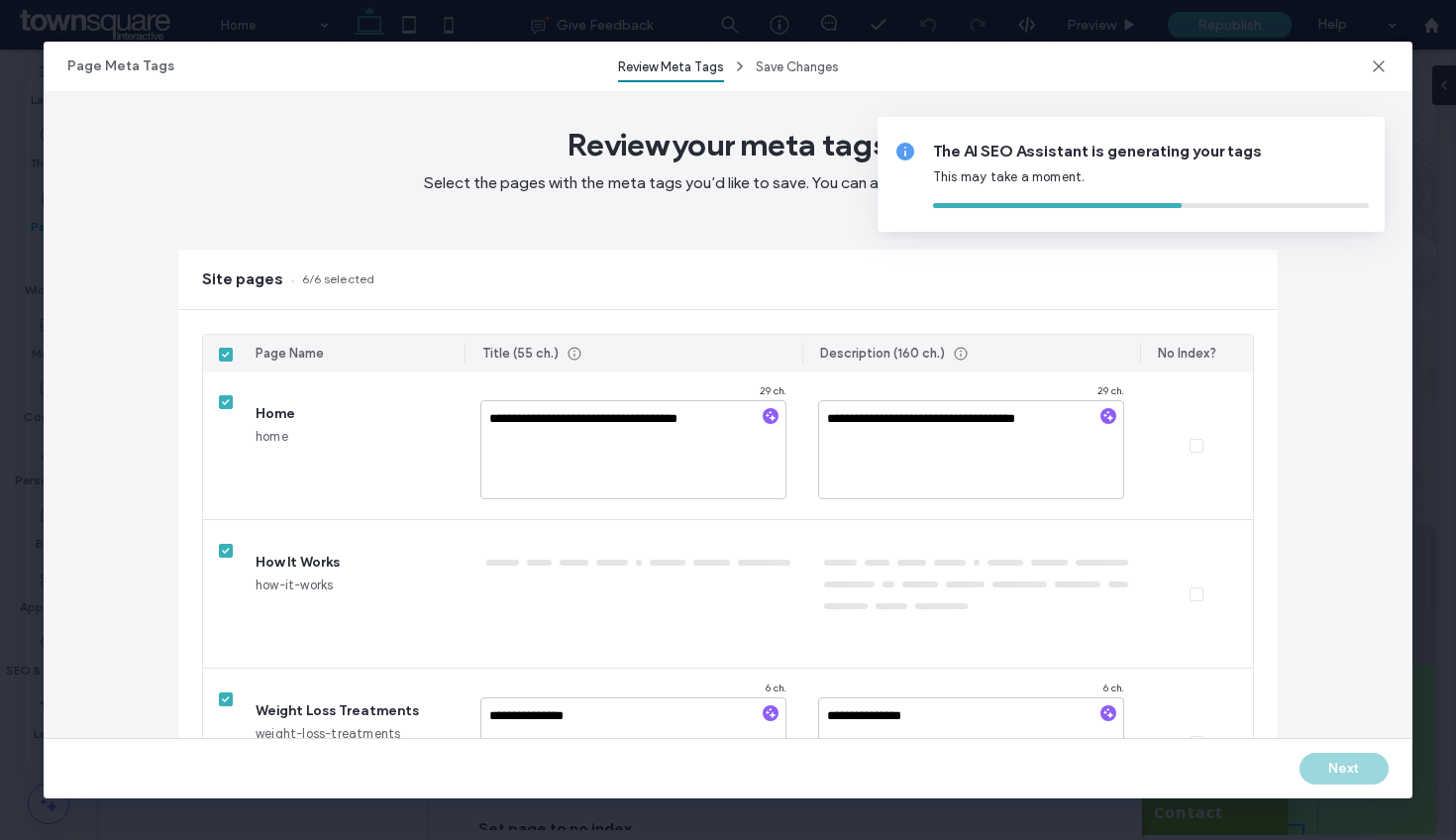 type on "**********" 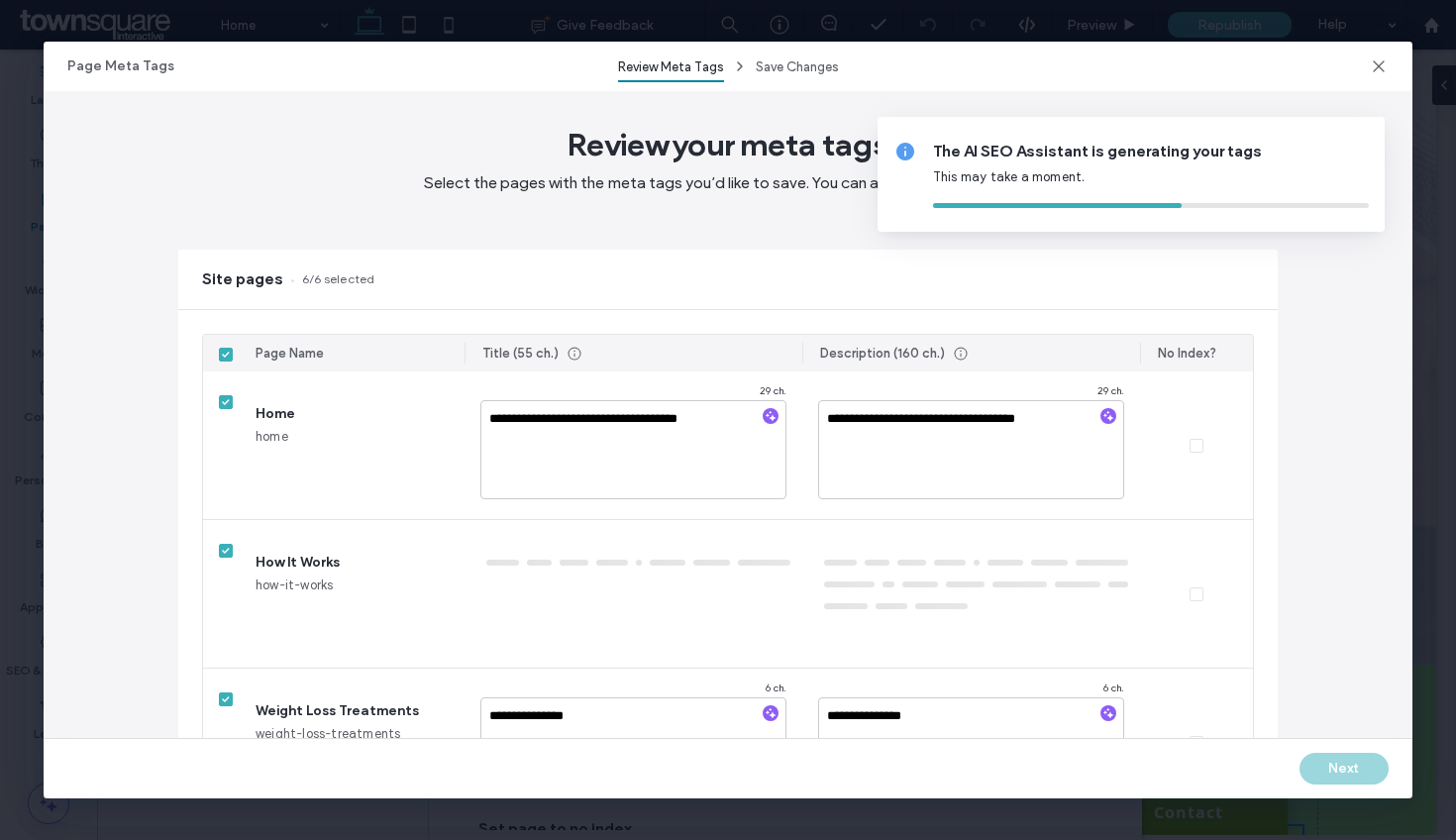 type on "**********" 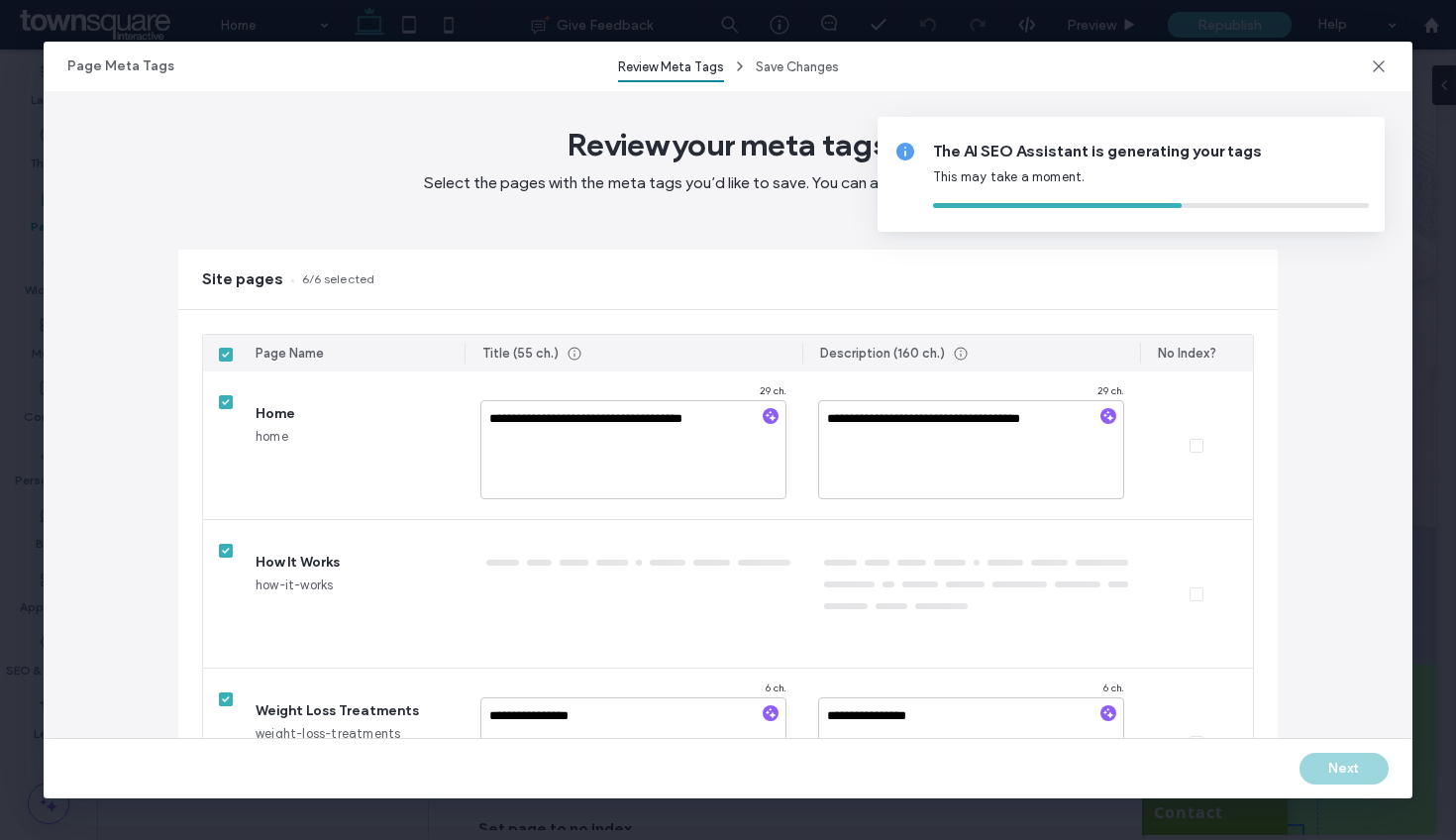 type on "**********" 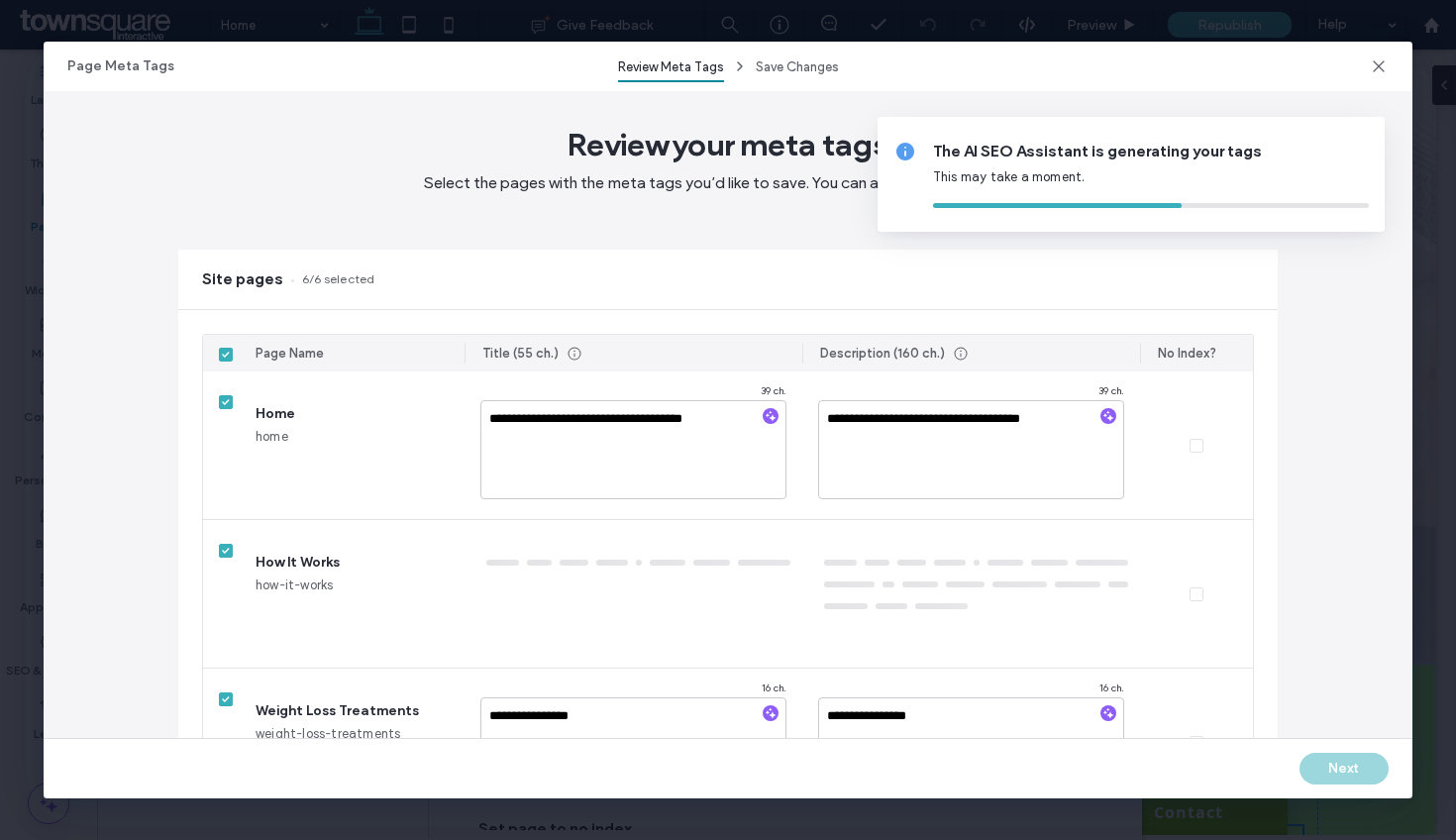 type on "**********" 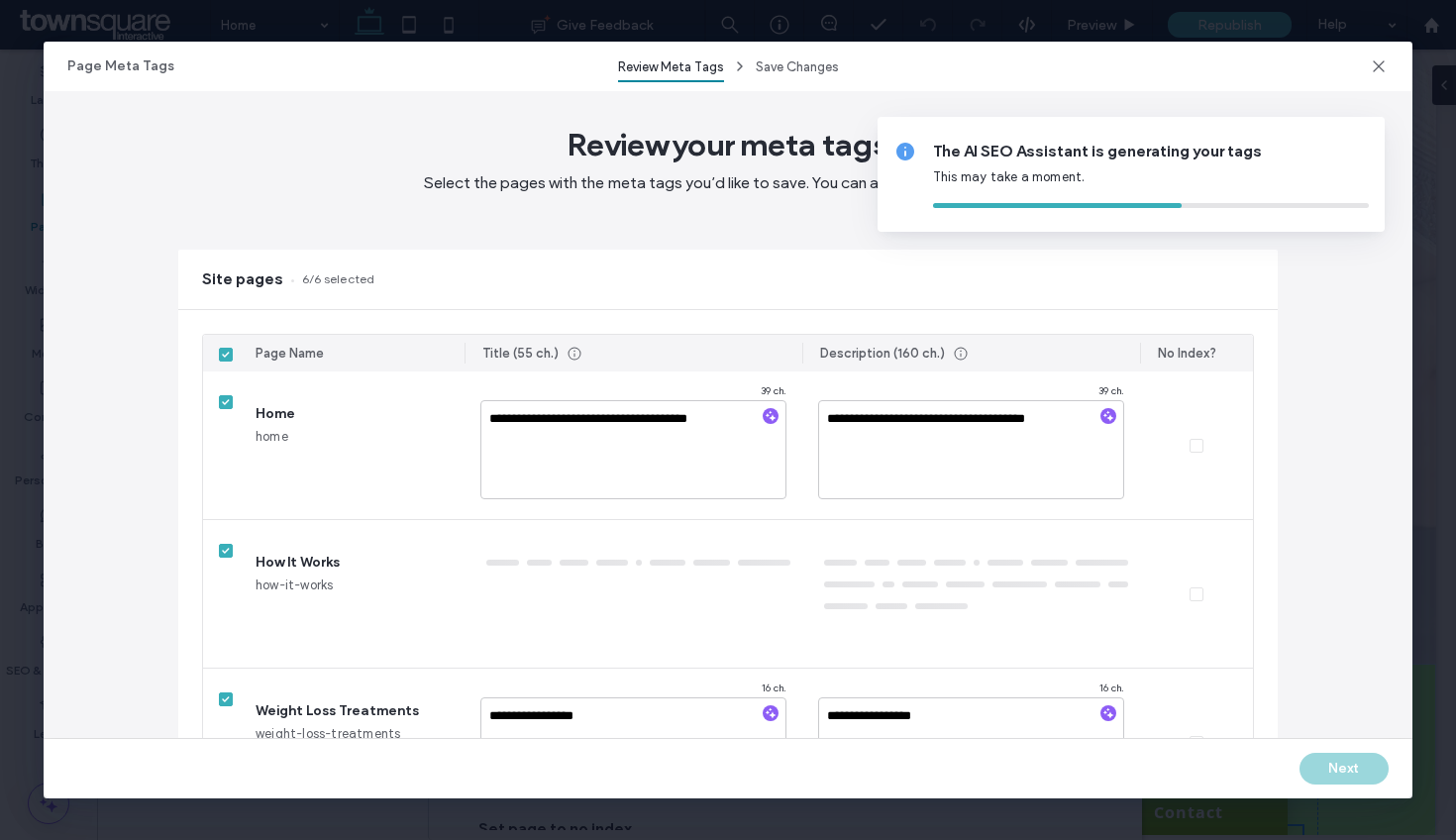 type on "**********" 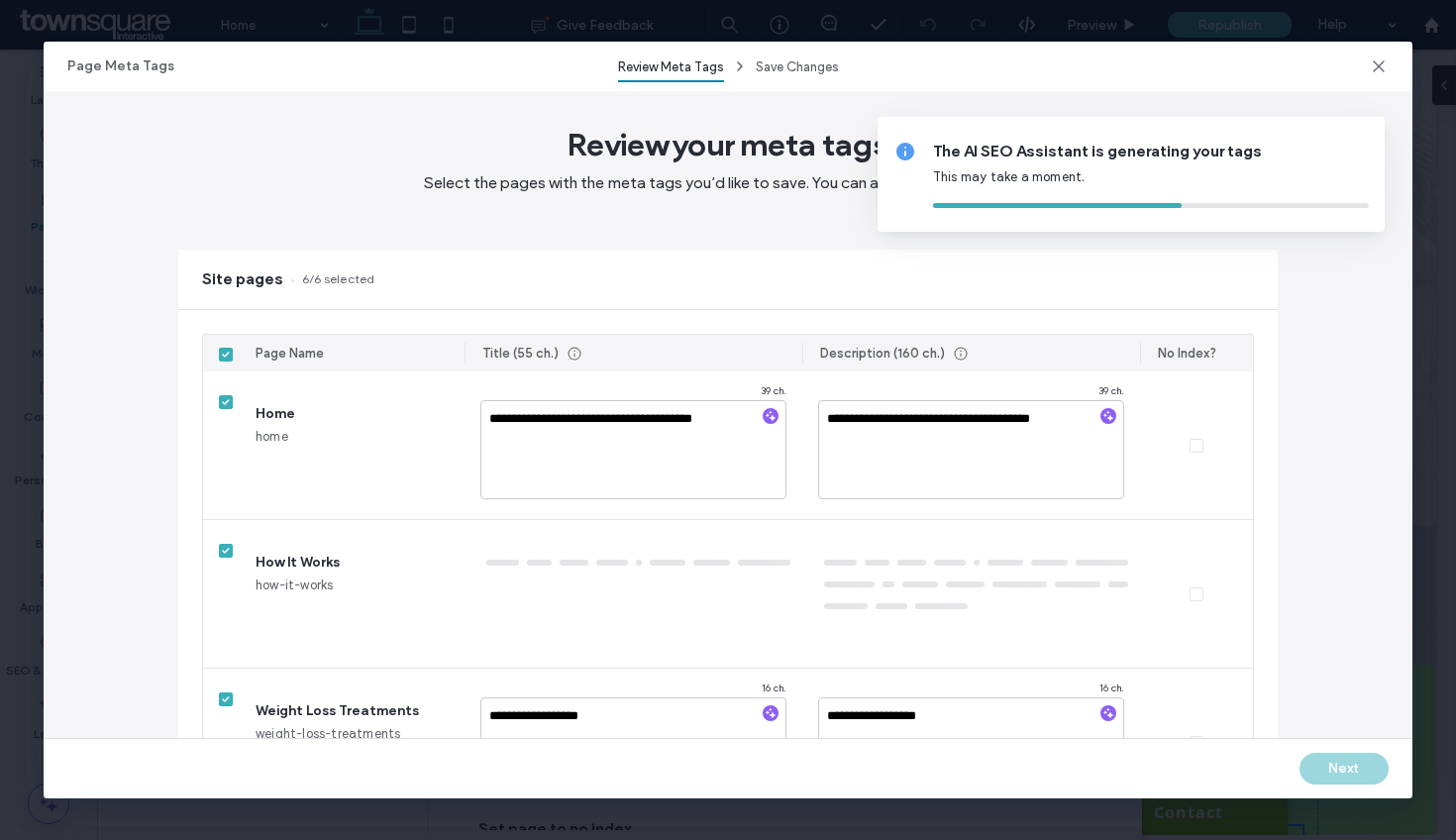 type on "**********" 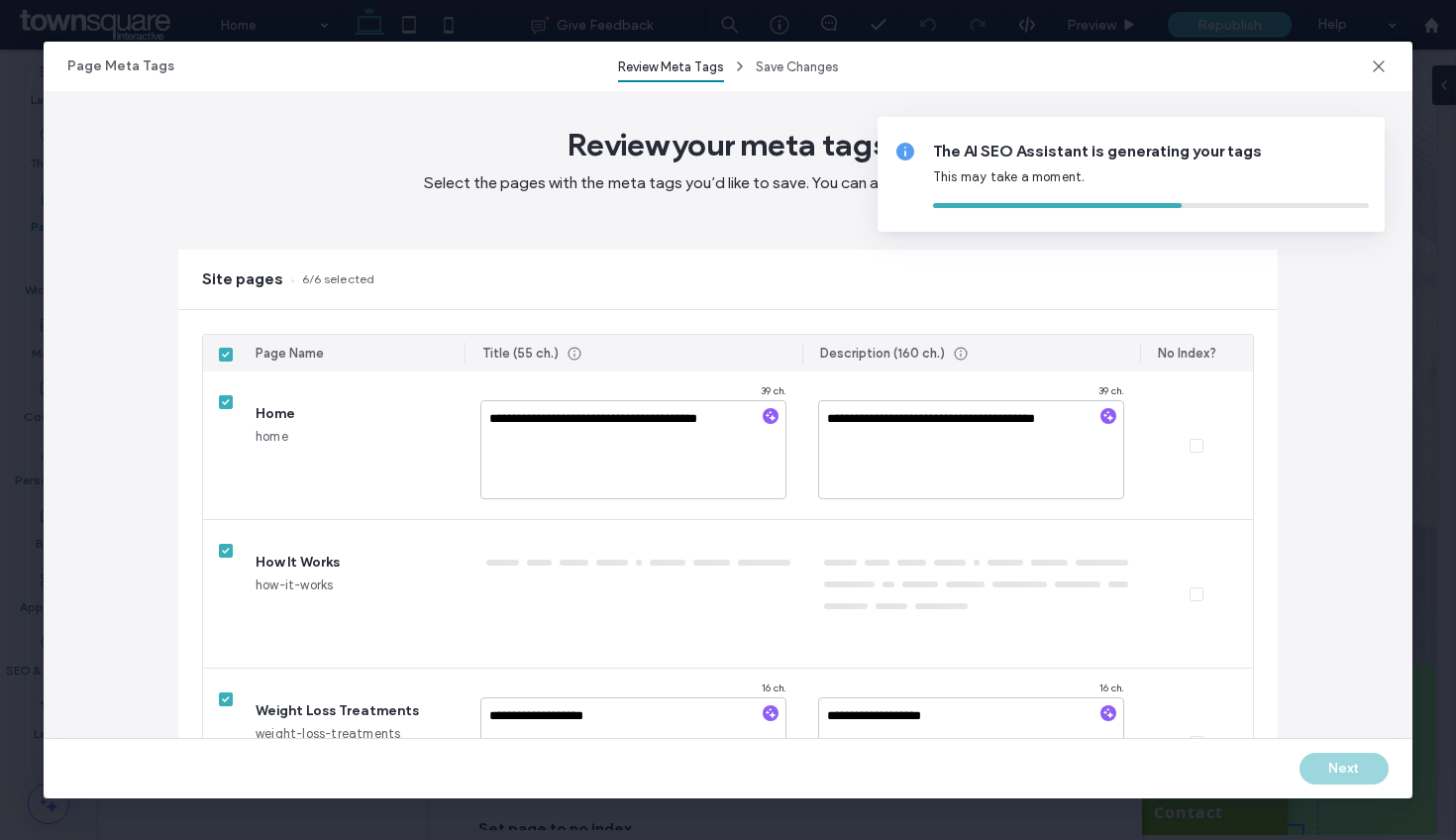 type on "**********" 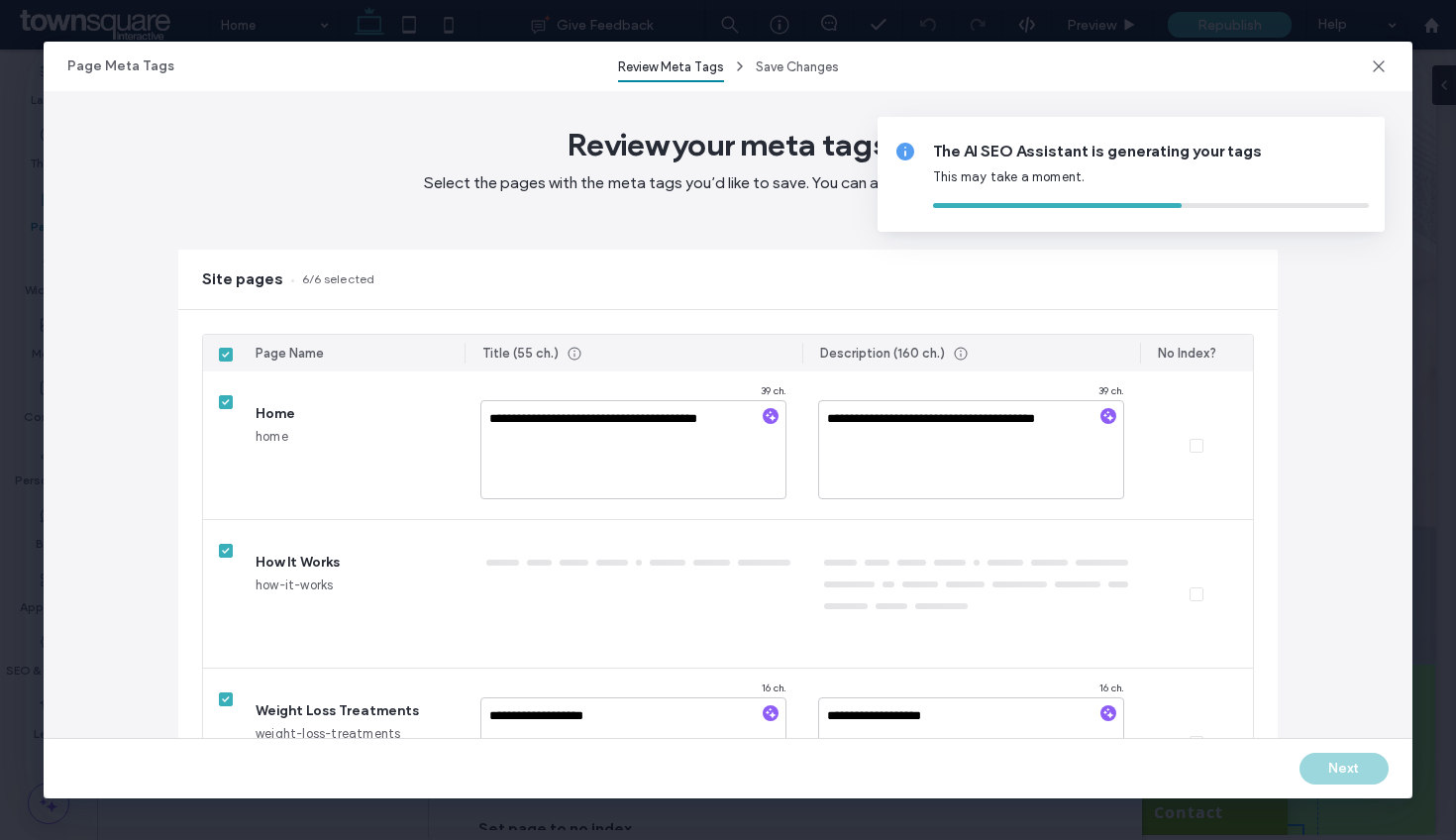 type on "**********" 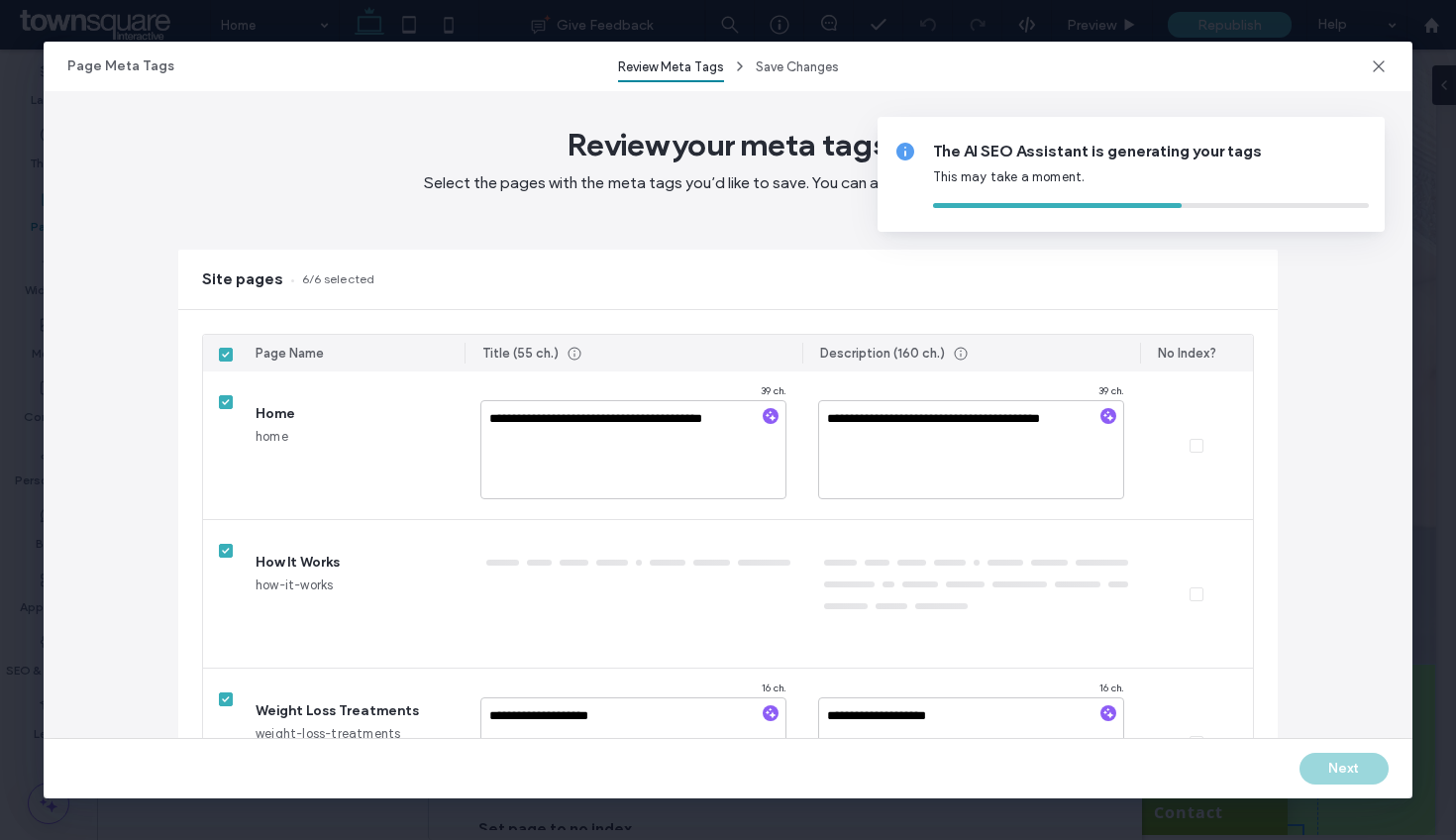 type on "**********" 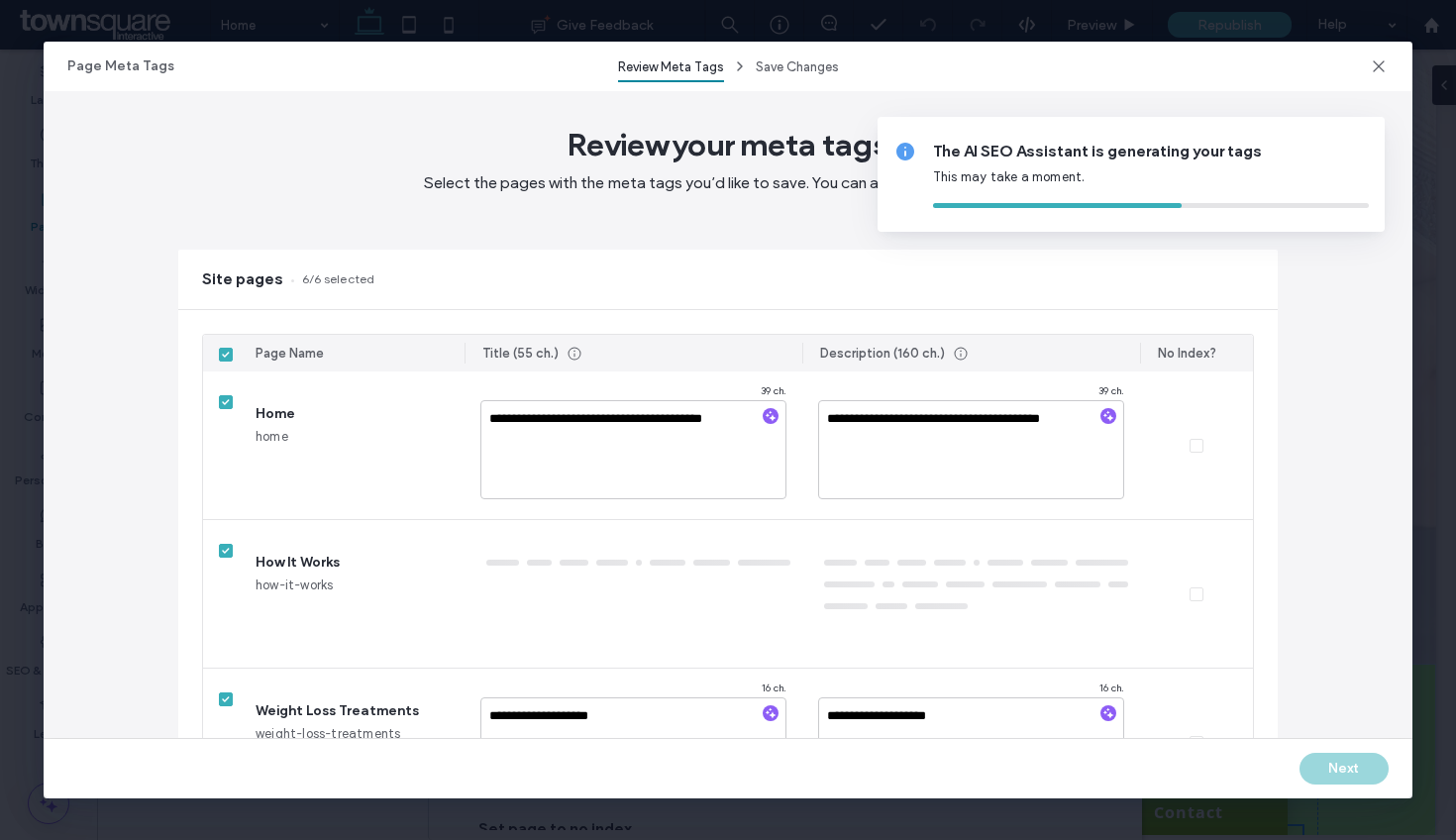 type on "**********" 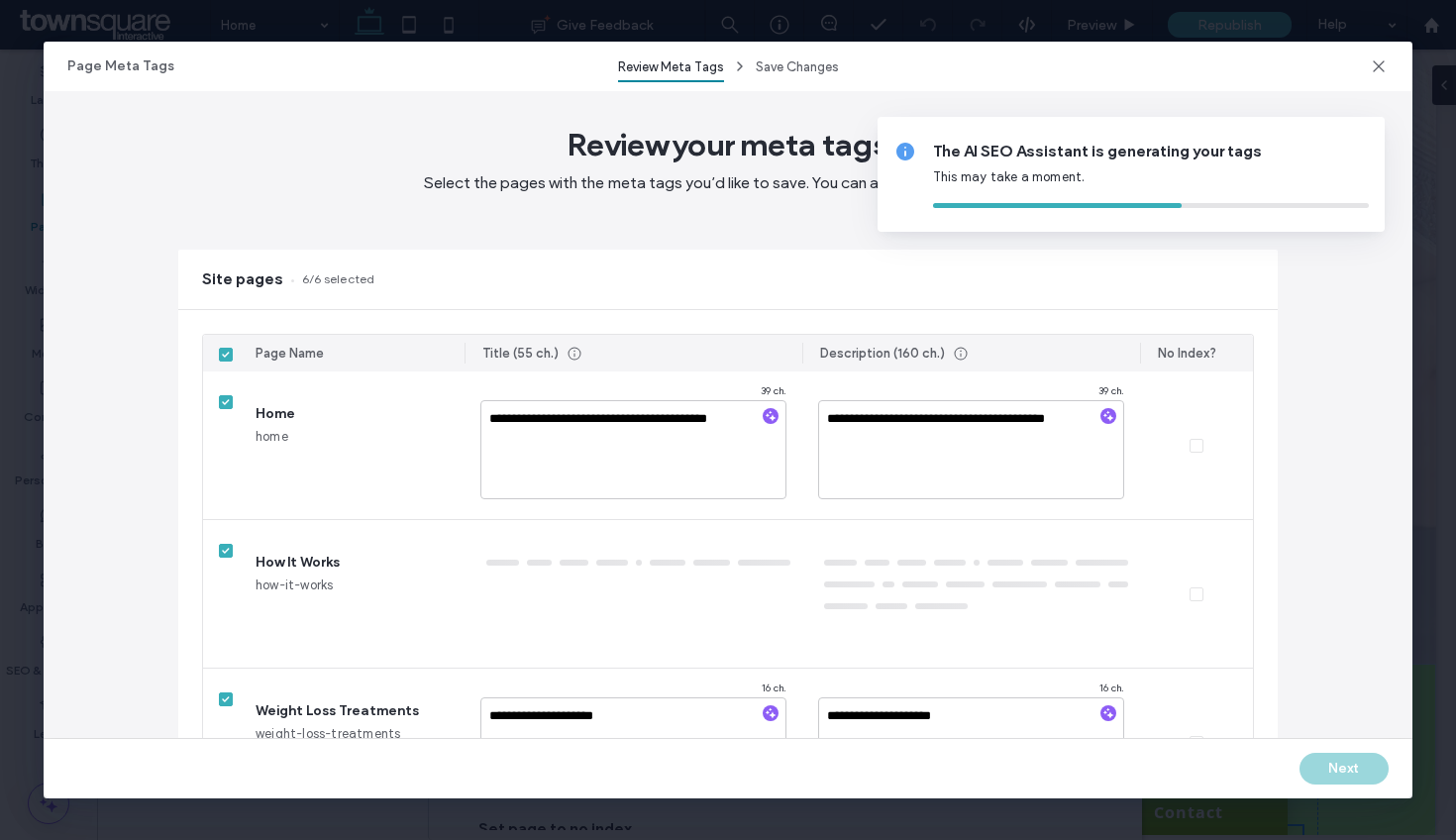 type on "**********" 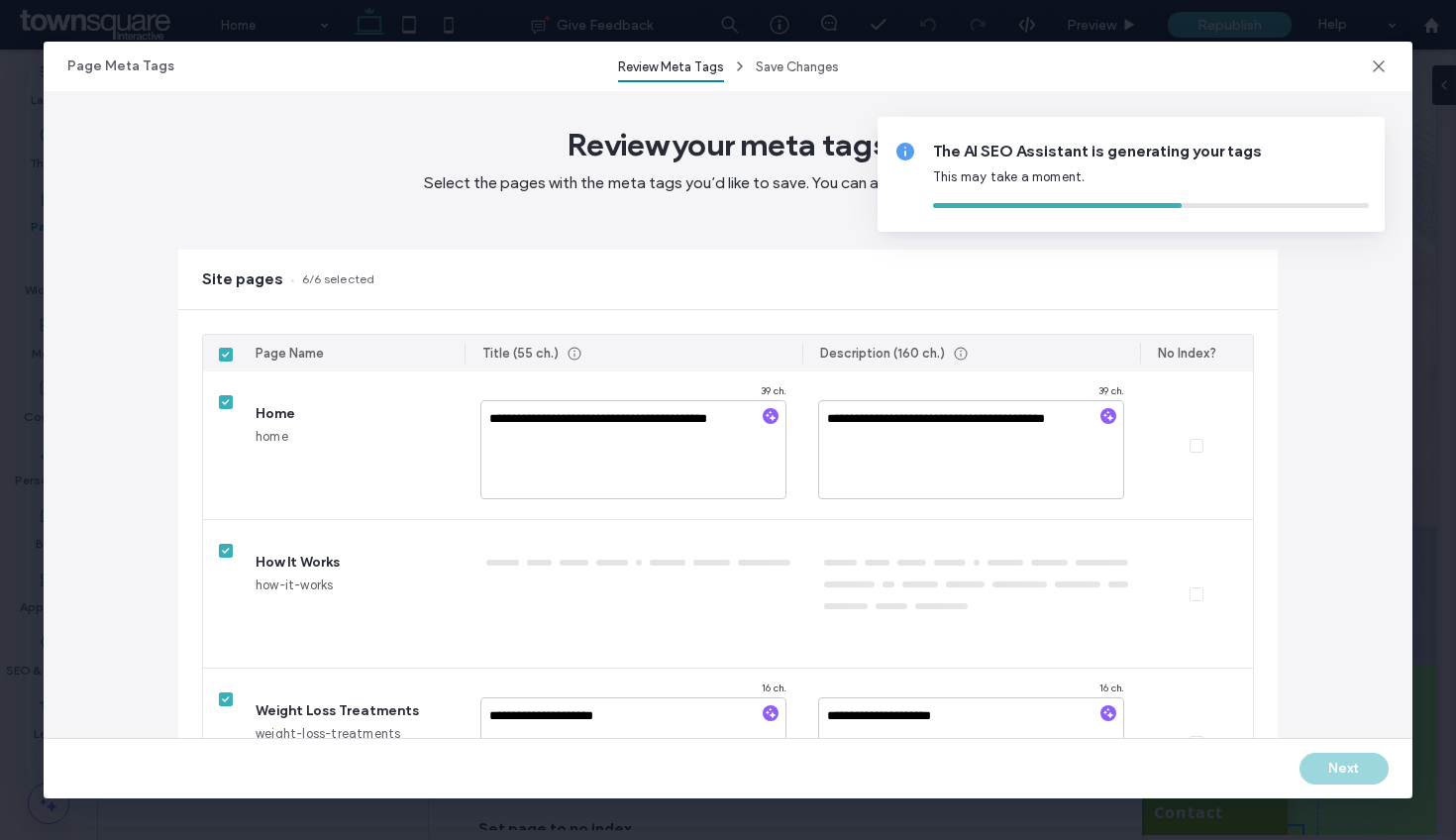 type on "**********" 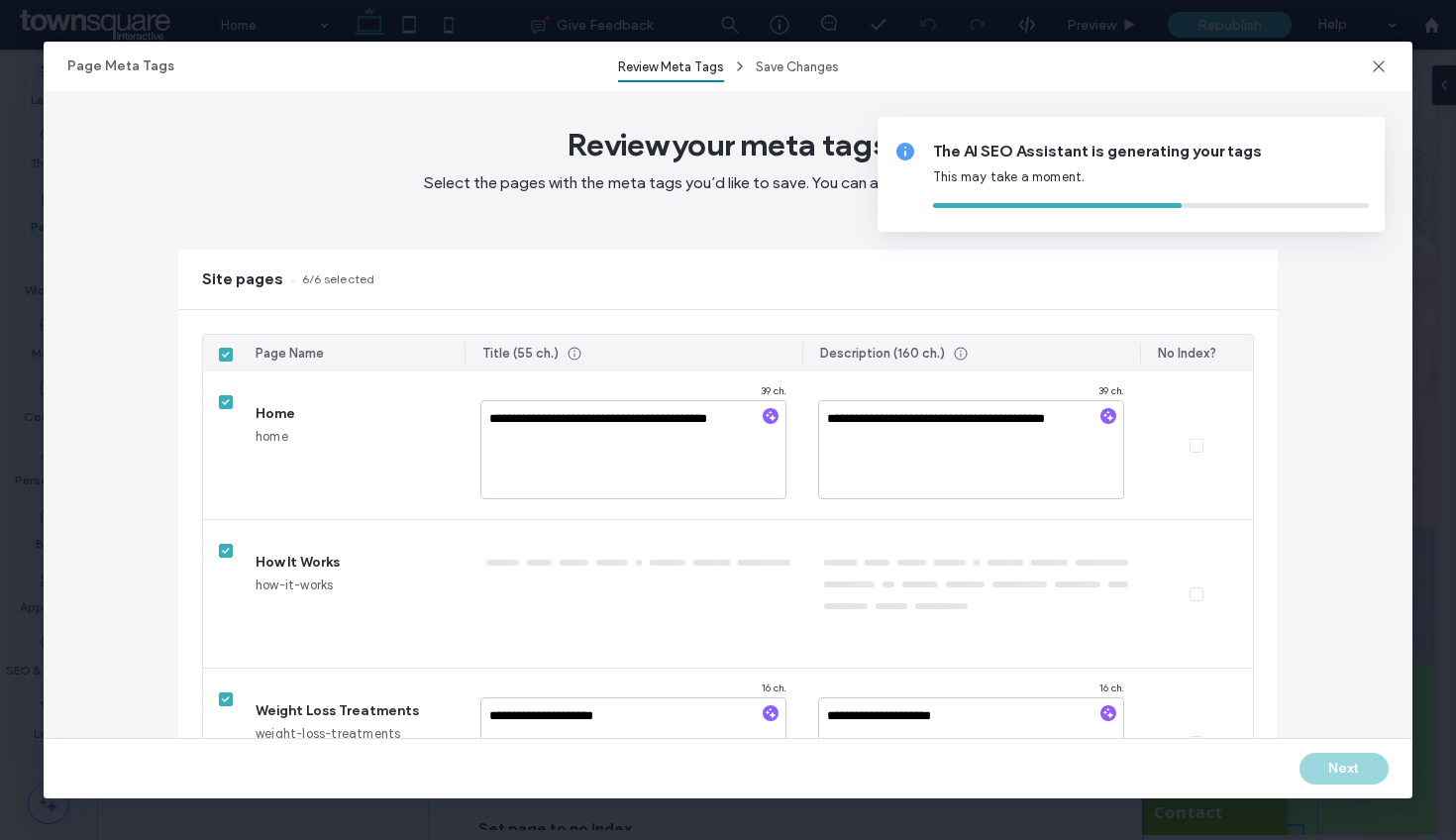type on "**********" 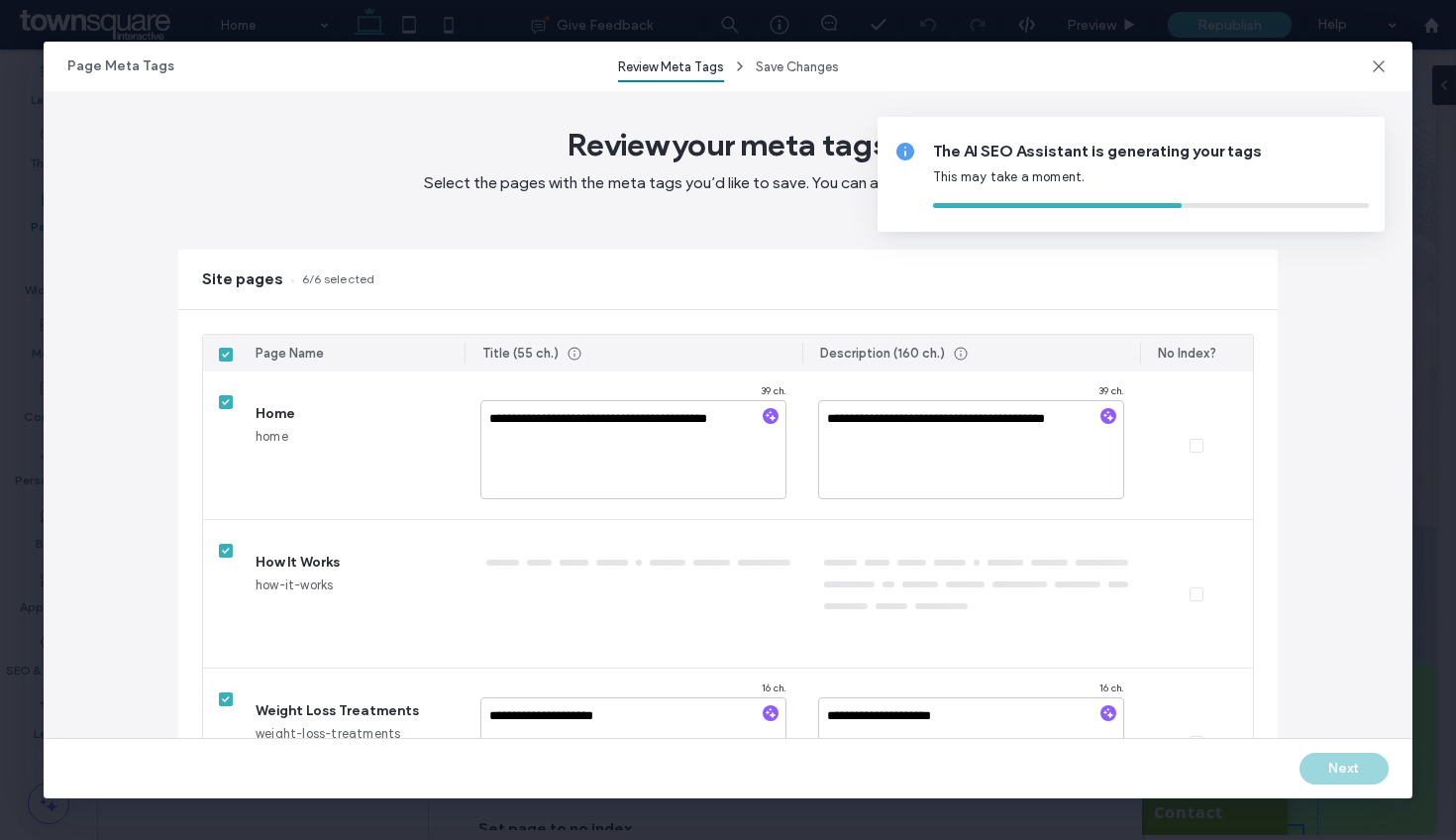 type on "**********" 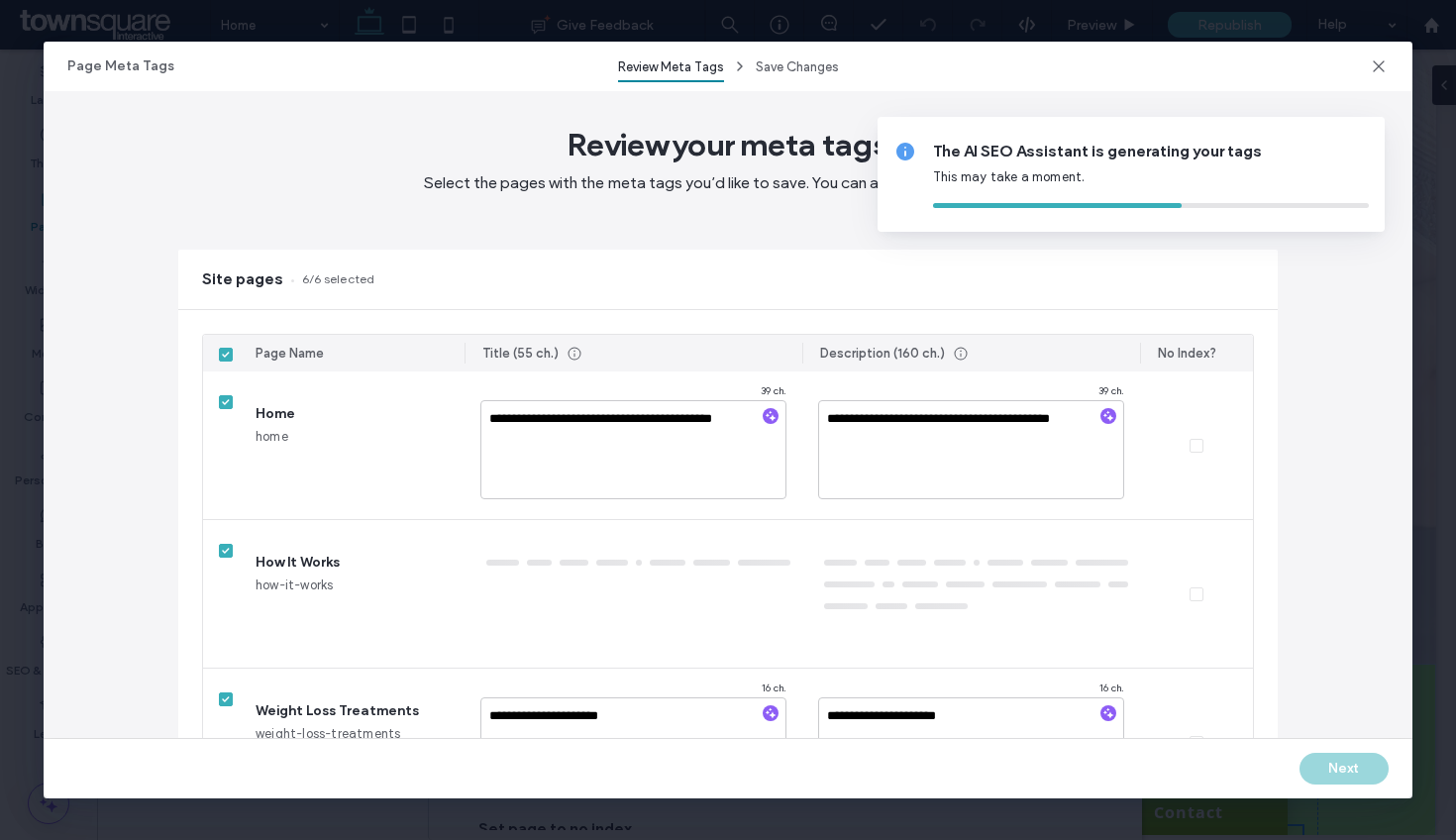 type on "**********" 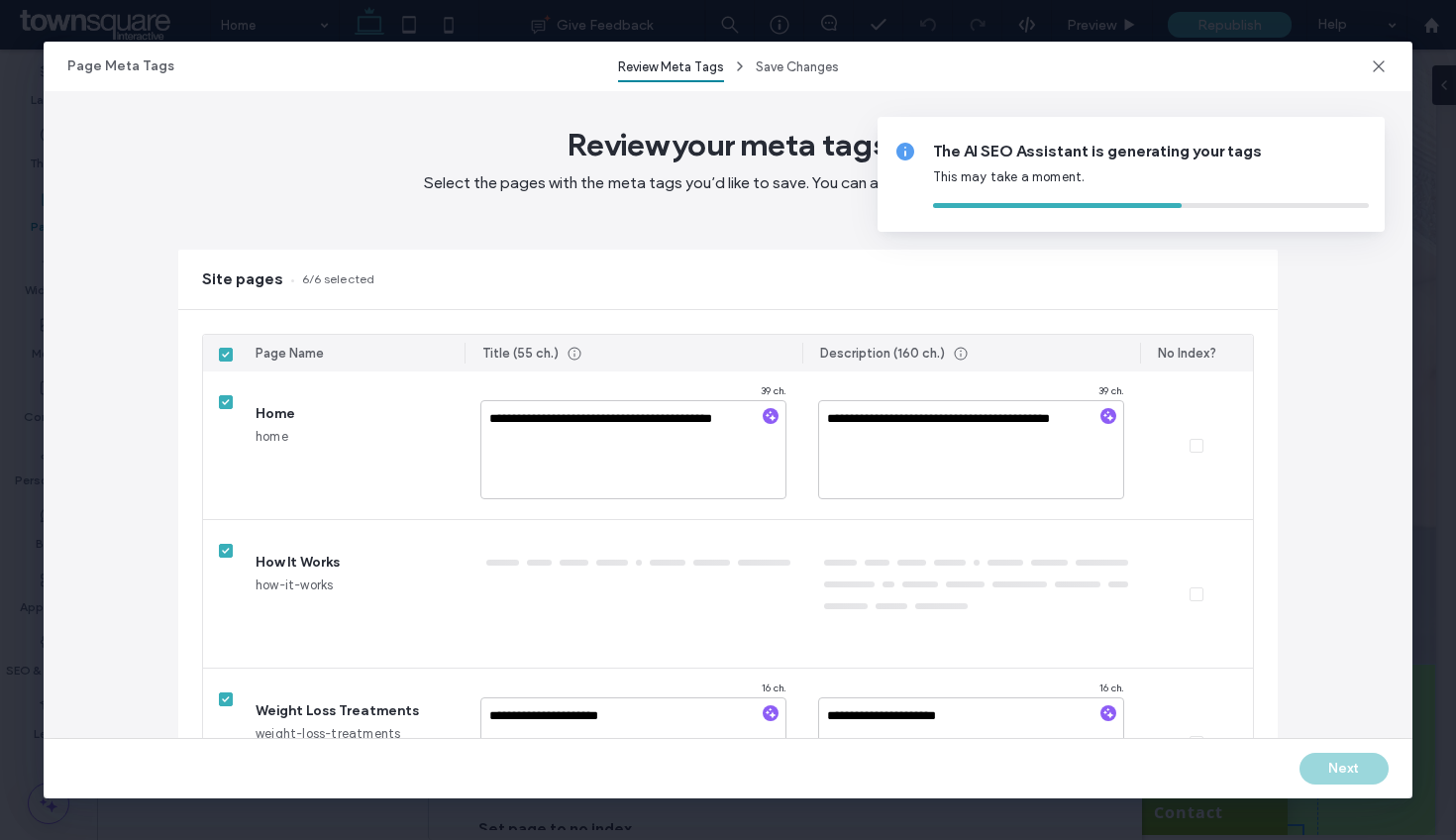 type on "**********" 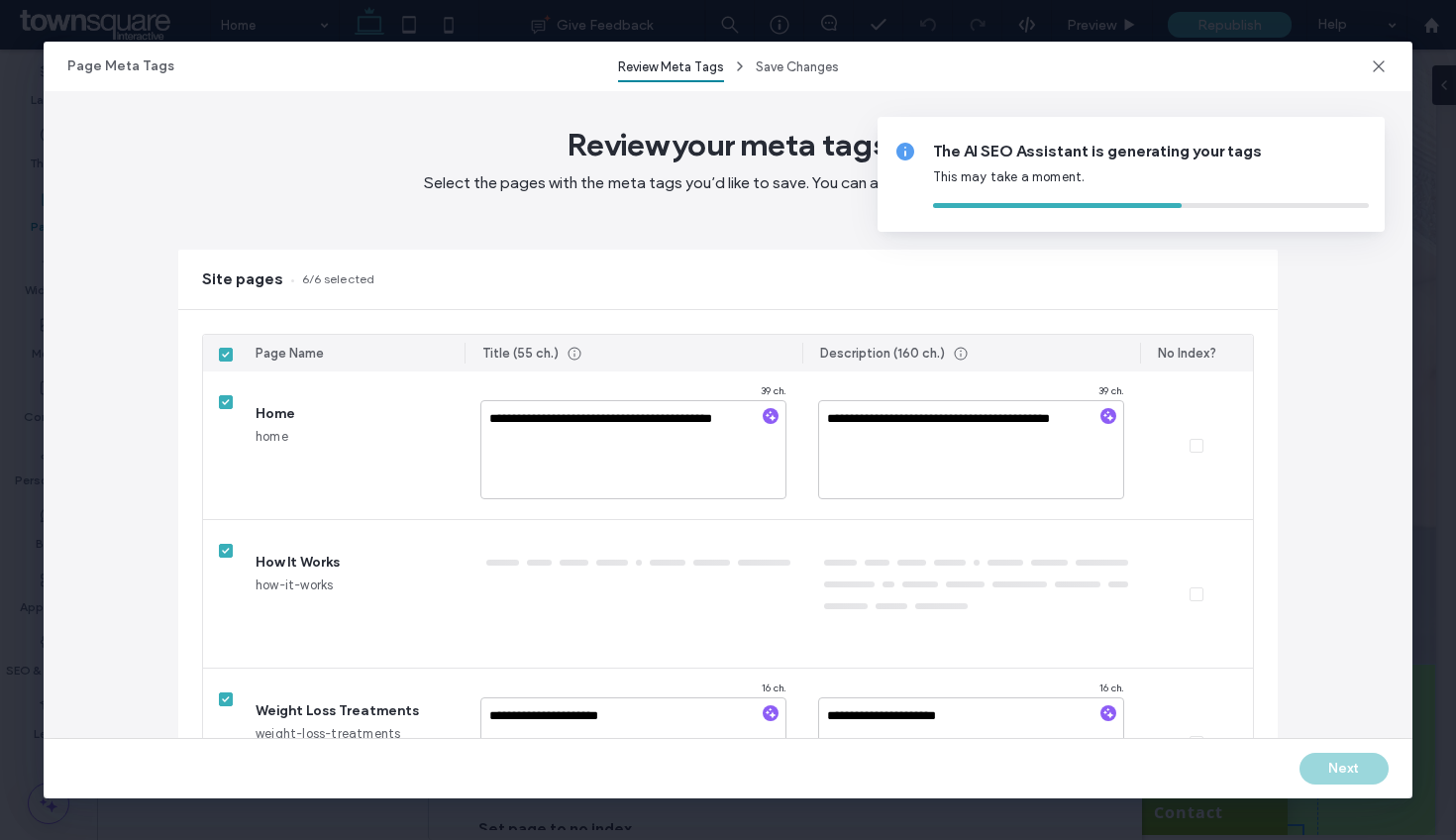 type on "**********" 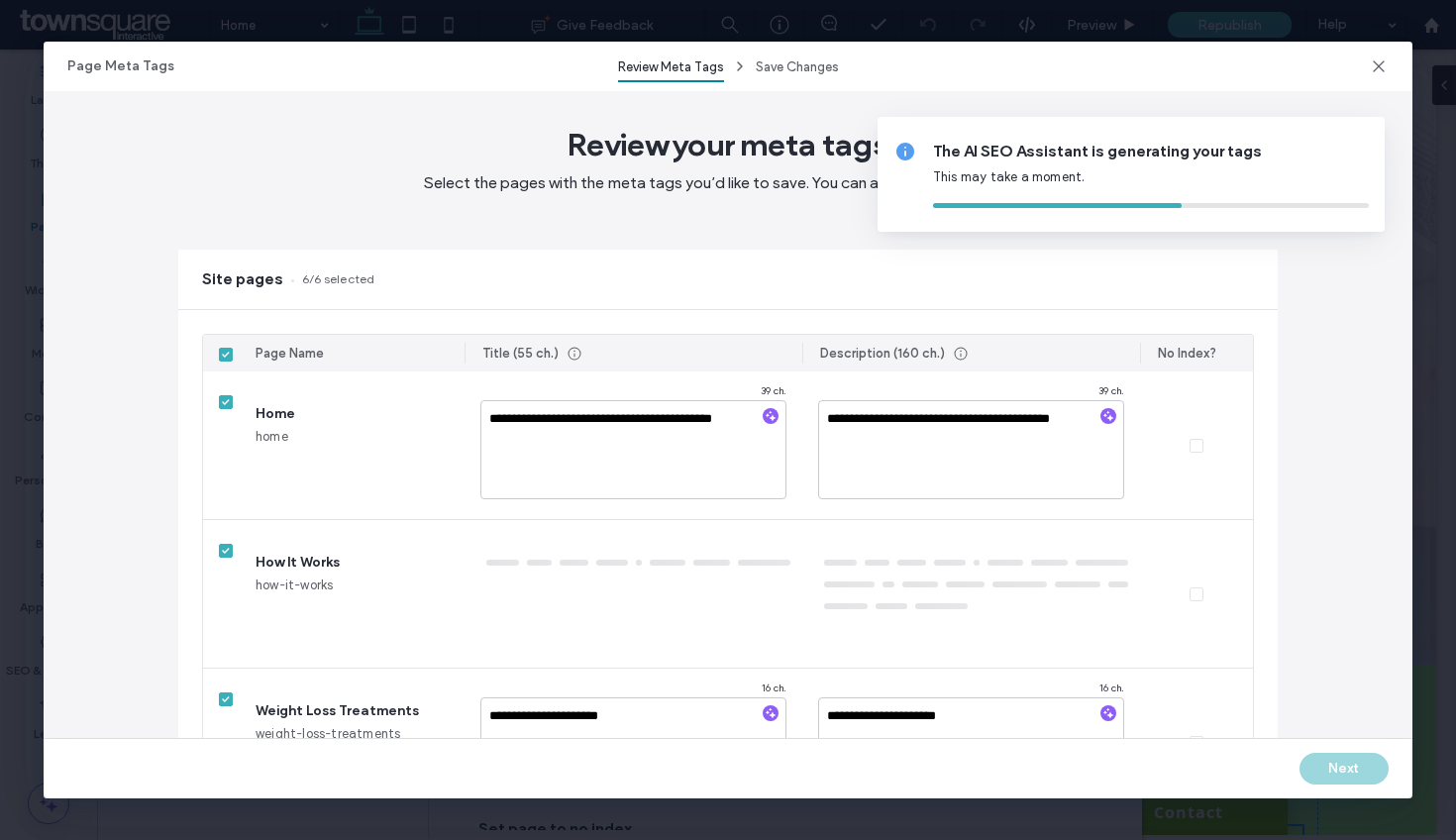 type on "**********" 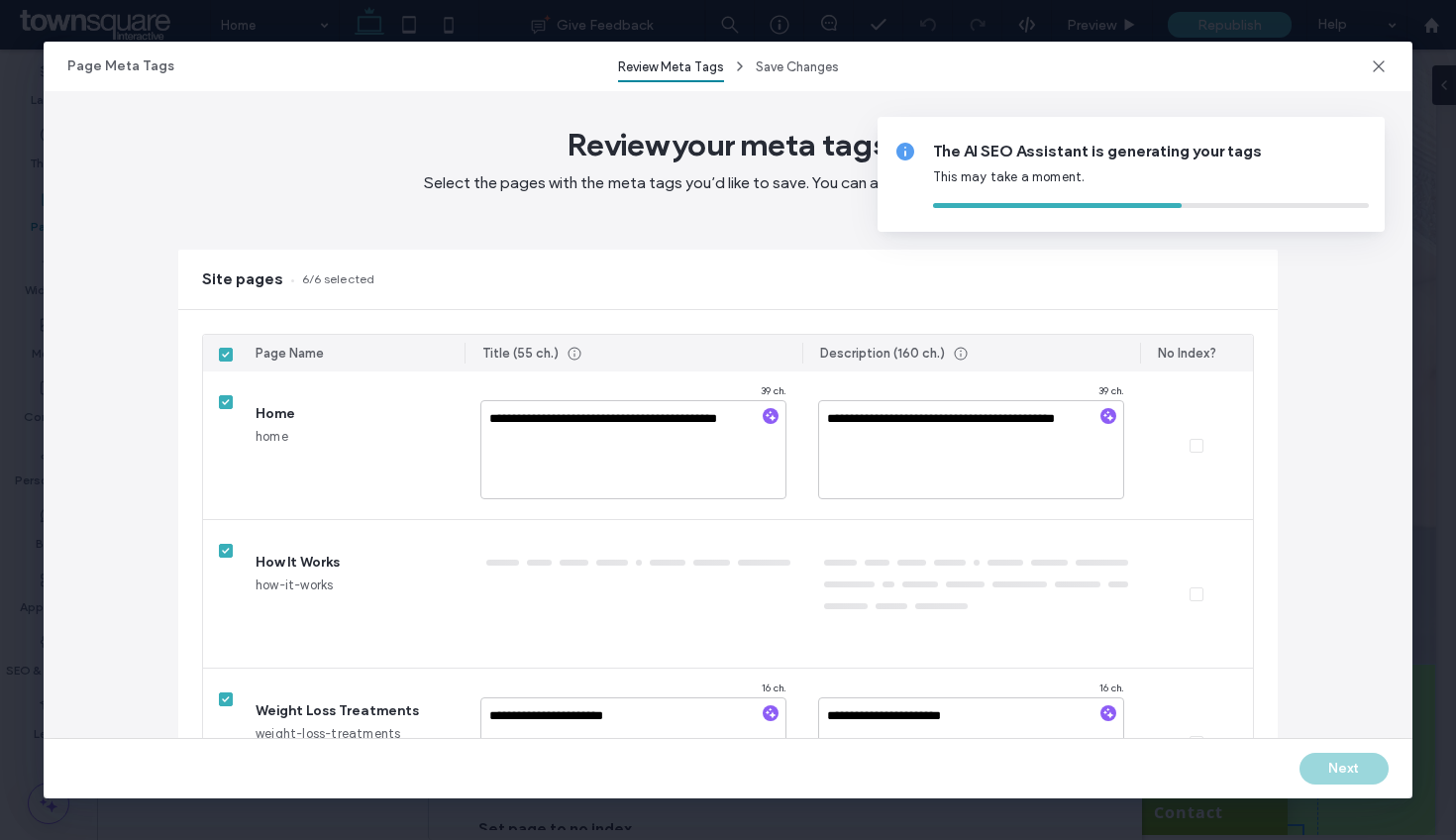 type on "**********" 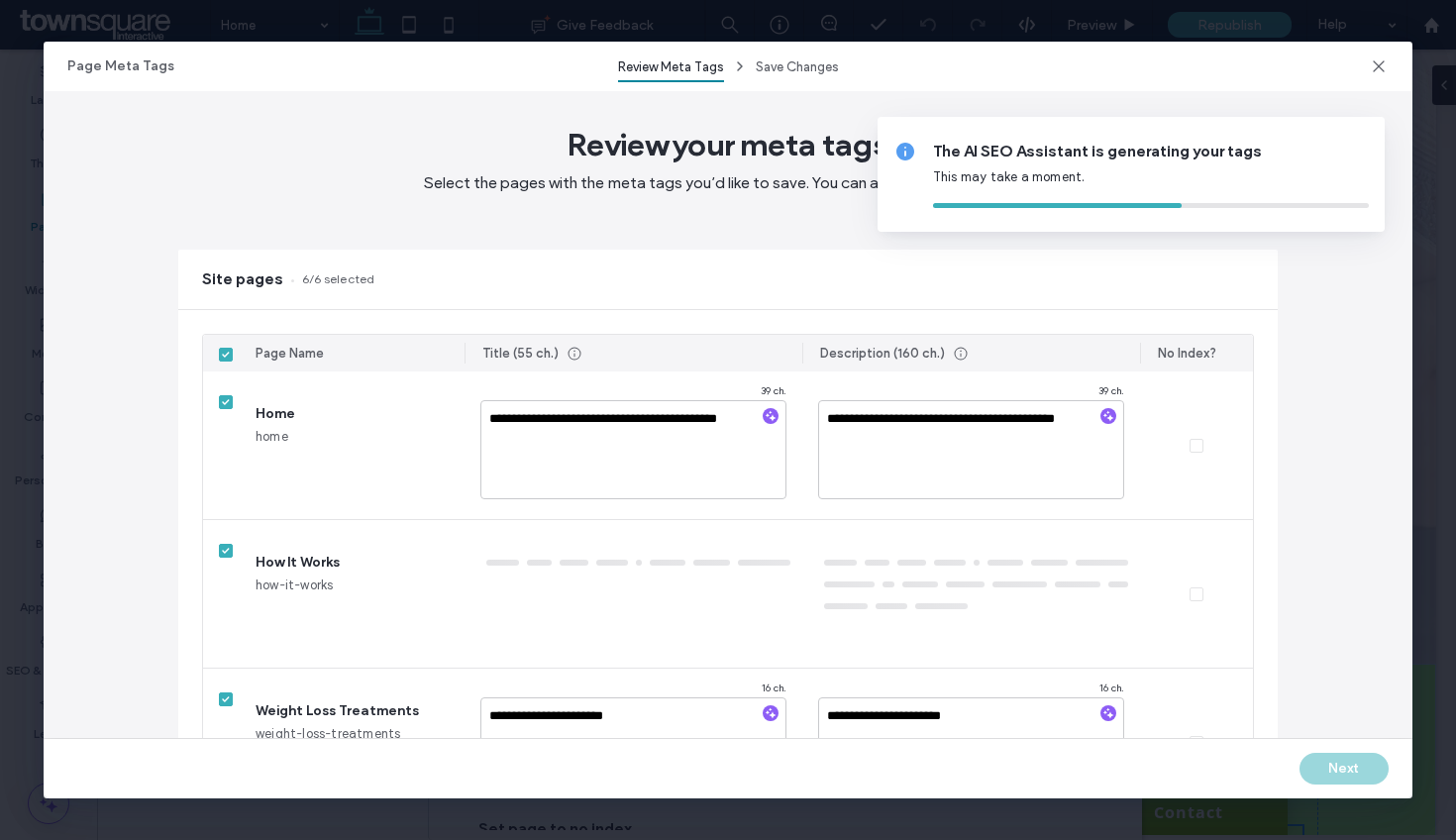 type on "**********" 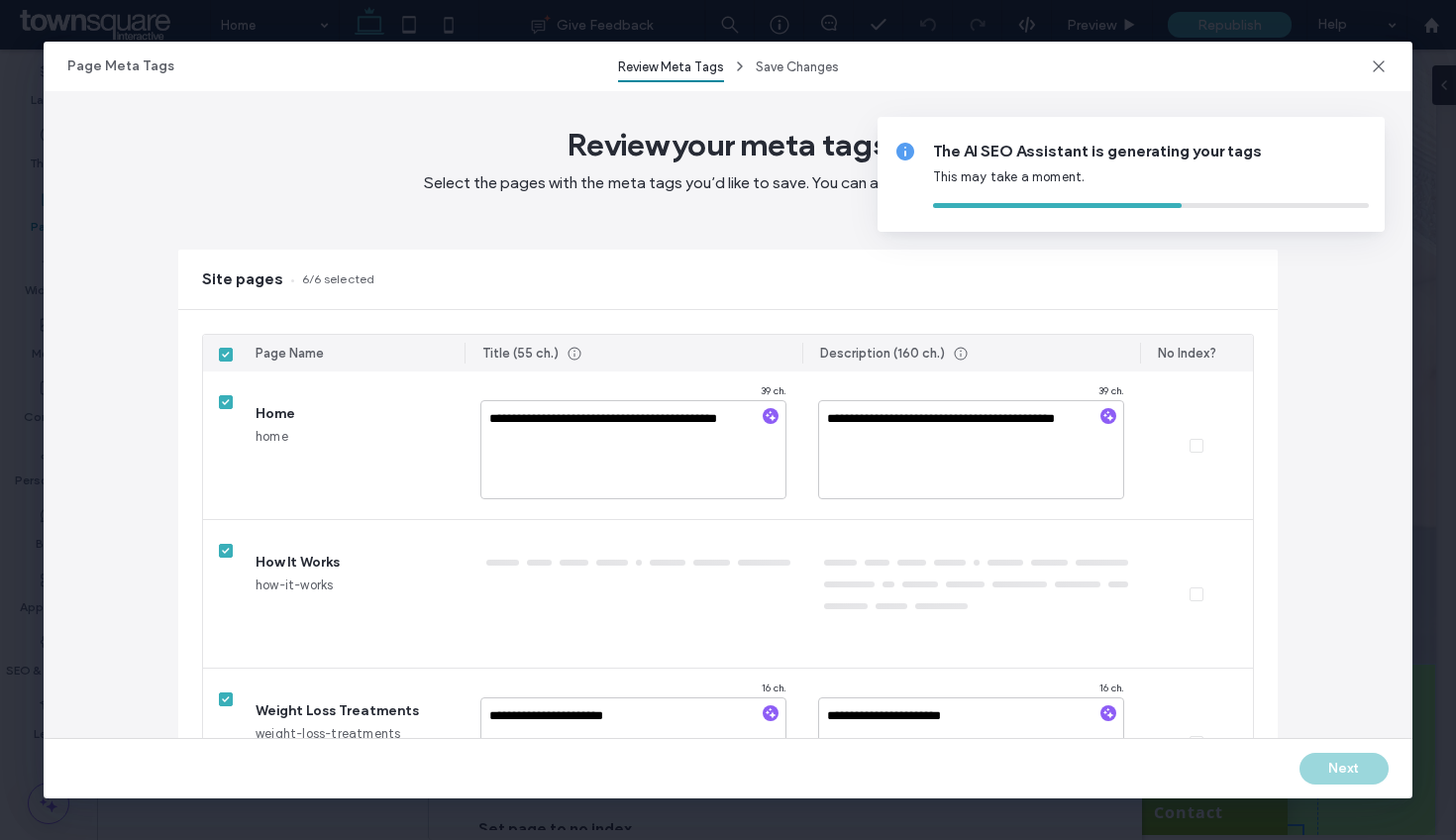 type on "**********" 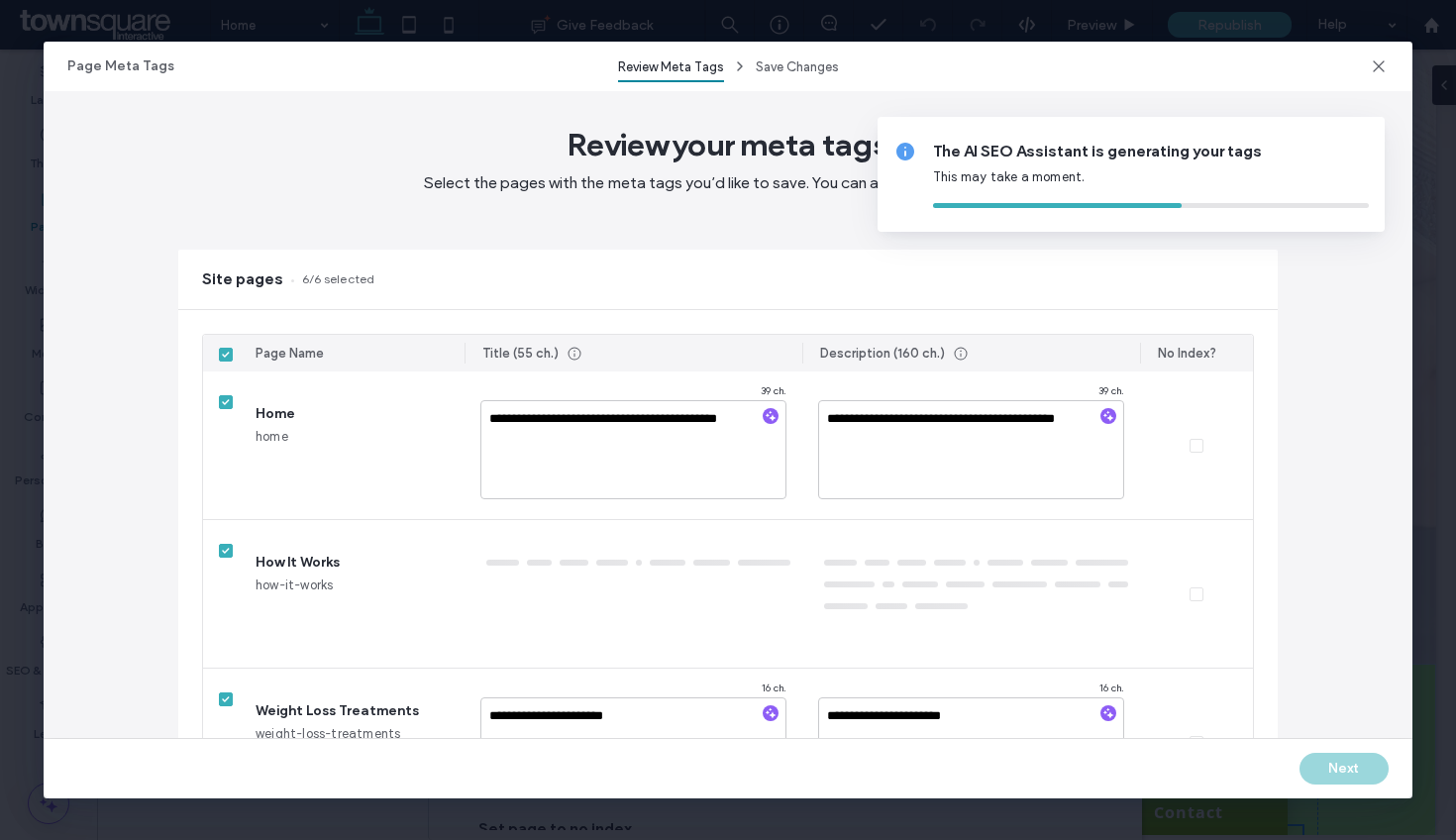 type on "**********" 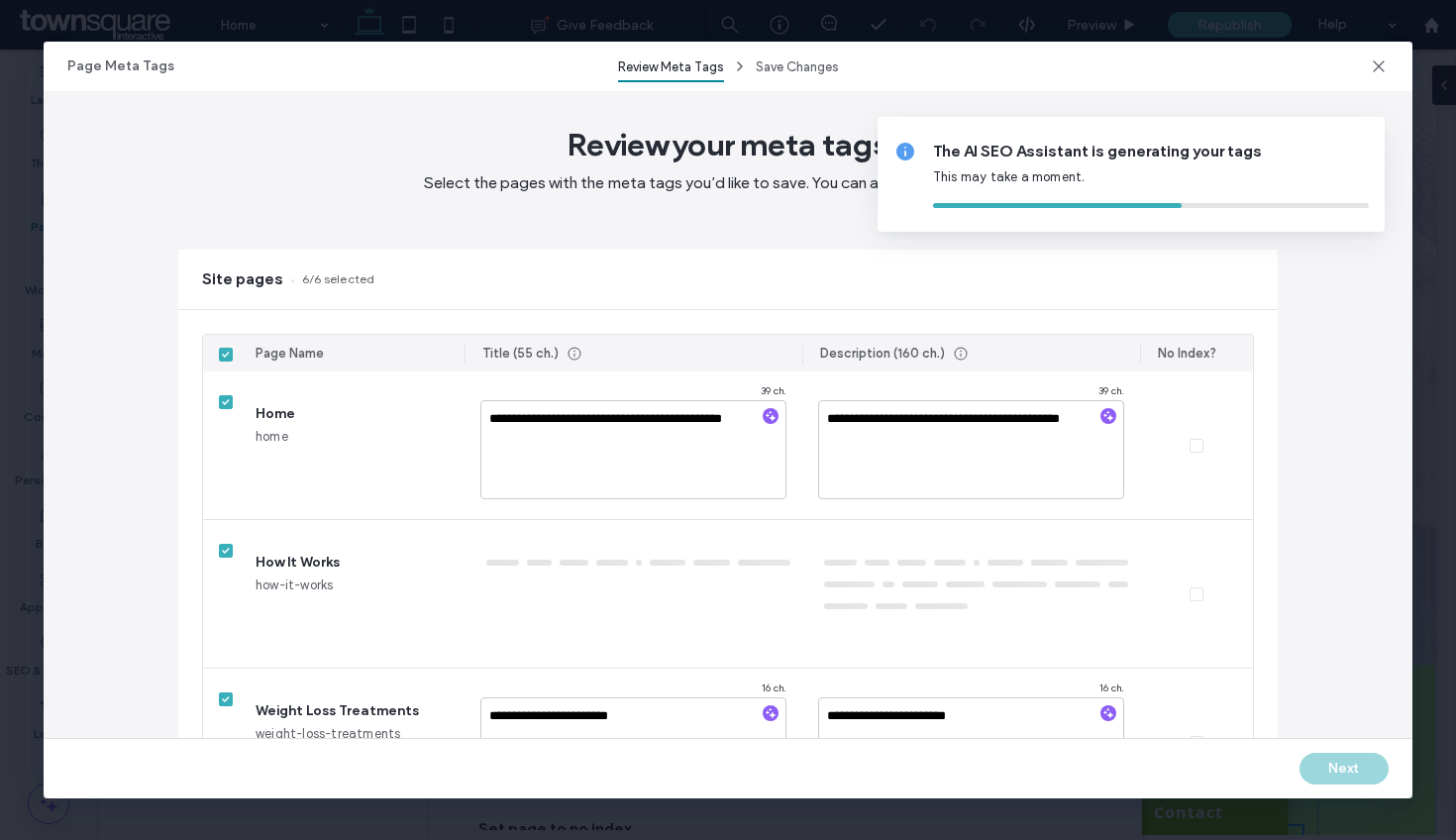 type on "**********" 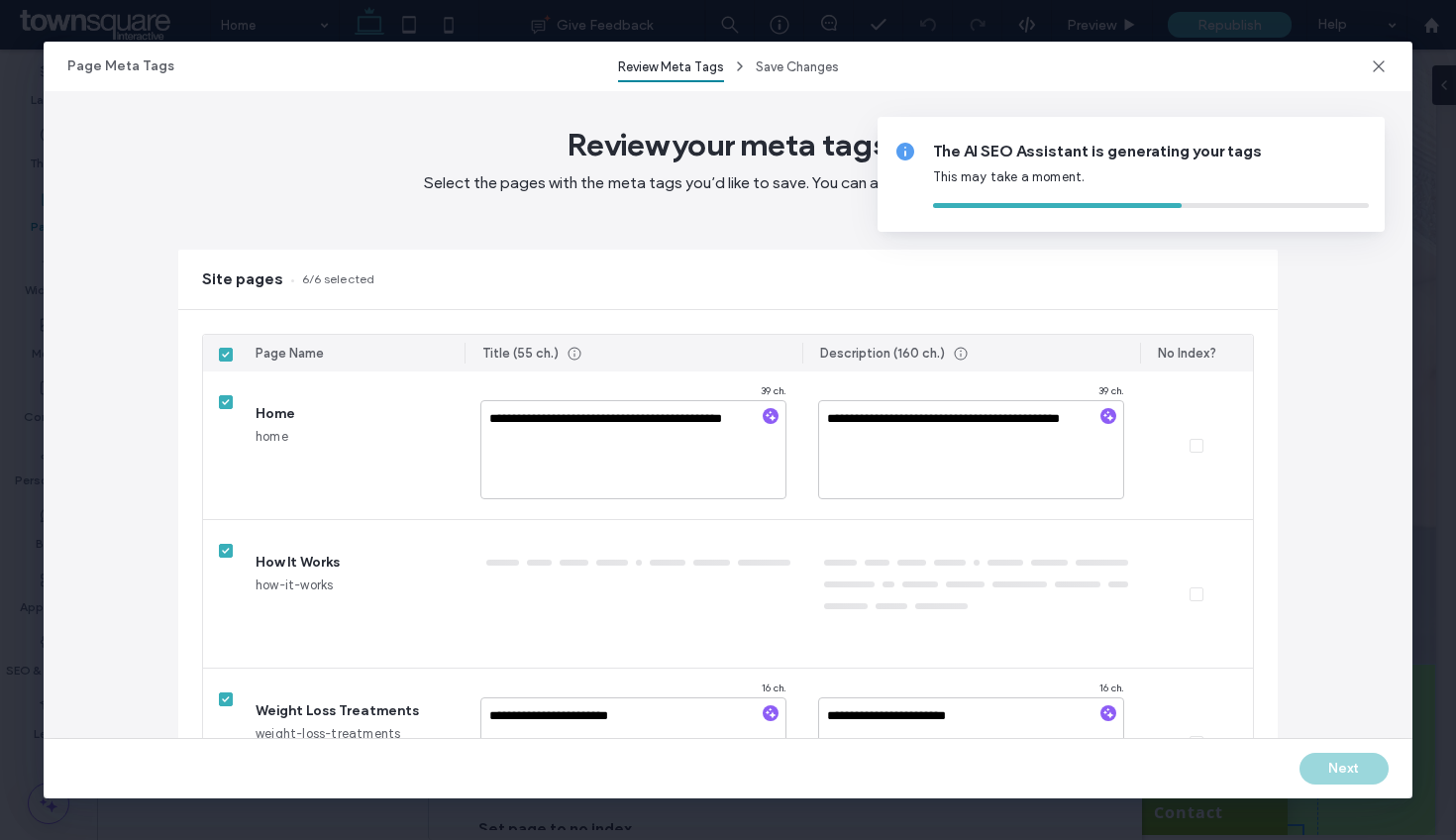 type on "**********" 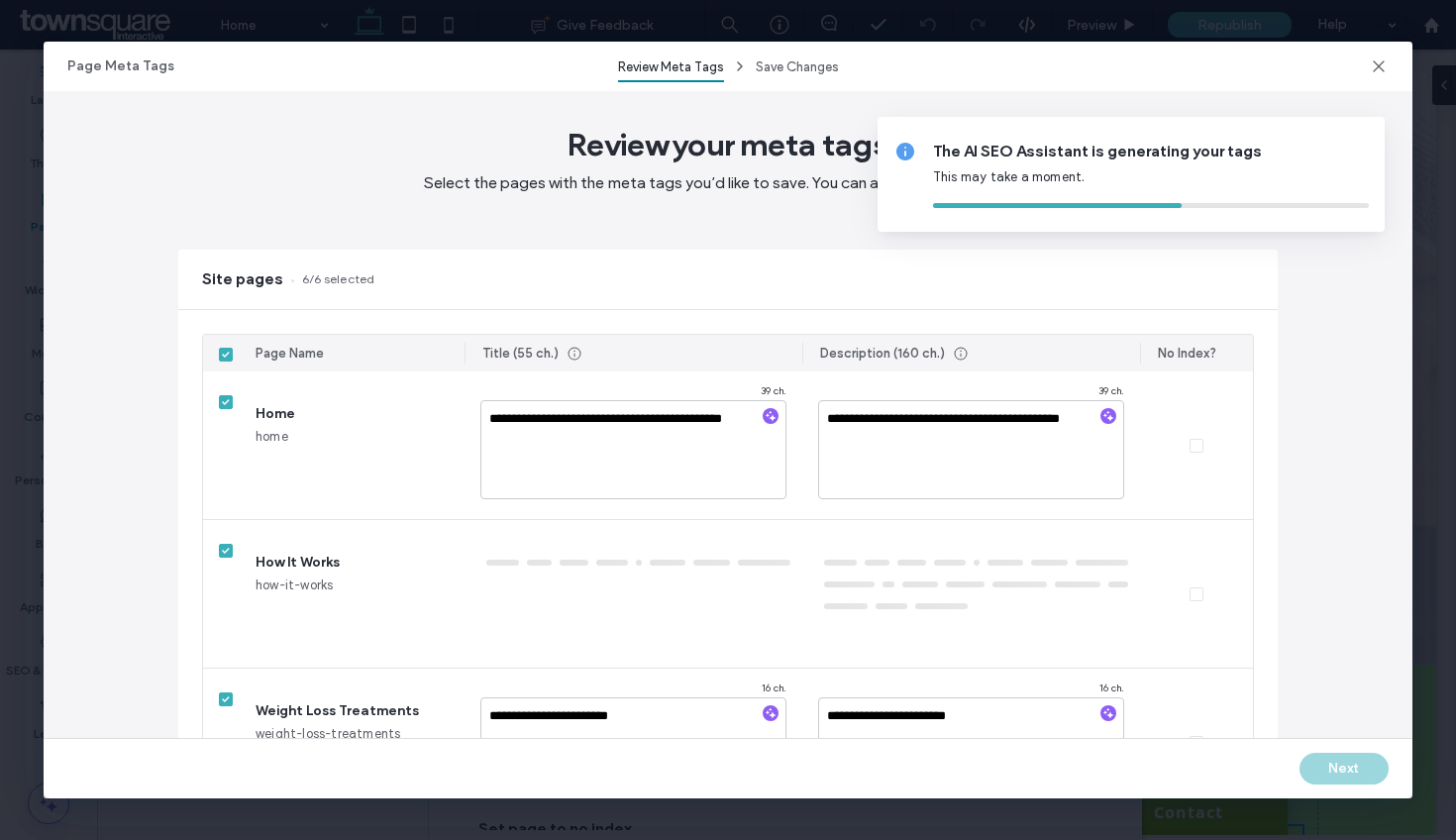 type on "**********" 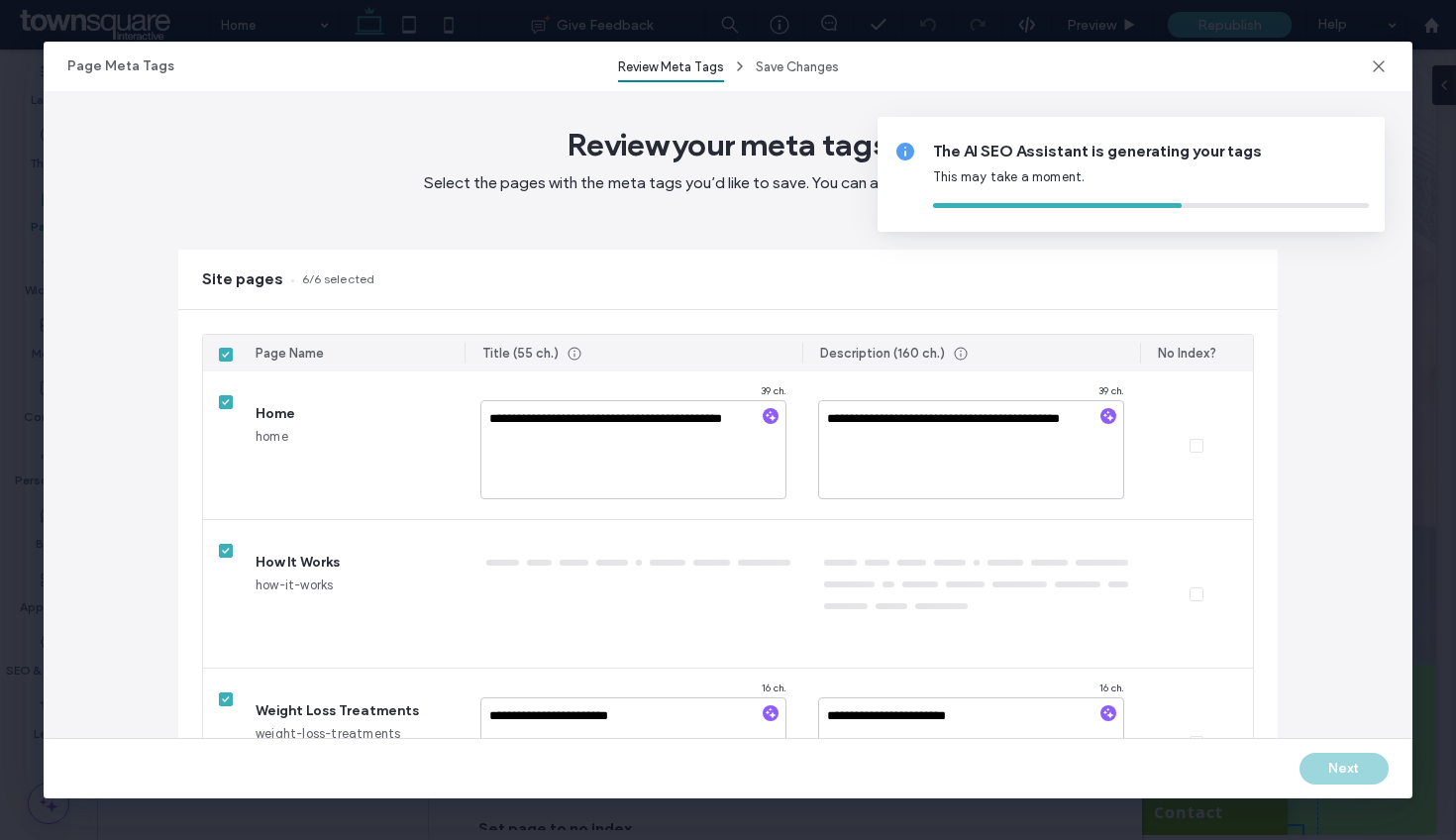 type on "**********" 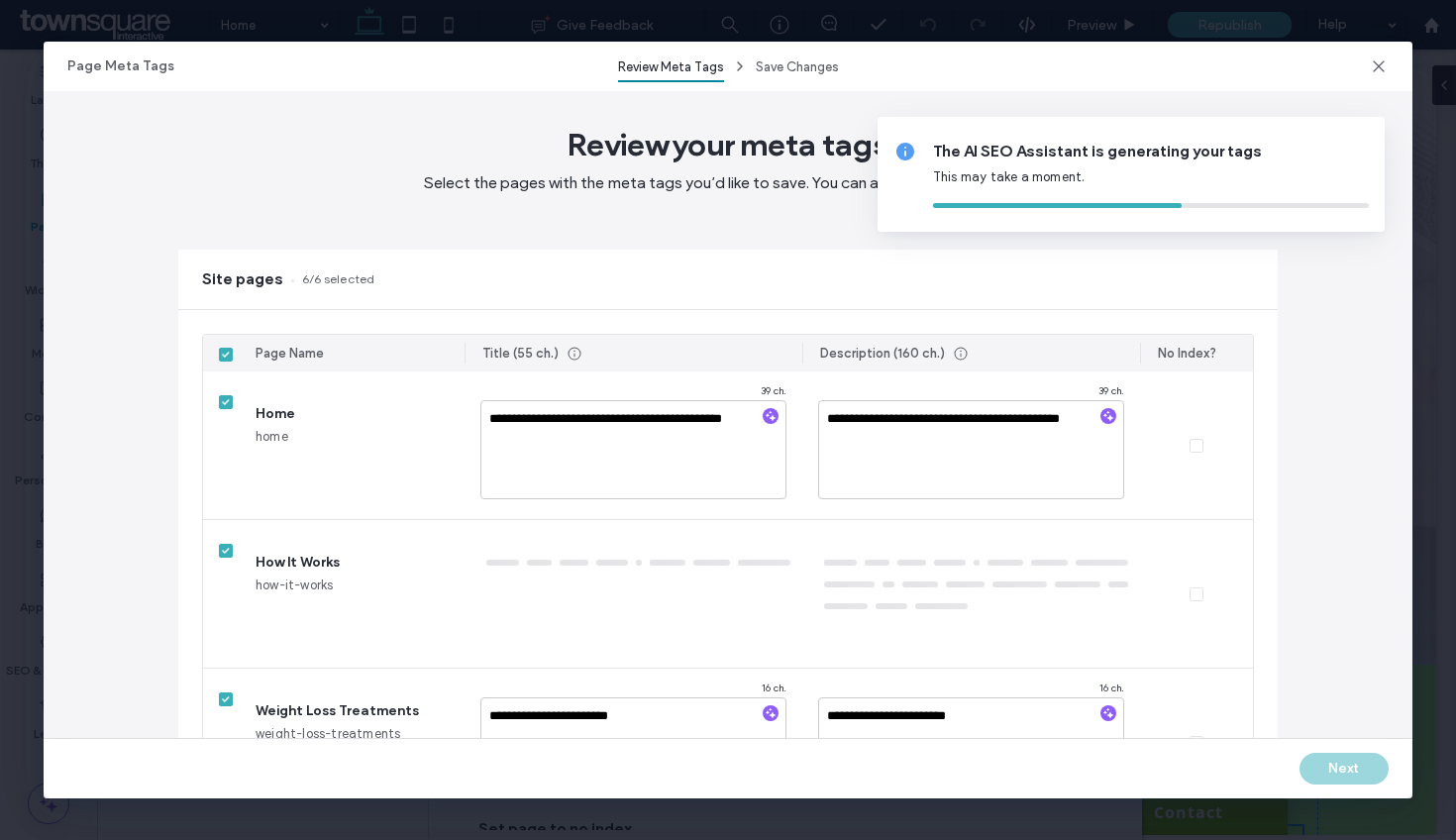 type on "**********" 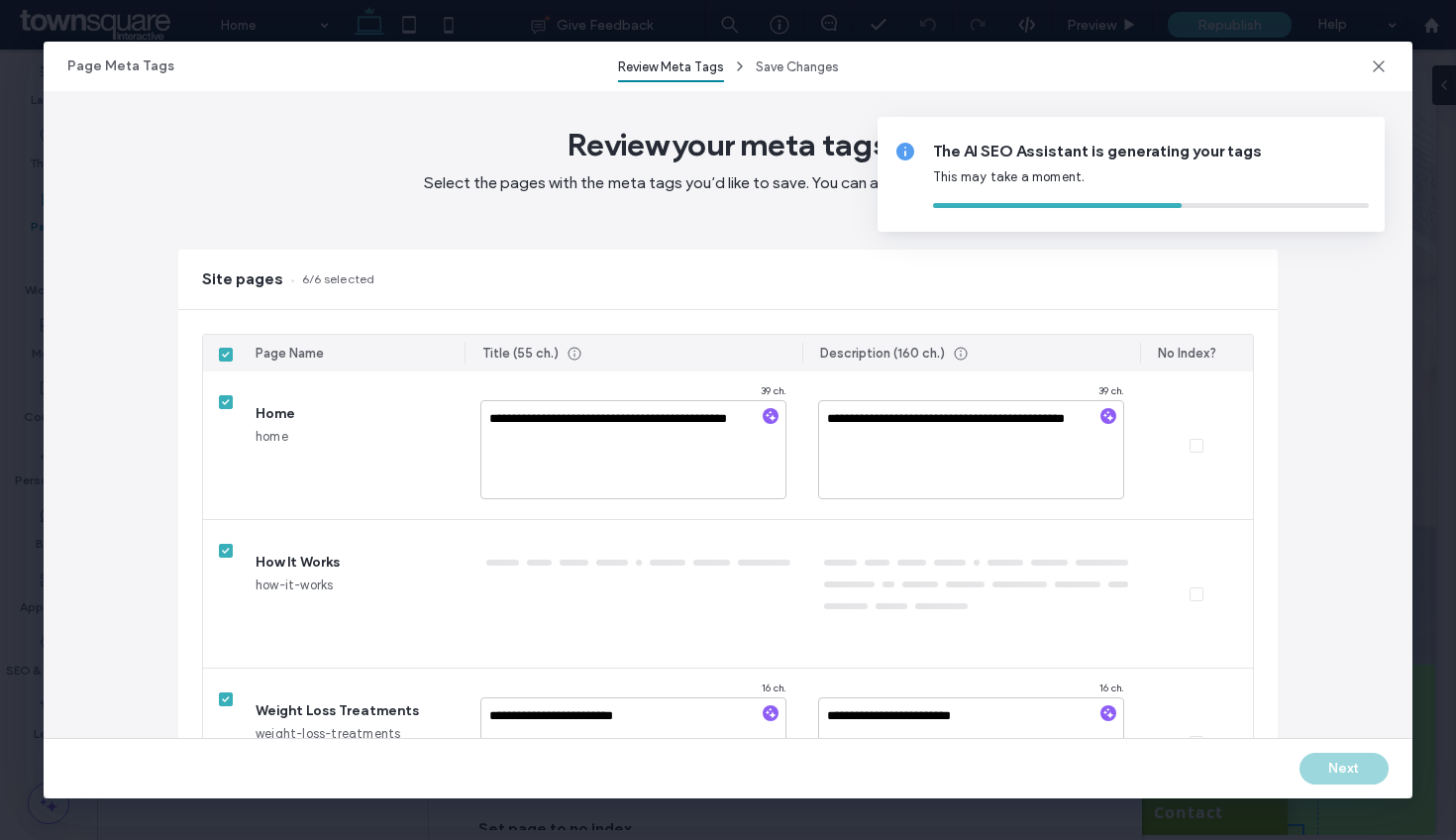 type on "**********" 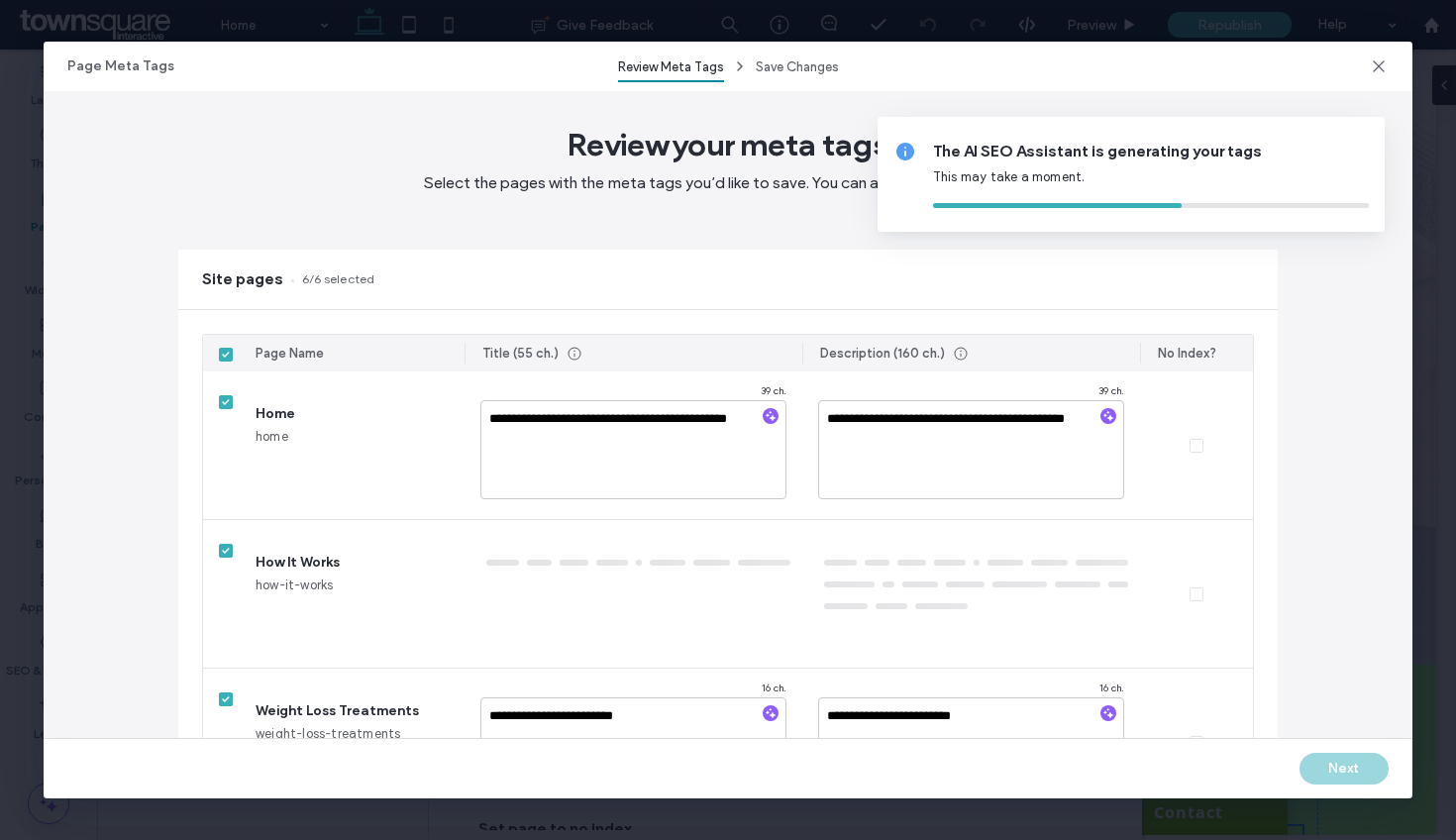 type on "**********" 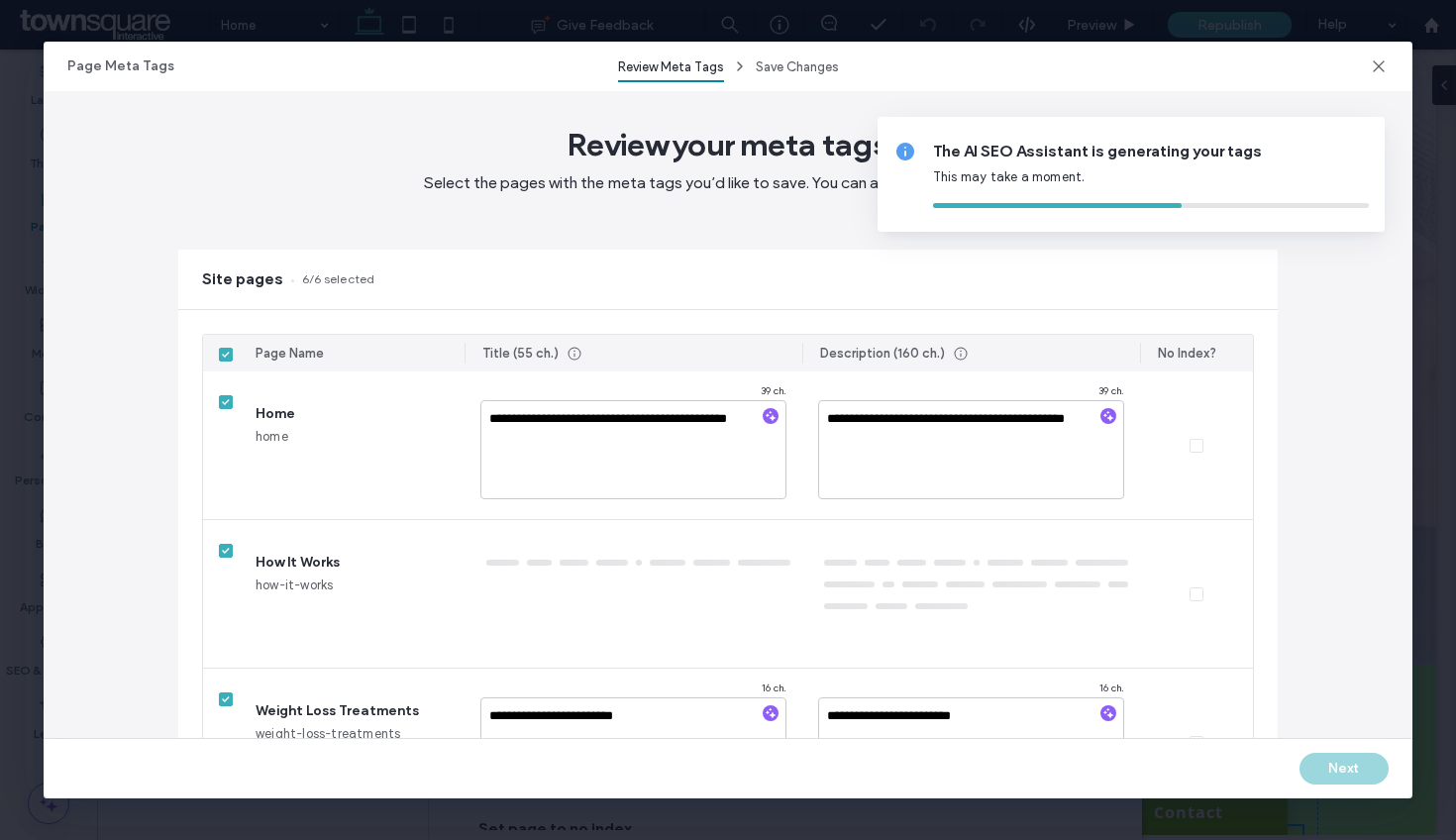 type 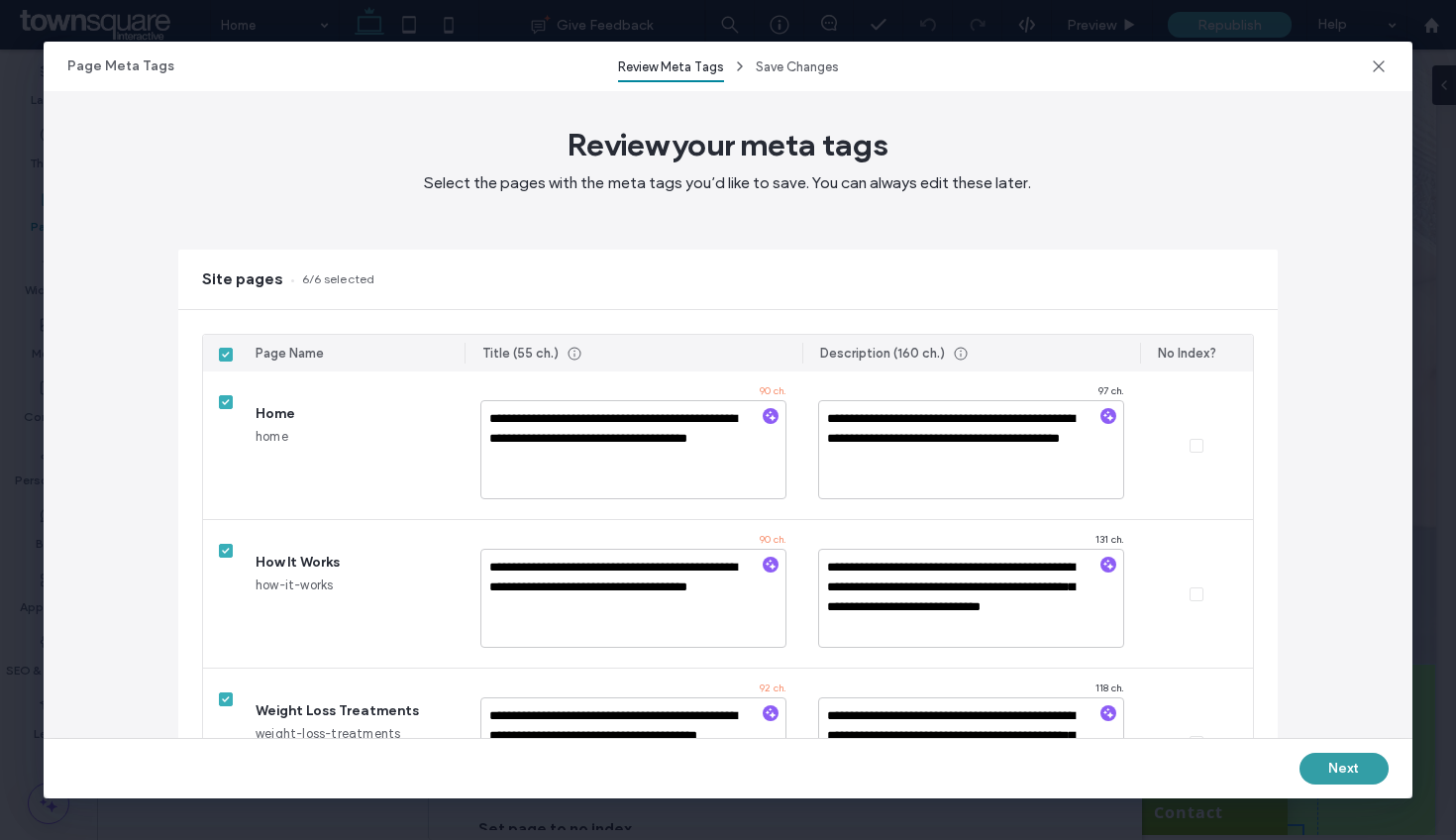 click on "Next" at bounding box center (1344, 769) 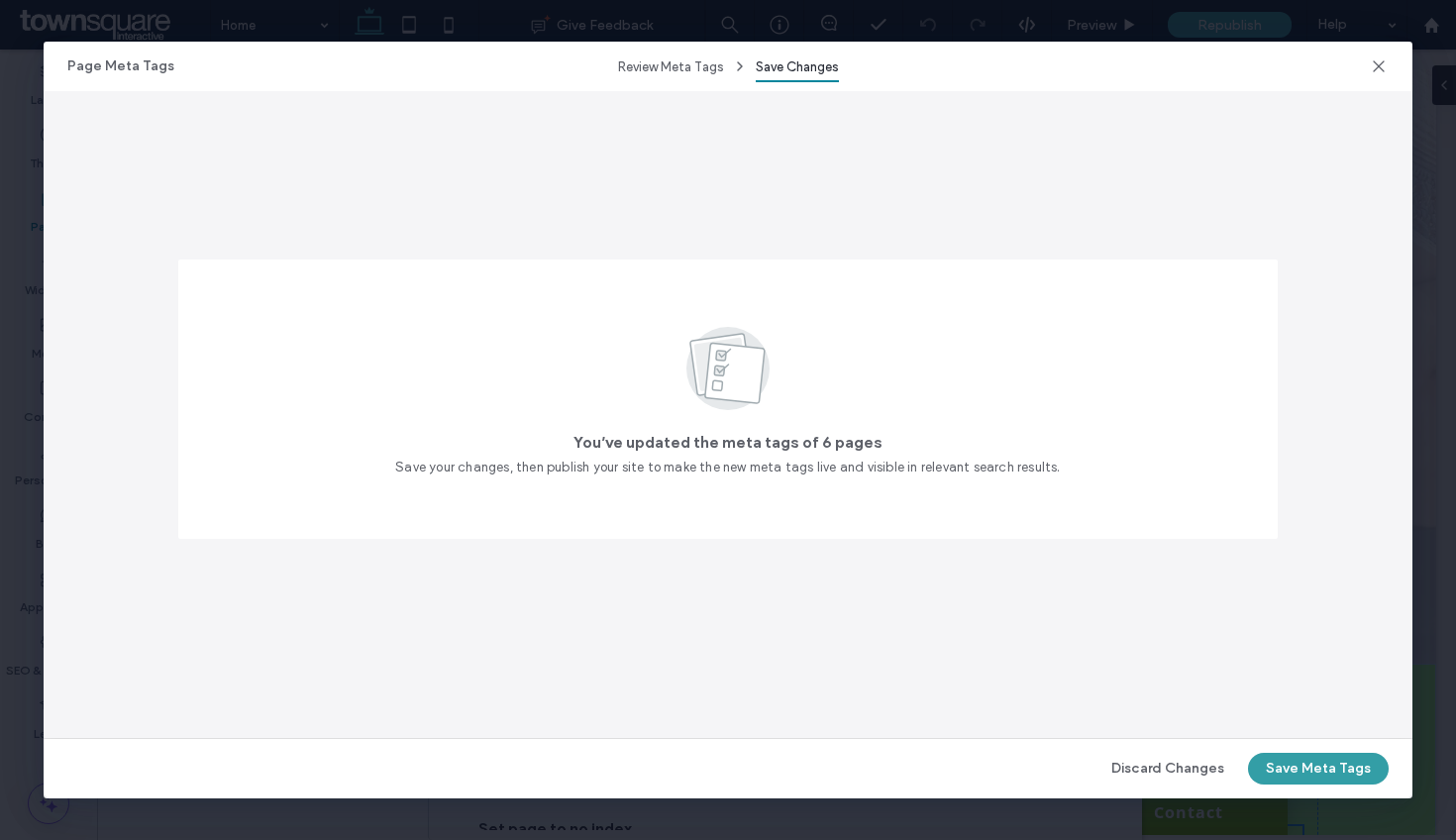 click on "Save Meta Tags" at bounding box center (1318, 769) 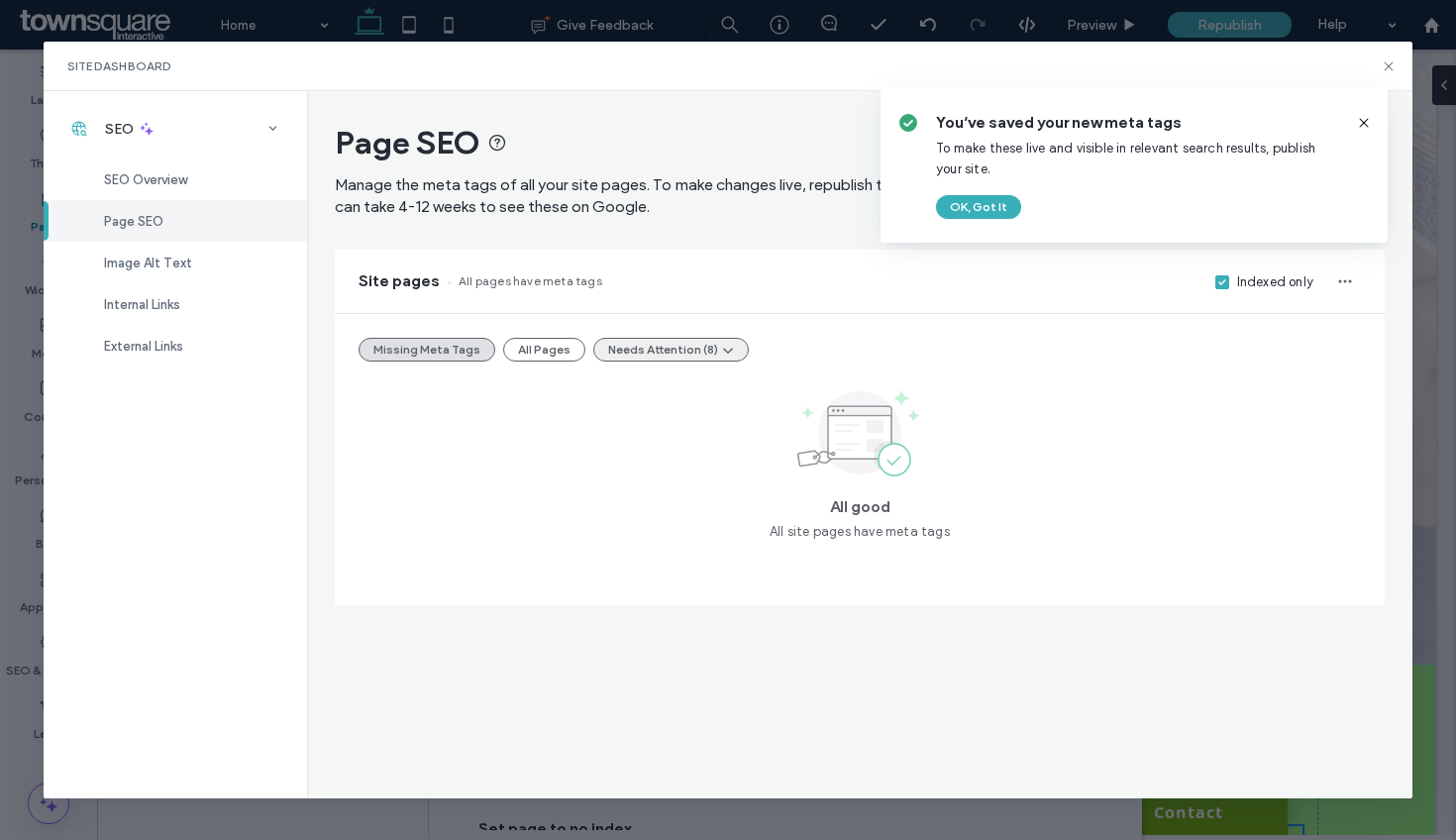 click on "Needs Attention (8)" at bounding box center [671, 350] 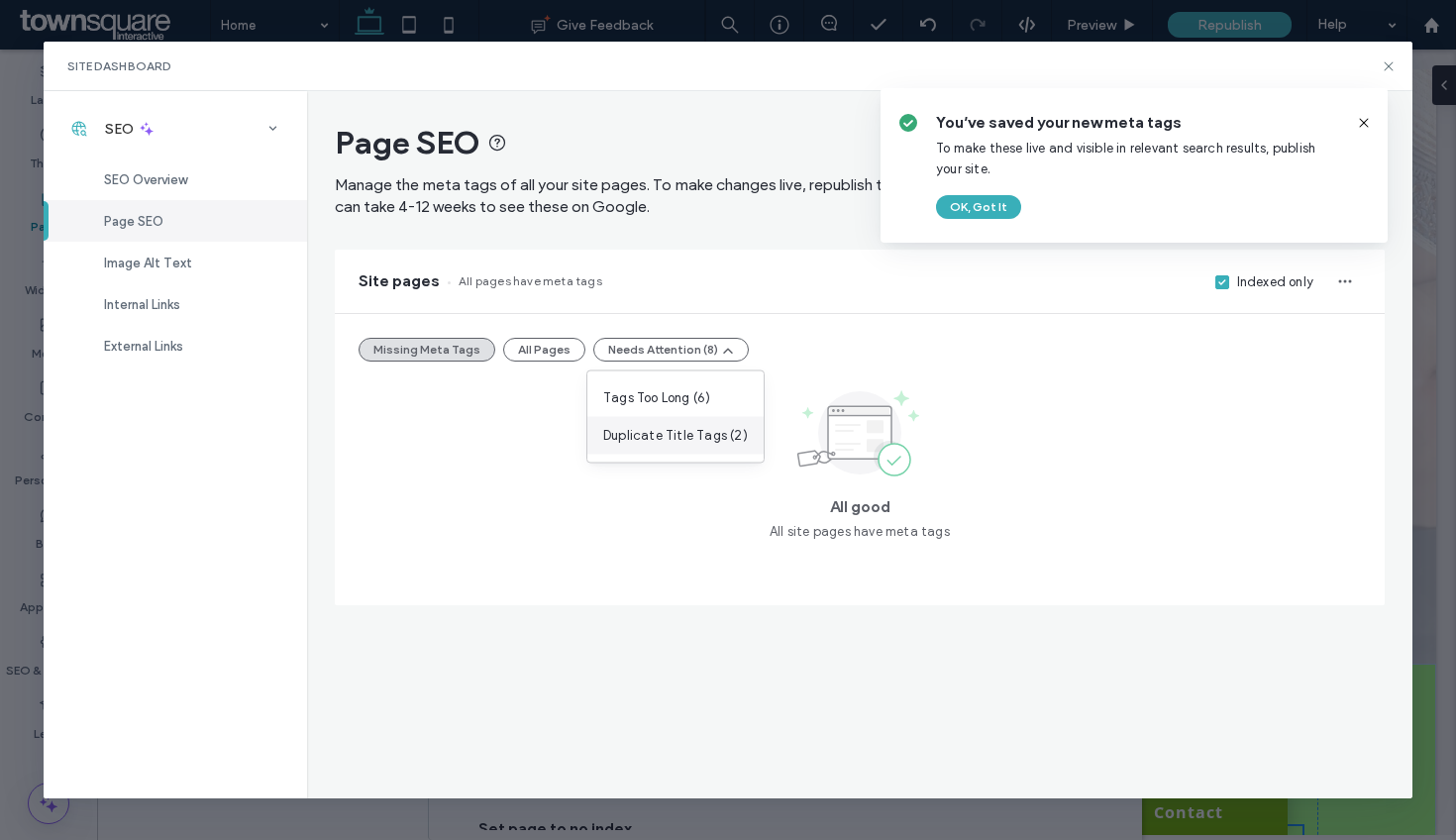click on "Duplicate Title Tags (2)" at bounding box center (676, 436) 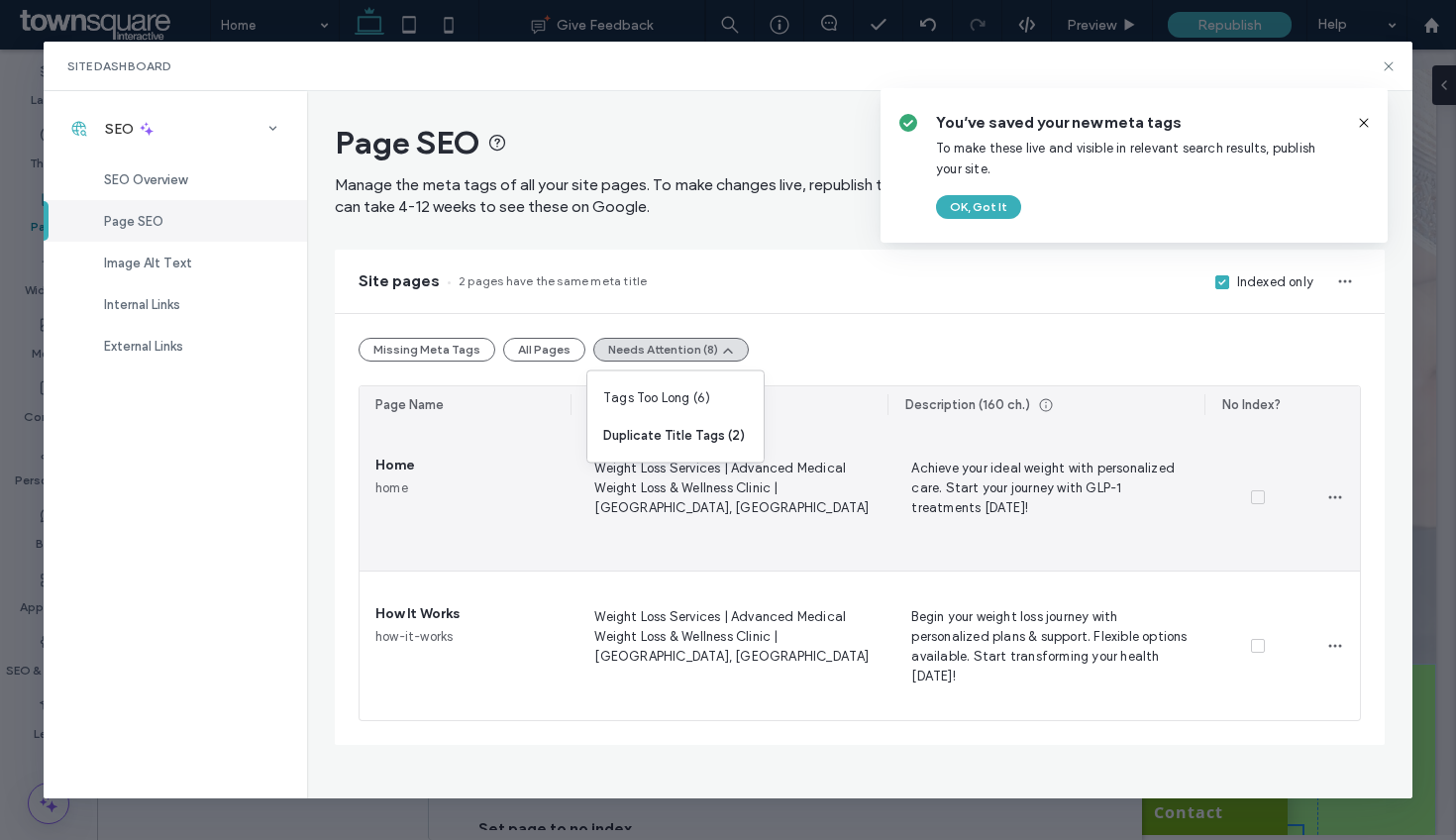 click on "Weight Loss Services | Advanced Medical Weight Loss & Wellness Clinic | Spokane Valley, WA" at bounding box center (729, 497) 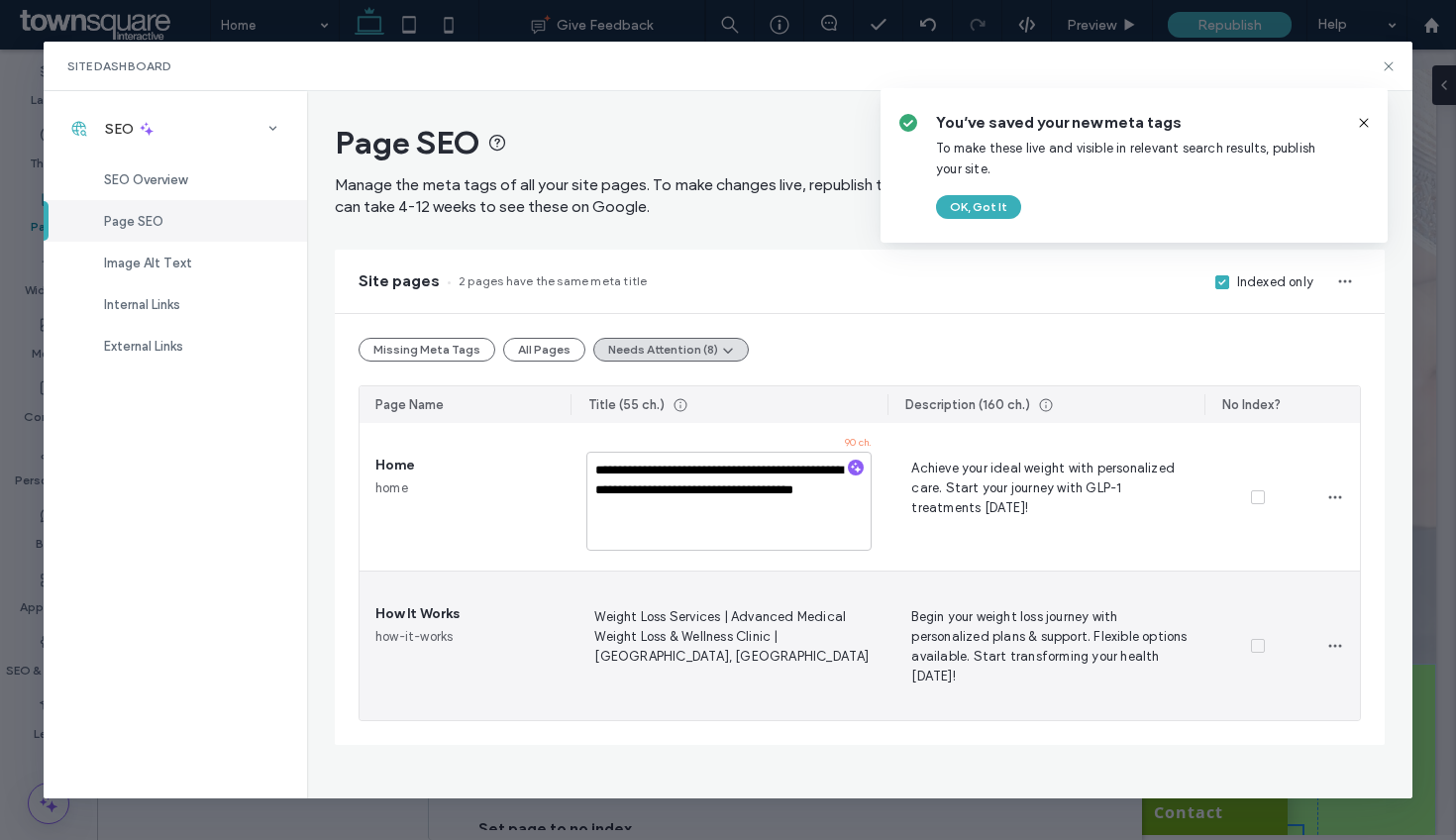 click on "Weight Loss Services | Advanced Medical Weight Loss & Wellness Clinic | Spokane Valley, WA" at bounding box center [729, 646] 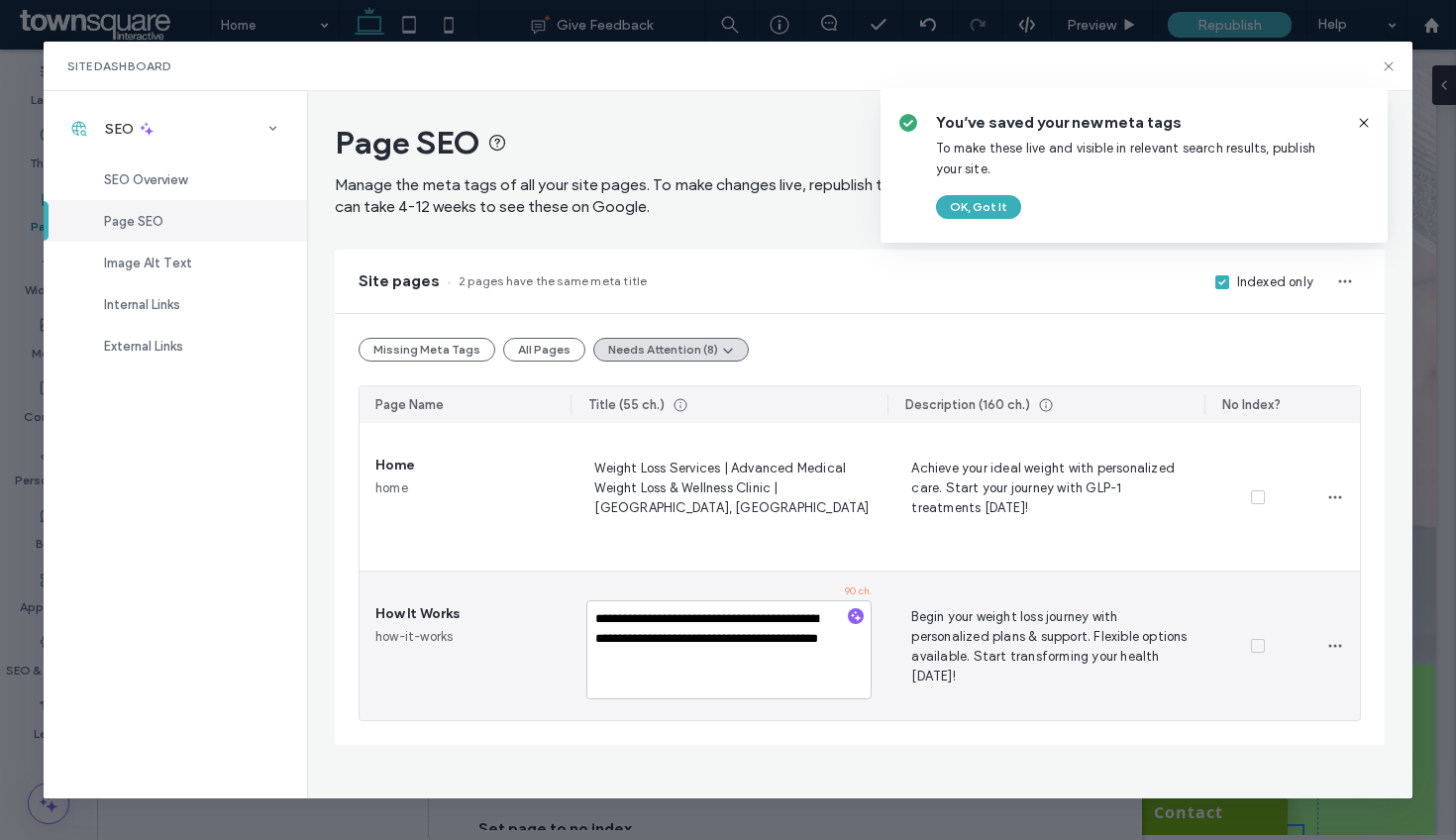 click on "**********" at bounding box center (729, 650) 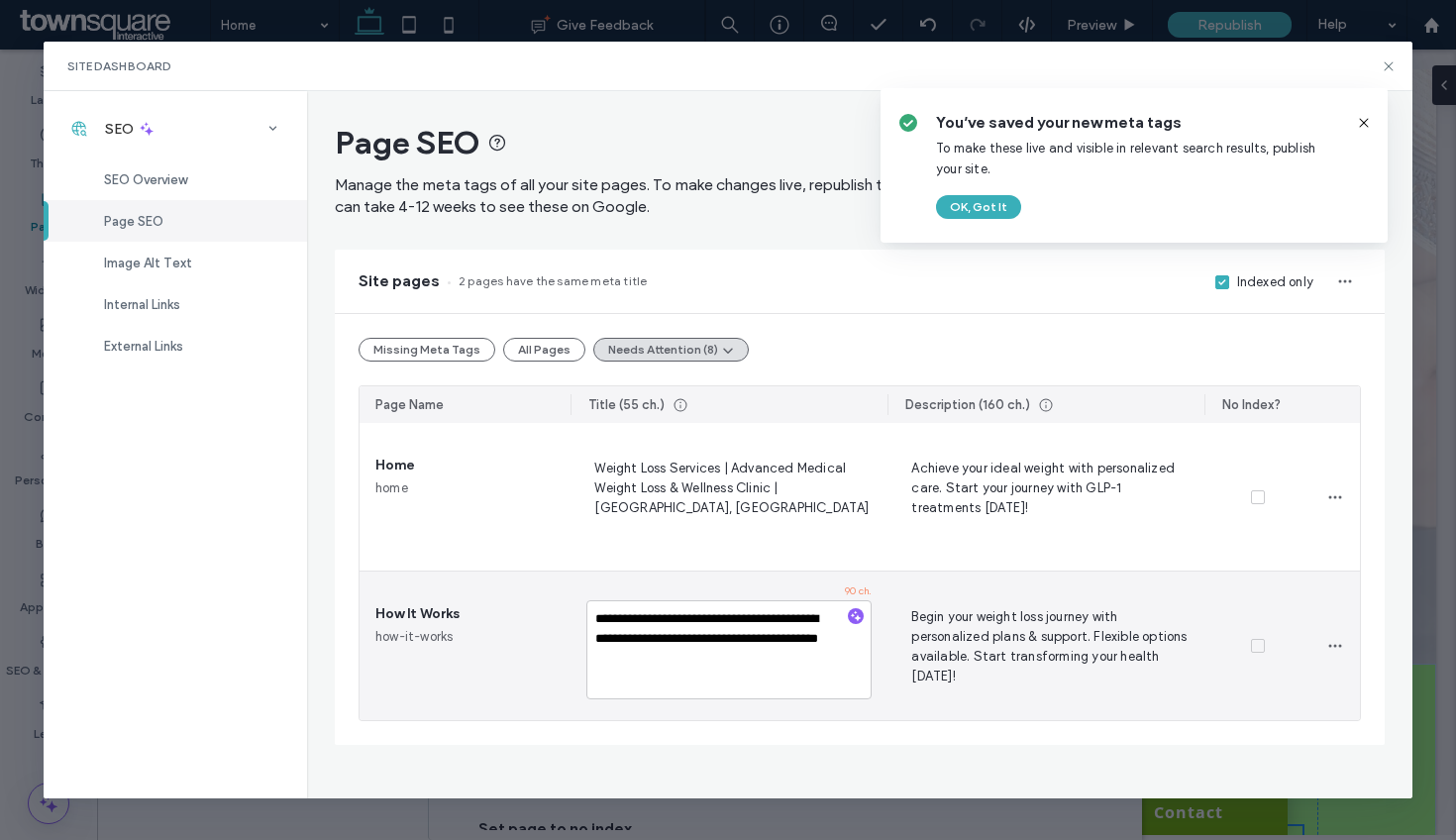 click on "**********" at bounding box center (729, 650) 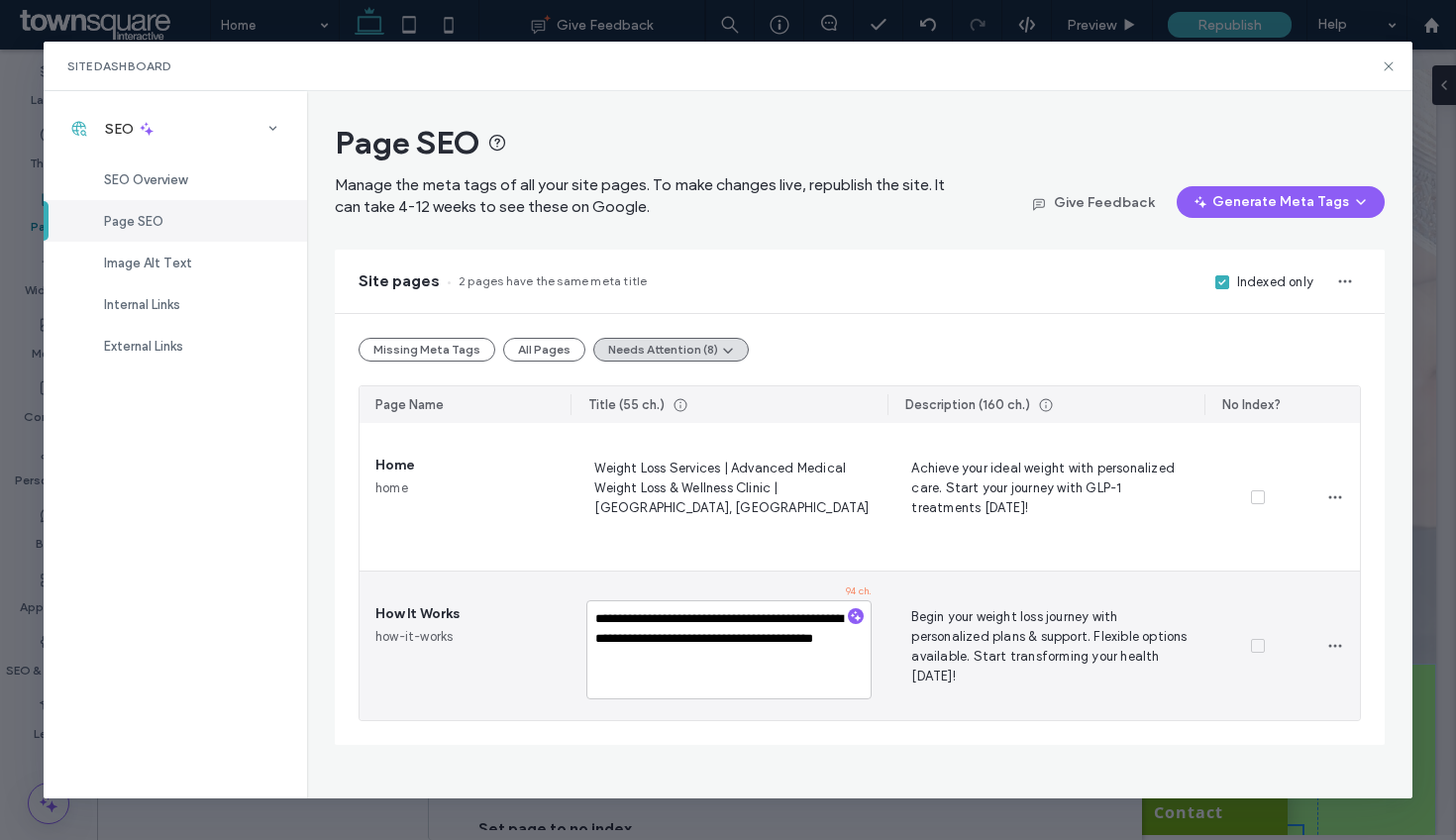 click on "**********" at bounding box center [729, 650] 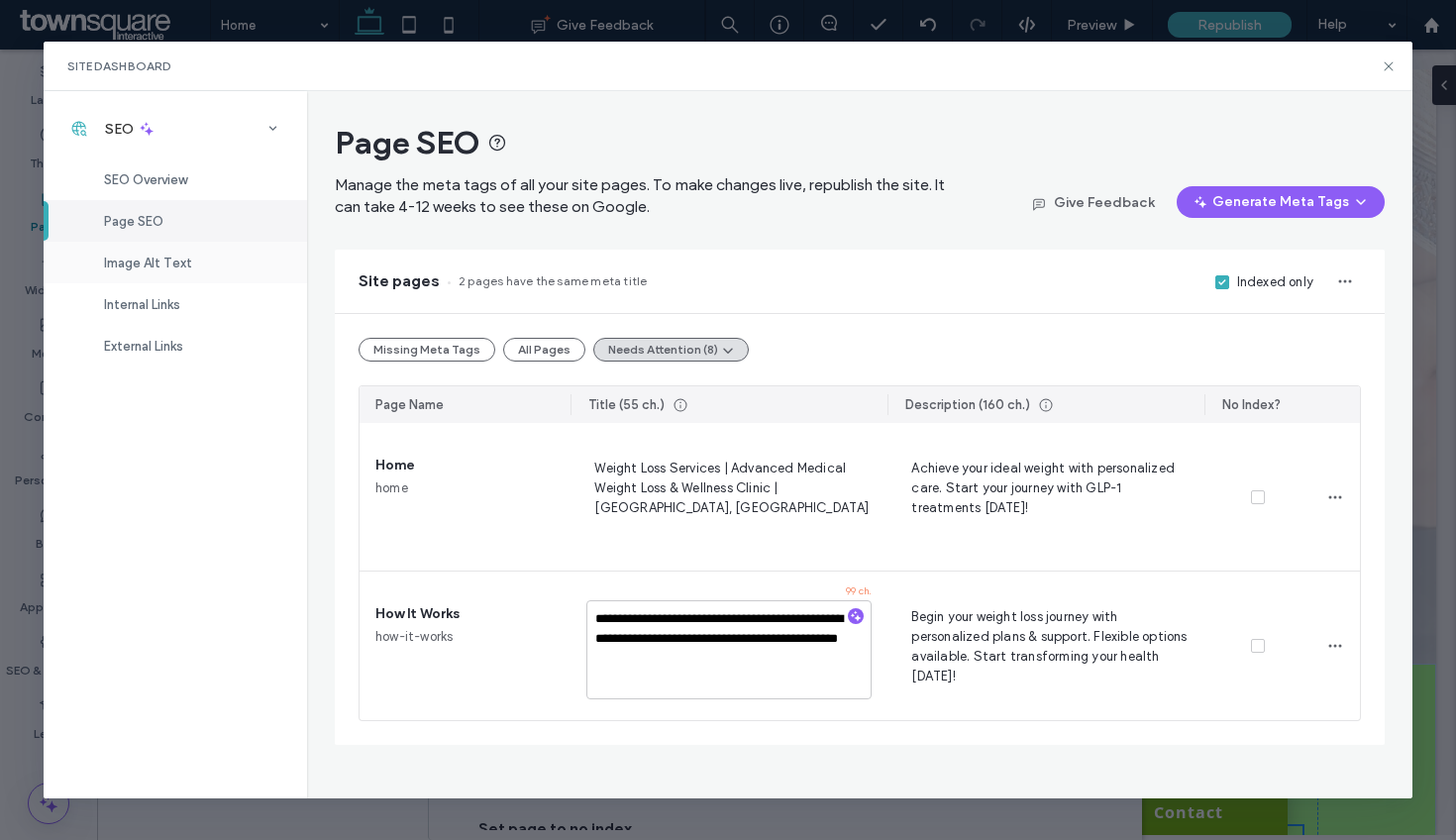 click on "Image Alt Text" at bounding box center (175, 262) 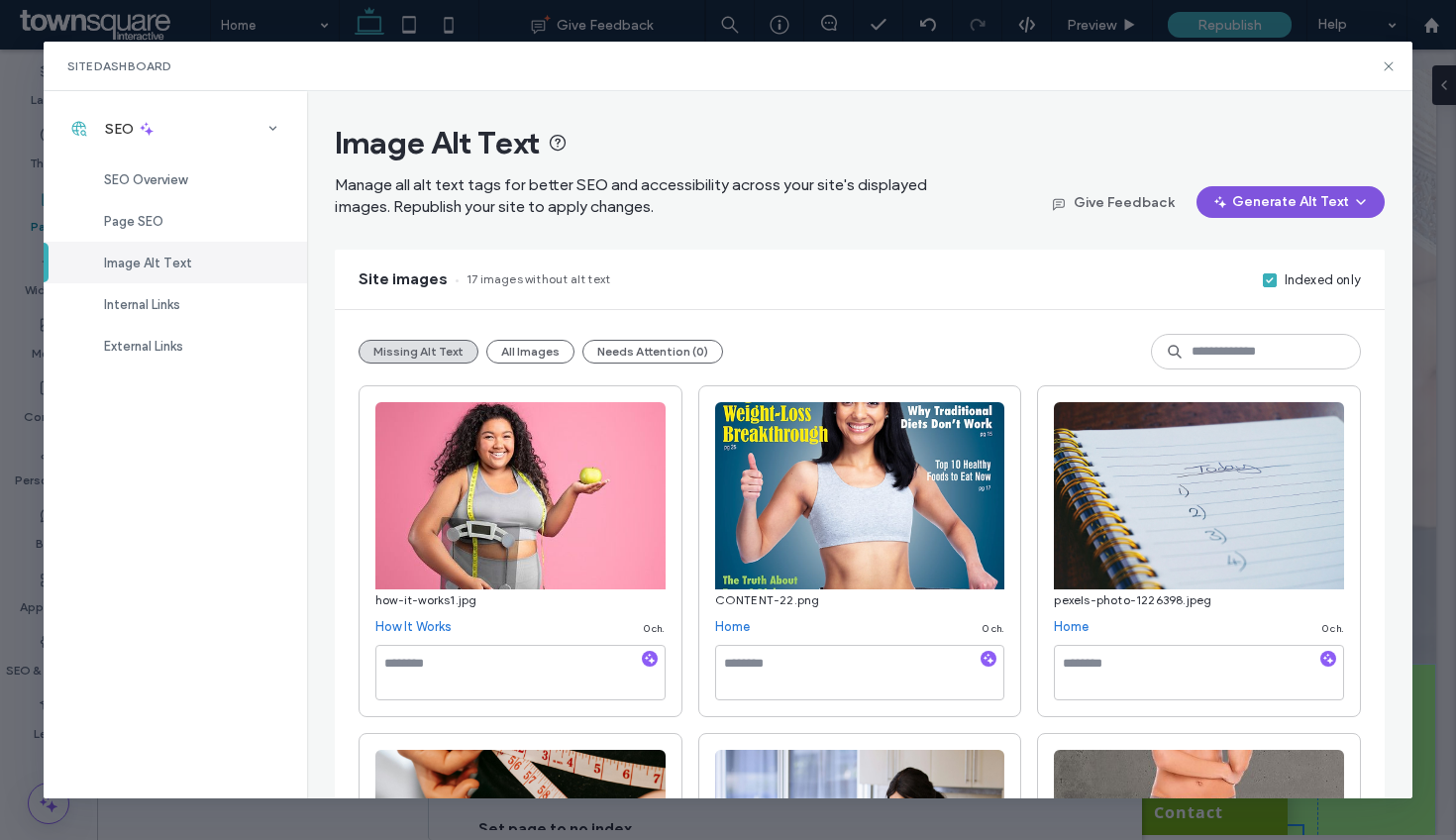 click on "Generate Alt Text" at bounding box center [1291, 202] 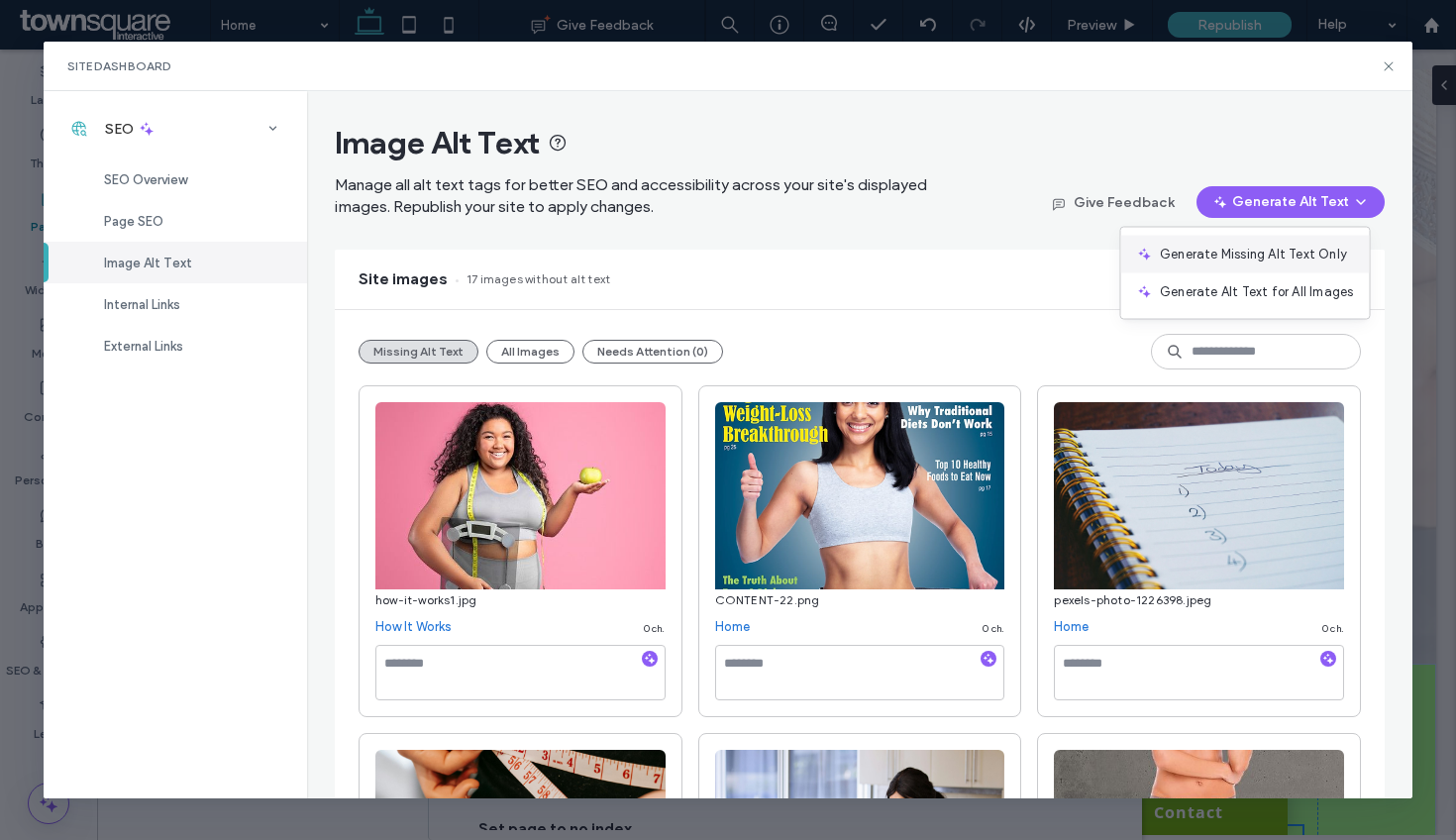 click on "Generate Missing Alt Text Only" at bounding box center [1253, 255] 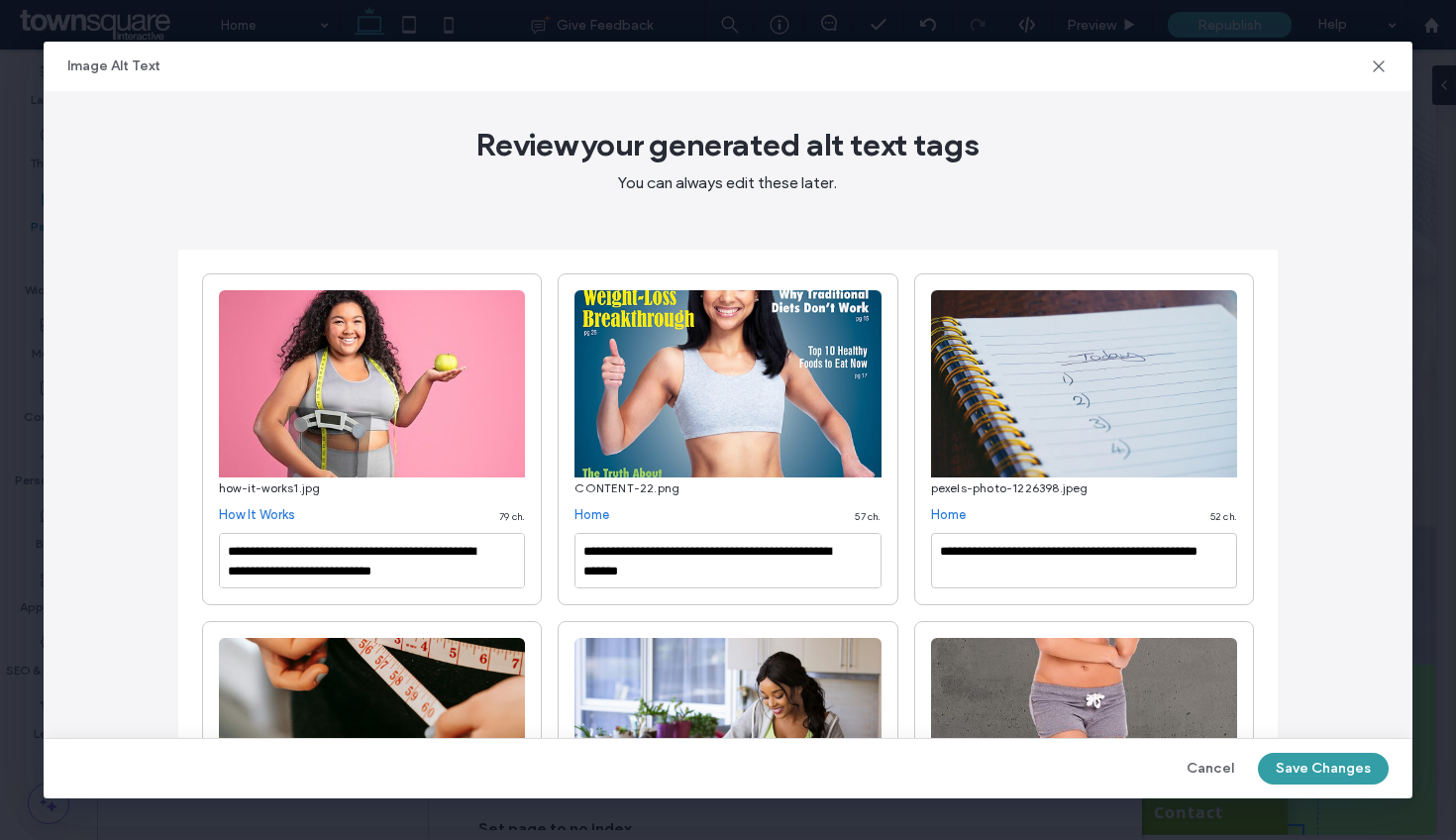 click on "Save Changes" at bounding box center [1323, 769] 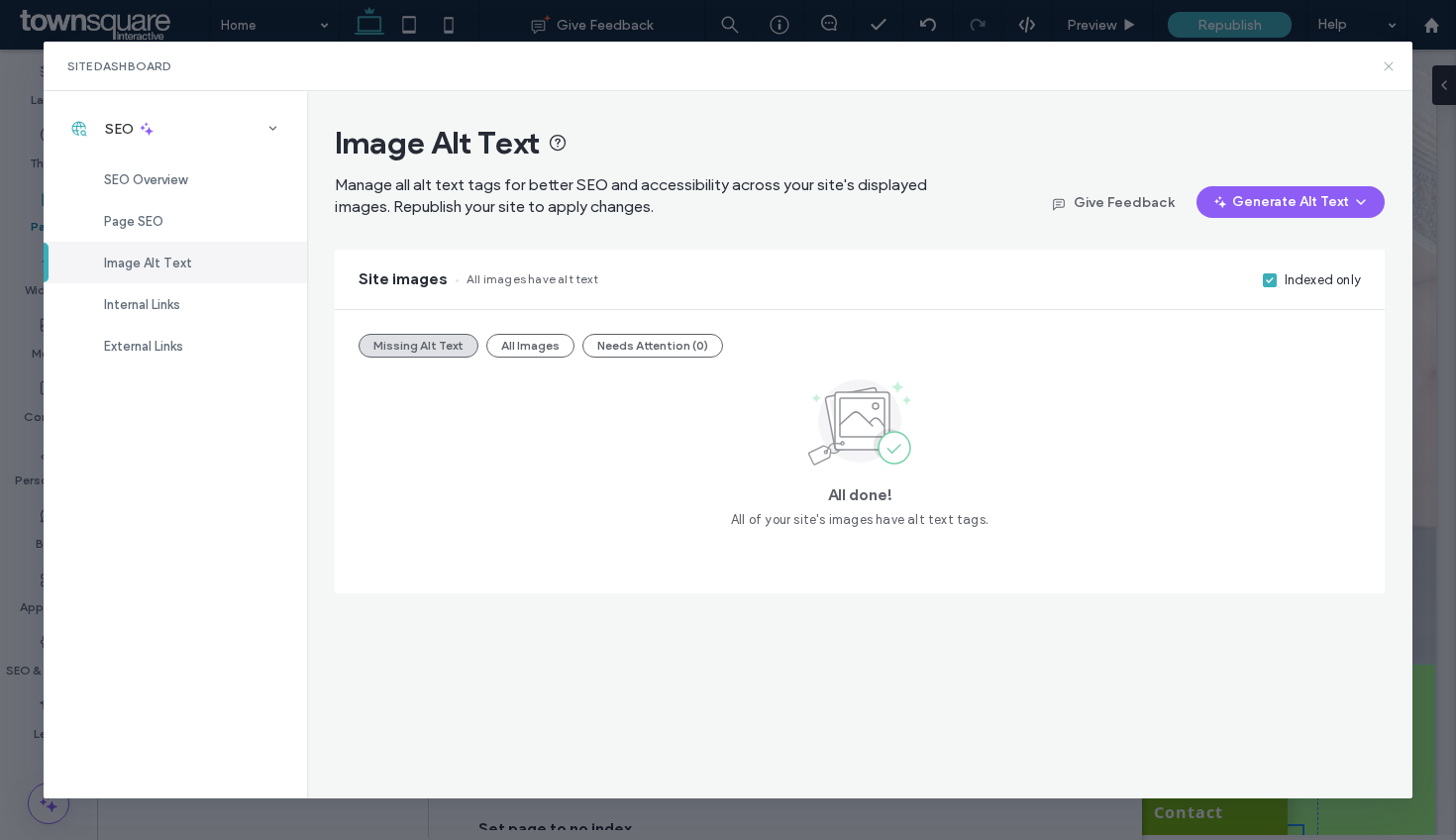 click 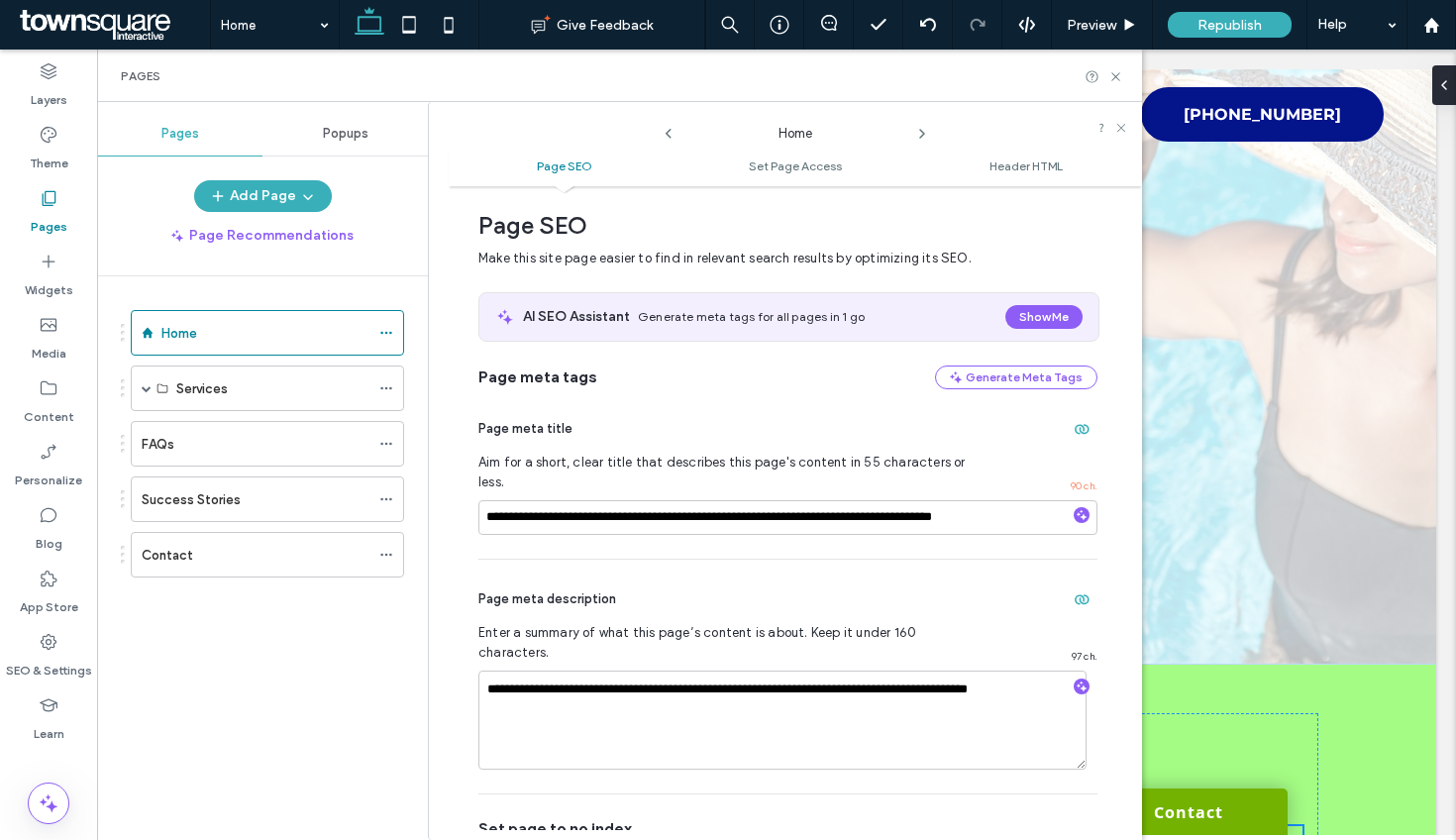 scroll, scrollTop: 311, scrollLeft: 0, axis: vertical 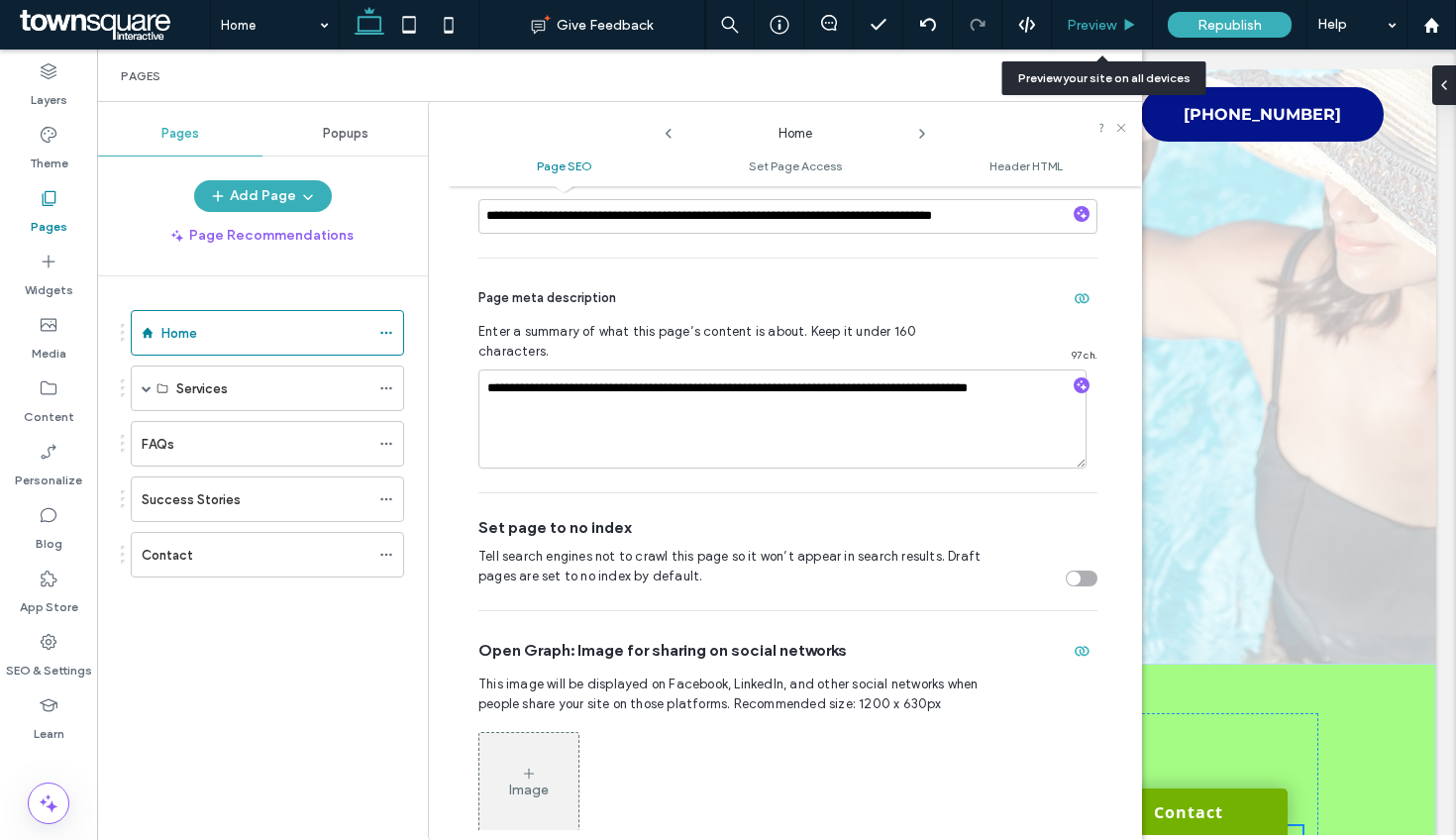 drag, startPoint x: 1065, startPoint y: 20, endPoint x: 983, endPoint y: 0, distance: 84.40379 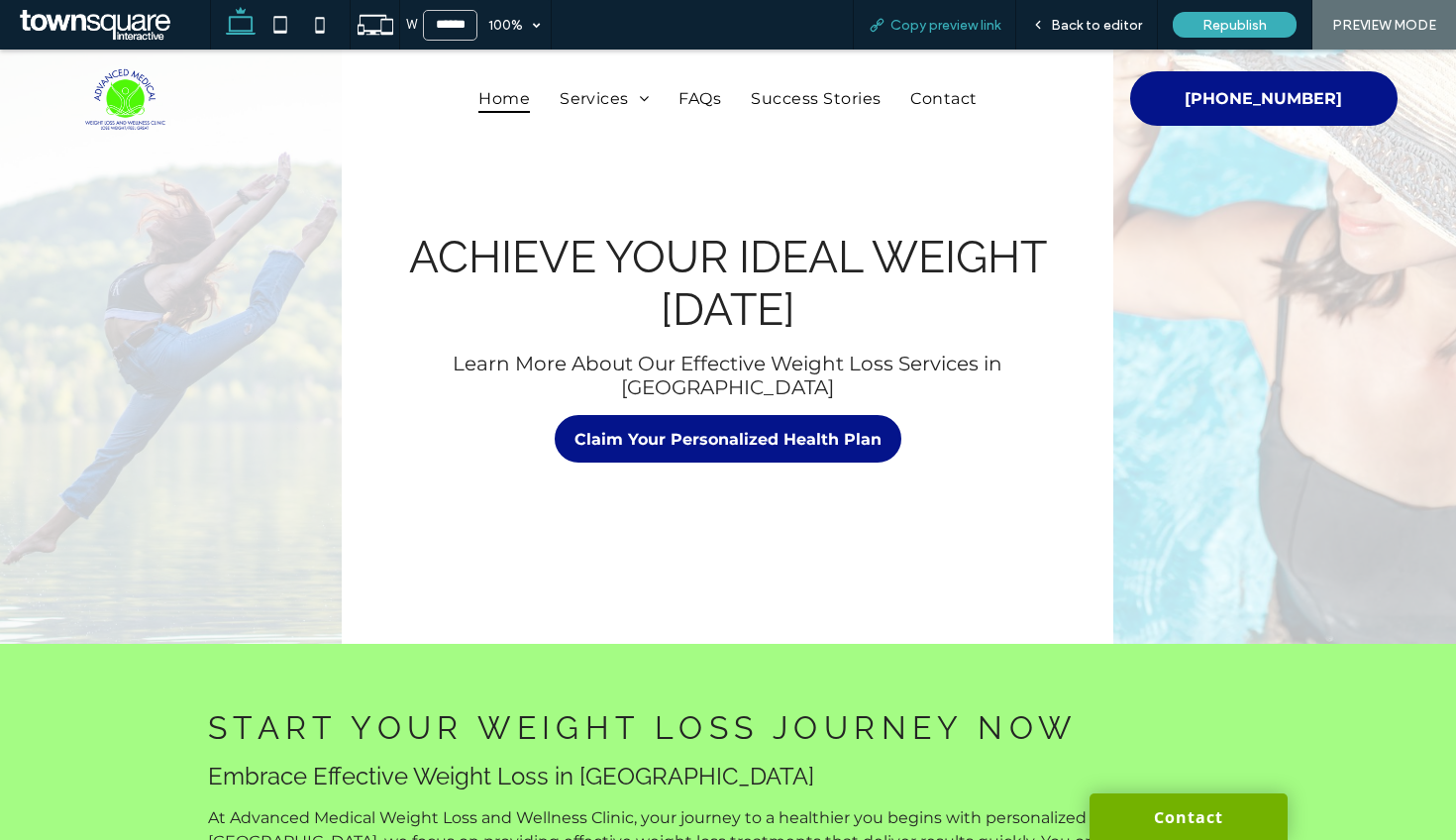 drag, startPoint x: 892, startPoint y: 18, endPoint x: 943, endPoint y: 6, distance: 52.392748 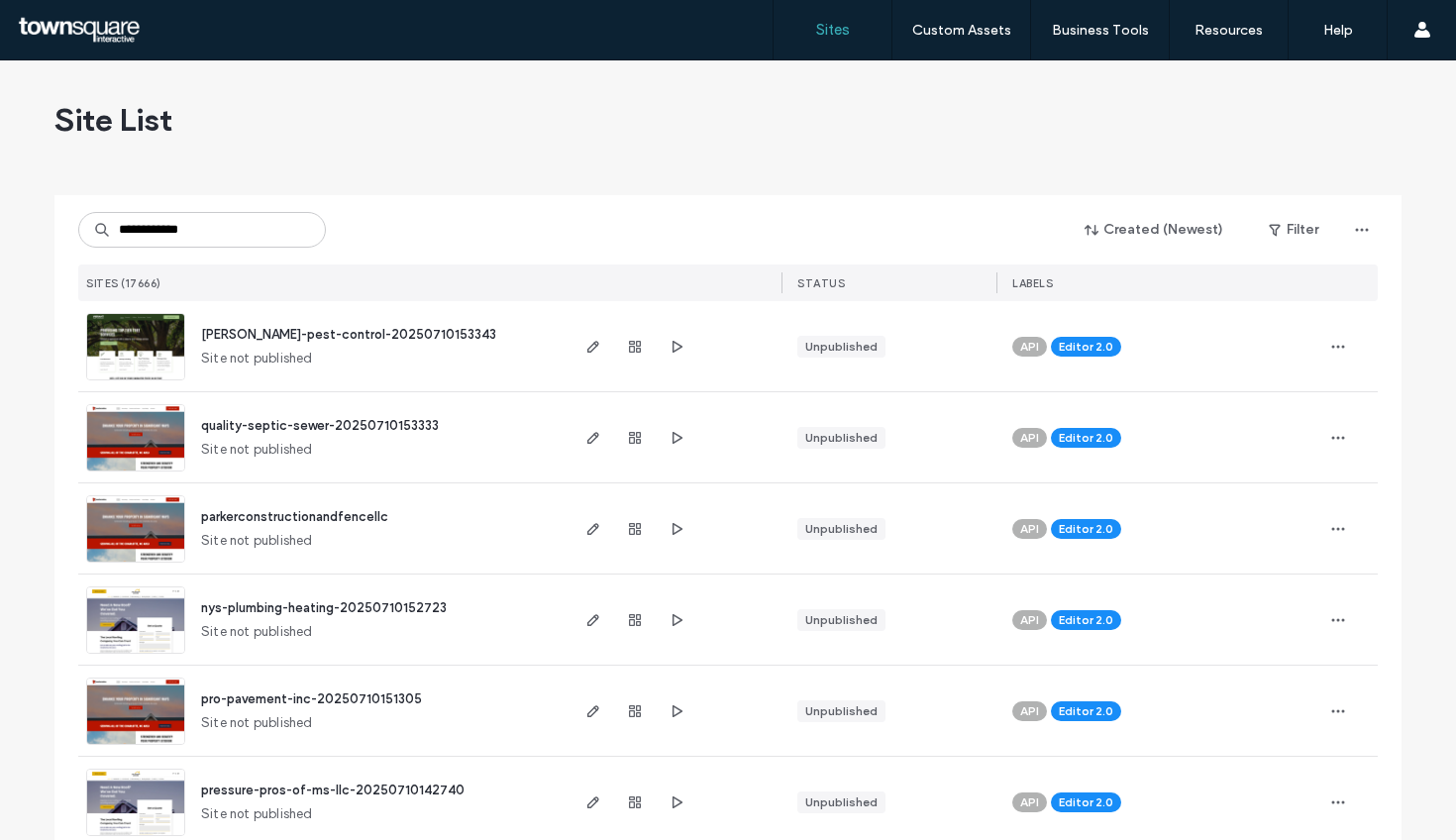 scroll, scrollTop: 0, scrollLeft: 0, axis: both 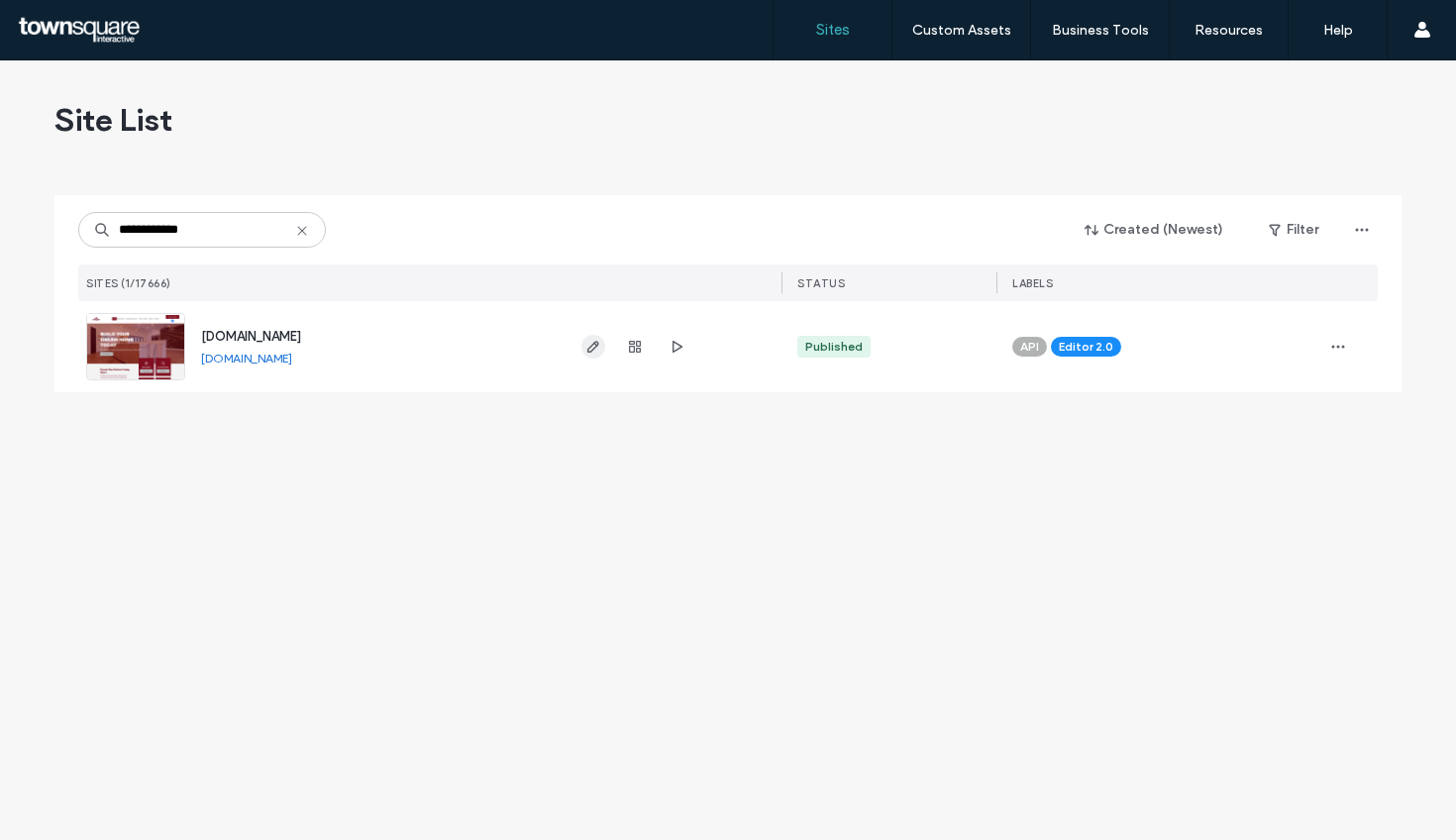 type on "**********" 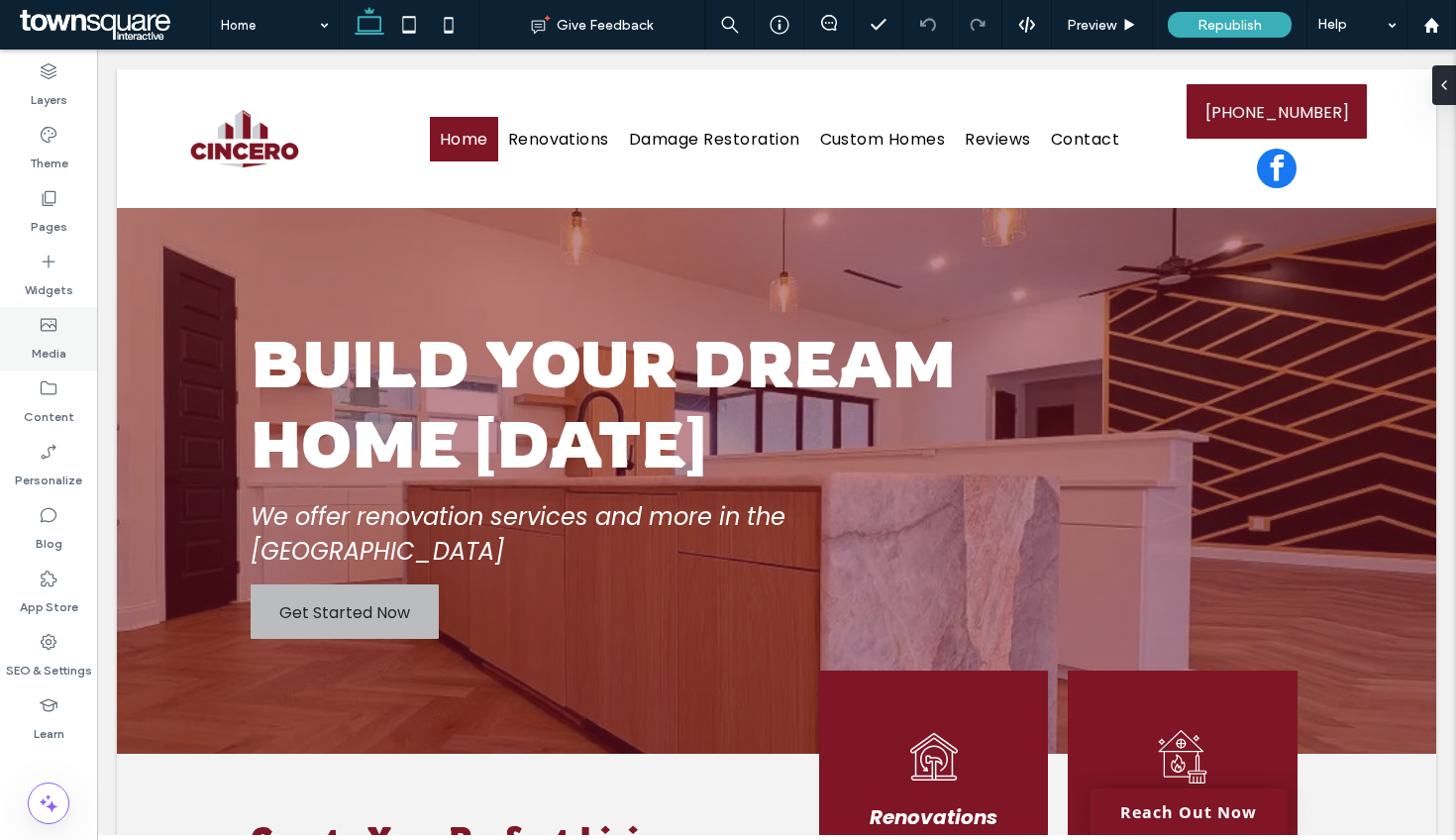 scroll, scrollTop: 0, scrollLeft: 0, axis: both 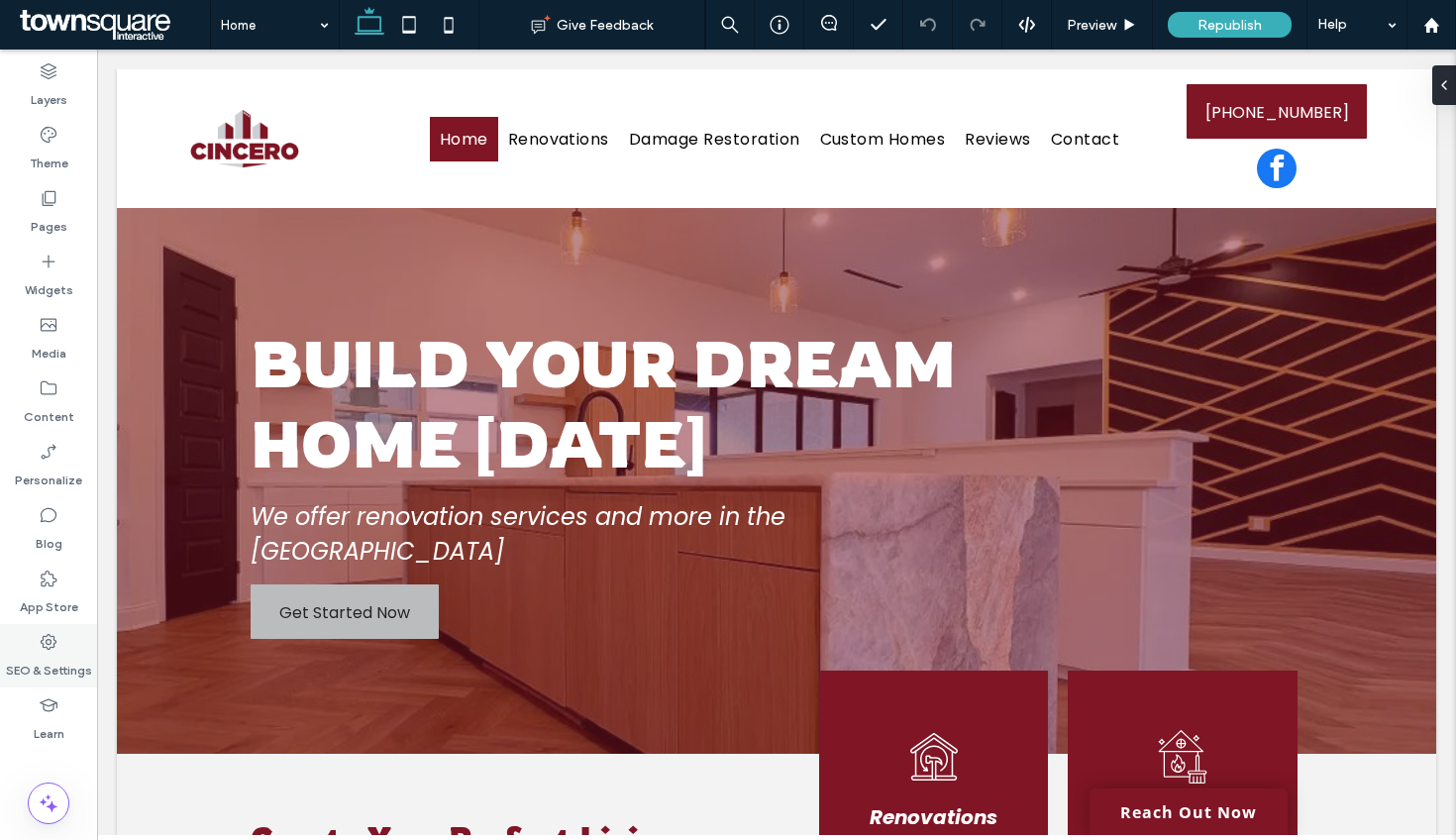 click on "SEO & Settings" at bounding box center (49, 656) 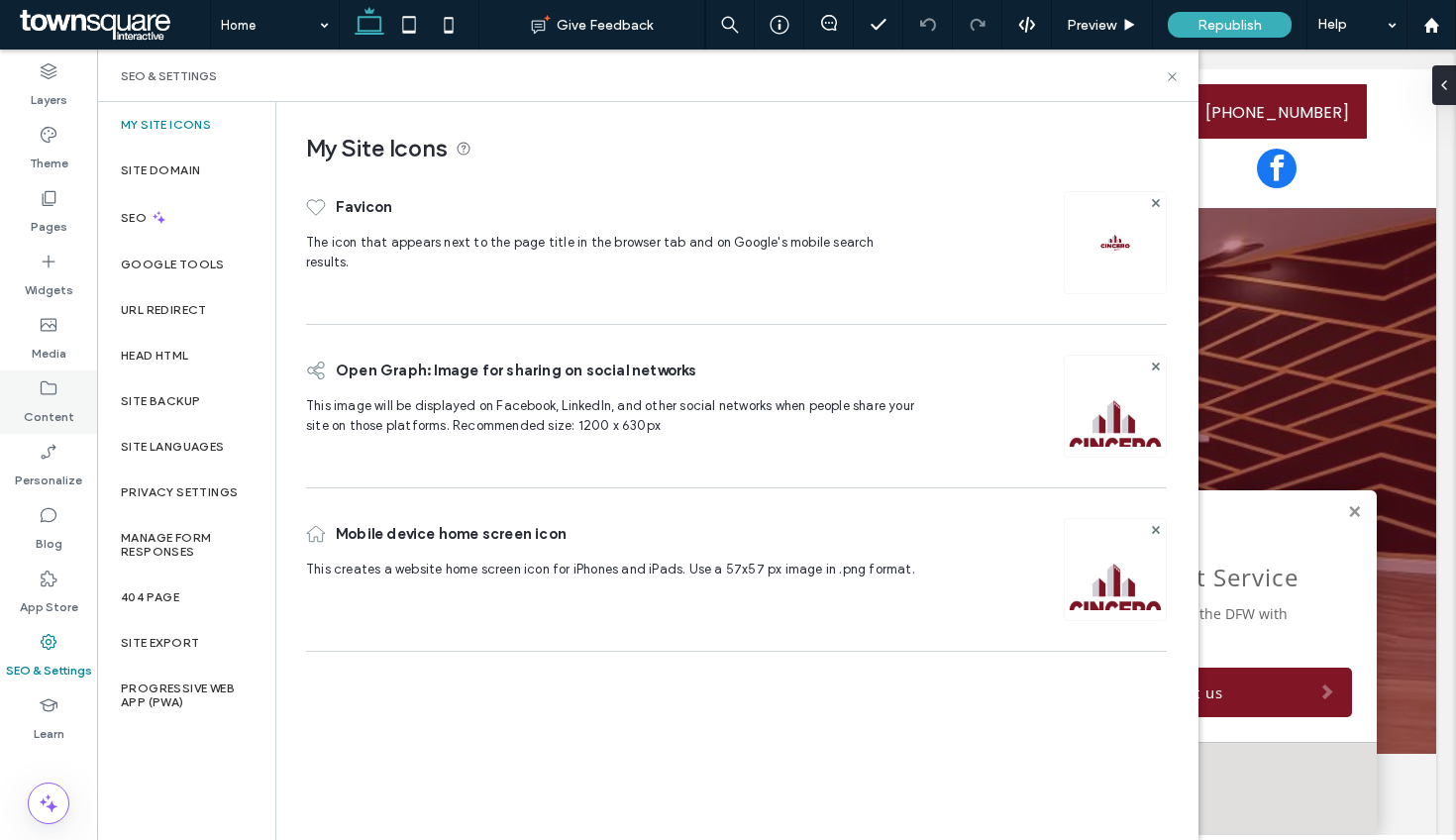 click on "Content" at bounding box center (49, 402) 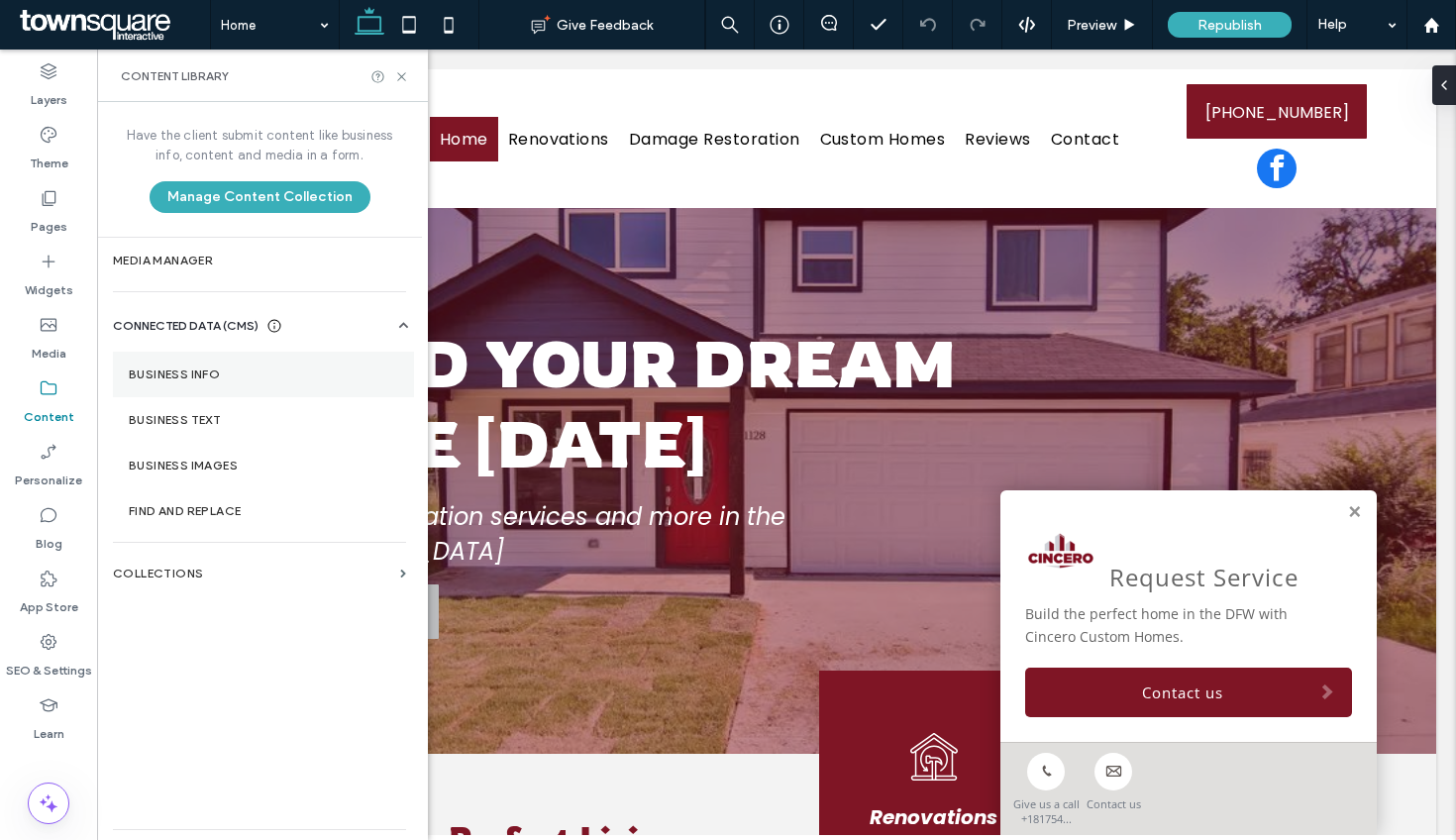 click on "Business Info" at bounding box center [263, 374] 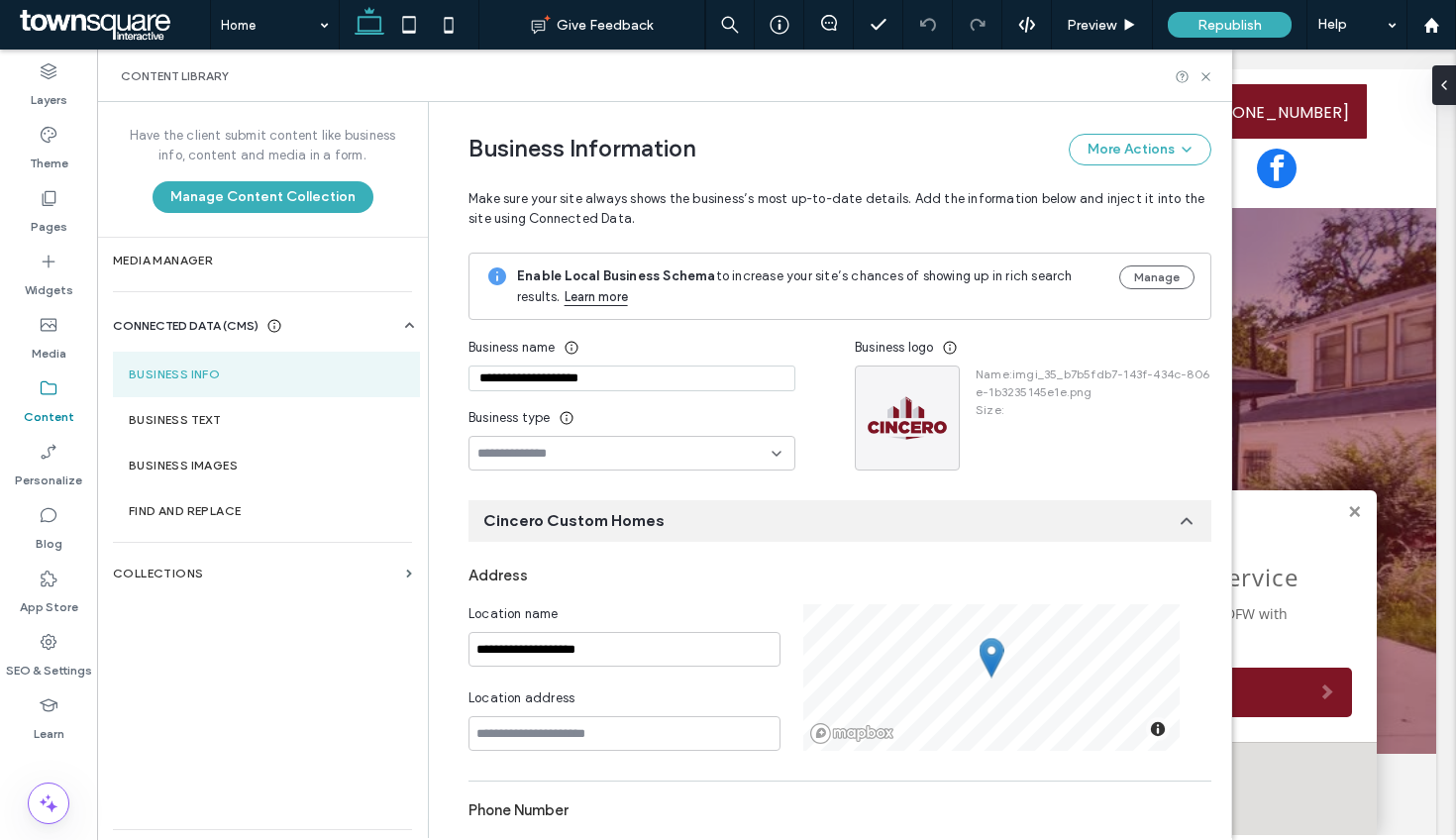 scroll, scrollTop: 0, scrollLeft: 0, axis: both 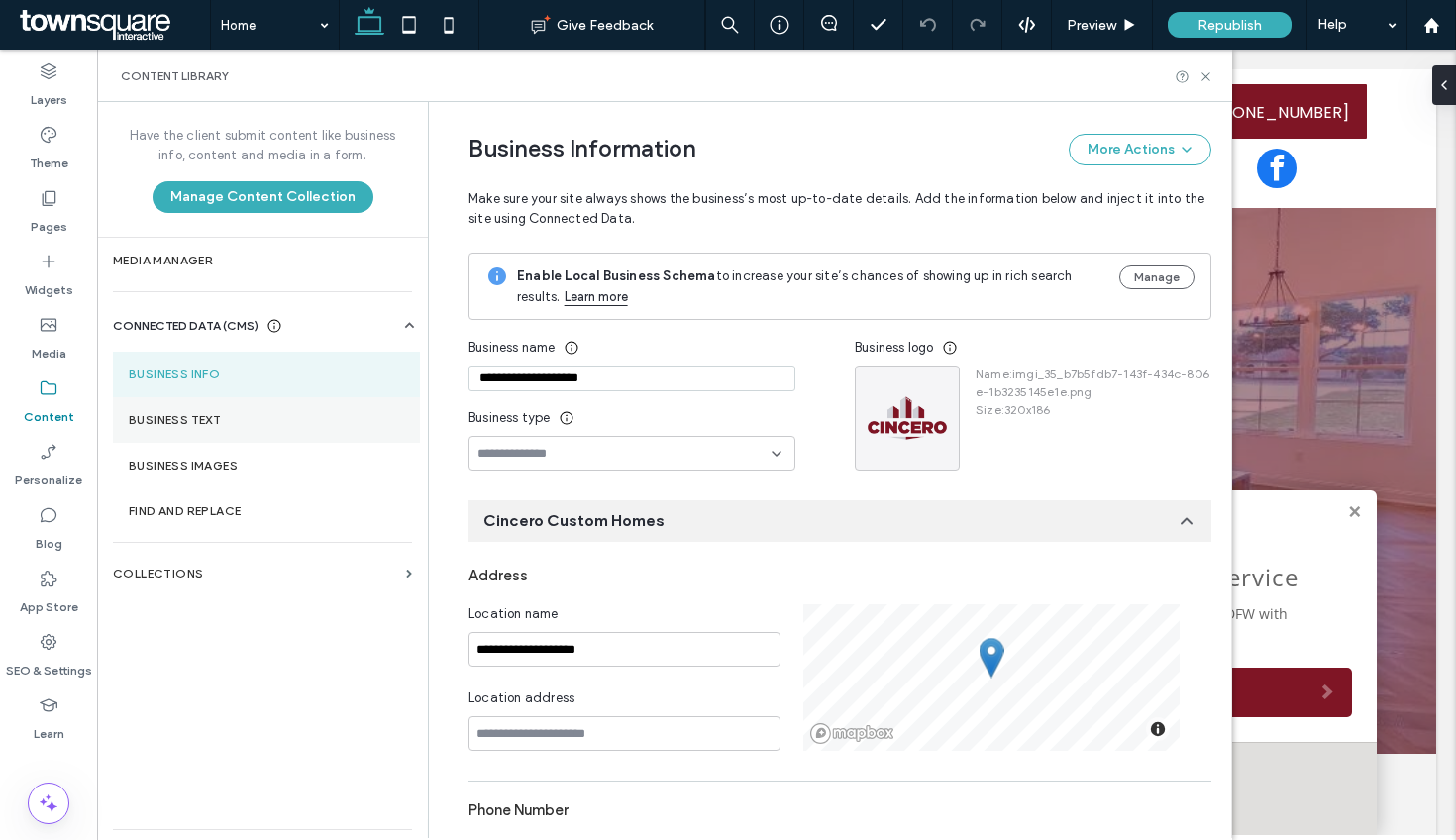 click on "Business Text" at bounding box center (266, 420) 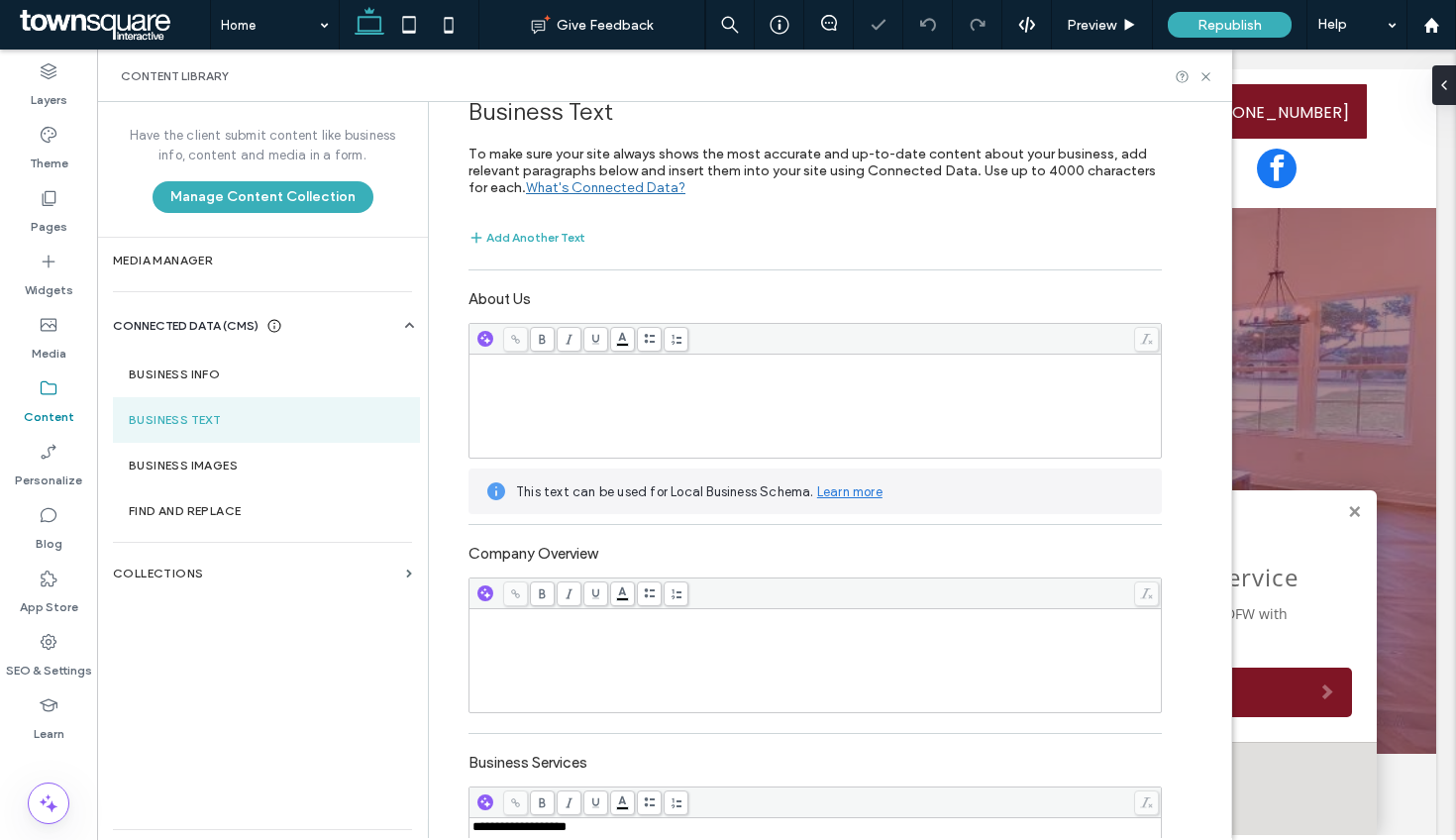 scroll, scrollTop: 0, scrollLeft: 0, axis: both 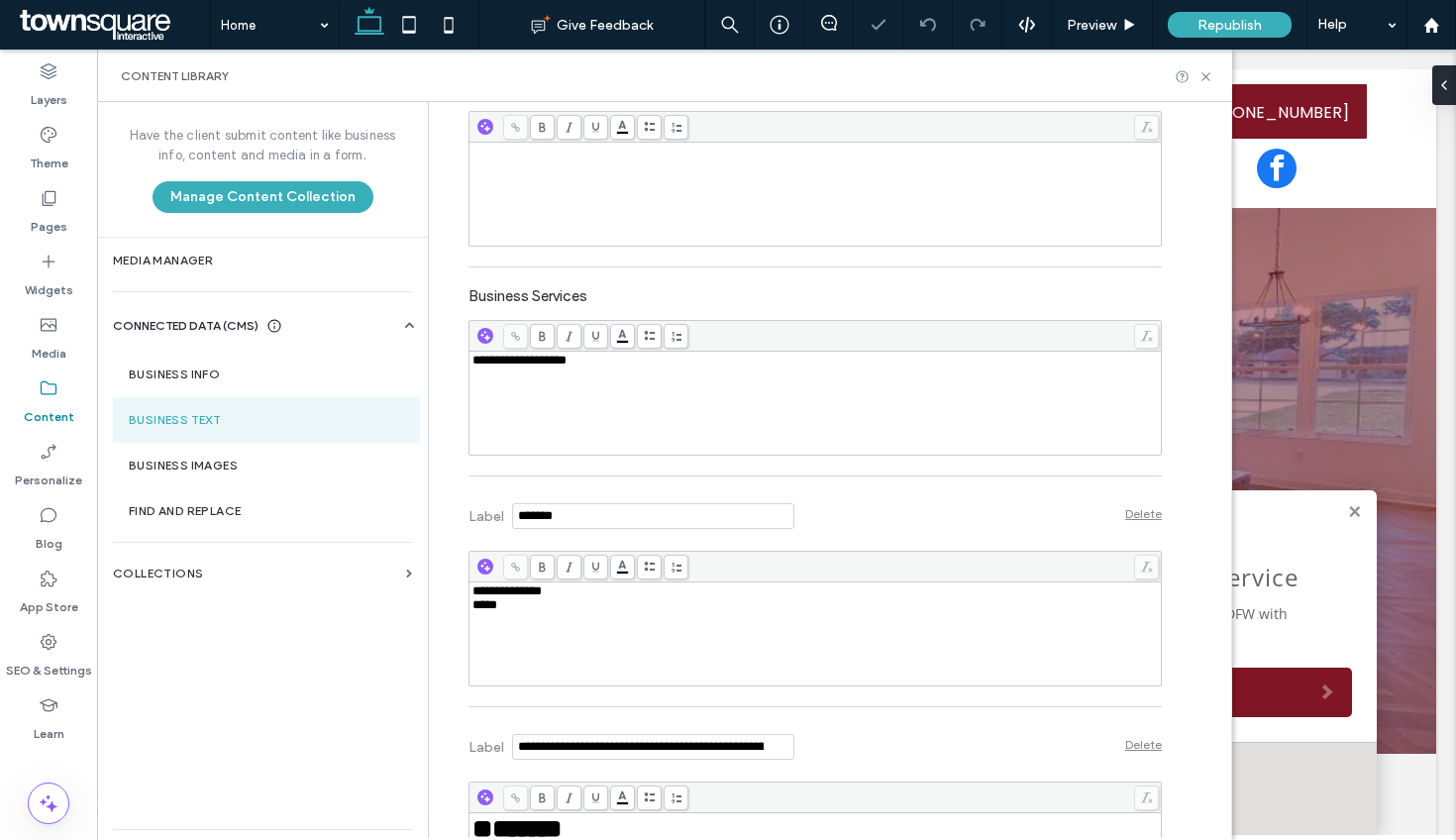 click on "**********" at bounding box center [815, 634] 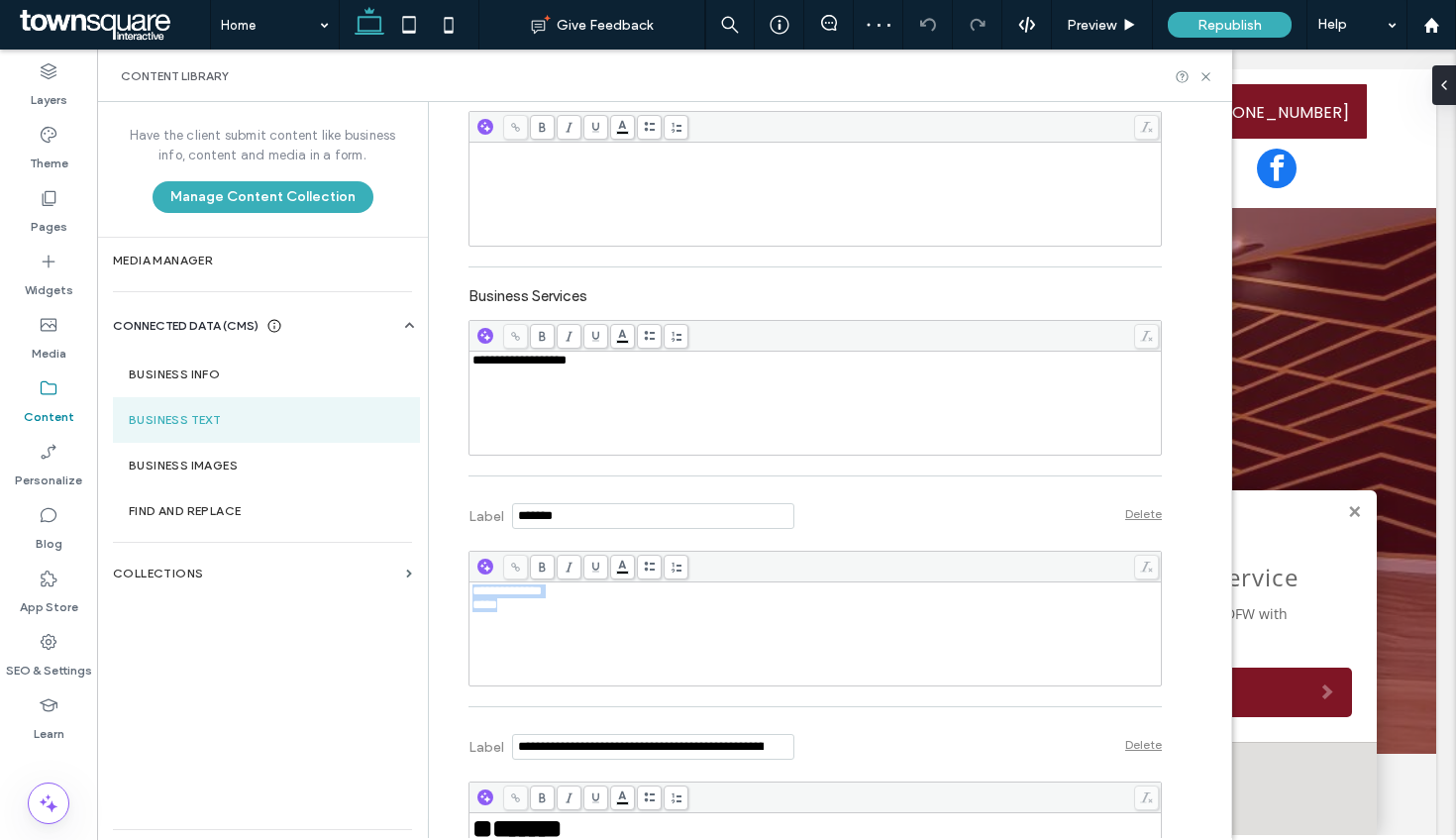 drag, startPoint x: 551, startPoint y: 619, endPoint x: 446, endPoint y: 596, distance: 107.48953 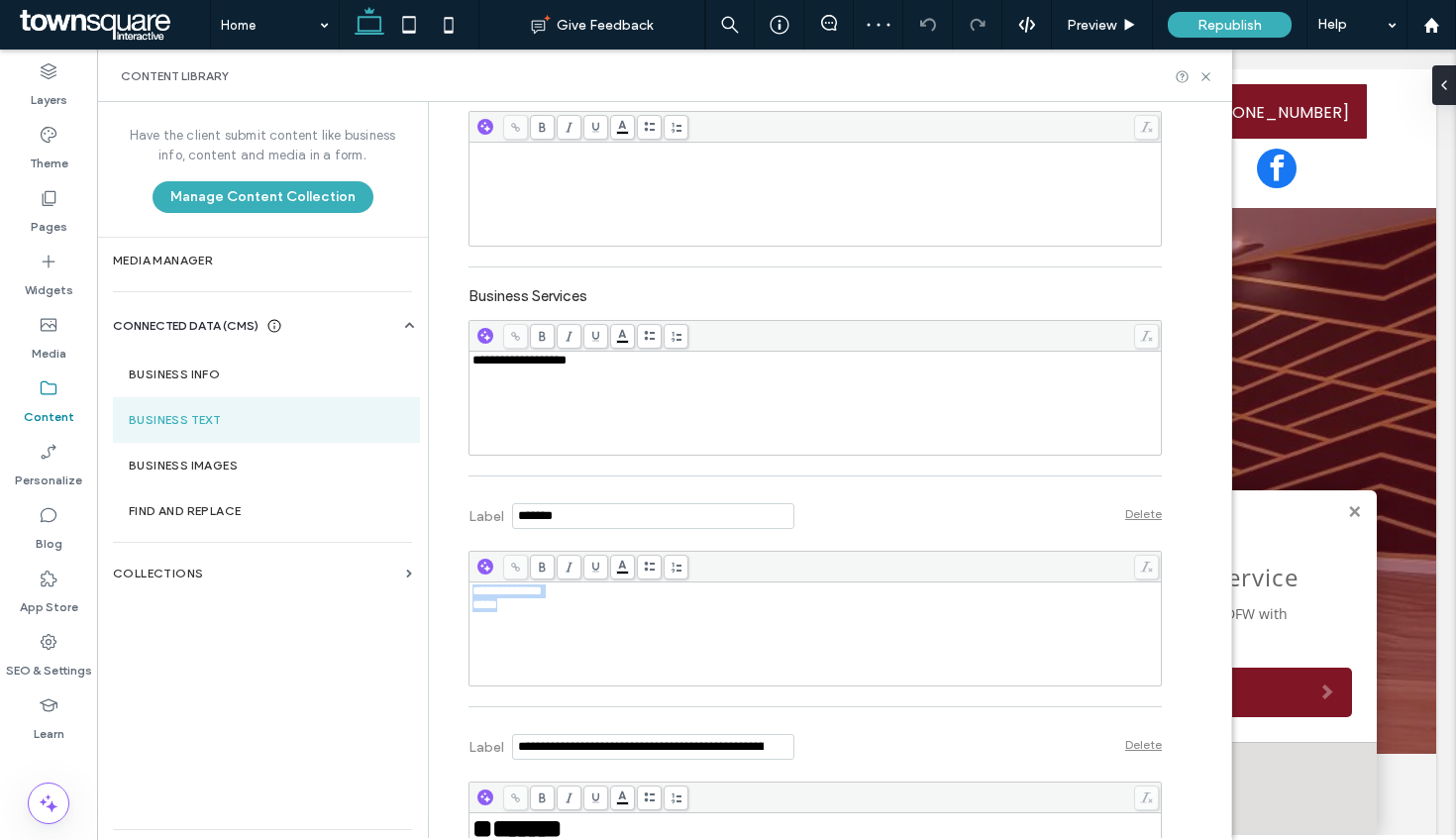 click on "**********" at bounding box center [800, 7471] 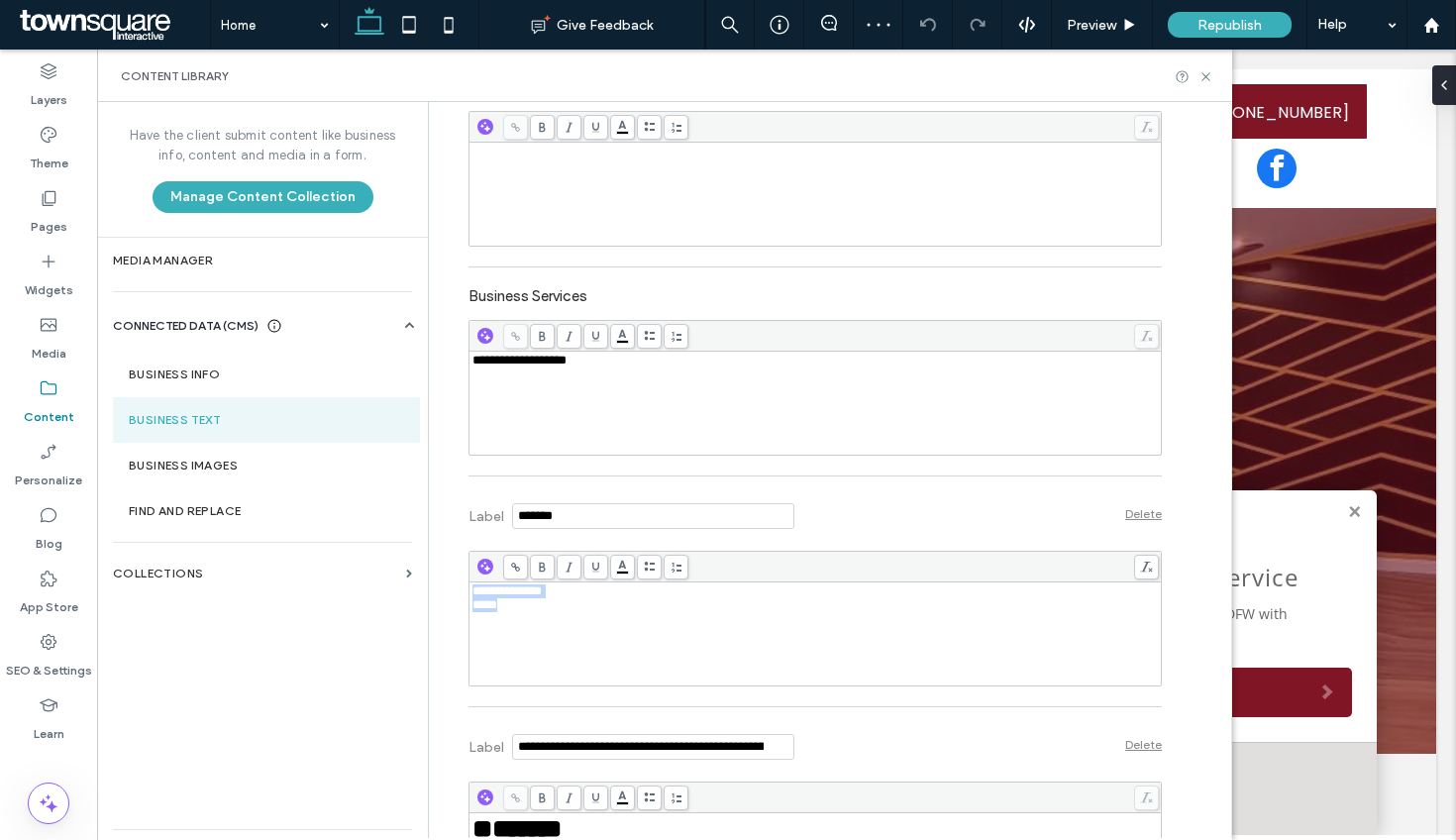 copy on "**********" 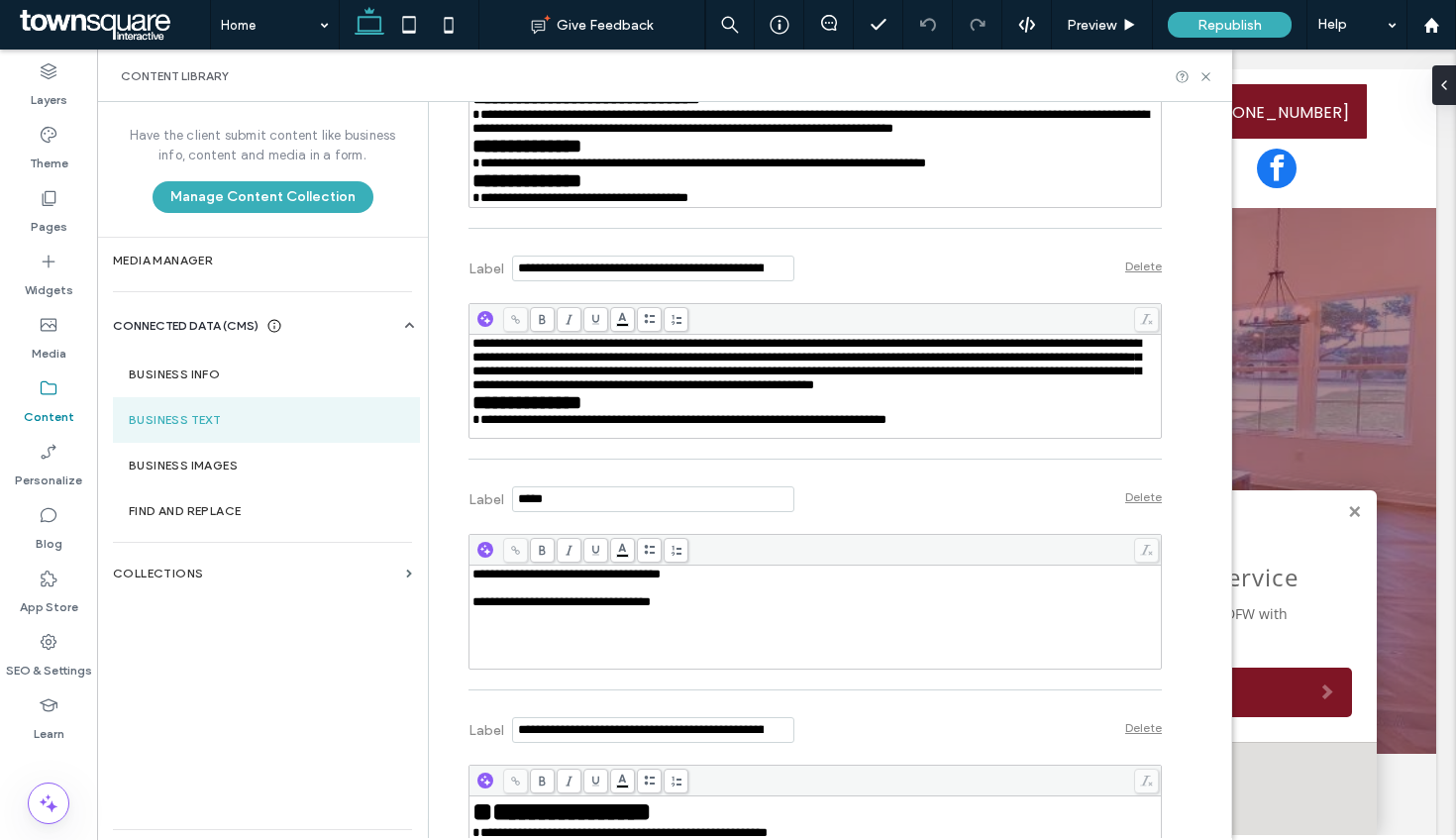 scroll, scrollTop: 2117, scrollLeft: 0, axis: vertical 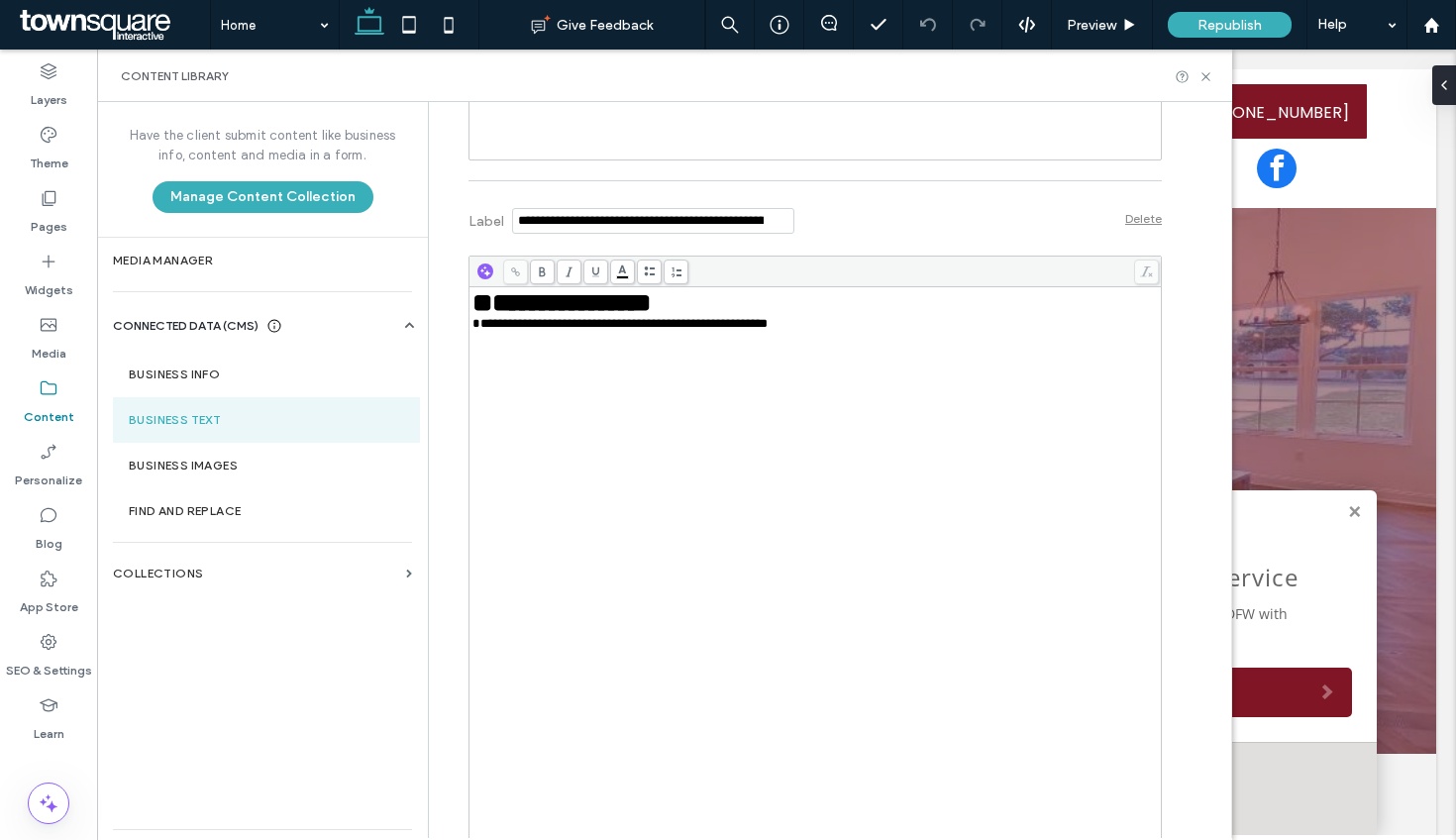 click on "**********" at bounding box center [815, 108] 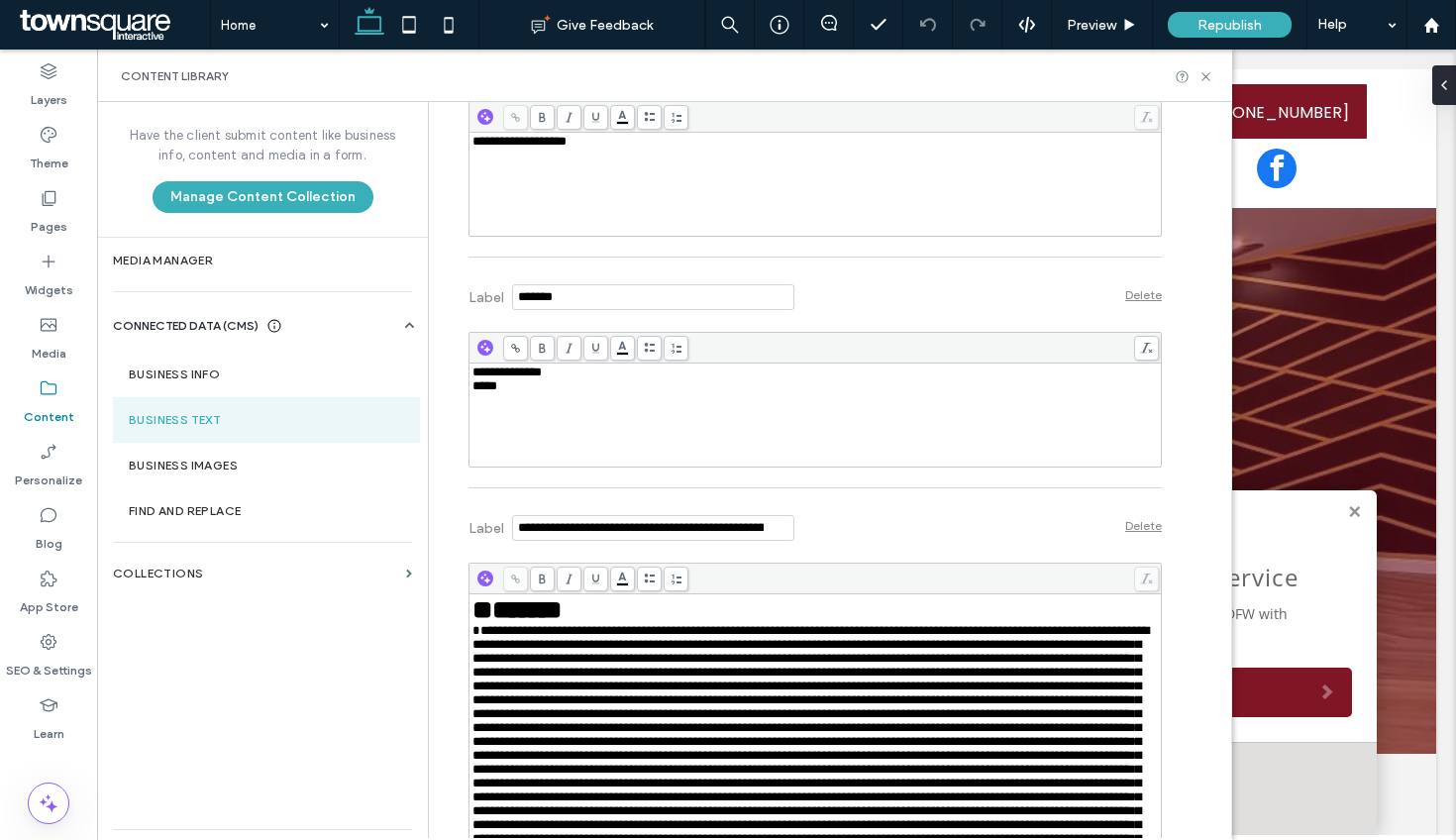 scroll, scrollTop: 632, scrollLeft: 0, axis: vertical 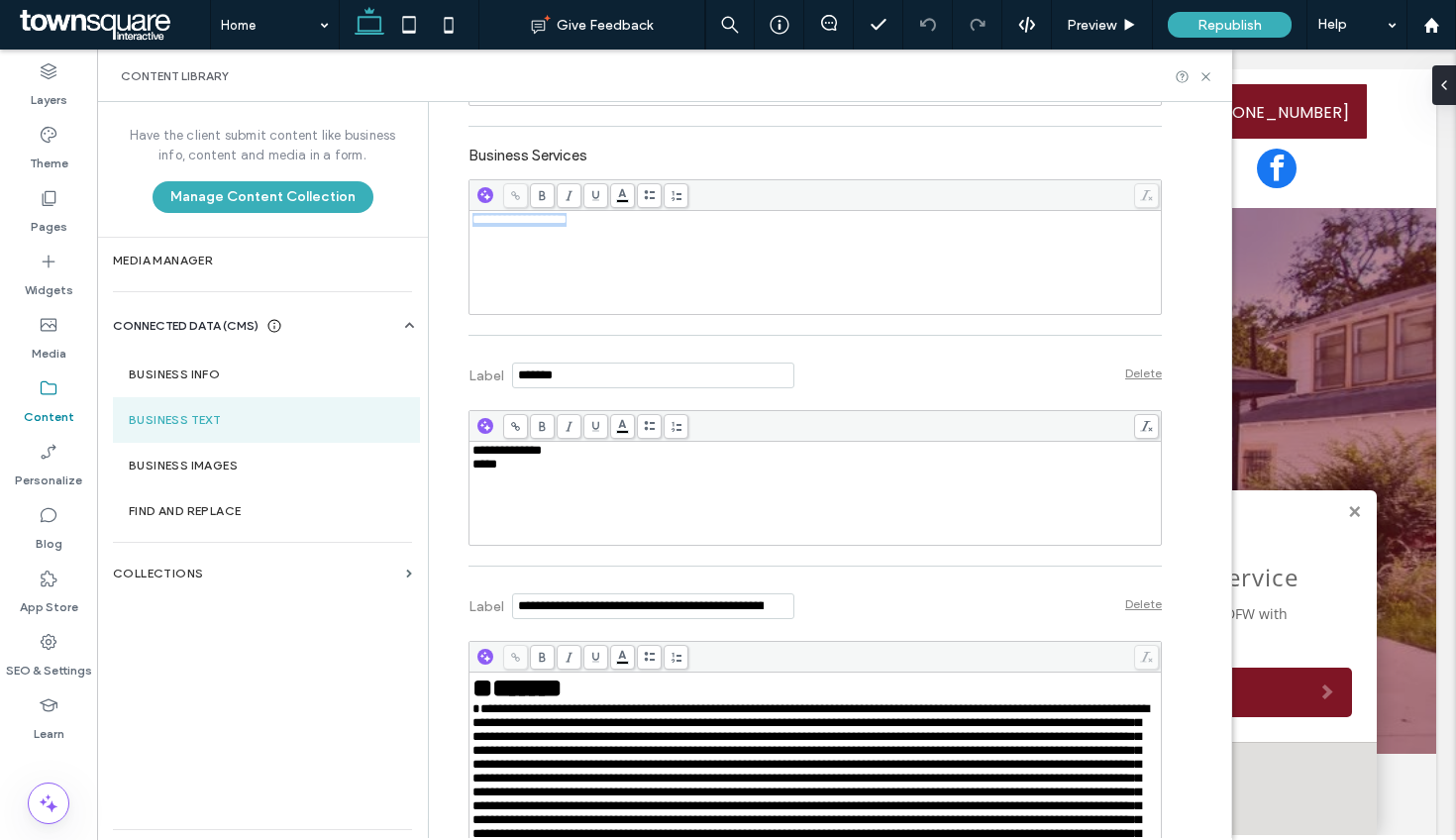 drag, startPoint x: 589, startPoint y: 221, endPoint x: 401, endPoint y: 218, distance: 188.02393 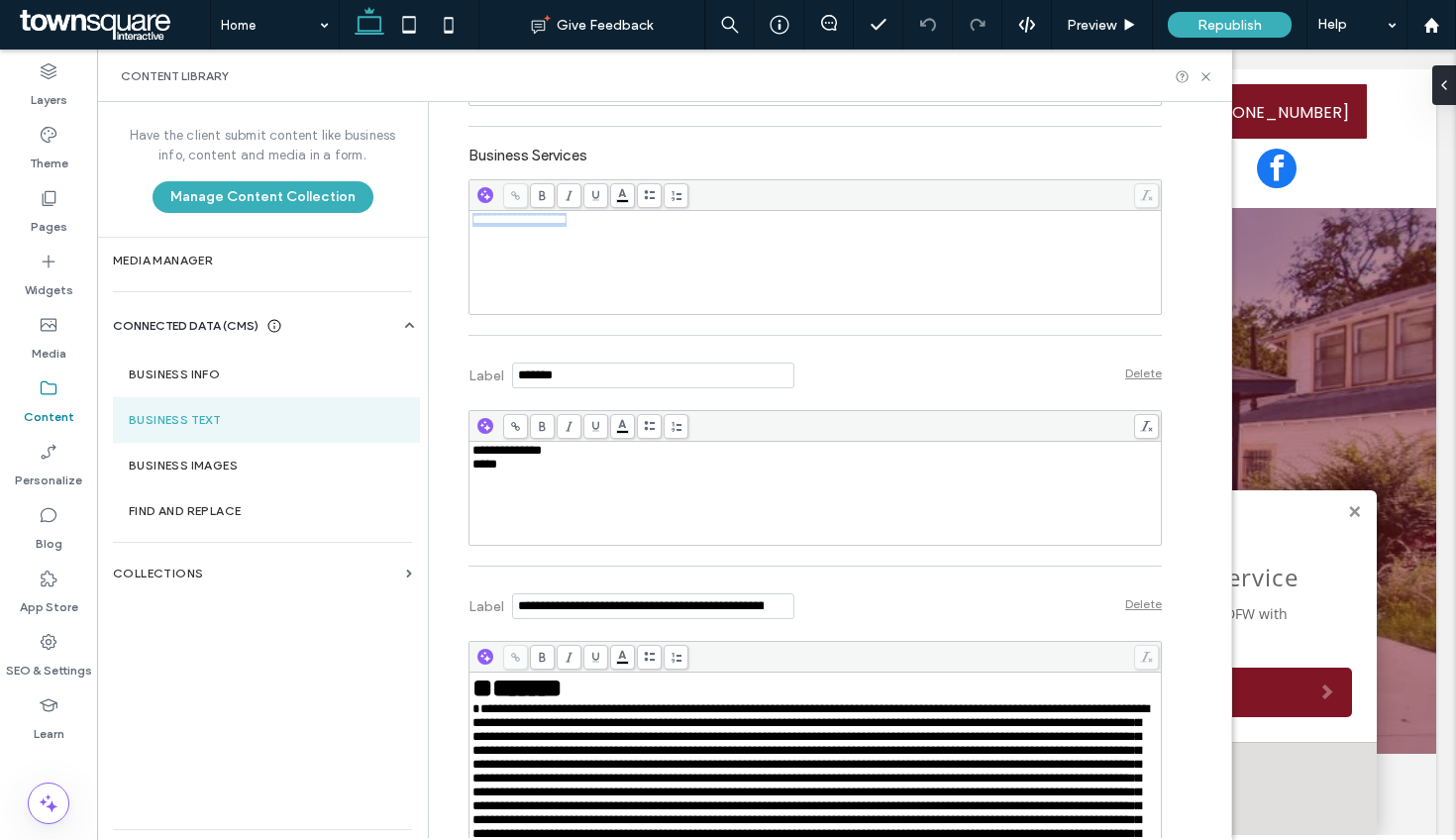 click on "**********" at bounding box center (665, 470) 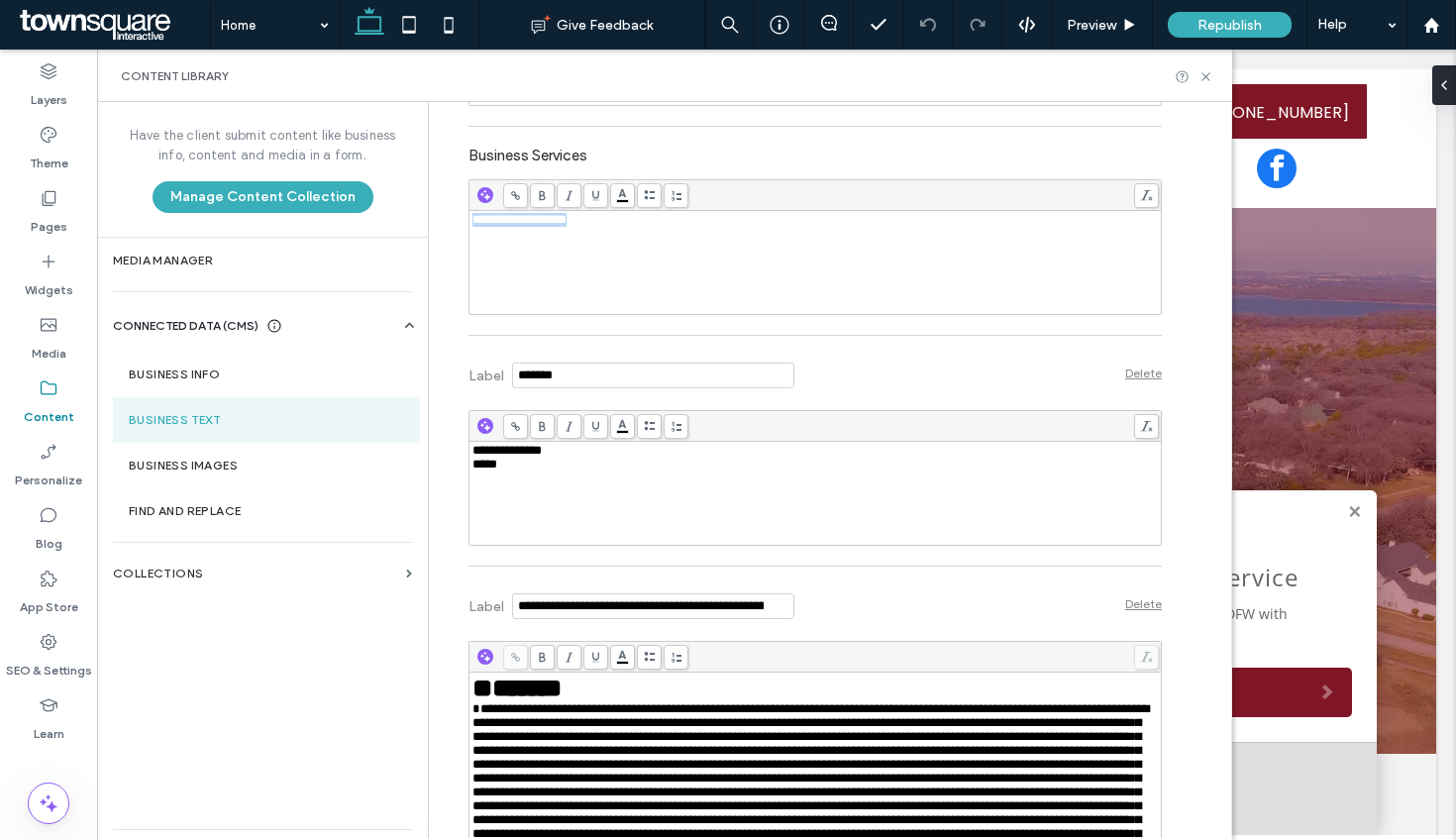 copy on "**********" 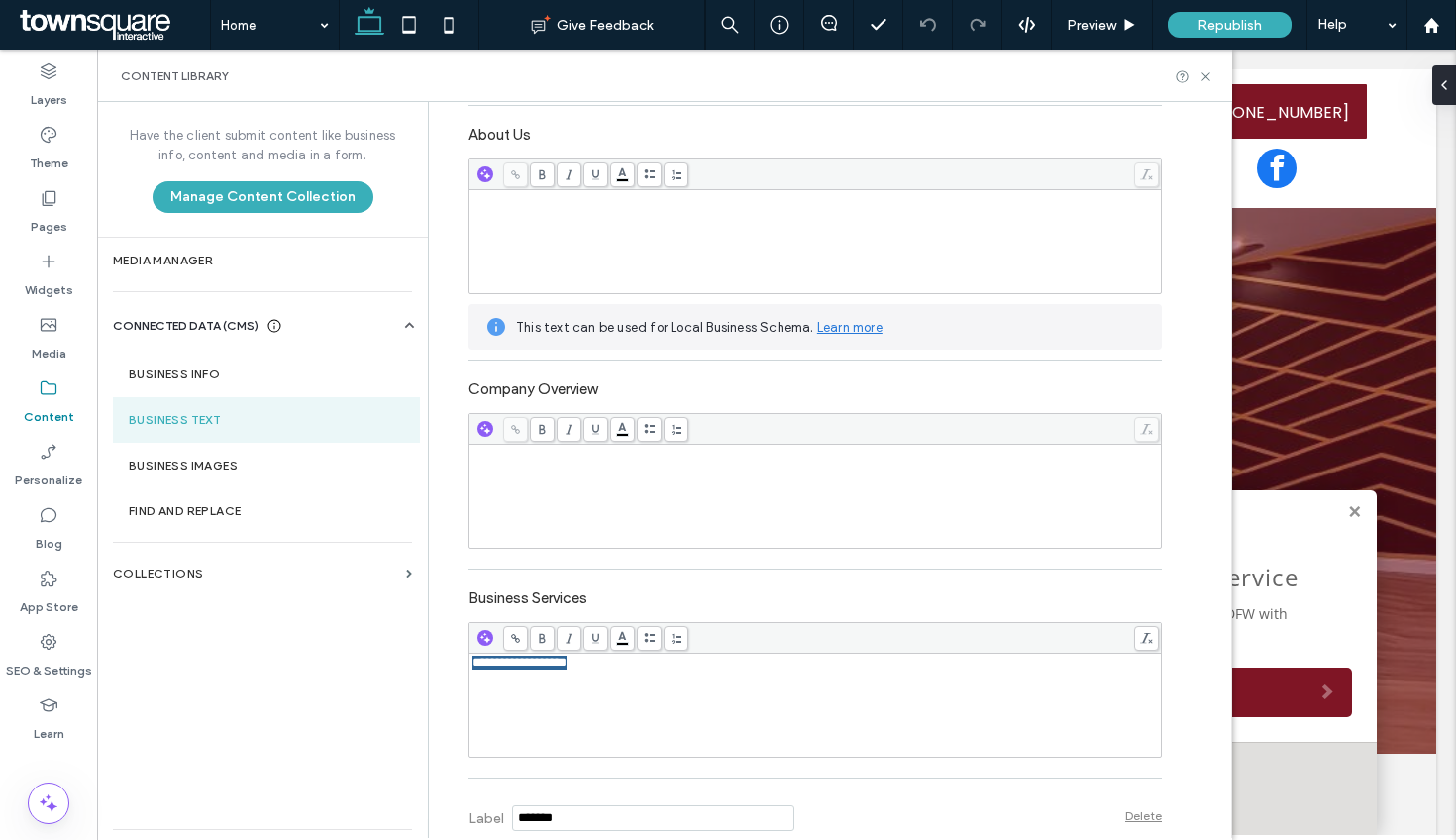 scroll, scrollTop: 291, scrollLeft: 0, axis: vertical 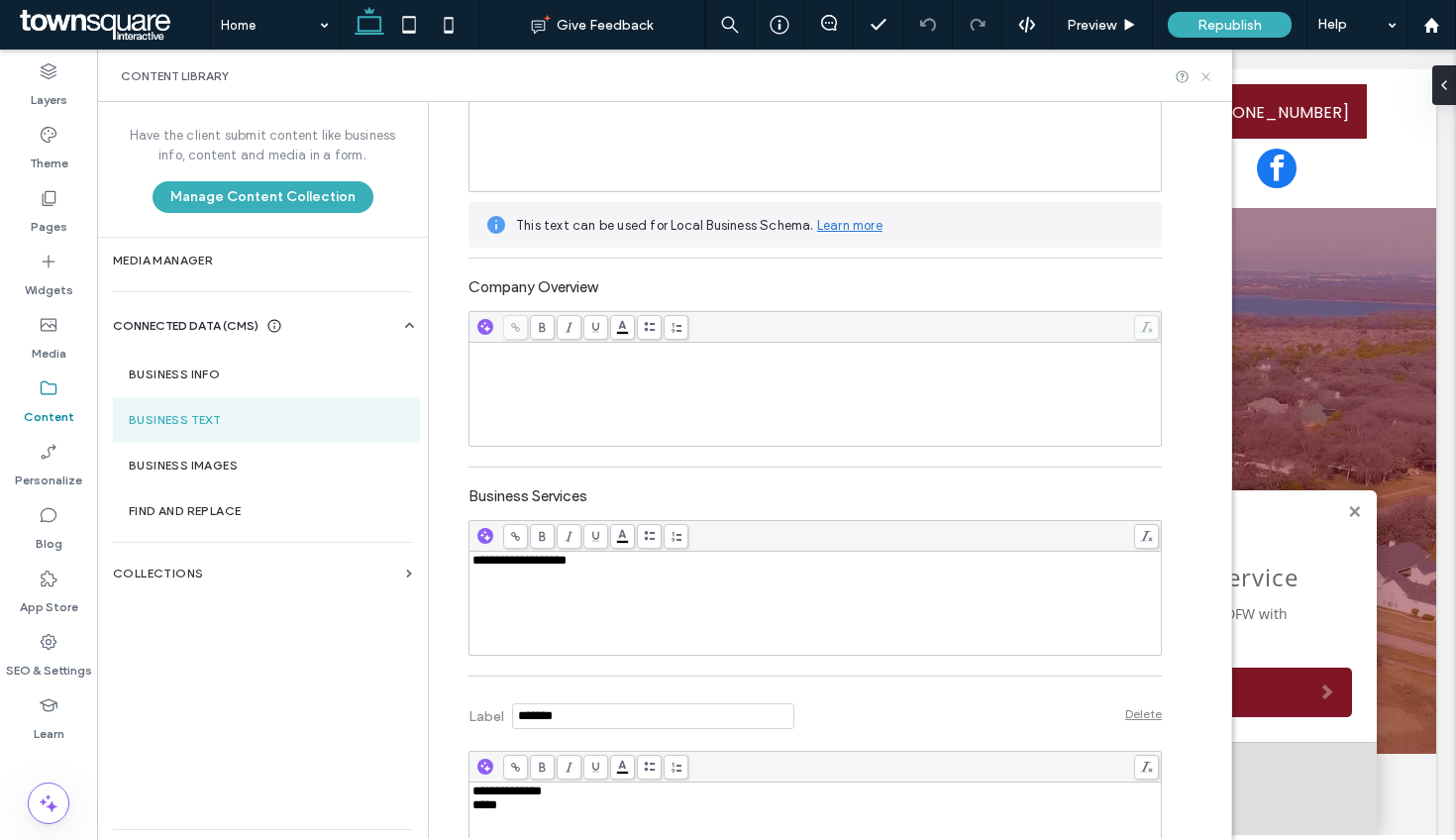 click 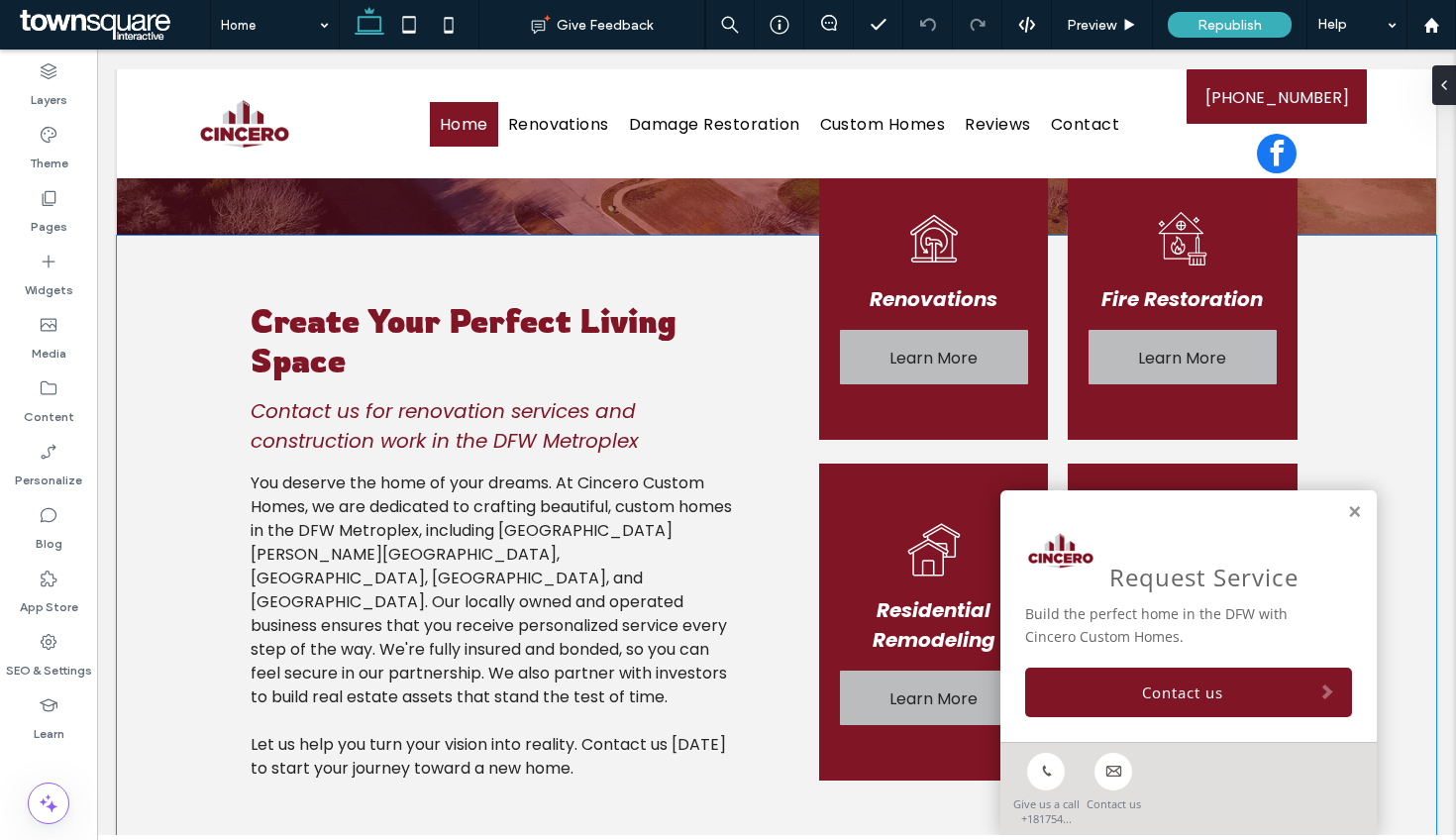 scroll, scrollTop: 581, scrollLeft: 0, axis: vertical 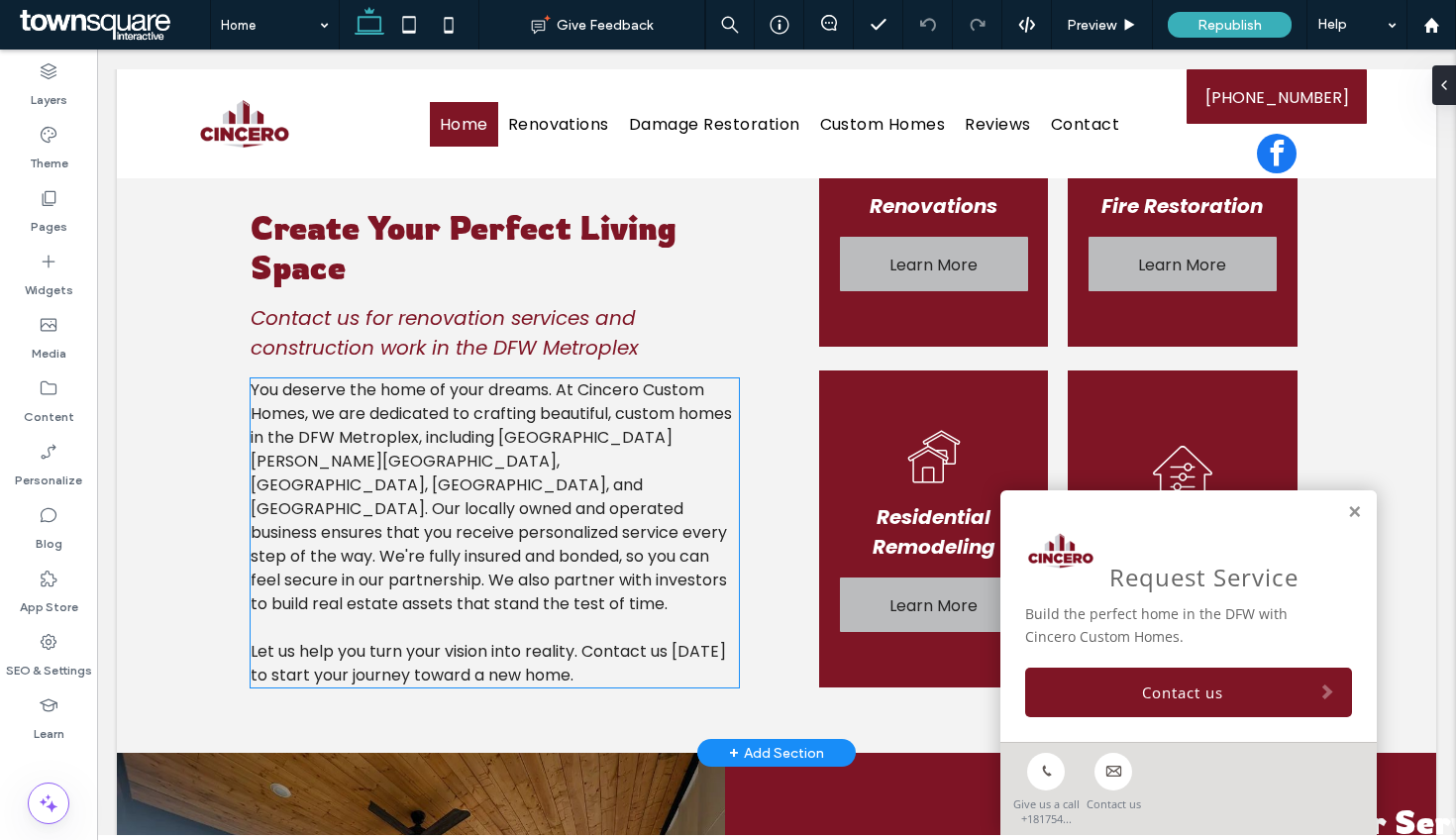 click on "You deserve the home of your dreams. At Cincero Custom Homes, we are dedicated to crafting beautiful, custom homes in the DFW Metroplex, including [GEOGRAPHIC_DATA][PERSON_NAME][GEOGRAPHIC_DATA], [GEOGRAPHIC_DATA], [GEOGRAPHIC_DATA], and [GEOGRAPHIC_DATA]. Our locally owned and operated business ensures that you receive personalized service every step of the way. We're fully insured and bonded, so you can feel secure in our partnership. We also partner with investors to build real estate assets that stand the test of time." at bounding box center [491, 496] 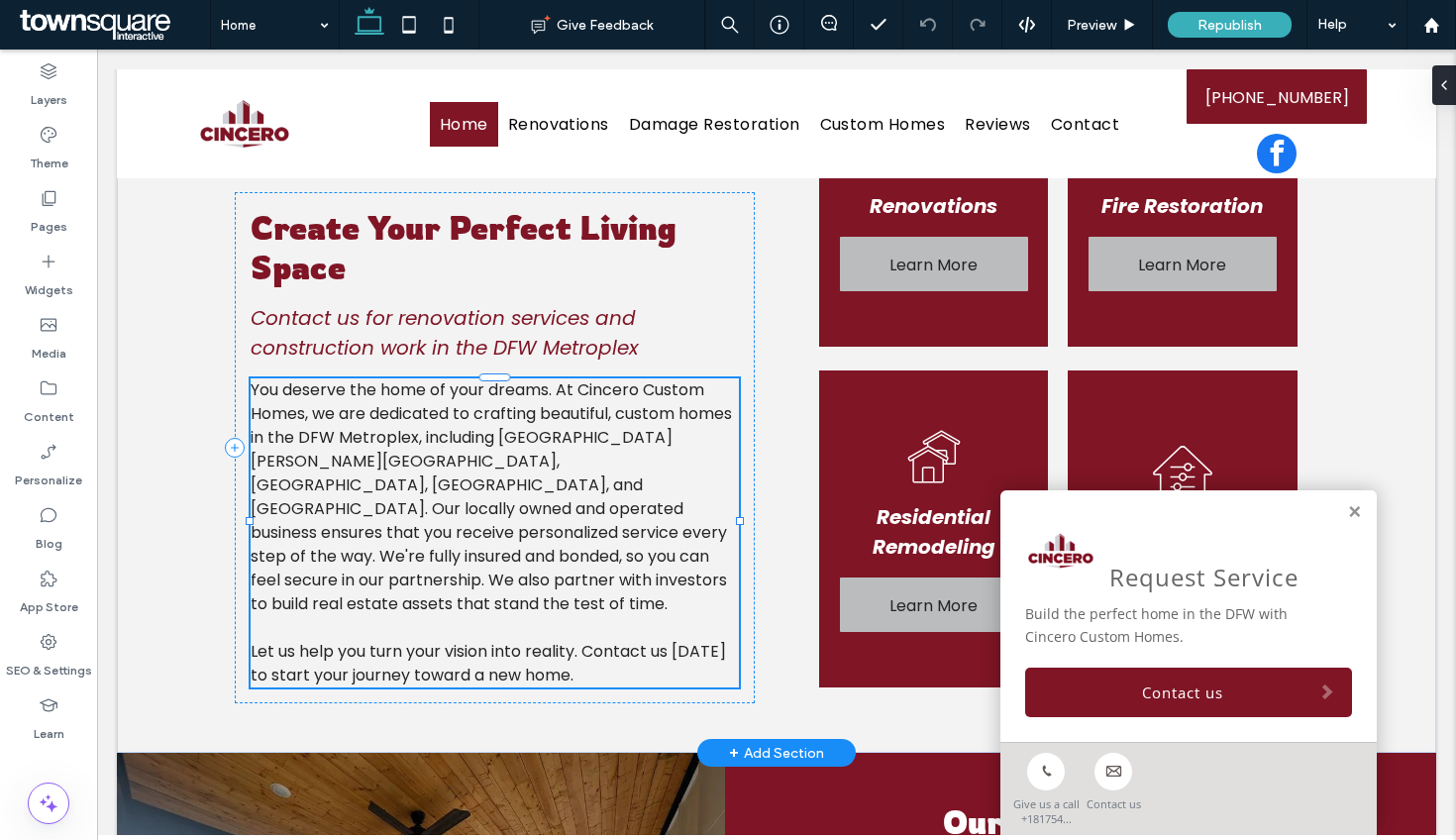 click on "You deserve the home of your dreams. At Cincero Custom Homes, we are dedicated to crafting beautiful, custom homes in the DFW Metroplex, including [GEOGRAPHIC_DATA][PERSON_NAME][GEOGRAPHIC_DATA], [GEOGRAPHIC_DATA], [GEOGRAPHIC_DATA], and [GEOGRAPHIC_DATA]. Our locally owned and operated business ensures that you receive personalized service every step of the way. We're fully insured and bonded, so you can feel secure in our partnership. We also partner with investors to build real estate assets that stand the test of time." at bounding box center [491, 496] 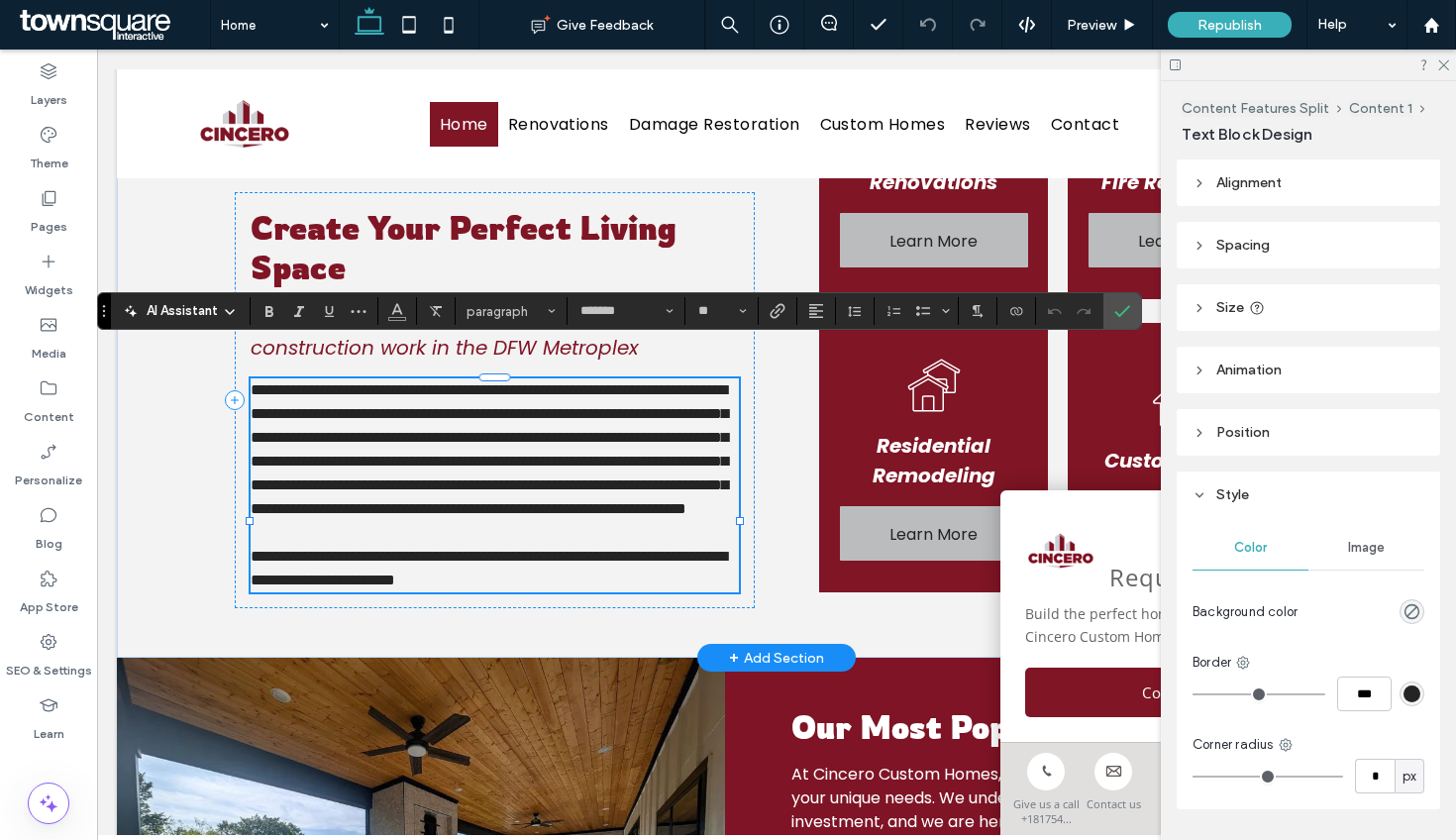click on "**********" at bounding box center (489, 449) 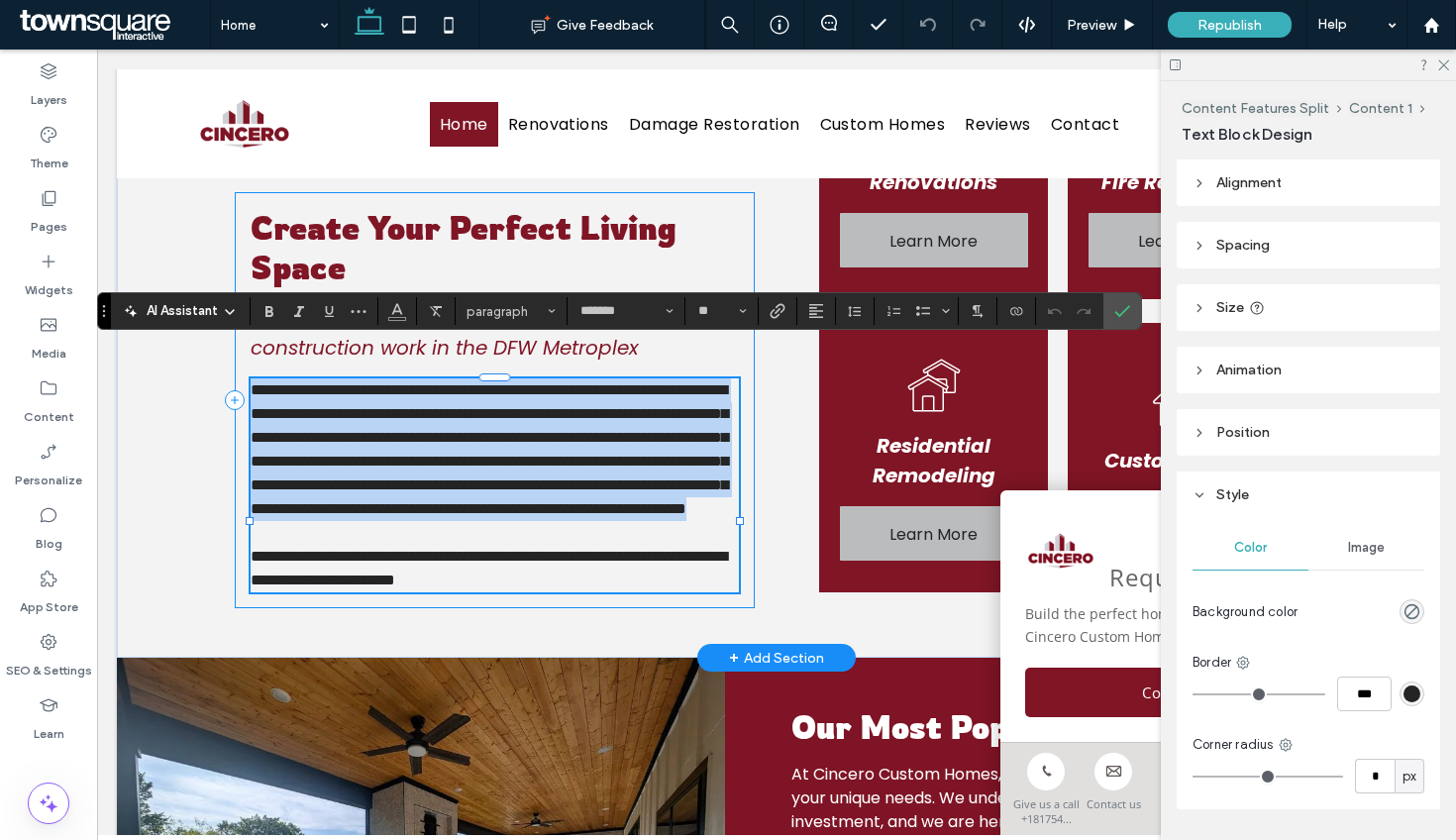 drag, startPoint x: 285, startPoint y: 547, endPoint x: 229, endPoint y: 345, distance: 209.6187 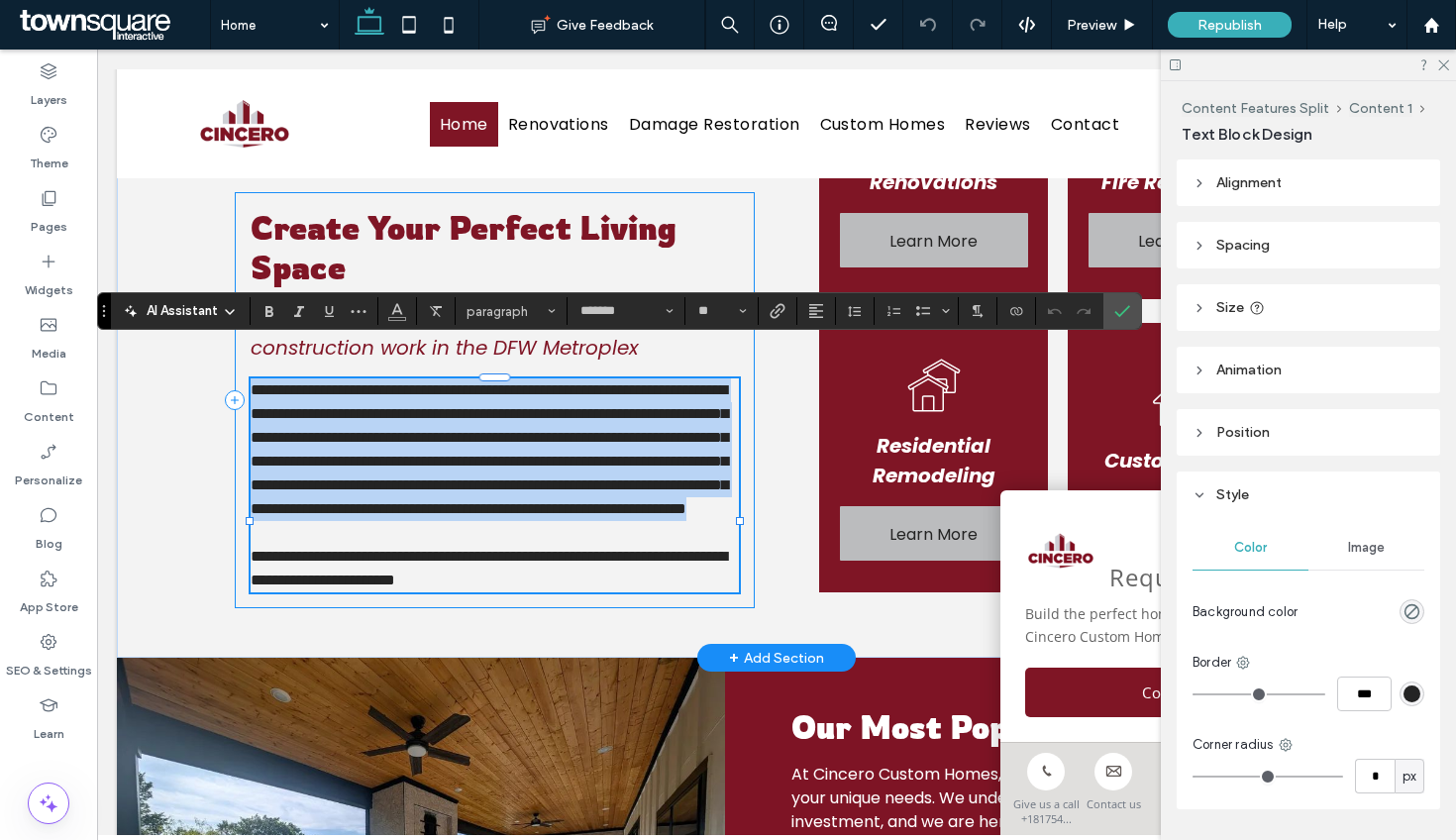 click on "**********" at bounding box center [494, 400] 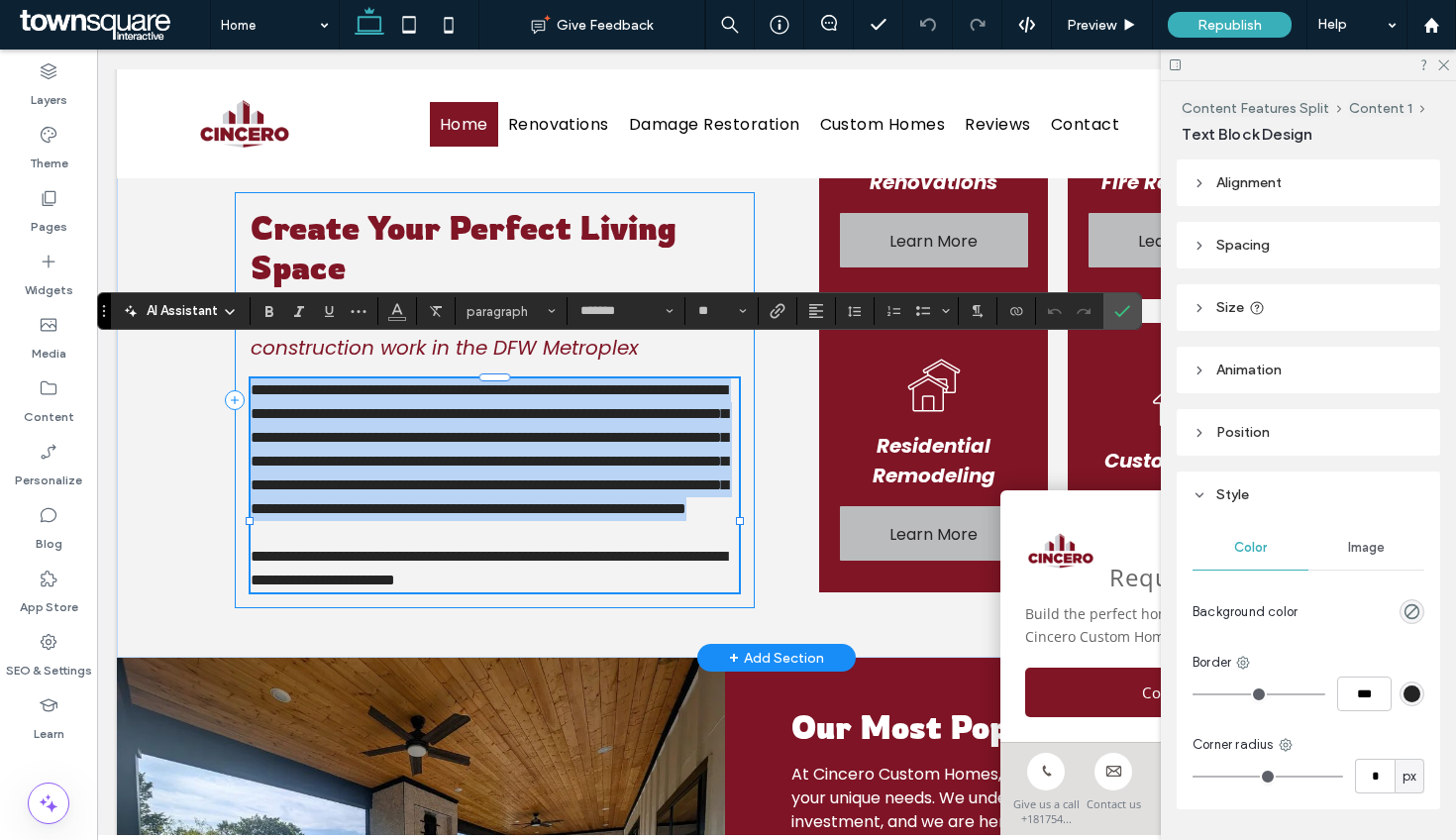 copy on "**********" 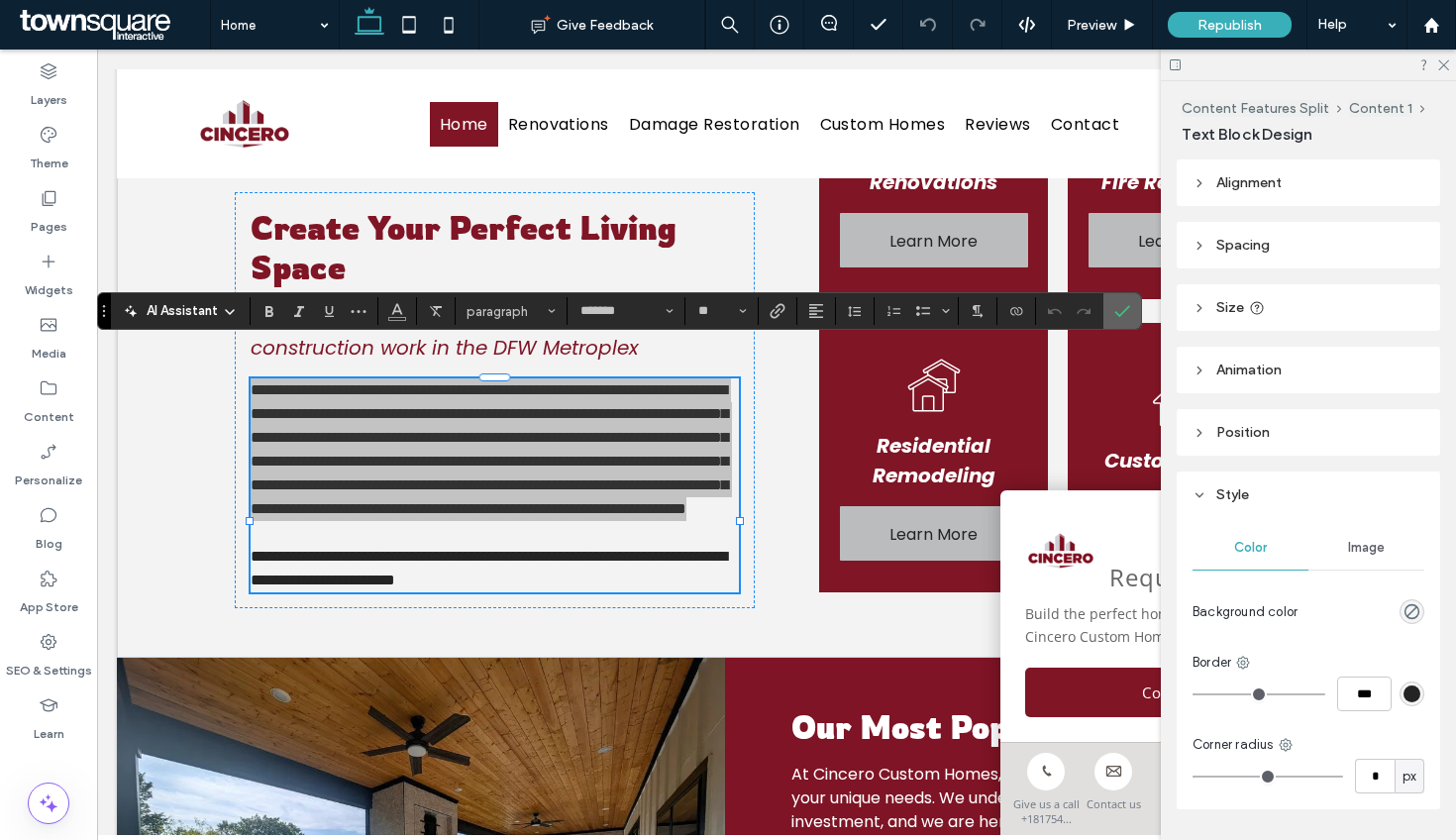 drag, startPoint x: 1126, startPoint y: 301, endPoint x: 1027, endPoint y: 237, distance: 117.88554 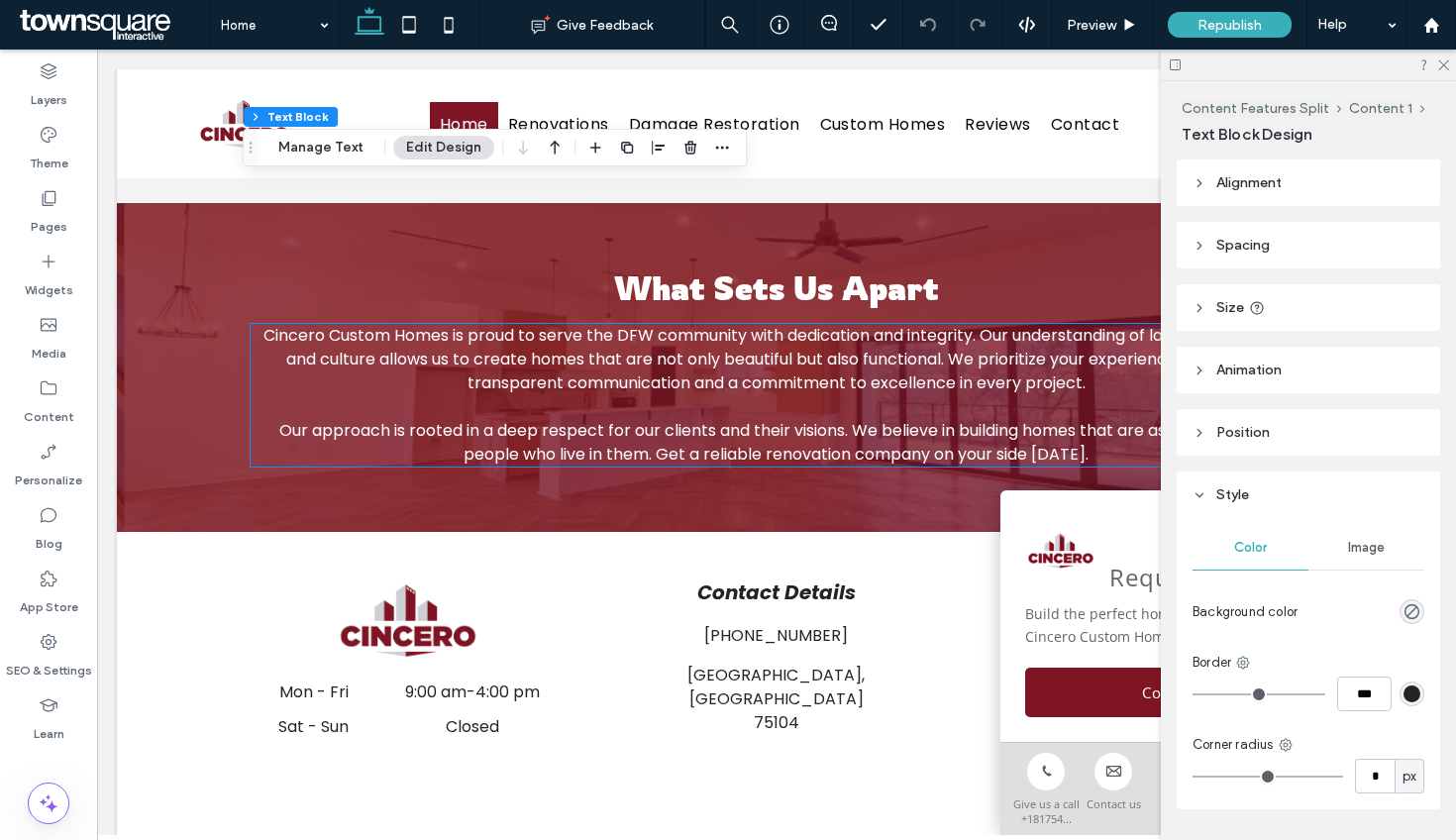 scroll, scrollTop: 2094, scrollLeft: 0, axis: vertical 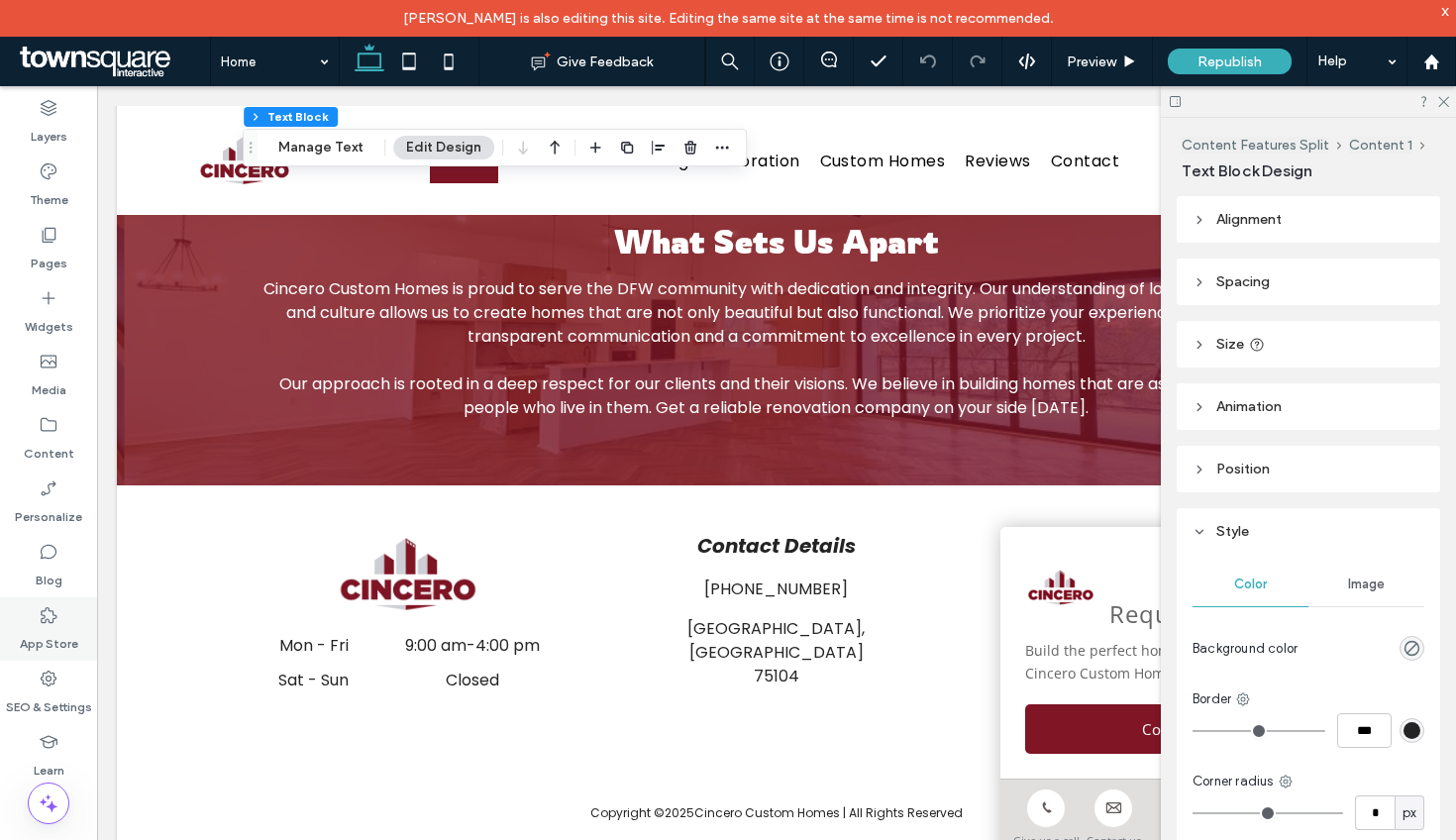 click on "App Store" at bounding box center (49, 639) 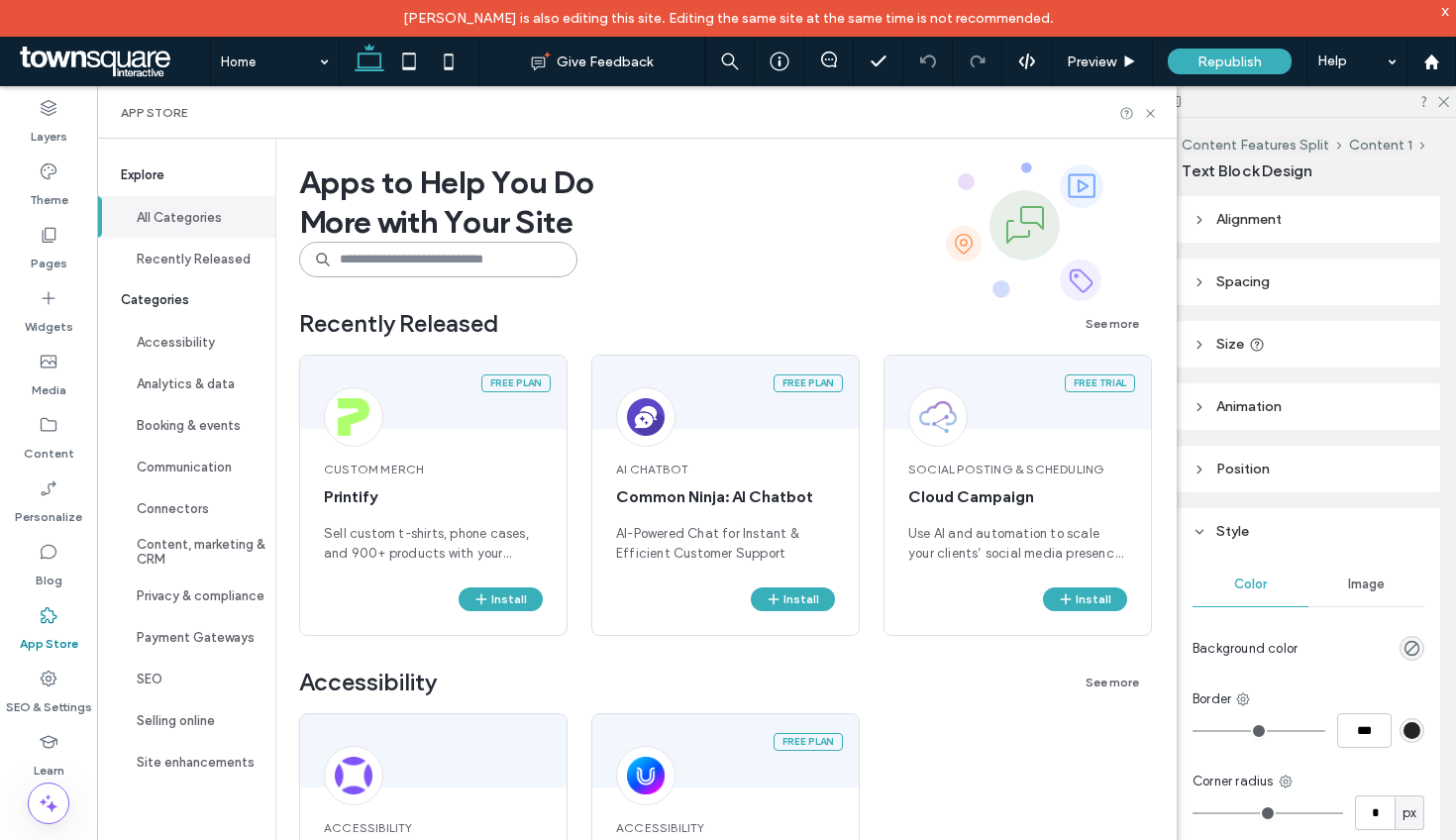 click at bounding box center [438, 260] 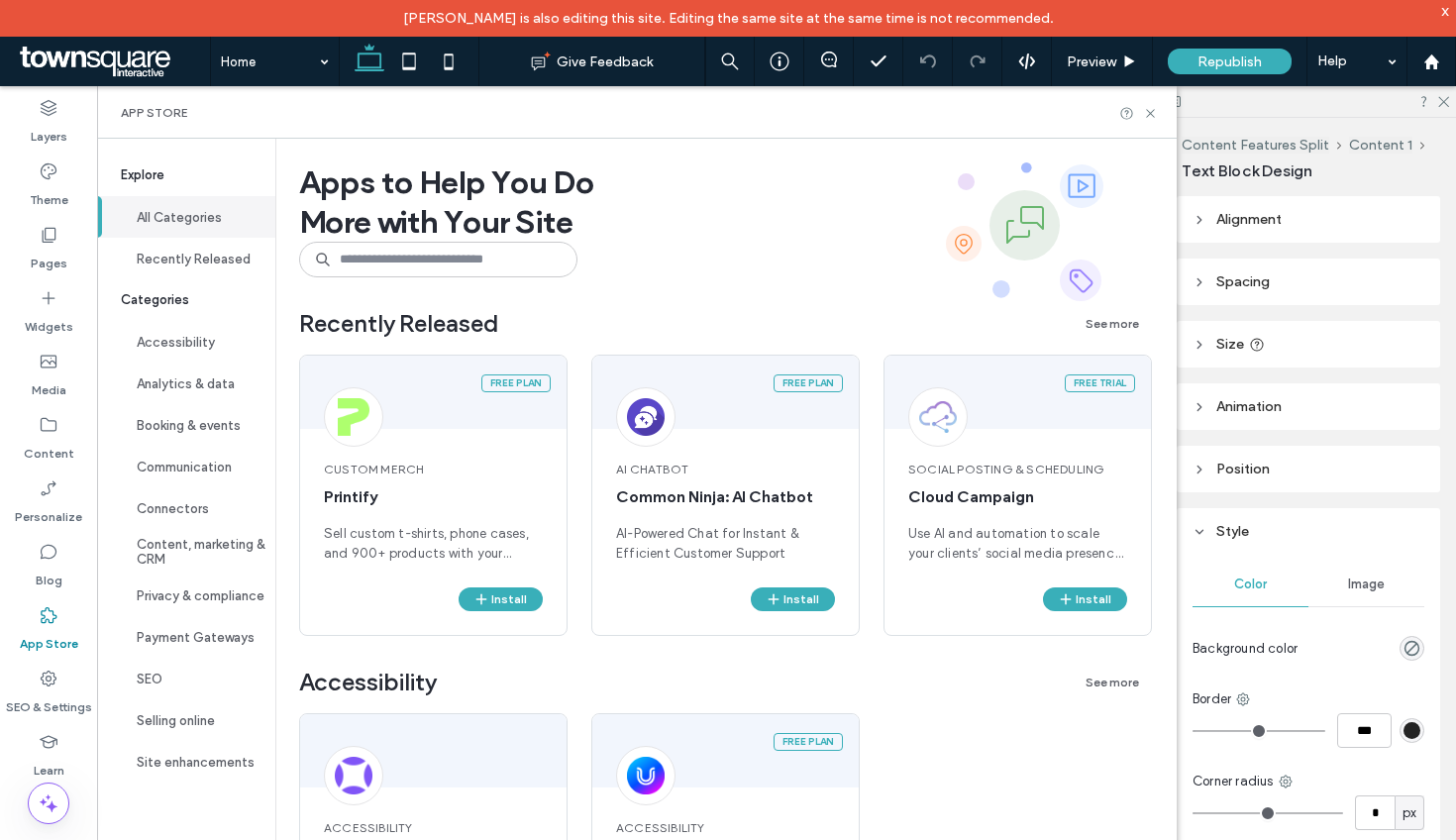 click on "x" at bounding box center [1445, 10] 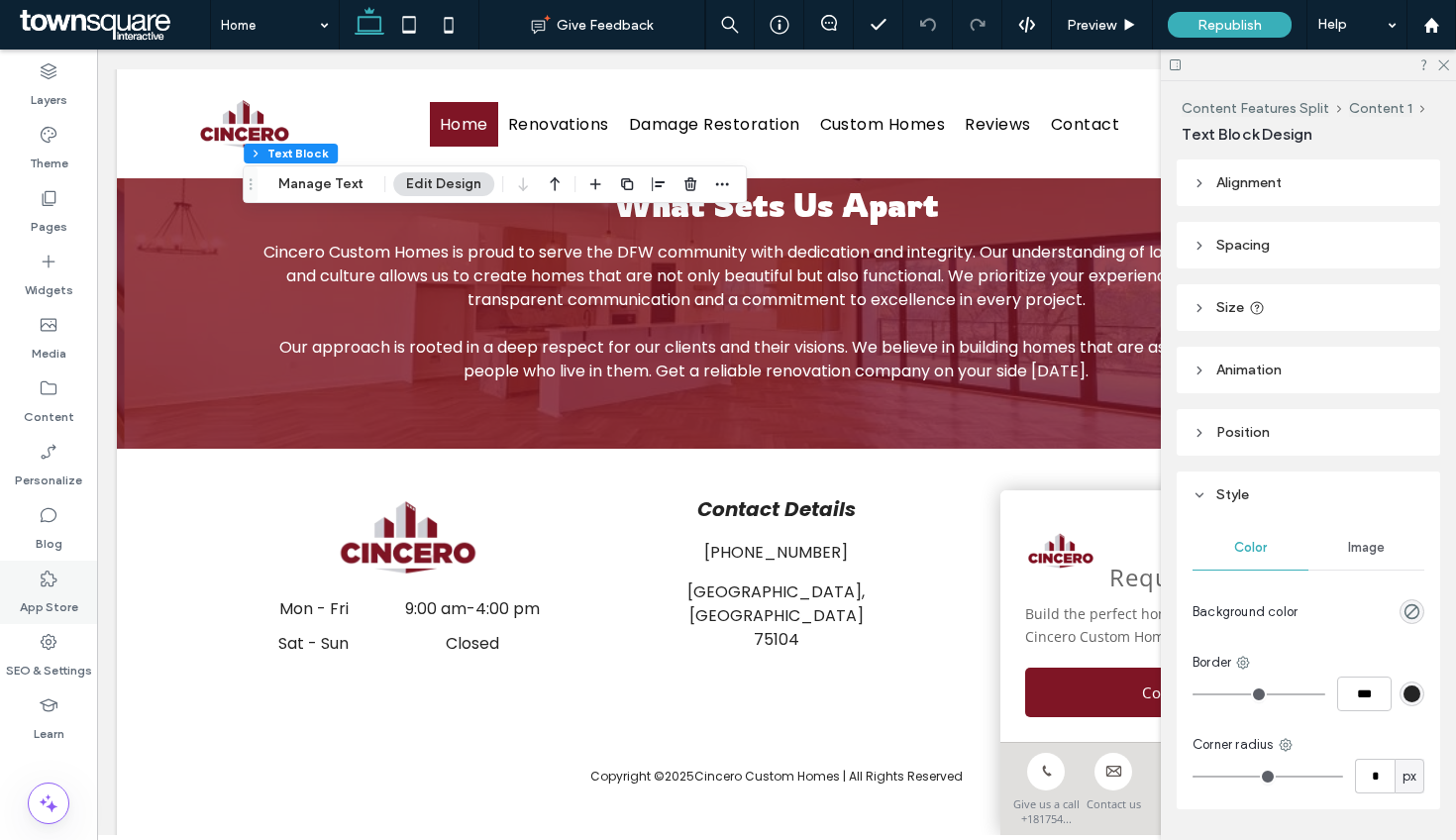 click on "App Store" at bounding box center [49, 602] 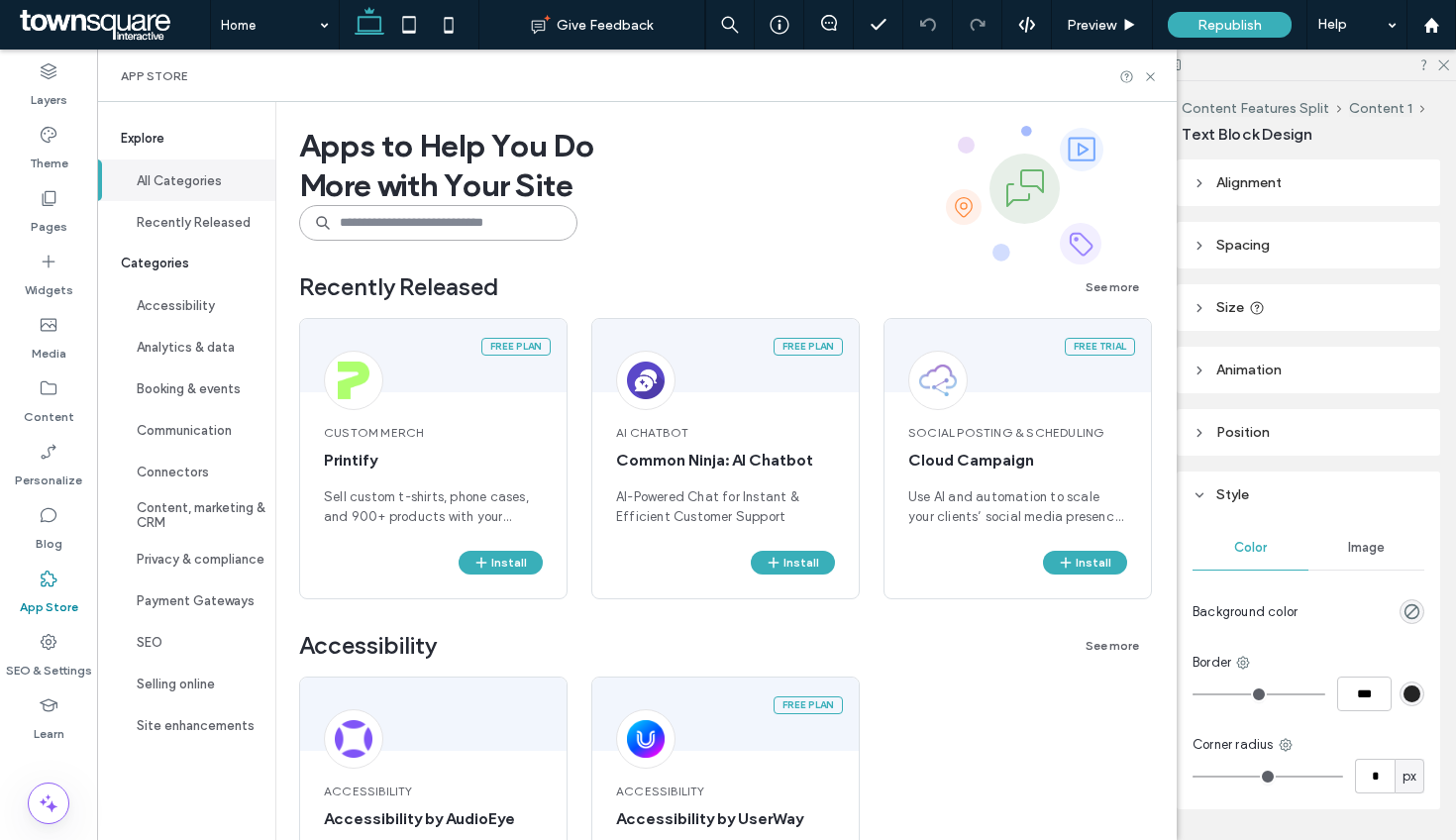click at bounding box center [438, 223] 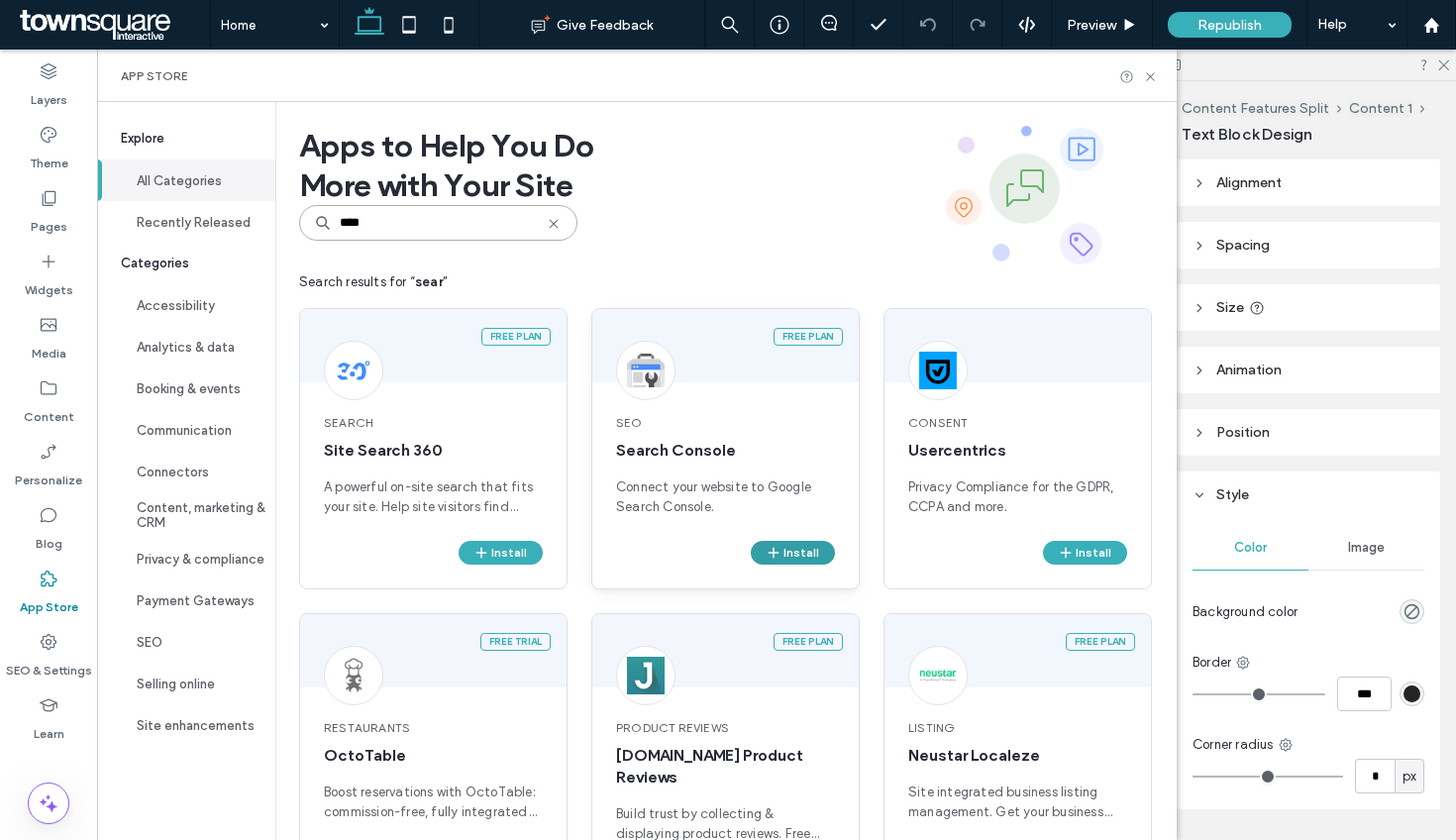 type on "****" 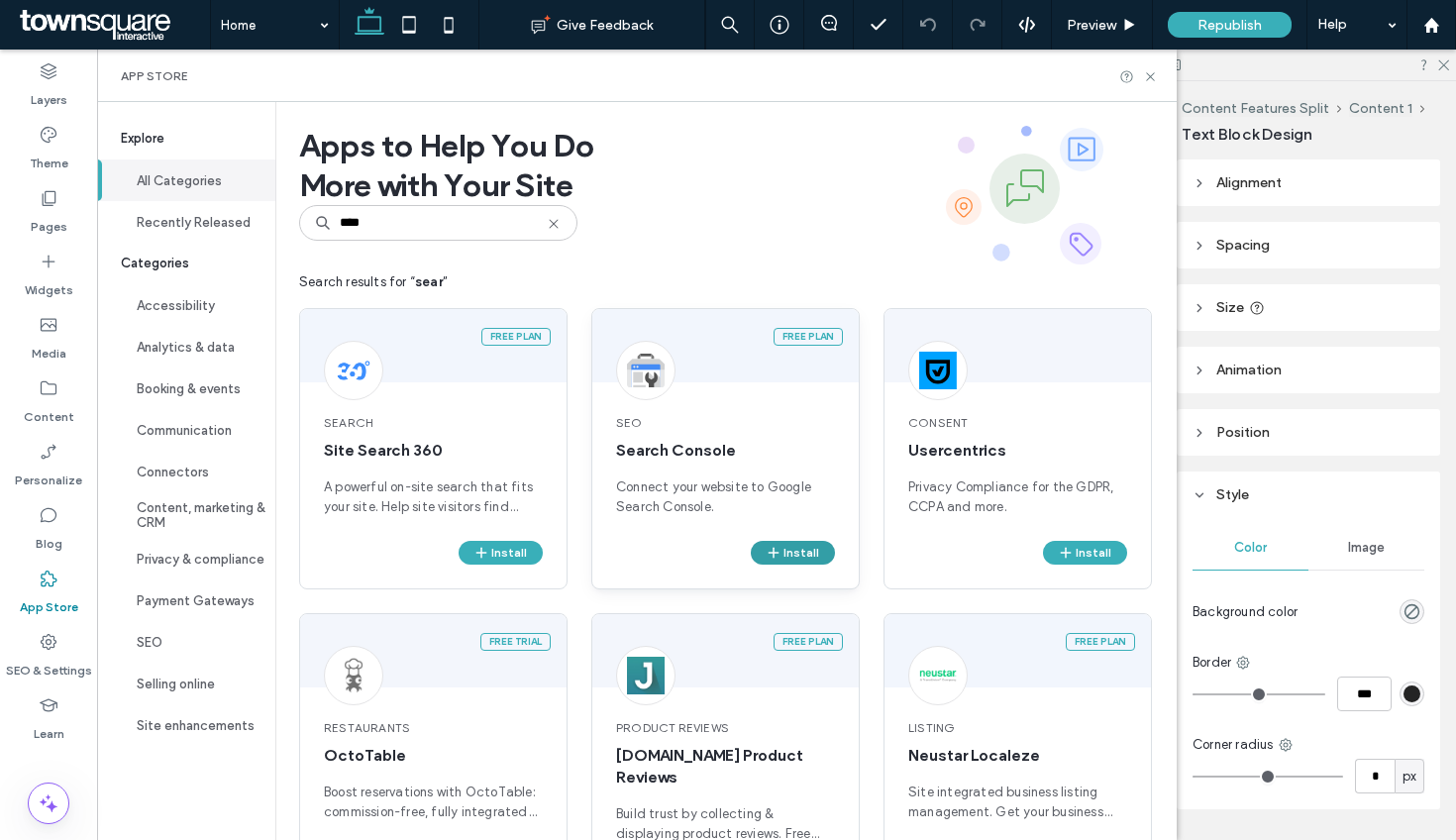 click on "Install" at bounding box center (792, 553) 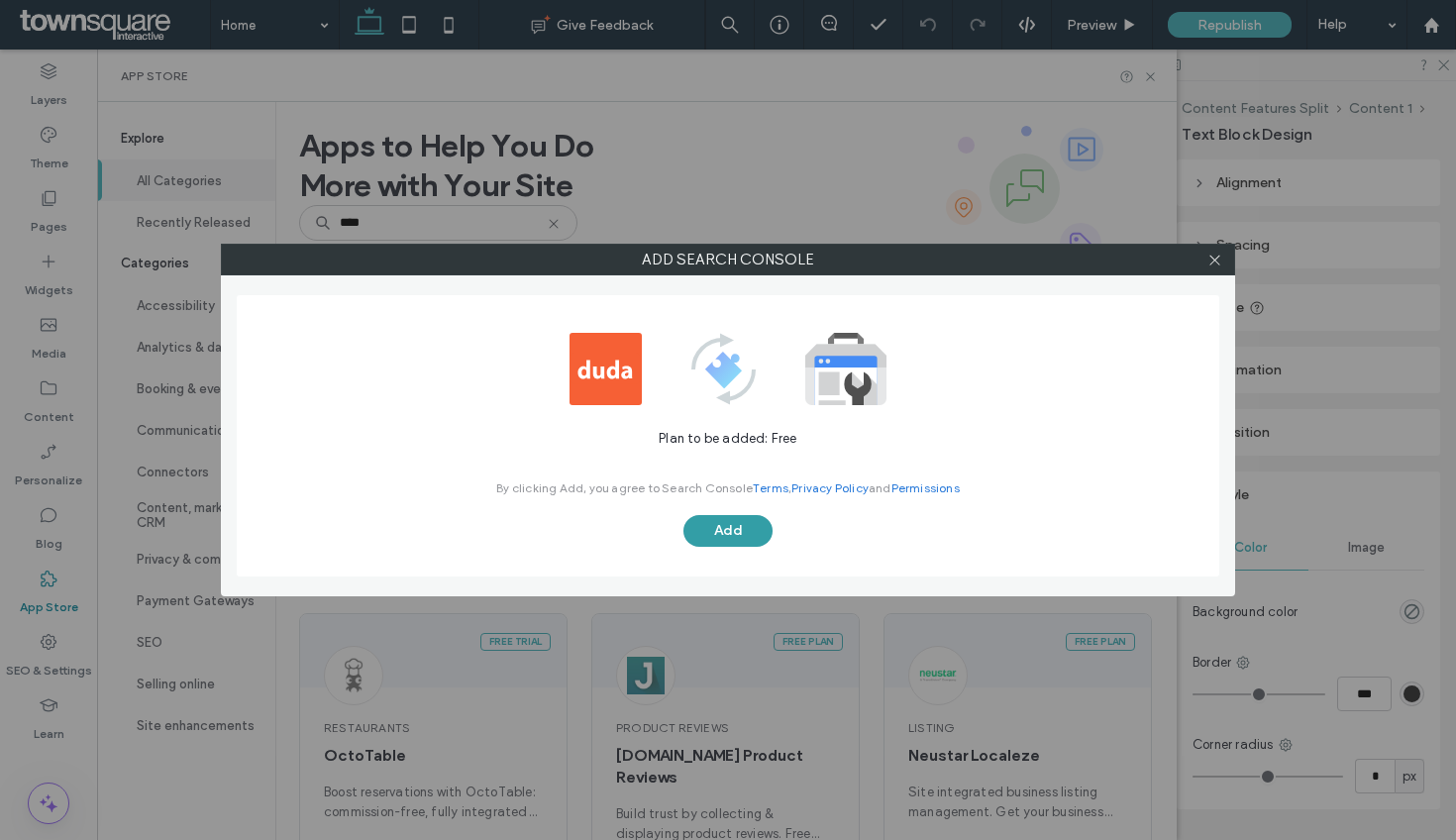 click on "Add" at bounding box center (728, 531) 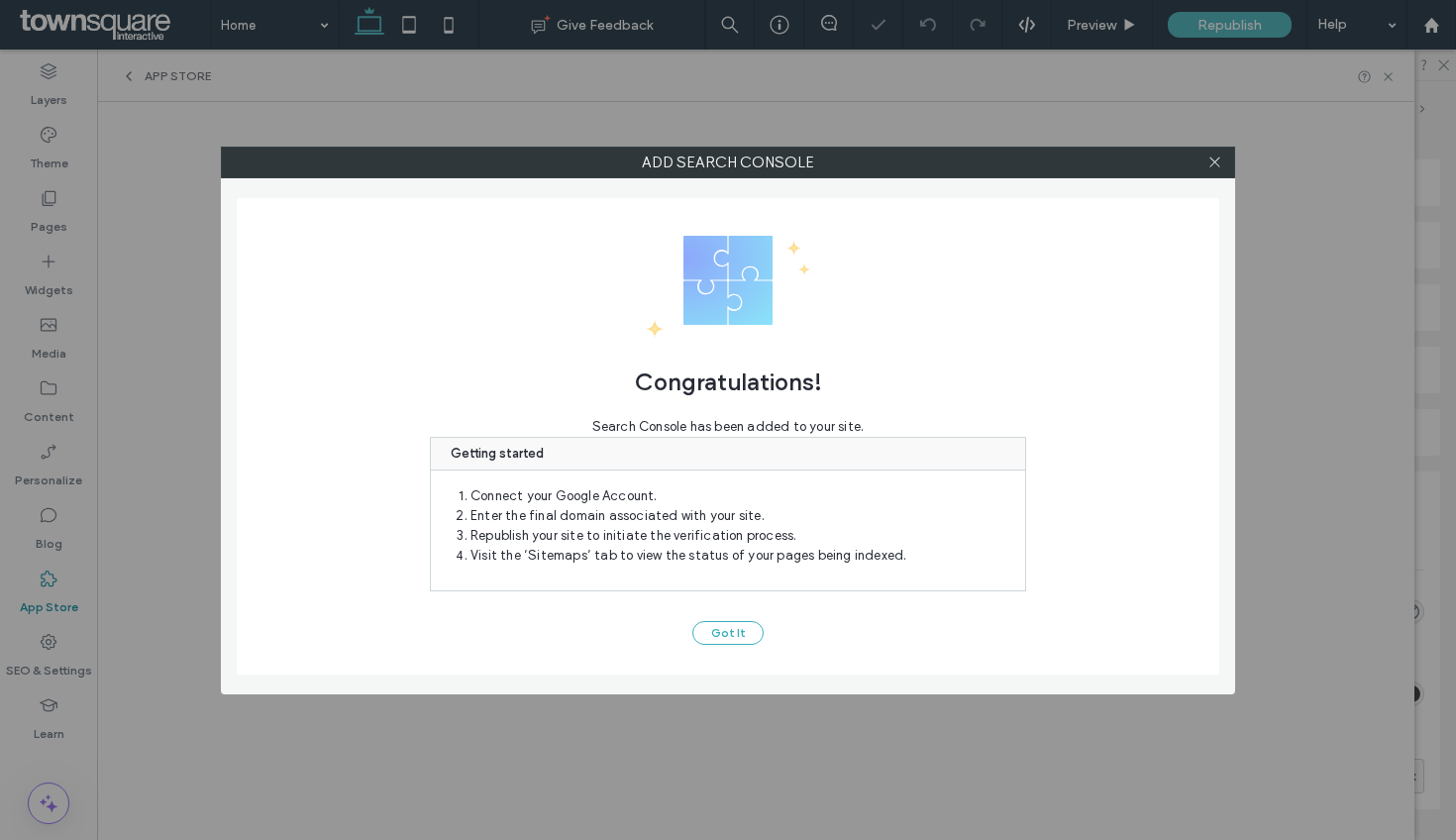 scroll, scrollTop: 664, scrollLeft: 0, axis: vertical 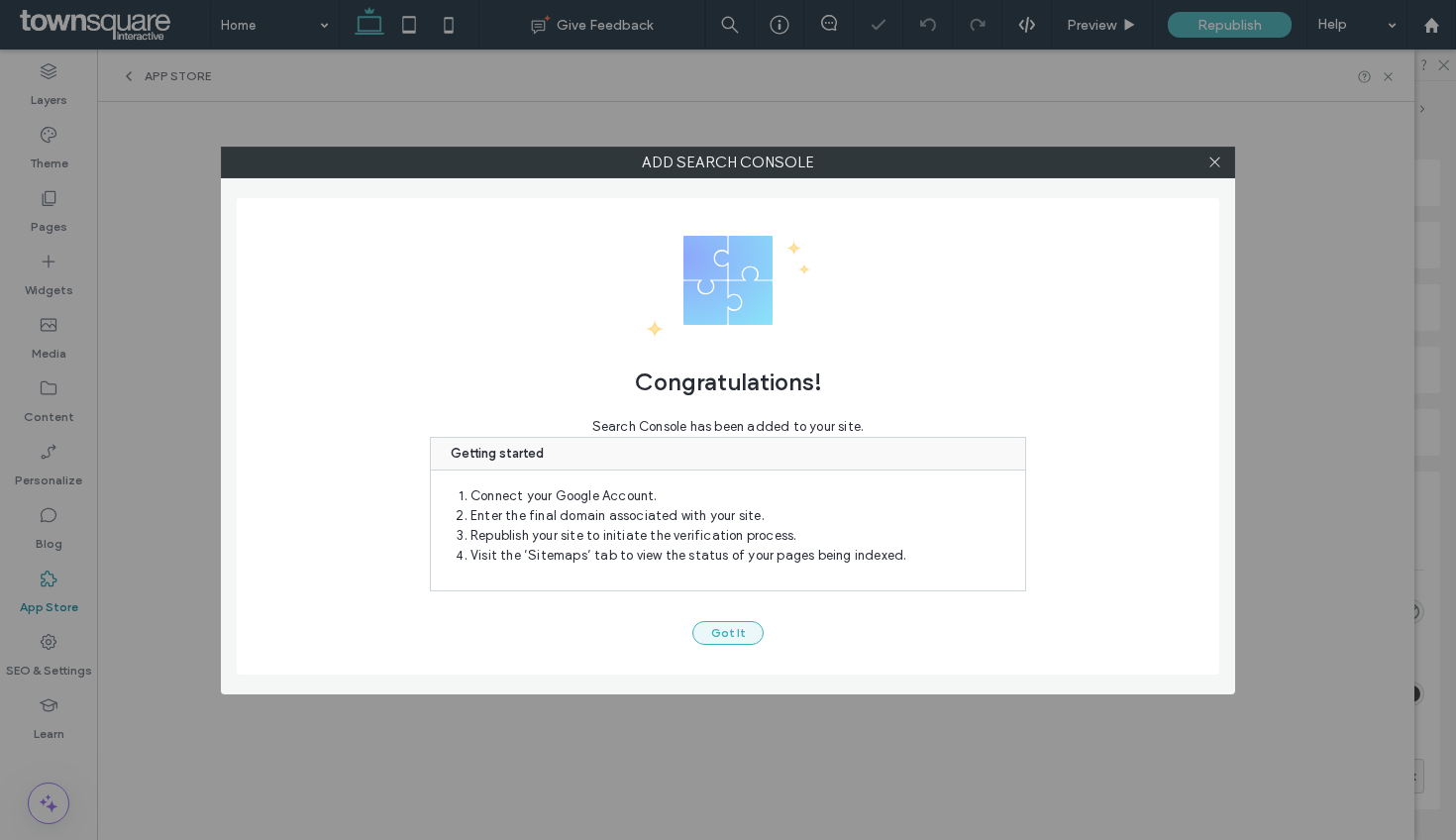 click on "Got It" at bounding box center (728, 633) 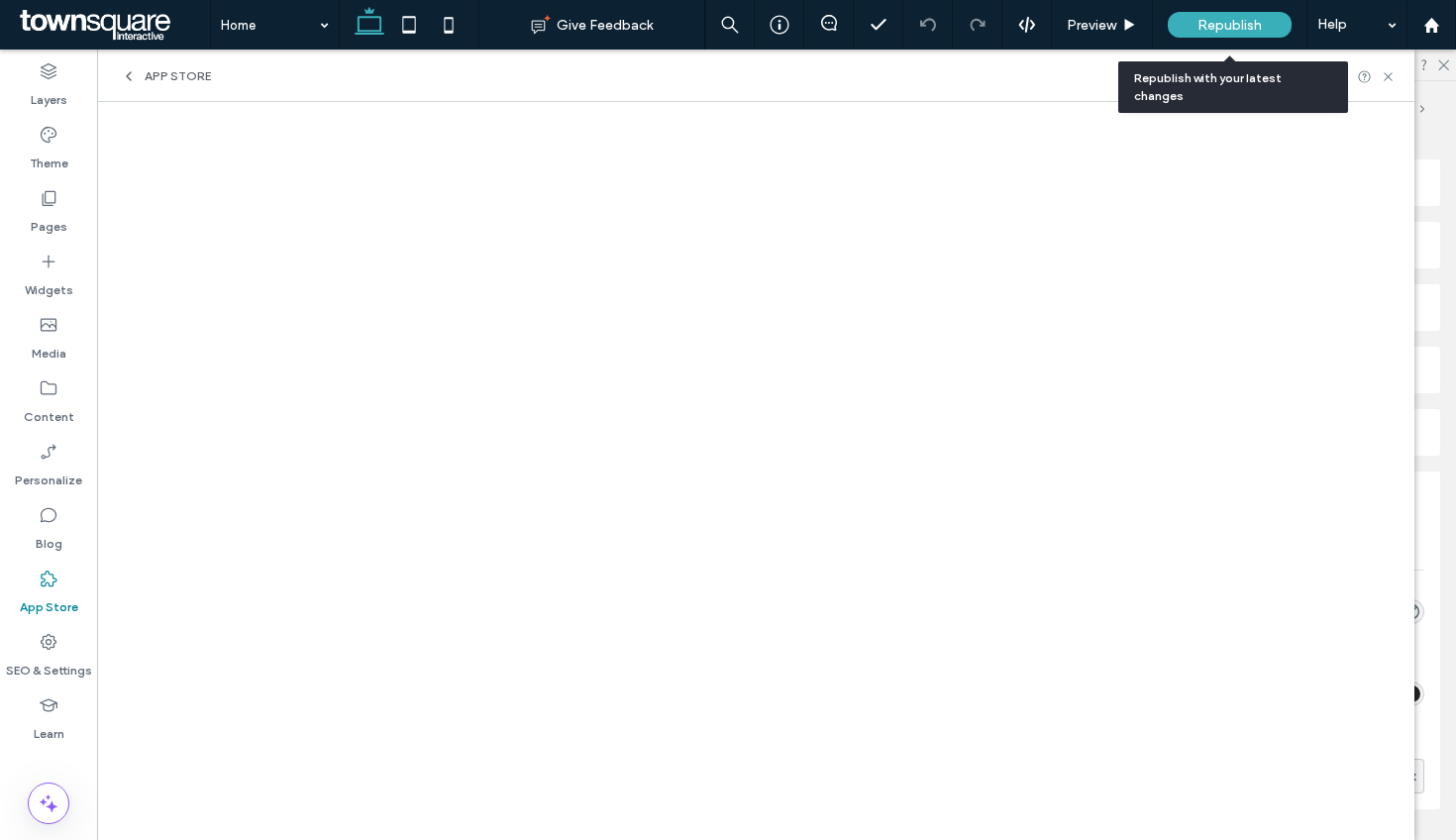click on "Republish" at bounding box center [1229, 25] 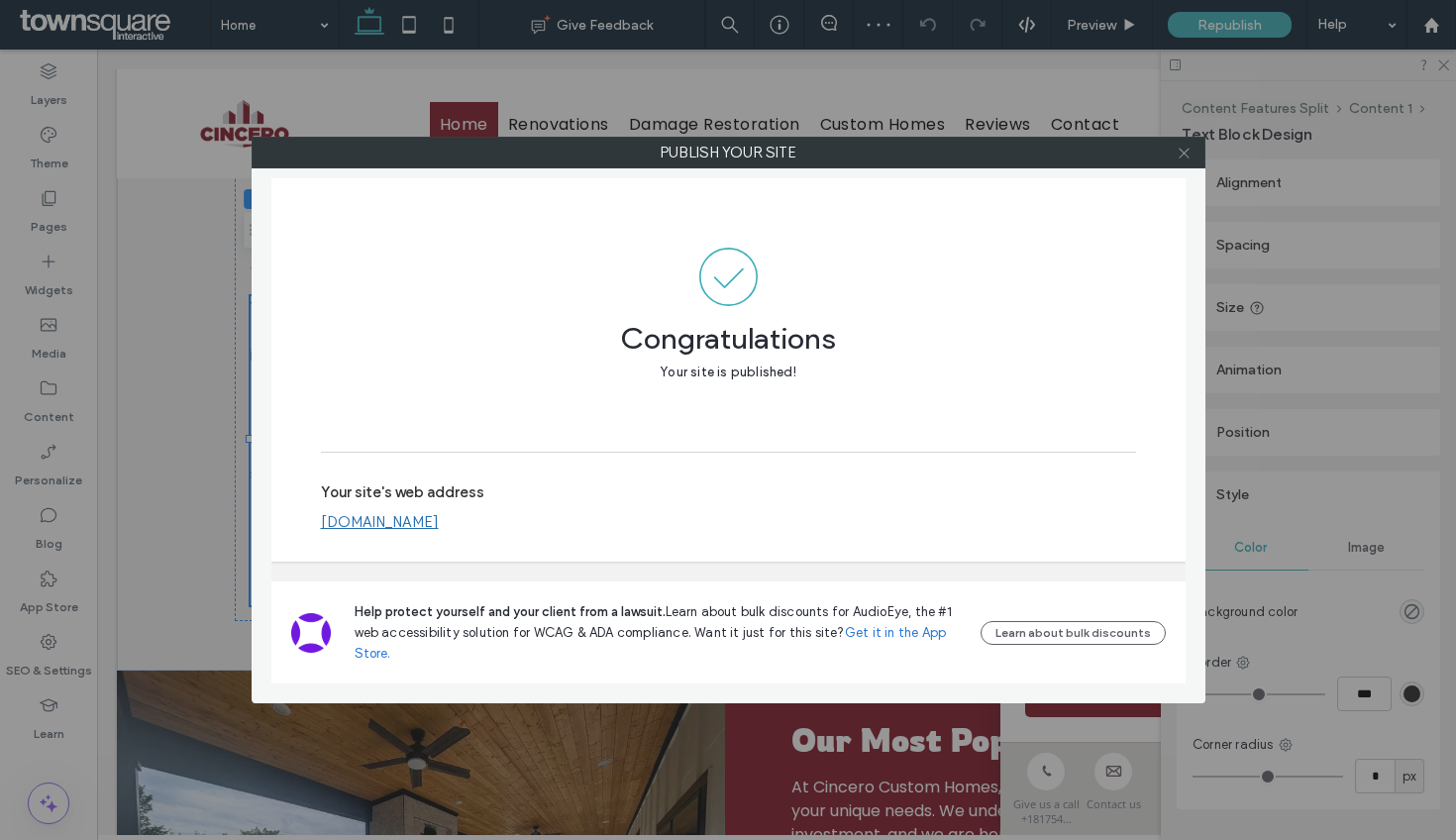 click 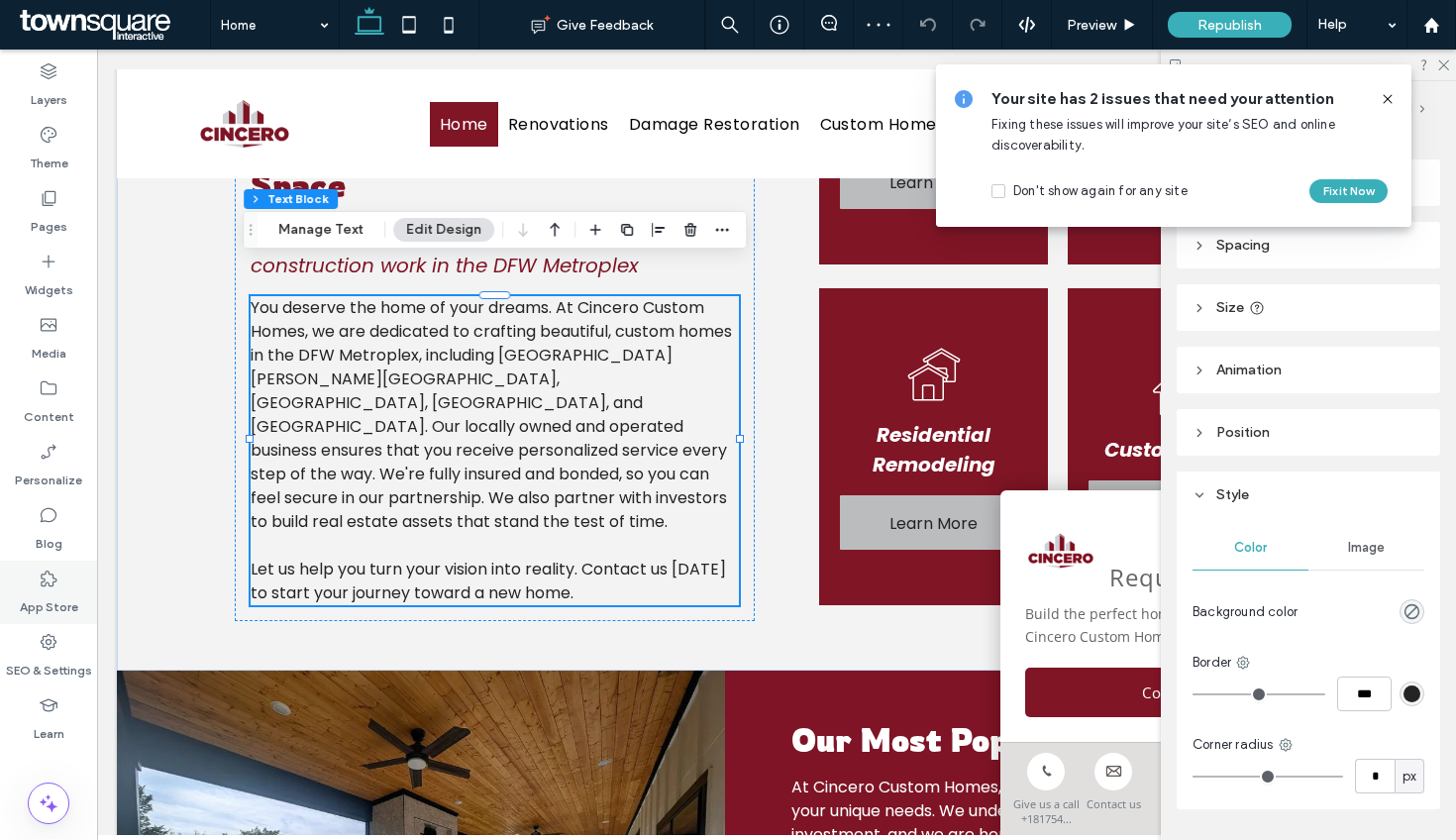 click on "App Store" at bounding box center (49, 602) 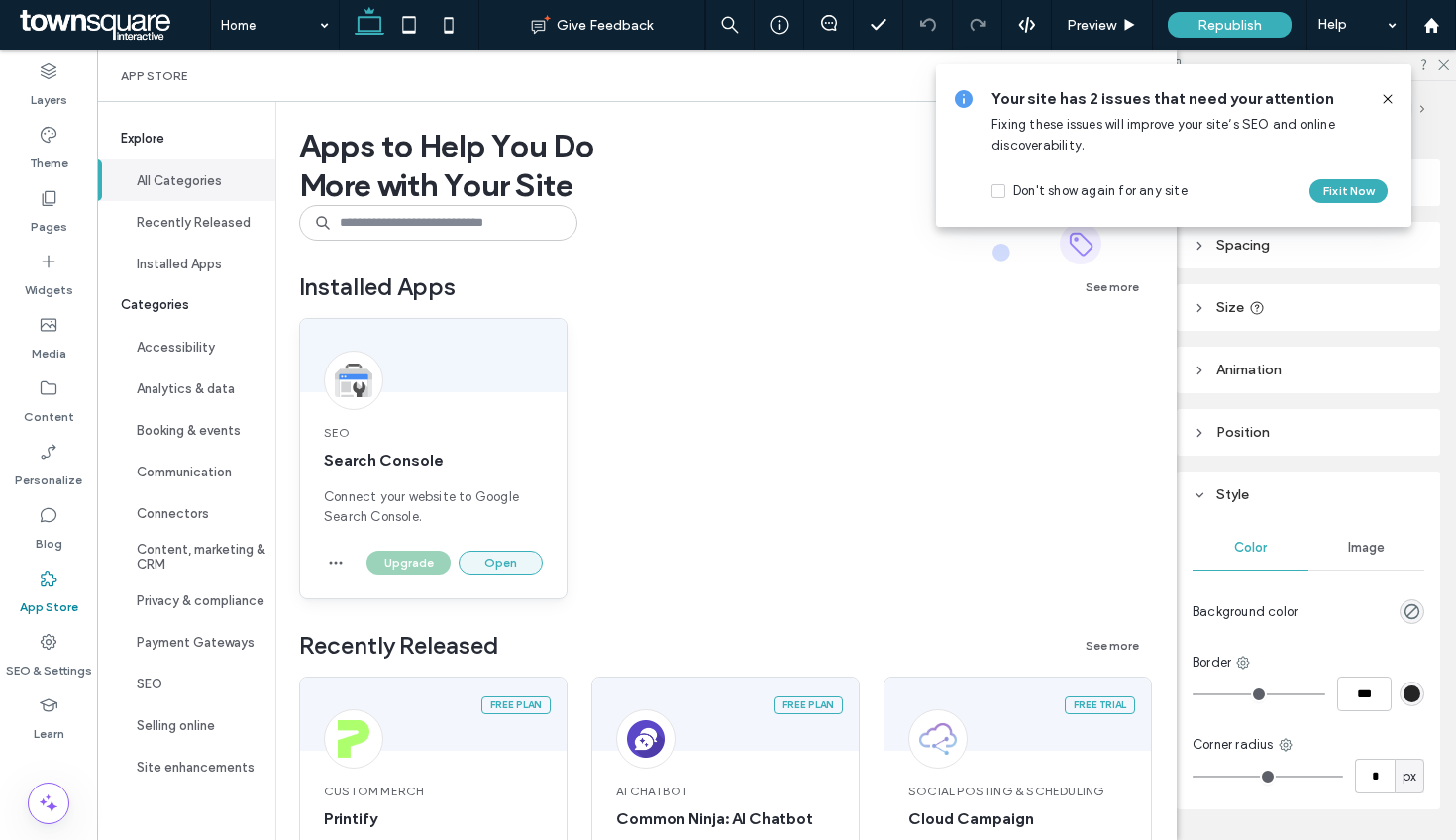 click on "Open" at bounding box center (500, 563) 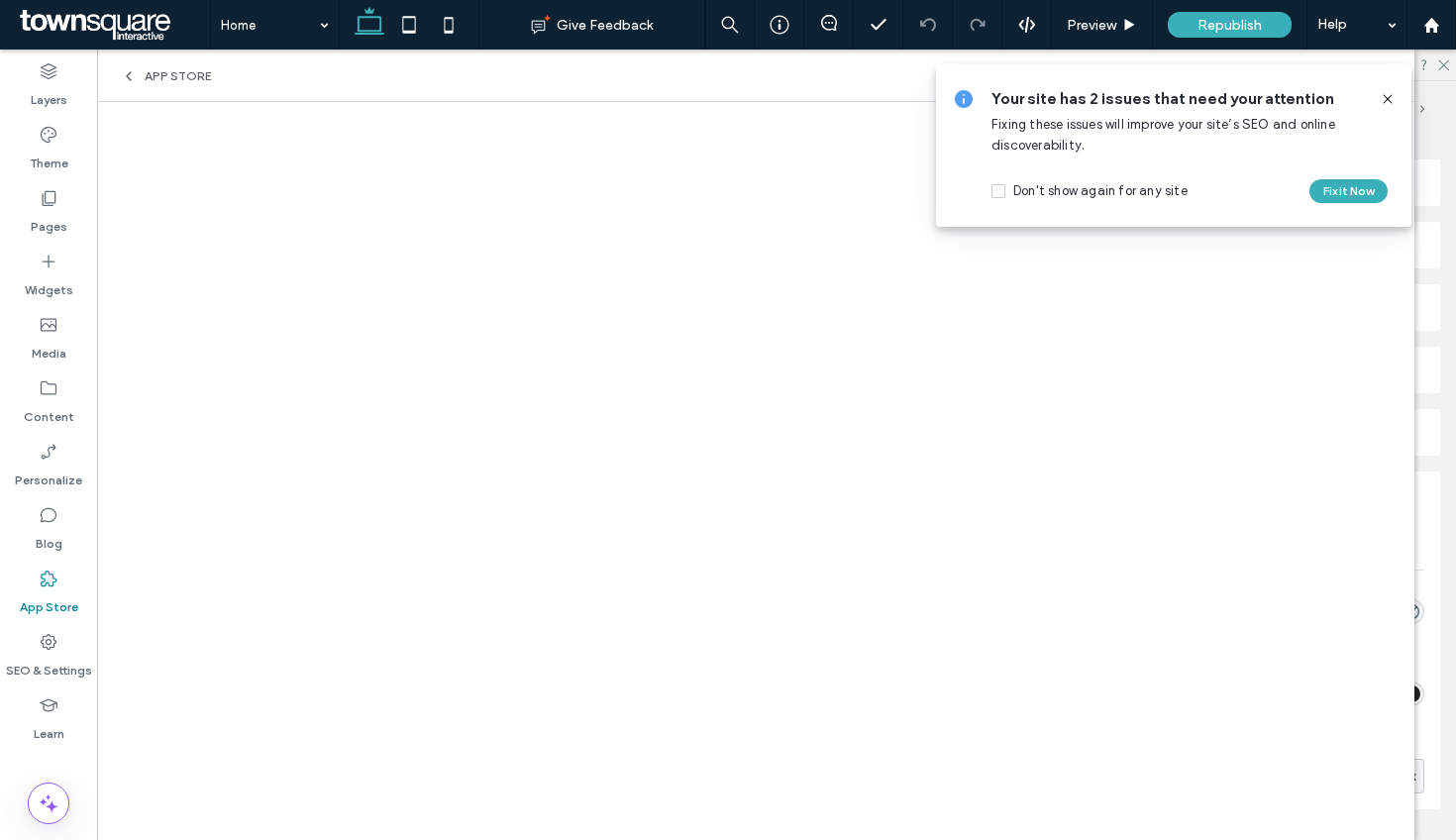 click 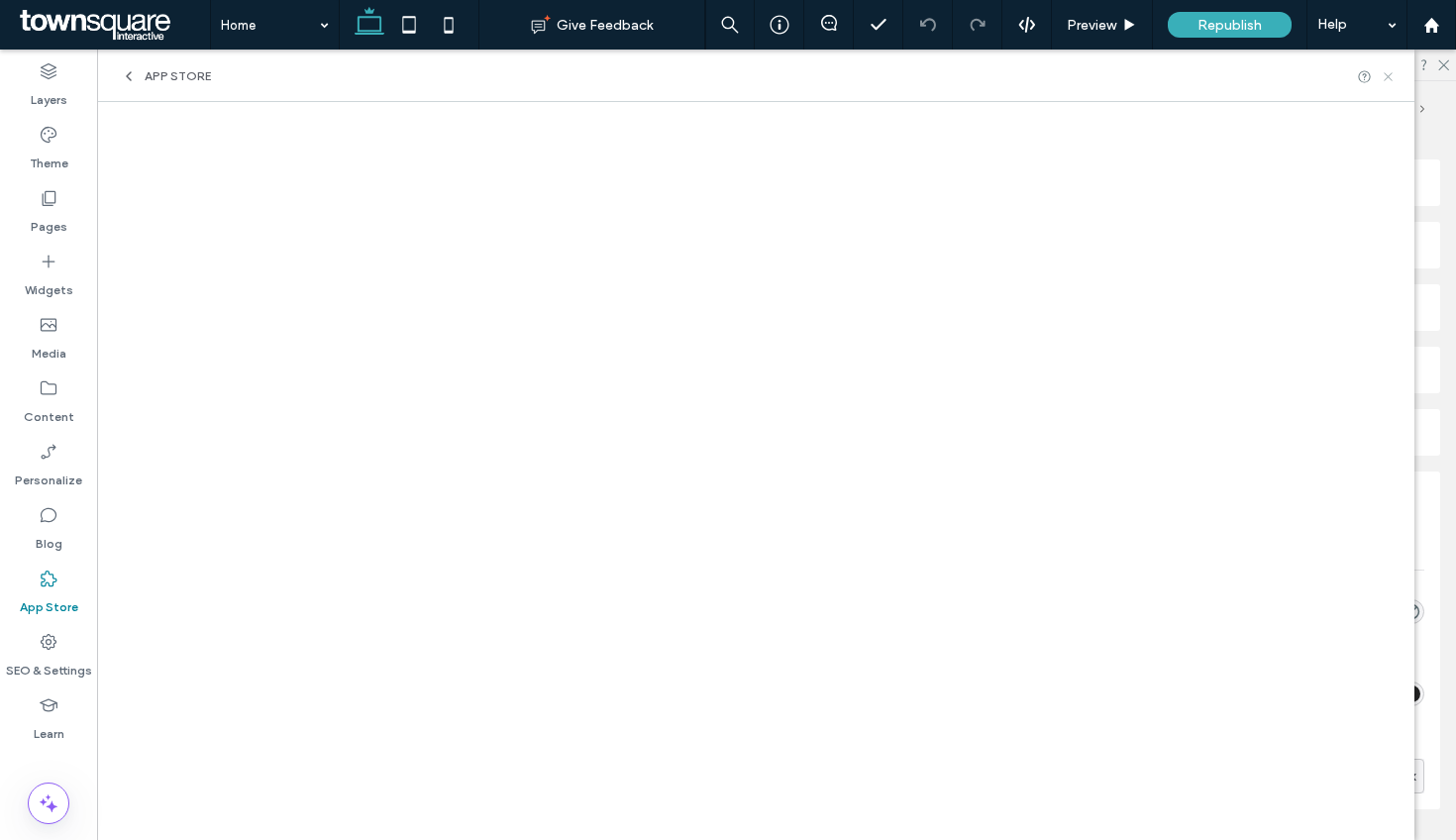 click 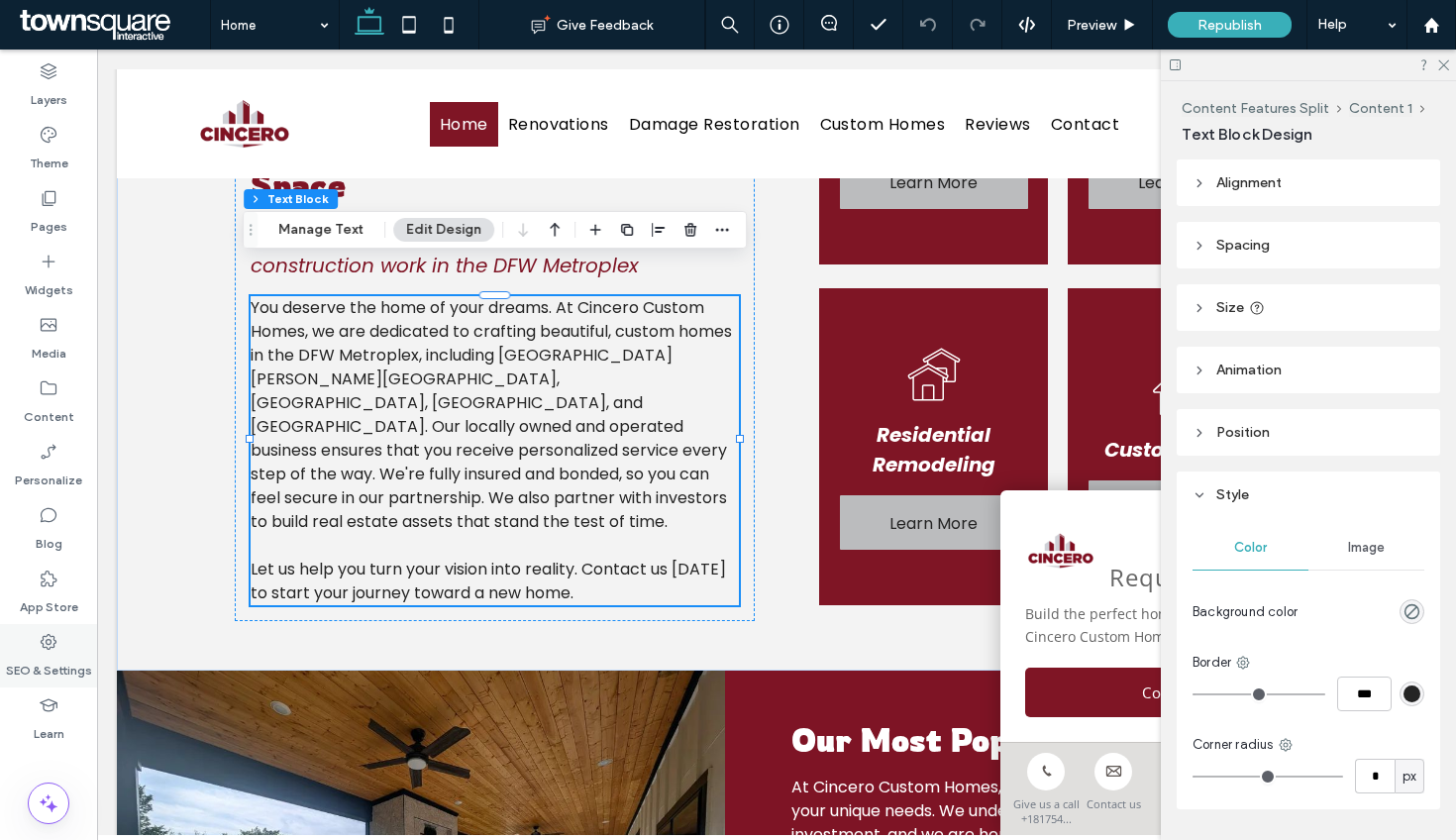 click 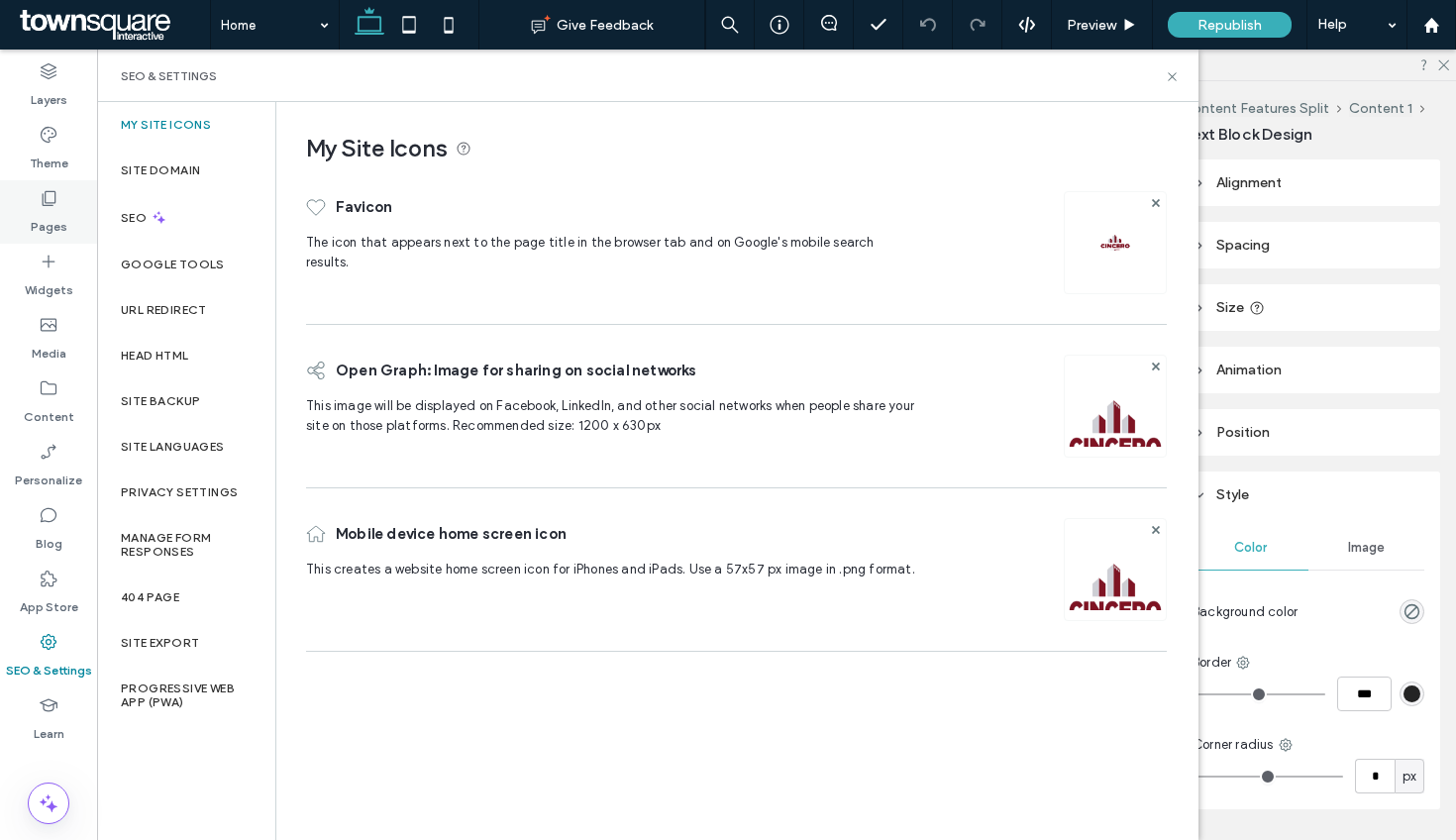 click on "Pages" at bounding box center (49, 212) 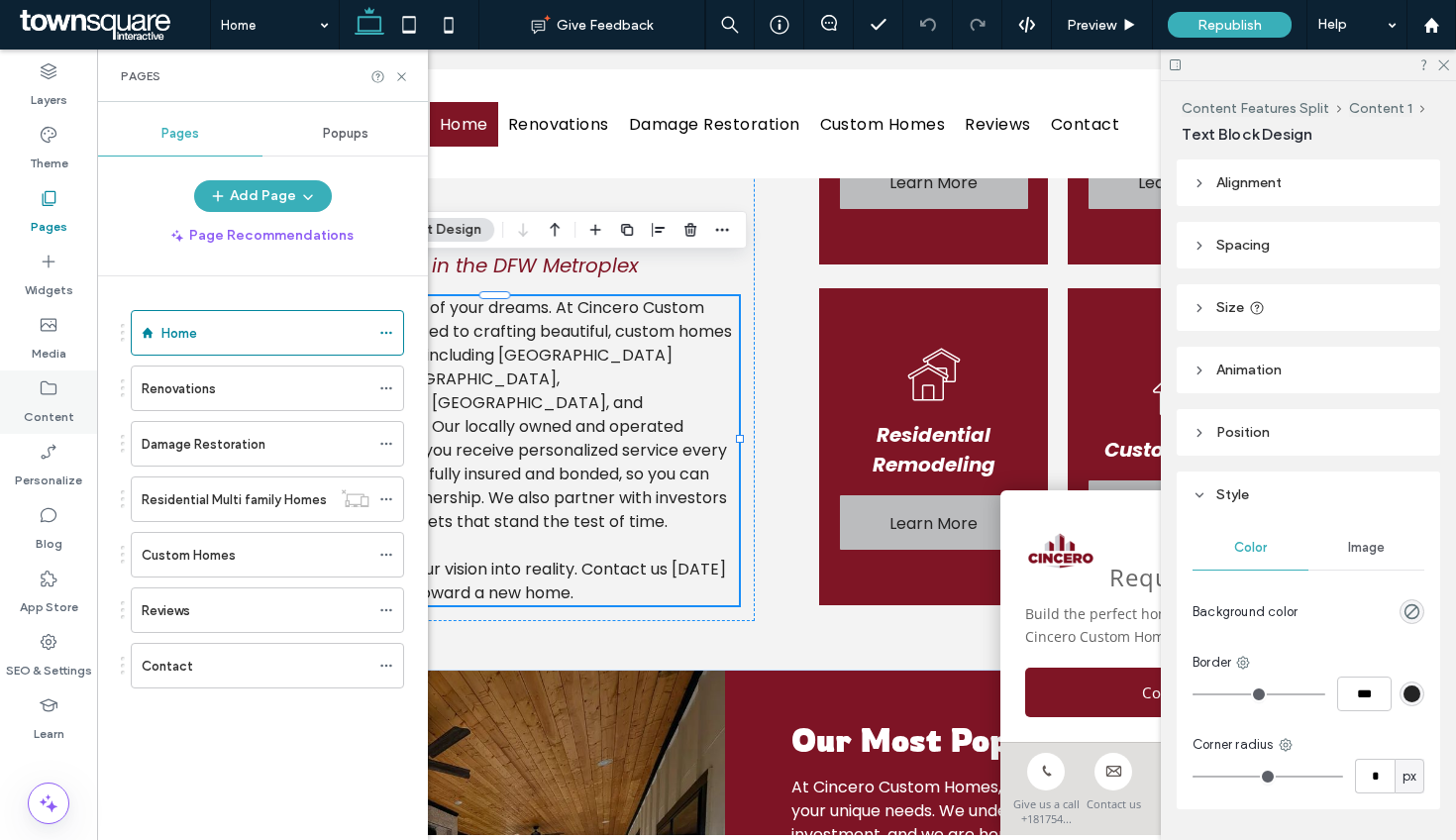 click 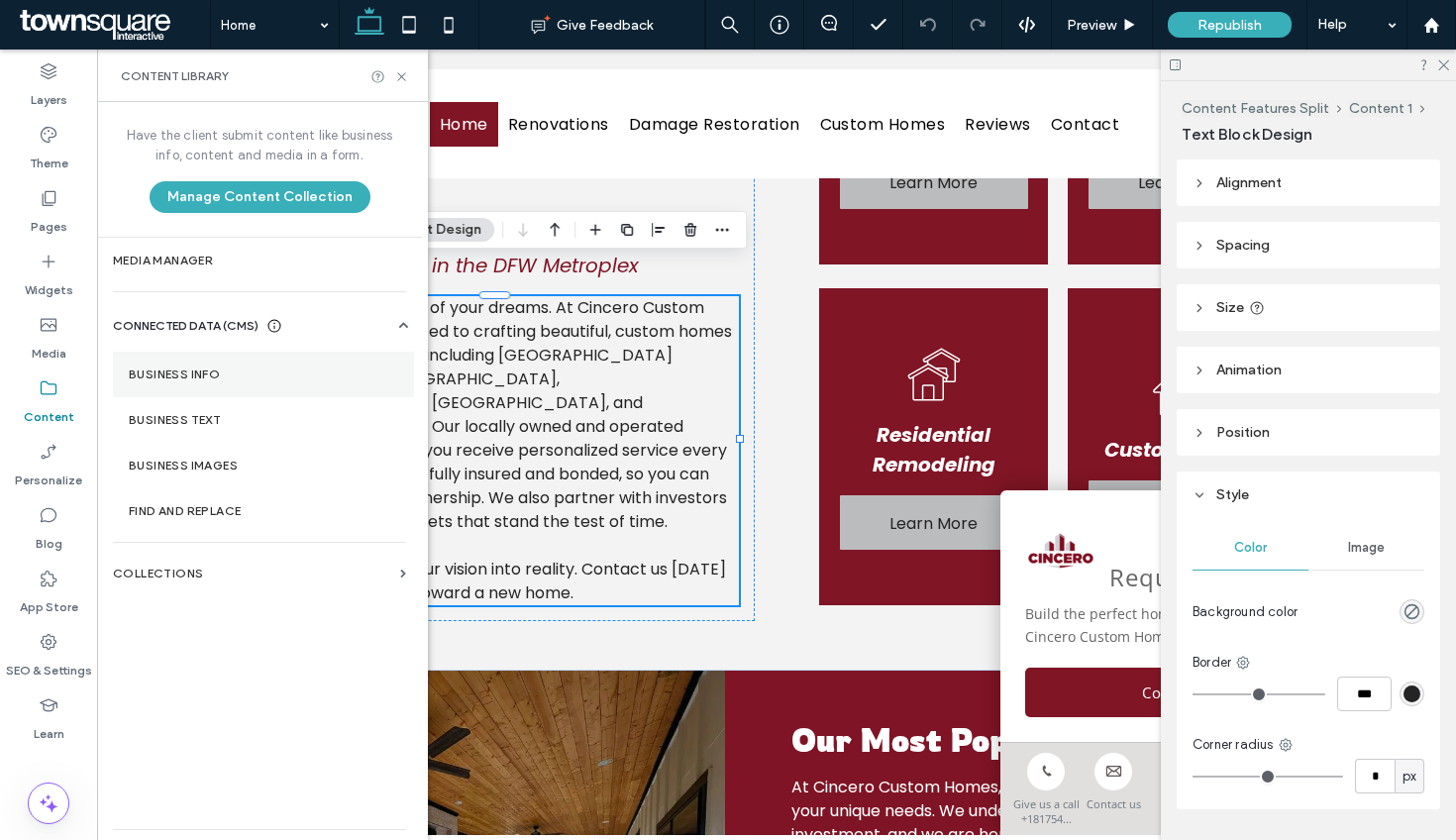 click on "Business Info" at bounding box center (263, 374) 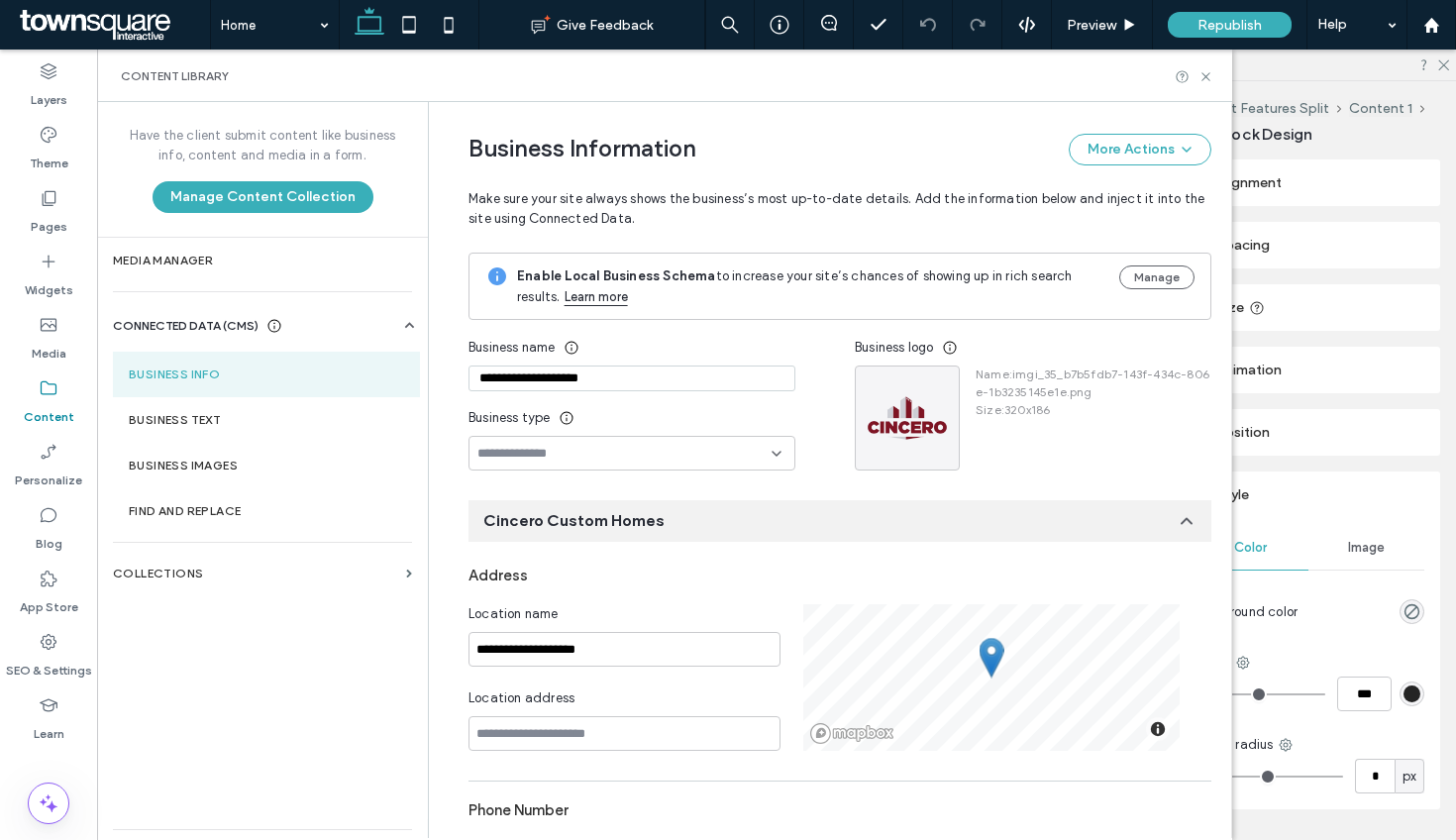 scroll, scrollTop: 100, scrollLeft: 0, axis: vertical 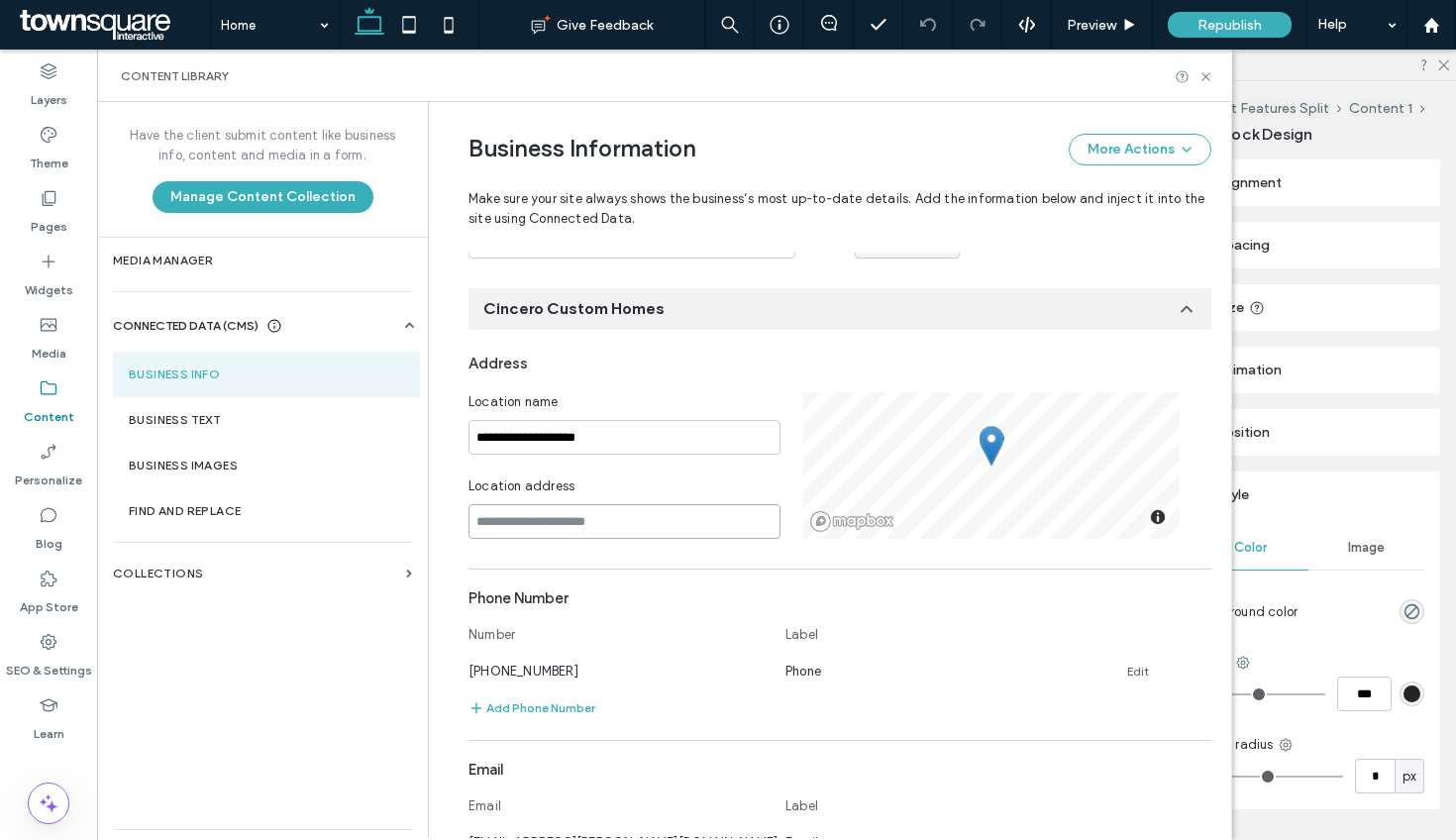 click at bounding box center [624, 521] 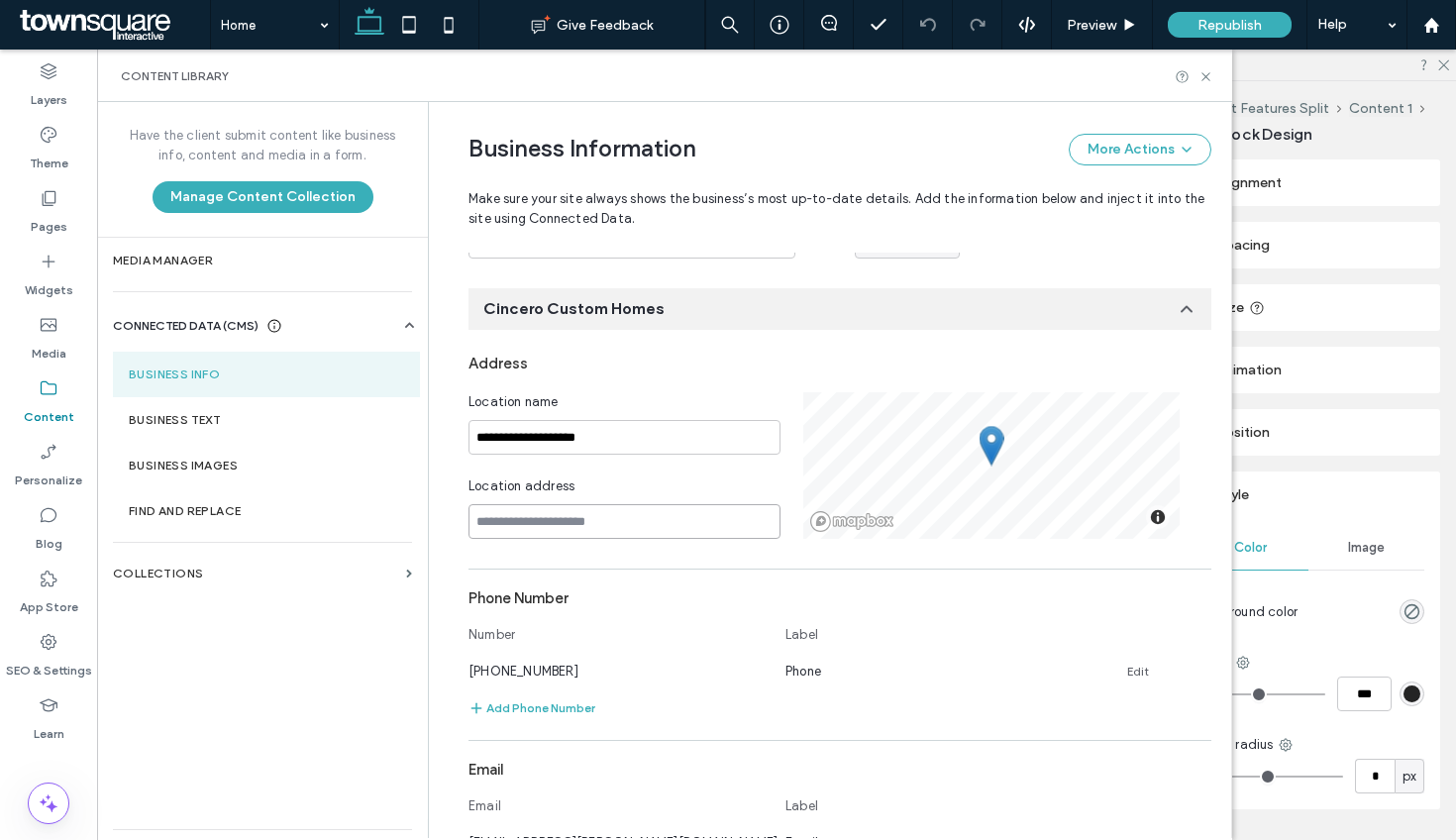 paste on "**********" 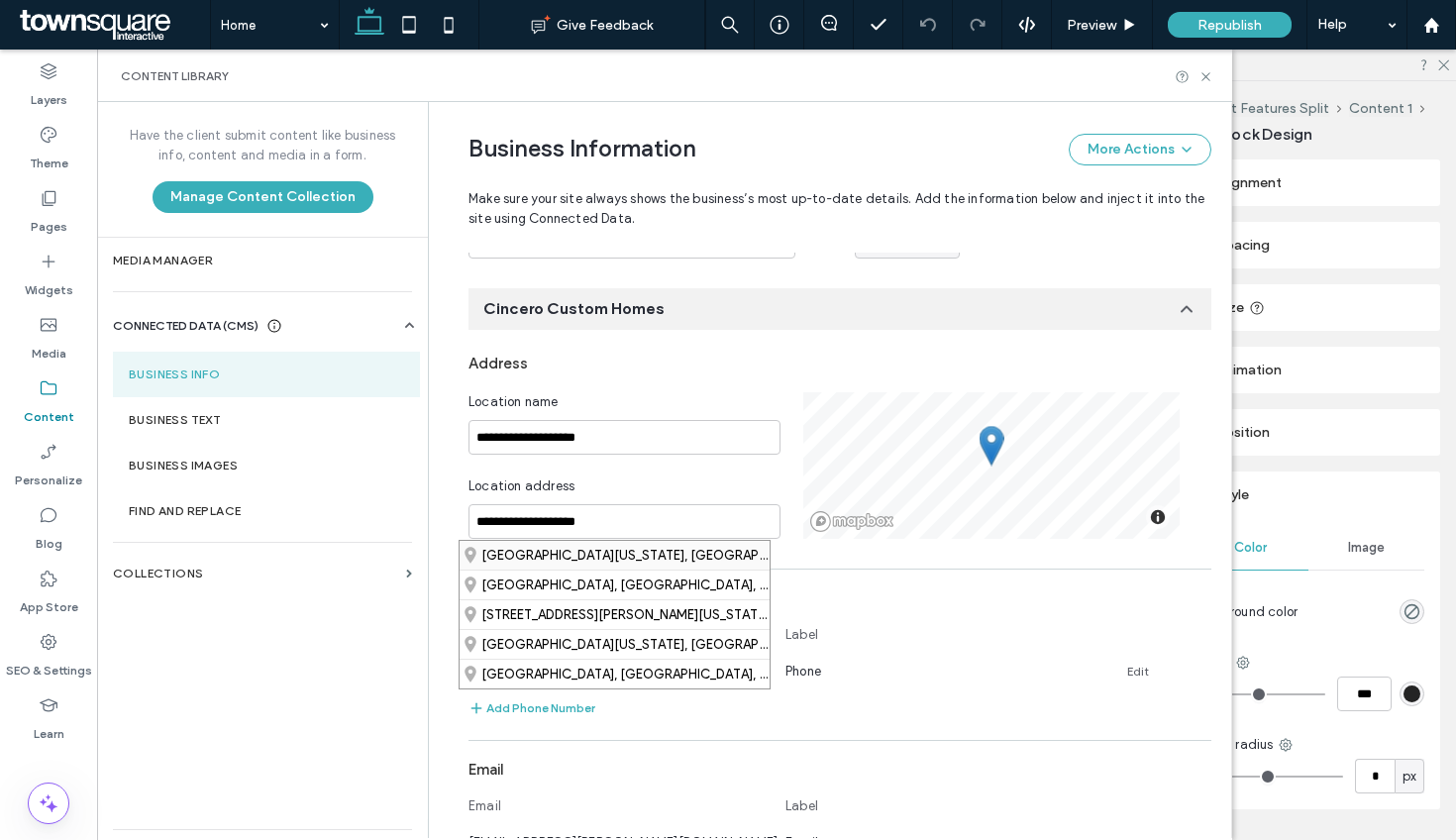 click on "[GEOGRAPHIC_DATA][US_STATE], [GEOGRAPHIC_DATA]" at bounding box center [614, 555] 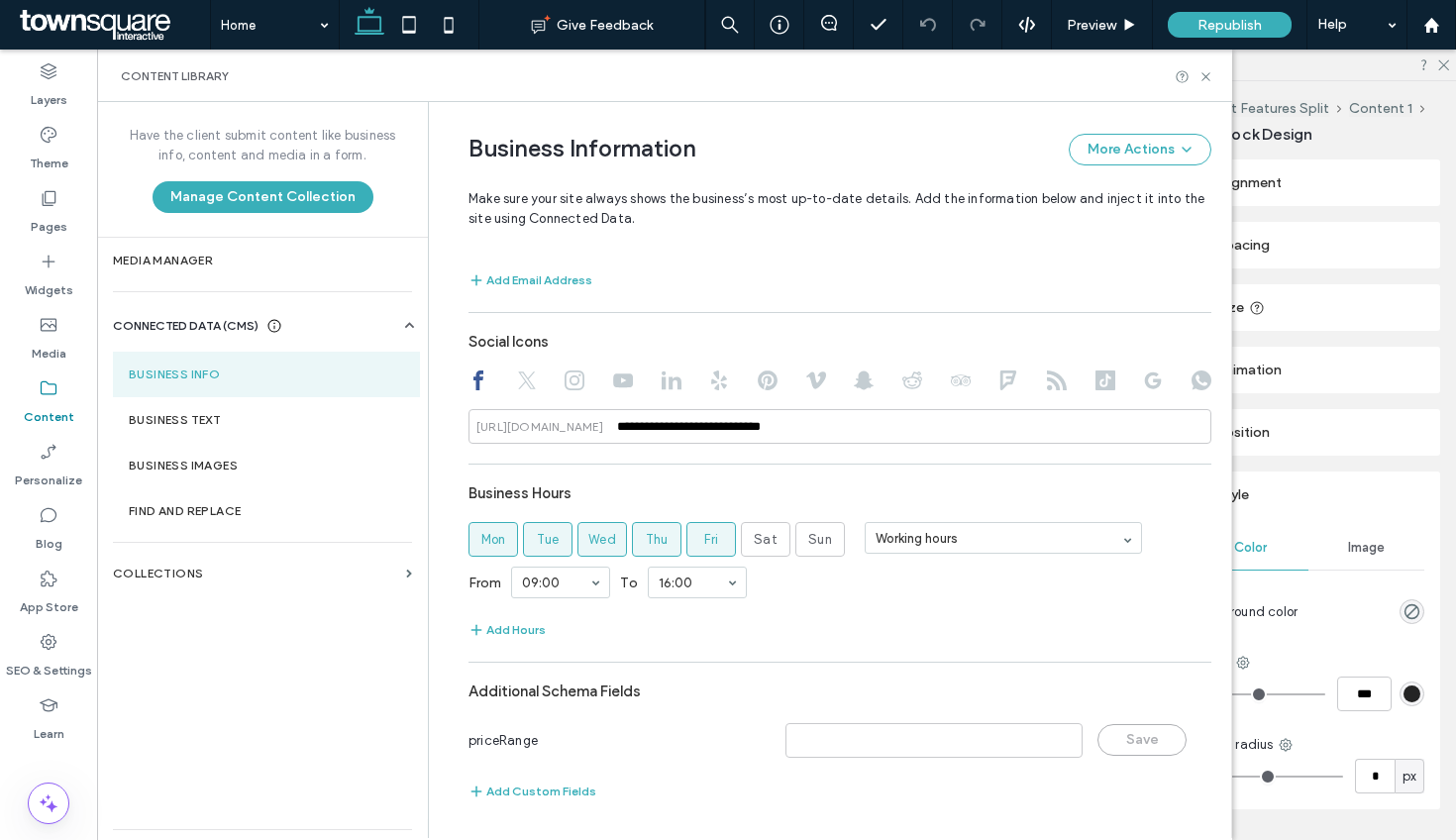 scroll, scrollTop: 789, scrollLeft: 0, axis: vertical 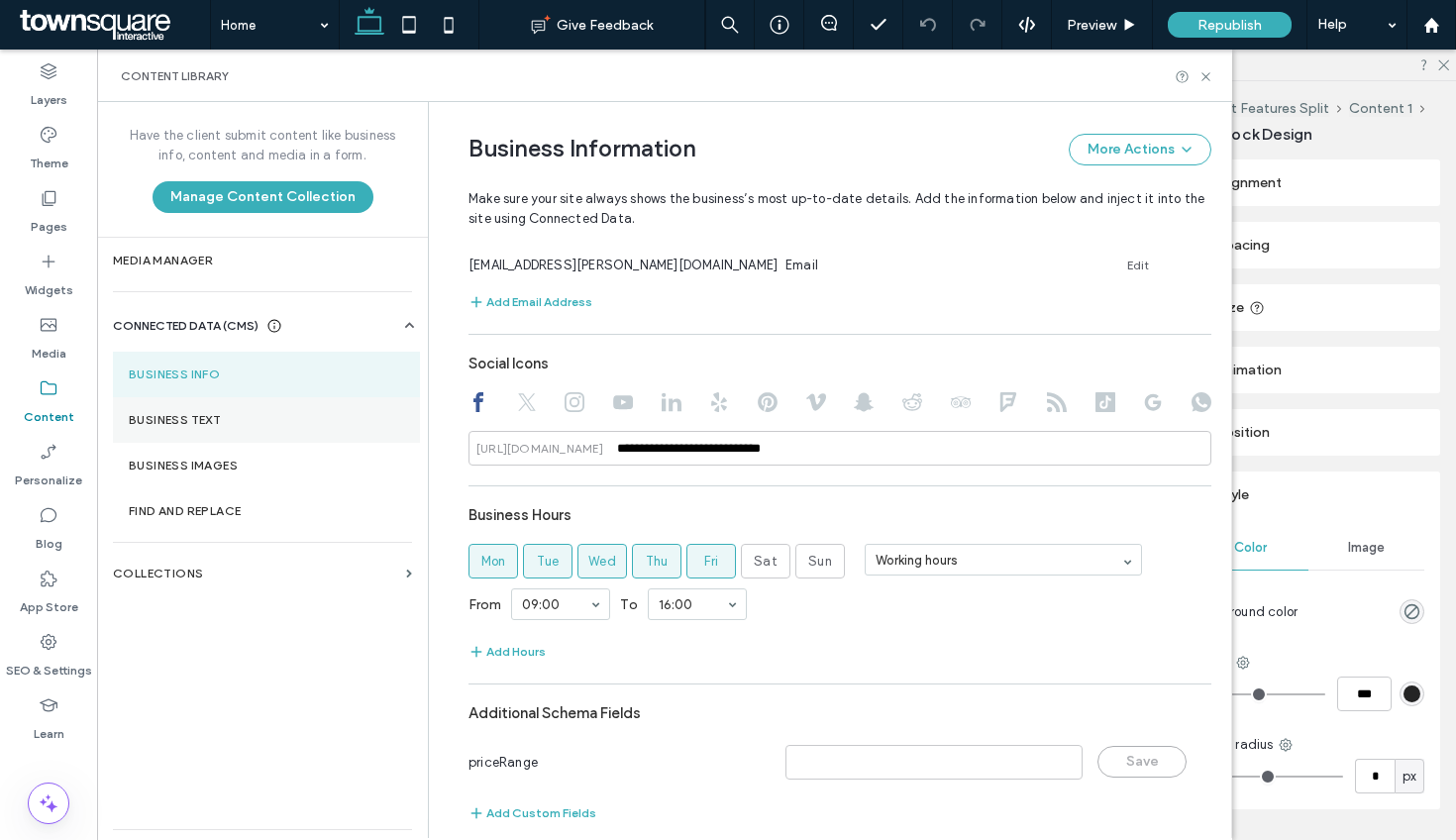 click on "Business Text" at bounding box center (266, 420) 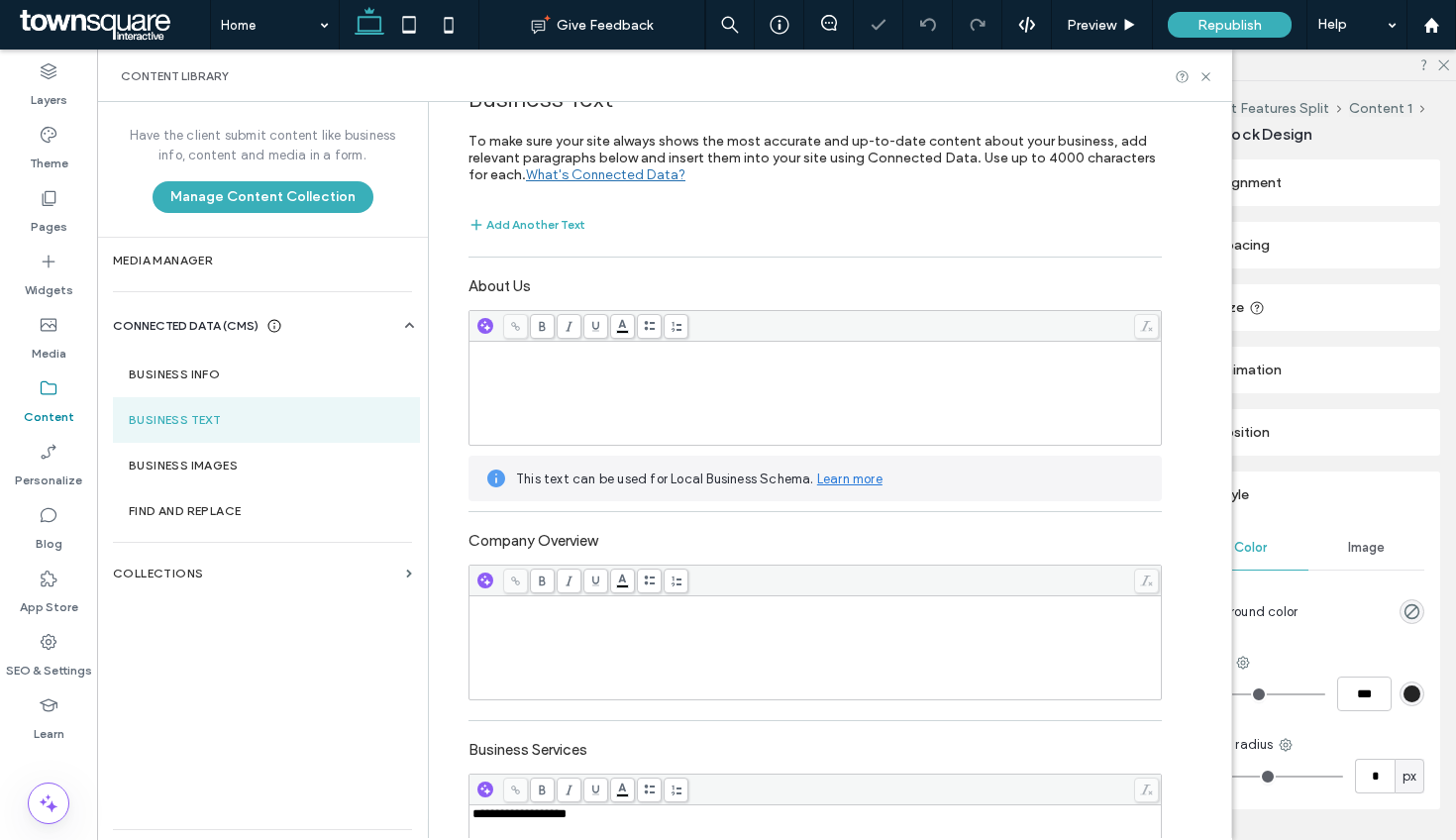 scroll, scrollTop: 51, scrollLeft: 0, axis: vertical 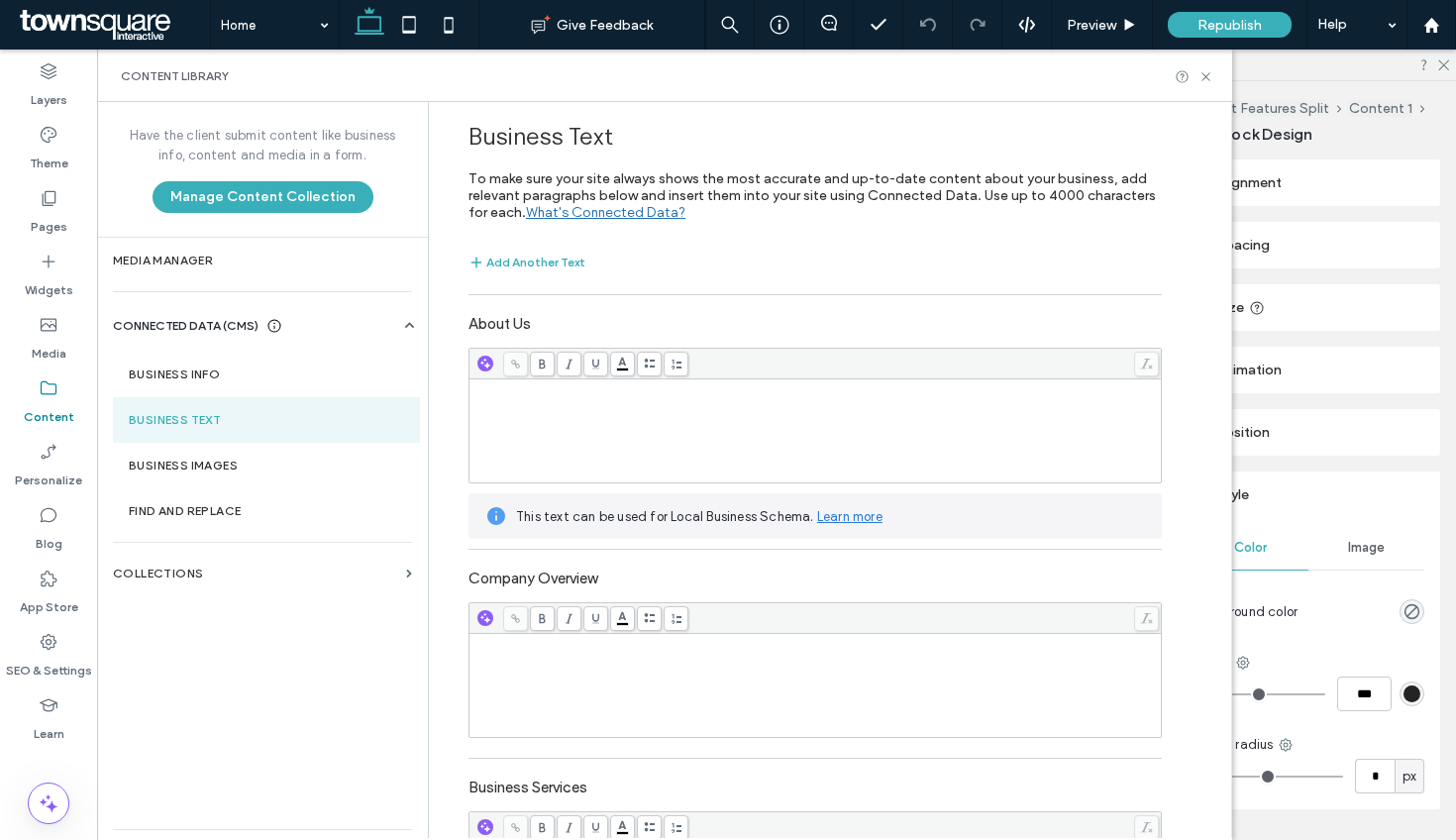 click at bounding box center (815, 388) 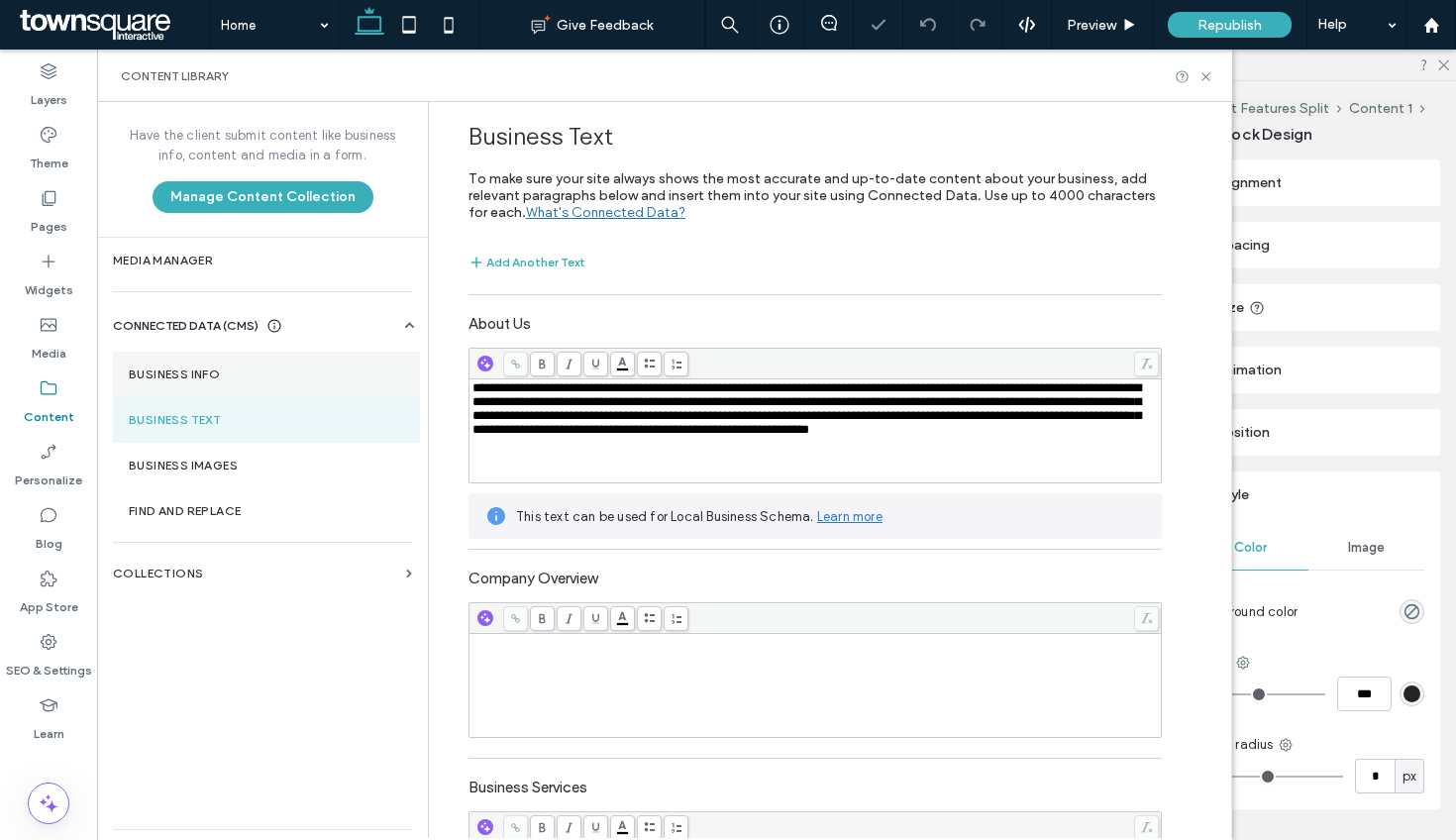 click on "Business Info" at bounding box center (266, 374) 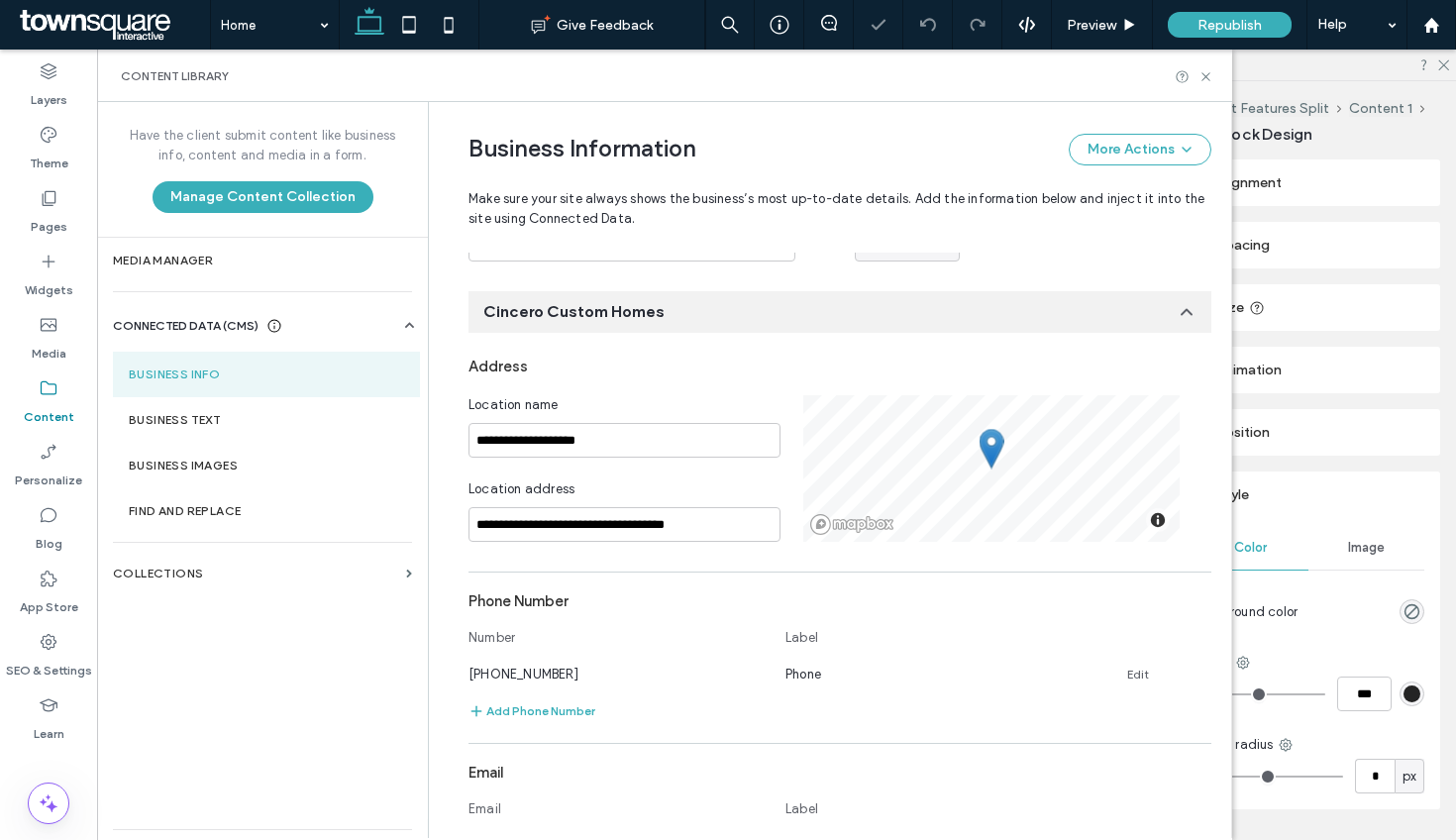 scroll, scrollTop: 212, scrollLeft: 0, axis: vertical 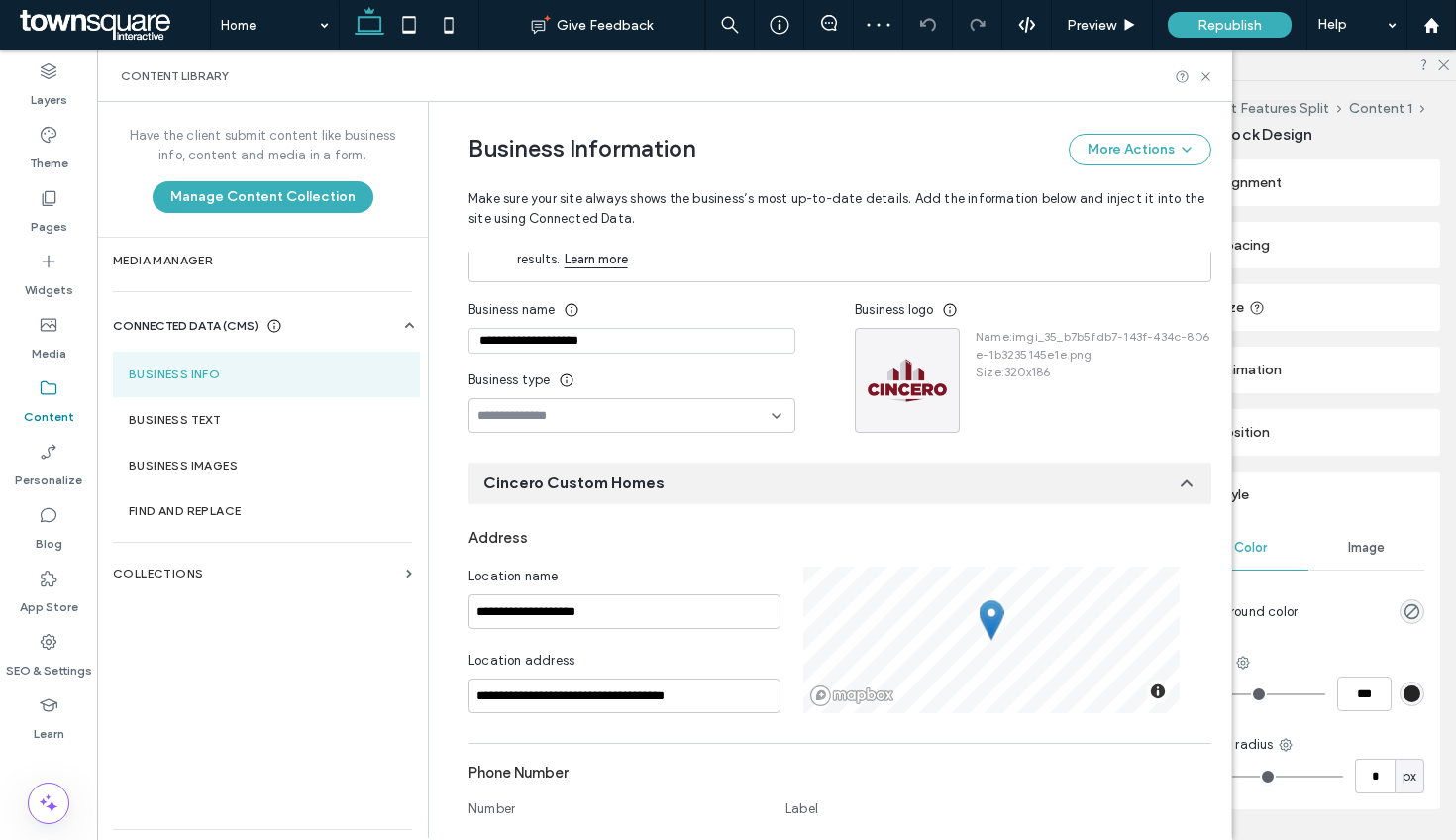 click at bounding box center [624, 416] 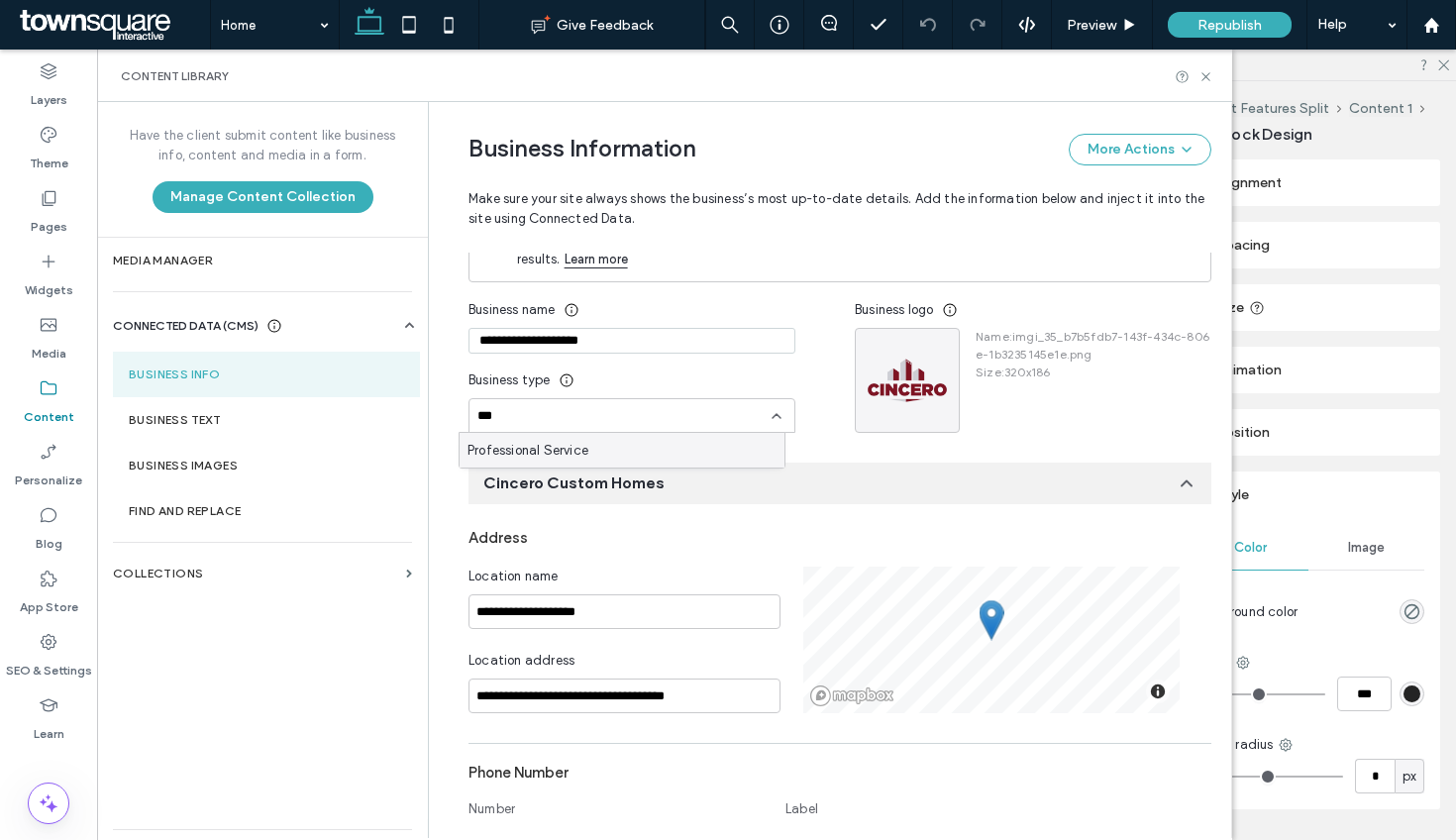 type on "***" 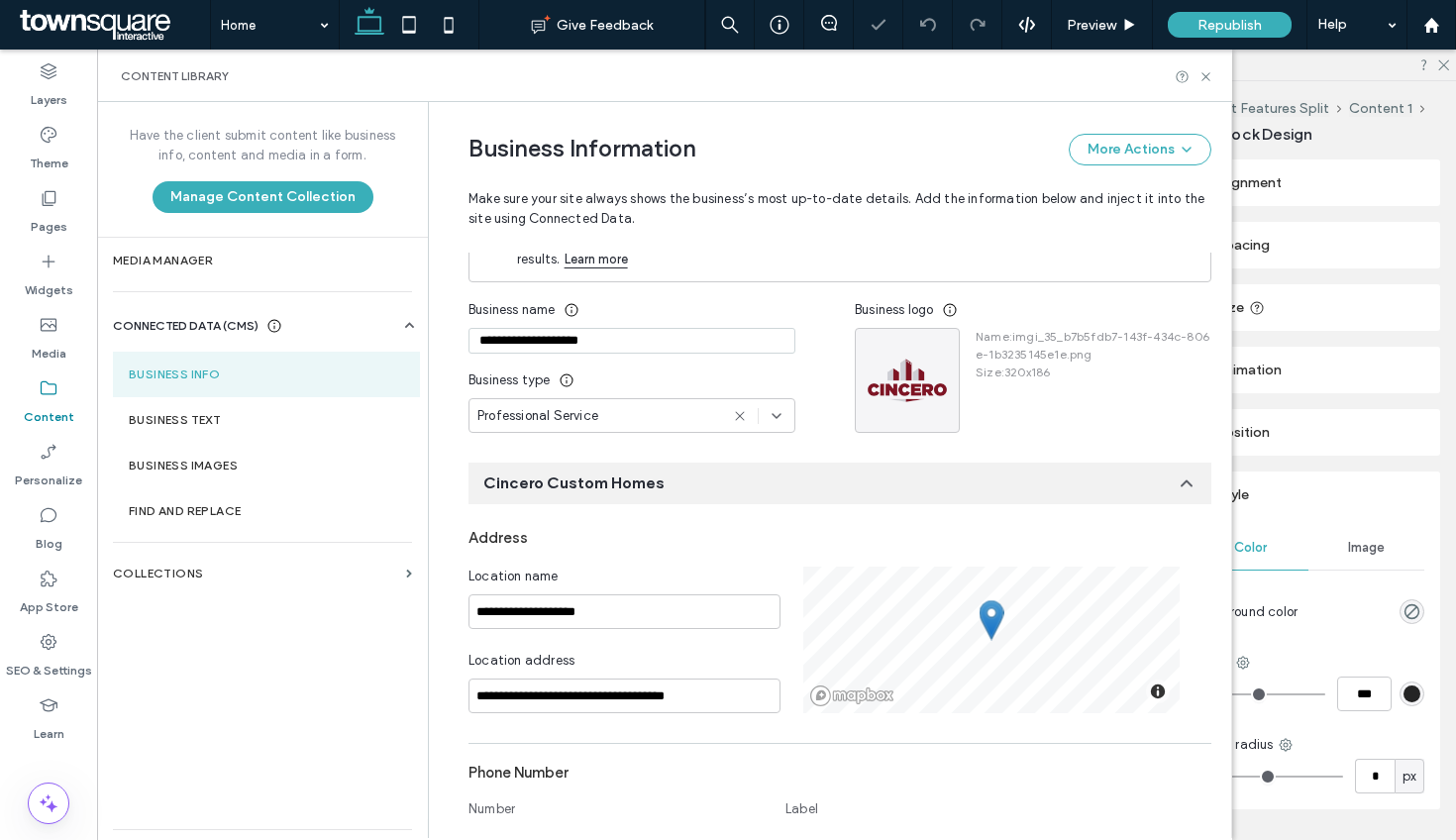 scroll, scrollTop: 0, scrollLeft: 0, axis: both 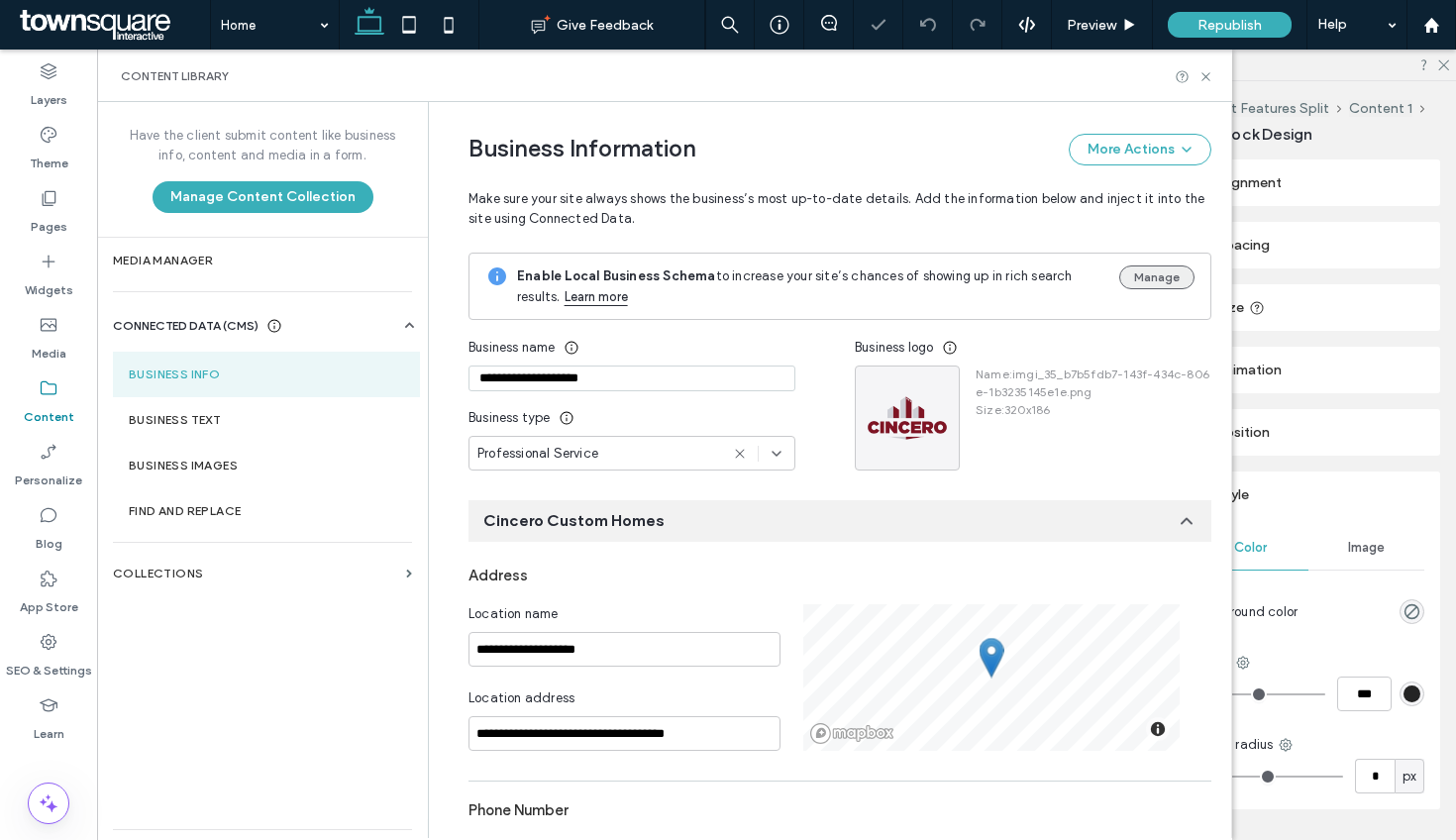 click on "Manage" at bounding box center (1157, 277) 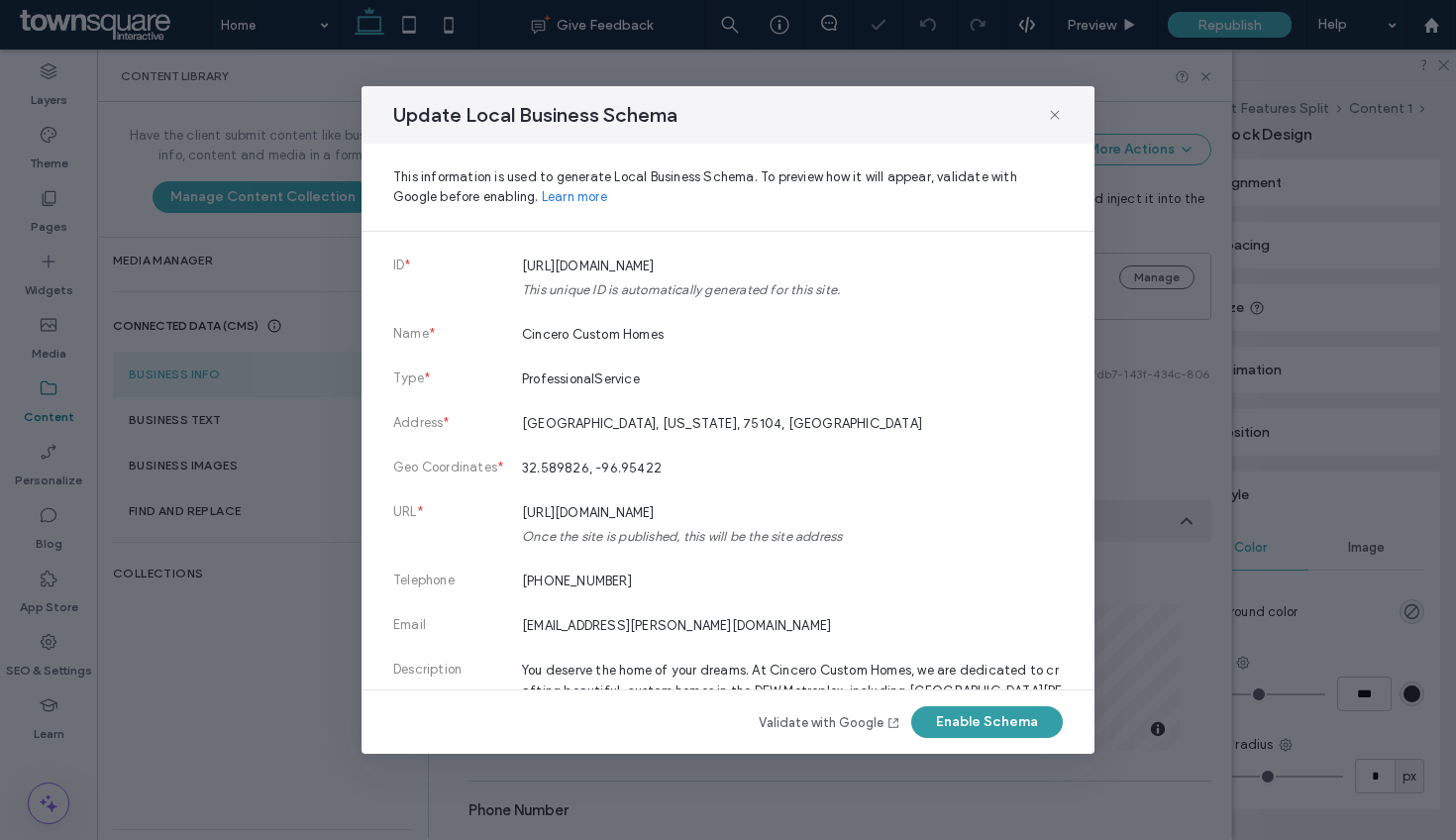 click on "Enable Schema" at bounding box center (987, 722) 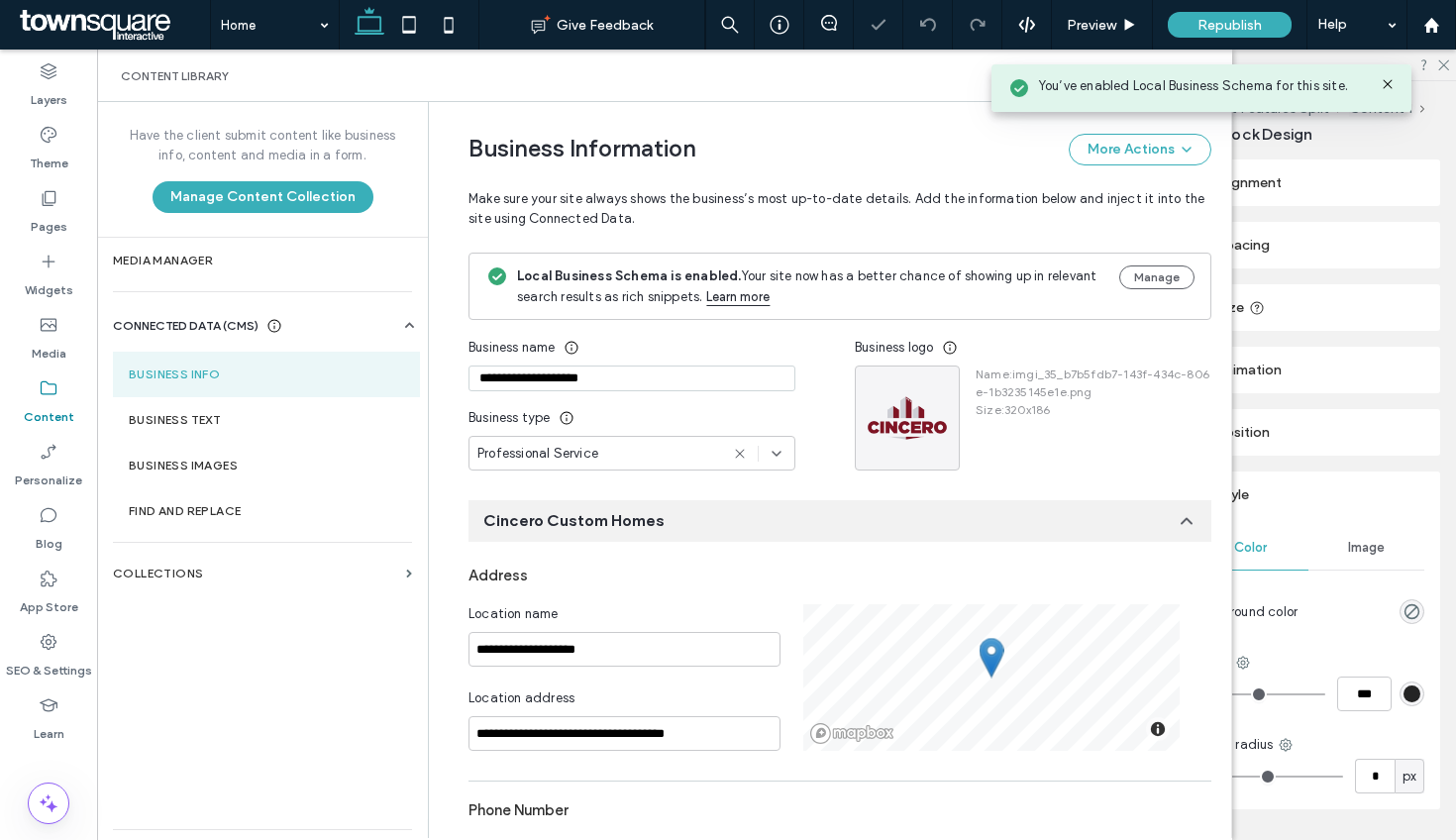 click on "Local Business Schema is enabled.  Your site now has a better chance of showing up in relevant search results as rich snippets. Learn more Manage" at bounding box center (840, 286) 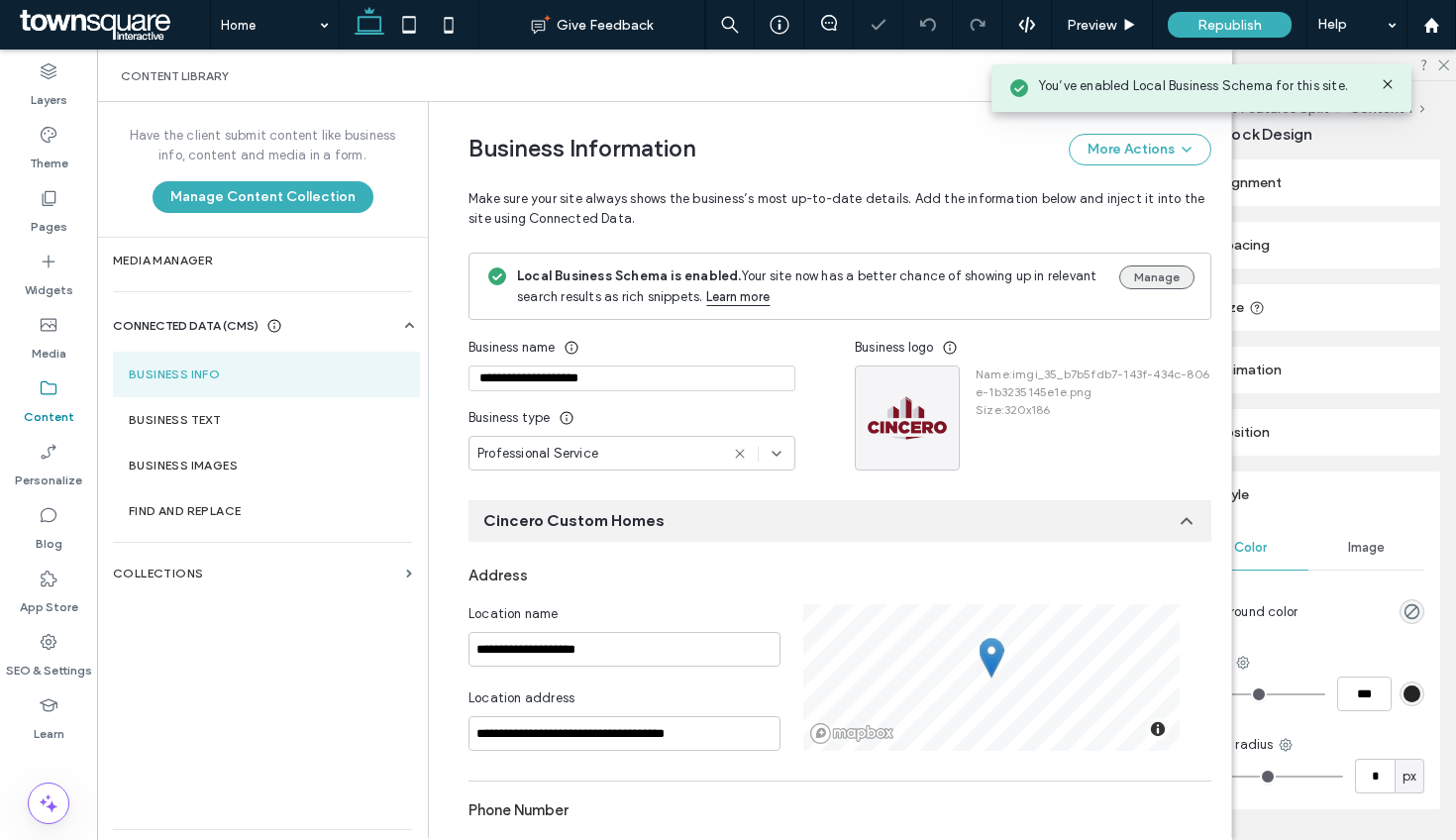 click on "Manage" at bounding box center [1157, 277] 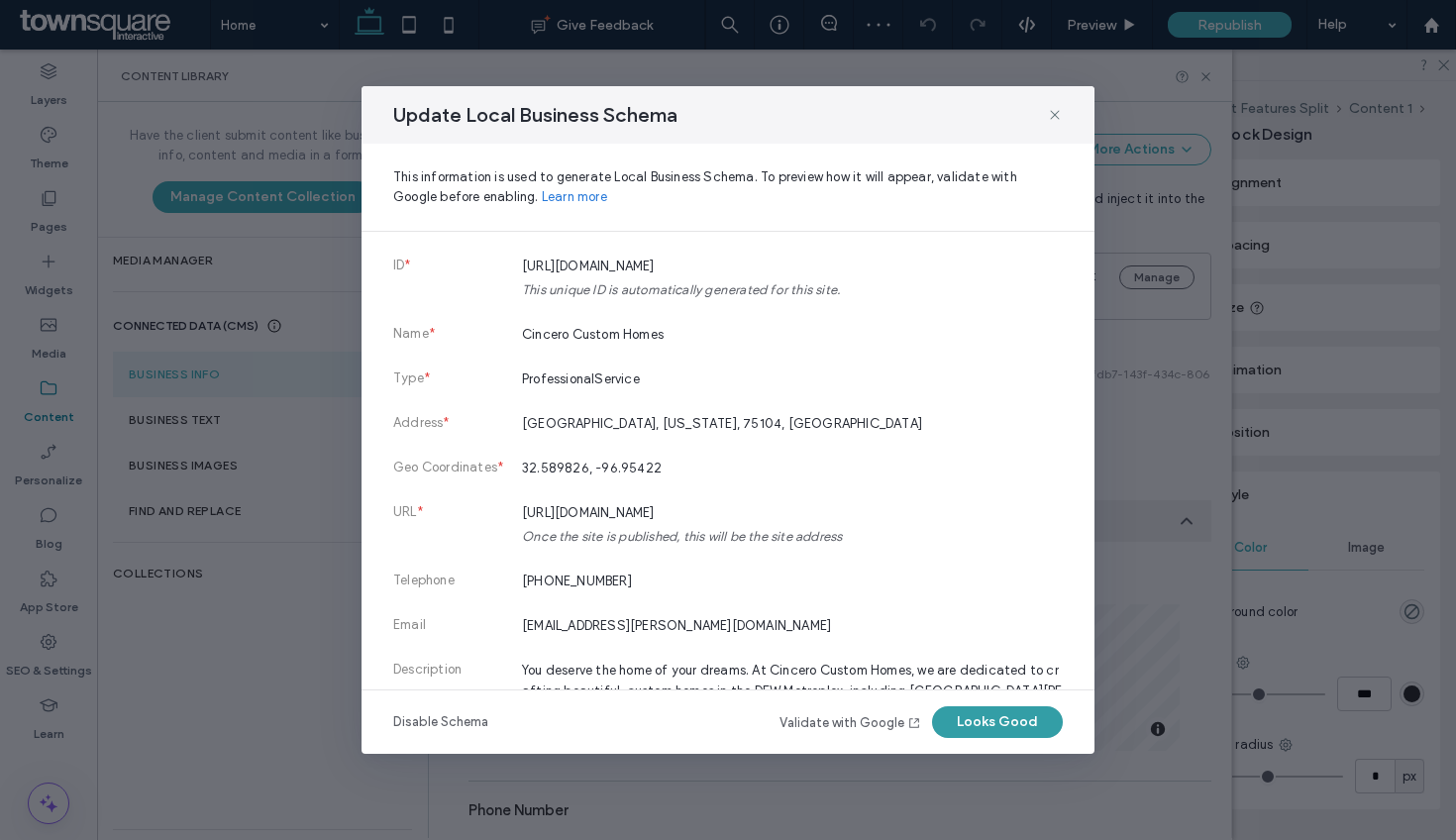 click on "Looks Good" at bounding box center (997, 722) 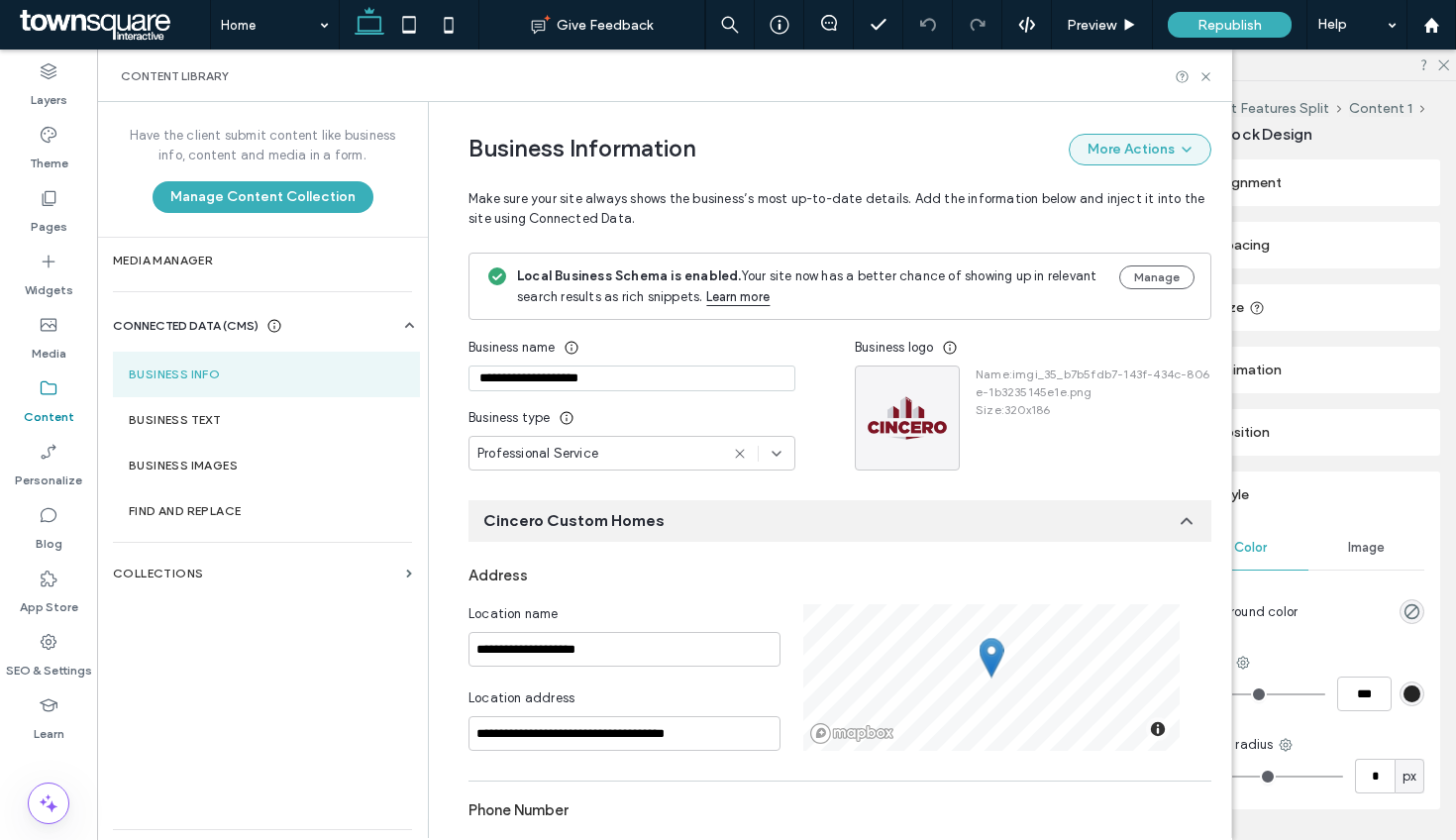 click on "More Actions" at bounding box center [1140, 150] 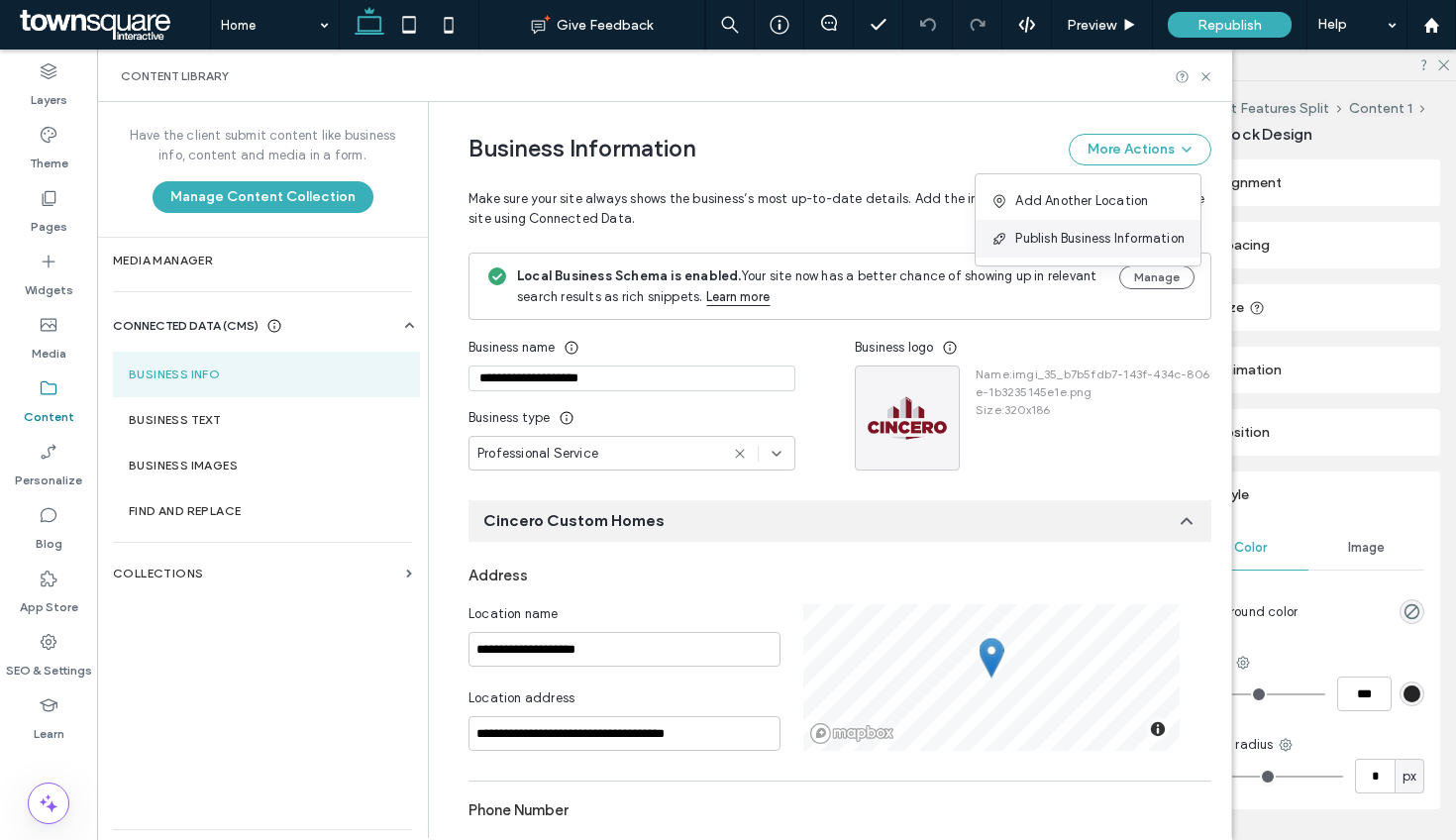 click on "Publish Business Information" at bounding box center (1099, 239) 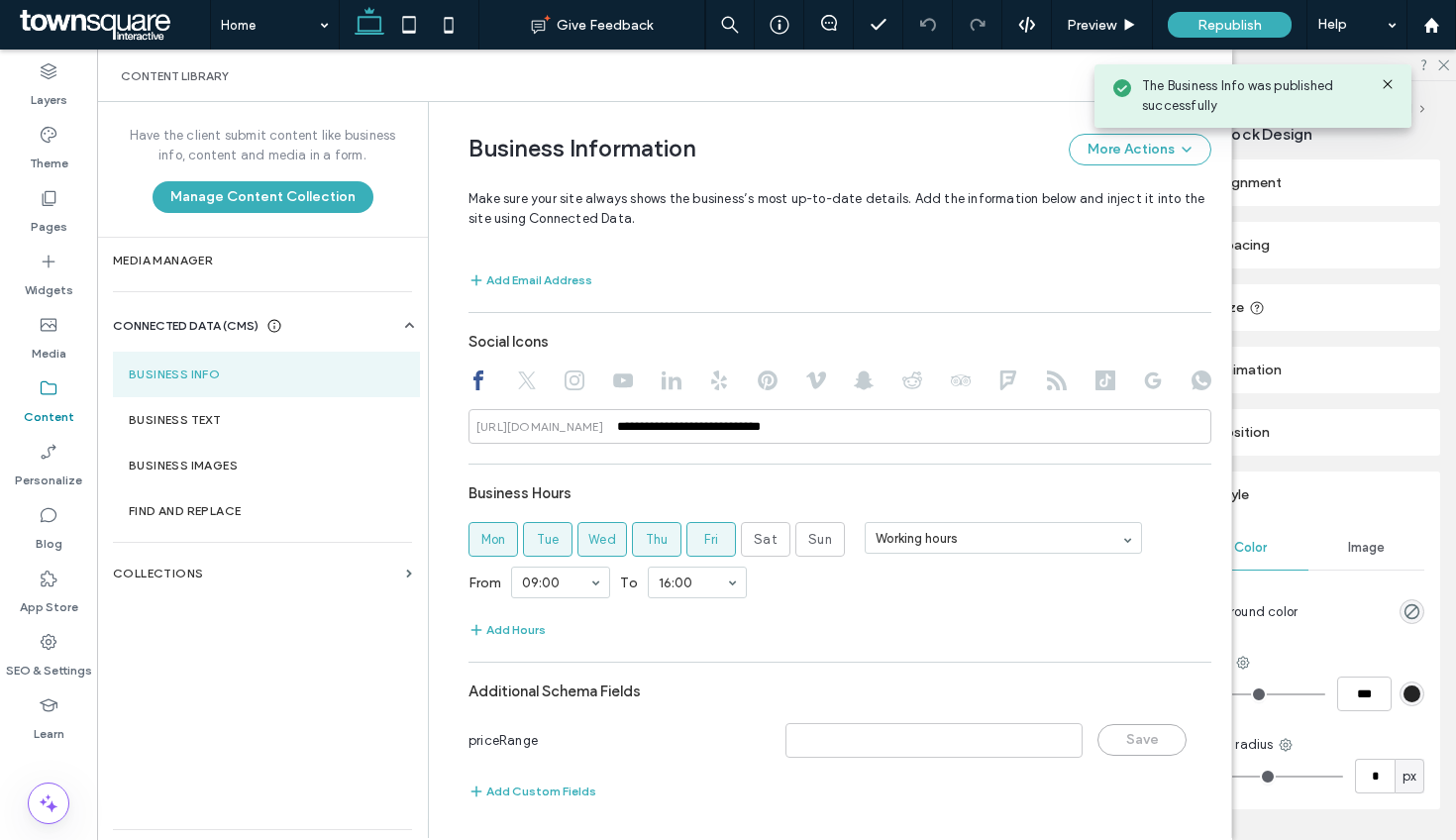 scroll, scrollTop: 0, scrollLeft: 0, axis: both 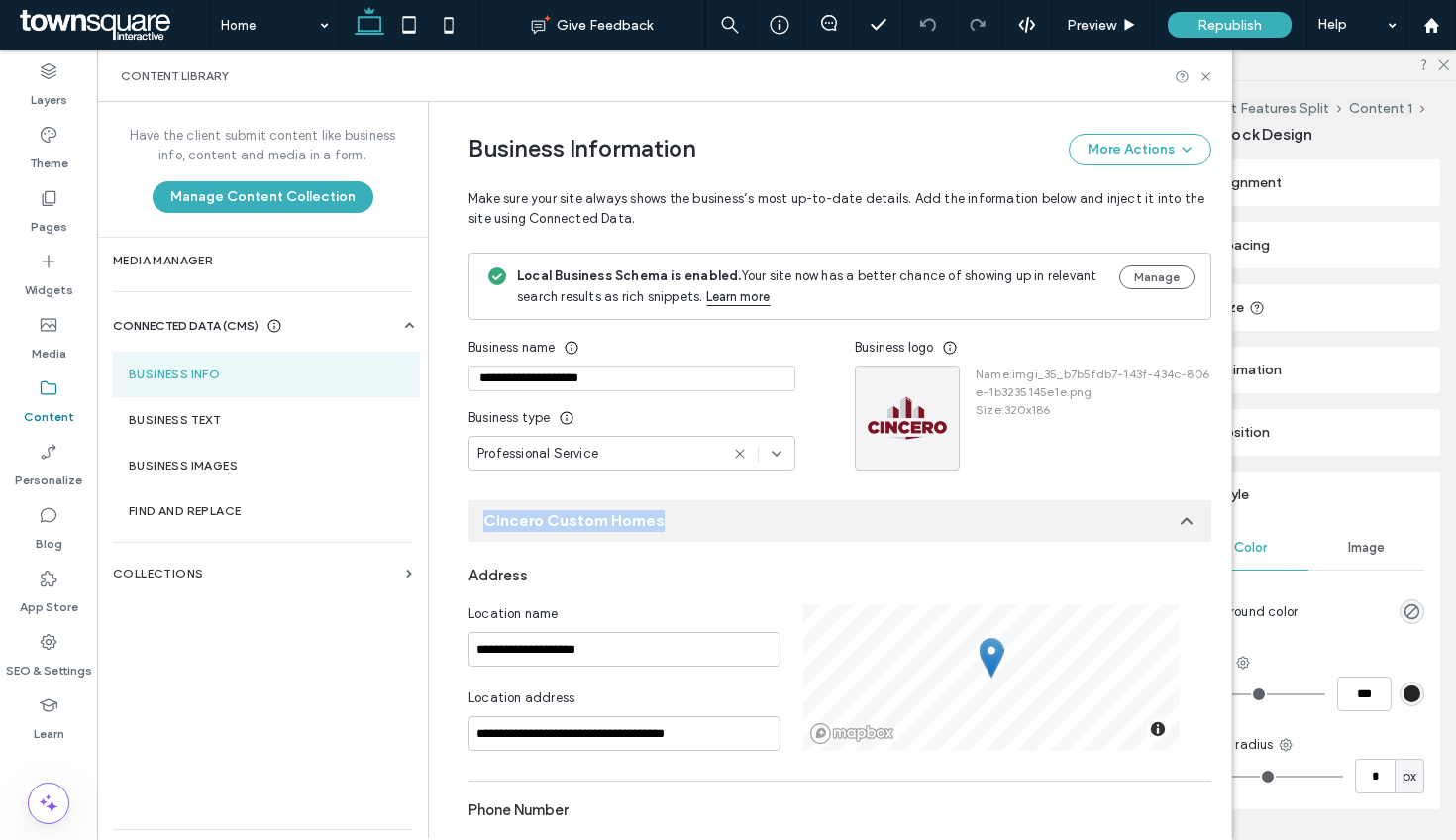 drag, startPoint x: 671, startPoint y: 508, endPoint x: 555, endPoint y: 503, distance: 116.10771 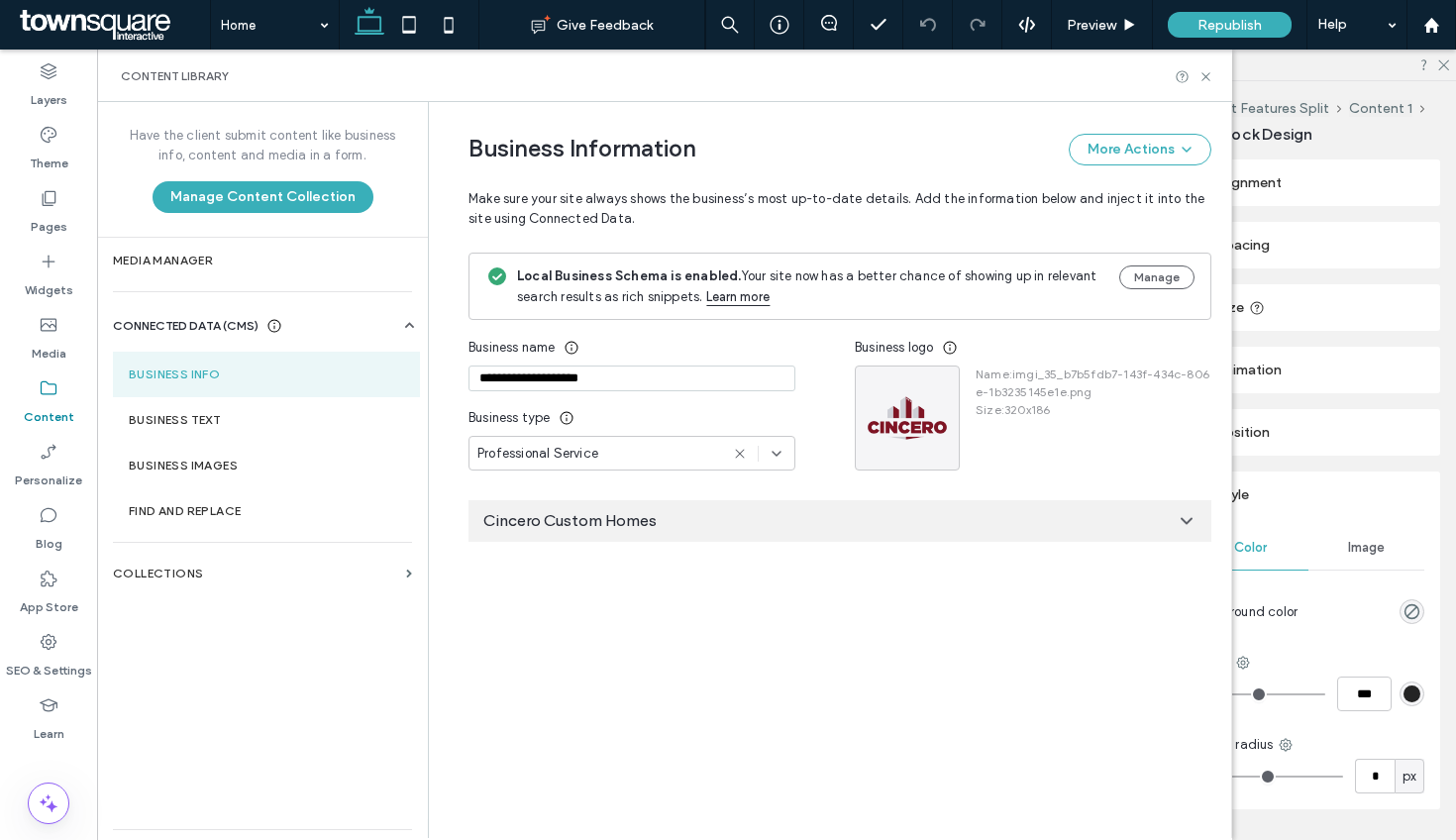 click on "Cincero Custom Homes" at bounding box center [840, 521] 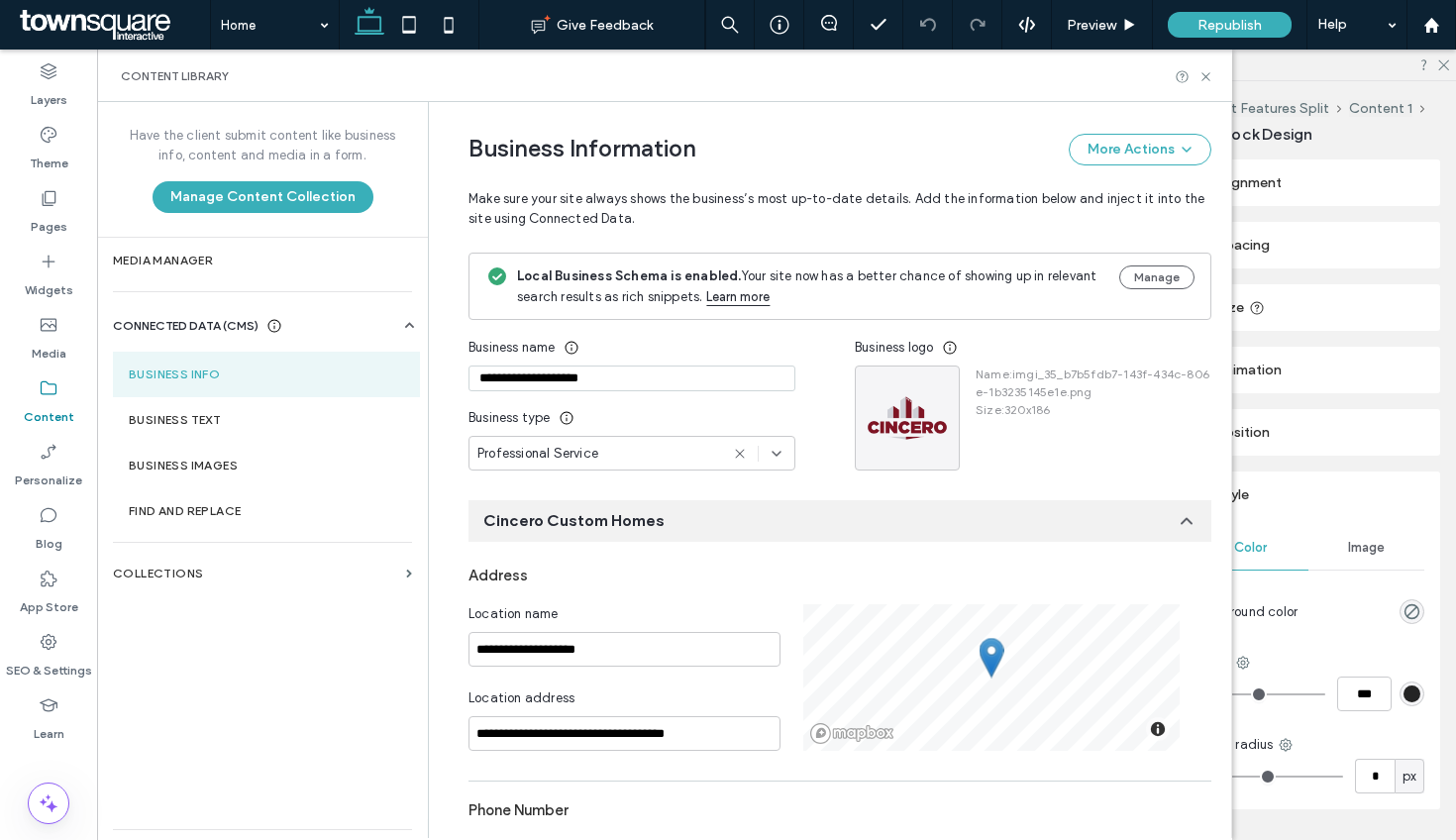 scroll, scrollTop: 0, scrollLeft: 0, axis: both 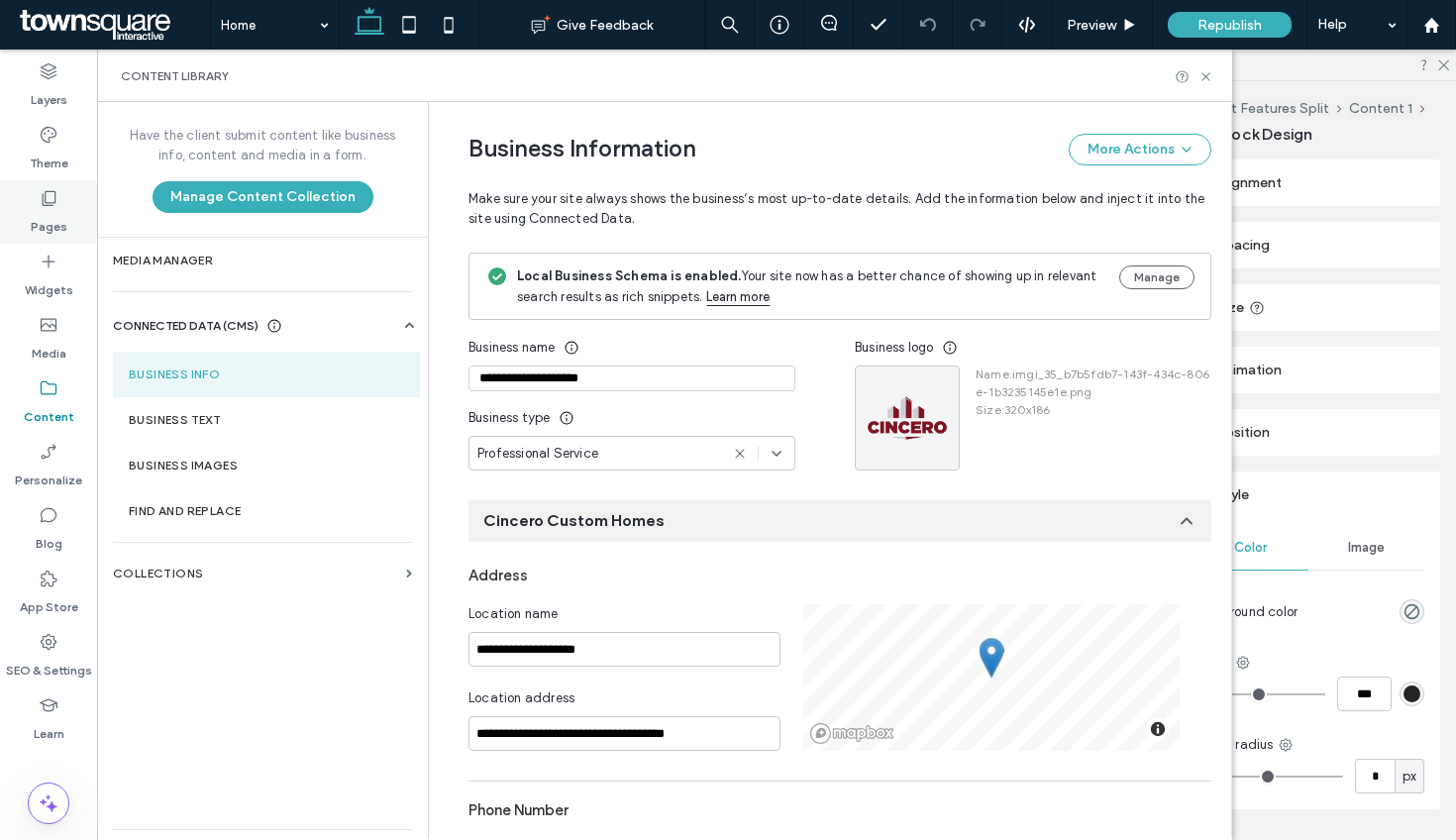 click on "Pages" at bounding box center (49, 212) 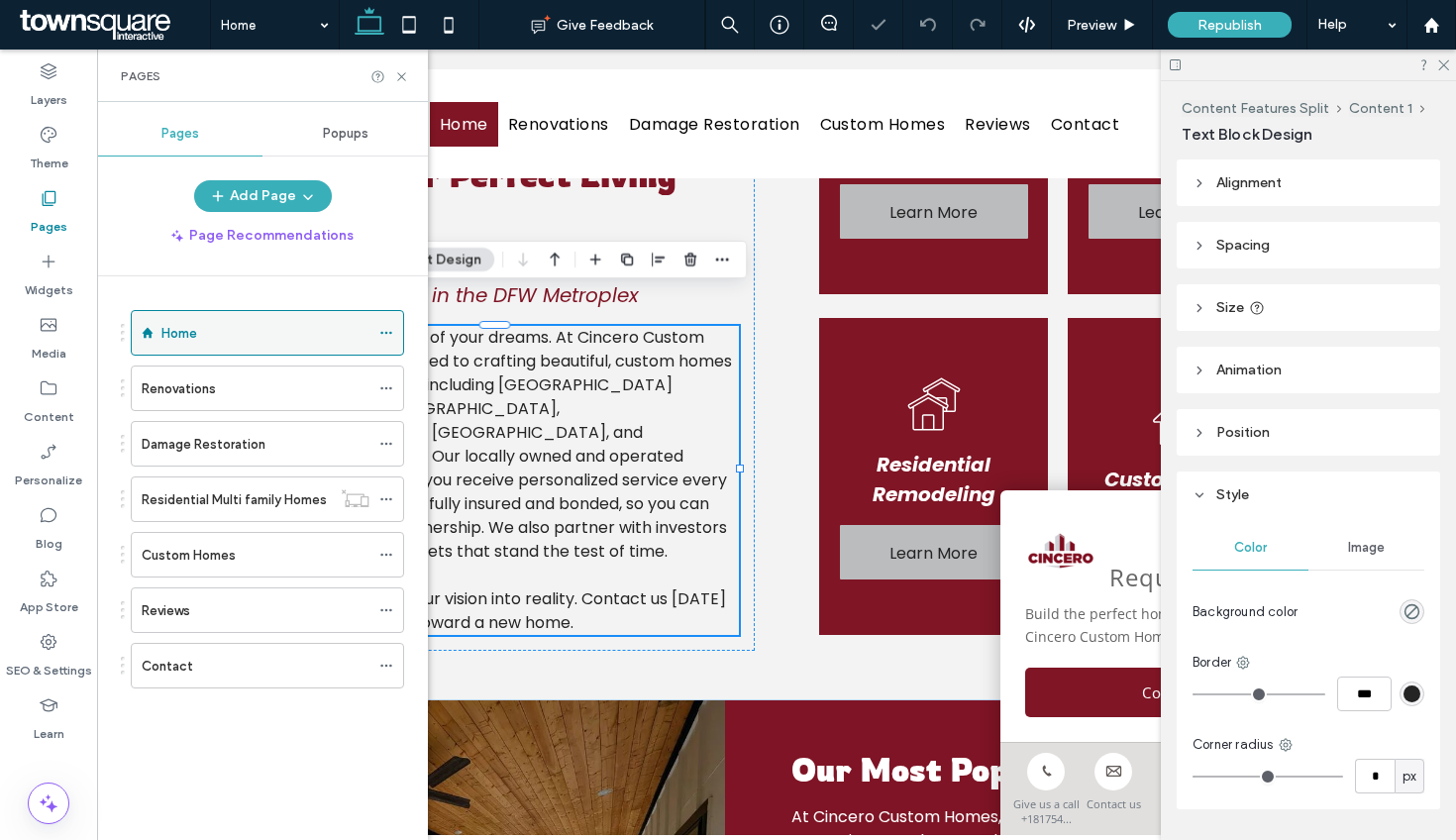 click 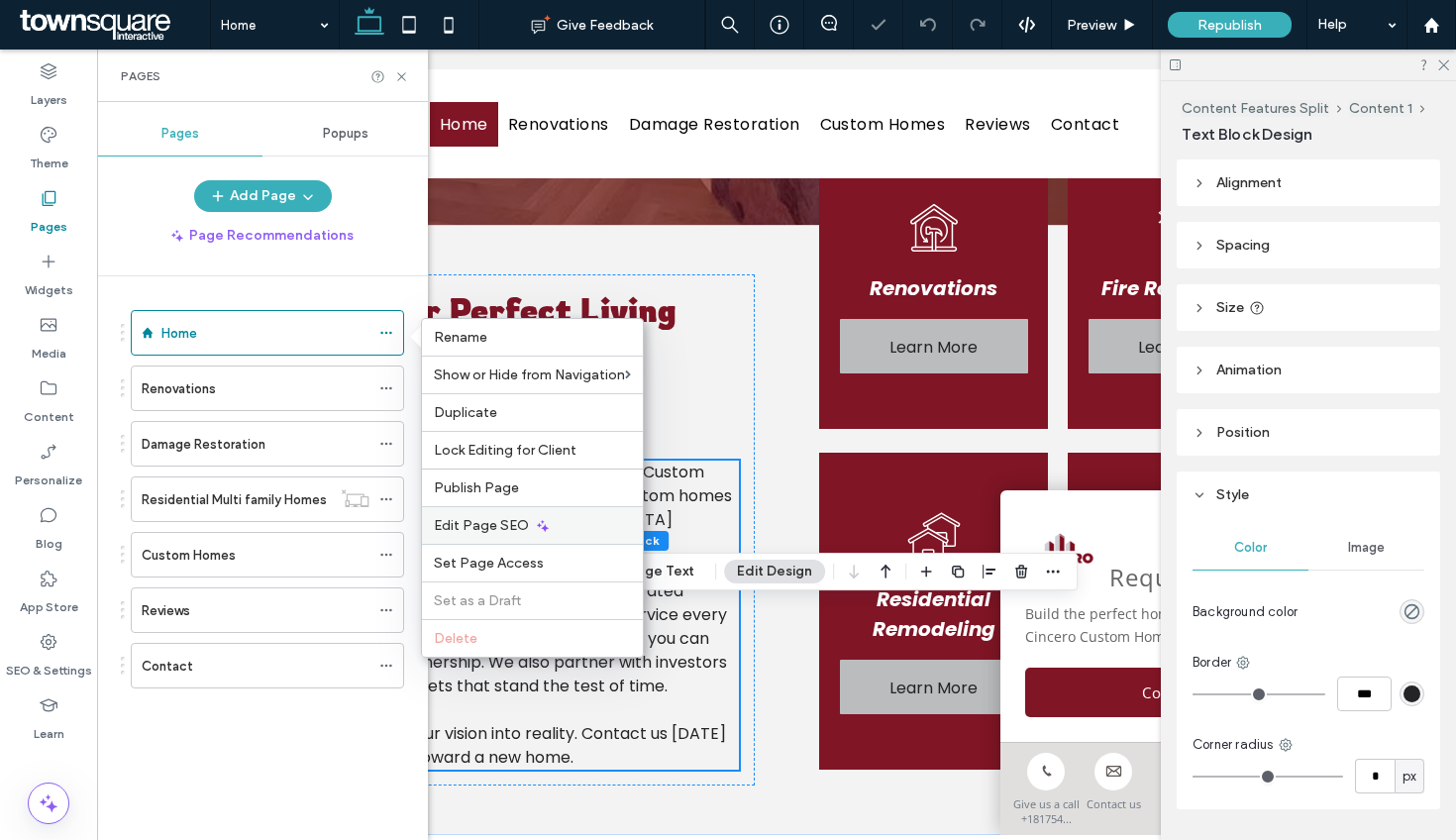 click 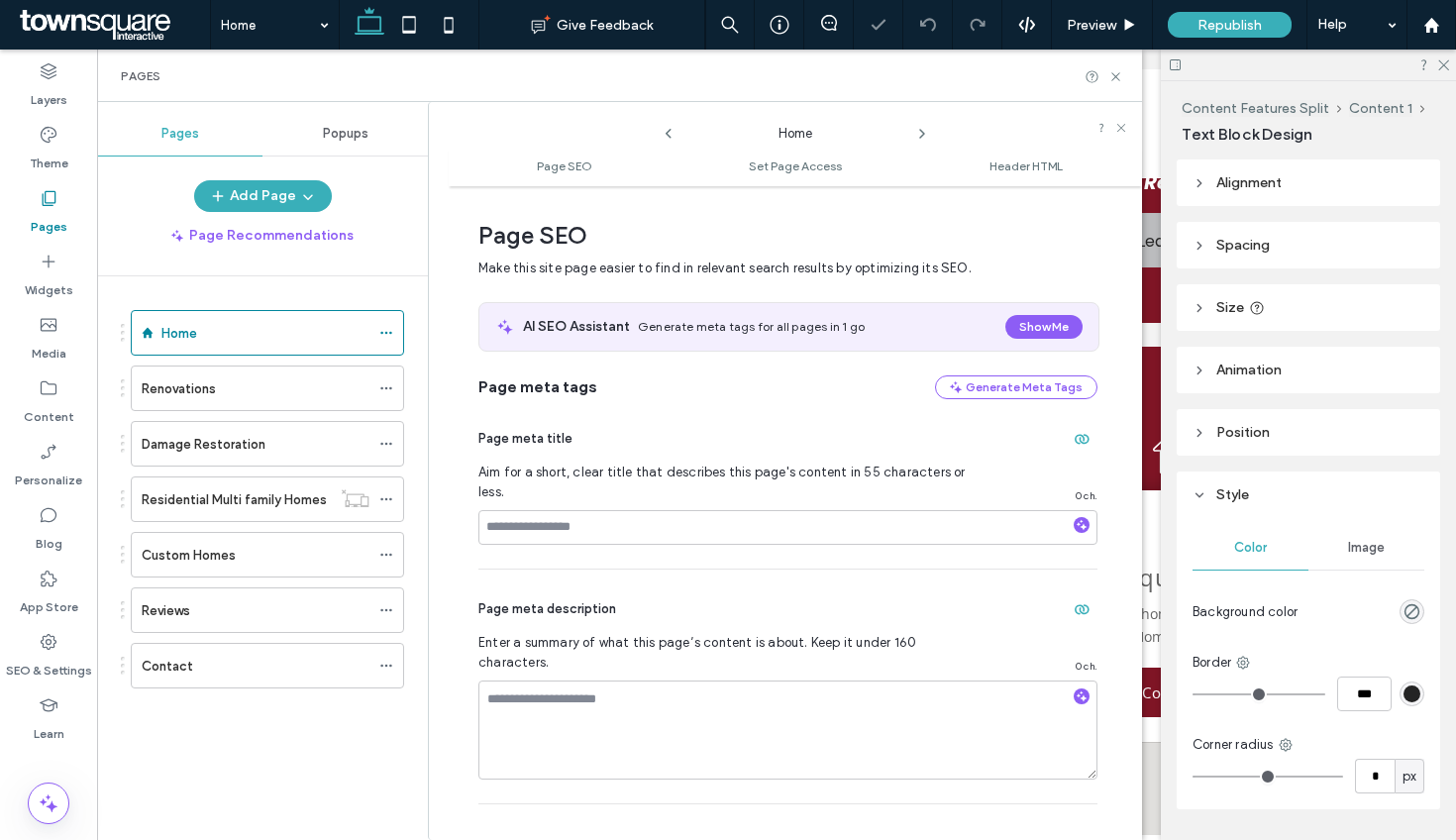 scroll, scrollTop: 664, scrollLeft: 0, axis: vertical 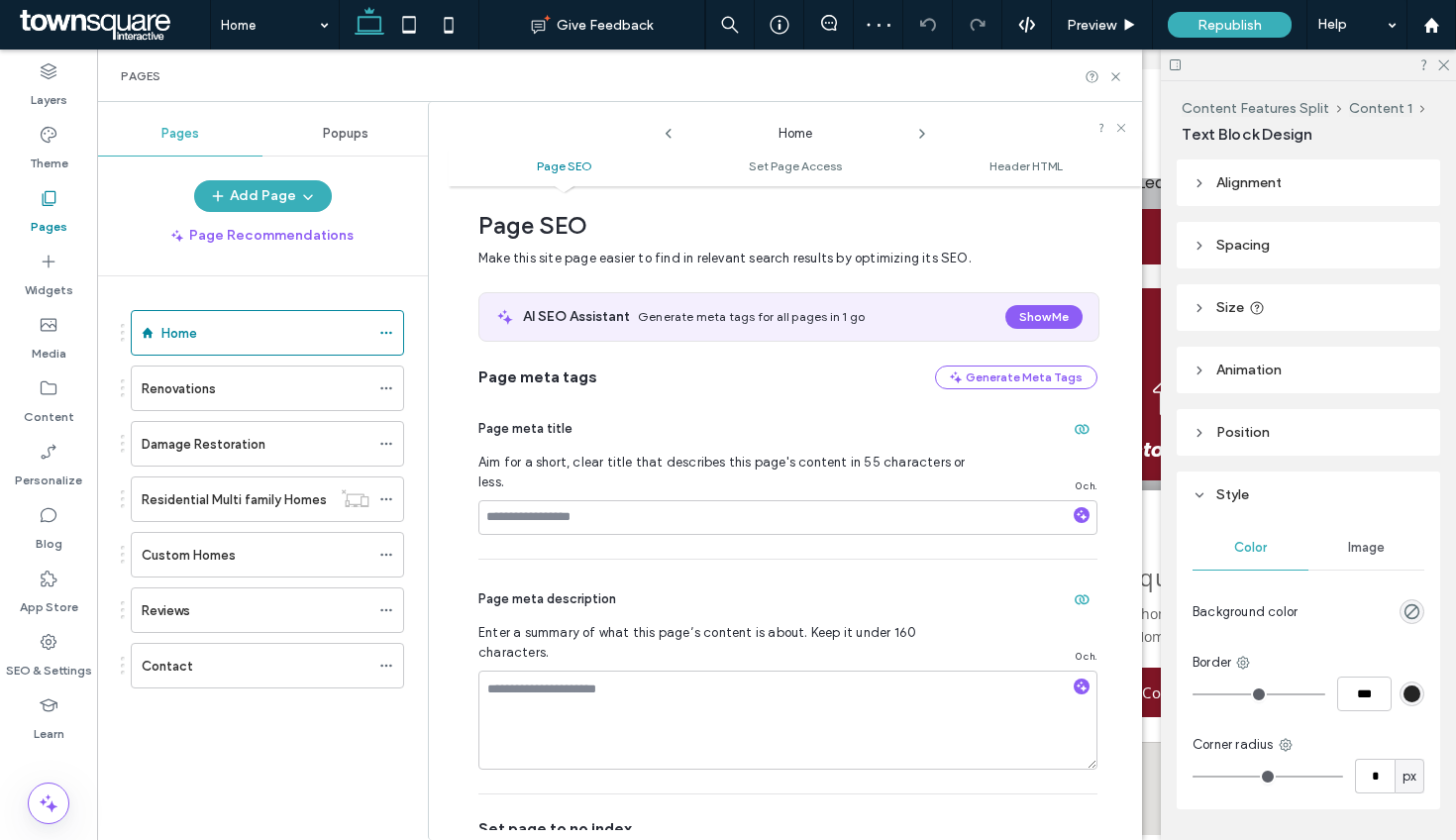 click on "AI SEO Assistant Generate meta tags for all pages in 1 go Show Me" at bounding box center (788, 317) 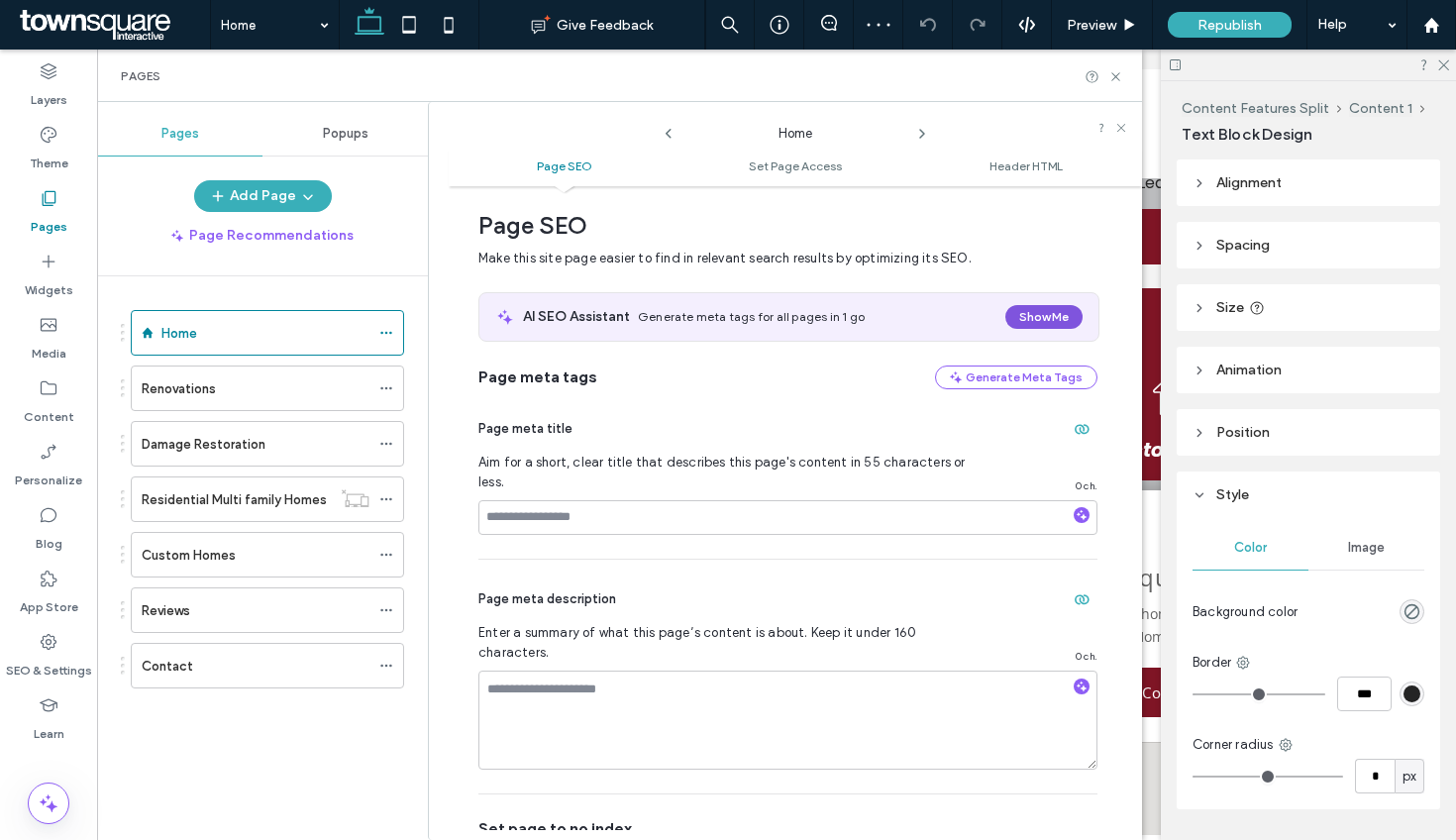 click on "Show Me" at bounding box center [1044, 317] 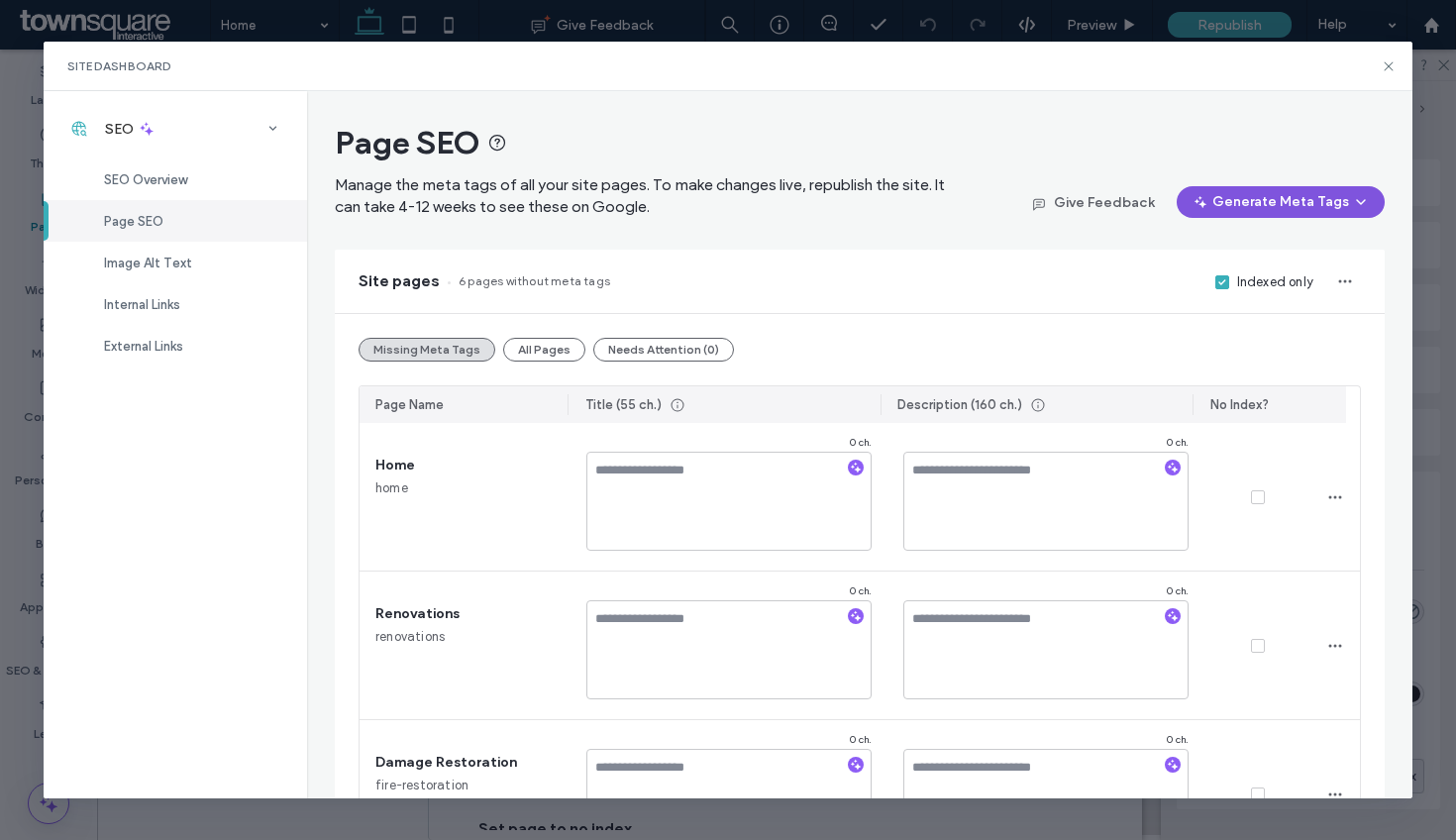 click on "Generate Meta Tags" at bounding box center [1281, 202] 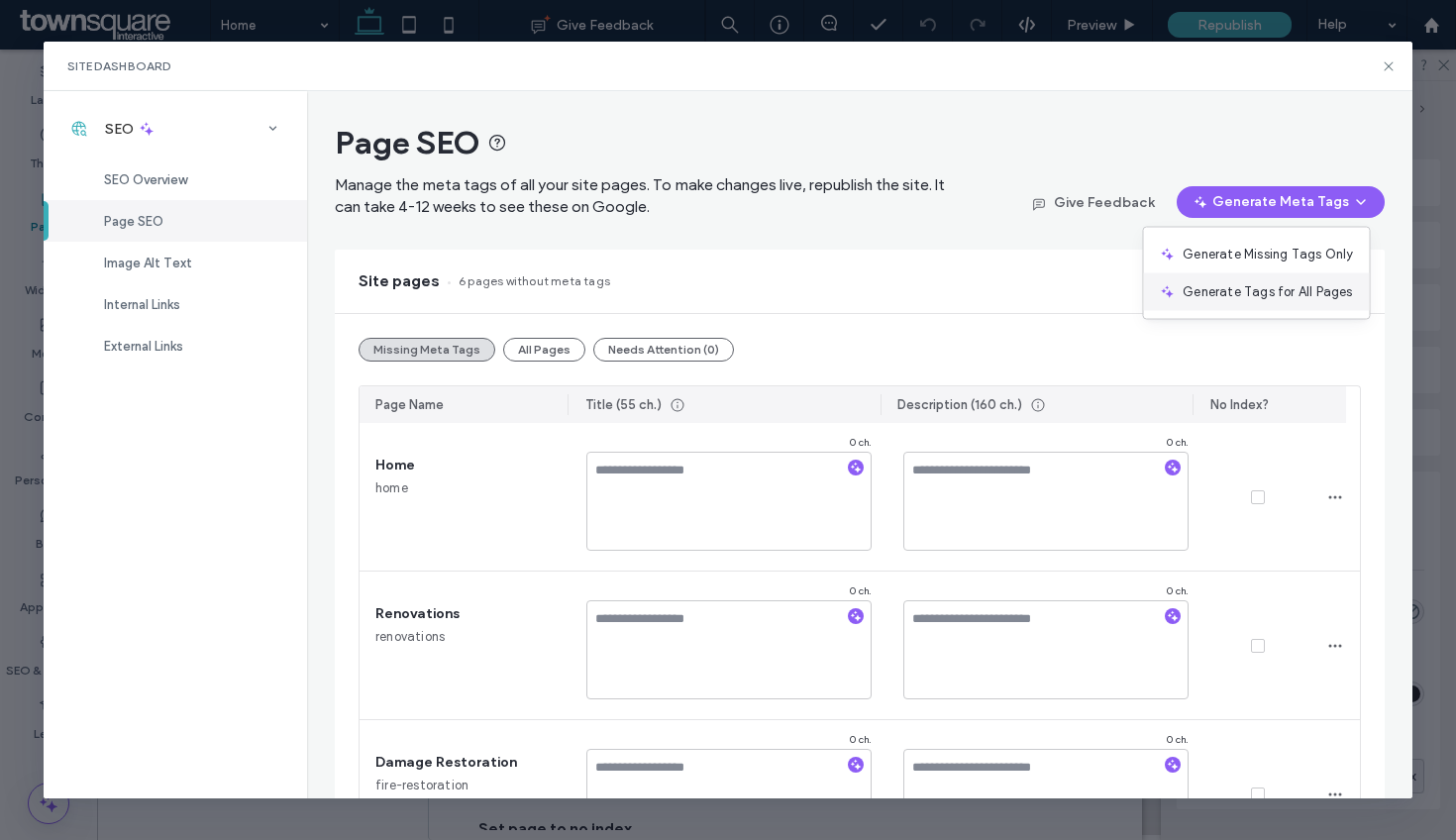 click on "Generate Tags for All Pages" at bounding box center (1267, 292) 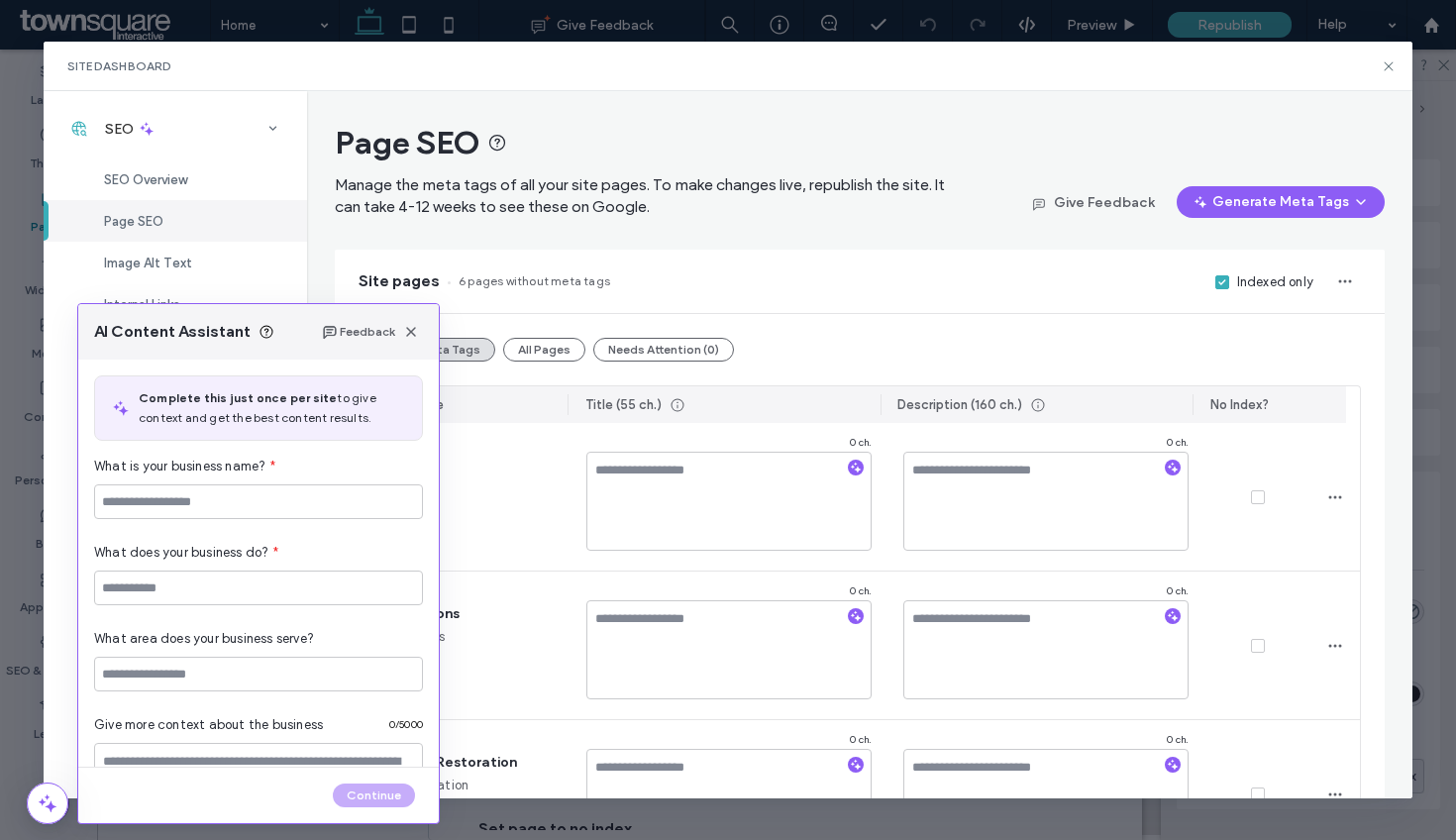 type on "**********" 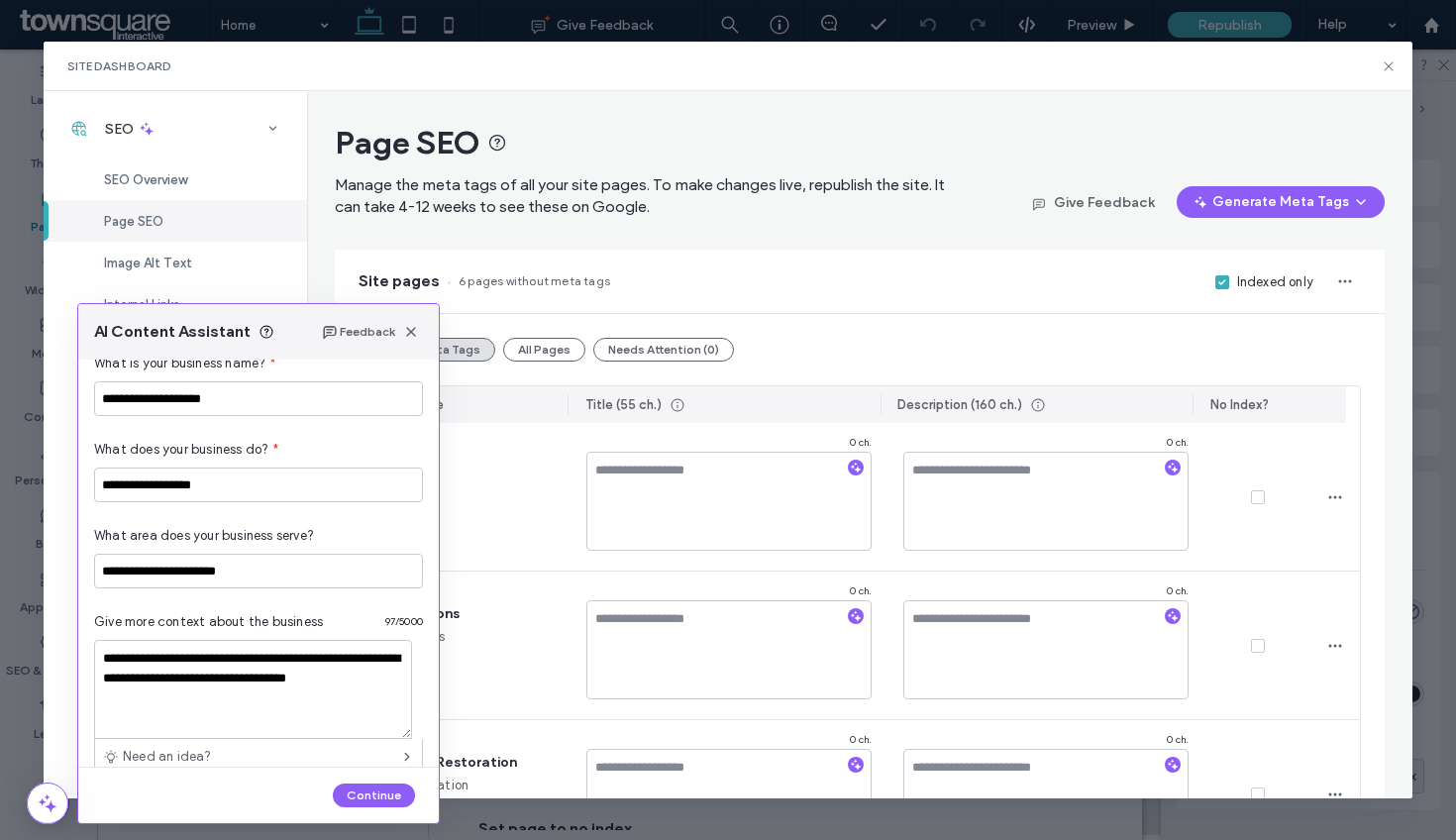 scroll, scrollTop: 223, scrollLeft: 0, axis: vertical 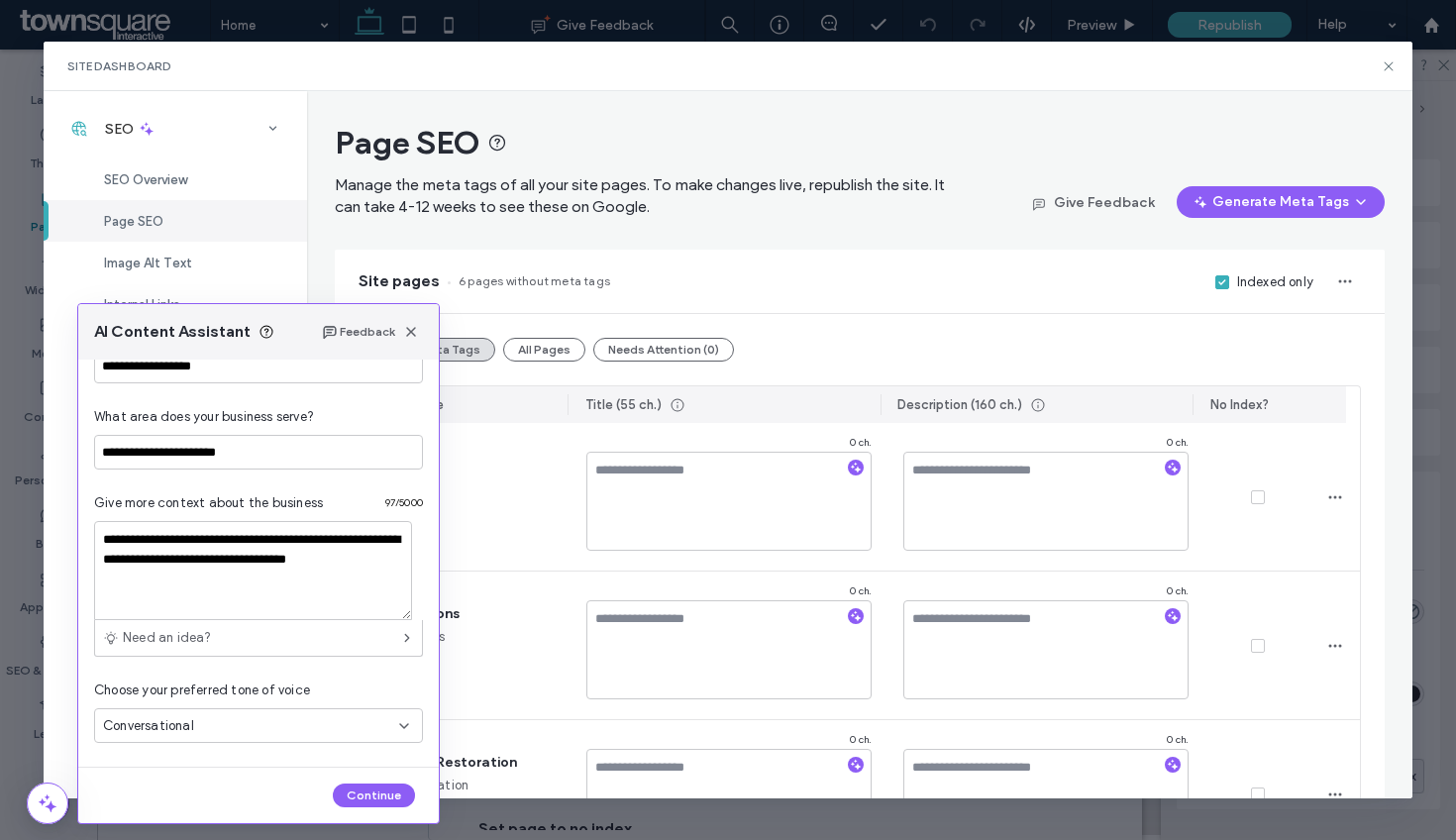 drag, startPoint x: 353, startPoint y: 790, endPoint x: 333, endPoint y: 598, distance: 193.0389 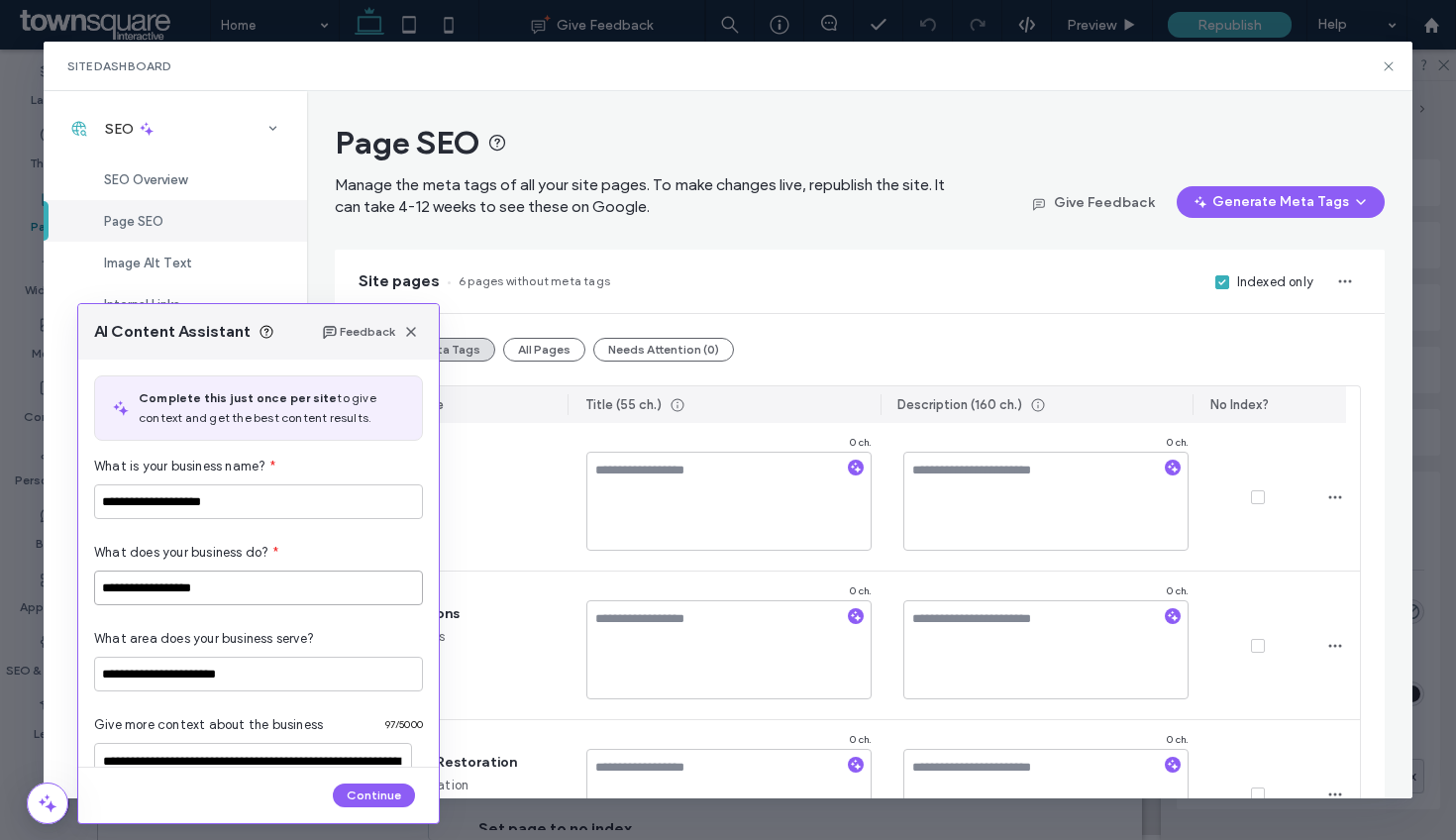 click on "**********" at bounding box center [259, 587] 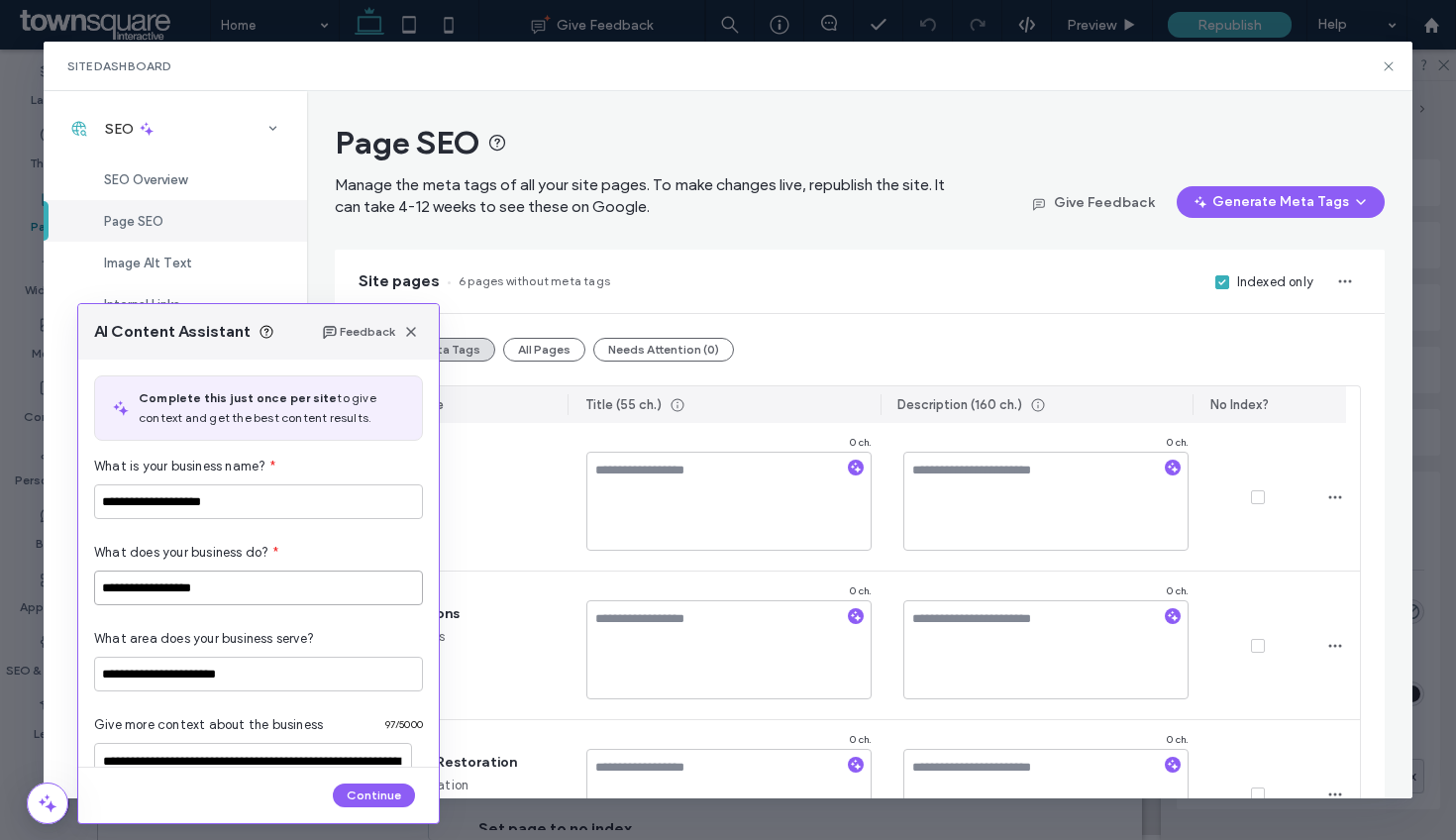 drag, startPoint x: 271, startPoint y: 595, endPoint x: 0, endPoint y: 569, distance: 272.2444 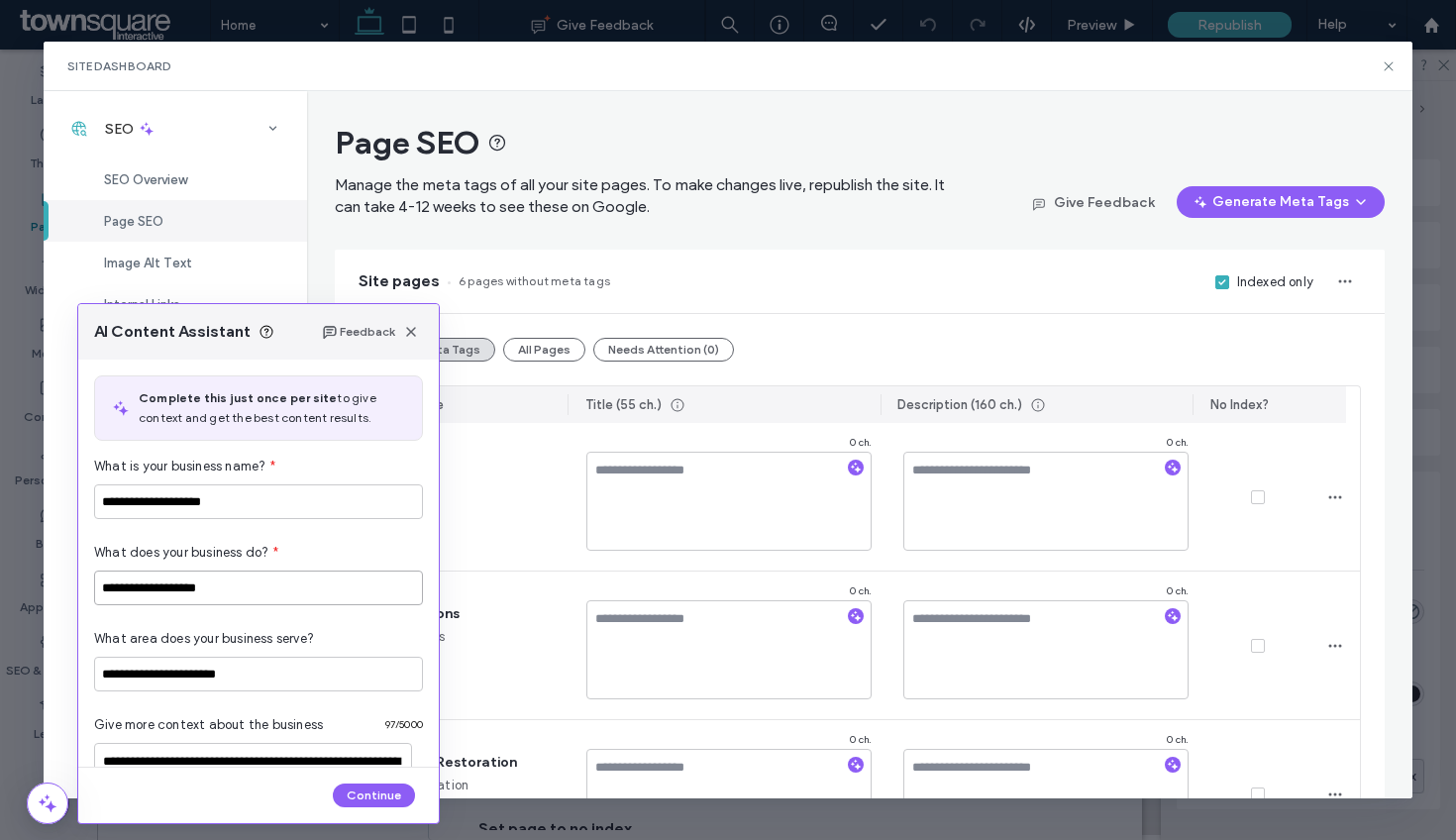 type on "**********" 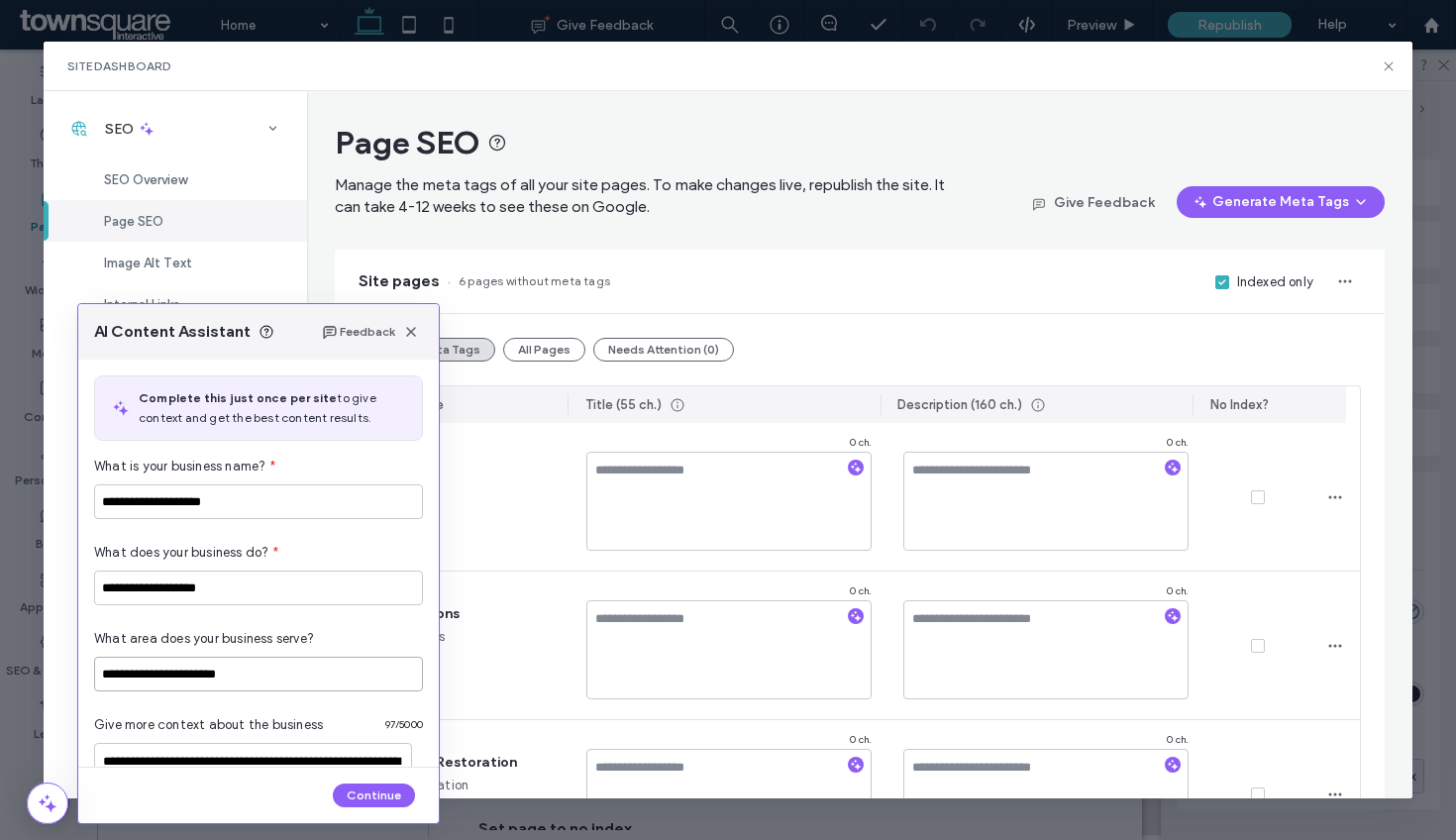 drag, startPoint x: 264, startPoint y: 681, endPoint x: 57, endPoint y: 674, distance: 207.11832 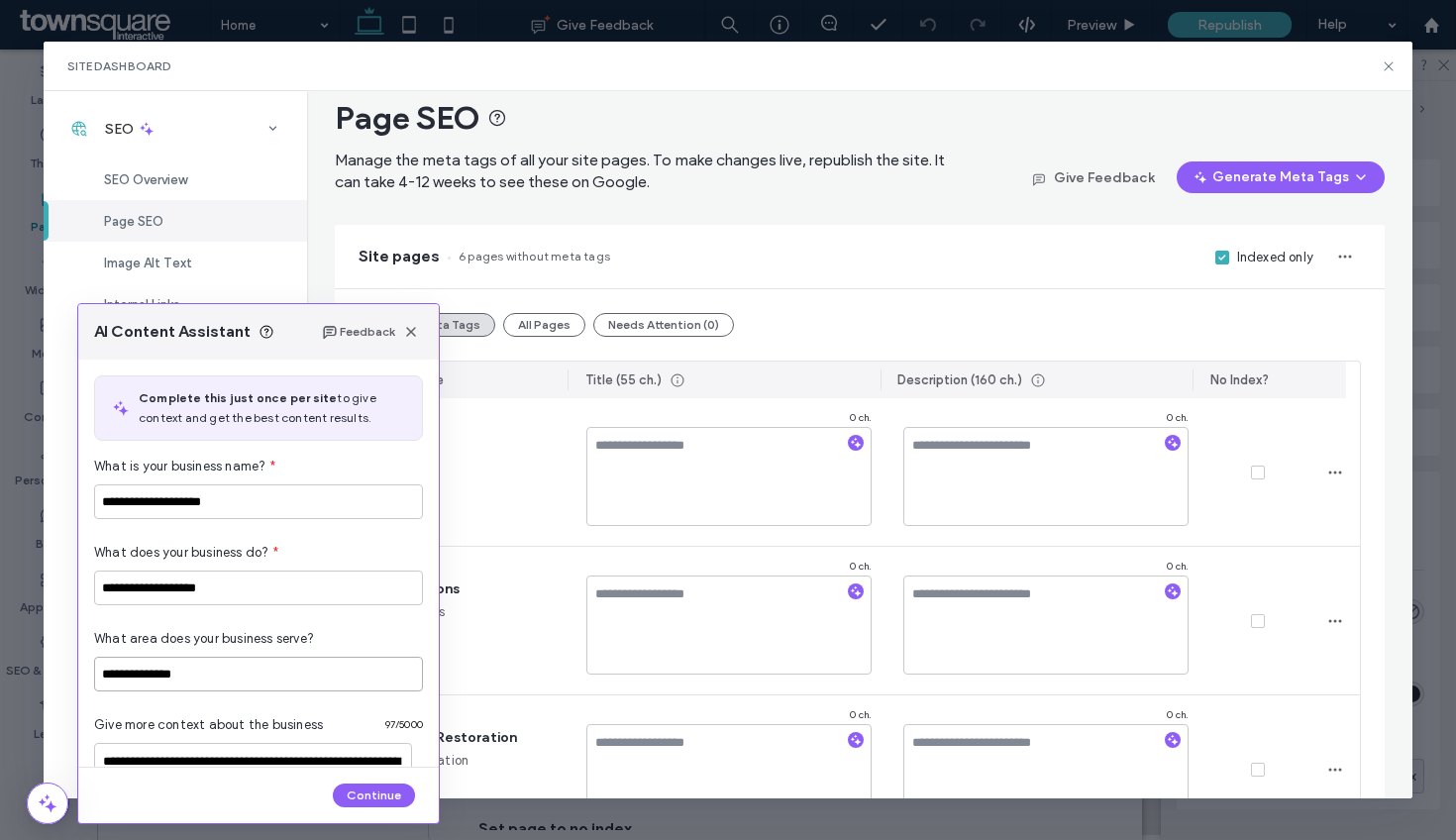 scroll, scrollTop: 38, scrollLeft: 0, axis: vertical 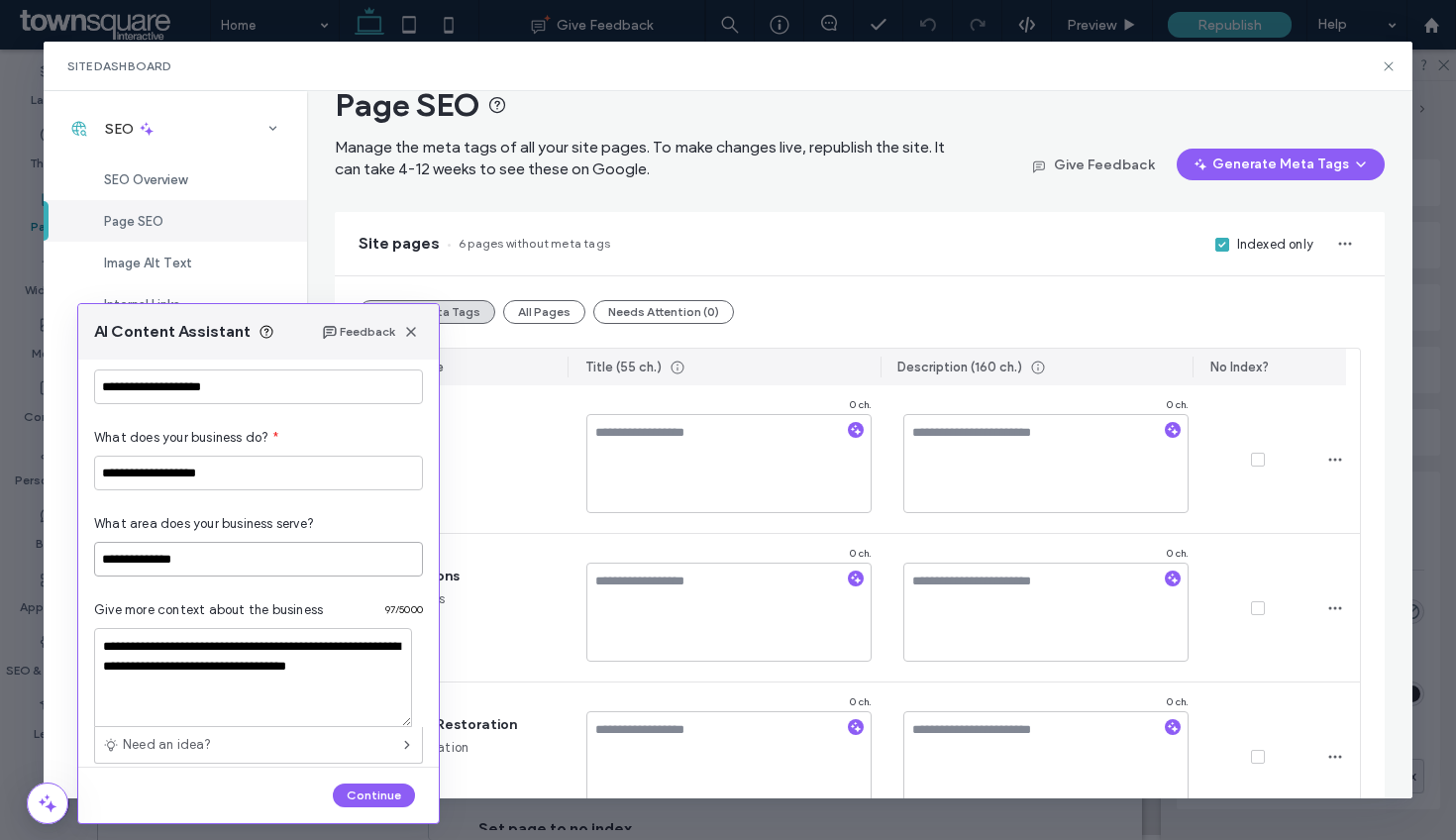 type on "**********" 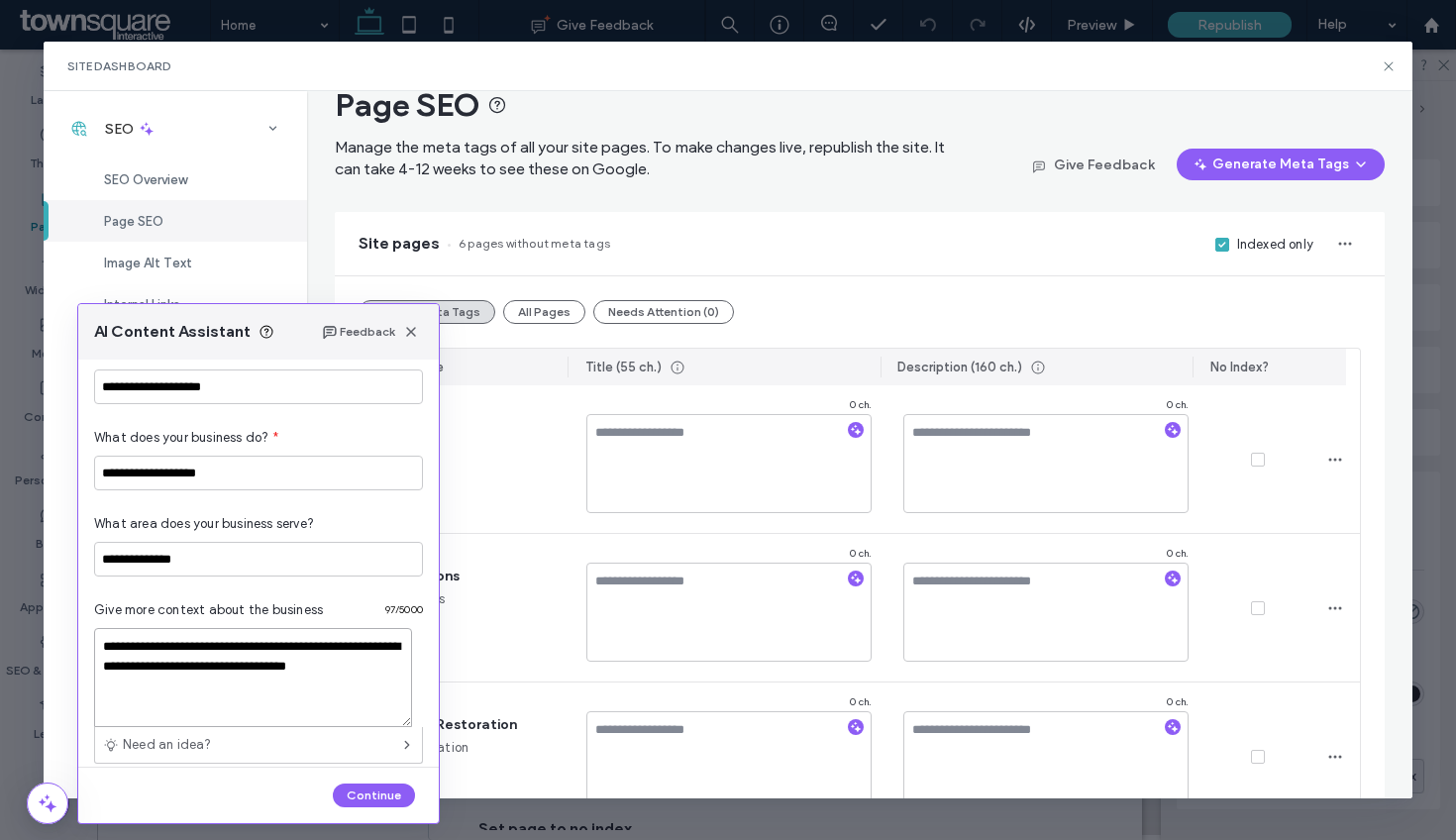 click on "**********" at bounding box center [253, 678] 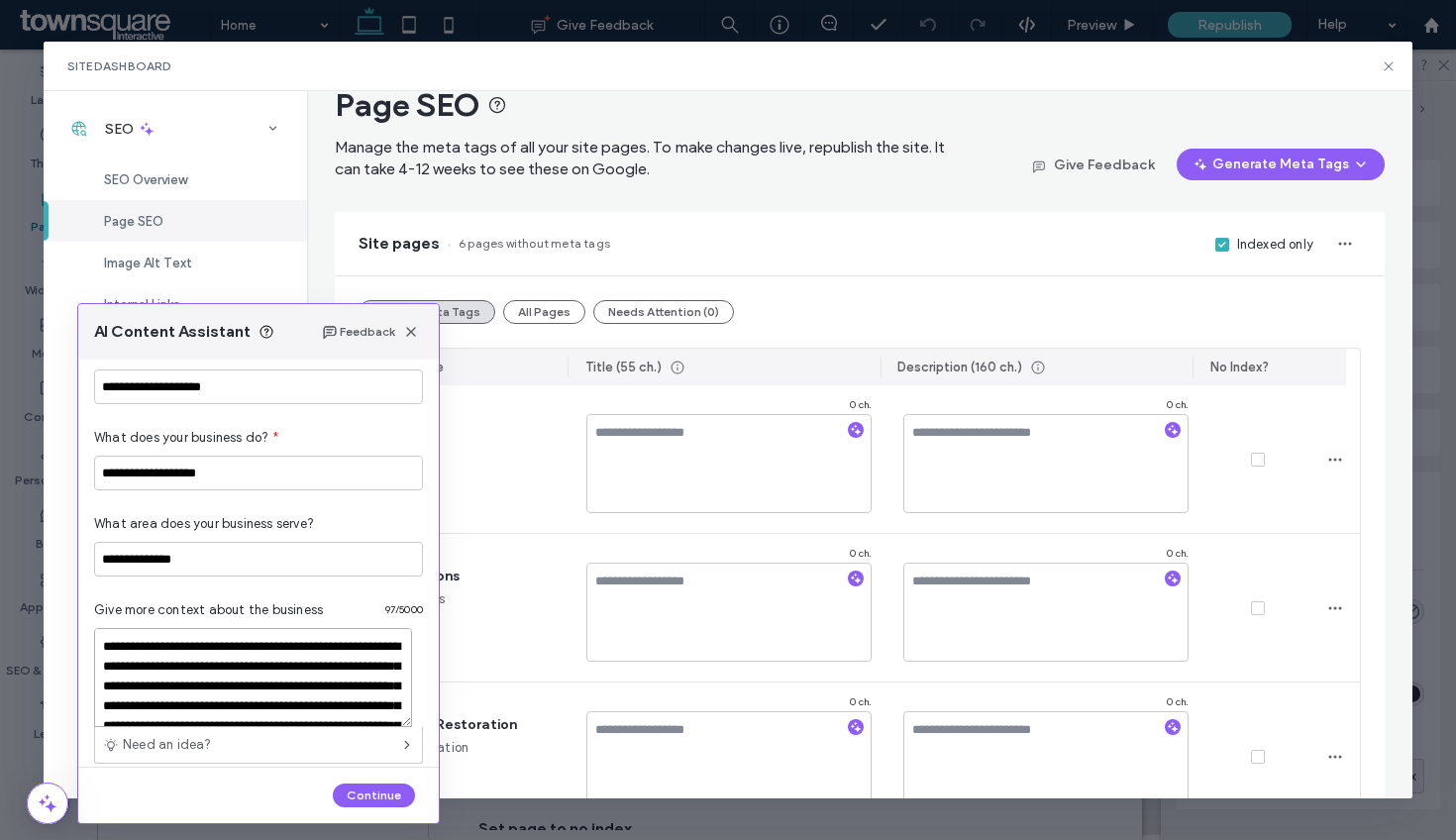 scroll, scrollTop: 127, scrollLeft: 0, axis: vertical 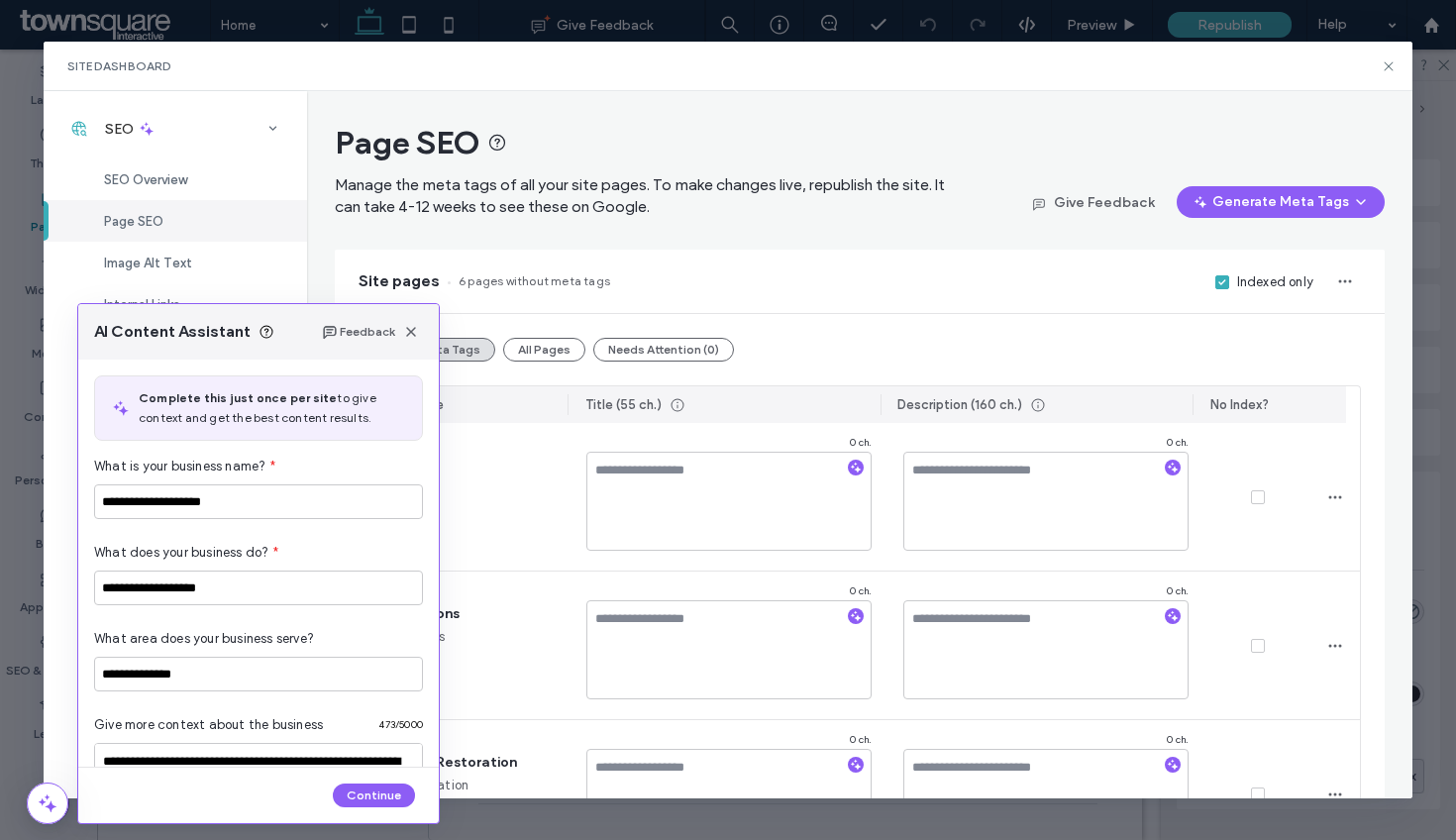 click on "Continue" at bounding box center (373, 795) 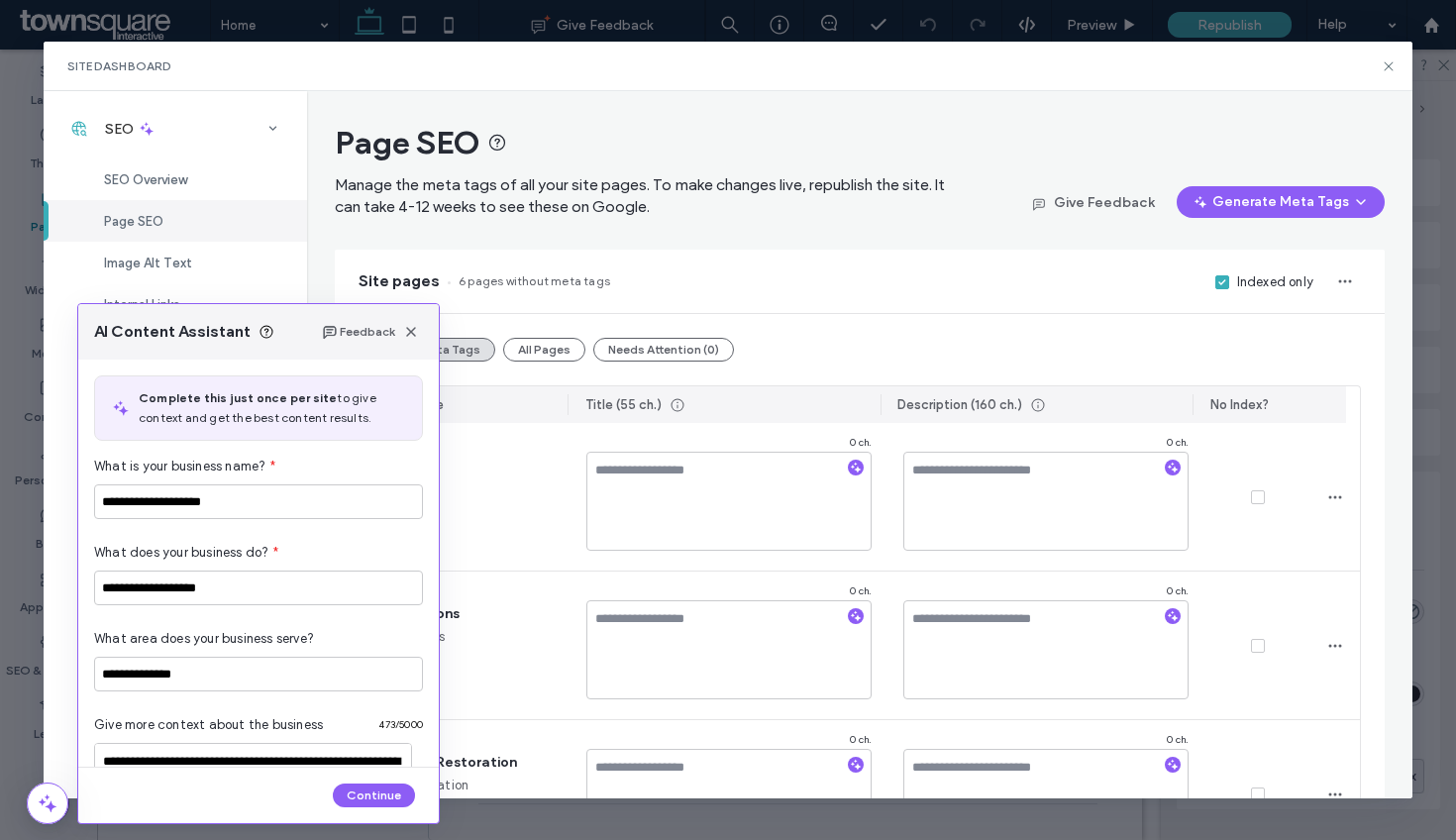 scroll, scrollTop: 0, scrollLeft: 0, axis: both 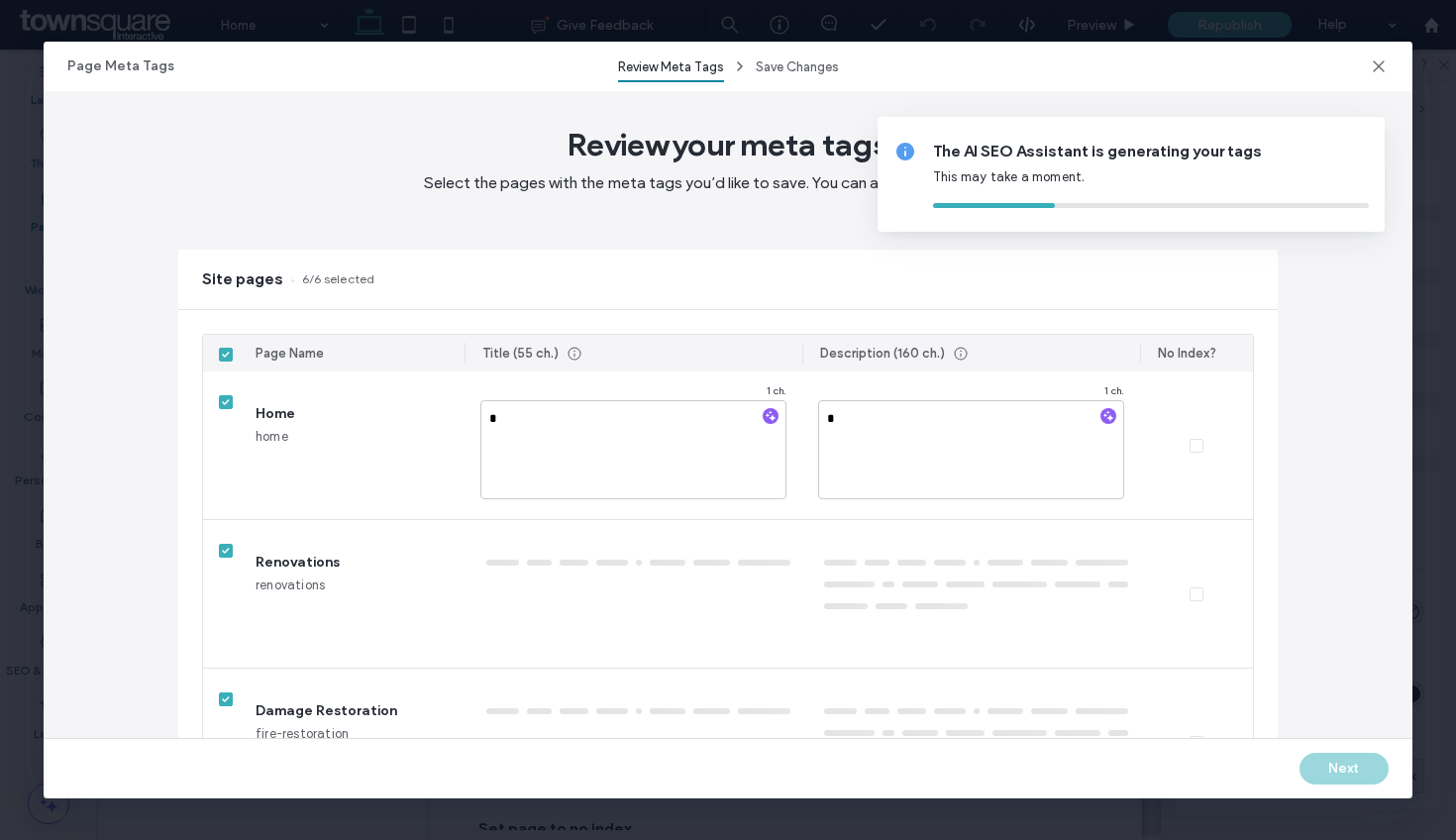 type on "**" 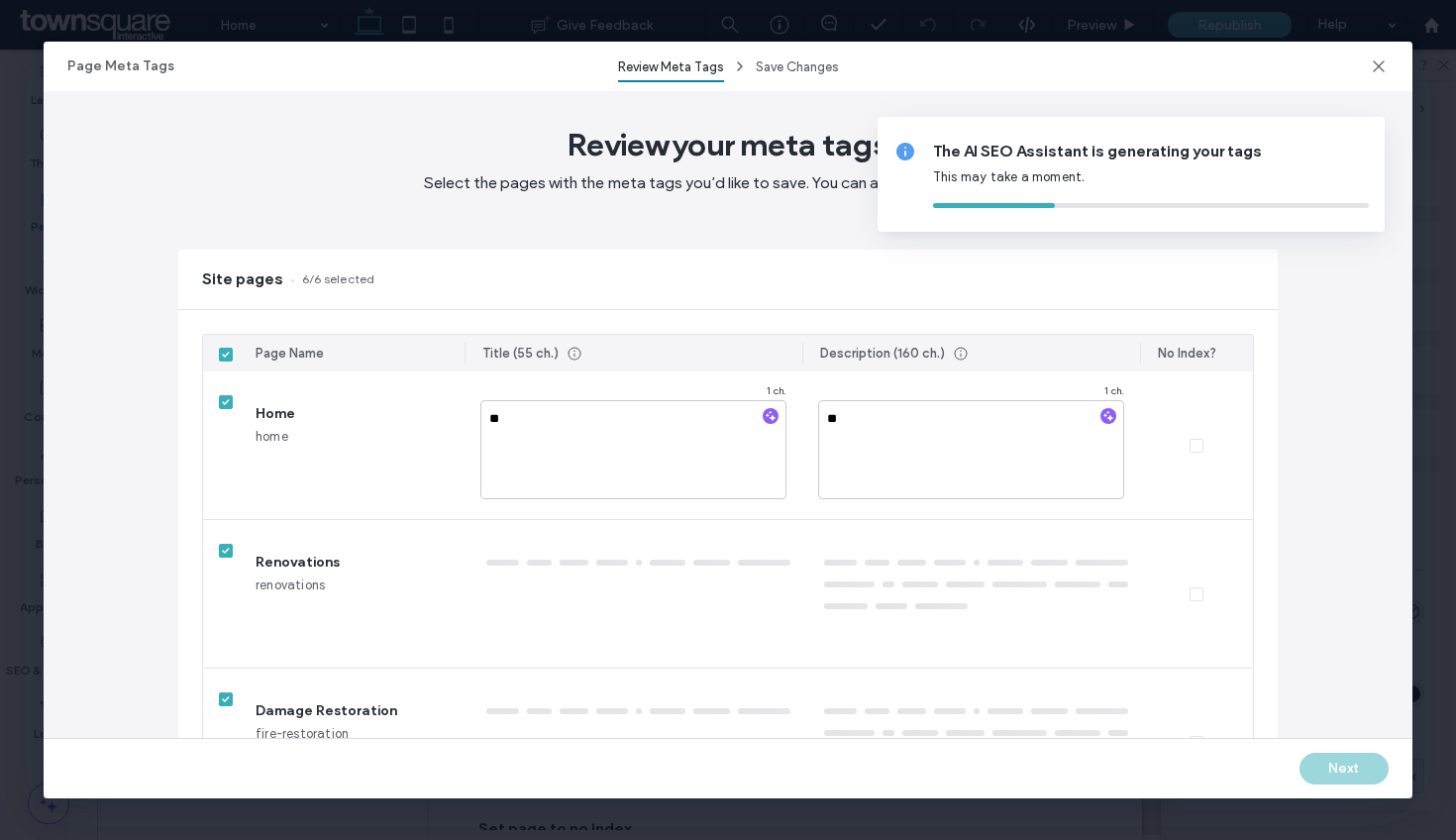 type on "***" 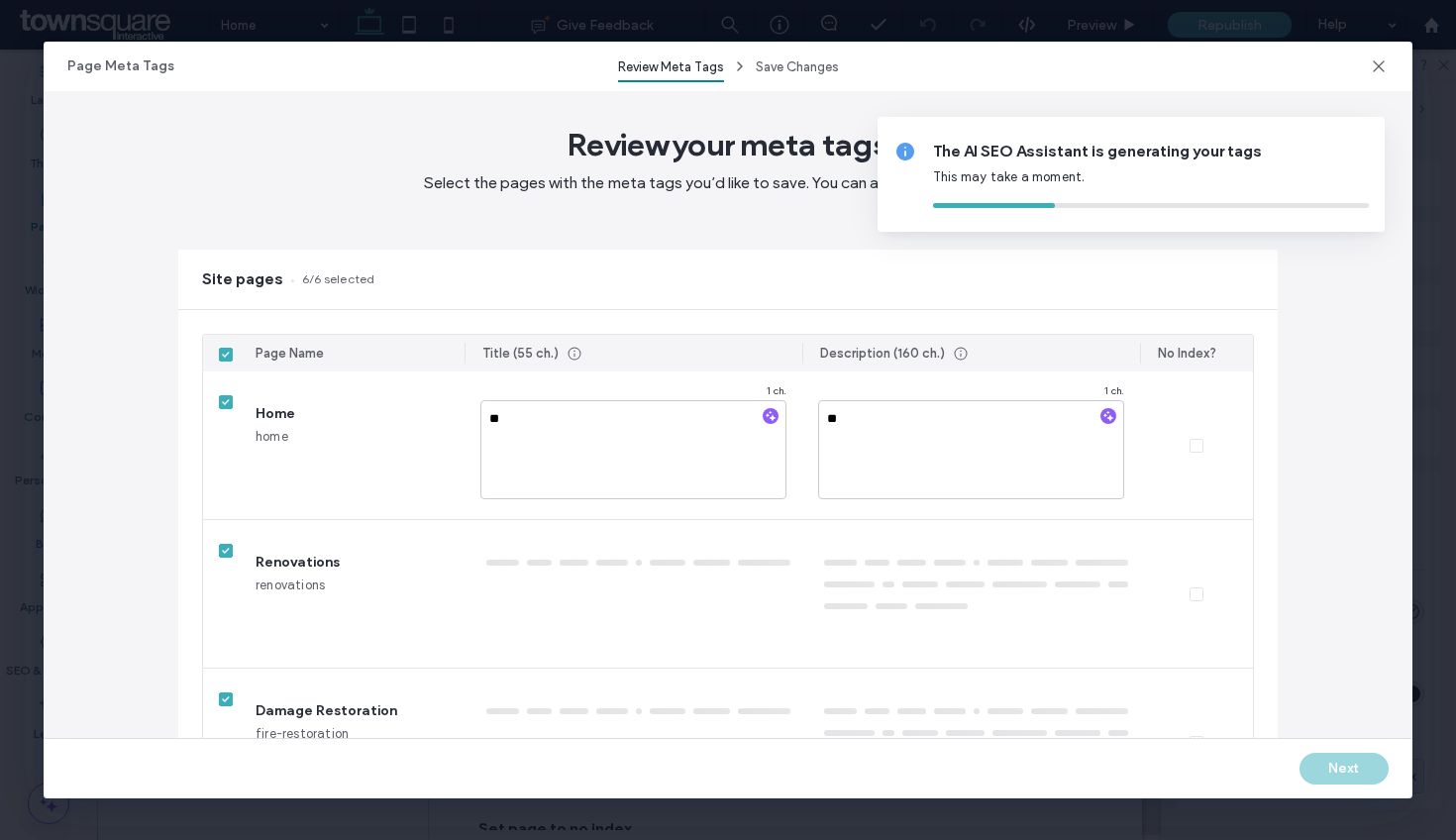 type on "***" 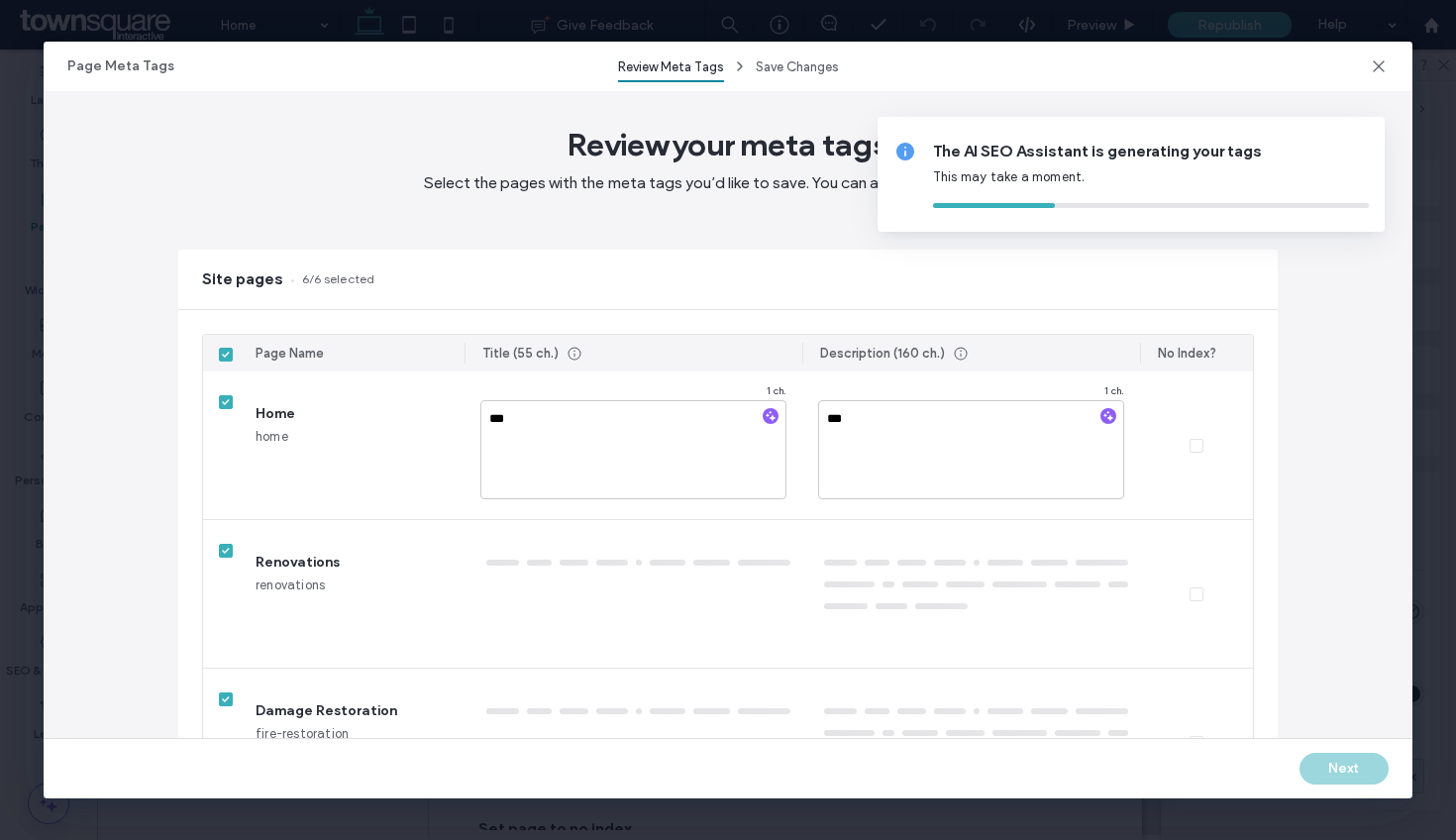 type on "****" 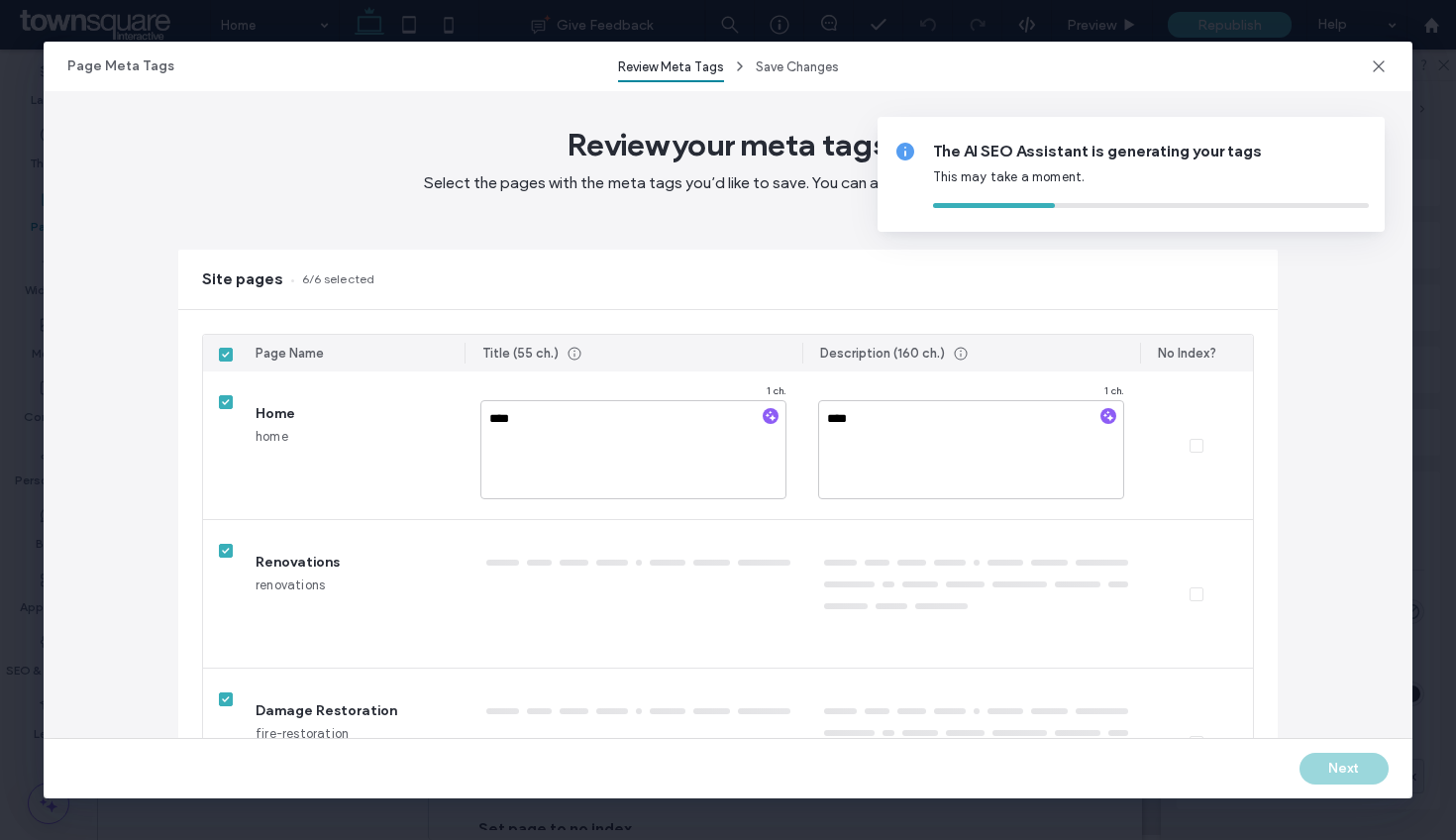 type on "*****" 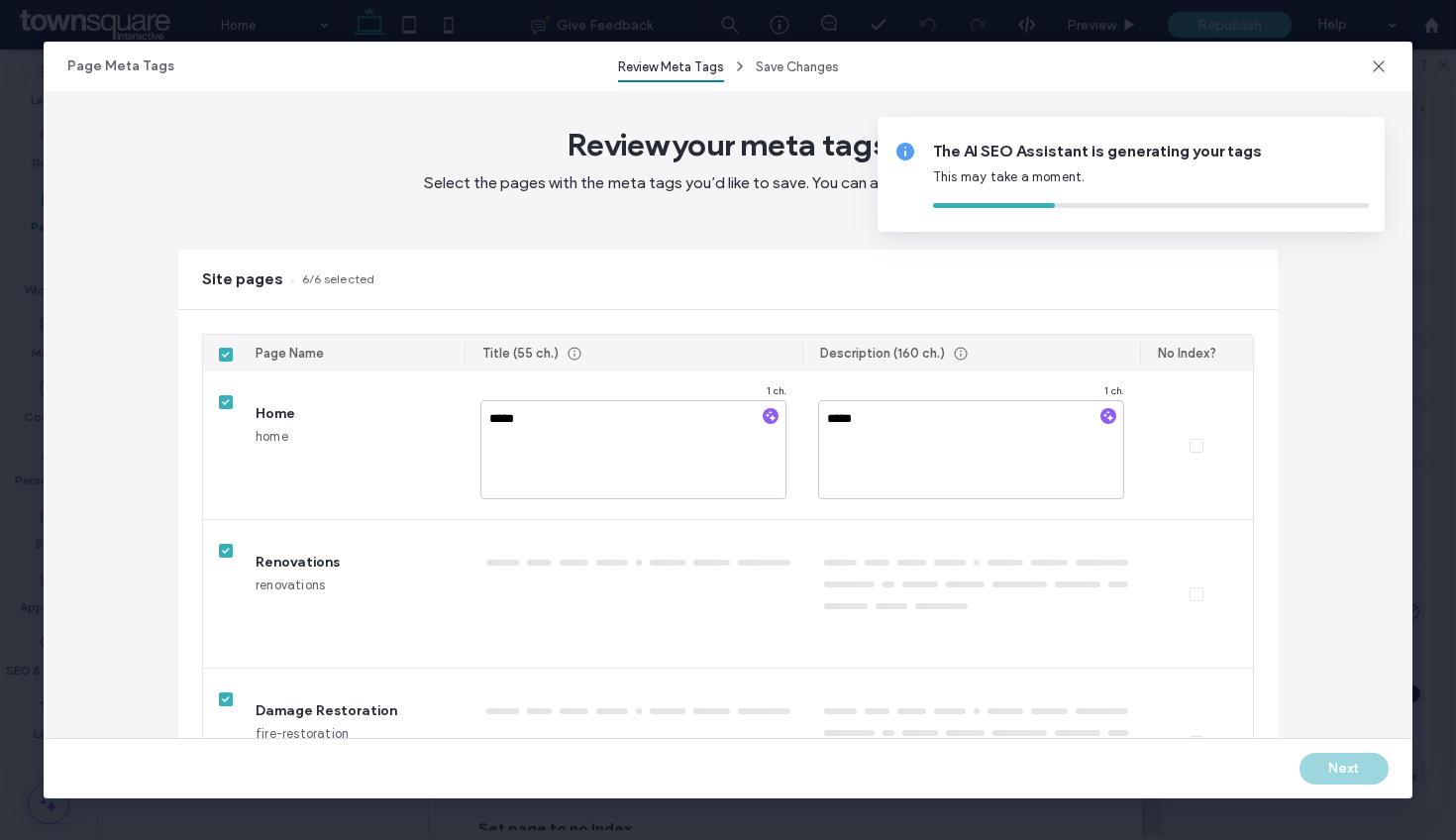 type on "******" 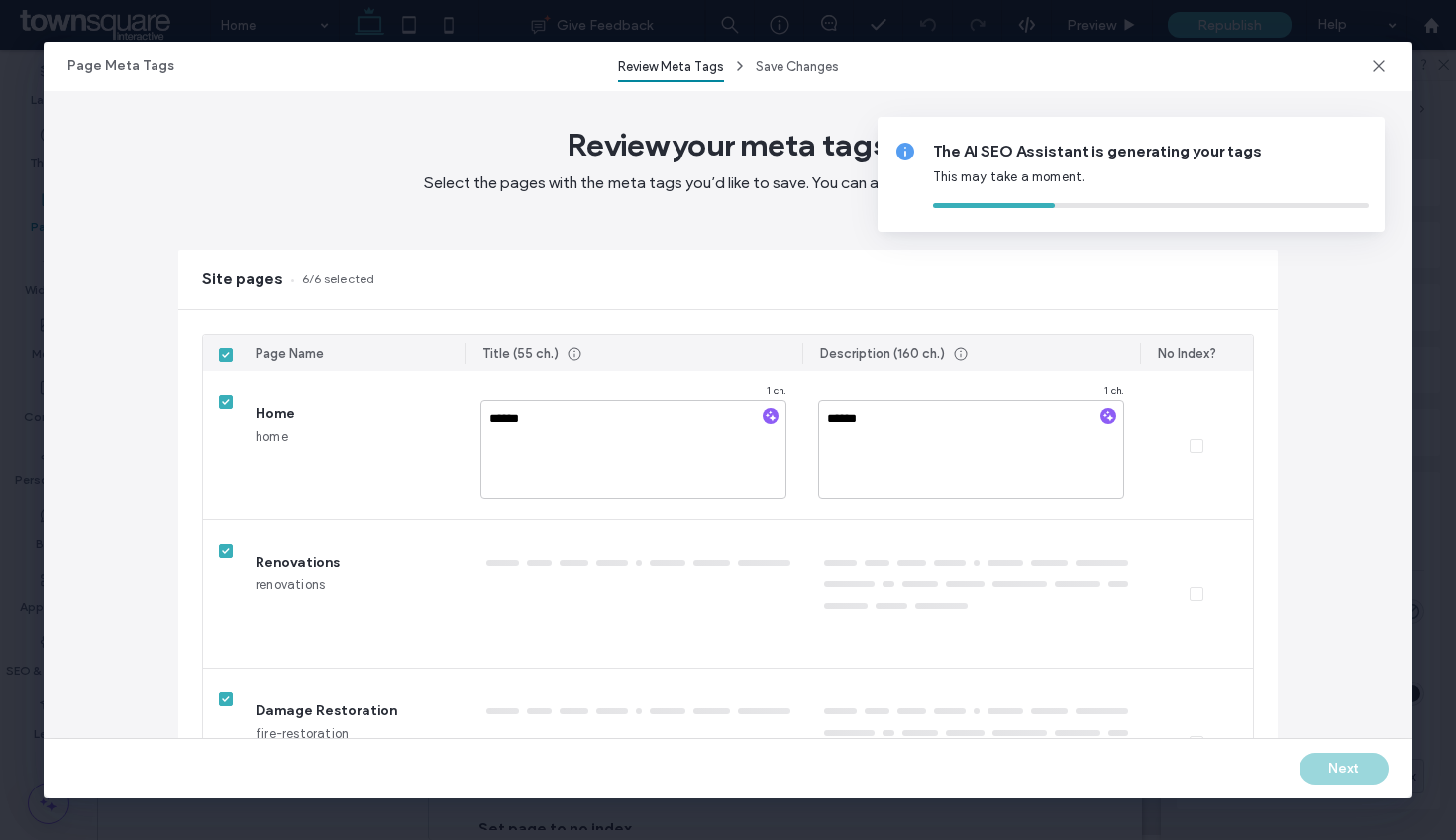 type on "******" 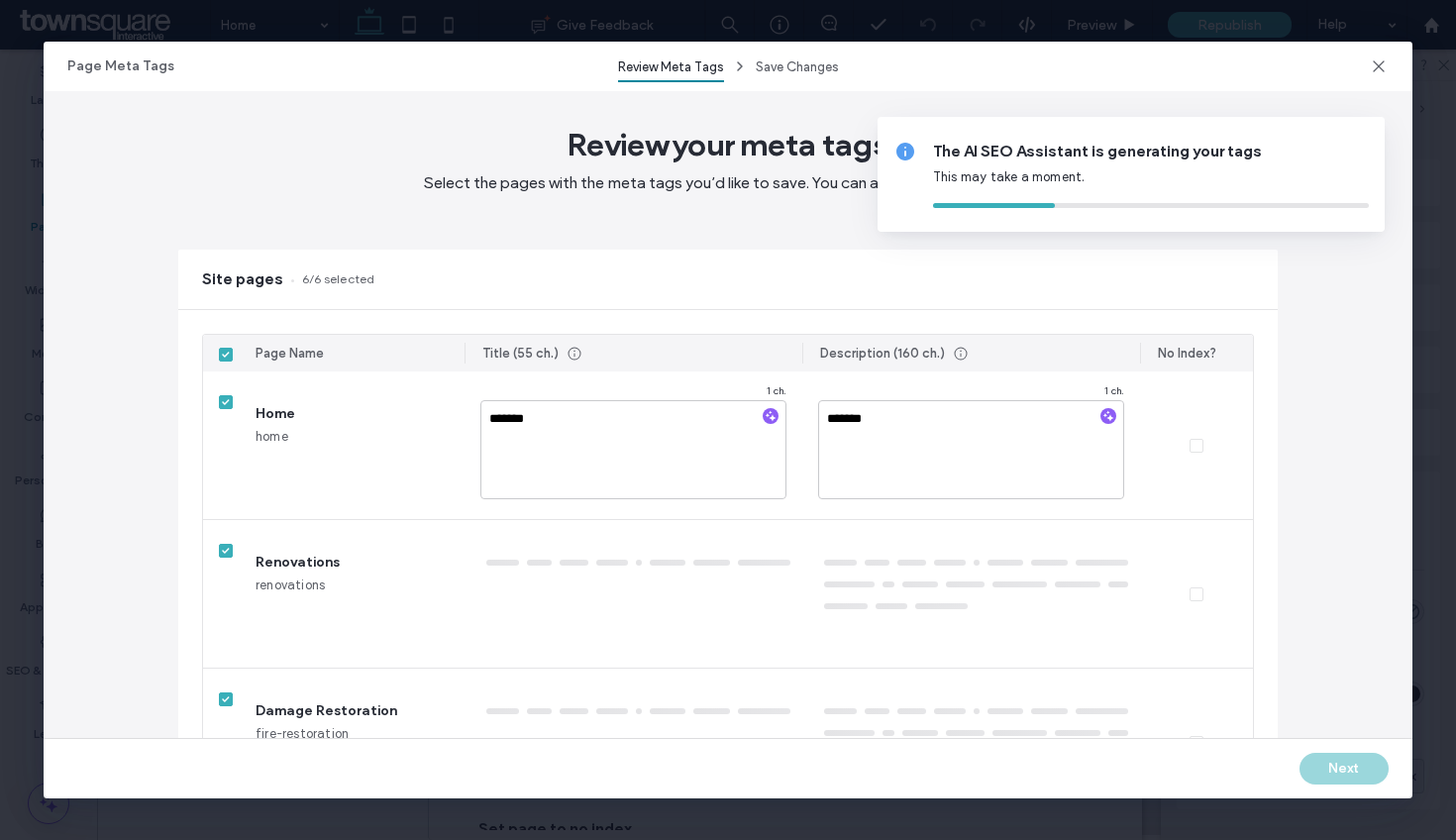 type on "********" 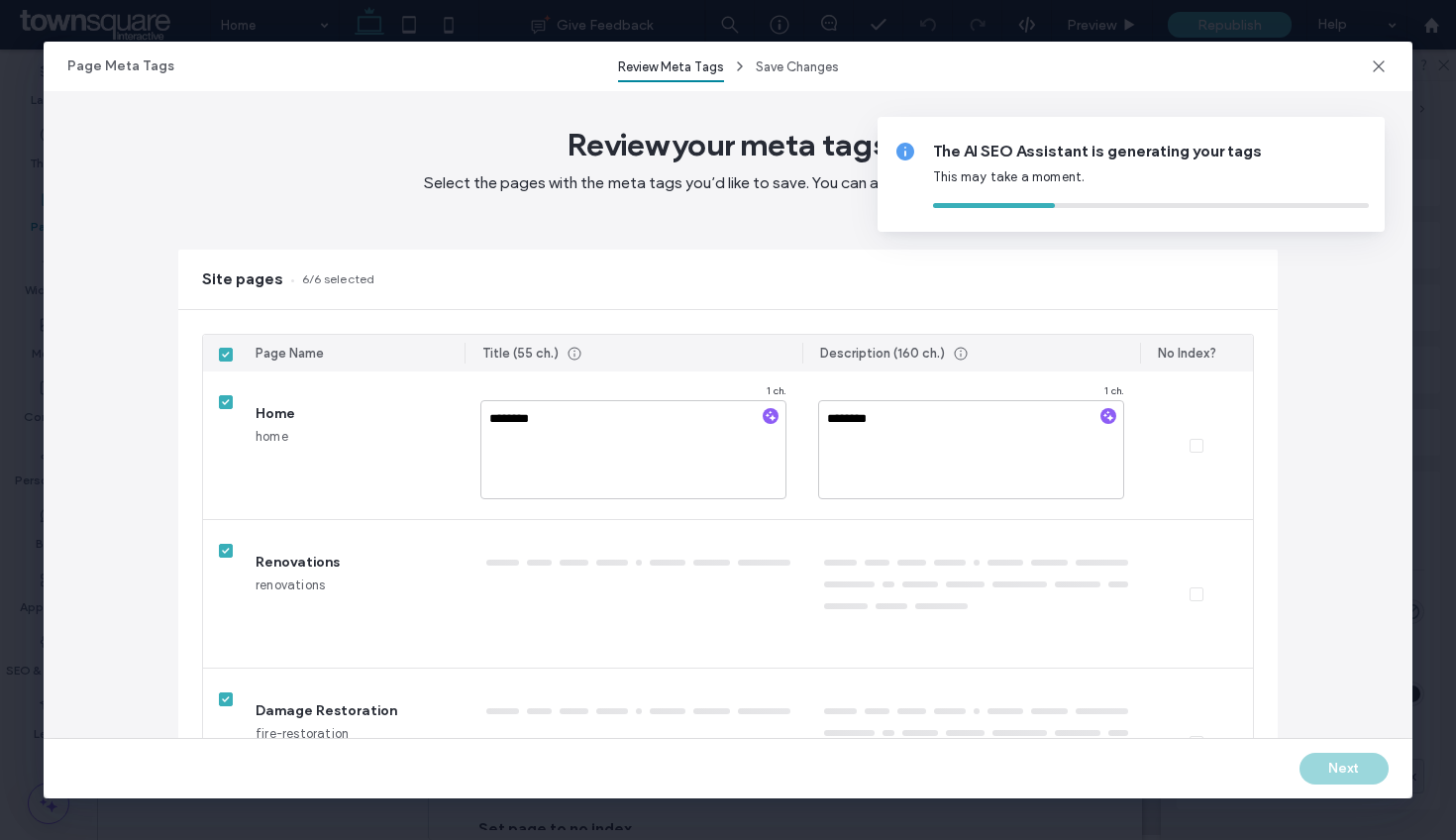 type on "*********" 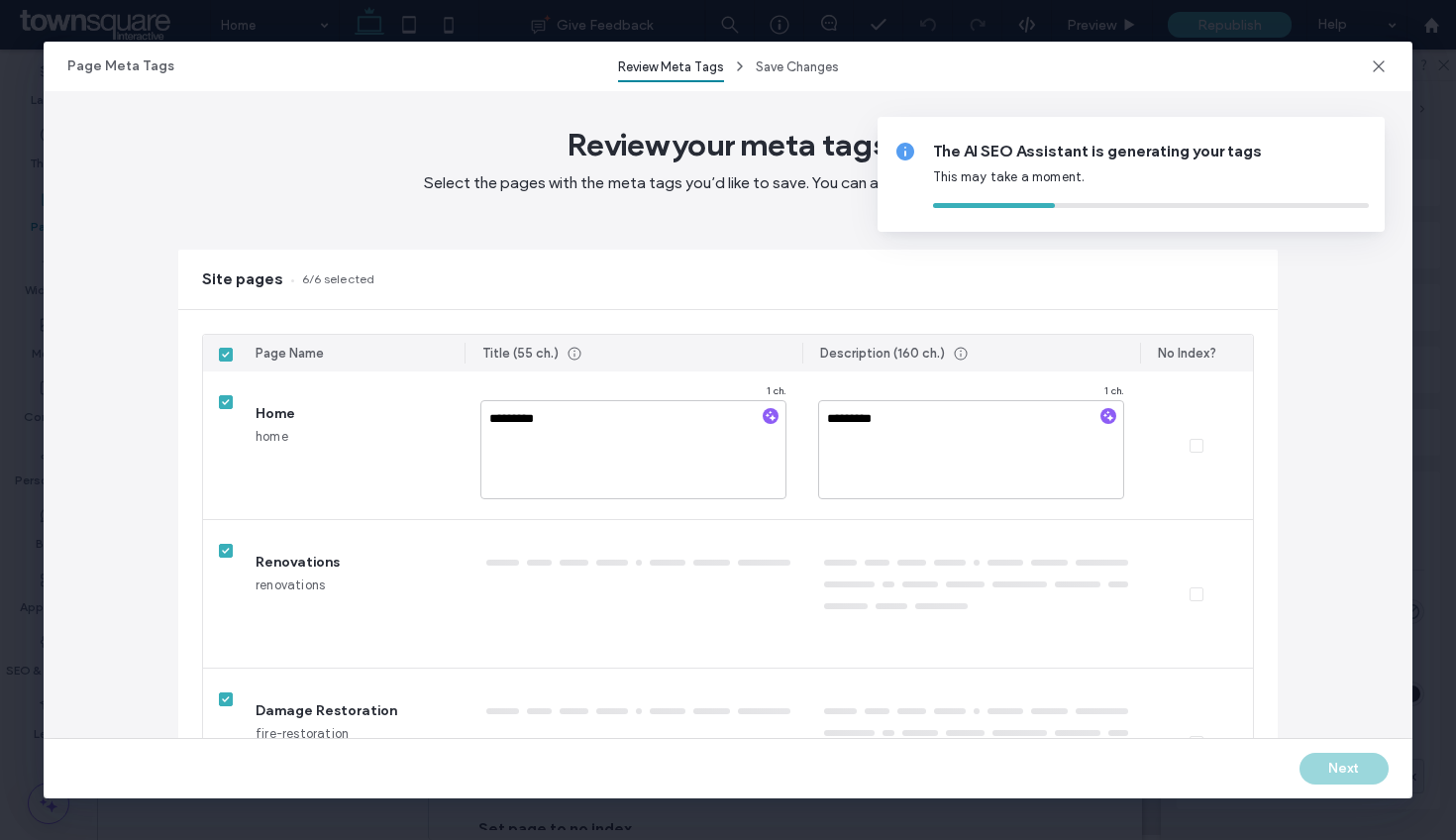type on "**********" 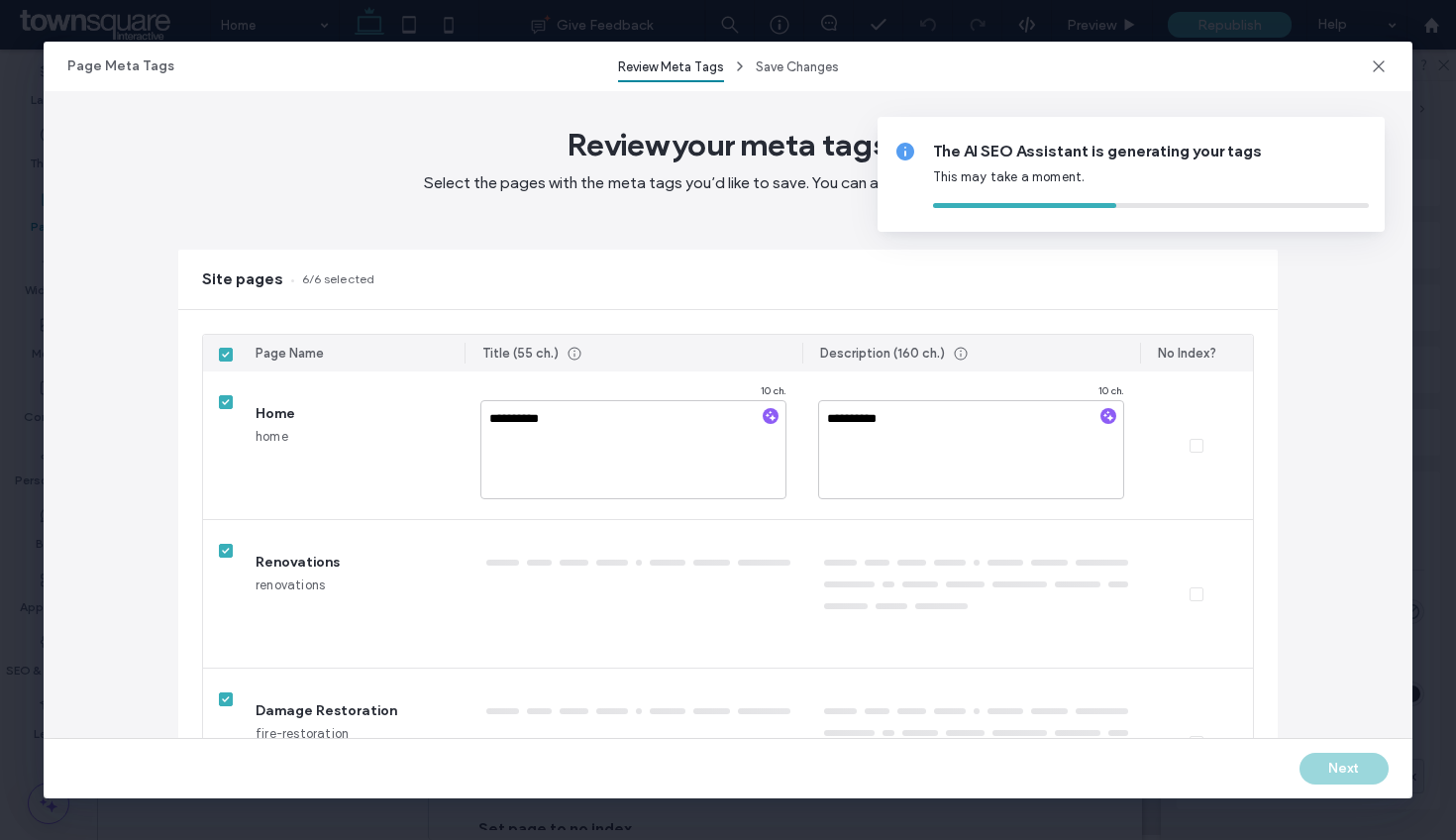 type on "**********" 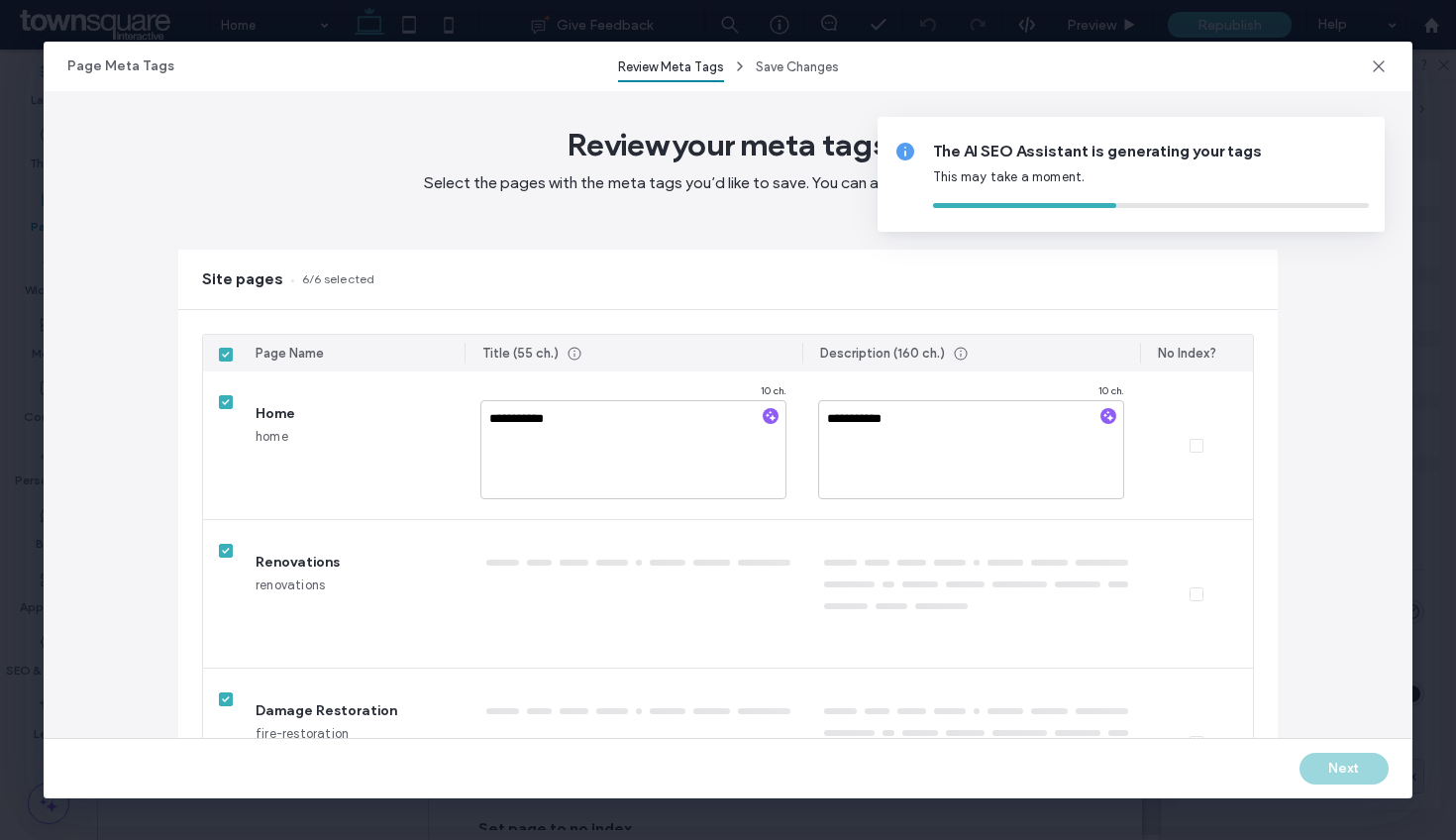 type on "*" 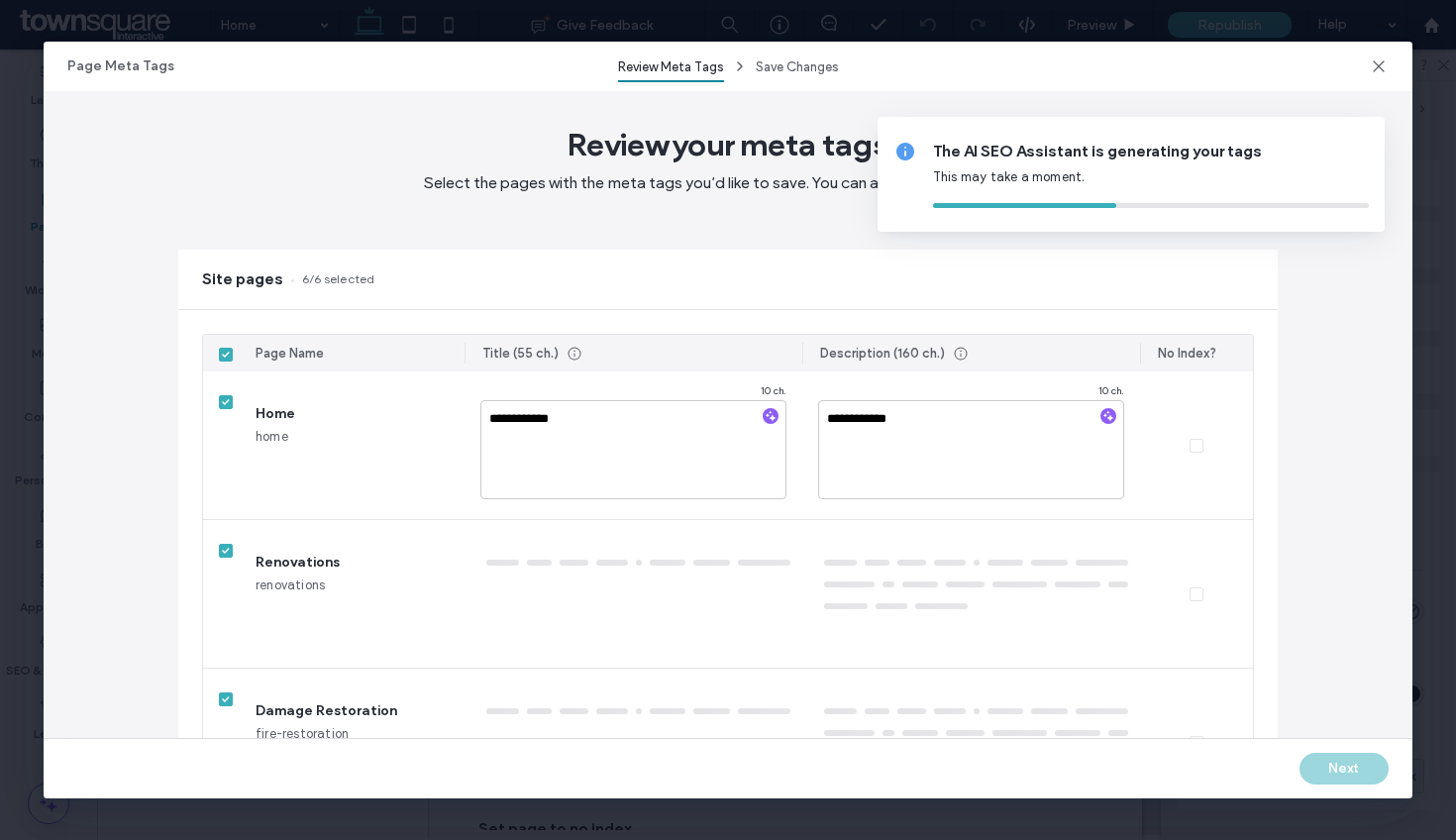 type on "**" 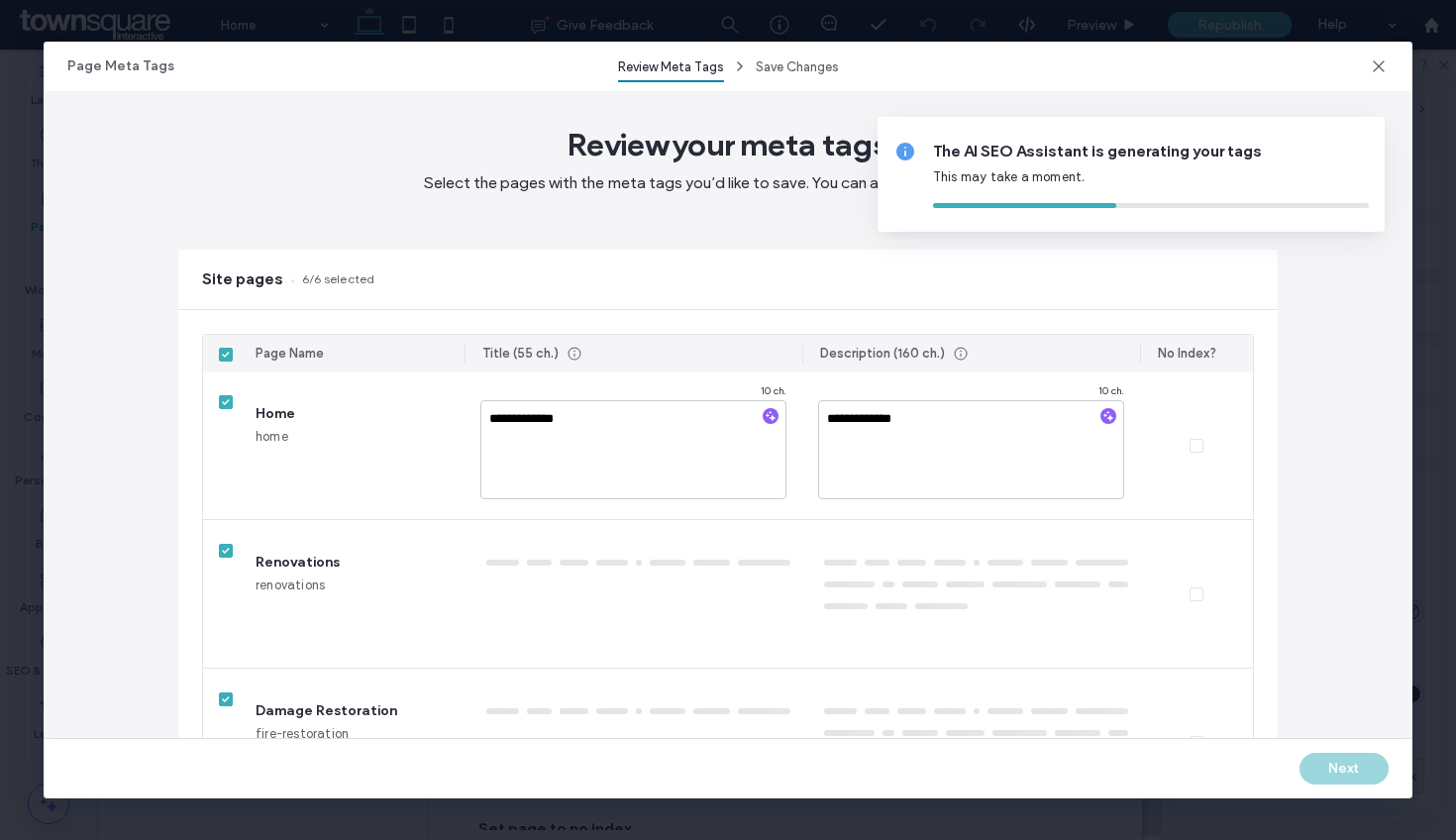 type on "**********" 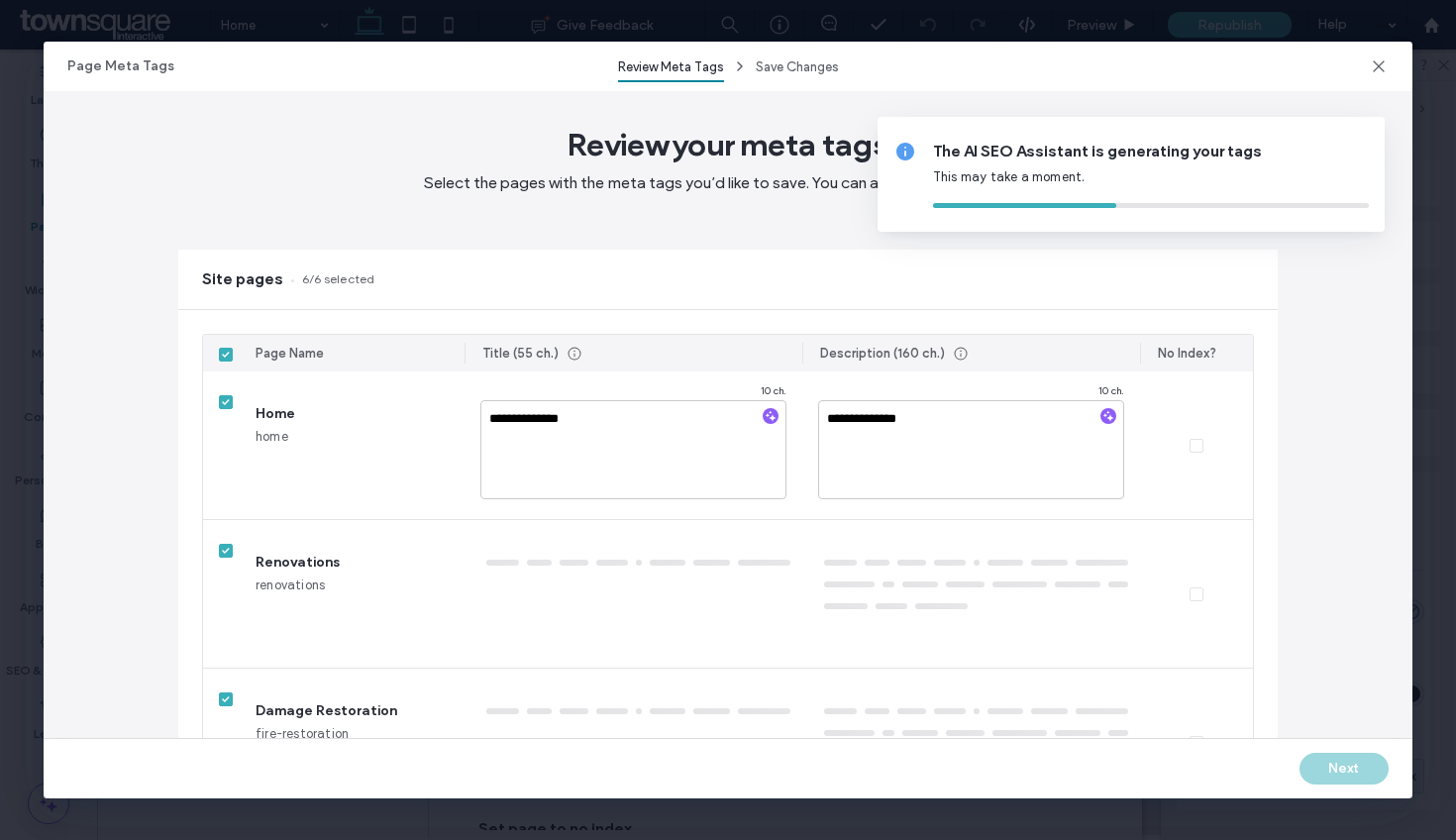 type on "**********" 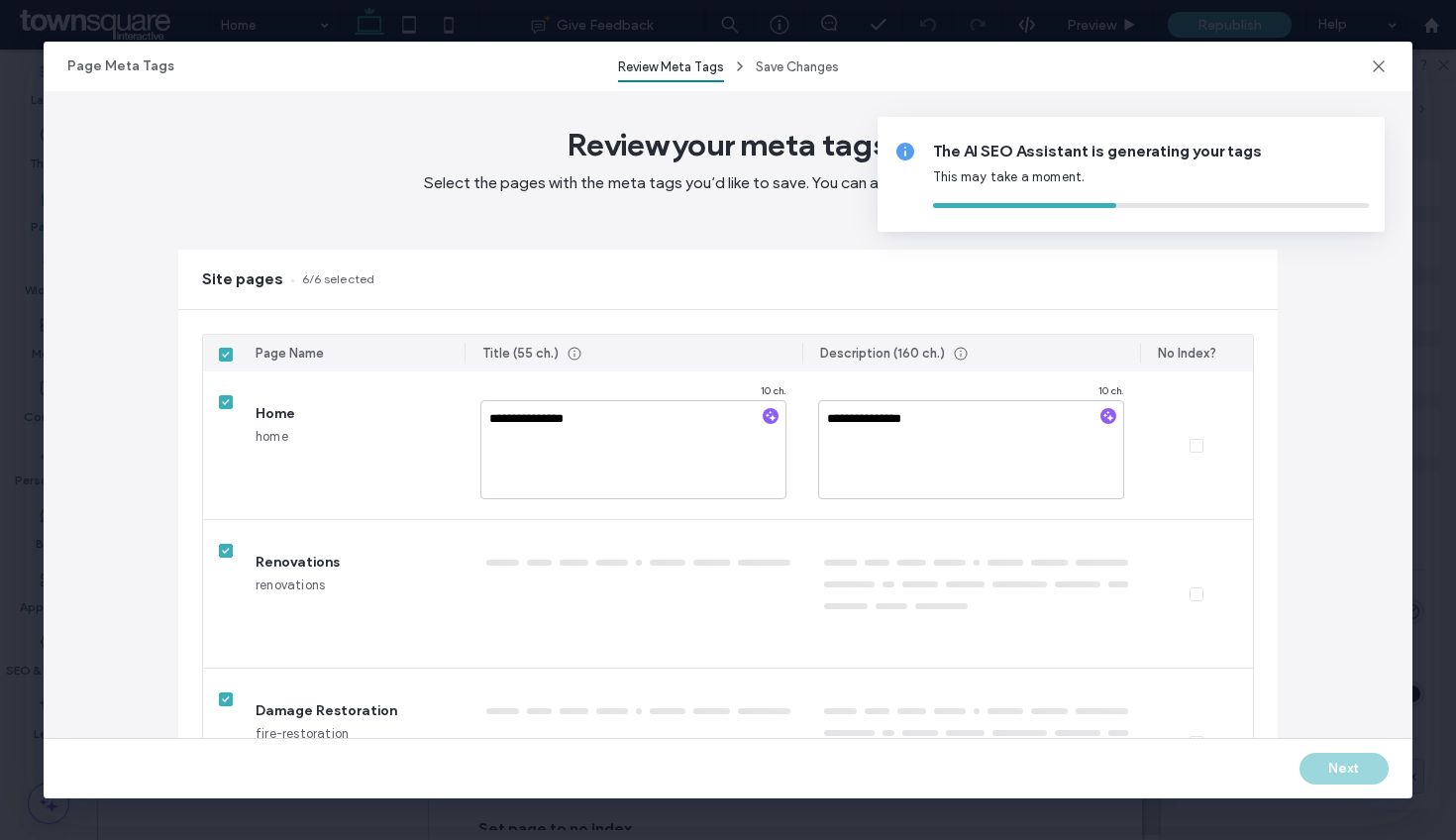 type on "**********" 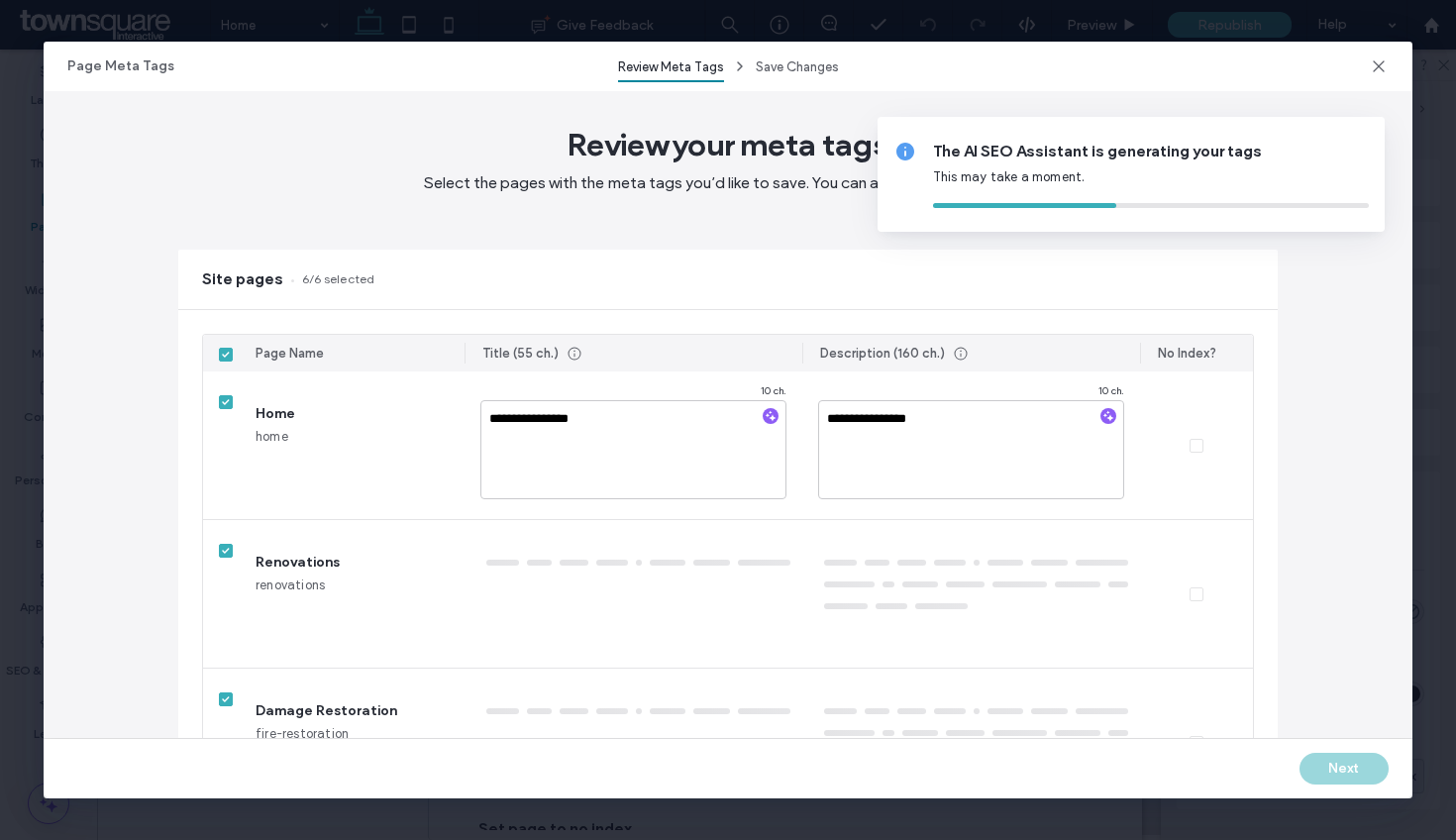type on "**********" 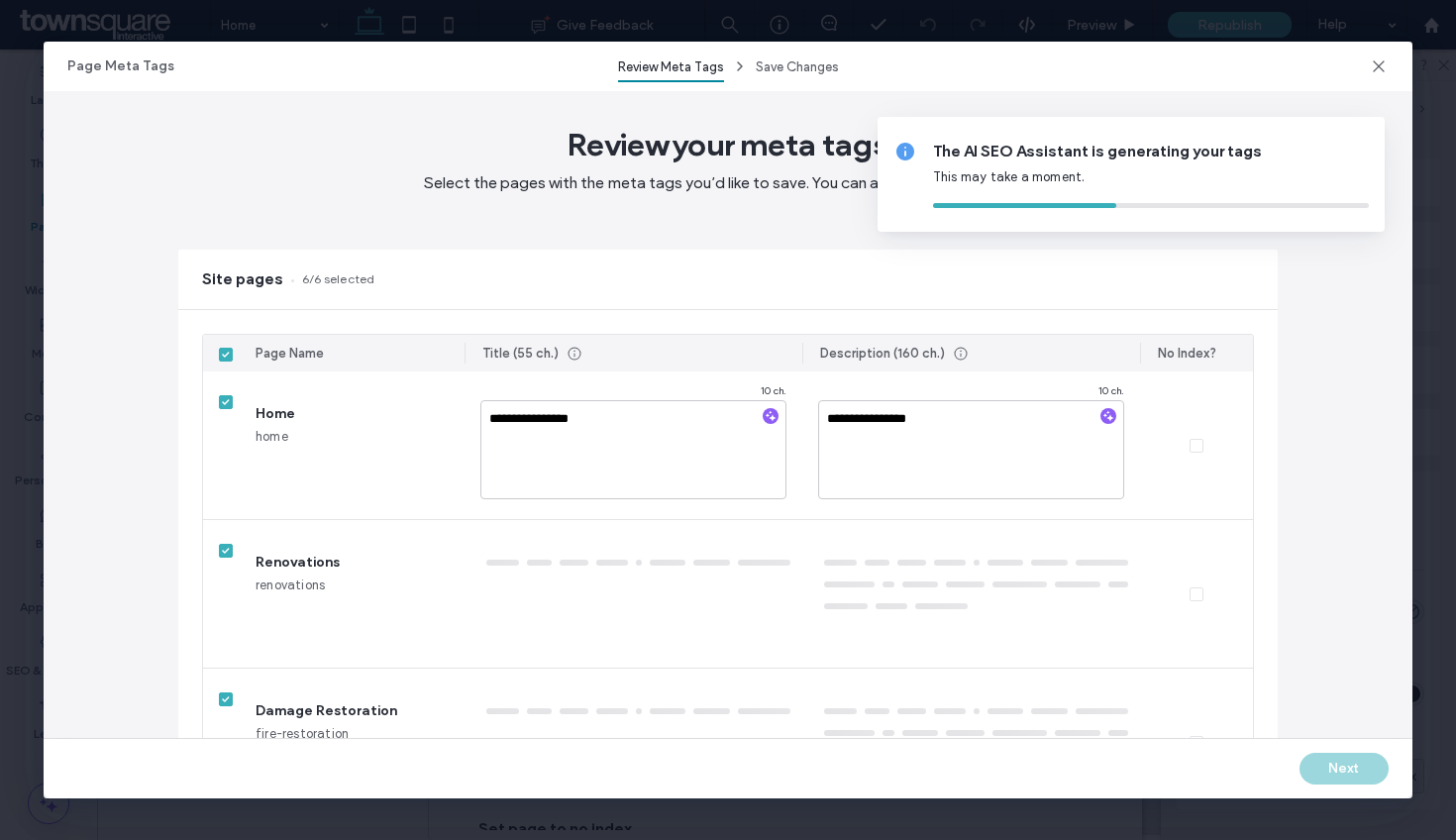 type on "**********" 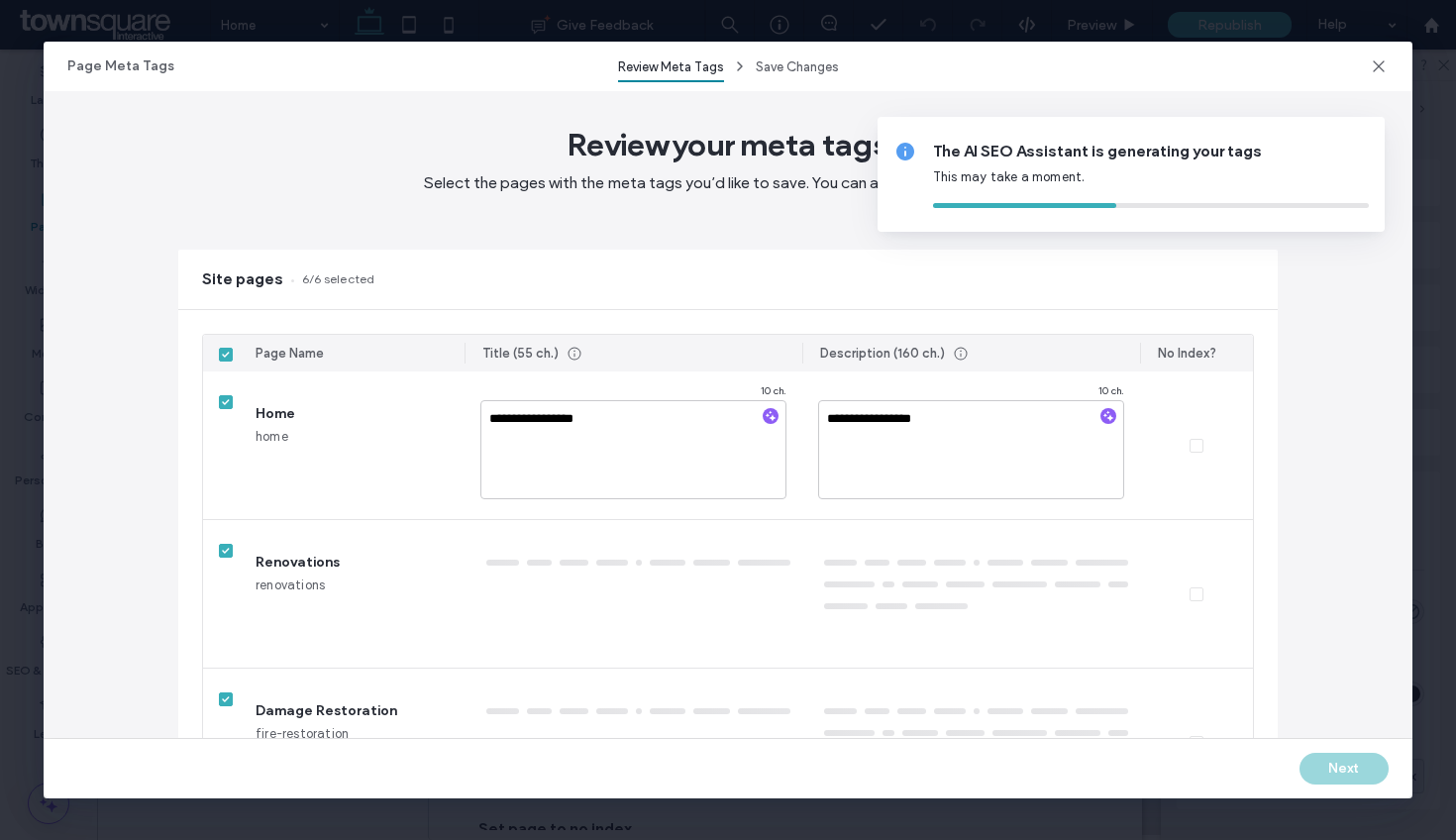 type on "**********" 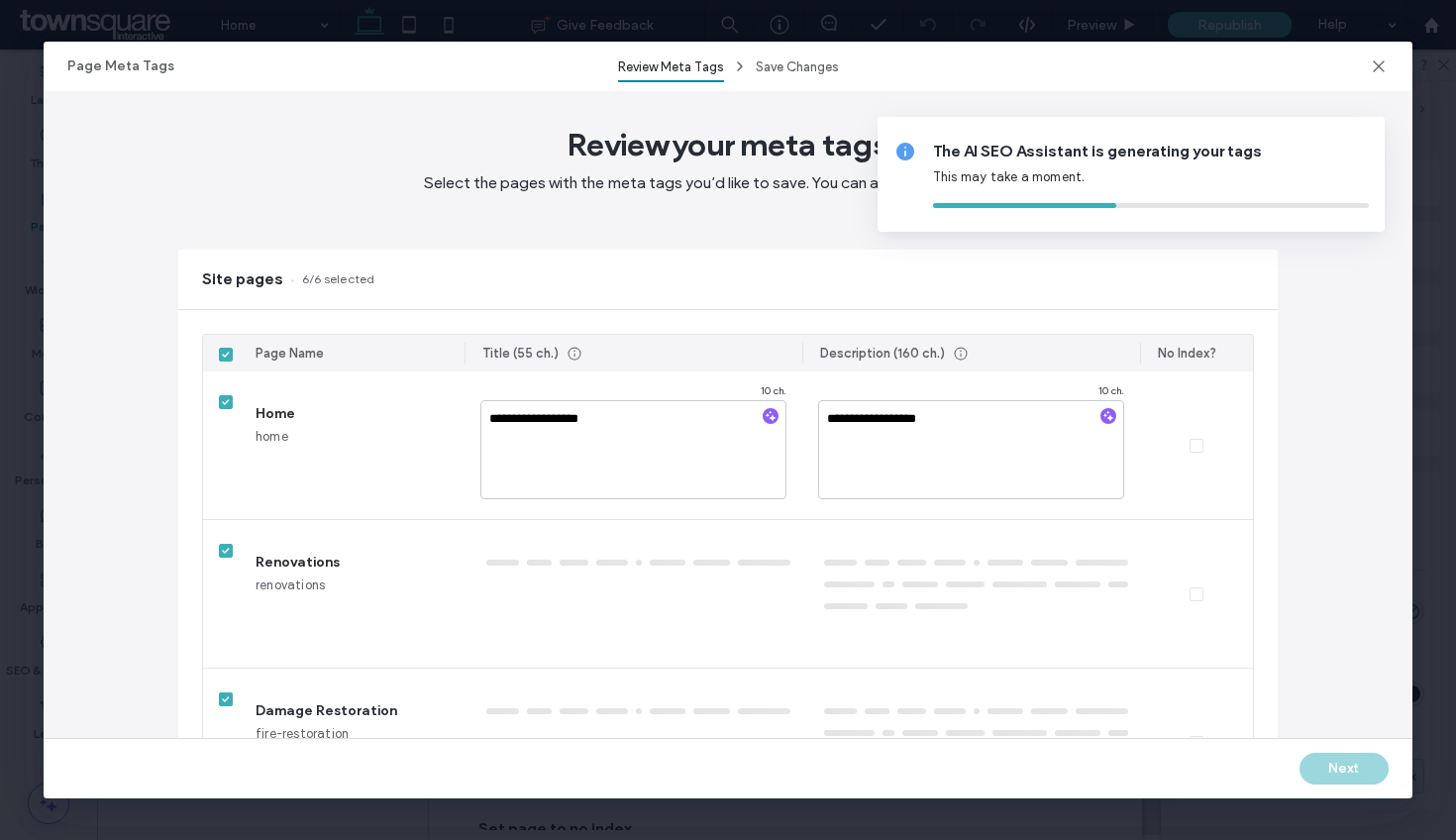 type on "**********" 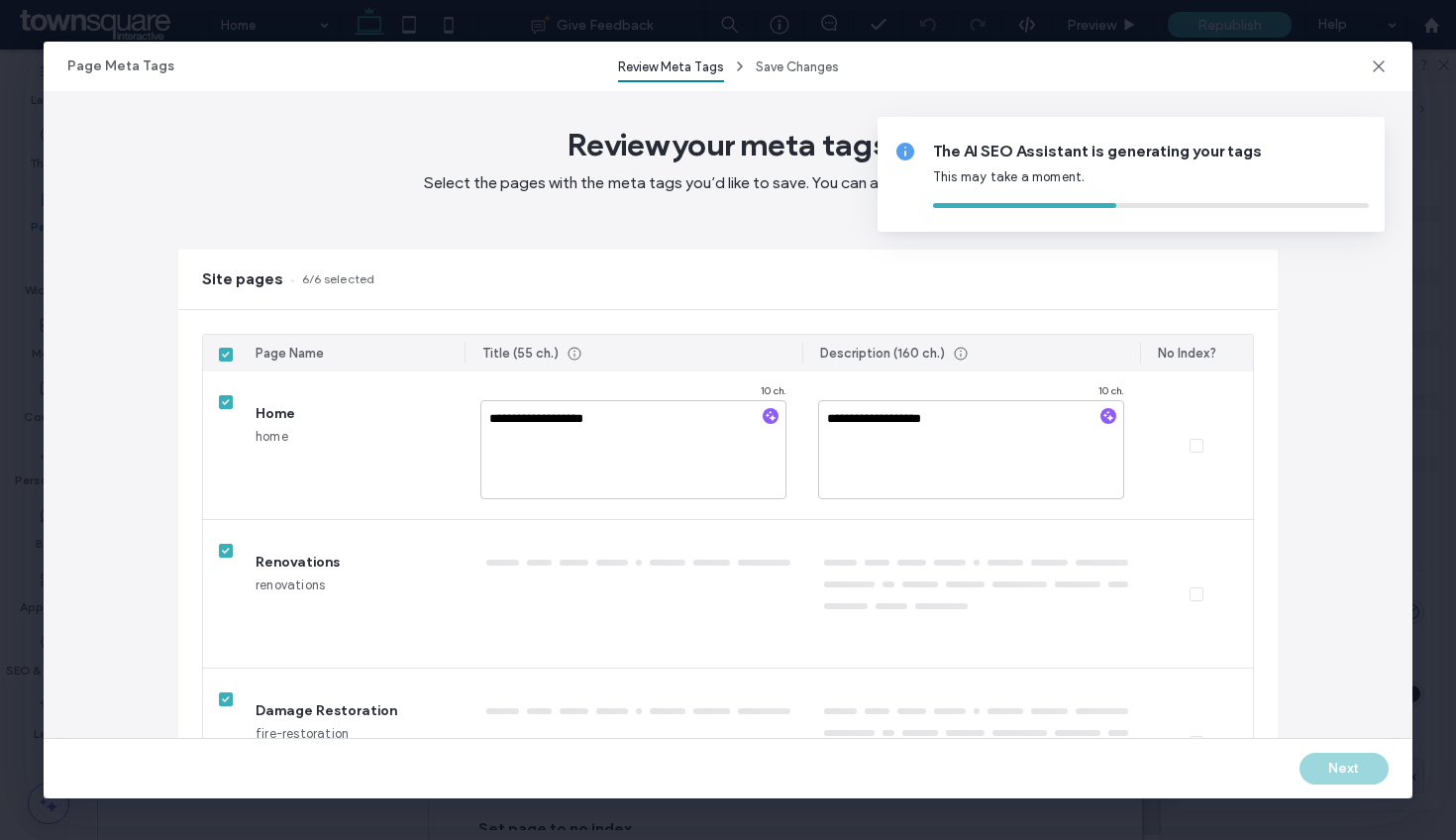 type on "**********" 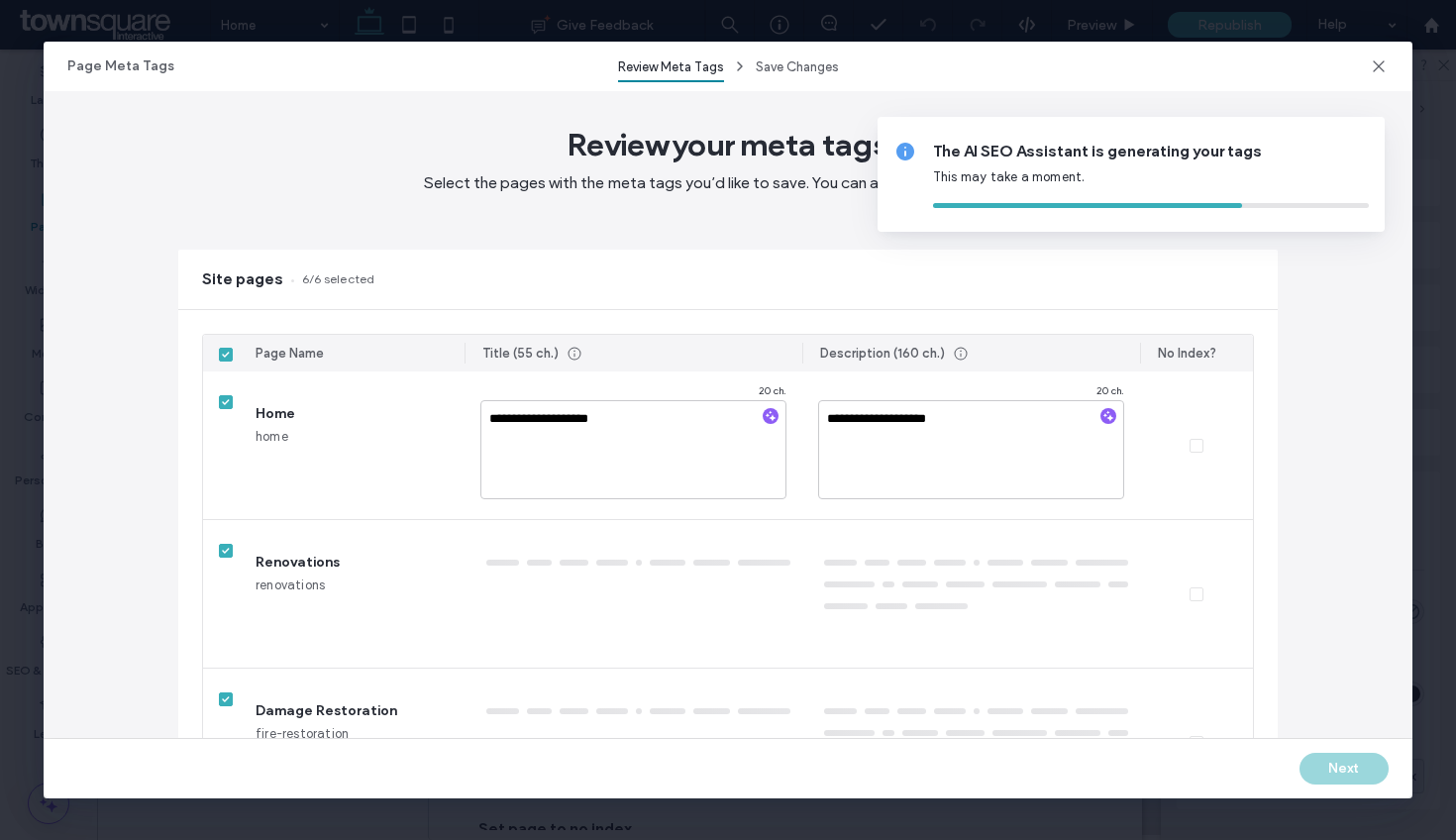 type on "**********" 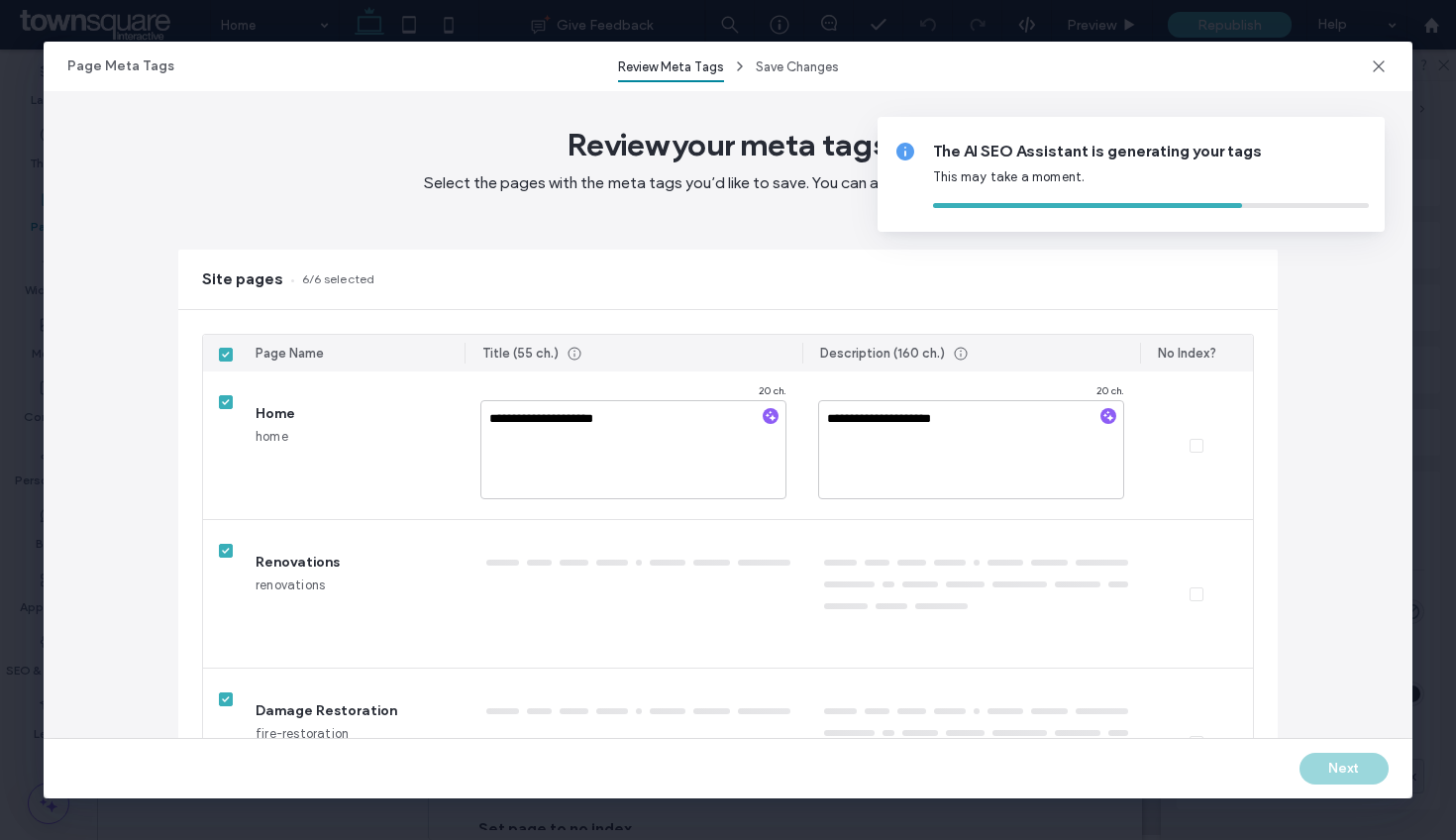 type on "********" 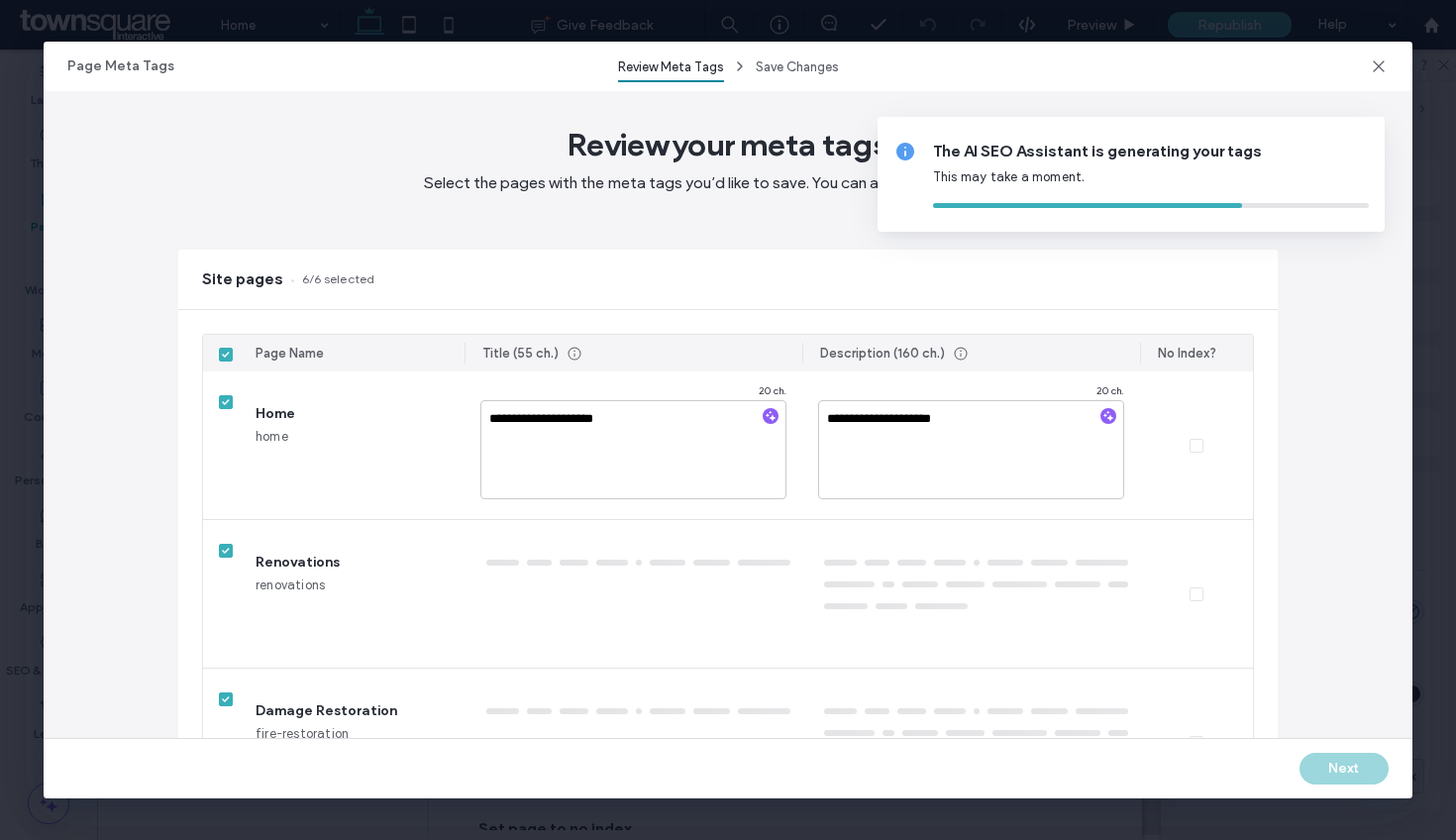 type on "*" 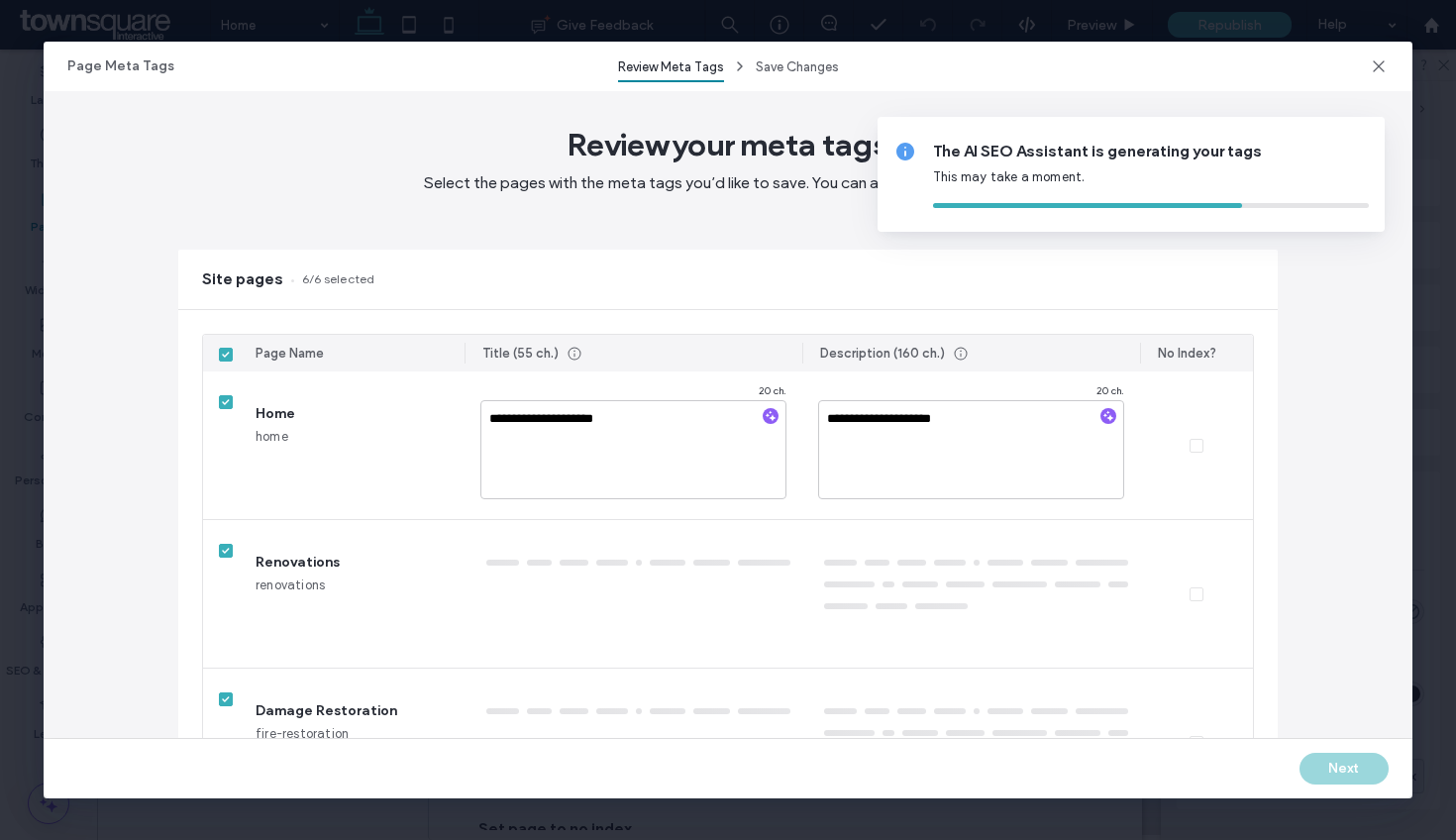 type on "*" 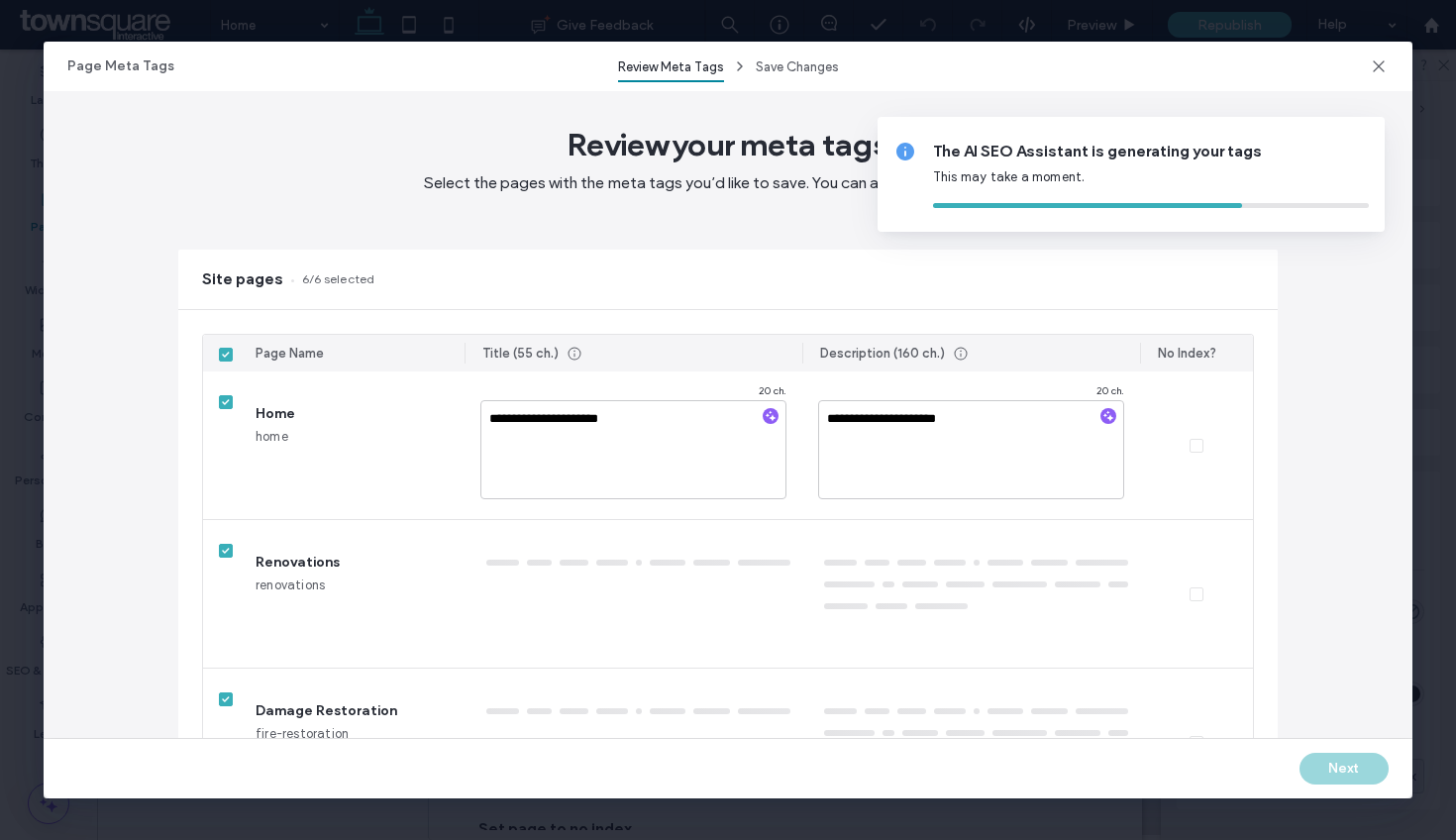 type on "*********" 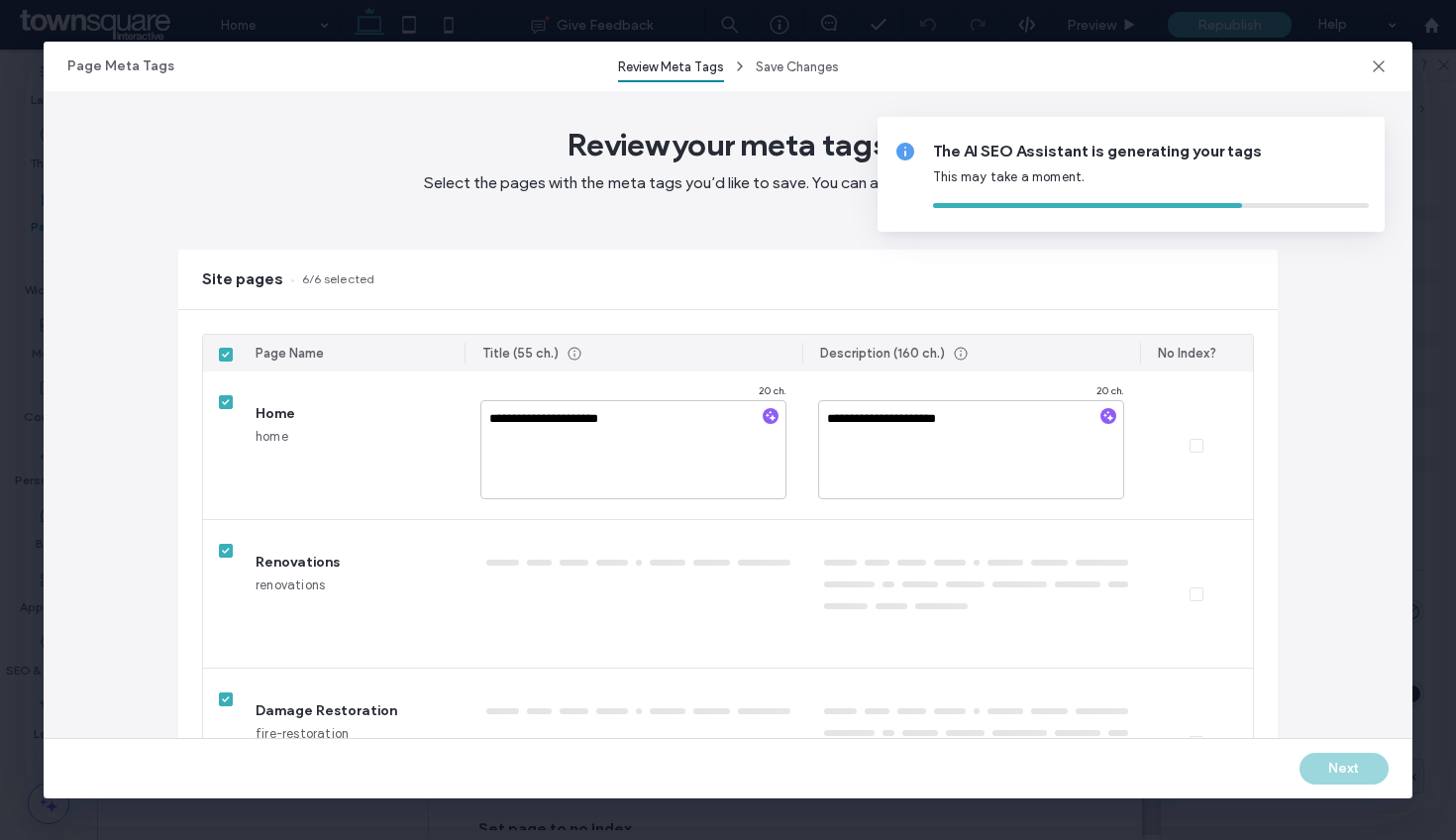 type on "**********" 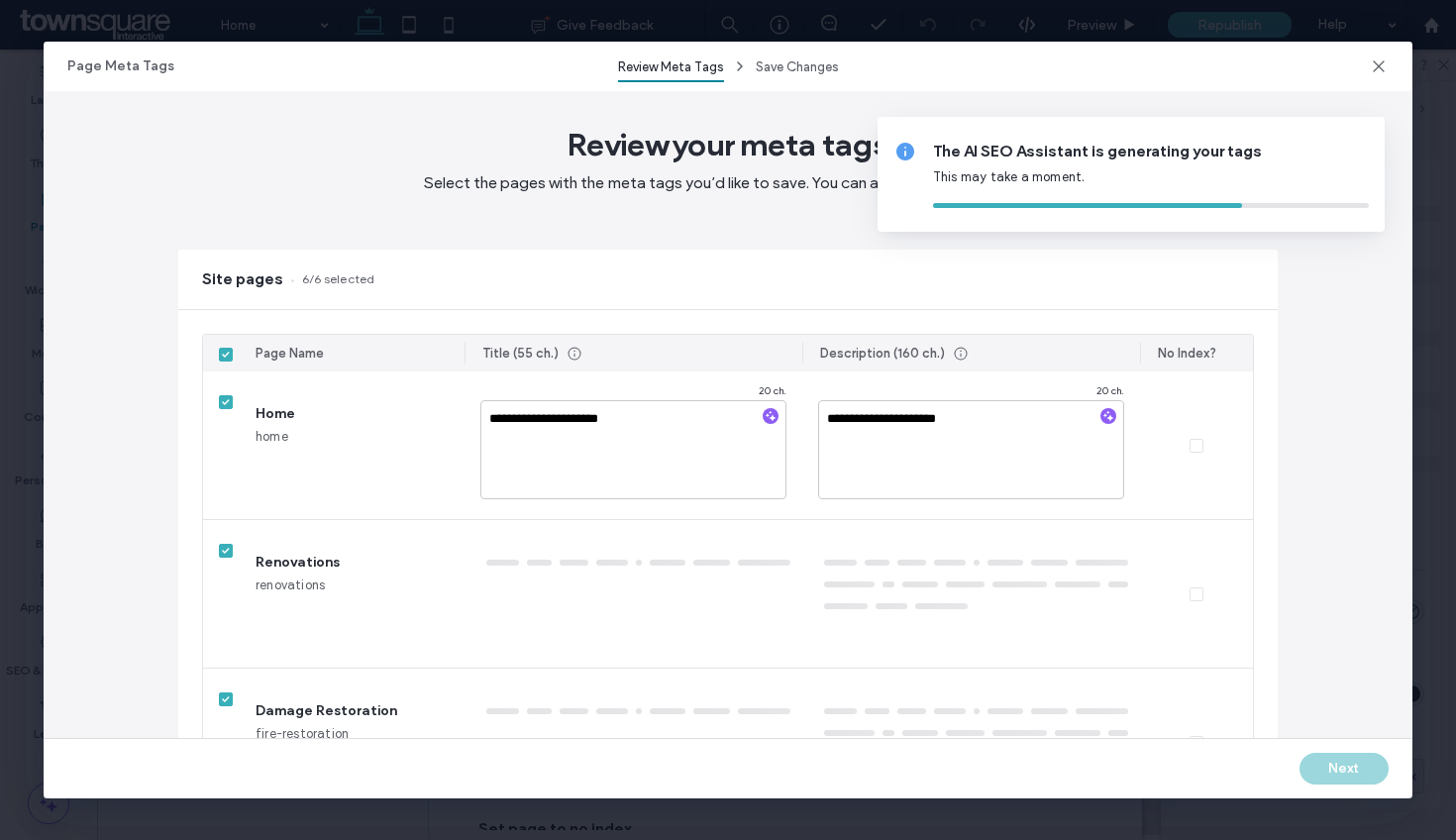 type on "**********" 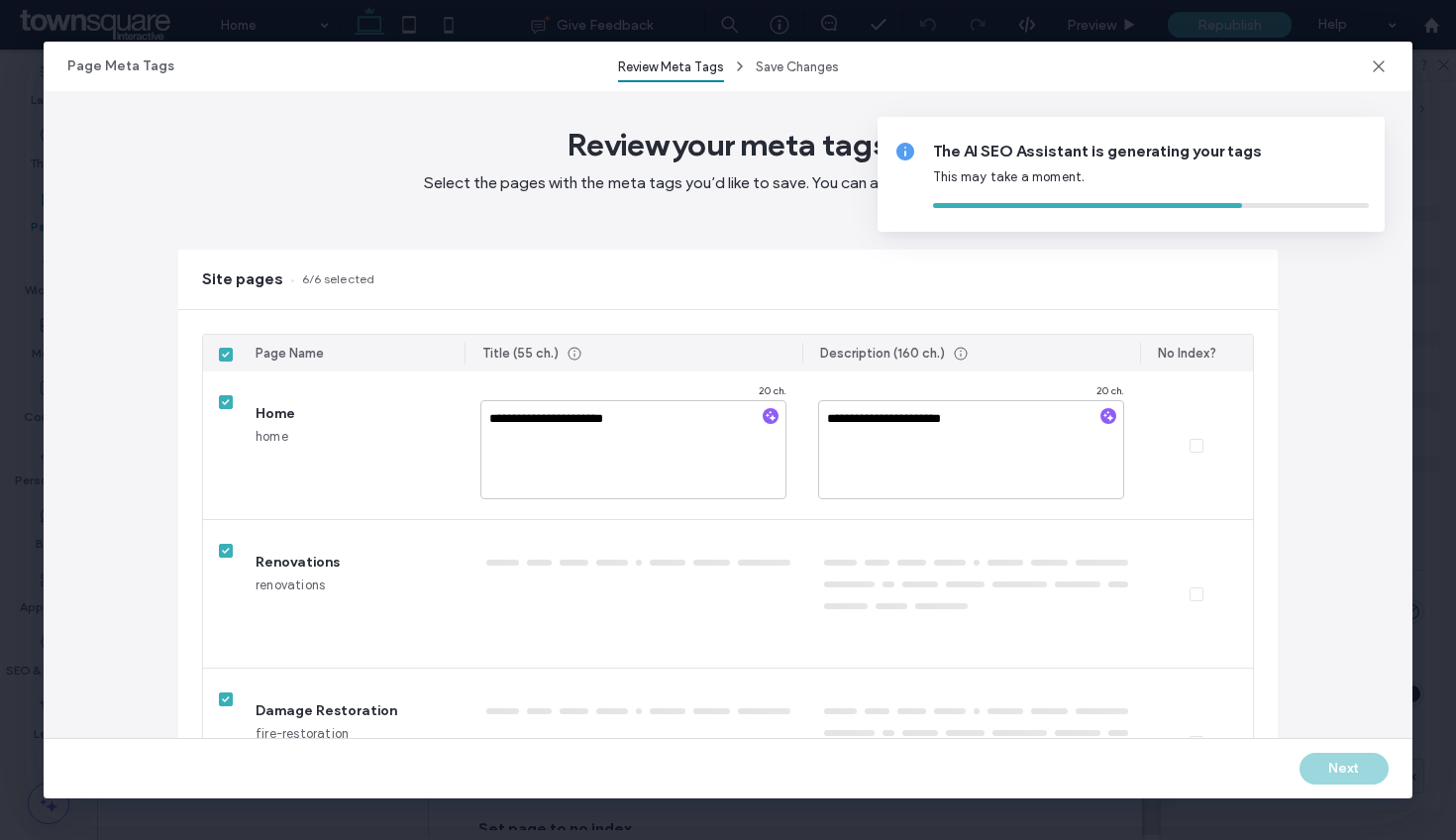 type on "**********" 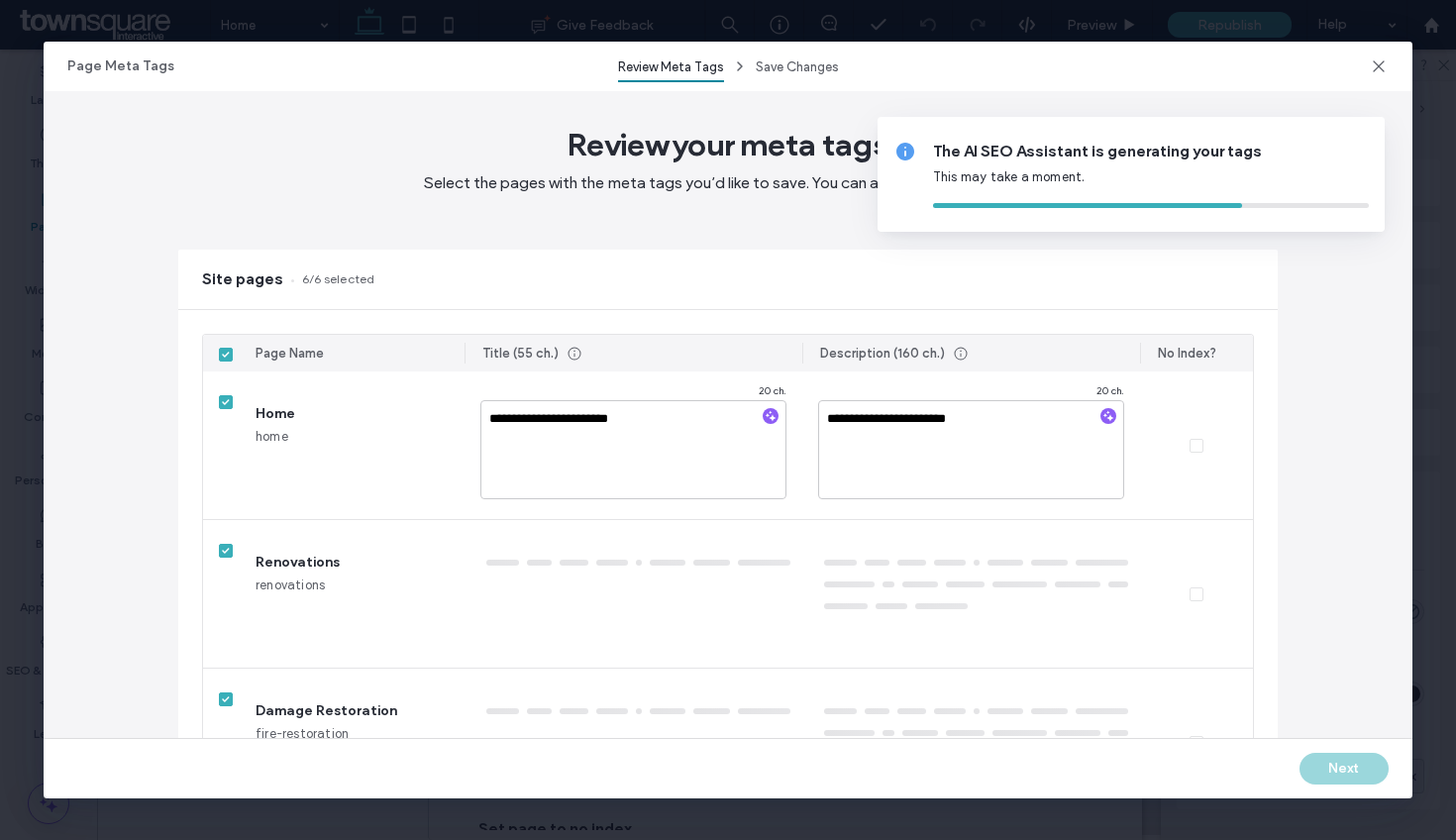 type on "**********" 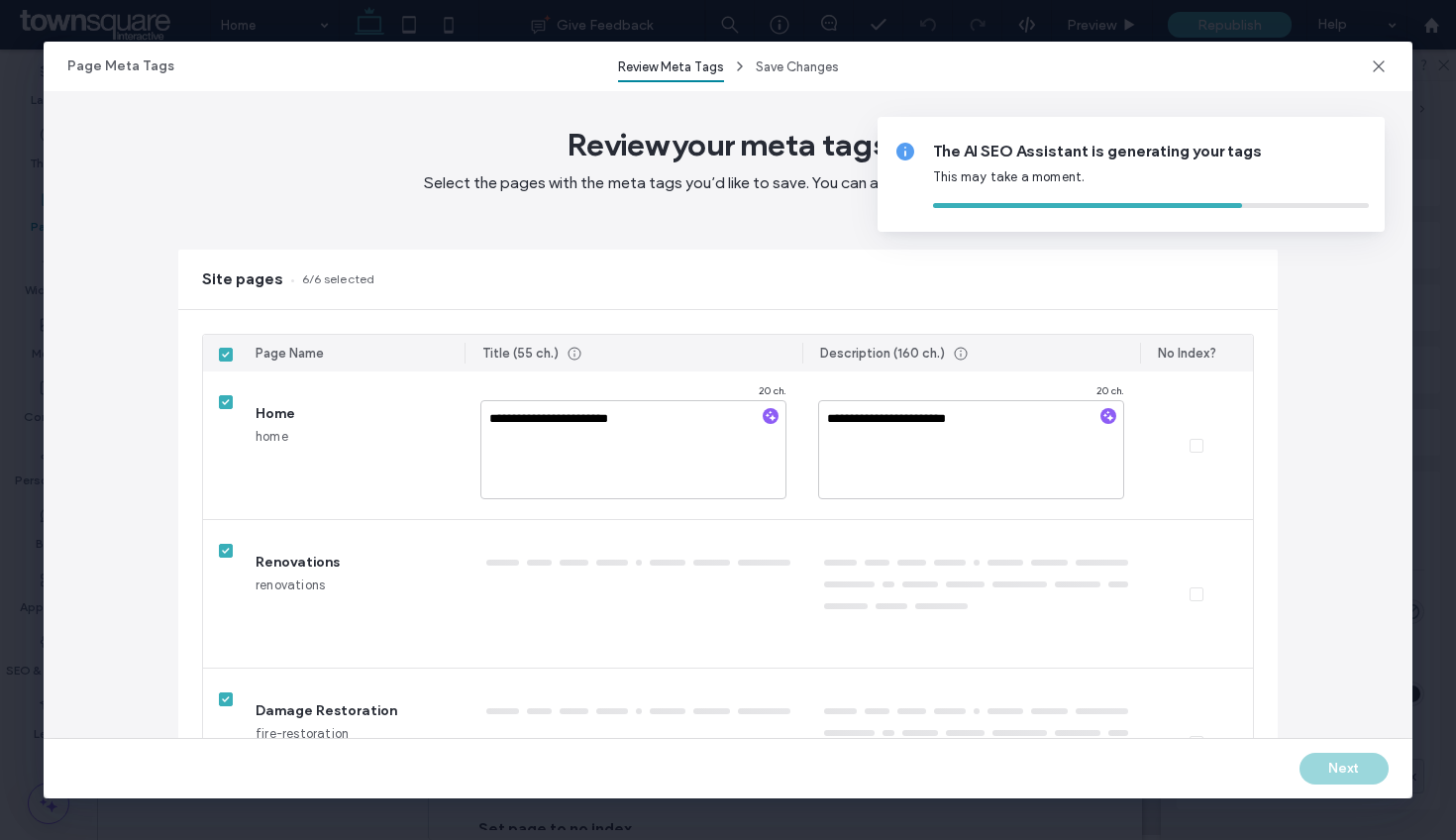 type on "****" 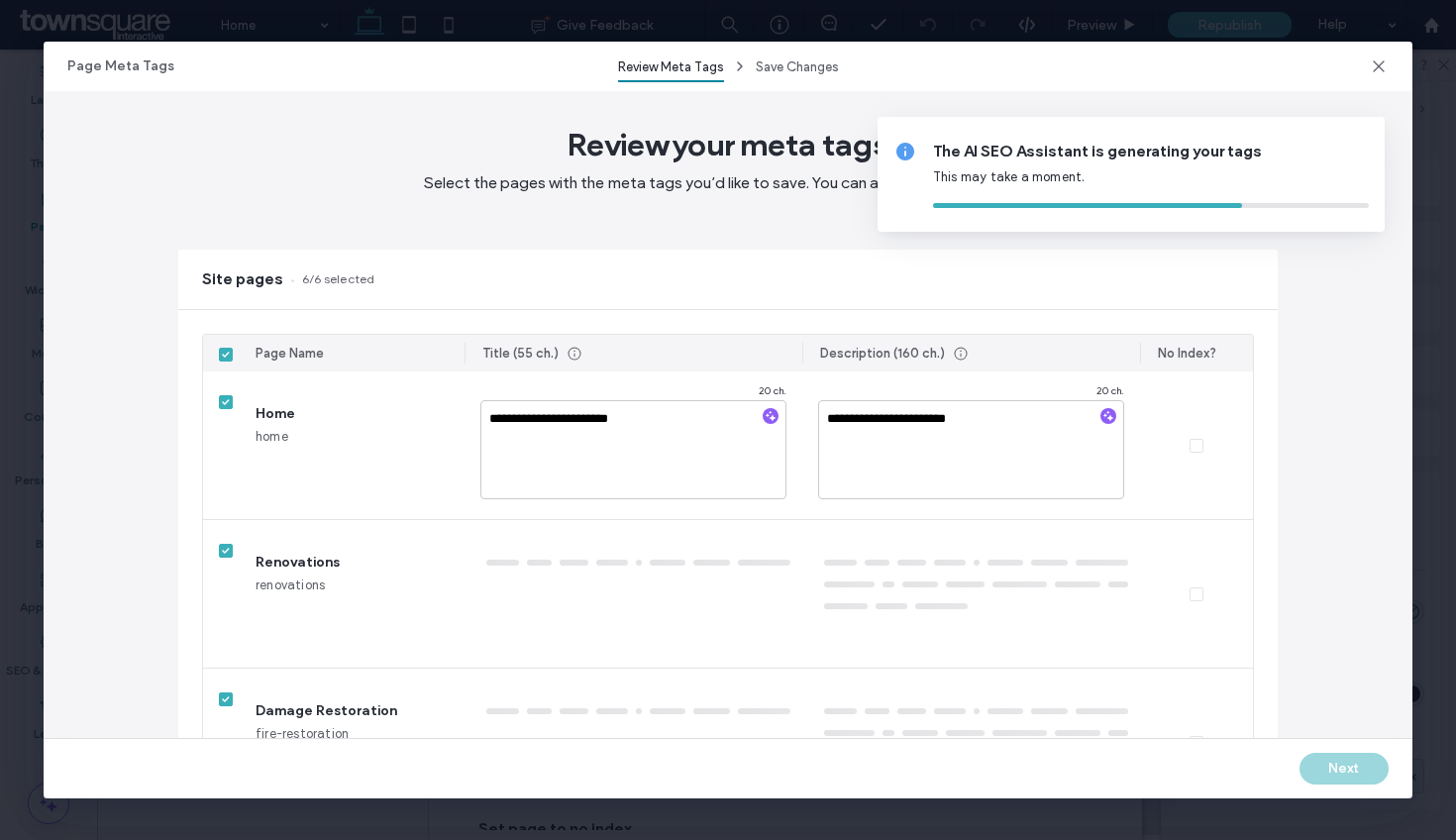 type on "****" 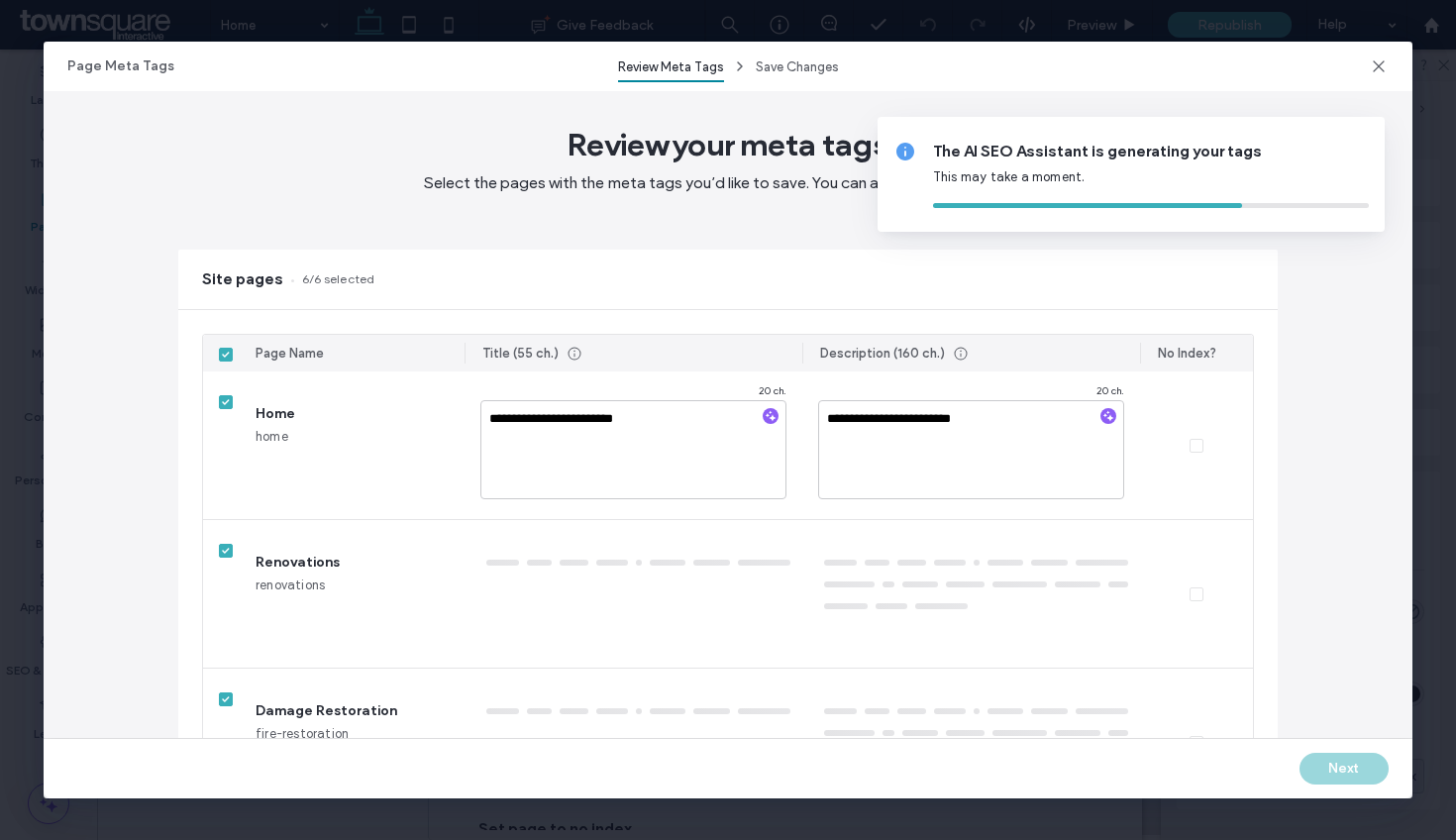 type on "**********" 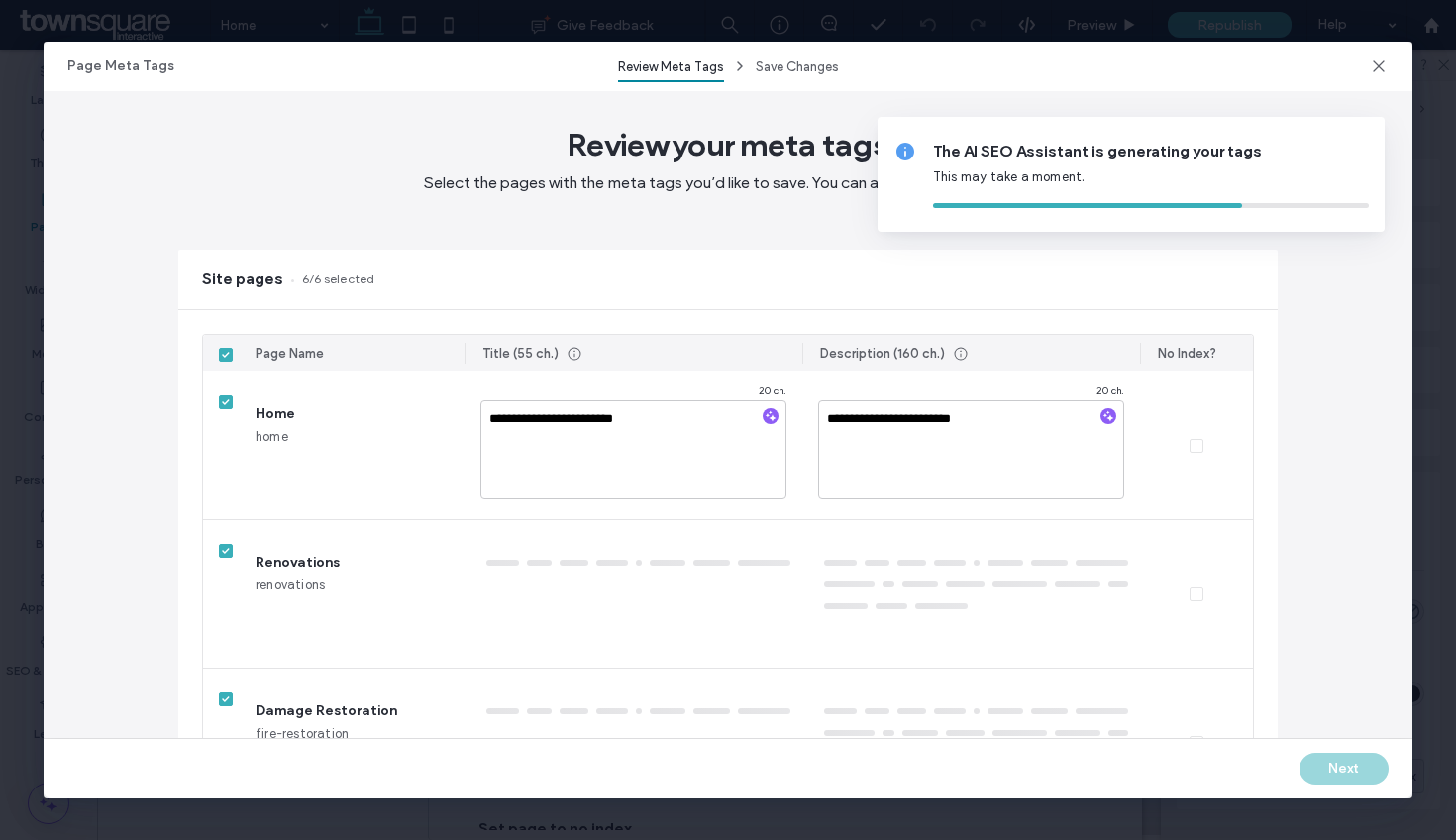 type on "*****" 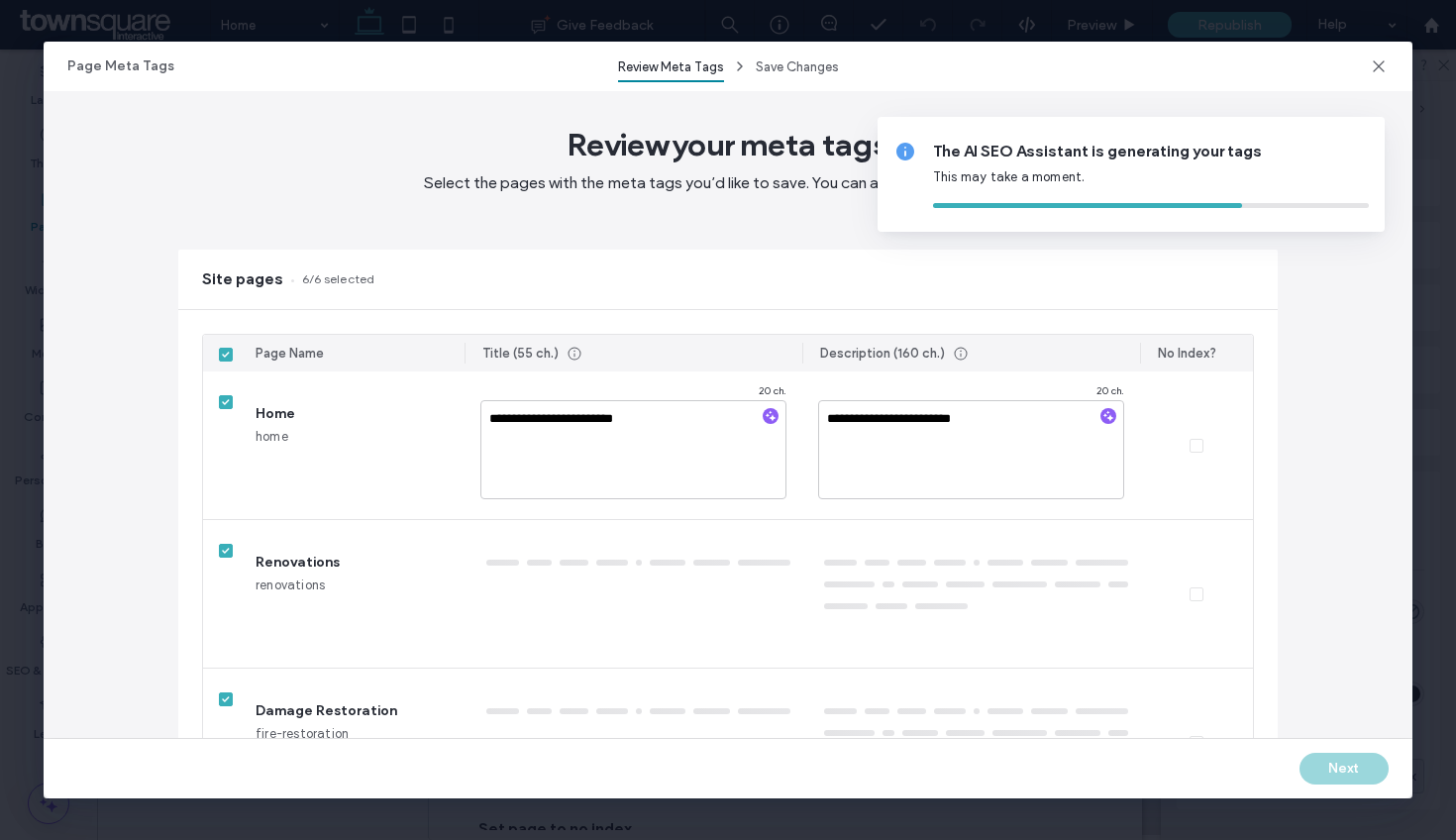 type on "*****" 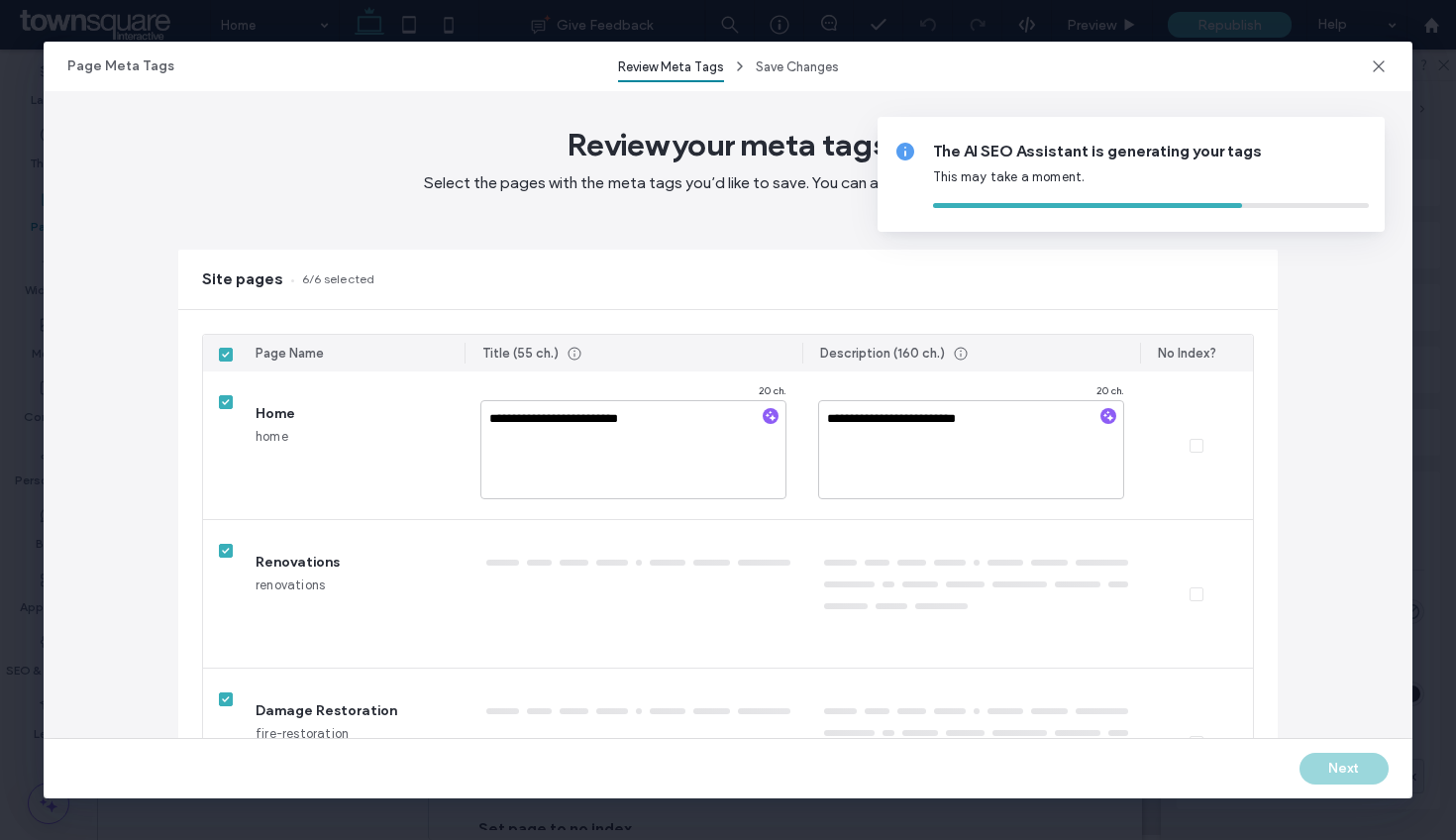 type on "**********" 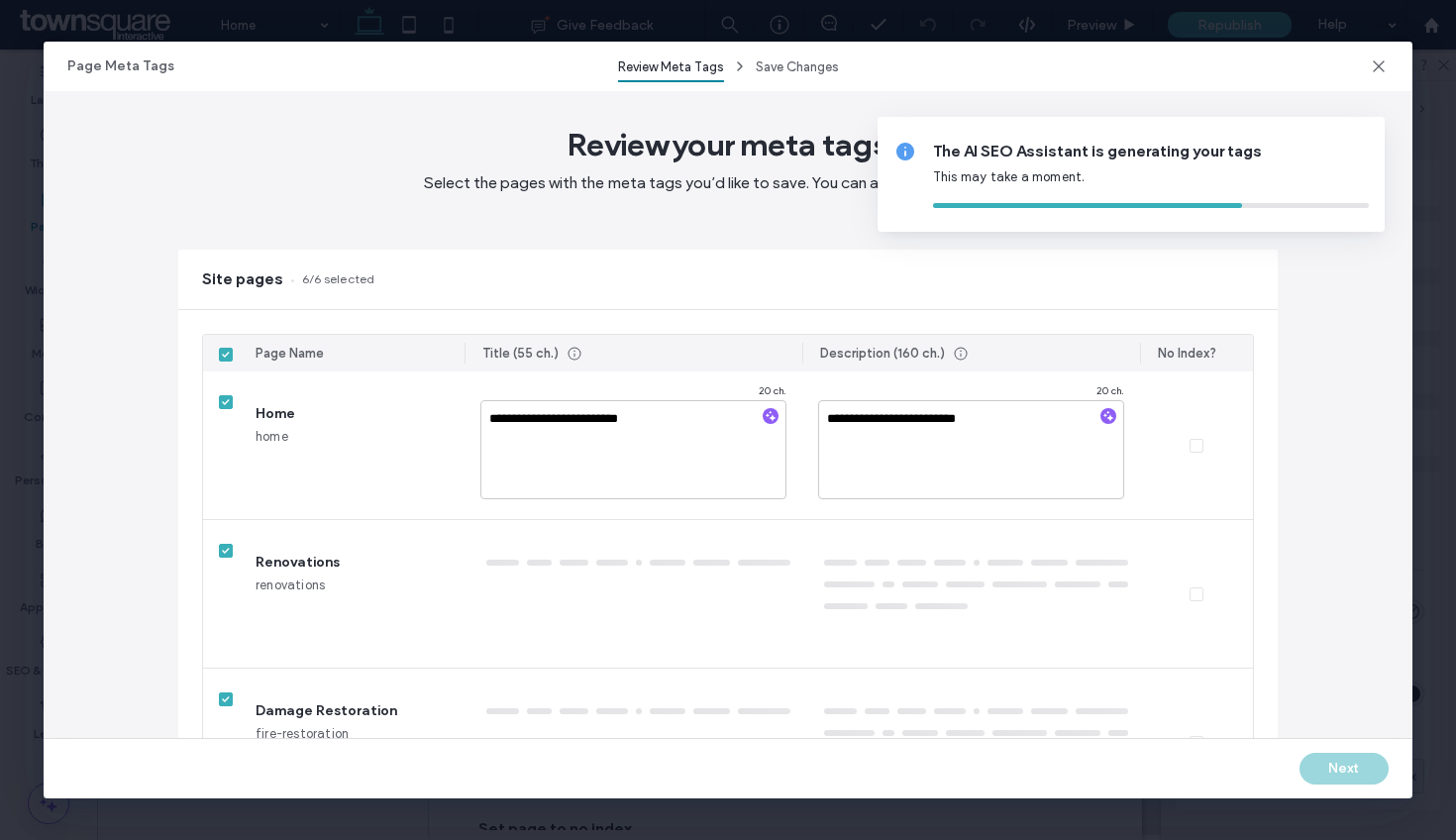 type on "**********" 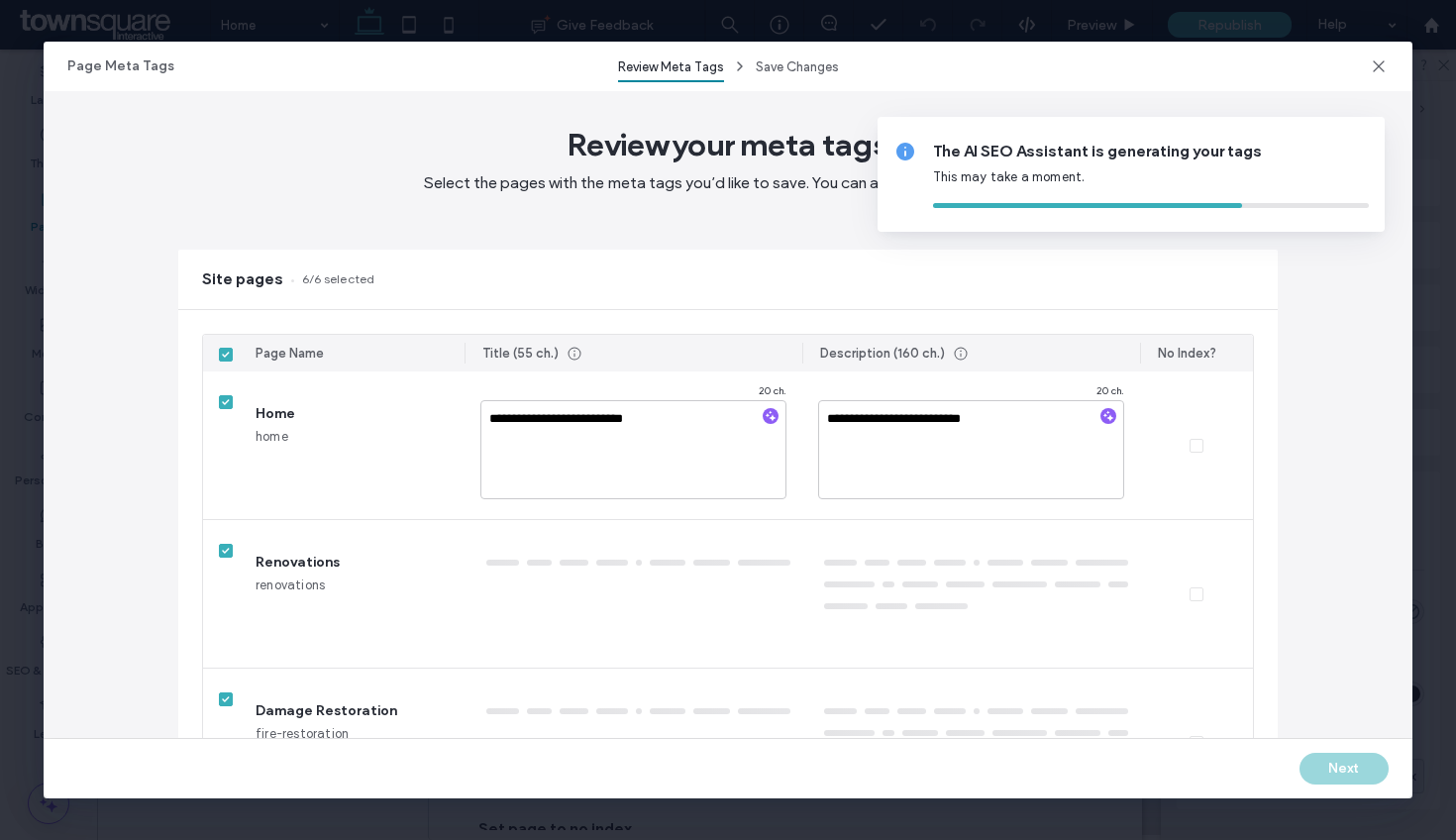 type on "**********" 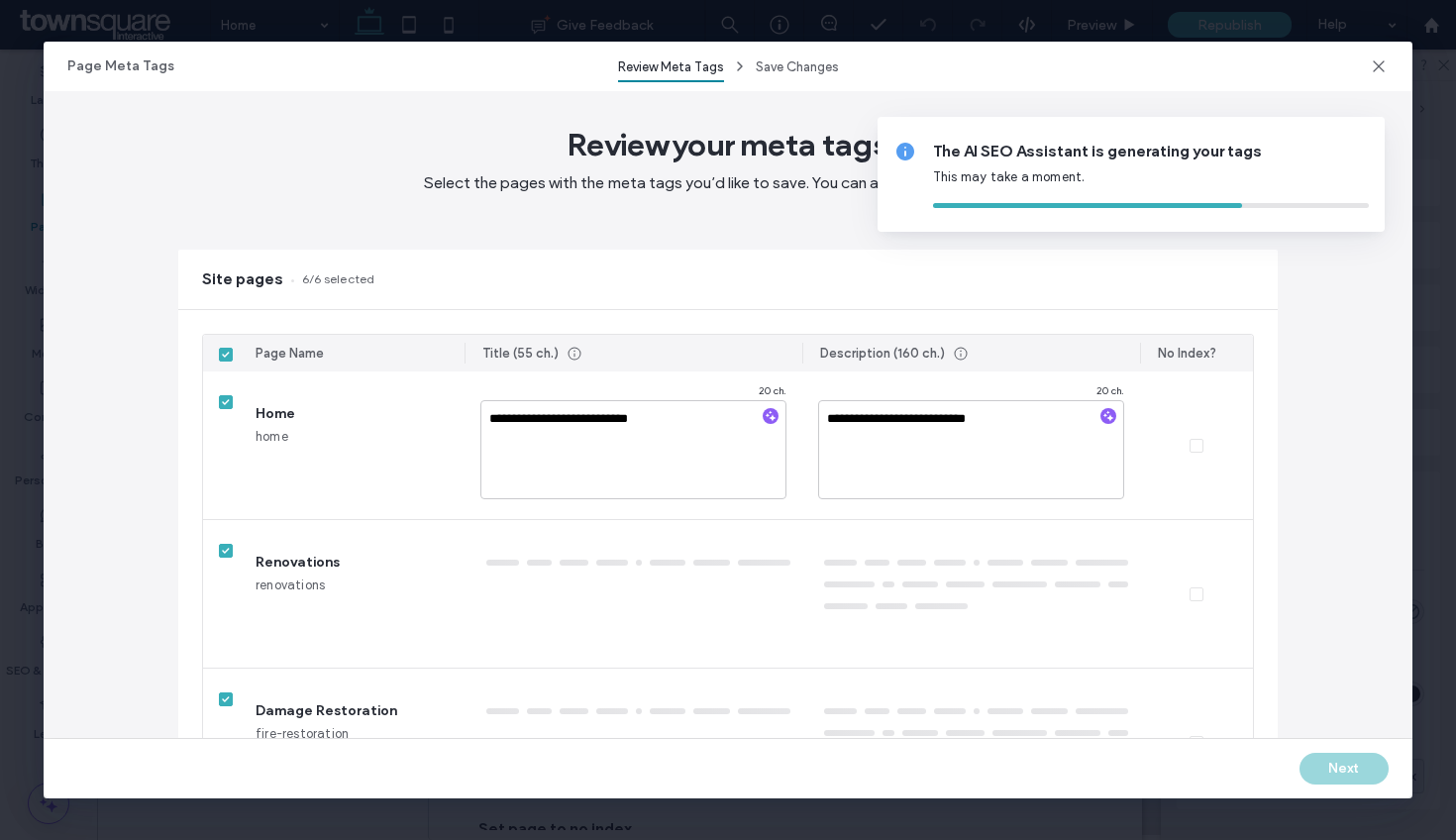 type on "**********" 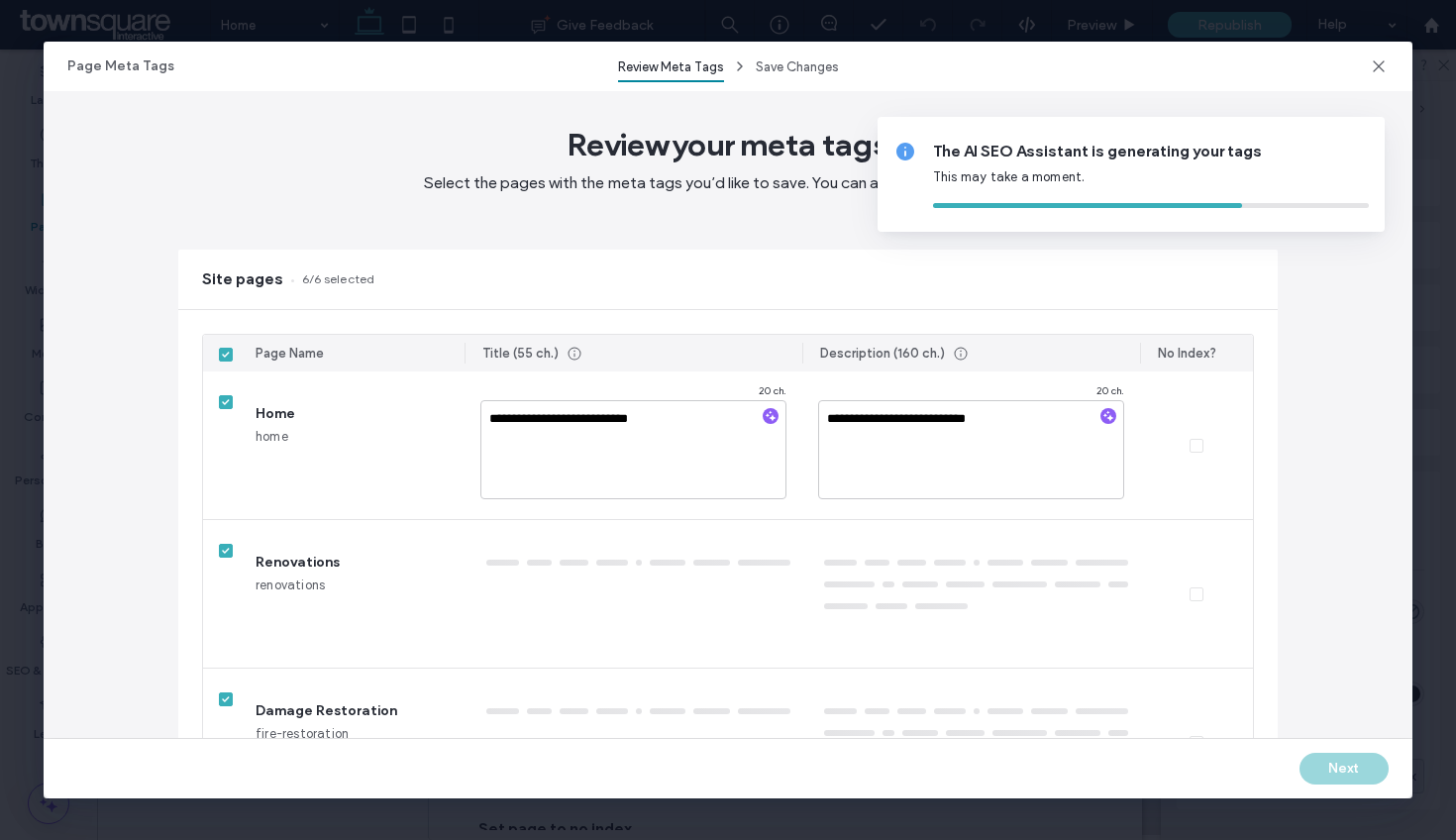 type on "**********" 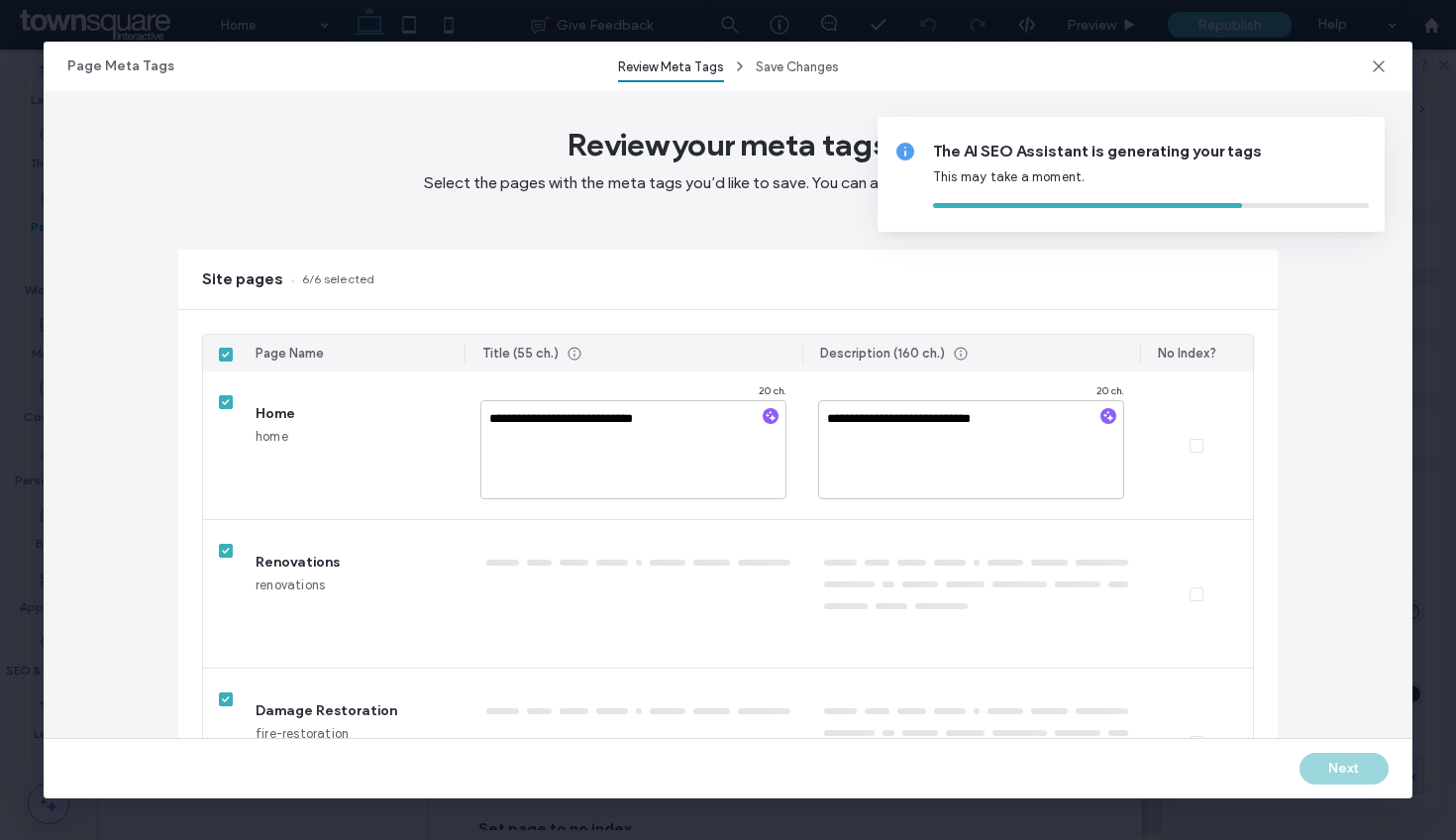type on "**********" 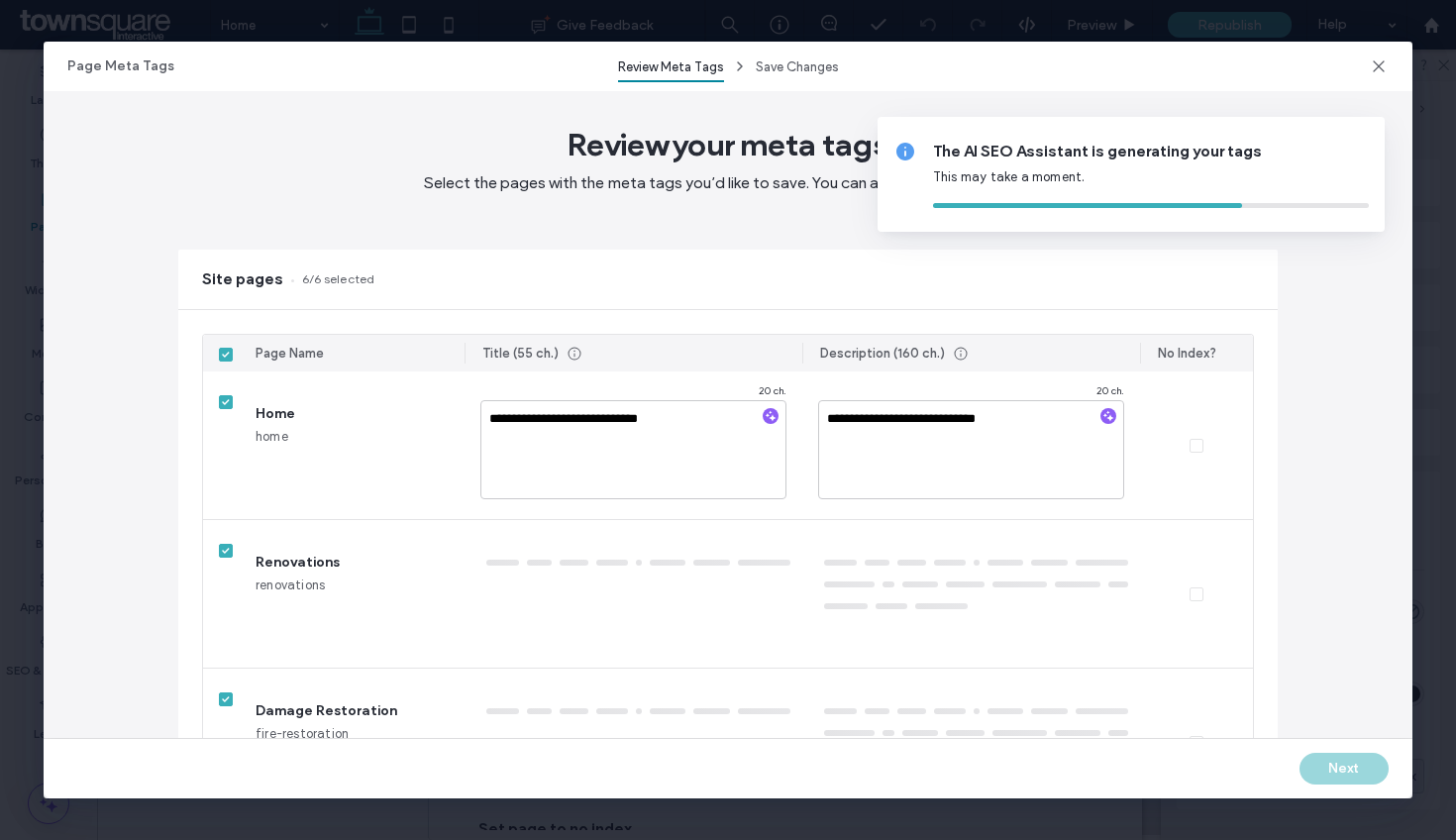 type on "**********" 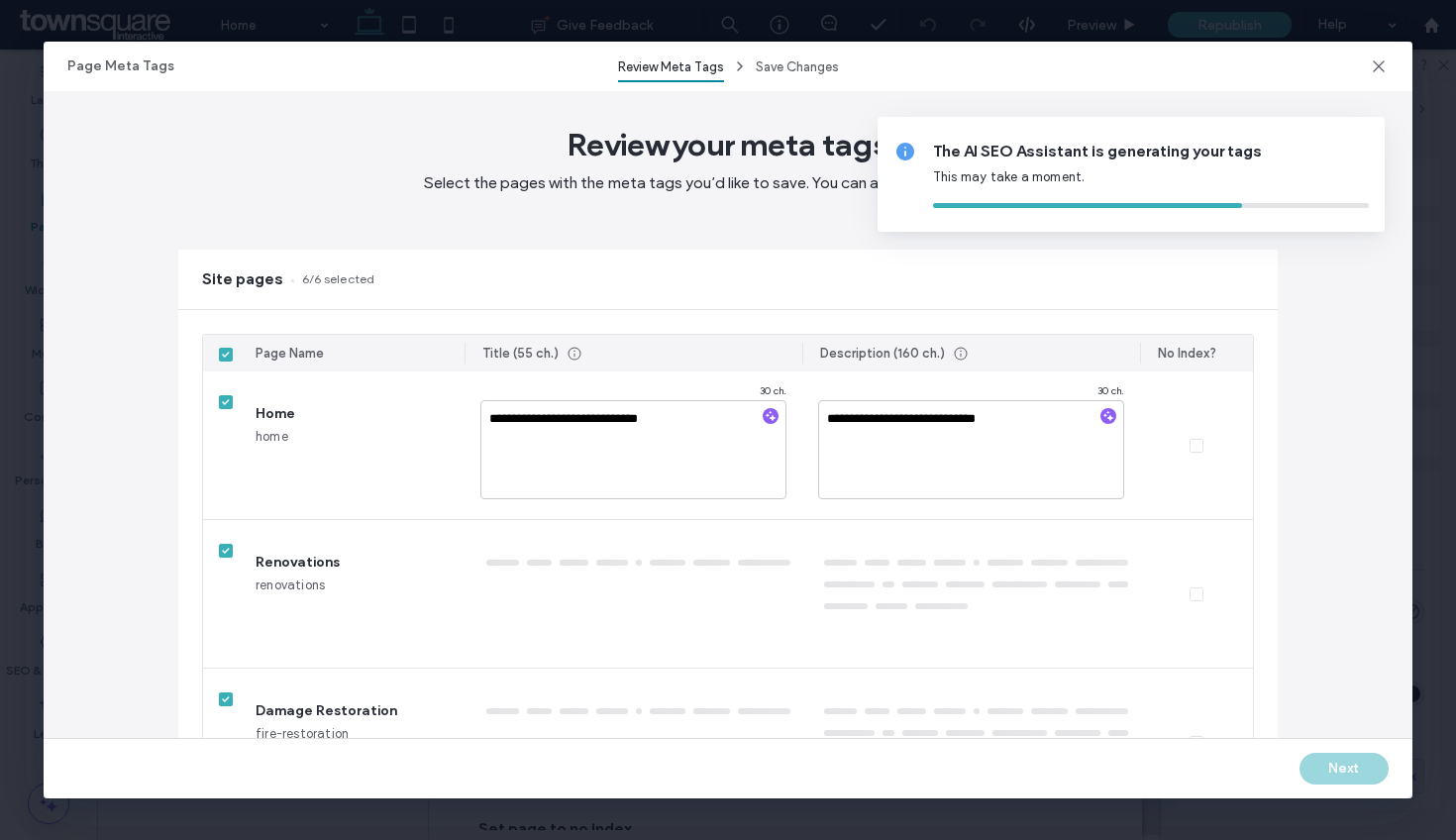 type on "**********" 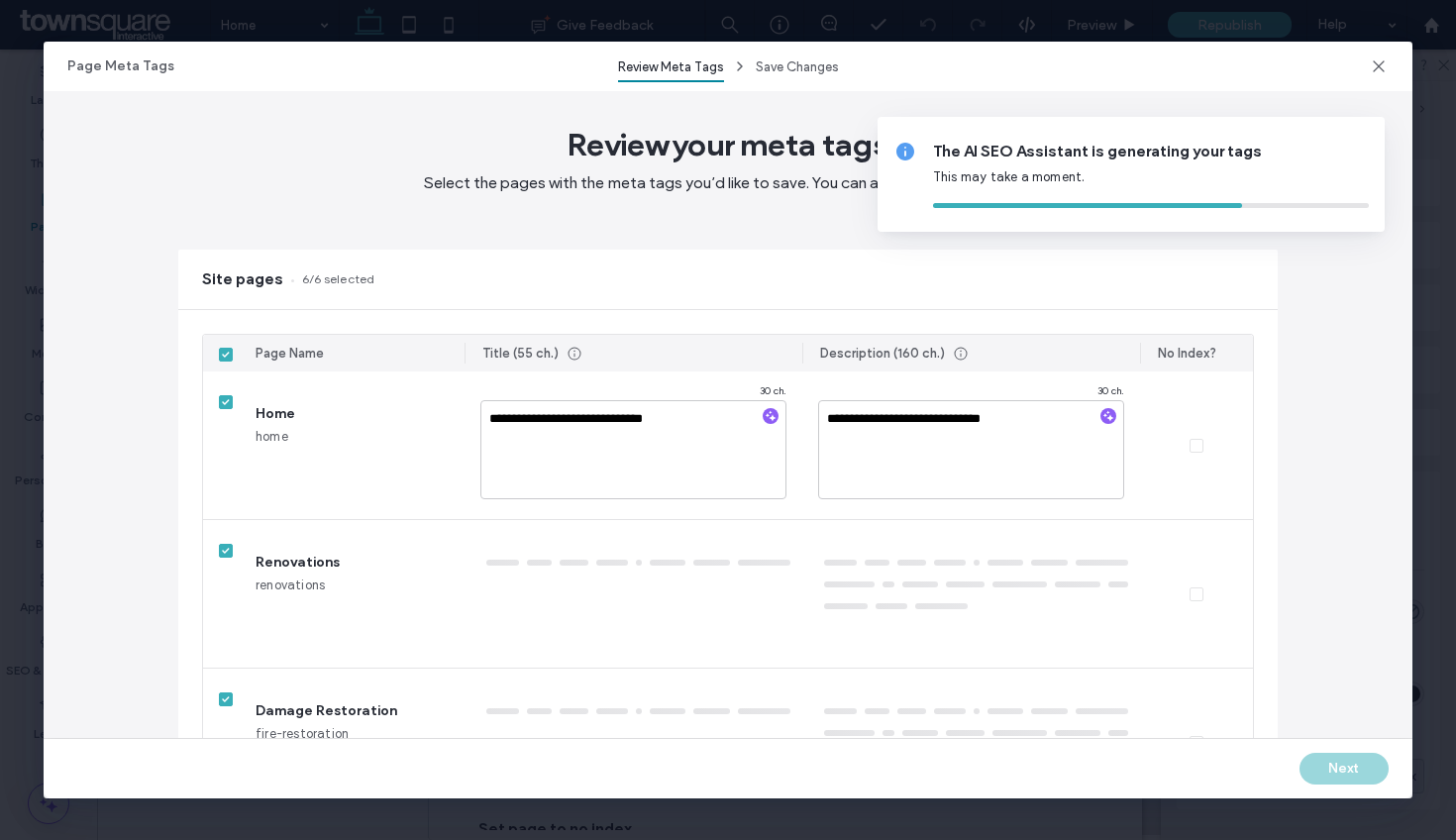 type on "**********" 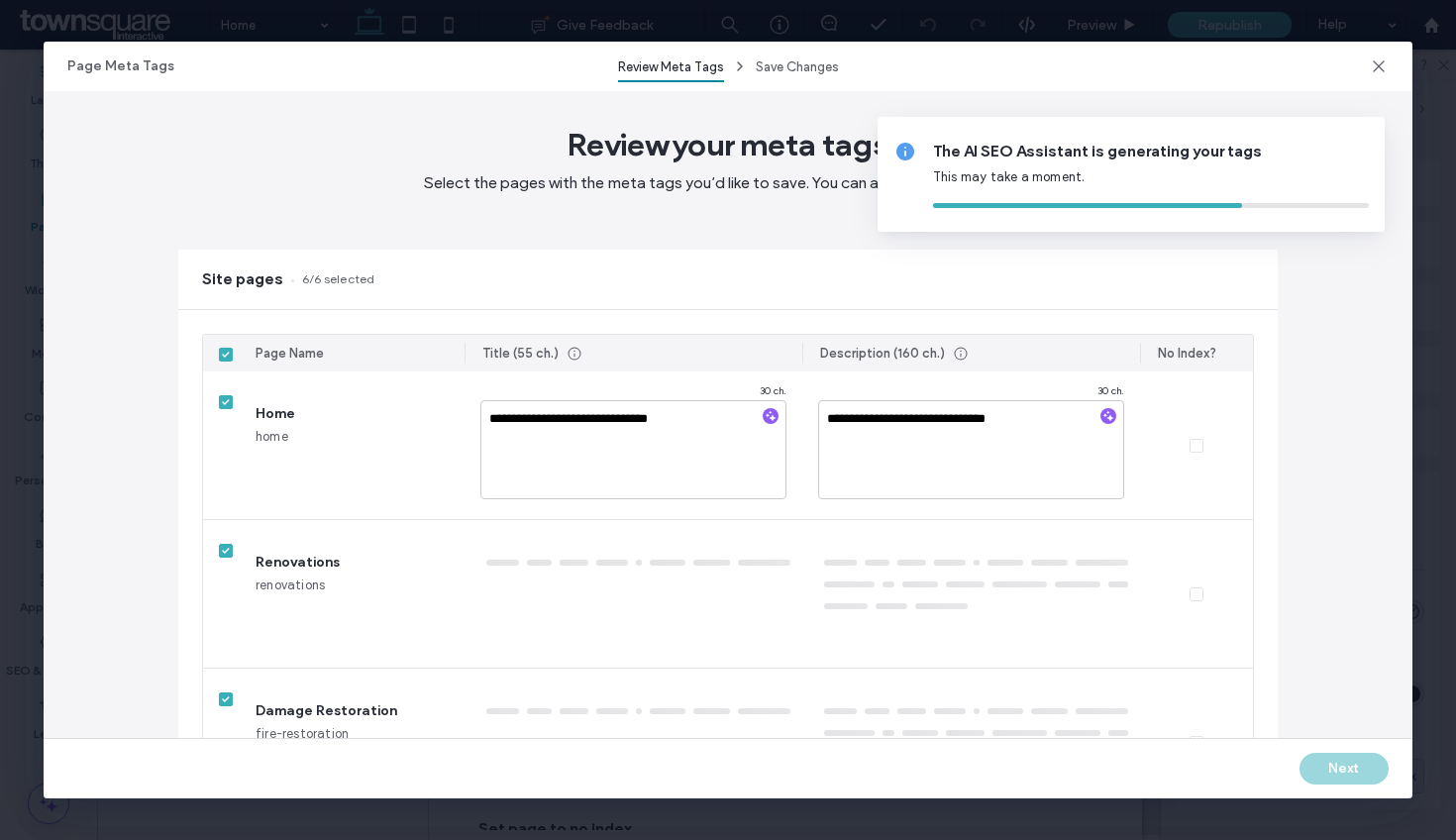 type on "**********" 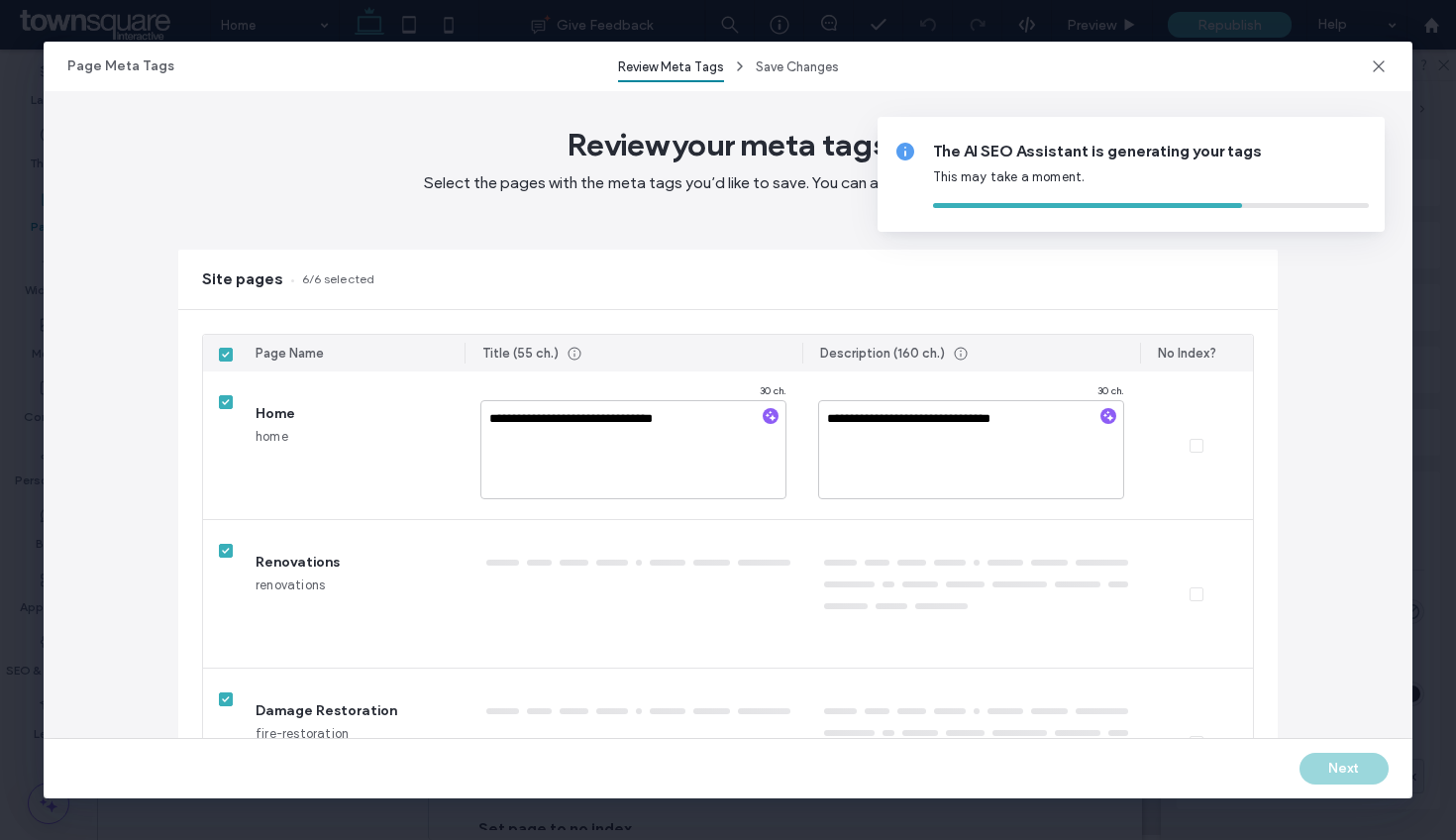 type on "**********" 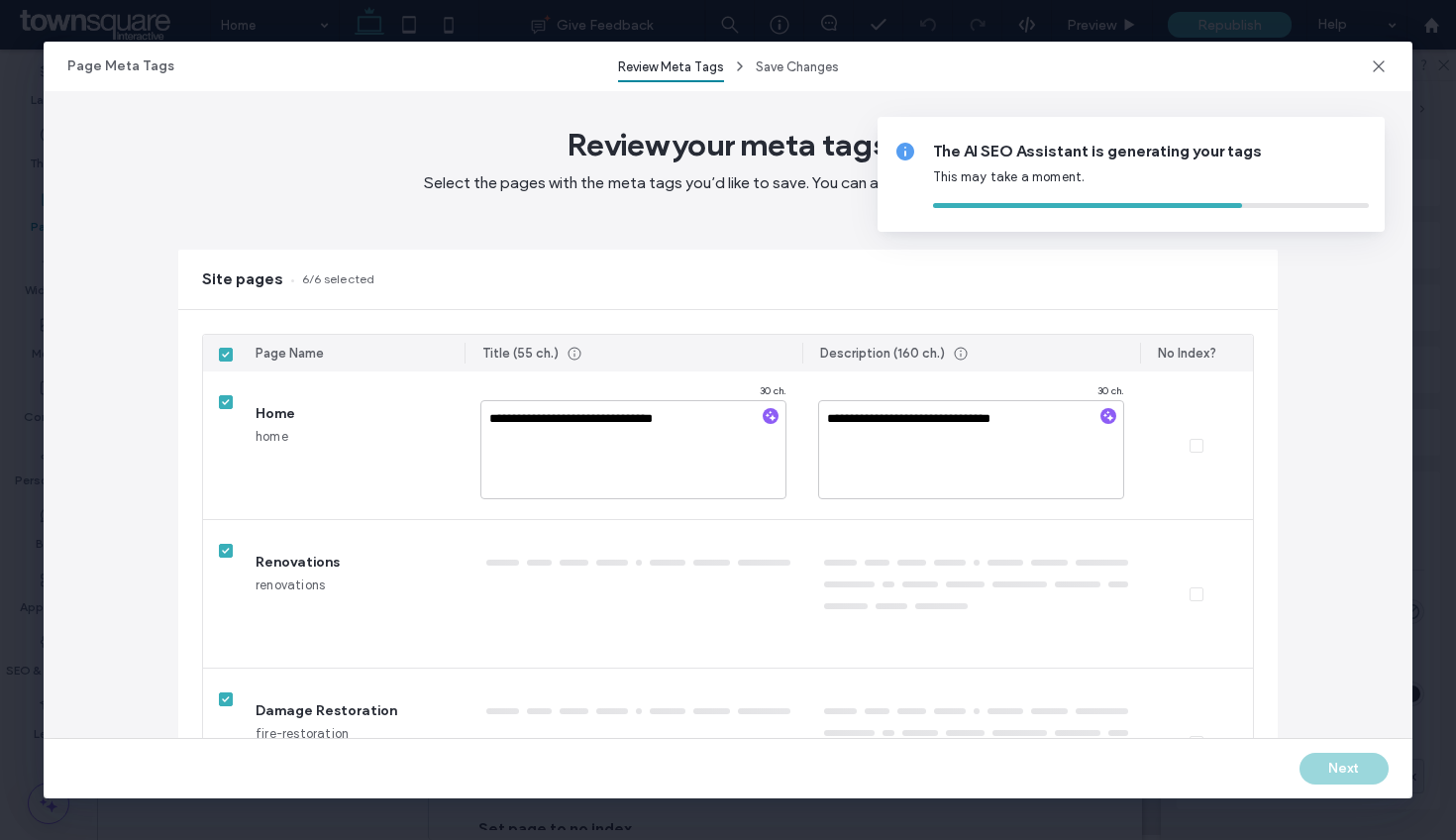 type on "**********" 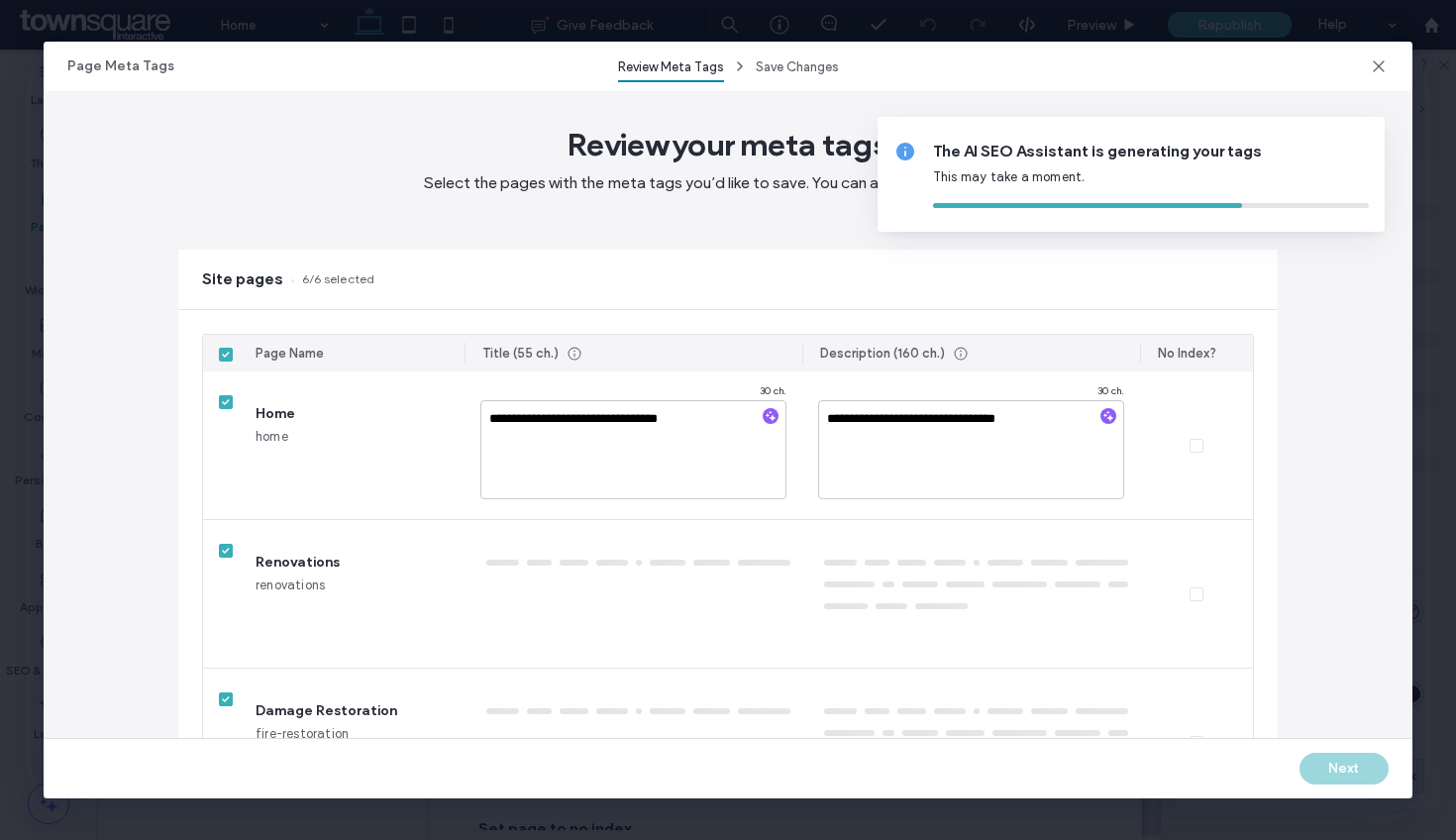 type on "**********" 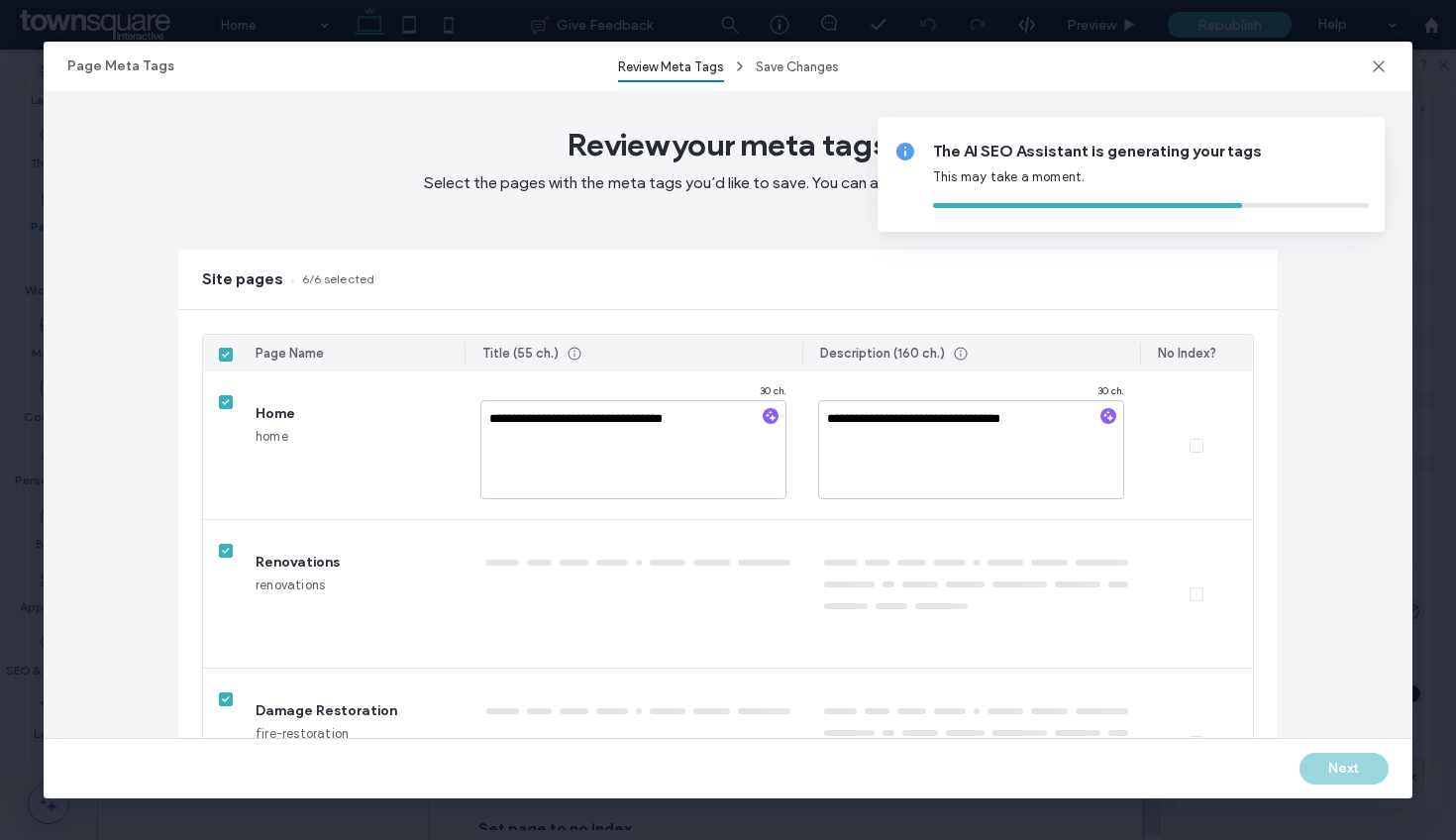 type on "**********" 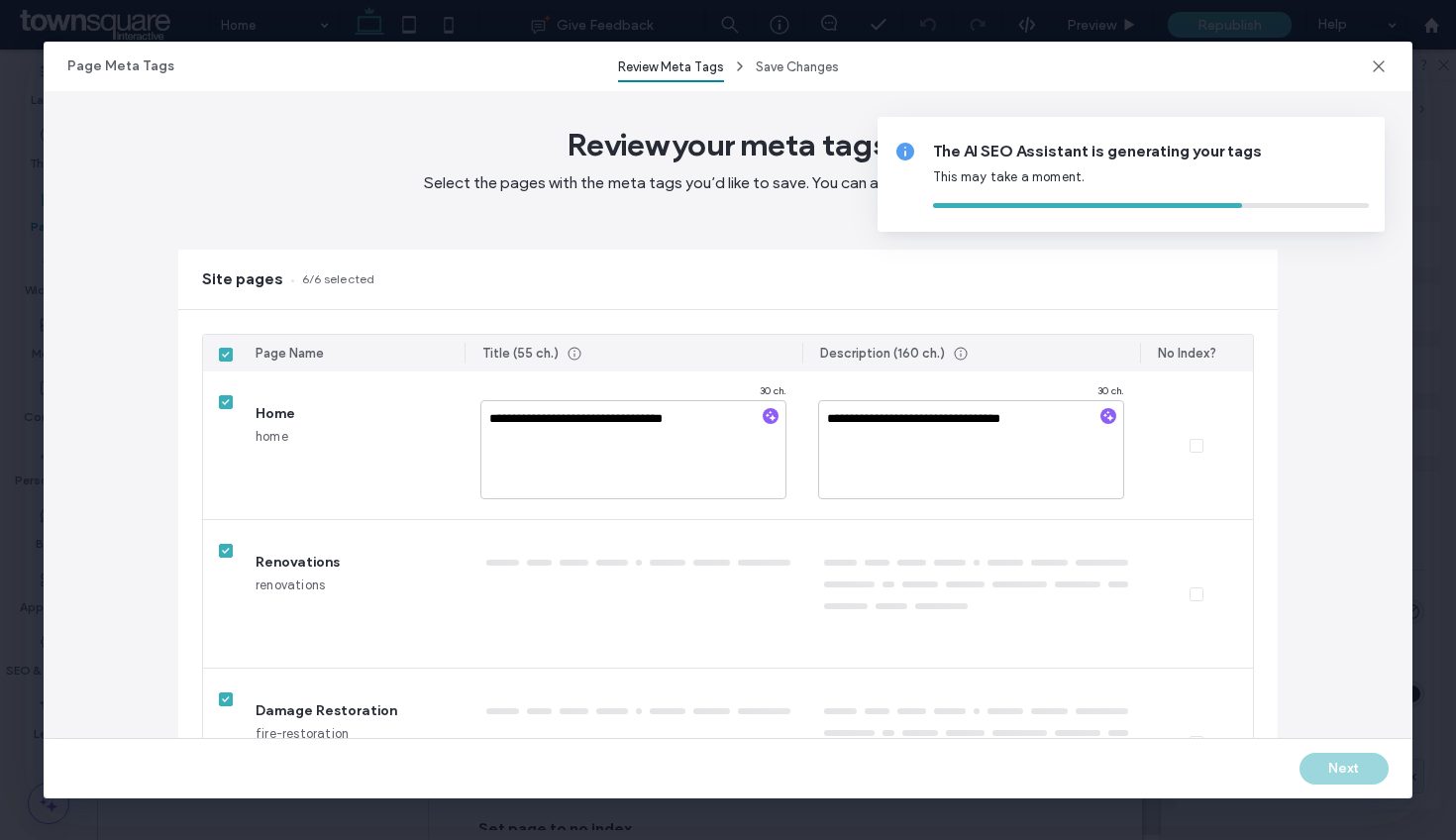 type on "**********" 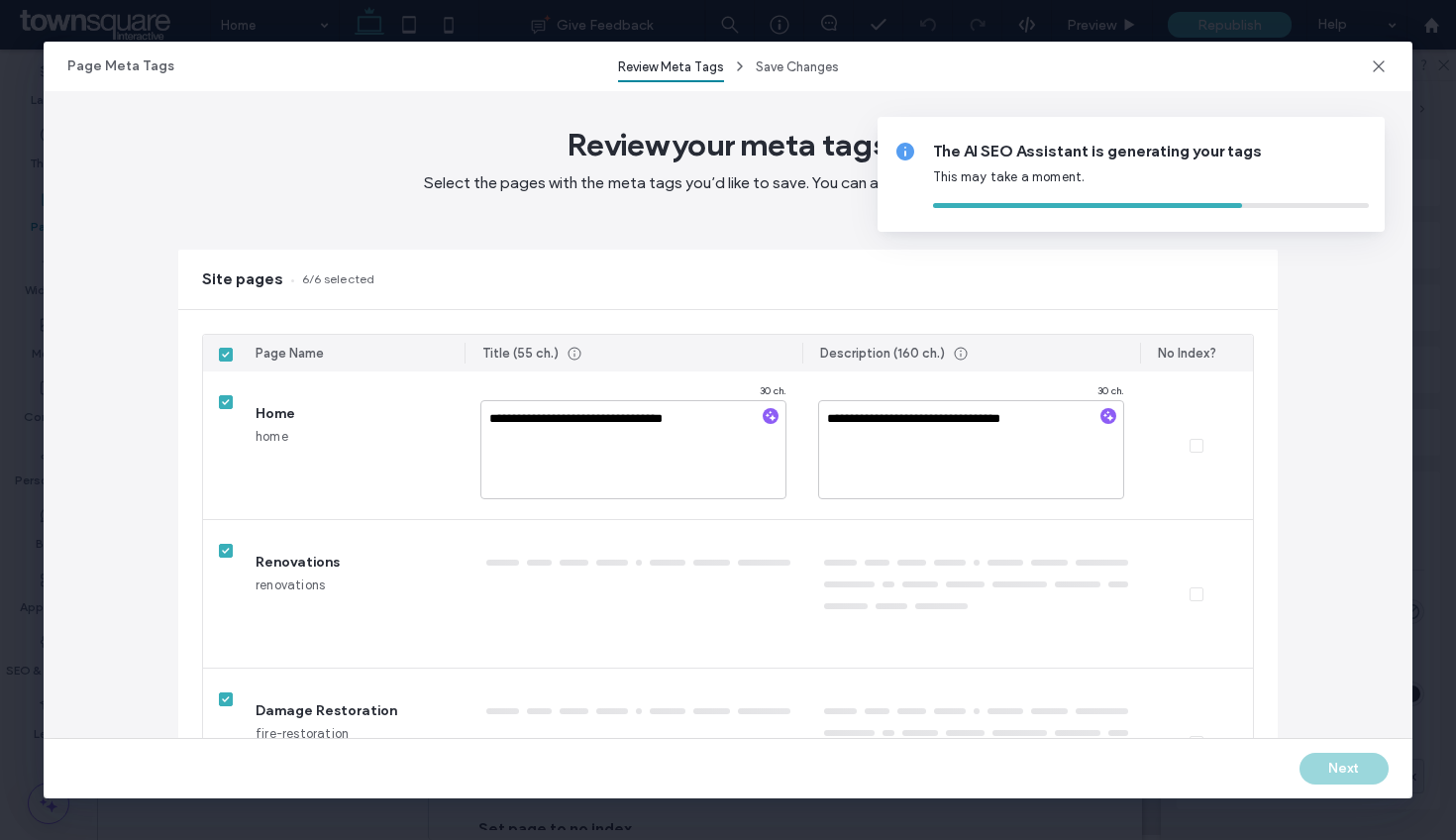 type on "**********" 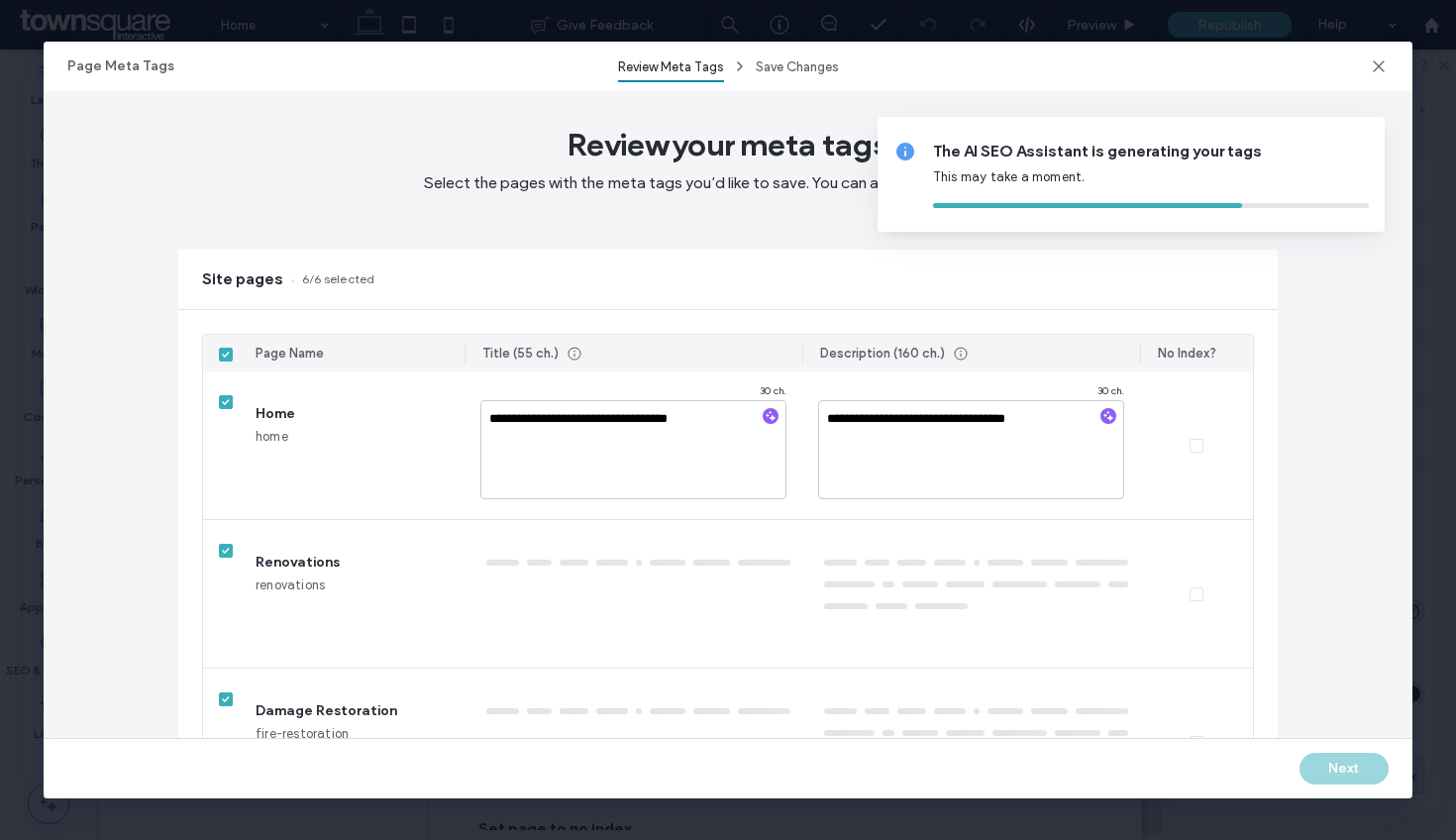 type on "**********" 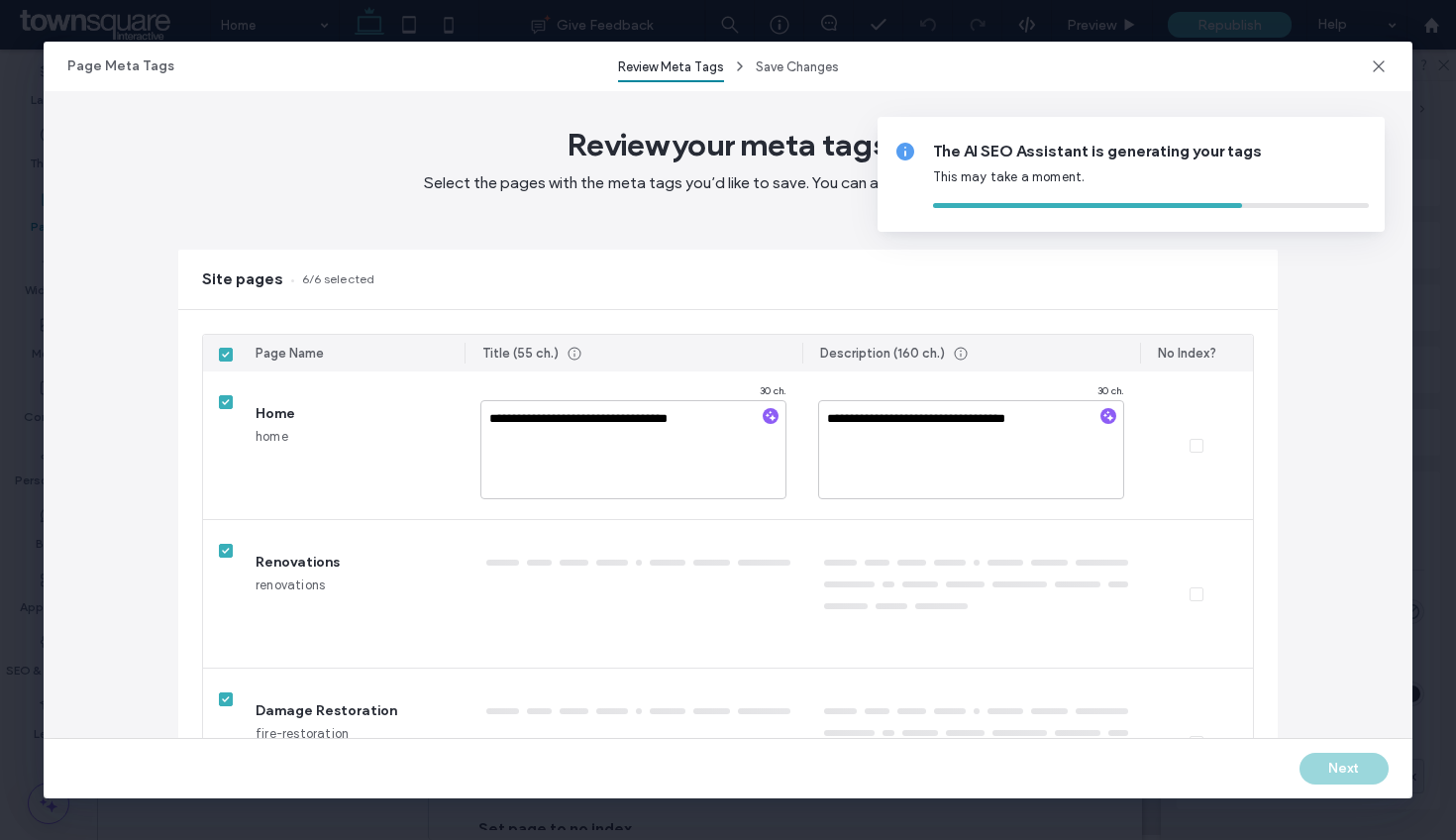 type on "**********" 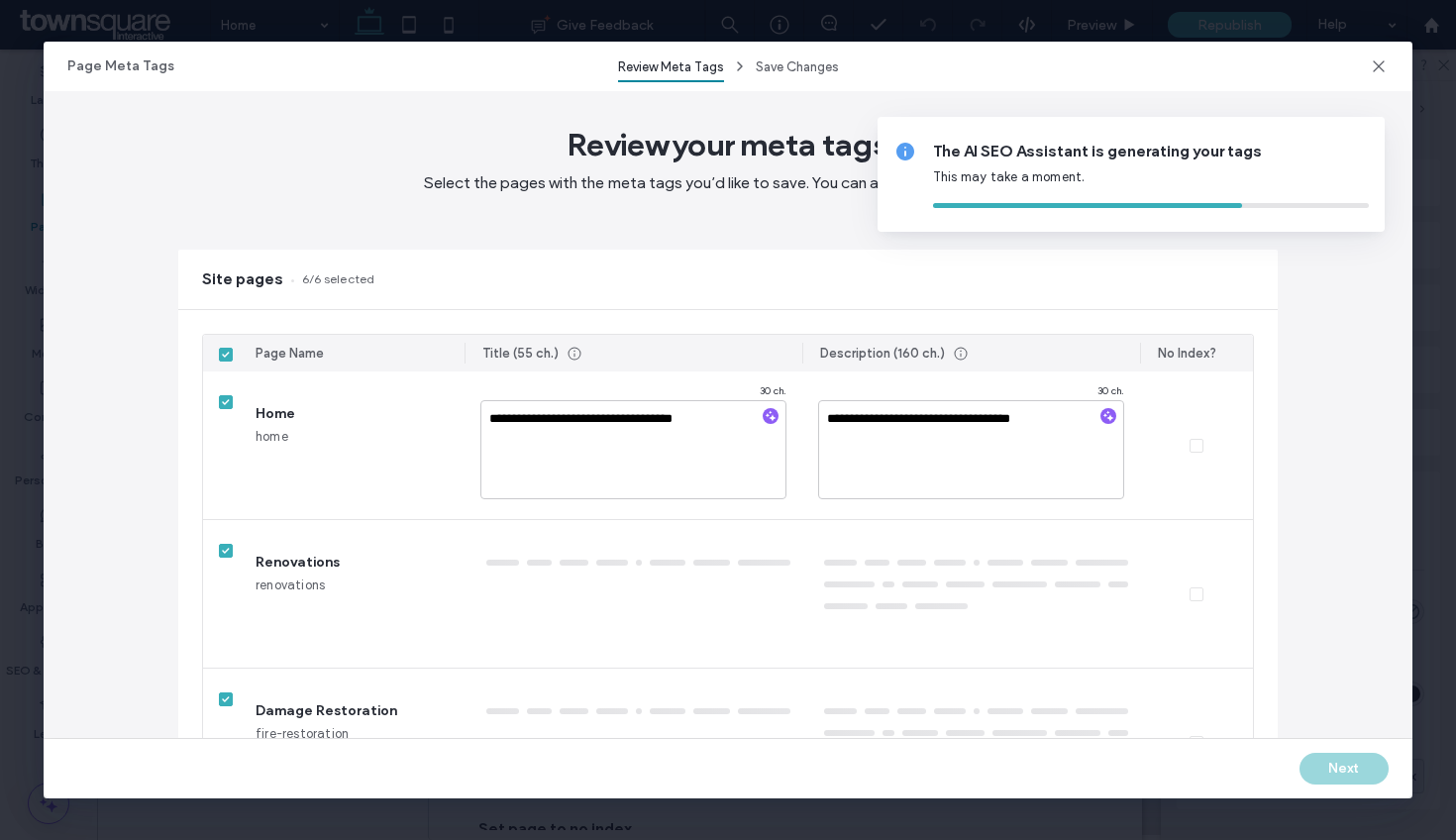 type on "**********" 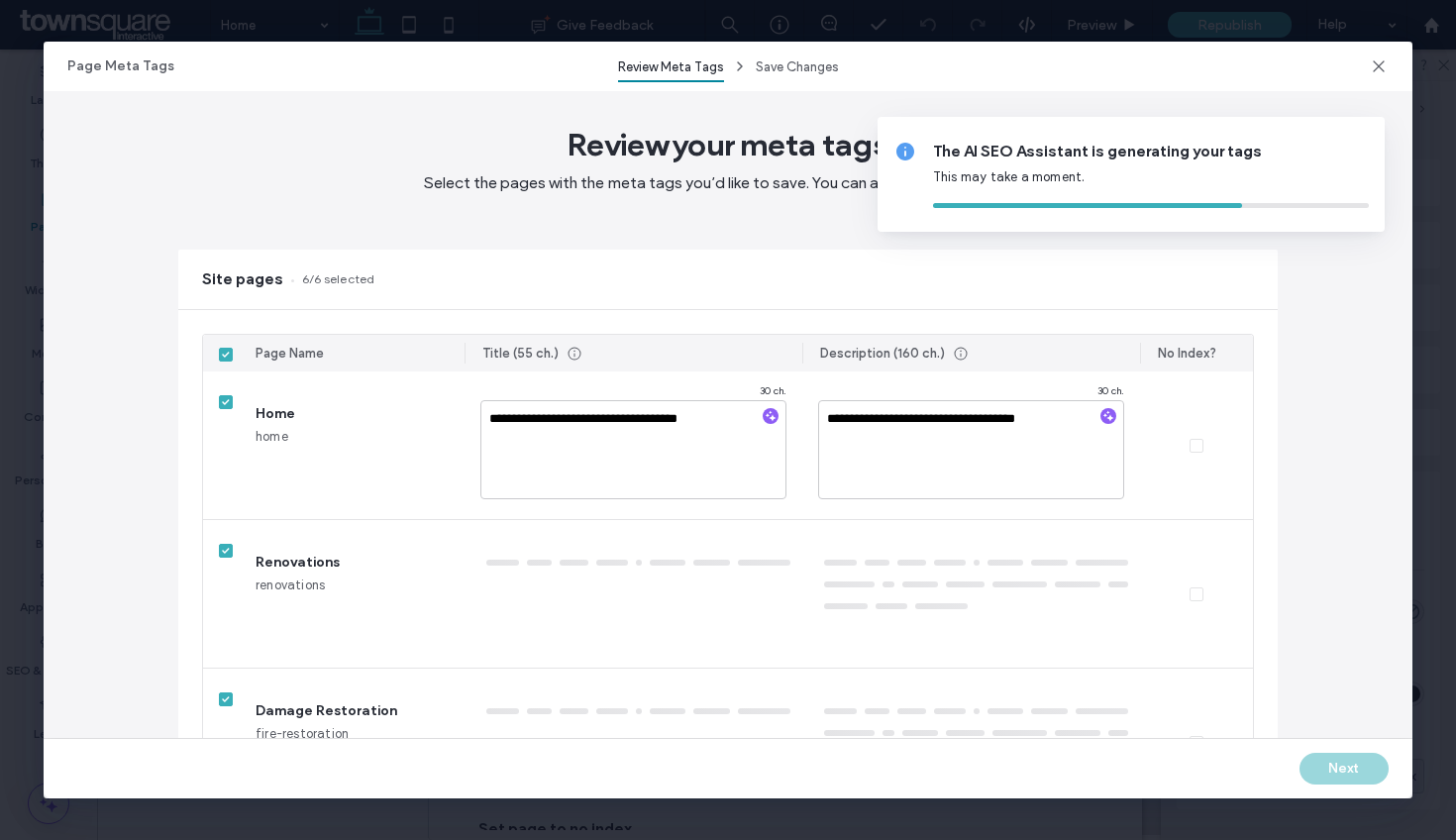 type on "**********" 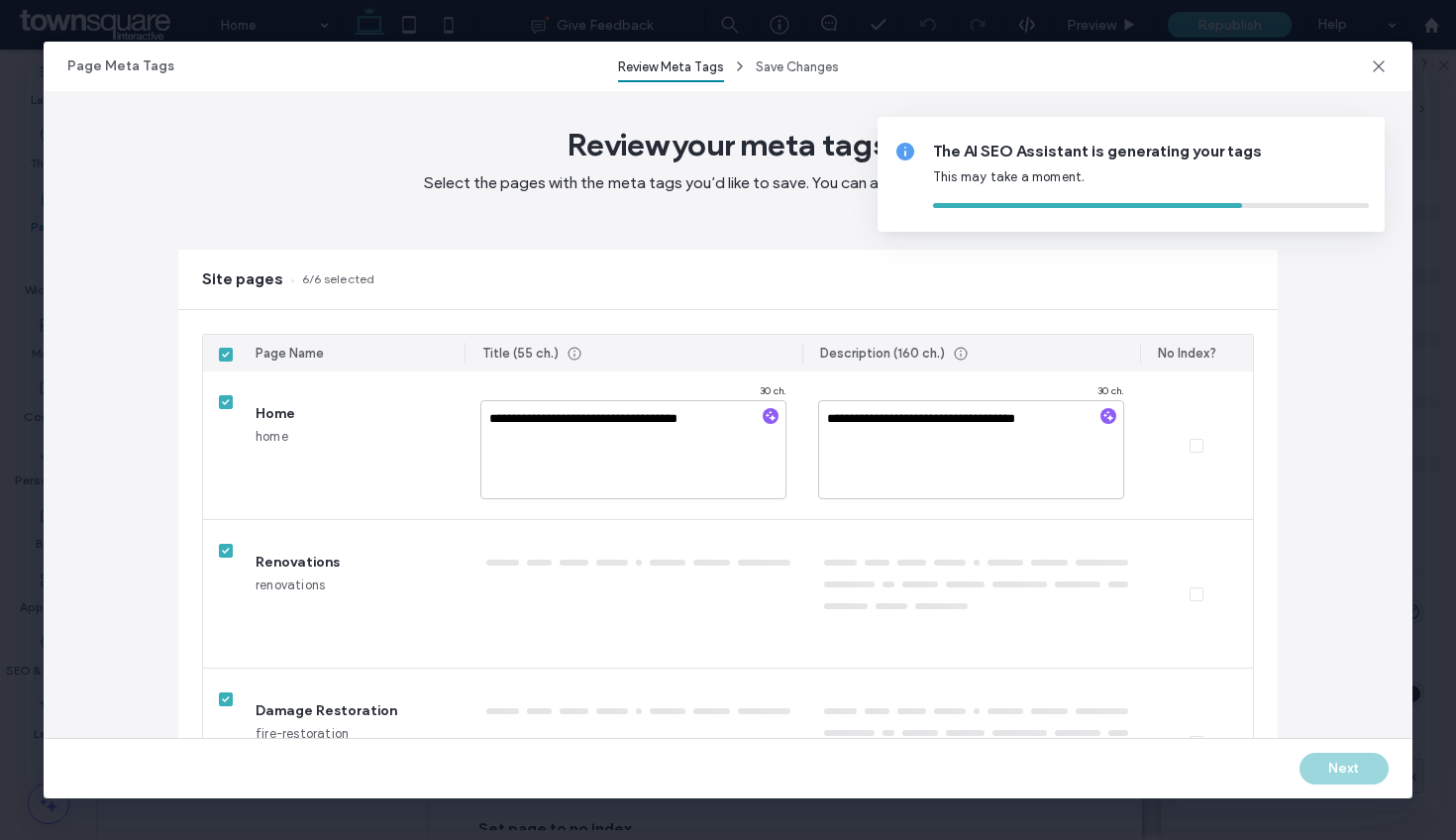 type on "**********" 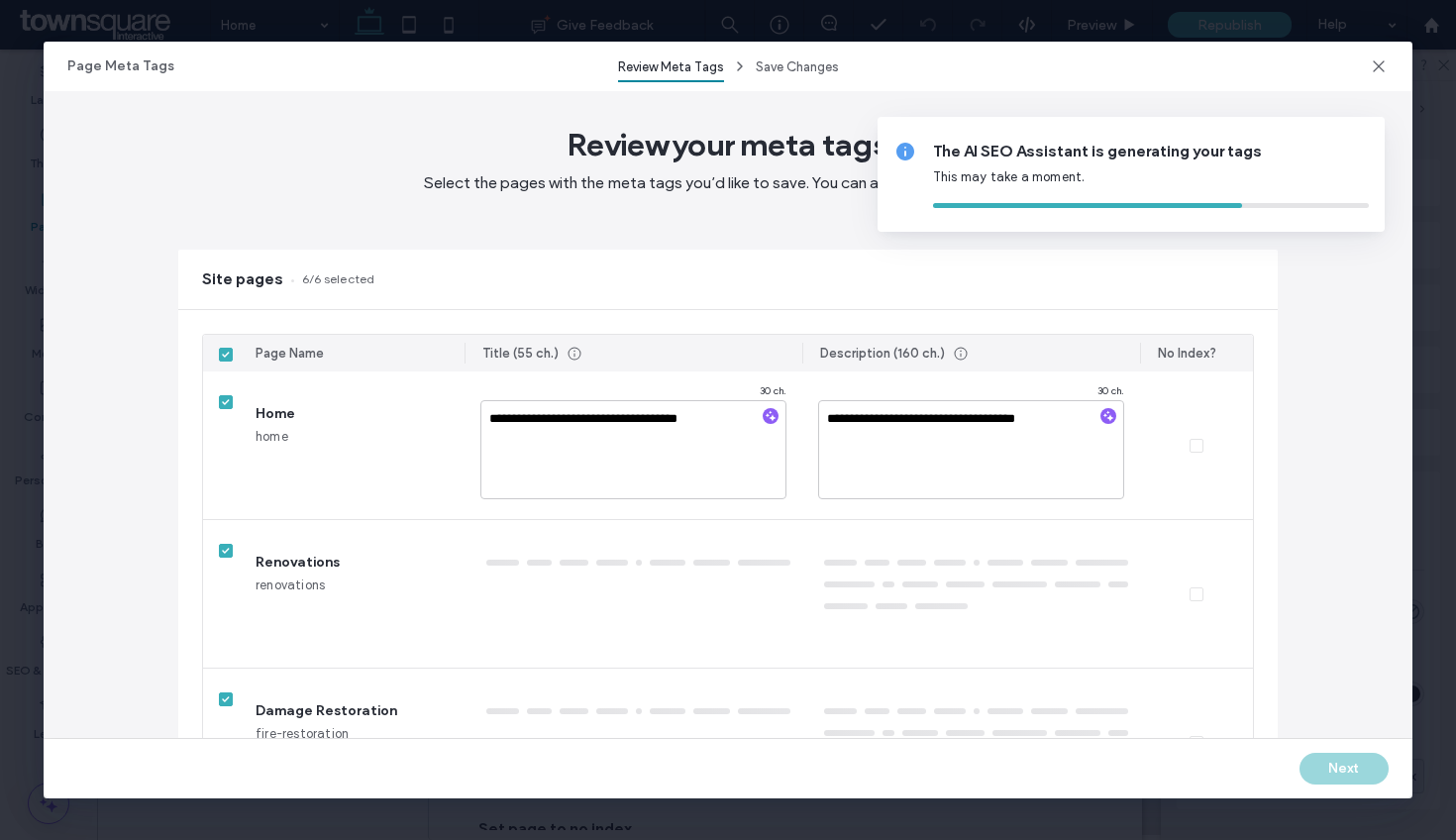 type on "**********" 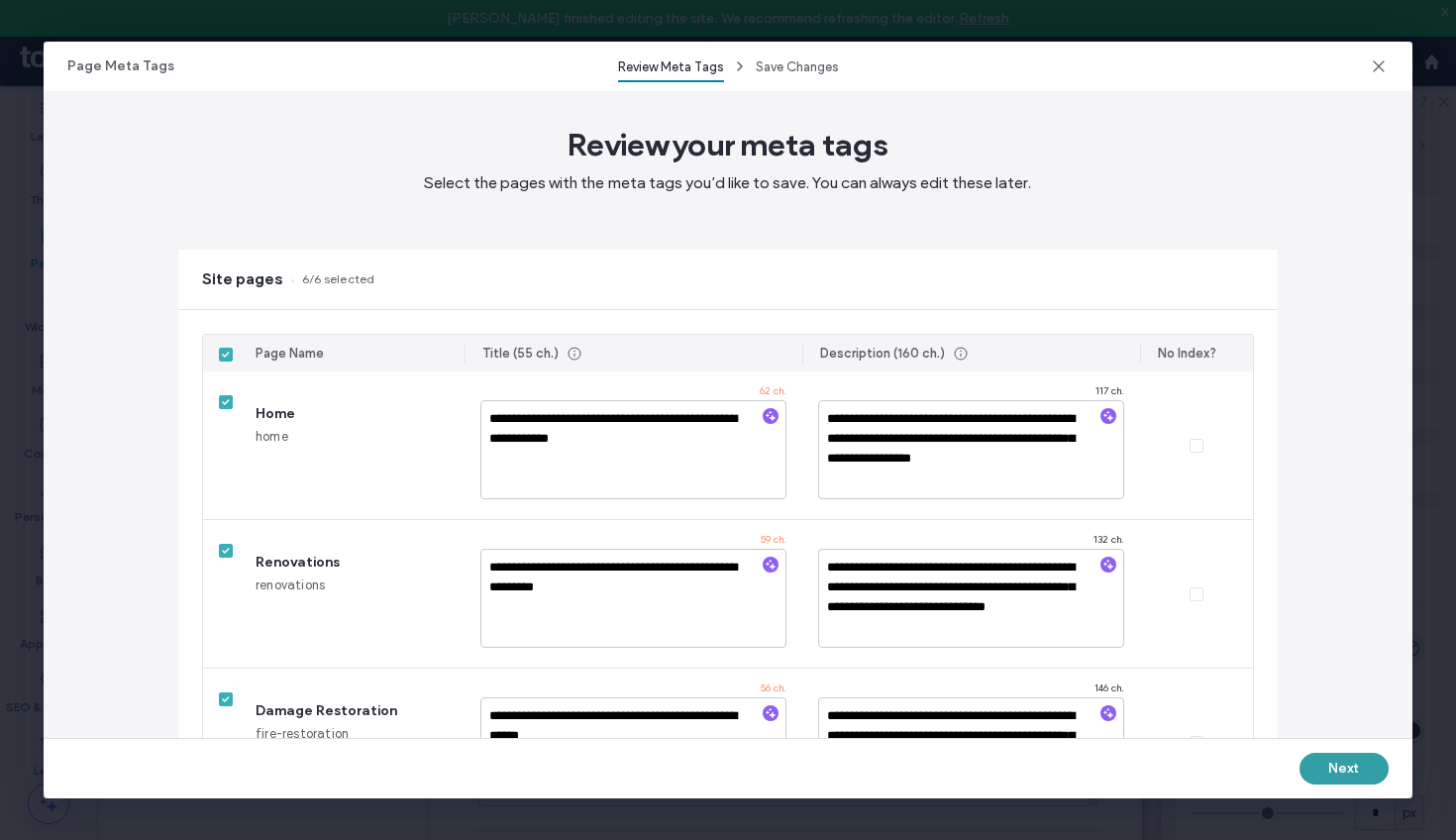 click on "Next" at bounding box center (1344, 769) 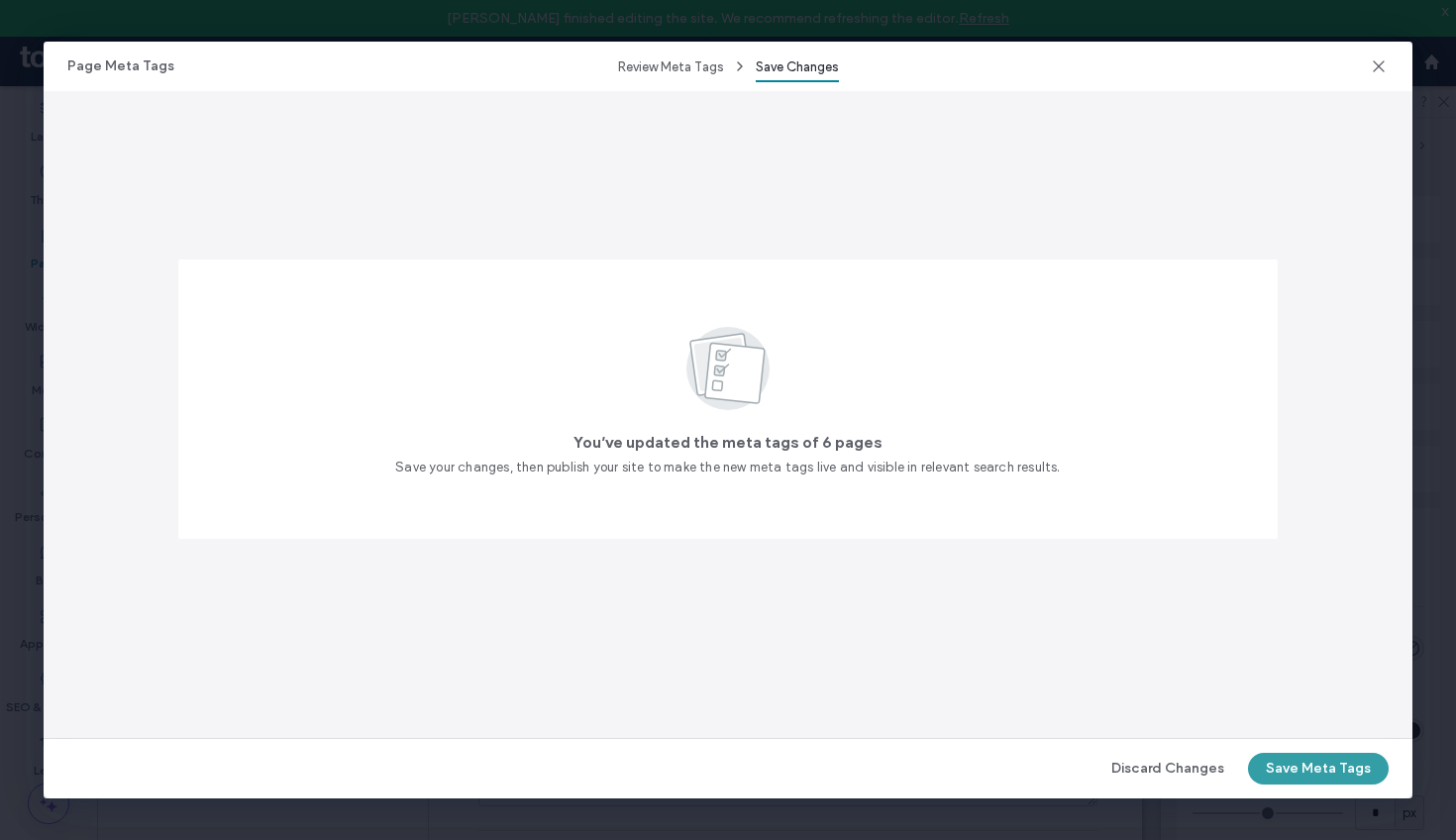click on "Save Meta Tags" at bounding box center (1318, 769) 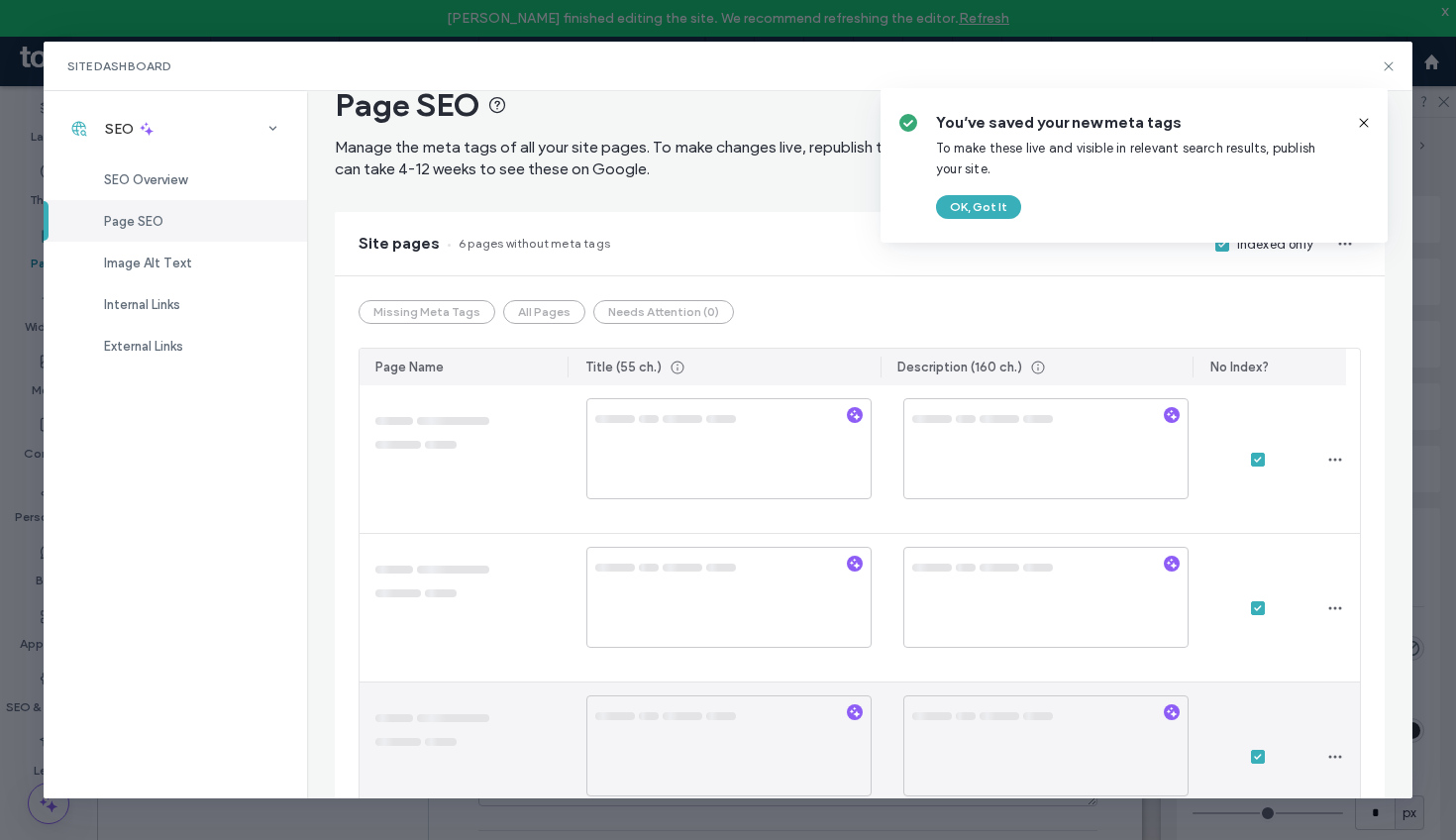 scroll, scrollTop: 0, scrollLeft: 0, axis: both 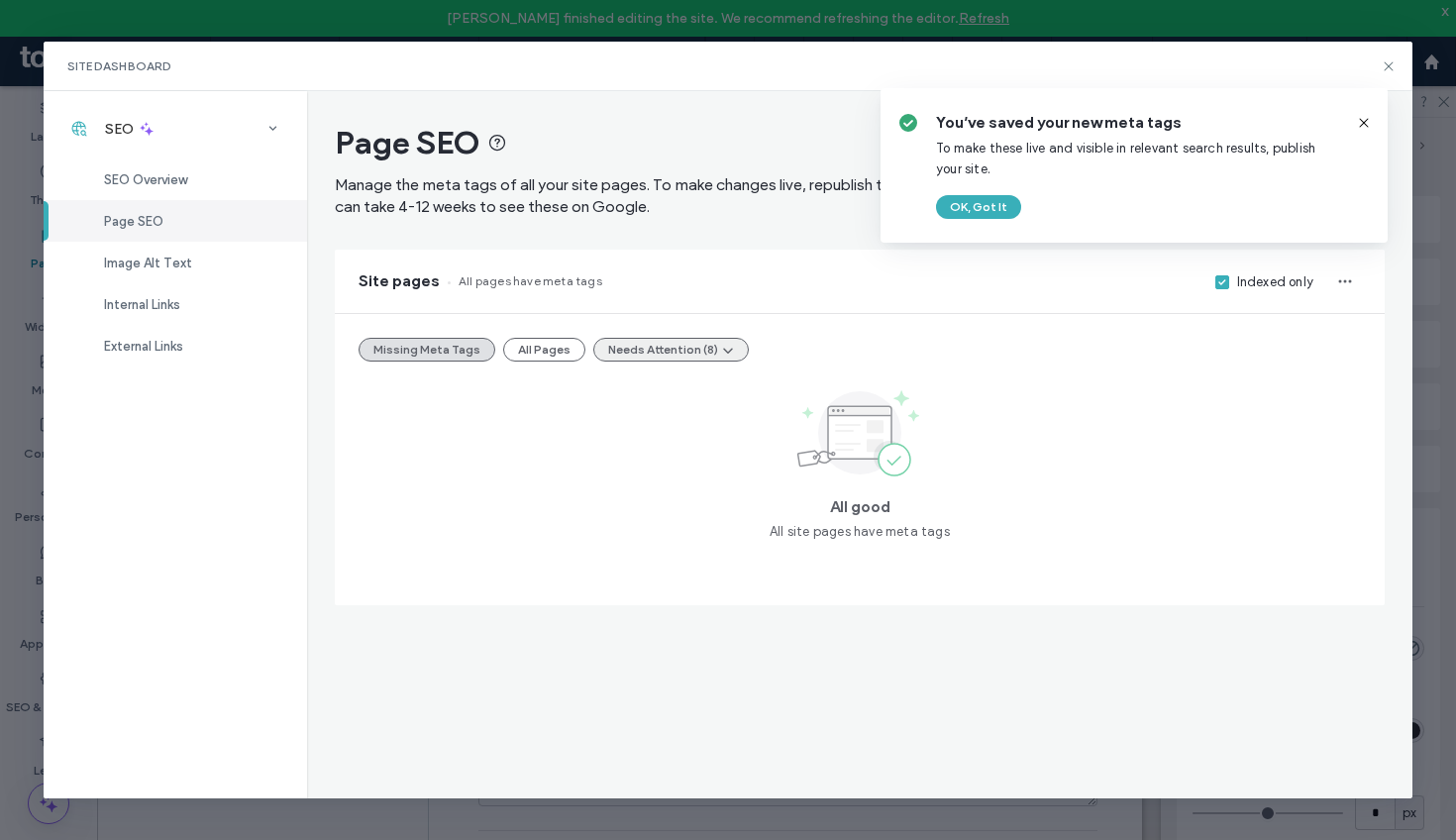 click on "Needs Attention (8)" at bounding box center (671, 350) 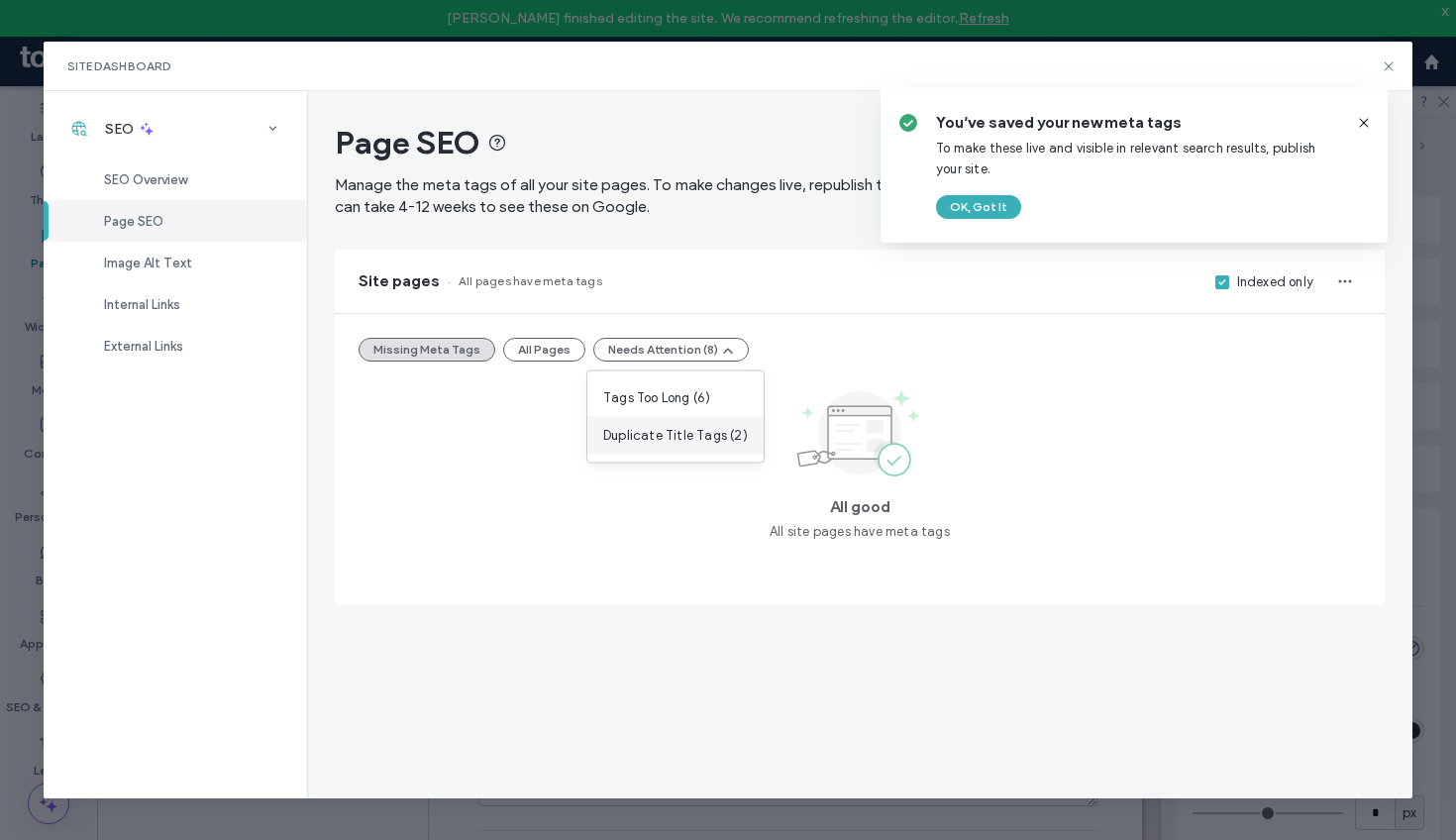 click on "Duplicate Title Tags (2)" at bounding box center [676, 436] 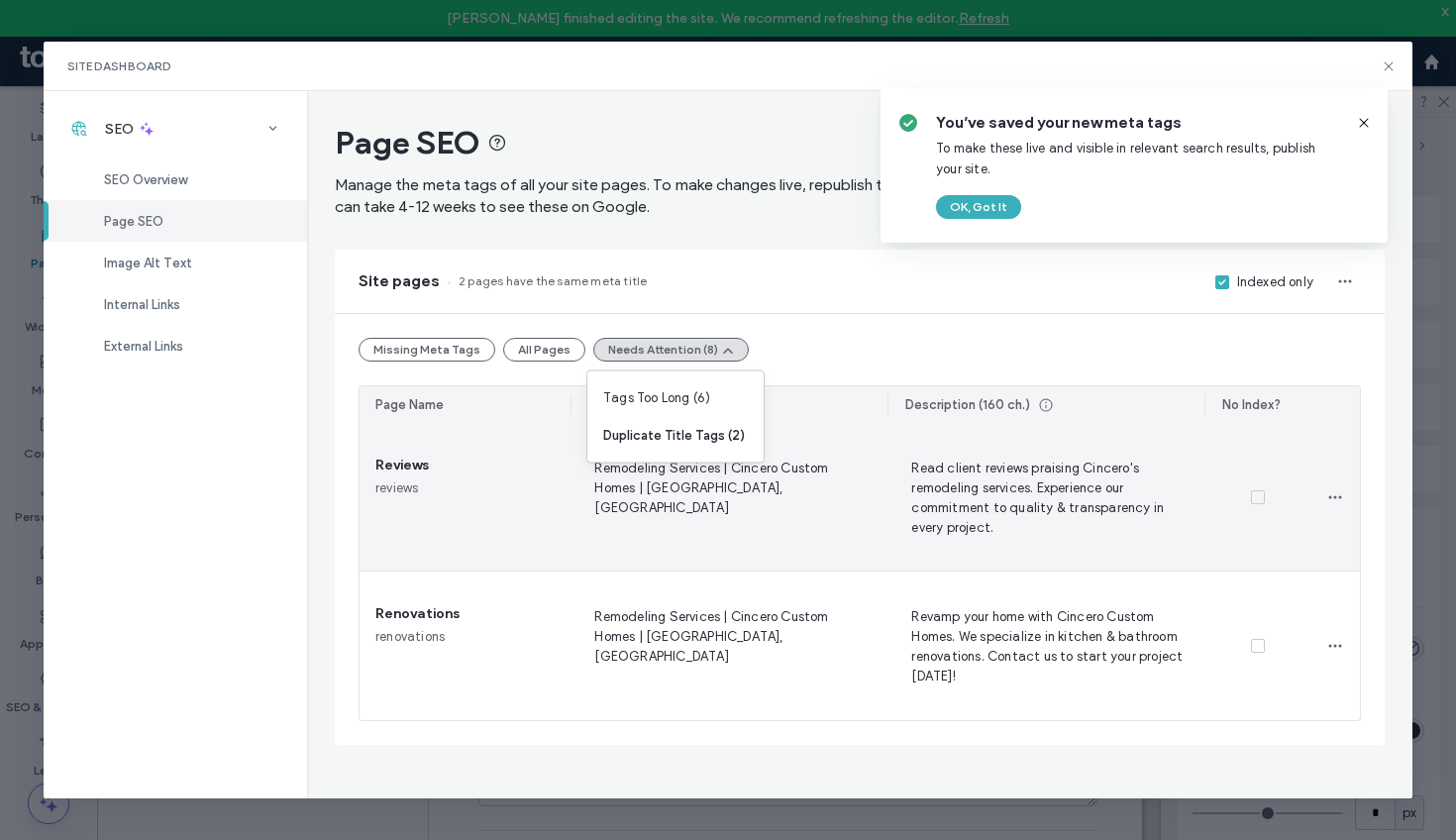 click on "Remodeling Services | Cincero Custom Homes | Cedar Hill, TX" at bounding box center [729, 496] 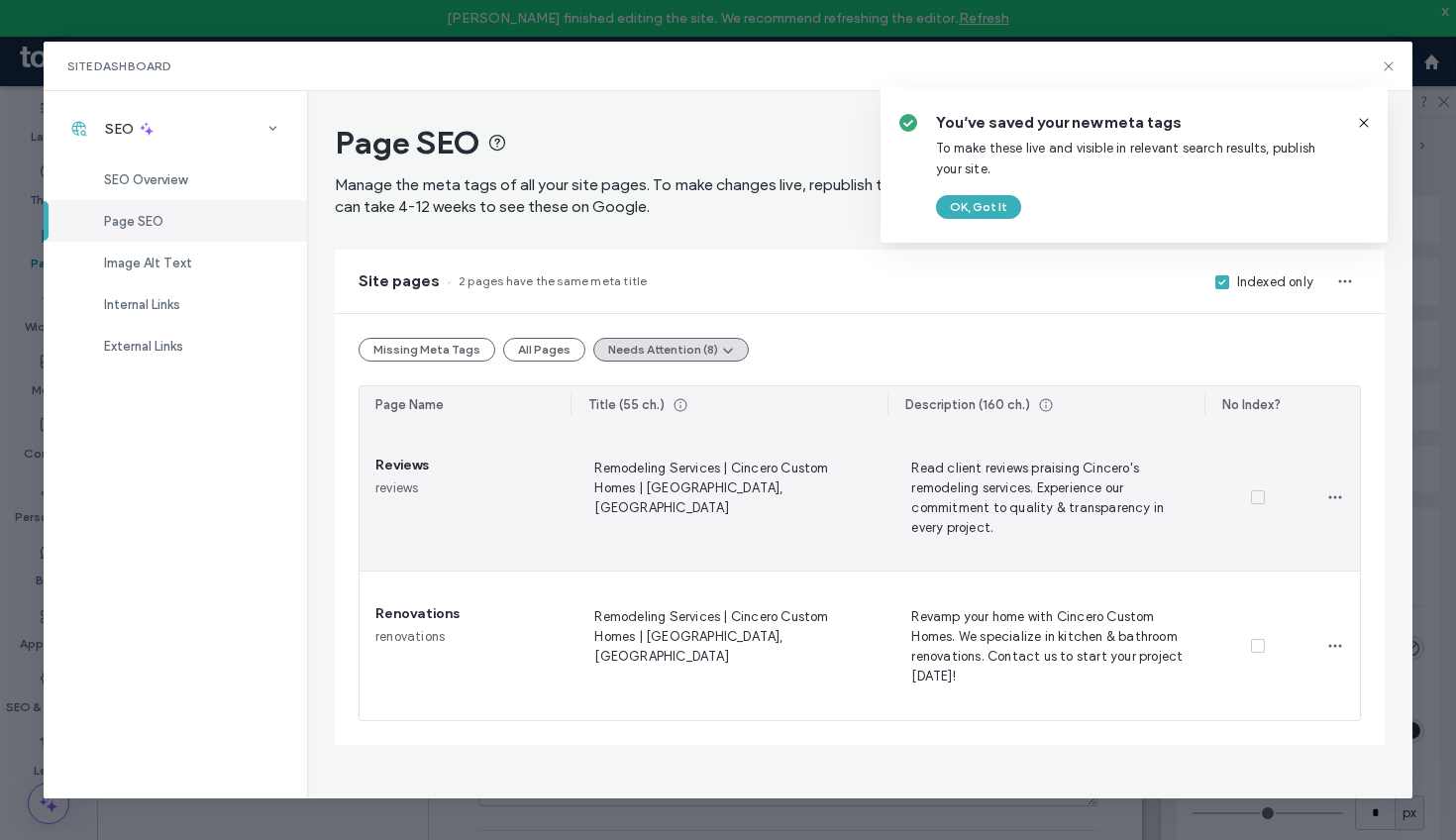 click on "Remodeling Services | Cincero Custom Homes | Cedar Hill, TX" at bounding box center (729, 497) 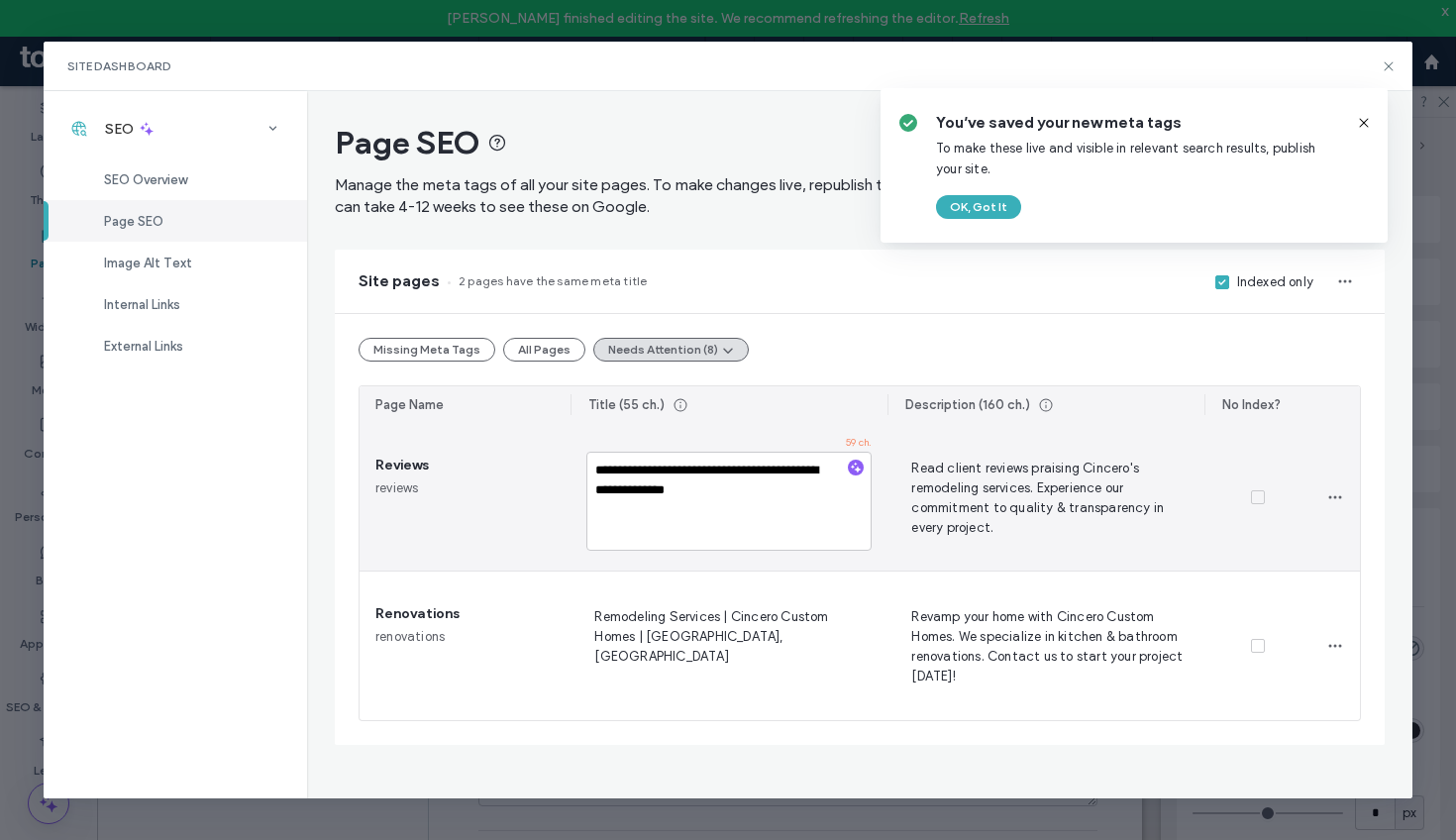 click on "**********" at bounding box center (729, 501) 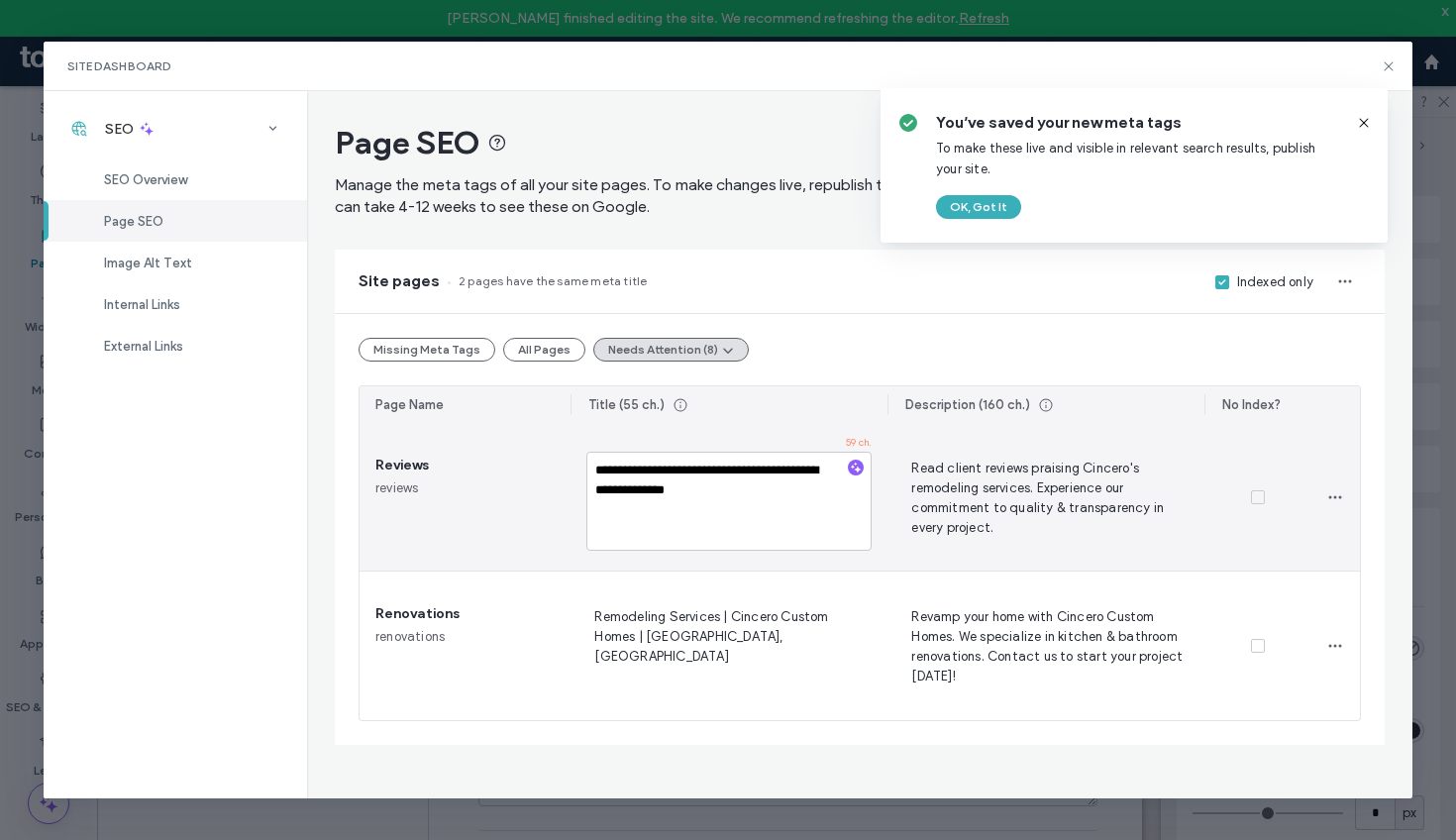 drag, startPoint x: 724, startPoint y: 473, endPoint x: 560, endPoint y: 448, distance: 165.8945 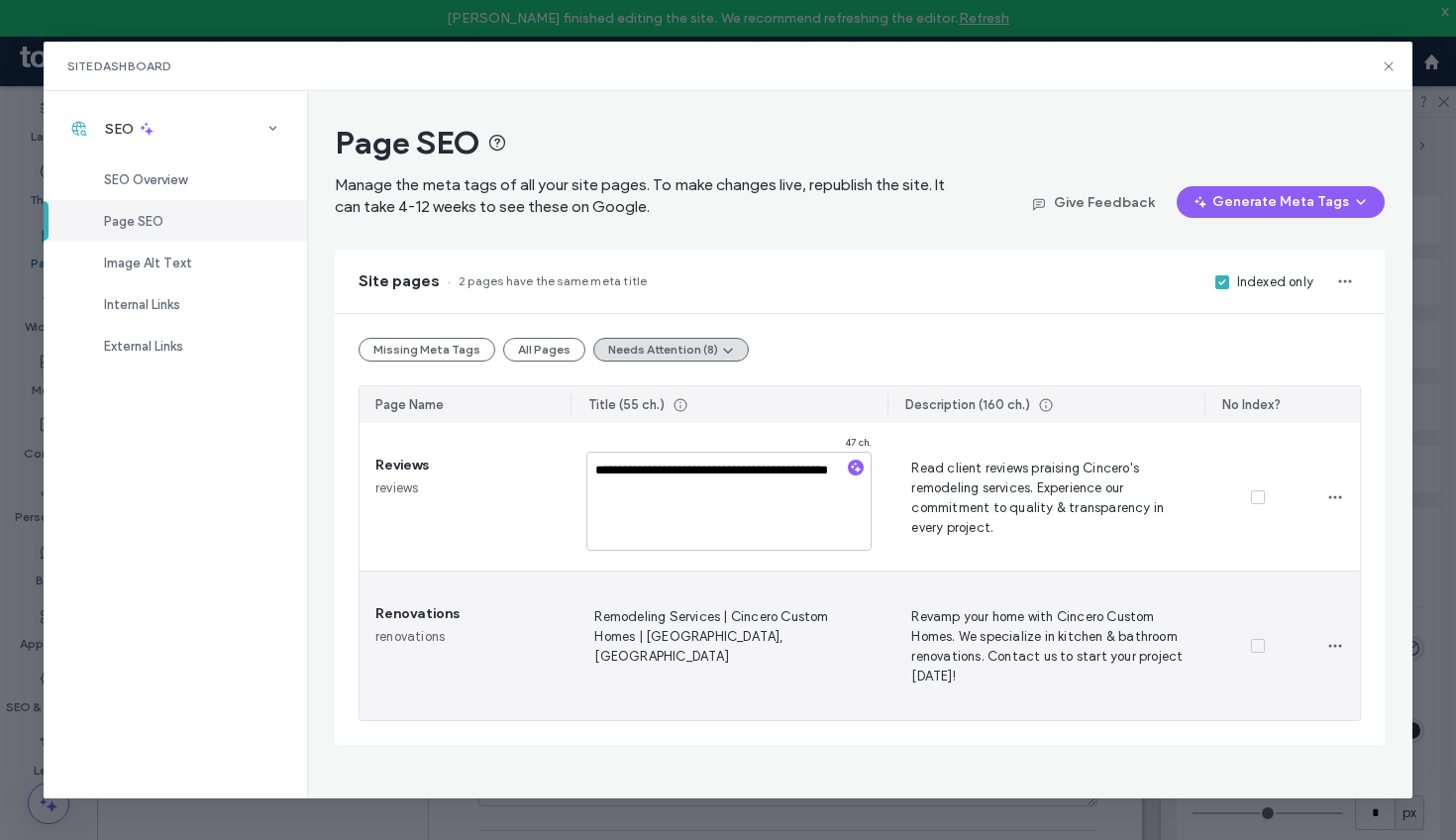 click on "Remodeling Services | Cincero Custom Homes | Cedar Hill, TX" at bounding box center [729, 646] 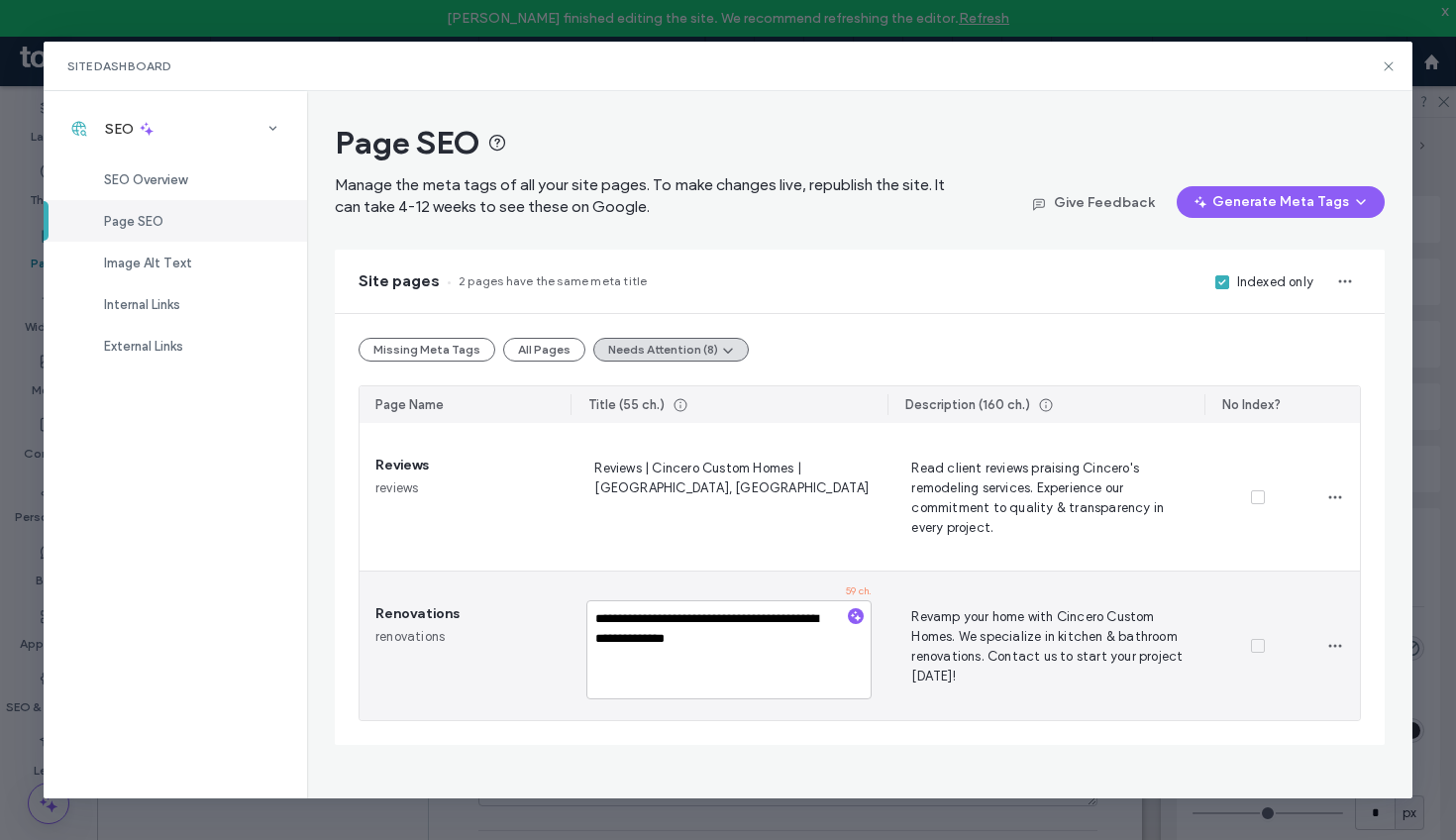 click on "**********" at bounding box center (729, 650) 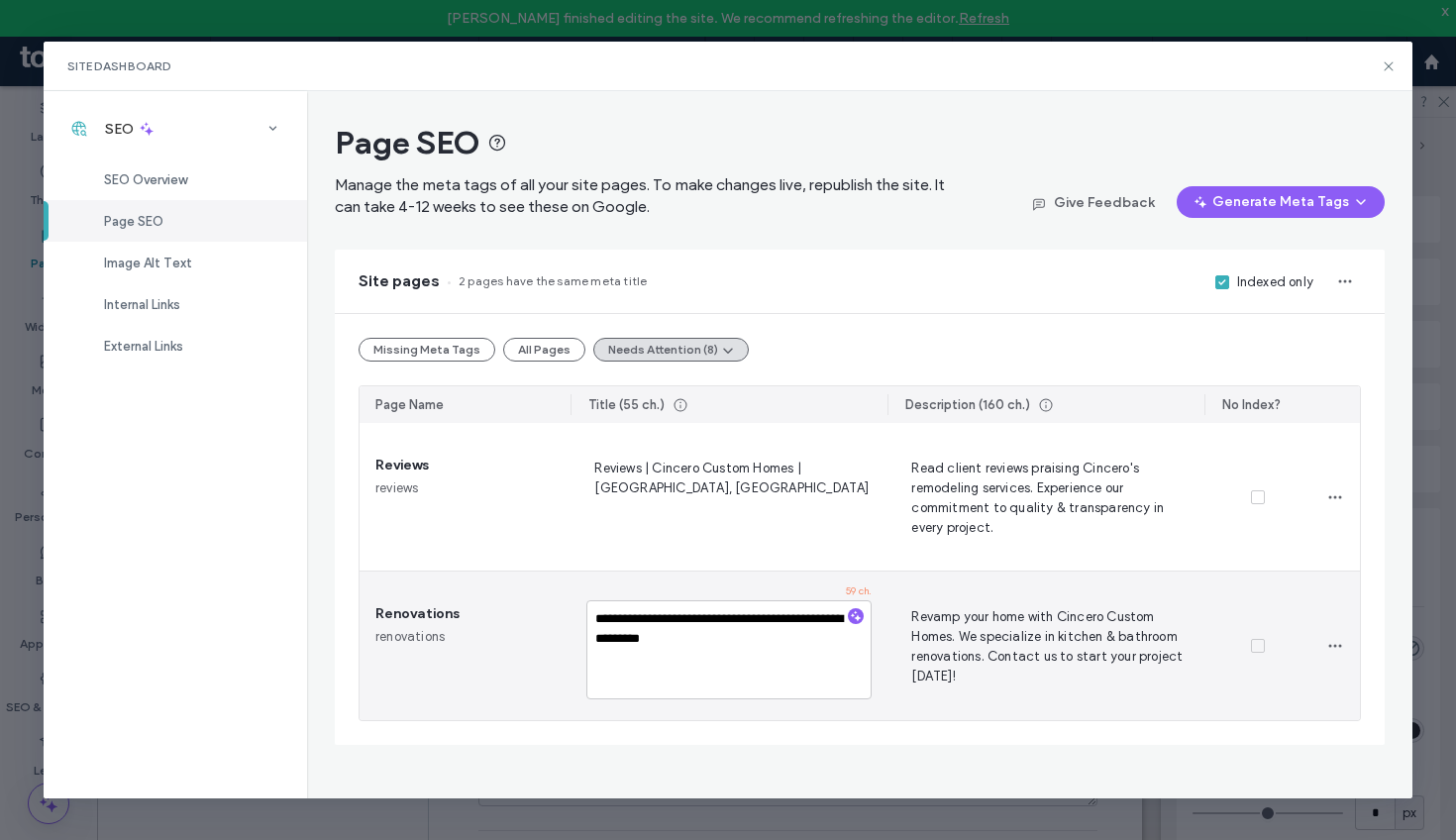drag, startPoint x: 721, startPoint y: 620, endPoint x: 572, endPoint y: 618, distance: 149.01342 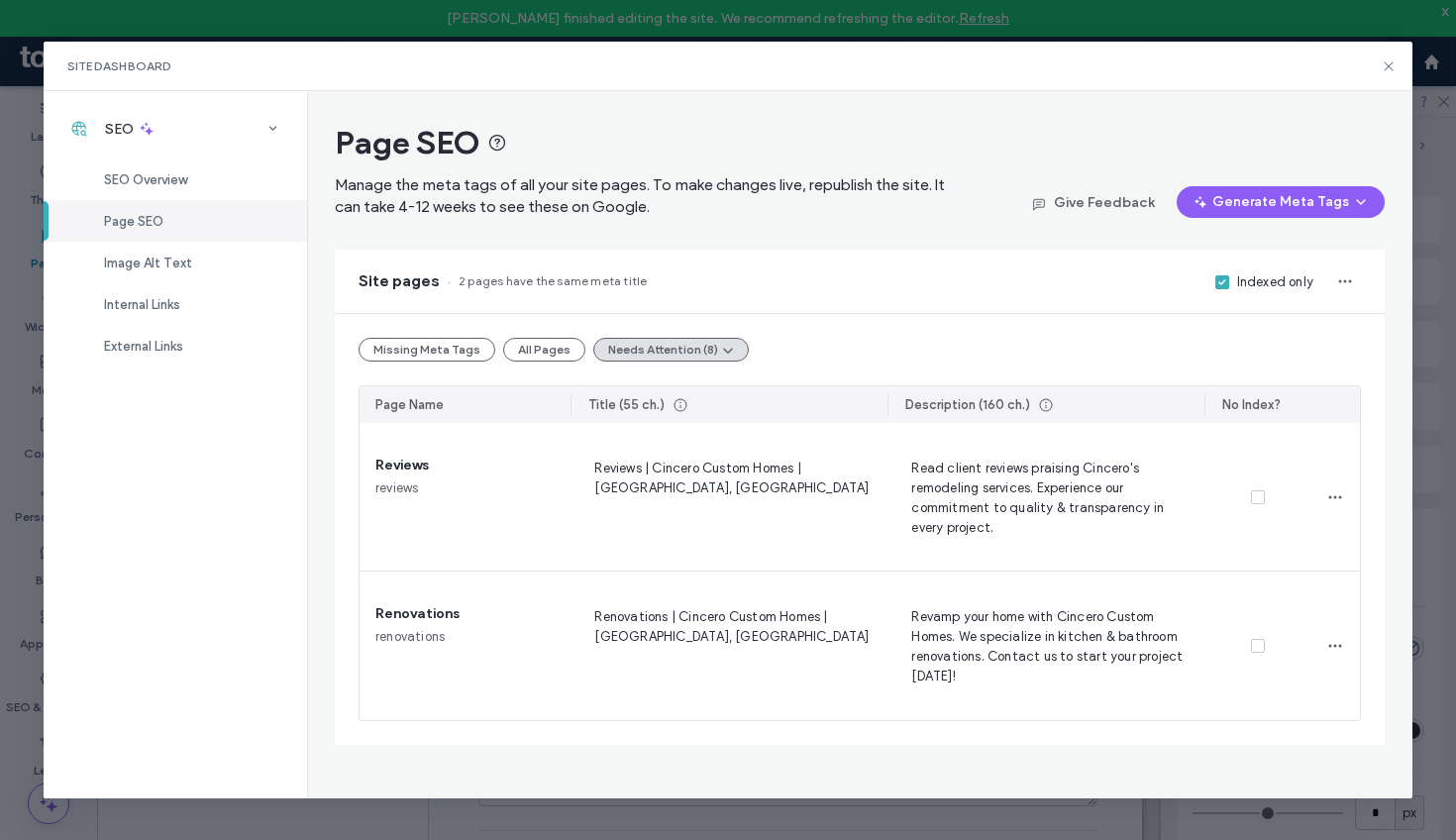 click on "Missing Meta Tags All Pages Needs Attention (8) Page Name Title (55 ch.) Description (160 ch.) No Index? Reviews reviews Reviews | Cincero Custom Homes | Cedar Hill, TX Read client reviews praising Cincero's remodeling services. Experience our commitment to quality & transparency in every project. Renovations renovations Renovations | Cincero Custom Homes | Cedar Hill, TX Revamp your home with Cincero Custom Homes. We specialize in kitchen & bathroom renovations. Contact us to start your project today!" at bounding box center [860, 529] 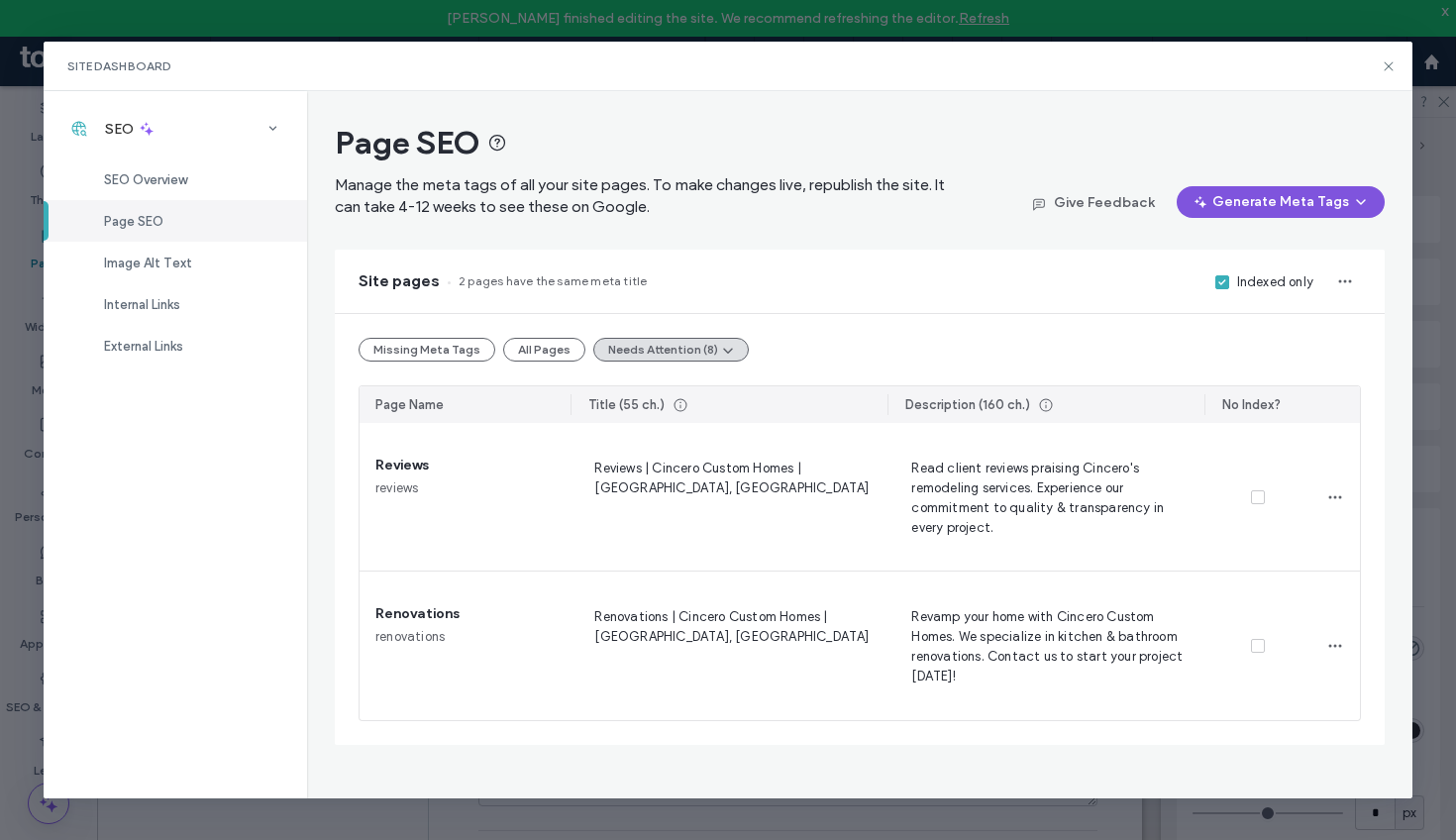 click on "Generate Meta Tags" at bounding box center (1281, 202) 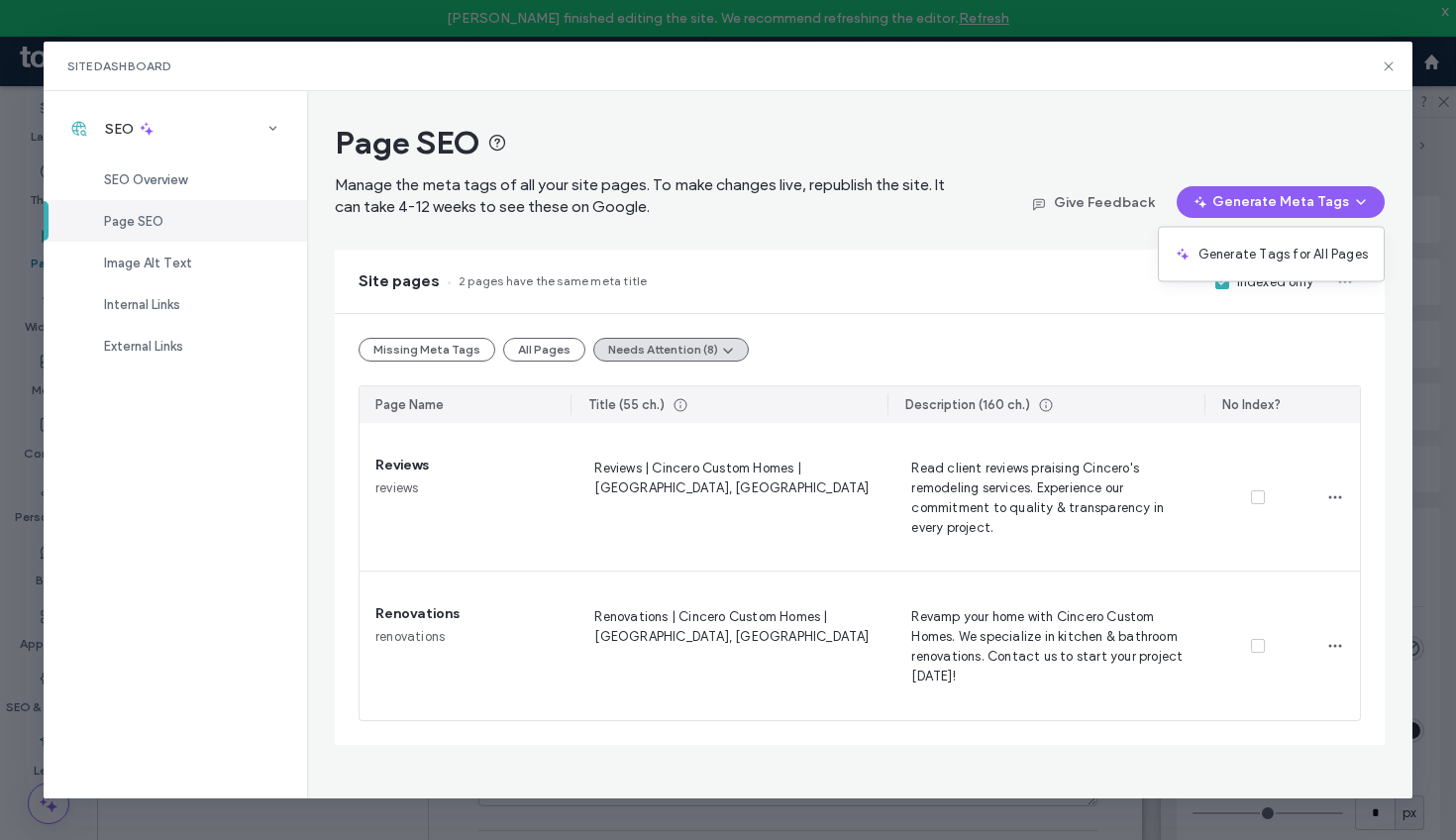 drag, startPoint x: 1002, startPoint y: 318, endPoint x: 736, endPoint y: 325, distance: 266.09209 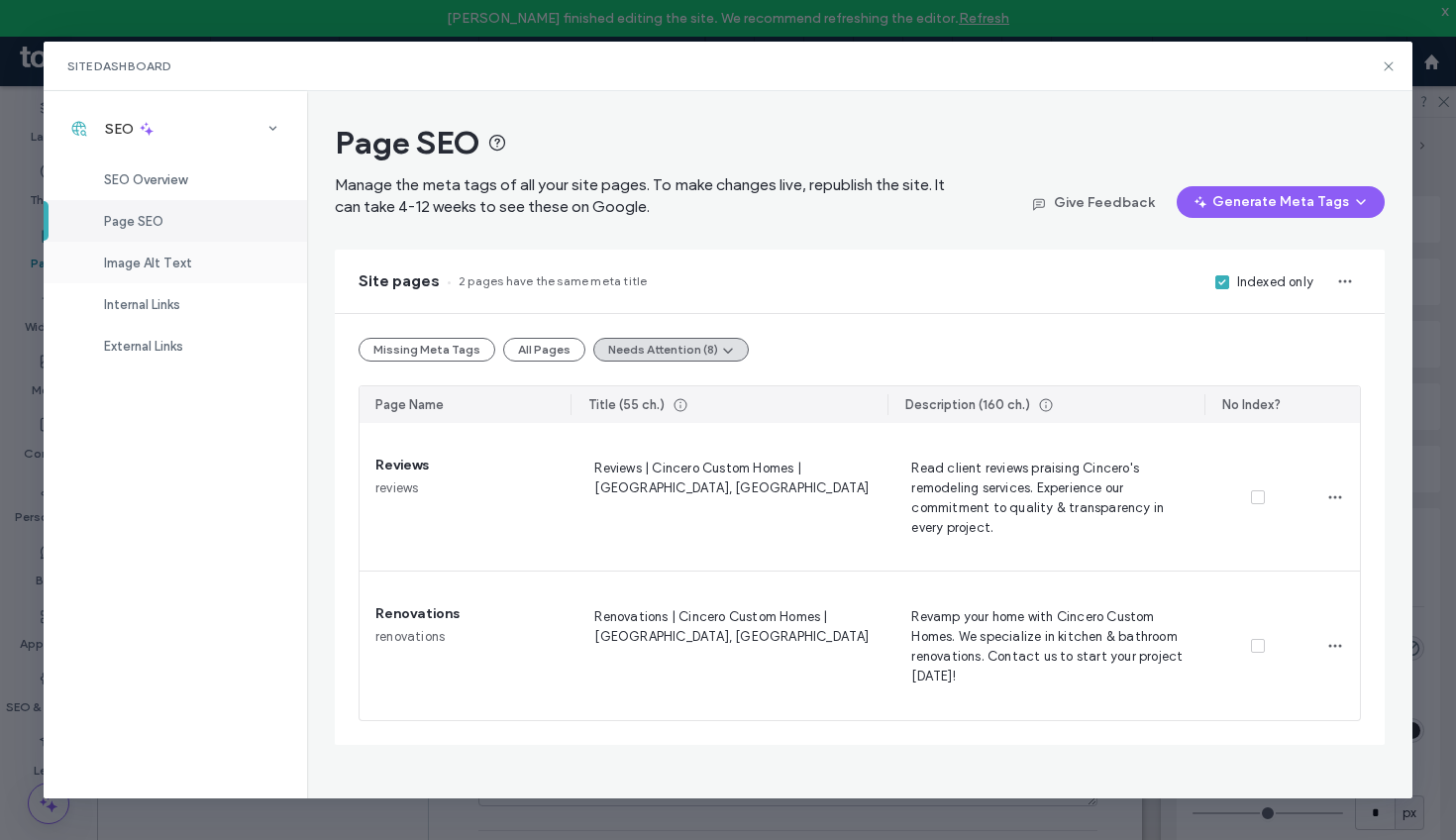 click on "Image Alt Text" at bounding box center [148, 262] 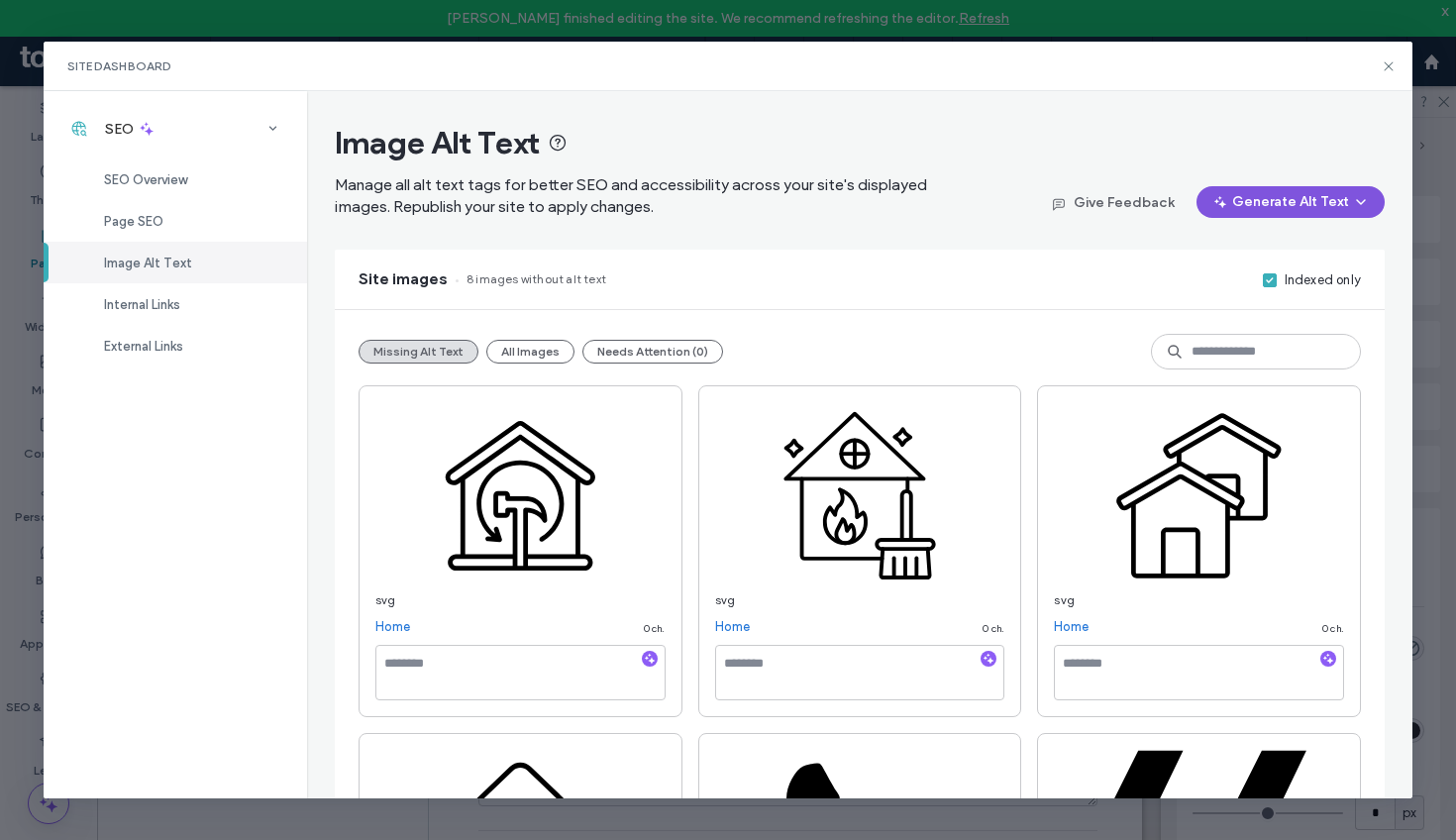 click on "Generate Alt Text" at bounding box center [1291, 202] 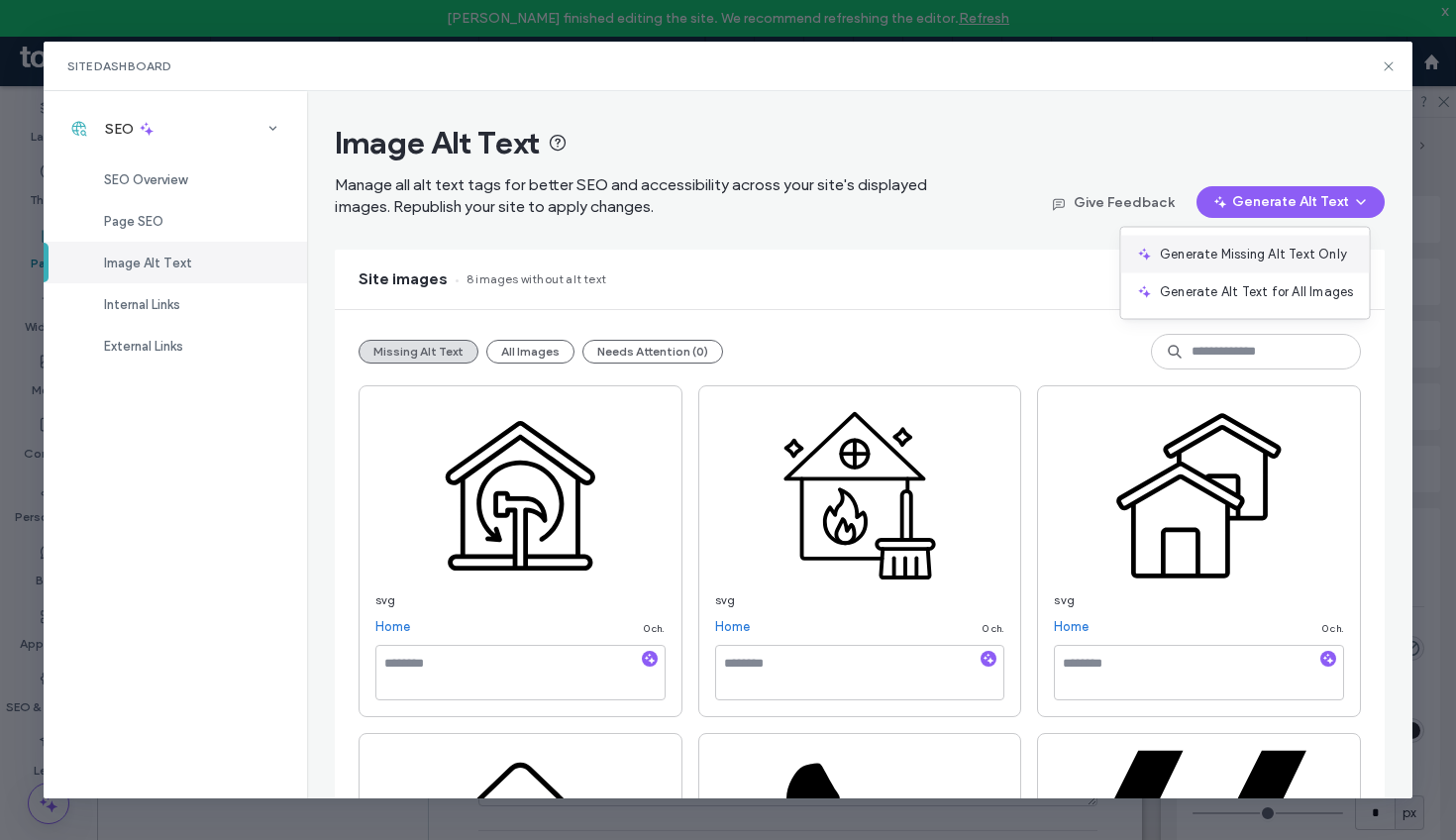 click on "Generate Missing Alt Text Only" at bounding box center [1253, 255] 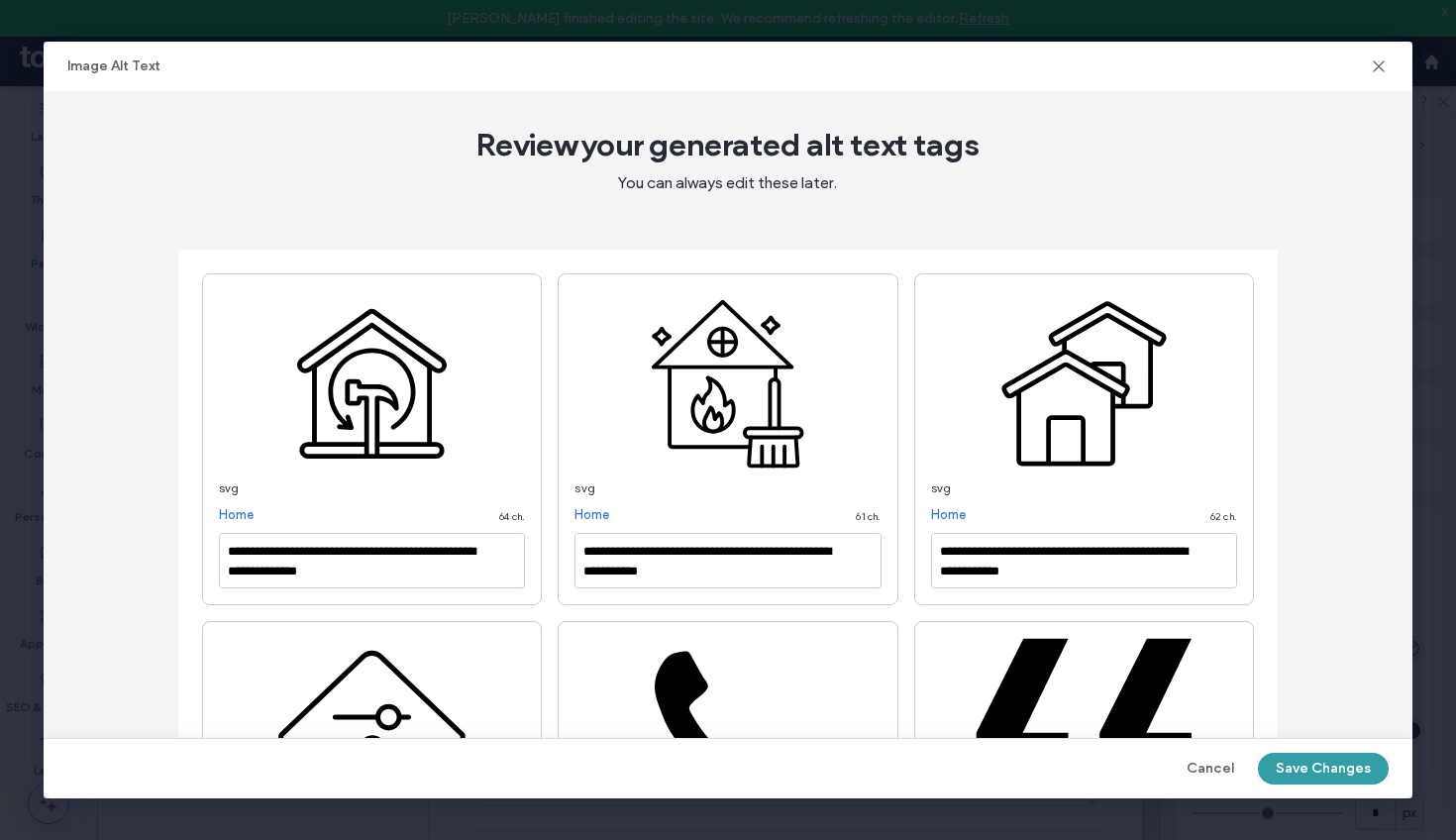 click on "Save Changes" at bounding box center [1323, 769] 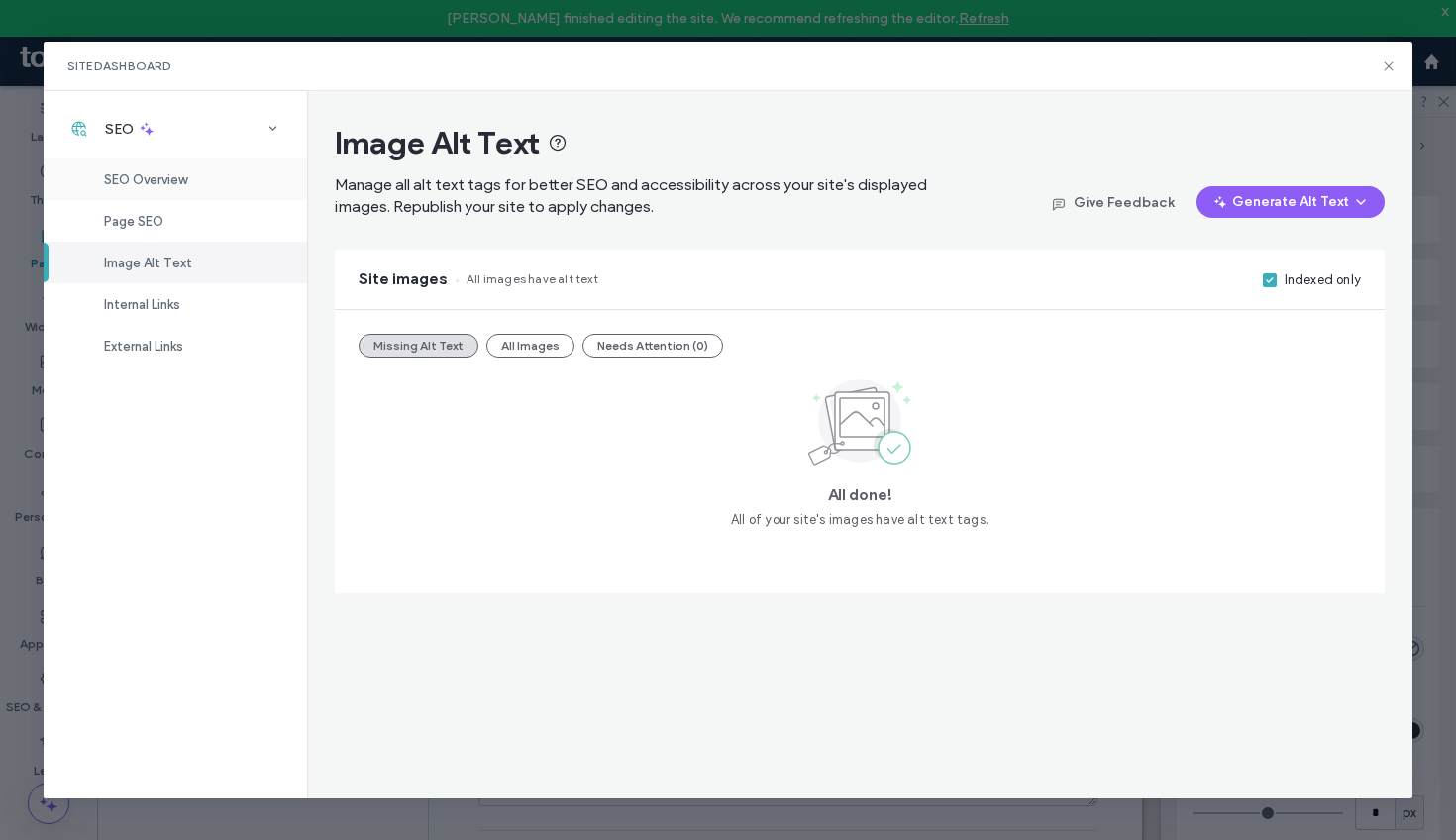 click on "SEO Overview" at bounding box center (146, 179) 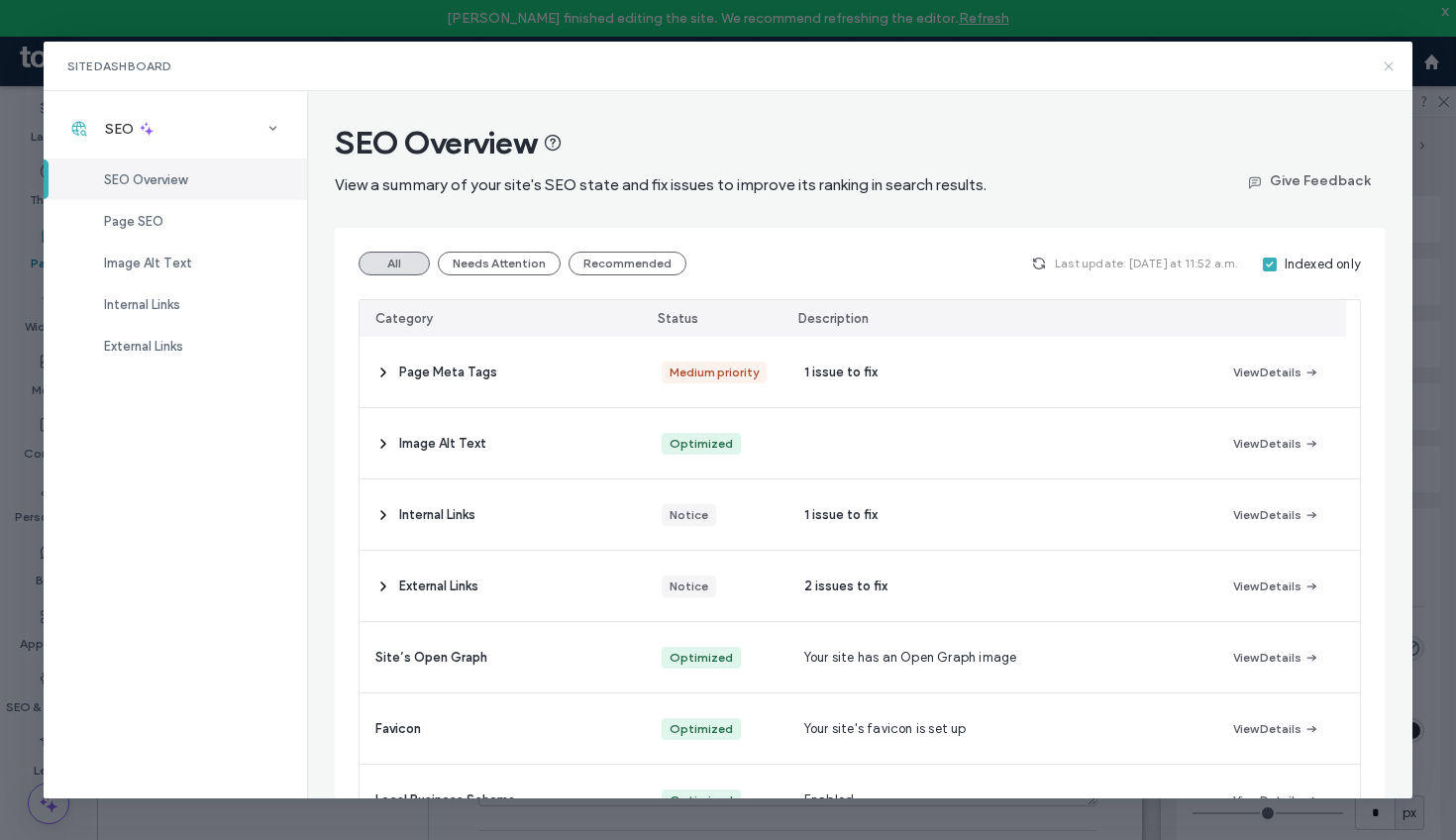 click 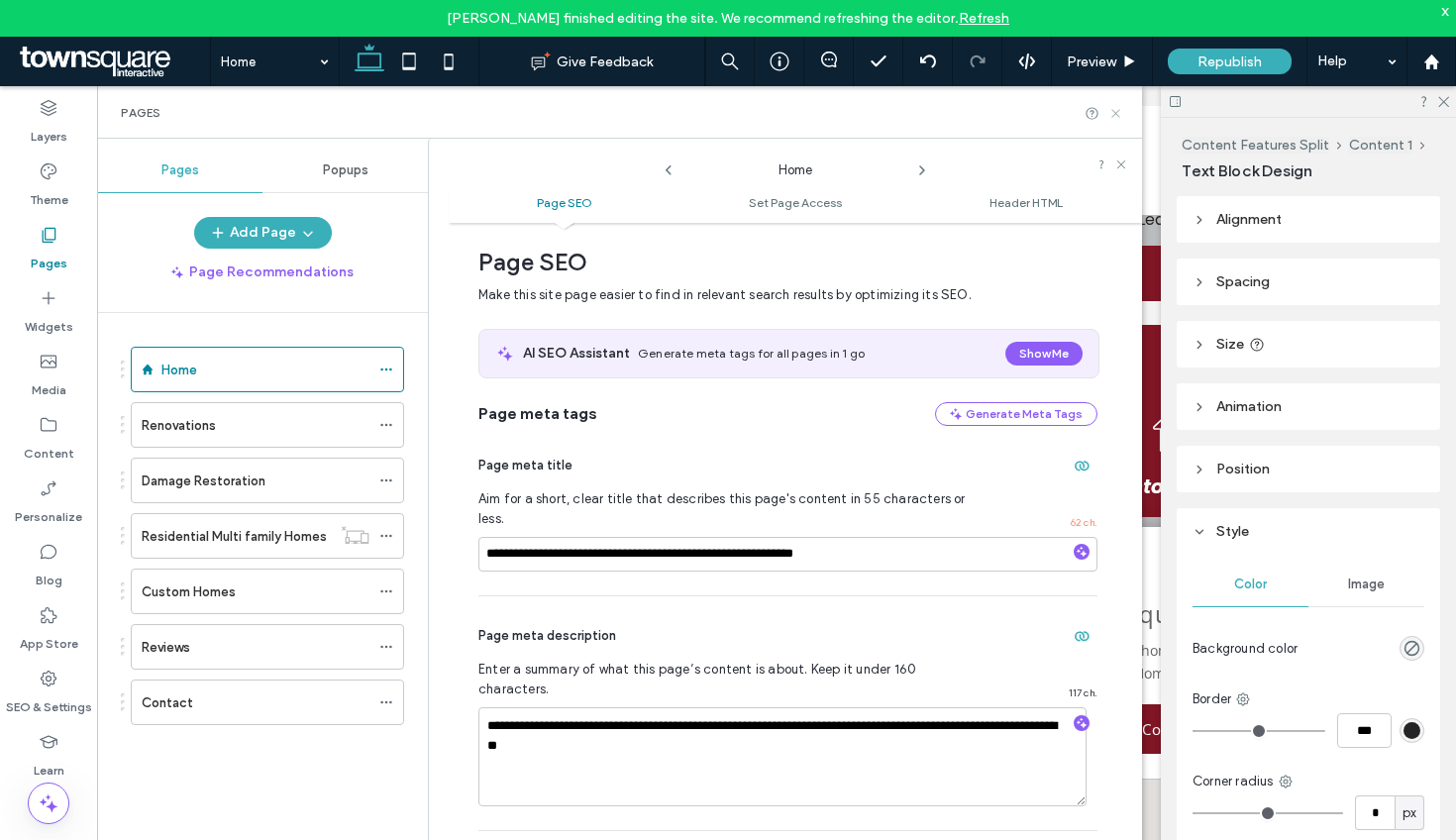 drag, startPoint x: 1118, startPoint y: 105, endPoint x: 1050, endPoint y: 20, distance: 108.85311 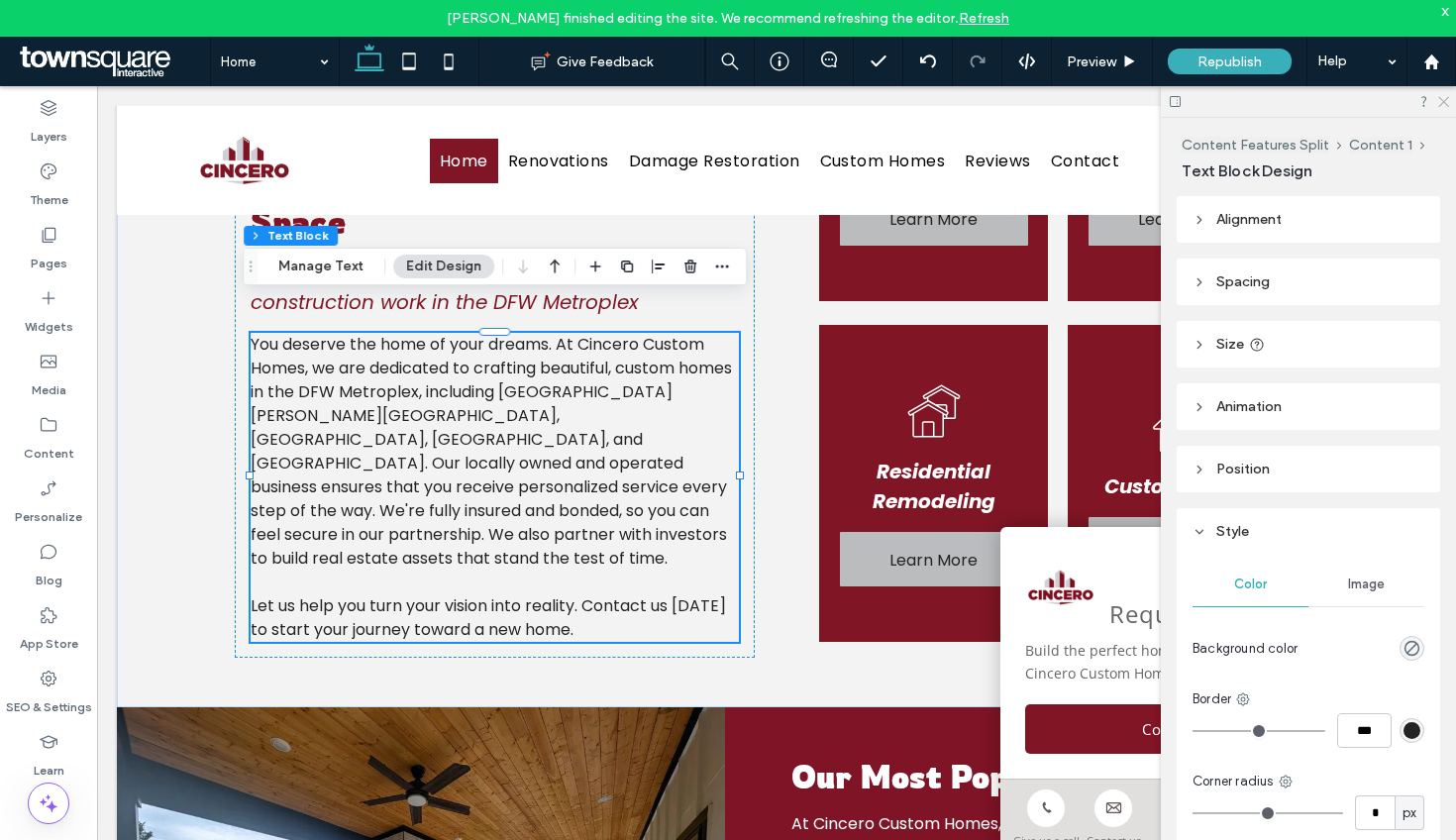 drag, startPoint x: 1439, startPoint y: 106, endPoint x: 1307, endPoint y: 39, distance: 148.0304 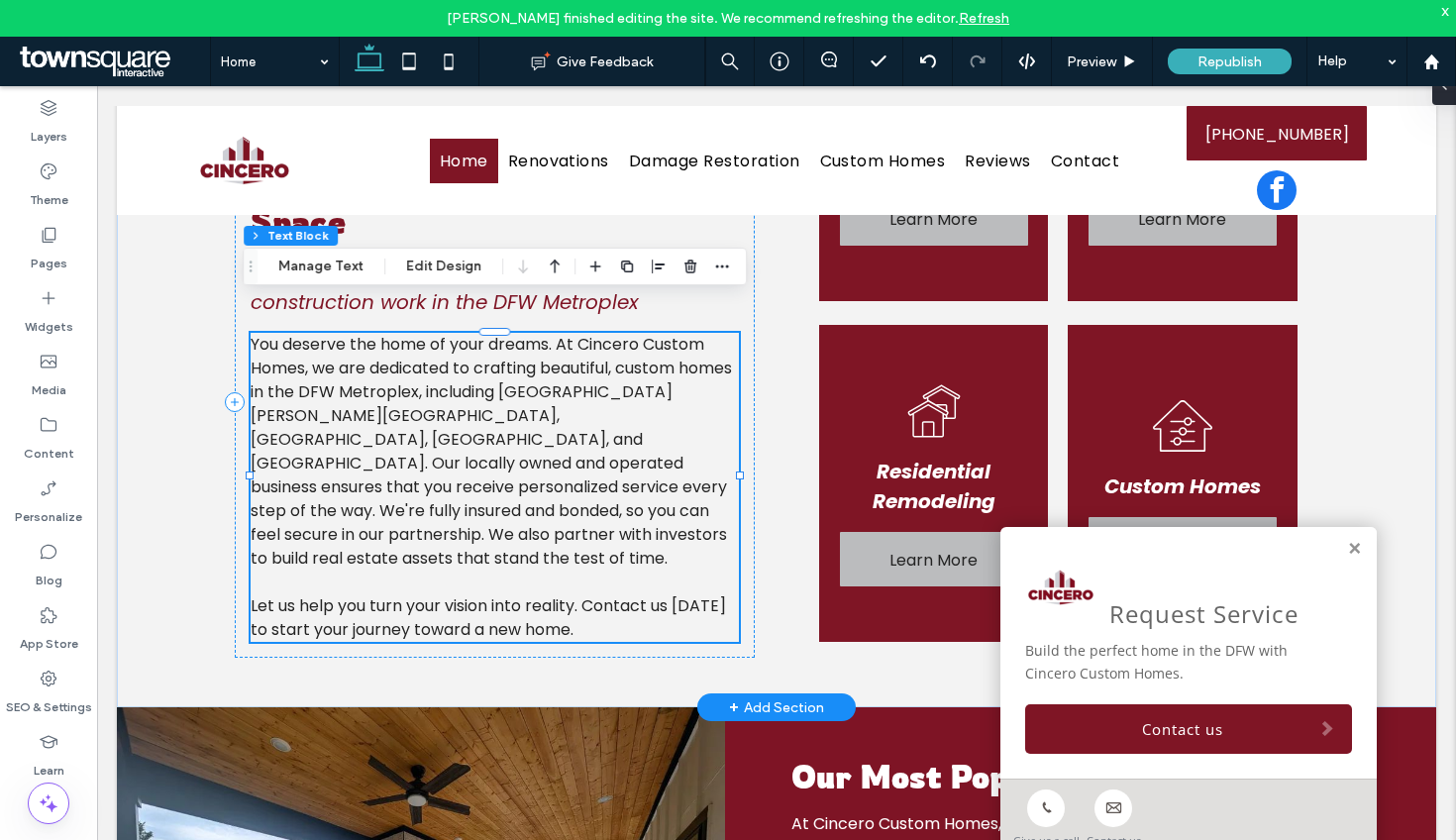 click on "You deserve the home of your dreams. At Cincero Custom Homes, we are dedicated to crafting beautiful, custom homes in the DFW Metroplex, including Cedar Hill, Irving, Dallas, Fort Worth, and Arlington. Our locally owned and operated business ensures that you receive personalized service every step of the way. We're fully insured and bonded, so you can feel secure in our partnership. We also partner with investors to build real estate assets that stand the test of time." at bounding box center (491, 451) 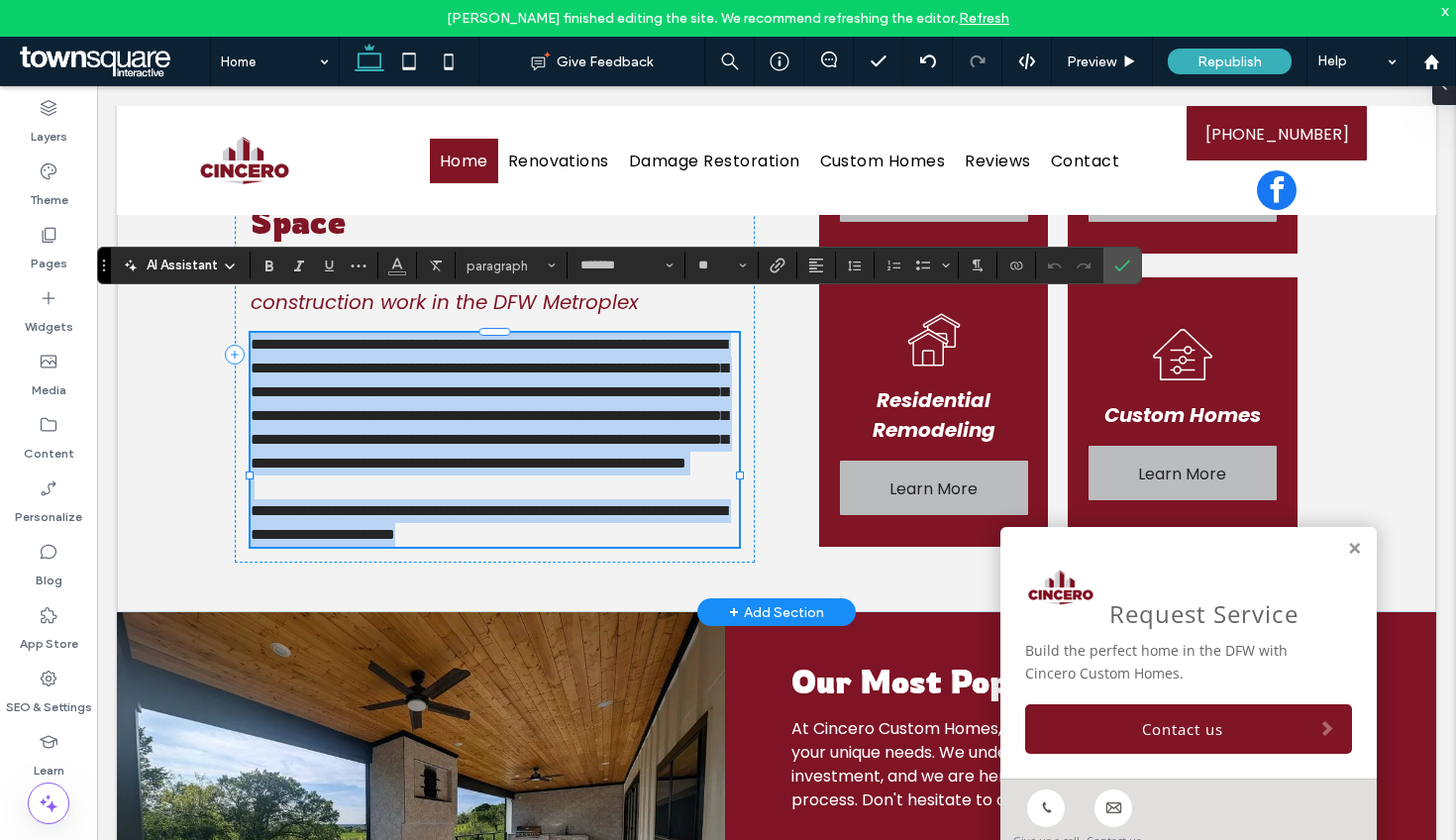 click on "**********" at bounding box center [489, 403] 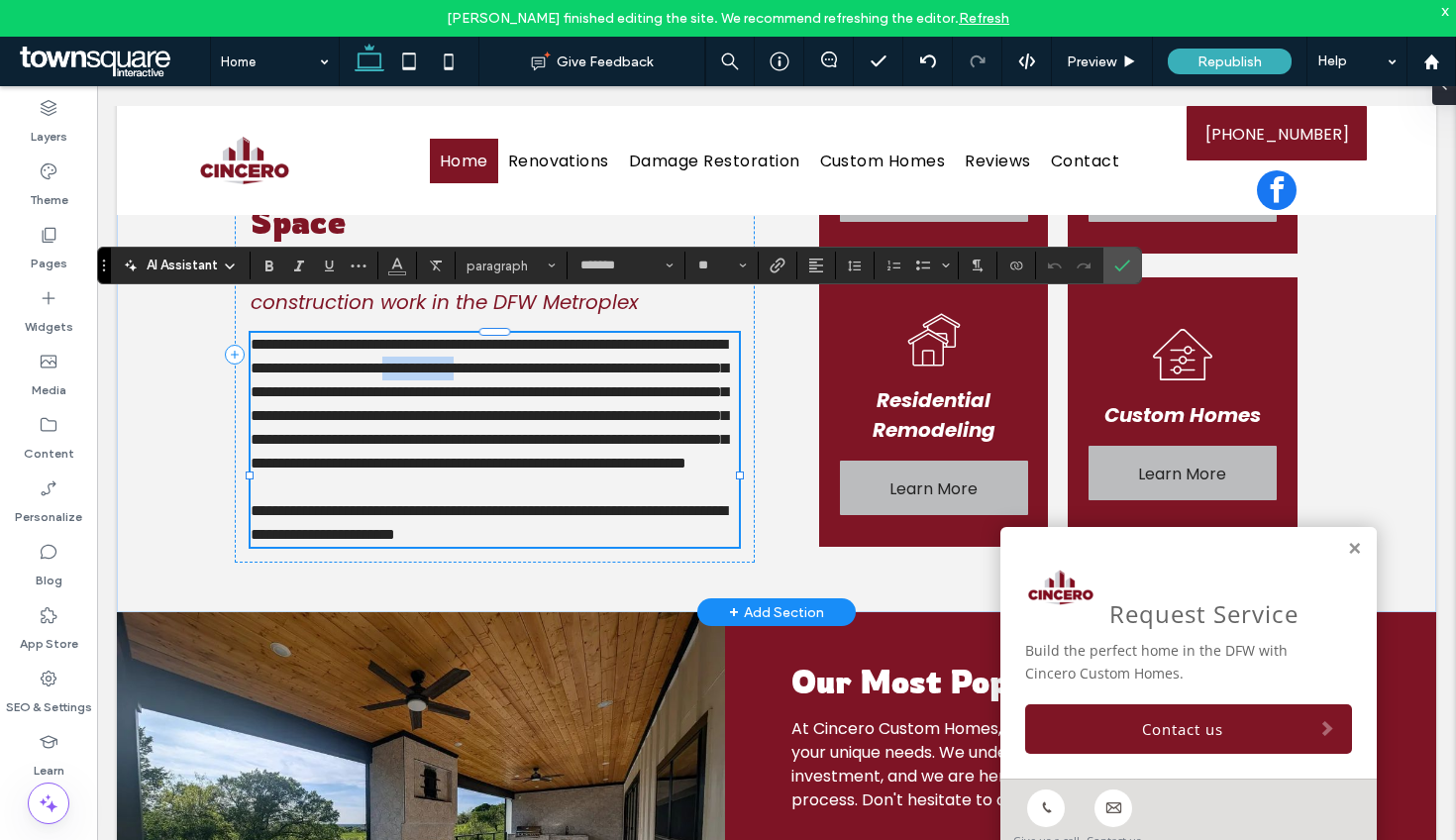 drag, startPoint x: 612, startPoint y: 335, endPoint x: 295, endPoint y: 360, distance: 317.98428 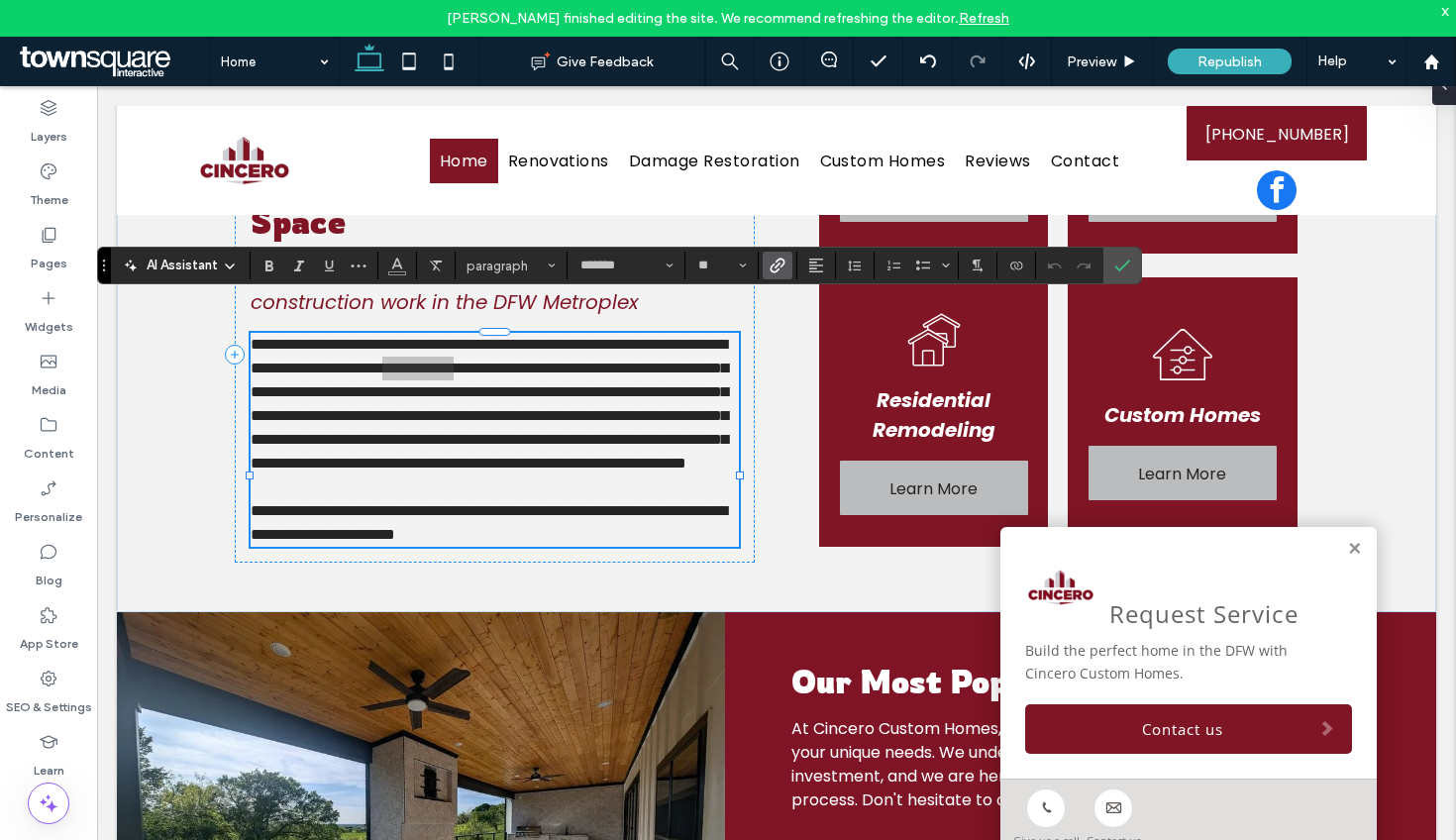 click 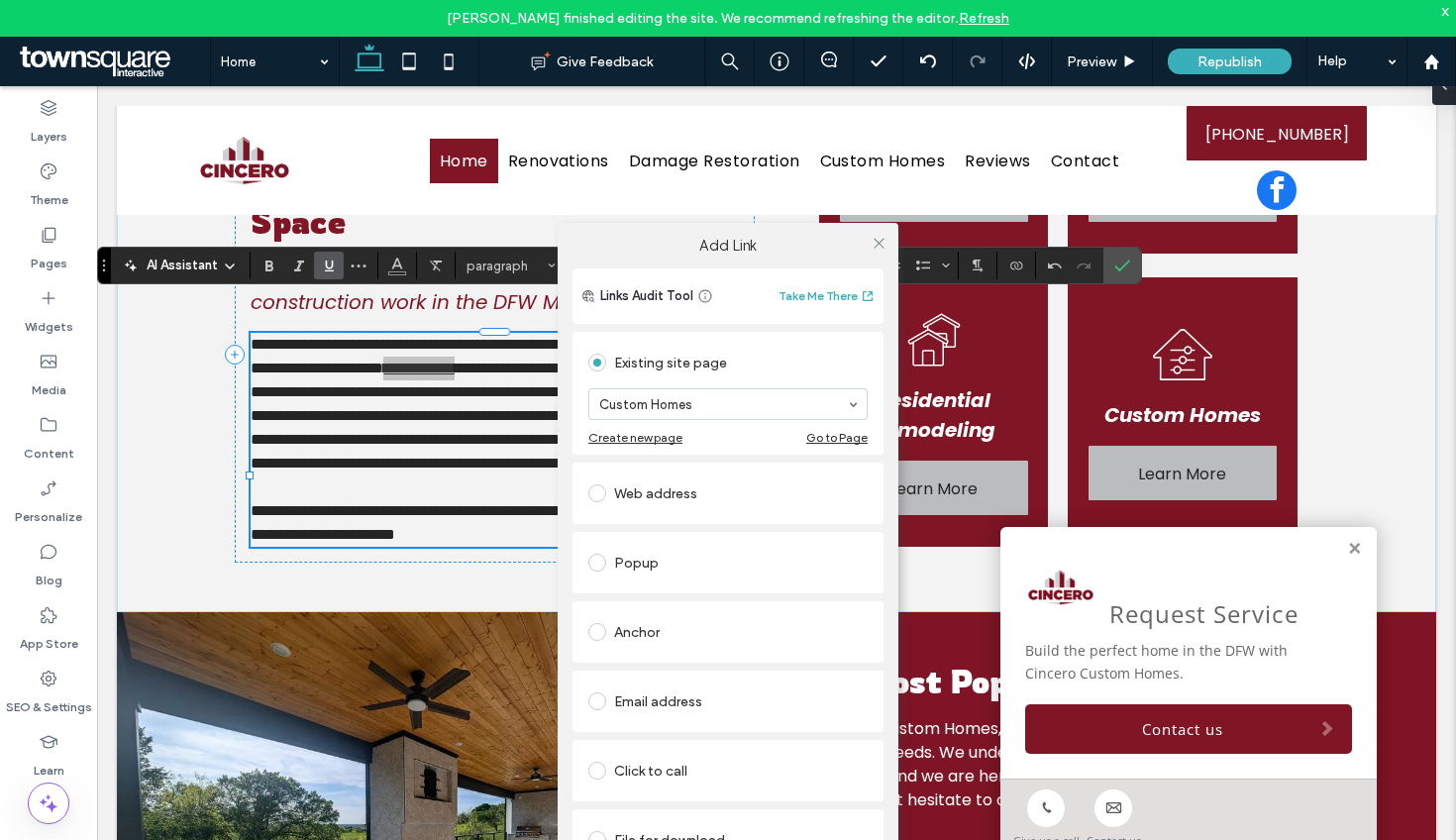 click on "Add Link Links Audit Tool Take Me There Existing site page Custom Homes Create new page Go to Page Web address Popup Anchor Email address Click to call File for download Remove link" at bounding box center [728, 575] 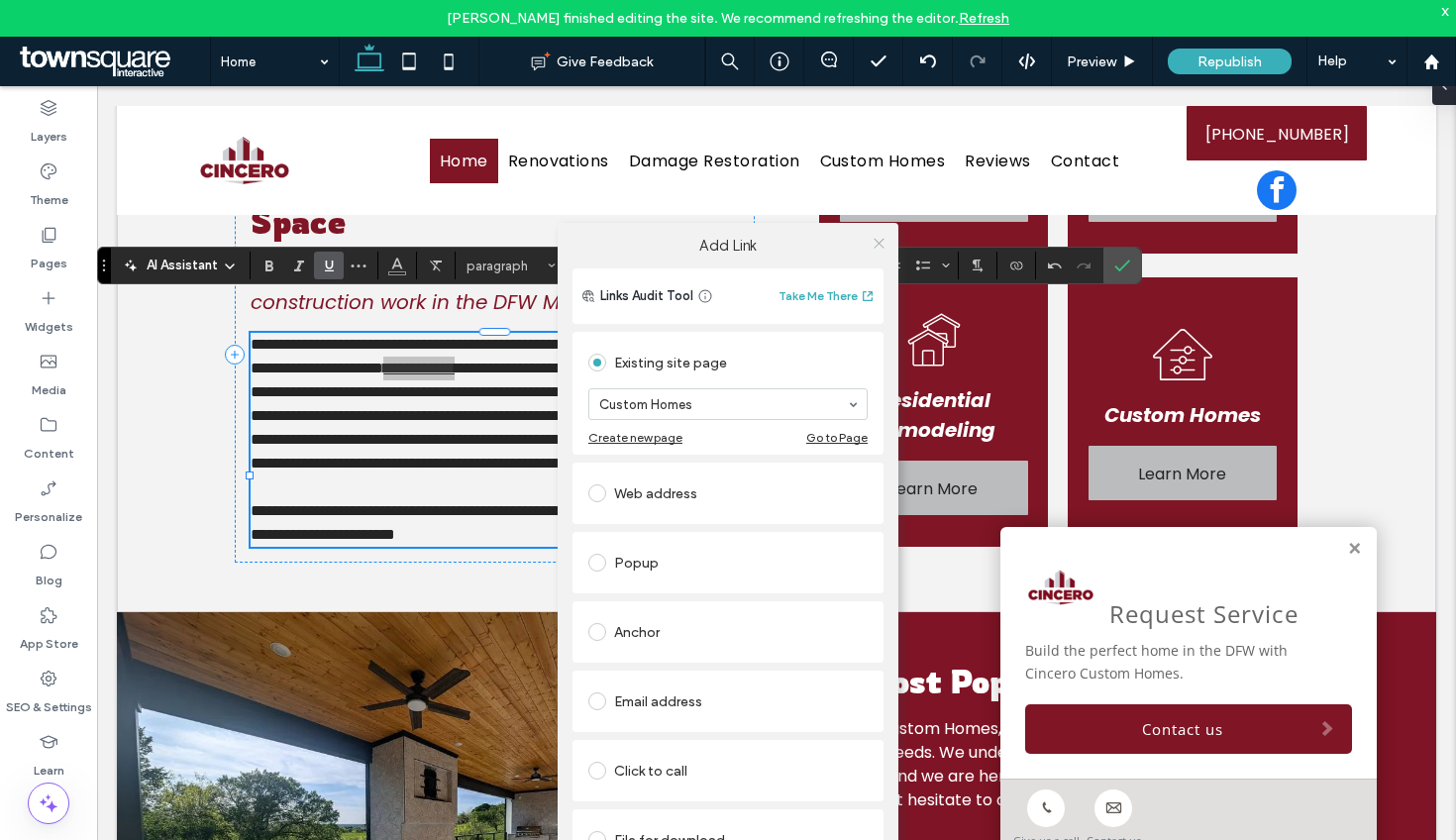 click 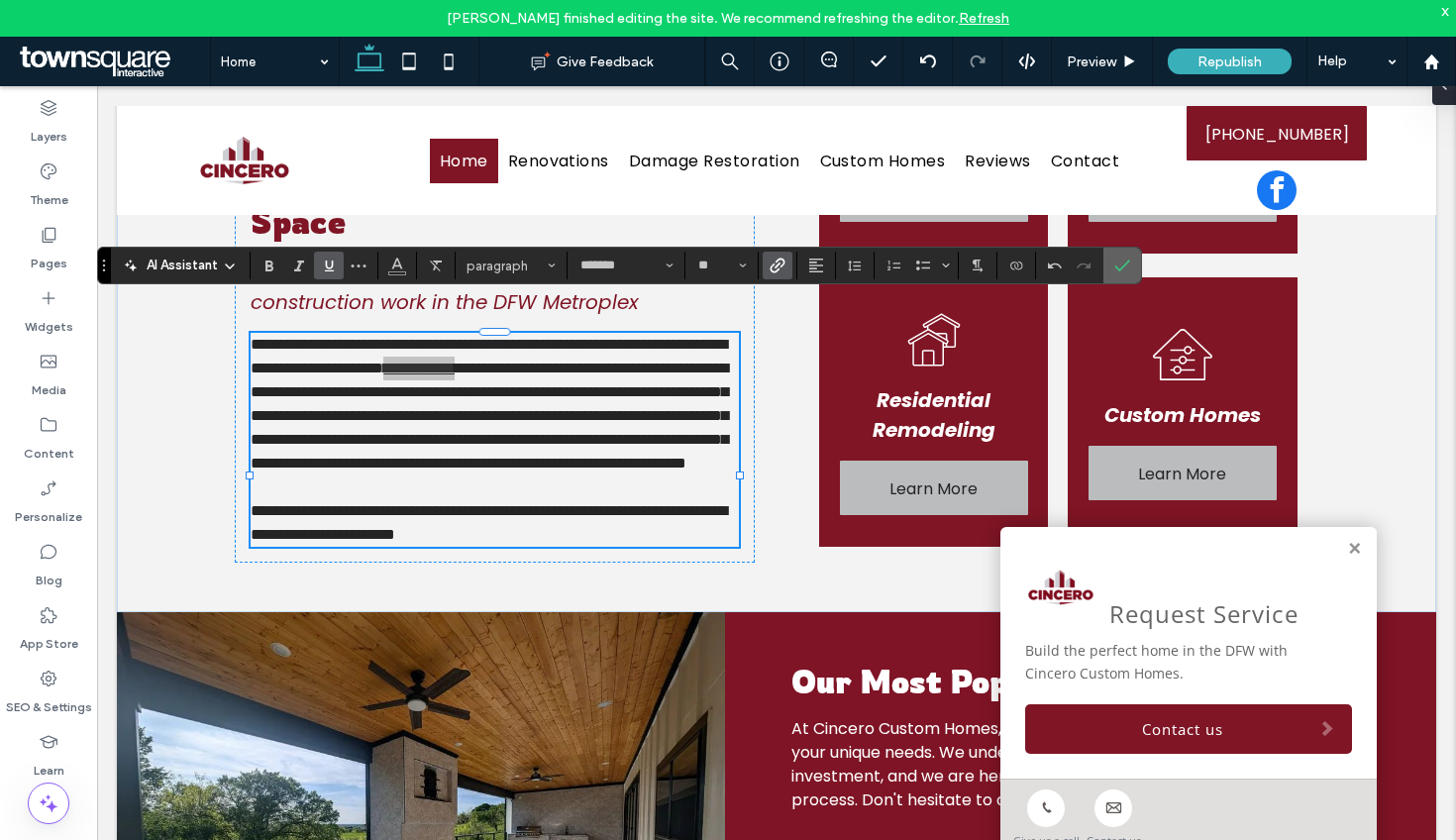 click 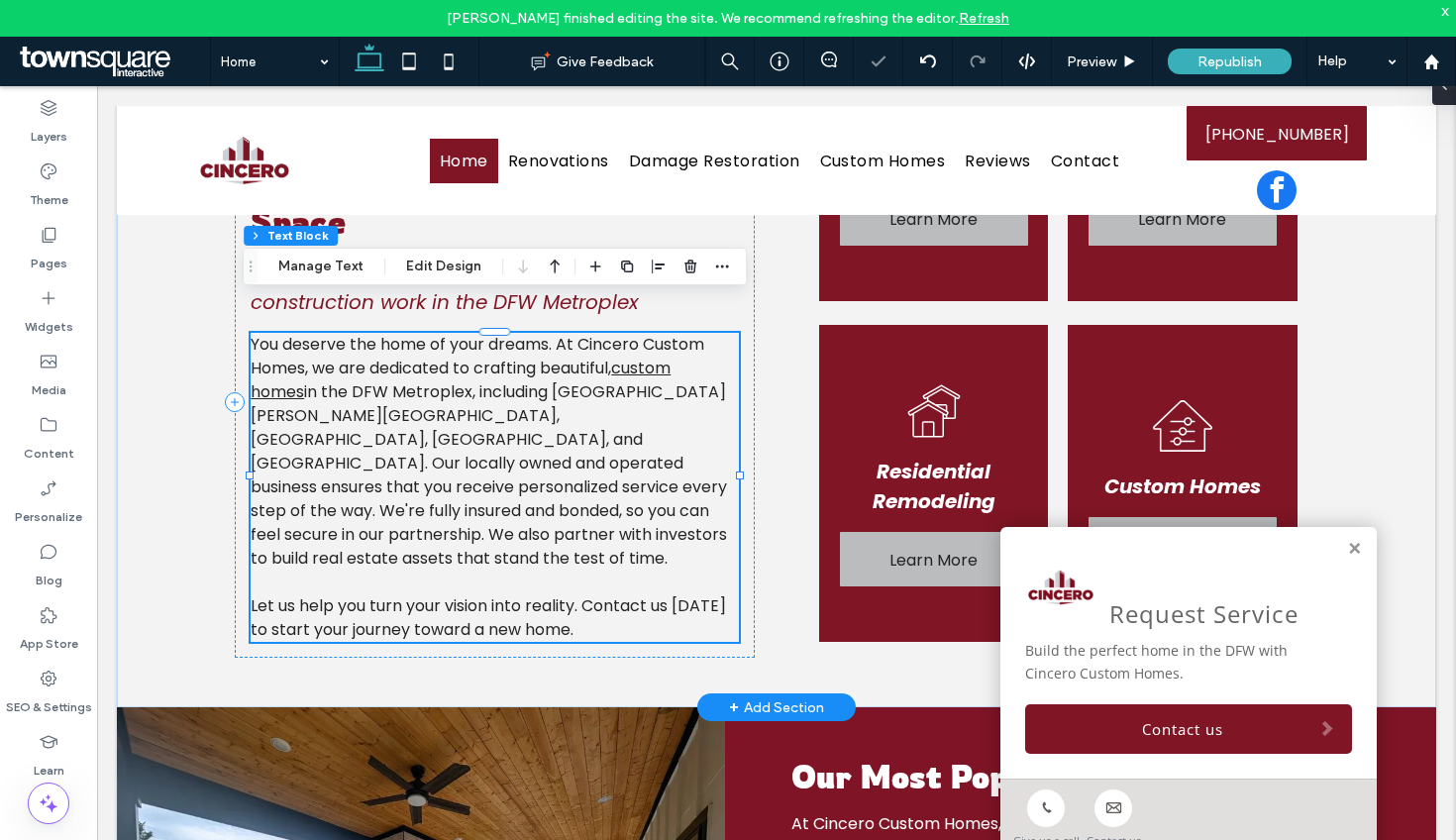 click on "in the DFW Metroplex, including [GEOGRAPHIC_DATA][PERSON_NAME][GEOGRAPHIC_DATA], [GEOGRAPHIC_DATA], [GEOGRAPHIC_DATA], and [GEOGRAPHIC_DATA]. Our locally owned and operated business ensures that you receive personalized service every step of the way. We're fully insured and bonded, so you can feel secure in our partnership. We also partner with investors to build real estate assets that stand the test of time." at bounding box center (488, 474) 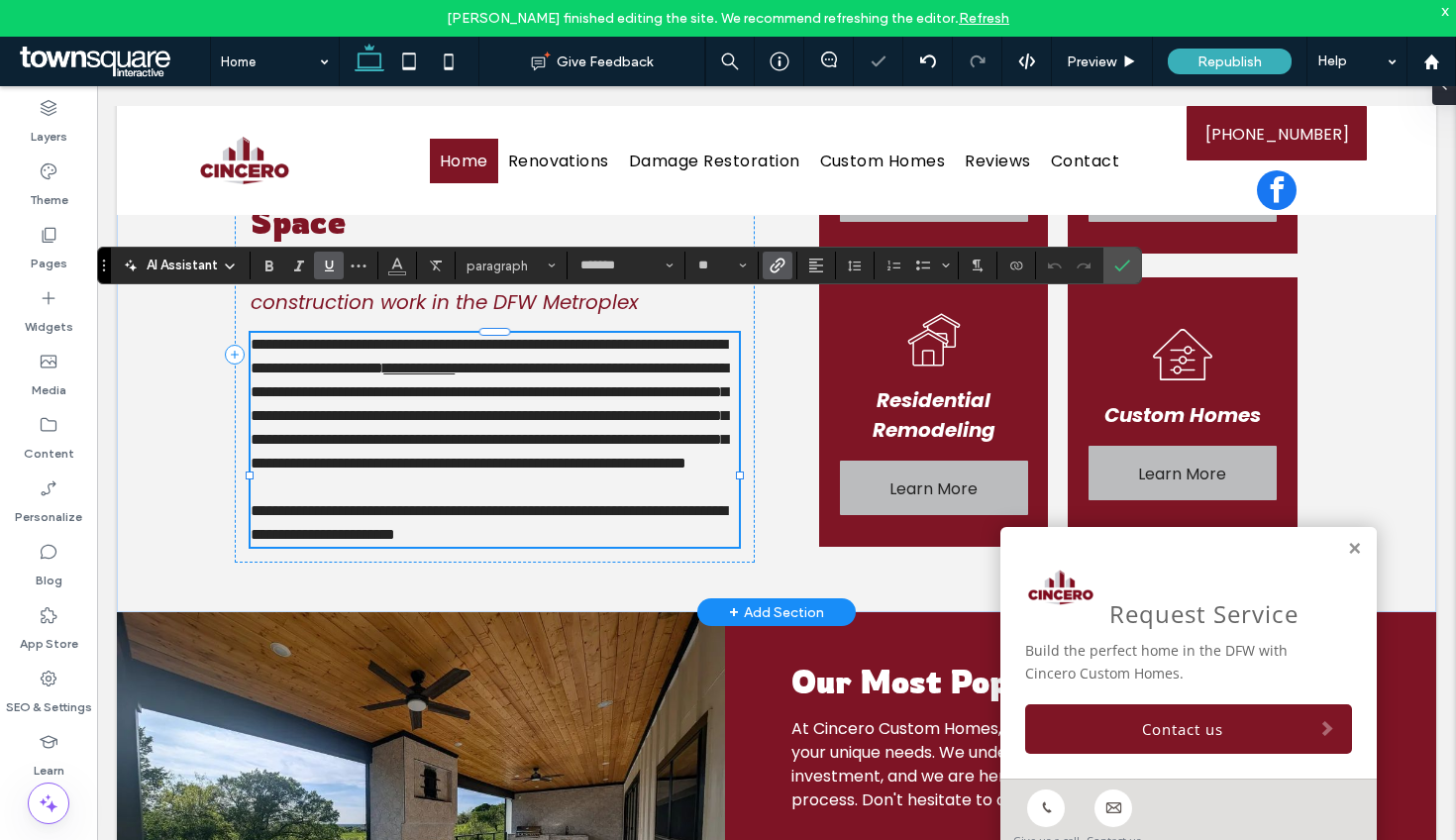 click on "**********" at bounding box center [489, 415] 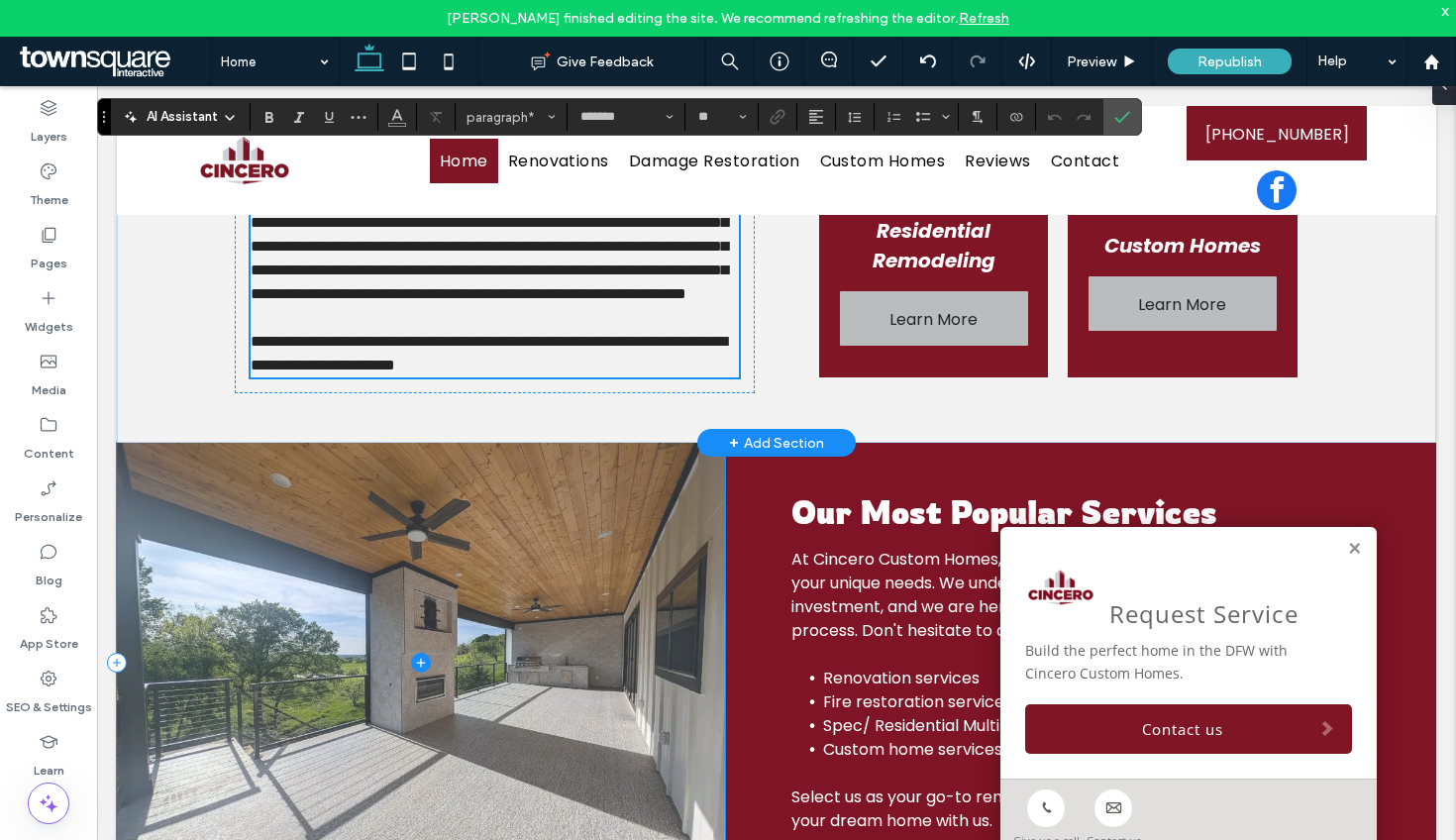 scroll, scrollTop: 1114, scrollLeft: 0, axis: vertical 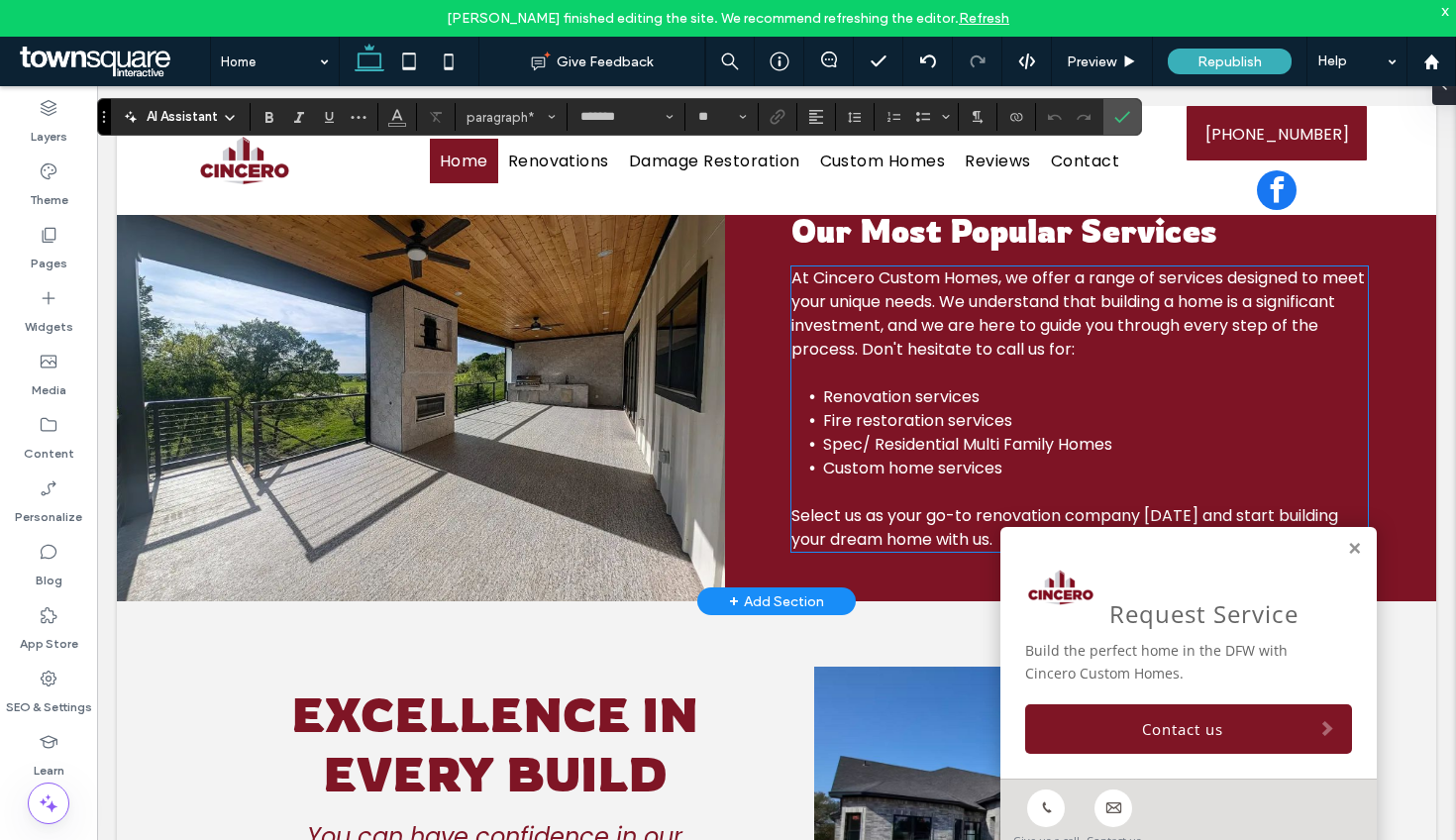 click on "Renovation services" at bounding box center [901, 396] 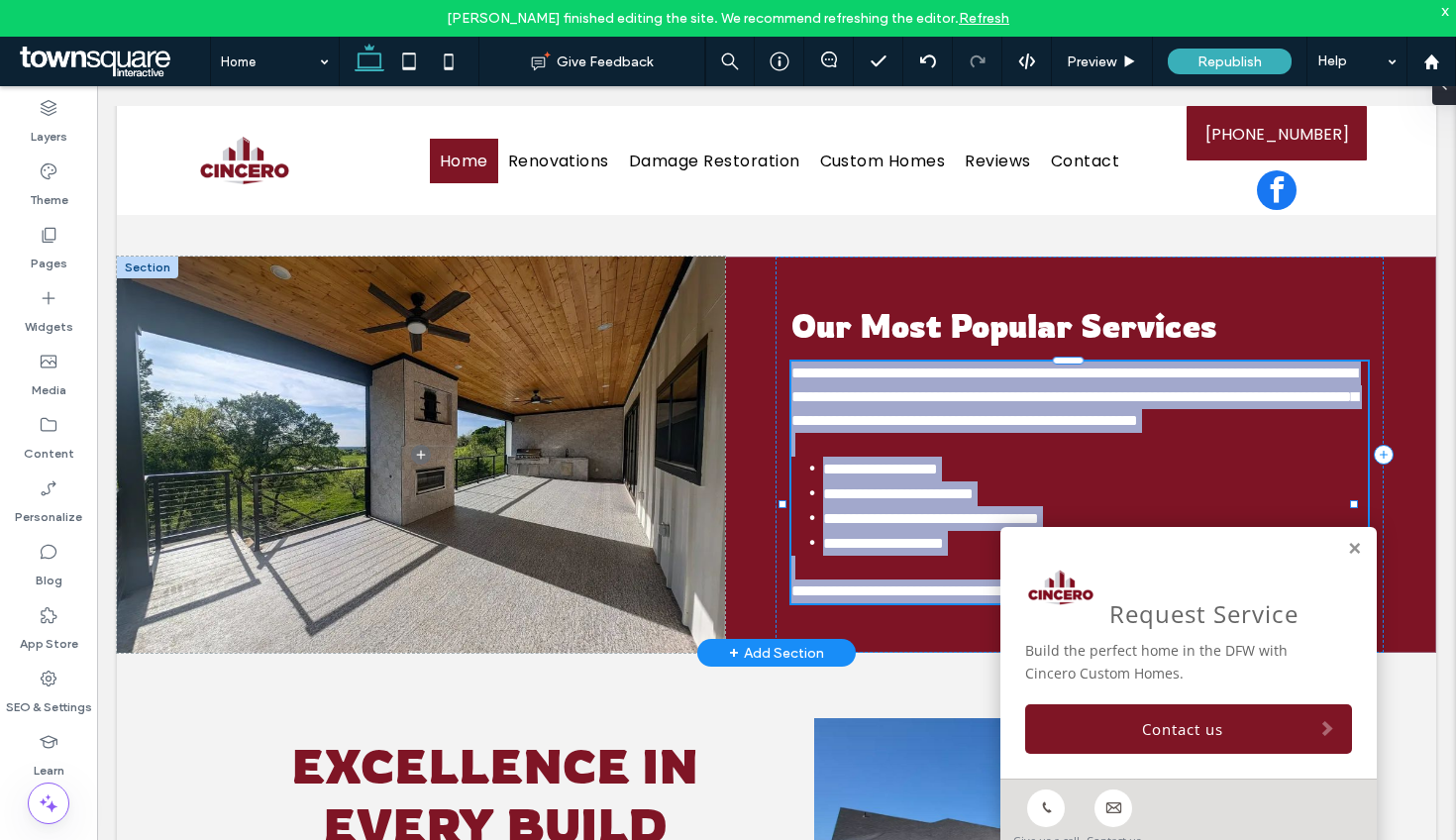 click on "**********" at bounding box center [1095, 469] 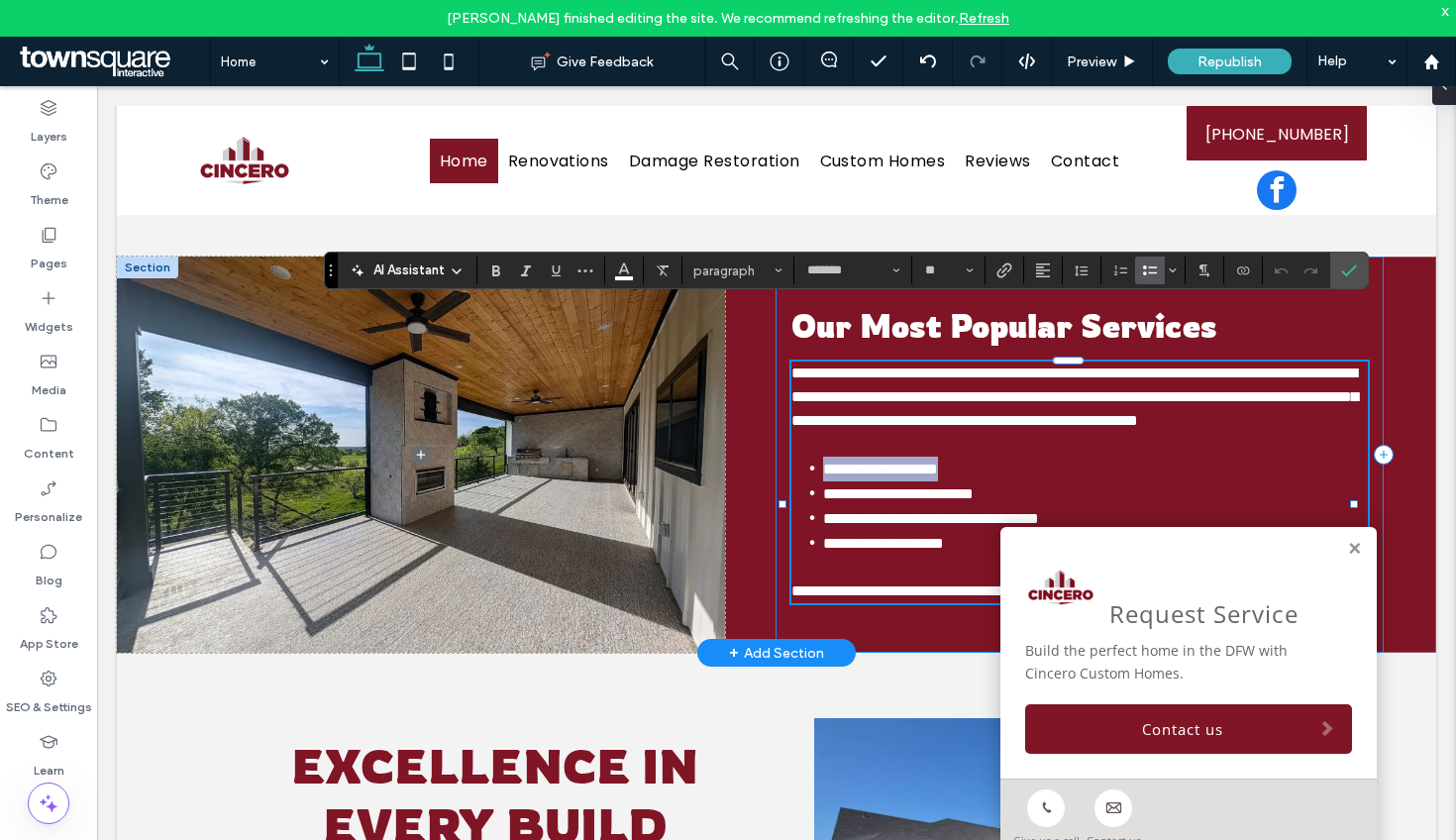 drag, startPoint x: 981, startPoint y: 432, endPoint x: 778, endPoint y: 433, distance: 203.00246 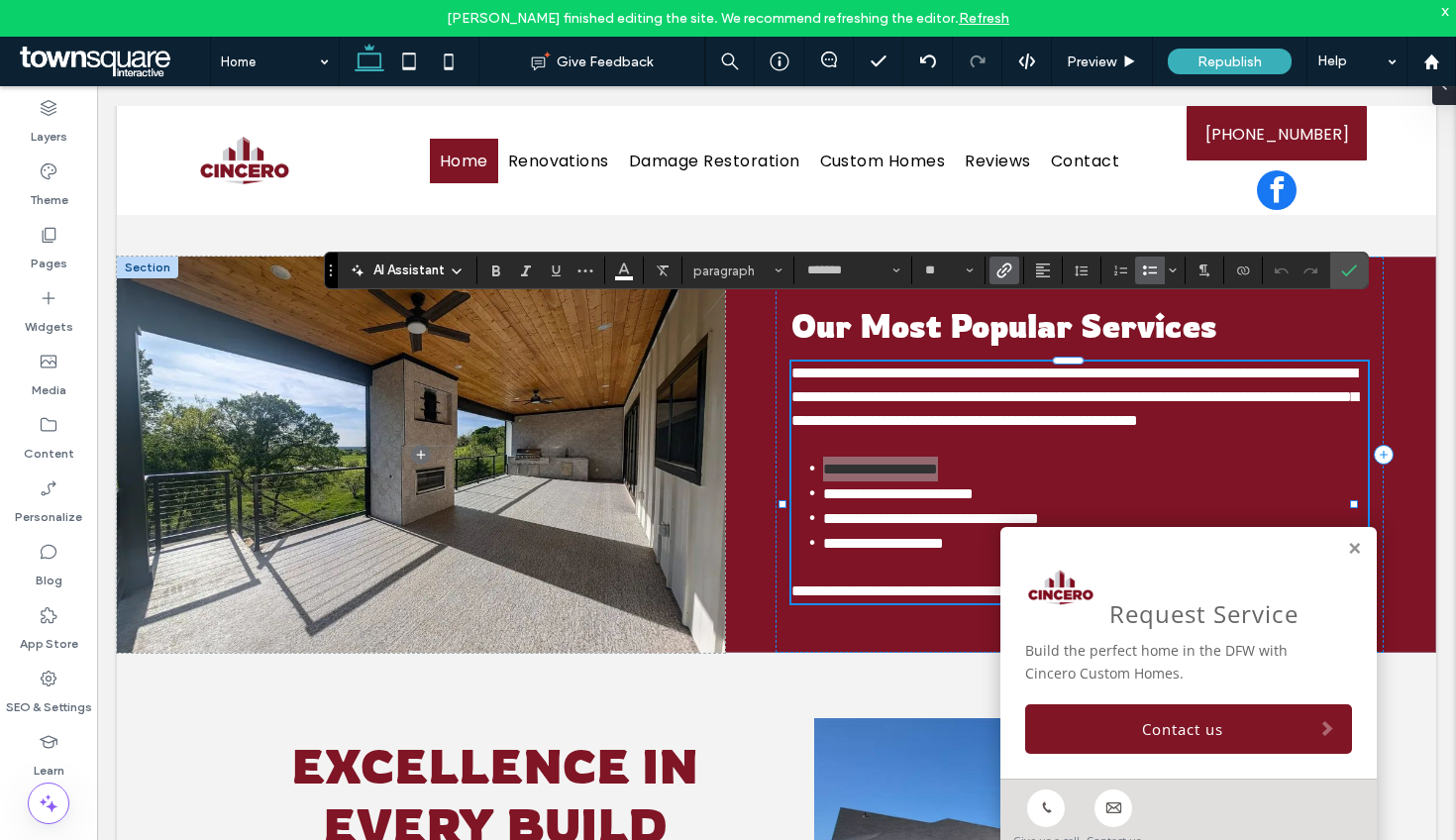 click at bounding box center [1004, 270] 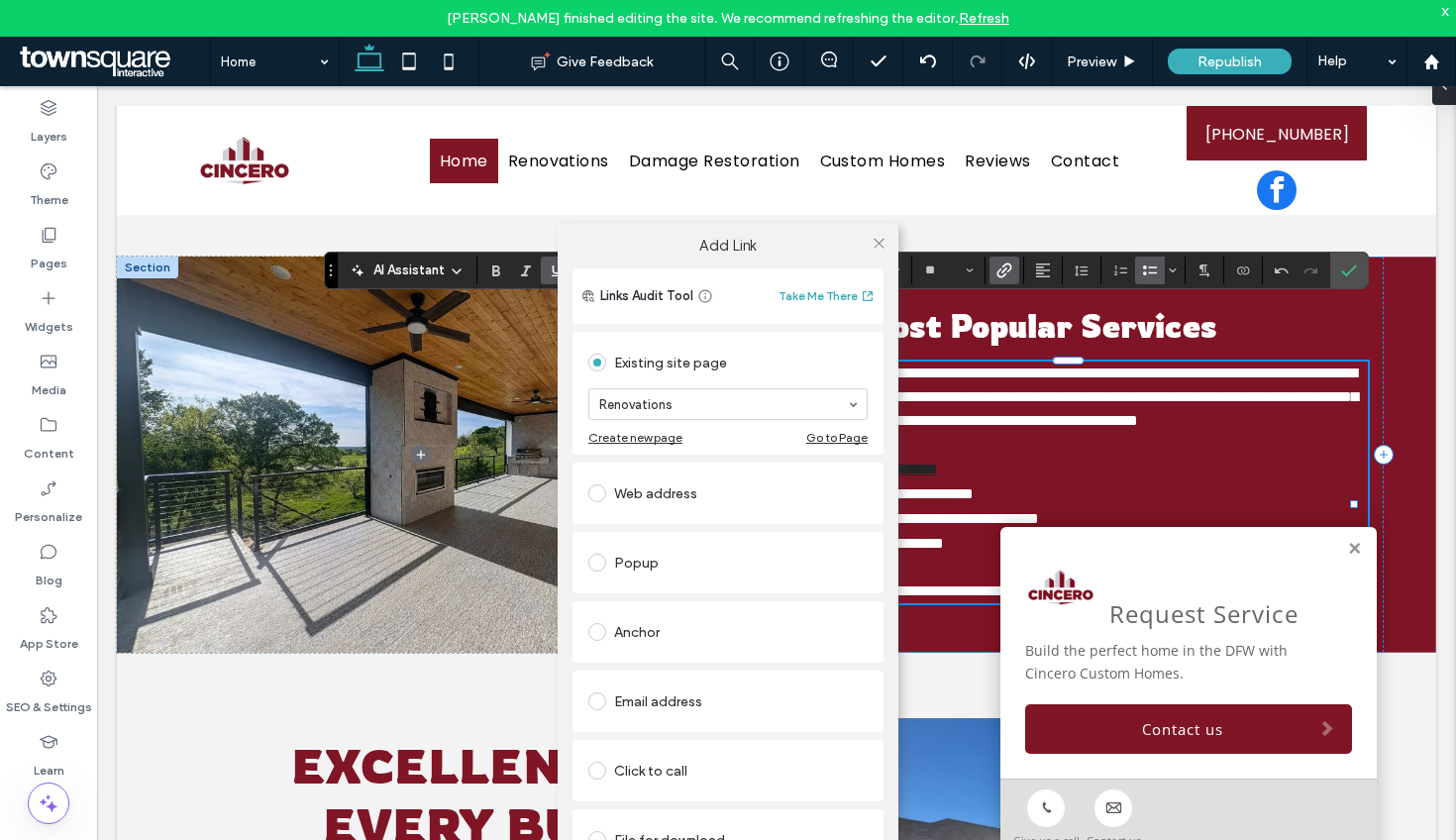click at bounding box center (879, 243) 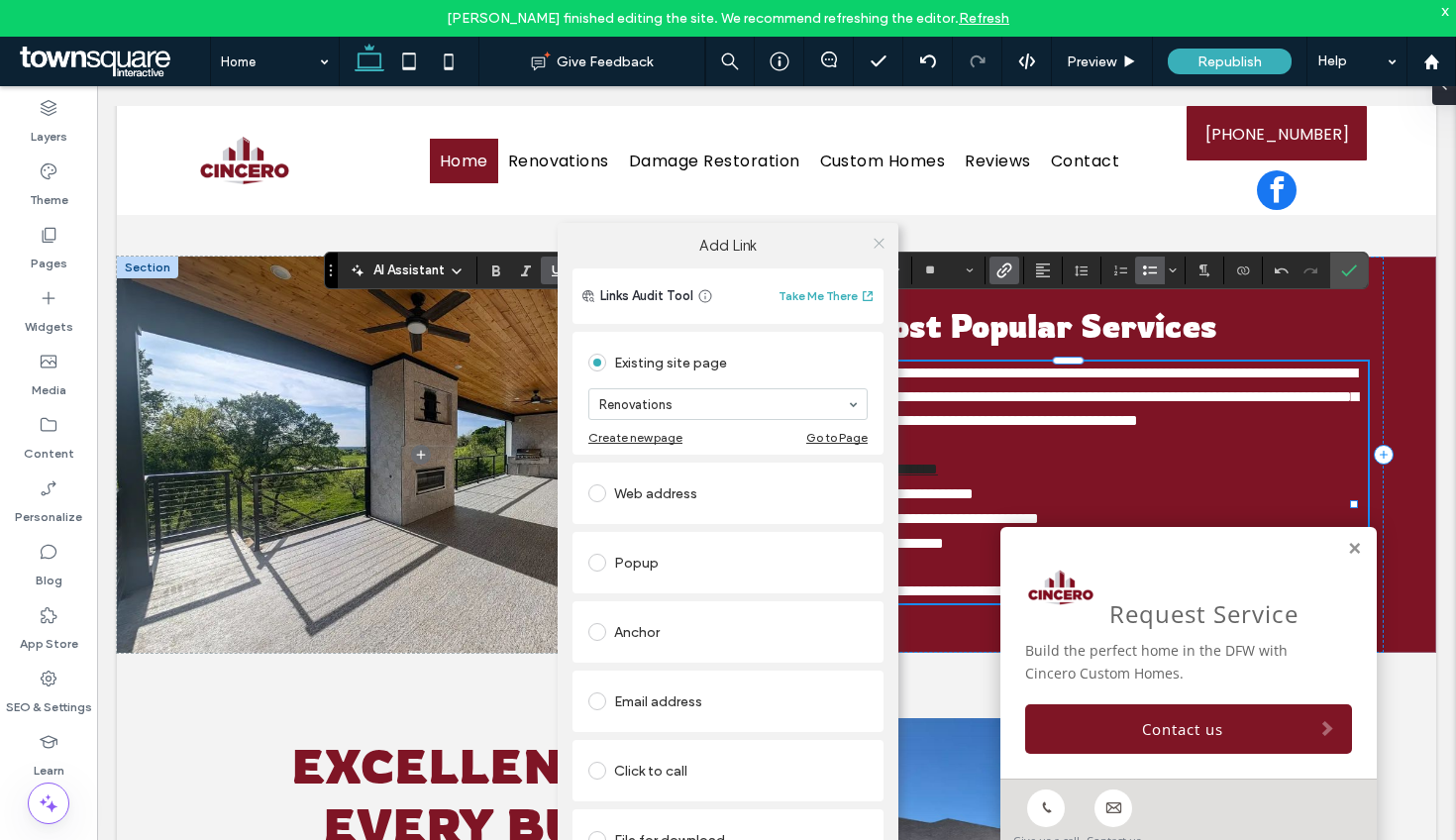 click 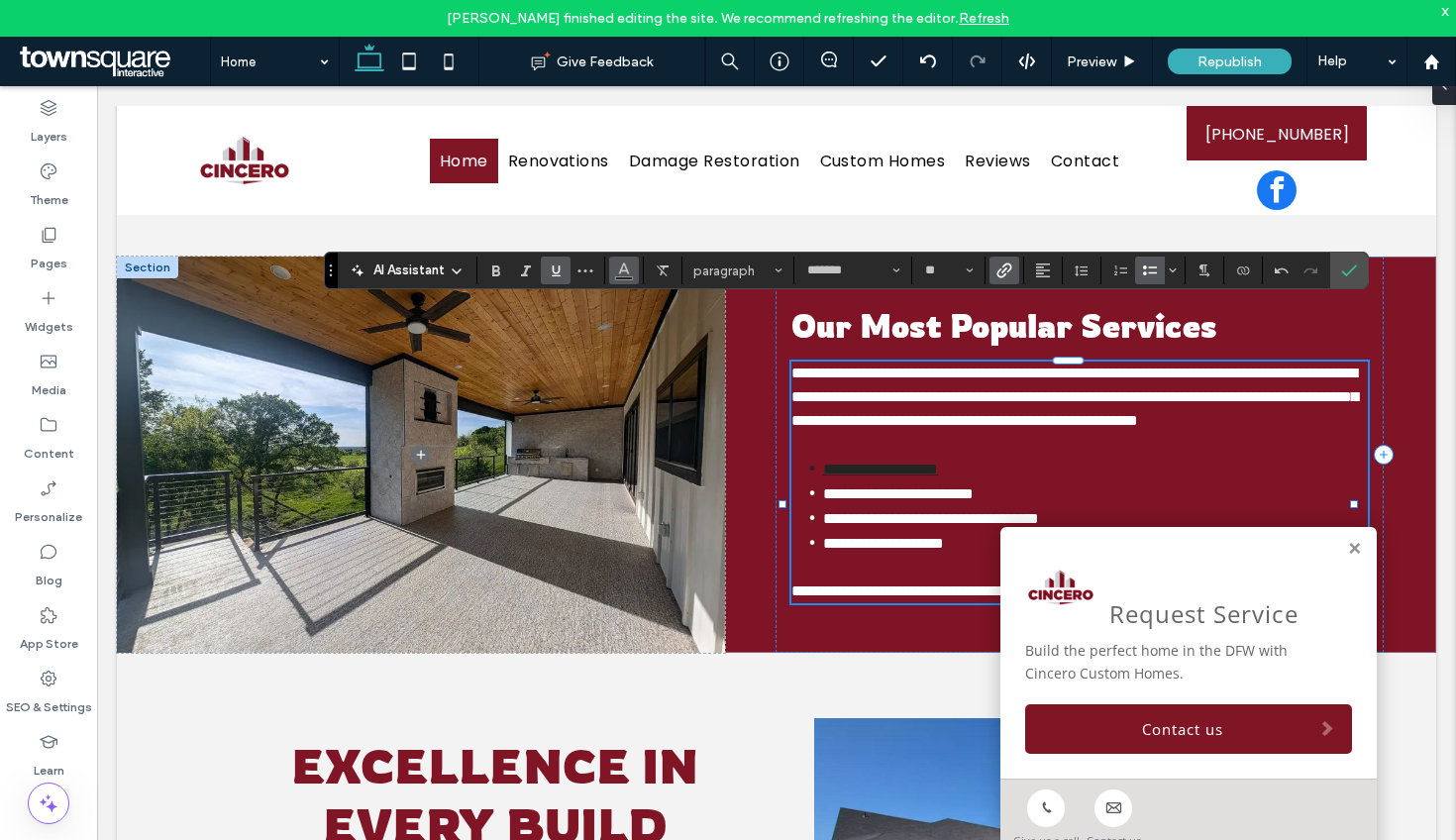click 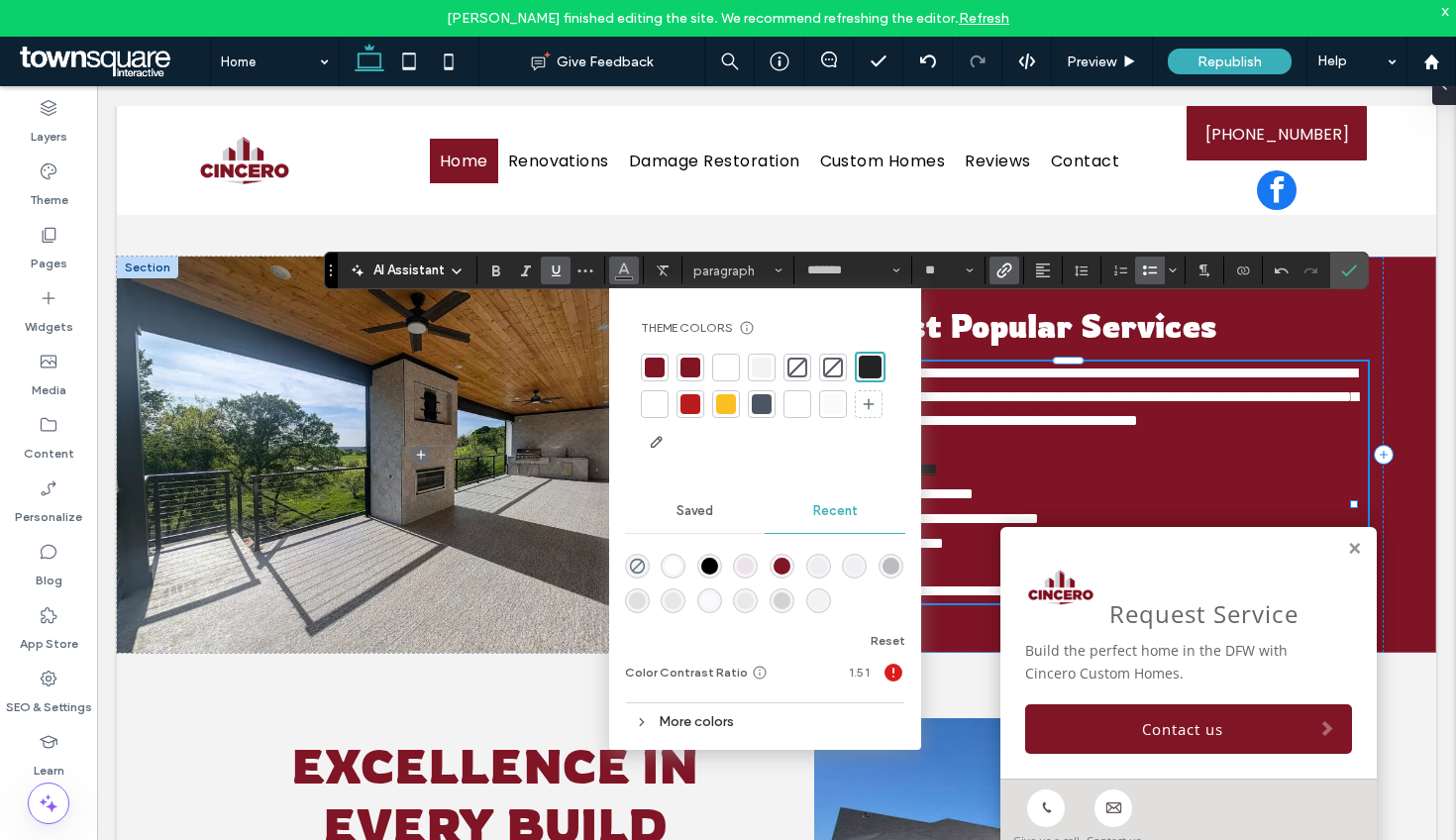 click at bounding box center (655, 404) 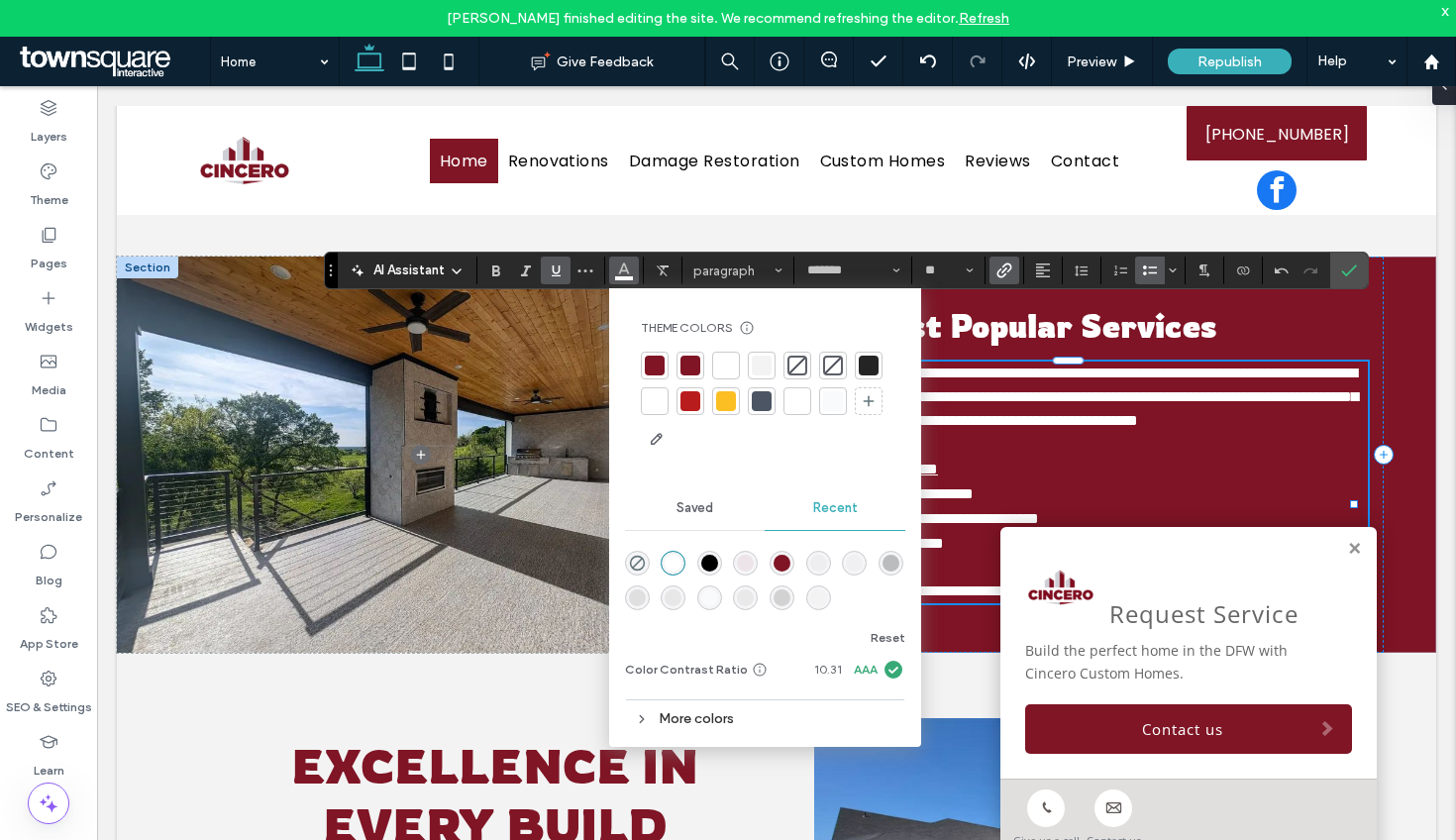 click on "**********" at bounding box center [1075, 396] 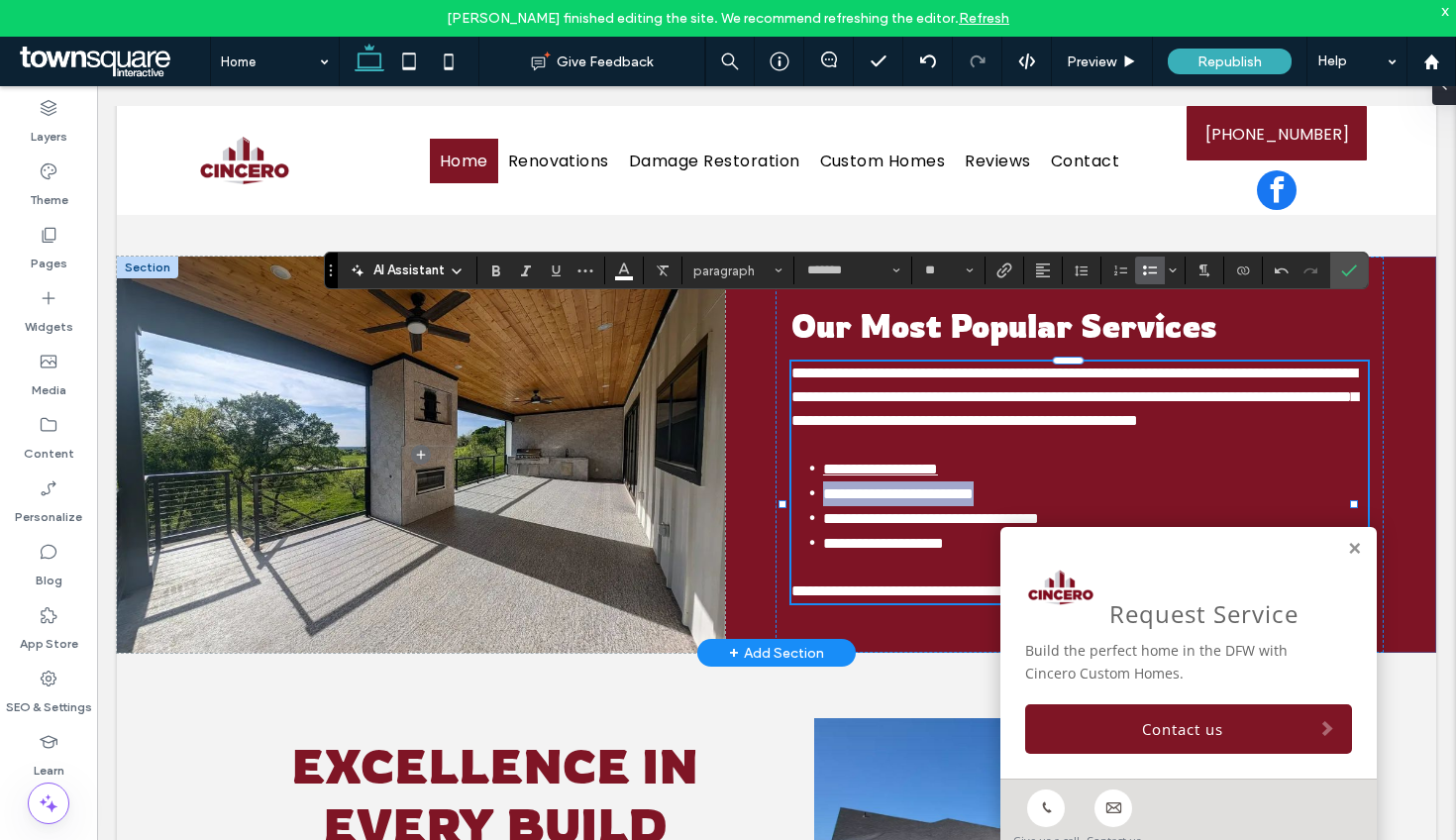 drag, startPoint x: 961, startPoint y: 459, endPoint x: 753, endPoint y: 449, distance: 208.24025 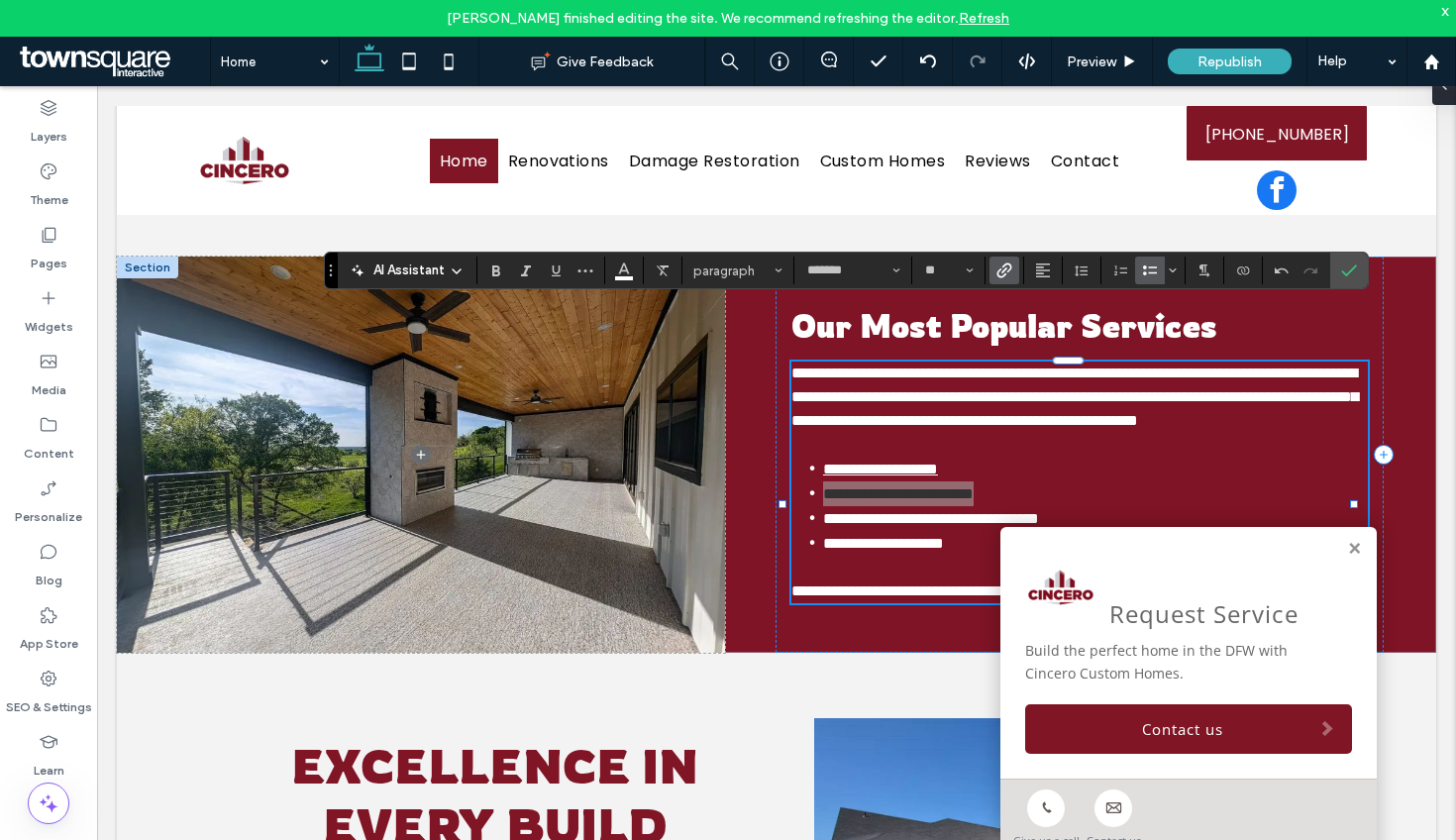click 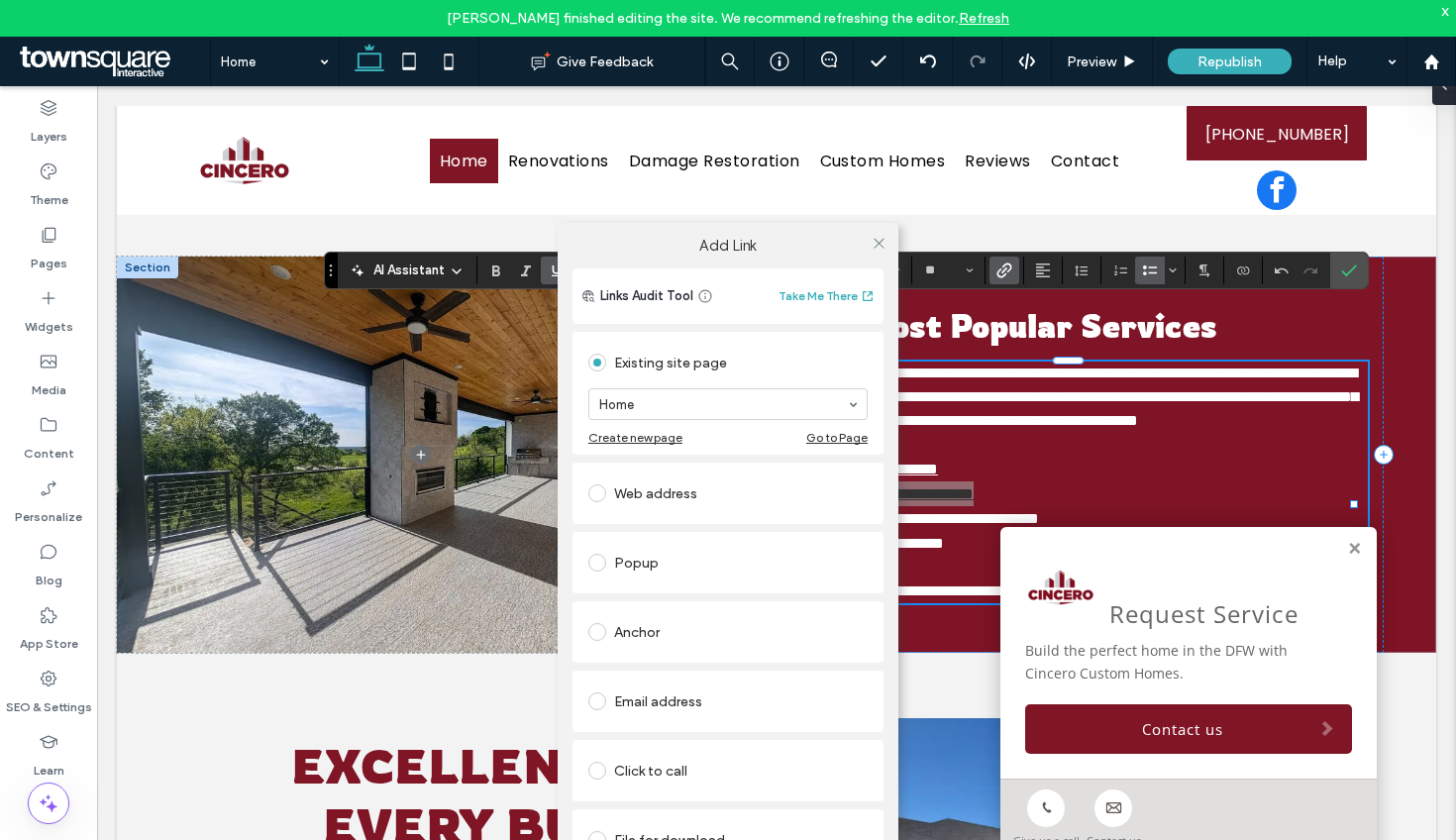 click on "Home" at bounding box center [728, 404] 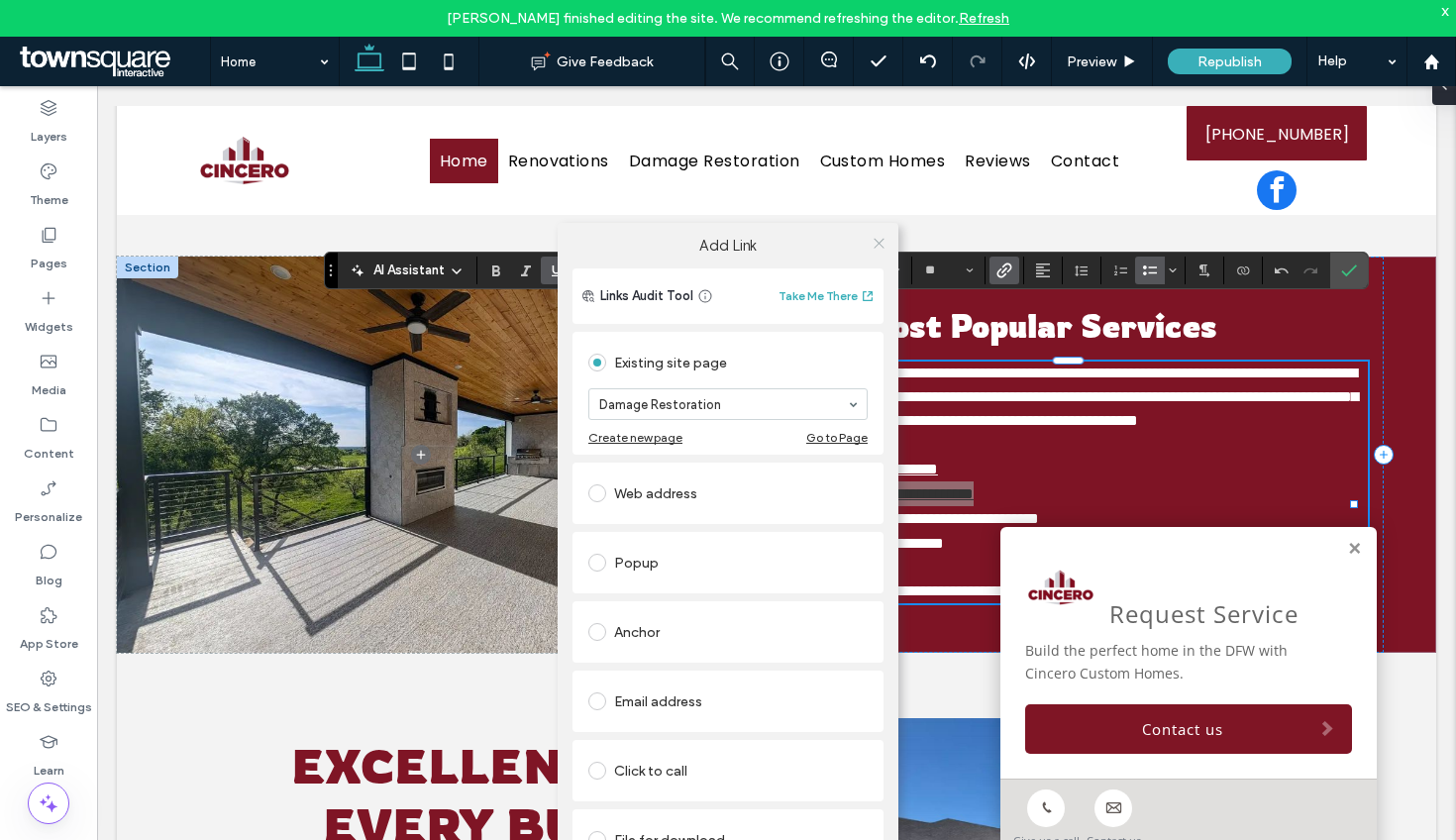 click 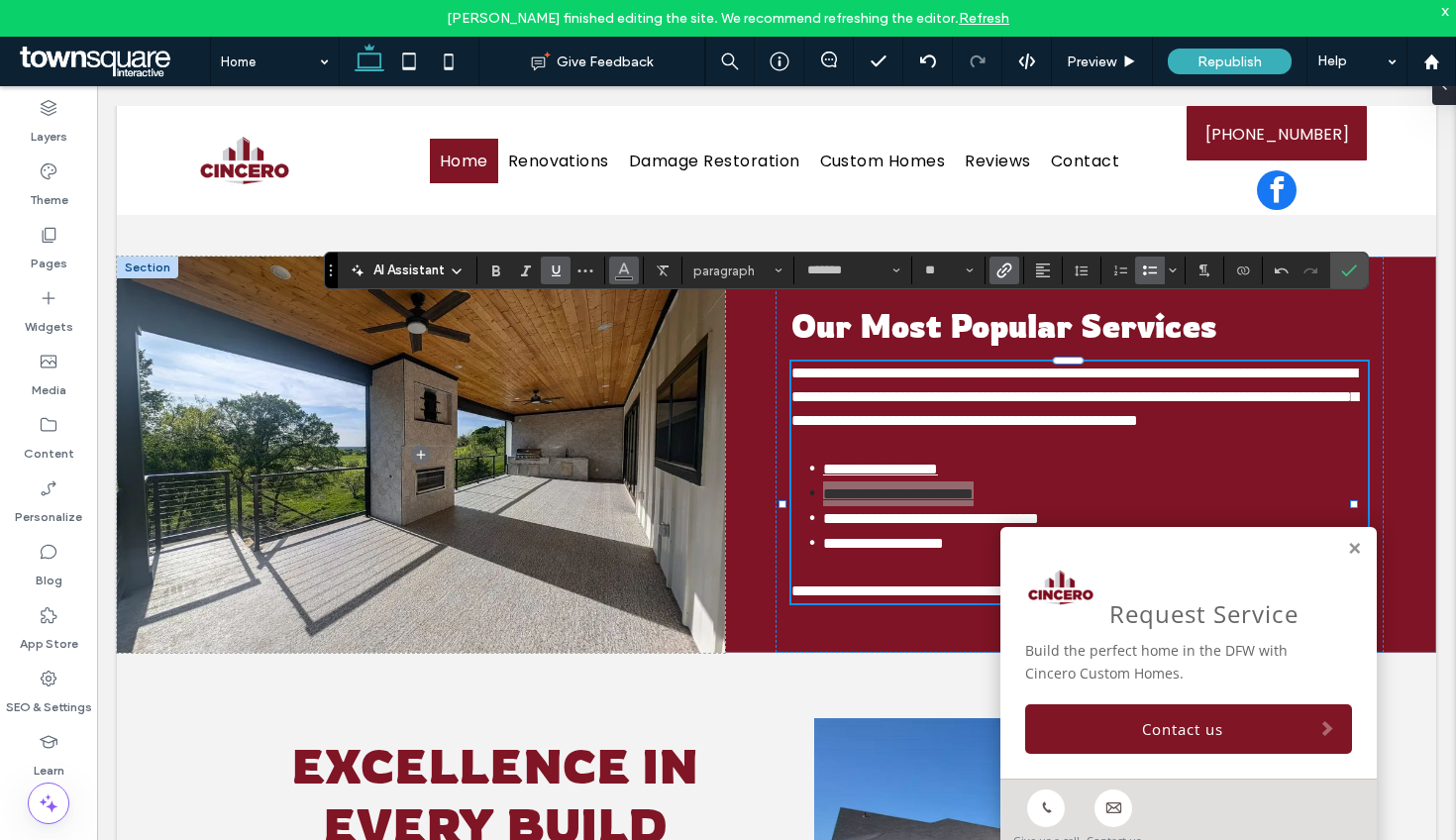click at bounding box center [624, 268] 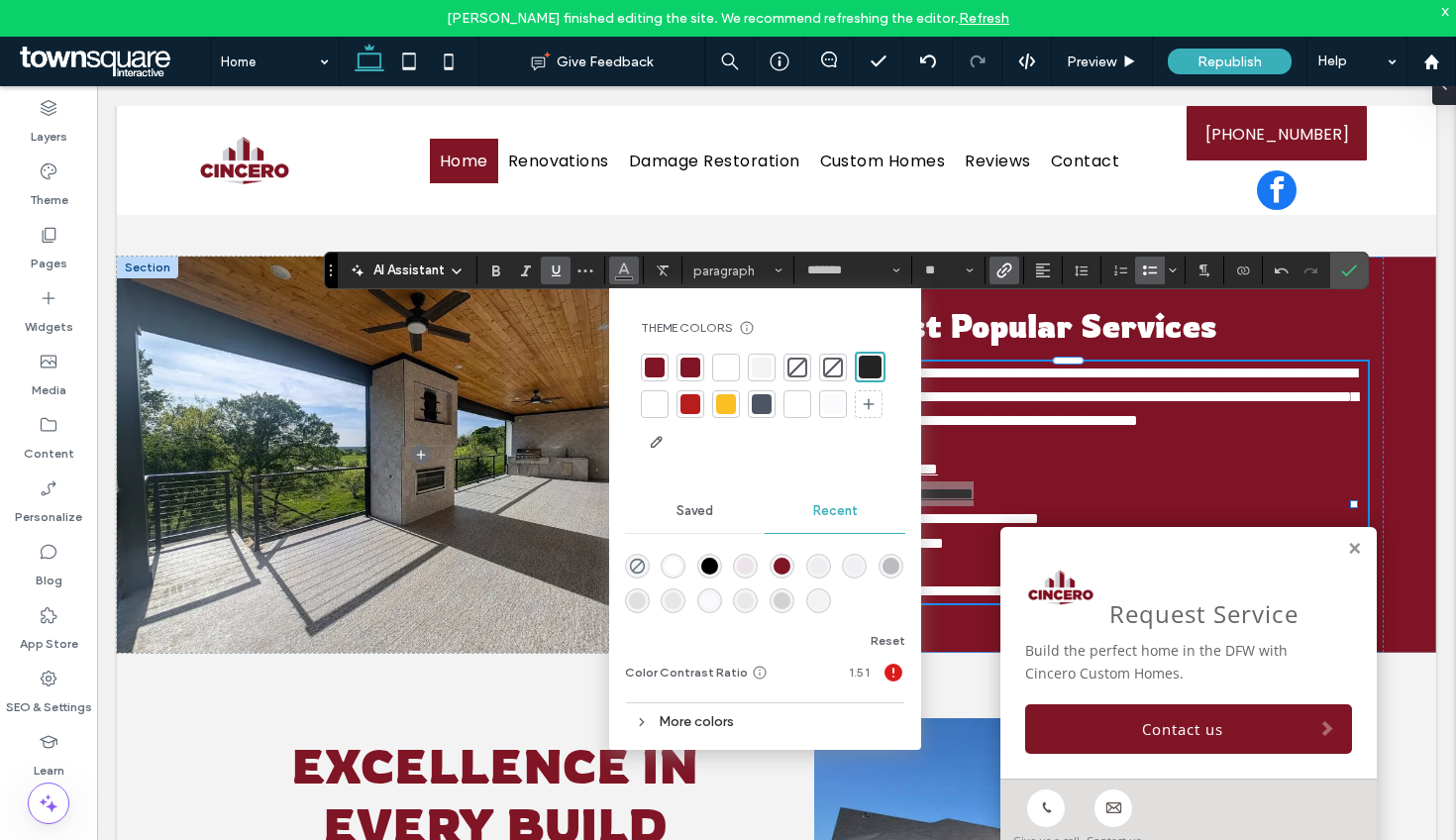click at bounding box center (655, 404) 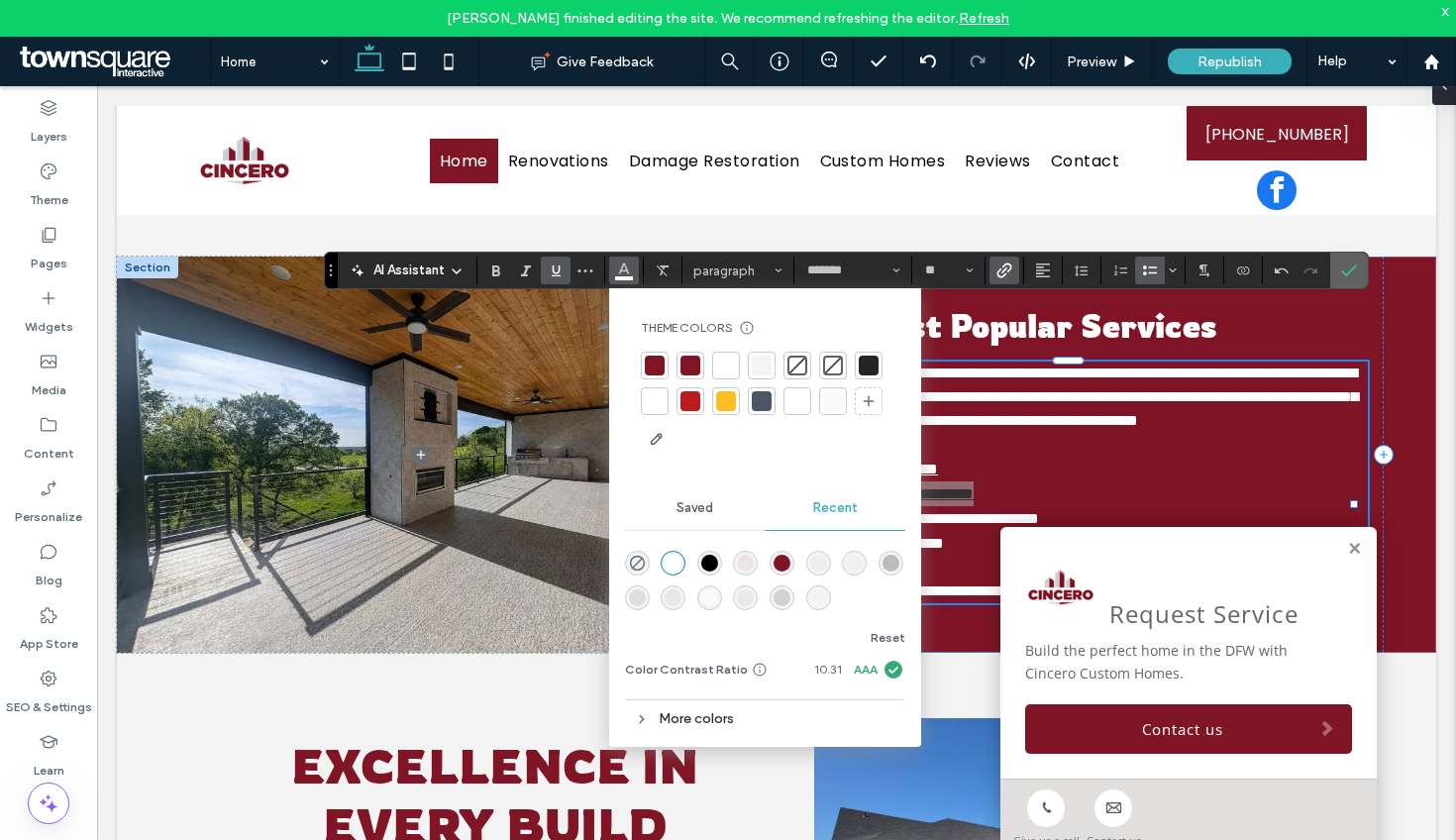 click at bounding box center (1349, 270) 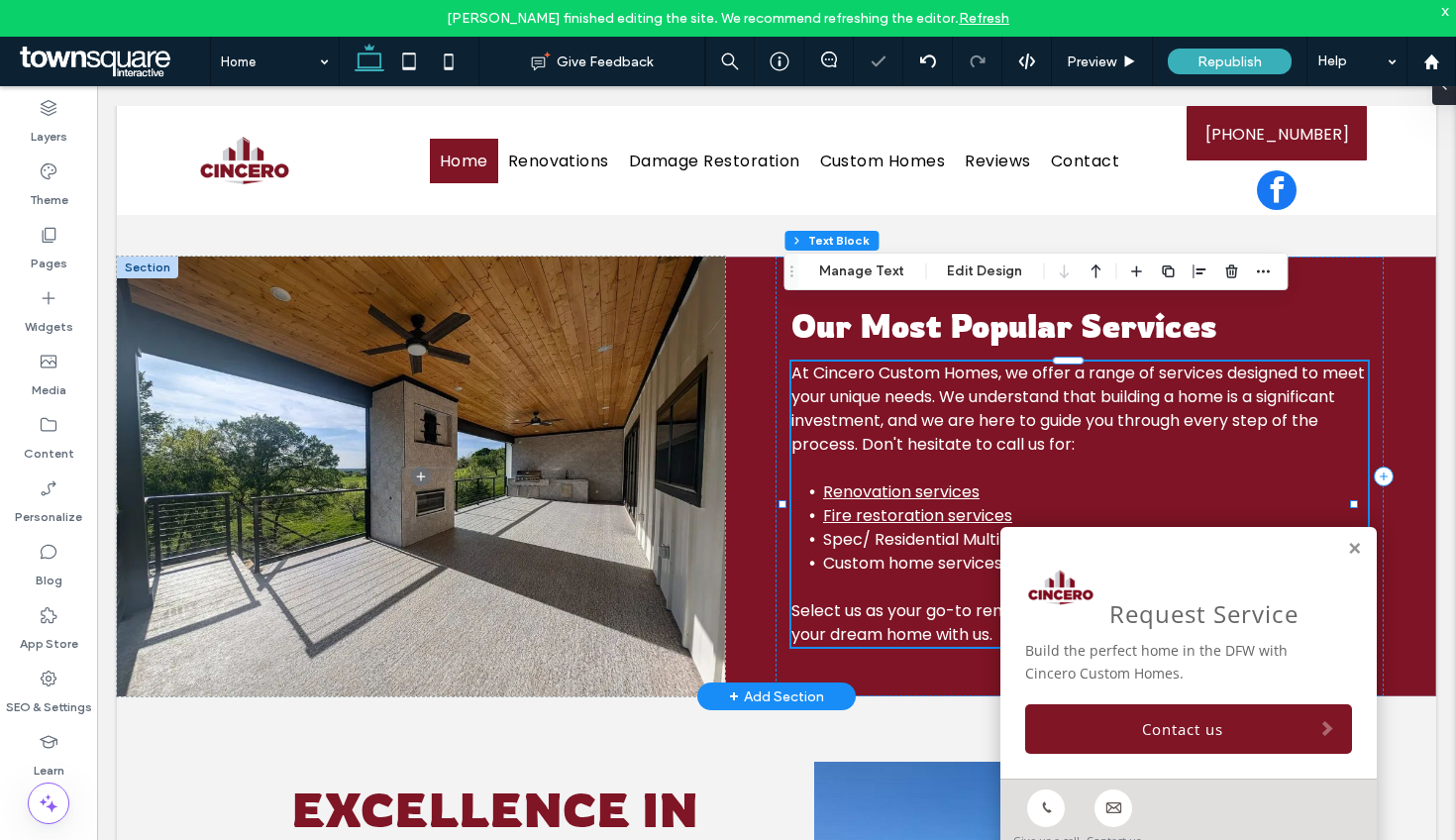 click on "Spec/ Residential Multi Family Homes" at bounding box center [968, 539] 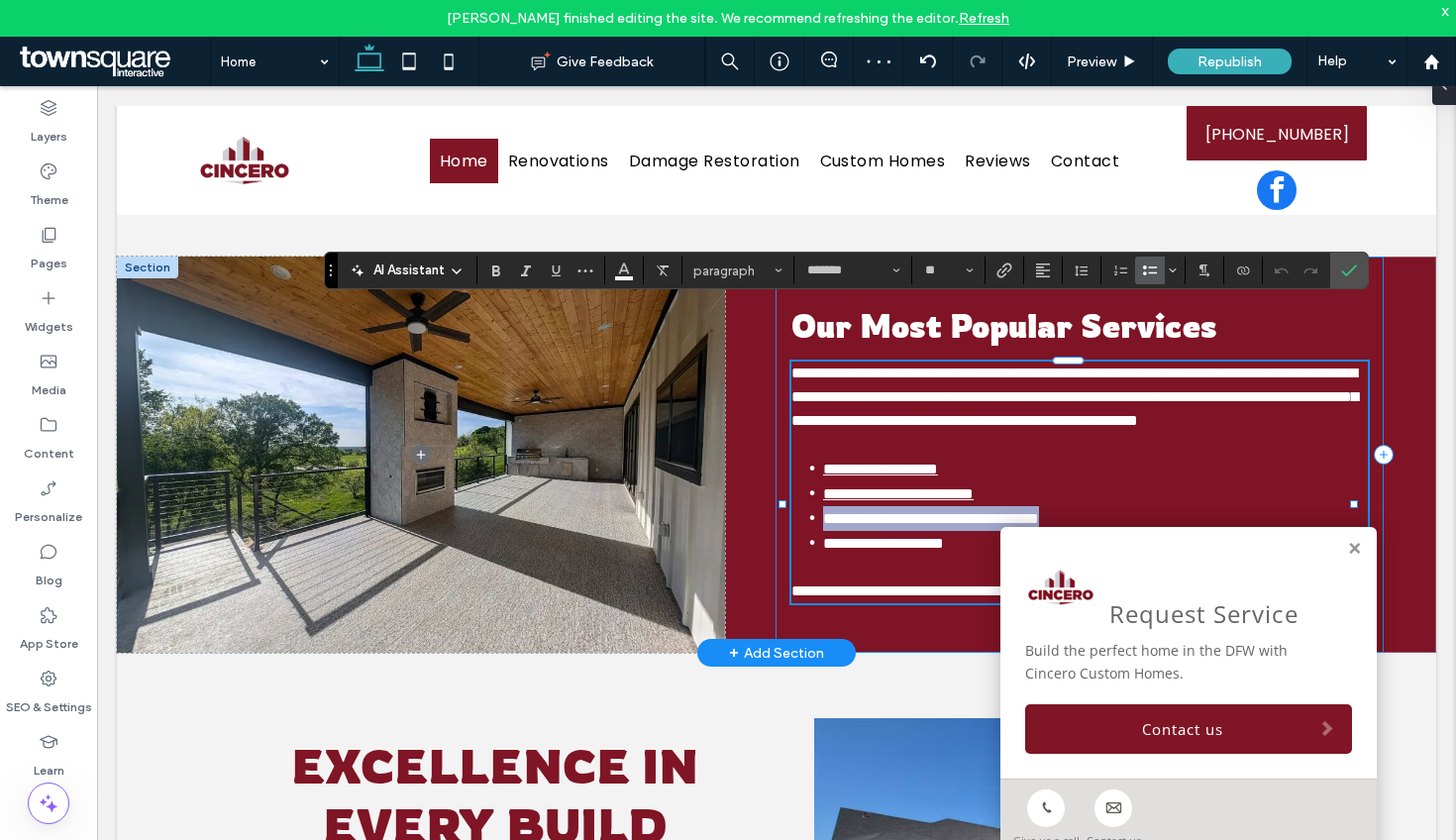 drag, startPoint x: 1111, startPoint y: 480, endPoint x: 762, endPoint y: 472, distance: 349.09168 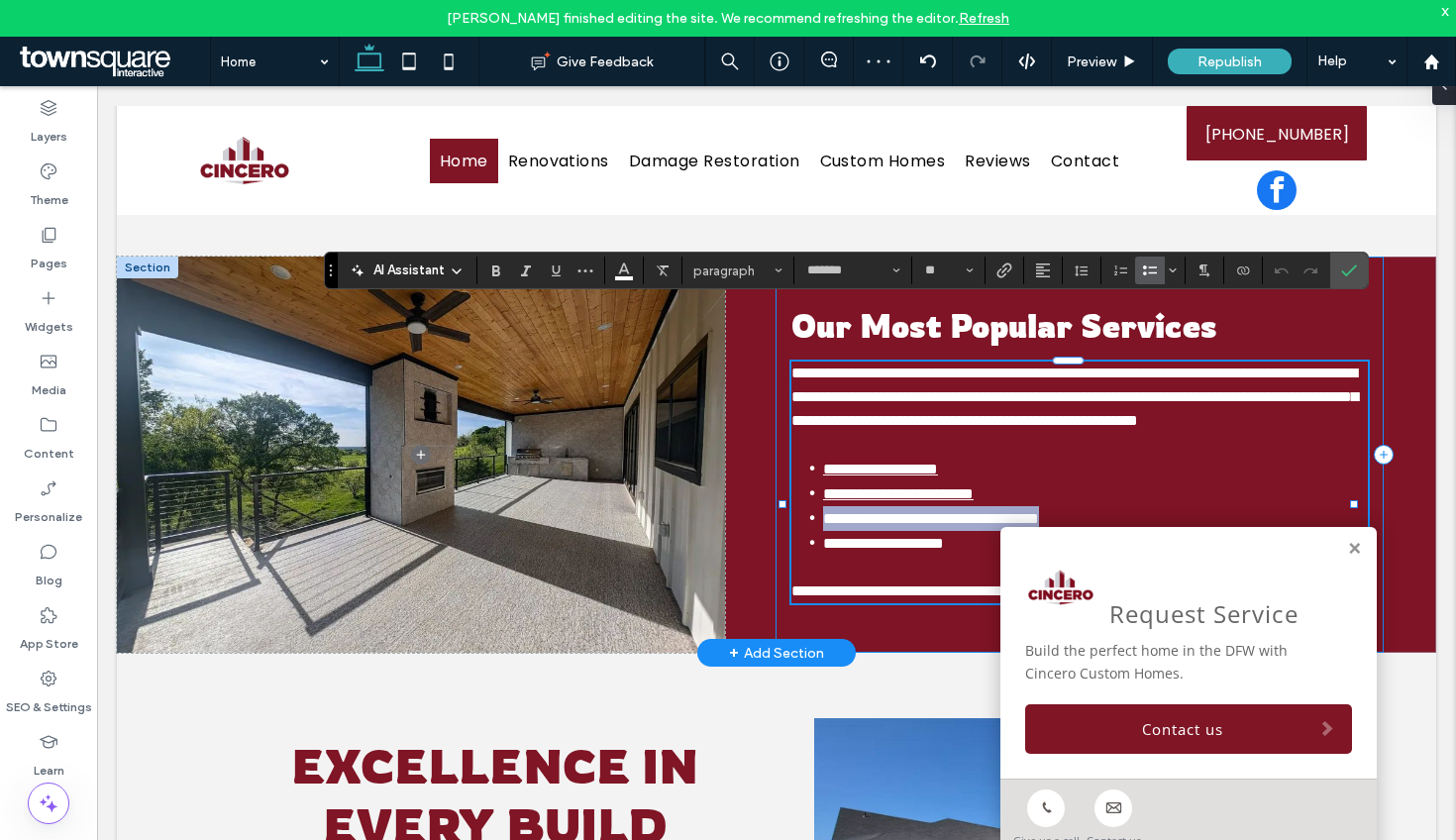 click on "**********" at bounding box center (777, 455) 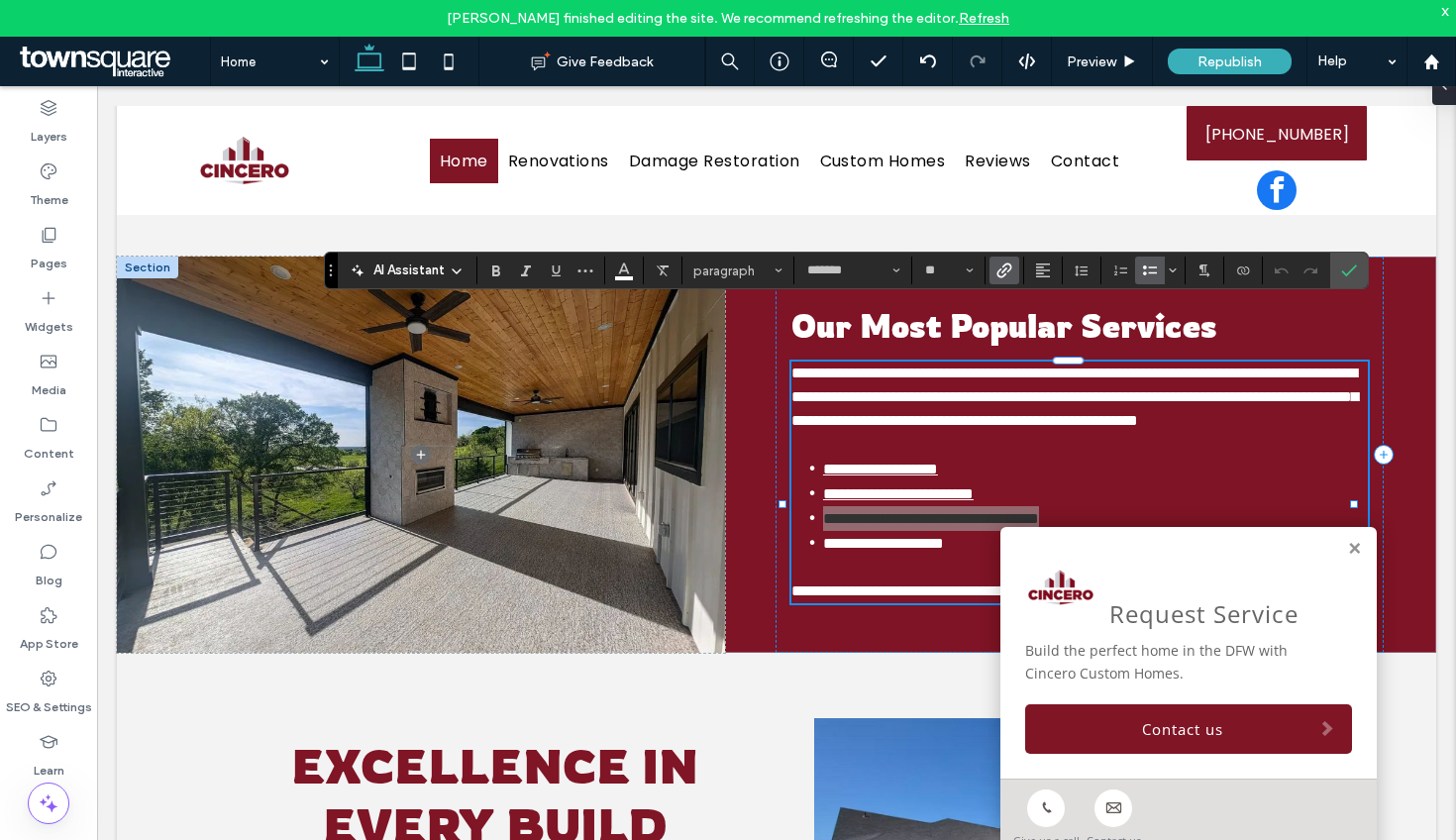 click 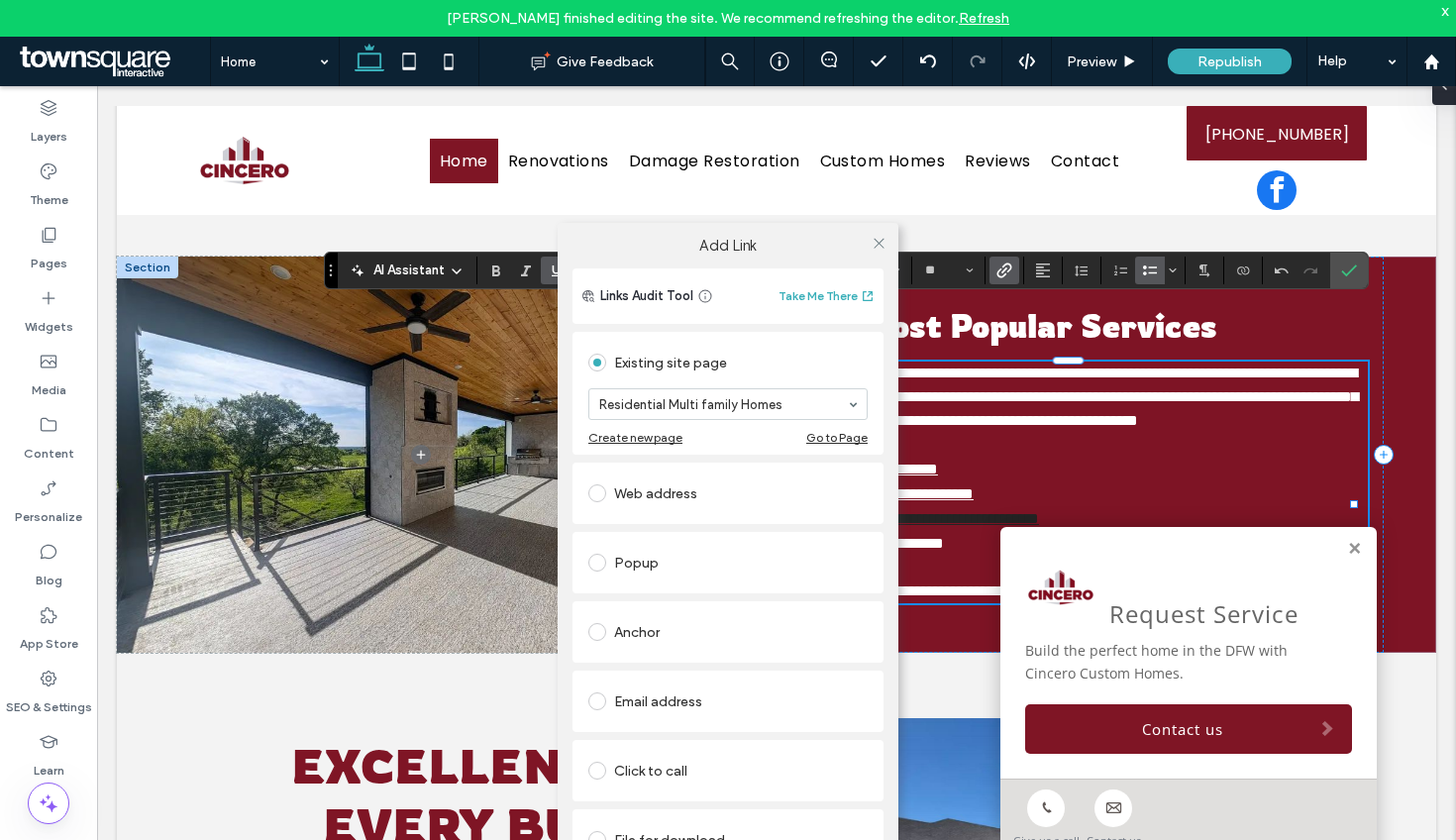 click at bounding box center [879, 243] 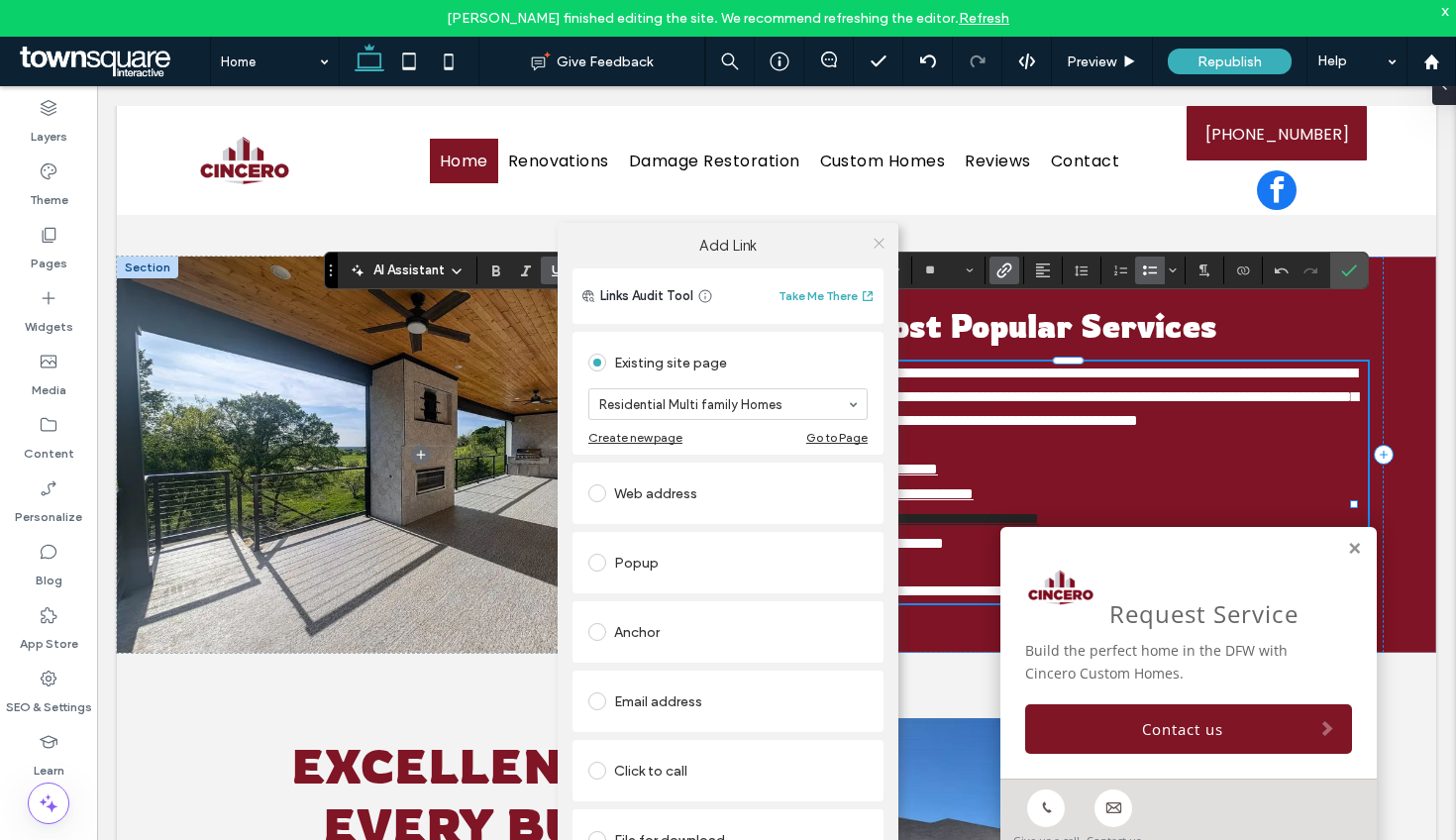 click 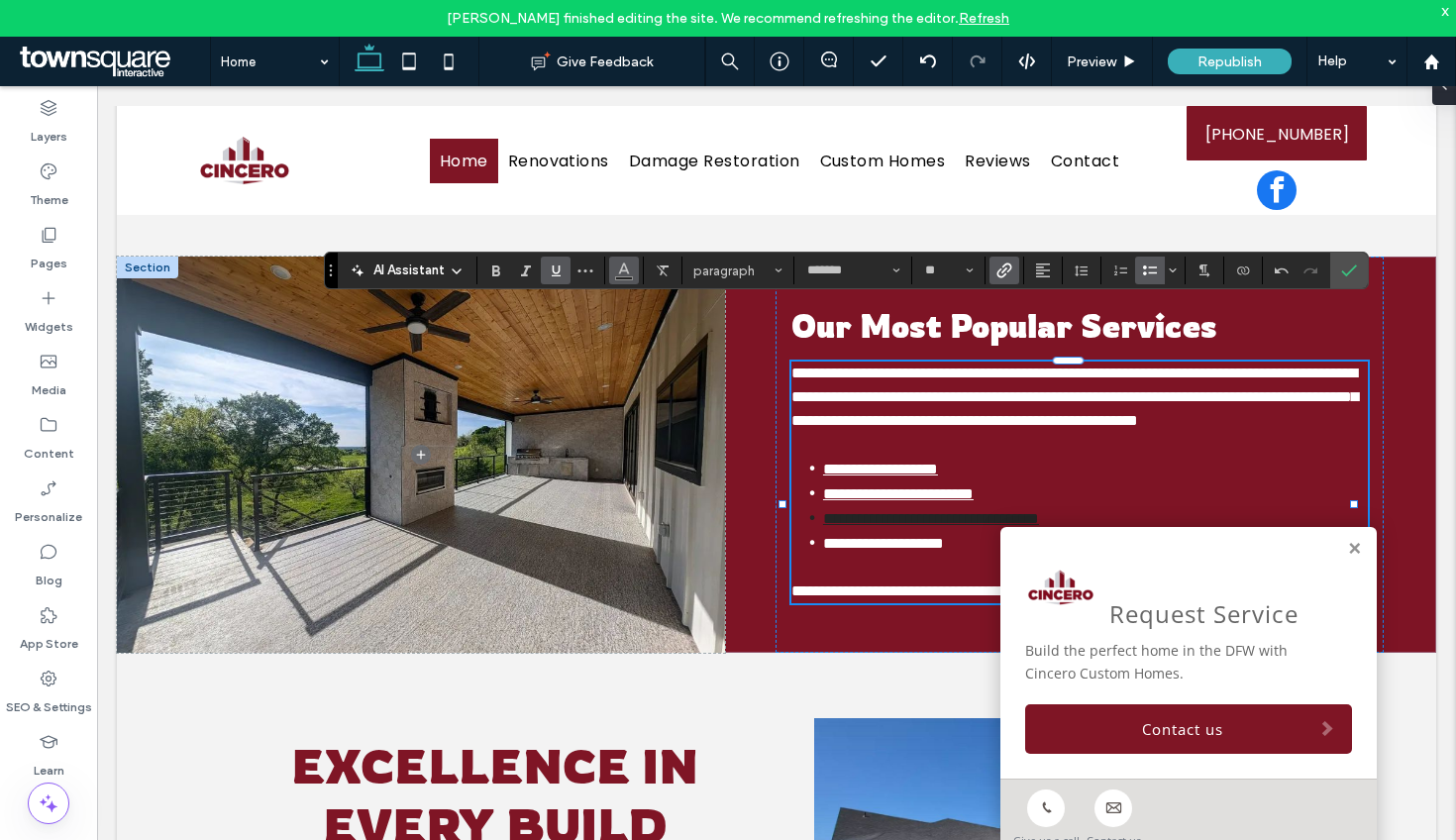 click 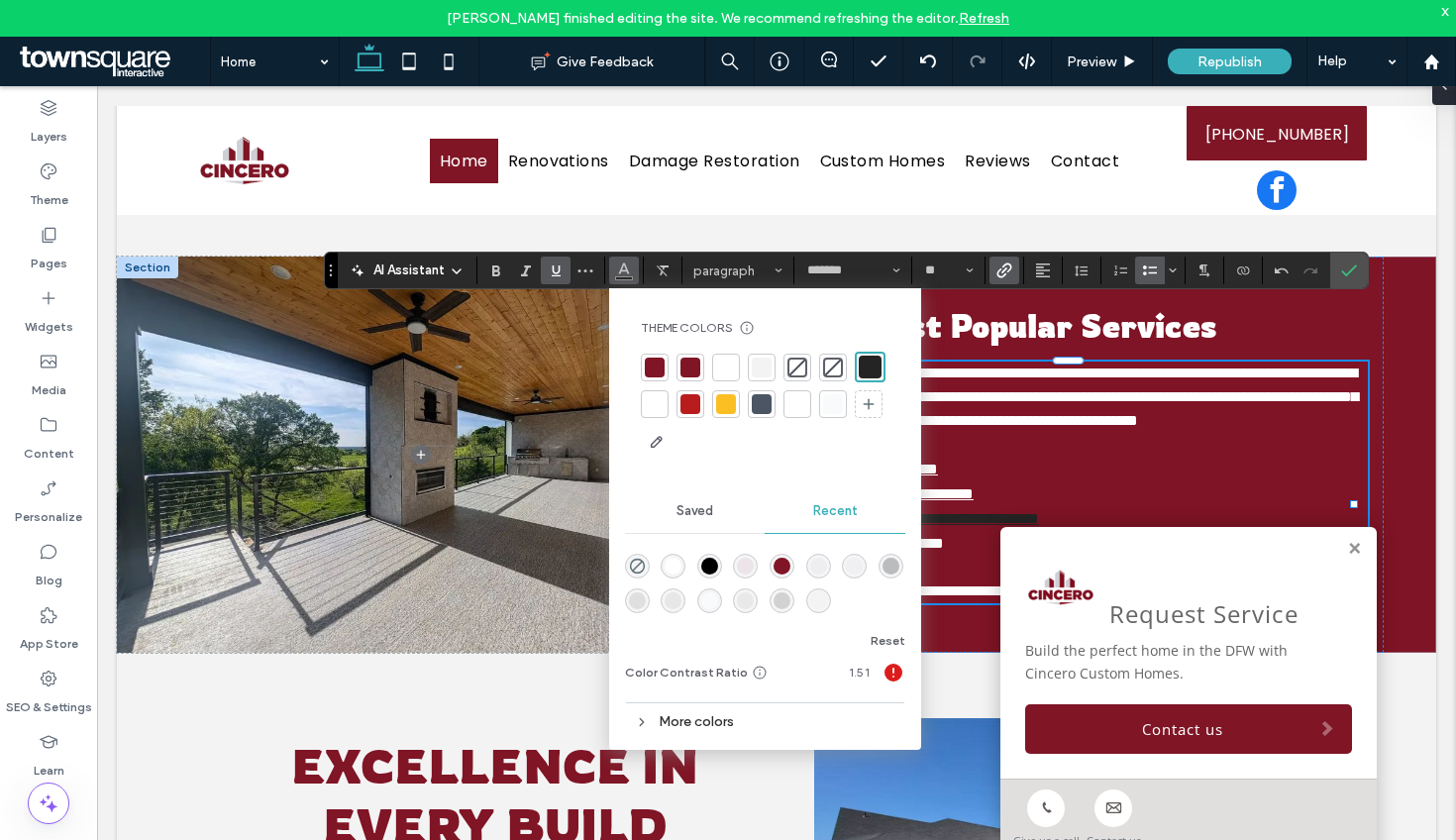 drag, startPoint x: 655, startPoint y: 408, endPoint x: 666, endPoint y: 396, distance: 16.27882 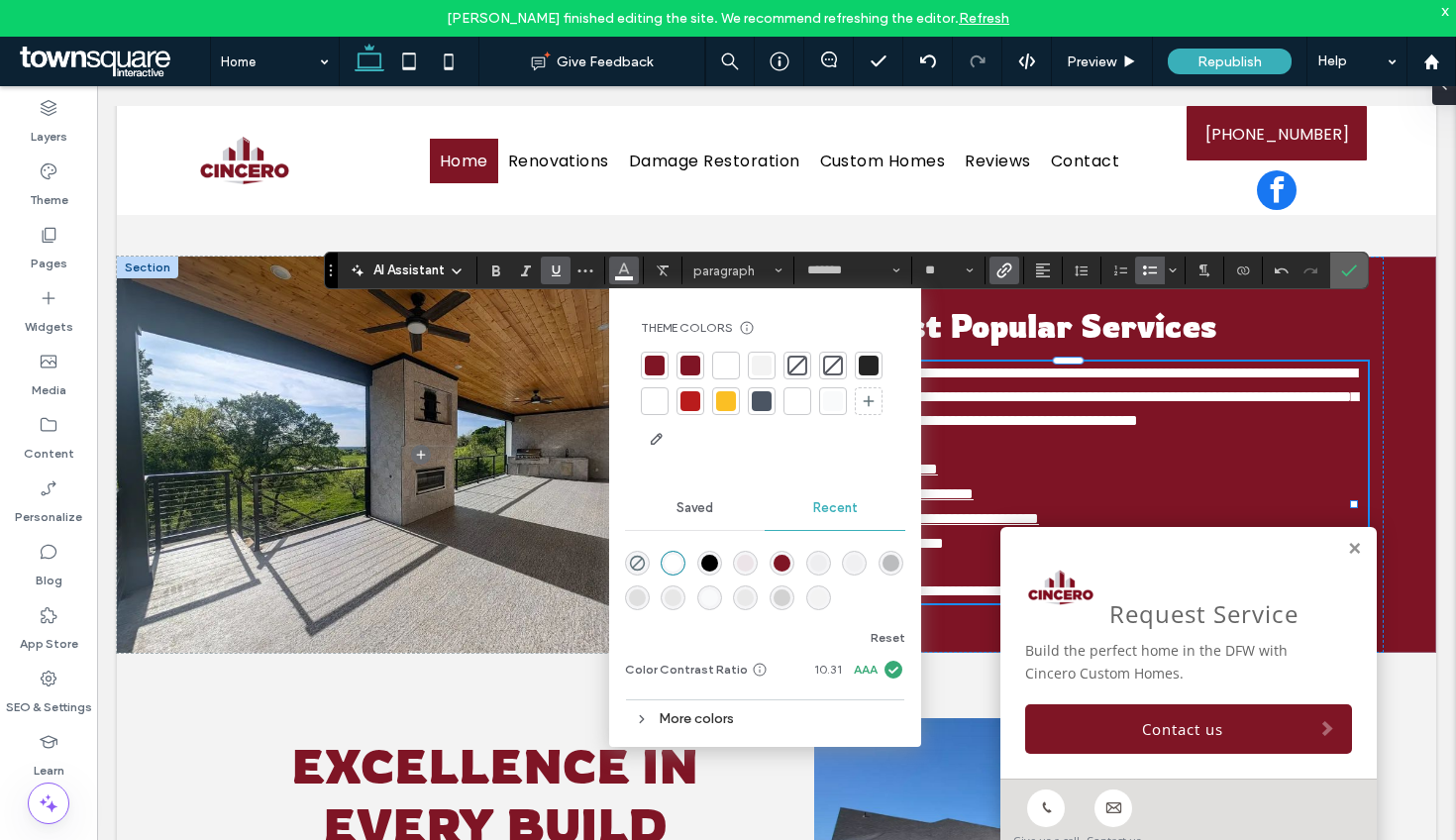 click 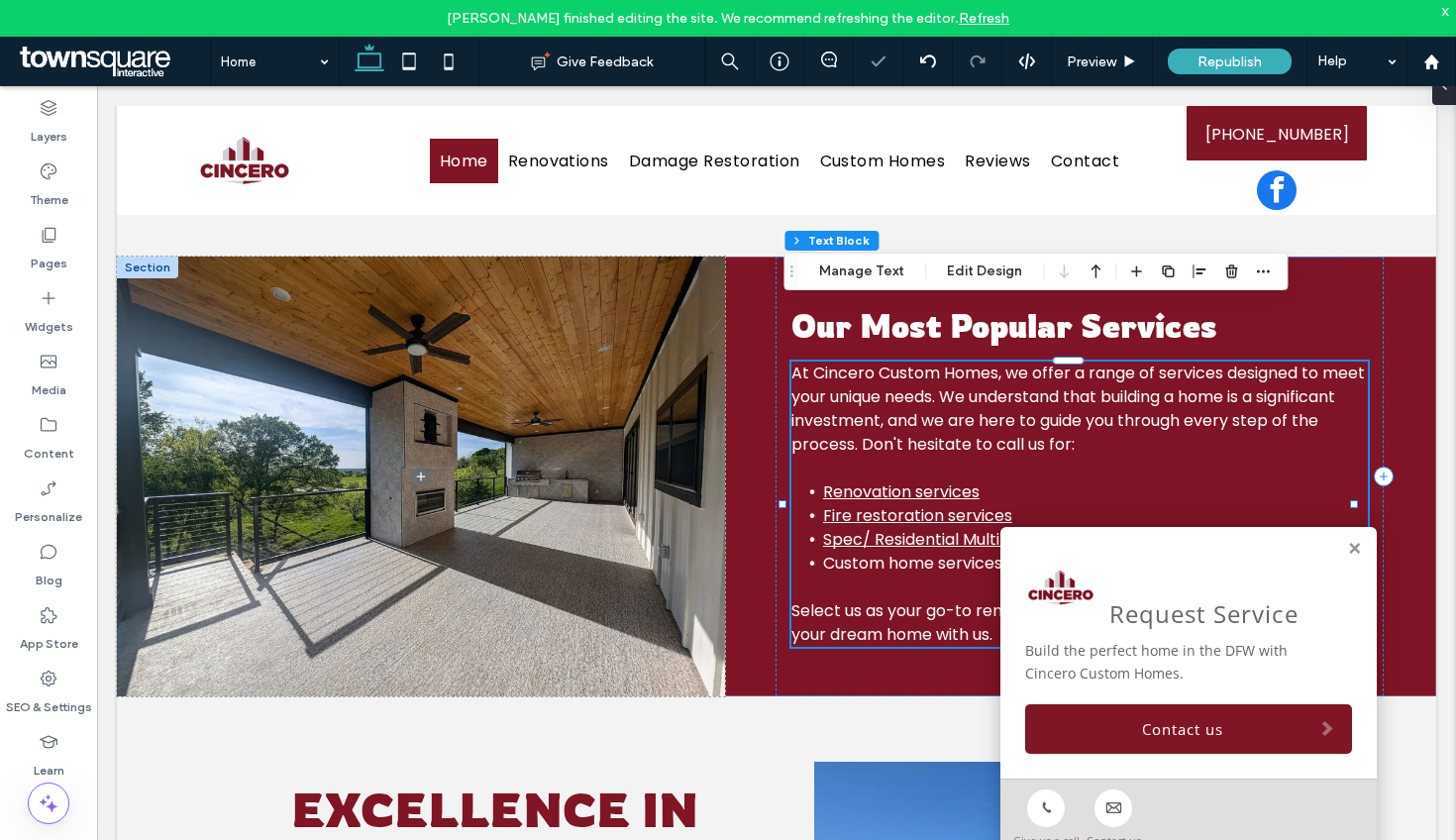 click on "Custom home services" at bounding box center (912, 563) 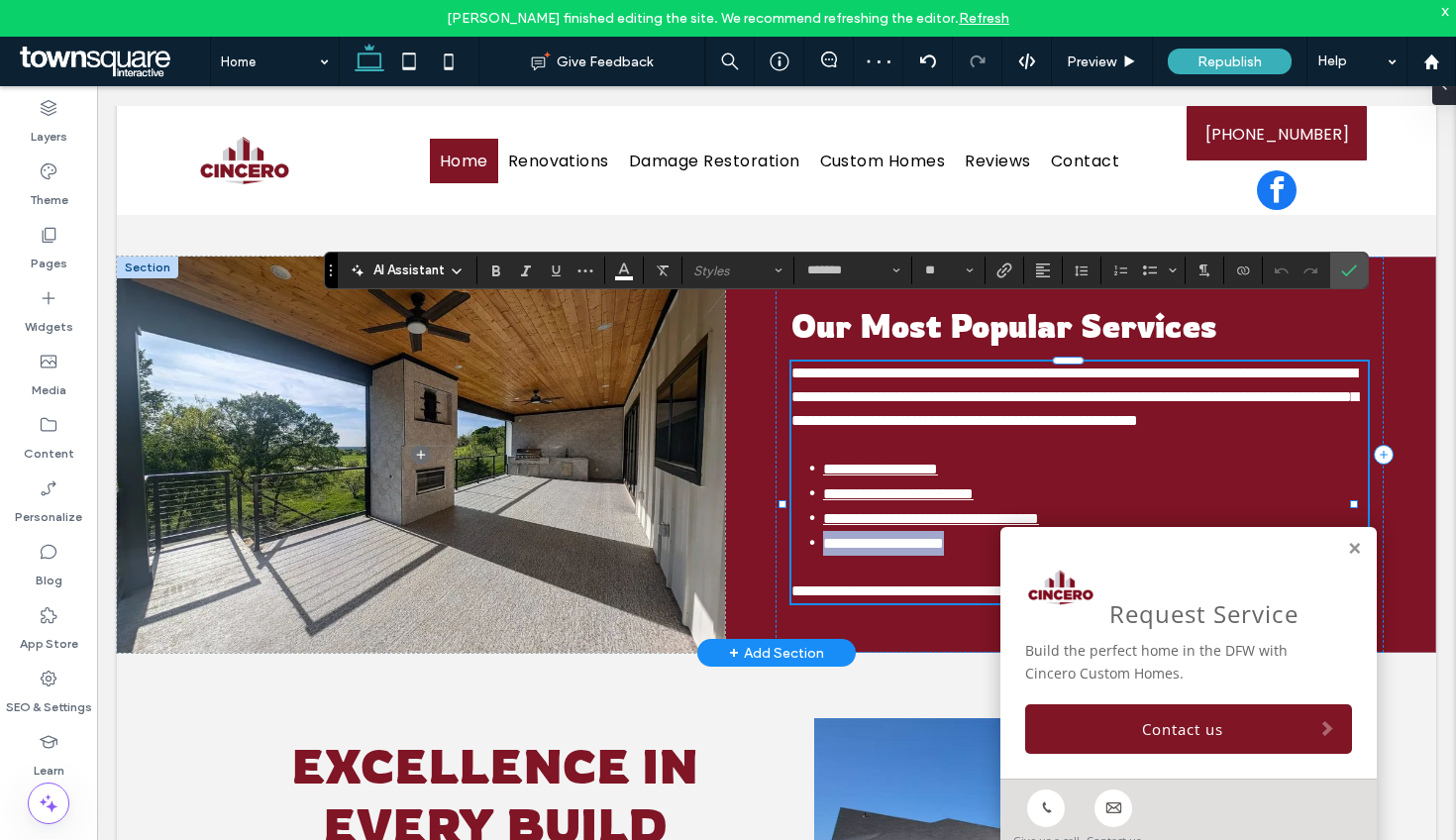 drag, startPoint x: 1001, startPoint y: 507, endPoint x: 782, endPoint y: 497, distance: 219.22819 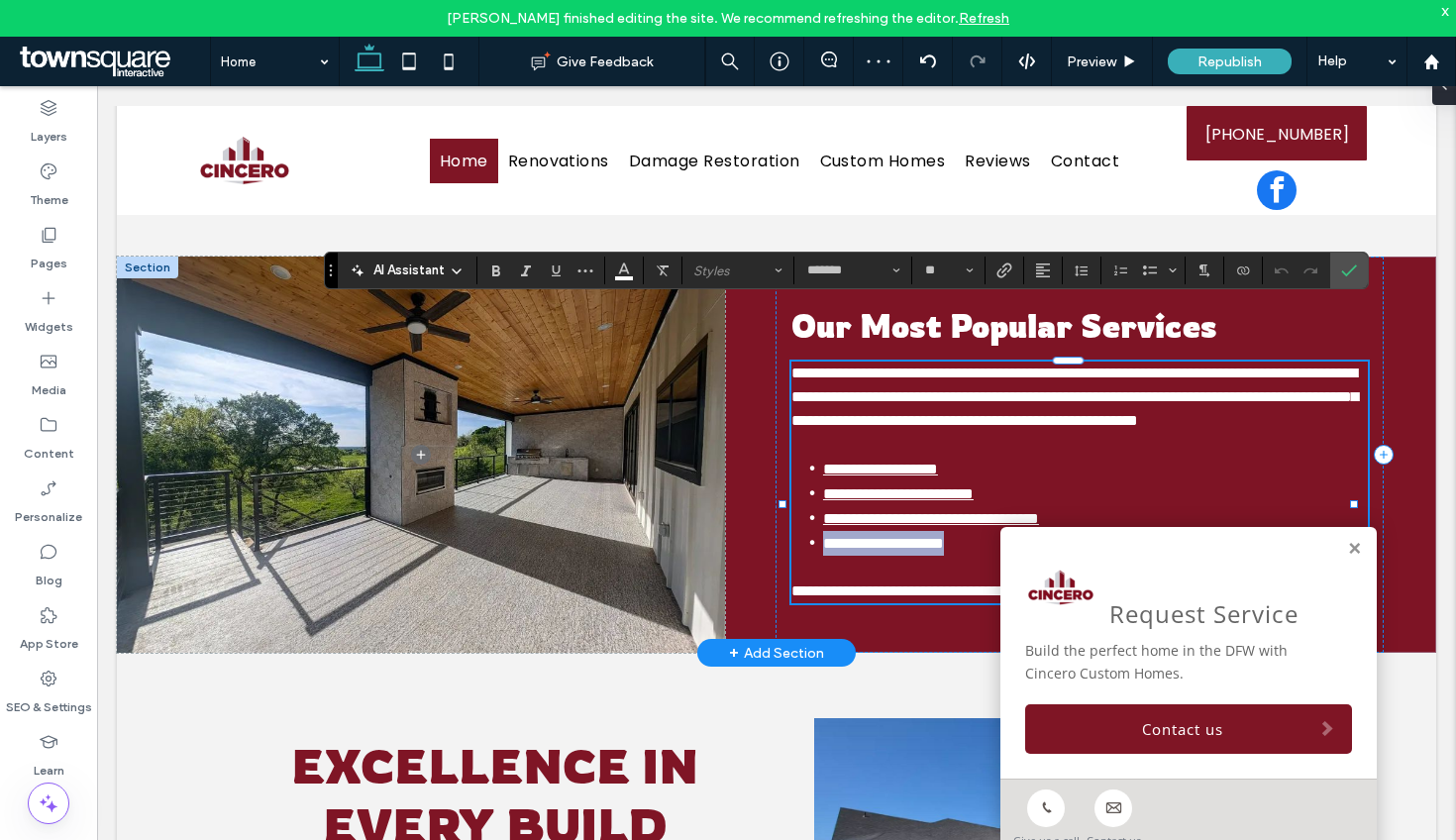 click on "**********" at bounding box center [777, 455] 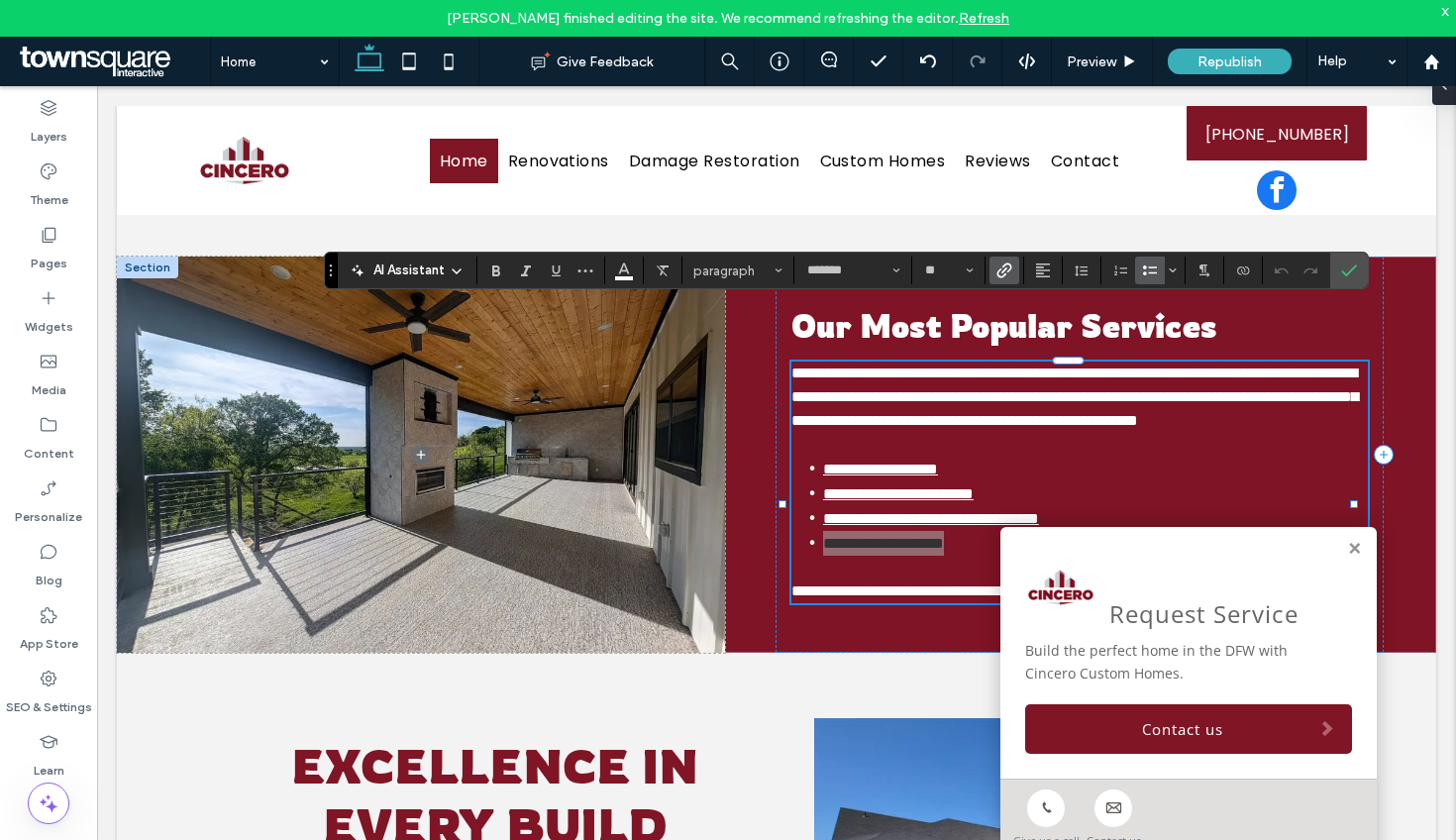 click 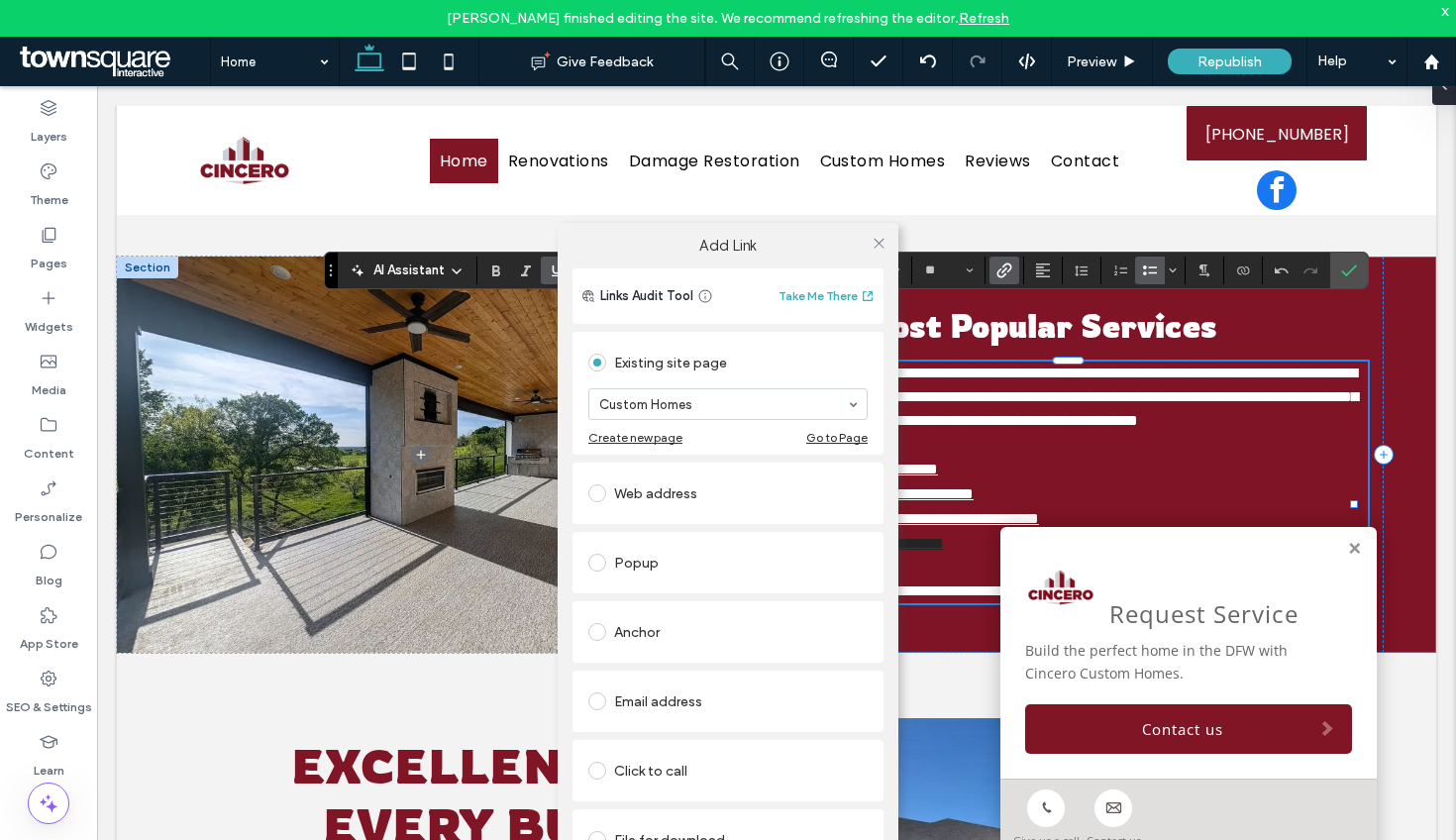 click at bounding box center [879, 243] 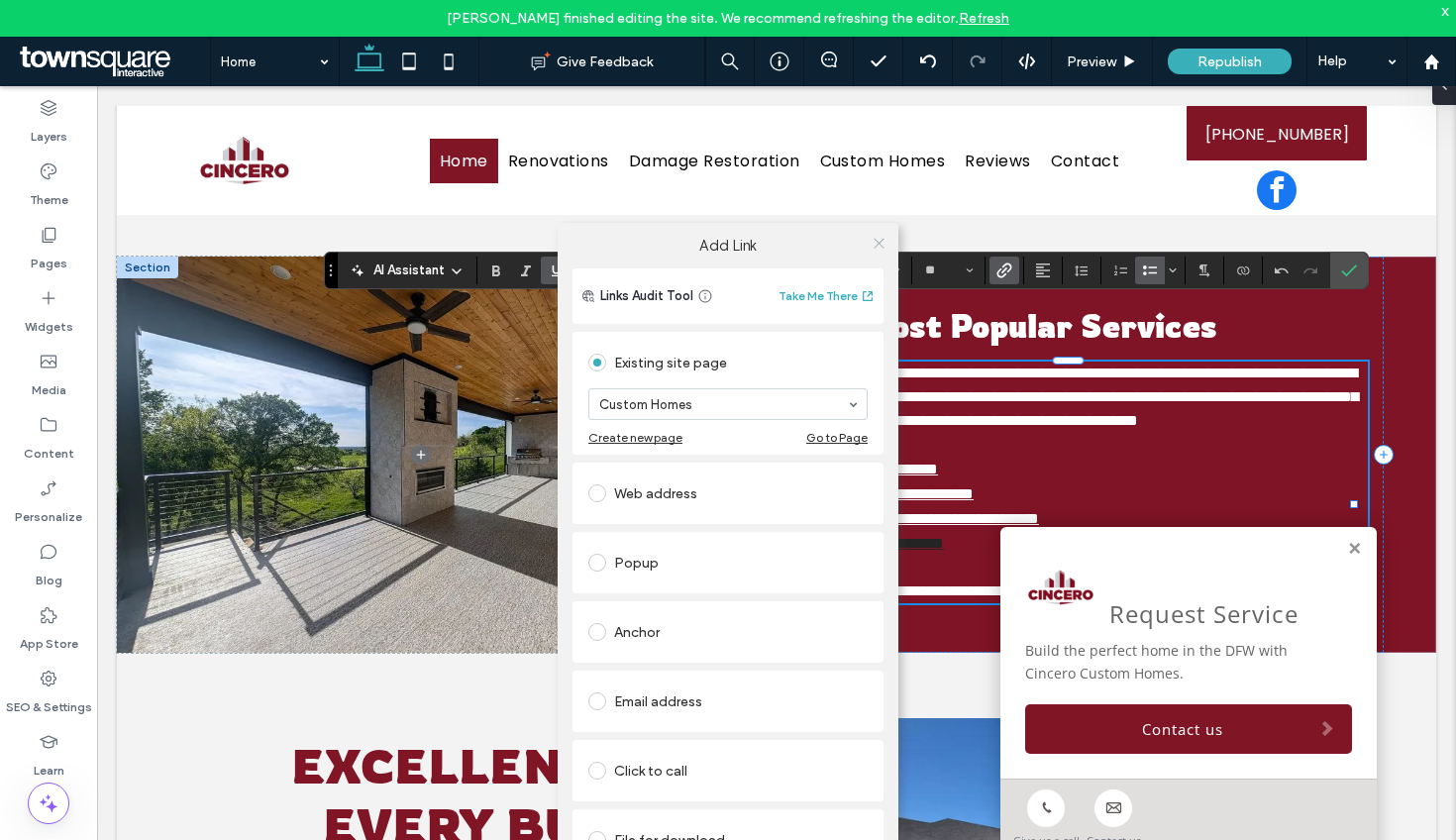 click 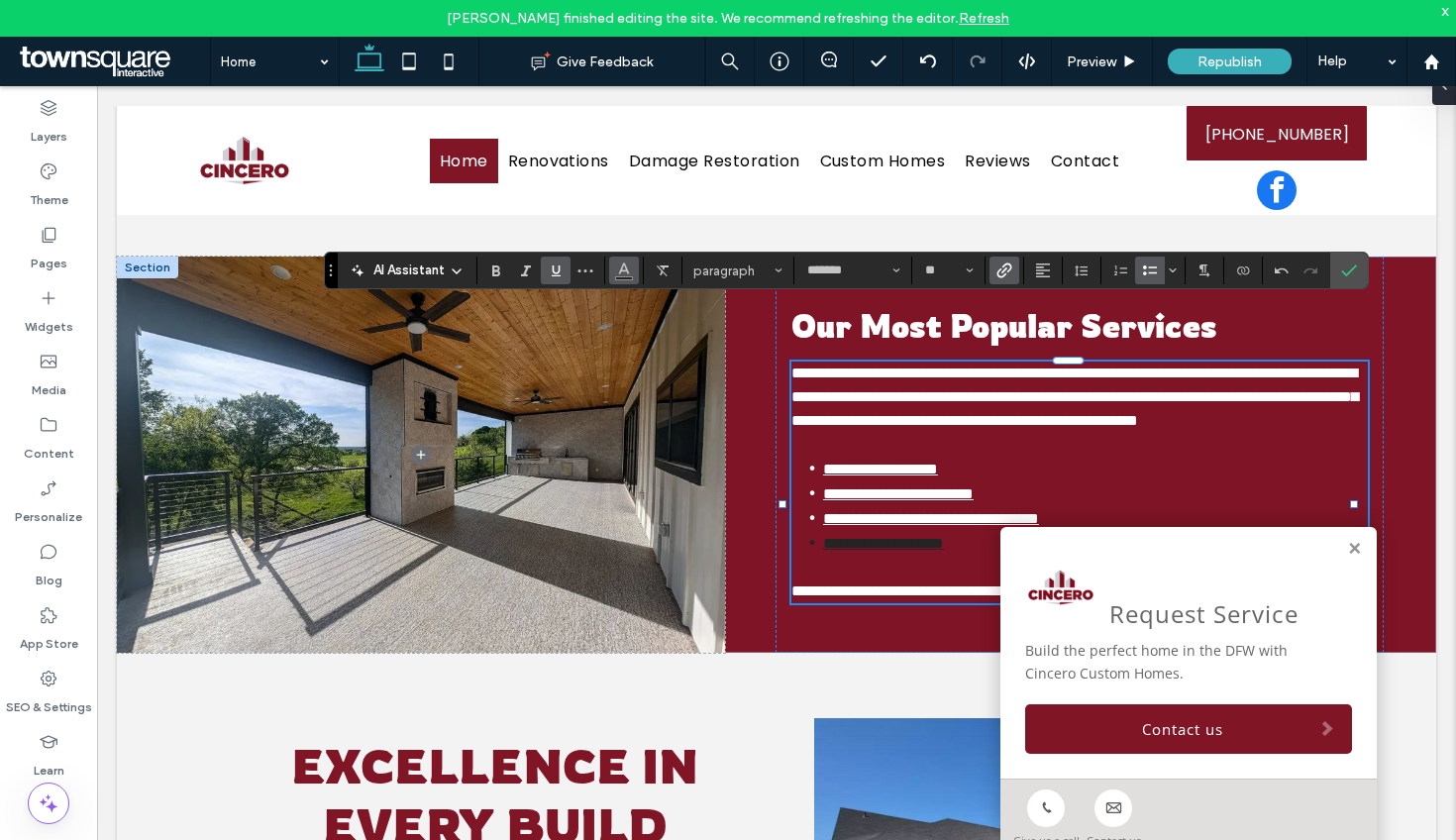 click at bounding box center [624, 270] 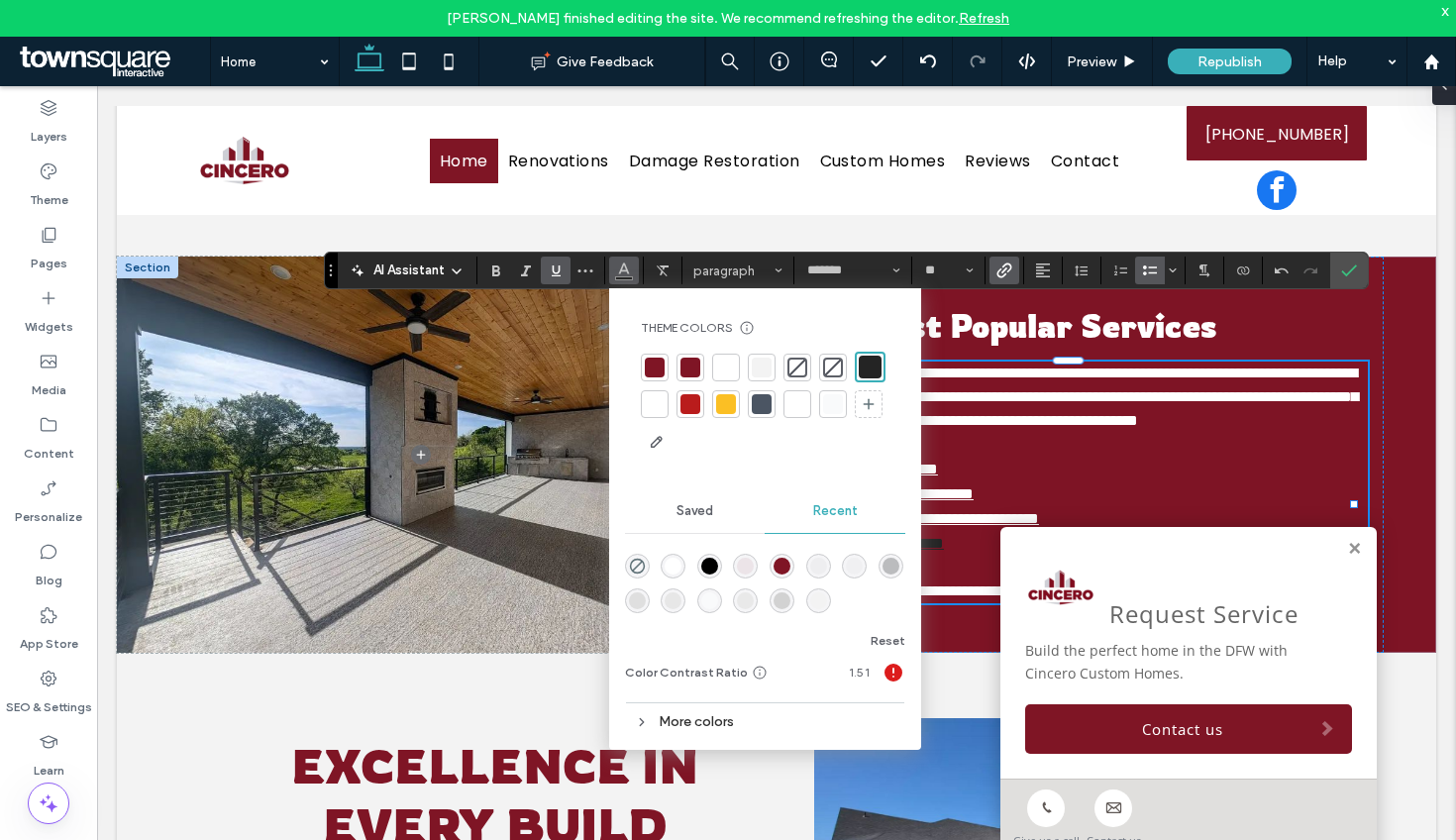 click at bounding box center (655, 404) 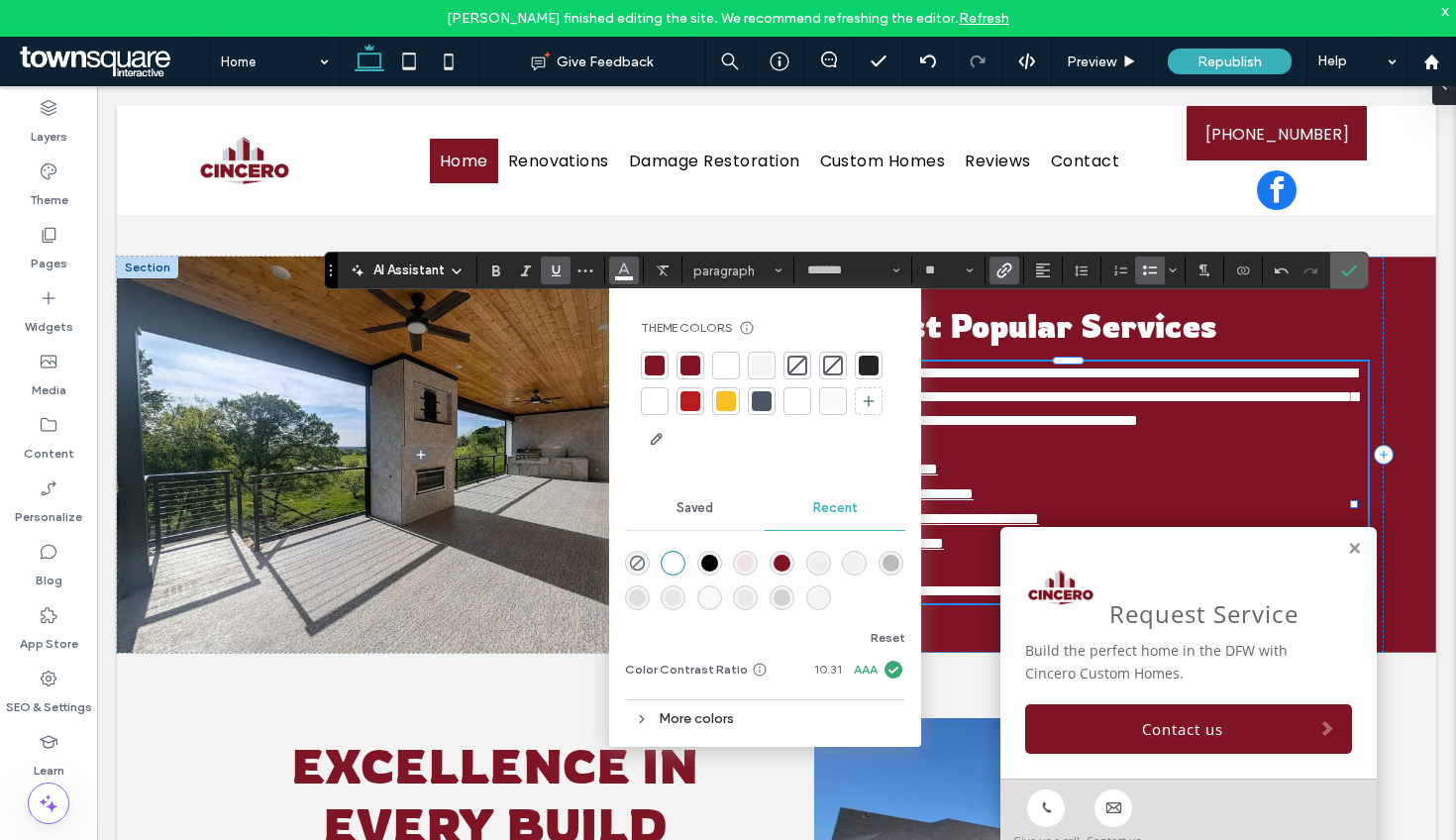 click 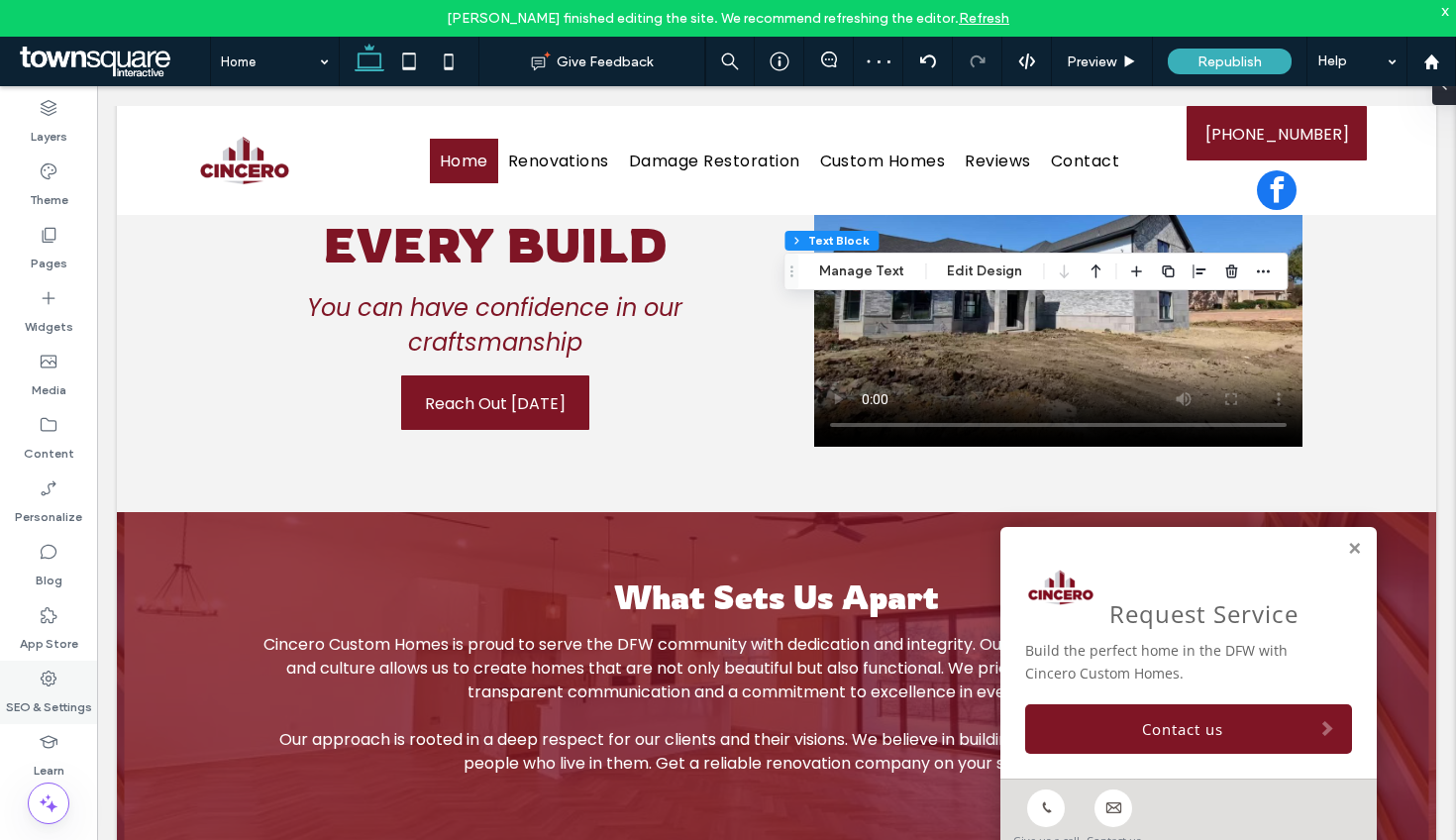 scroll, scrollTop: 1942, scrollLeft: 0, axis: vertical 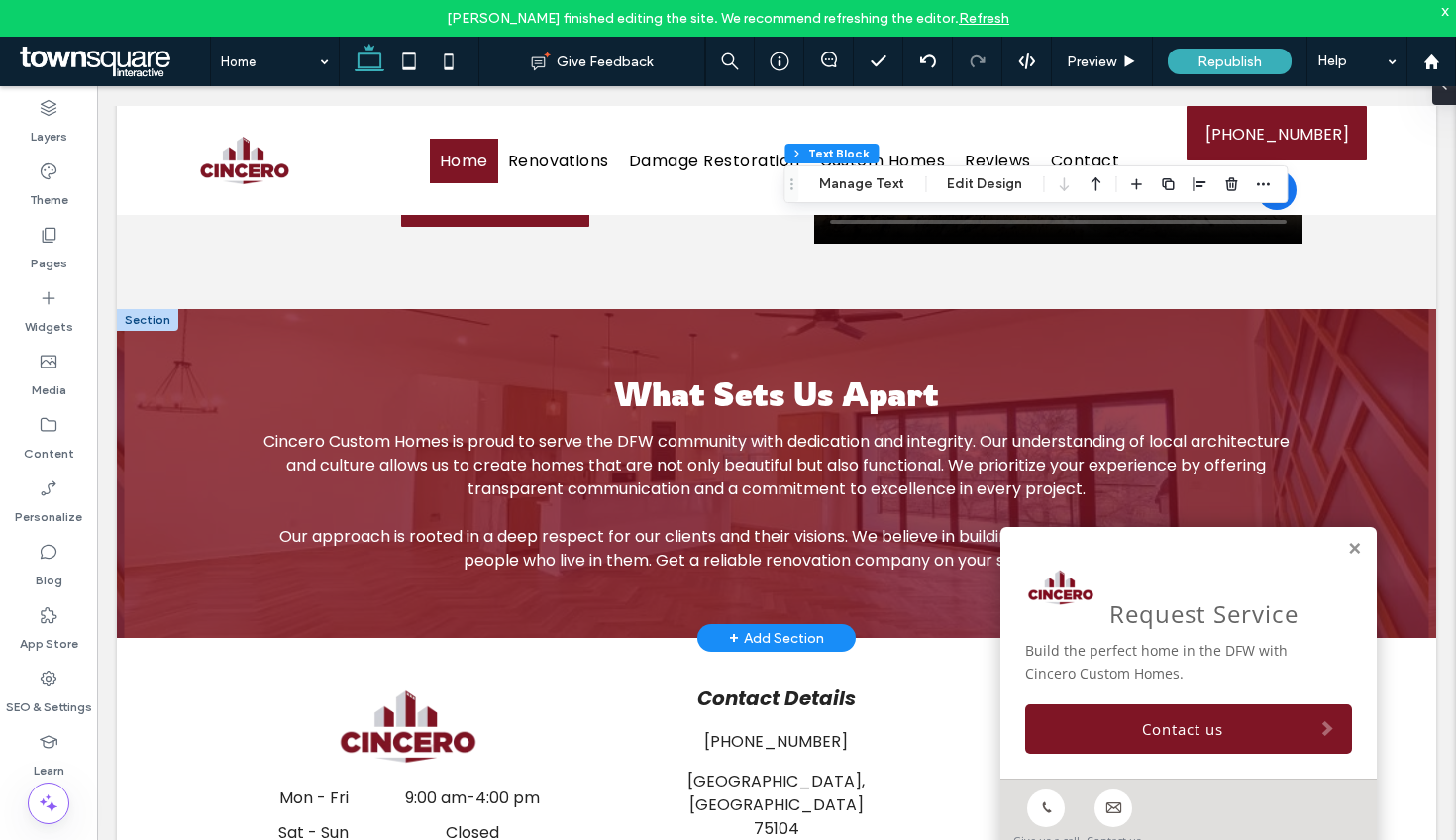 click at bounding box center [1354, 549] 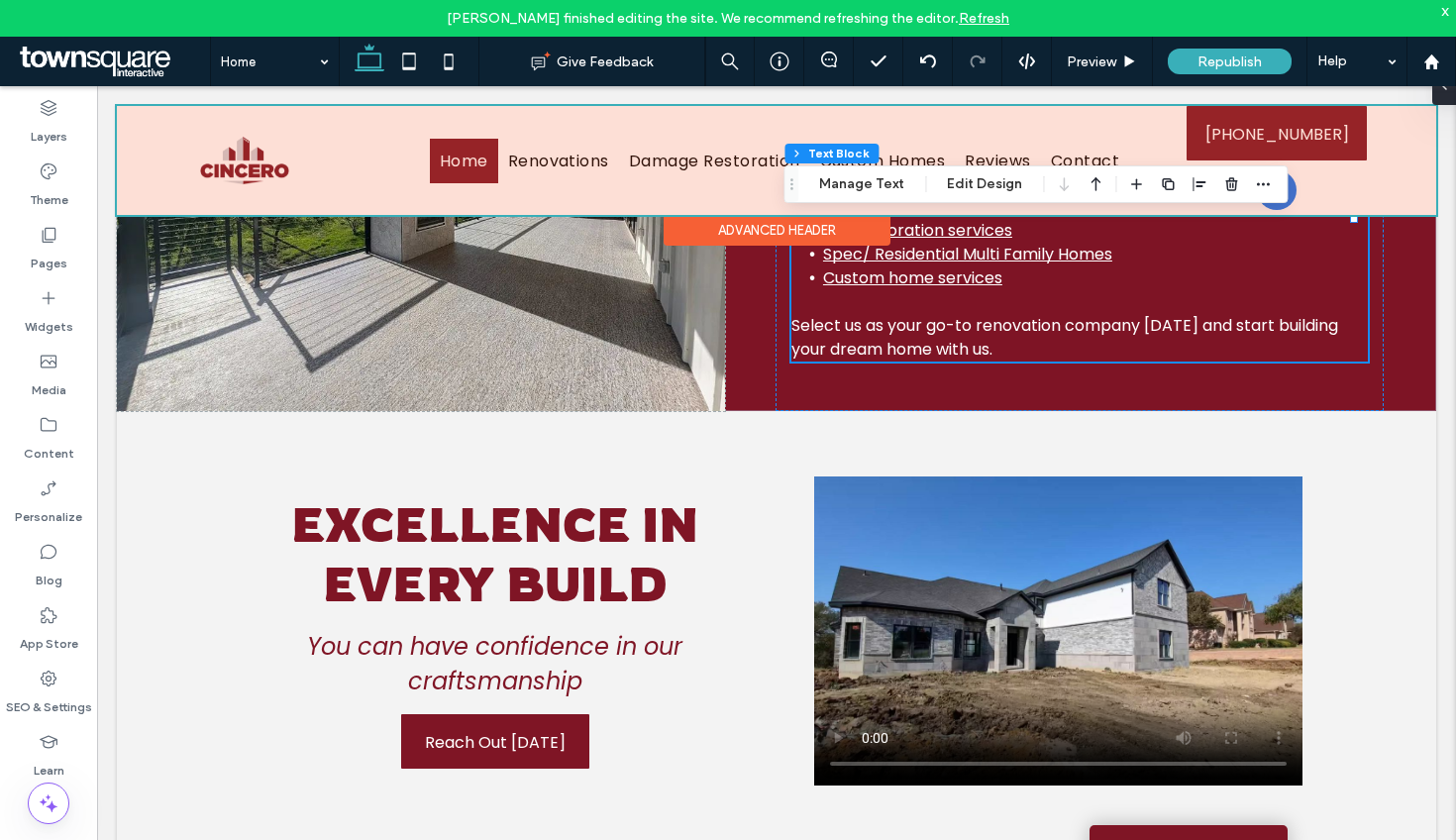 scroll, scrollTop: 1126, scrollLeft: 0, axis: vertical 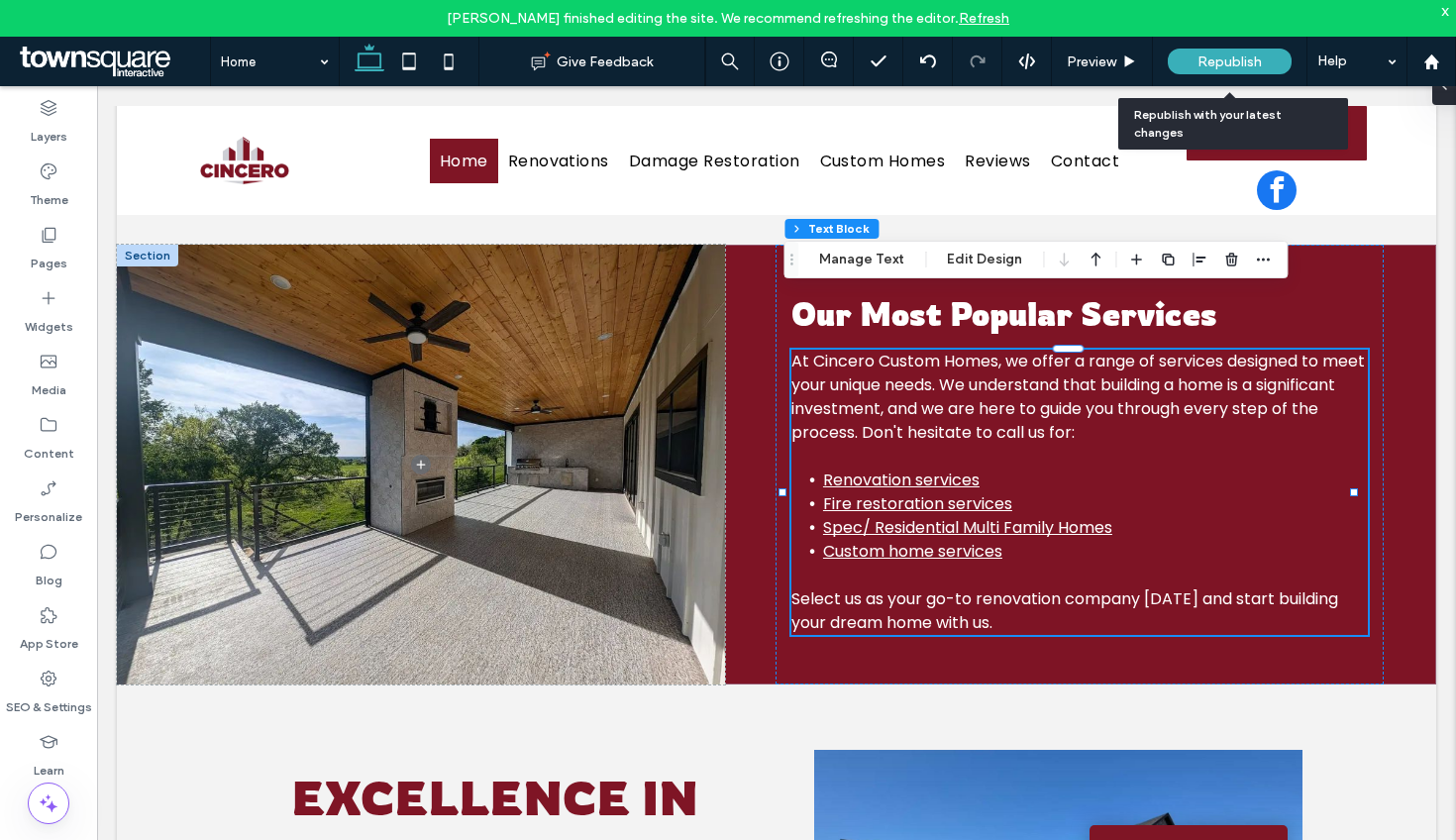 click on "Republish" at bounding box center (1229, 61) 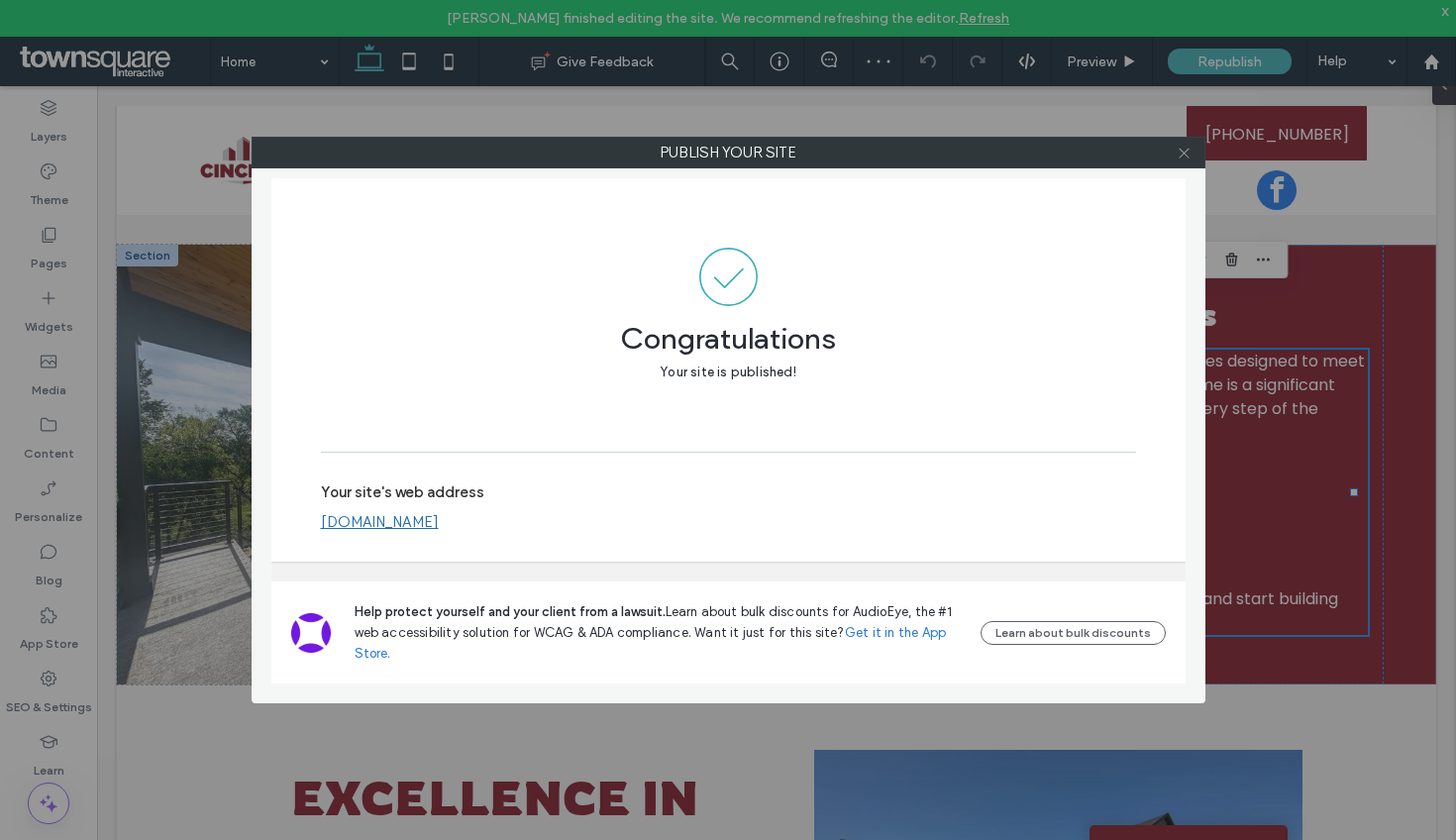 click 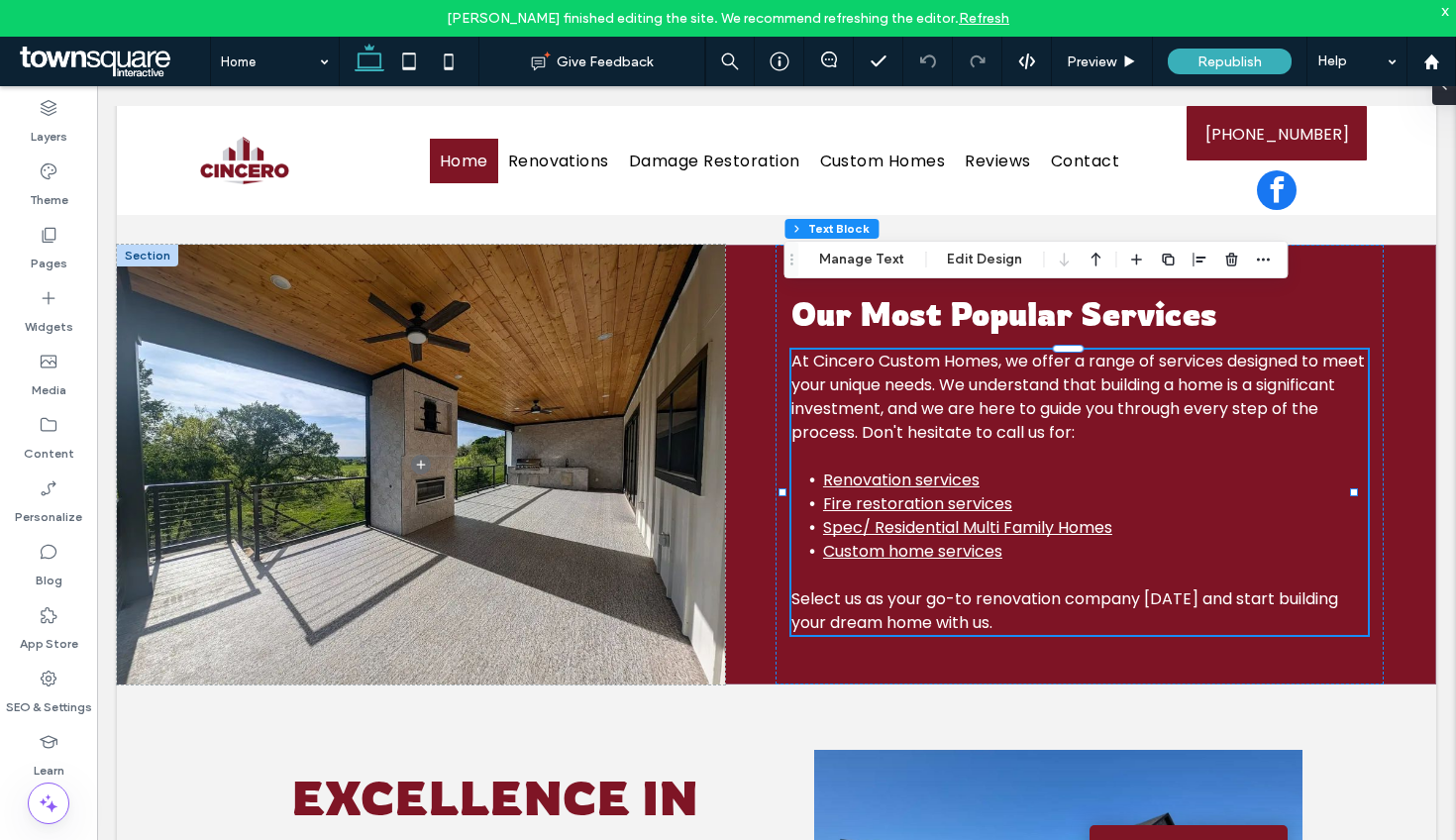 click on "Refresh" at bounding box center [984, 18] 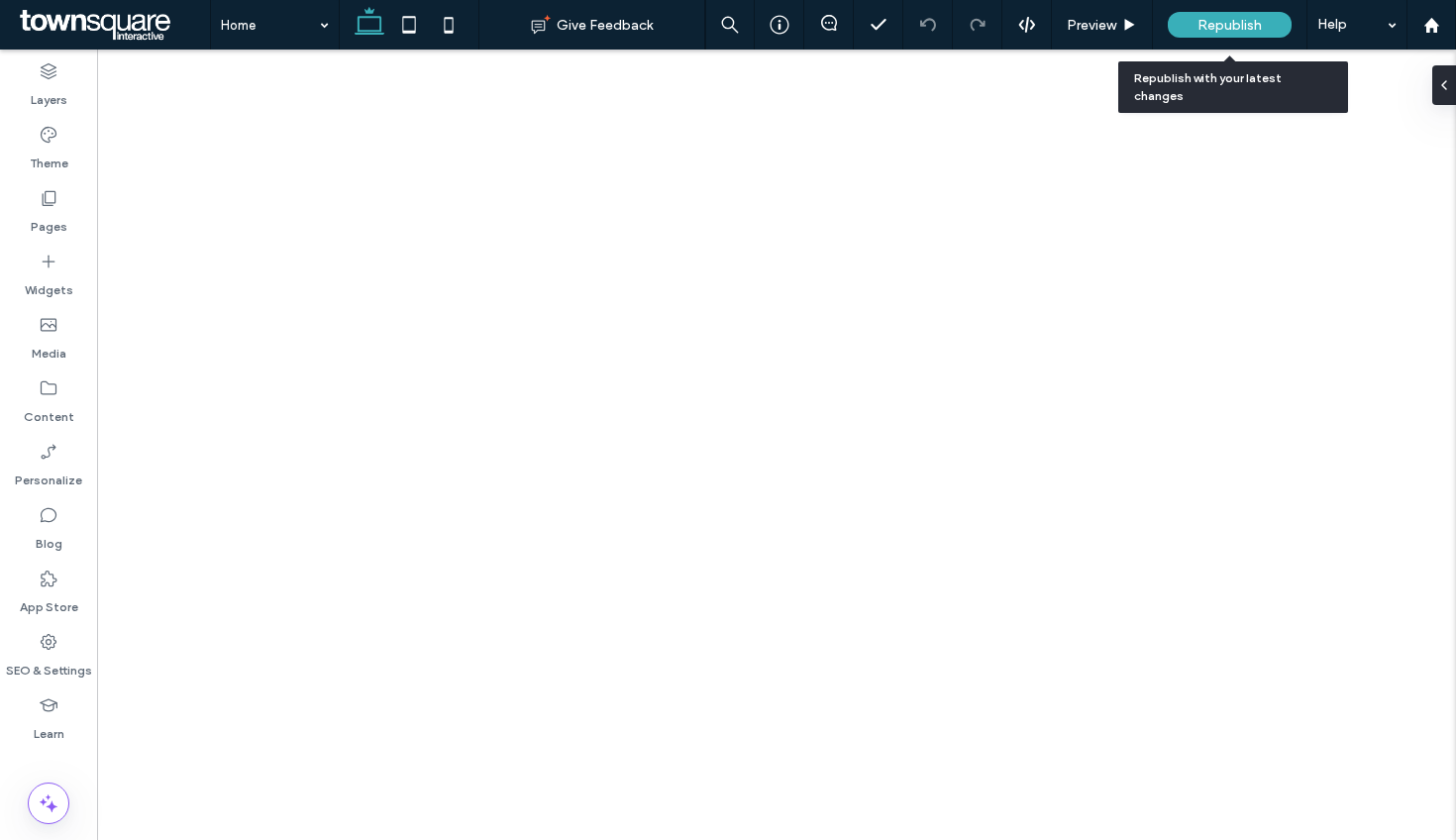scroll, scrollTop: 0, scrollLeft: 0, axis: both 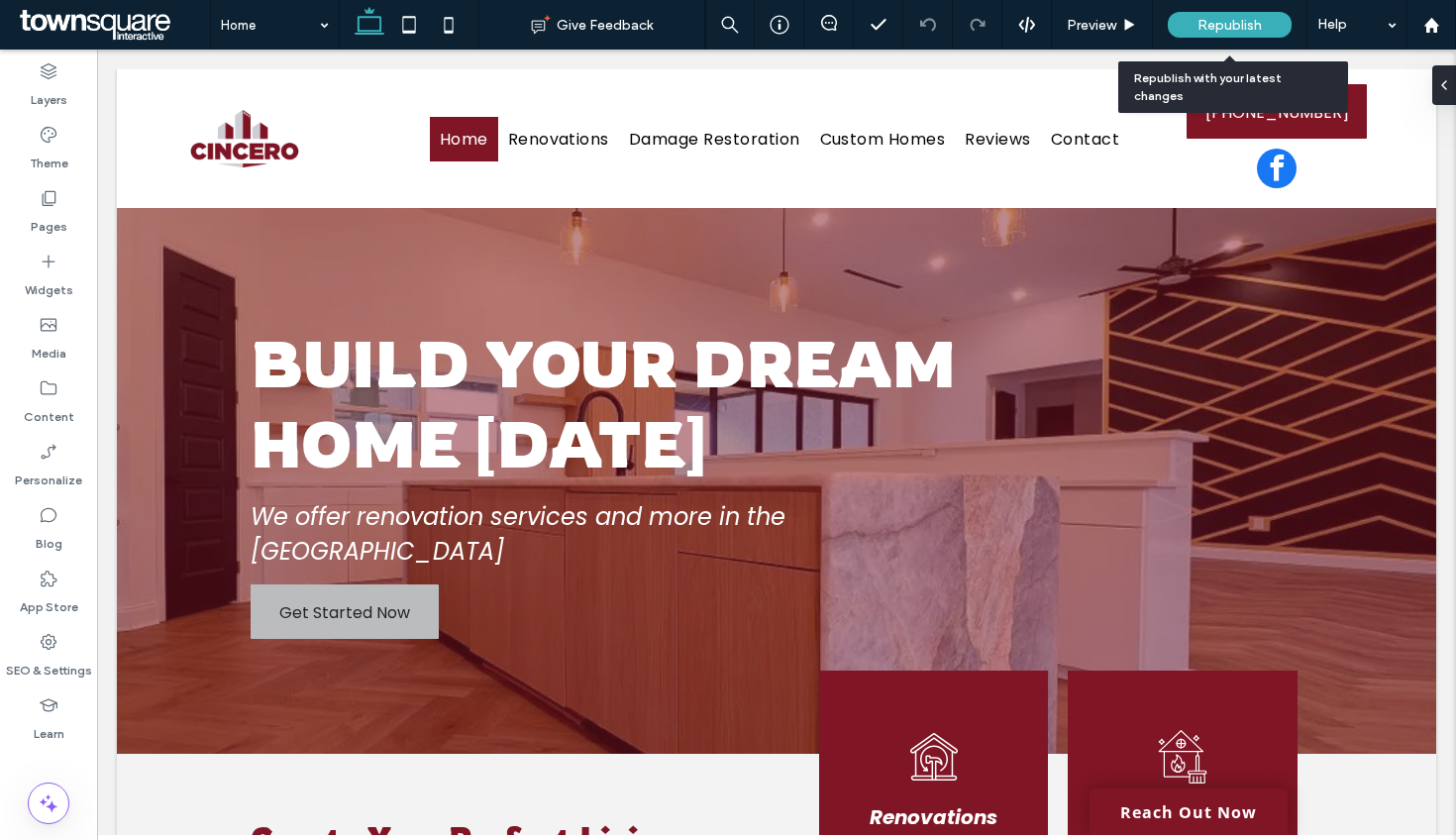click on "Republish" at bounding box center [1229, 25] 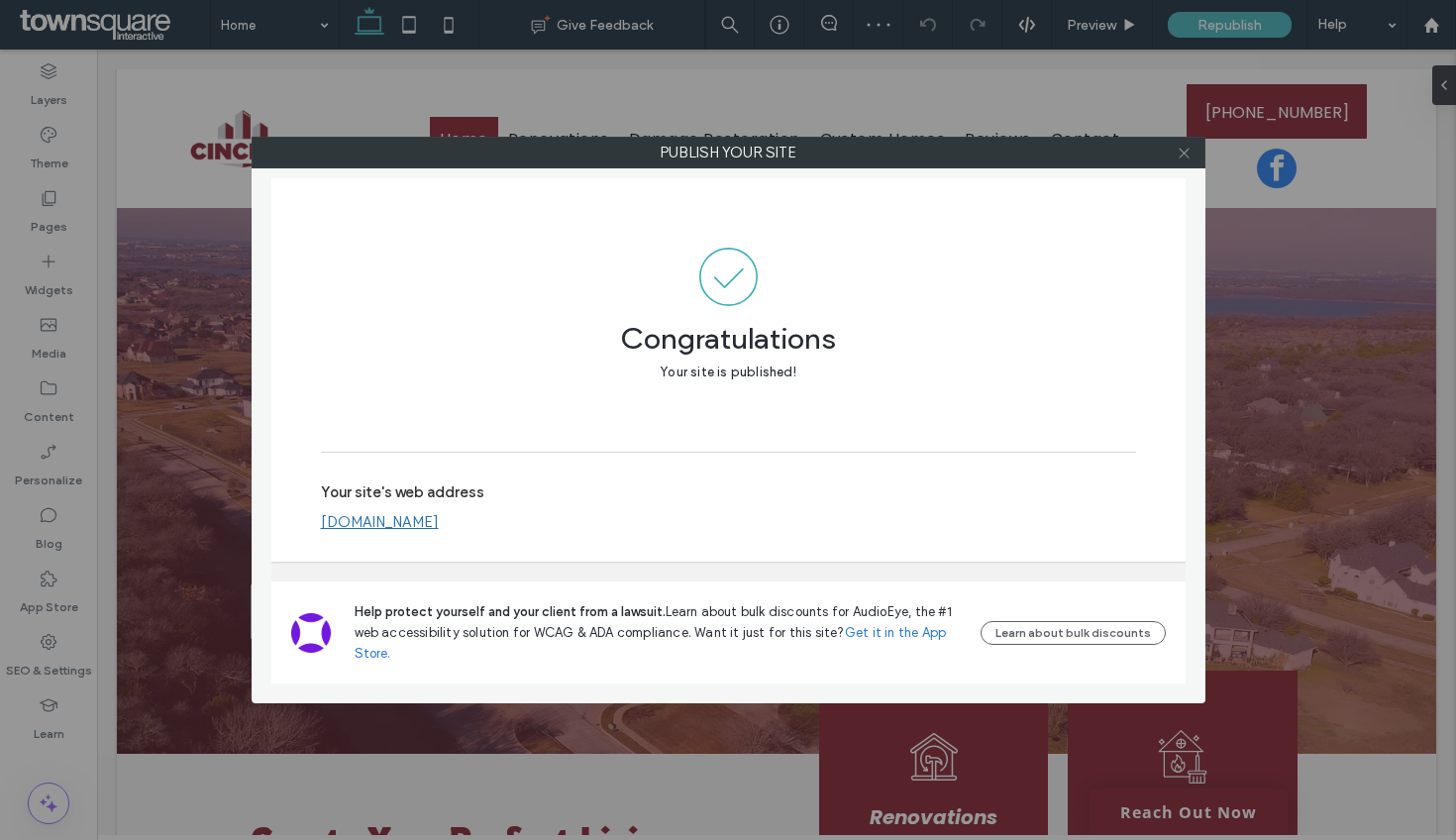 click 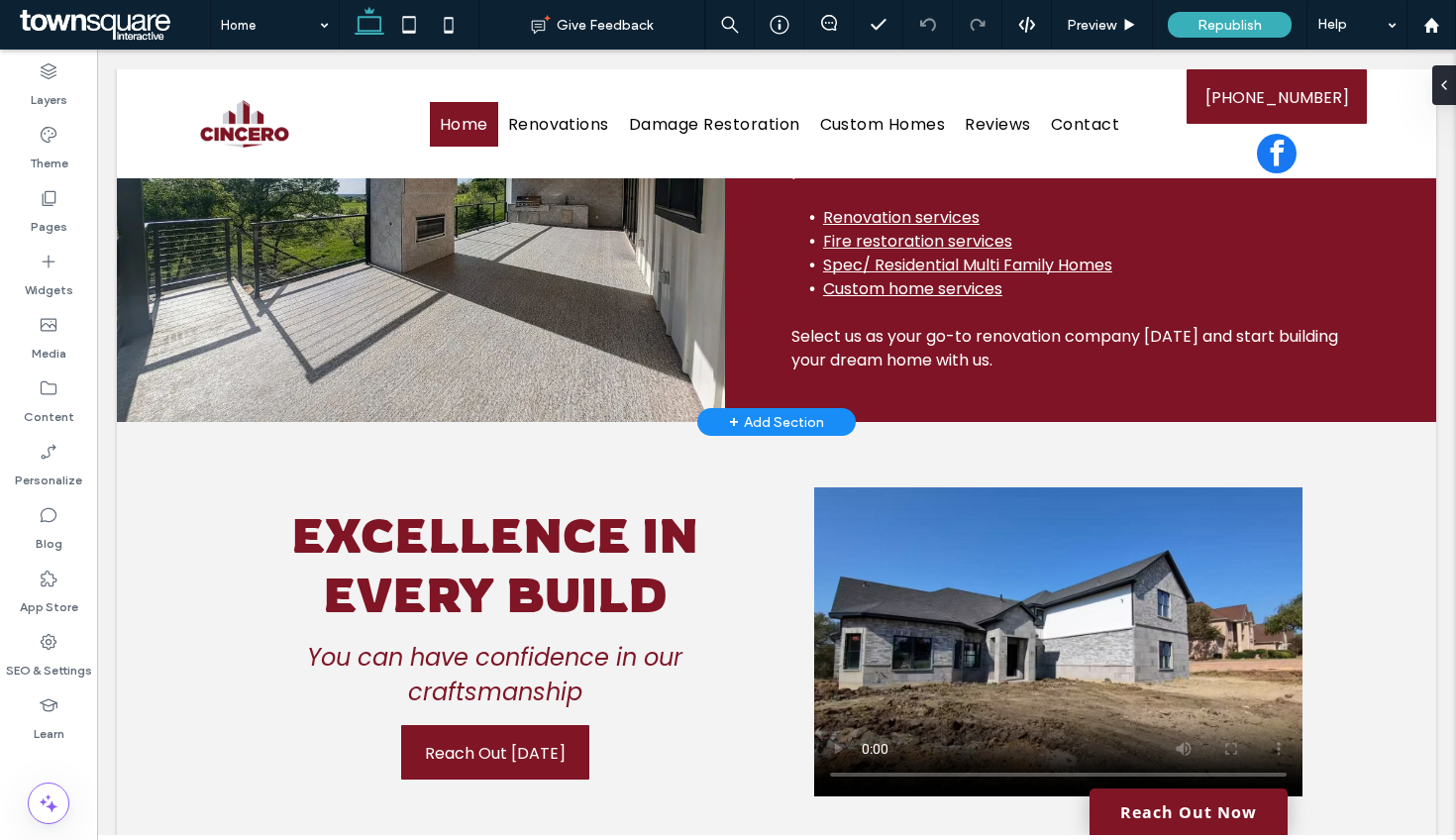 scroll, scrollTop: 1008, scrollLeft: 0, axis: vertical 